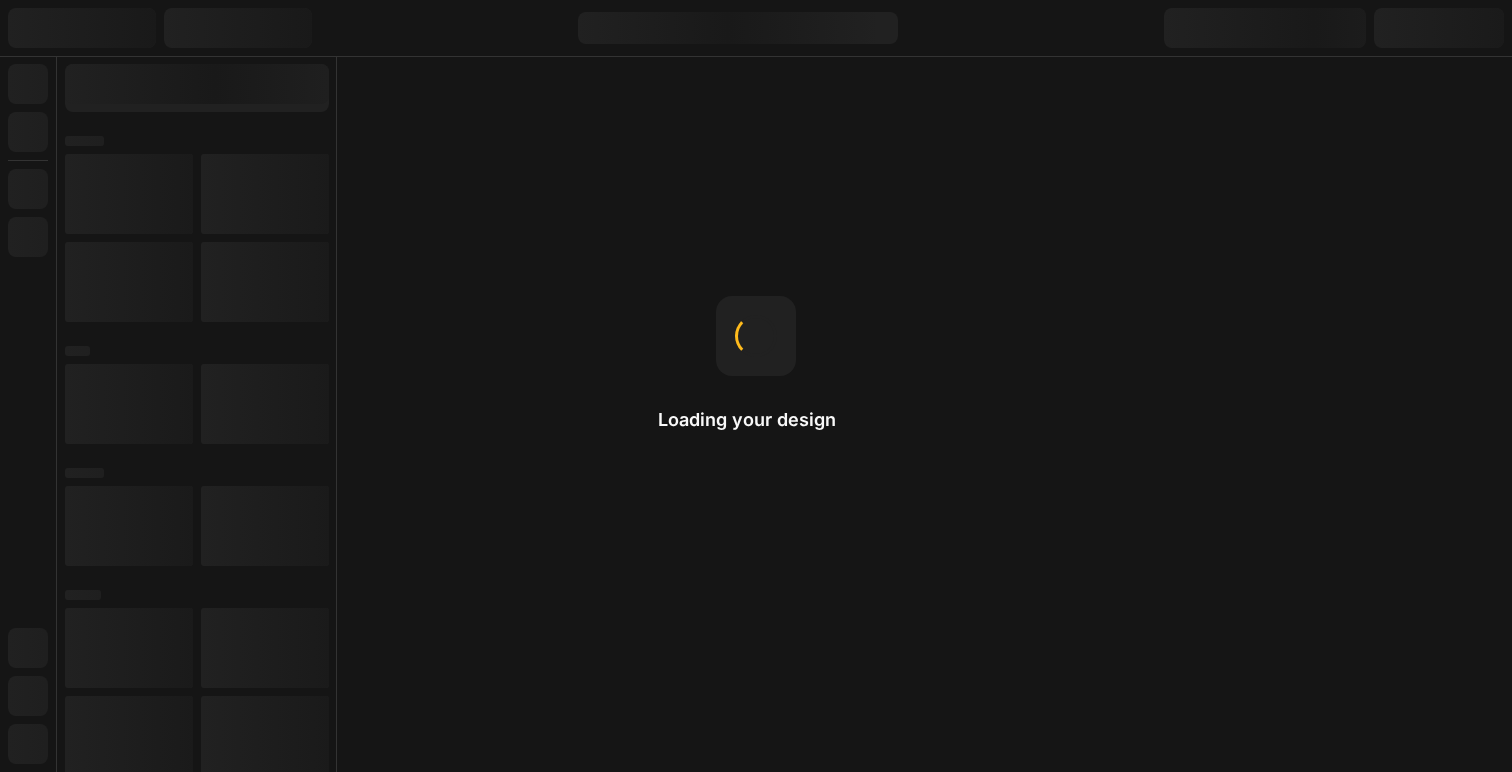 scroll, scrollTop: 0, scrollLeft: 0, axis: both 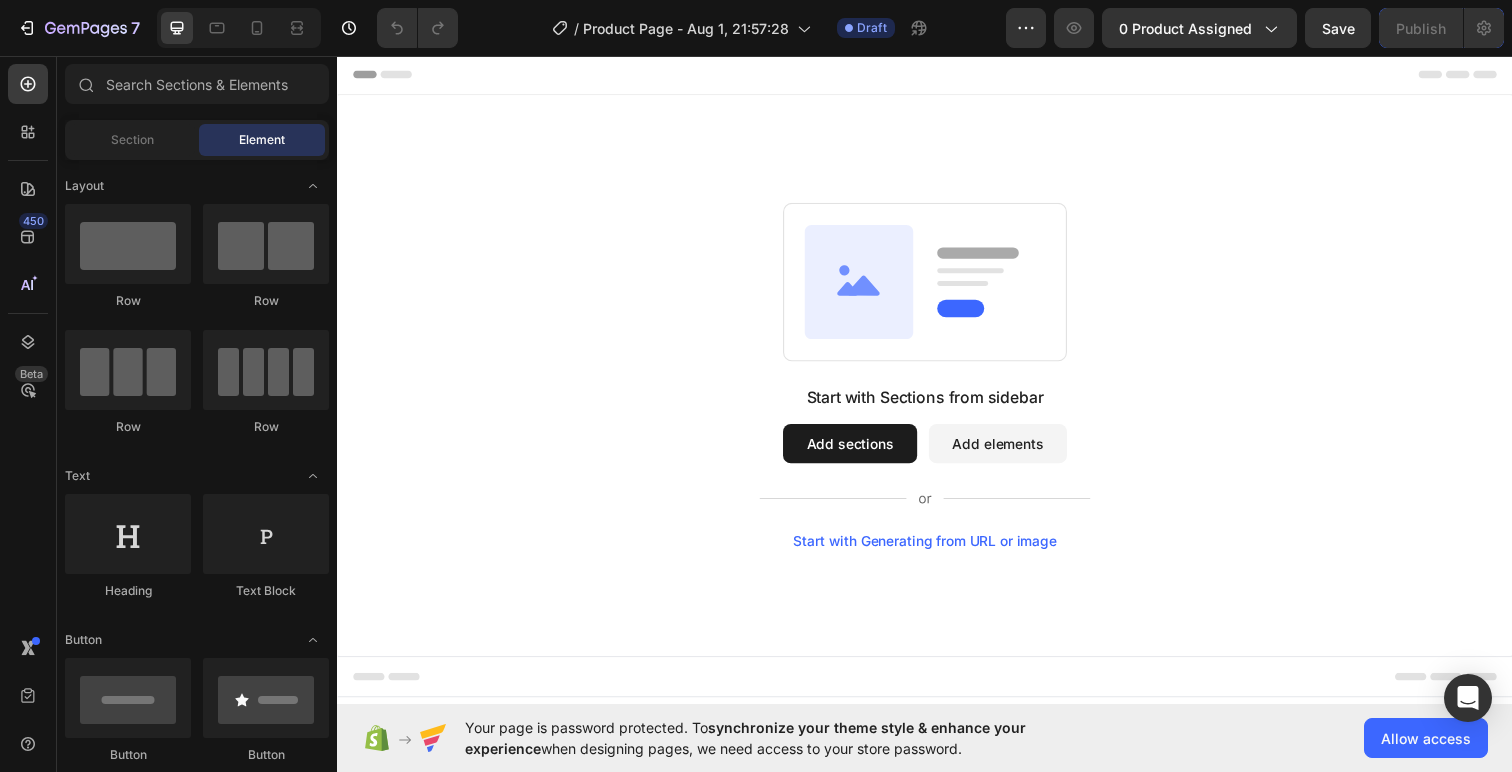 click 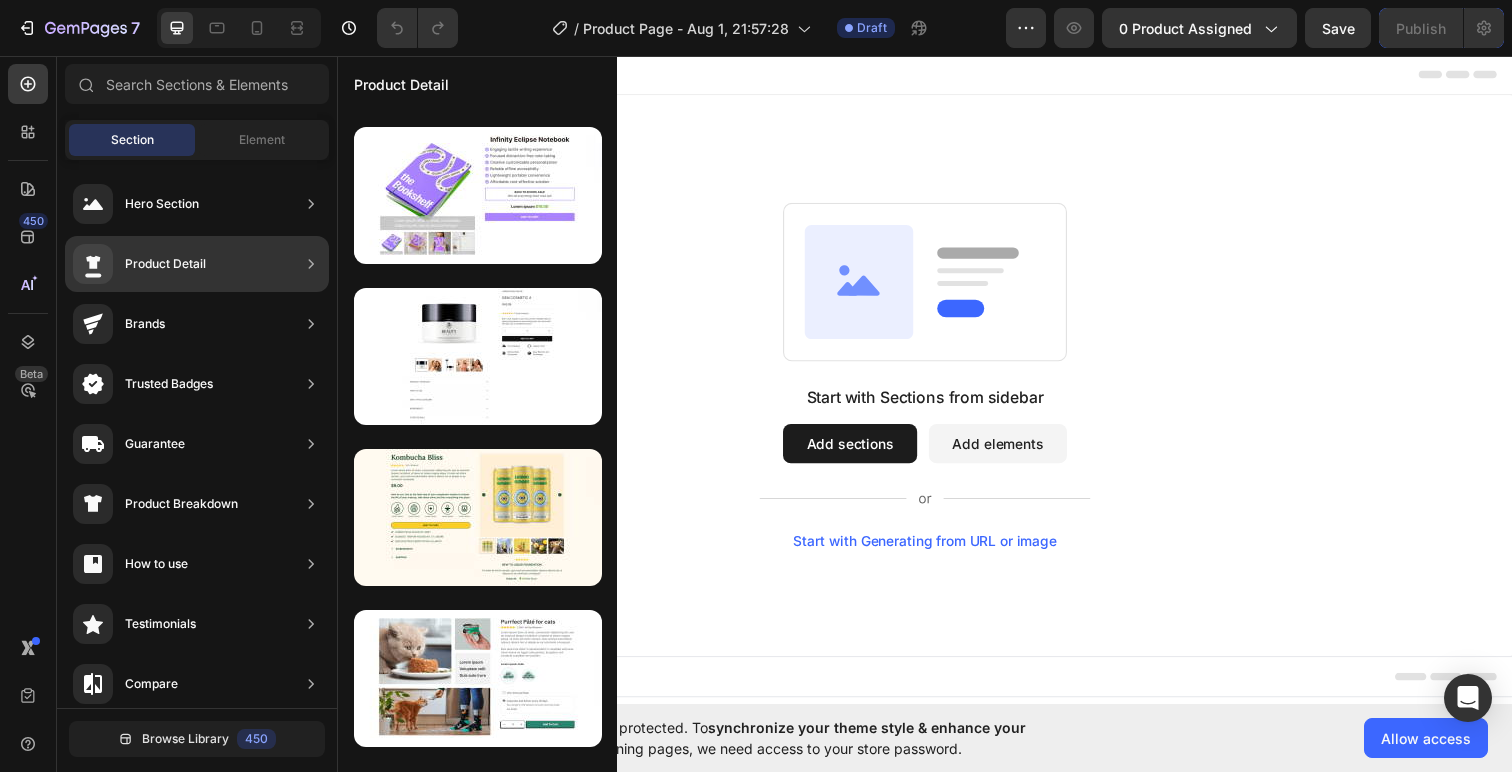 scroll, scrollTop: 2923, scrollLeft: 0, axis: vertical 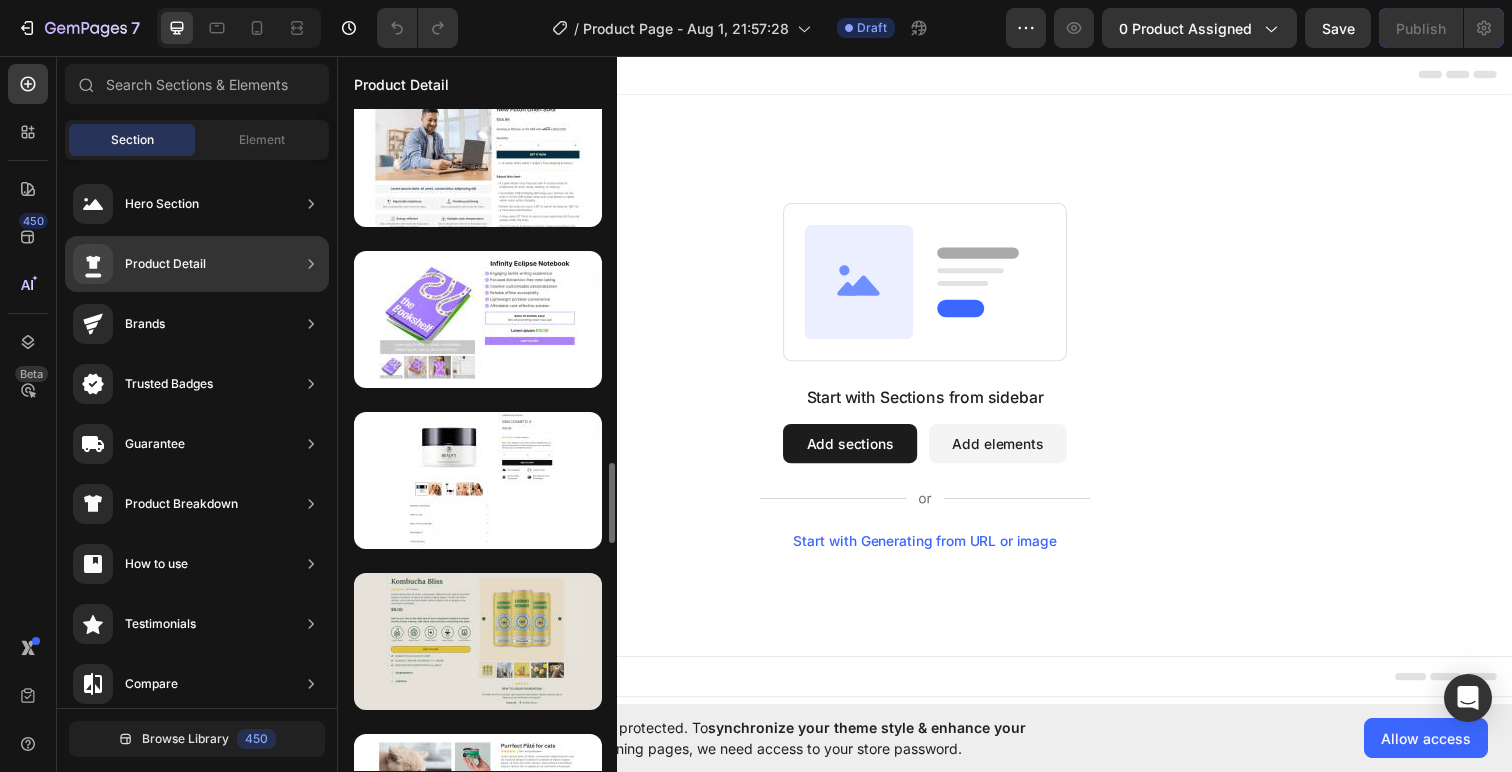 click at bounding box center [478, 641] 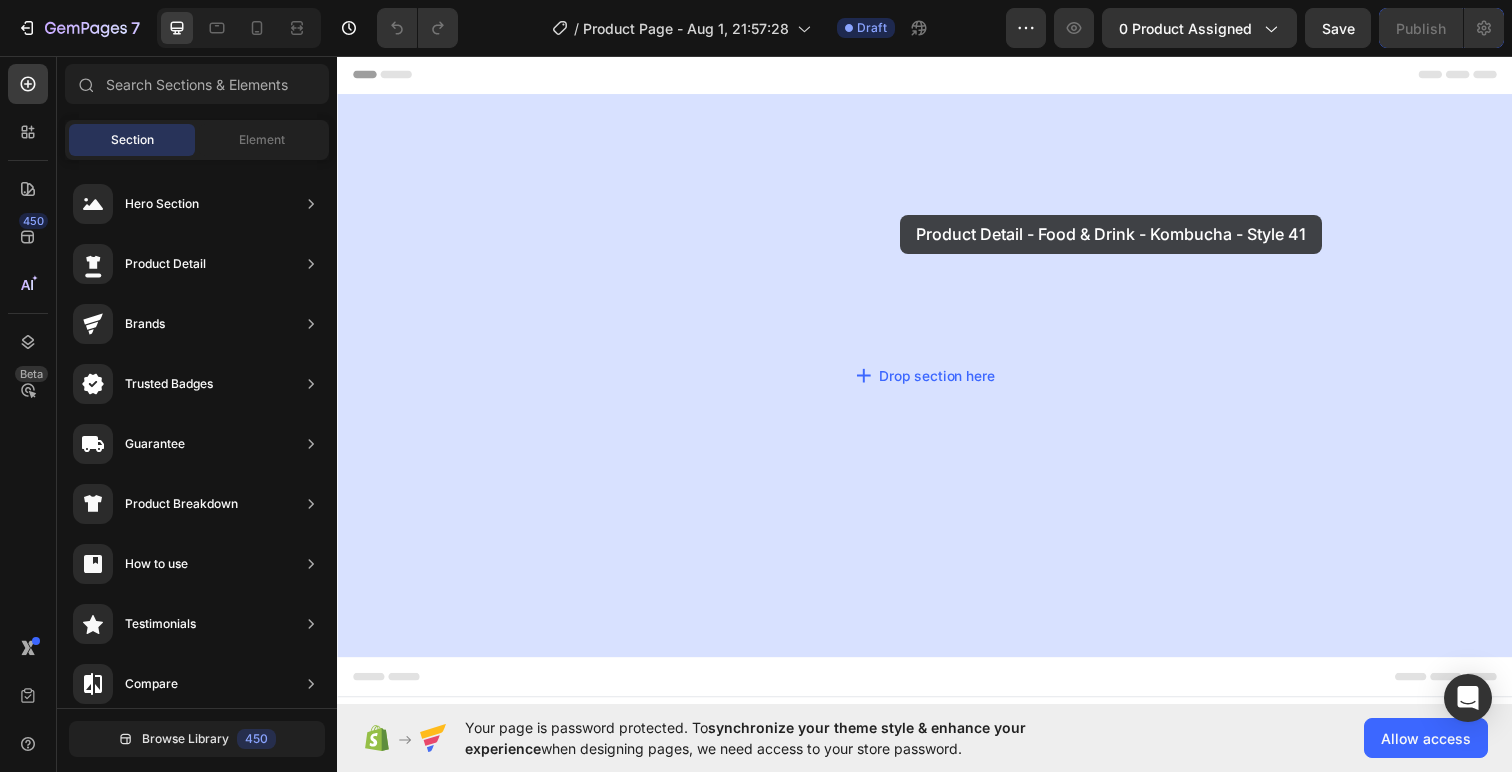 drag, startPoint x: 849, startPoint y: 708, endPoint x: 886, endPoint y: 333, distance: 376.82092 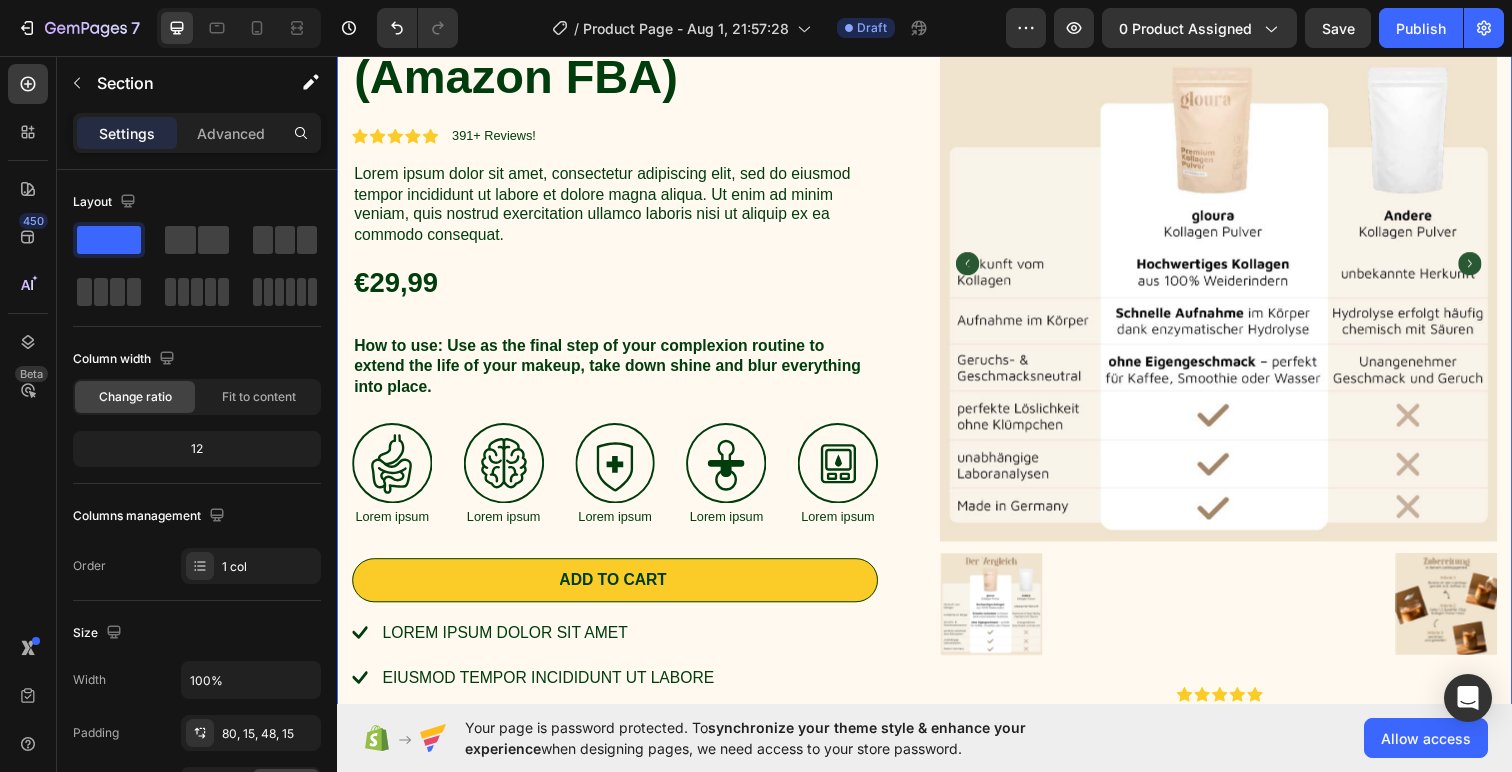 scroll, scrollTop: 210, scrollLeft: 0, axis: vertical 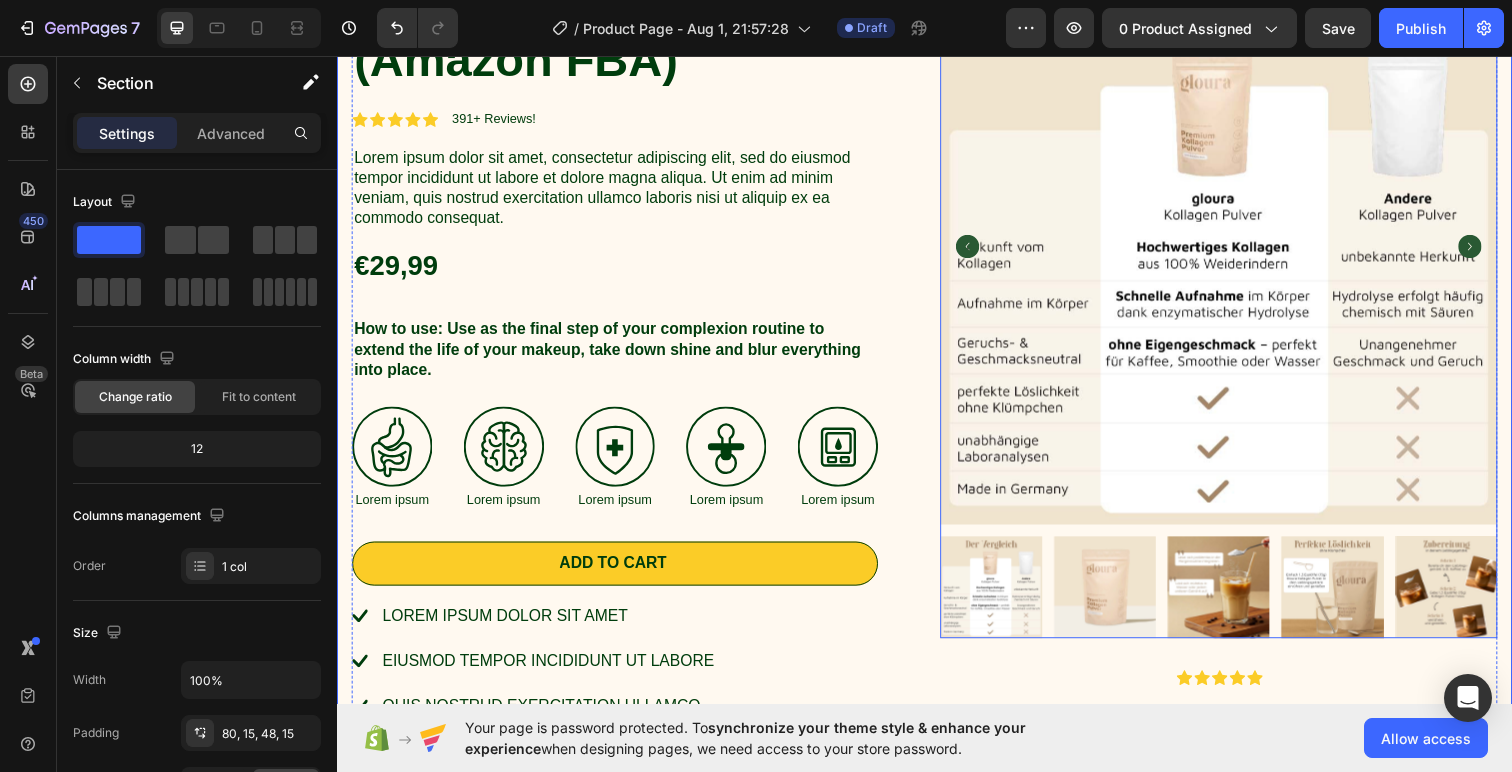 click 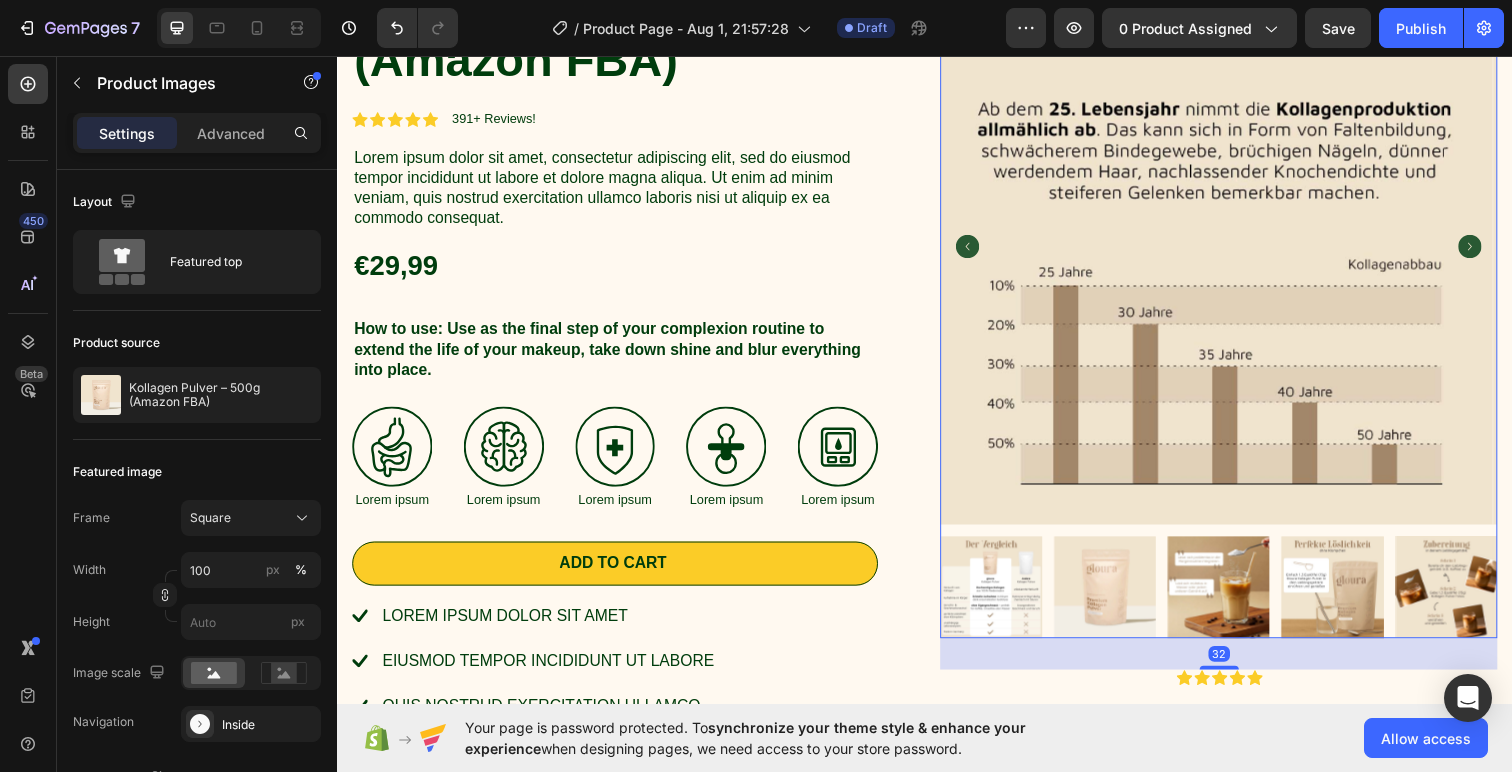 click 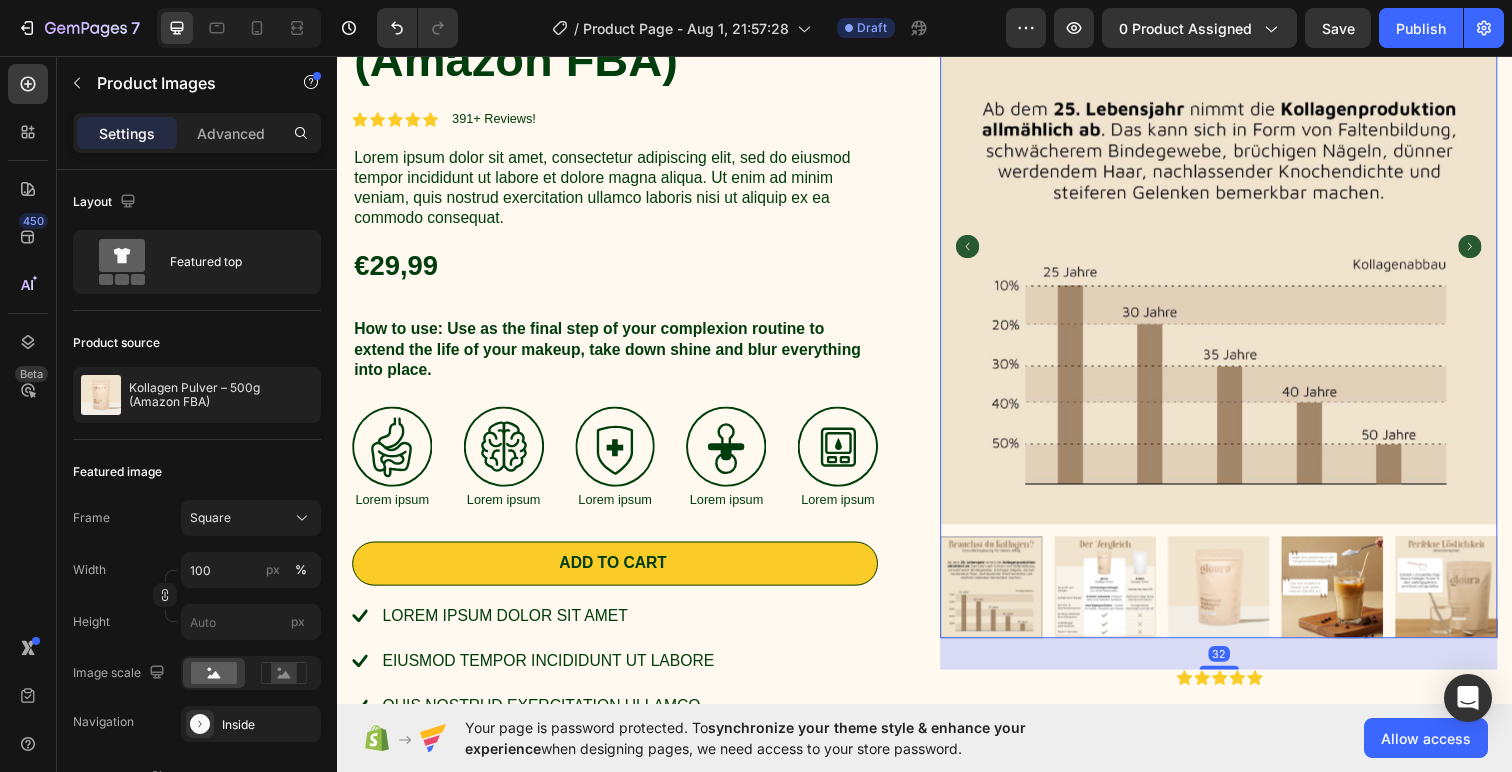 click 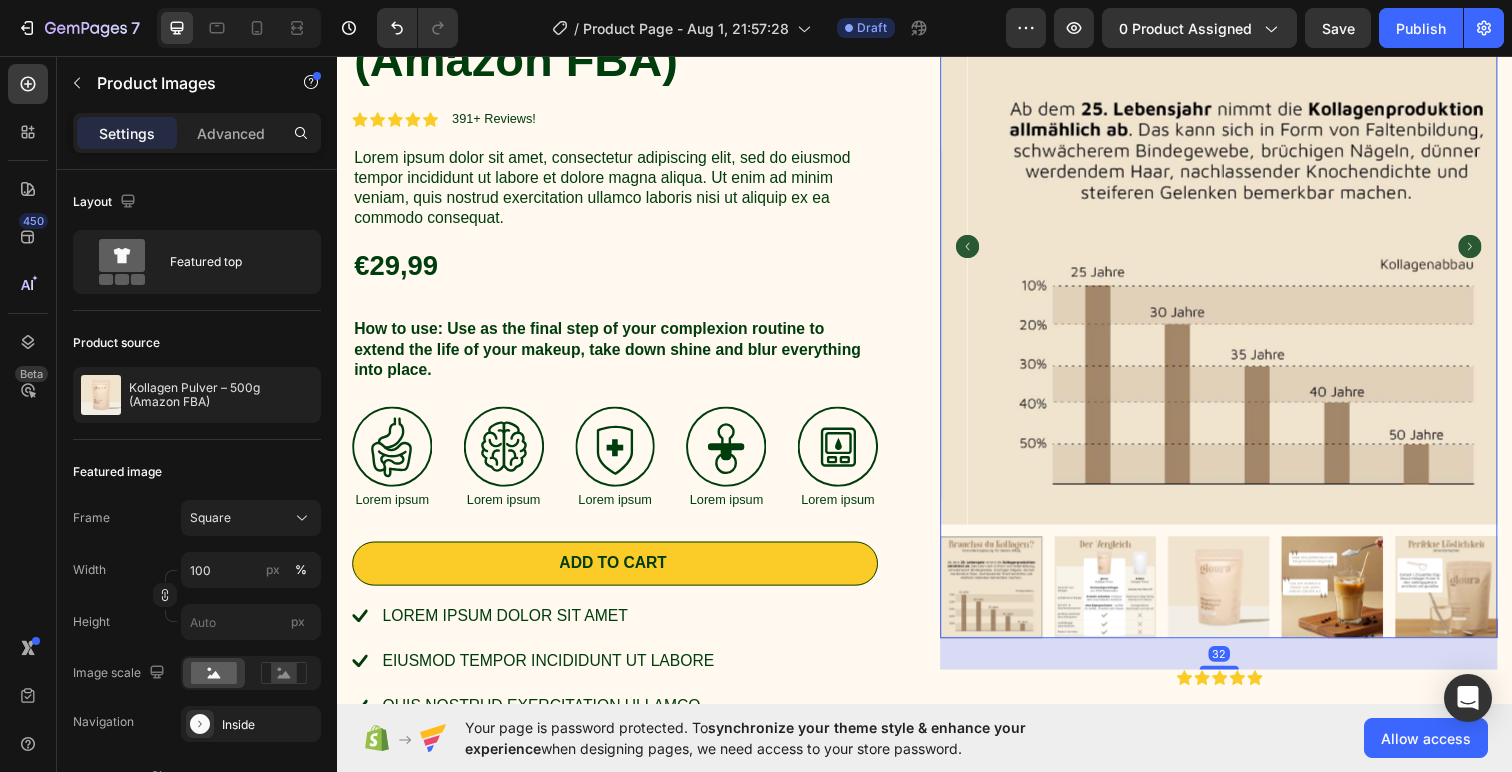click 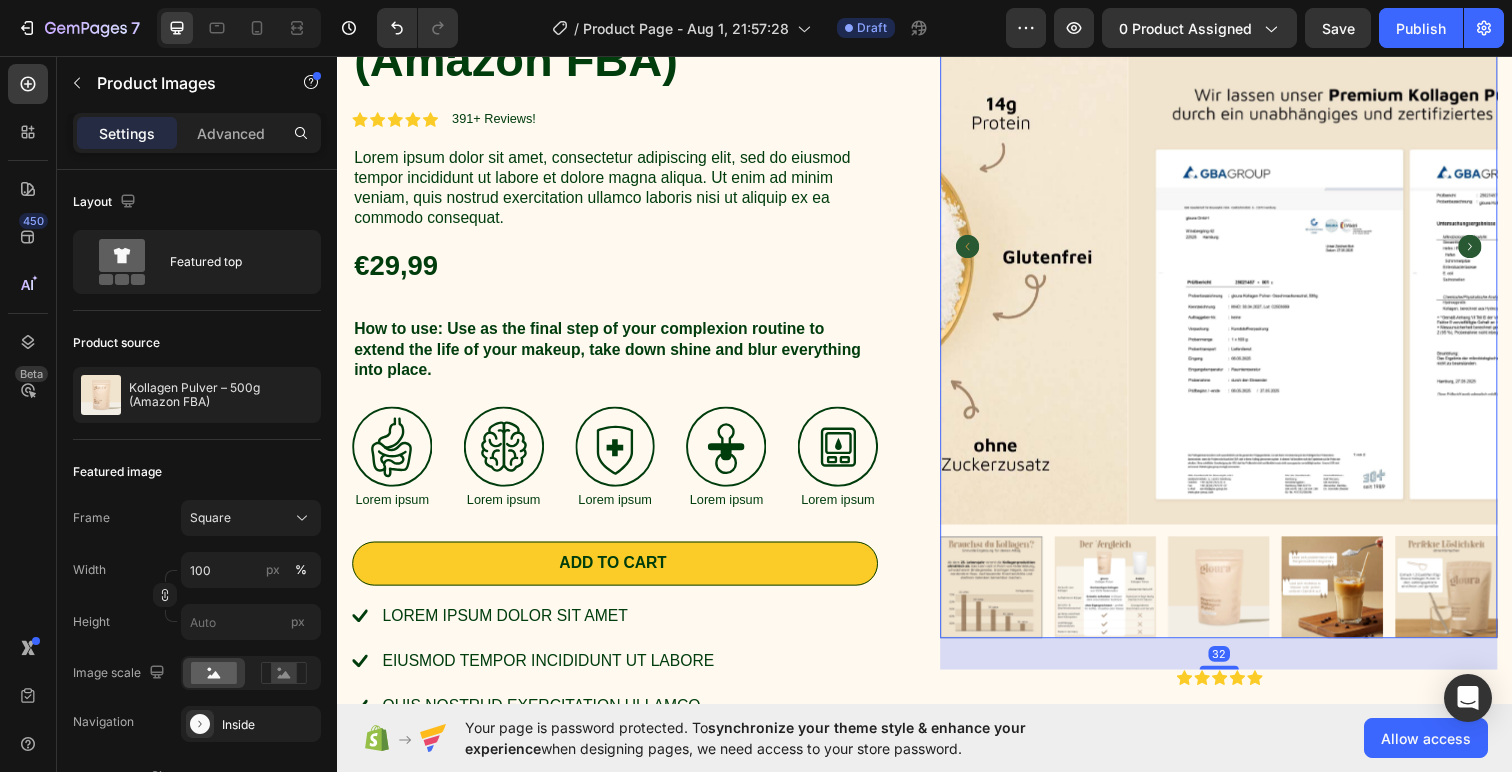 click 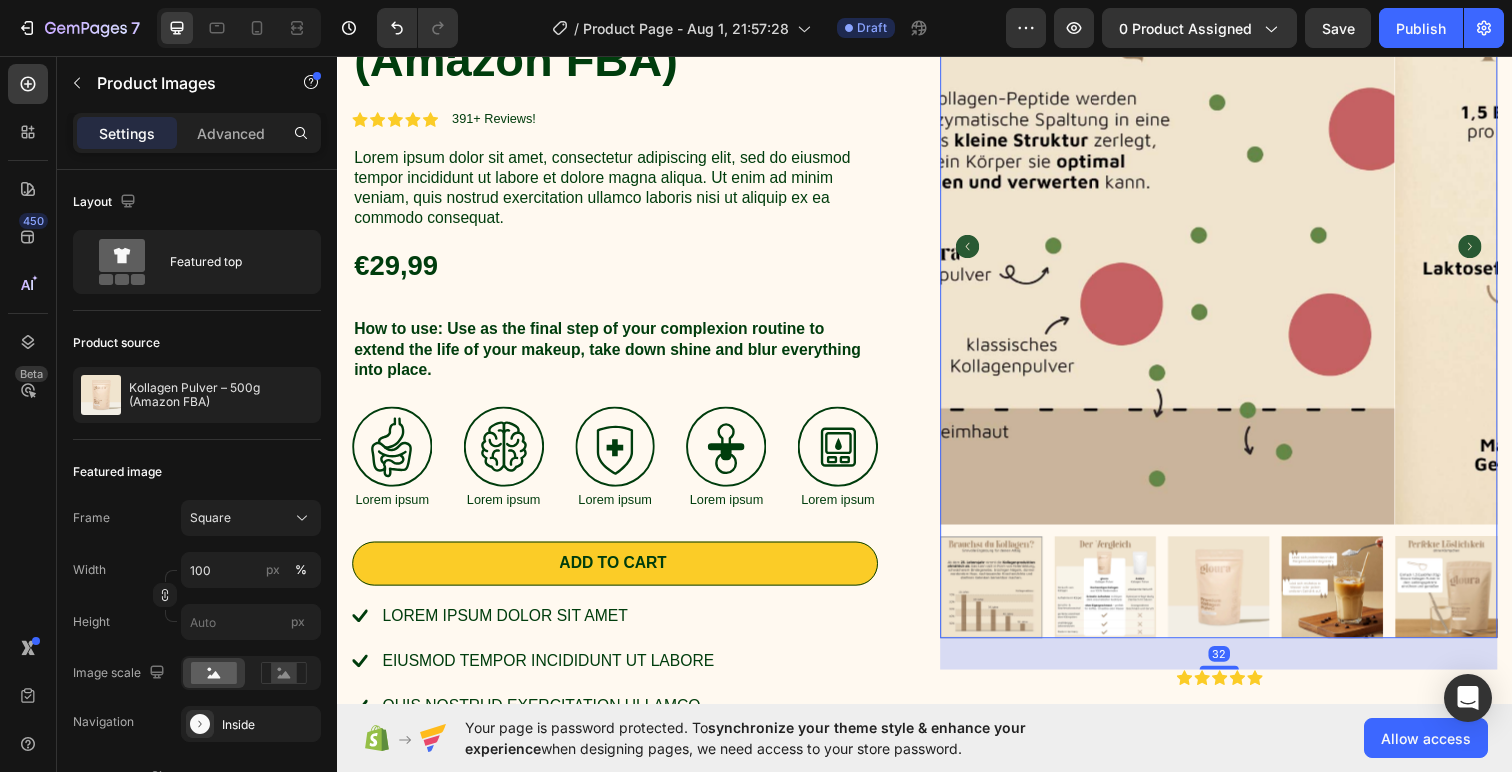 click 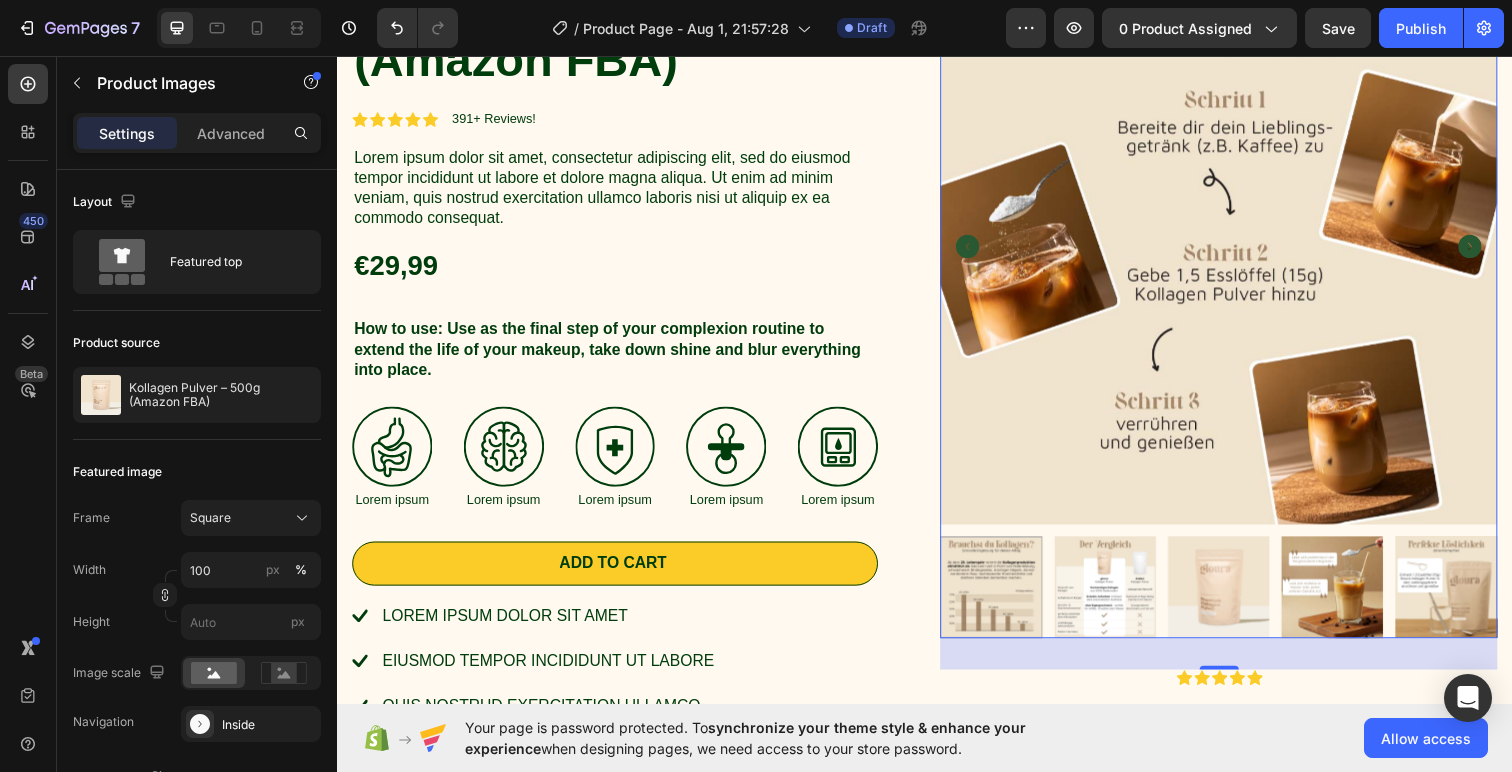 click 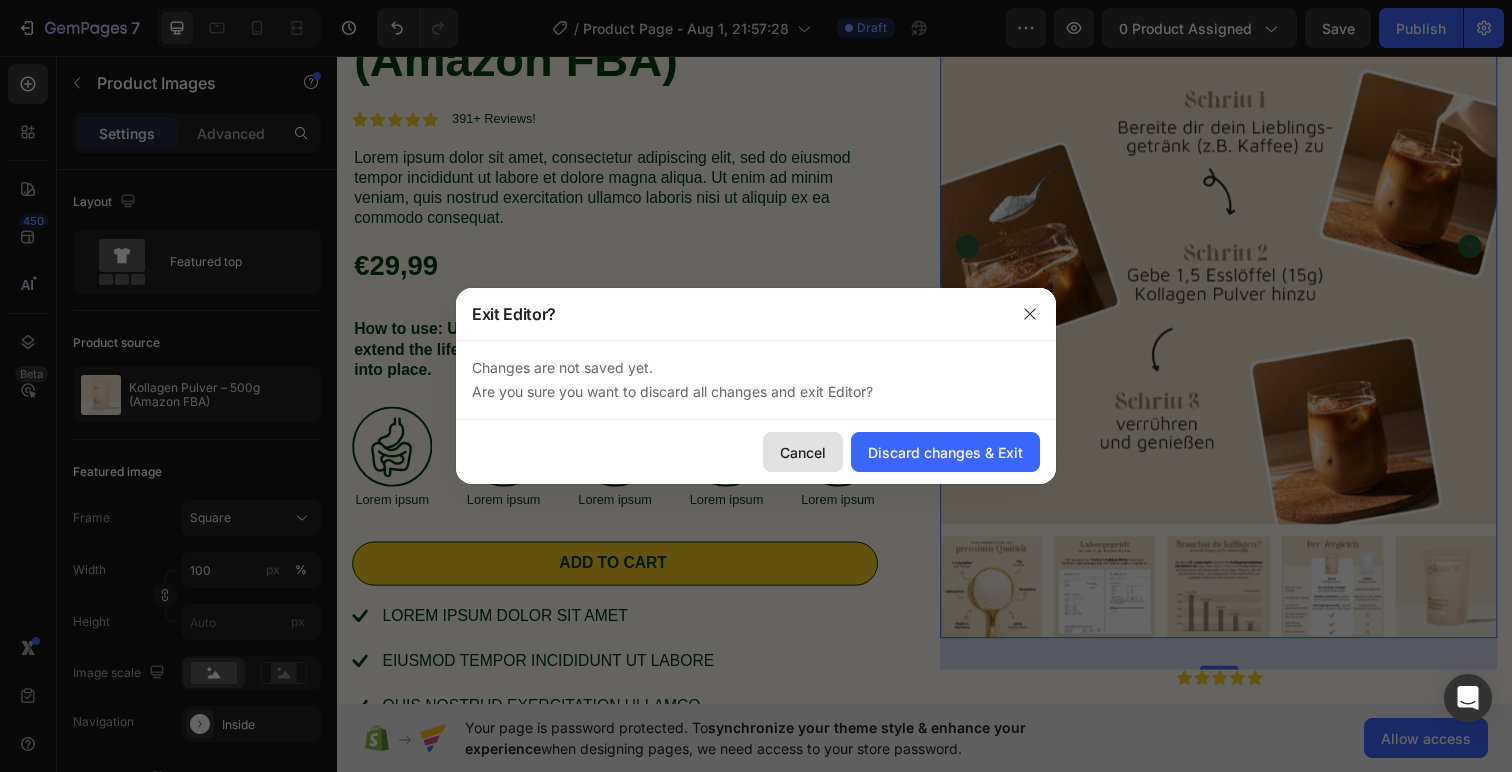 click on "Cancel" at bounding box center [803, 452] 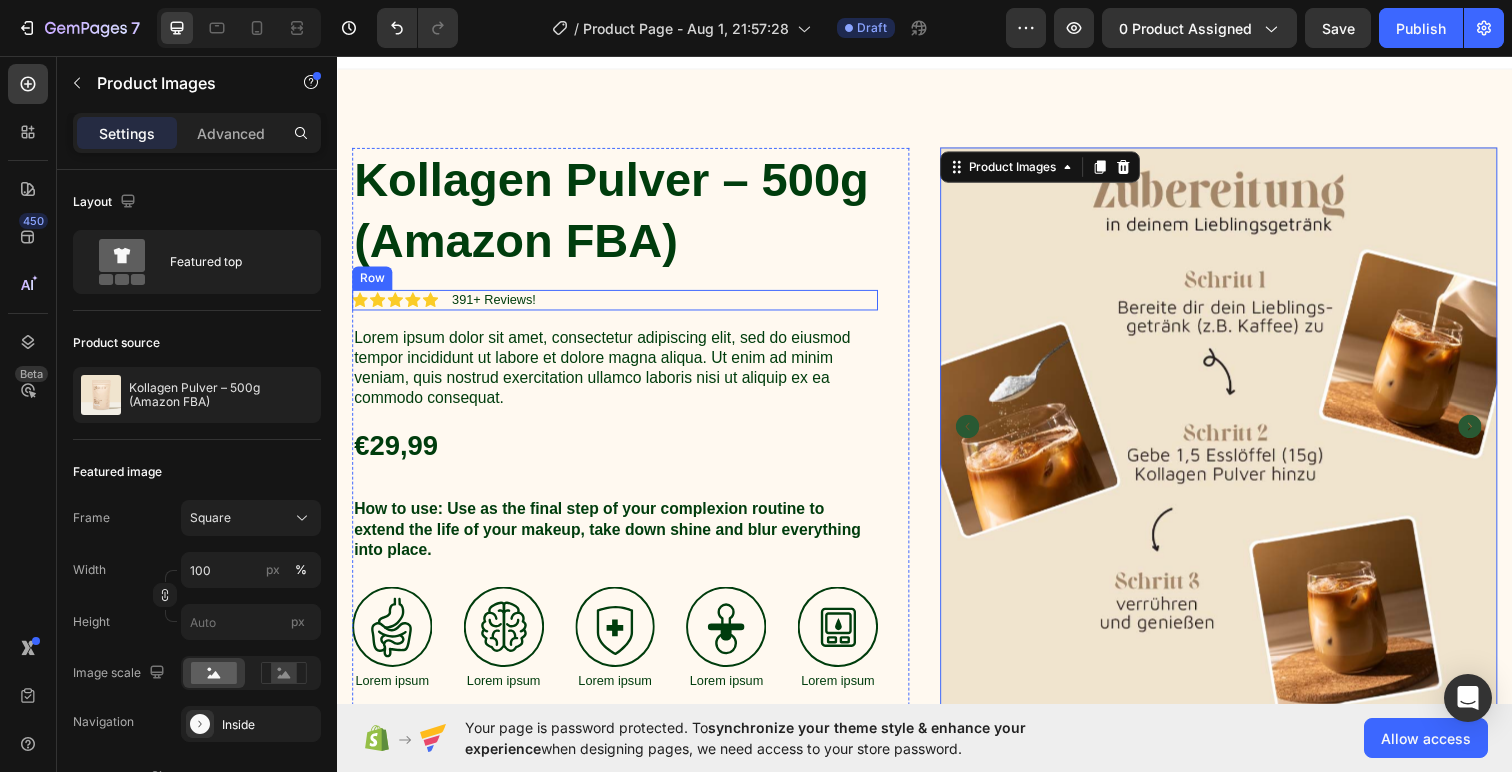 scroll, scrollTop: 0, scrollLeft: 0, axis: both 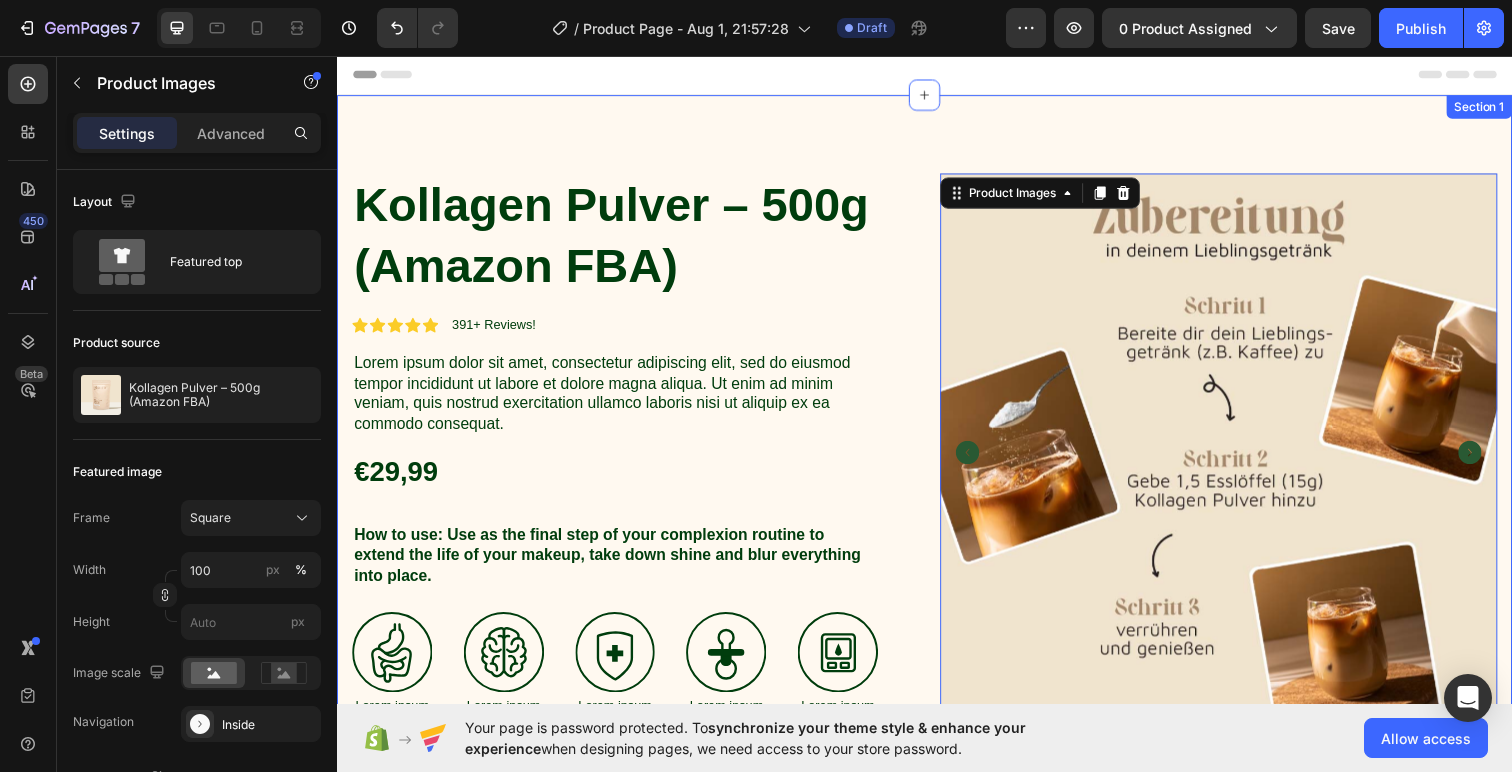 click on "Kollagen Pulver – 500g (Amazon FBA) Product Title Icon Icon Icon Icon Icon Icon List 391+ Reviews! Text Block Row Lorem ipsum dolor sit amet, consectetur adipiscing elit, sed do eiusmod tempor incididunt ut labore et dolore magna aliqua. Ut enim ad minim veniam, quis nostrud exercitation ullamco laboris nisi ut aliquip ex ea commodo consequat. Text Block €29,99 Product Price Product Price How to use: Use as the final step of your complexion routine to extend the life of your makeup, take down shine and blur everything into place. Text Block Image Lorem ipsum Text Block Image Lorem ipsum Text Block Image Lorem ipsum Text Block Image Lorem ipsum Text Block Image Lorem ipsum Text Block Row Add to cart Add to Cart
Lorem ipsum dolor sit amet
eiusmod tempor incididunt ut labore
quis nostrud exercitation ullamco Item List
INGRENDIENTS
SHIPPING Accordion Row
Product Images   32 Icon Icon" at bounding box center [937, 628] 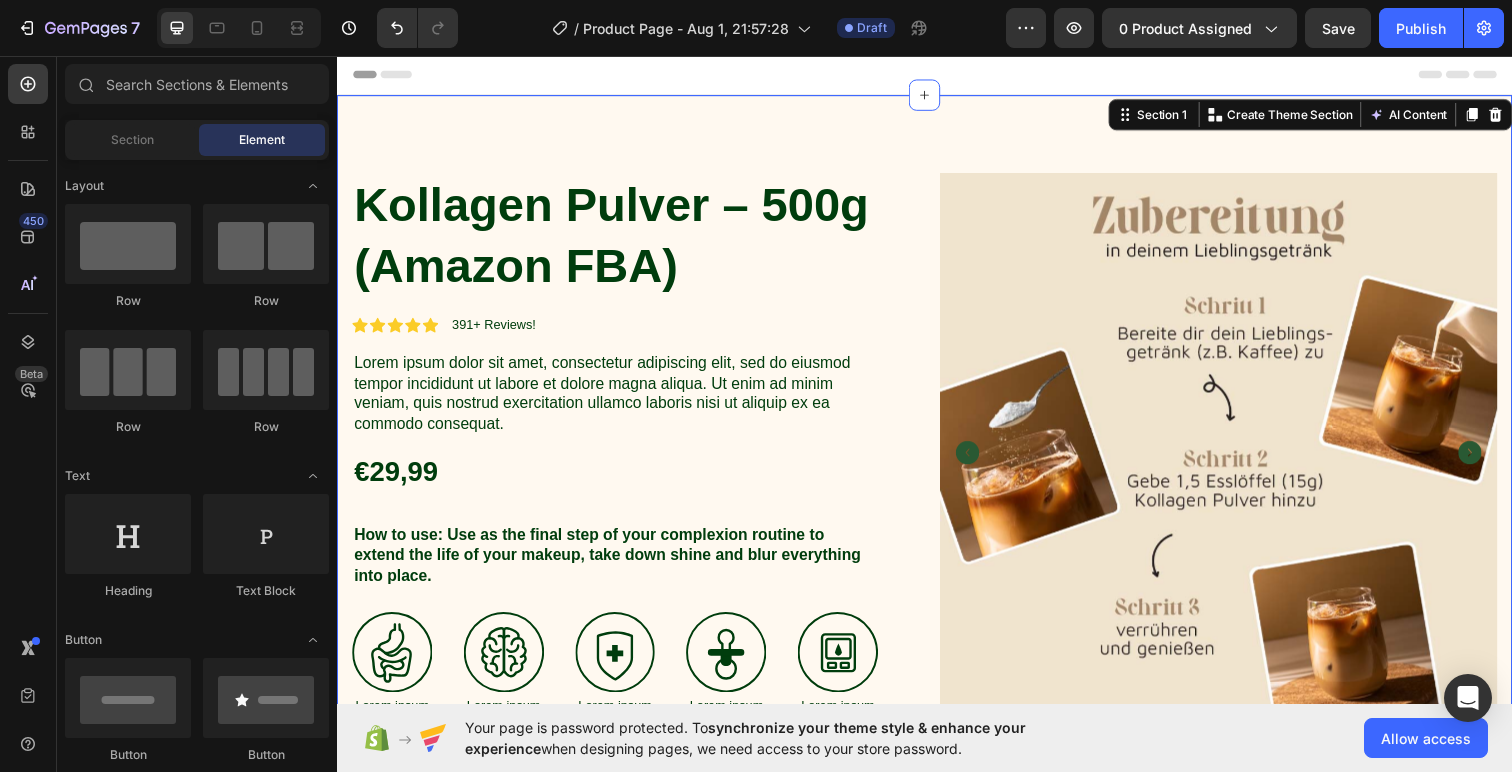 click on "Header" at bounding box center [937, 75] 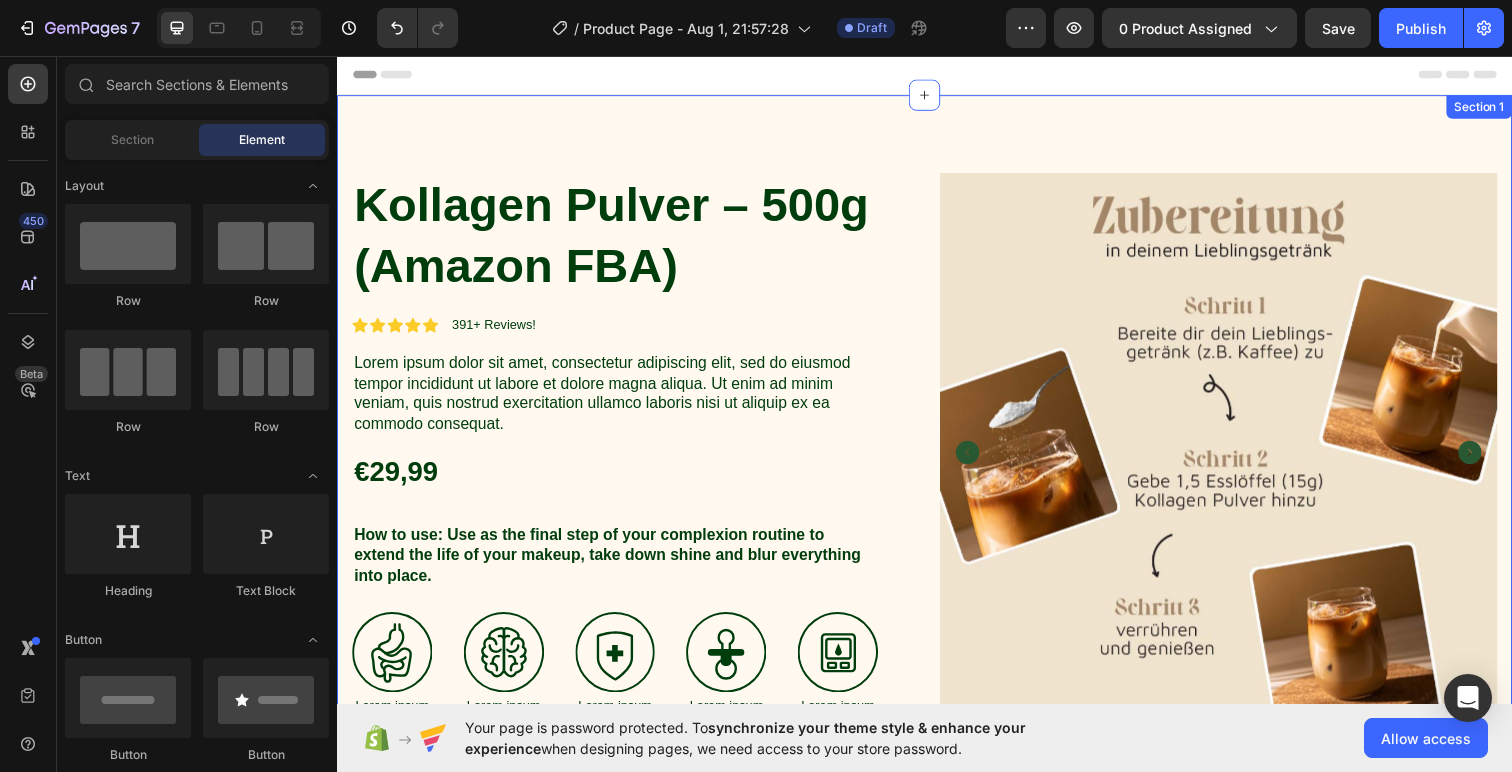 click on "Kollagen Pulver – 500g (Amazon FBA) Product Title Icon Icon Icon Icon Icon Icon List 391+ Reviews! Text Block Row Lorem ipsum dolor sit amet, consectetur adipiscing elit, sed do eiusmod tempor incididunt ut labore et dolore magna aliqua. Ut enim ad minim veniam, quis nostrud exercitation ullamco laboris nisi ut aliquip ex ea commodo consequat. Text Block €29,99 Product Price Product Price How to use: Use as the final step of your complexion routine to extend the life of your makeup, take down shine and blur everything into place. Text Block Image Lorem ipsum Text Block Image Lorem ipsum Text Block Image Lorem ipsum Text Block Image Lorem ipsum Text Block Image Lorem ipsum Text Block Row Add to cart Add to Cart
Lorem ipsum dolor sit amet
eiusmod tempor incididunt ut labore
quis nostrud exercitation ullamco Item List
INGRENDIENTS
SHIPPING Accordion Row
Product Images Icon Icon Icon" at bounding box center [937, 628] 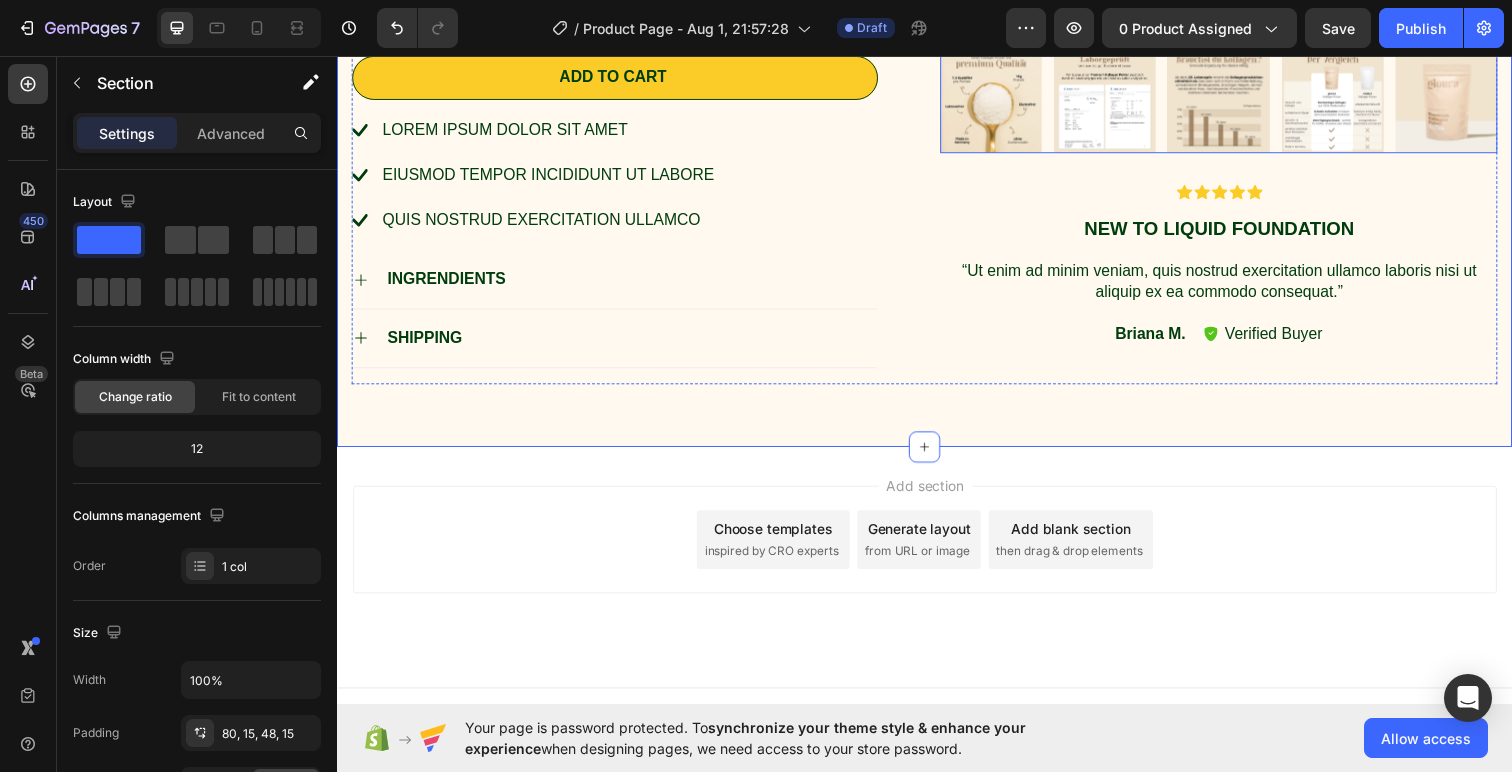 scroll, scrollTop: 731, scrollLeft: 0, axis: vertical 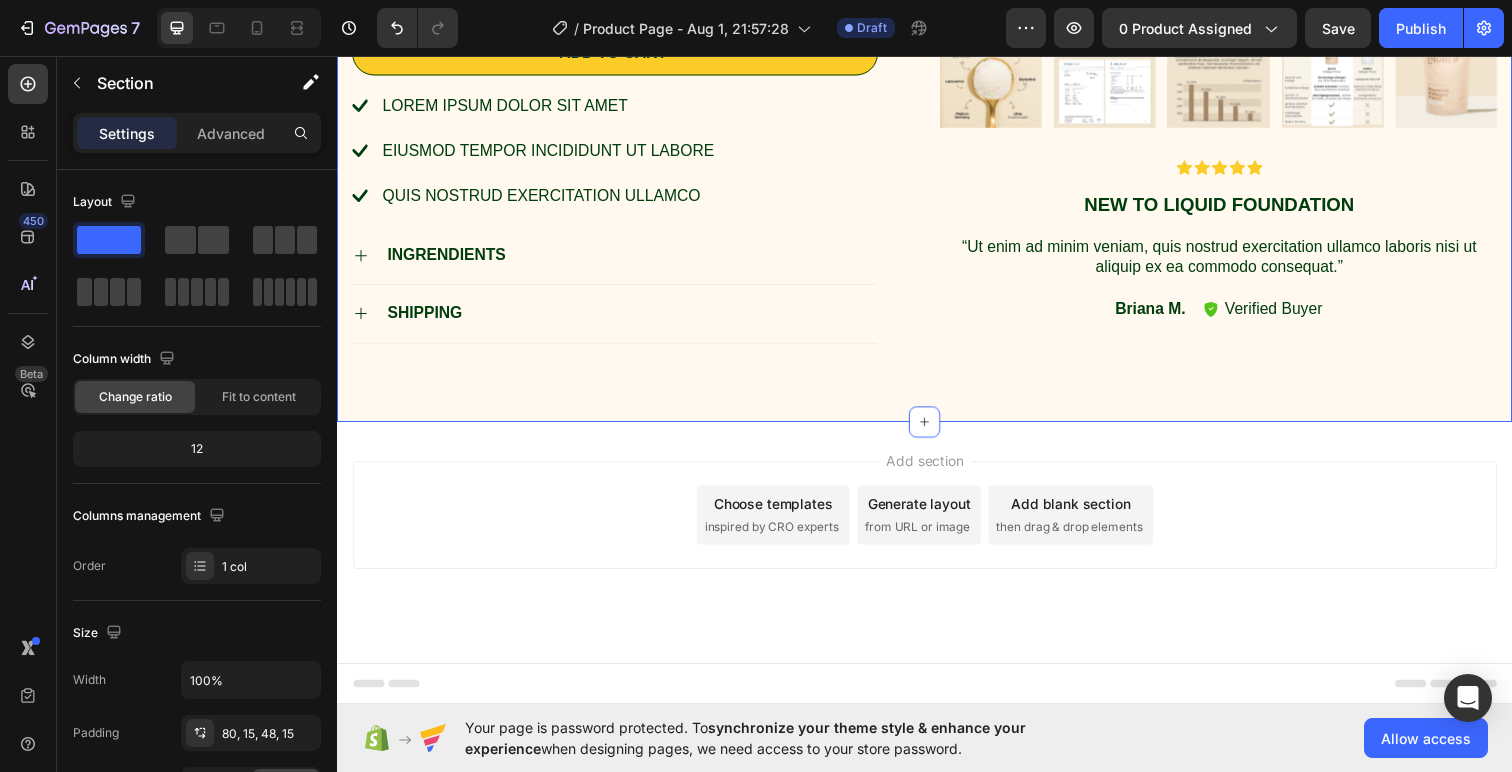 click on "Choose templates" at bounding box center (782, 513) 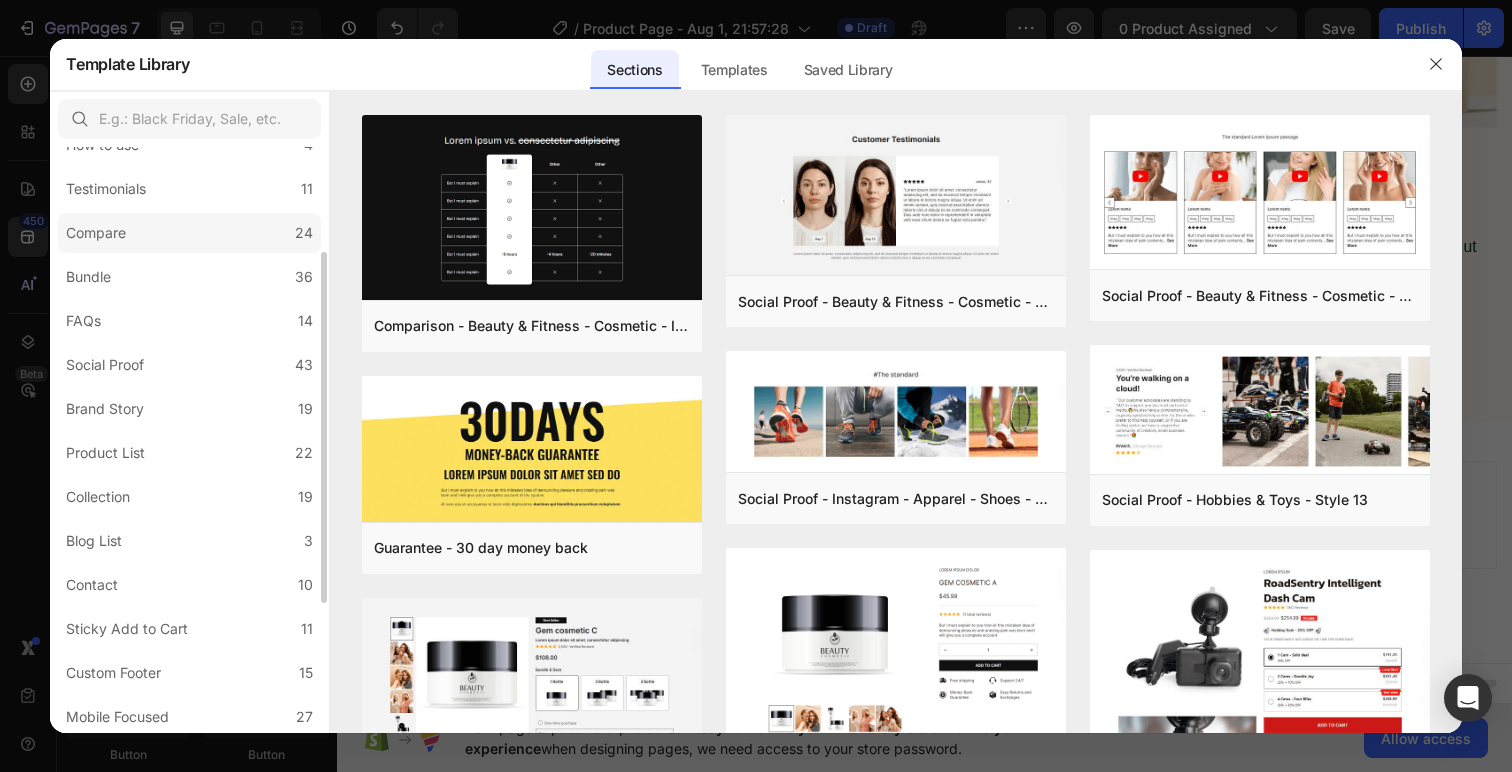 scroll, scrollTop: 393, scrollLeft: 0, axis: vertical 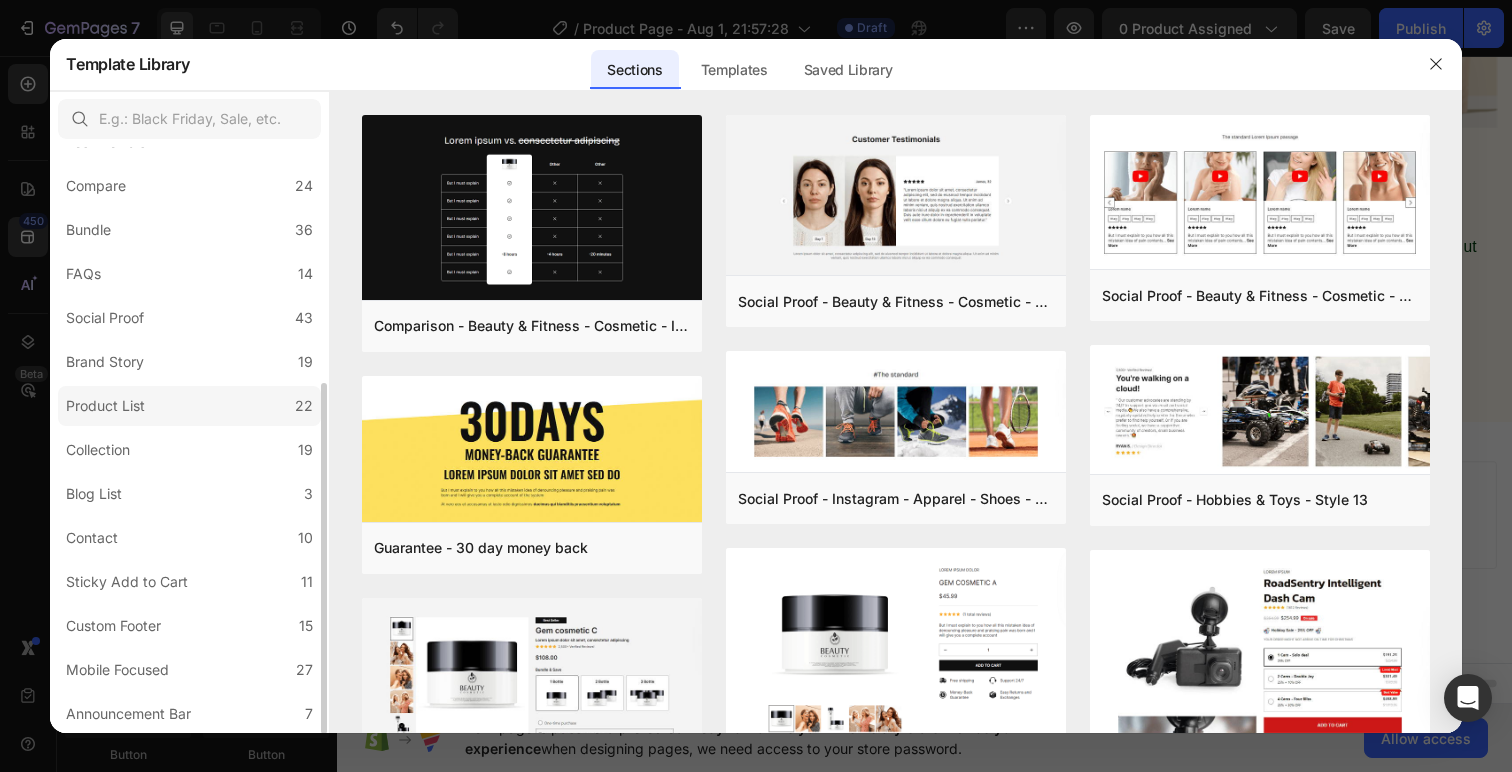 click on "Product List" at bounding box center (109, 406) 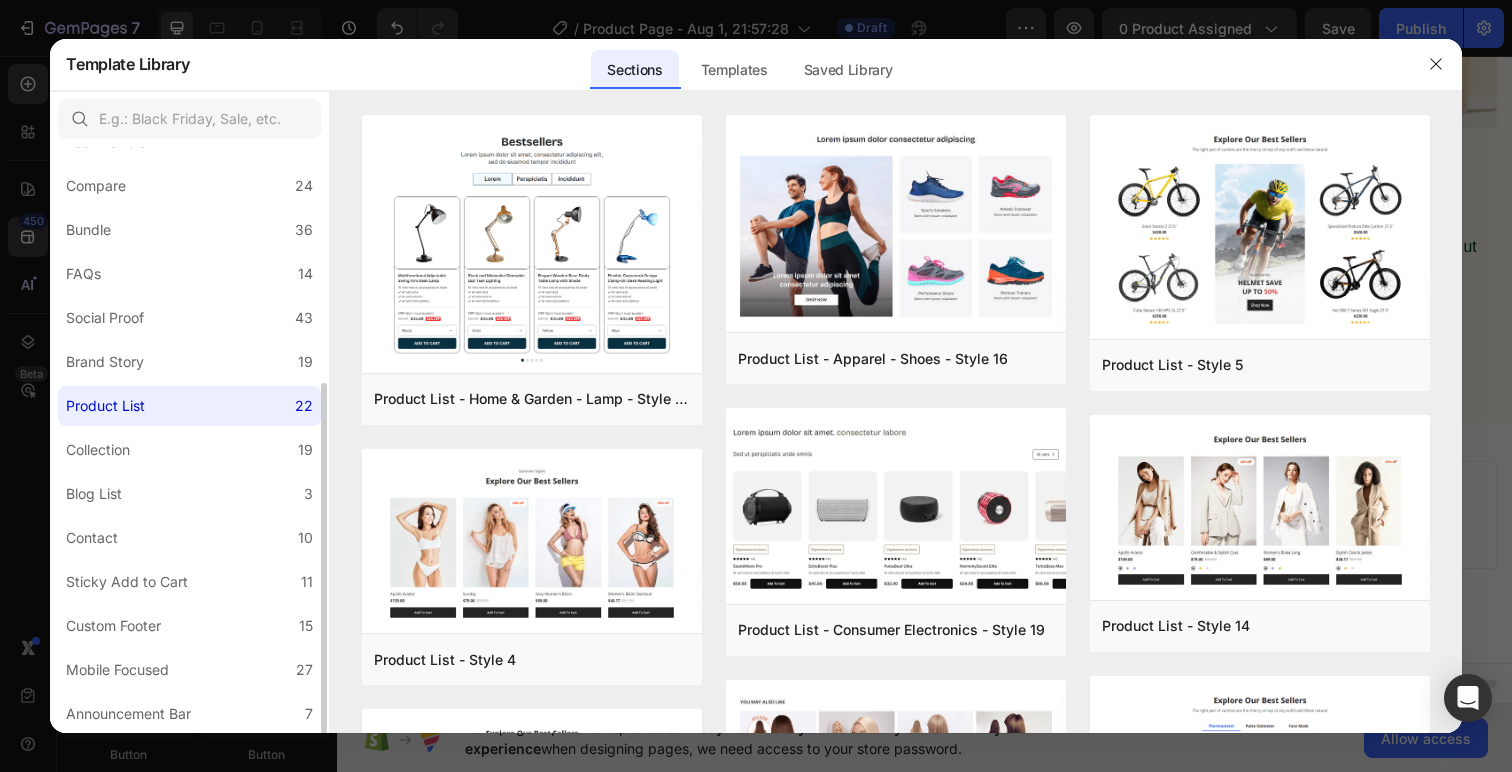 scroll, scrollTop: 0, scrollLeft: 0, axis: both 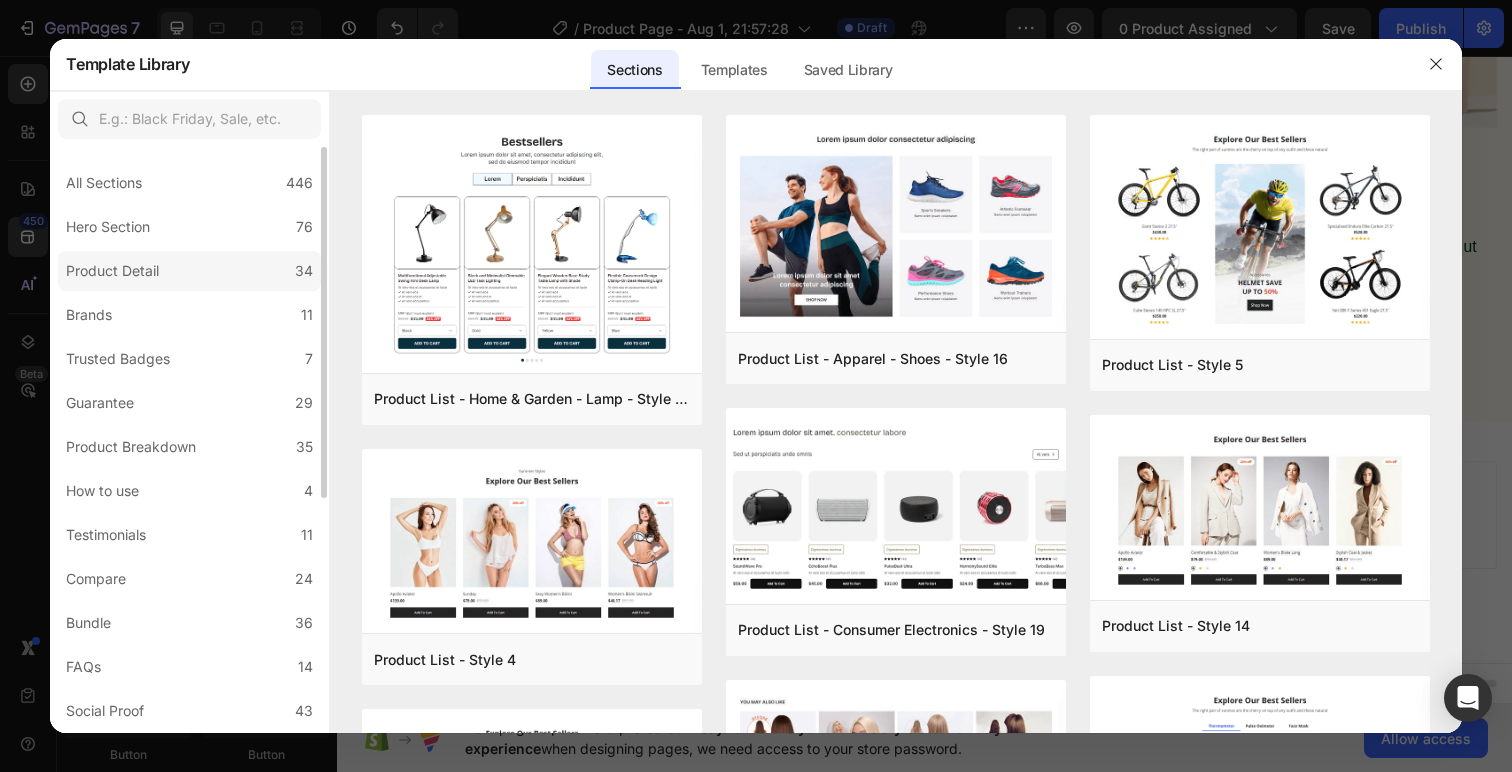 click on "Product Detail 34" 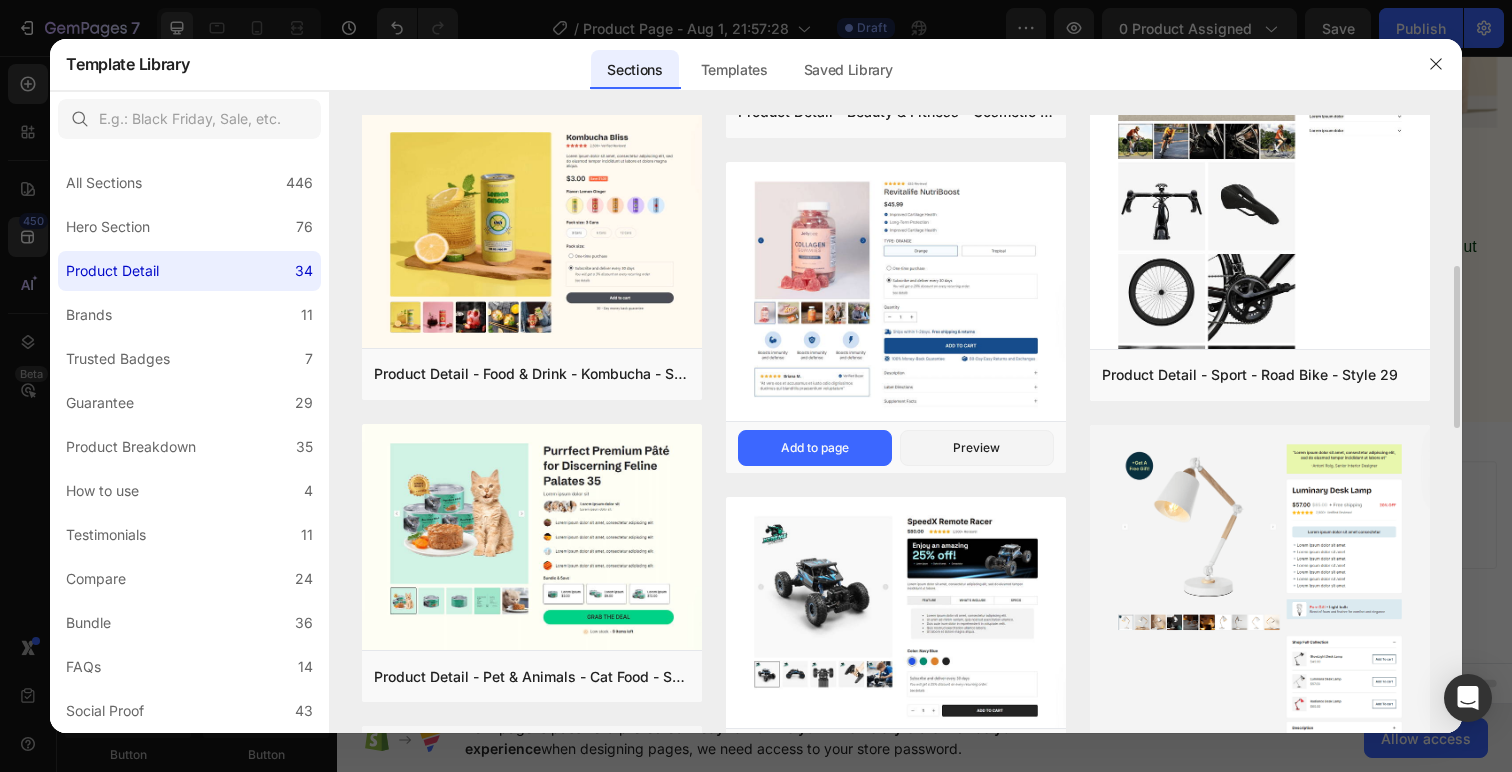 scroll, scrollTop: 583, scrollLeft: 0, axis: vertical 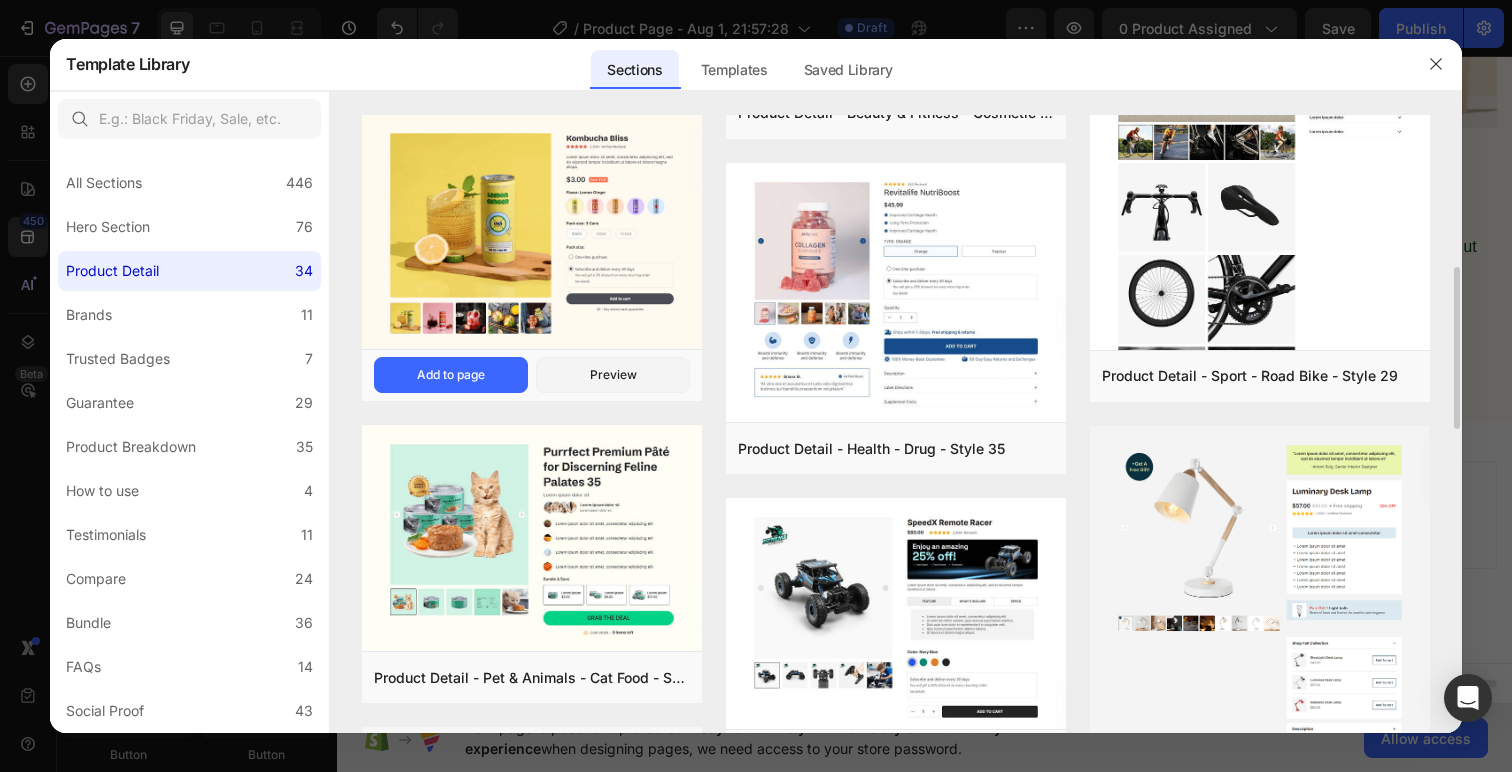 click at bounding box center [532, 233] 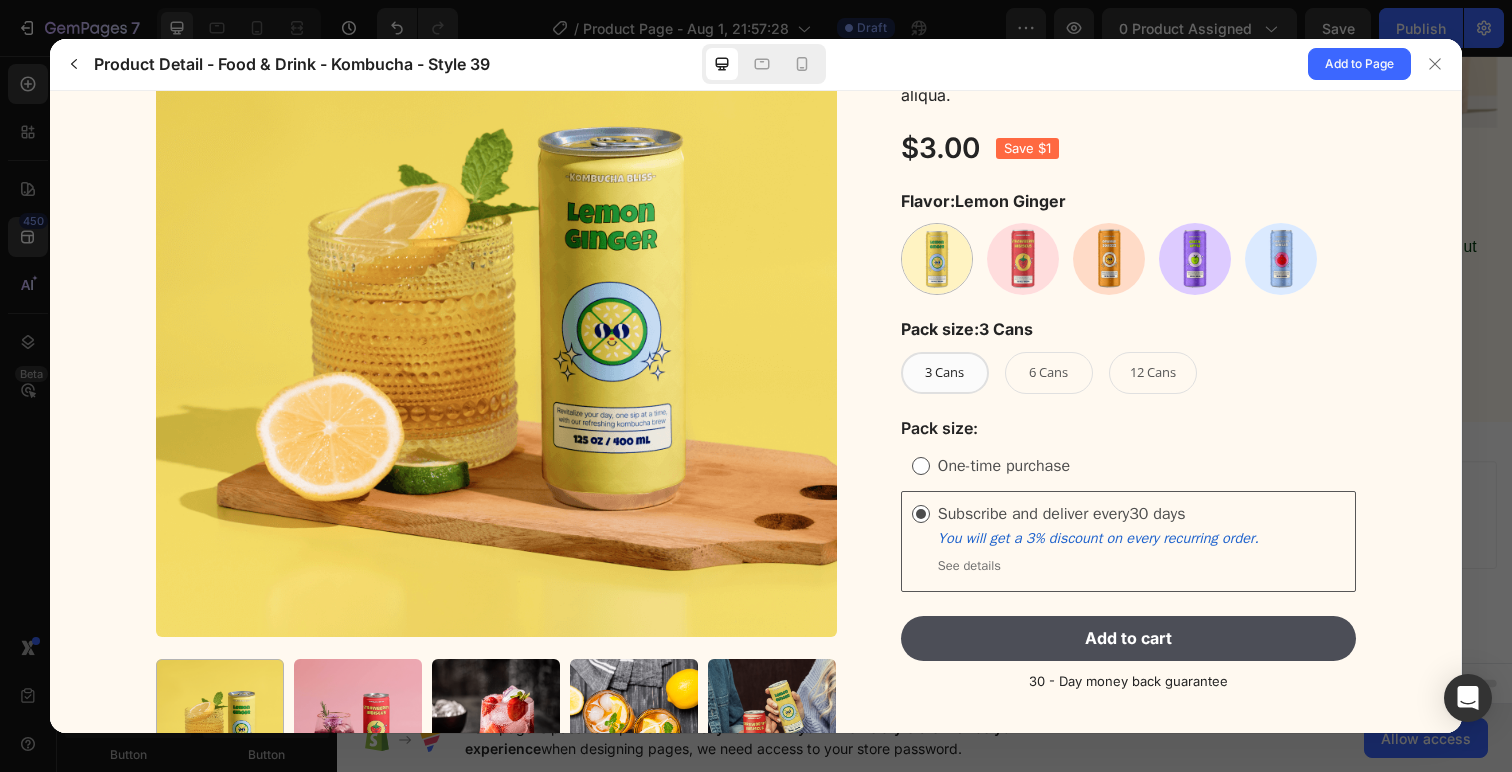 scroll, scrollTop: 282, scrollLeft: 0, axis: vertical 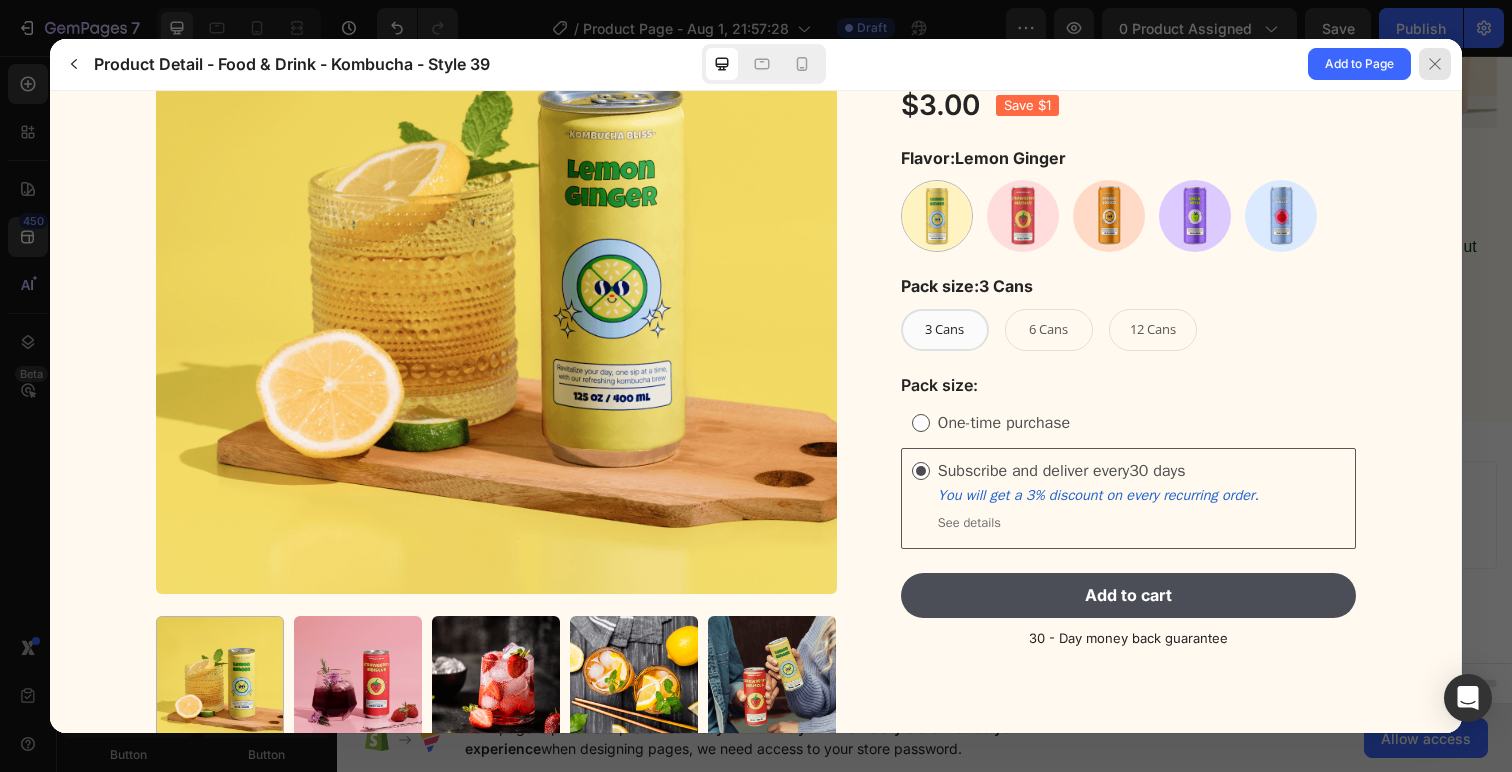 click 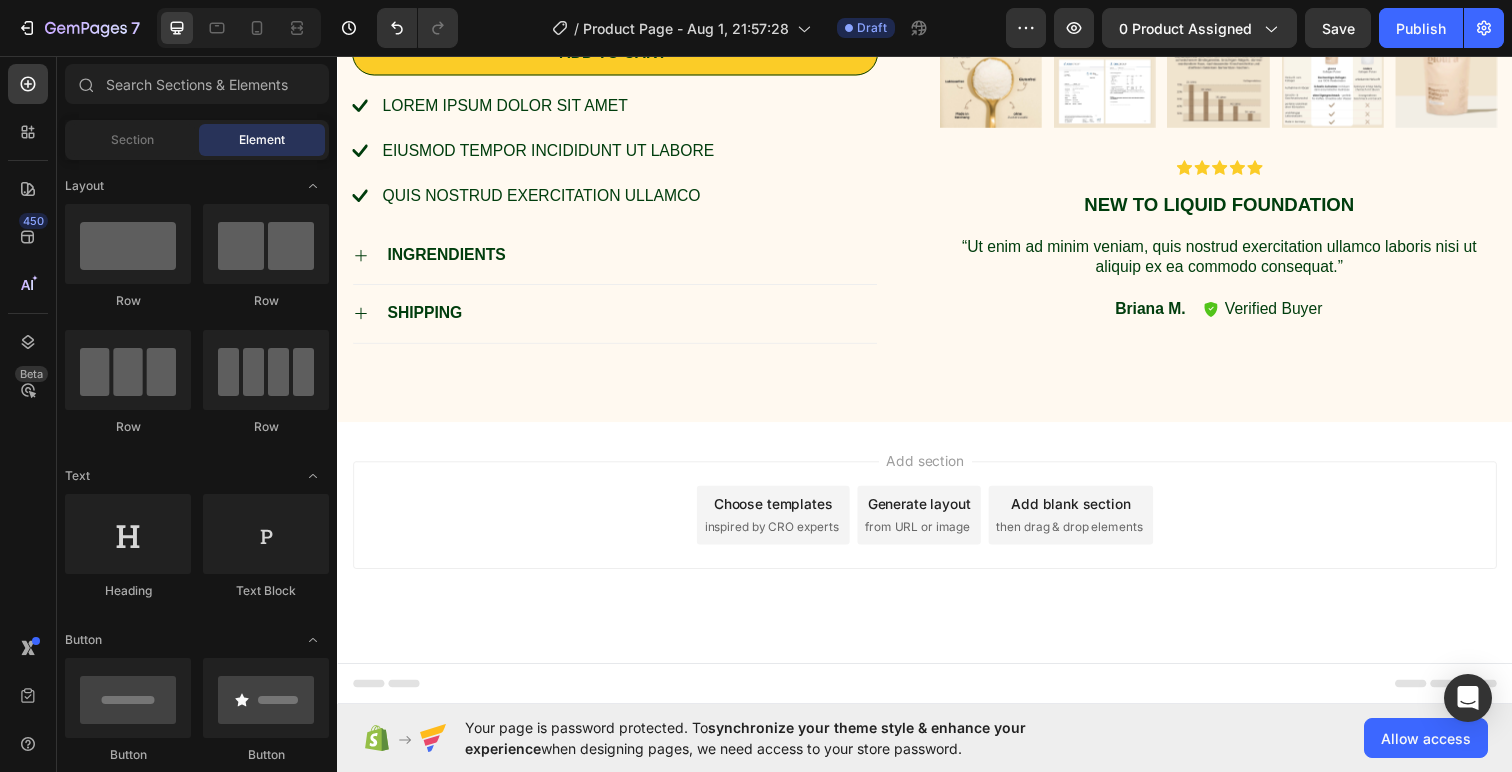 click on "Choose templates" at bounding box center (782, 513) 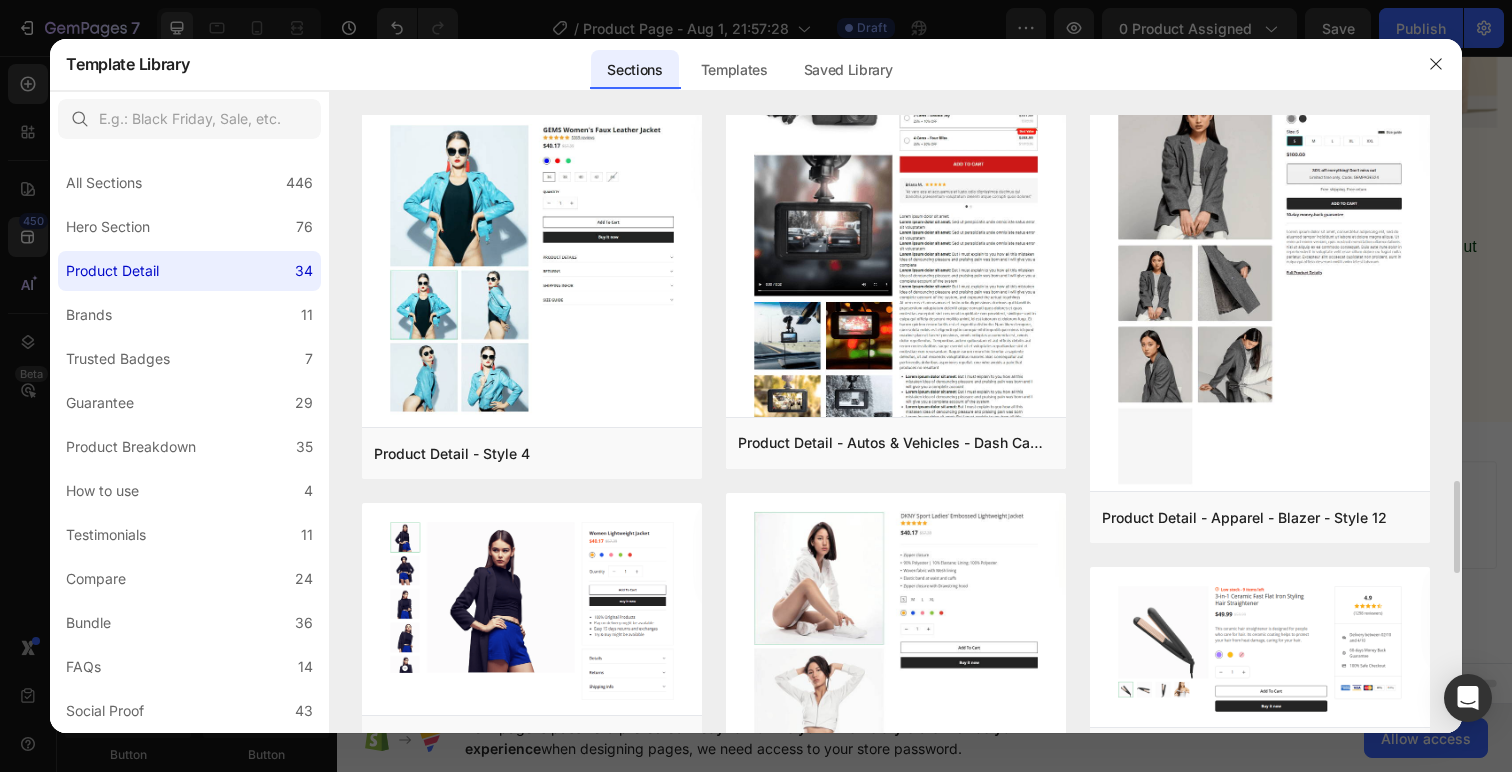 scroll, scrollTop: 3539, scrollLeft: 0, axis: vertical 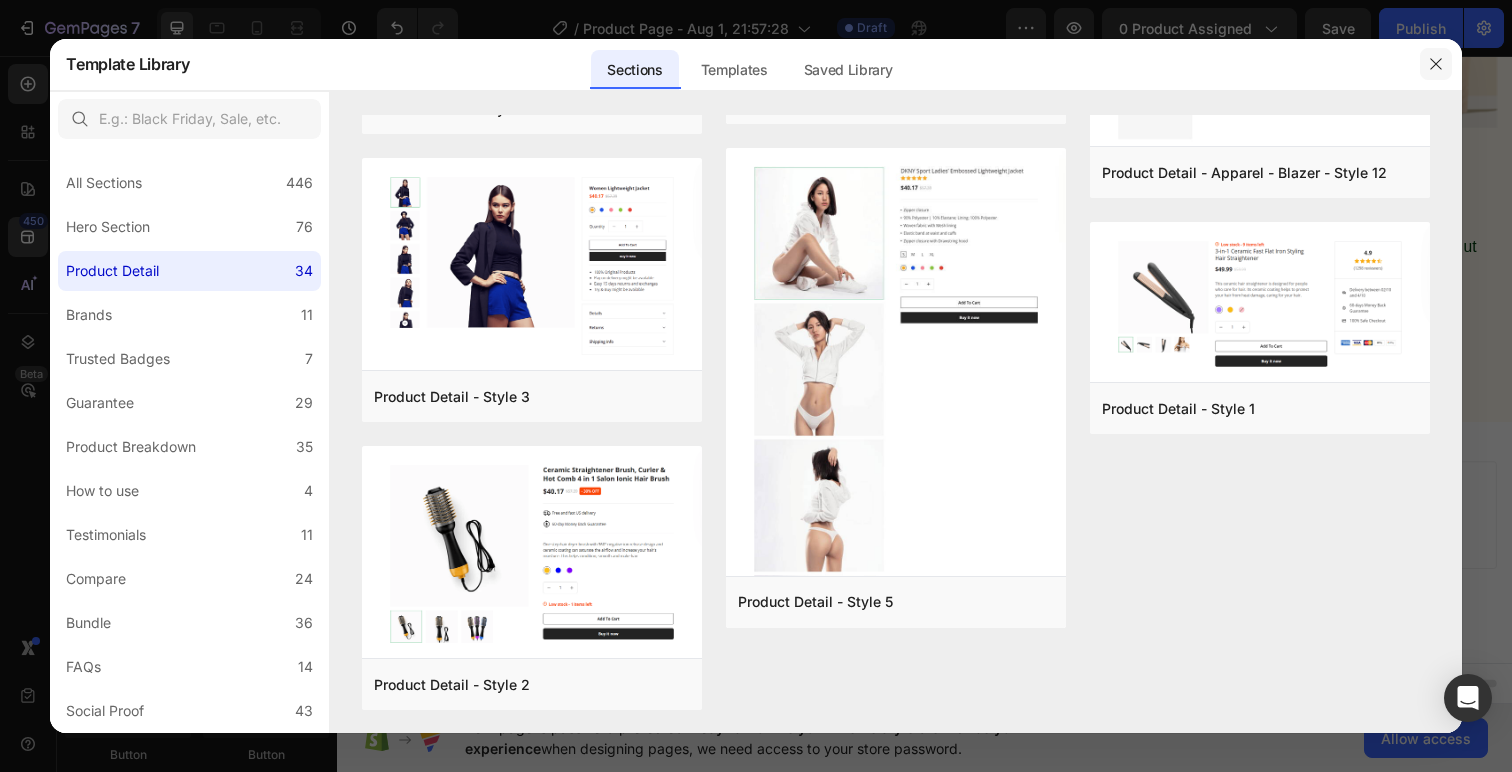 click 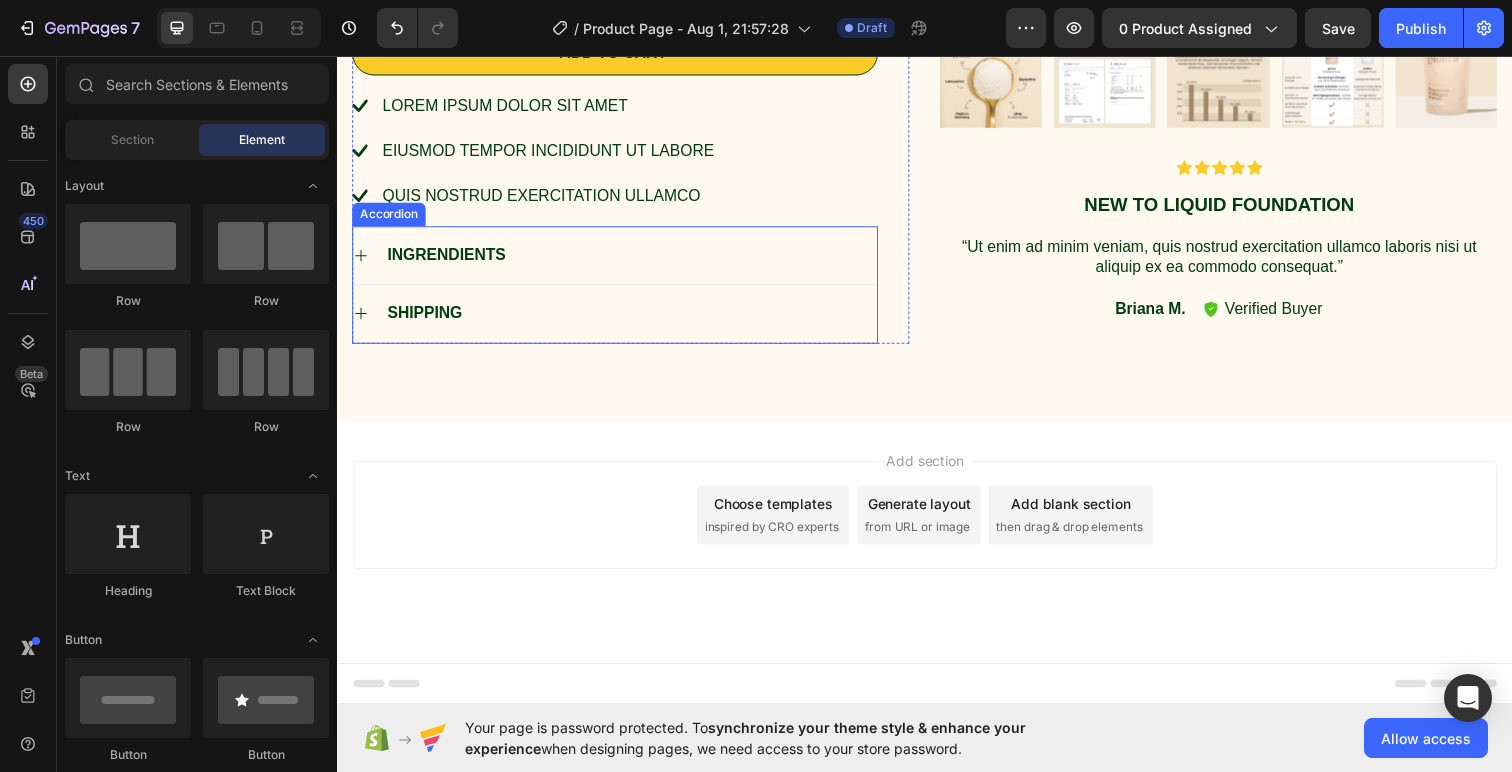 scroll, scrollTop: 0, scrollLeft: 0, axis: both 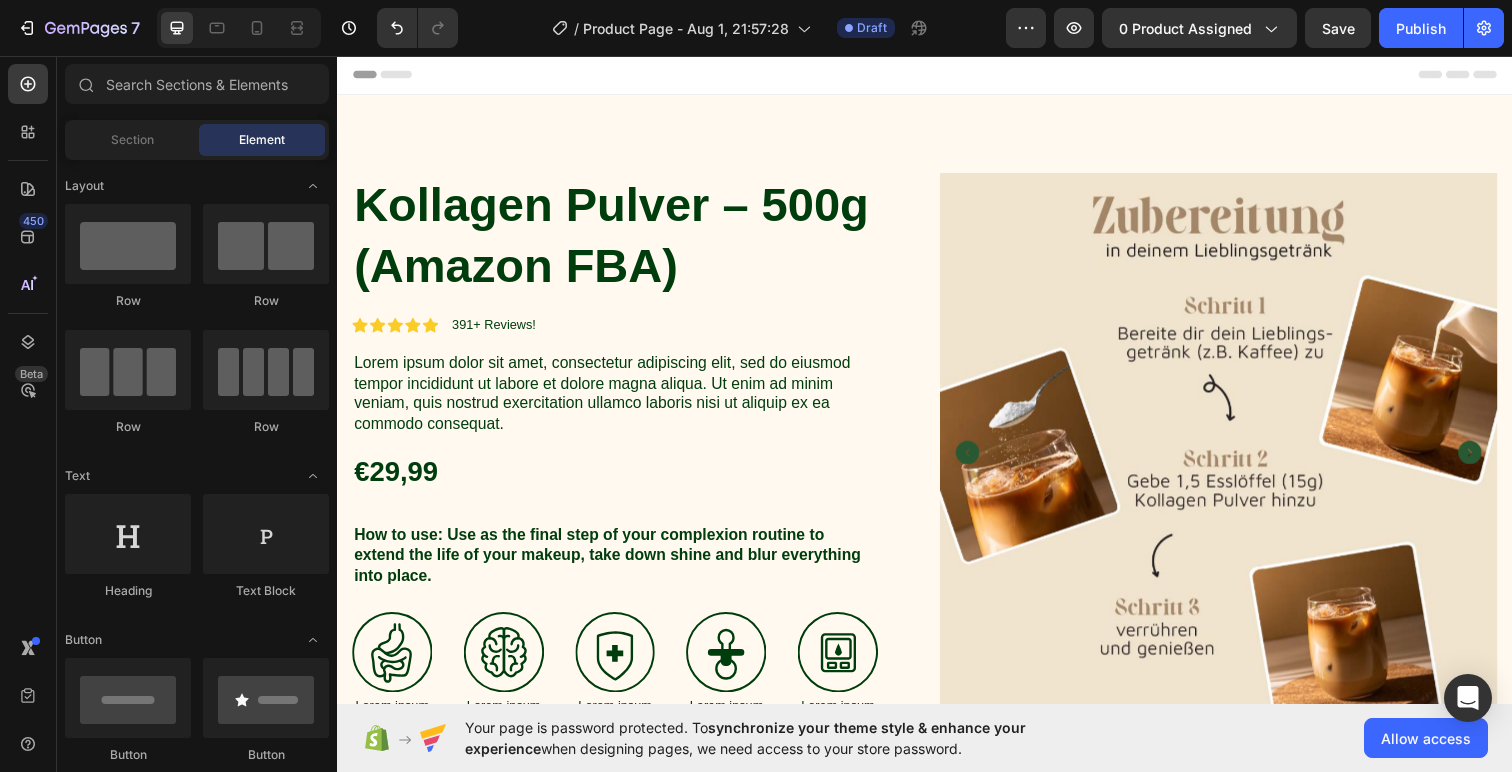 click on "Kollagen Pulver – 500g (Amazon FBA) Product Title Icon Icon Icon Icon Icon Icon List 391+ Reviews! Text Block Row Lorem ipsum dolor sit amet, consectetur adipiscing elit, sed do eiusmod tempor incididunt ut labore et dolore magna aliqua. Ut enim ad minim veniam, quis nostrud exercitation ullamco laboris nisi ut aliquip ex ea commodo consequat. Text Block €29,99 Product Price Product Price How to use: Use as the final step of your complexion routine to extend the life of your makeup, take down shine and blur everything into place. Text Block Image Lorem ipsum Text Block Image Lorem ipsum Text Block Image Lorem ipsum Text Block Image Lorem ipsum Text Block Image Lorem ipsum Text Block Row Add to cart Add to Cart
Lorem ipsum dolor sit amet
eiusmod tempor incididunt ut labore
quis nostrud exercitation ullamco Item List
INGRENDIENTS
SHIPPING Accordion Row
Product Images Icon Icon Icon" at bounding box center [937, 628] 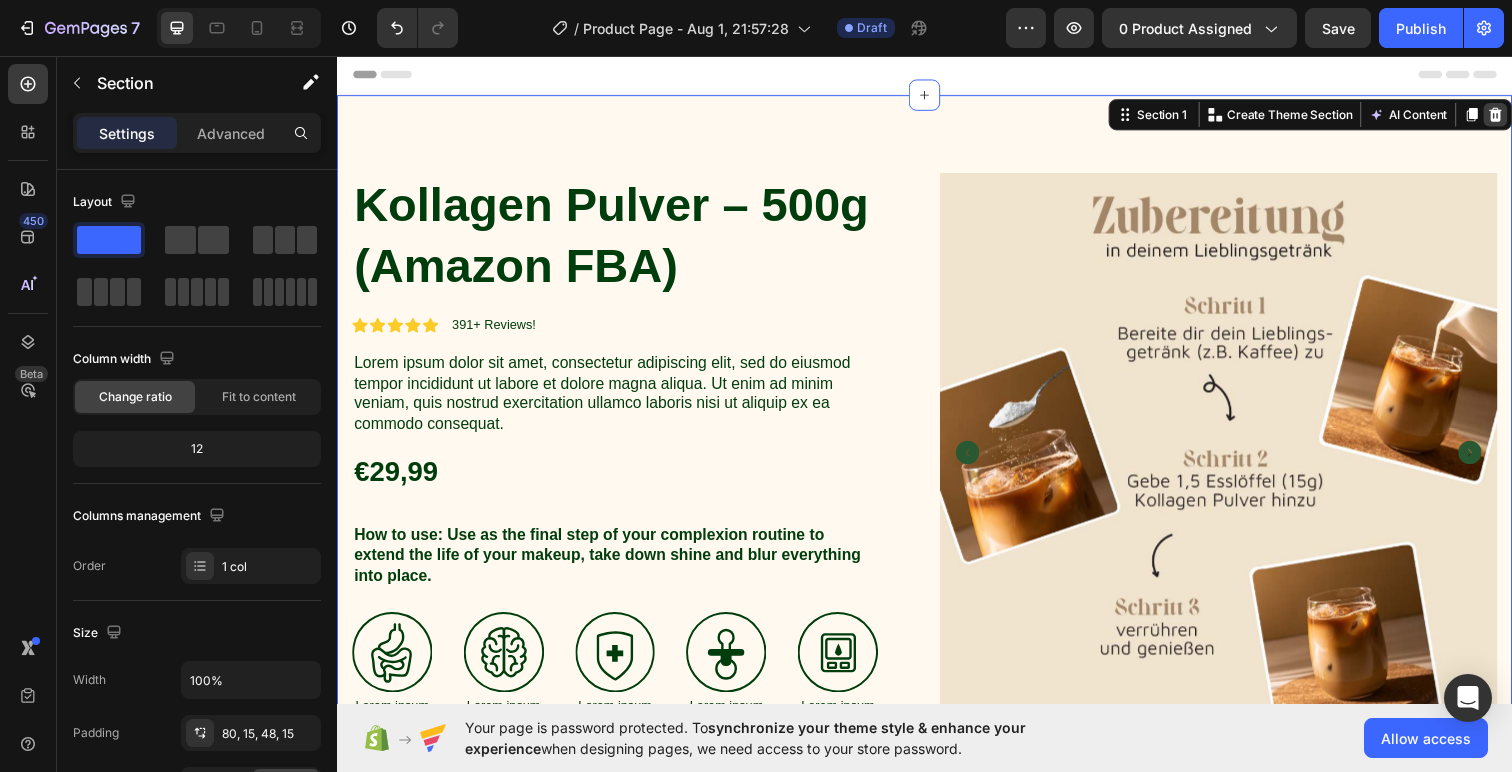 click 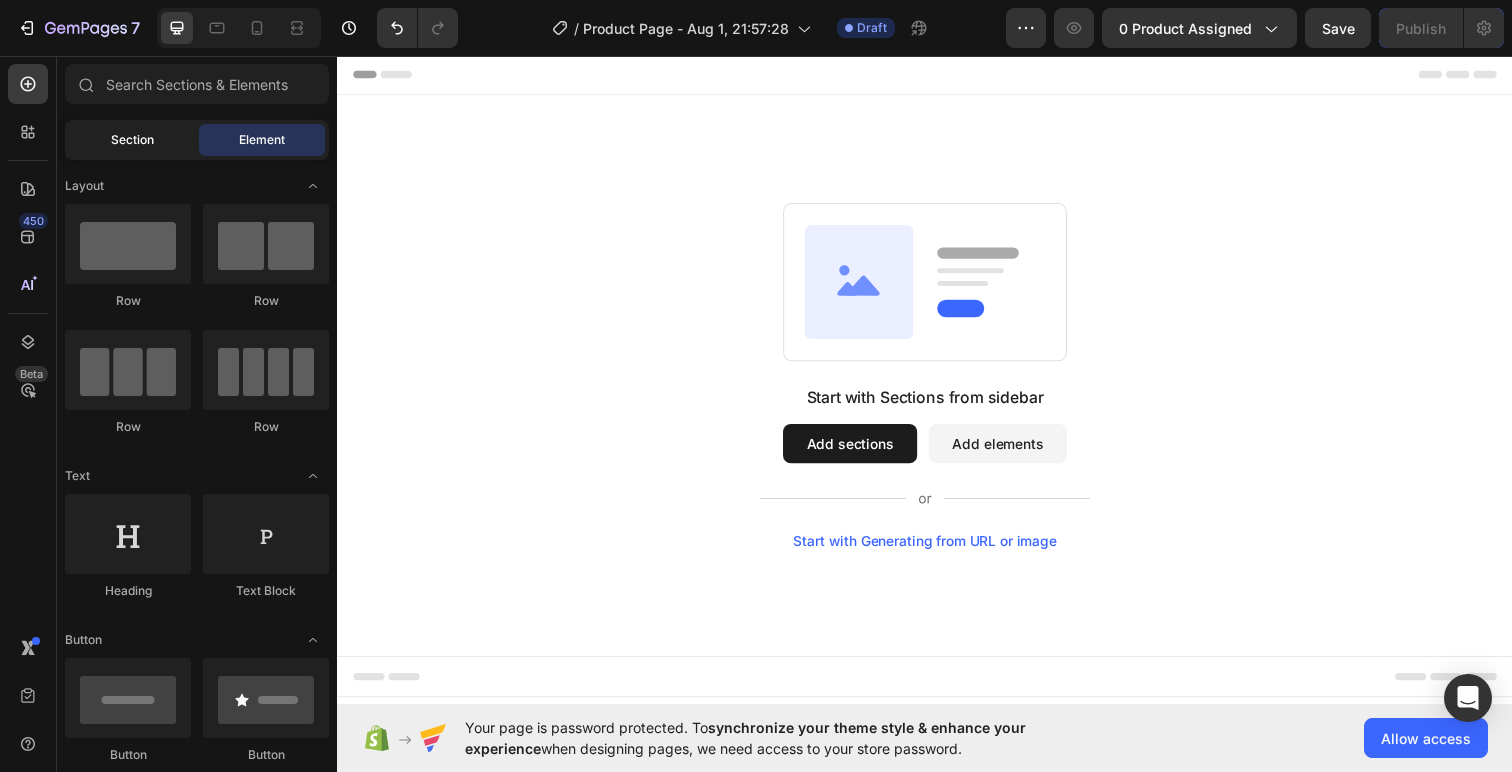 click on "Section" 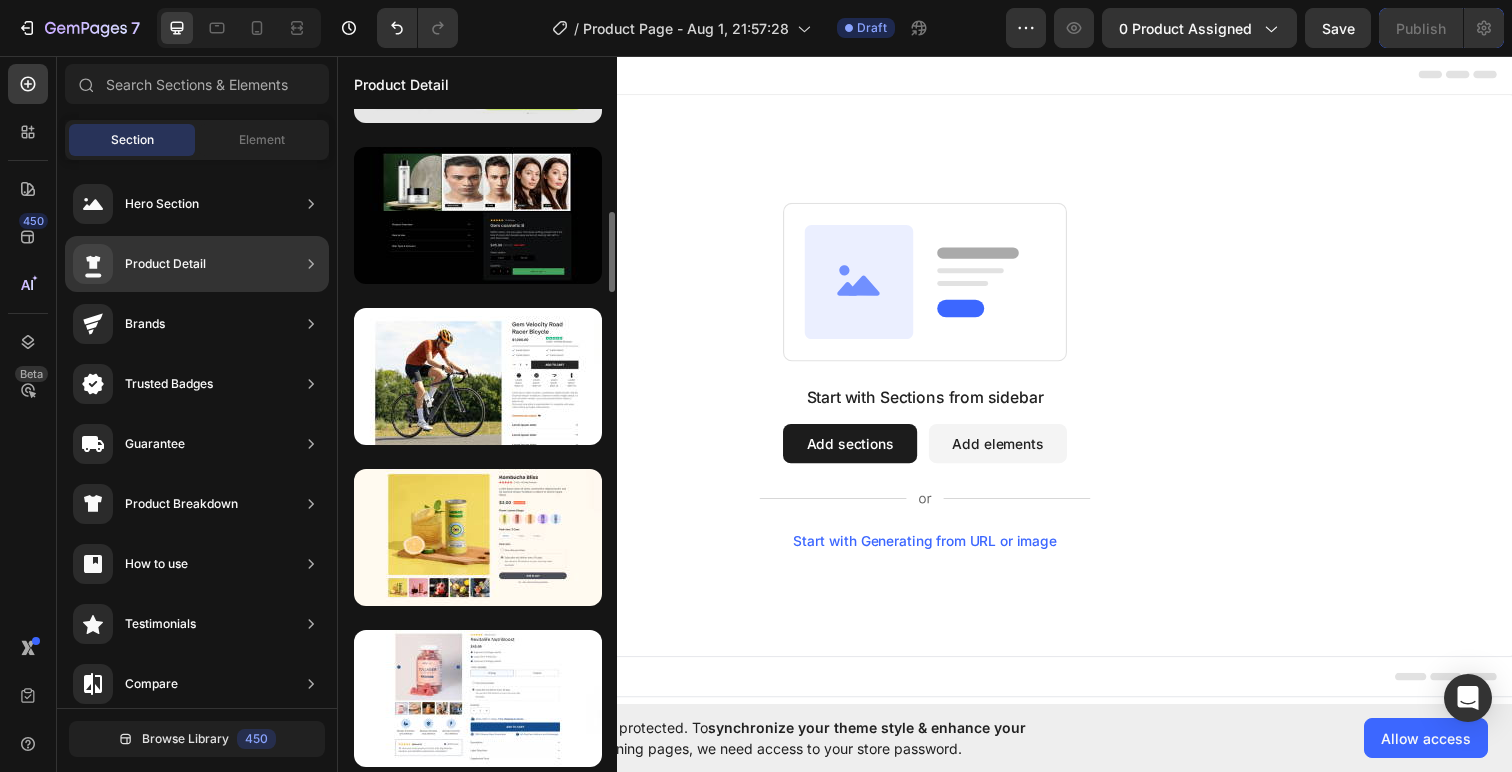 scroll, scrollTop: 736, scrollLeft: 0, axis: vertical 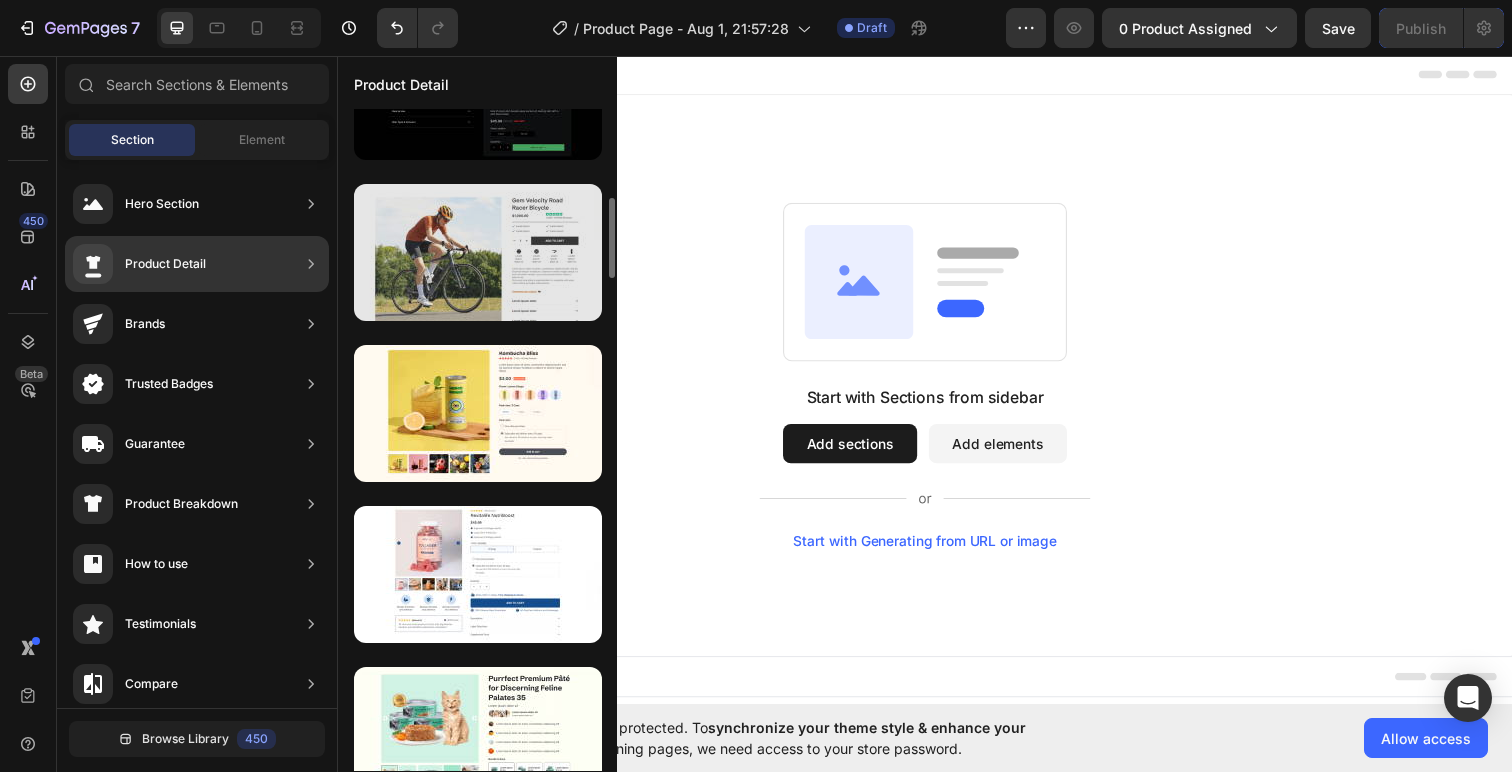 click at bounding box center (478, 252) 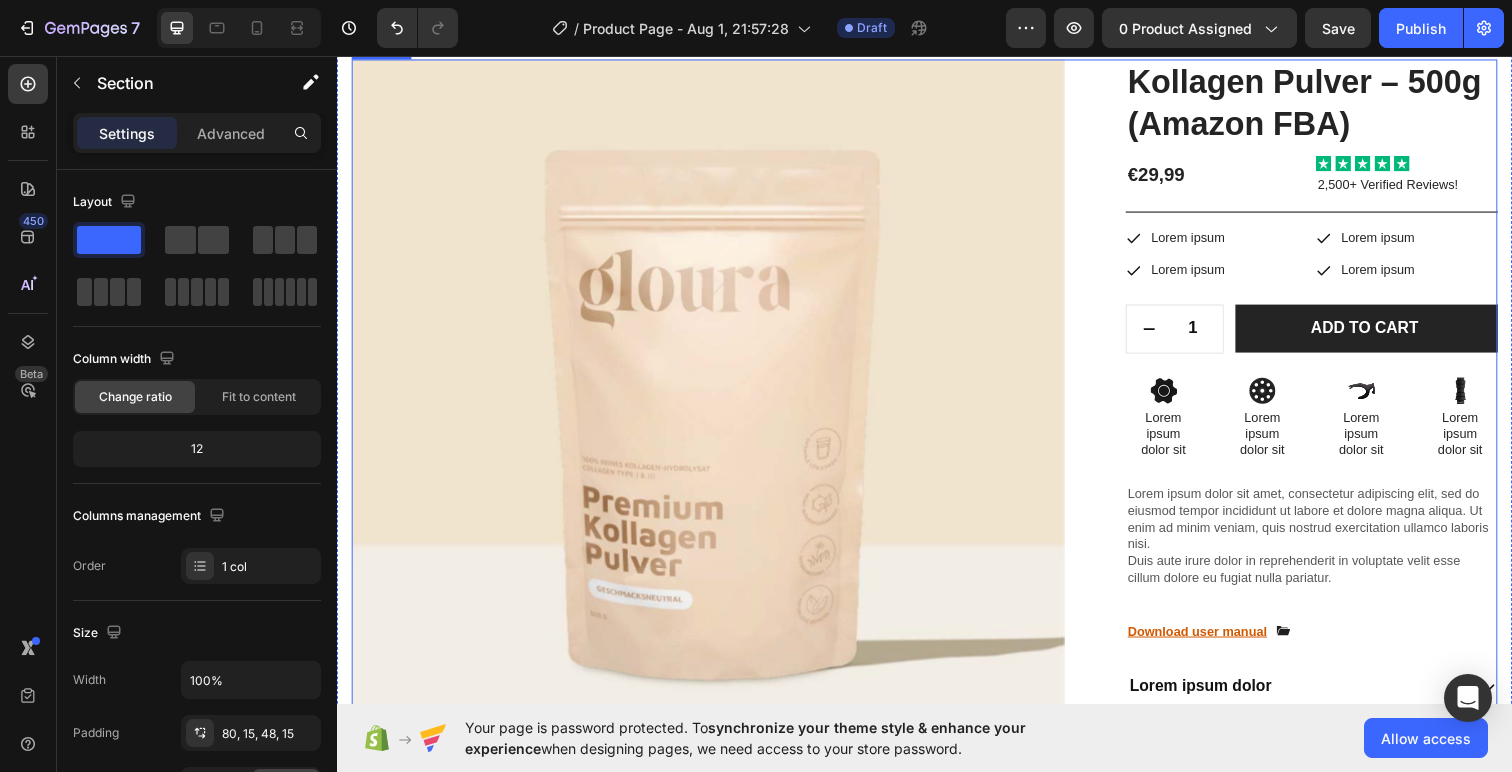 scroll, scrollTop: 0, scrollLeft: 0, axis: both 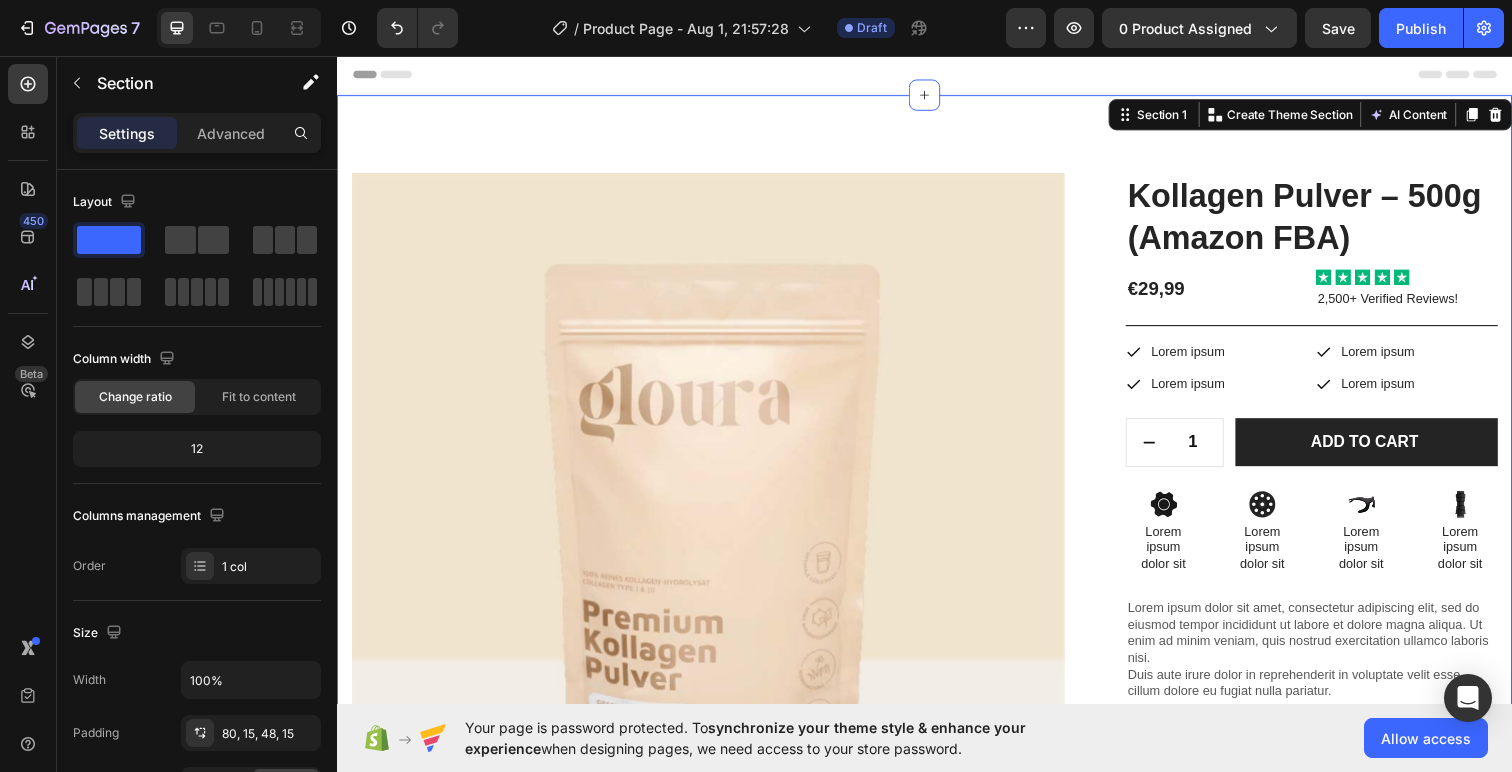 click on "7  Version history  /  Product Page - Aug 1, 21:57:28 Draft Preview 0 product assigned  Save   Publish" 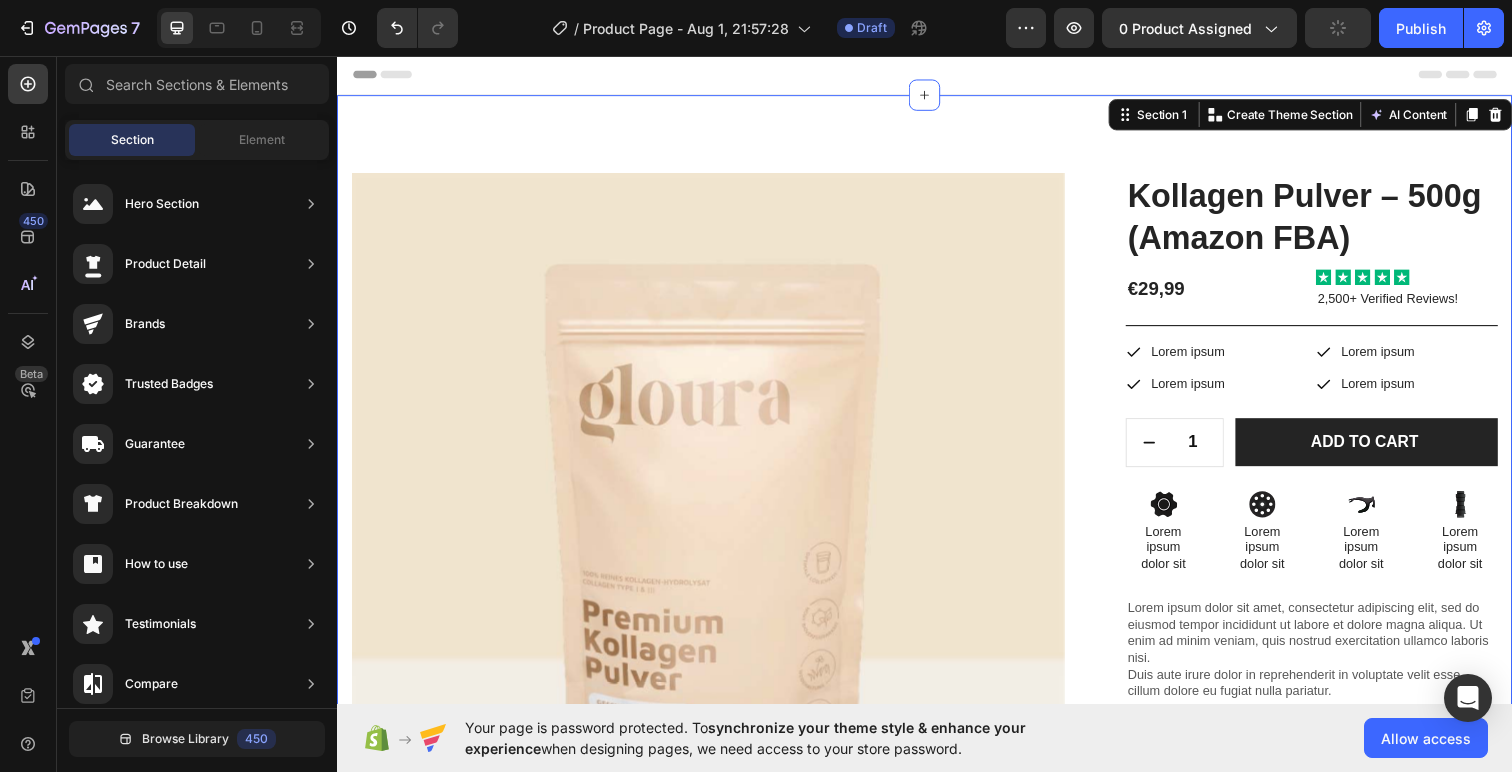 click on "Header" at bounding box center (937, 75) 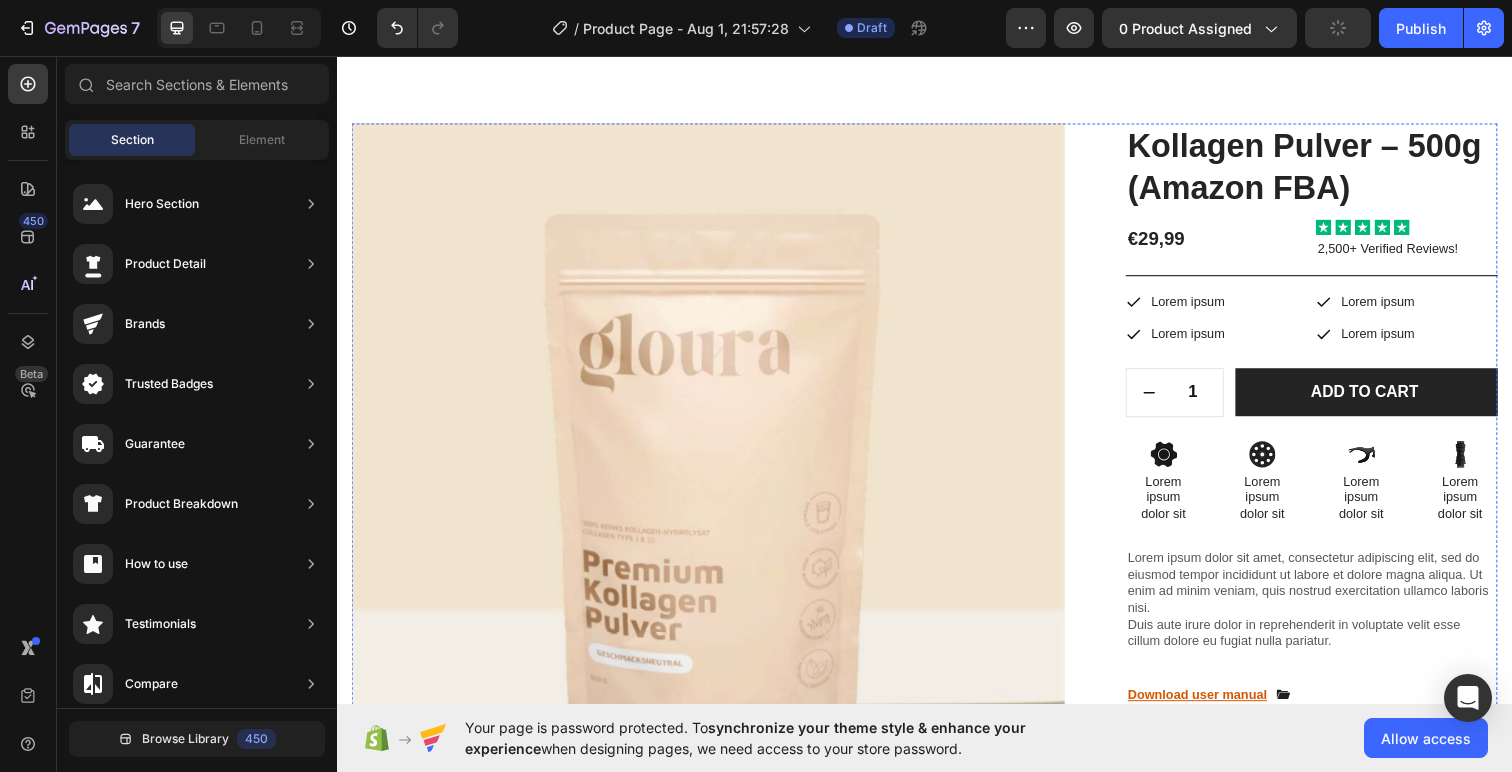 scroll, scrollTop: 43, scrollLeft: 0, axis: vertical 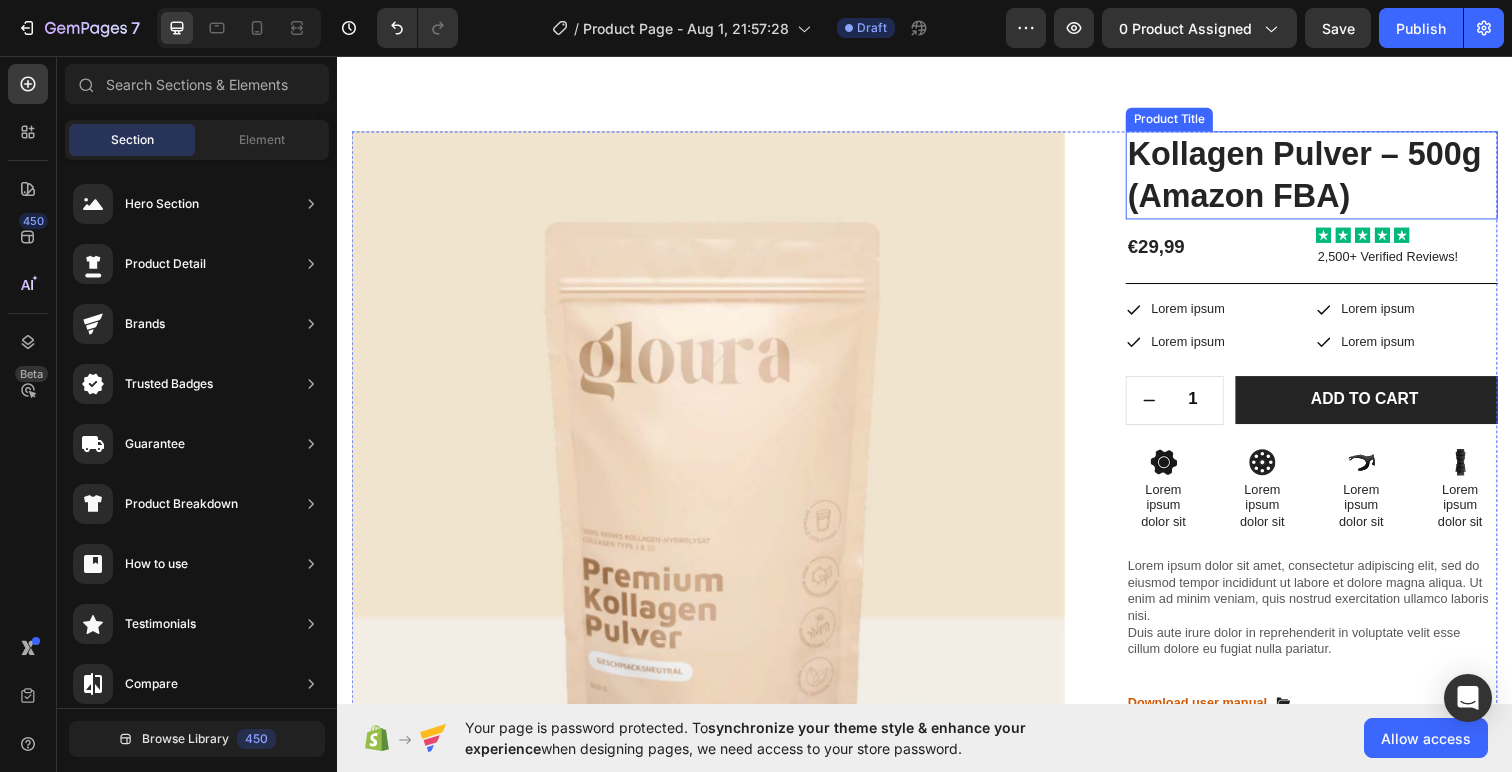 click on "Kollagen Pulver – 500g (Amazon FBA)" at bounding box center (1332, 178) 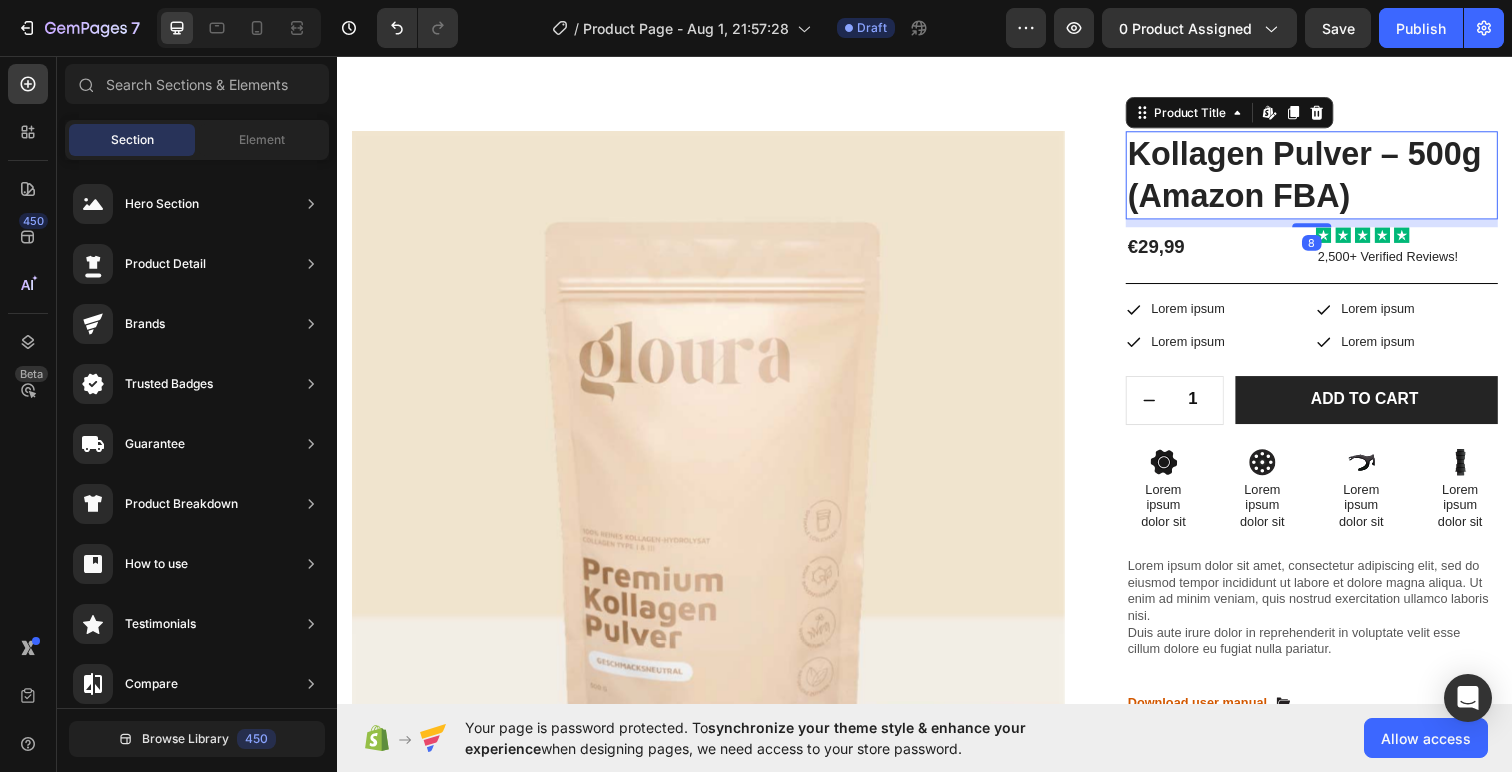 click on "Kollagen Pulver – 500g (Amazon FBA)" at bounding box center [1332, 178] 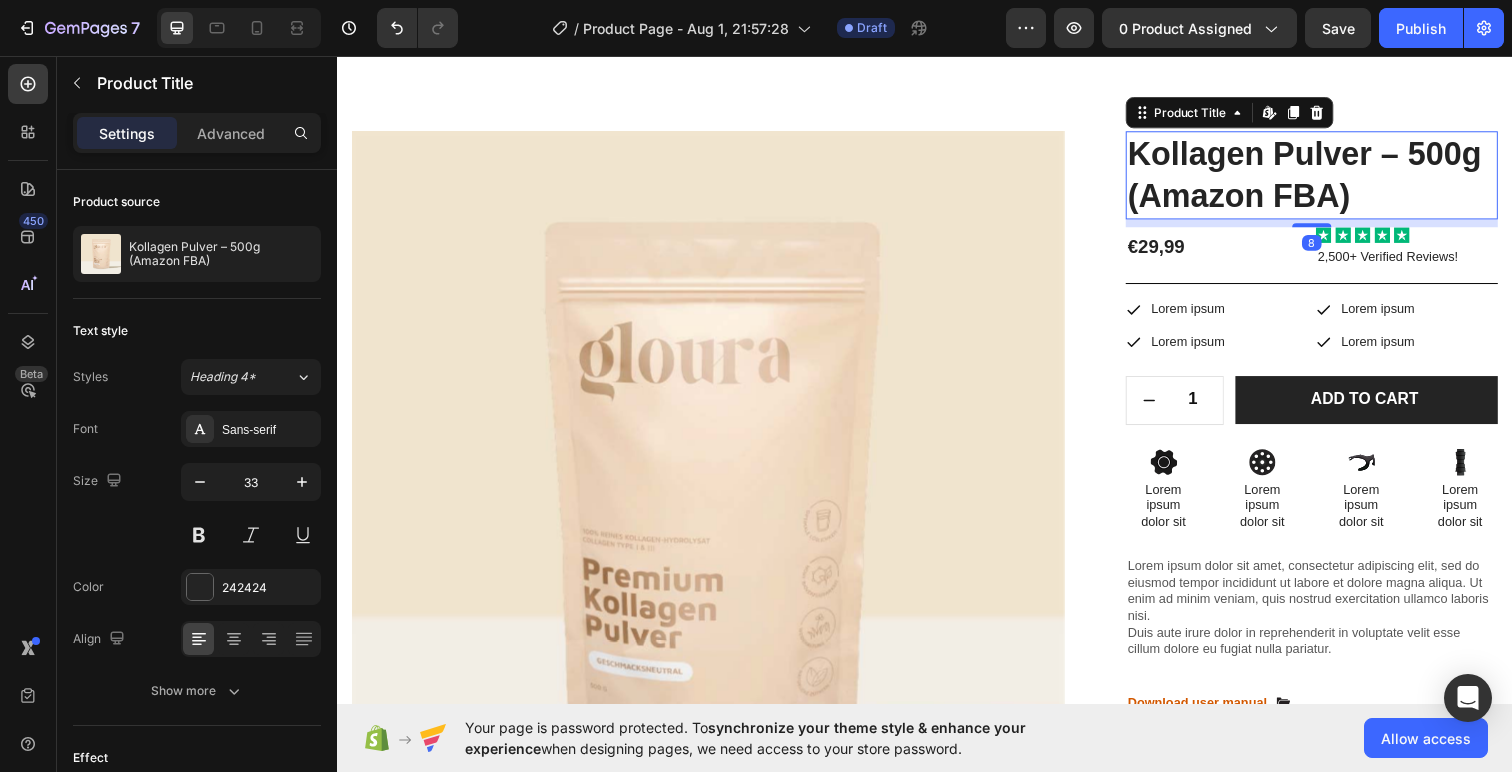 click on "Kollagen Pulver – 500g (Amazon FBA)" at bounding box center [1332, 178] 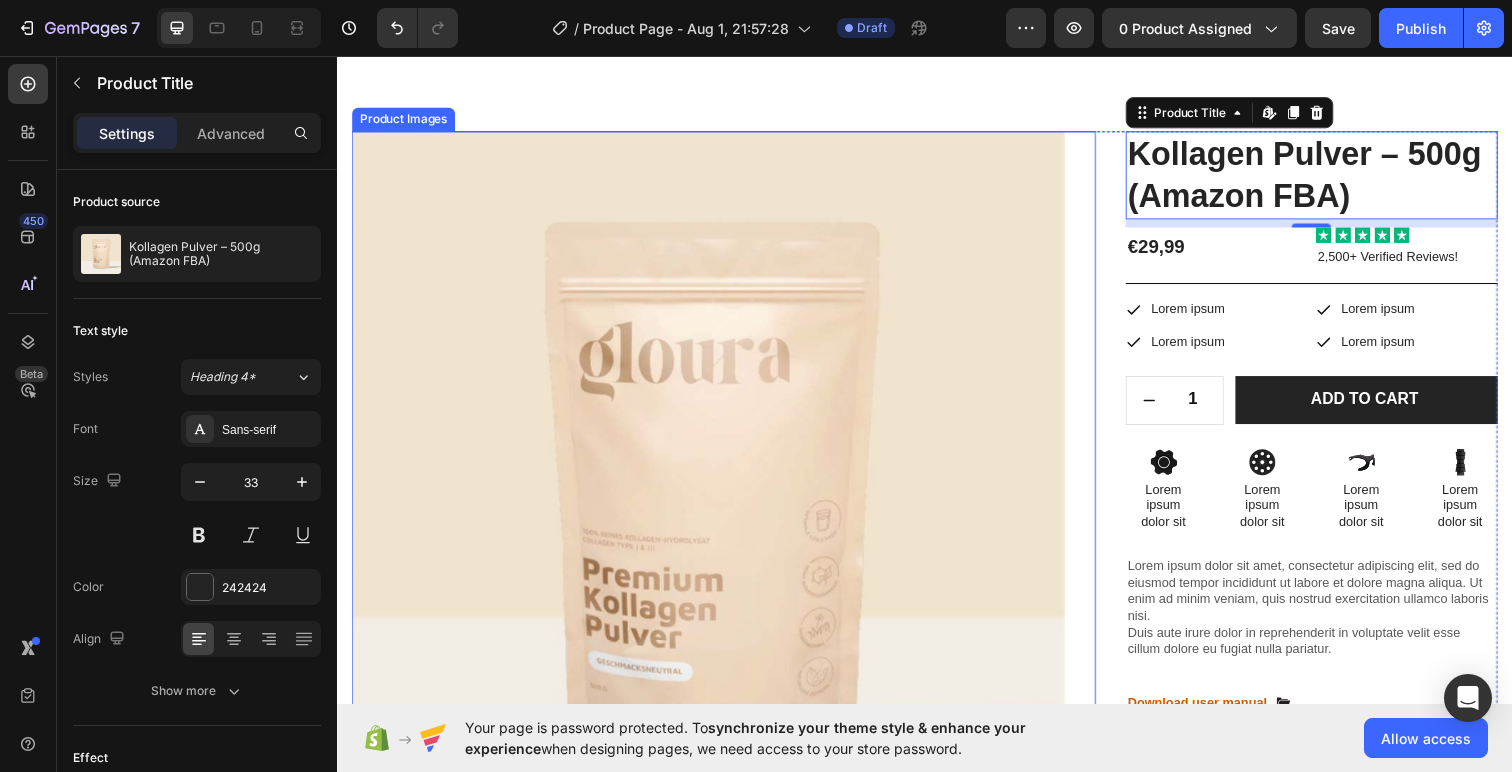 click at bounding box center [716, 497] 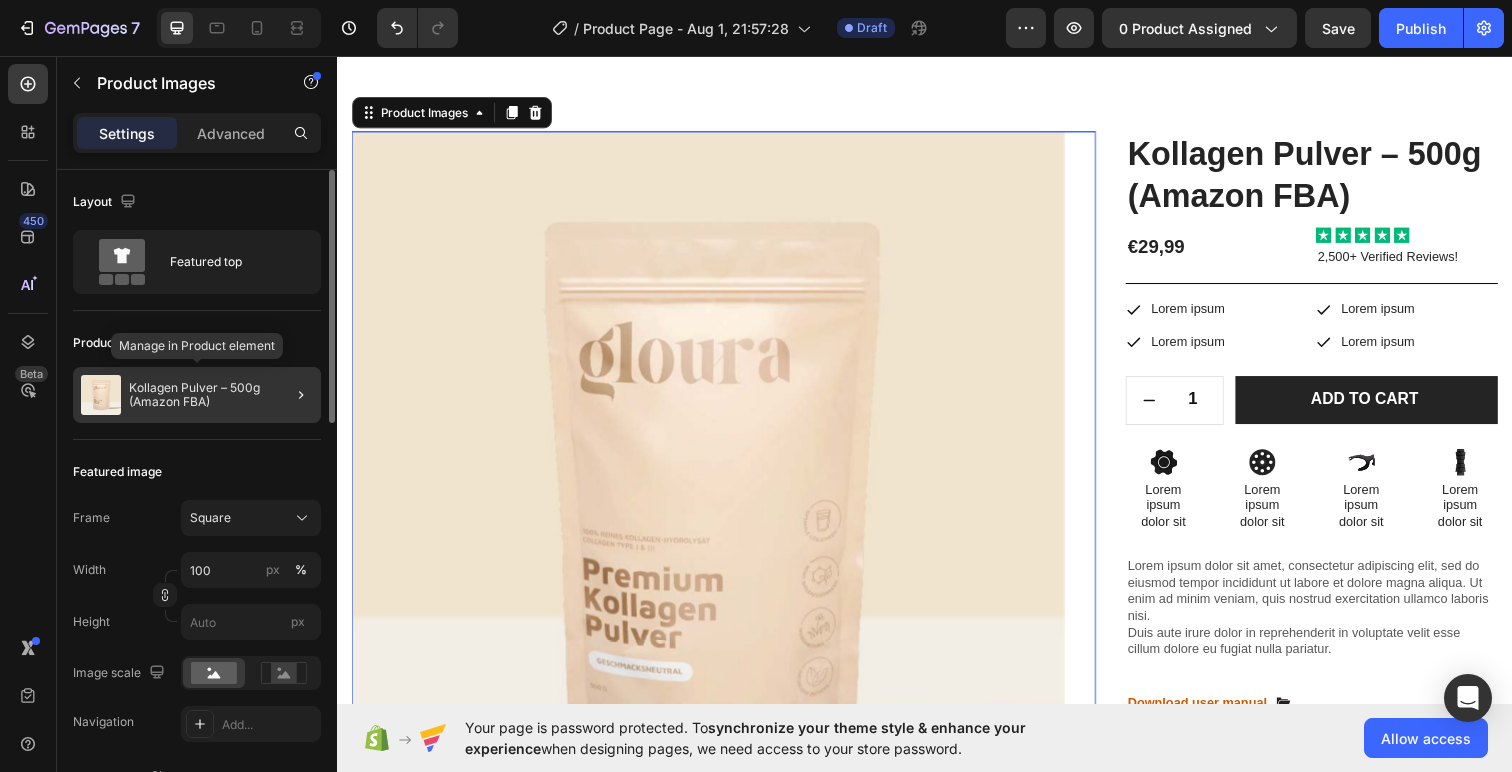 click on "Kollagen Pulver – 500g (Amazon FBA)" 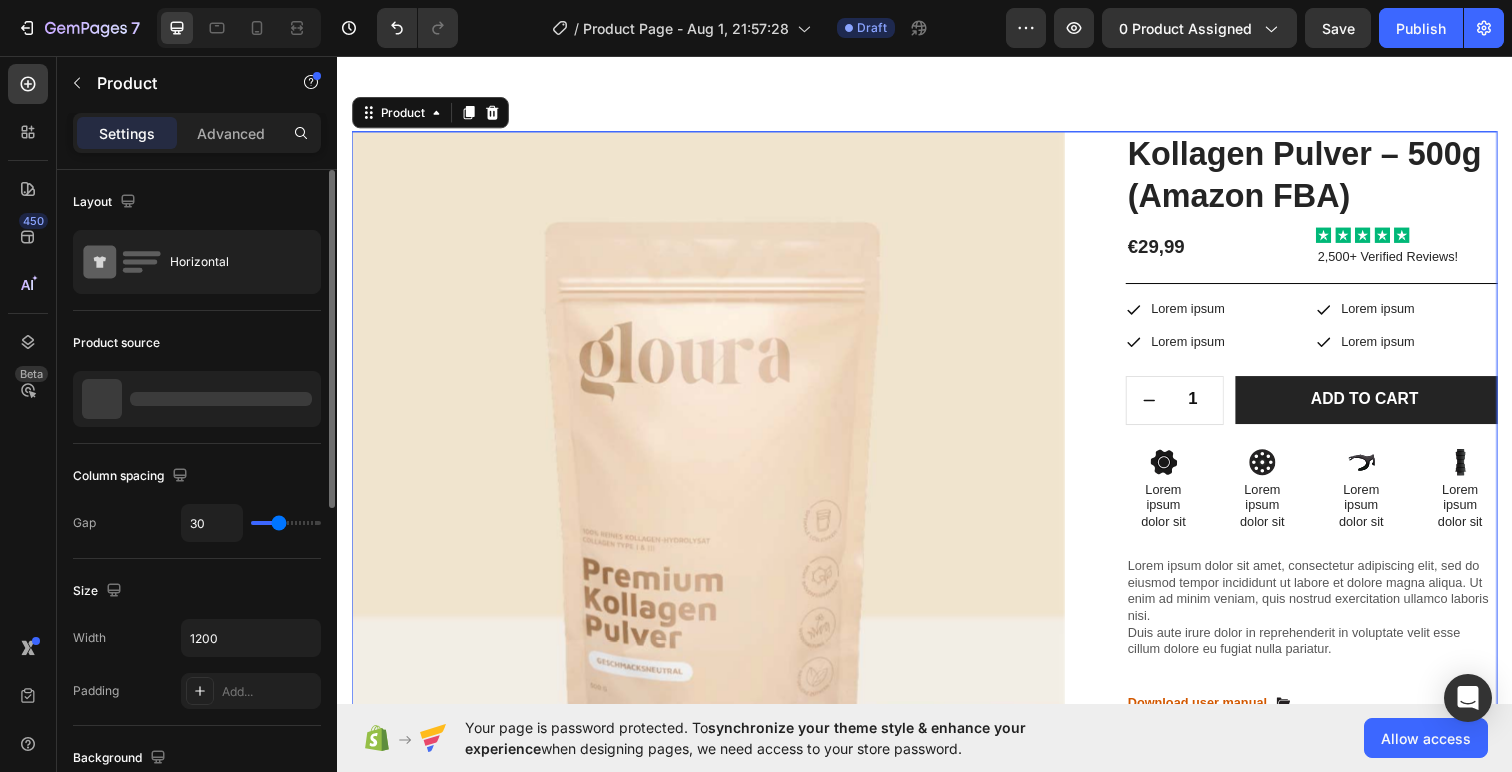 scroll, scrollTop: 0, scrollLeft: 0, axis: both 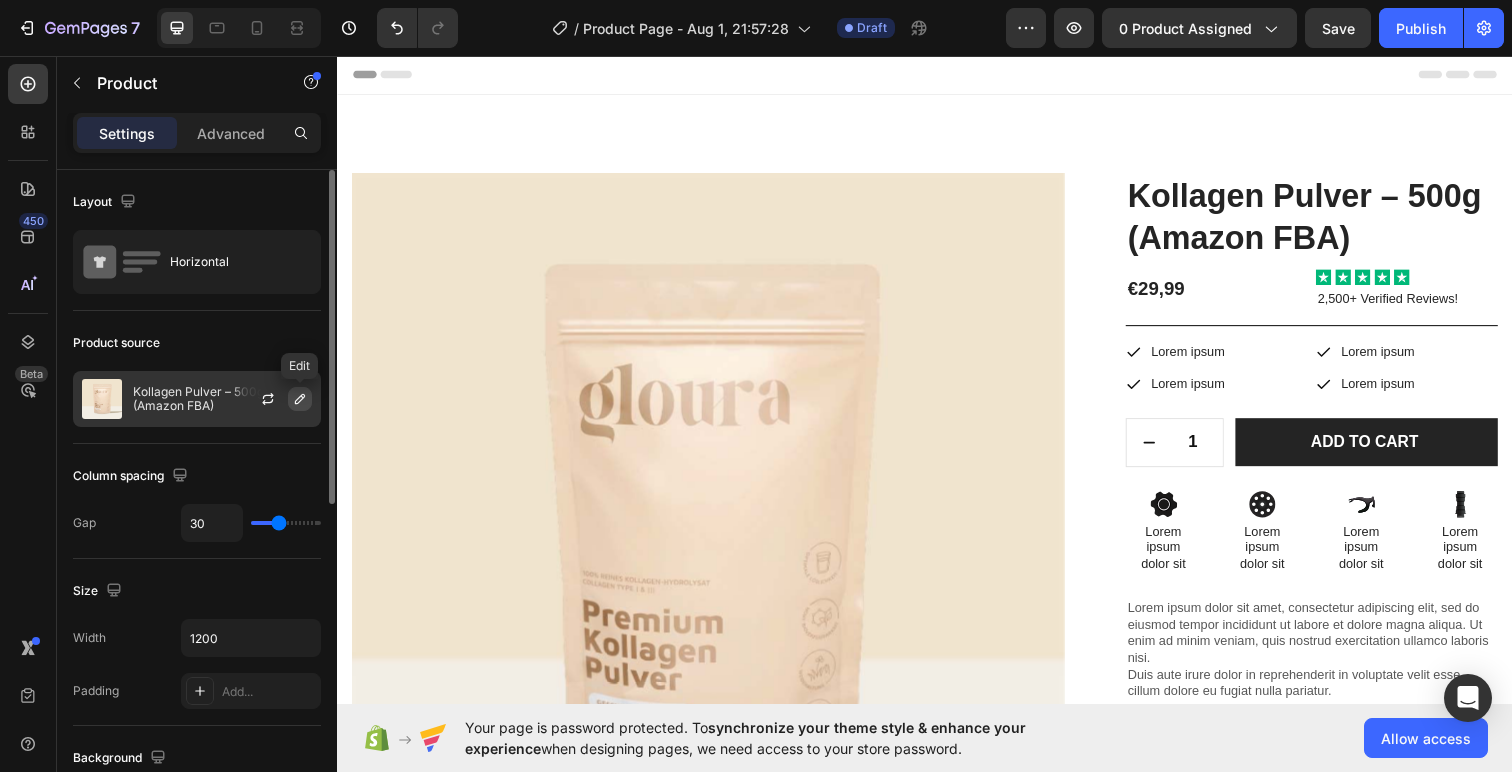click 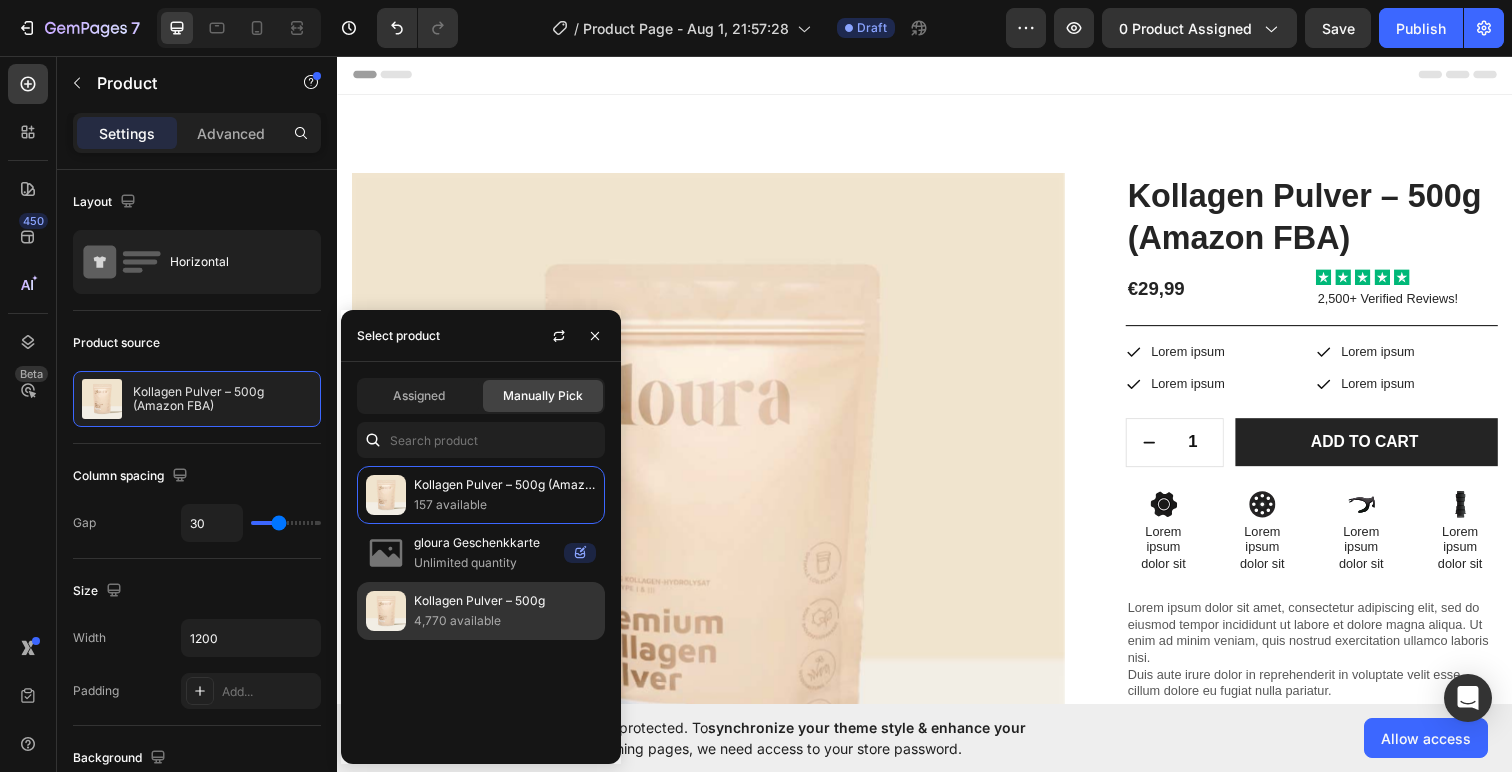 click on "Kollagen Pulver – 500g" at bounding box center (505, 601) 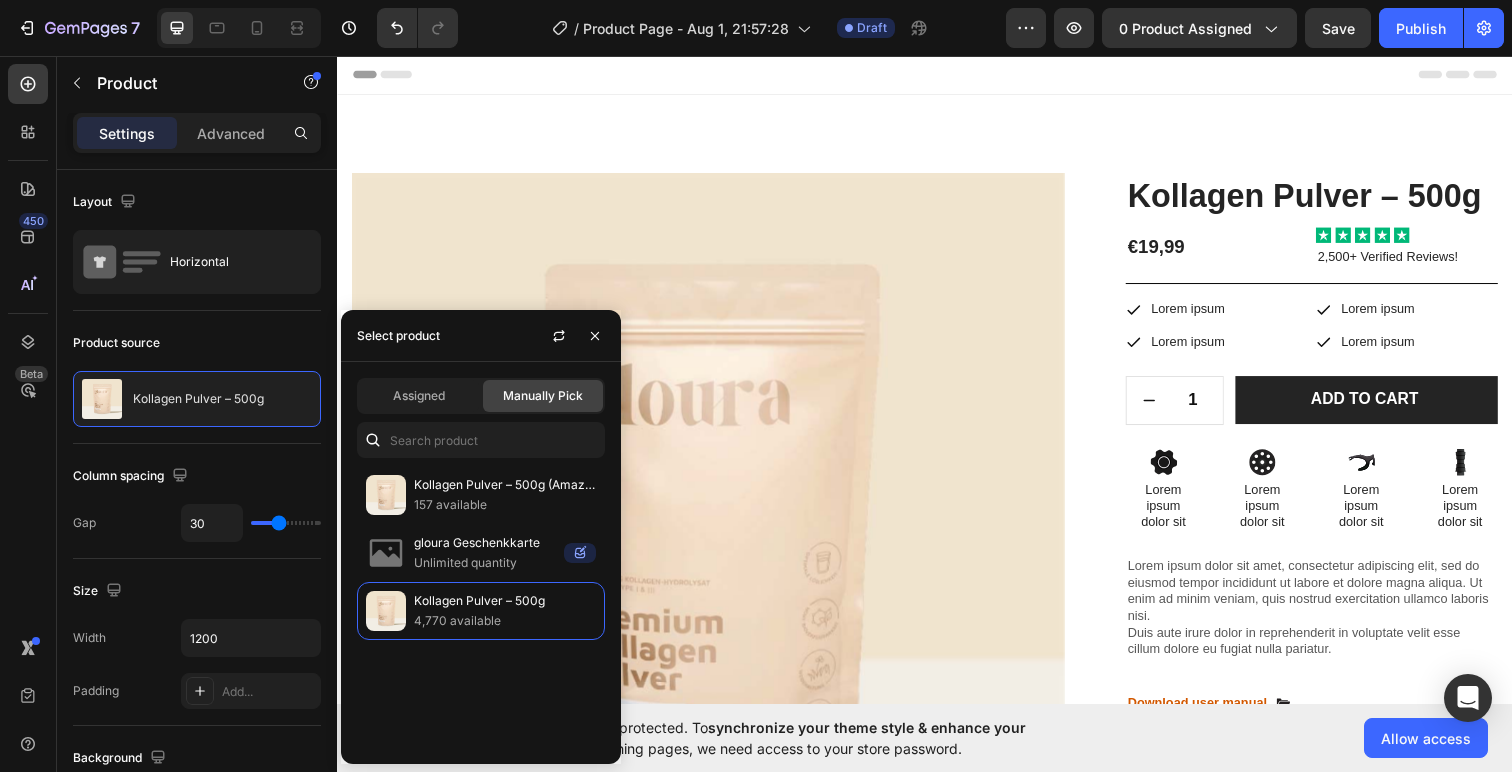click on "Header" at bounding box center [937, 75] 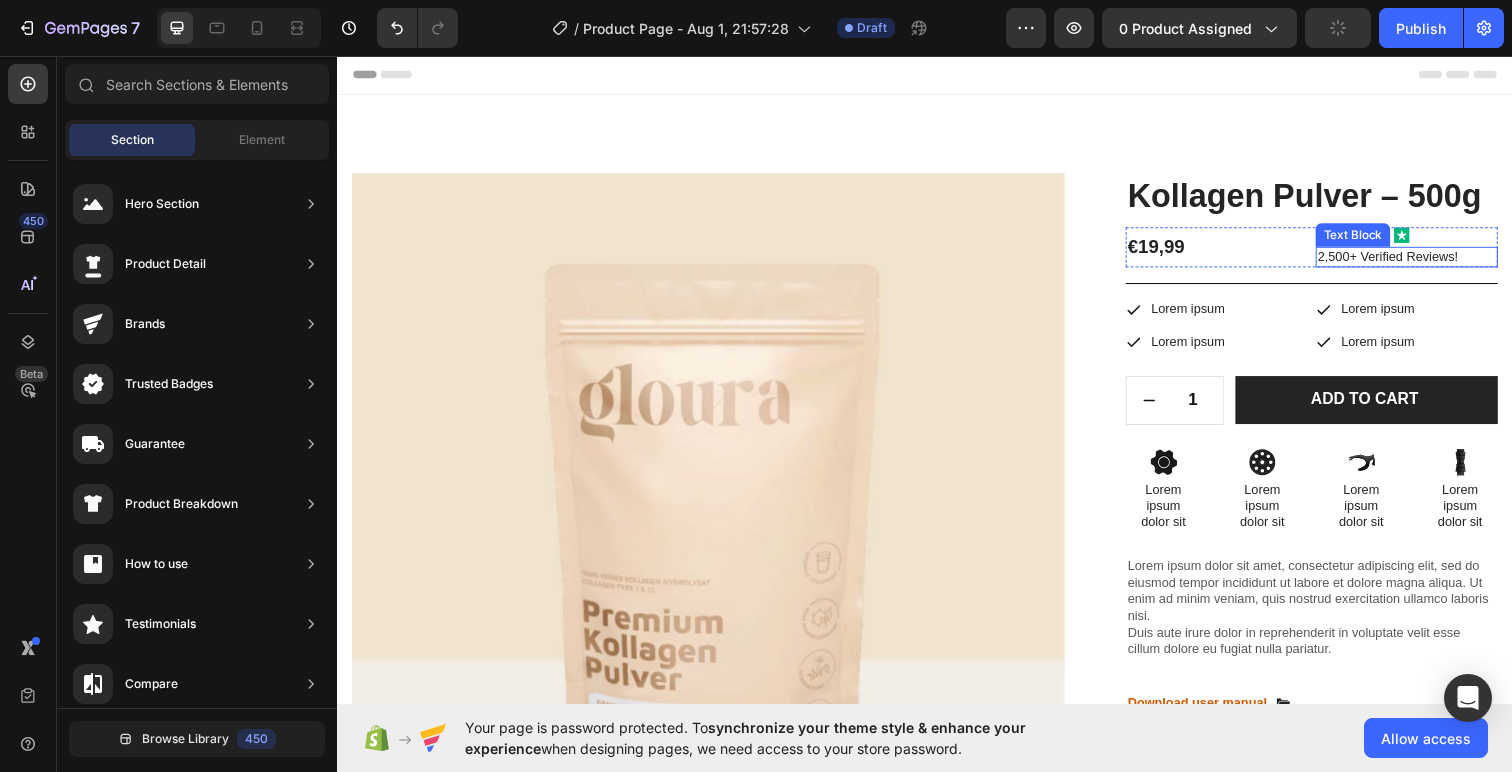 click on "2,500+ Verified Reviews!" at bounding box center [1429, 261] 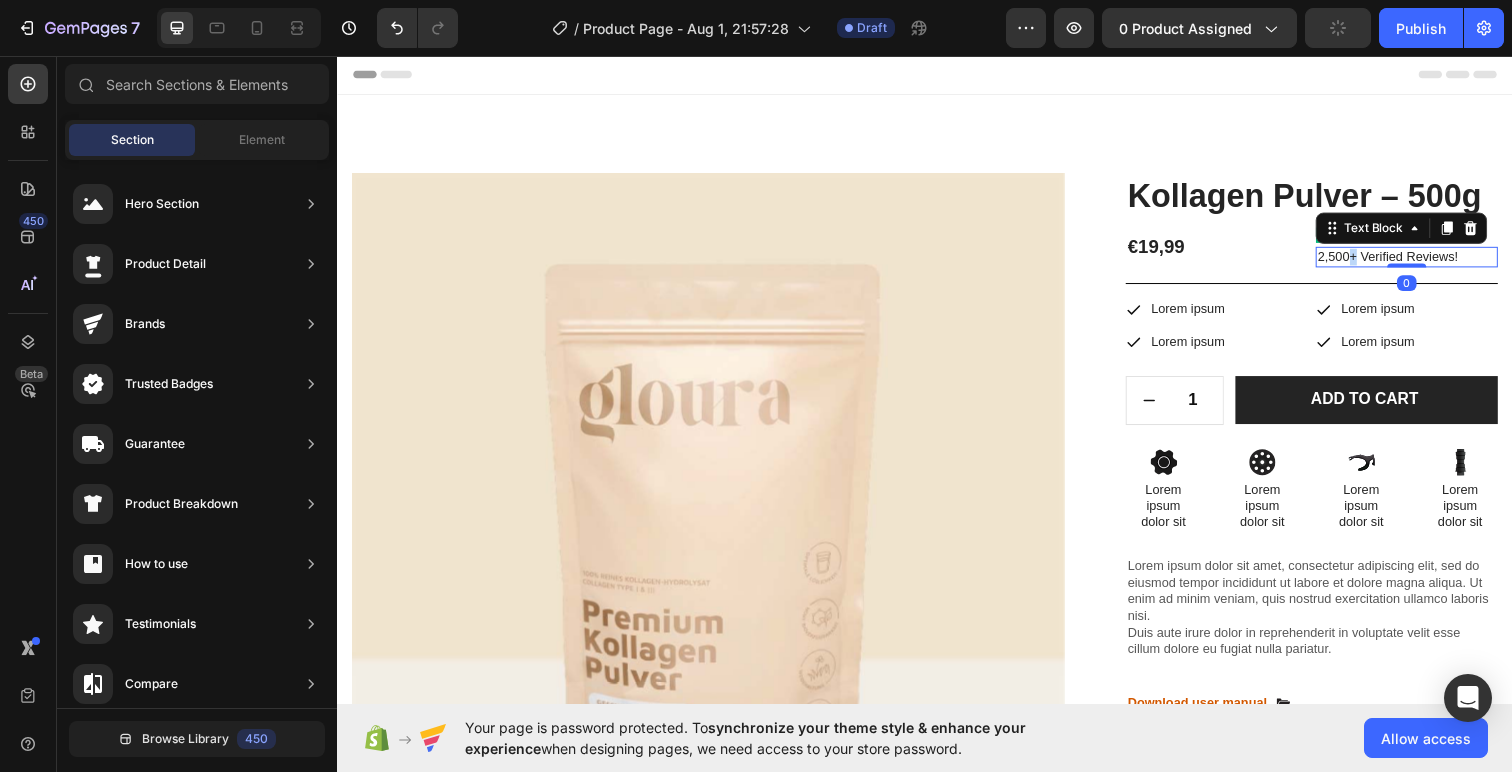 click on "2,500+ Verified Reviews!" at bounding box center (1429, 261) 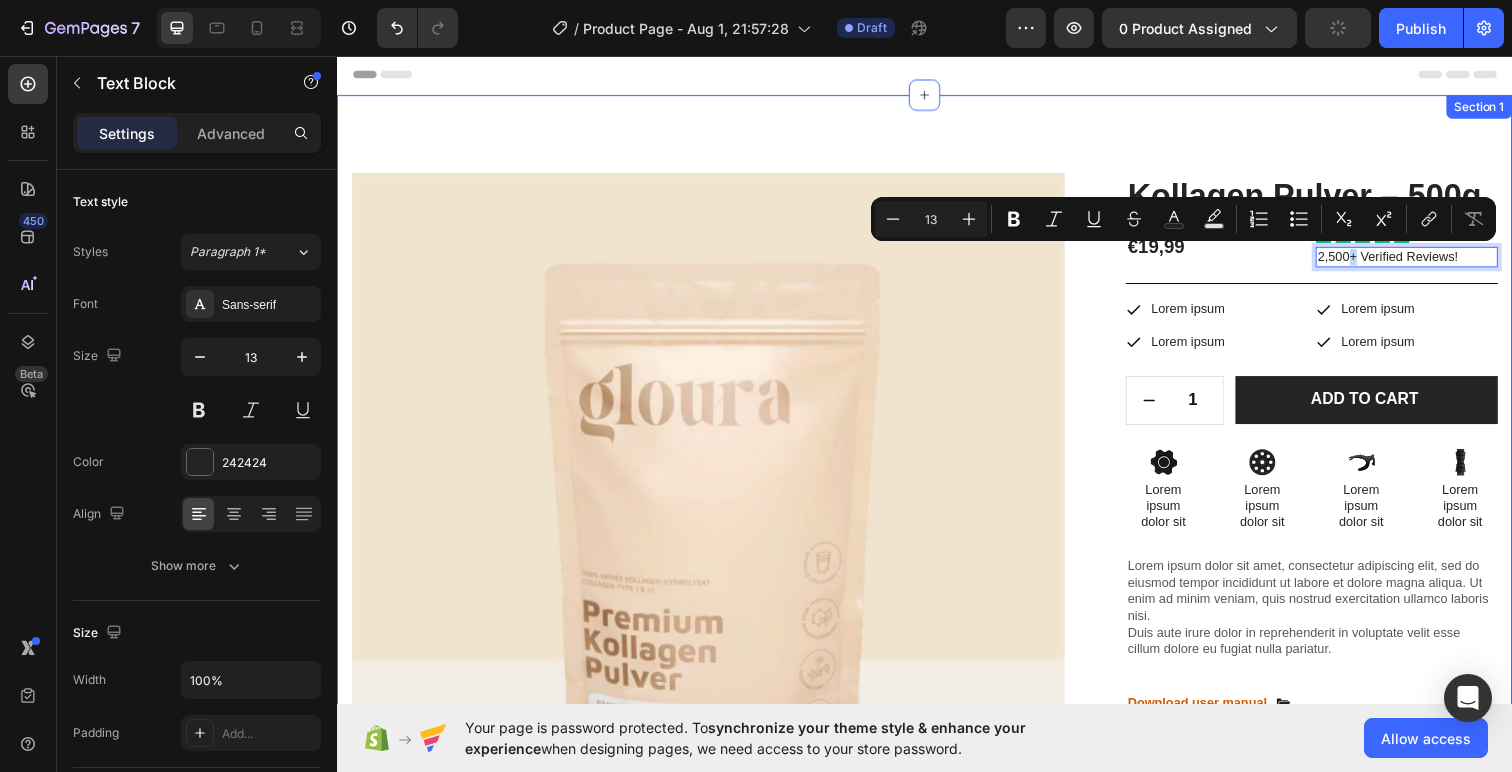 click on "Product Images Image Image Row Image Image Row Image Image Row Row Kollagen Pulver – 500g Product Title €19,99 Product Price Product Price
Icon
Icon
Icon
Icon
Icon Icon List 2,500+ Verified Reviews! Text Block   0 Row
Icon Lorem ipsum Text Block Row
Icon Lorem ipsum Text Block Row Row
Icon Lorem ipsum Text Block Row
Icon Lorem ipsum Text Block Row Row Row
1
Product Quantity Row Add to cart Add to Cart Row
Icon Lorem ipsum Text Block Row
Icon Lorem ipsum Text Block Row Row
Icon Lorem ipsum Text Block Row
Icon Lorem ipsum Text Block Row Row Row
Icon Lorem ipsum  dolor sit Text Block
Icon Lorem ipsum  dolor sit Text Block" at bounding box center [937, 635] 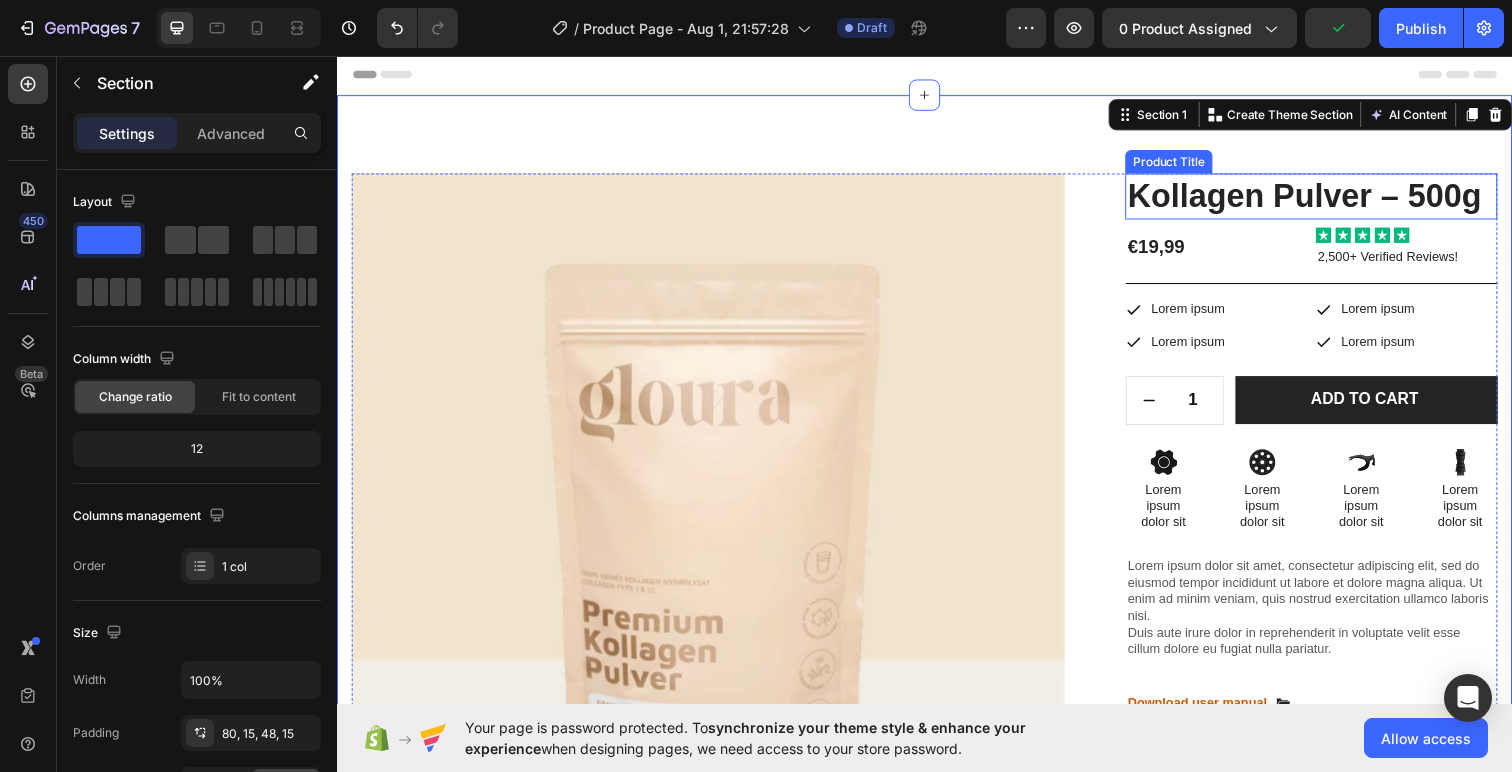 click on "Kollagen Pulver – 500g" at bounding box center [1332, 199] 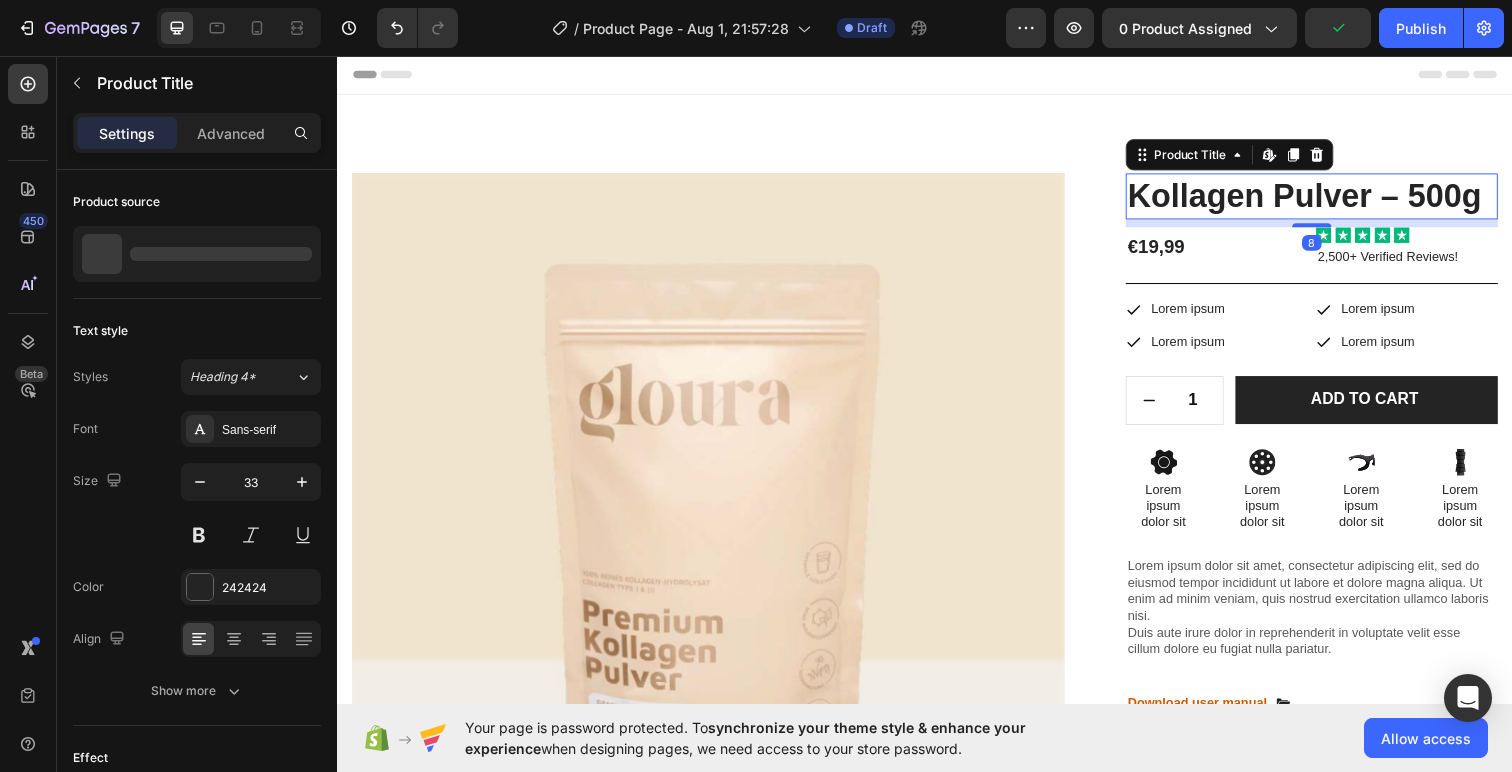 click on "Kollagen Pulver – 500g" at bounding box center [1332, 199] 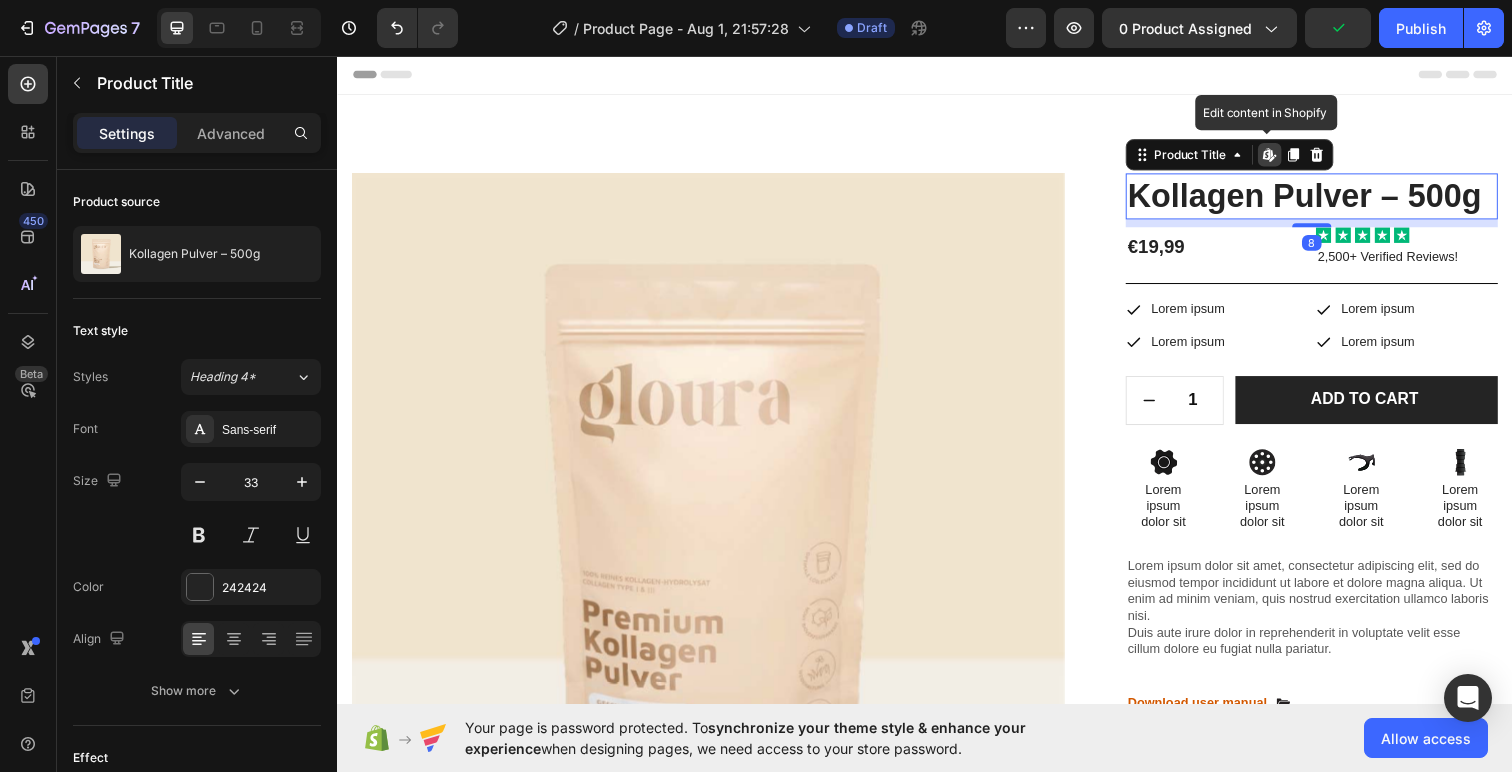click on "Kollagen Pulver – 500g" at bounding box center (1332, 199) 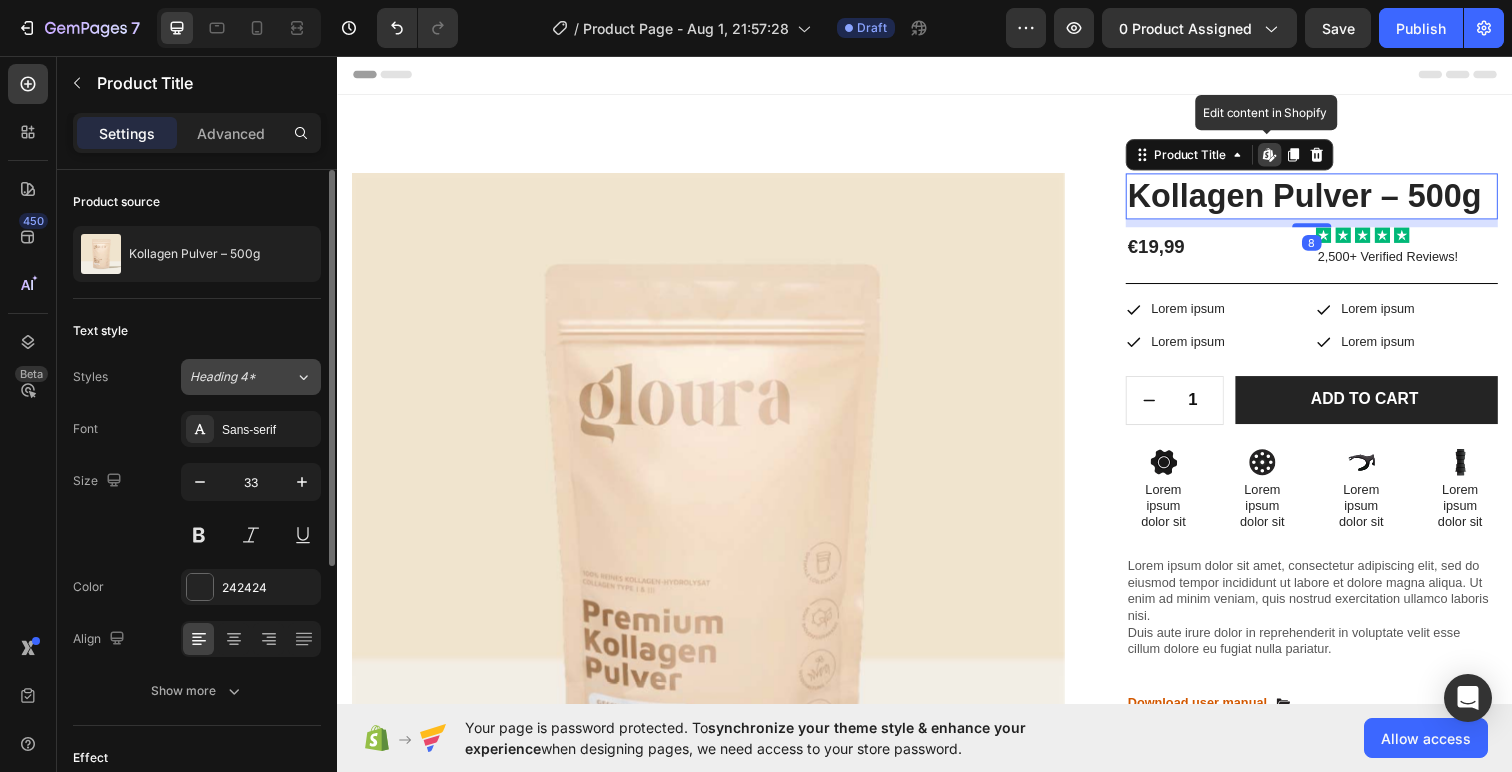 click on "Heading 4*" 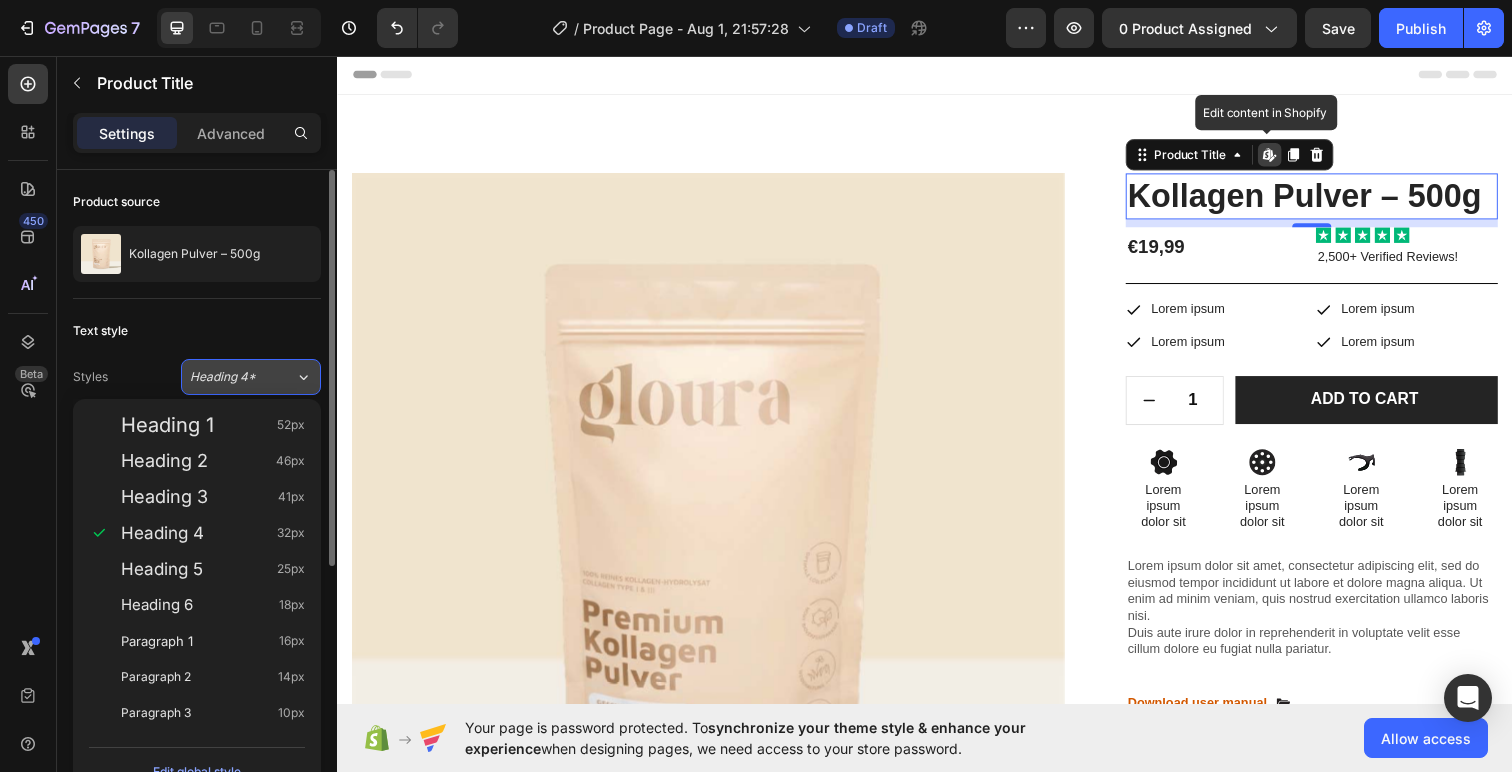 click on "Heading 4*" 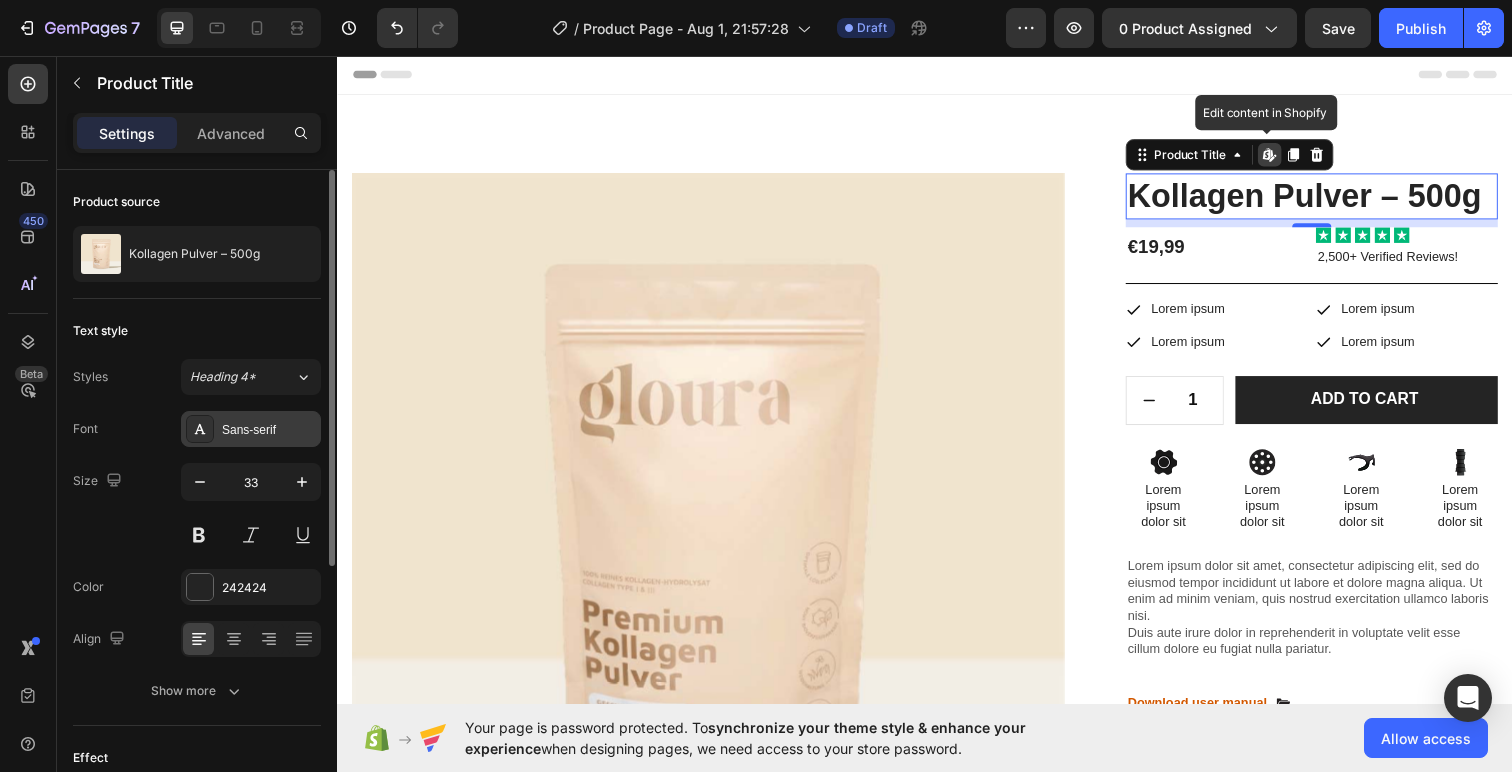 click on "Sans-serif" at bounding box center [269, 430] 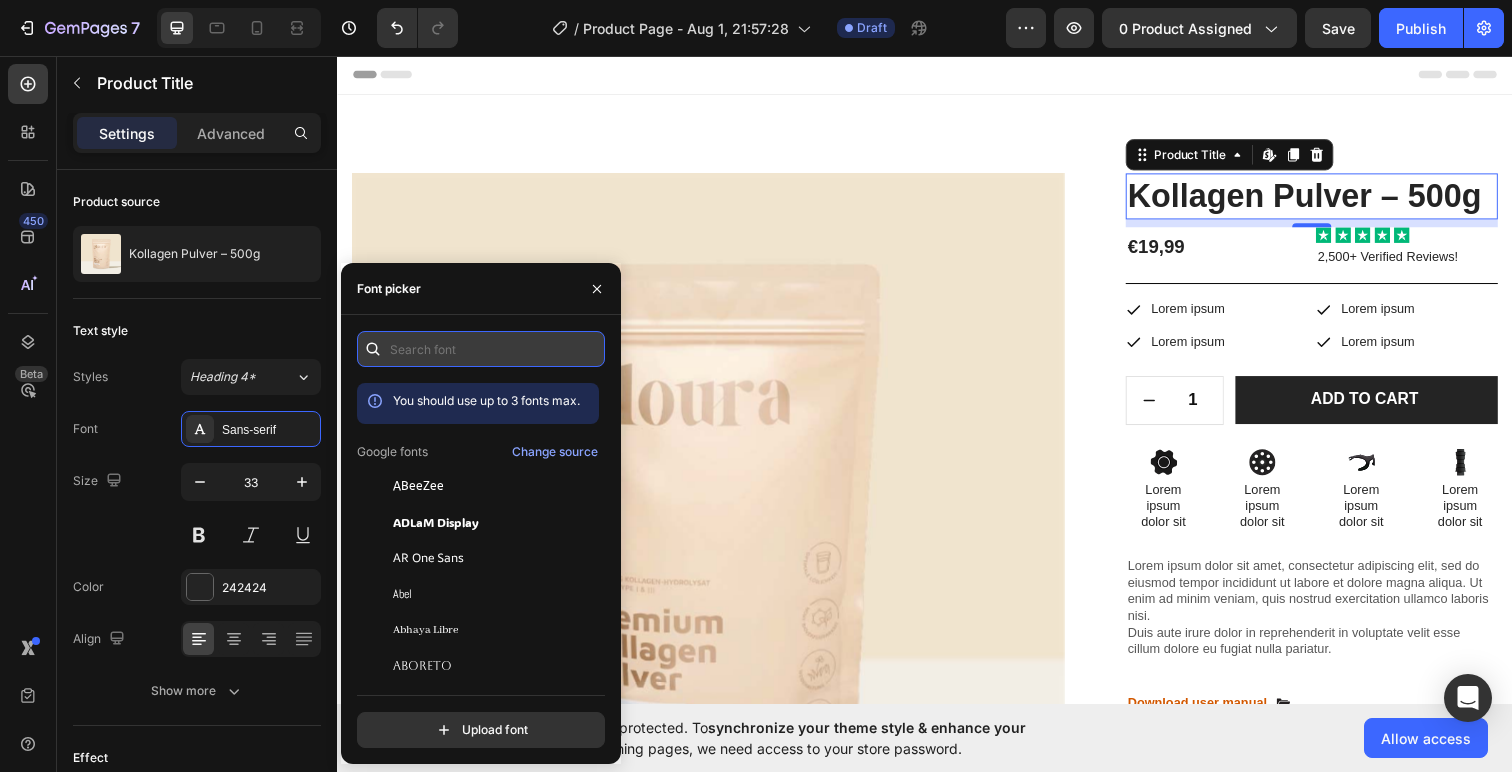 click at bounding box center [481, 349] 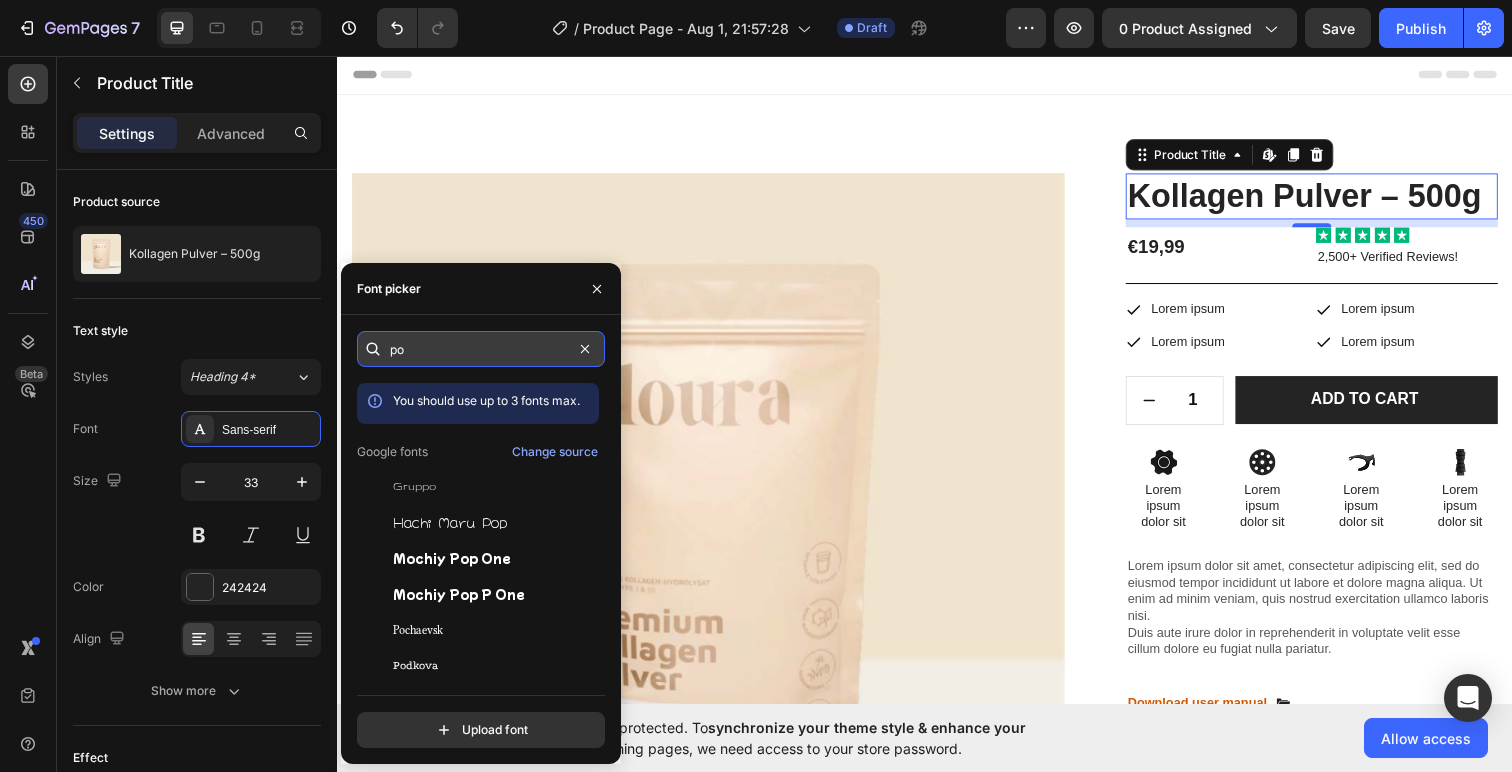 type on "p" 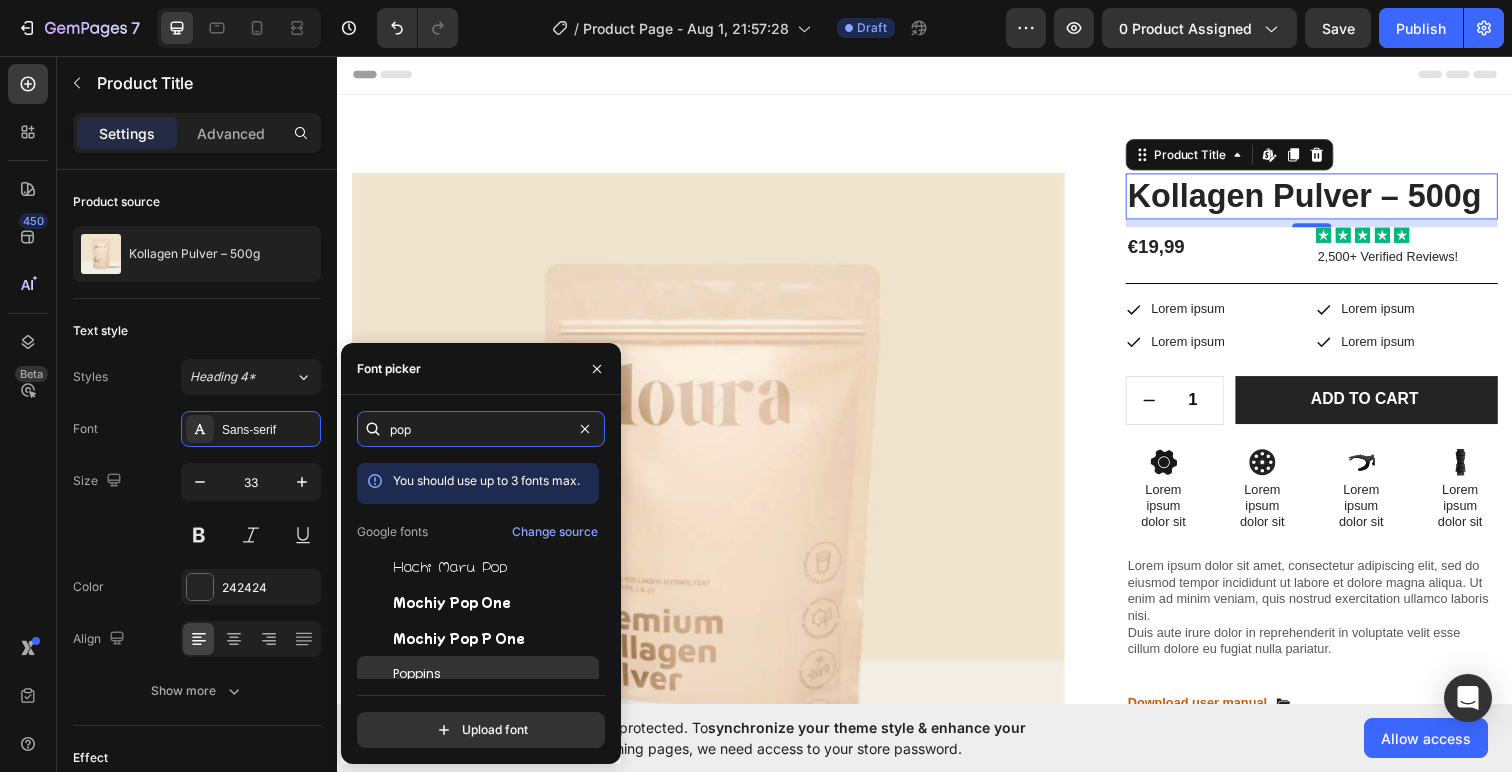 type on "pop" 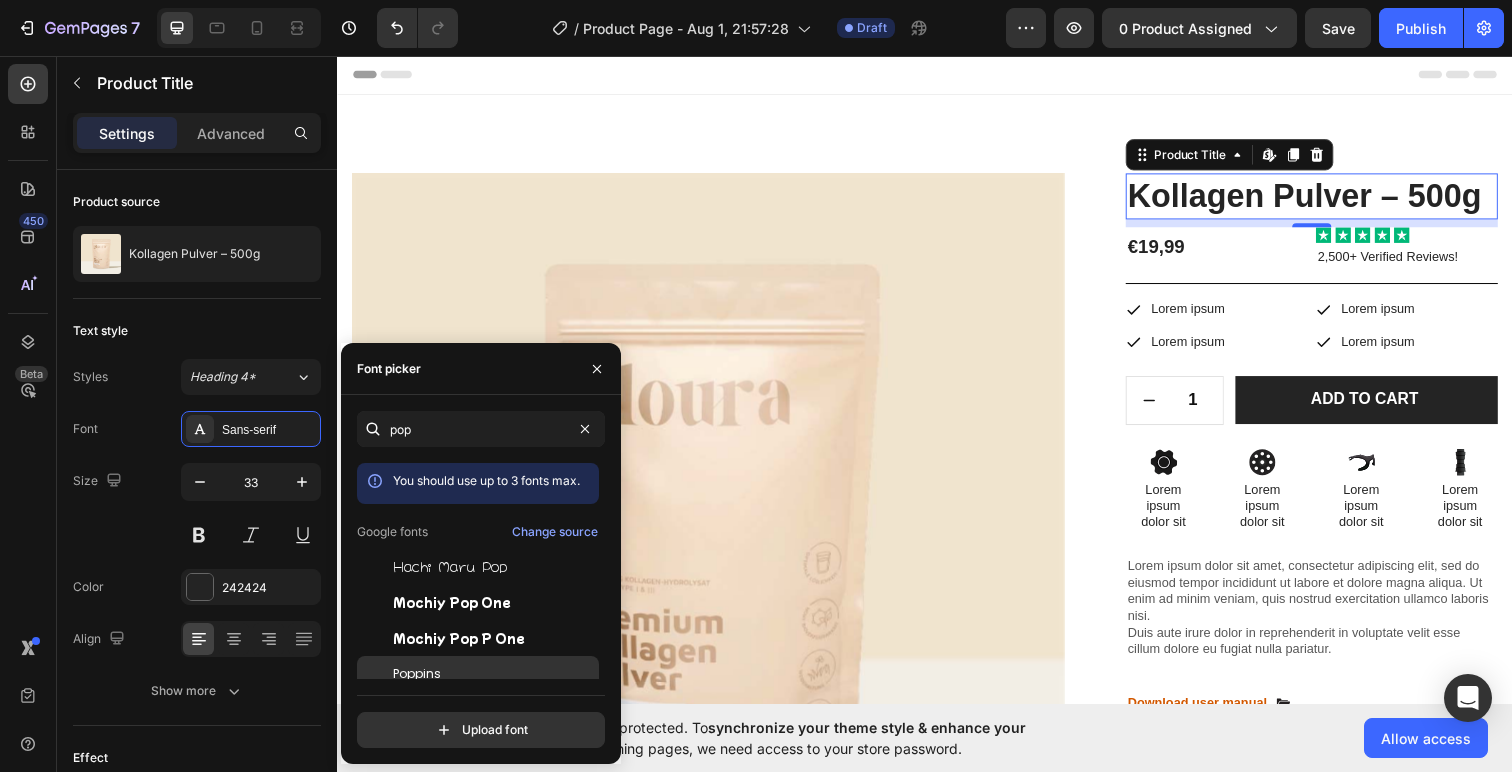 click on "Poppins" at bounding box center (494, 674) 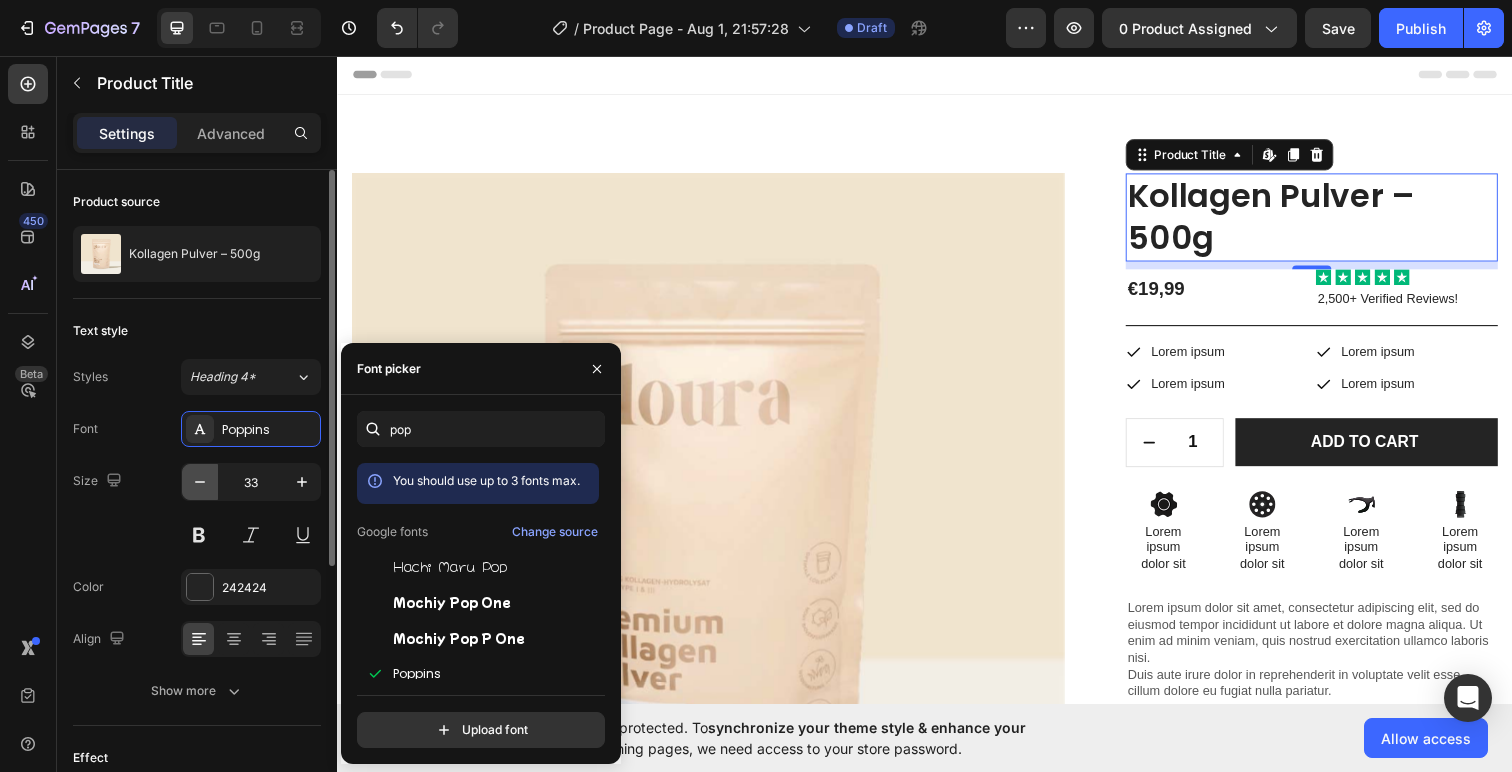click 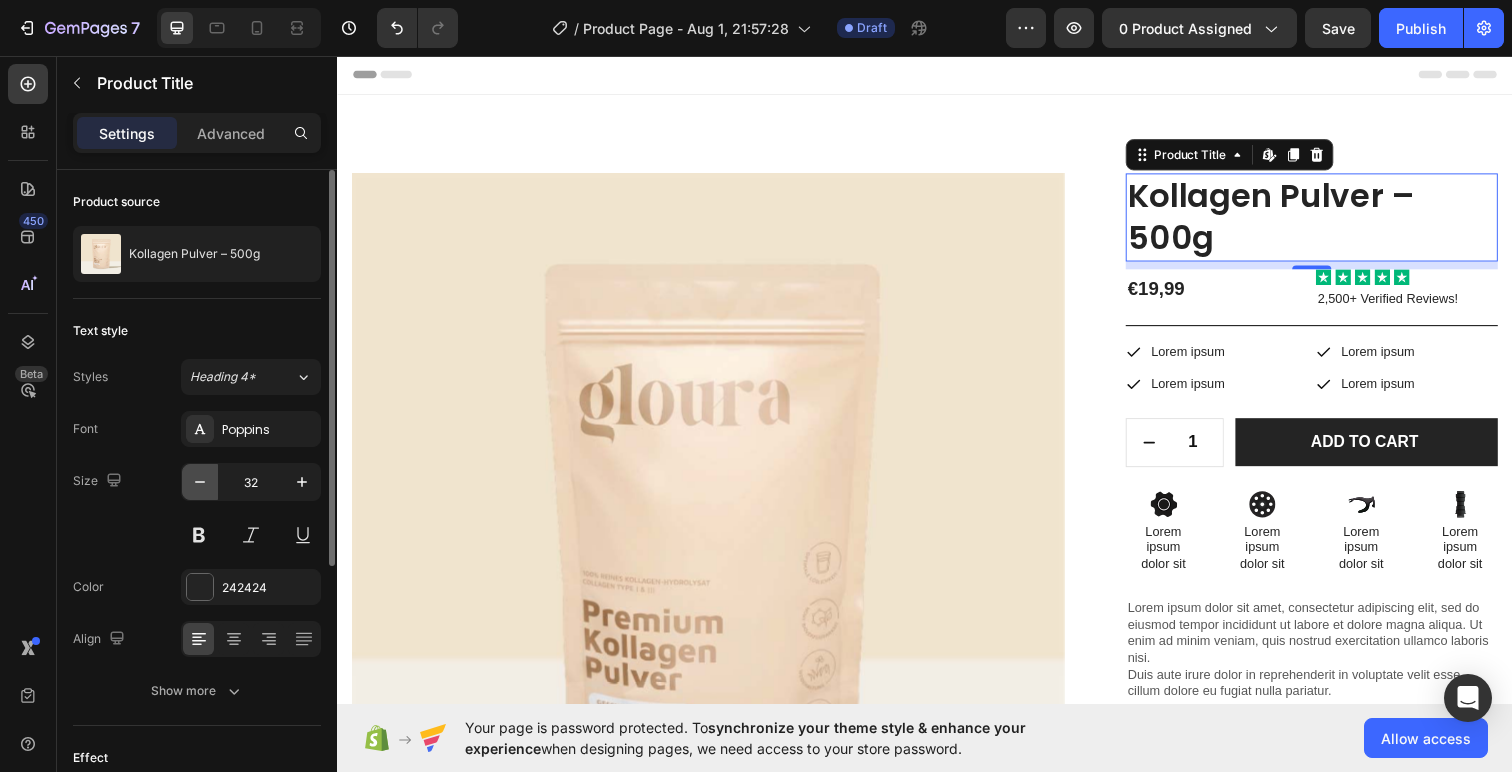 click 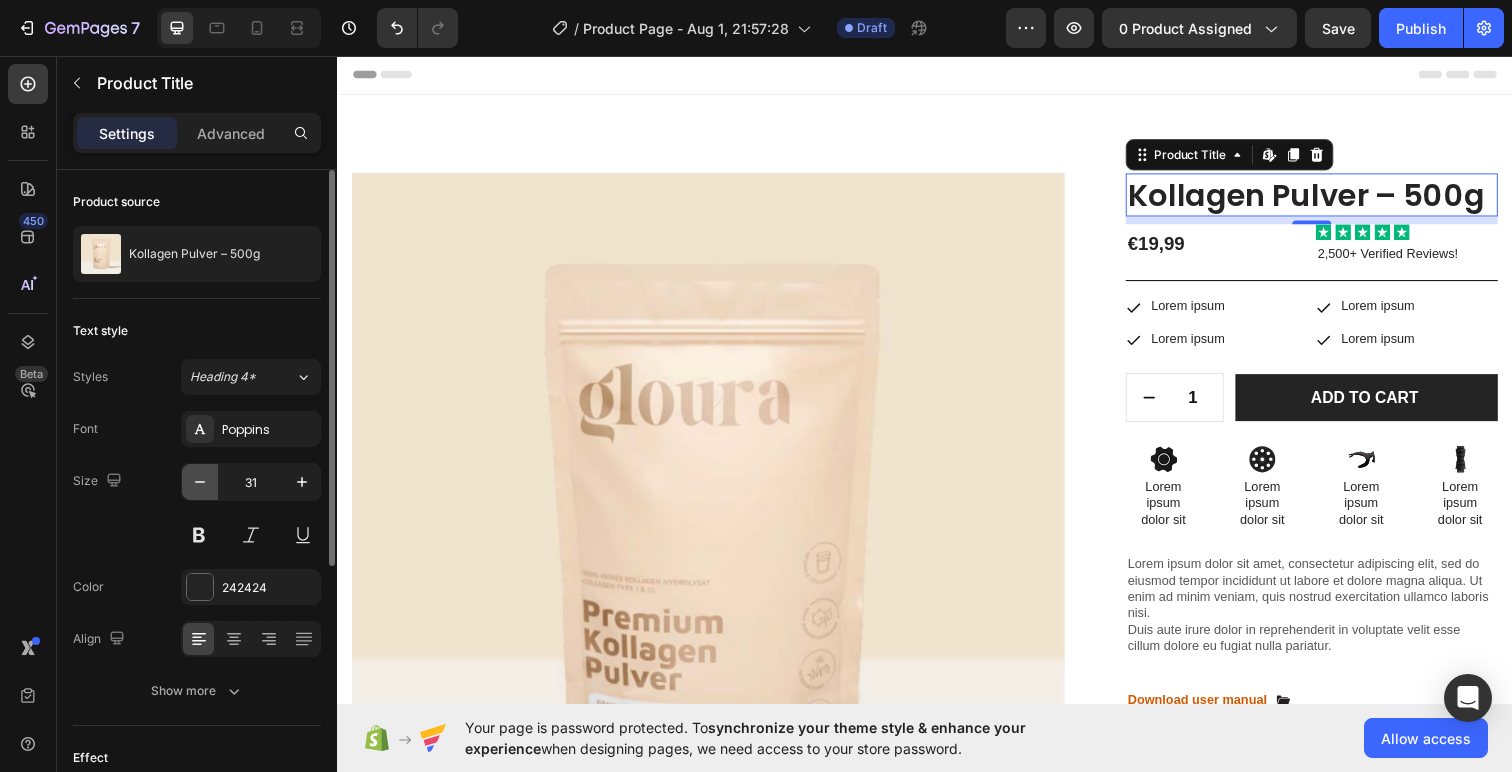 click 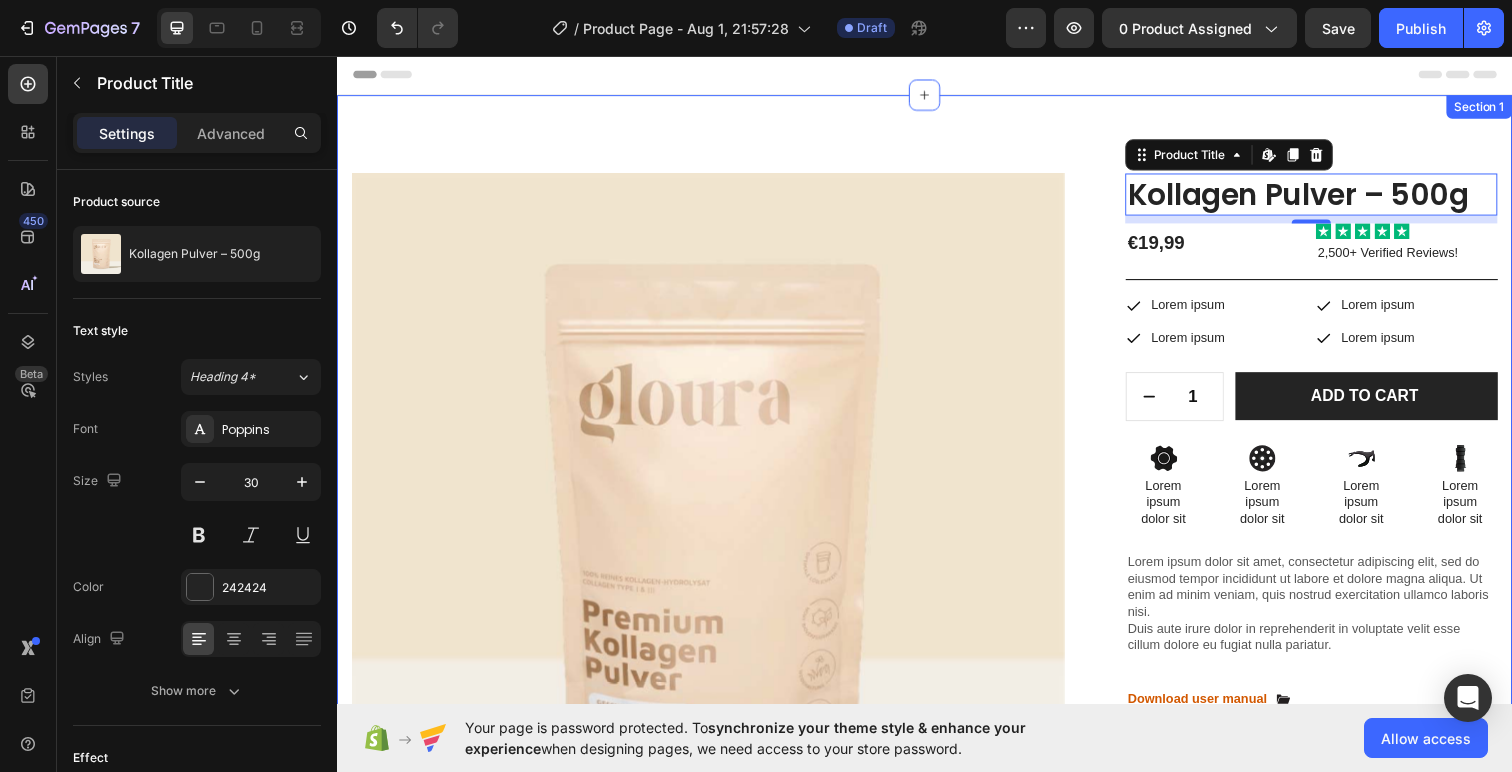 click on "Product Images Image Image Row Image Image Row Image Image Row Row Kollagen Pulver – 500g Product Title   Edit content in Shopify 8 €19,99 Product Price Product Price
Icon
Icon
Icon
Icon
Icon Icon List 2,500+ Verified Reviews! Text Block Row
Icon Lorem ipsum Text Block Row
Icon Lorem ipsum Text Block Row Row
Icon Lorem ipsum Text Block Row
Icon Lorem ipsum Text Block Row Row Row
1
Product Quantity Row Add to cart Add to Cart Row
Icon Lorem ipsum Text Block Row
Icon Lorem ipsum Text Block Row Row
Icon Lorem ipsum Text Block Row
Icon Lorem ipsum Text Block Row Row Row
Icon Lorem ipsum  dolor sit Text Block
Icon Lorem ipsum  dolor sit Text Block" at bounding box center [937, 635] 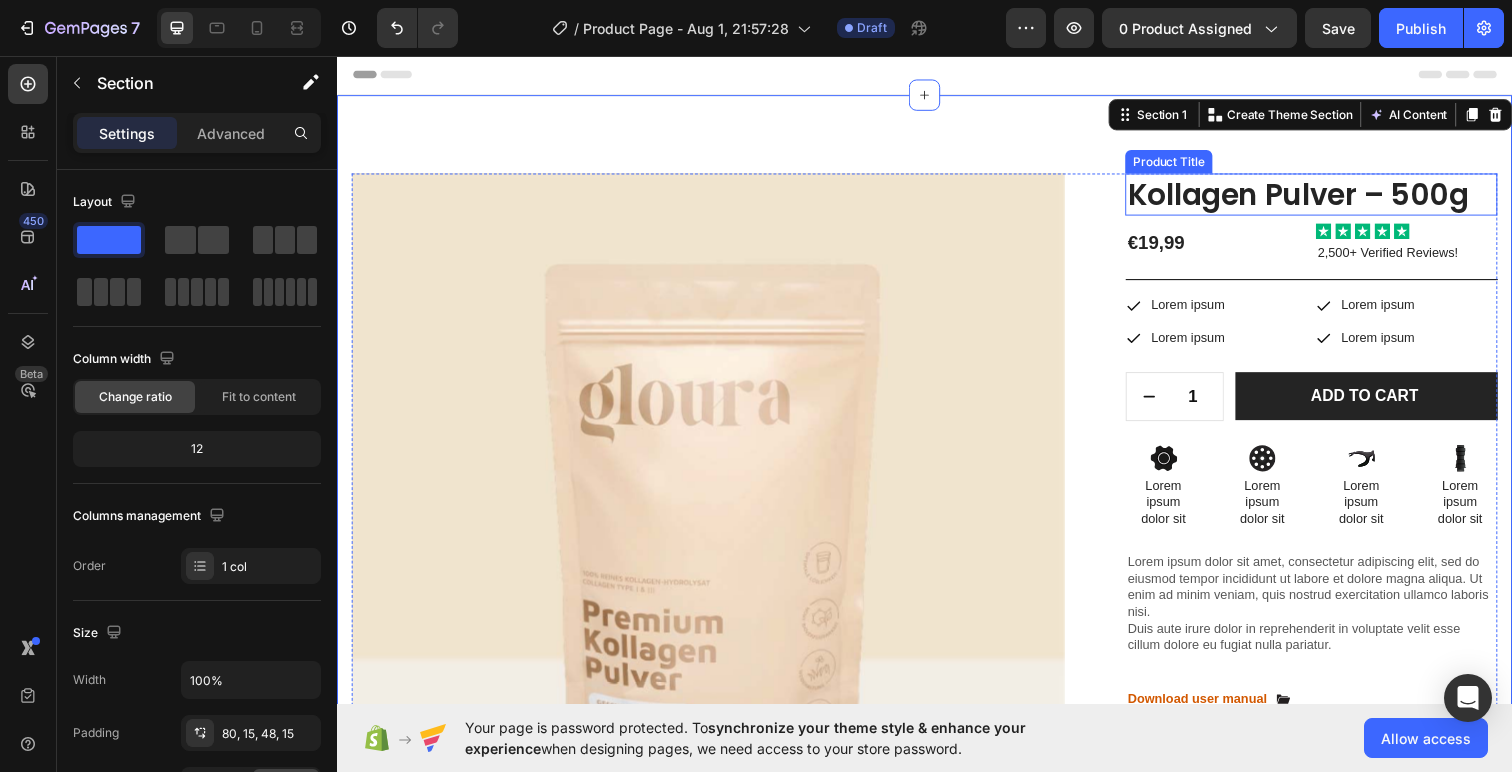 click on "Kollagen Pulver – 500g" at bounding box center [1332, 197] 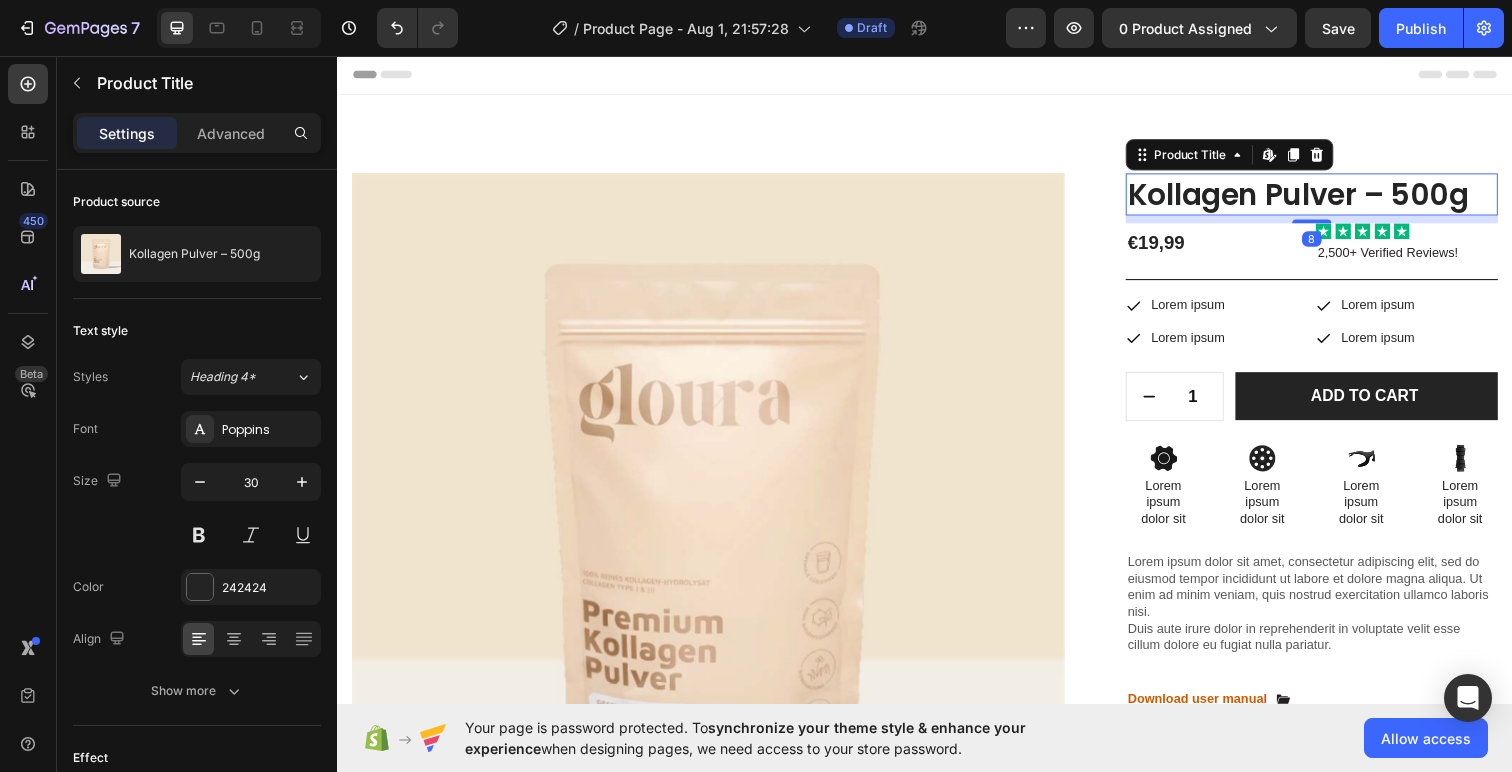click on "Kollagen Pulver – 500g" at bounding box center [1332, 197] 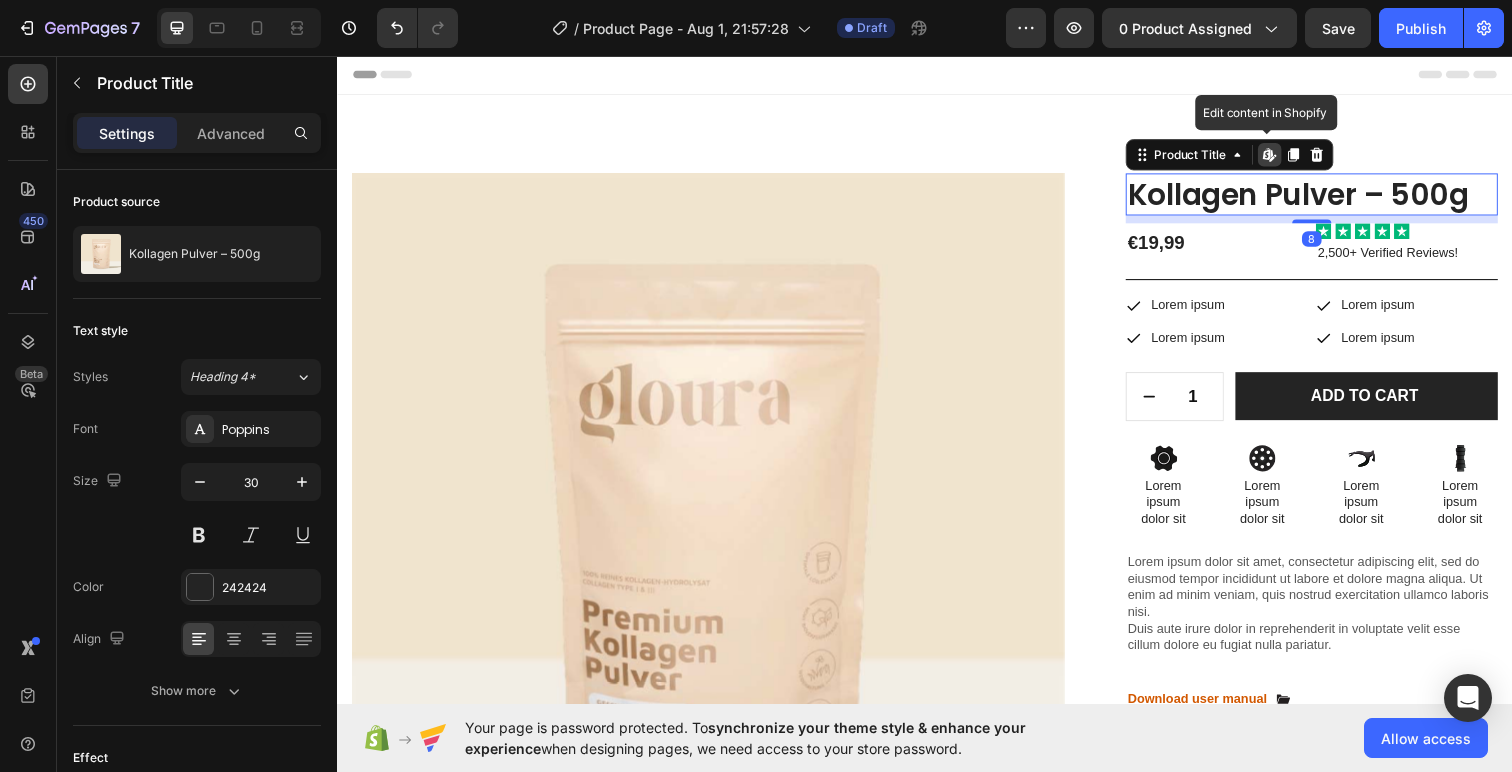 click on "Kollagen Pulver – 500g" at bounding box center (1332, 197) 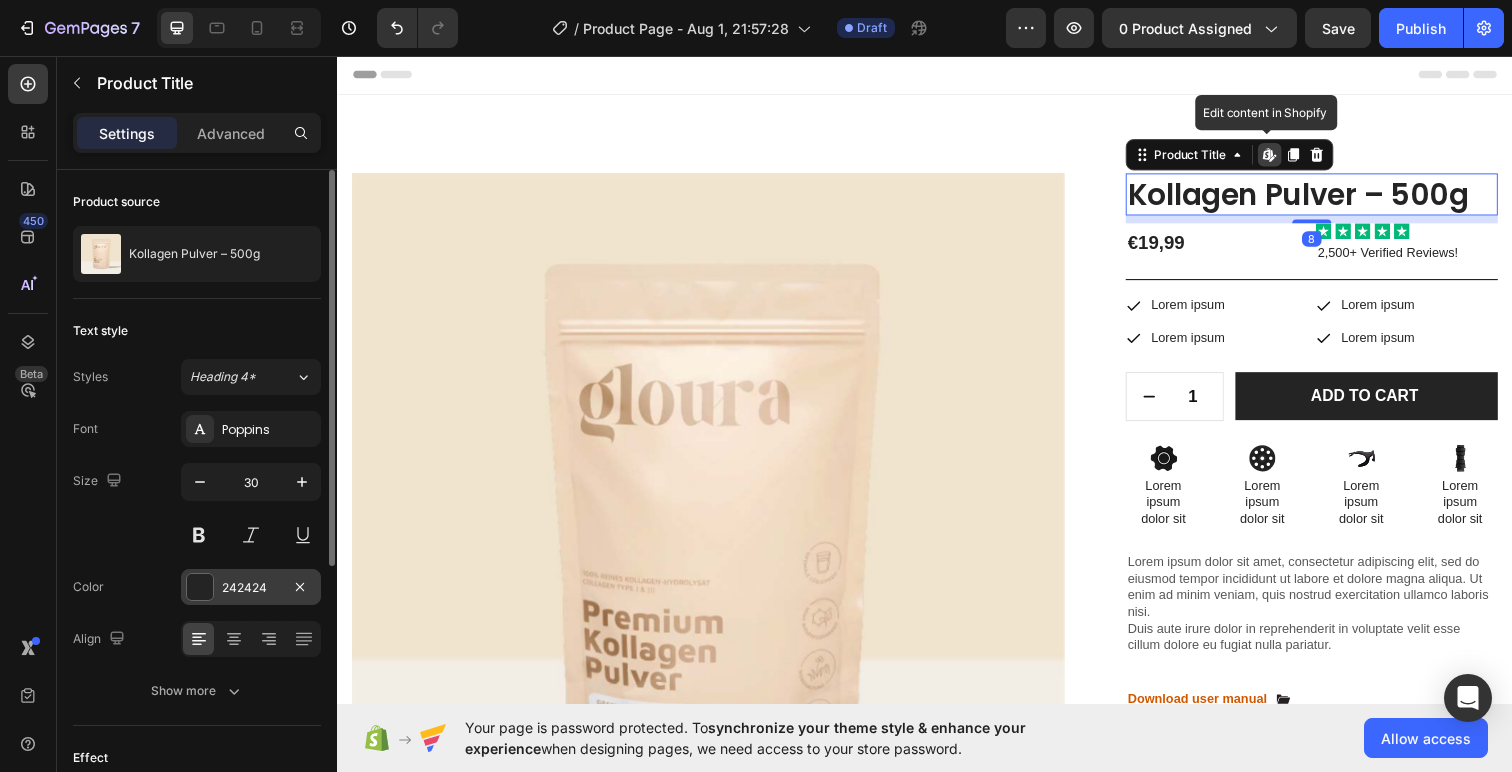 click at bounding box center (200, 587) 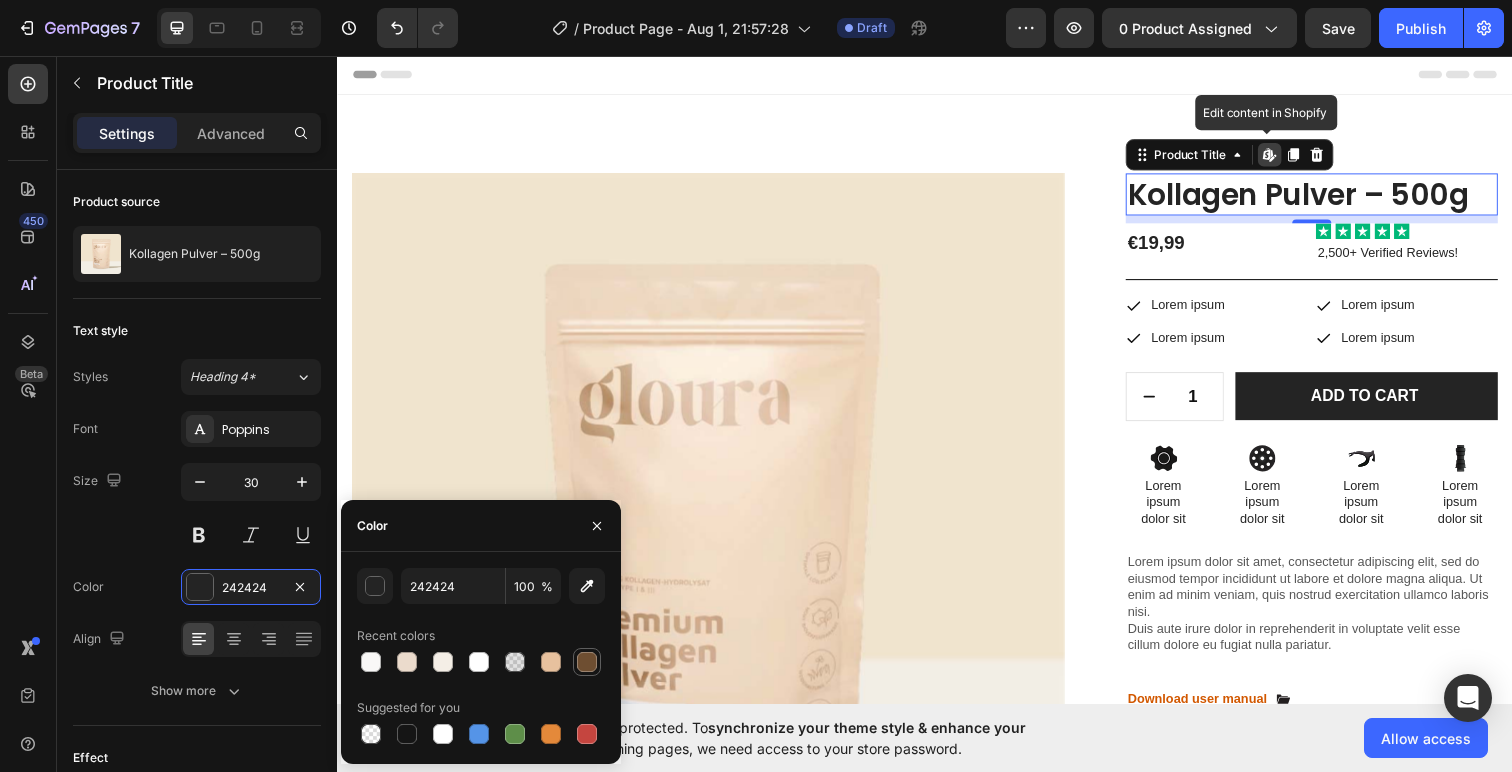 click at bounding box center (587, 662) 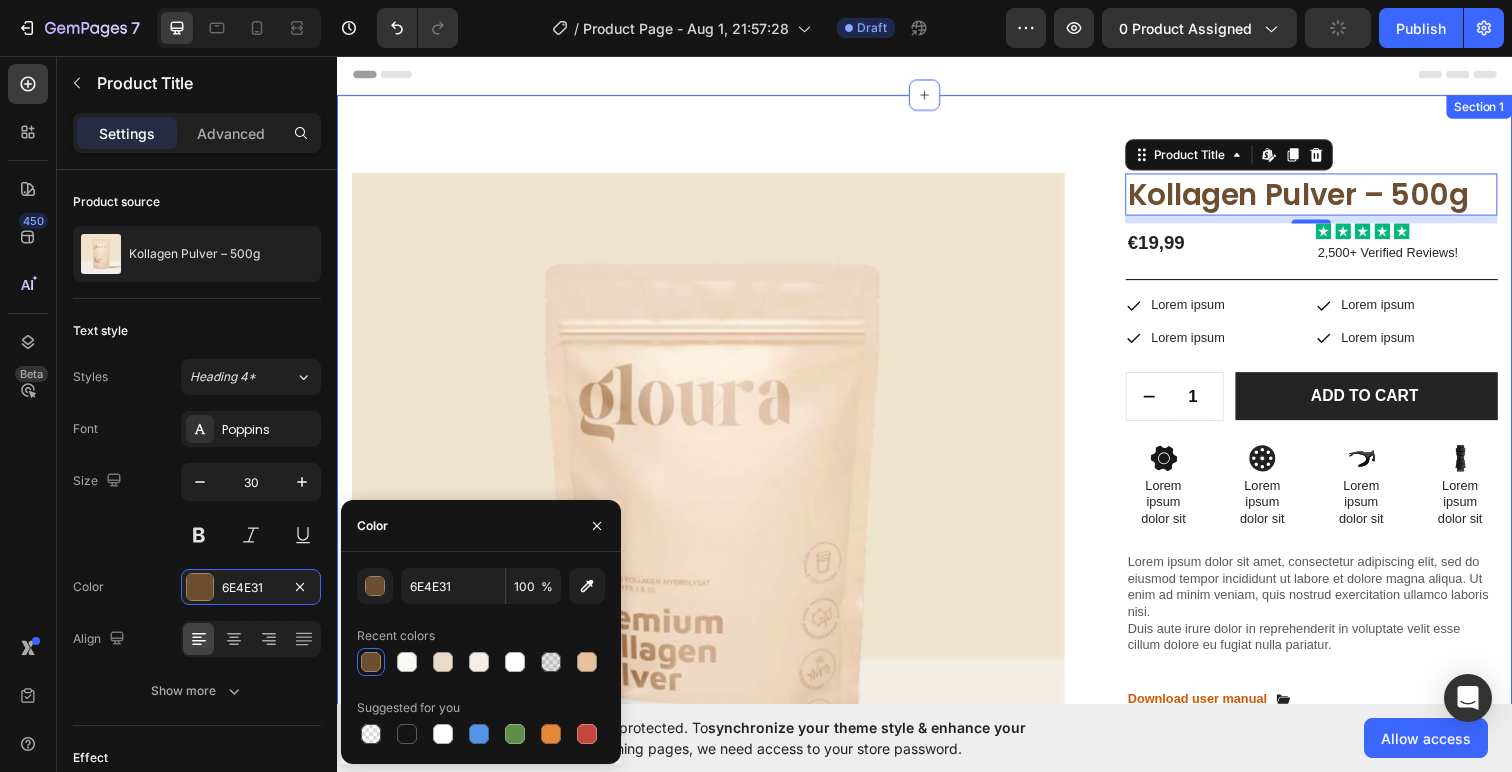 click on "Product Images Image Image Row Image Image Row Image Image Row Row Kollagen Pulver – 500g Product Title   Edit content in Shopify 8 €19,99 Product Price Product Price
Icon
Icon
Icon
Icon
Icon Icon List 2,500+ Verified Reviews! Text Block Row
Icon Lorem ipsum Text Block Row
Icon Lorem ipsum Text Block Row Row
Icon Lorem ipsum Text Block Row
Icon Lorem ipsum Text Block Row Row Row
1
Product Quantity Row Add to cart Add to Cart Row
Icon Lorem ipsum Text Block Row
Icon Lorem ipsum Text Block Row Row
Icon Lorem ipsum Text Block Row
Icon Lorem ipsum Text Block Row Row Row
Icon Lorem ipsum  dolor sit Text Block
Icon Lorem ipsum  dolor sit Text Block" at bounding box center [937, 635] 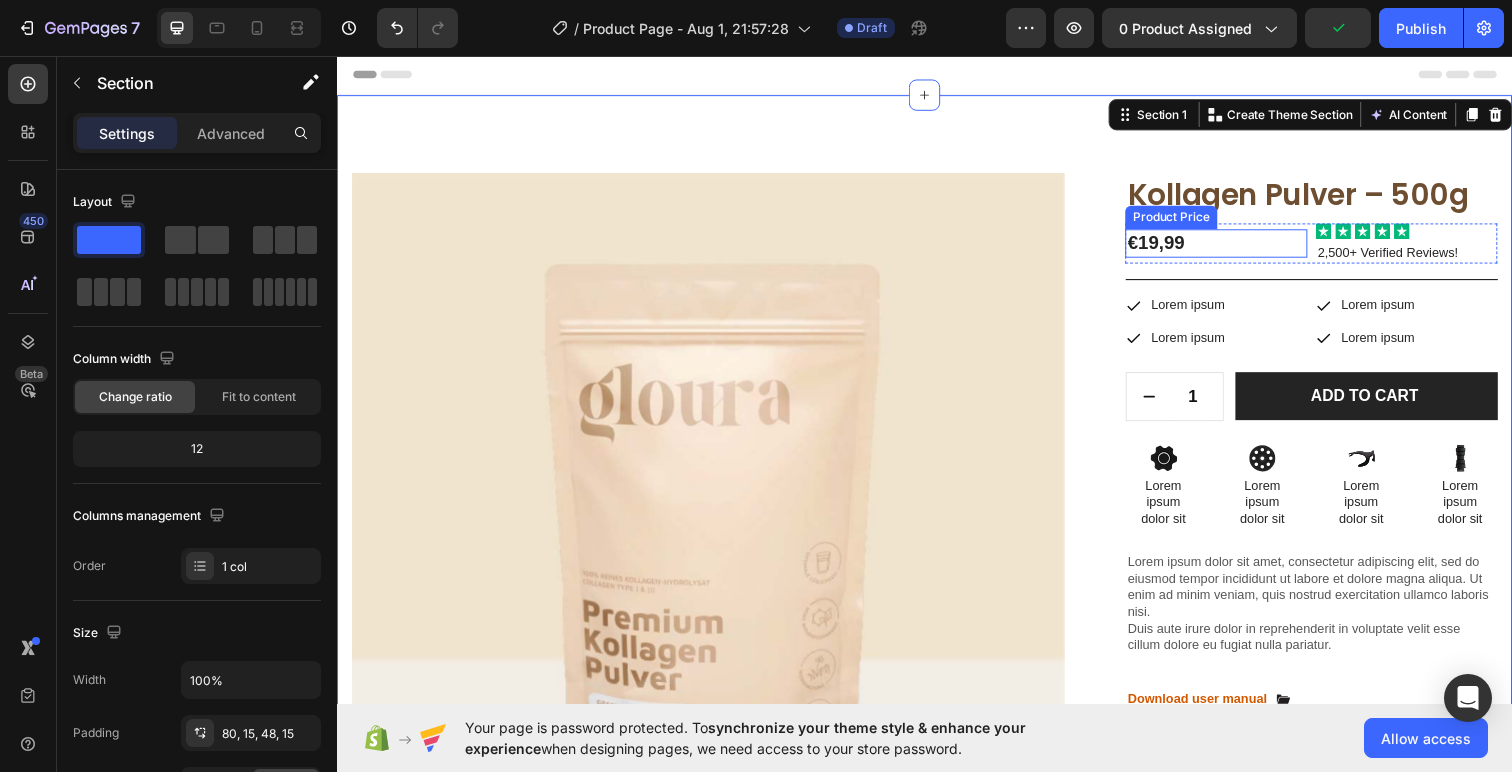 click on "€19,99" at bounding box center (1235, 247) 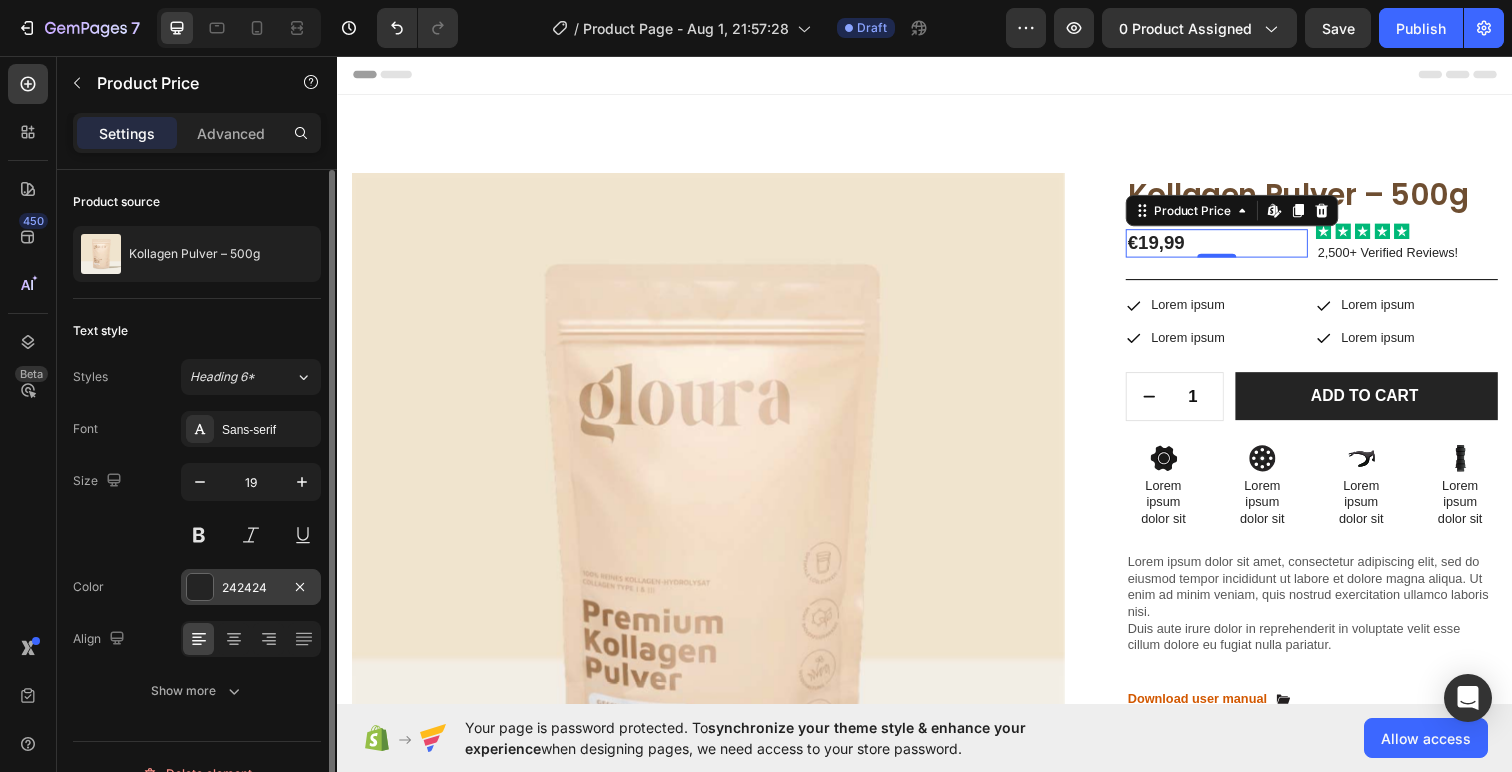 click at bounding box center (200, 587) 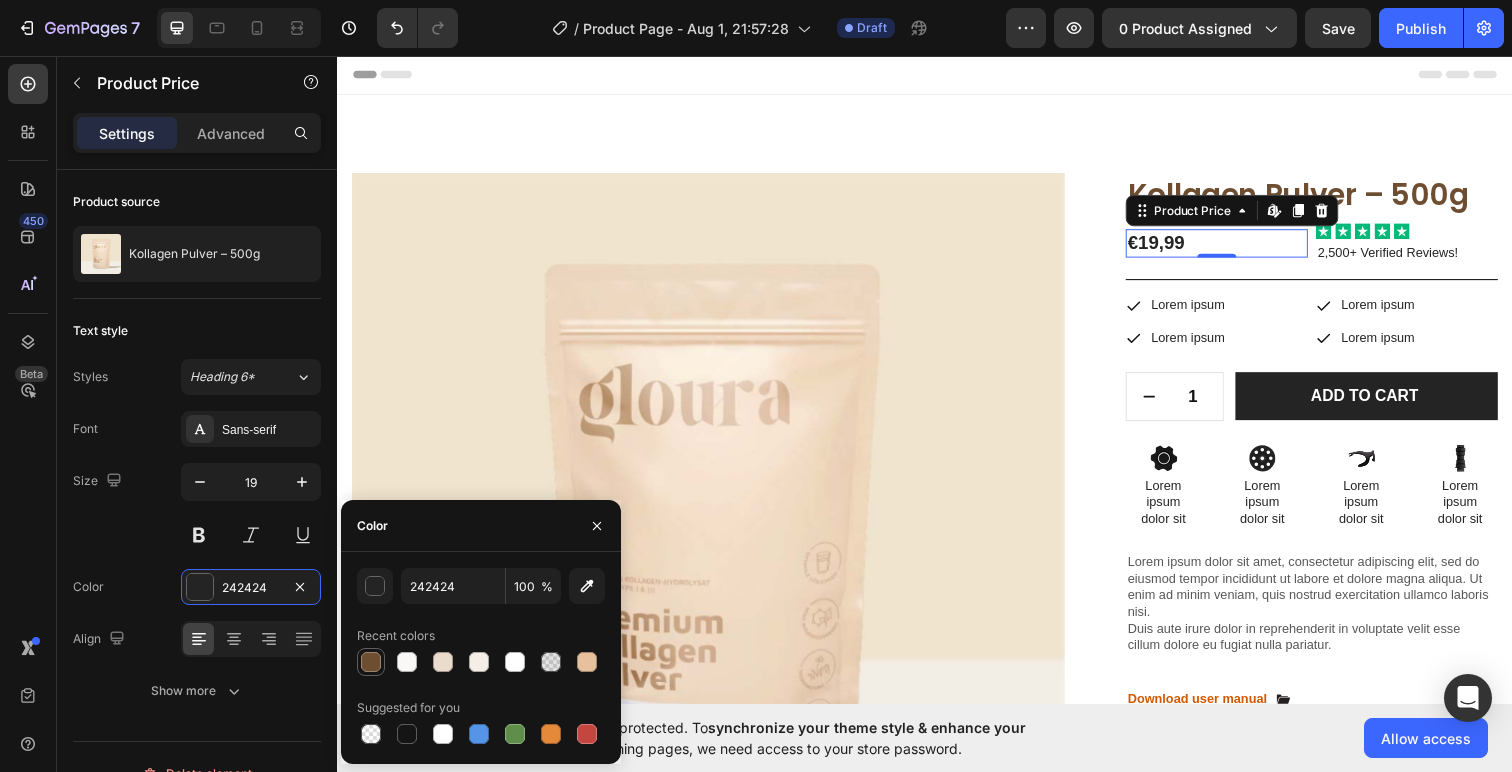 click at bounding box center [371, 662] 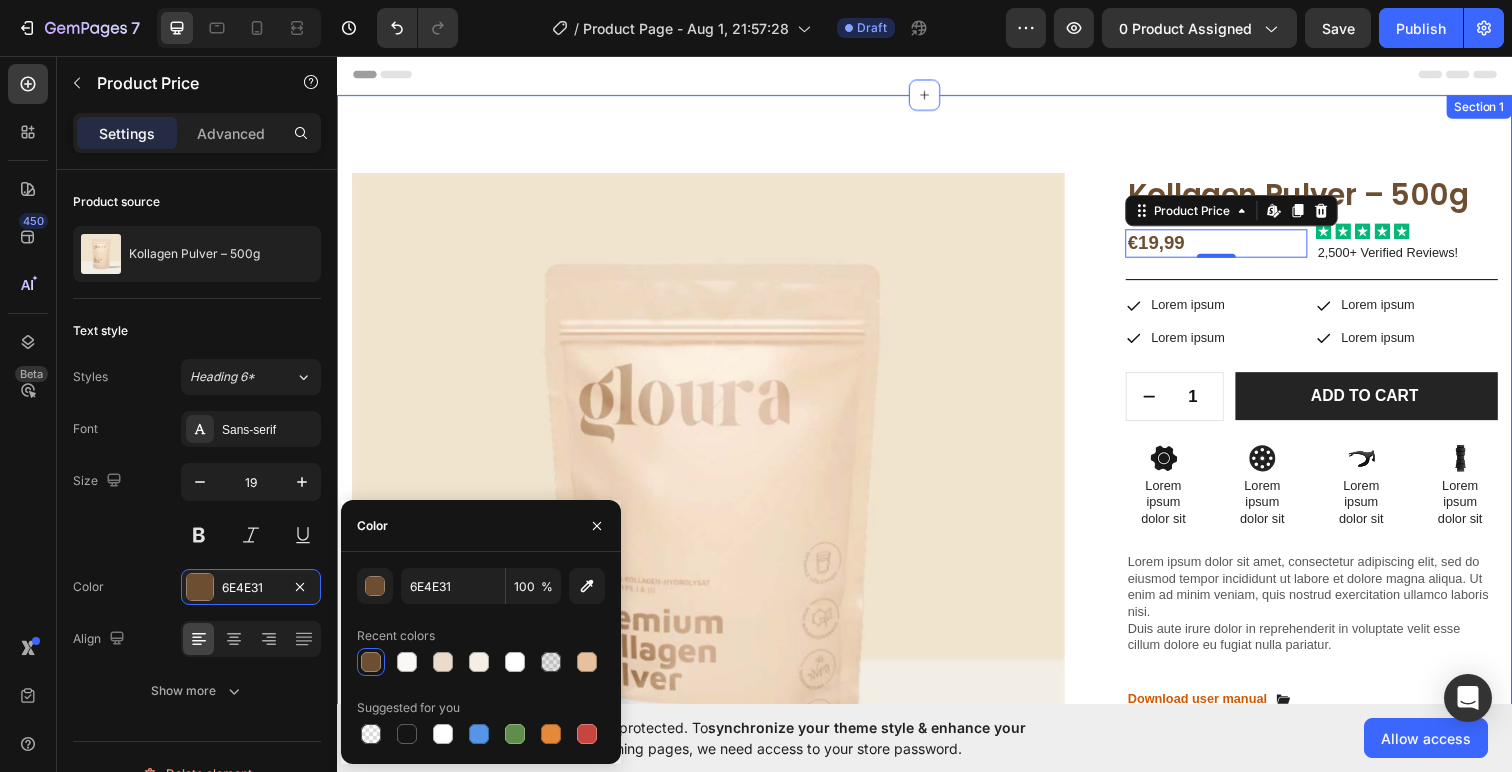 click on "Product Images Image Image Row Image Image Row Image Image Row Row Kollagen Pulver – 500g Product Title €19,99 Product Price   Edit content in Shopify 0 Product Price   Edit content in Shopify 0
Icon
Icon
Icon
Icon
Icon Icon List 2,500+ Verified Reviews! Text Block Row
Icon Lorem ipsum Text Block Row
Icon Lorem ipsum Text Block Row Row
Icon Lorem ipsum Text Block Row
Icon Lorem ipsum Text Block Row Row Row
1
Product Quantity Row Add to cart Add to Cart Row
Icon Lorem ipsum Text Block Row
Icon Lorem ipsum Text Block Row Row
Icon Lorem ipsum Text Block Row
Icon Lorem ipsum Text Block Row Row Row
Icon Lorem ipsum  dolor sit Text Block
Icon Lorem ipsum  dolor sit Text Block" at bounding box center [937, 635] 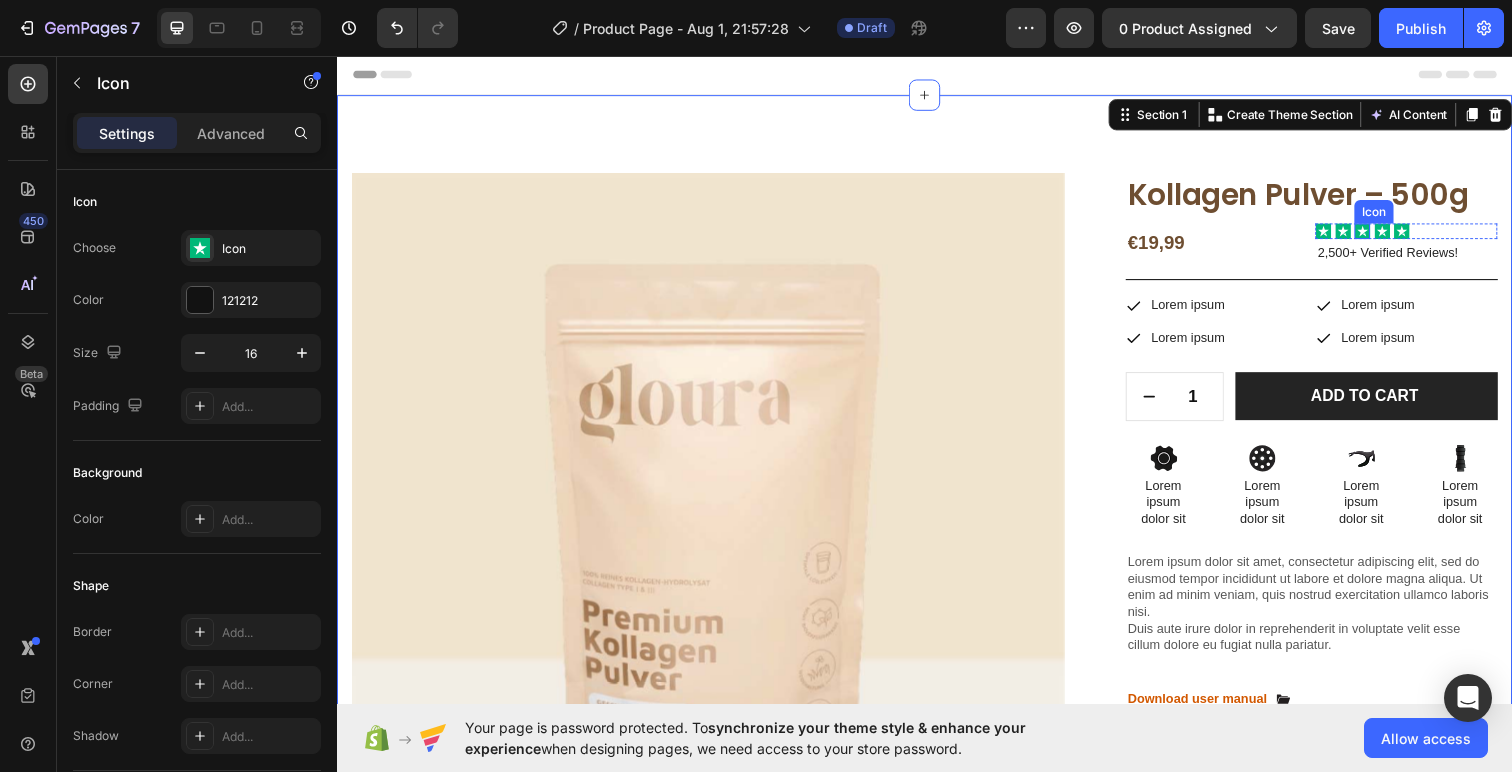click on "Icon" at bounding box center (1384, 235) 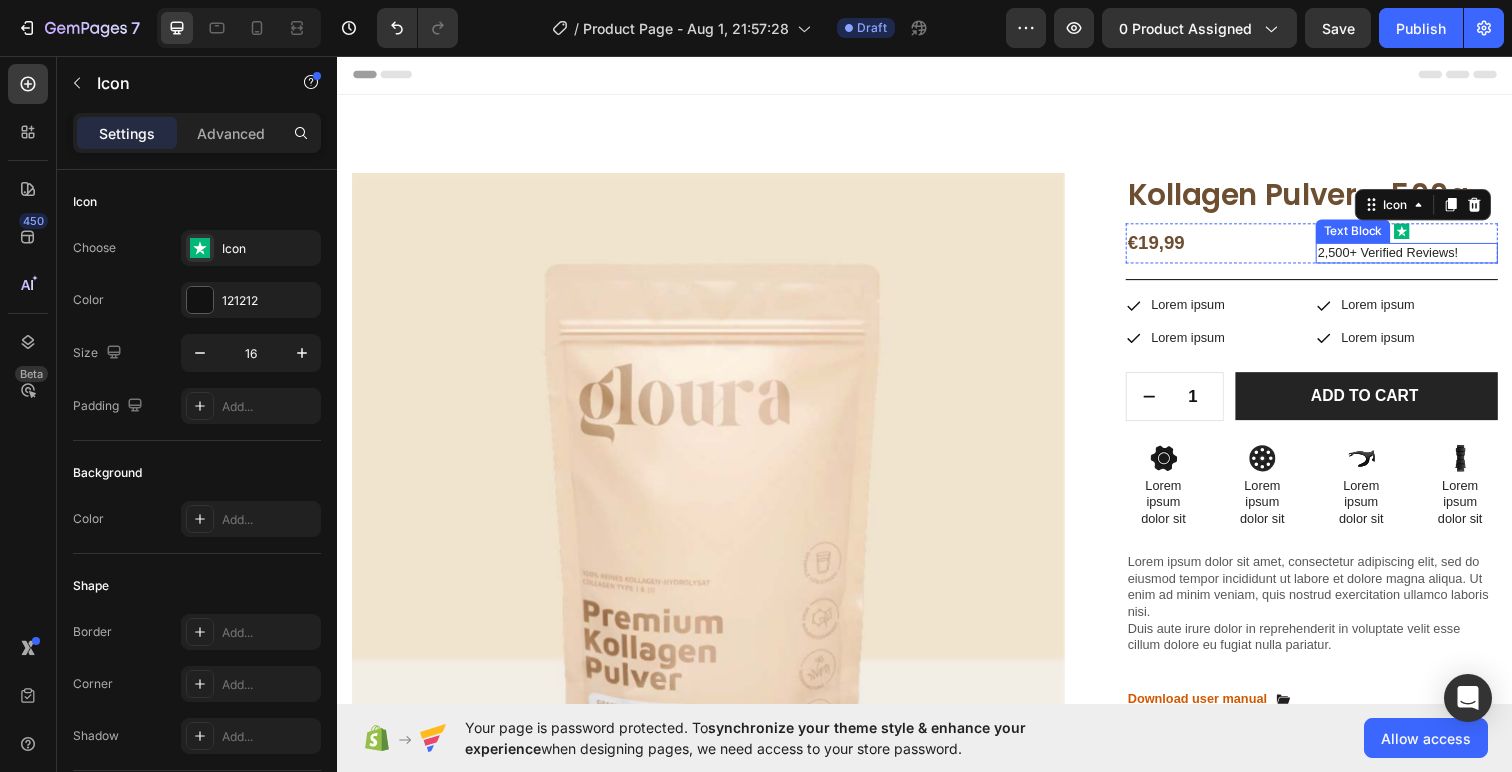 click on "2,500+ Verified Reviews!" at bounding box center [1429, 257] 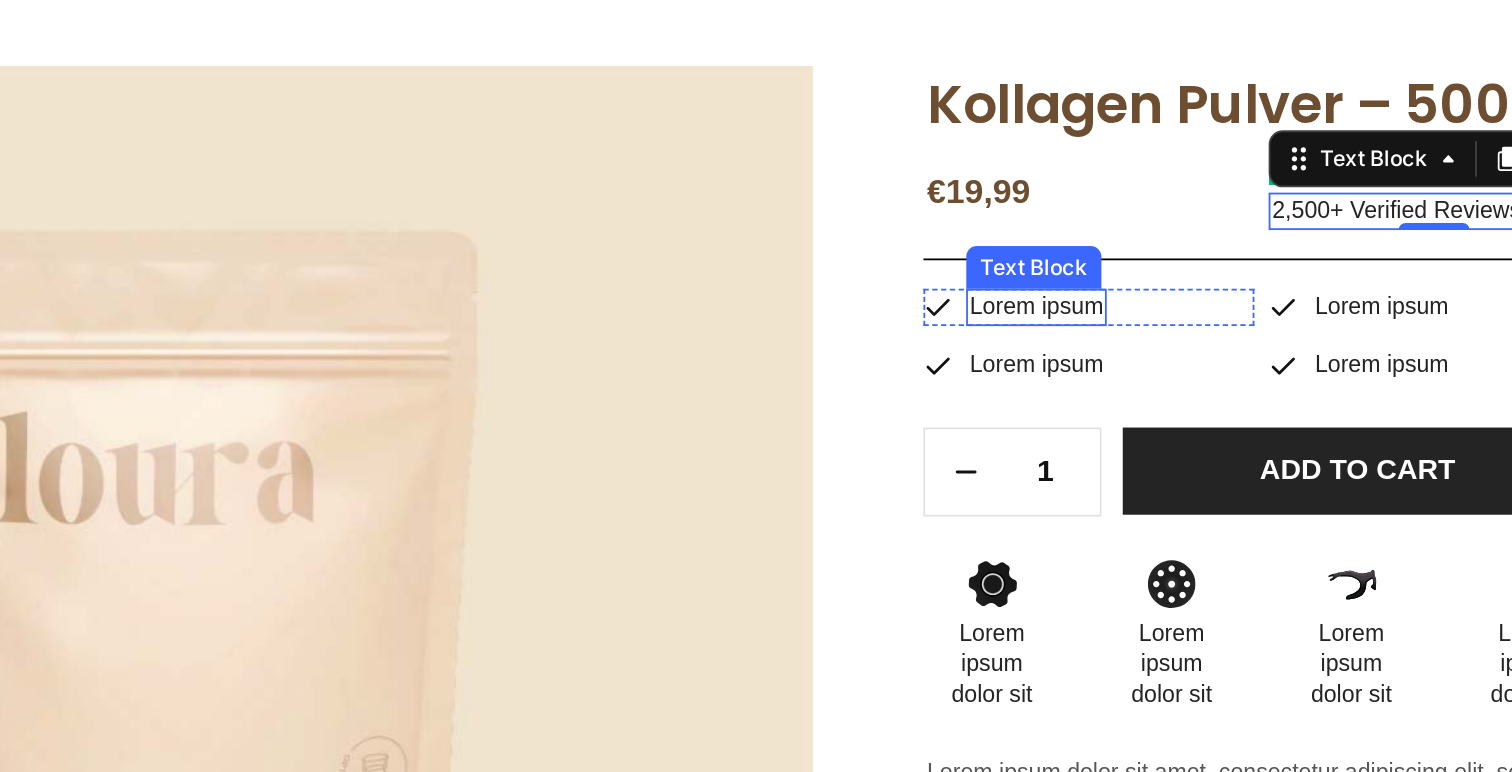 scroll, scrollTop: 0, scrollLeft: 0, axis: both 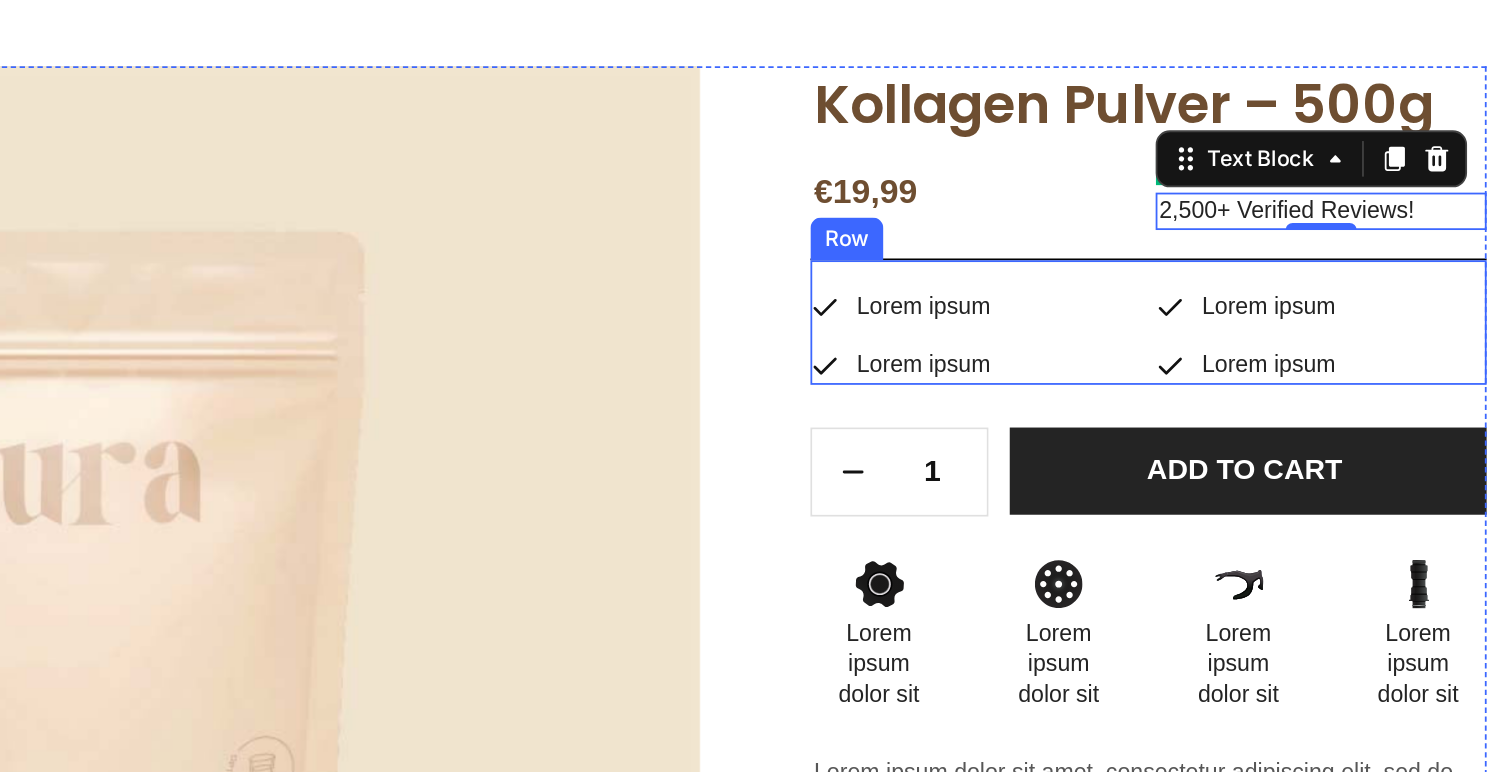 click on "Icon Lorem ipsum Text Block Row
Icon Lorem ipsum Text Block Row Row
Icon Lorem ipsum Text Block Row
Icon Lorem ipsum Text Block Row Row Row" at bounding box center (372, 116) 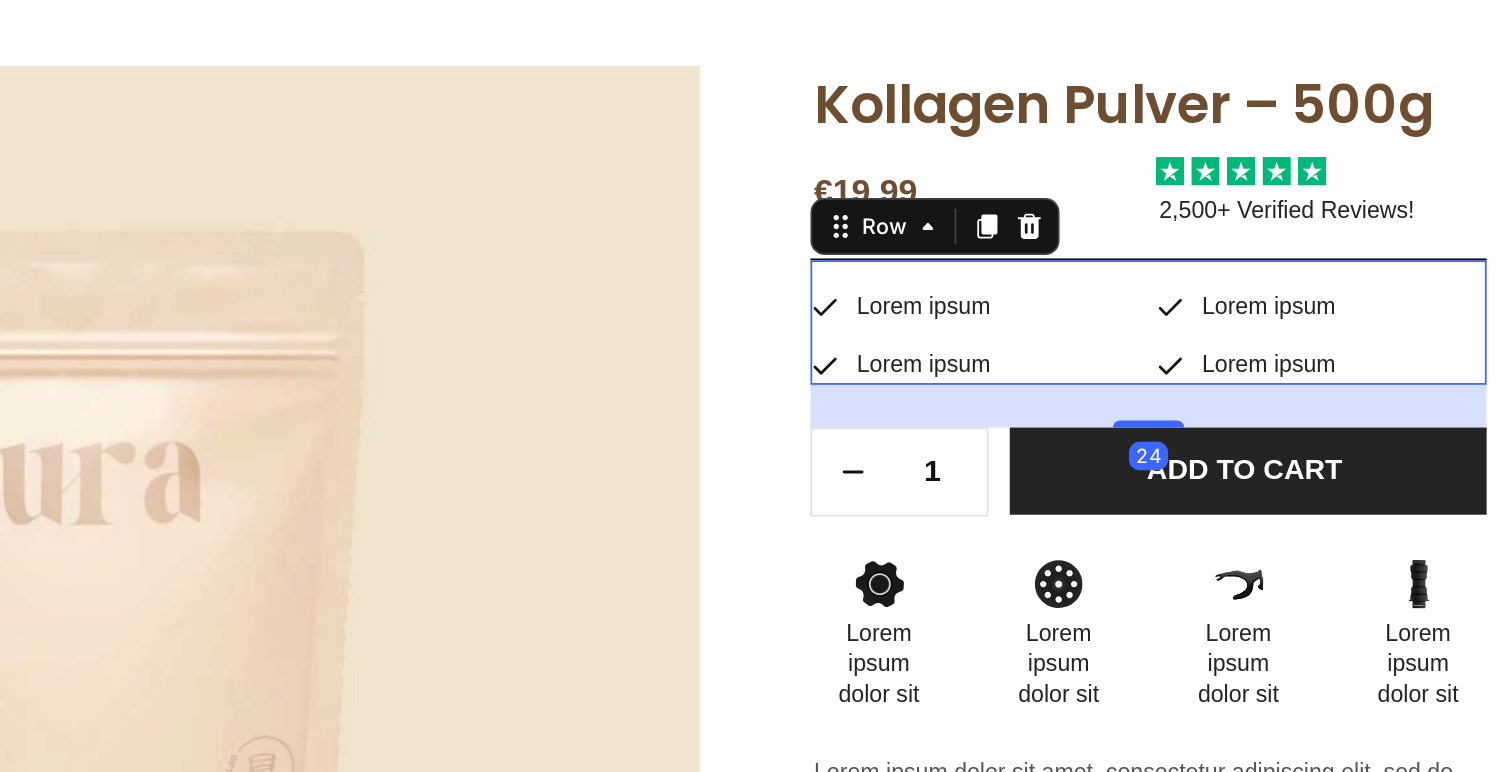 scroll, scrollTop: 0, scrollLeft: 0, axis: both 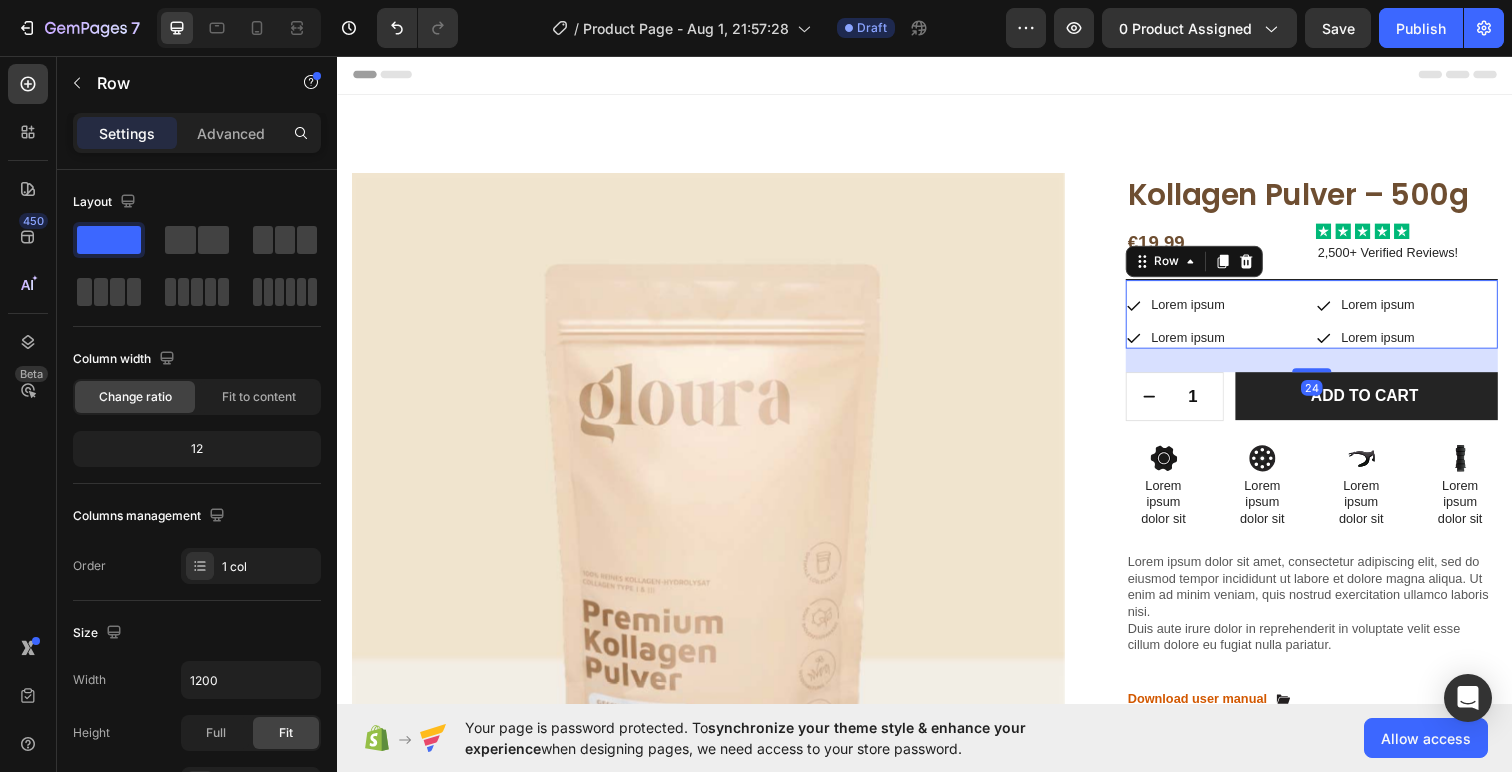 click 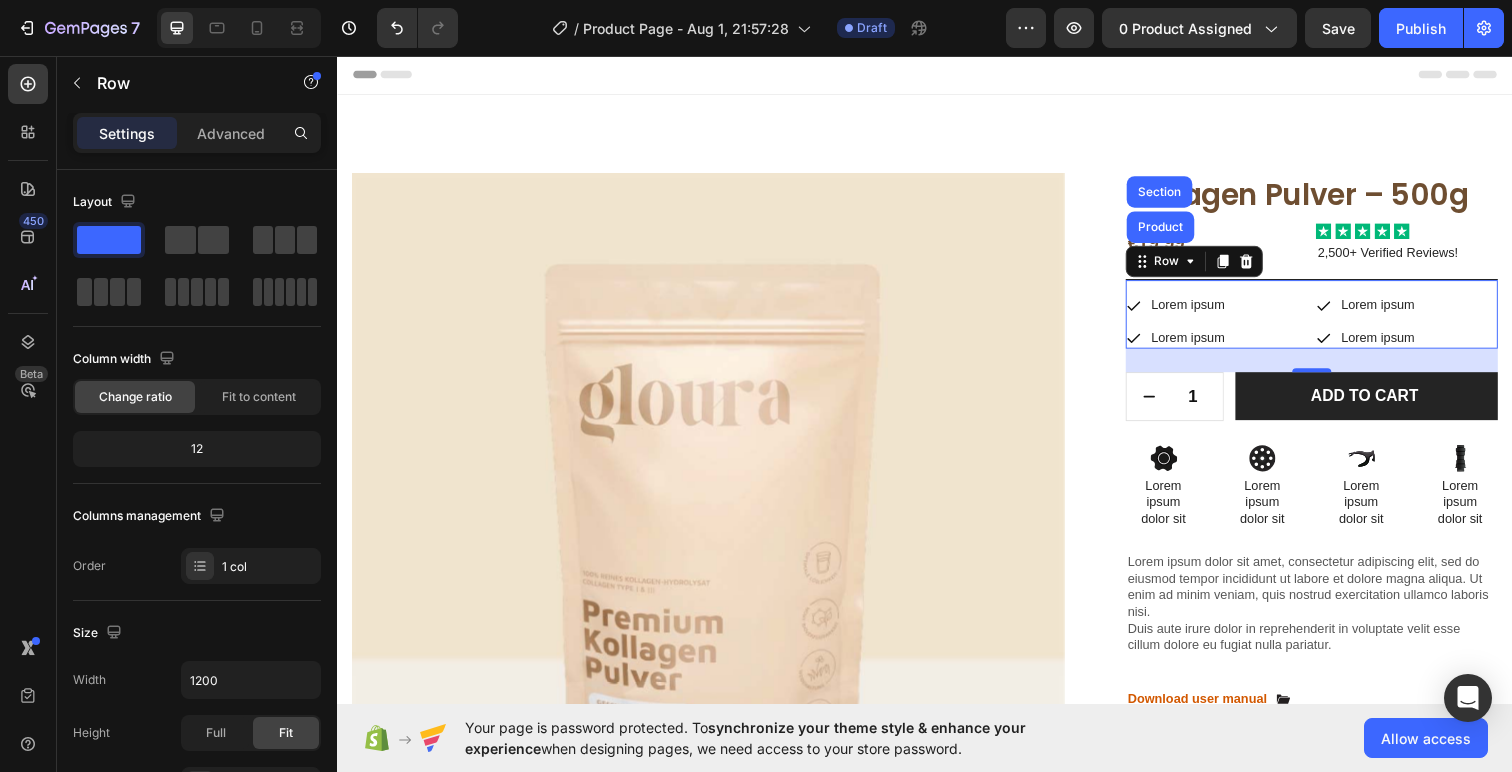 click on "Icon Lorem ipsum Text Block Row
Icon Lorem ipsum Text Block Row Row
Icon Lorem ipsum Text Block Row
Icon Lorem ipsum Text Block Row Row" at bounding box center [1332, 328] 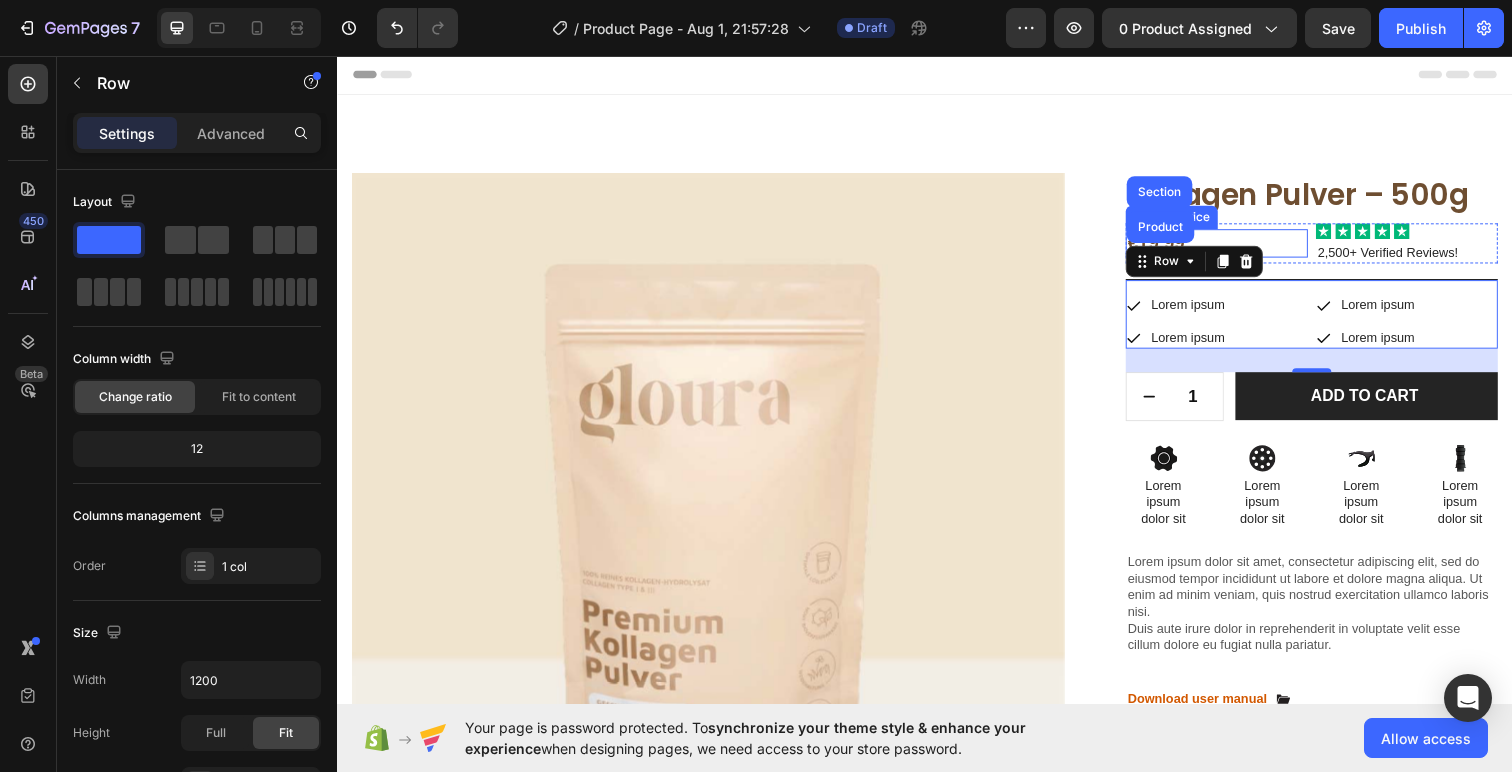 click on "Product Images Image Image Row Image Image Row Image Image Row Row Kollagen Pulver – 500g Product Title €19,99 Product Price Product Price
Icon
Icon
Icon
Icon
Icon Icon List 2,500+ Verified Reviews! Text Block Row
Icon Lorem ipsum Text Block Row
Icon Lorem ipsum Text Block Row Row
Icon Lorem ipsum Text Block Row
Icon Lorem ipsum Text Block Row Row Row Product Section   24
1
Product Quantity Row Add to cart Add to Cart Row
Icon Lorem ipsum Text Block Row
Icon Lorem ipsum Text Block Row Row
Icon Lorem ipsum Text Block Row
Icon Lorem ipsum Text Block Row Row Row
Icon Lorem ipsum  dolor sit Text Block
Icon Lorem ipsum  dolor sit Text Block" at bounding box center [937, 635] 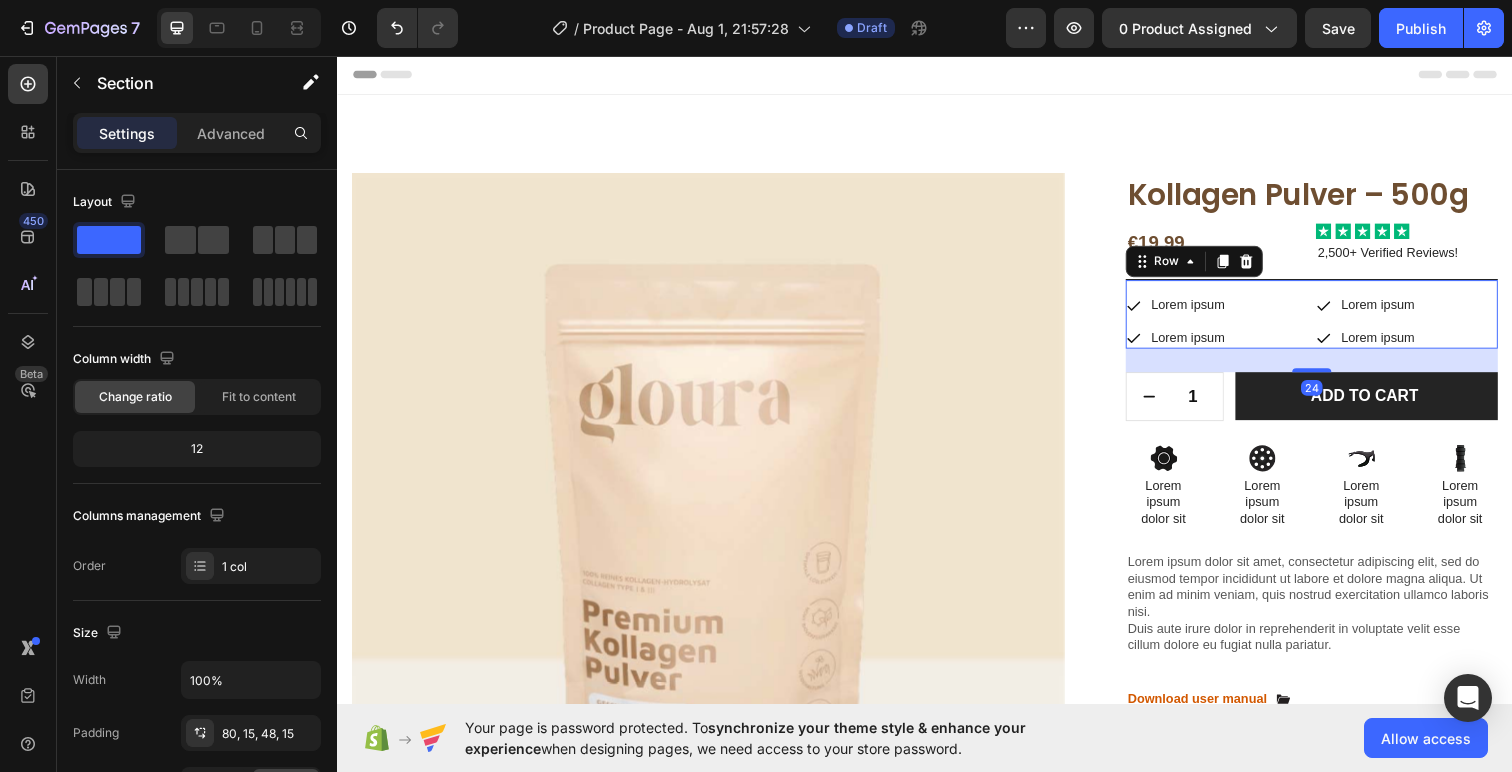 click on "Icon Lorem ipsum Text Block Row
Icon Lorem ipsum Text Block Row Row
Icon Lorem ipsum Text Block Row
Icon Lorem ipsum Text Block Row Row Row   24" at bounding box center (1332, 319) 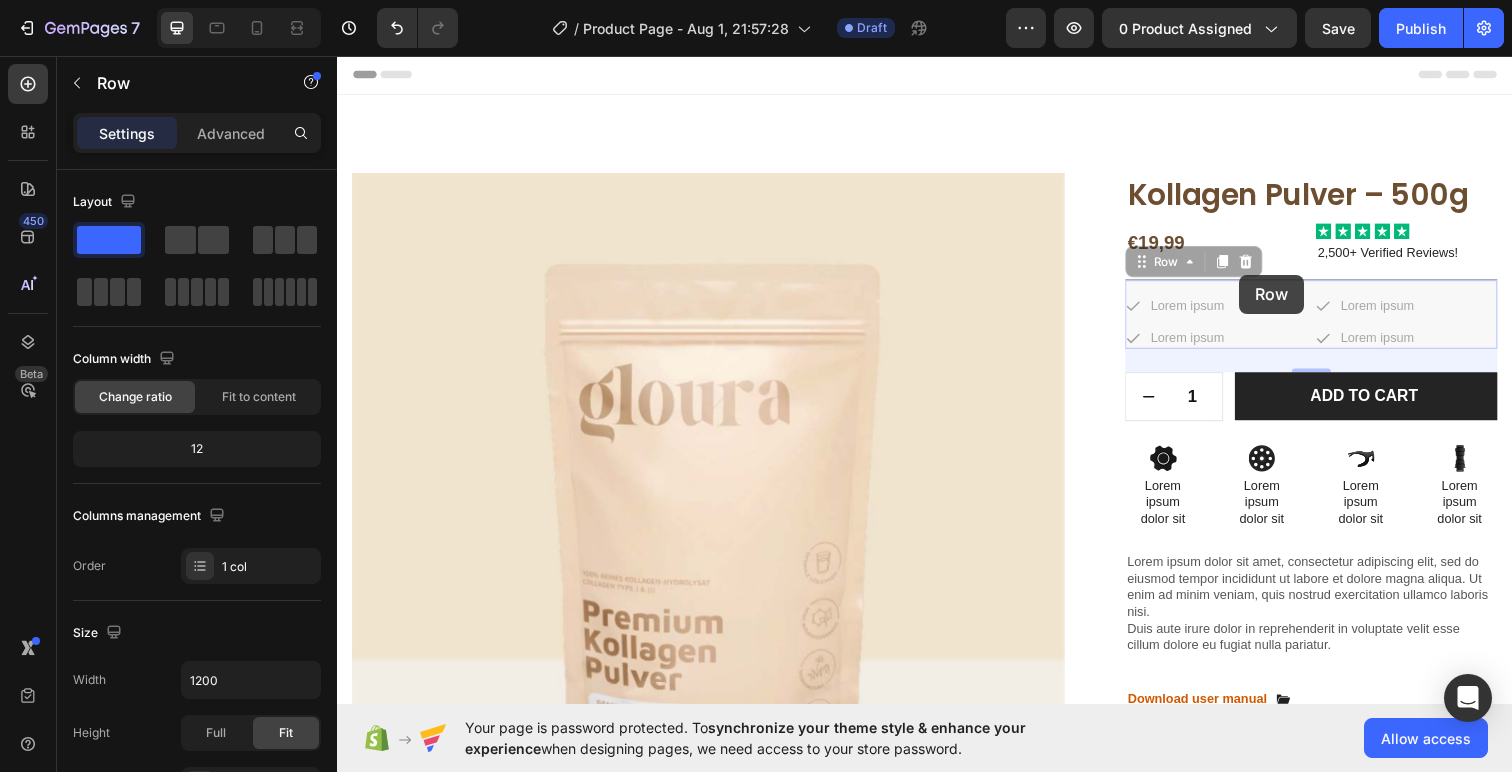 drag, startPoint x: 1269, startPoint y: 284, endPoint x: 1259, endPoint y: 280, distance: 10.770329 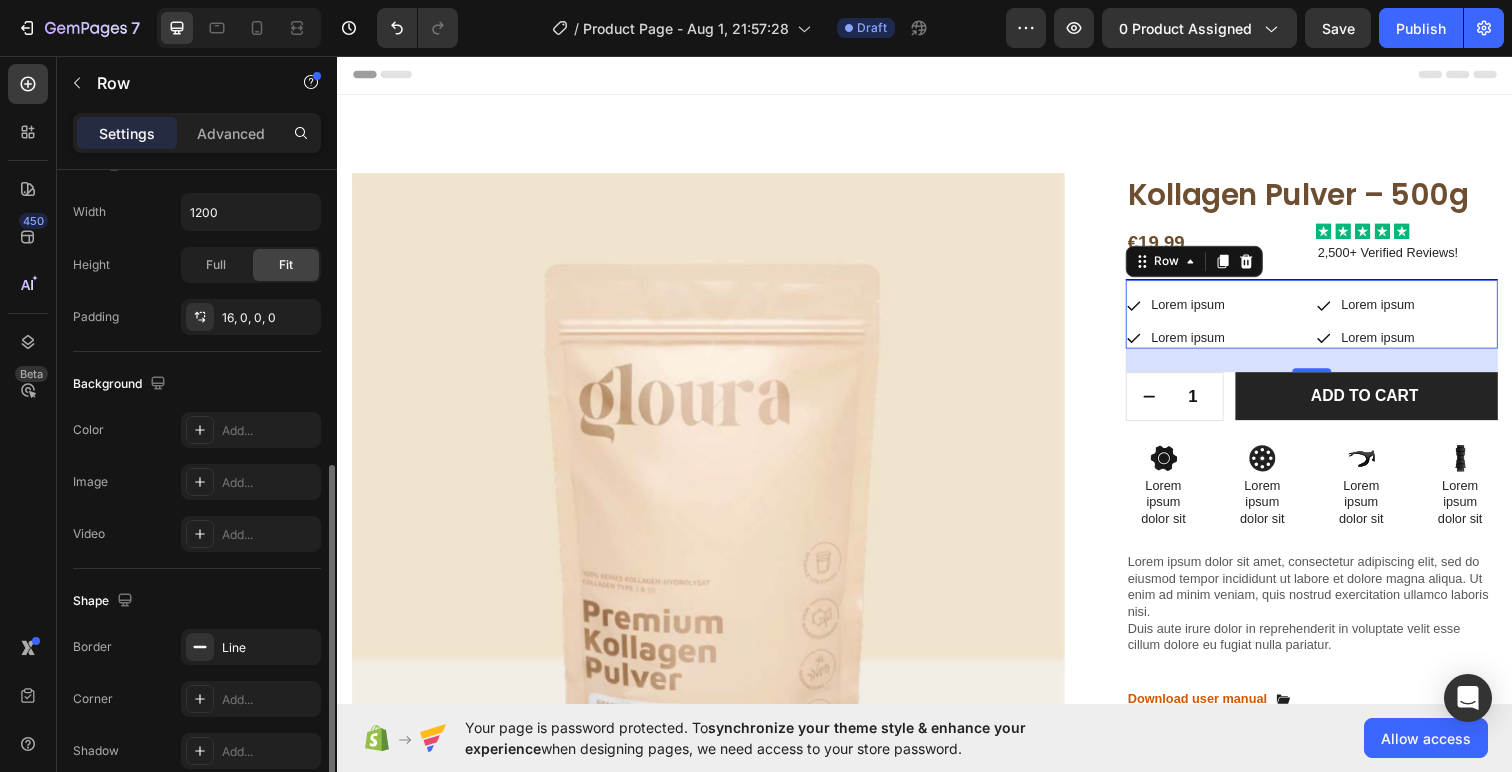 scroll, scrollTop: 561, scrollLeft: 0, axis: vertical 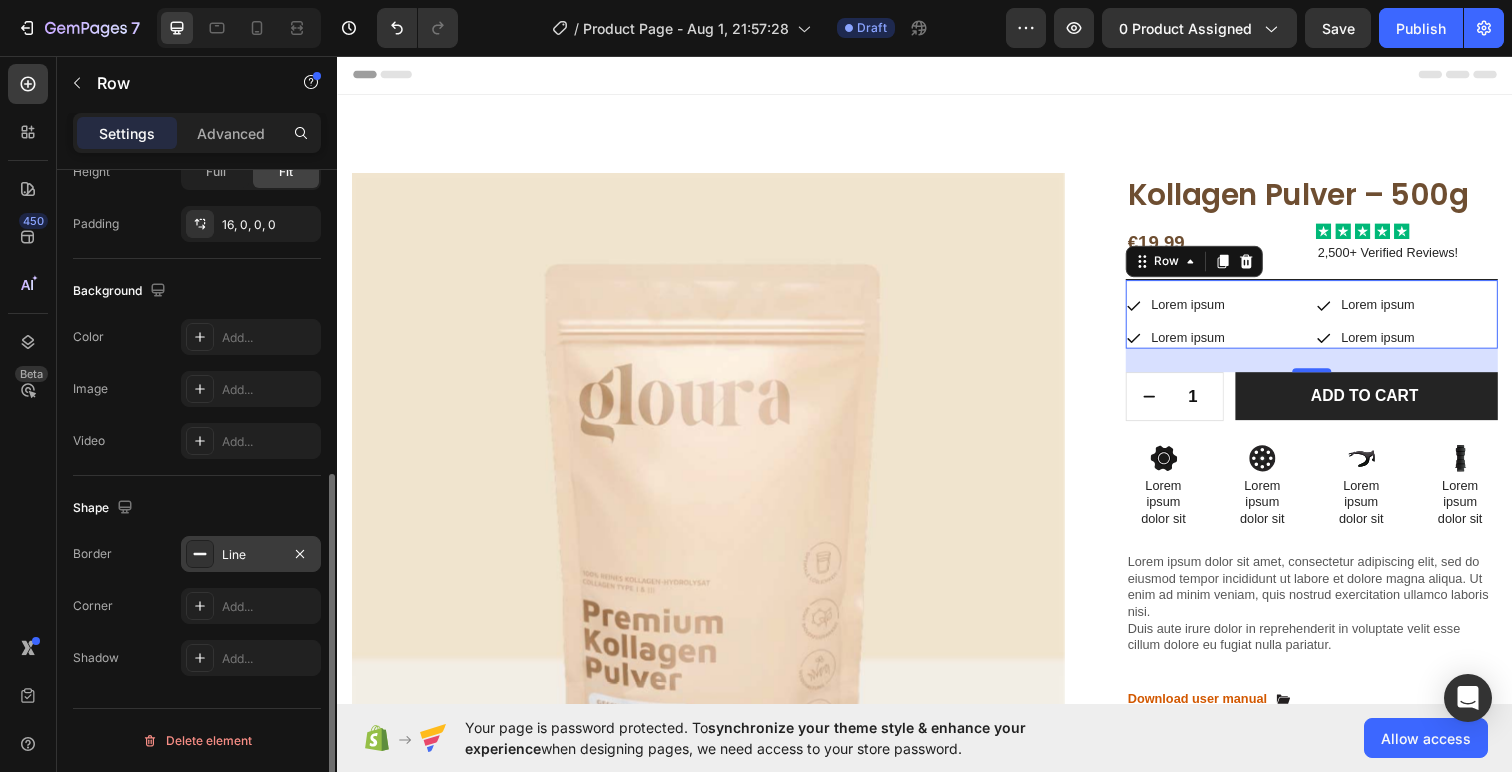 click on "Line" at bounding box center [251, 555] 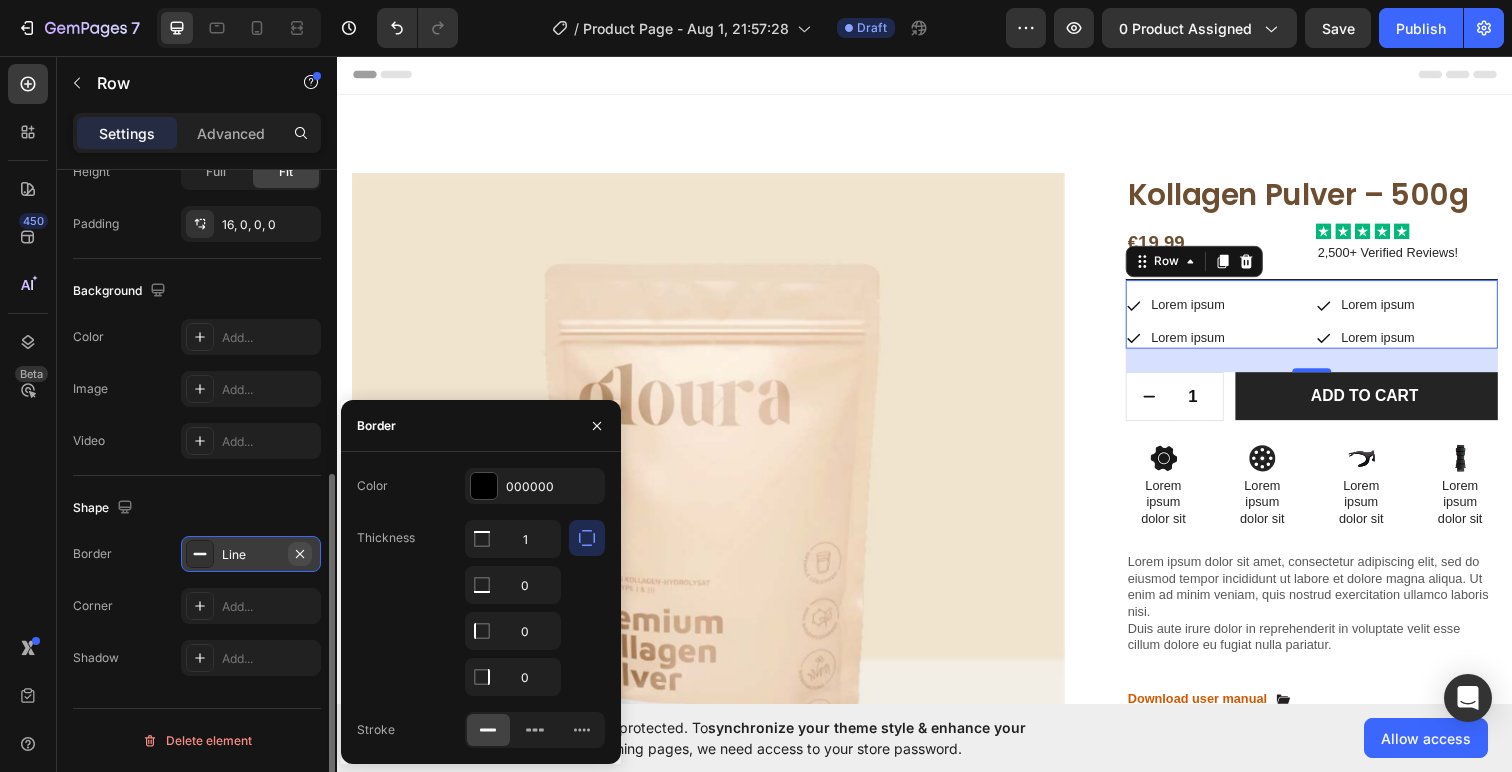 click 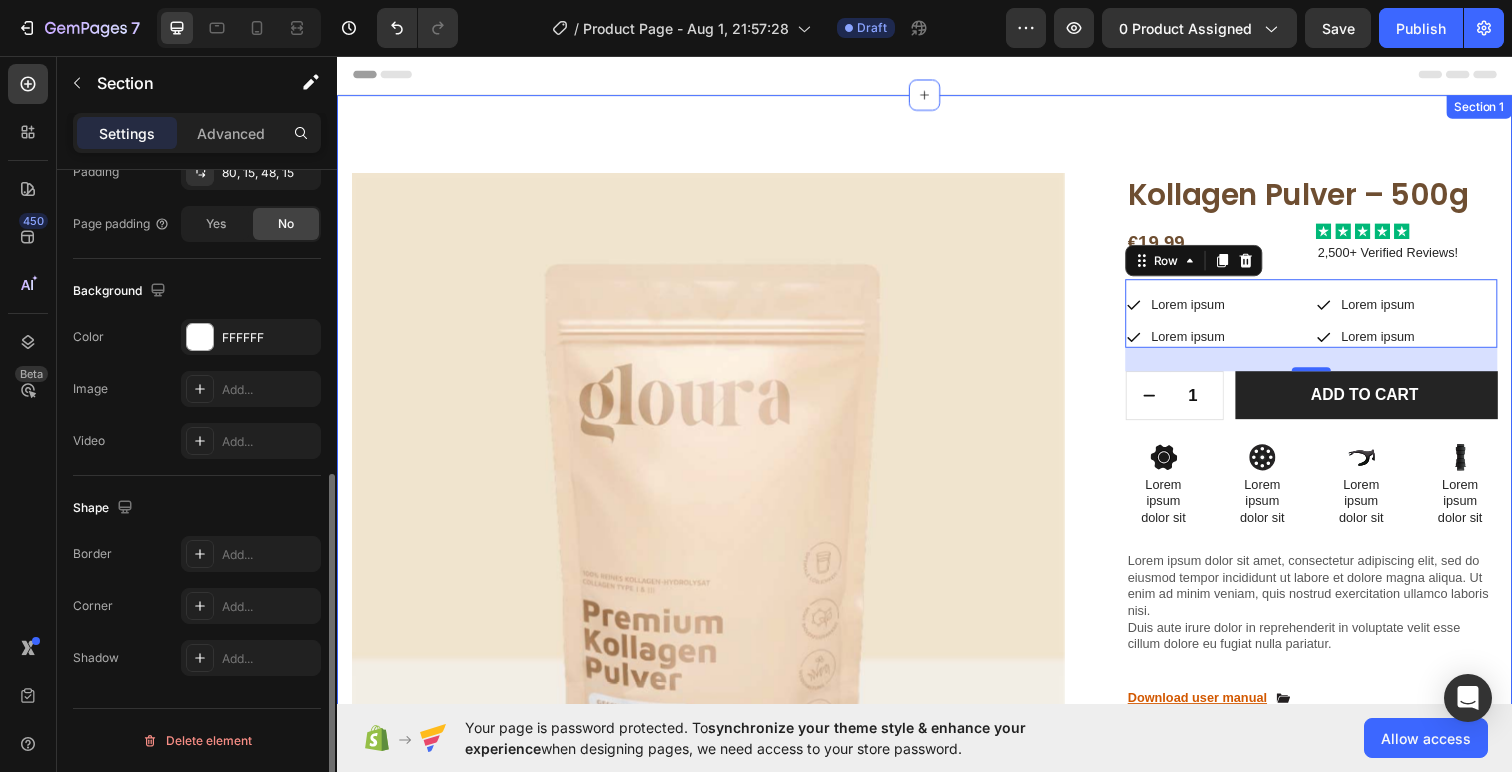 click on "Product Images Image Image Row Image Image Row Image Image Row Row Kollagen Pulver – 500g Product Title €19,99 Product Price Product Price
Icon
Icon
Icon
Icon
Icon Icon List 2,500+ Verified Reviews! Text Block Row
Icon Lorem ipsum Text Block Row
Icon Lorem ipsum Text Block Row Row
Icon Lorem ipsum Text Block Row
Icon Lorem ipsum Text Block Row Row Row   24
1
Product Quantity Row Add to cart Add to Cart Row
Icon Lorem ipsum Text Block Row
Icon Lorem ipsum Text Block Row Row
Icon Lorem ipsum Text Block Row
Icon Lorem ipsum Text Block Row Row Row
Icon Lorem ipsum  dolor sit Text Block
Icon Lorem ipsum  dolor sit Text Block" at bounding box center [937, 635] 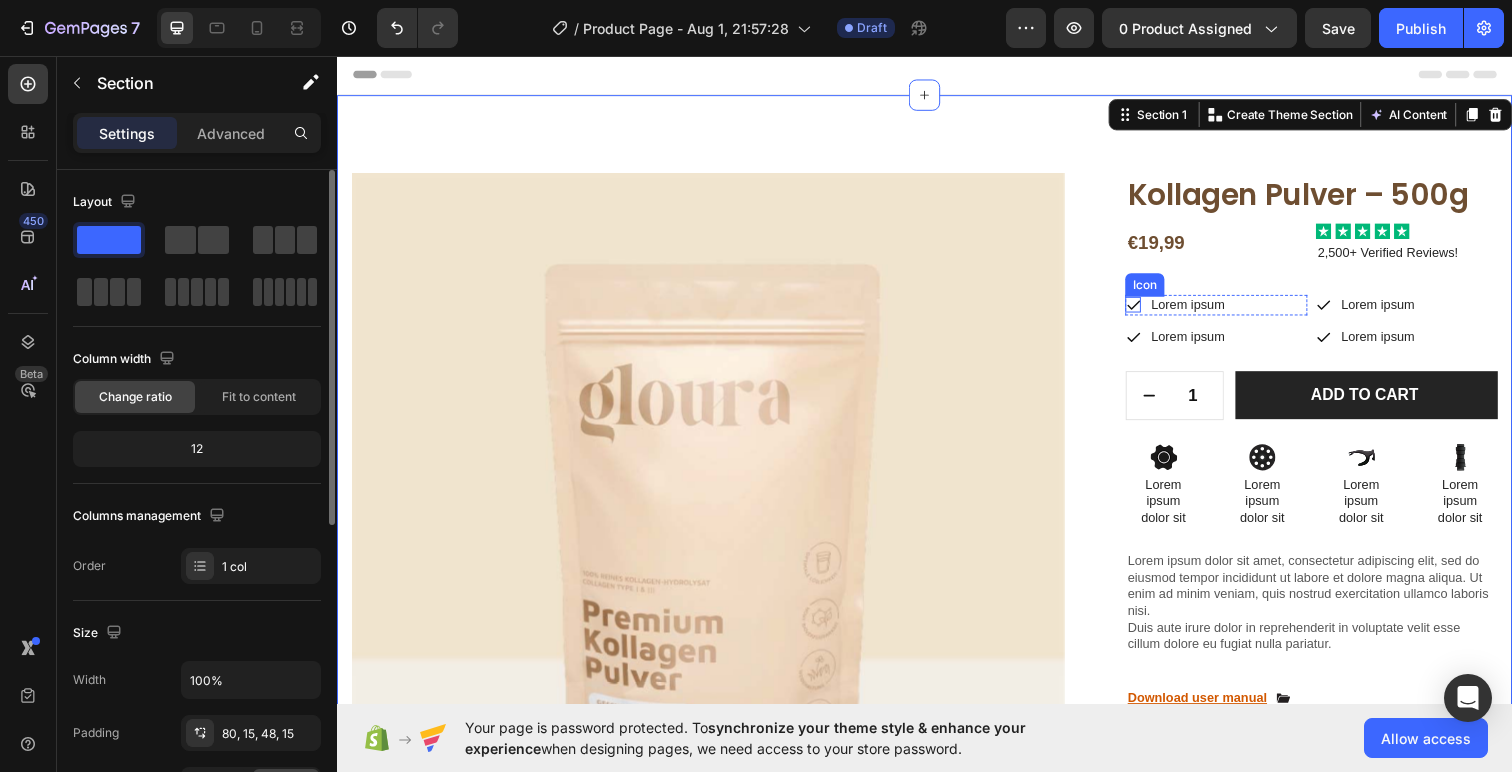 click 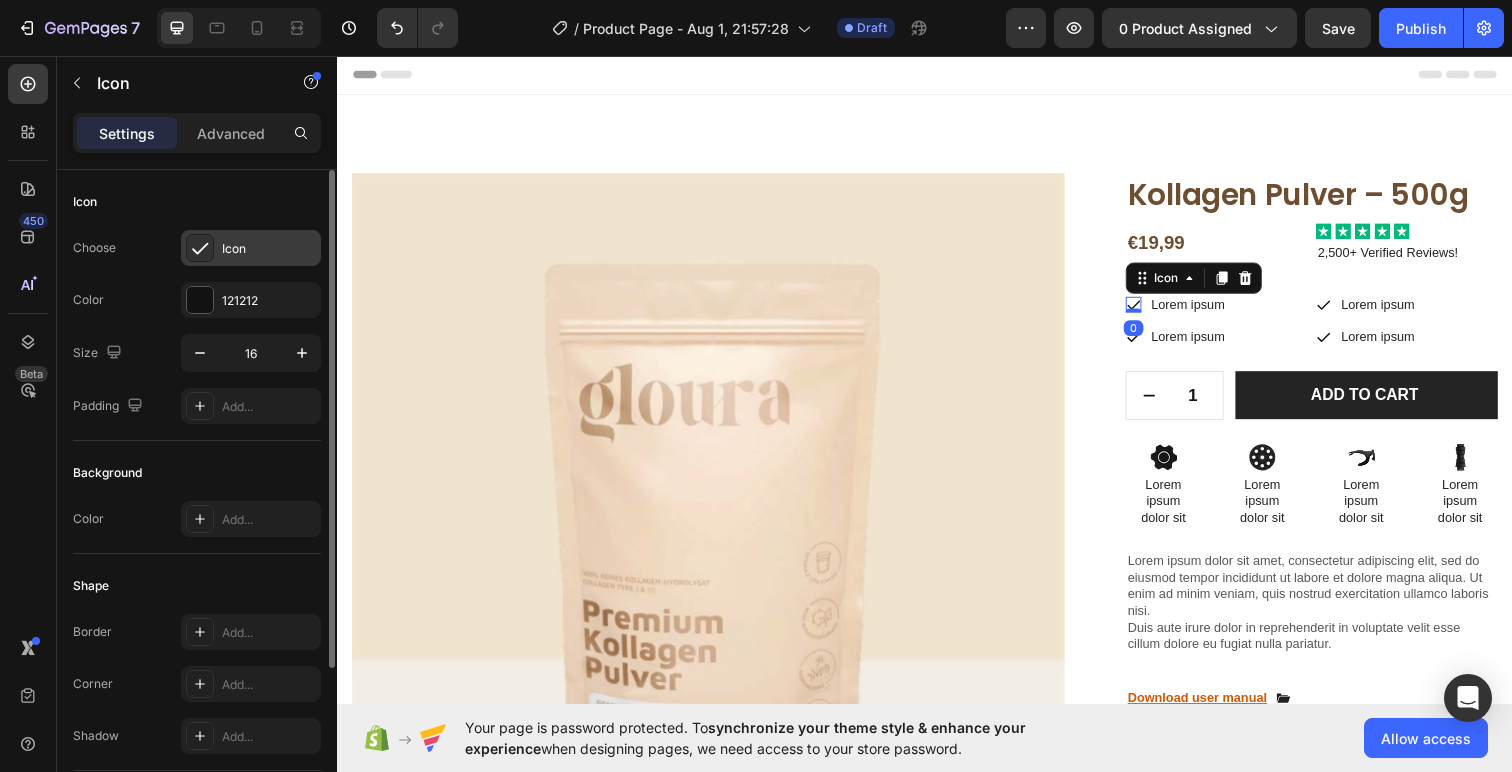 click 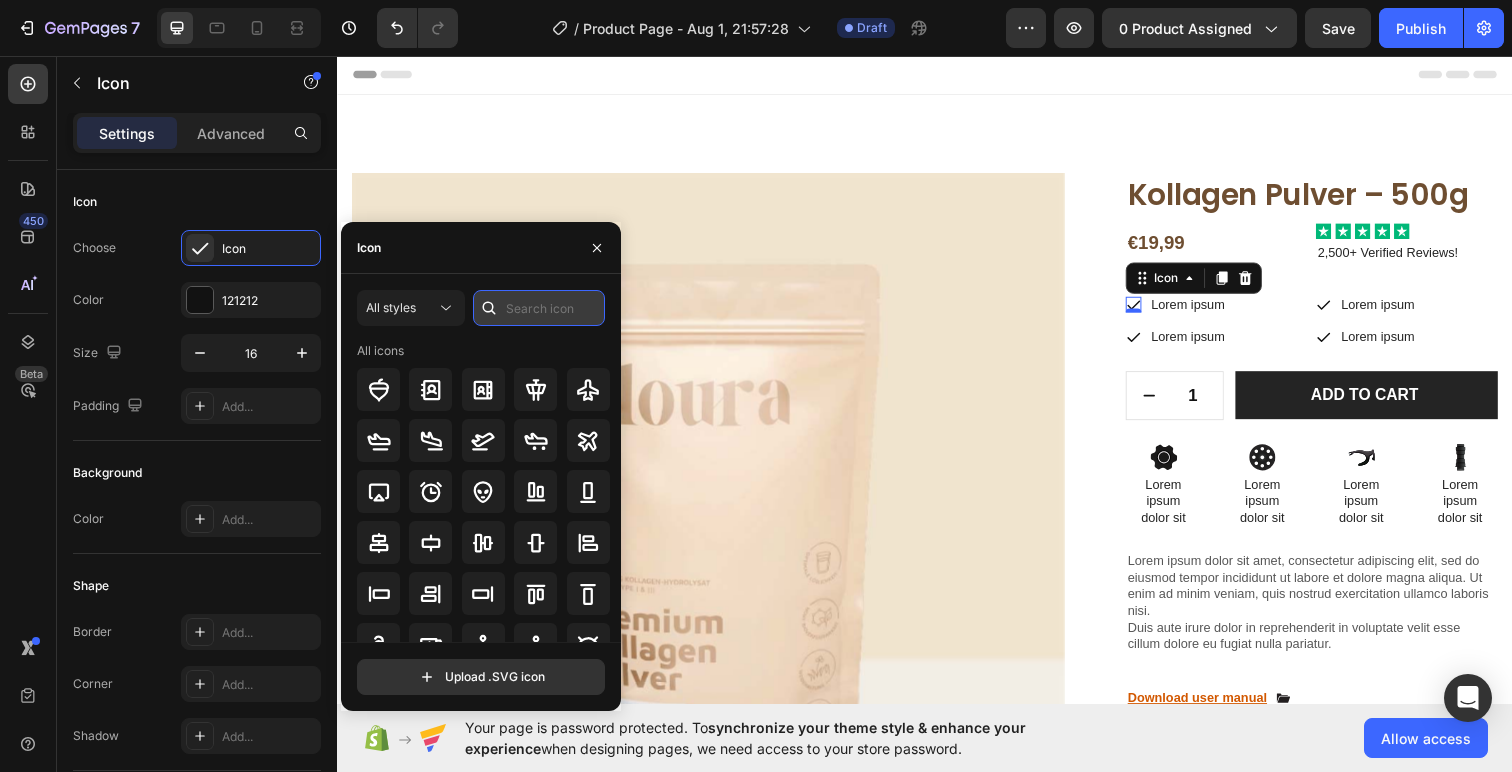 click at bounding box center (539, 308) 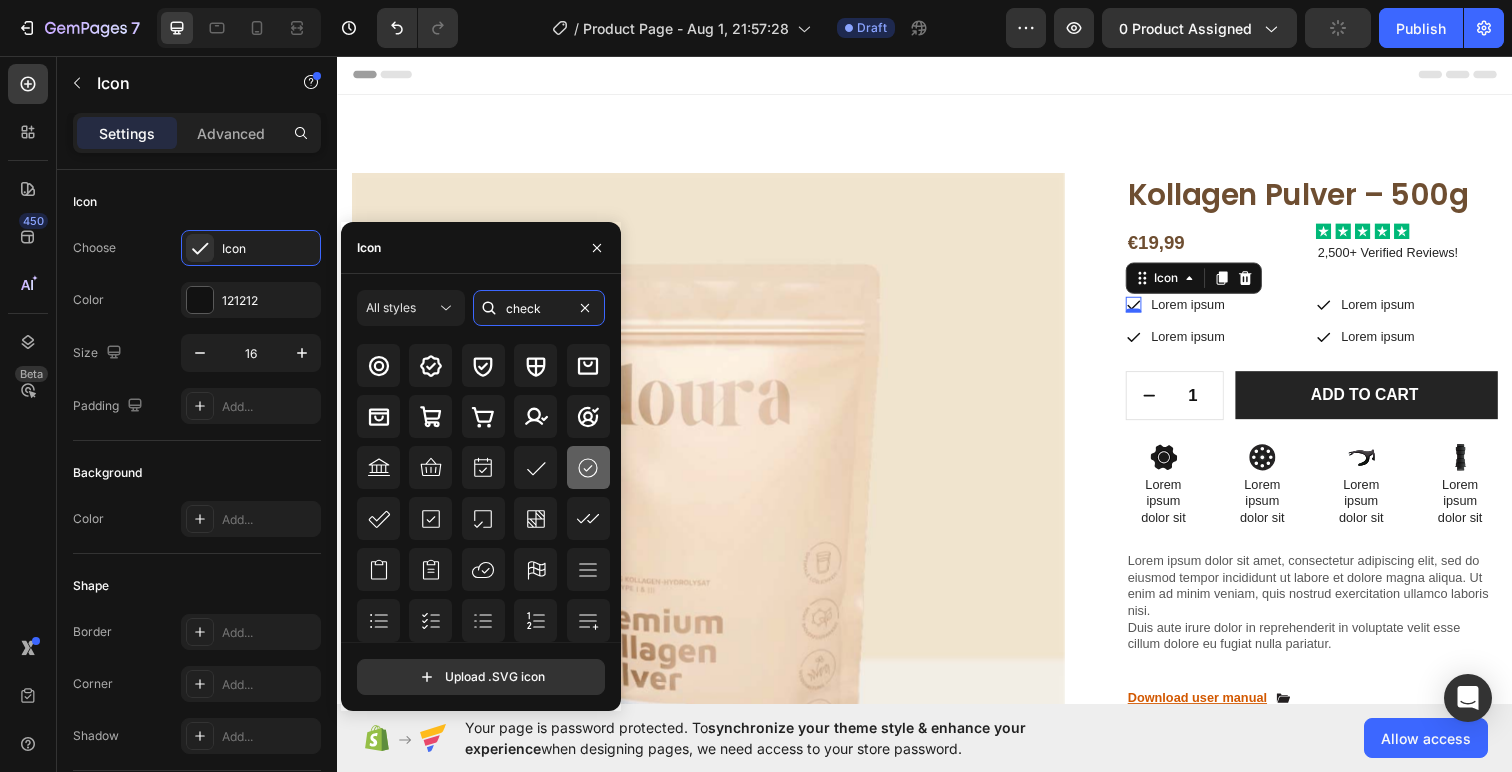 scroll, scrollTop: 224, scrollLeft: 0, axis: vertical 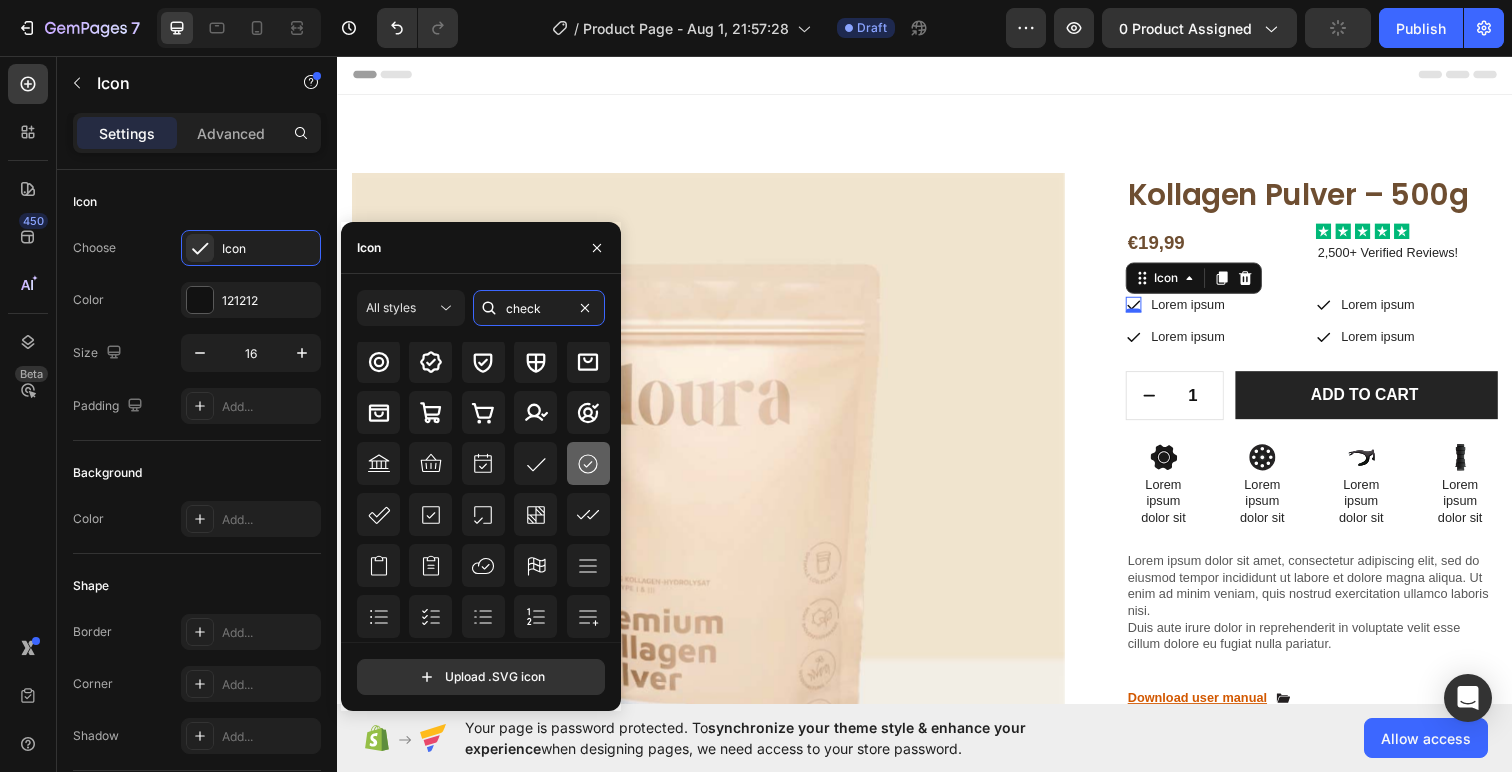 type on "check" 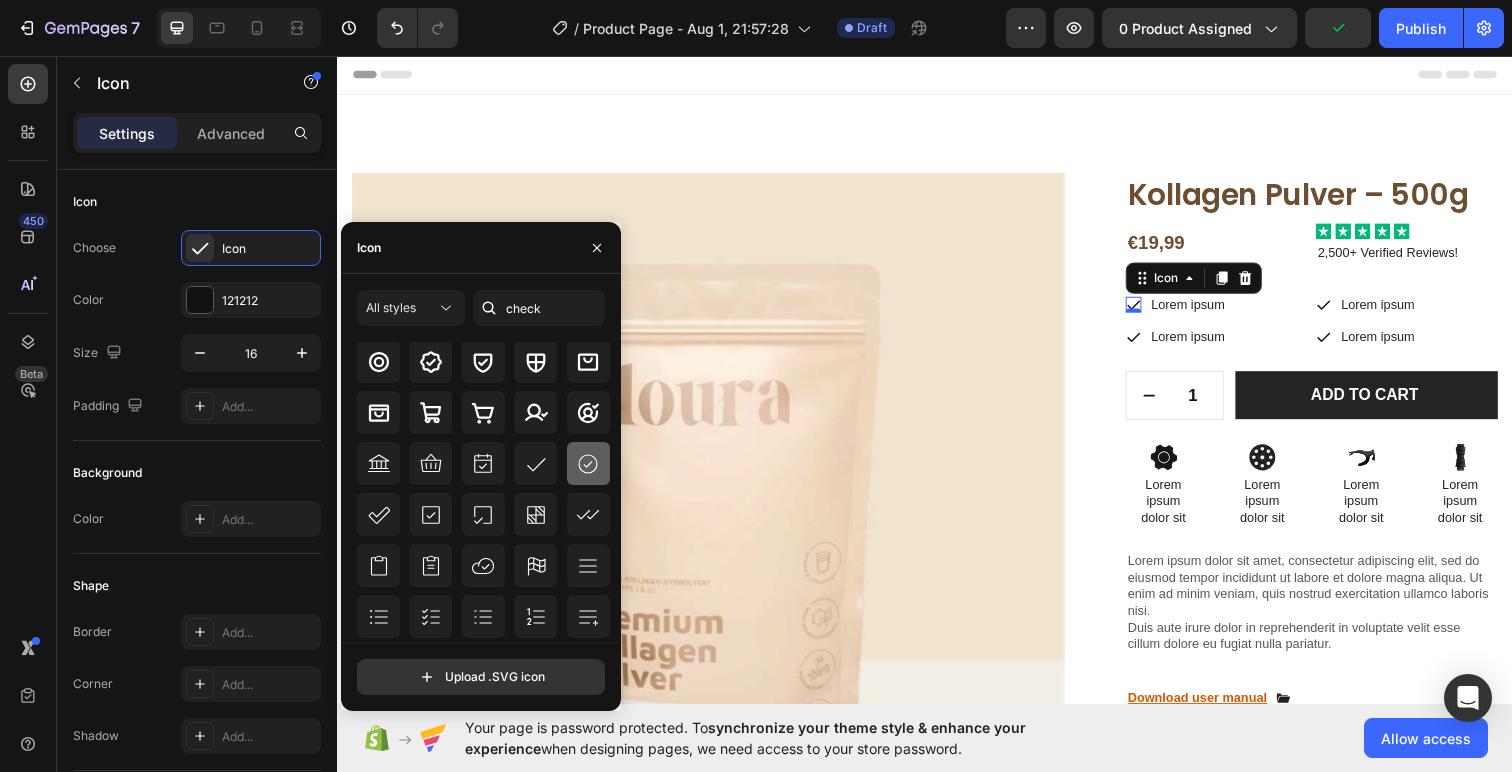 click 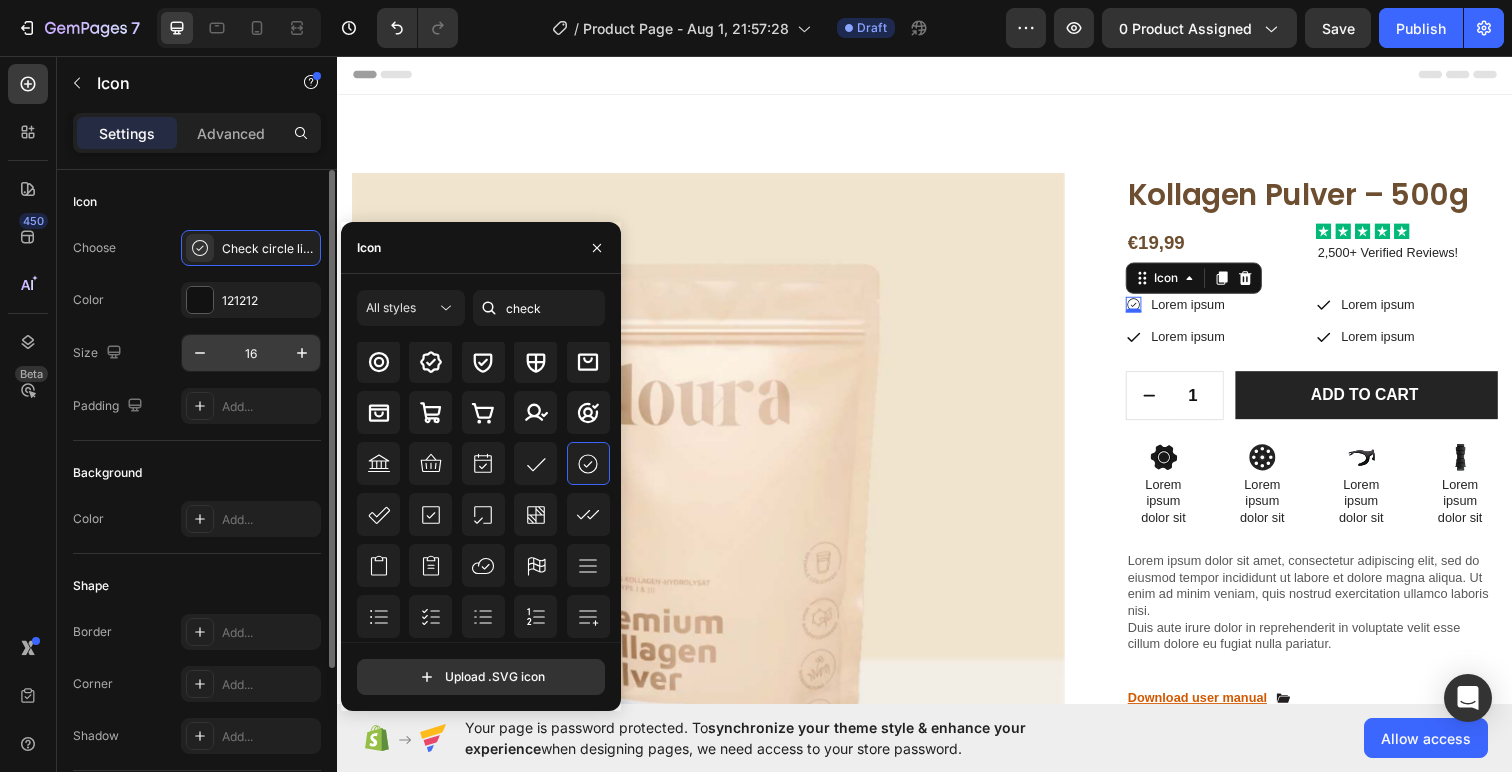 click on "16" at bounding box center [251, 353] 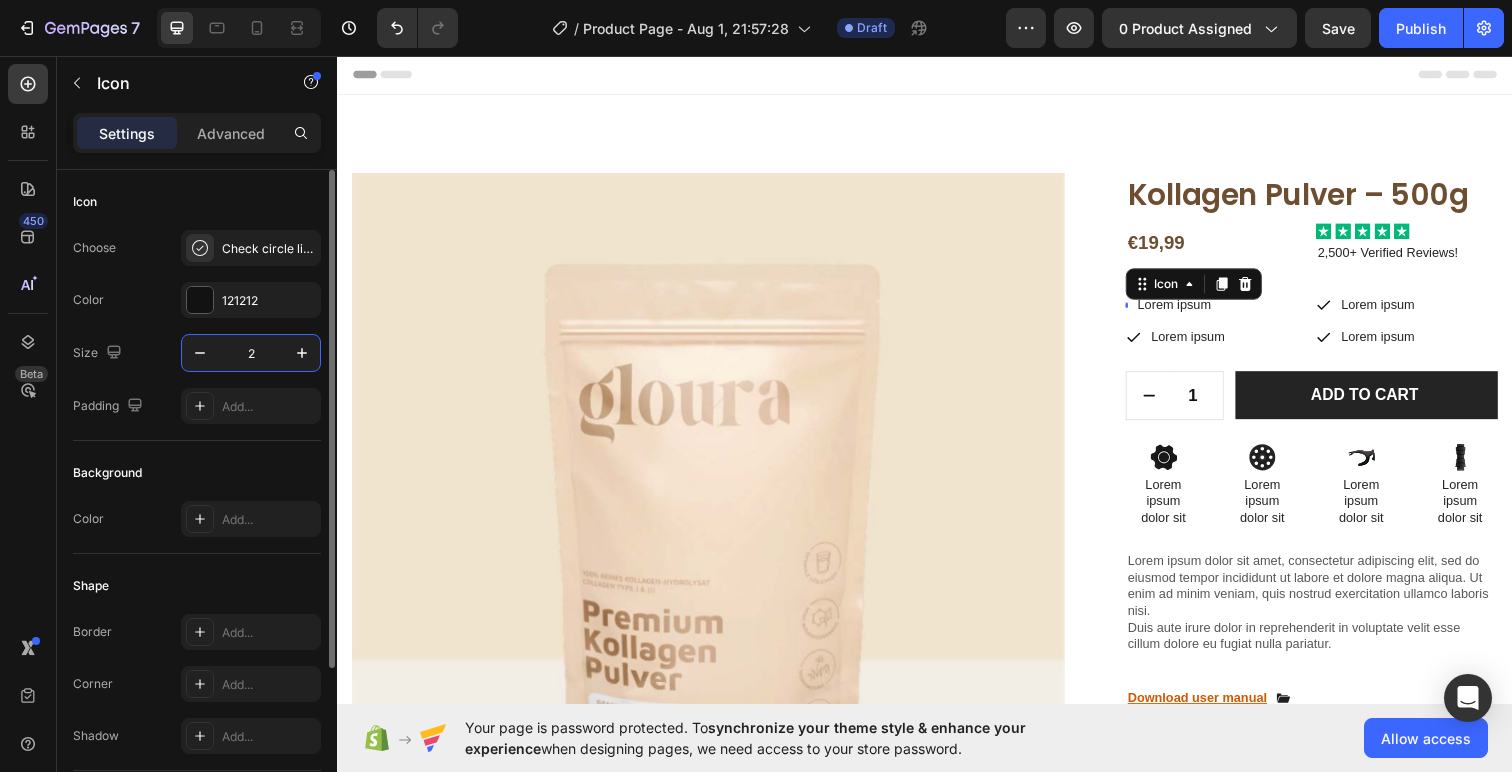 type on "24" 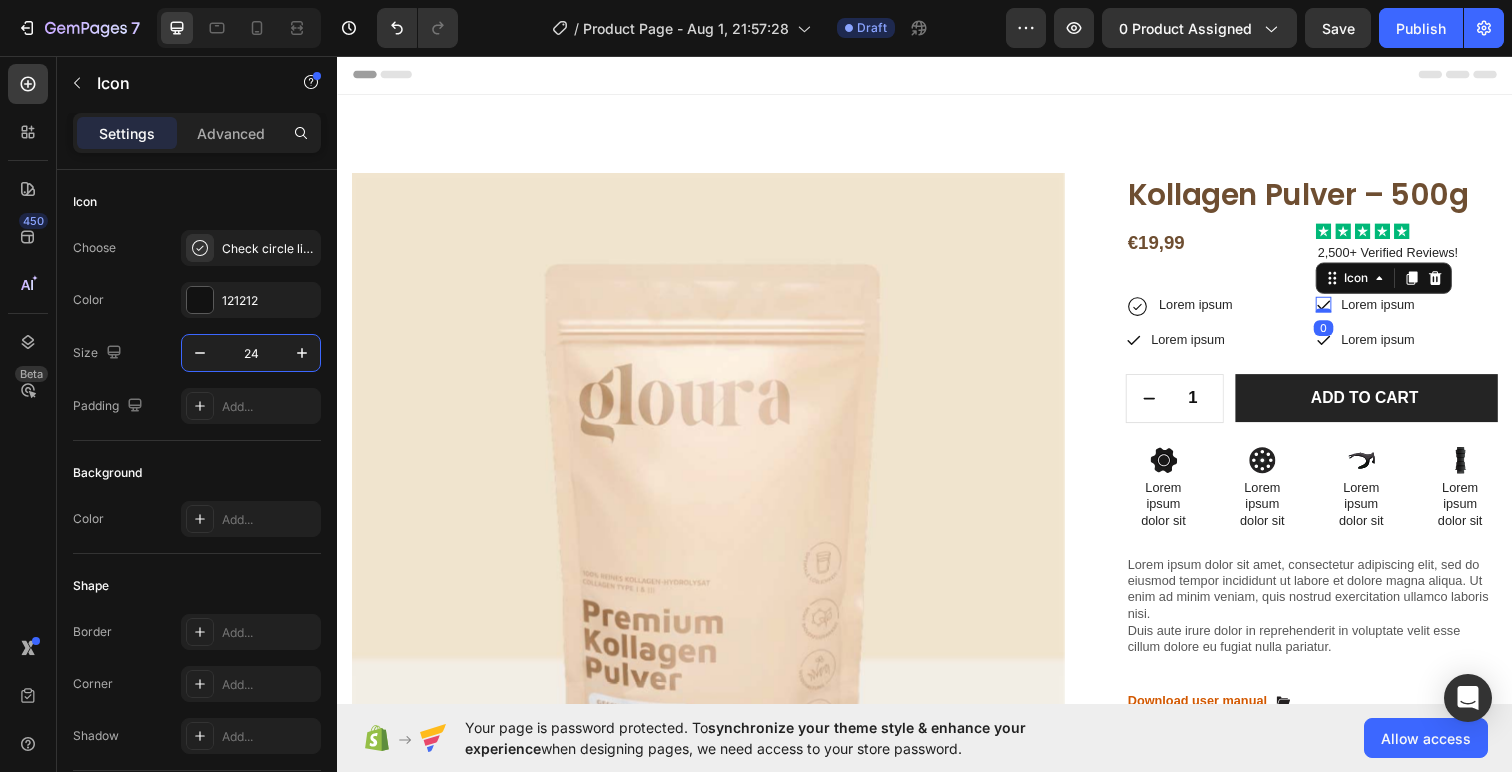 click 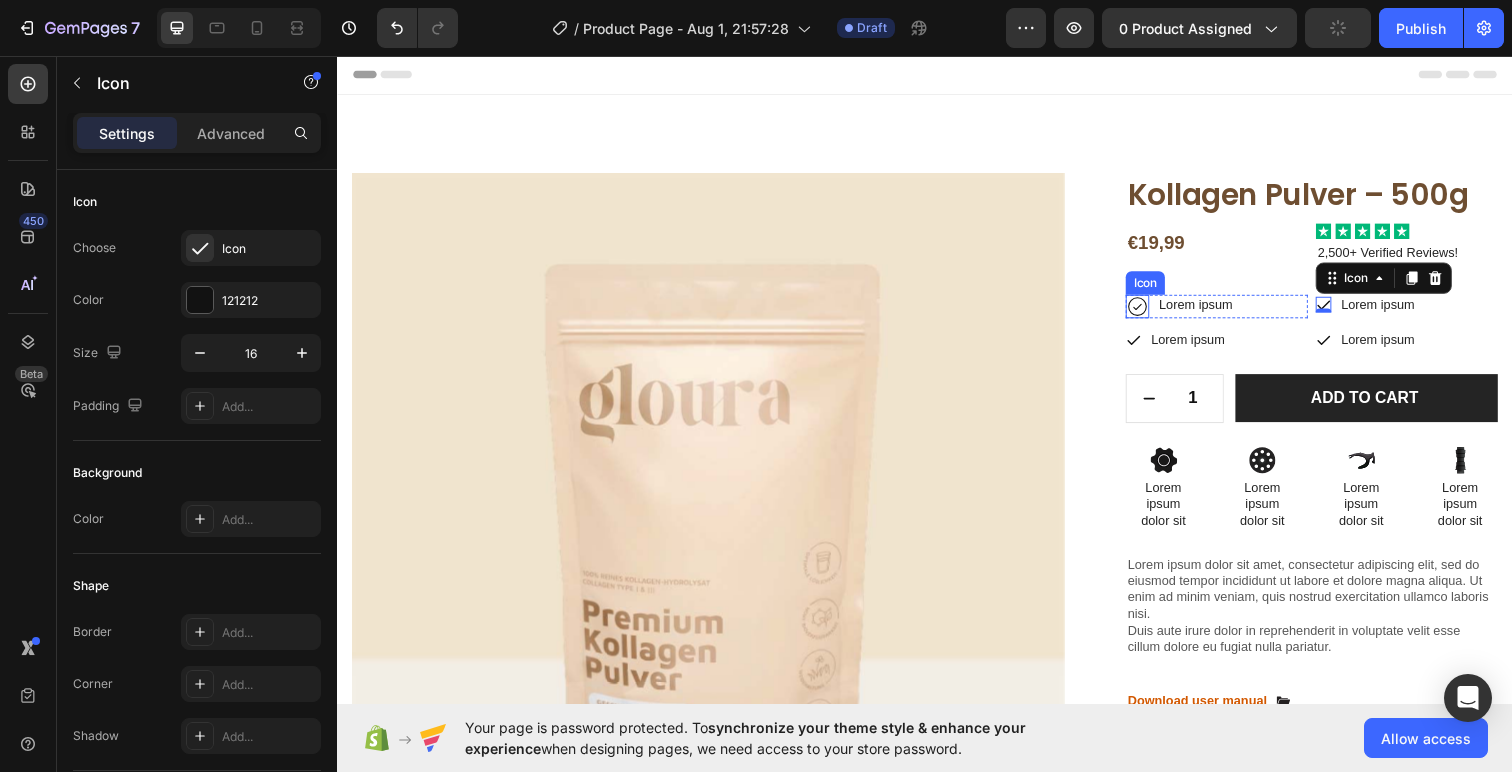 click 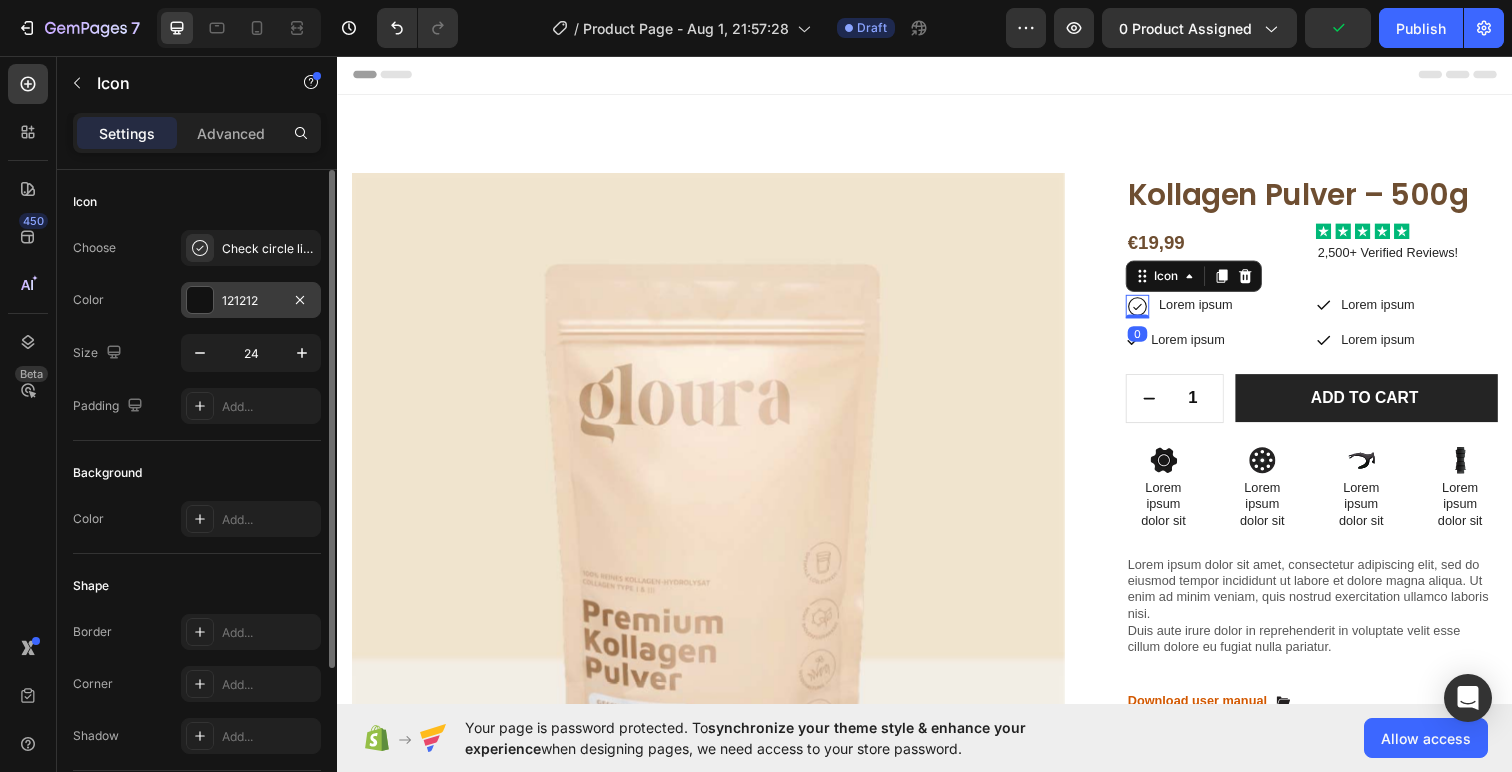 click at bounding box center [200, 300] 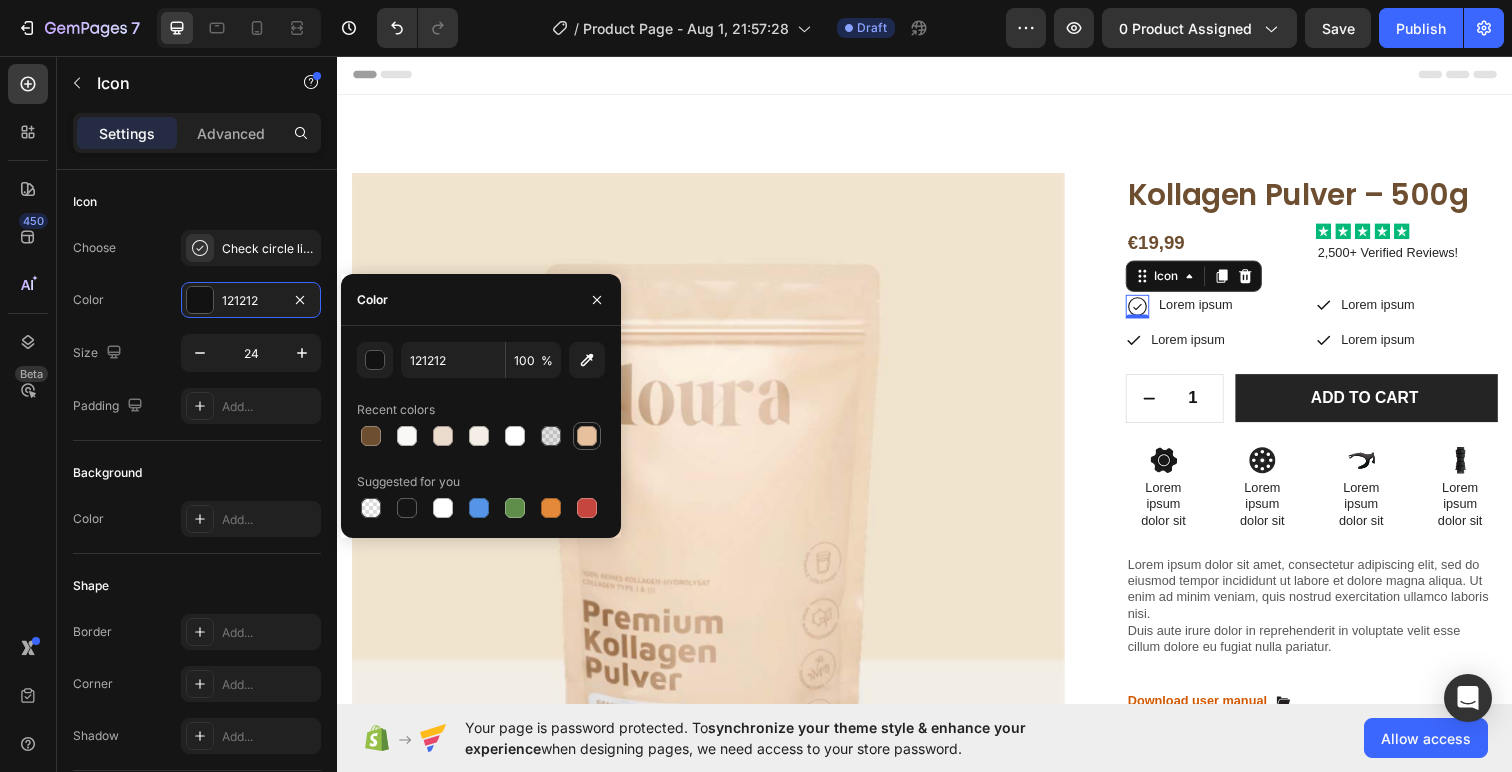 click at bounding box center [587, 436] 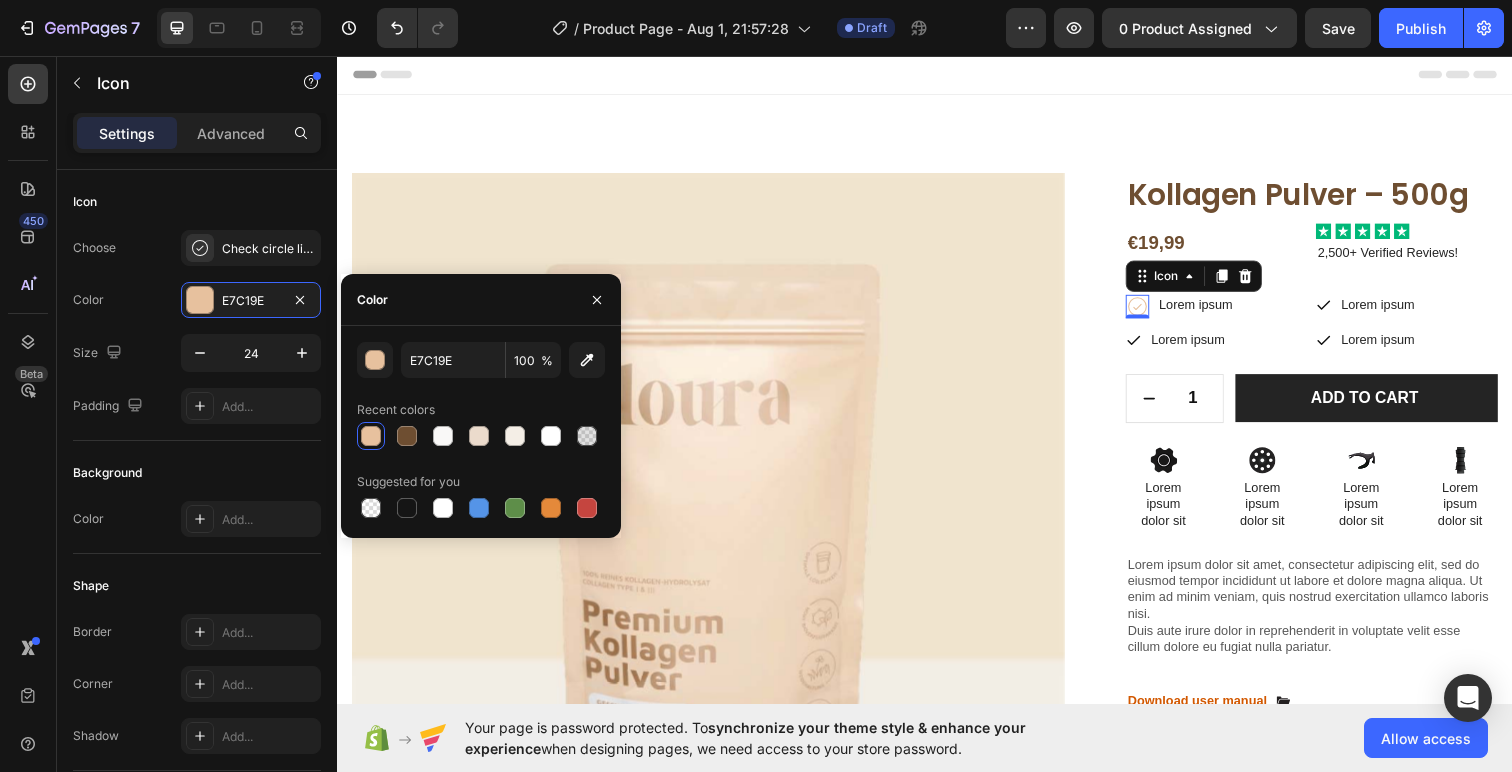click on "Header" at bounding box center (937, 75) 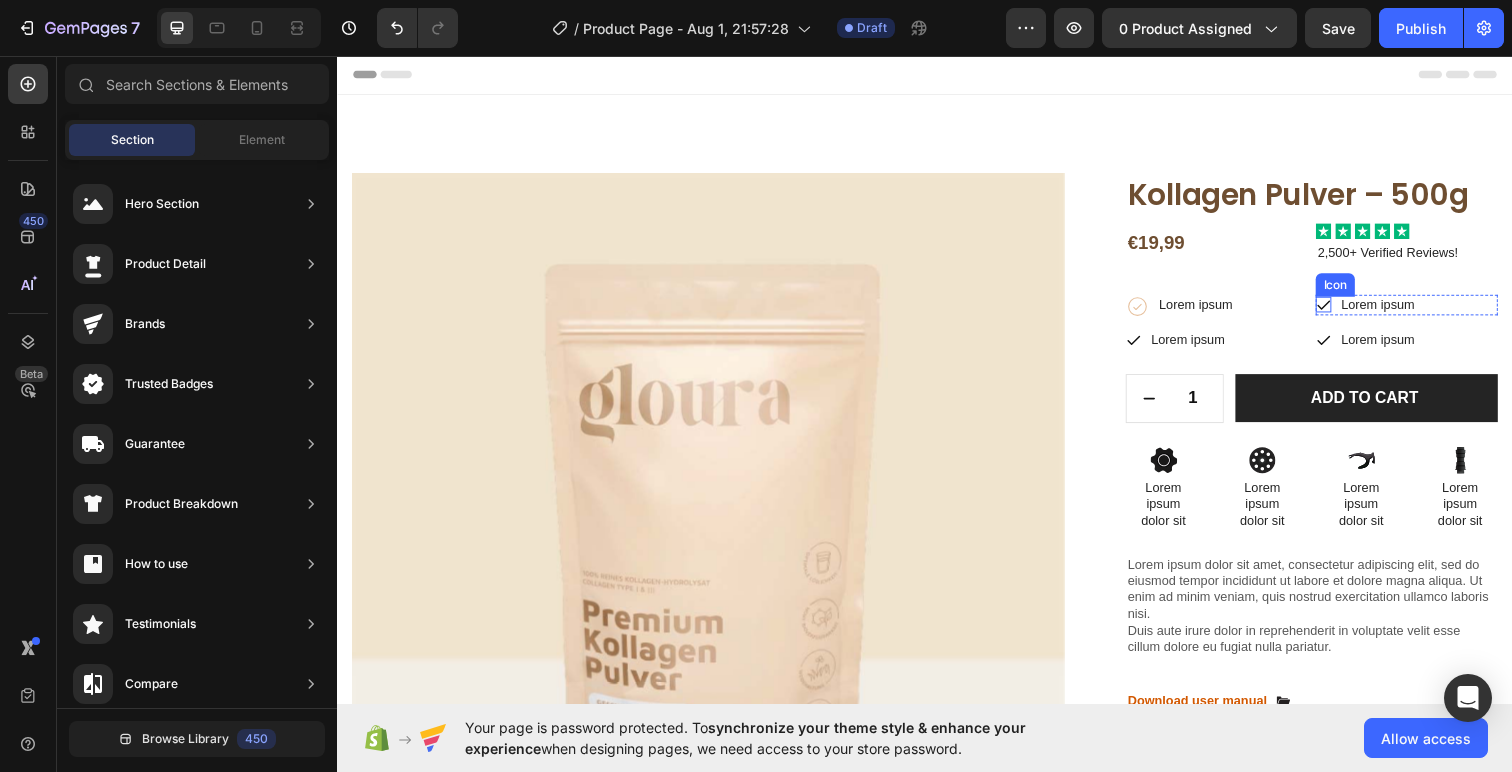 click 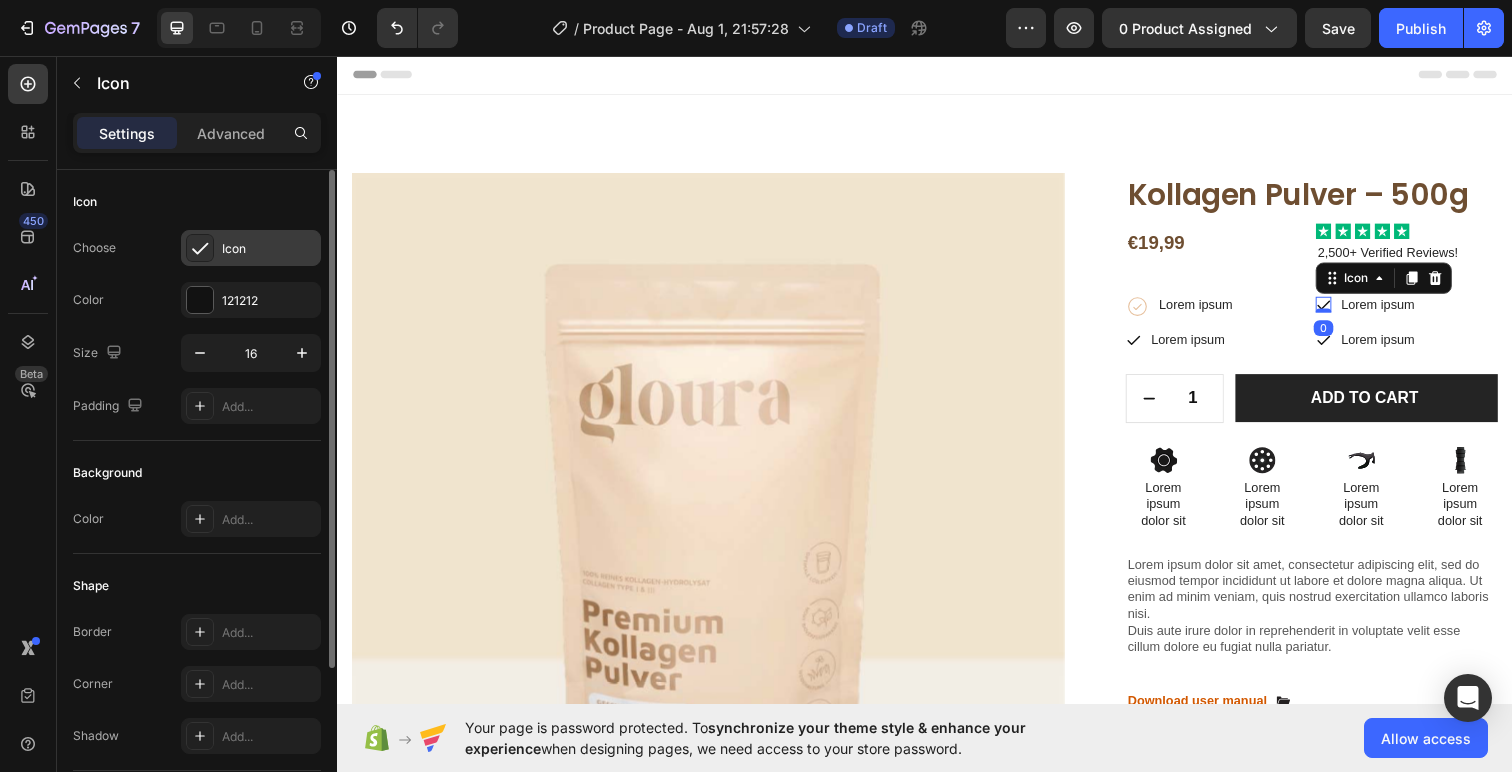 click 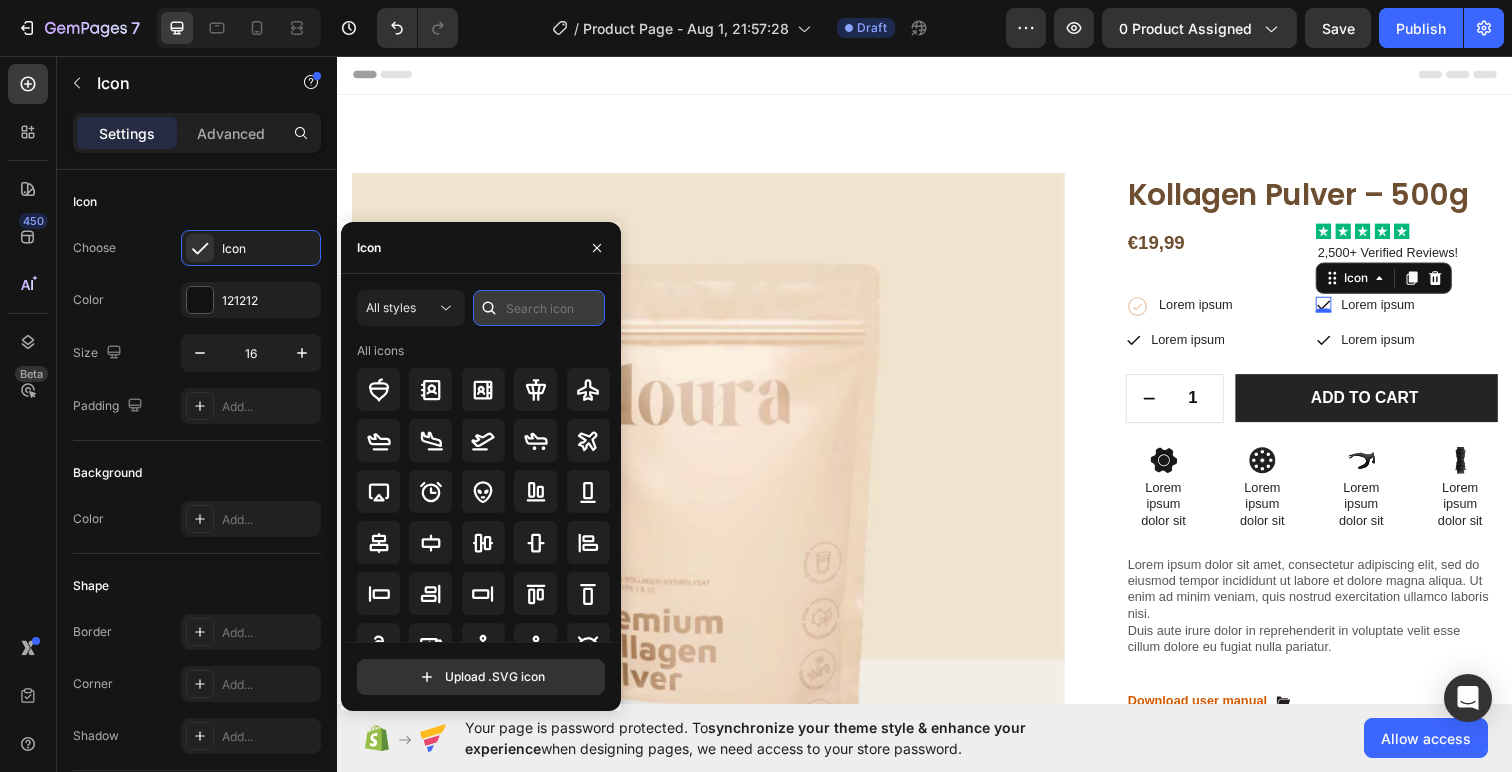 click at bounding box center [539, 308] 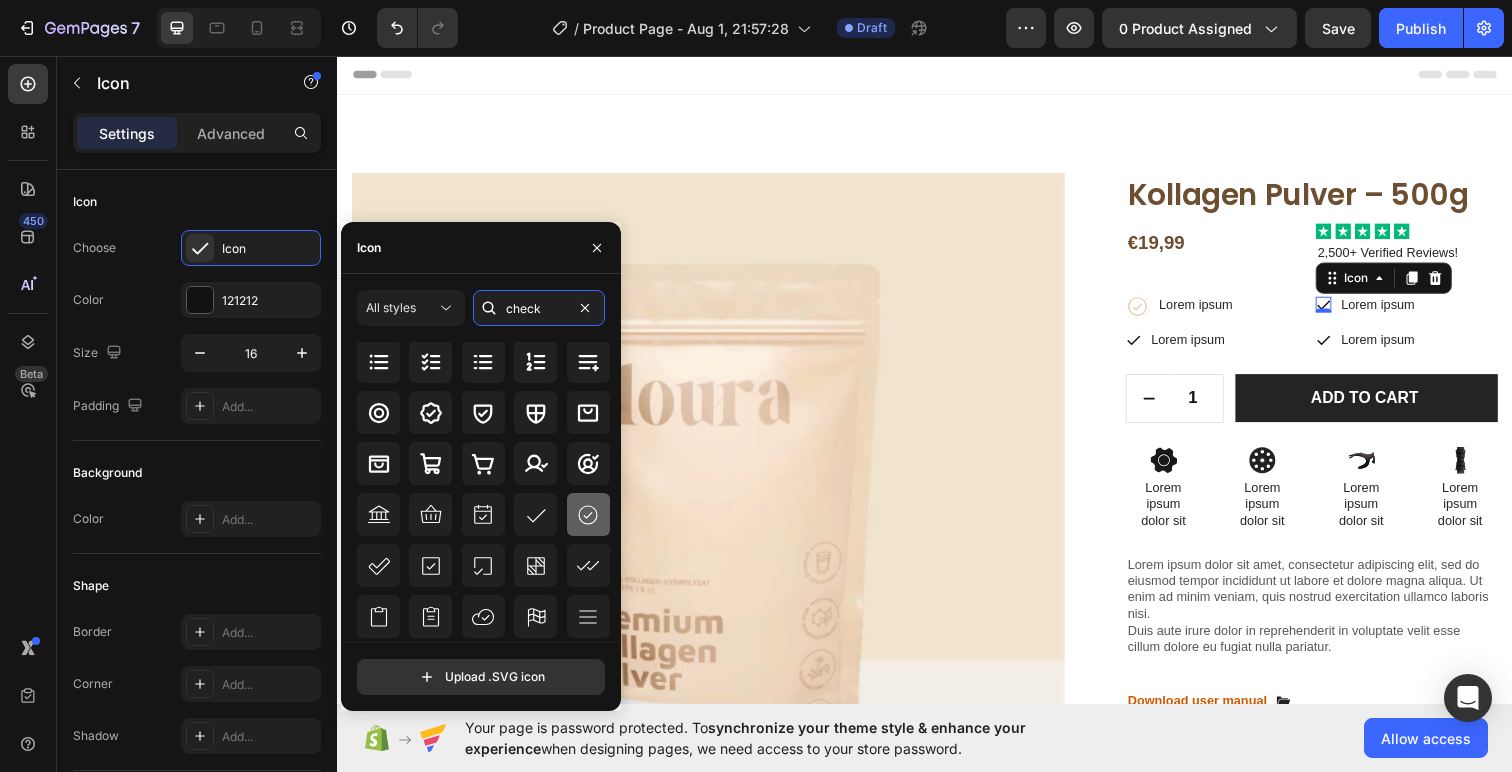 type on "check" 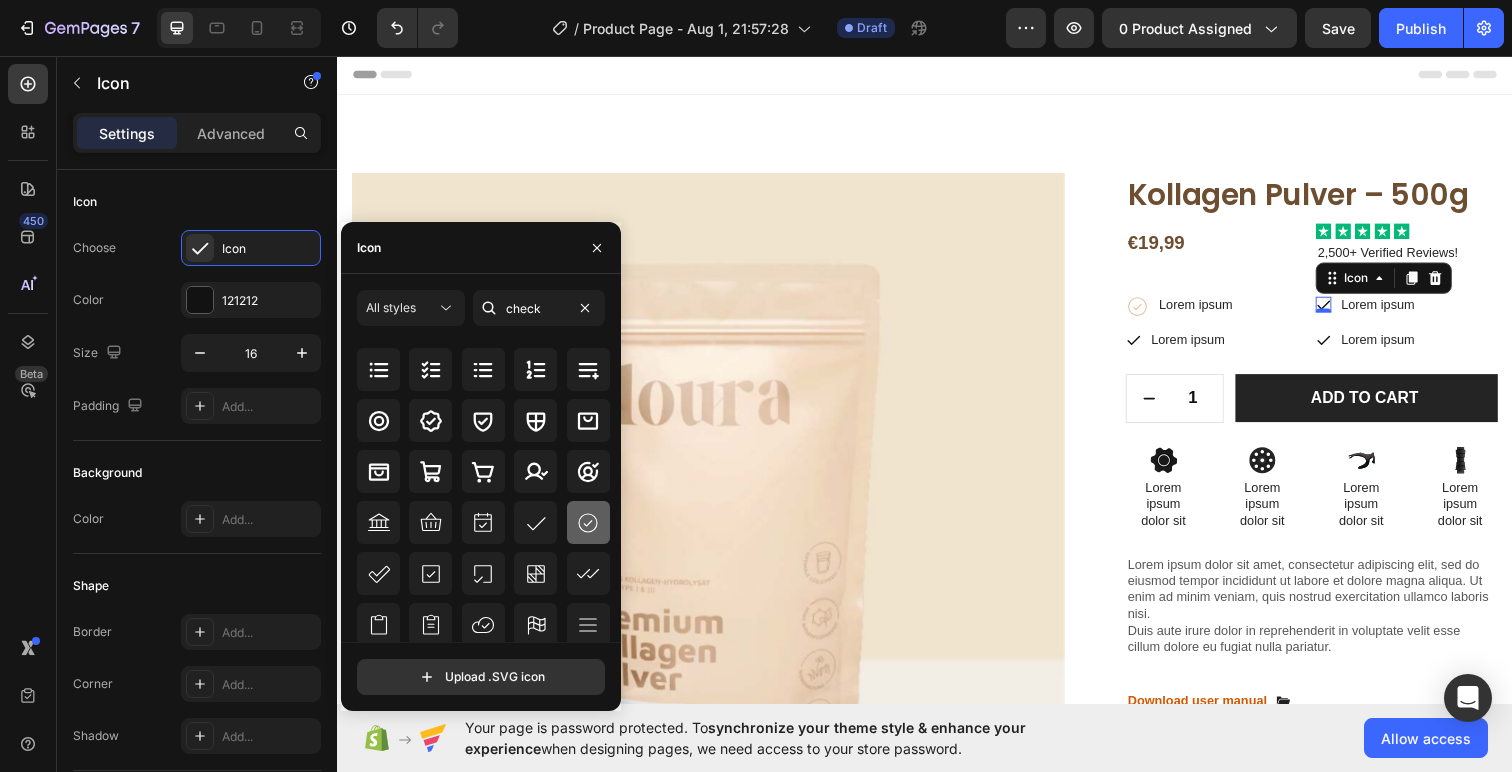 click 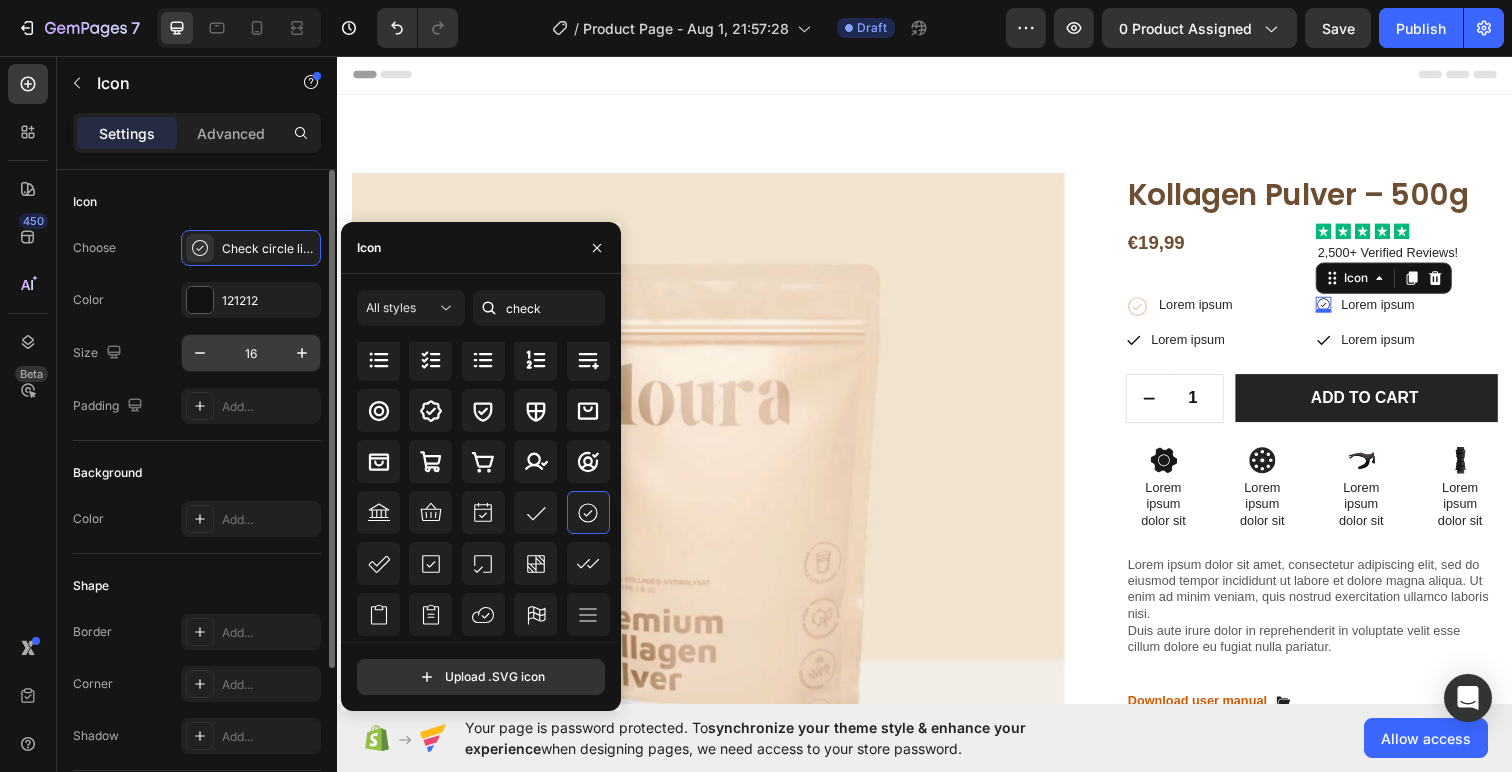 scroll, scrollTop: 183, scrollLeft: 0, axis: vertical 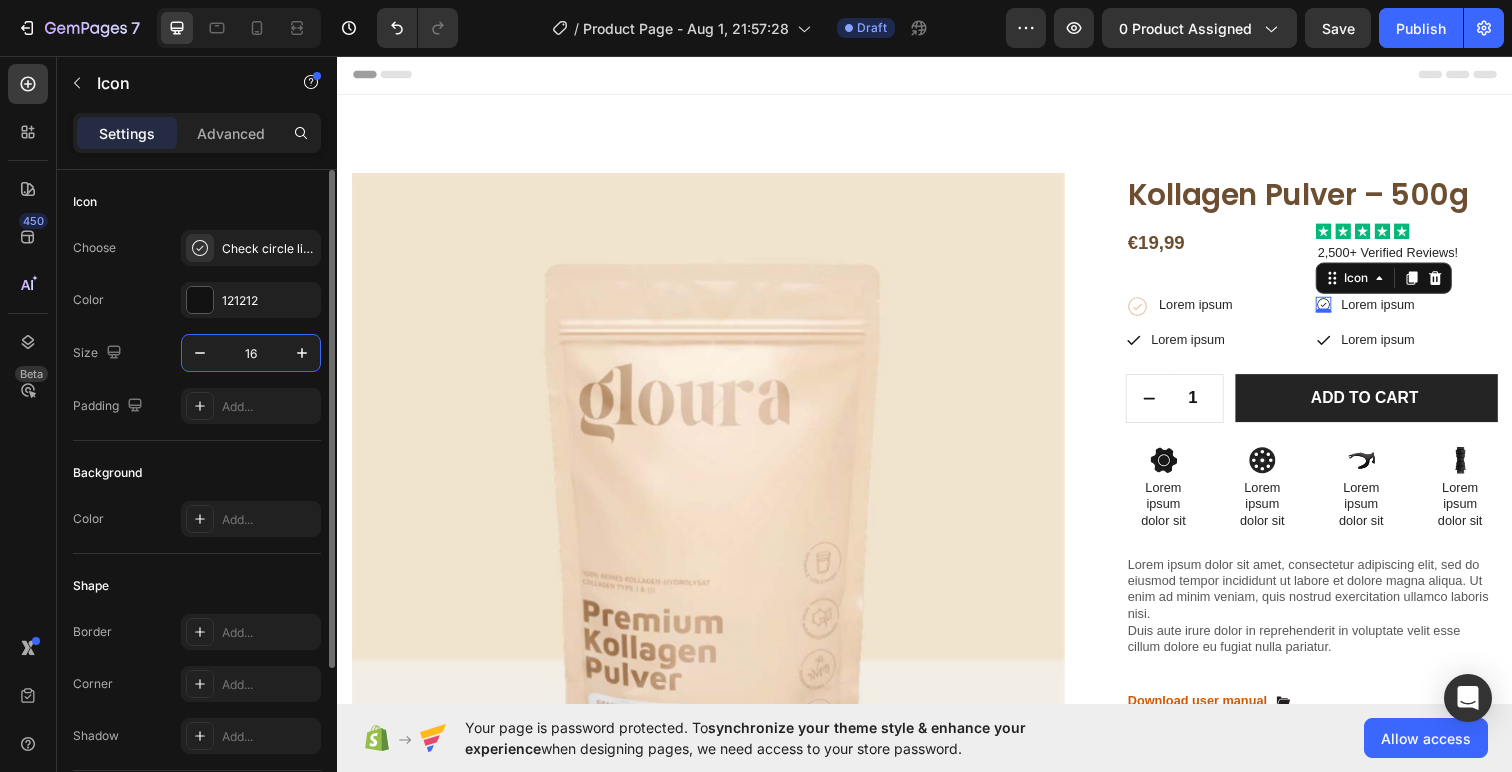 click on "16" at bounding box center (251, 353) 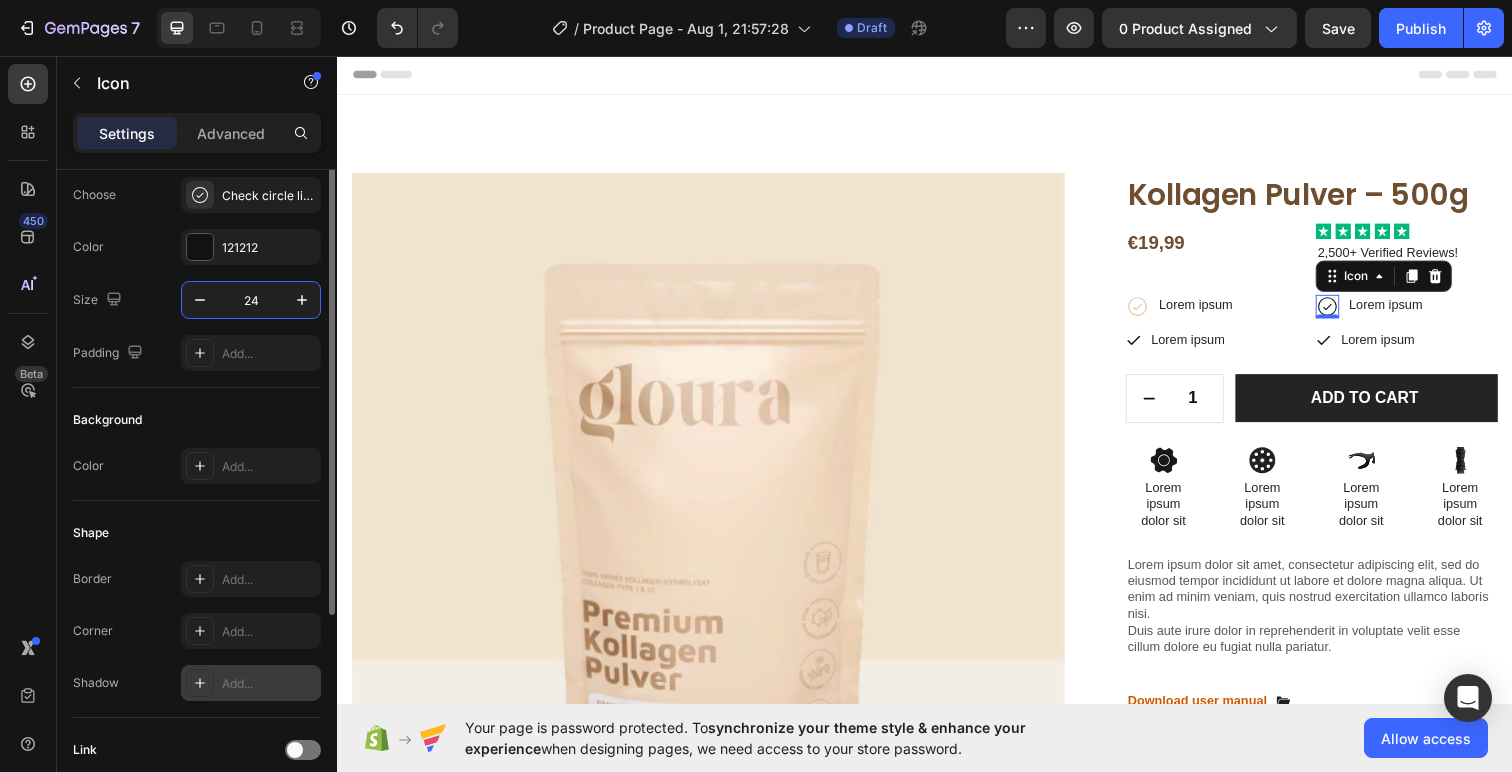 scroll, scrollTop: 0, scrollLeft: 0, axis: both 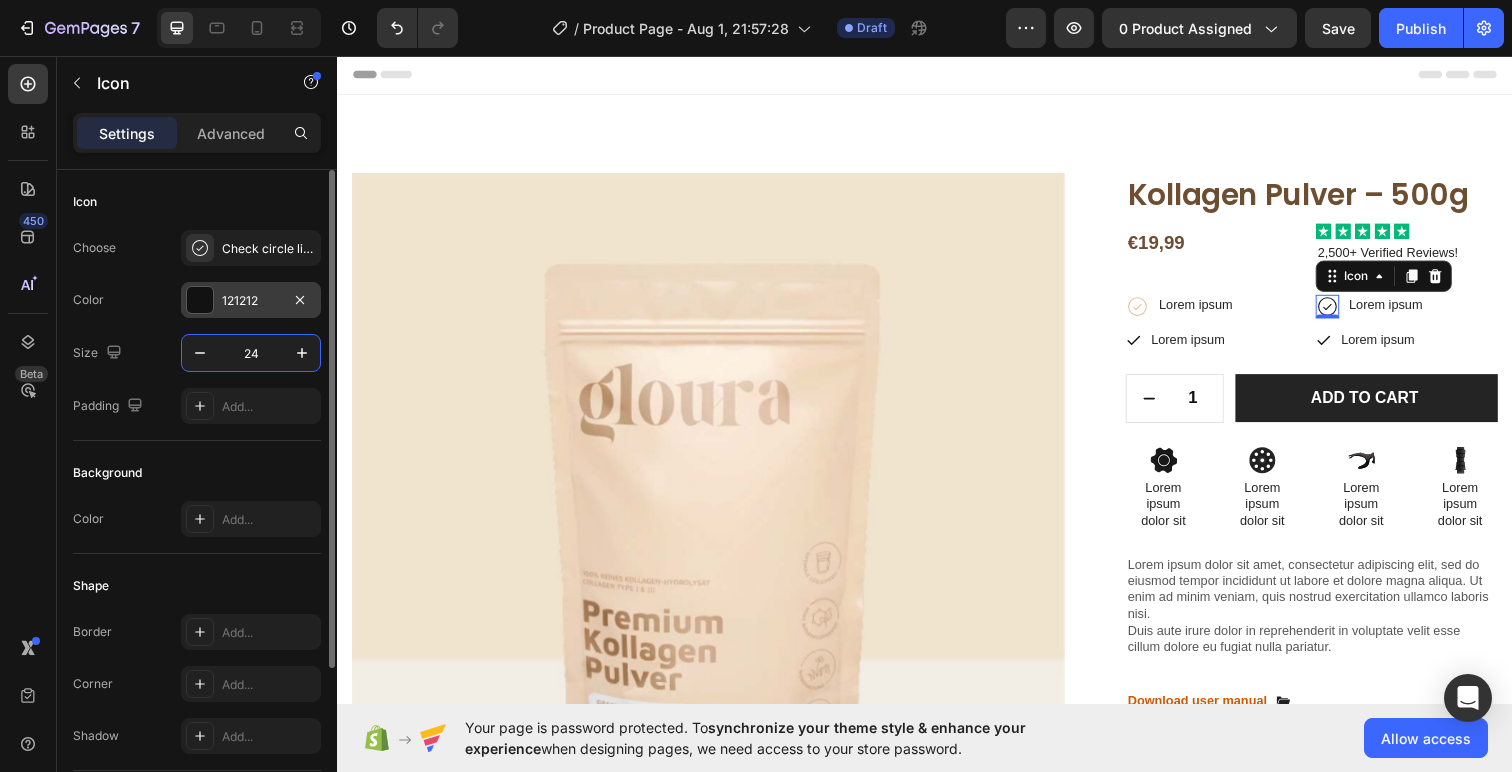 type on "24" 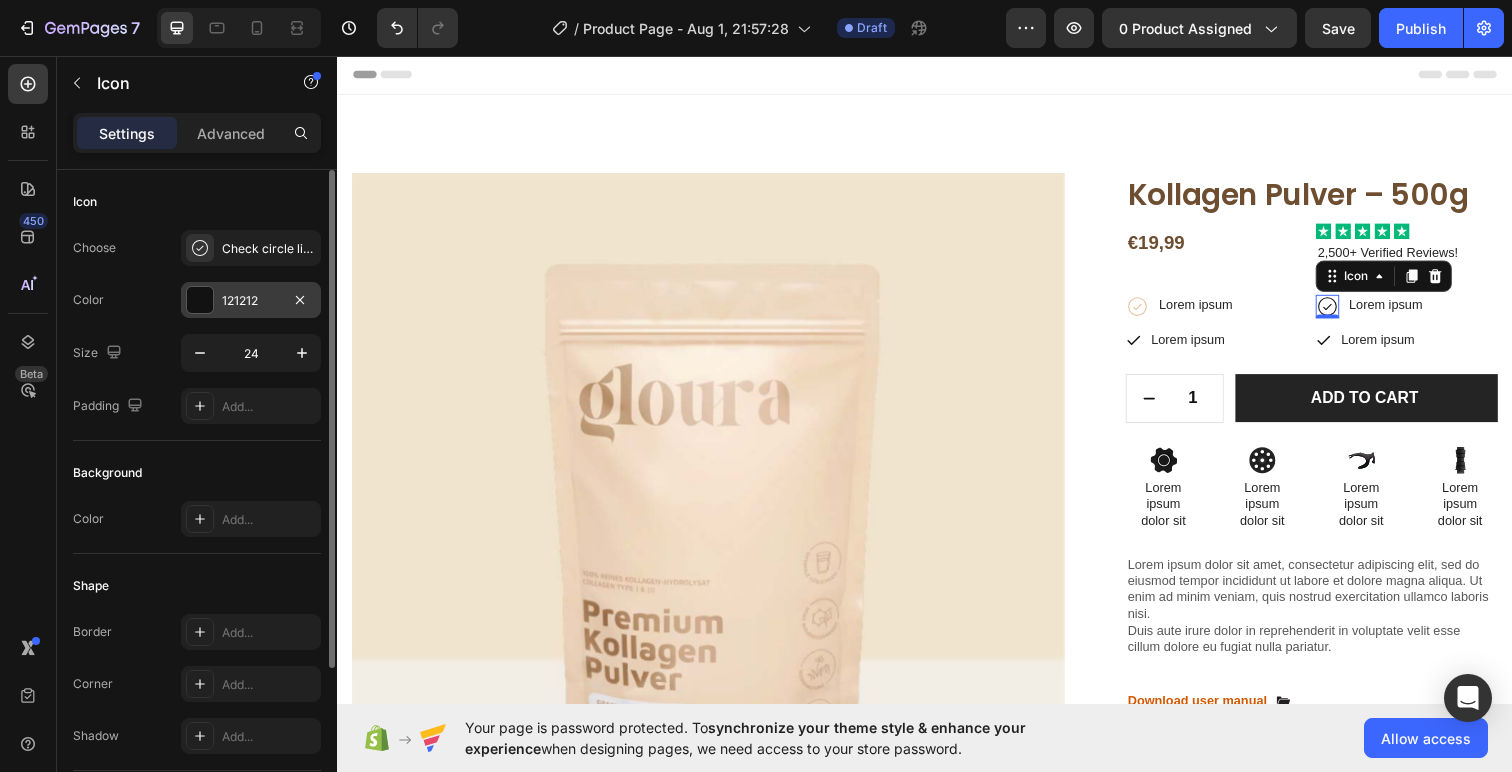 click at bounding box center [200, 300] 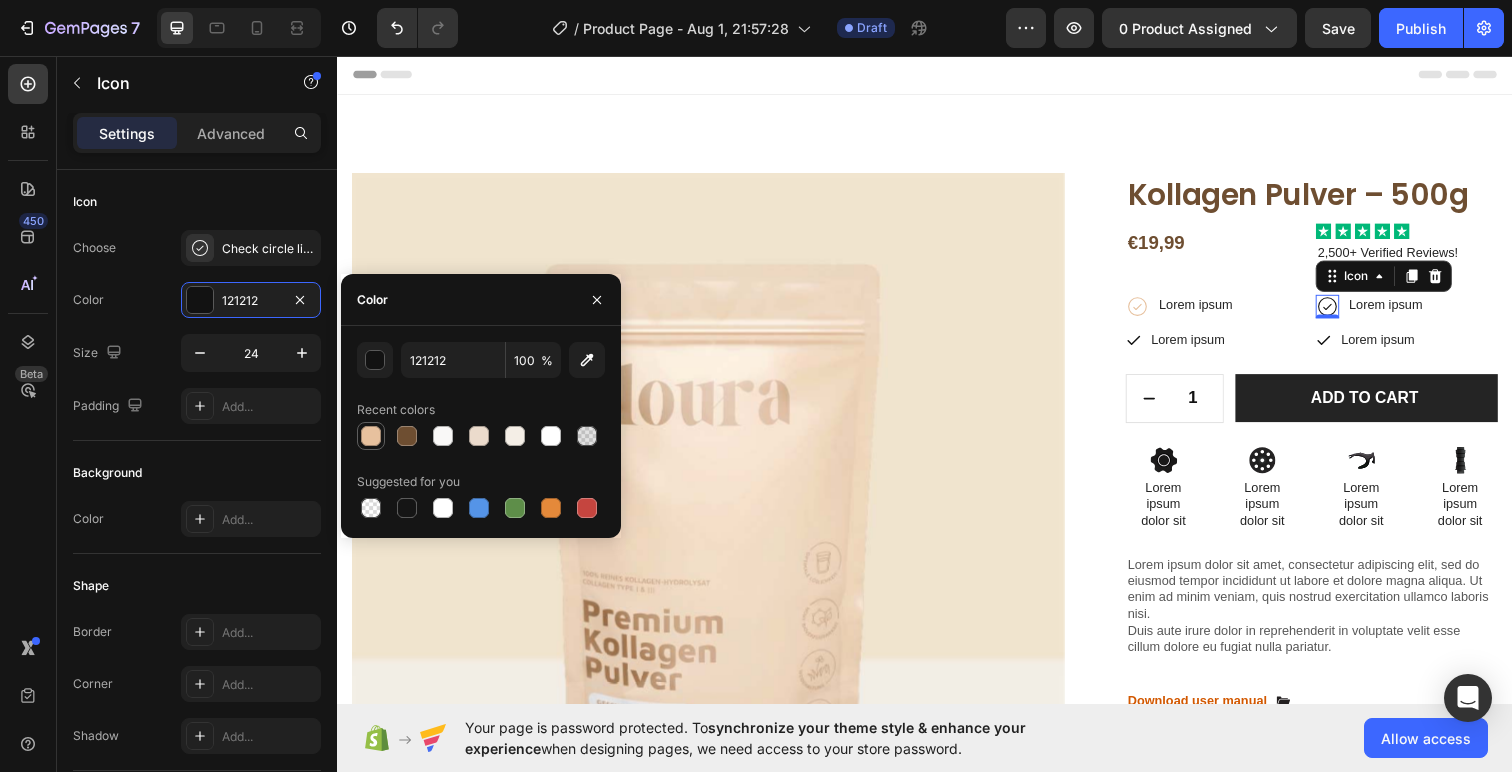 click at bounding box center [371, 436] 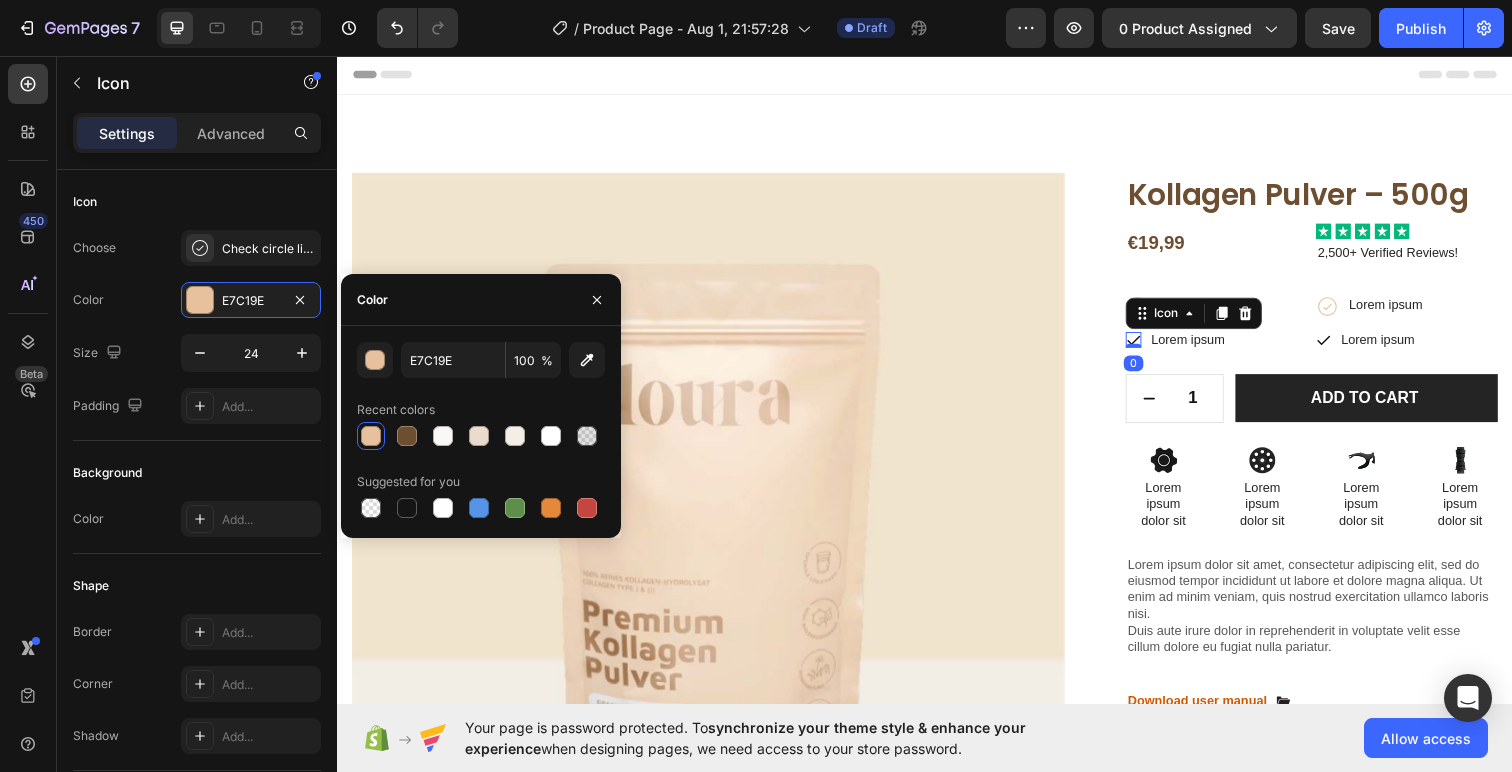 click on "Icon   0" at bounding box center [1150, 346] 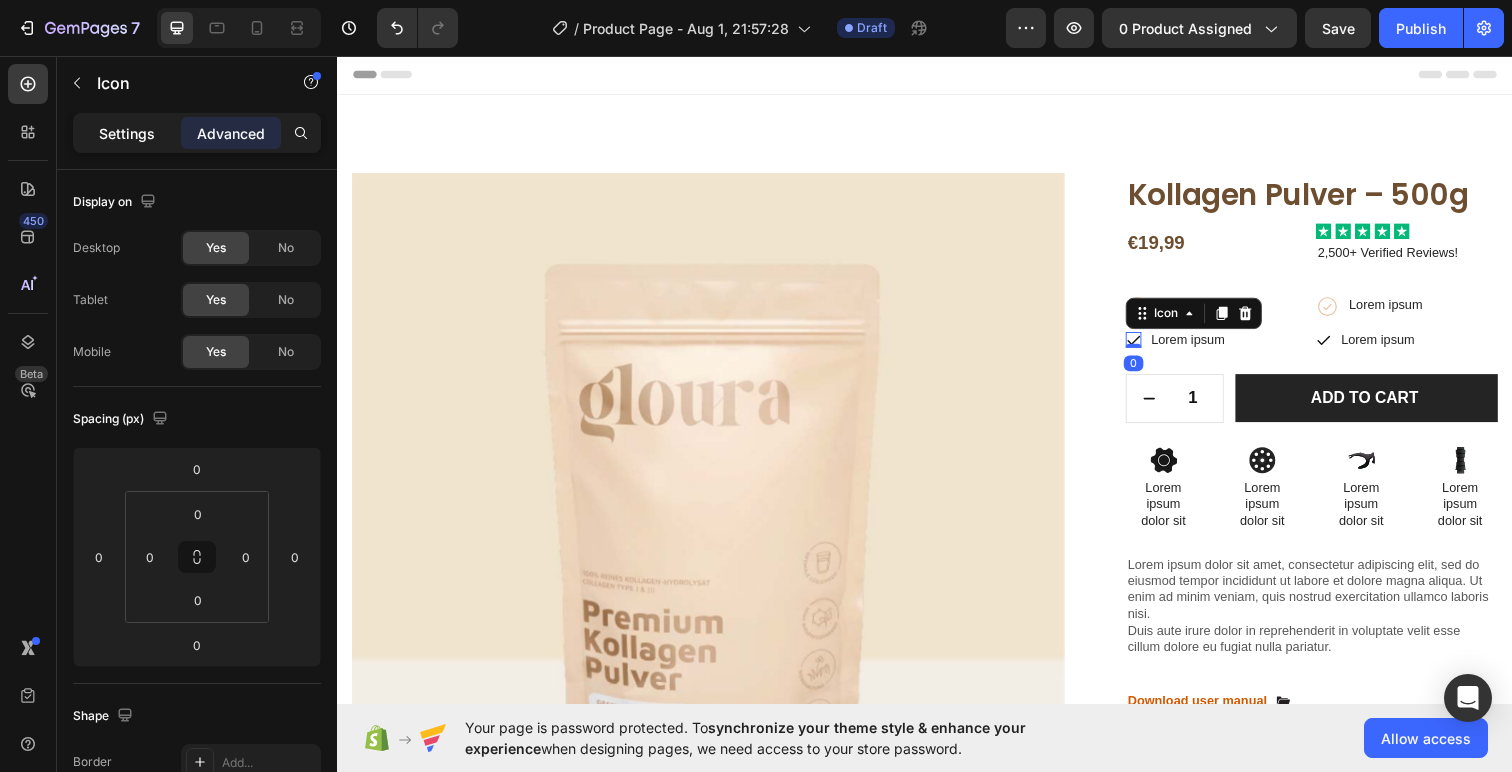 click on "Settings" at bounding box center [127, 133] 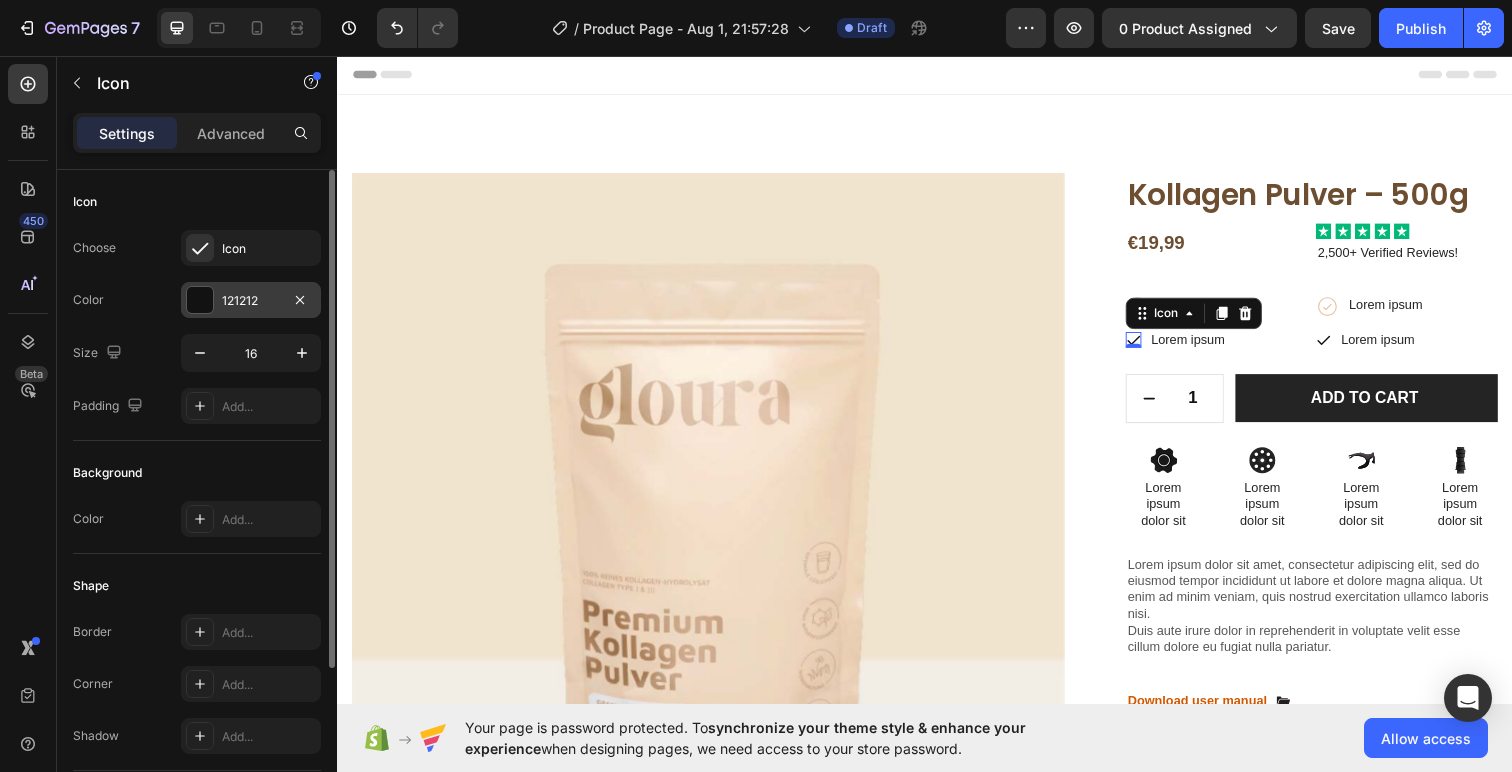 click at bounding box center (200, 300) 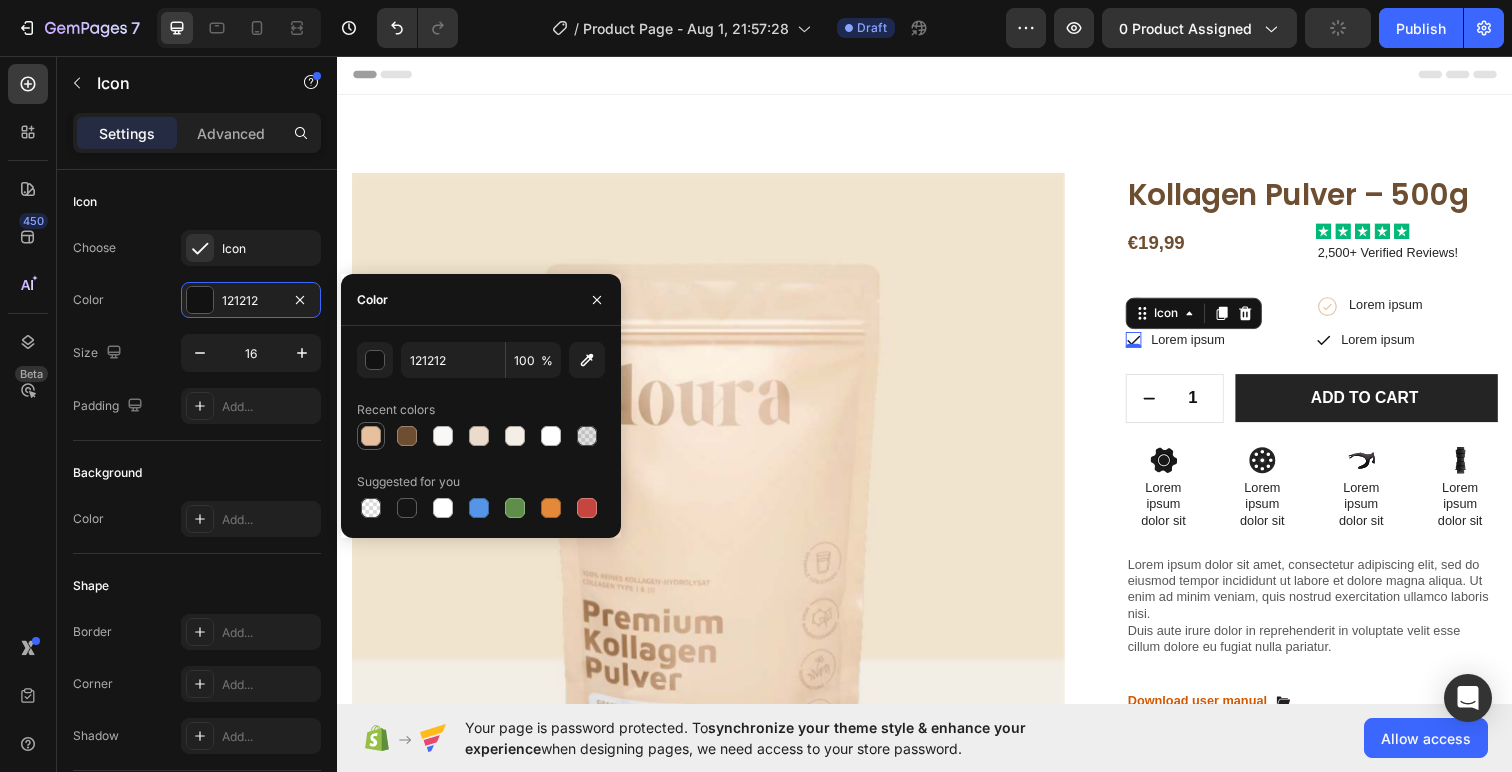 click at bounding box center [371, 436] 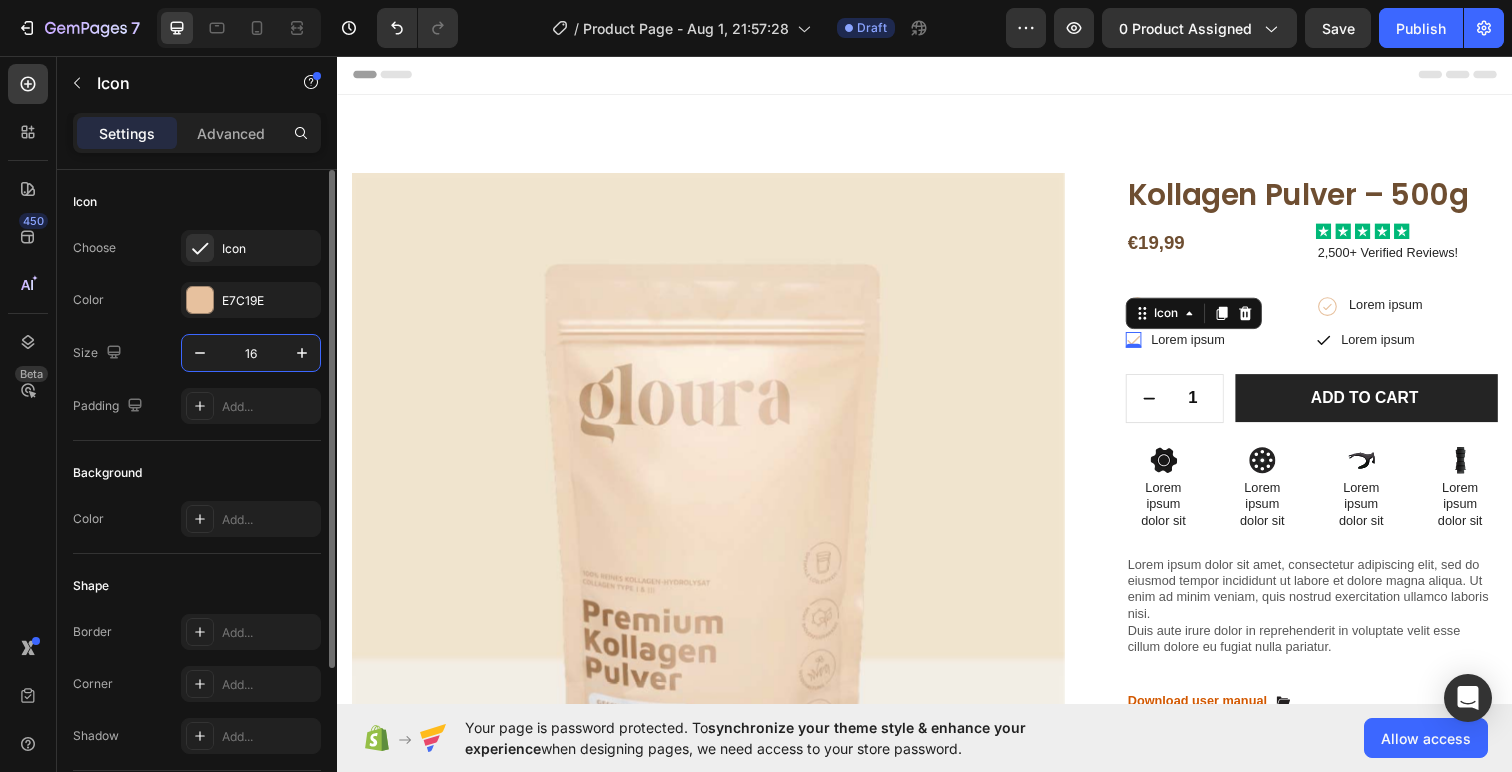click on "16" at bounding box center (251, 353) 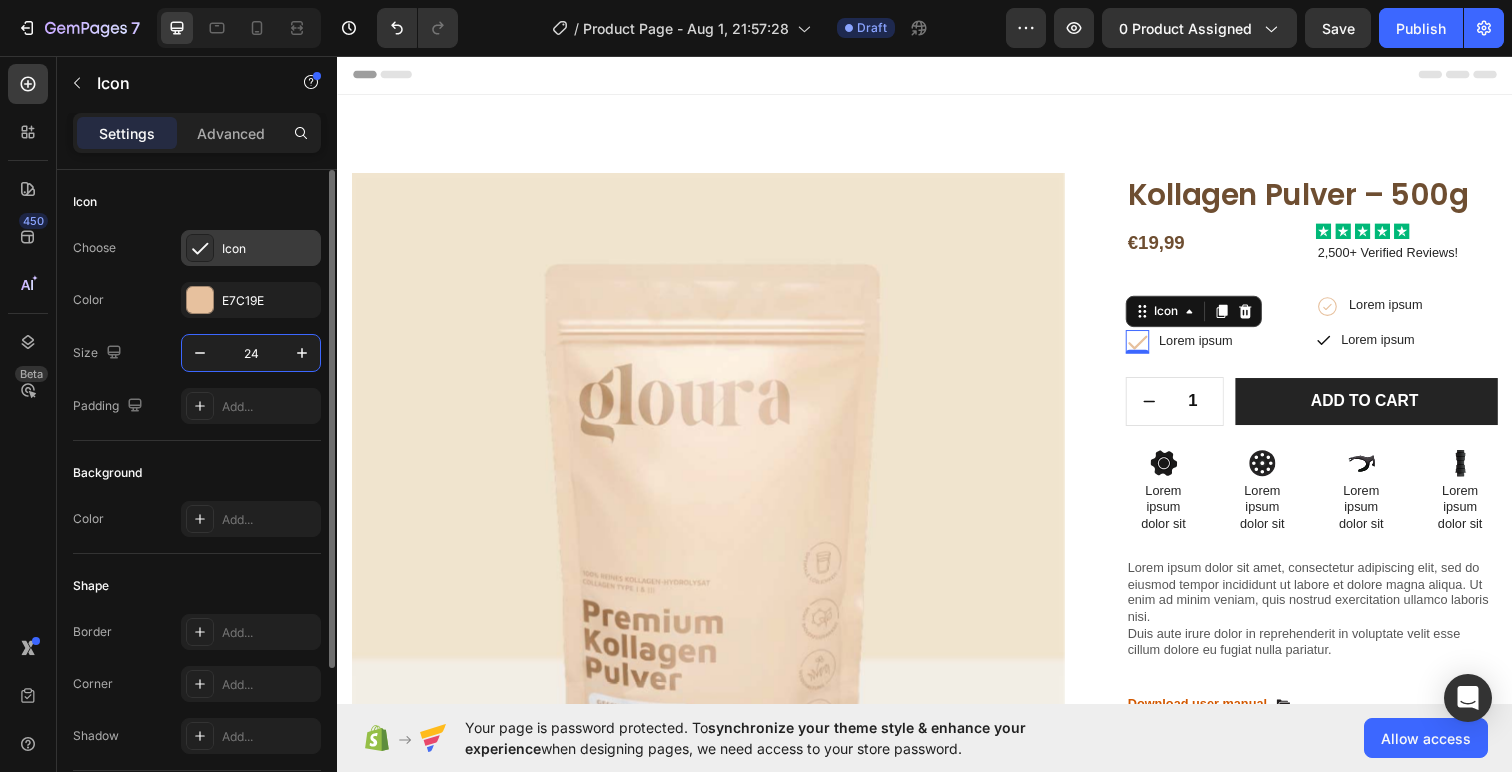 type on "24" 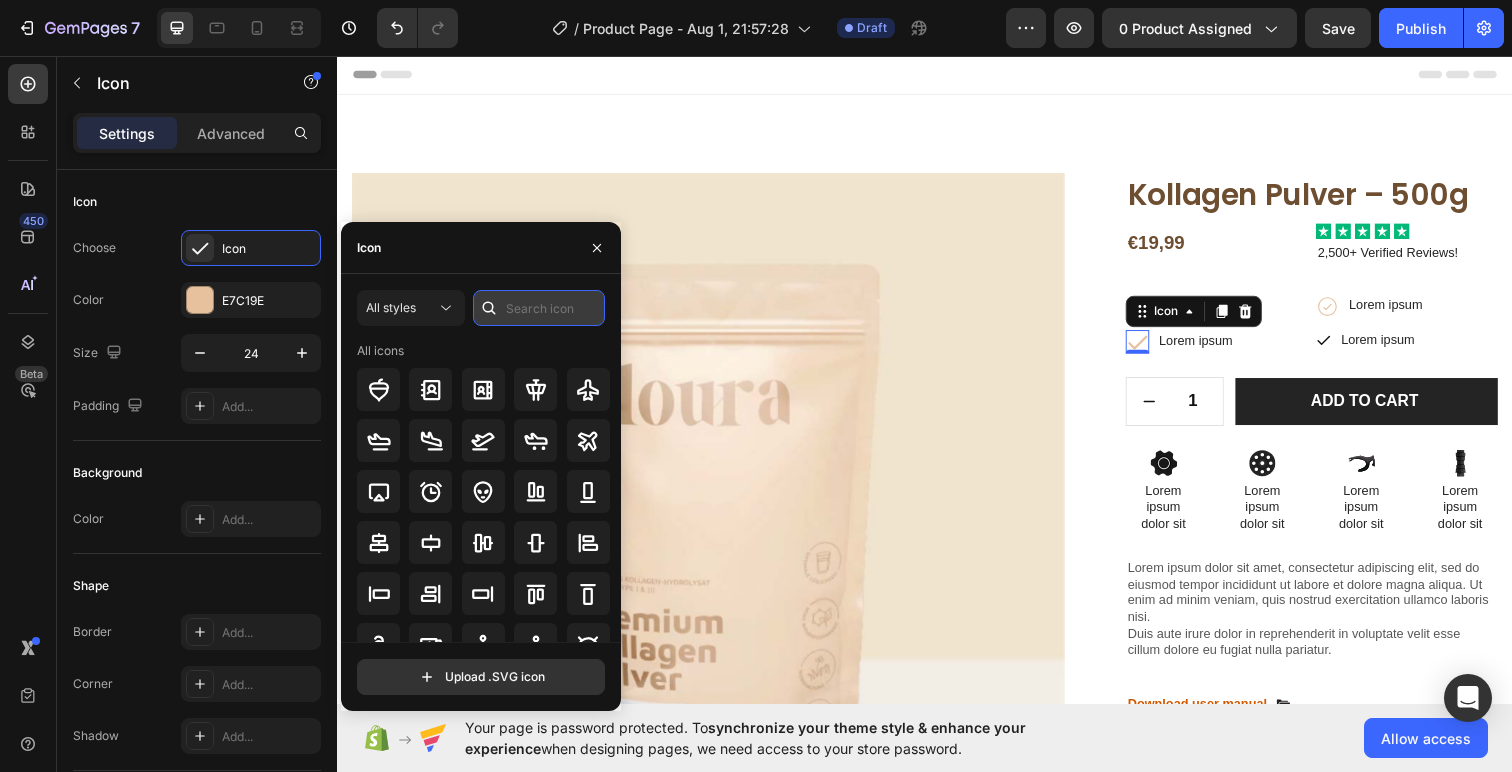 click at bounding box center (539, 308) 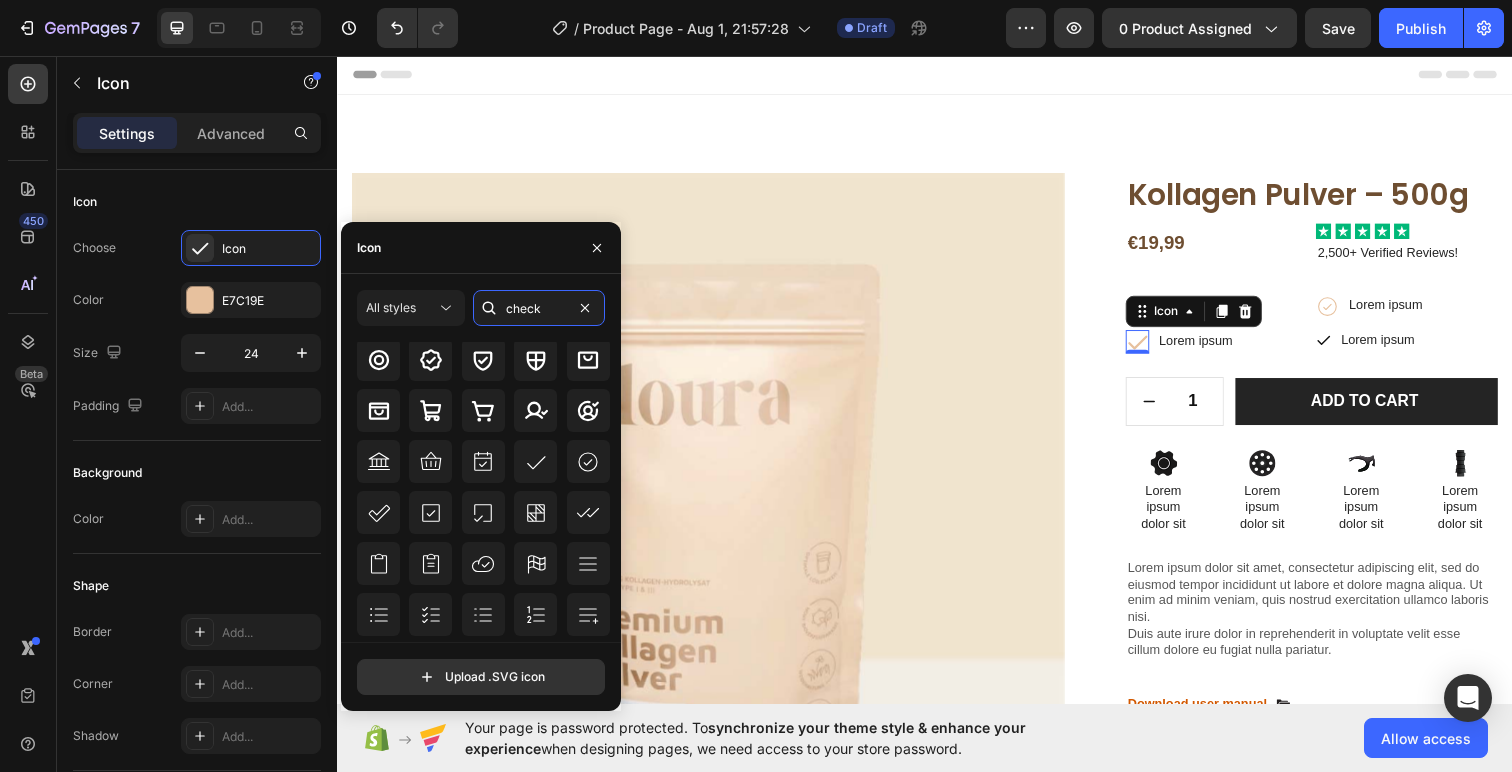 scroll, scrollTop: 263, scrollLeft: 0, axis: vertical 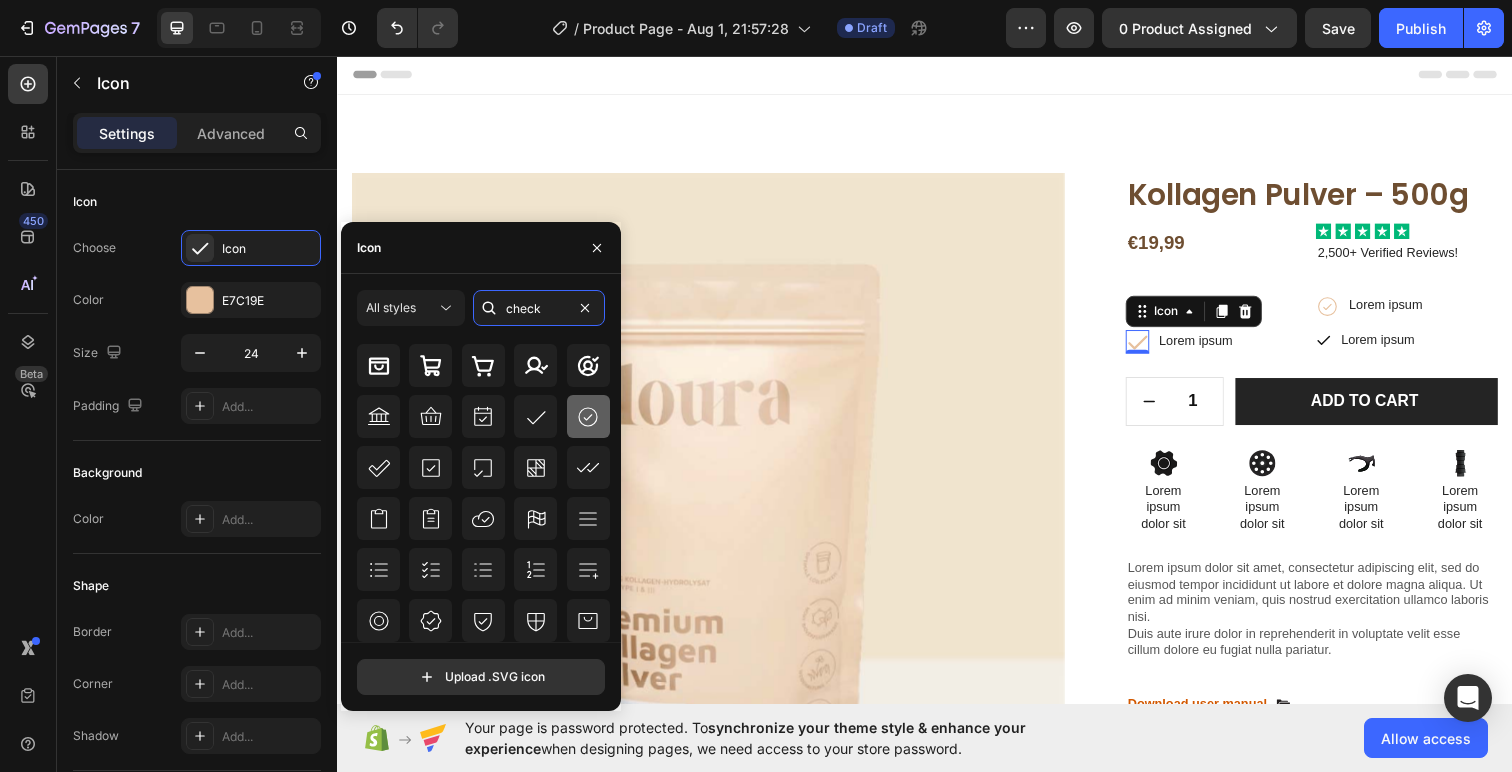 type on "check" 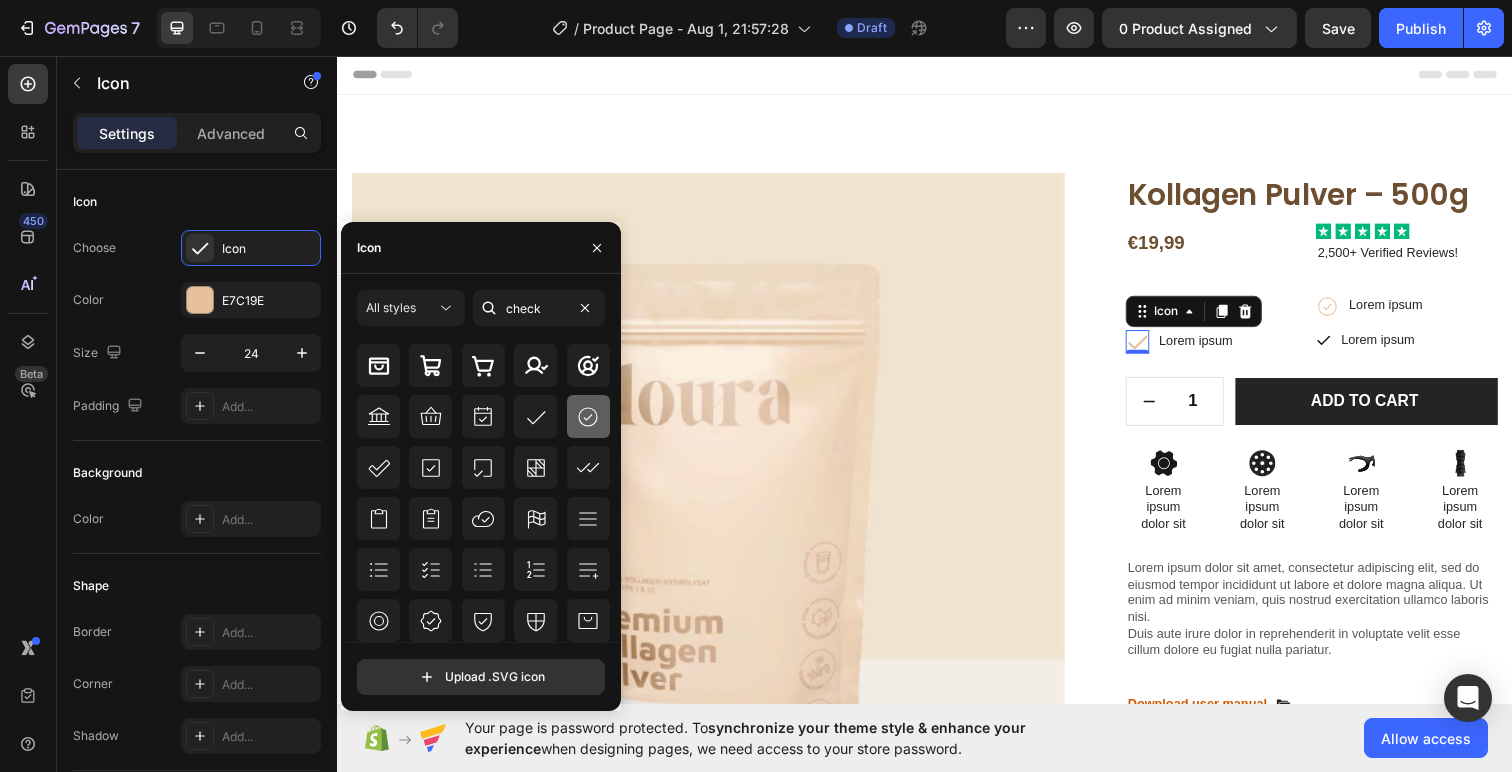 click 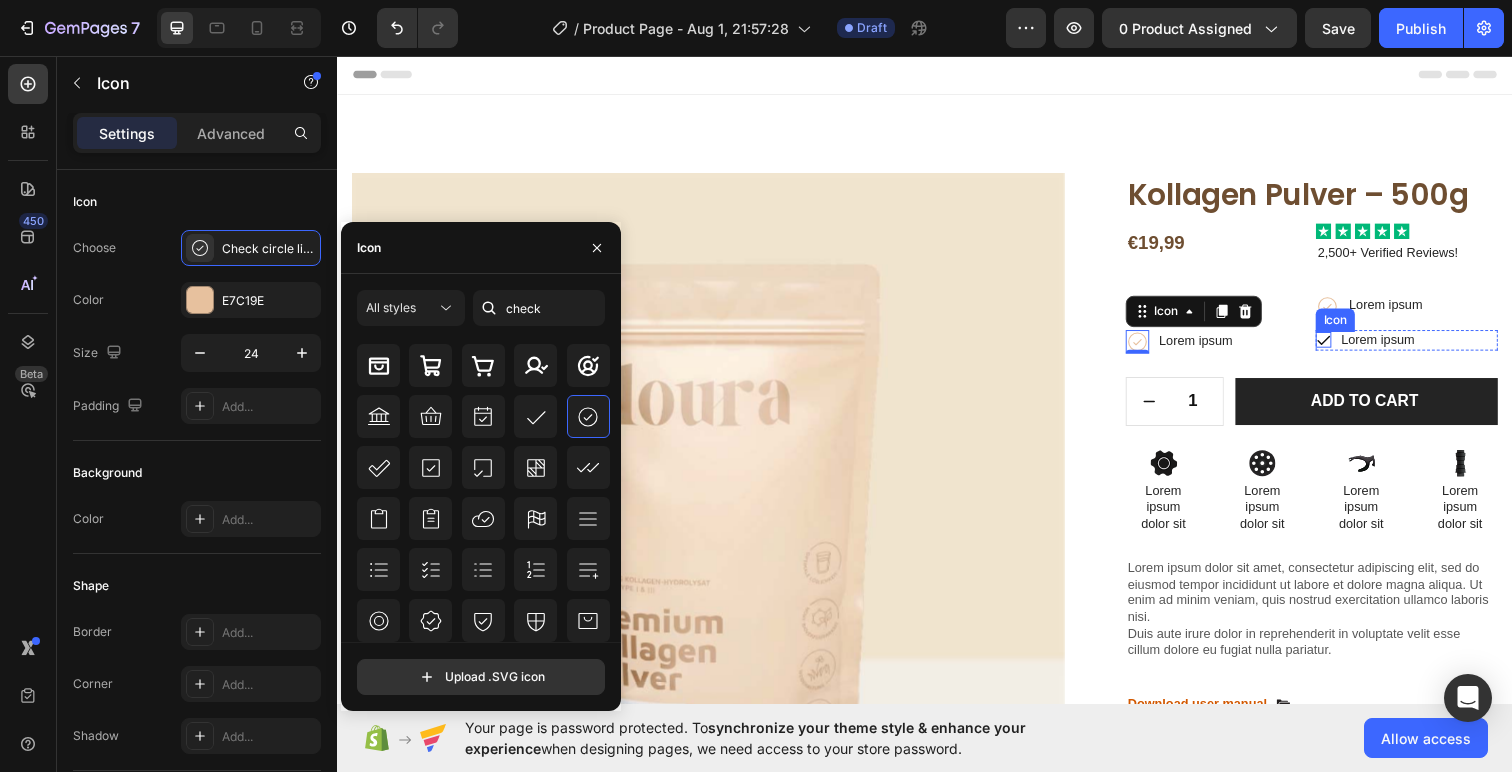 click 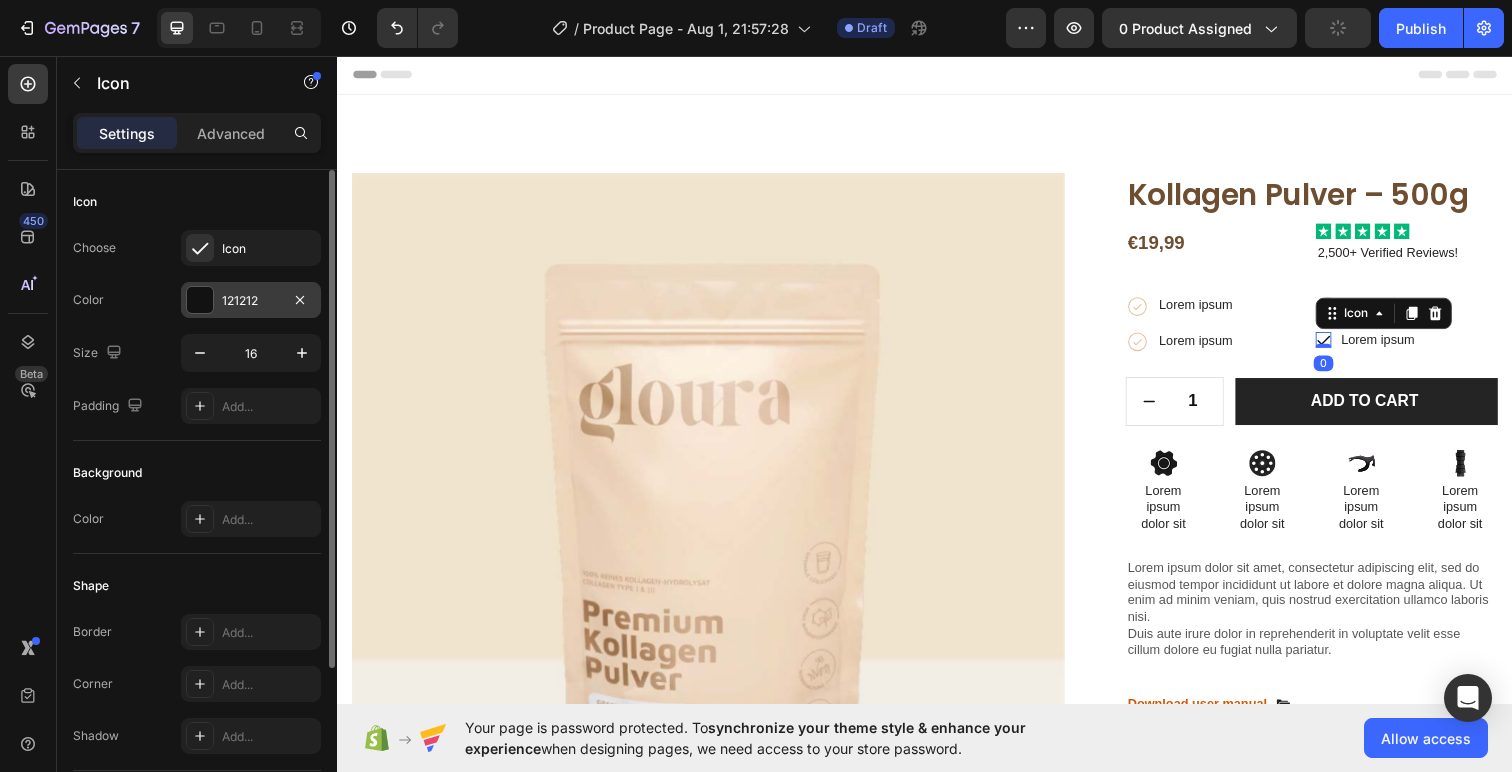 click at bounding box center [200, 300] 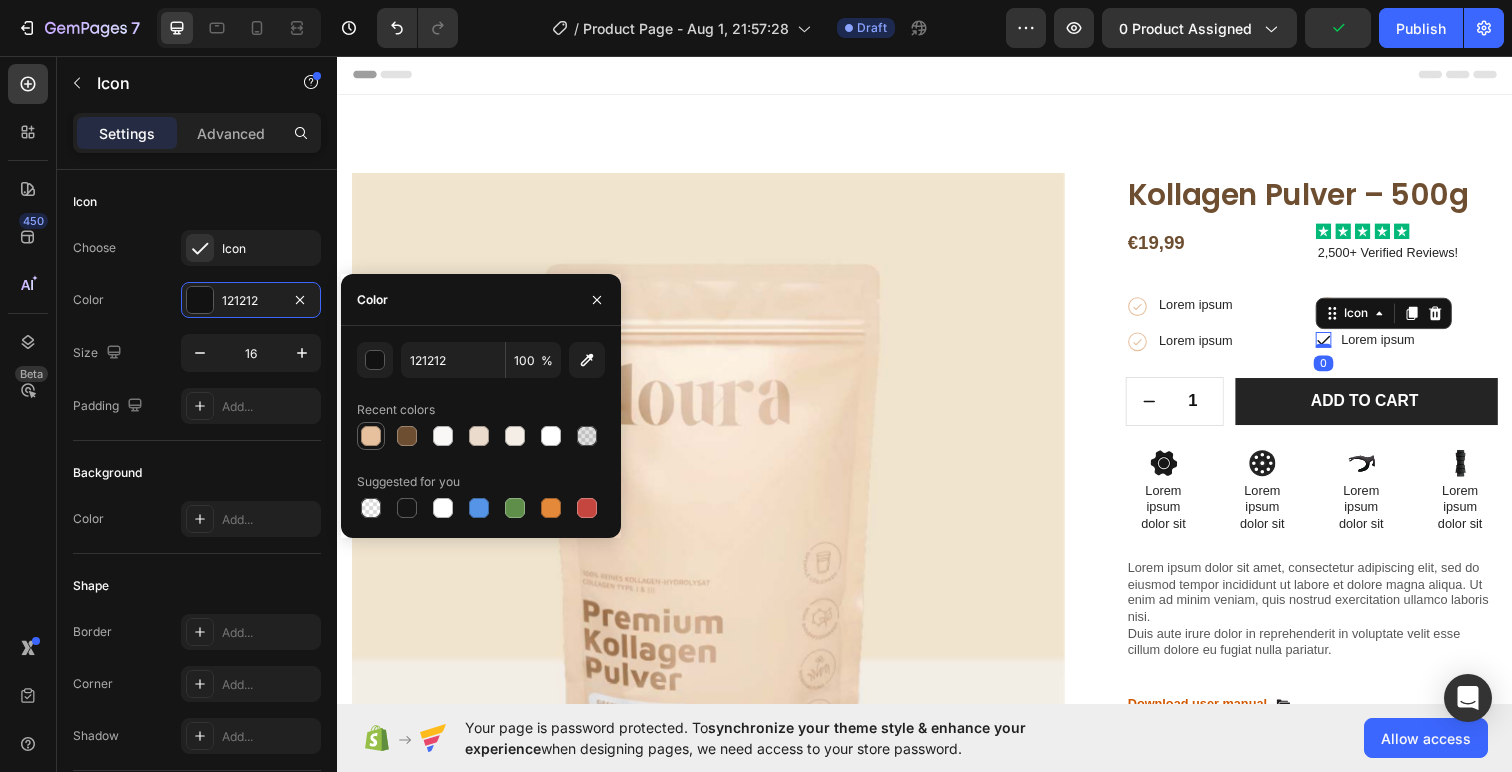 click at bounding box center [371, 436] 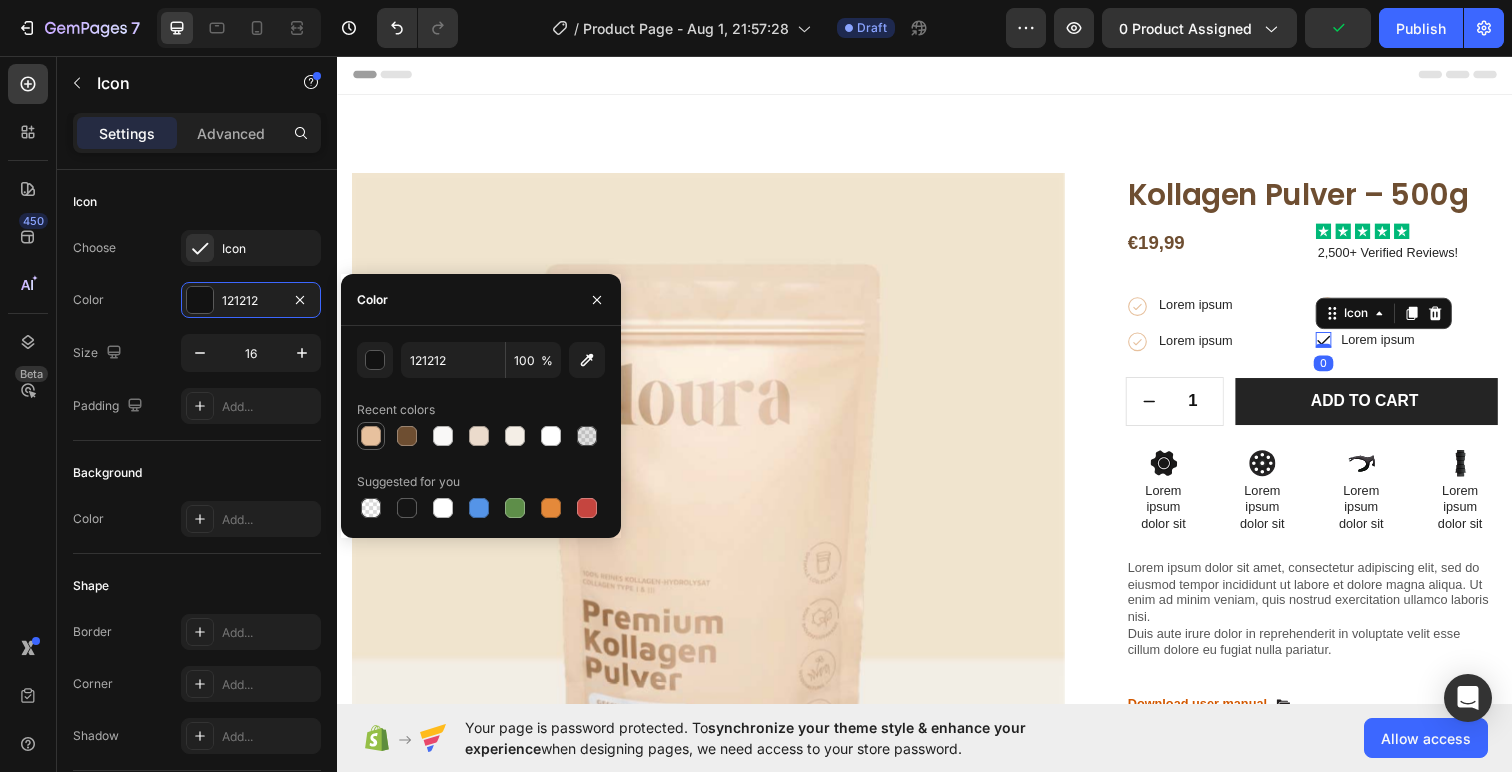 type on "E7C19E" 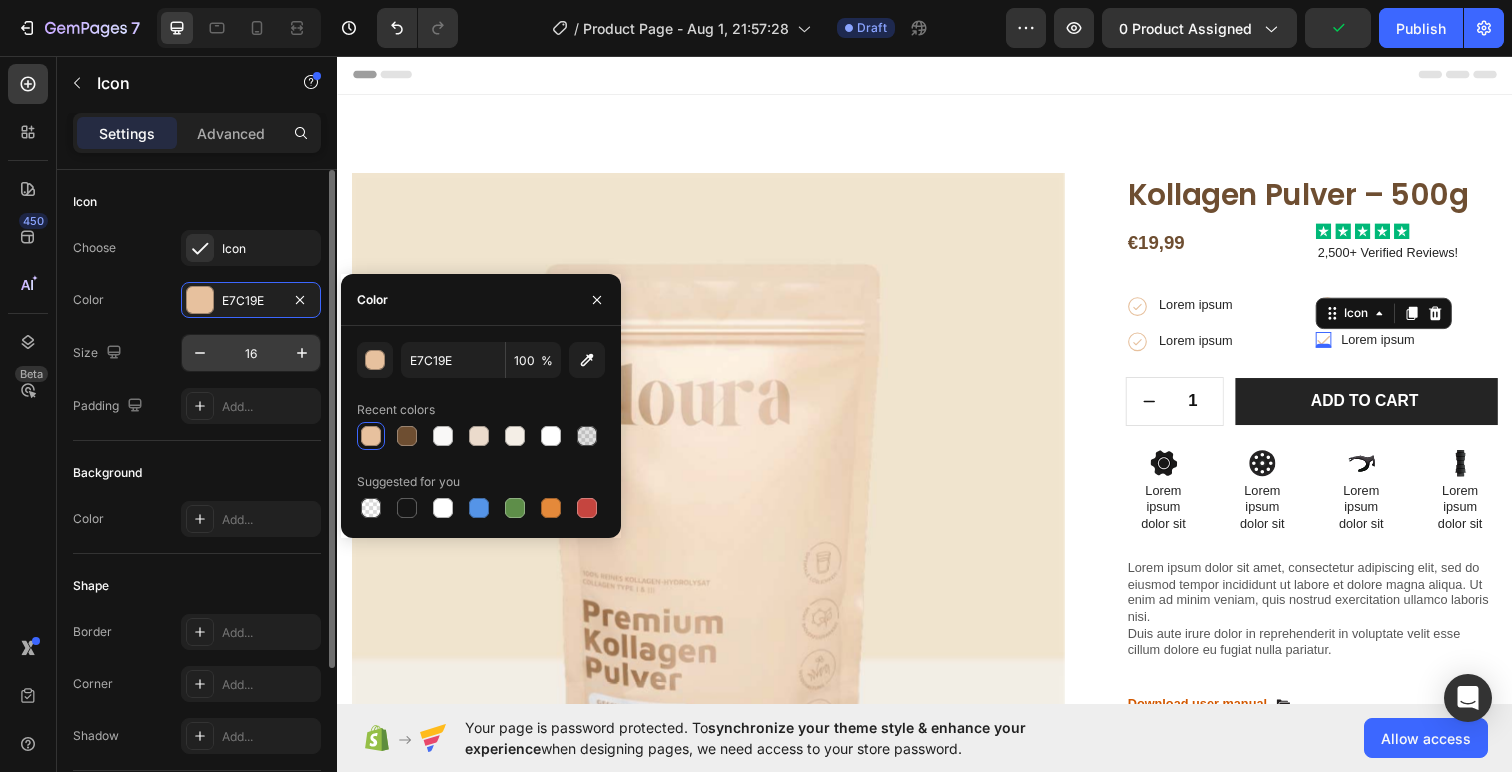 click on "16" at bounding box center [251, 353] 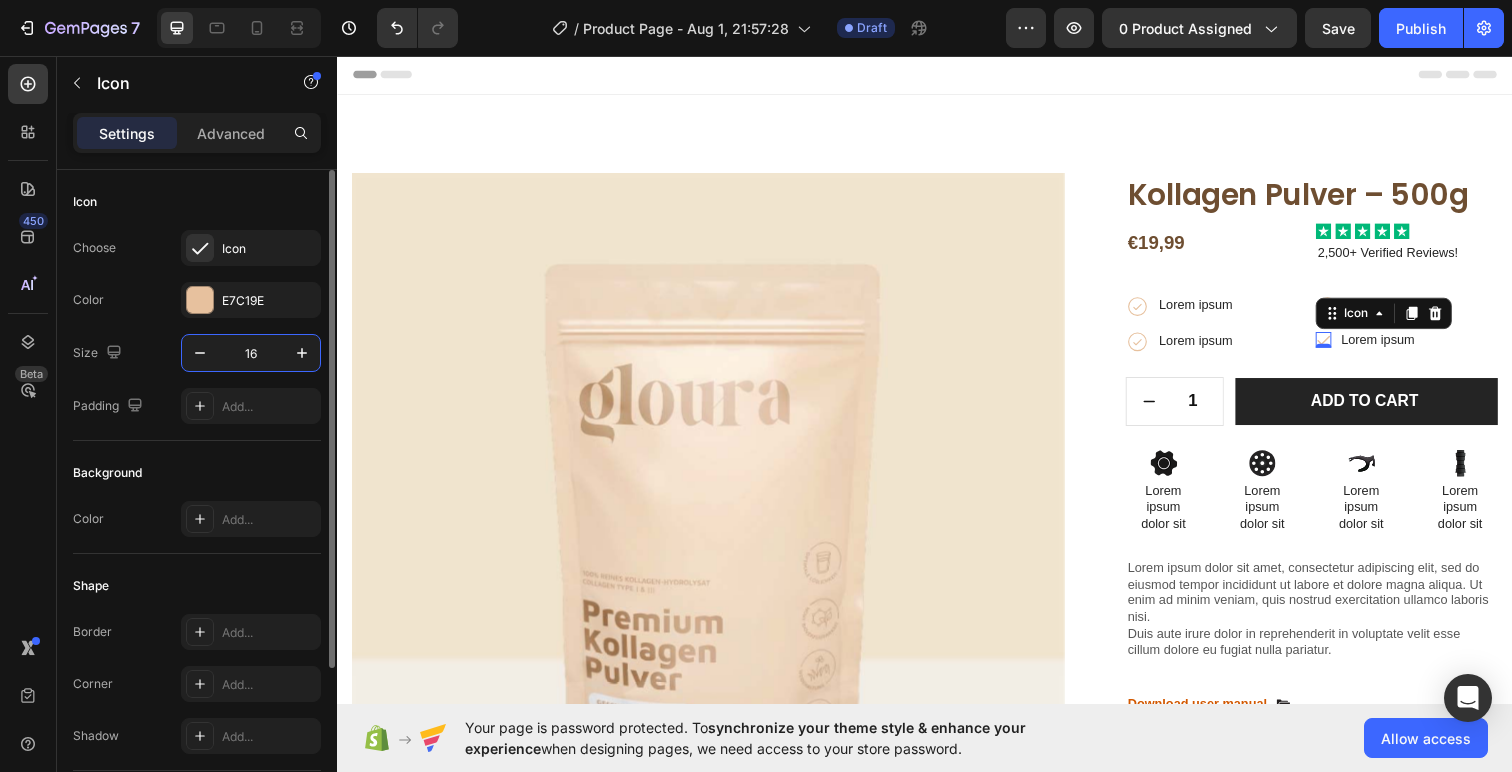 click on "16" at bounding box center (251, 353) 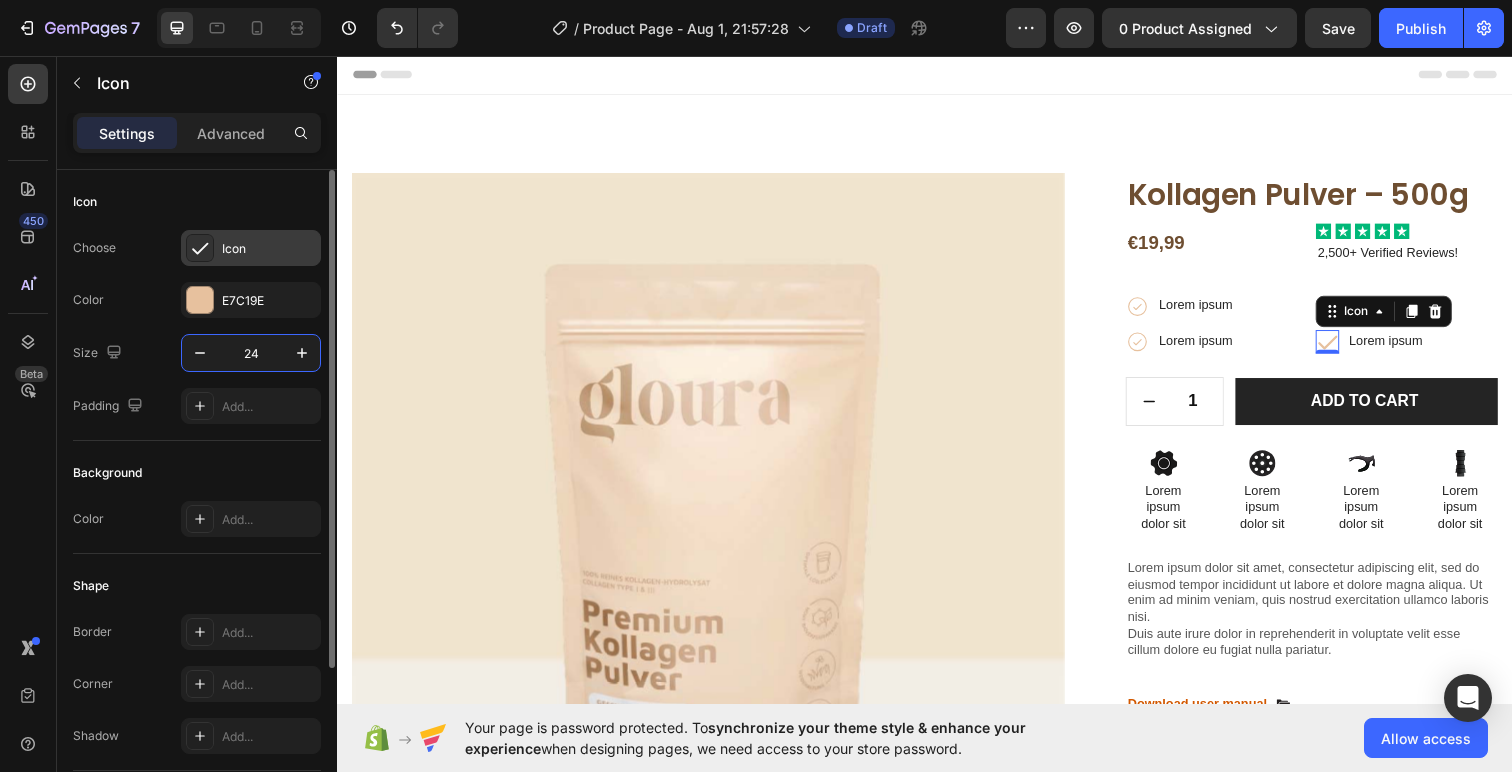 type on "24" 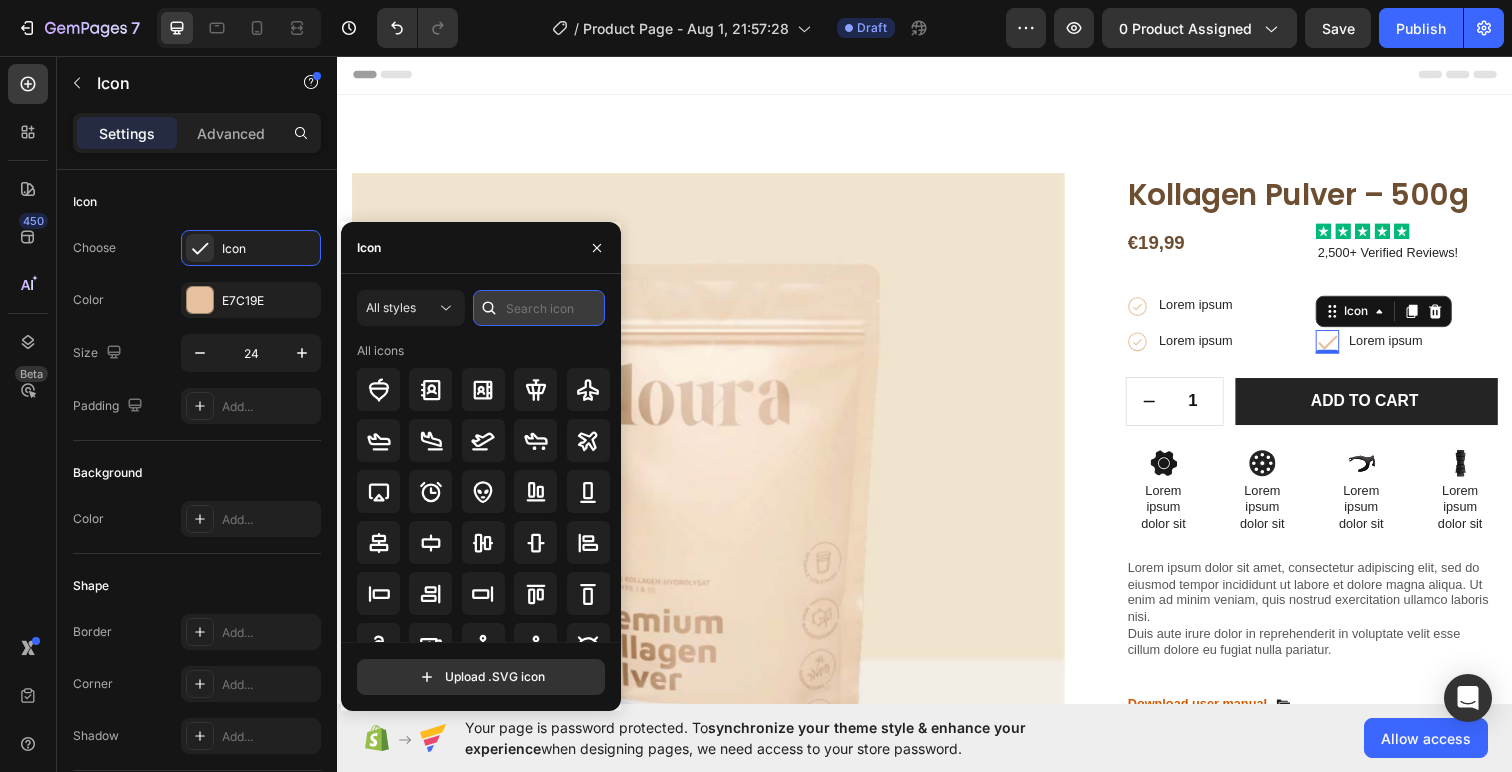 click at bounding box center [539, 308] 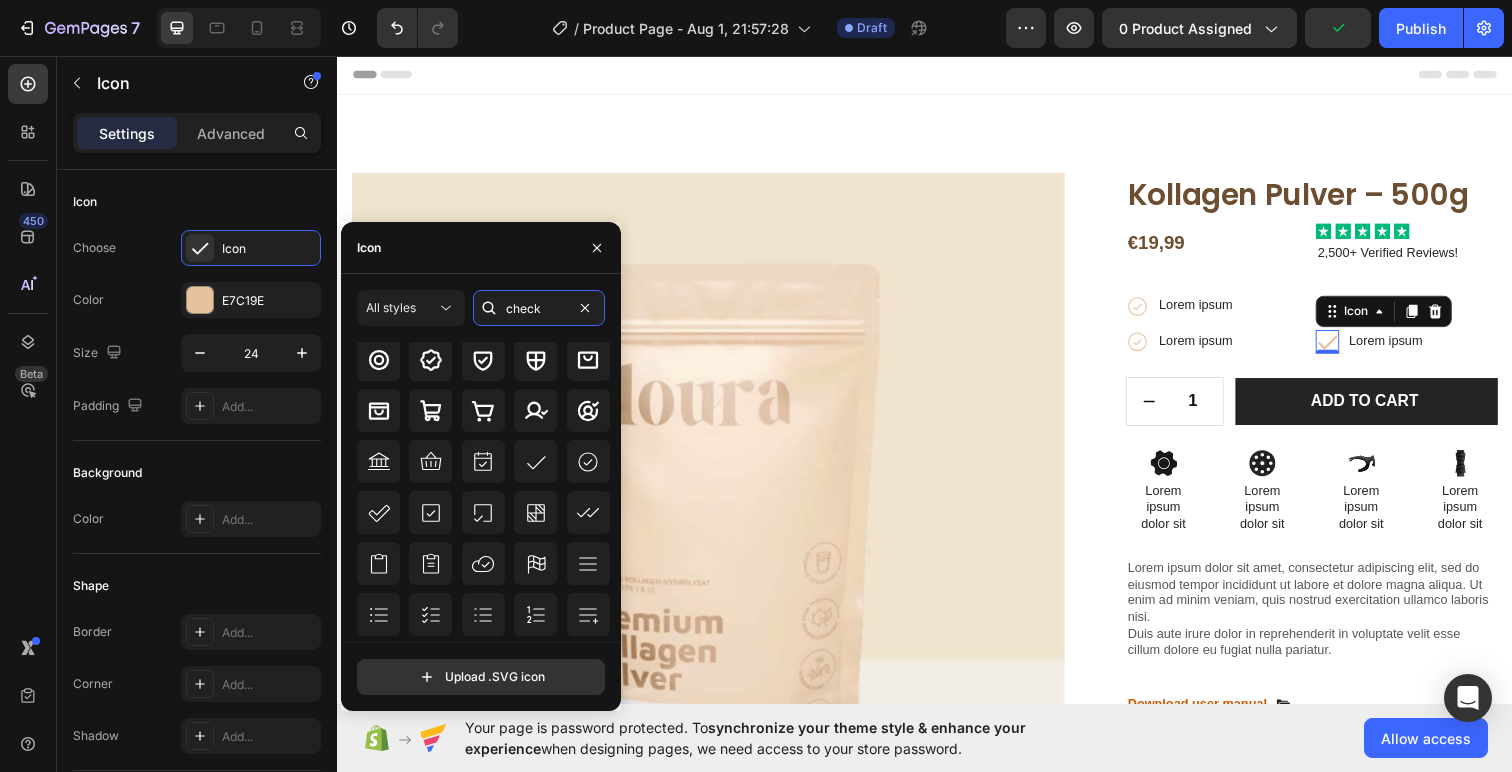 scroll, scrollTop: 220, scrollLeft: 0, axis: vertical 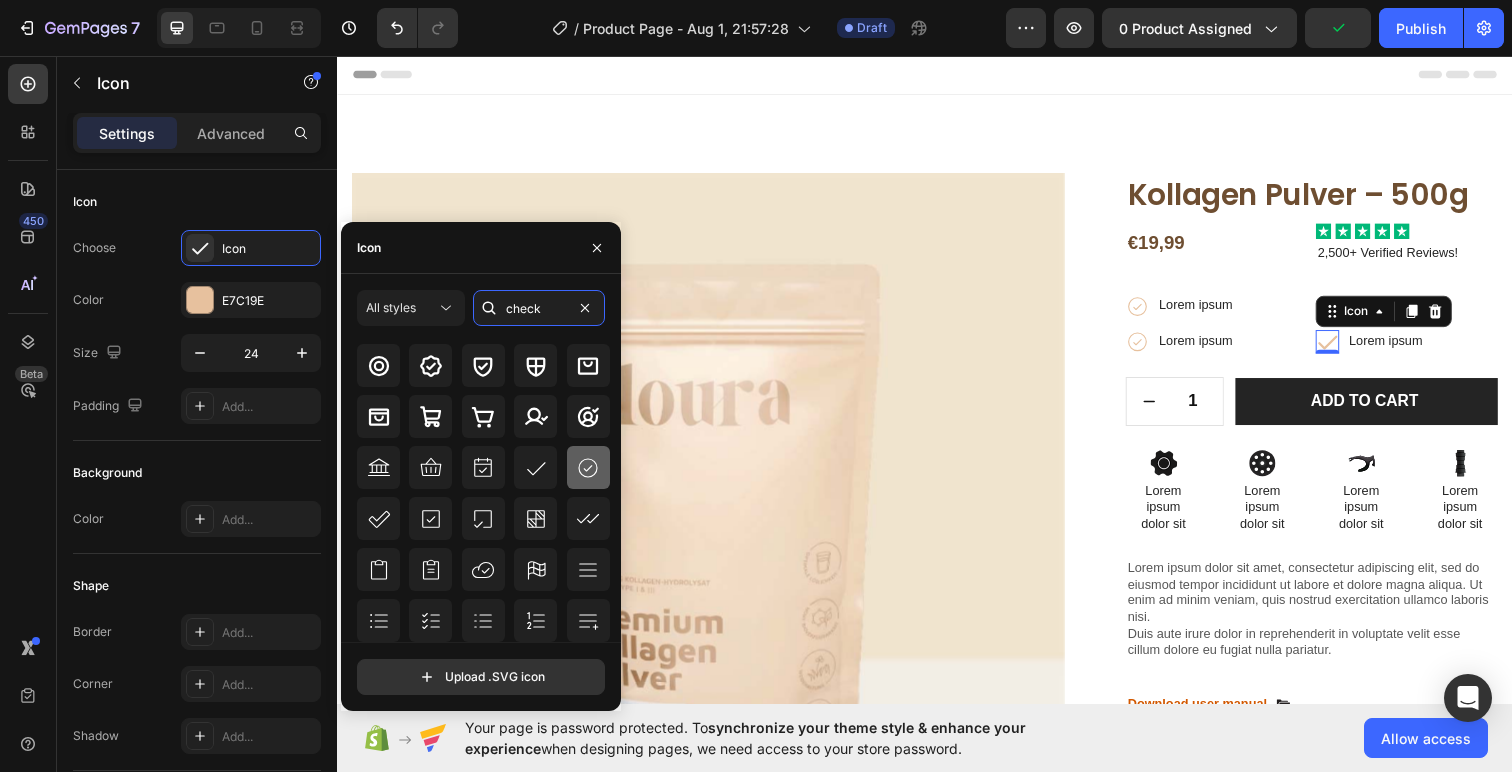 type on "check" 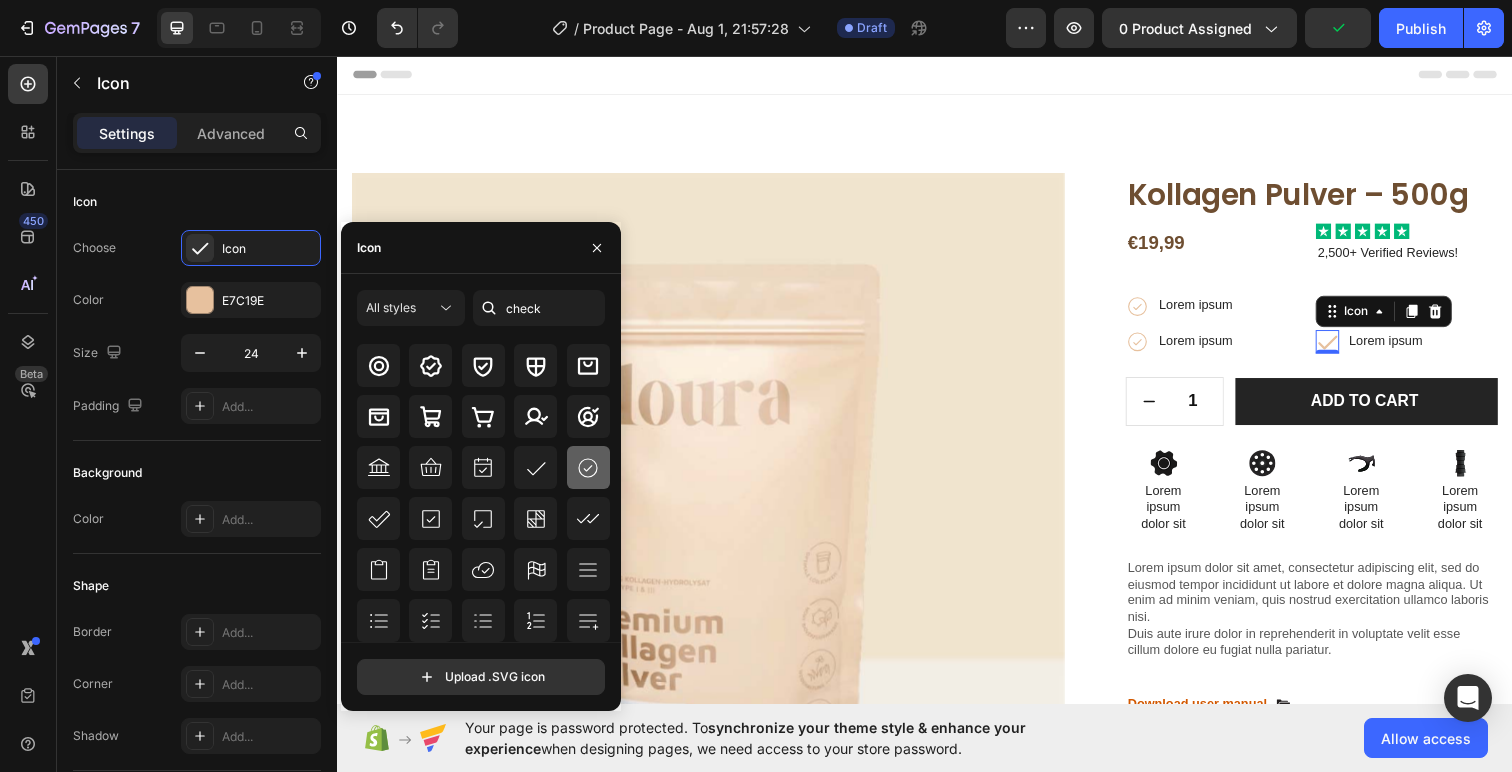 click 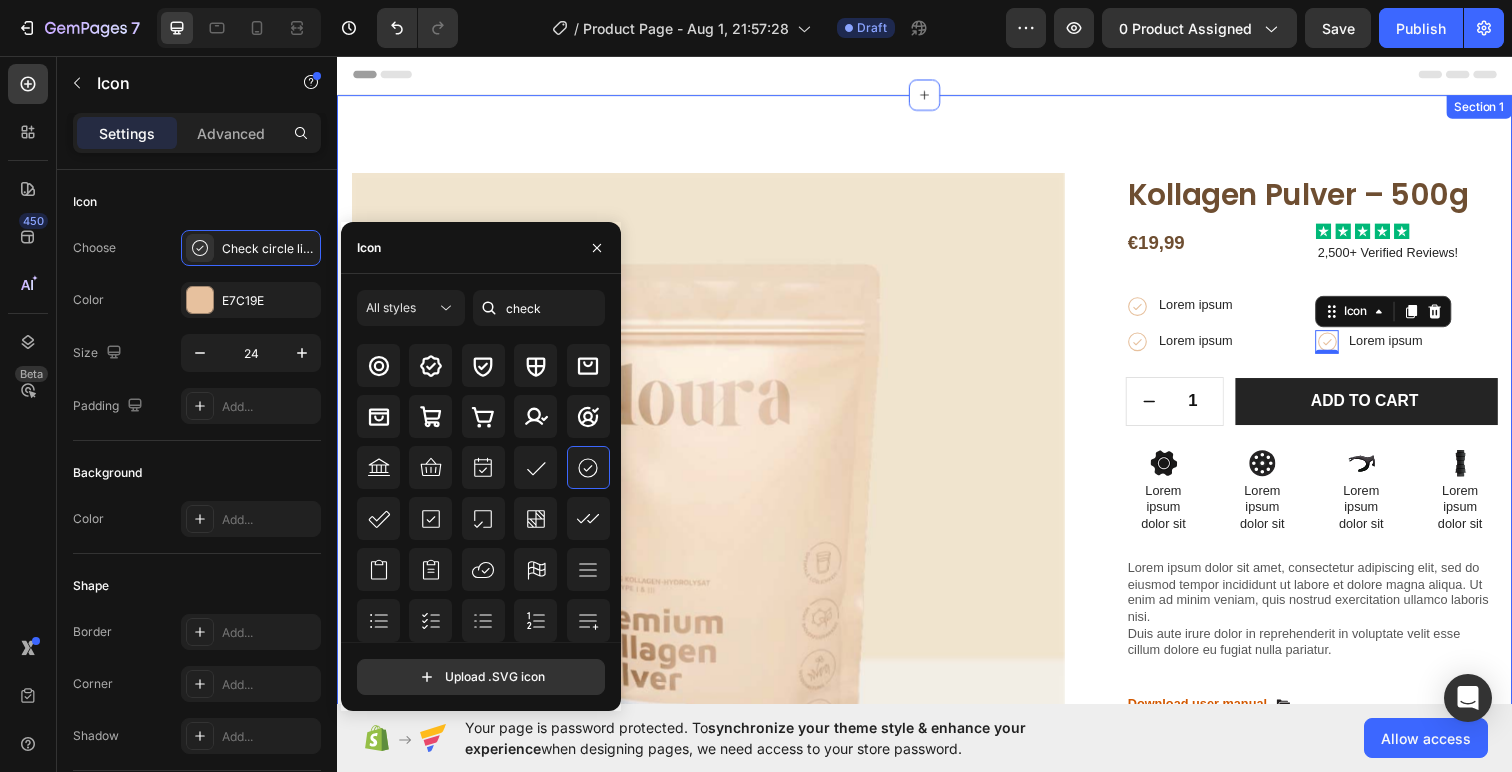 click on "Product Images Image Image Row Image Image Row Image Image Row Row Kollagen Pulver – 500g Product Title €19,99 Product Price Product Price
Icon
Icon
Icon
Icon
Icon Icon List 2,500+ Verified Reviews! Text Block Row
Icon Lorem ipsum Text Block Row
Icon Lorem ipsum Text Block Row Row
Icon Lorem ipsum Text Block Row
Icon   0 Lorem ipsum Text Block Row Row Row
1
Product Quantity Row Add to cart Add to Cart Row
Icon Lorem ipsum Text Block Row
Icon Lorem ipsum Text Block Row Row
Icon Lorem ipsum Text Block Row
Icon Lorem ipsum Text Block Row Row Row
Icon Lorem ipsum  dolor sit Text Block
Icon Lorem ipsum  dolor sit Text Block" at bounding box center [937, 635] 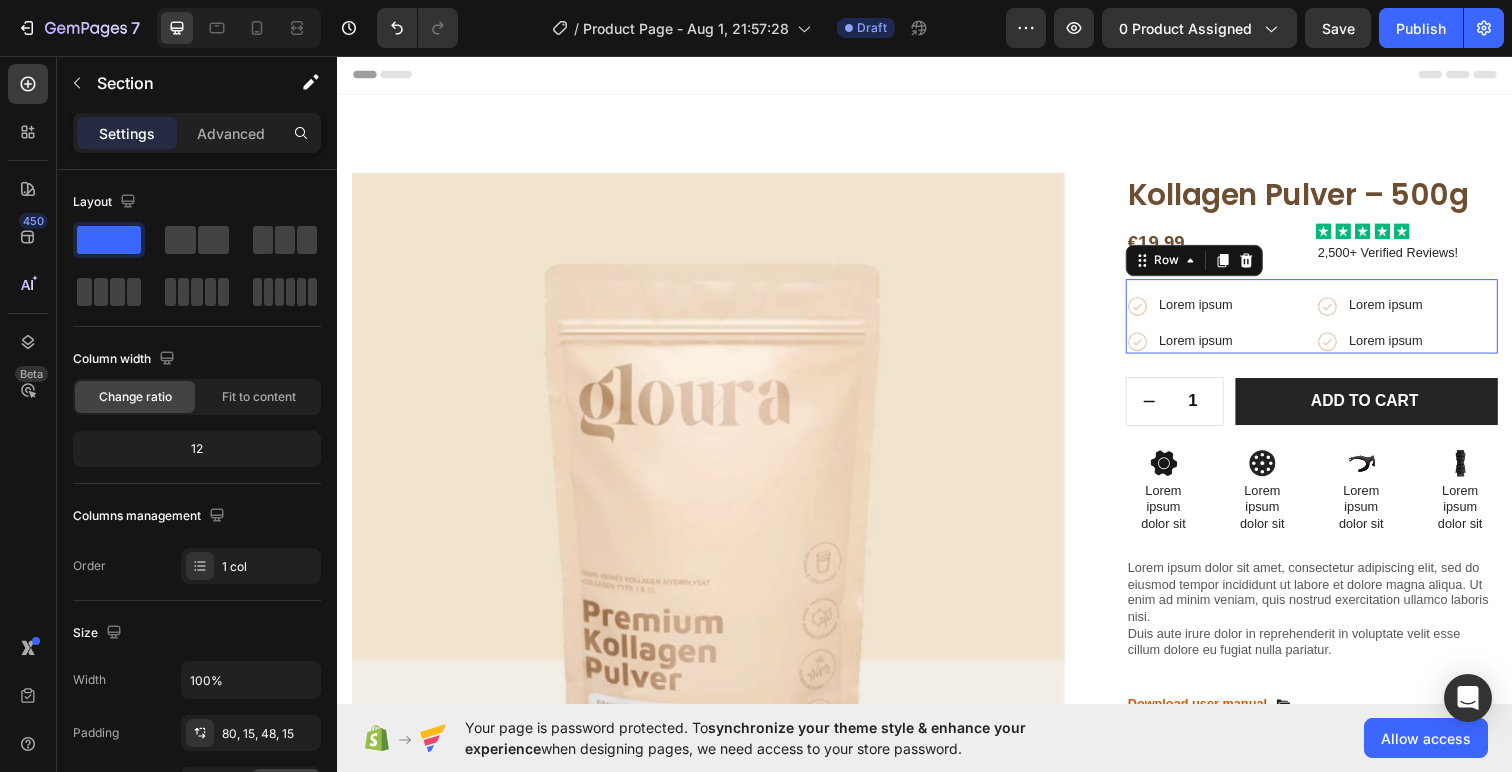 click on "Icon Lorem ipsum Text Block Row
Icon Lorem ipsum Text Block Row Row
Icon Lorem ipsum Text Block Row
Icon Lorem ipsum Text Block Row Row Row   0" at bounding box center [1332, 322] 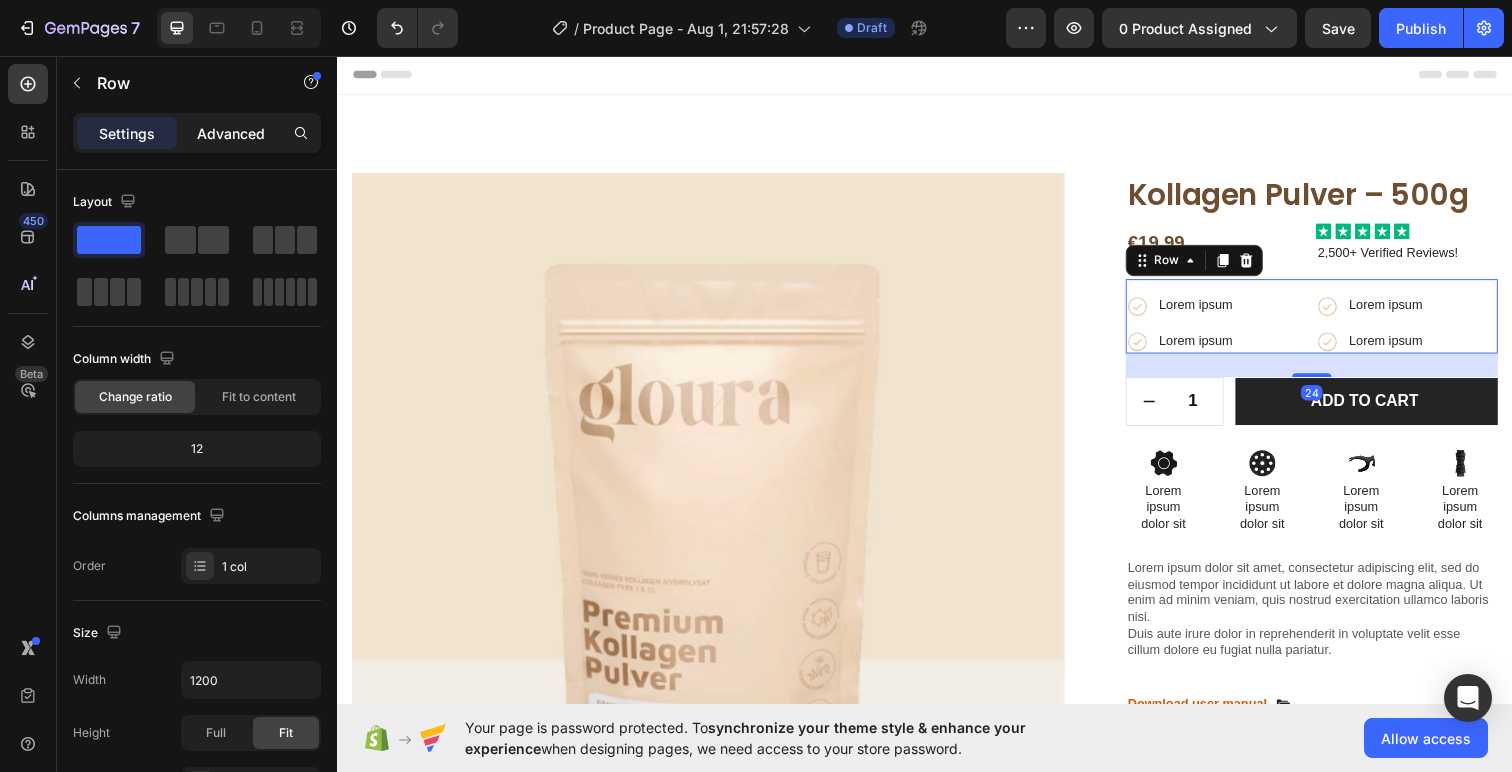 click on "Advanced" at bounding box center [231, 133] 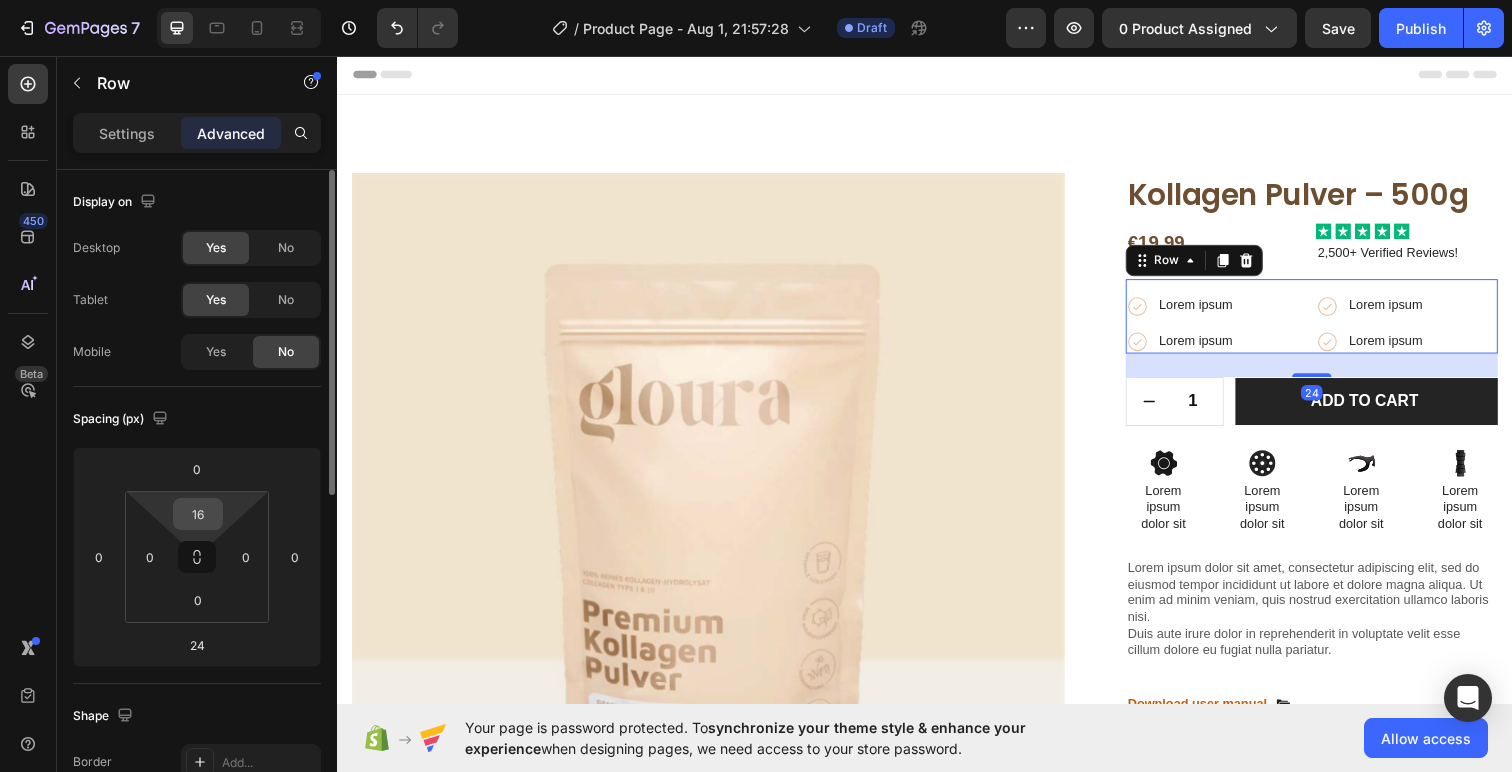 click on "16" at bounding box center (198, 514) 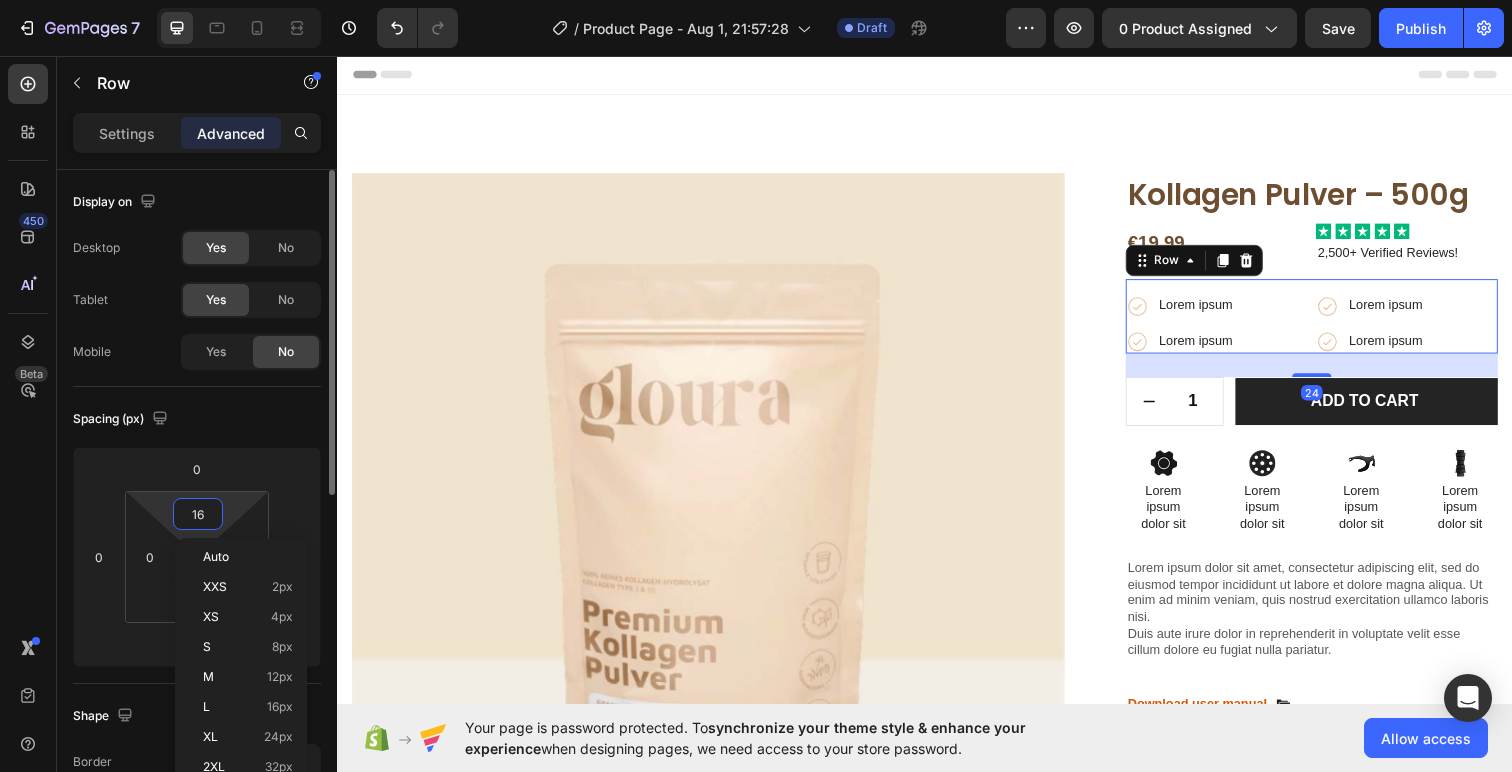 type on "0" 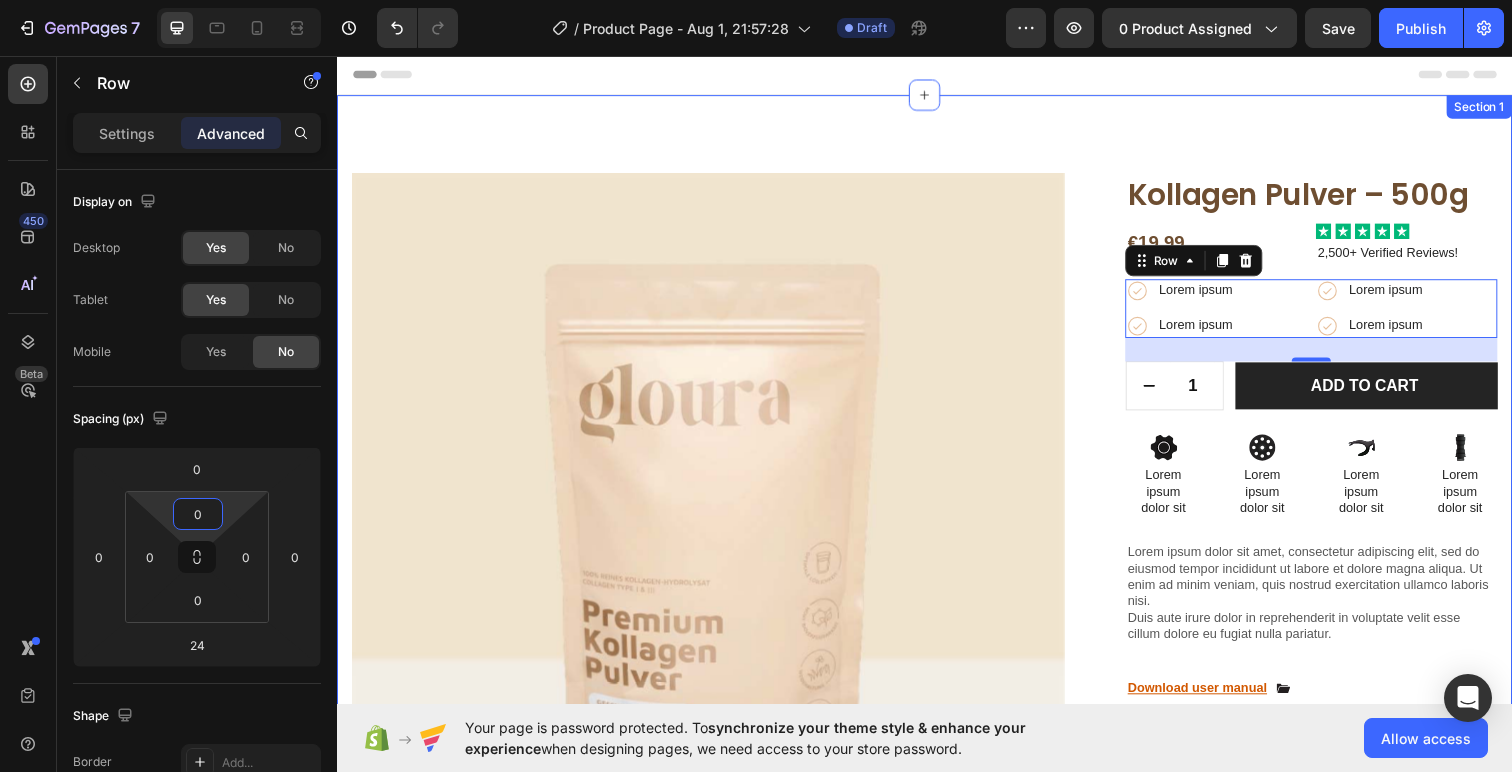 click on "Product Images Image Image Row Image Image Row Image Image Row Row Kollagen Pulver – 500g Product Title €19,99 Product Price Product Price
Icon
Icon
Icon
Icon
Icon Icon List 2,500+ Verified Reviews! Text Block Row
Icon Lorem ipsum Text Block Row
Icon Lorem ipsum Text Block Row Row
Icon Lorem ipsum Text Block Row
Icon Lorem ipsum Text Block Row Row Row   24
1
Product Quantity Row Add to cart Add to Cart Row
Icon Lorem ipsum Text Block Row
Icon Lorem ipsum Text Block Row Row
Icon Lorem ipsum Text Block Row
Icon Lorem ipsum Text Block Row Row Row
Icon Lorem ipsum  dolor sit Text Block
Icon Lorem ipsum  dolor sit Text Block" at bounding box center (937, 635) 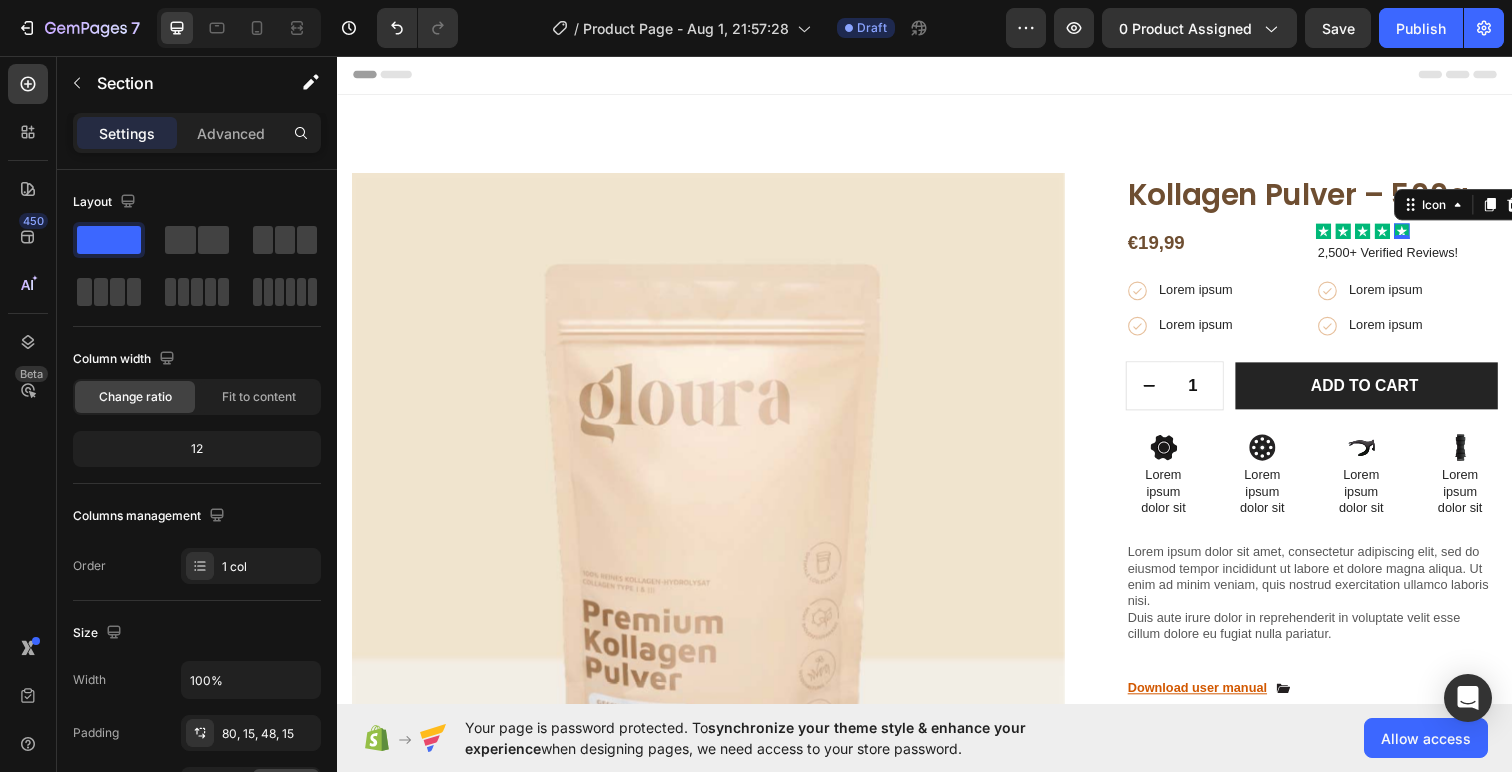 click on "Icon   0" at bounding box center [1424, 235] 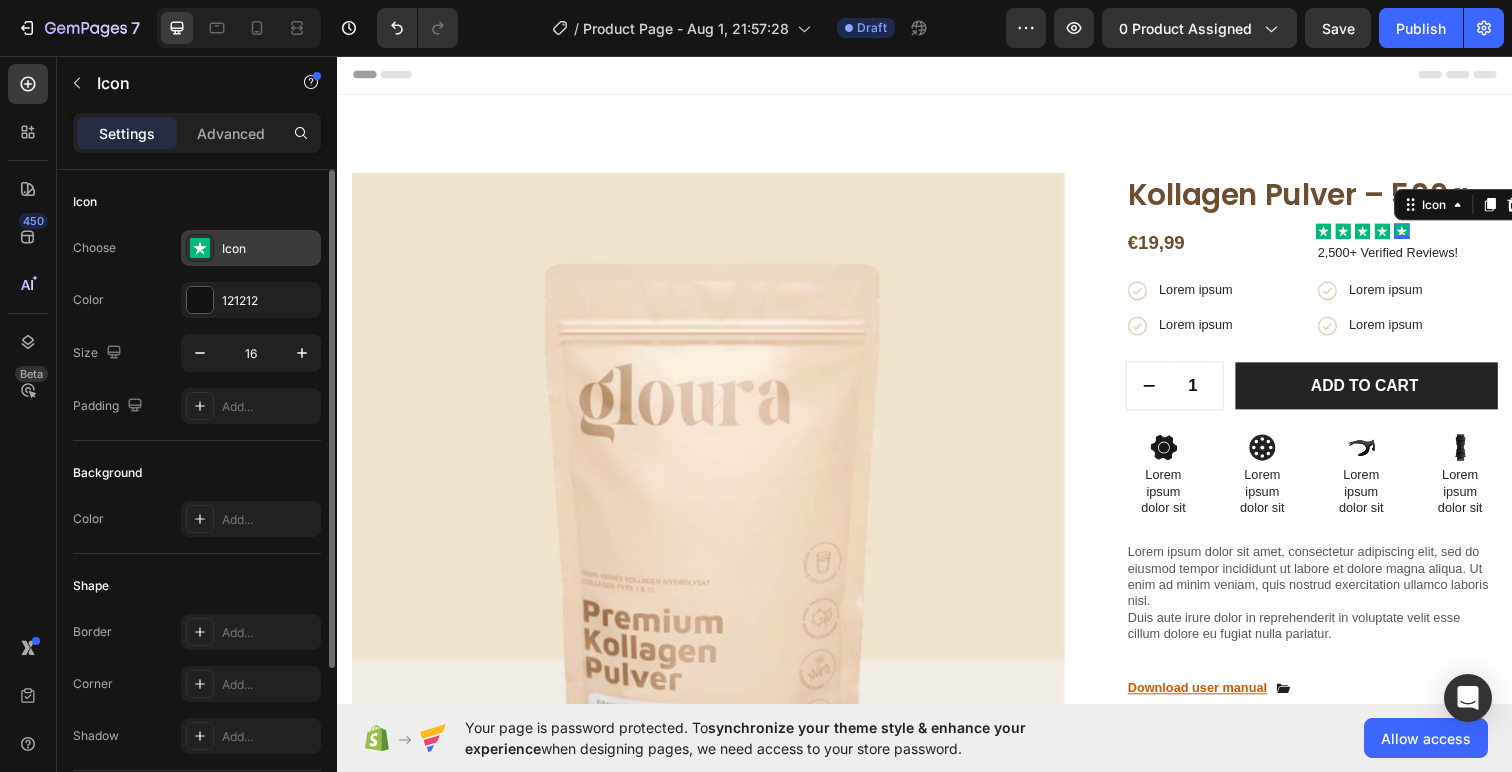 click 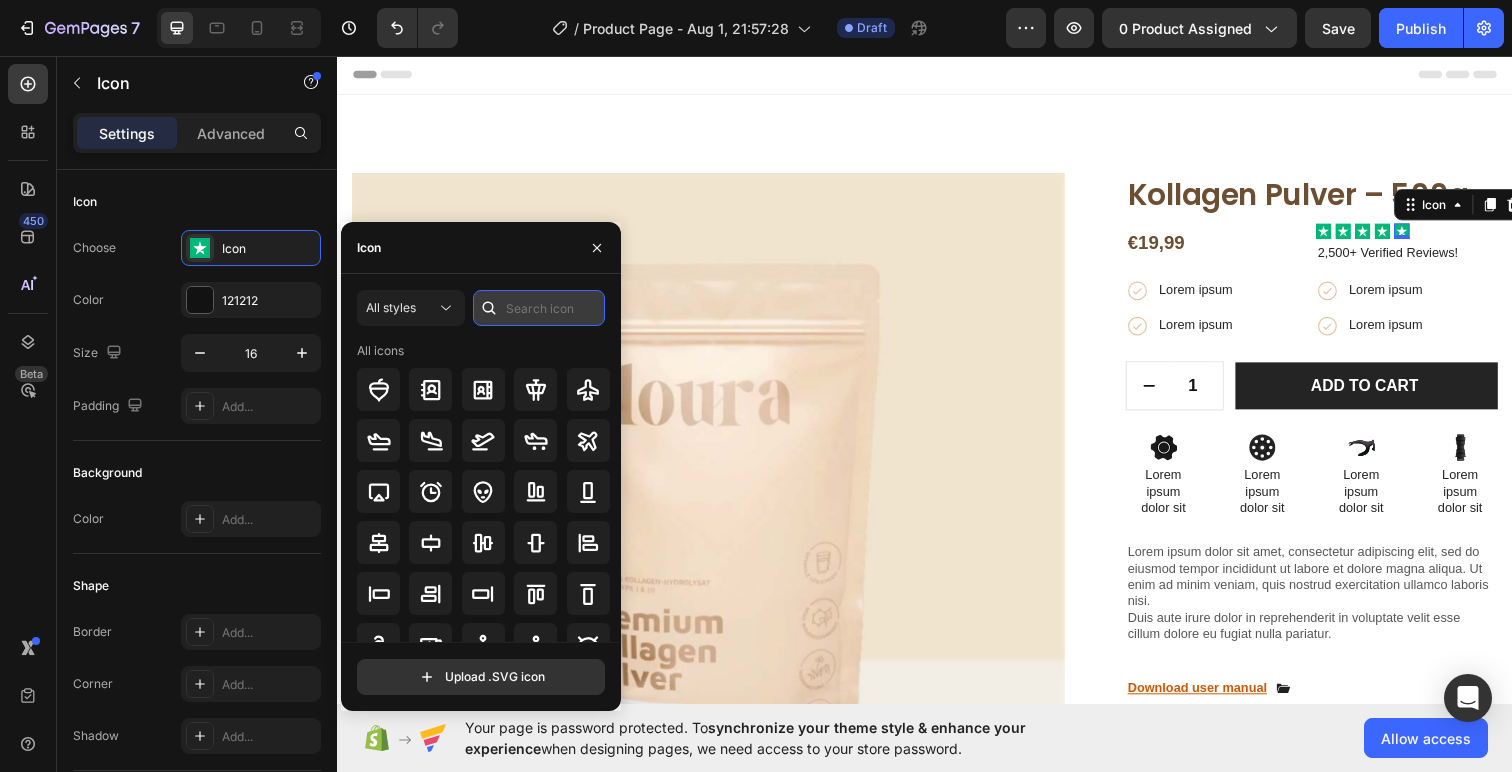 click at bounding box center (539, 308) 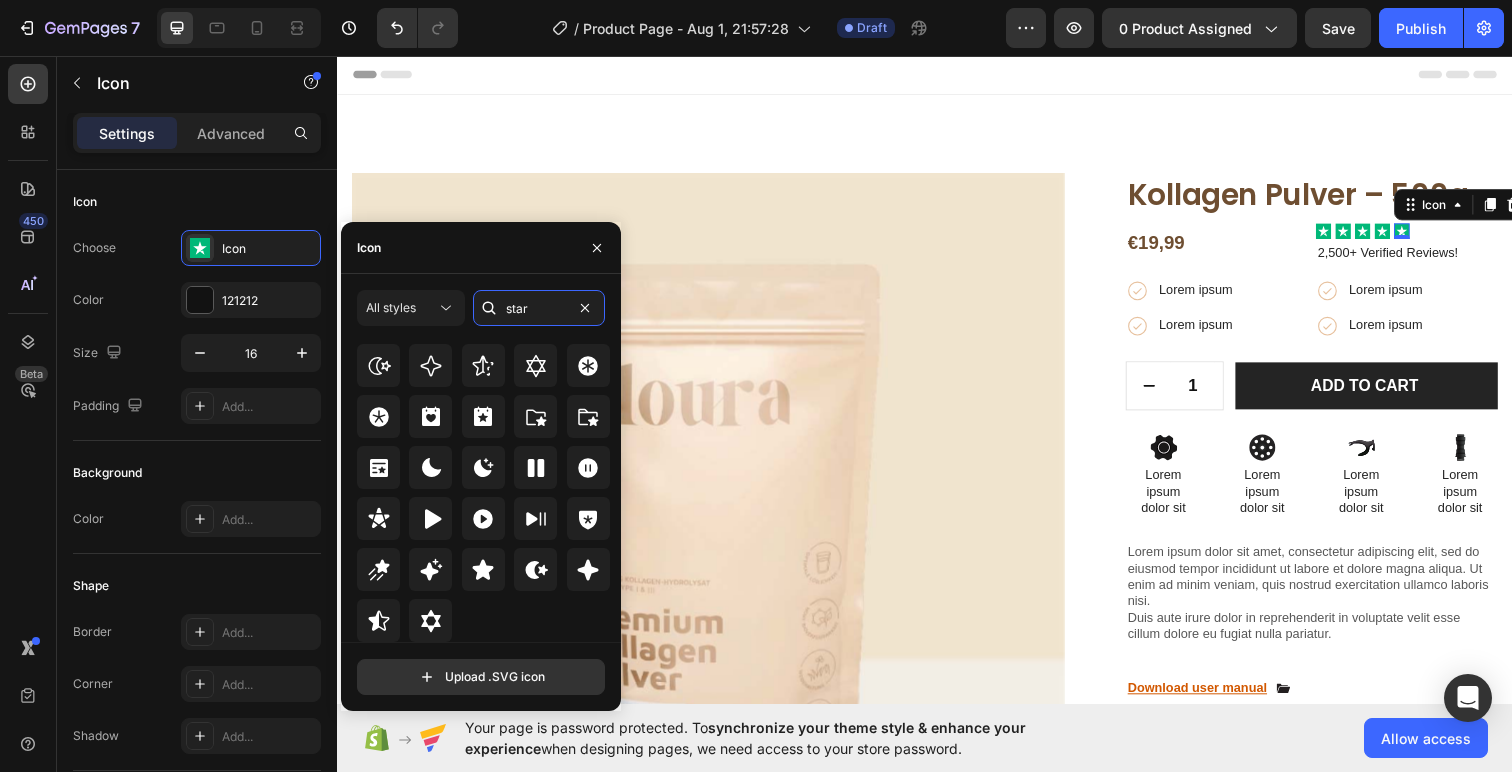 scroll, scrollTop: 607, scrollLeft: 0, axis: vertical 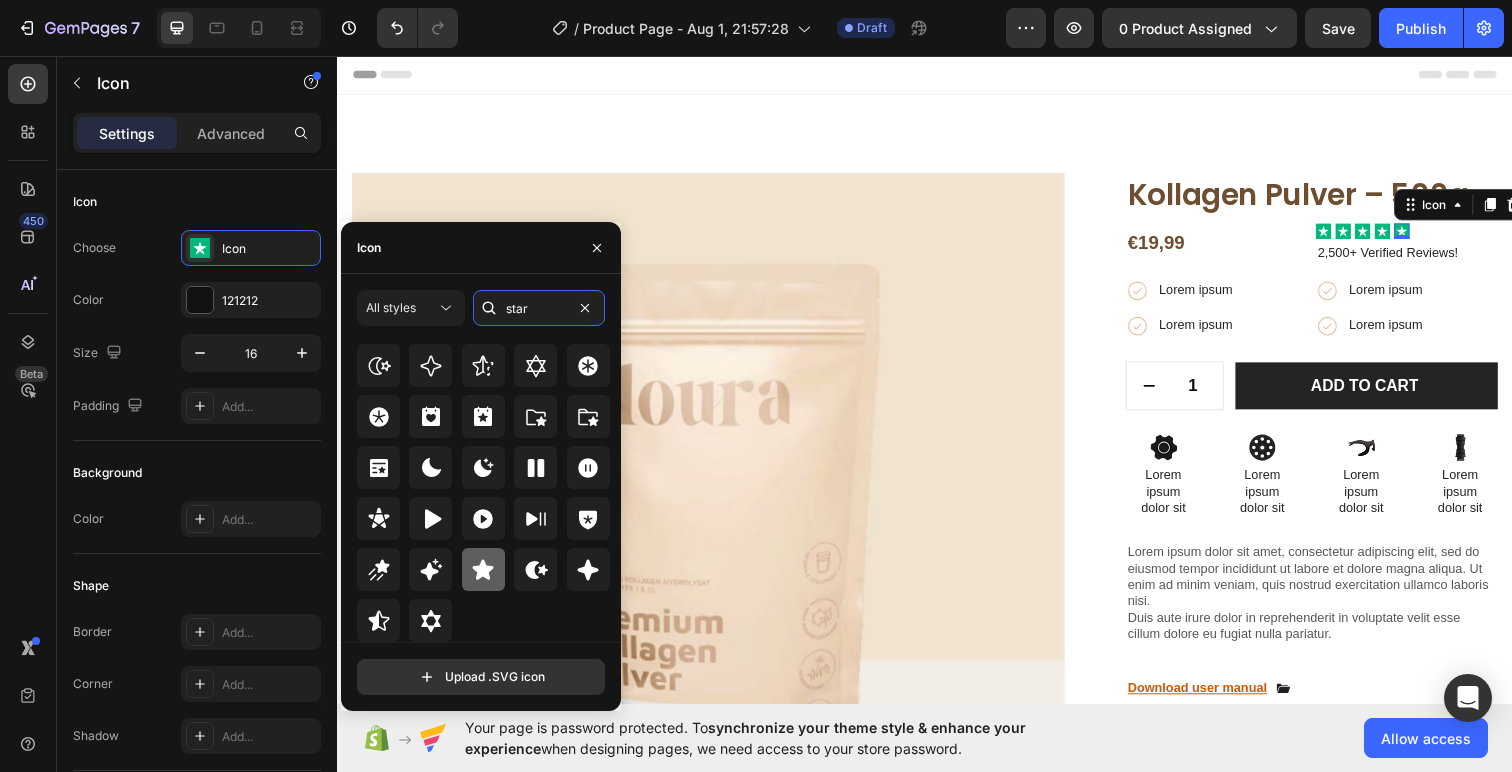 type on "star" 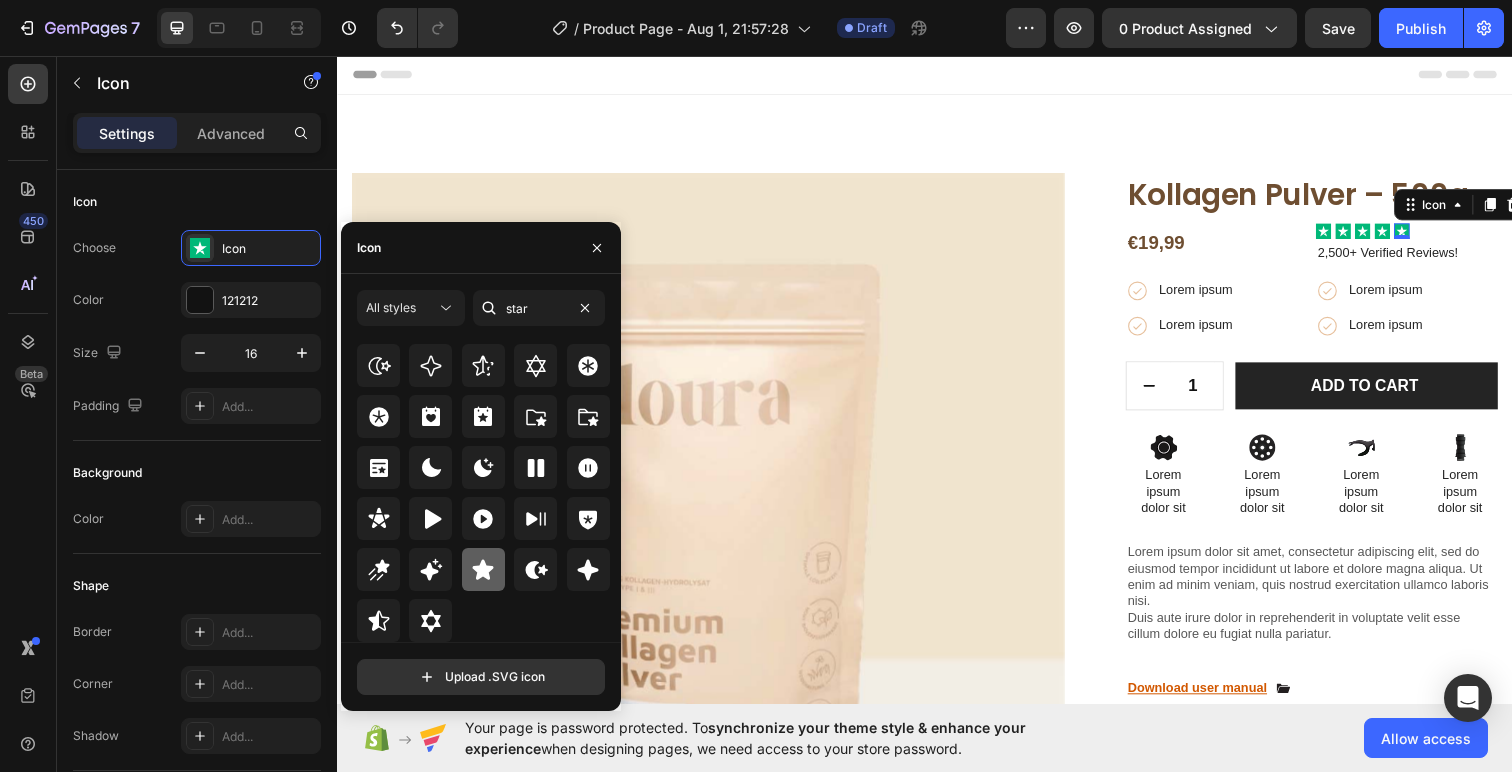 click 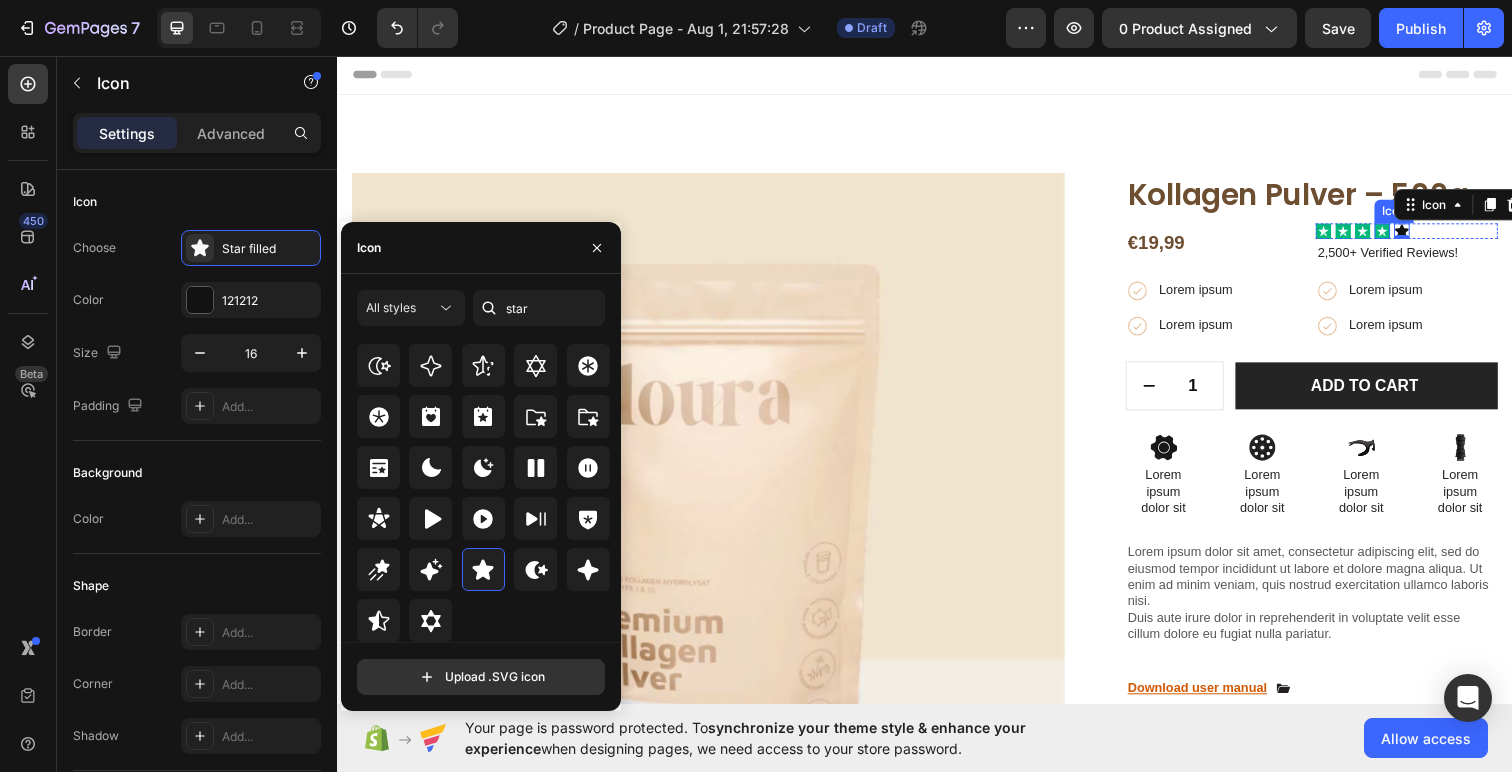 click on "Icon" at bounding box center (1404, 235) 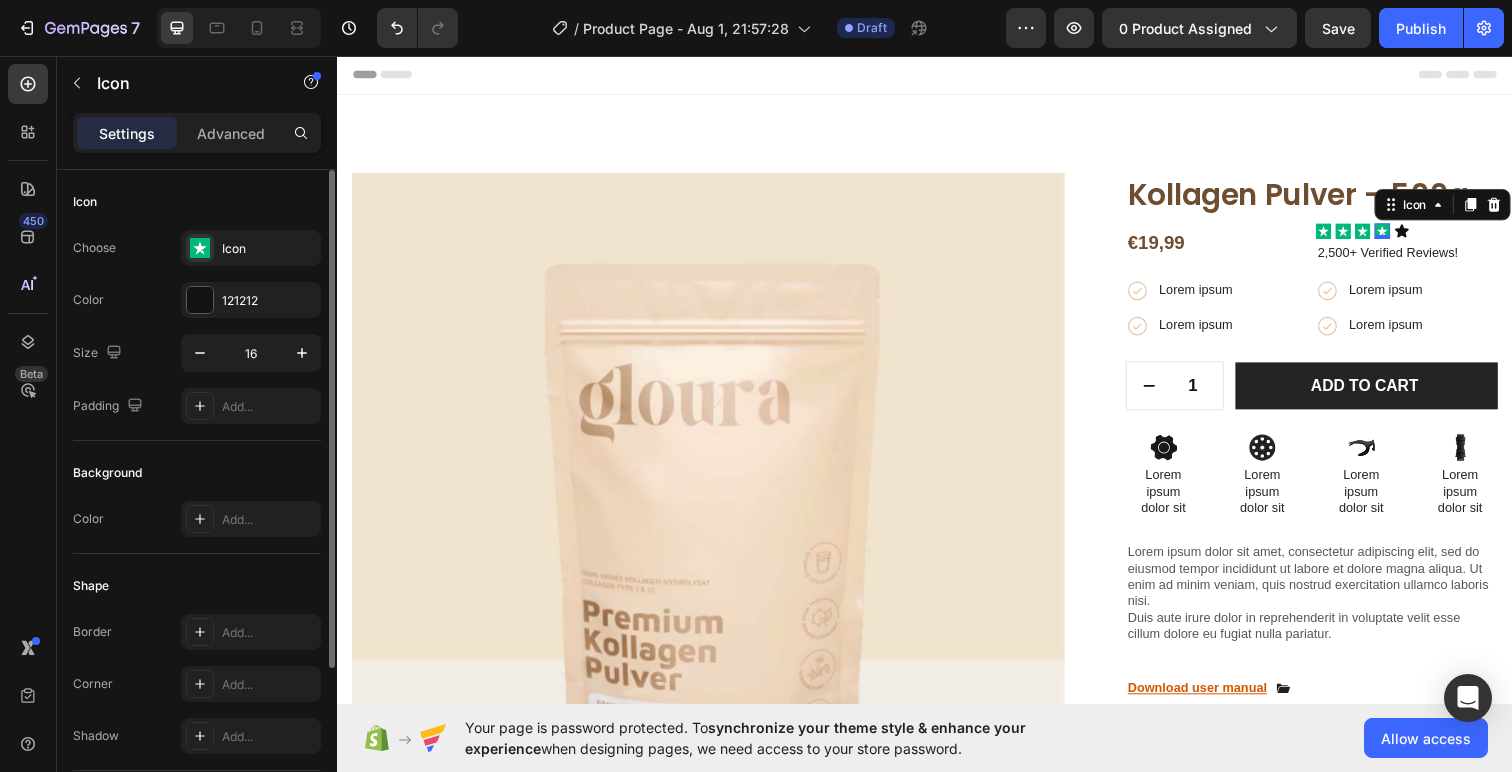 click on "Choose
Icon" at bounding box center [197, 248] 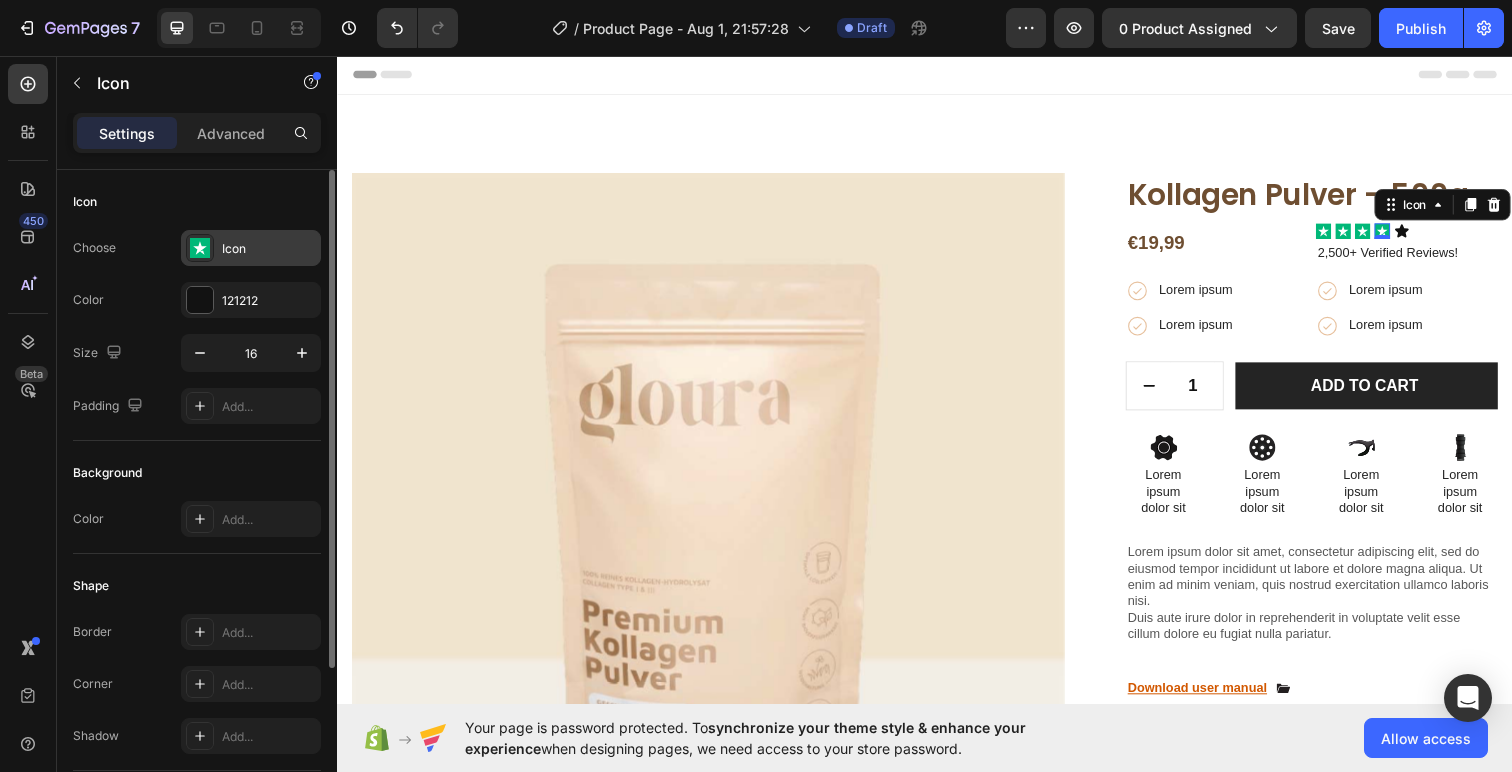 click on "Icon" at bounding box center (269, 249) 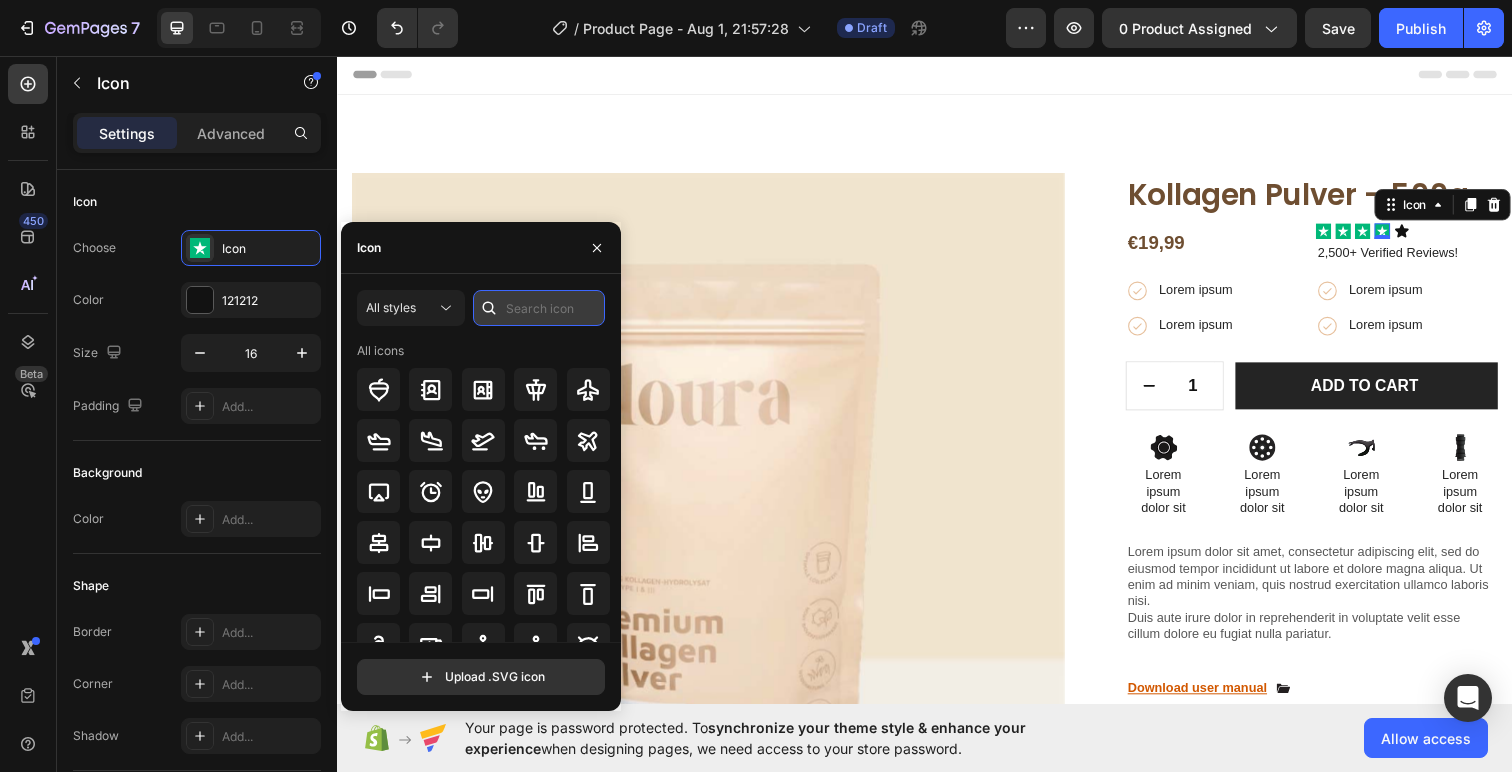 click at bounding box center [539, 308] 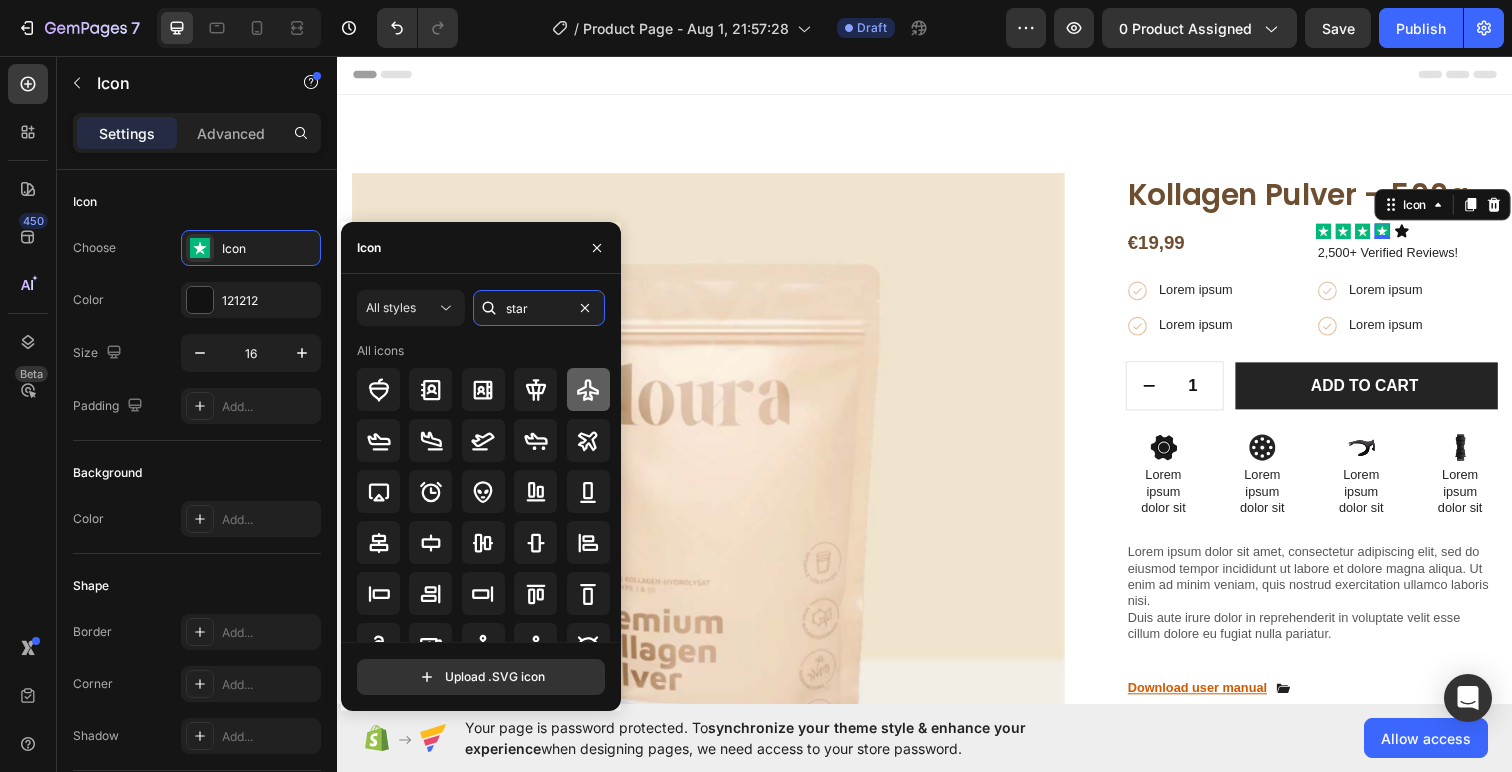 drag, startPoint x: 569, startPoint y: 304, endPoint x: 569, endPoint y: 402, distance: 98 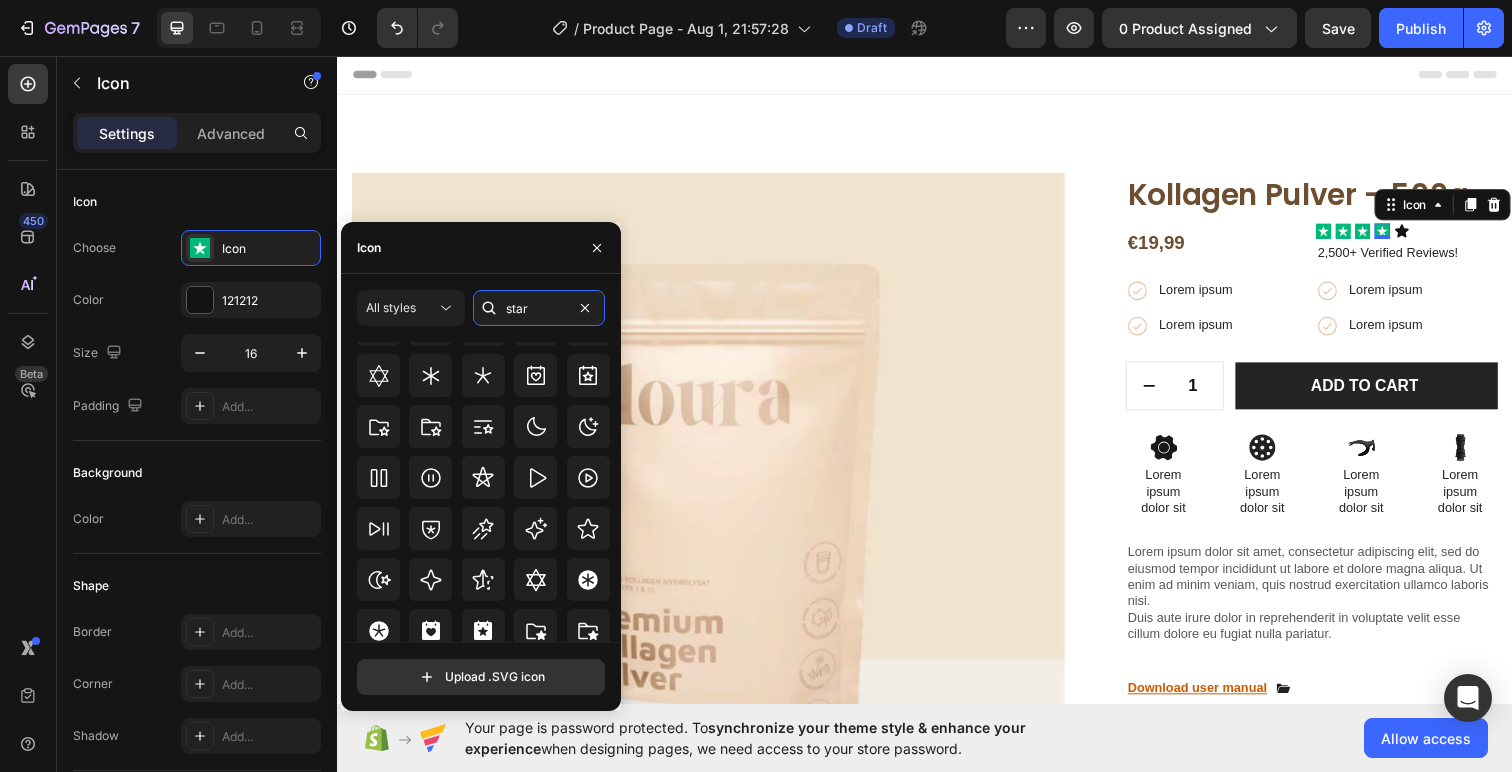 scroll, scrollTop: 607, scrollLeft: 0, axis: vertical 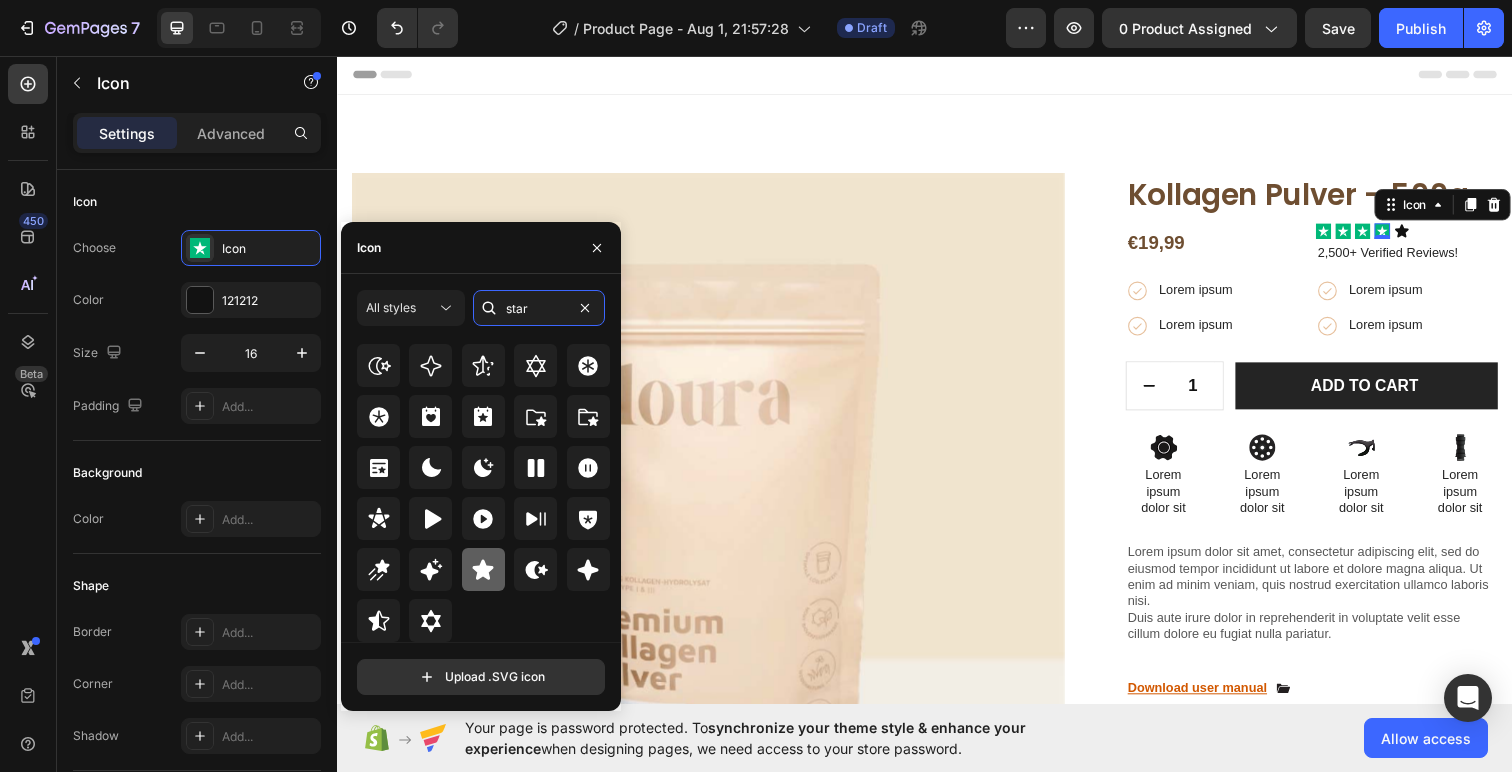 type on "star" 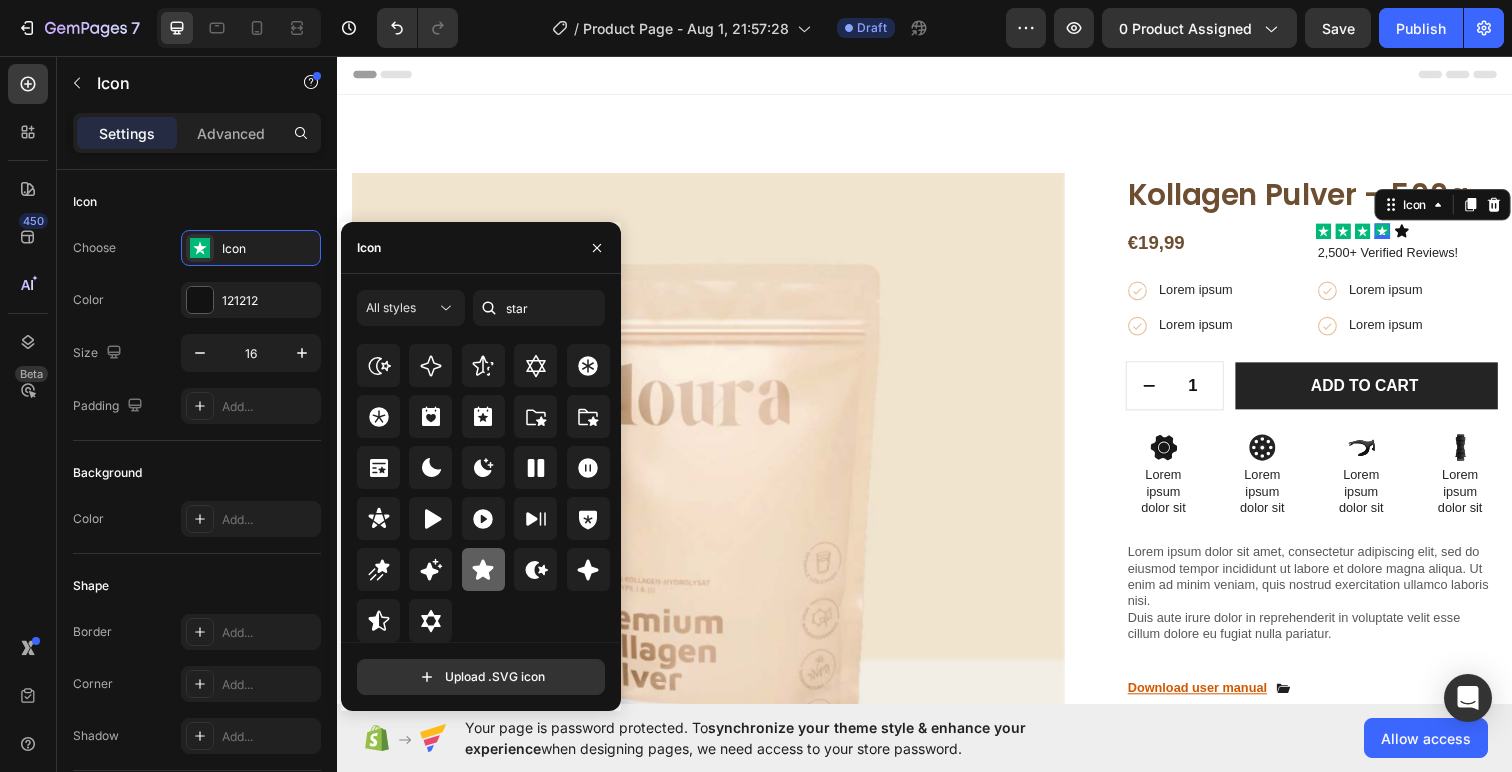 click 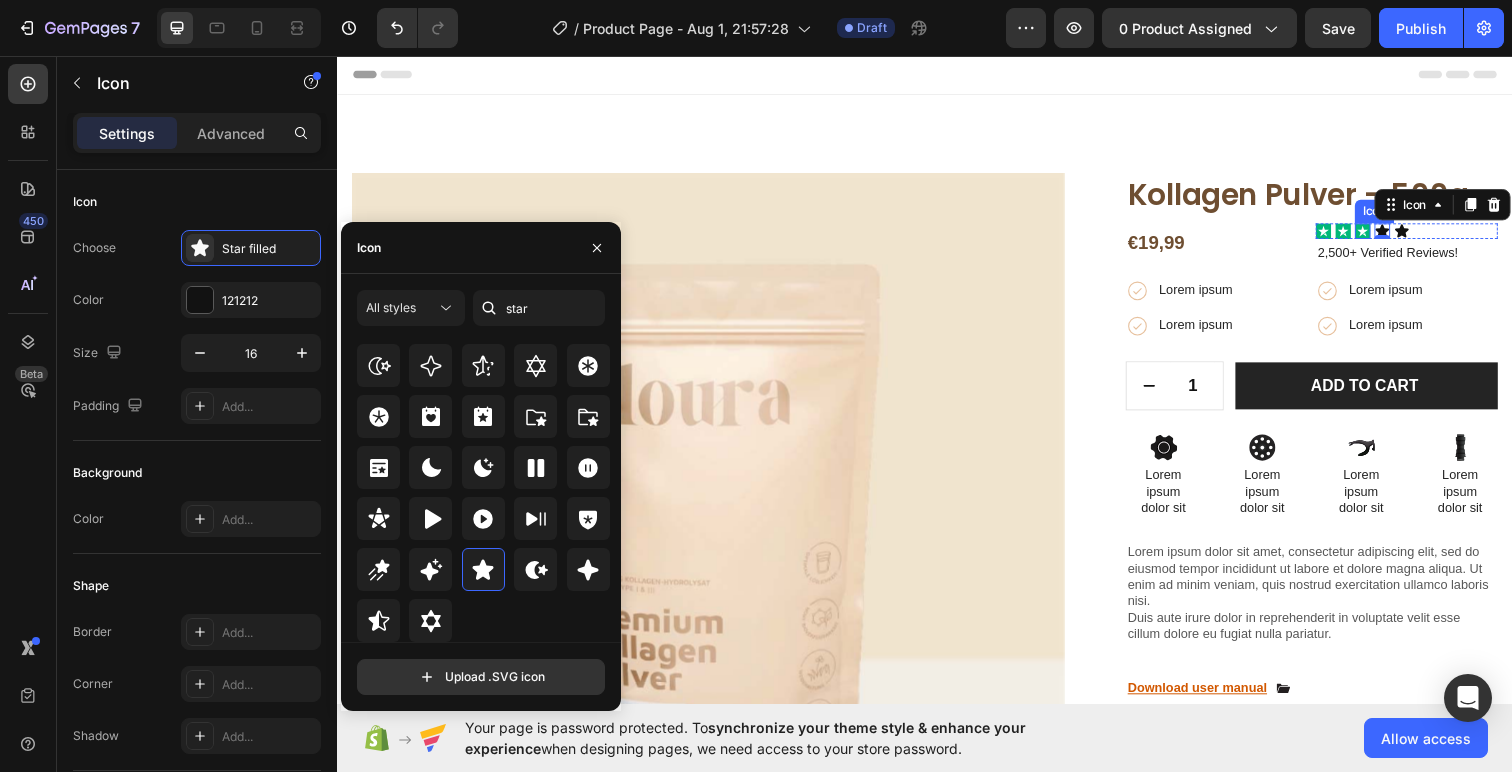 click on "Icon" at bounding box center [1384, 235] 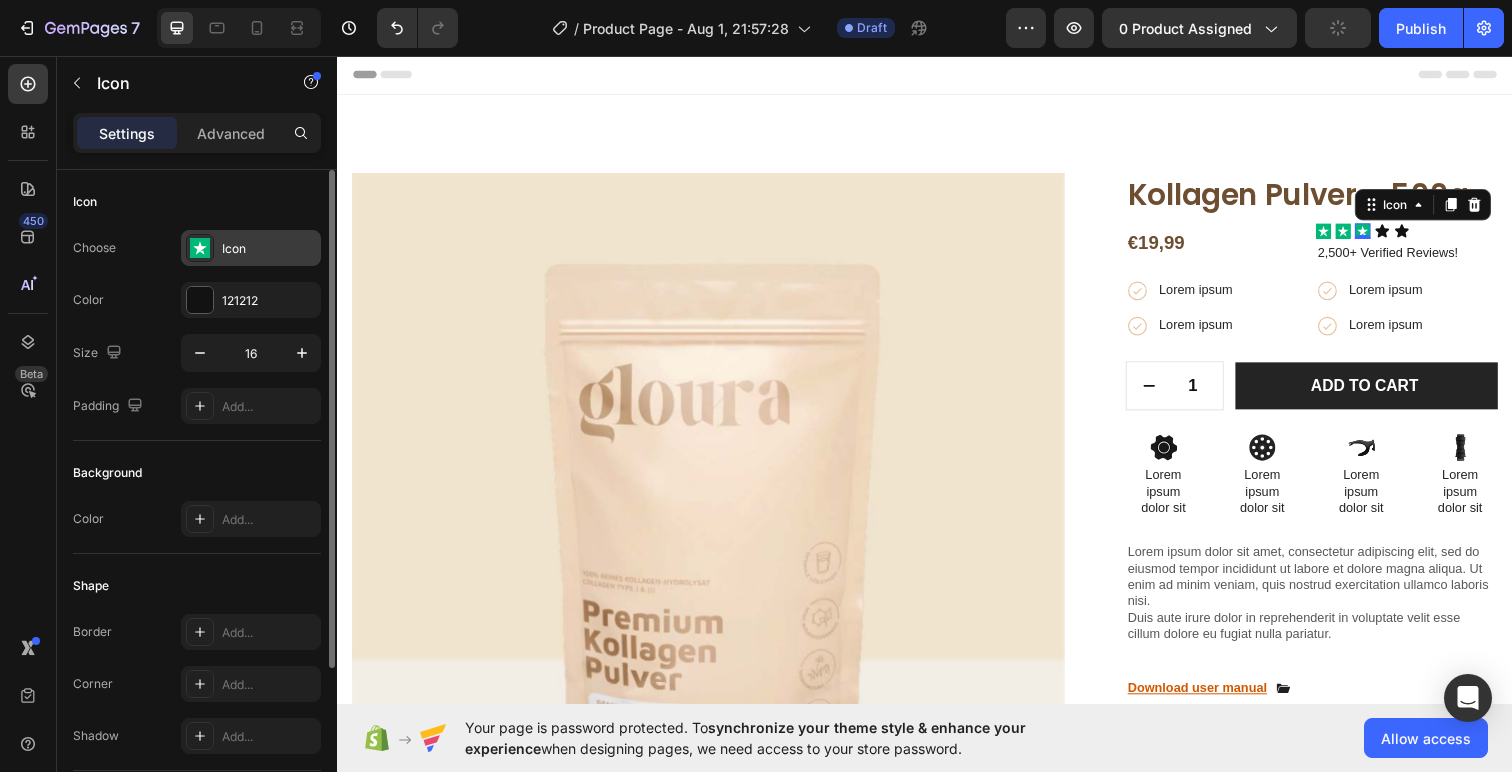 click on "Icon" at bounding box center [269, 249] 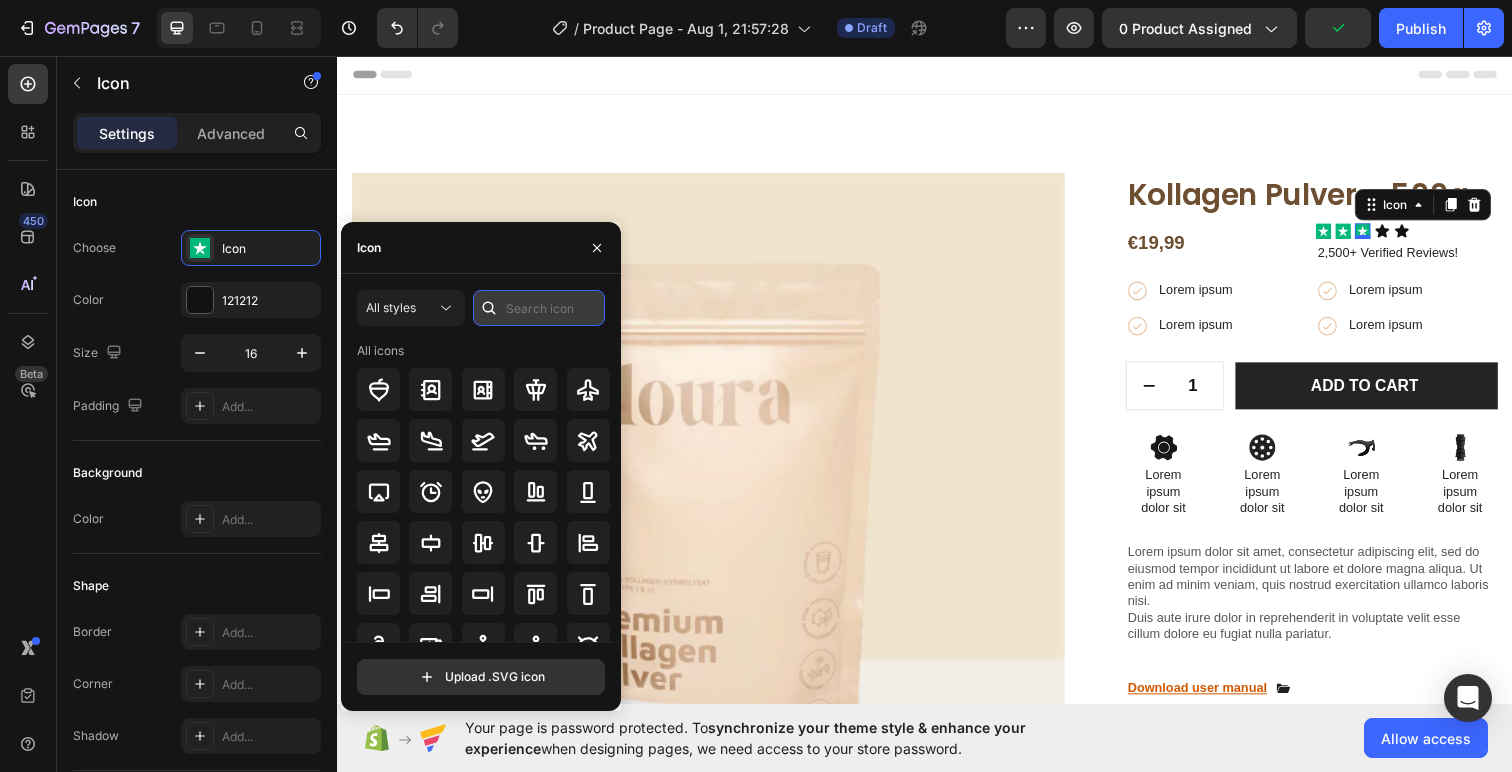 click at bounding box center (539, 308) 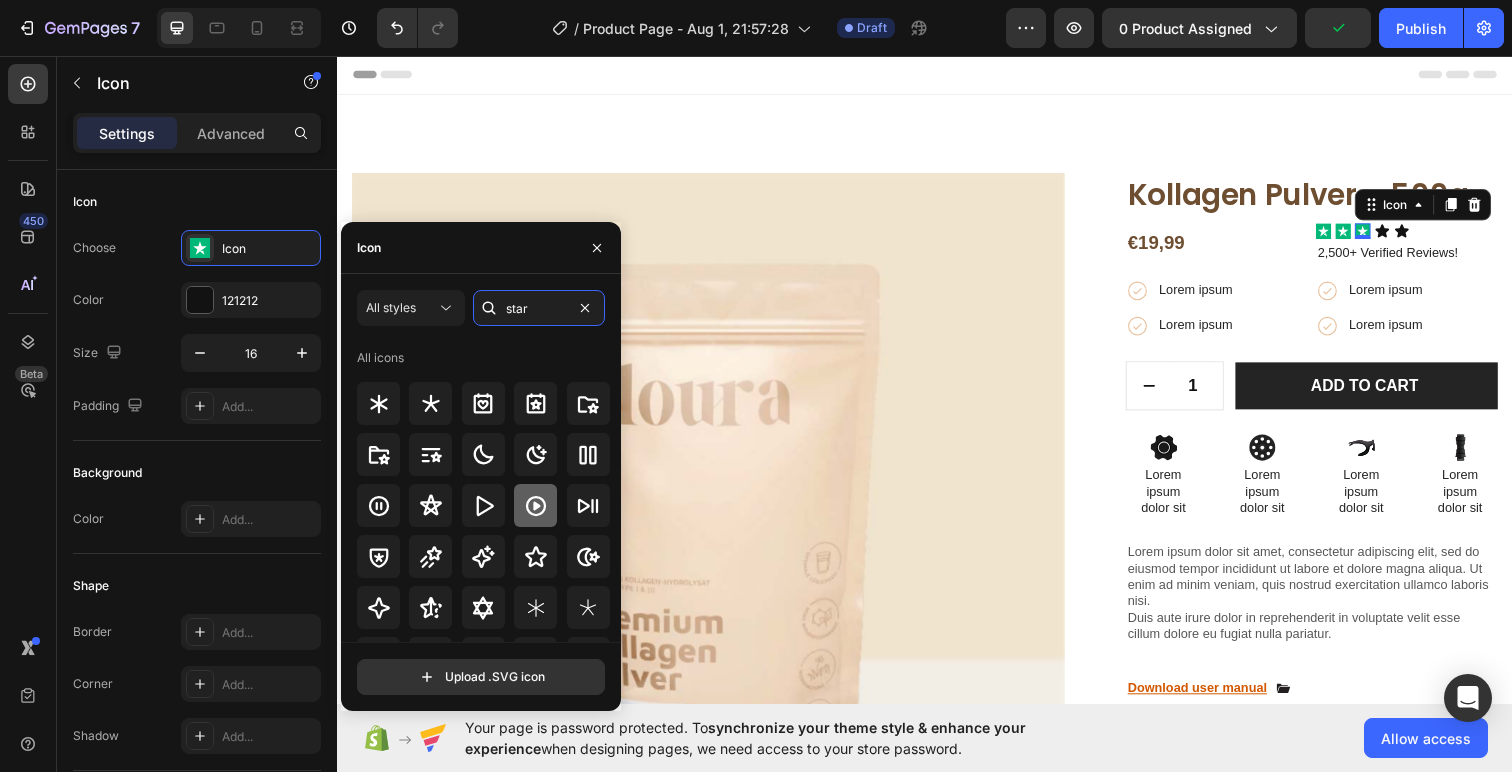 scroll, scrollTop: 607, scrollLeft: 0, axis: vertical 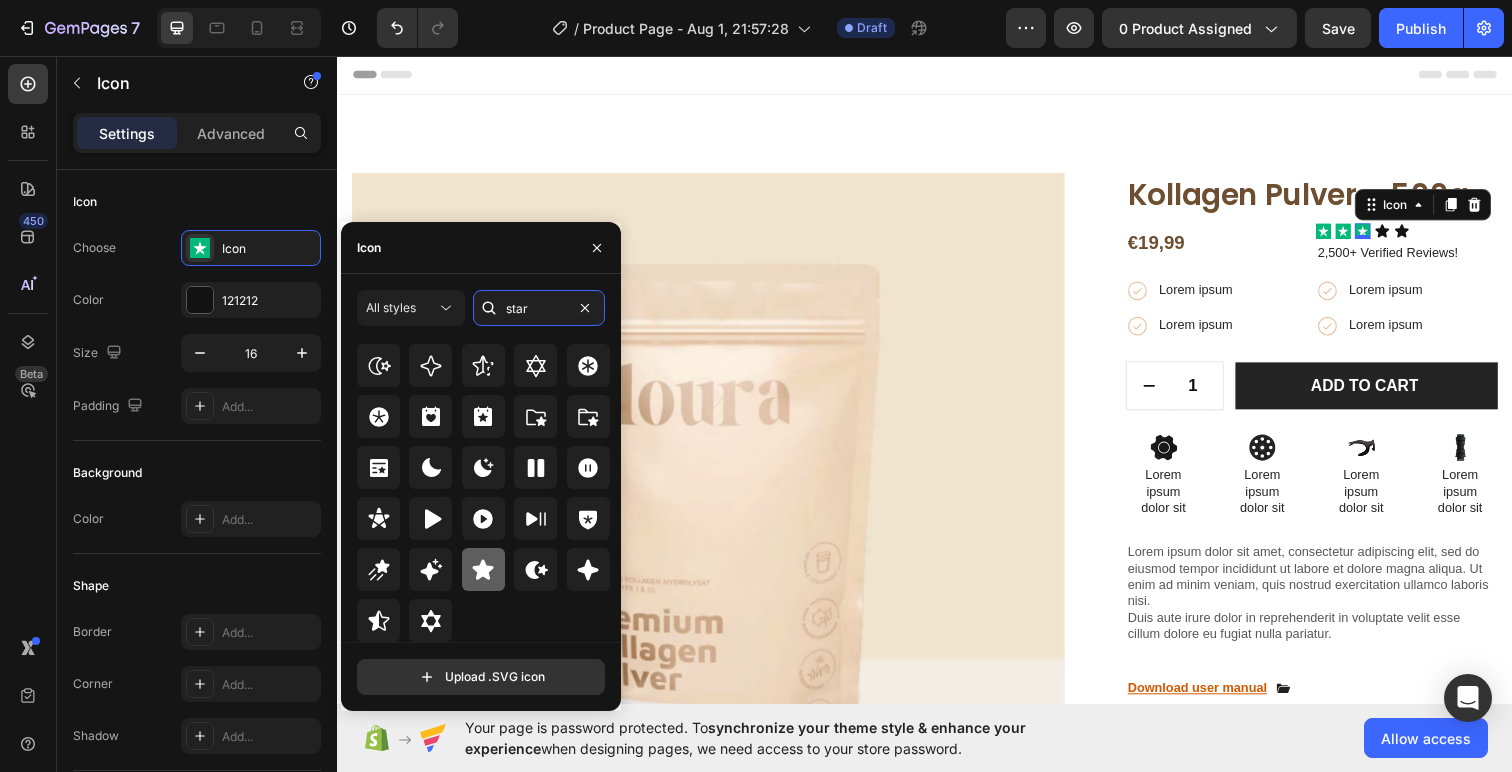 type on "star" 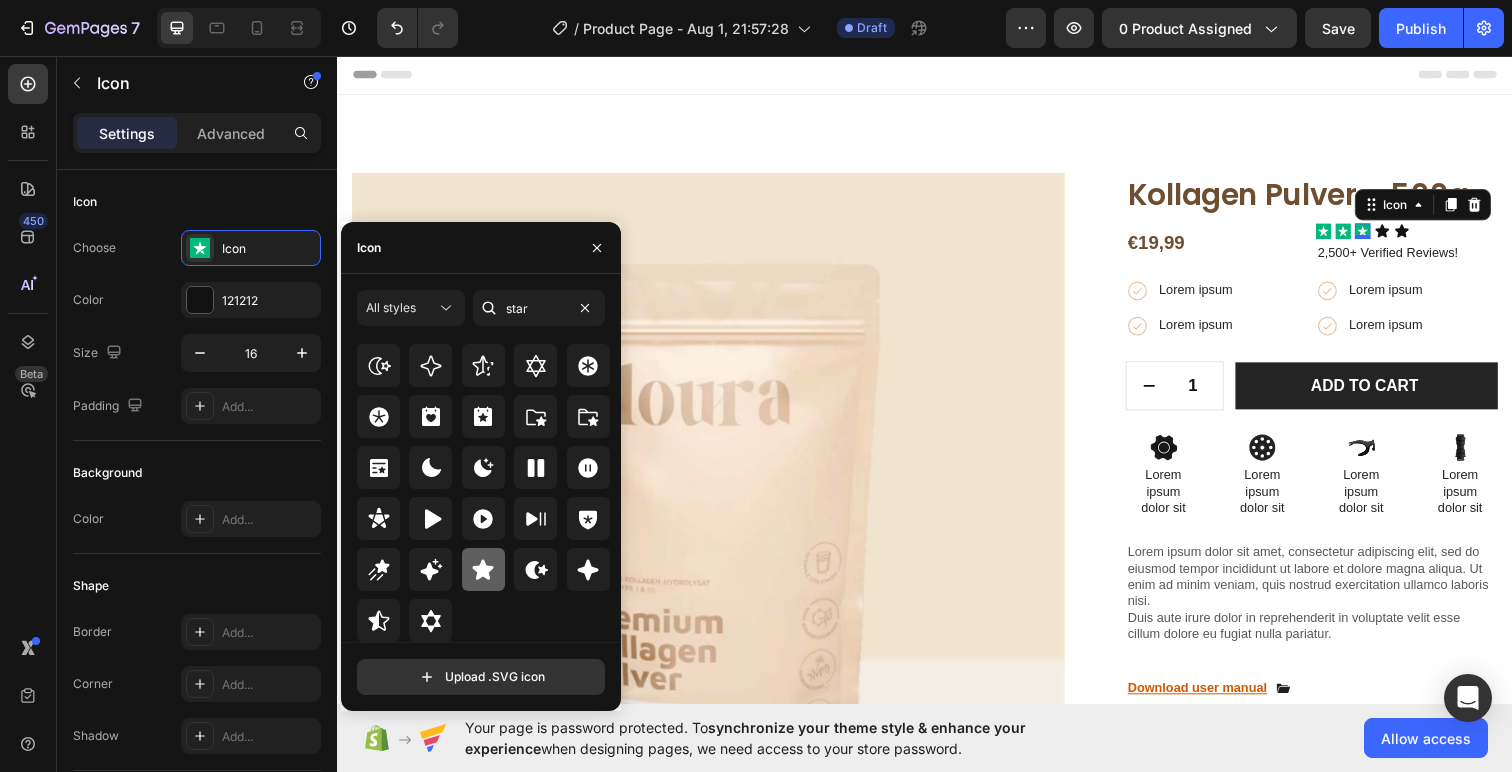 click 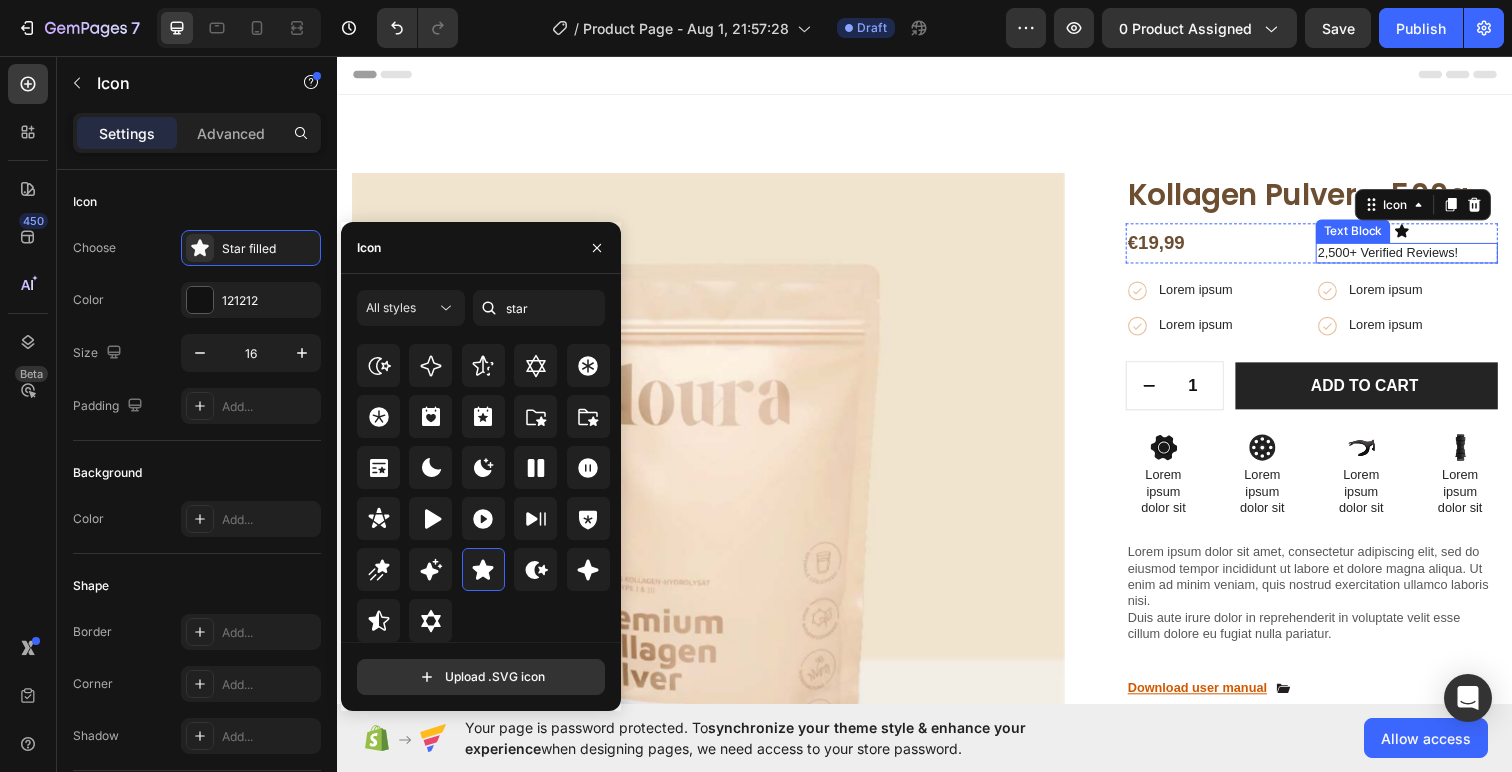 click on "Text Block" at bounding box center [1374, 235] 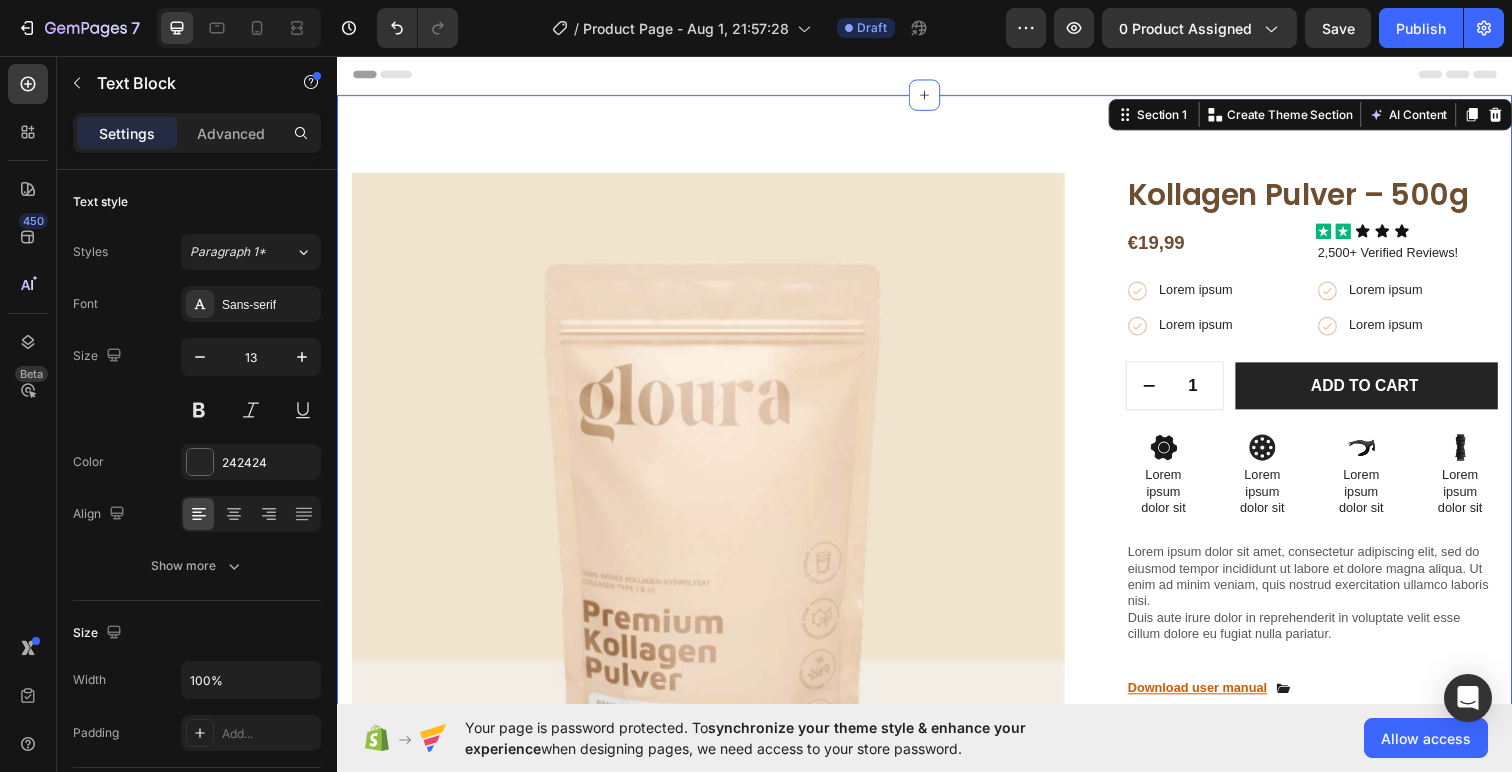 click on "Product Images Image Image Row Image Image Row Image Image Row Row Kollagen Pulver – 500g Product Title €19,99 Product Price Product Price
Icon
Icon
Icon
Icon
Icon Icon List 2,500+ Verified Reviews! Text Block Row
Icon Lorem ipsum Text Block Row
Icon Lorem ipsum Text Block Row Row
Icon Lorem ipsum Text Block Row
Icon Lorem ipsum Text Block Row Row Row
1
Product Quantity Row Add to cart Add to Cart Row
Icon Lorem ipsum Text Block Row
Icon Lorem ipsum Text Block Row Row
Icon Lorem ipsum Text Block Row
Icon Lorem ipsum Text Block Row Row Row
Icon Lorem ipsum  dolor sit Text Block
Icon Lorem ipsum  dolor sit Text Block" at bounding box center [937, 635] 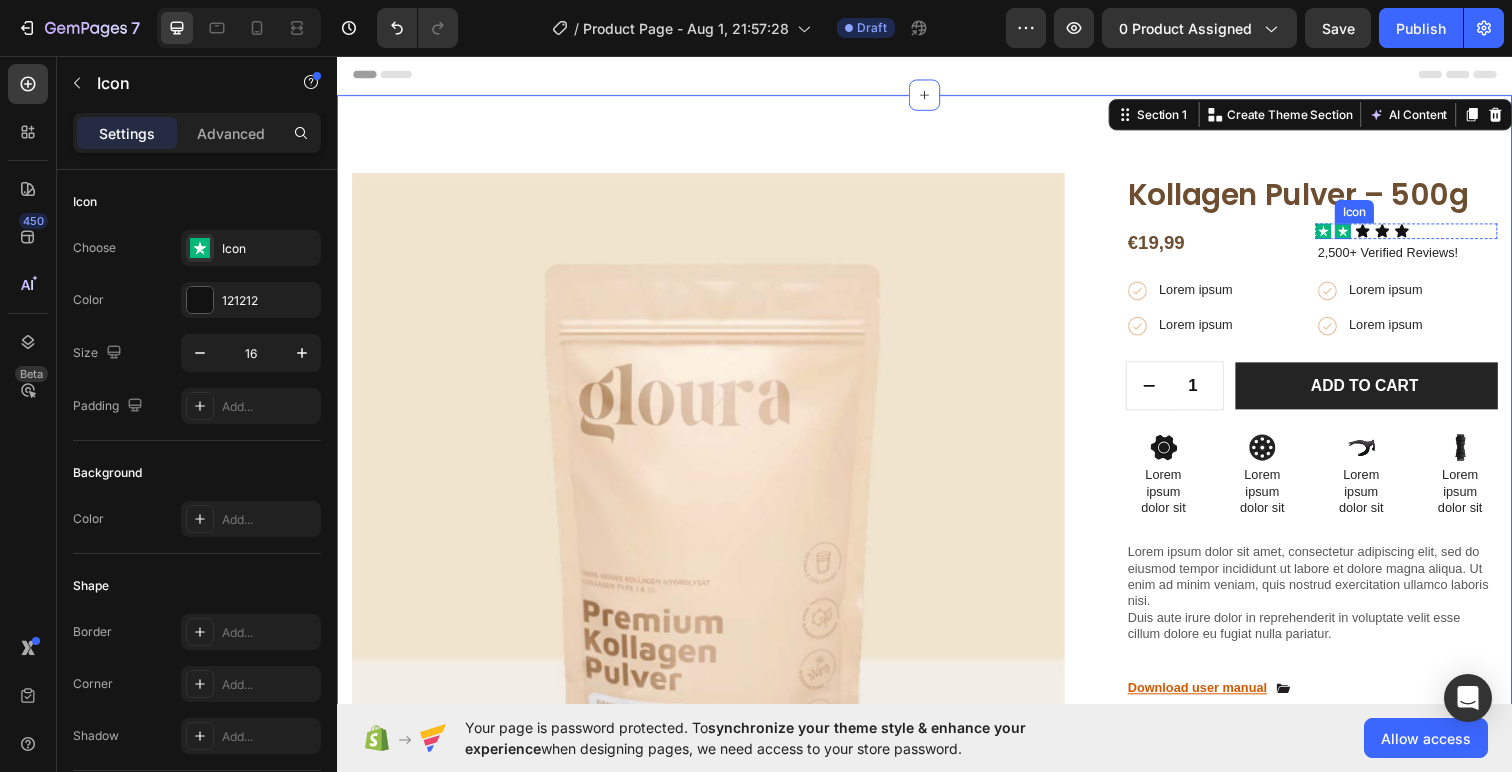 click on "Icon" at bounding box center [1364, 235] 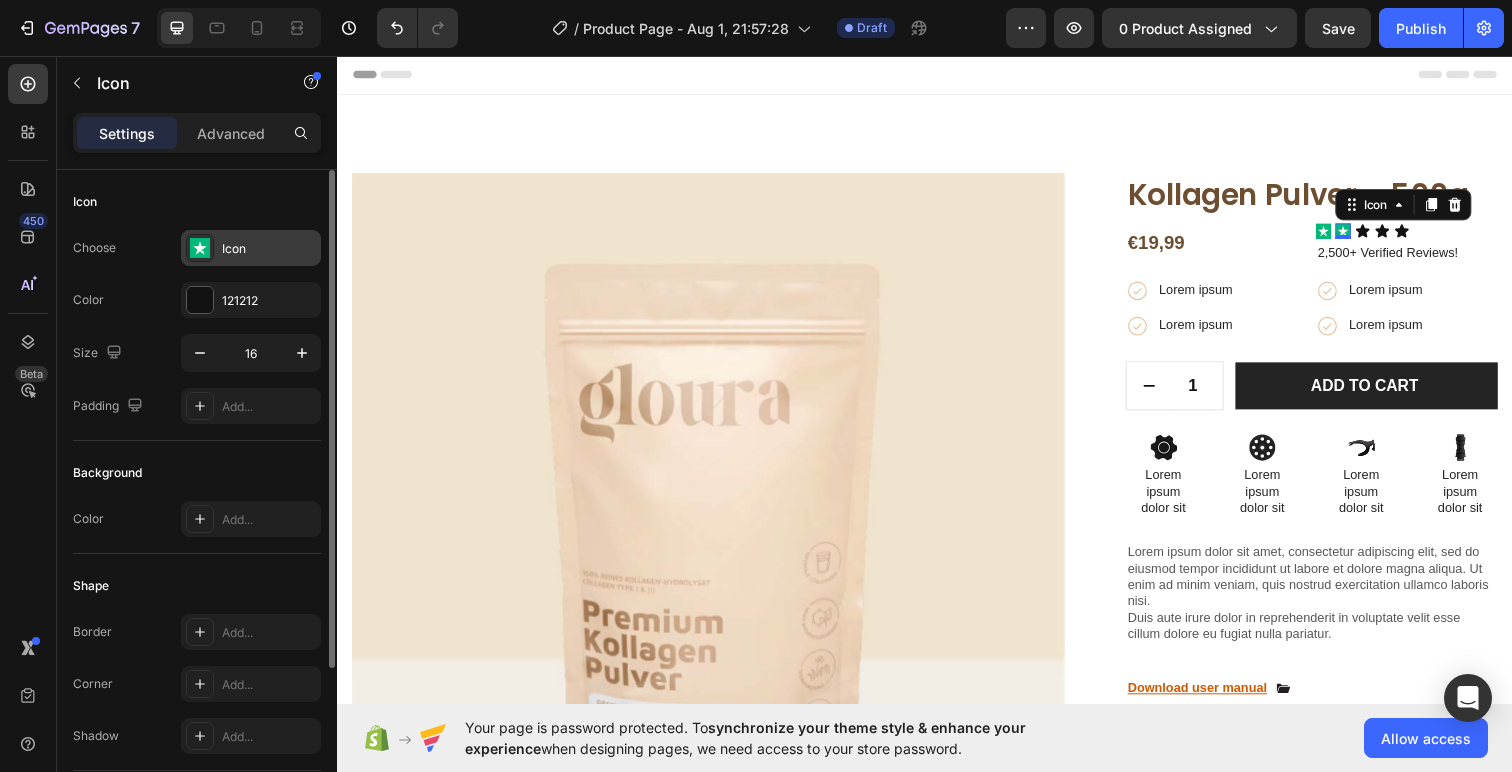 click on "Icon" at bounding box center (251, 248) 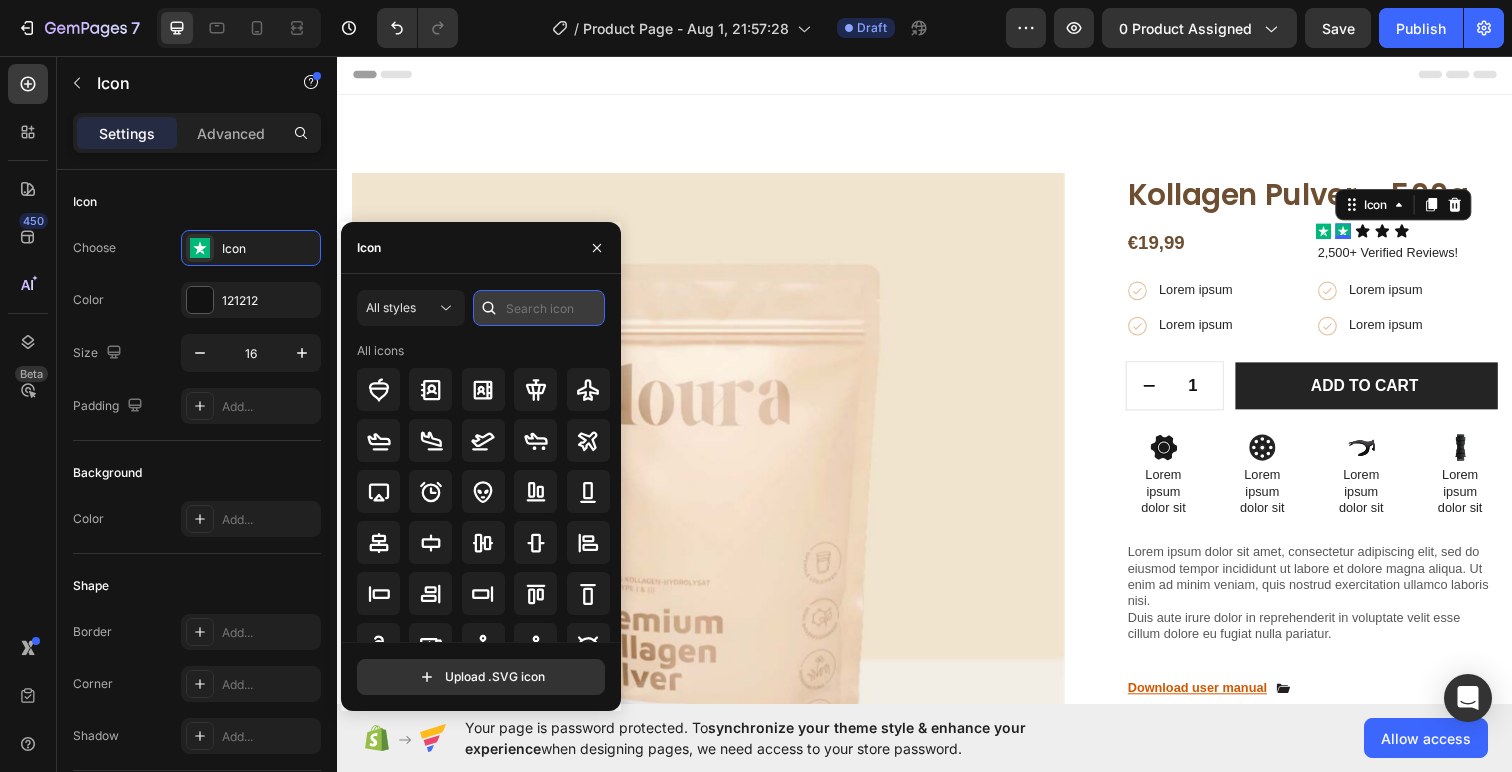 click at bounding box center [539, 308] 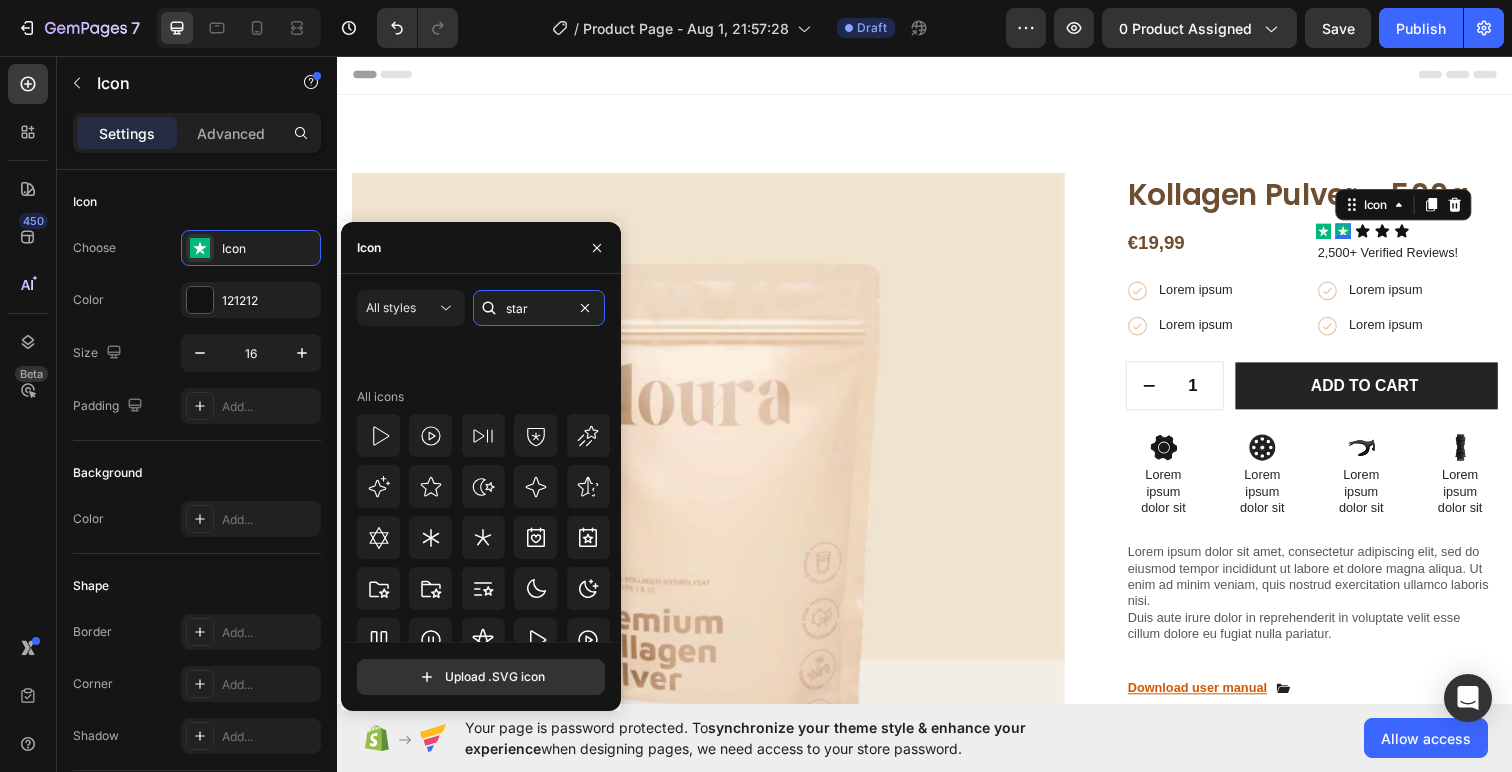 scroll, scrollTop: 607, scrollLeft: 0, axis: vertical 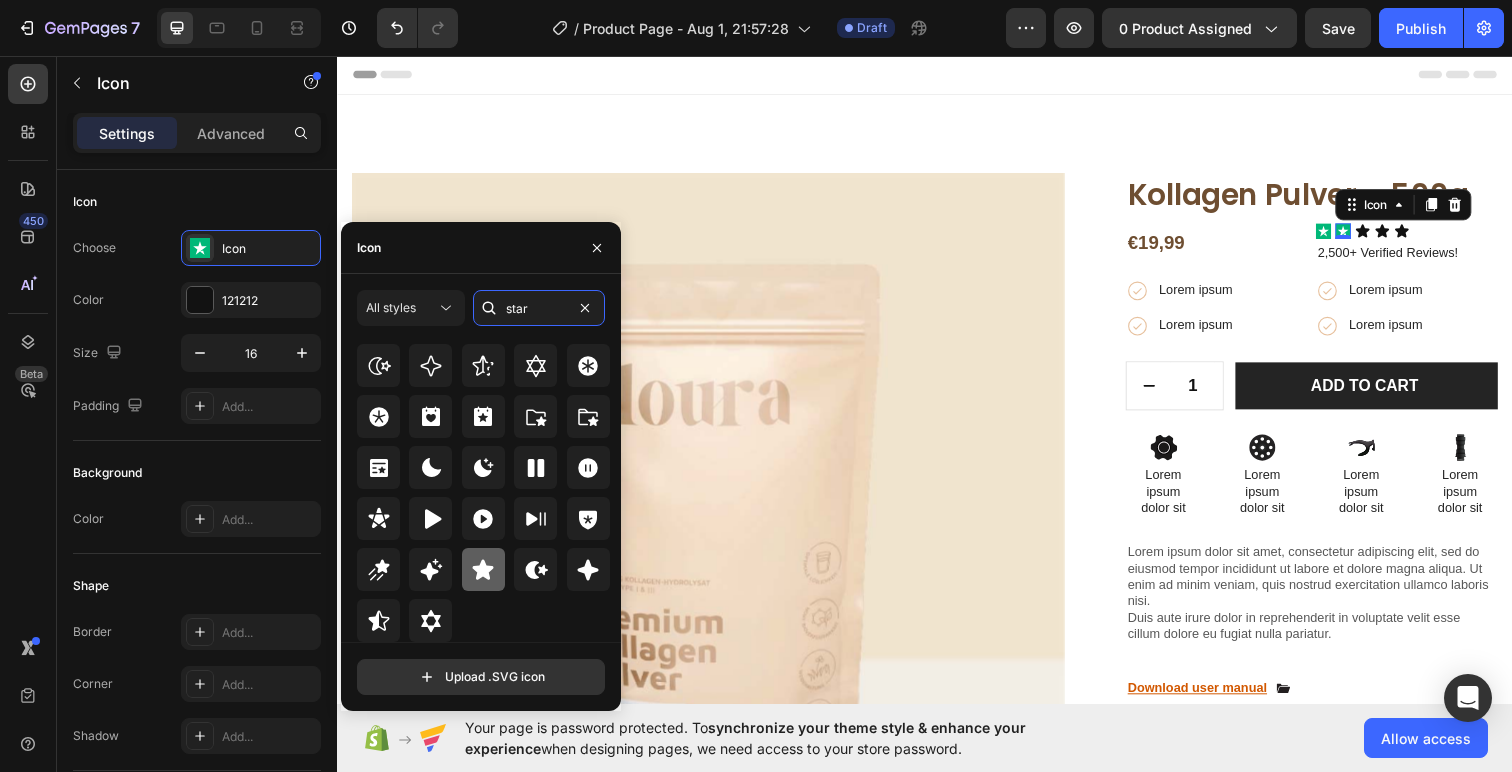 type on "star" 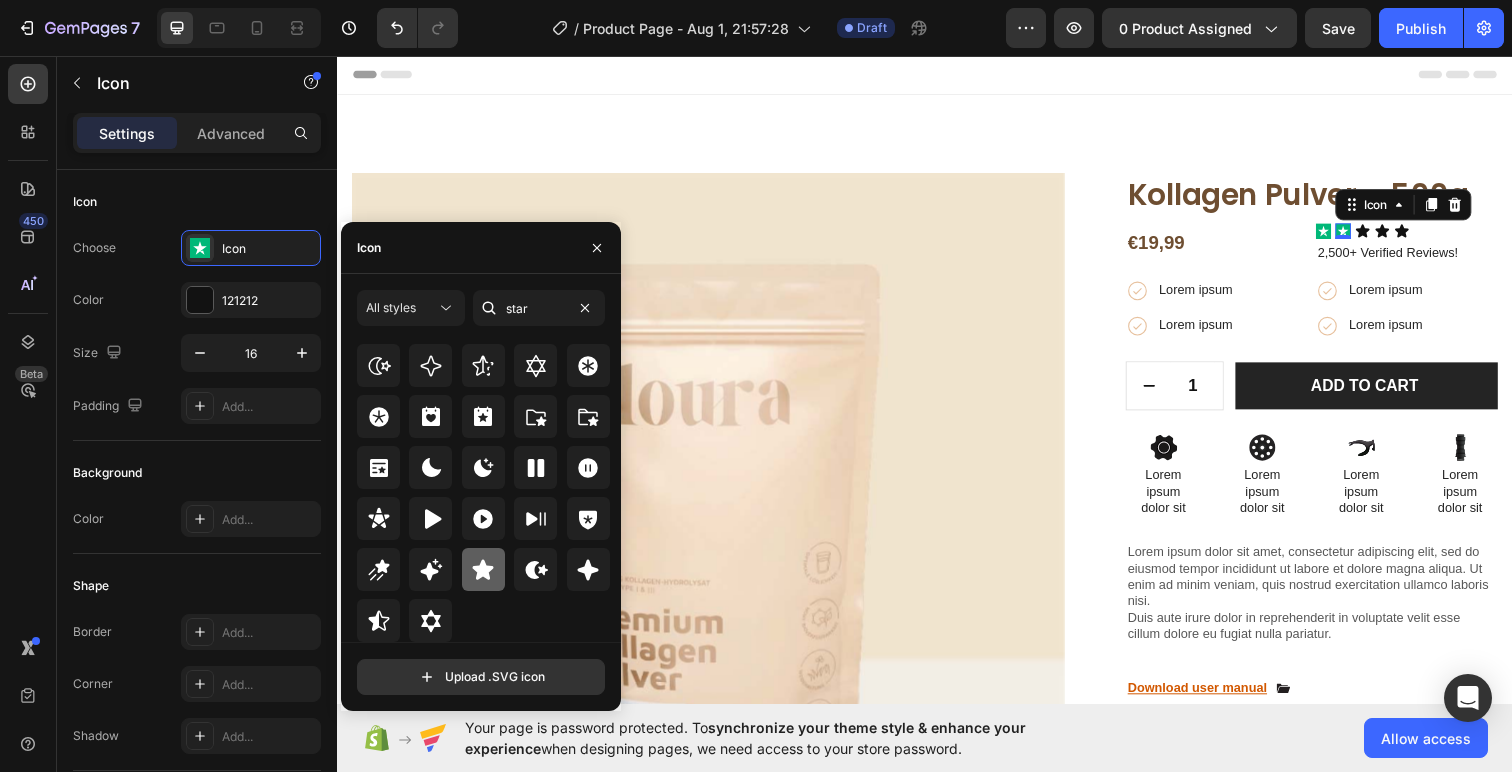 click 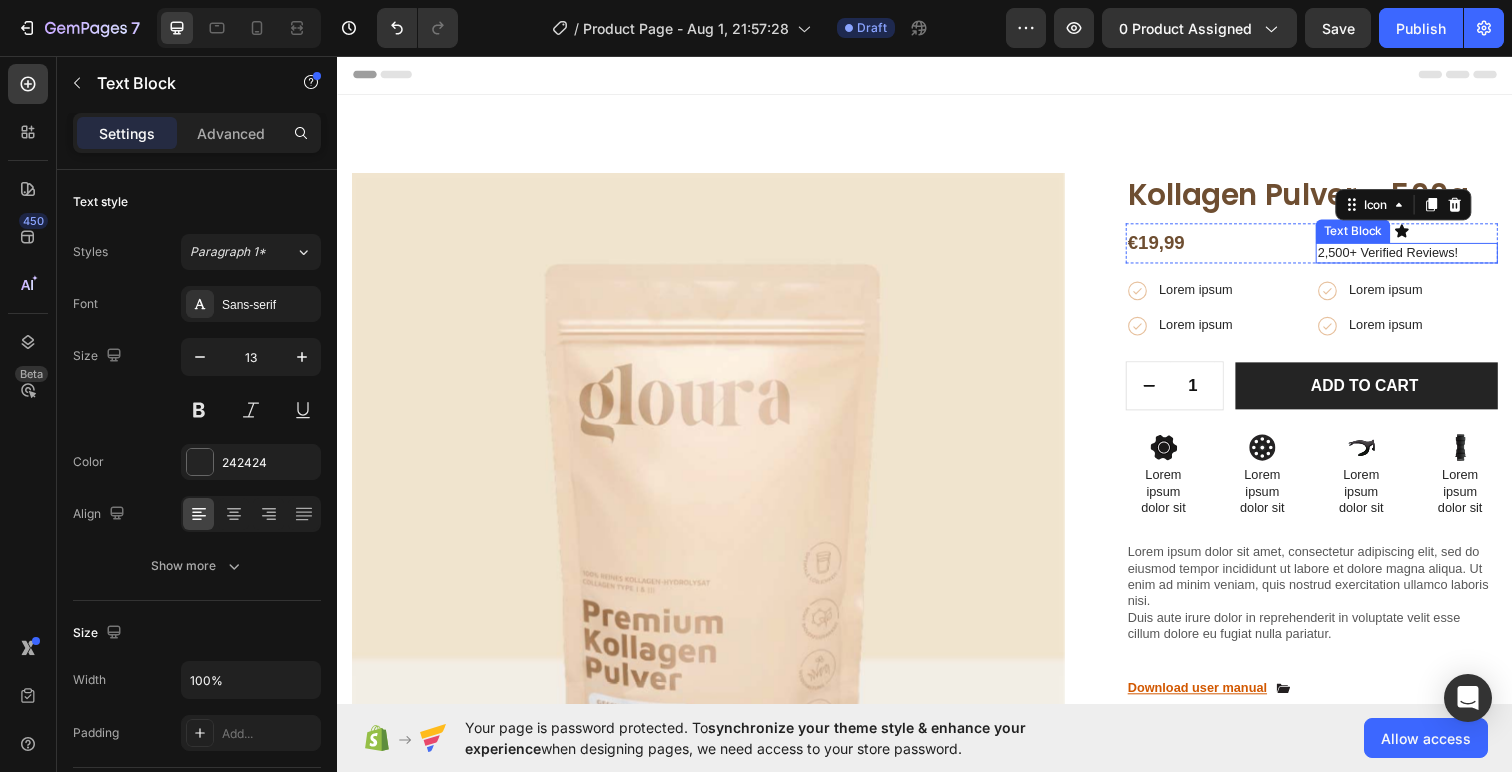 click on "2,500+ Verified Reviews!" at bounding box center [1429, 257] 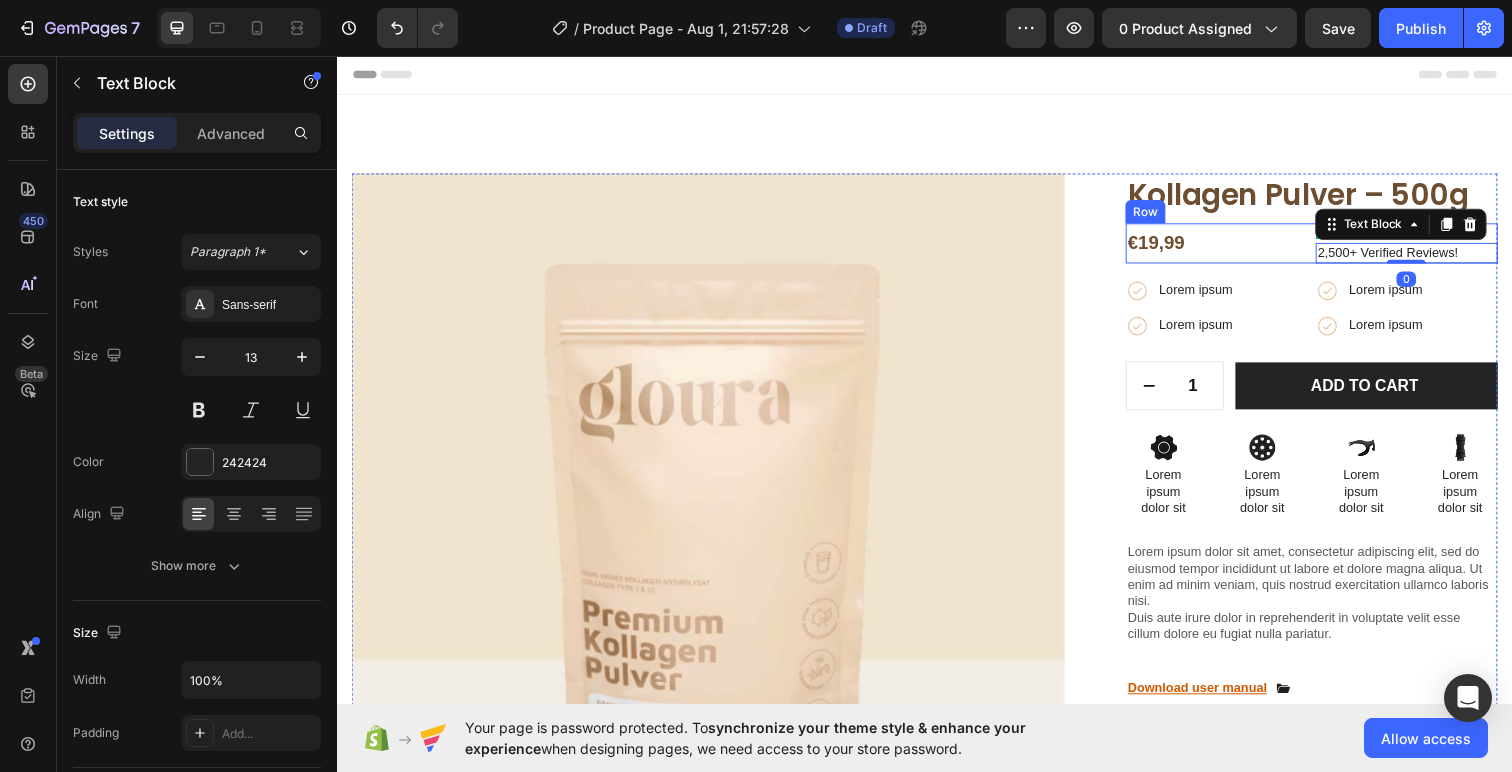 click on "€19,99 Product Price Product Price" at bounding box center (1235, 247) 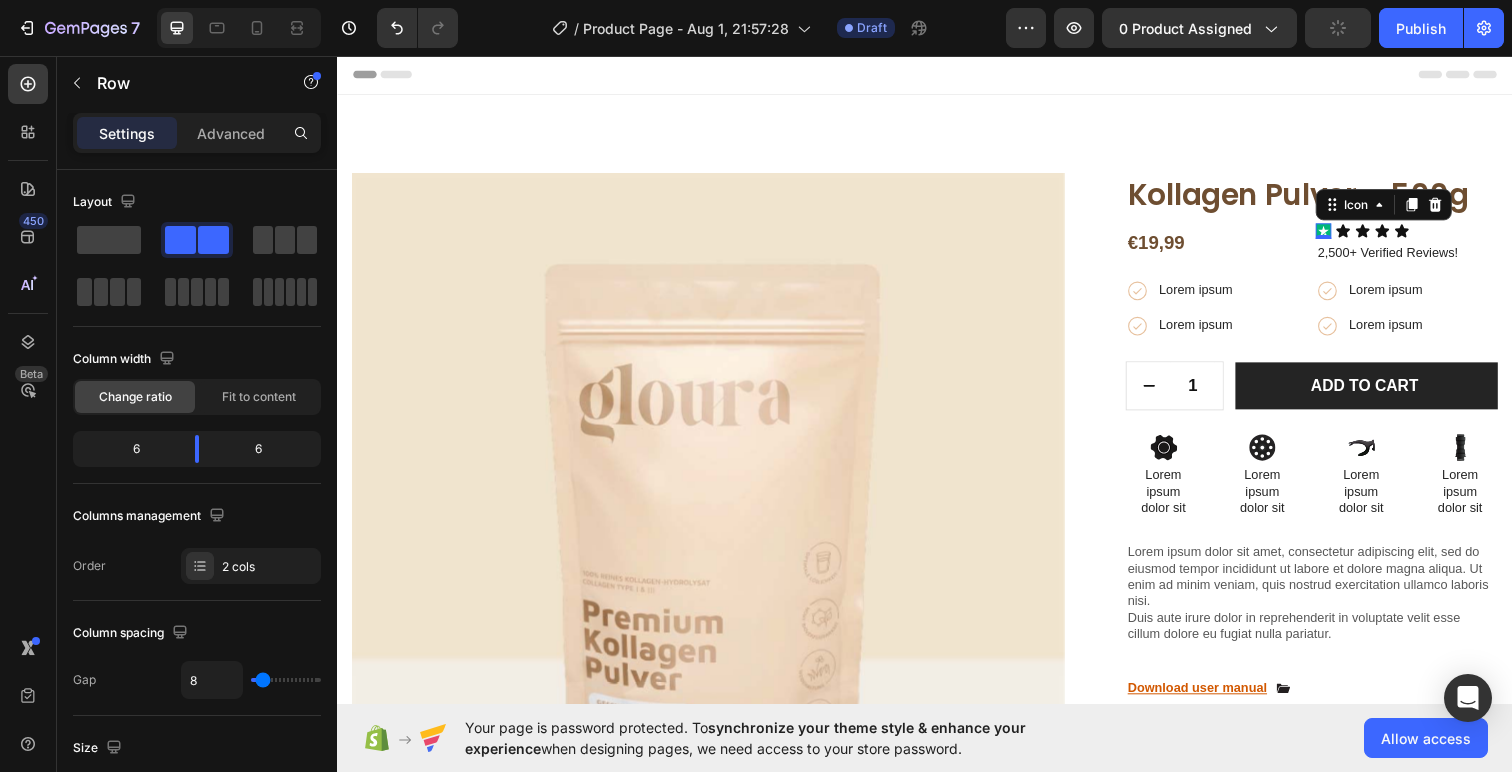 click on "Icon   0" at bounding box center [1344, 235] 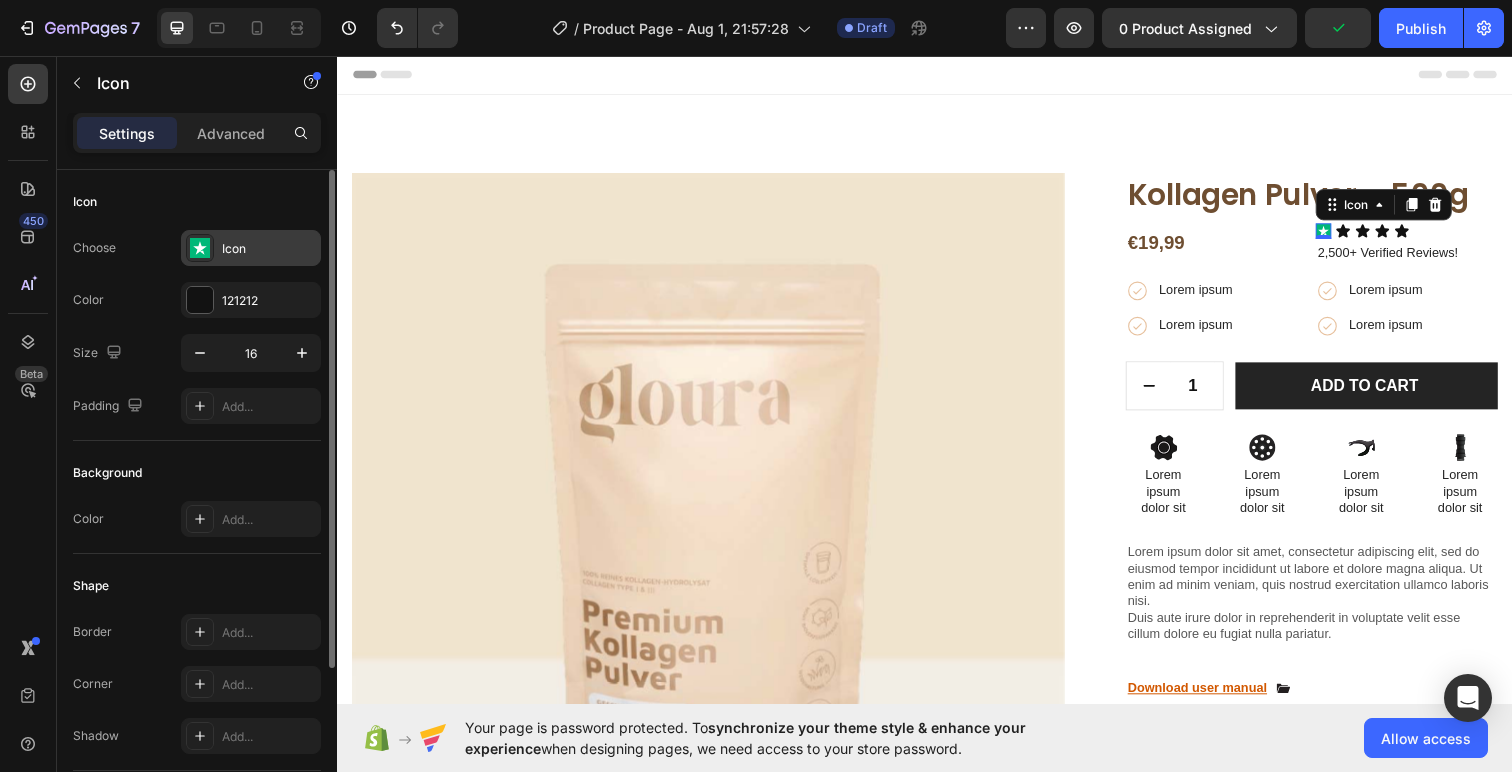 click on "Icon" at bounding box center (269, 249) 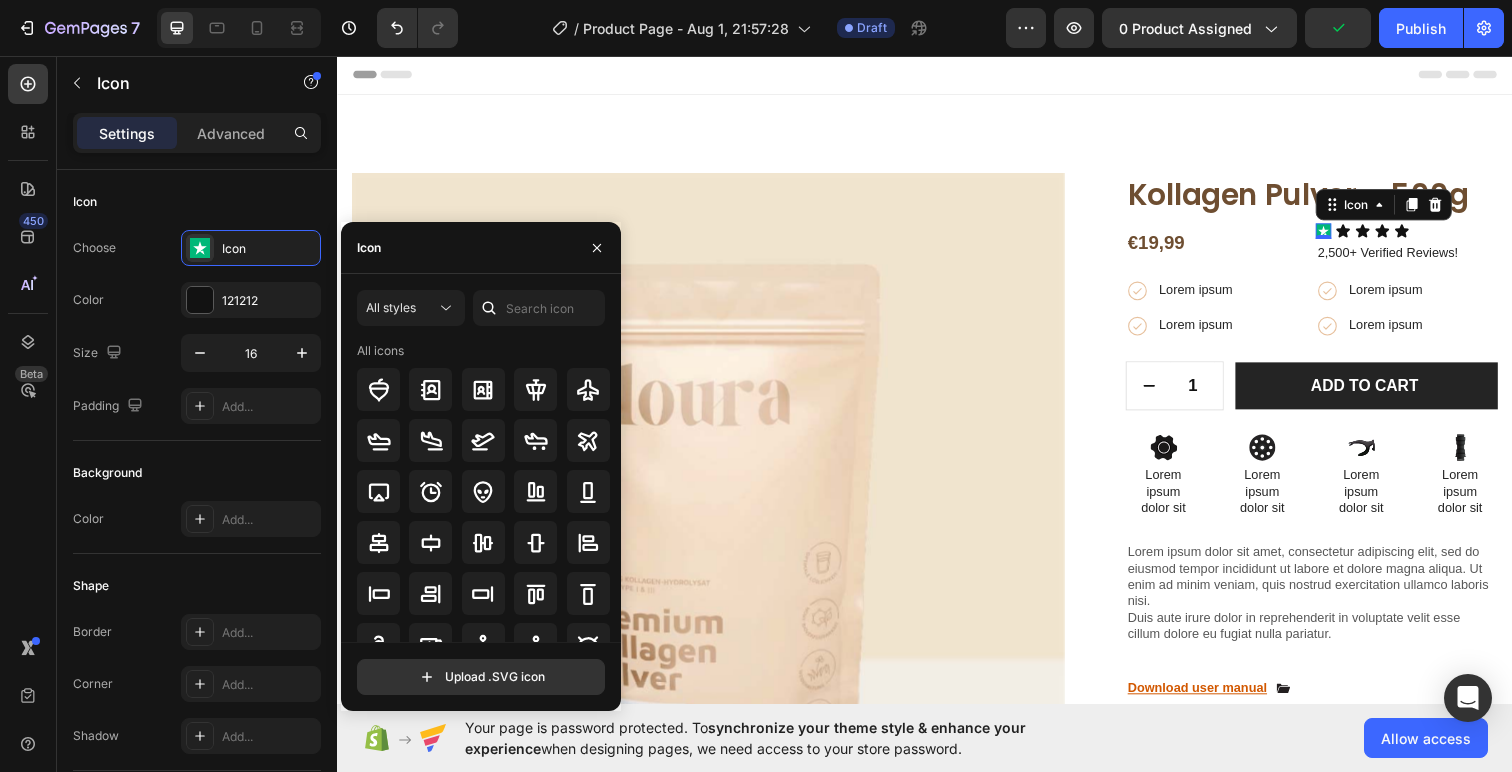 click 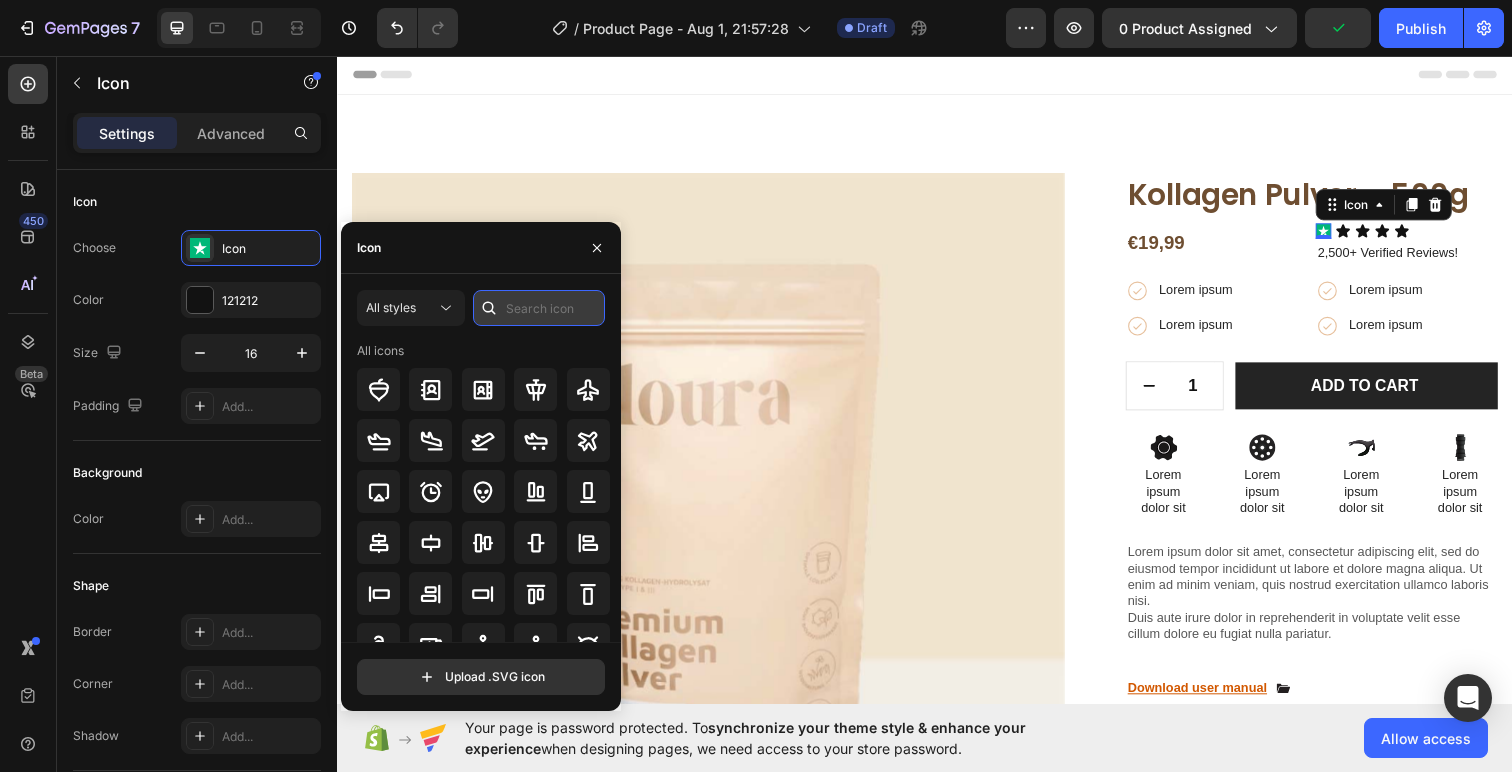 click at bounding box center (539, 308) 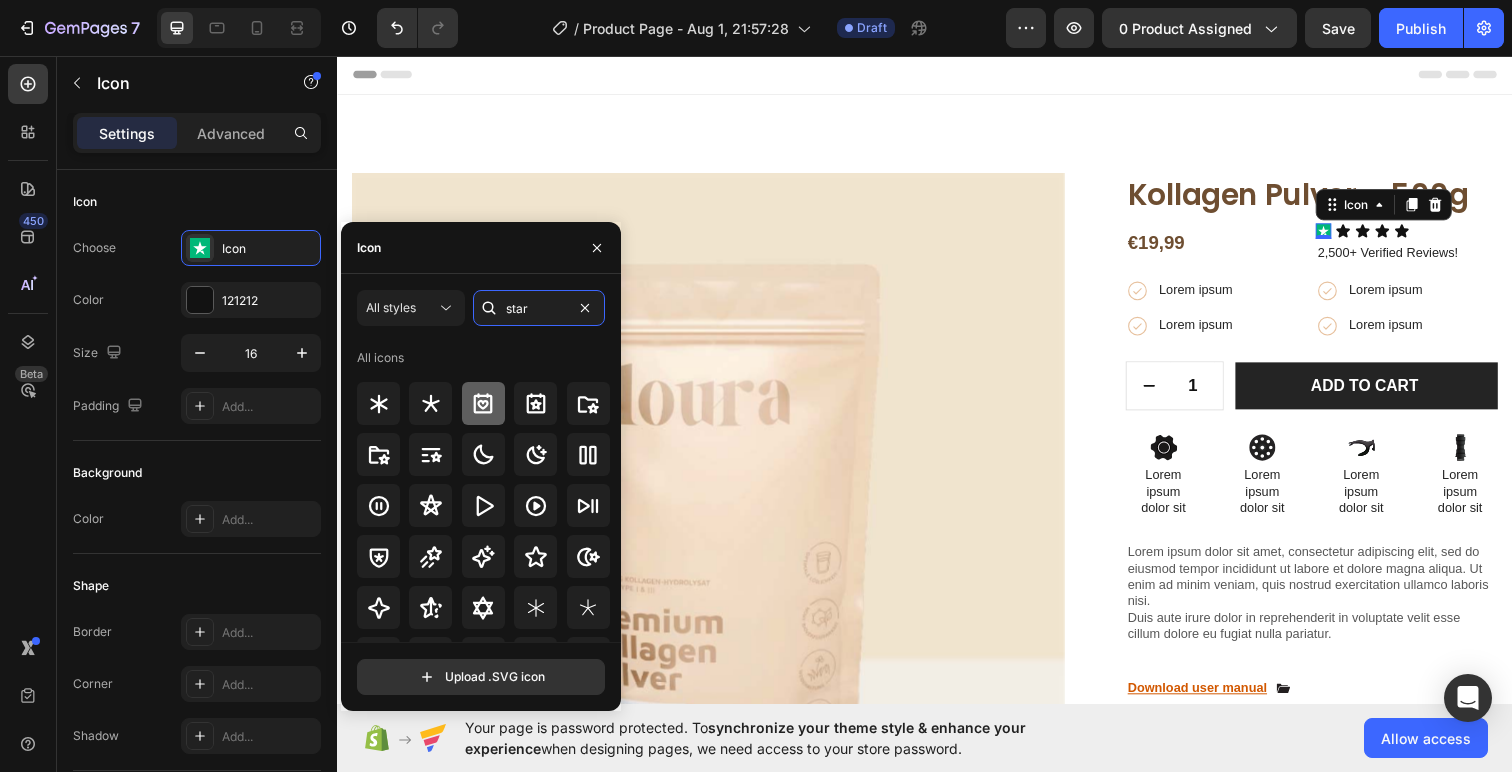 scroll, scrollTop: 607, scrollLeft: 0, axis: vertical 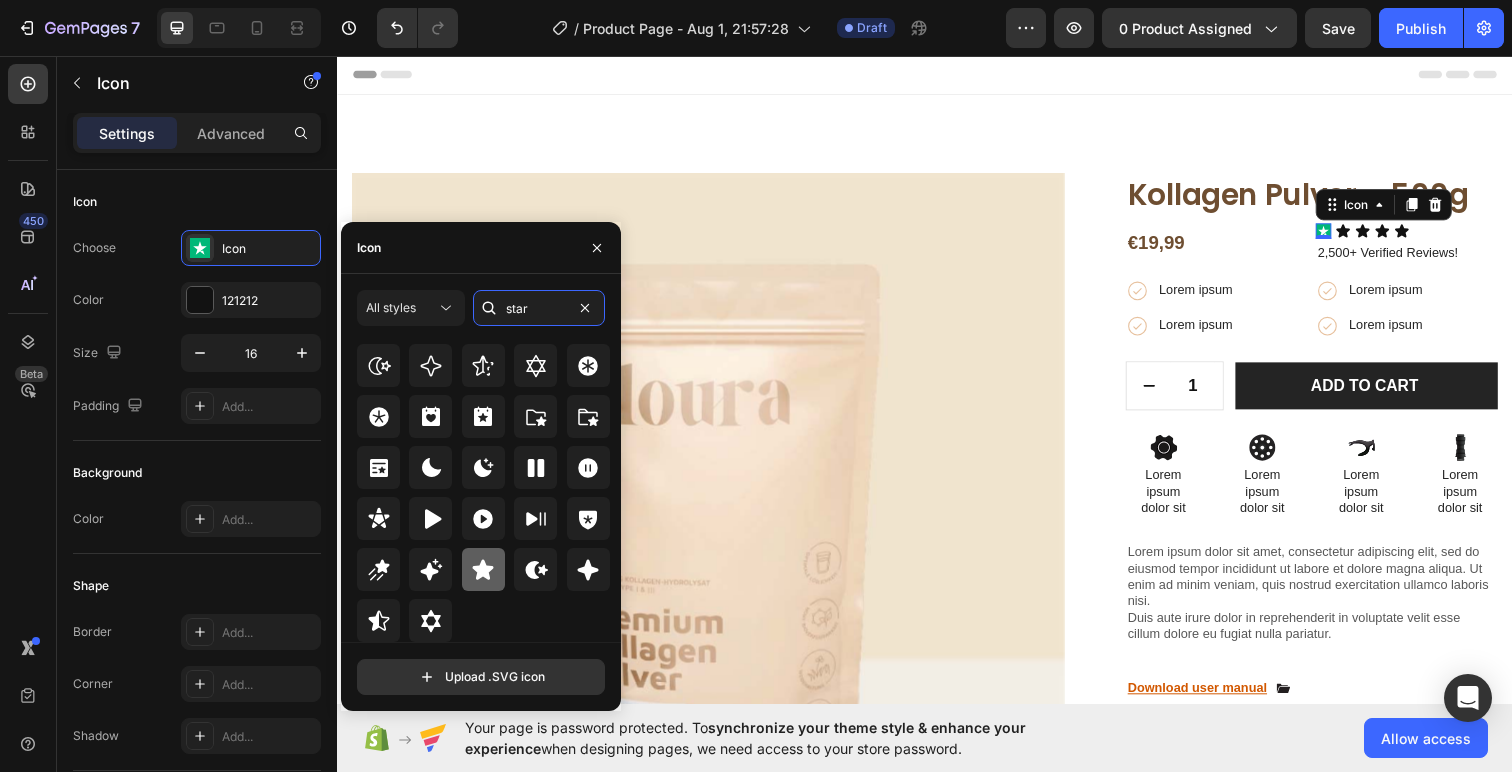 type on "star" 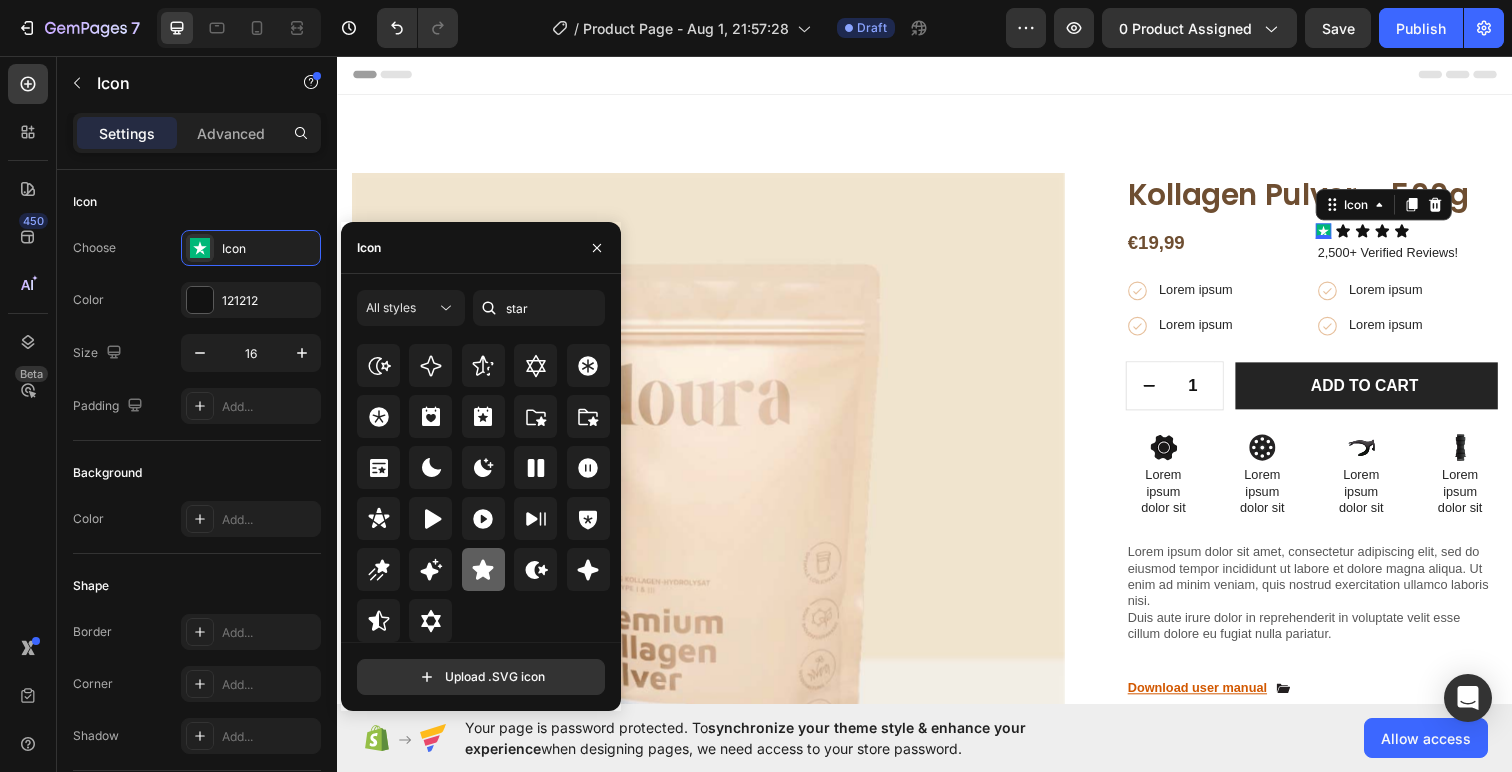 click 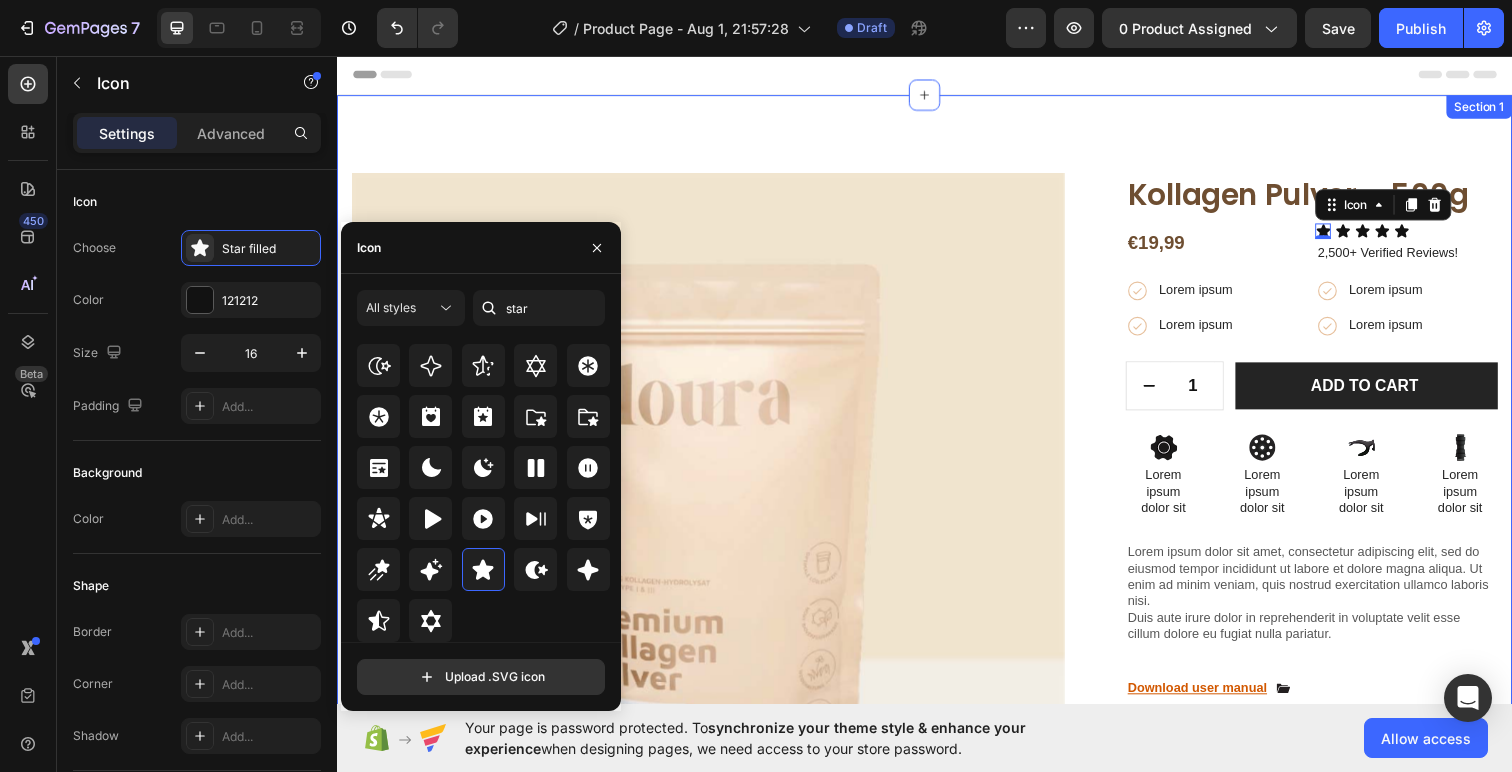 click on "Product Images Image Image Row Image Image Row Image Image Row Row Kollagen Pulver – 500g Product Title €19,99 Product Price Product Price
Icon   0
Icon
Icon
Icon
Icon Icon List 2,500+ Verified Reviews! Text Block Row
Icon Lorem ipsum Text Block Row
Icon Lorem ipsum Text Block Row Row
Icon Lorem ipsum Text Block Row
Icon Lorem ipsum Text Block Row Row Row
1
Product Quantity Row Add to cart Add to Cart Row
Icon Lorem ipsum Text Block Row
Icon Lorem ipsum Text Block Row Row
Icon Lorem ipsum Text Block Row
Icon Lorem ipsum Text Block Row Row Row
Icon Lorem ipsum  dolor sit Text Block
Icon Lorem ipsum  dolor sit Text Block" at bounding box center (937, 635) 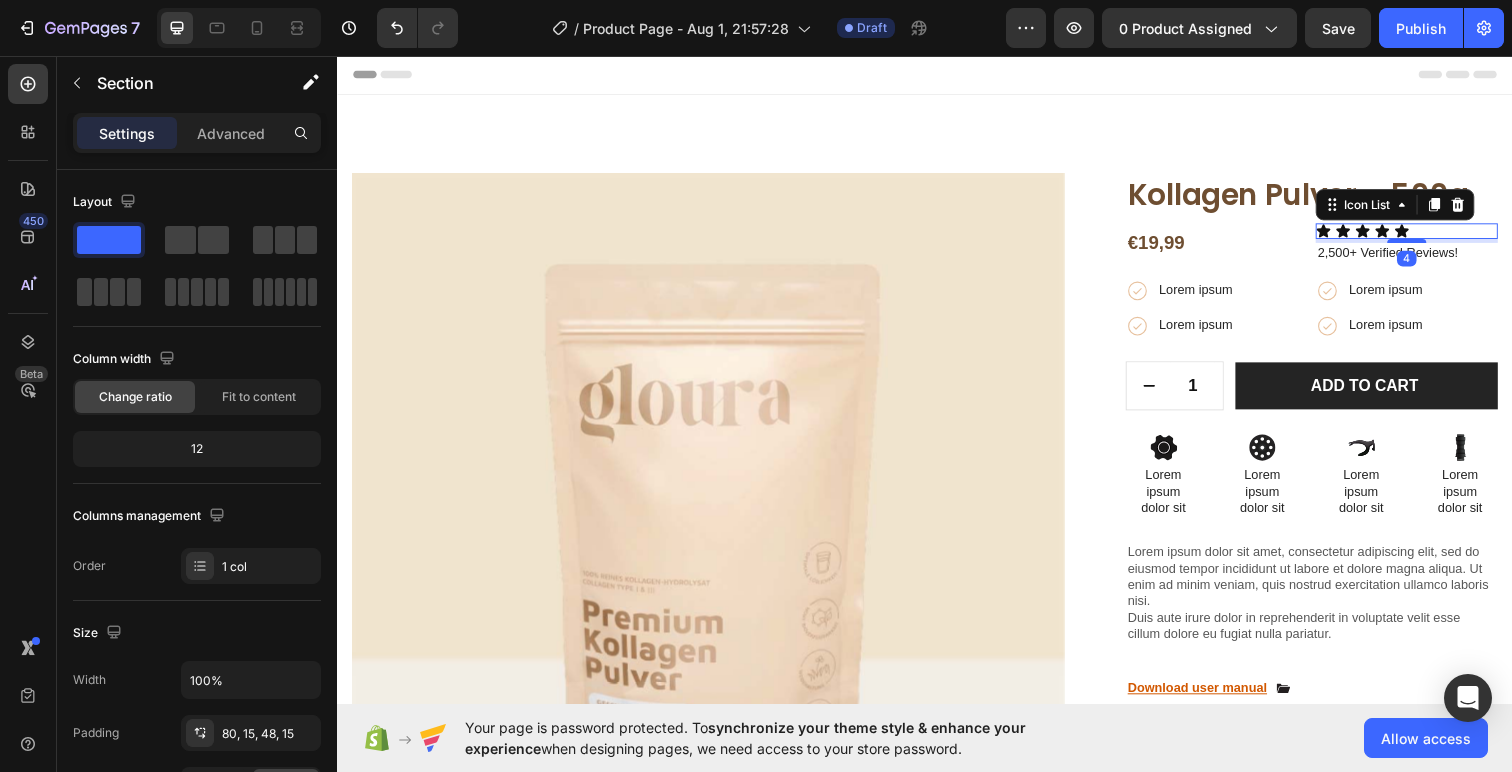 click on "Icon
Icon
Icon
Icon
Icon" at bounding box center [1429, 235] 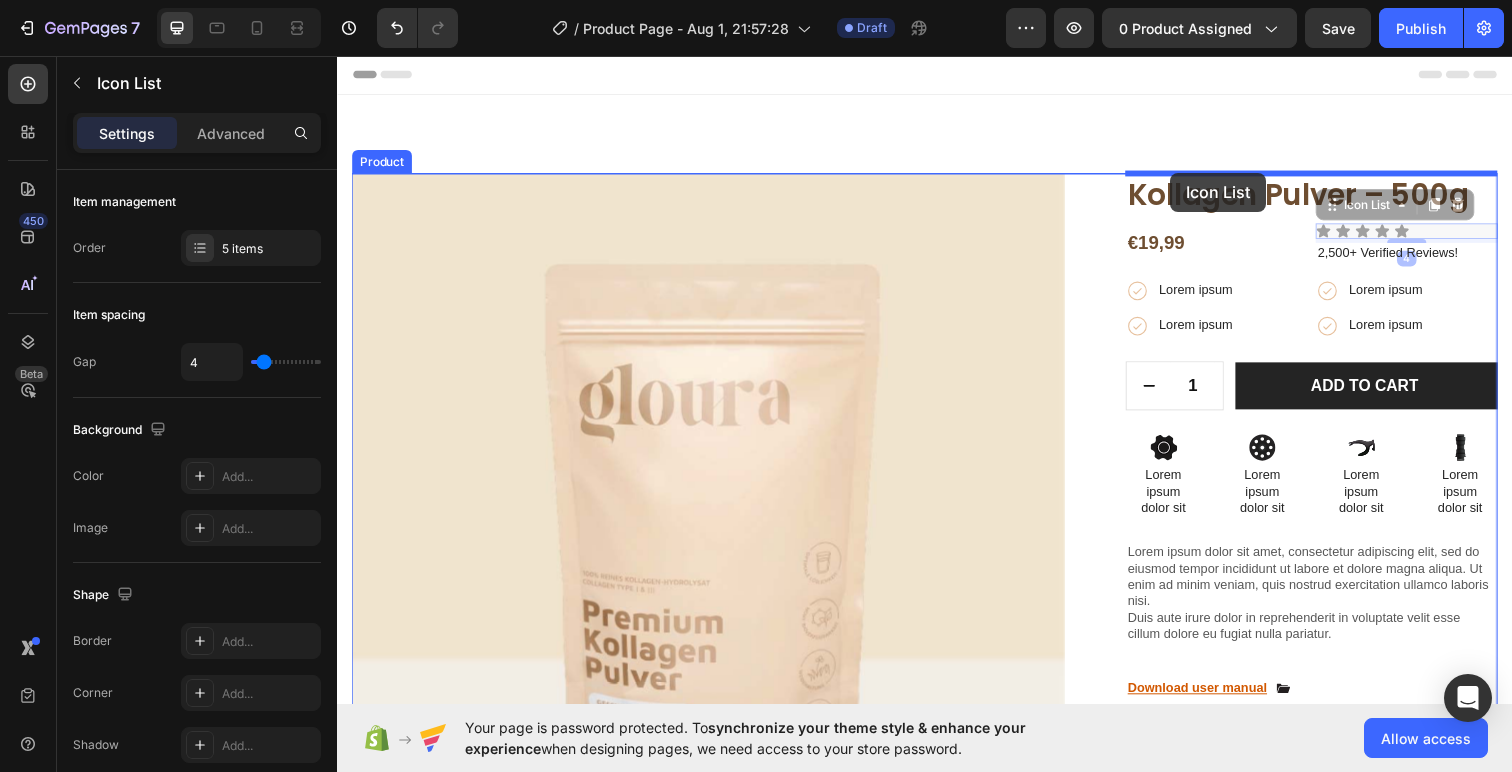 drag, startPoint x: 1466, startPoint y: 234, endPoint x: 1188, endPoint y: 175, distance: 284.19183 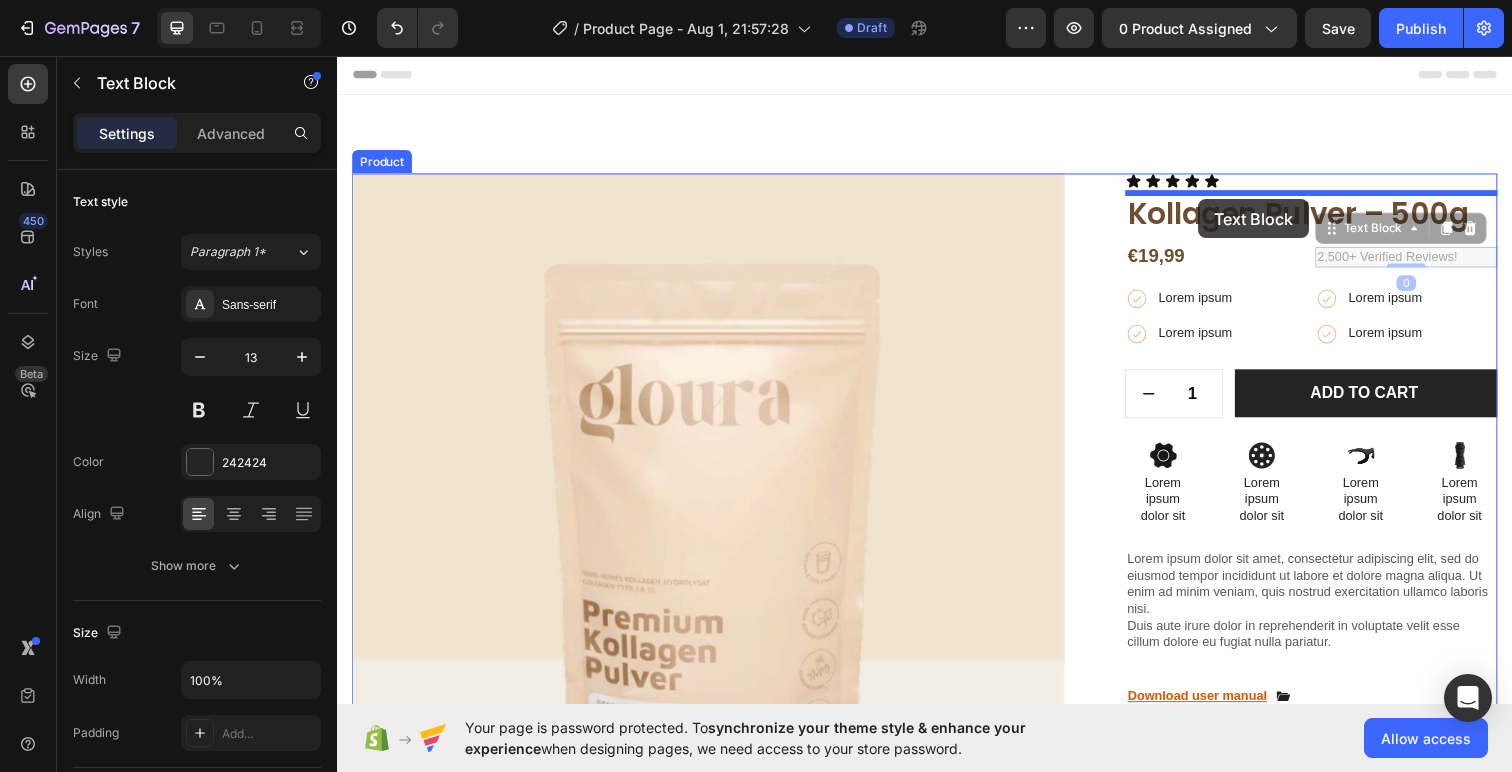 drag, startPoint x: 1444, startPoint y: 261, endPoint x: 1216, endPoint y: 202, distance: 235.51009 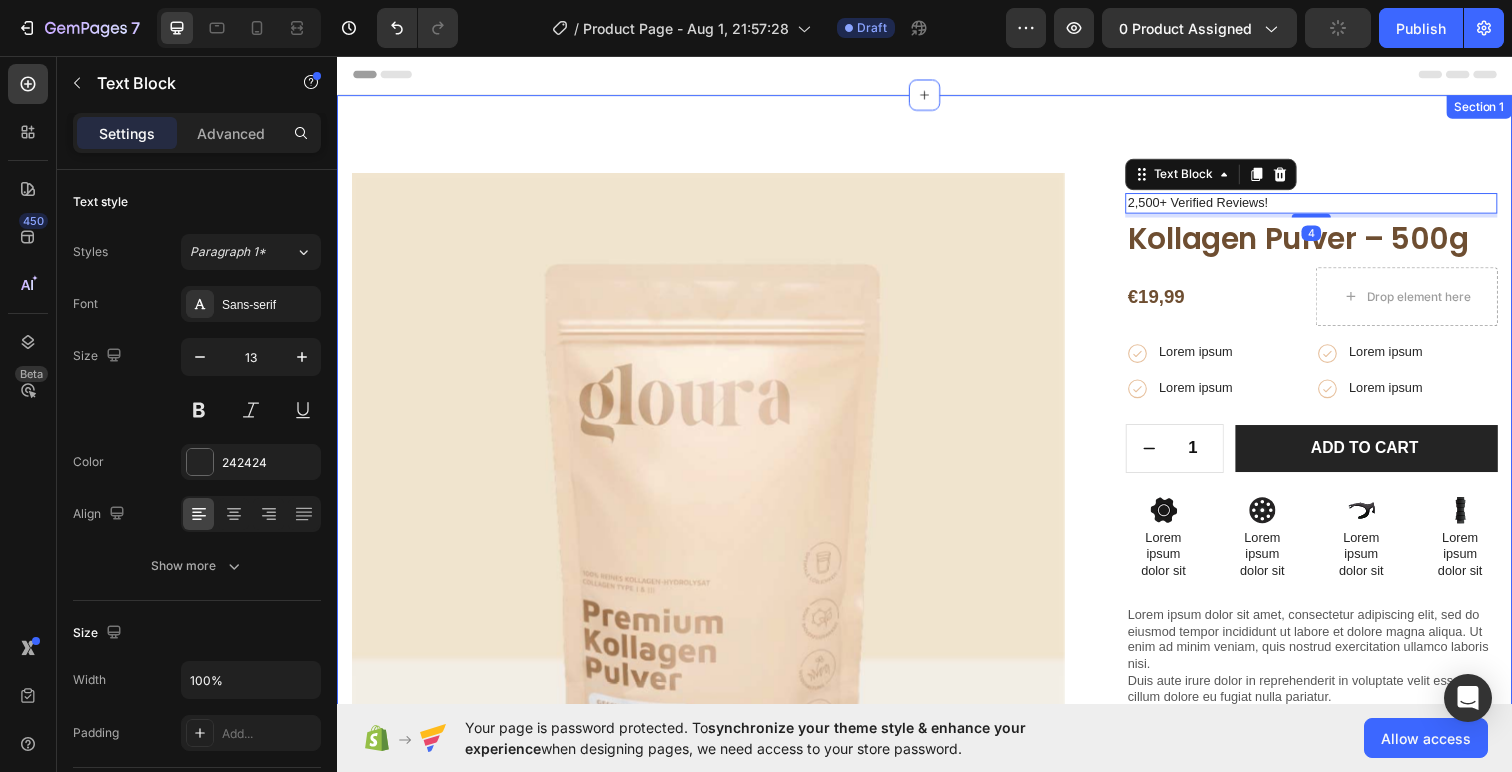 click on "Product Images Image Image Row Image Image Row Image Image Row Row
Icon
Icon
Icon
Icon
Icon Icon List 2,500+ Verified Reviews! Text Block   4 Kollagen Pulver – 500g Product Title €19,99 Product Price Product Price
Drop element here Row
Icon Lorem ipsum Text Block Row
Icon Lorem ipsum Text Block Row Row
Icon Lorem ipsum Text Block Row
Icon Lorem ipsum Text Block Row Row Row
1
Product Quantity Row Add to cart Add to Cart Row
Icon Lorem ipsum Text Block Row
Icon Lorem ipsum Text Block Row Row
Icon Lorem ipsum Text Block Row
Icon Lorem ipsum Text Block Row Row Row
Icon Lorem ipsum  dolor sit Text Block
Icon Lorem ipsum  dolor sit Text Block" at bounding box center [937, 635] 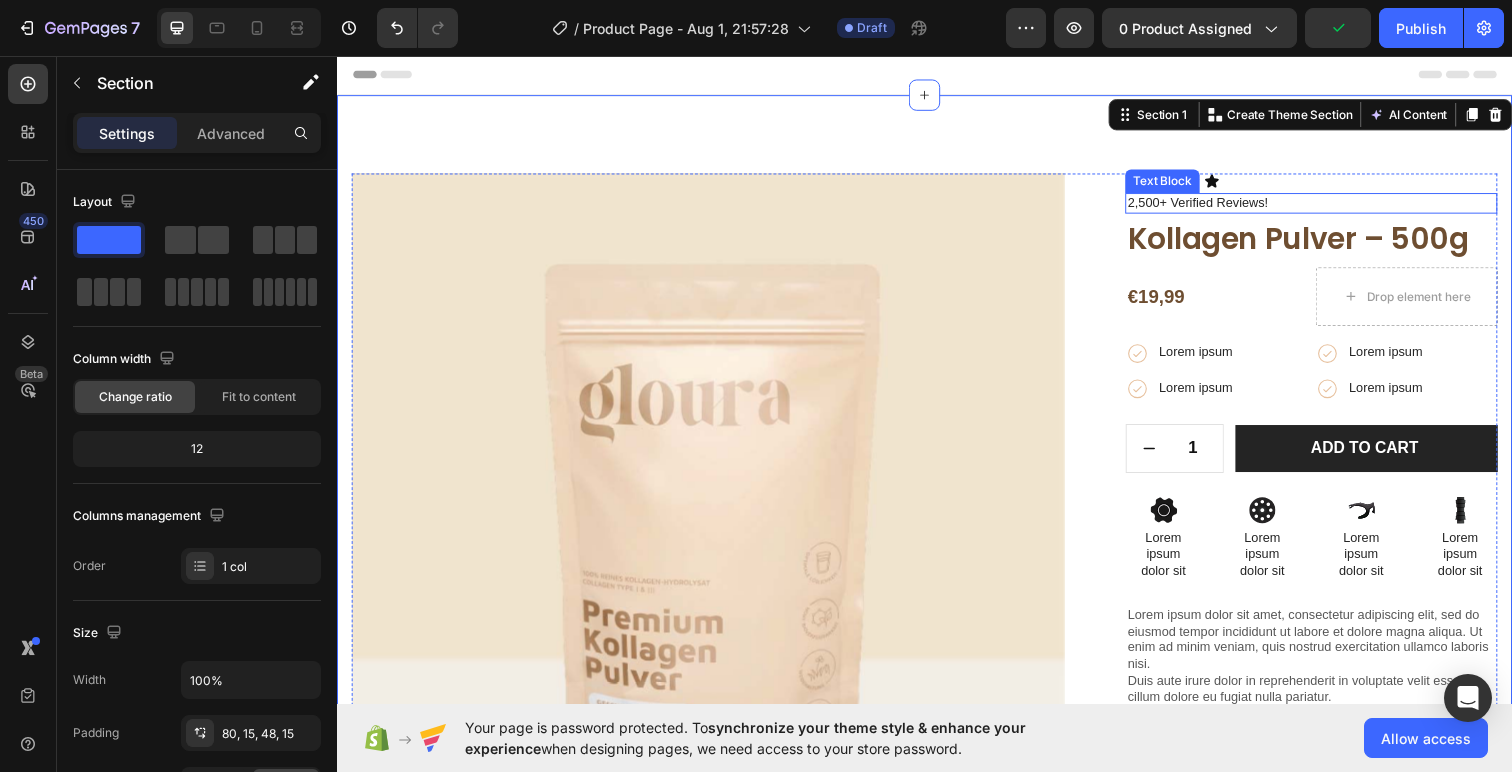 click on "2,500+ Verified Reviews!" at bounding box center (1332, 206) 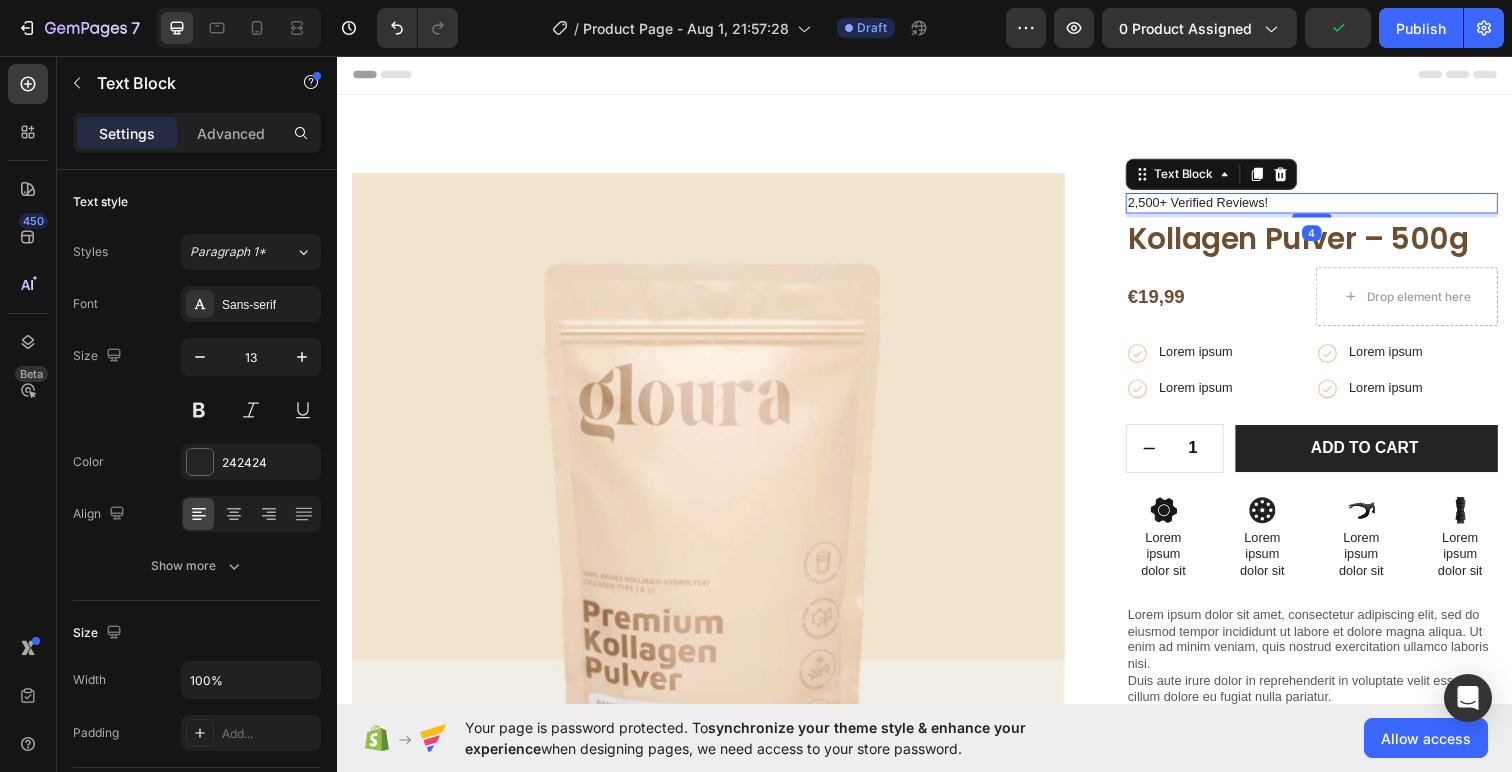 click on "2,500+ Verified Reviews!" at bounding box center (1332, 206) 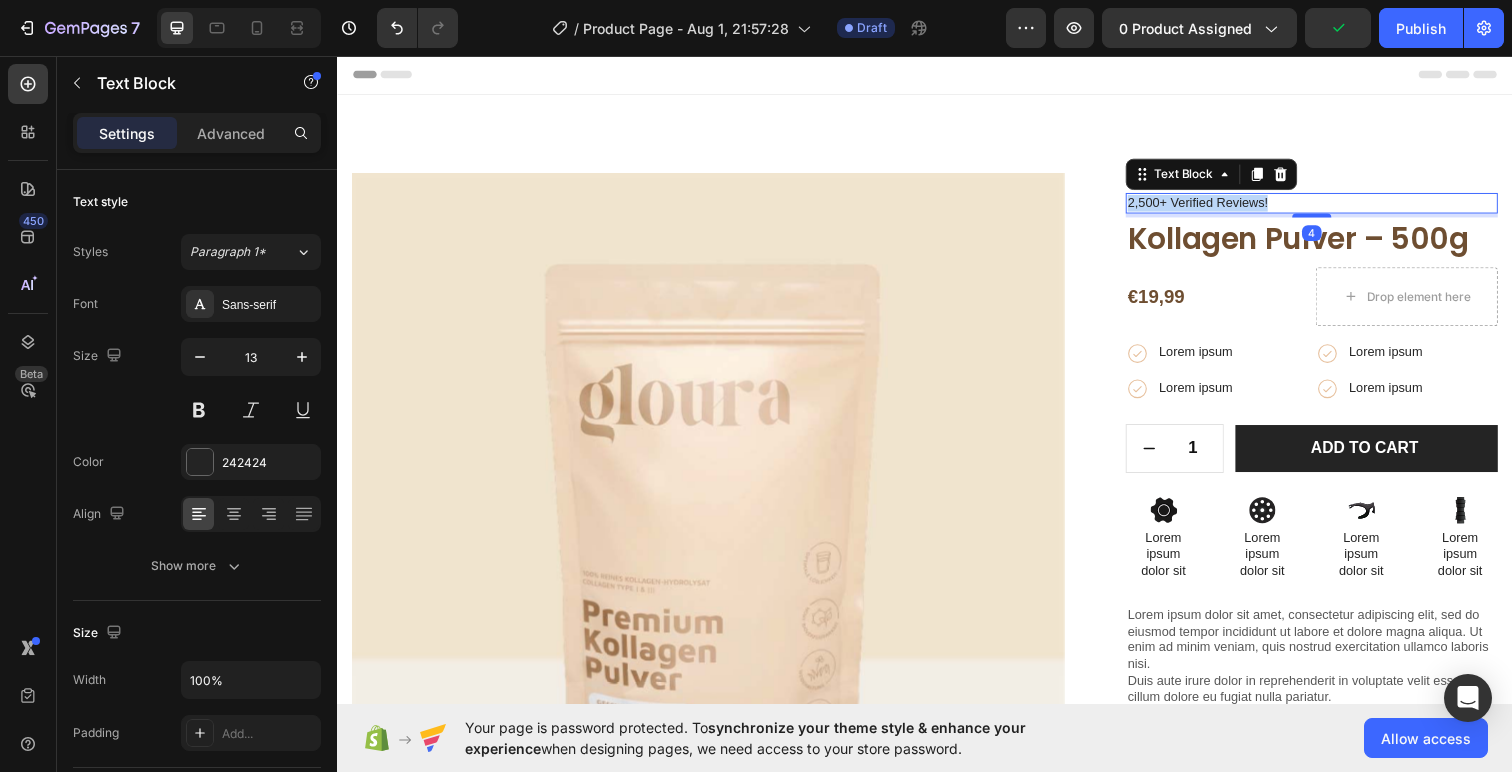 click on "2,500+ Verified Reviews!" at bounding box center (1332, 206) 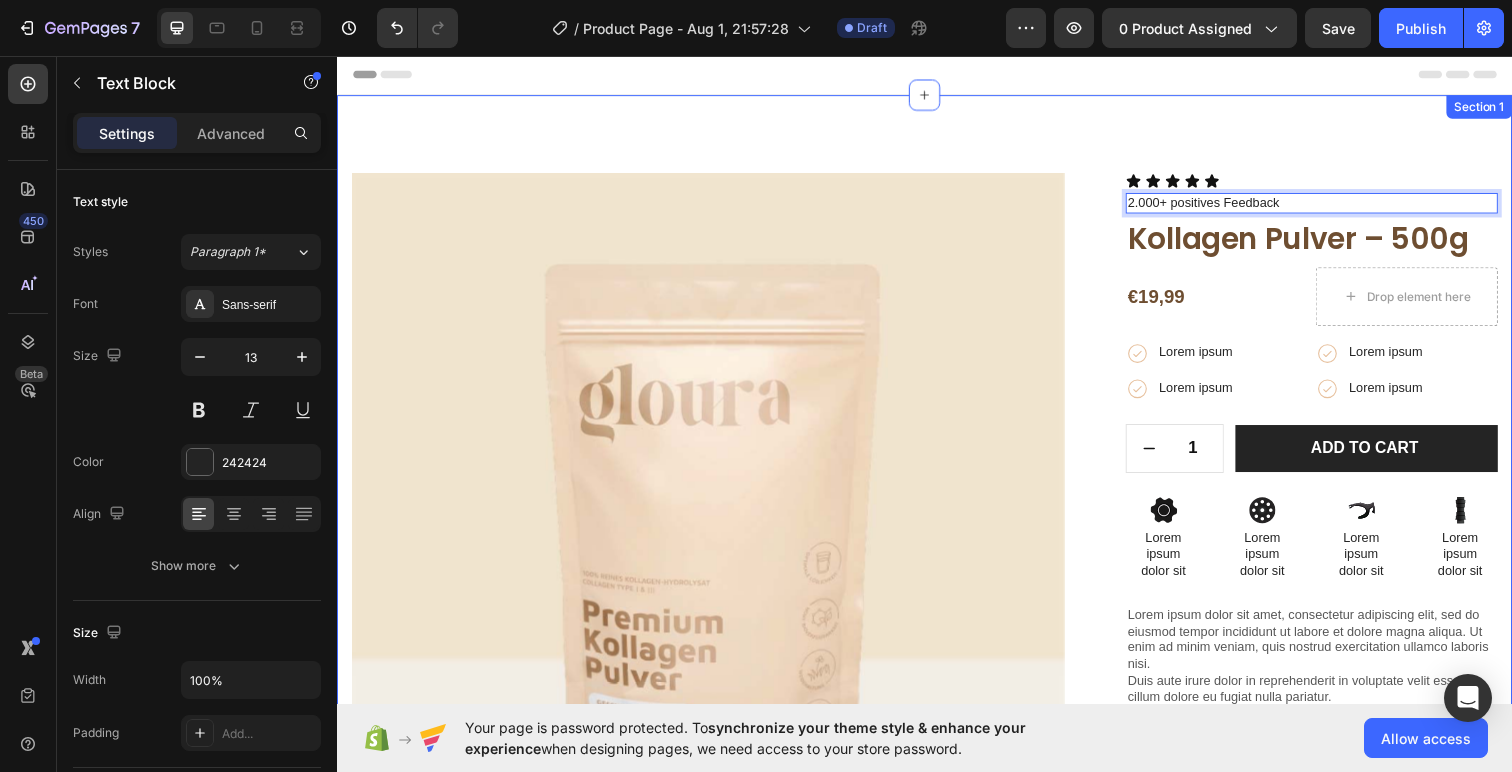 click on "Product Images Image Image Row Image Image Row Image Image Row Row
Icon
Icon
Icon
Icon
Icon Icon List 2.000+ positives Feedback Text Block   4 Kollagen Pulver – 500g Product Title €19,99 Product Price Product Price
Drop element here Row
Icon Lorem ipsum Text Block Row
Icon Lorem ipsum Text Block Row Row
Icon Lorem ipsum Text Block Row
Icon Lorem ipsum Text Block Row Row Row
1
Product Quantity Row Add to cart Add to Cart Row
Icon Lorem ipsum Text Block Row
Icon Lorem ipsum Text Block Row Row
Icon Lorem ipsum Text Block Row
Icon Lorem ipsum Text Block Row Row Row
Icon Lorem ipsum  dolor sit Text Block
Icon Lorem ipsum  dolor sit Text Block" at bounding box center (937, 635) 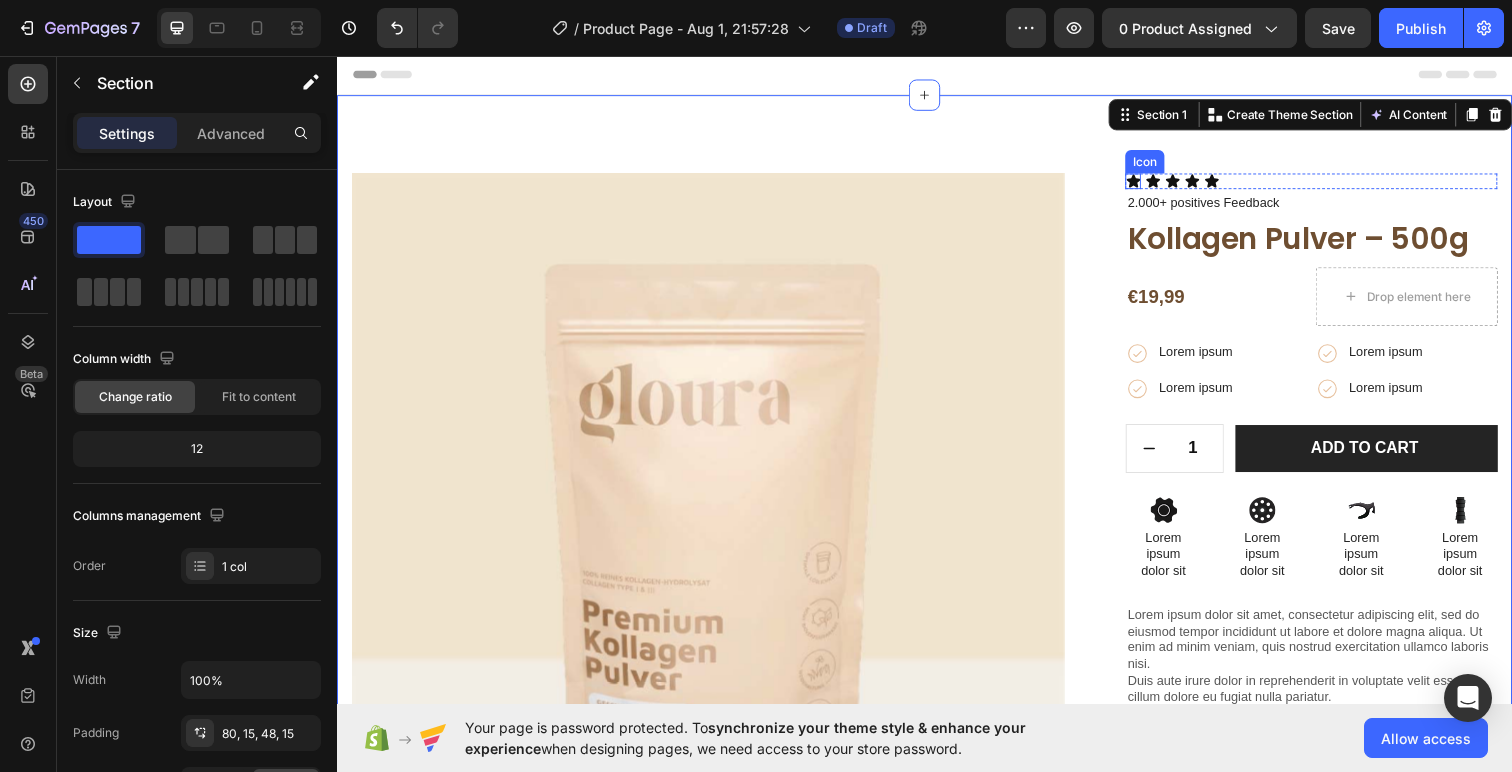 click 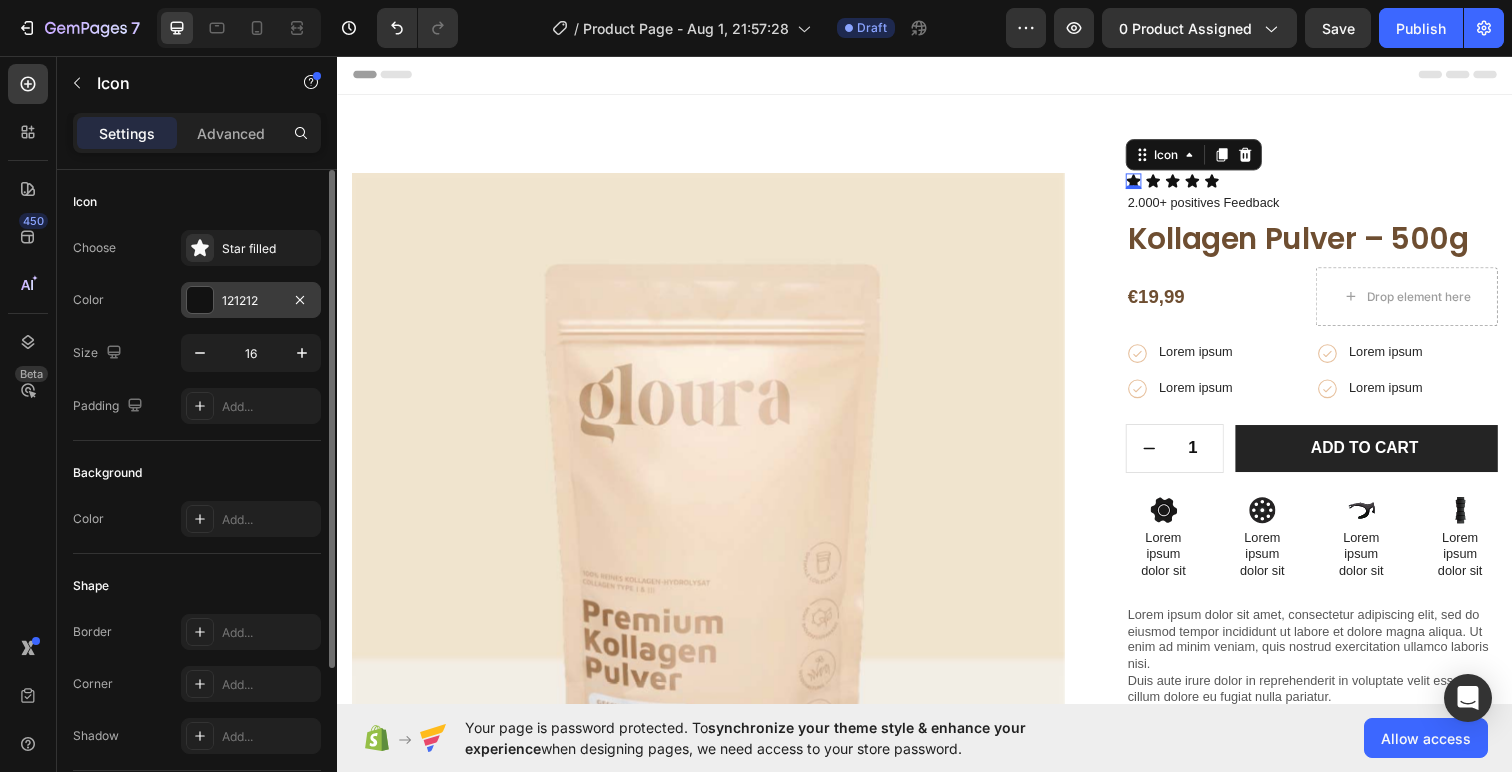 click at bounding box center [200, 300] 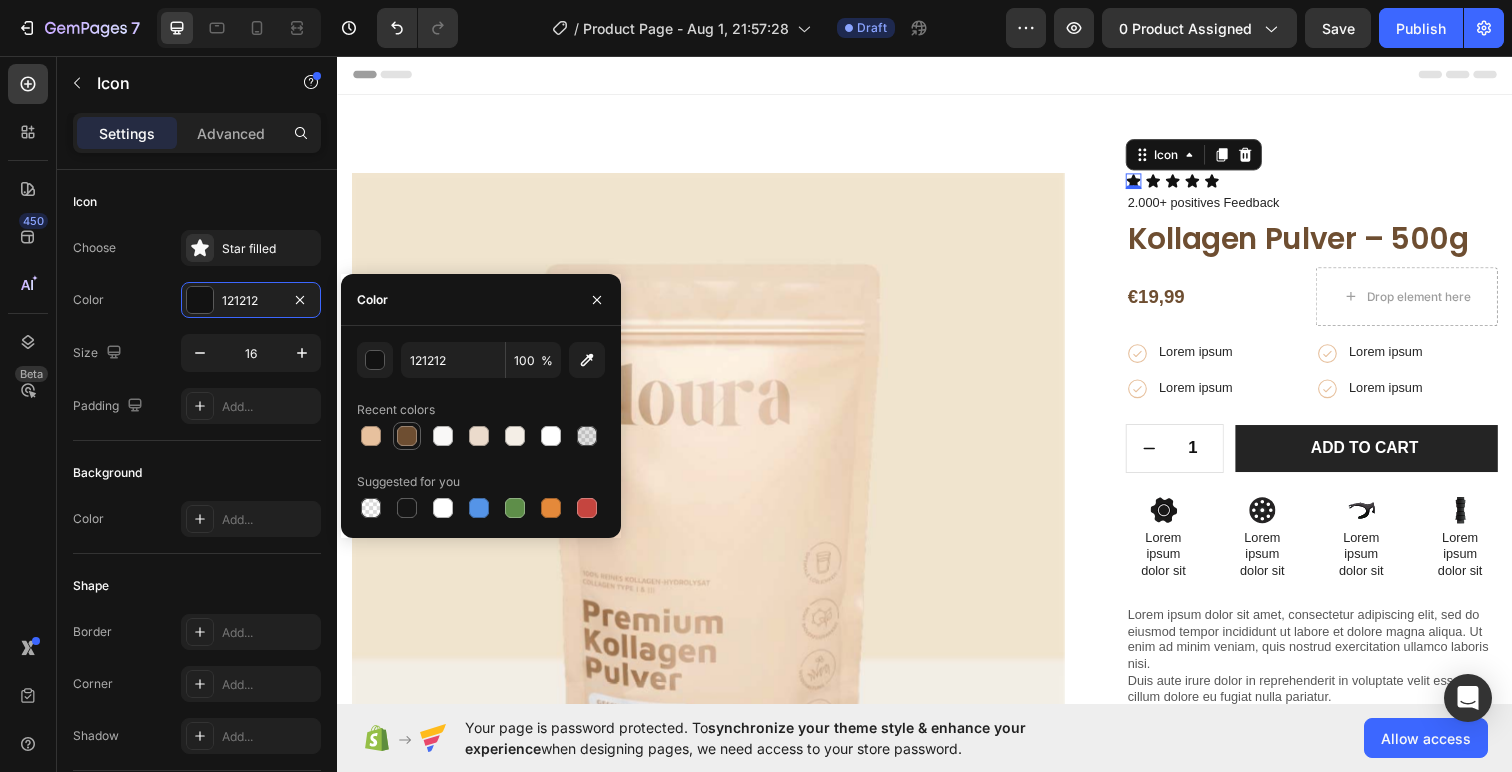 click at bounding box center (407, 436) 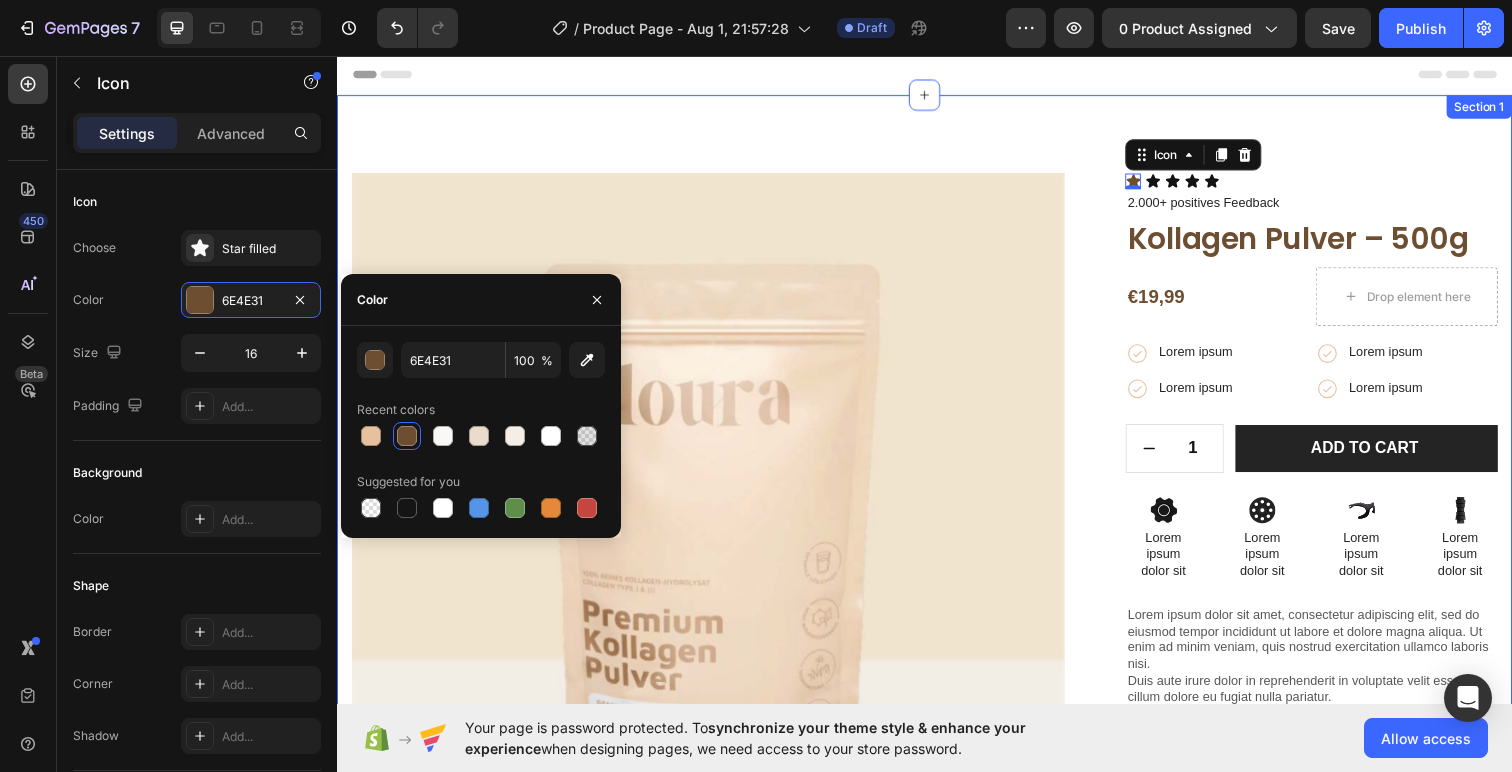 click on "Product Images Image Image Row Image Image Row Image Image Row Row
Icon   0
Icon
Icon
Icon
Icon Icon List 2.000+ positives Feedback Text Block Kollagen Pulver – 500g Product Title €19,99 Product Price Product Price
Drop element here Row
Icon Lorem ipsum Text Block Row
Icon Lorem ipsum Text Block Row Row
Icon Lorem ipsum Text Block Row
Icon Lorem ipsum Text Block Row Row Row
1
Product Quantity Row Add to cart Add to Cart Row
Icon Lorem ipsum Text Block Row
Icon Lorem ipsum Text Block Row Row
Icon Lorem ipsum Text Block Row
Icon Lorem ipsum Text Block Row Row Row
Icon Lorem ipsum  dolor sit Text Block
Icon Lorem ipsum  dolor sit Text Block" at bounding box center [937, 635] 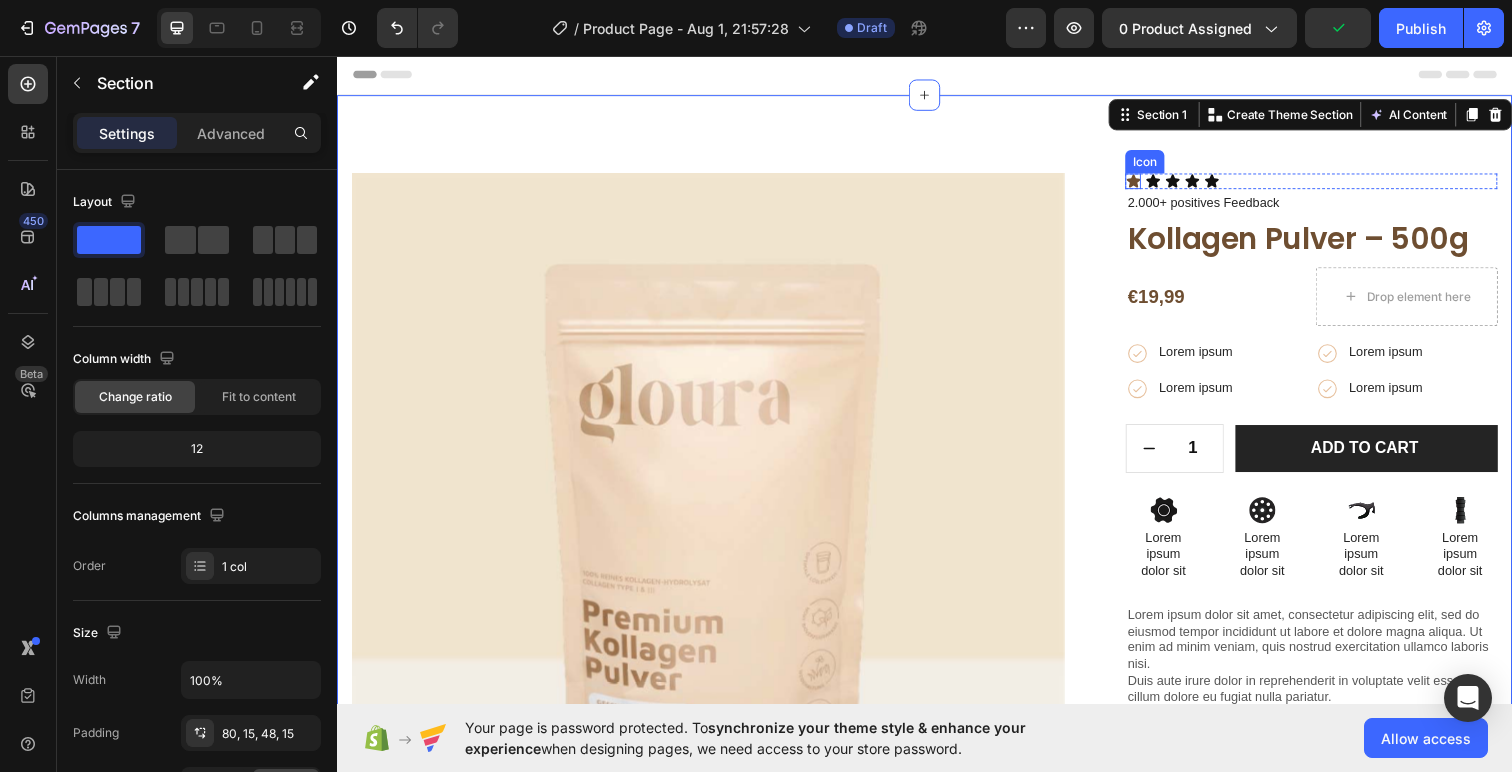 click on "Icon" at bounding box center [1150, 184] 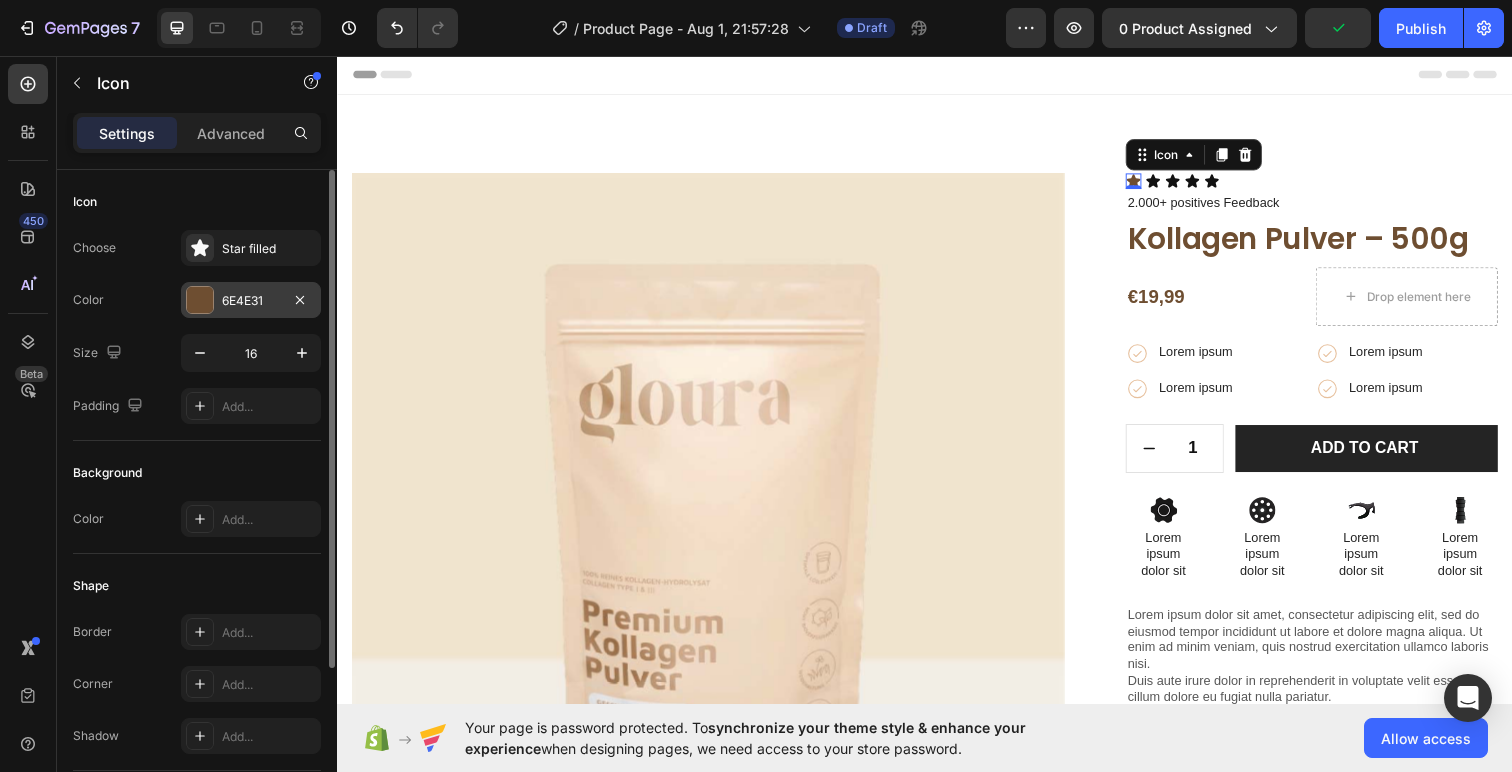 click at bounding box center [200, 300] 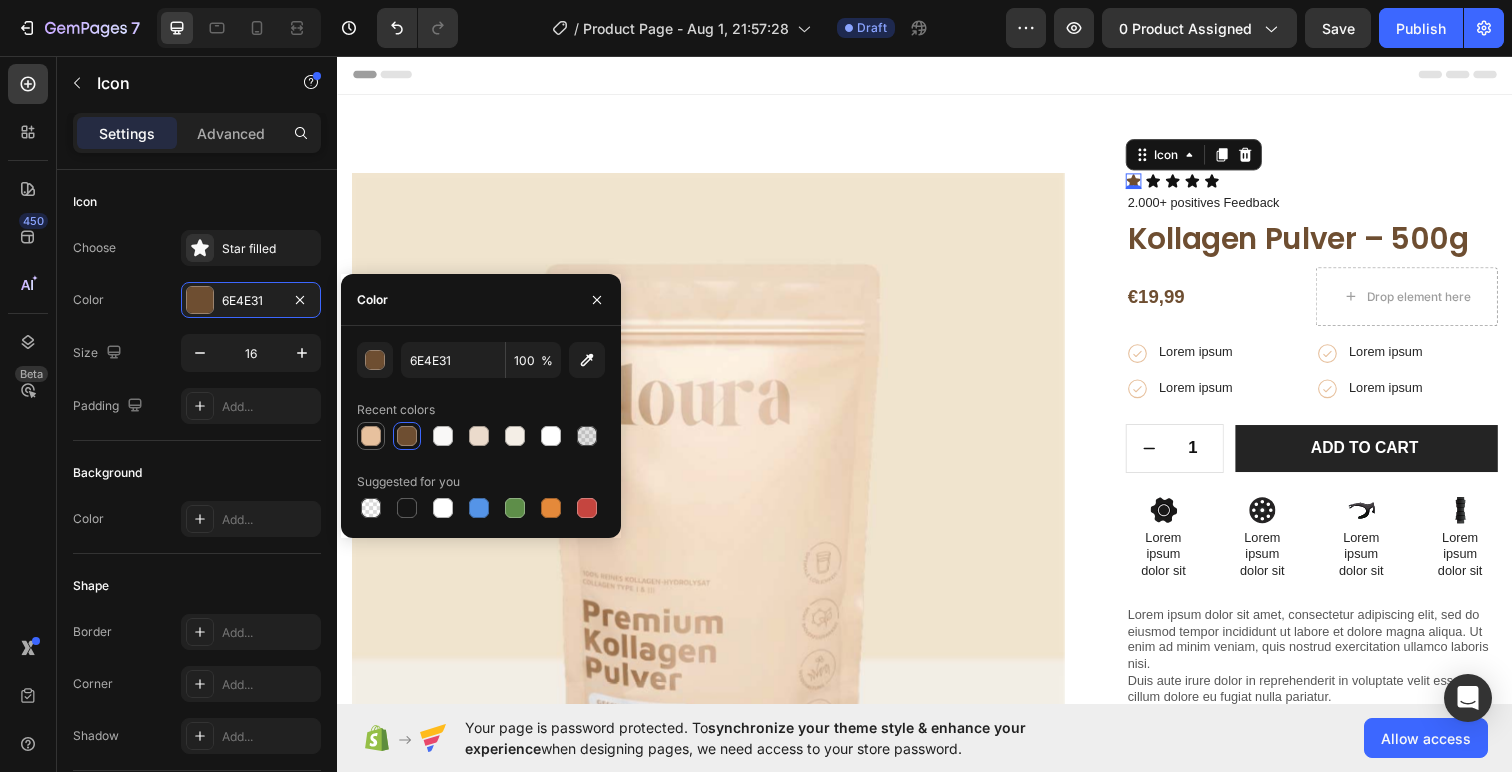 click at bounding box center (371, 436) 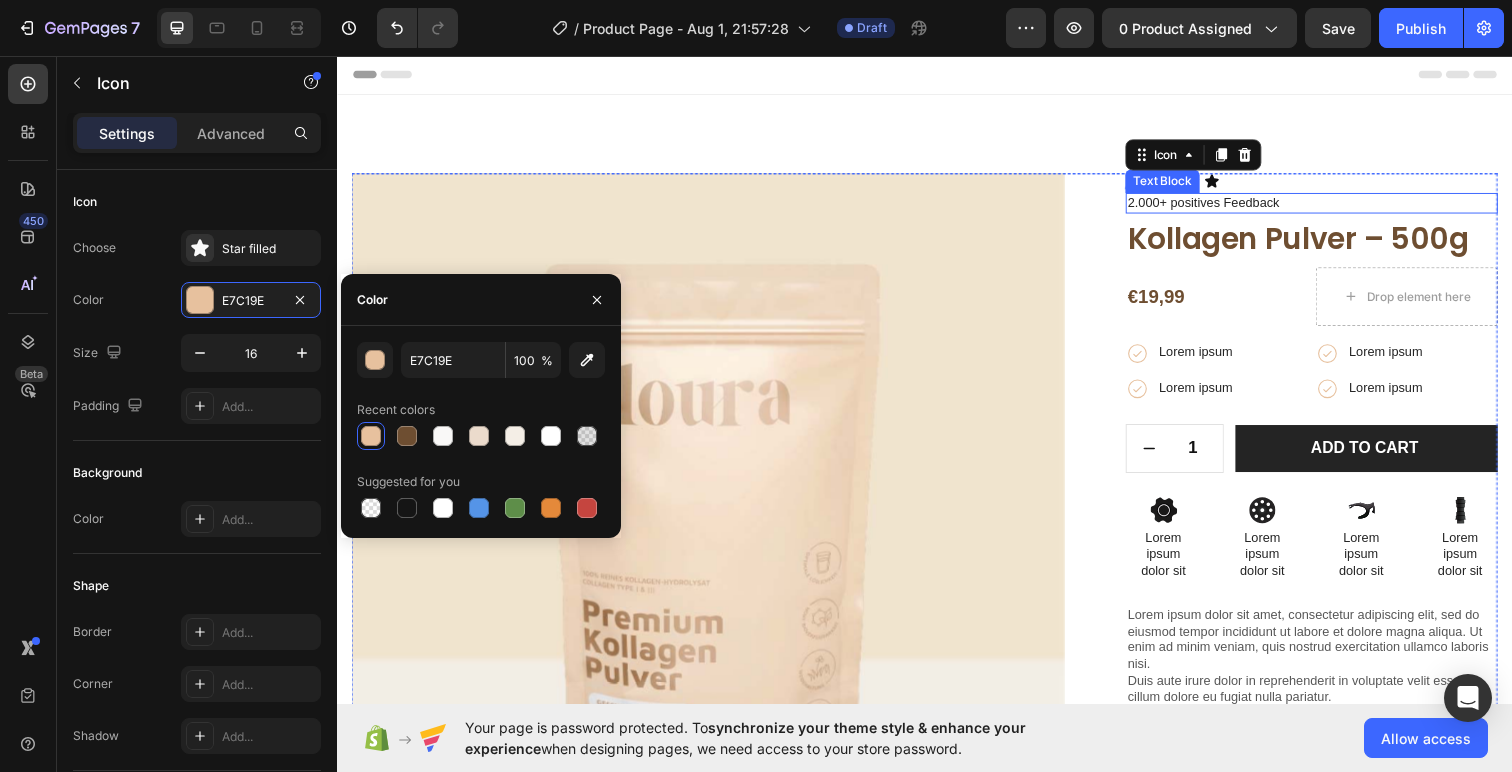 click on "Product Images Image Image Row Image Image Row Image Image Row Row
Icon   0
Icon
Icon
Icon
Icon Icon List 2.000+ positives Feedback Text Block Kollagen Pulver – 500g Product Title €19,99 Product Price Product Price
Drop element here Row
Icon Lorem ipsum Text Block Row
Icon Lorem ipsum Text Block Row Row
Icon Lorem ipsum Text Block Row
Icon Lorem ipsum Text Block Row Row Row
1
Product Quantity Row Add to cart Add to Cart Row
Icon Lorem ipsum Text Block Row
Icon Lorem ipsum Text Block Row Row
Icon Lorem ipsum Text Block Row
Icon Lorem ipsum Text Block Row Row Row
Icon Lorem ipsum  dolor sit Text Block
Icon Lorem ipsum  dolor sit Text Block" at bounding box center [937, 635] 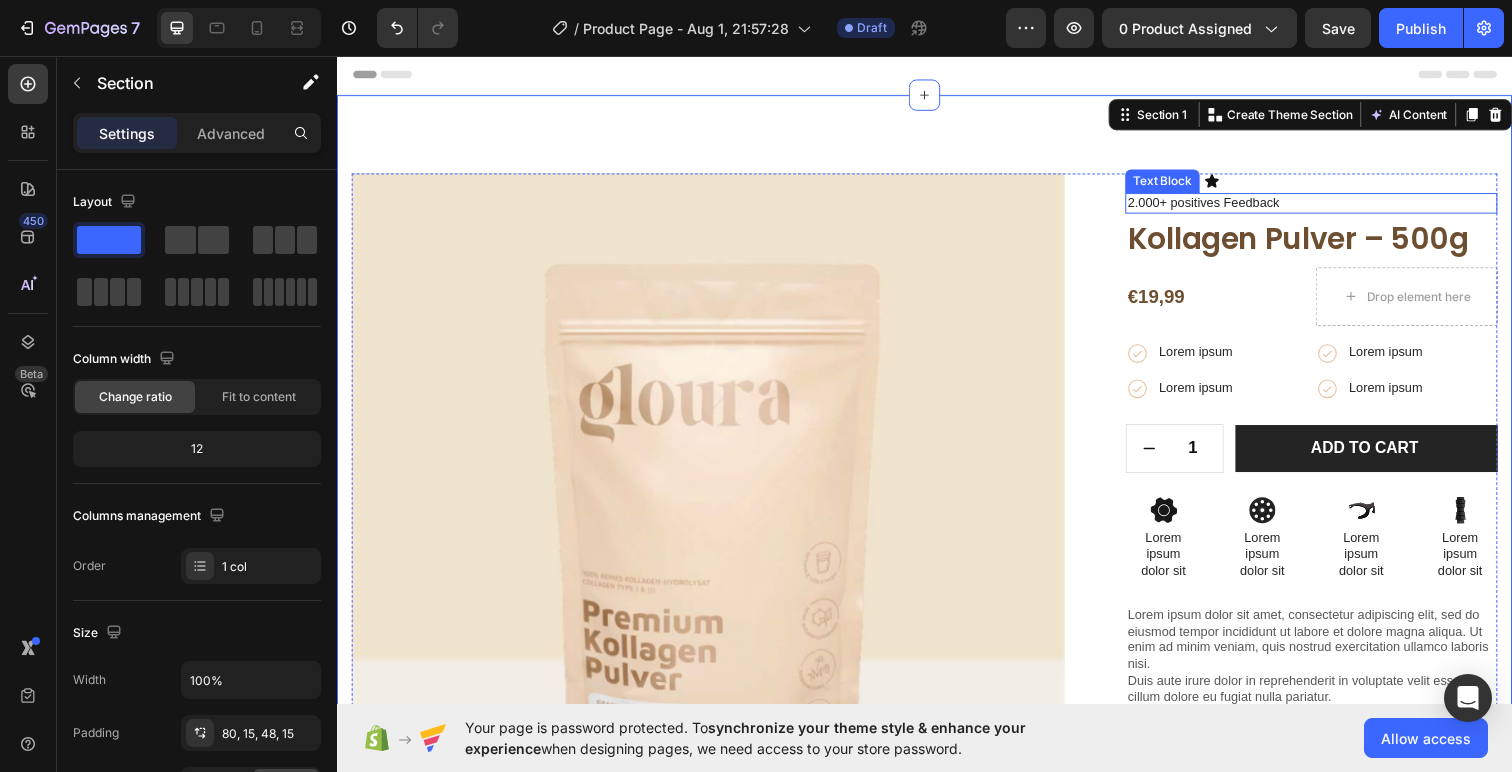 click on "Text Block" at bounding box center [1180, 184] 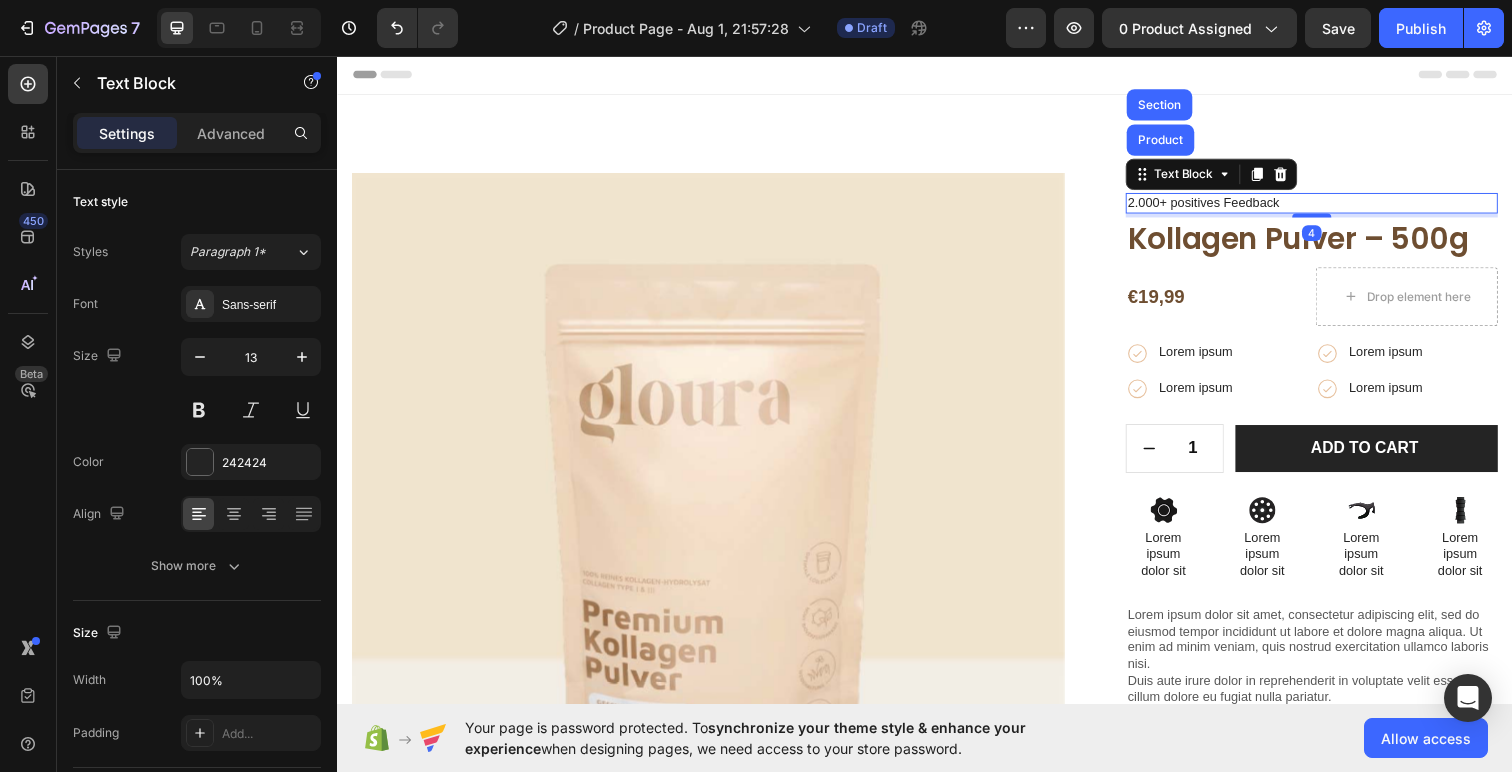 click on "Product Images Image Image Row Image Image Row Image Image Row Row
Icon
Icon
Icon
Icon
Icon Icon List 2.000+ positives Feedback Text Block Product Section   4 Kollagen Pulver – 500g Product Title €19,99 Product Price Product Price
Drop element here Row
Icon Lorem ipsum Text Block Row
Icon Lorem ipsum Text Block Row Row
Icon Lorem ipsum Text Block Row
Icon Lorem ipsum Text Block Row Row Row
1
Product Quantity Row Add to cart Add to Cart Row
Icon Lorem ipsum Text Block Row
Icon Lorem ipsum Text Block Row Row
Icon Lorem ipsum Text Block Row
Icon Lorem ipsum Text Block Row Row Row
Icon Lorem ipsum  dolor sit Text Block
Icon Lorem ipsum  dolor sit Text Block" at bounding box center [937, 635] 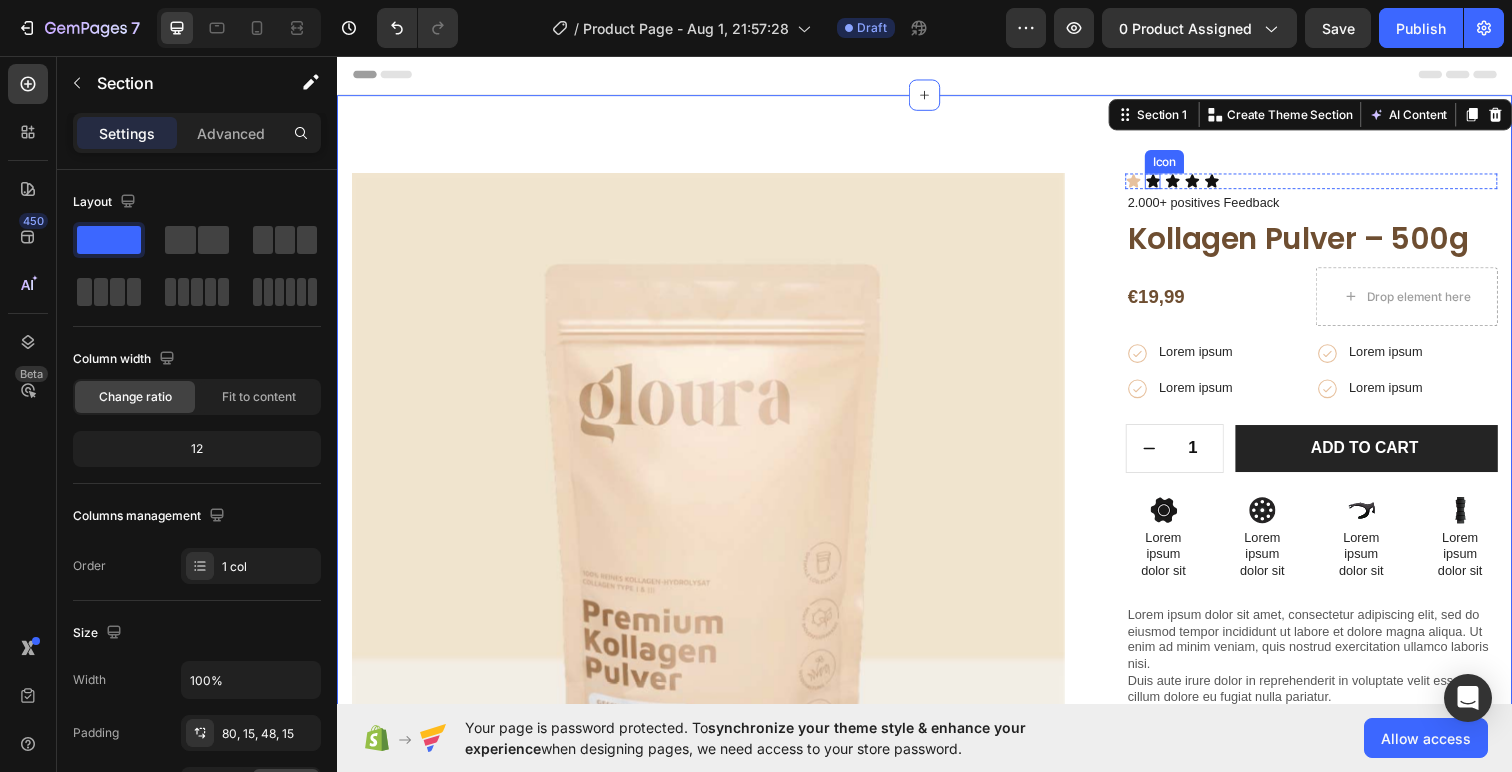 click on "Icon" at bounding box center [1170, 184] 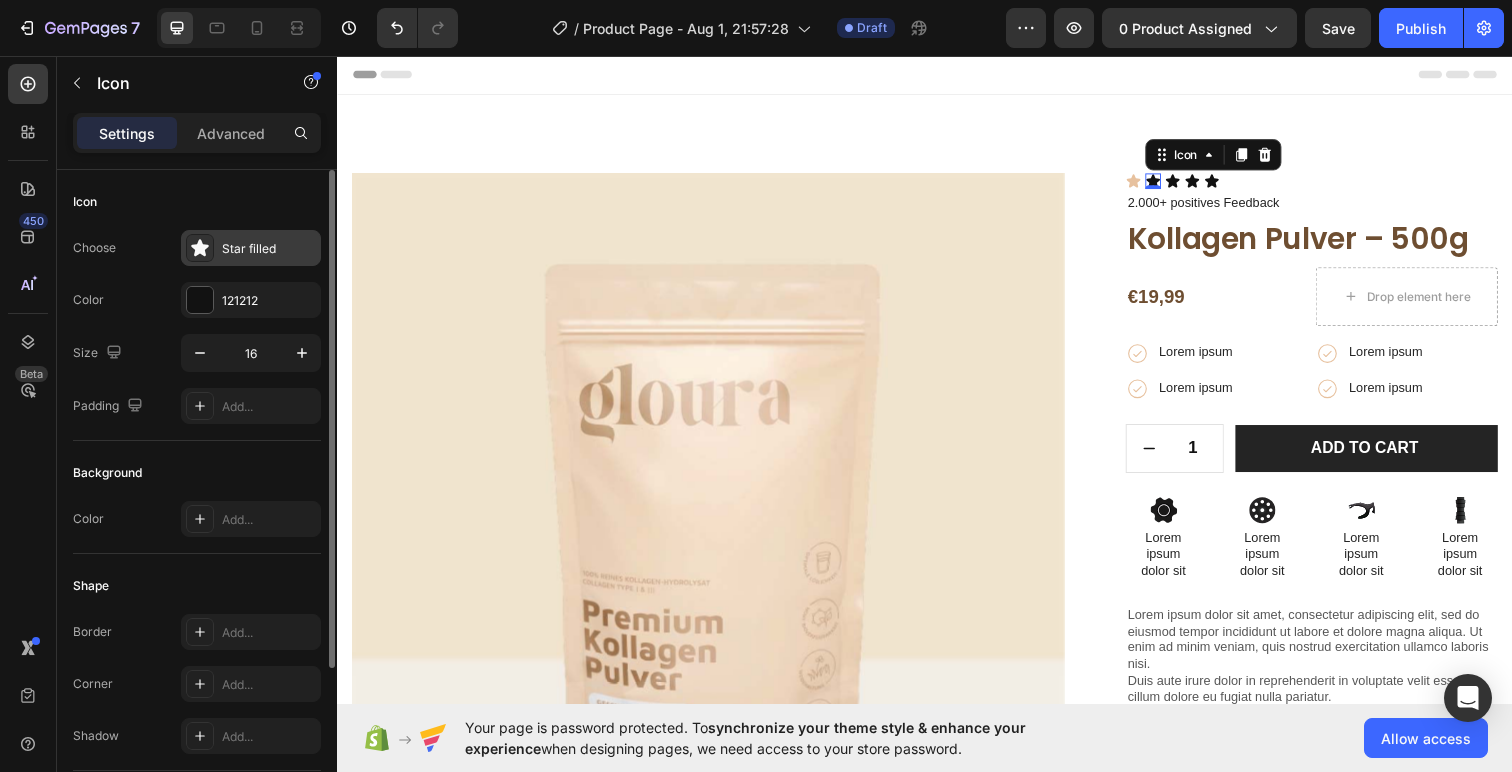 click on "Star filled" at bounding box center [251, 248] 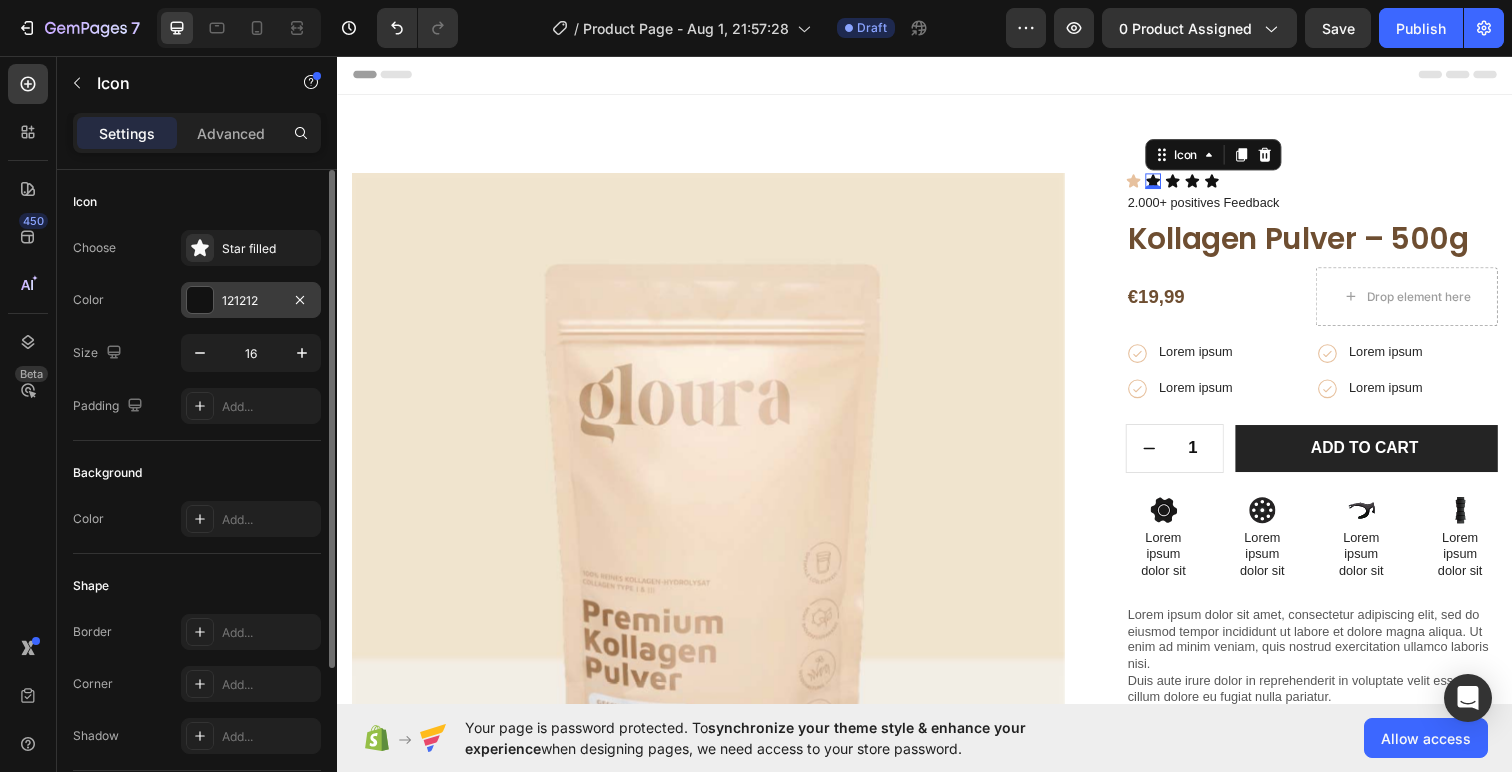 click at bounding box center (200, 300) 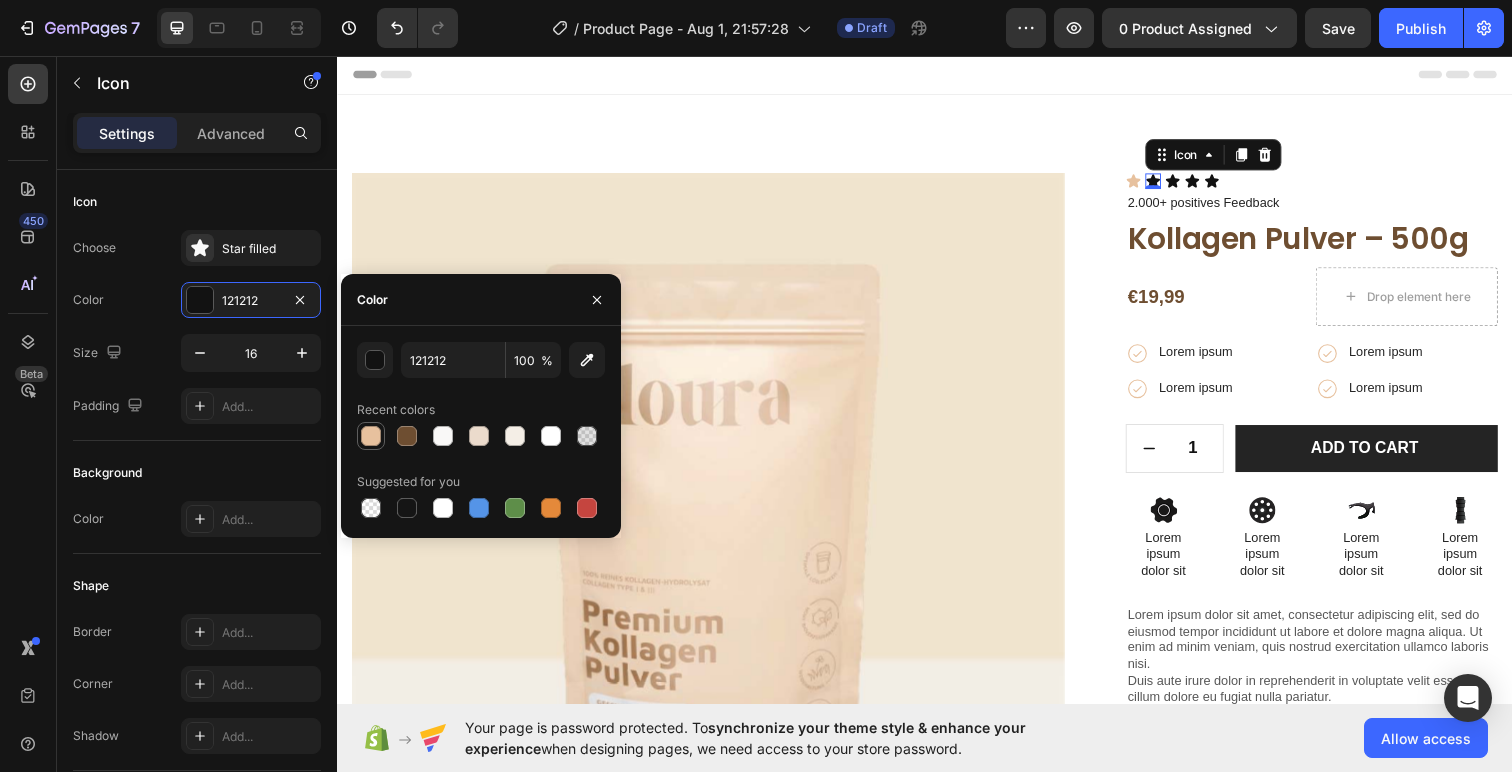 click at bounding box center (371, 436) 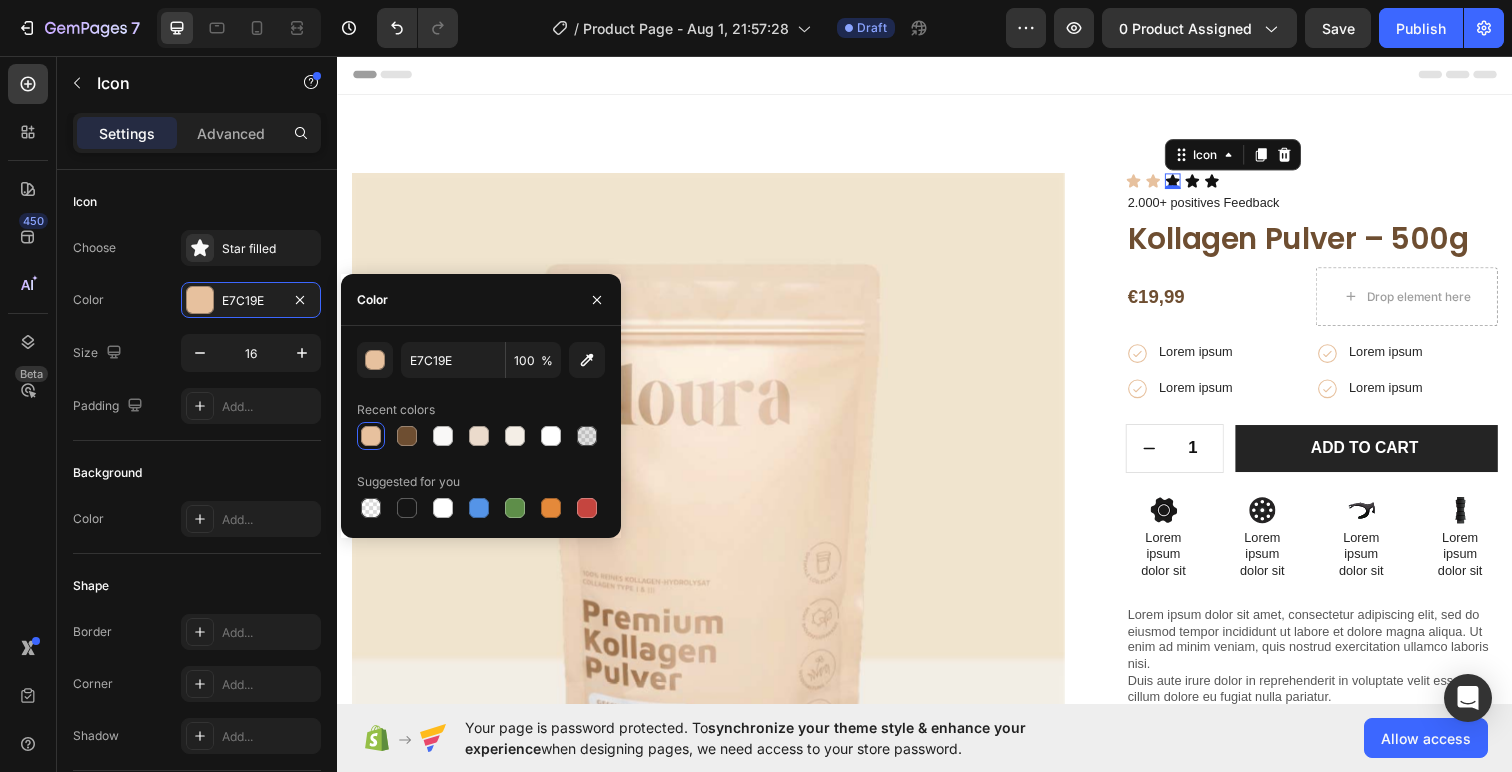 click on "Icon   0" at bounding box center (1190, 184) 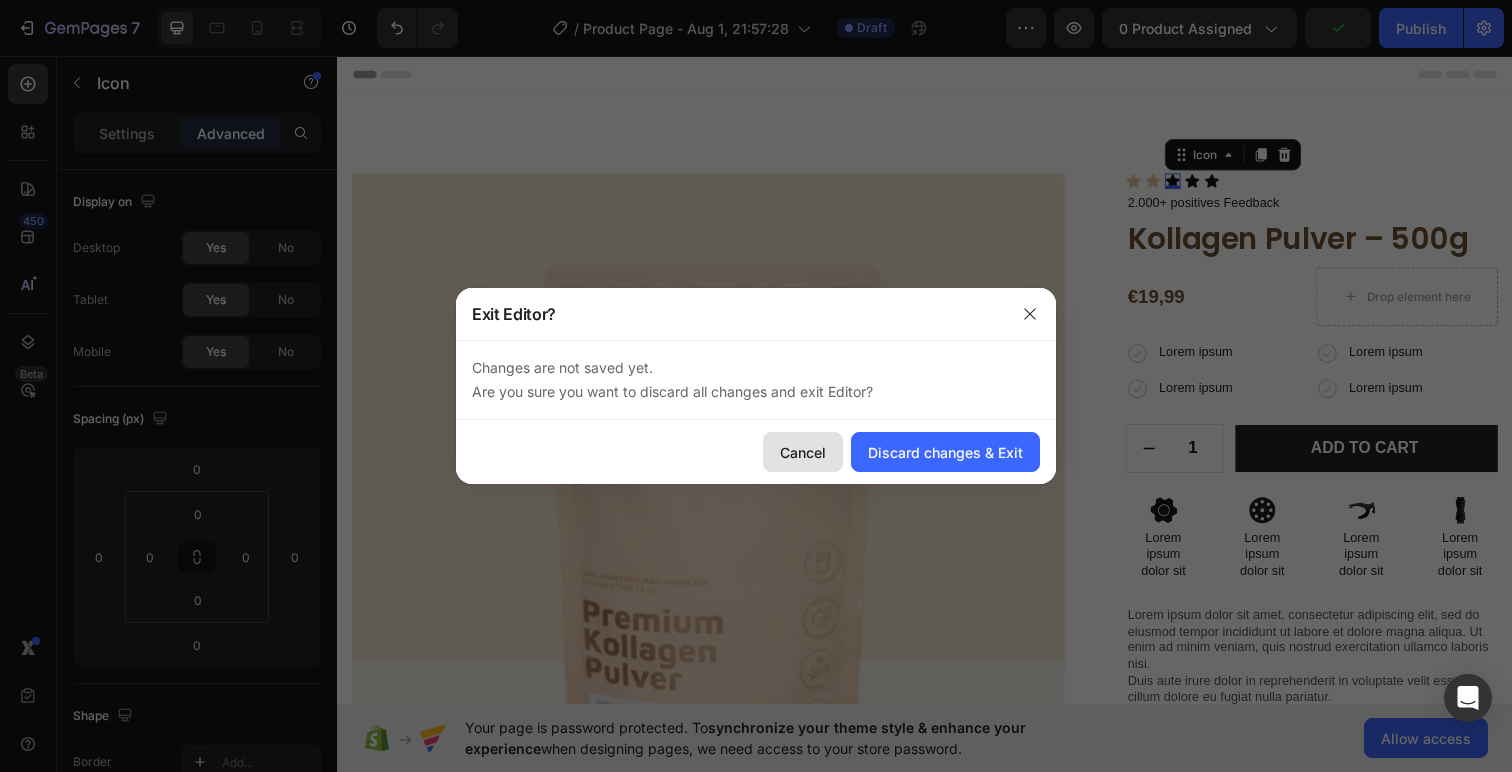 click on "Cancel" at bounding box center (803, 452) 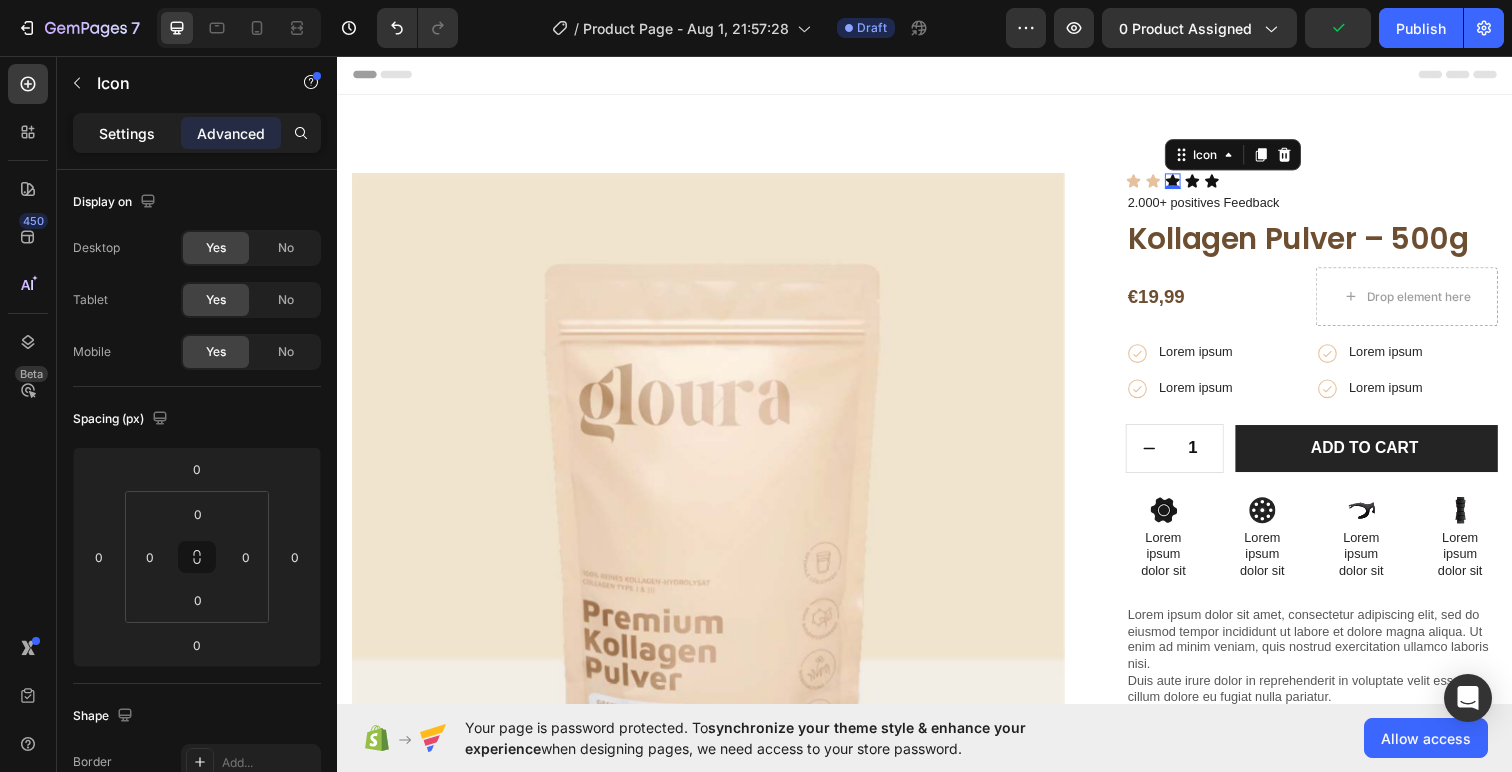 click on "Settings" 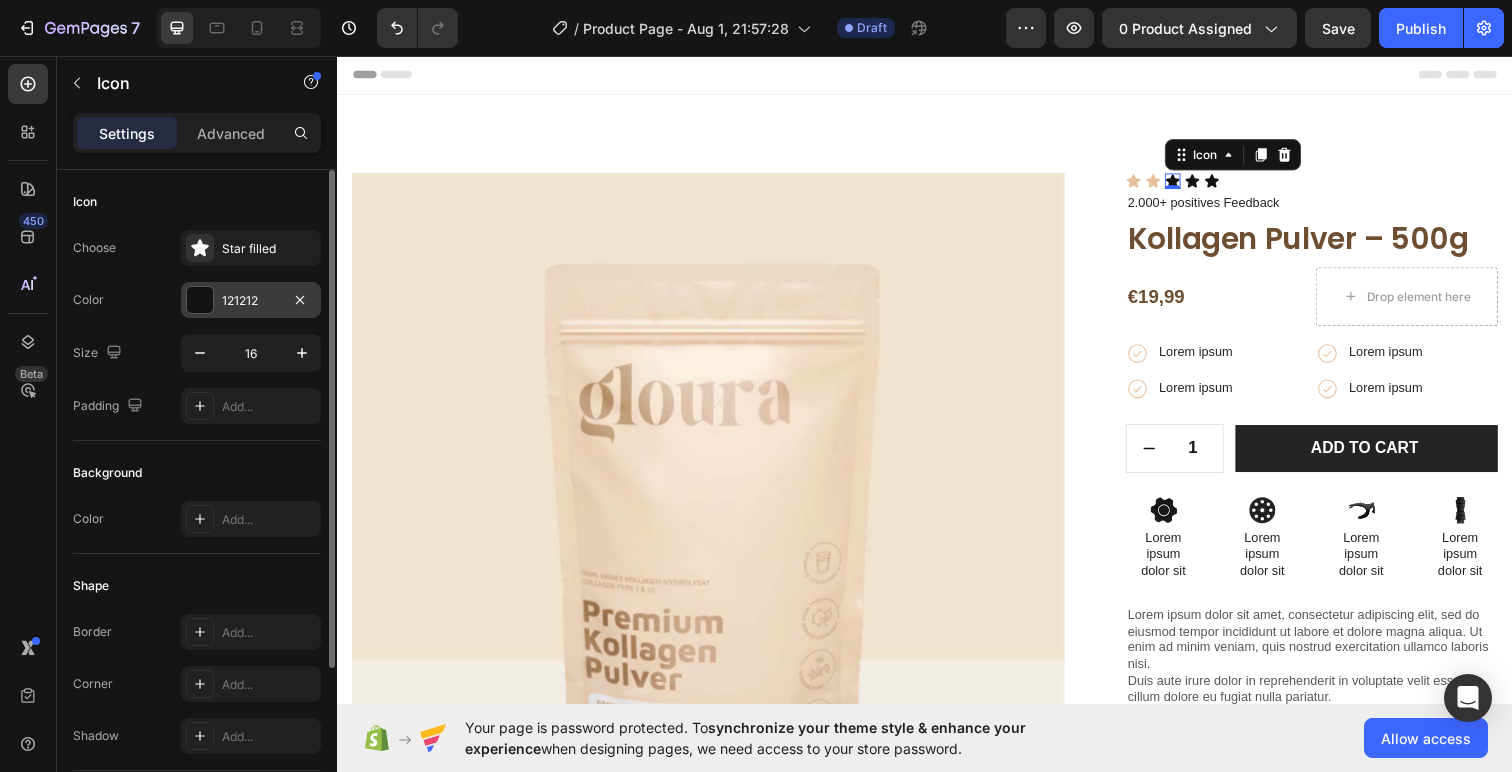 click at bounding box center [200, 300] 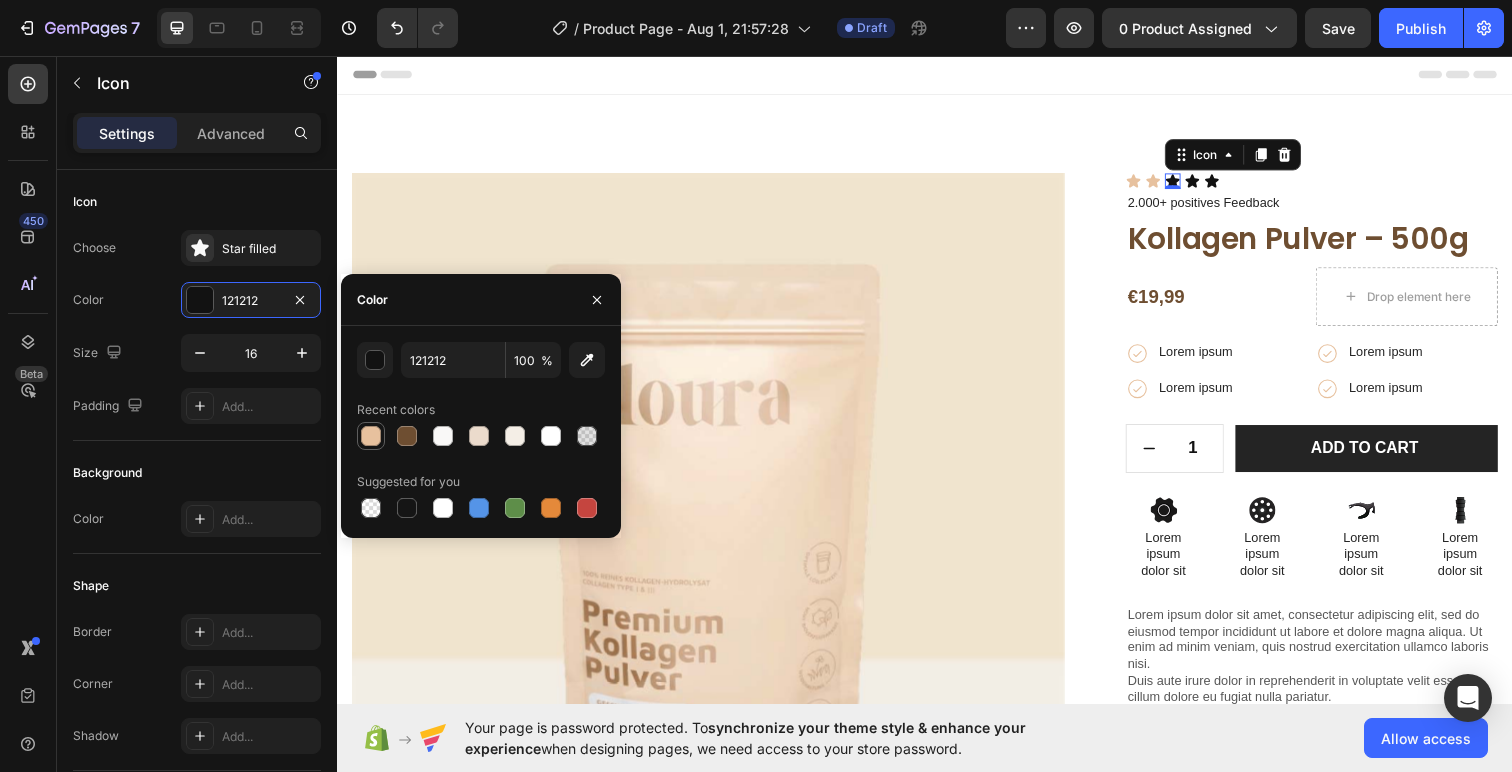 click at bounding box center [371, 436] 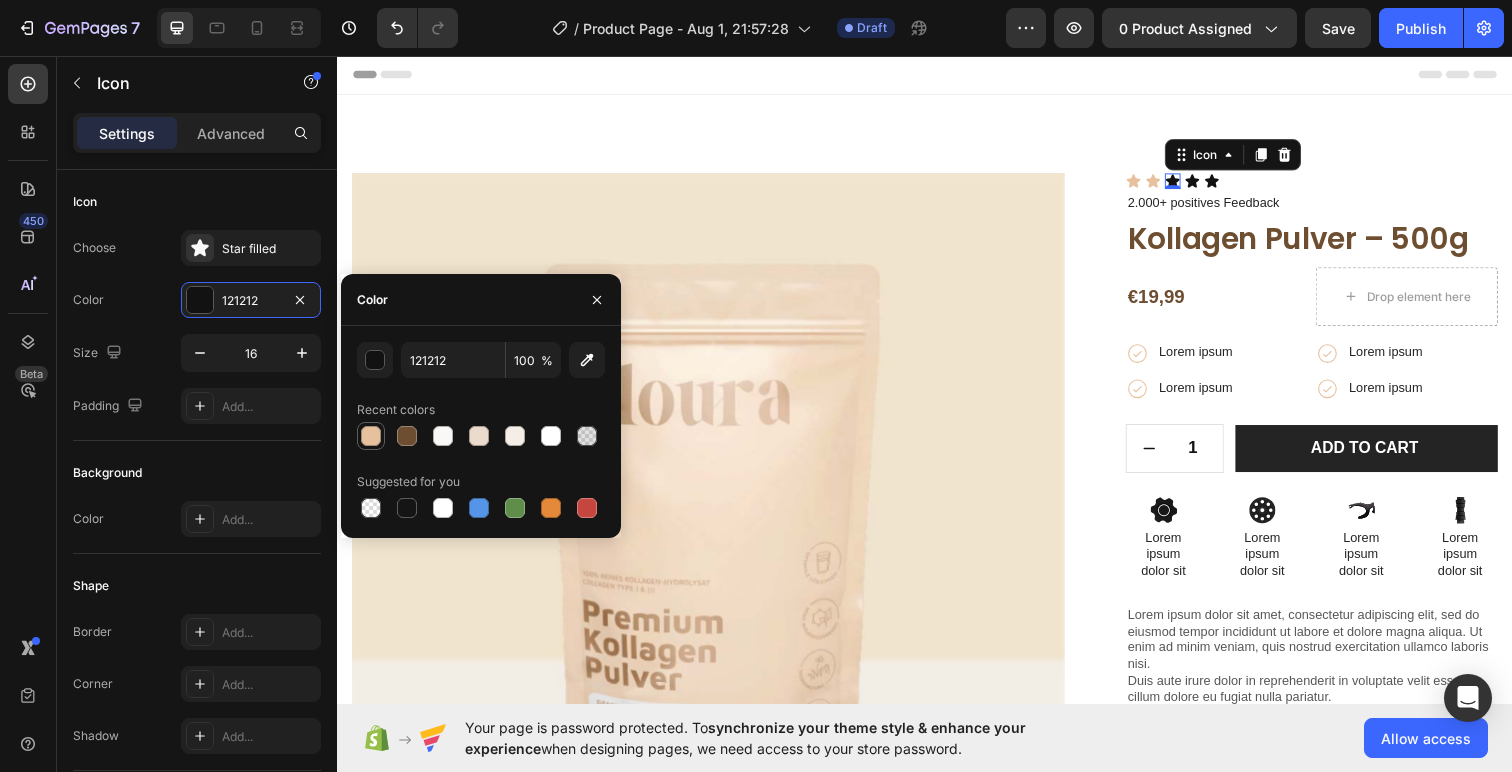 type on "E7C19E" 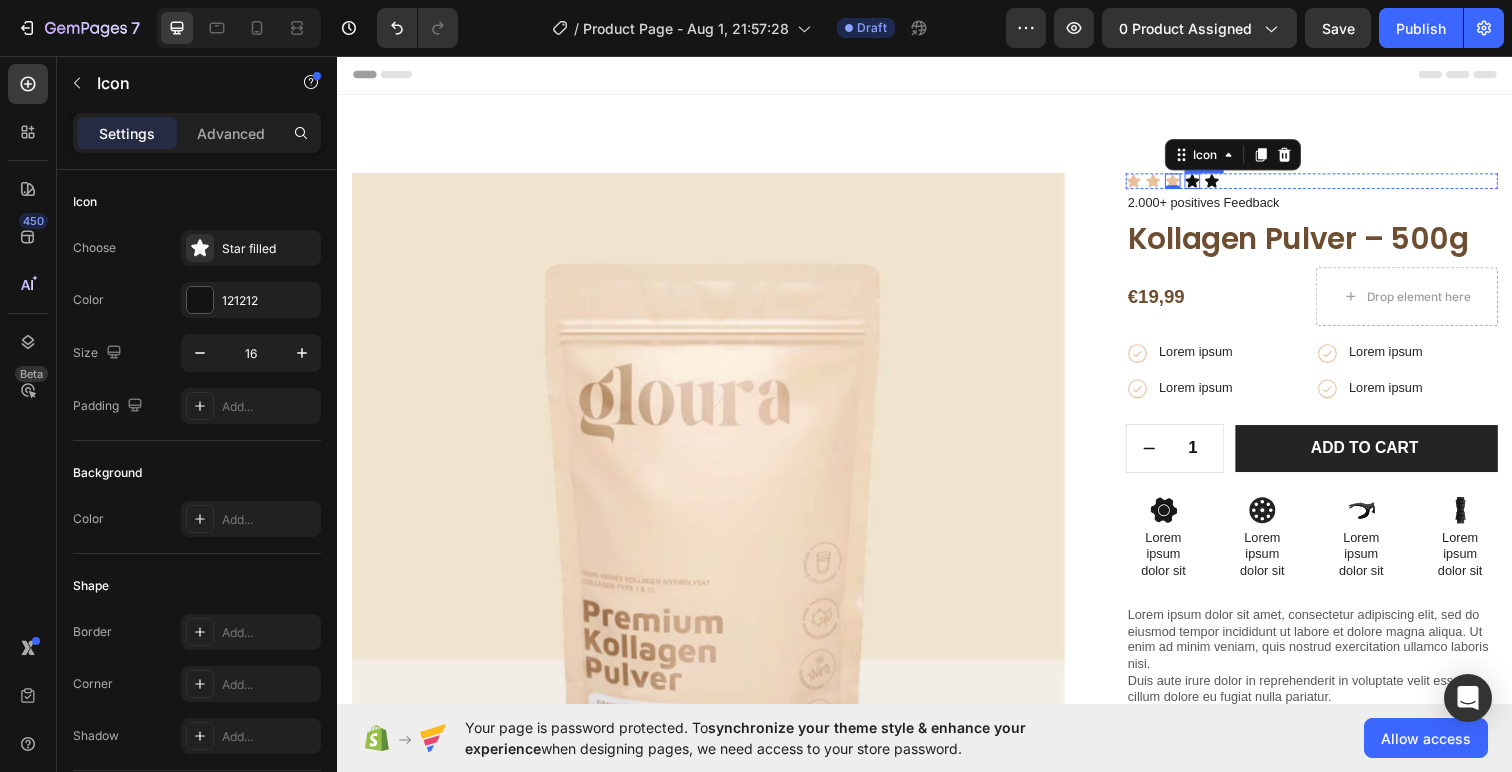 click on "Icon" at bounding box center (1210, 184) 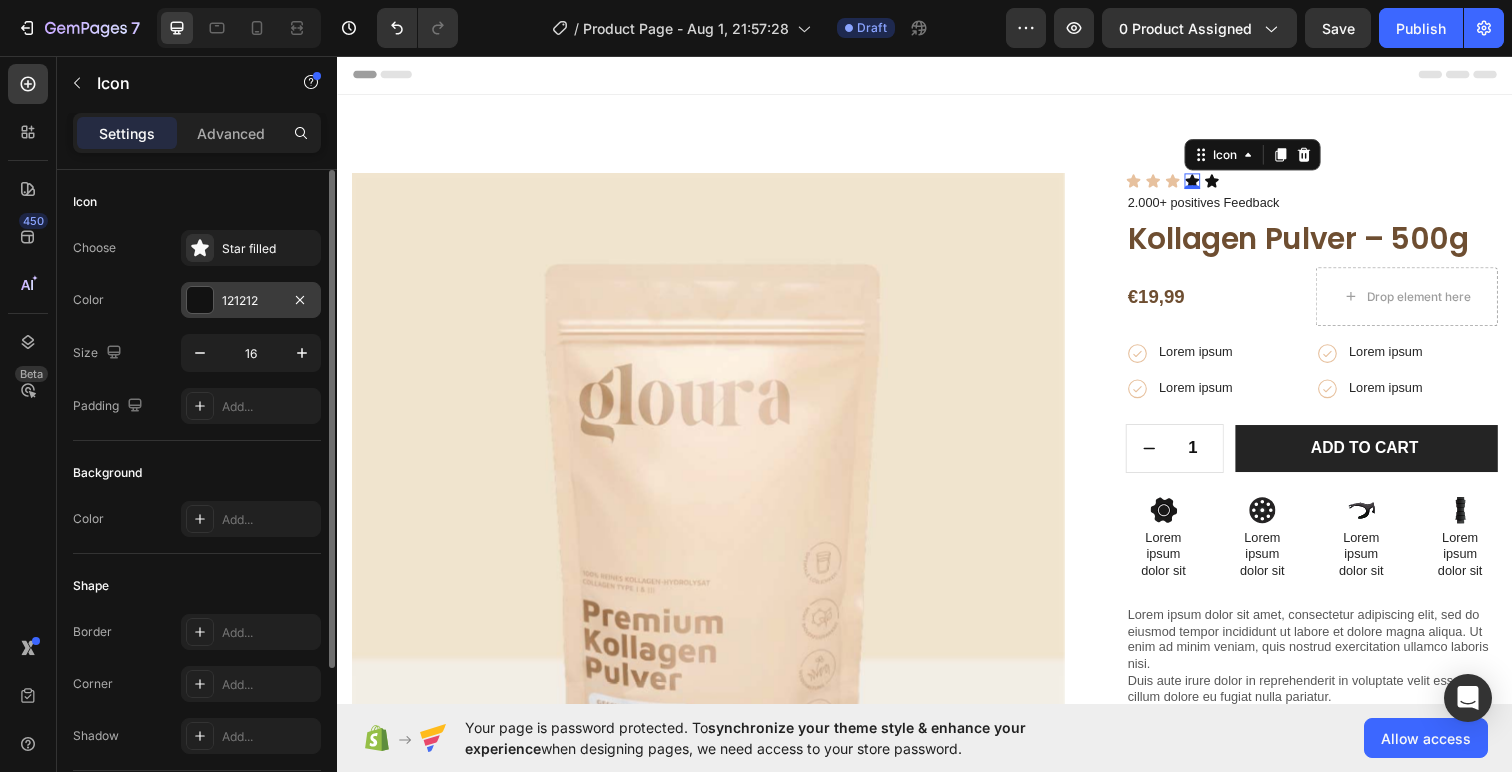 click at bounding box center [200, 300] 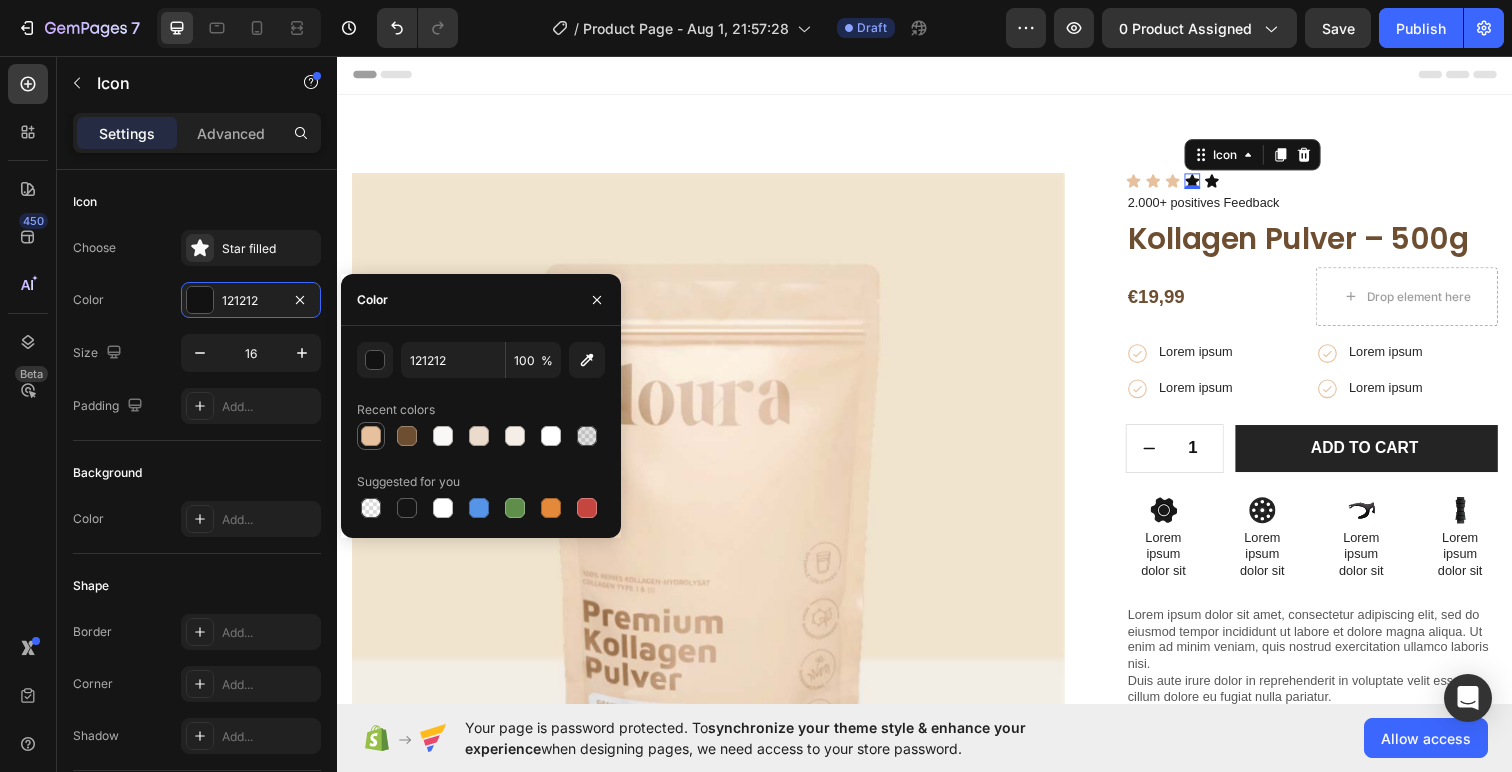 click at bounding box center (371, 436) 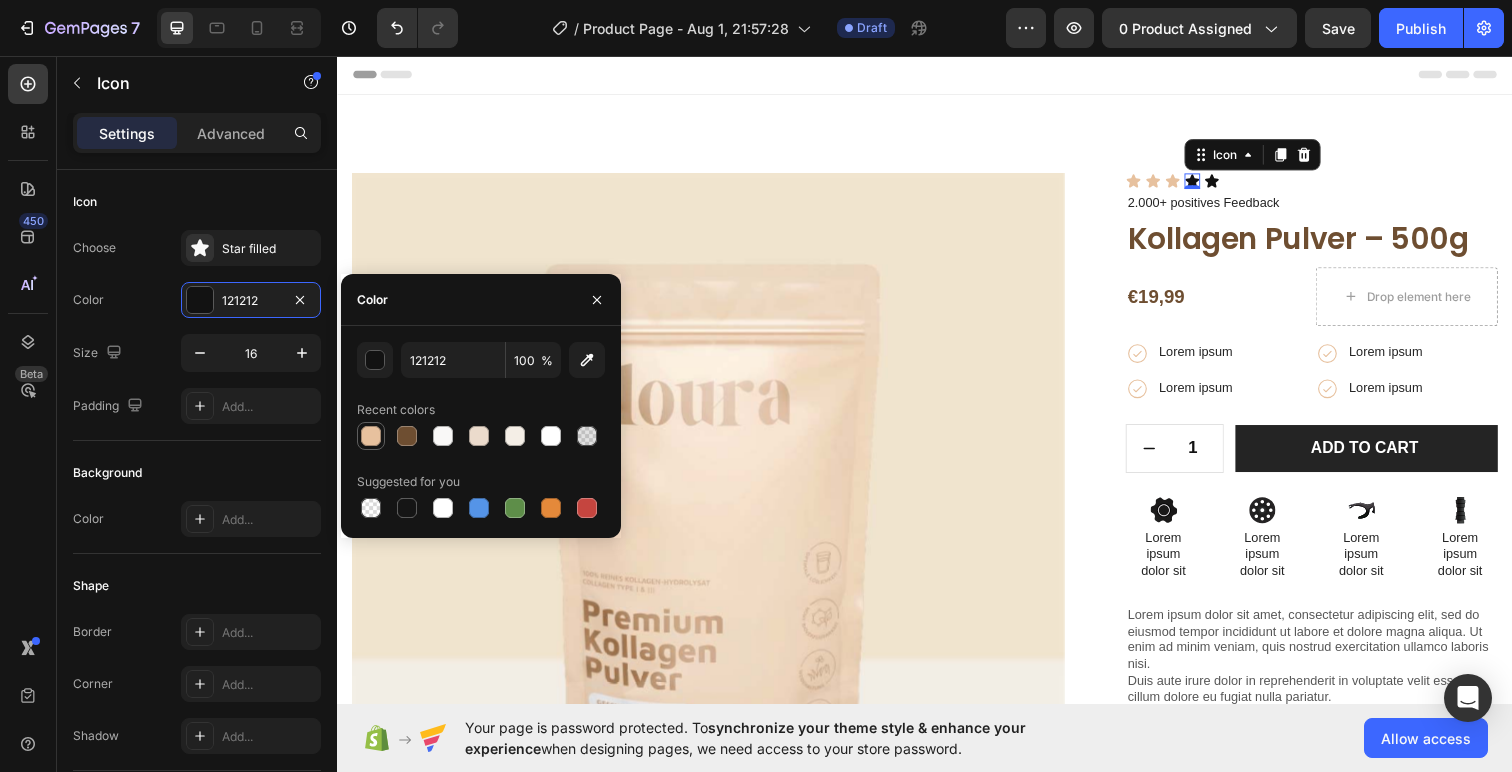 type on "E7C19E" 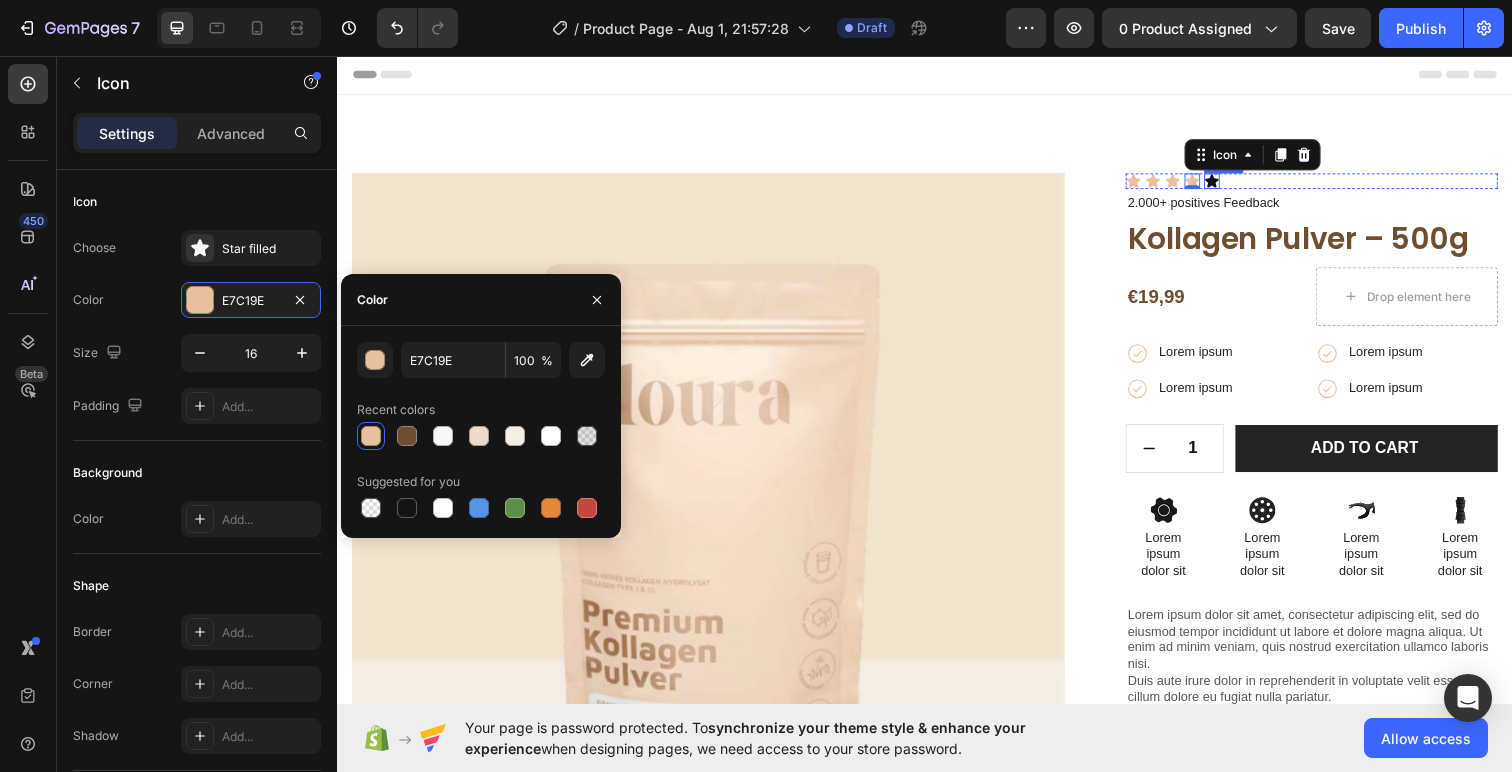 click on "Icon" at bounding box center (1230, 184) 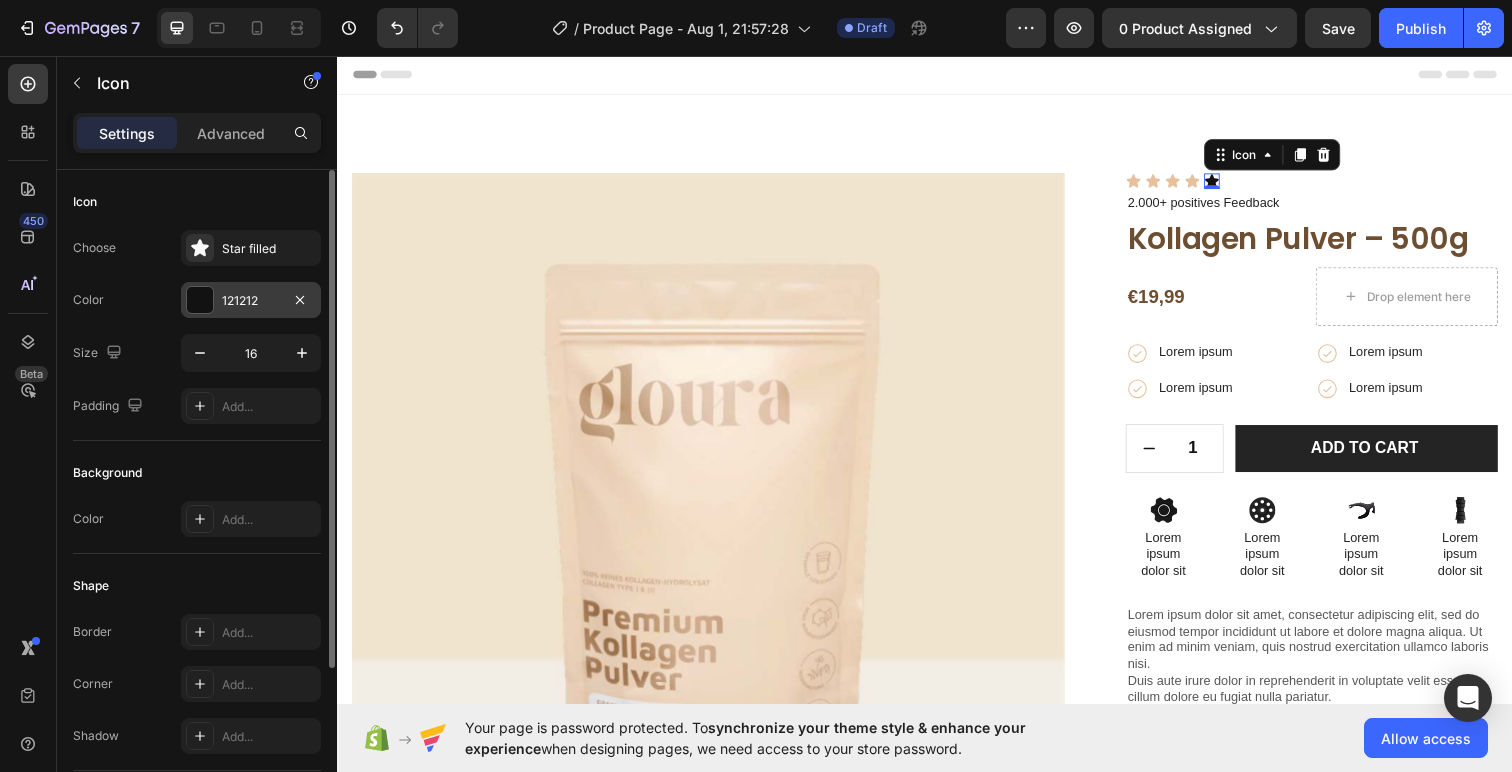 click at bounding box center [200, 300] 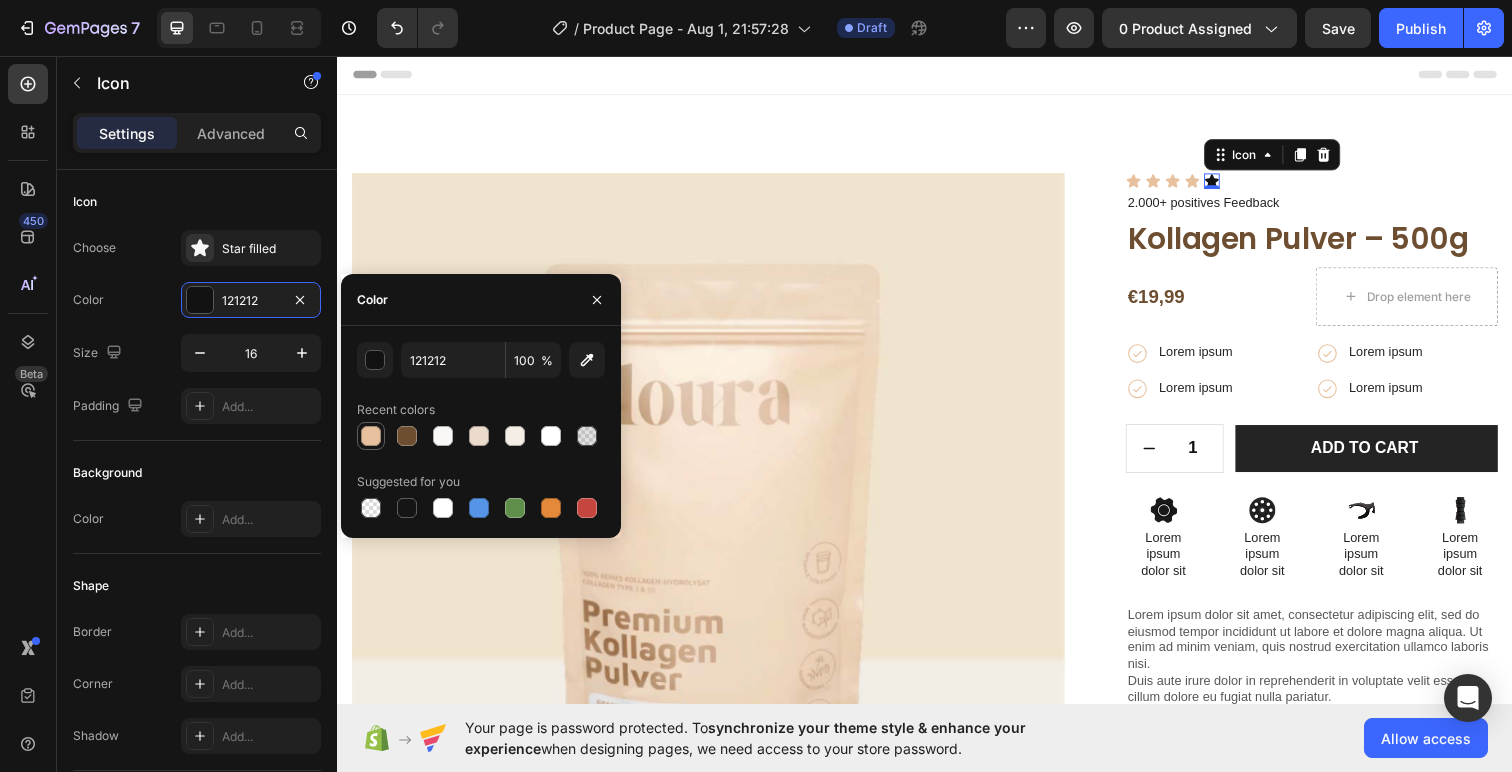 click at bounding box center (371, 436) 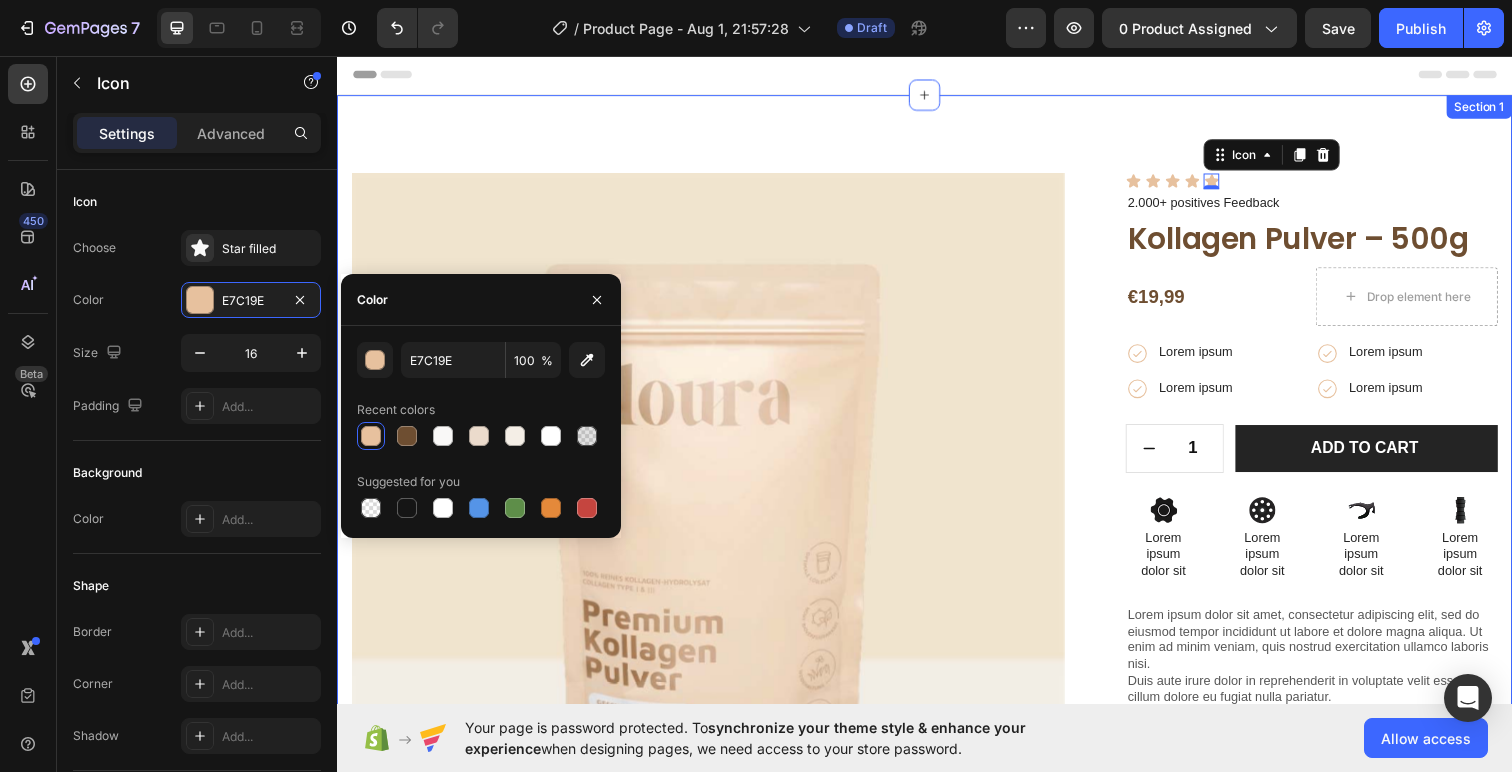 click on "Product Images Image Image Row Image Image Row Image Image Row Row
Icon
Icon
Icon
Icon
Icon   0 Icon List 2.000+ positives Feedback Text Block Kollagen Pulver – 500g Product Title €19,99 Product Price Product Price
Drop element here Row
Icon Lorem ipsum Text Block Row
Icon Lorem ipsum Text Block Row Row
Icon Lorem ipsum Text Block Row
Icon Lorem ipsum Text Block Row Row Row
1
Product Quantity Row Add to cart Add to Cart Row
Icon Lorem ipsum Text Block Row
Icon Lorem ipsum Text Block Row Row
Icon Lorem ipsum Text Block Row
Icon Lorem ipsum Text Block Row Row Row
Icon Lorem ipsum  dolor sit Text Block
Icon Lorem ipsum  dolor sit Text Block" at bounding box center [937, 635] 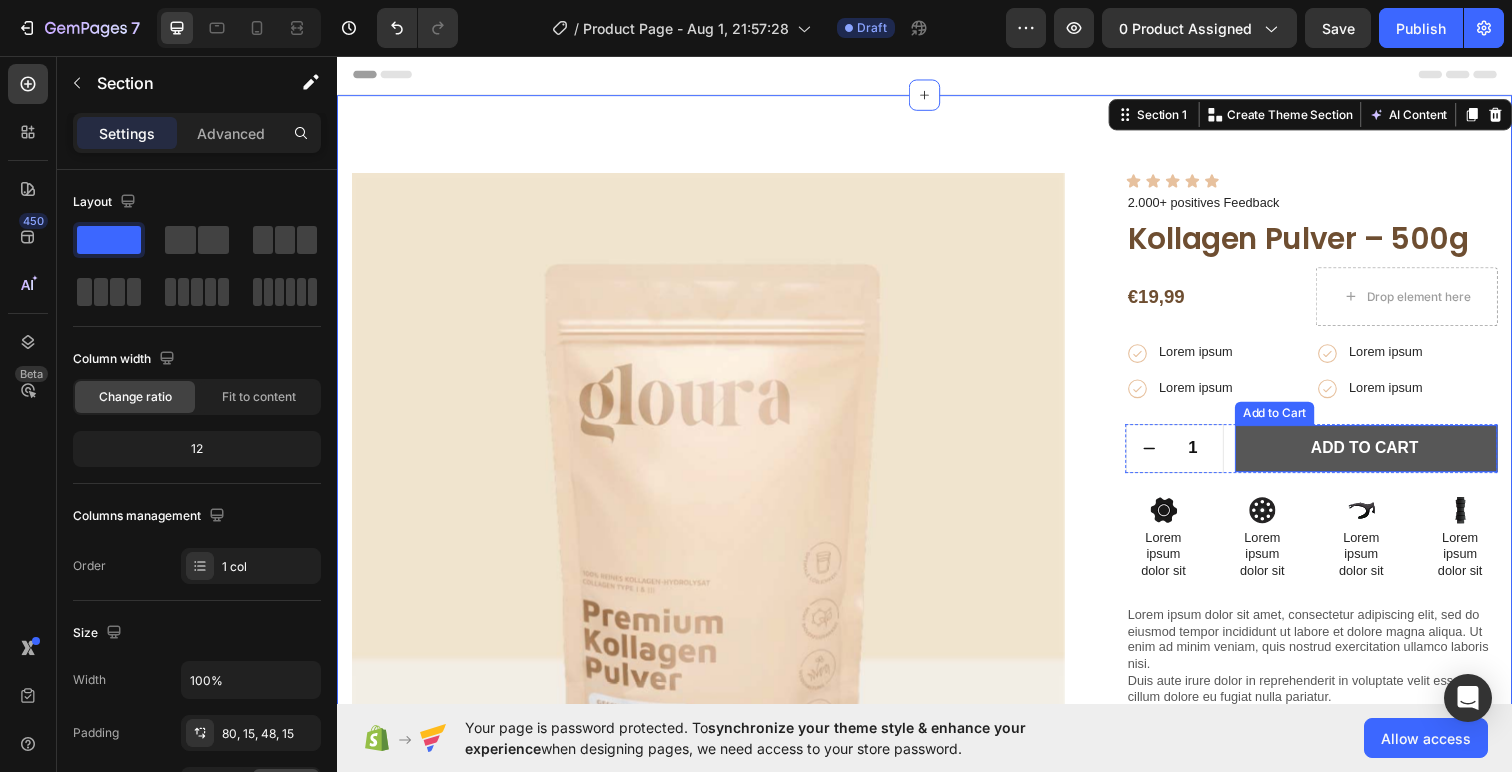 click on "Add to cart" at bounding box center [1388, 457] 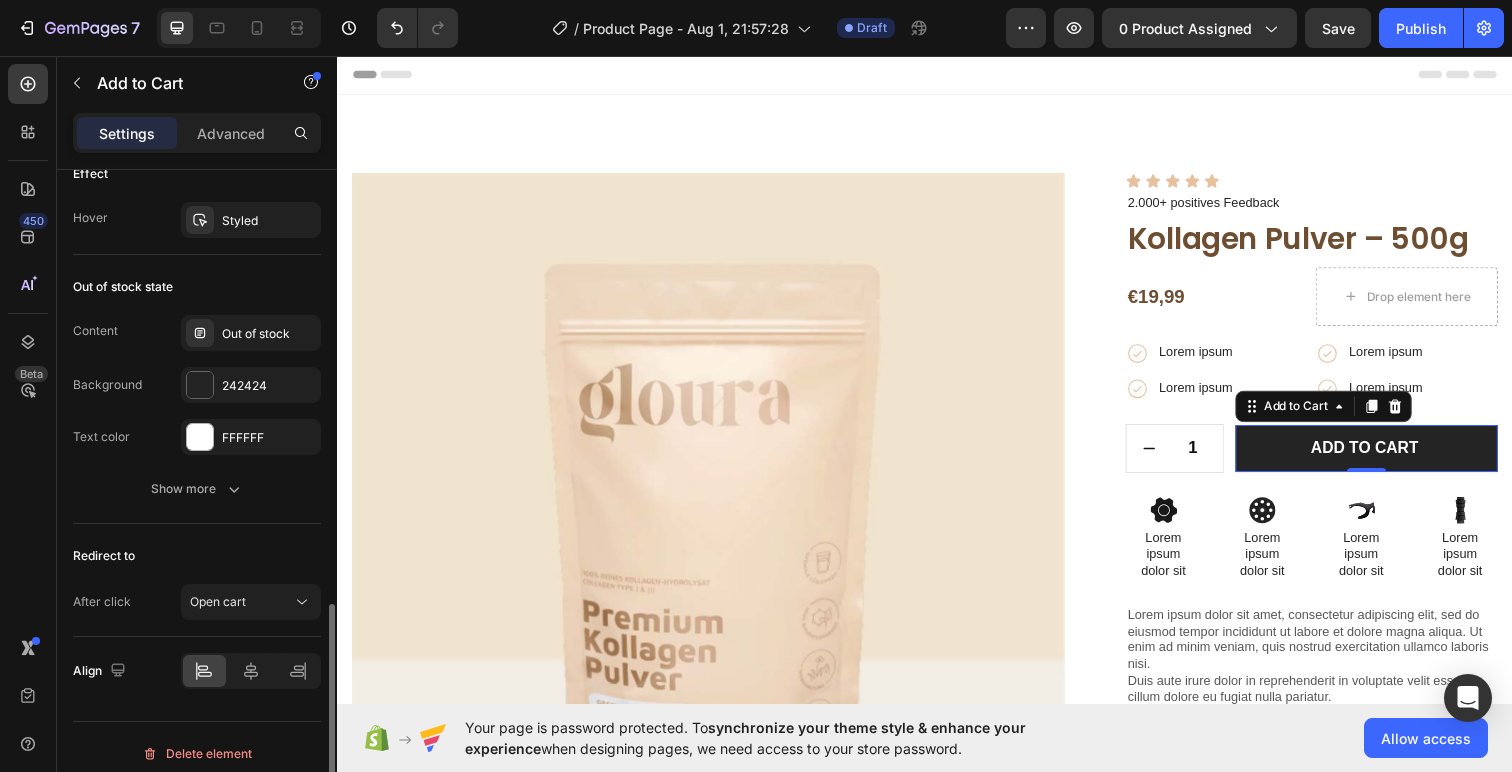 scroll, scrollTop: 1484, scrollLeft: 0, axis: vertical 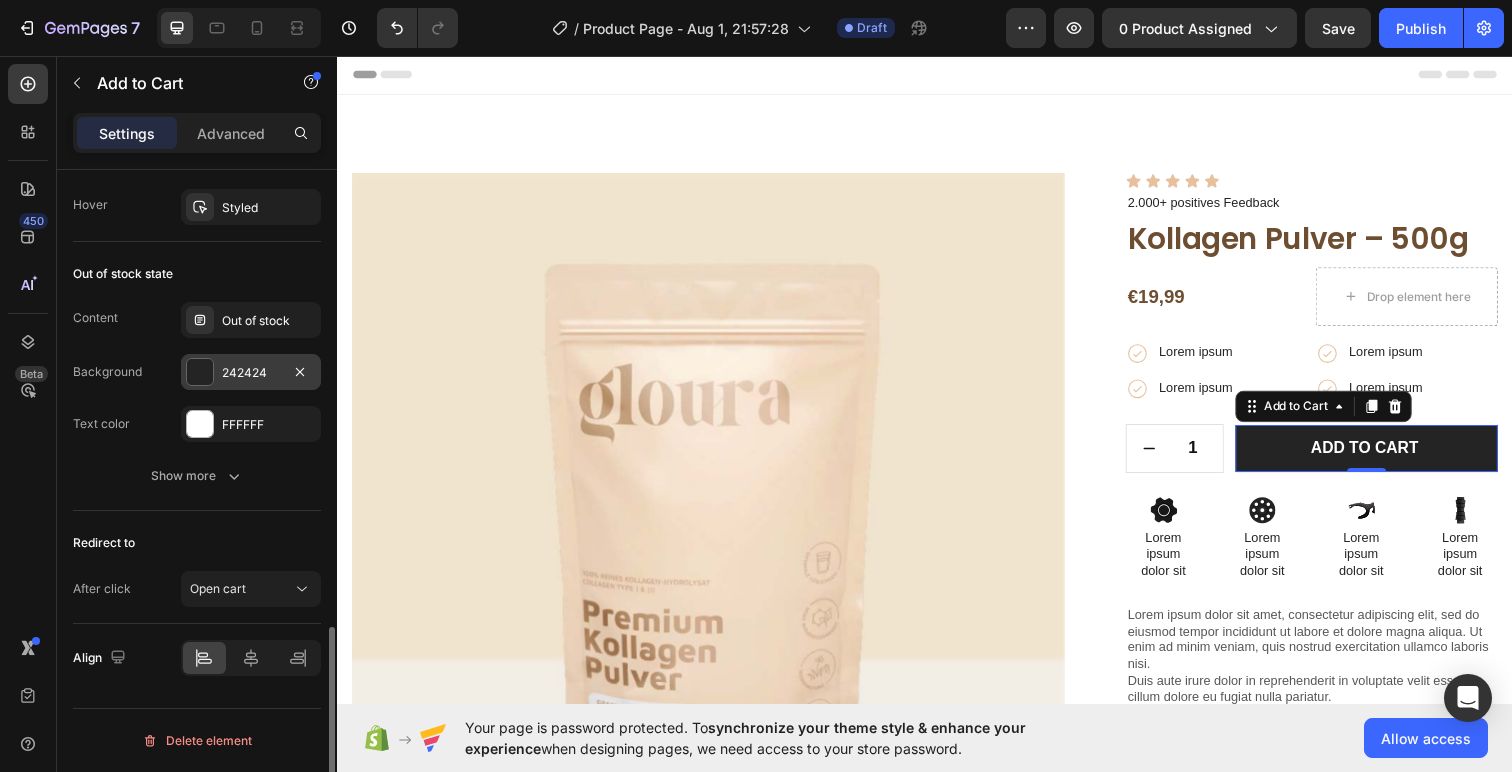 click at bounding box center (200, 372) 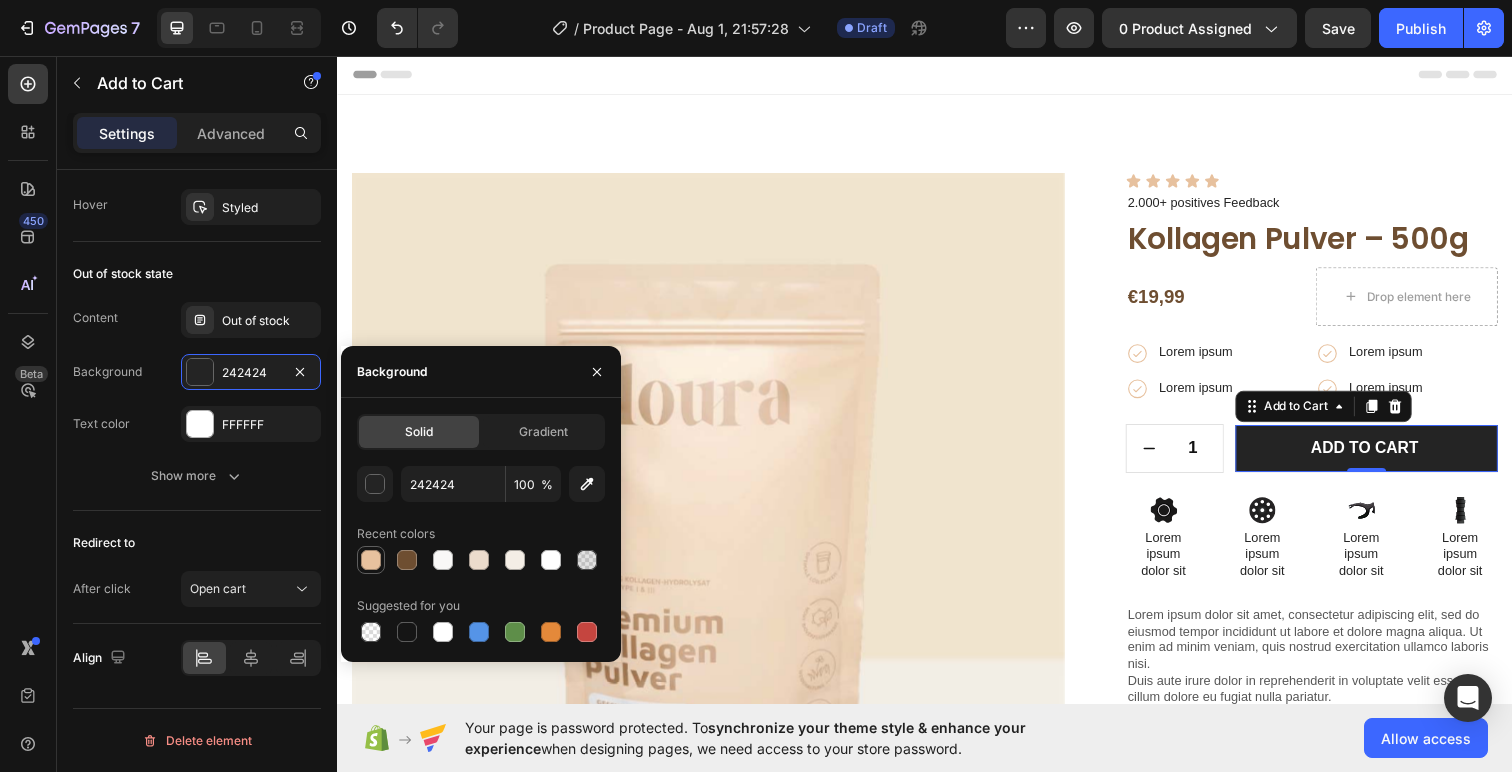 click at bounding box center (371, 560) 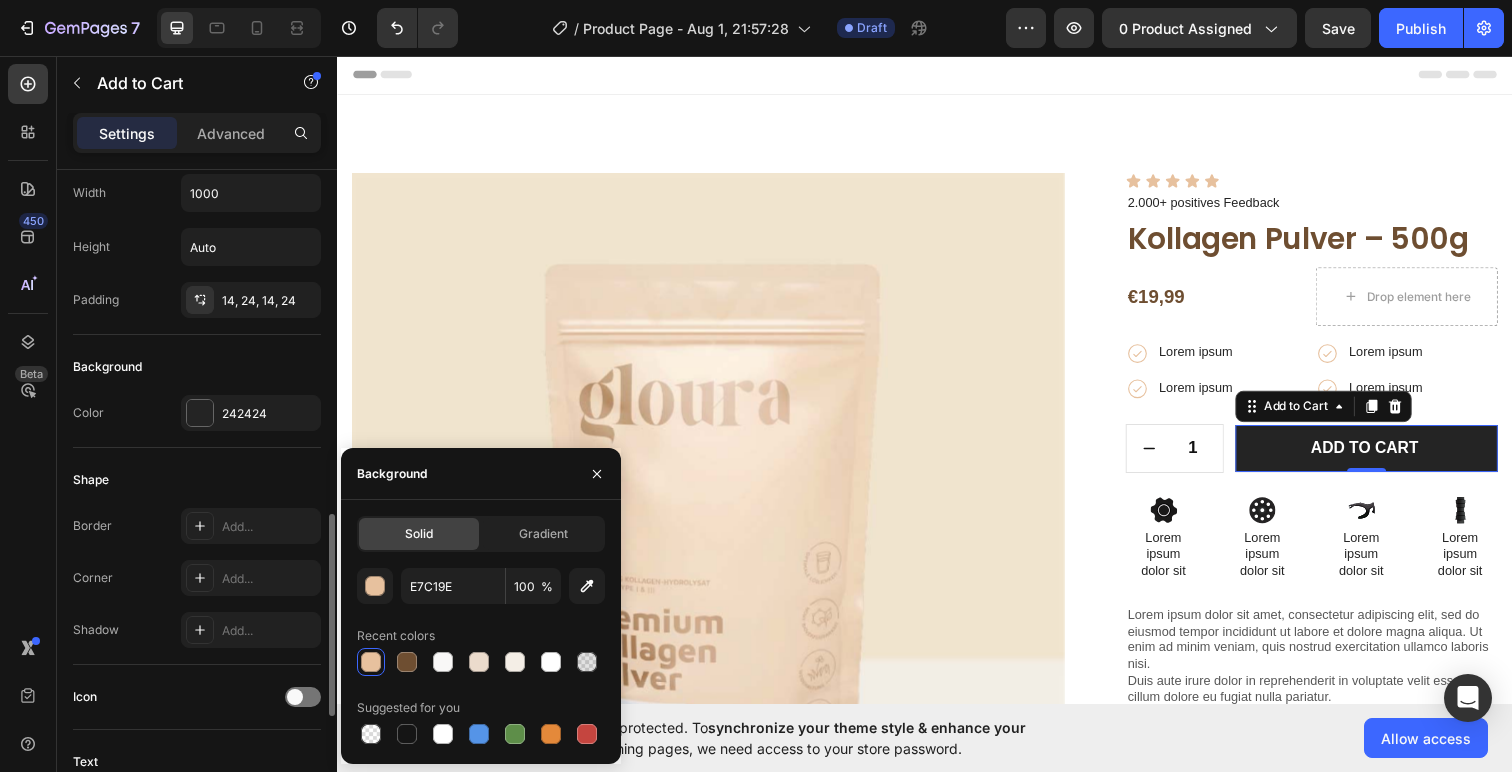 scroll, scrollTop: 263, scrollLeft: 0, axis: vertical 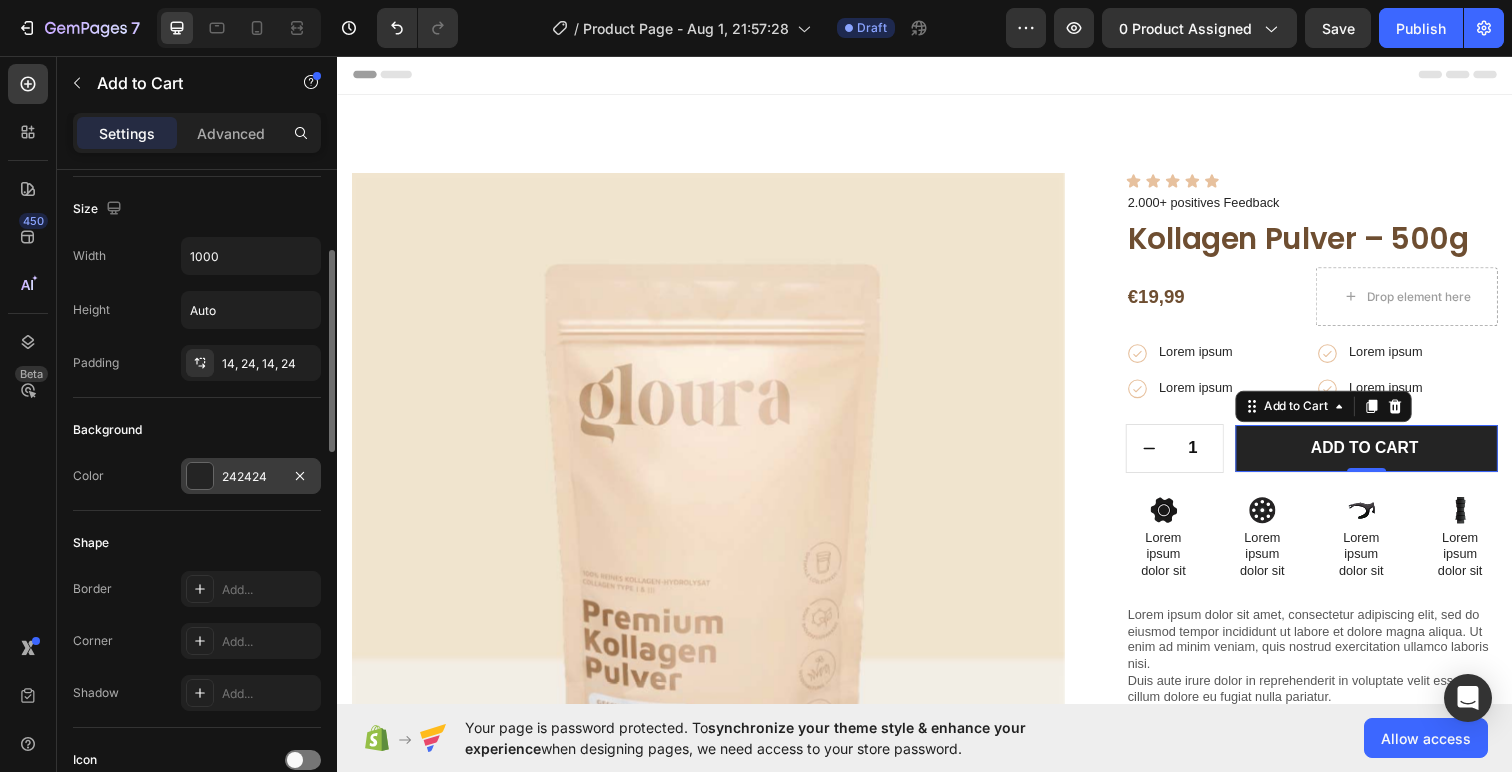 click at bounding box center [200, 476] 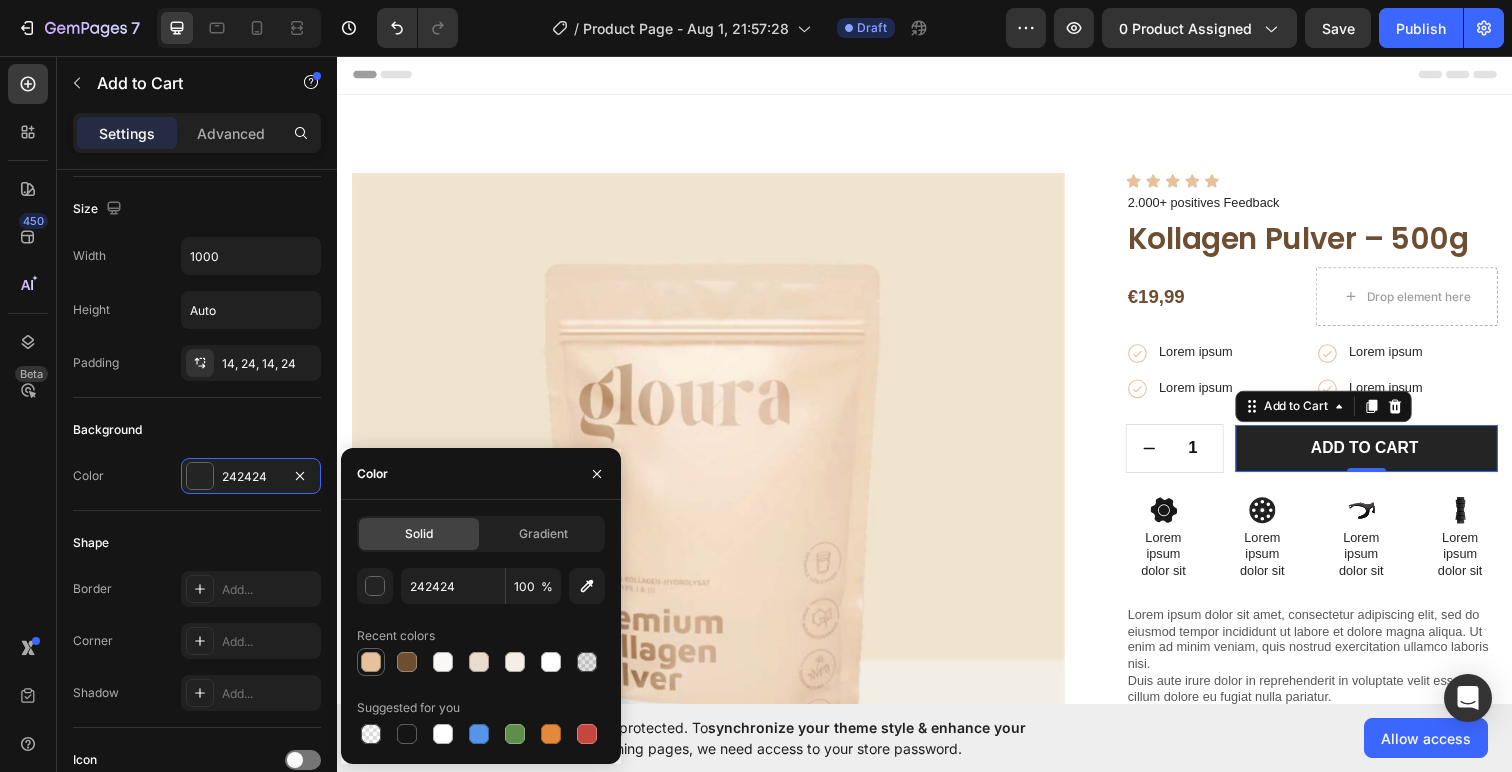 click at bounding box center (371, 662) 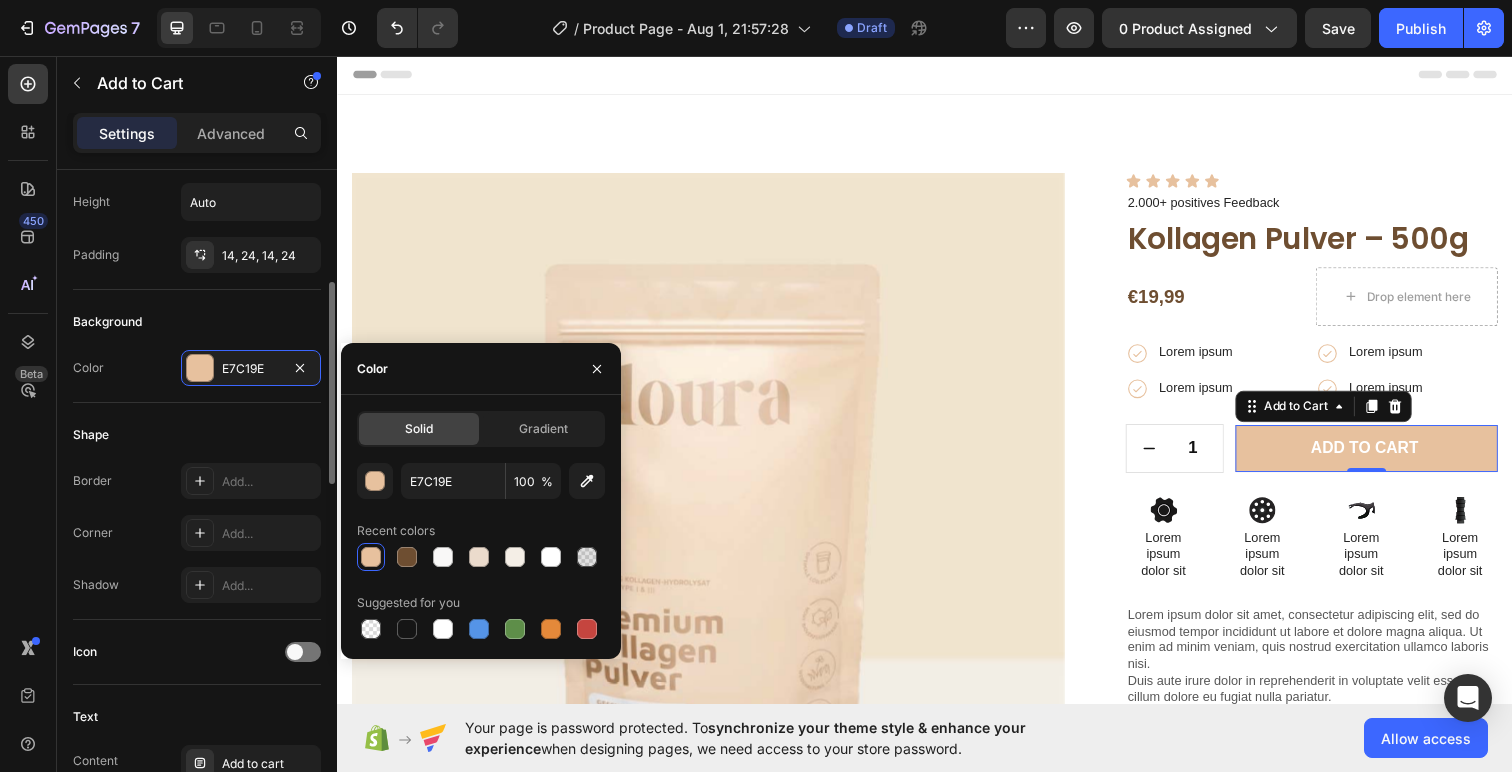 scroll, scrollTop: 369, scrollLeft: 0, axis: vertical 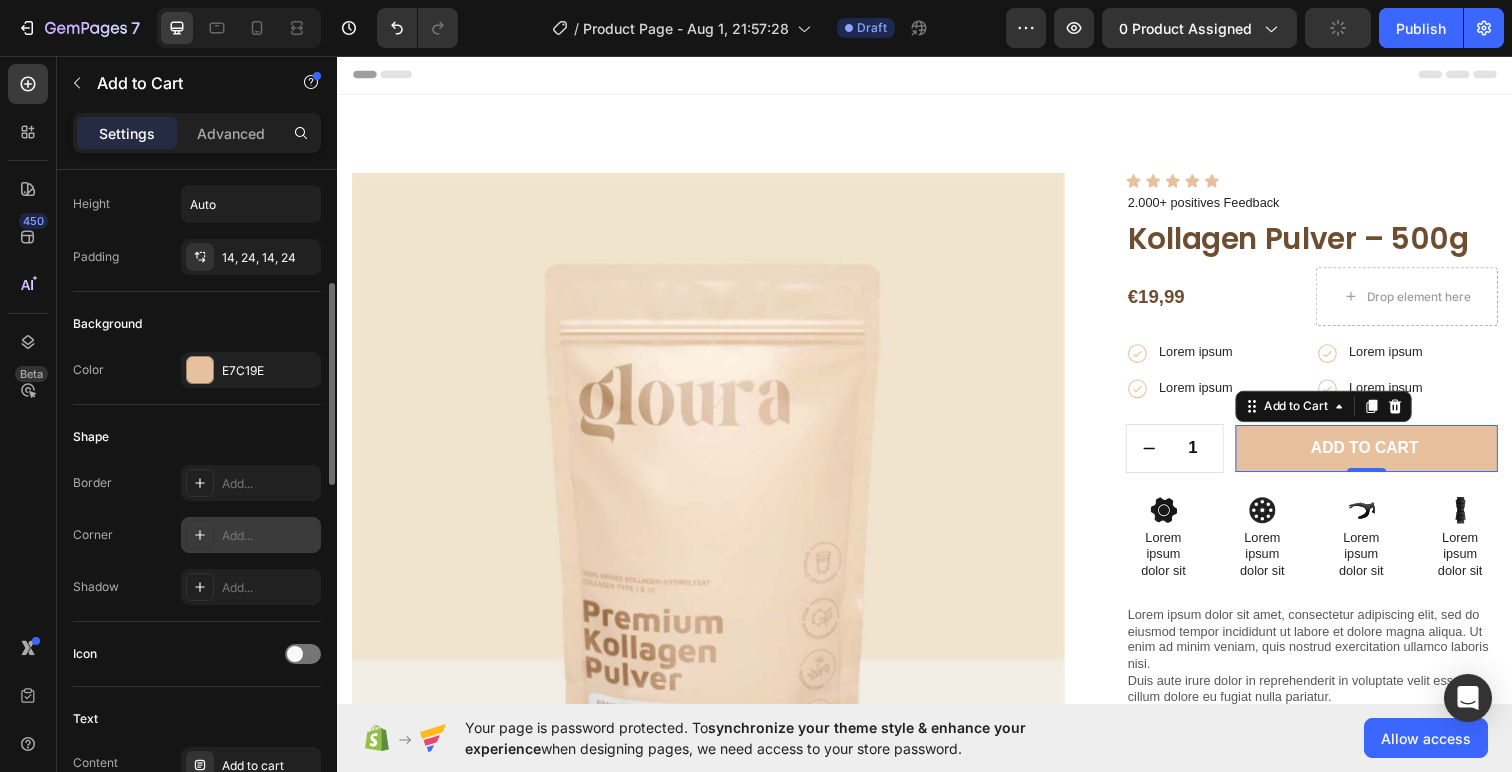 click 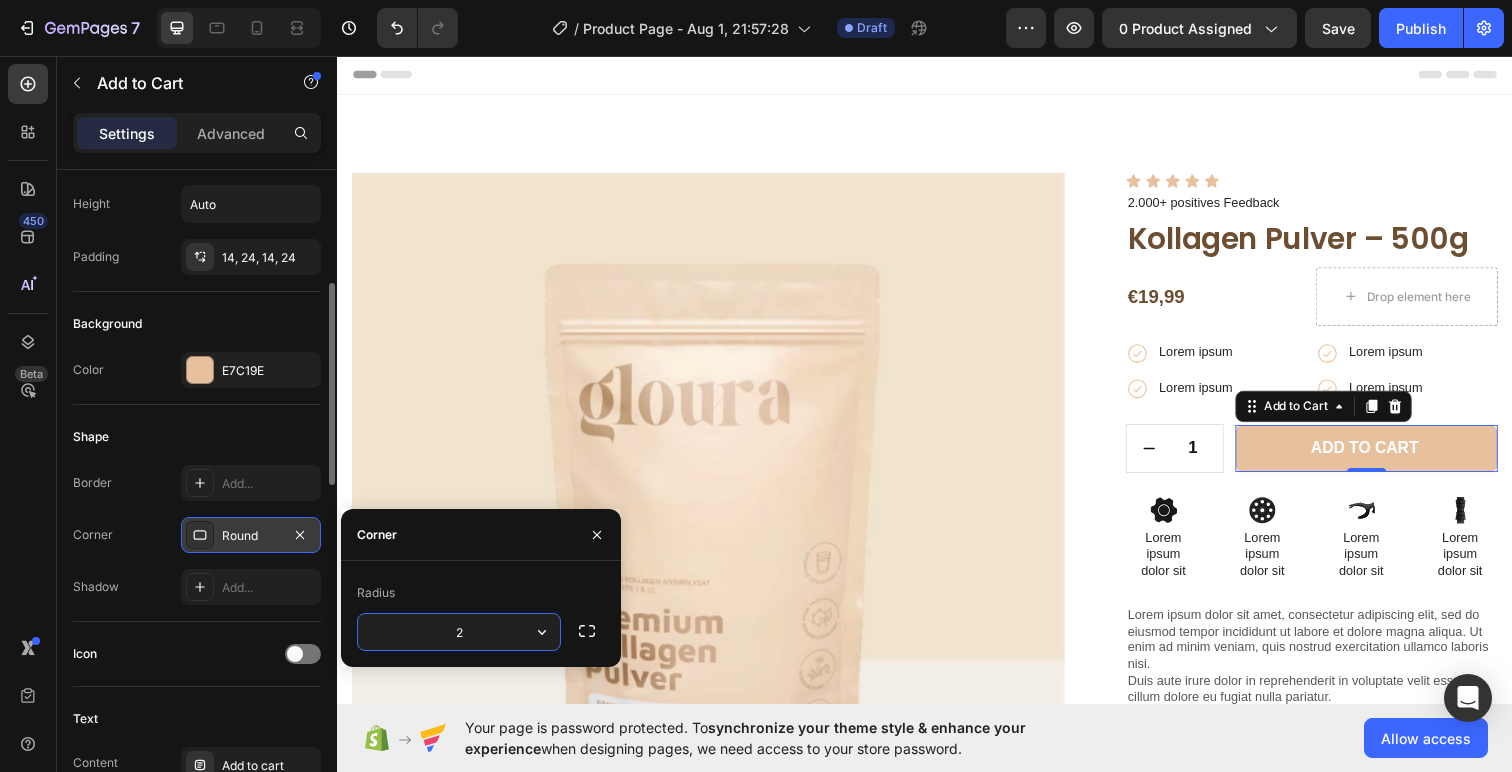 type on "20" 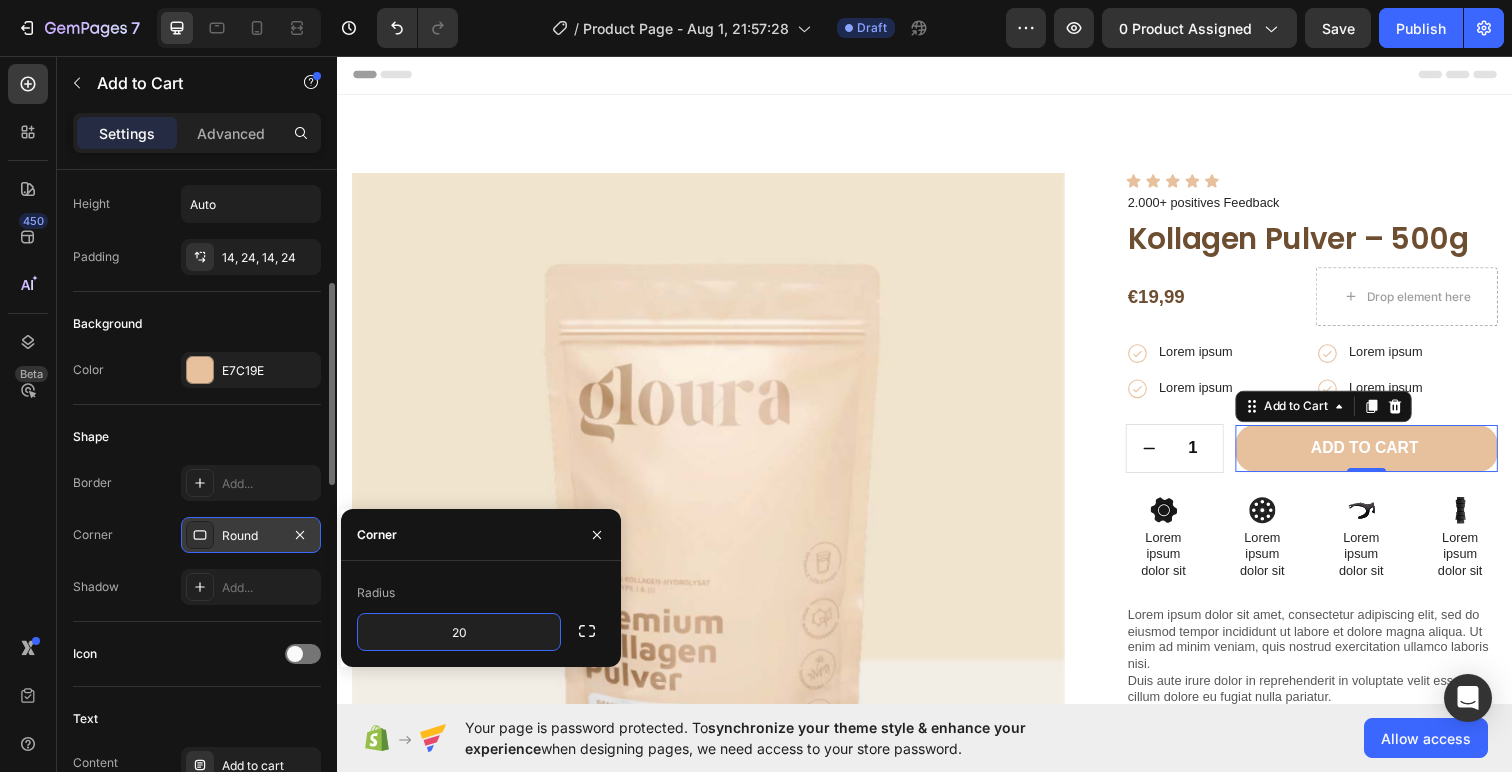 click on "Header" at bounding box center [937, 75] 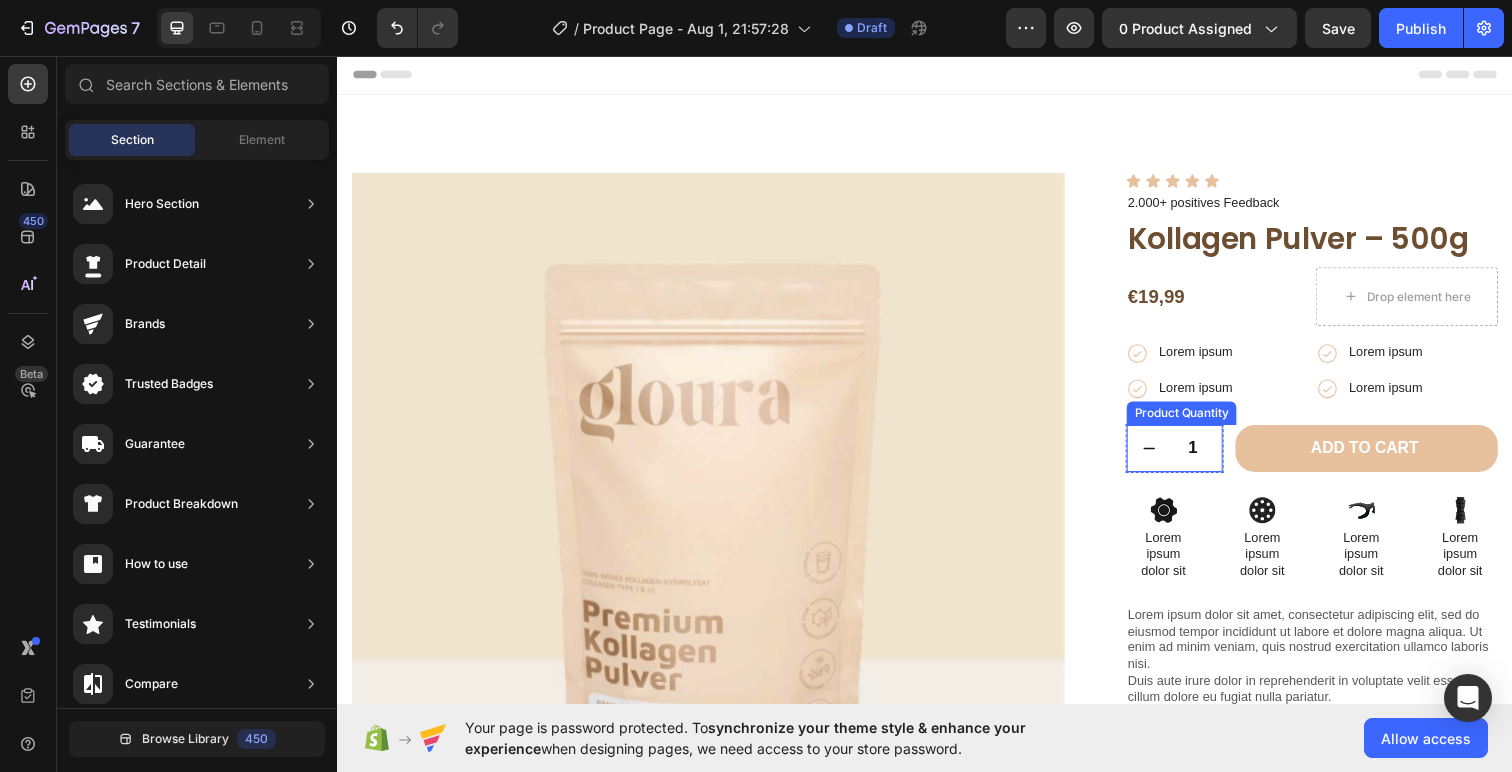 click on "1" at bounding box center [1210, 457] 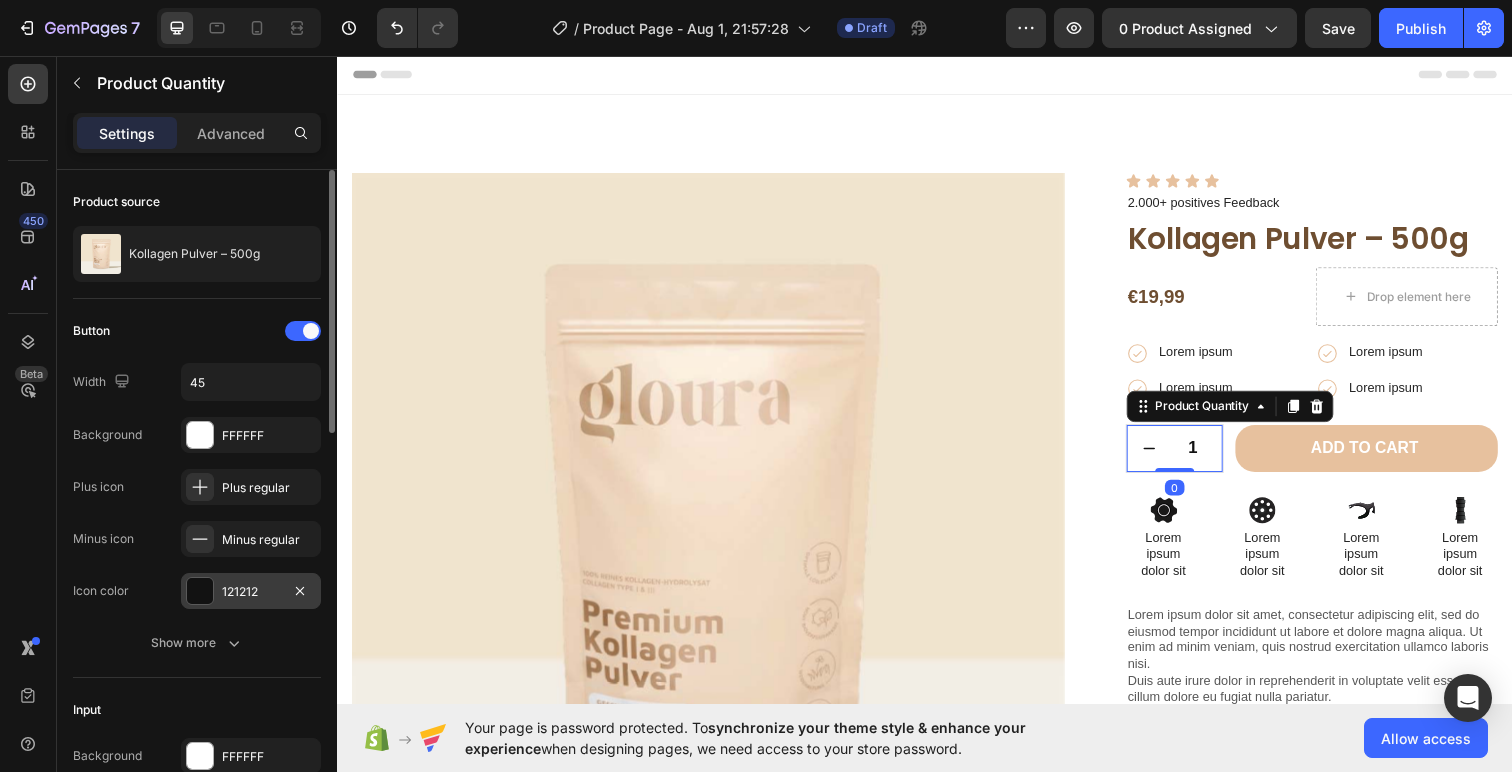 click at bounding box center [200, 591] 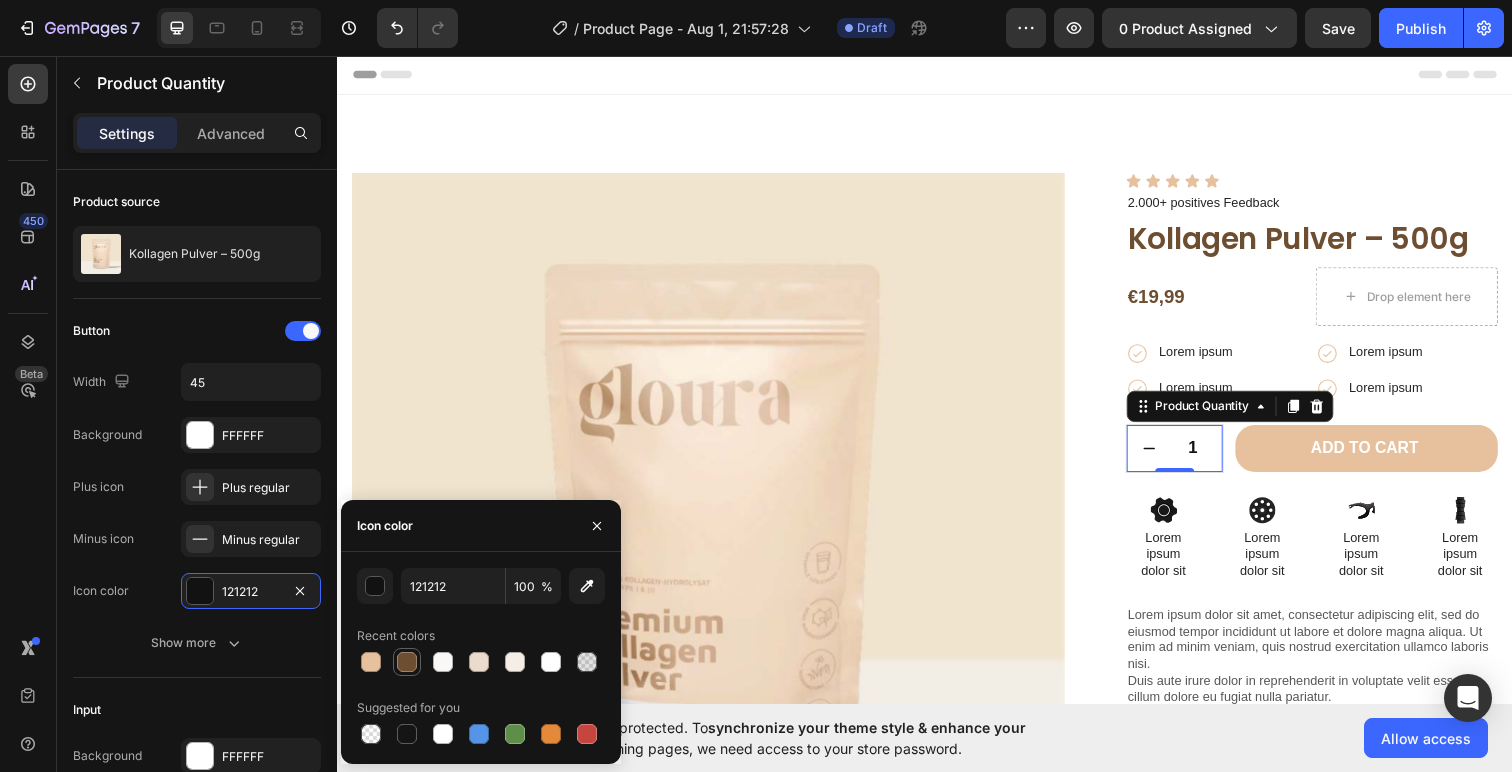 click at bounding box center (407, 662) 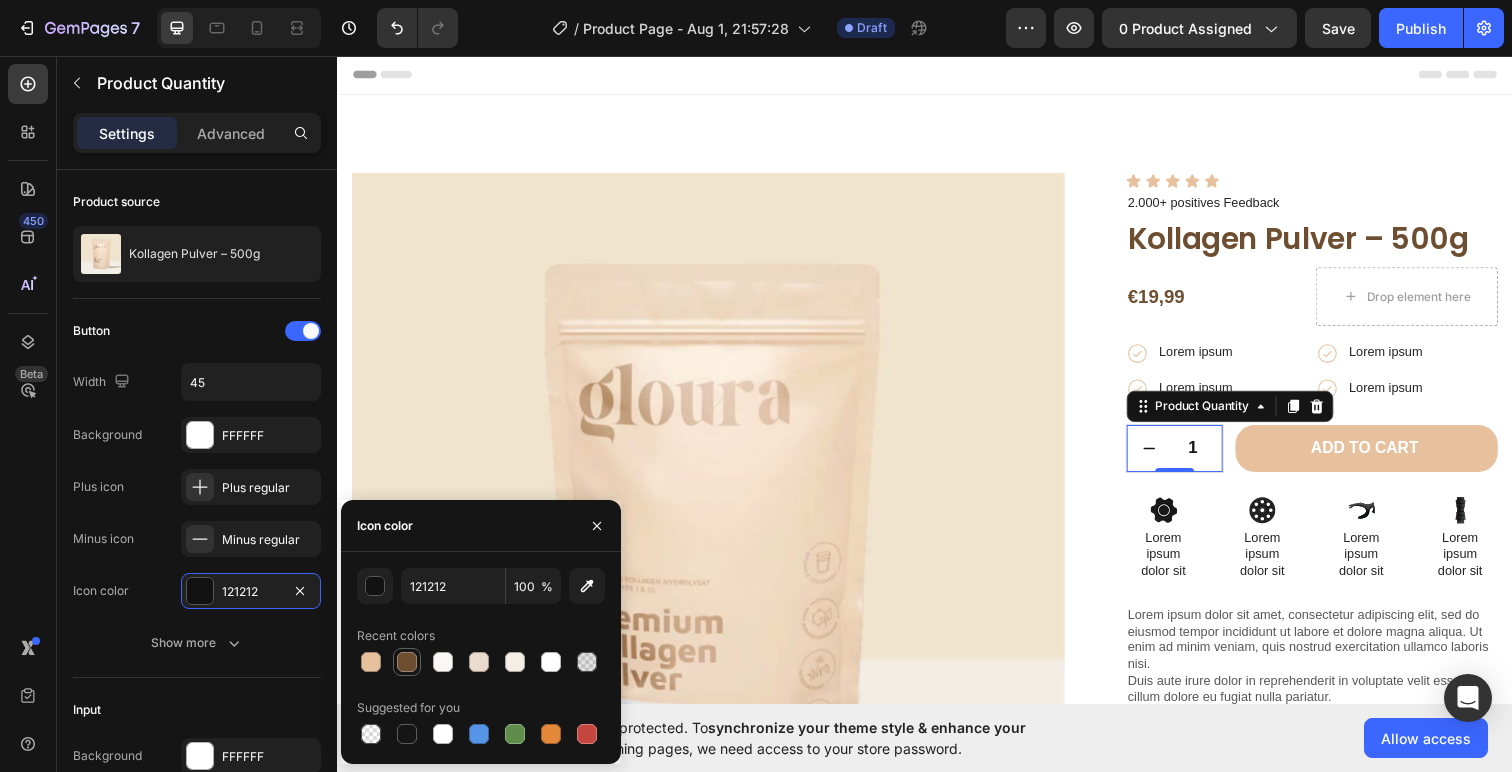 type on "6E4E31" 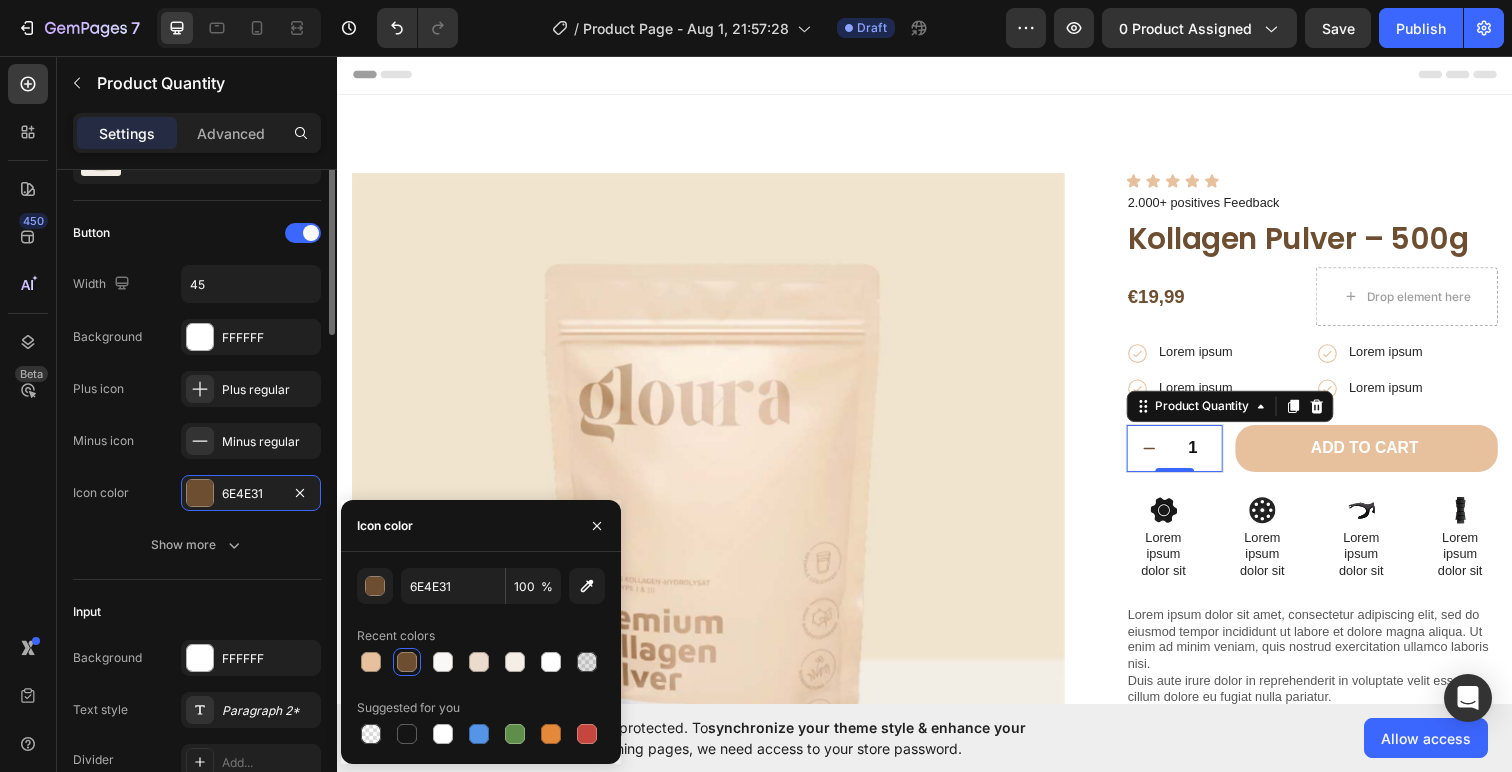 scroll, scrollTop: 0, scrollLeft: 0, axis: both 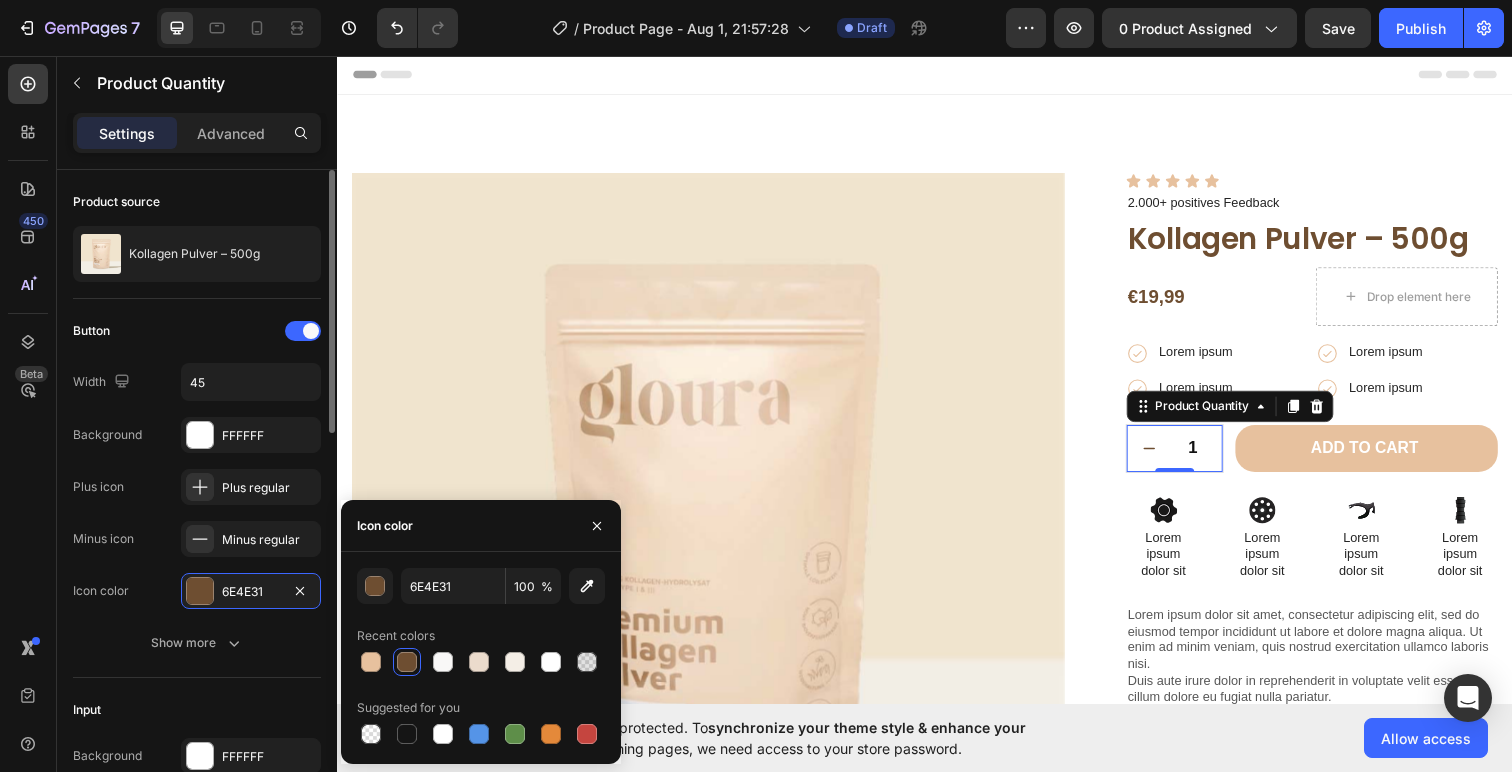 click on "Button" at bounding box center [197, 331] 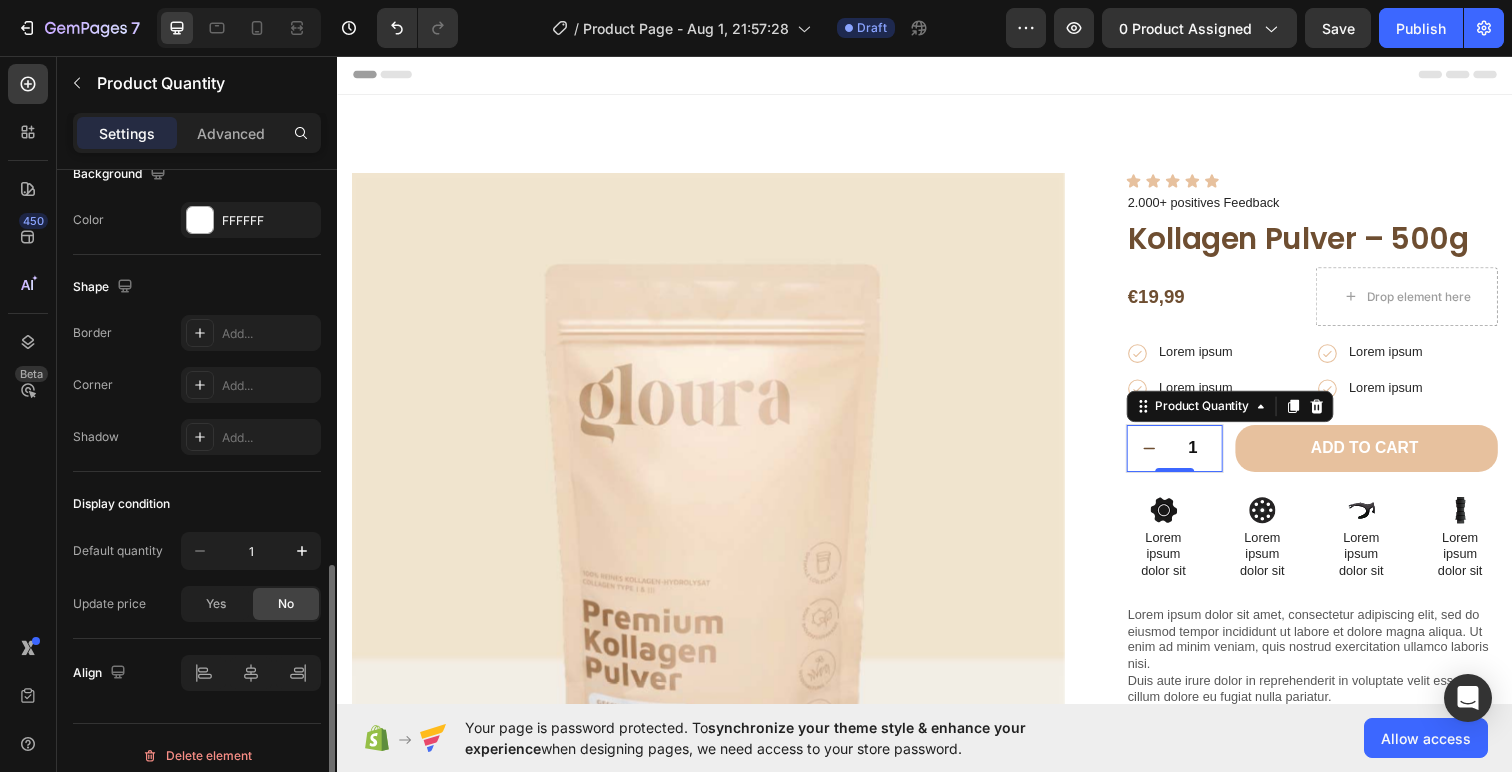 scroll, scrollTop: 989, scrollLeft: 0, axis: vertical 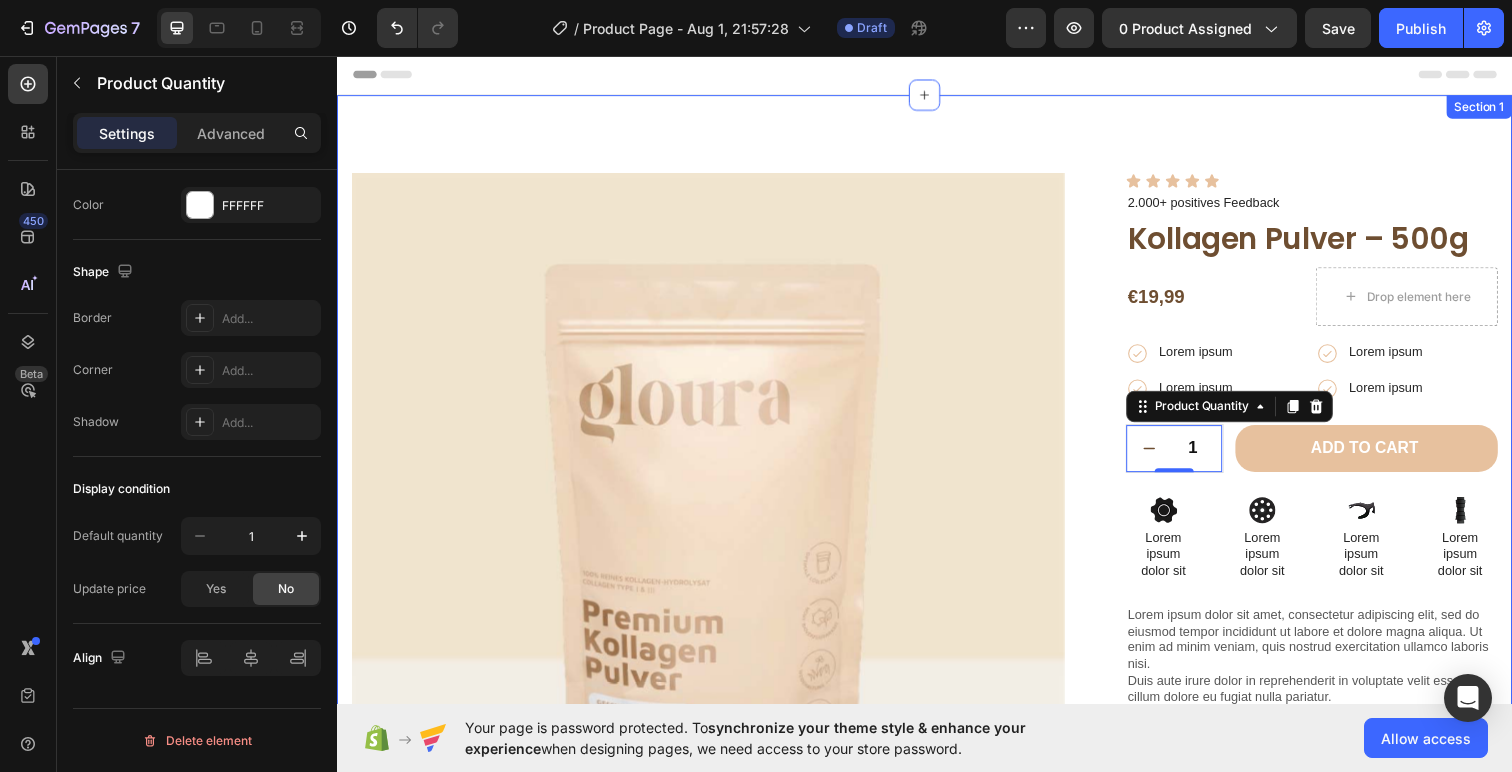 click on "Product Images Image Image Row Image Image Row Image Image Row Row
Icon
Icon
Icon
Icon
Icon Icon List 2.000+ positives Feedback Text Block Kollagen Pulver – 500g Product Title €19,99 Product Price Product Price
Drop element here Row
Icon Lorem ipsum Text Block Row
Icon Lorem ipsum Text Block Row Row
Icon Lorem ipsum Text Block Row
Icon Lorem ipsum Text Block Row Row Row
1
Product Quantity   0 Row Add to cart Add to Cart Row
Icon Lorem ipsum Text Block Row
Icon Lorem ipsum Text Block Row Row
Icon Lorem ipsum Text Block Row
Icon Lorem ipsum Text Block Row Row Row
Icon Lorem ipsum  dolor sit Text Block
Icon Lorem ipsum  dolor sit Text Block" at bounding box center (937, 635) 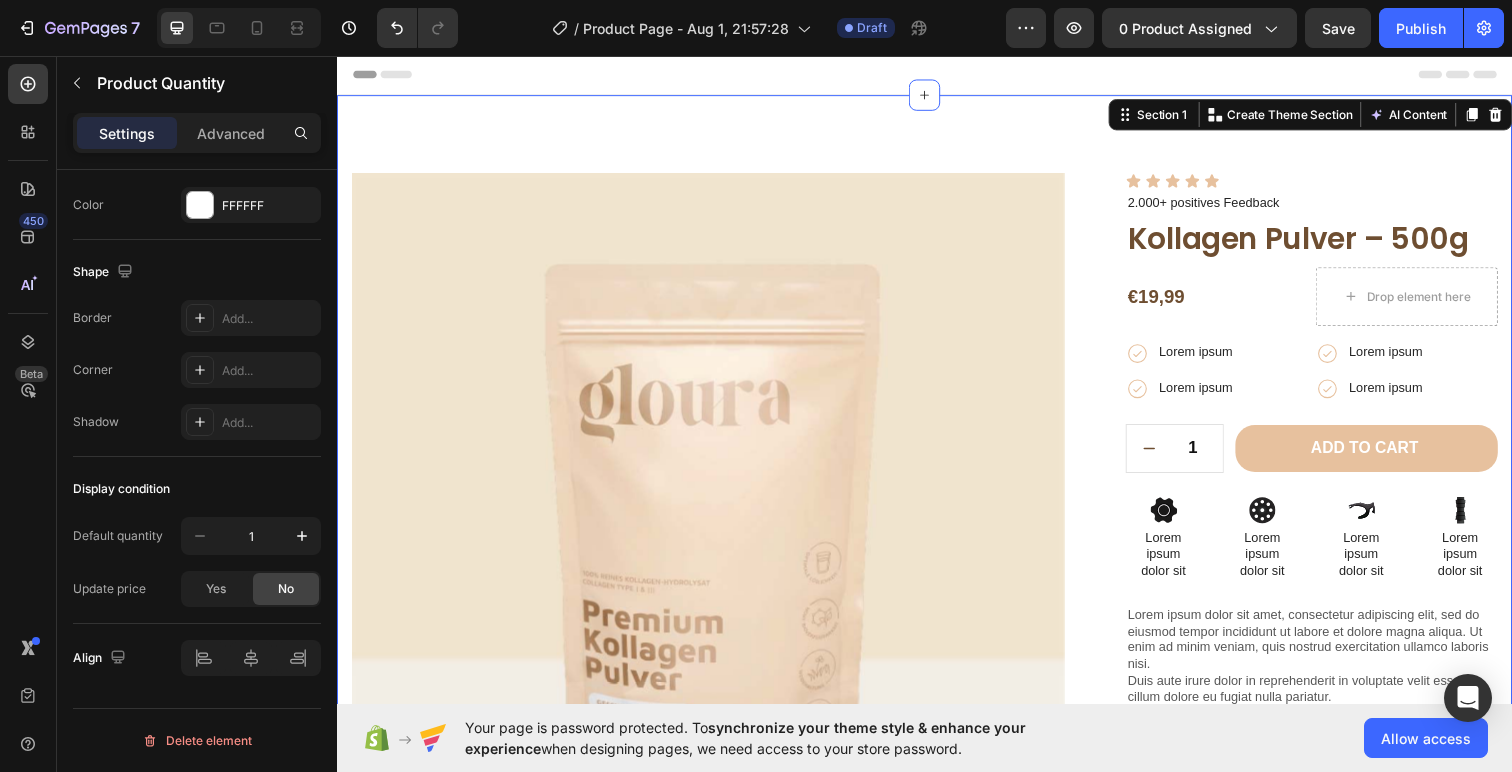 scroll, scrollTop: 0, scrollLeft: 0, axis: both 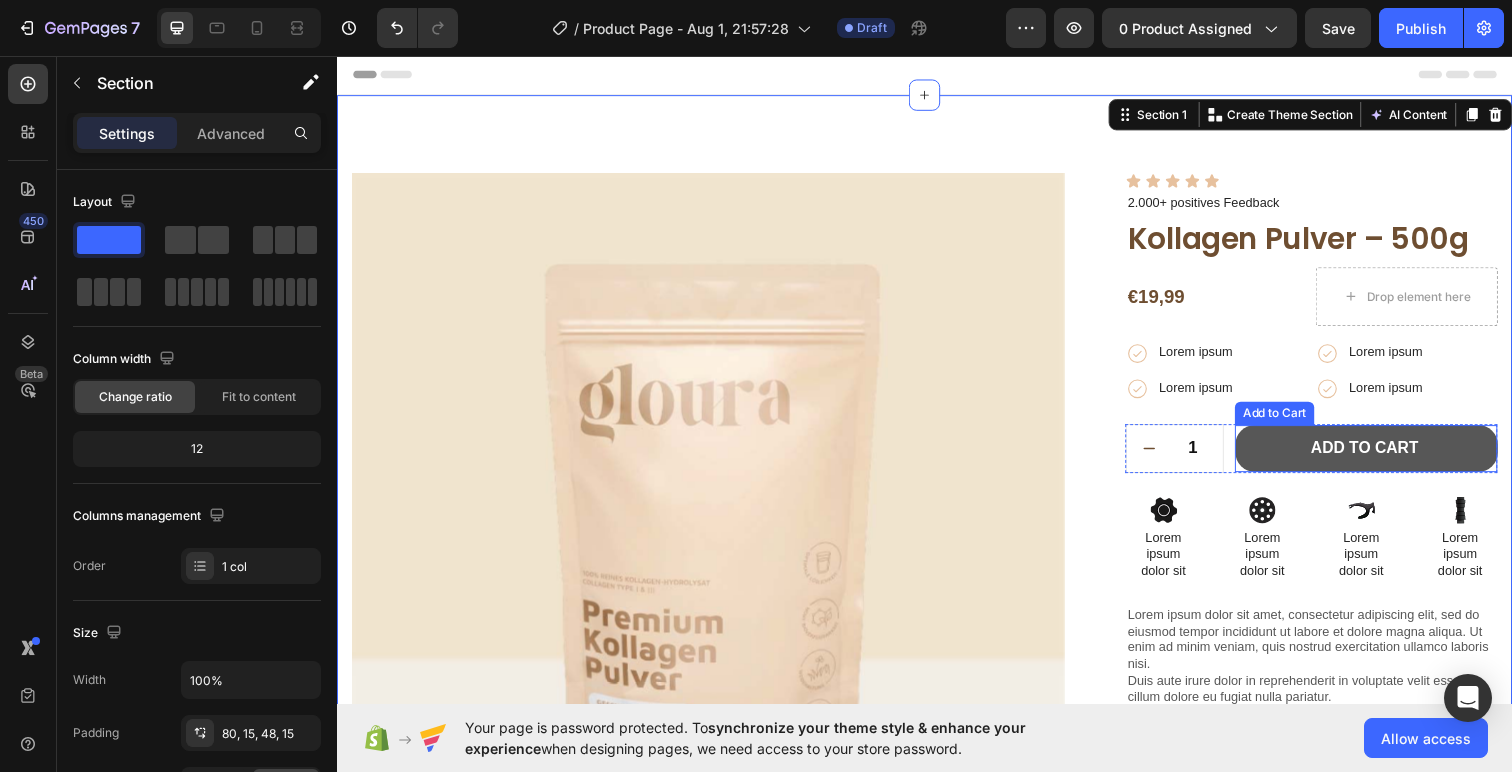 click on "Add to cart" at bounding box center (1388, 457) 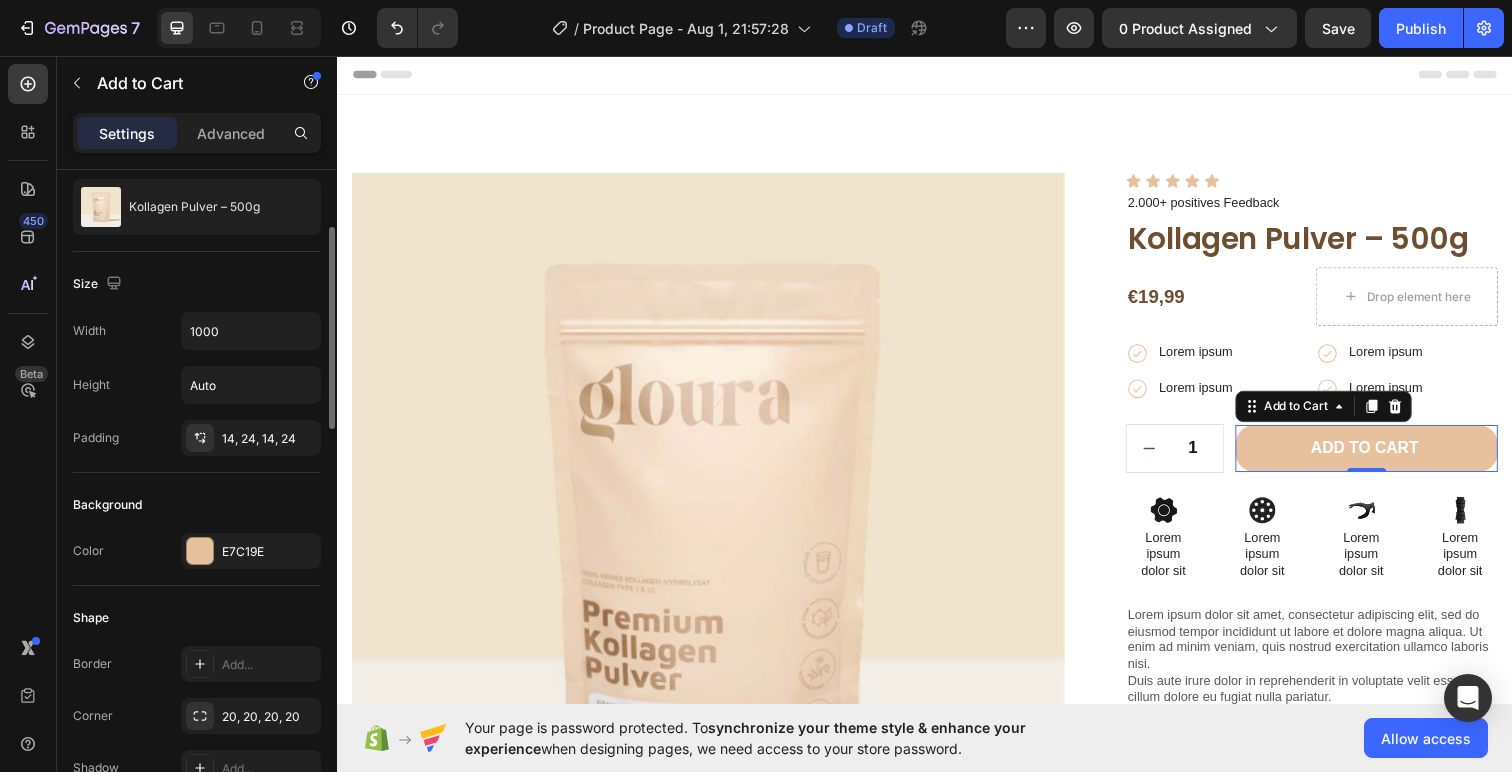 scroll, scrollTop: 0, scrollLeft: 0, axis: both 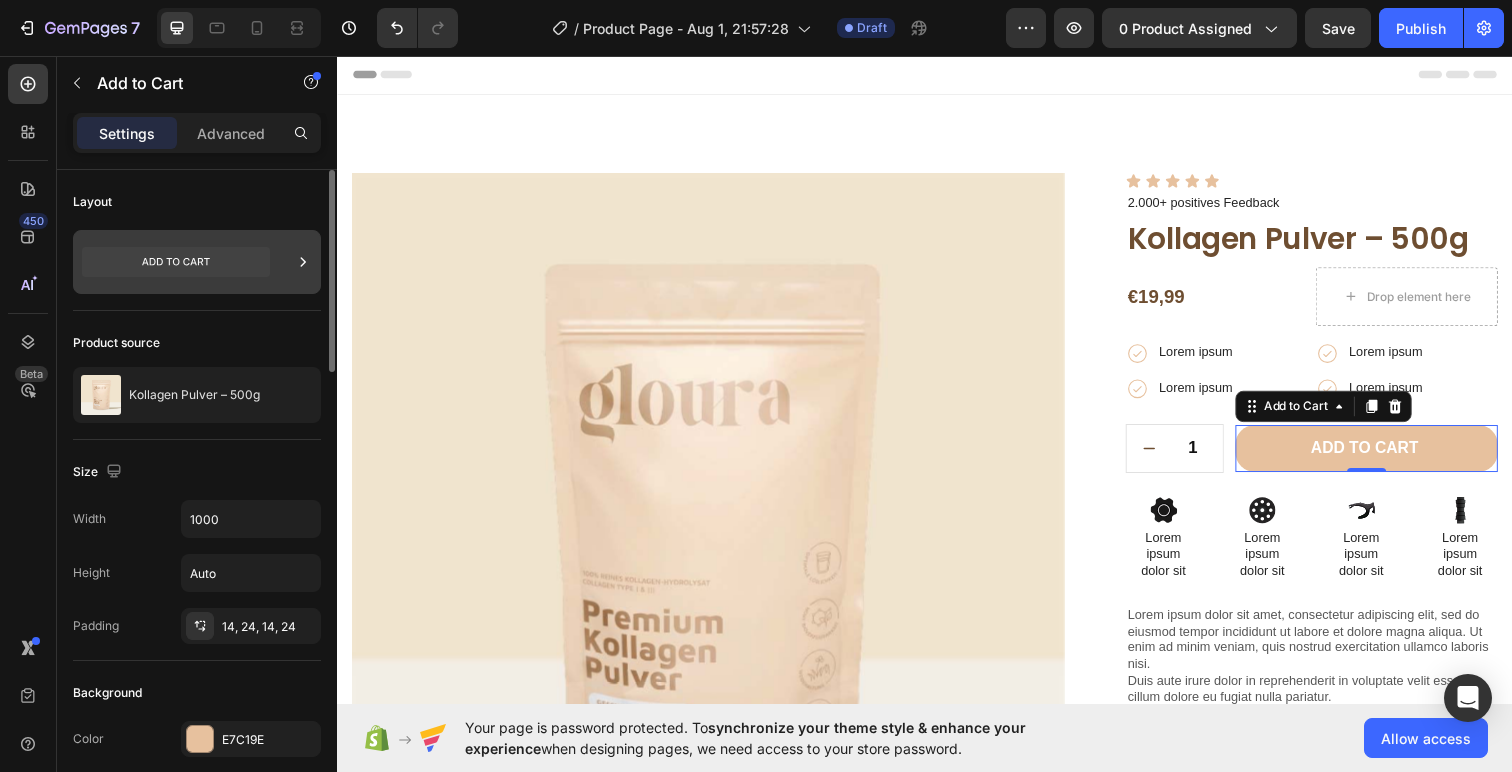 click 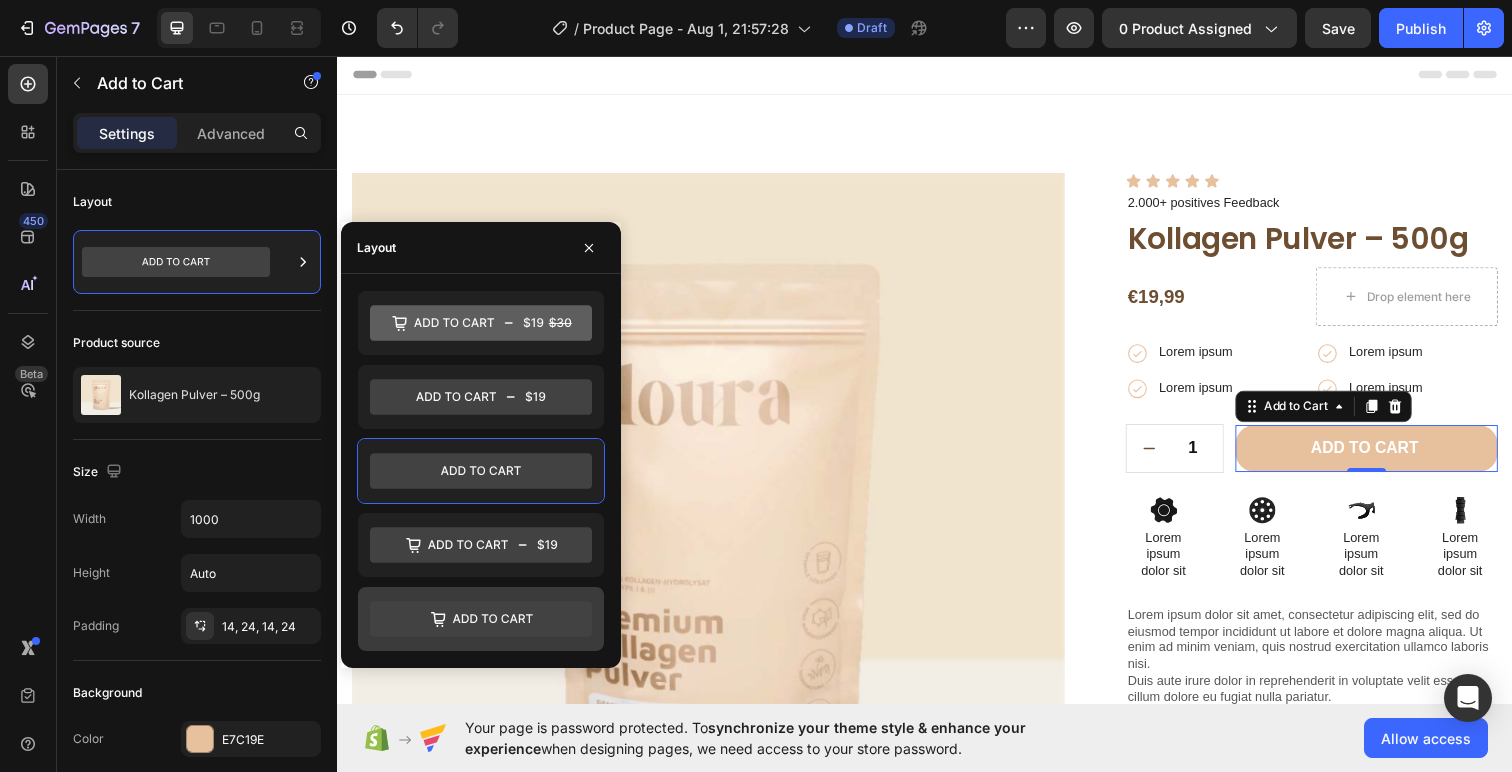 click 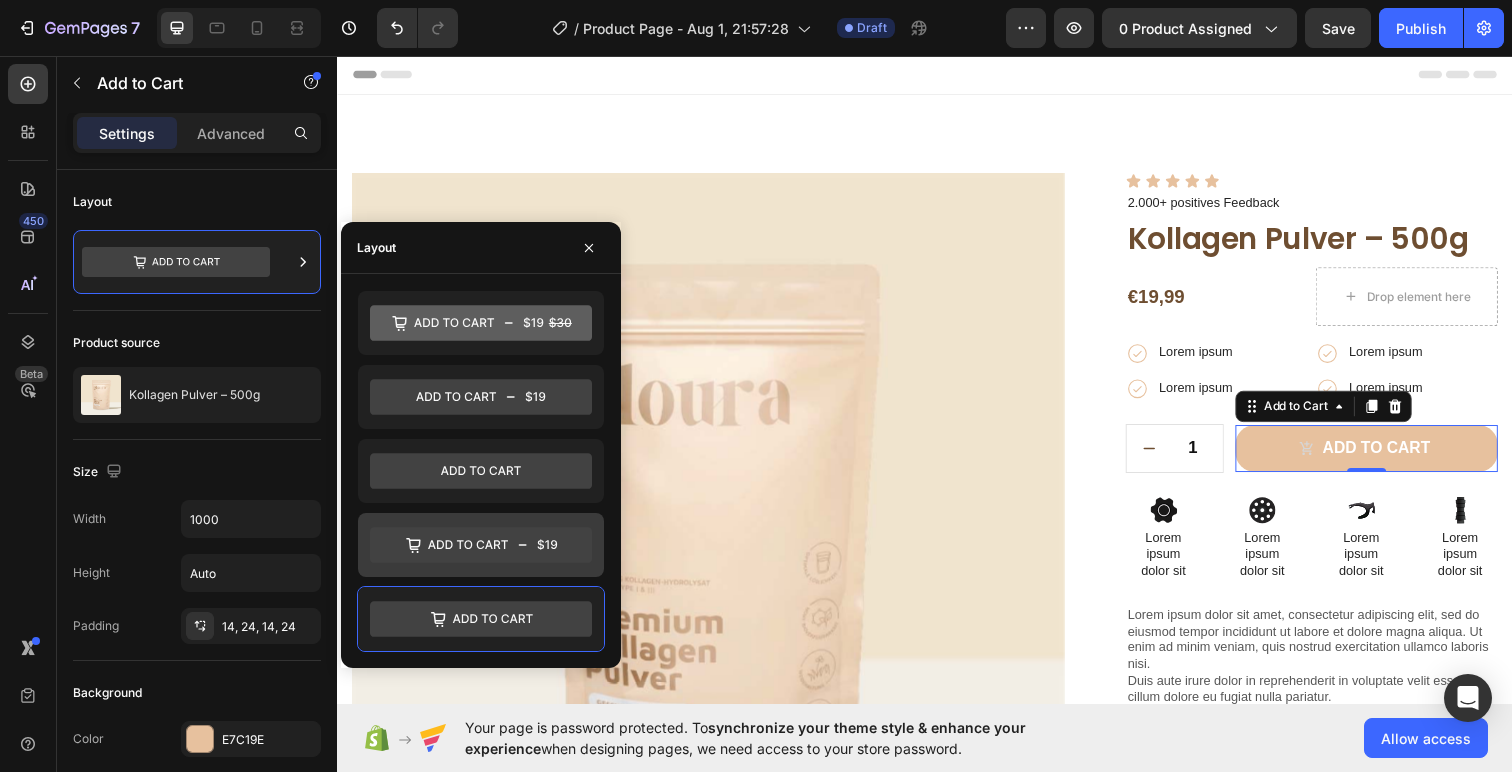 click 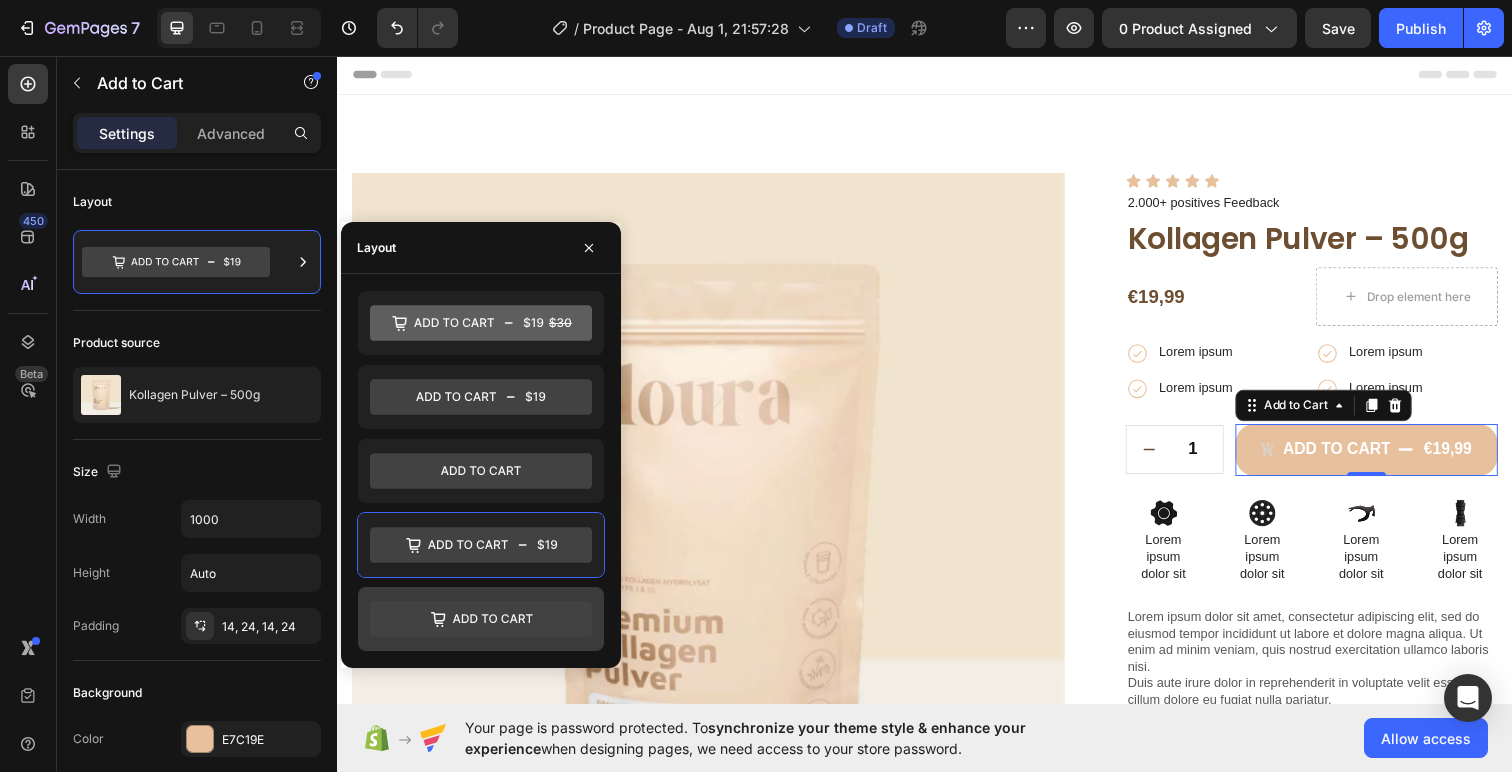 click 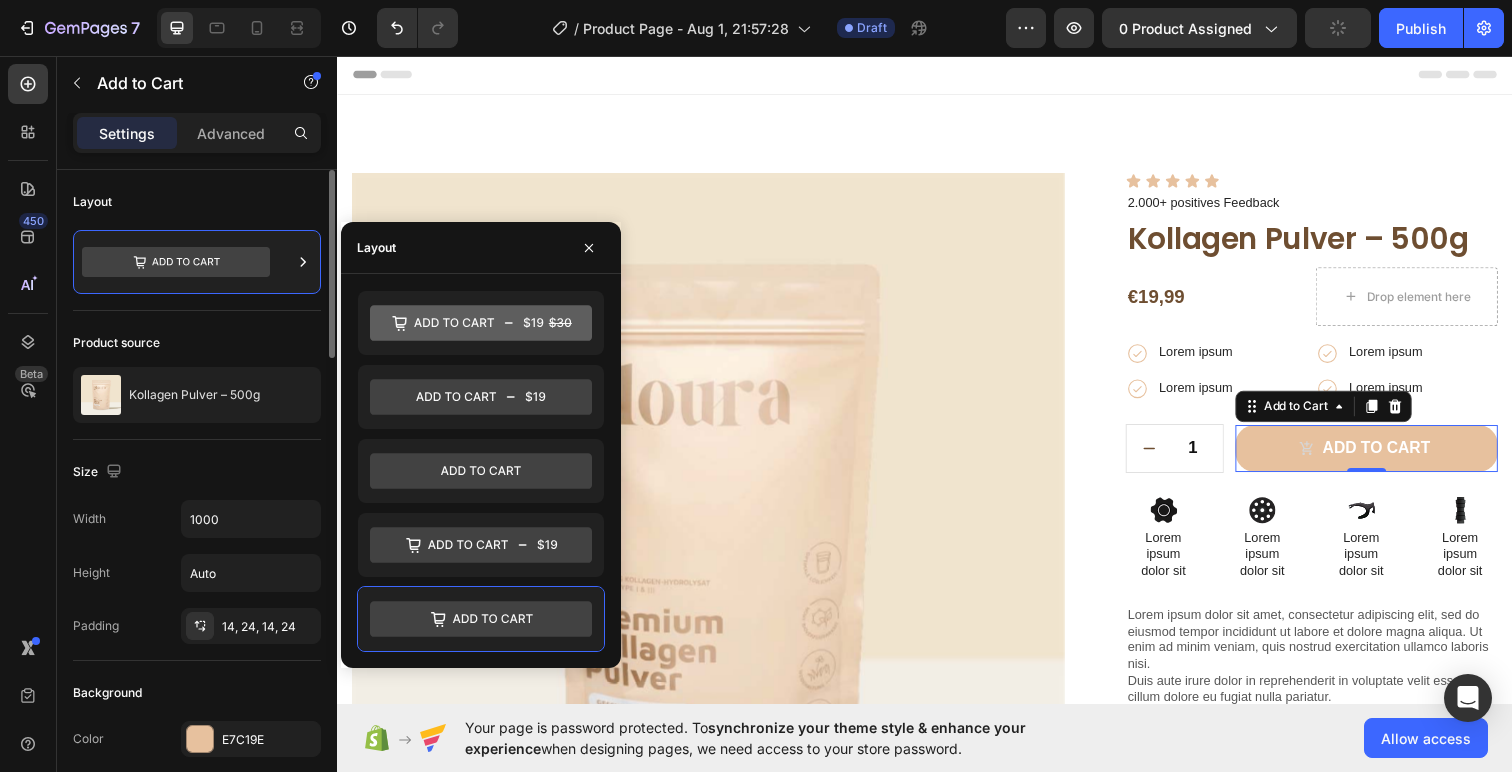 click on "Product source" at bounding box center (197, 343) 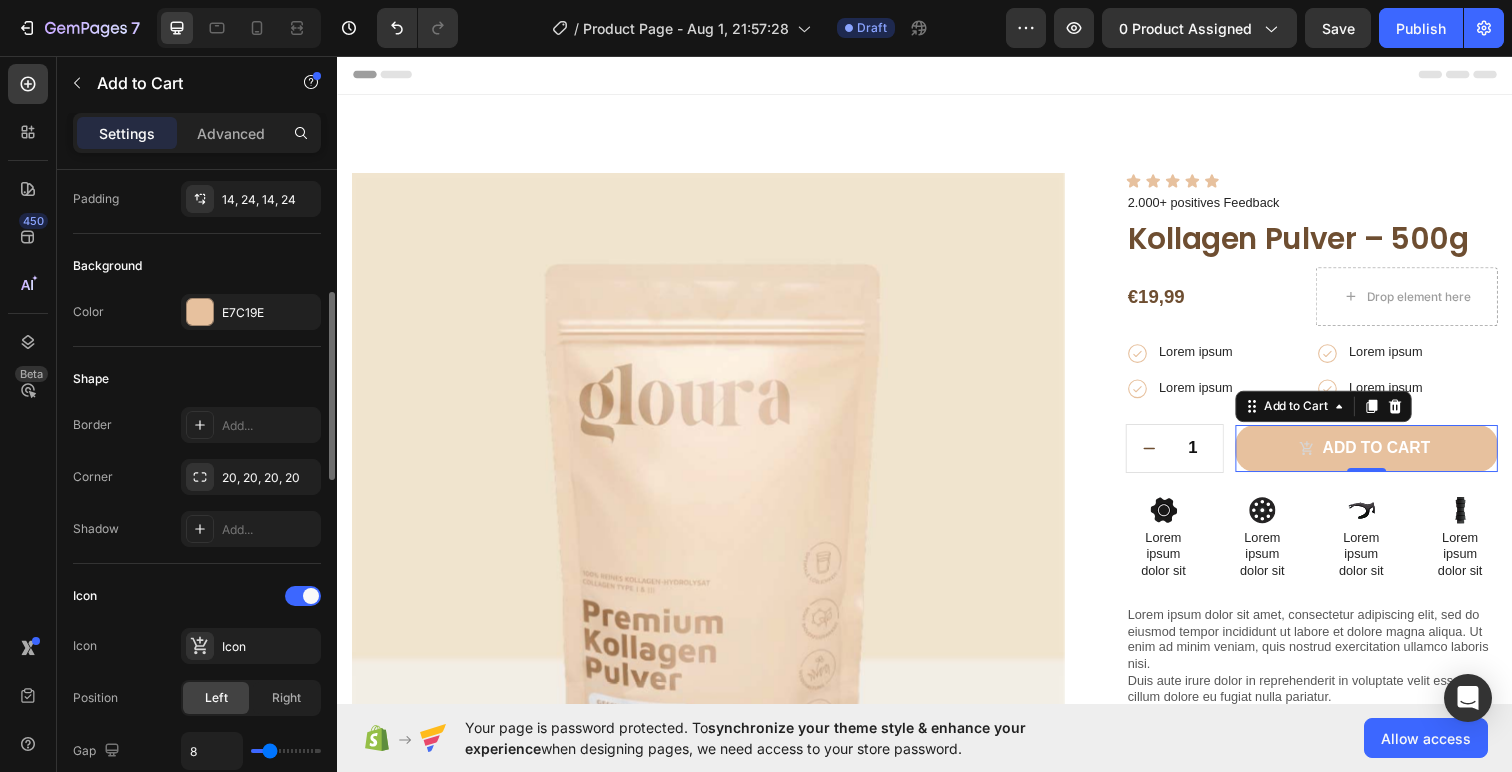 scroll, scrollTop: 599, scrollLeft: 0, axis: vertical 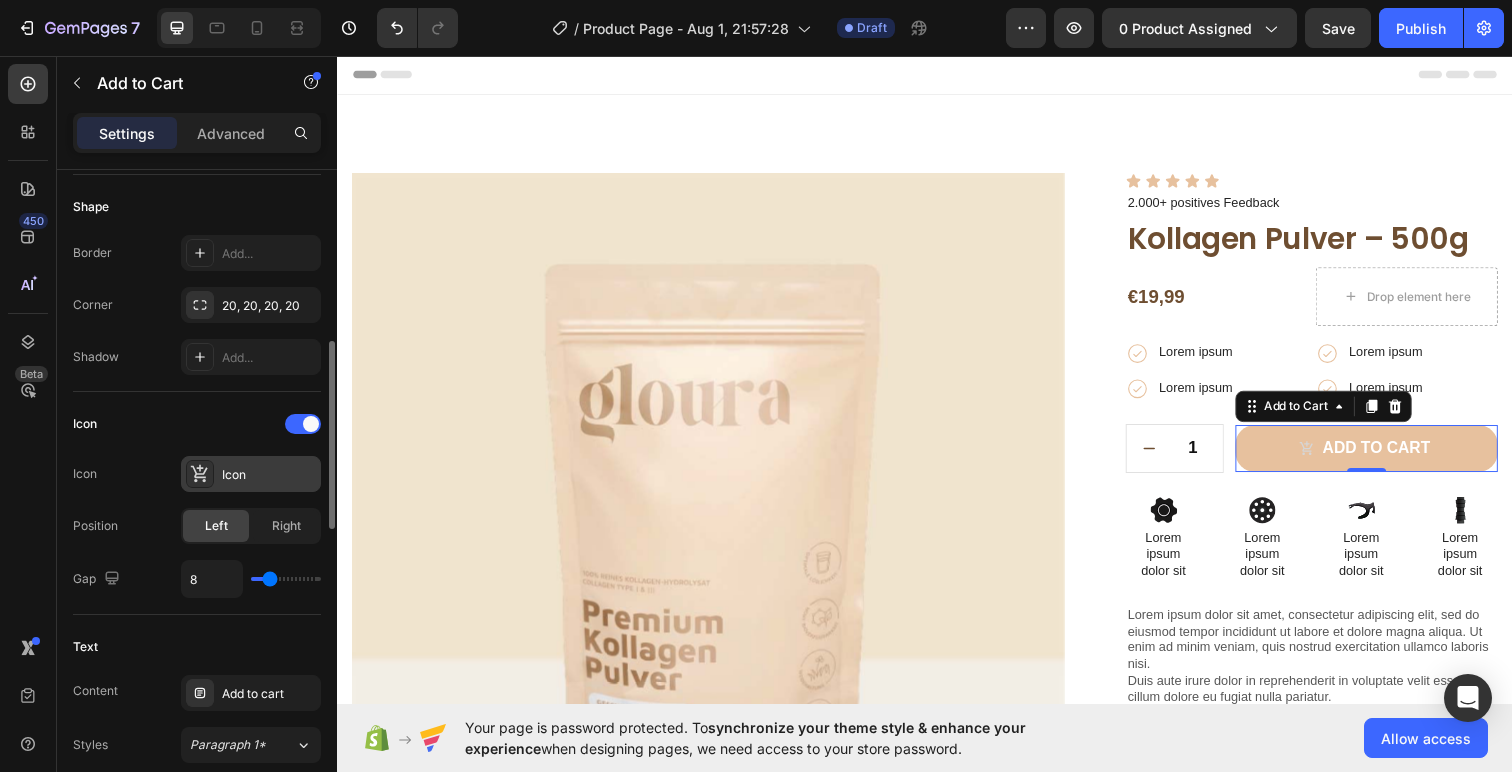 click on "Icon" at bounding box center [269, 475] 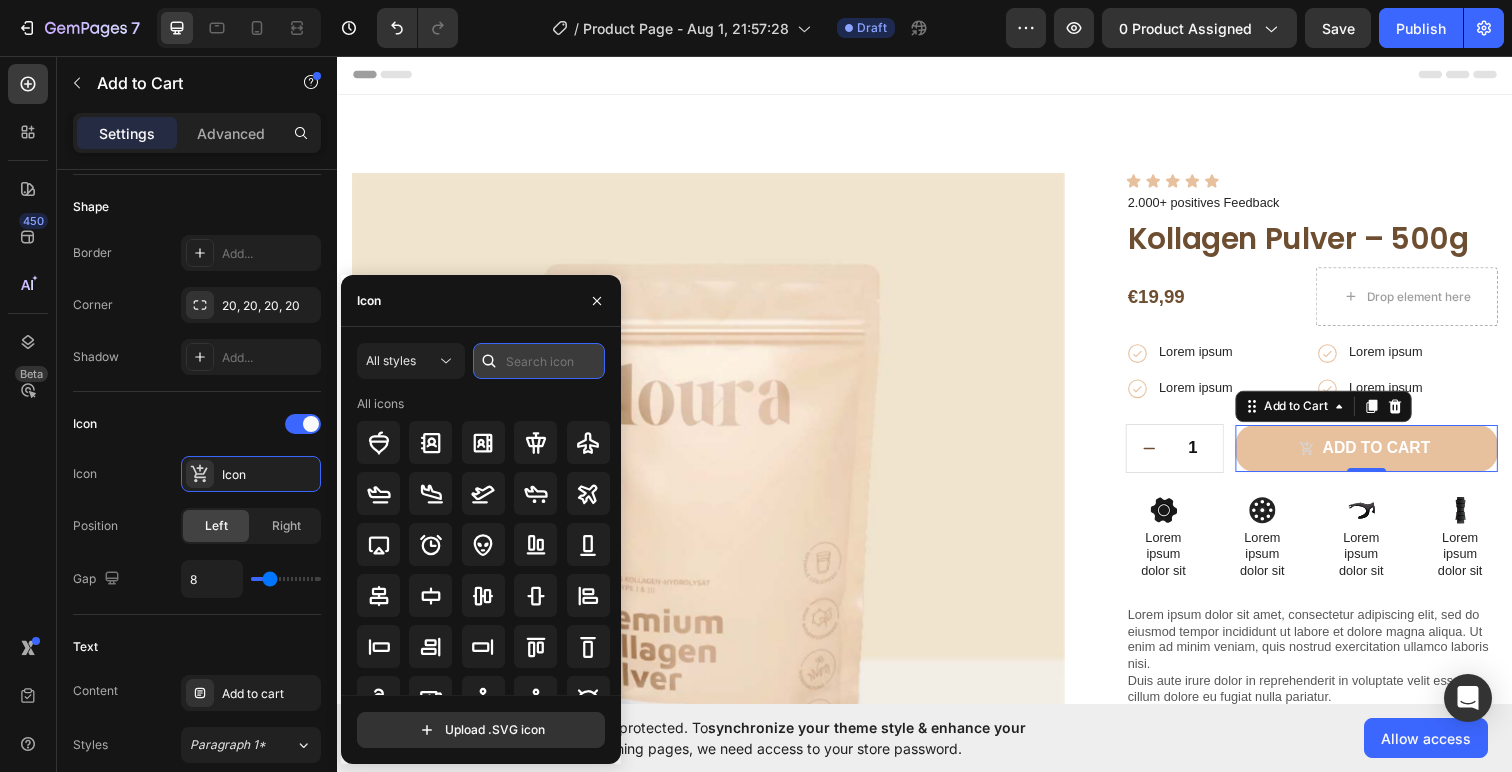click at bounding box center [539, 361] 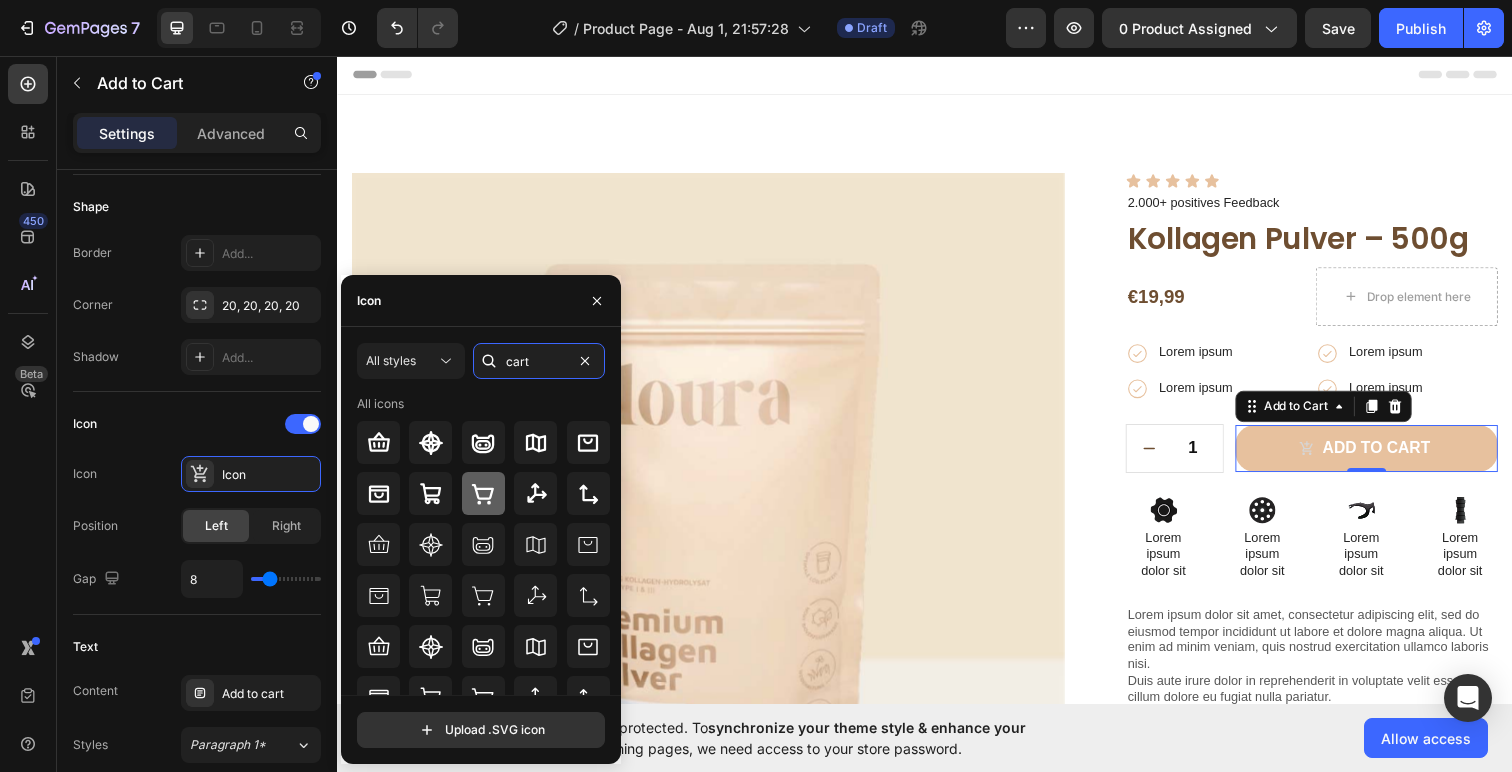type on "cart" 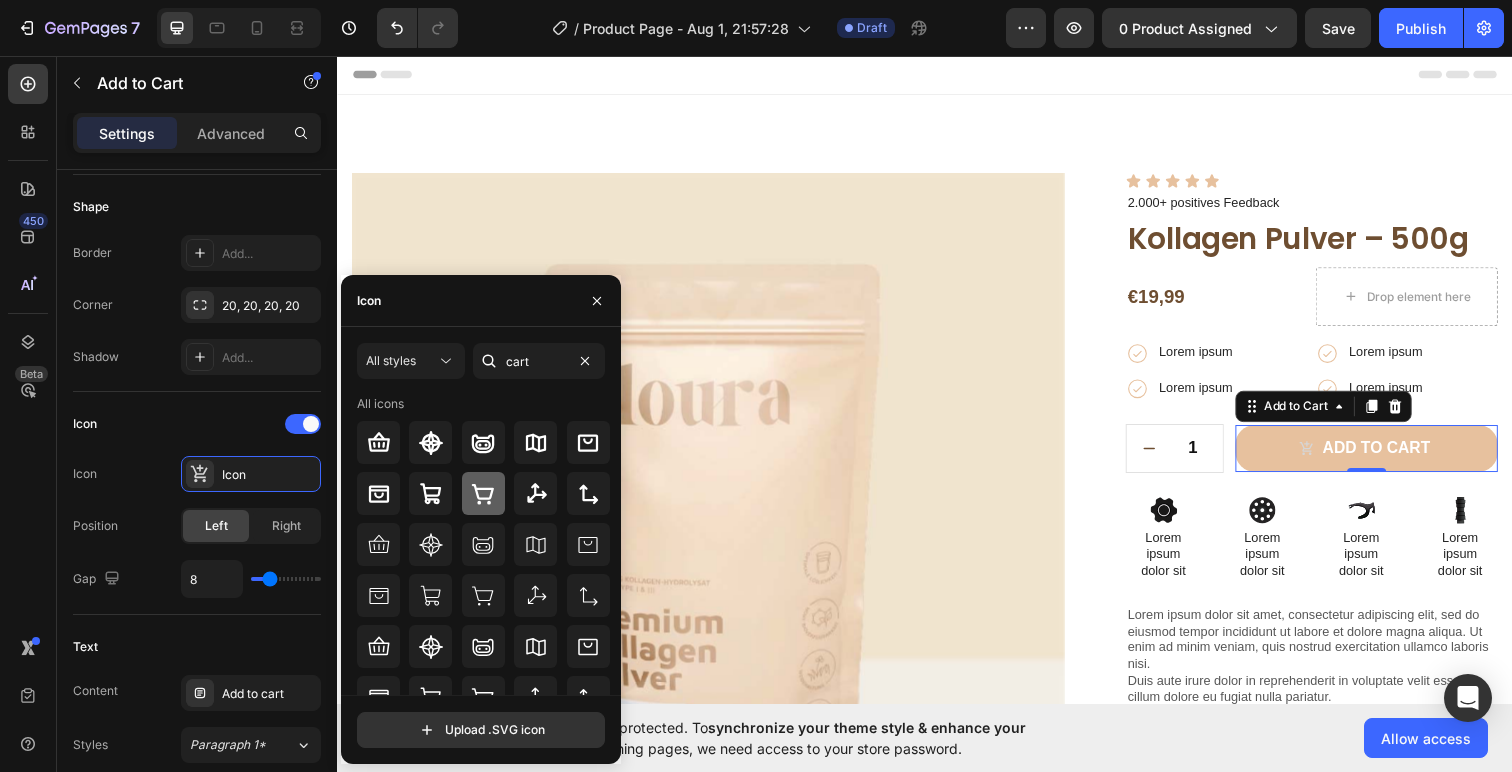 click 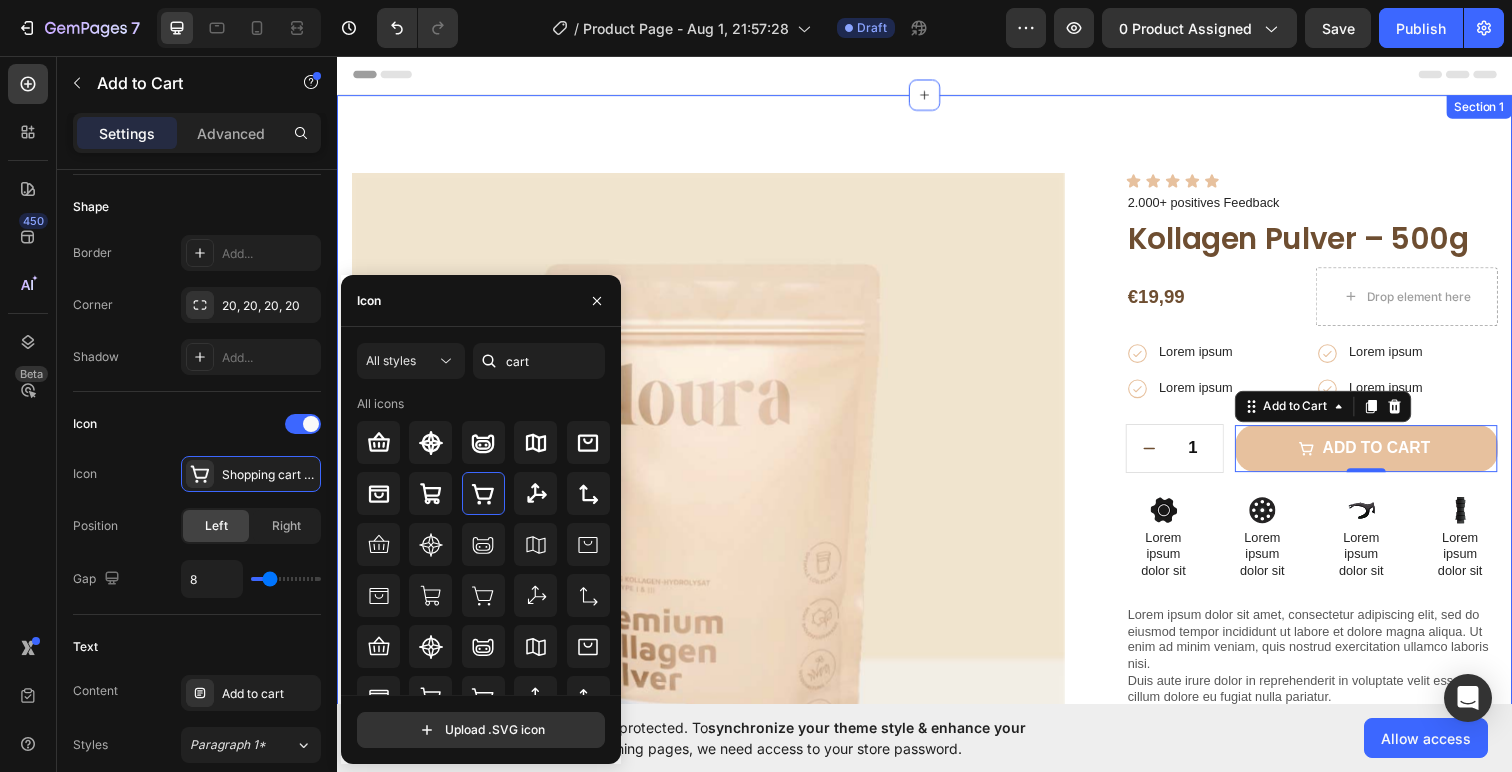 click on "Product Images Image Image Row Image Image Row Image Image Row Row
Icon
Icon
Icon
Icon
Icon Icon List 2.000+ positives Feedback Text Block Kollagen Pulver – 500g Product Title €19,99 Product Price Product Price
Drop element here Row
Icon Lorem ipsum Text Block Row
Icon Lorem ipsum Text Block Row Row
Icon Lorem ipsum Text Block Row
Icon Lorem ipsum Text Block Row Row Row
1
Product Quantity Row
Add to cart Add to Cart   0 Row
Icon Lorem ipsum Text Block Row
Icon Lorem ipsum Text Block Row Row
Icon Lorem ipsum Text Block Row
Icon Lorem ipsum Text Block Row Row Row
Icon Lorem ipsum  dolor sit Text Block
Icon Lorem ipsum  dolor sit Text Block" at bounding box center [937, 635] 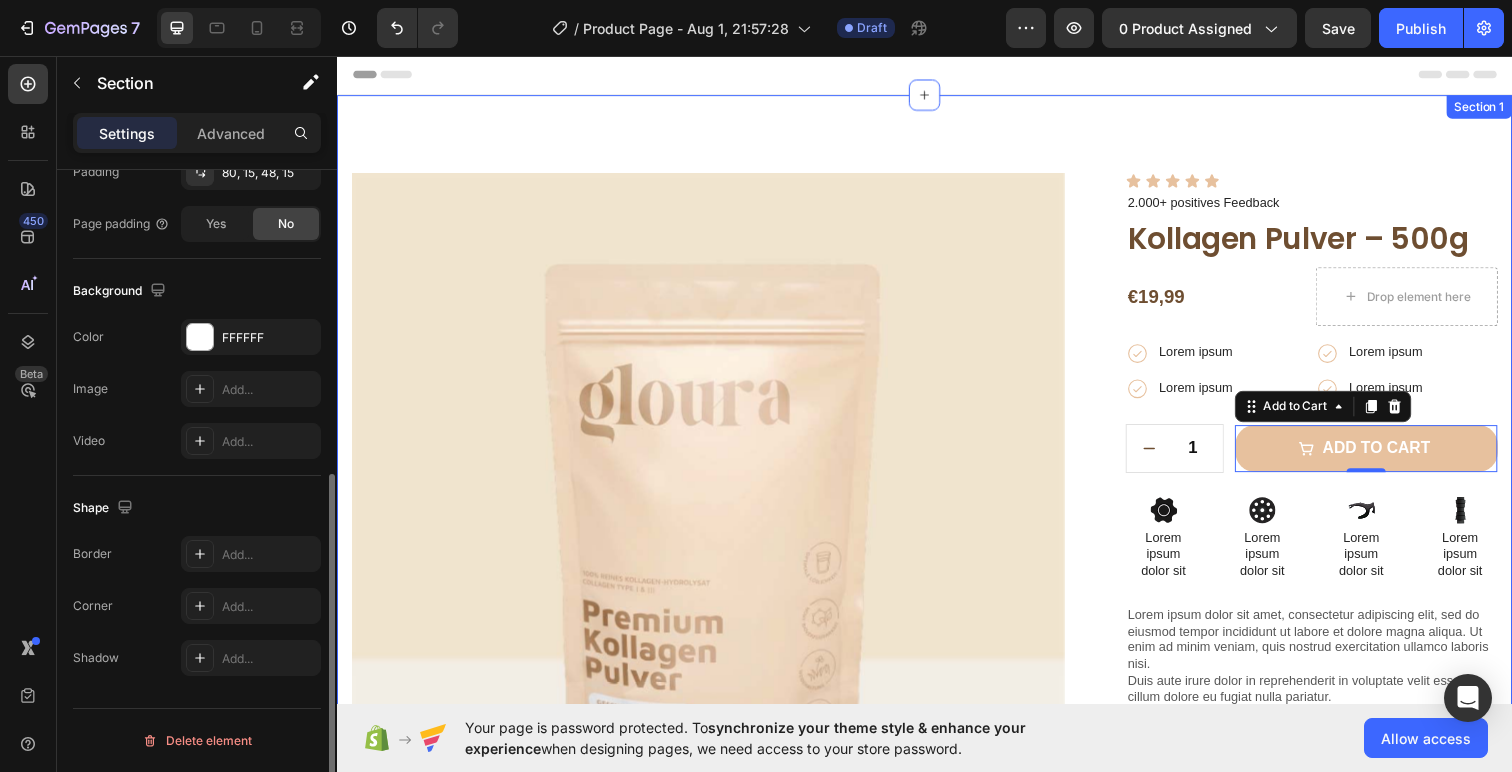 scroll, scrollTop: 0, scrollLeft: 0, axis: both 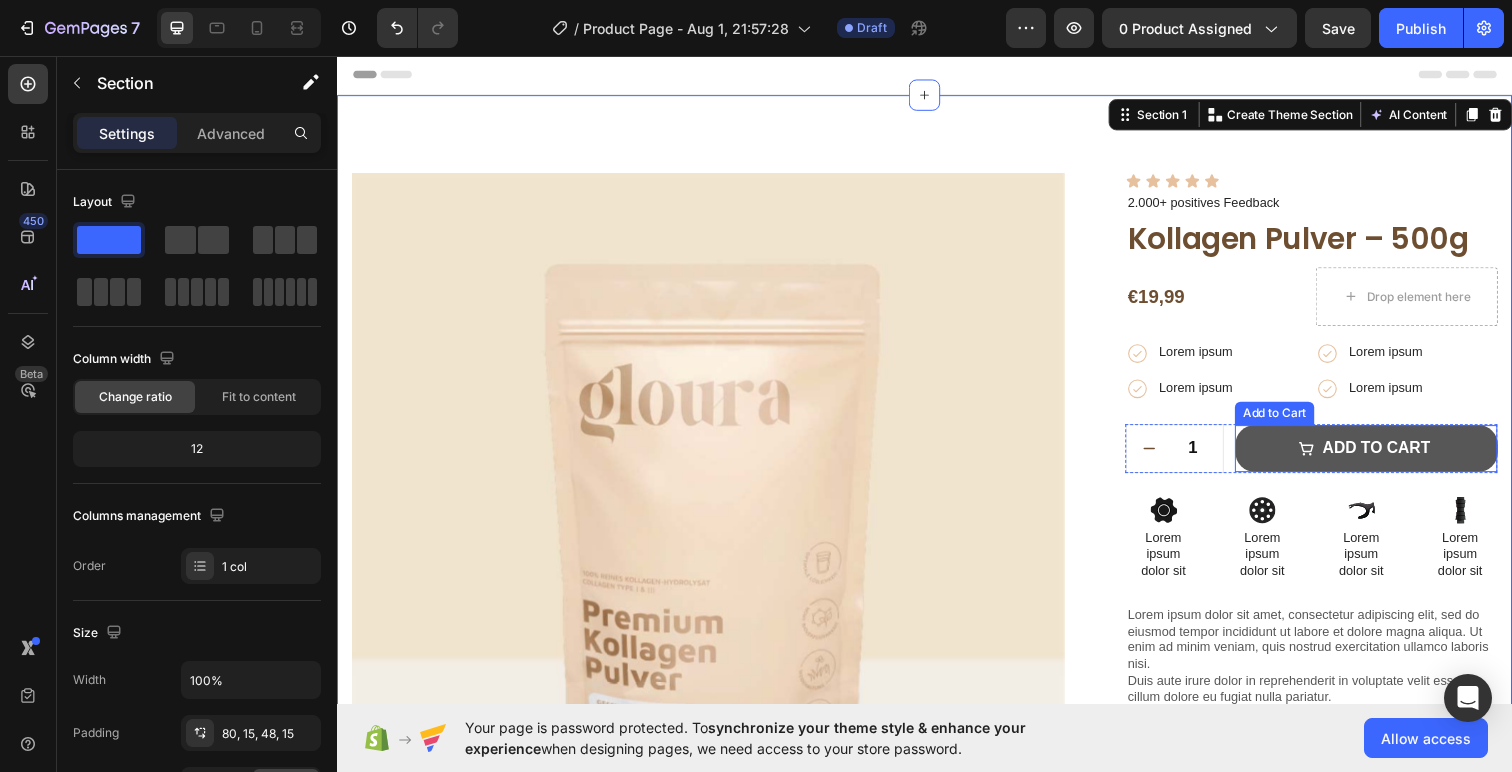click on "Add to cart" at bounding box center [1388, 457] 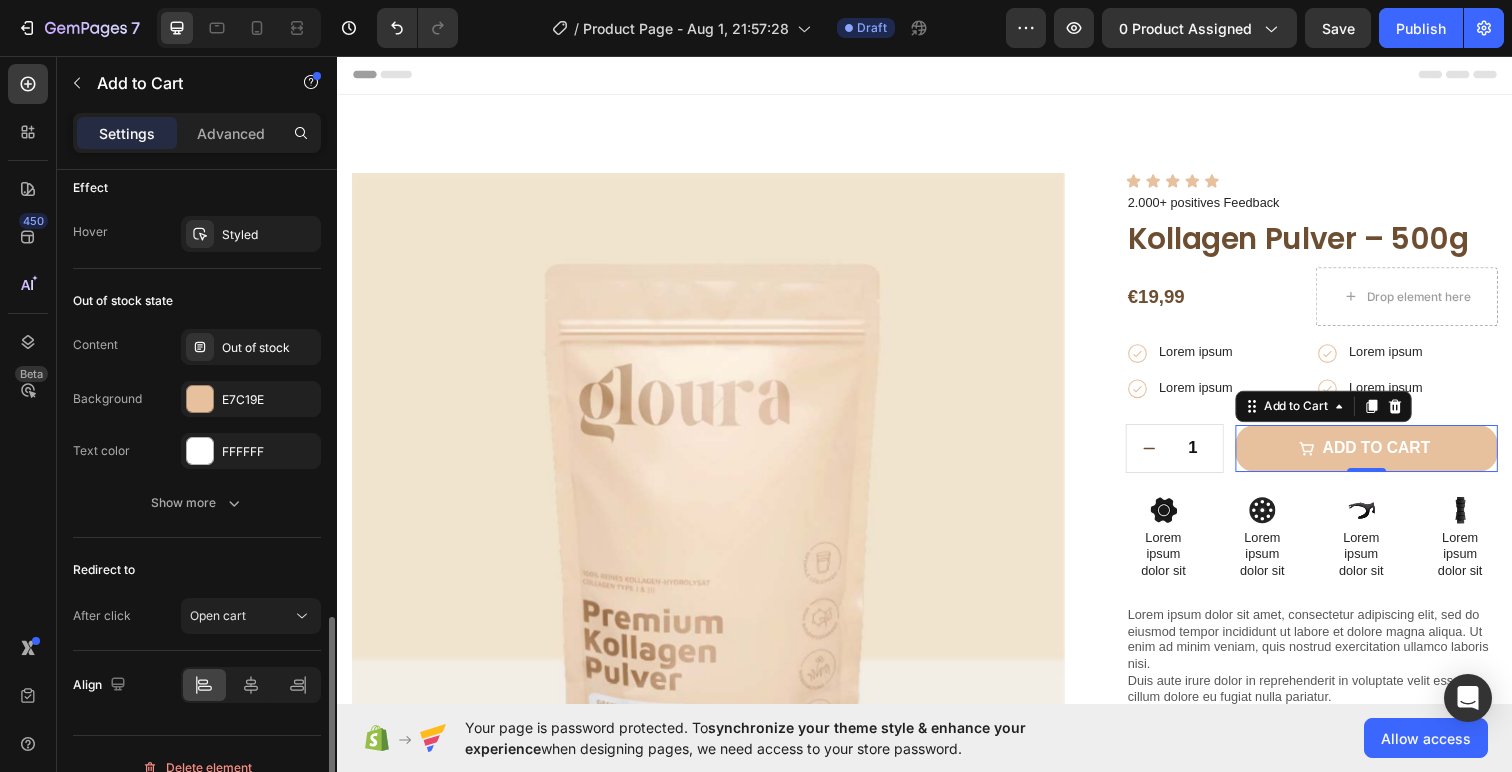 scroll, scrollTop: 1642, scrollLeft: 0, axis: vertical 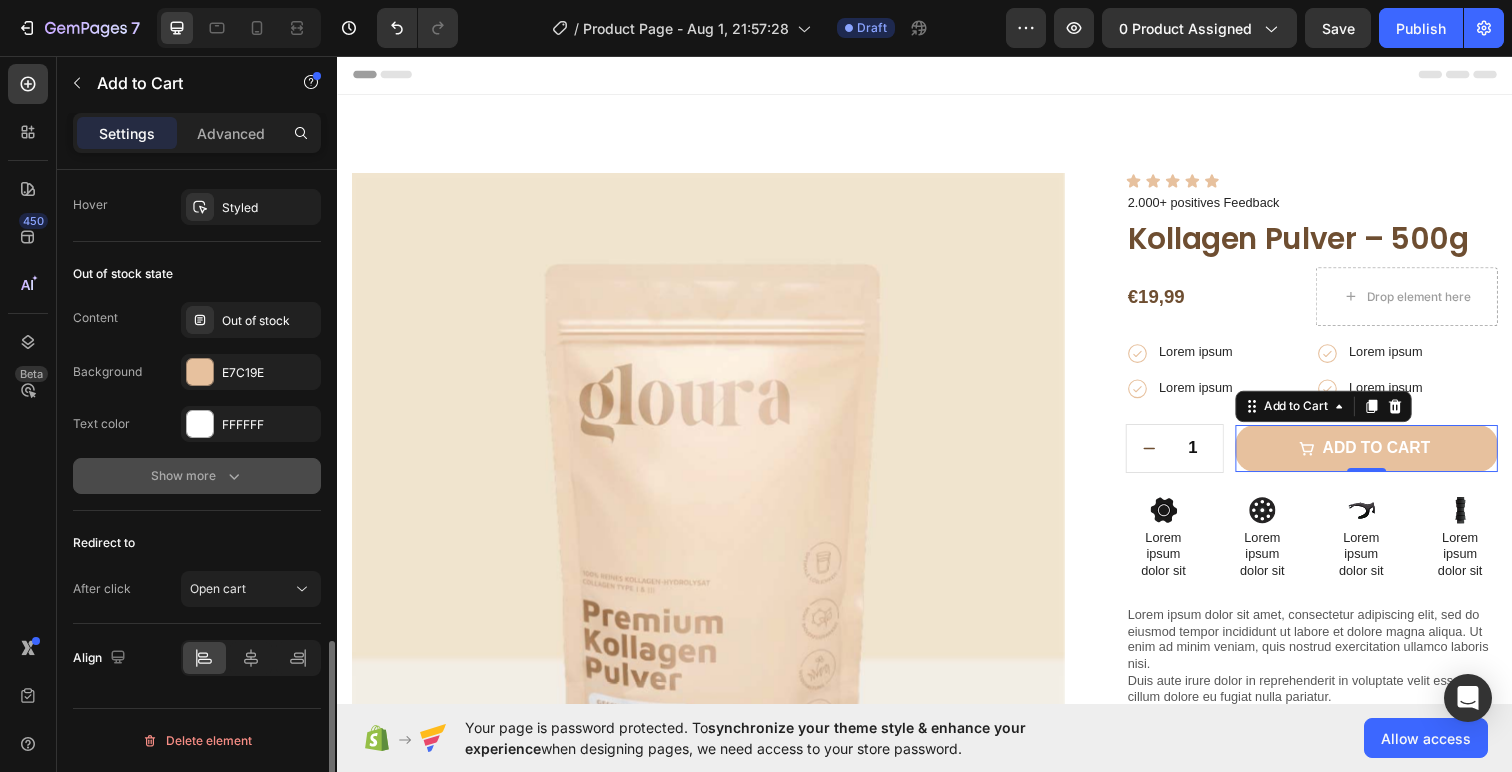 click 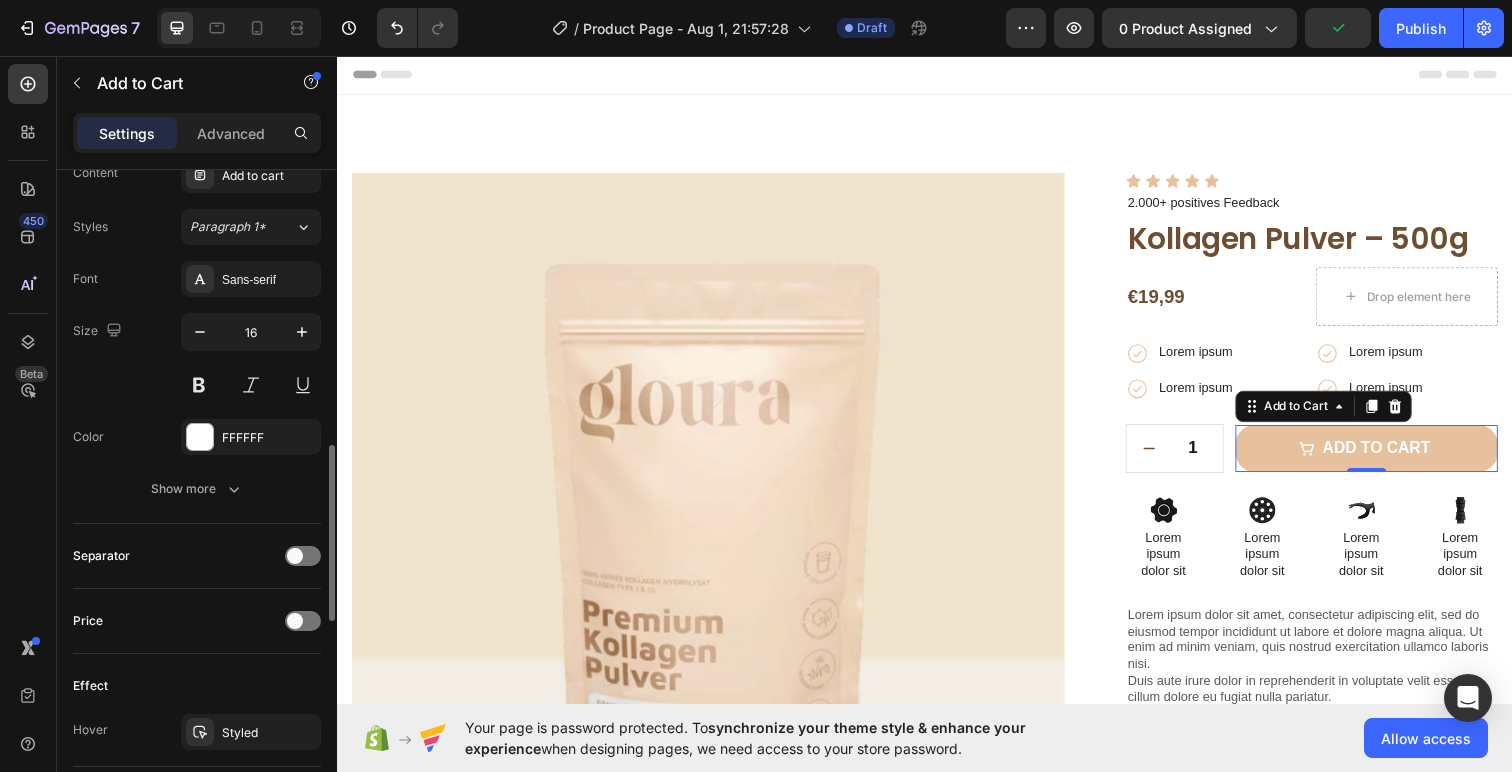 scroll, scrollTop: 1064, scrollLeft: 0, axis: vertical 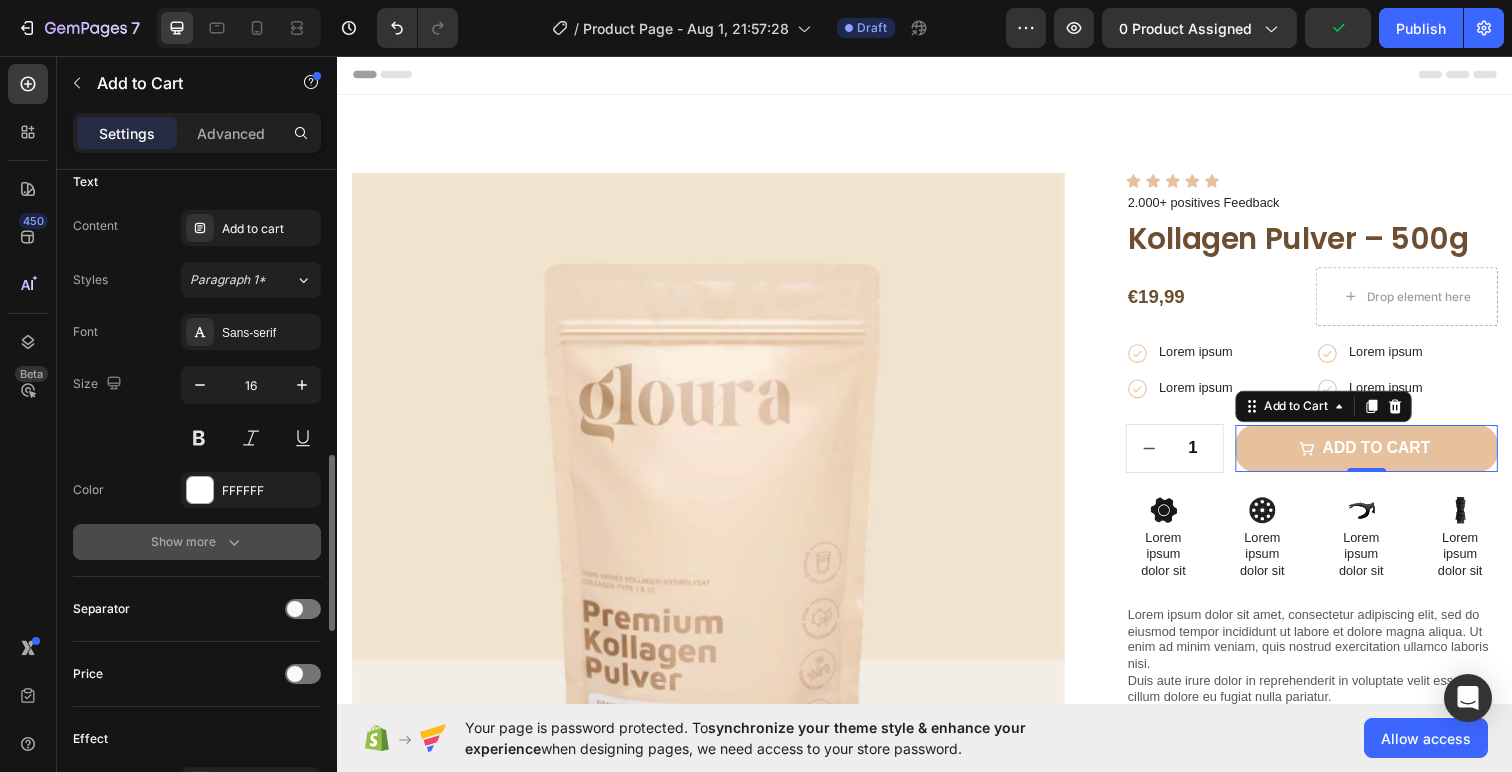 click on "Show more" at bounding box center (197, 542) 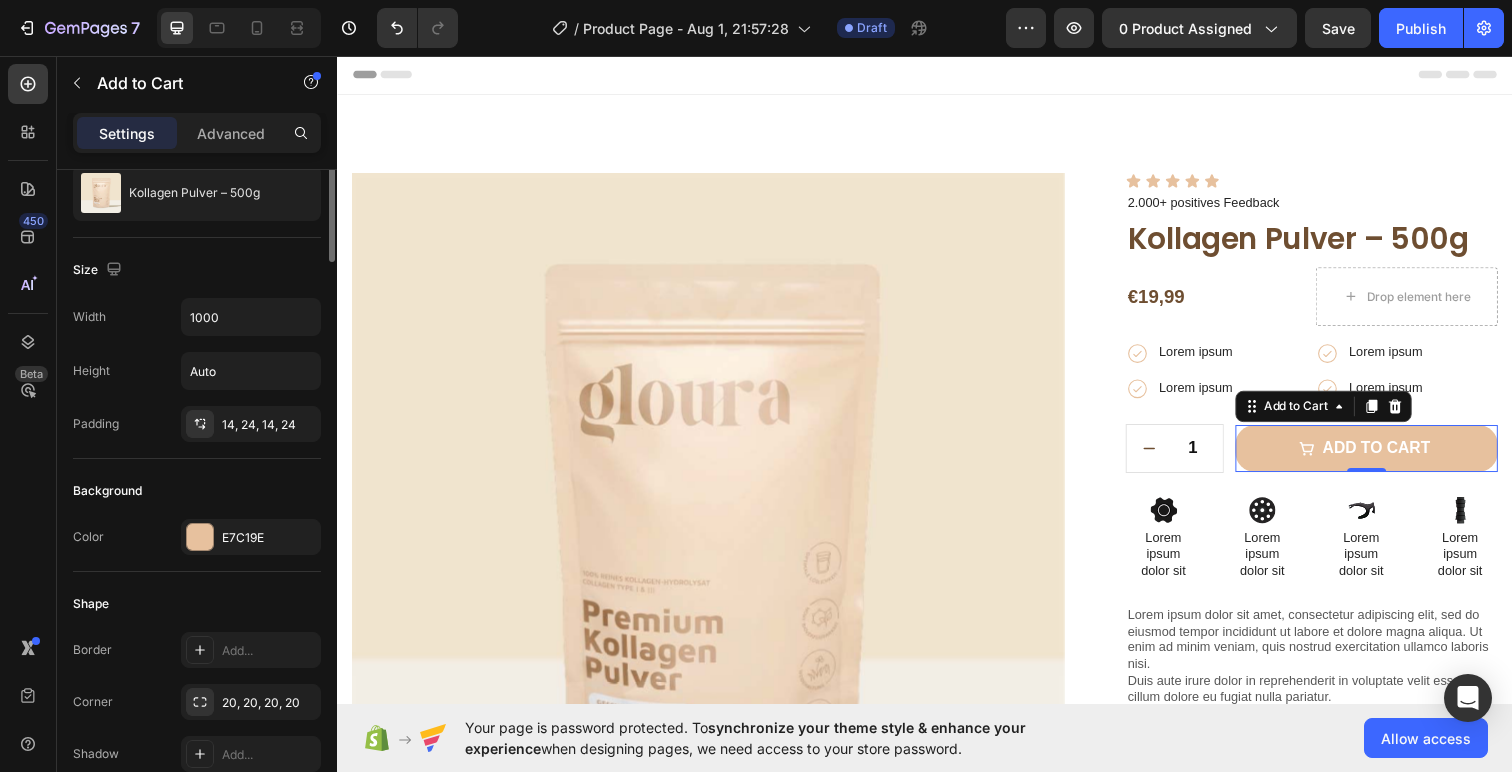 scroll, scrollTop: 0, scrollLeft: 0, axis: both 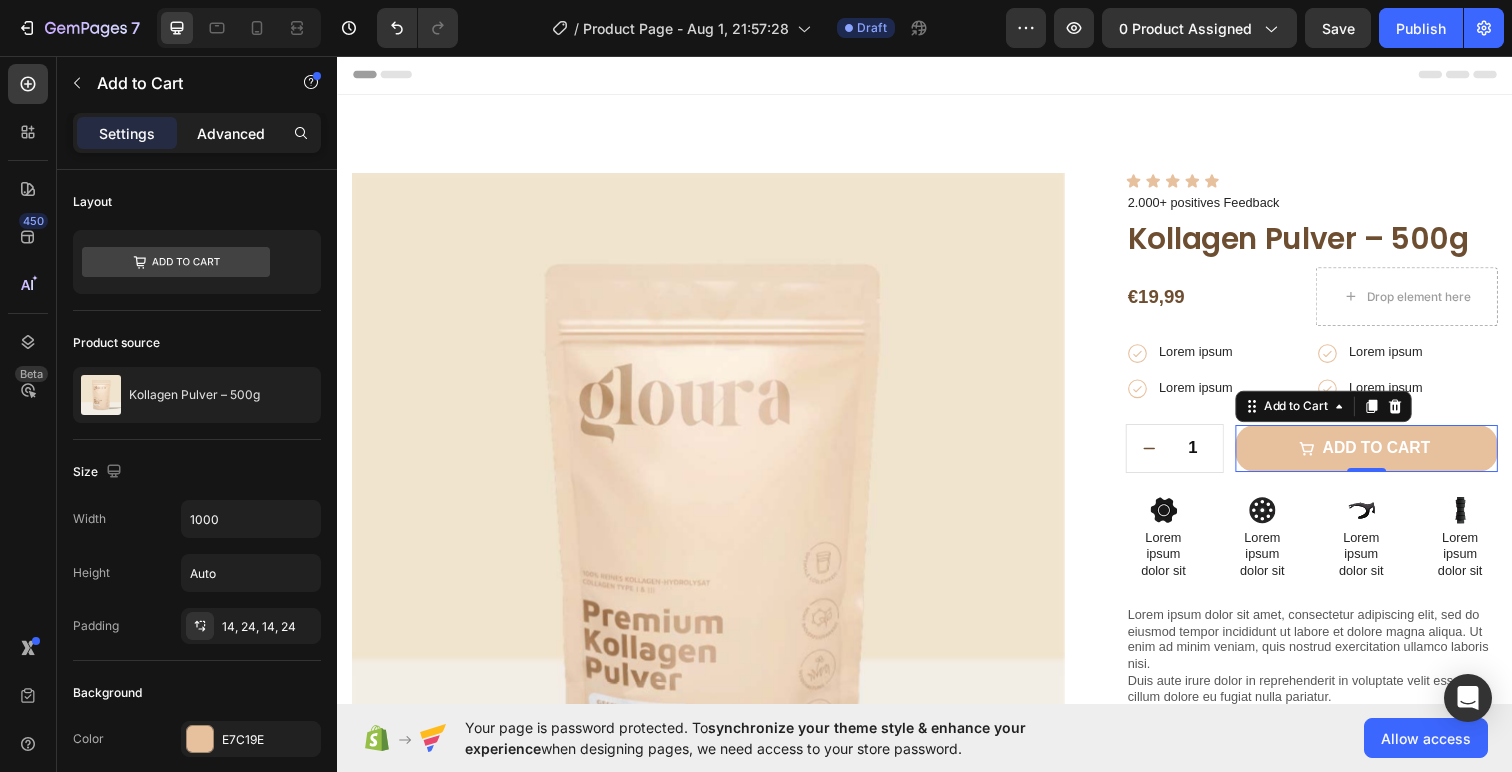 click on "Advanced" at bounding box center (231, 133) 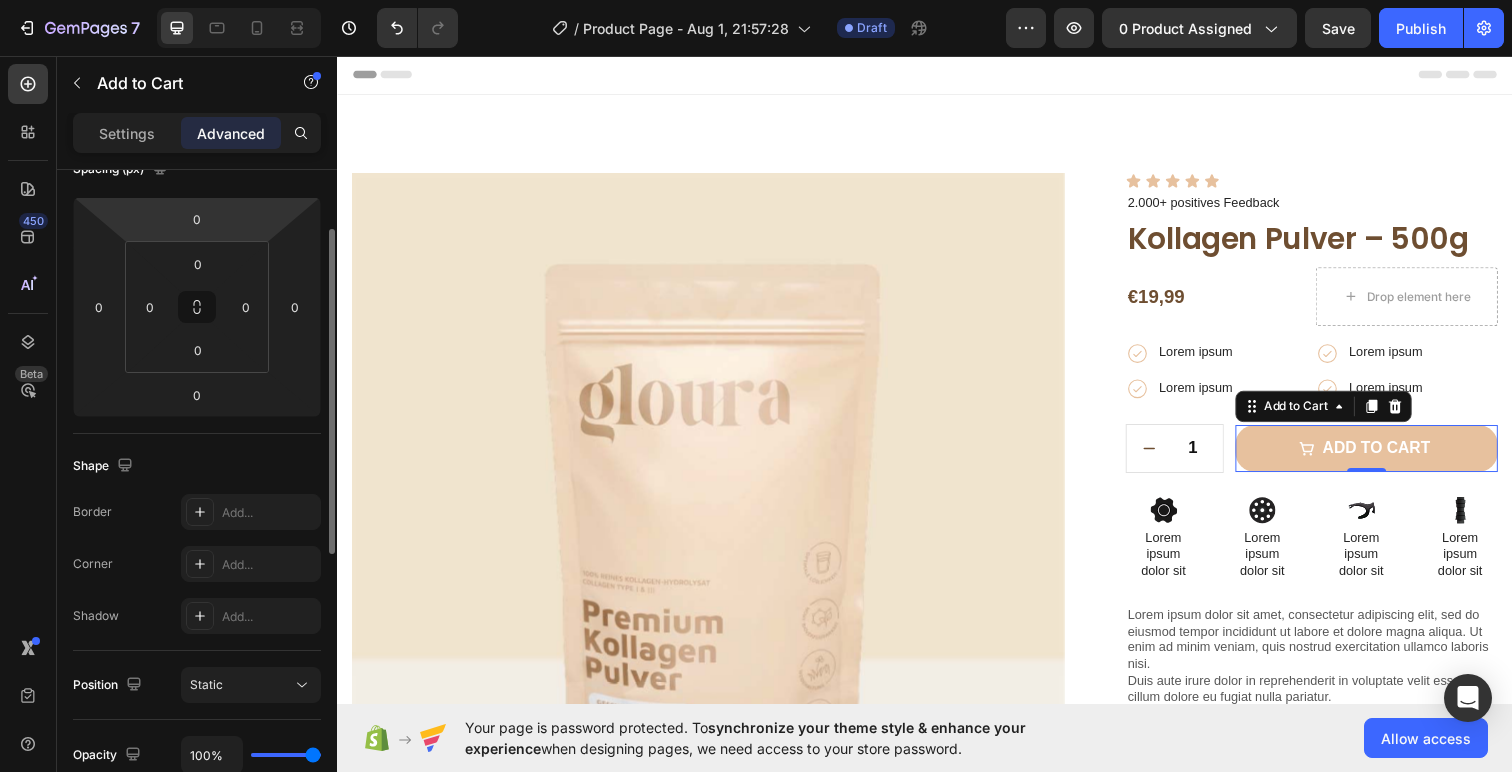 scroll, scrollTop: 0, scrollLeft: 0, axis: both 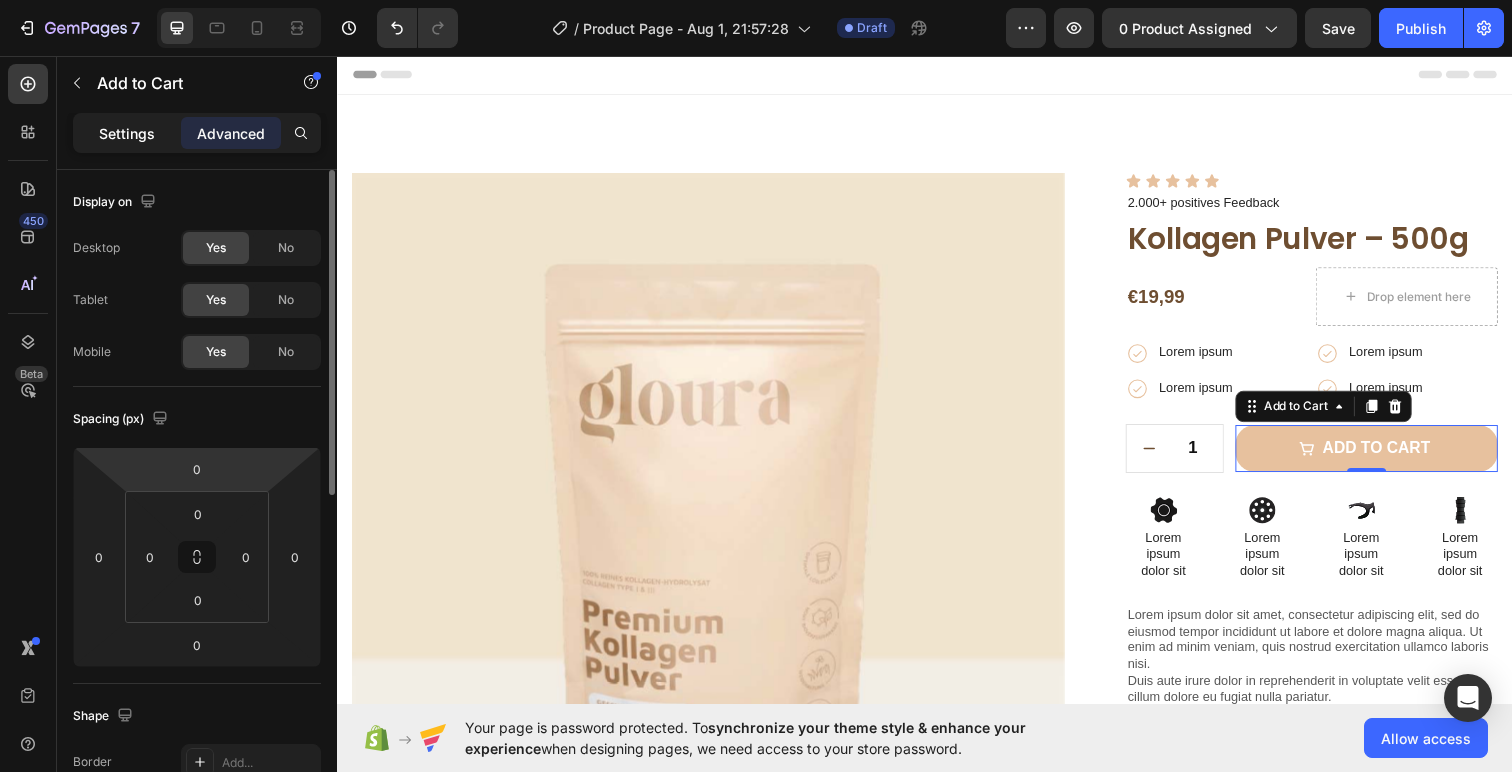 click on "Settings" at bounding box center (127, 133) 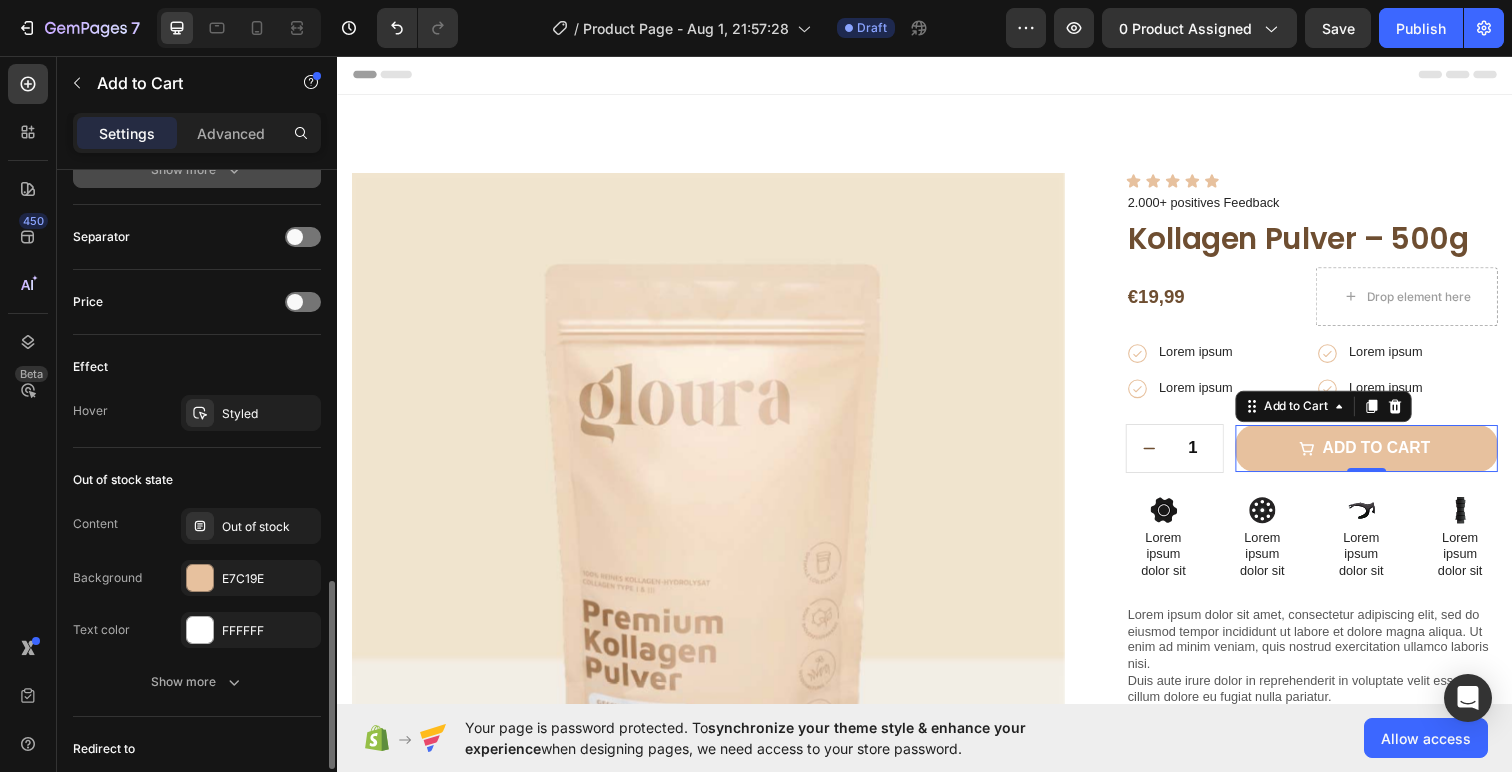 scroll, scrollTop: 1441, scrollLeft: 0, axis: vertical 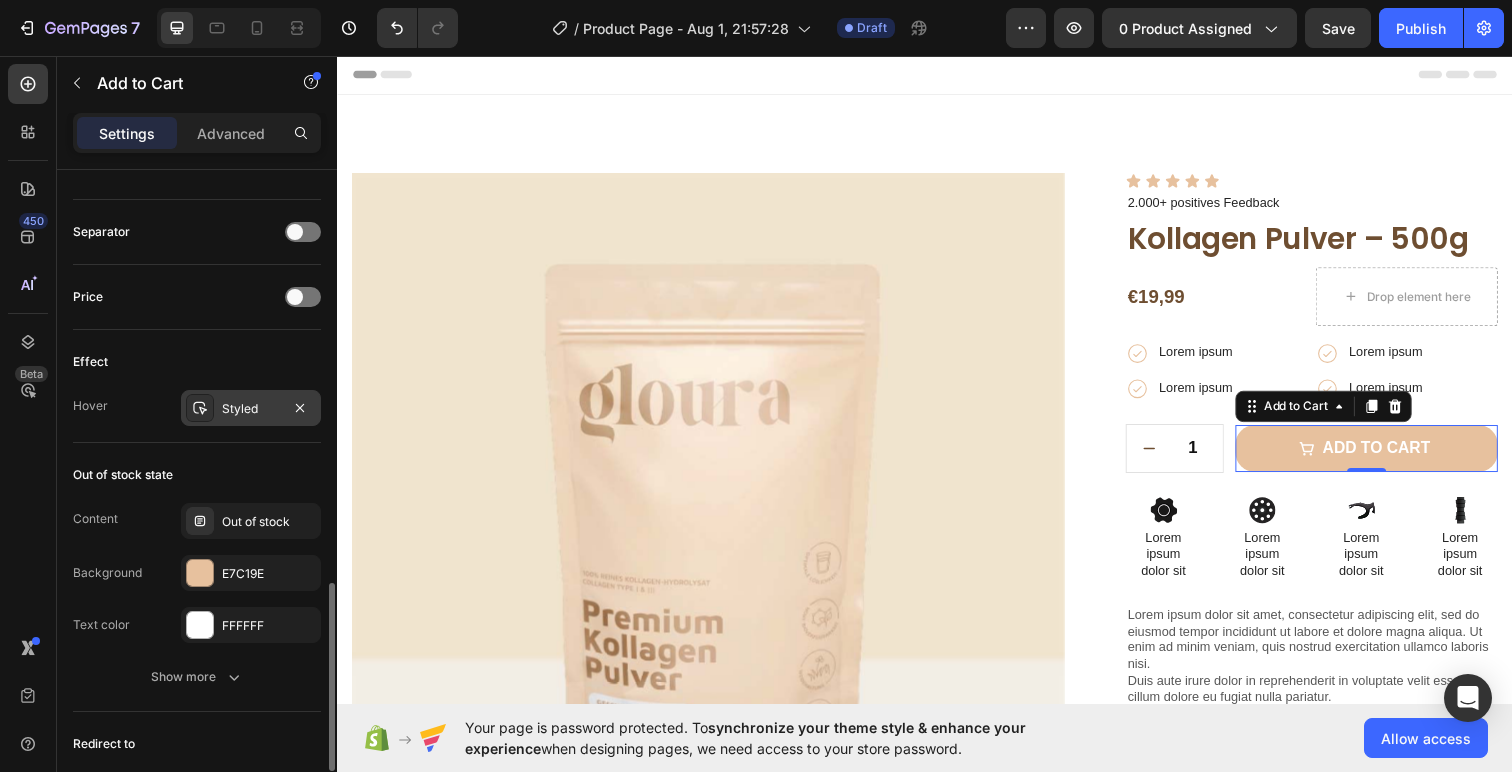 click on "Styled" at bounding box center (251, 409) 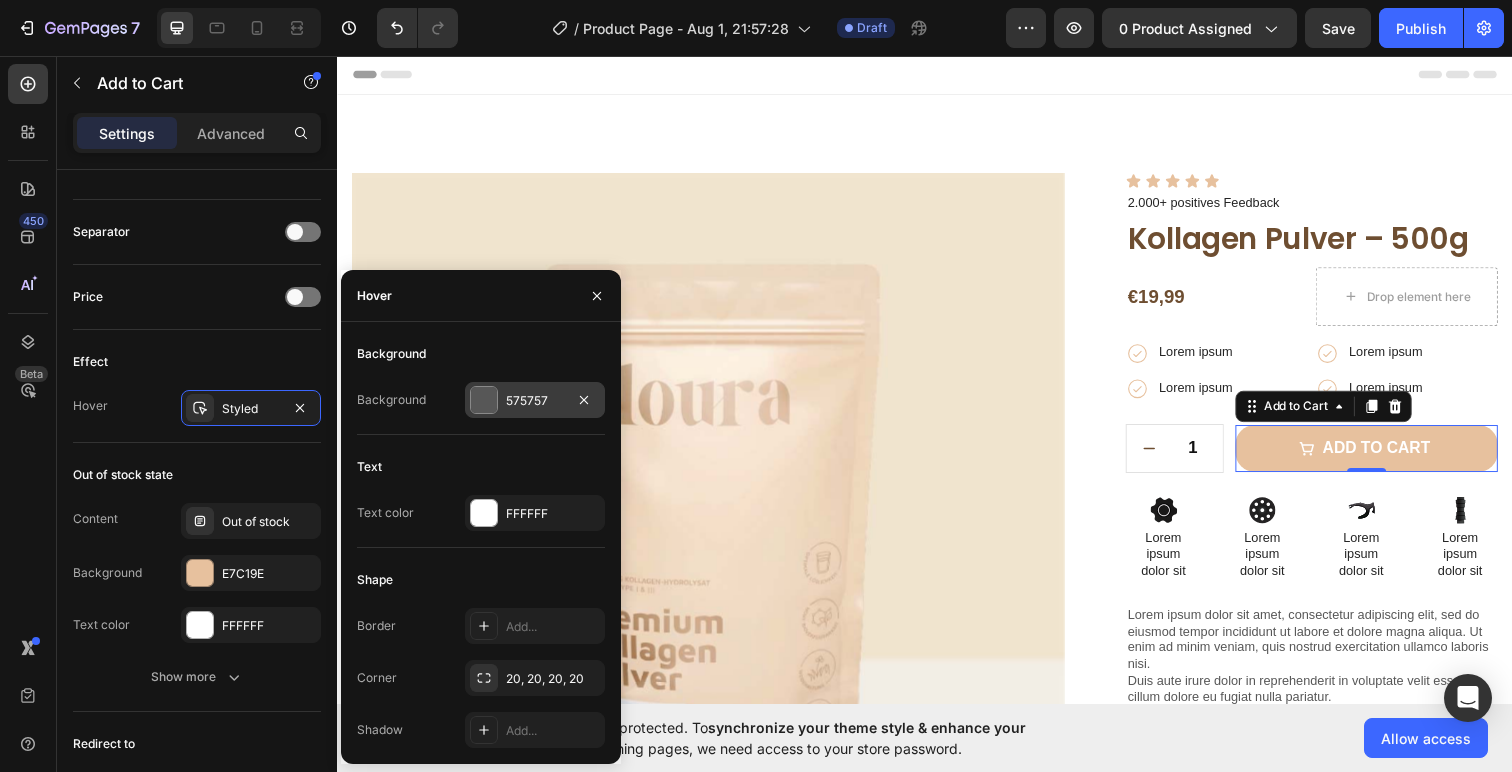 click at bounding box center [484, 400] 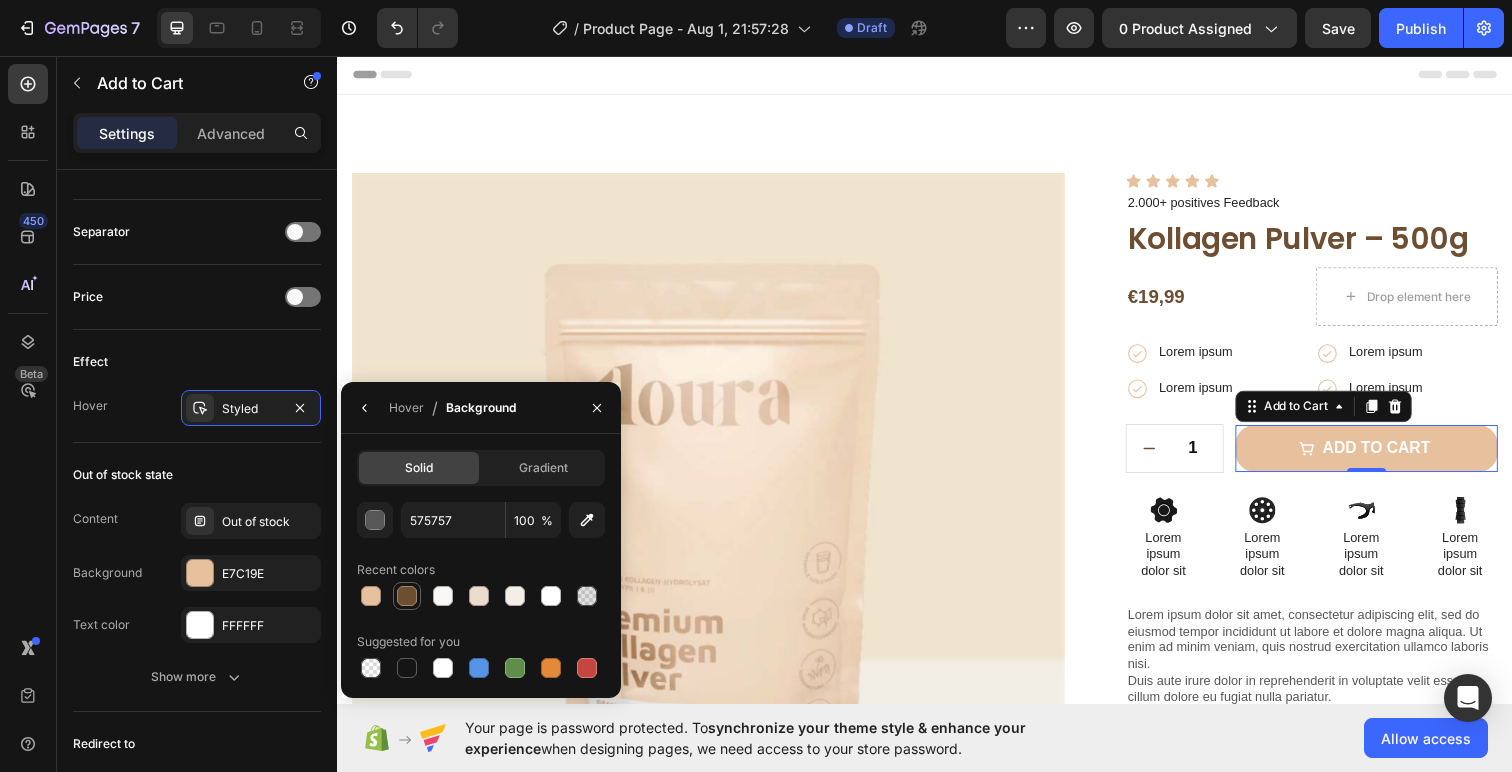 click at bounding box center (407, 596) 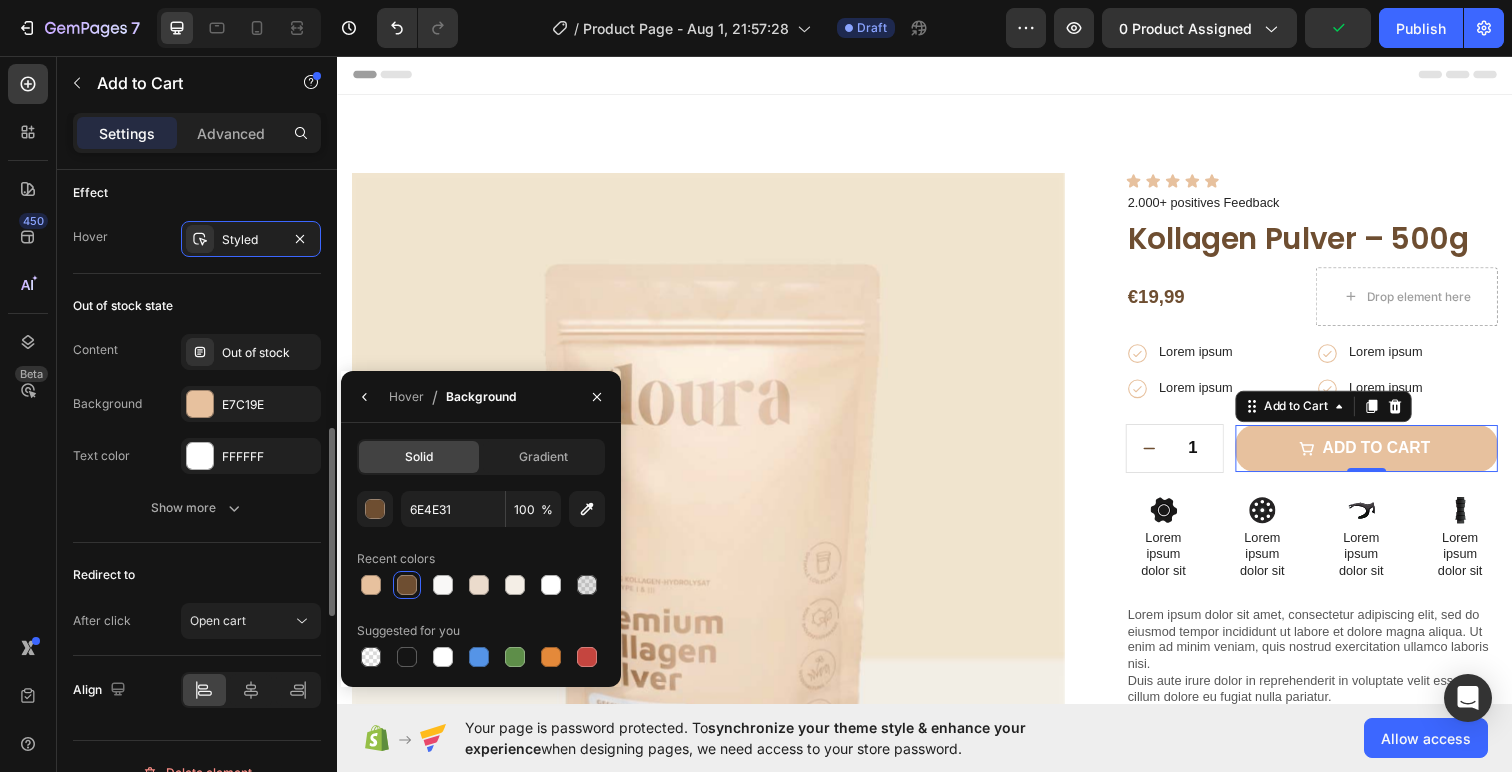 scroll, scrollTop: 1642, scrollLeft: 0, axis: vertical 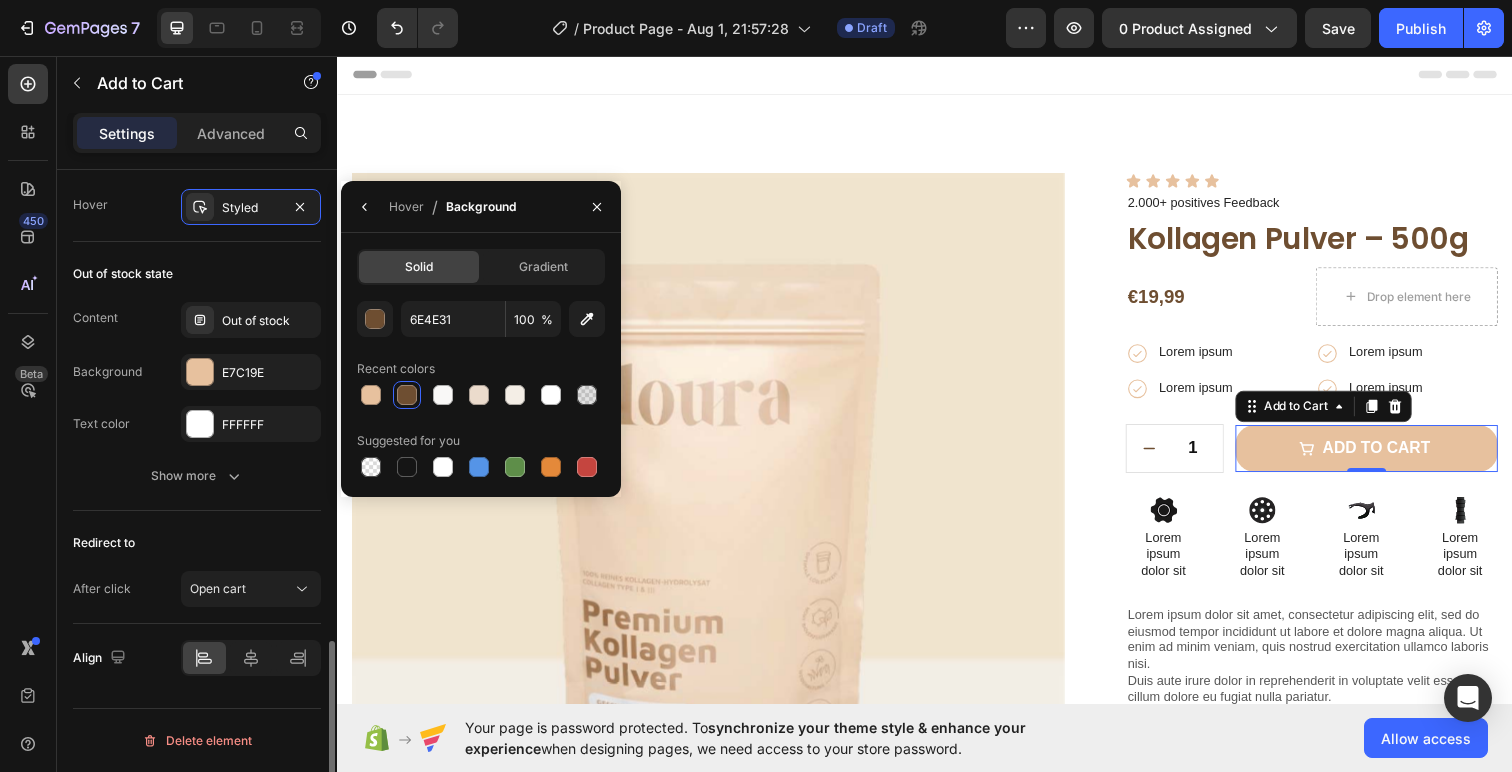 click on "Out of stock state Content Out of stock Background E7C19E Text color FFFFFF Show more" 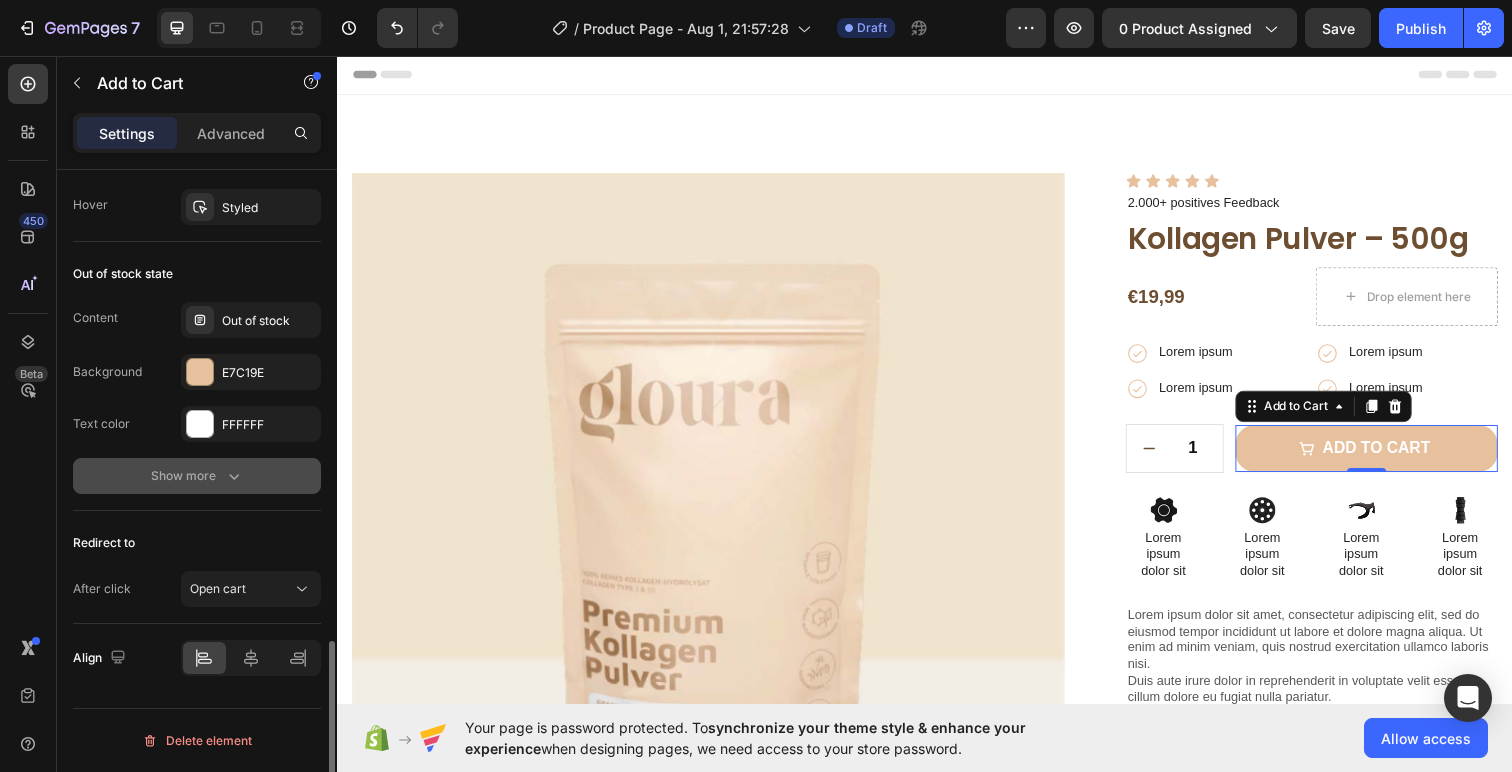 click 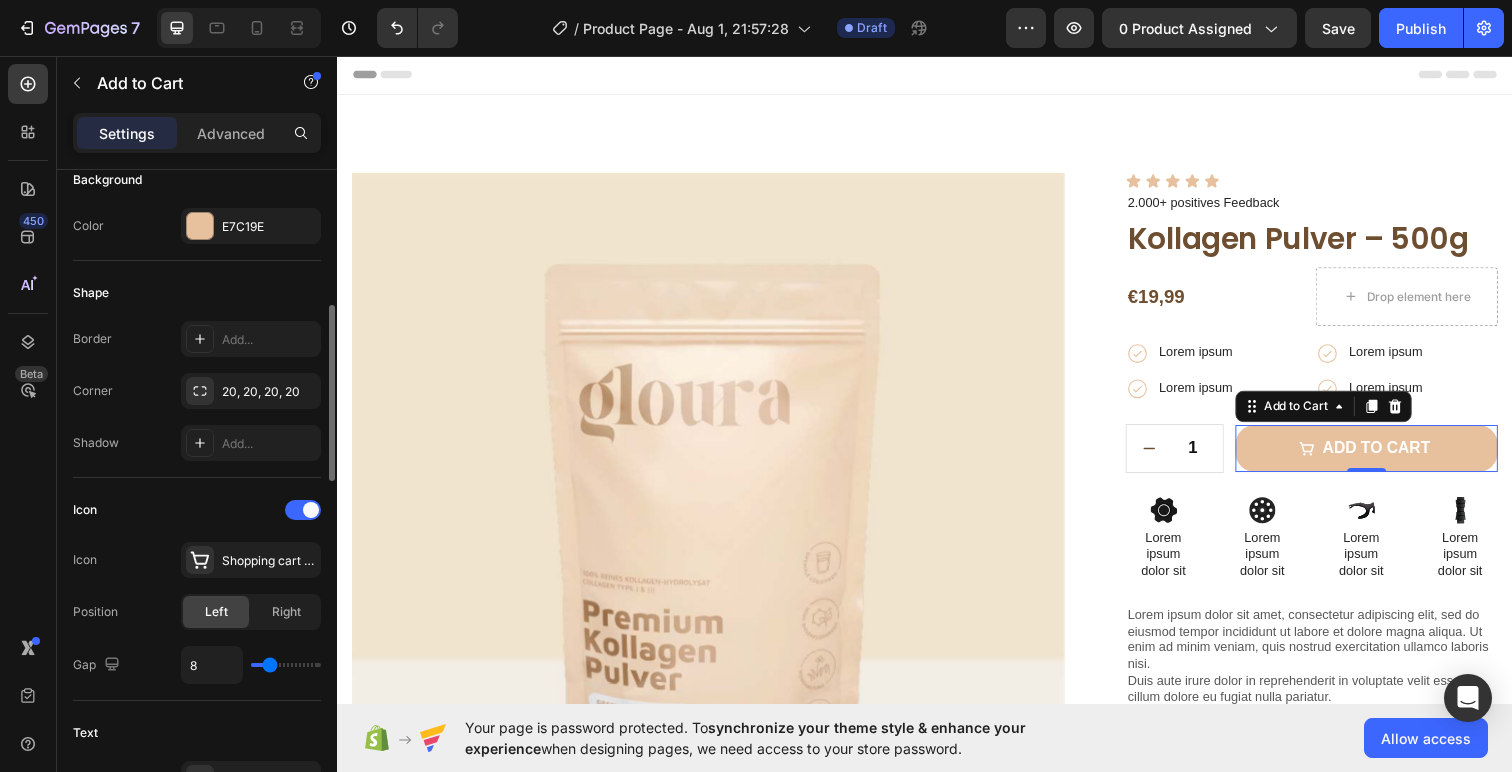 scroll, scrollTop: 514, scrollLeft: 0, axis: vertical 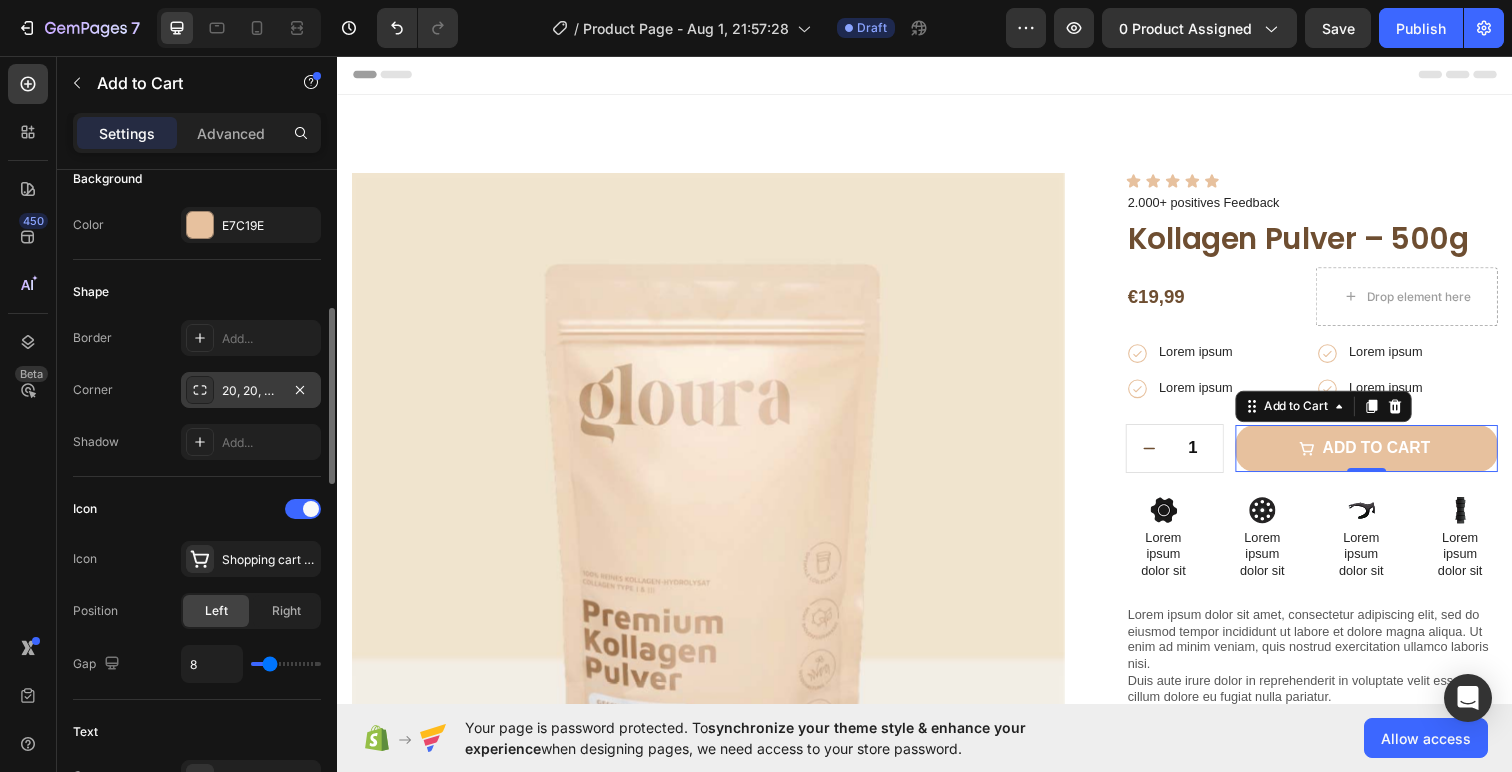 click on "20, 20, 20, 20" at bounding box center [251, 391] 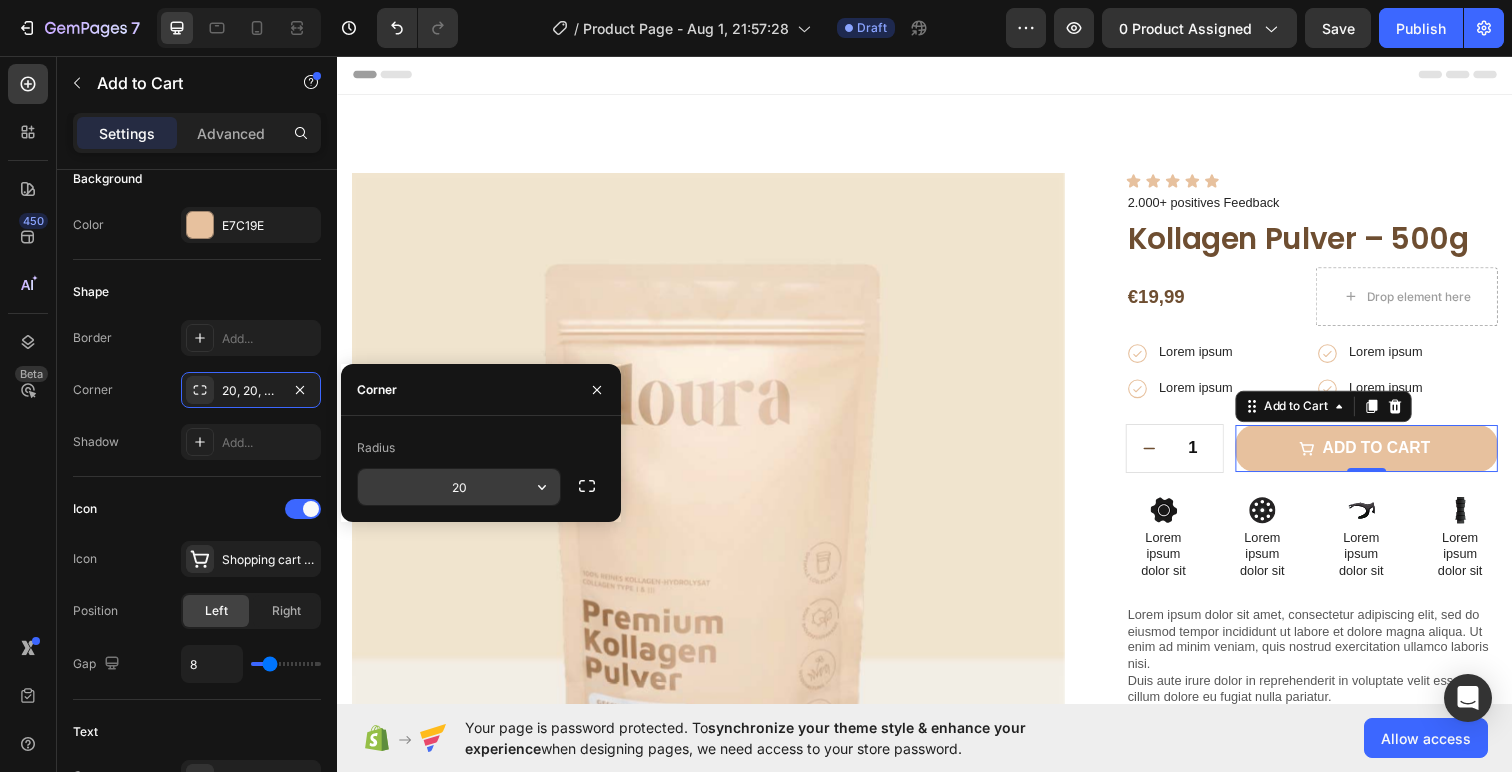 click on "20" at bounding box center (459, 487) 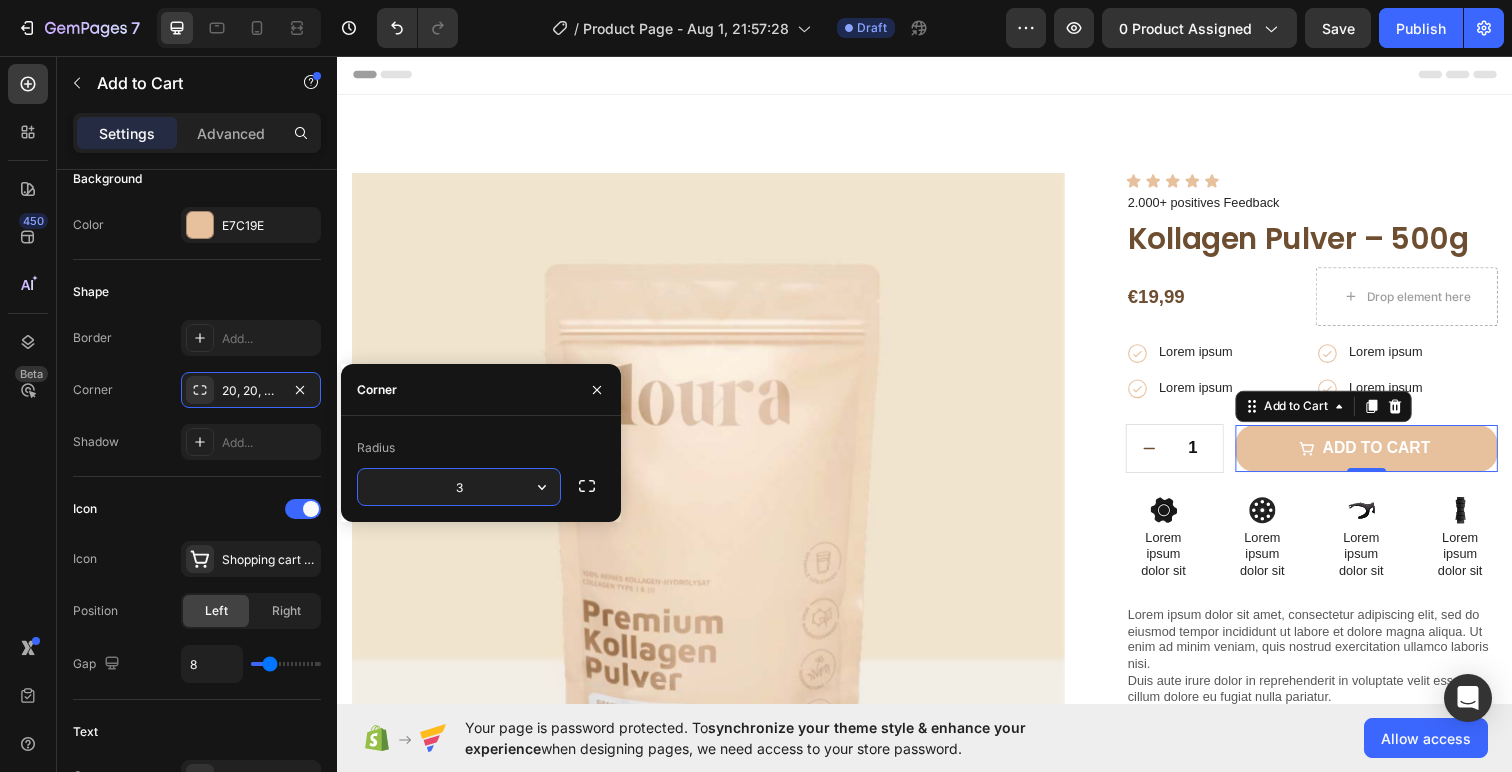 type on "30" 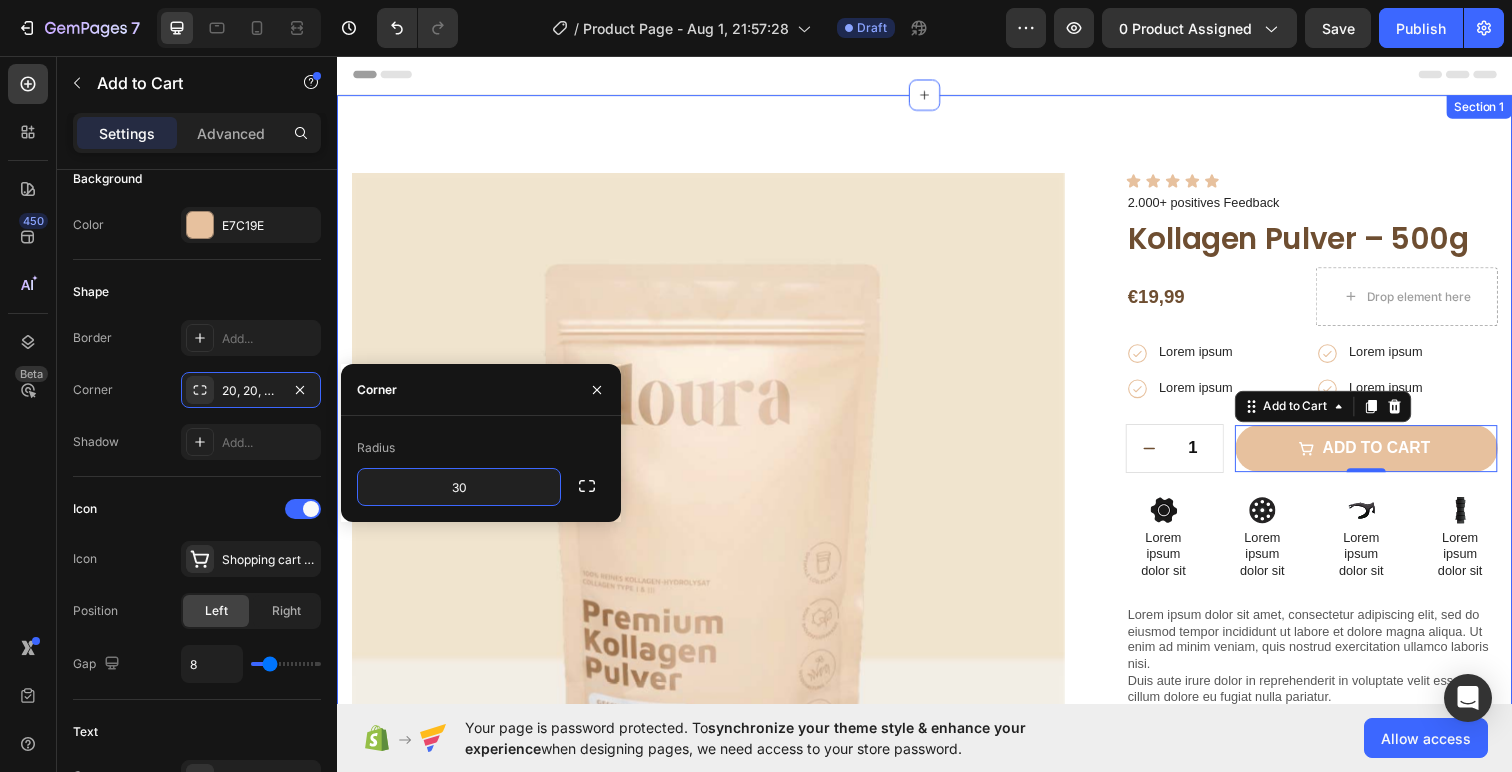 click on "Product Images Image Image Row Image Image Row Image Image Row Row
Icon
Icon
Icon
Icon
Icon Icon List 2.000+ positives Feedback Text Block Kollagen Pulver – 500g Product Title €19,99 Product Price Product Price
Drop element here Row
Icon Lorem ipsum Text Block Row
Icon Lorem ipsum Text Block Row Row
Icon Lorem ipsum Text Block Row
Icon Lorem ipsum Text Block Row Row Row
1
Product Quantity Row
Add to cart Add to Cart   0 Row
Icon Lorem ipsum Text Block Row
Icon Lorem ipsum Text Block Row Row
Icon Lorem ipsum Text Block Row
Icon Lorem ipsum Text Block Row Row Row
Icon Lorem ipsum  dolor sit Text Block
Icon Lorem ipsum  dolor sit Text Block" at bounding box center [937, 635] 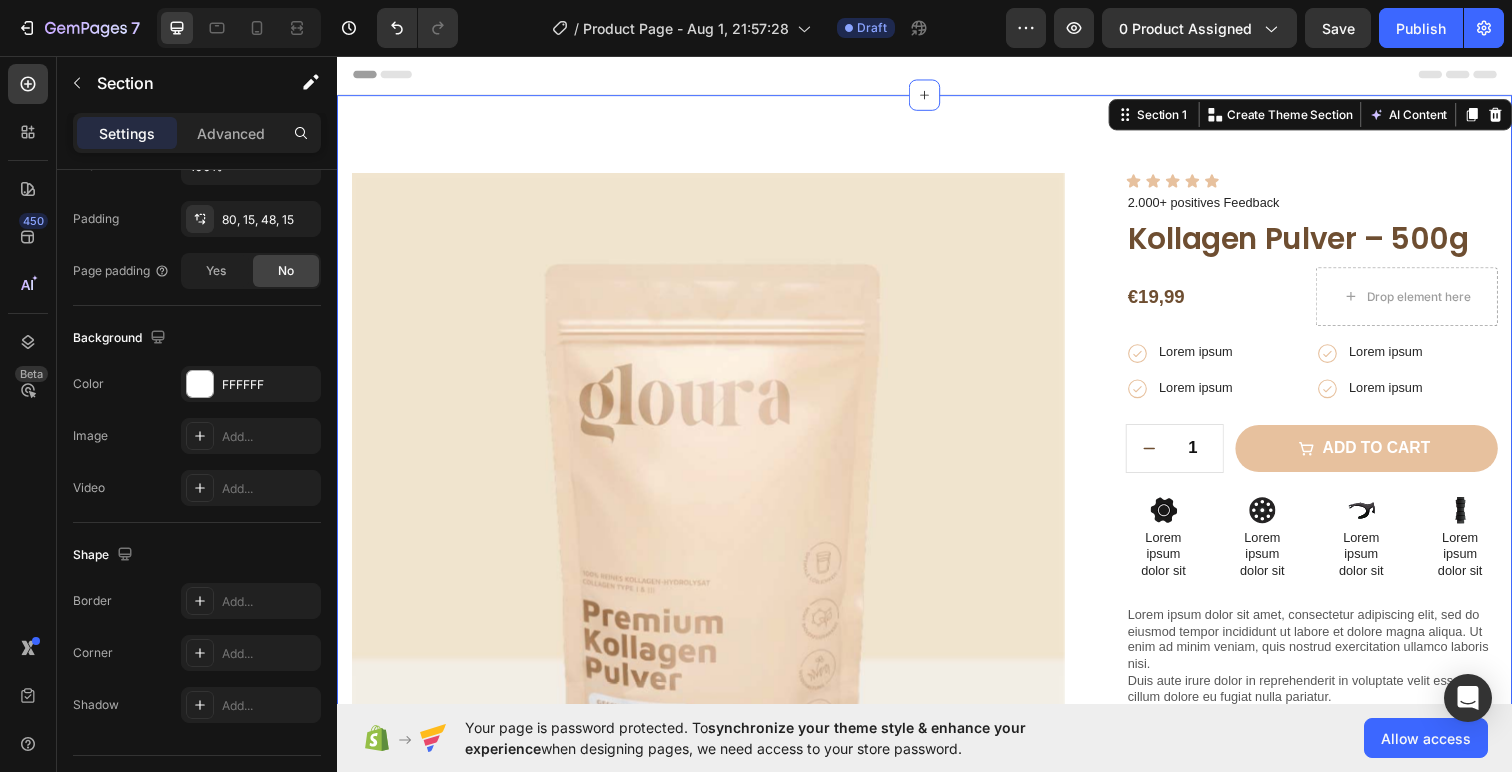 scroll, scrollTop: 0, scrollLeft: 0, axis: both 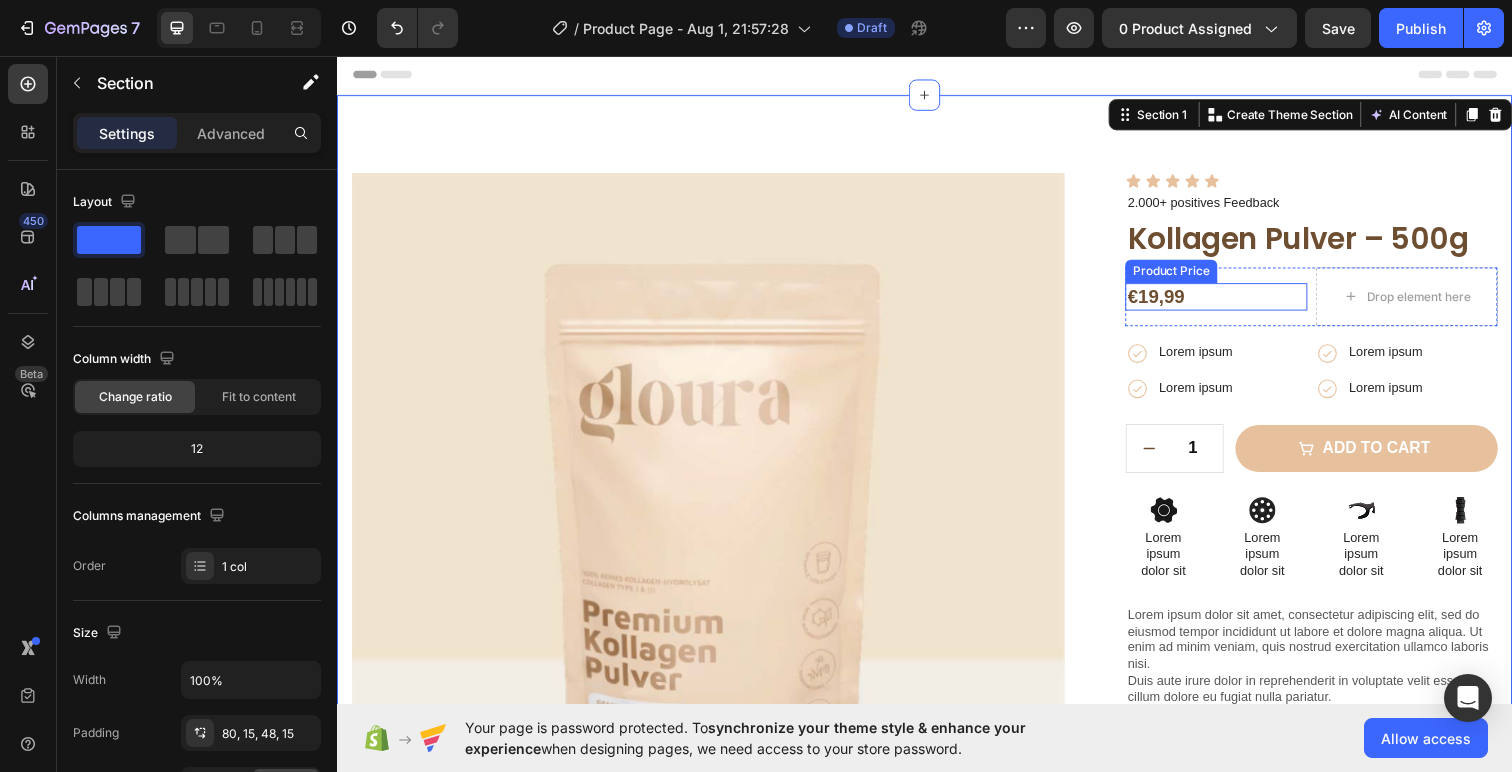 click on "€19,99" at bounding box center [1235, 302] 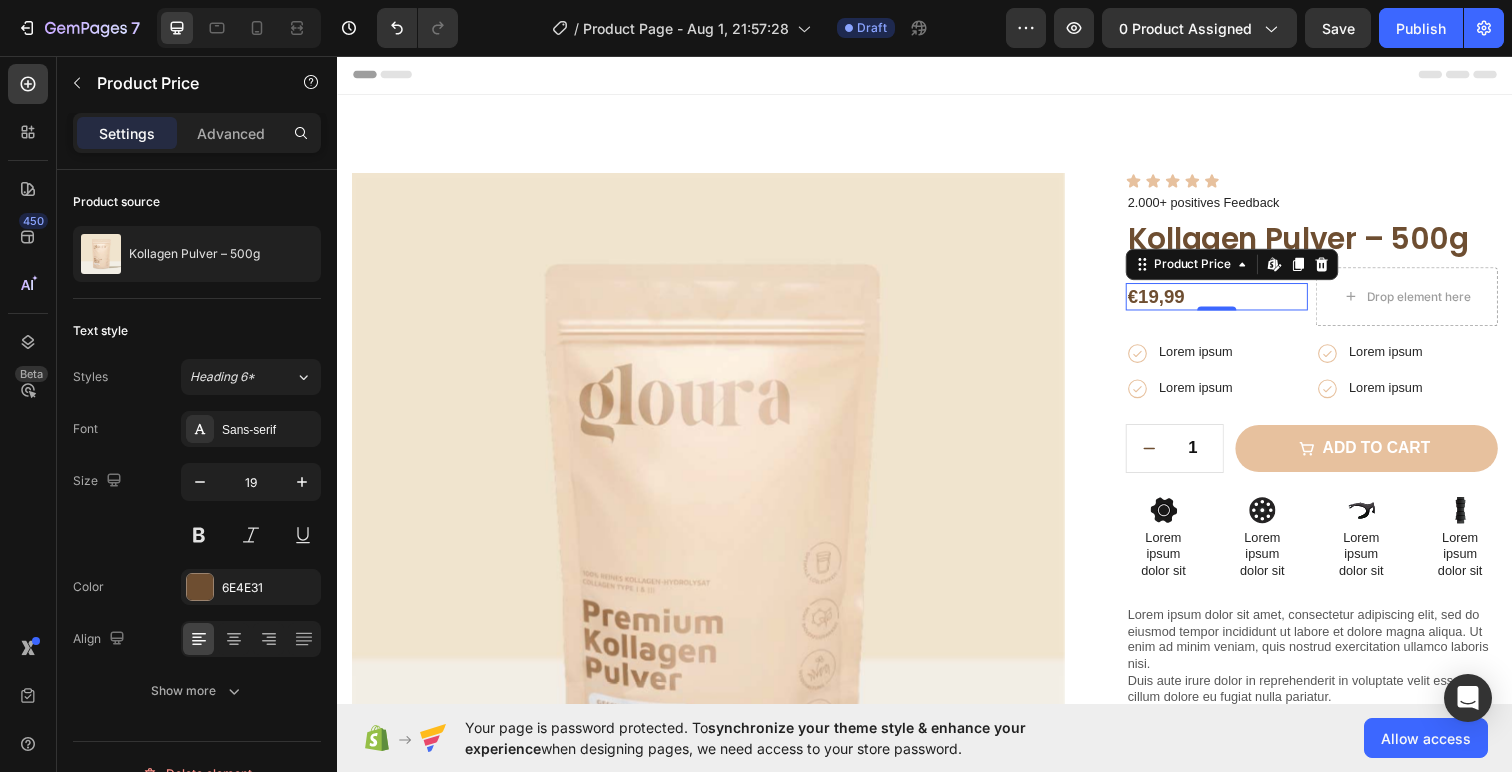 click on "€19,99" at bounding box center (1235, 302) 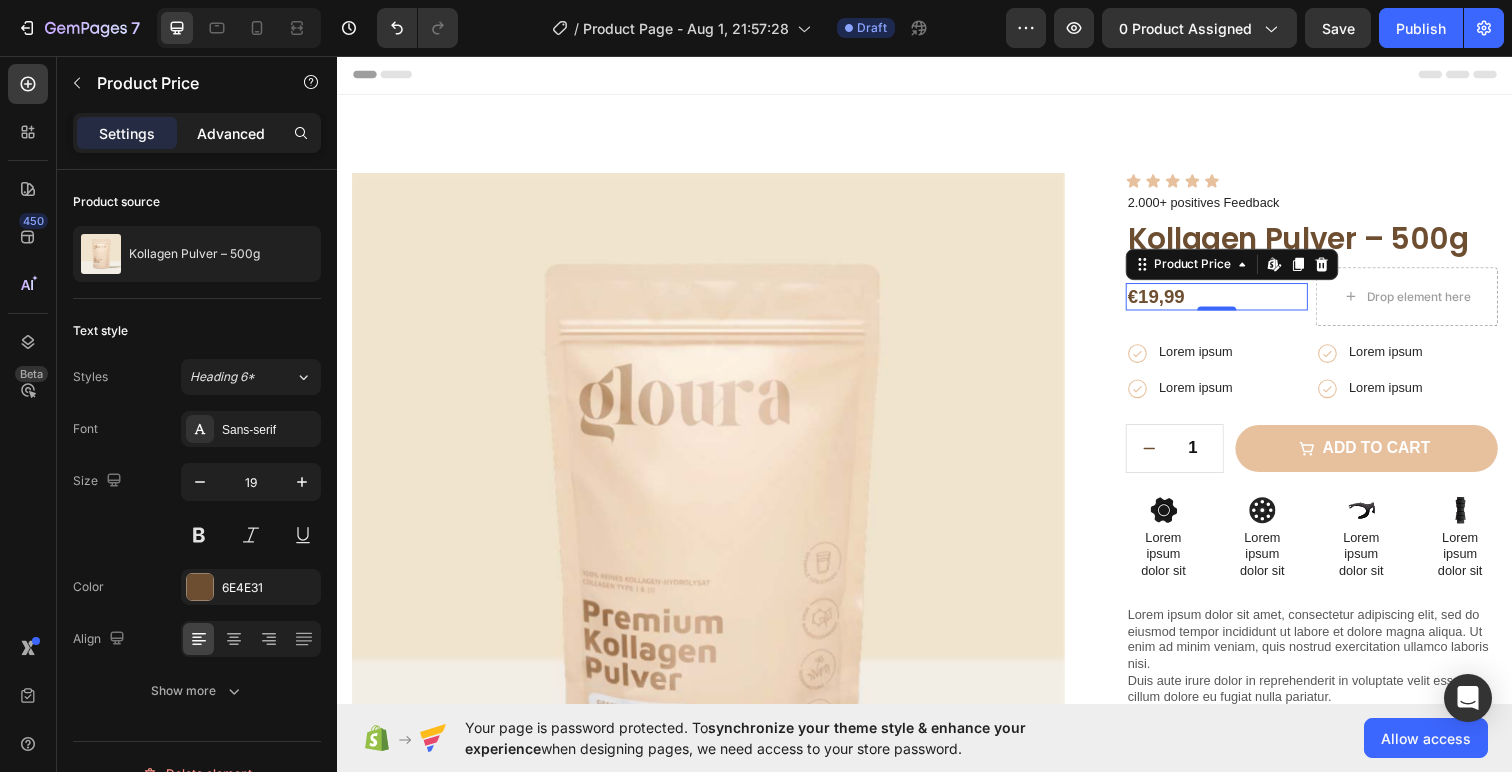 click on "Advanced" at bounding box center [231, 133] 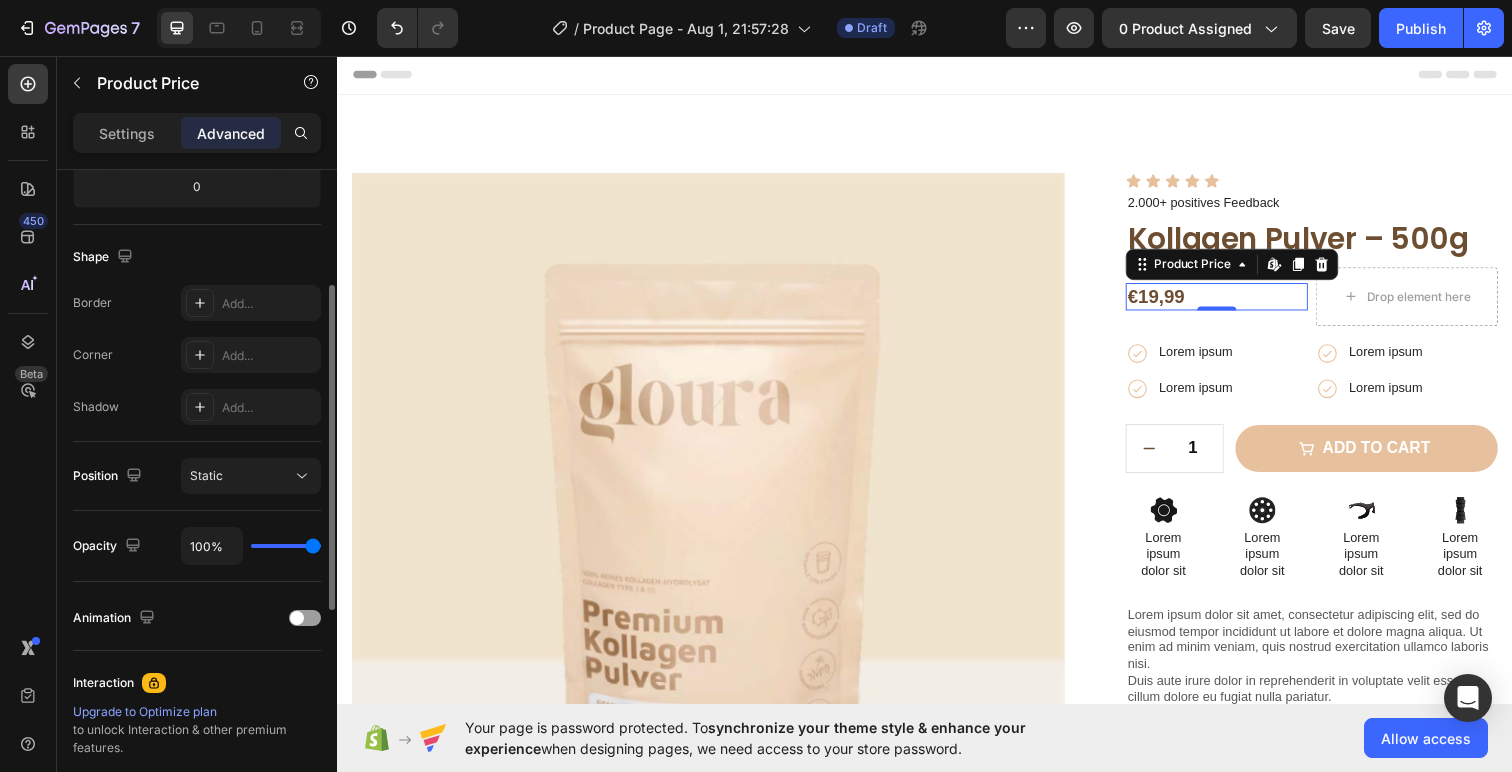 scroll, scrollTop: 211, scrollLeft: 0, axis: vertical 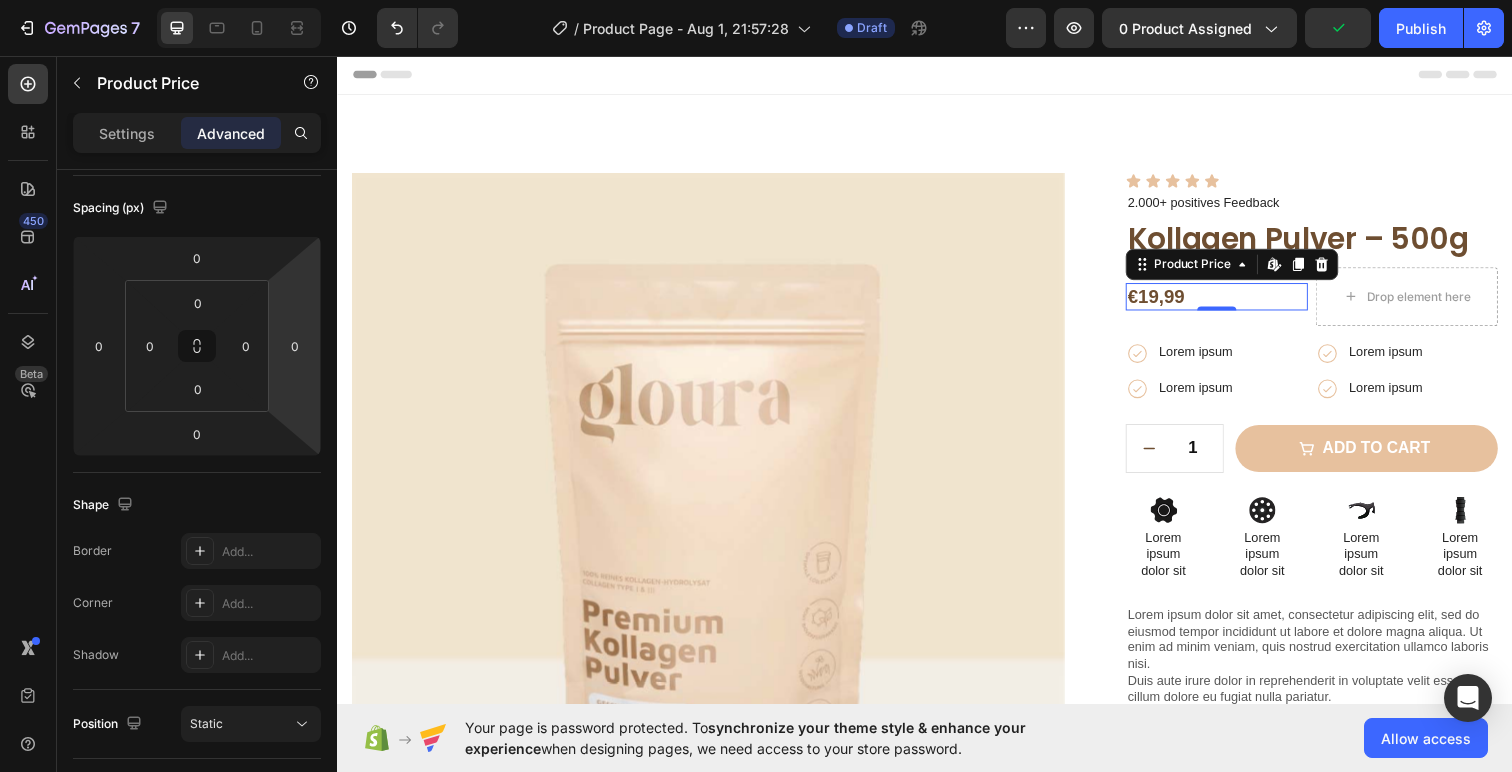 click on "€19,99" at bounding box center [1235, 302] 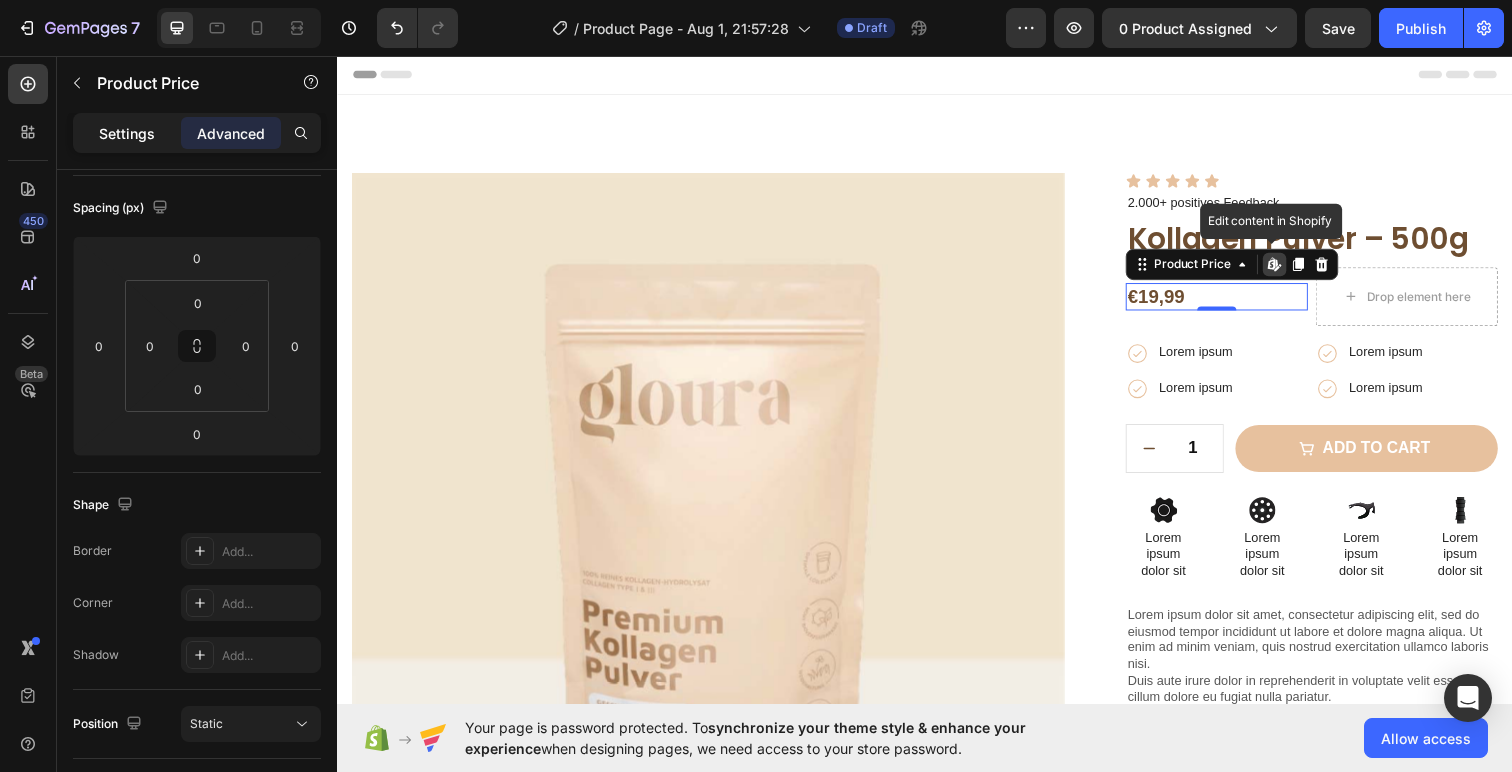click on "Settings" at bounding box center (127, 133) 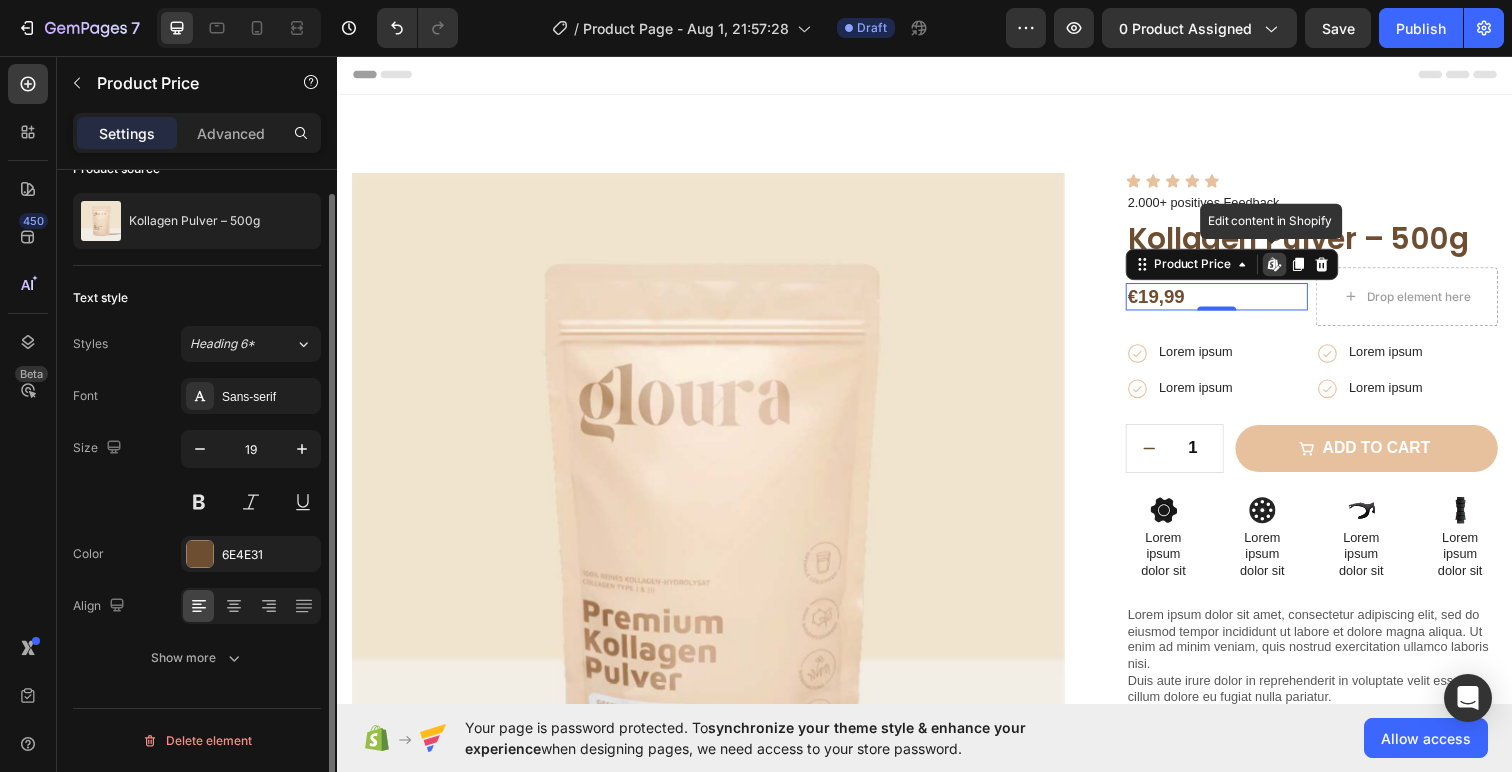 scroll, scrollTop: 0, scrollLeft: 0, axis: both 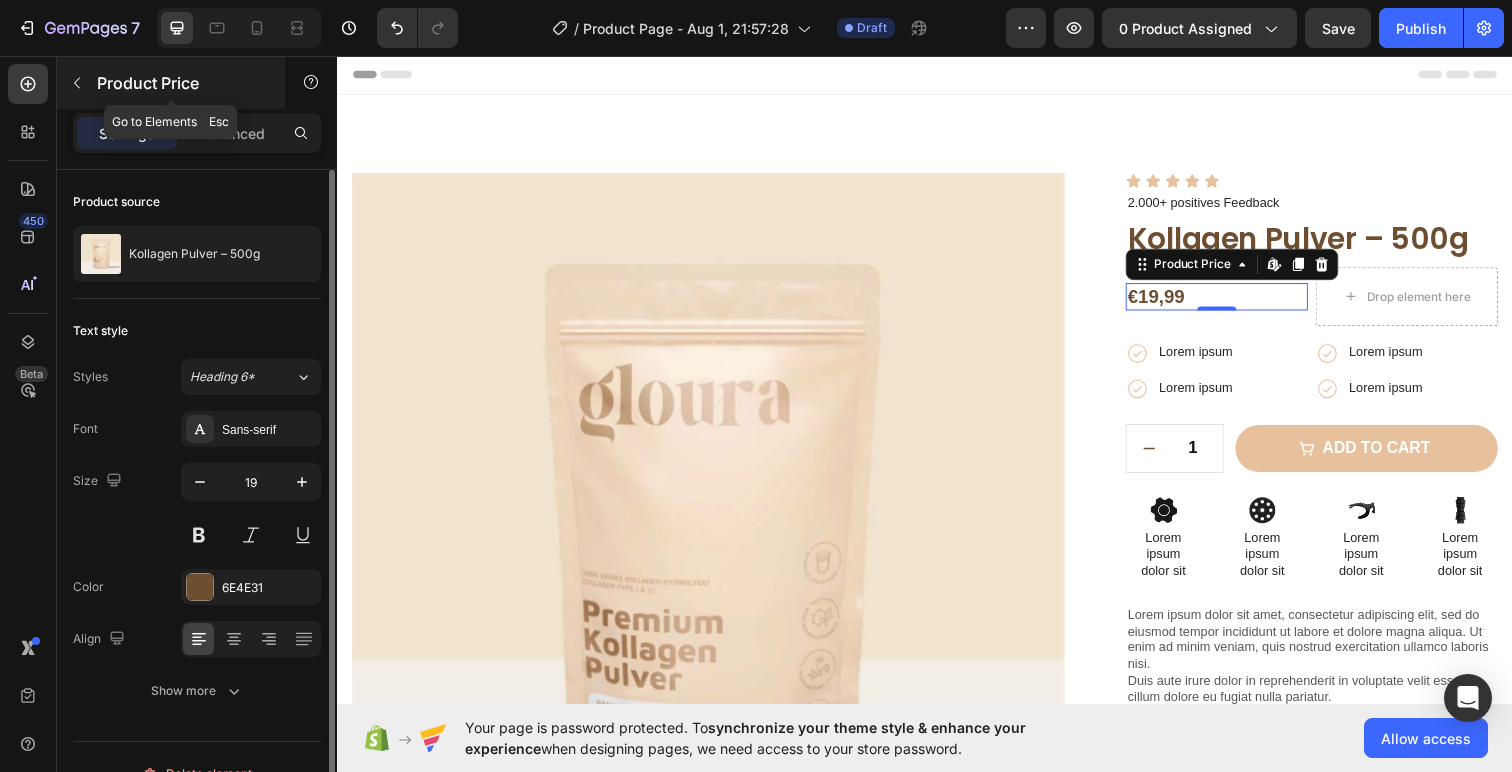click at bounding box center (77, 83) 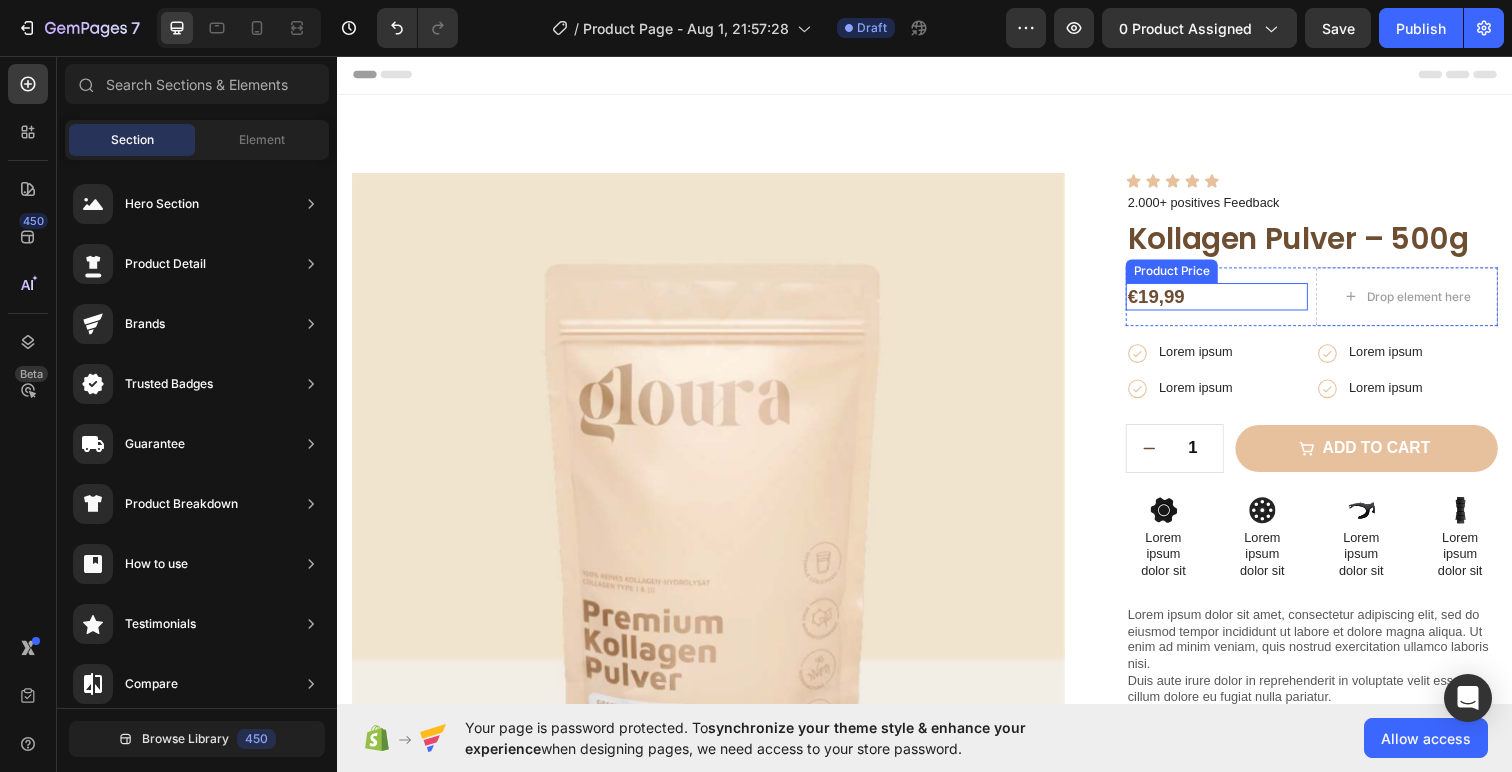 click on "€19,99" at bounding box center (1235, 302) 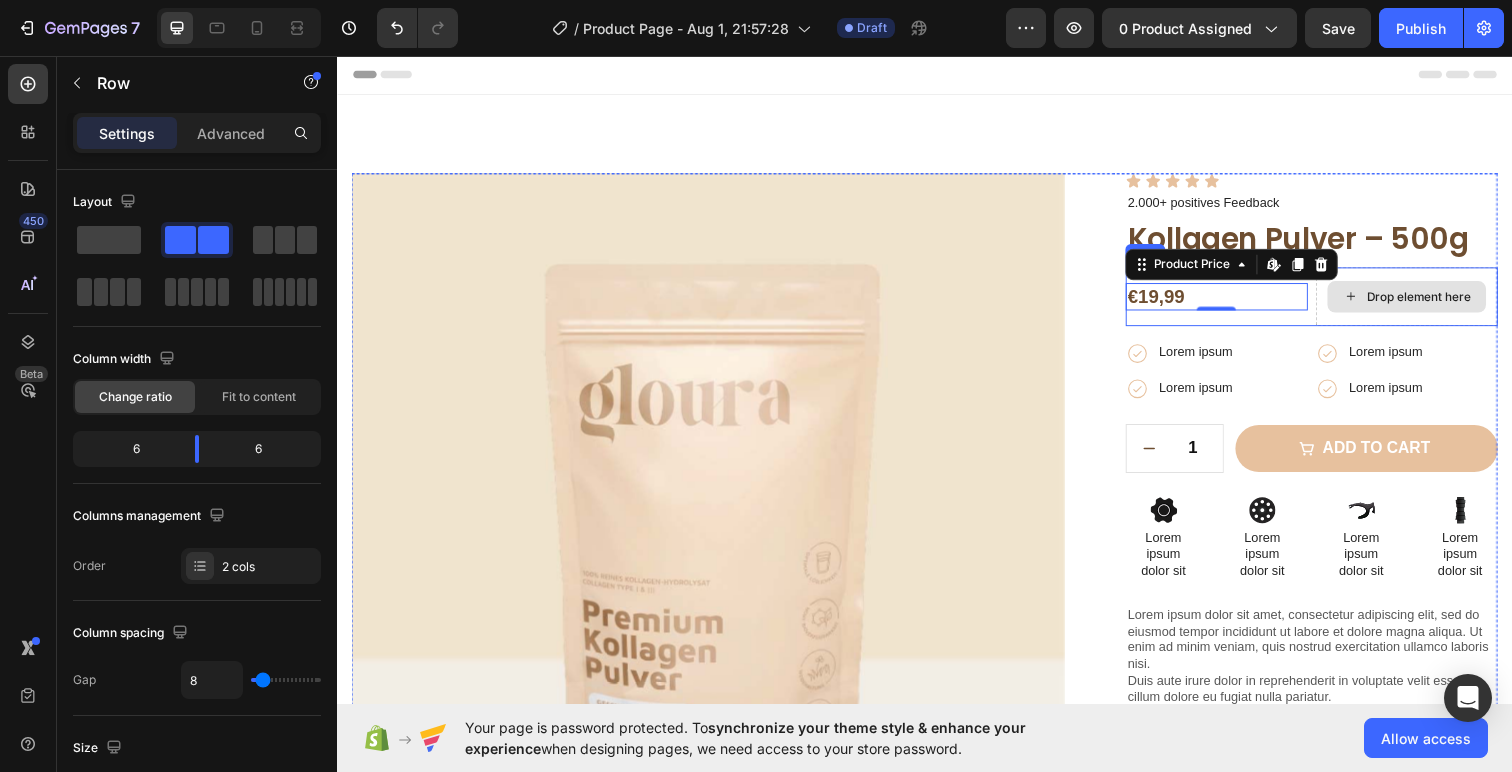 click on "Drop element here" at bounding box center (1429, 302) 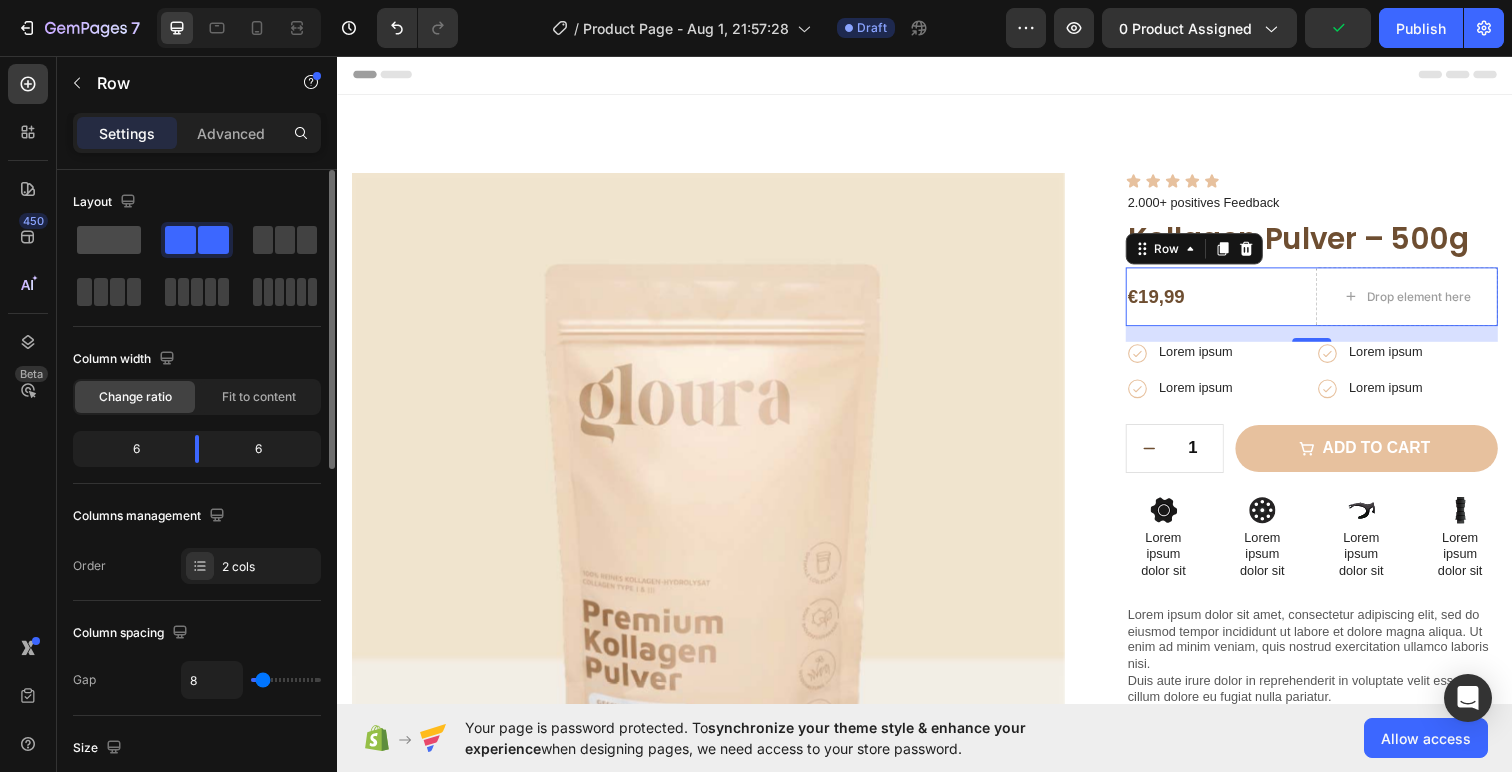 click 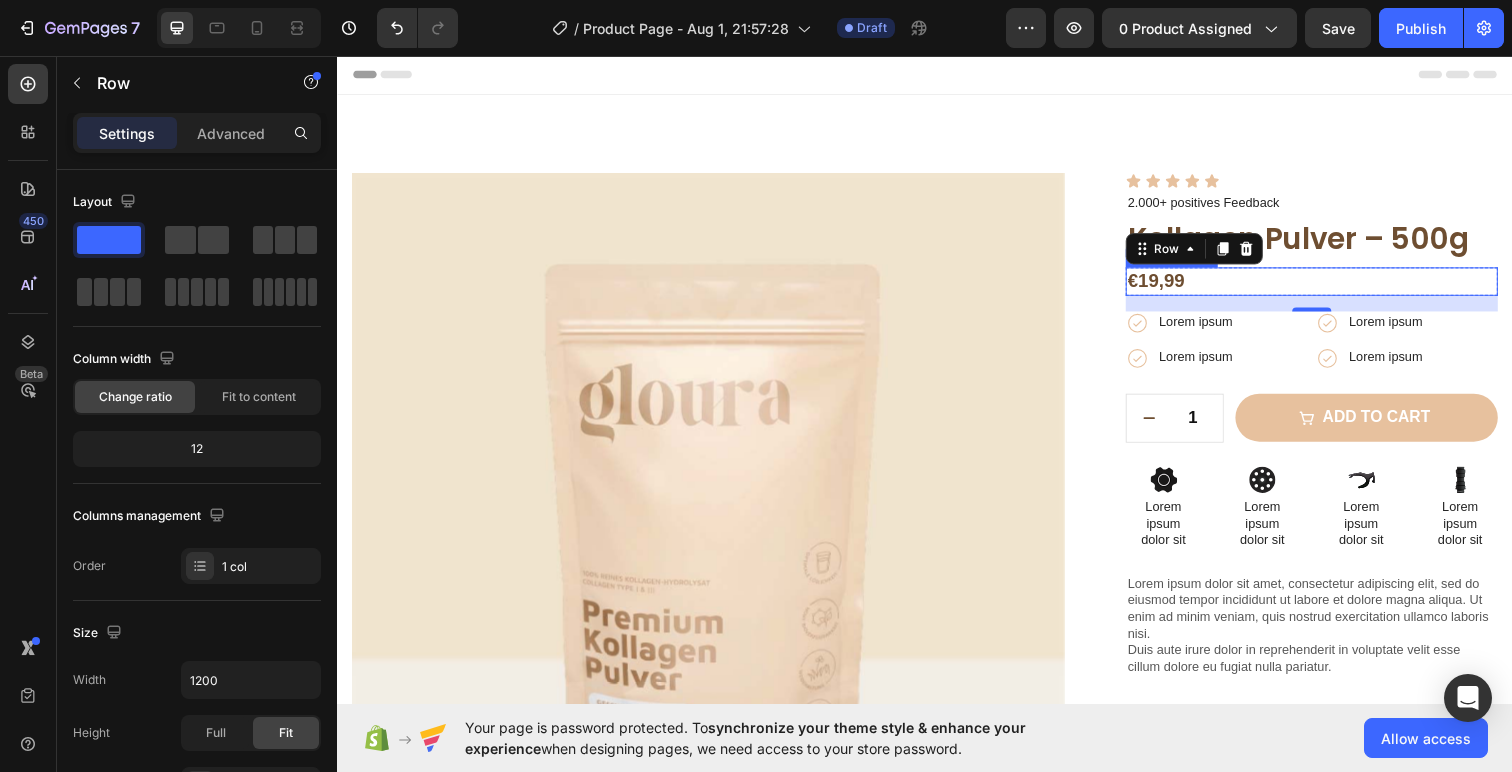 click on "€19,99" at bounding box center (1332, 286) 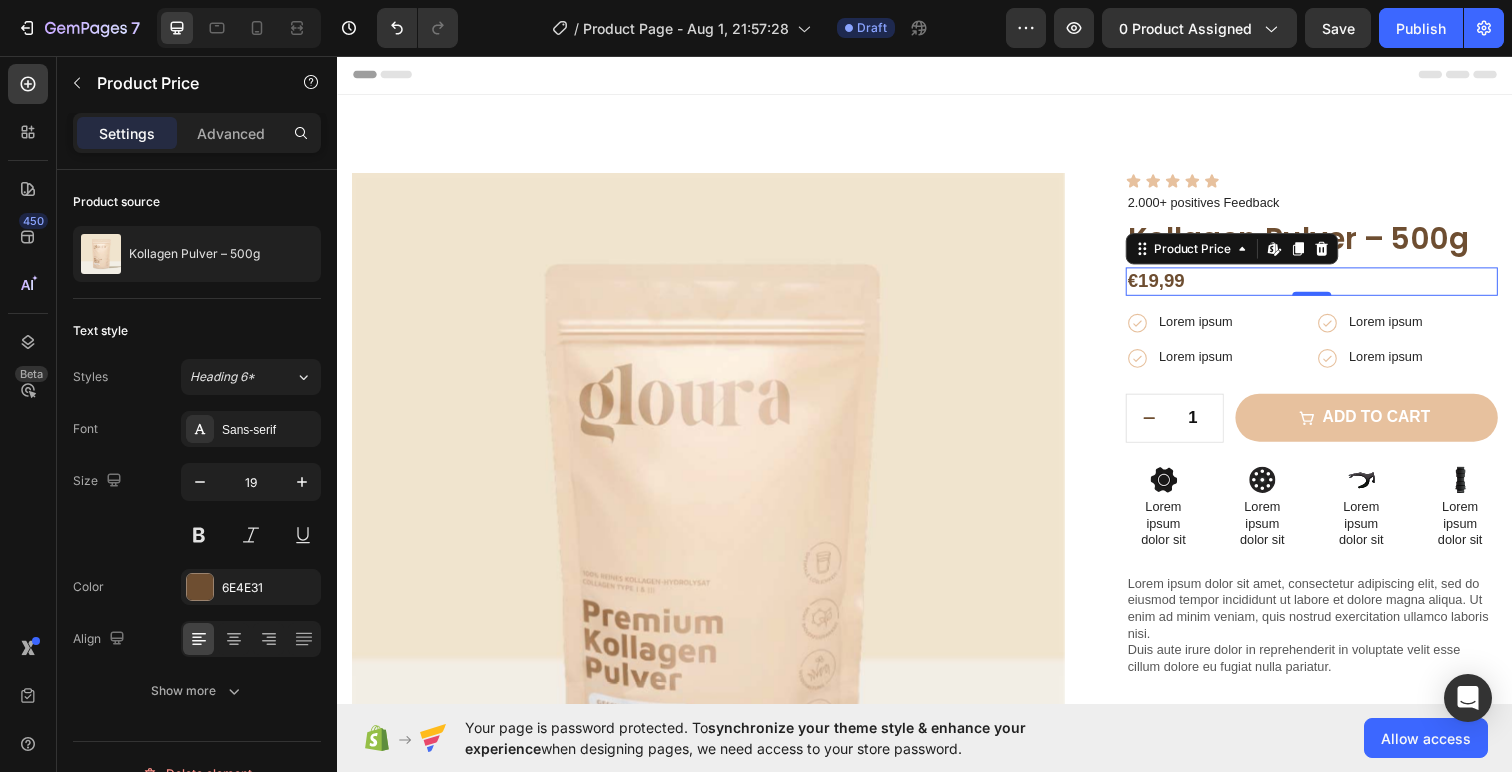 click on "€19,99" at bounding box center (1332, 286) 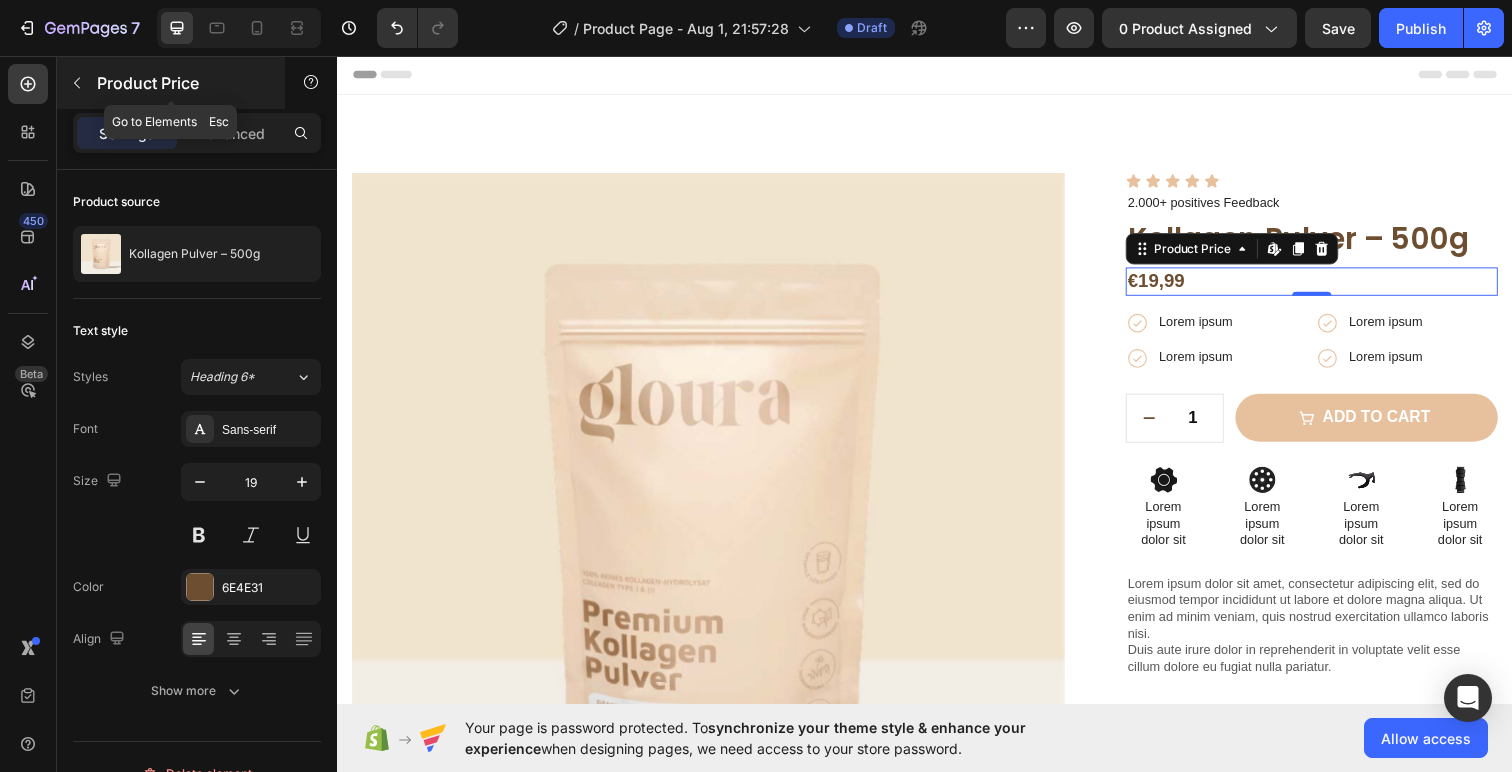 click 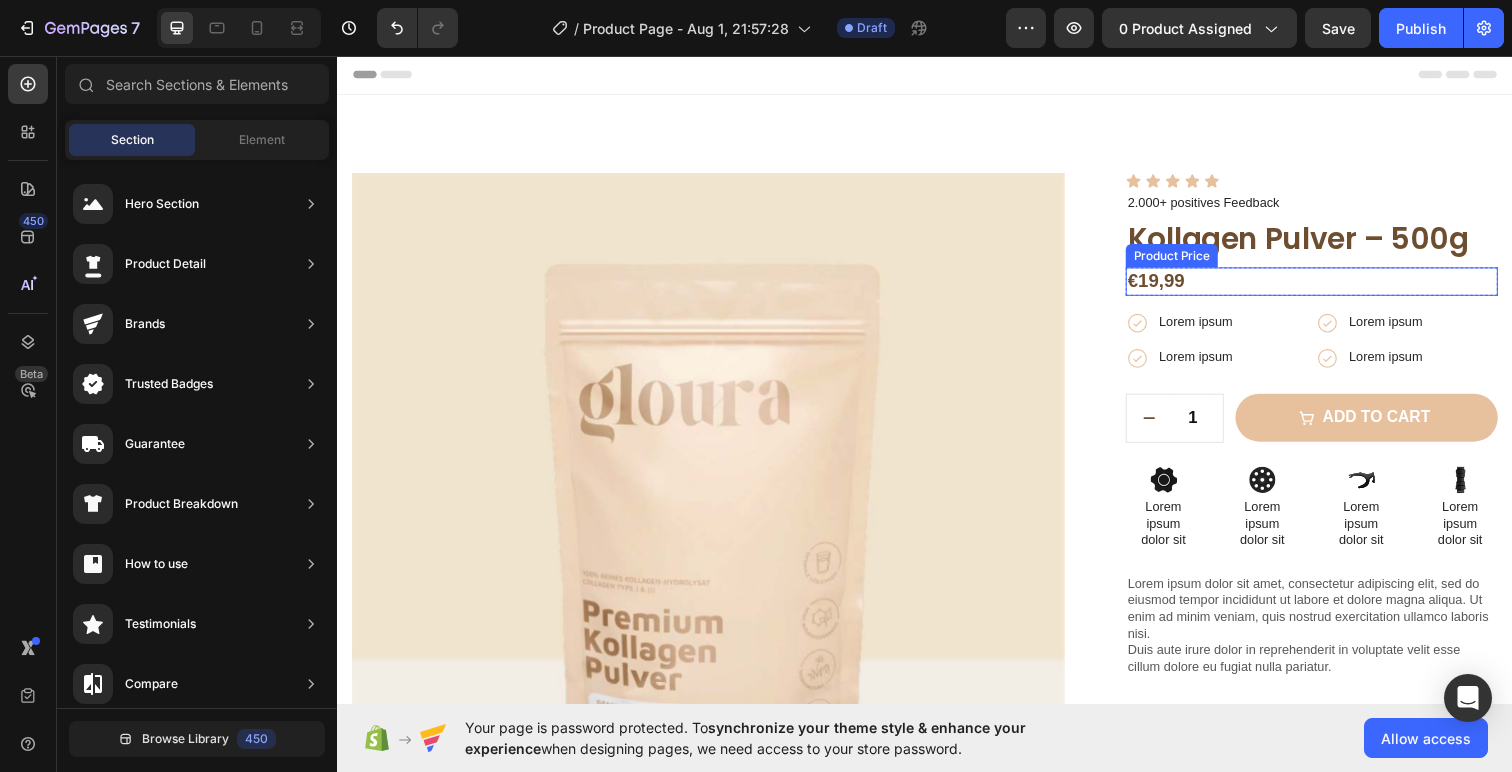 click on "€19,99" at bounding box center (1332, 286) 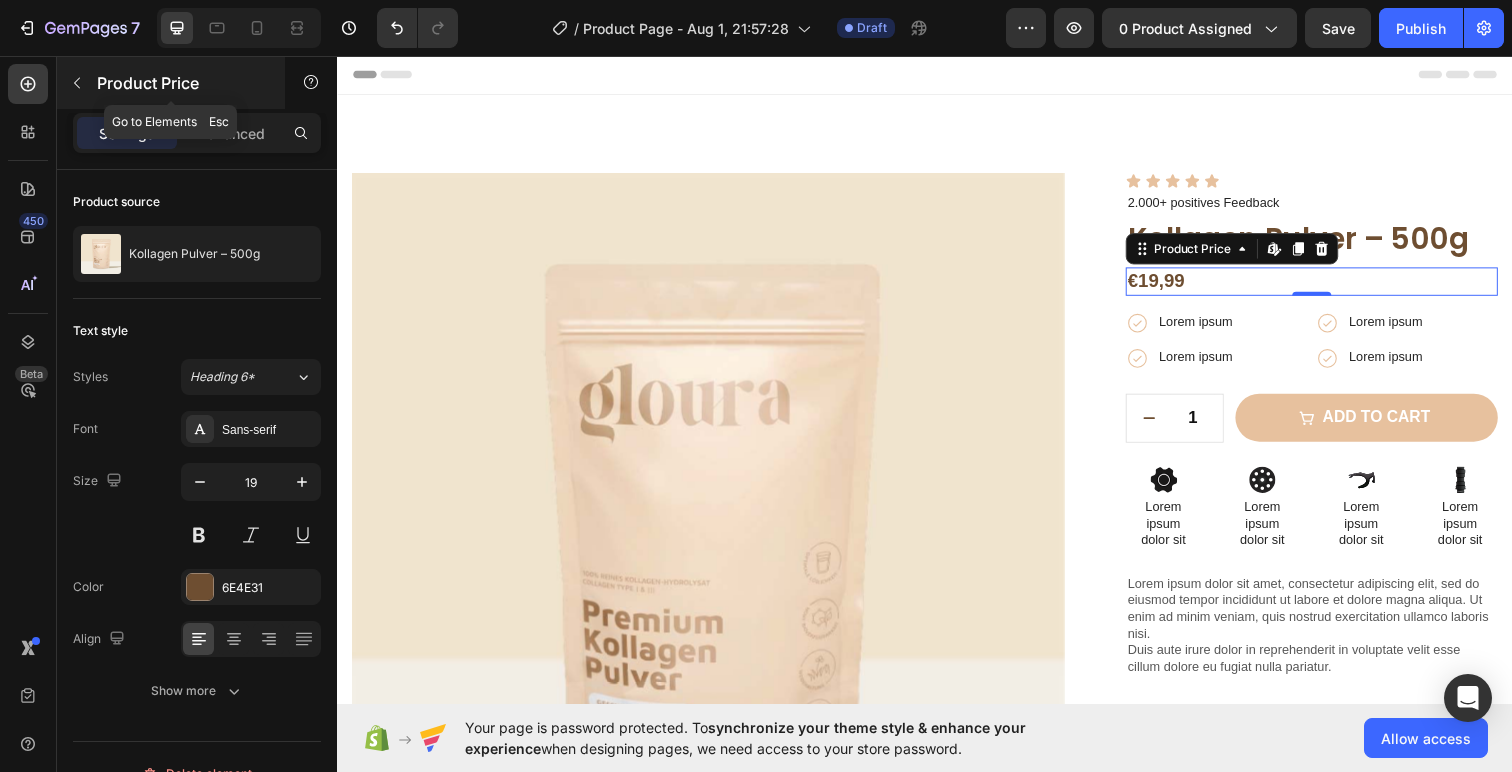 click 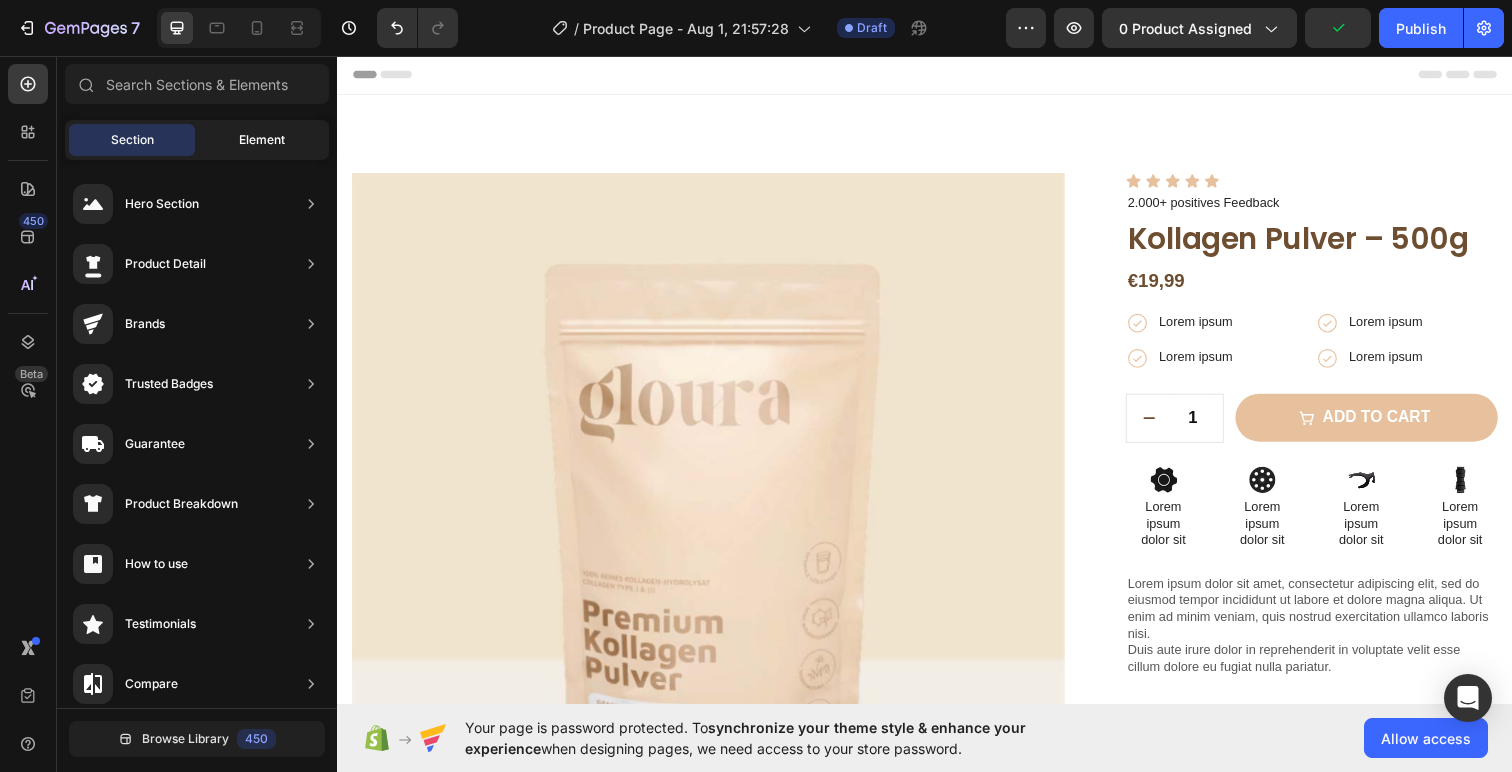 click on "Element" 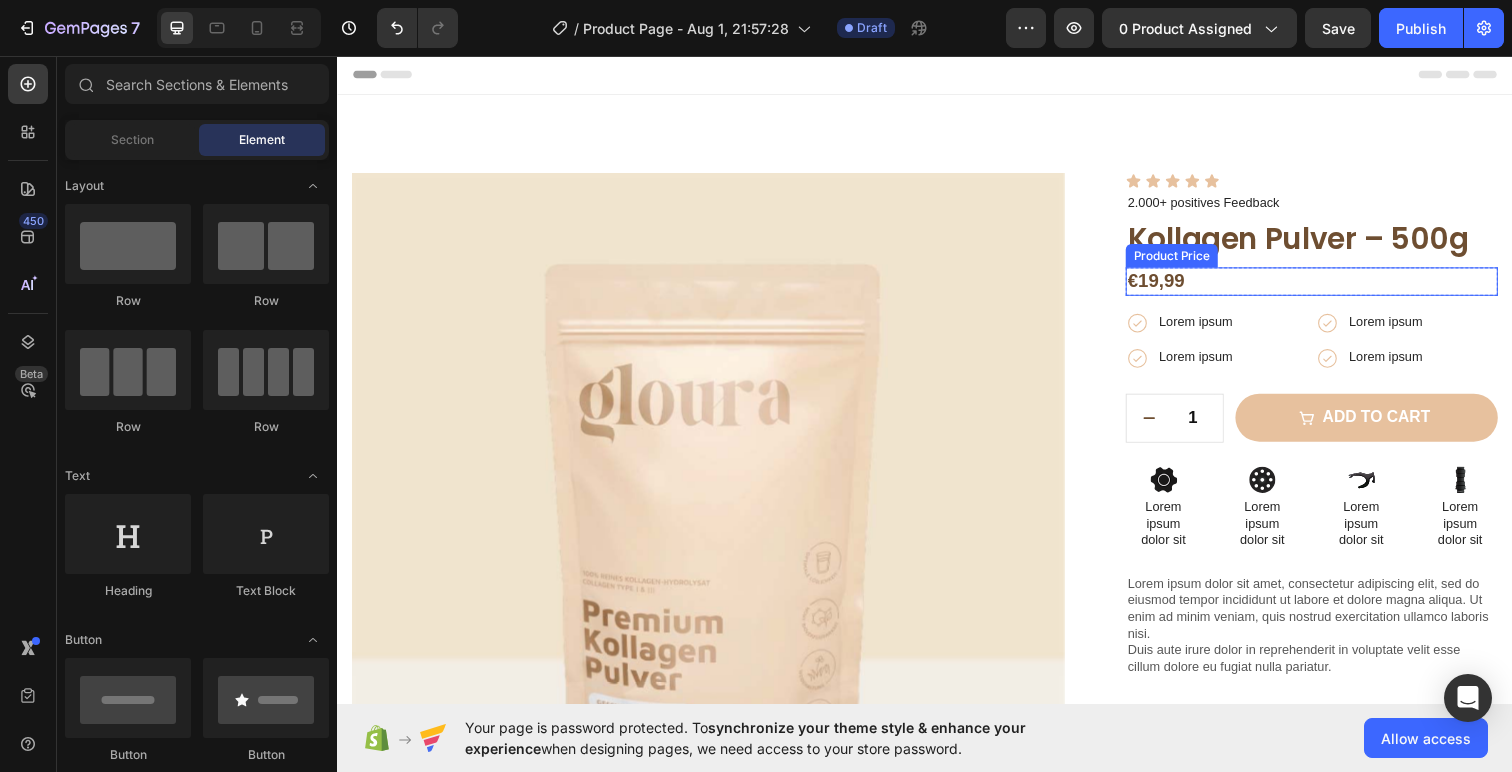 click on "€19,99" at bounding box center (1332, 286) 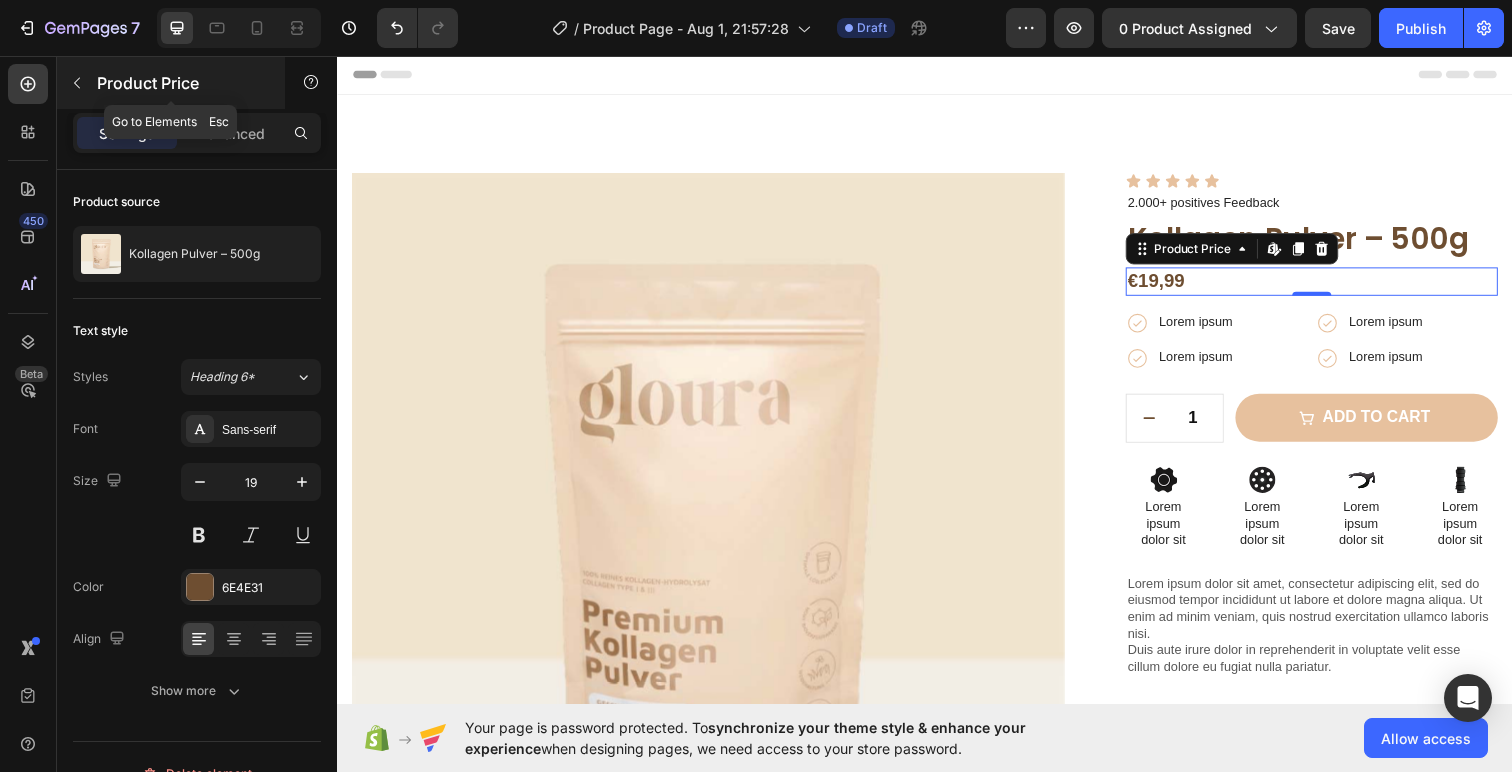 click at bounding box center (77, 83) 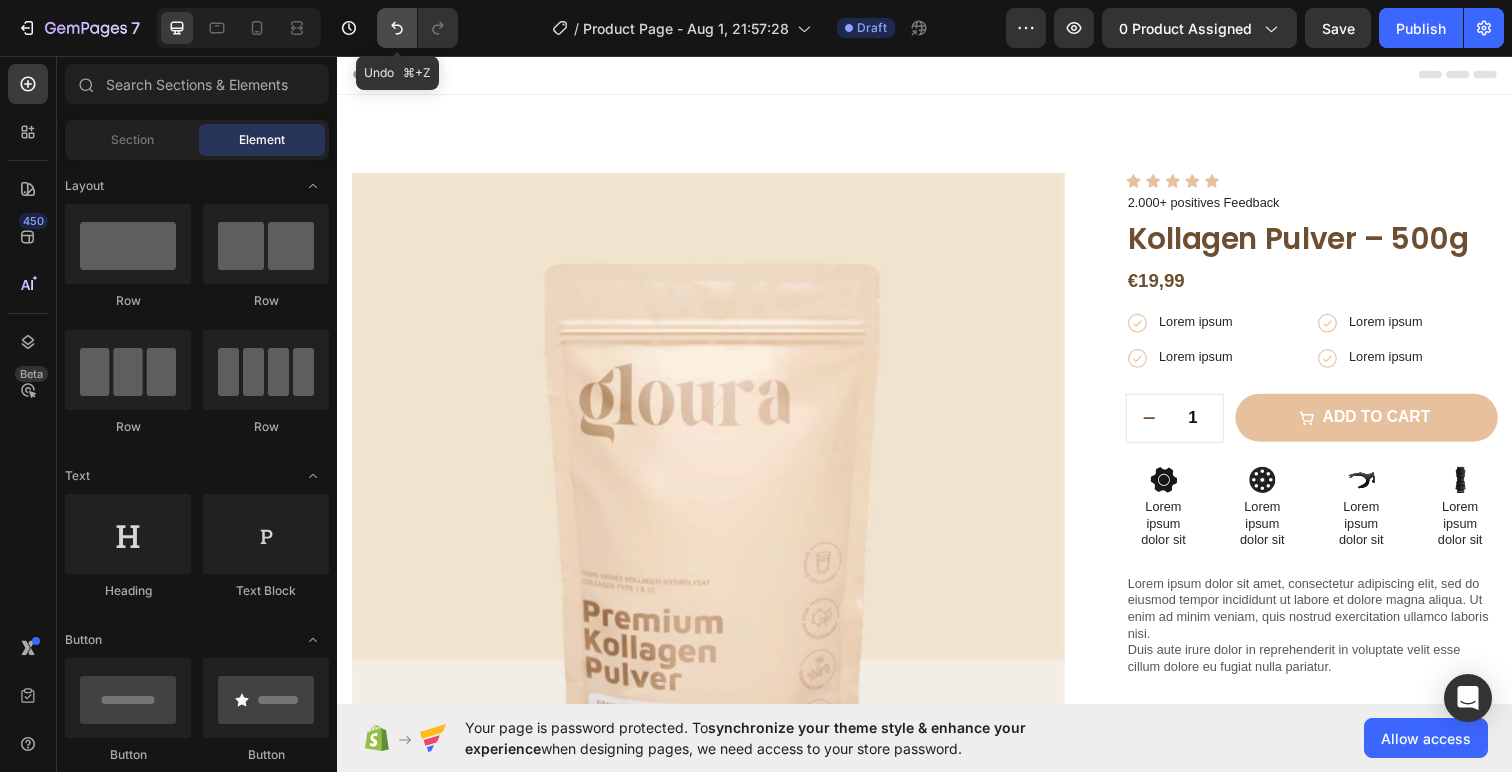 click 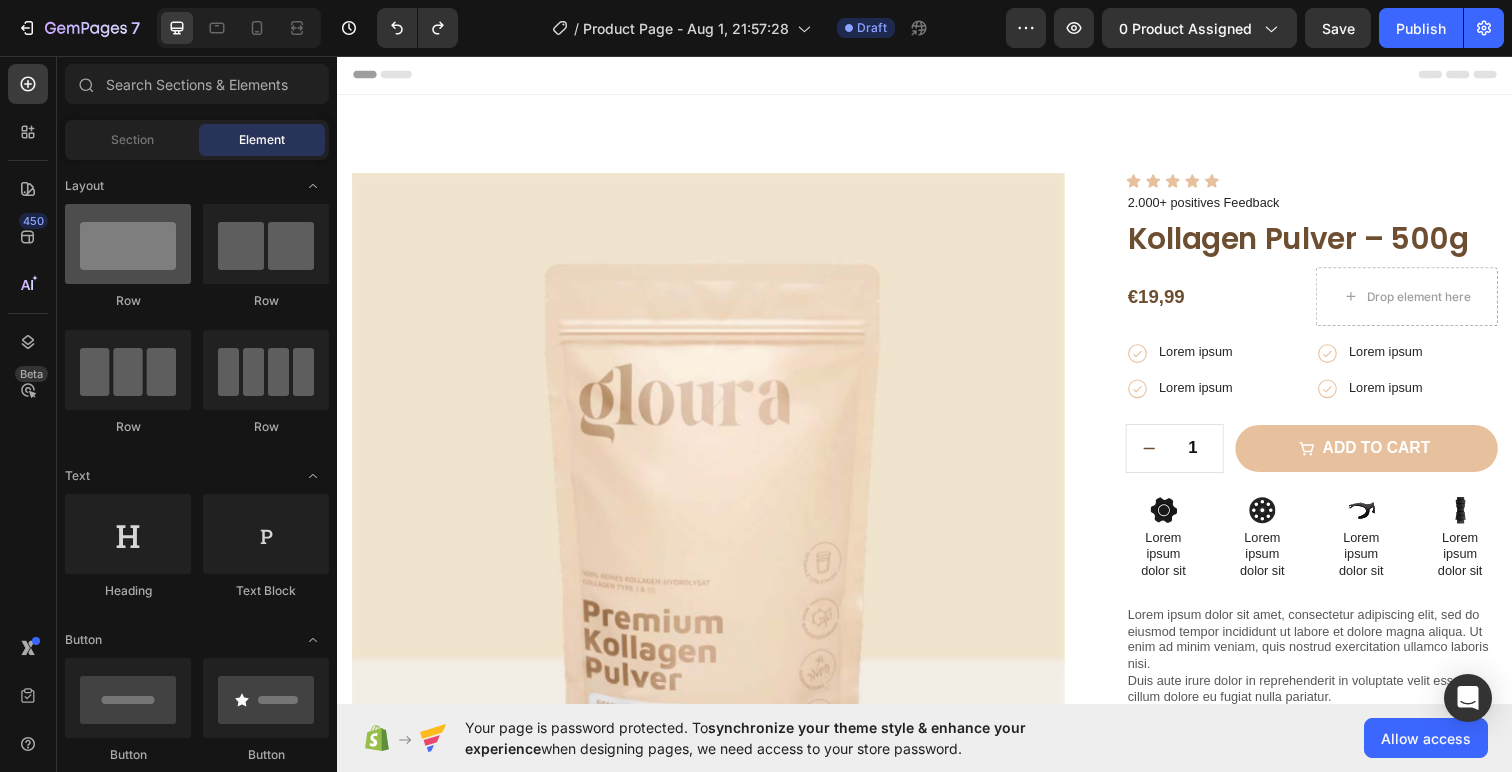 click at bounding box center [128, 244] 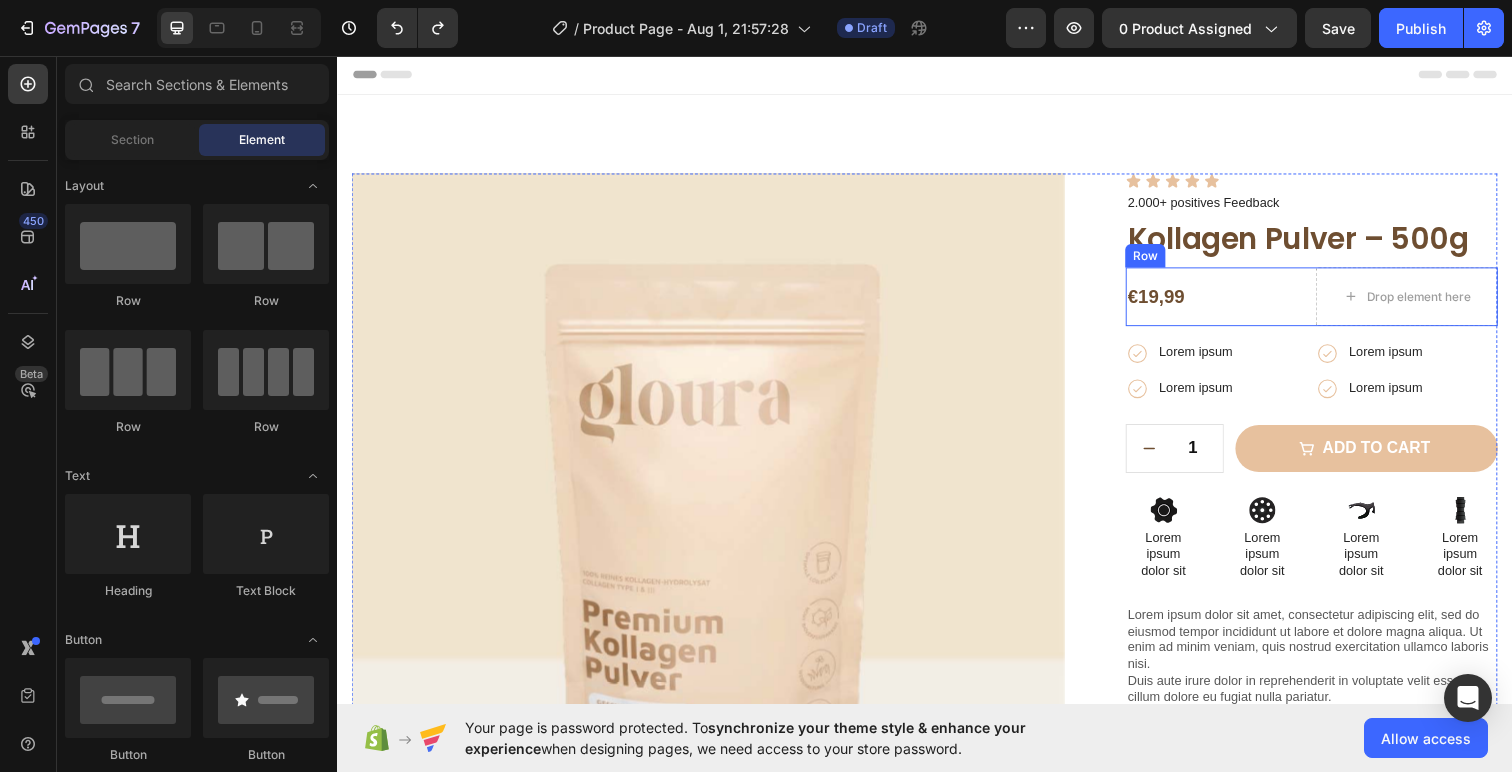 click on "€19,99 Product Price Product Price" at bounding box center (1235, 302) 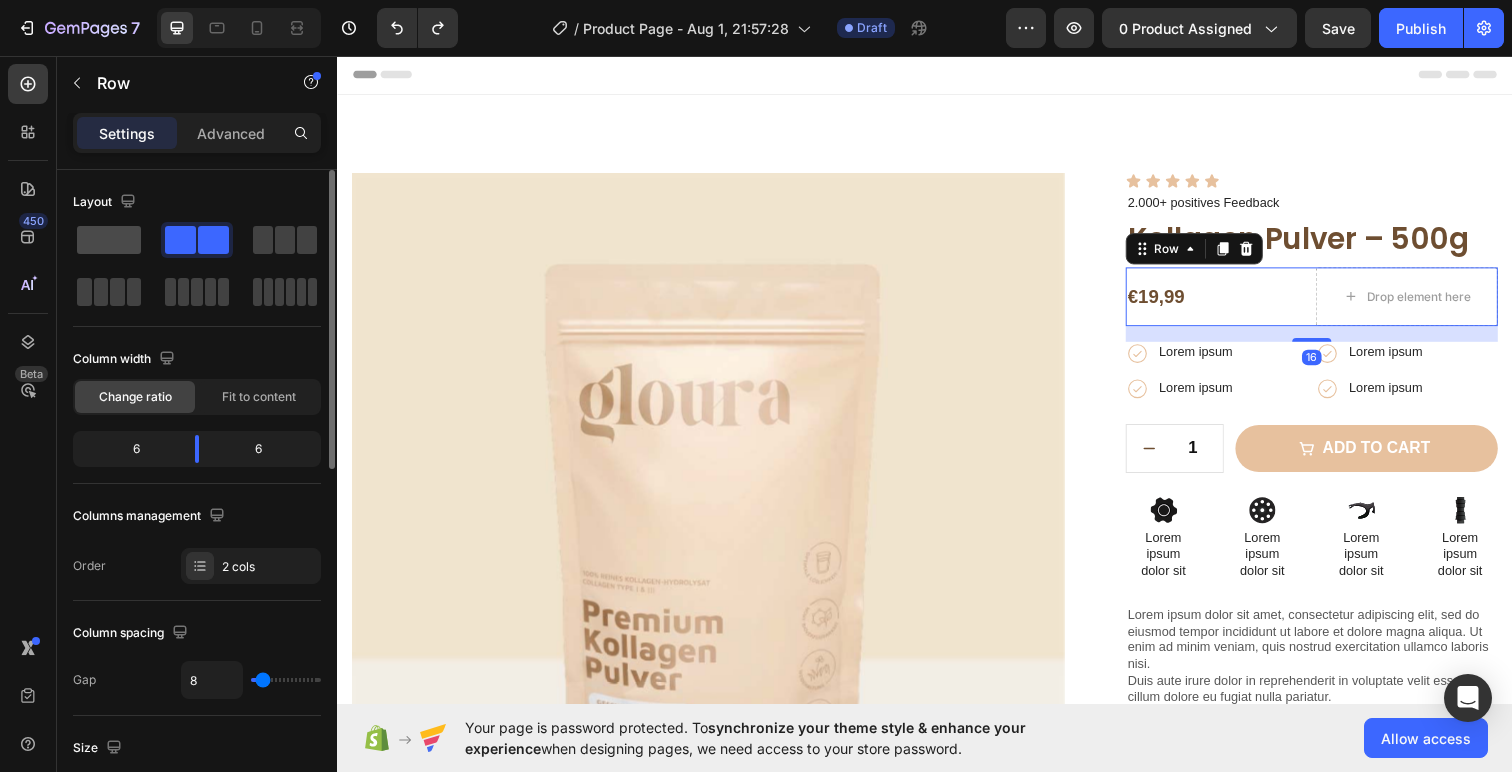 click 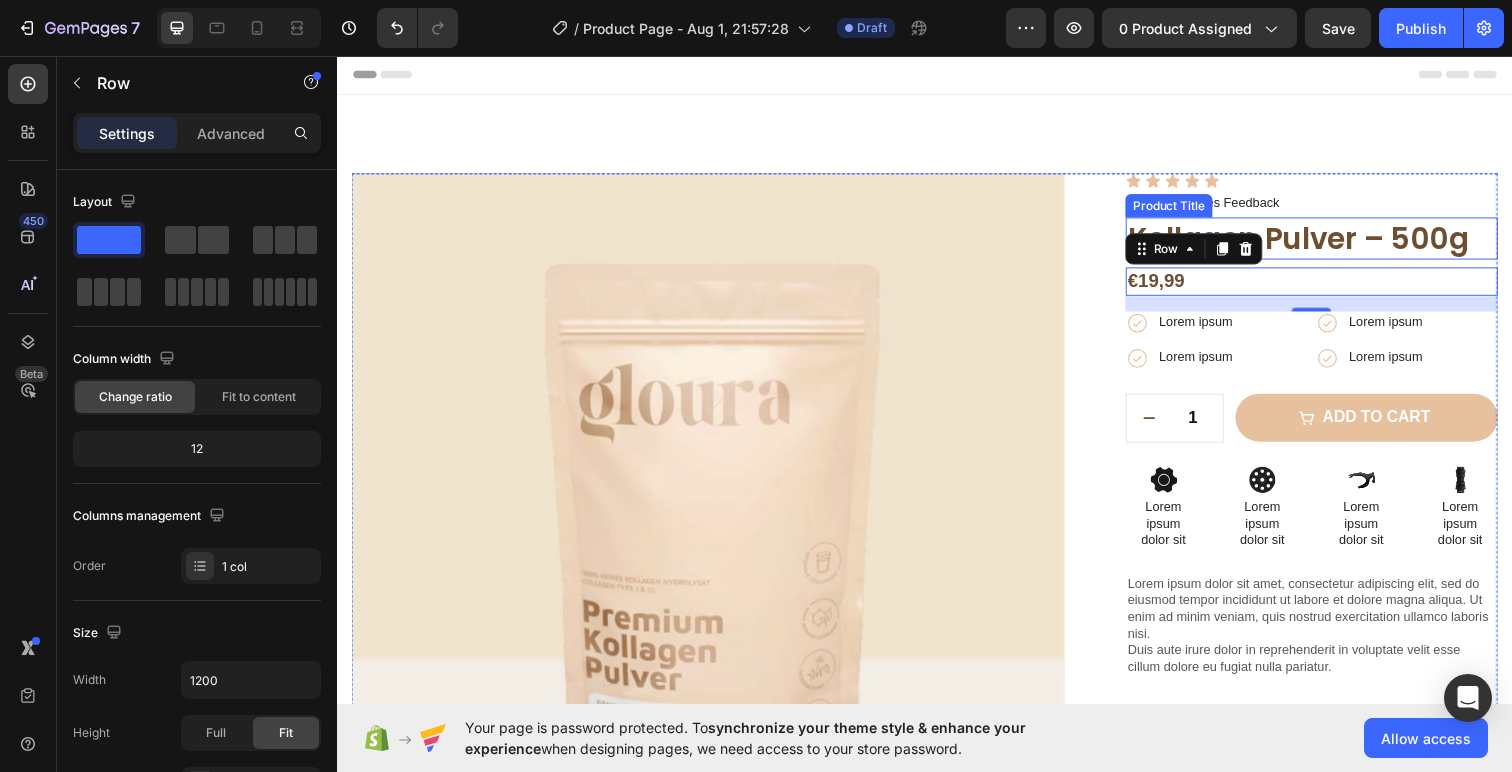 click on "Kollagen Pulver – 500g" at bounding box center (1332, 242) 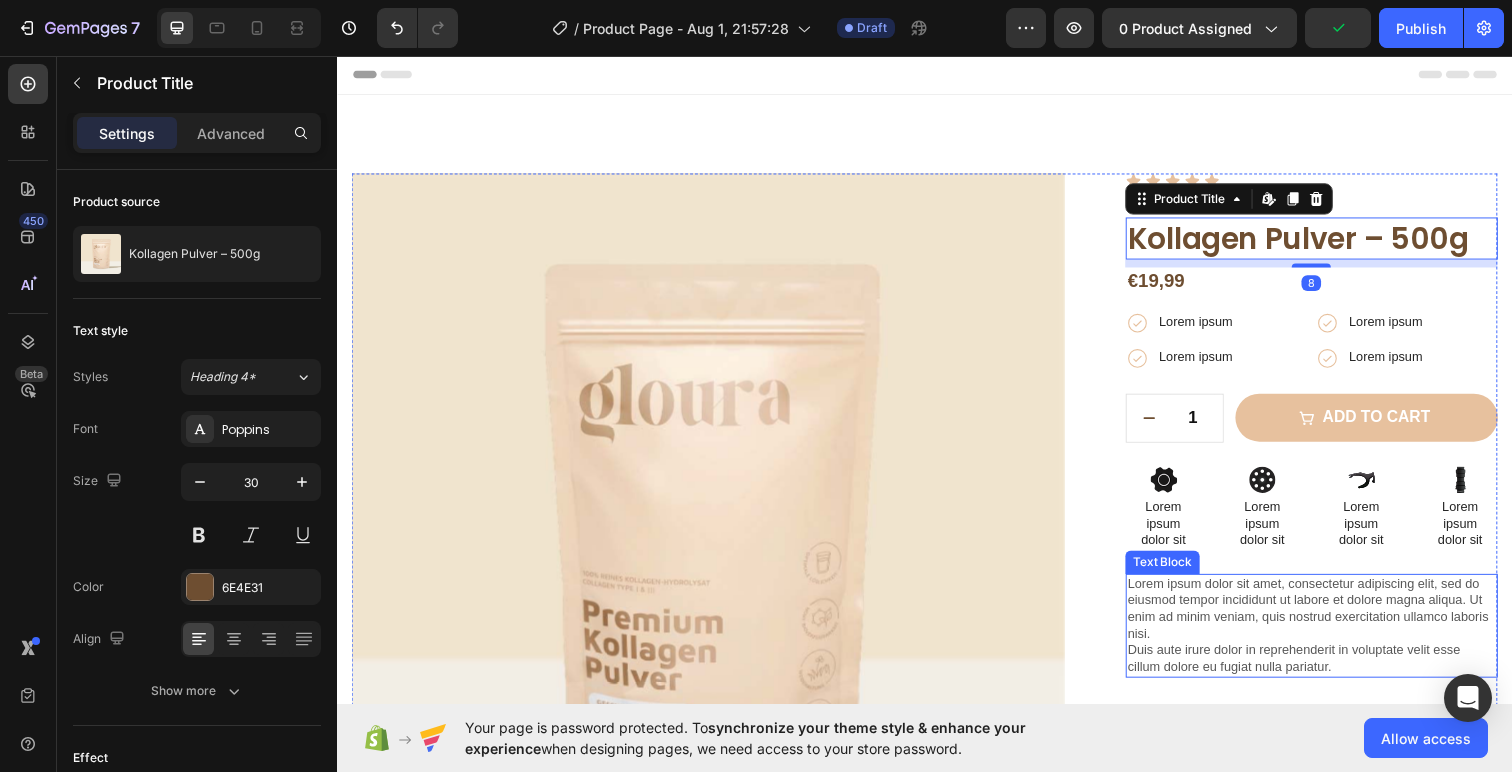 click on "Lorem ipsum dolor sit amet, consectetur adipiscing elit, sed do eiusmod tempor incididunt ut labore et dolore magna aliqua. Ut enim ad minim veniam, quis nostrud exercitation ullamco laboris nisi. Duis aute irure dolor in reprehenderit in voluptate velit esse cillum dolore eu fugiat nulla pariatur." at bounding box center (1332, 637) 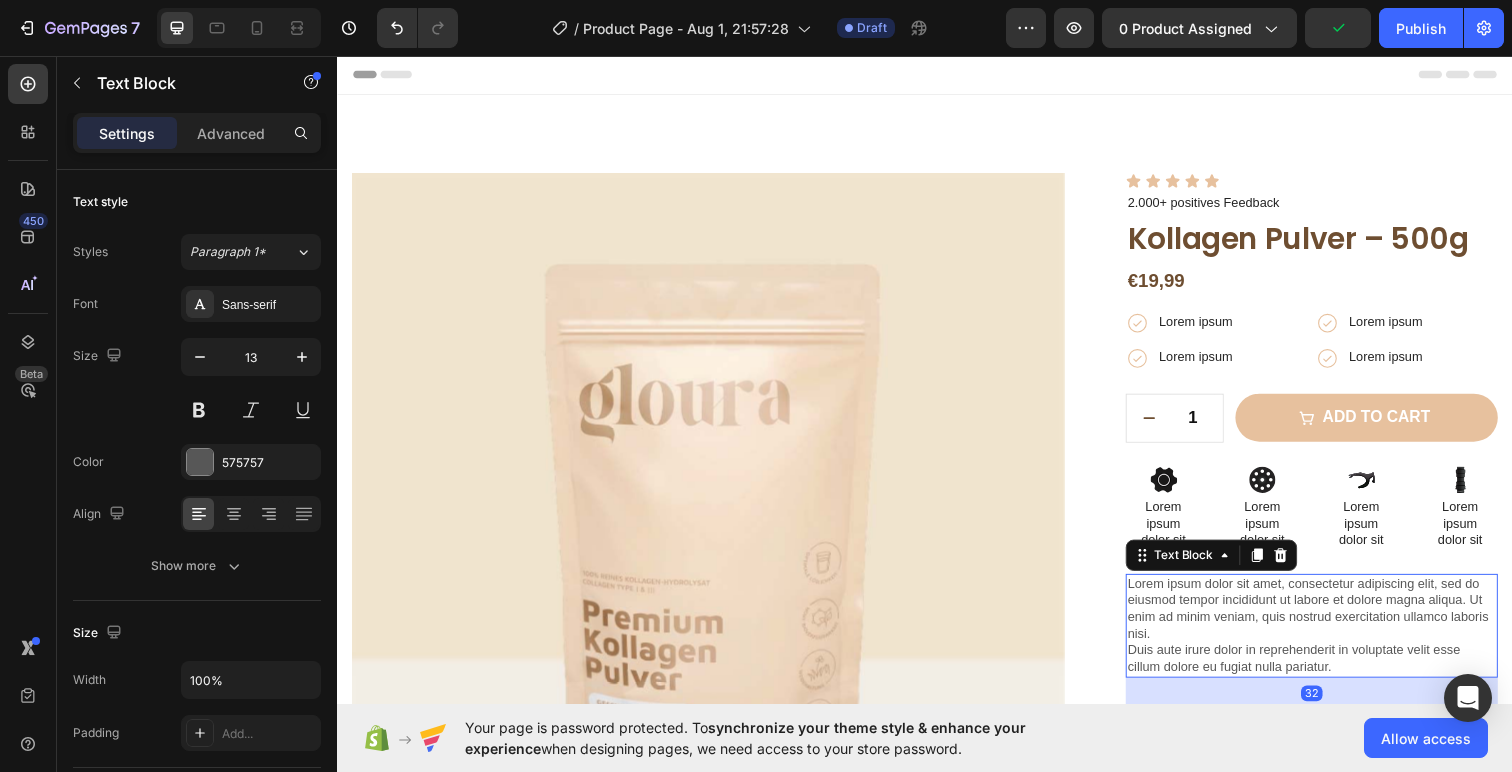 click on "Lorem ipsum dolor sit amet, consectetur adipiscing elit, sed do eiusmod tempor incididunt ut labore et dolore magna aliqua. Ut enim ad minim veniam, quis nostrud exercitation ullamco laboris nisi. Duis aute irure dolor in reprehenderit in voluptate velit esse cillum dolore eu fugiat nulla pariatur." at bounding box center [1332, 637] 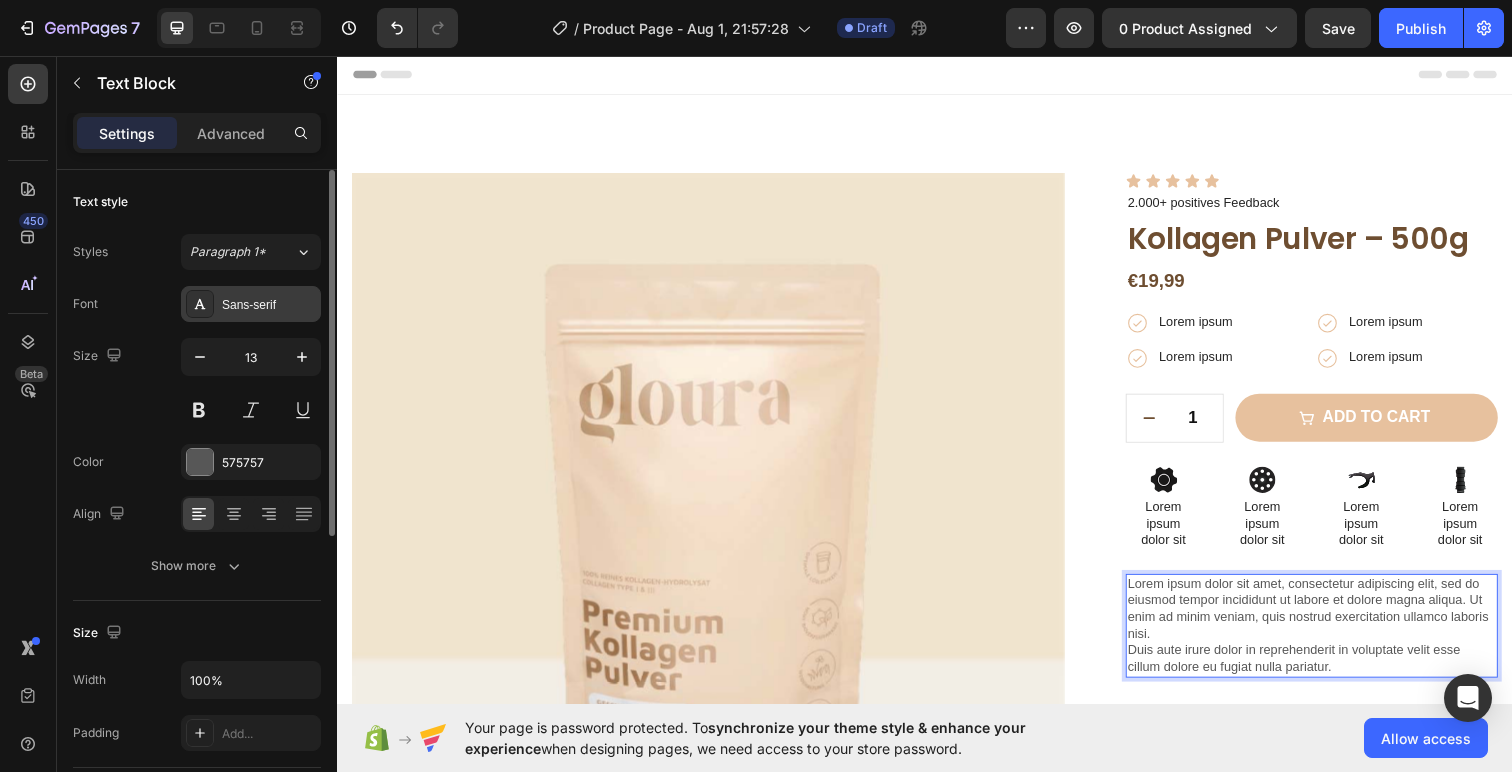 click on "Sans-serif" at bounding box center [269, 305] 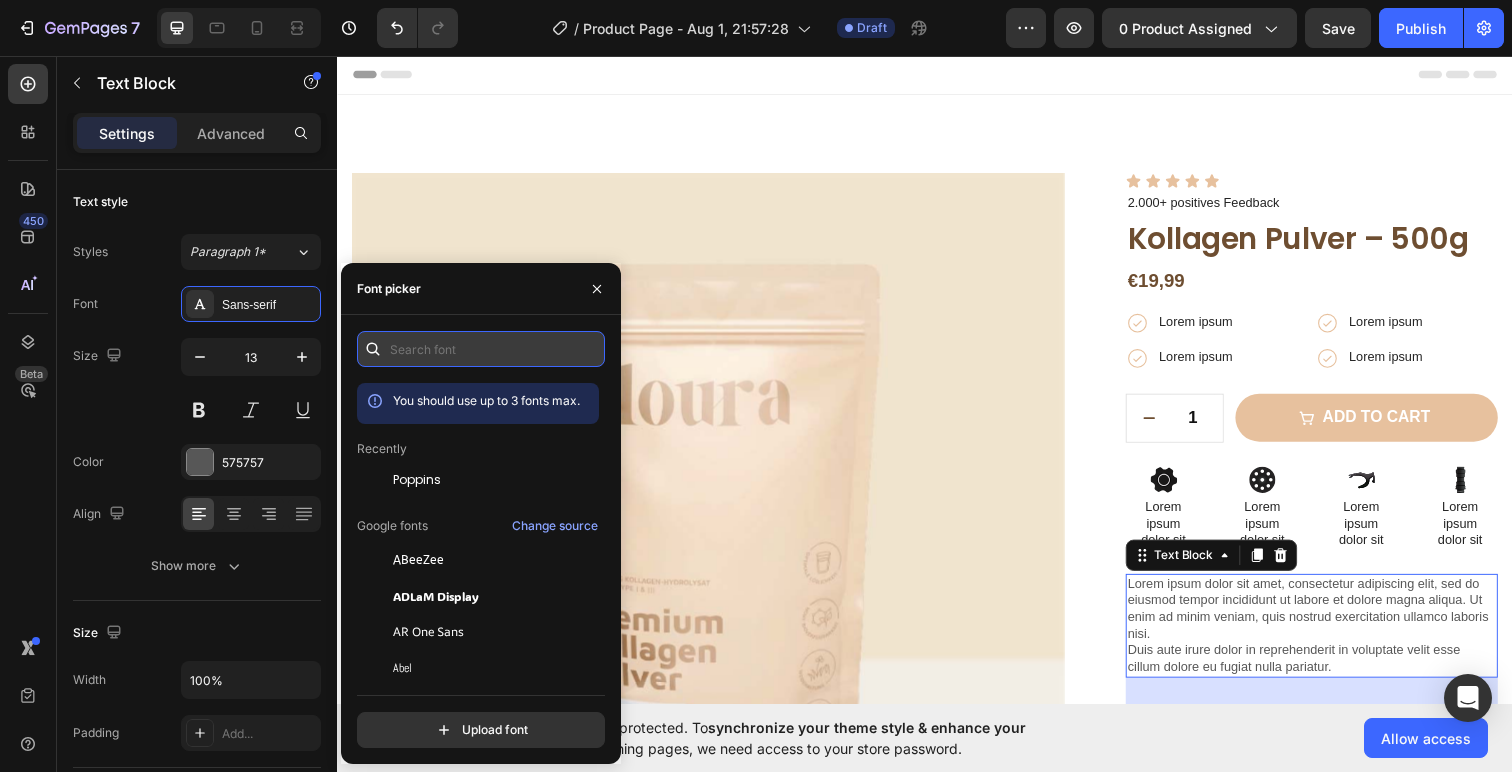 click at bounding box center [481, 349] 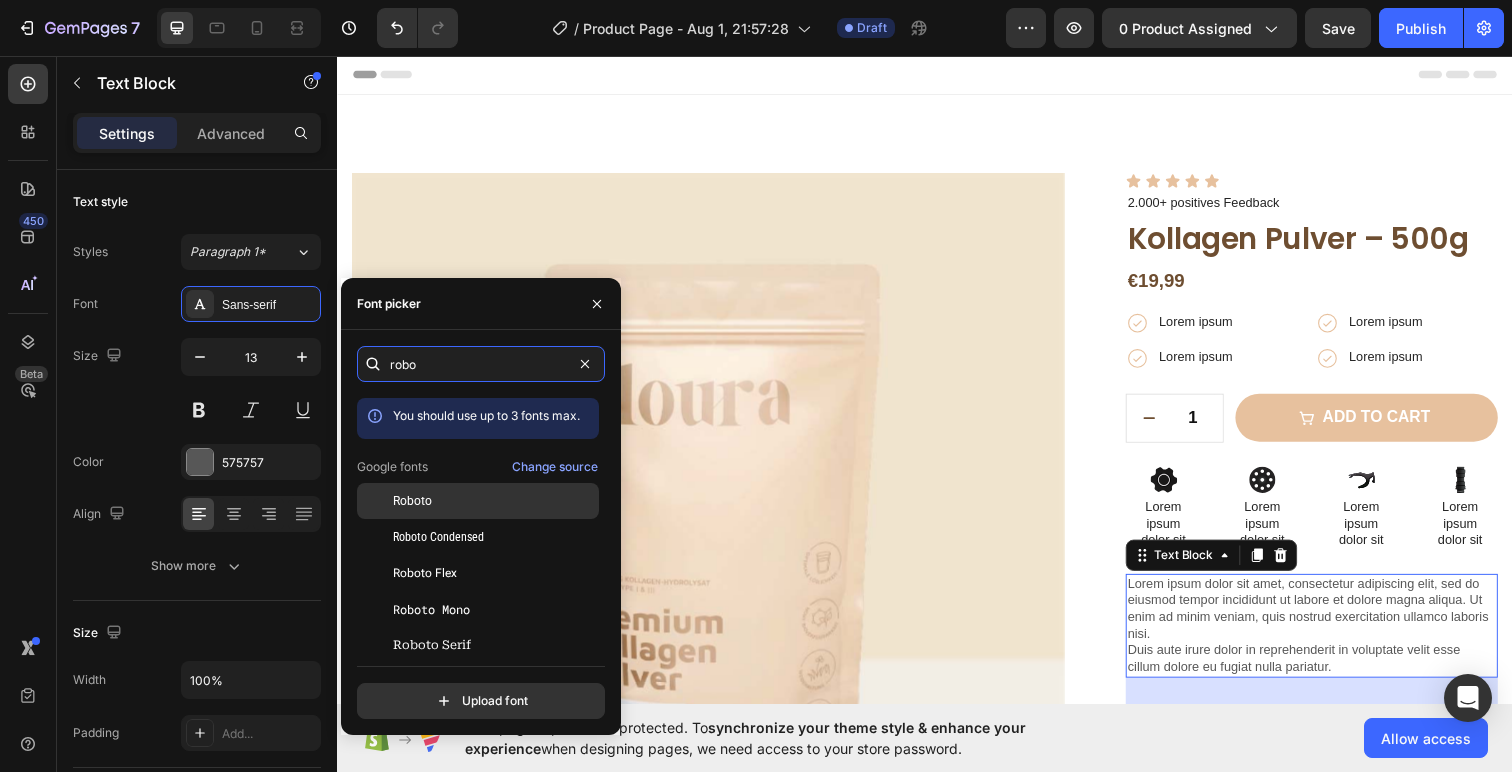 type on "robo" 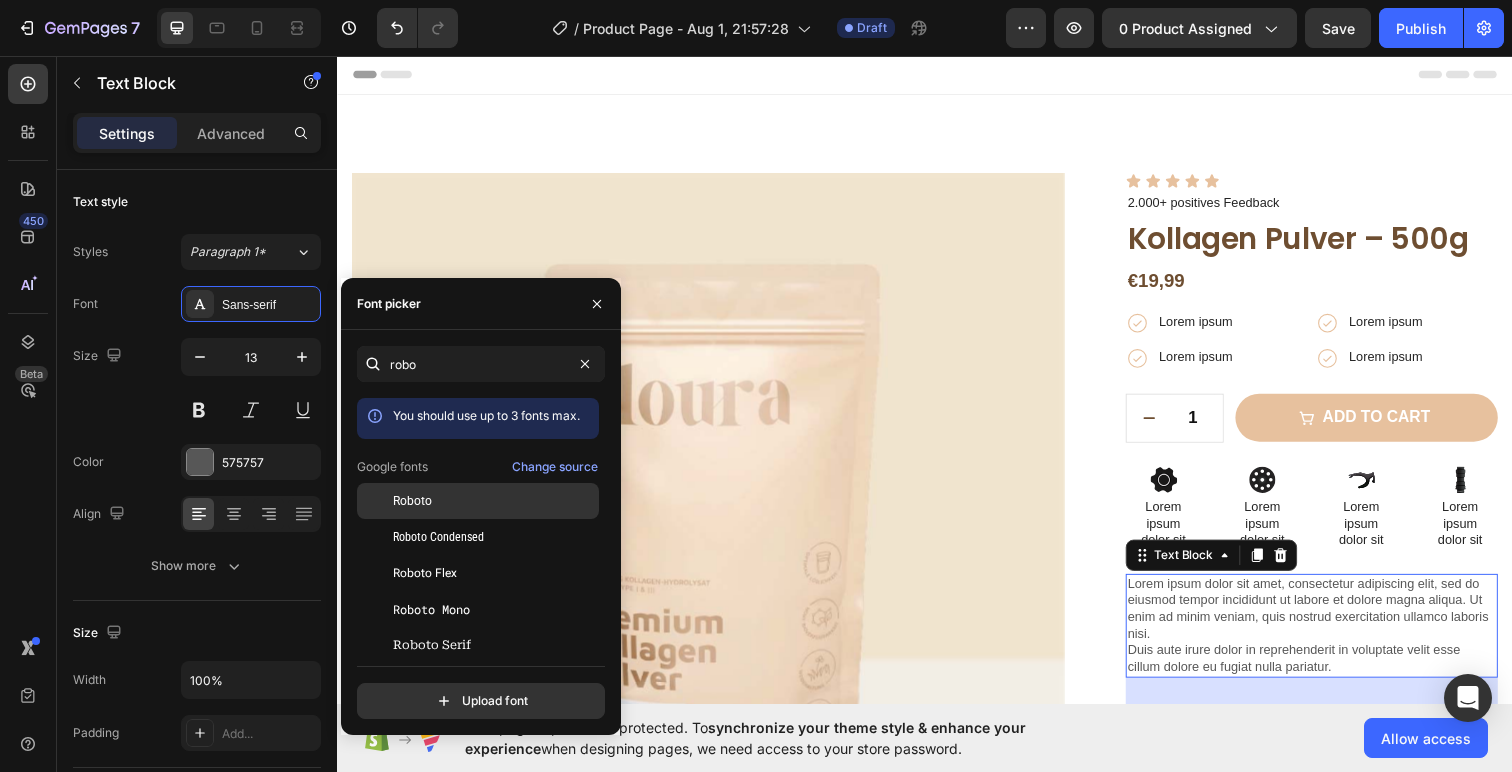 click on "Roboto" at bounding box center (494, 501) 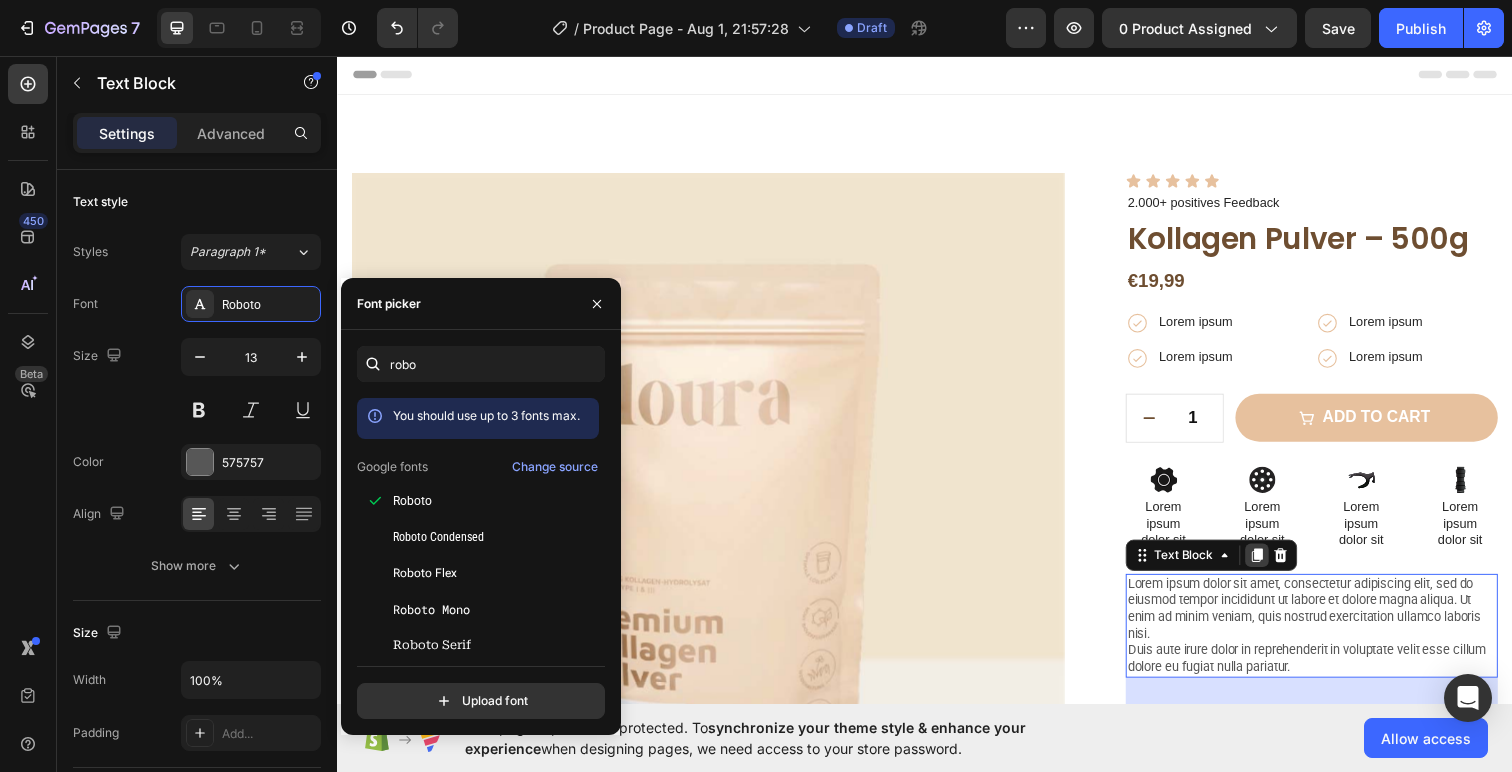click 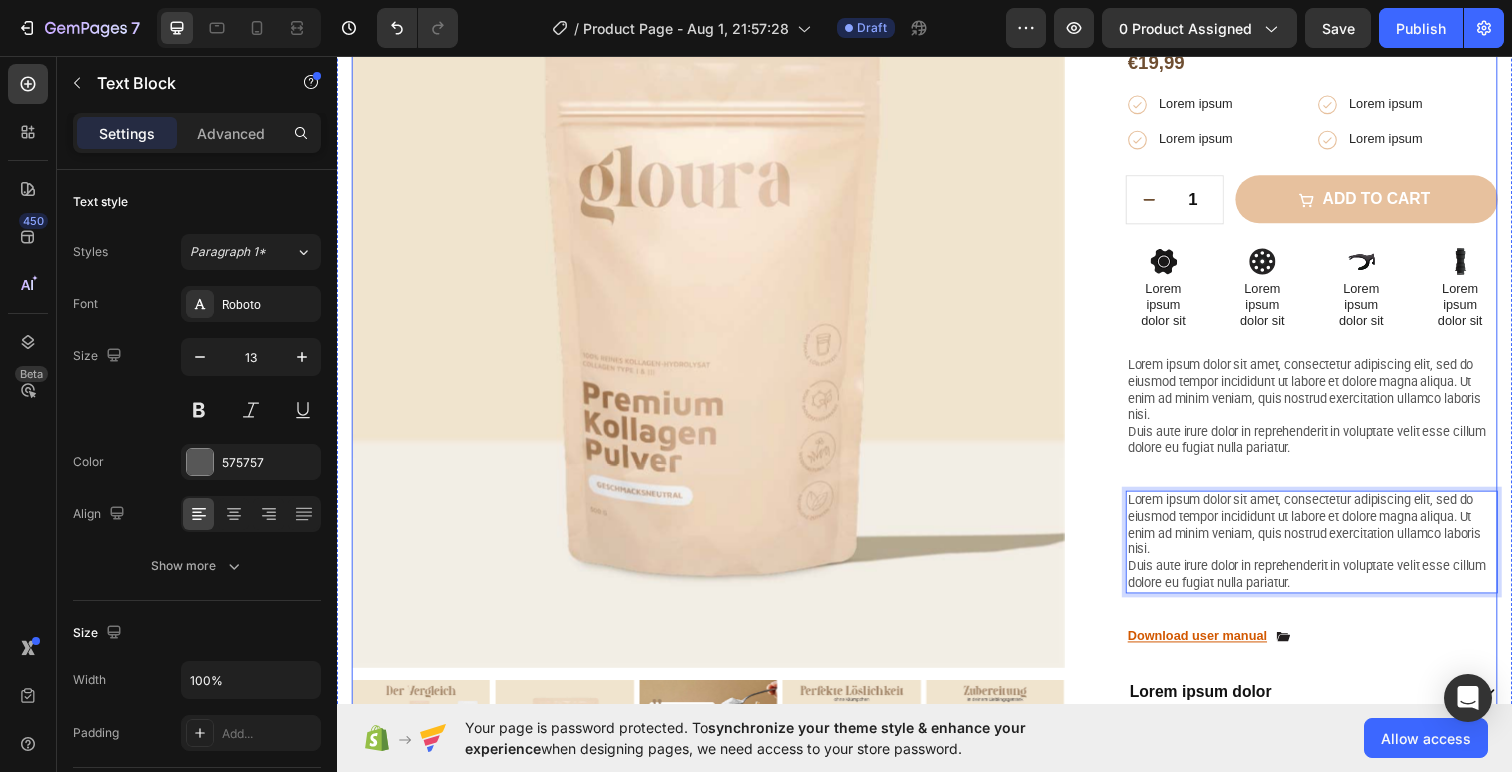 scroll, scrollTop: 150, scrollLeft: 0, axis: vertical 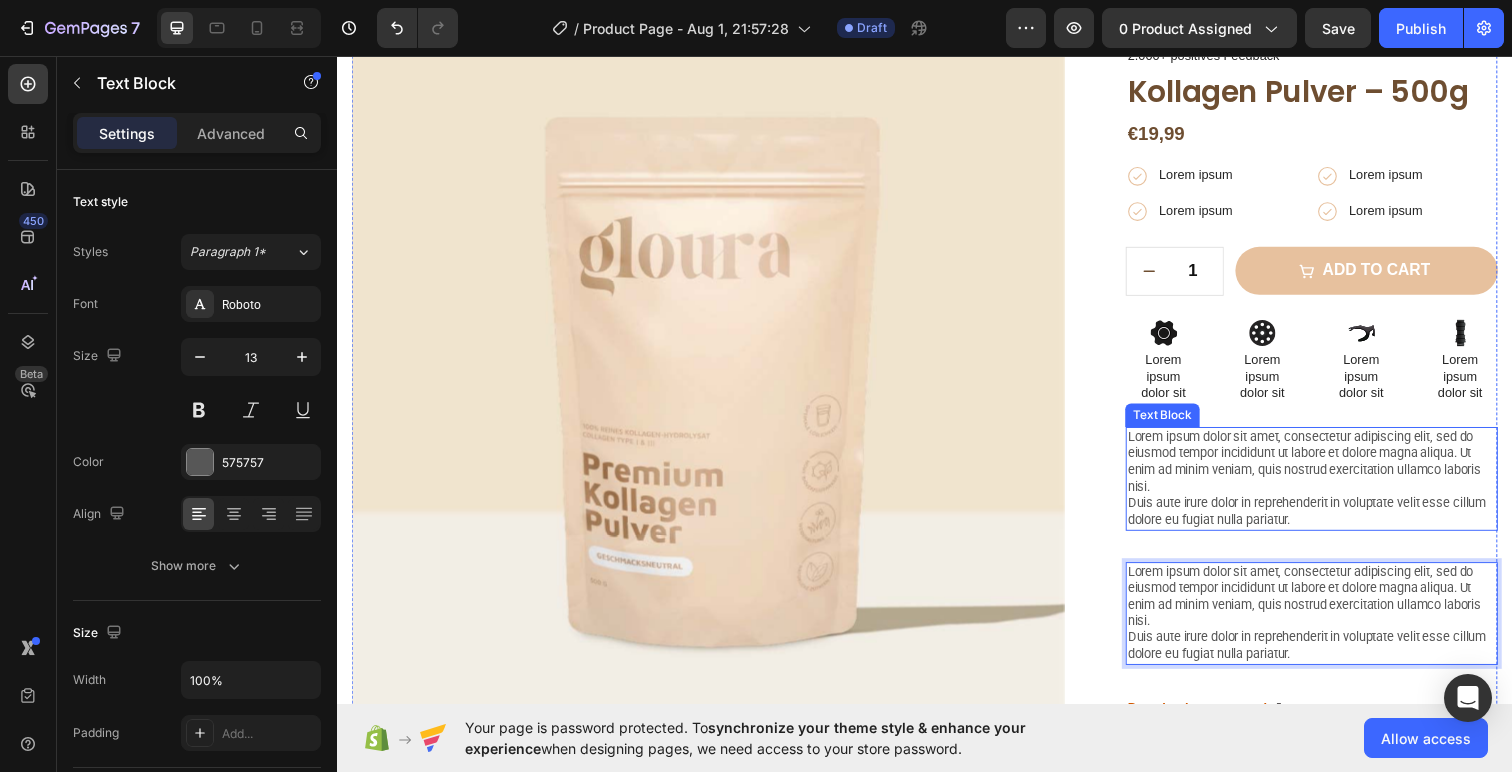 click on "Lorem ipsum dolor sit amet, consectetur adipiscing elit, sed do eiusmod tempor incididunt ut labore et dolore magna aliqua. Ut enim ad minim veniam, quis nostrud exercitation ullamco laboris nisi. Duis aute irure dolor in reprehenderit in voluptate velit esse cillum dolore eu fugiat nulla pariatur." at bounding box center [1332, 487] 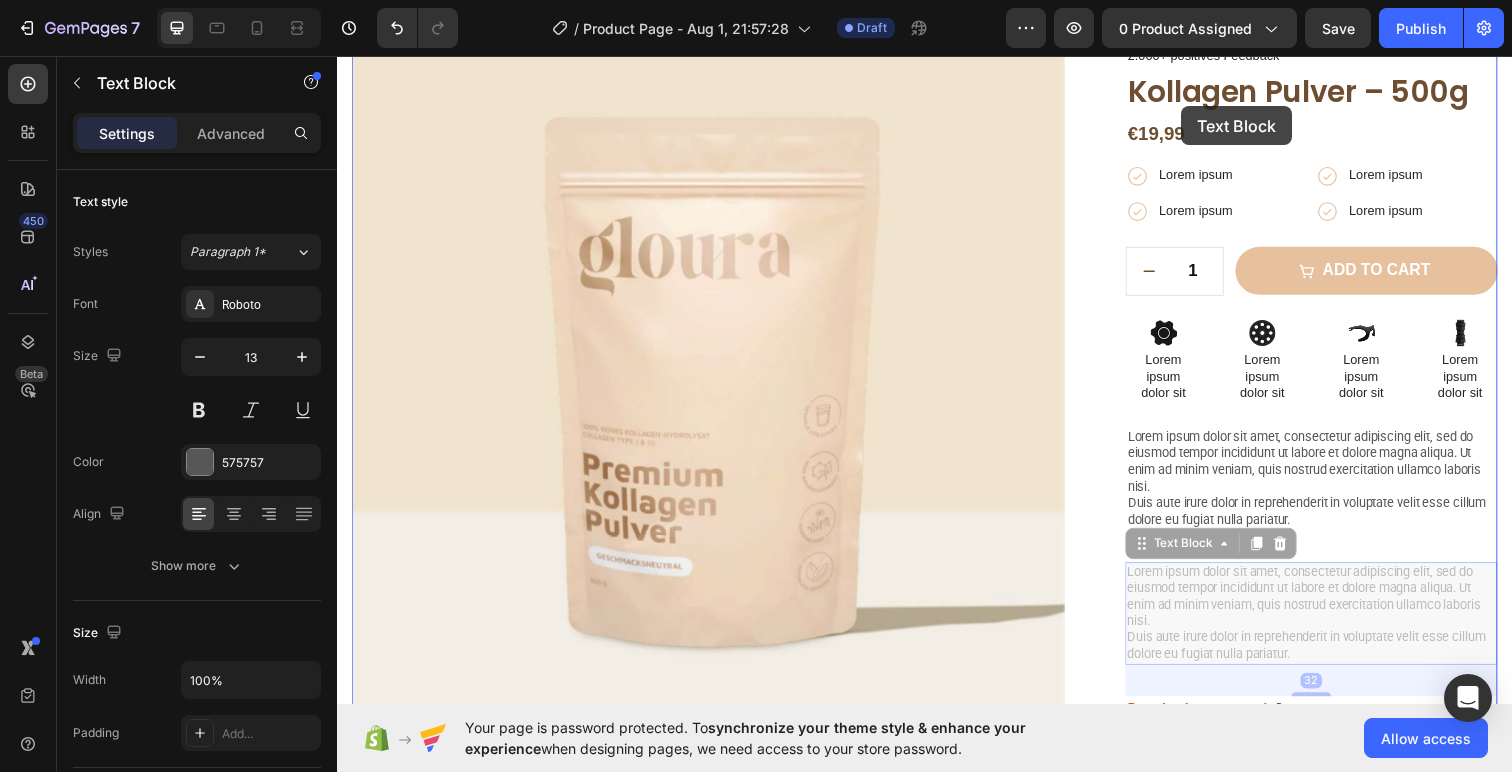 scroll, scrollTop: 0, scrollLeft: 0, axis: both 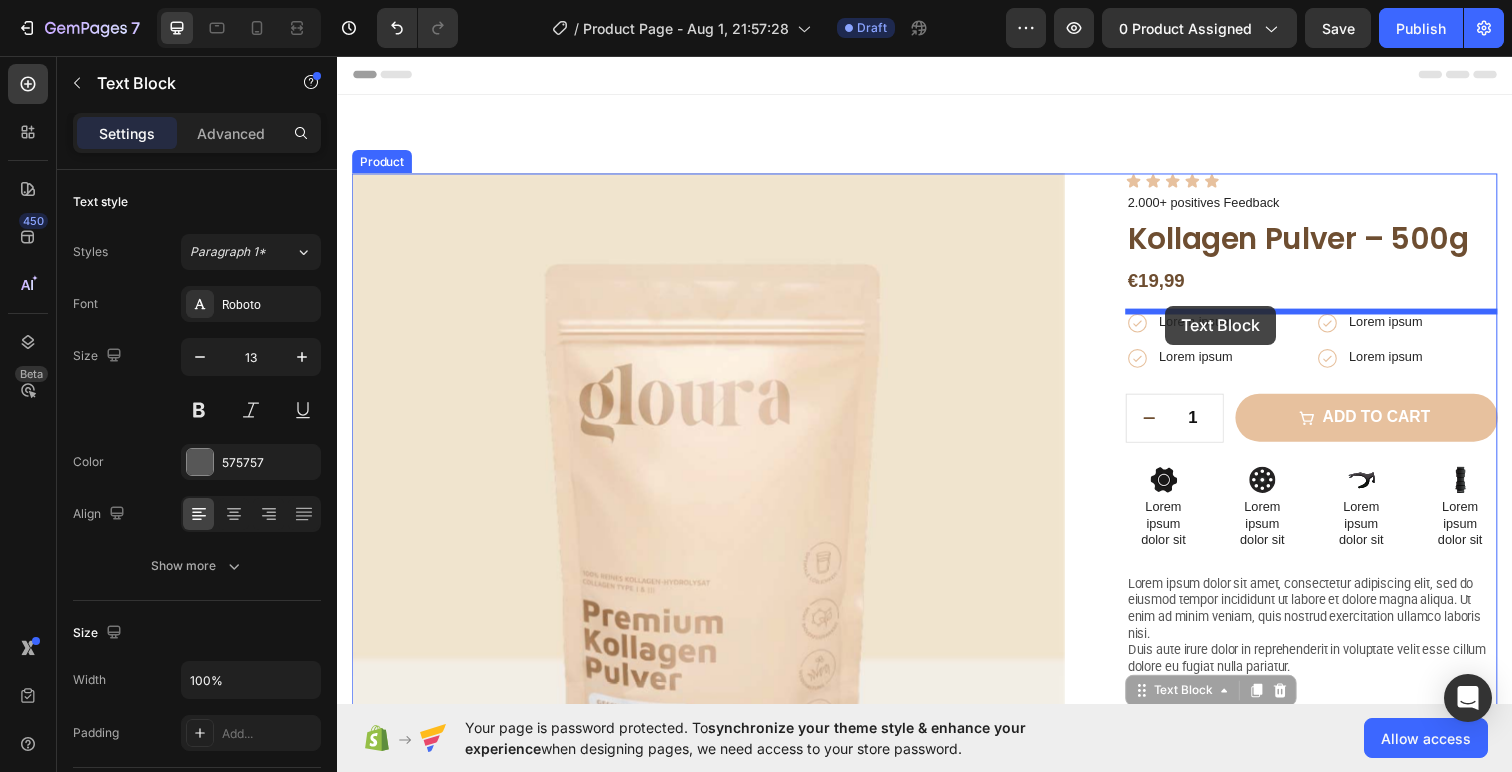 drag, startPoint x: 1178, startPoint y: 594, endPoint x: 1183, endPoint y: 311, distance: 283.04416 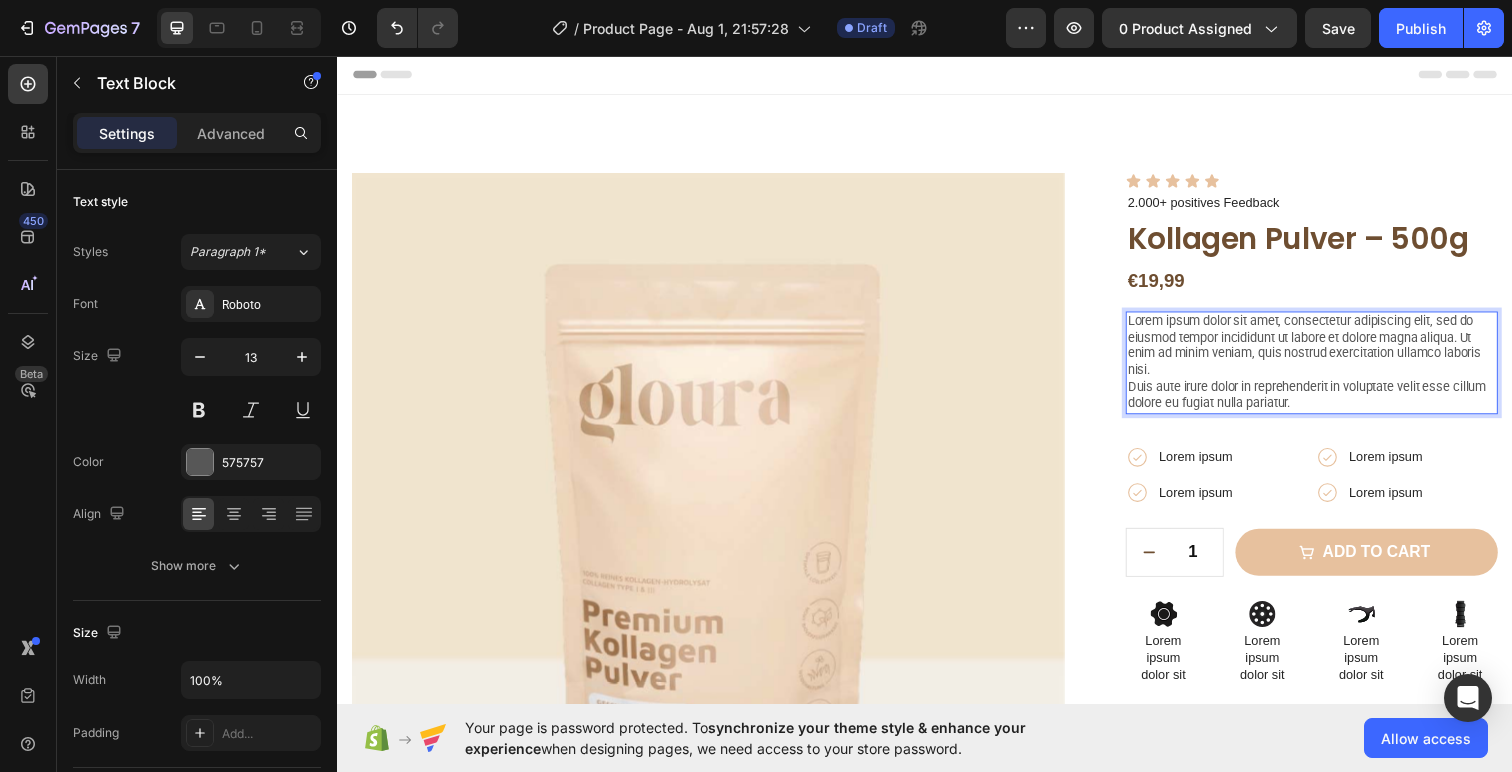 click on "Lorem ipsum dolor sit amet, consectetur adipiscing elit, sed do eiusmod tempor incididunt ut labore et dolore magna aliqua. Ut enim ad minim veniam, quis nostrud exercitation ullamco laboris nisi. Duis aute irure dolor in reprehenderit in voluptate velit esse cillum dolore eu fugiat nulla pariatur." at bounding box center (1332, 369) 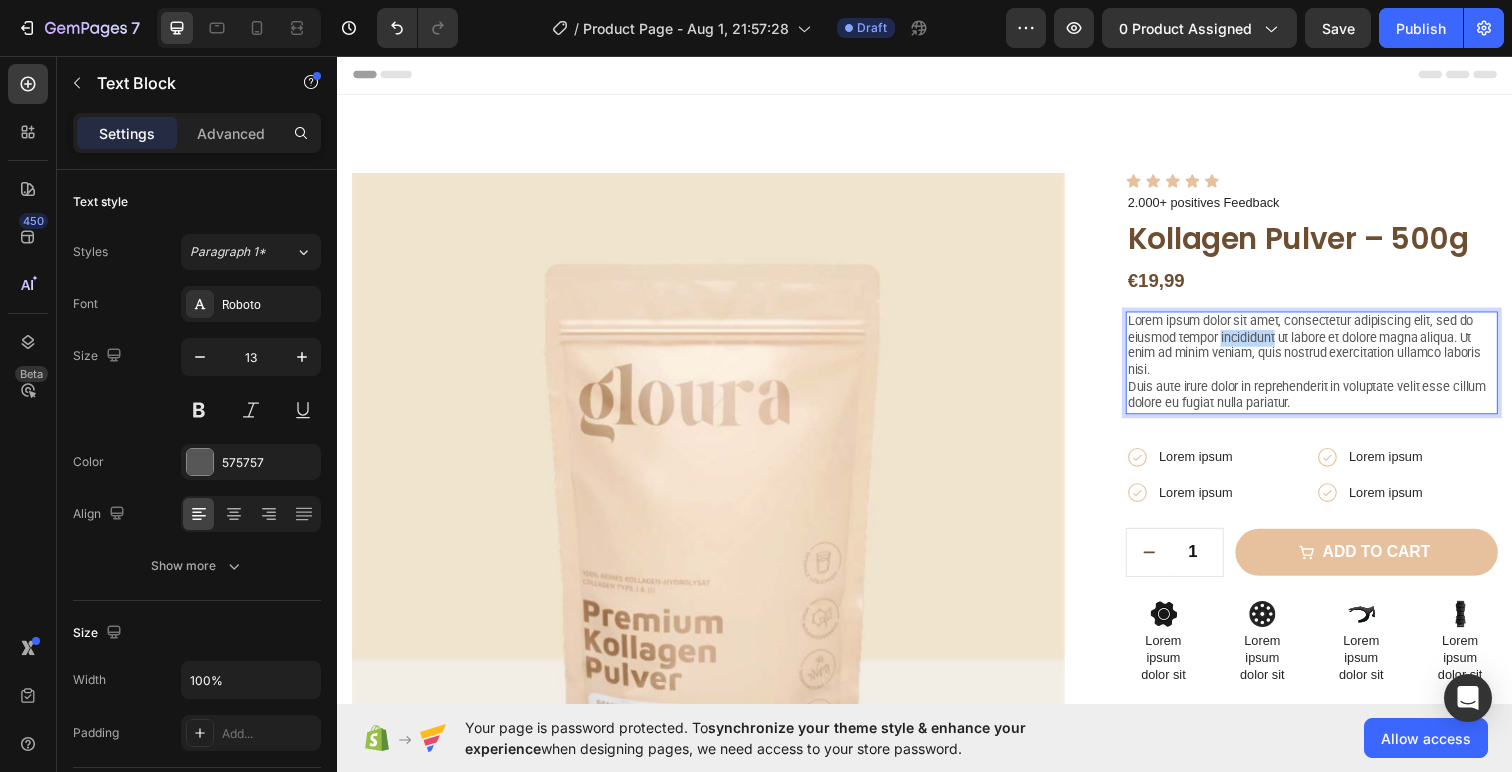 click on "Lorem ipsum dolor sit amet, consectetur adipiscing elit, sed do eiusmod tempor incididunt ut labore et dolore magna aliqua. Ut enim ad minim veniam, quis nostrud exercitation ullamco laboris nisi. Duis aute irure dolor in reprehenderit in voluptate velit esse cillum dolore eu fugiat nulla pariatur." at bounding box center (1332, 369) 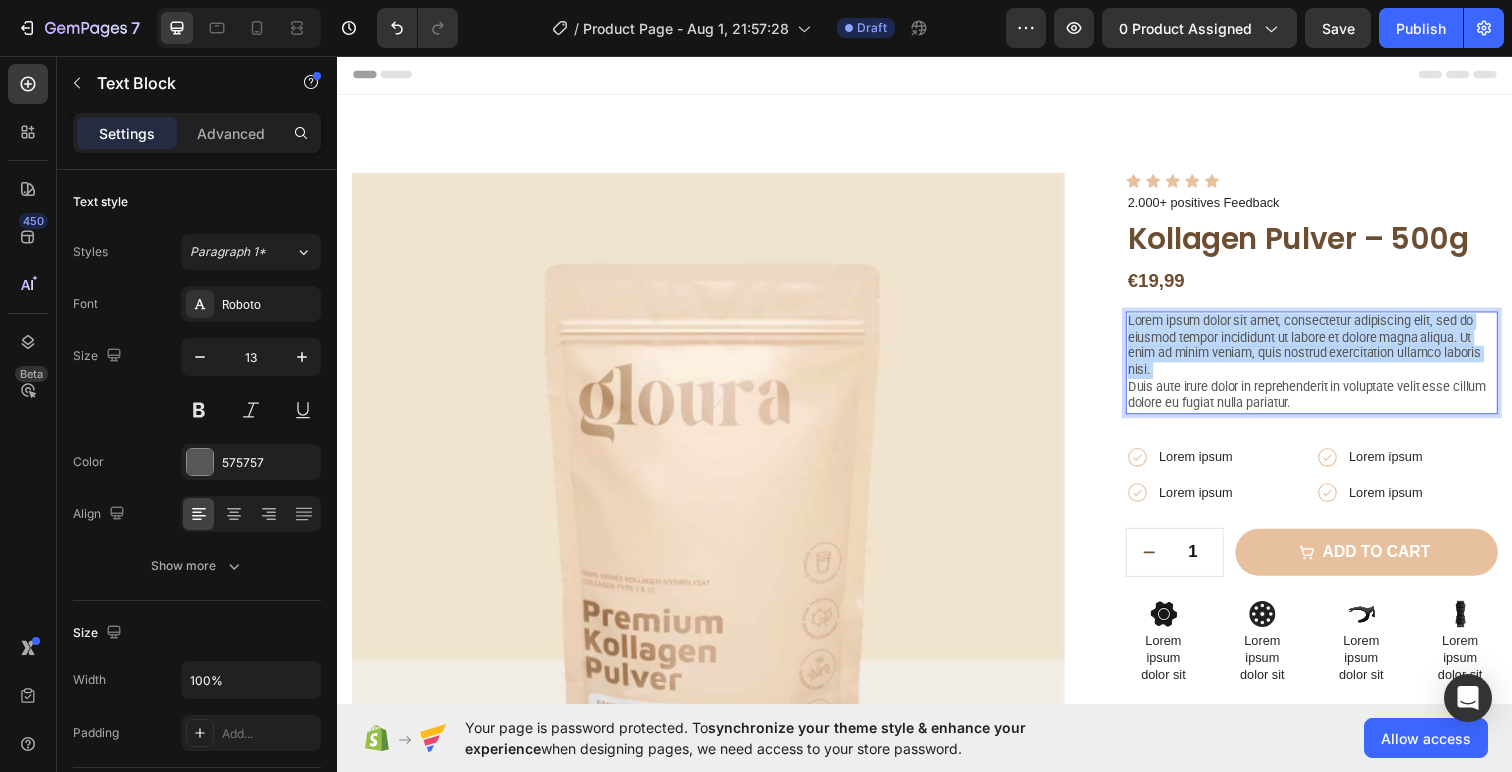 click on "Lorem ipsum dolor sit amet, consectetur adipiscing elit, sed do eiusmod tempor incididunt ut labore et dolore magna aliqua. Ut enim ad minim veniam, quis nostrud exercitation ullamco laboris nisi. Duis aute irure dolor in reprehenderit in voluptate velit esse cillum dolore eu fugiat nulla pariatur." at bounding box center [1332, 369] 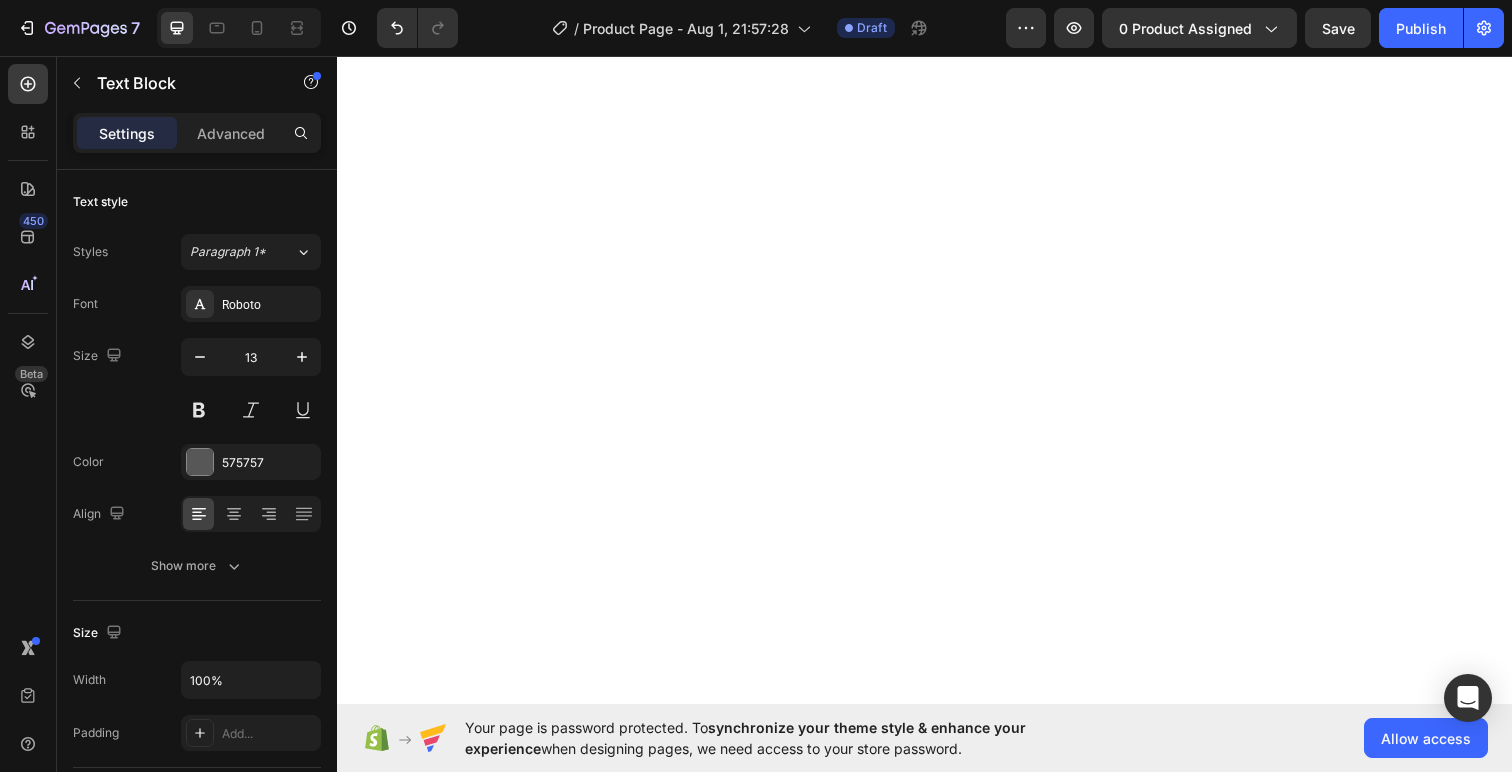 scroll, scrollTop: 0, scrollLeft: 0, axis: both 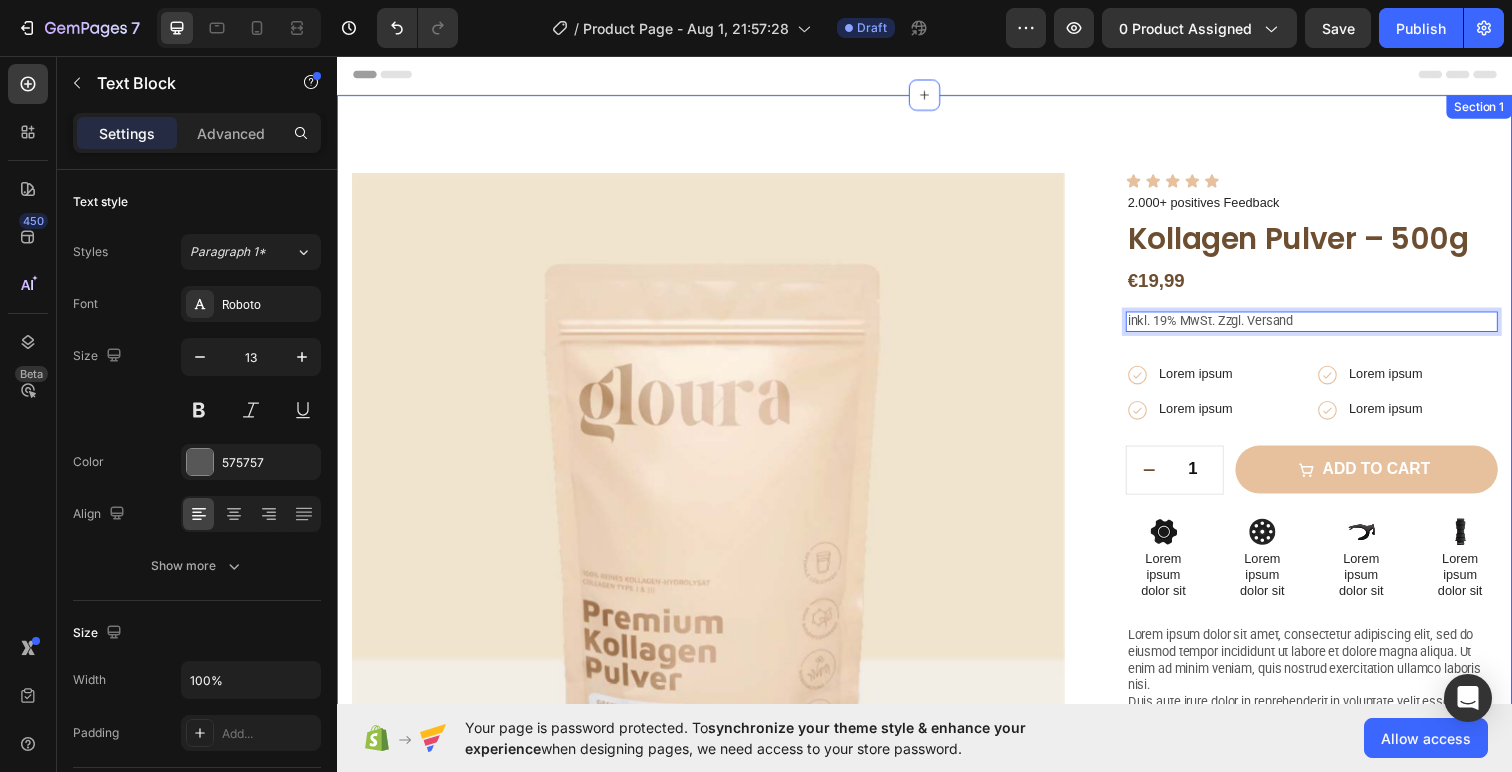 click on "Product Images Image Image Row Image Image Row Image Image Row Row
Icon
Icon
Icon
Icon
Icon Icon List 2.000+ positives Feedback Text Block Kollagen Pulver – 500g Product Title €19,99 Product Price Product Price Row inkl. 19% MwSt. Zzgl. Versand Text Block   32
Icon Lorem ipsum Text Block Row
Icon Lorem ipsum Text Block Row Row
Icon Lorem ipsum Text Block Row
Icon Lorem ipsum Text Block Row Row Row
1
Product Quantity Row
Add to cart Add to Cart Row
Icon Lorem ipsum Text Block Row
Icon Lorem ipsum Text Block Row Row
Icon Lorem ipsum Text Block Row
Icon Lorem ipsum Text Block Row Row Row
Icon Lorem ipsum  dolor sit Text Block
Icon Lorem ipsum  dolor sit Text Block" at bounding box center [937, 635] 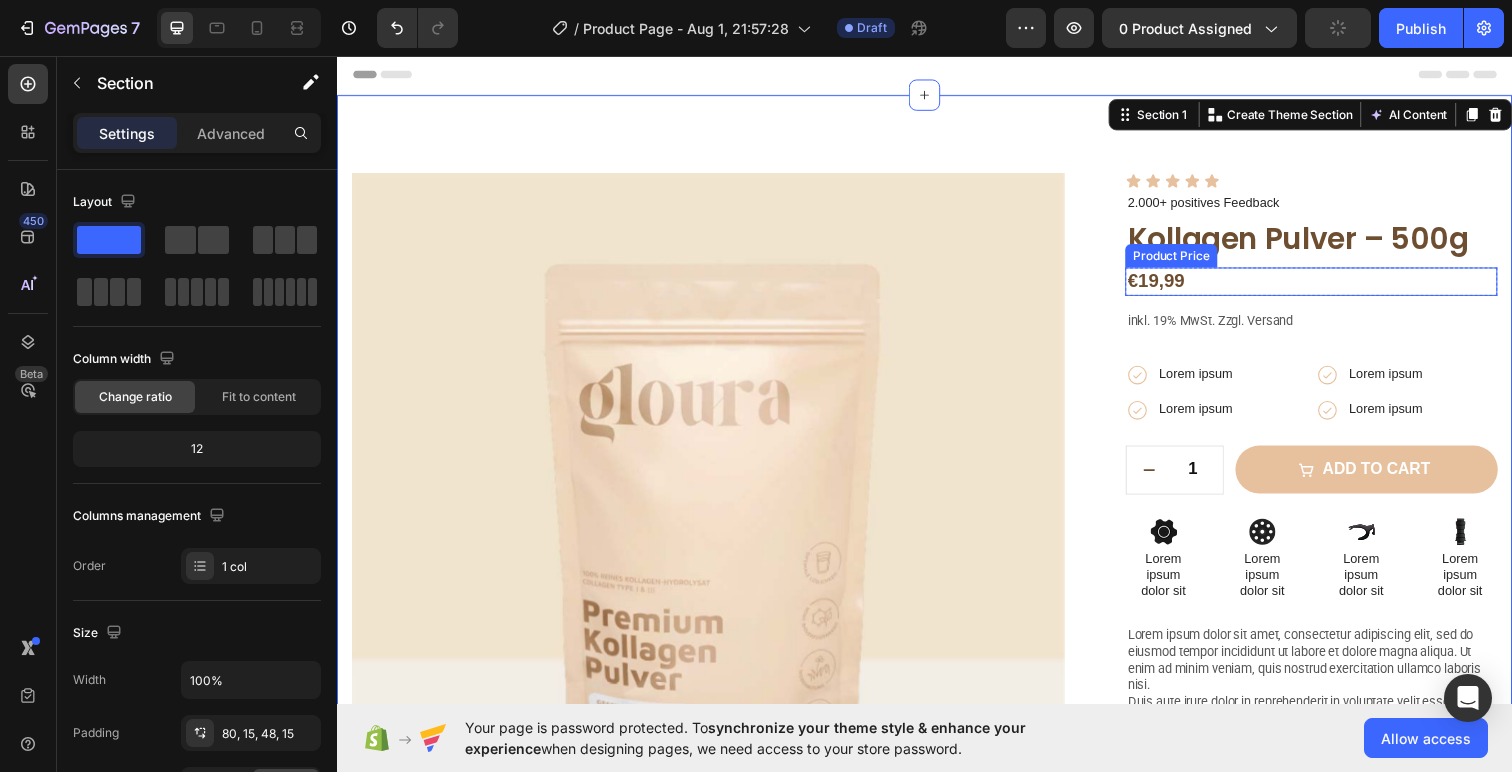 click on "€19,99" at bounding box center [1332, 286] 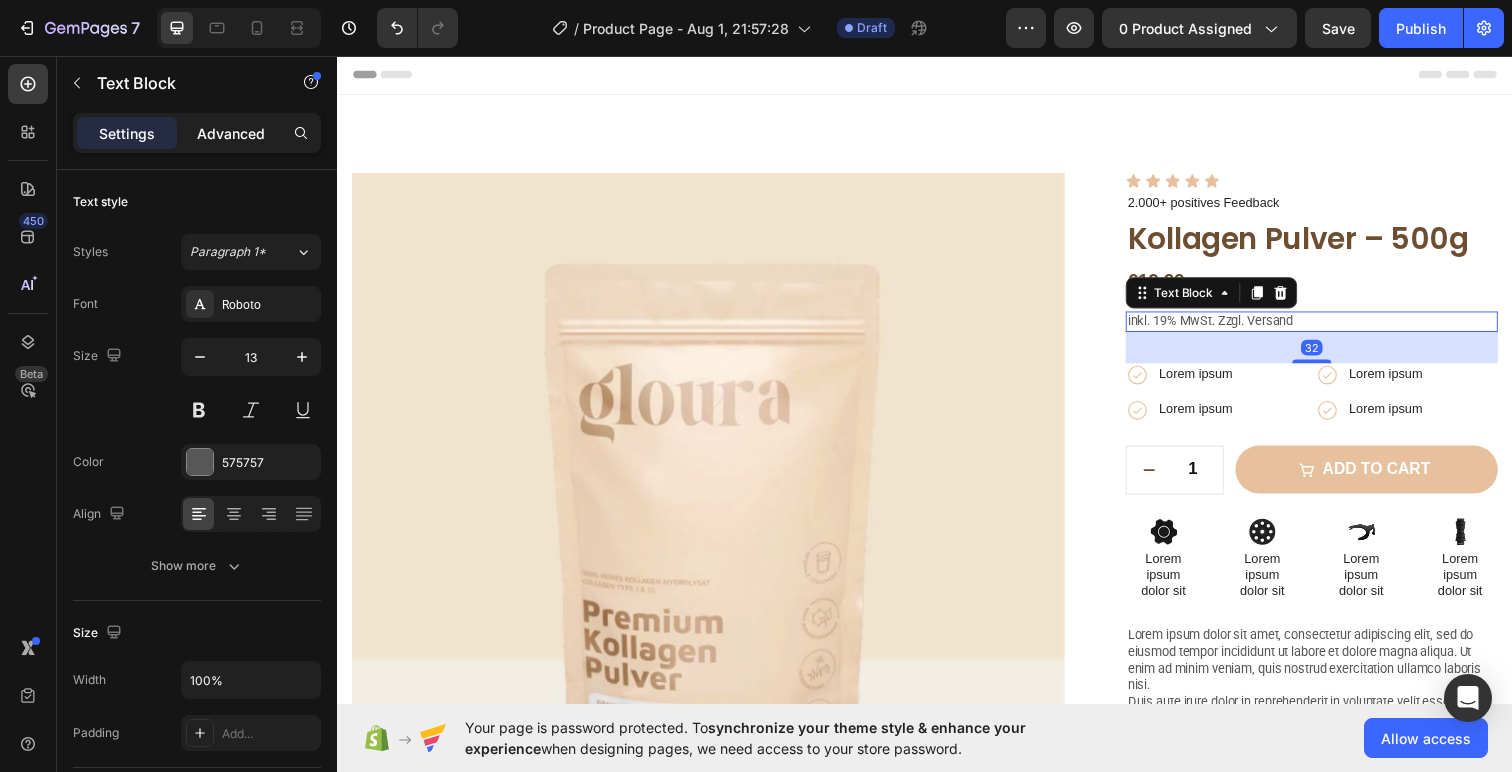 click on "Advanced" at bounding box center (231, 133) 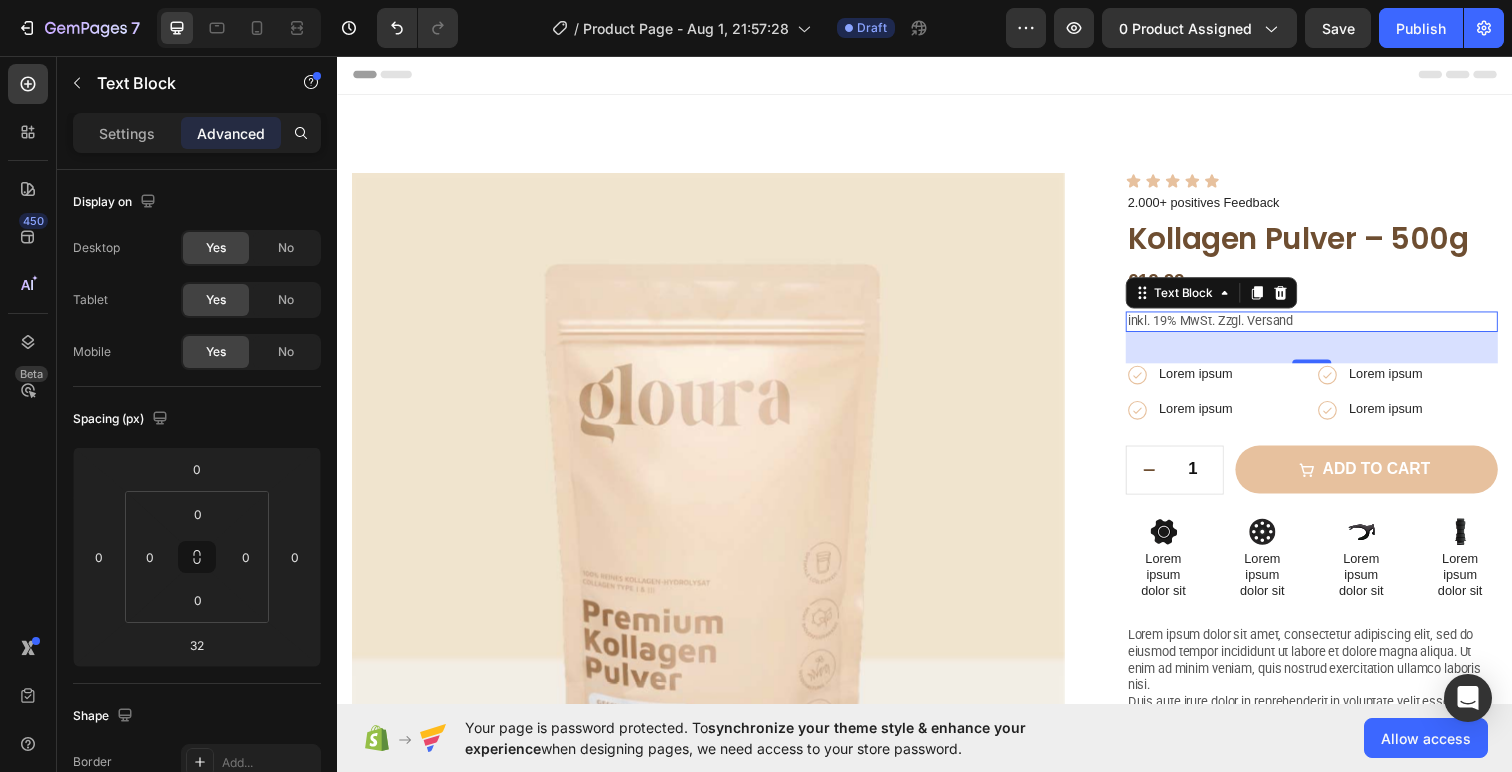 click on "€19,99" at bounding box center [1332, 286] 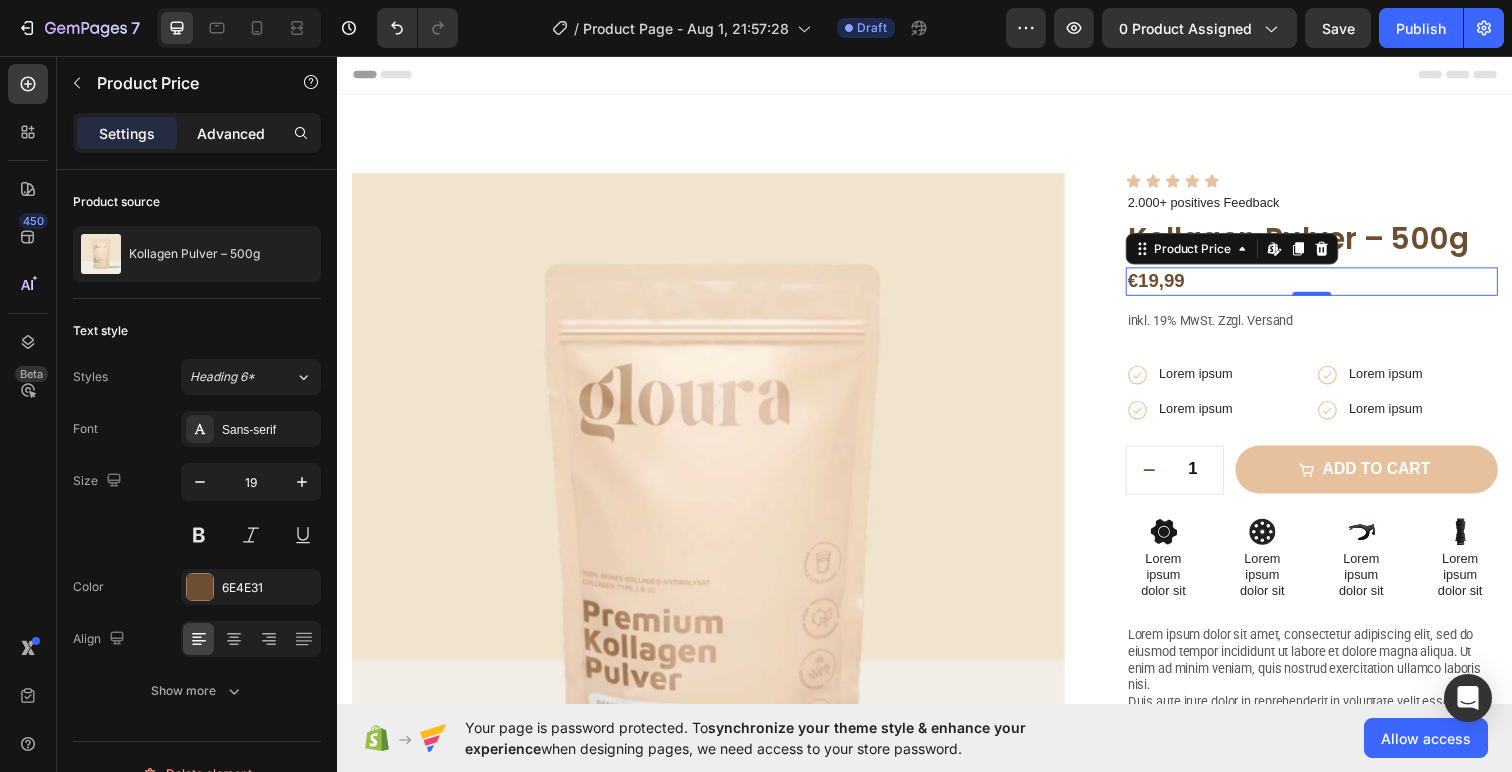 click on "Advanced" at bounding box center [231, 133] 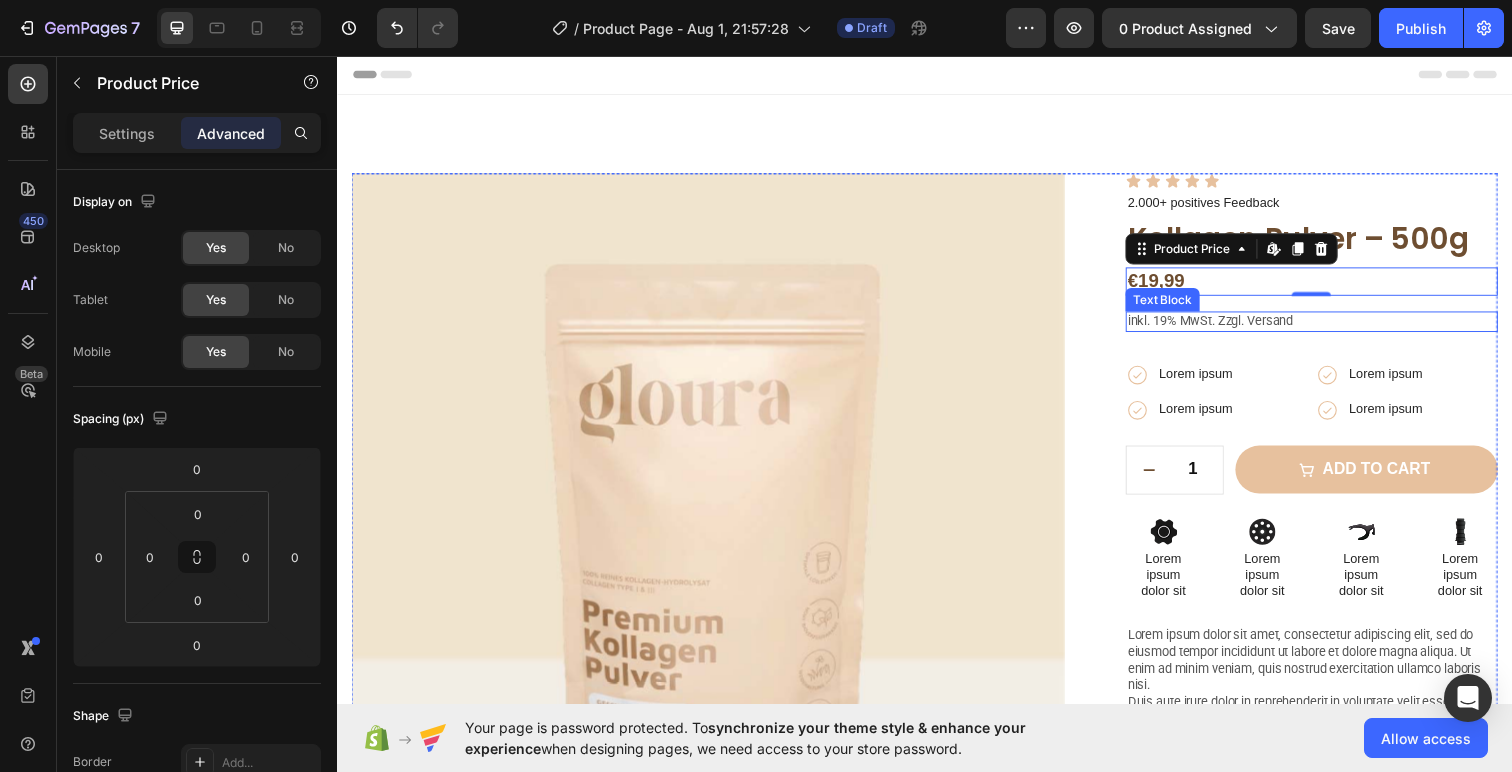 click on "inkl. 19% MwSt. Zzgl. Versand" at bounding box center (1332, 327) 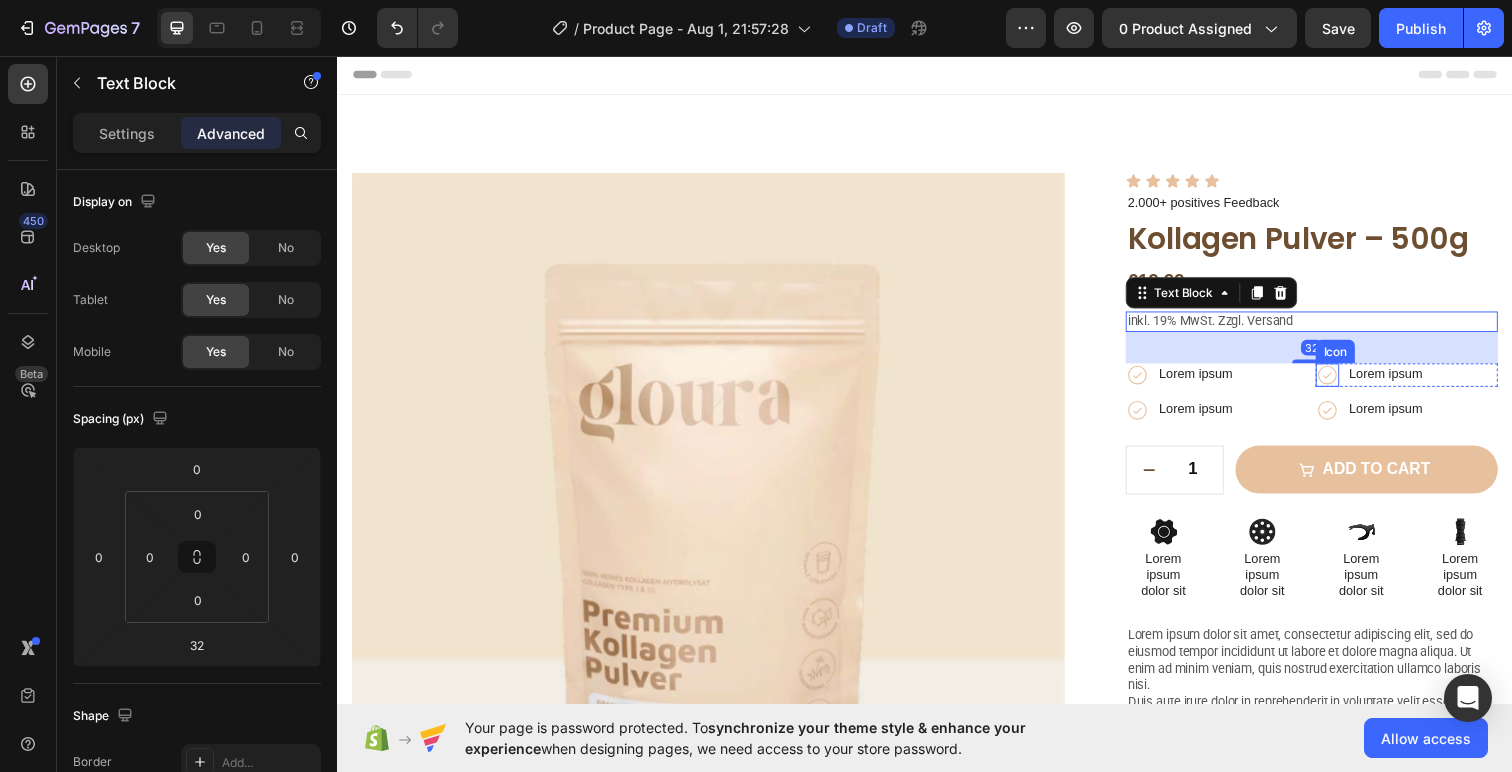 click 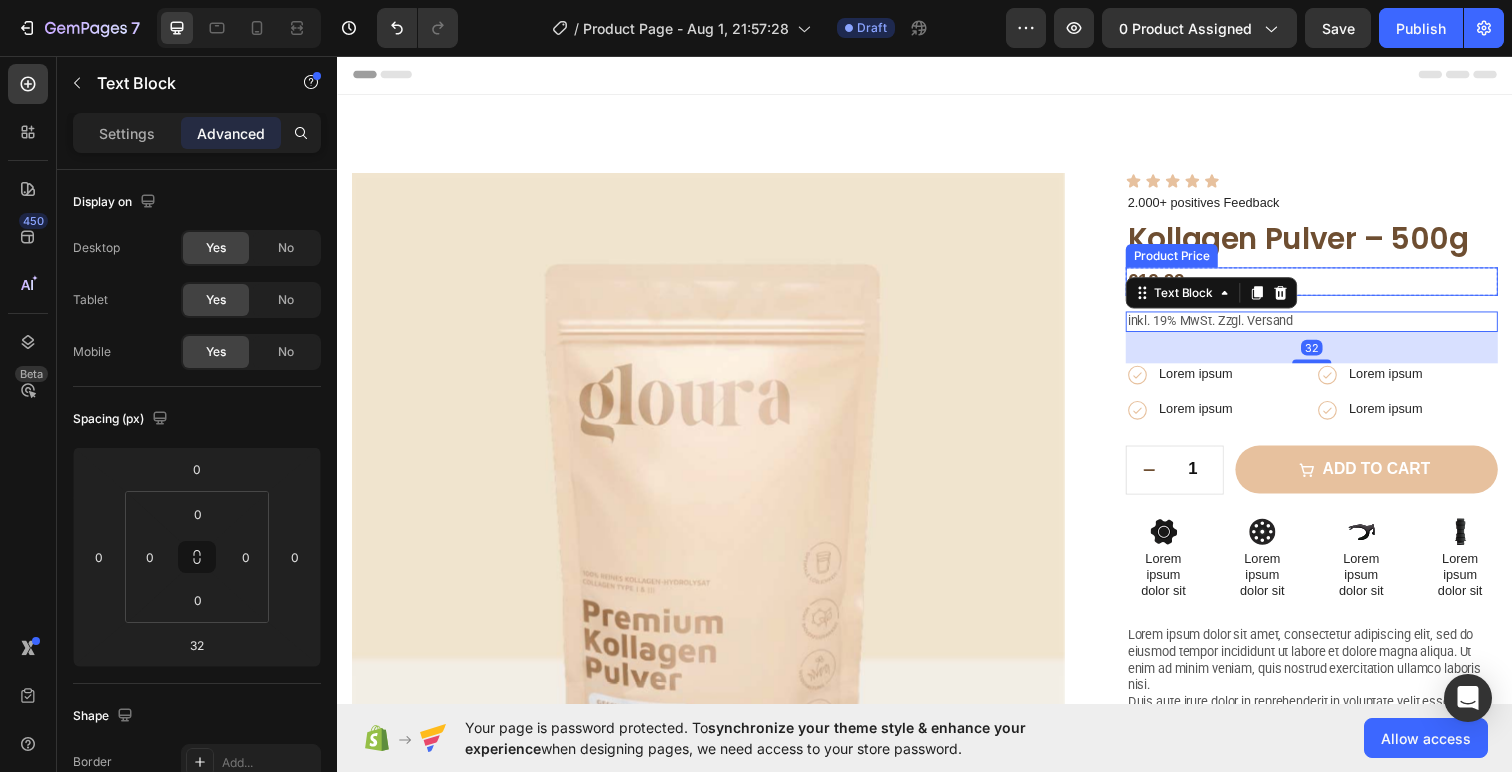 click on "€19,99" at bounding box center [1332, 286] 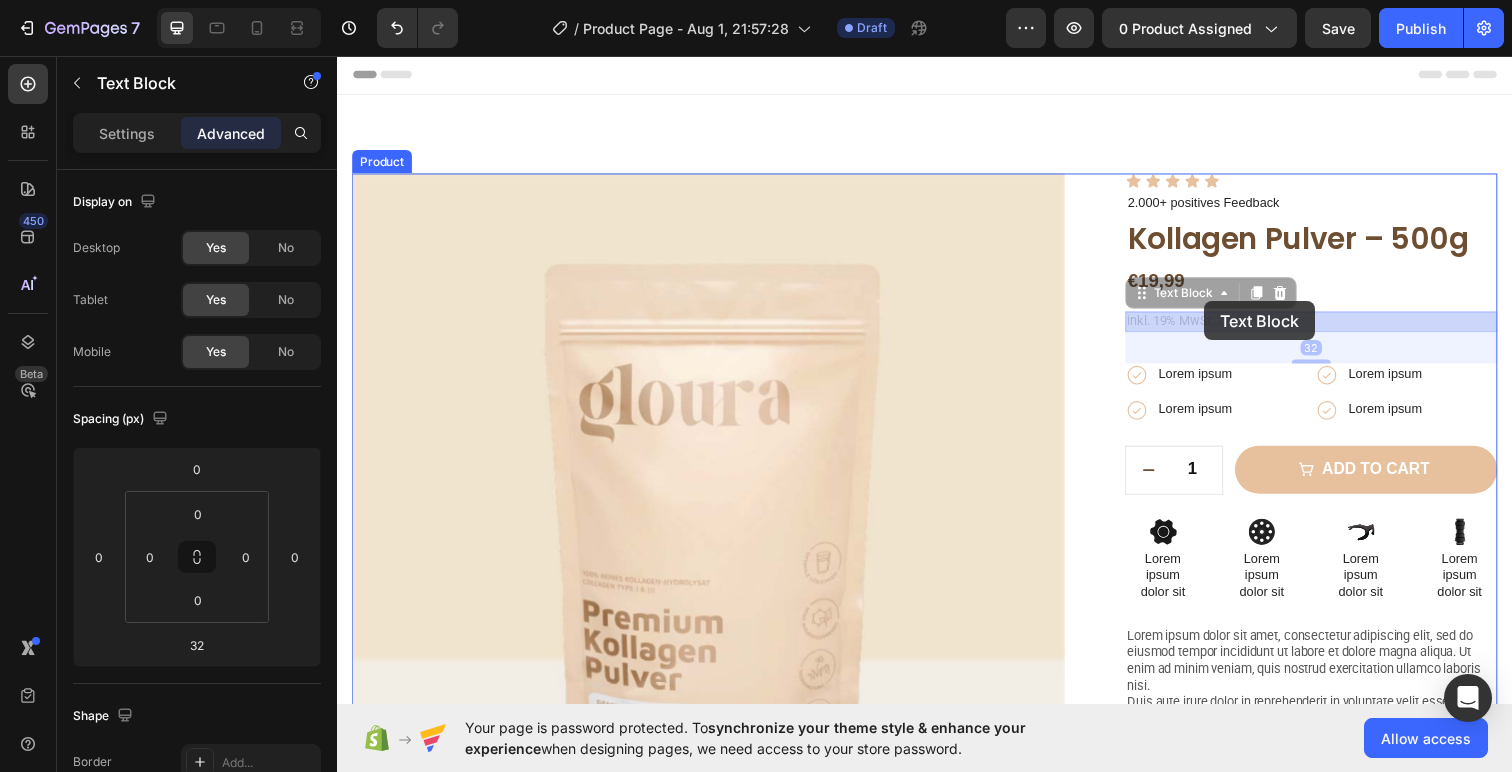 drag, startPoint x: 1241, startPoint y: 329, endPoint x: 1222, endPoint y: 306, distance: 29.832869 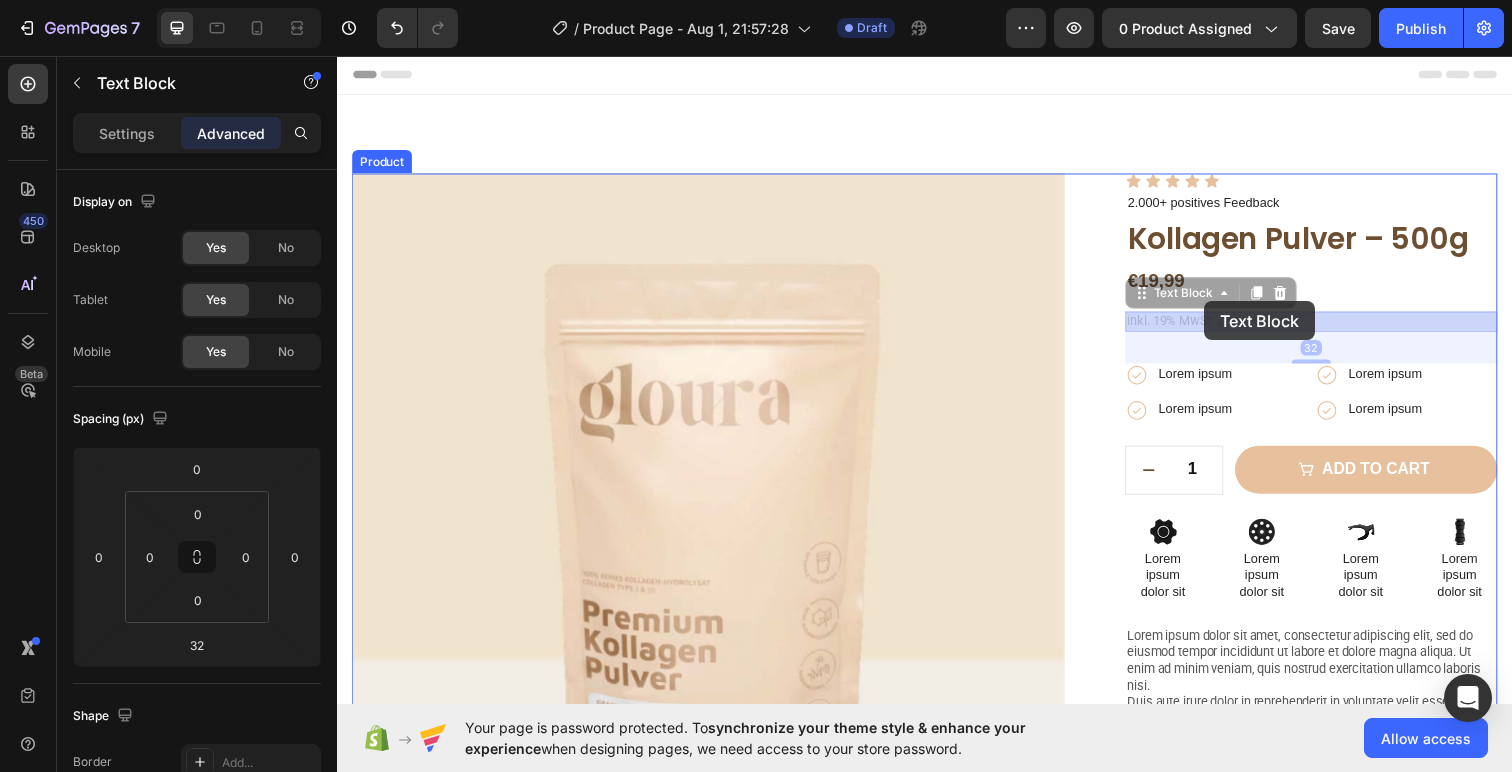 click on "Header
Product Images Image Image Row Image Image Row Image Image Row Row
Icon
Icon
Icon
Icon
Icon Icon List 2.000+ positives Feedback Text Block Kollagen Pulver – 500g Product Title €19,99 Product Price Product Price Row inkl. 19% MwSt. Zzgl. Versand Text Block   32 inkl. 19% MwSt. Zzgl. Versand Text Block   32
Icon Lorem ipsum Text Block Row
Icon Lorem ipsum Text Block Row Row
Icon Lorem ipsum Text Block Row
Icon Lorem ipsum Text Block Row Row Row
1
Product Quantity Row
Add to cart Add to Cart Row
Icon Lorem ipsum Text Block Row
Icon Lorem ipsum Text Block Row Row
Icon Lorem ipsum Text Block Row
Icon Lorem ipsum Text Block Row Row Row
Icon Lorem ipsum  dolor sit Text Block" at bounding box center (937, 758) 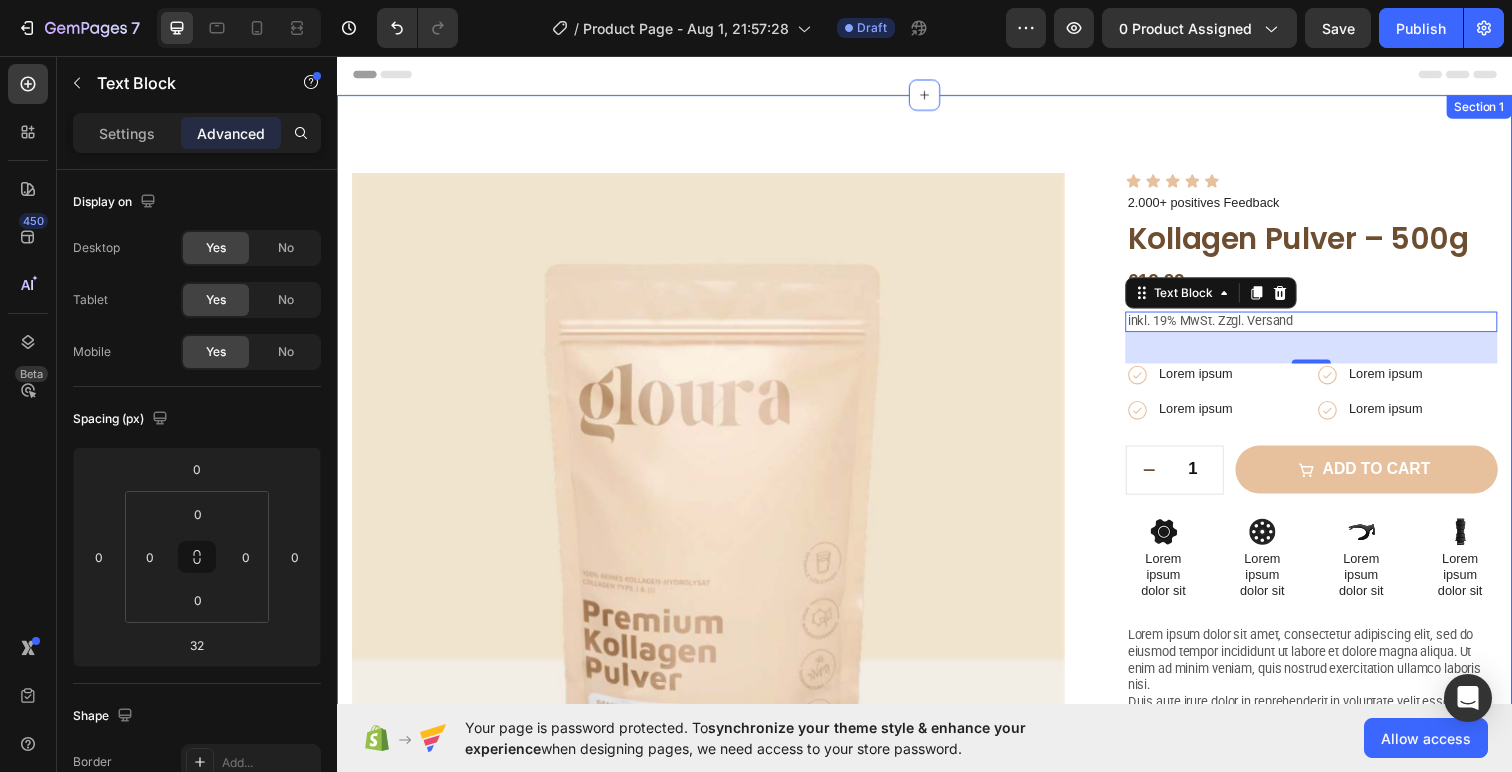 click on "Product Images Image Image Row Image Image Row Image Image Row Row
Icon
Icon
Icon
Icon
Icon Icon List 2.000+ positives Feedback Text Block Kollagen Pulver – 500g Product Title €19,99 Product Price Product Price Row inkl. 19% MwSt. Zzgl. Versand Text Block   32
Icon Lorem ipsum Text Block Row
Icon Lorem ipsum Text Block Row Row
Icon Lorem ipsum Text Block Row
Icon Lorem ipsum Text Block Row Row Row
1
Product Quantity Row
Add to cart Add to Cart Row
Icon Lorem ipsum Text Block Row
Icon Lorem ipsum Text Block Row Row
Icon Lorem ipsum Text Block Row
Icon Lorem ipsum Text Block Row Row Row
Icon Lorem ipsum  dolor sit Text Block
Icon Lorem ipsum  dolor sit Text Block" at bounding box center (937, 635) 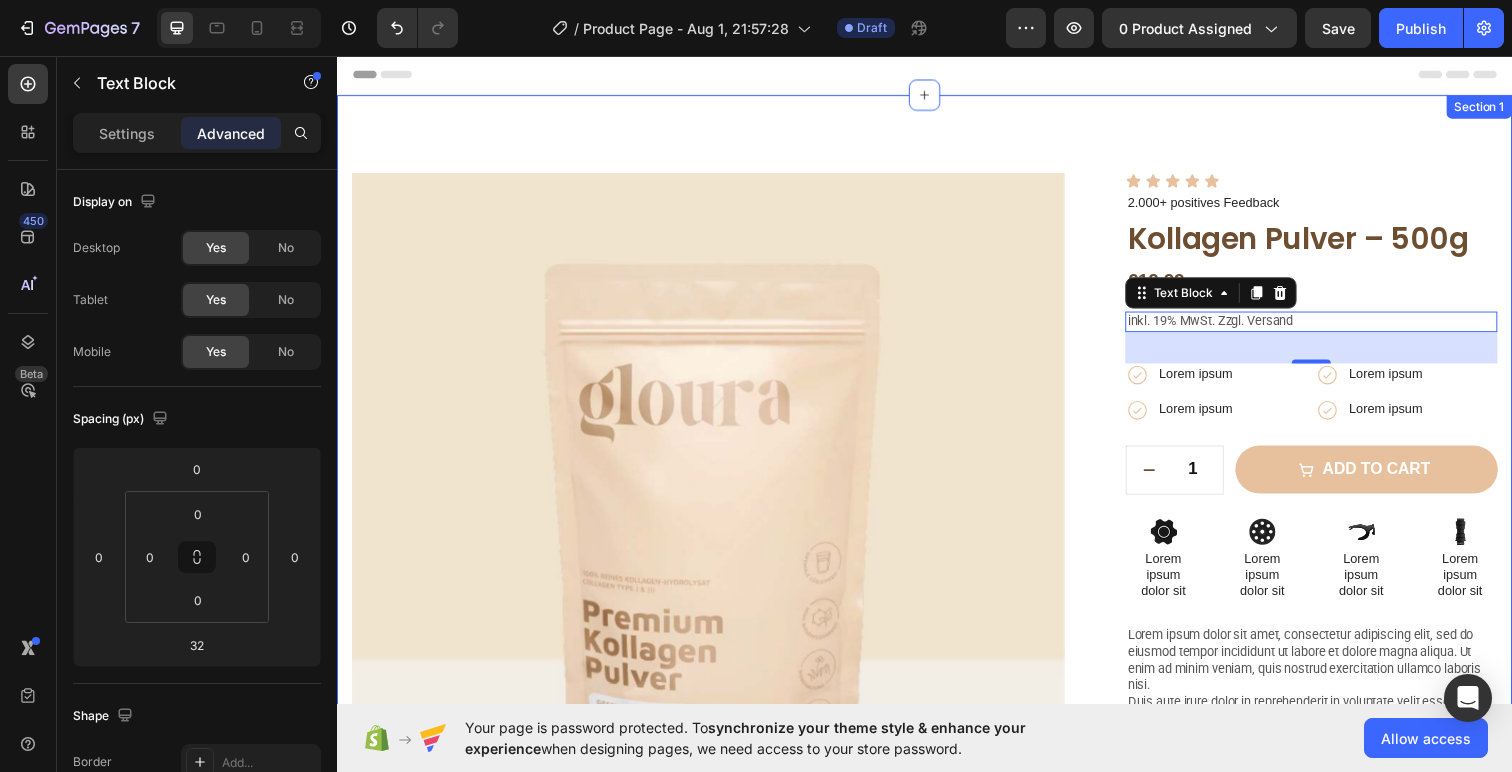 click on "Product Images Image Image Row Image Image Row Image Image Row Row
Icon
Icon
Icon
Icon
Icon Icon List 2.000+ positives Feedback Text Block Kollagen Pulver – 500g Product Title €19,99 Product Price Product Price Row inkl. 19% MwSt. Zzgl. Versand Text Block   32
Icon Lorem ipsum Text Block Row
Icon Lorem ipsum Text Block Row Row
Icon Lorem ipsum Text Block Row
Icon Lorem ipsum Text Block Row Row Row
1
Product Quantity Row
Add to cart Add to Cart Row
Icon Lorem ipsum Text Block Row
Icon Lorem ipsum Text Block Row Row
Icon Lorem ipsum Text Block Row
Icon Lorem ipsum Text Block Row Row Row
Icon Lorem ipsum  dolor sit Text Block
Icon Lorem ipsum  dolor sit Text Block" at bounding box center [937, 635] 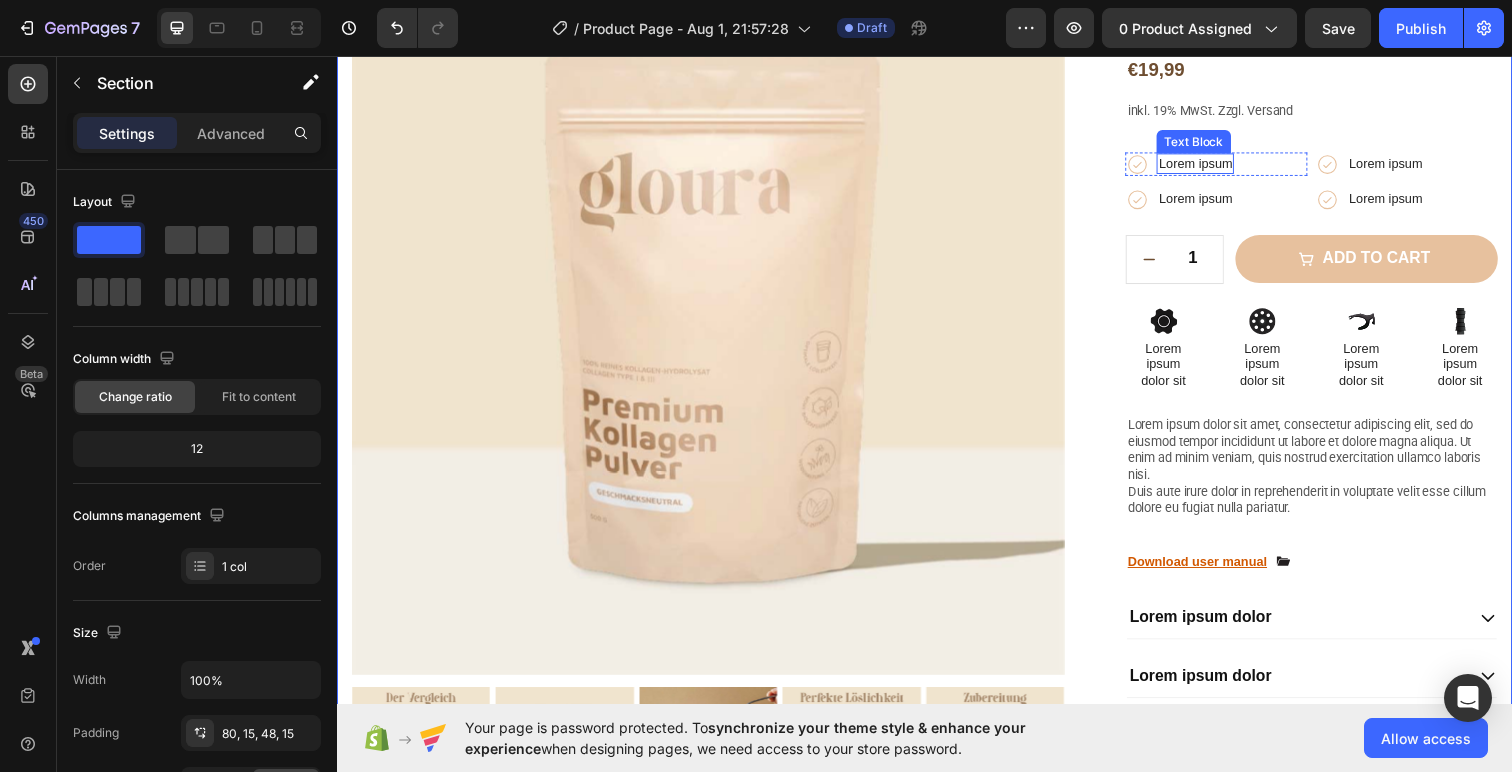 scroll, scrollTop: 221, scrollLeft: 0, axis: vertical 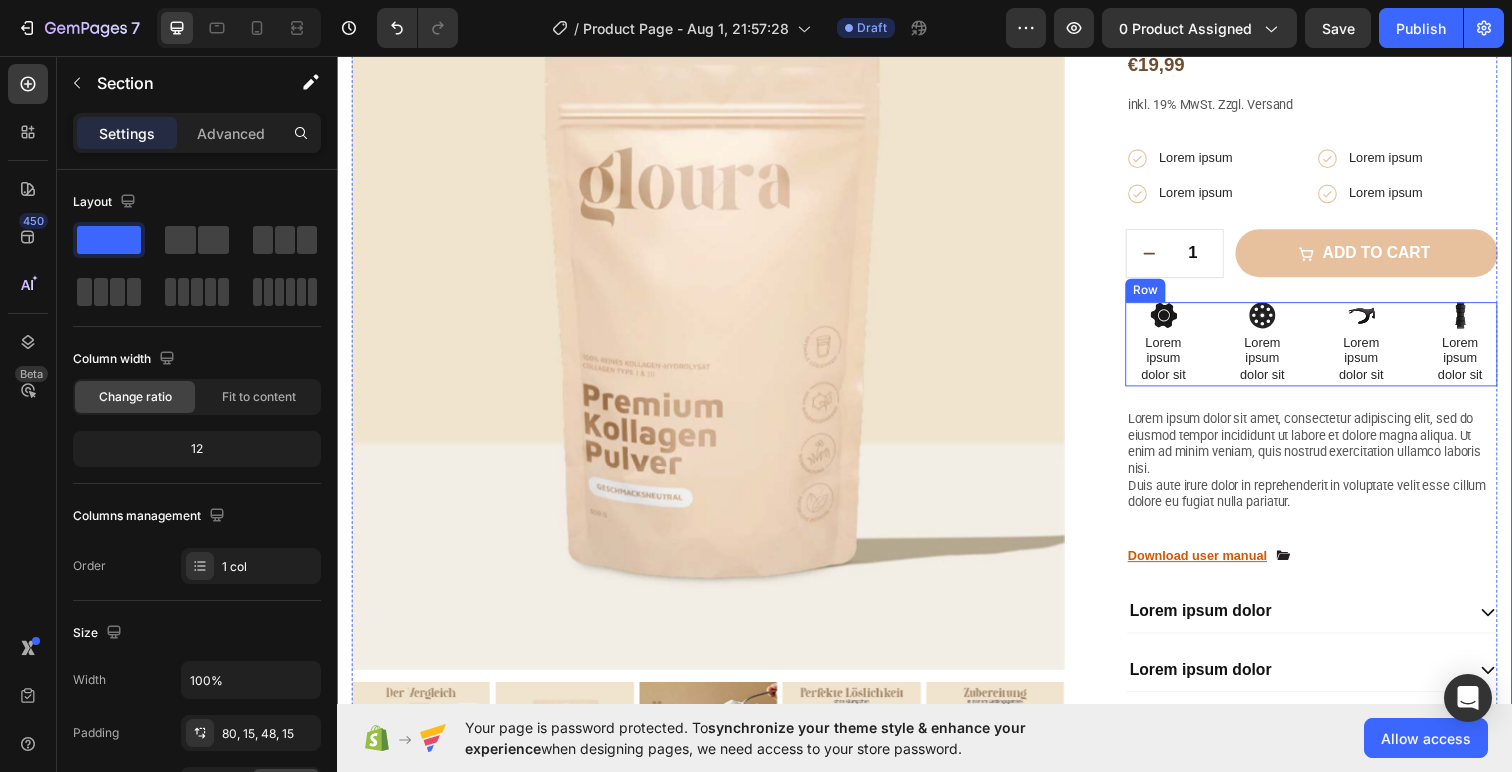 click on "Icon Lorem ipsum  dolor sit Text Block
Icon Lorem ipsum  dolor sit Text Block
Icon Lorem ipsum  dolor sit Text Block
Icon Lorem ipsum  dolor sit Text Block Row" at bounding box center (1332, 350) 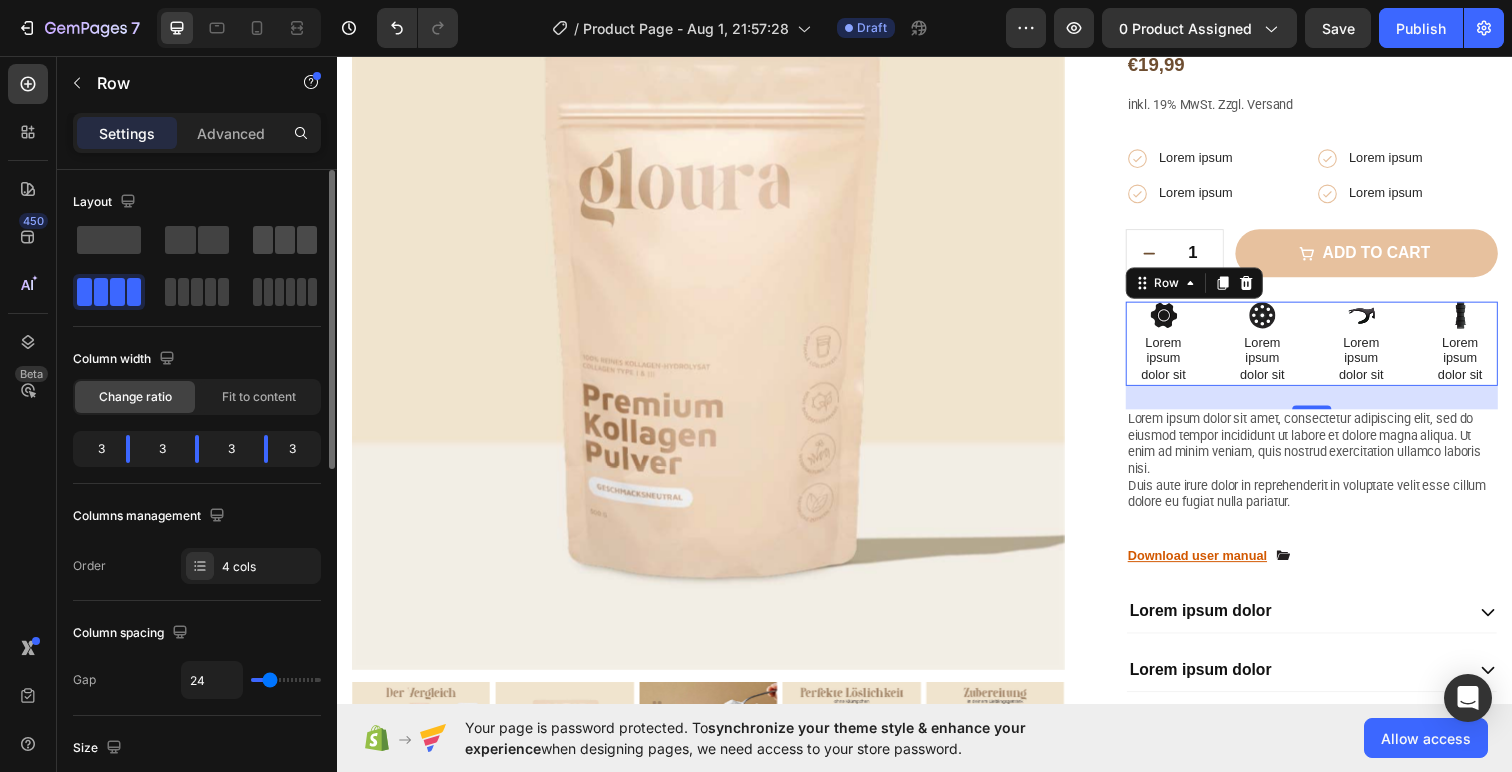 click 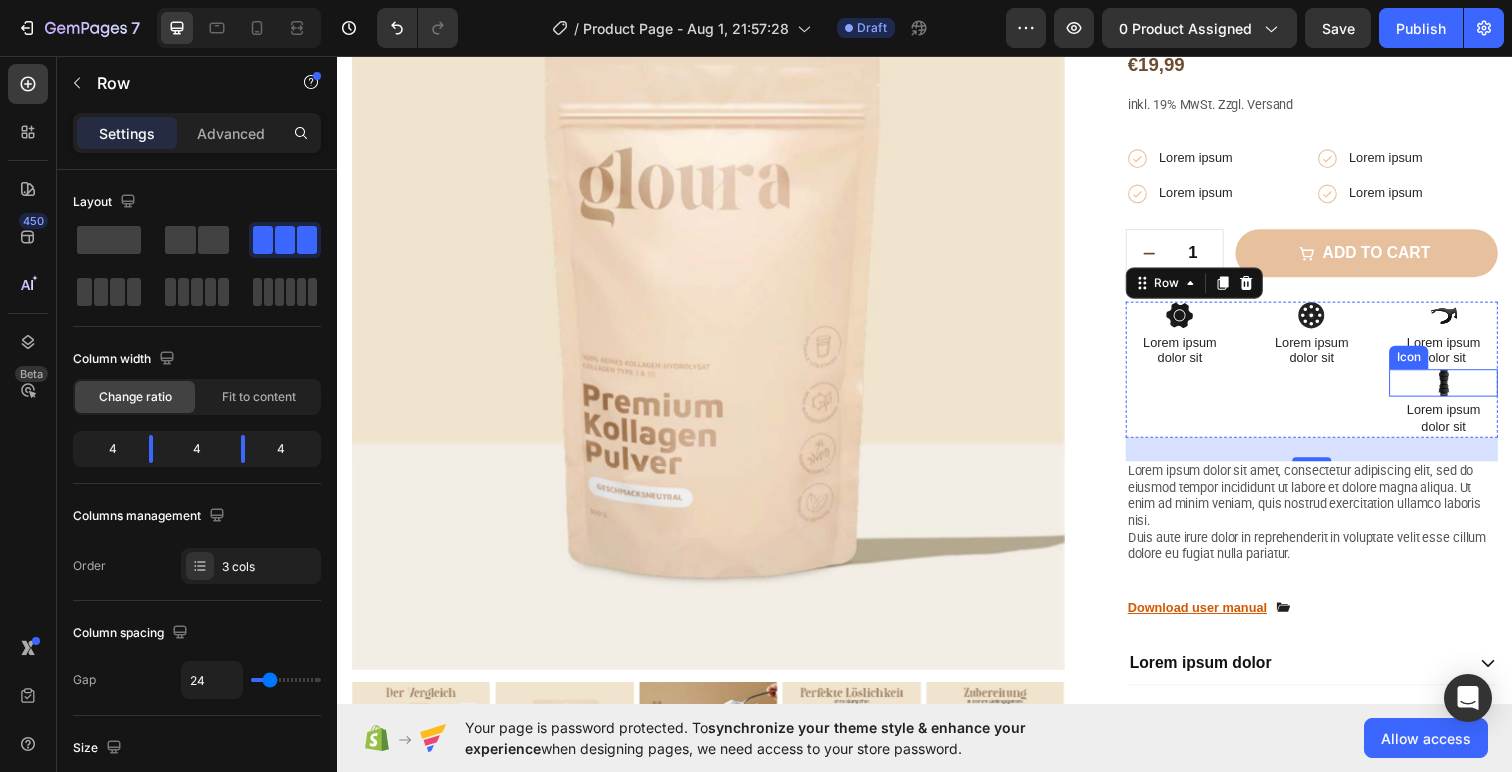 click 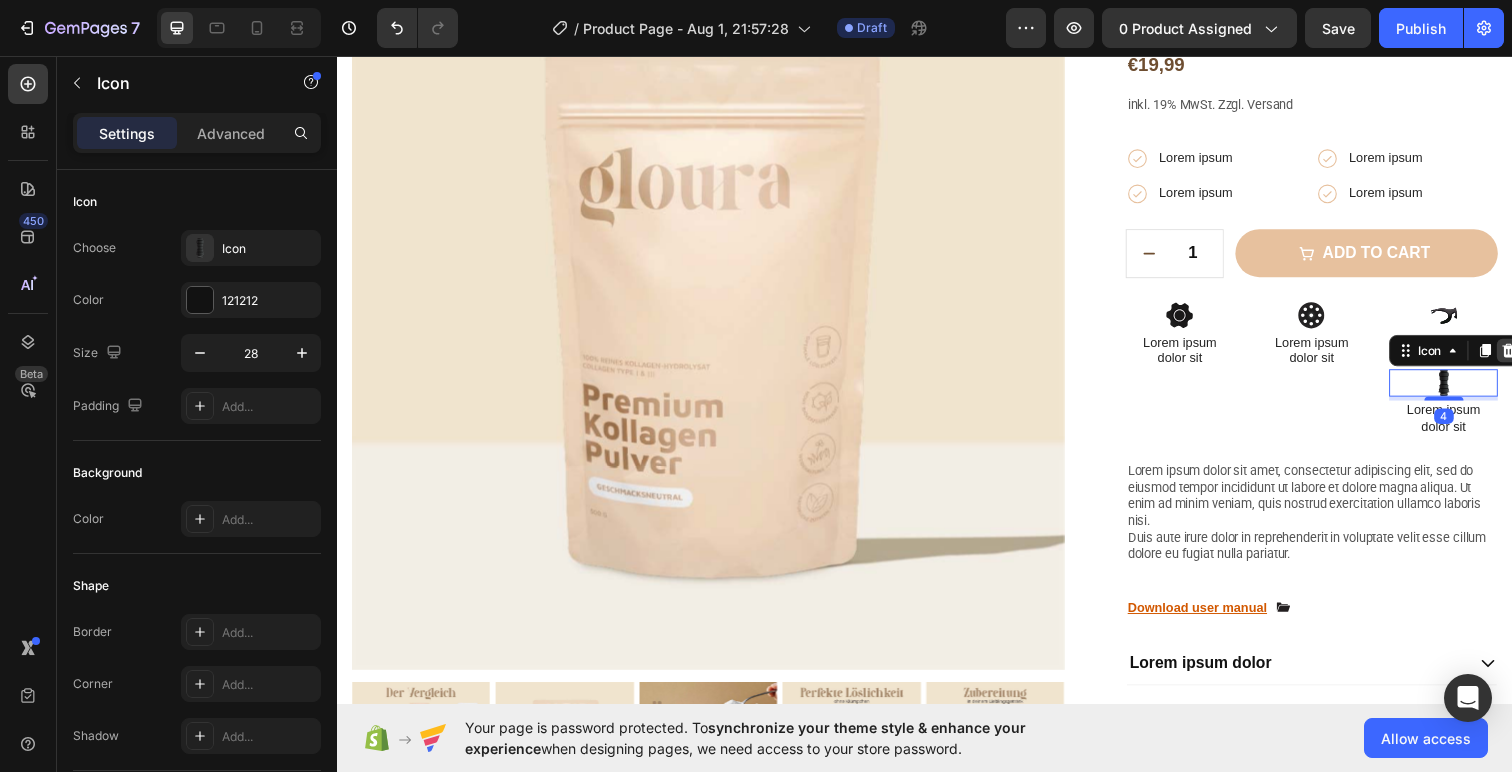 click 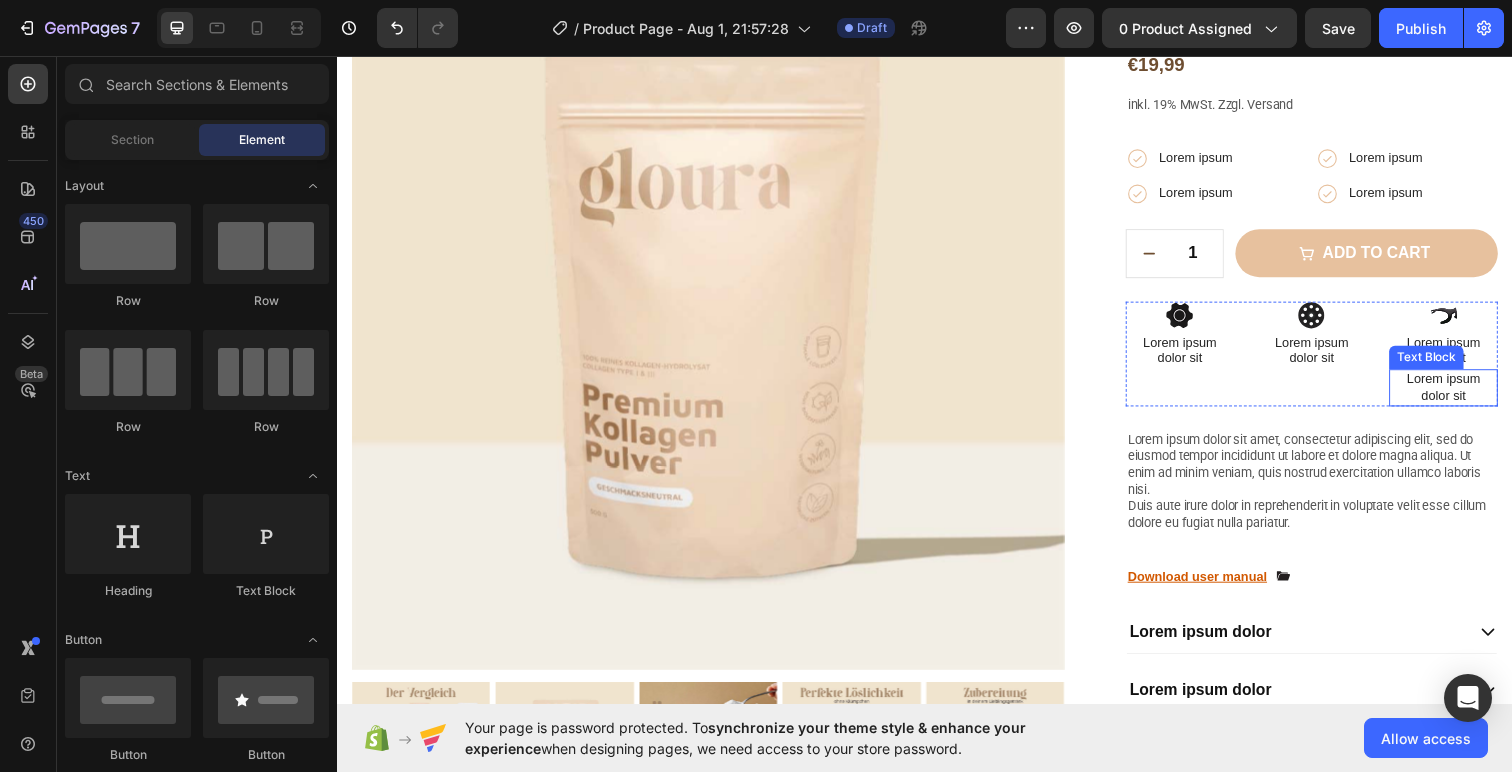 click on "Lorem ipsum  dolor sit" at bounding box center (1466, 395) 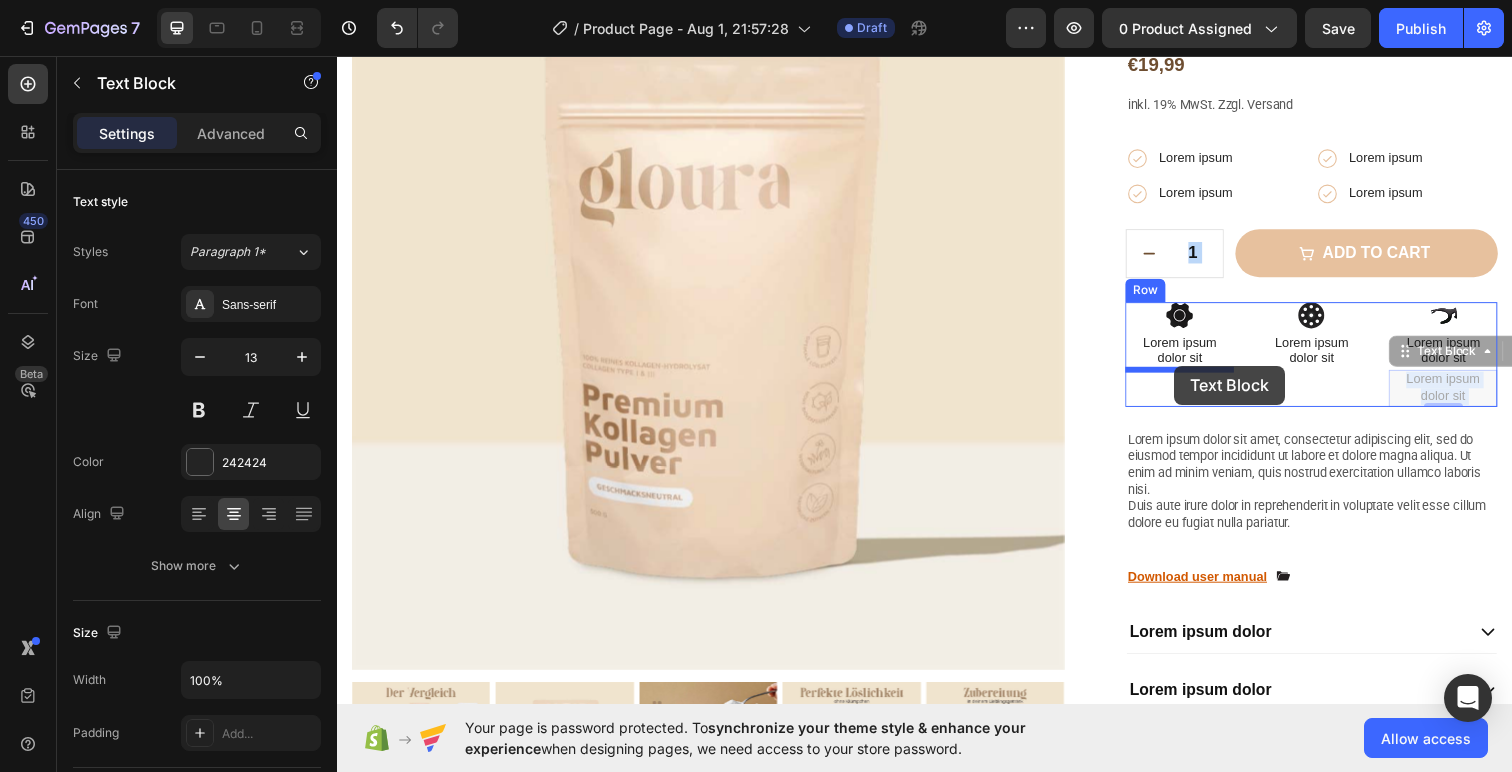 drag, startPoint x: 1454, startPoint y: 397, endPoint x: 1192, endPoint y: 372, distance: 263.19003 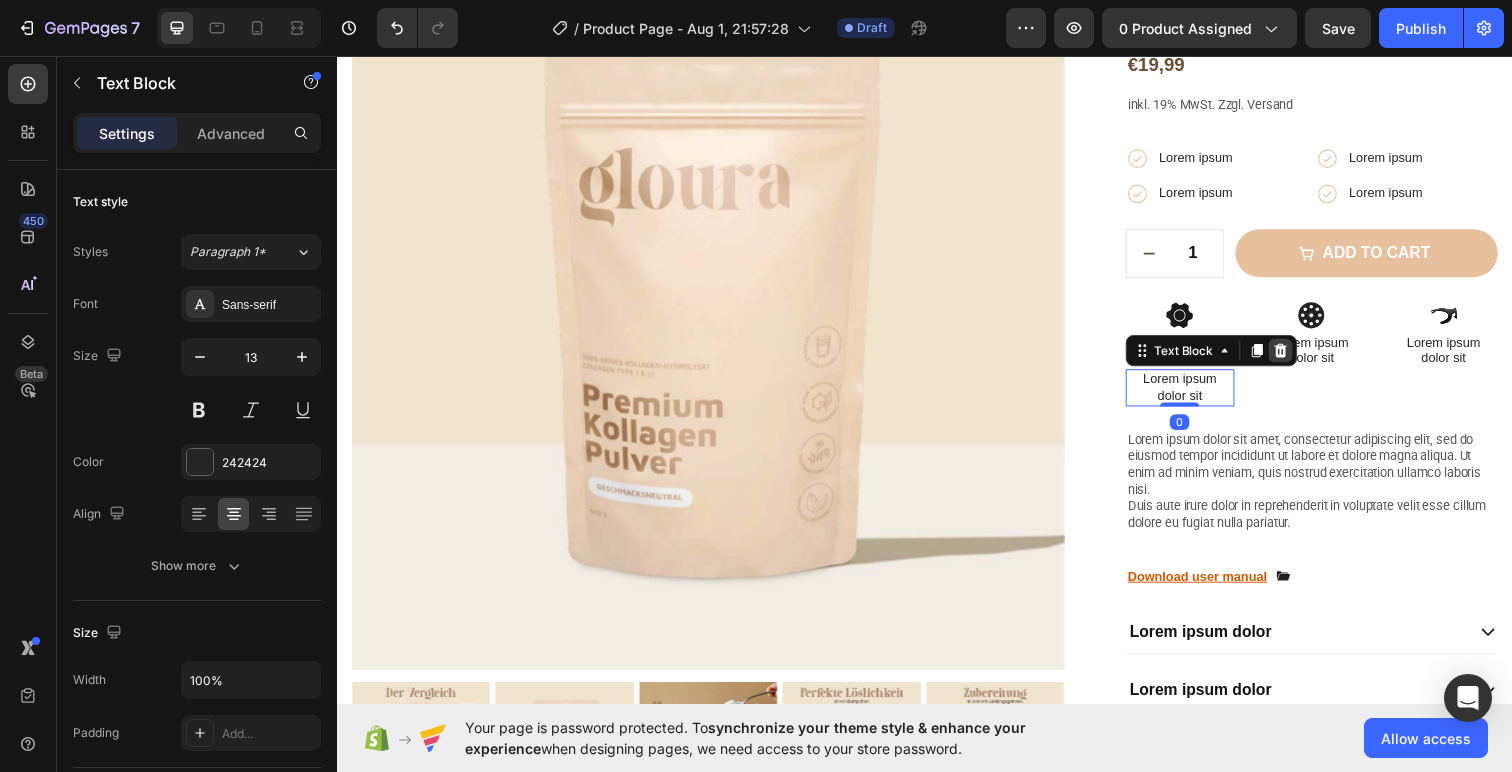 click 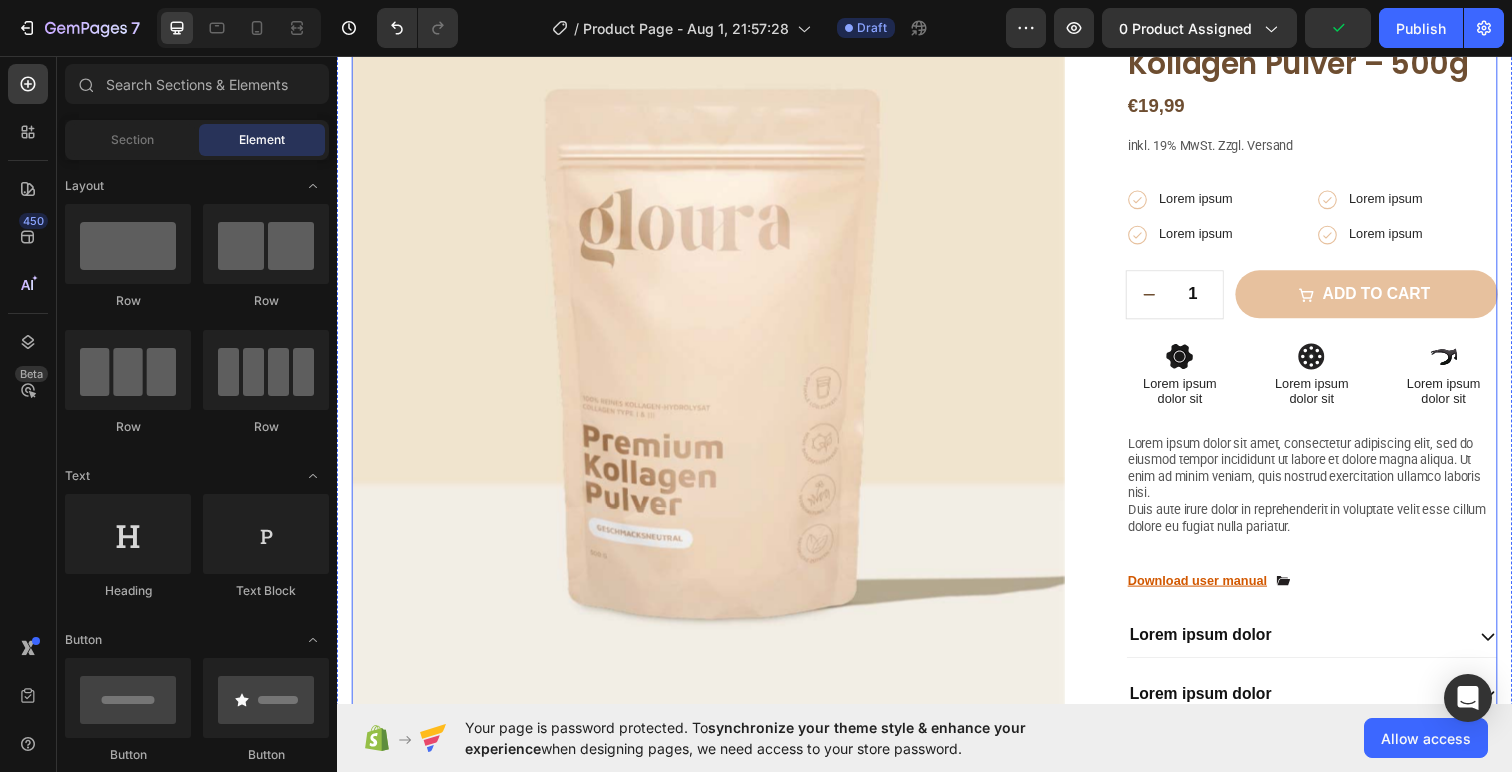 scroll, scrollTop: 181, scrollLeft: 0, axis: vertical 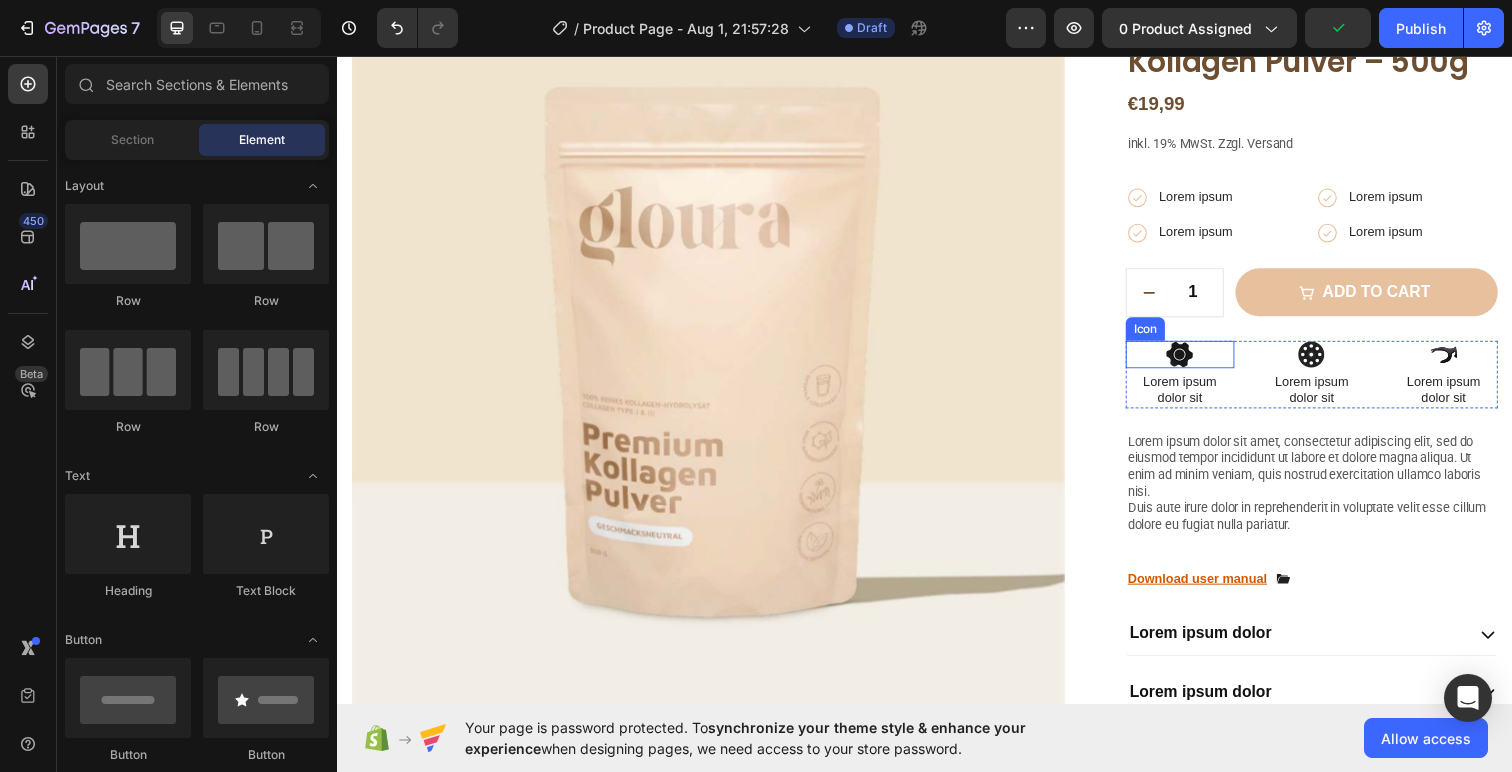 click 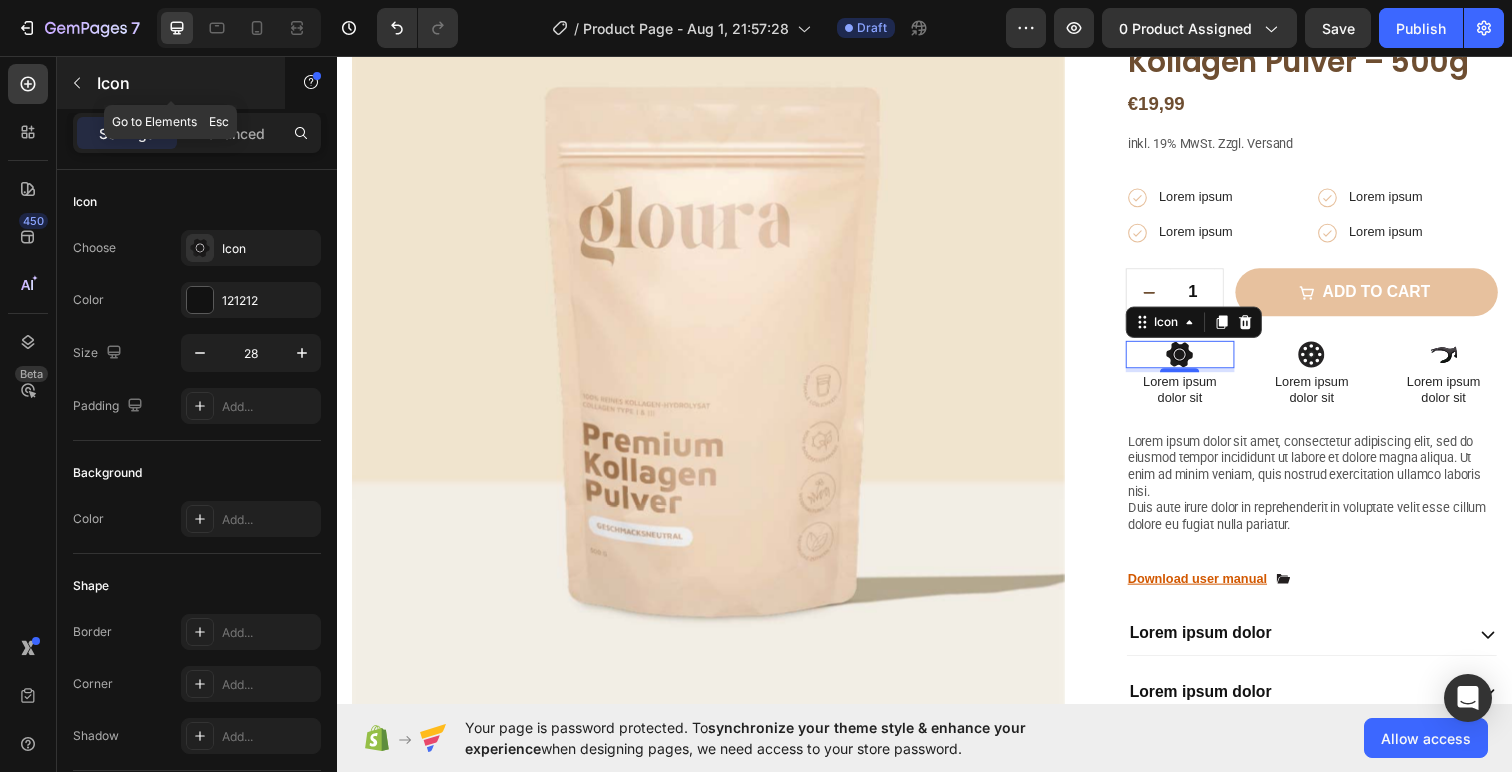 click 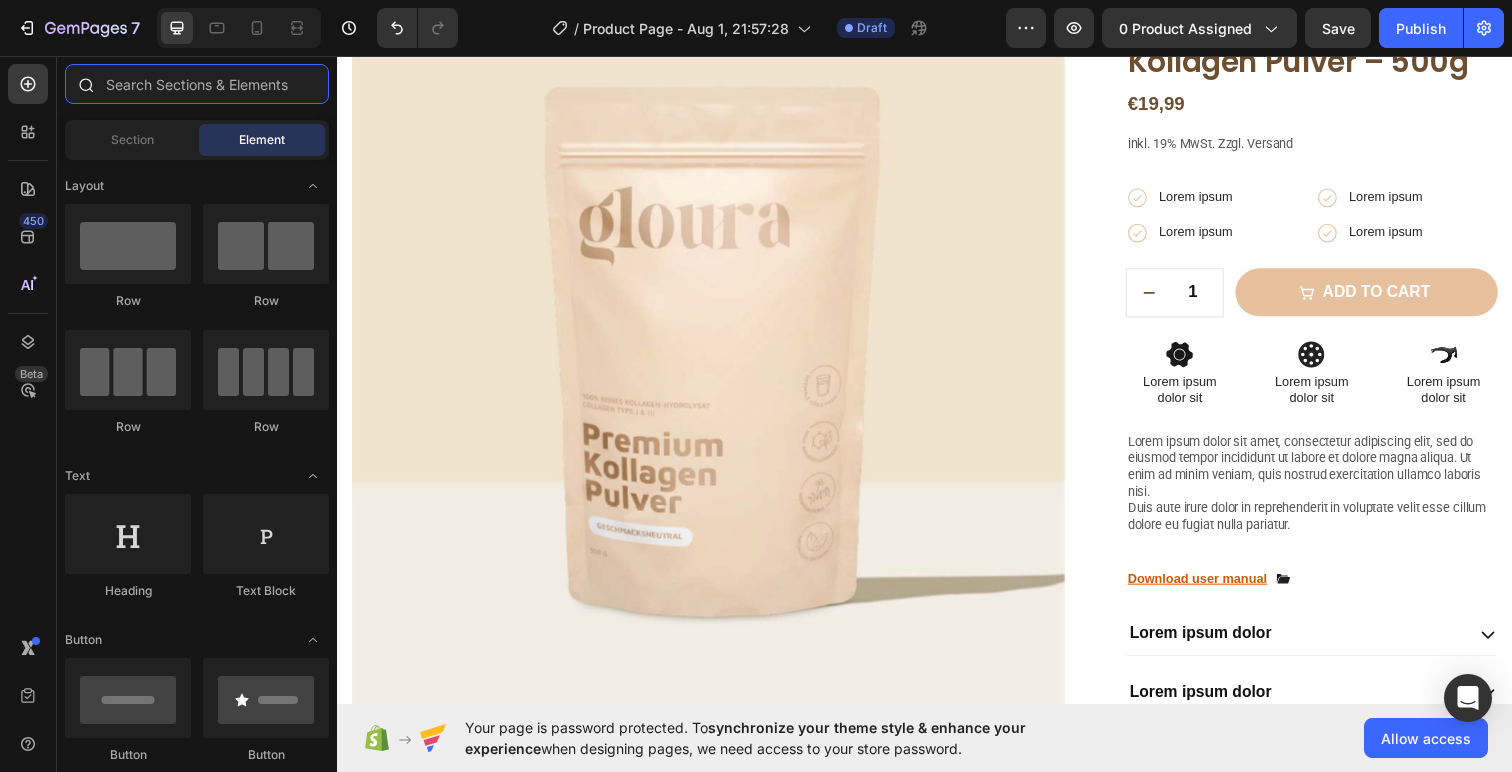 click at bounding box center (197, 84) 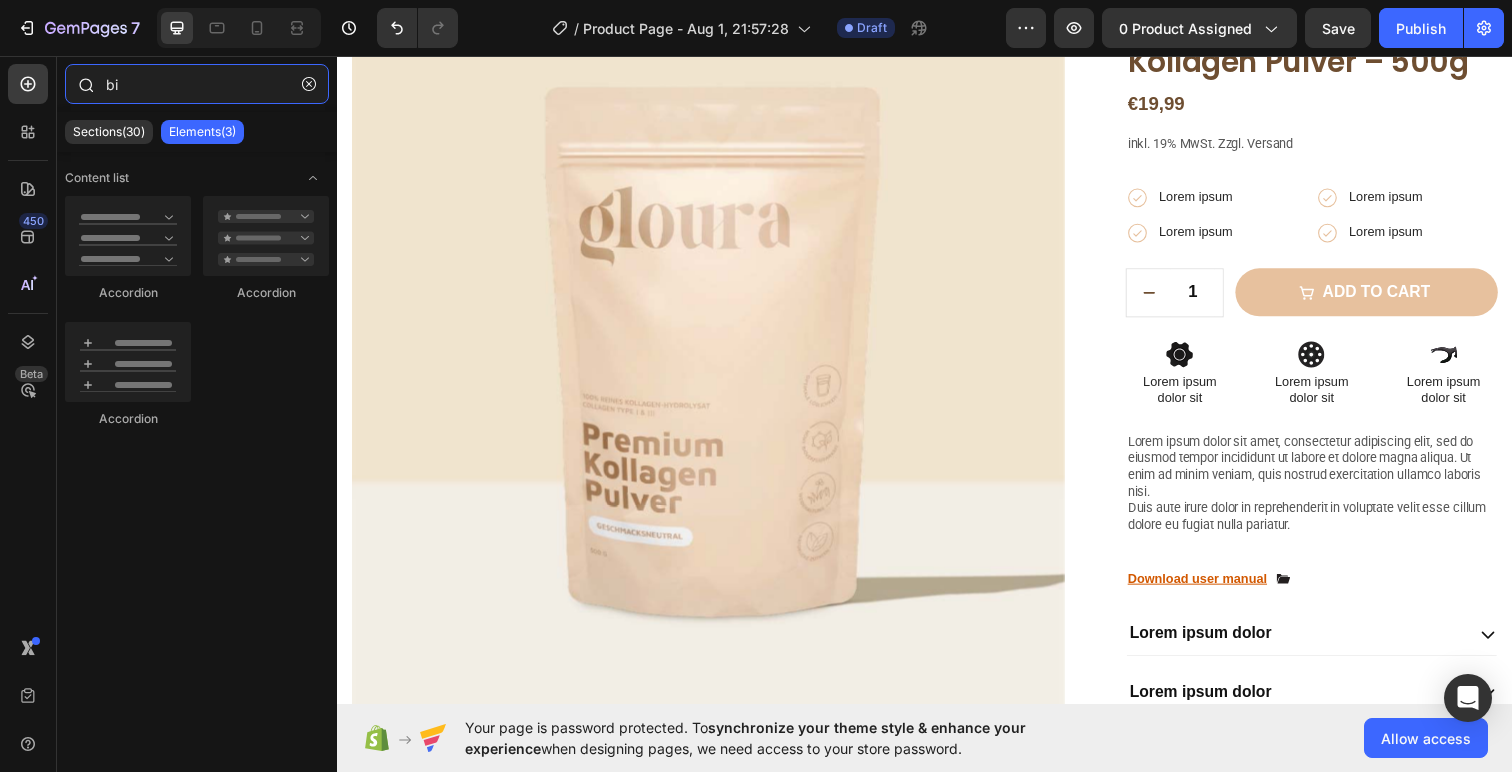 type on "b" 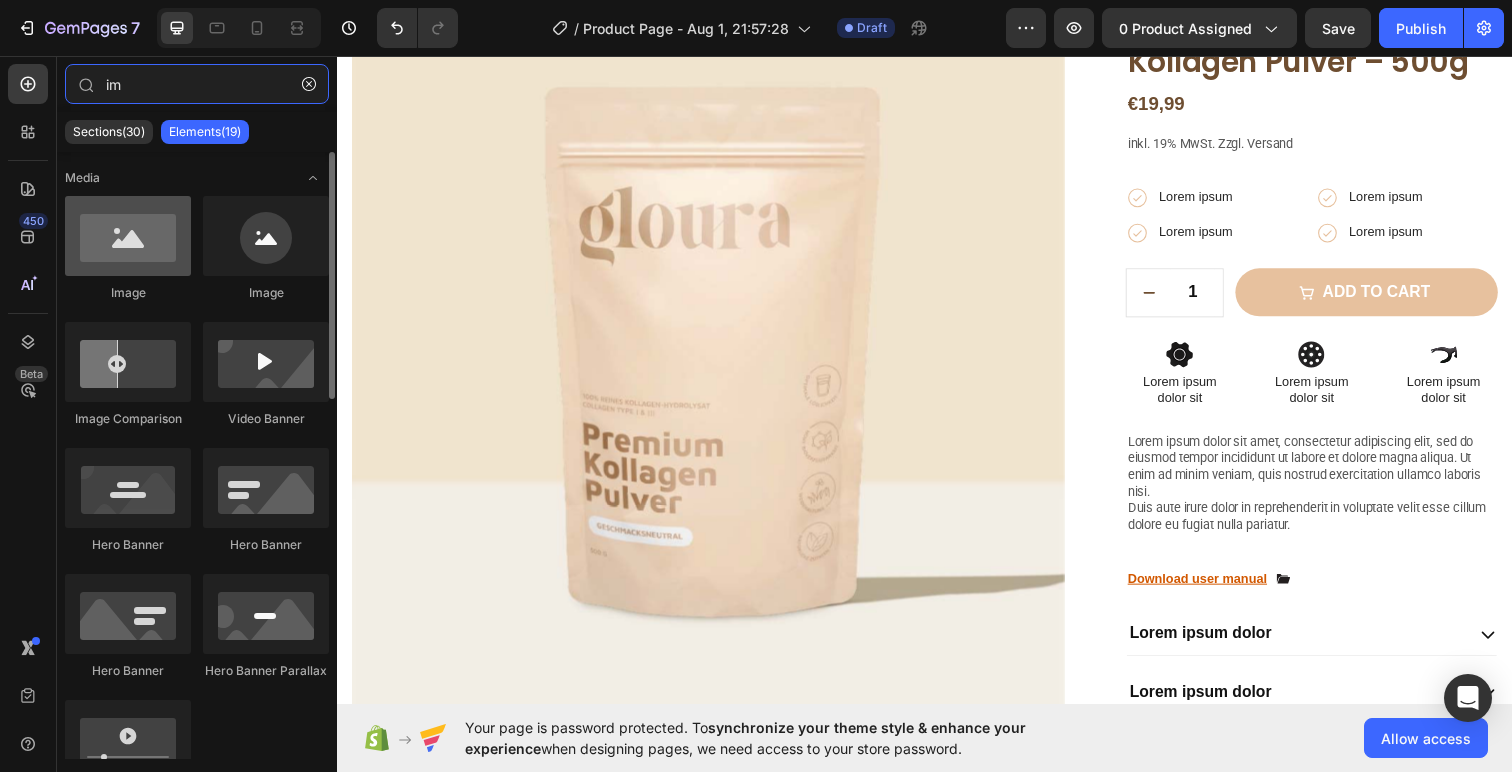 type on "im" 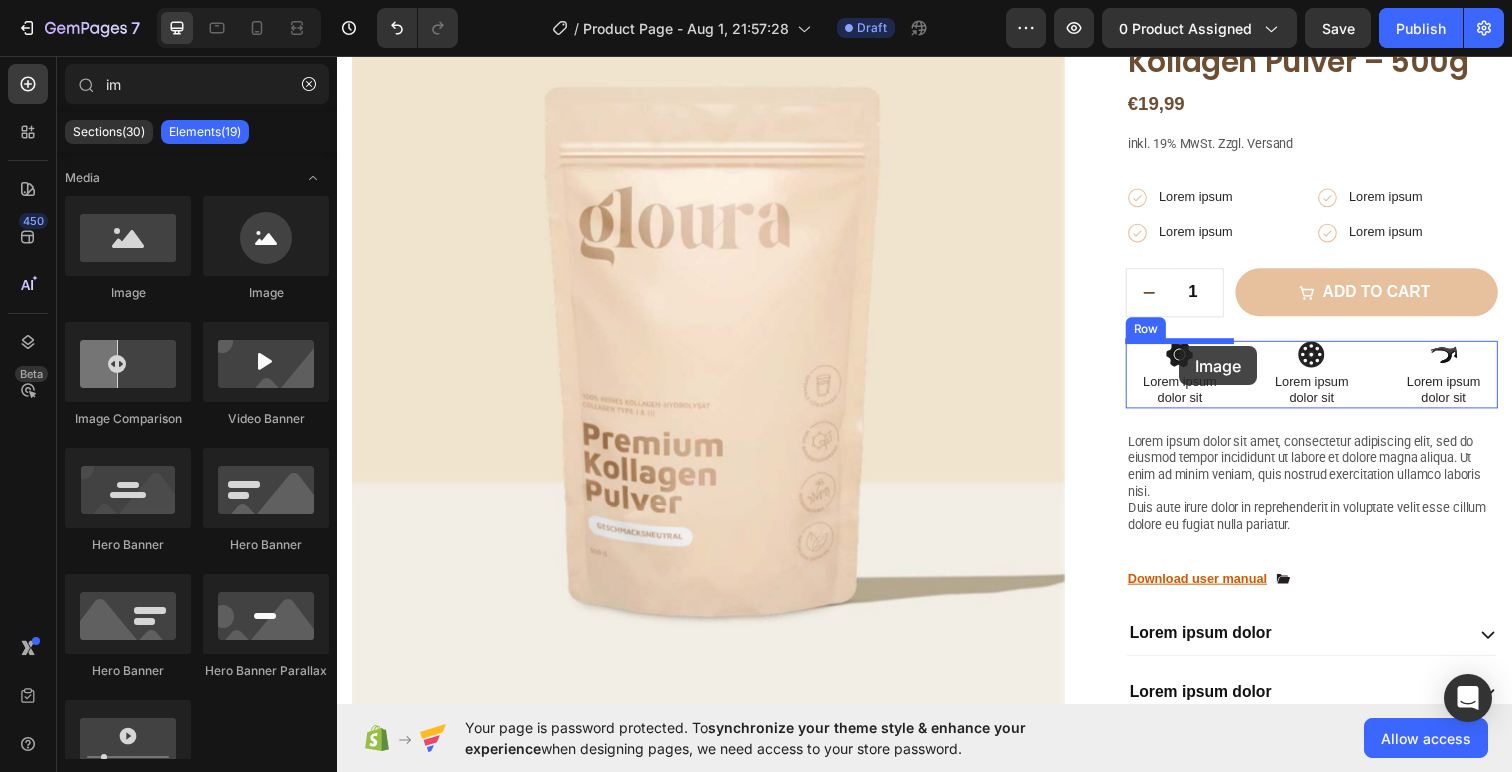 drag, startPoint x: 461, startPoint y: 298, endPoint x: 1197, endPoint y: 352, distance: 737.97833 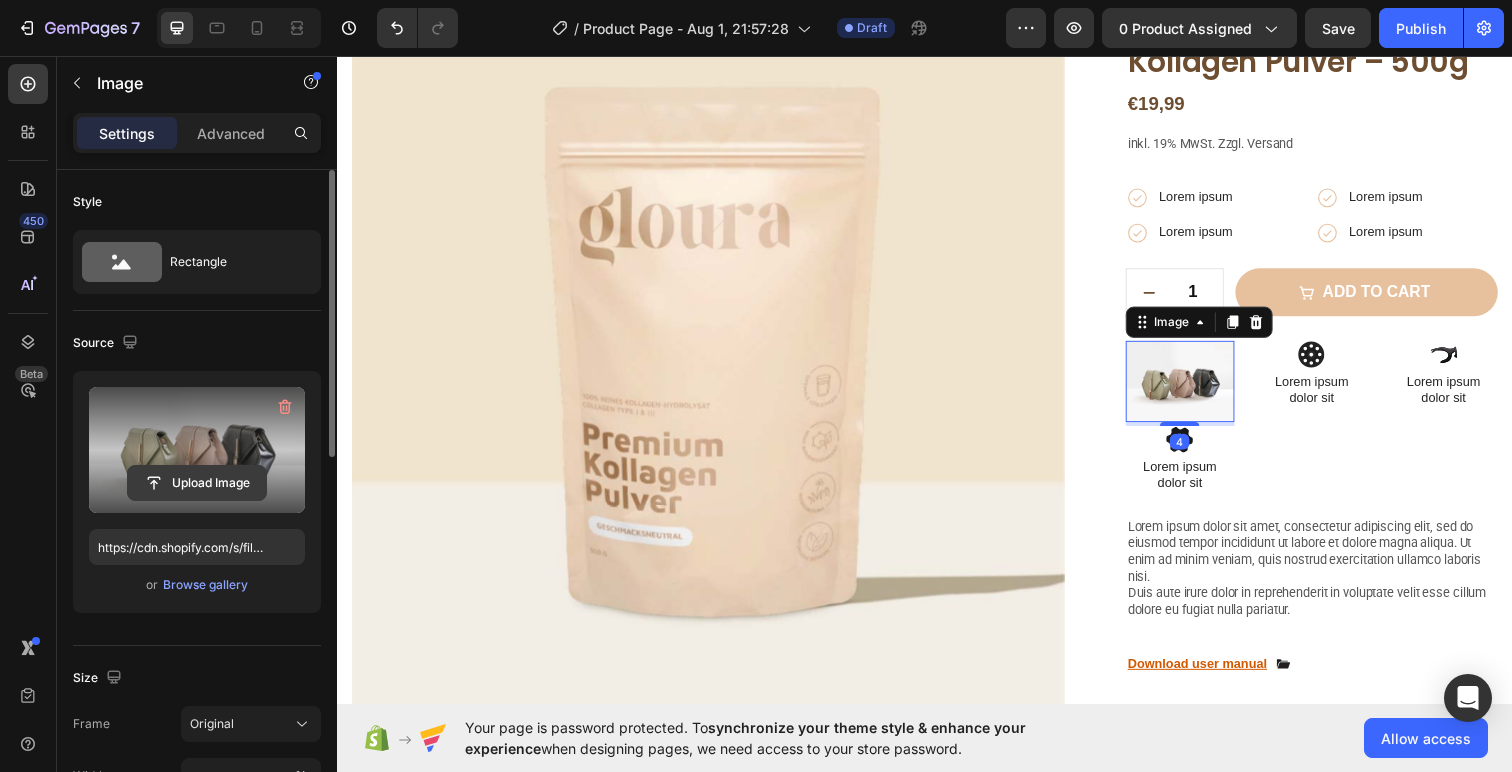 click 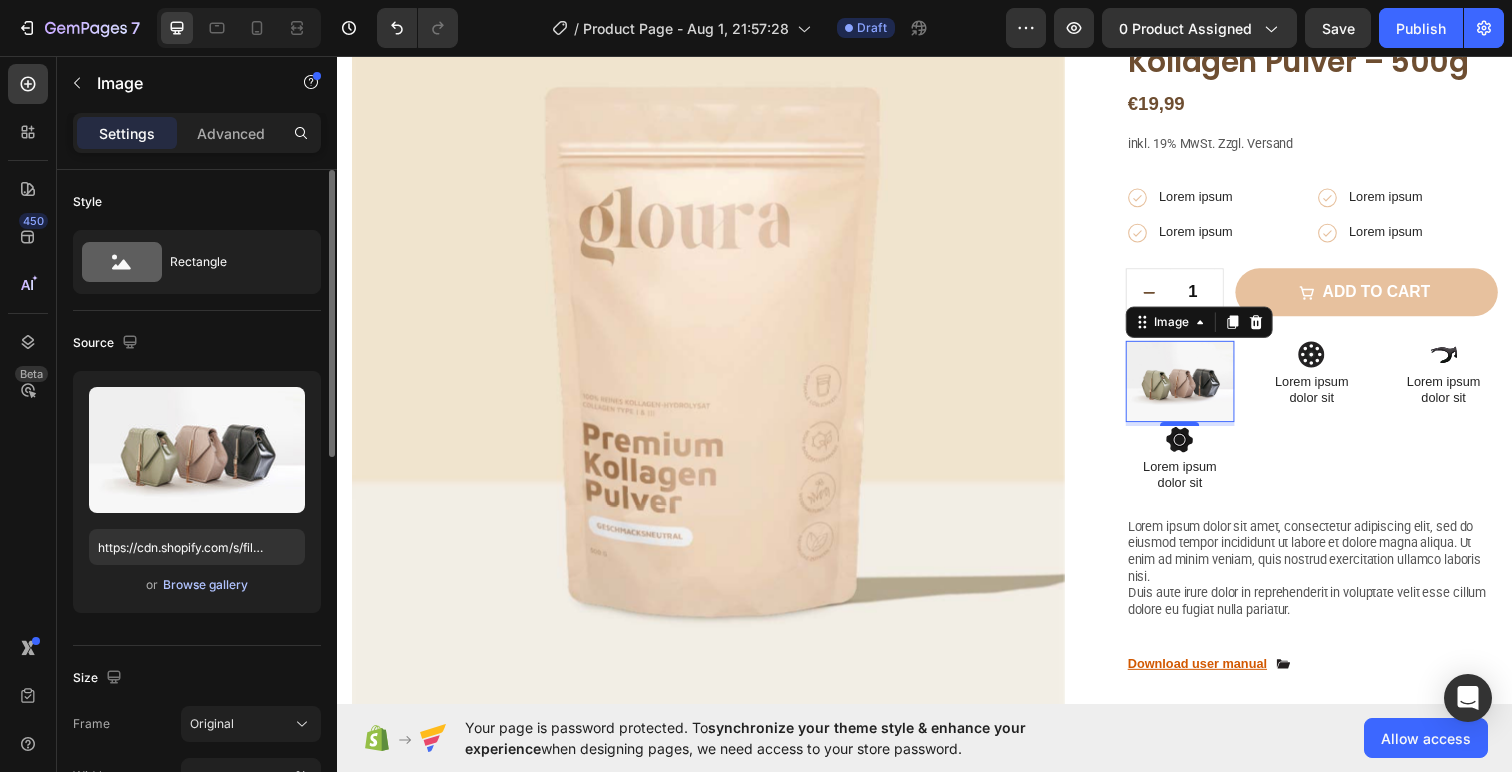 click on "Browse gallery" at bounding box center (205, 585) 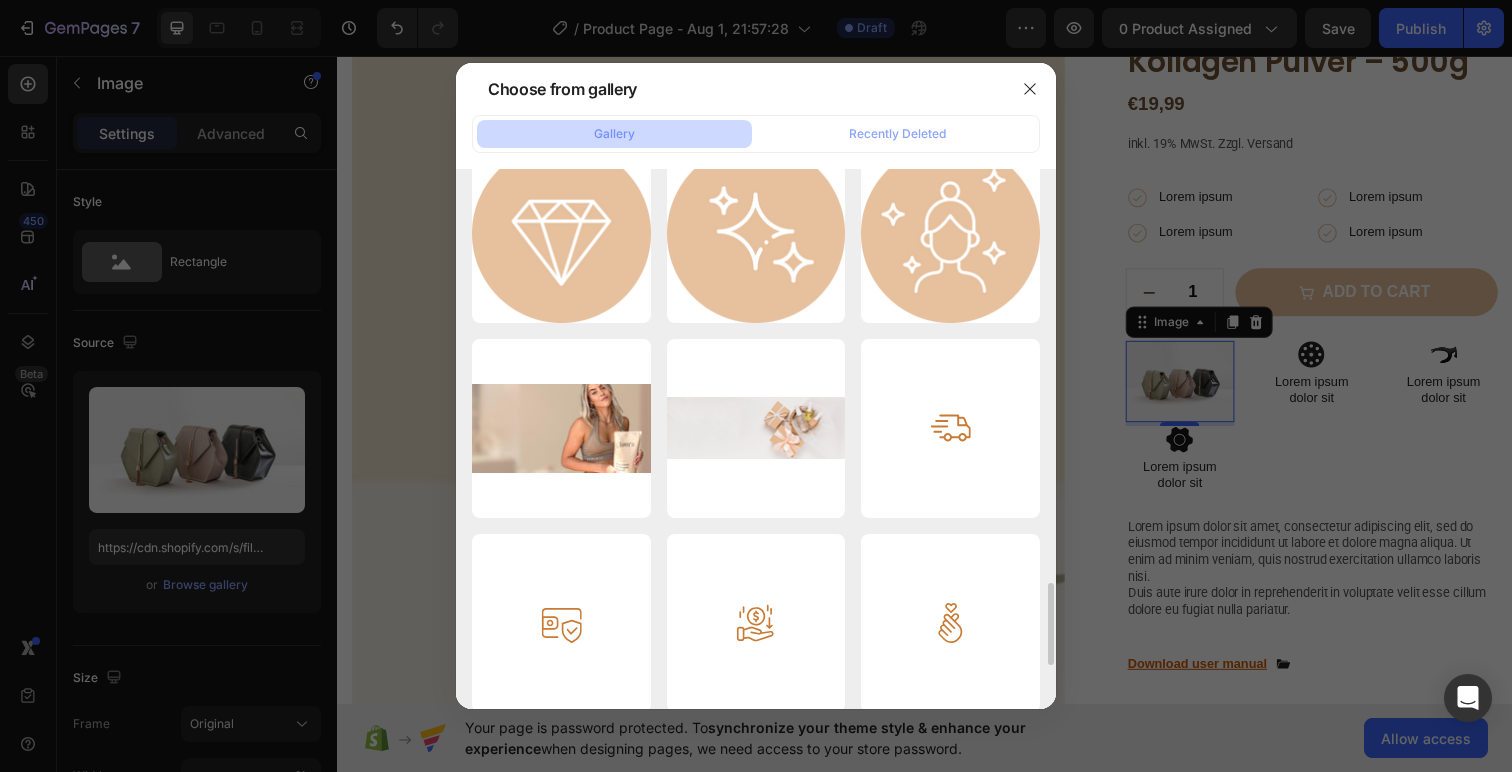 scroll, scrollTop: 2686, scrollLeft: 0, axis: vertical 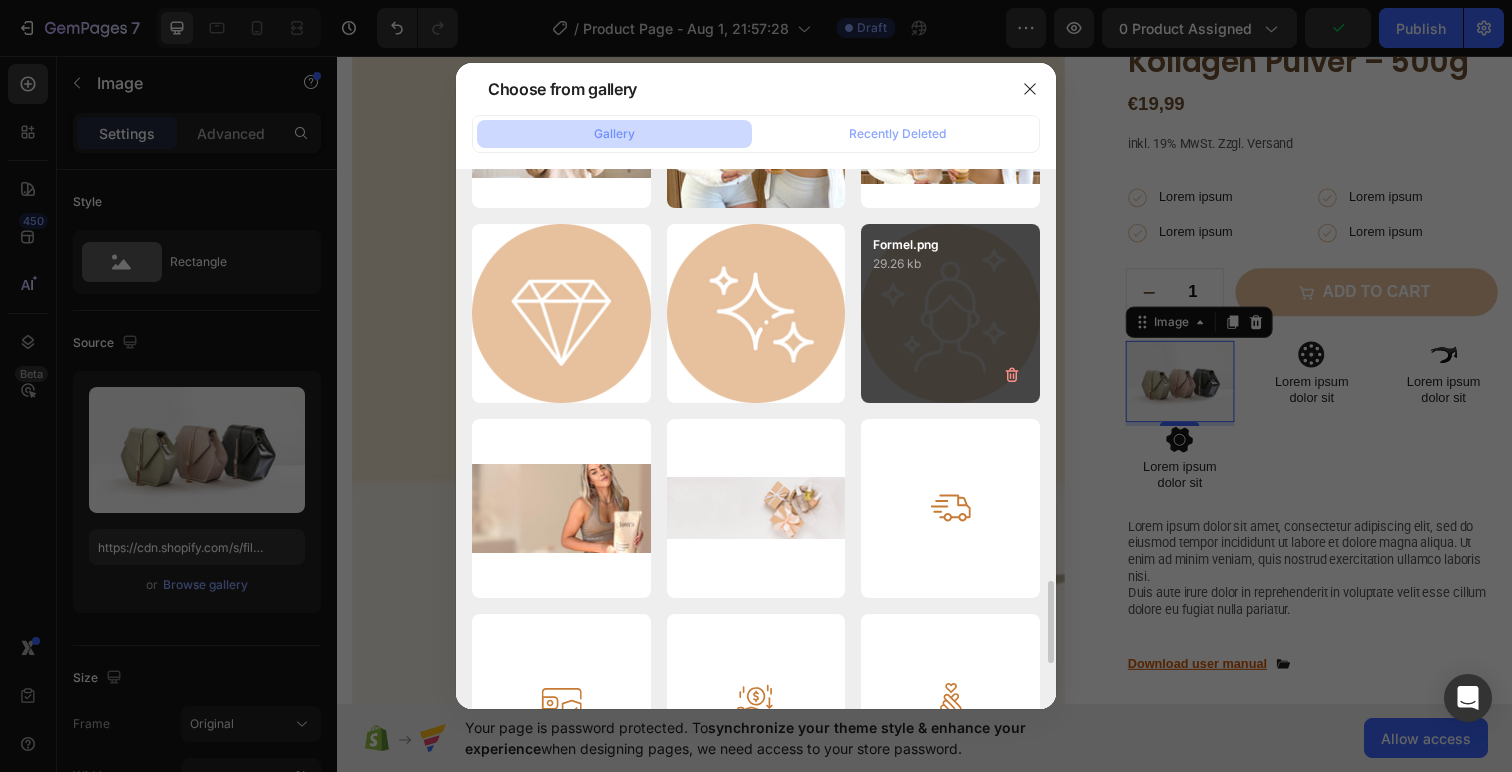 click on "Formel.png 29.26 kb" at bounding box center (950, 313) 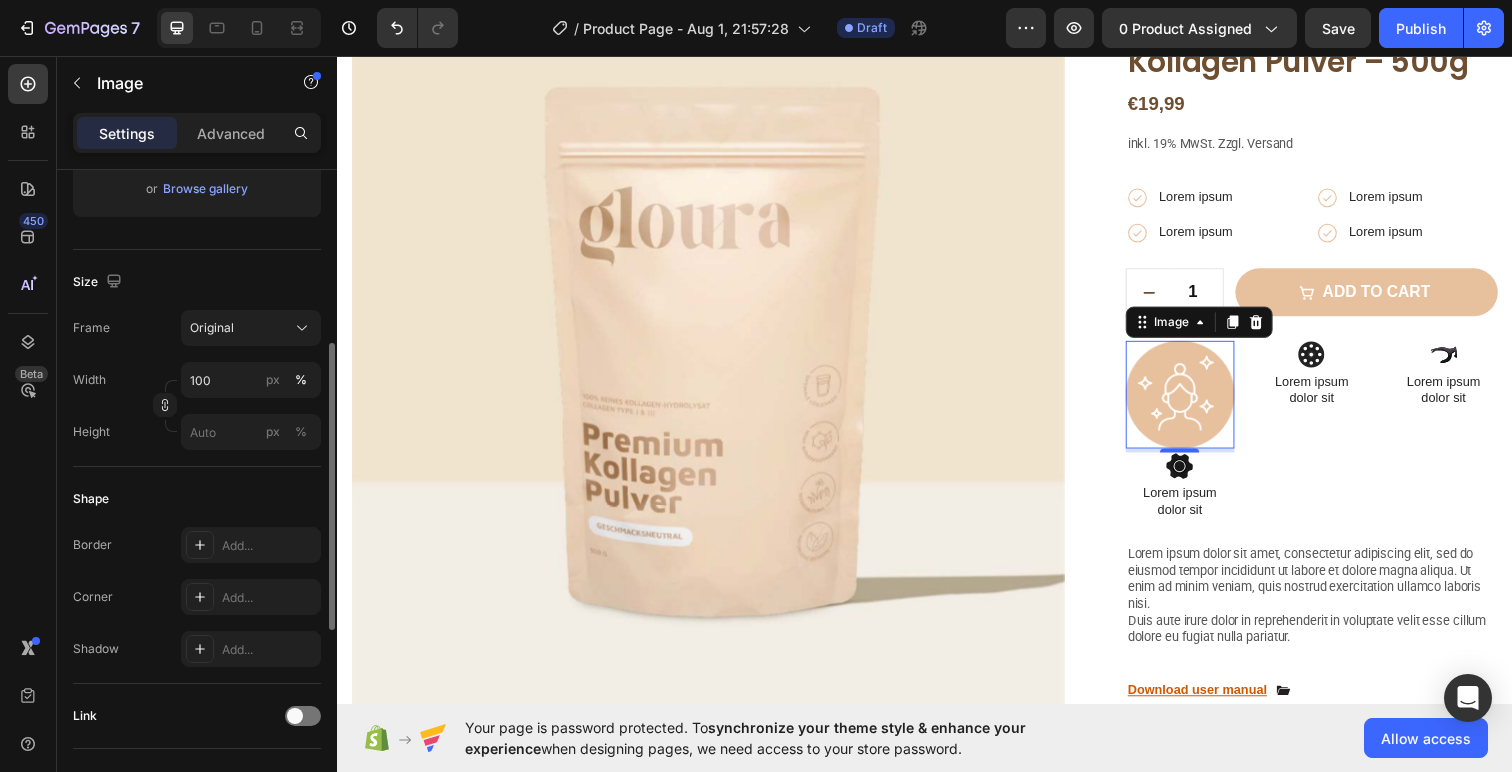 scroll, scrollTop: 387, scrollLeft: 0, axis: vertical 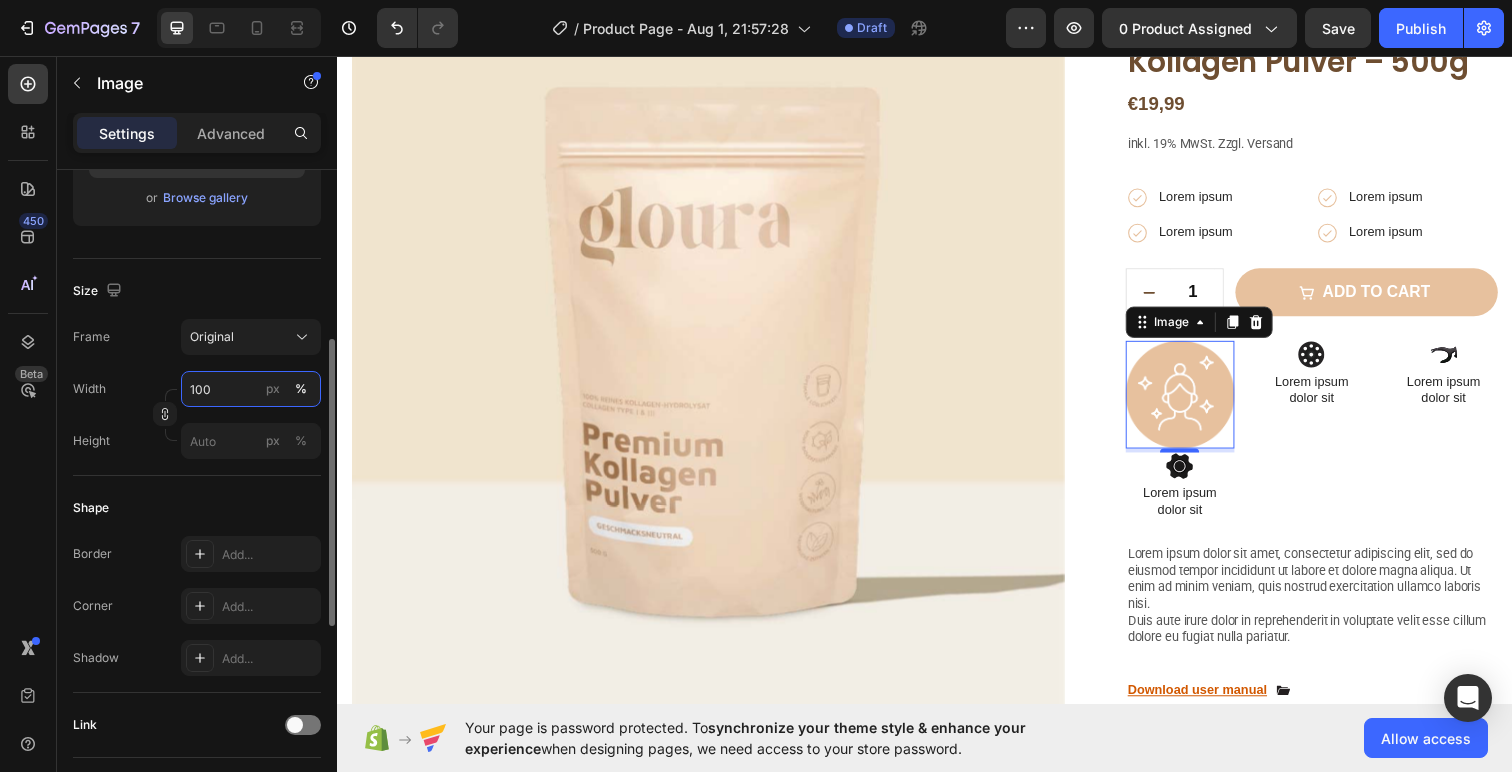 click on "100" at bounding box center [251, 389] 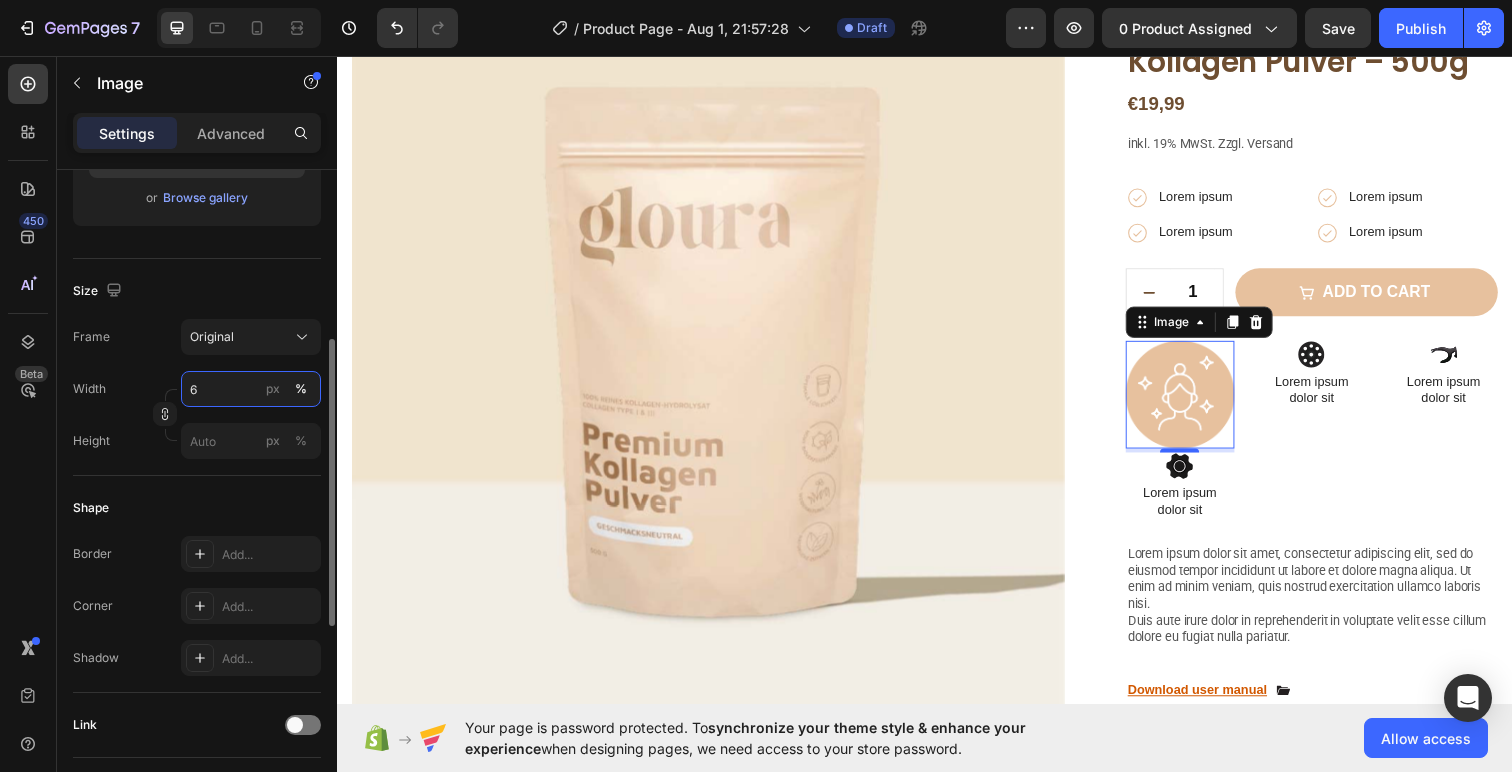 type on "60" 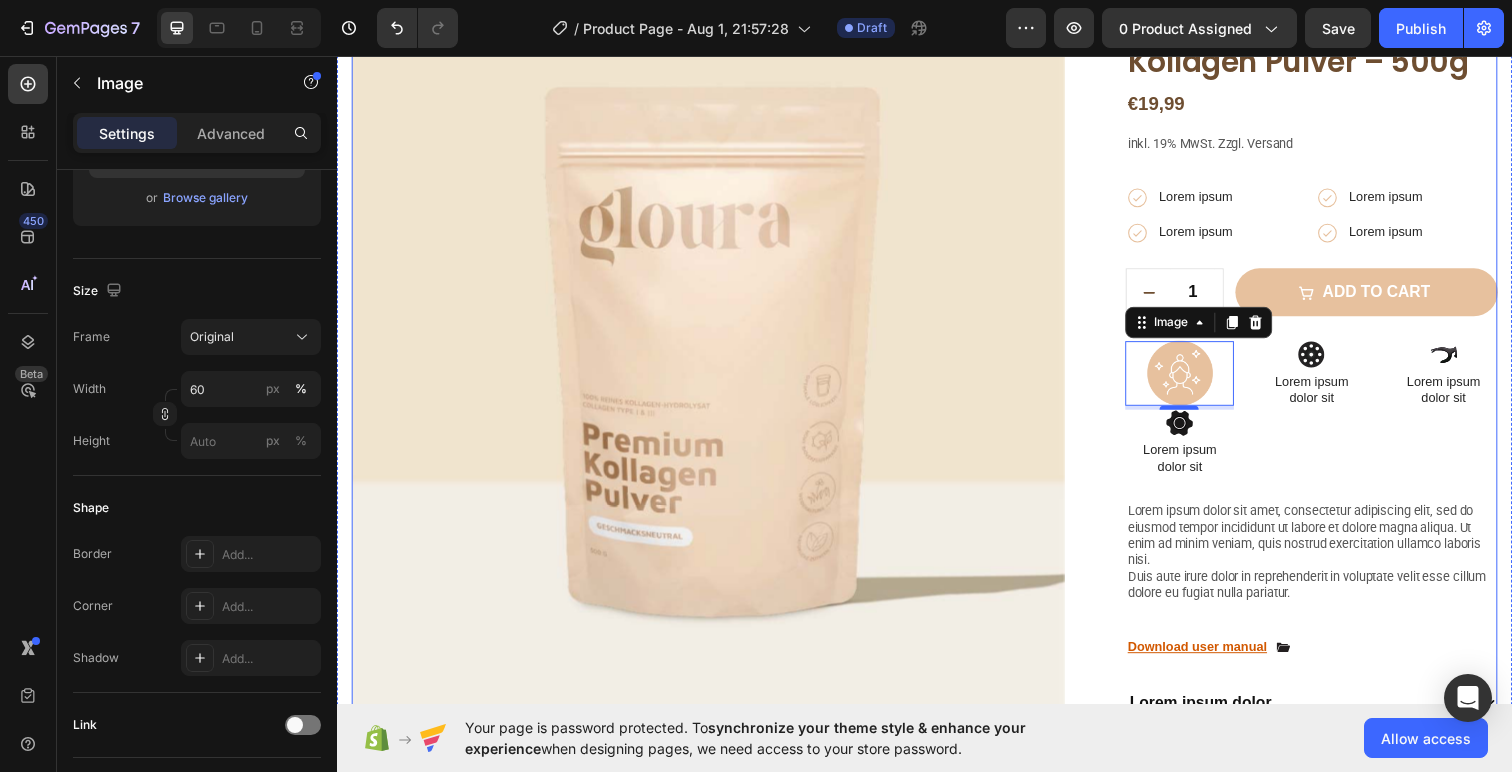 click 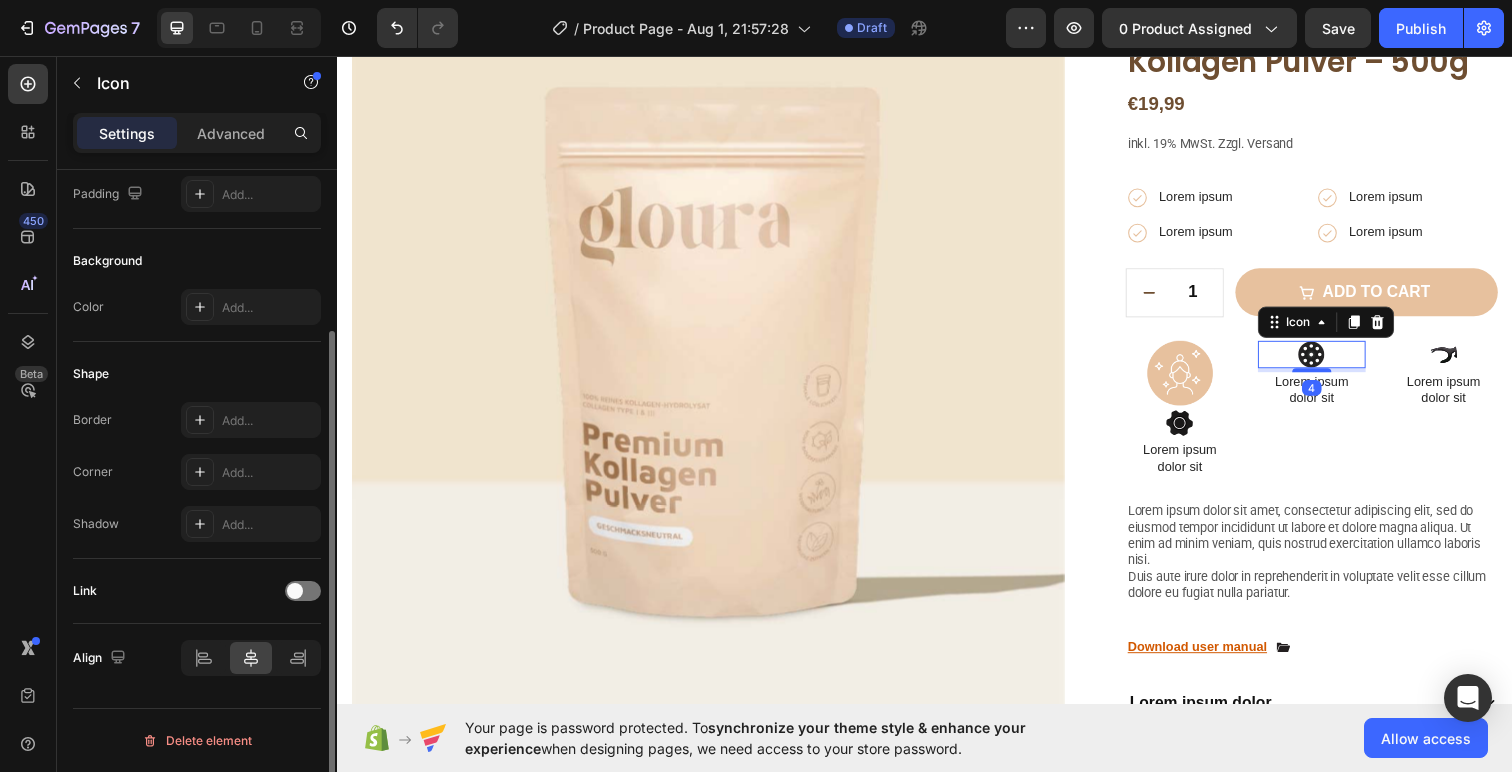 scroll, scrollTop: 0, scrollLeft: 0, axis: both 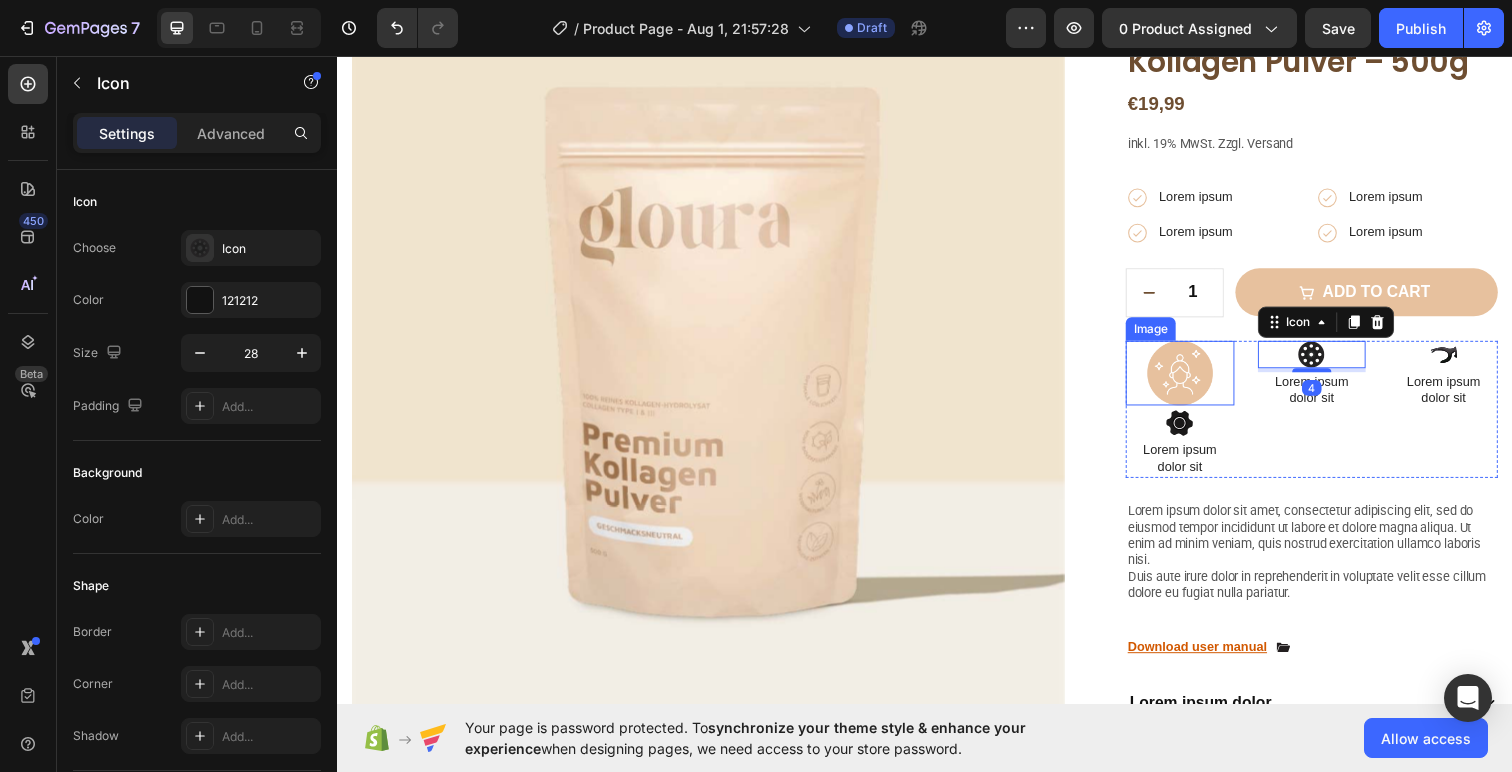 click at bounding box center (1197, 380) 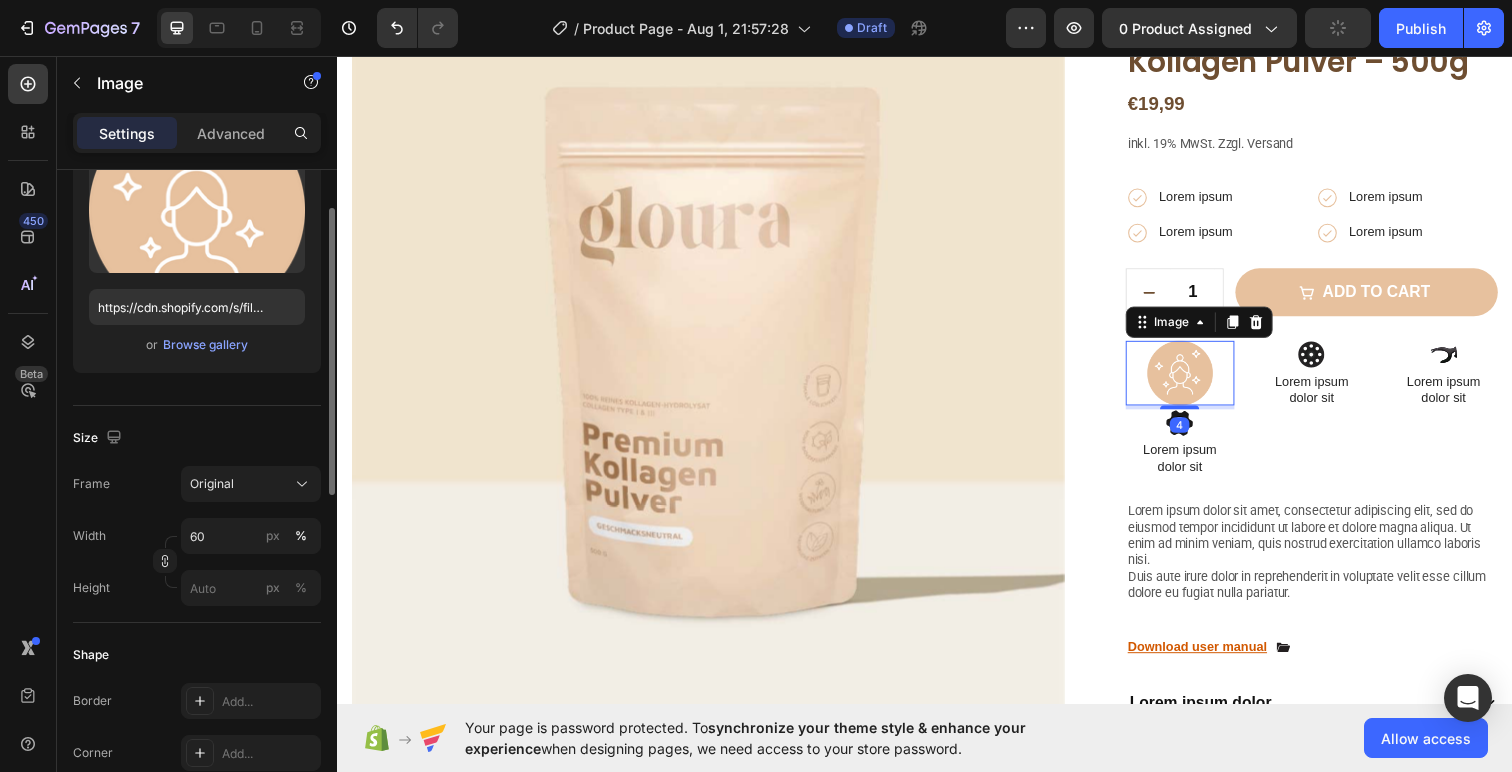 scroll, scrollTop: 355, scrollLeft: 0, axis: vertical 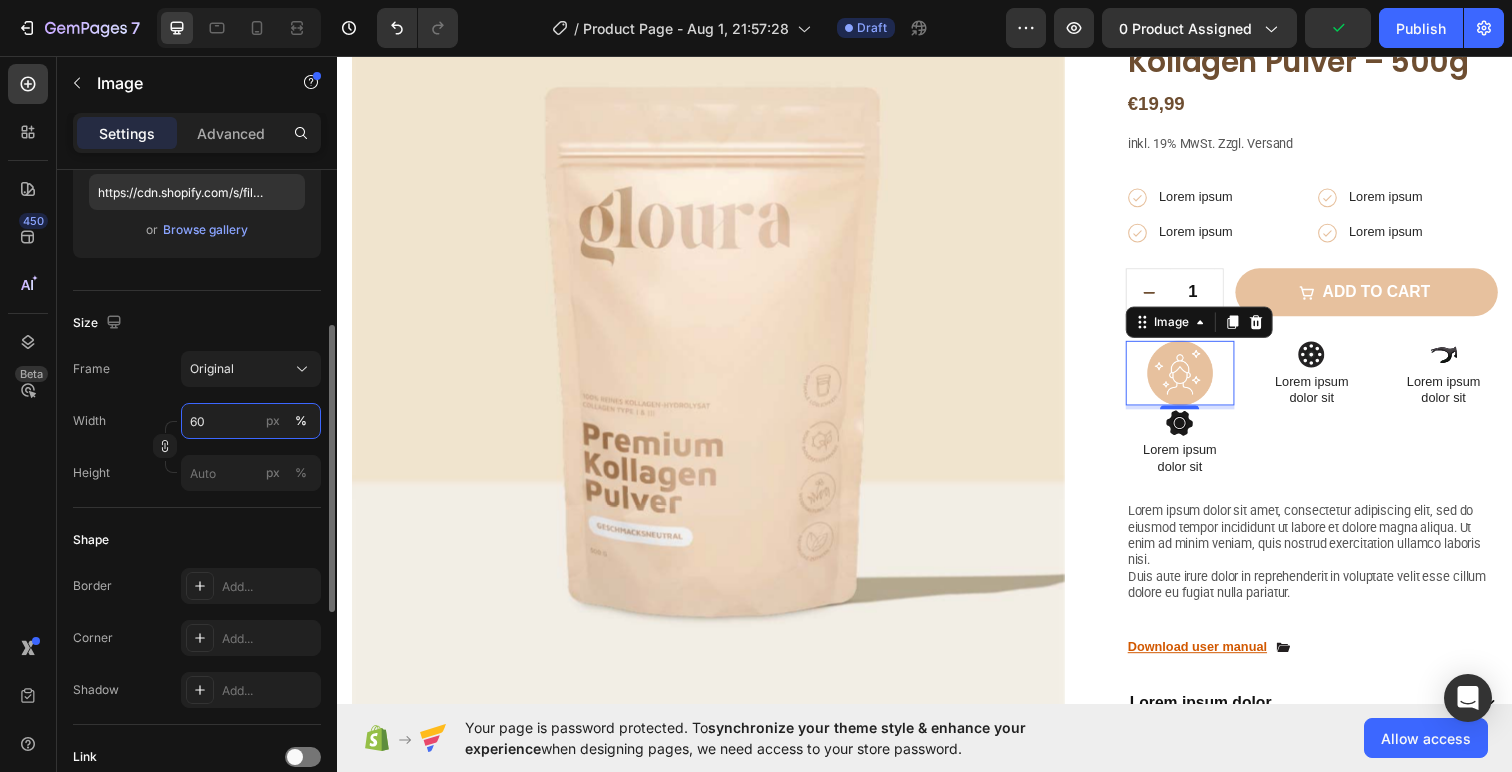 click on "60" at bounding box center [251, 421] 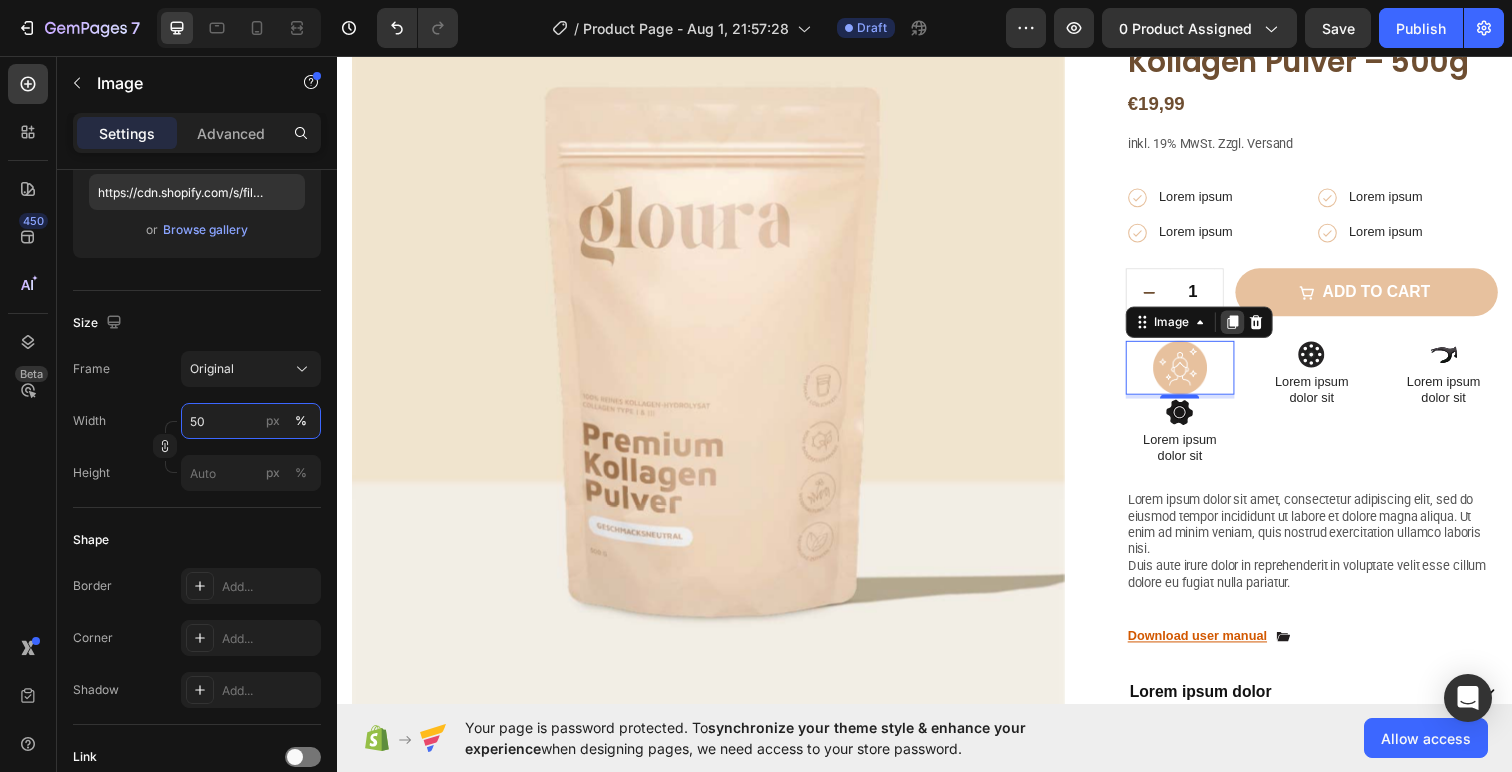 type on "50" 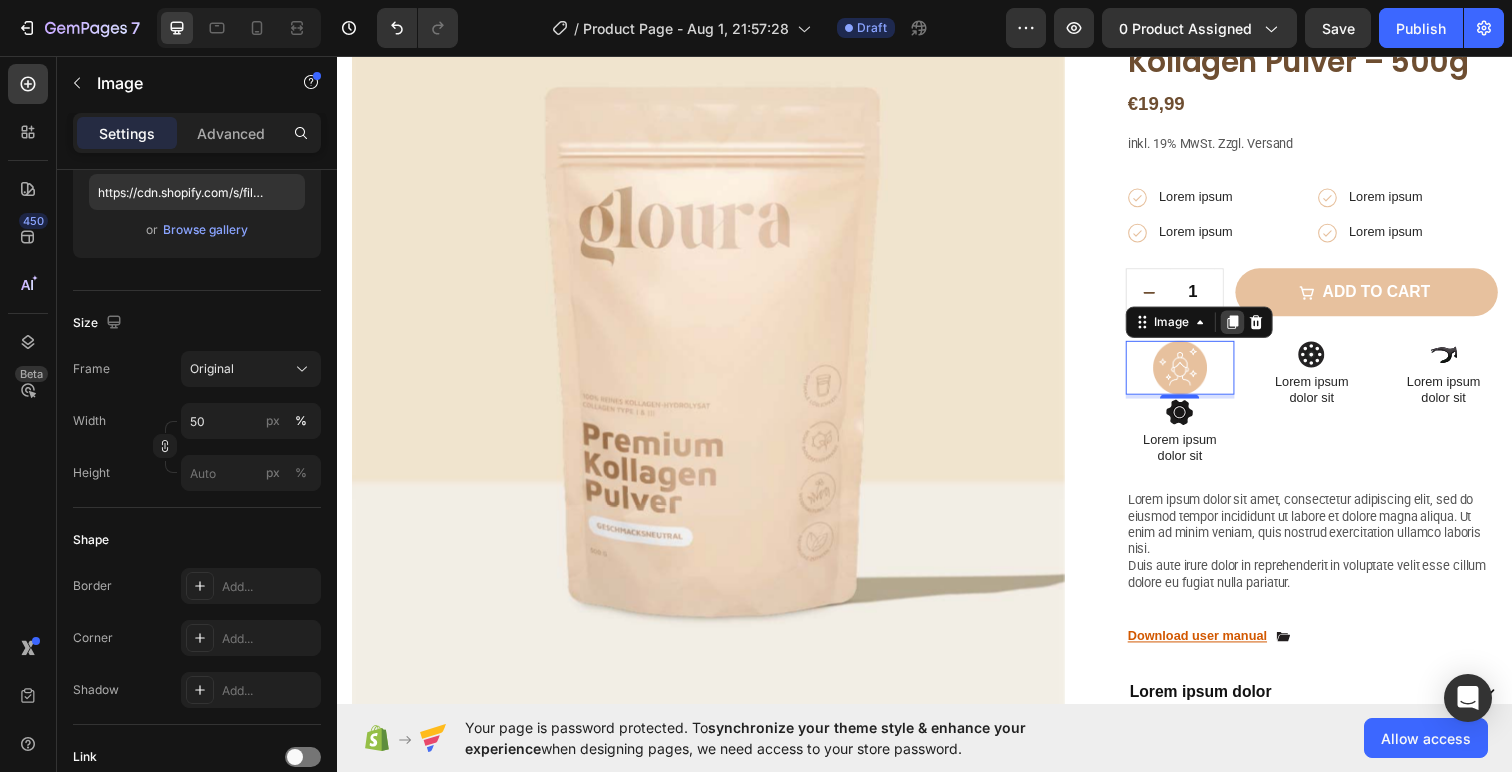 click 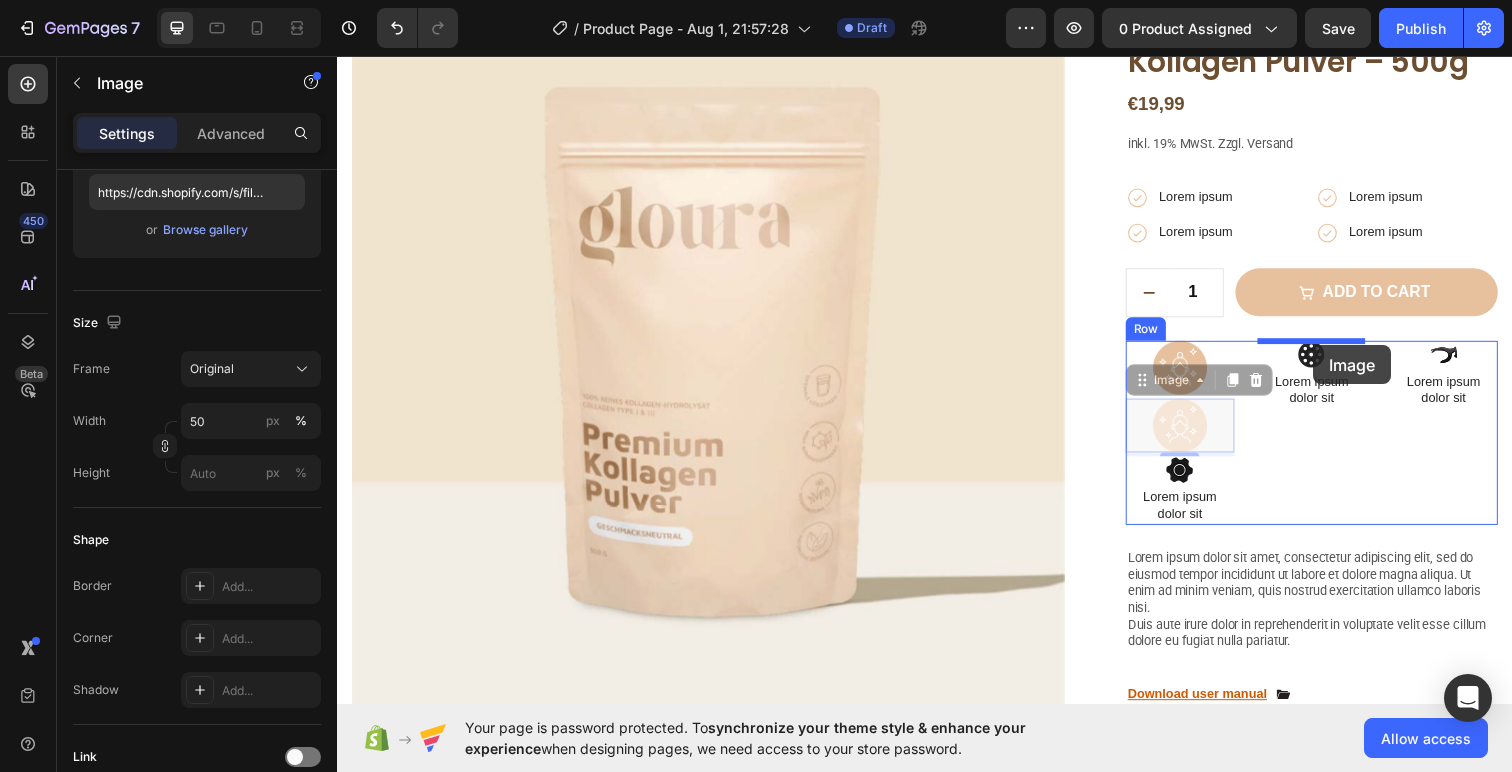 drag, startPoint x: 1207, startPoint y: 426, endPoint x: 1334, endPoint y: 351, distance: 147.49237 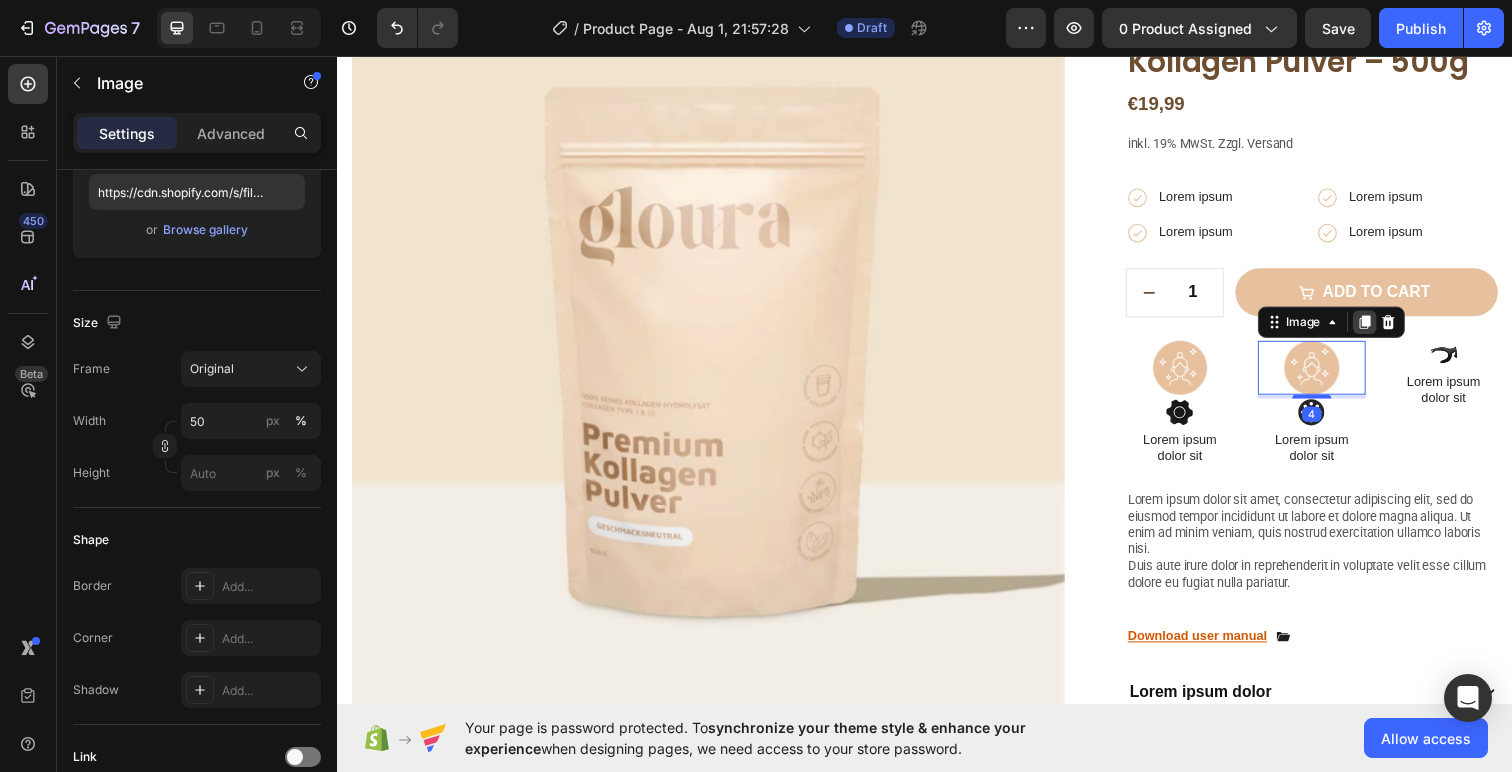 click at bounding box center (1386, 328) 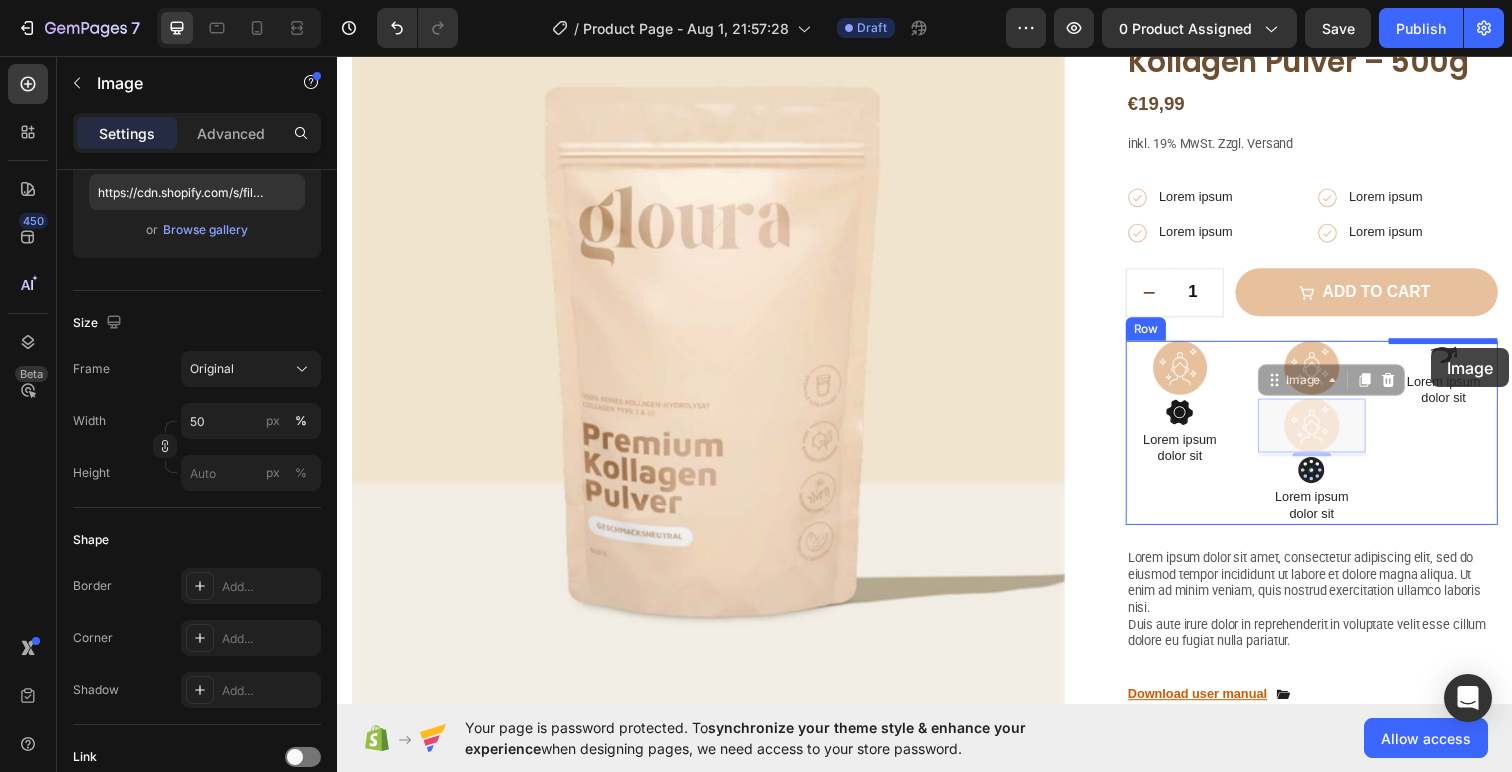 drag, startPoint x: 1326, startPoint y: 427, endPoint x: 1454, endPoint y: 354, distance: 147.35332 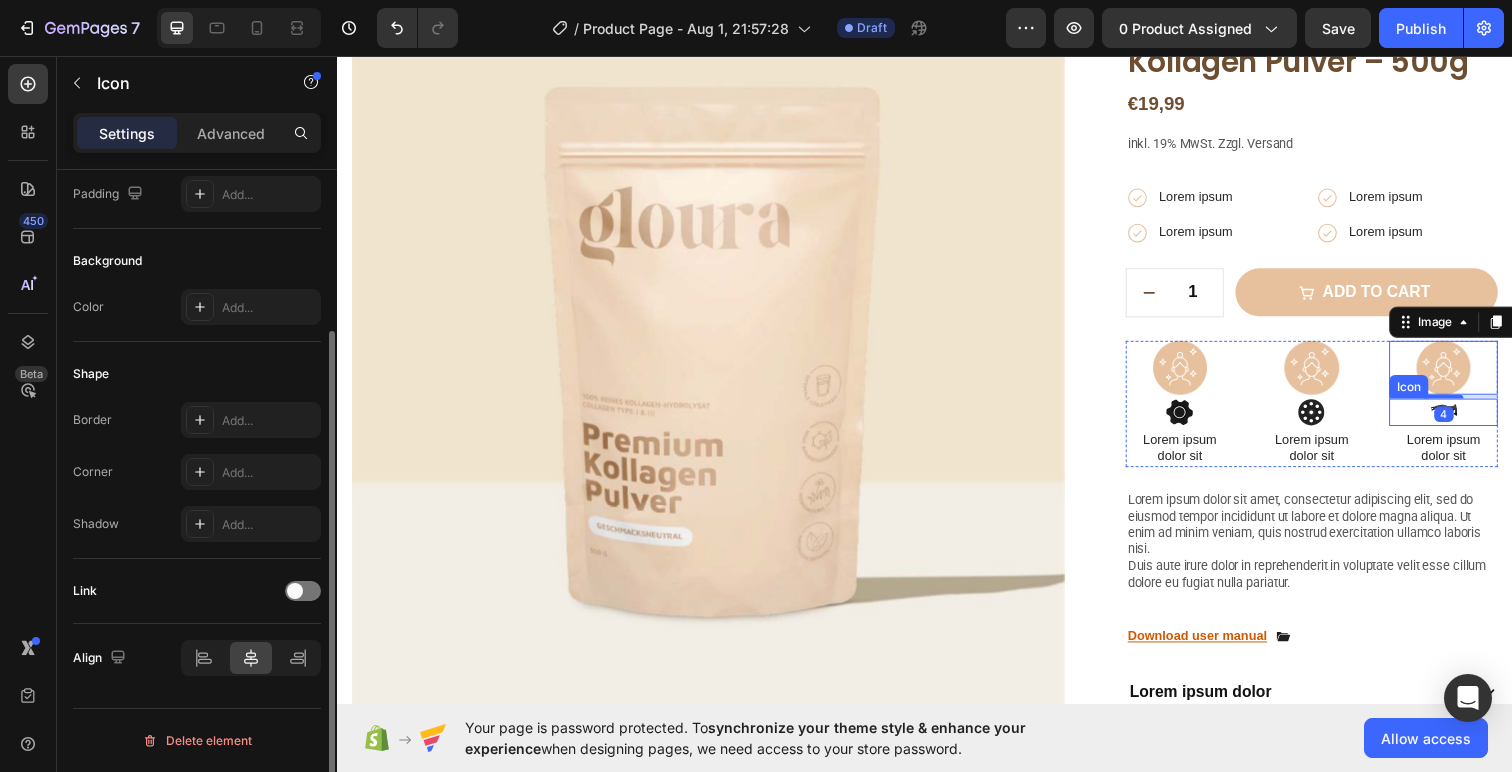 click on "Icon" at bounding box center [1466, 420] 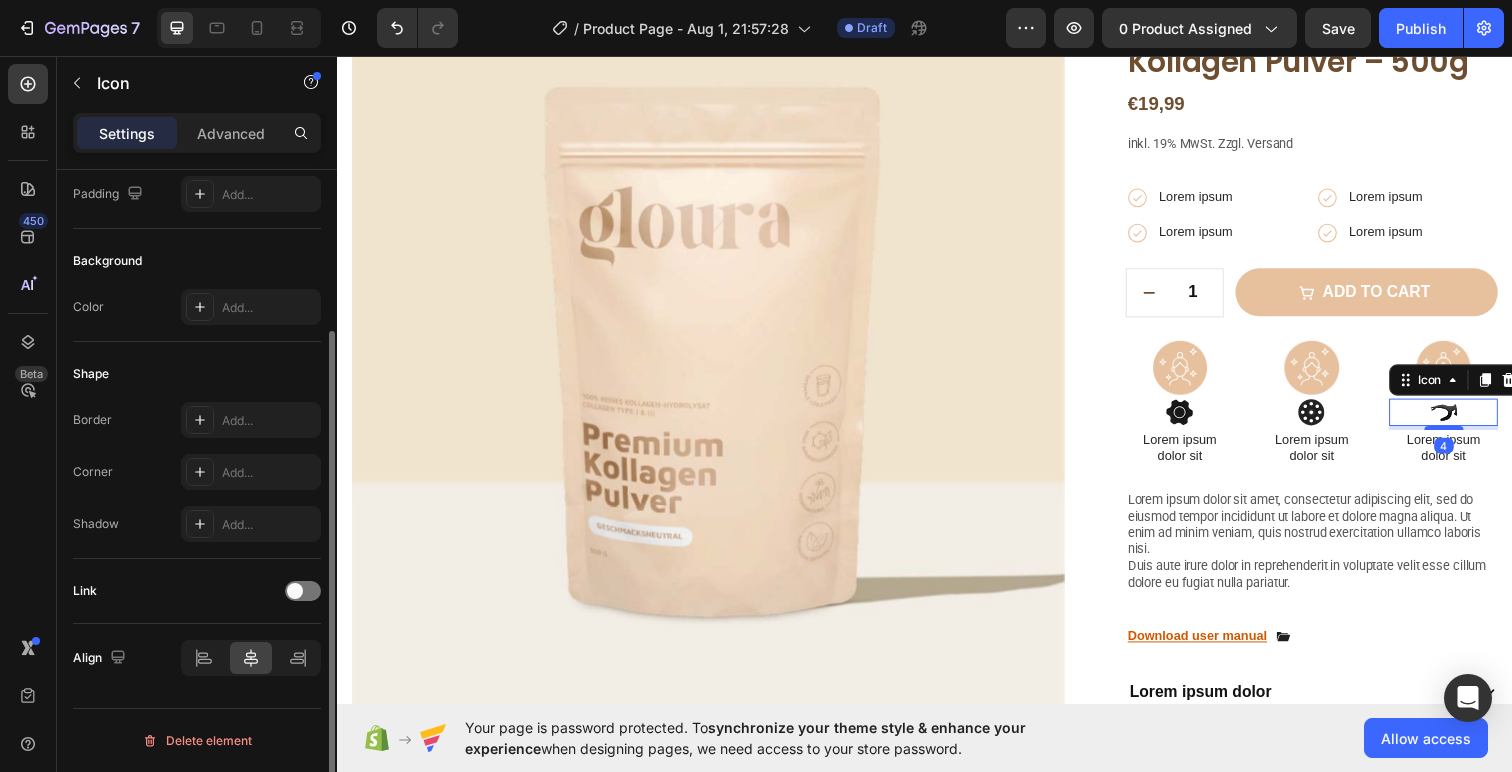 scroll, scrollTop: 0, scrollLeft: 0, axis: both 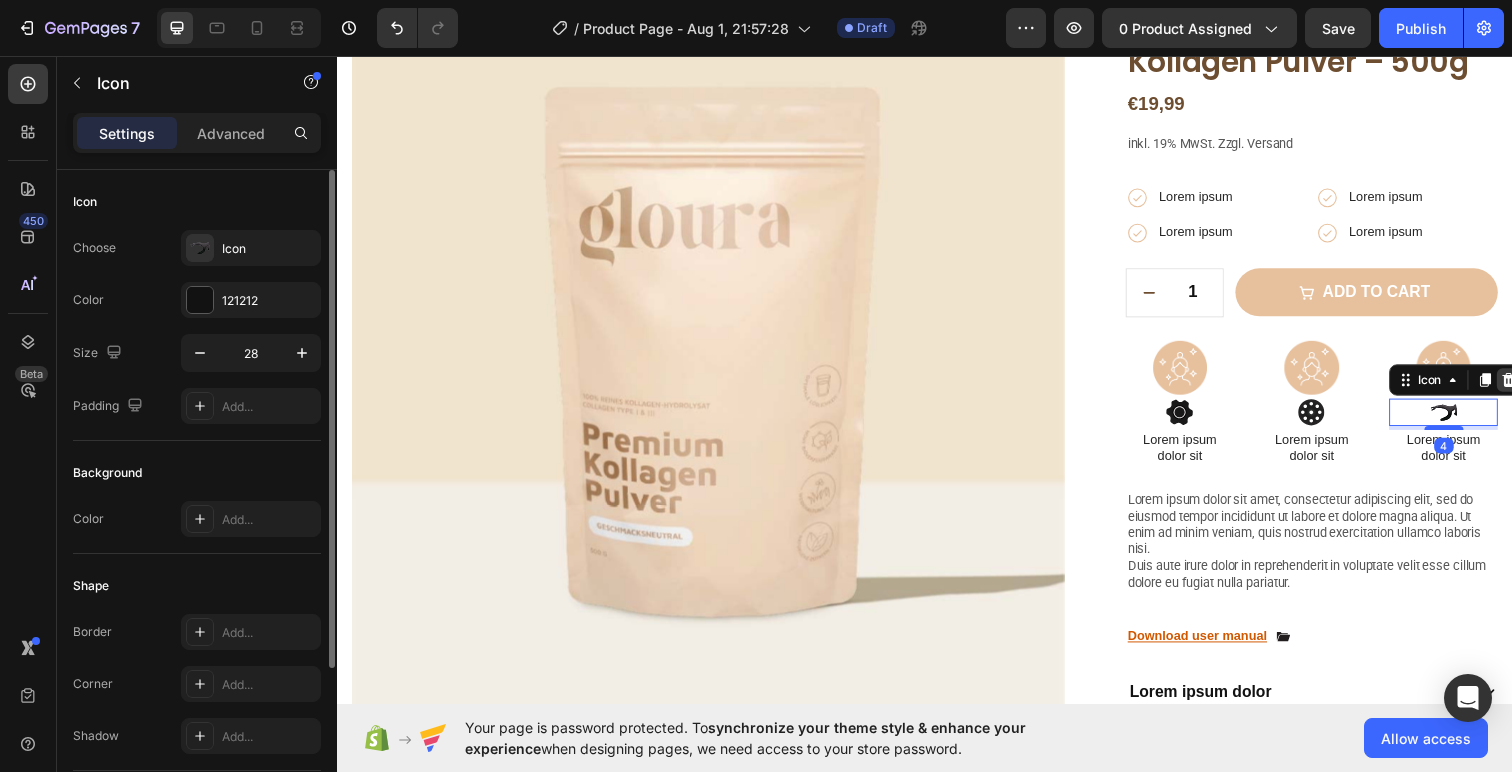click 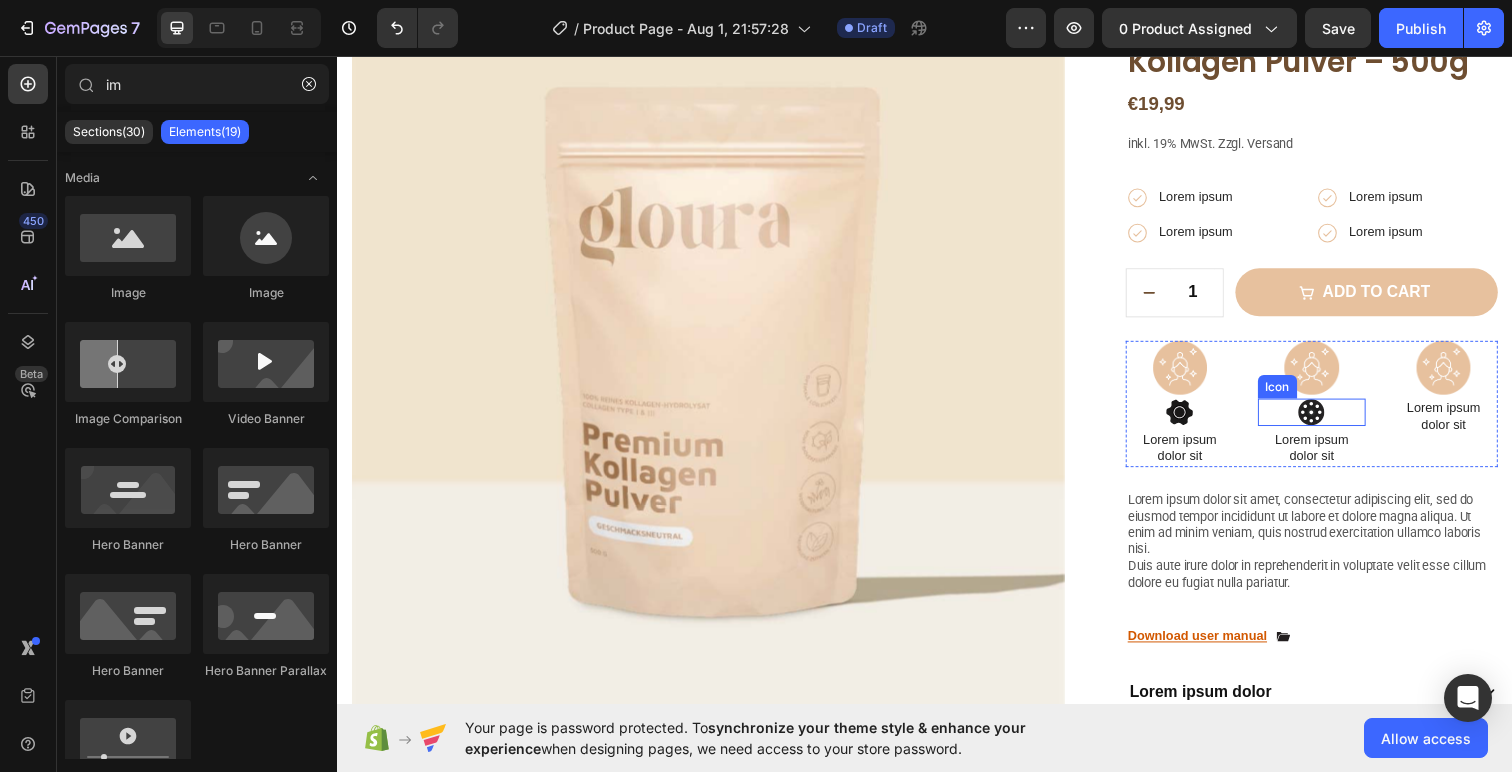 click 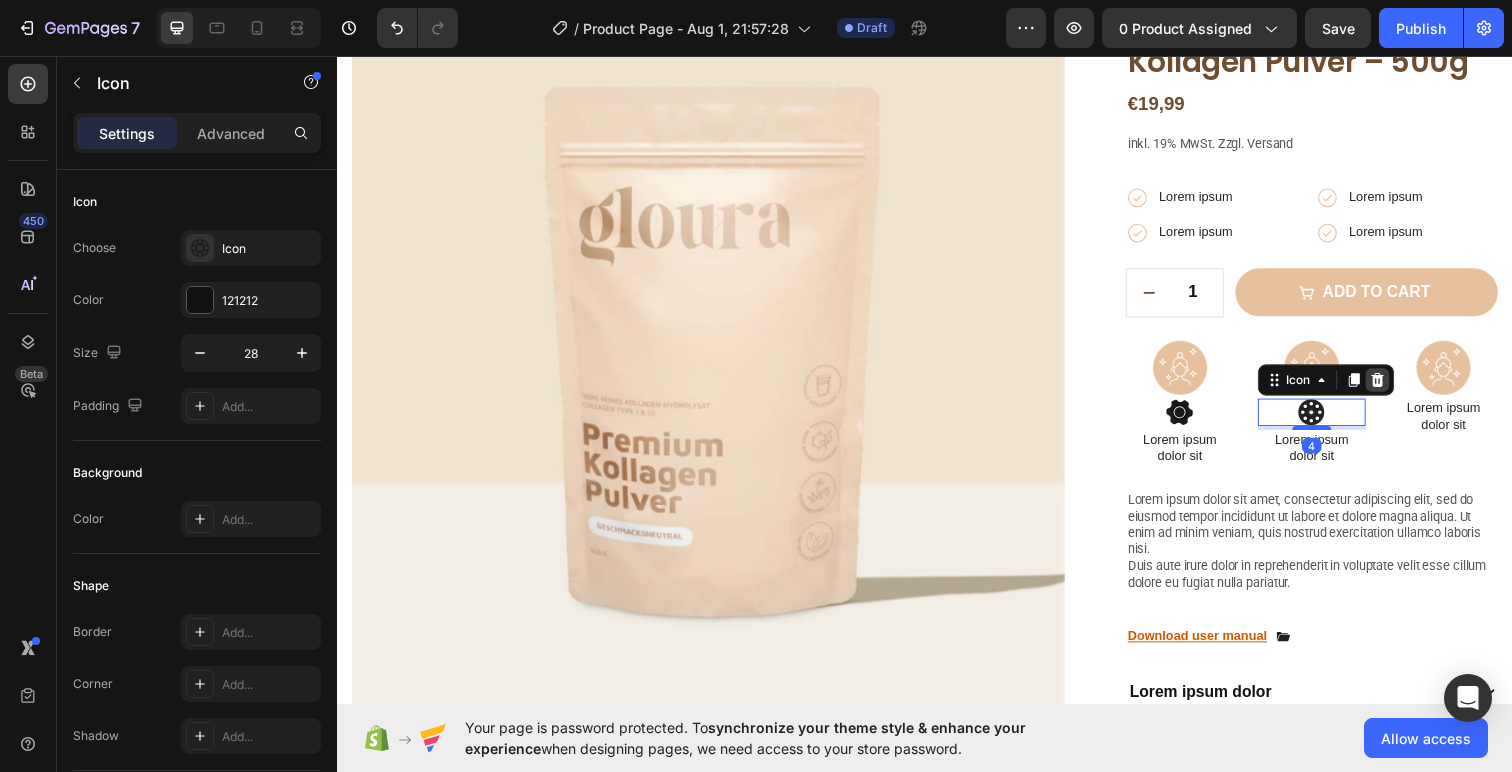 click 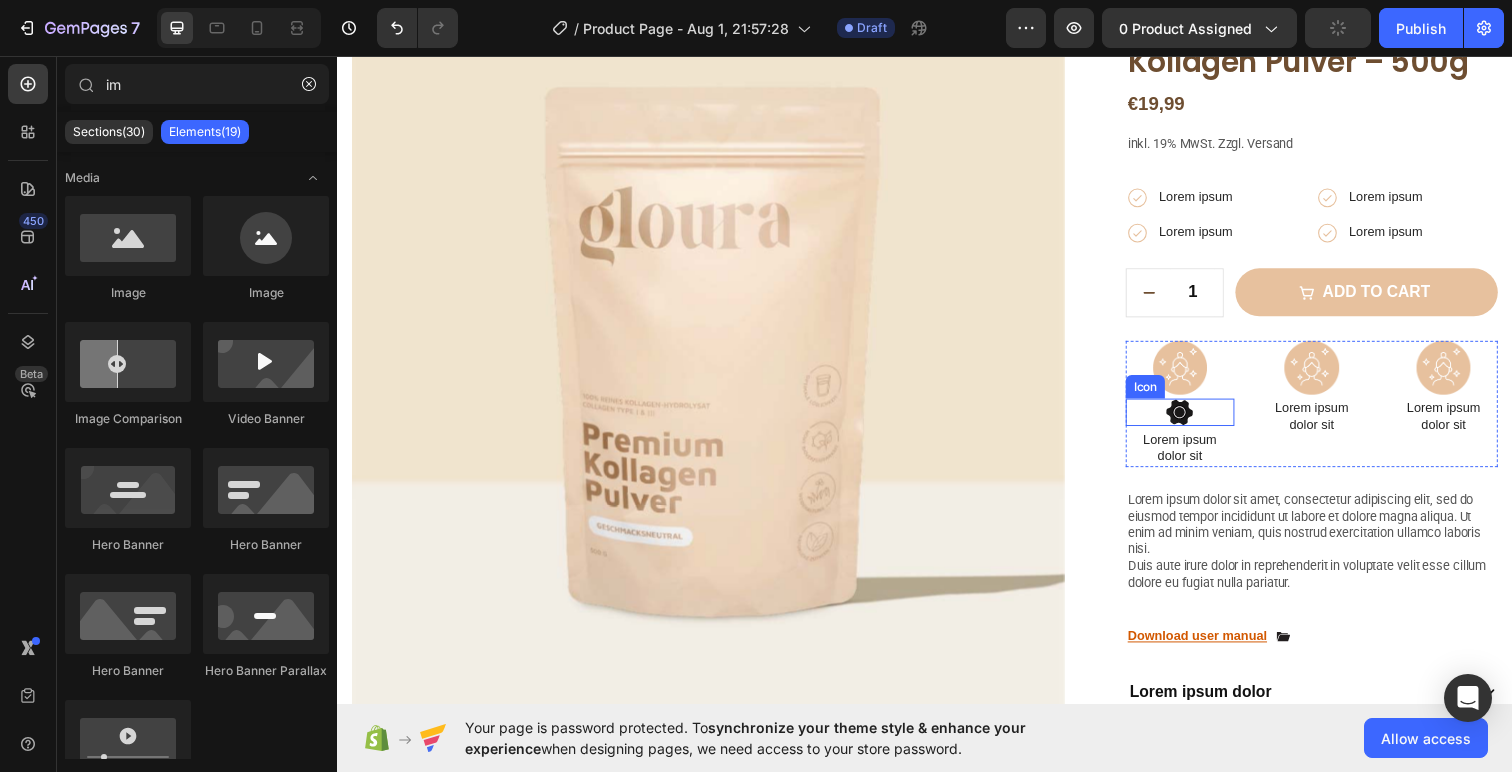 click 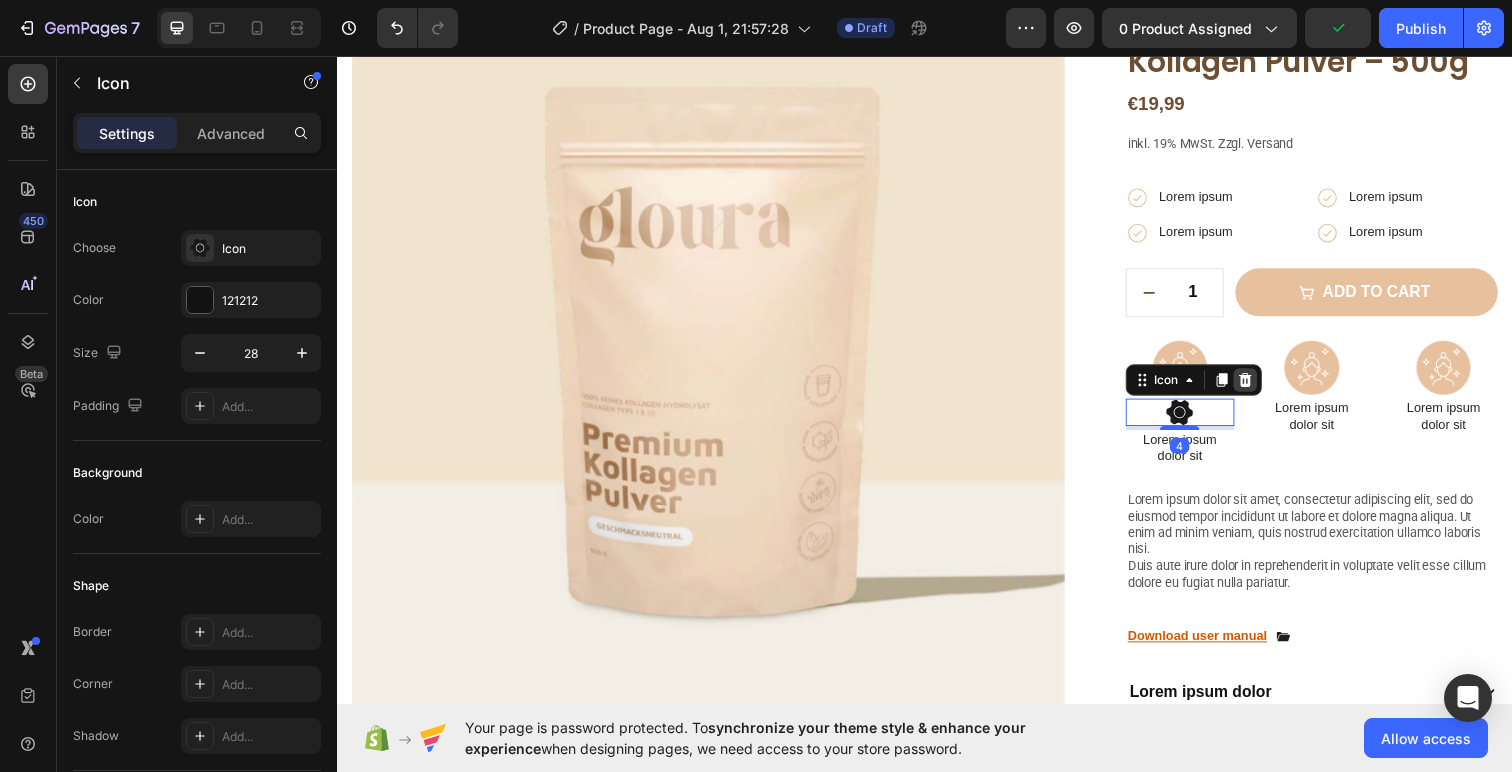 click 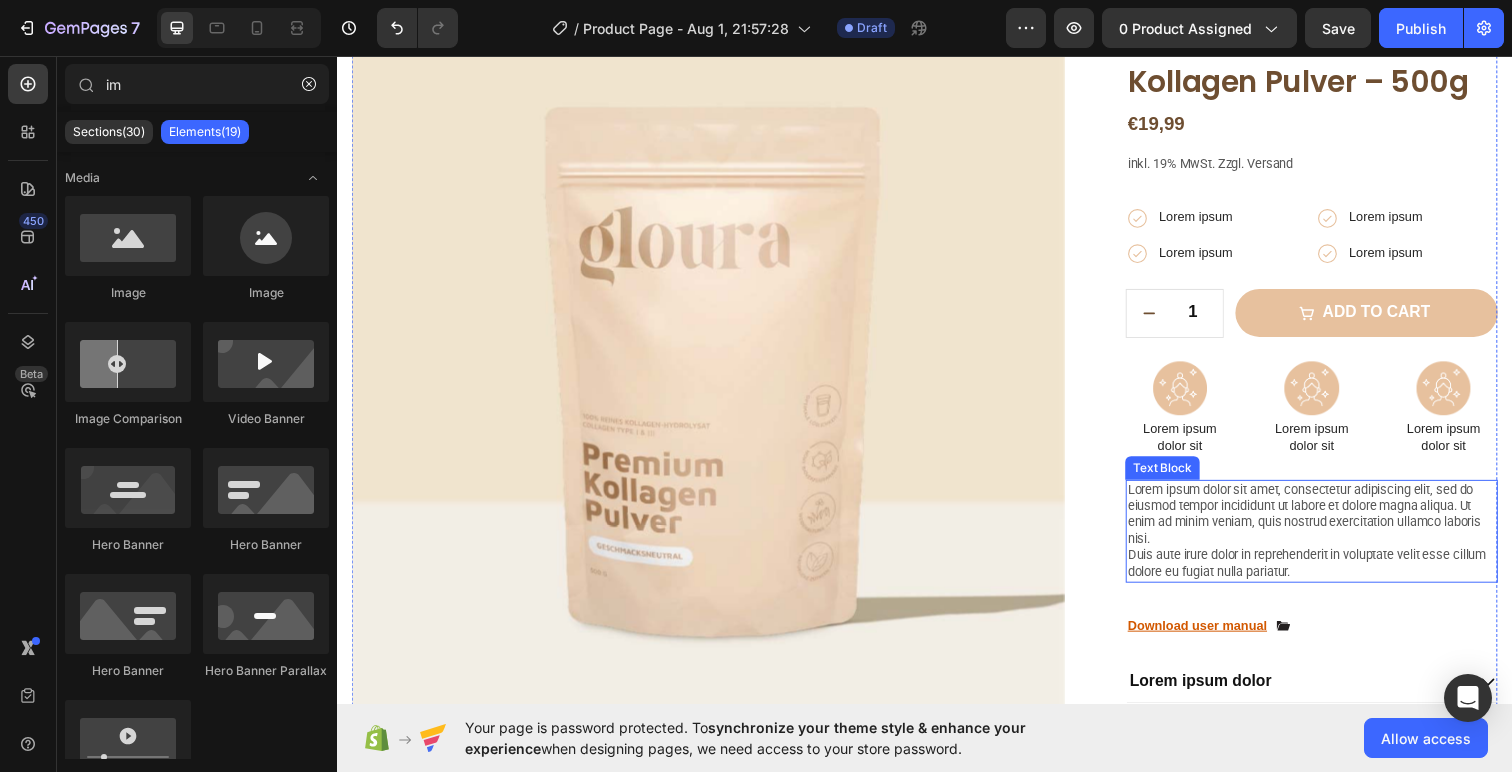 scroll, scrollTop: 167, scrollLeft: 0, axis: vertical 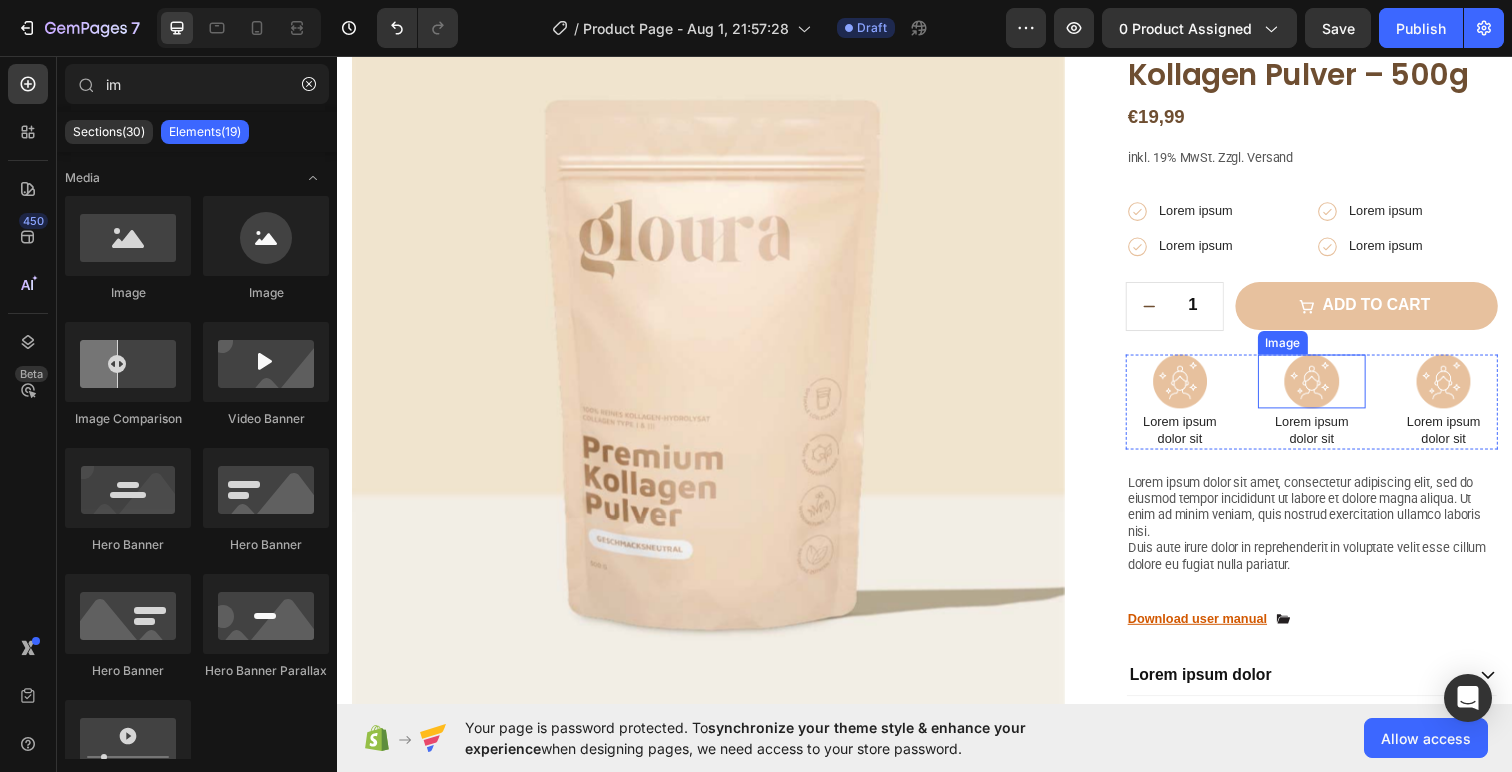 click at bounding box center [1331, 388] 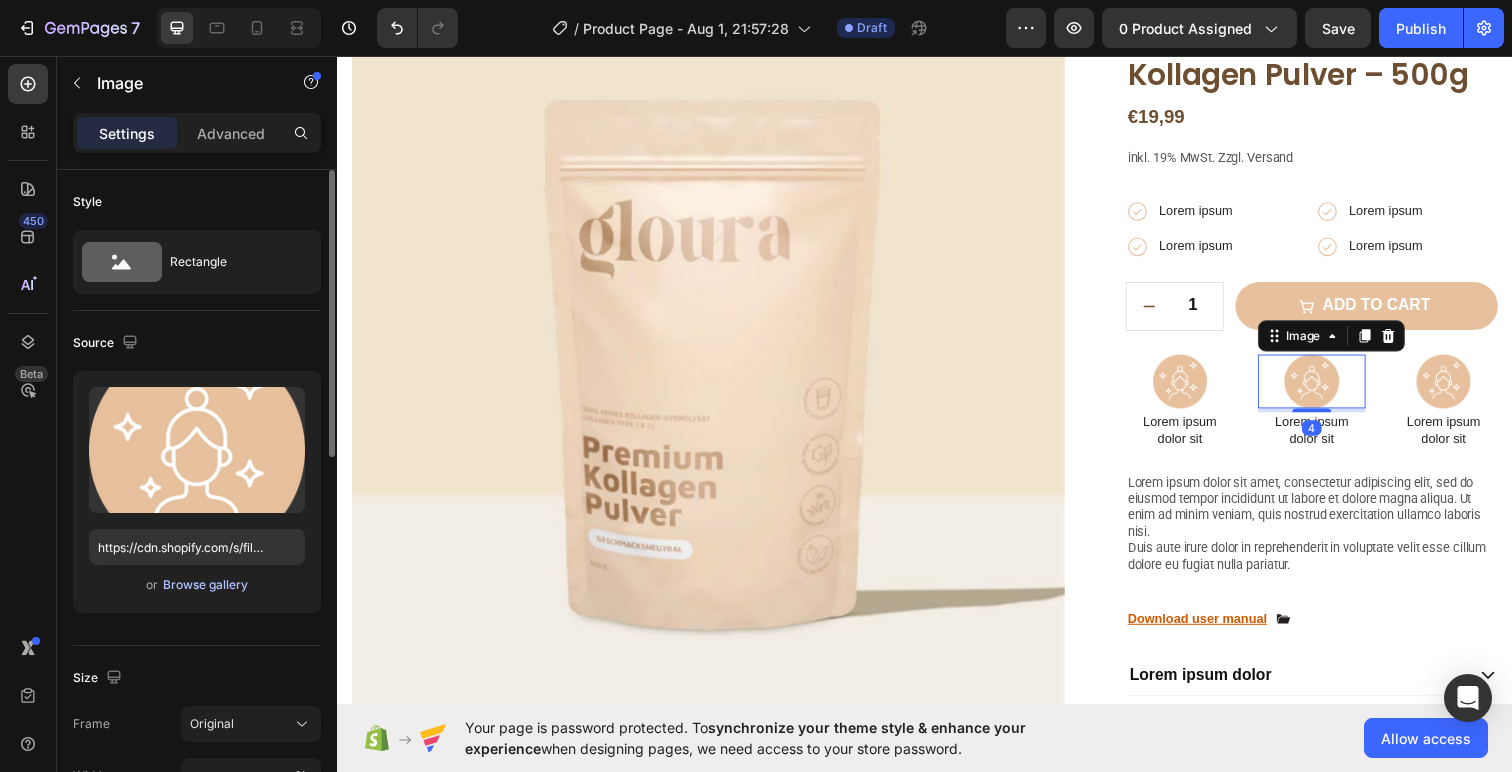 click on "Browse gallery" at bounding box center [205, 585] 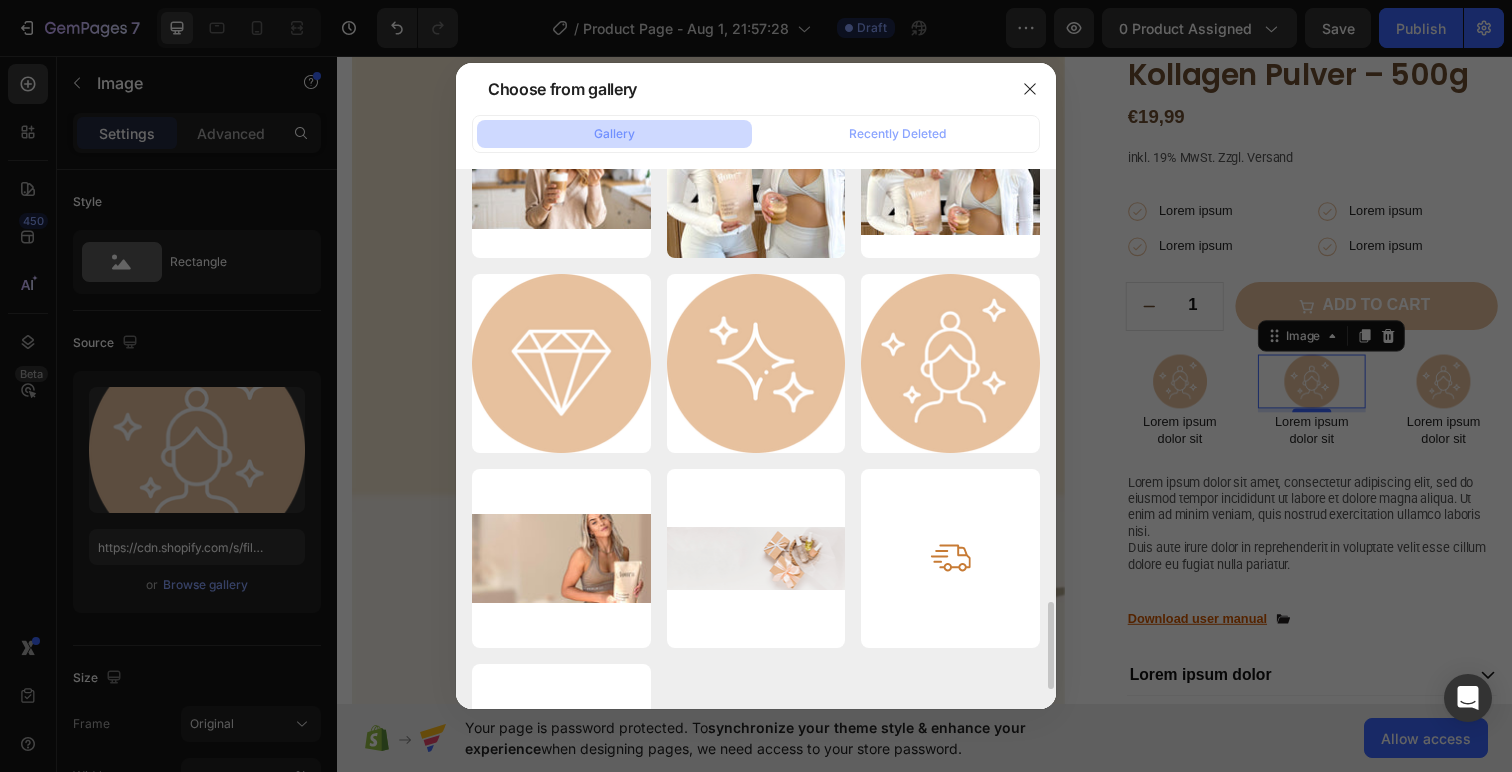 scroll, scrollTop: 2640, scrollLeft: 0, axis: vertical 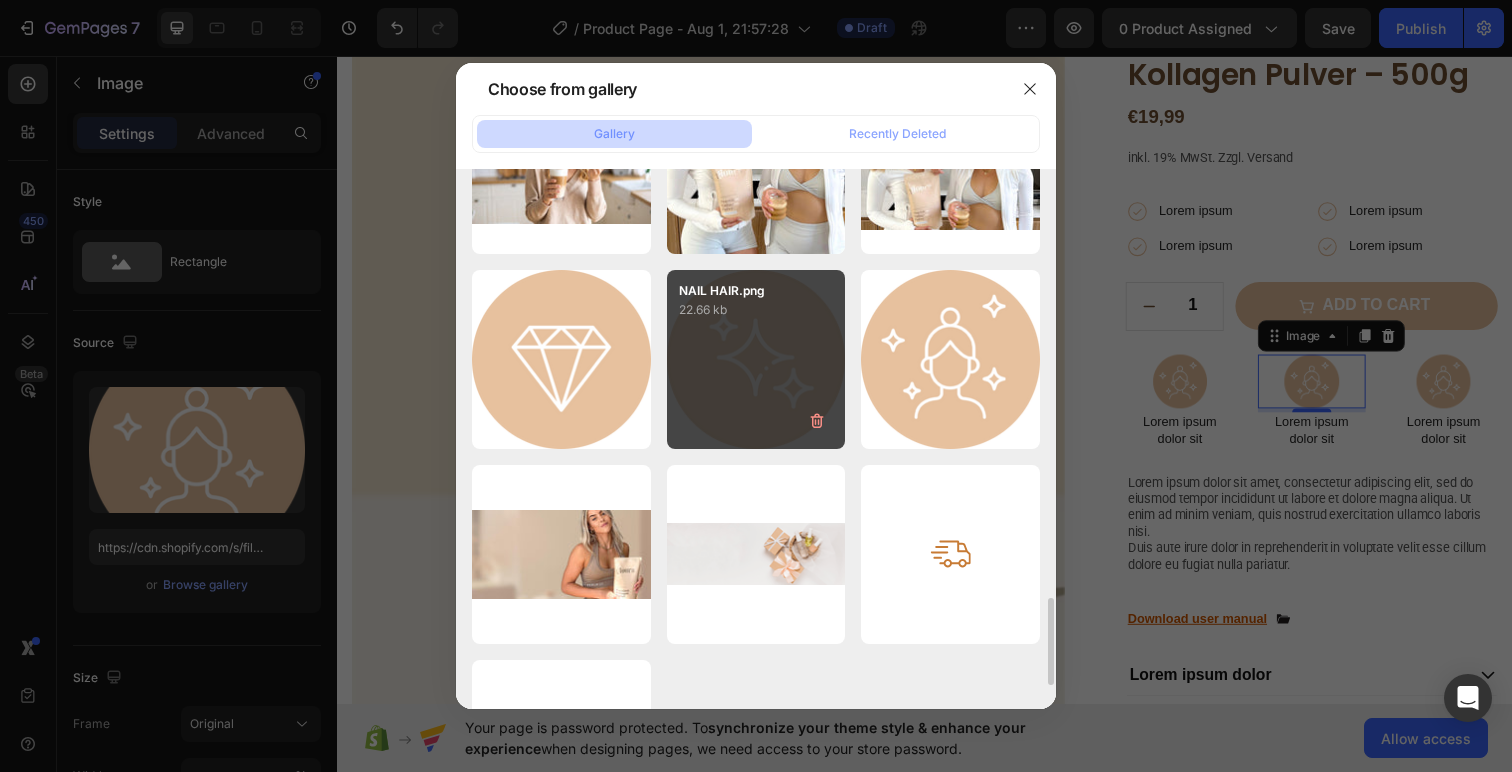 click on "NAIL HAIR.png 22.66 kb" at bounding box center [756, 359] 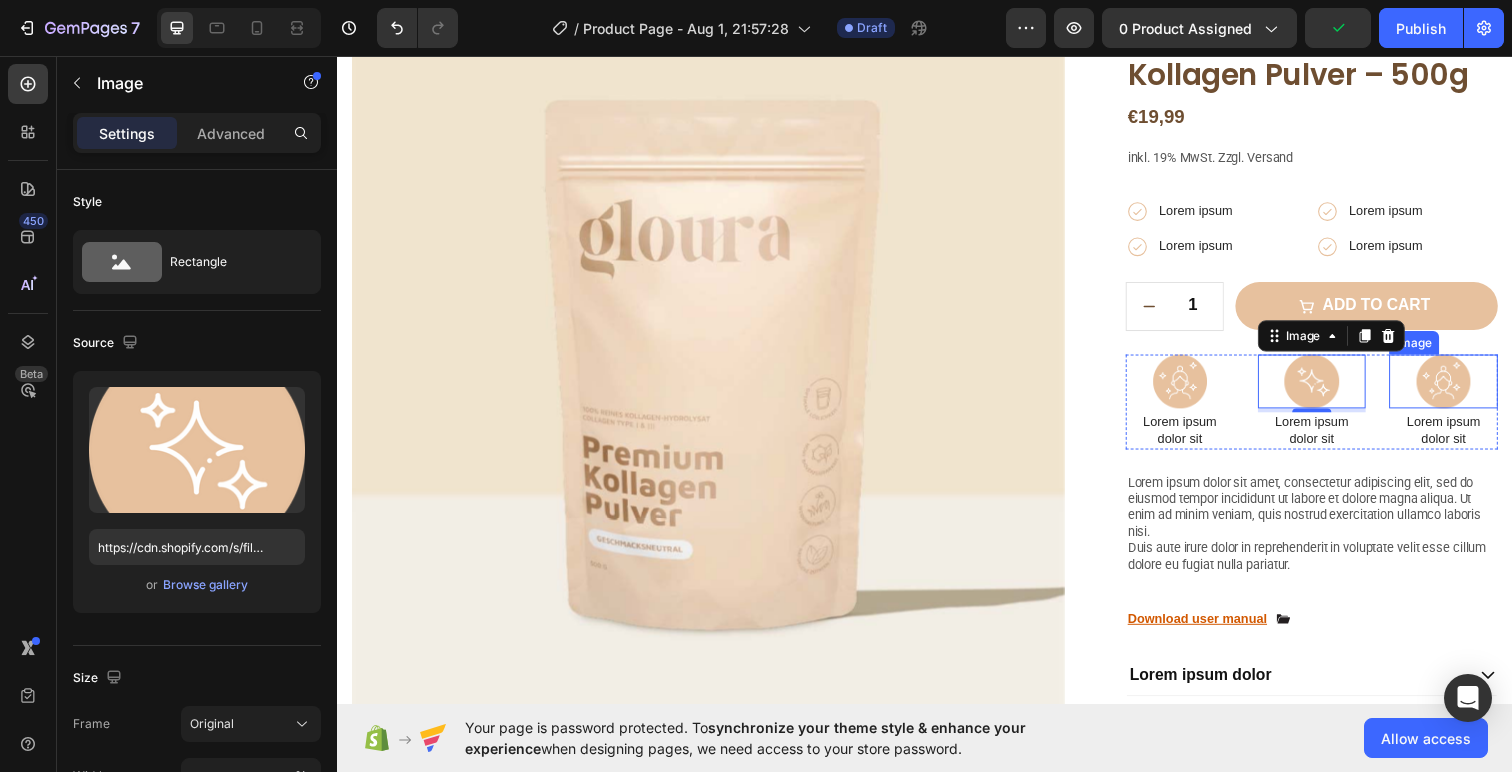 click at bounding box center (1466, 388) 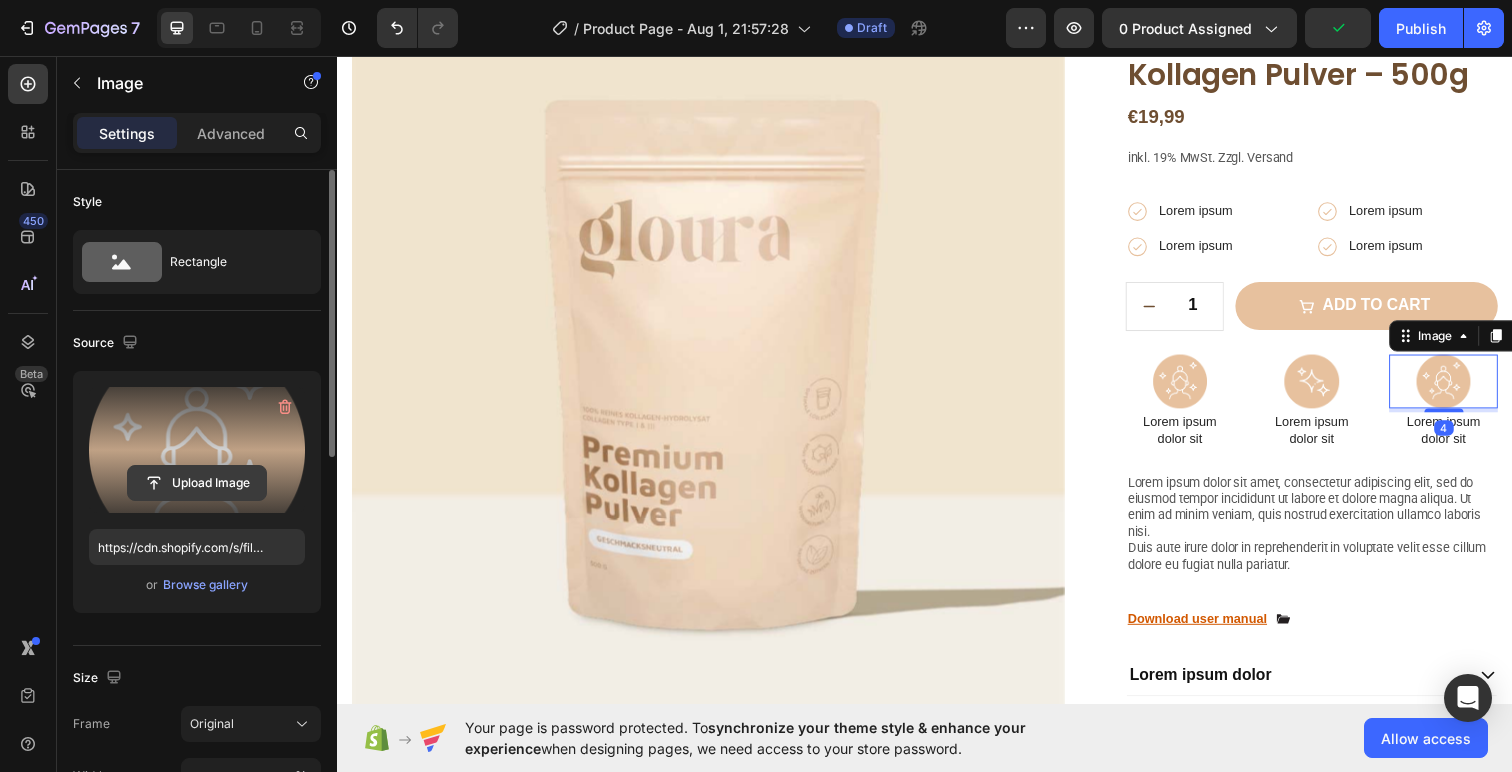 click 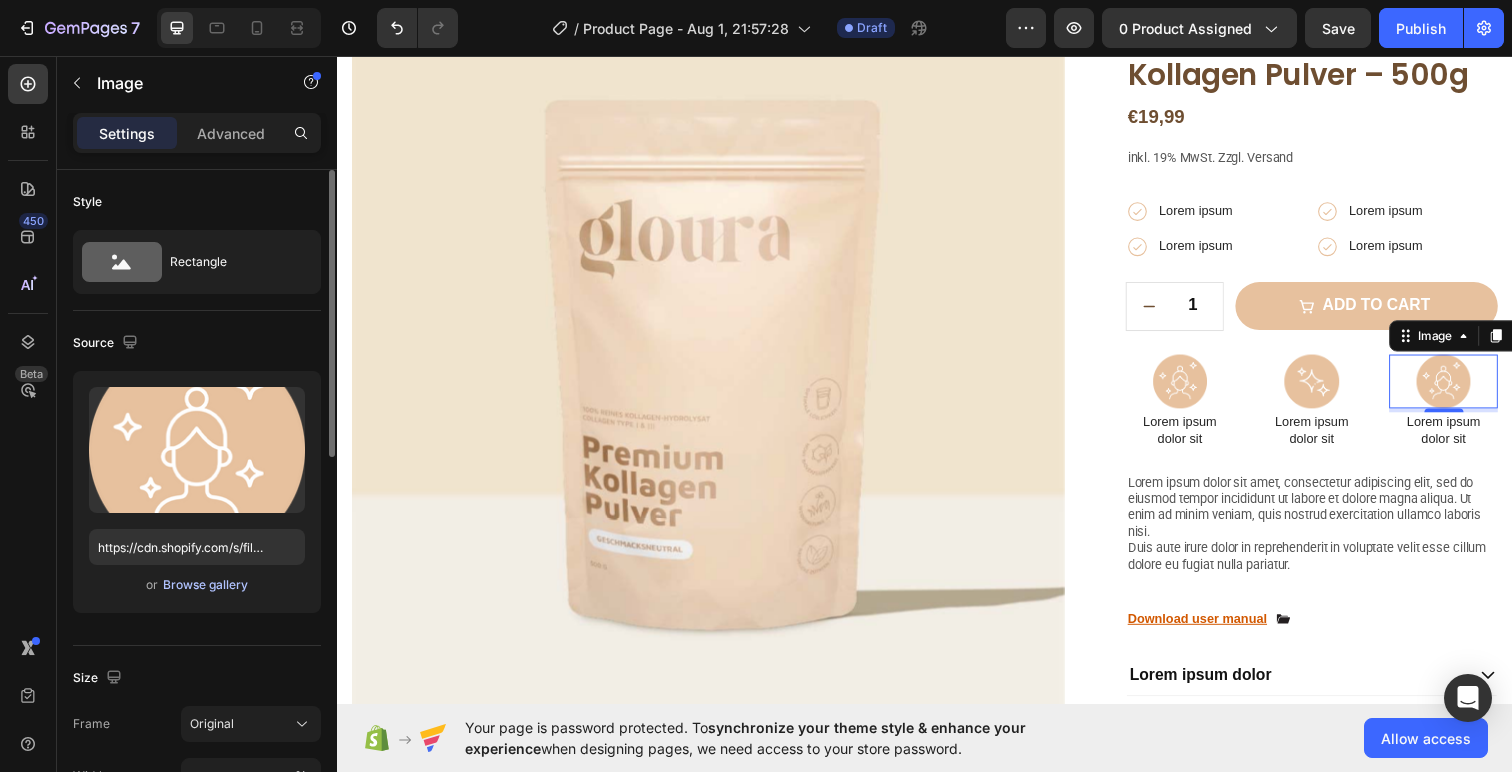 click on "Browse gallery" at bounding box center [205, 585] 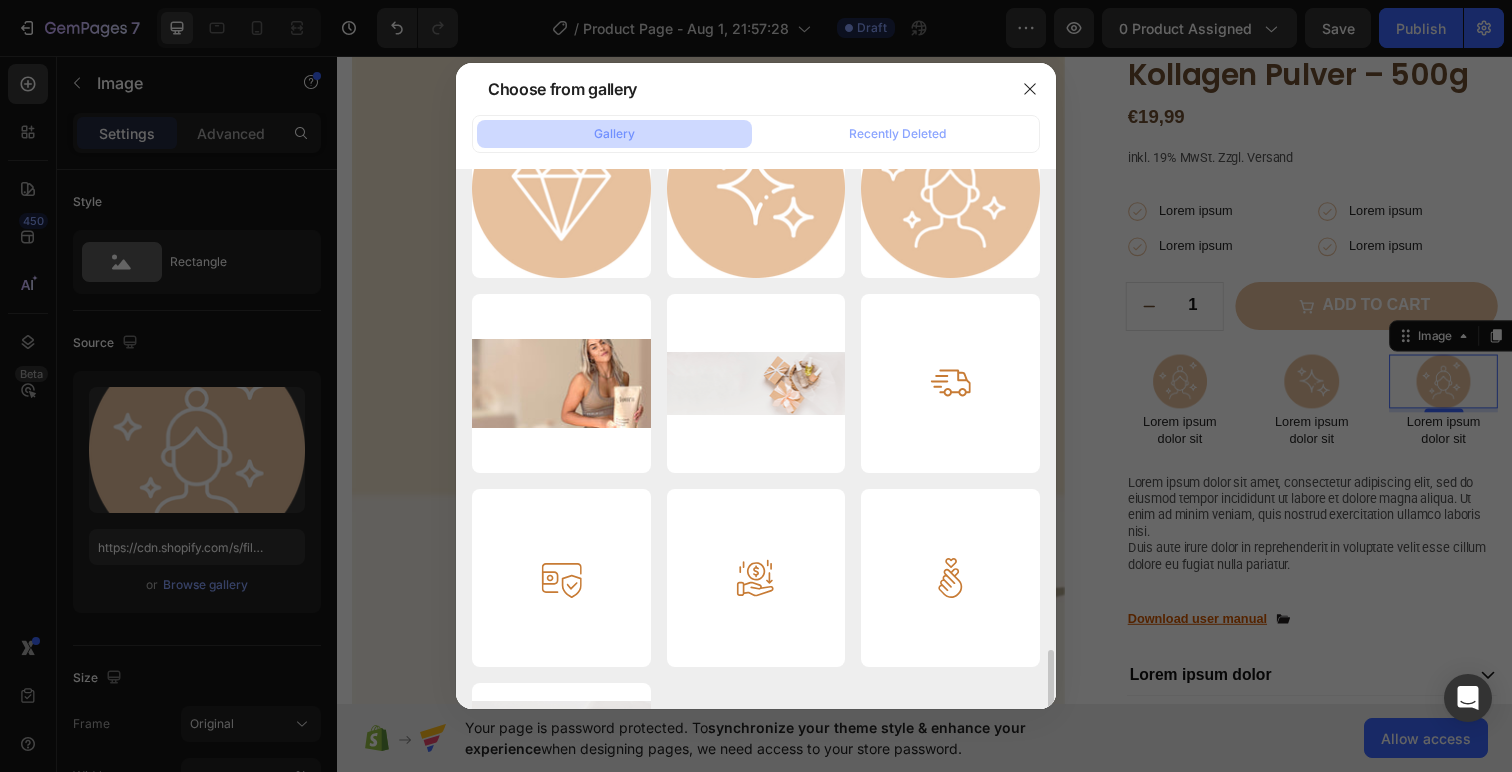 scroll, scrollTop: 2750, scrollLeft: 0, axis: vertical 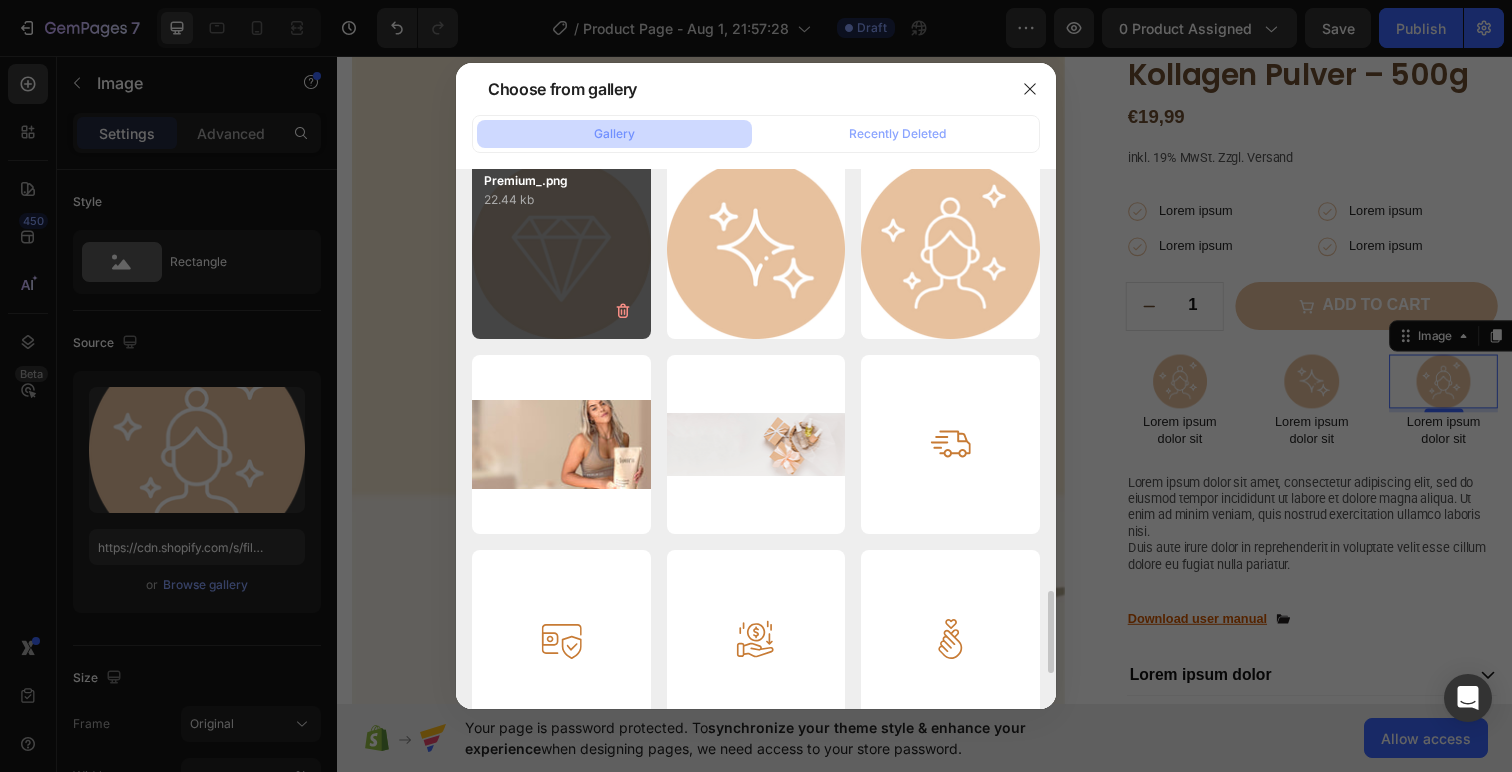 click on "Premium_.png 22.44 kb" at bounding box center [561, 249] 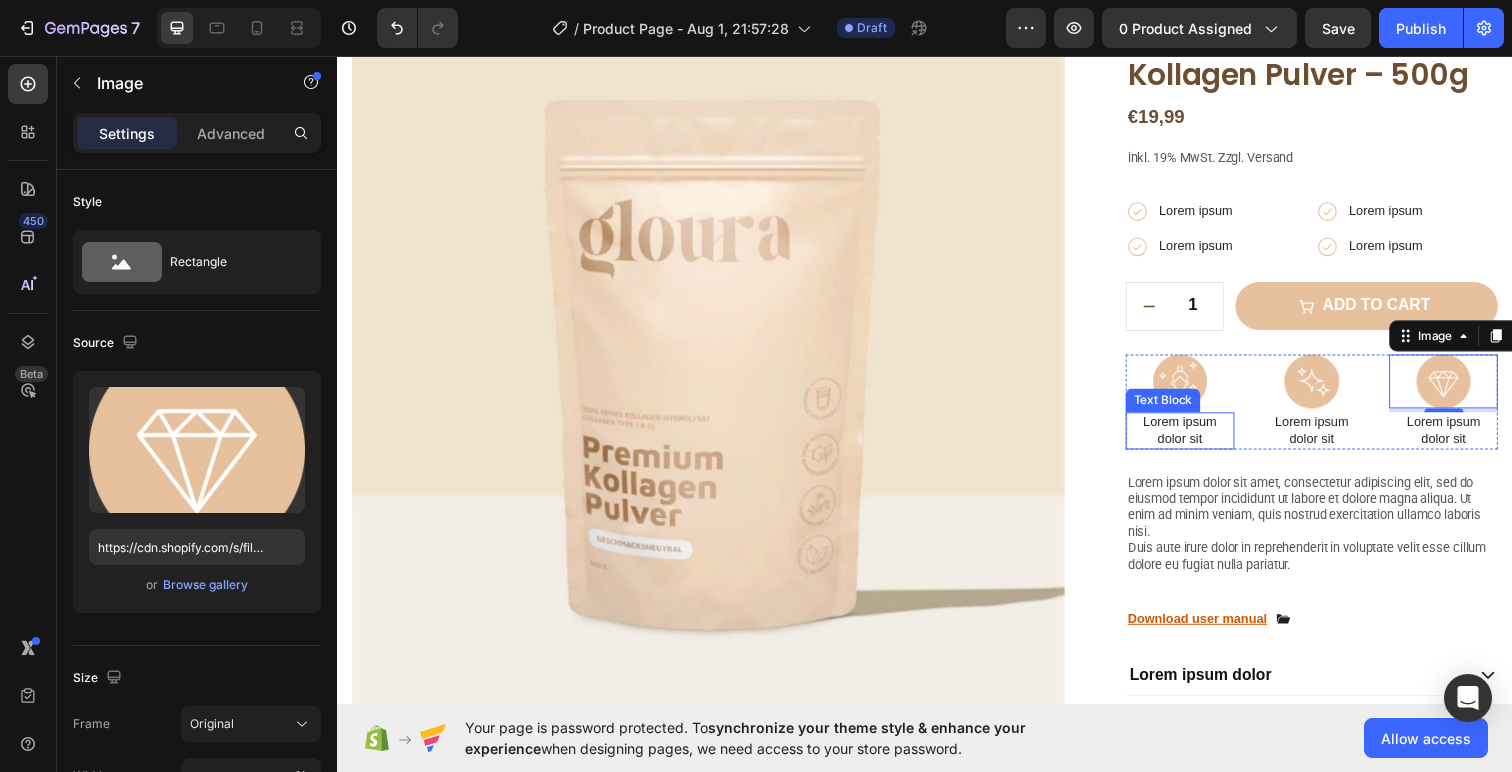 click on "Lorem ipsum  dolor sit" at bounding box center [1197, 439] 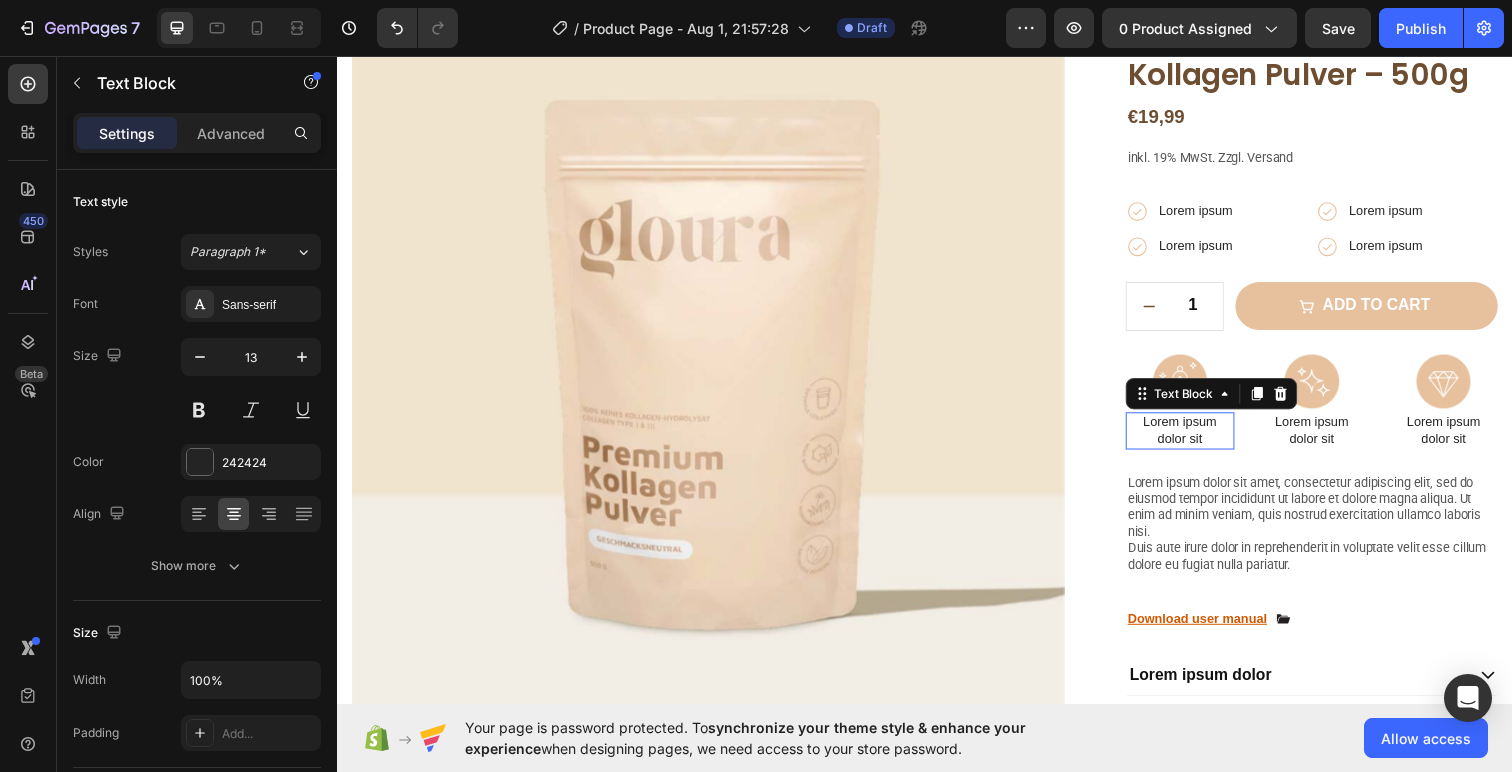 click on "Lorem ipsum  dolor sit" at bounding box center [1197, 439] 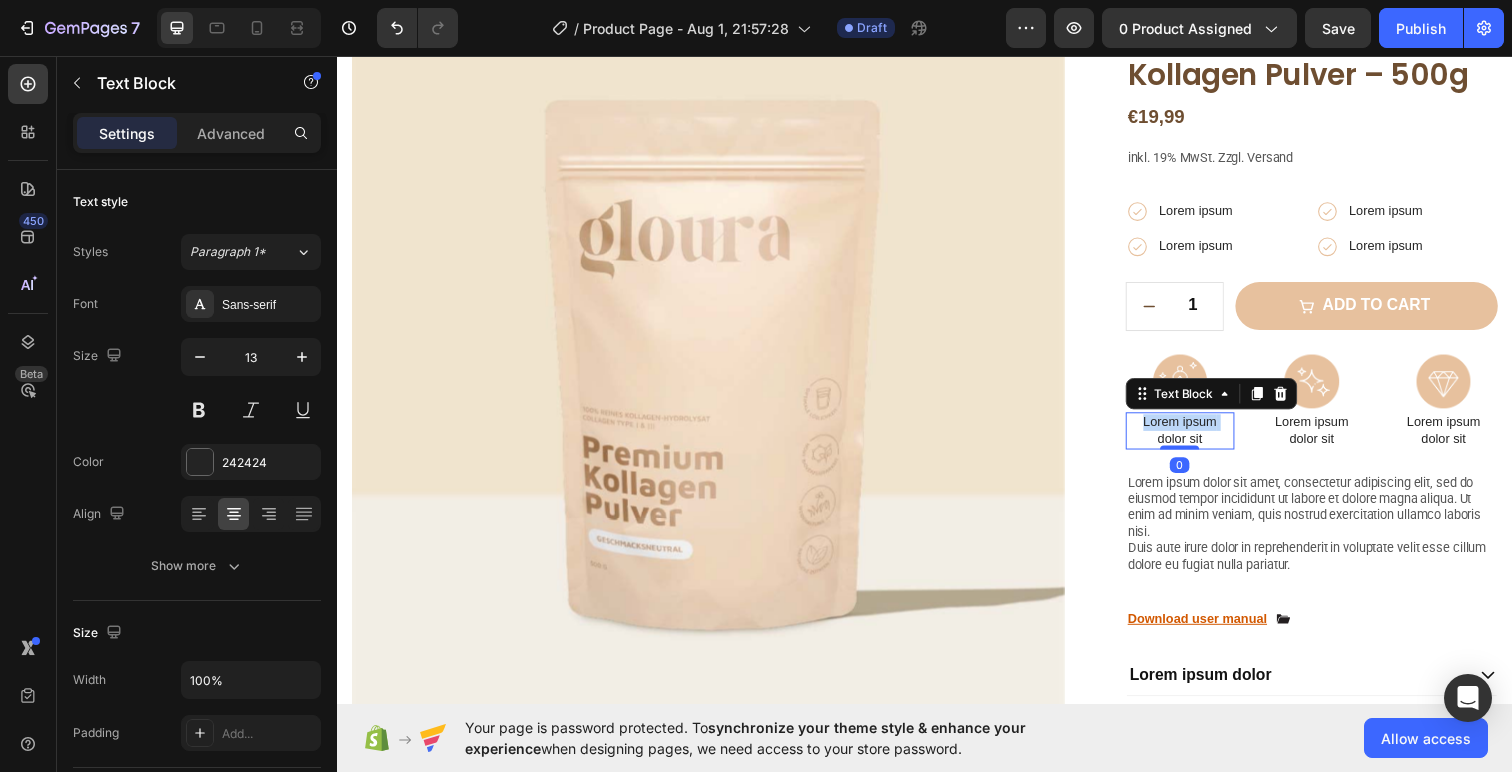 click on "Lorem ipsum  dolor sit" at bounding box center (1197, 439) 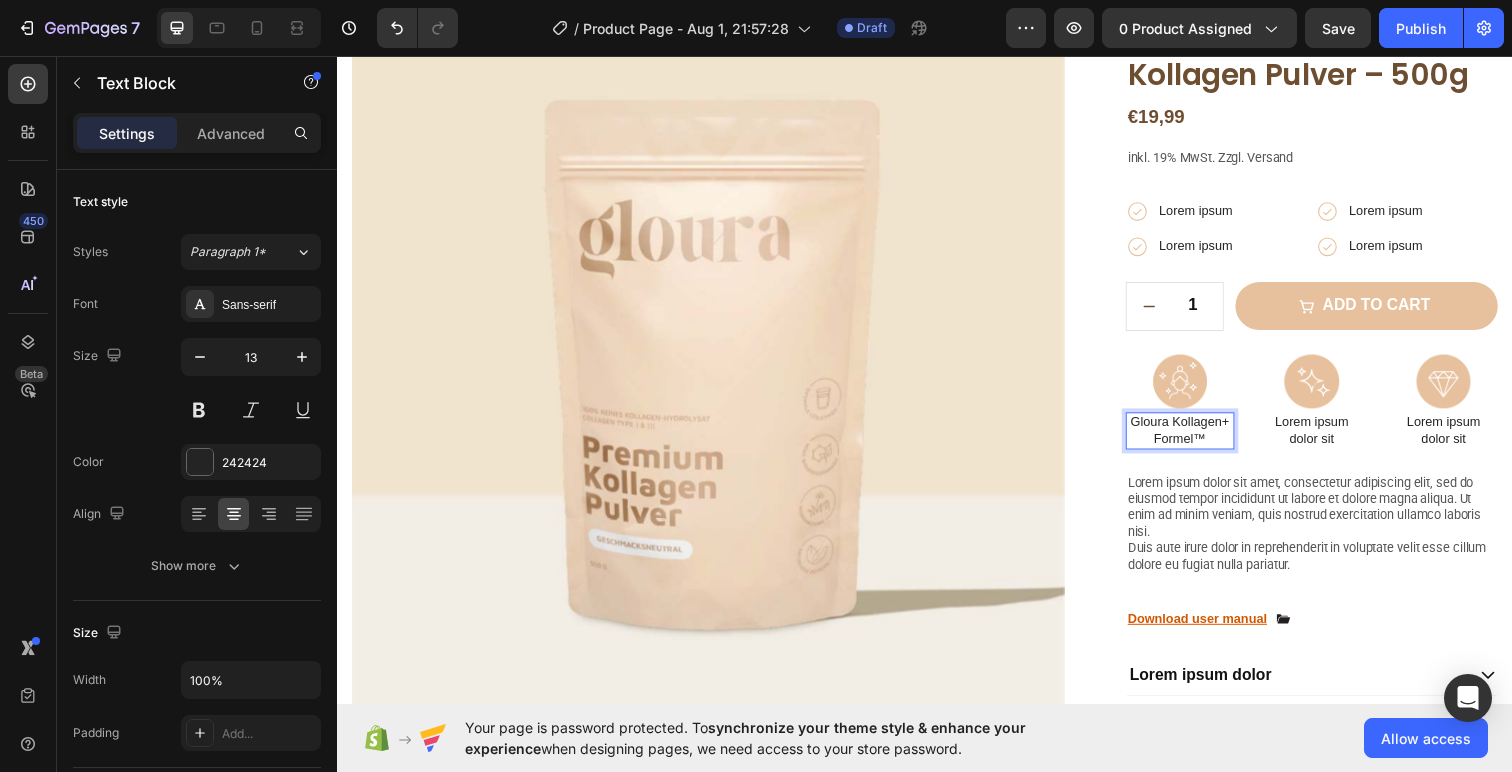 click on "Gloura Kollagen+ Formel™" at bounding box center (1197, 439) 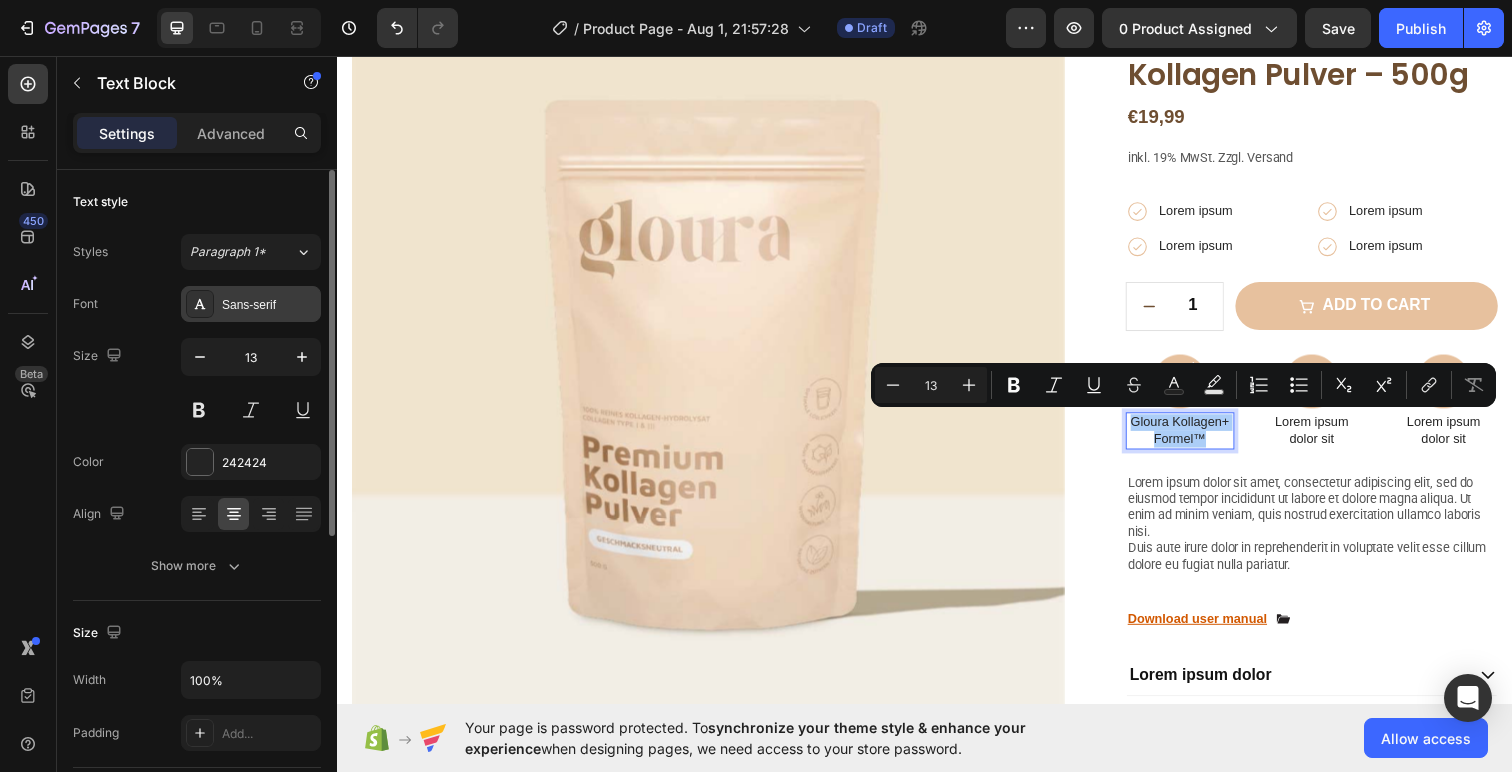 click on "Sans-serif" at bounding box center (269, 305) 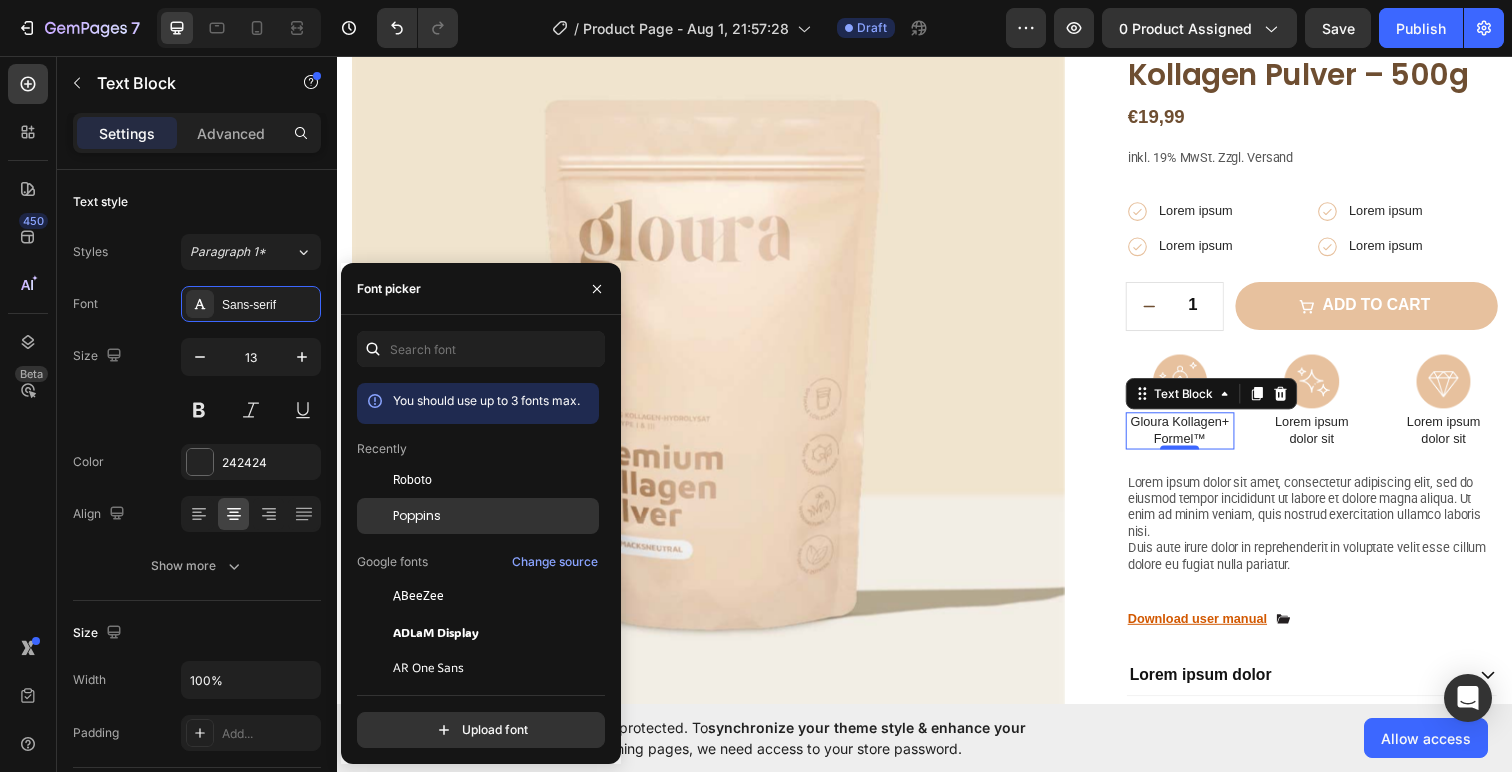 click on "Poppins" at bounding box center (494, 516) 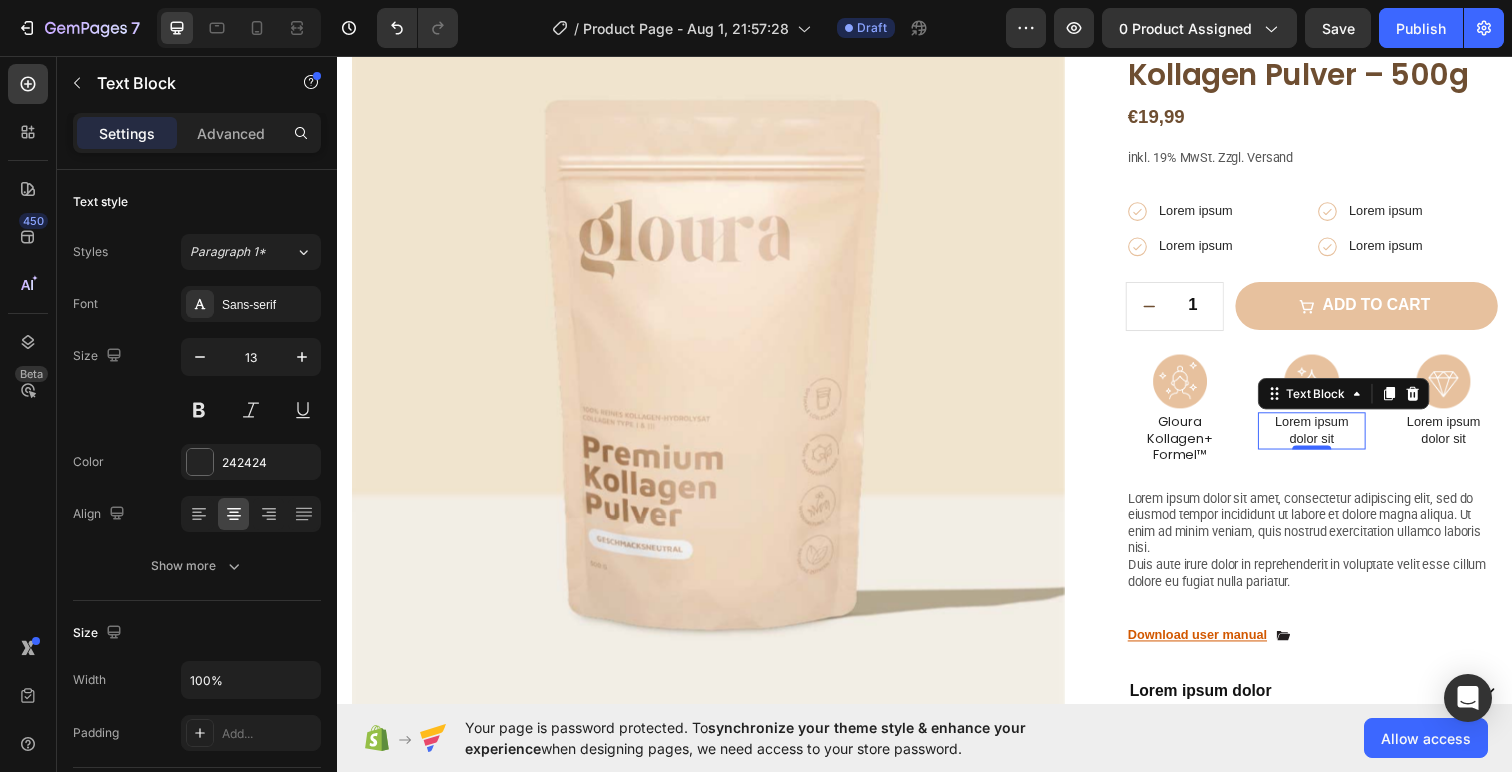 click on "Lorem ipsum  dolor sit" at bounding box center (1332, 439) 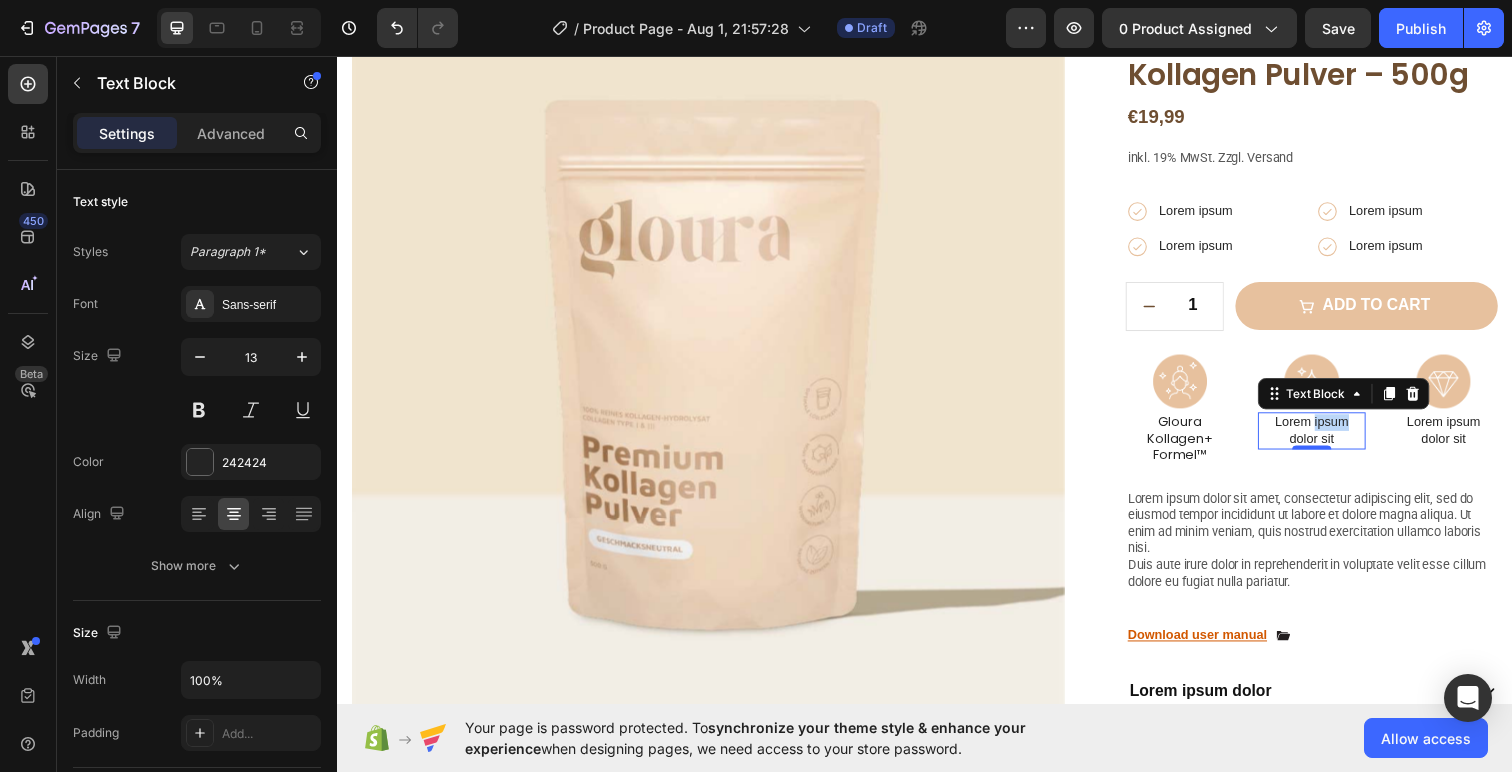 click on "Lorem ipsum  dolor sit" at bounding box center (1332, 439) 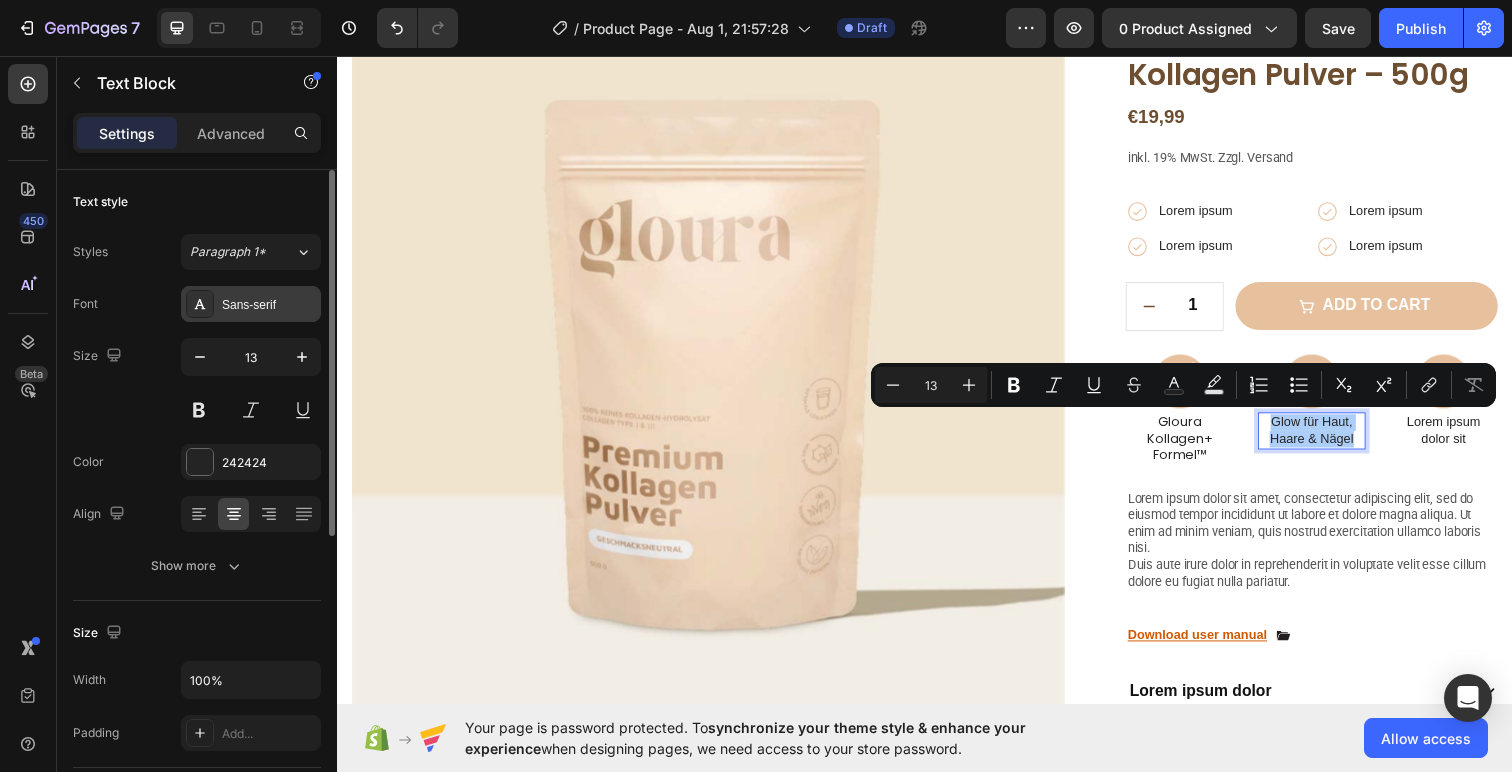 click on "Sans-serif" at bounding box center (269, 305) 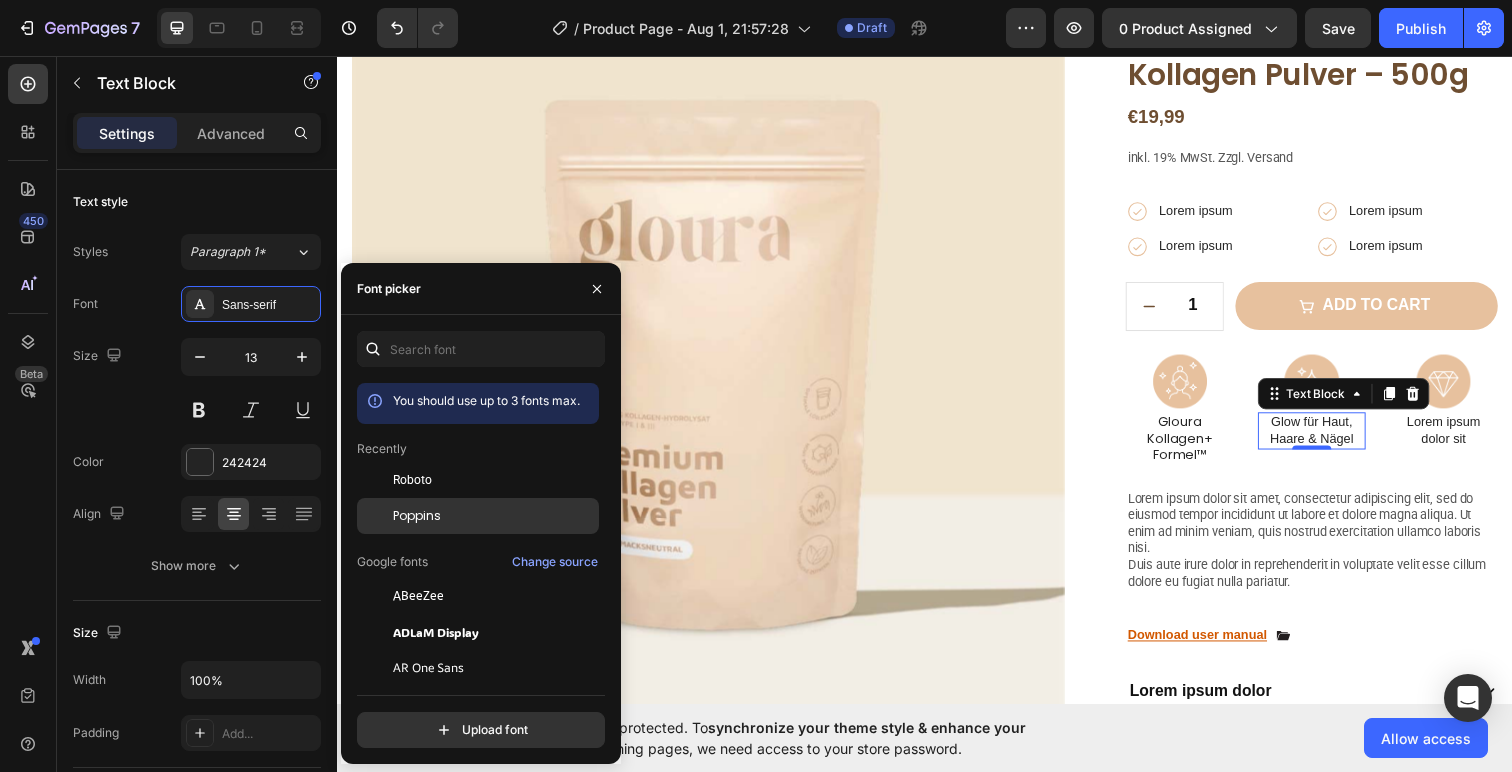 click on "Poppins" at bounding box center [417, 516] 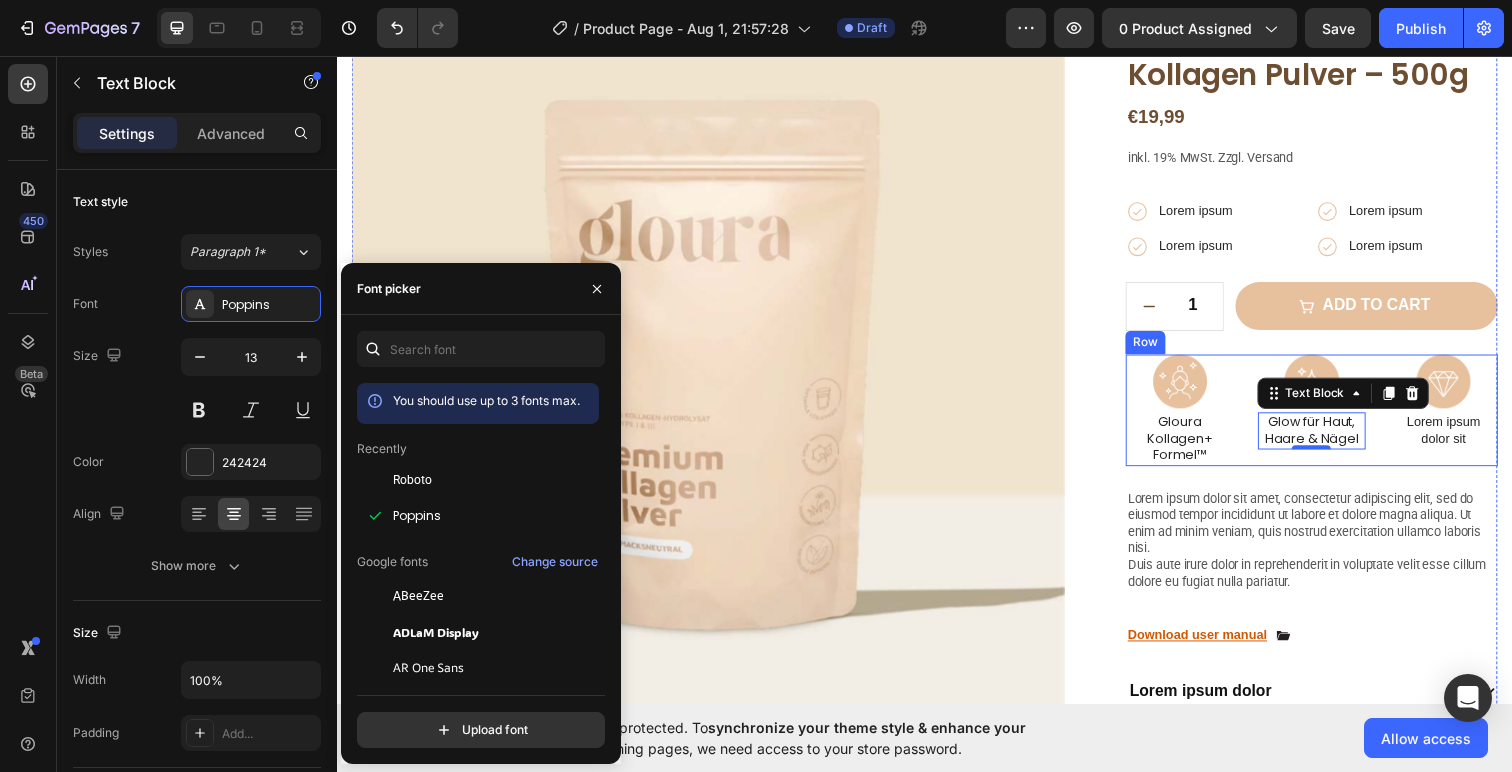 click on "Lorem ipsum  dolor sit" at bounding box center (1466, 439) 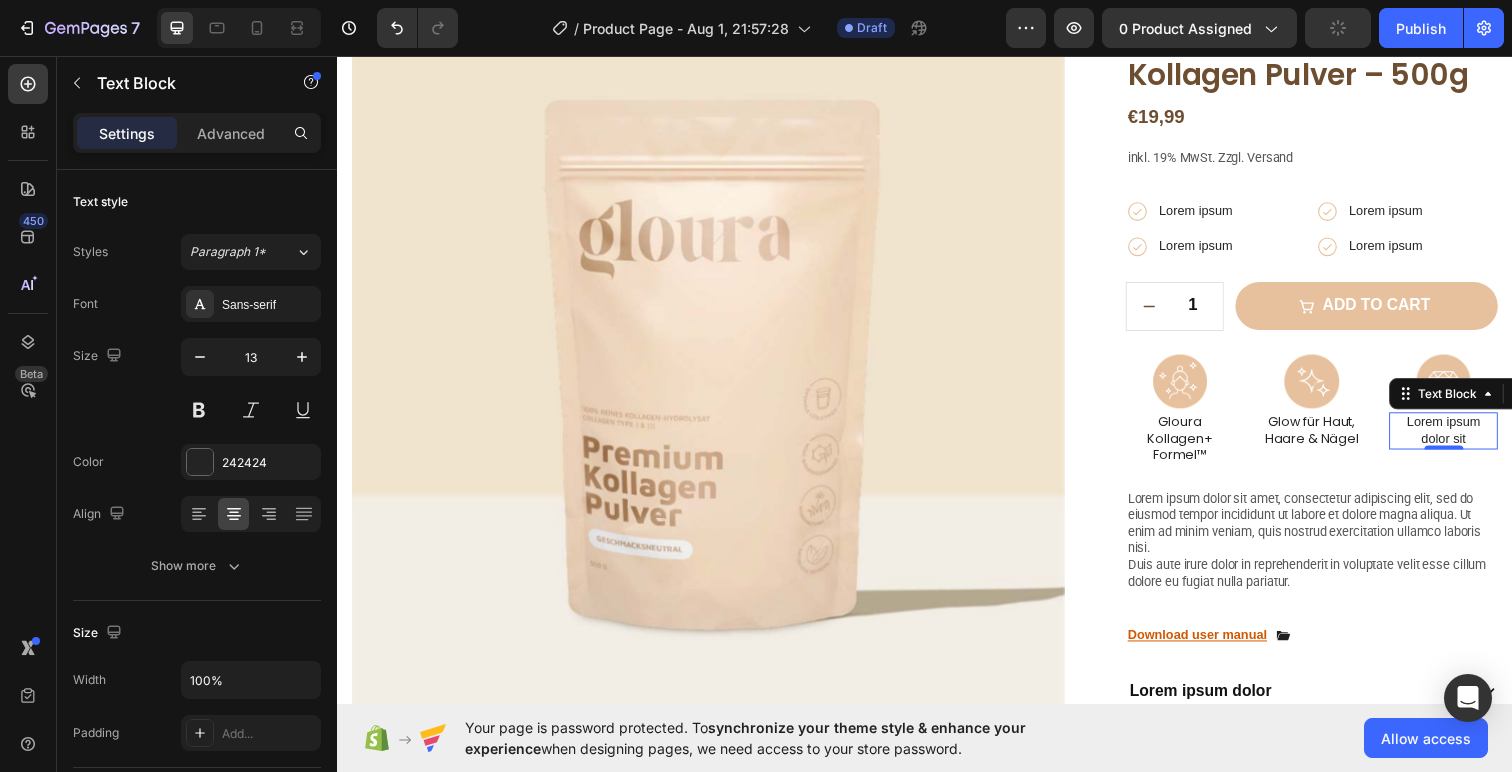 click on "Lorem ipsum  dolor sit" at bounding box center [1466, 439] 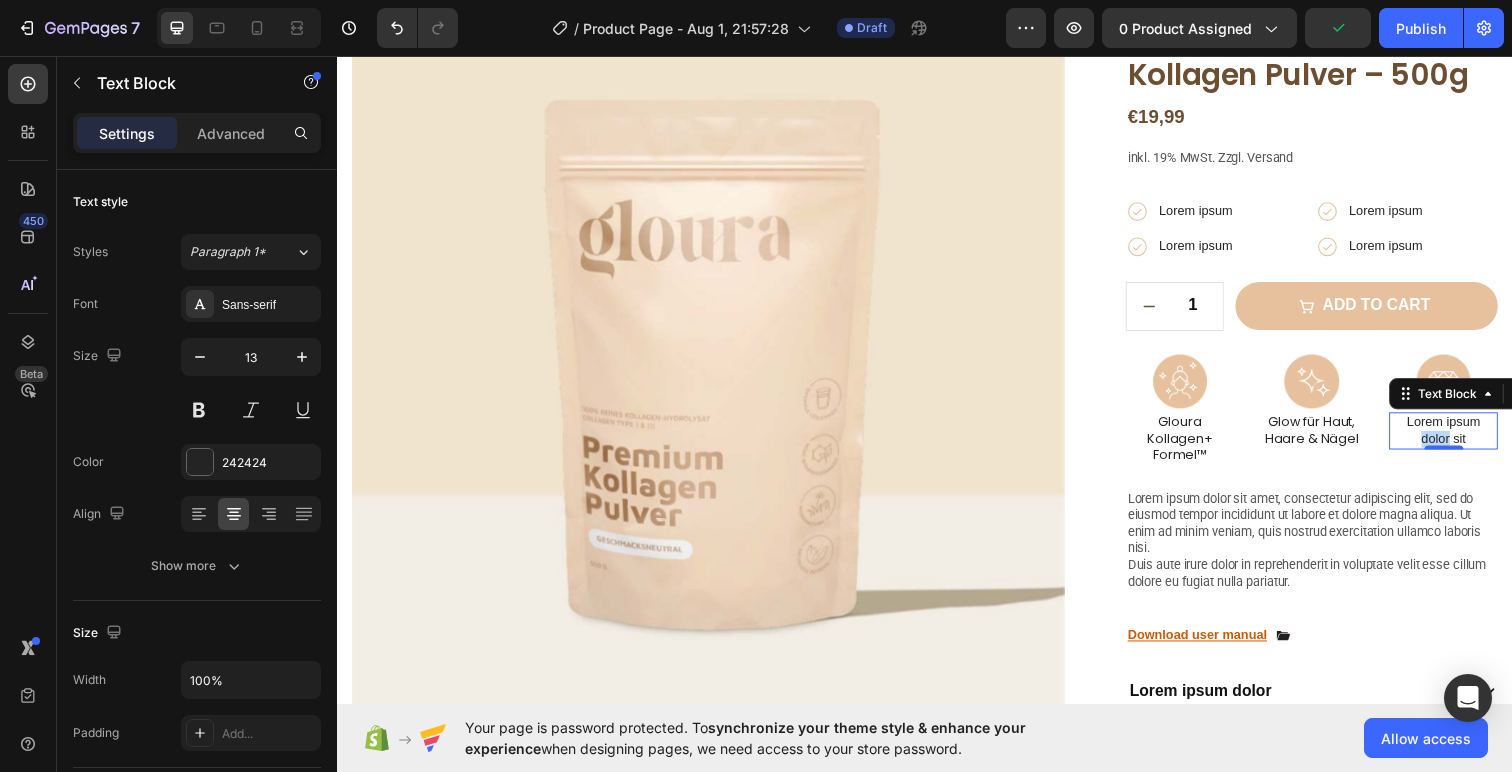 click on "Lorem ipsum  dolor sit" at bounding box center [1466, 439] 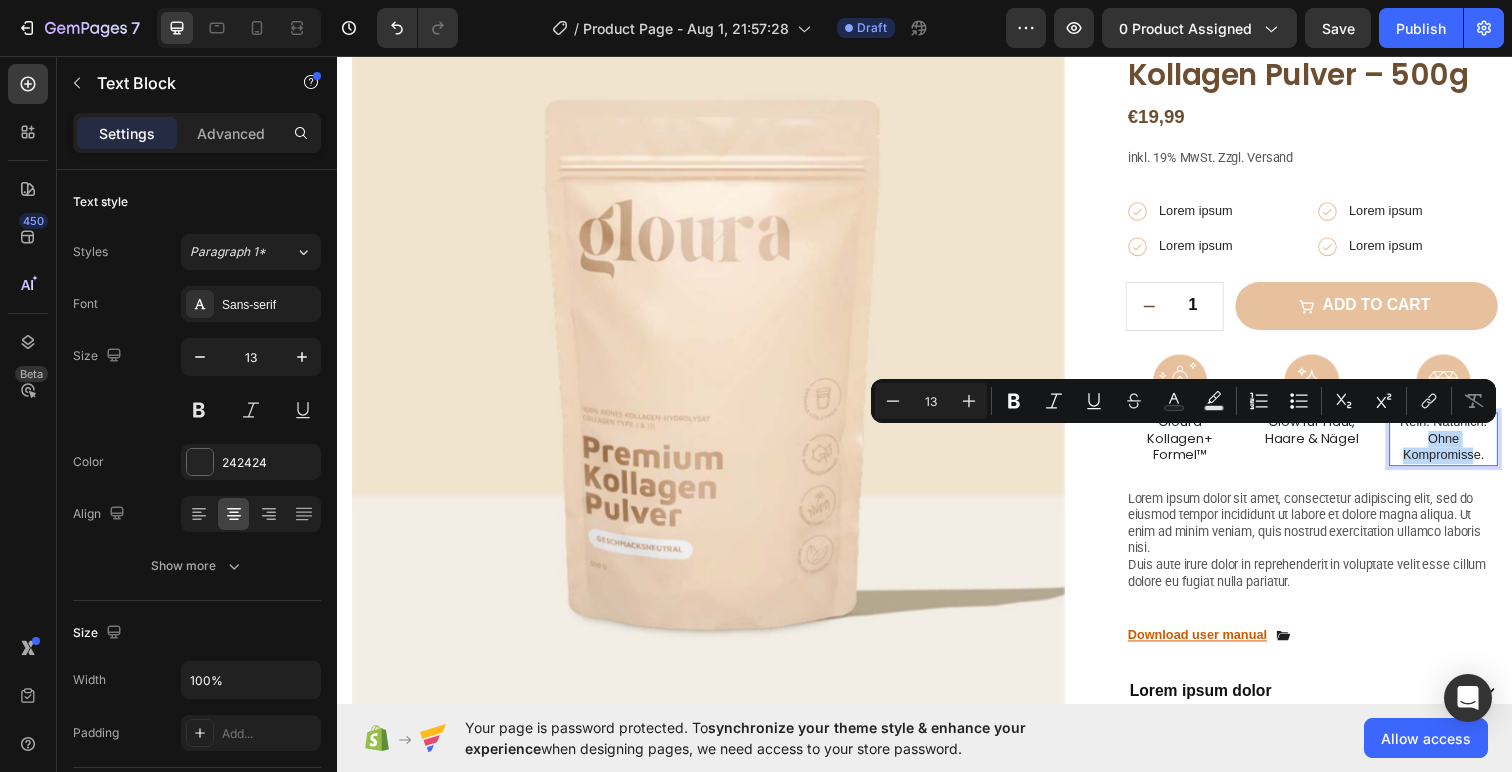 drag, startPoint x: 1465, startPoint y: 450, endPoint x: 1498, endPoint y: 465, distance: 36.249138 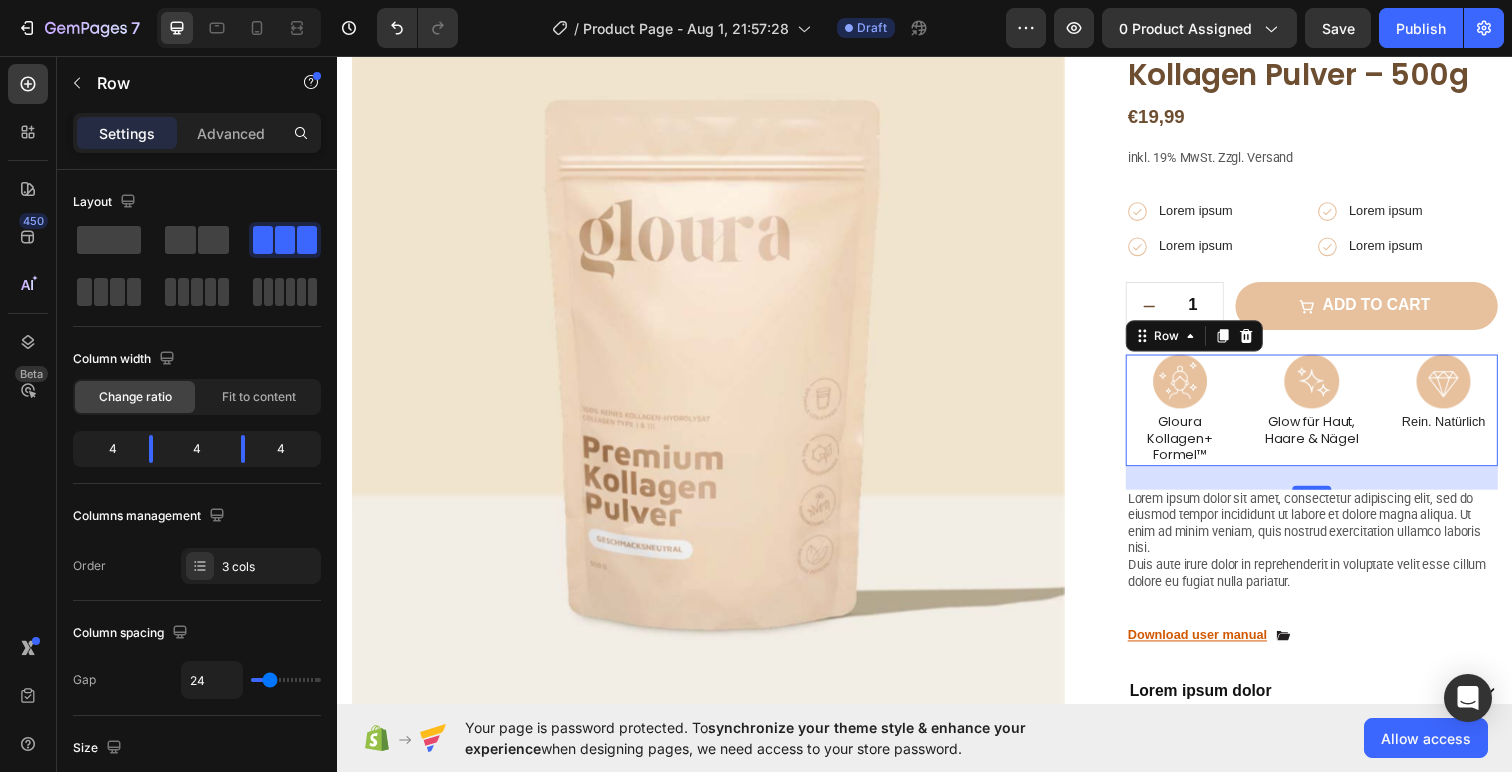 click on "Image Rein. Natürlich Text Block" at bounding box center (1466, 418) 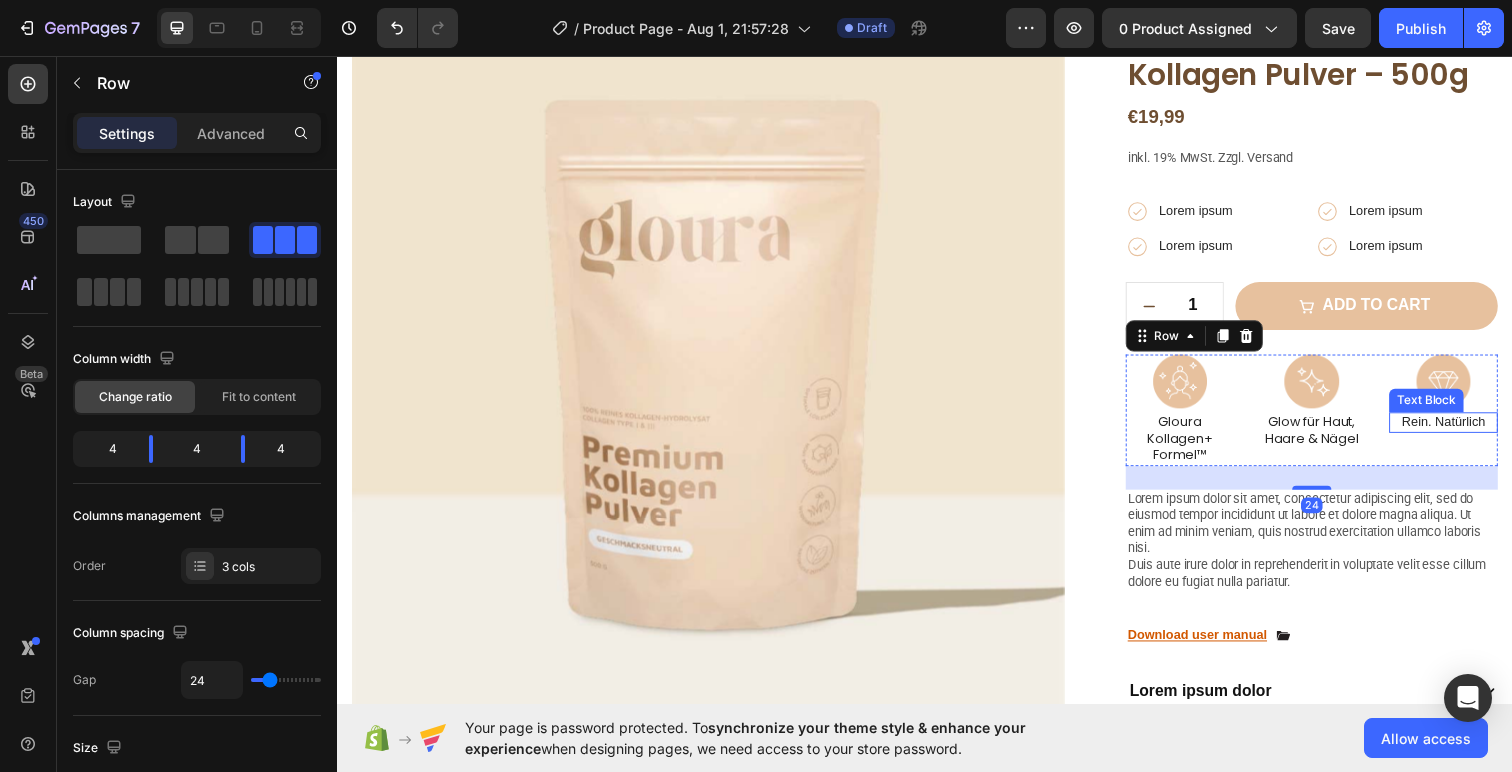 click on "Rein. Natürlich" at bounding box center (1466, 430) 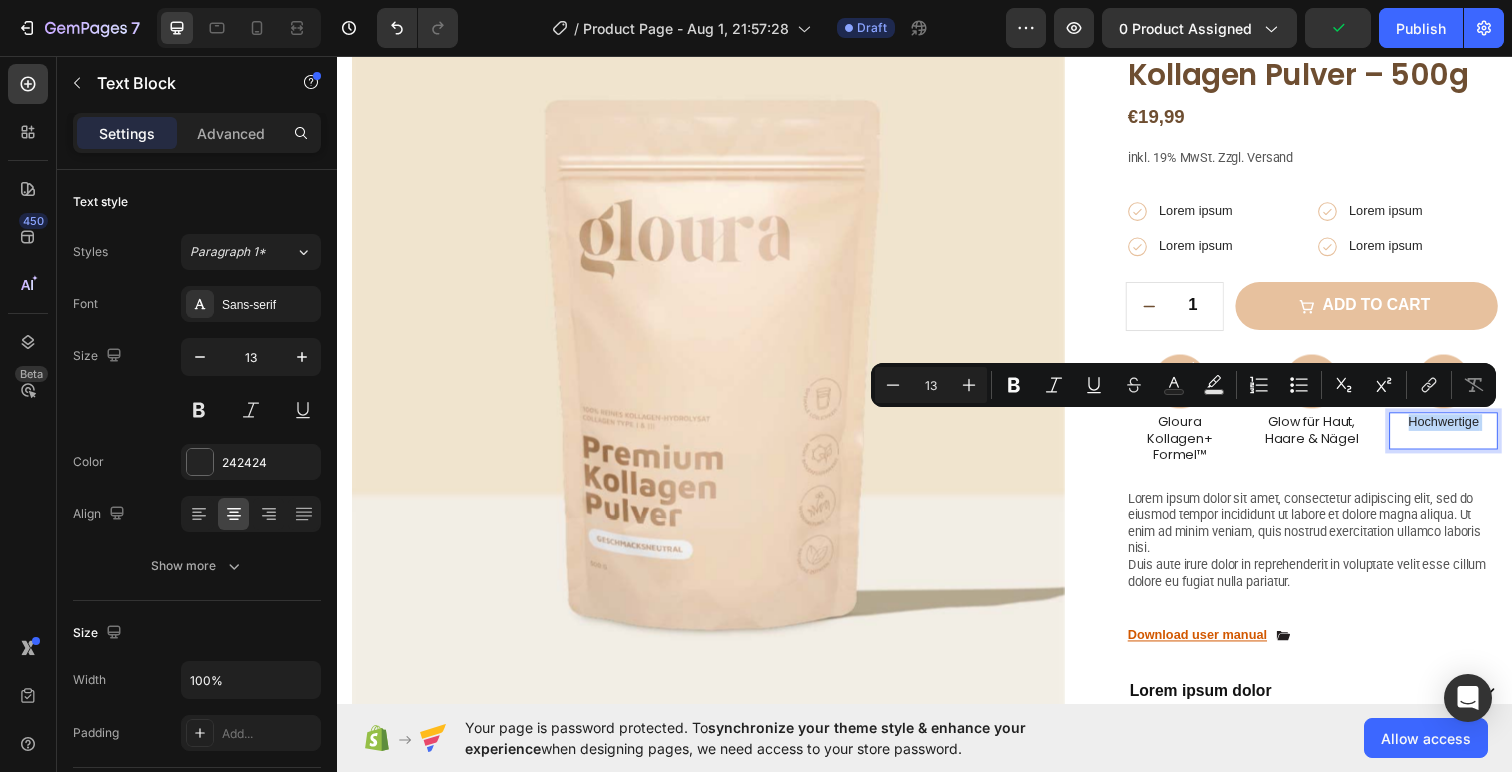 click on "Hochwertige" at bounding box center (1466, 439) 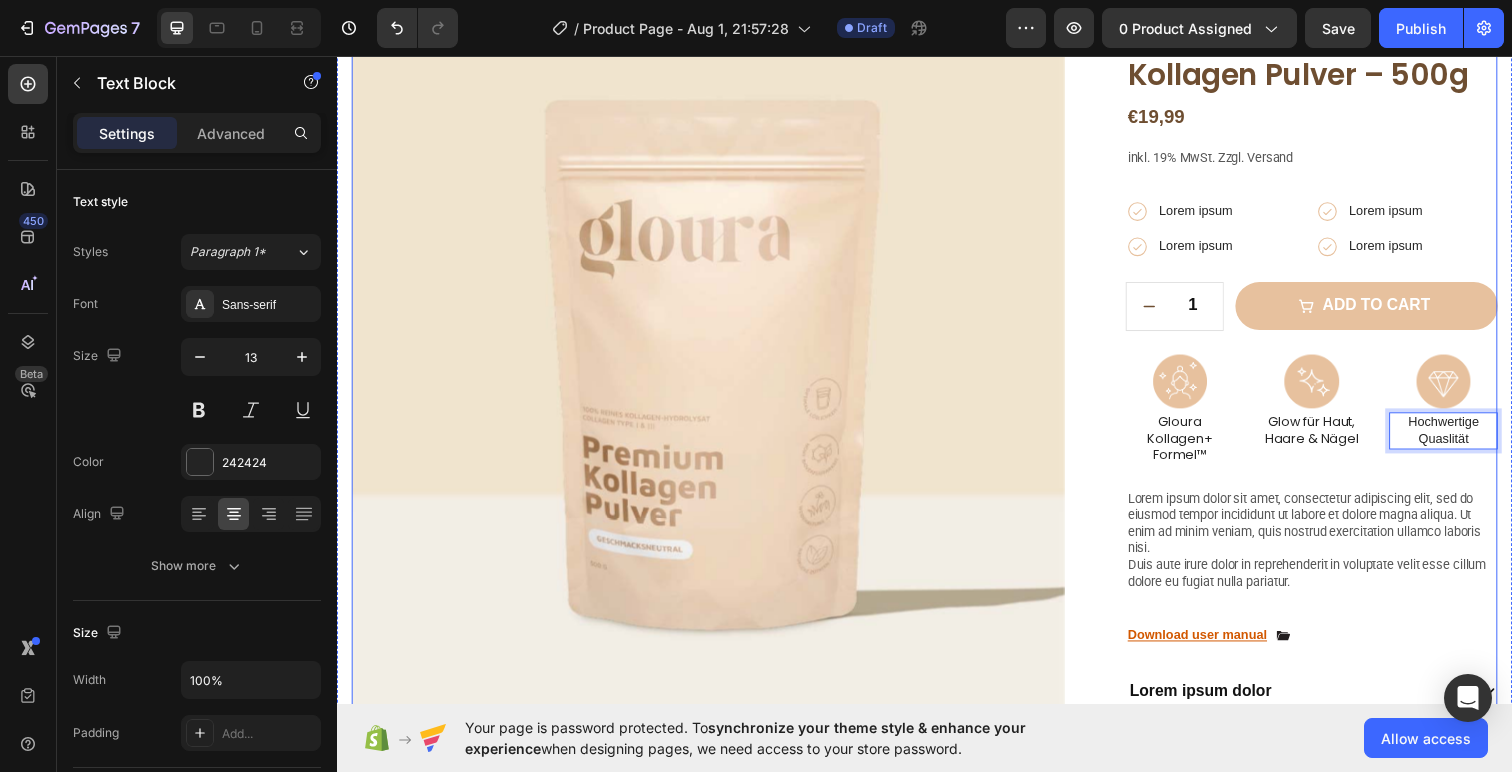 click on "Lorem ipsum dolor sit amet, consectetur adipiscing elit, sed do eiusmod tempor incididunt ut labore et dolore magna aliqua. Ut enim ad minim veniam, quis nostrud exercitation ullamco laboris nisi. Duis aute irure dolor in reprehenderit in voluptate velit esse cillum dolore eu fugiat nulla pariatur." at bounding box center (1332, 551) 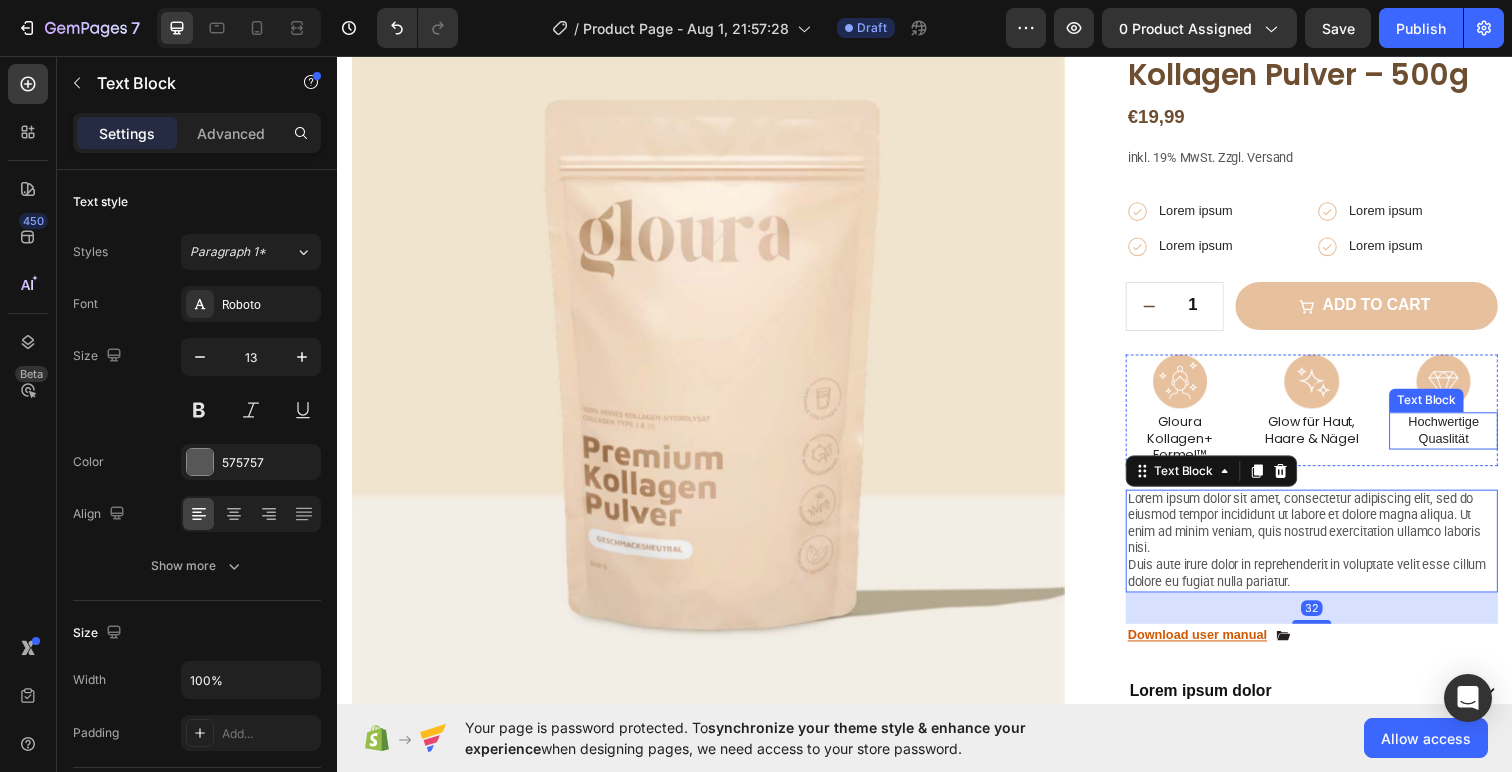 click on "Hochwertige Quaslität" at bounding box center (1466, 439) 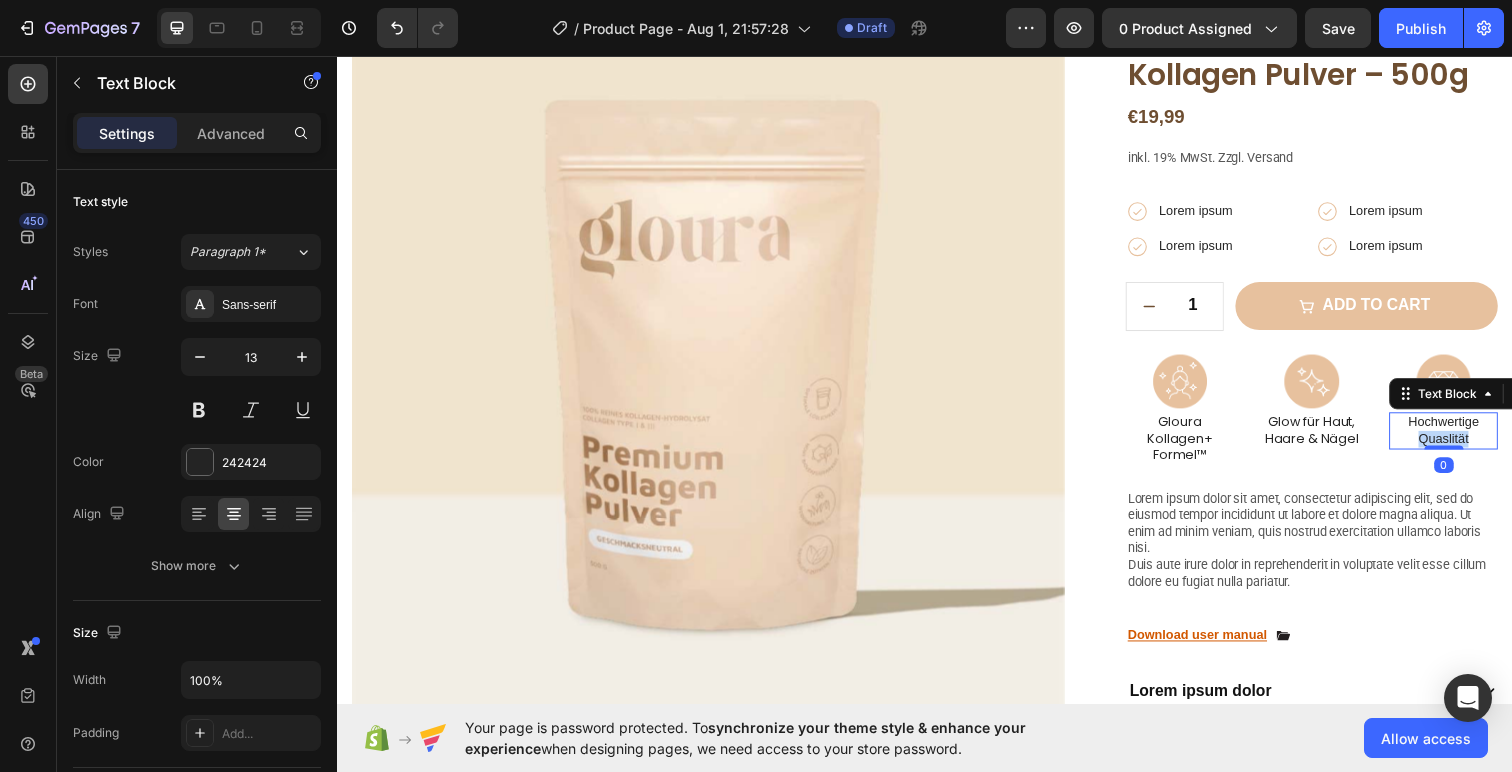 click on "Hochwertige Quaslität" at bounding box center (1466, 439) 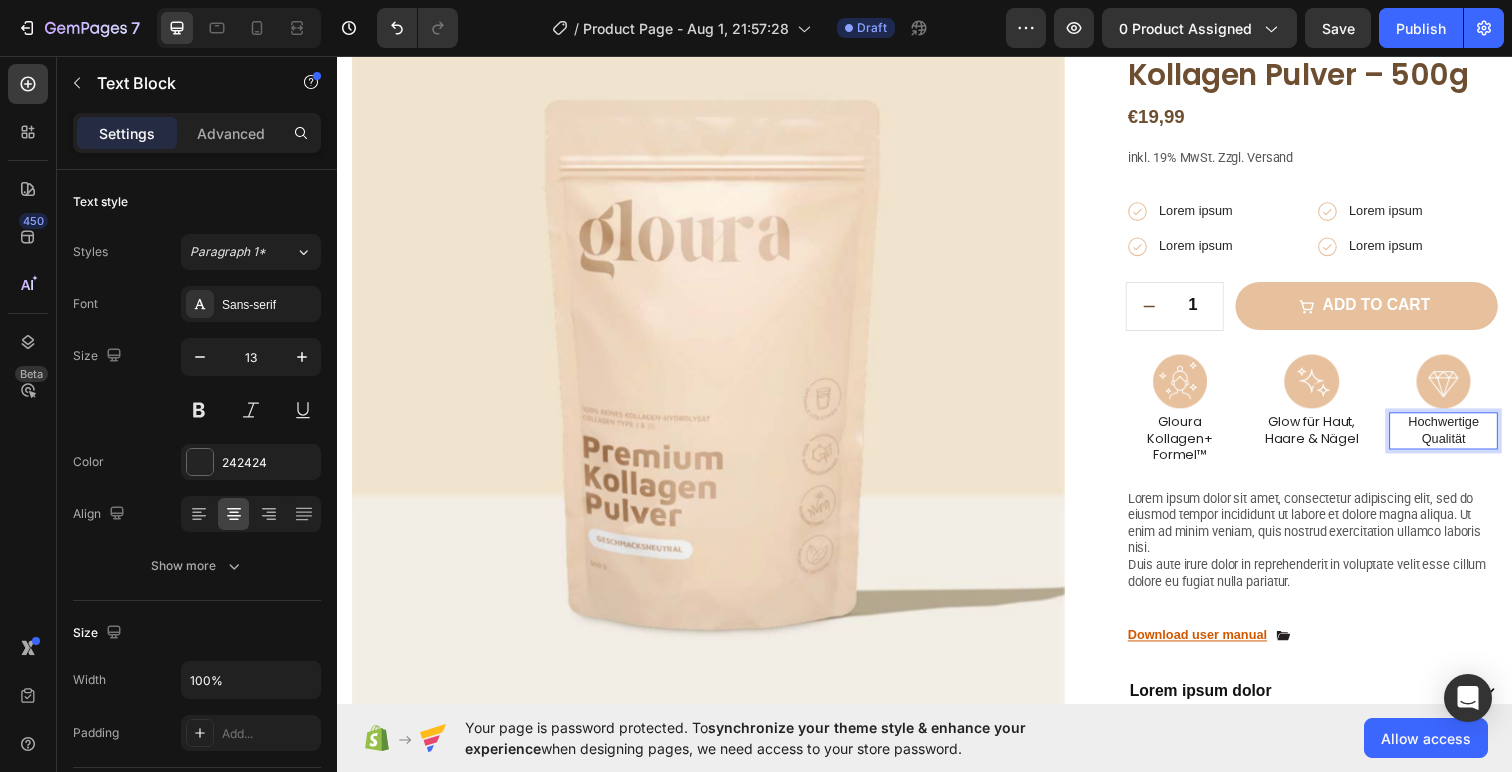 click on "Lorem ipsum dolor sit amet, consectetur adipiscing elit, sed do eiusmod tempor incididunt ut labore et dolore magna aliqua. Ut enim ad minim veniam, quis nostrud exercitation ullamco laboris nisi. Duis aute irure dolor in reprehenderit in voluptate velit esse cillum dolore eu fugiat nulla pariatur." at bounding box center (1332, 551) 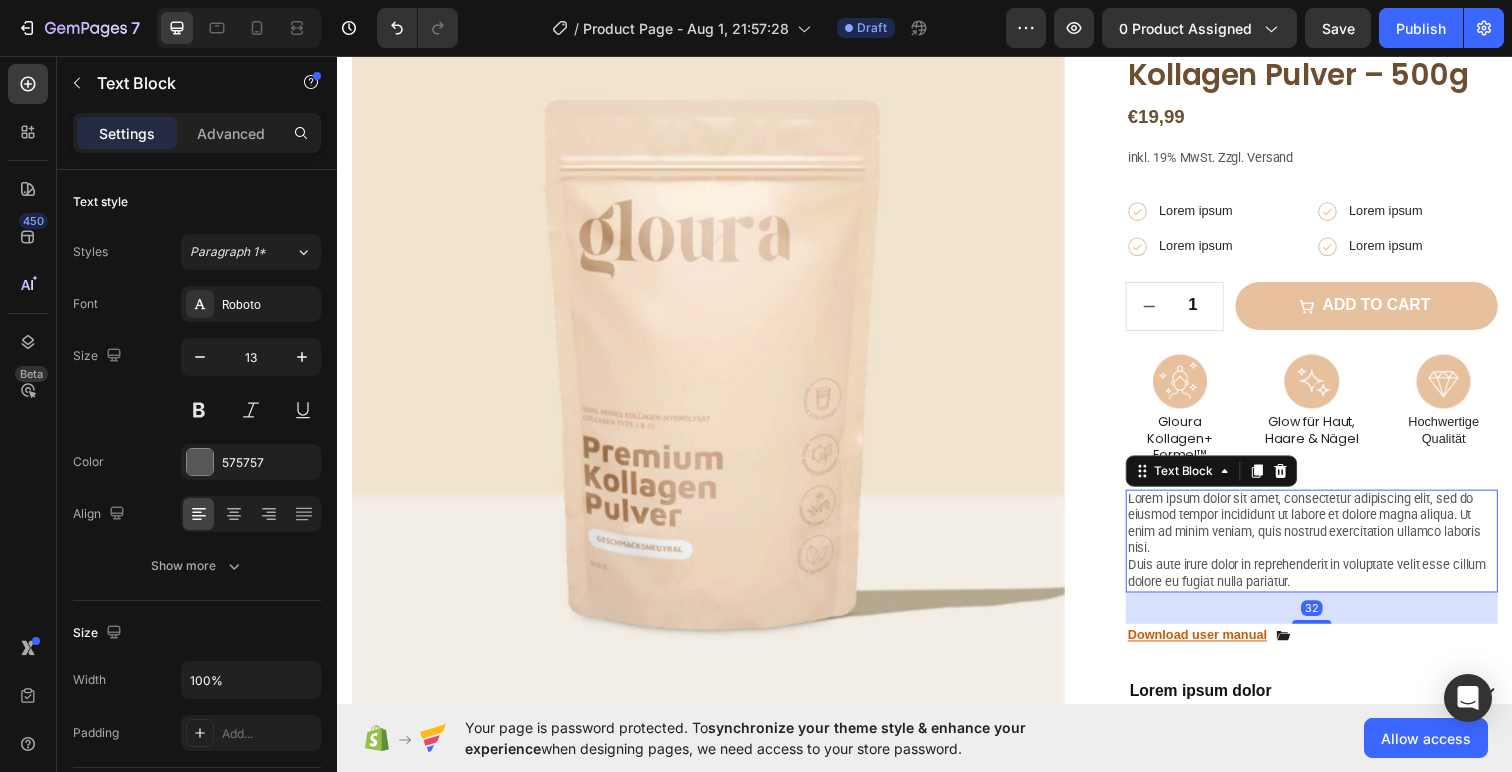 click on "Hochwertige Qualität" at bounding box center (1466, 439) 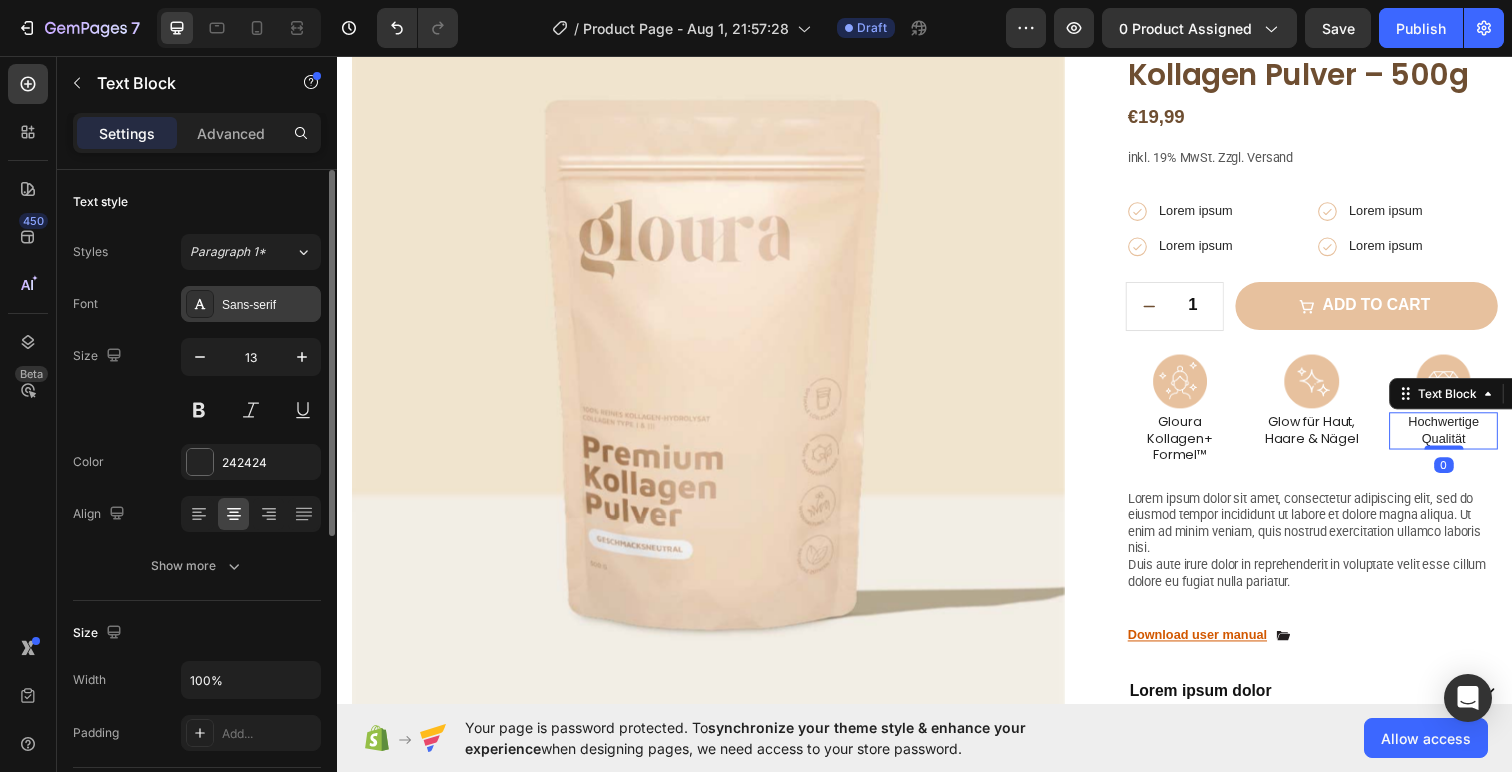 click on "Sans-serif" at bounding box center [251, 304] 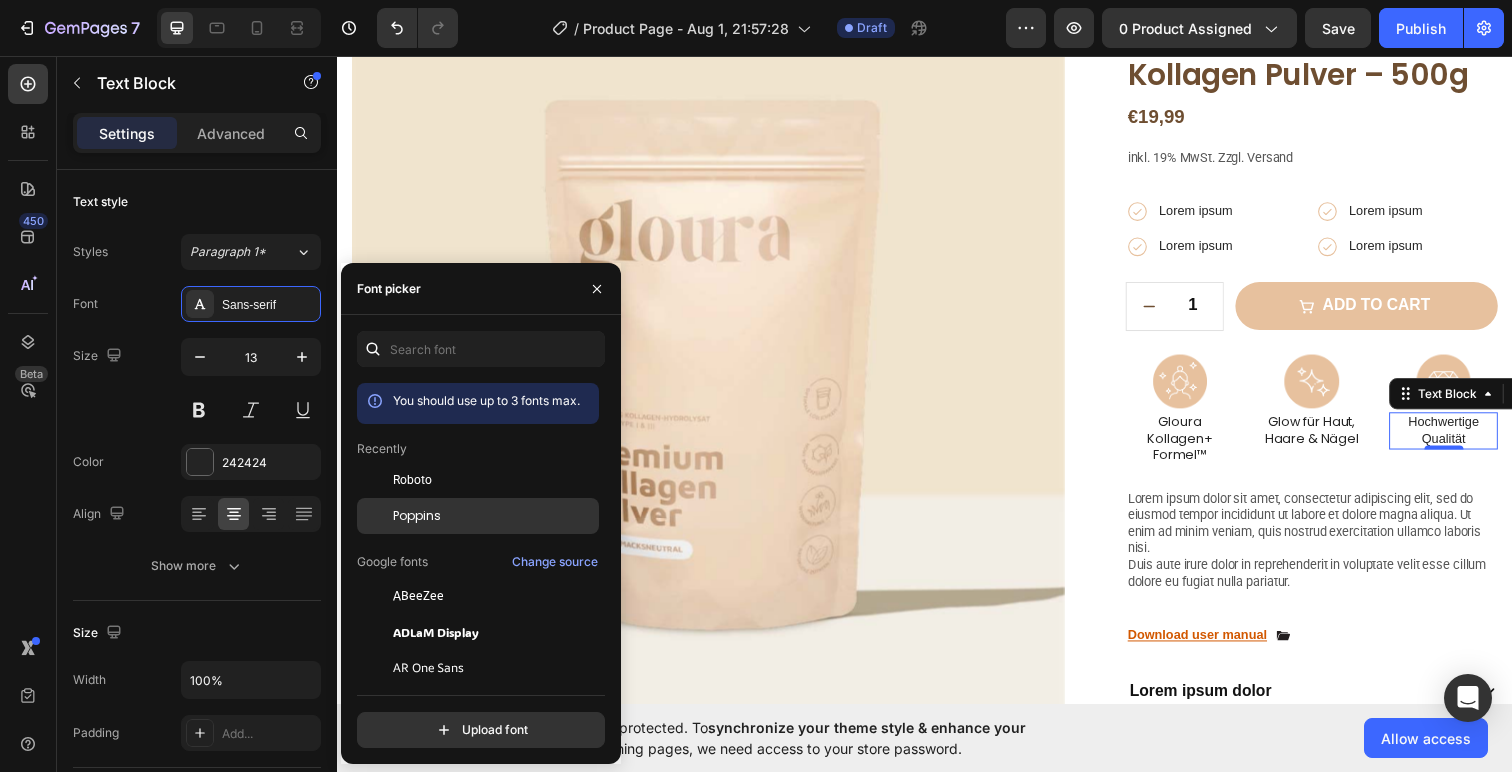 click on "Poppins" at bounding box center [494, 516] 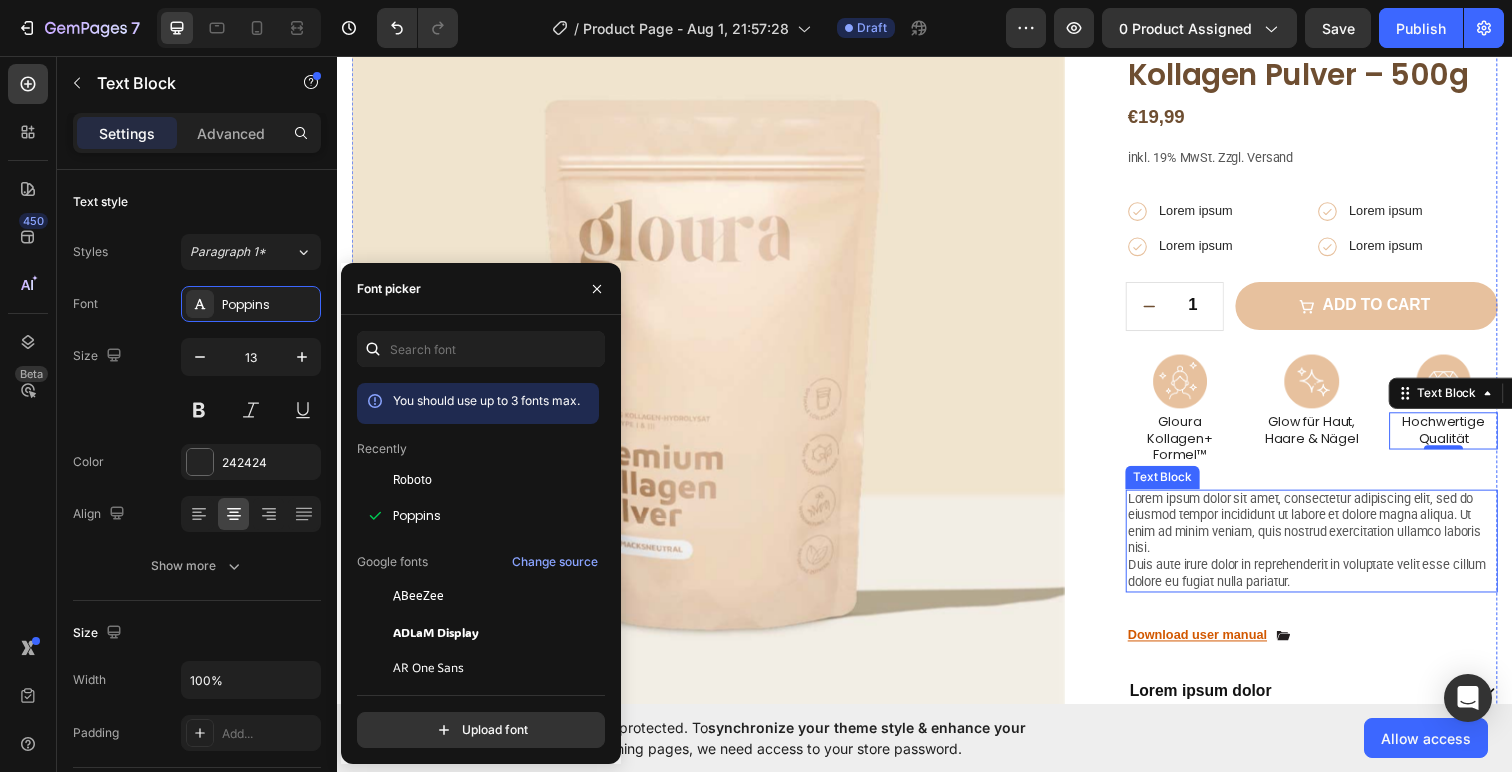 click on "Lorem ipsum dolor sit amet, consectetur adipiscing elit, sed do eiusmod tempor incididunt ut labore et dolore magna aliqua. Ut enim ad minim veniam, quis nostrud exercitation ullamco laboris nisi. Duis aute irure dolor in reprehenderit in voluptate velit esse cillum dolore eu fugiat nulla pariatur." at bounding box center [1332, 551] 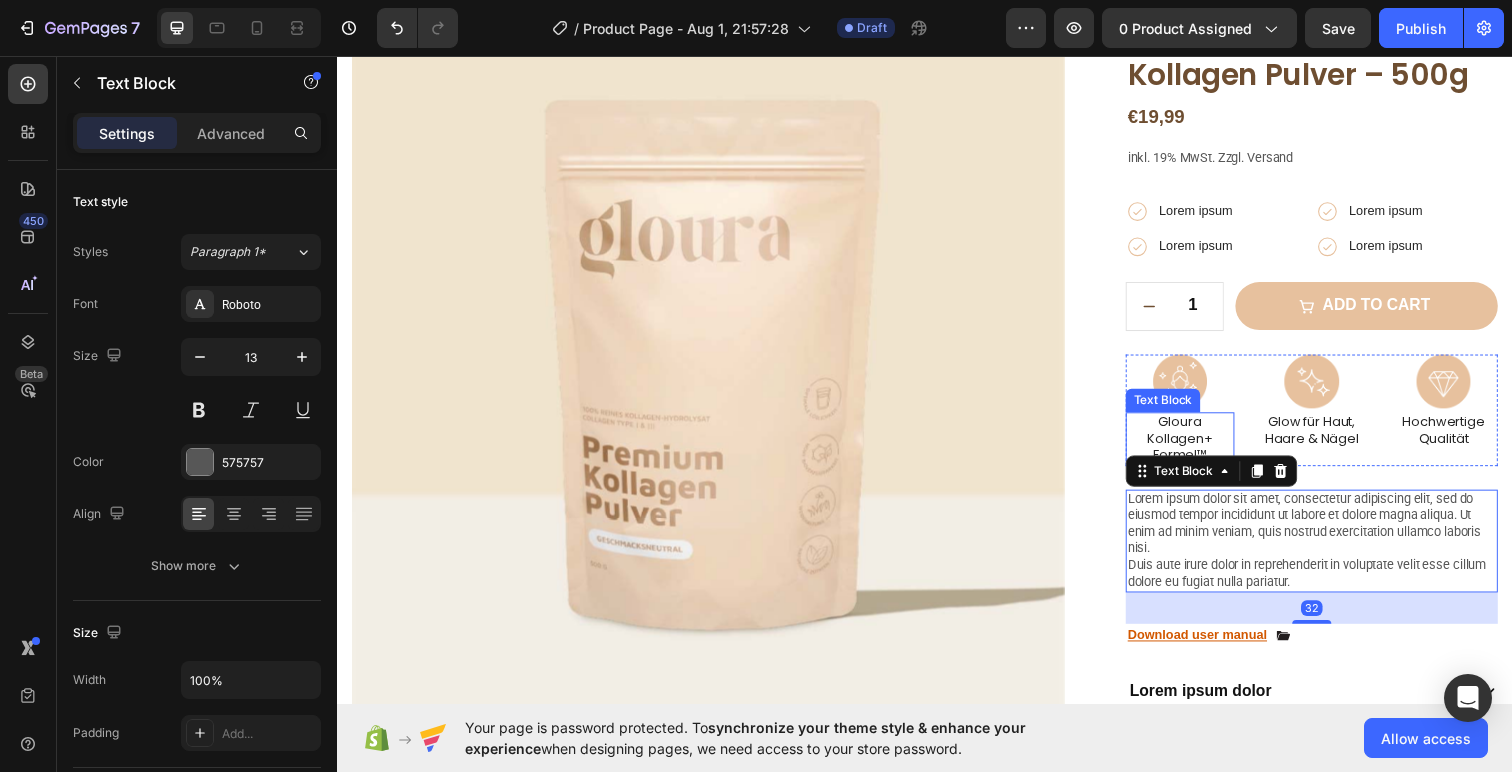 click on "Gloura Kollagen+ Formel™" at bounding box center [1197, 447] 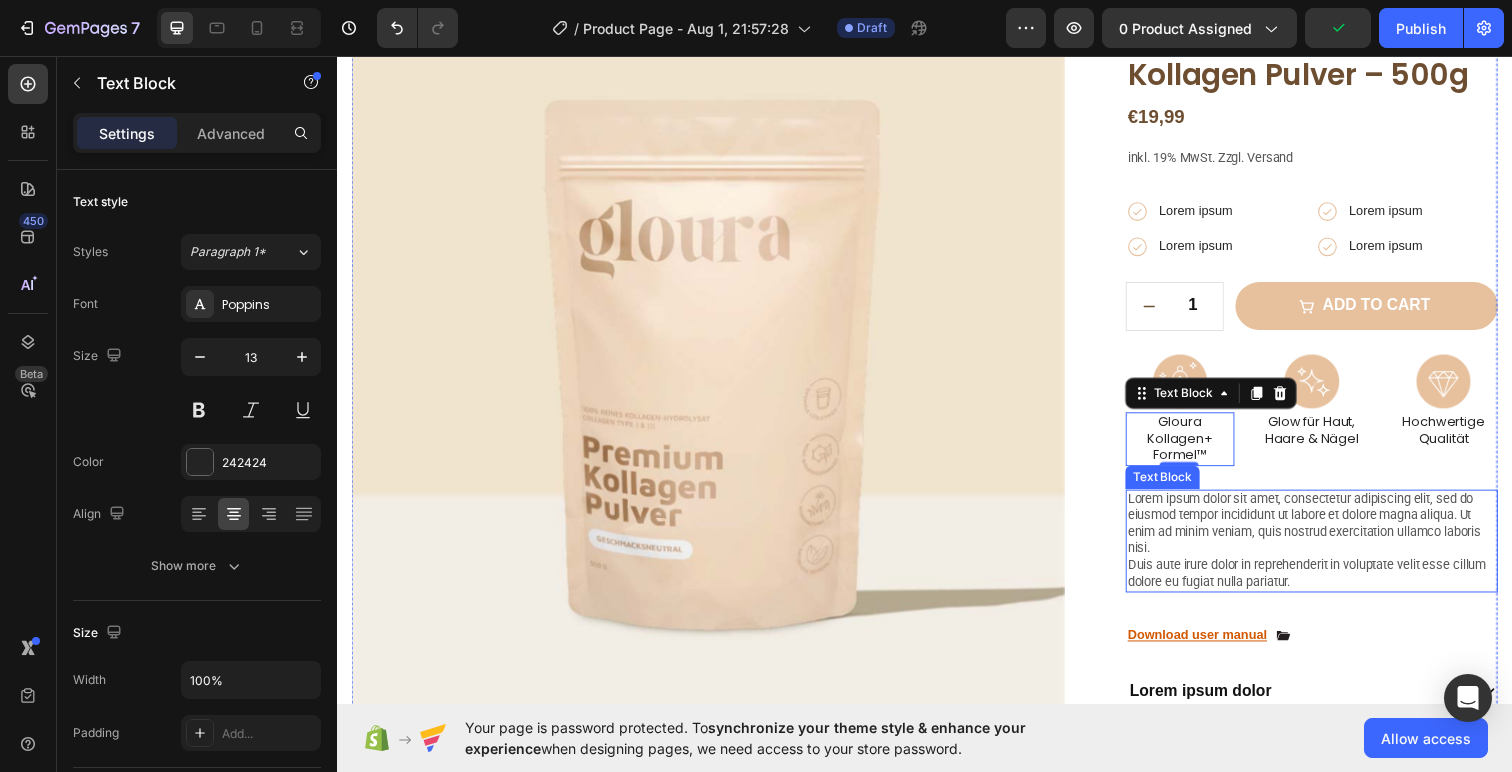 click on "Lorem ipsum dolor sit amet, consectetur adipiscing elit, sed do eiusmod tempor incididunt ut labore et dolore magna aliqua. Ut enim ad minim veniam, quis nostrud exercitation ullamco laboris nisi. Duis aute irure dolor in reprehenderit in voluptate velit esse cillum dolore eu fugiat nulla pariatur." at bounding box center (1332, 551) 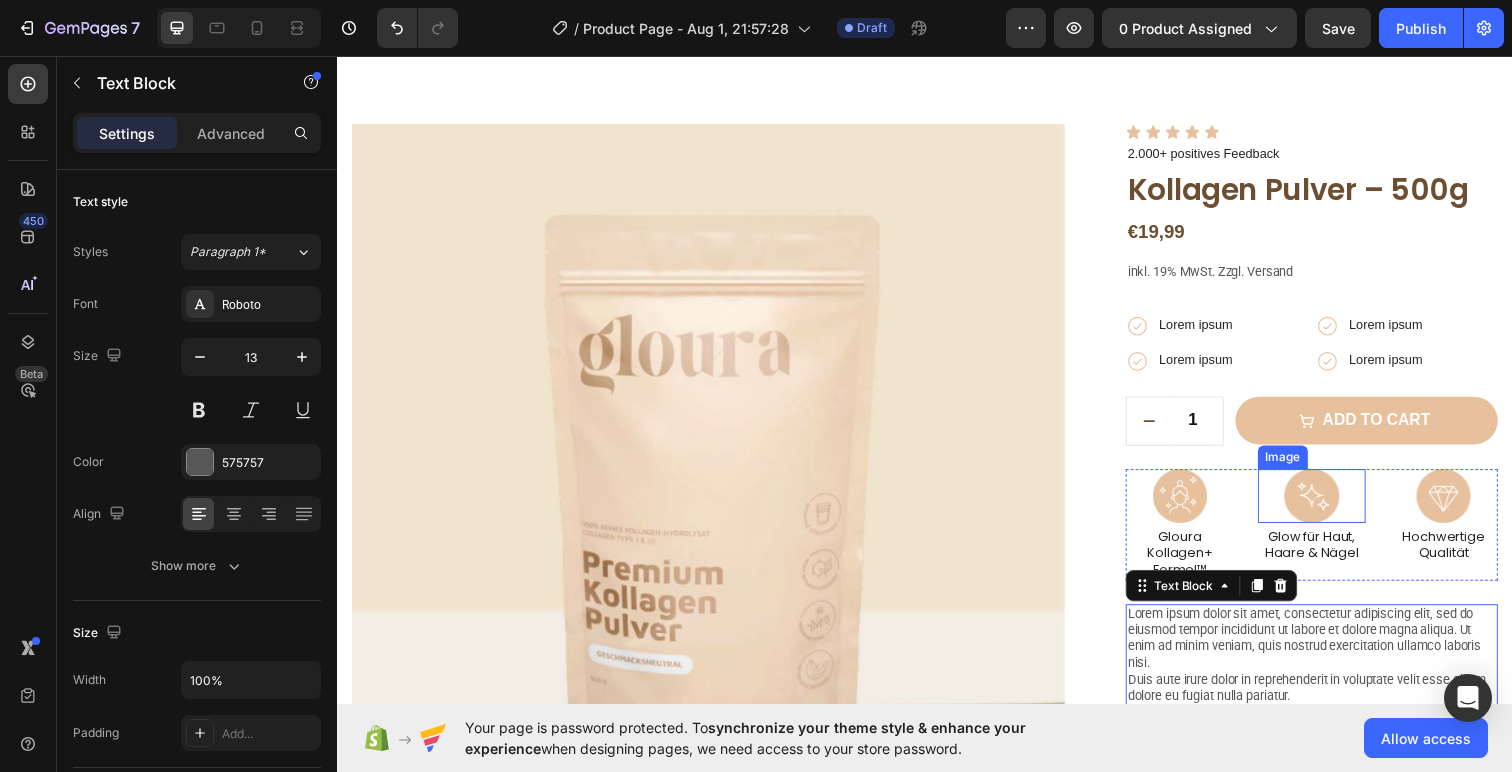 scroll, scrollTop: 0, scrollLeft: 0, axis: both 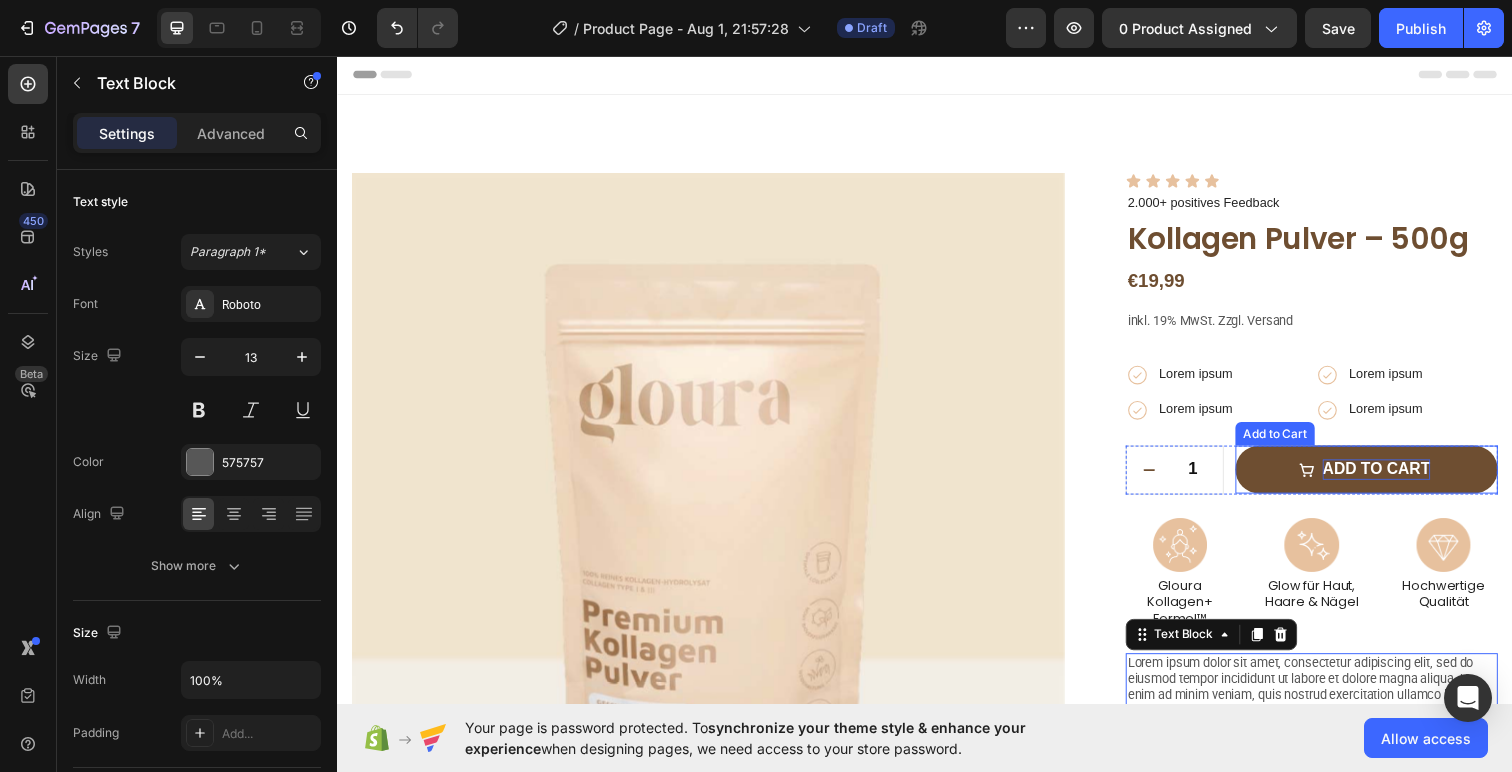 click on "Add to cart" at bounding box center [1398, 478] 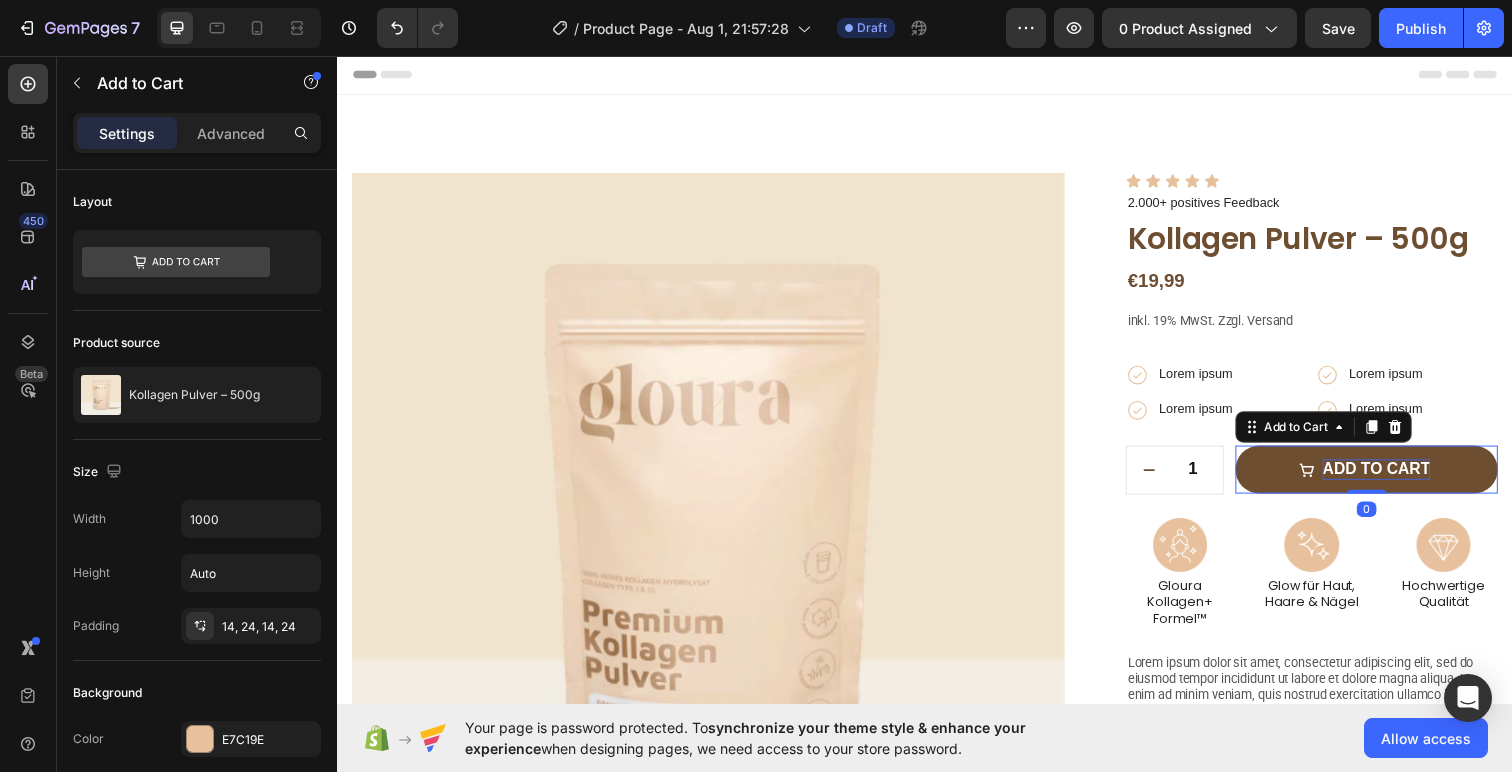 click on "Add to cart" at bounding box center [1398, 478] 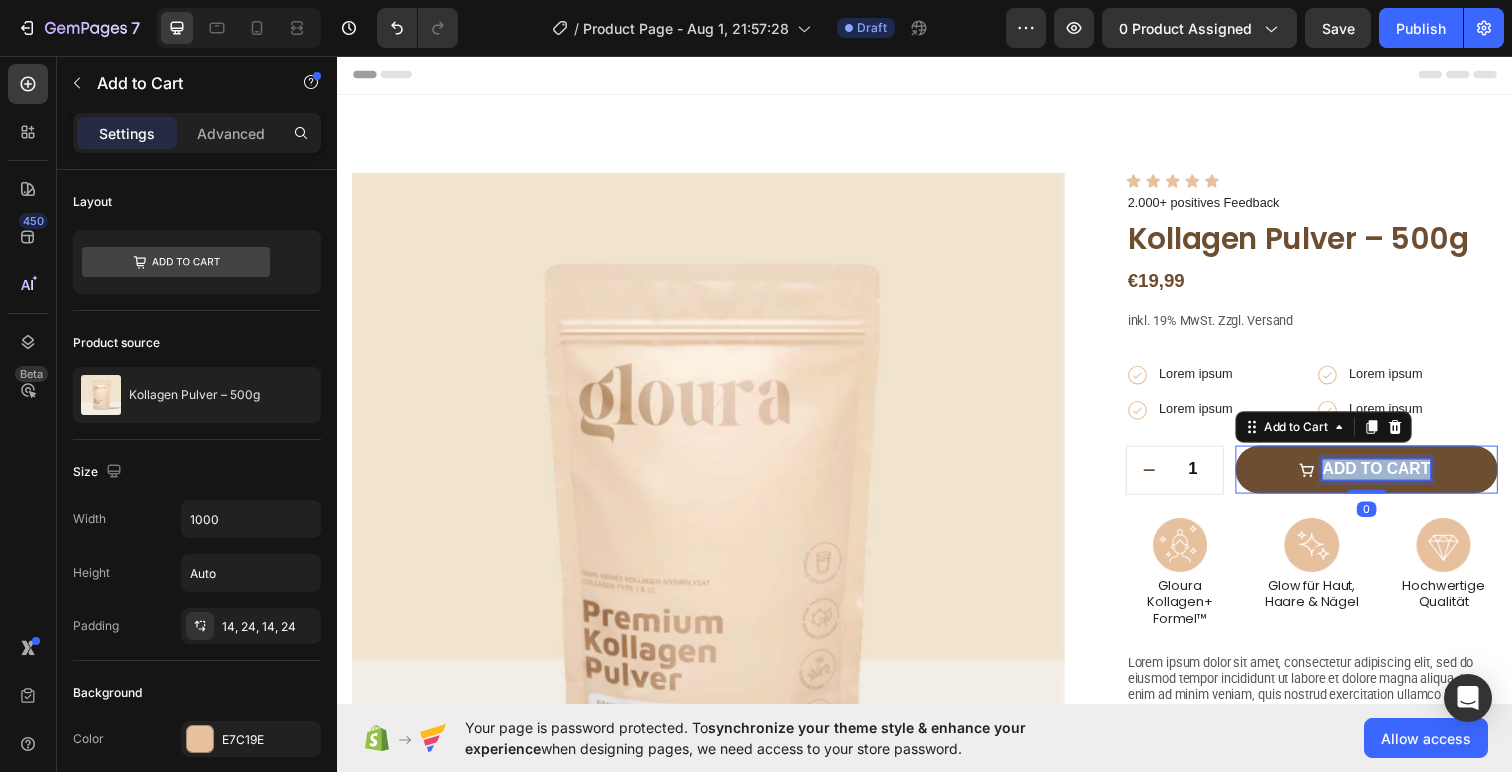 click on "Add to cart" at bounding box center (1398, 478) 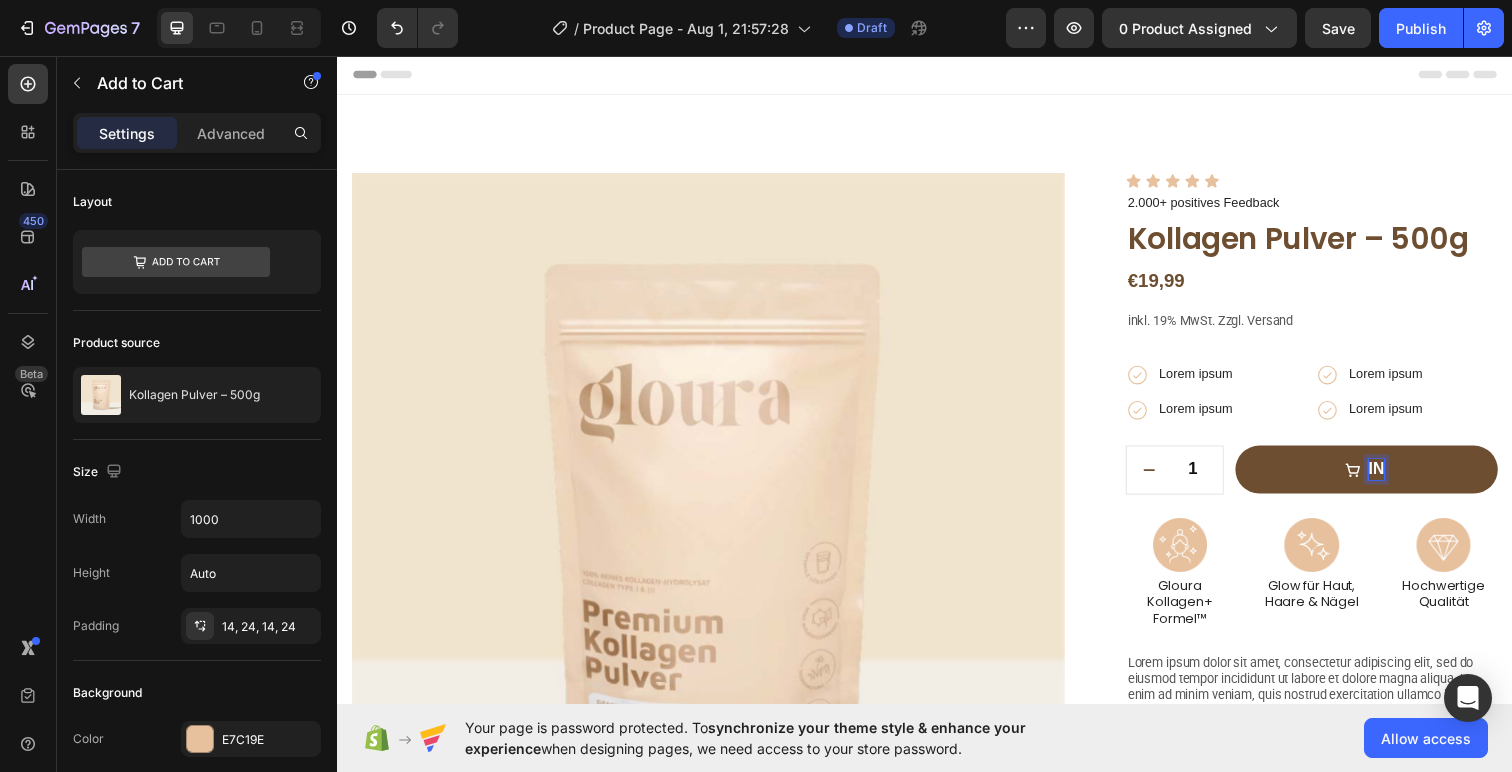 click on "in" at bounding box center (1388, 478) 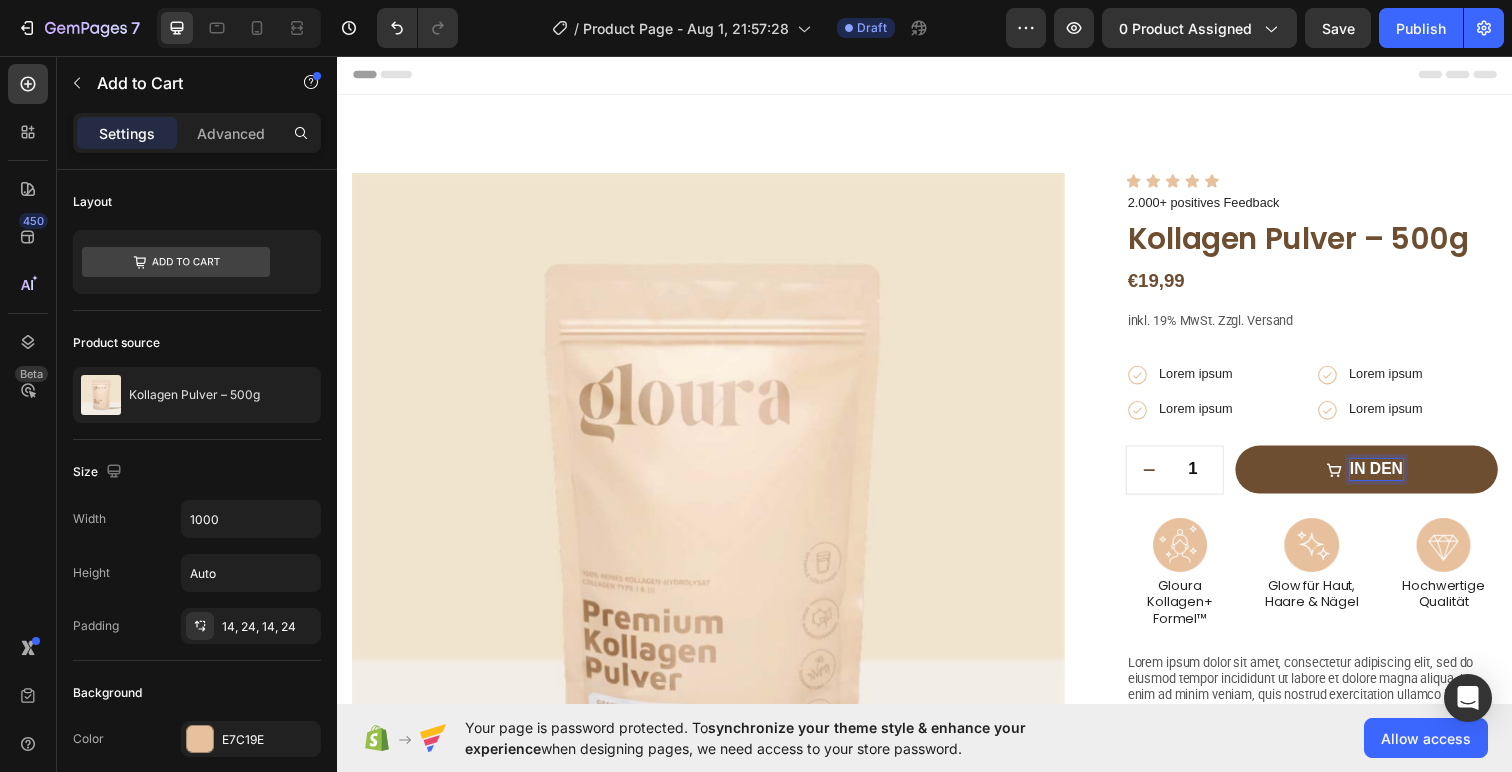 click on "in den" at bounding box center (1388, 478) 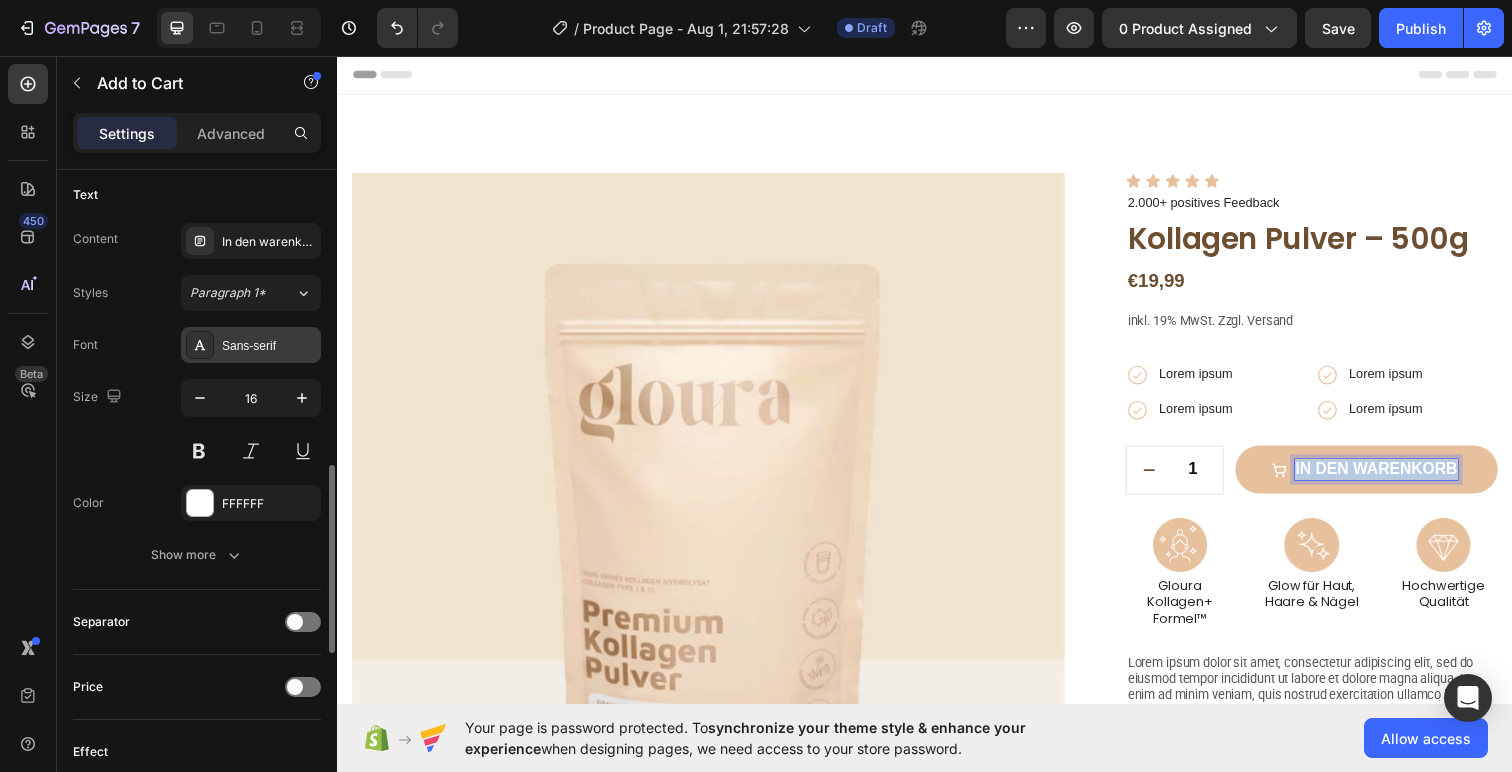scroll, scrollTop: 1052, scrollLeft: 0, axis: vertical 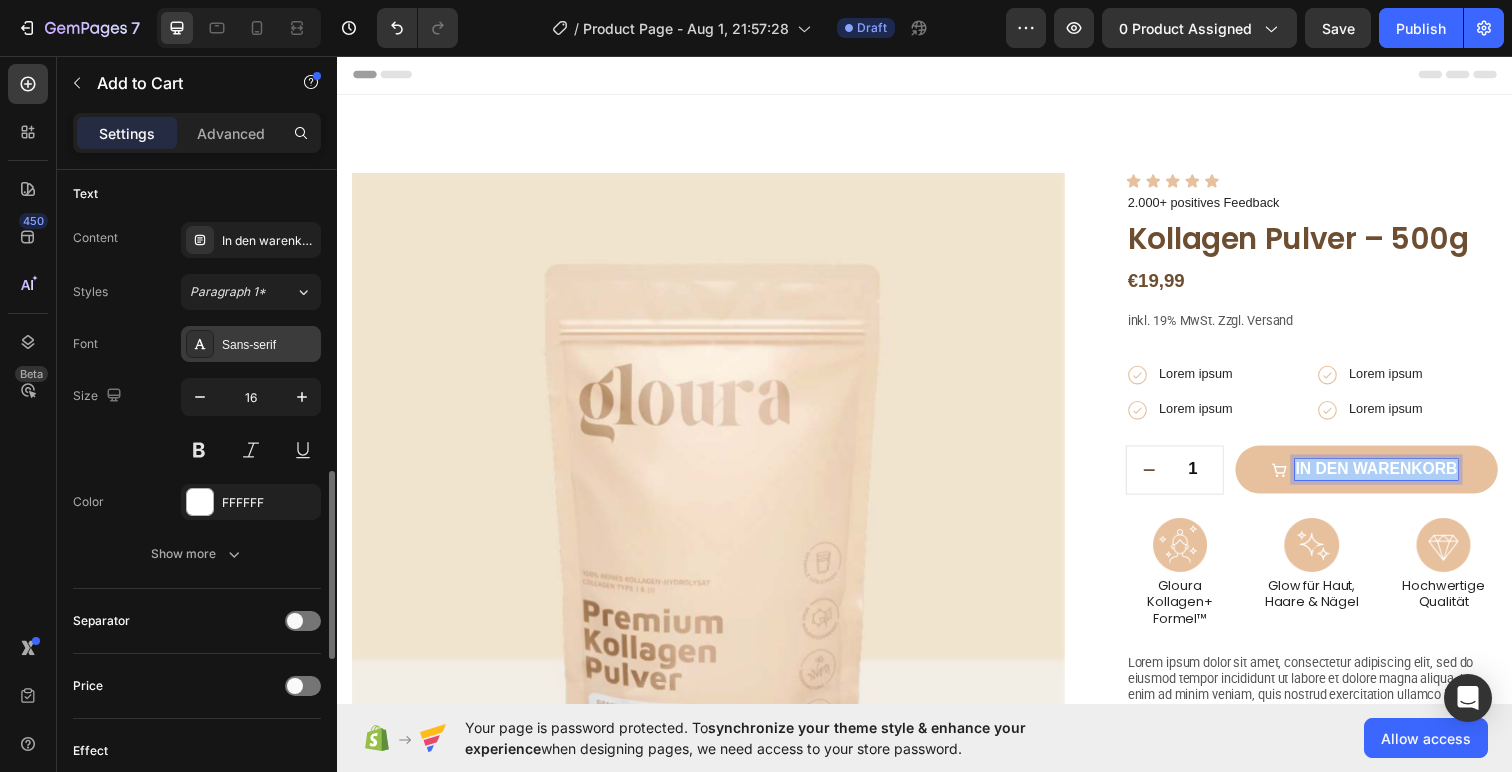 click on "Sans-serif" at bounding box center (269, 345) 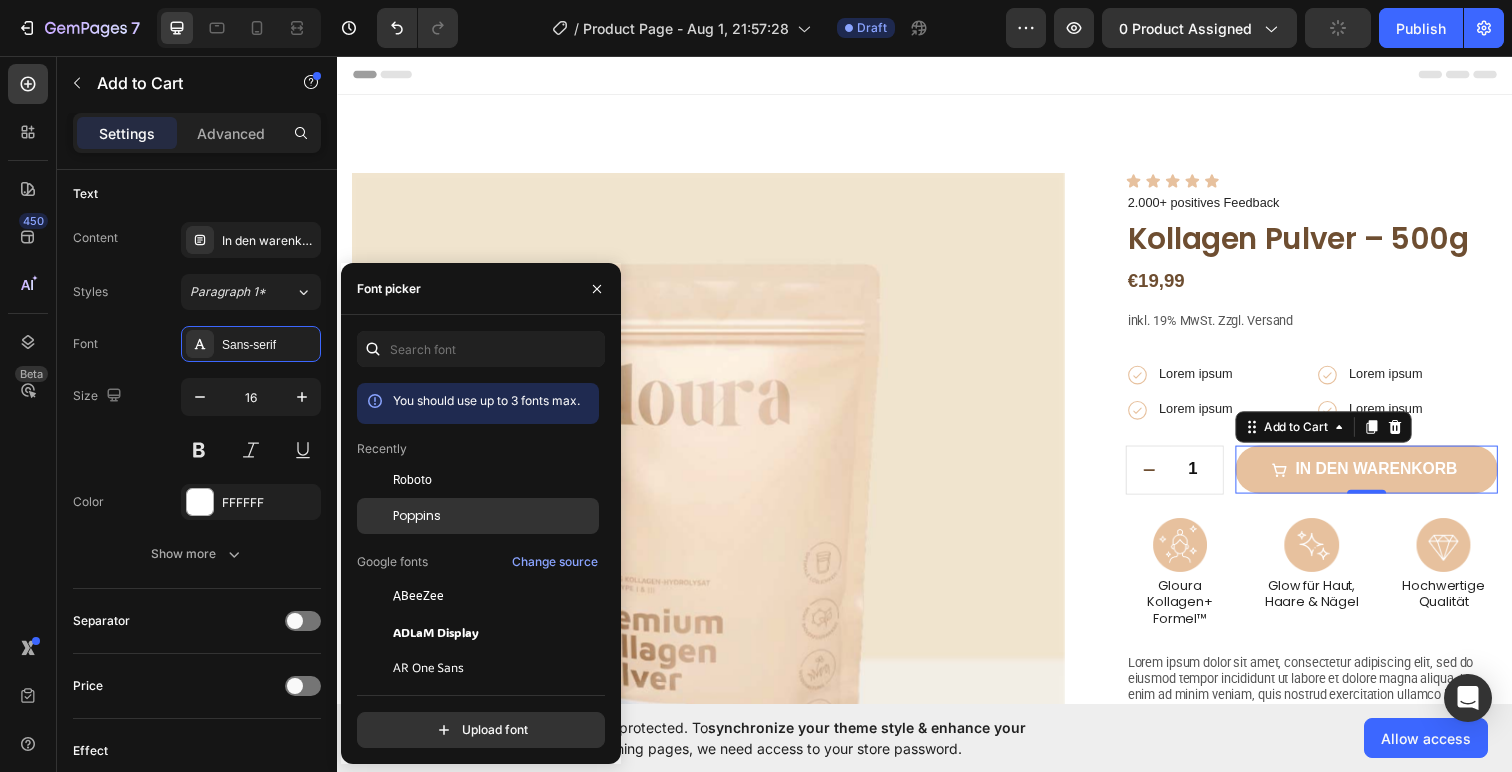 click on "Poppins" at bounding box center (417, 516) 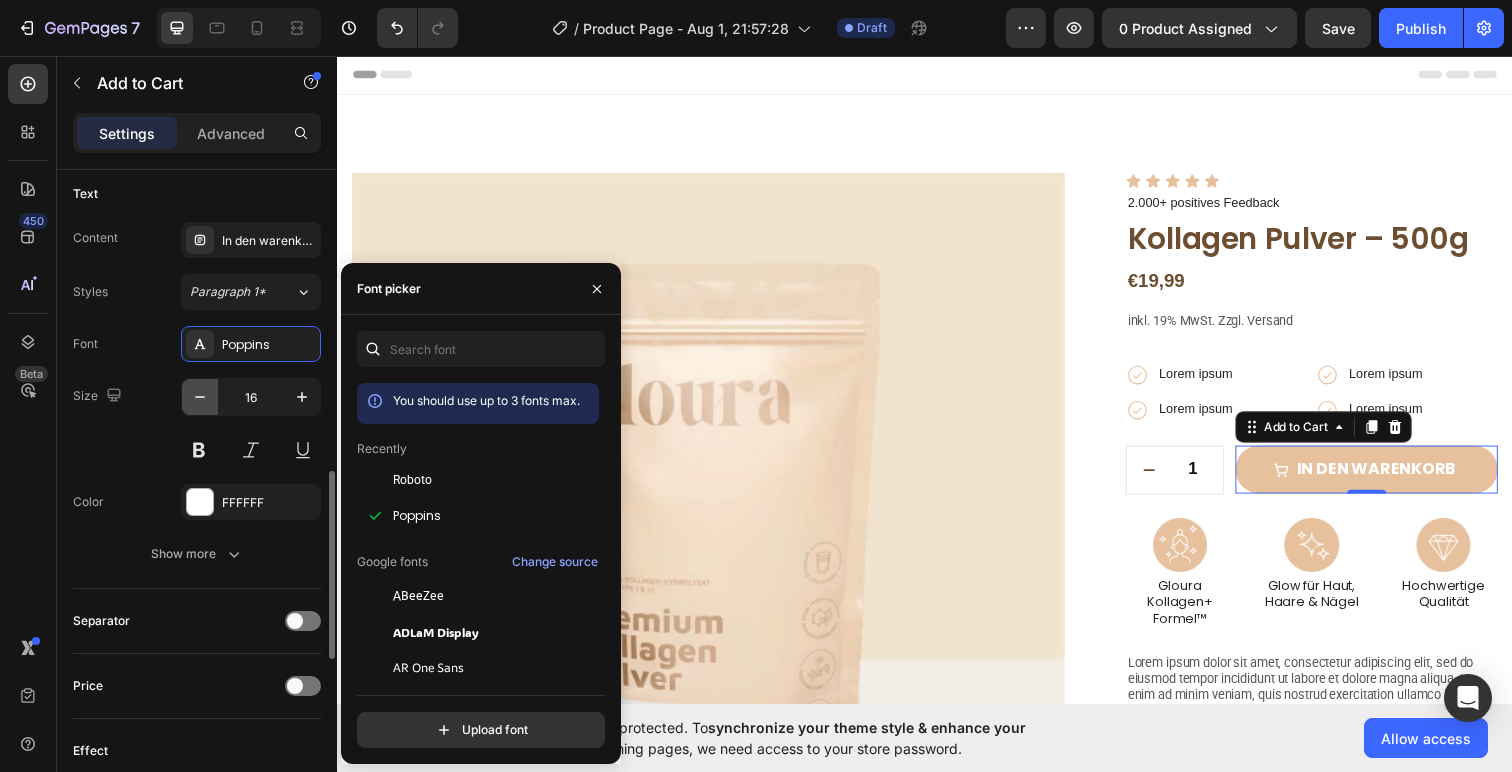 click 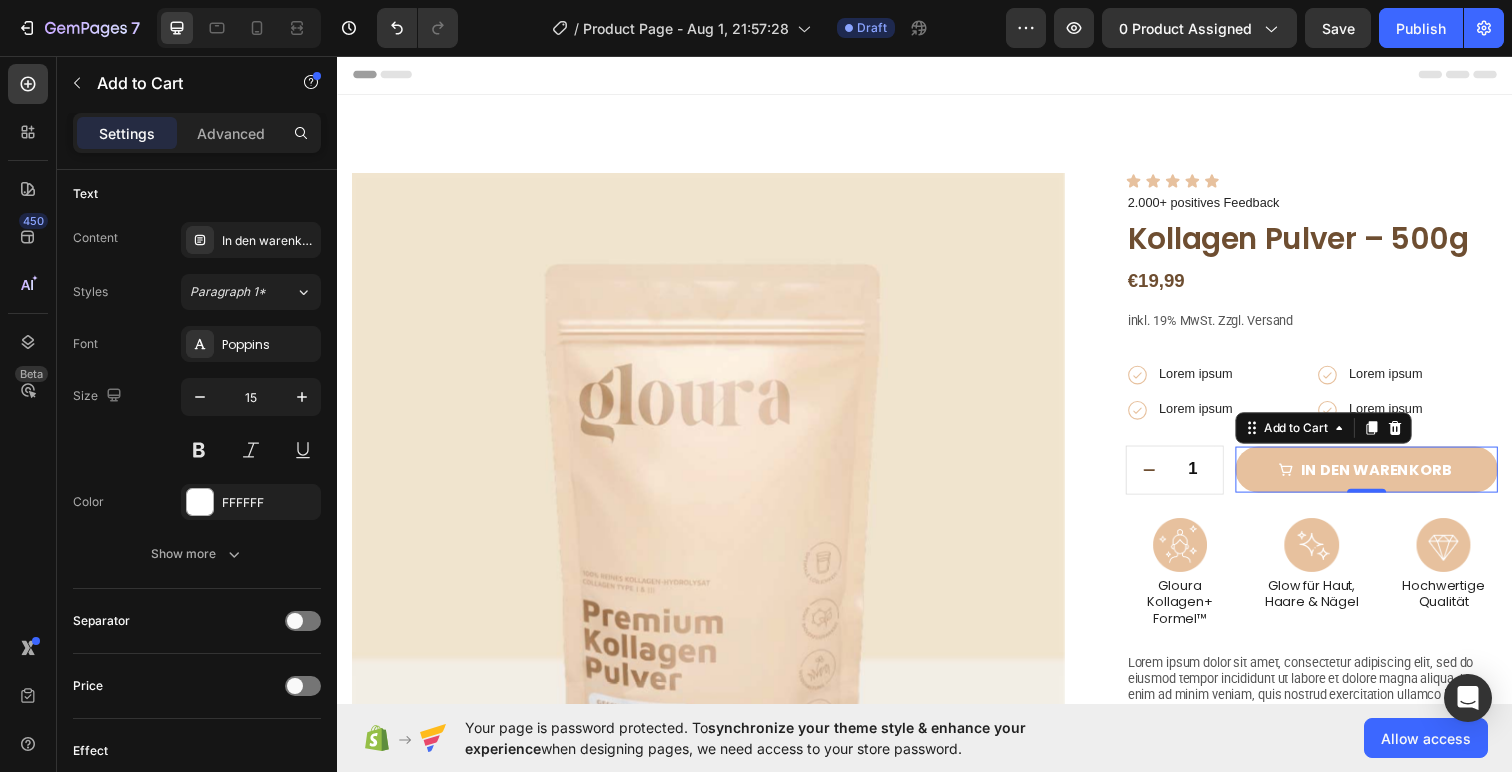 click on "Product Images Image Image Row Image Image Row Image Image Row Row
Icon
Icon
Icon
Icon
Icon Icon List 2.000+ positives Feedback Text Block Kollagen Pulver – 500g Product Title €19,99 Product Price Product Price Row inkl. 19% MwSt. Zzgl. Versand Text Block
Icon Lorem ipsum Text Block Row
Icon Lorem ipsum Text Block Row Row
Icon Lorem ipsum Text Block Row
Icon Lorem ipsum Text Block Row Row Row
1
Product Quantity Row
in den warenkorb Add to Cart   0 Row
Icon Lorem ipsum Text Block Row
Icon Lorem ipsum Text Block Row Row
Icon Lorem ipsum Text Block Row
Icon Lorem ipsum Text Block Row Row Row Image Gloura Kollagen+ Formel™ Text Block Image Glow für Haut, Haare & Nägel Text Block Image Hochwertige Qualität Text Block Row Text Block" at bounding box center [937, 635] 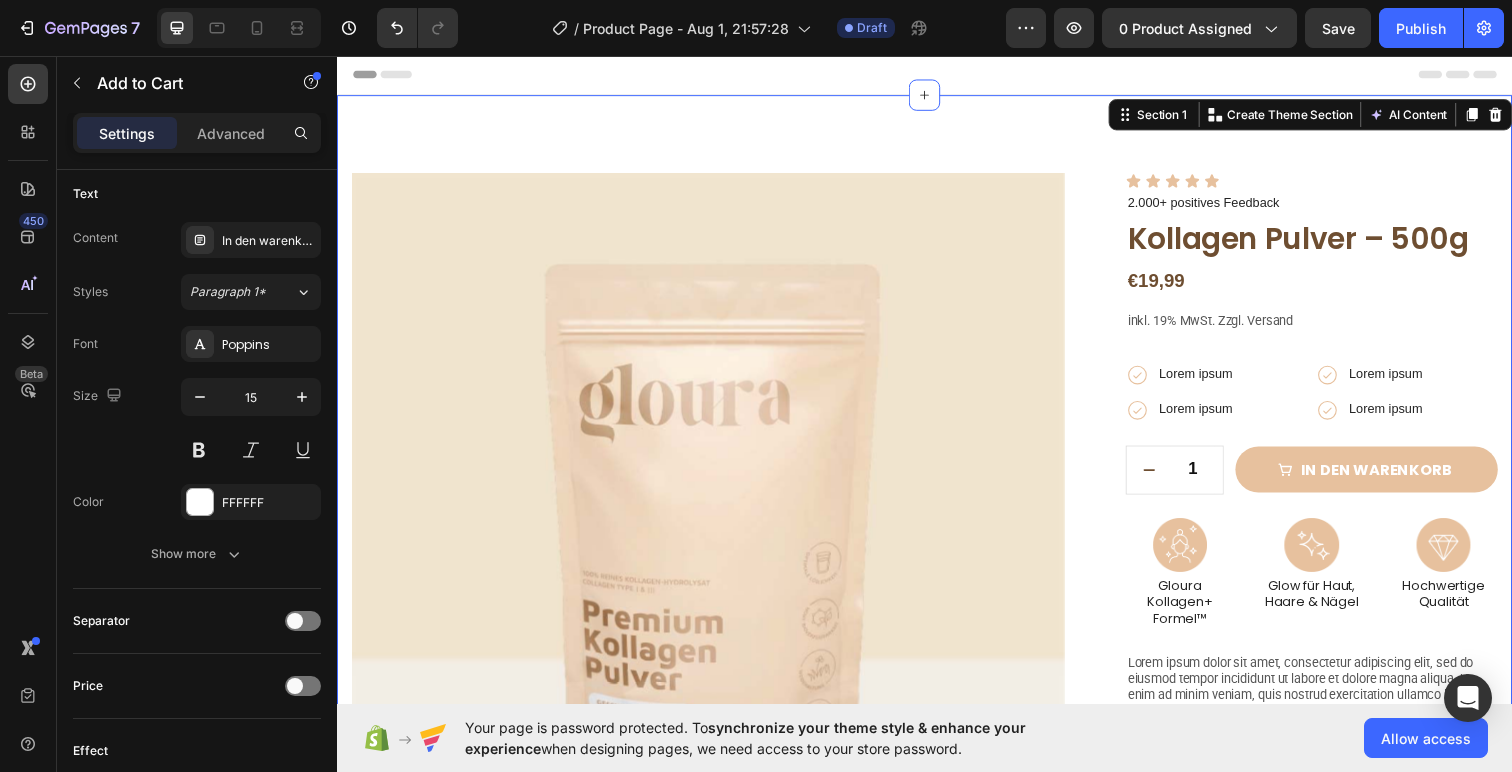 scroll, scrollTop: 0, scrollLeft: 0, axis: both 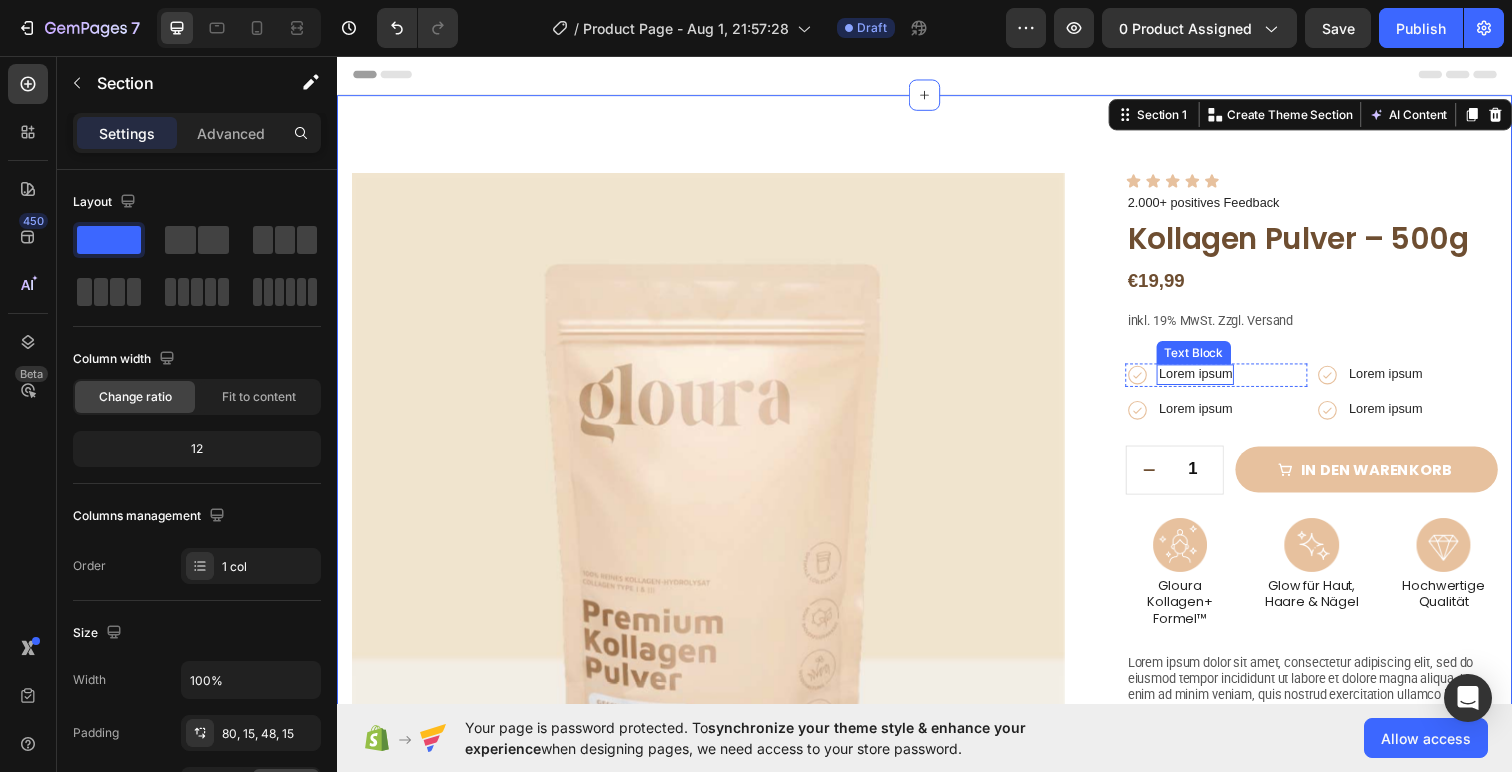 click on "Lorem ipsum" at bounding box center (1213, 381) 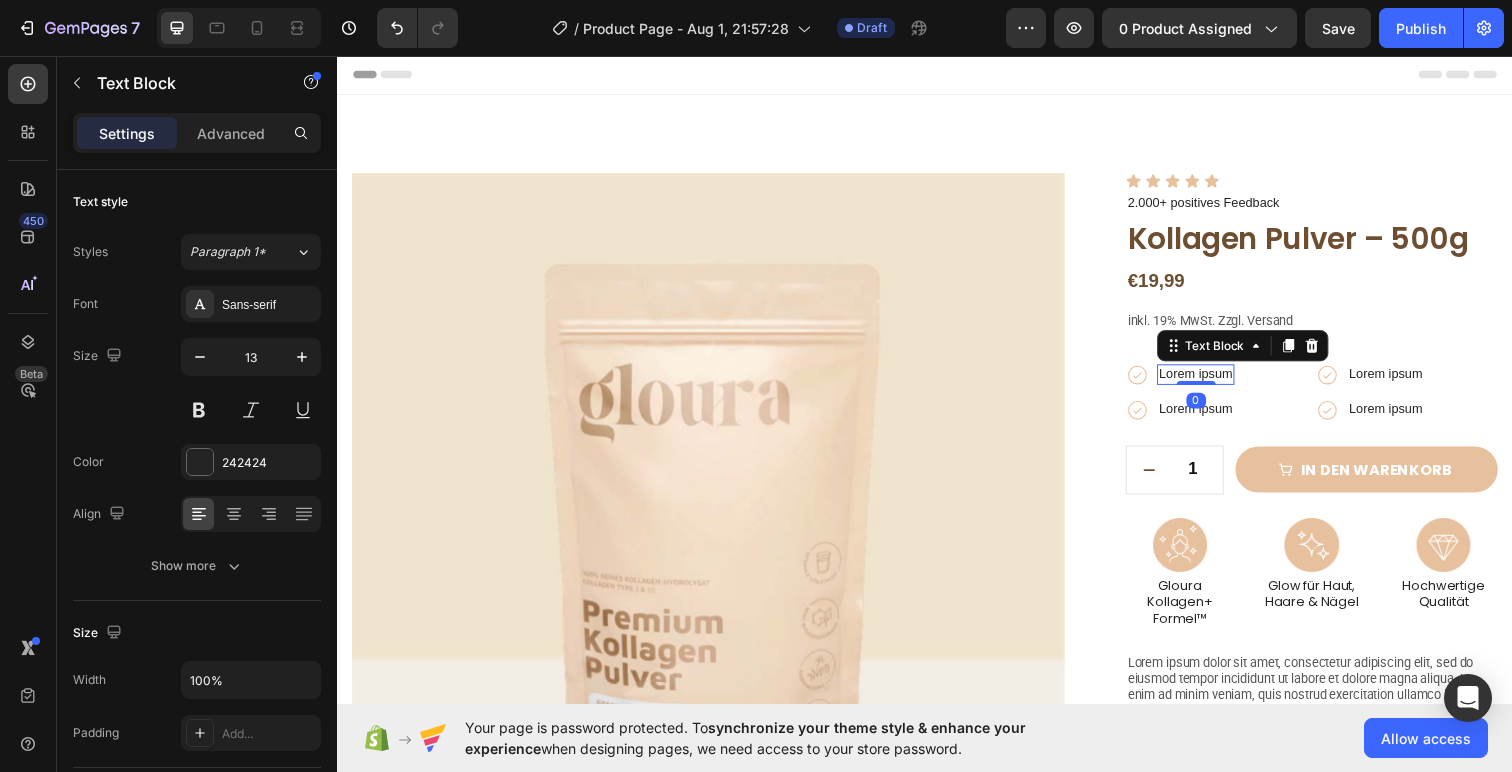 click on "Lorem ipsum" at bounding box center (1213, 381) 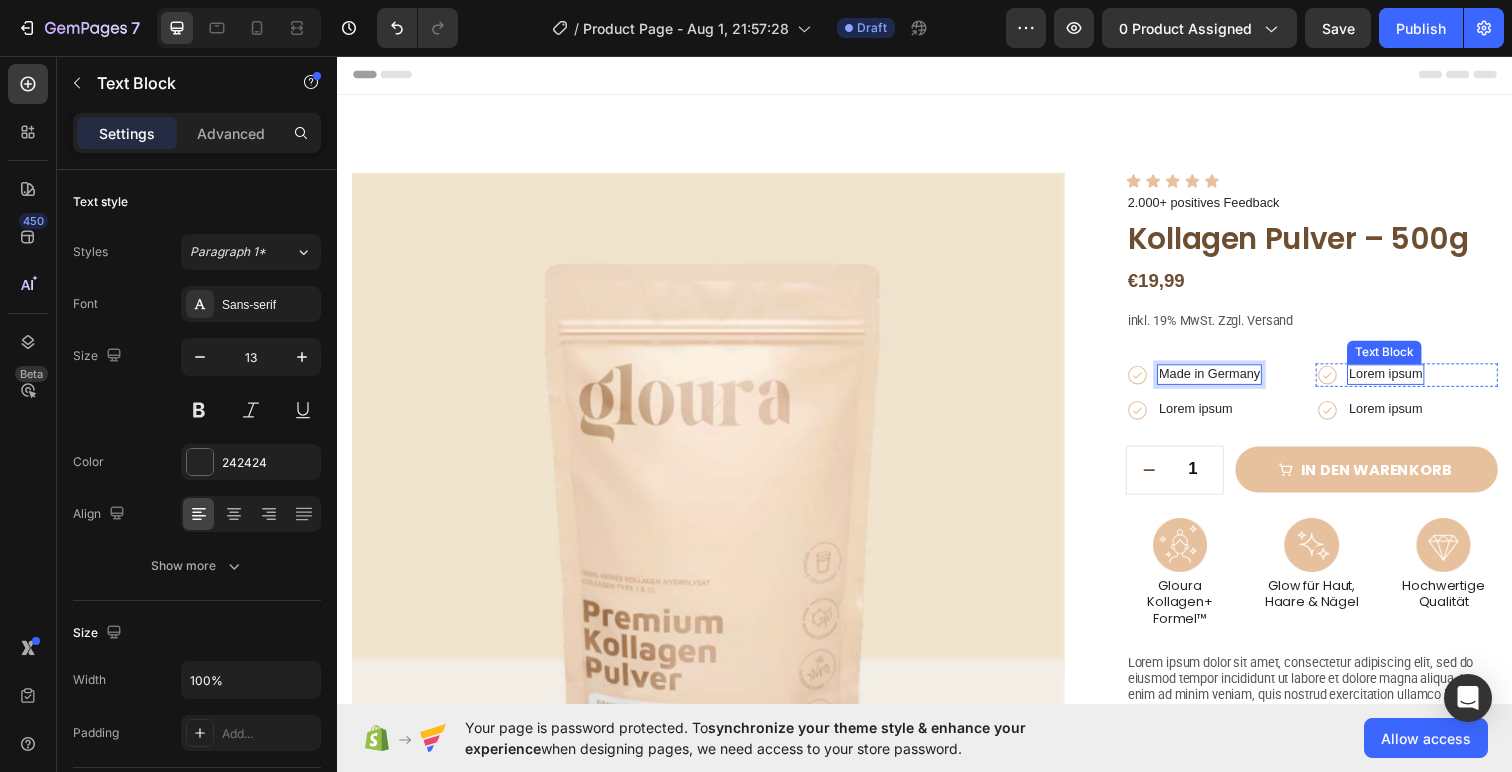click on "Lorem ipsum" at bounding box center [1407, 381] 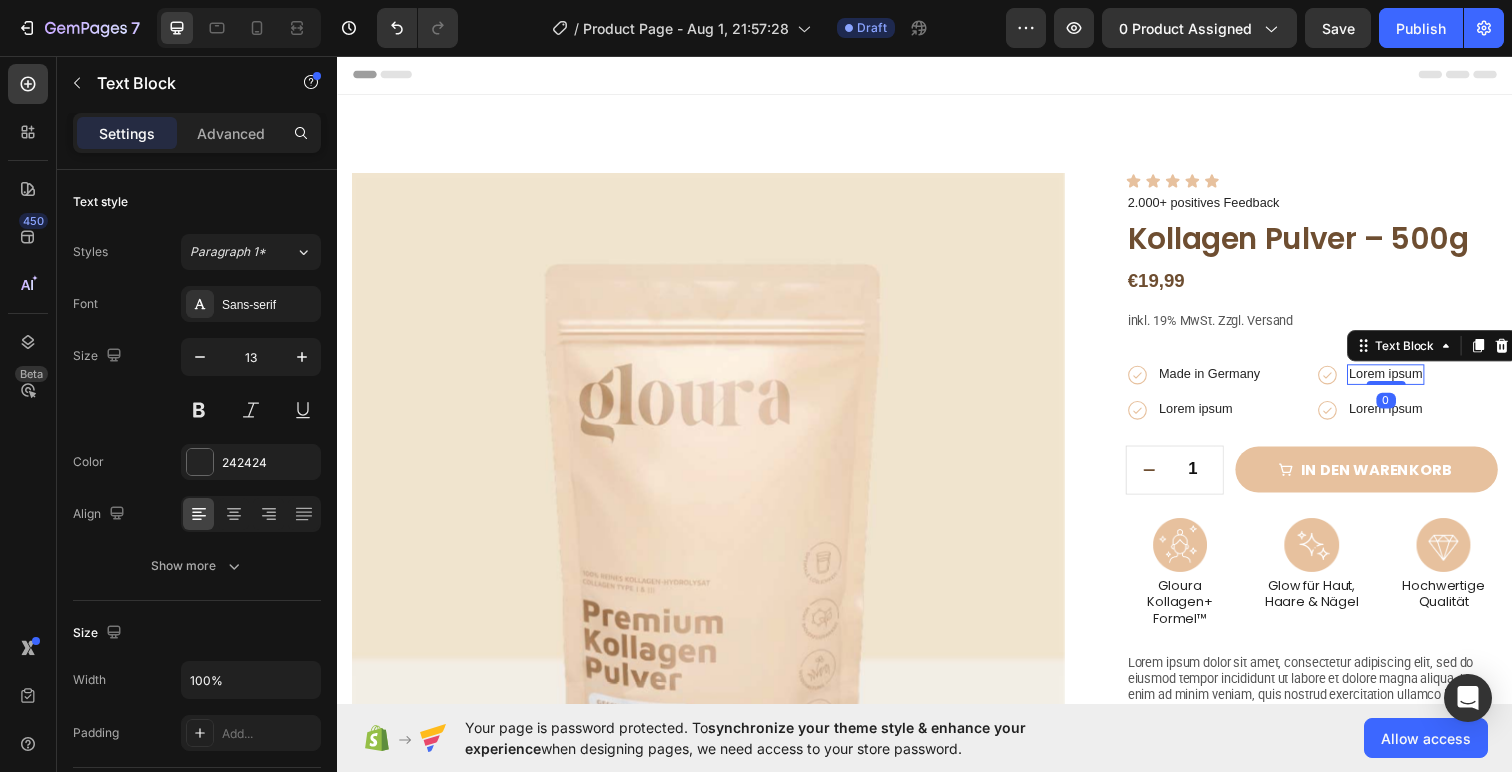 click on "Lorem ipsum" at bounding box center [1407, 381] 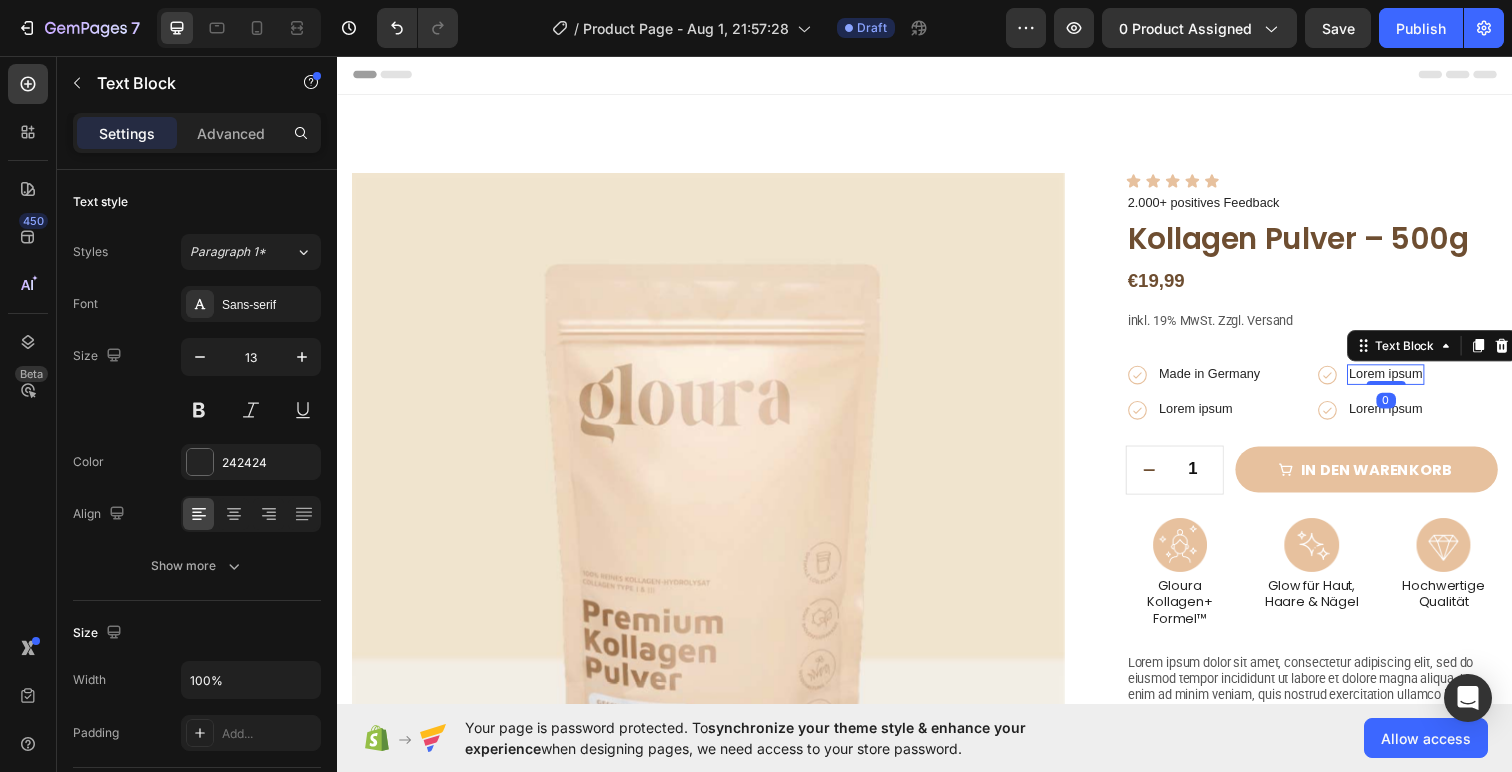 click on "Lorem ipsum" at bounding box center (1407, 381) 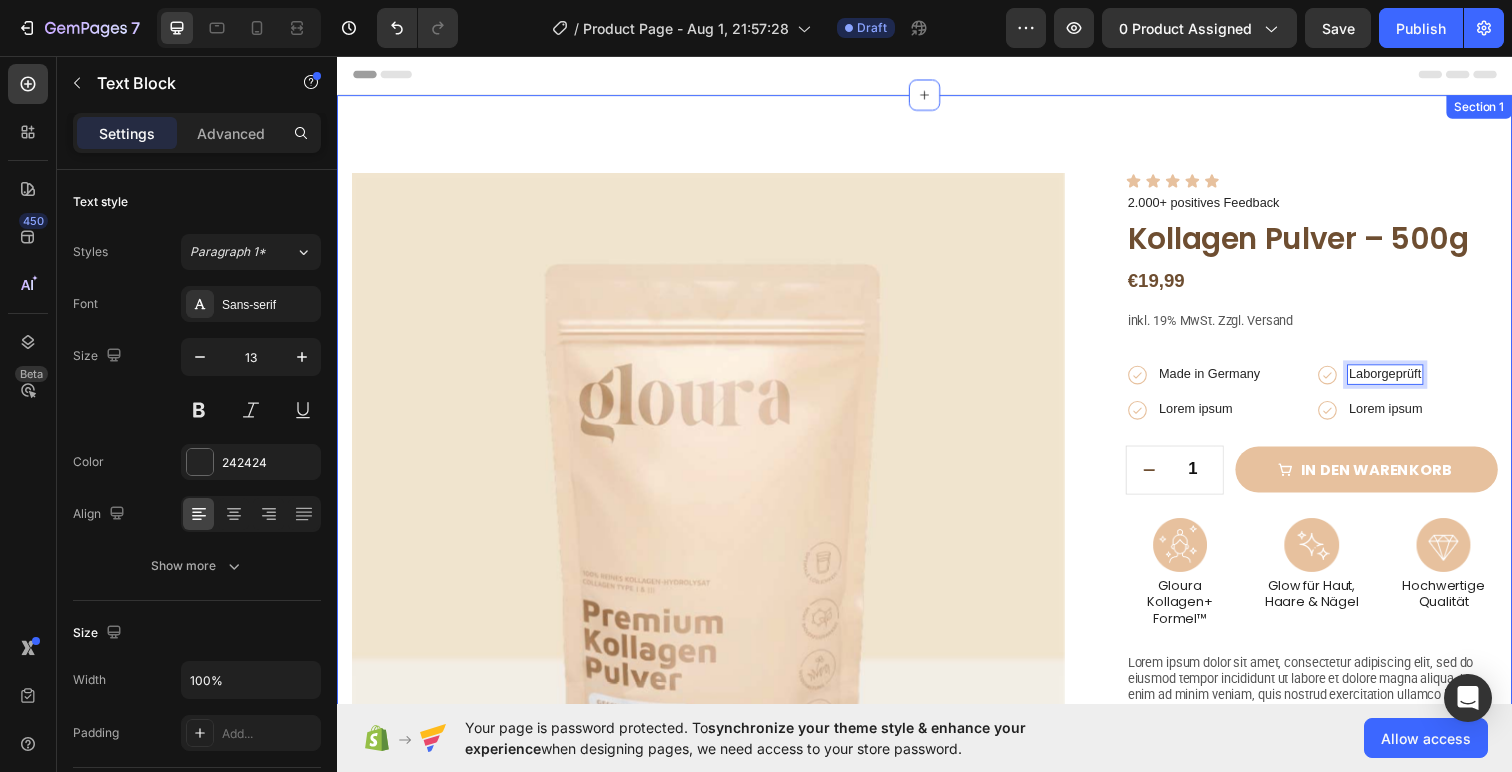 click on "€19,99" at bounding box center [1332, 286] 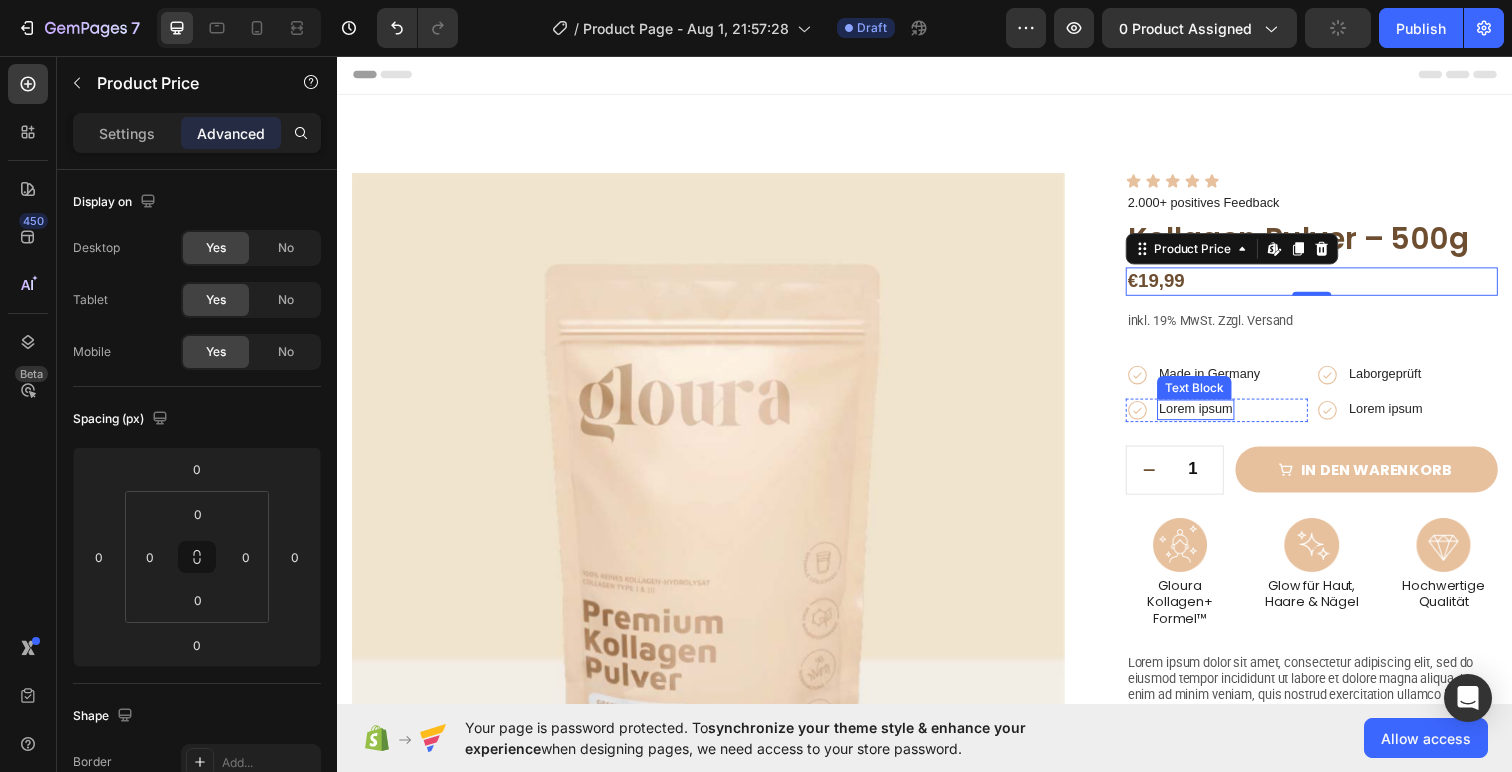click on "Lorem ipsum" at bounding box center (1213, 417) 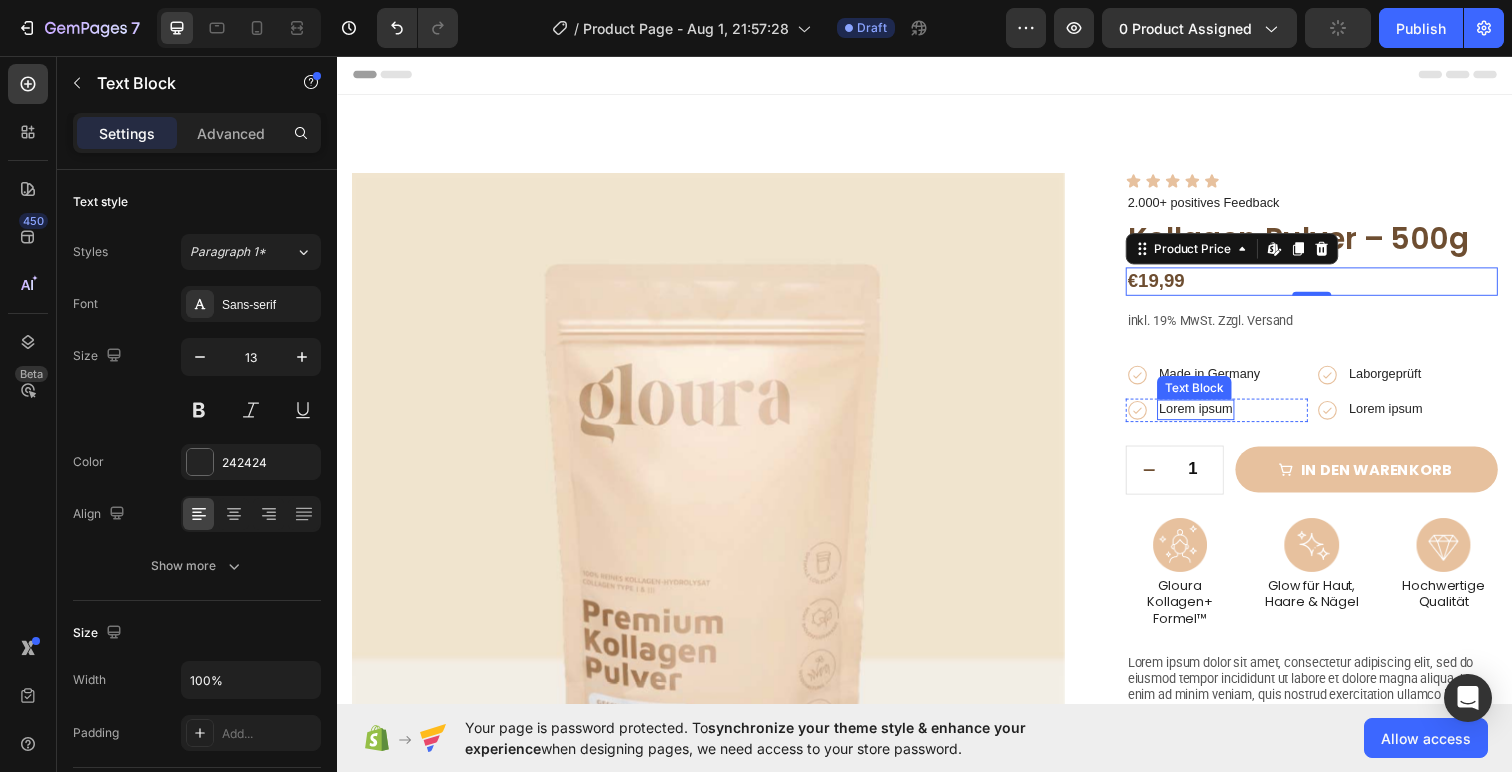 click on "Lorem ipsum" at bounding box center (1213, 417) 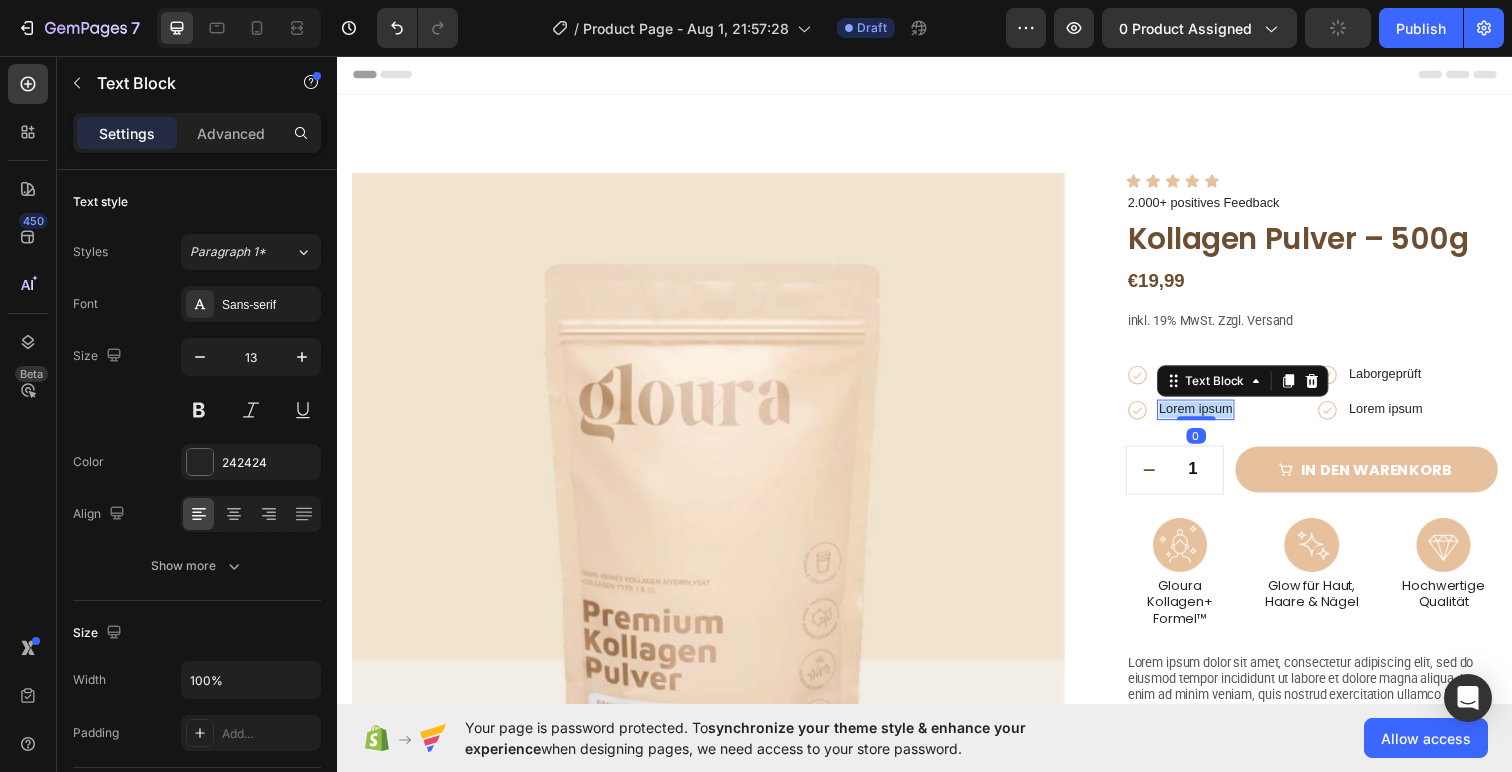 click on "Lorem ipsum" at bounding box center [1213, 417] 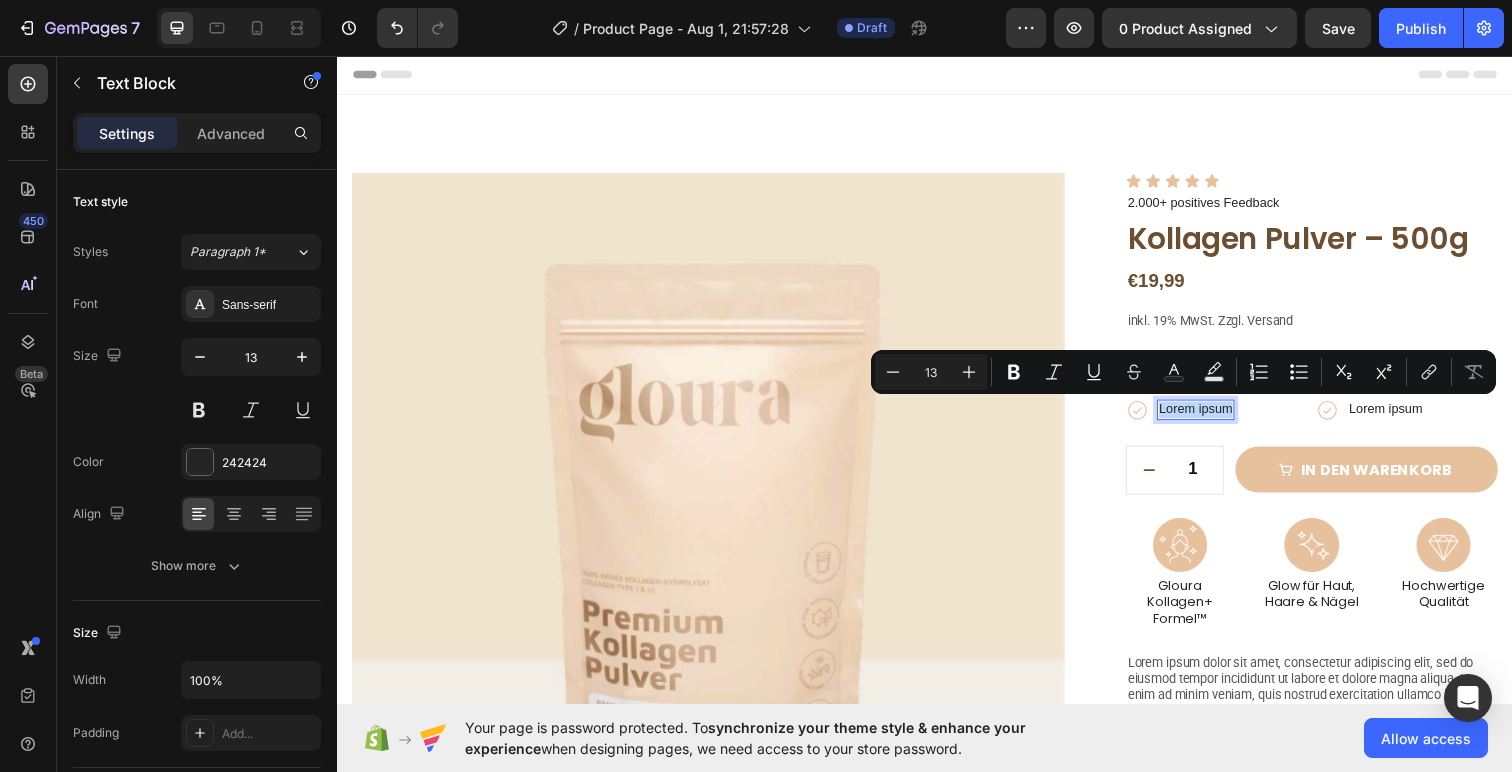 click on "Lorem ipsum" at bounding box center [1213, 417] 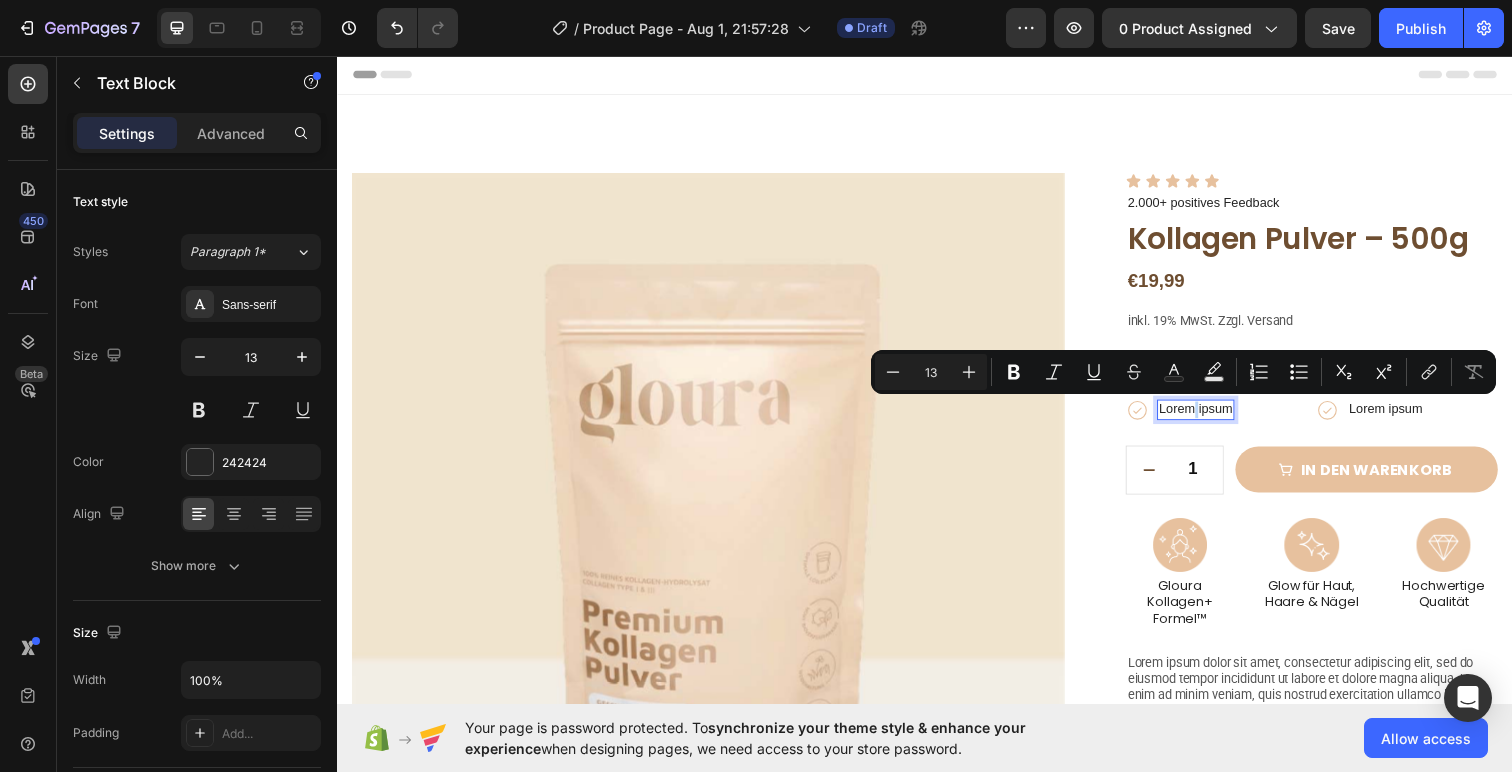 click on "Lorem ipsum" at bounding box center [1213, 417] 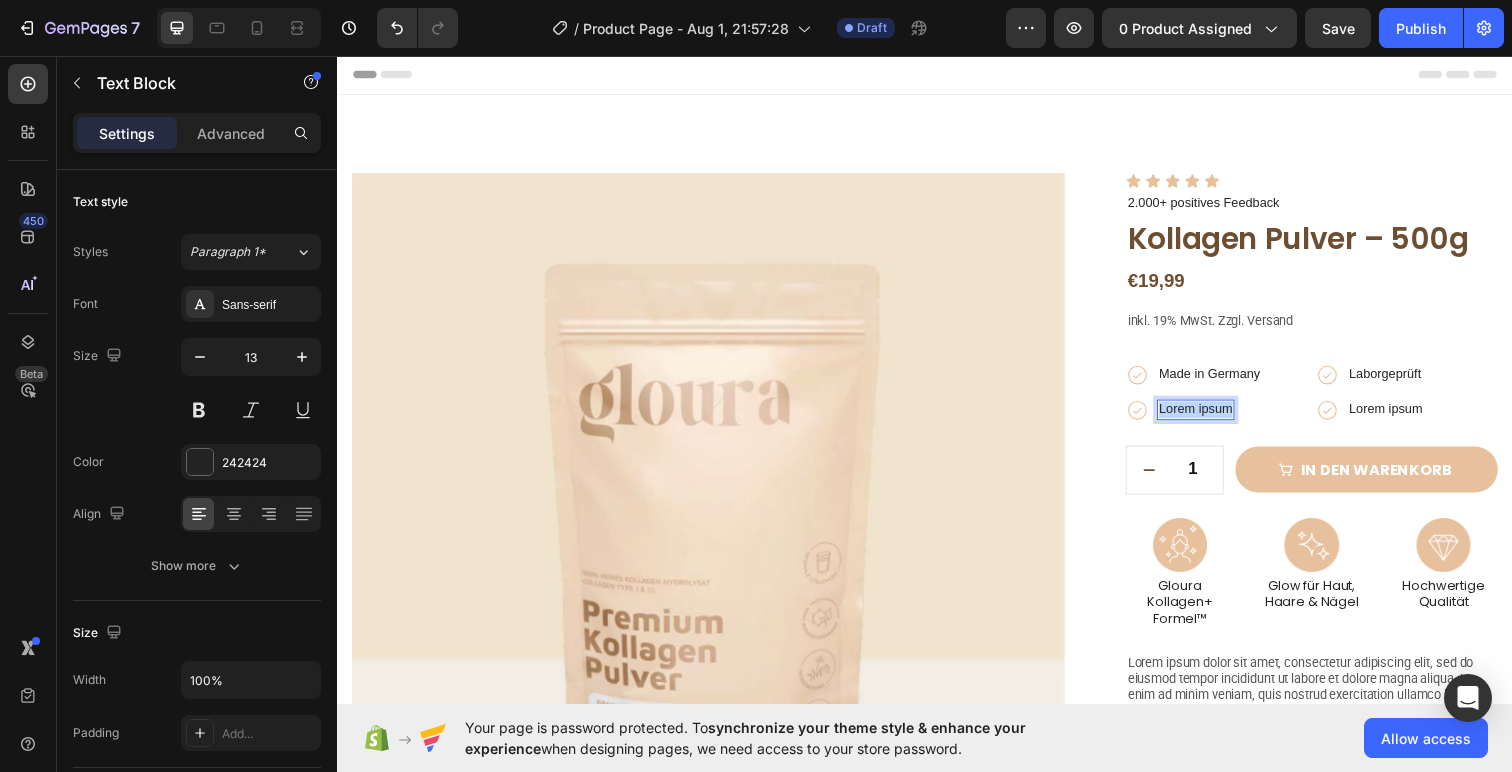 click on "Lorem ipsum" at bounding box center (1213, 417) 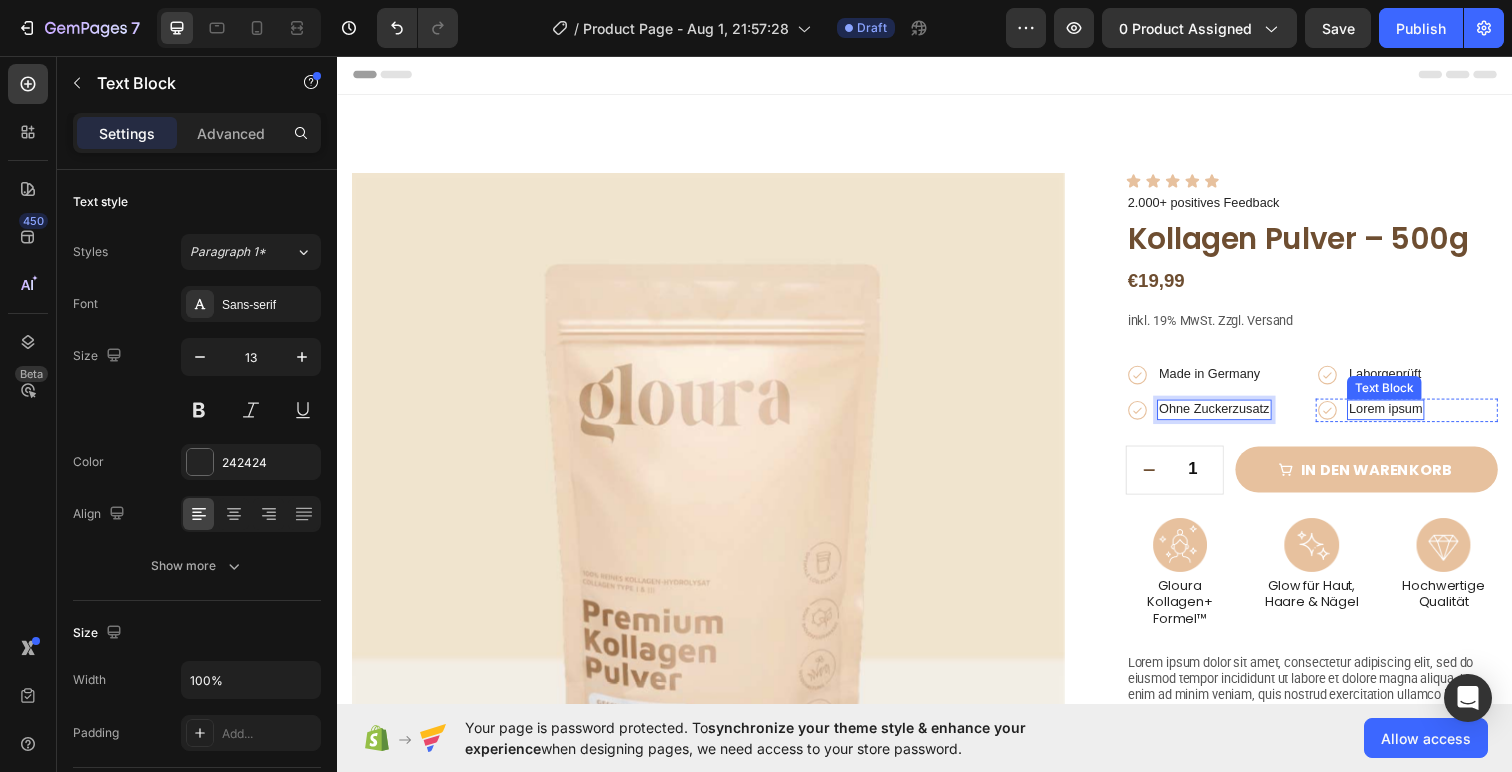 click on "Lorem ipsum" at bounding box center [1407, 417] 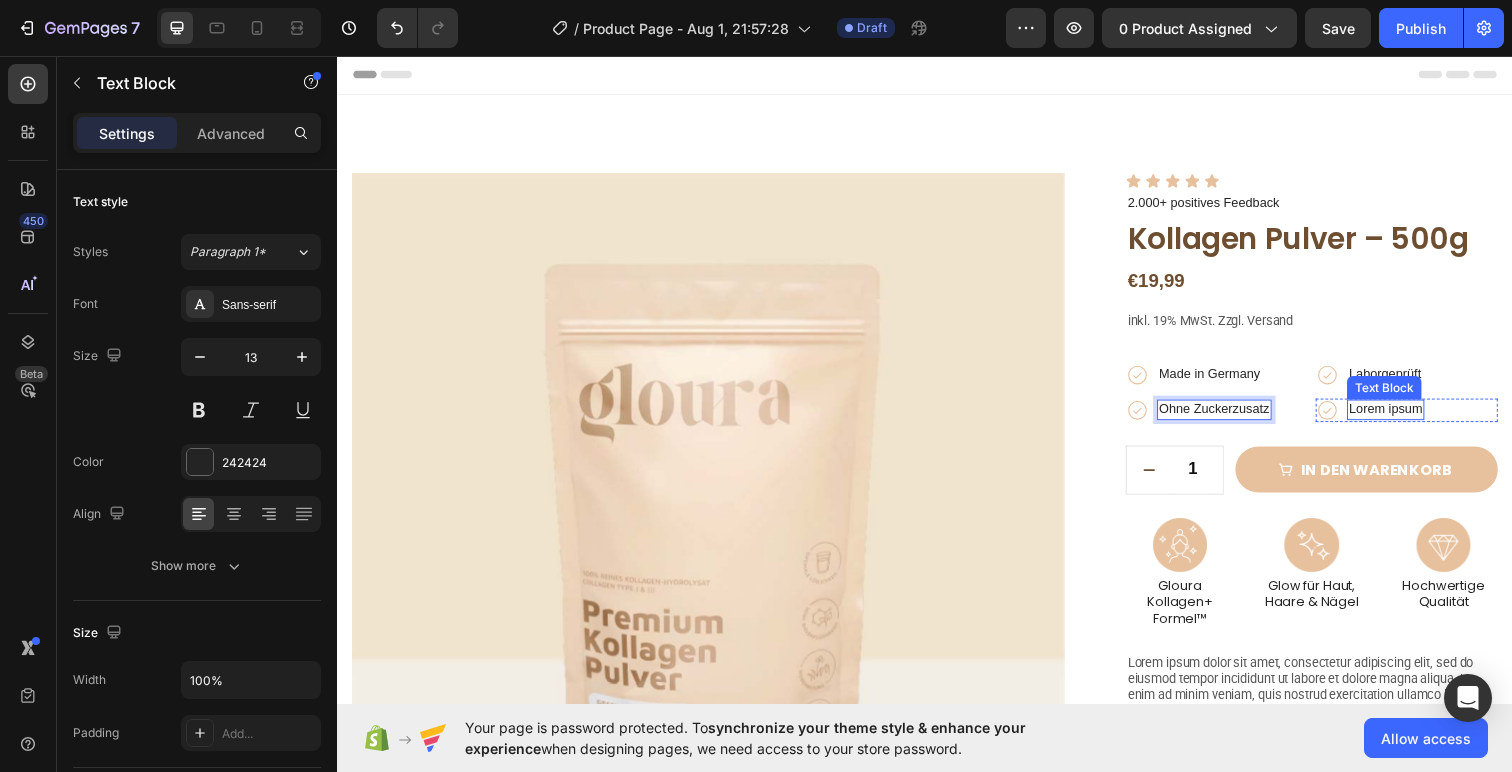 click on "Lorem ipsum" at bounding box center (1407, 417) 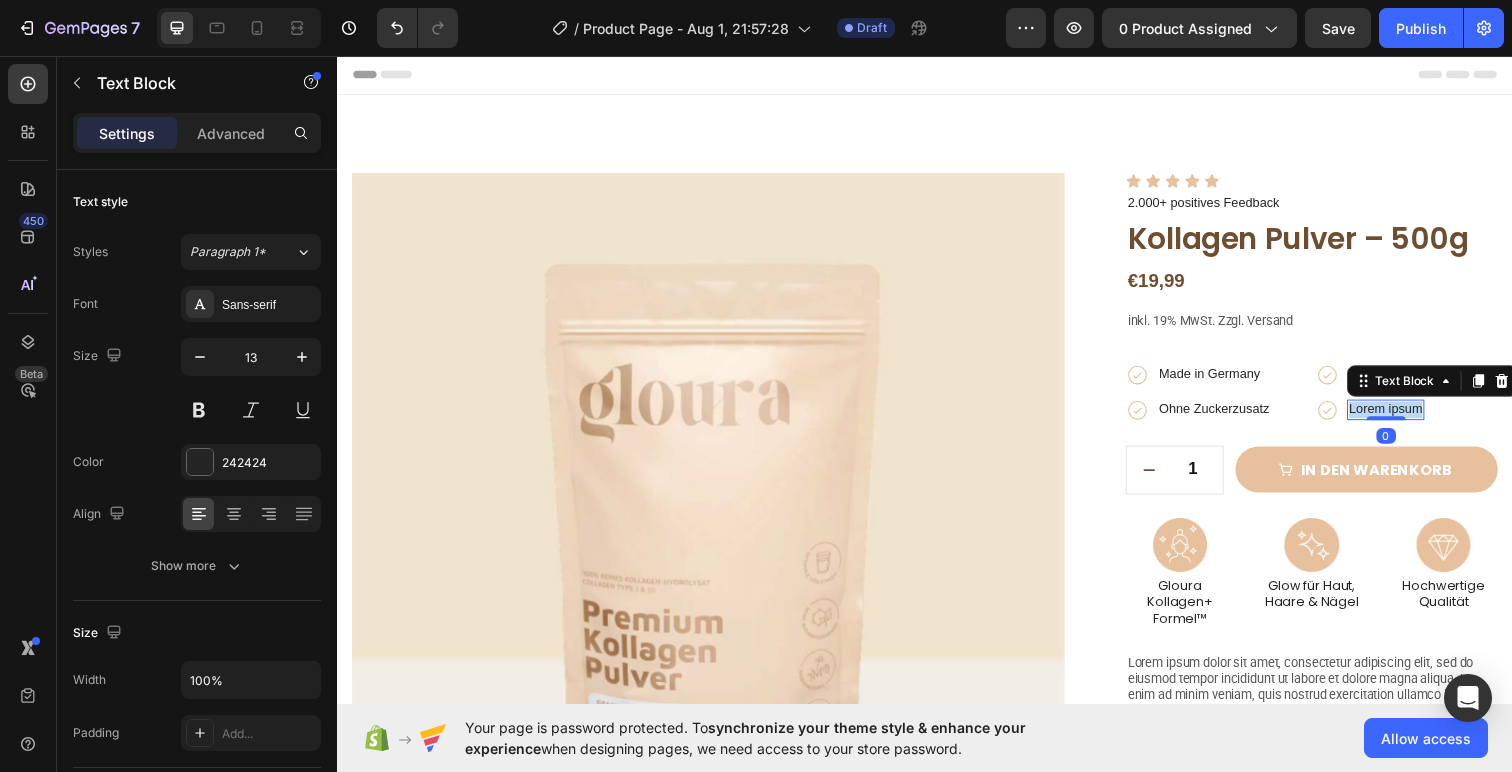click on "Lorem ipsum" at bounding box center [1407, 417] 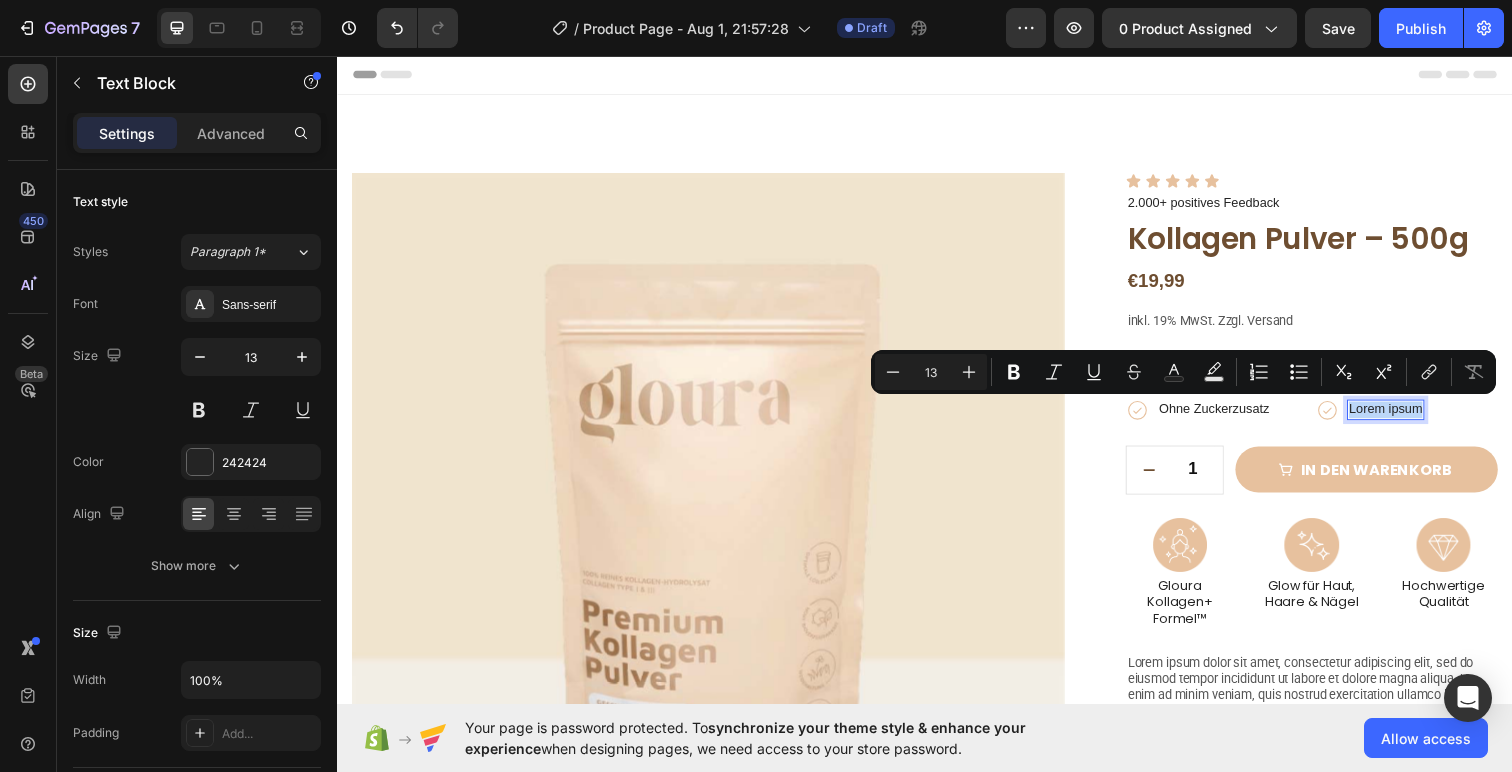click on "Lorem ipsum" at bounding box center (1407, 417) 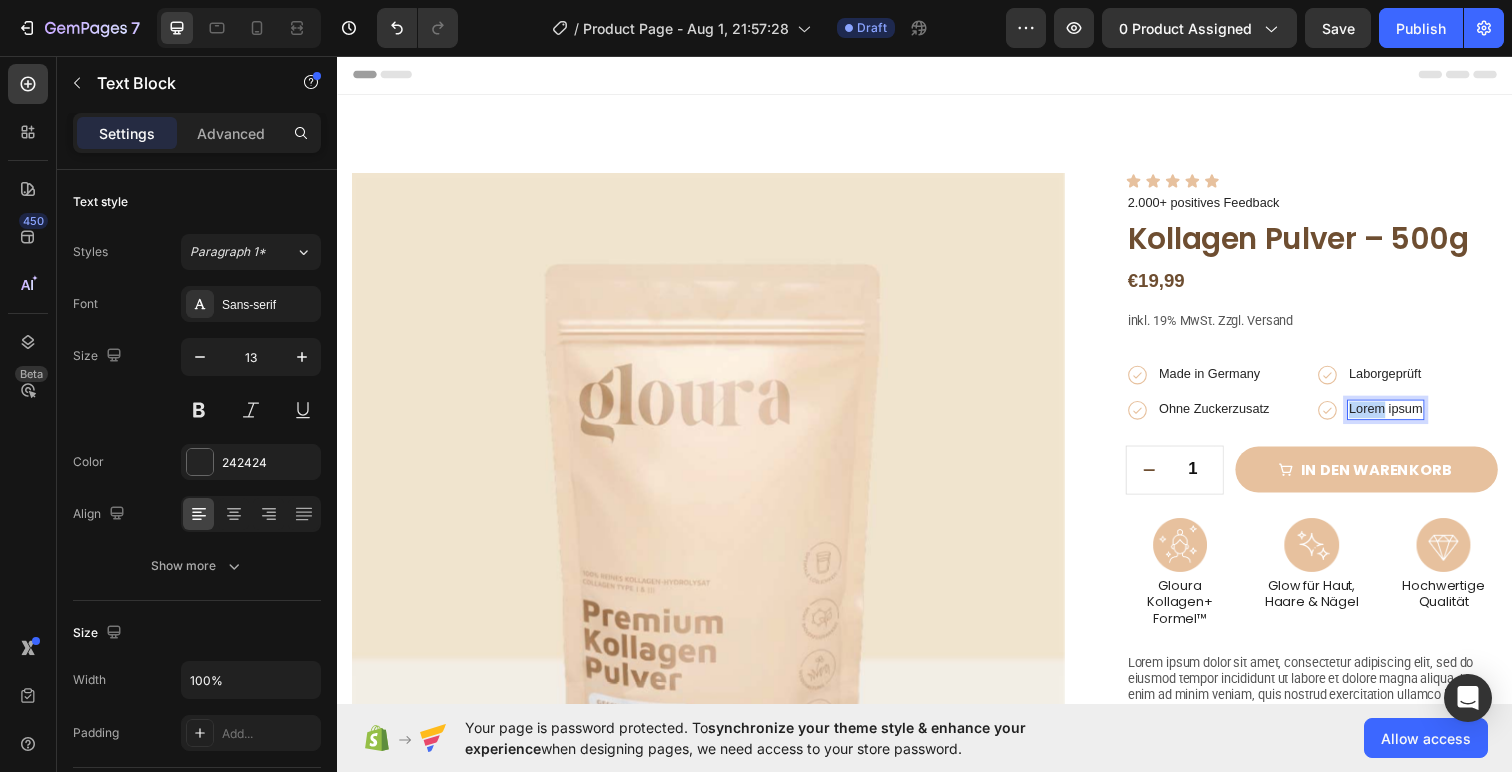 click on "Lorem ipsum" at bounding box center (1407, 417) 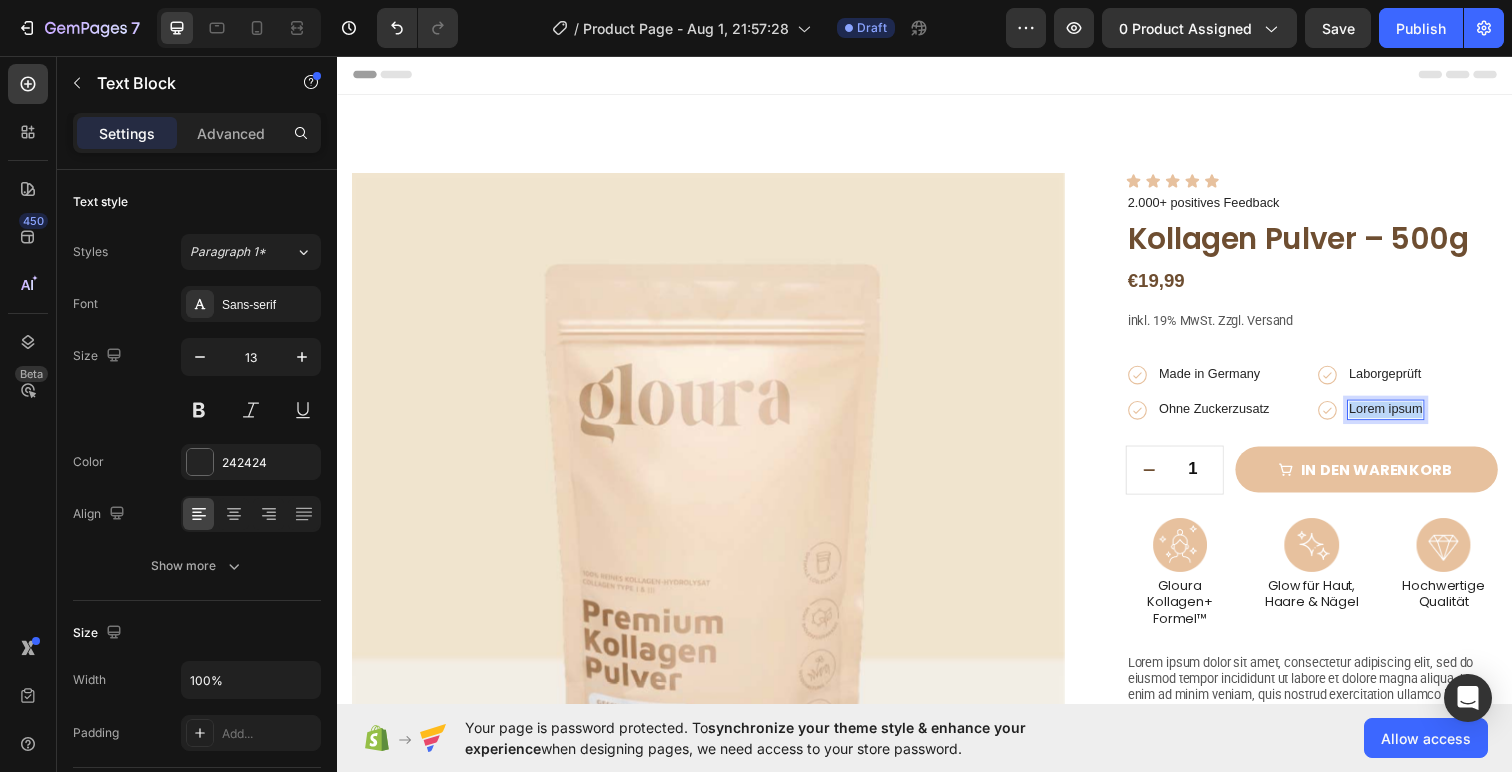 click on "Lorem ipsum" at bounding box center [1407, 417] 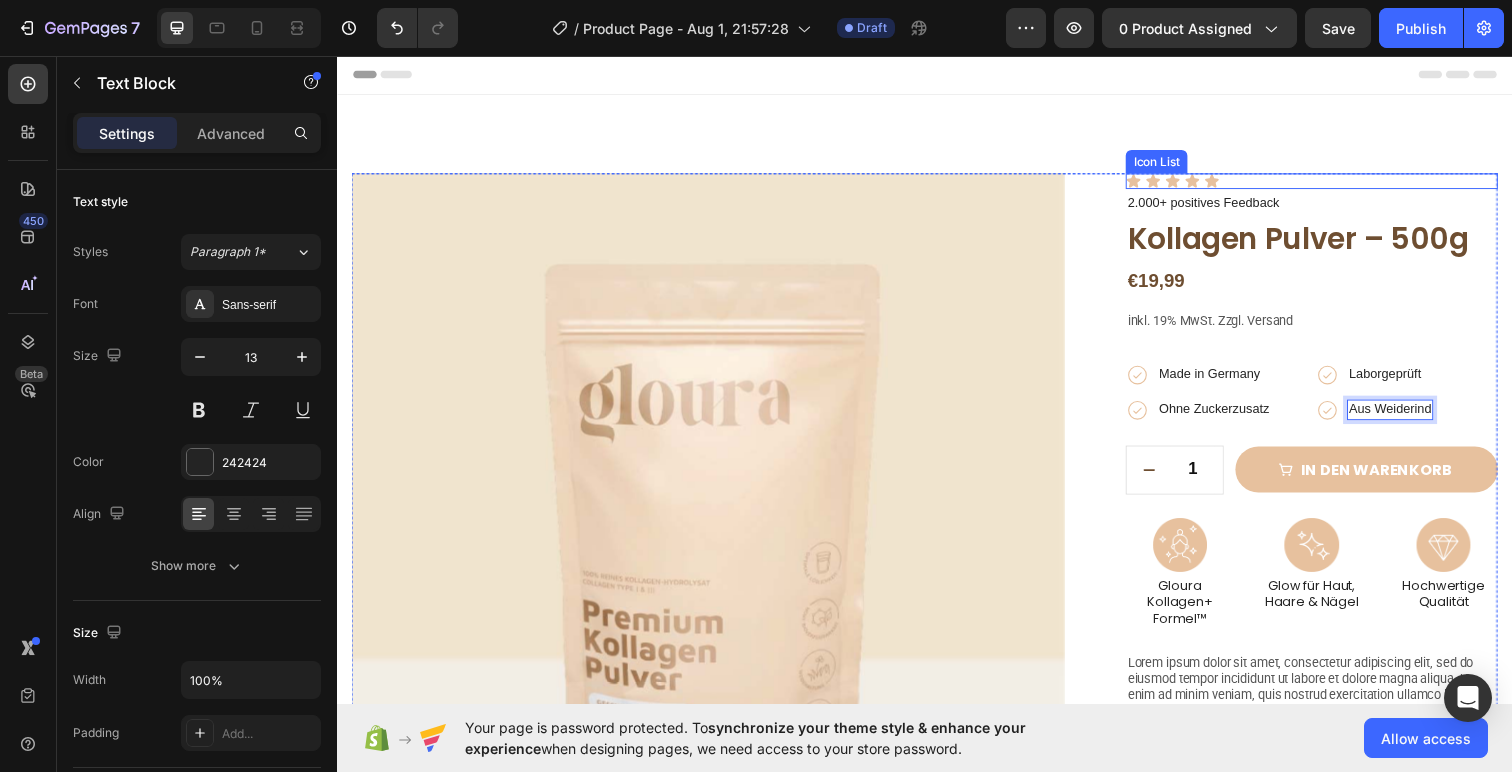 click on "Icon
Icon
Icon
Icon
Icon" at bounding box center (1332, 184) 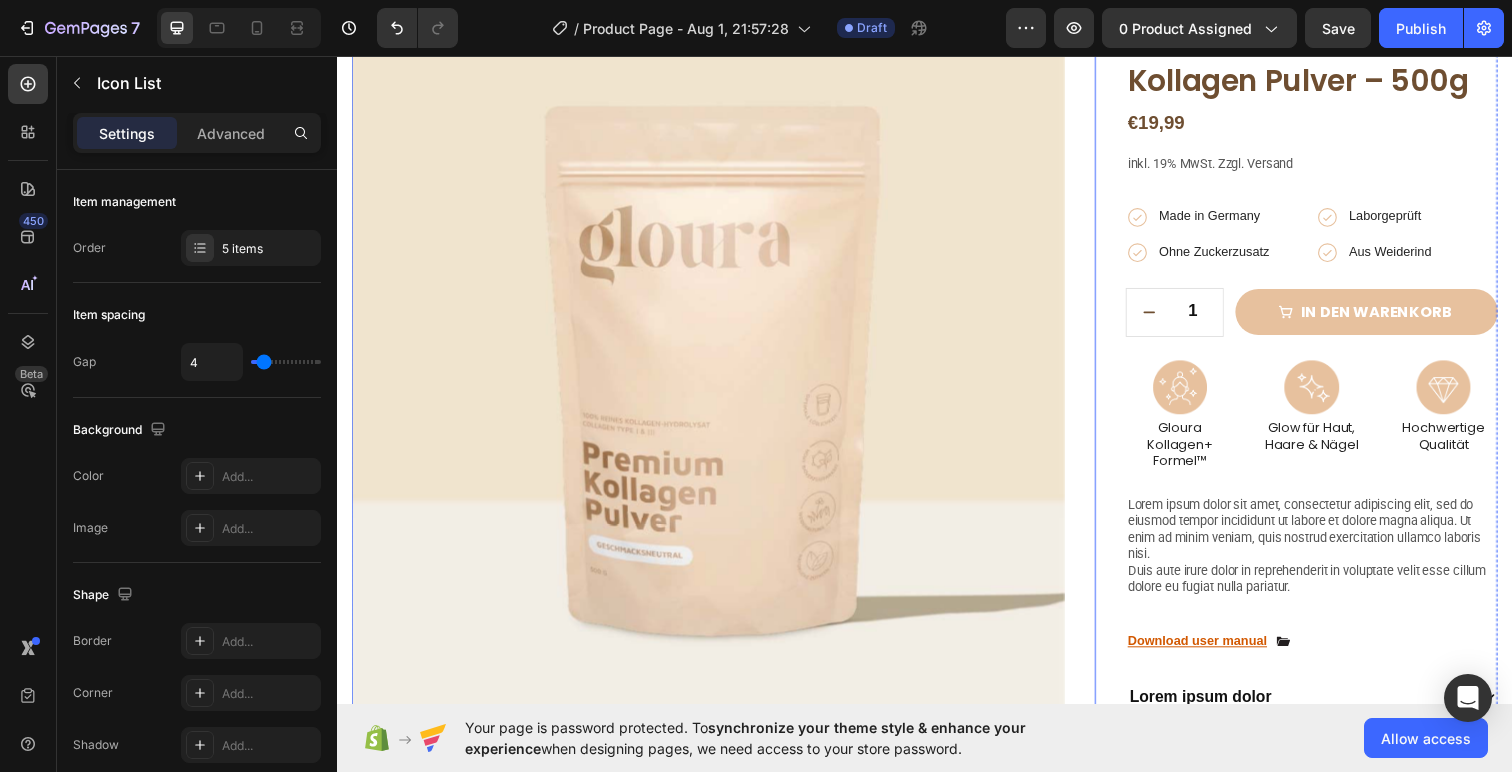 scroll, scrollTop: 99, scrollLeft: 0, axis: vertical 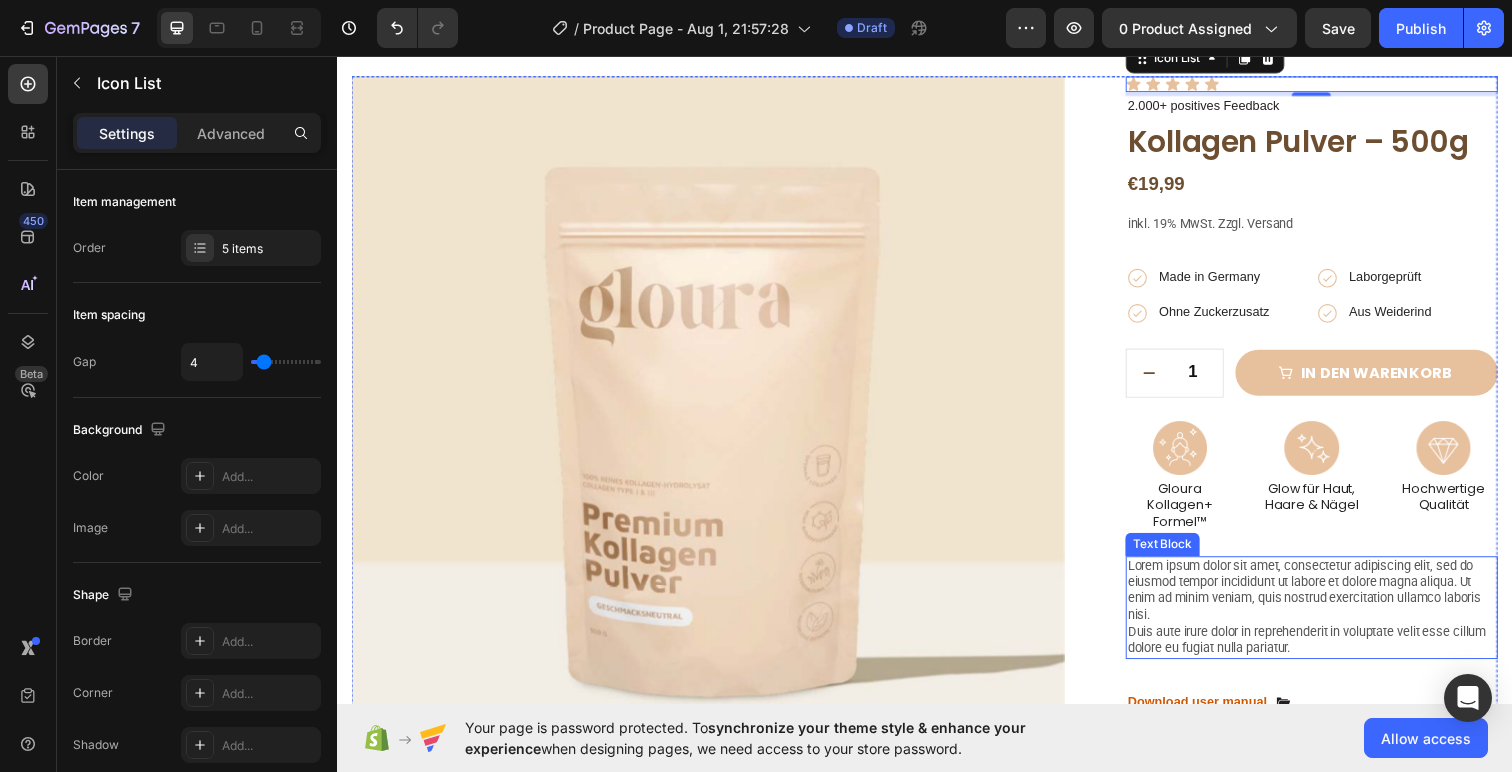 click on "Lorem ipsum dolor sit amet, consectetur adipiscing elit, sed do eiusmod tempor incididunt ut labore et dolore magna aliqua. Ut enim ad minim veniam, quis nostrud exercitation ullamco laboris nisi. Duis aute irure dolor in reprehenderit in voluptate velit esse cillum dolore eu fugiat nulla pariatur." at bounding box center (1332, 619) 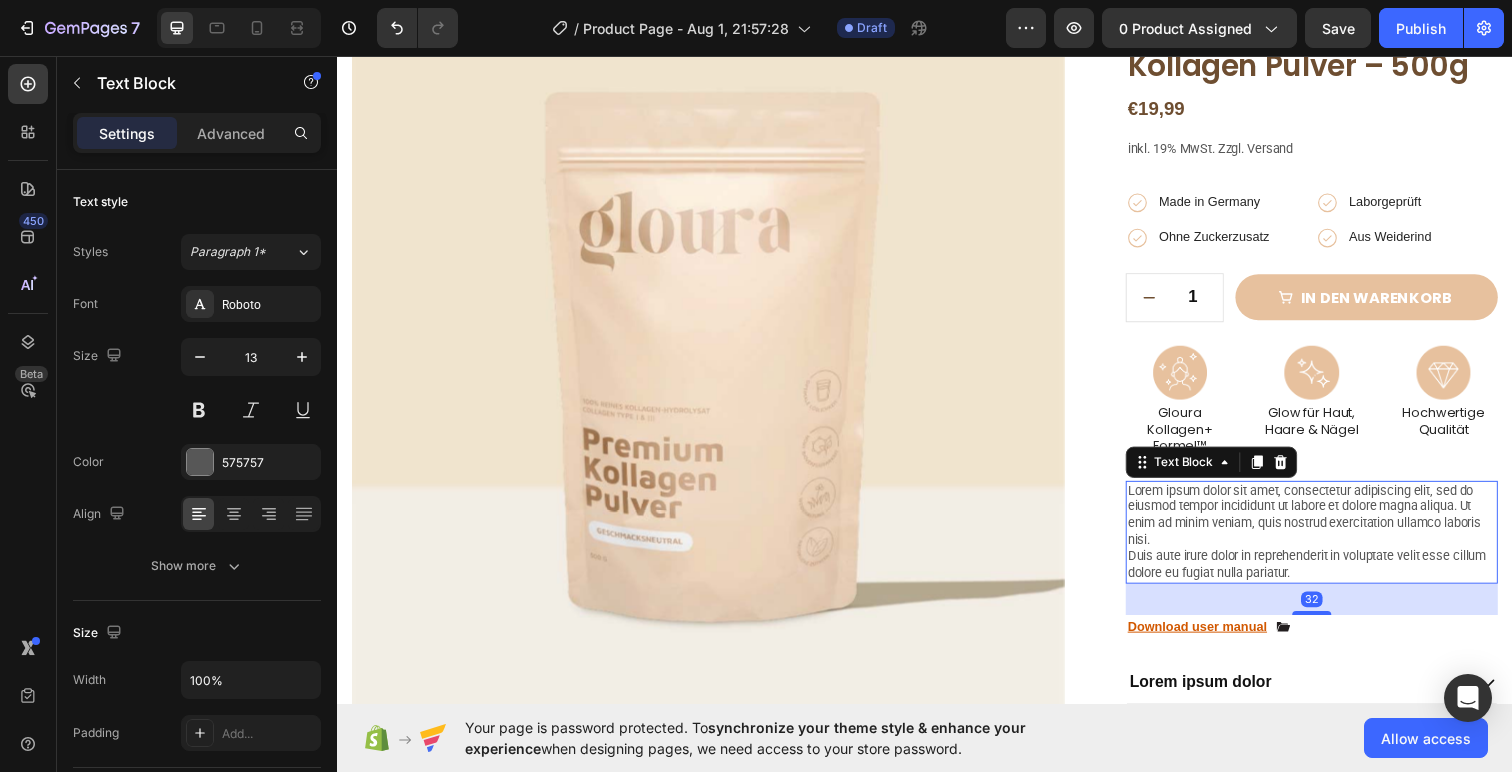 scroll, scrollTop: 185, scrollLeft: 0, axis: vertical 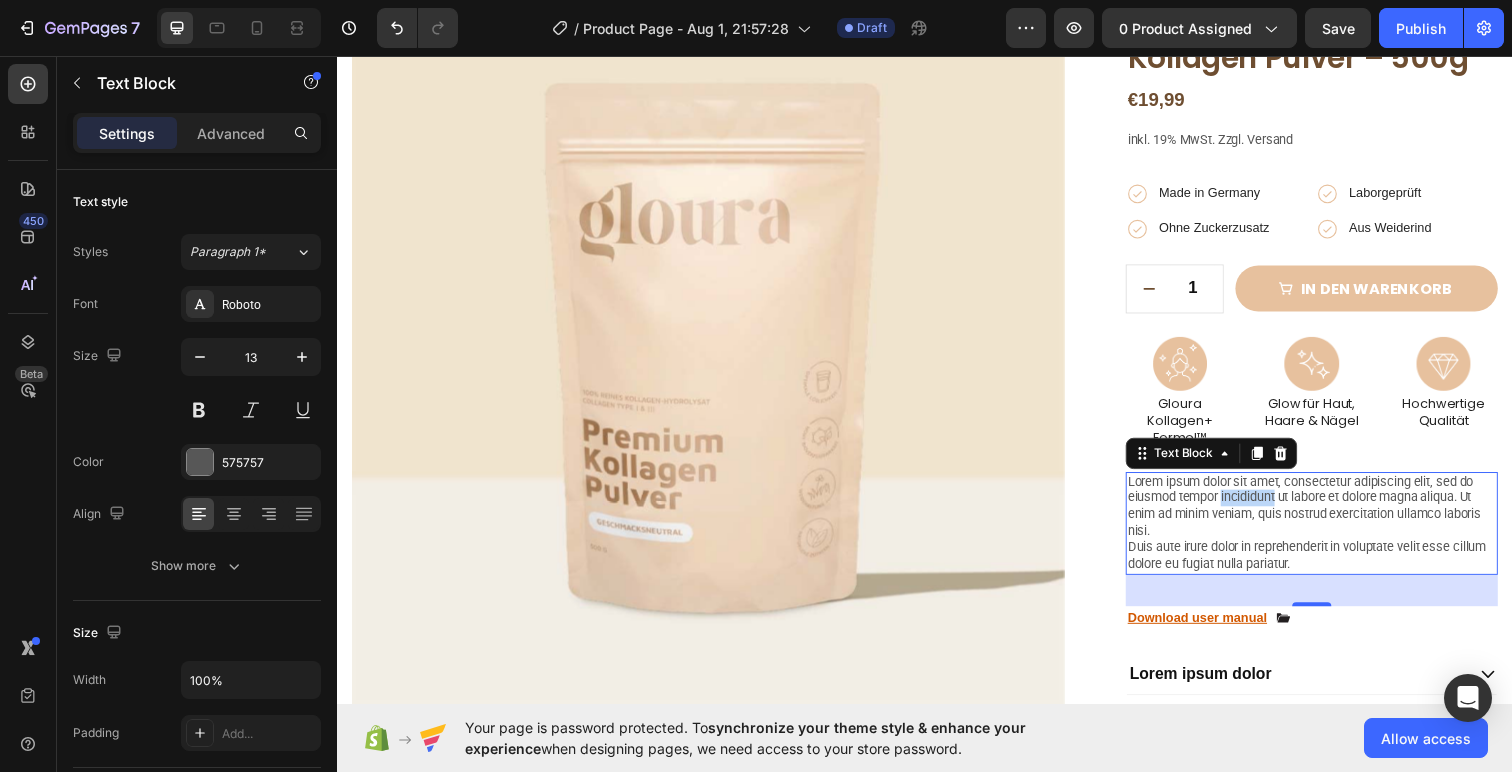 click on "Lorem ipsum dolor sit amet, consectetur adipiscing elit, sed do eiusmod tempor incididunt ut labore et dolore magna aliqua. Ut enim ad minim veniam, quis nostrud exercitation ullamco laboris nisi. Duis aute irure dolor in reprehenderit in voluptate velit esse cillum dolore eu fugiat nulla pariatur." at bounding box center (1332, 533) 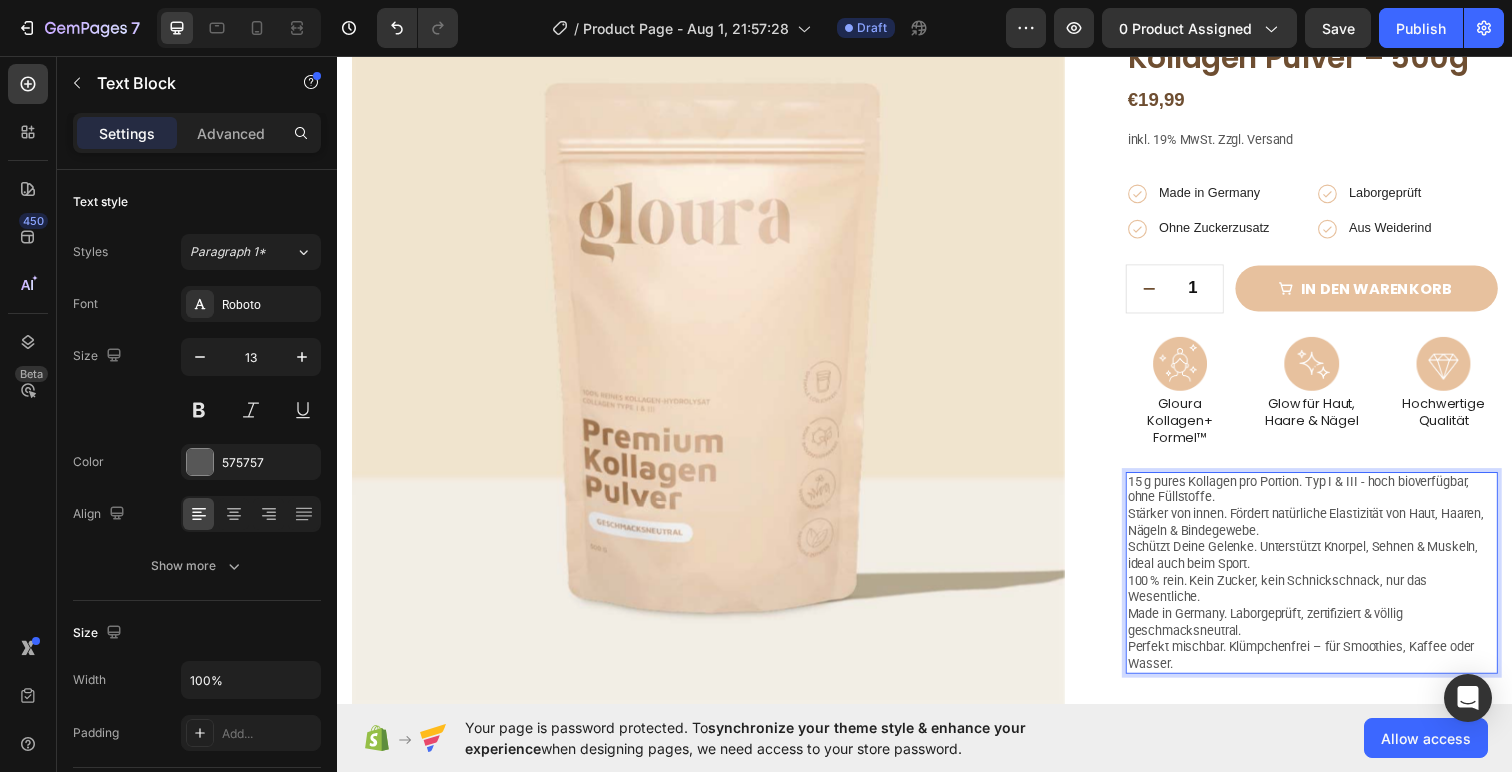 click on "15 g pures Kollagen pro Portion. Typ I & III - hoch bioverfügbar, ohne Füllstoffe. Stärker von innen. Fördert natürliche Elastizität von Haut, Haaren, Nägeln & Bindegewebe. Schützt Deine Gelenke. Unterstützt Knorpel, Sehnen & Muskeln, ideal auch beim Sport. 100 % rein. Kein Zucker, kein Schnickschnack, nur das Wesentliche. Made in Germany. Laborgeprüft, zertifiziert & völlig geschmacksneutral. Perfekt mischbar. Klümpchenfrei – für Smoothies, Kaffee oder Wasser." at bounding box center [1332, 584] 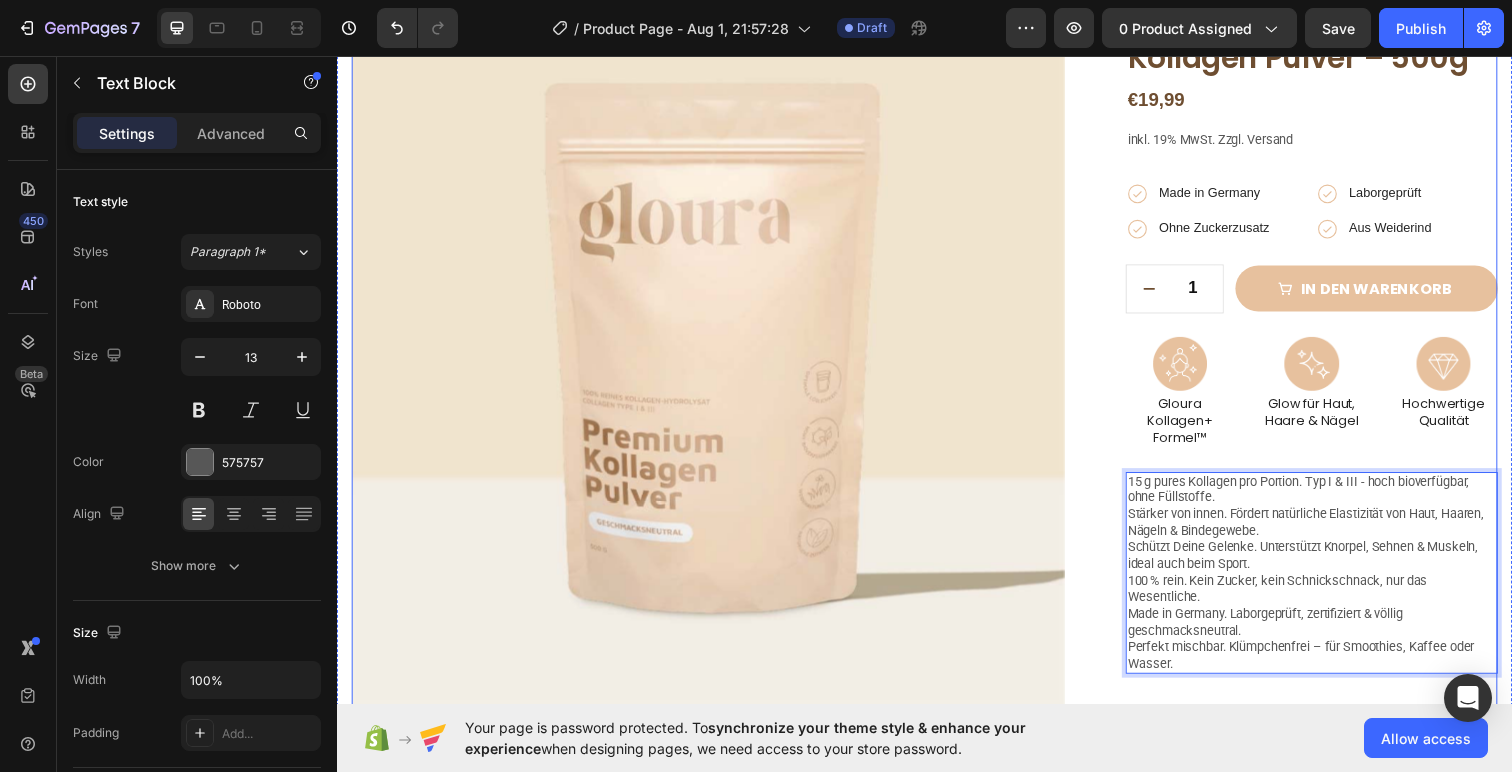 click on "Product Images Image Image Row Image Image Row Image Image Row Row
Icon
Icon
Icon
Icon
Icon Icon List 2.000+ positives Feedback Text Block Kollagen Pulver – 500g Product Title €19,99 Product Price Product Price Row inkl. 19% MwSt. Zzgl. Versand Text Block
Icon Made in Germany Text Block Row
Icon Laborgeprüft Text Block Row Row
Icon Ohne Zuckerzusatz Text Block Row
Icon Aus Weiderind Text Block Row Row Row
1
Product Quantity Row
in den warenkorb Add to Cart Row
Icon Lorem ipsum Text Block Row
Icon Lorem ipsum Text Block Row Row
Icon Lorem ipsum Text Block Row
Icon Lorem ipsum Text Block Row Row Row Image Gloura Kollagen+ Formel™ Text Block Image Glow für Haut, Haare & Nägel Text Block Image Hochwertige Qualität Text Block Row" at bounding box center (937, 498) 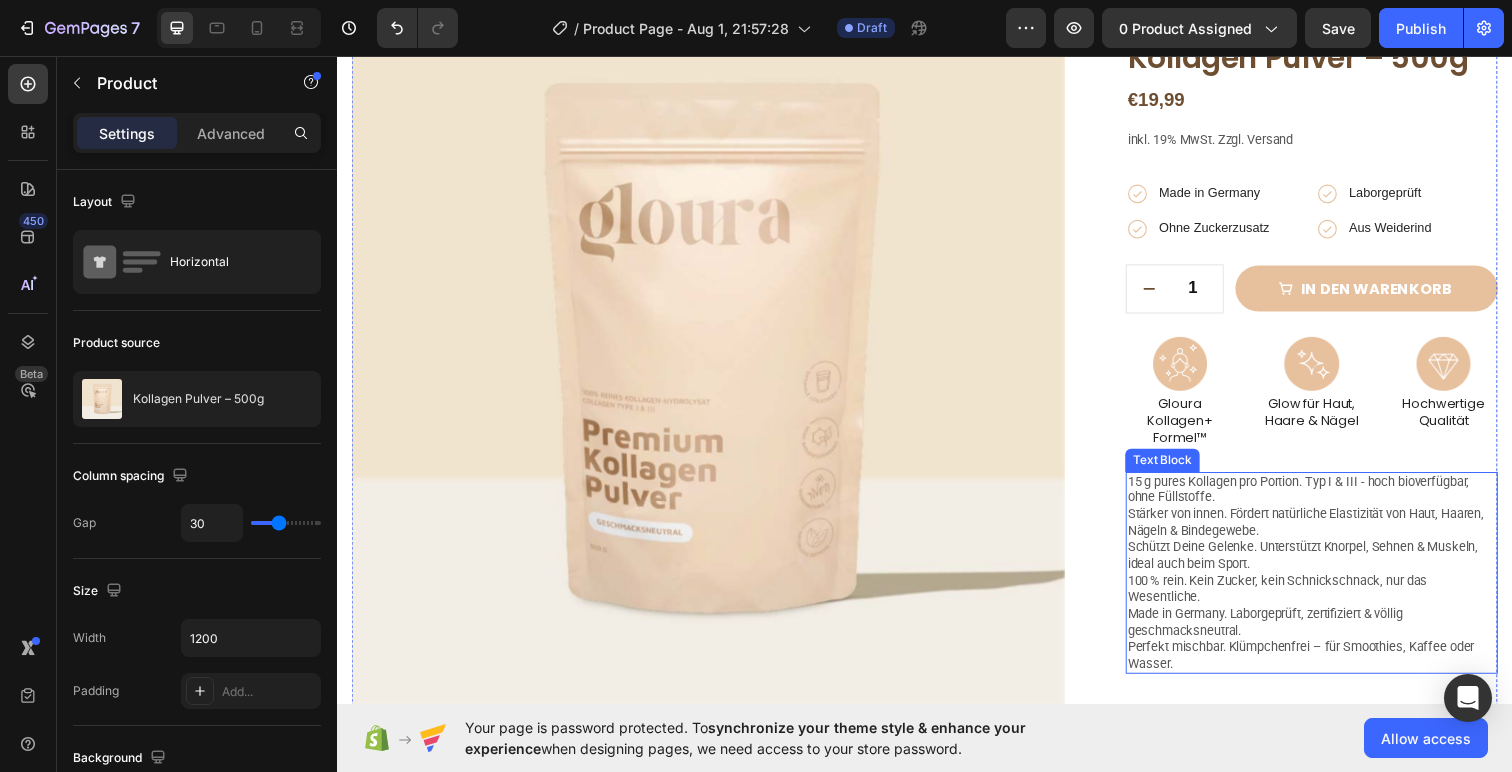 click on "15 g pures Kollagen pro Portion. Typ I & III - hoch bioverfügbar, ohne Füllstoffe. Stärker von innen. Fördert natürliche Elastizität von Haut, Haaren, Nägeln & Bindegewebe. Schützt Deine Gelenke. Unterstützt Knorpel, Sehnen & Muskeln, ideal auch beim Sport. 100 % rein. Kein Zucker, kein Schnickschnack, nur das Wesentliche. Made in Germany. Laborgeprüft, zertifiziert & völlig geschmacksneutral. Perfekt mischbar. Klümpchenfrei – für Smoothies, Kaffee oder Wasser." at bounding box center [1332, 584] 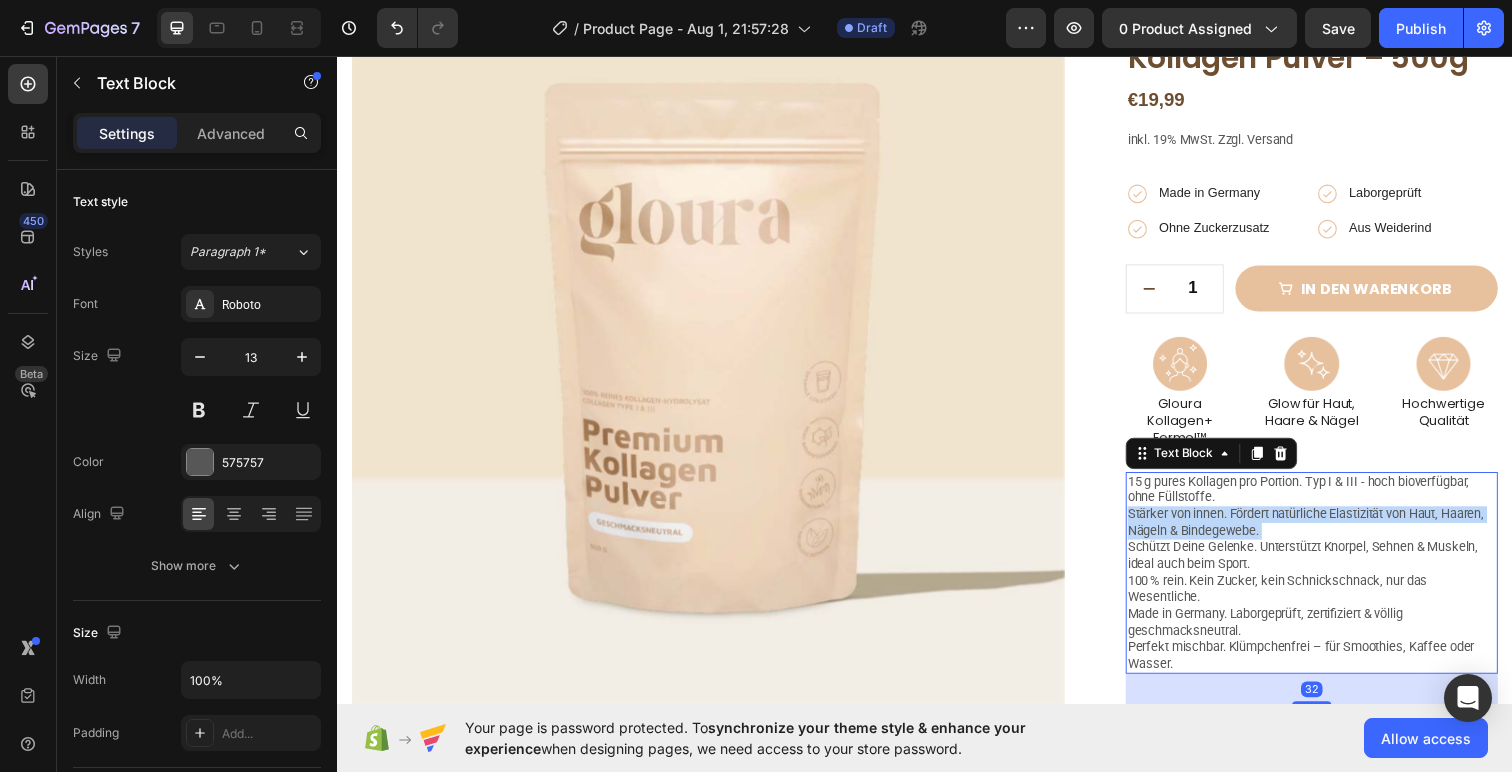 click on "15 g pures Kollagen pro Portion. Typ I & III - hoch bioverfügbar, ohne Füllstoffe. Stärker von innen. Fördert natürliche Elastizität von Haut, Haaren, Nägeln & Bindegewebe. Schützt Deine Gelenke. Unterstützt Knorpel, Sehnen & Muskeln, ideal auch beim Sport. 100 % rein. Kein Zucker, kein Schnickschnack, nur das Wesentliche. Made in Germany. Laborgeprüft, zertifiziert & völlig geschmacksneutral. Perfekt mischbar. Klümpchenfrei – für Smoothies, Kaffee oder Wasser." at bounding box center [1332, 584] 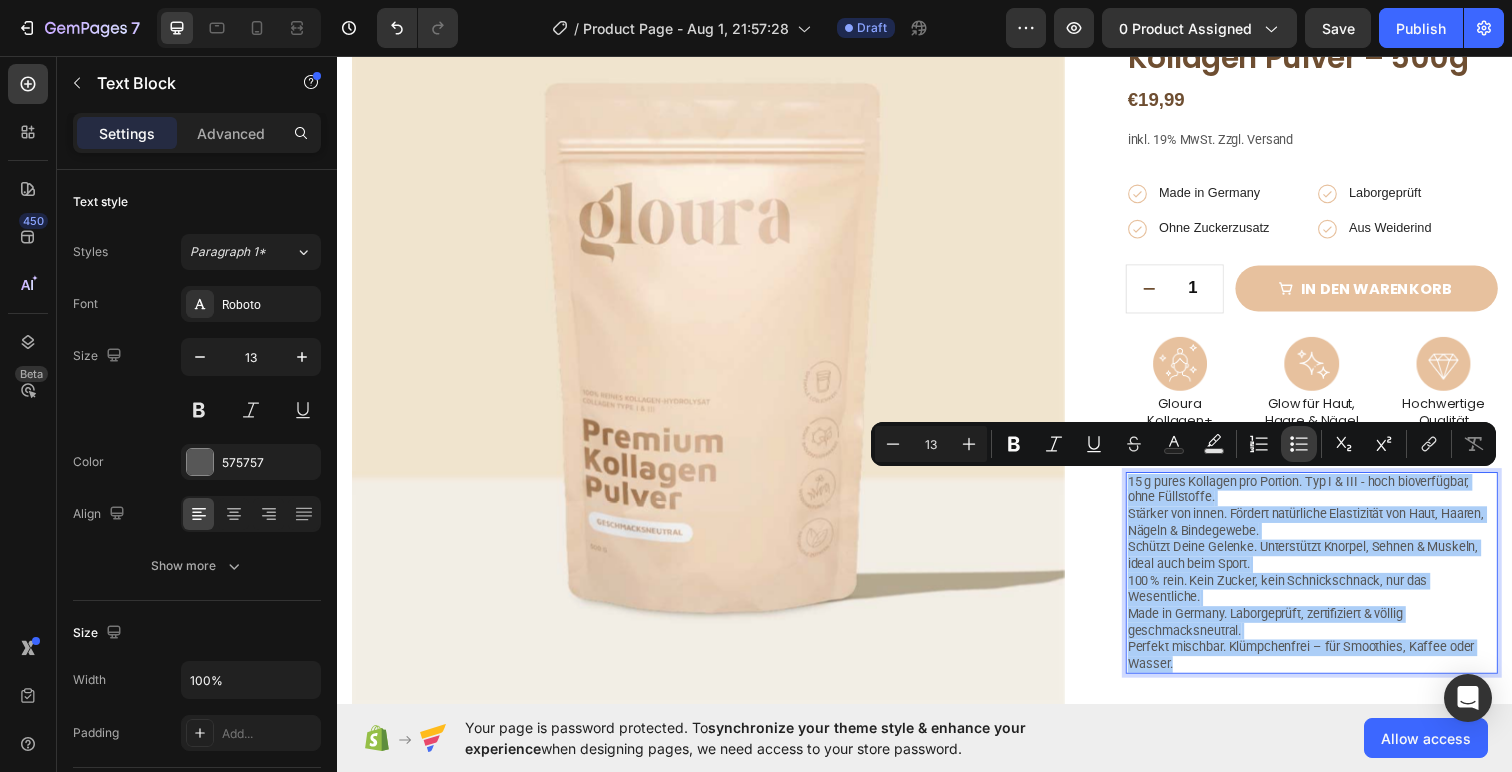 click 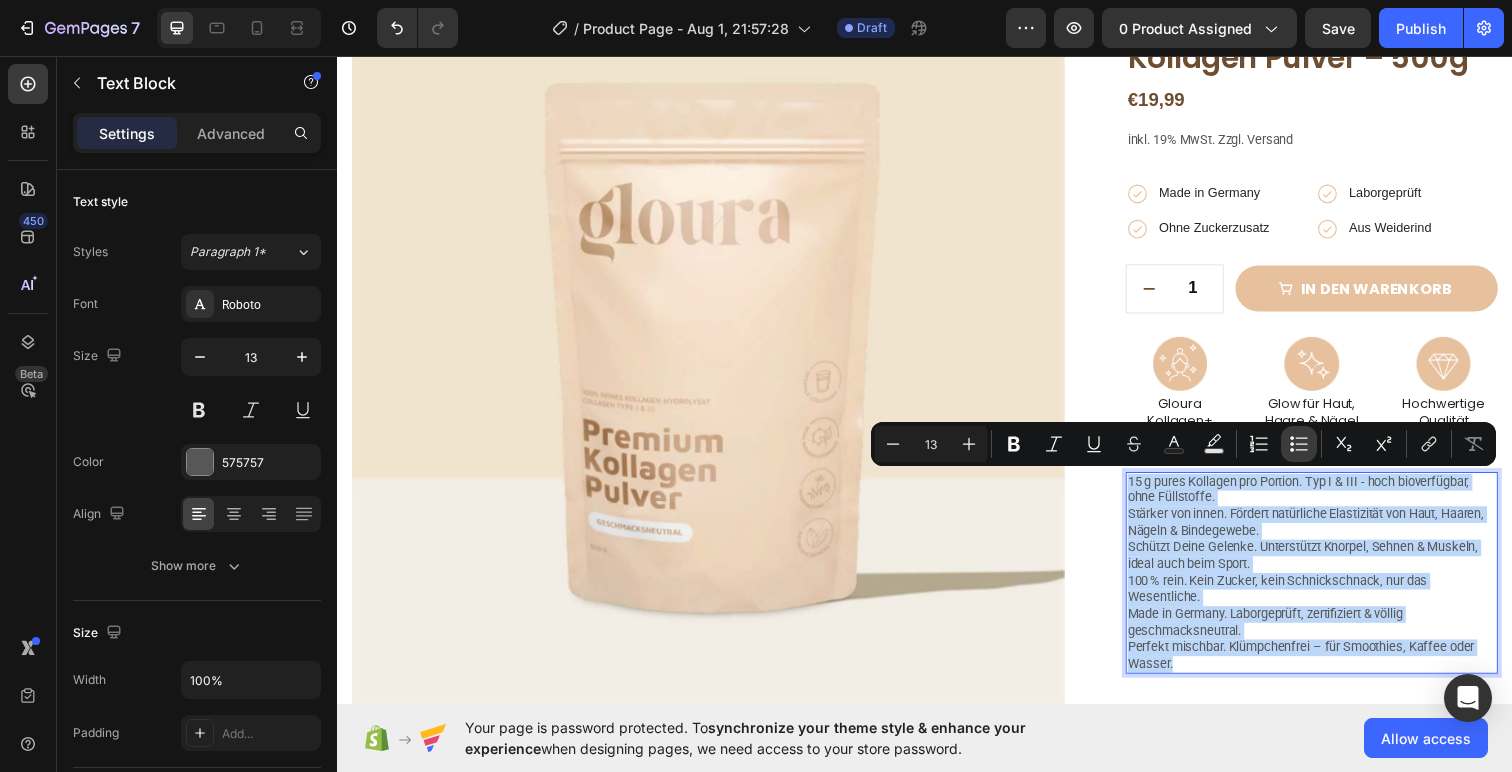 type on "13" 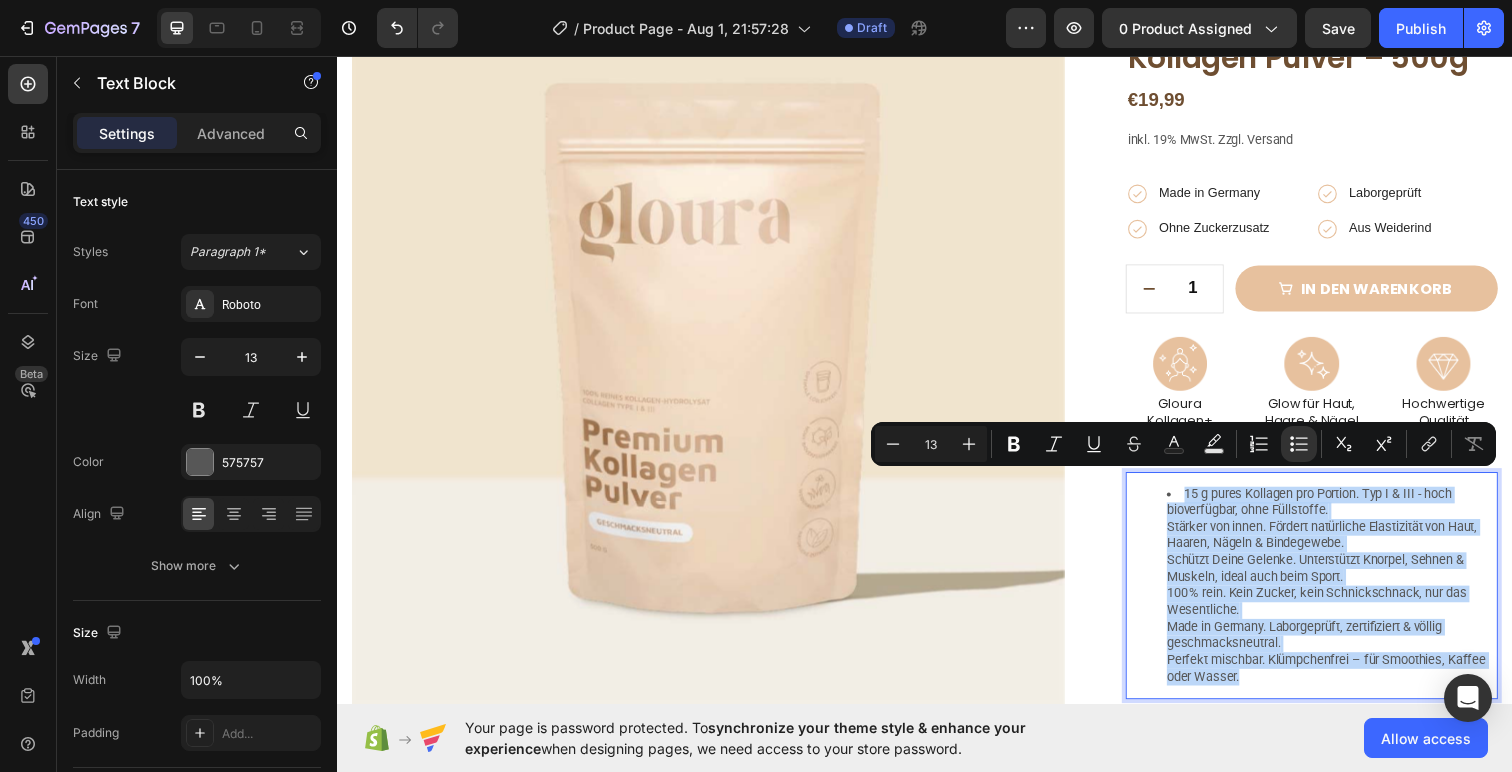 click on "15 g pures Kollagen pro Portion. Typ I & III - hoch bioverfügbar, ohne Füllstoffe. Stärker von innen. Fördert natürliche Elastizität von Haut, Haaren, Nägeln & Bindegewebe. Schützt Deine Gelenke. Unterstützt Knorpel, Sehnen & Muskeln, ideal auch beim Sport. 100 % rein. Kein Zucker, kein Schnickschnack, nur das Wesentliche. Made in Germany. Laborgeprüft, zertifiziert & völlig geschmacksneutral. Perfekt mischbar. Klümpchenfrei – für Smoothies, Kaffee oder Wasser." at bounding box center [1352, 597] 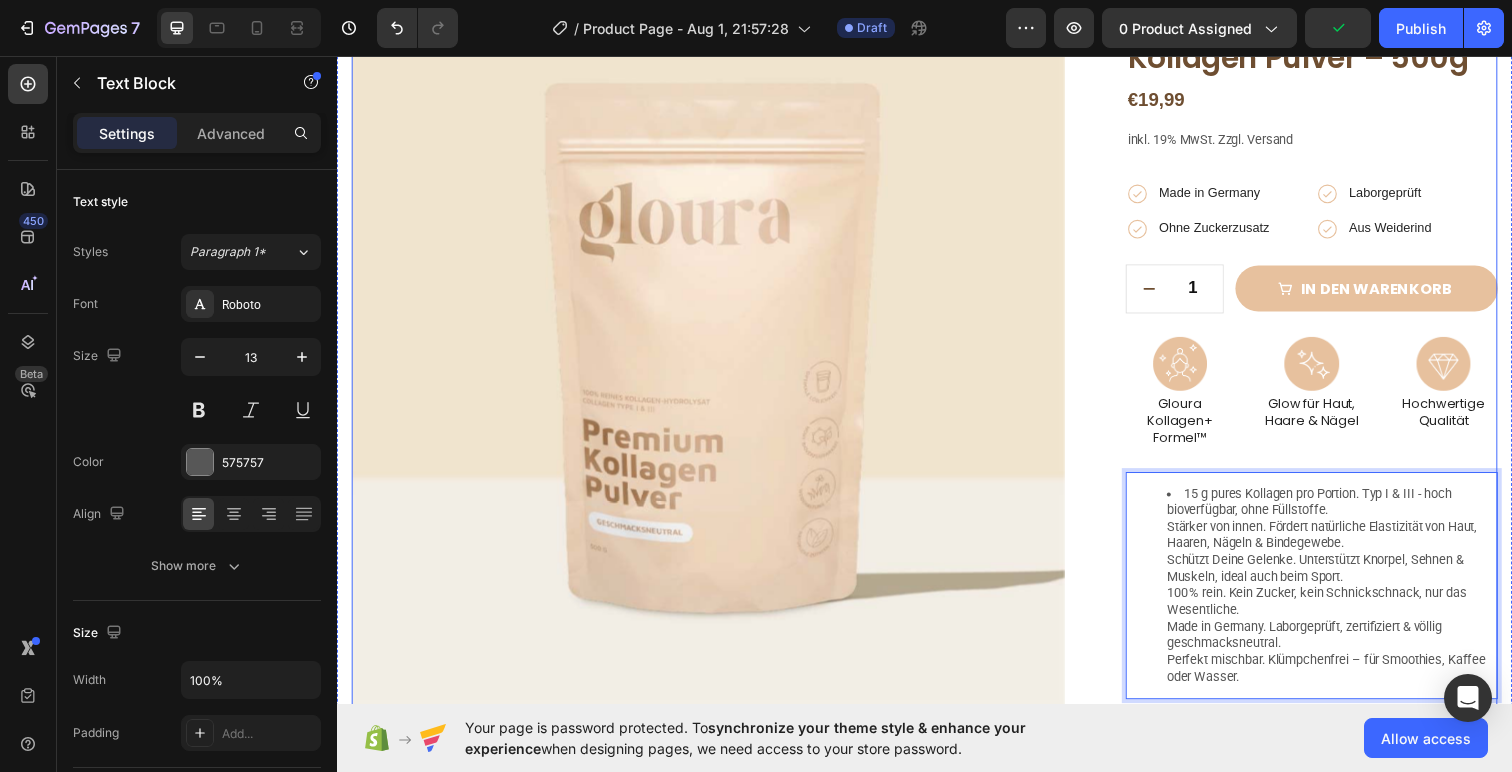 click on "Icon
Icon
Icon
Icon
Icon Icon List 2.000+ positives Feedback Text Block Kollagen Pulver – 500g Product Title €19,99 Product Price Product Price Row inkl. 19% MwSt. Zzgl. Versand Text Block
Icon Made in Germany Text Block Row
Icon Laborgeprüft Text Block Row Row
Icon Ohne Zuckerzusatz Text Block Row
Icon Aus Weiderind Text Block Row Row Row
1
Product Quantity Row
in den warenkorb Add to Cart Row
Icon Lorem ipsum Text Block Row
Icon Lorem ipsum Text Block Row Row
Icon Lorem ipsum Text Block Row
Icon Lorem ipsum Text Block Row Row Row Image Gloura Kollagen+ Formel™ Text Block Image Glow für Haut, Haare & Nägel Text Block Image Hochwertige Qualität Text Block Row 15 g pures Kollagen pro Portion. Typ I & III - hoch bioverfügbar, ohne Füllstoffe.   32" at bounding box center (1332, 511) 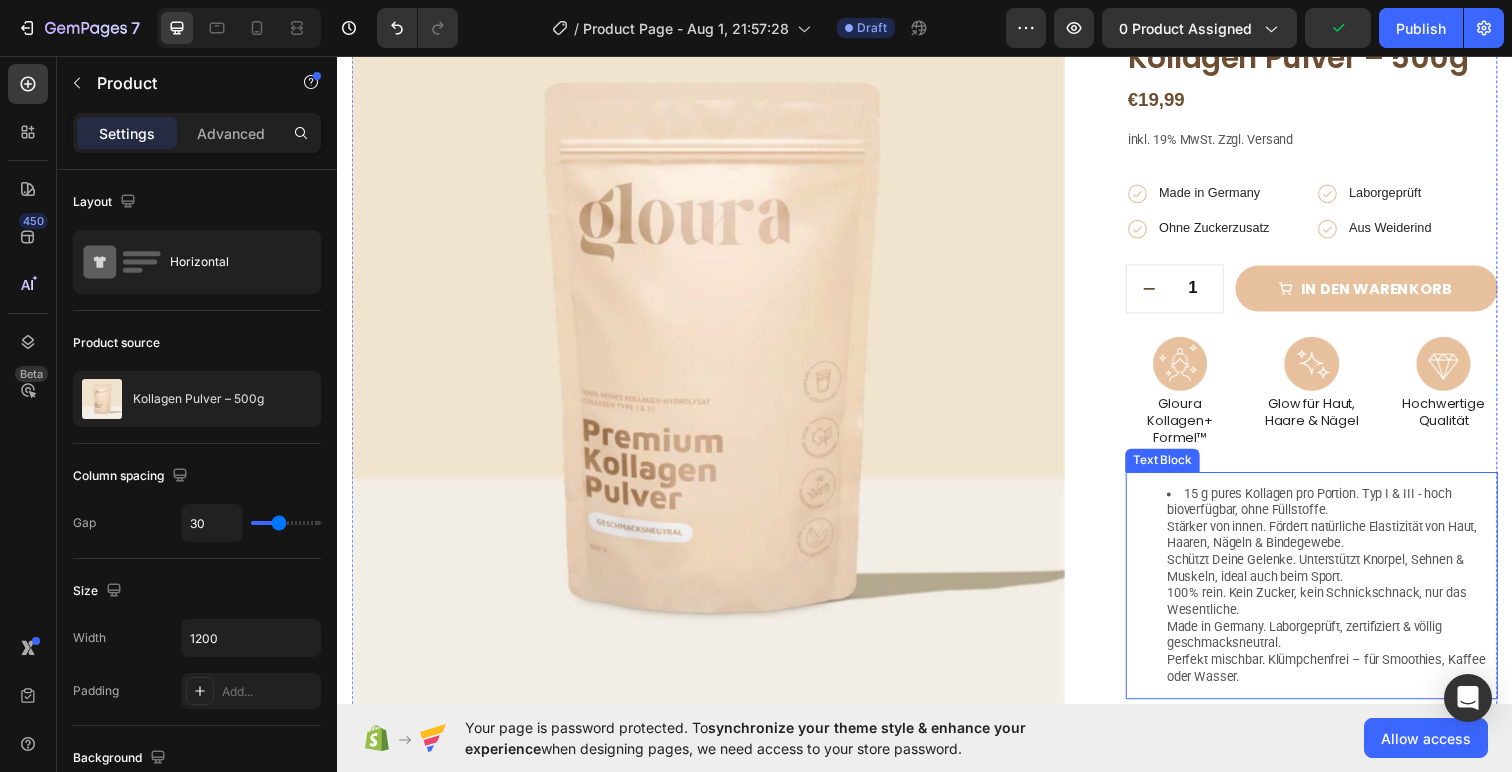 click on "15 g pures Kollagen pro Portion. Typ I & III - hoch bioverfügbar, ohne Füllstoffe. Stärker von innen. Fördert natürliche Elastizität von Haut, Haaren, Nägeln & Bindegewebe. Schützt Deine Gelenke. Unterstützt Knorpel, Sehnen & Muskeln, ideal auch beim Sport. 100 % rein. Kein Zucker, kein Schnickschnack, nur das Wesentliche. Made in Germany. Laborgeprüft, zertifiziert & völlig geschmacksneutral. Perfekt mischbar. Klümpchenfrei – für Smoothies, Kaffee oder Wasser." at bounding box center (1352, 597) 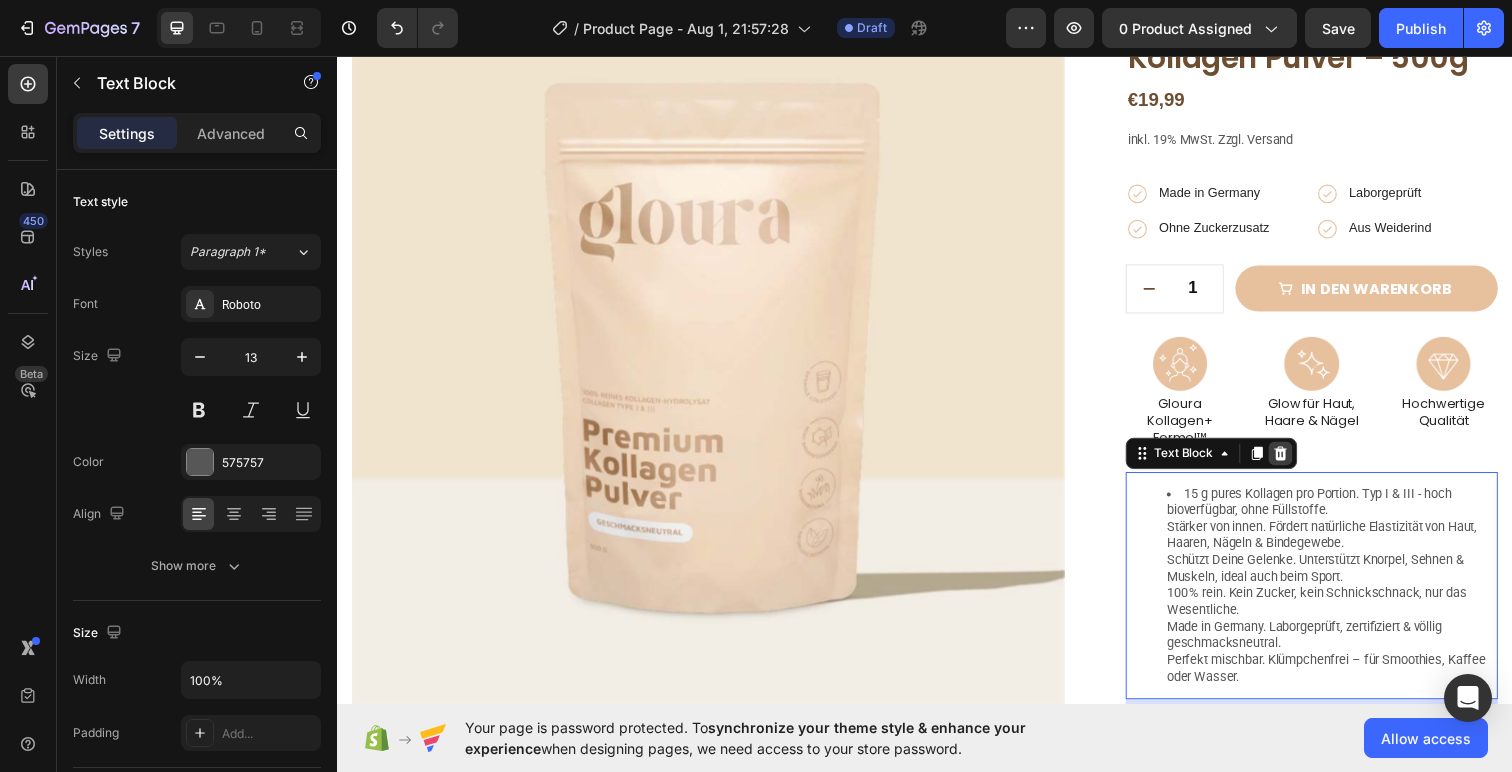 click 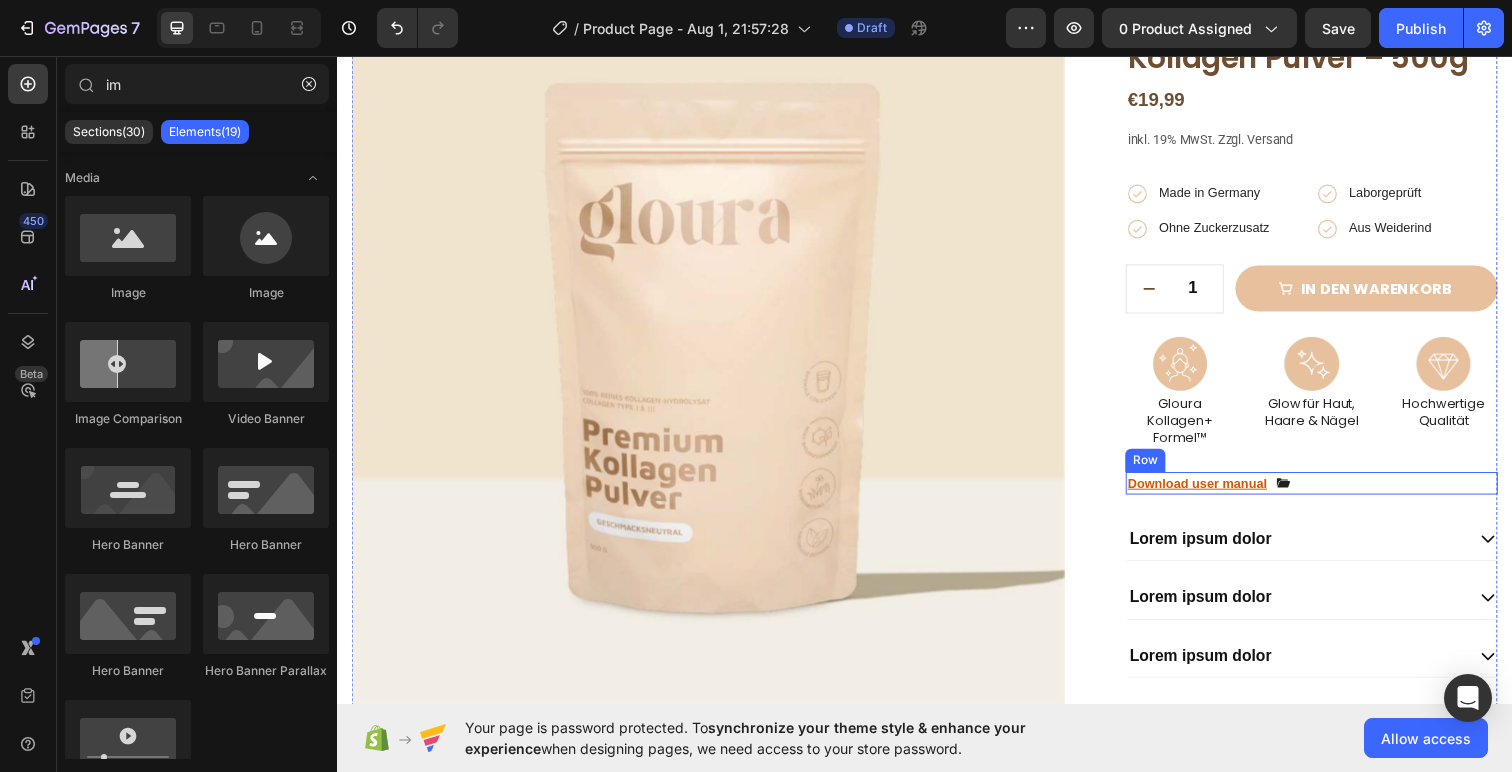 click on "Download user manual  Text Block
Icon Row" at bounding box center [1332, 493] 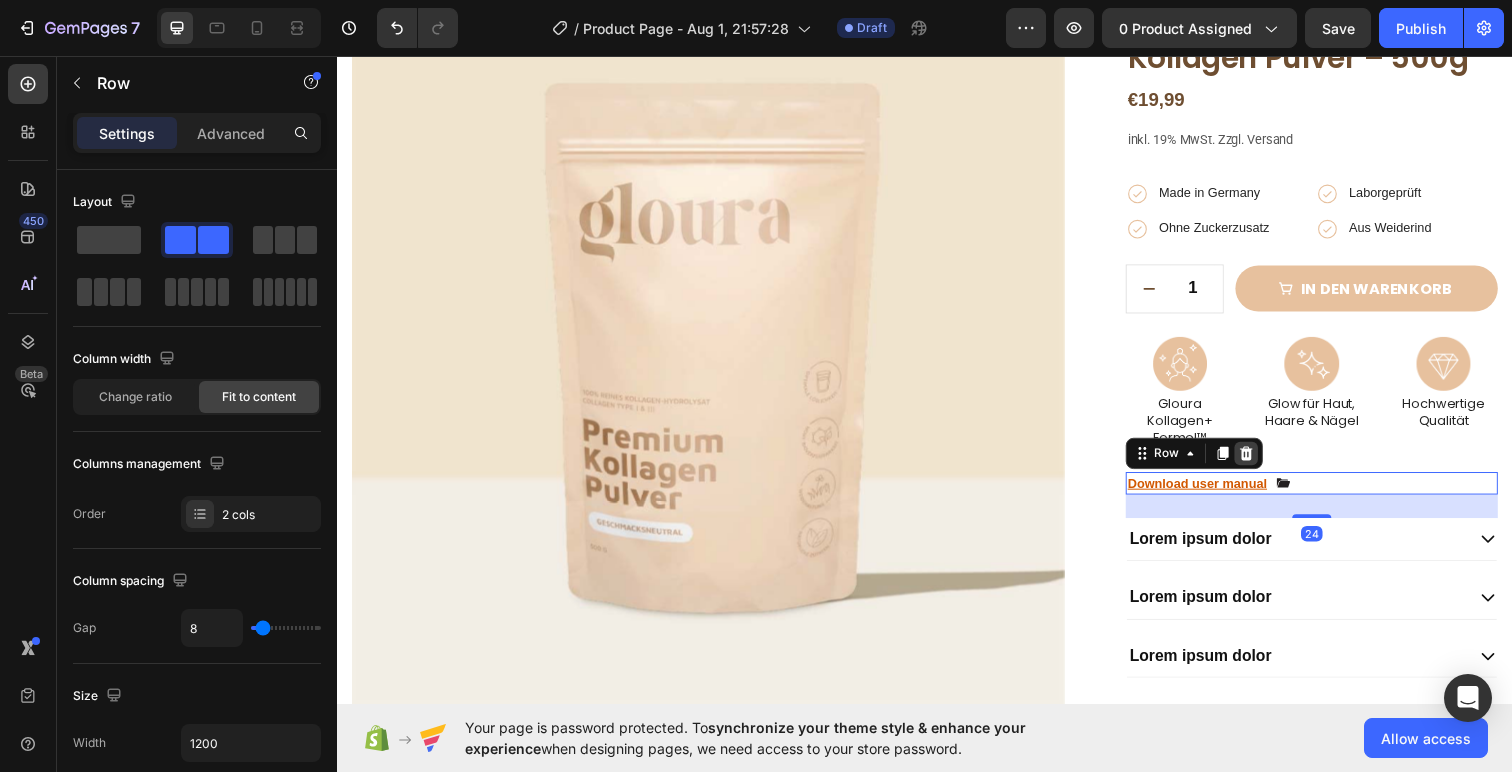 click 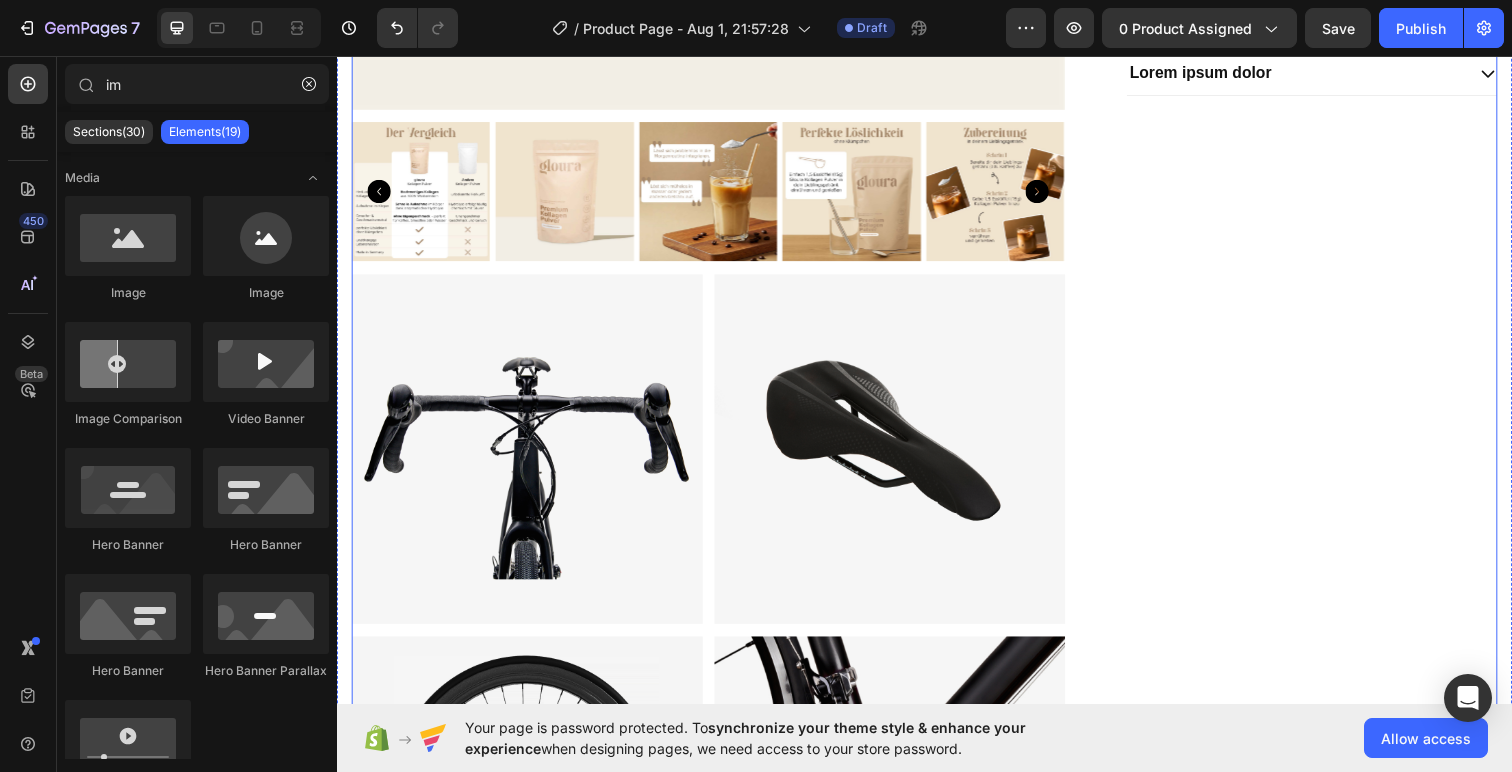 scroll, scrollTop: 898, scrollLeft: 0, axis: vertical 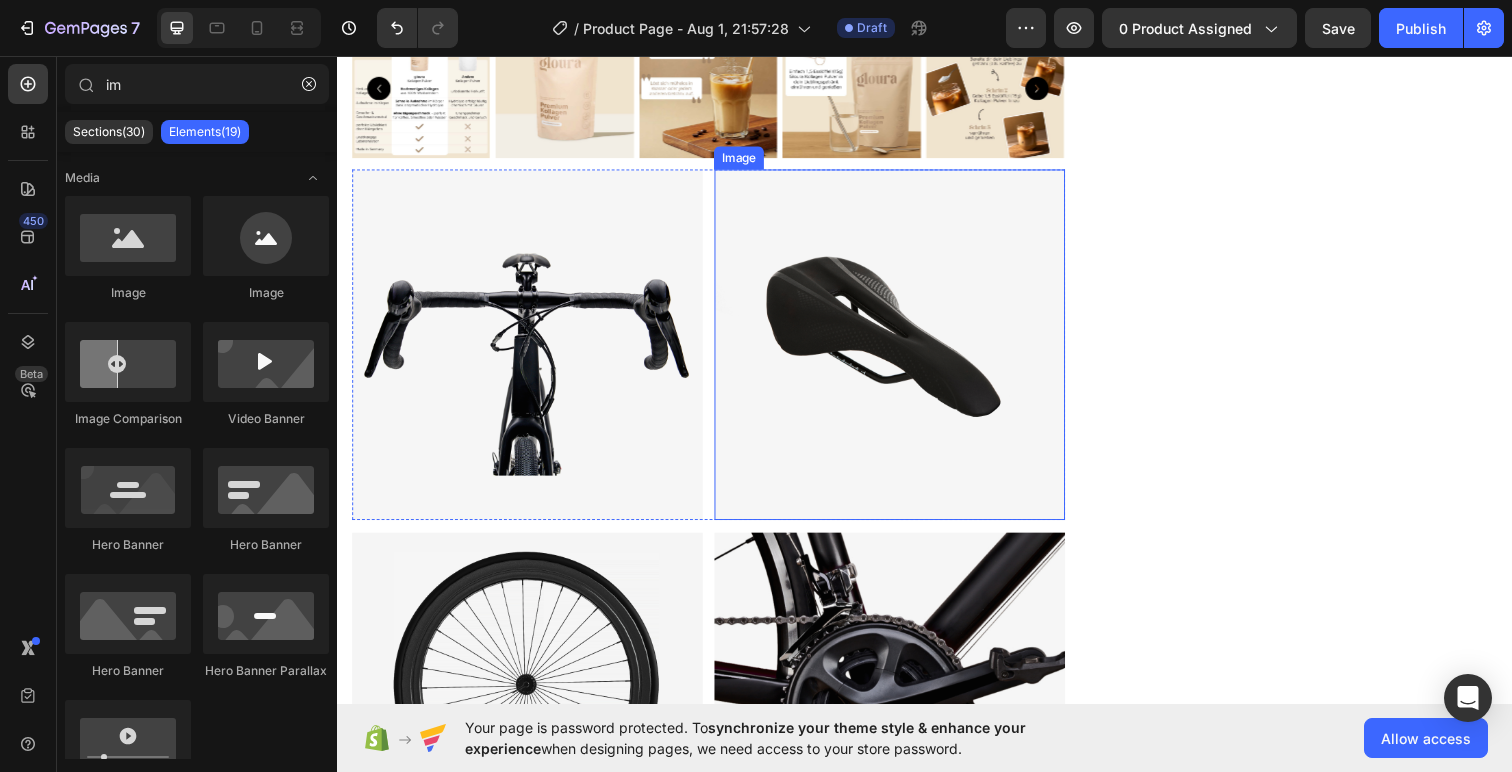 click at bounding box center (901, 351) 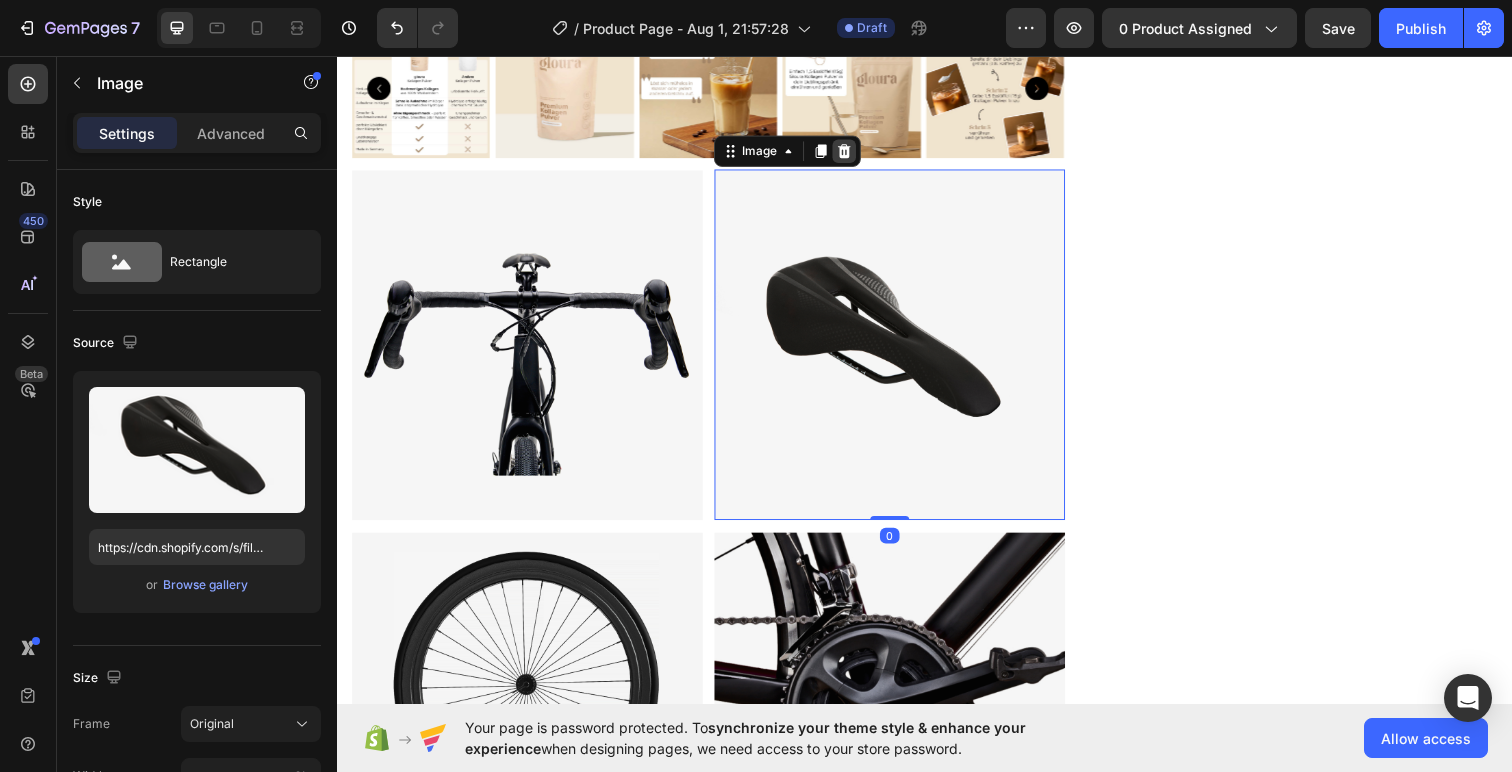 click at bounding box center [855, 153] 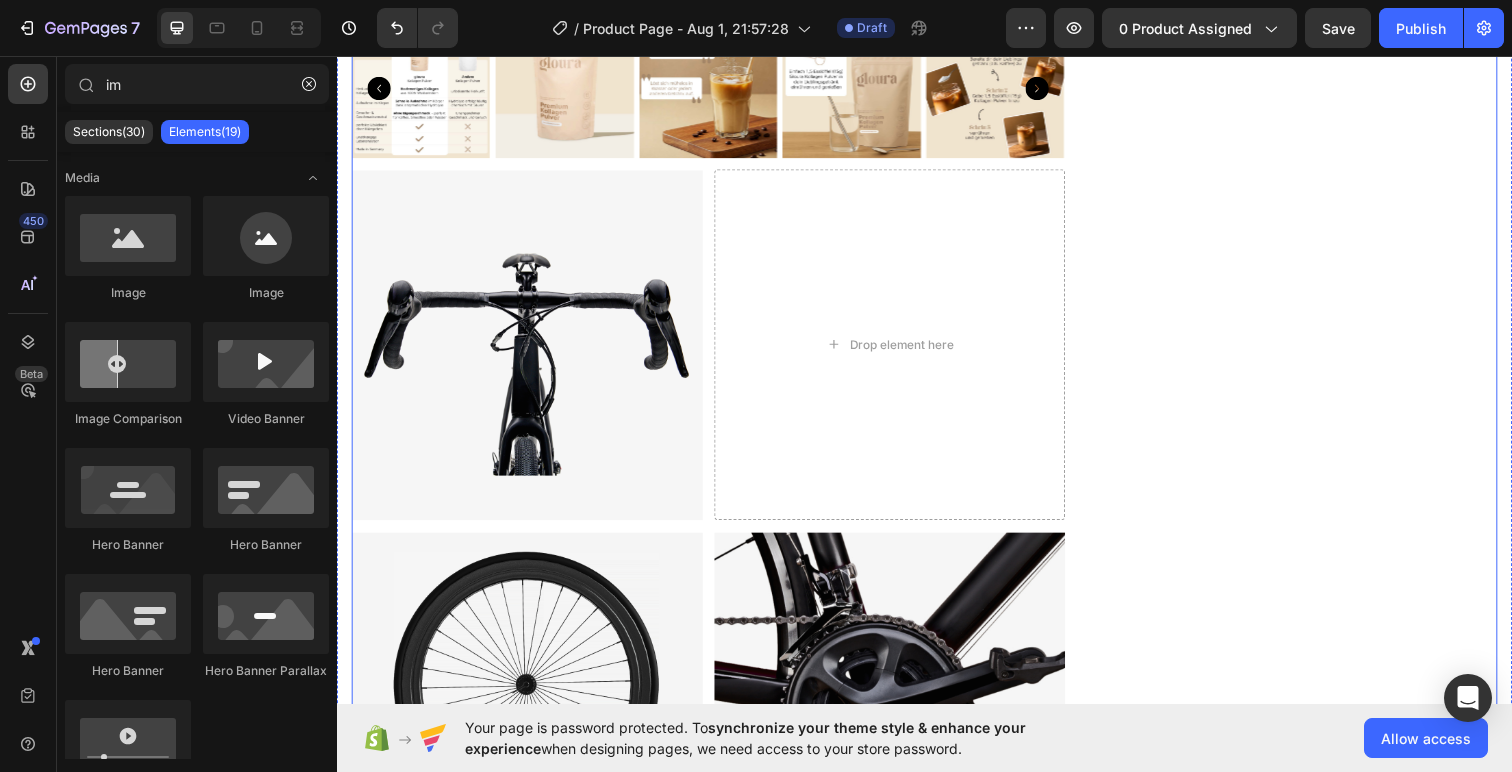 click at bounding box center [531, 351] 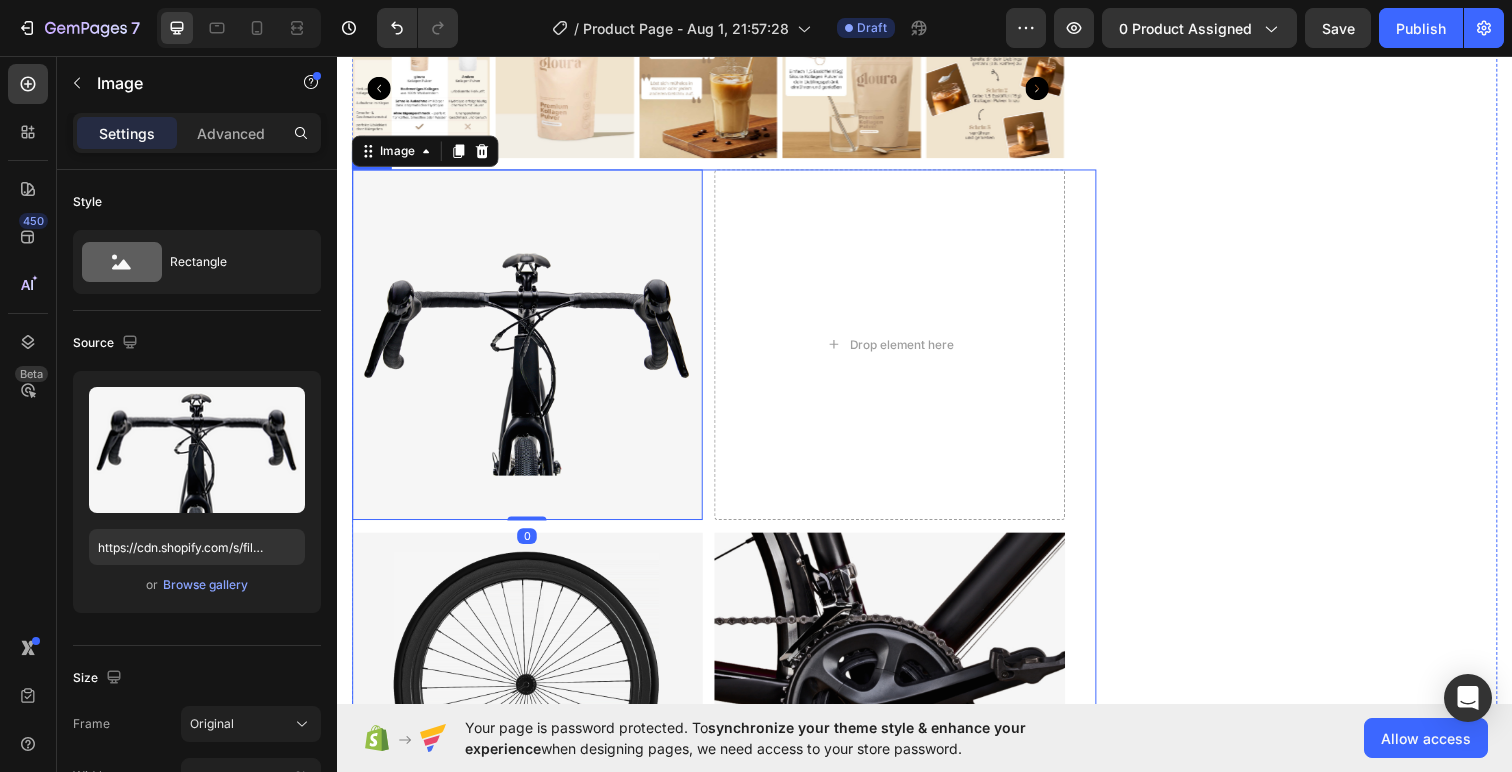 click on "Image   0
Drop element here Row Image Image Row Image Image Row Row" at bounding box center (732, 722) 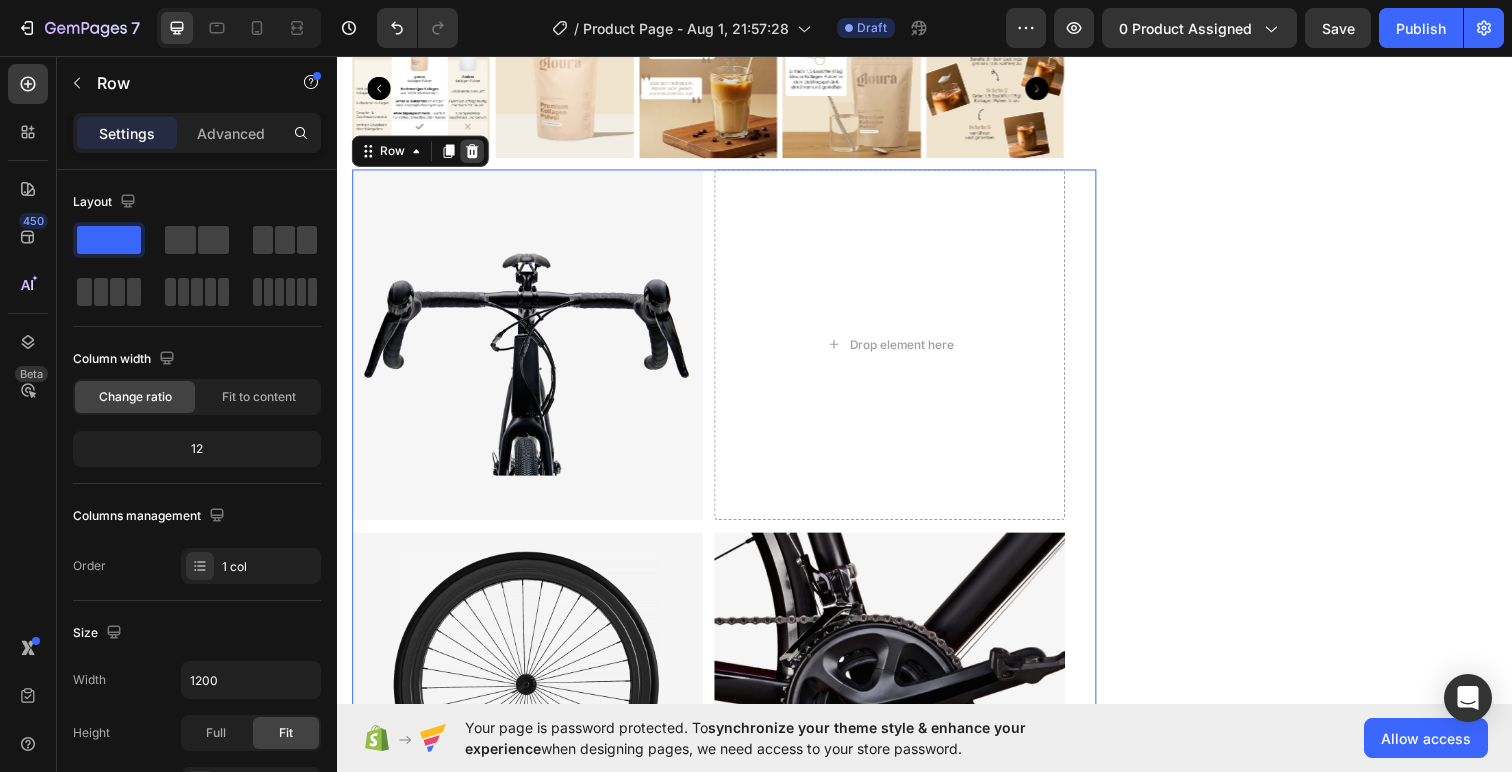 click 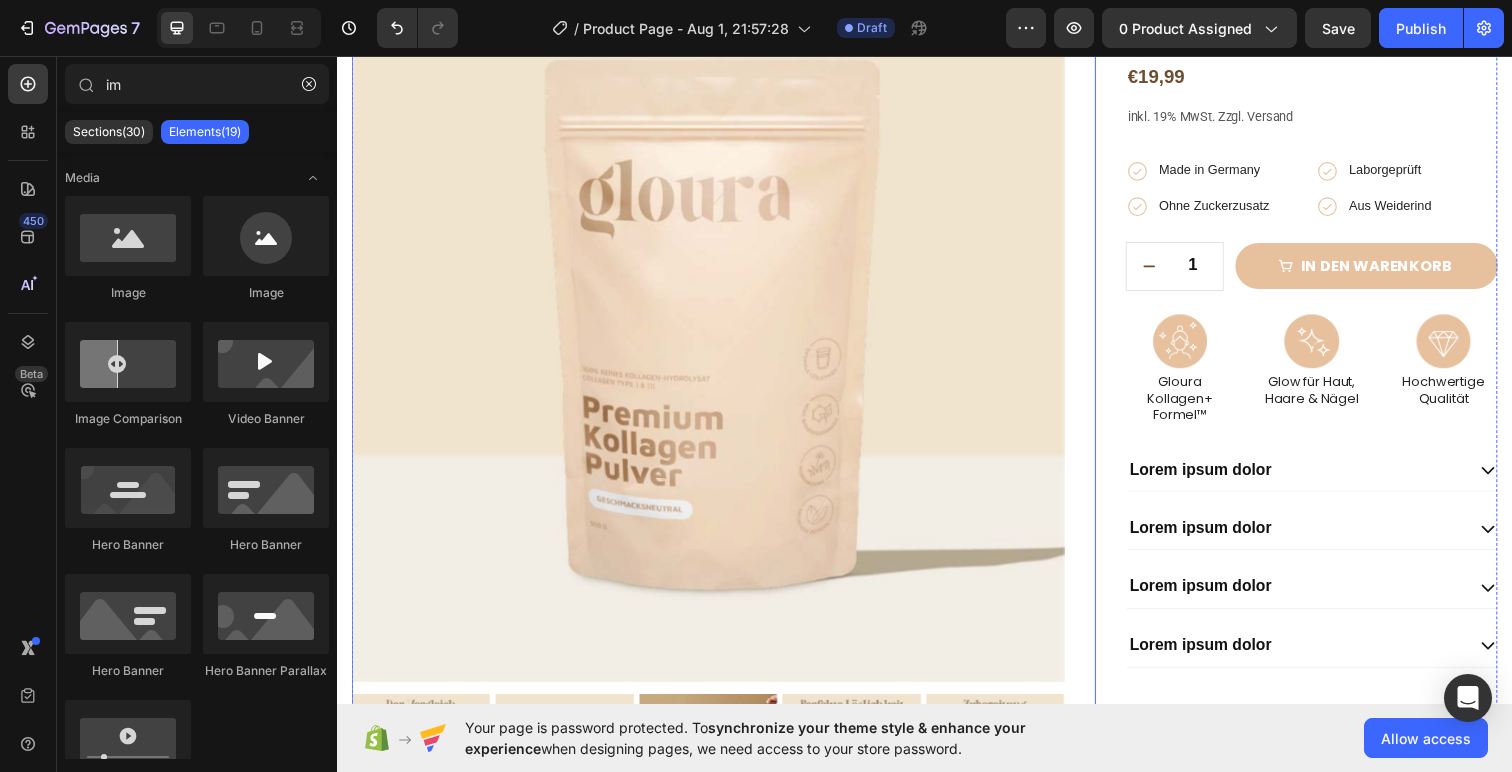 scroll, scrollTop: 190, scrollLeft: 0, axis: vertical 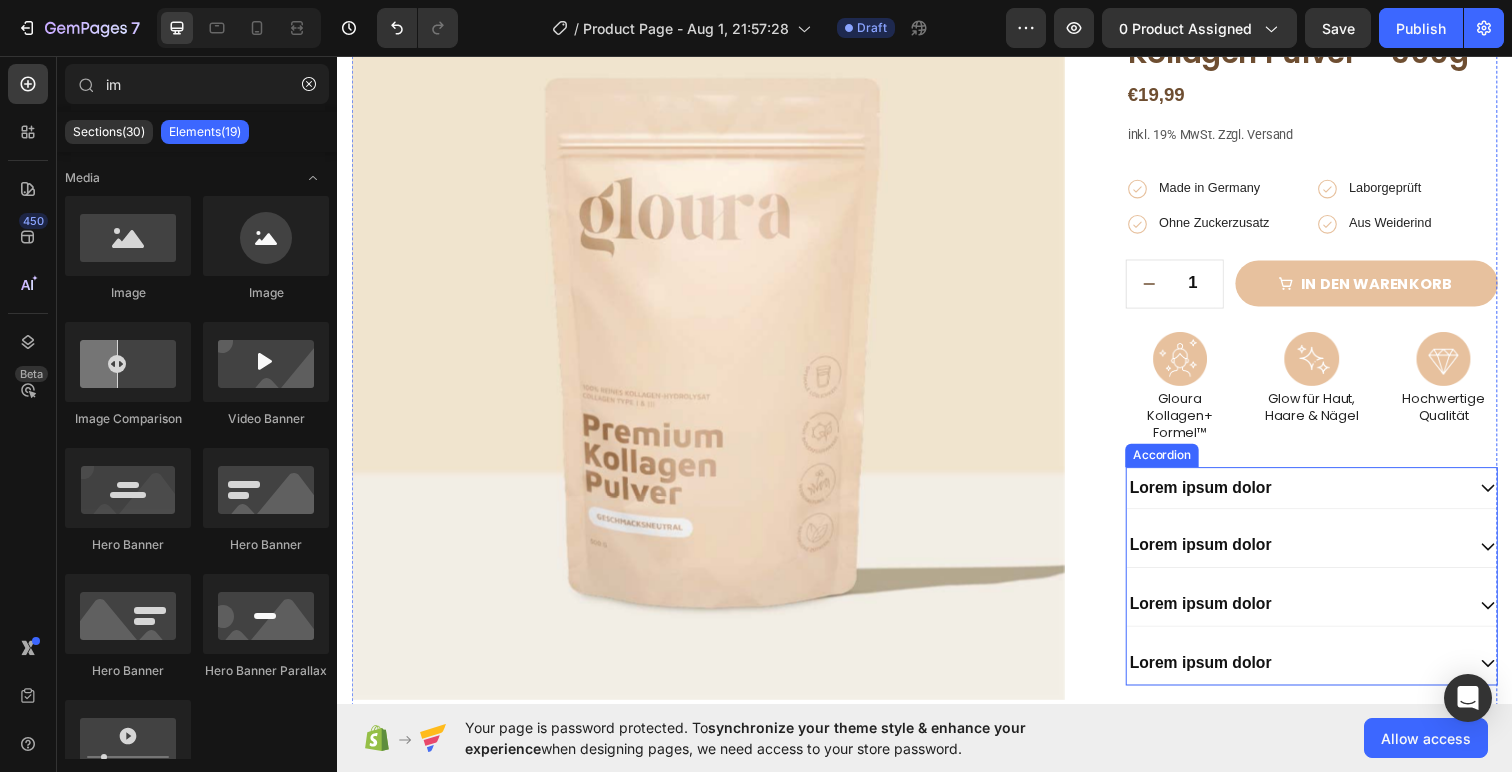 click on "Lorem ipsum dolor" at bounding box center [1218, 497] 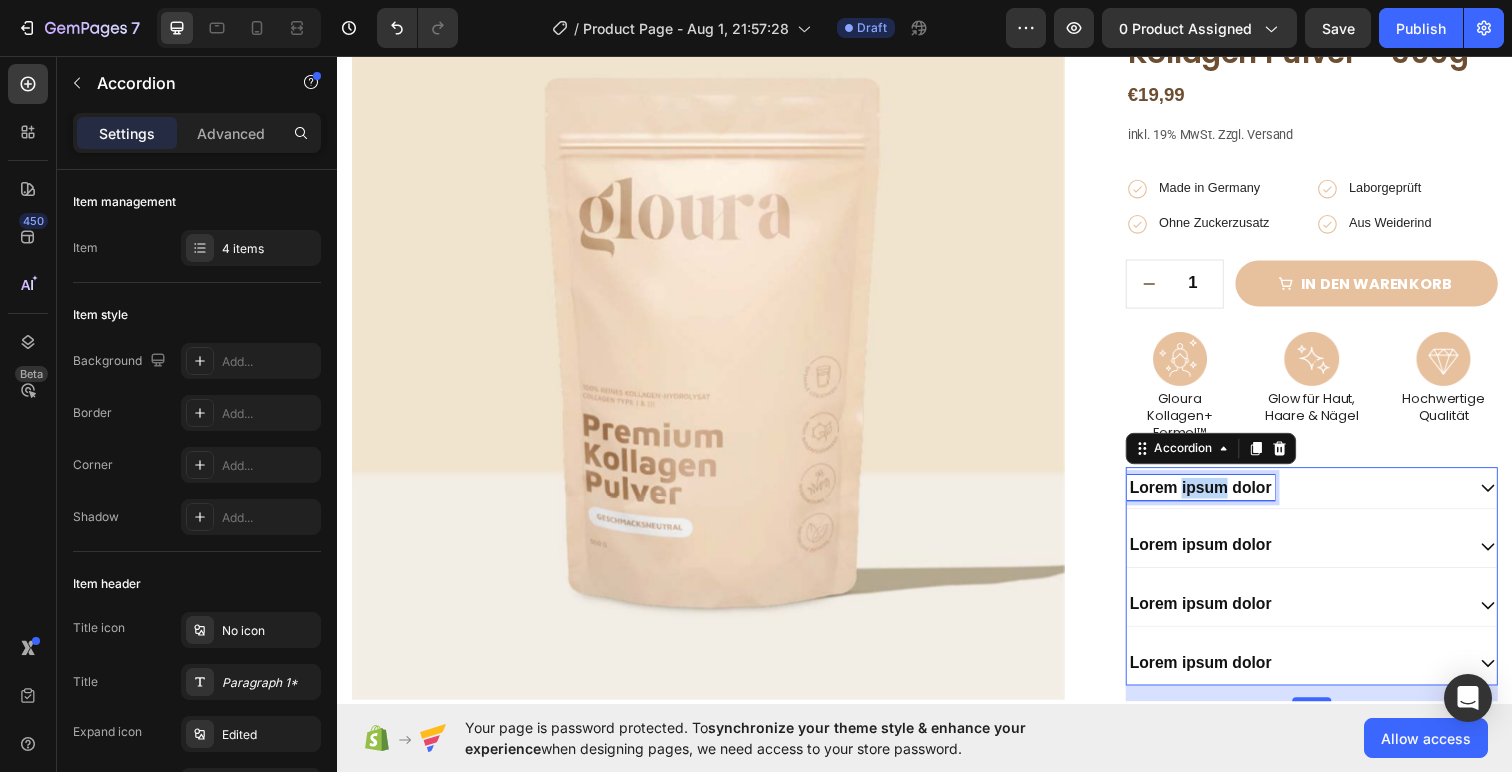 click on "Lorem ipsum dolor" at bounding box center (1218, 497) 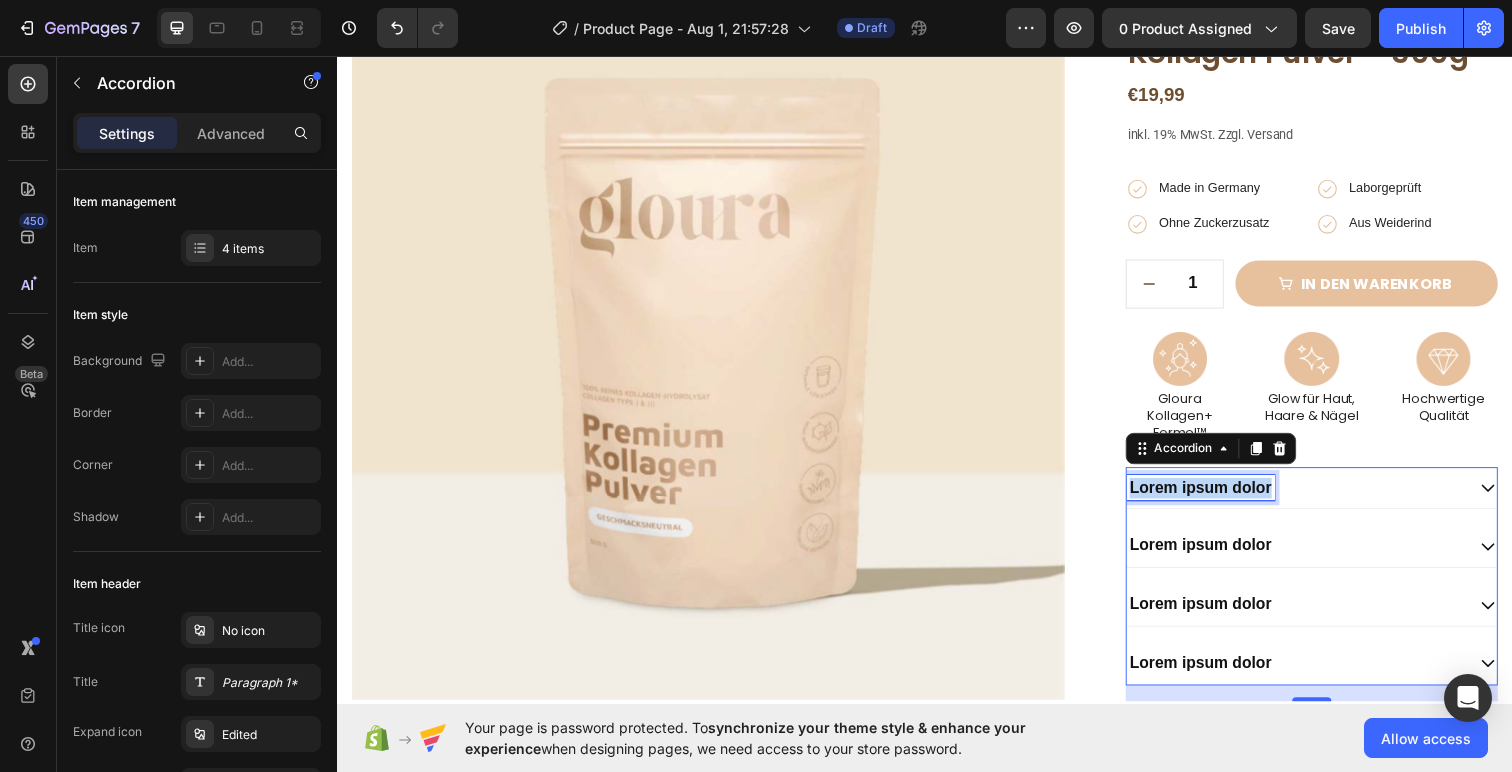 click on "Lorem ipsum dolor" at bounding box center [1218, 497] 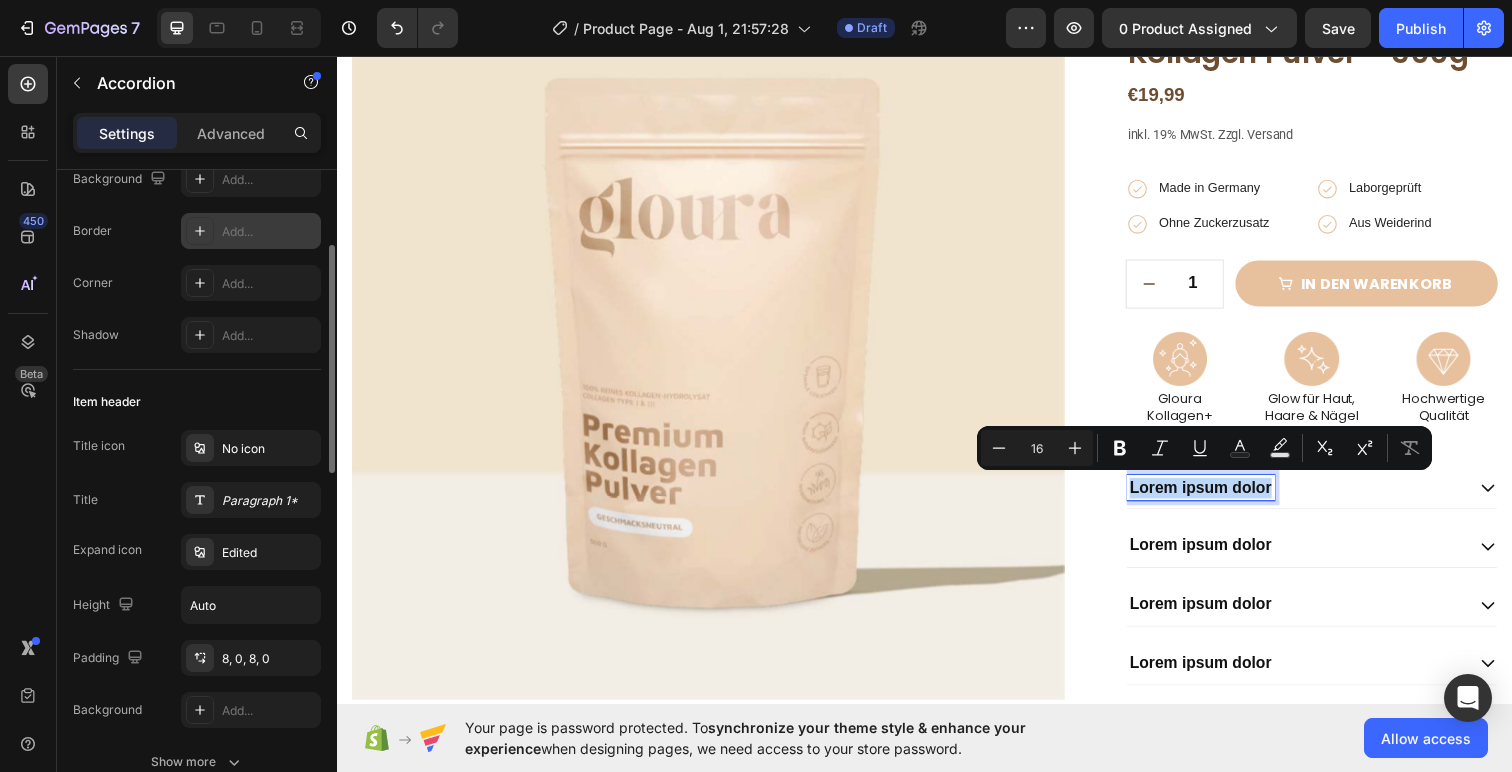 scroll, scrollTop: 210, scrollLeft: 0, axis: vertical 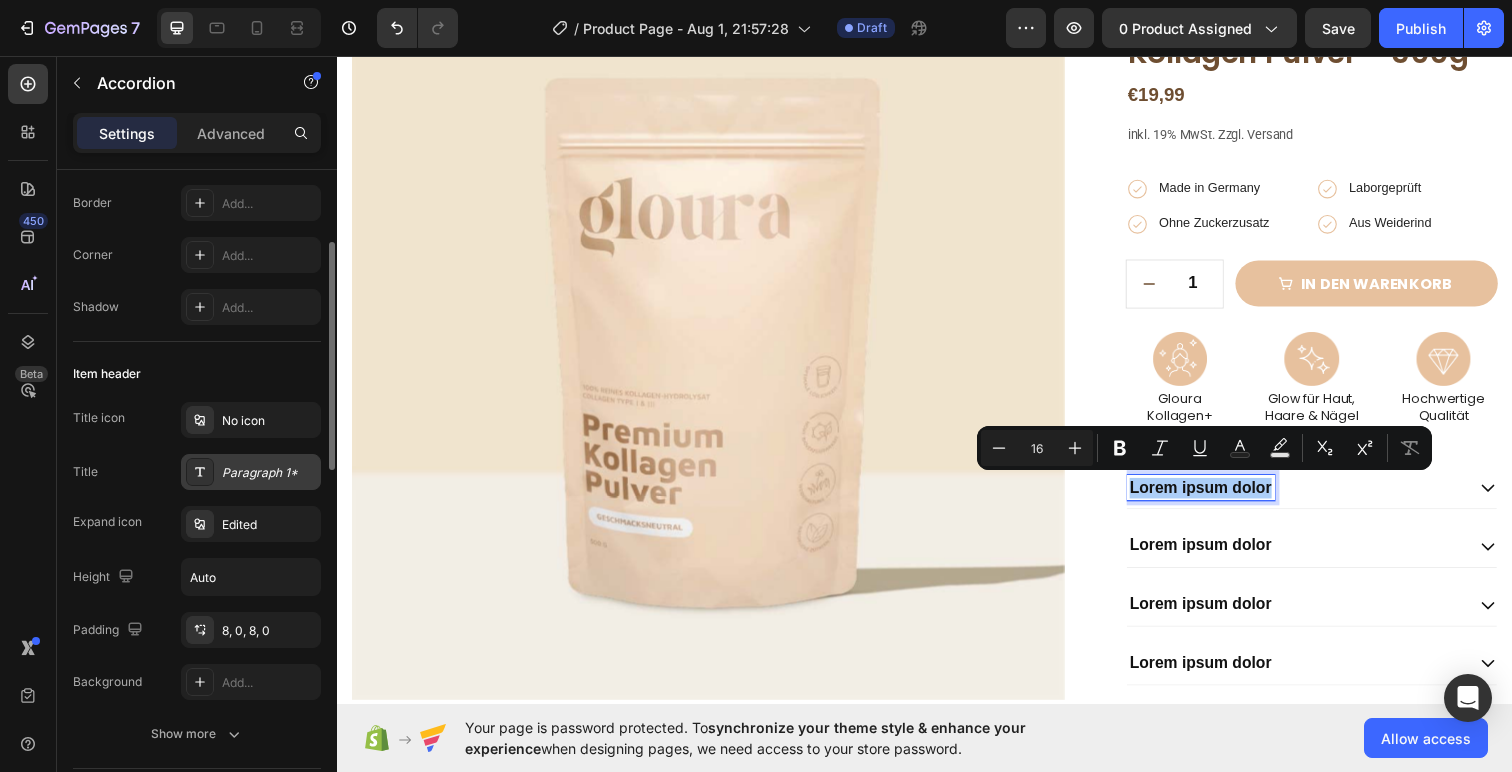 click on "Paragraph 1*" at bounding box center (269, 473) 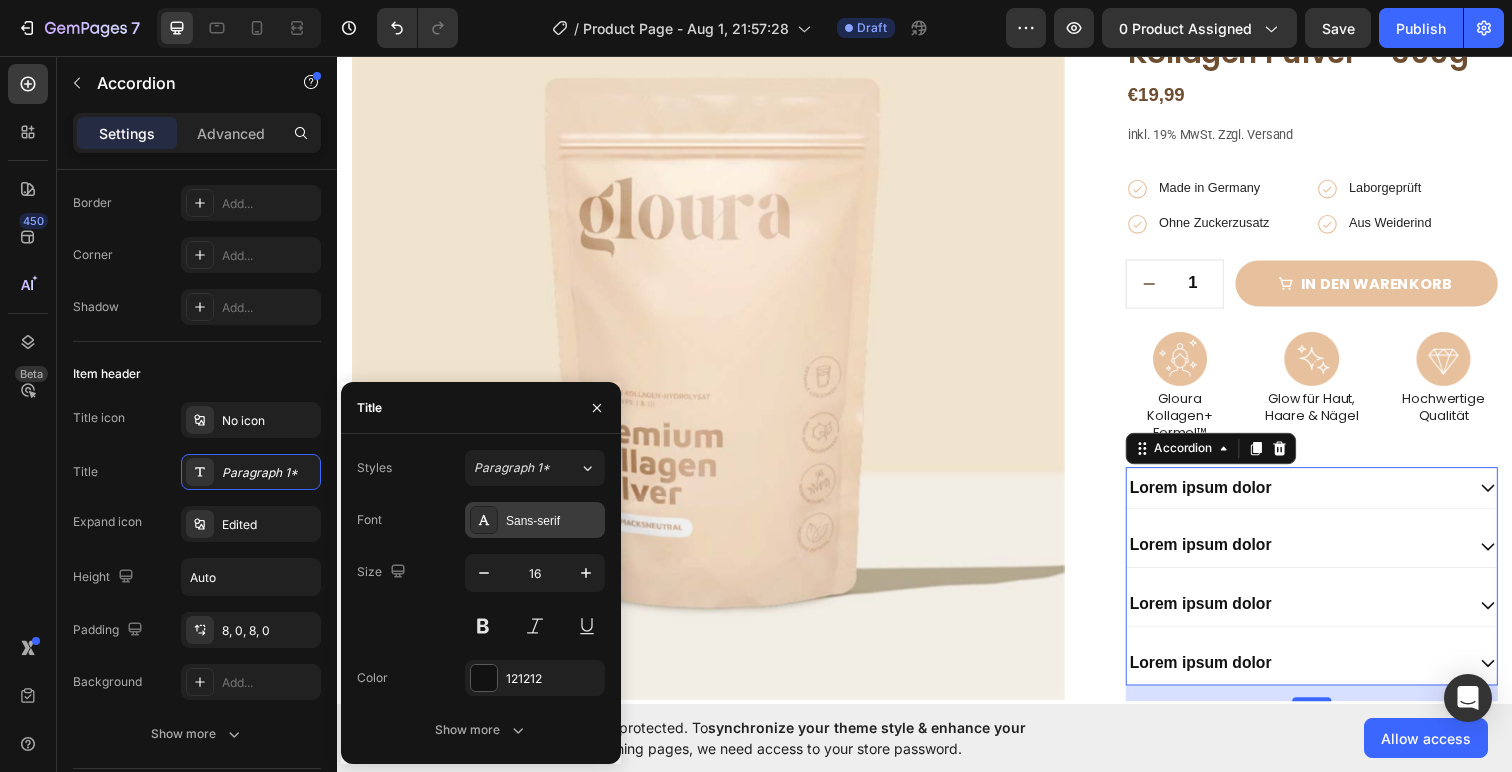 click on "Sans-serif" at bounding box center (535, 520) 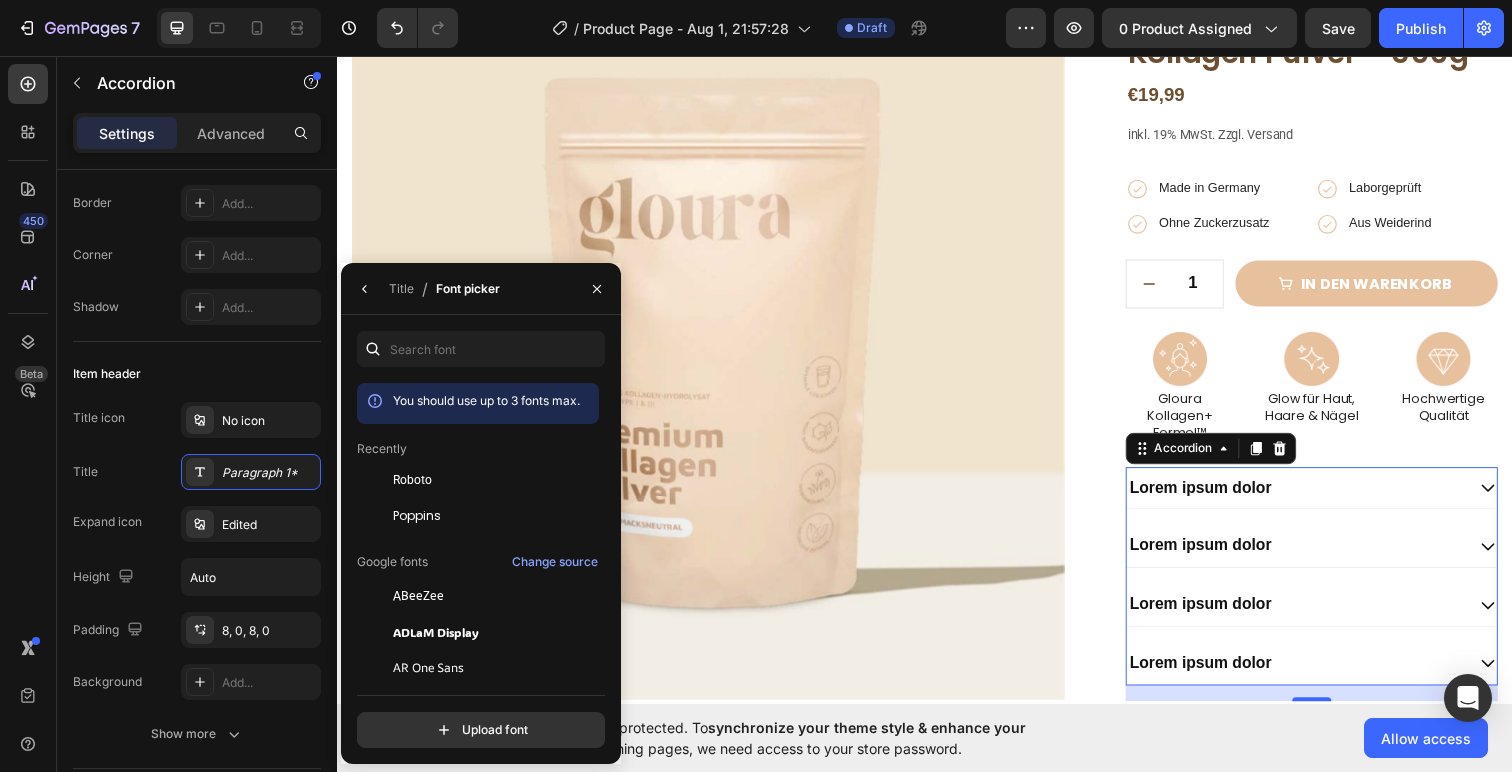 click on "Poppins" at bounding box center (494, 516) 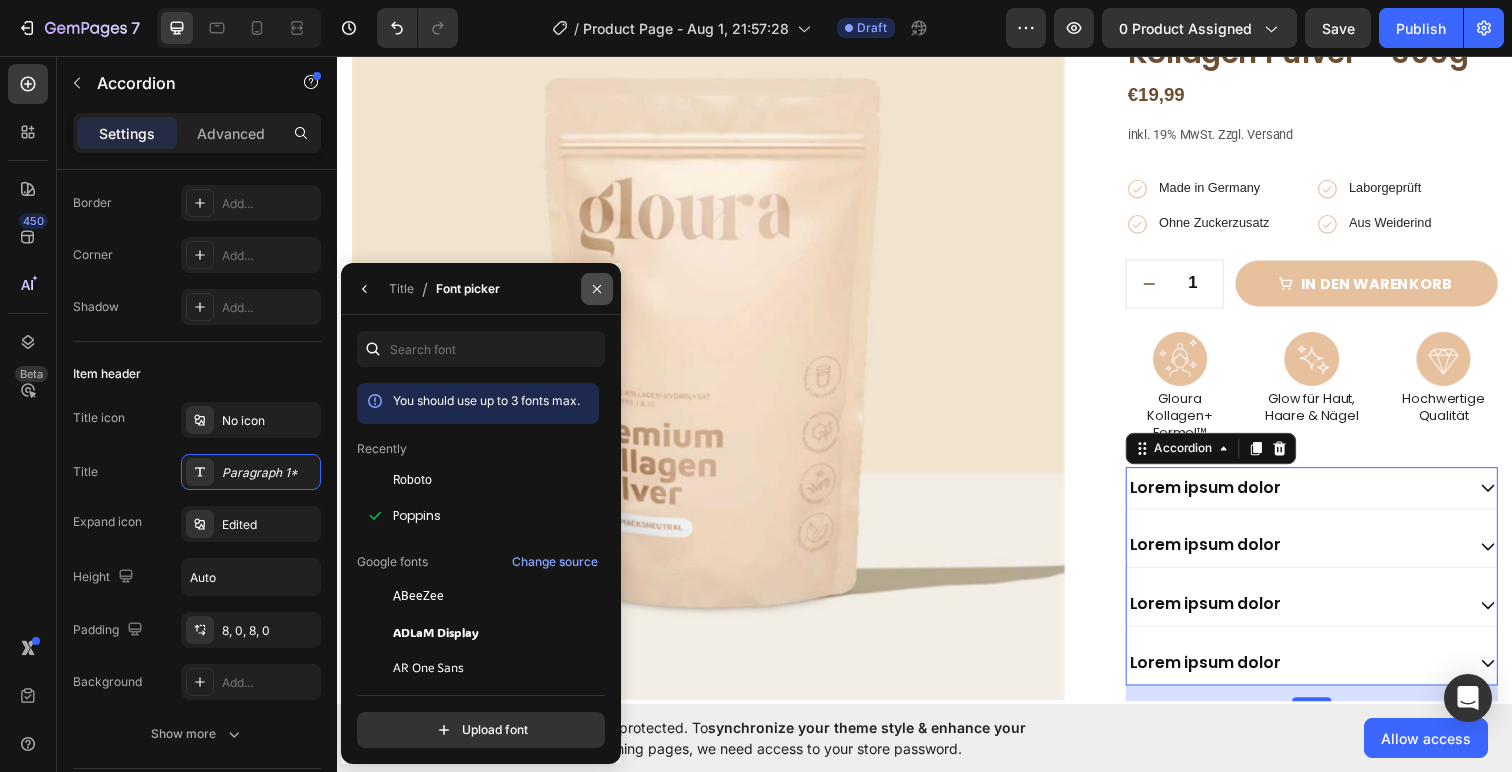 click 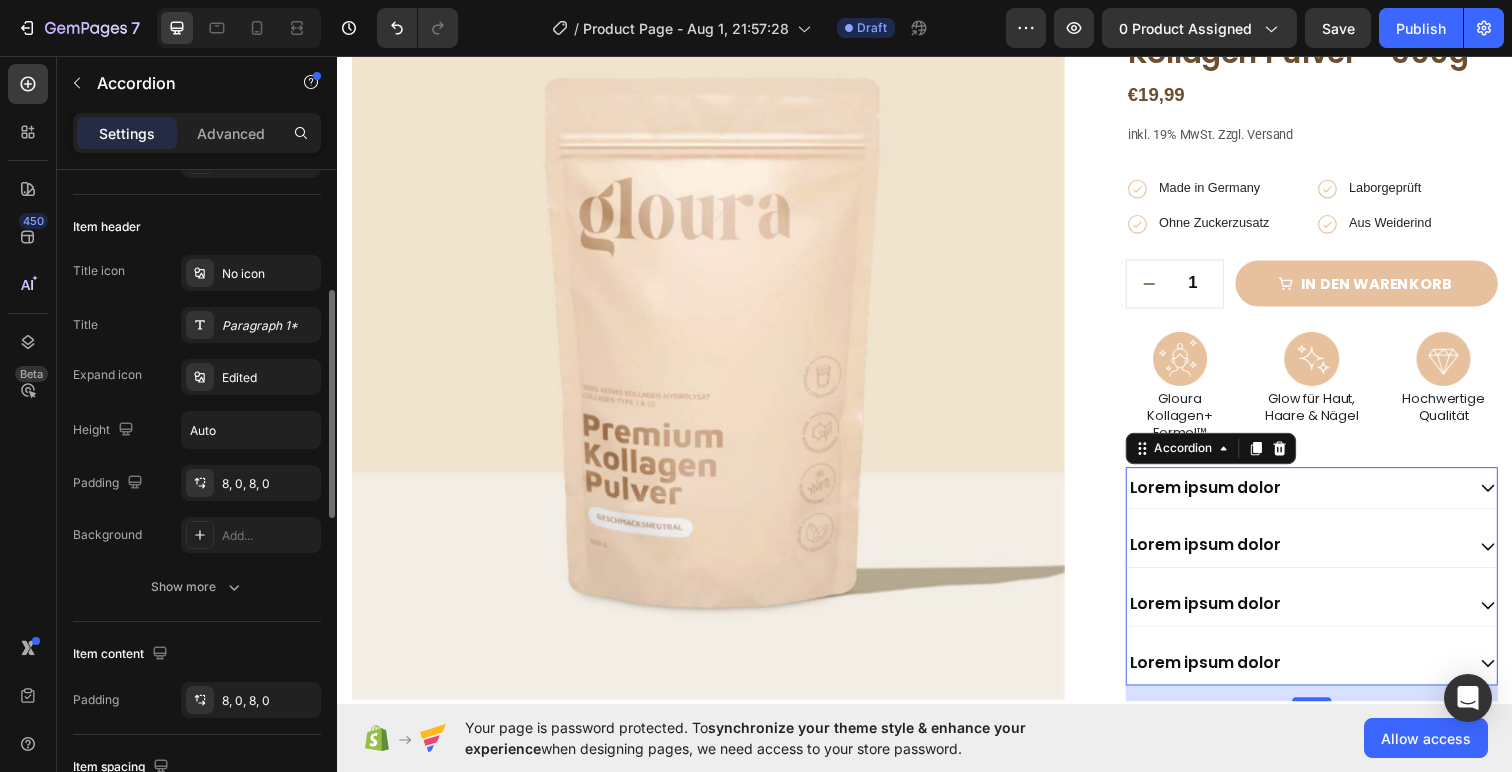 scroll, scrollTop: 355, scrollLeft: 0, axis: vertical 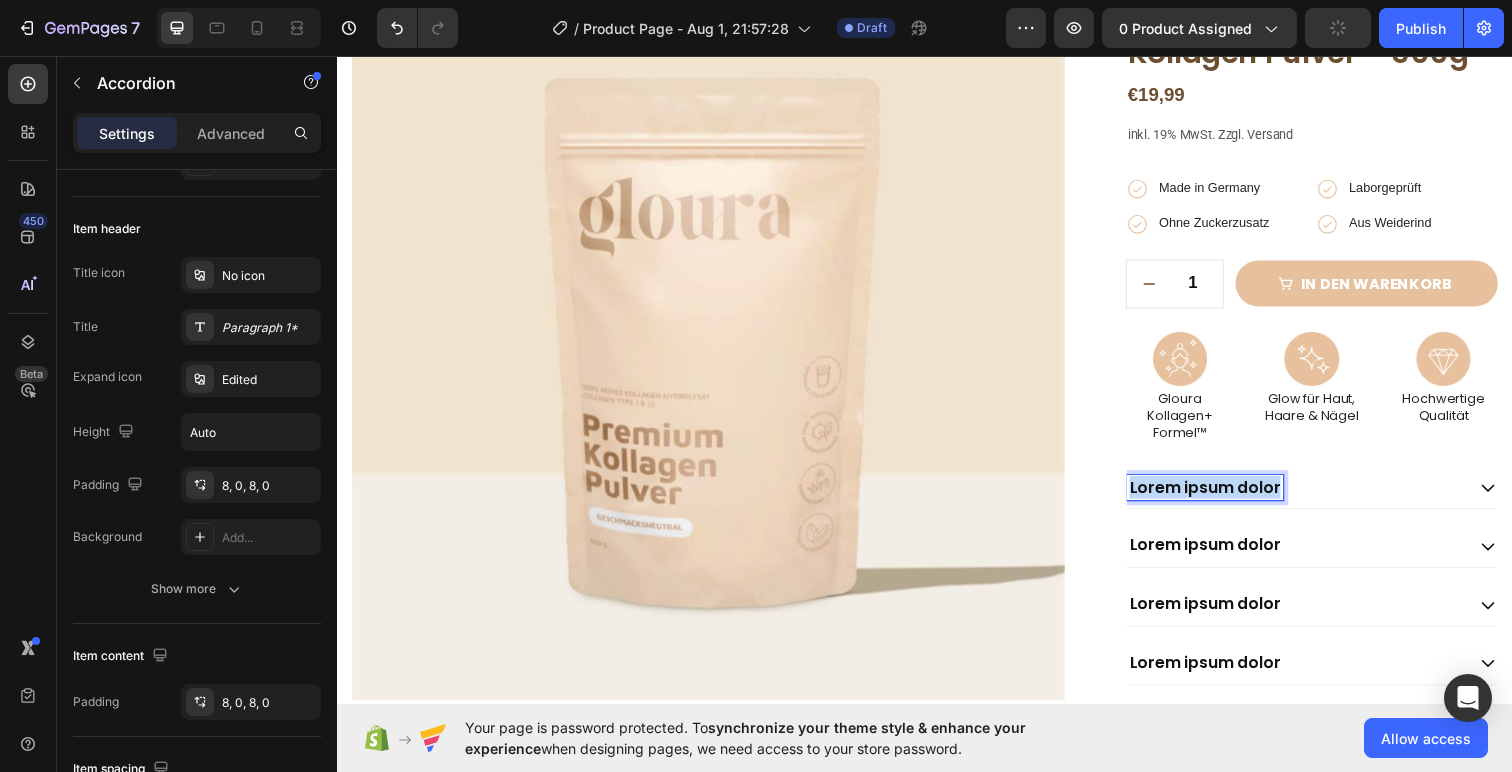 click on "Lorem ipsum dolor" at bounding box center (1223, 497) 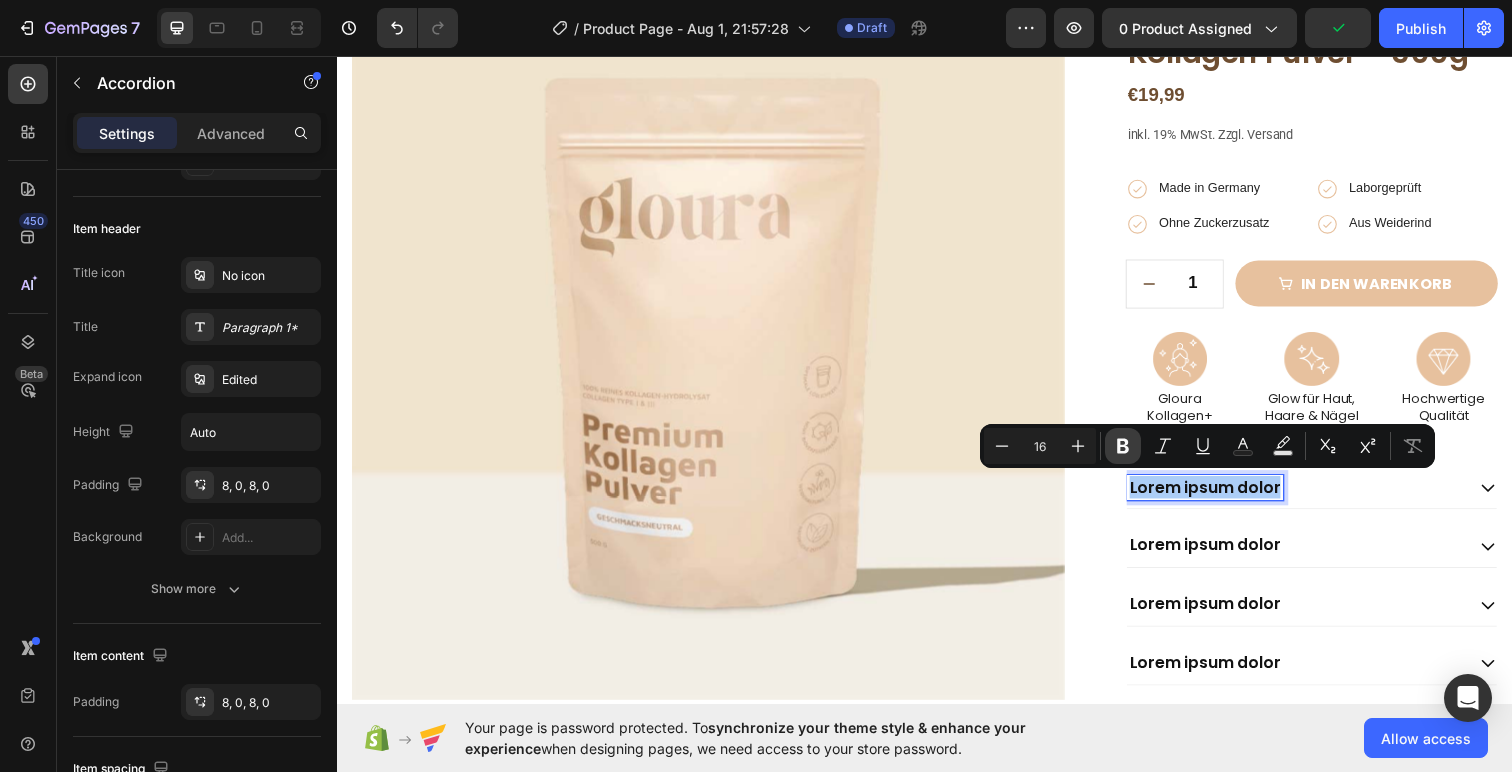 click 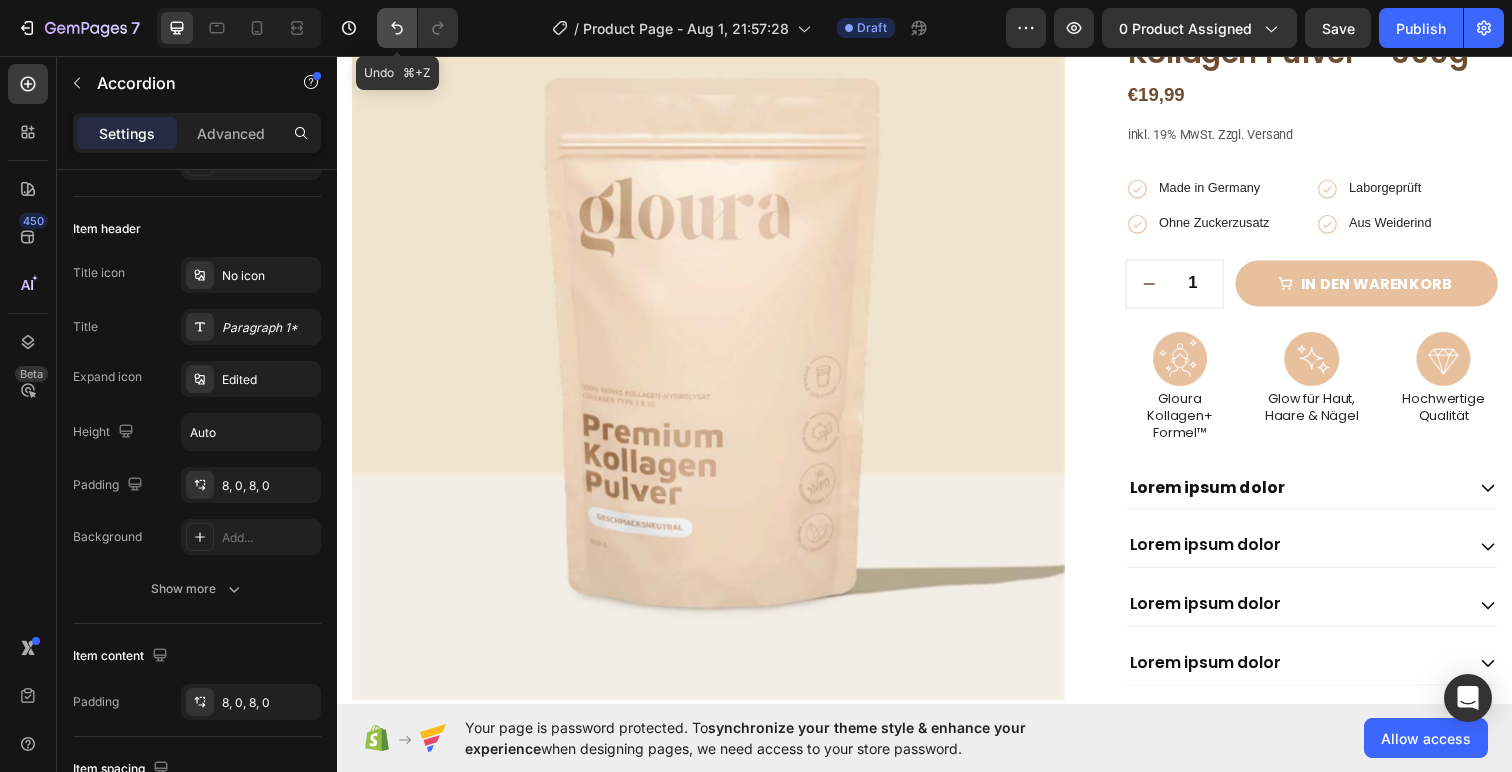 click 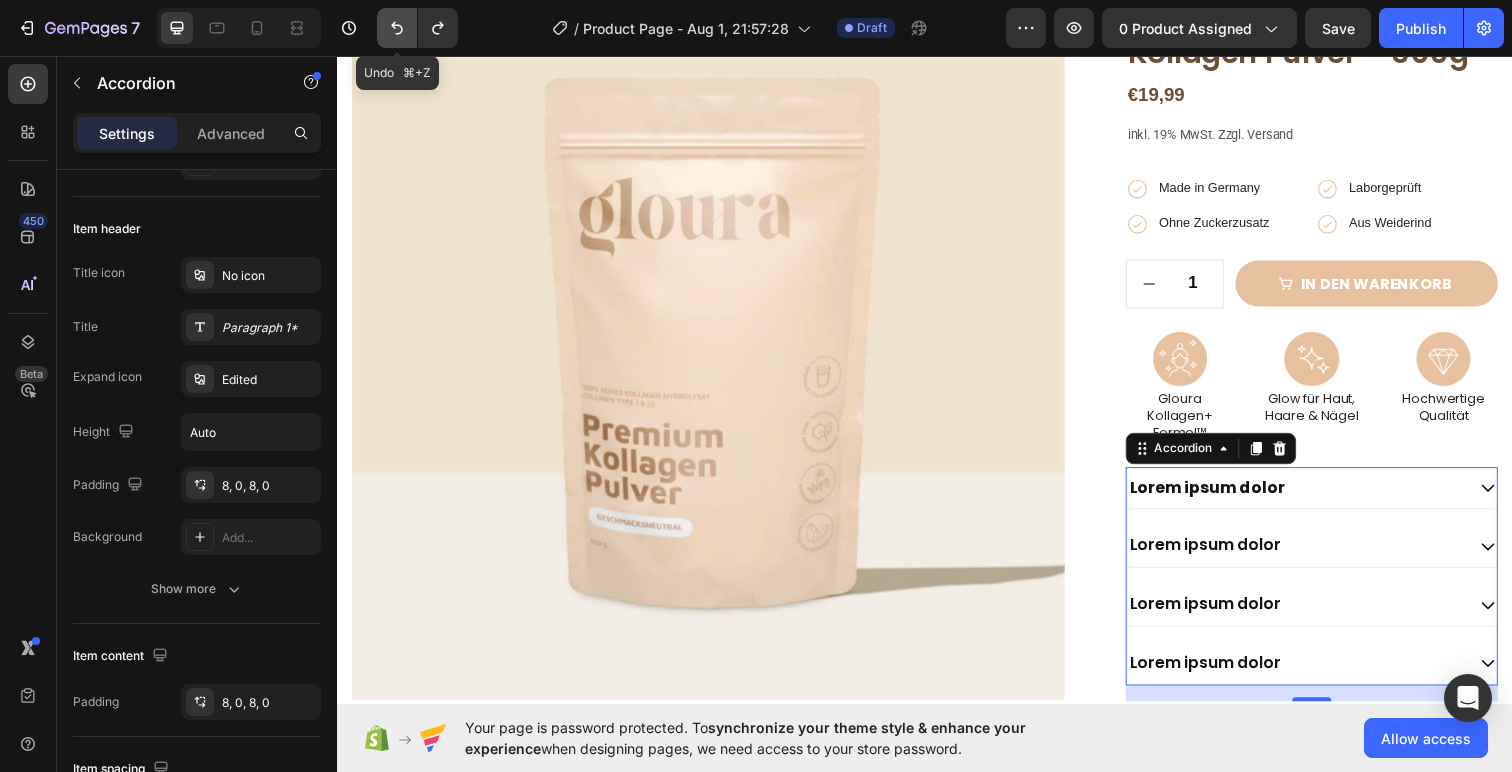 click 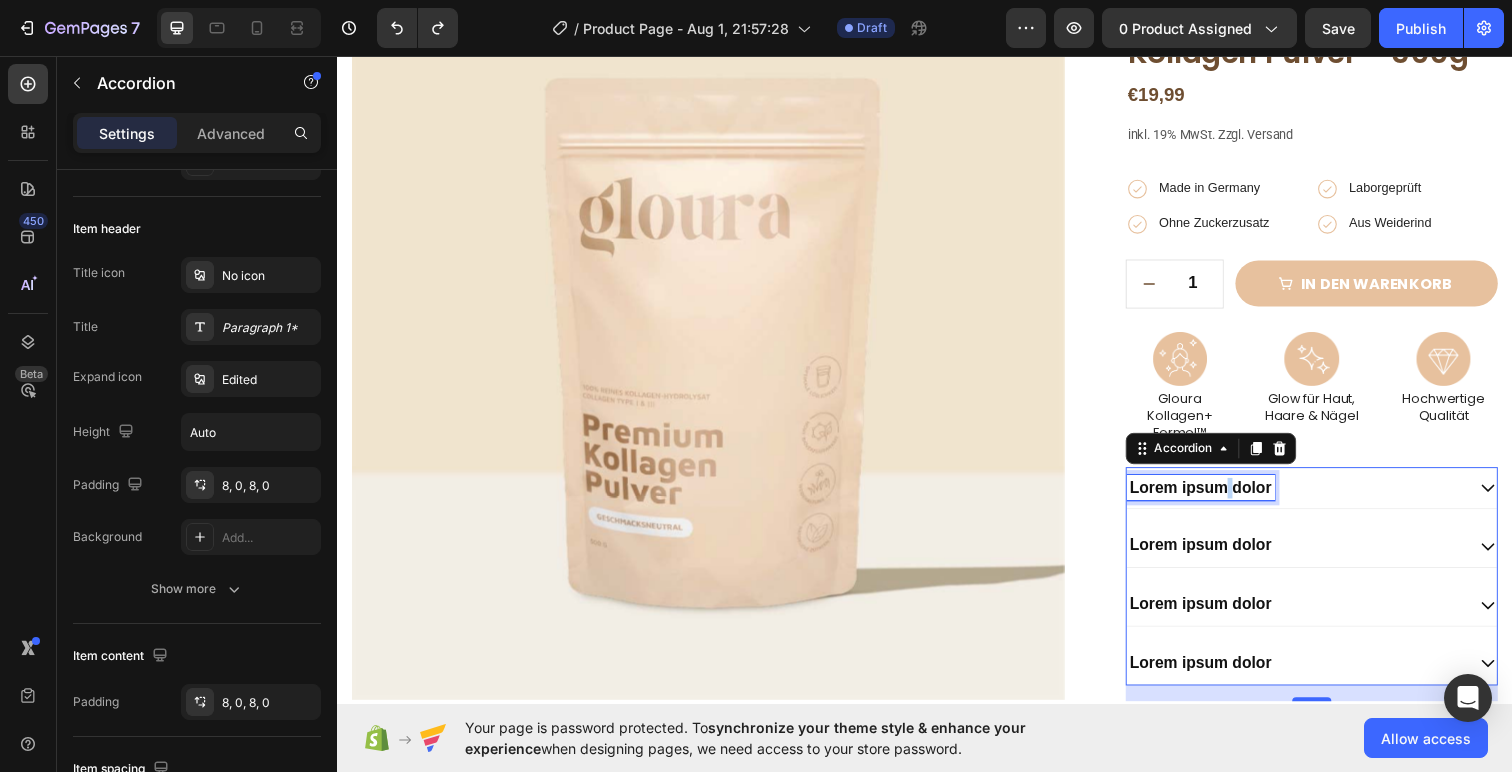 click on "Lorem ipsum dolor" at bounding box center (1218, 496) 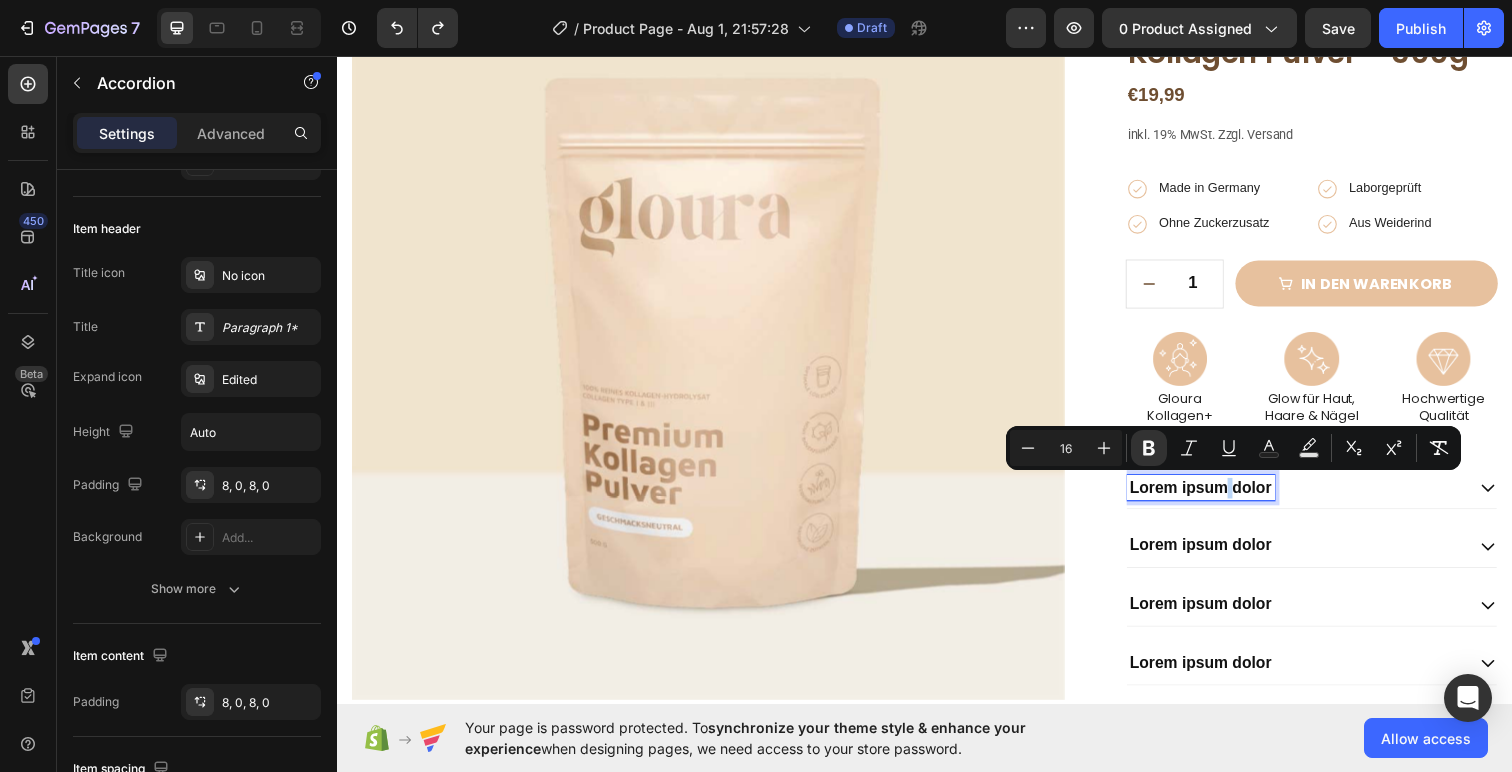 click on "Lorem ipsum dolor
Lorem ipsum dolor
Lorem ipsum dolor
Lorem ipsum dolor" at bounding box center (1332, 587) 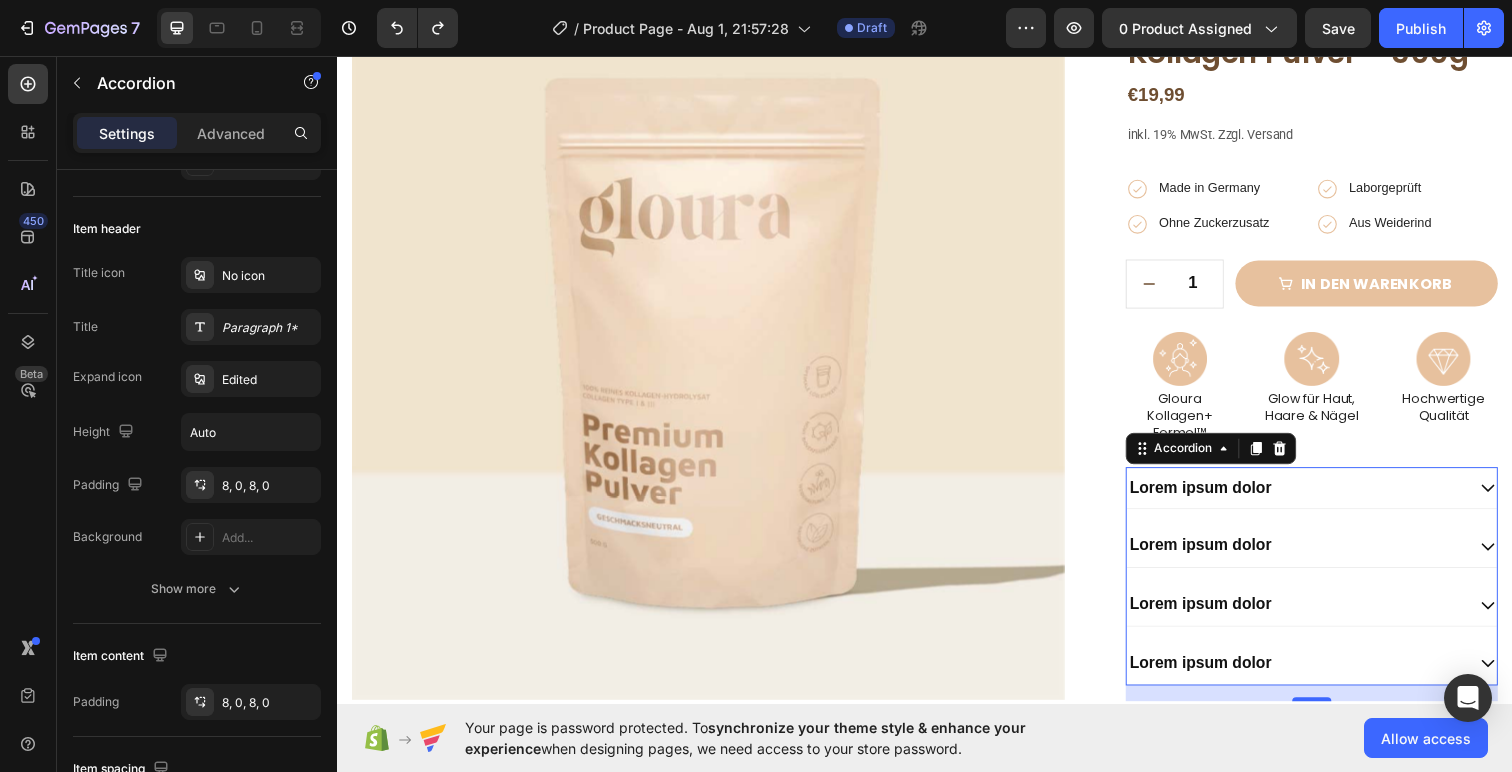 click on "Lorem ipsum dolor" at bounding box center (1218, 496) 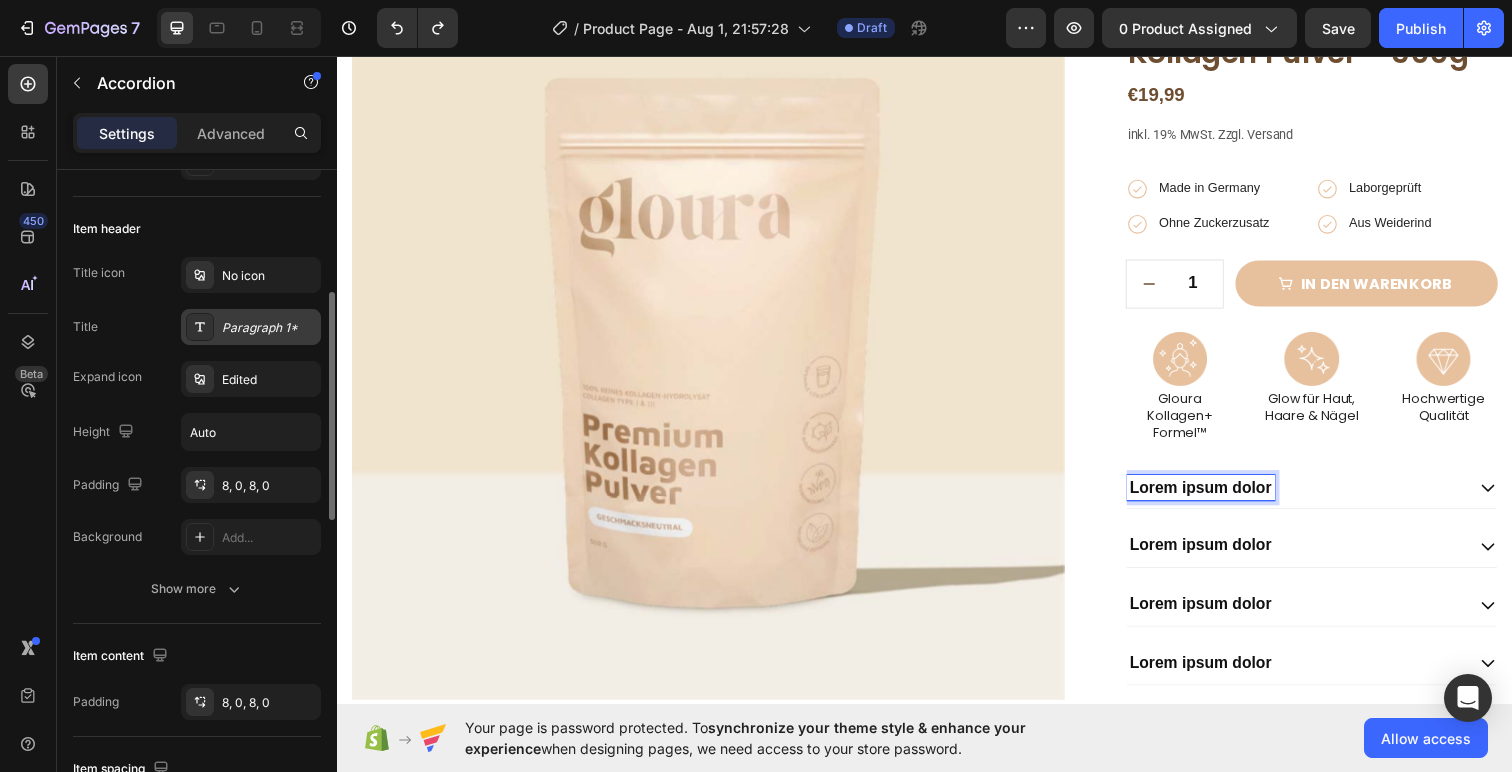 click on "Paragraph 1*" at bounding box center (269, 328) 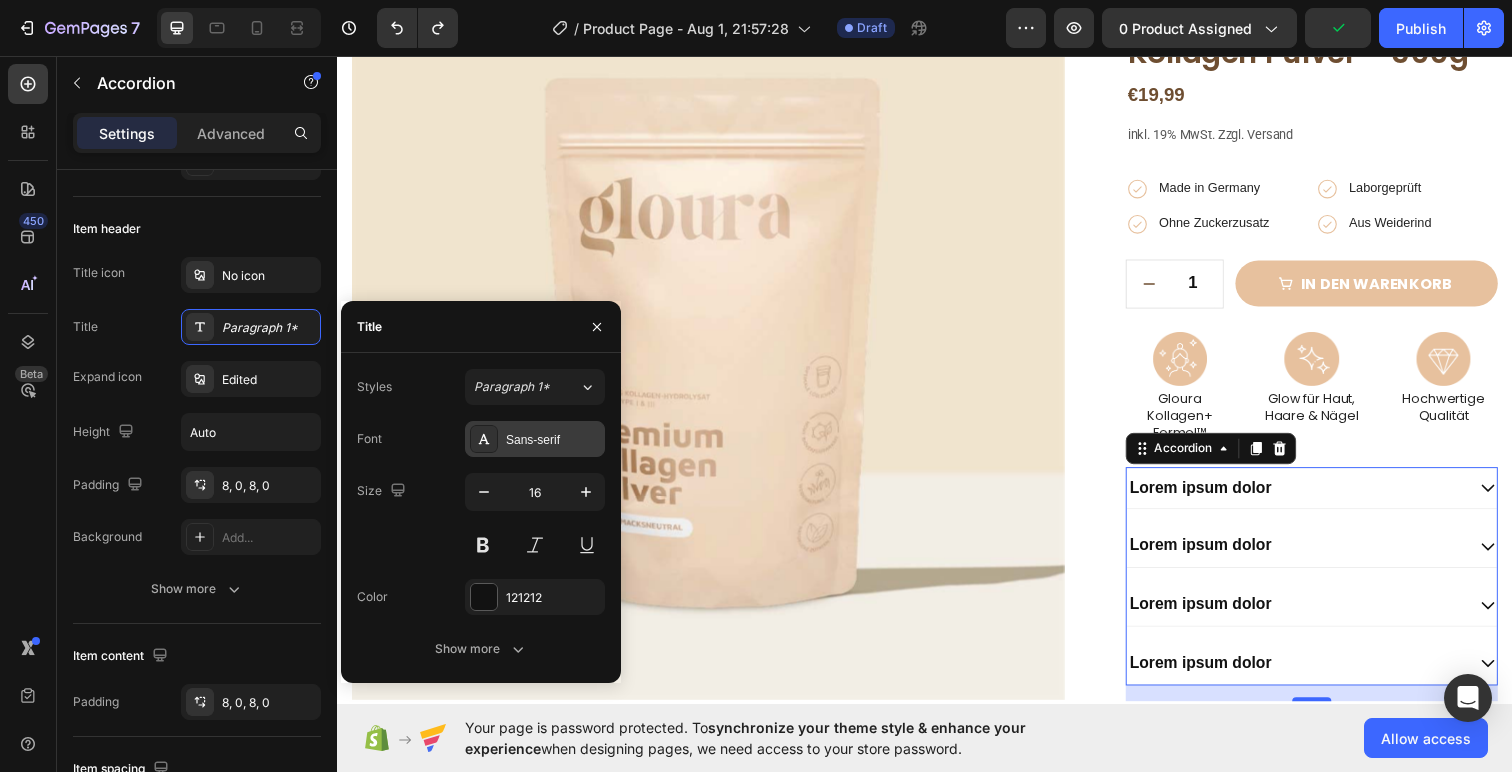 click on "Sans-serif" at bounding box center (553, 440) 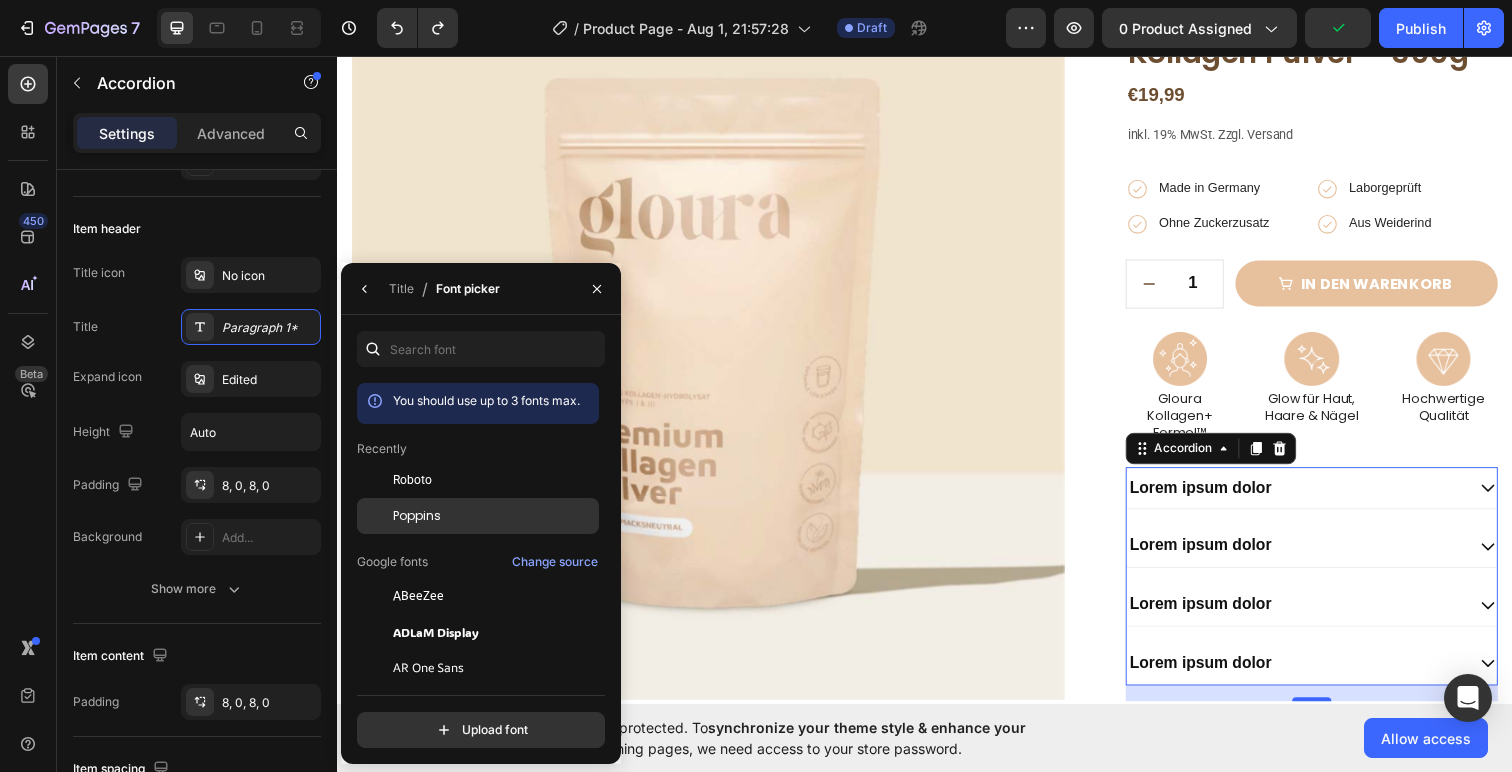 click on "Poppins" at bounding box center [417, 516] 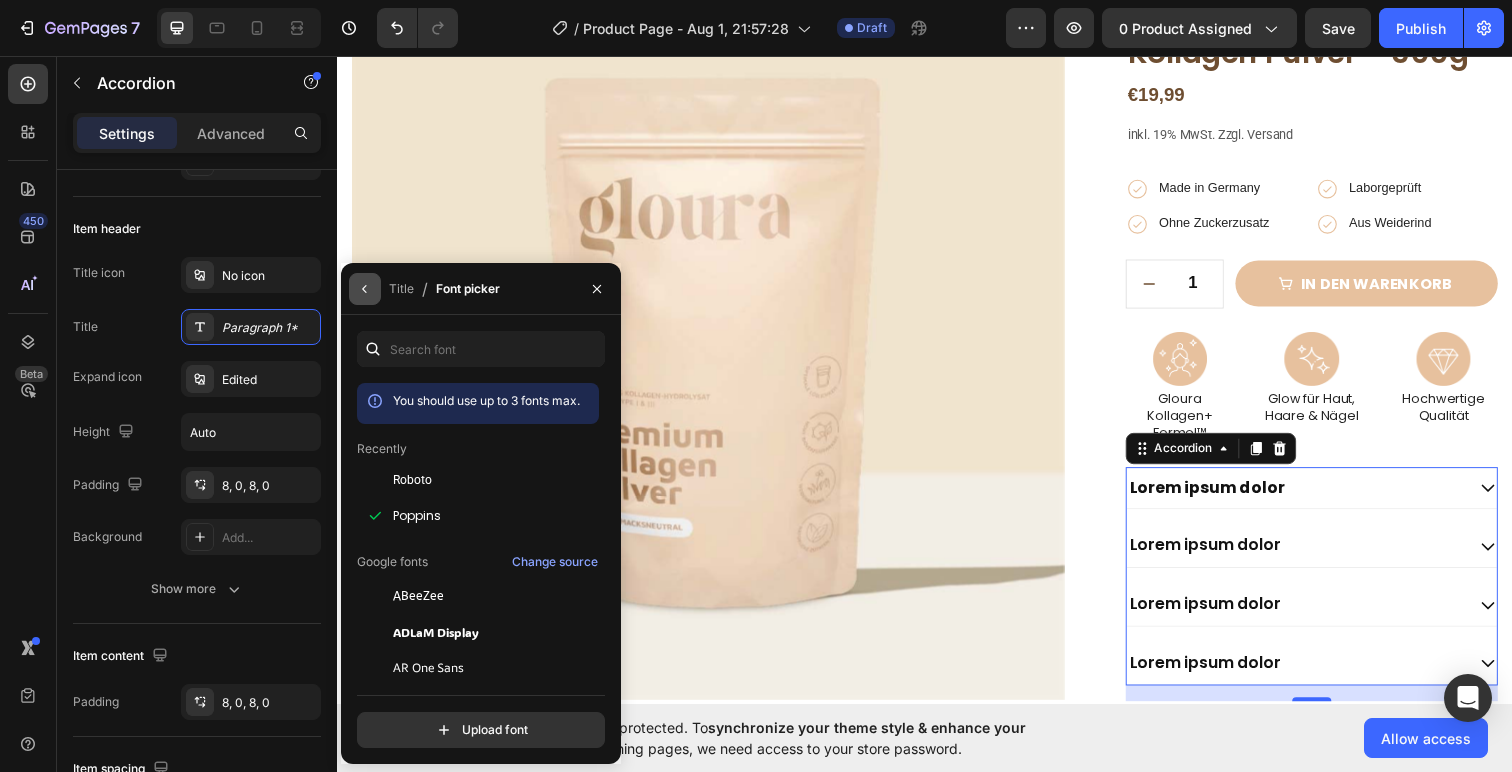 click at bounding box center [365, 289] 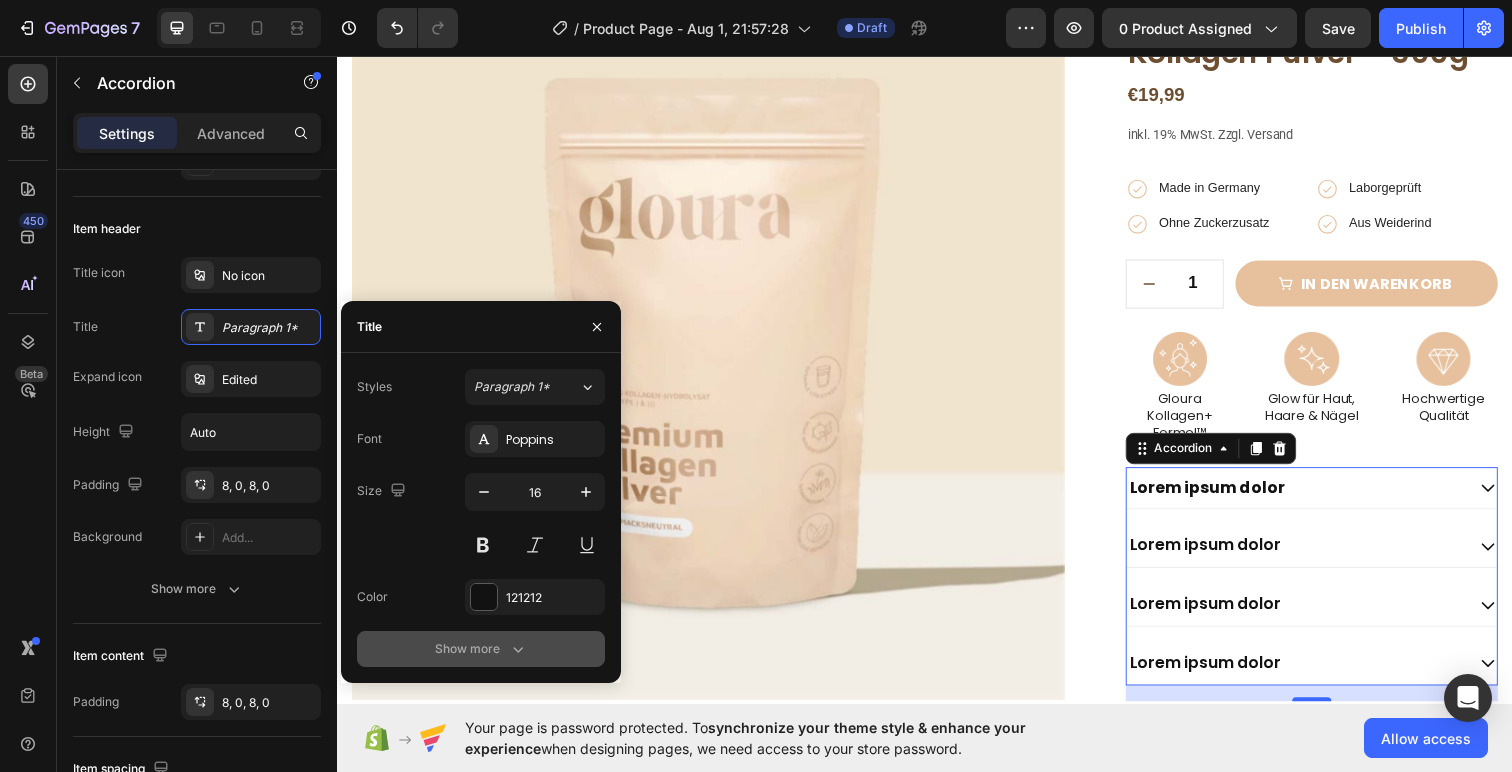click on "Show more" at bounding box center (481, 649) 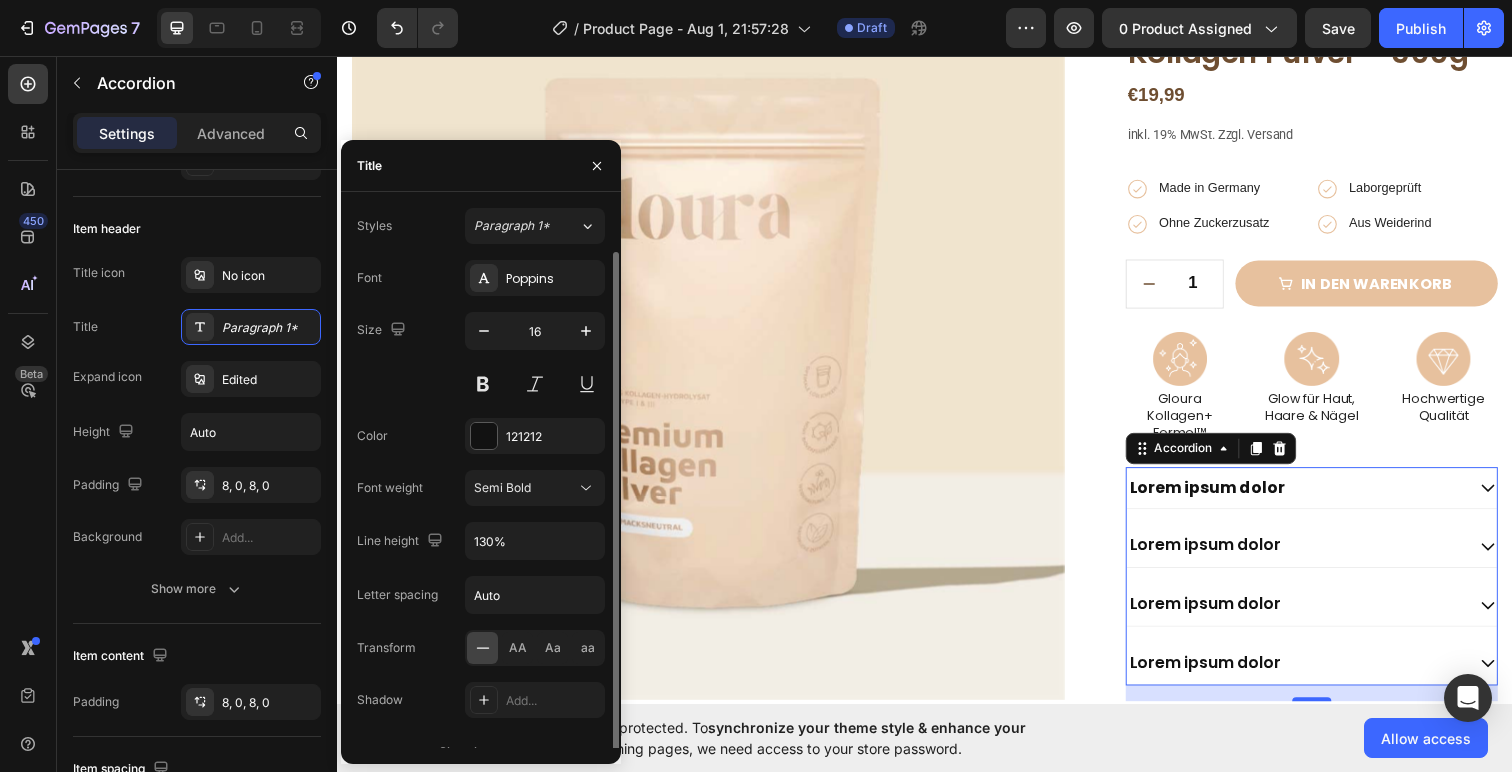 scroll, scrollTop: 22, scrollLeft: 0, axis: vertical 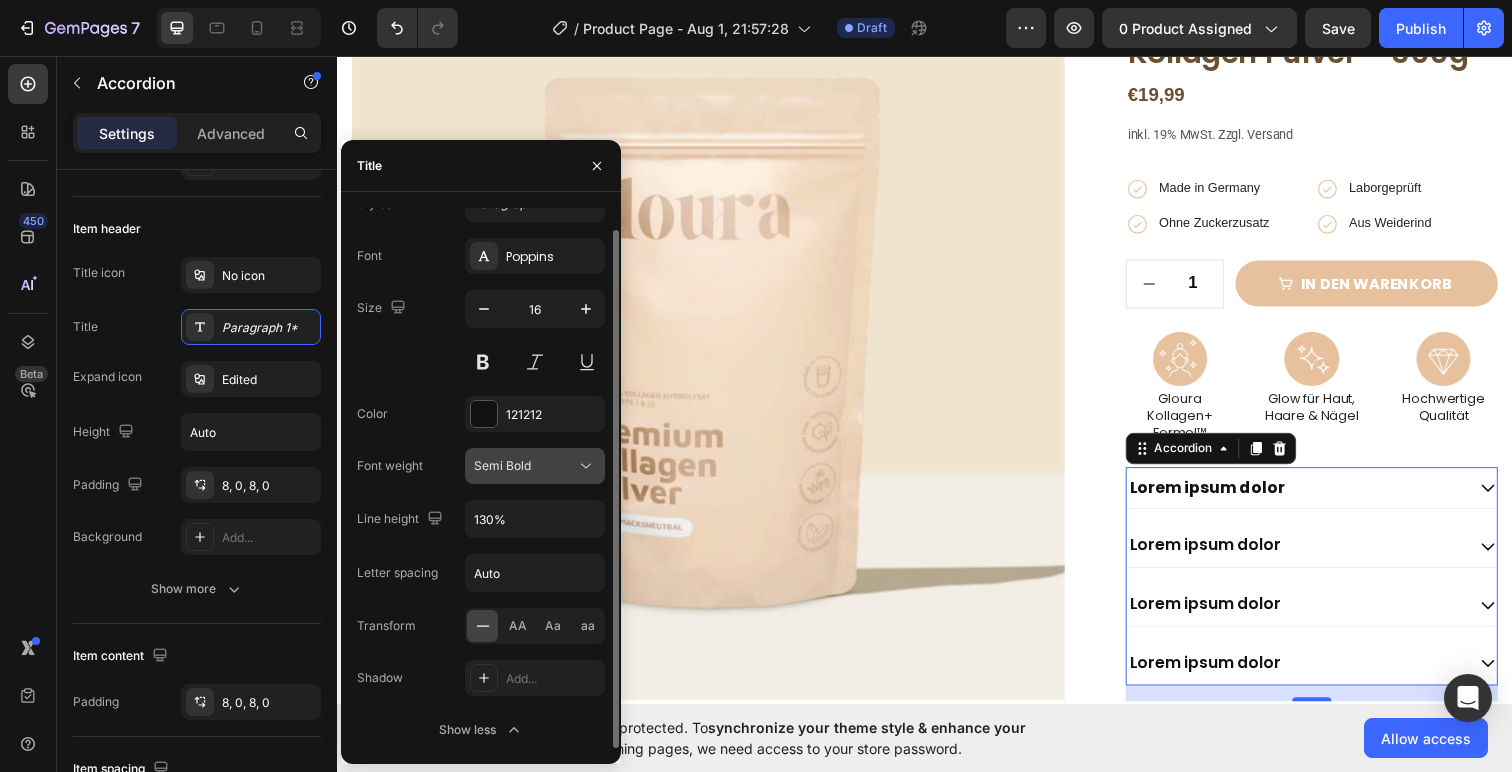 click on "Semi Bold" 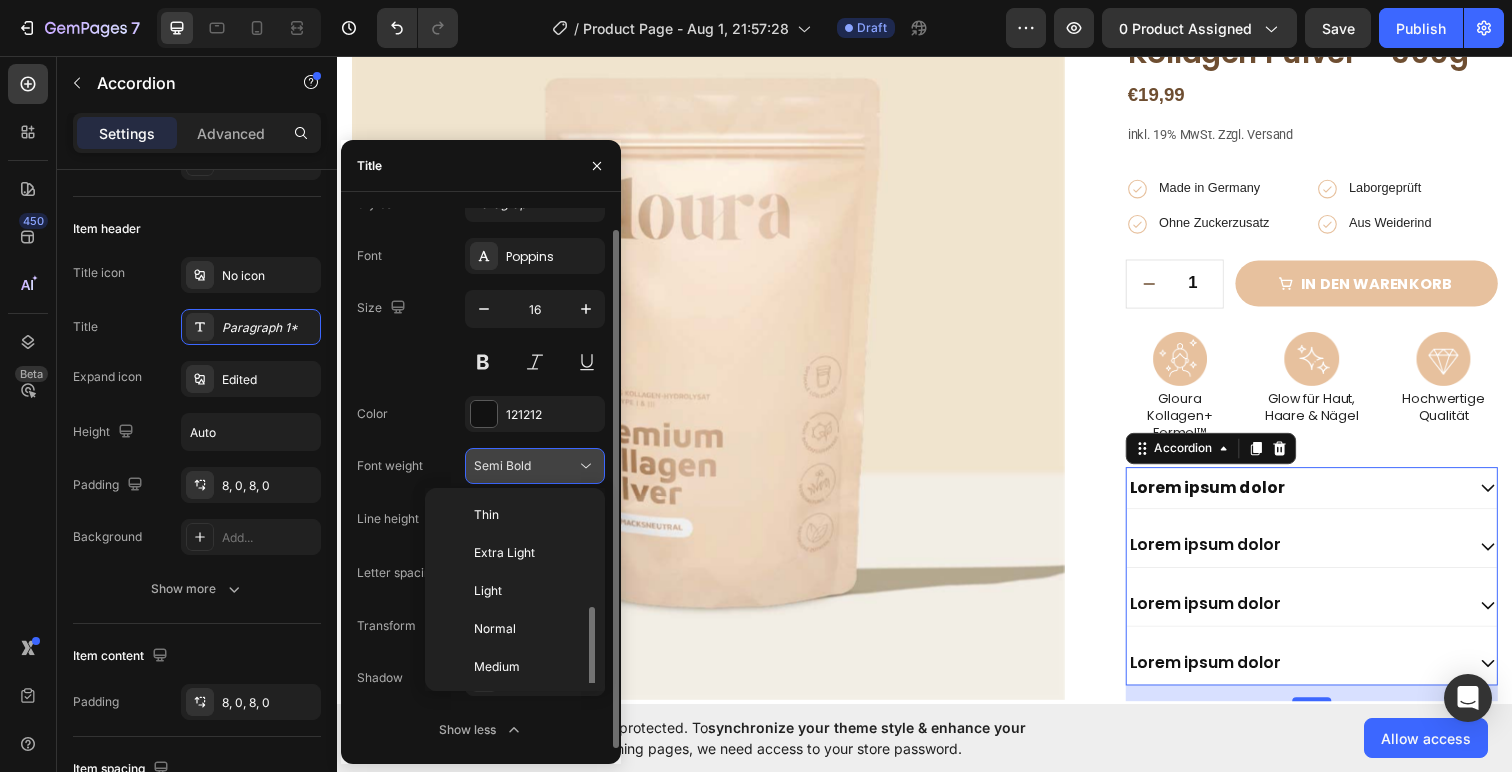 scroll, scrollTop: 72, scrollLeft: 0, axis: vertical 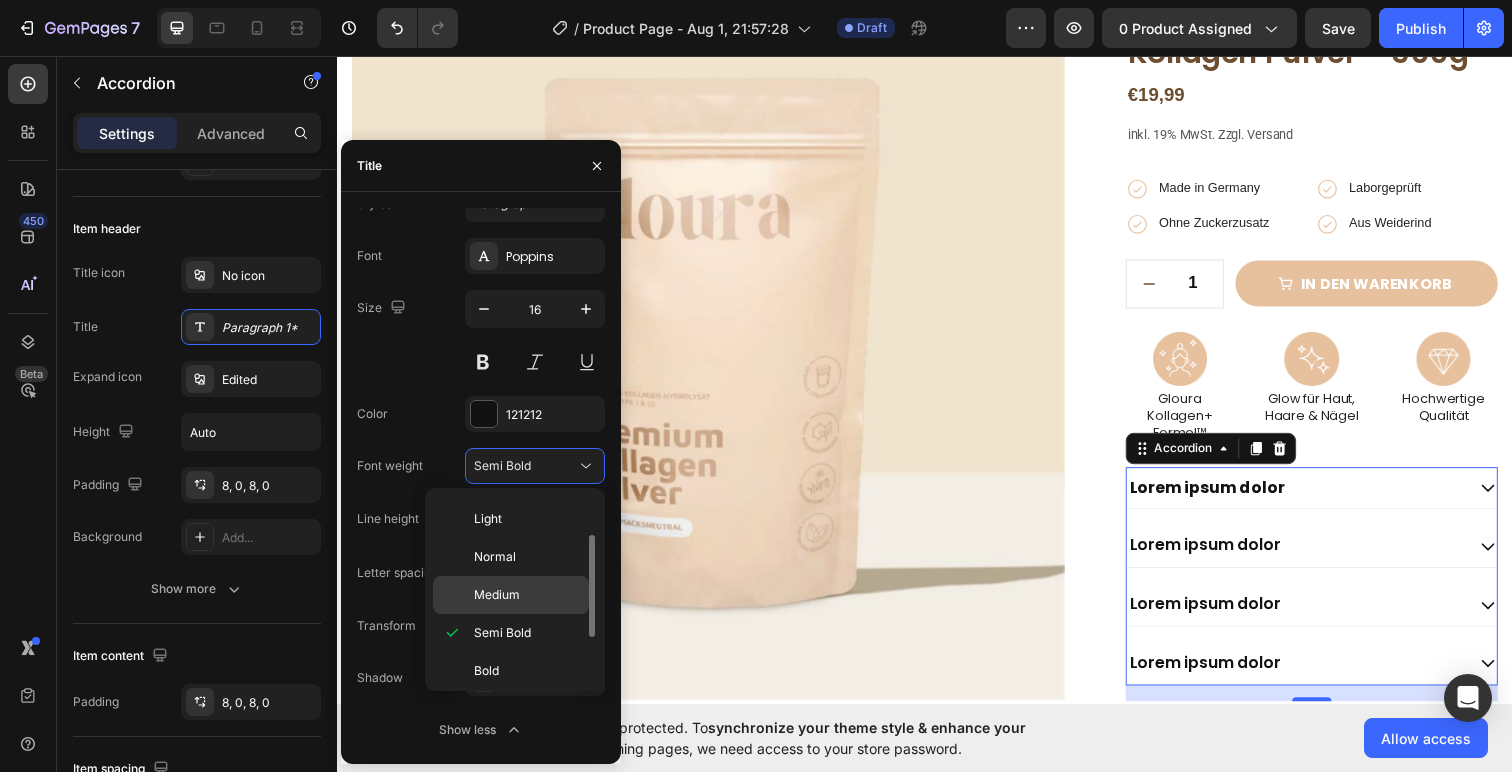 click on "Medium" at bounding box center [527, 595] 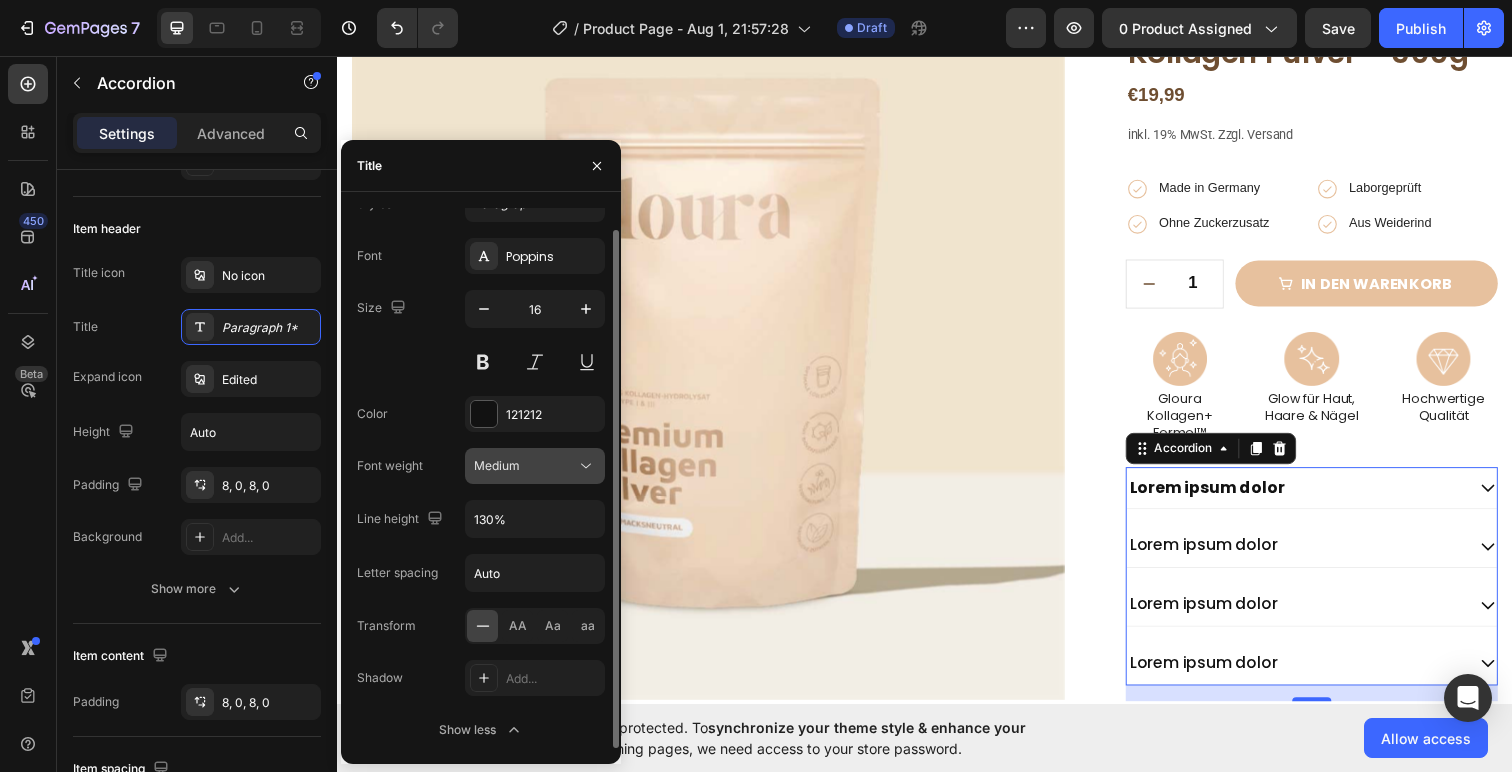 click on "Medium" at bounding box center [525, 466] 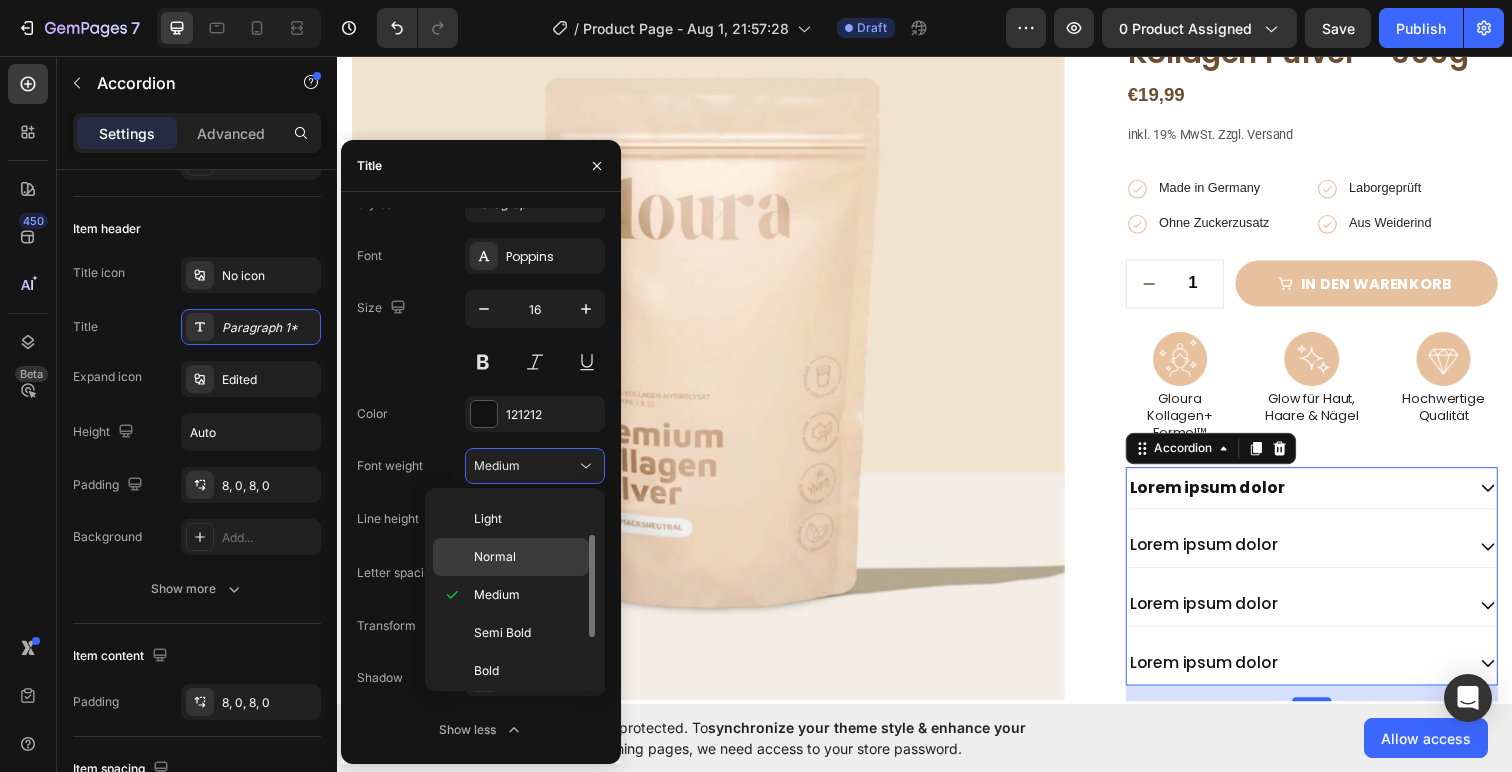 click on "Normal" at bounding box center (527, 557) 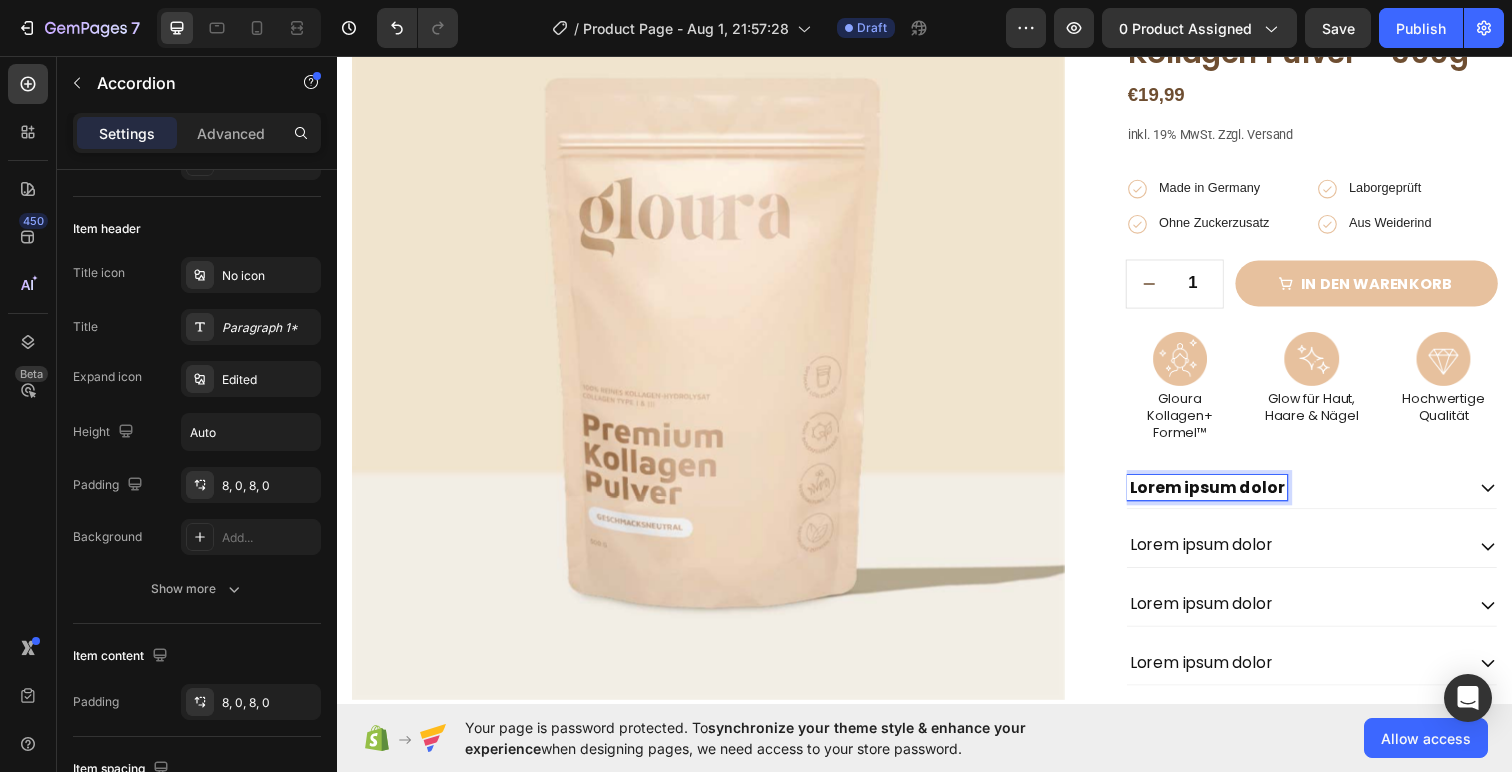 click on "Lorem ipsum dolor" at bounding box center [1225, 496] 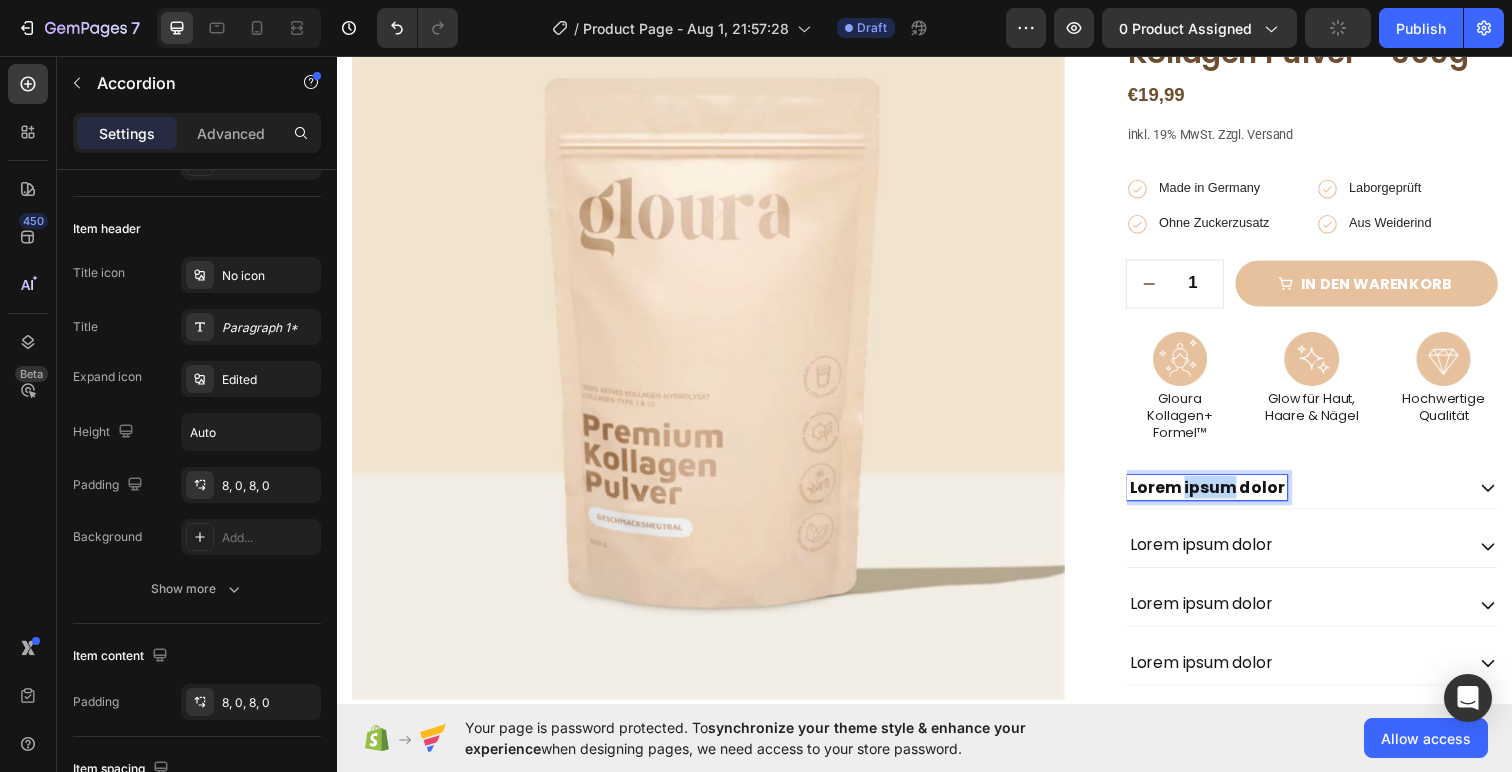 click on "Lorem ipsum dolor" at bounding box center [1225, 496] 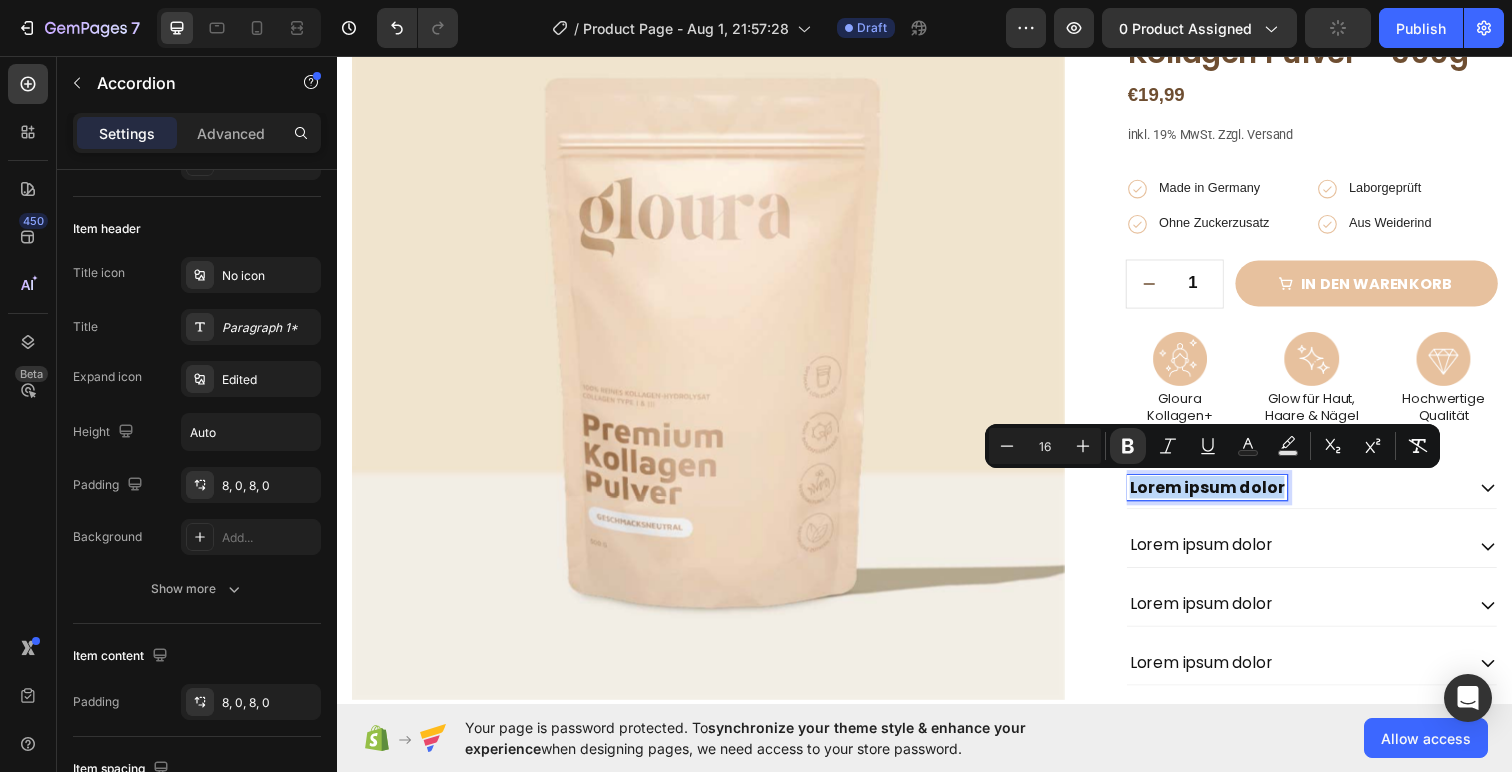 click on "Lorem ipsum dolor" at bounding box center [1225, 496] 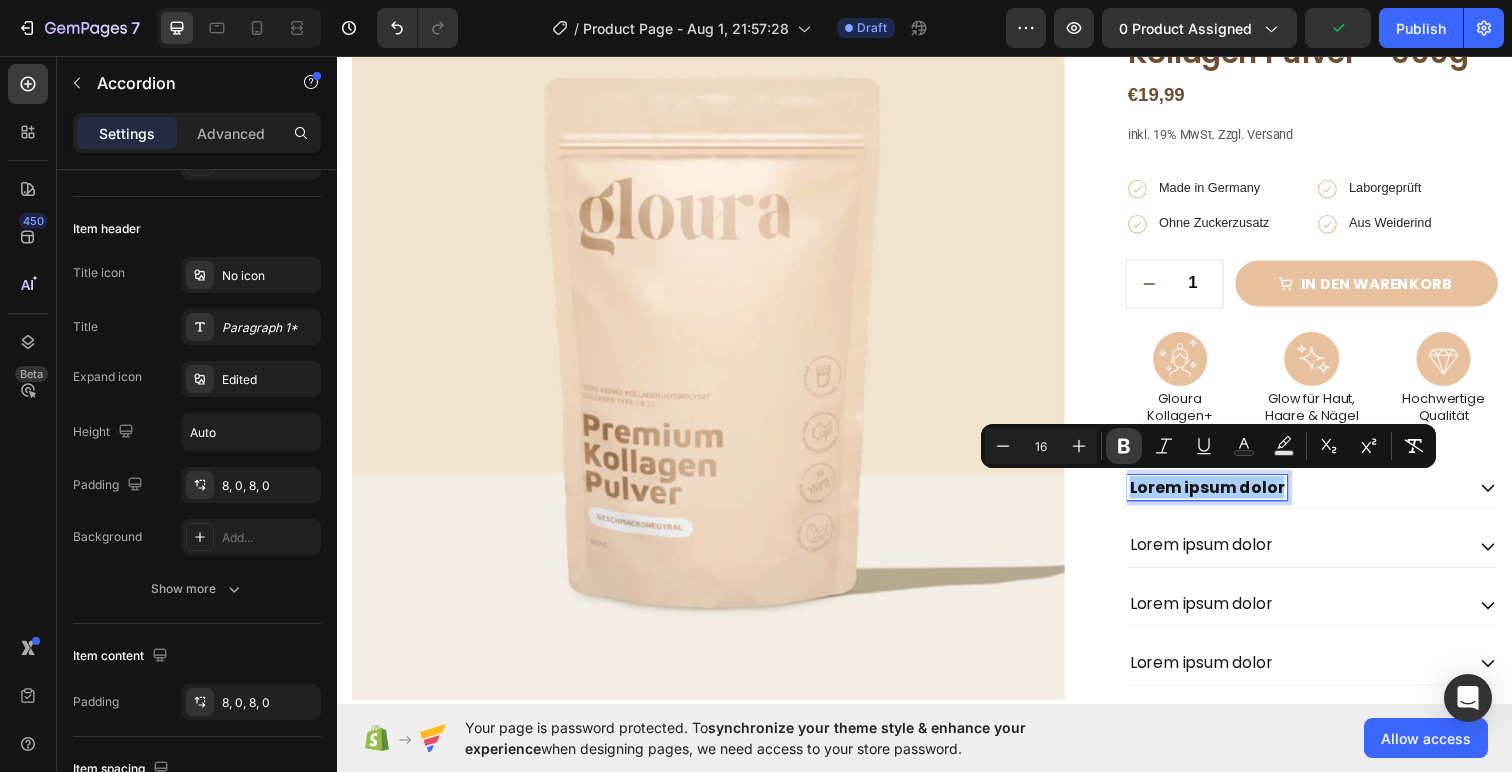 click 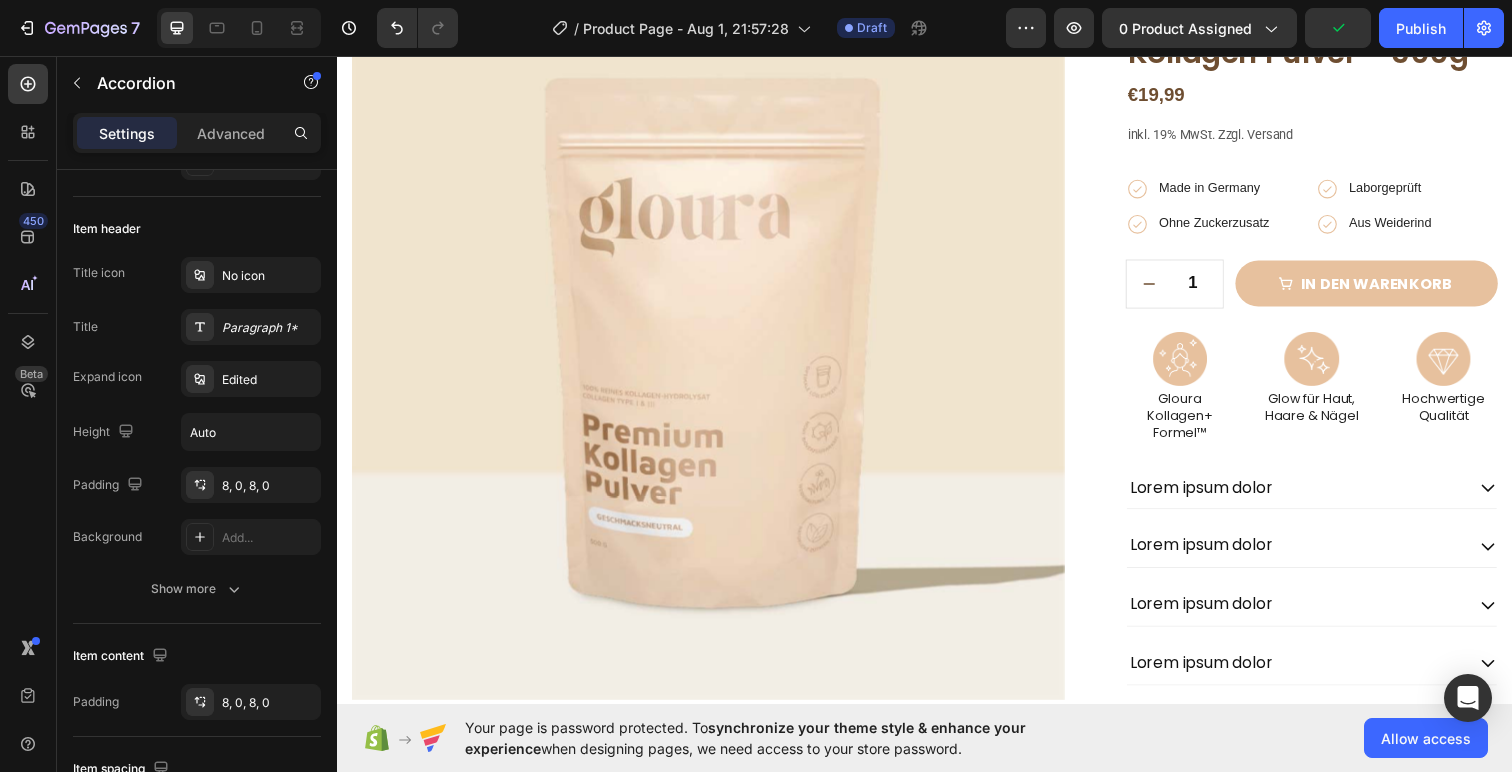 click on "Lorem ipsum dolor
Lorem ipsum dolor
Lorem ipsum dolor
Lorem ipsum dolor" at bounding box center [1332, 587] 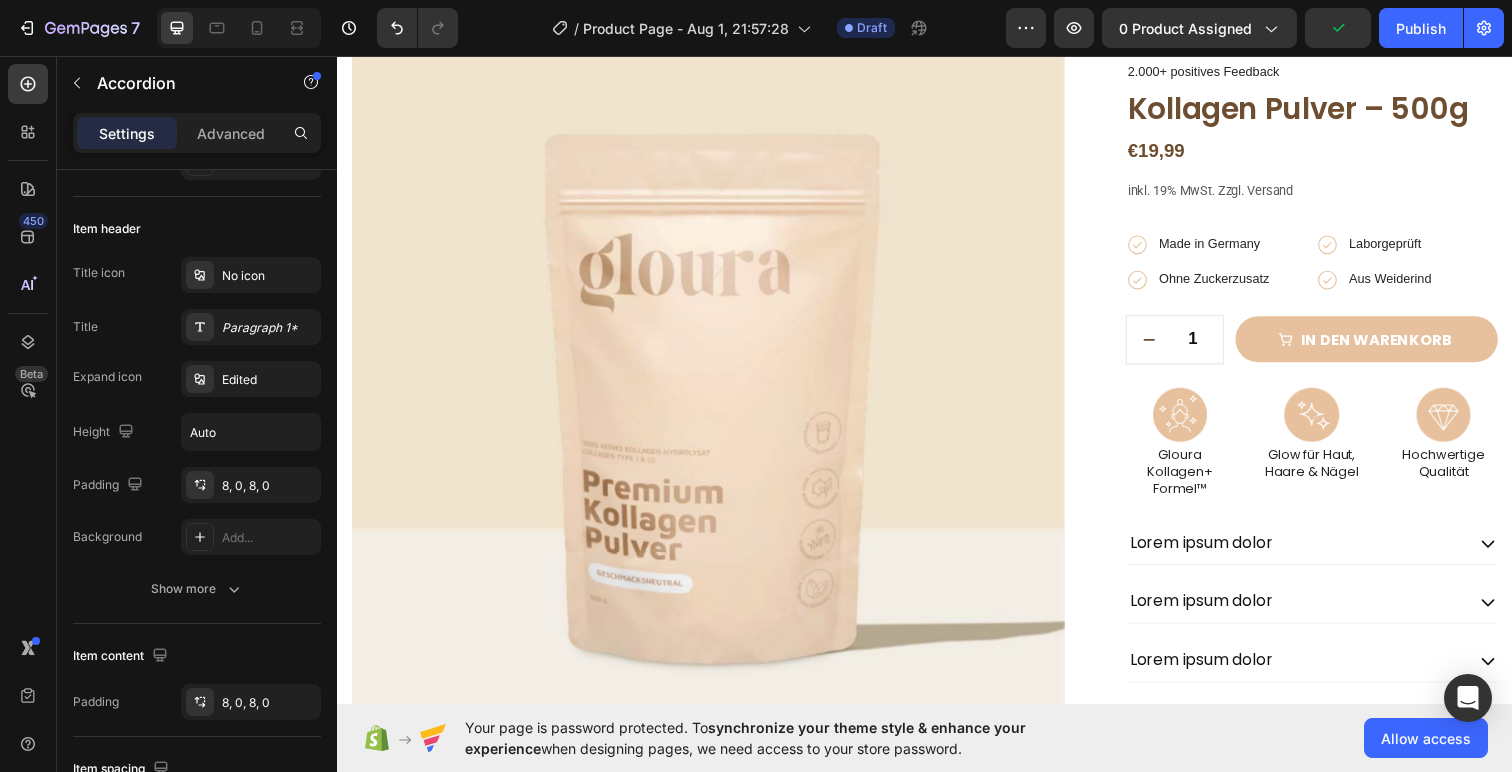 scroll, scrollTop: 100, scrollLeft: 0, axis: vertical 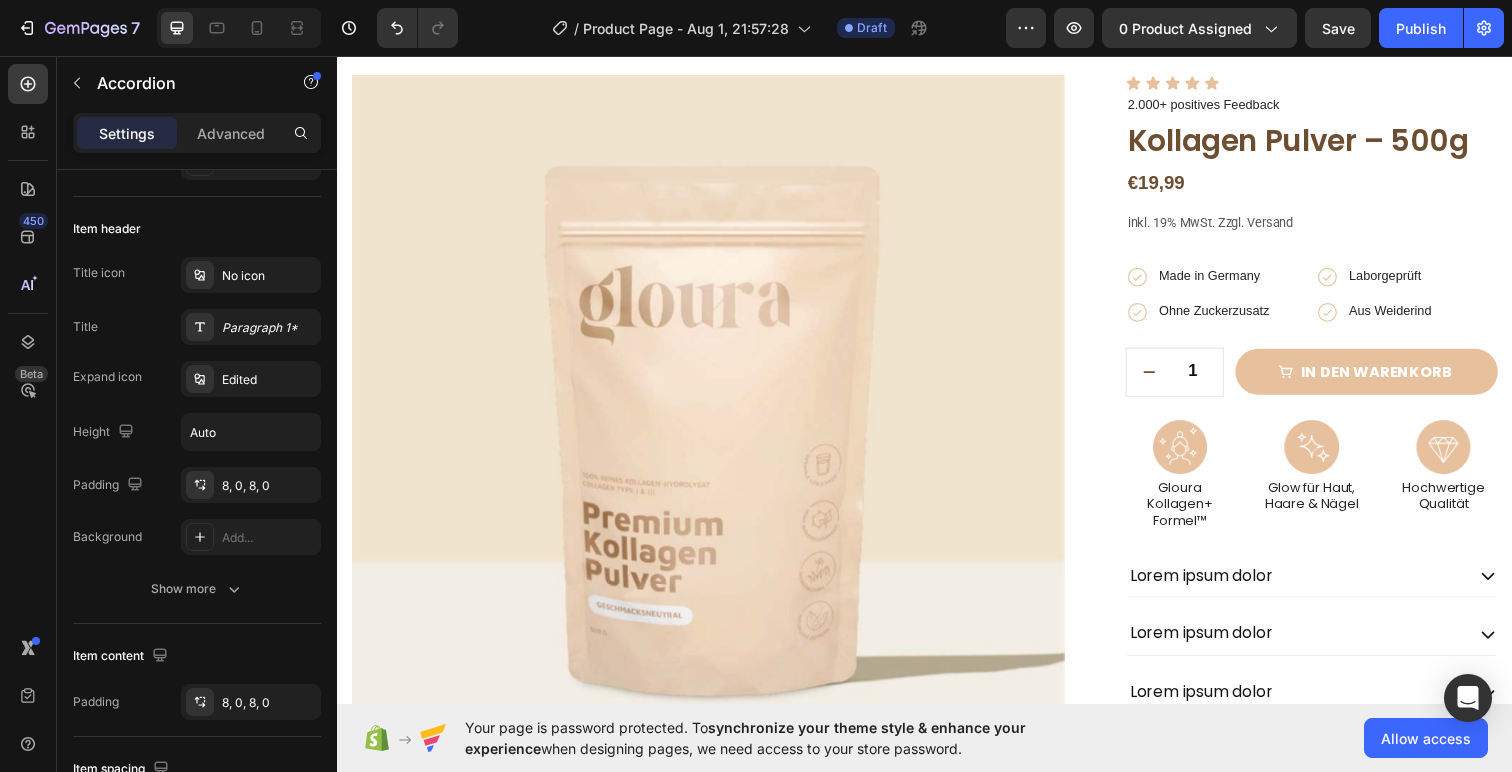 click on "Lorem ipsum dolor" at bounding box center [1219, 587] 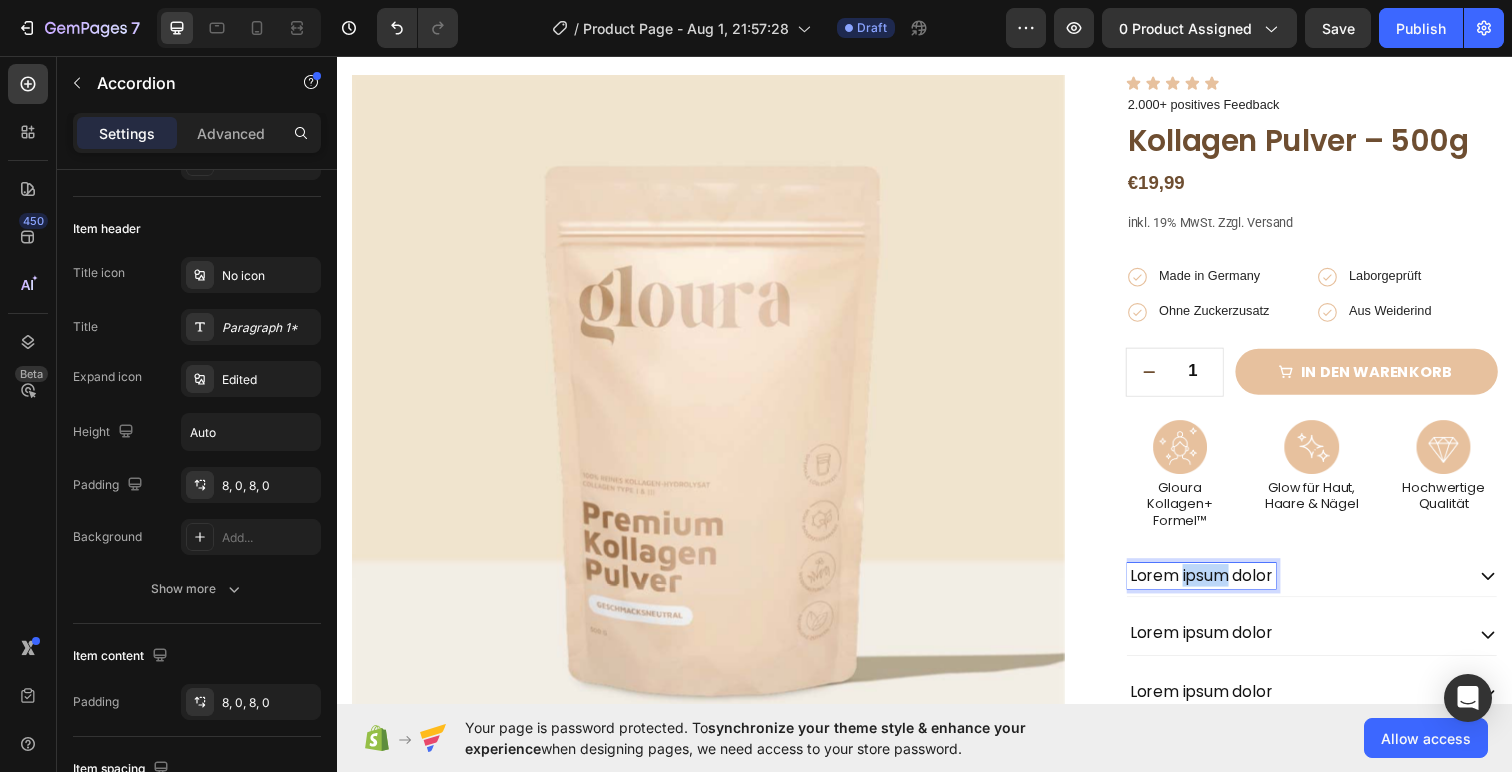 click on "Lorem ipsum dolor" at bounding box center (1219, 587) 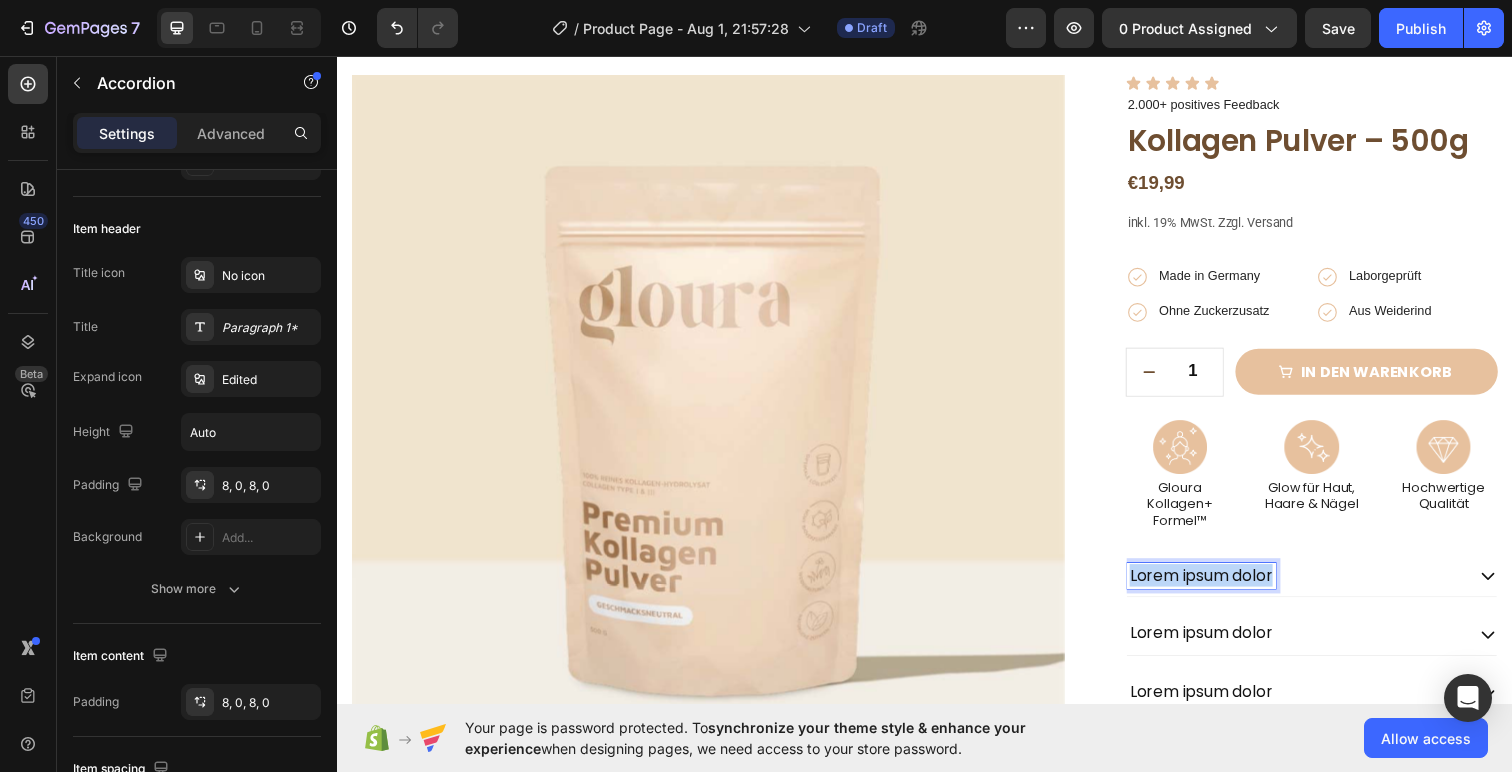 click on "Lorem ipsum dolor" at bounding box center [1219, 587] 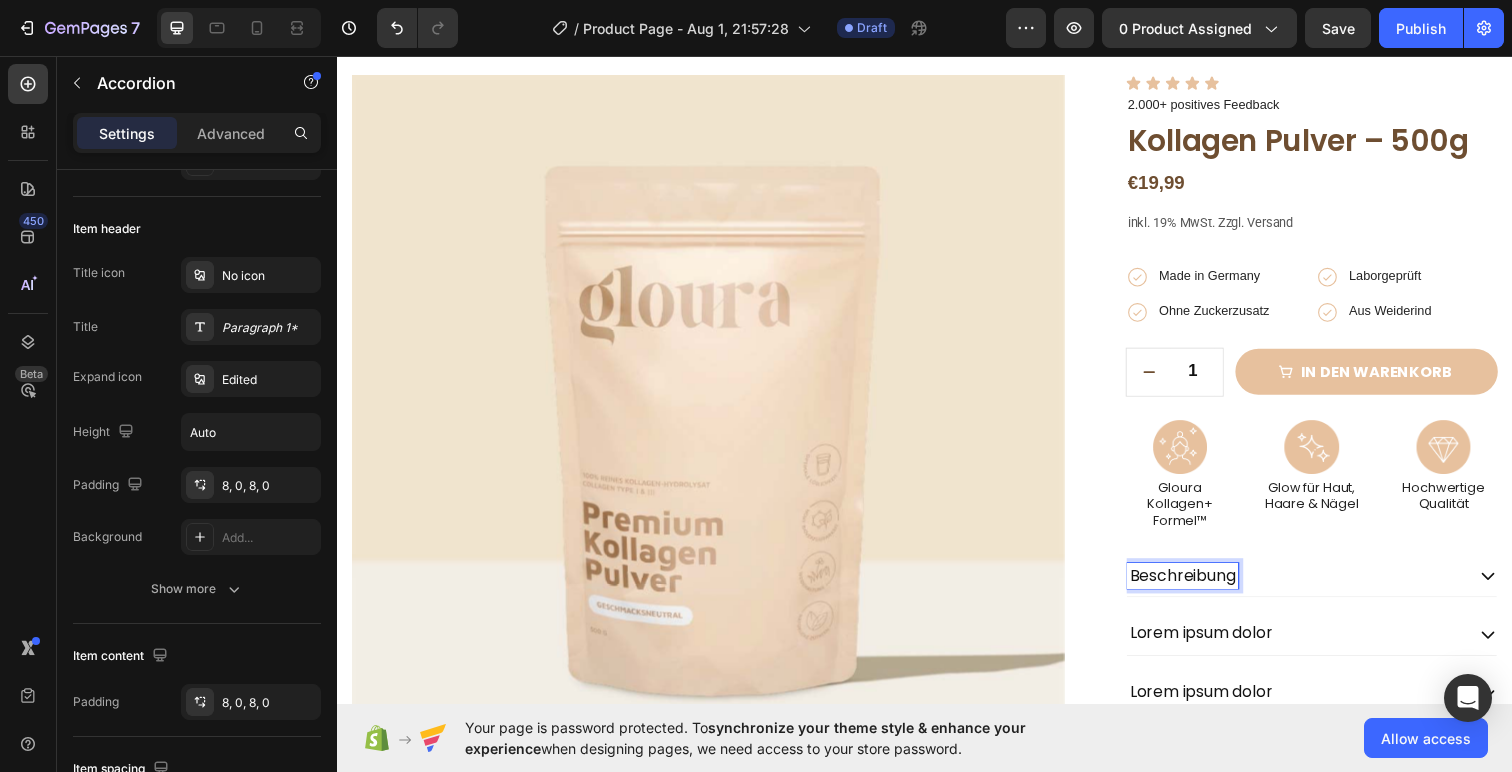 click on "Beschreibung" at bounding box center (1332, 588) 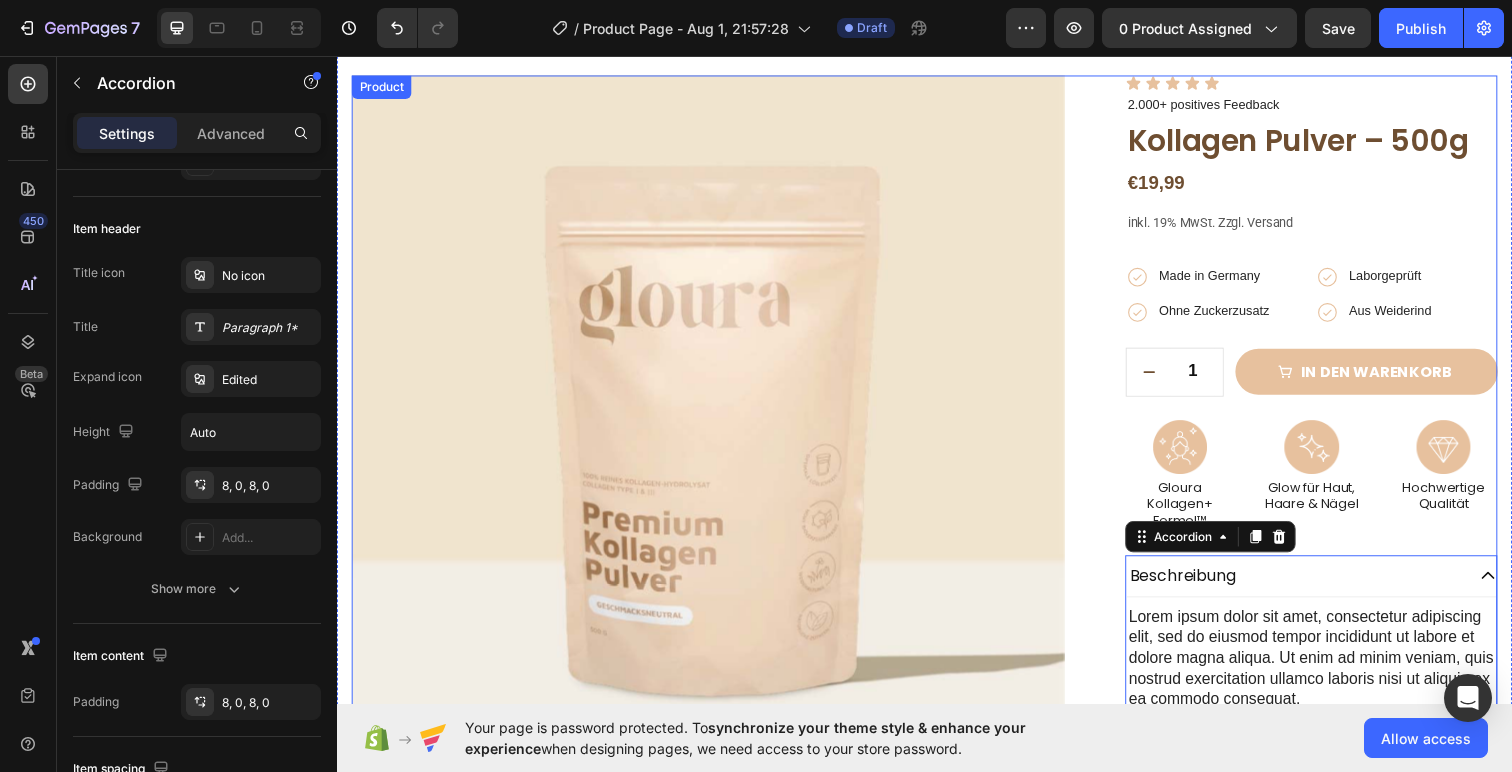 click on "Product Images
Icon
Icon
Icon
Icon
Icon Icon List 2.000+ positives Feedback Text Block Kollagen Pulver – 500g Product Title €19,99 Product Price Product Price Row inkl. 19% MwSt. Zzgl. Versand Text Block
Icon Made in Germany Text Block Row
Icon Laborgeprüft Text Block Row Row
Icon Ohne Zuckerzusatz Text Block Row
Icon Aus Weiderind Text Block Row Row Row
1
Product Quantity Row
in den warenkorb Add to Cart Row
Icon Lorem ipsum Text Block Row
Icon Lorem ipsum Text Block Row Row
Icon Lorem ipsum Text Block Row
Icon Lorem ipsum Text Block Row Row Row Image Gloura Kollagen+ Formel™ Text Block Image Glow für Haut, Haare & Nägel Text Block Image Hochwertige Qualität Text Block Row
Beschreibung Text Block Accordion" at bounding box center (937, 523) 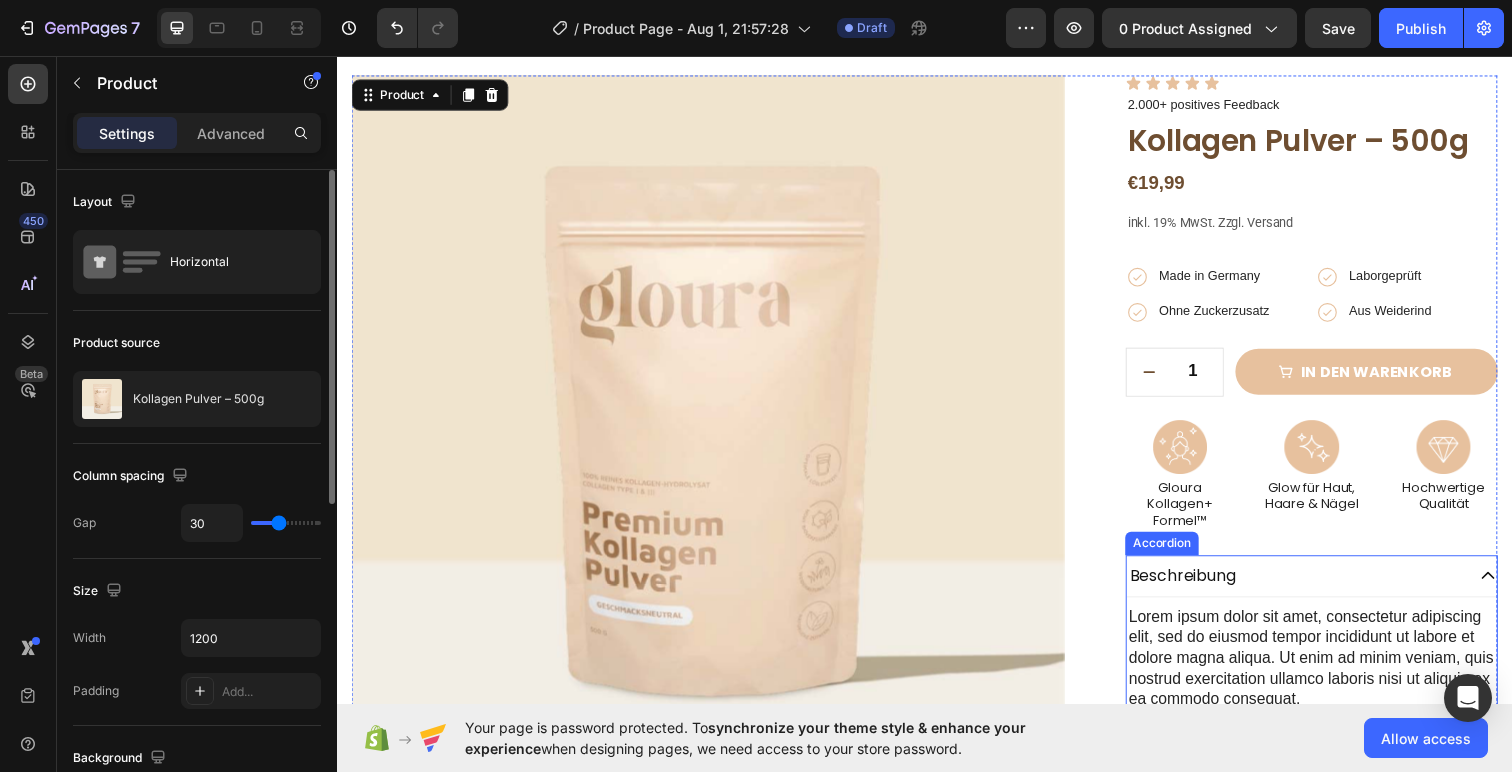 scroll, scrollTop: 325, scrollLeft: 0, axis: vertical 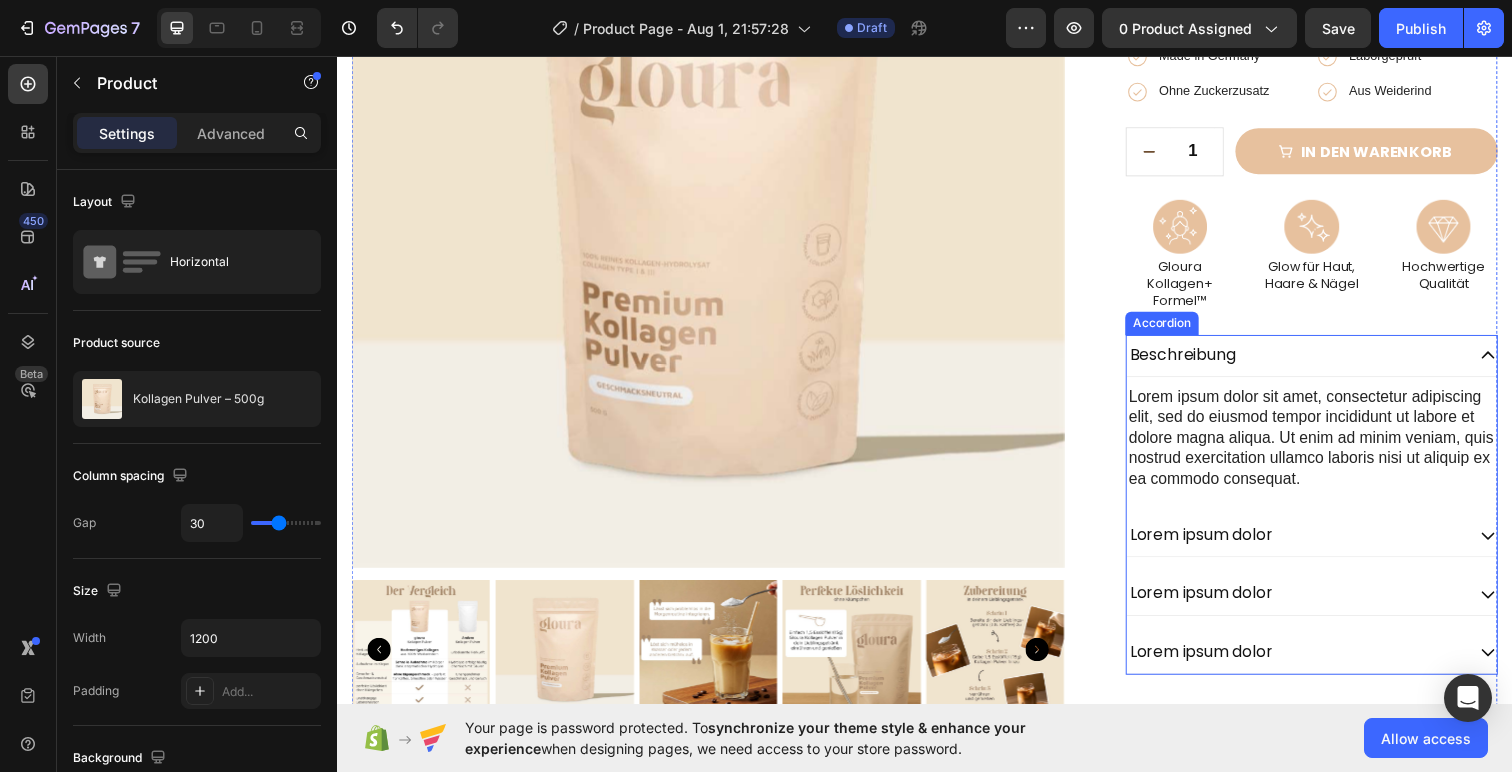 click on "Lorem ipsum dolor sit amet, consectetur adipiscing elit, sed do eiusmod tempor incididunt ut labore et dolore magna aliqua. Ut enim ad minim veniam, quis nostrud exercitation ullamco laboris nisi ut aliquip ex ea commodo consequat." at bounding box center [1332, 446] 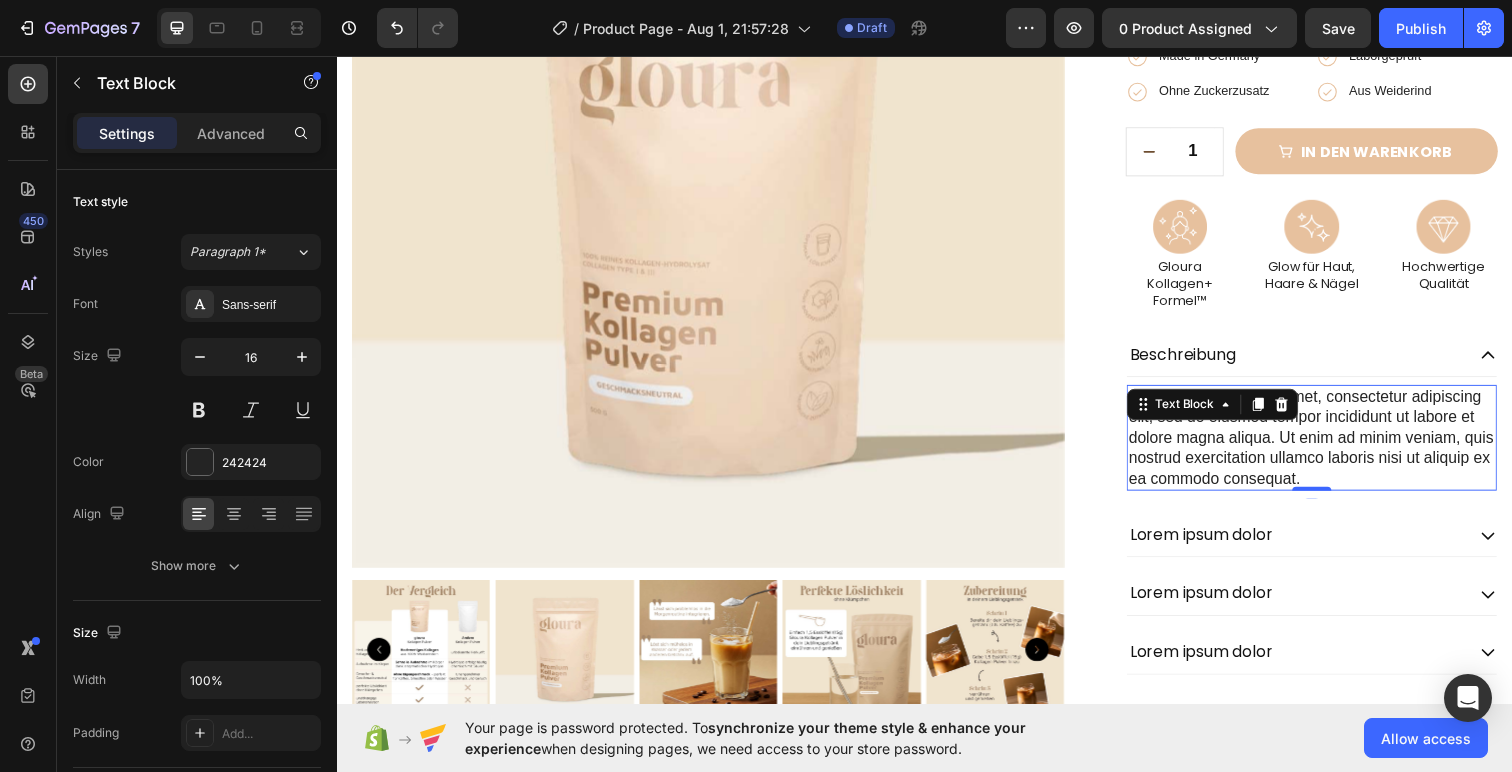 click on "Lorem ipsum dolor sit amet, consectetur adipiscing elit, sed do eiusmod tempor incididunt ut labore et dolore magna aliqua. Ut enim ad minim veniam, quis nostrud exercitation ullamco laboris nisi ut aliquip ex ea commodo consequat." at bounding box center (1332, 446) 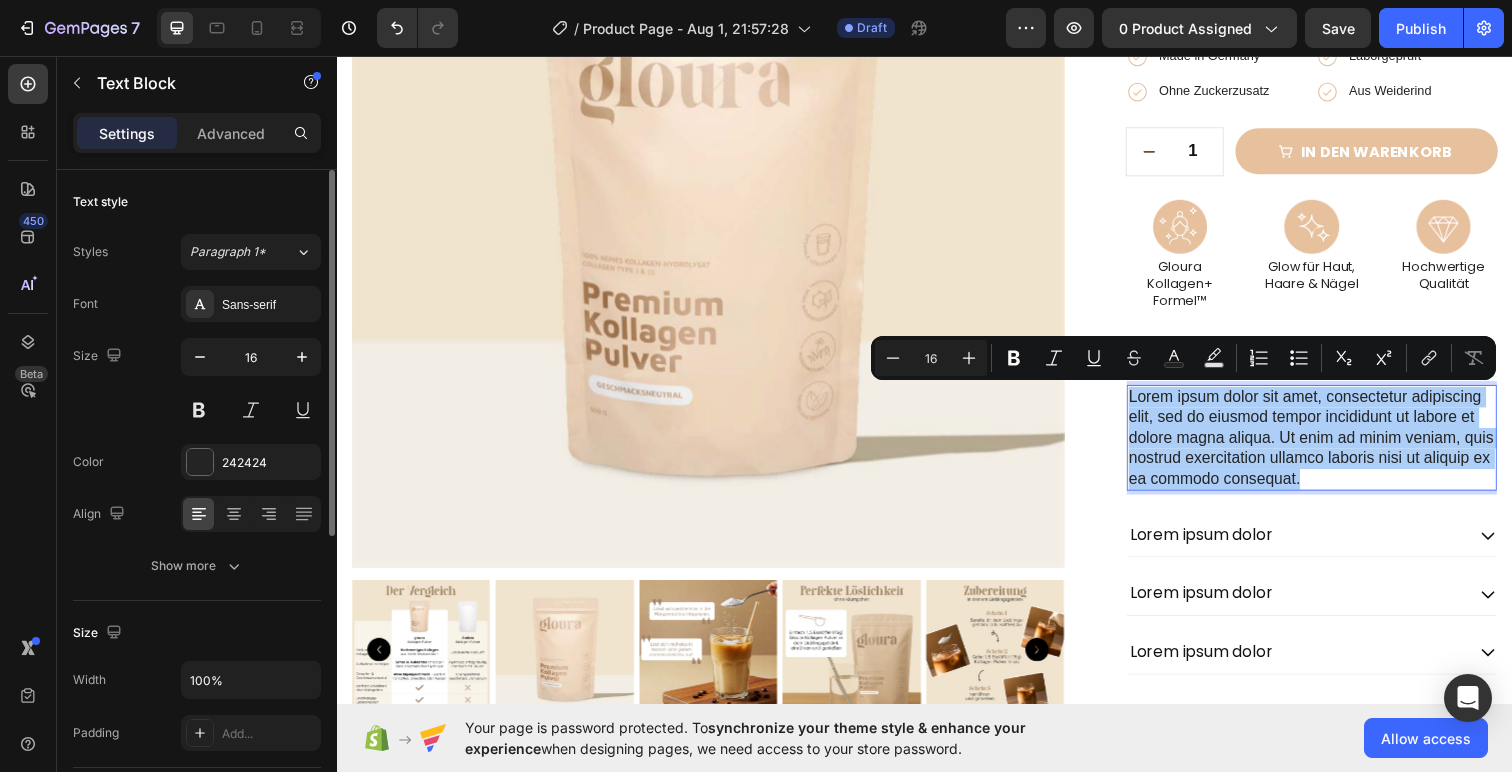 click on "Styles Paragraph 1* Font Sans-serif Size 16 Color 242424 Align Show more" at bounding box center (197, 409) 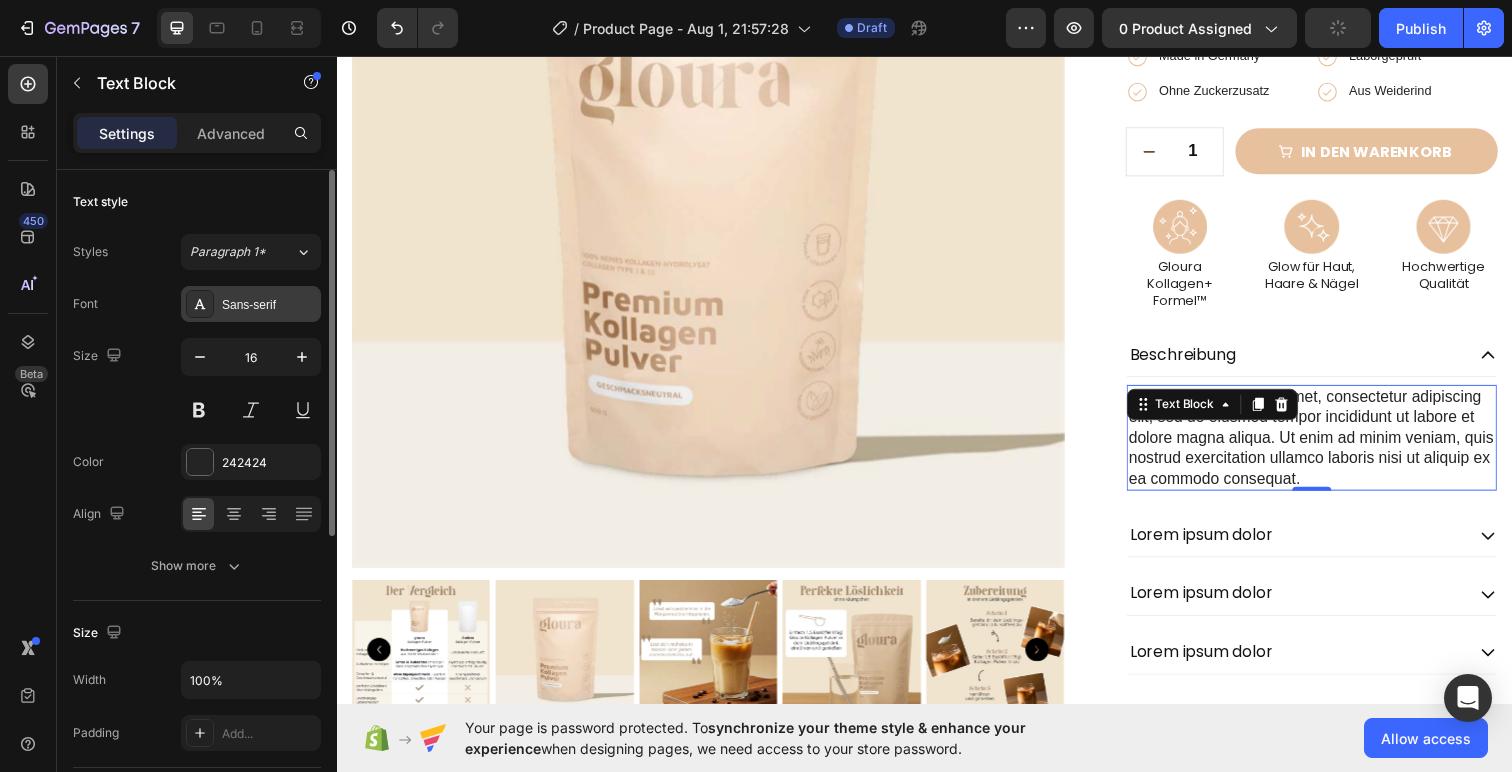 click on "Sans-serif" at bounding box center [269, 305] 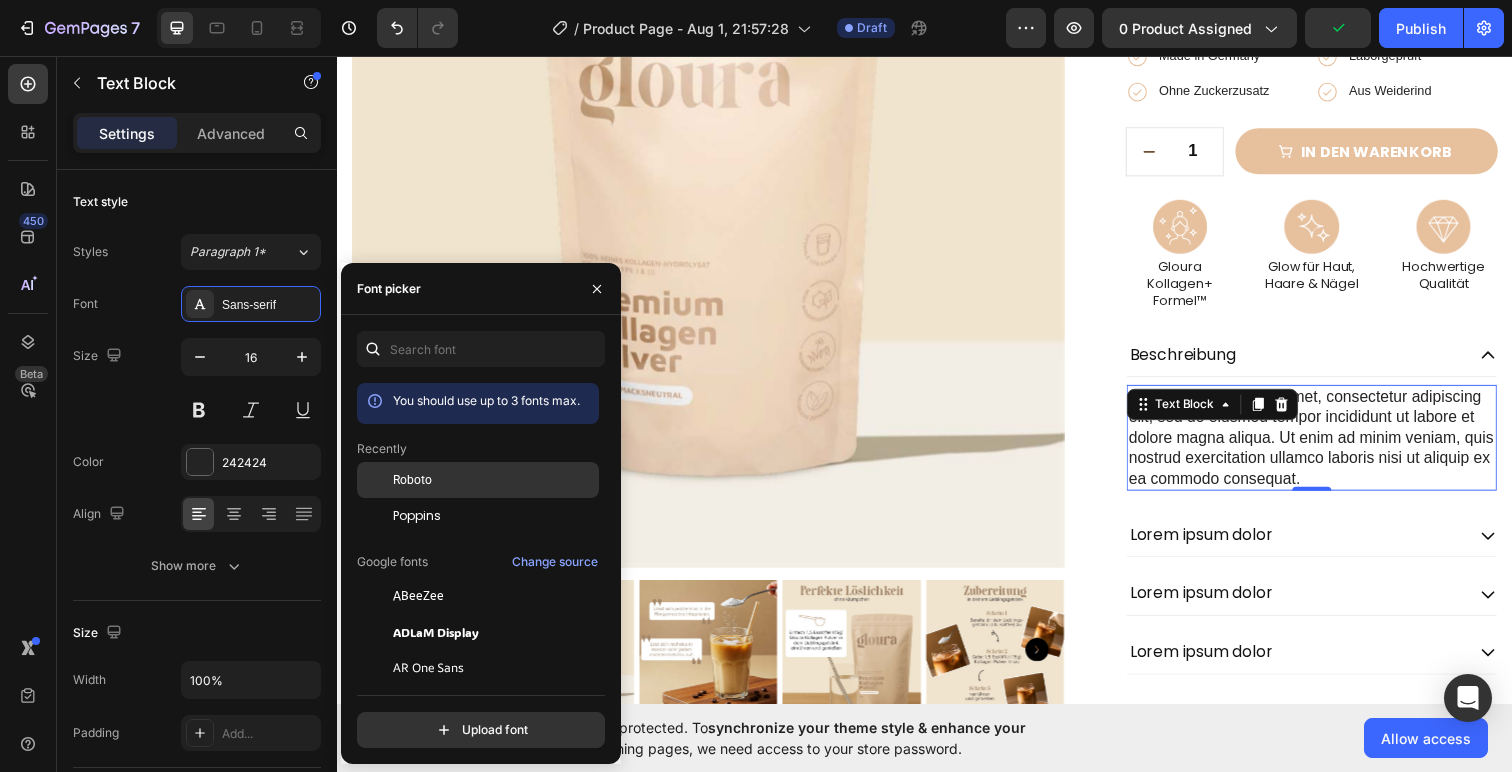 click on "Roboto" at bounding box center (494, 480) 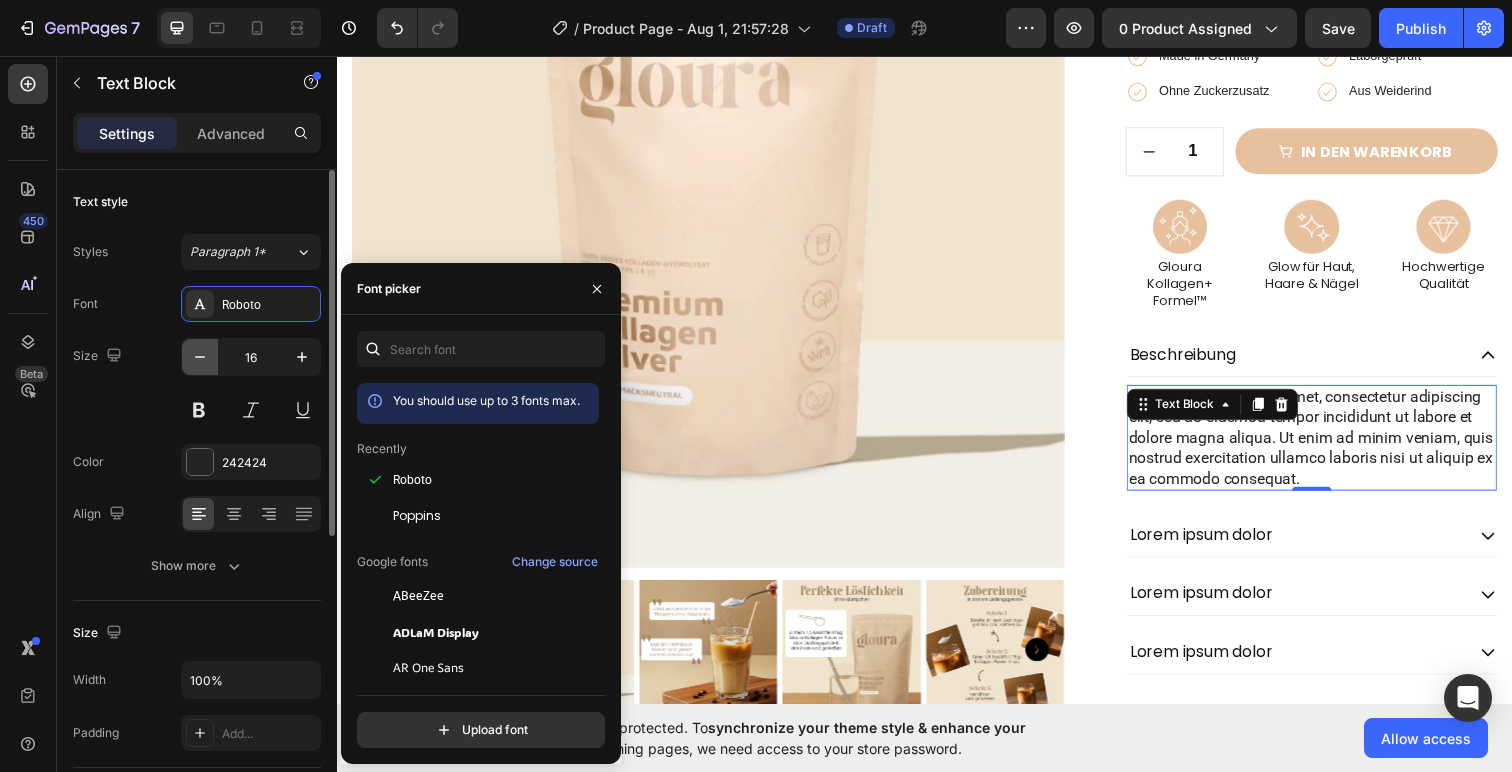 click 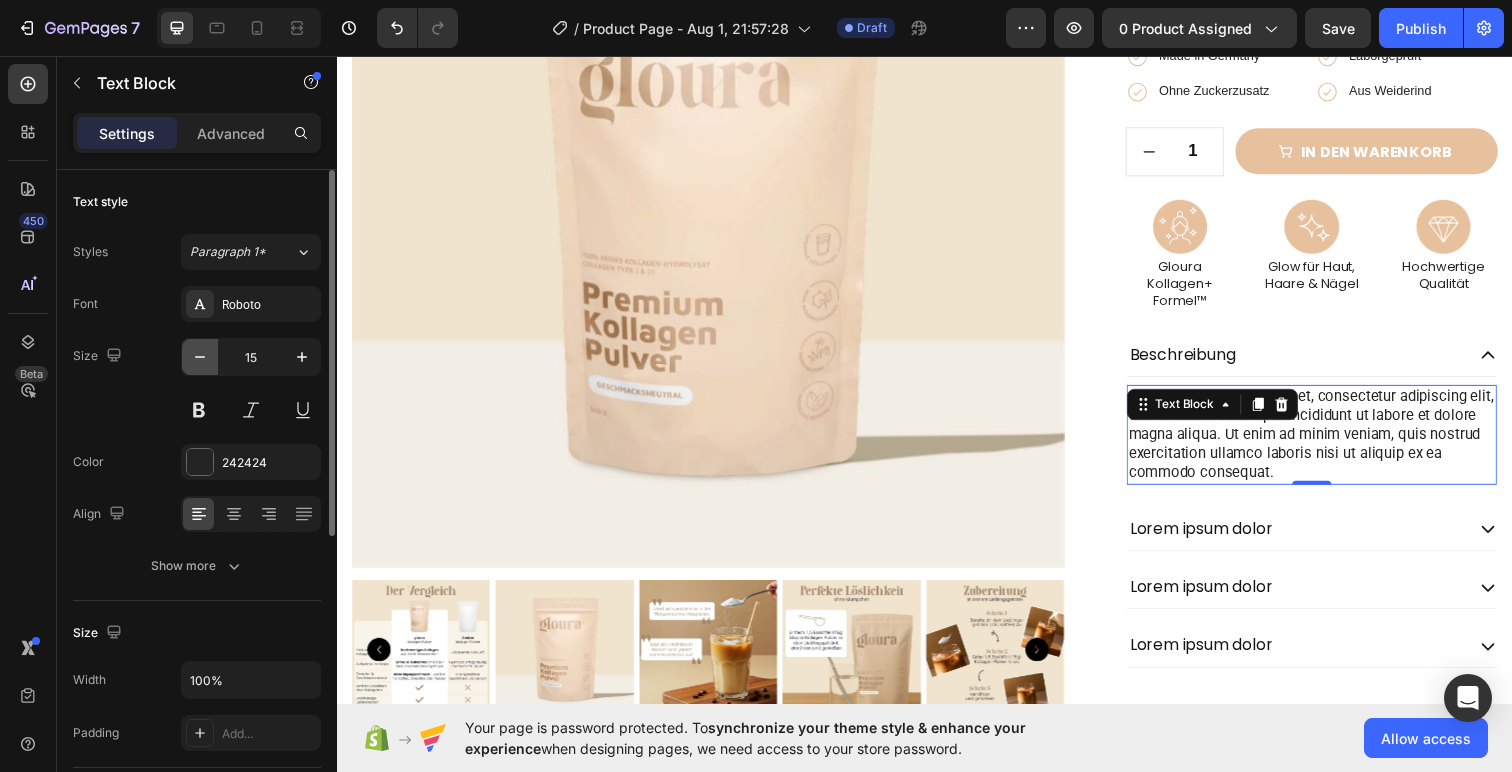 click 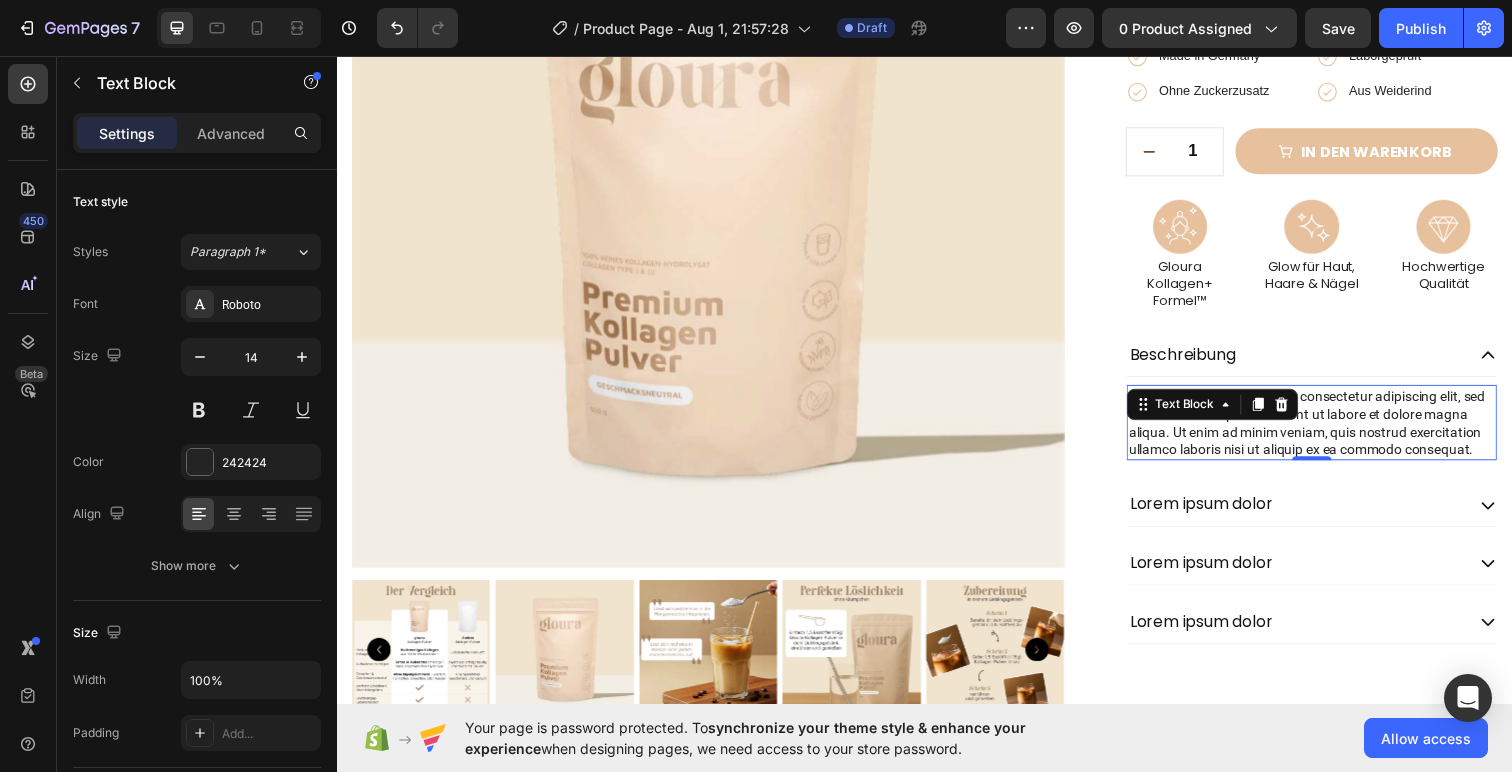 click on "Lorem ipsum dolor sit amet, consectetur adipiscing elit, sed do eiusmod tempor incididunt ut labore et dolore magna aliqua. Ut enim ad minim veniam, quis nostrud exercitation ullamco laboris nisi ut aliquip ex ea commodo consequat." at bounding box center (1332, 430) 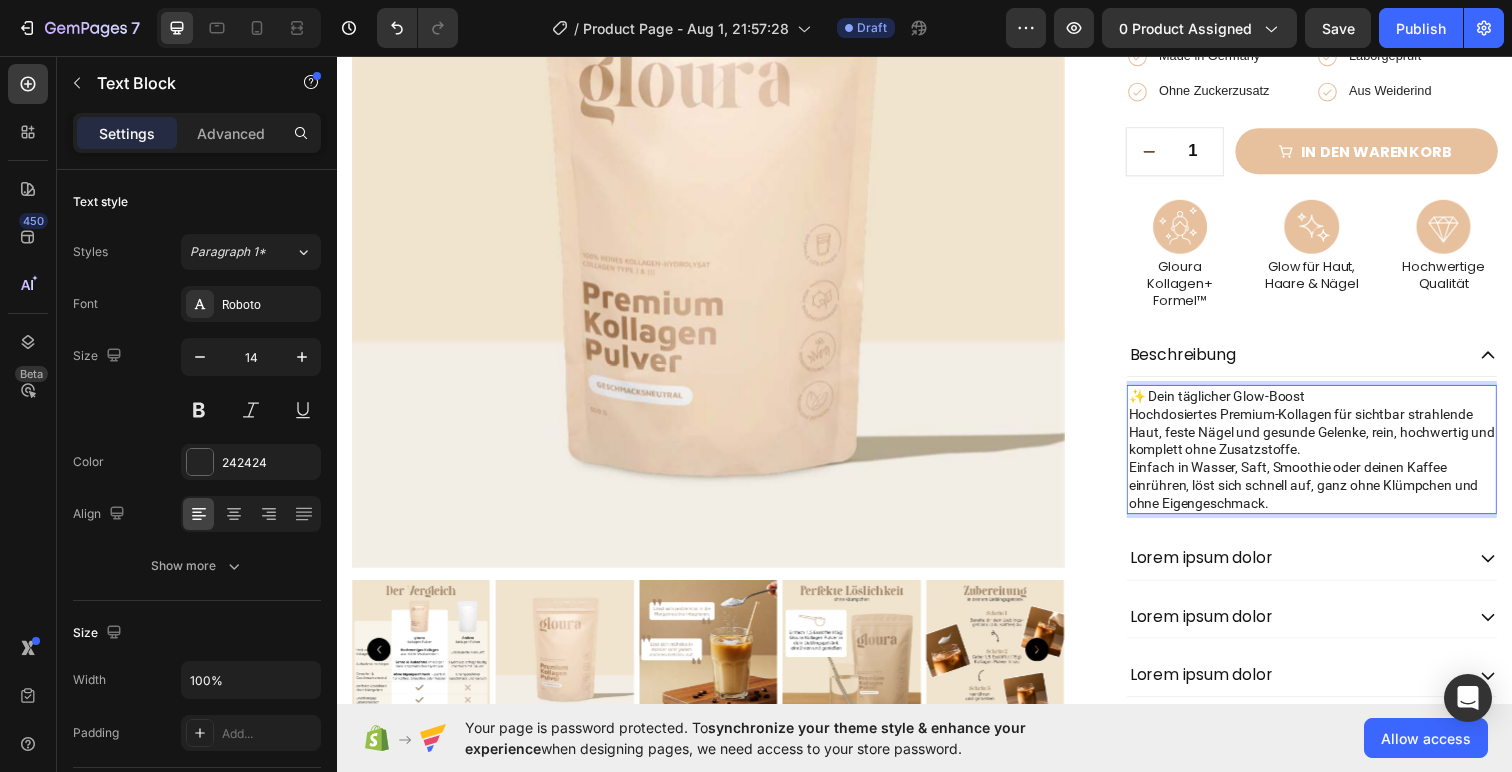 click on "✨ Dein täglicher Glow-Boost Hochdosiertes Premium-Kollagen für sichtbar strahlende Haut, feste Nägel und gesunde Gelenke, rein, hochwertig und komplett ohne Zusatzstoffe." at bounding box center [1332, 430] 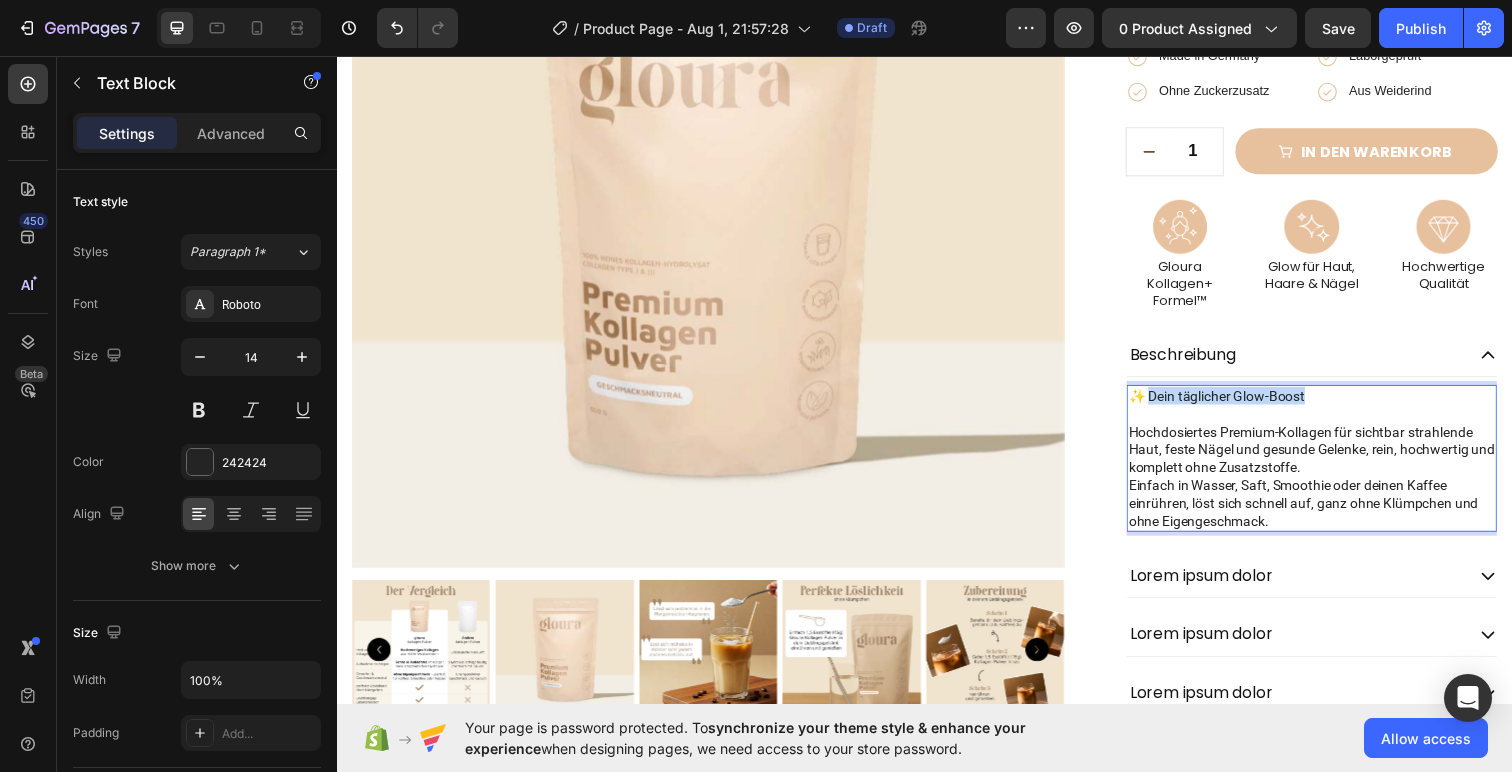 drag, startPoint x: 1334, startPoint y: 397, endPoint x: 1166, endPoint y: 396, distance: 168.00298 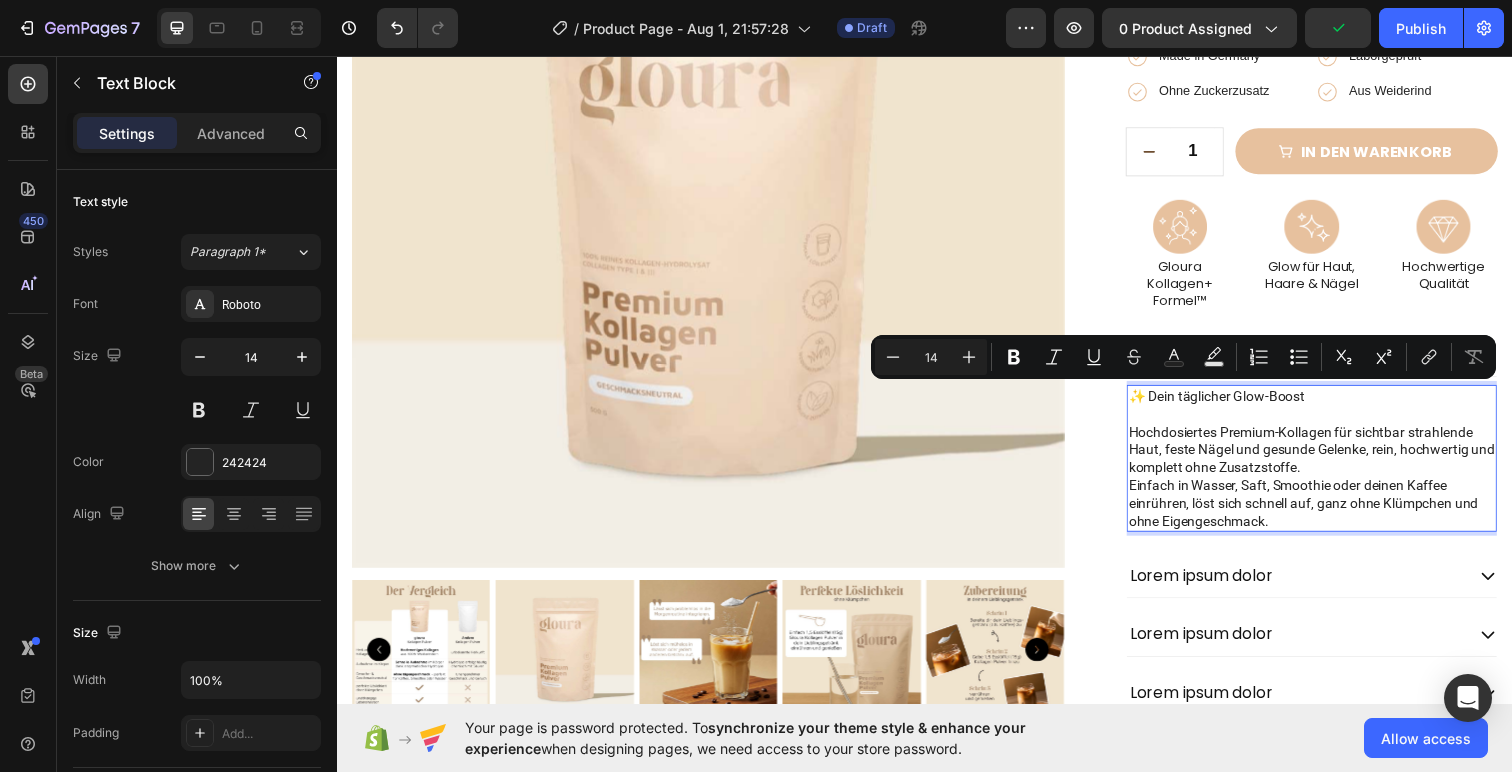 click on "✨ Dein täglicher Glow-Boost Hochdosiertes Premium-Kollagen für sichtbar strahlende Haut, feste Nägel und gesunde Gelenke, rein, hochwertig und komplett ohne Zusatzstoffe." at bounding box center [1332, 439] 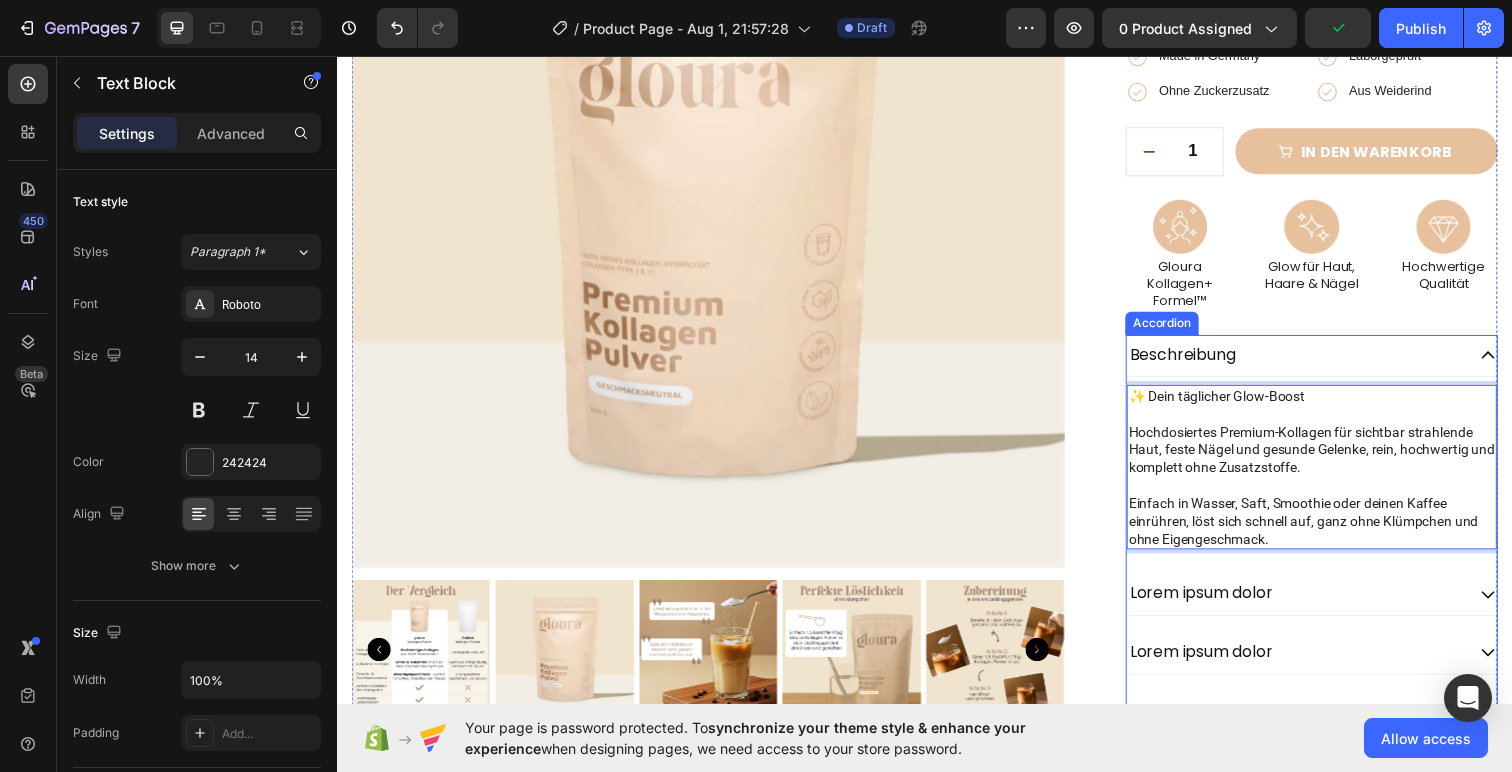 click on "Beschreibung" at bounding box center [1315, 362] 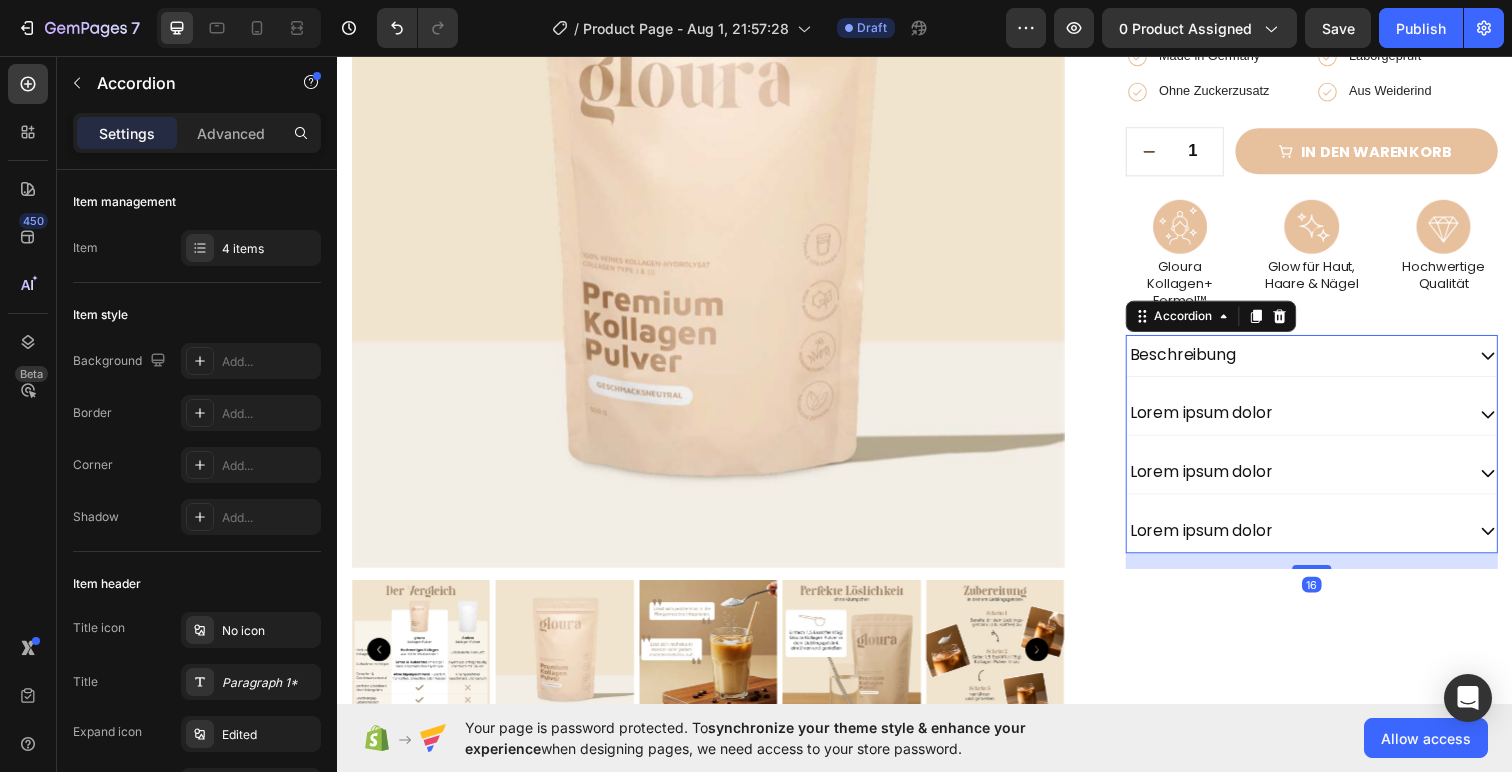 click on "Beschreibung" at bounding box center [1315, 362] 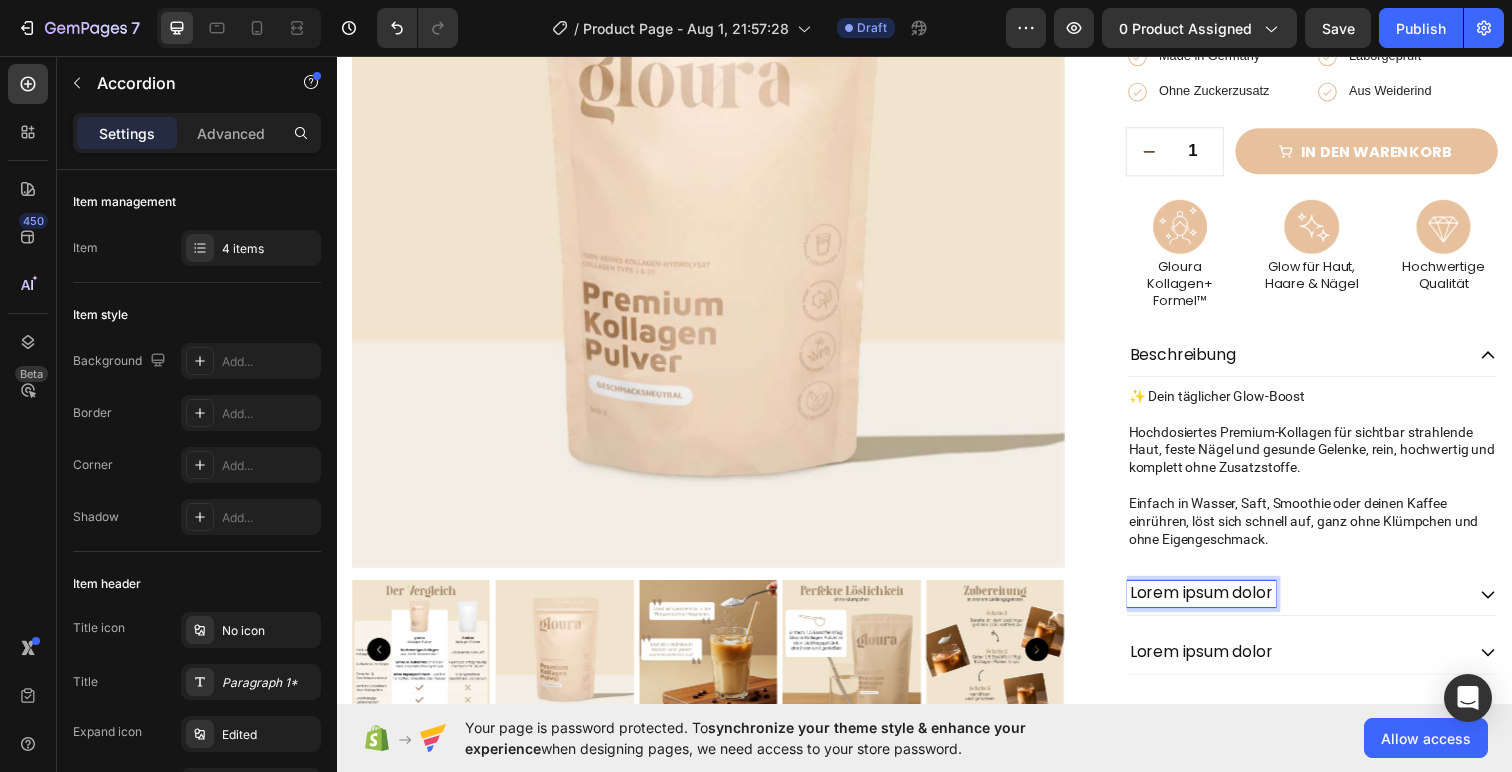 click on "Lorem ipsum dolor" at bounding box center [1219, 605] 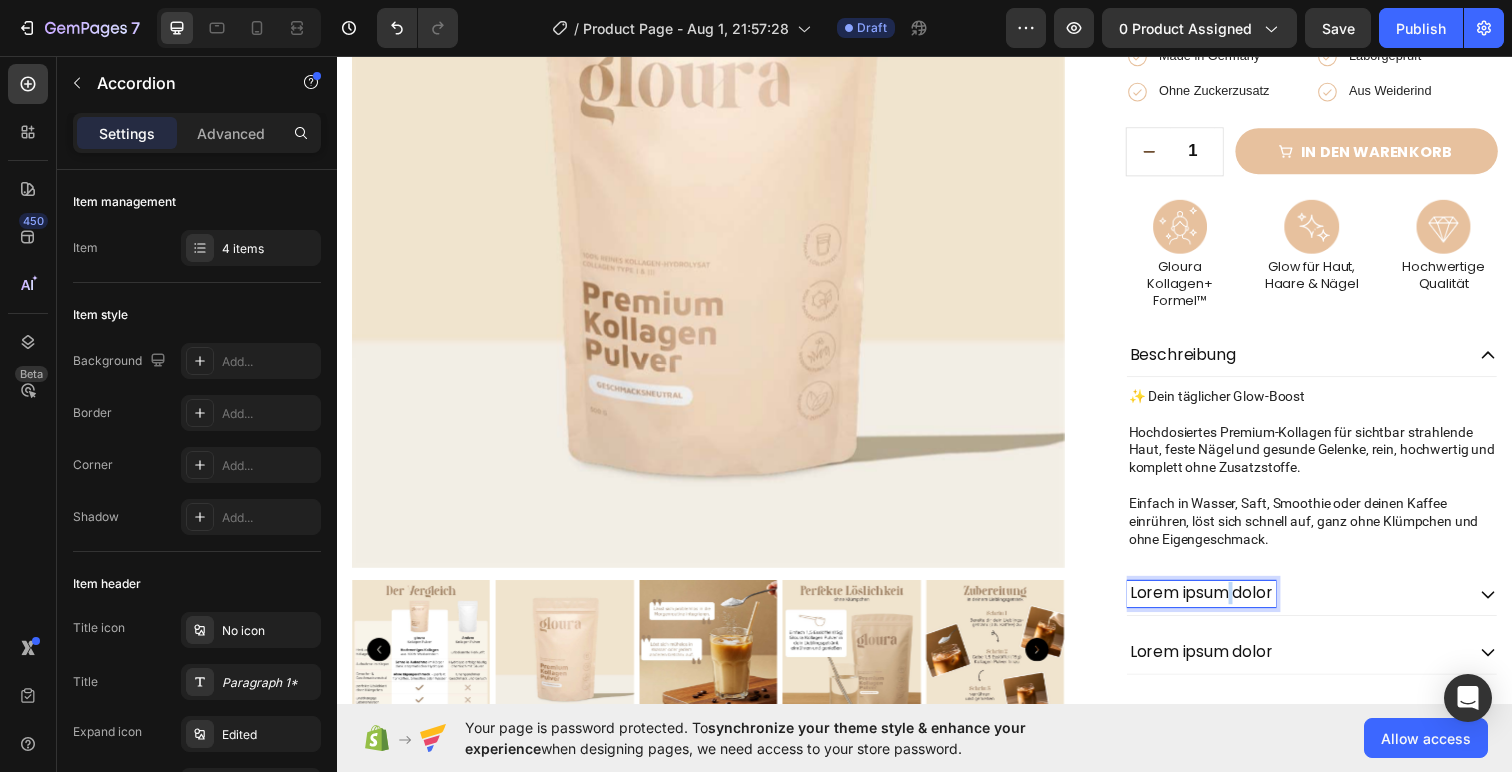 click on "Lorem ipsum dolor" at bounding box center [1219, 605] 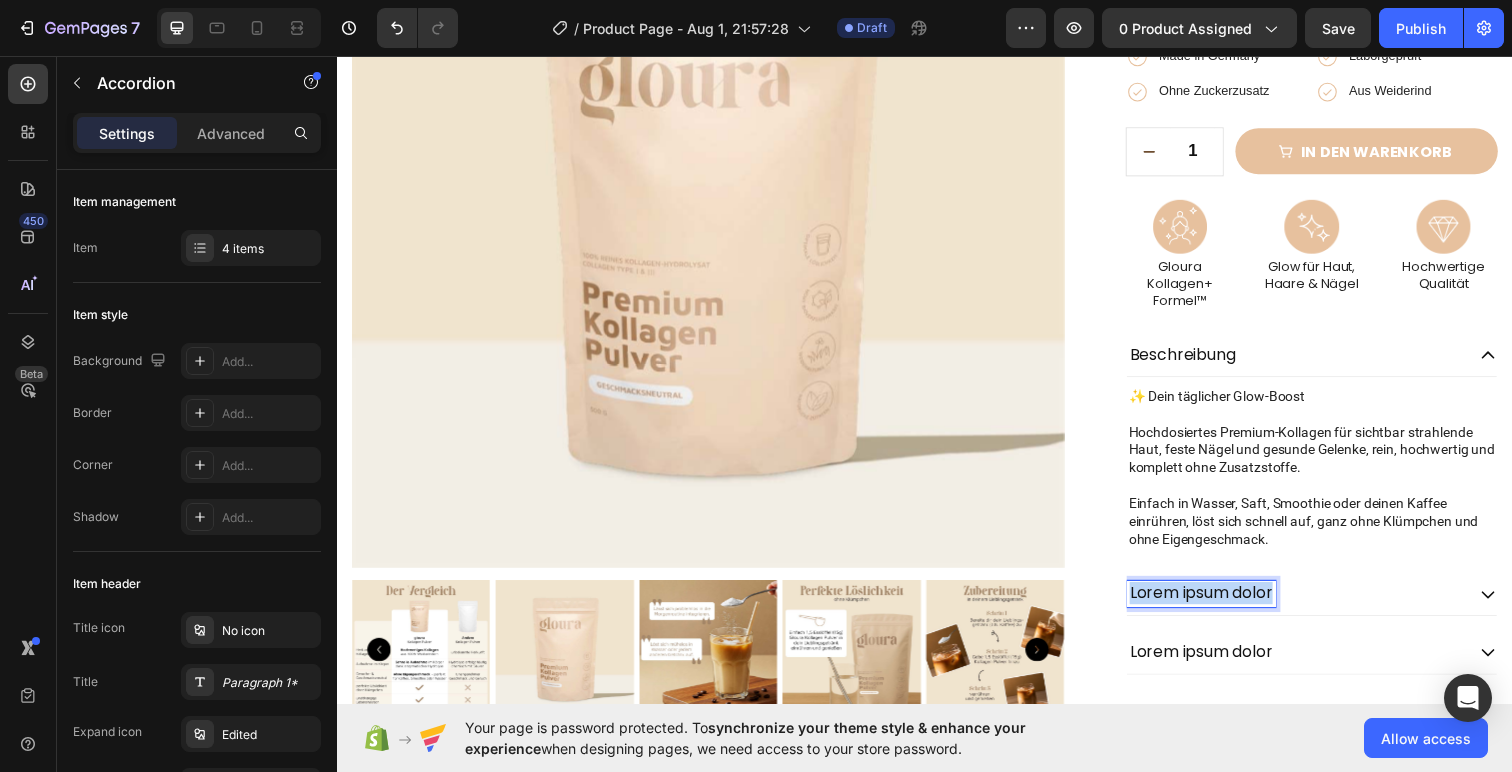 click on "Lorem ipsum dolor" at bounding box center (1219, 605) 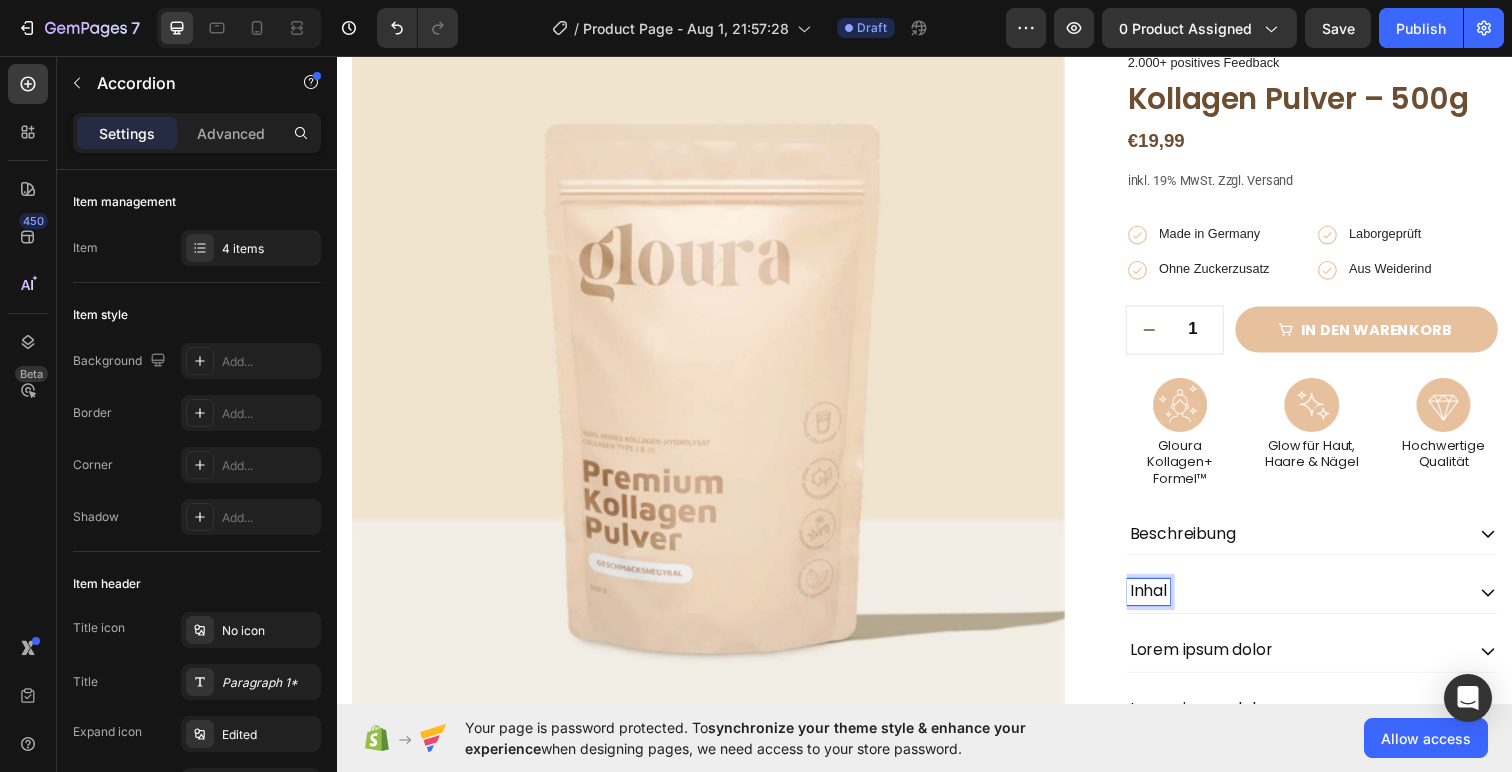 scroll, scrollTop: 142, scrollLeft: 0, axis: vertical 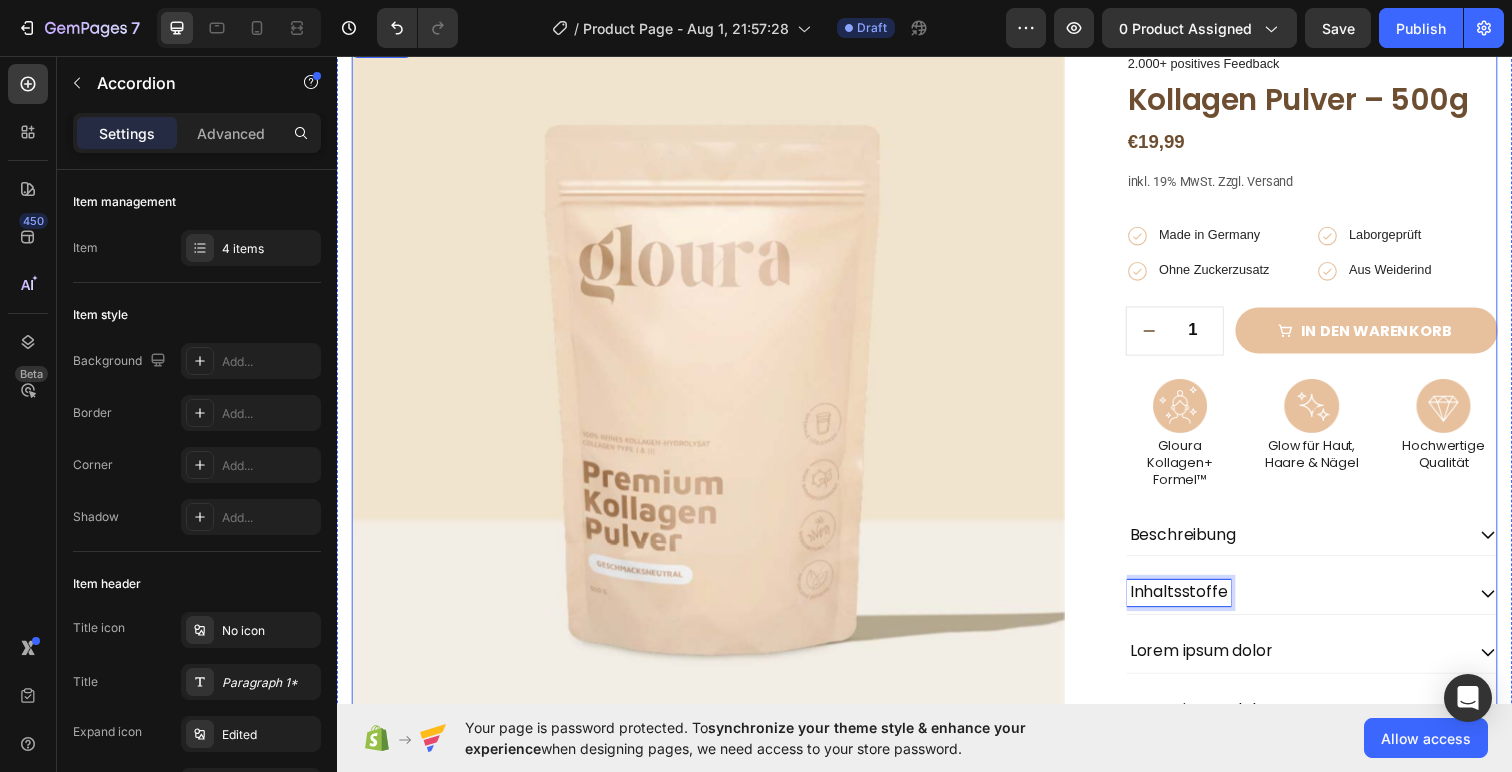 click on "Icon
Icon
Icon
Icon
Icon Icon List 2.000+ positives Feedback Text Block Kollagen Pulver – 500g Product Title €19,99 Product Price Product Price Row inkl. 19% MwSt. Zzgl. Versand Text Block
Icon Made in Germany Text Block Row
Icon Laborgeprüft Text Block Row Row
Icon Ohne Zuckerzusatz Text Block Row
Icon Aus Weiderind Text Block Row Row Row
1
Product Quantity Row
in den warenkorb Add to Cart Row
Icon Lorem ipsum Text Block Row
Icon Lorem ipsum Text Block Row Row
Icon Lorem ipsum Text Block Row
Icon Lorem ipsum Text Block Row Row Row Image Gloura Kollagen+ Formel™ Text Block Image Glow für Haut, Haare & Nägel Text Block Image Hochwertige Qualität Text Block Row
Beschreibung
Inhaltsstoffe
Lorem ipsum dolor" at bounding box center [1332, 481] 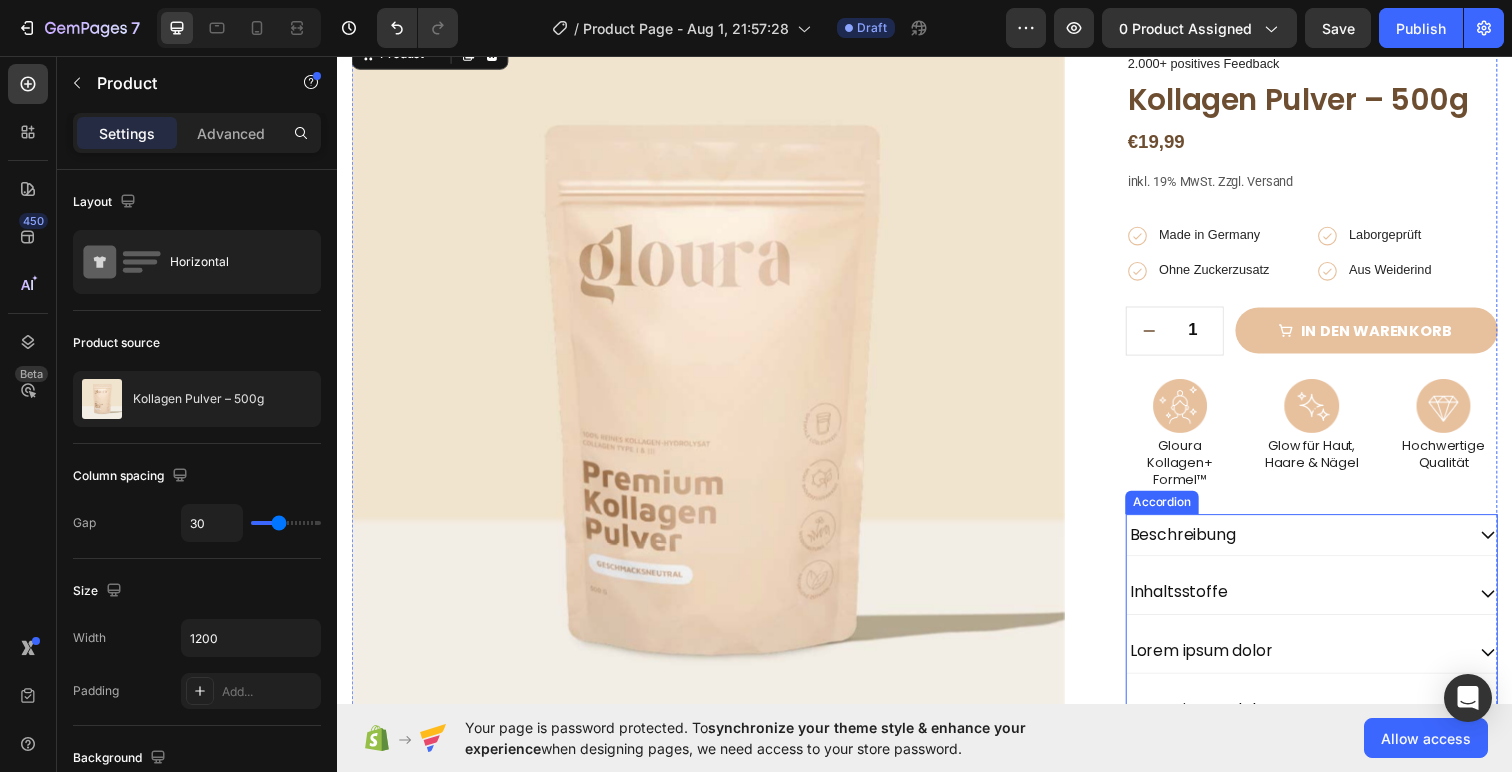 click 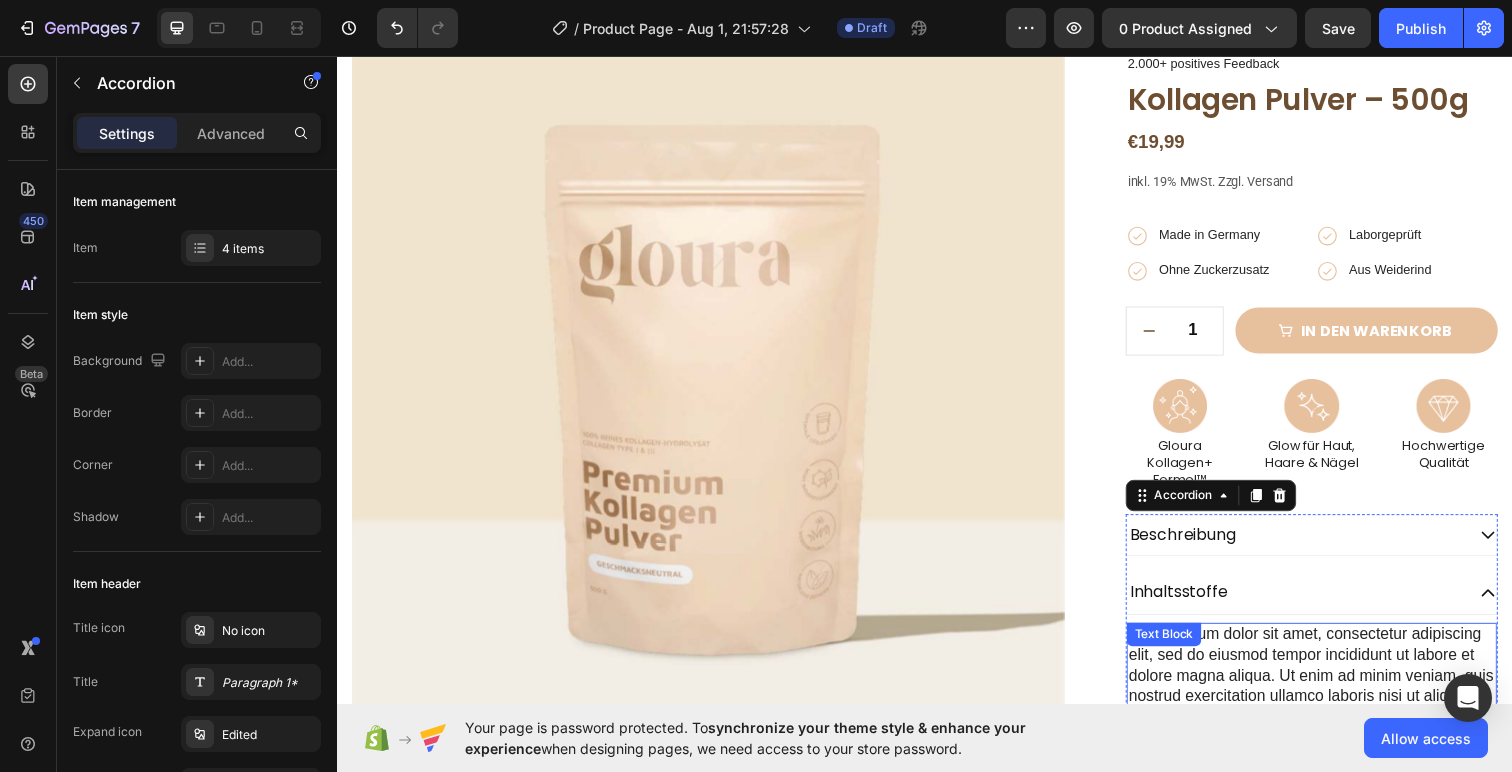 click on "Lorem ipsum dolor sit amet, consectetur adipiscing elit, sed do eiusmod tempor incididunt ut labore et dolore magna aliqua. Ut enim ad minim veniam, quis nostrud exercitation ullamco laboris nisi ut aliquip ex ea commodo consequat." at bounding box center [1332, 689] 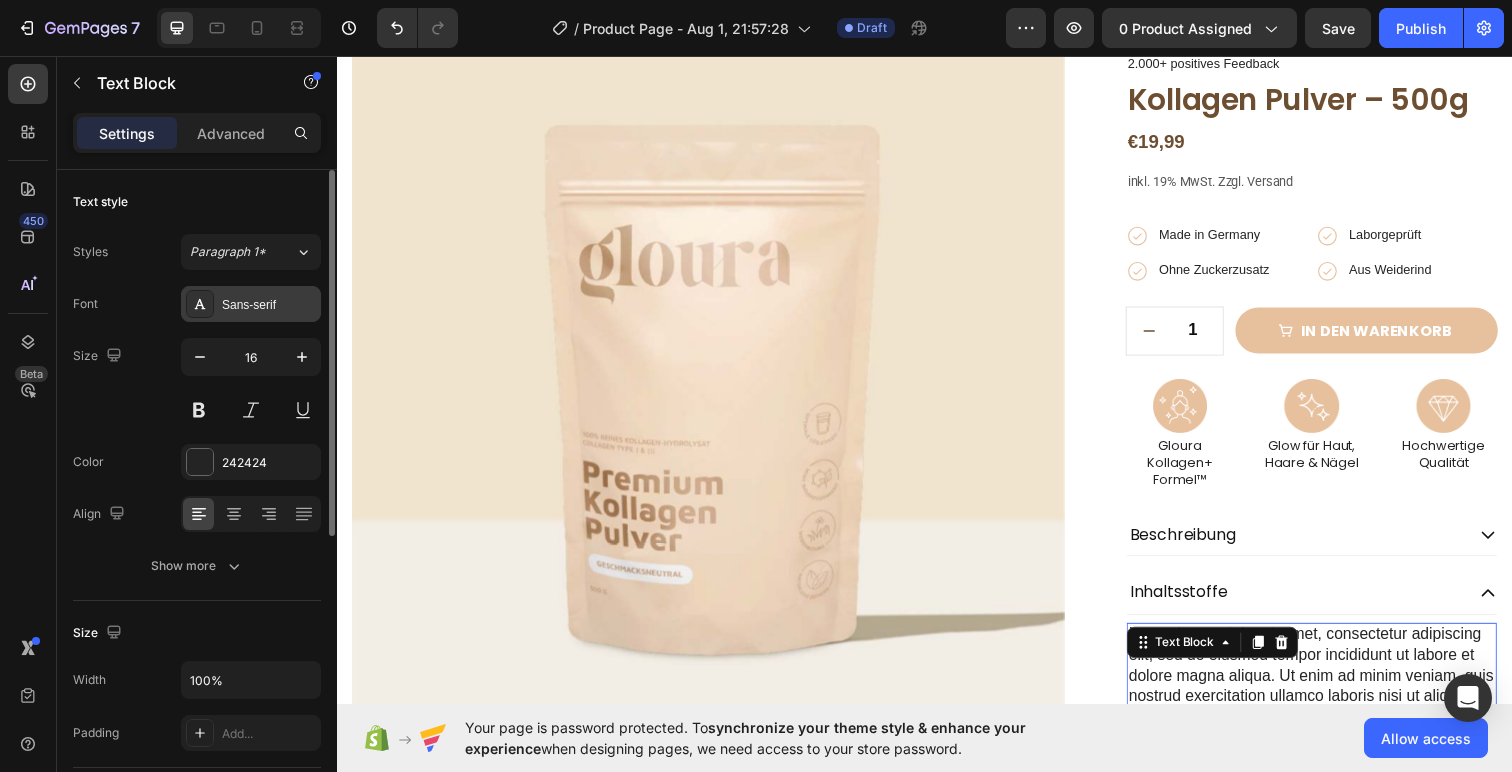 click on "Sans-serif" at bounding box center [251, 304] 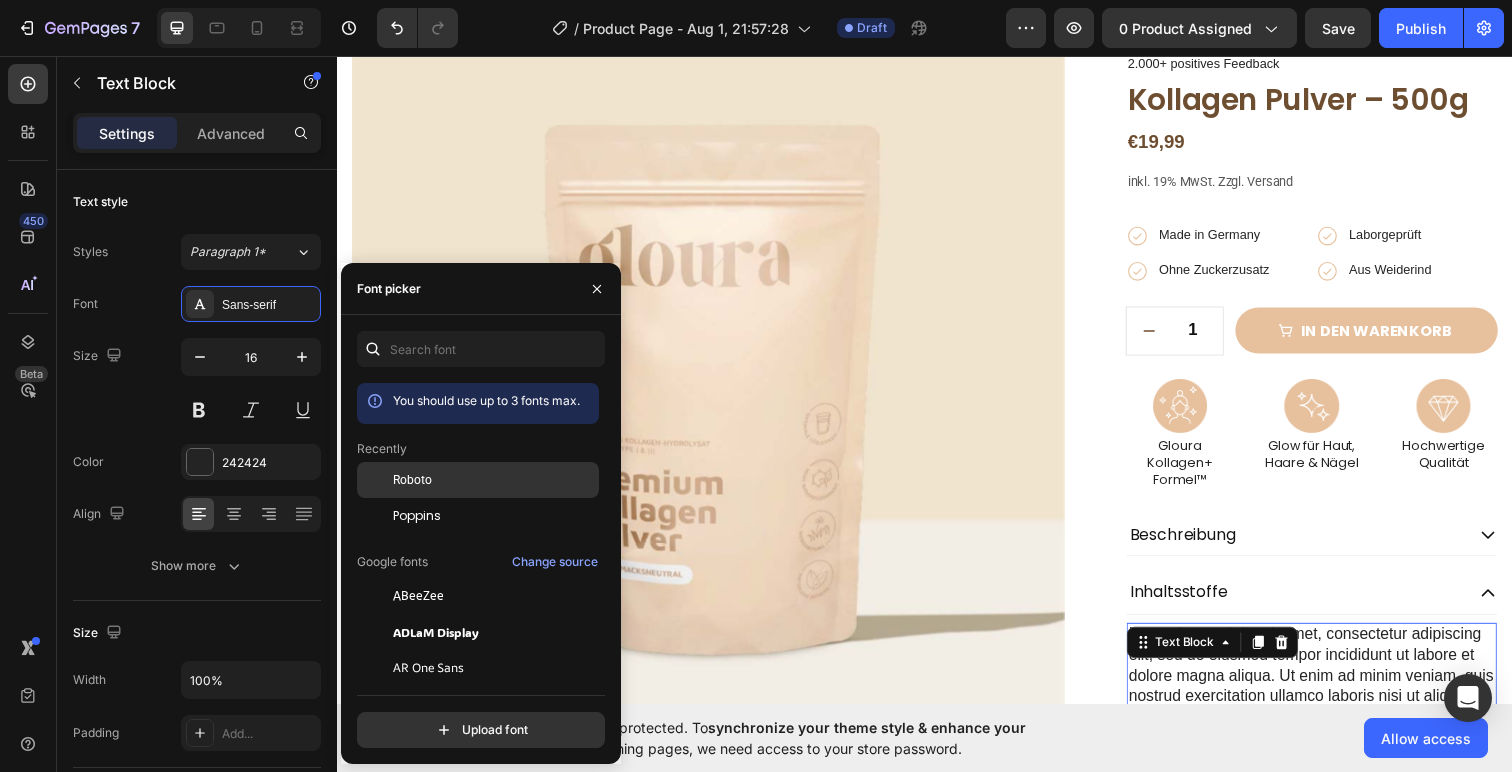 click on "Roboto" at bounding box center [412, 480] 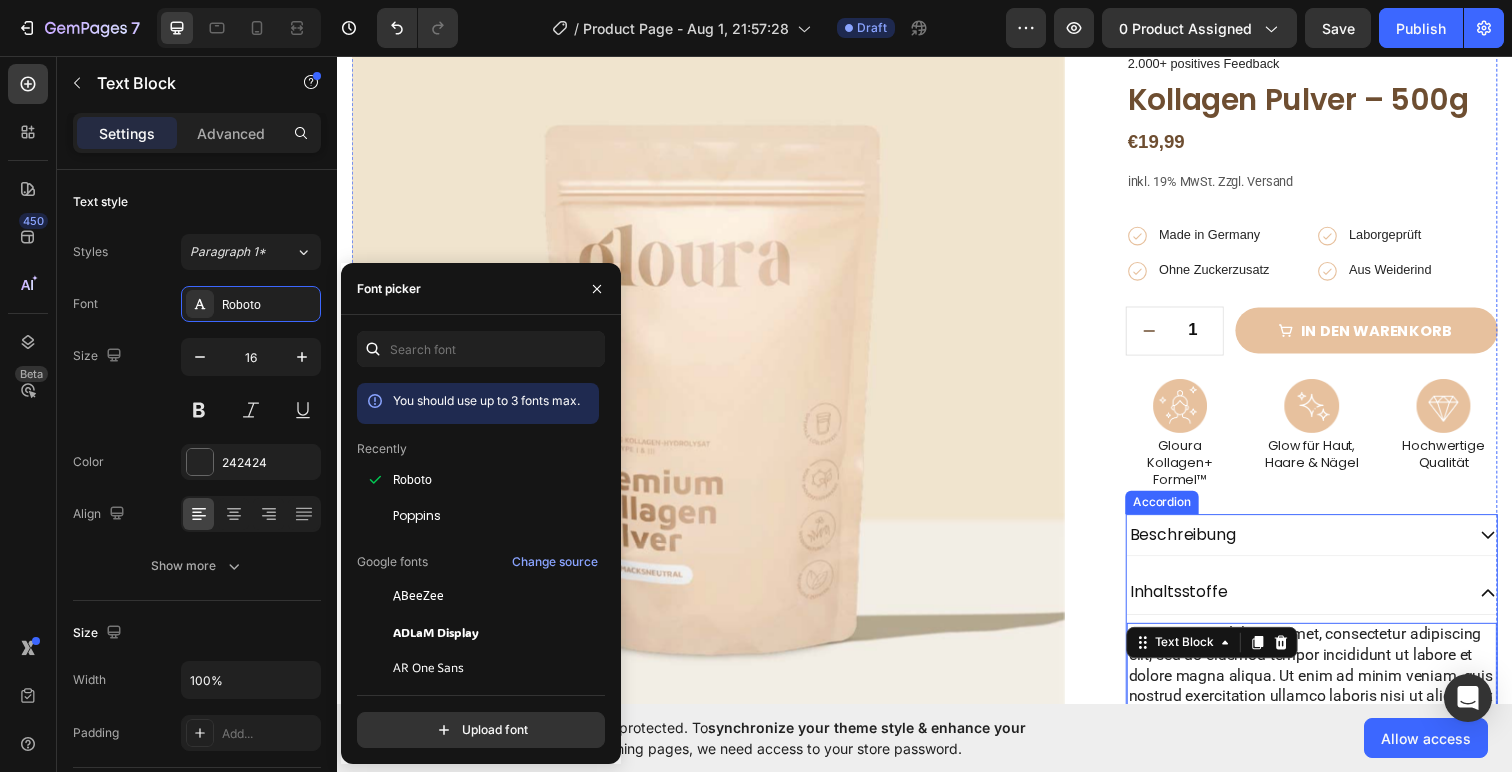 click on "Beschreibung" at bounding box center (1200, 545) 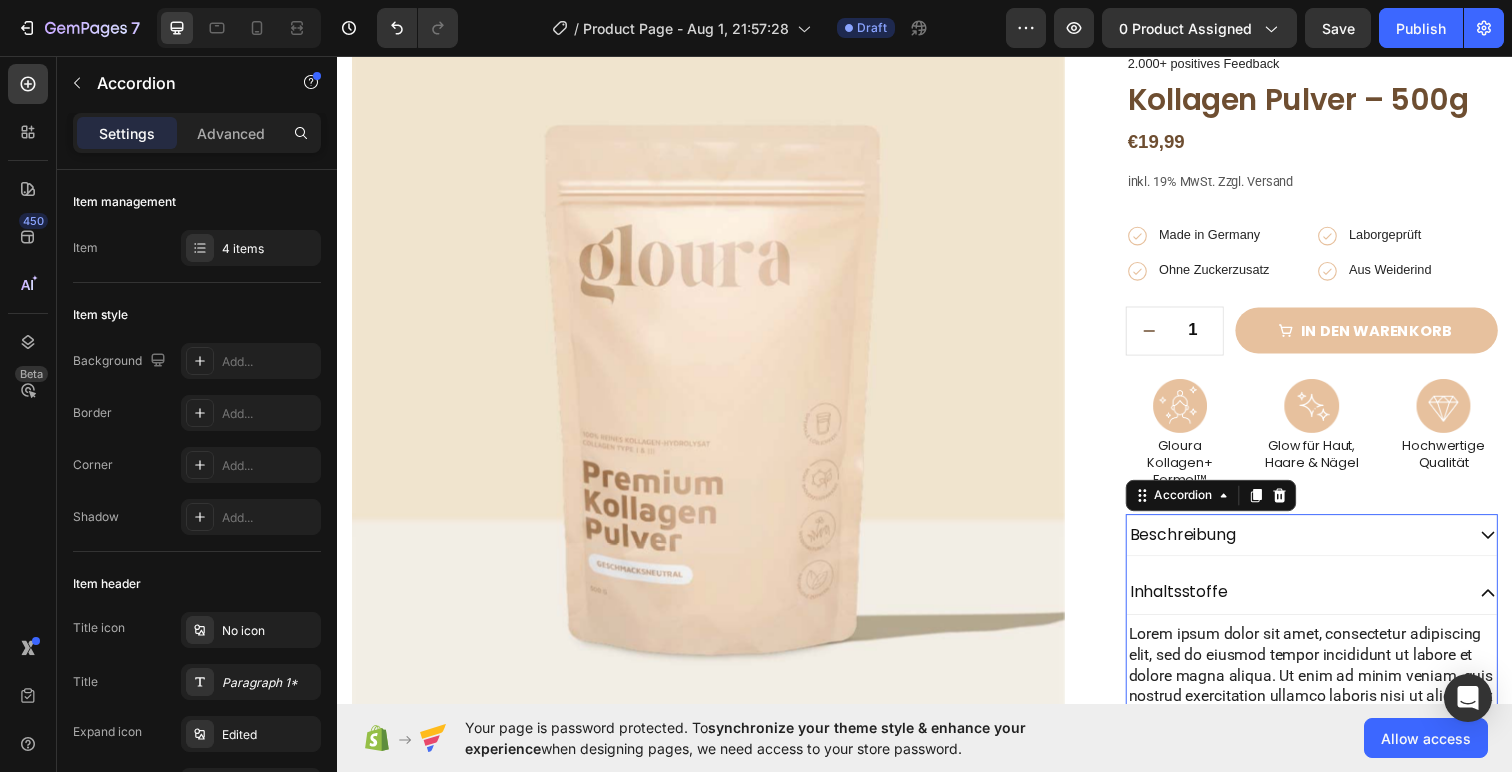 click on "Beschreibung" at bounding box center (1315, 545) 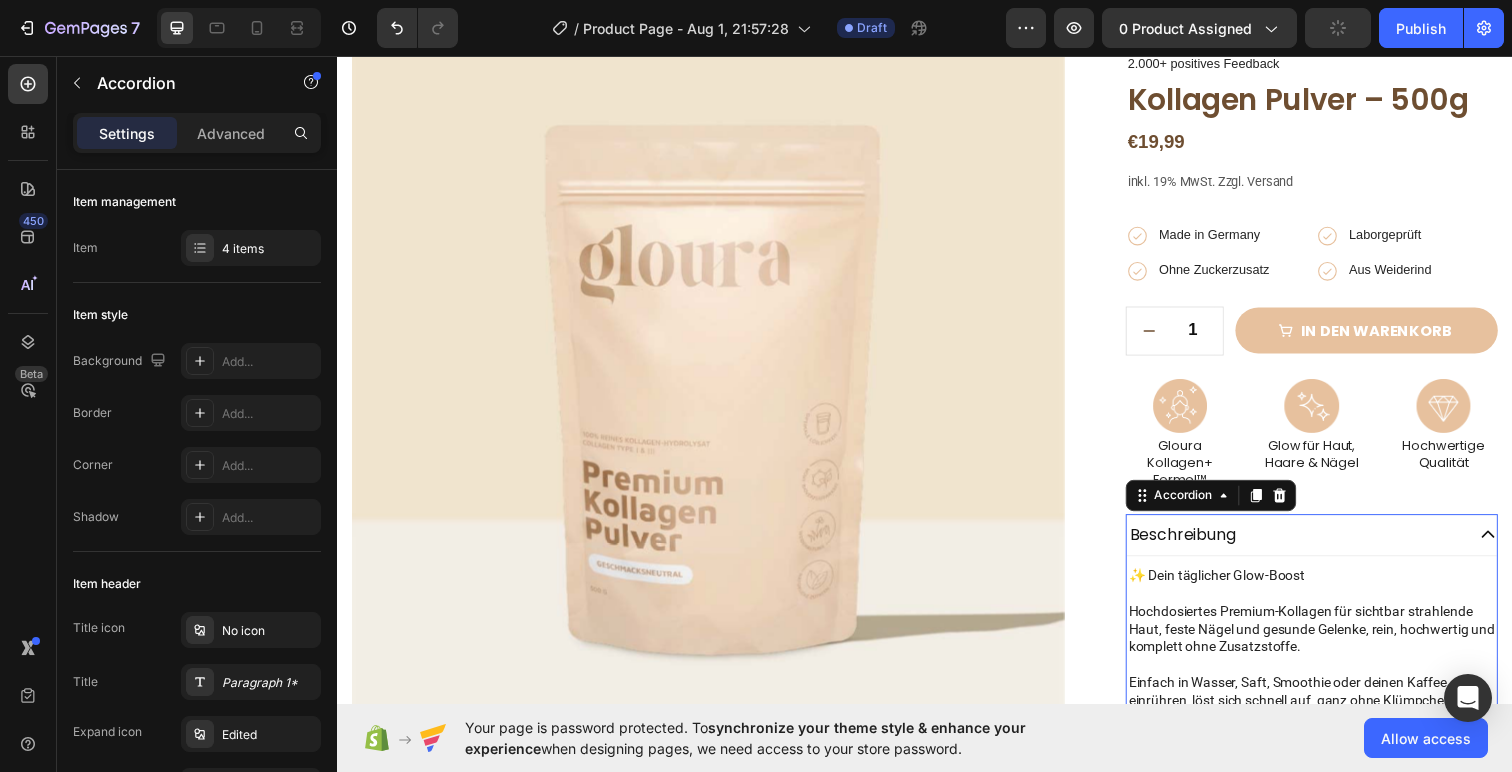 click on "✨ Dein täglicher Glow-Boost Hochdosiertes Premium-Kollagen für sichtbar strahlende Haut, feste Nägel und gesunde Gelenke, rein, hochwertig und komplett ohne Zusatzstoffe." at bounding box center (1332, 631) 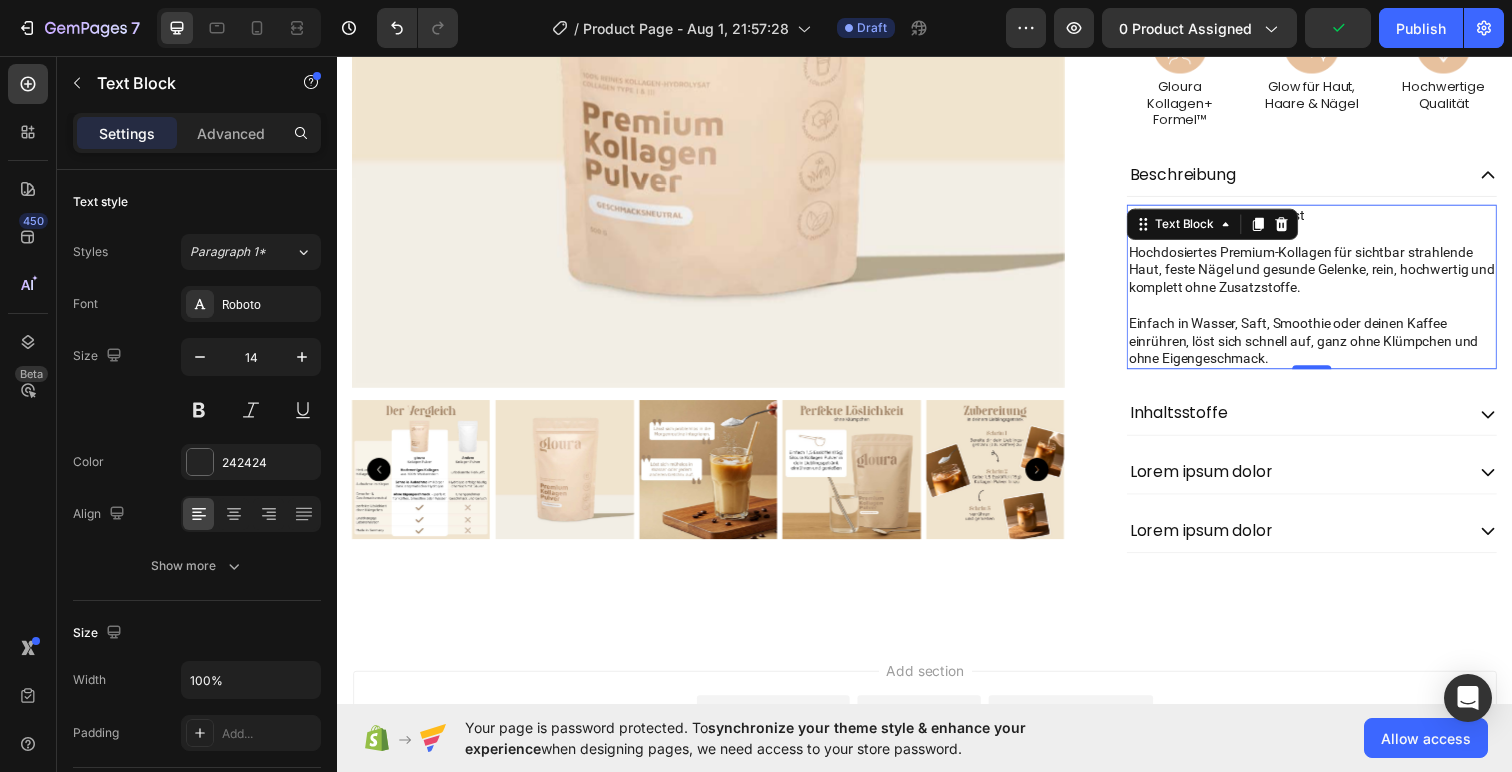 scroll, scrollTop: 519, scrollLeft: 0, axis: vertical 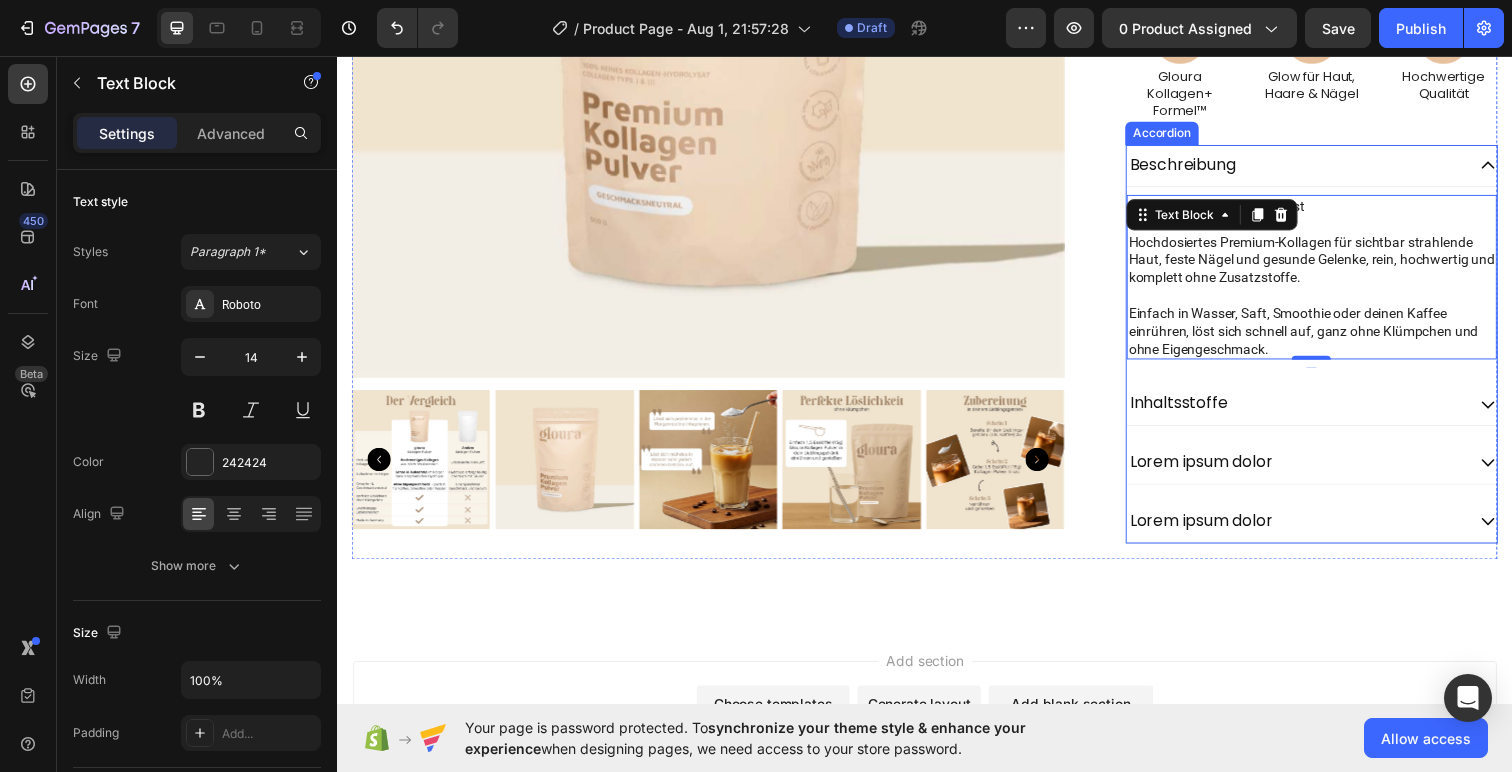 click on "Inhaltsstoffe" at bounding box center (1315, 411) 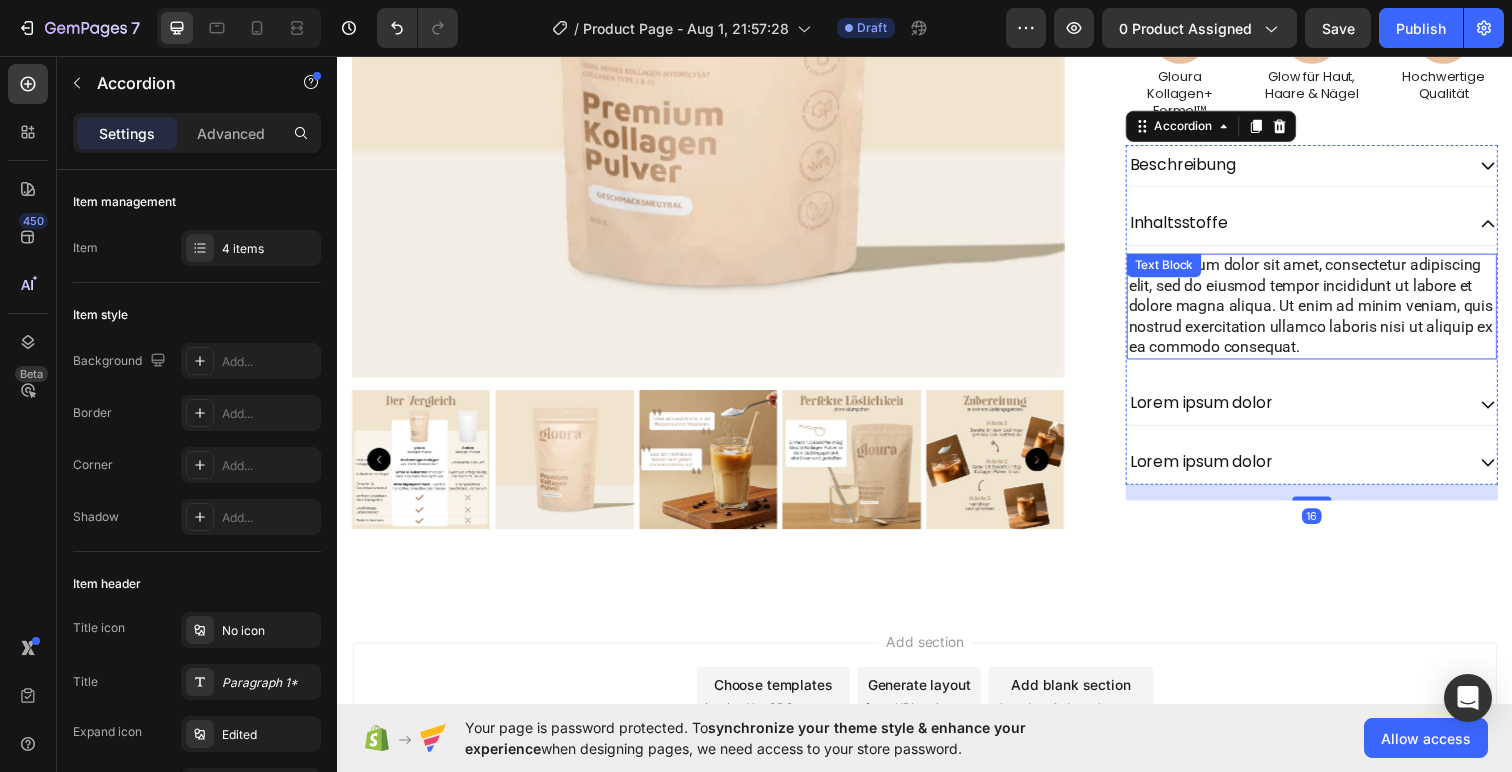 click on "Lorem ipsum dolor sit amet, consectetur adipiscing elit, sed do eiusmod tempor incididunt ut labore et dolore magna aliqua. Ut enim ad minim veniam, quis nostrud exercitation ullamco laboris nisi ut aliquip ex ea commodo consequat." at bounding box center (1332, 312) 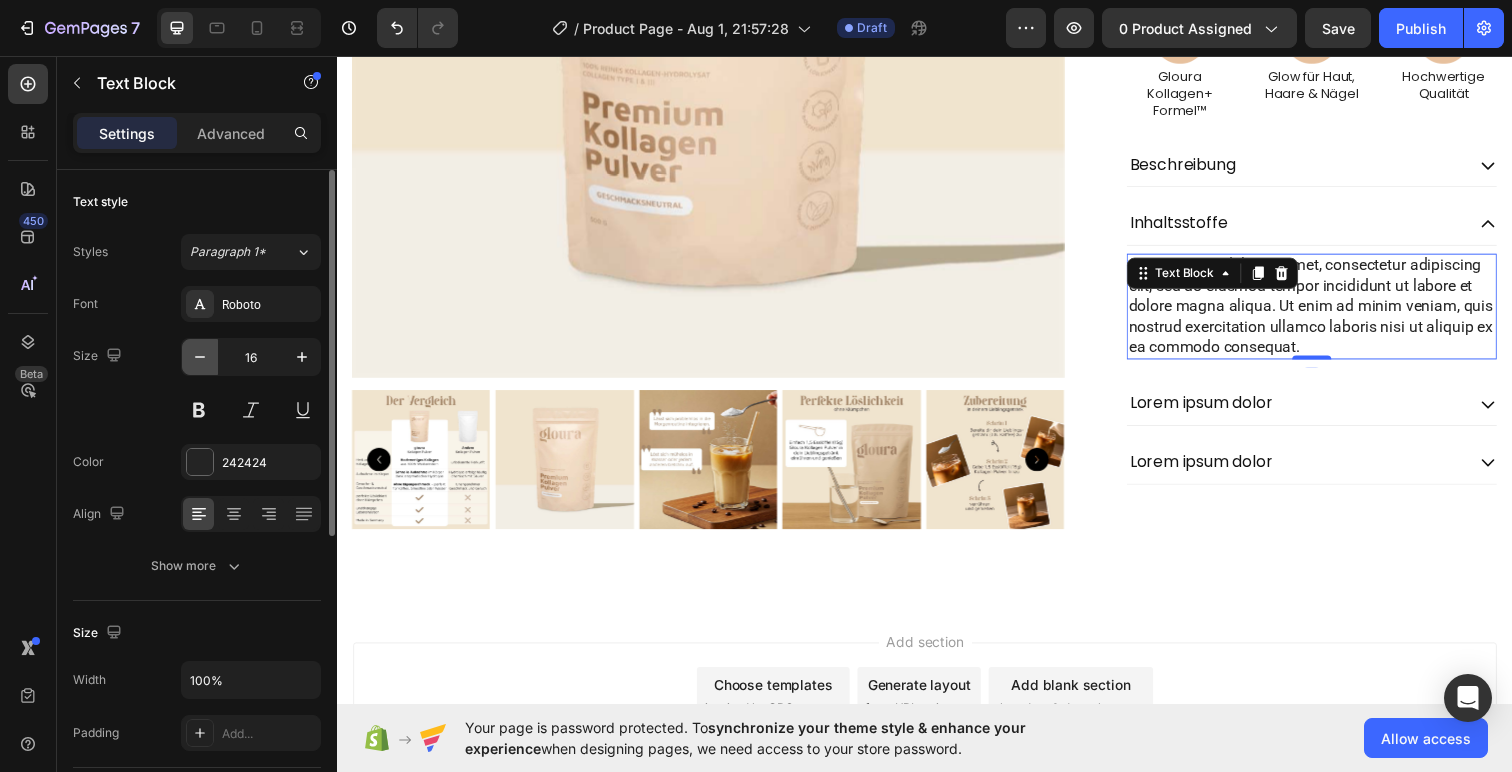 click 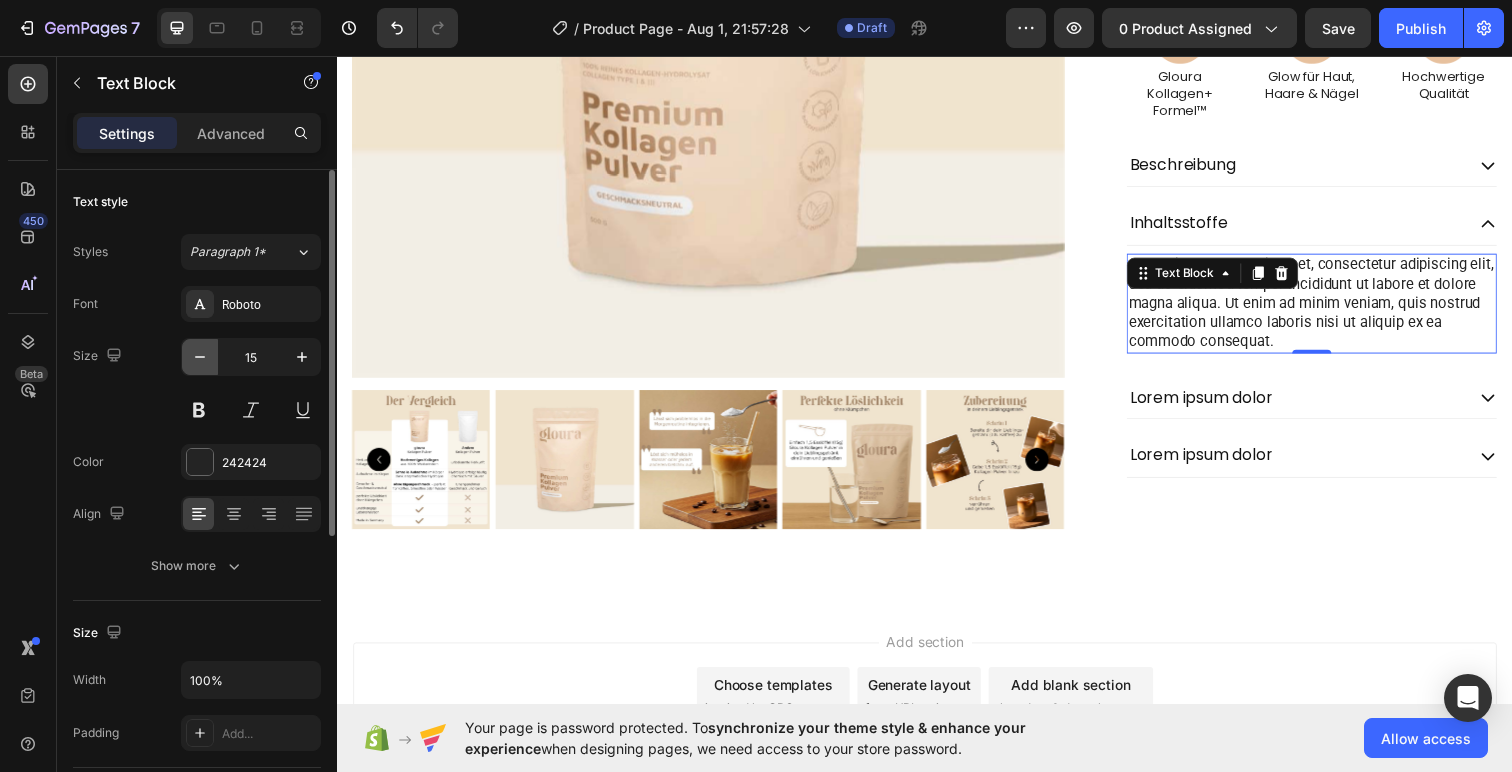 type on "14" 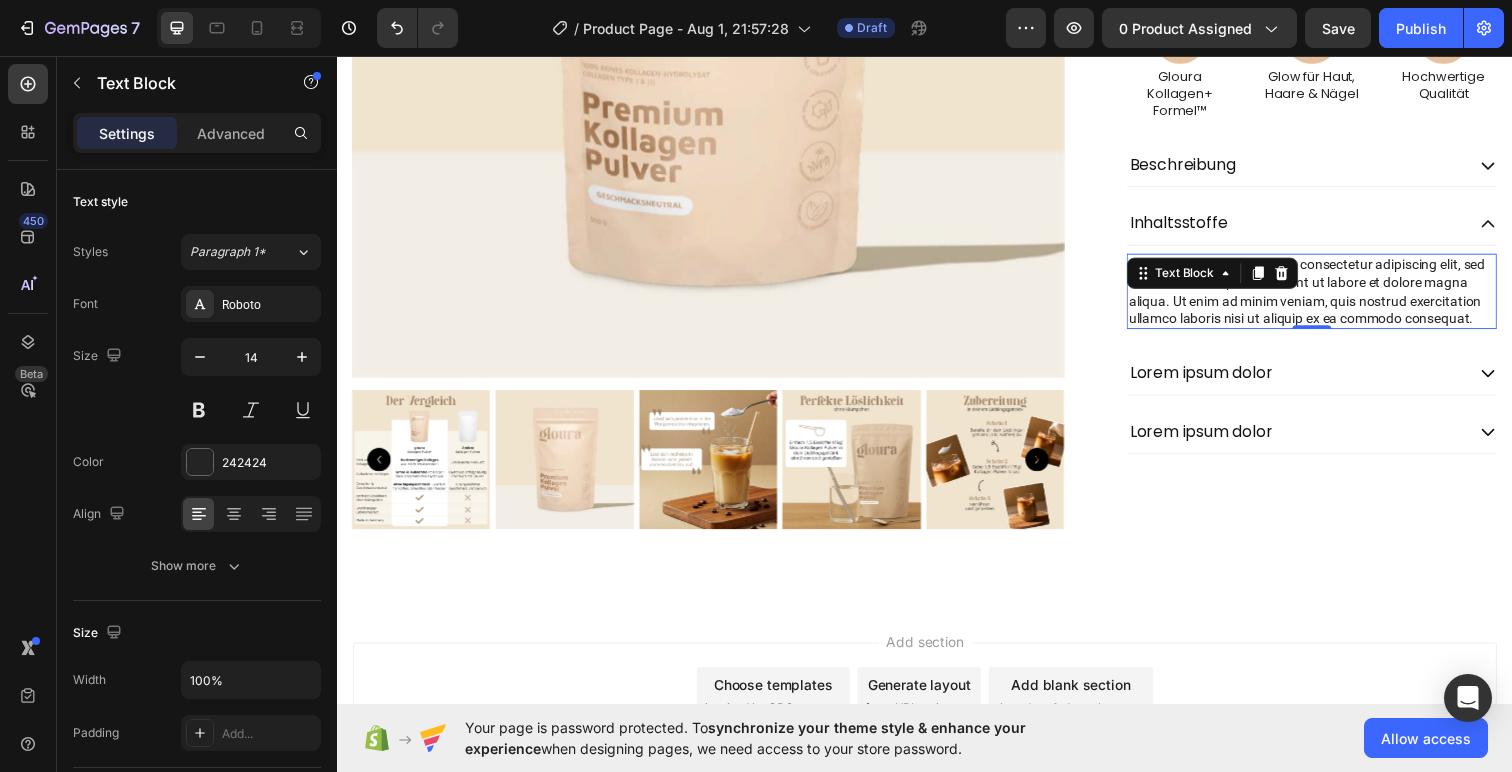 click on "Lorem ipsum dolor sit amet, consectetur adipiscing elit, sed do eiusmod tempor incididunt ut labore et dolore magna aliqua. Ut enim ad minim veniam, quis nostrud exercitation ullamco laboris nisi ut aliquip ex ea commodo consequat." at bounding box center [1332, 296] 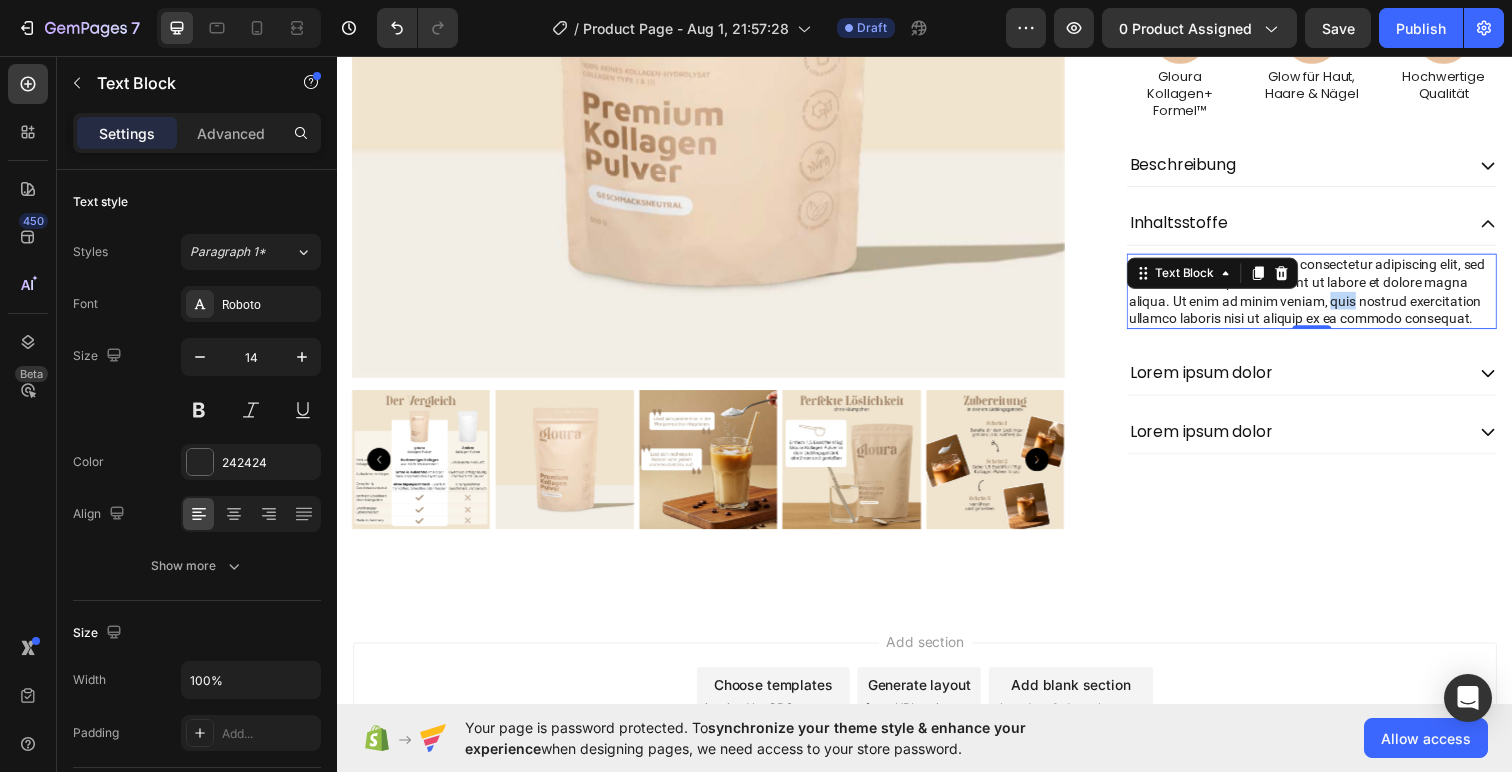 click on "Lorem ipsum dolor sit amet, consectetur adipiscing elit, sed do eiusmod tempor incididunt ut labore et dolore magna aliqua. Ut enim ad minim veniam, quis nostrud exercitation ullamco laboris nisi ut aliquip ex ea commodo consequat." at bounding box center [1332, 296] 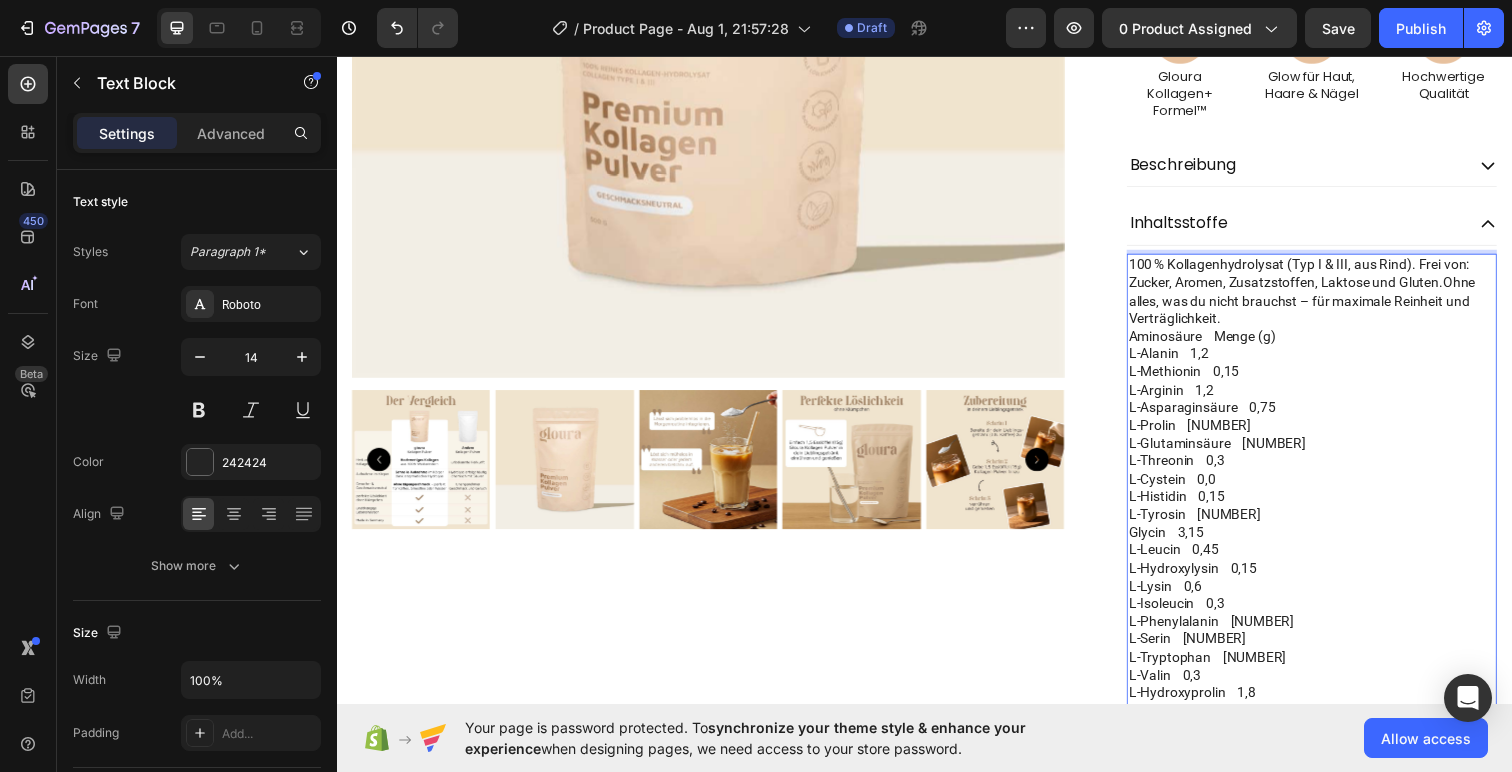 scroll, scrollTop: 553, scrollLeft: 0, axis: vertical 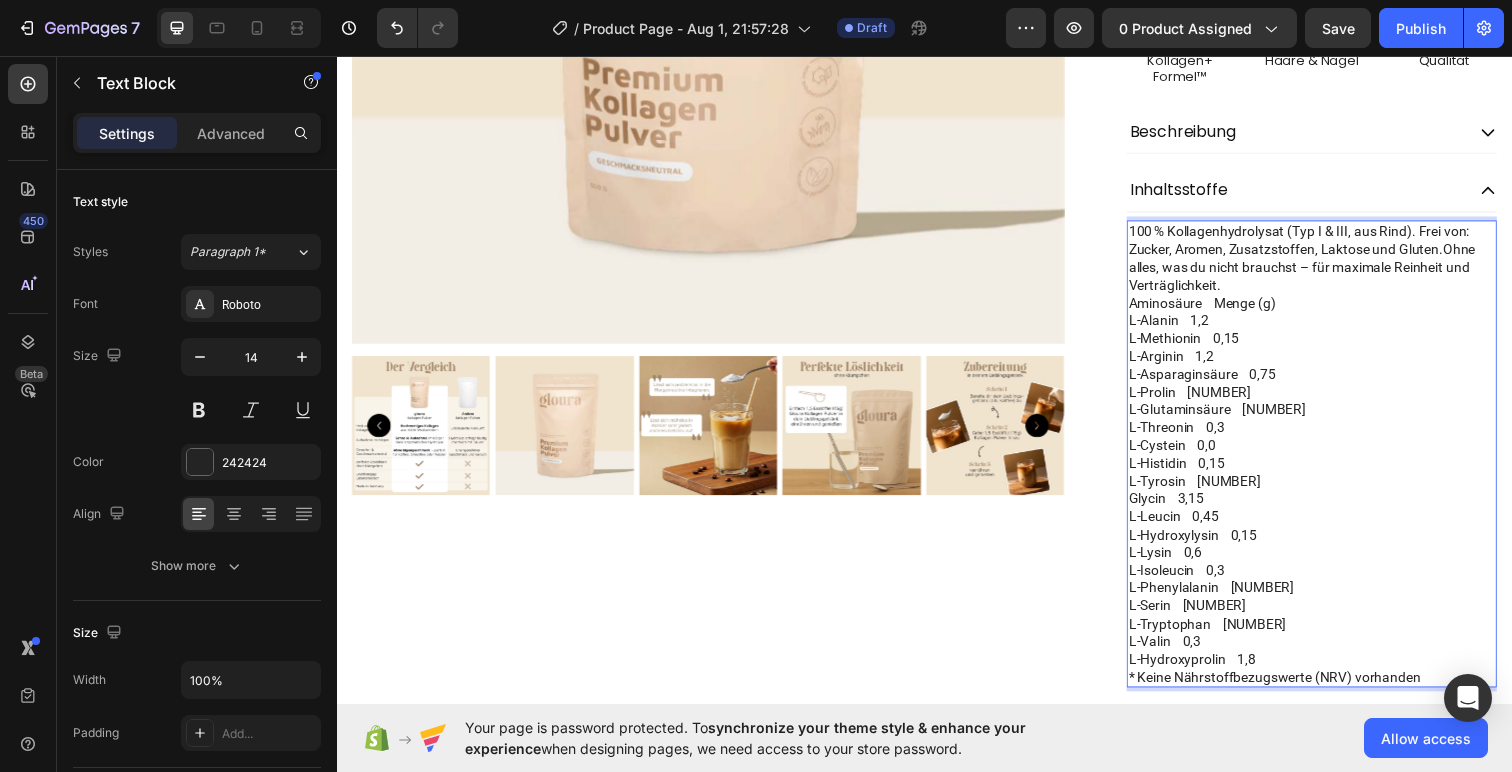 click on "100 % Kollagenhydrolysat (Typ I & III, aus Rind). Frei von: Zucker, Aromen, Zusatzstoffen, Laktose und Gluten.Ohne alles, was du nicht brauchst – für maximale Reinheit und Verträglichkeit. Aminosäure    Menge (g) L-Alanin    1,2 L-Methionin    0,15 L-Arginin    1,2 L-Asparaginsäure    0,75 L-Prolin    2,1 L-Glutaminsäure    1,65 L-Threonin    0,3 L-Cystein    0,0 L-Histidin    0,15 L-Tyrosin    0,15 Glycin    3,15 L-Leucin    0,45 L-Hydroxylysin    0,15 L-Lysin    0,6 L-Isoleucin    0,3 L-Phenylalanin    0,3 L-Serin    0,45 L-Tryptophan    0,0 L-Valin    0,3 L-Hydroxyprolin    1,8 * Keine Nährstoffbezugswerte (NRV) vorhanden" at bounding box center (1332, 462) 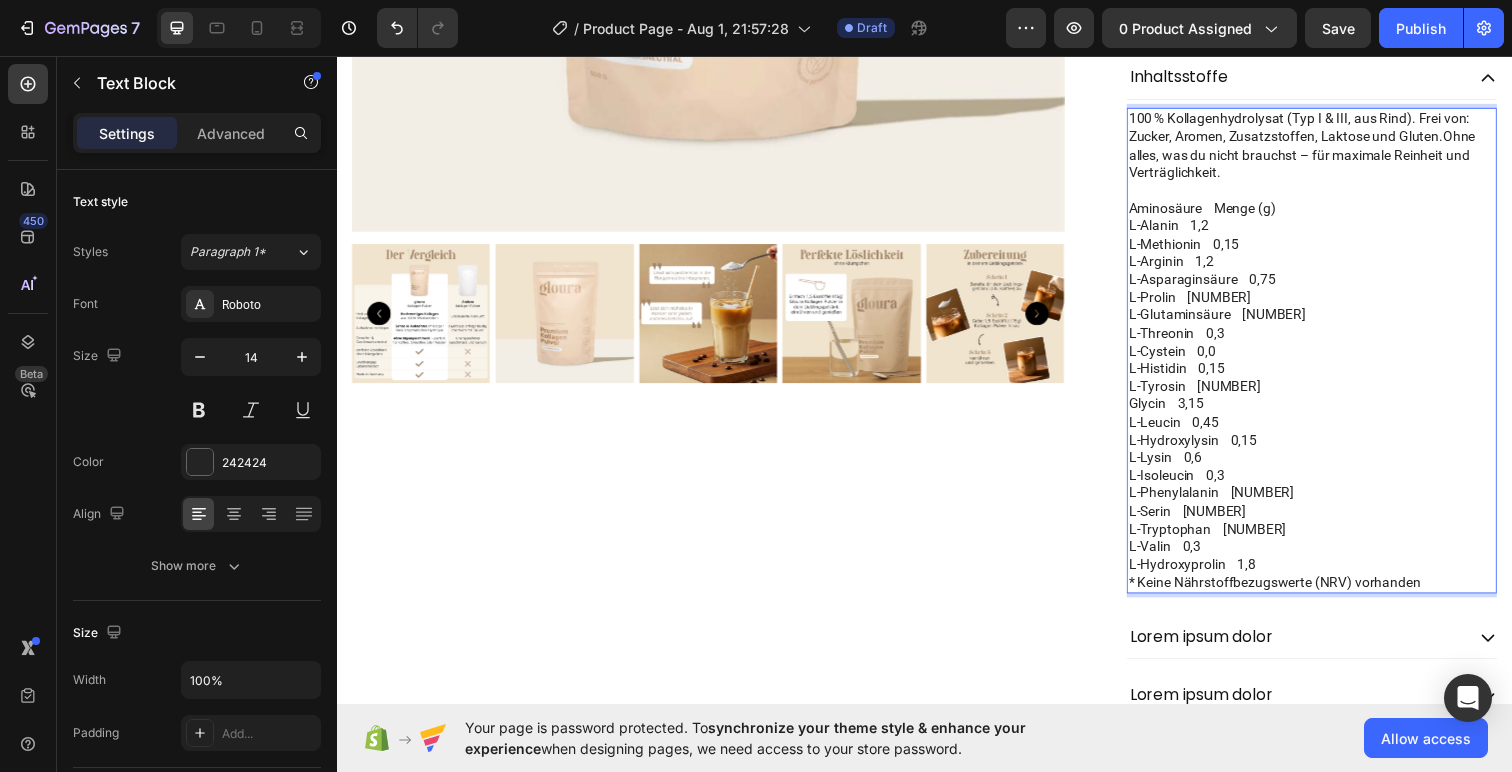 scroll, scrollTop: 678, scrollLeft: 0, axis: vertical 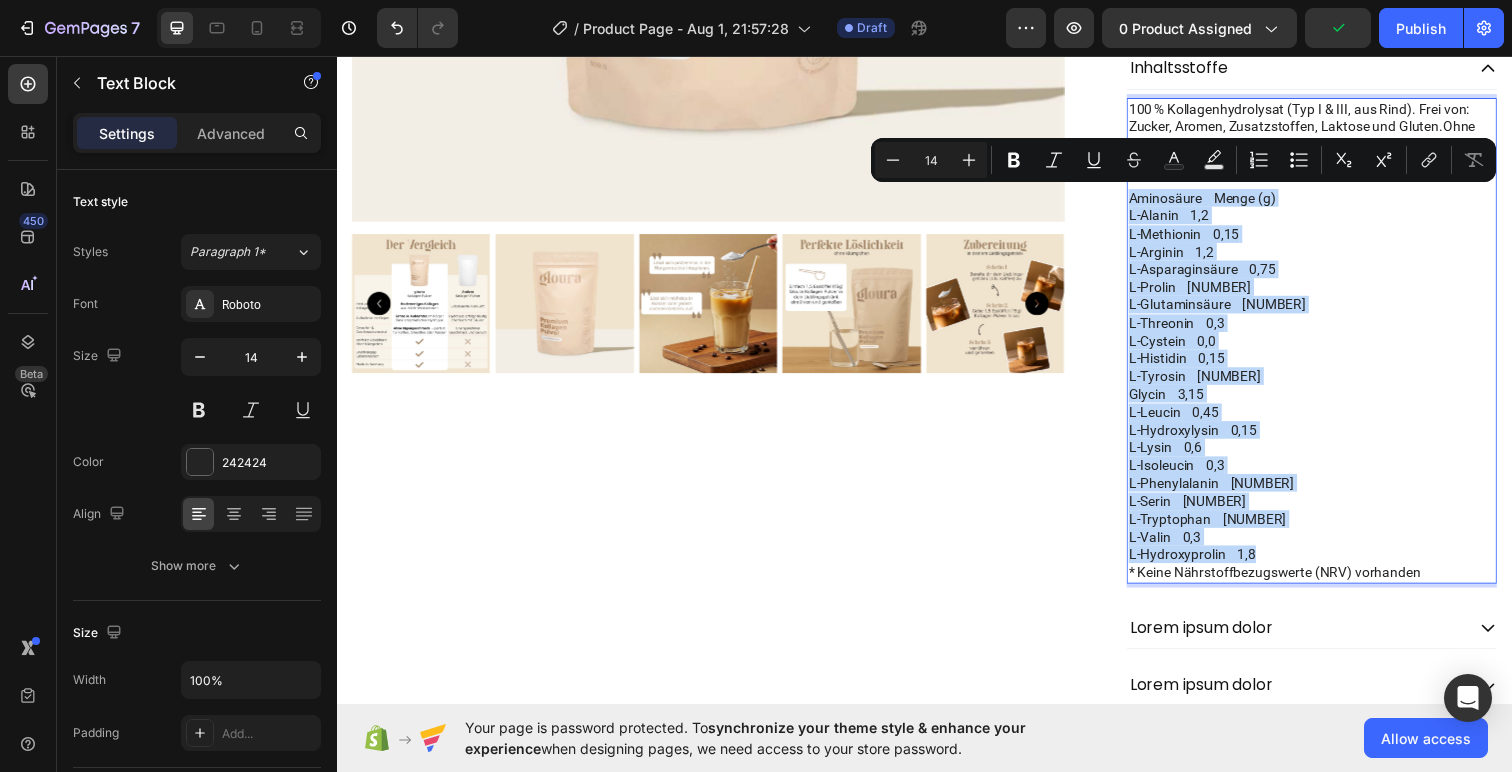 drag, startPoint x: 1147, startPoint y: 199, endPoint x: 1462, endPoint y: 568, distance: 485.16595 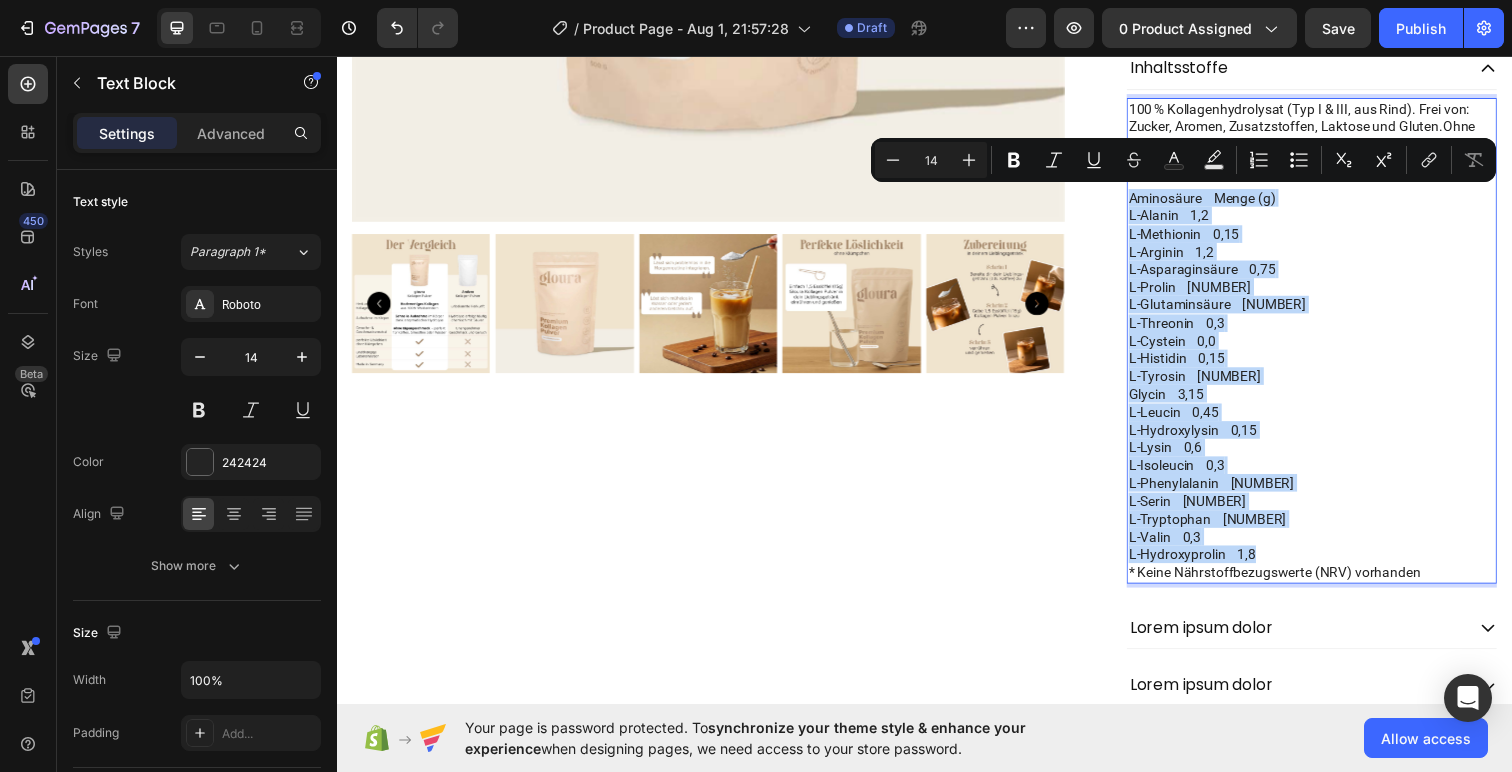 click on "100 % Kollagenhydrolysat (Typ I & III, aus Rind). Frei von: Zucker, Aromen, Zusatzstoffen, Laktose und Gluten.Ohne alles, was du nicht brauchst – für maximale Reinheit und Verträglichkeit. Aminosäure    Menge (g) L-Alanin    1,2 L-Methionin    0,15 L-Arginin    1,2 L-Asparaginsäure    0,75 L-Prolin    2,1 L-Glutaminsäure    1,65 L-Threonin    0,3 L-Cystein    0,0 L-Histidin    0,15 L-Tyrosin    0,15 Glycin    3,15 L-Leucin    0,45 L-Hydroxylysin    0,15 L-Lysin    0,6 L-Isoleucin    0,3 L-Phenylalanin    0,3 L-Serin    0,45 L-Tryptophan    0,0 L-Valin    0,3 L-Hydroxyprolin    1,8 * Keine Nährstoffbezugswerte (NRV) vorhanden" at bounding box center [1332, 346] 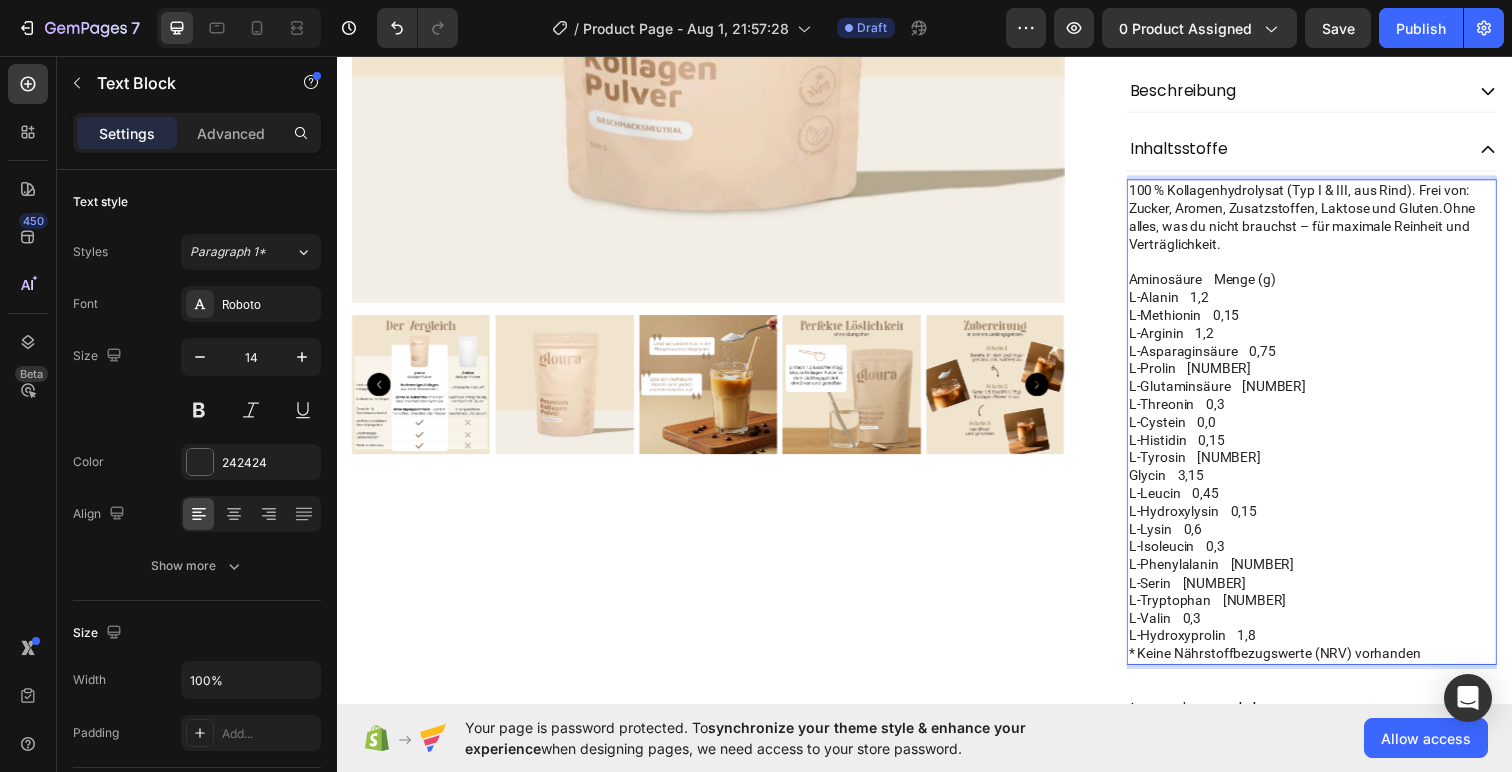 scroll, scrollTop: 540, scrollLeft: 0, axis: vertical 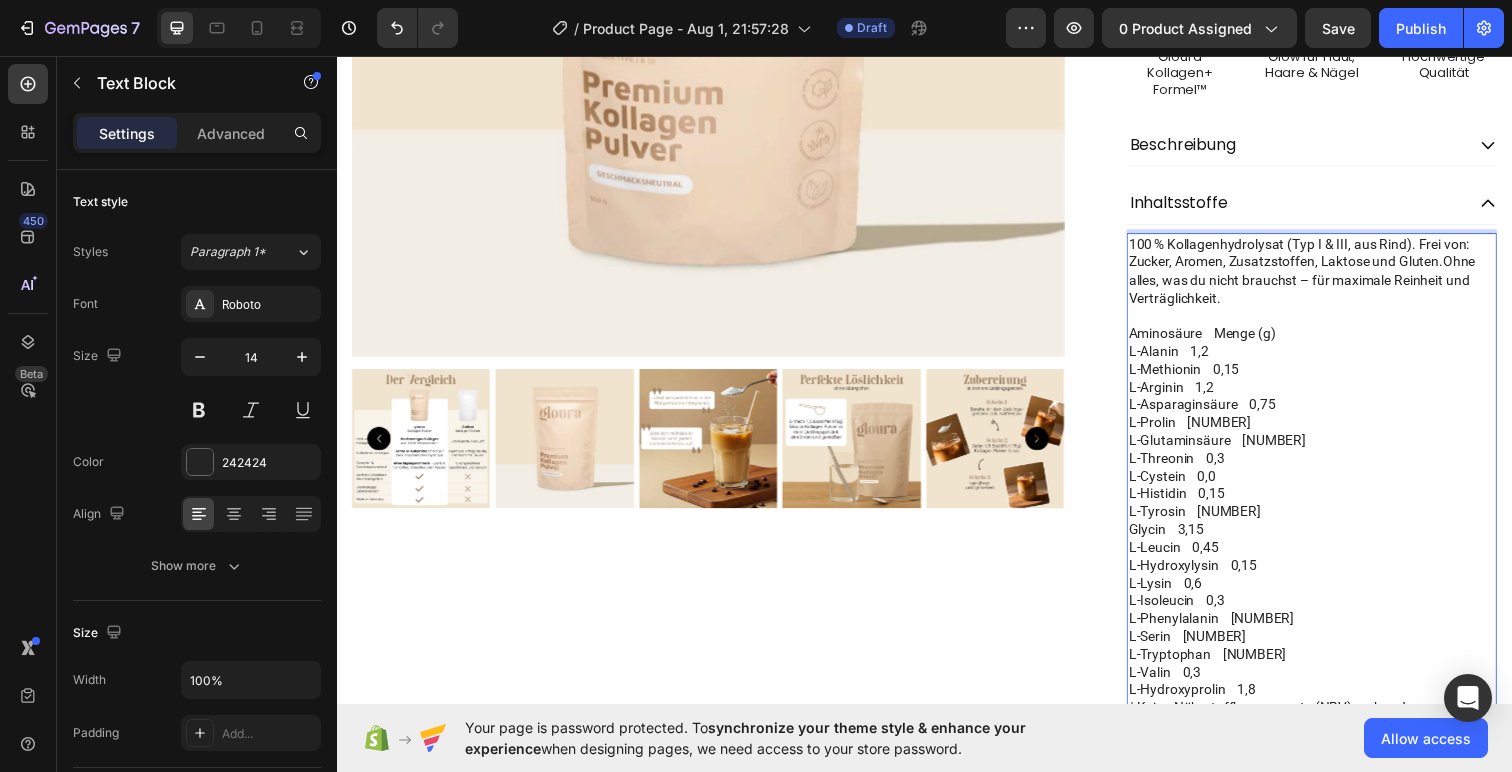 click on "100 % Kollagenhydrolysat (Typ I & III, aus Rind). Frei von: Zucker, Aromen, Zusatzstoffen, Laktose und Gluten.Ohne alles, was du nicht brauchst – für maximale Reinheit und Verträglichkeit. Aminosäure    Menge (g) L-Alanin    1,2 L-Methionin    0,15 L-Arginin    1,2 L-Asparaginsäure    0,75 L-Prolin    2,1 L-Glutaminsäure    1,65 L-Threonin    0,3 L-Cystein    0,0 L-Histidin    0,15 L-Tyrosin    0,15 Glycin    3,15 L-Leucin    0,45 L-Hydroxylysin    0,15 L-Lysin    0,6 L-Isoleucin    0,3 L-Phenylalanin    0,3 L-Serin    0,45 L-Tryptophan    0,0 L-Valin    0,3 L-Hydroxyprolin    1,8 * Keine Nährstoffbezugswerte (NRV) vorhanden" at bounding box center [1332, 484] 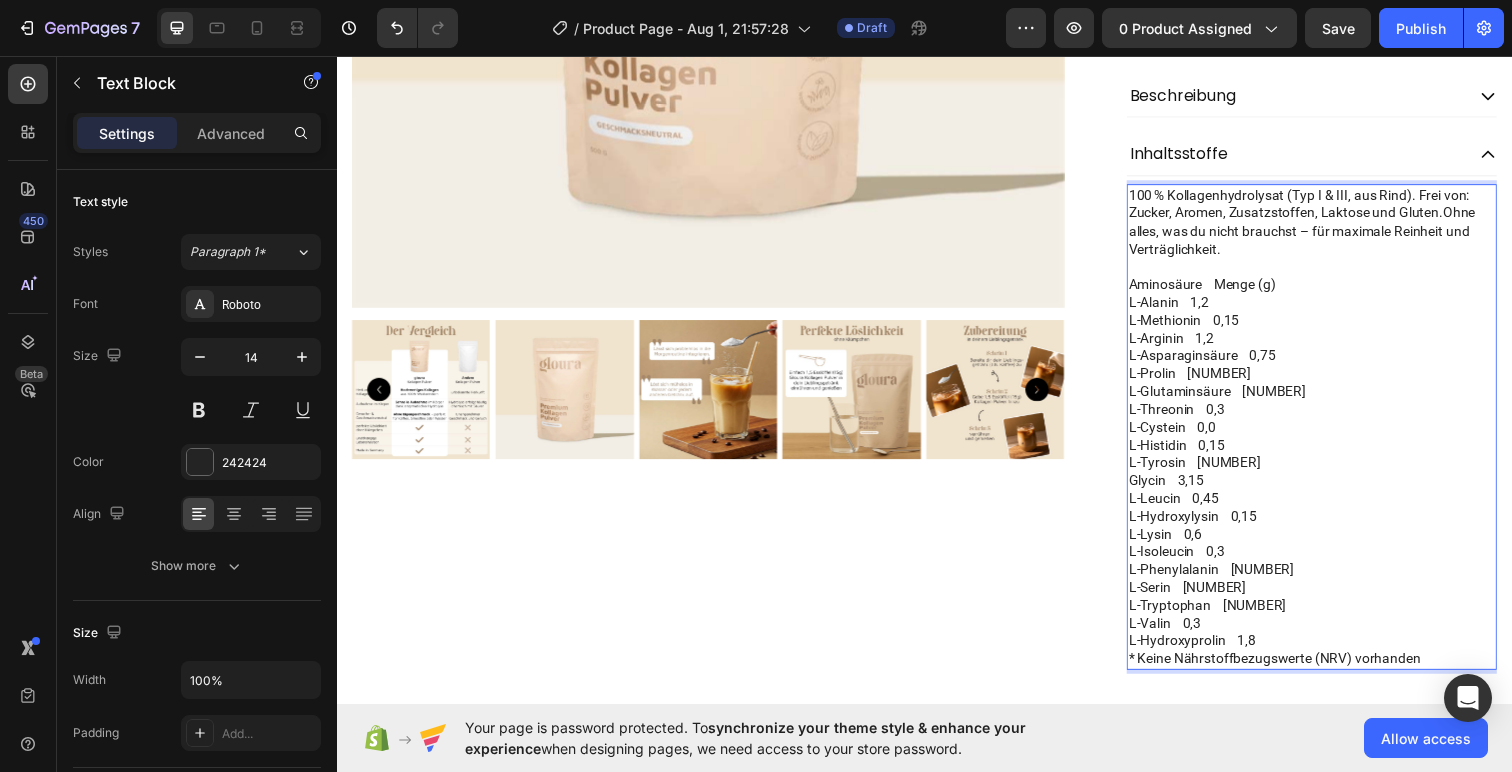 scroll, scrollTop: 612, scrollLeft: 0, axis: vertical 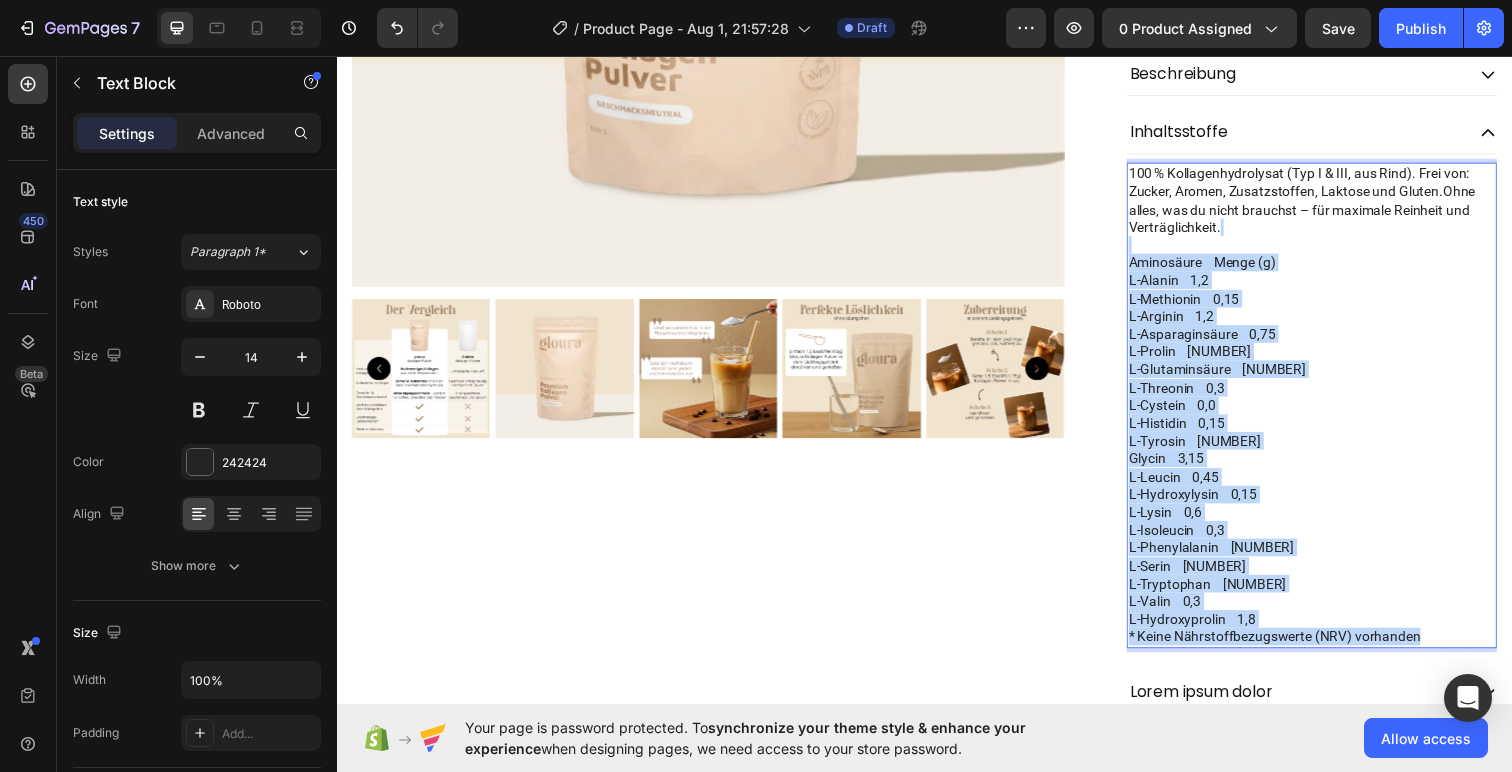 drag, startPoint x: 1148, startPoint y: 253, endPoint x: 1452, endPoint y: 648, distance: 498.43857 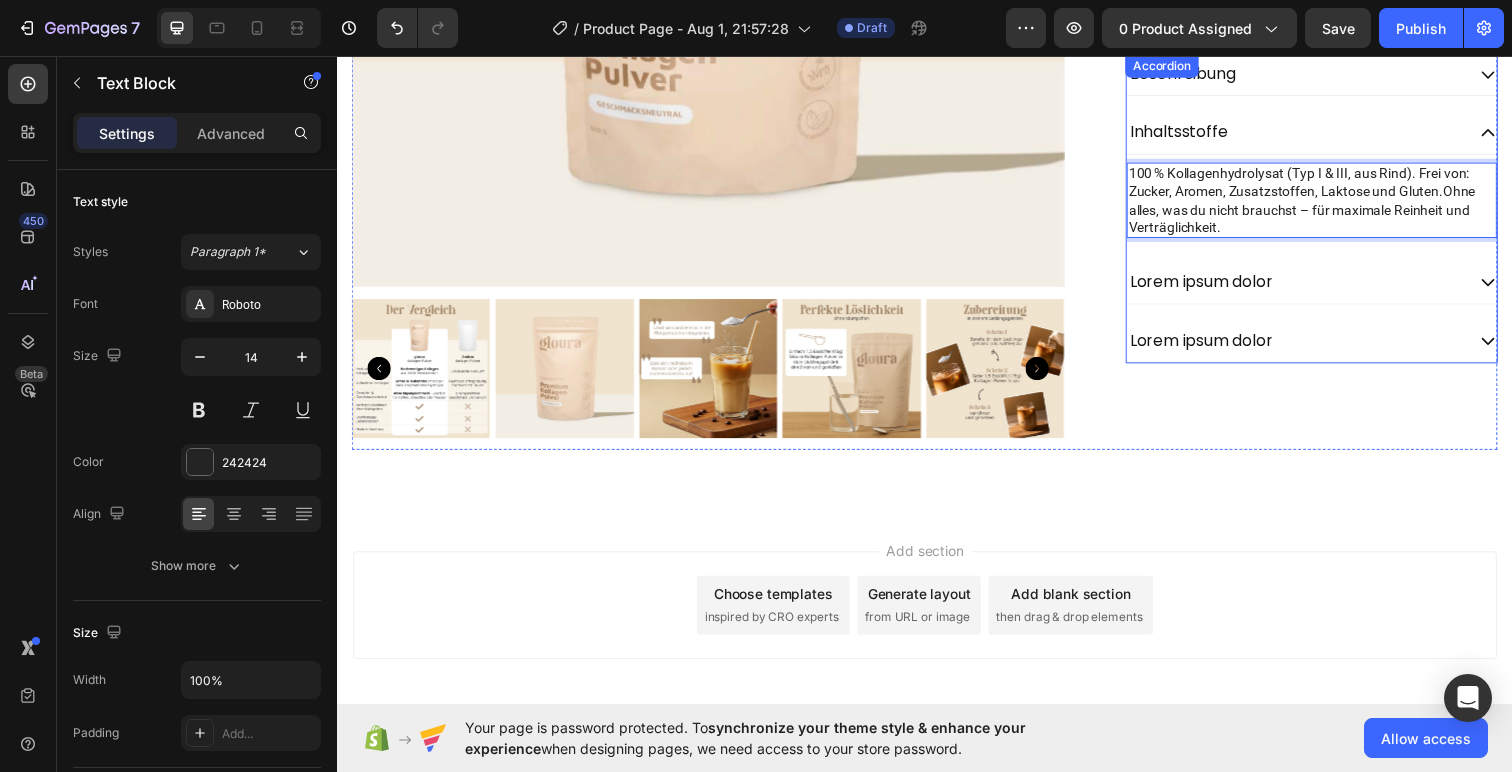 scroll, scrollTop: 594, scrollLeft: 0, axis: vertical 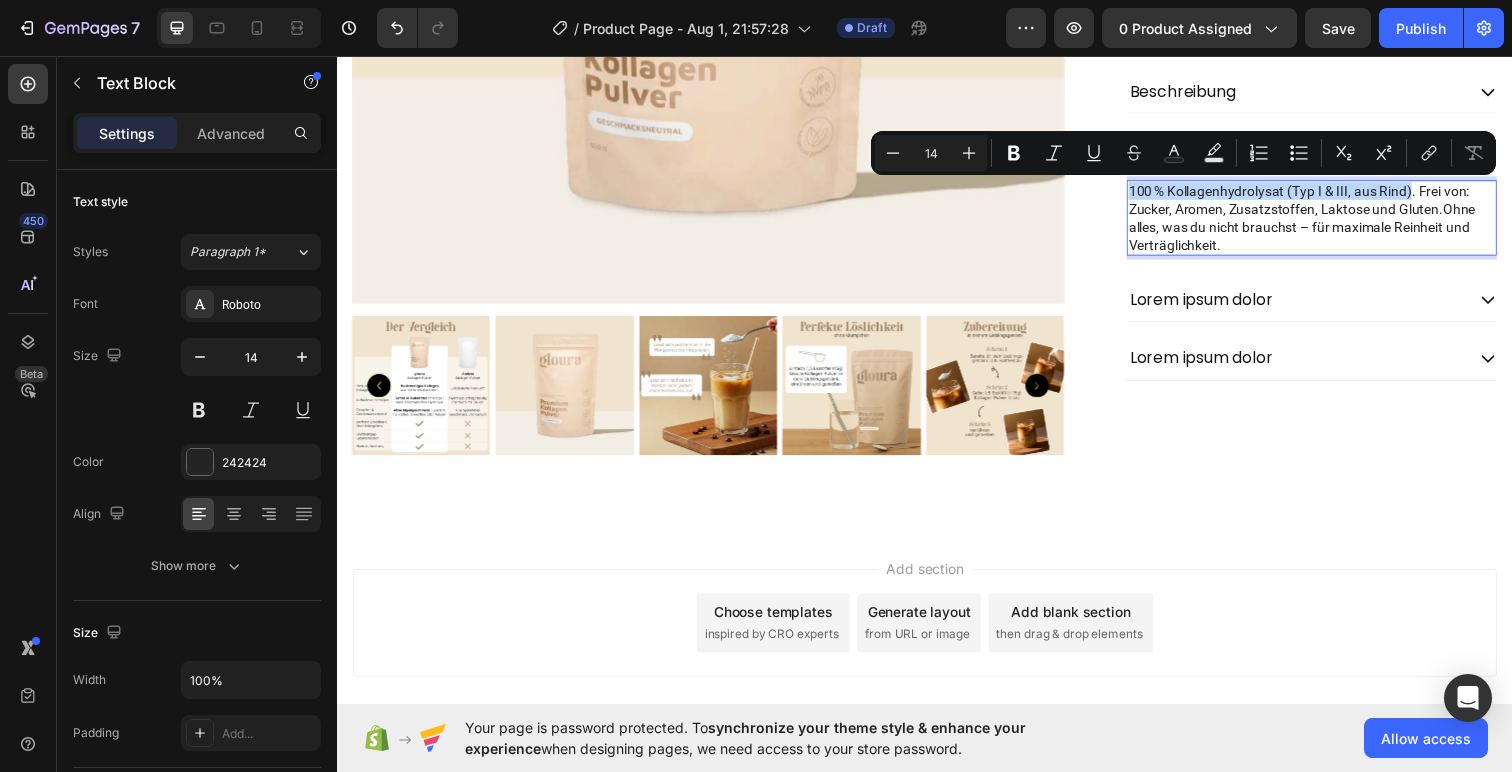 drag, startPoint x: 1148, startPoint y: 194, endPoint x: 1434, endPoint y: 198, distance: 286.02798 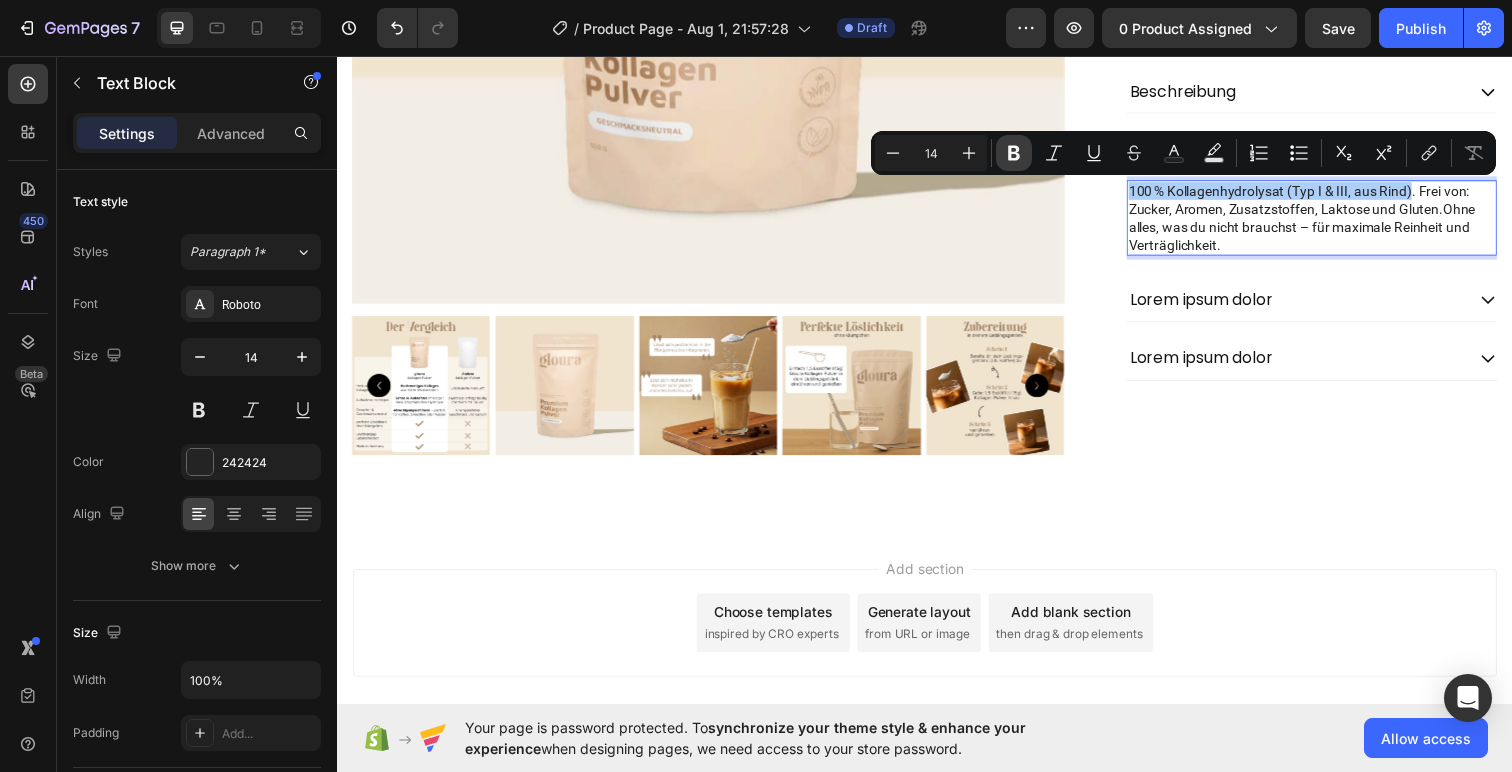 click 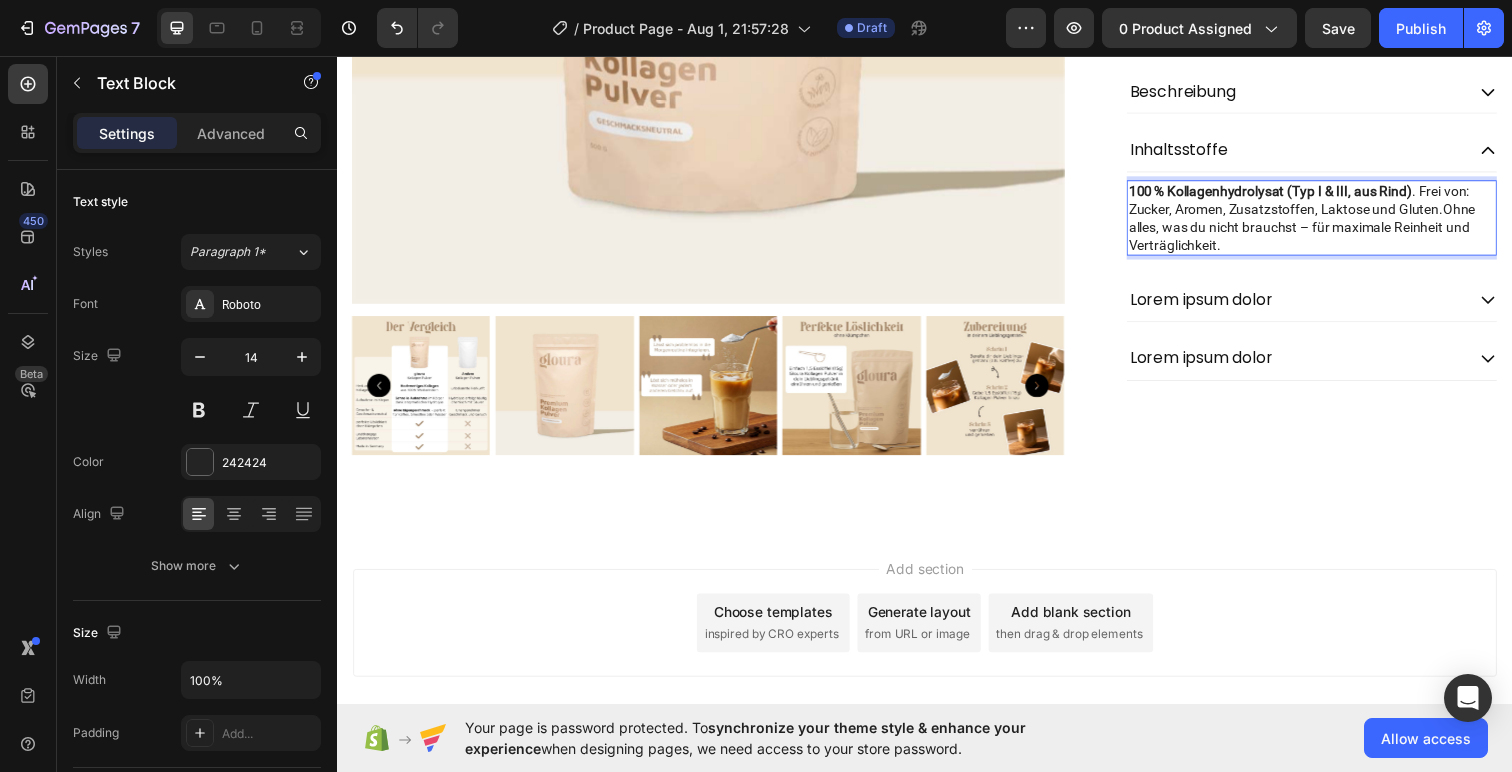 click on "100 % Kollagenhydrolysat (Typ I & III, aus Rind) . Frei von: Zucker, Aromen, Zusatzstoffen, Laktose und Gluten.Ohne alles, was du nicht brauchst – für maximale Reinheit und Verträglichkeit." at bounding box center (1332, 221) 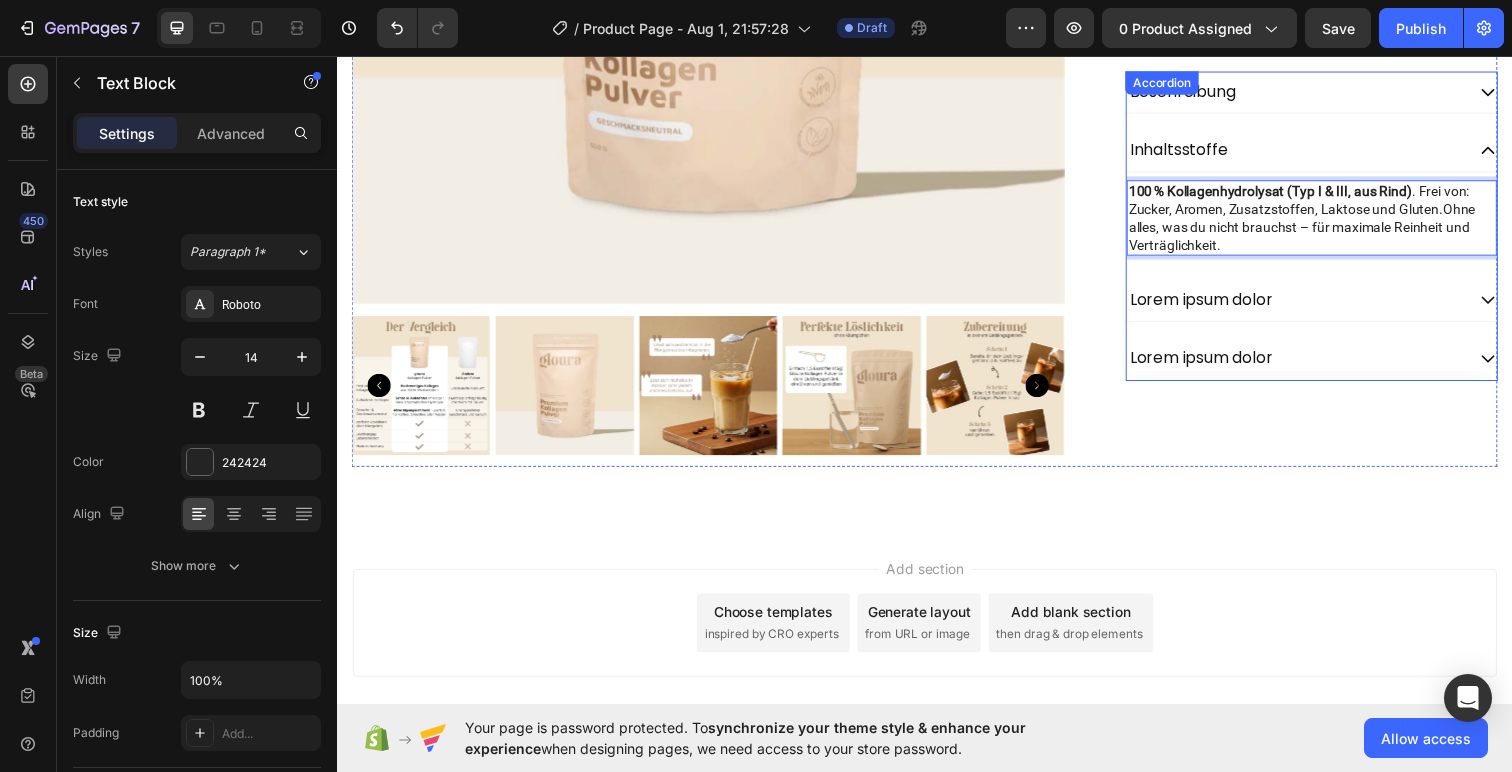 click 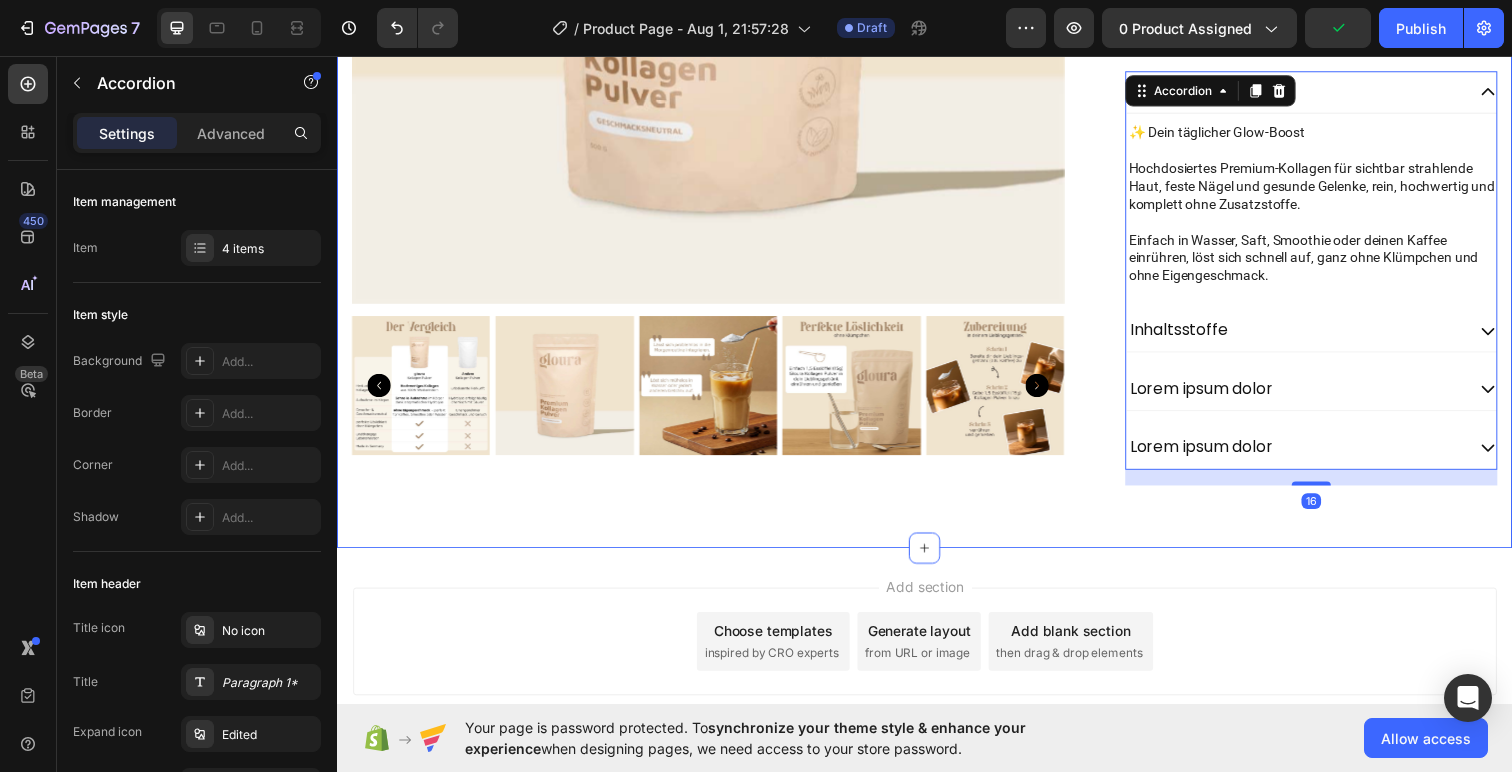 click 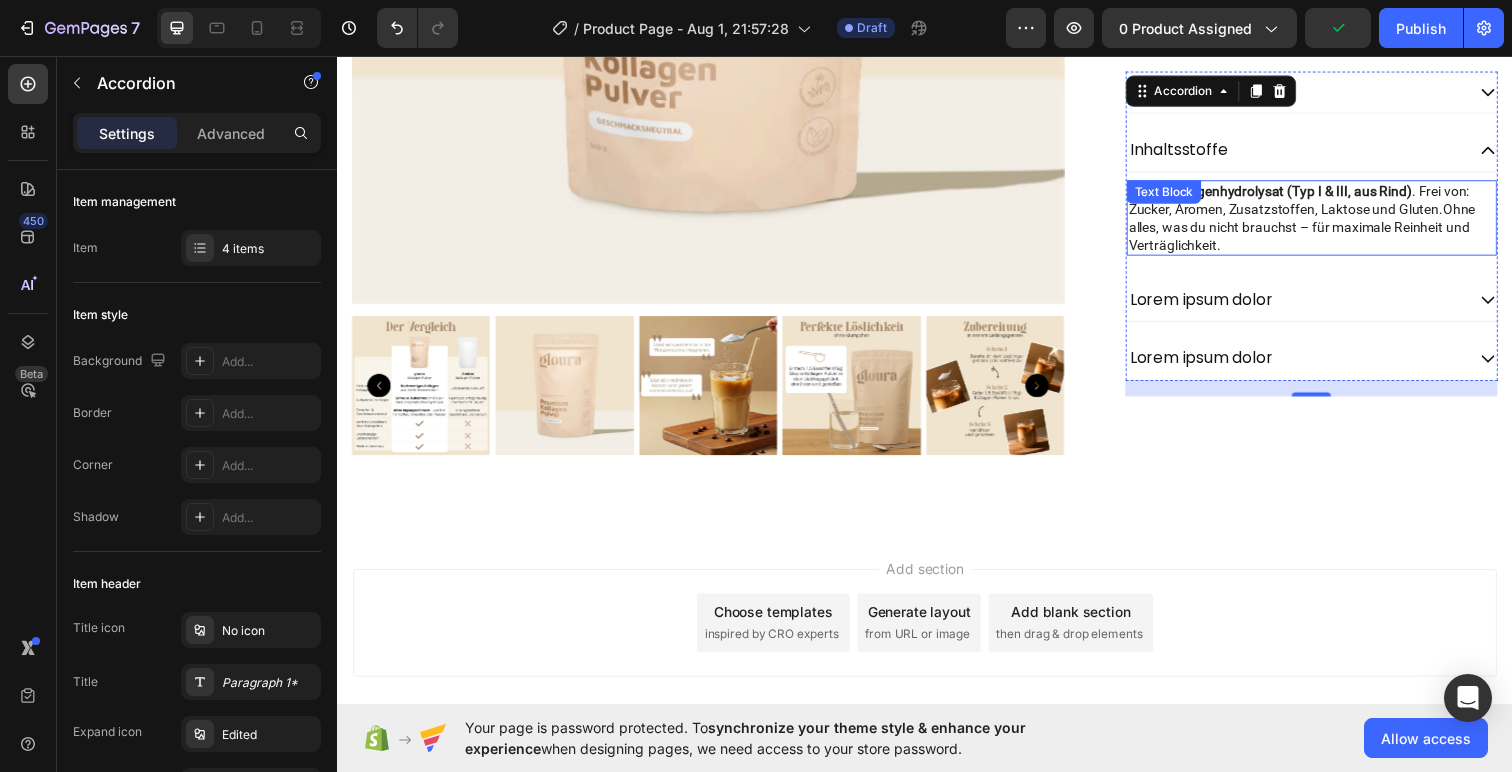click on "100 % Kollagenhydrolysat (Typ I & III, aus Rind) . Frei von: Zucker, Aromen, Zusatzstoffen, Laktose und Gluten.Ohne alles, was du nicht brauchst – für maximale Reinheit und Verträglichkeit." at bounding box center [1332, 221] 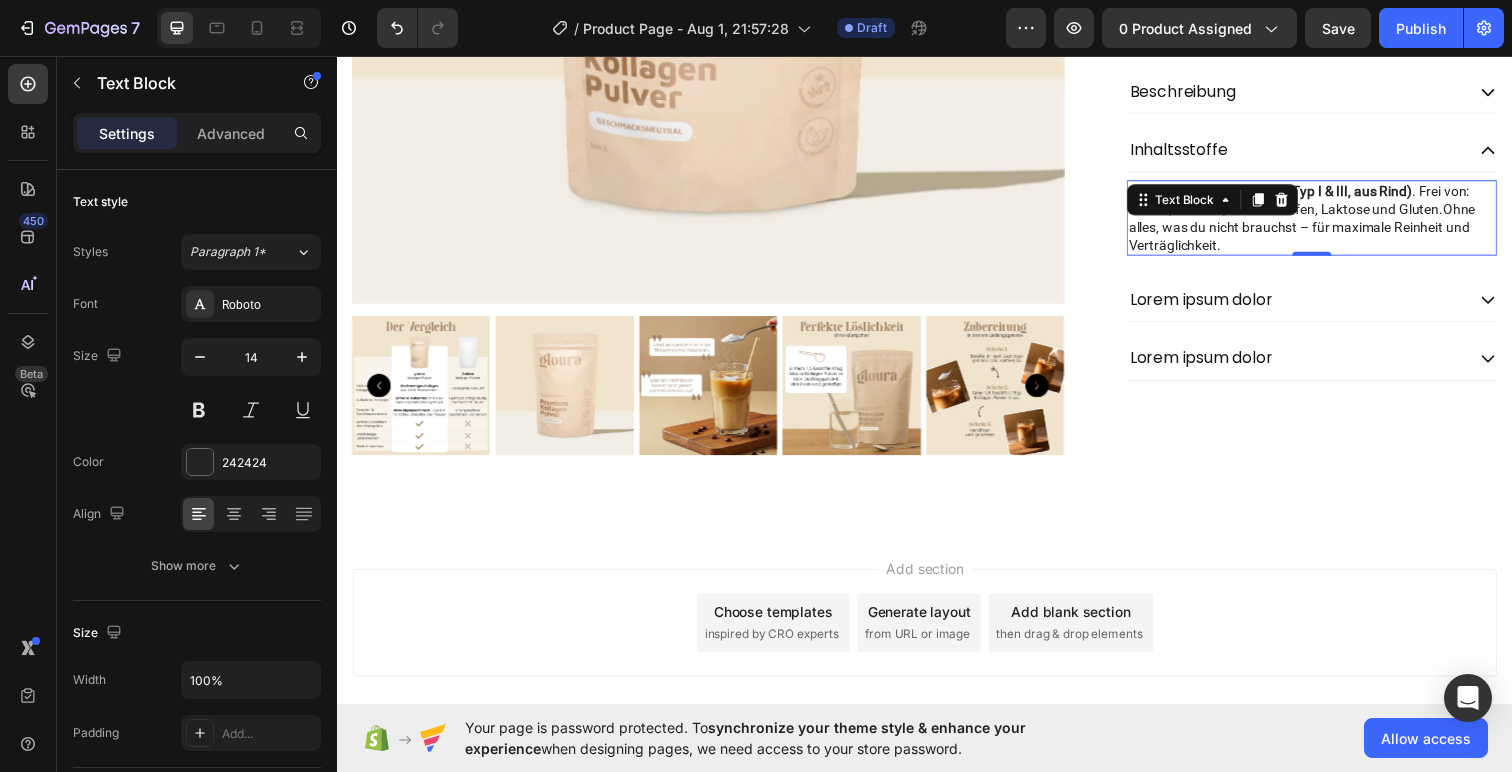click on "100 % Kollagenhydrolysat (Typ I & III, aus Rind) . Frei von: Zucker, Aromen, Zusatzstoffen, Laktose und Gluten.Ohne alles, was du nicht brauchst – für maximale Reinheit und Verträglichkeit." at bounding box center (1332, 221) 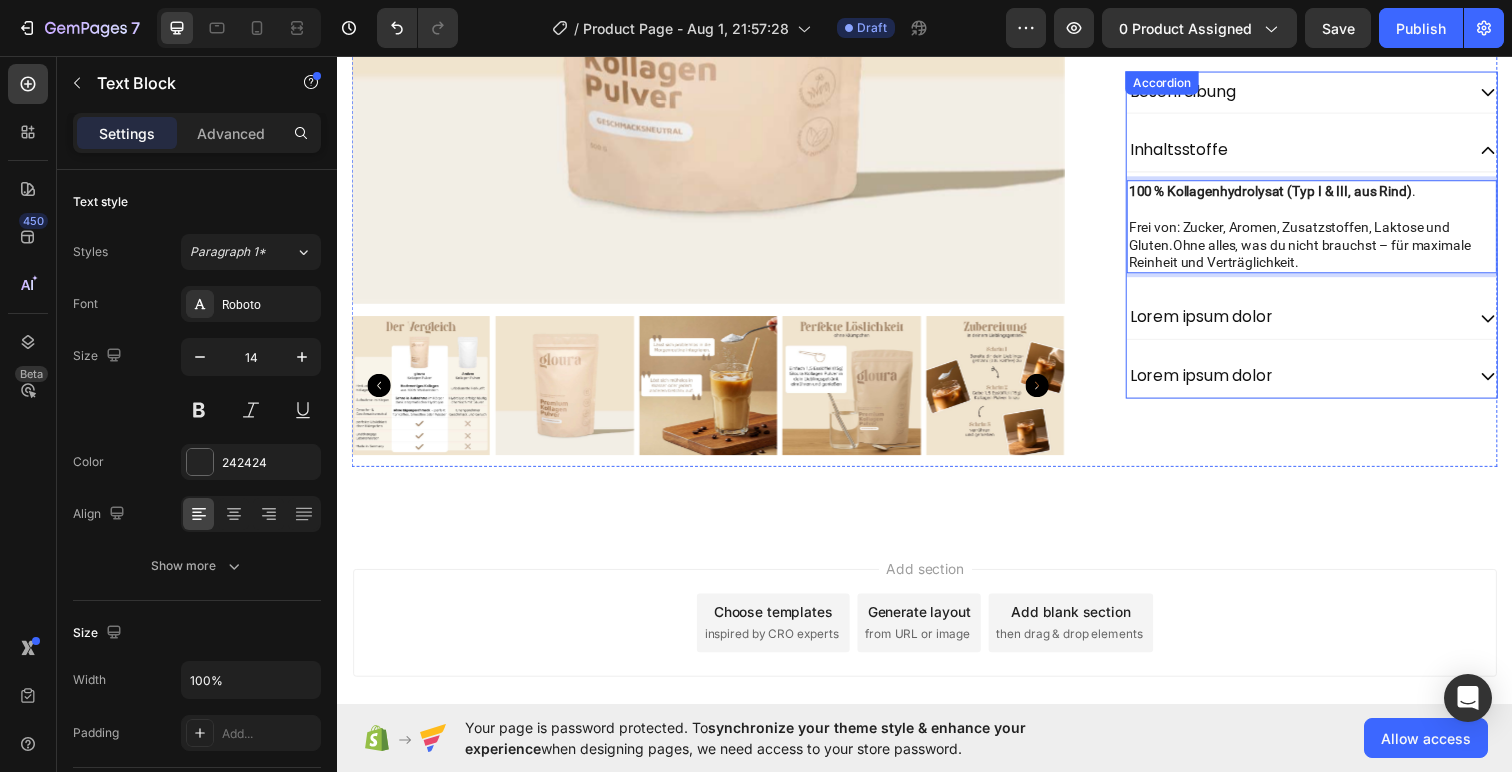 click on "Icon
Icon
Icon
Icon
Icon Icon List 2.000+ positives Feedback Text Block Kollagen Pulver – 500g Product Title €19,99 Product Price Product Price Row inkl. 19% MwSt. Zzgl. Versand Text Block
Icon Made in Germany Text Block Row
Icon Laborgeprüft Text Block Row Row
Icon Ohne Zuckerzusatz Text Block Row
Icon Aus Weiderind Text Block Row Row Row
1
Product Quantity Row
in den warenkorb Add to Cart Row
Icon Lorem ipsum Text Block Row
Icon Lorem ipsum Text Block Row Row
Icon Lorem ipsum Text Block Row
Icon Lorem ipsum Text Block Row Row Row Image Gloura Kollagen+ Formel™ Text Block Image Glow für Haut, Haare & Nägel Text Block Image Hochwertige Qualität Text Block Row
Beschreibung
Inhaltsstoffe .  Text Block   0 Accordion" at bounding box center (1332, 29) 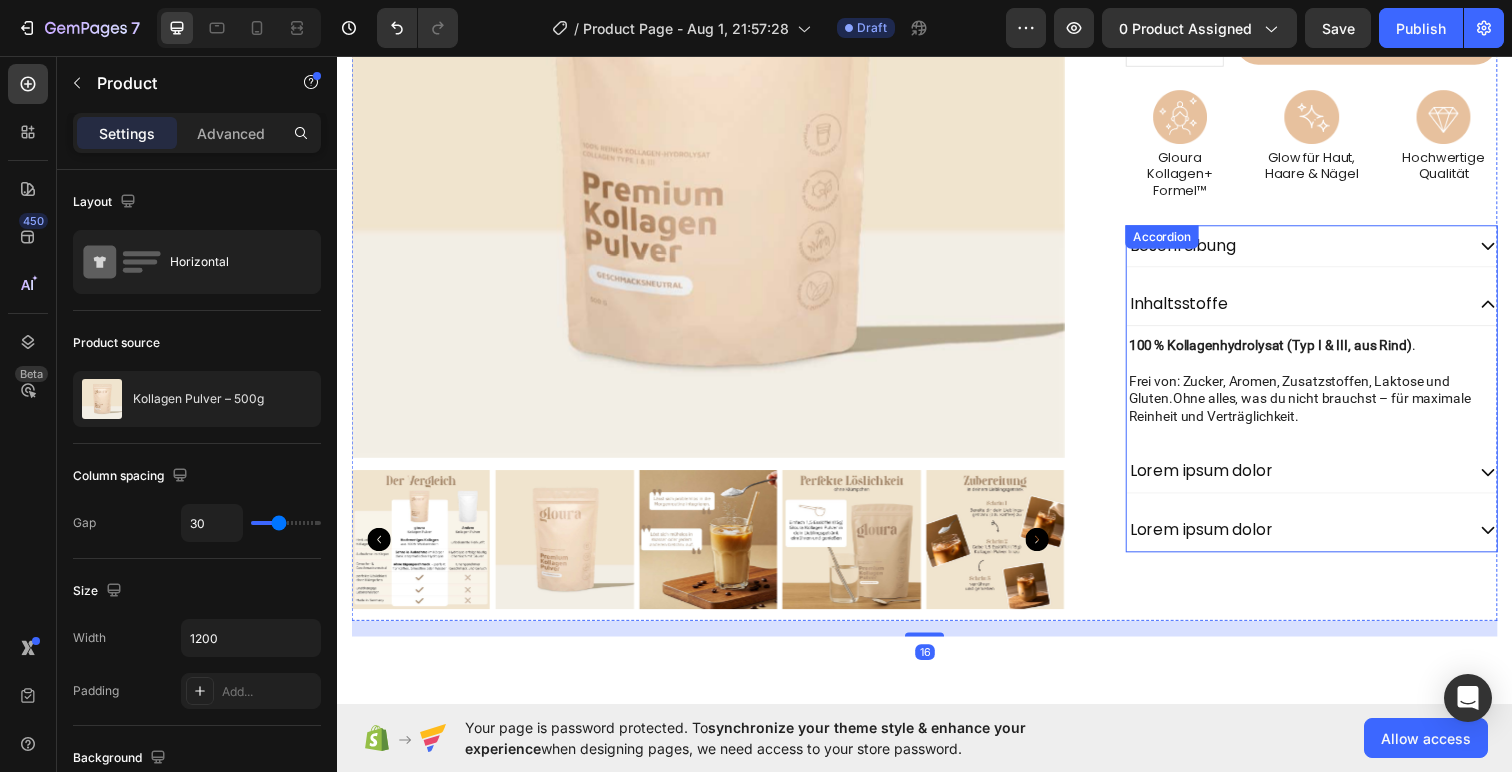 scroll, scrollTop: 432, scrollLeft: 0, axis: vertical 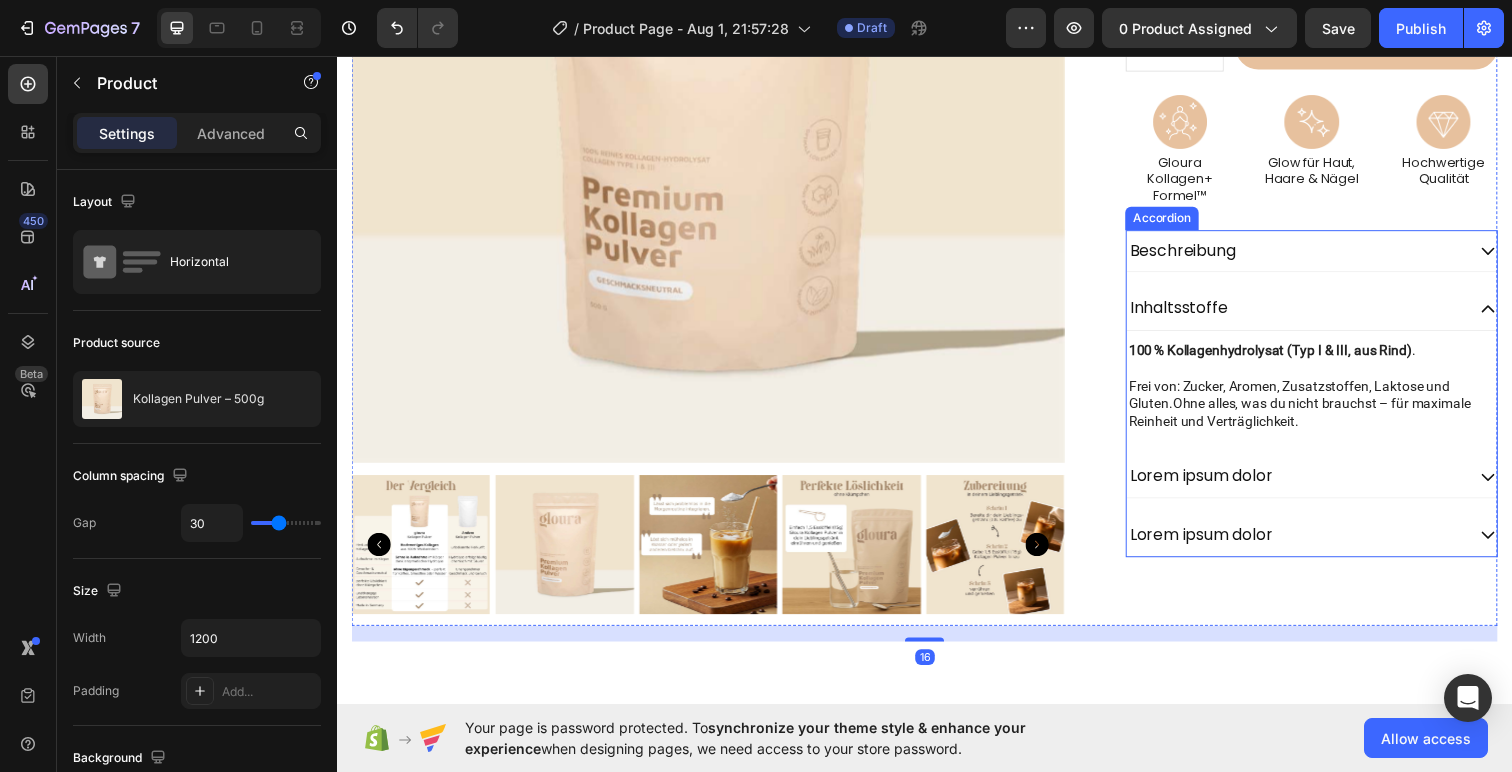 click 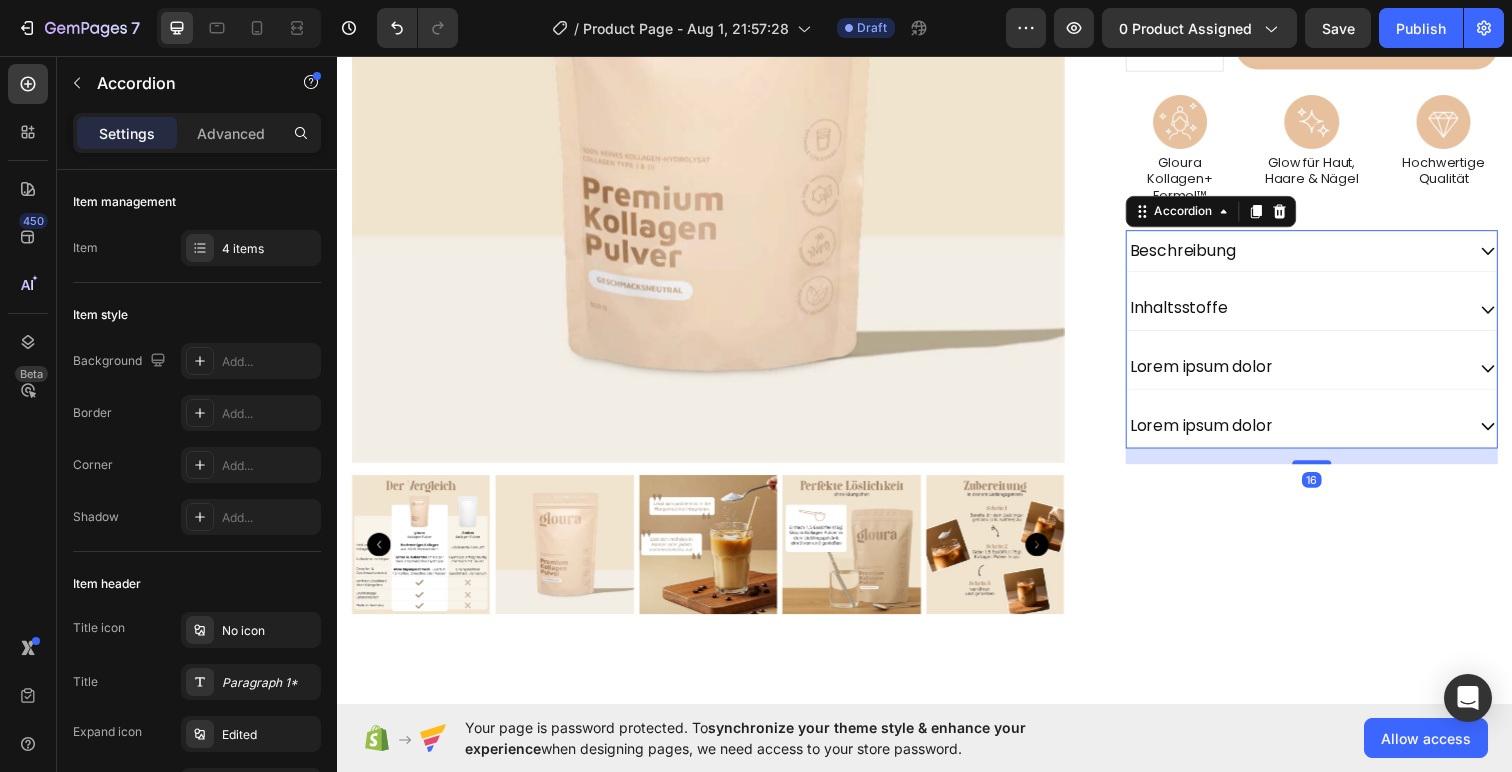 click on "Beschreibung" at bounding box center (1315, 255) 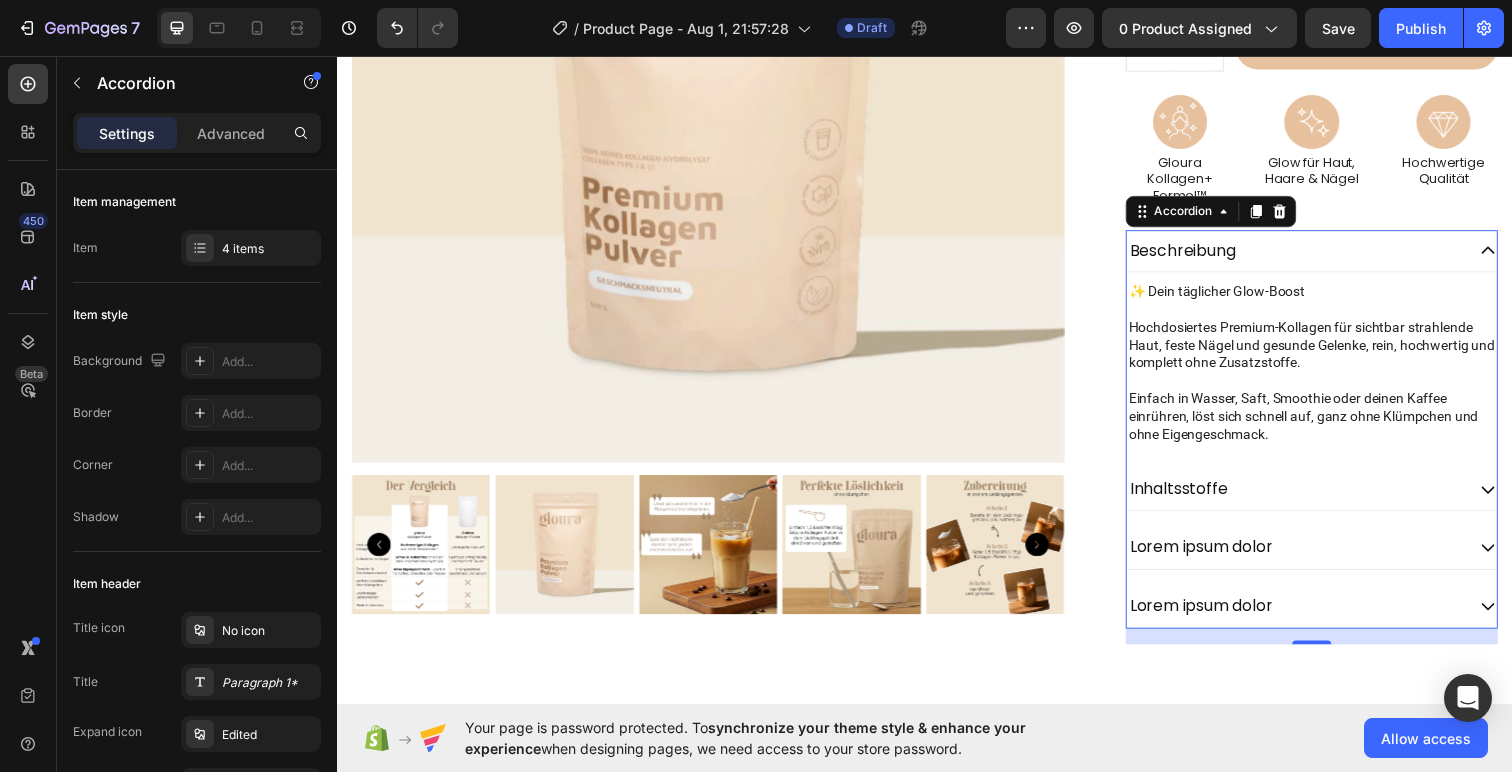 click on "Beschreibung" at bounding box center (1315, 255) 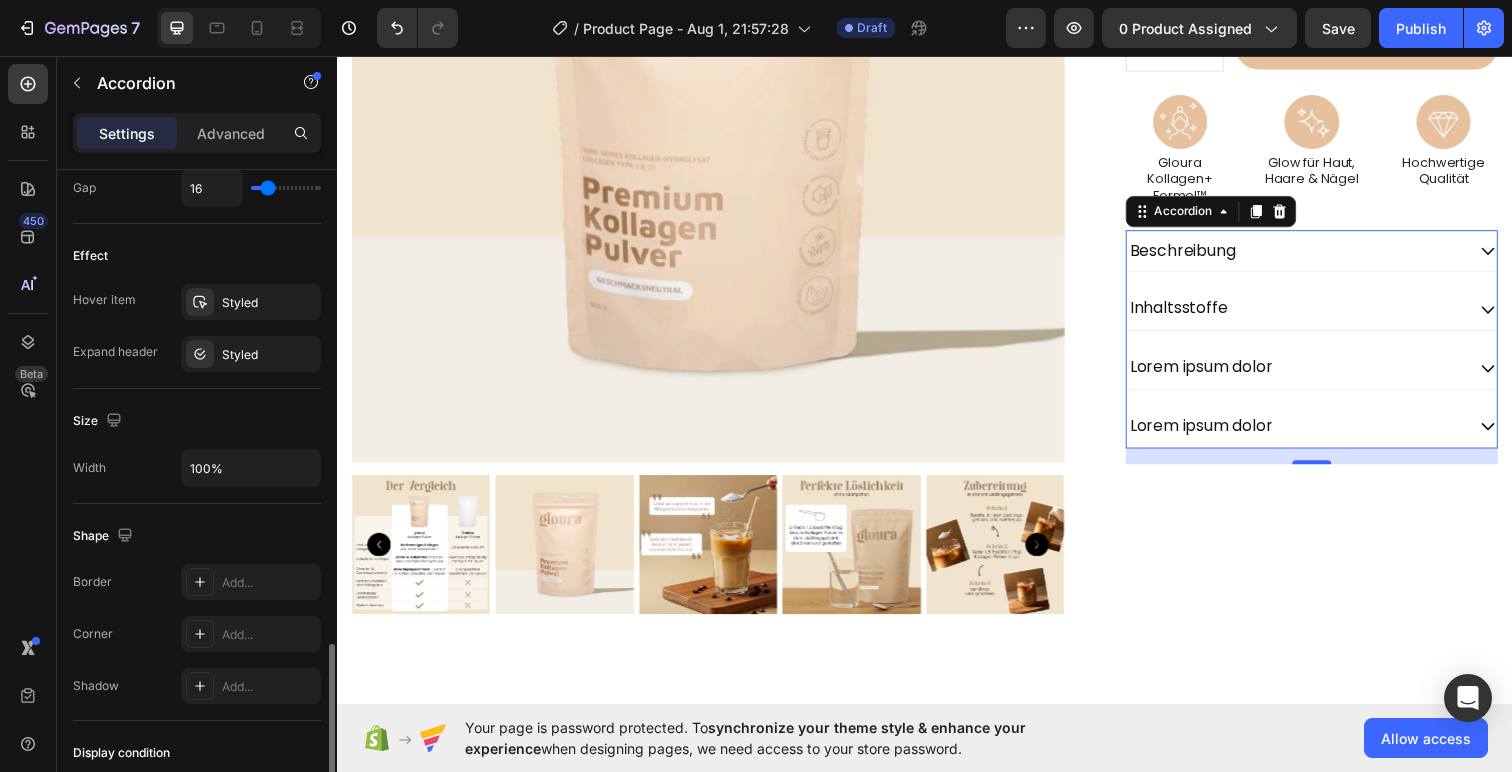scroll, scrollTop: 1245, scrollLeft: 0, axis: vertical 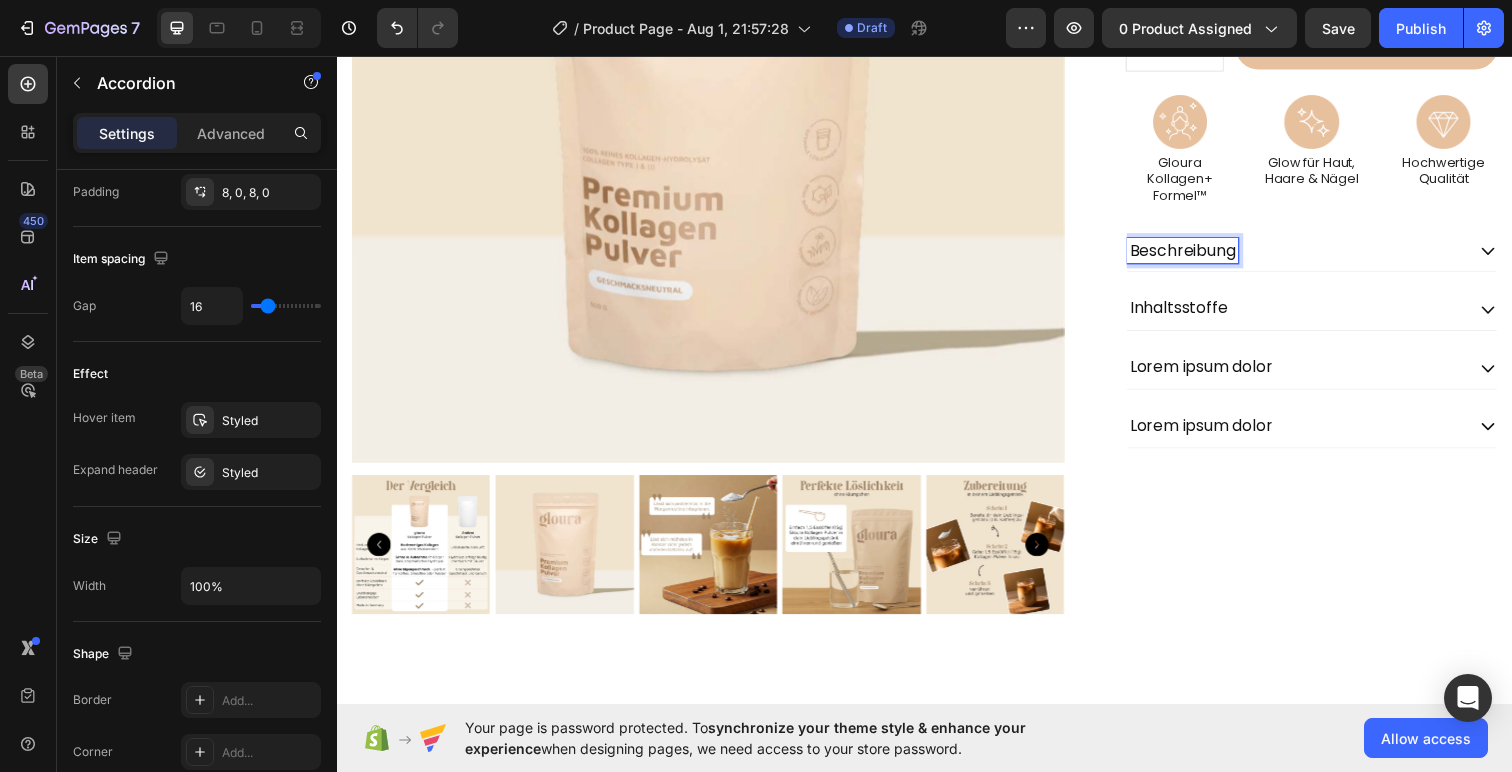 click on "Beschreibung" at bounding box center [1200, 255] 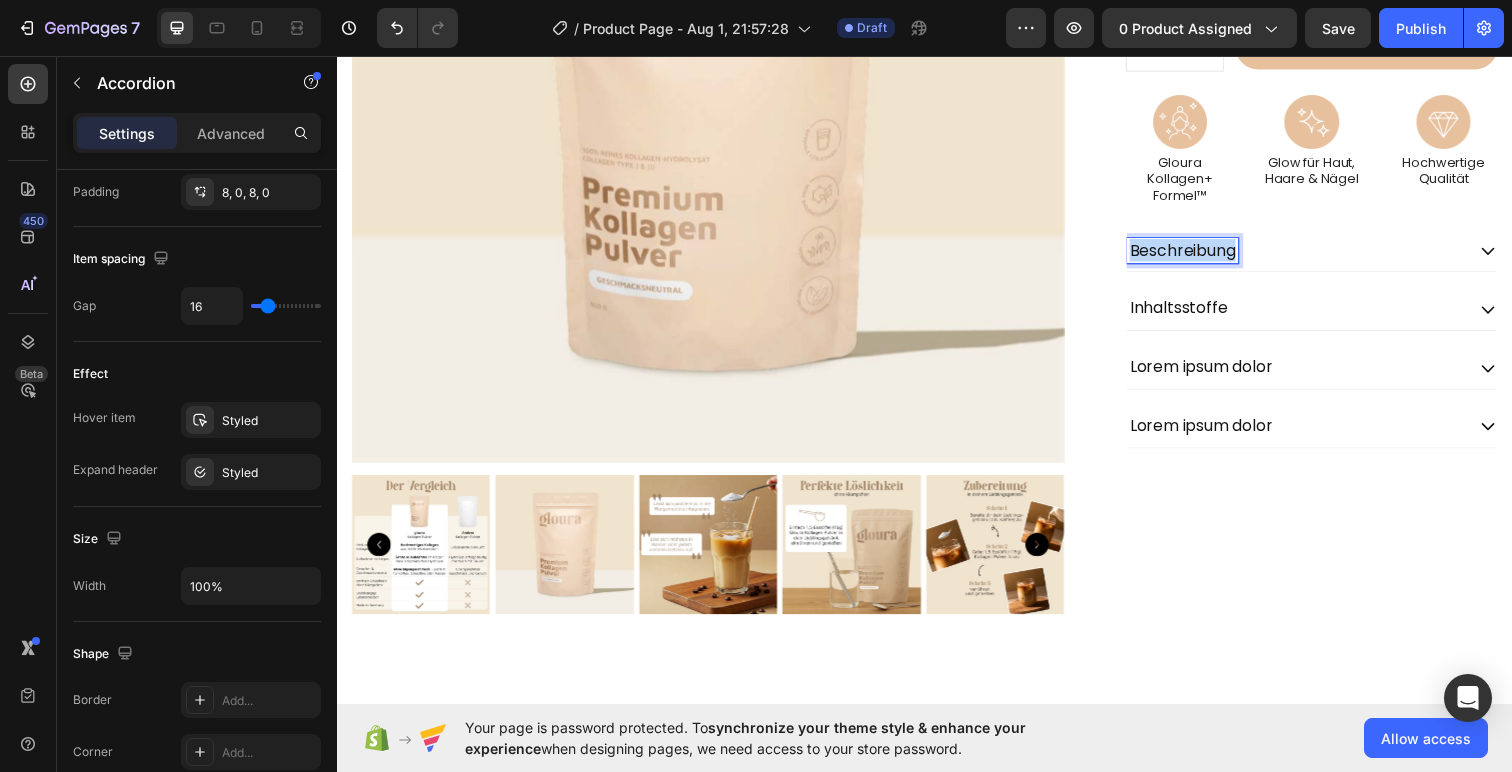 click on "Beschreibung" at bounding box center (1200, 255) 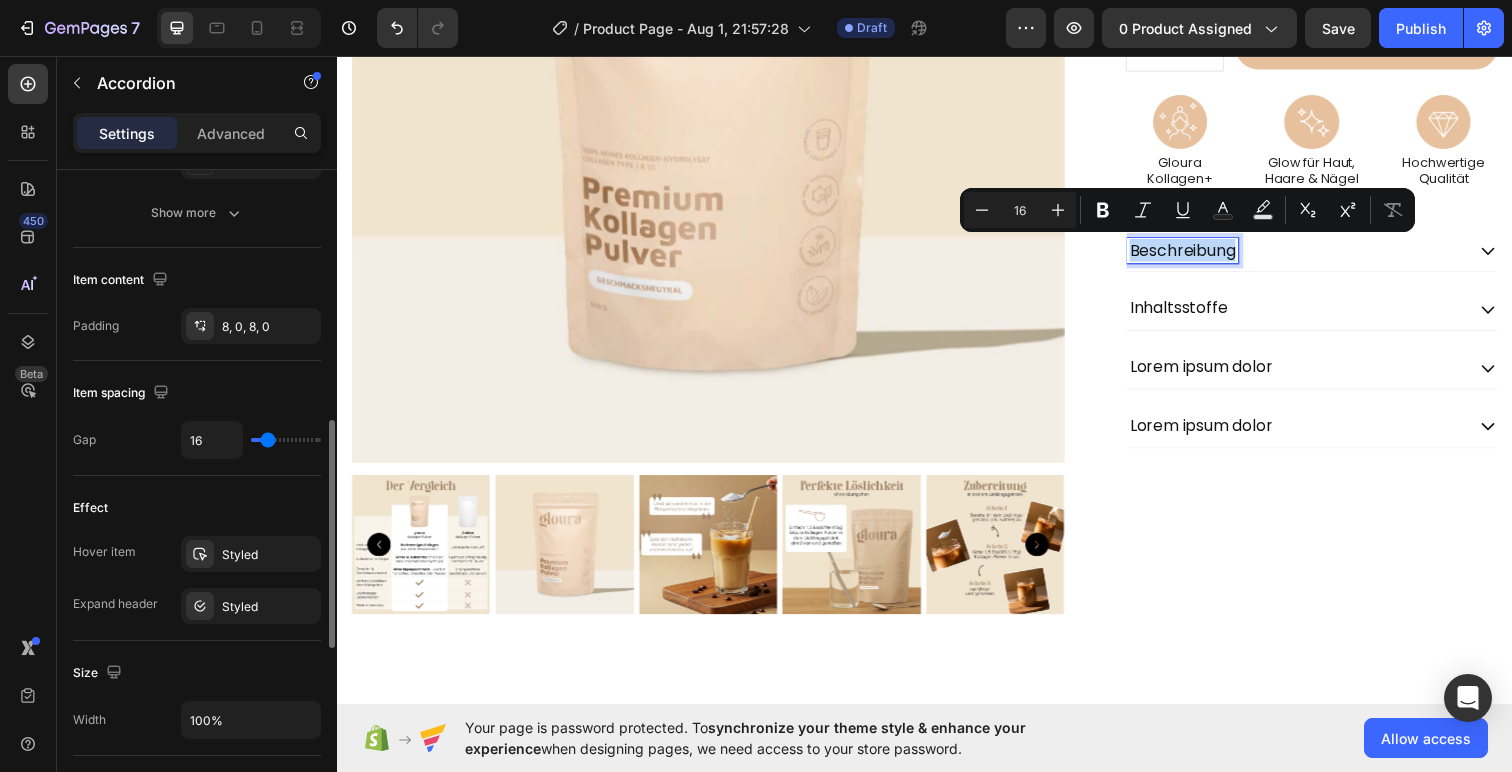 scroll, scrollTop: 748, scrollLeft: 0, axis: vertical 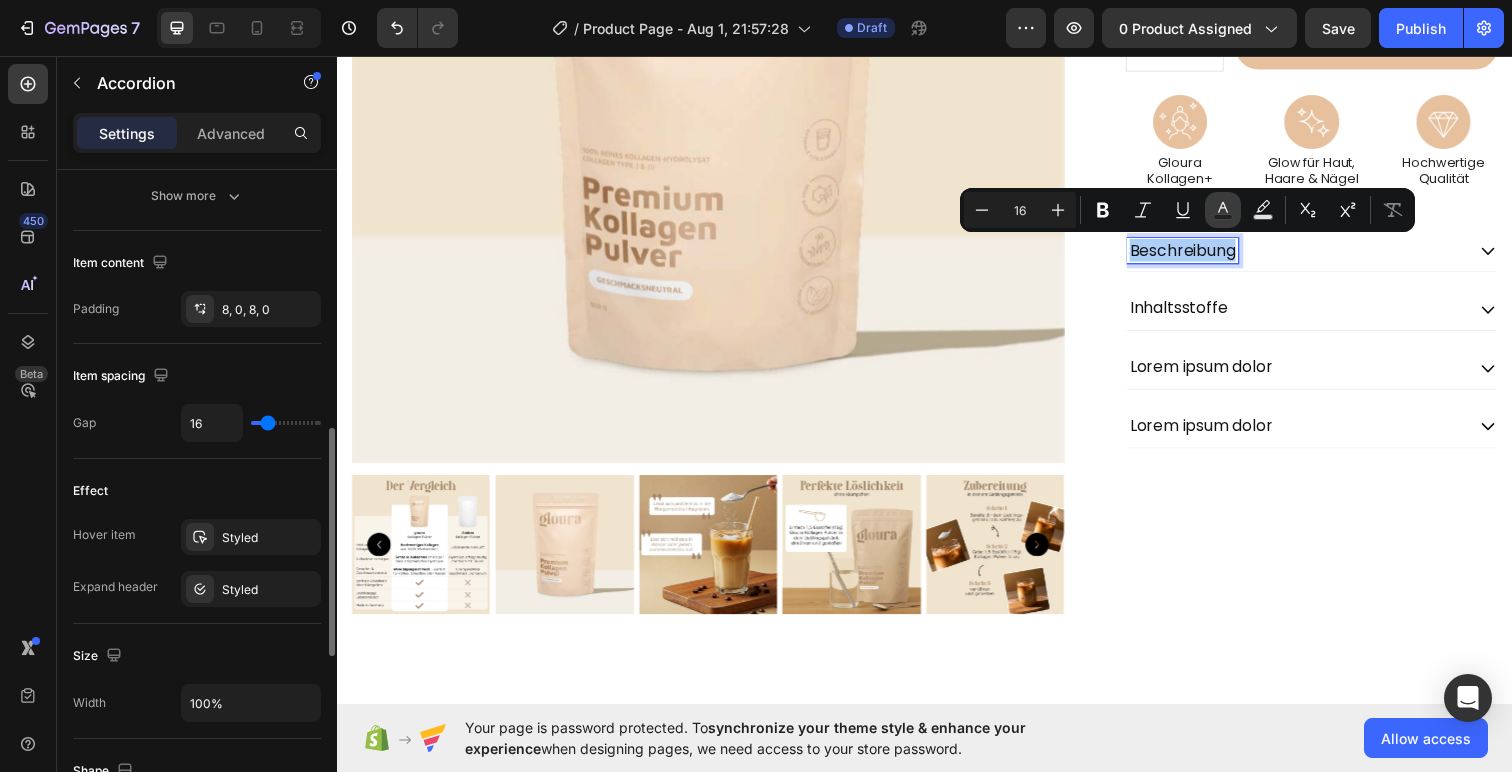 click 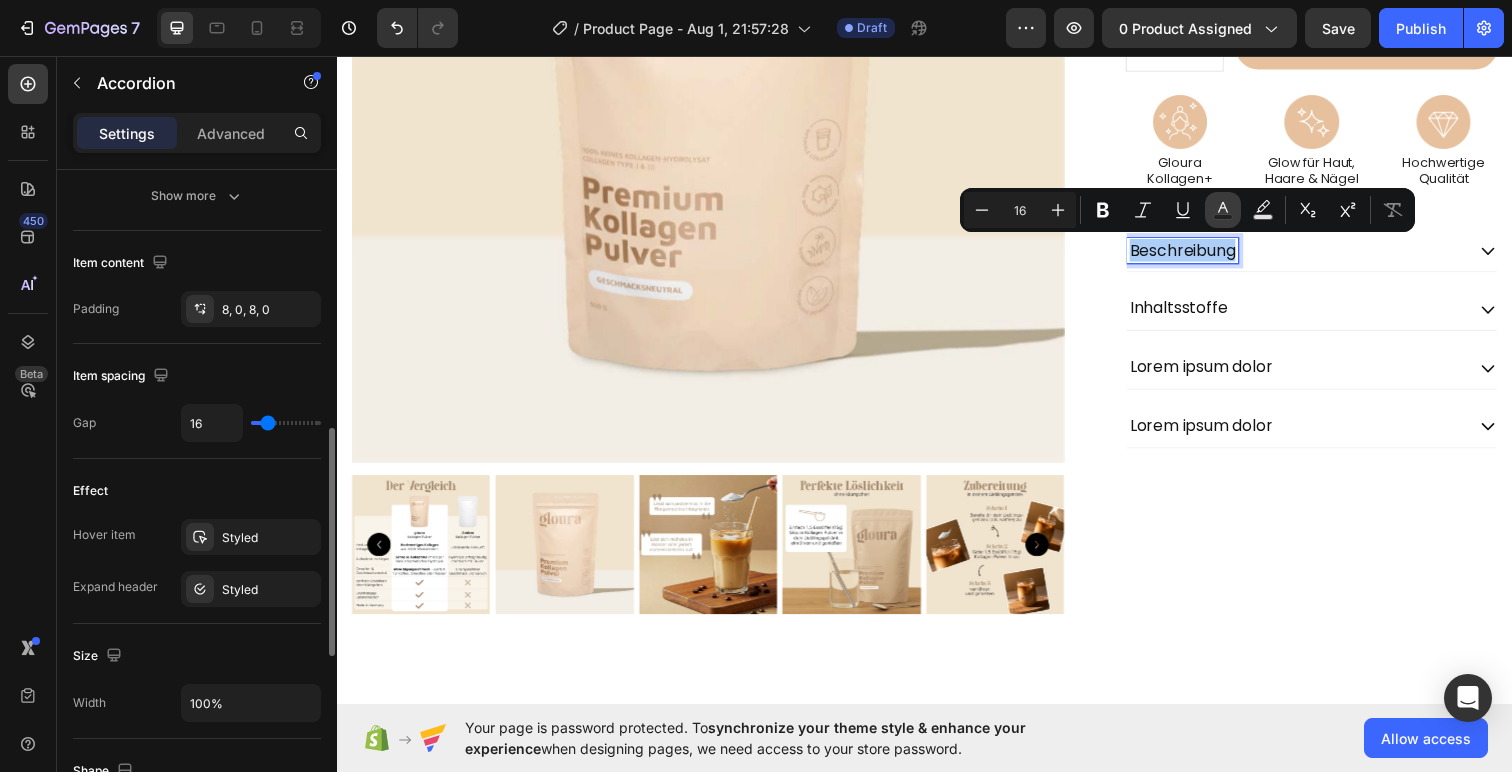 type on "121212" 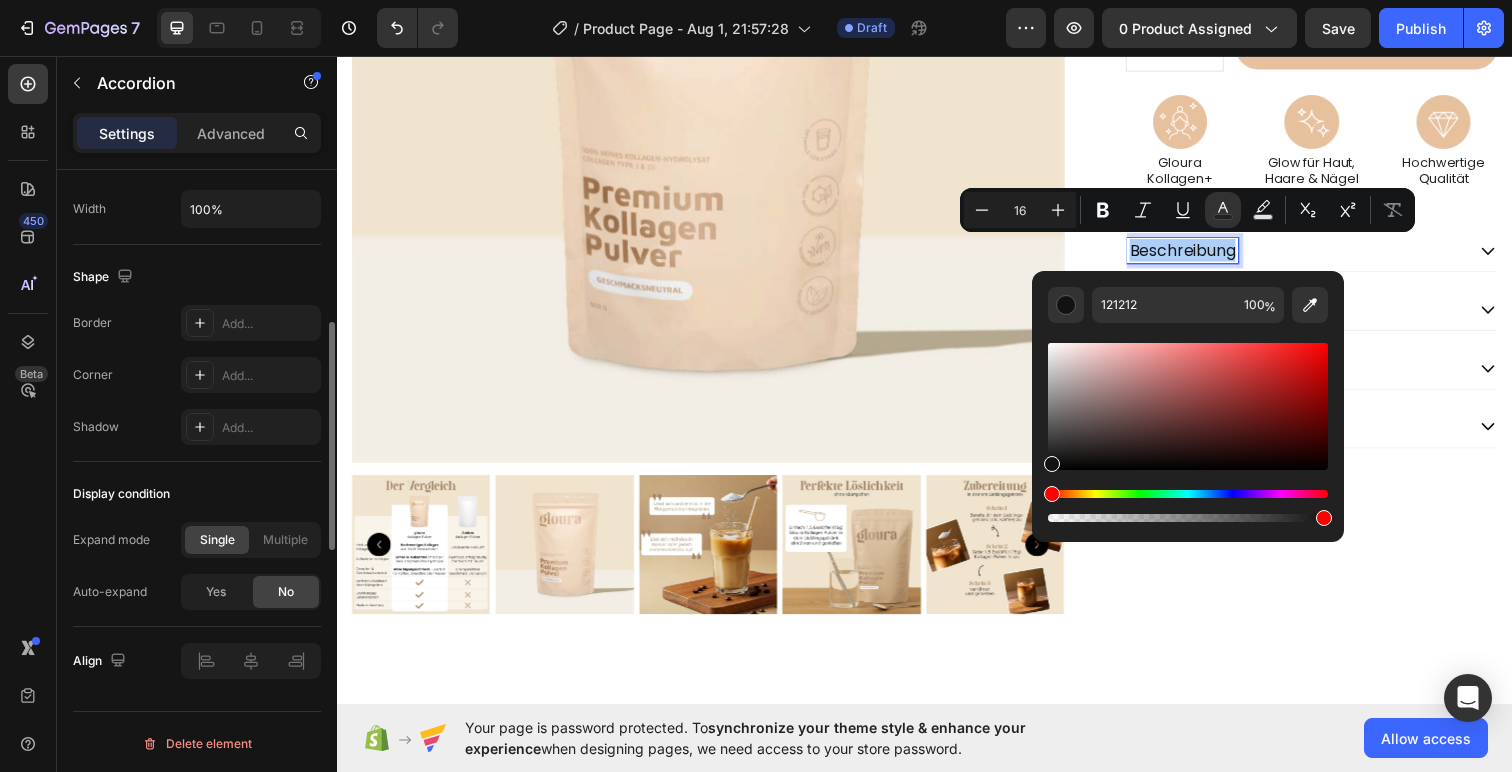 scroll, scrollTop: 1245, scrollLeft: 0, axis: vertical 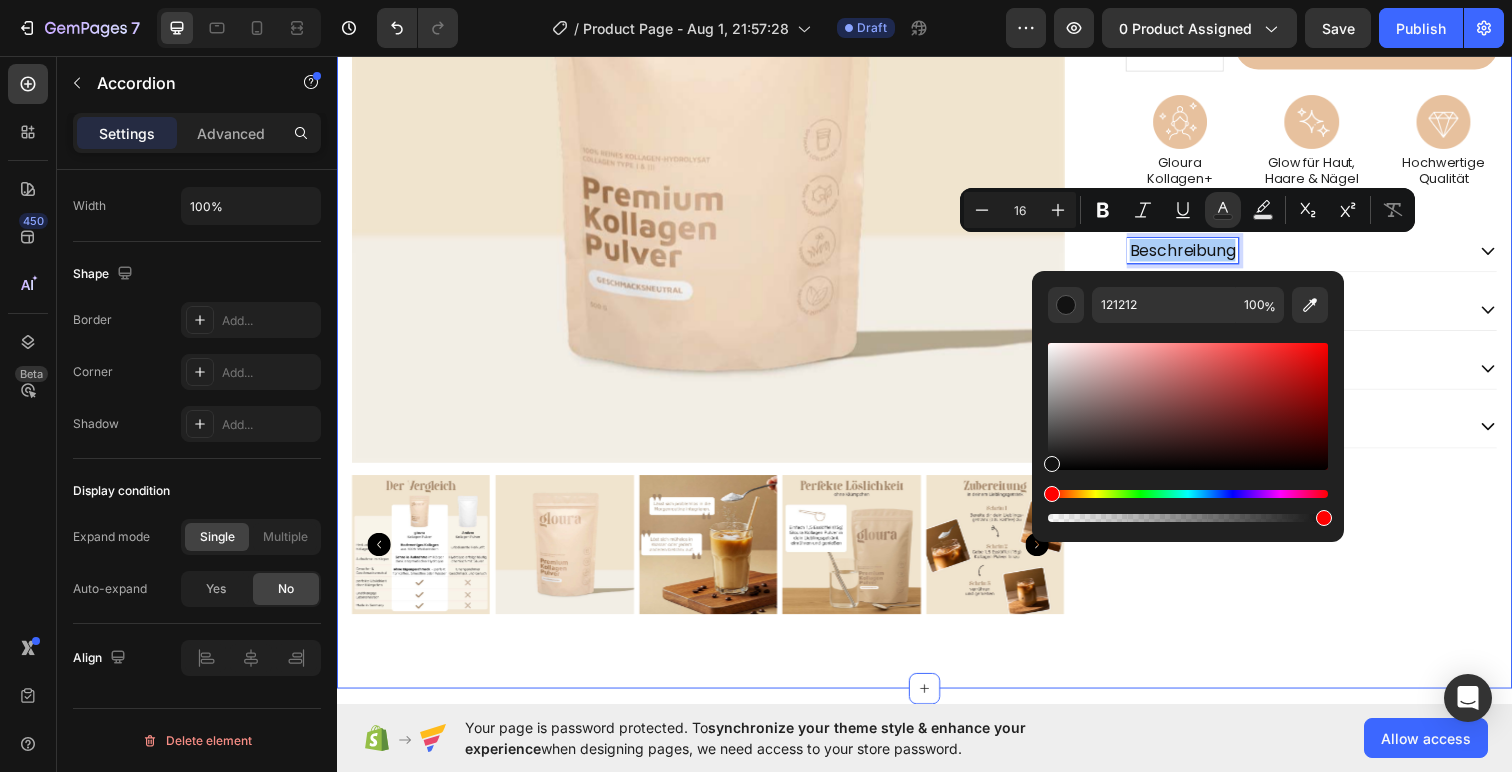 click on "Product Images
Icon
Icon
Icon
Icon
Icon Icon List 2.000+ positives Feedback Text Block Kollagen Pulver – 500g Product Title €19,99 Product Price Product Price Row inkl. 19% MwSt. Zzgl. Versand Text Block
Icon Made in Germany Text Block Row
Icon Laborgeprüft Text Block Row Row
Icon Ohne Zuckerzusatz Text Block Row
Icon Aus Weiderind Text Block Row Row Row
1
Product Quantity Row
in den warenkorb Add to Cart Row
Icon Lorem ipsum Text Block Row
Icon Lorem ipsum Text Block Row Row
Icon Lorem ipsum Text Block Row
Icon Lorem ipsum Text Block Row Row Row Image Gloura Kollagen+ Formel™ Text Block Image Glow für Haut, Haare & Nägel Text Block Image Hochwertige Qualität Text Block Row
Beschreibung
16" at bounding box center [937, 199] 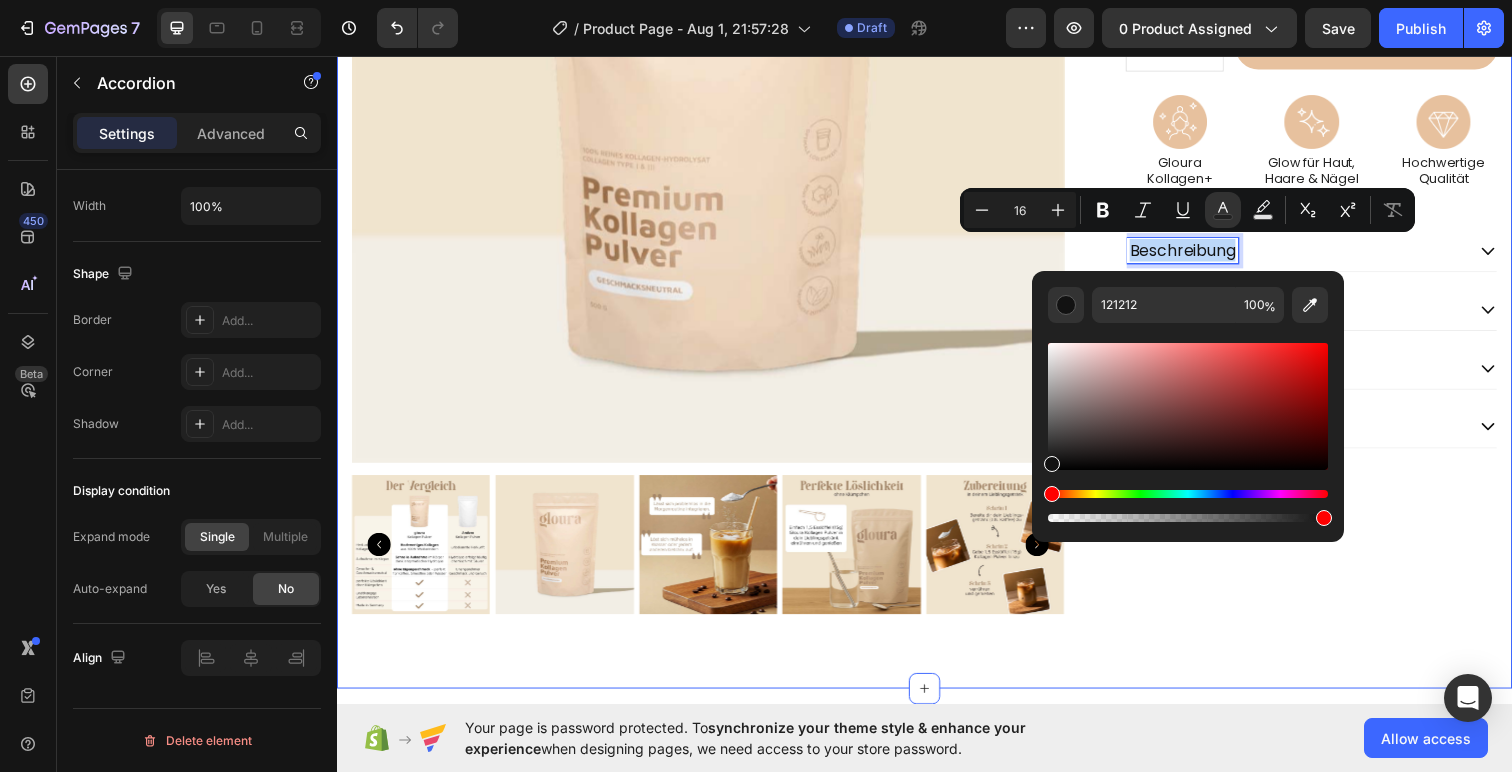 scroll, scrollTop: 0, scrollLeft: 0, axis: both 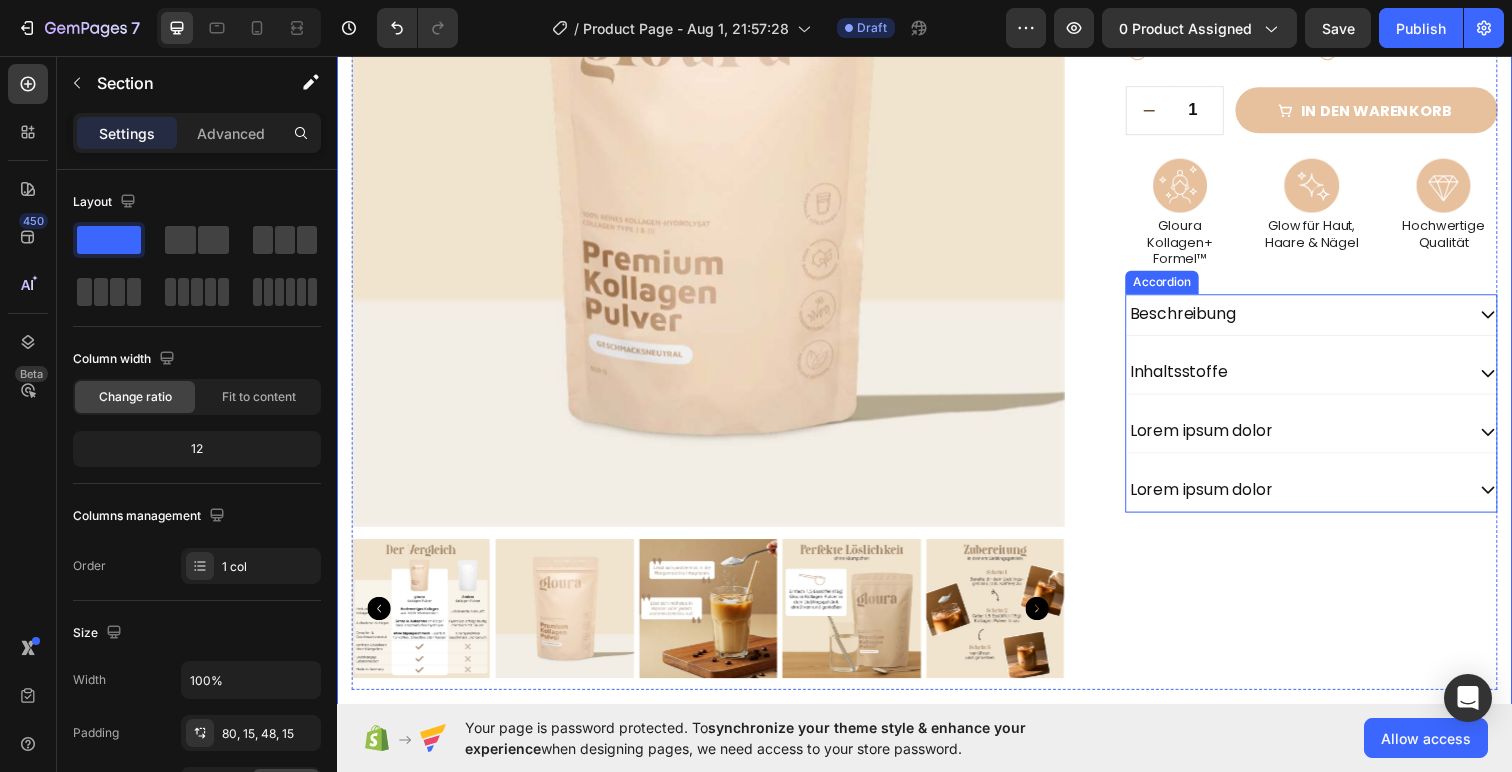 click 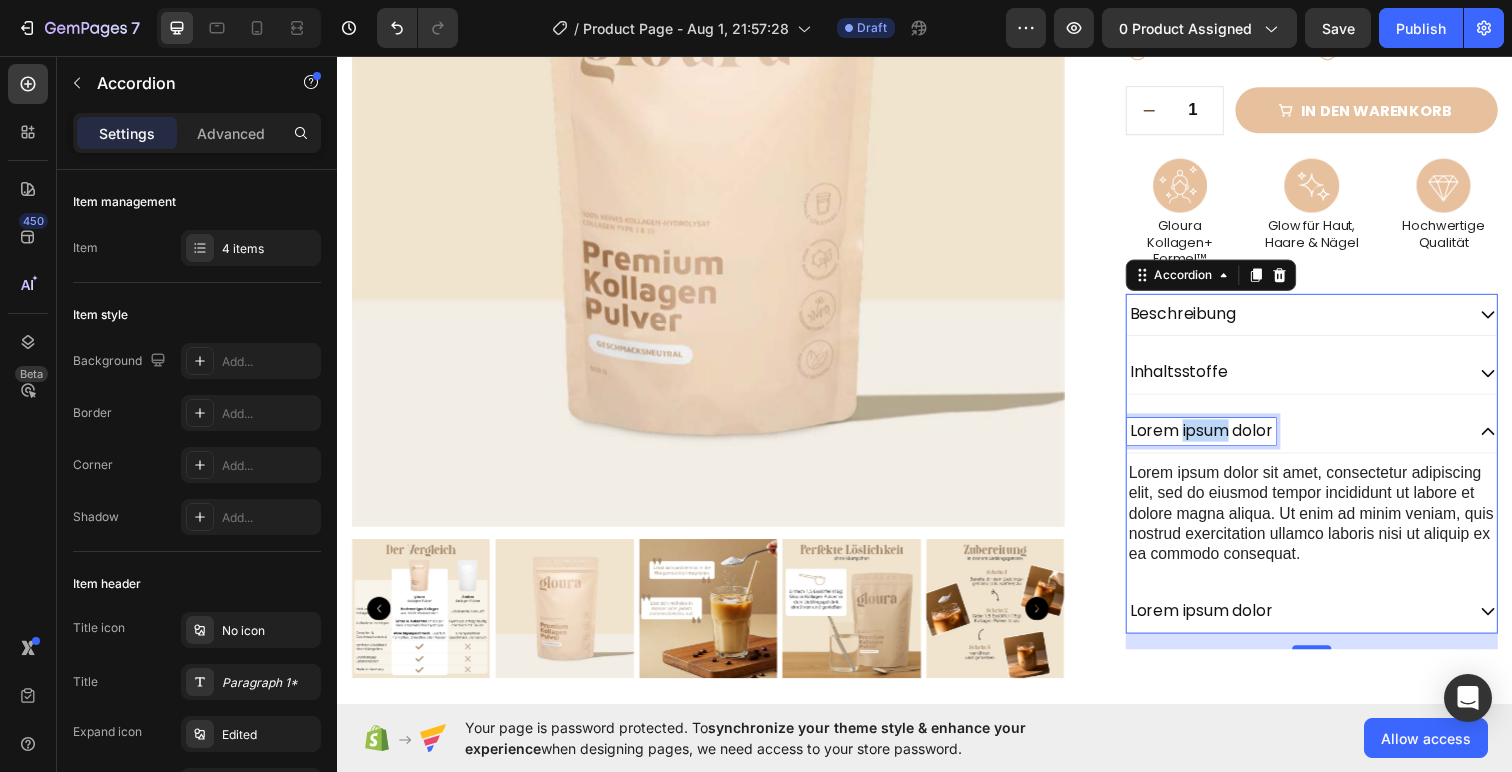 click on "Lorem ipsum dolor" at bounding box center [1219, 439] 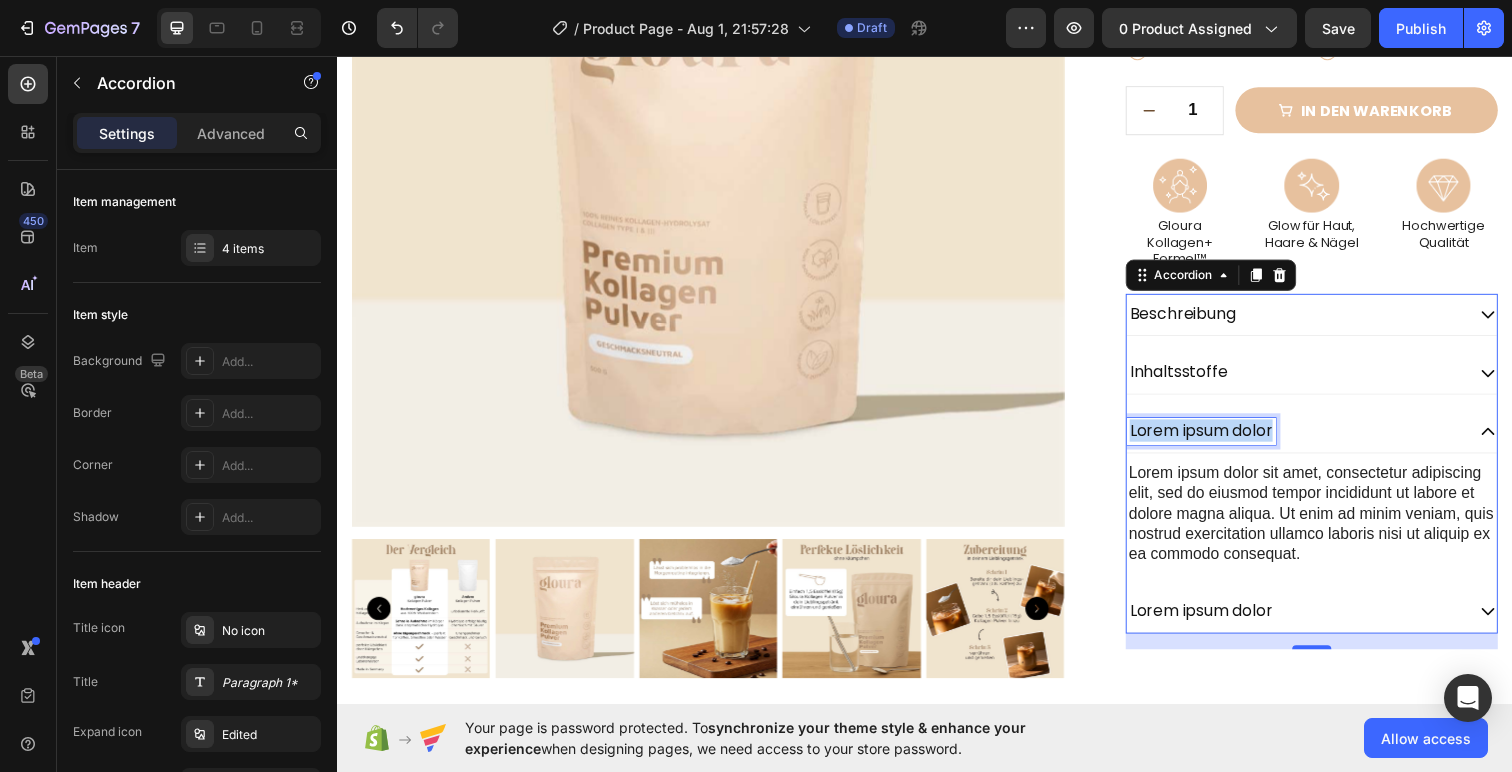 click on "Lorem ipsum dolor" at bounding box center [1219, 439] 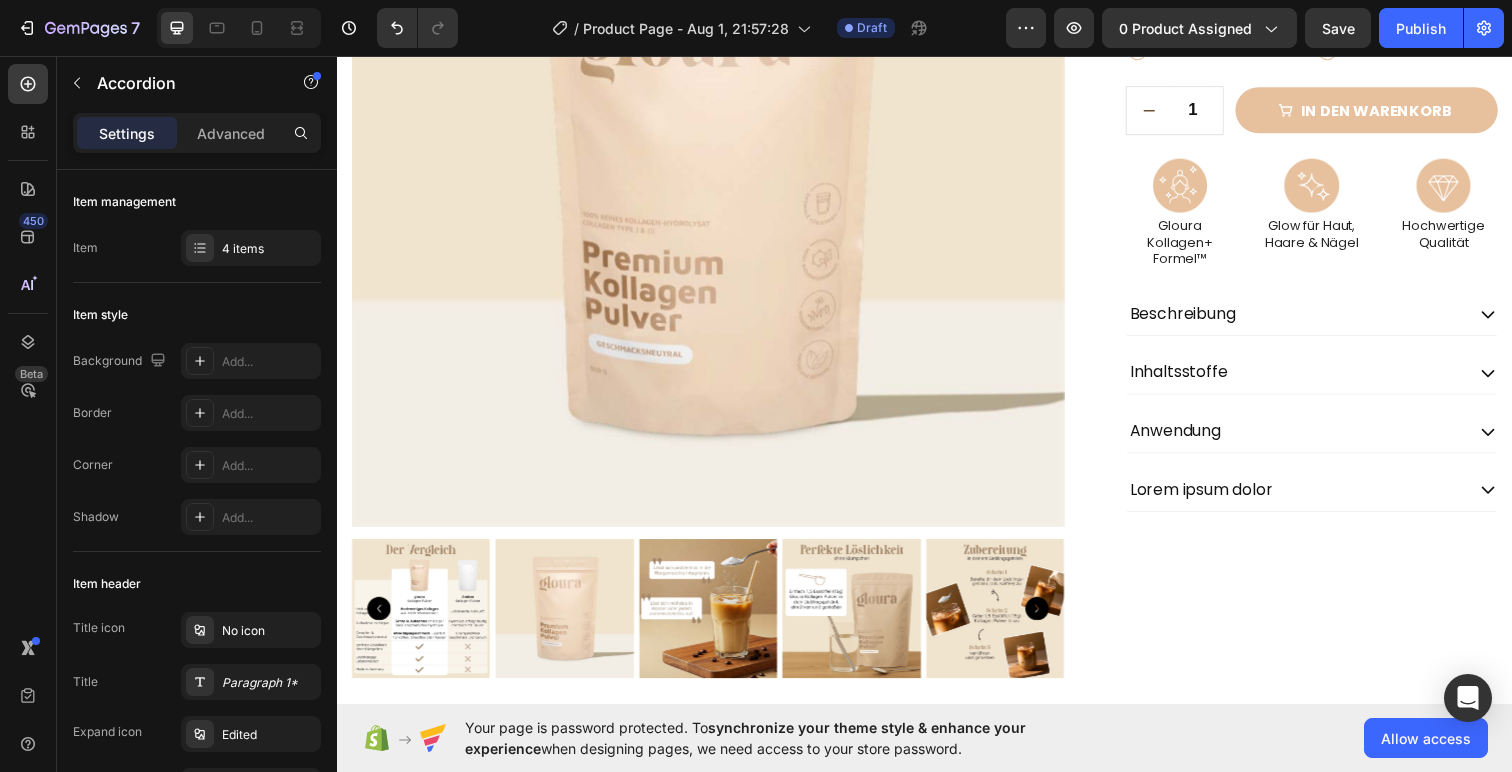 click 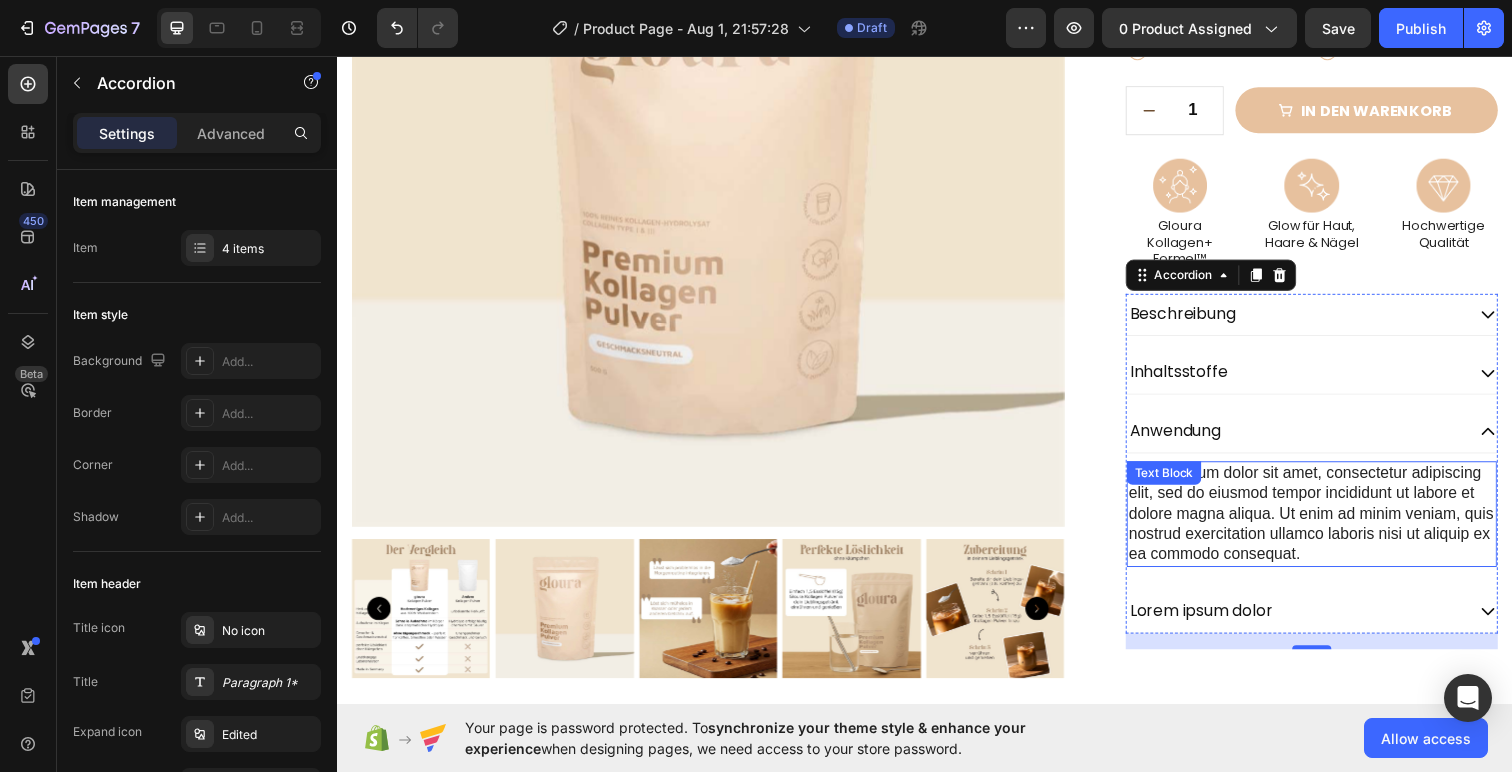 click on "Lorem ipsum dolor sit amet, consectetur adipiscing elit, sed do eiusmod tempor incididunt ut labore et dolore magna aliqua. Ut enim ad minim veniam, quis nostrud exercitation ullamco laboris nisi ut aliquip ex ea commodo consequat." at bounding box center [1332, 524] 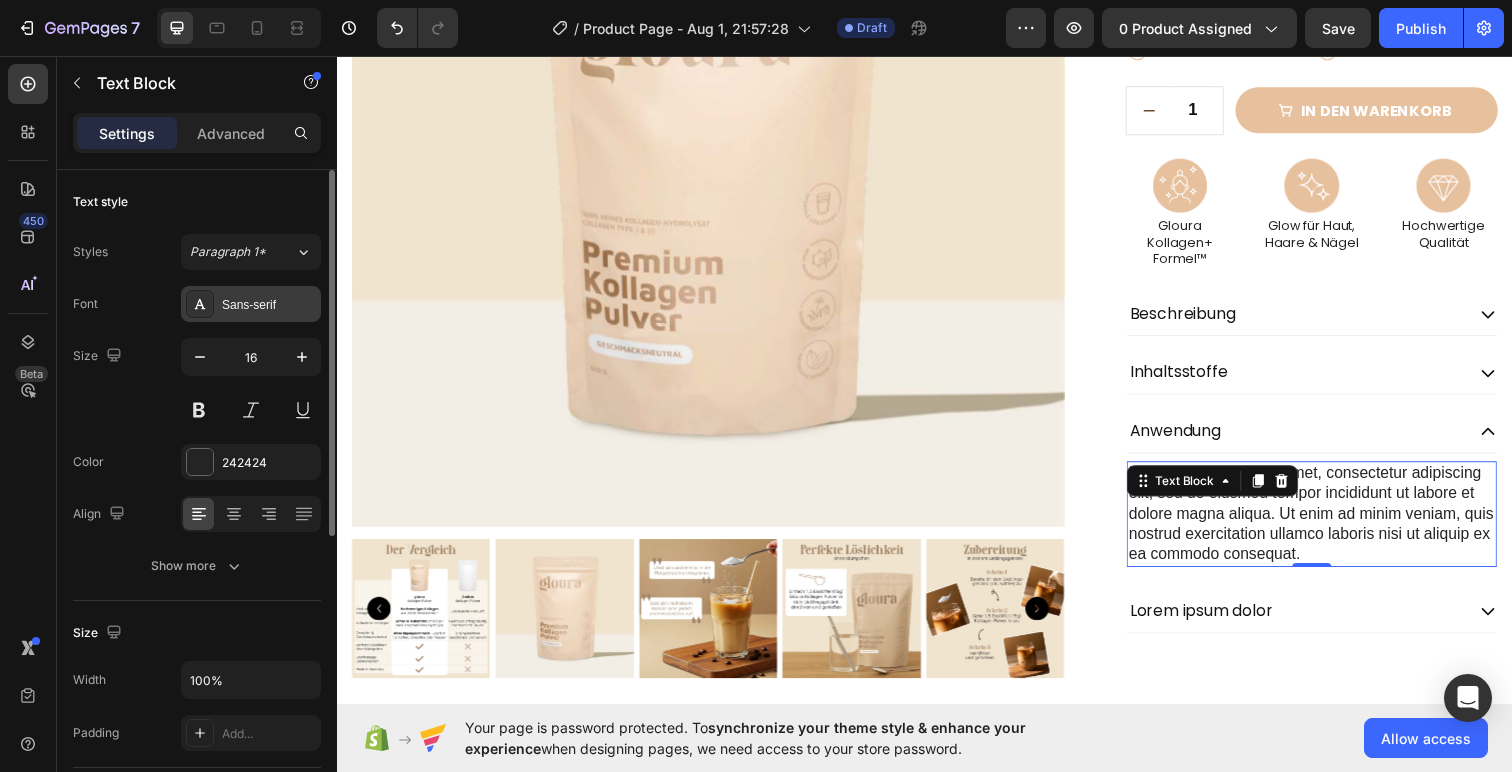 click on "Sans-serif" at bounding box center [269, 305] 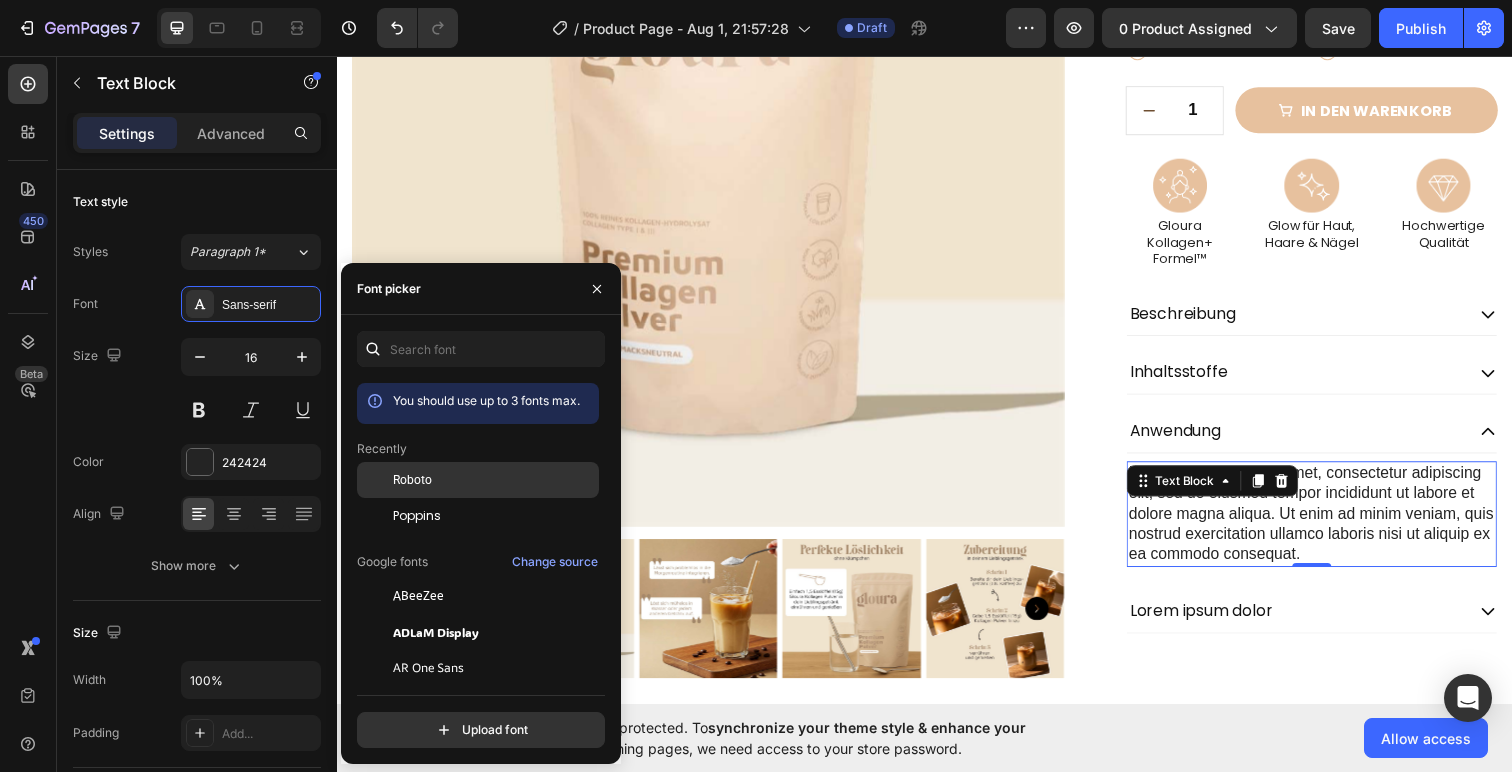 click on "Roboto" at bounding box center [412, 480] 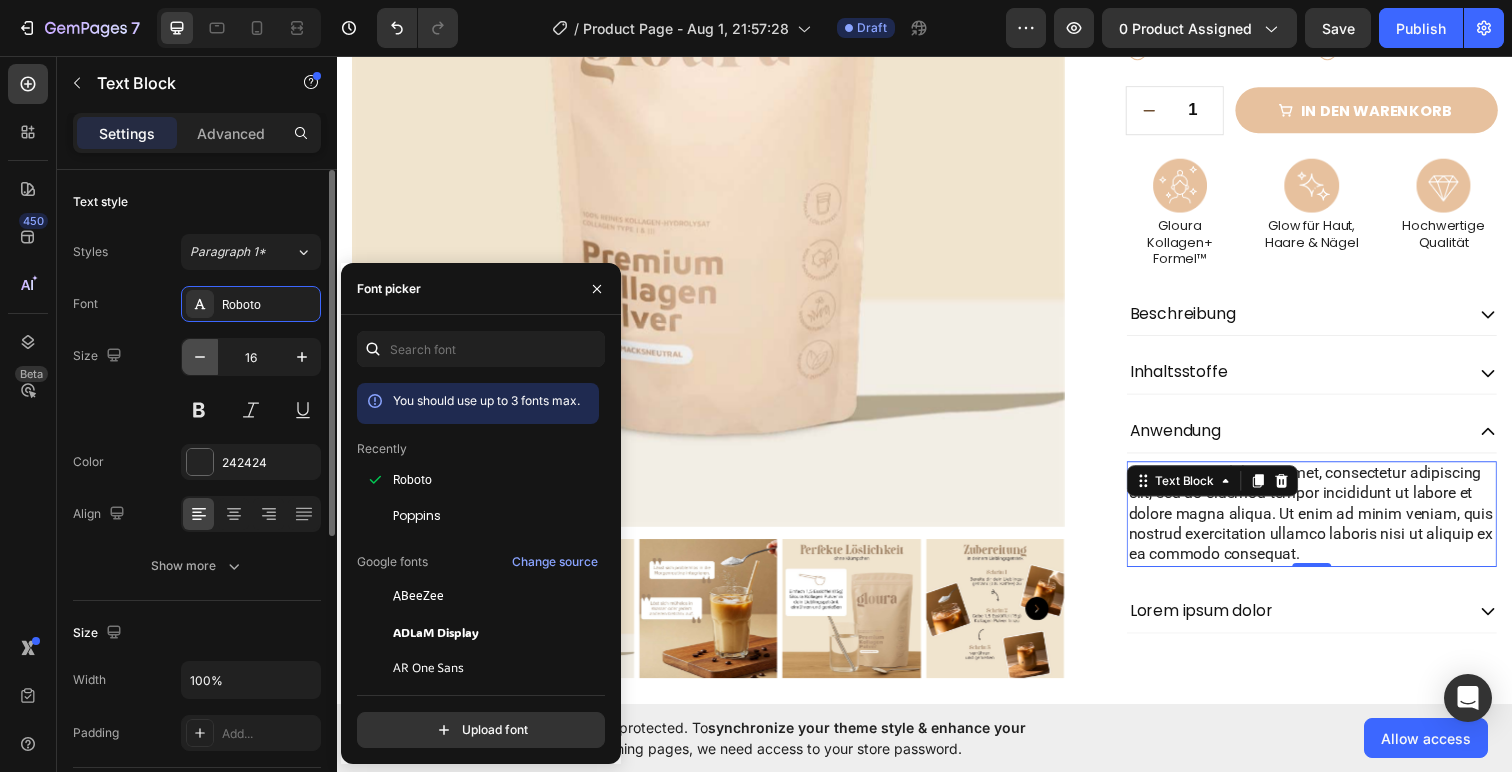 click 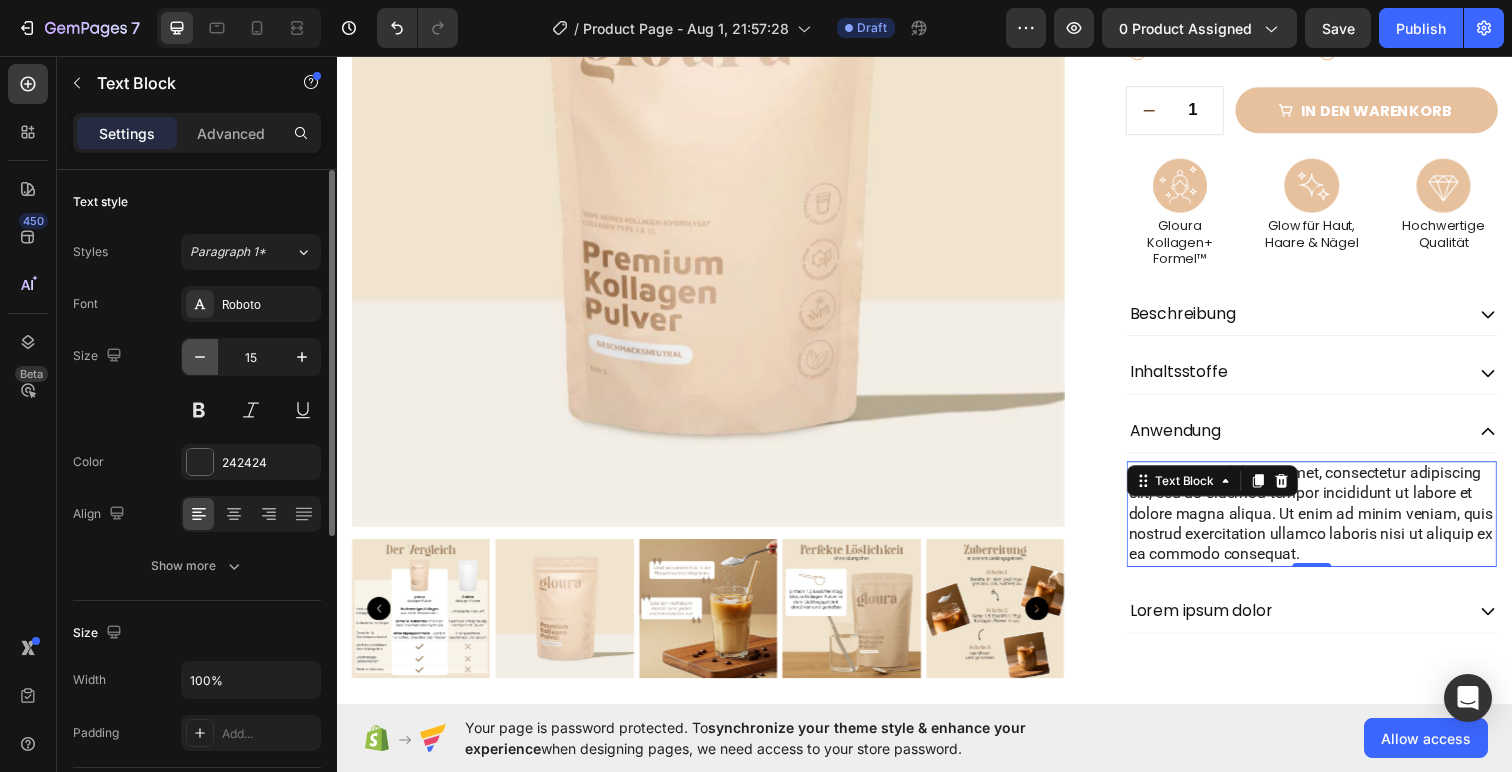 click 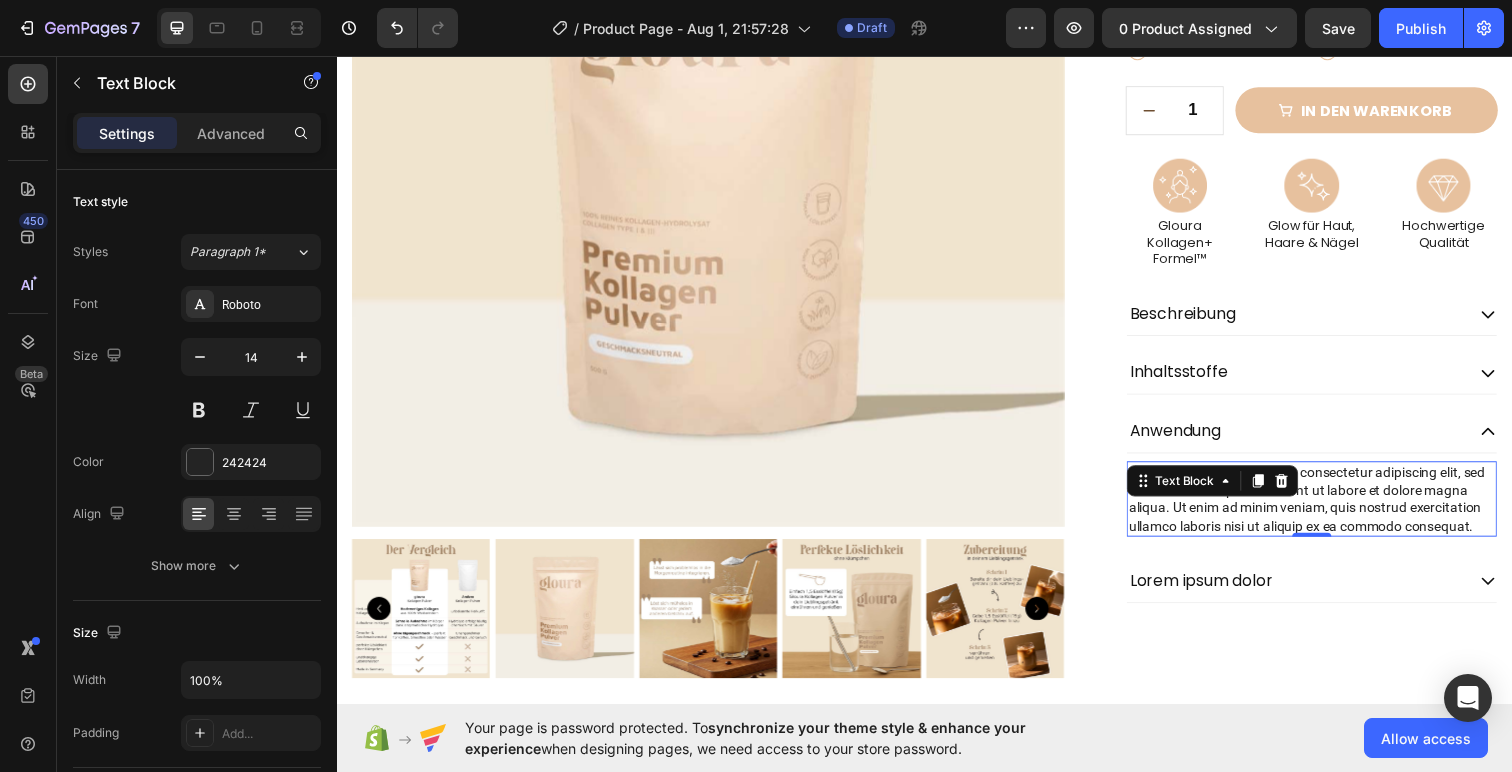 click on "Lorem ipsum dolor sit amet, consectetur adipiscing elit, sed do eiusmod tempor incididunt ut labore et dolore magna aliqua. Ut enim ad minim veniam, quis nostrud exercitation ullamco laboris nisi ut aliquip ex ea commodo consequat." at bounding box center (1332, 508) 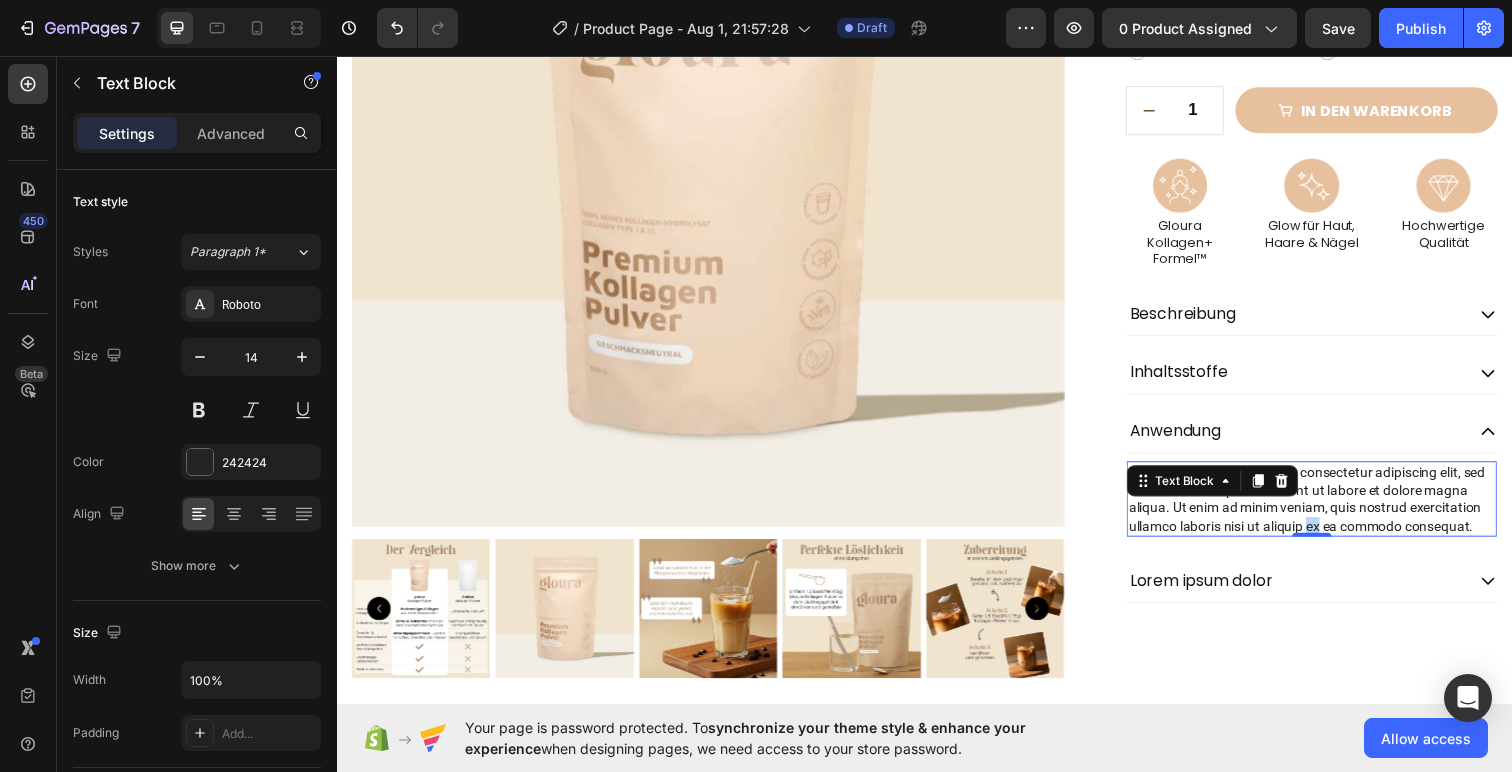 click on "Lorem ipsum dolor sit amet, consectetur adipiscing elit, sed do eiusmod tempor incididunt ut labore et dolore magna aliqua. Ut enim ad minim veniam, quis nostrud exercitation ullamco laboris nisi ut aliquip ex ea commodo consequat." at bounding box center (1332, 508) 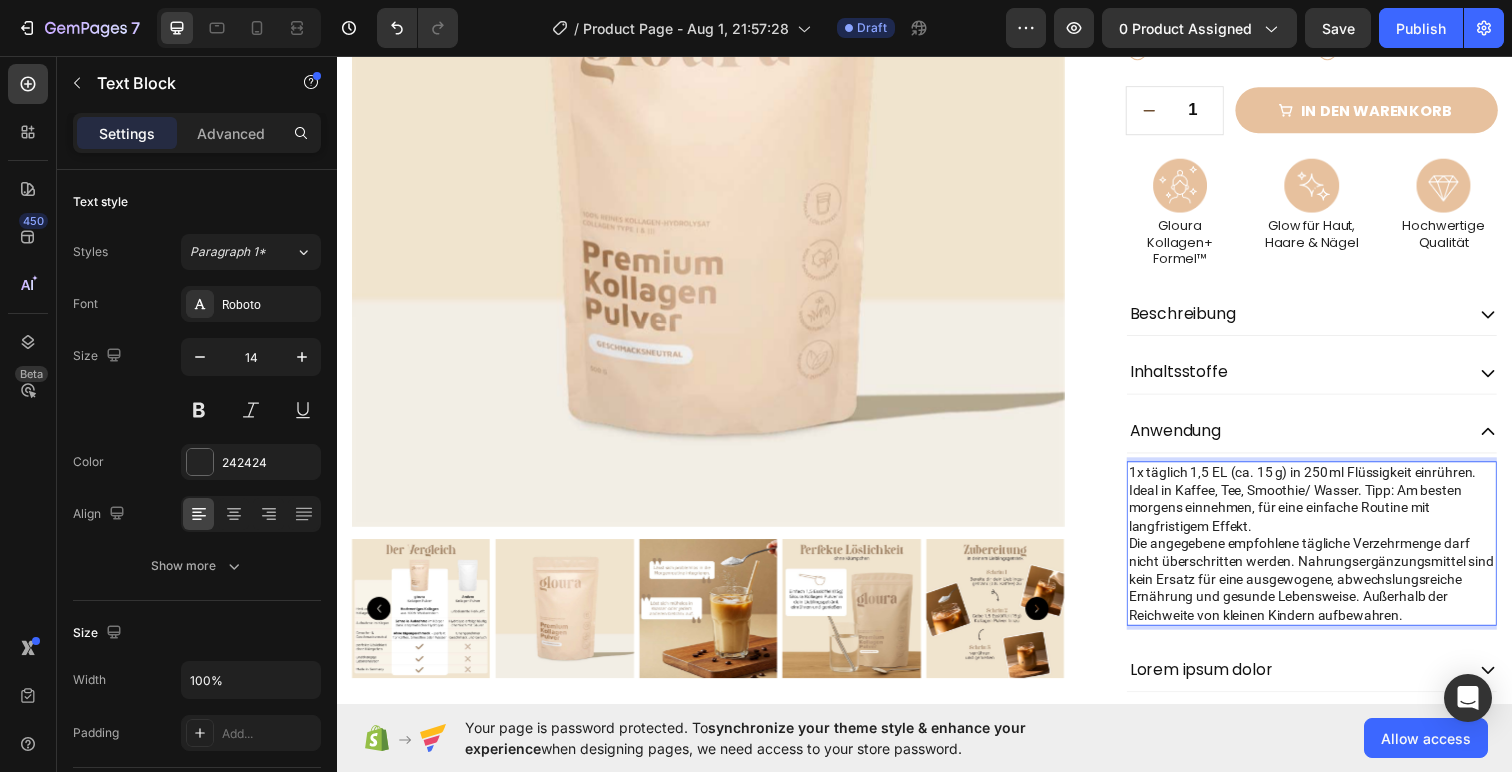 click on "1x täglich 1,5 EL (ca. 15 g) in 250 ml Flüssigkeit einrühren. Ideal in Kaffee, Tee, Smoothie/ Wasser. Tipp: Am besten morgens einnehmen, für eine einfache Routine mit langfristigem Effekt." at bounding box center (1332, 508) 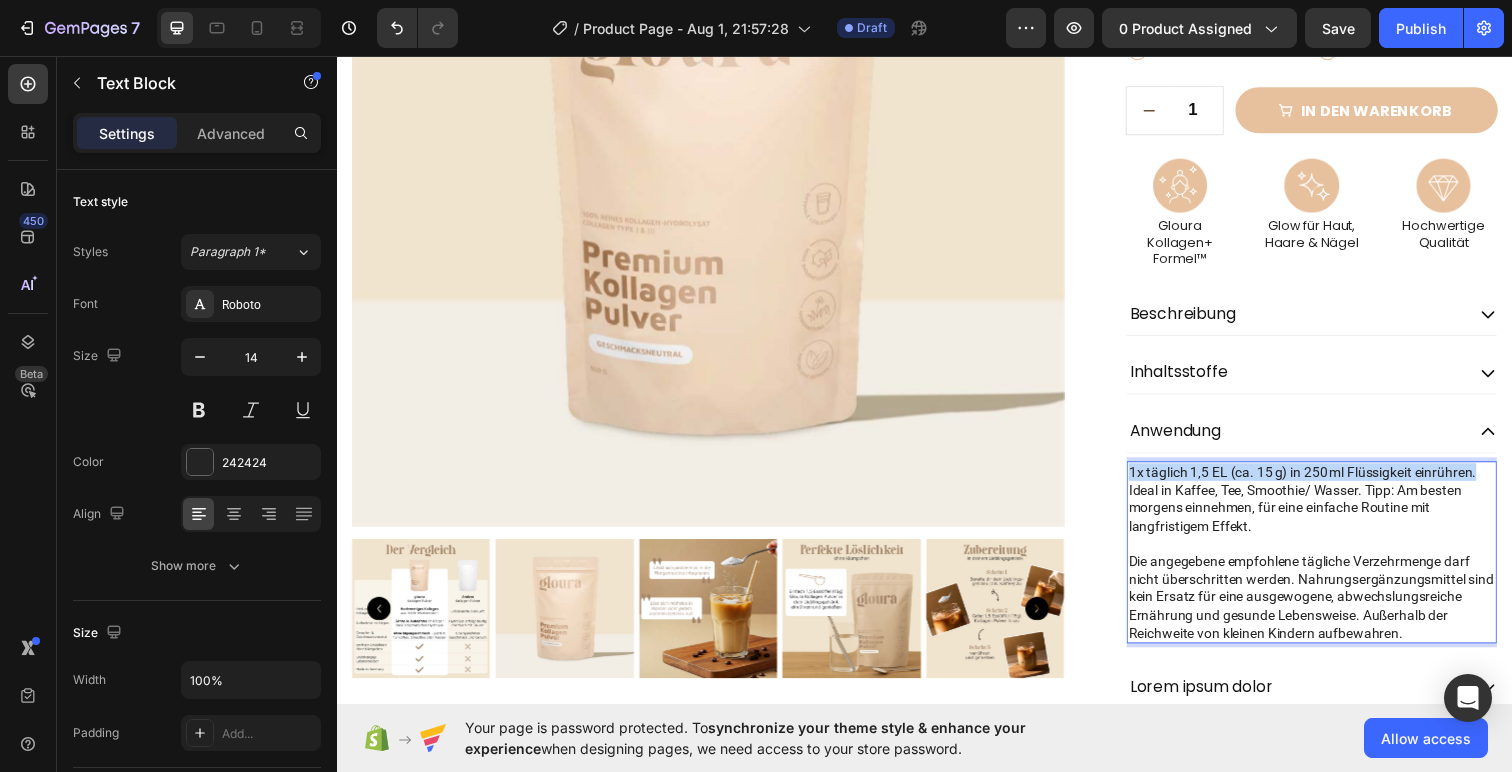 drag, startPoint x: 1158, startPoint y: 478, endPoint x: 1501, endPoint y: 489, distance: 343.17633 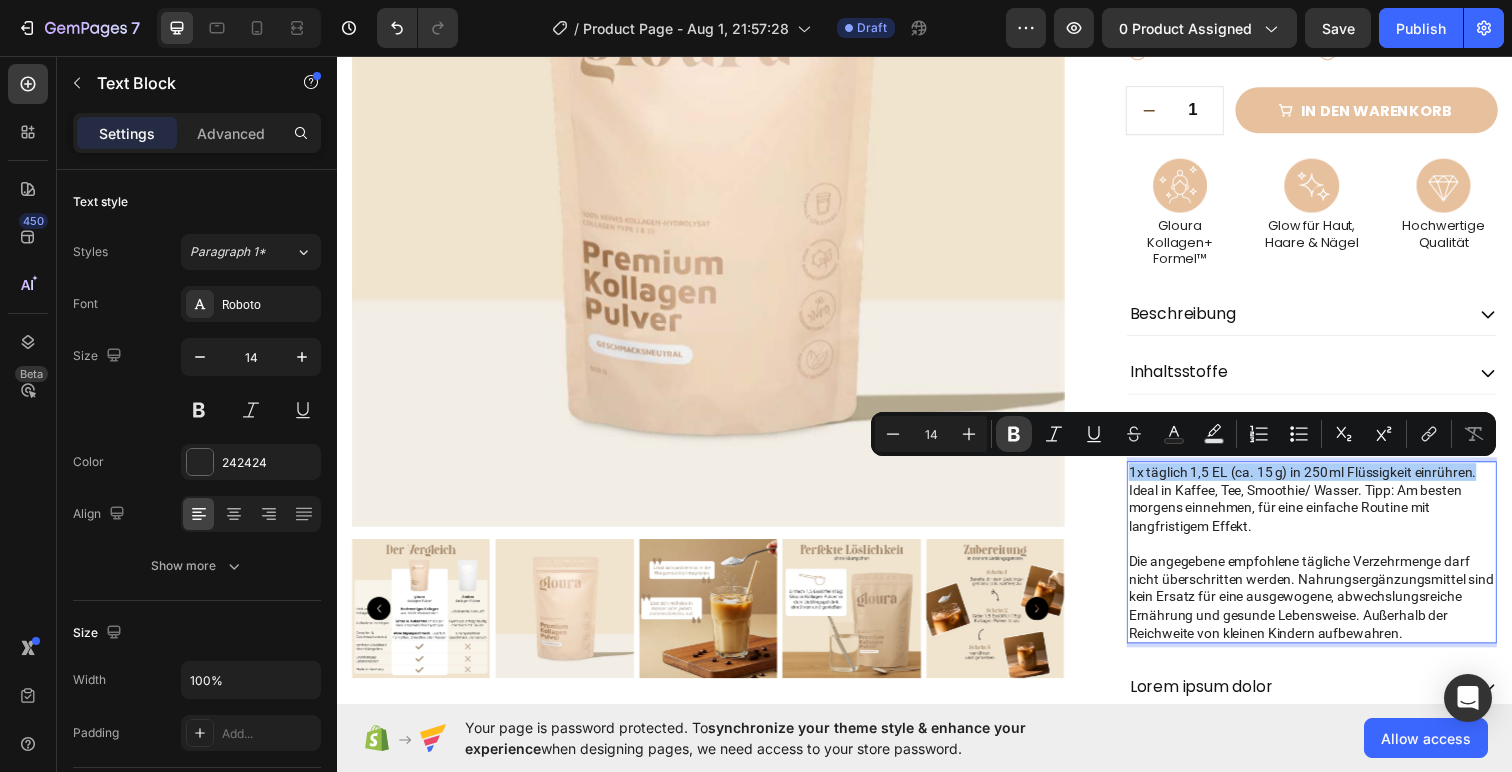 click 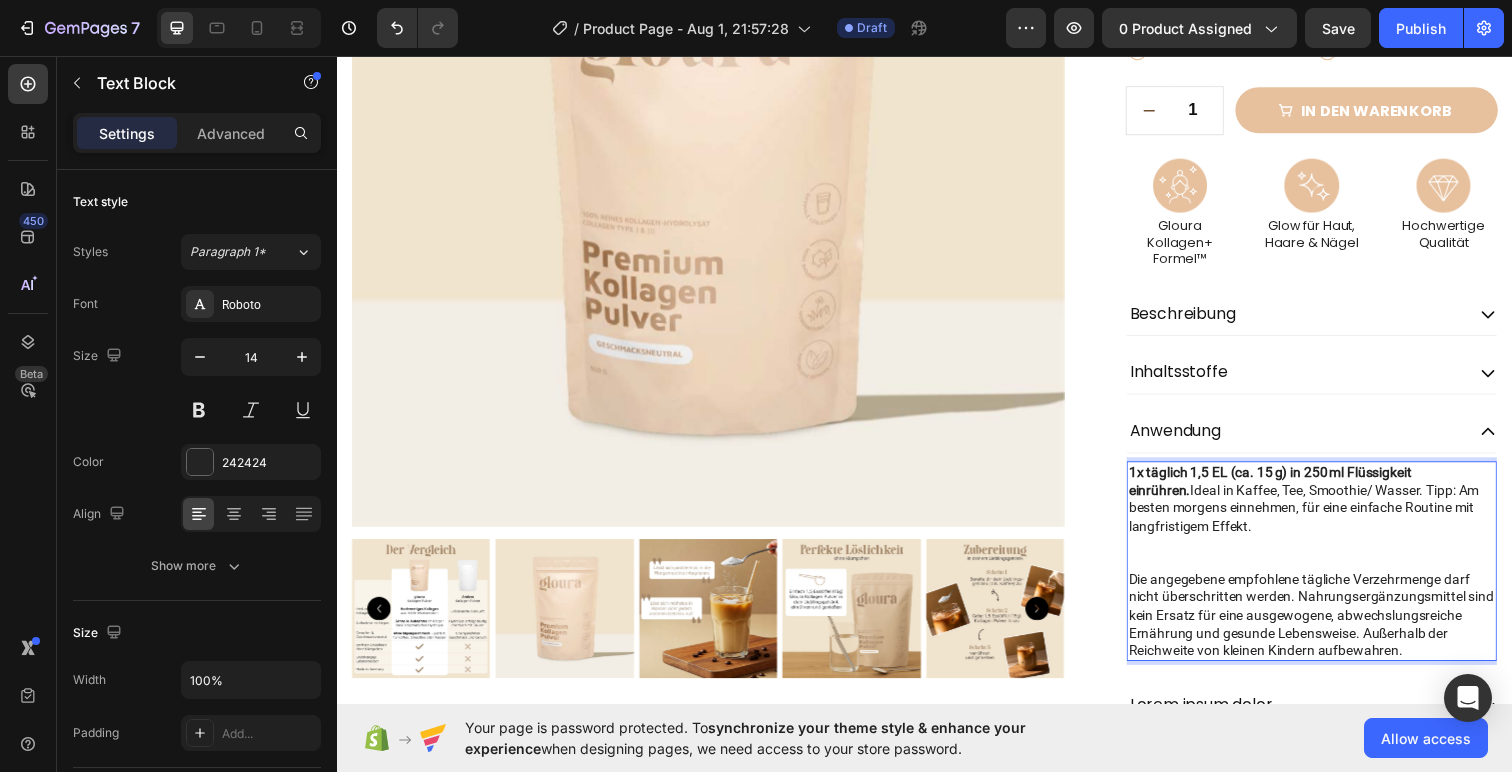 click on "1x täglich 1,5 EL (ca. 15 g) in 250 ml Flüssigkeit einrühren.  Ideal in Kaffee, Tee, Smoothie/ Wasser. Tipp: Am besten morgens einnehmen, für eine einfache Routine mit langfristigem Effekt." at bounding box center (1332, 526) 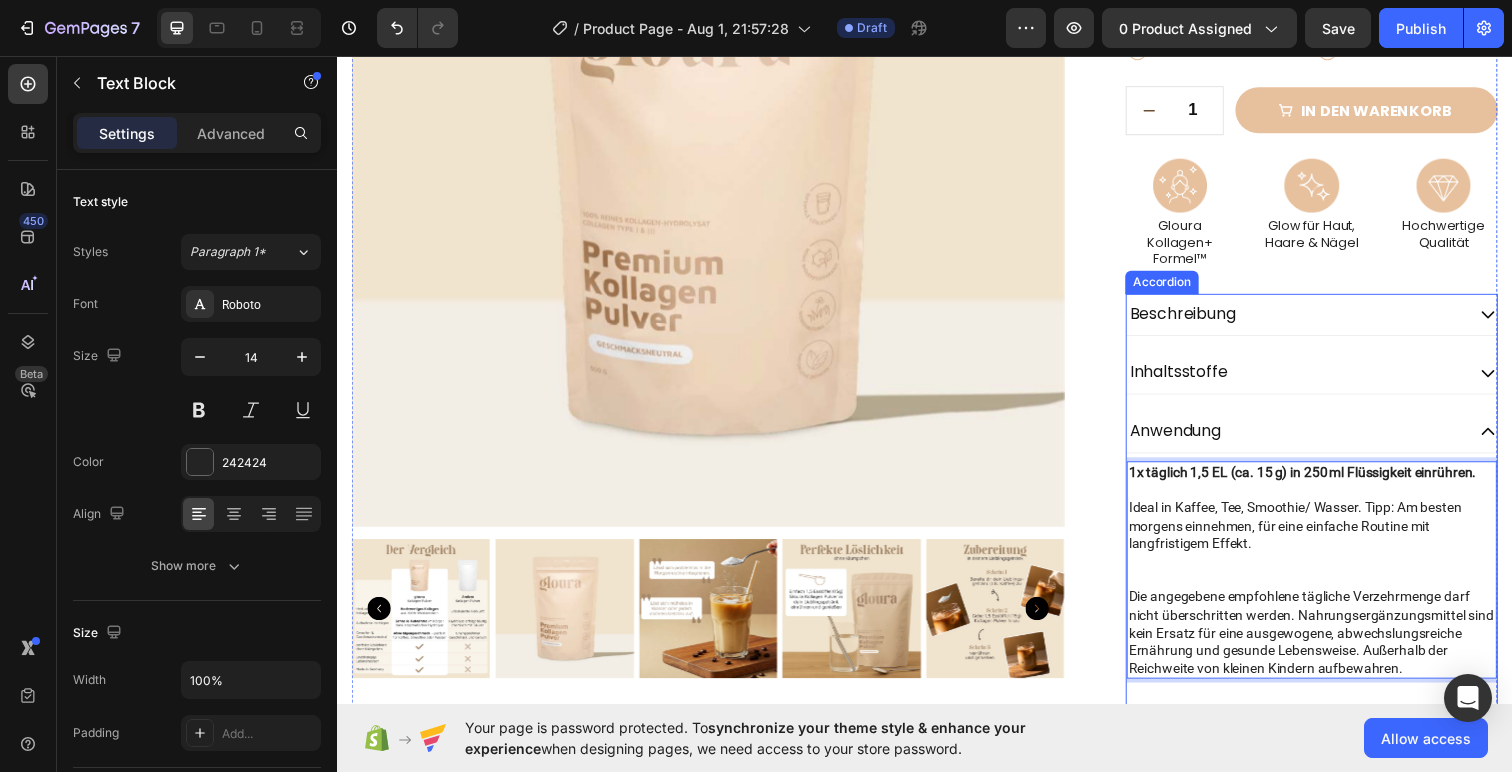 click 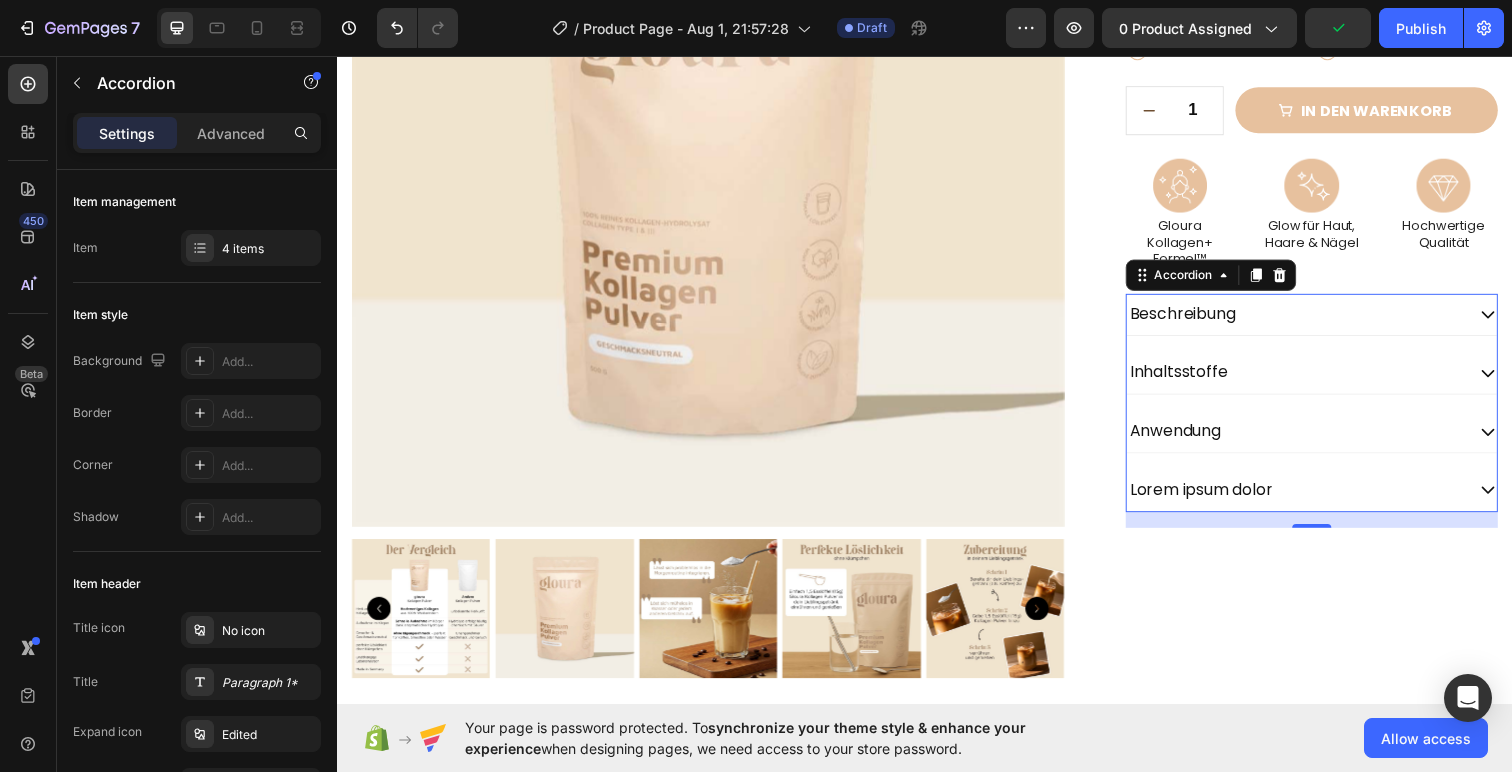 click 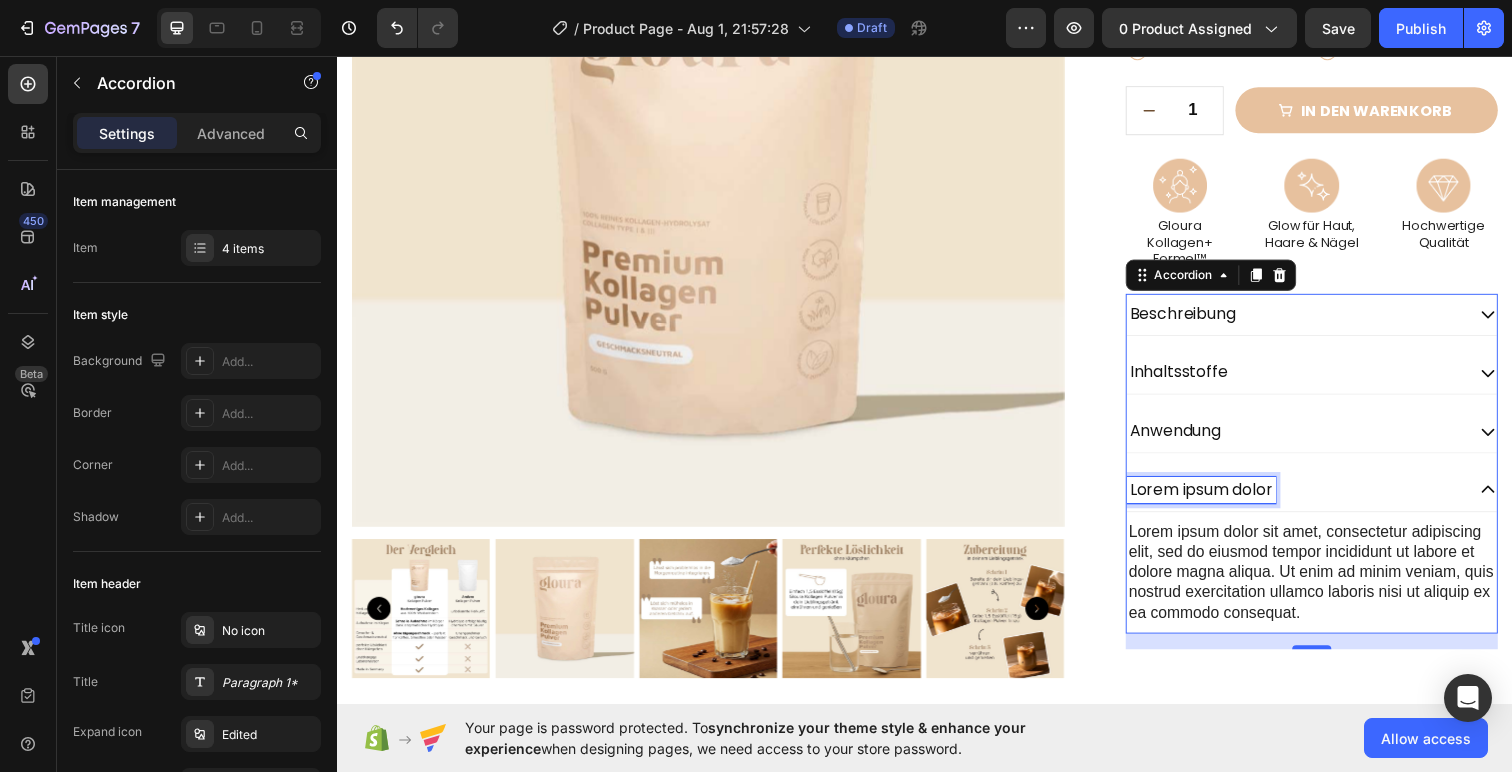 click on "Lorem ipsum dolor" at bounding box center (1219, 499) 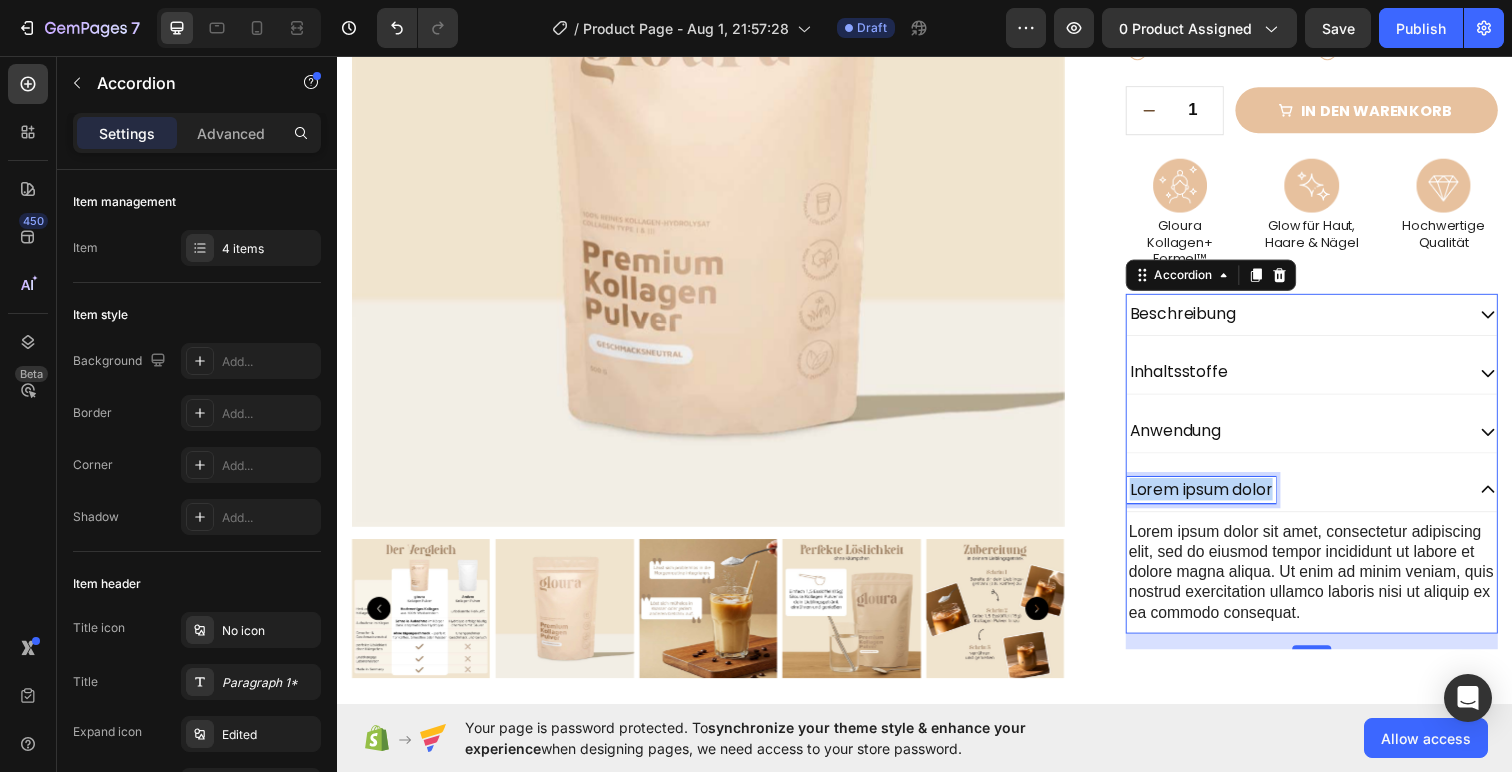 click on "Lorem ipsum dolor" at bounding box center (1219, 499) 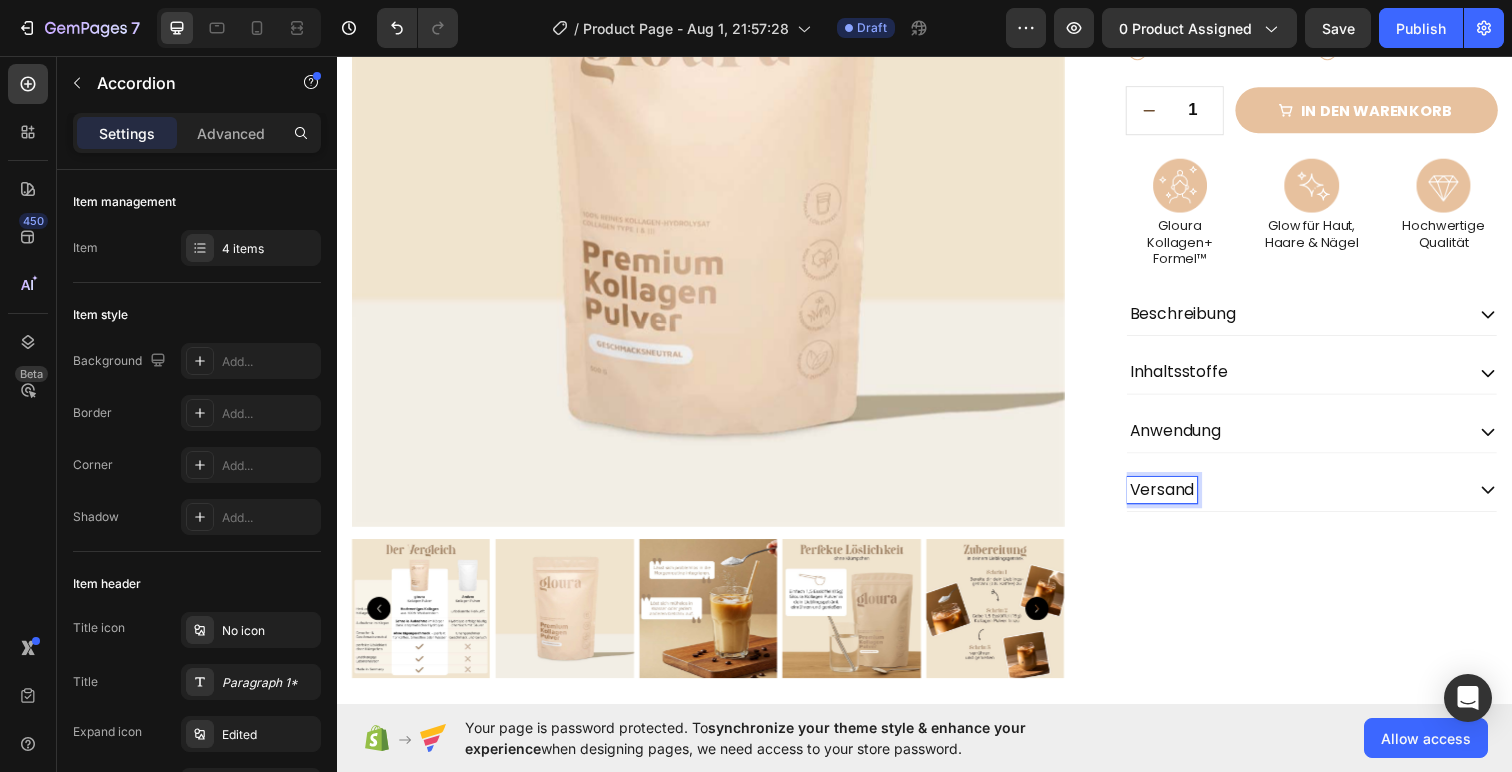 click on "Versand" at bounding box center [1332, 500] 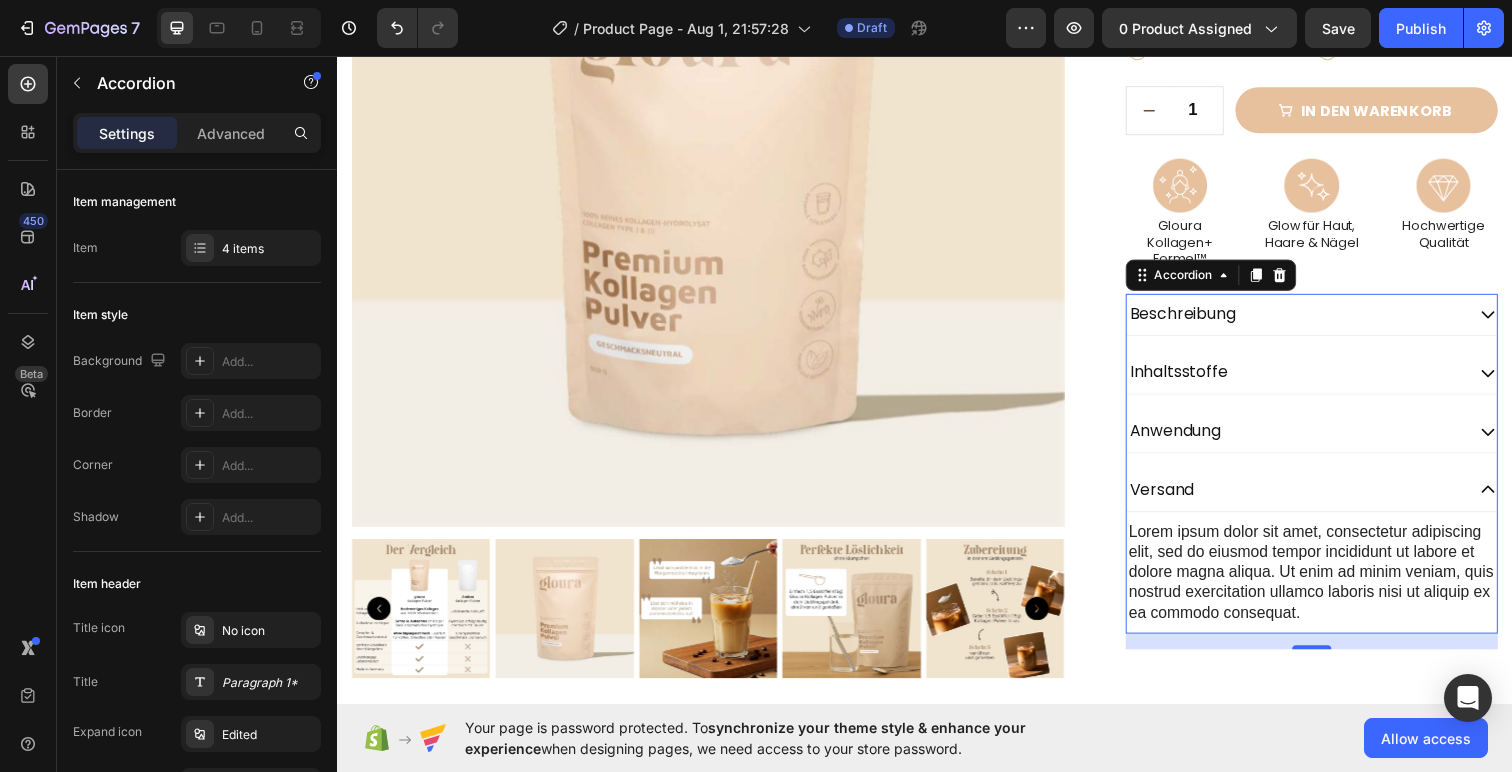 click on "Beschreibung
Inhaltsstoffe
Anwendung
Versand Lorem ipsum dolor sit amet, consectetur adipiscing elit, sed do eiusmod tempor incididunt ut labore et dolore magna aliqua. Ut enim ad minim veniam, quis nostrud exercitation ullamco laboris nisi ut aliquip ex ea commodo consequat. Text Block" at bounding box center [1332, 472] 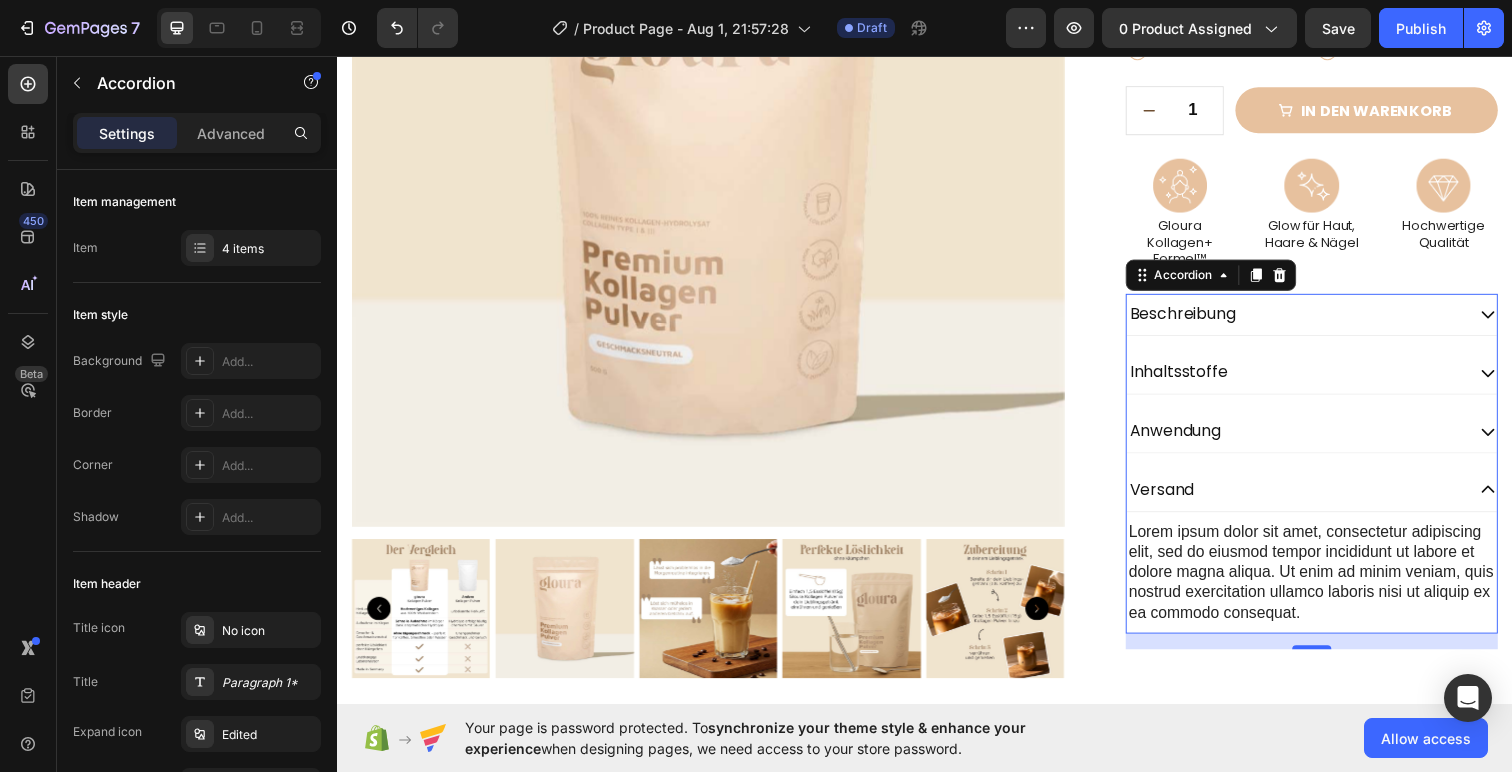 click on "Versand" at bounding box center [1179, 499] 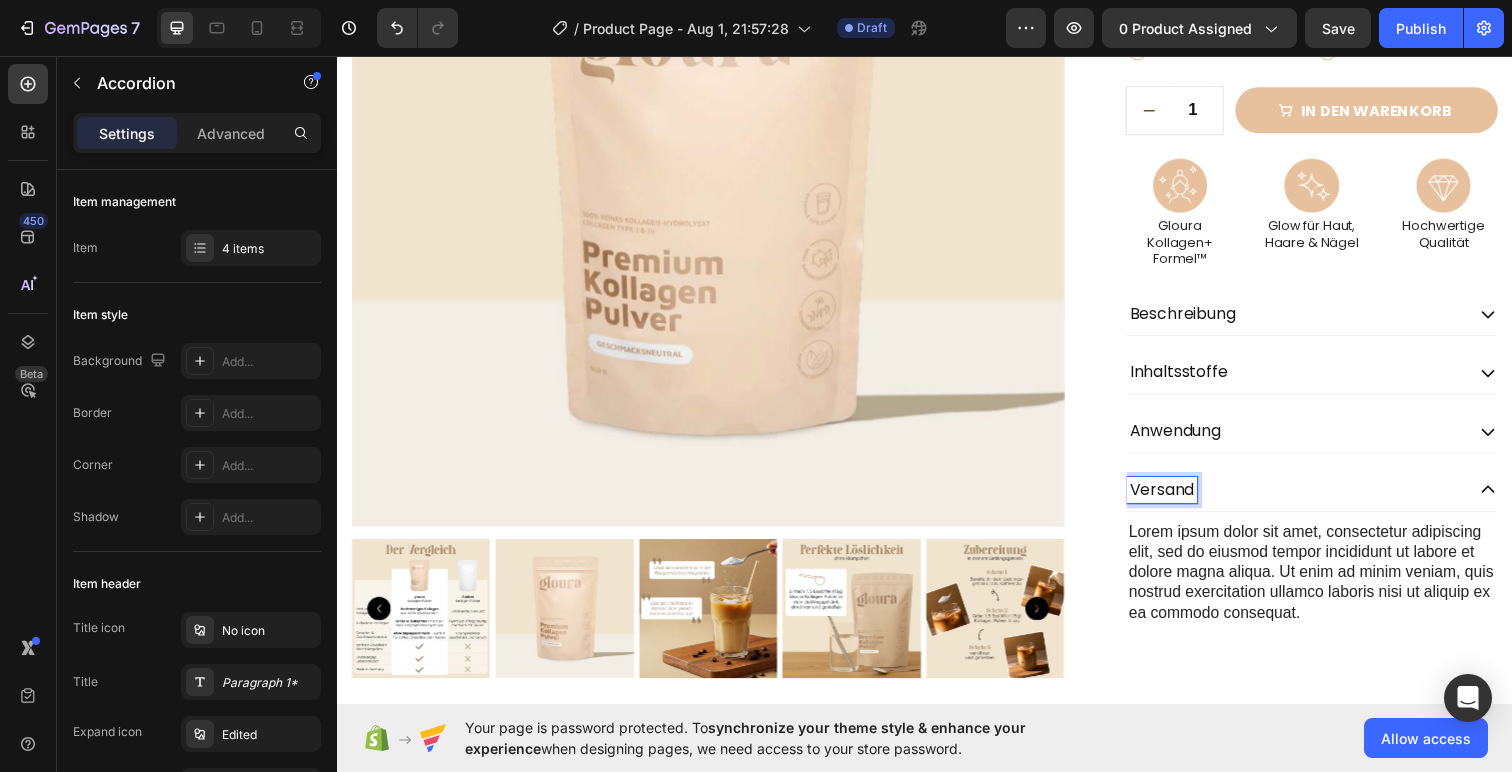 click on "Versand" at bounding box center (1315, 499) 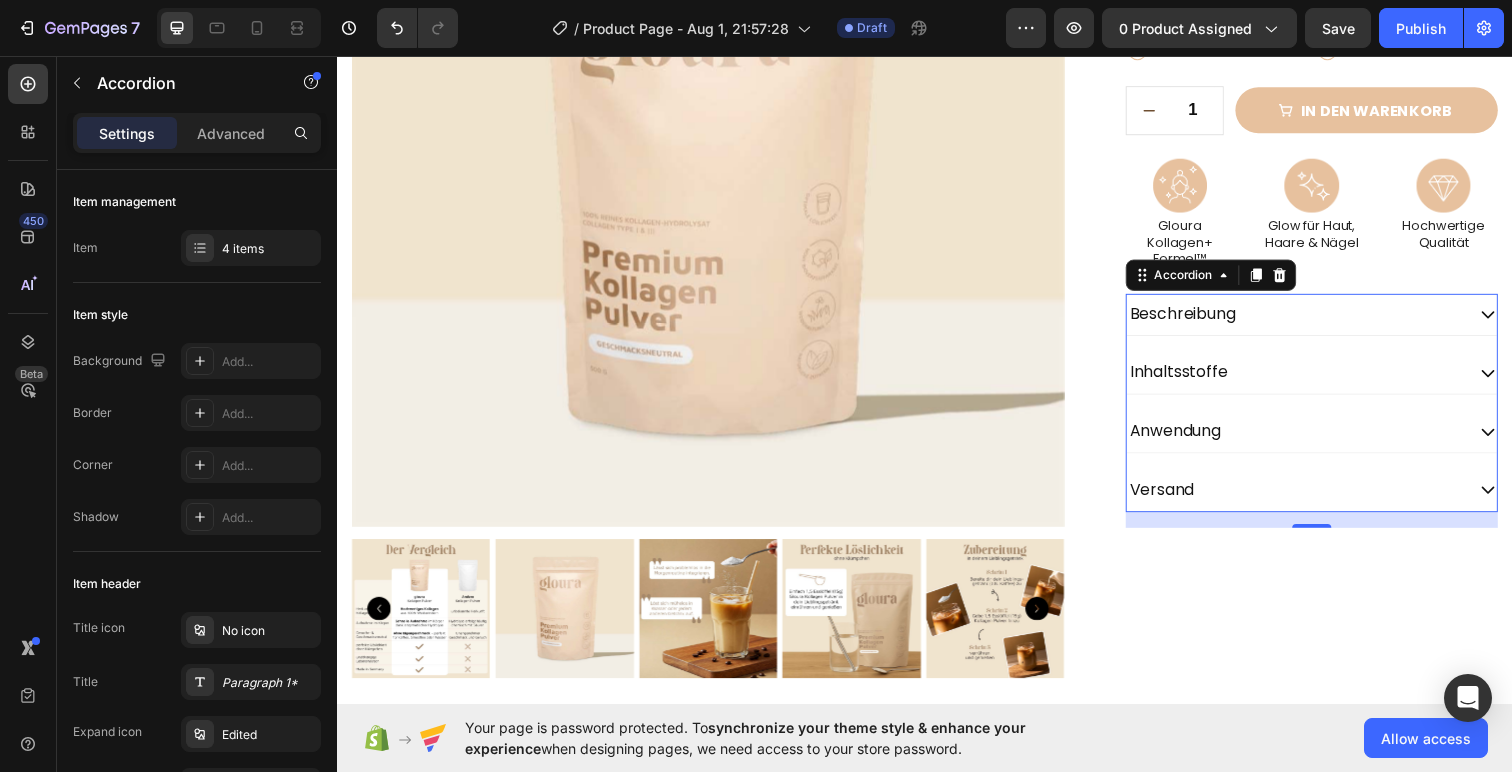 click on "Versand" at bounding box center (1315, 499) 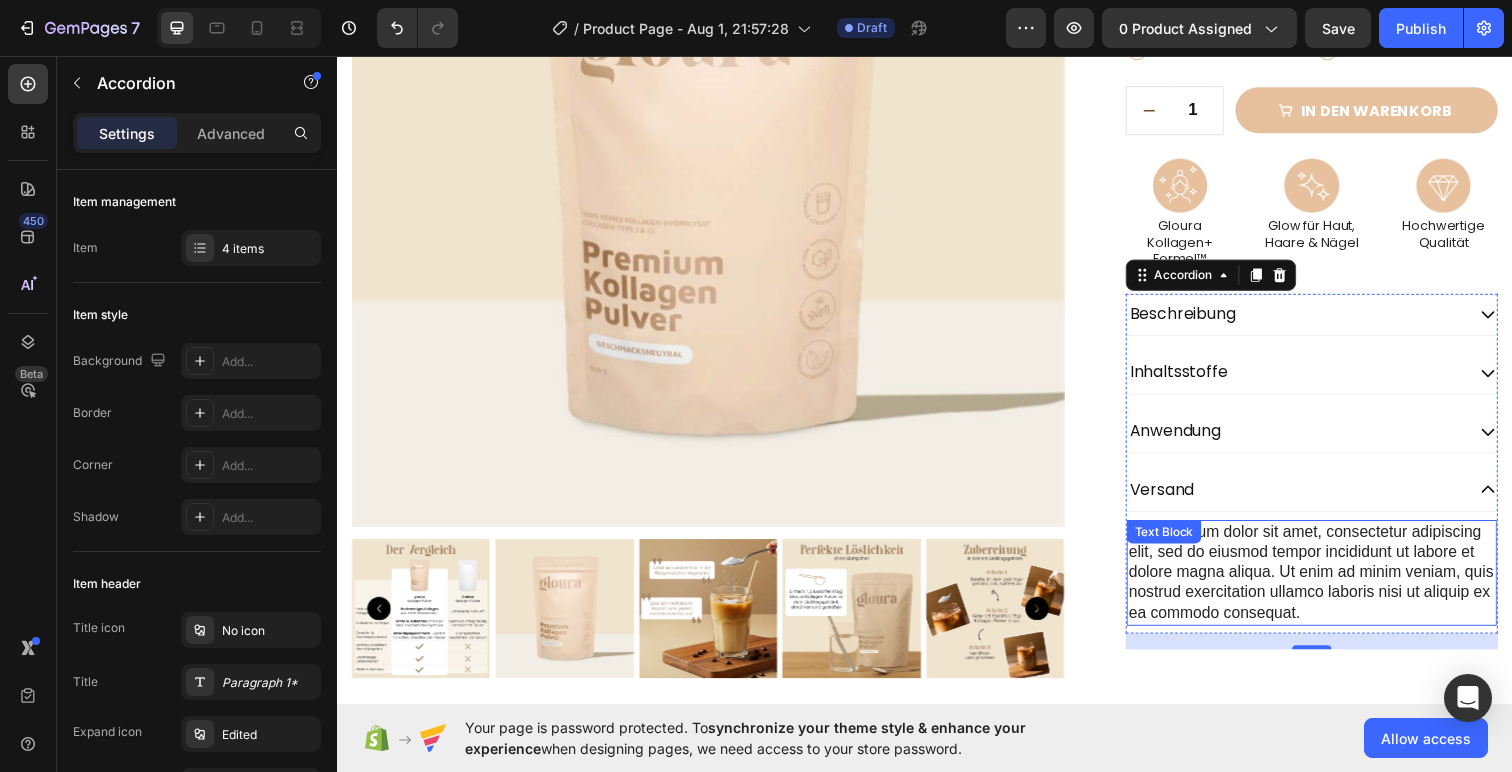 click on "Lorem ipsum dolor sit amet, consectetur adipiscing elit, sed do eiusmod tempor incididunt ut labore et dolore magna aliqua. Ut enim ad minim veniam, quis nostrud exercitation ullamco laboris nisi ut aliquip ex ea commodo consequat." at bounding box center [1332, 584] 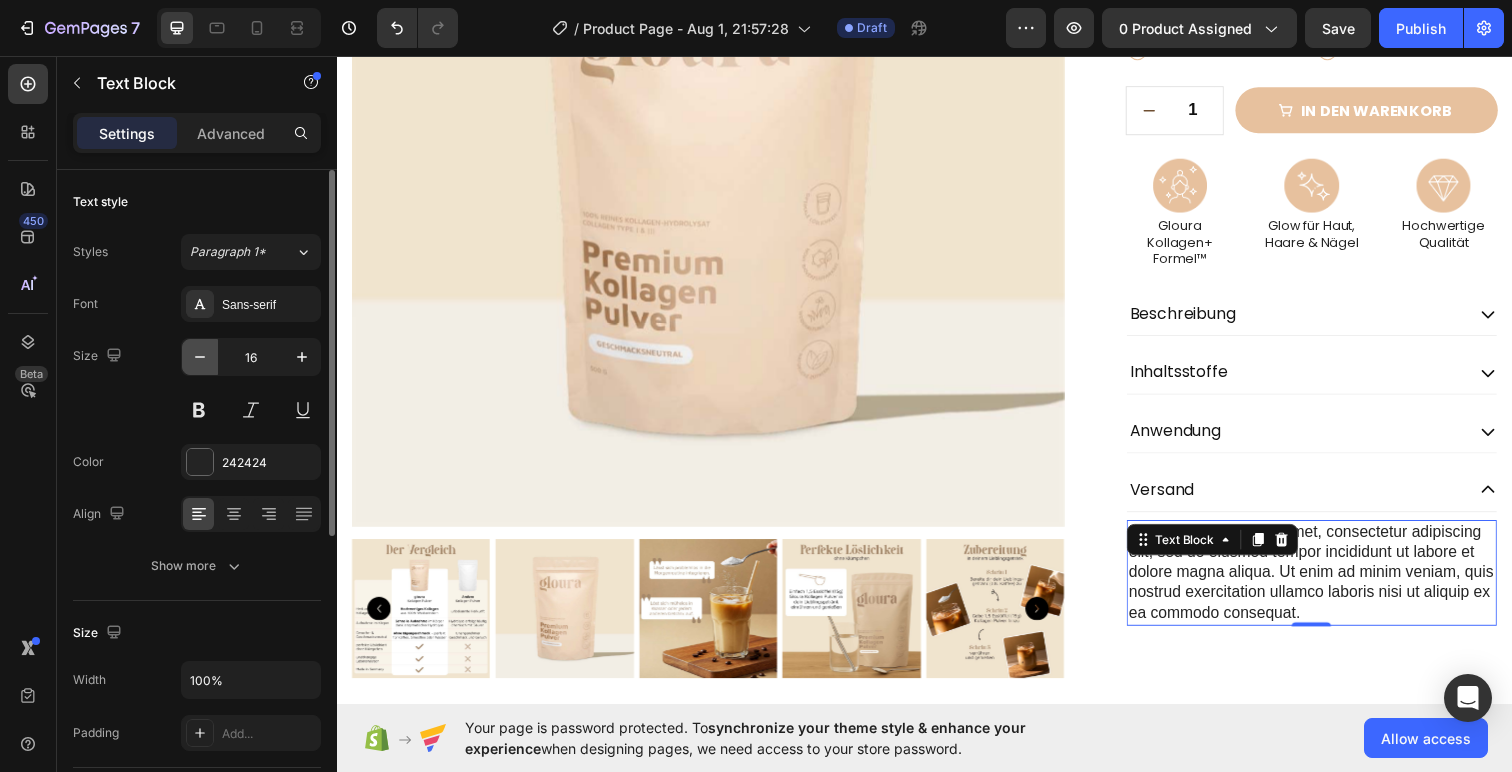click 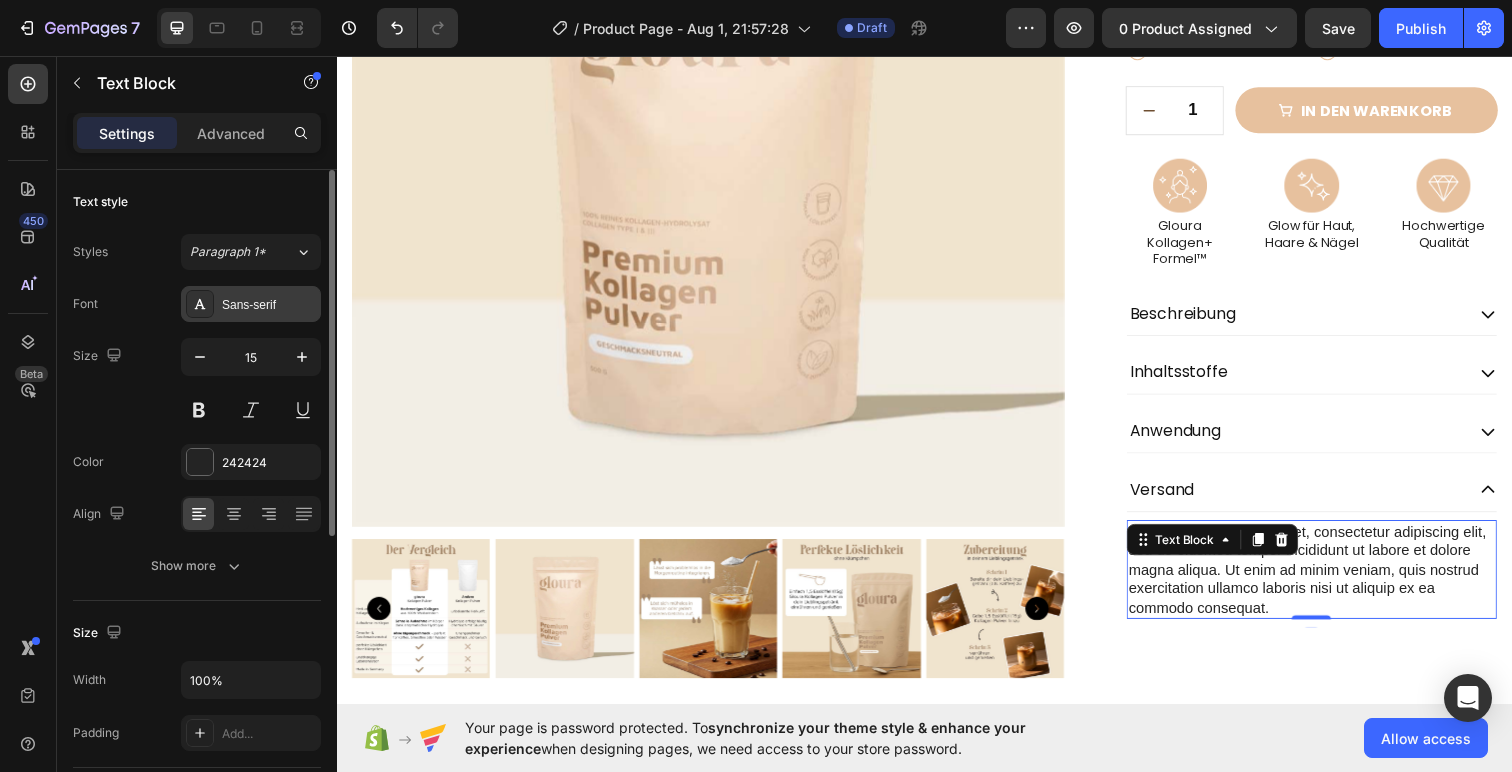 click on "Sans-serif" at bounding box center (269, 305) 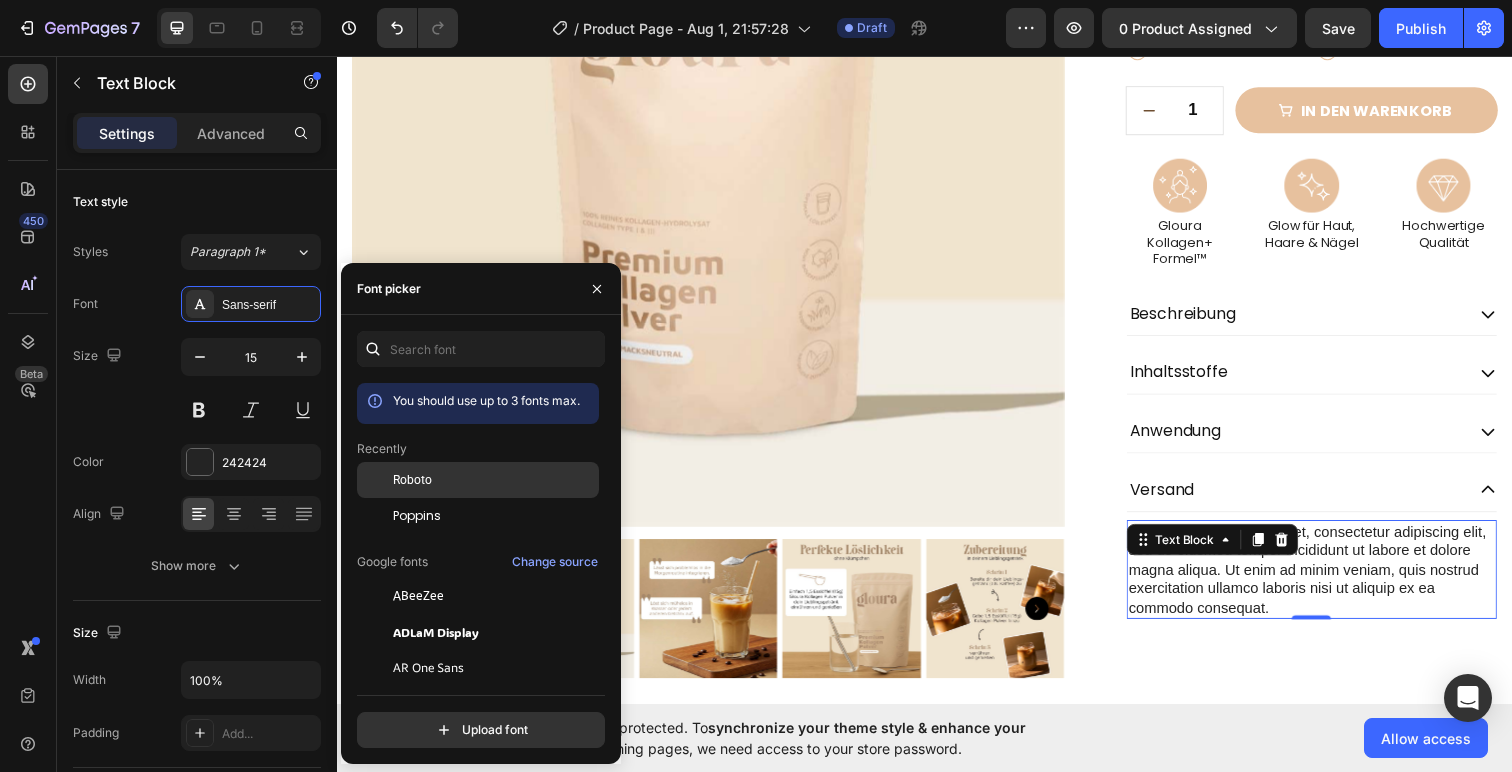 click on "Roboto" at bounding box center (494, 480) 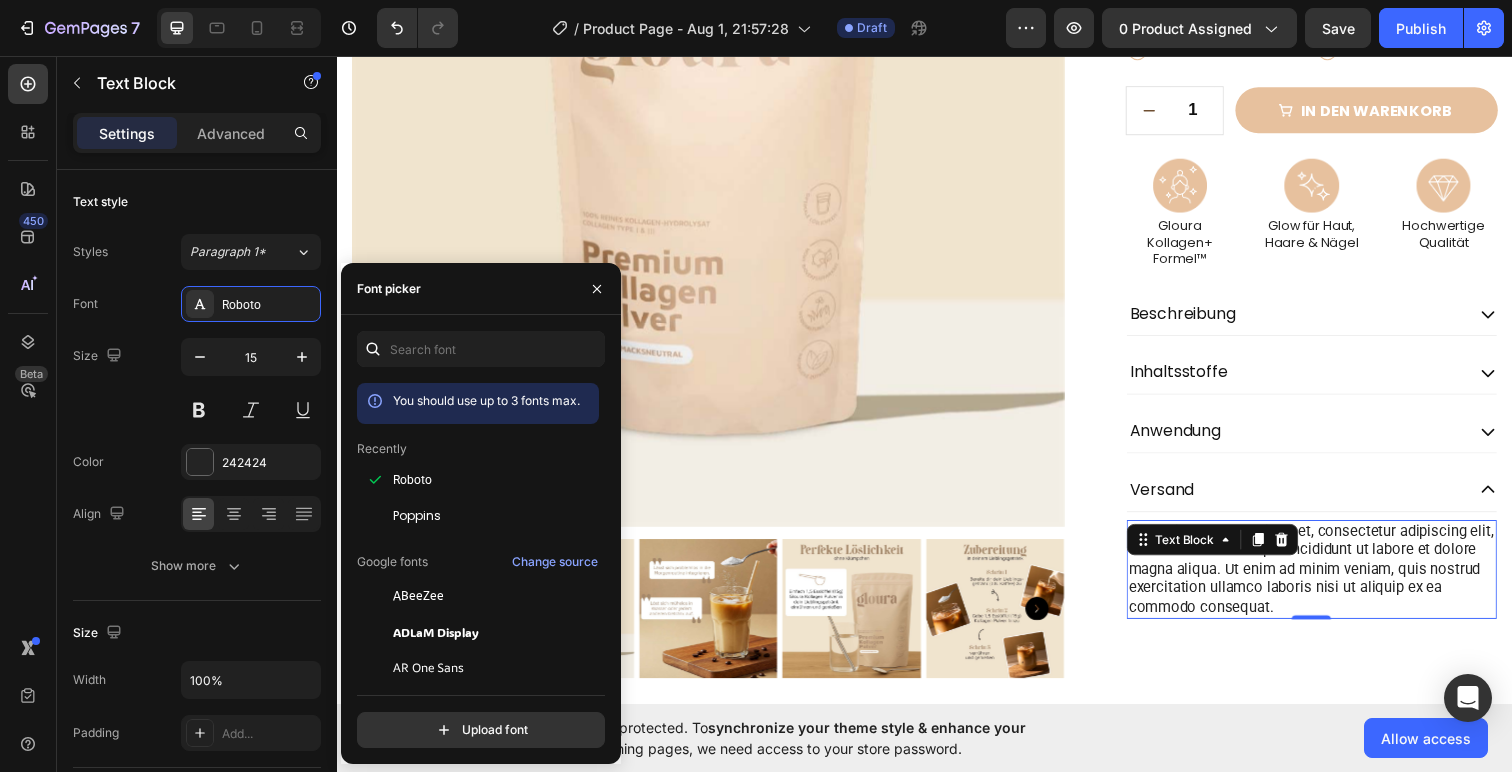 click on "Lorem ipsum dolor sit amet, consectetur adipiscing elit, sed do eiusmod tempor incididunt ut labore et dolore magna aliqua. Ut enim ad minim veniam, quis nostrud exercitation ullamco laboris nisi ut aliquip ex ea commodo consequat." at bounding box center (1332, 581) 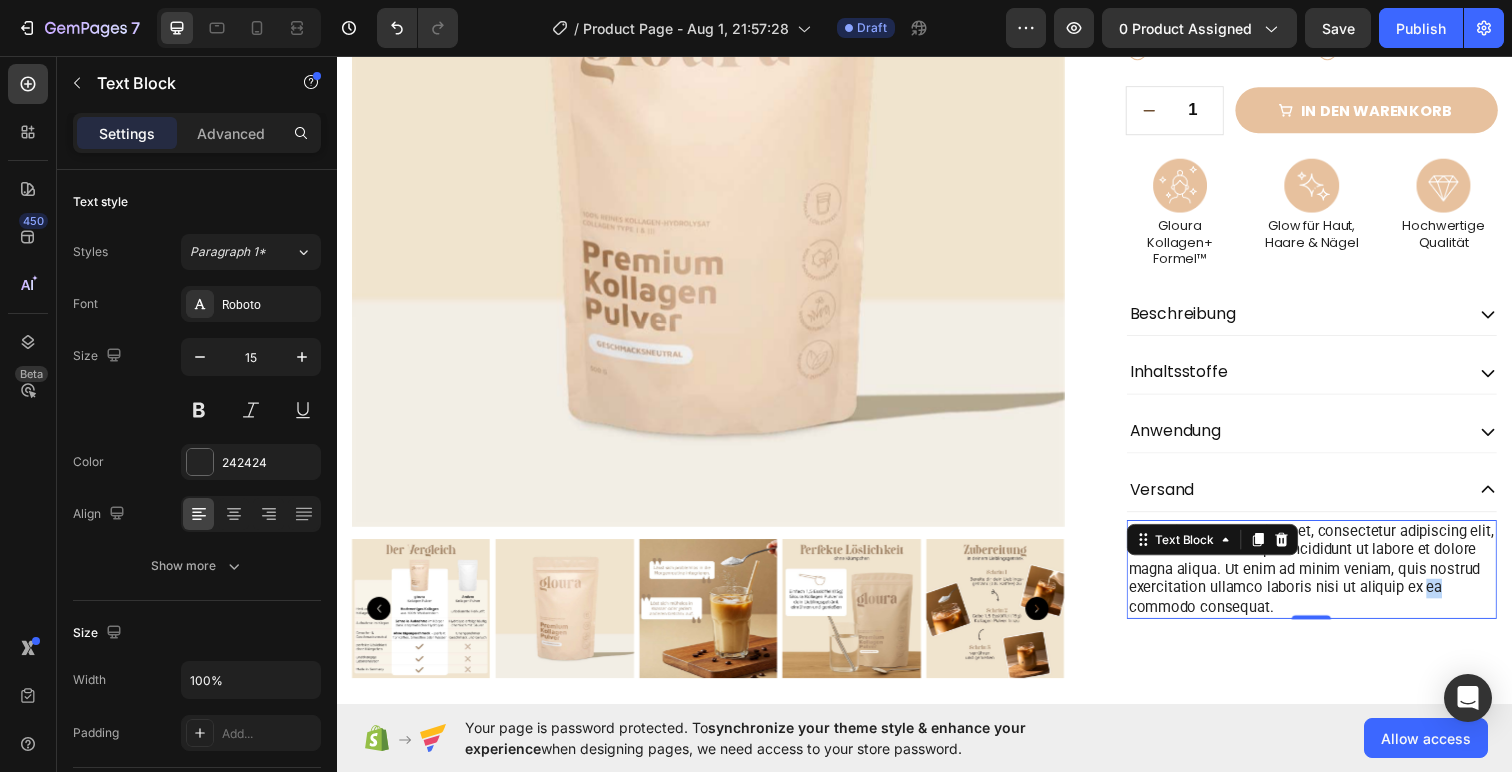 click on "Lorem ipsum dolor sit amet, consectetur adipiscing elit, sed do eiusmod tempor incididunt ut labore et dolore magna aliqua. Ut enim ad minim veniam, quis nostrud exercitation ullamco laboris nisi ut aliquip ex ea commodo consequat." at bounding box center [1332, 581] 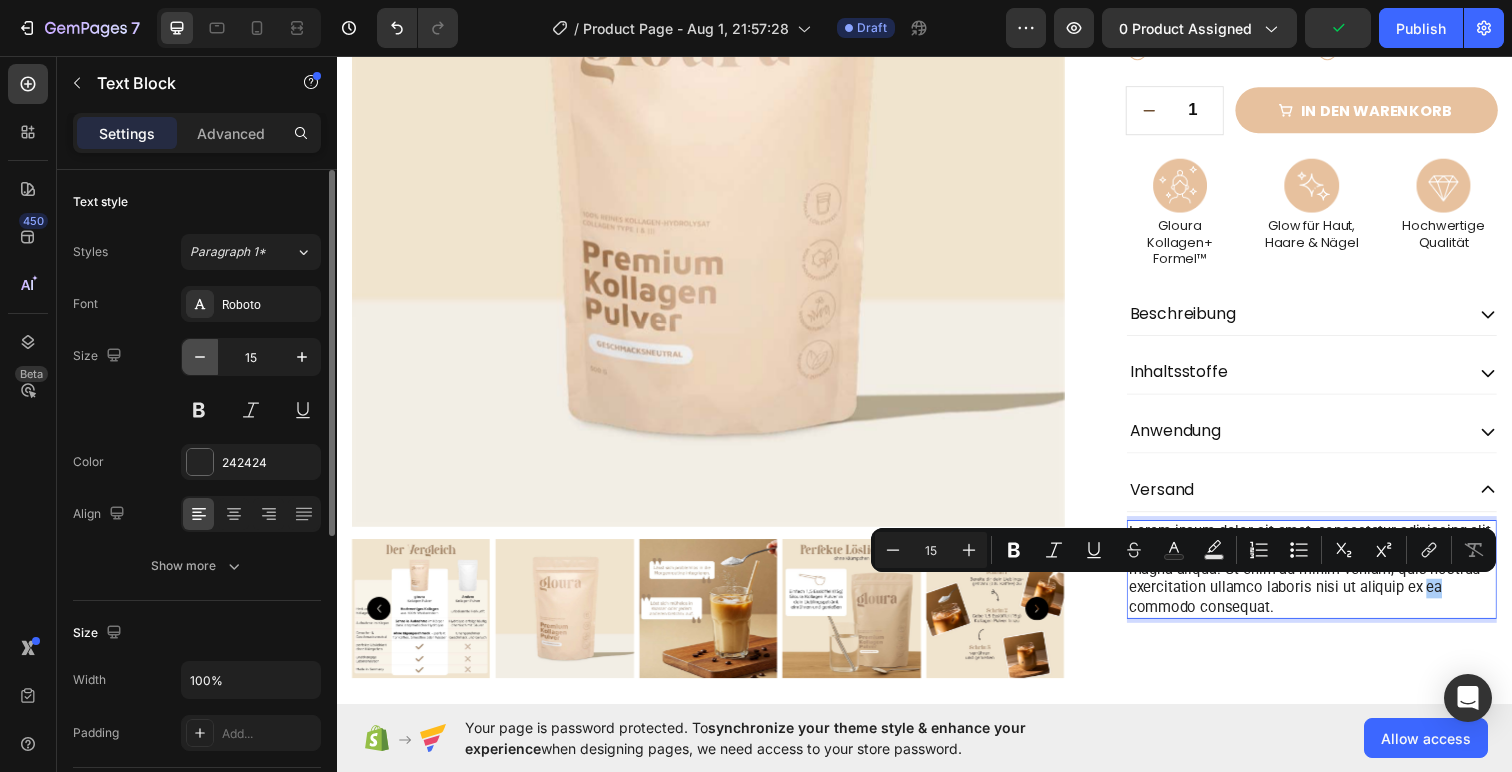 click 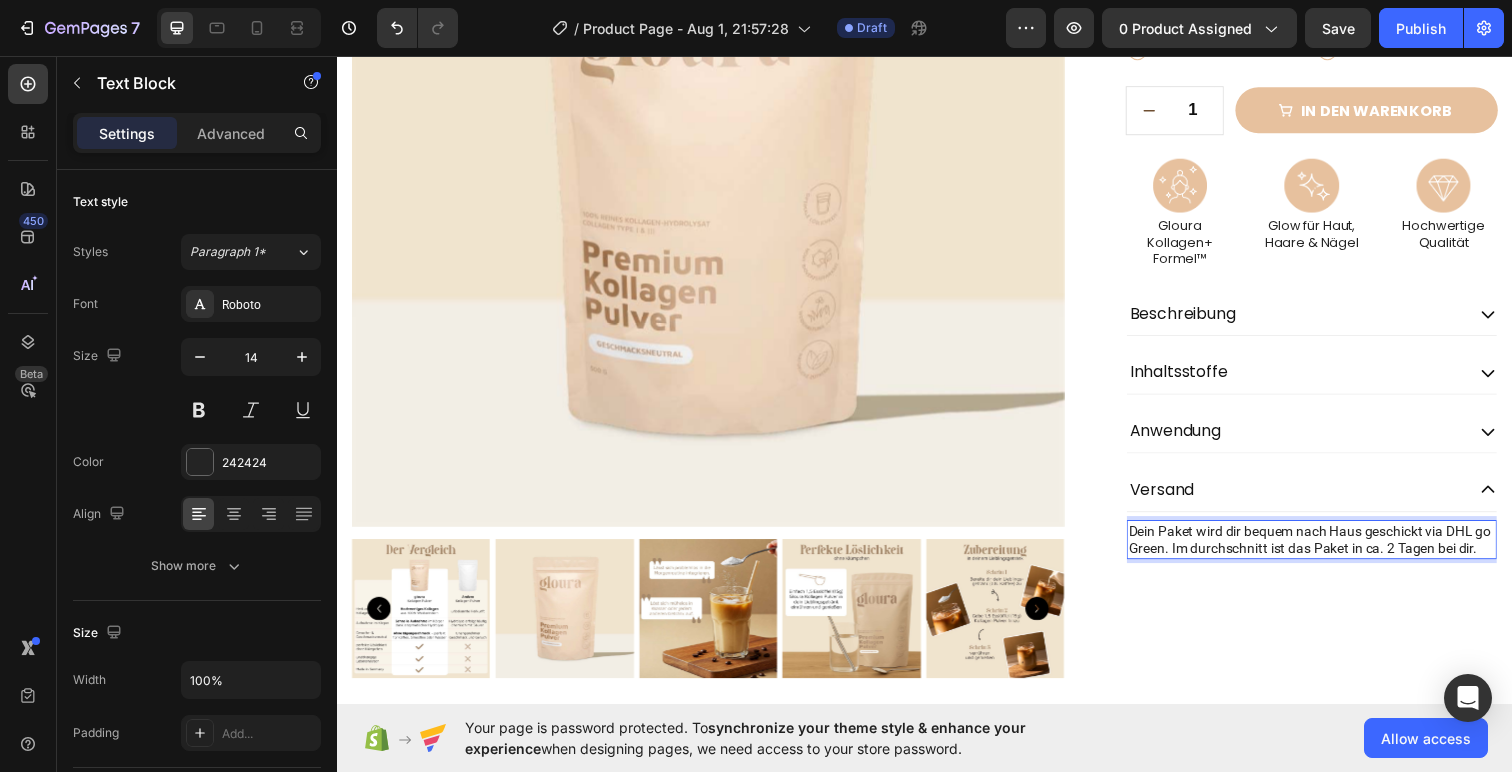 click on "Icon
Icon
Icon
Icon
Icon Icon List 2.000+ positives Feedback Text Block Kollagen Pulver – 500g Product Title €19,99 Product Price Product Price Row inkl. 19% MwSt. Zzgl. Versand Text Block
Icon Made in Germany Text Block Row
Icon Laborgeprüft Text Block Row Row
Icon Ohne Zuckerzusatz Text Block Row
Icon Aus Weiderind Text Block Row Row Row
1
Product Quantity Row
in den warenkorb Add to Cart Row
Icon Lorem ipsum Text Block Row
Icon Lorem ipsum Text Block Row Row
Icon Lorem ipsum Text Block Row
Icon Lorem ipsum Text Block Row Row Row Image Gloura Kollagen+ Formel™ Text Block Image Glow für Haut, Haare & Nägel Text Block Image Hochwertige Qualität Text Block Row
Beschreibung
Inhaltsstoffe
Anwendung Versand" at bounding box center (1332, 256) 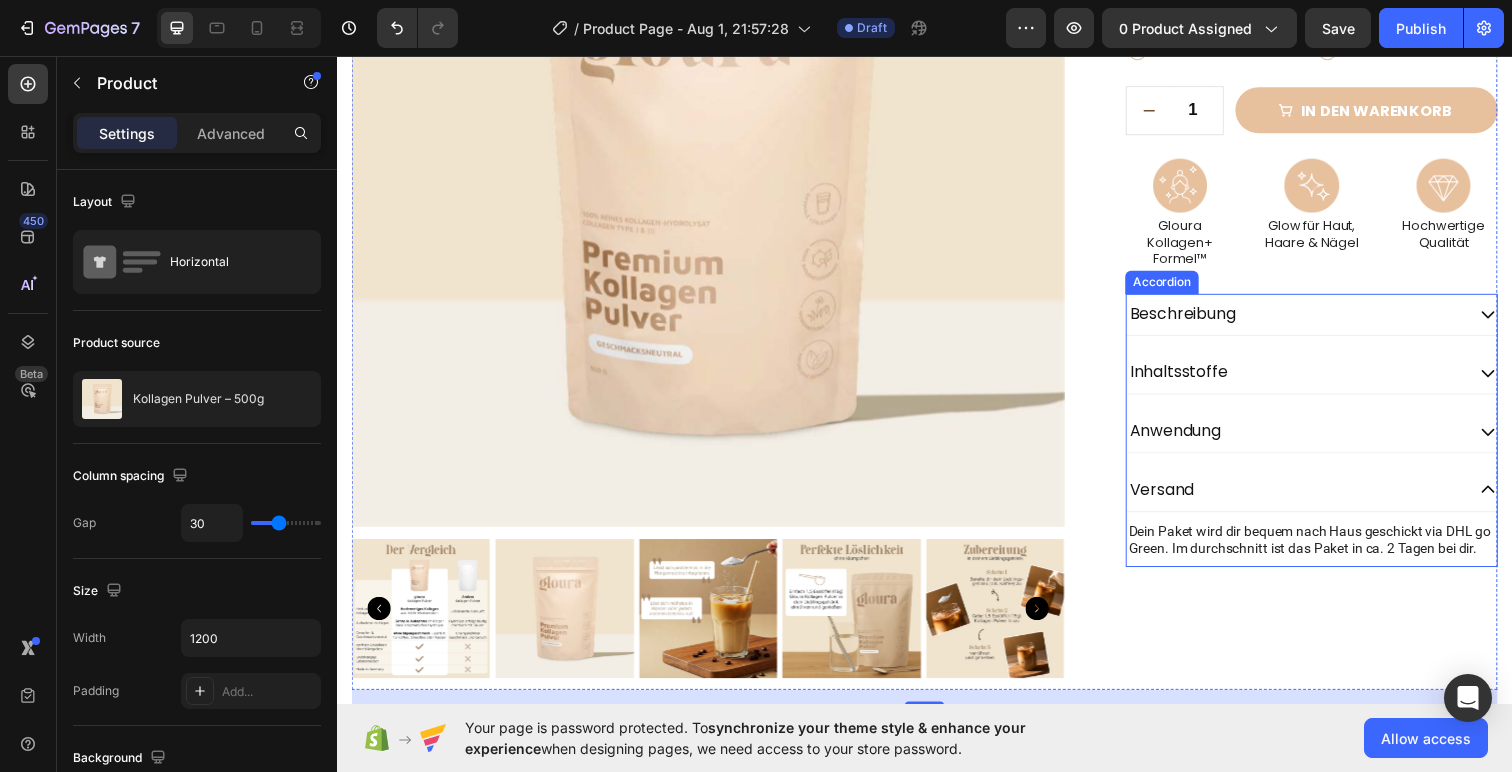 click 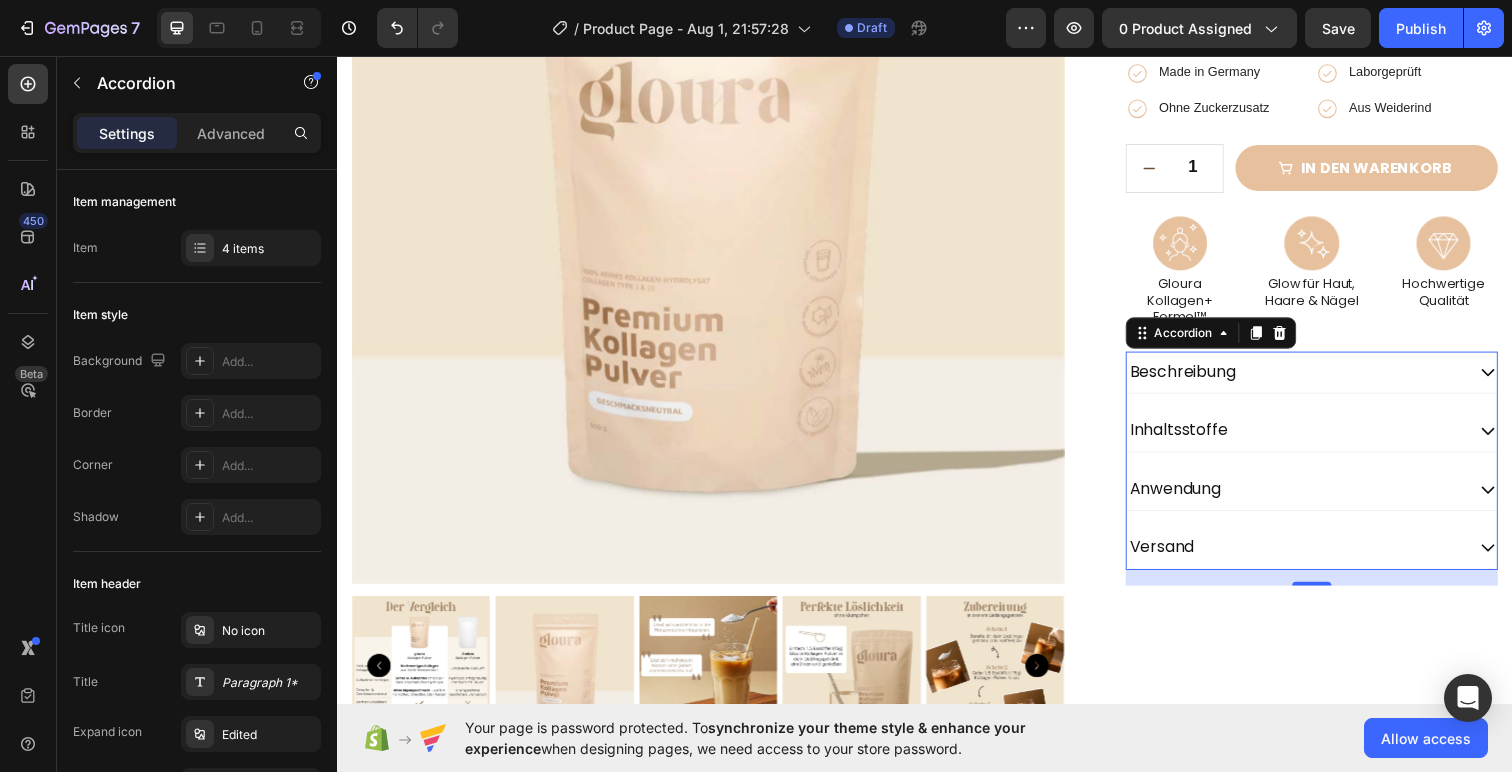 scroll, scrollTop: 206, scrollLeft: 0, axis: vertical 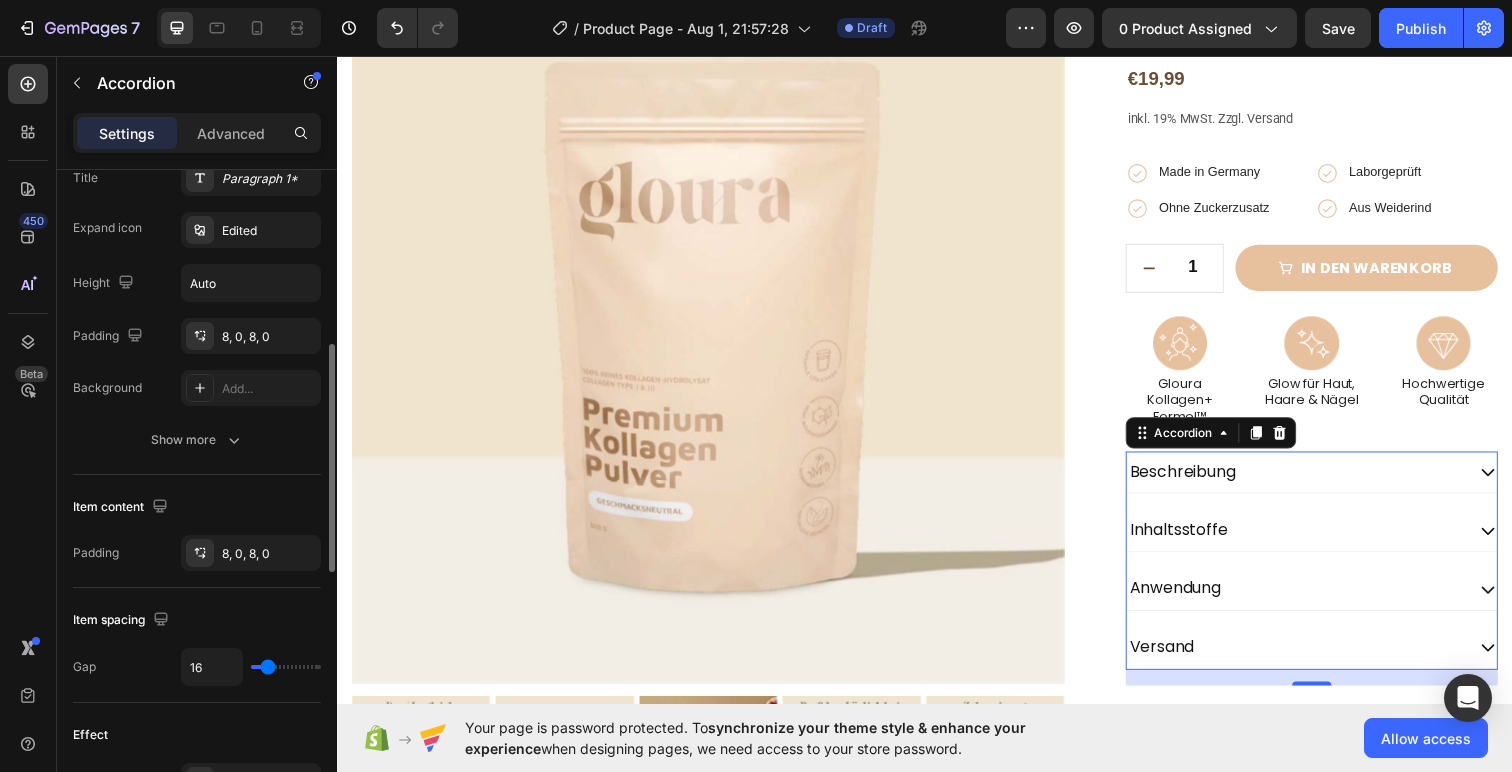 click on "Beschreibung" at bounding box center [1315, 481] 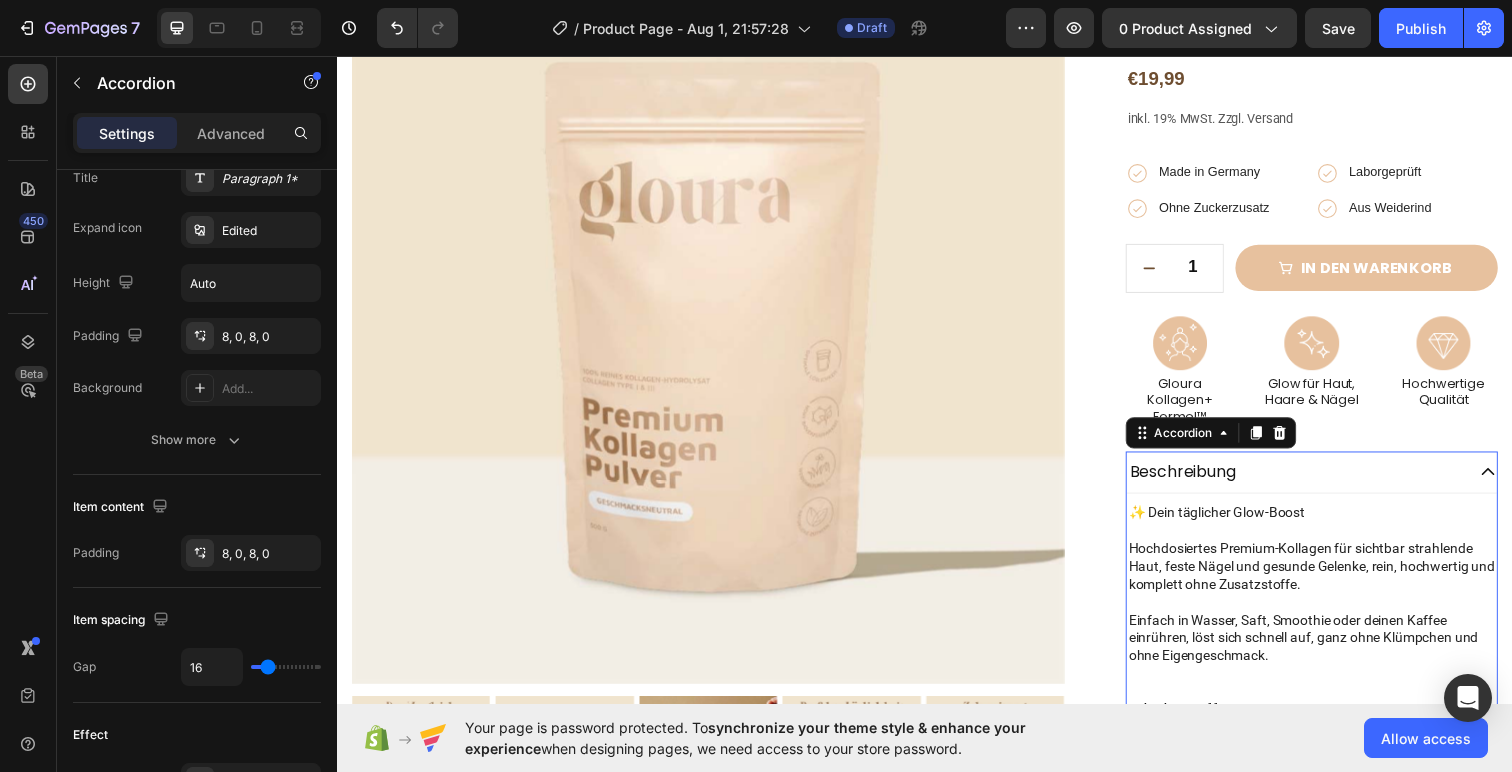 click on "Beschreibung" at bounding box center [1332, 482] 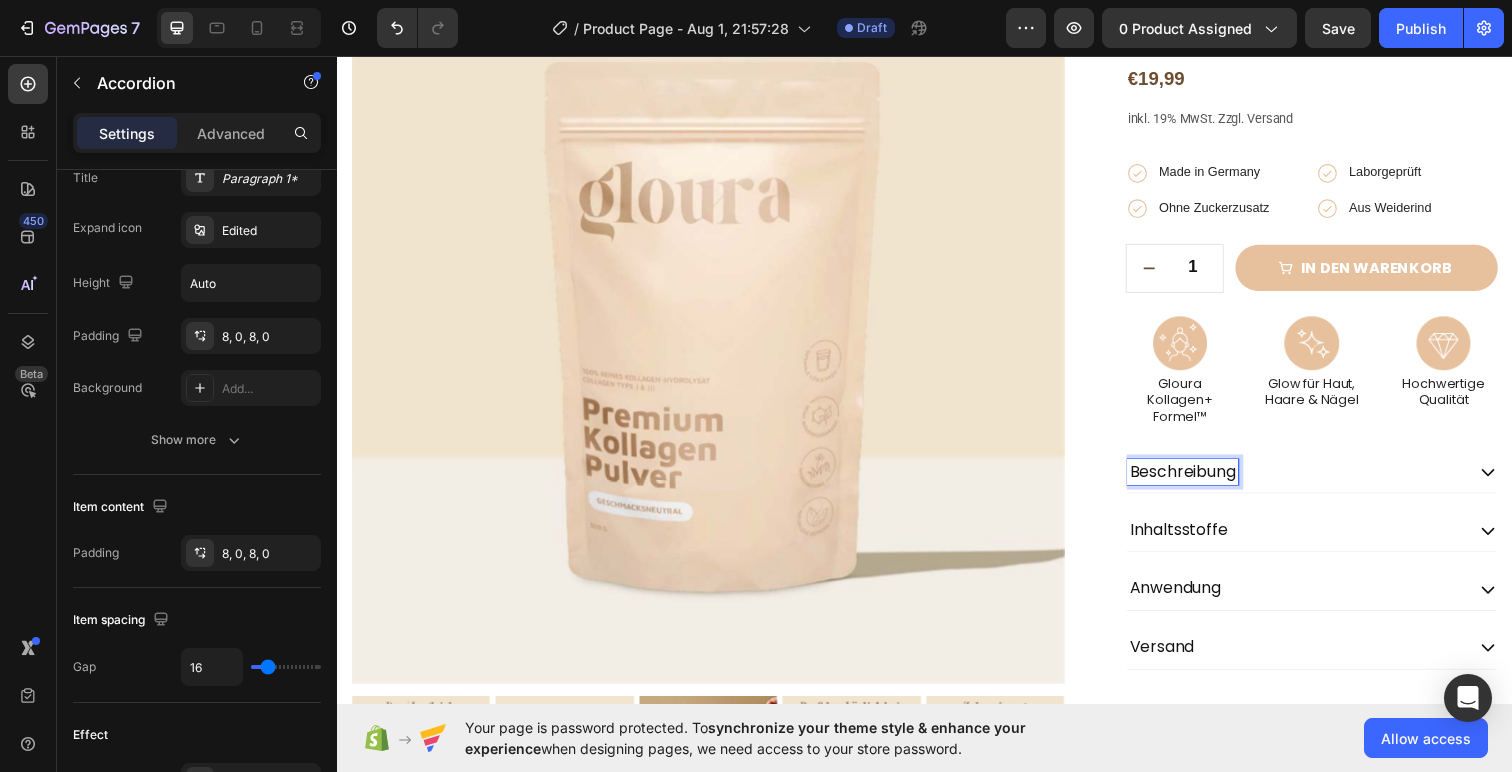 click on "Beschreibung" at bounding box center (1200, 481) 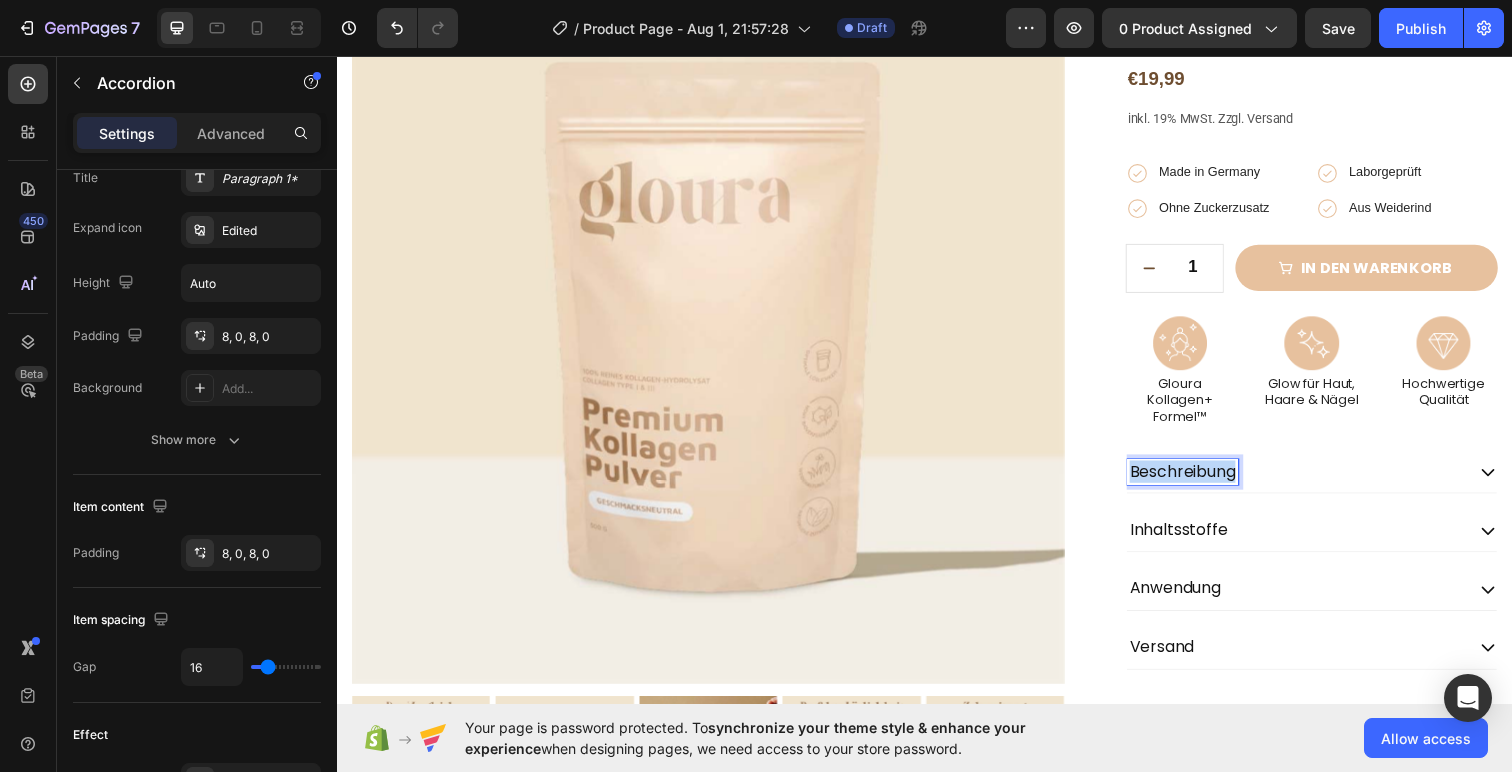 click on "Beschreibung" at bounding box center [1200, 481] 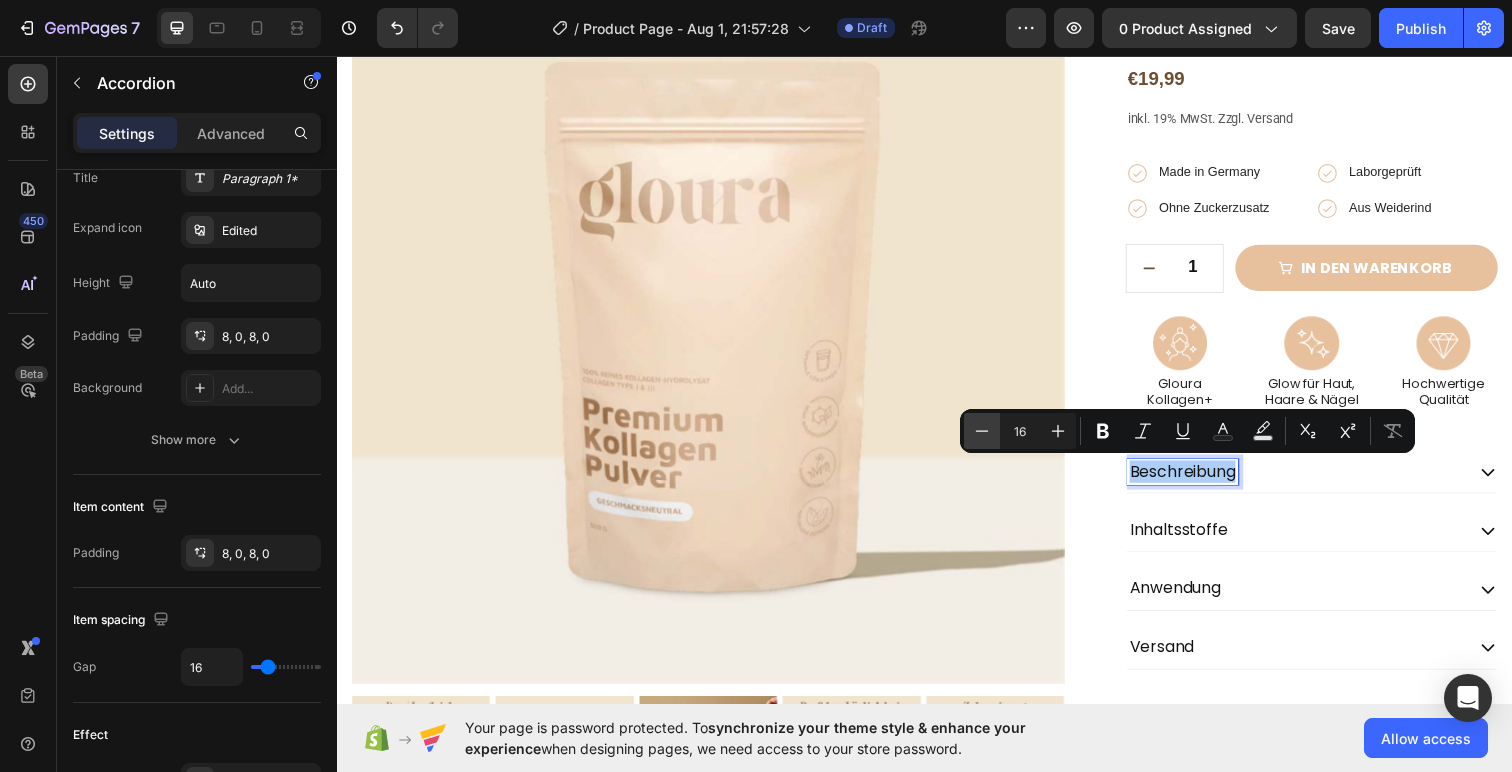 click 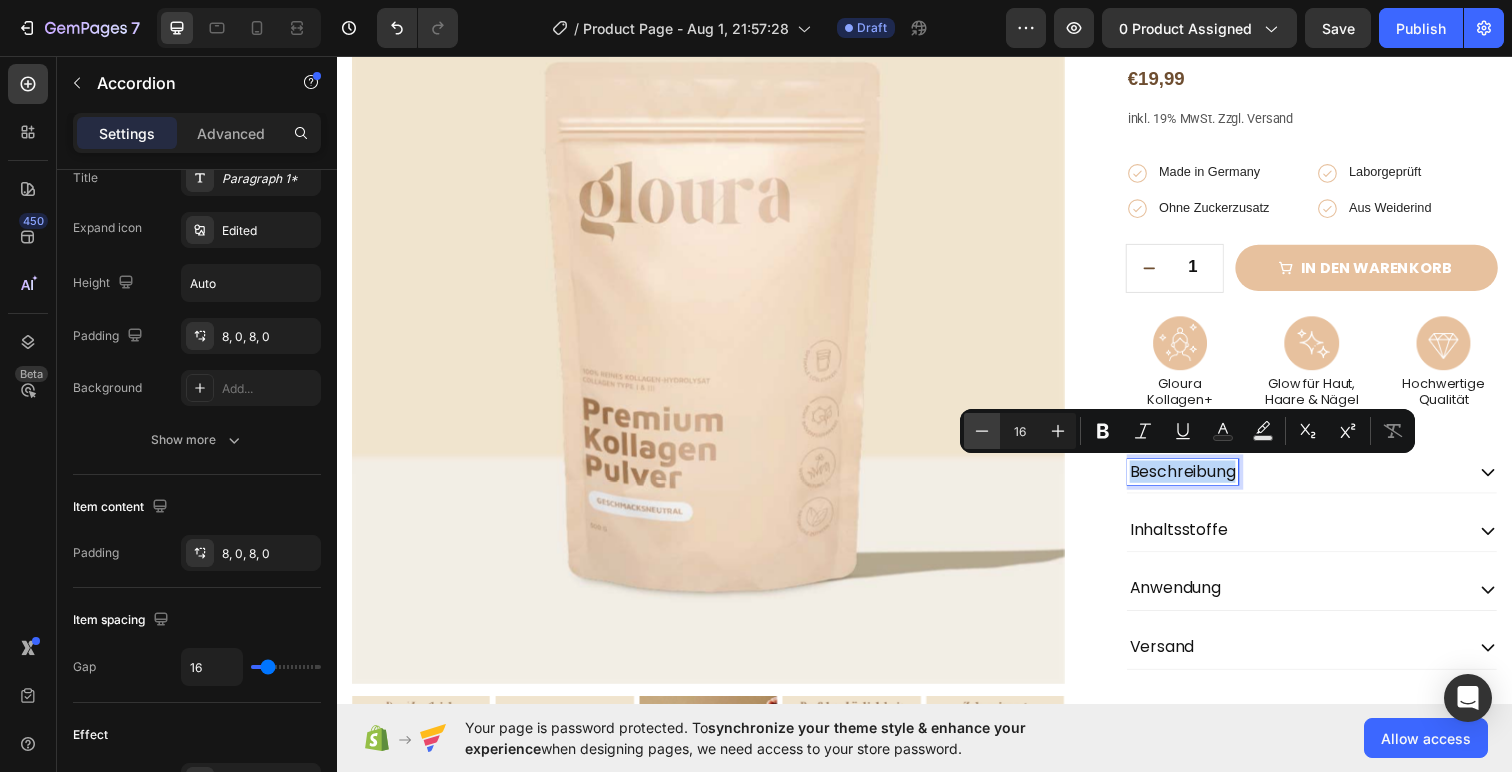 type on "15" 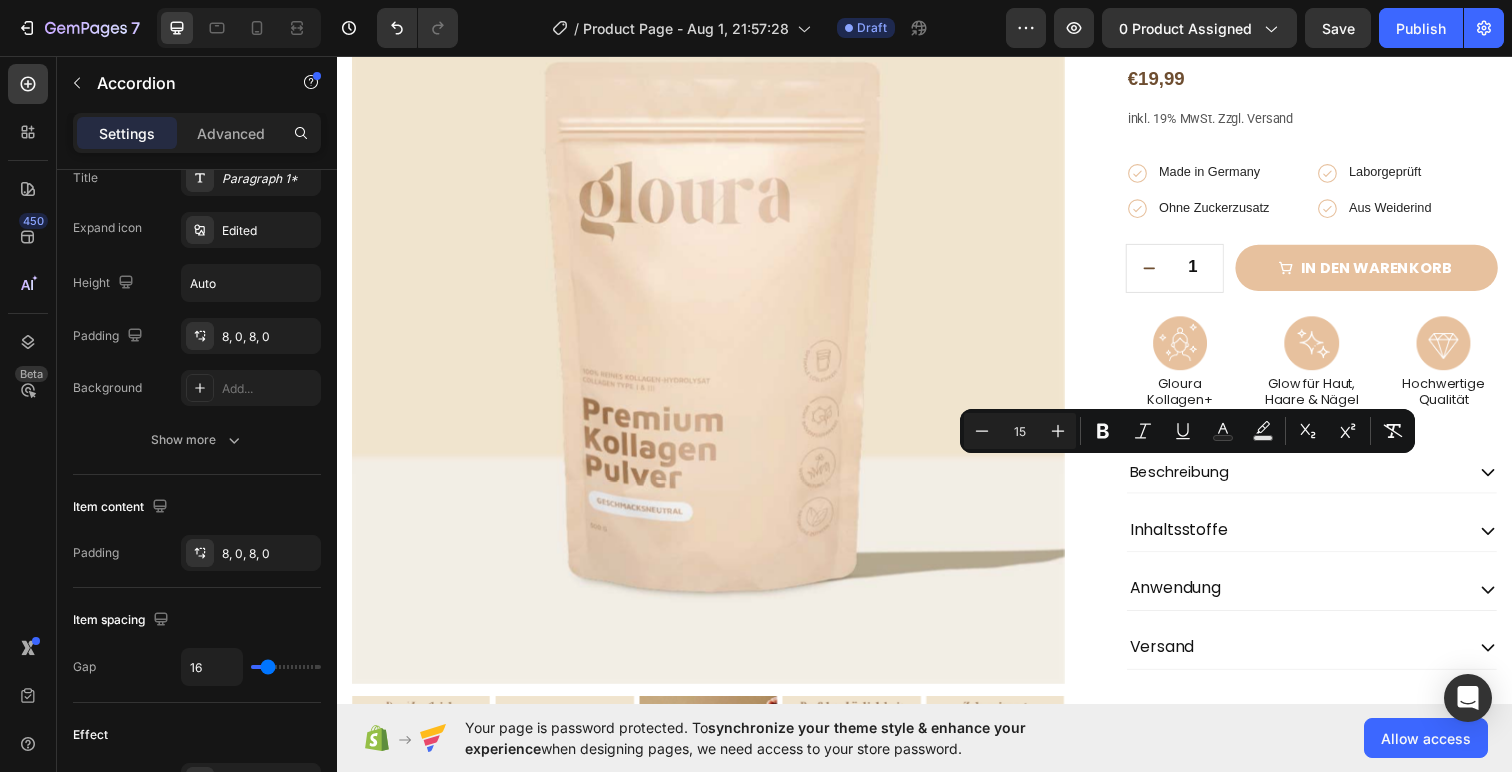 click on "Beschreibung
Inhaltsstoffe
Anwendung
Versand" at bounding box center (1332, 571) 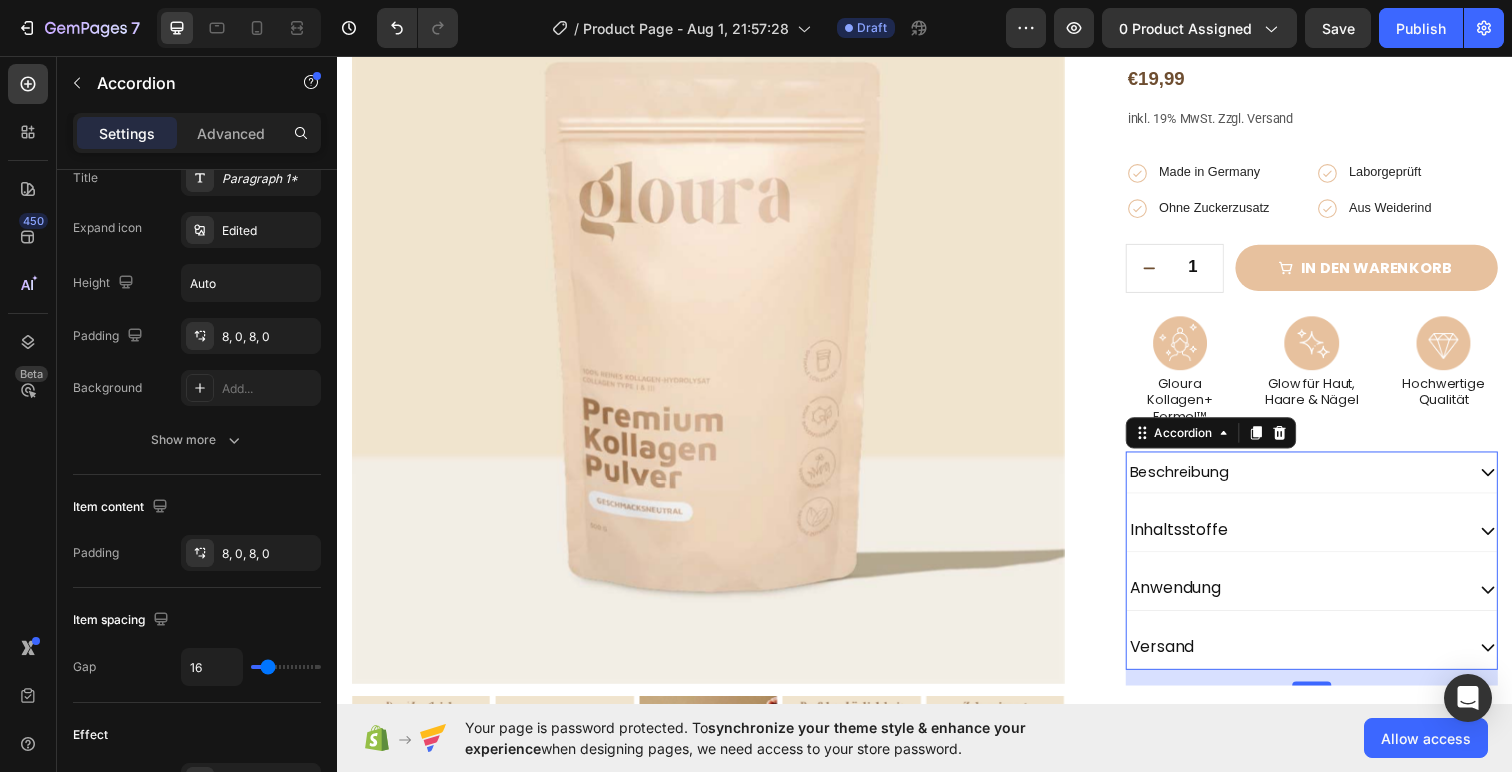 click on "Inhaltsstoffe" at bounding box center [1332, 541] 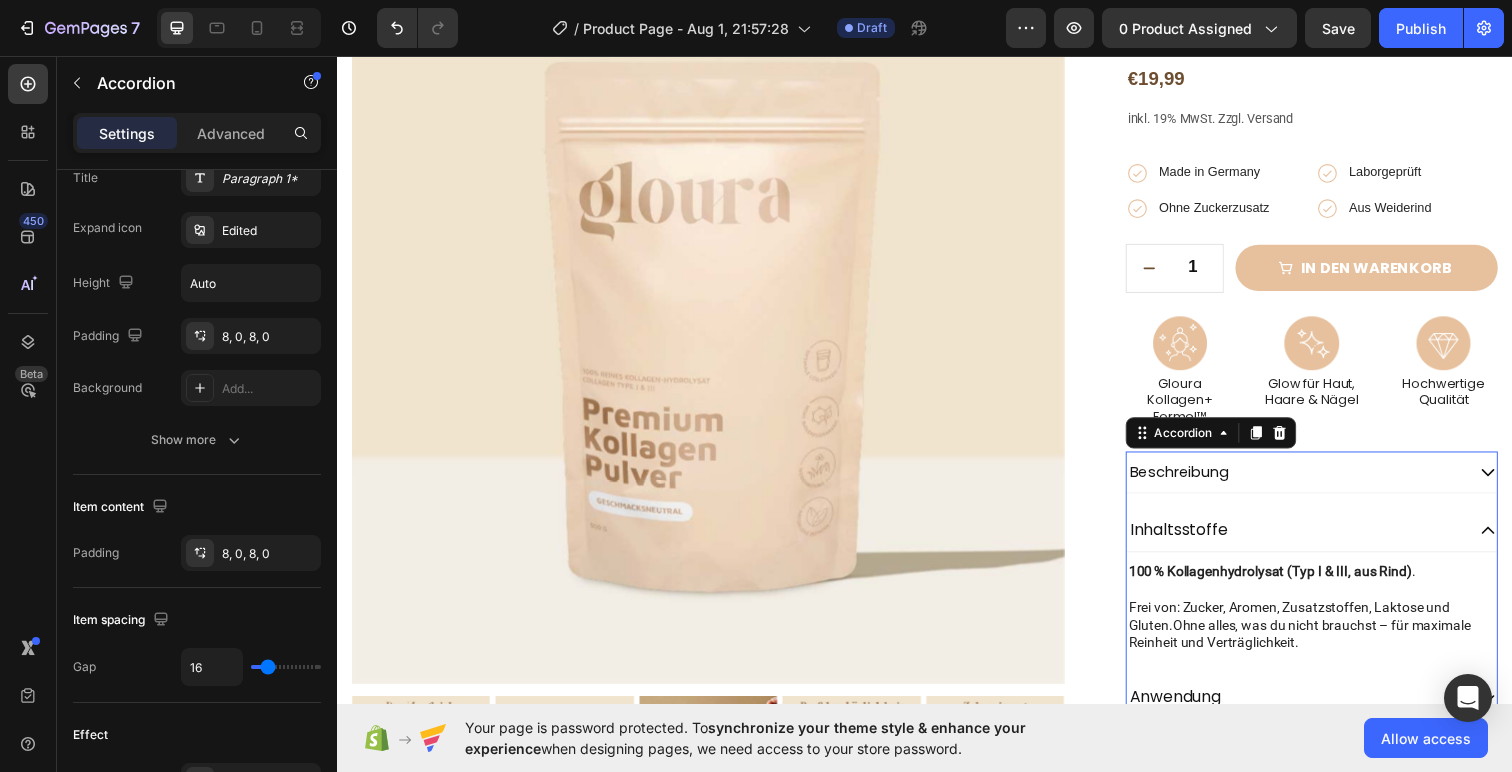 click on "Inhaltsstoffe" at bounding box center [1196, 540] 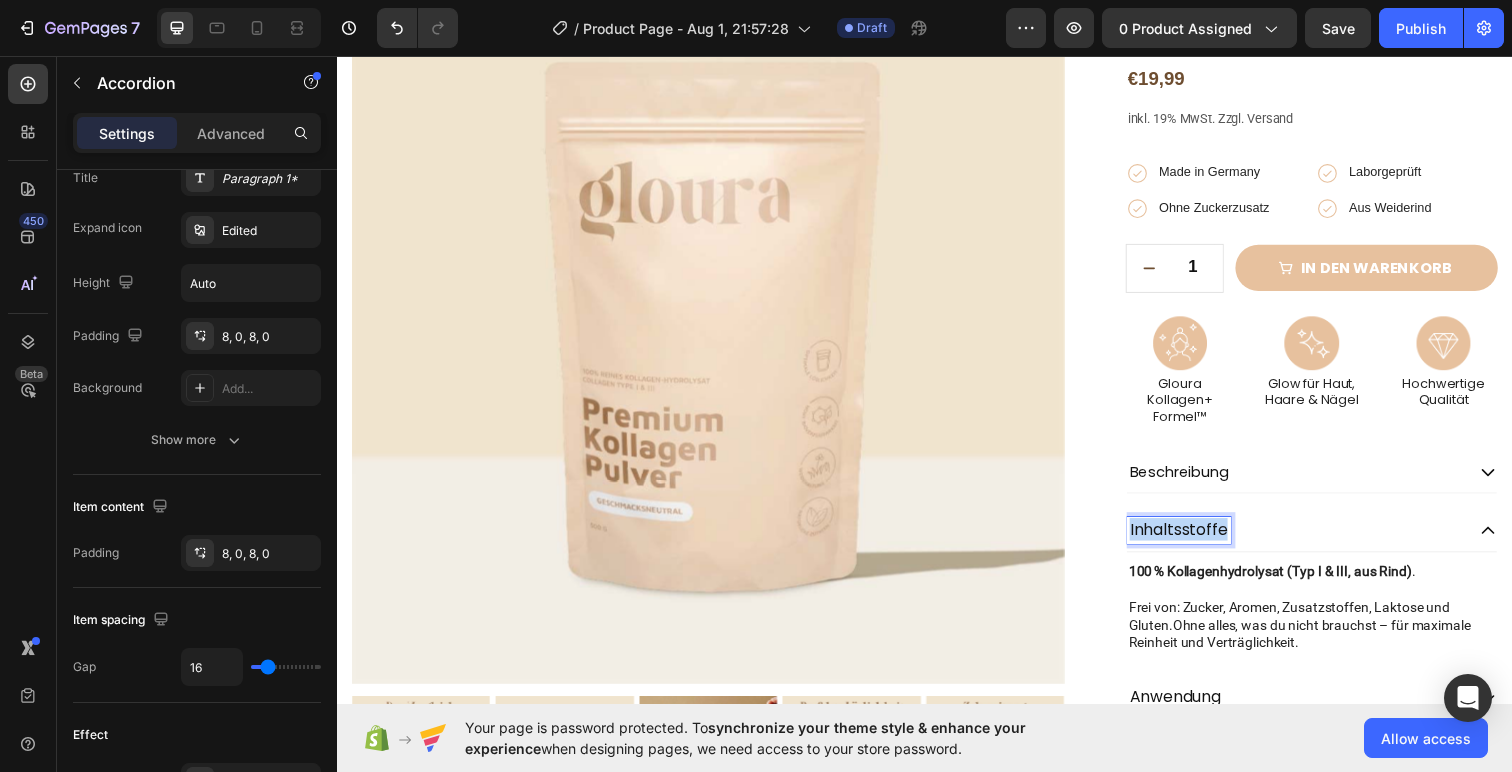 click on "Inhaltsstoffe" at bounding box center (1196, 540) 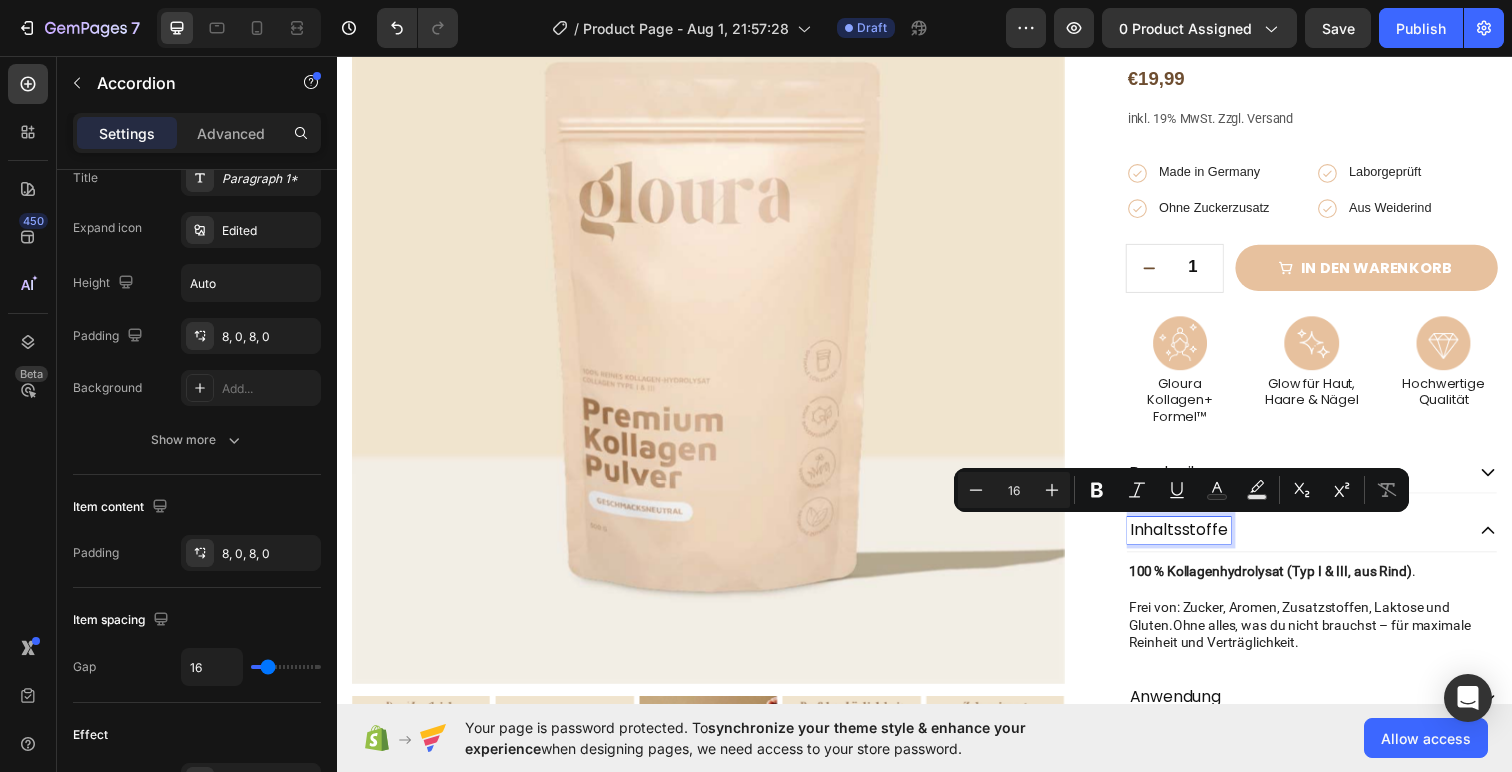 scroll, scrollTop: 211, scrollLeft: 0, axis: vertical 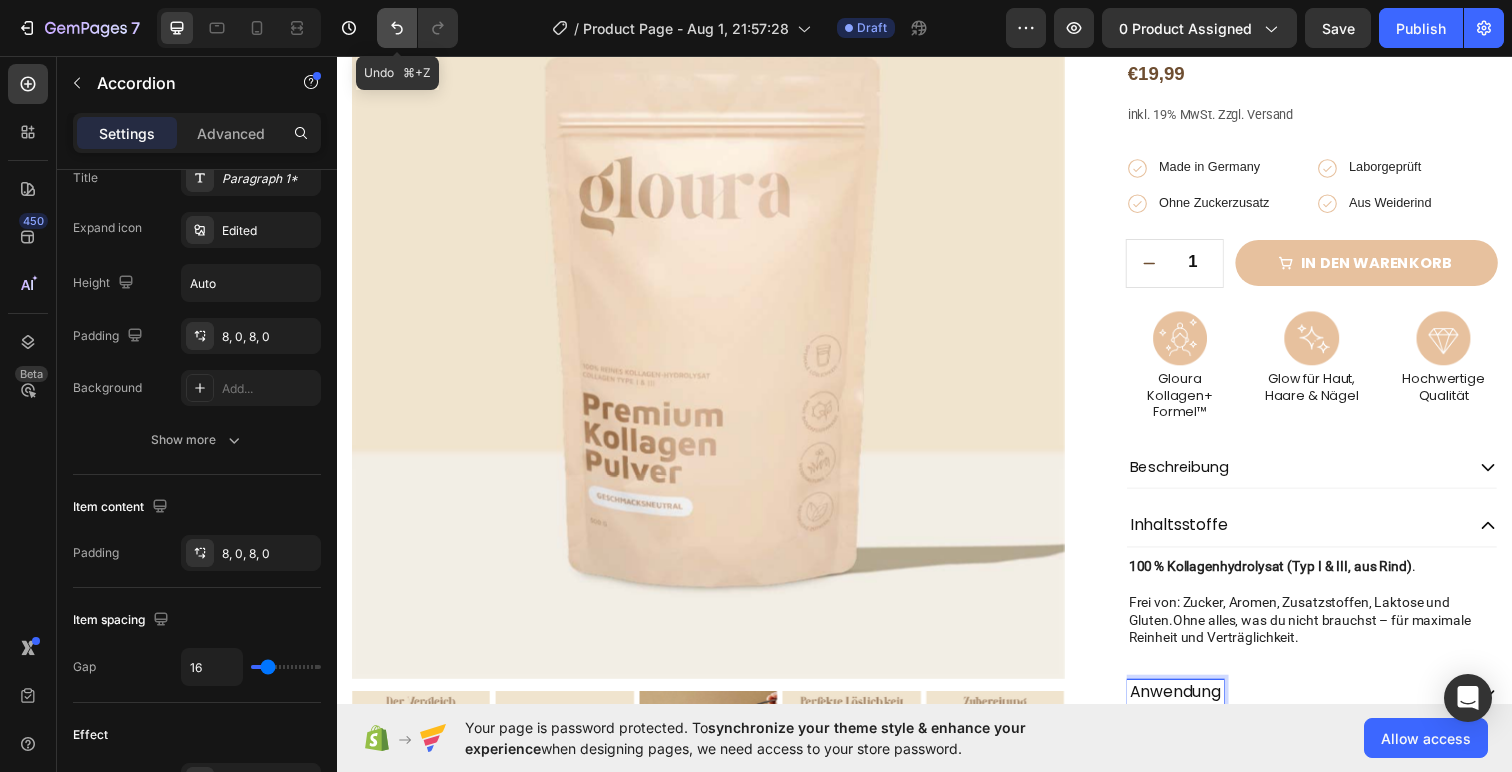 click 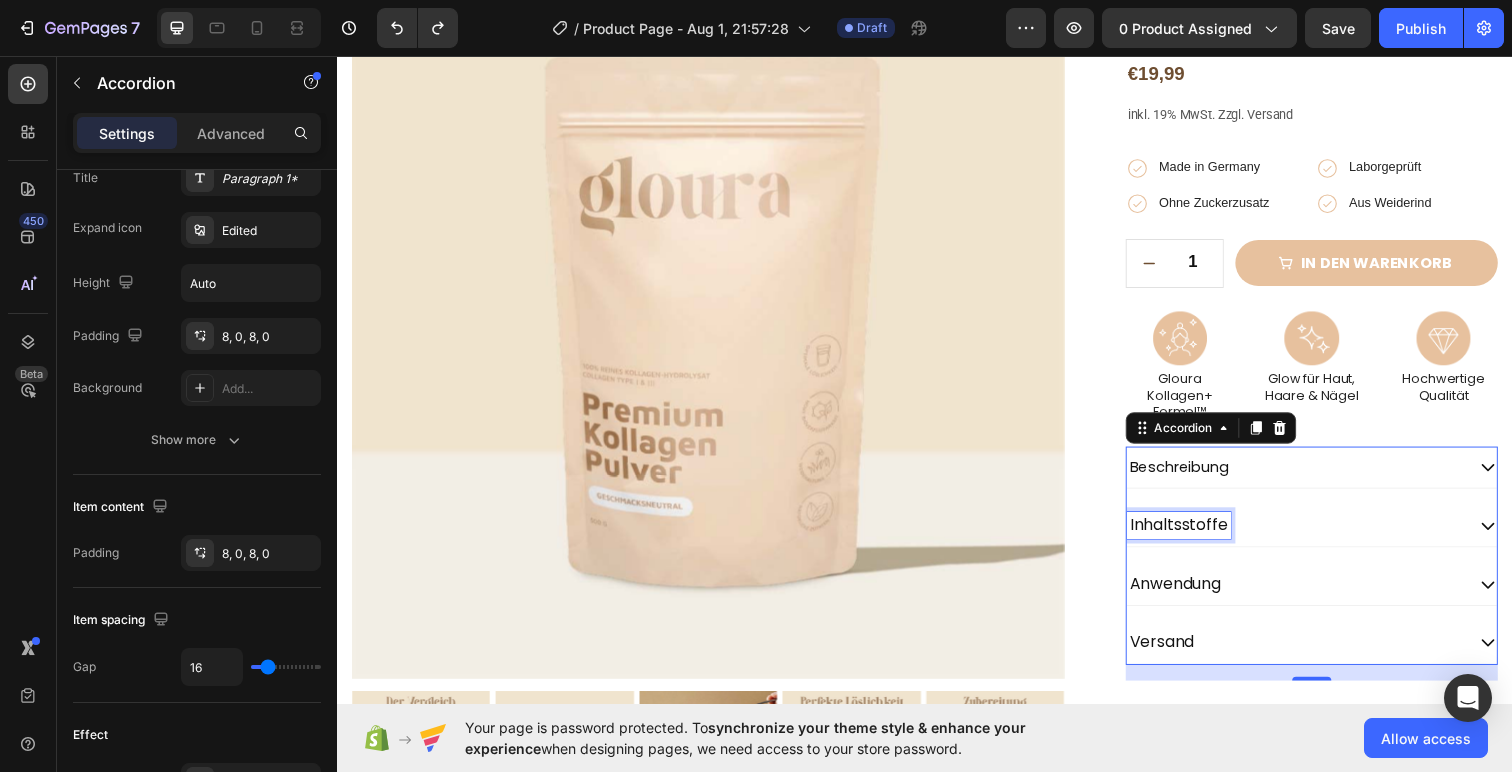 click on "Inhaltsstoffe" at bounding box center (1196, 535) 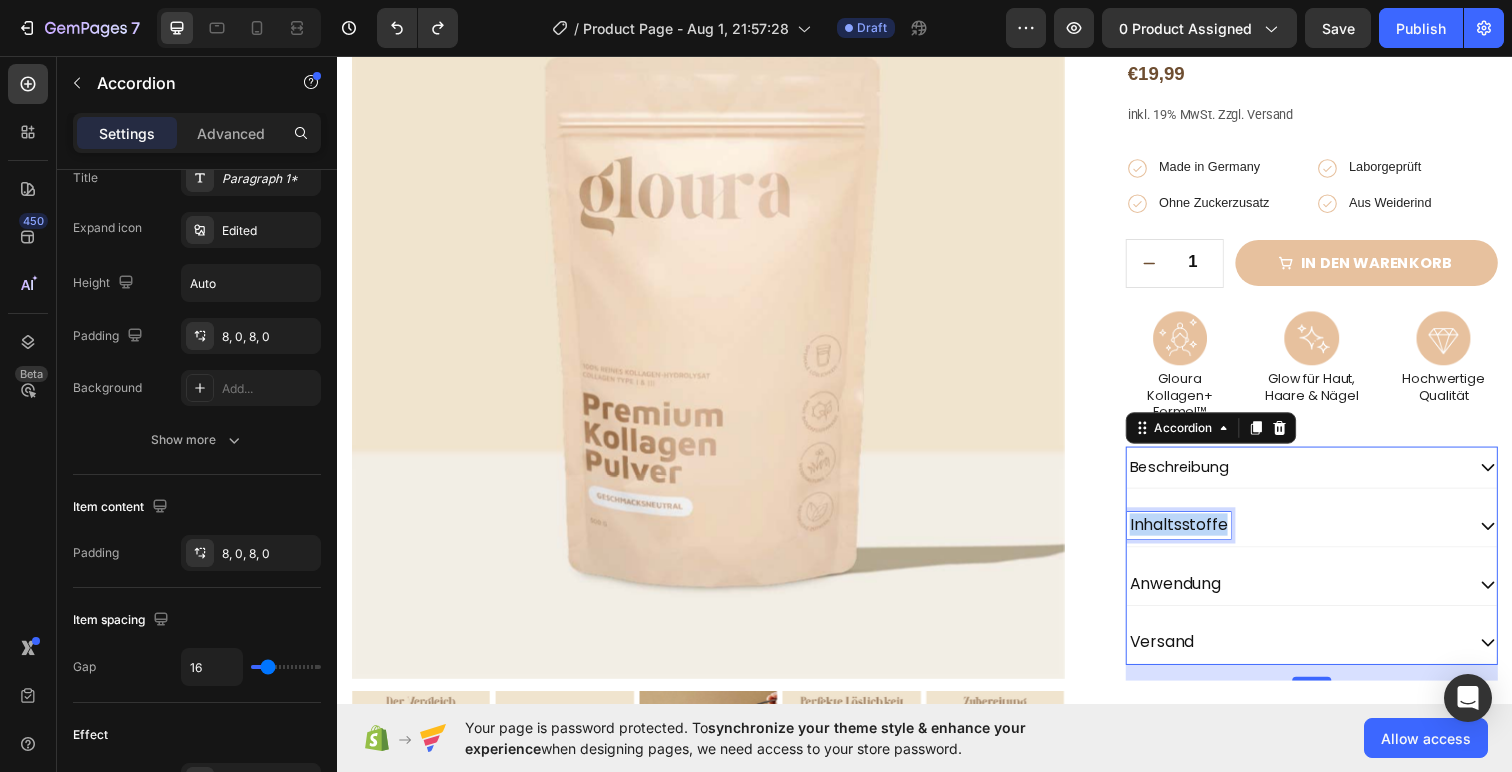 click on "Inhaltsstoffe" at bounding box center [1196, 535] 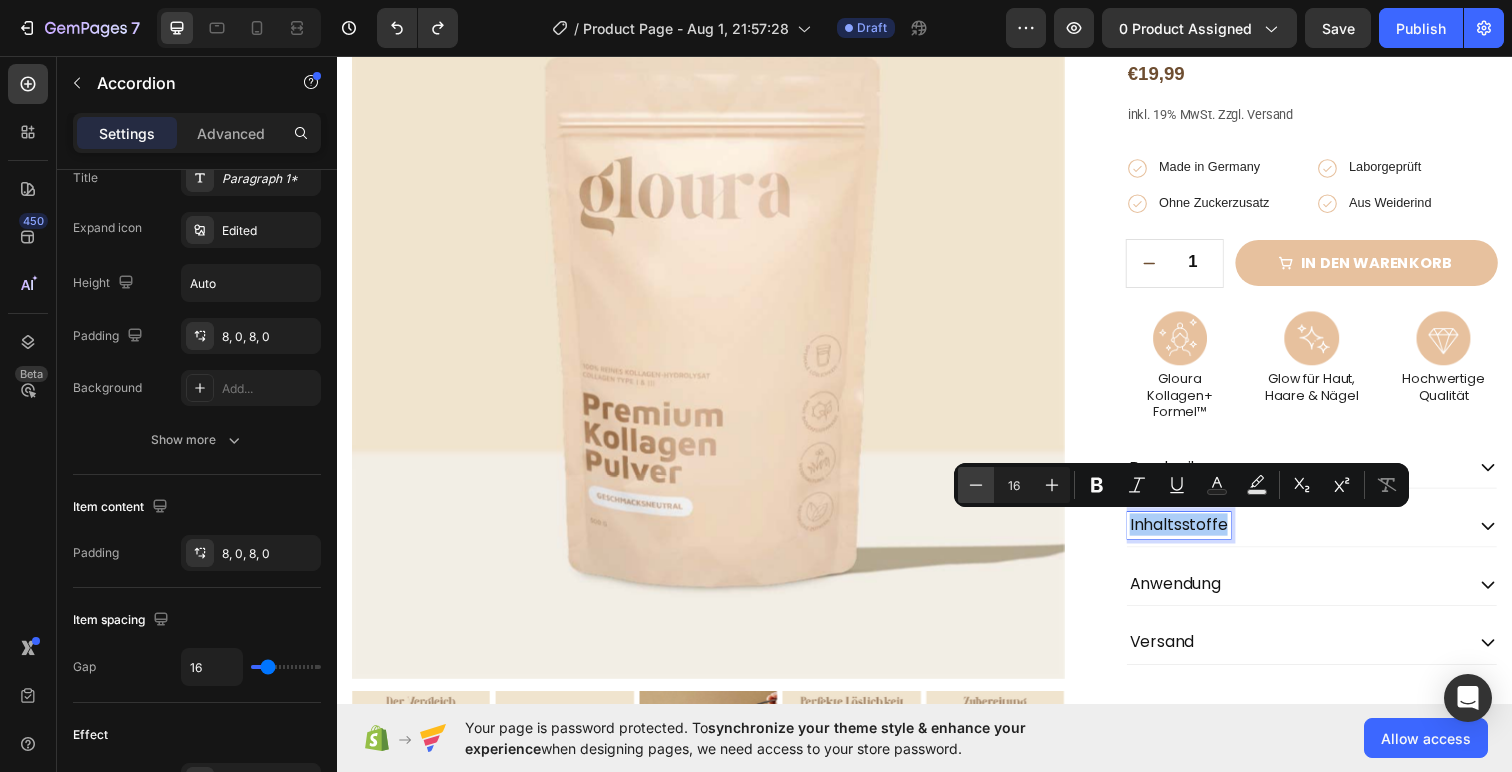 click 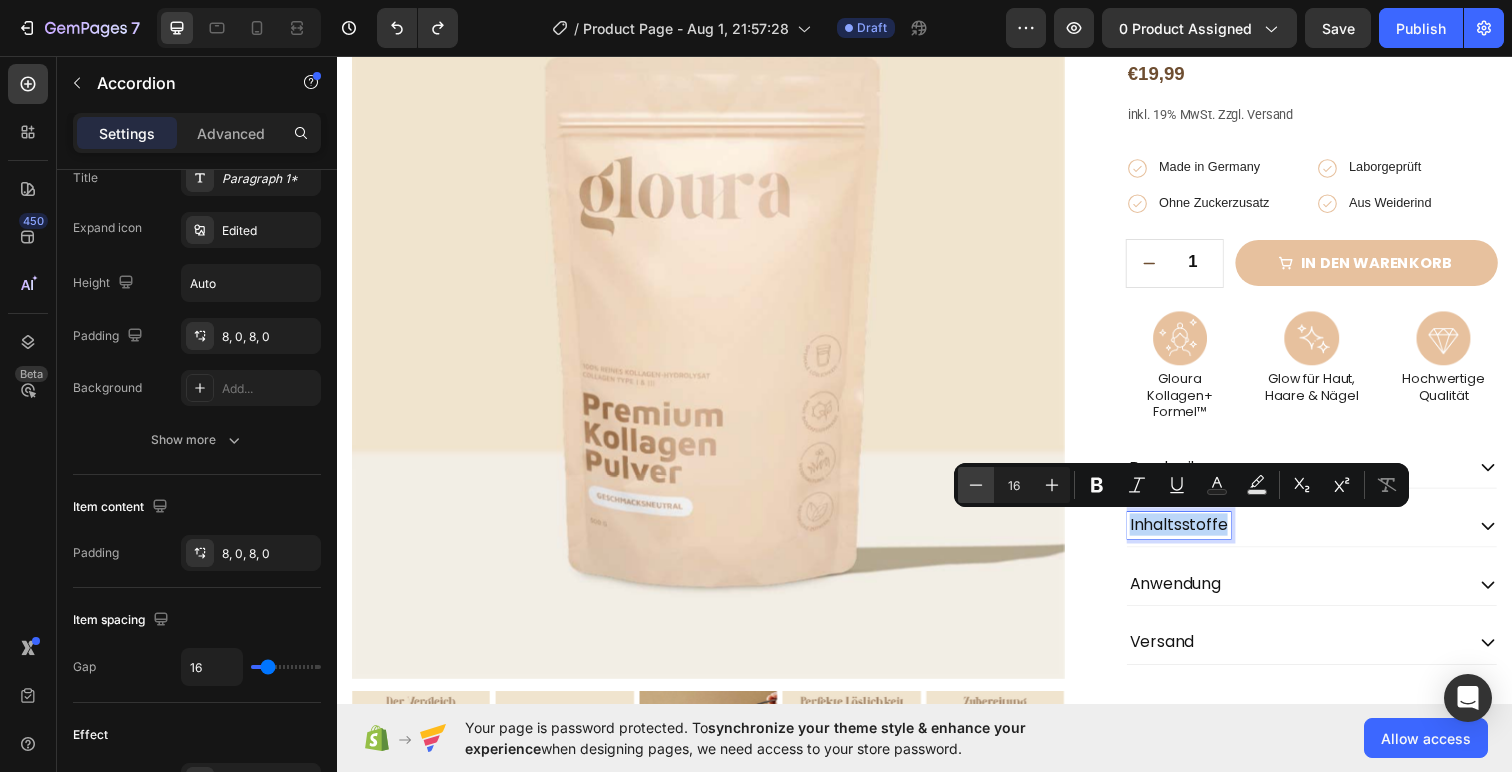 type on "15" 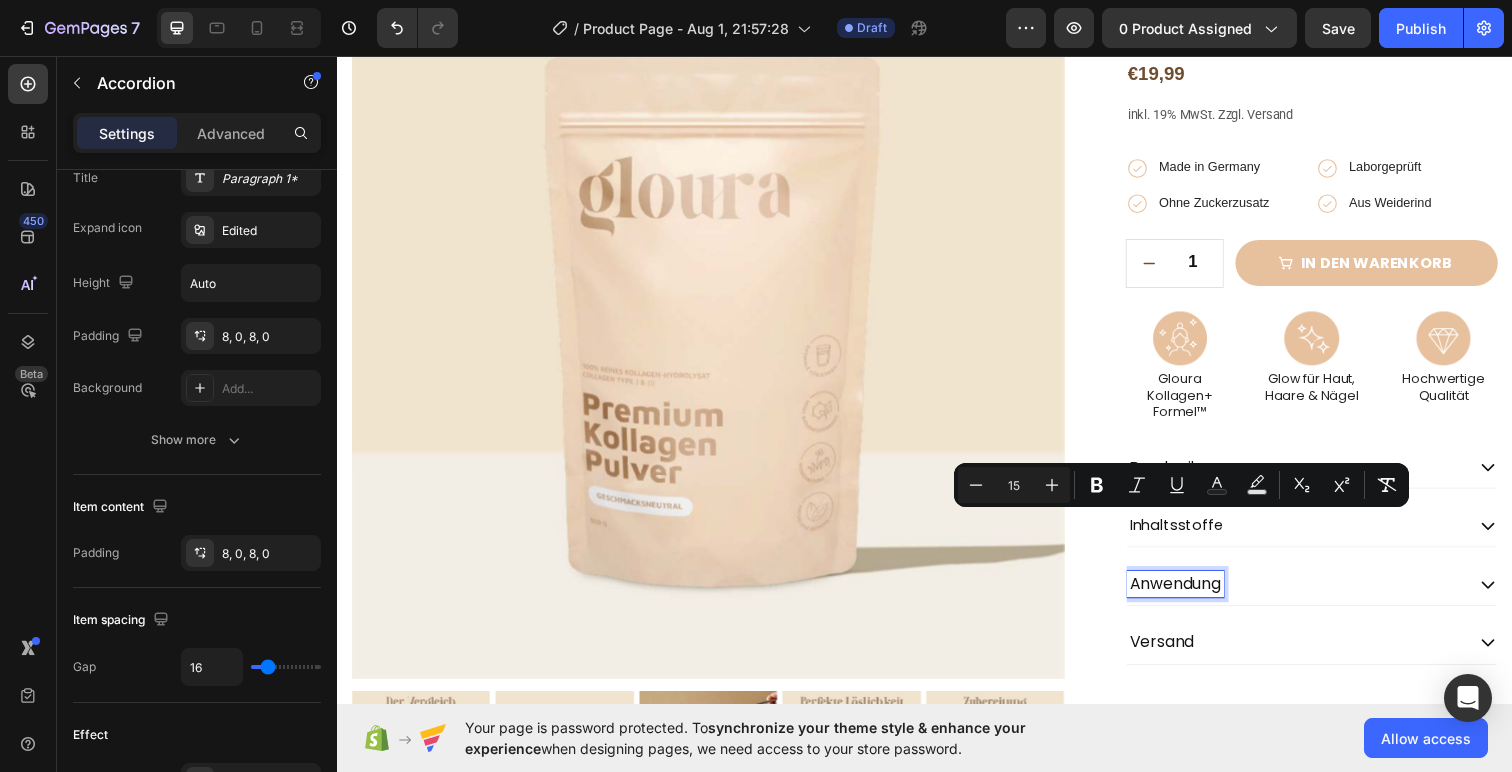 click on "Anwendung" at bounding box center (1192, 595) 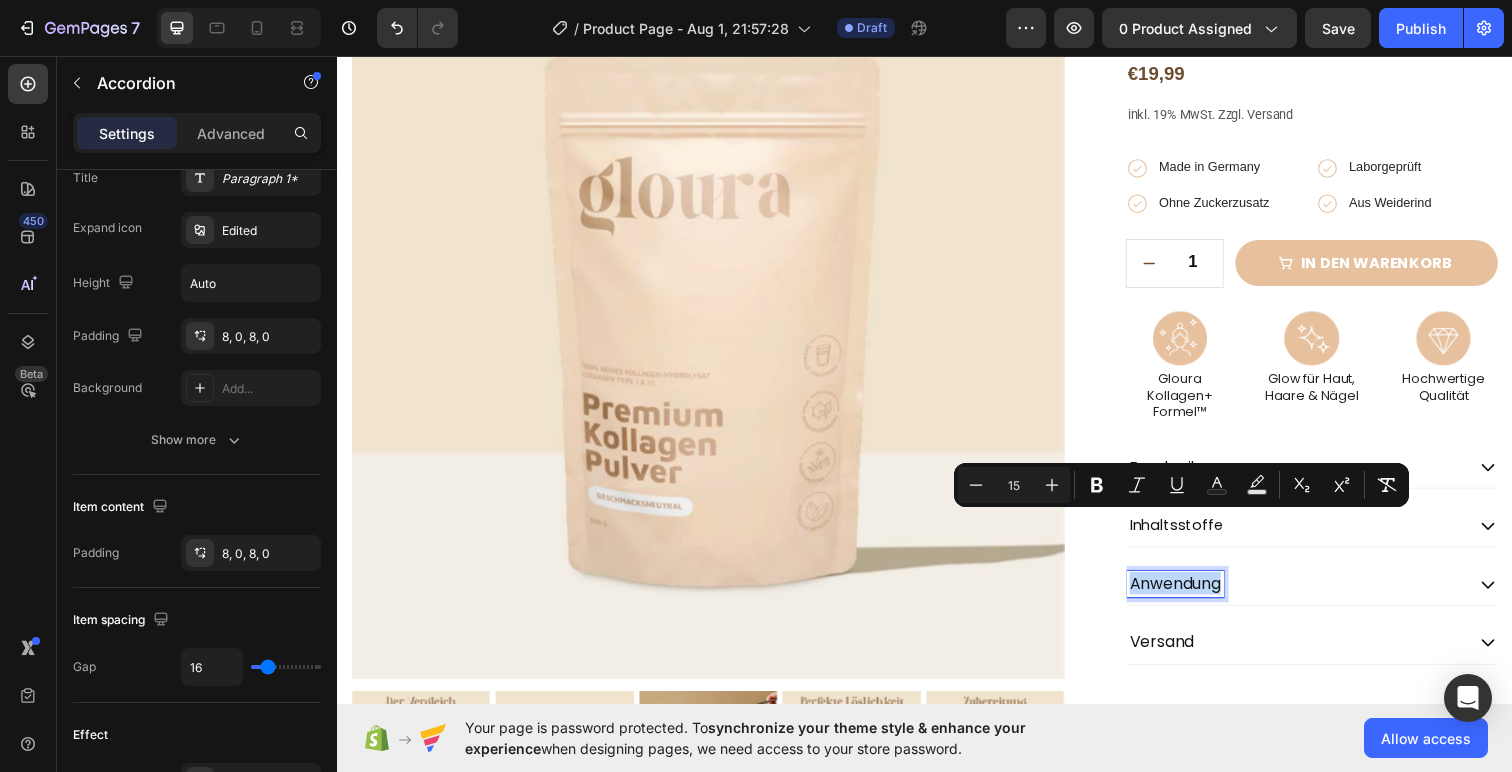 click on "Anwendung" at bounding box center (1192, 595) 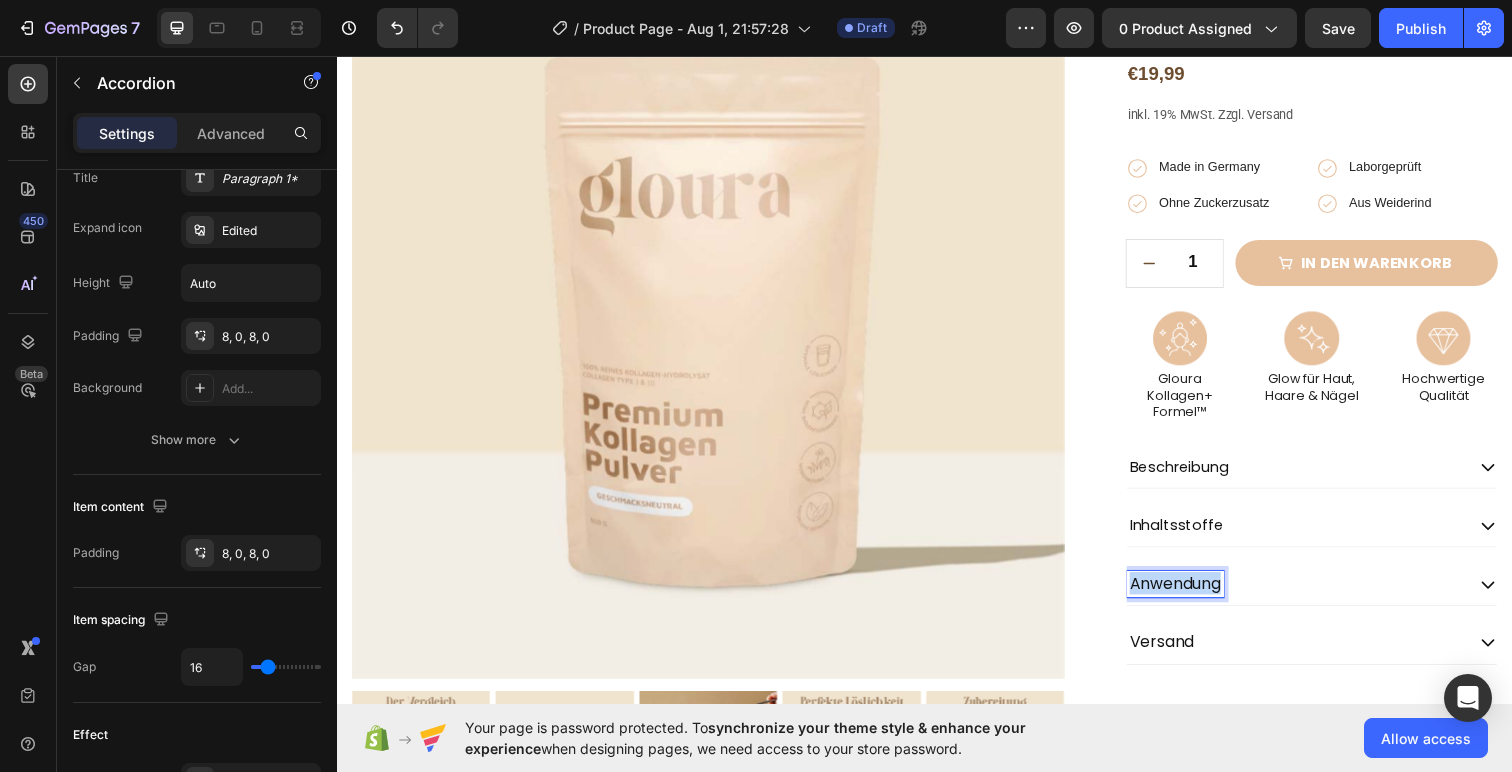 click on "Anwendung" at bounding box center (1192, 595) 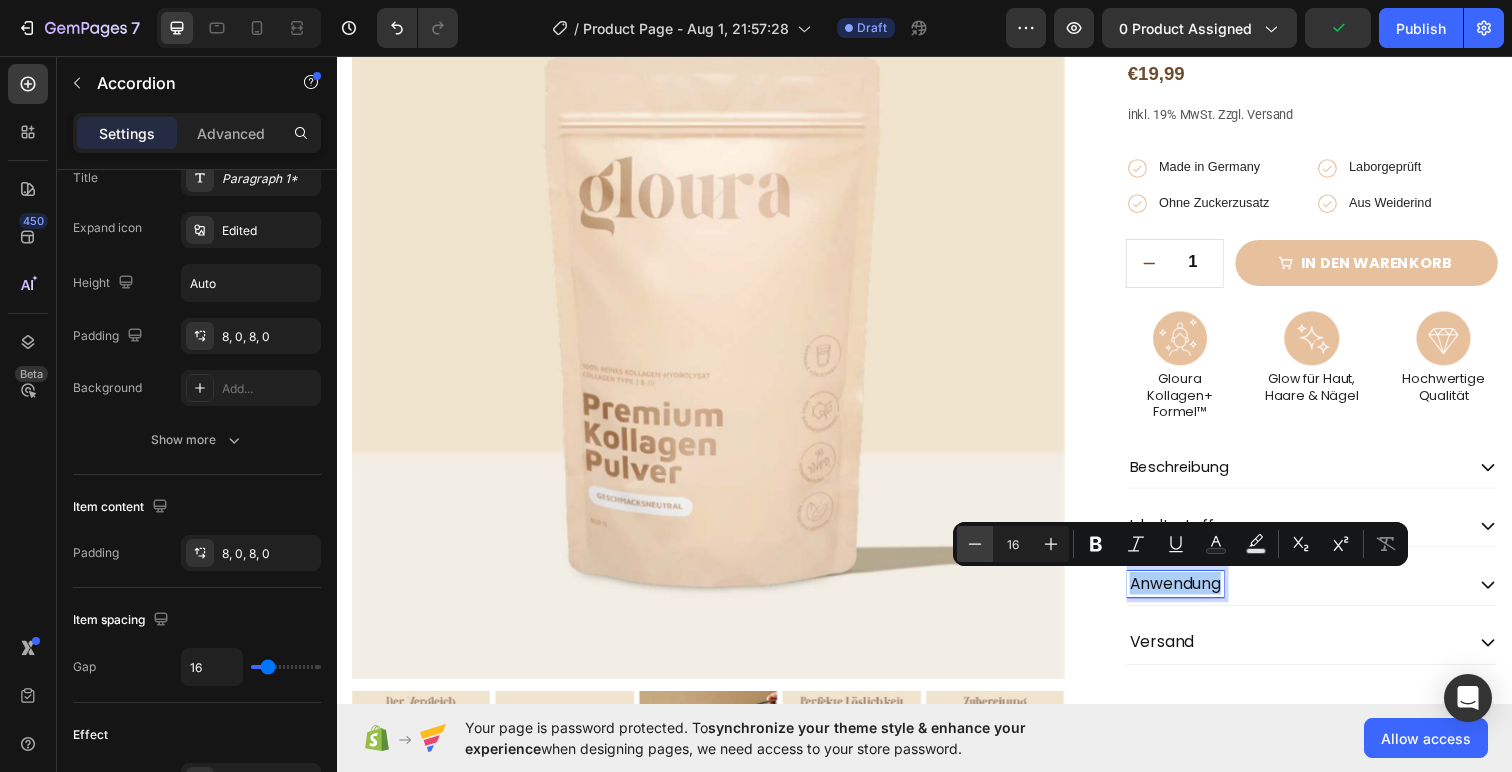 click 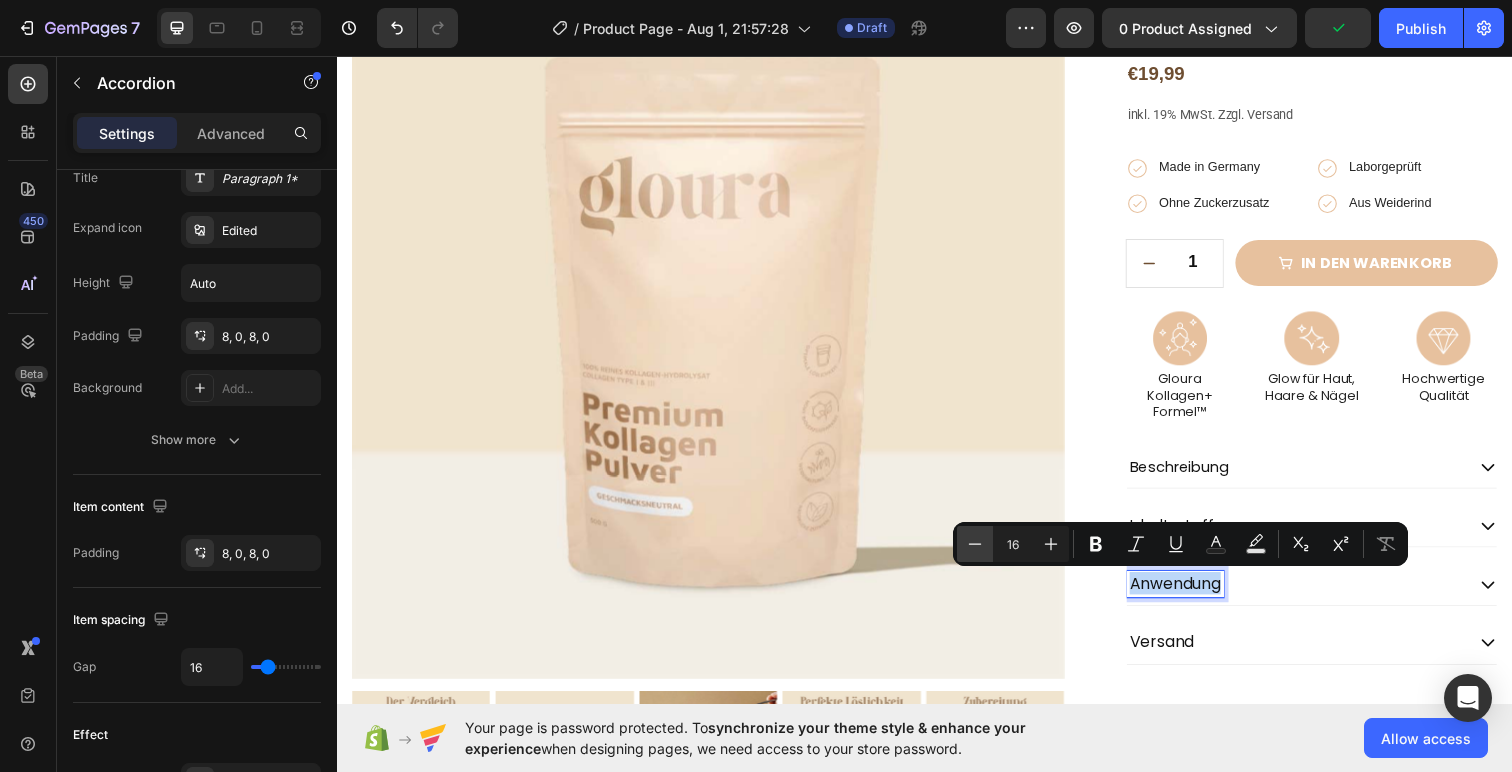 type on "15" 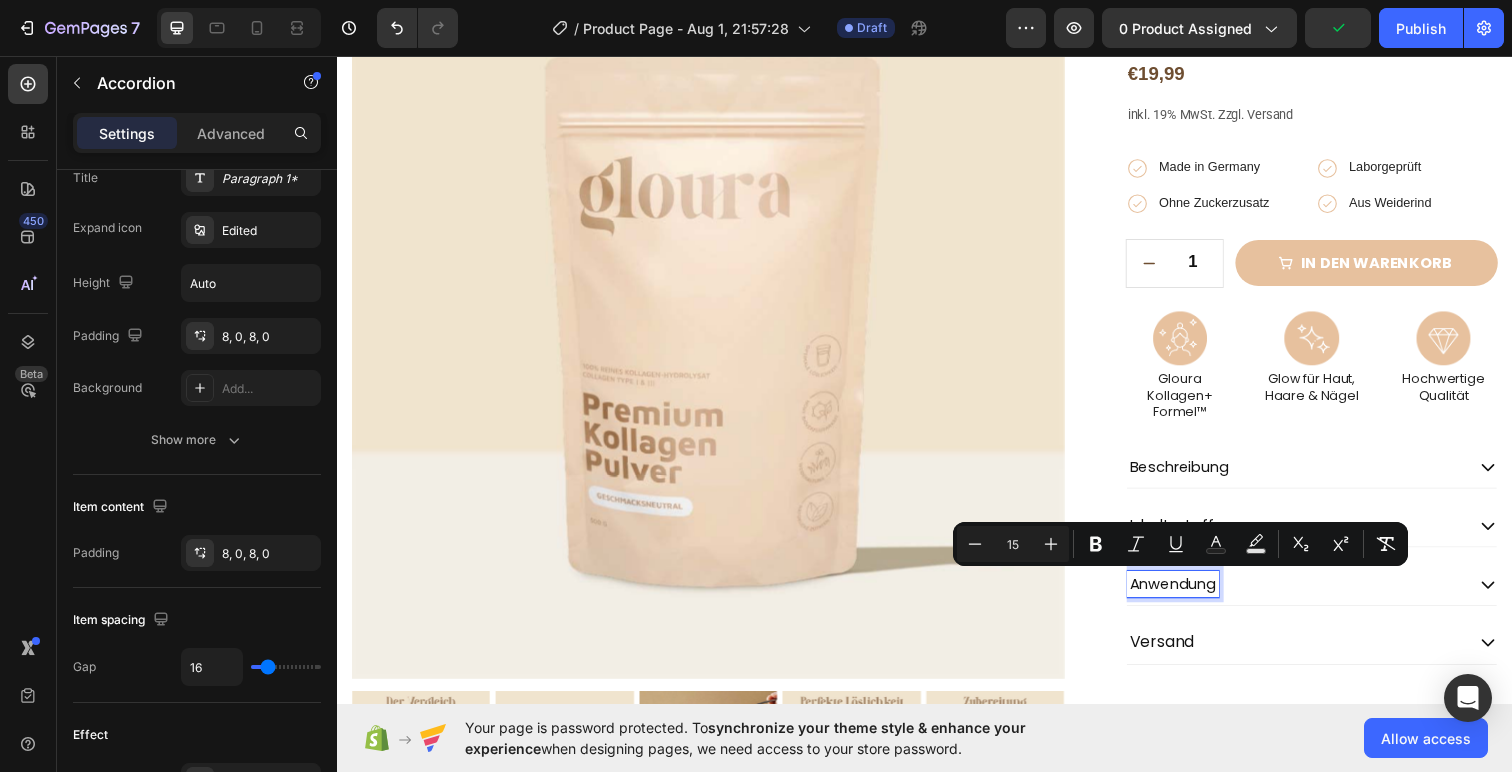 click on "Versand" at bounding box center (1179, 655) 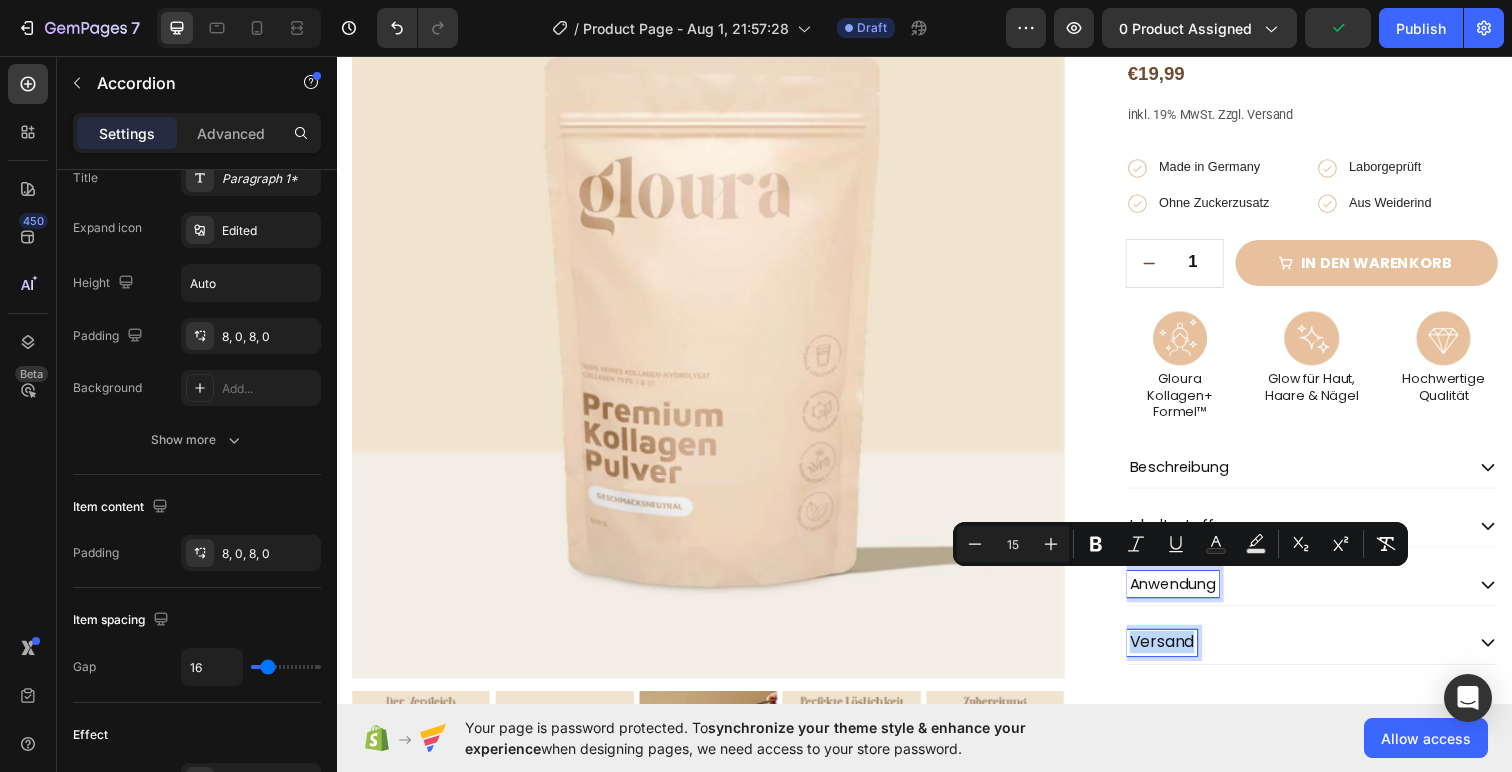 click on "Versand" at bounding box center [1179, 655] 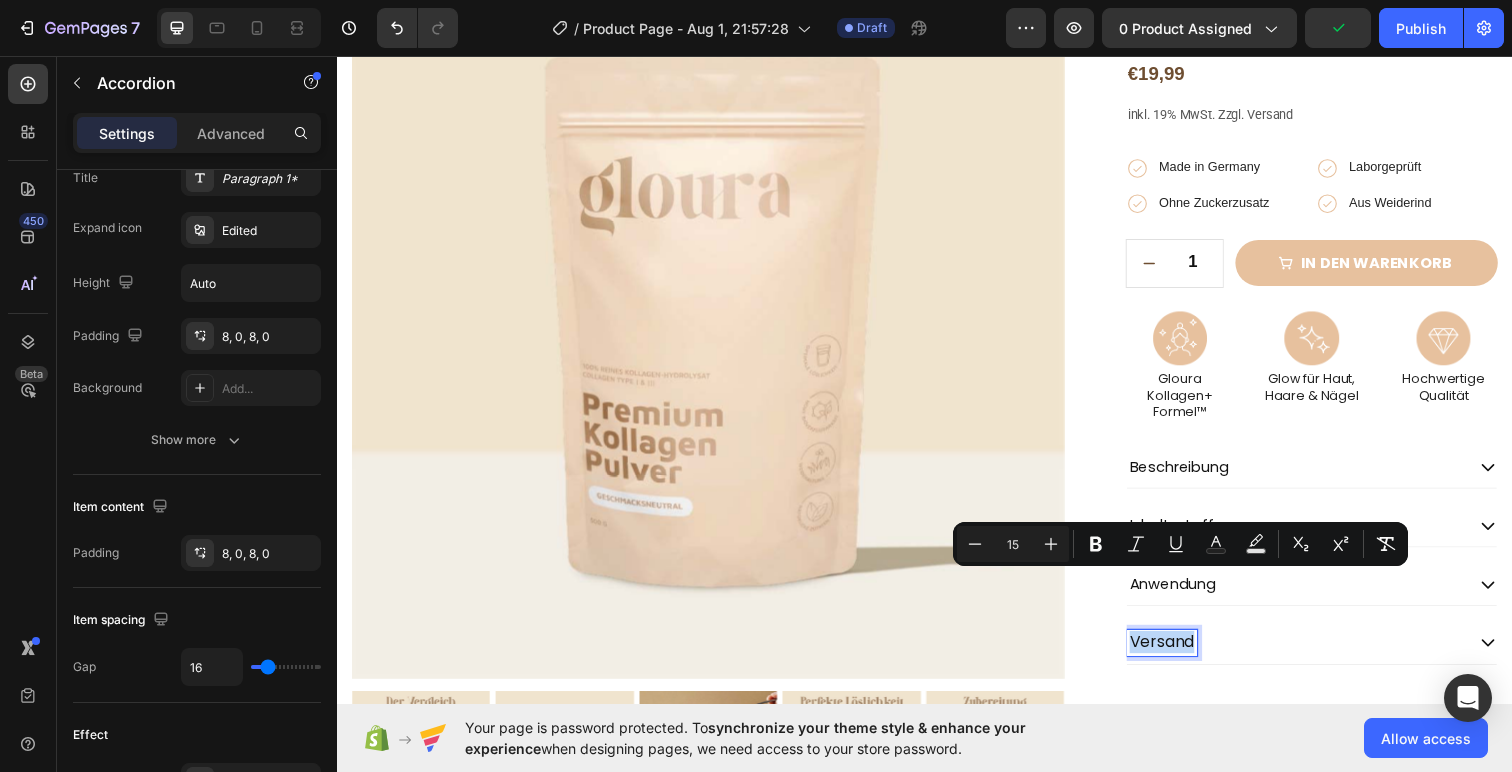 click on "Versand" at bounding box center (1179, 655) 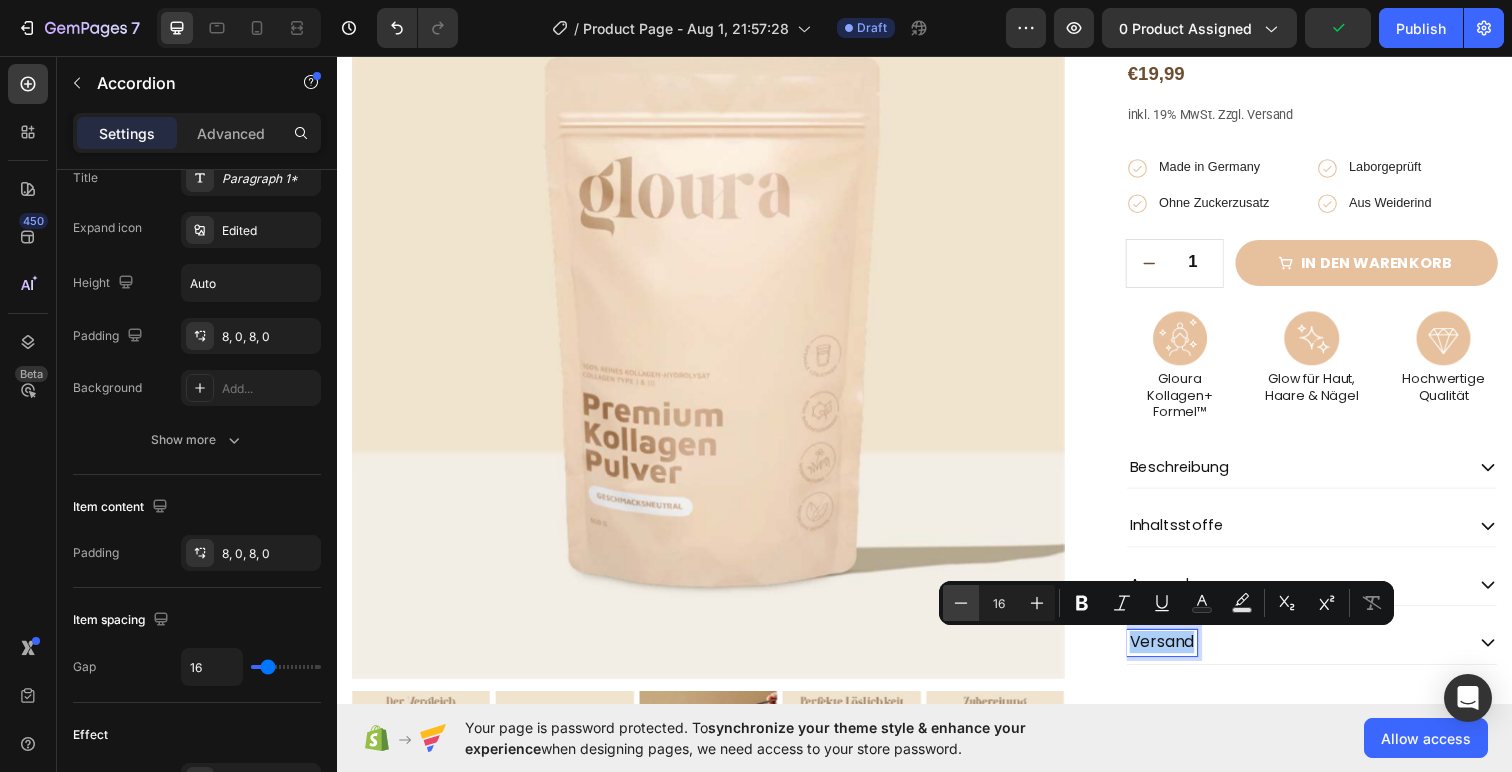 click 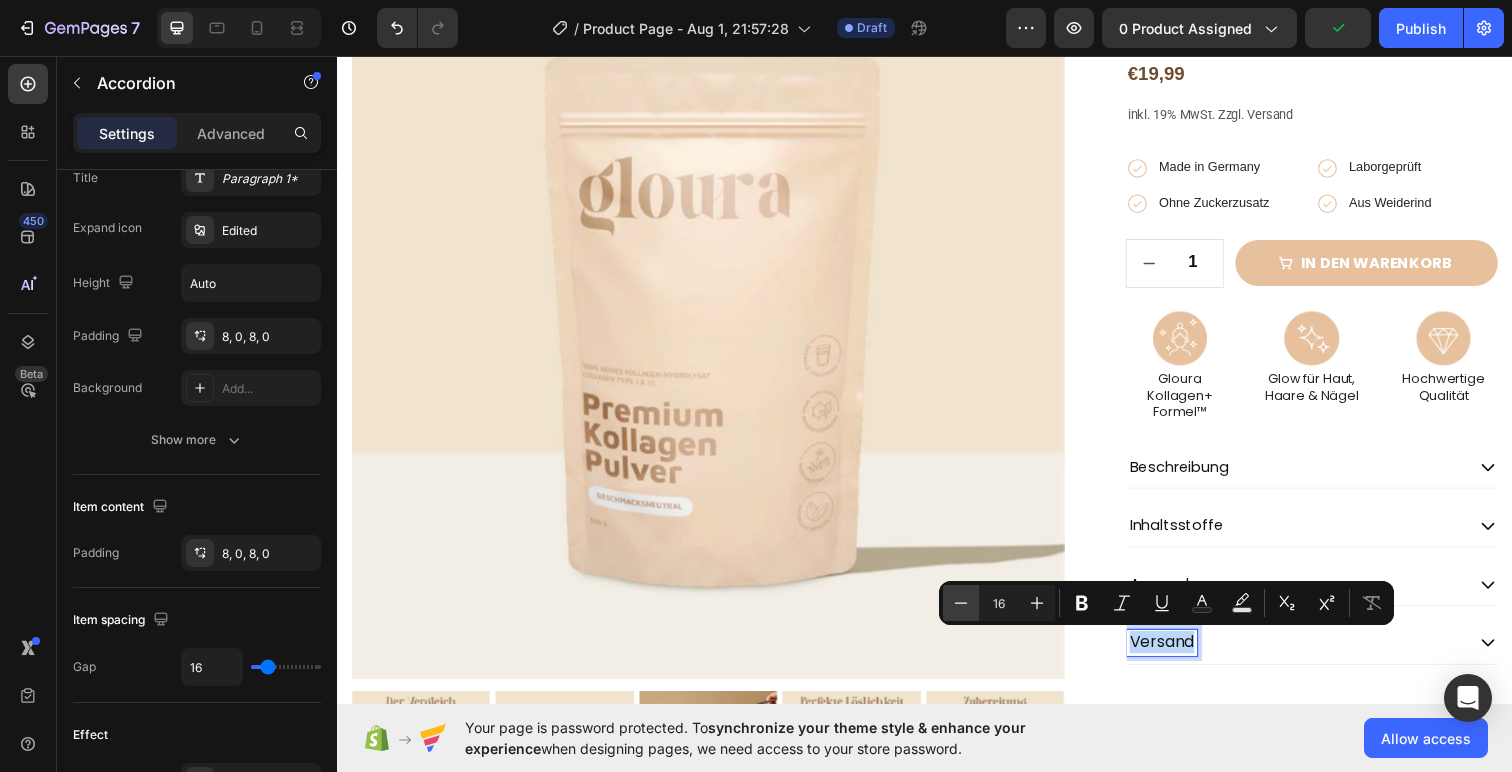 type on "15" 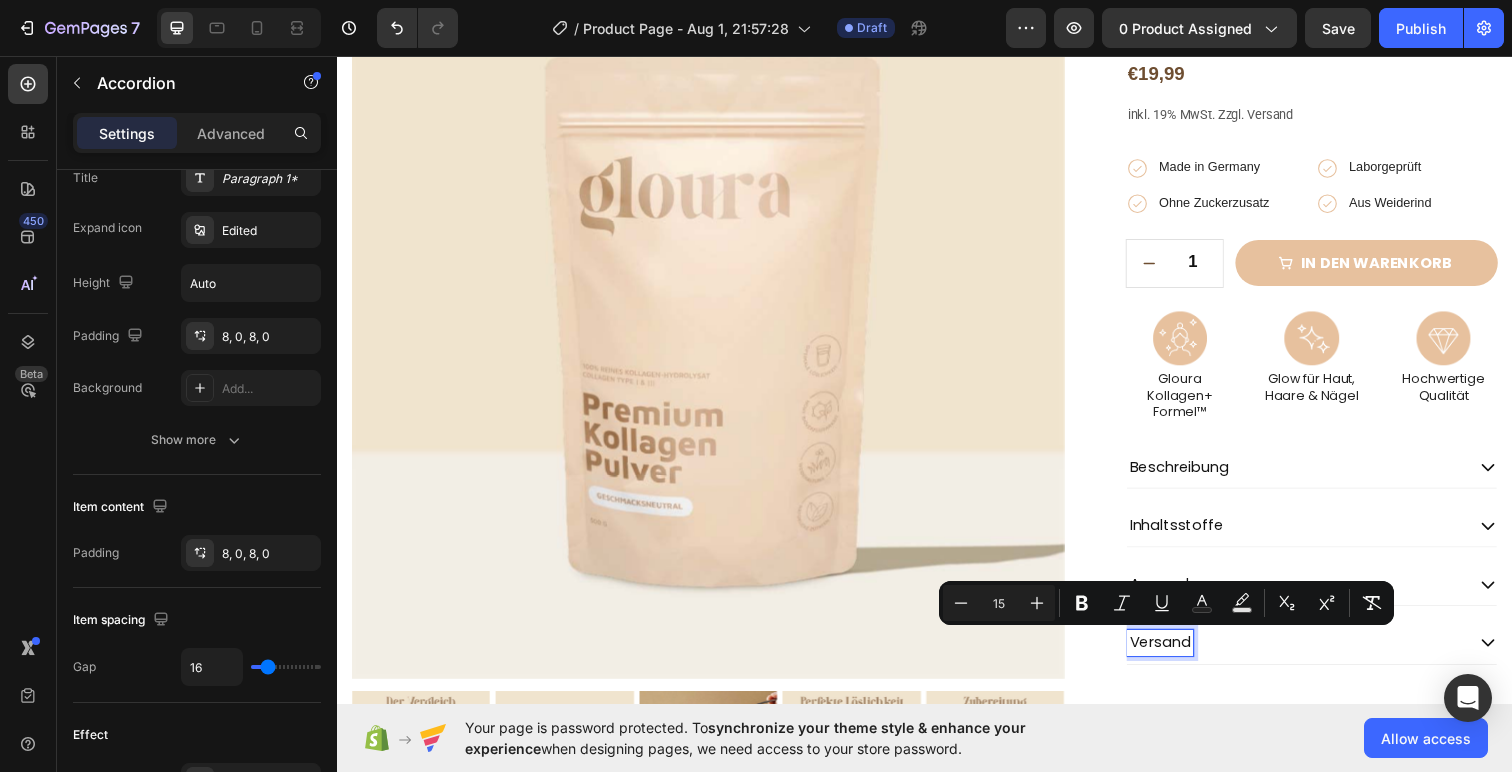 click on "Beschreibung
Inhaltsstoffe
Anwendung
Versand" at bounding box center (1332, 566) 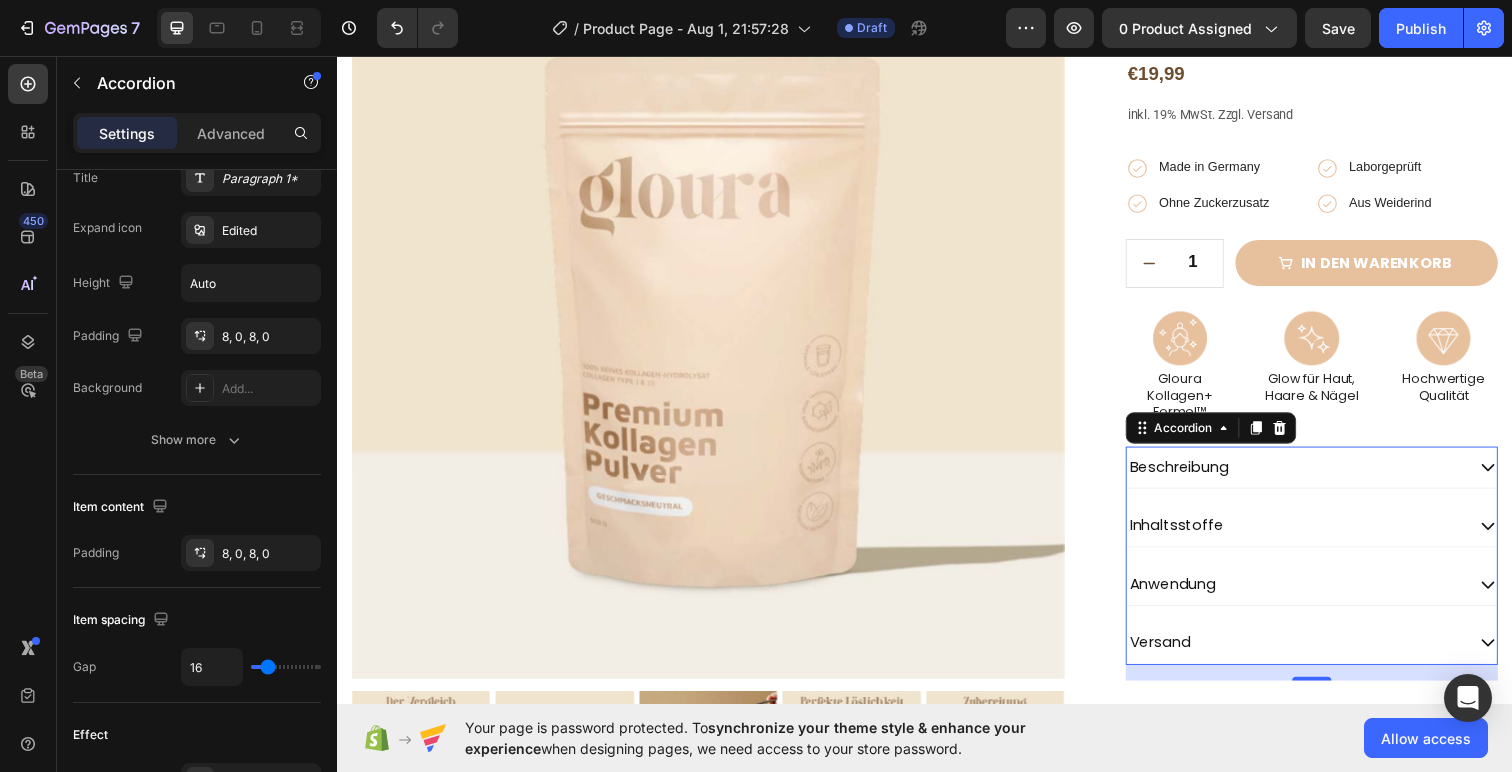 click 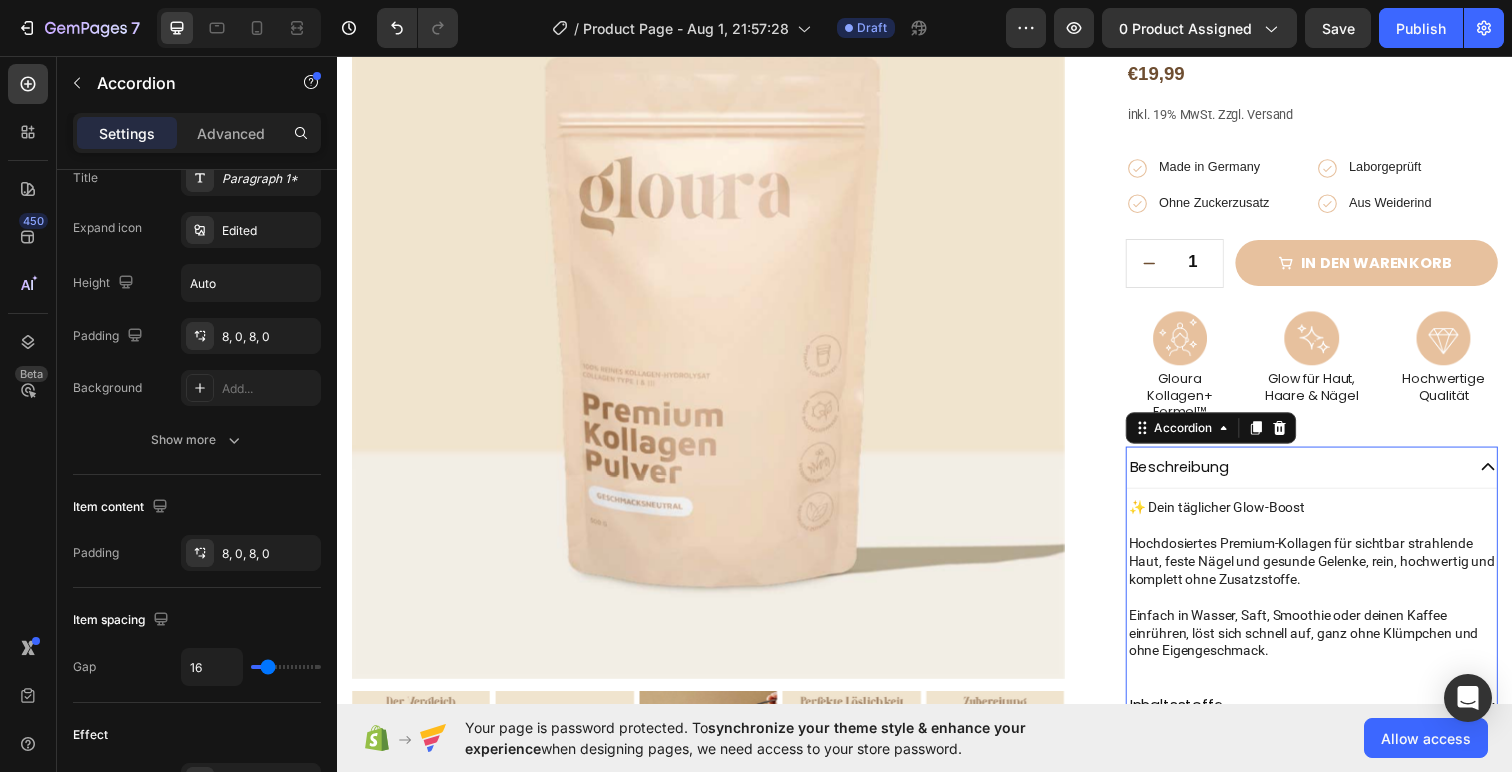 click 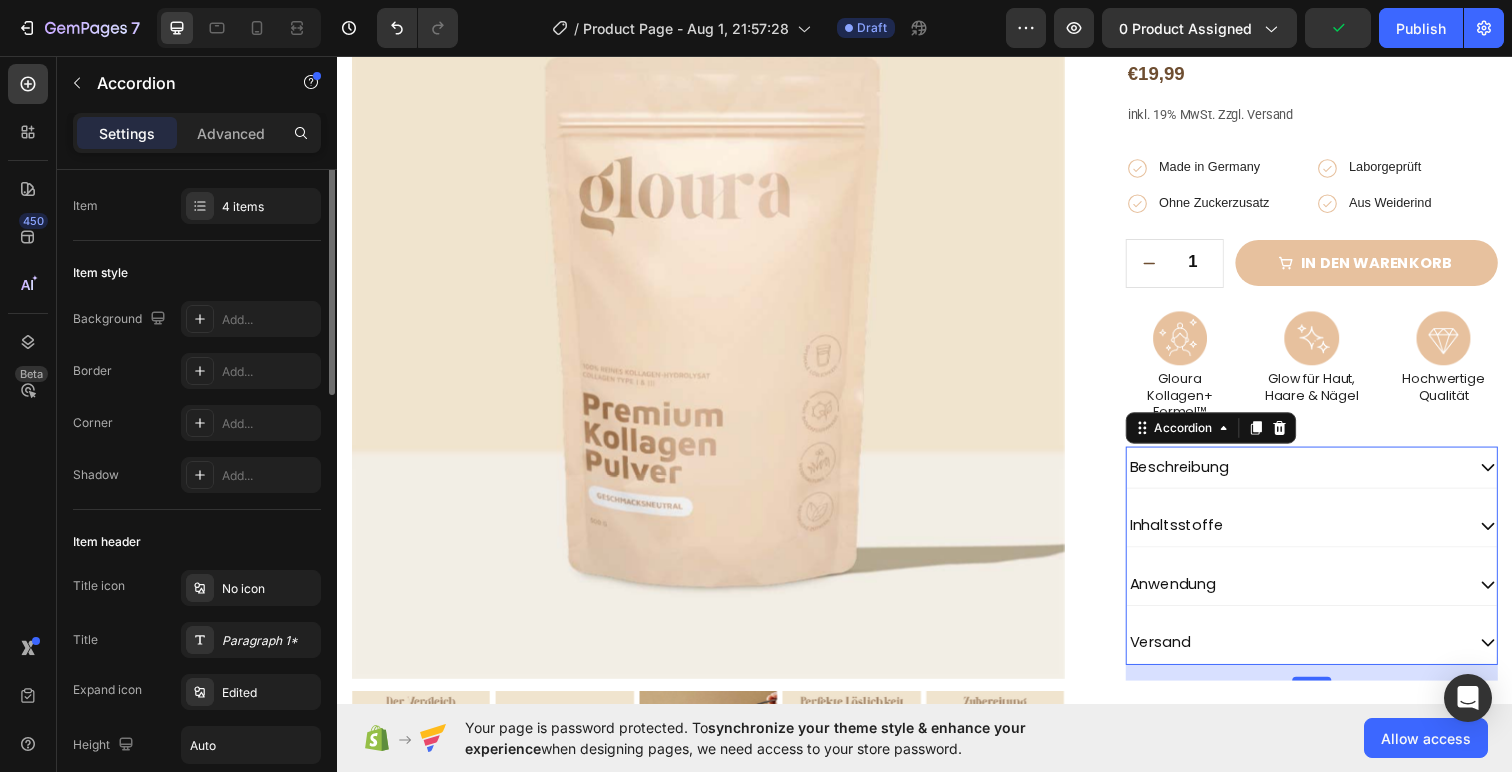 scroll, scrollTop: 0, scrollLeft: 0, axis: both 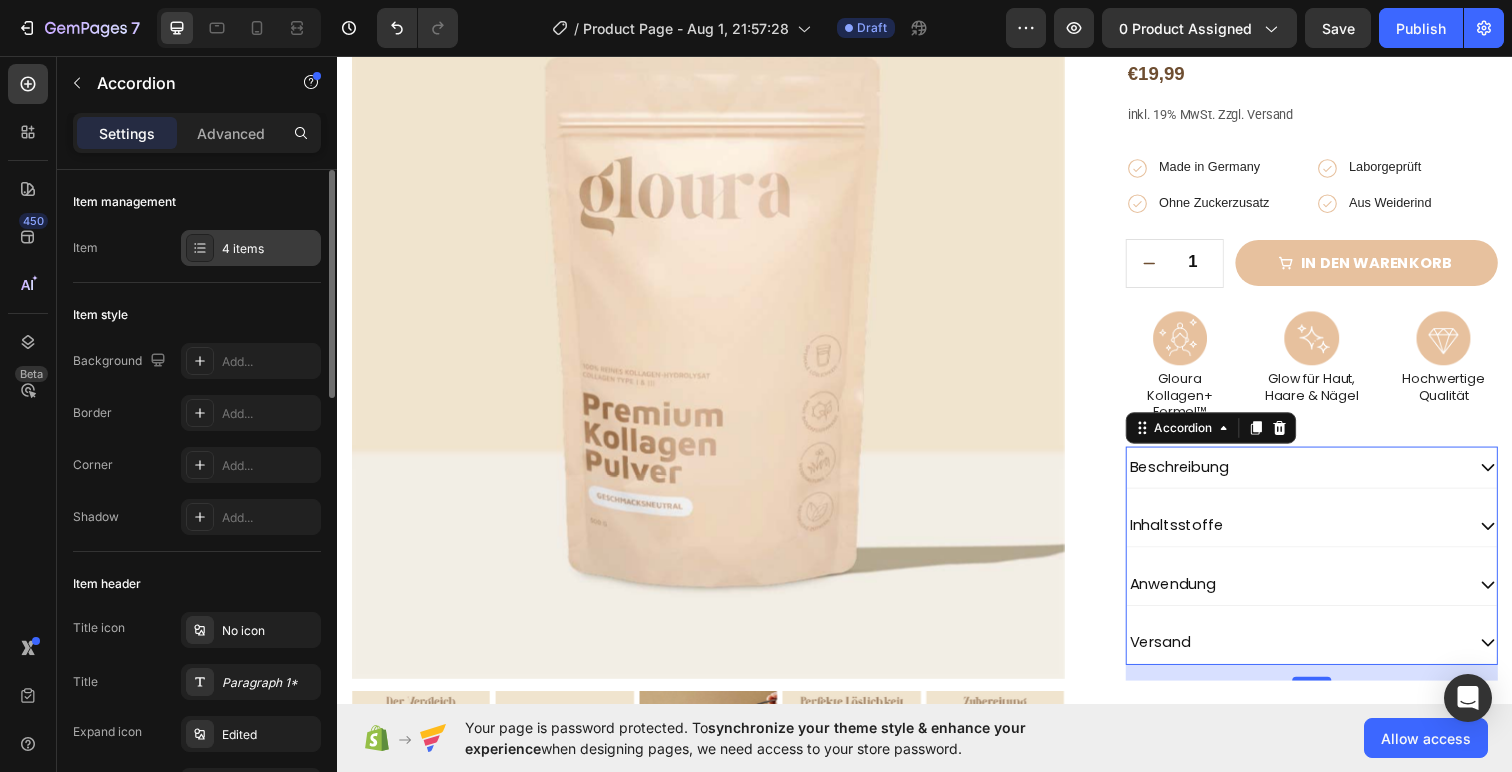 click on "4 items" at bounding box center [269, 249] 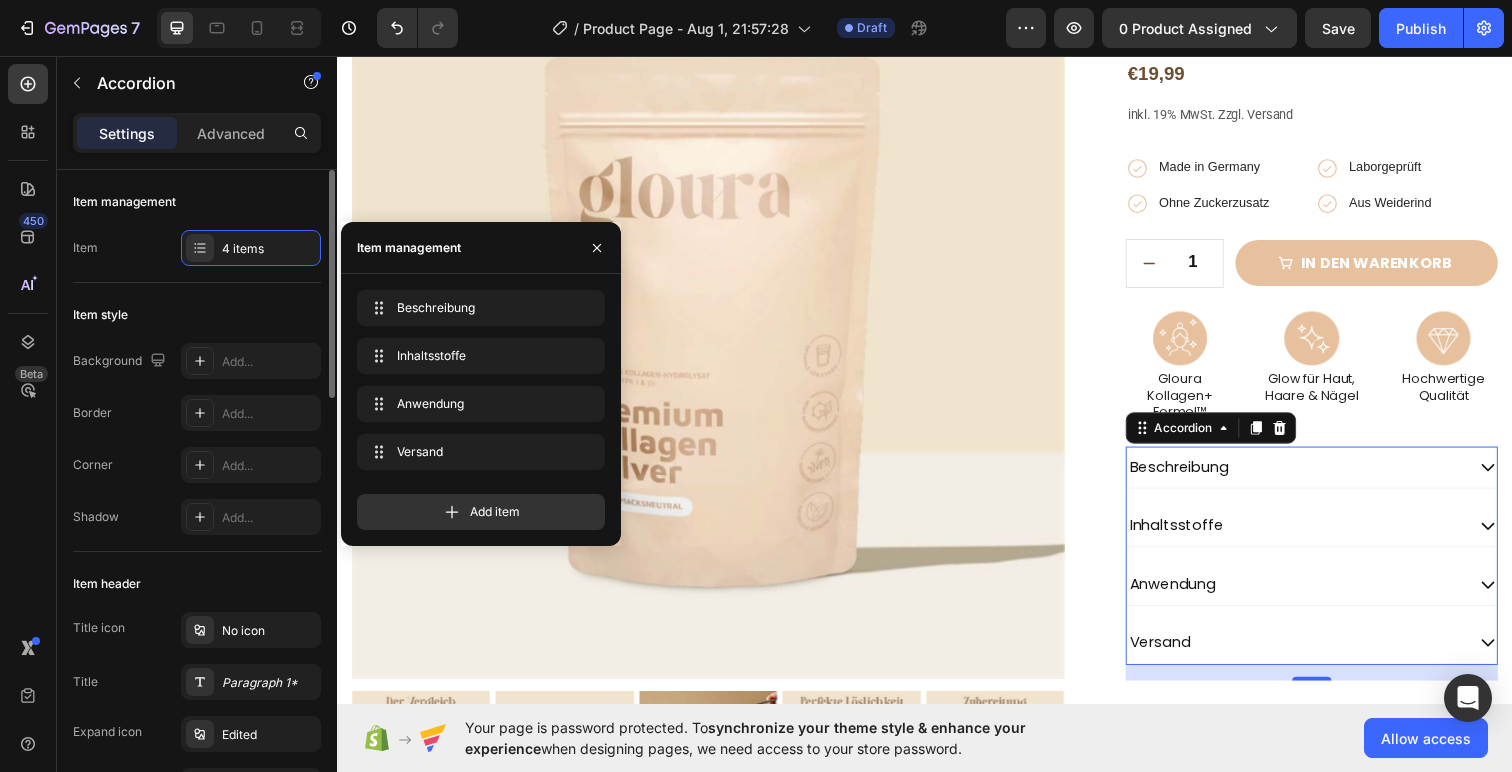 click on "Item style" at bounding box center (197, 315) 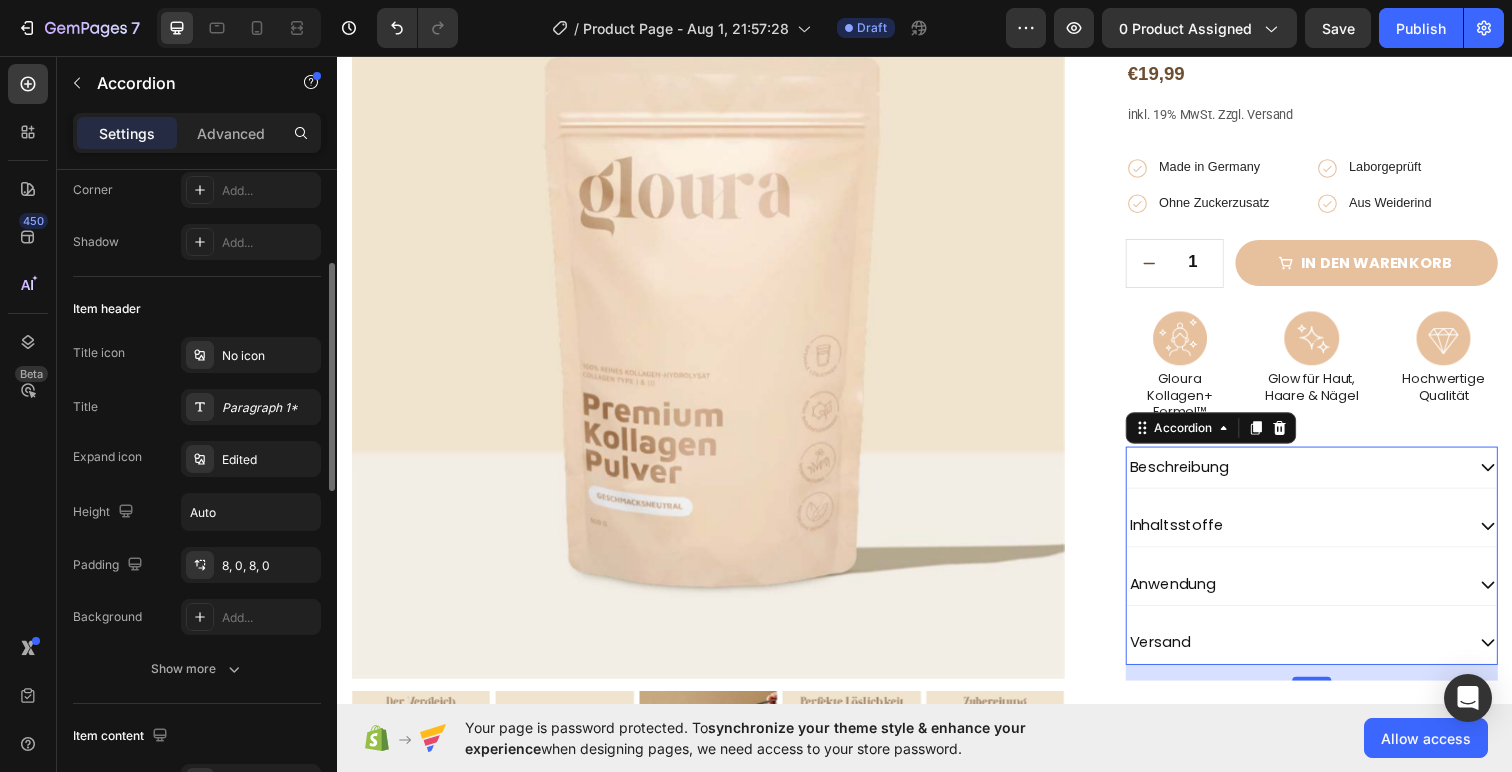 scroll, scrollTop: 276, scrollLeft: 0, axis: vertical 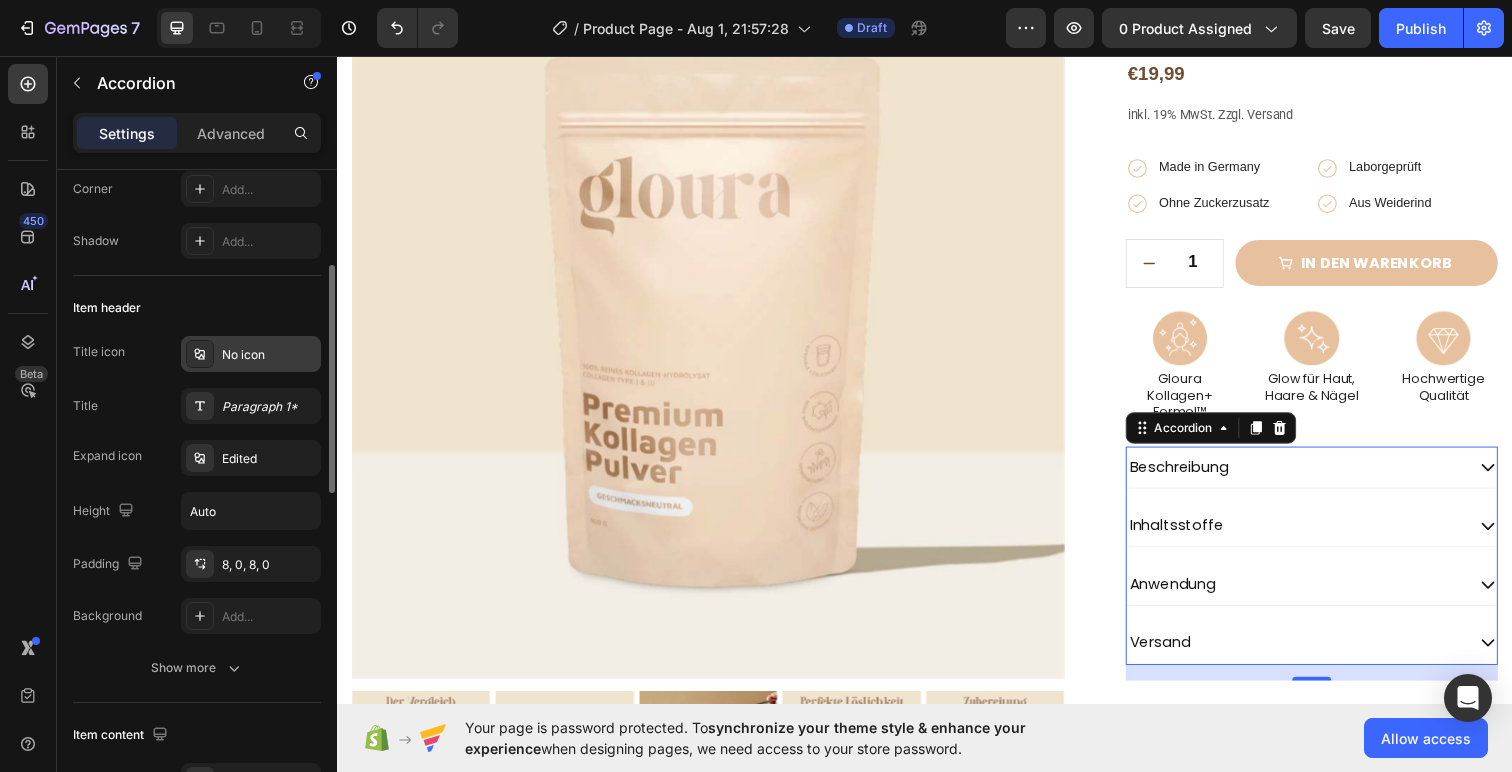 click 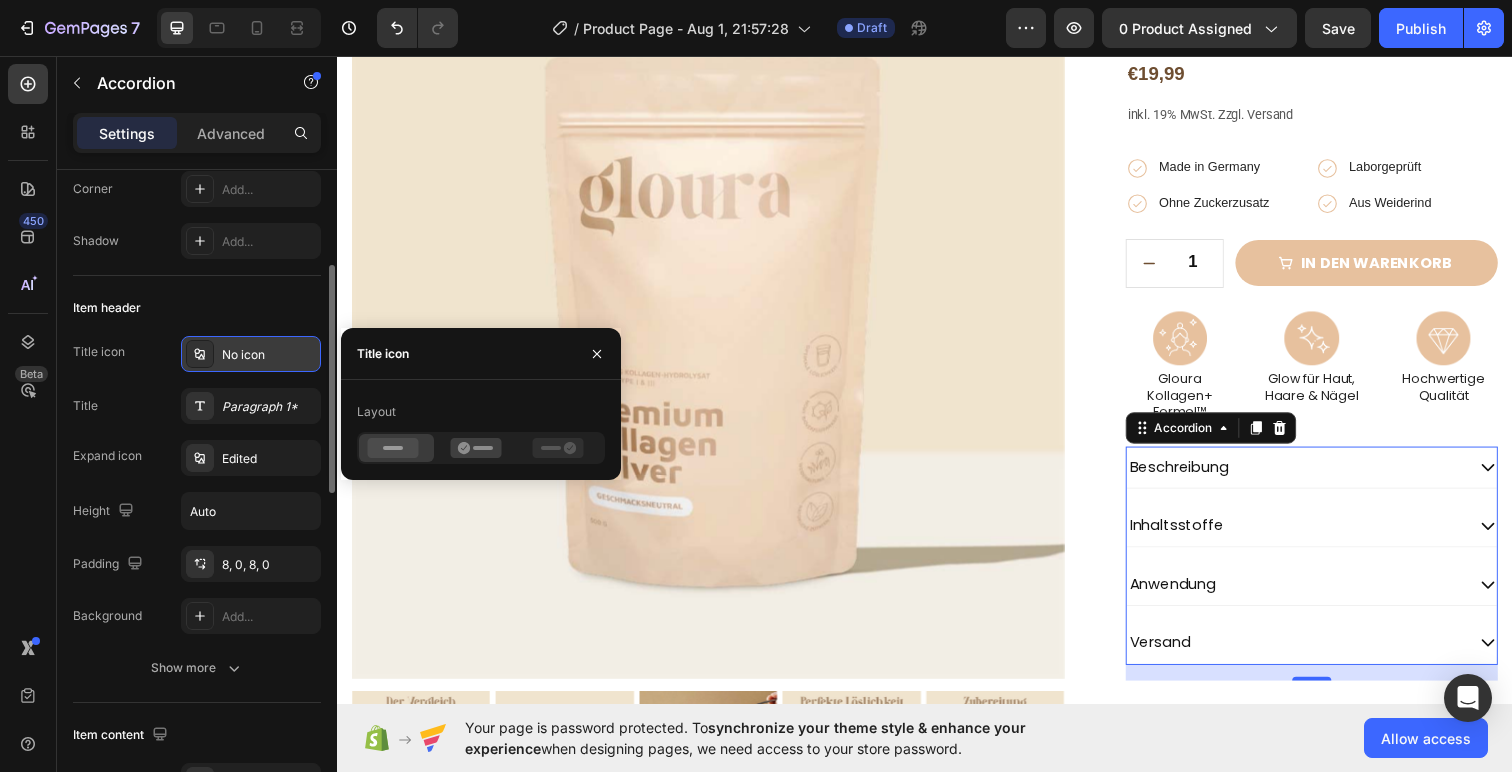 click on "No icon" at bounding box center (269, 355) 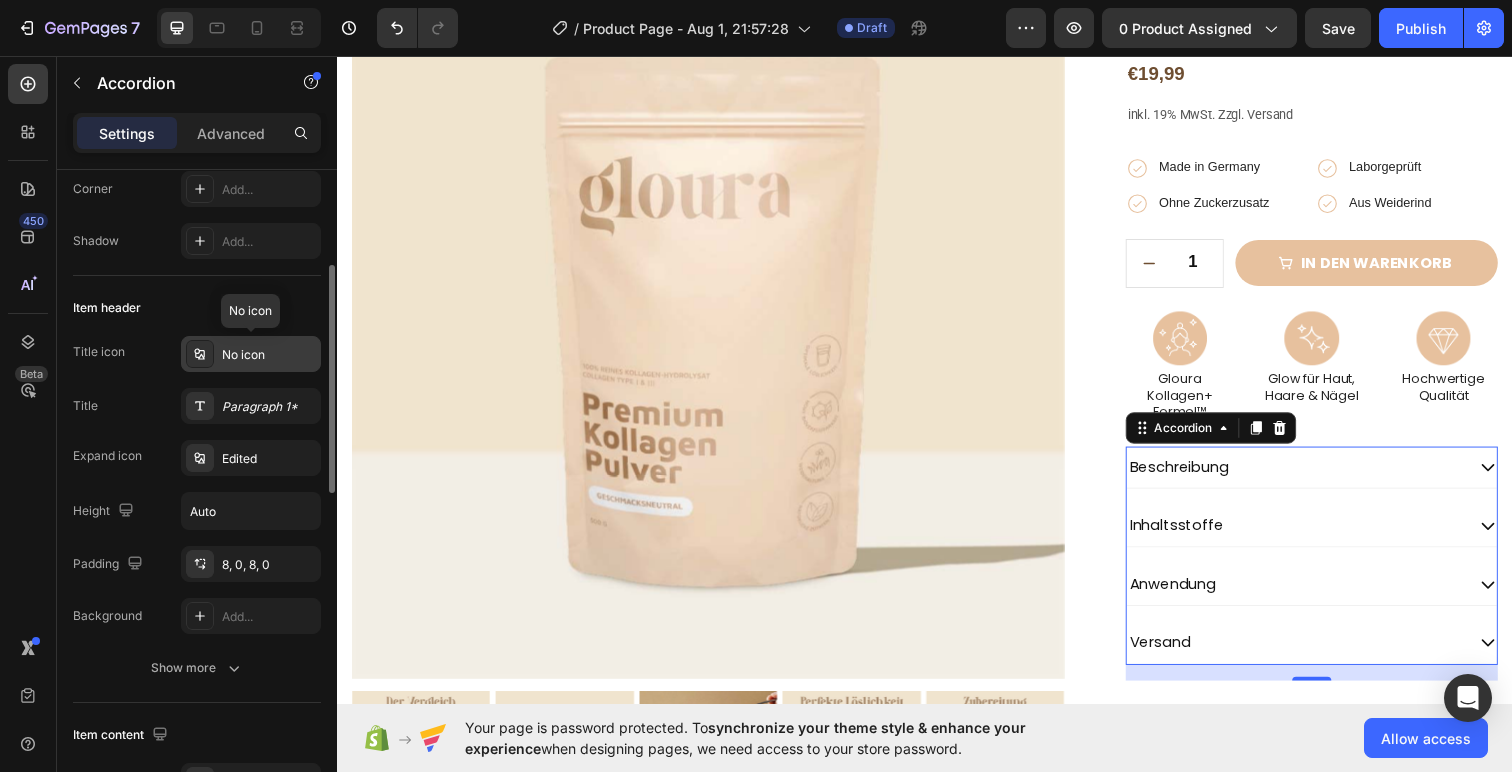 click on "No icon" at bounding box center [269, 355] 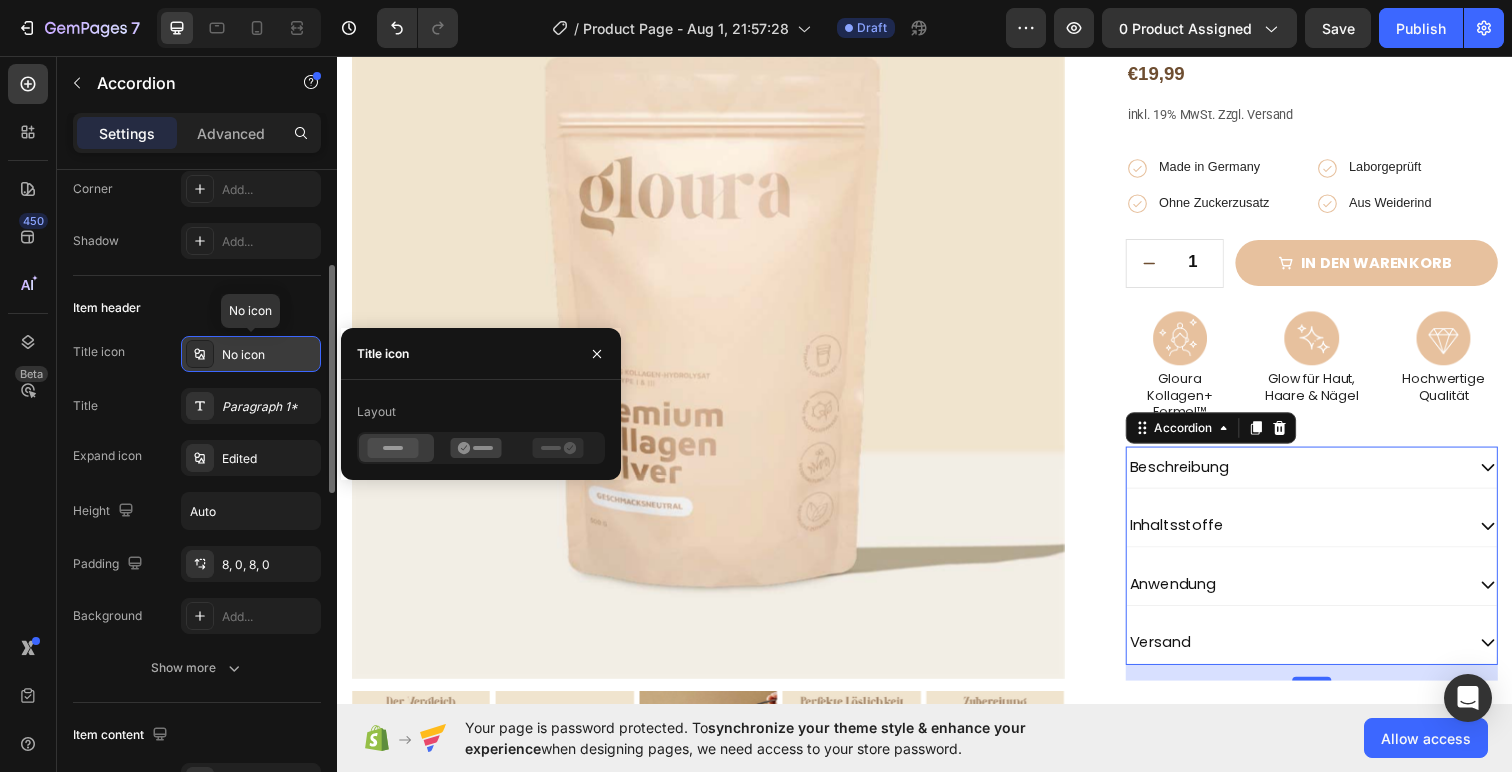 click 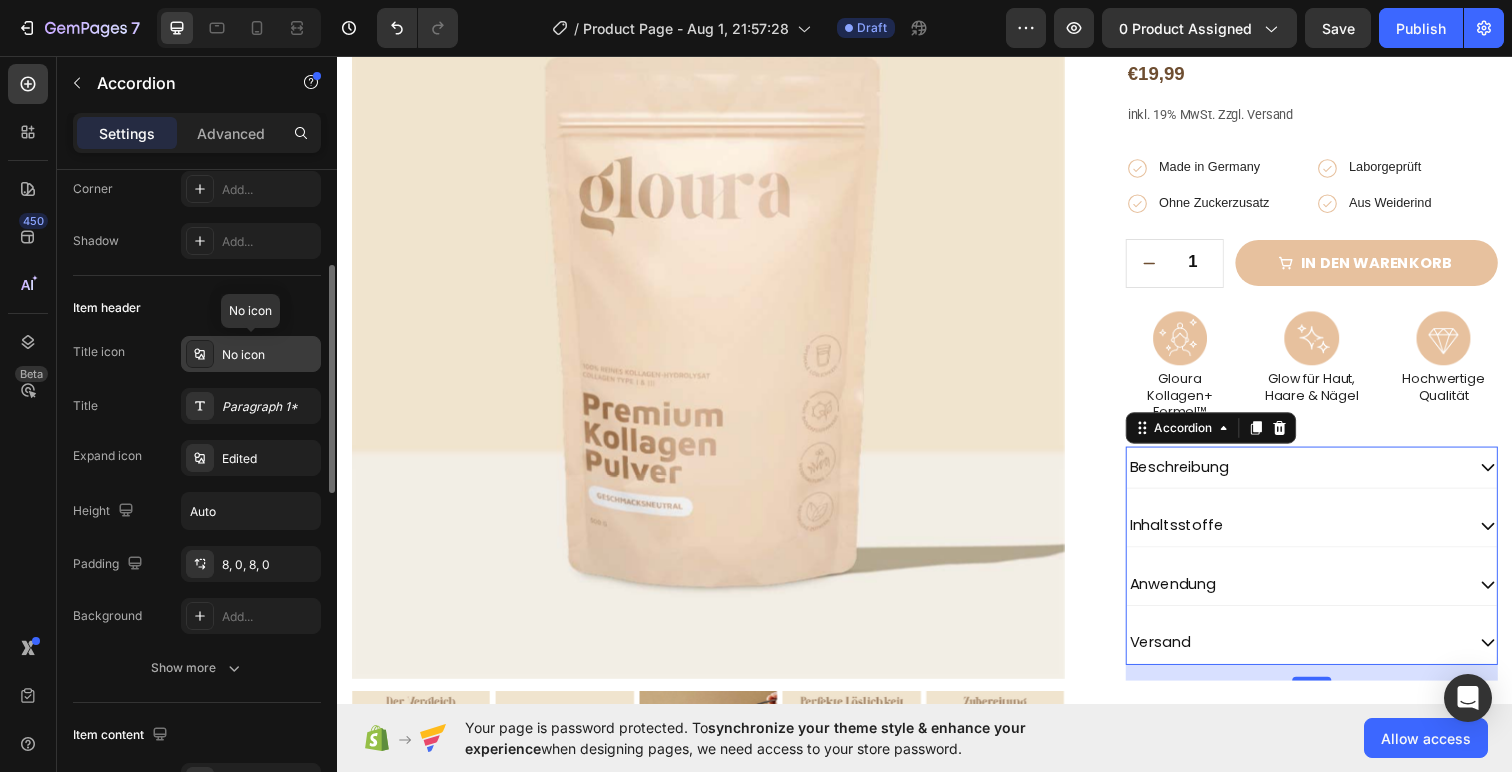 click 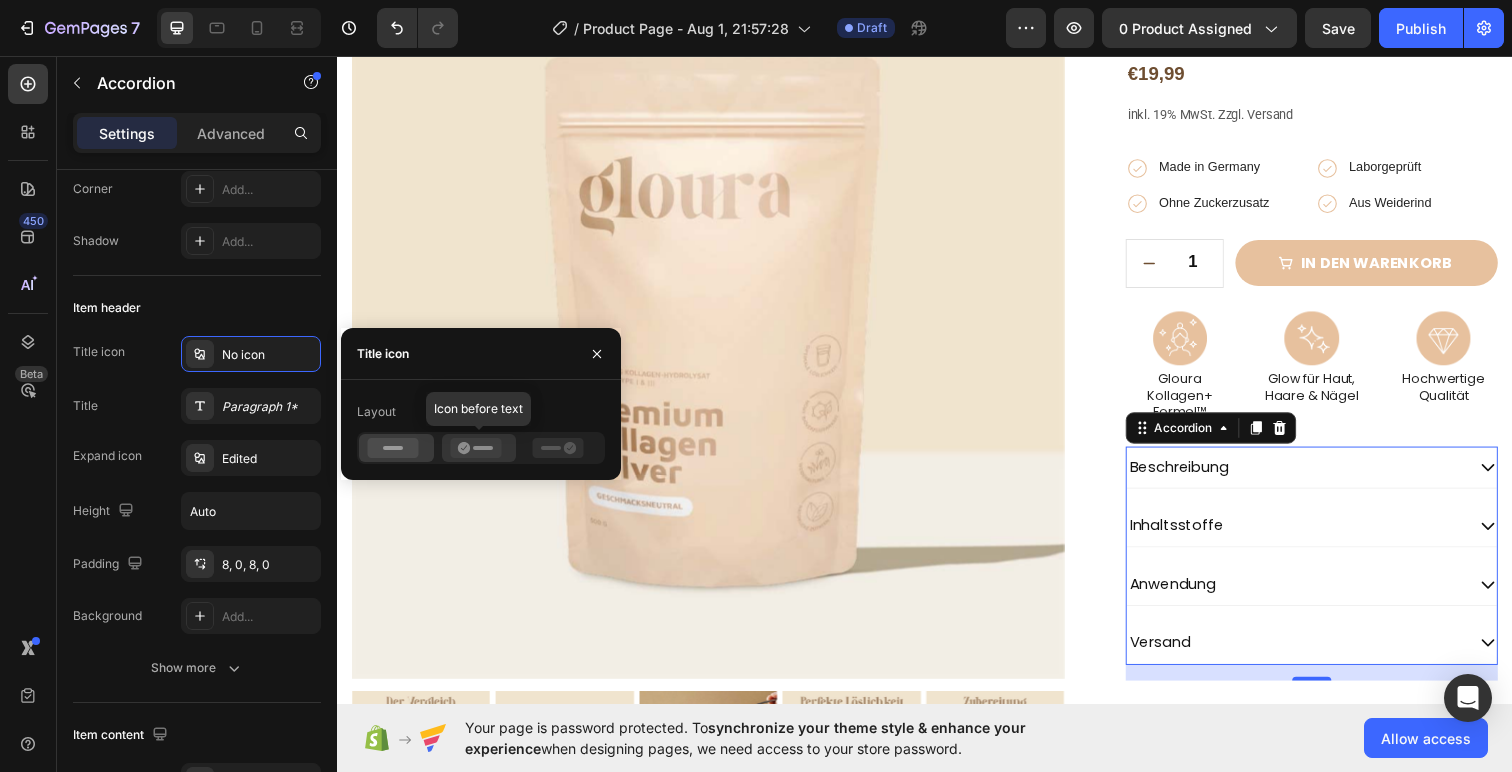 click 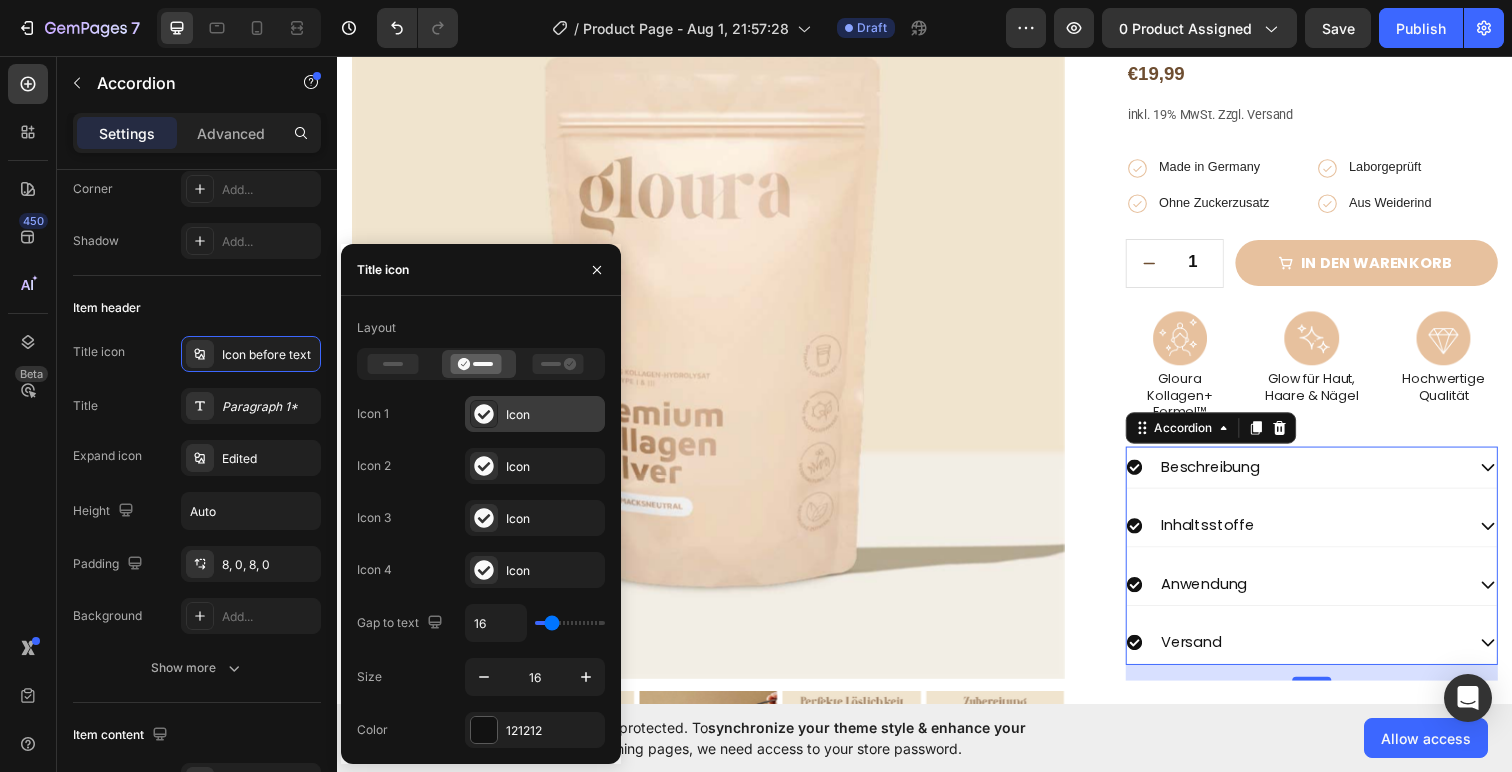click 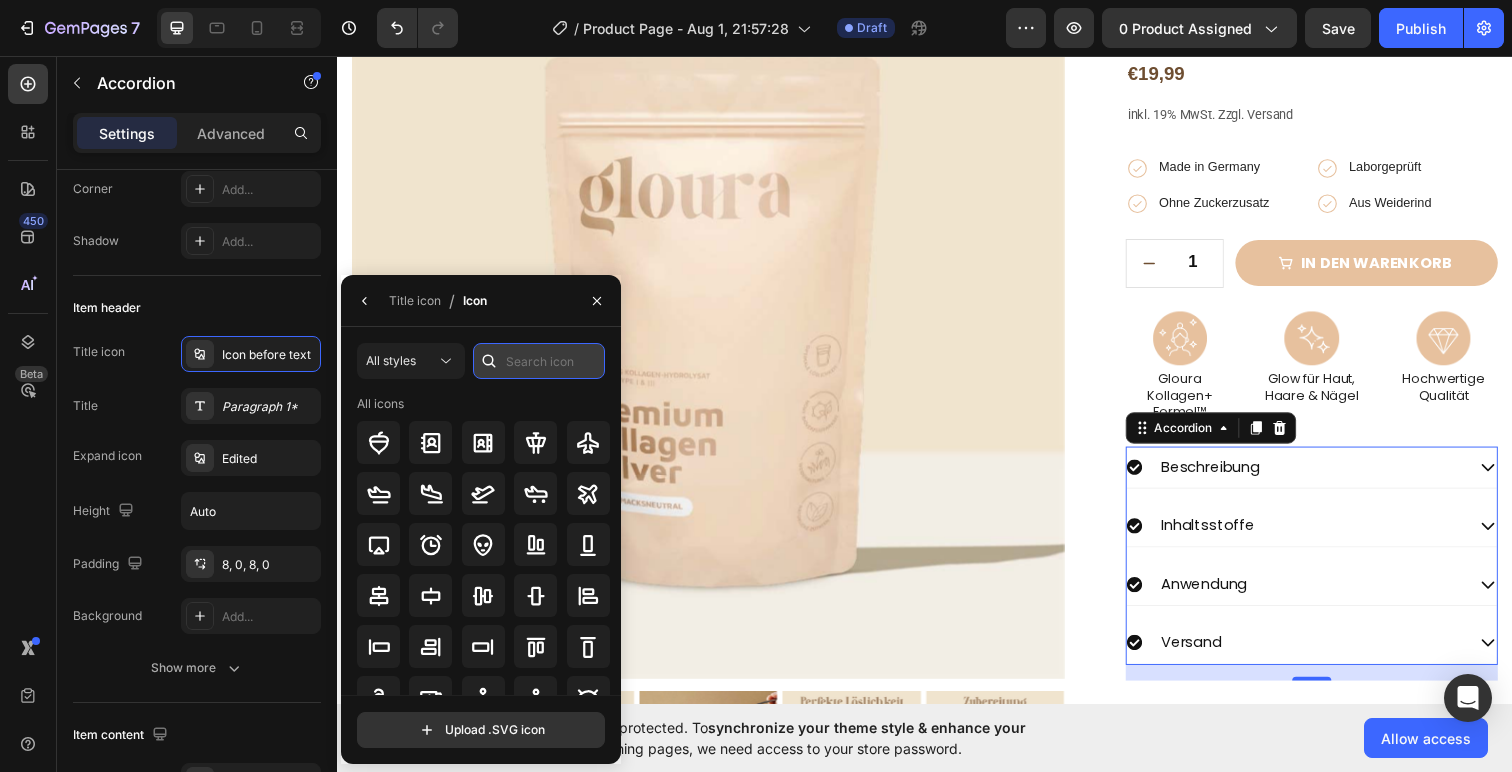 click at bounding box center [539, 361] 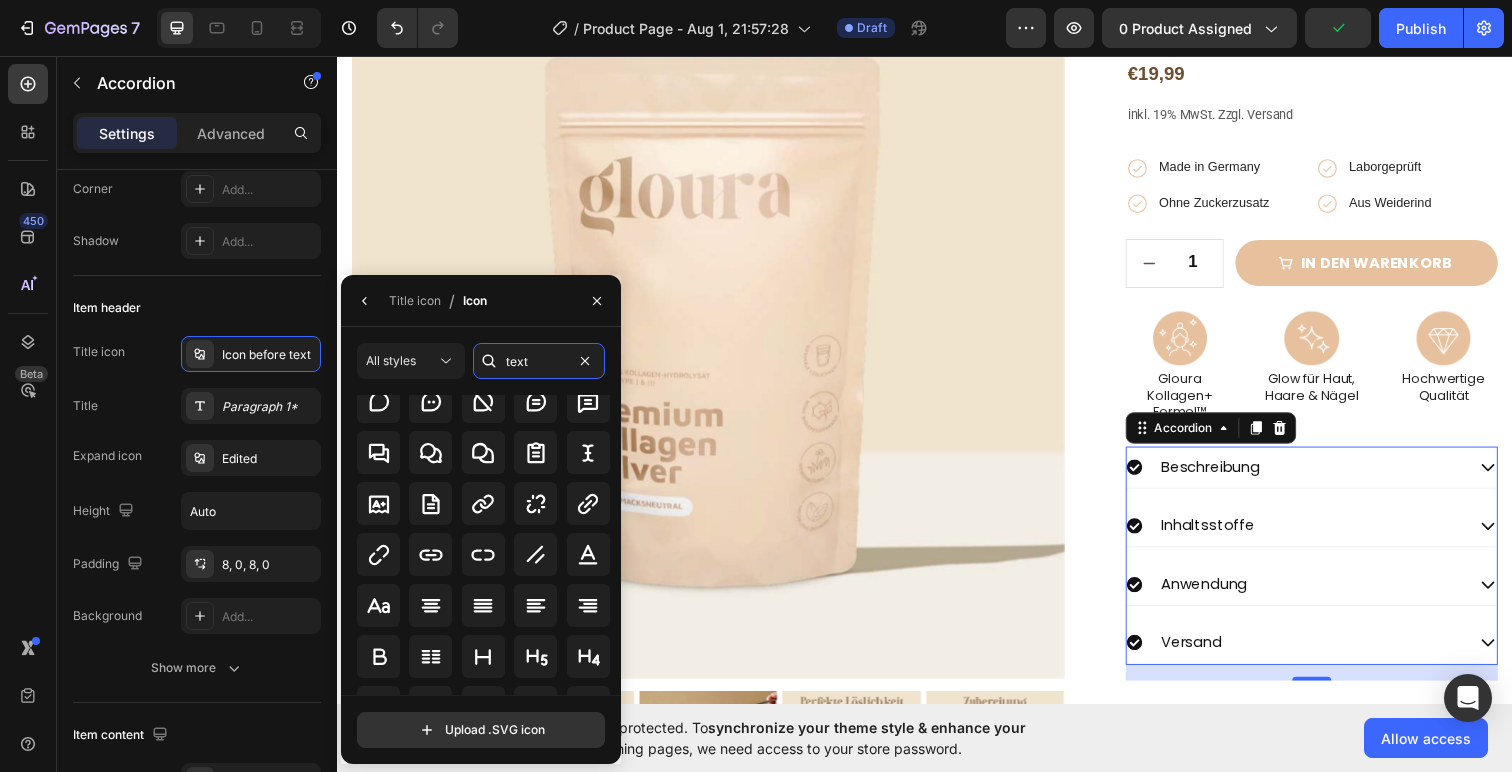 scroll, scrollTop: 220, scrollLeft: 0, axis: vertical 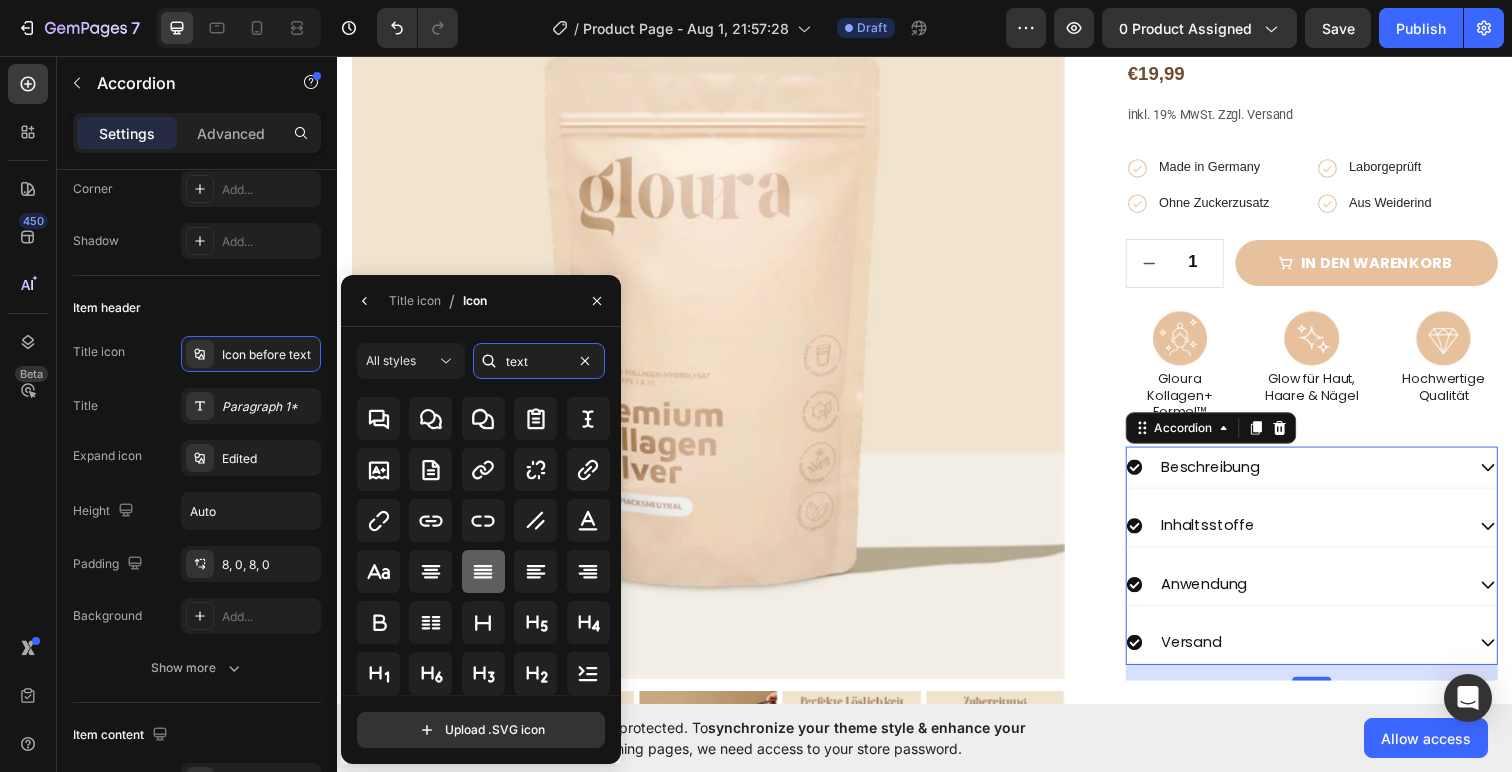 type on "text" 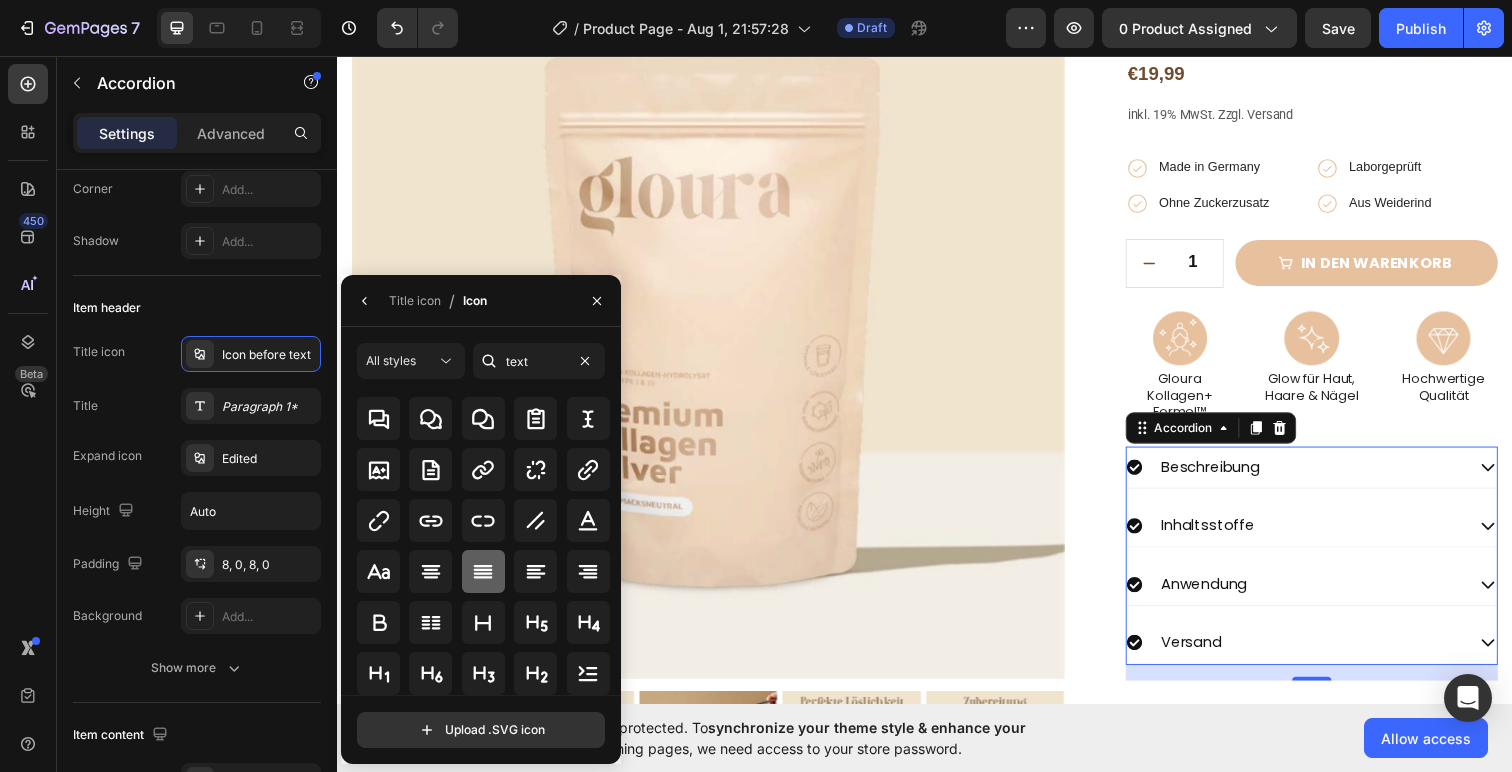 click 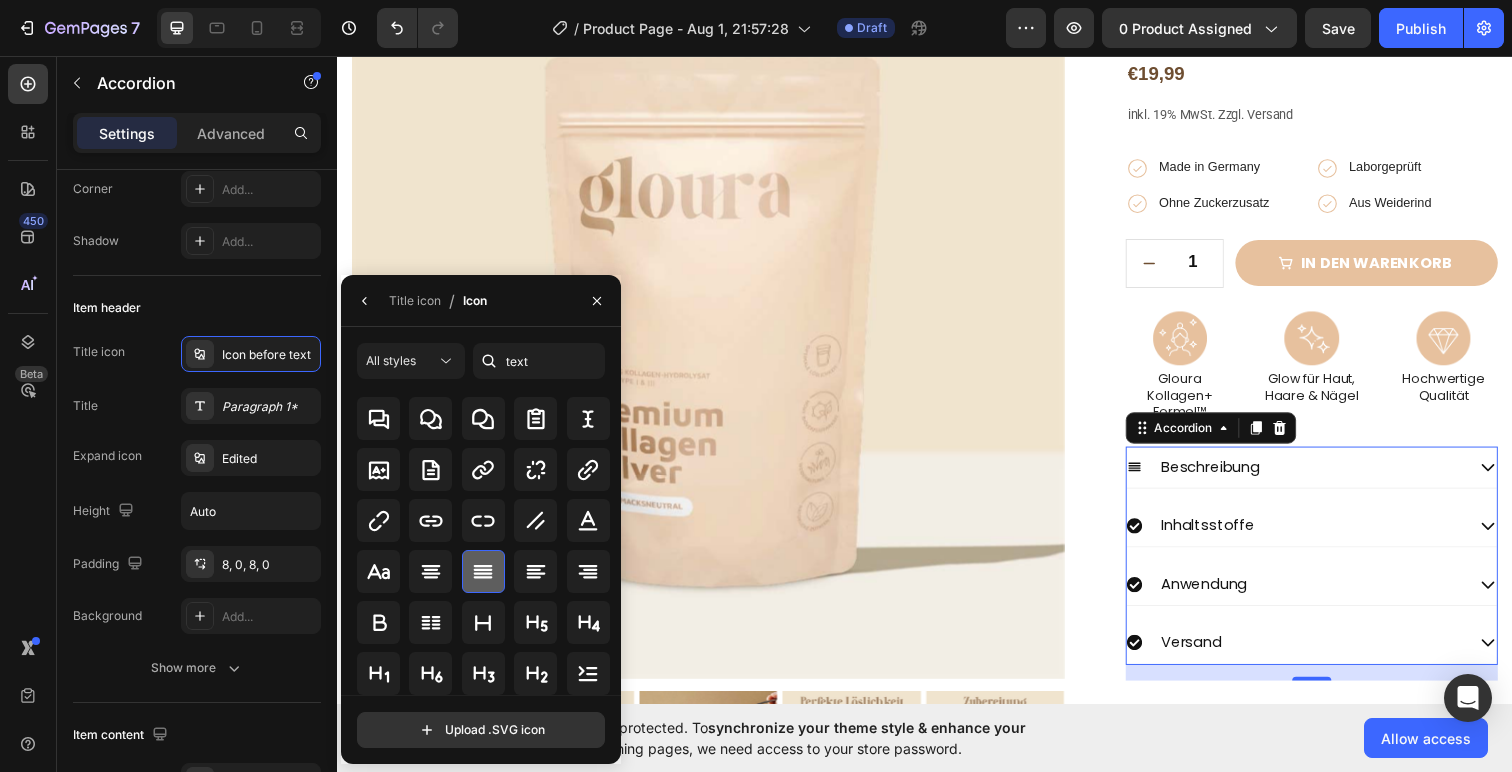 scroll, scrollTop: 0, scrollLeft: 0, axis: both 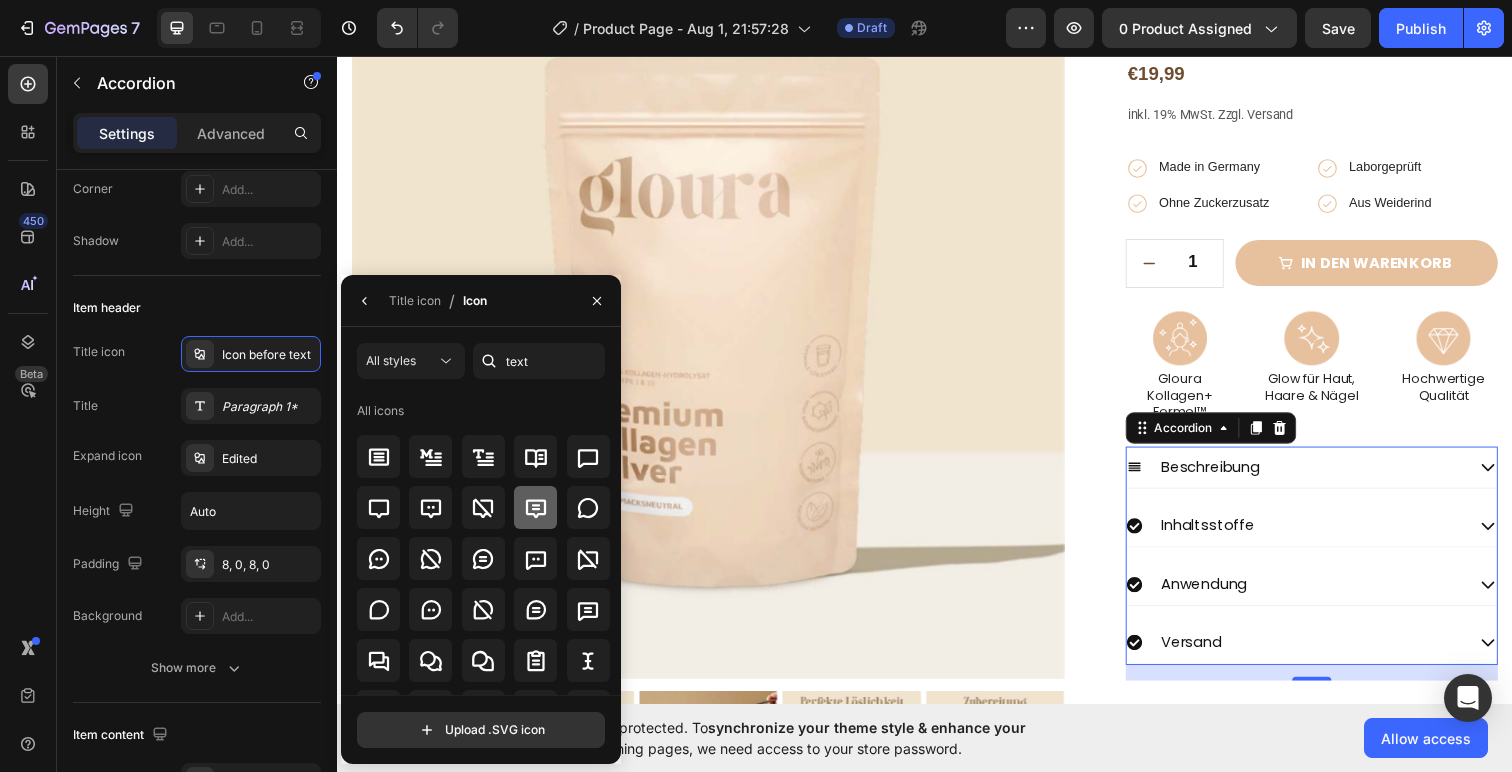 click 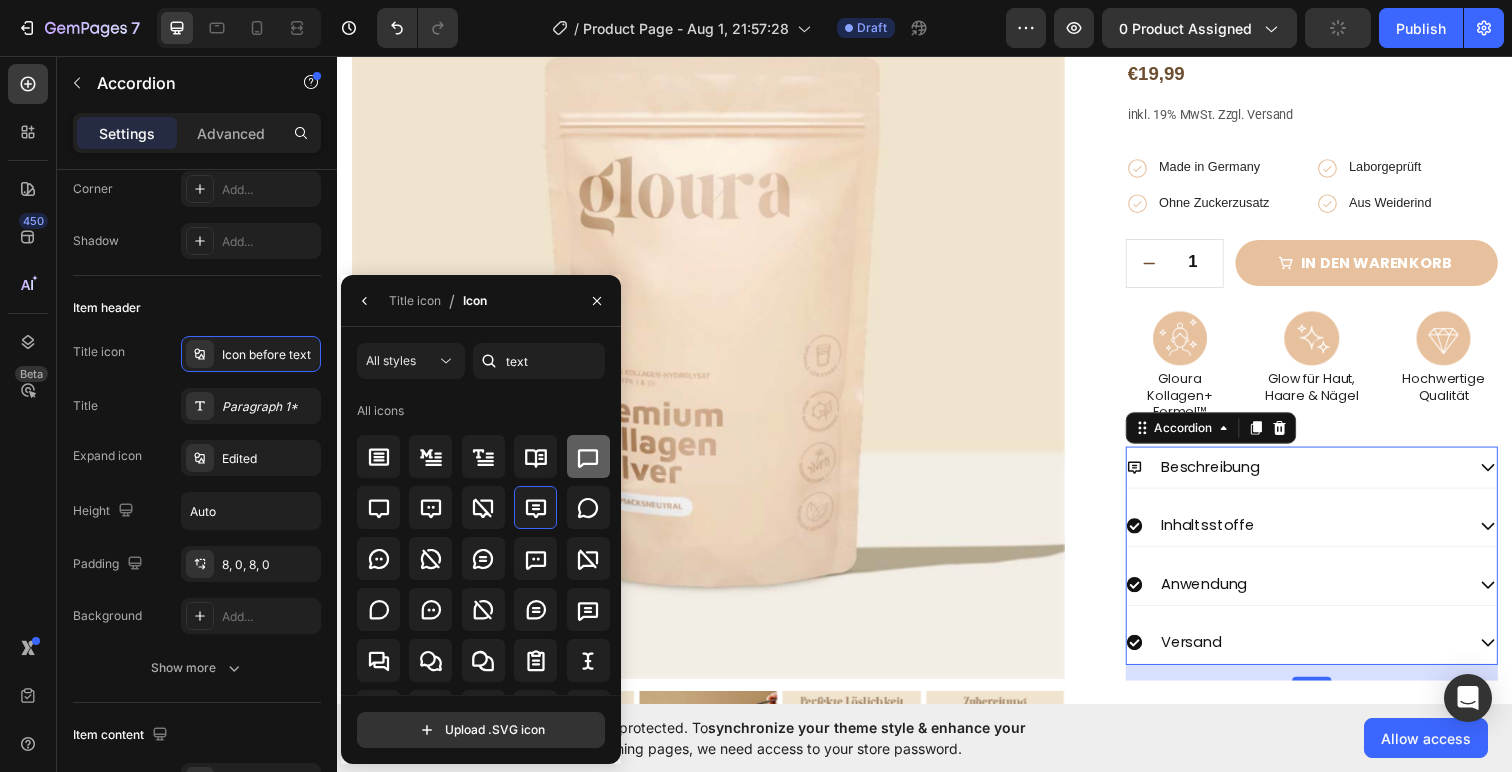 click 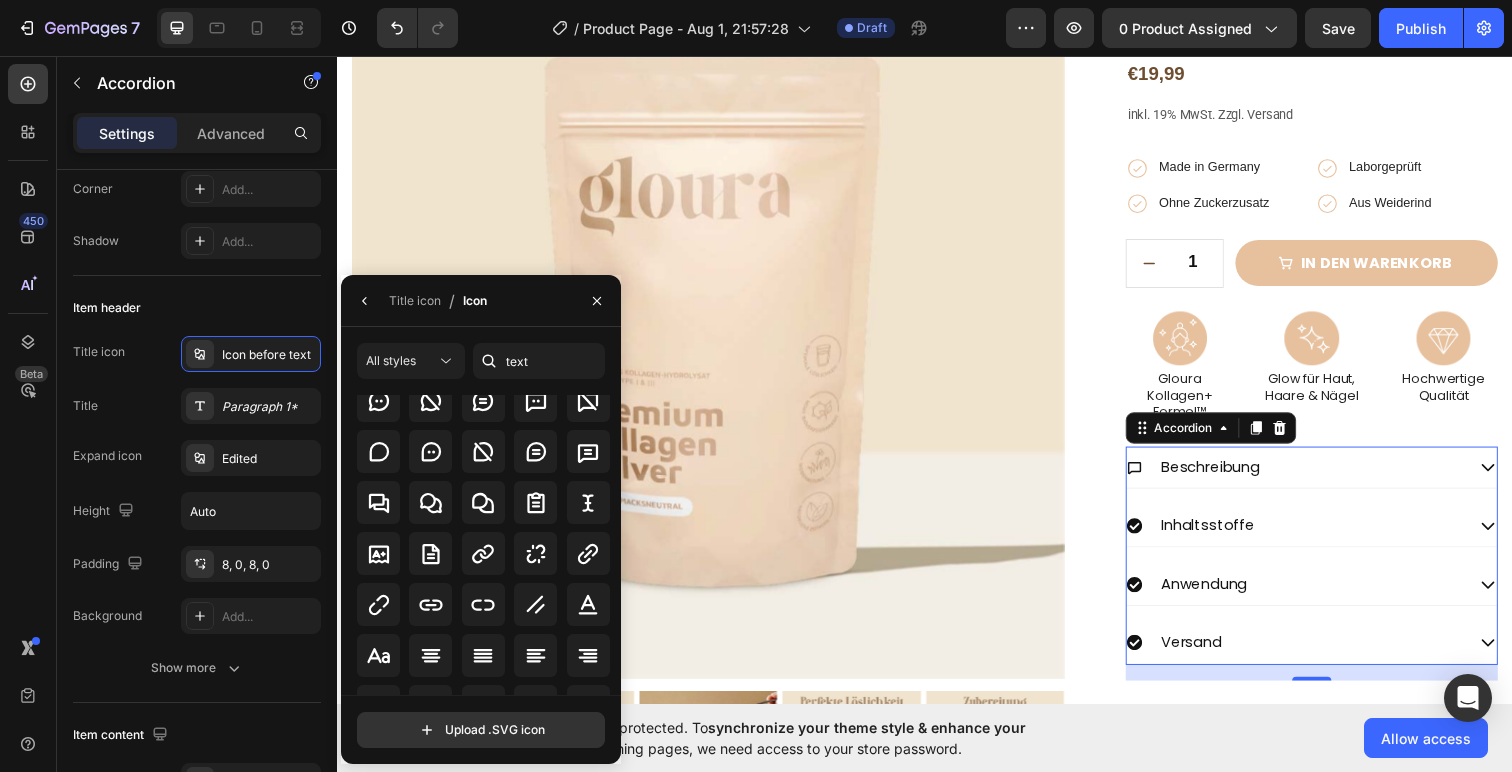 scroll, scrollTop: 0, scrollLeft: 0, axis: both 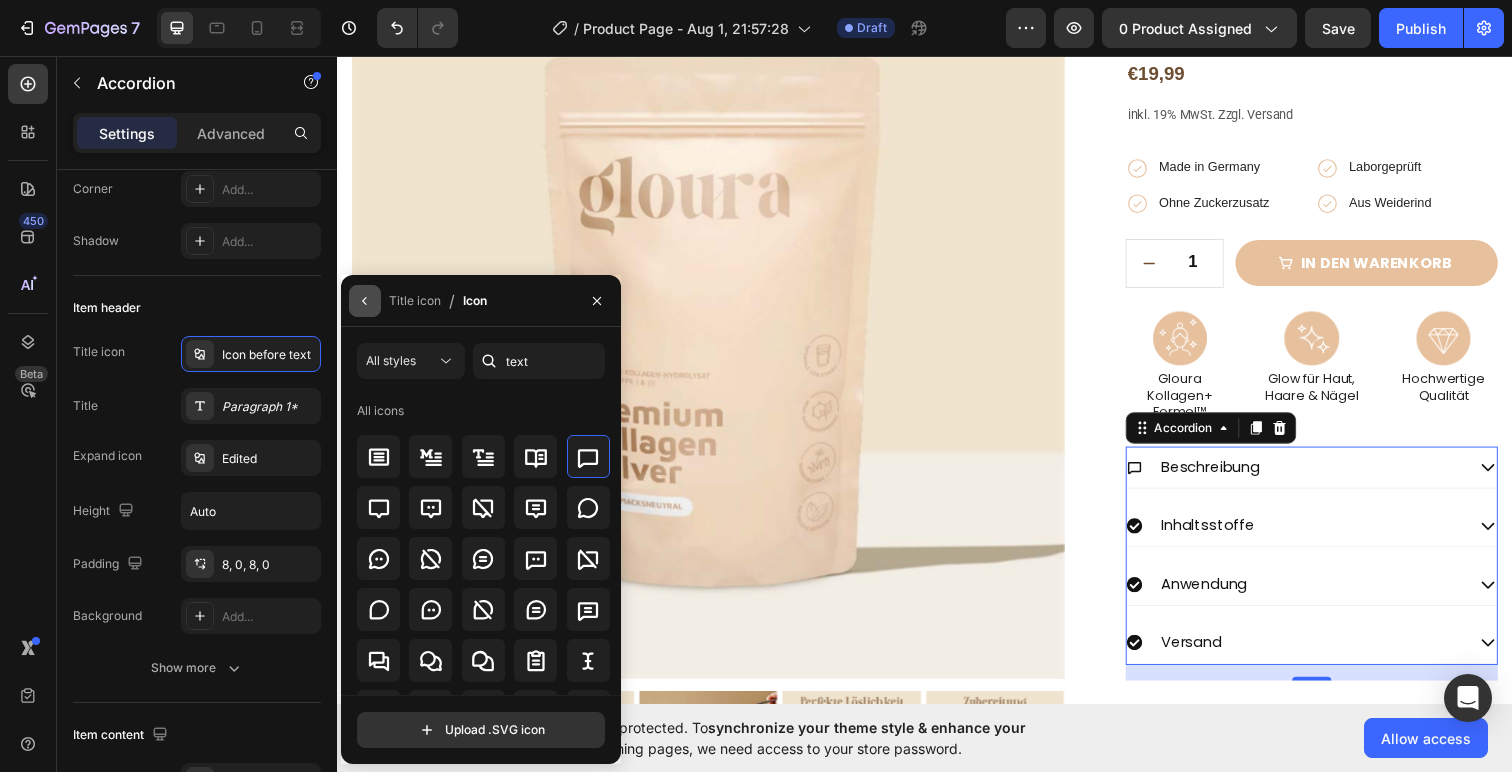 click 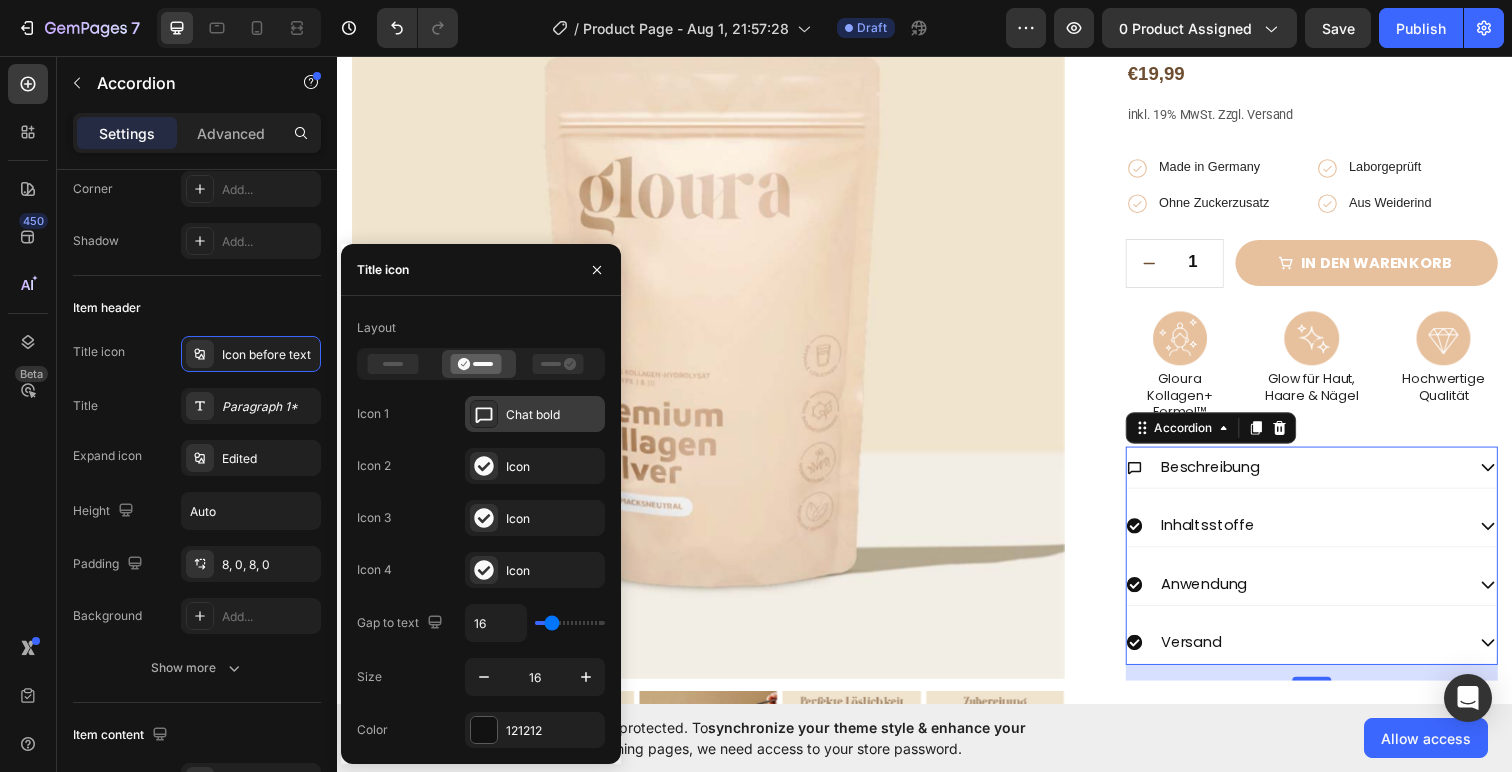 click on "Chat bold" at bounding box center [553, 415] 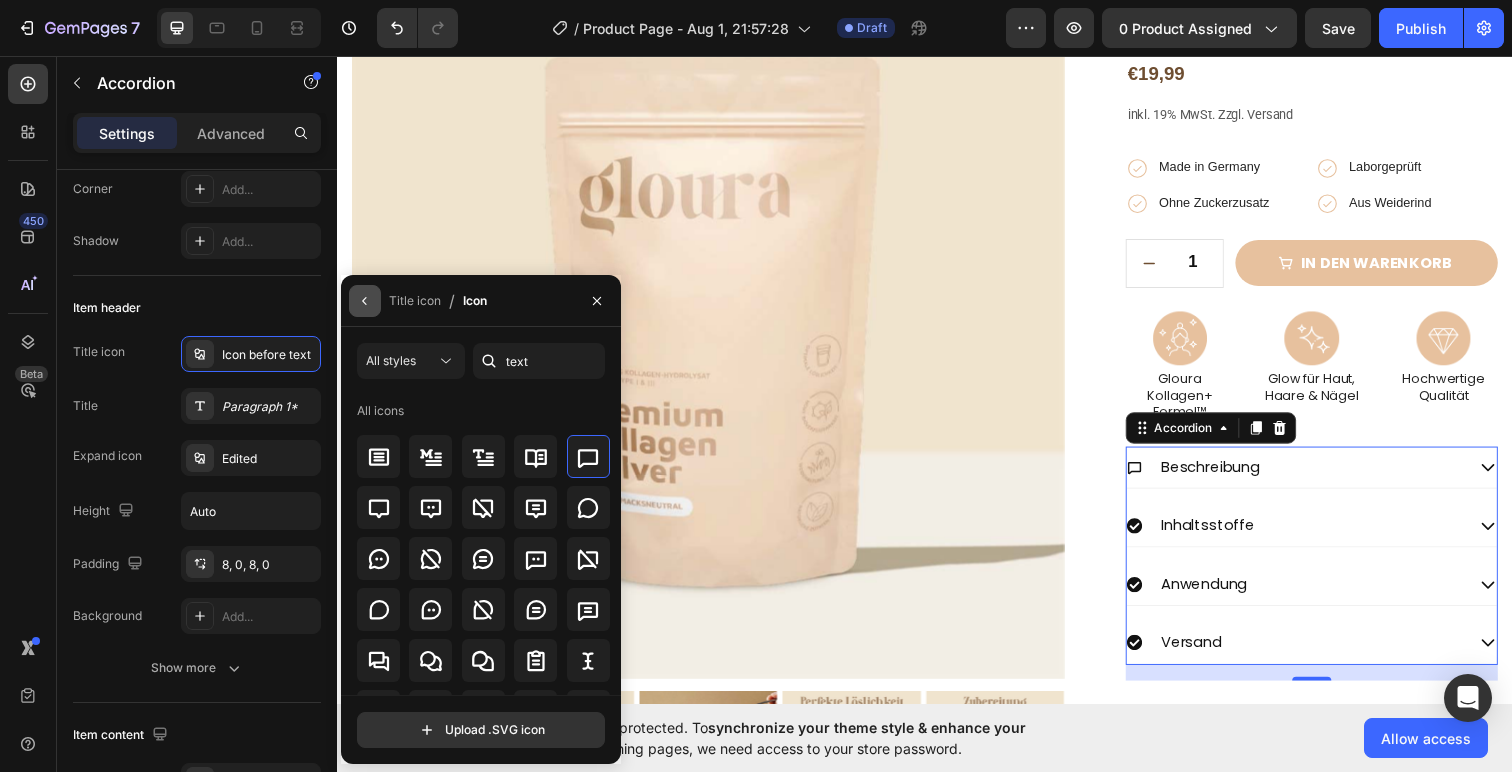 click at bounding box center [365, 301] 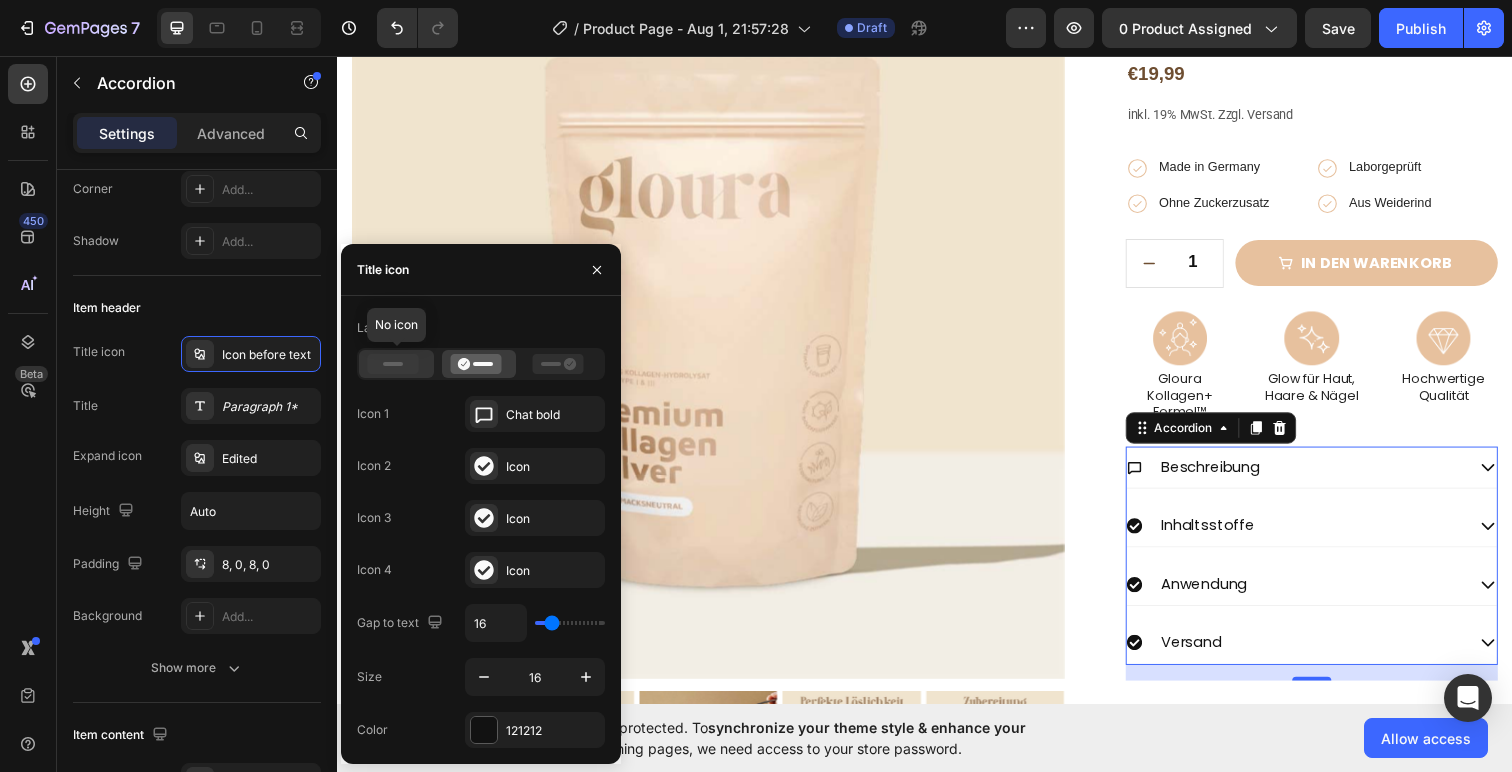 click 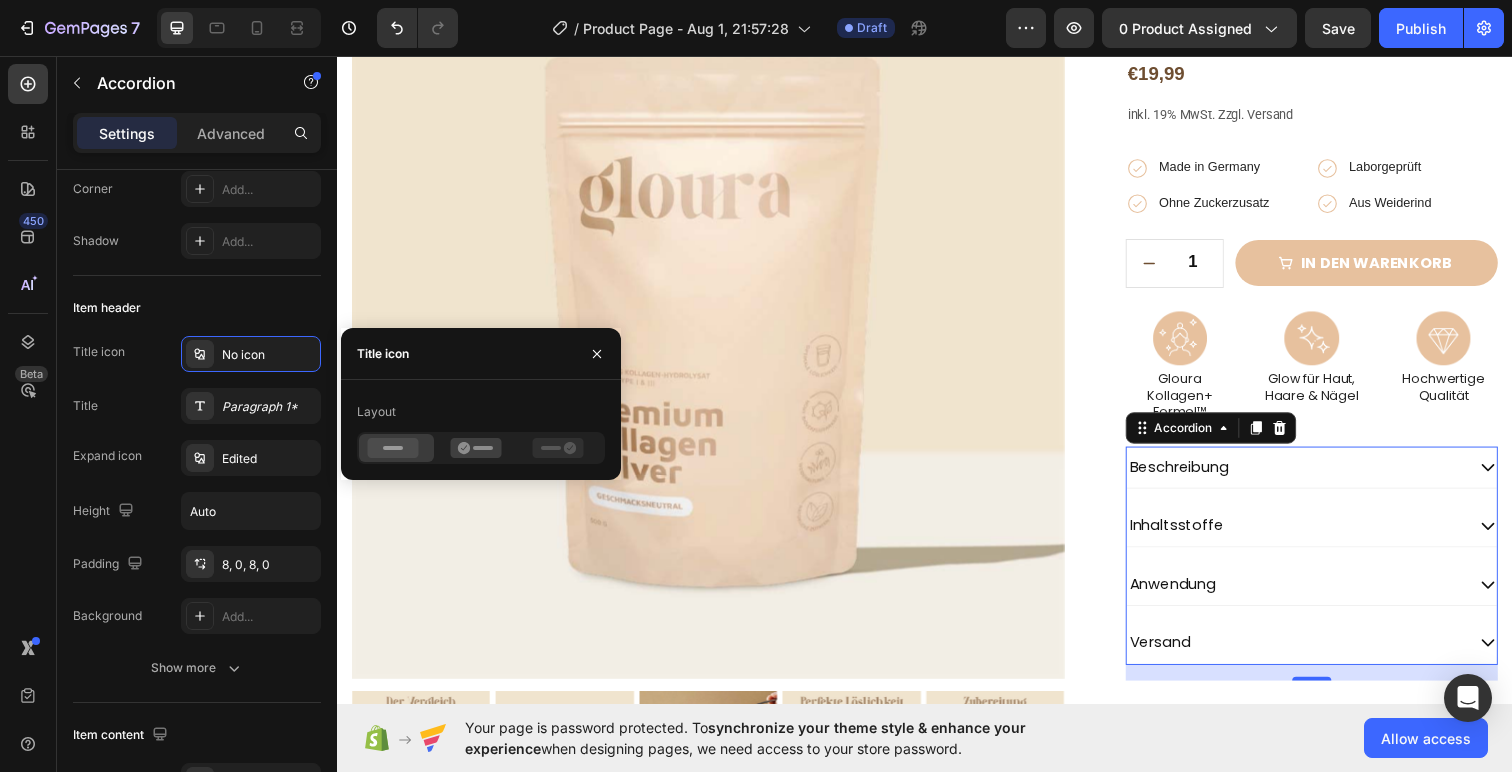 click on "Product Images" at bounding box center [732, 406] 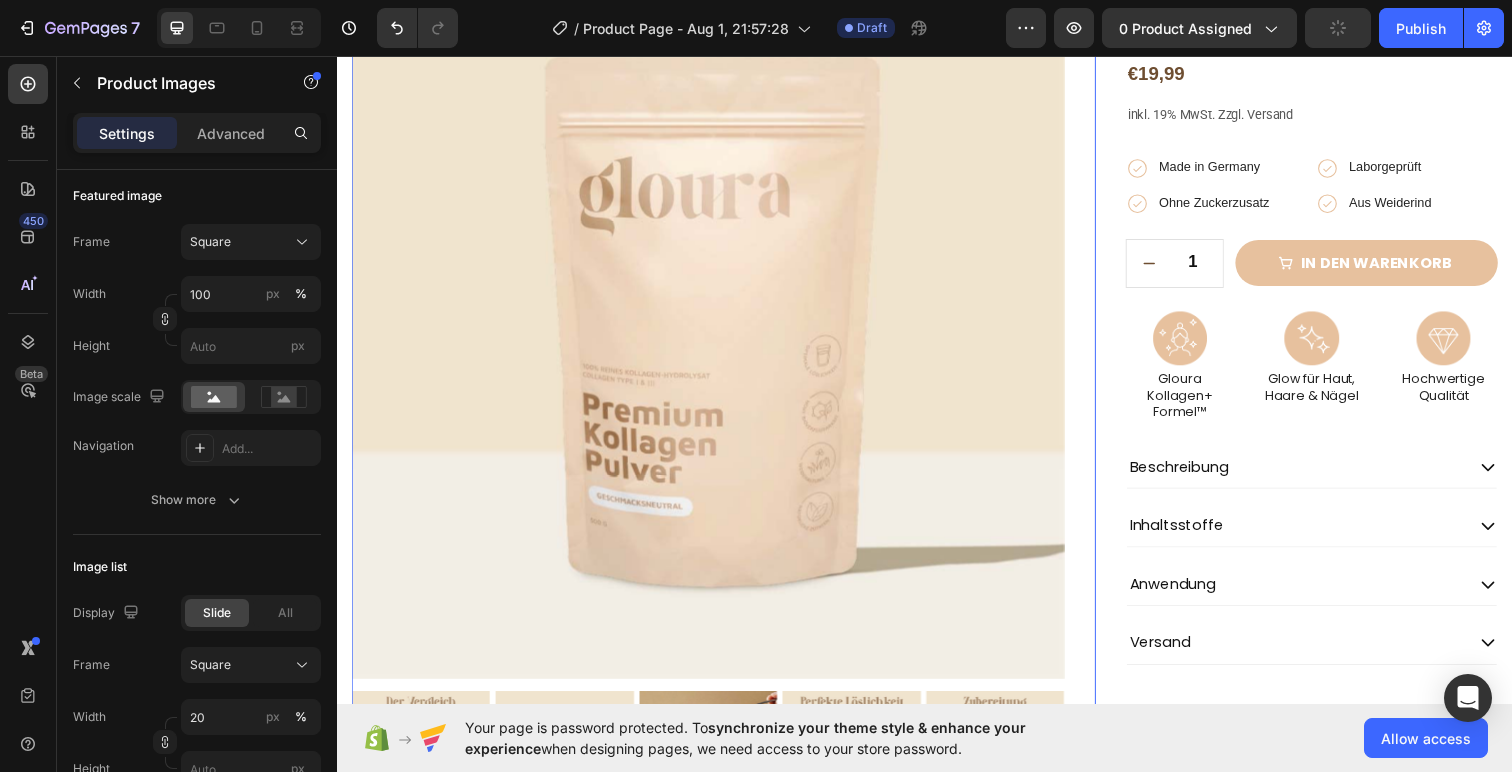scroll, scrollTop: 0, scrollLeft: 0, axis: both 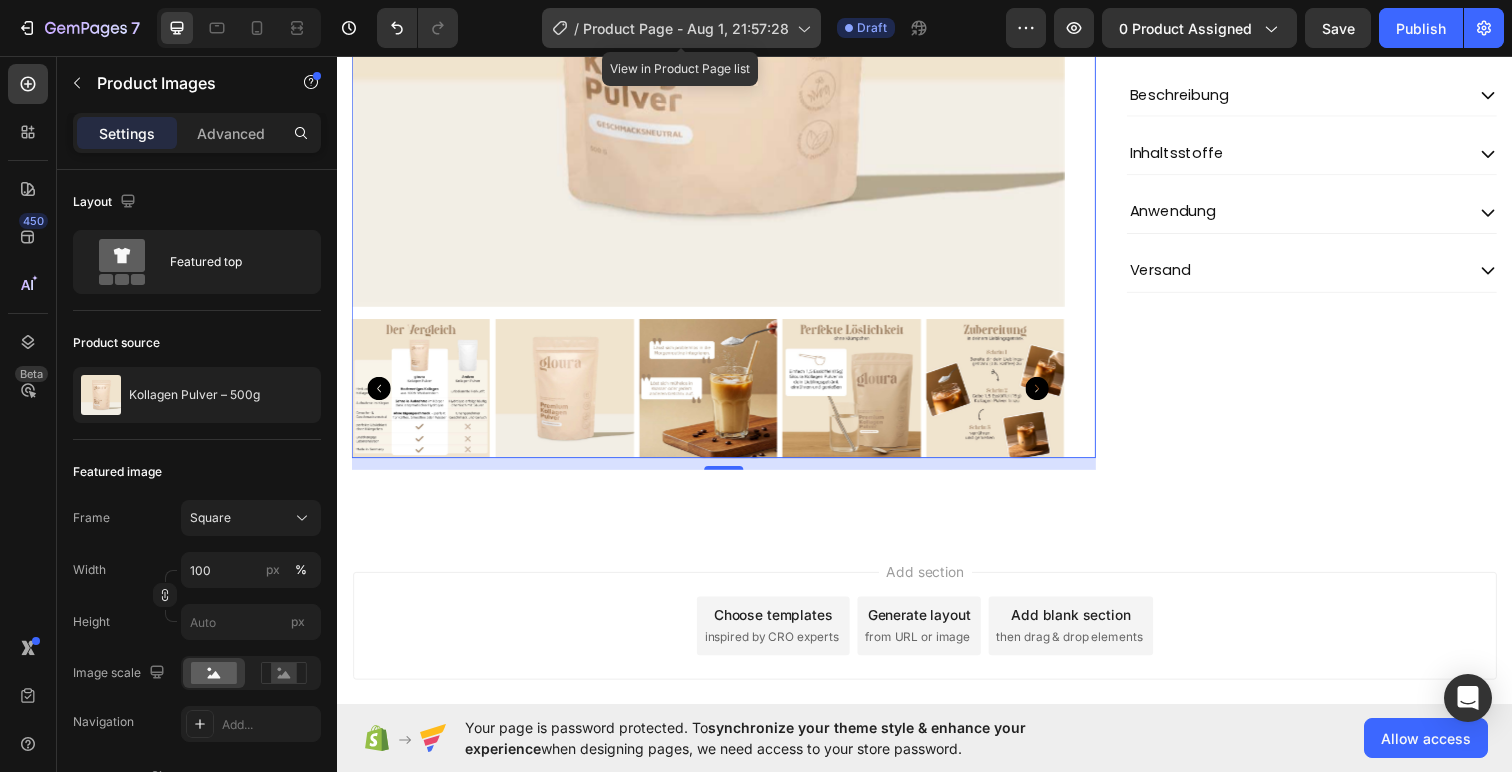 click on "Product Page - Aug 1, 21:57:28" at bounding box center (686, 28) 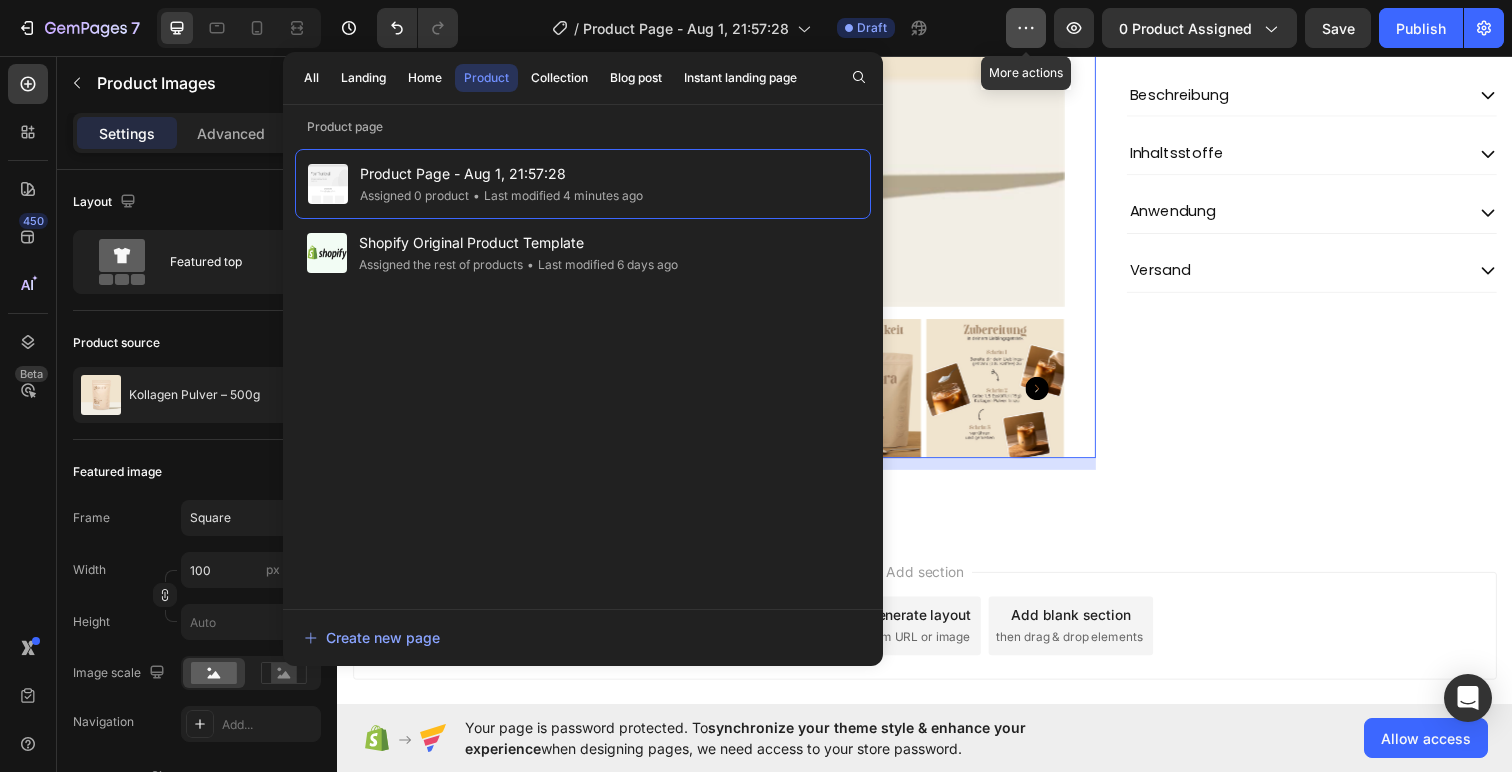 click 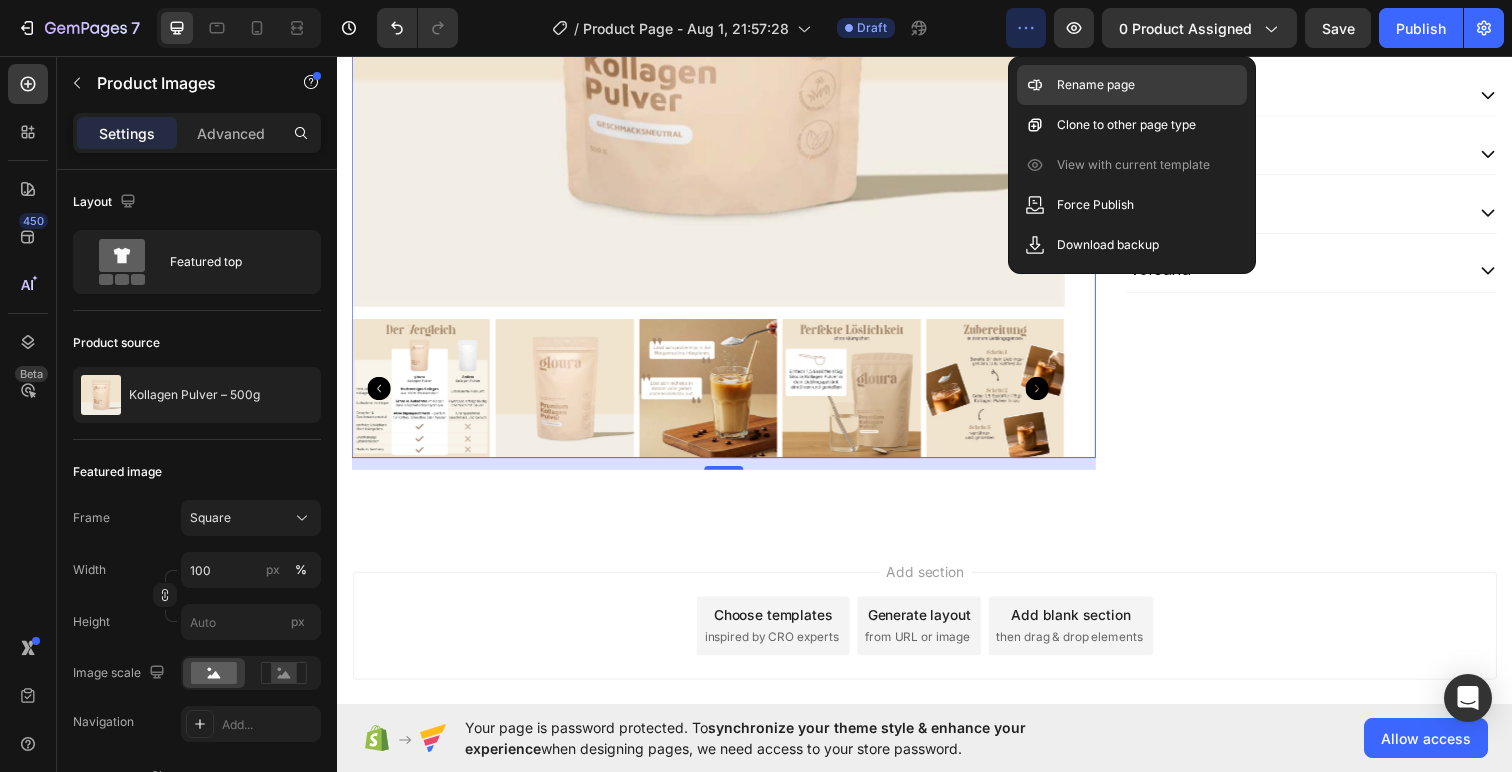 click on "Rename page" 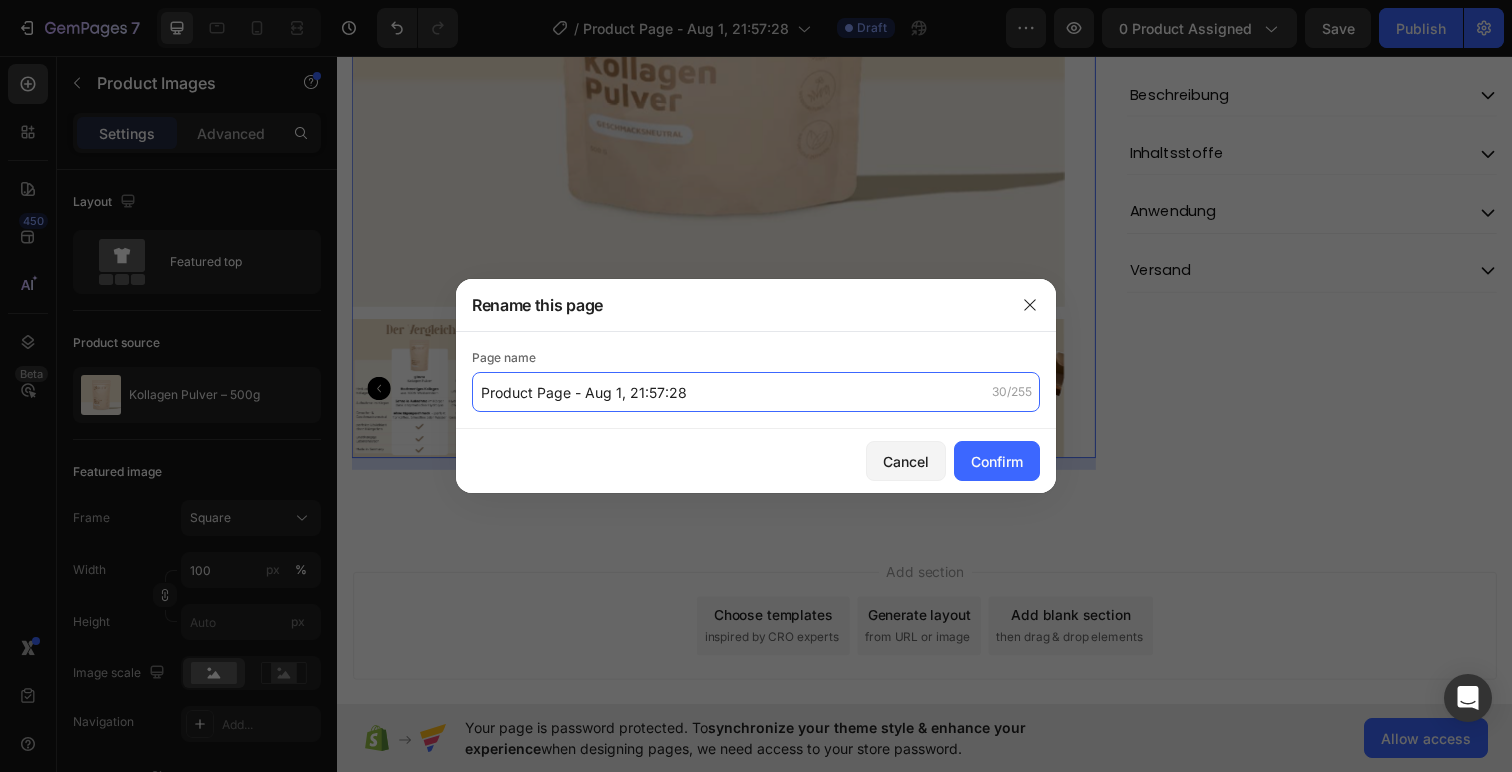 click on "Product Page - Aug 1, 21:57:28" 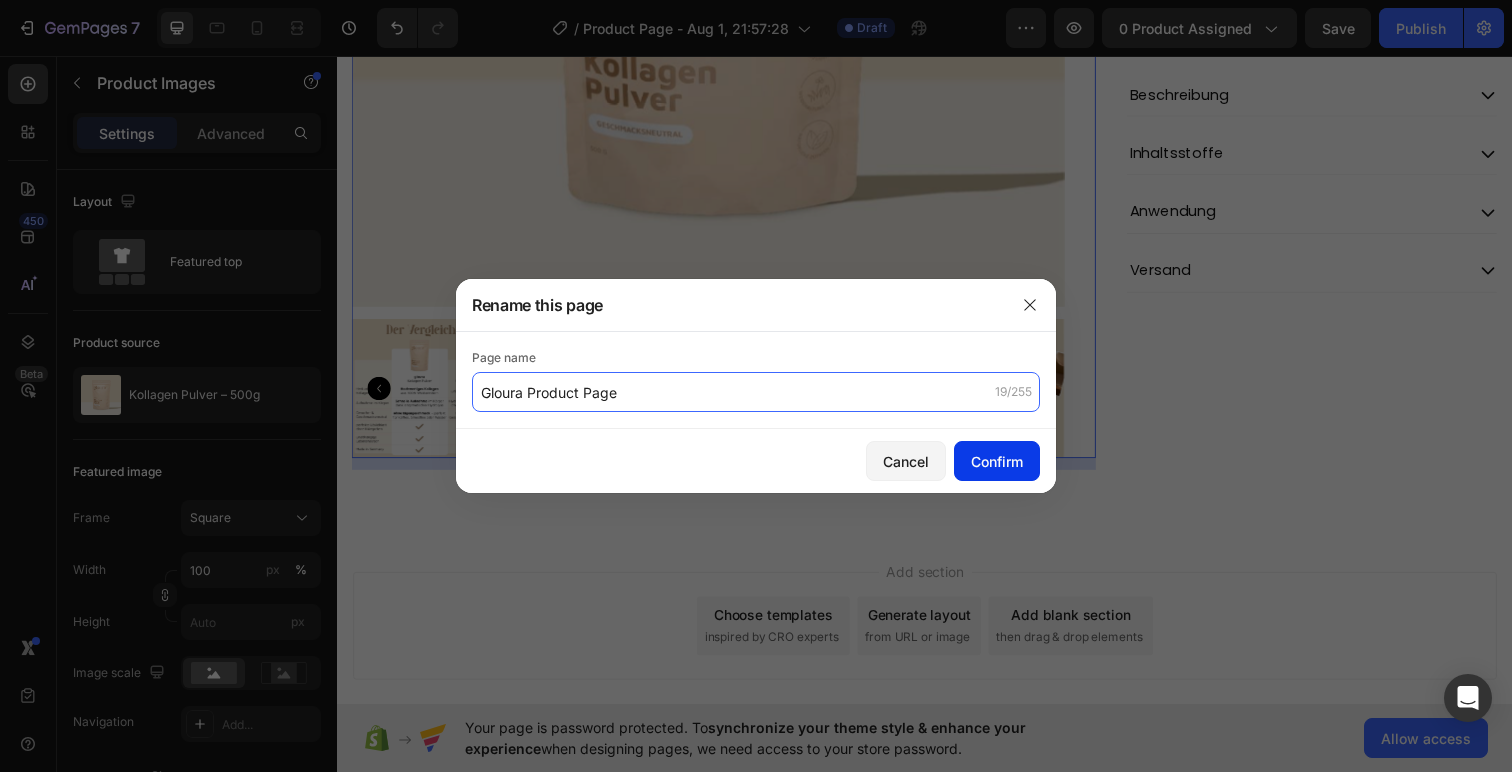 type on "Gloura Product Page" 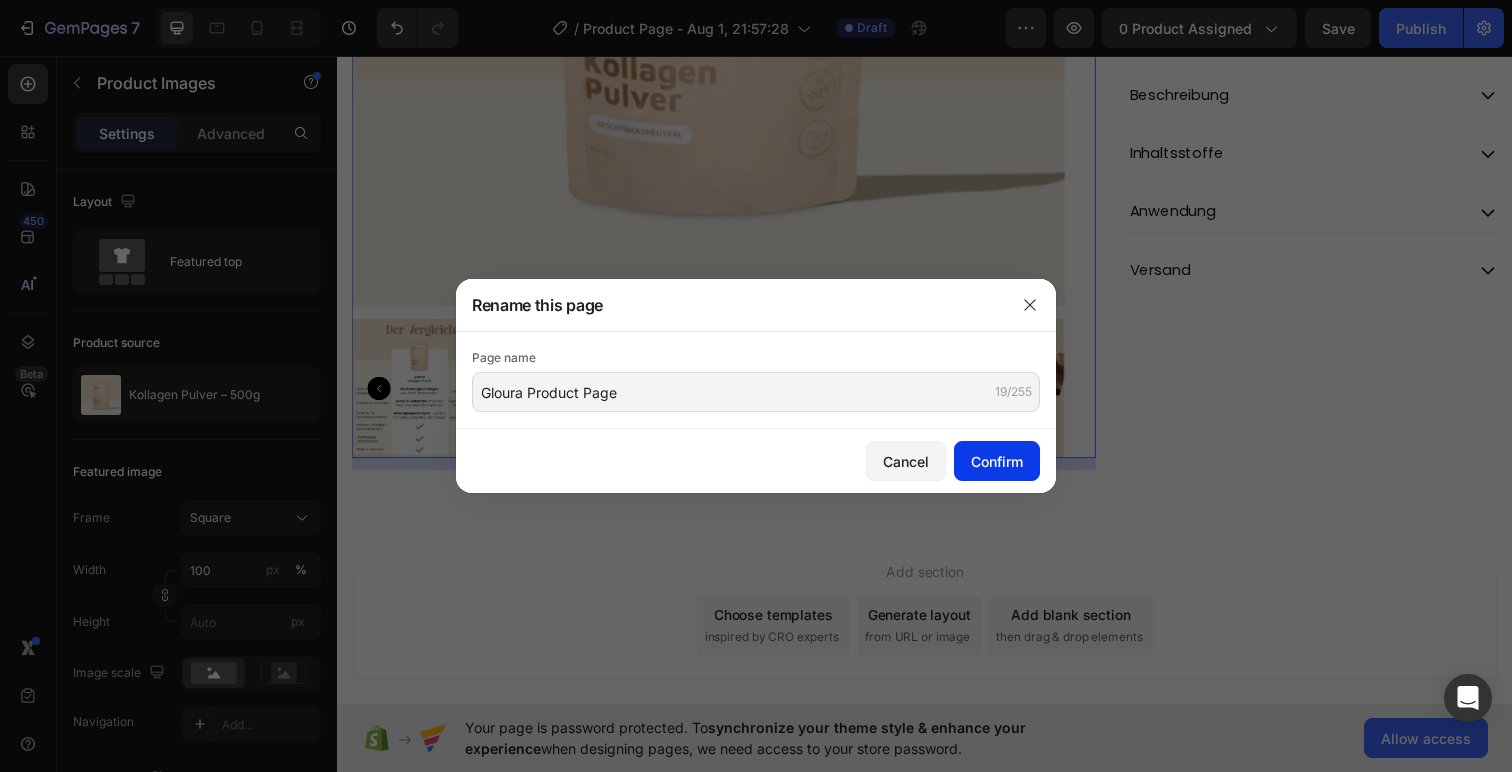 click on "Confirm" at bounding box center (997, 461) 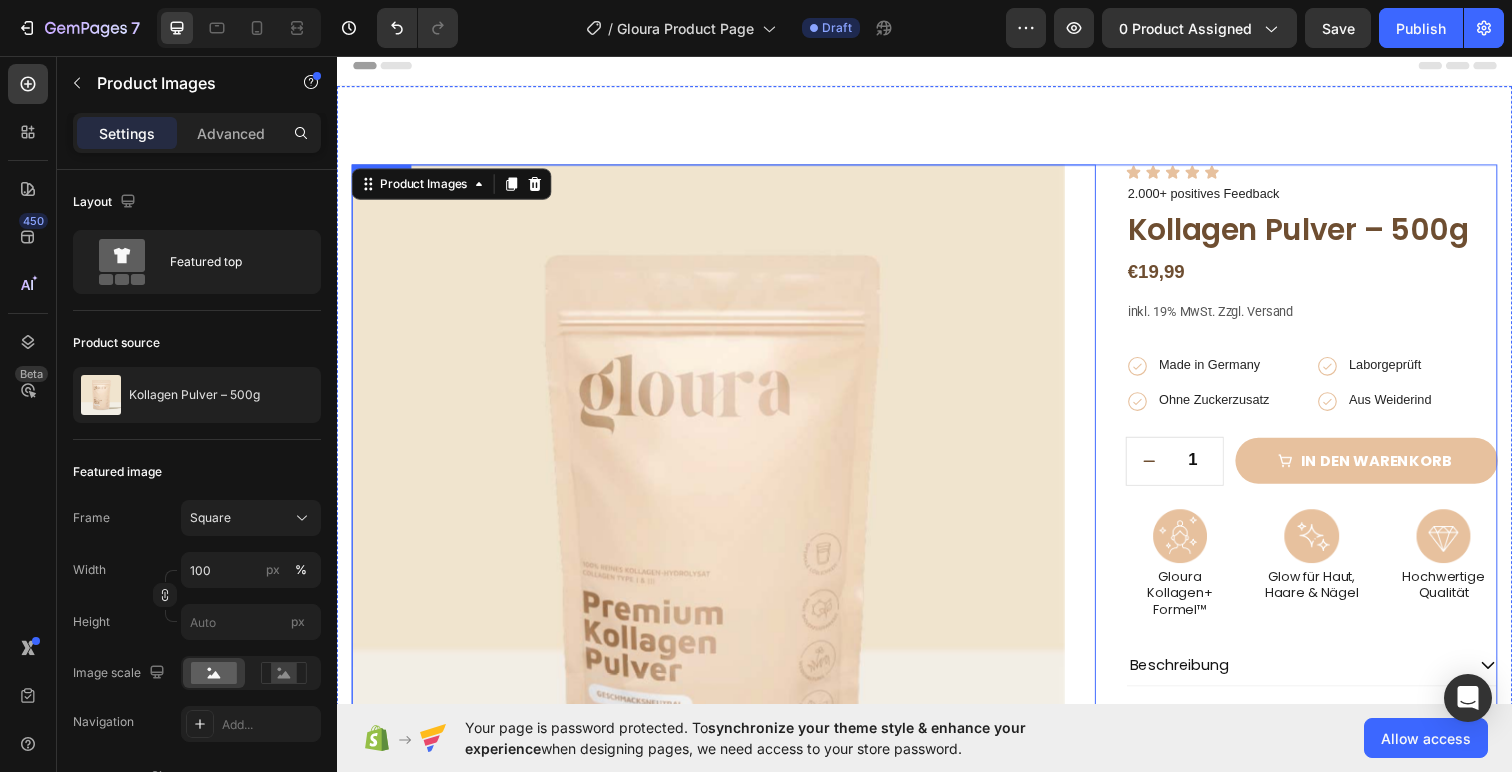 scroll, scrollTop: 0, scrollLeft: 0, axis: both 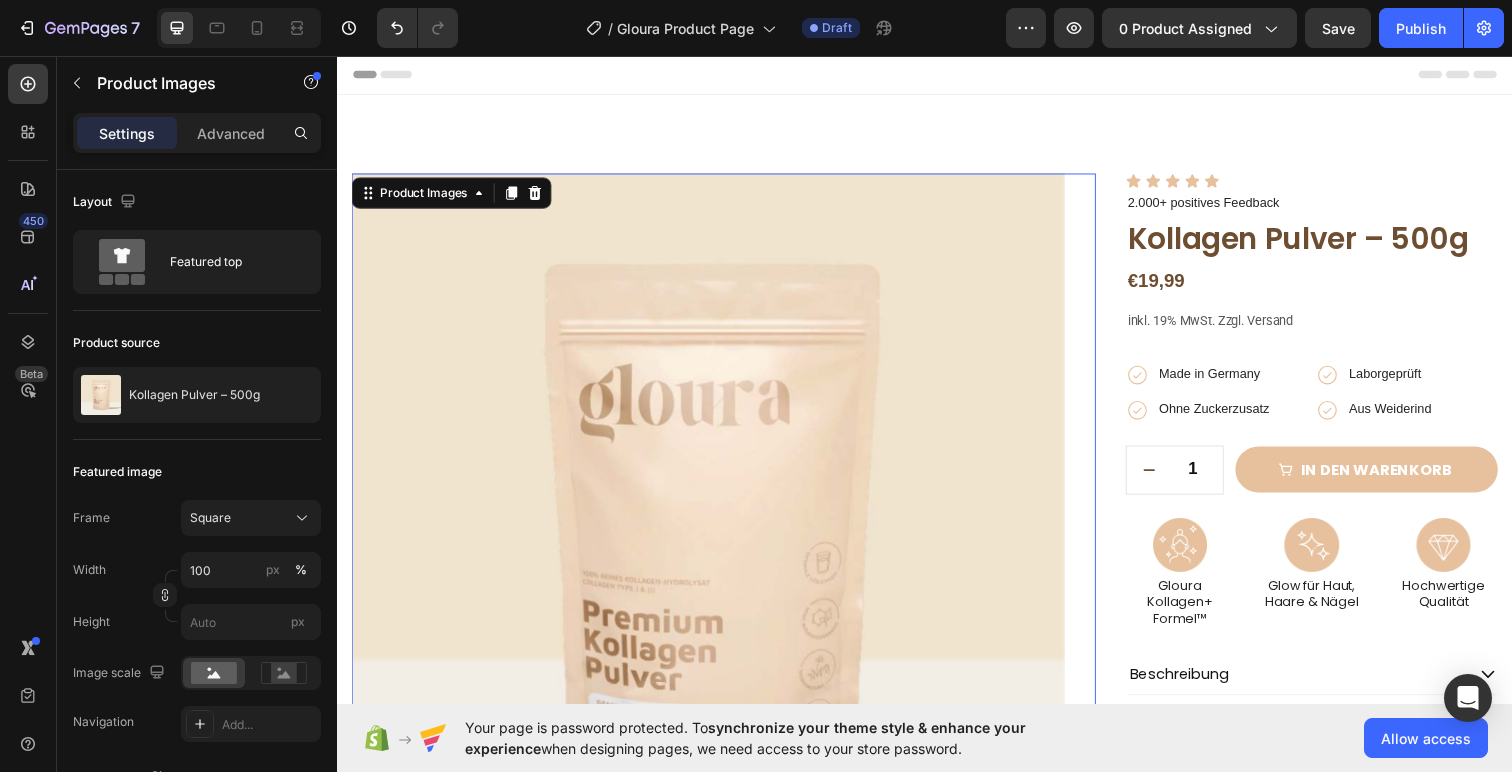 click on "Product Images   12" at bounding box center [732, 617] 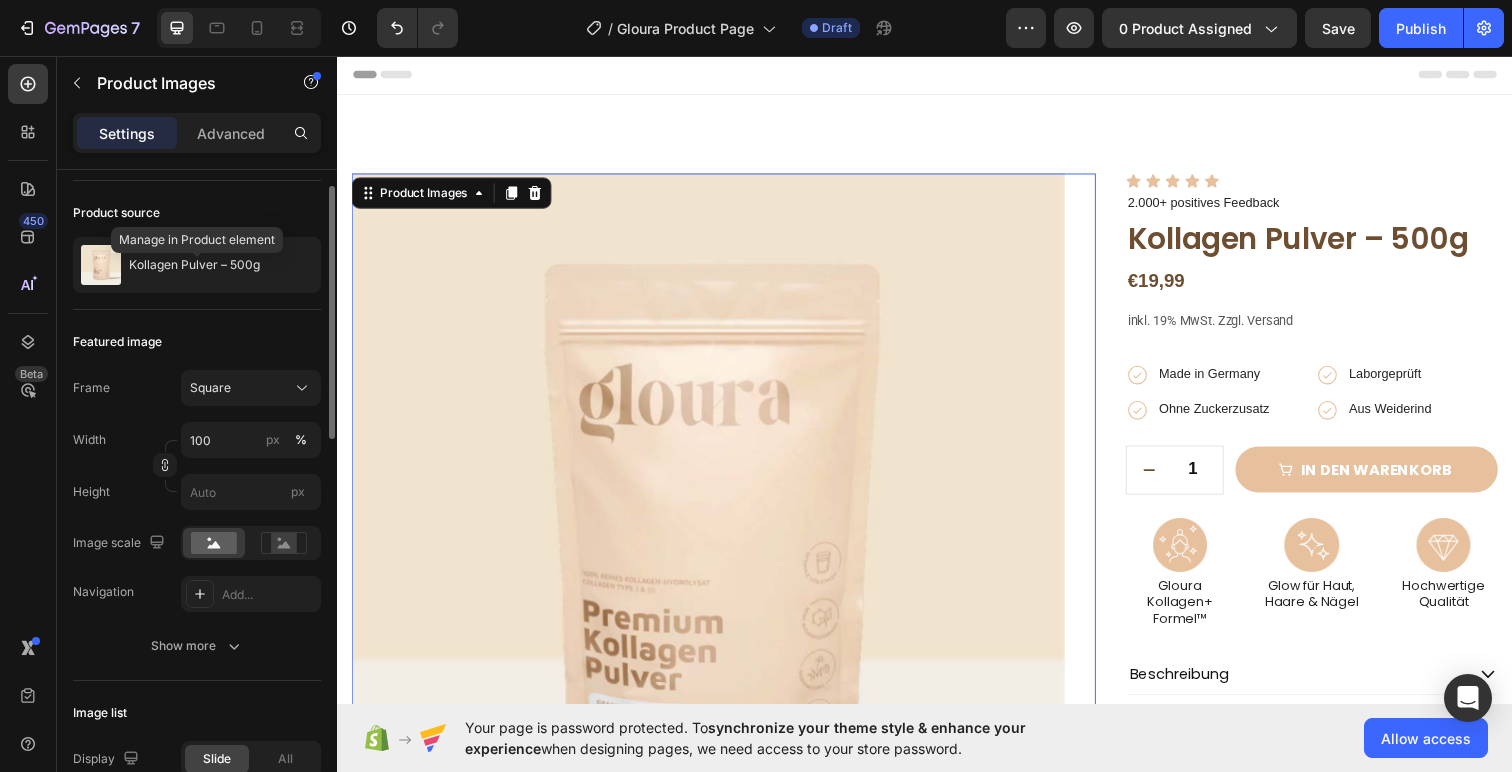 scroll, scrollTop: 201, scrollLeft: 0, axis: vertical 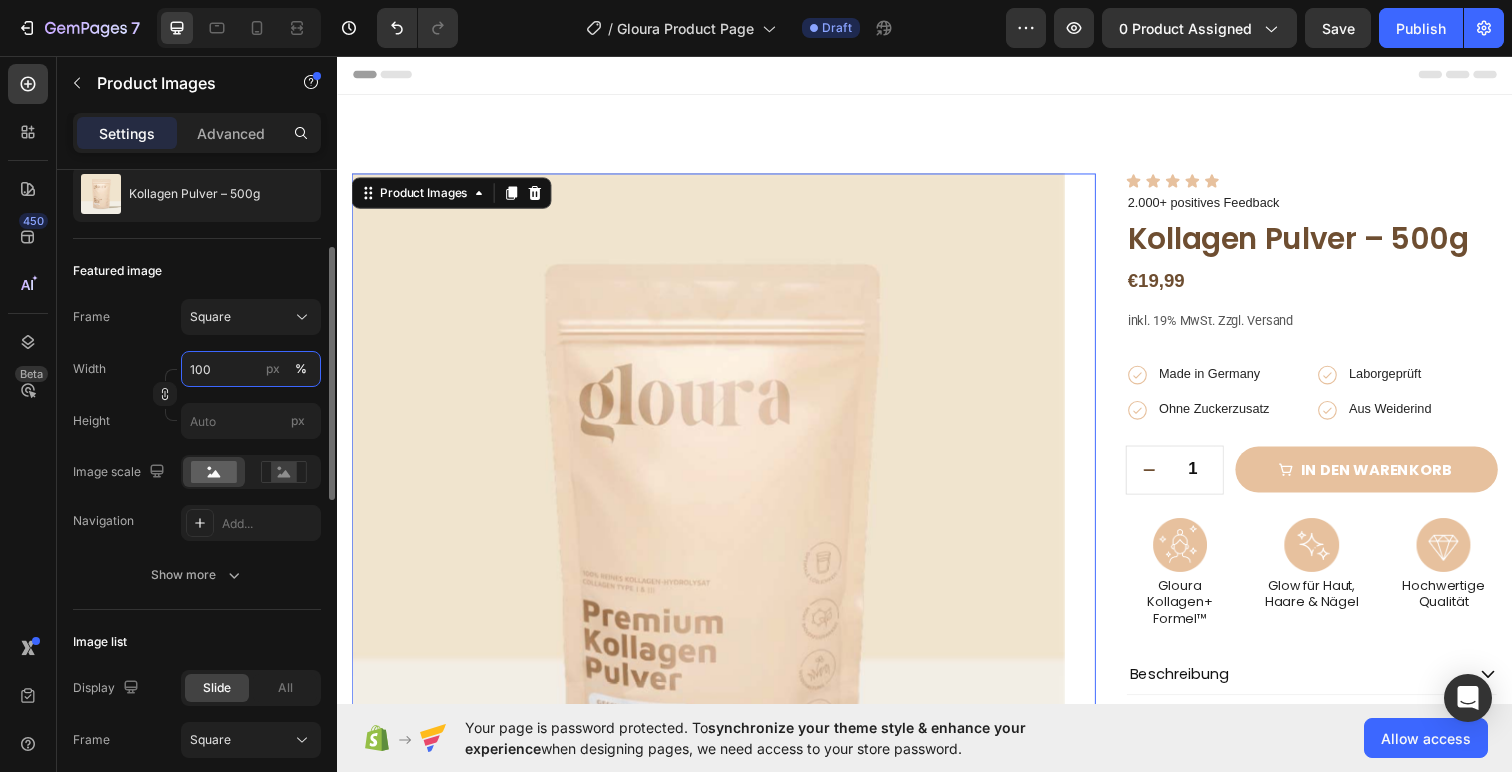 click on "100" at bounding box center (251, 369) 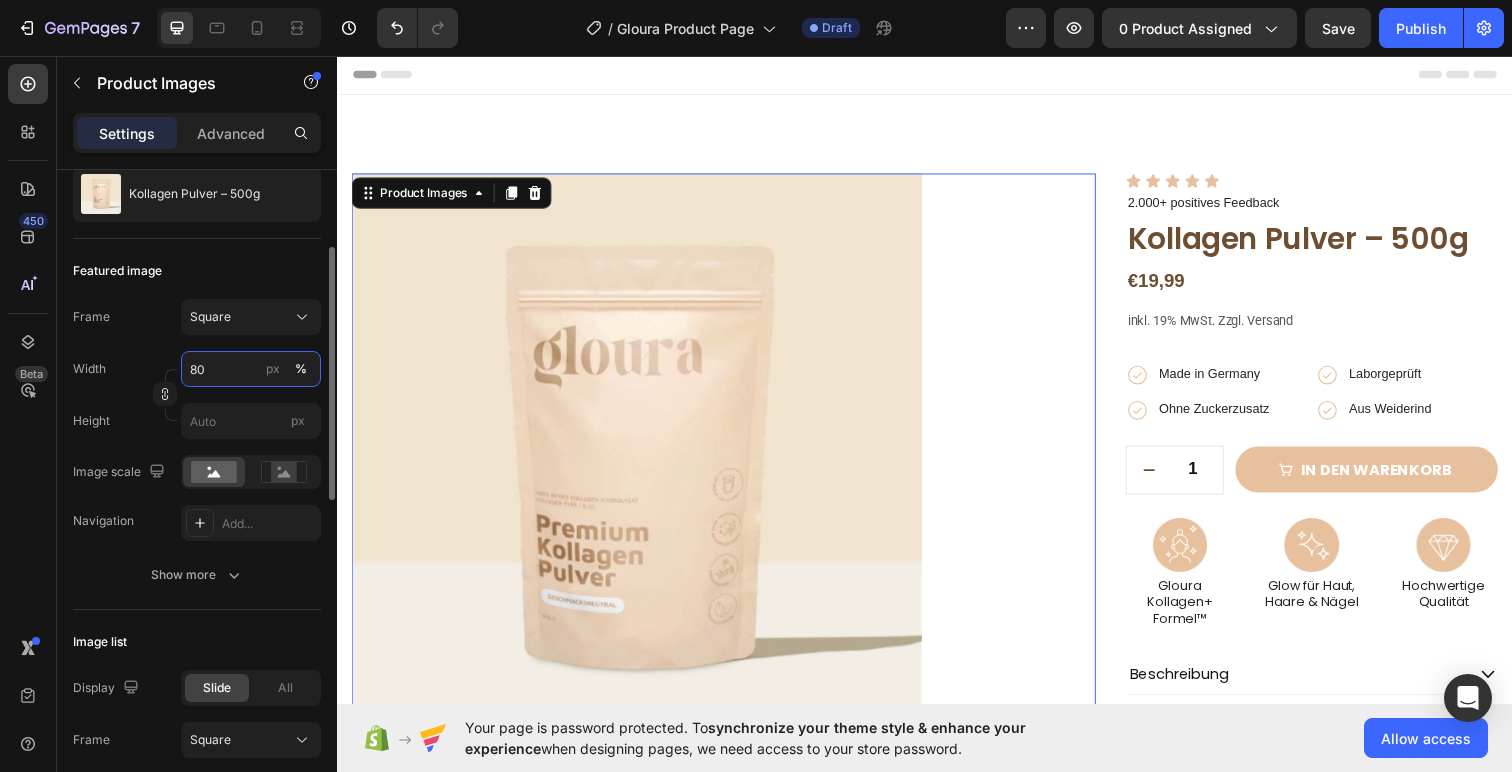 click on "80" at bounding box center [251, 369] 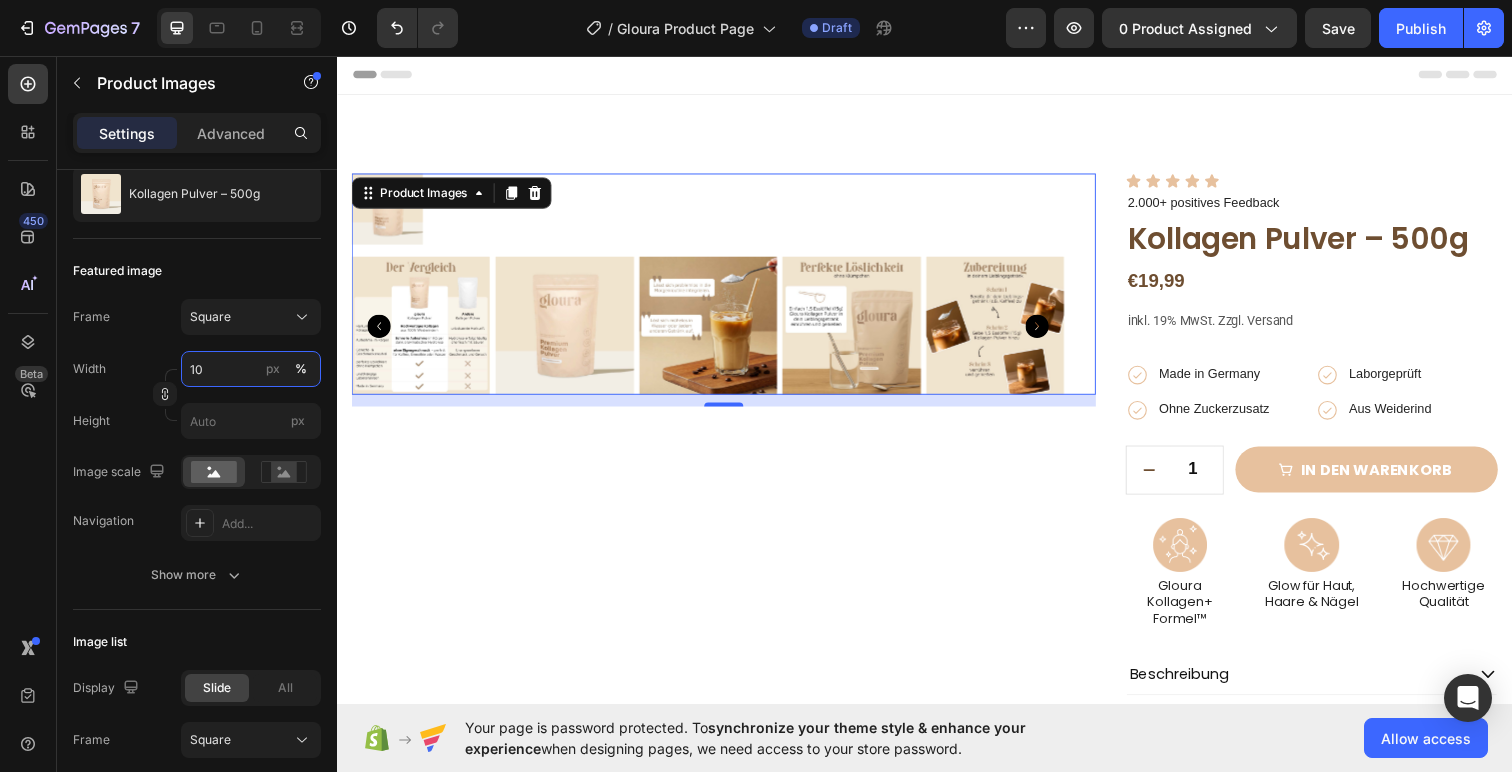 type on "100" 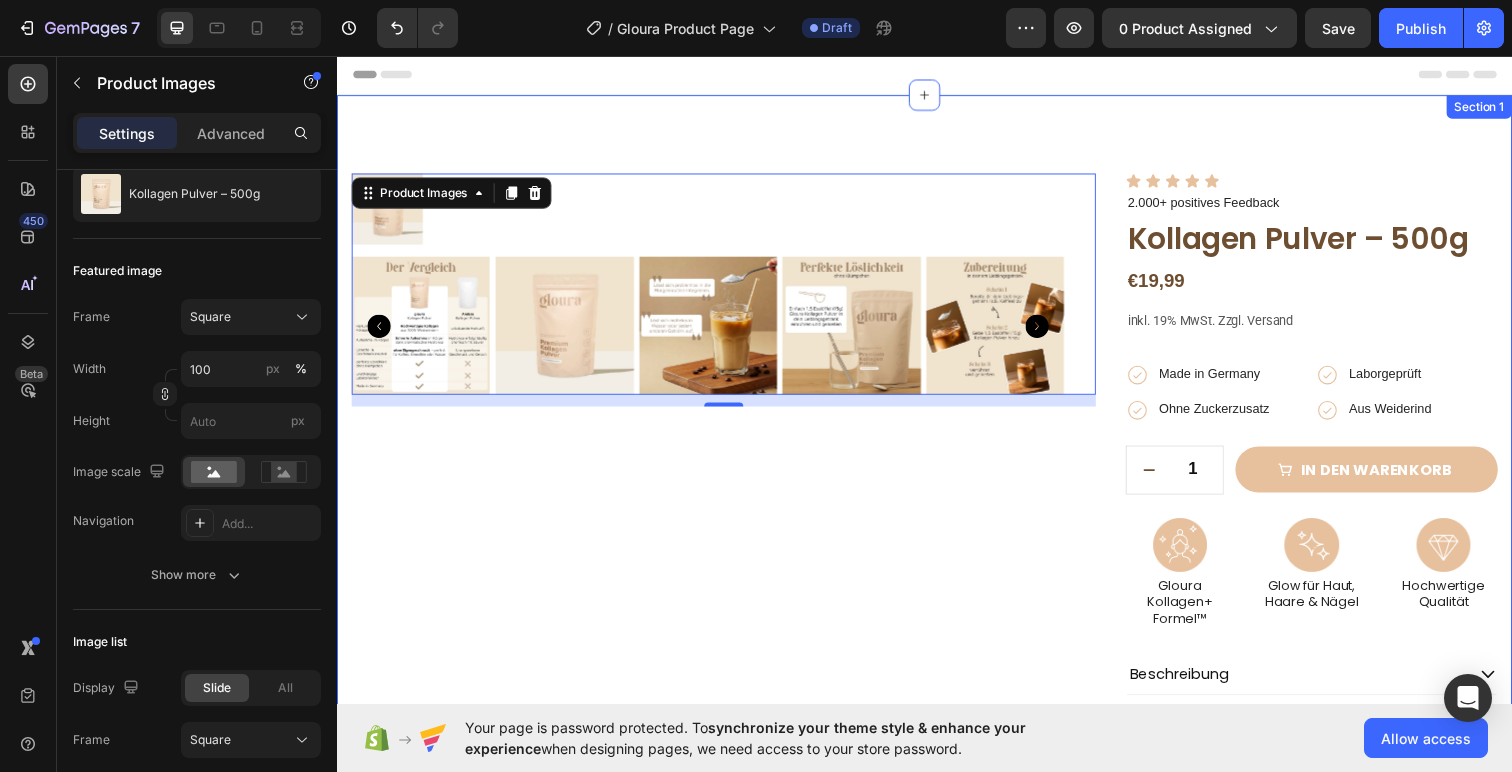 click on "Product Images   12
Icon
Icon
Icon
Icon
Icon Icon List 2.000+ positives Feedback Text Block Kollagen Pulver – 500g Product Title €19,99 Product Price Product Price Row inkl. 19% MwSt. Zzgl. Versand Text Block
Icon Made in Germany Text Block Row
Icon Laborgeprüft Text Block Row Row
Icon Ohne Zuckerzusatz Text Block Row
Icon Aus Weiderind Text Block Row Row Row
1
Product Quantity Row
in den warenkorb Add to Cart Row
Icon Lorem ipsum Text Block Row
Icon Lorem ipsum Text Block Row Row
Icon Lorem ipsum Text Block Row
Icon Lorem ipsum Text Block Row Row Row Image Gloura Kollagen+ Formel™ Text Block Image Glow für Haut, Haare & Nägel Text Block Image Hochwertige Qualität Text Block Row
Beschreibung" at bounding box center (937, 532) 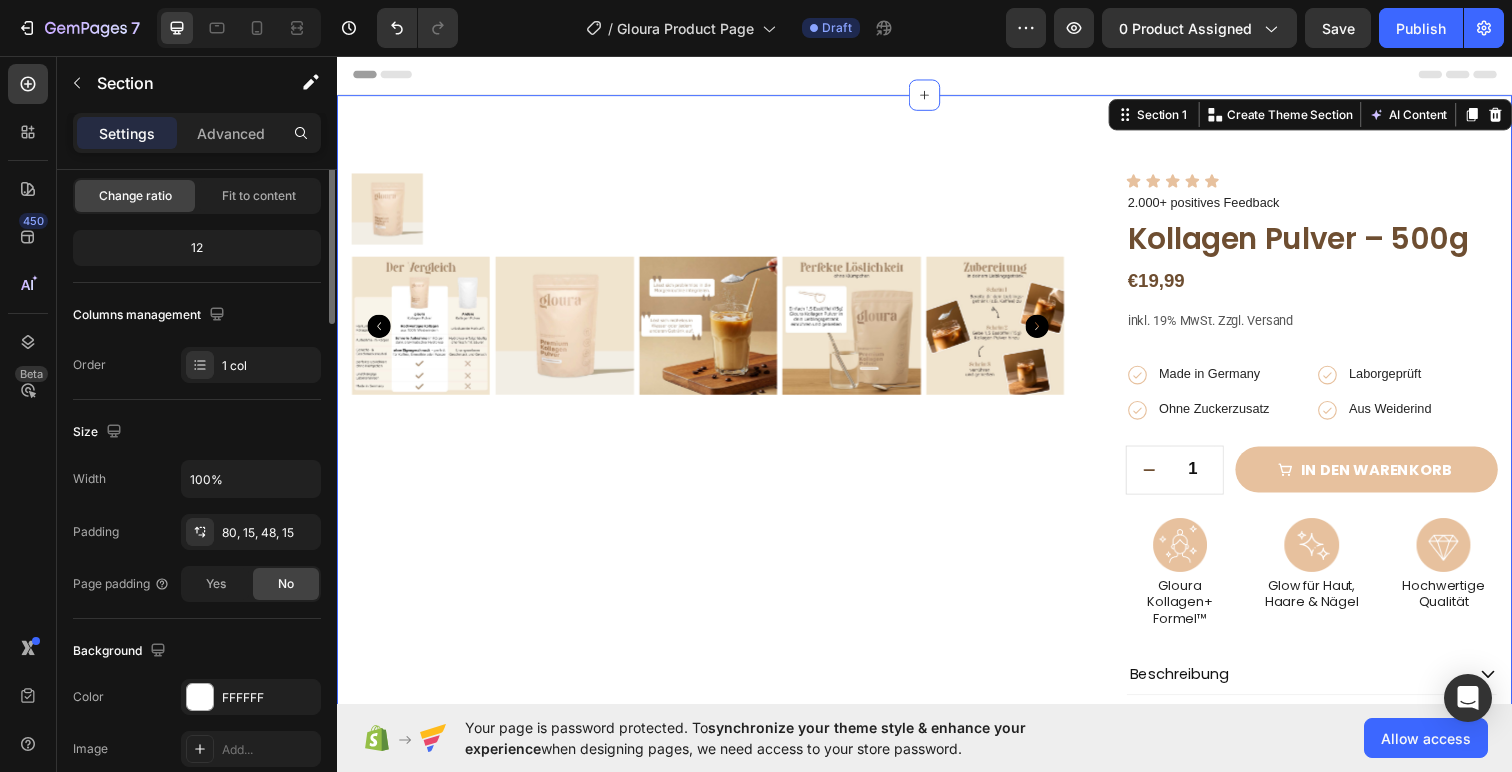 scroll, scrollTop: 0, scrollLeft: 0, axis: both 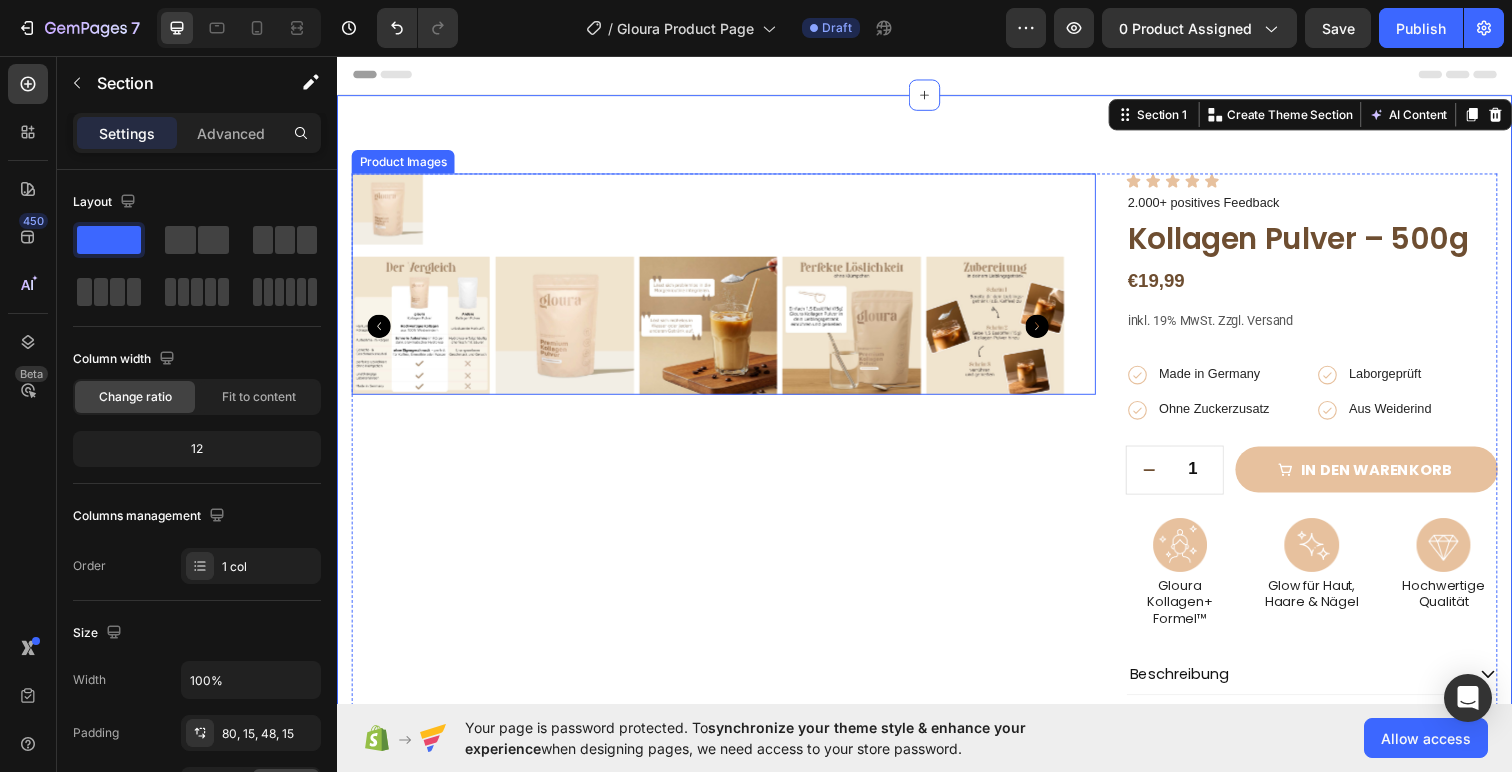 click at bounding box center [388, 212] 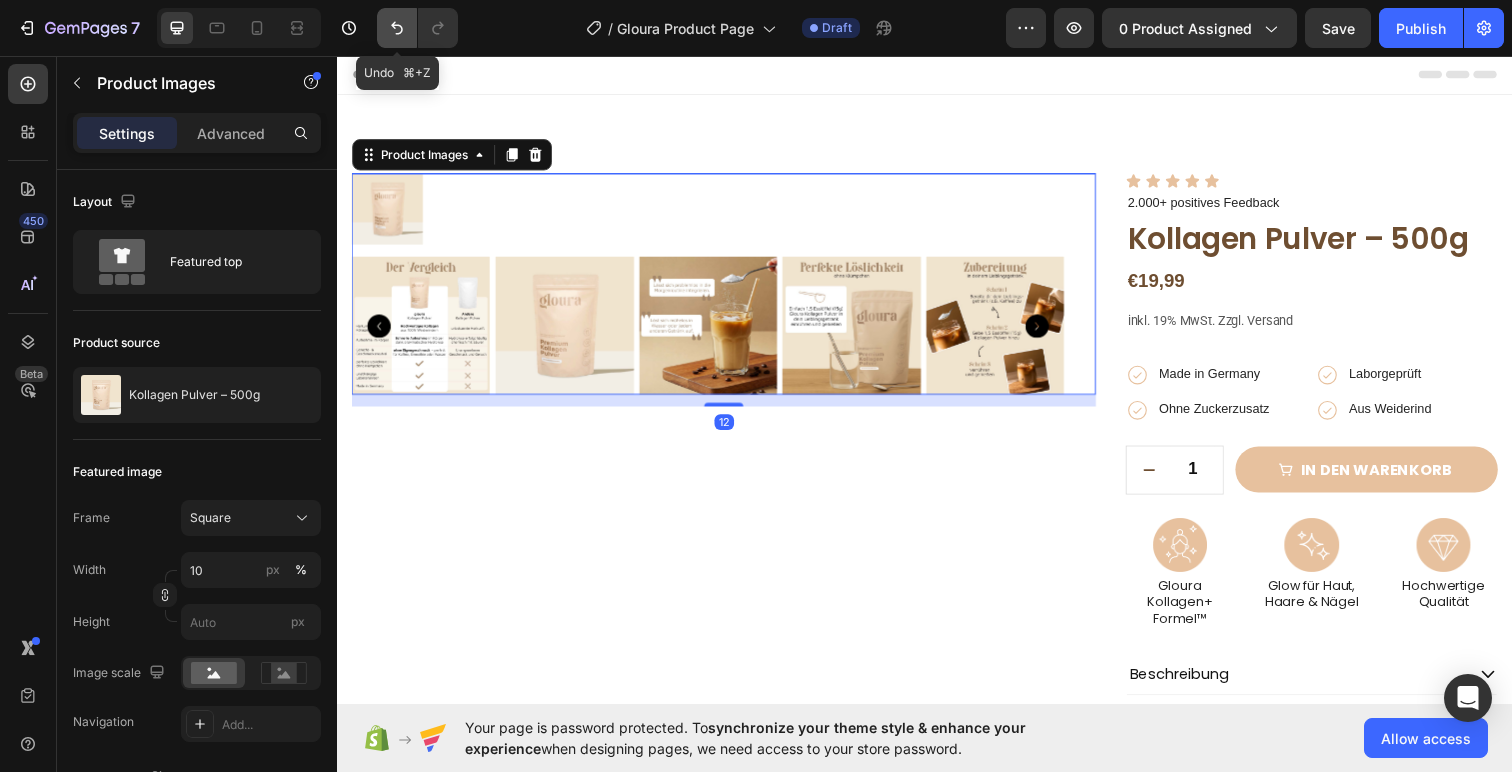 click 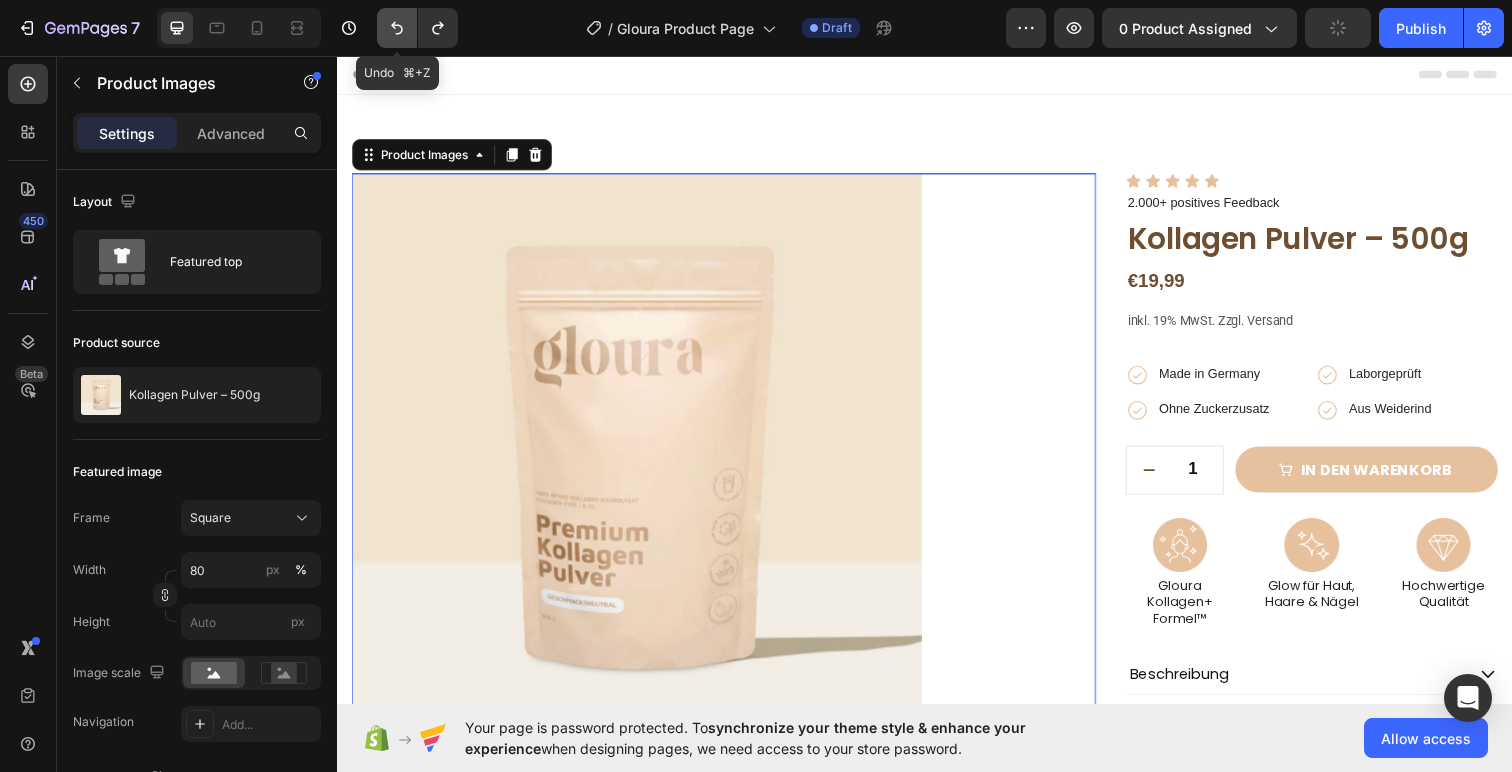 click 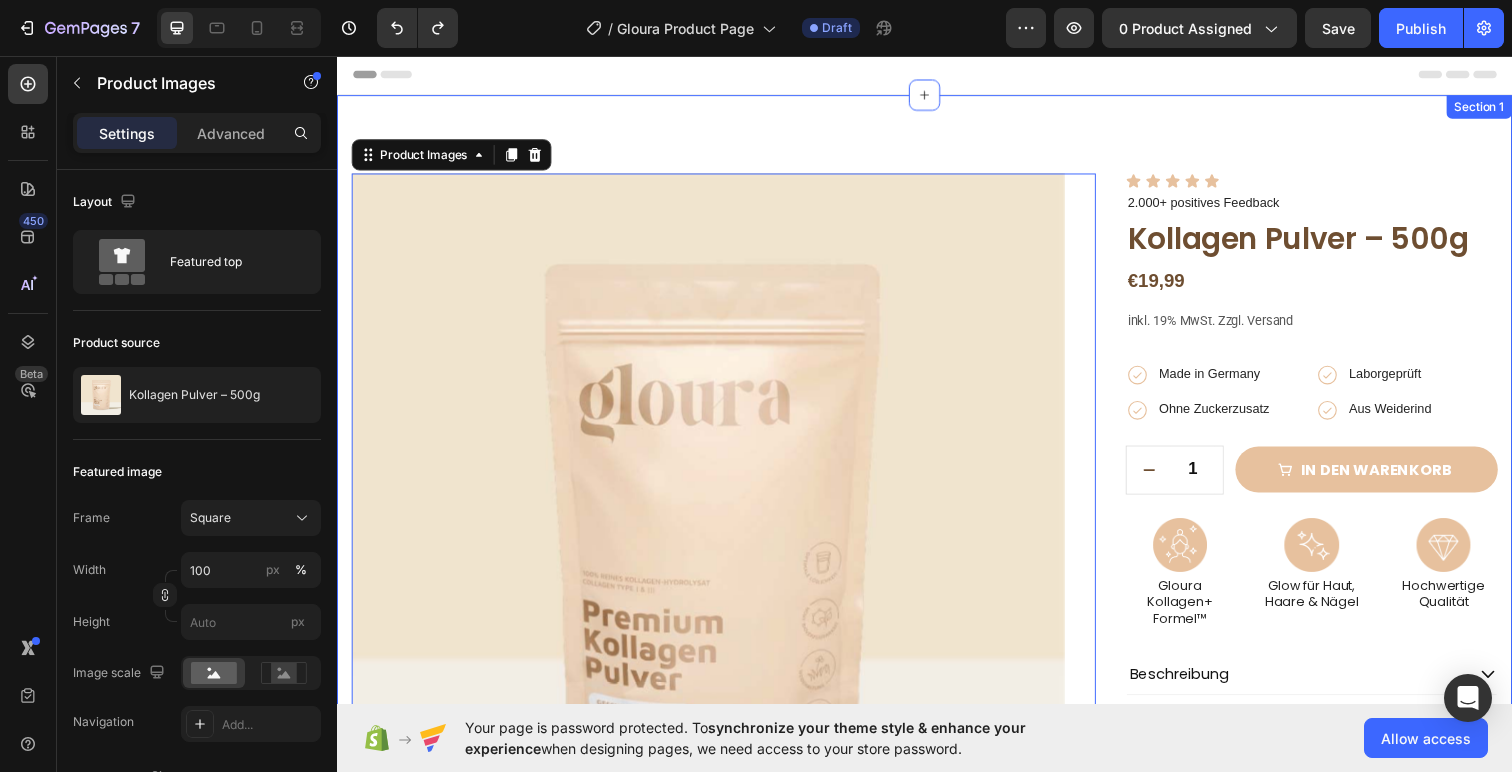 click on "Product Images   12
Icon
Icon
Icon
Icon
Icon Icon List 2.000+ positives Feedback Text Block Kollagen Pulver – 500g Product Title €19,99 Product Price Product Price Row inkl. 19% MwSt. Zzgl. Versand Text Block
Icon Made in Germany Text Block Row
Icon Laborgeprüft Text Block Row Row
Icon Ohne Zuckerzusatz Text Block Row
Icon Aus Weiderind Text Block Row Row Row
1
Product Quantity Row
in den warenkorb Add to Cart Row
Icon Lorem ipsum Text Block Row
Icon Lorem ipsum Text Block Row Row
Icon Lorem ipsum Text Block Row
Icon Lorem ipsum Text Block Row Row Row Image Gloura Kollagen+ Formel™ Text Block Image Glow für Haut, Haare & Nägel Text Block Image Hochwertige Qualität Text Block Row
Beschreibung" at bounding box center [937, 615] 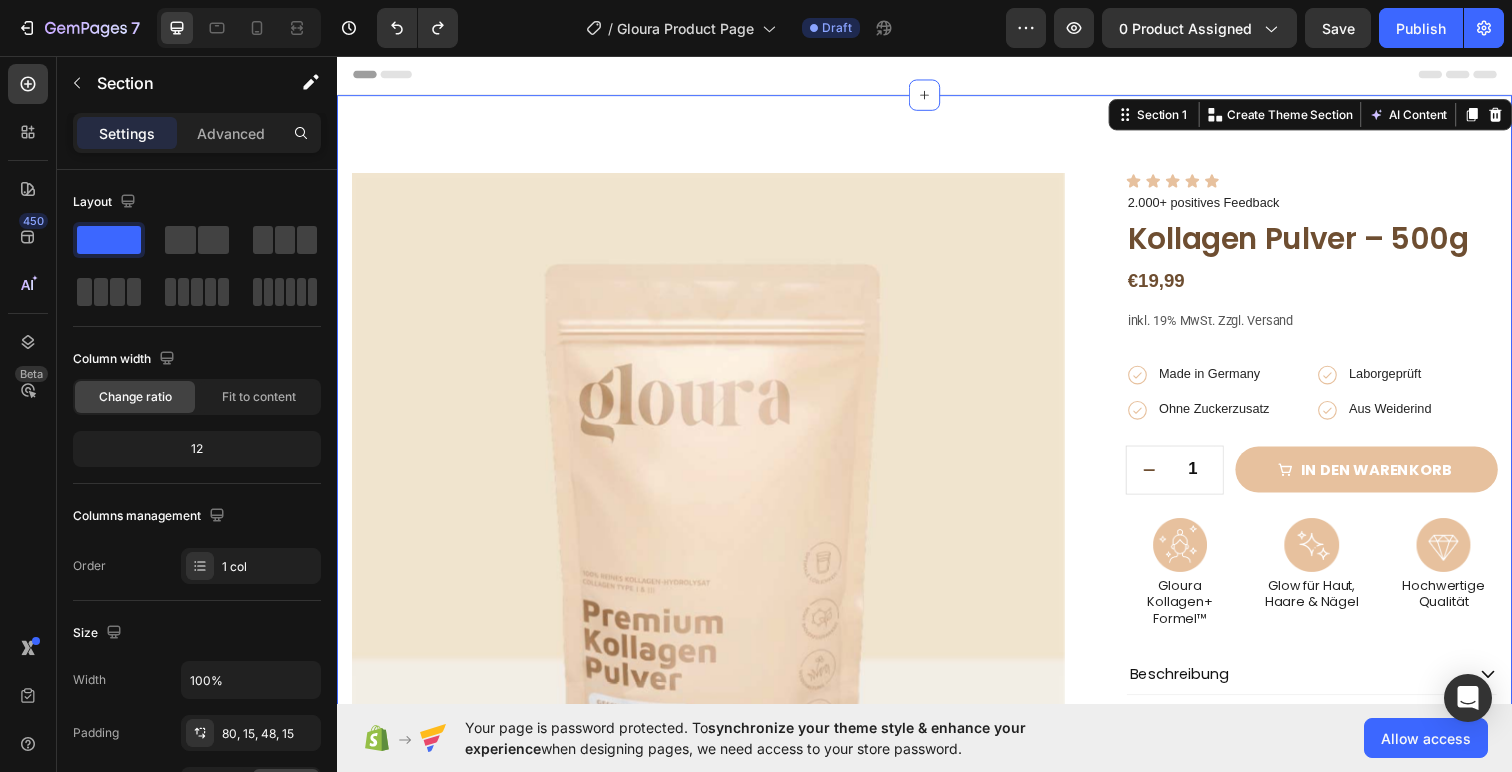 scroll, scrollTop: 44, scrollLeft: 0, axis: vertical 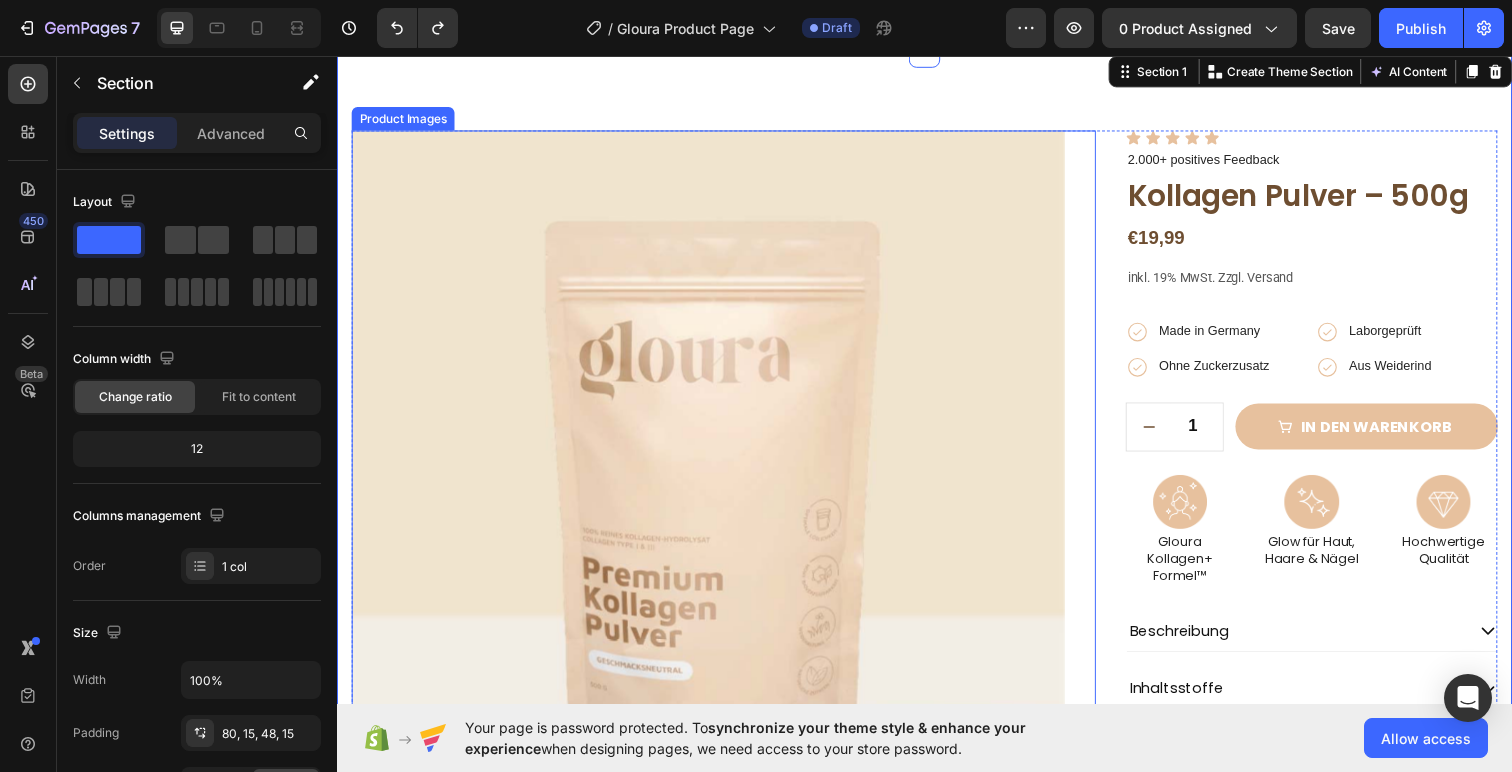 click at bounding box center (716, 496) 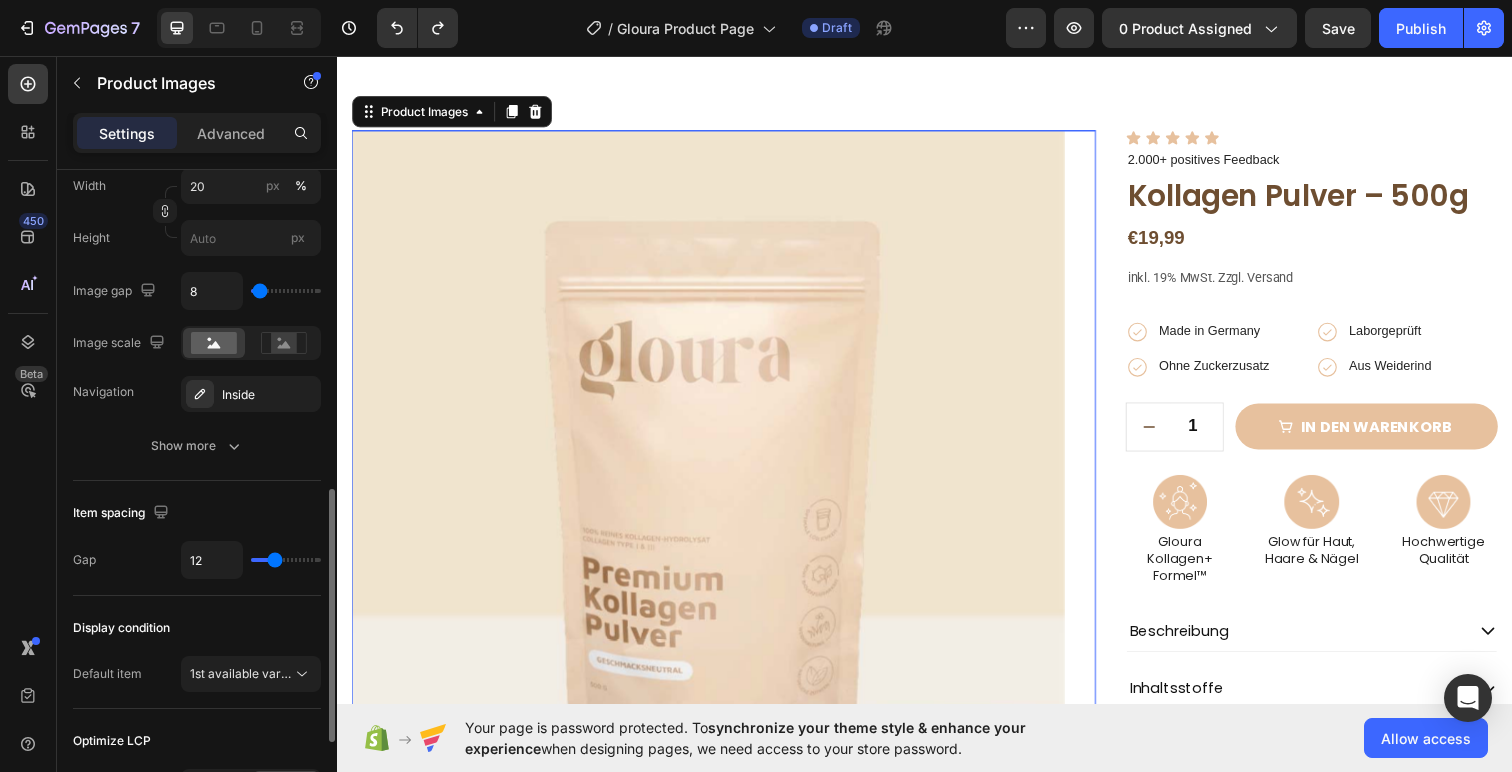 scroll, scrollTop: 798, scrollLeft: 0, axis: vertical 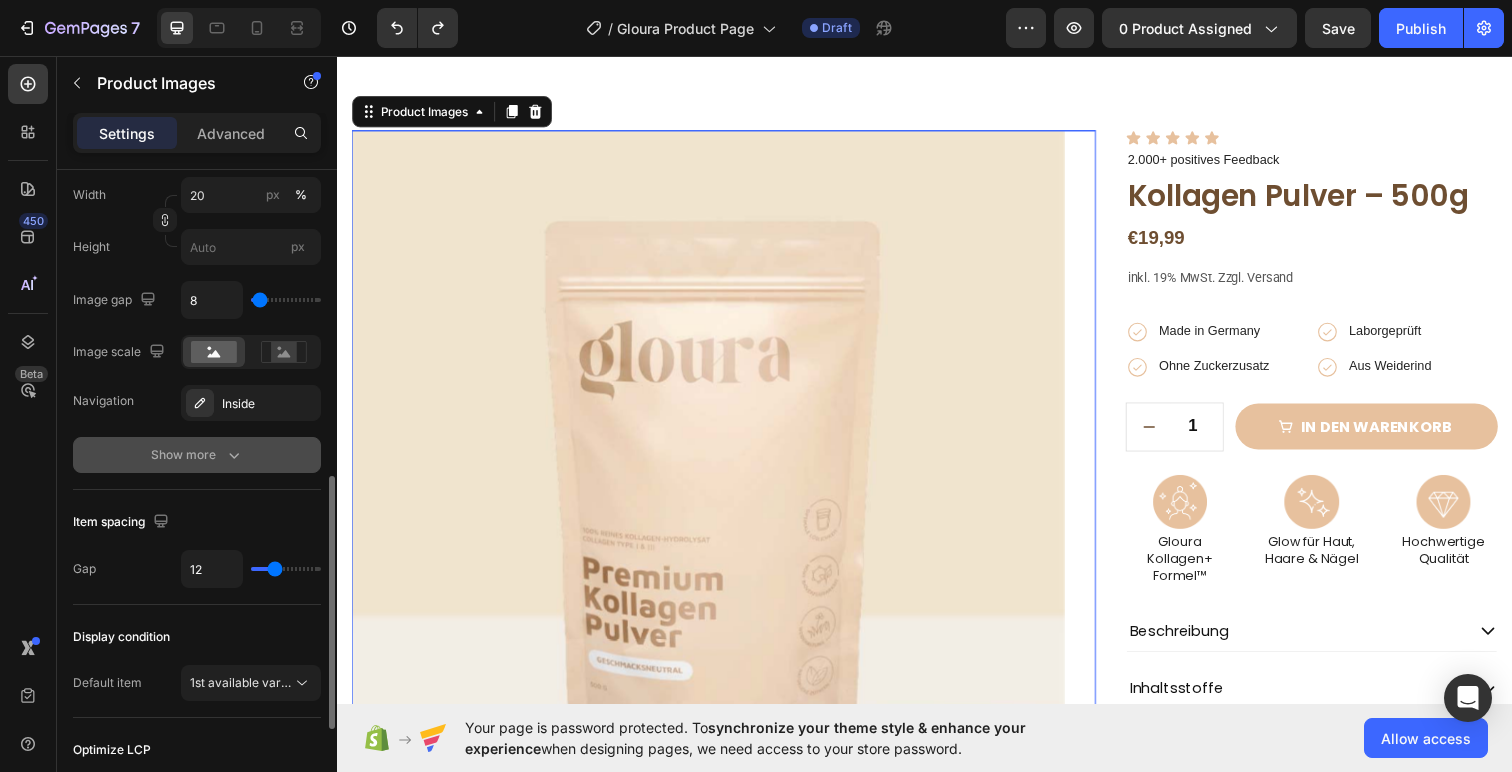 click 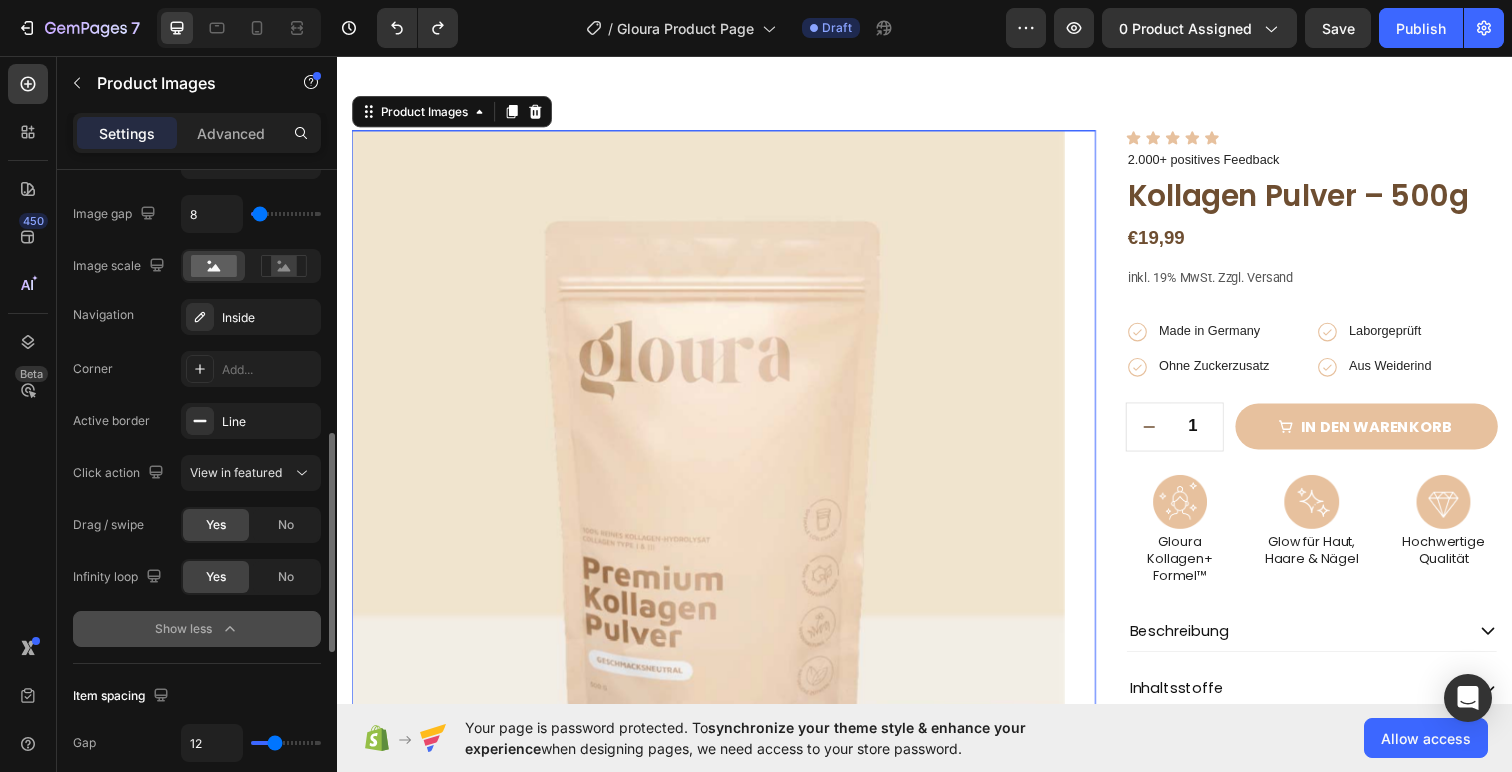 scroll, scrollTop: 886, scrollLeft: 0, axis: vertical 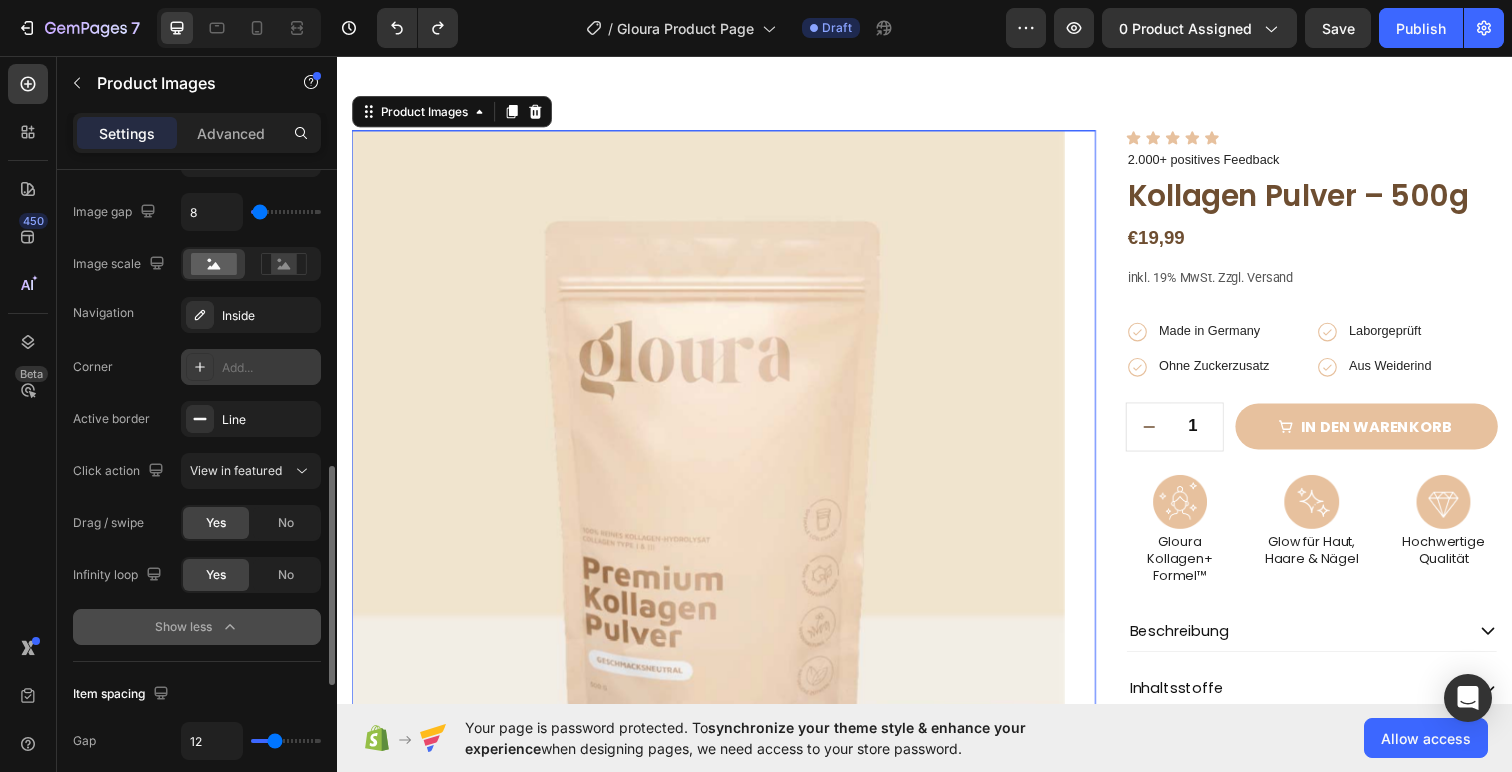 click on "Add..." at bounding box center (269, 368) 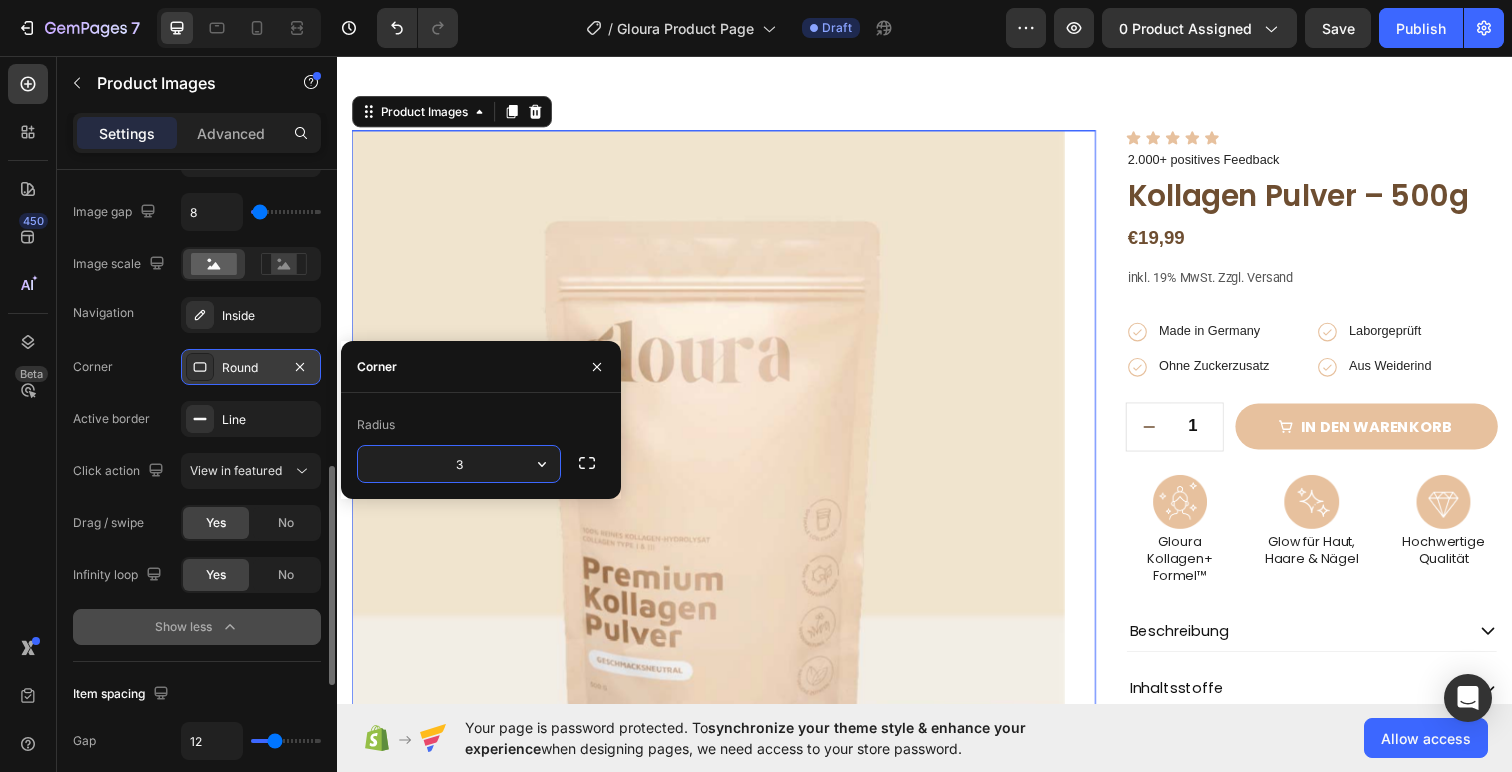 type on "30" 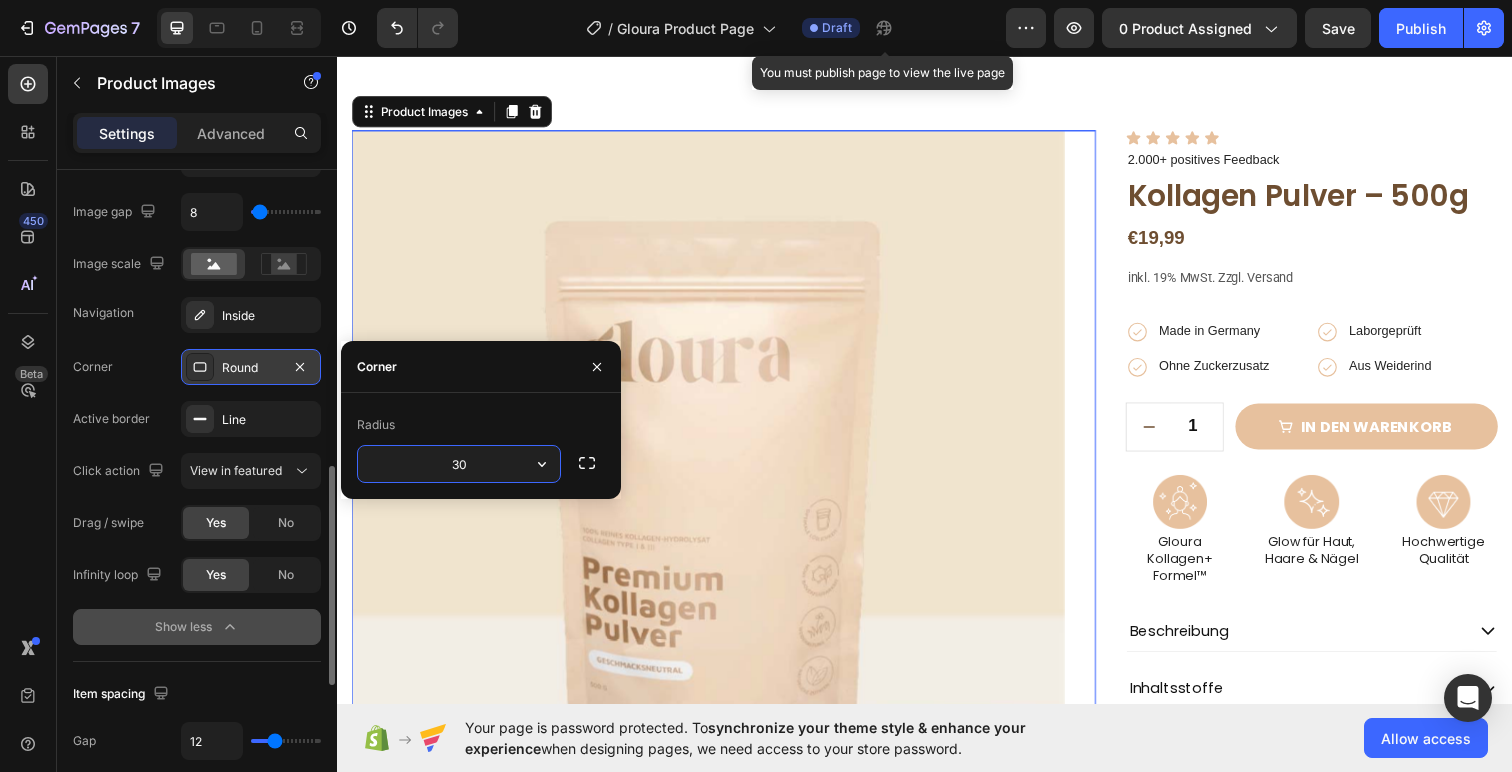 click on "Product Images   12
Icon
Icon
Icon
Icon
Icon Icon List 2.000+ positives Feedback Text Block Kollagen Pulver – 500g Product Title €19,99 Product Price Product Price Row inkl. 19% MwSt. Zzgl. Versand Text Block
Icon Made in Germany Text Block Row
Icon Laborgeprüft Text Block Row Row
Icon Ohne Zuckerzusatz Text Block Row
Icon Aus Weiderind Text Block Row Row Row
1
Product Quantity Row
in den warenkorb Add to Cart Row
Icon Lorem ipsum Text Block Row
Icon Lorem ipsum Text Block Row Row
Icon Lorem ipsum Text Block Row
Icon Lorem ipsum Text Block Row Row Row Image Gloura Kollagen+ Formel™ Text Block Image Glow für Haut, Haare & Nägel Text Block Image Hochwertige Qualität Text Block Row
Beschreibung" at bounding box center (937, 571) 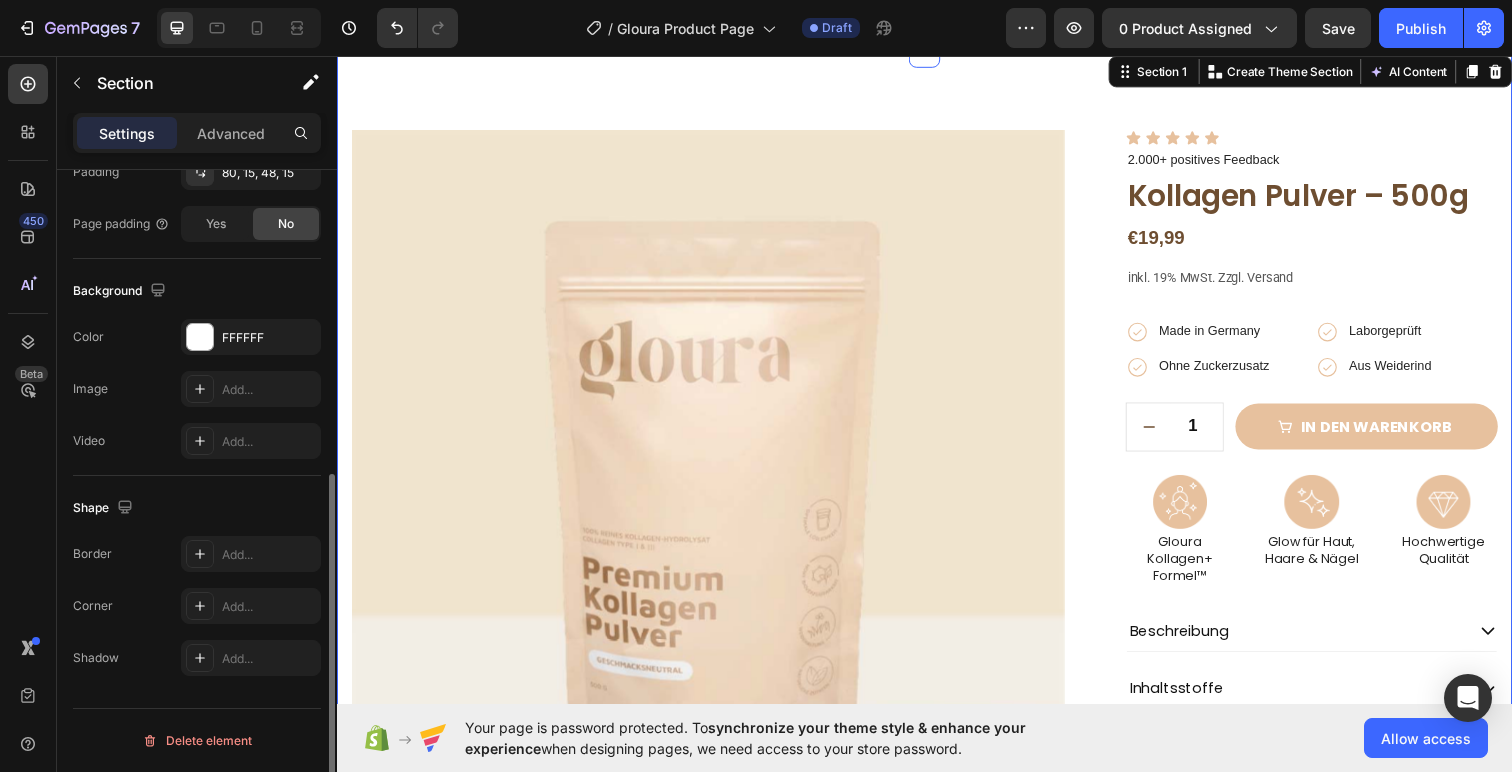 scroll, scrollTop: 0, scrollLeft: 0, axis: both 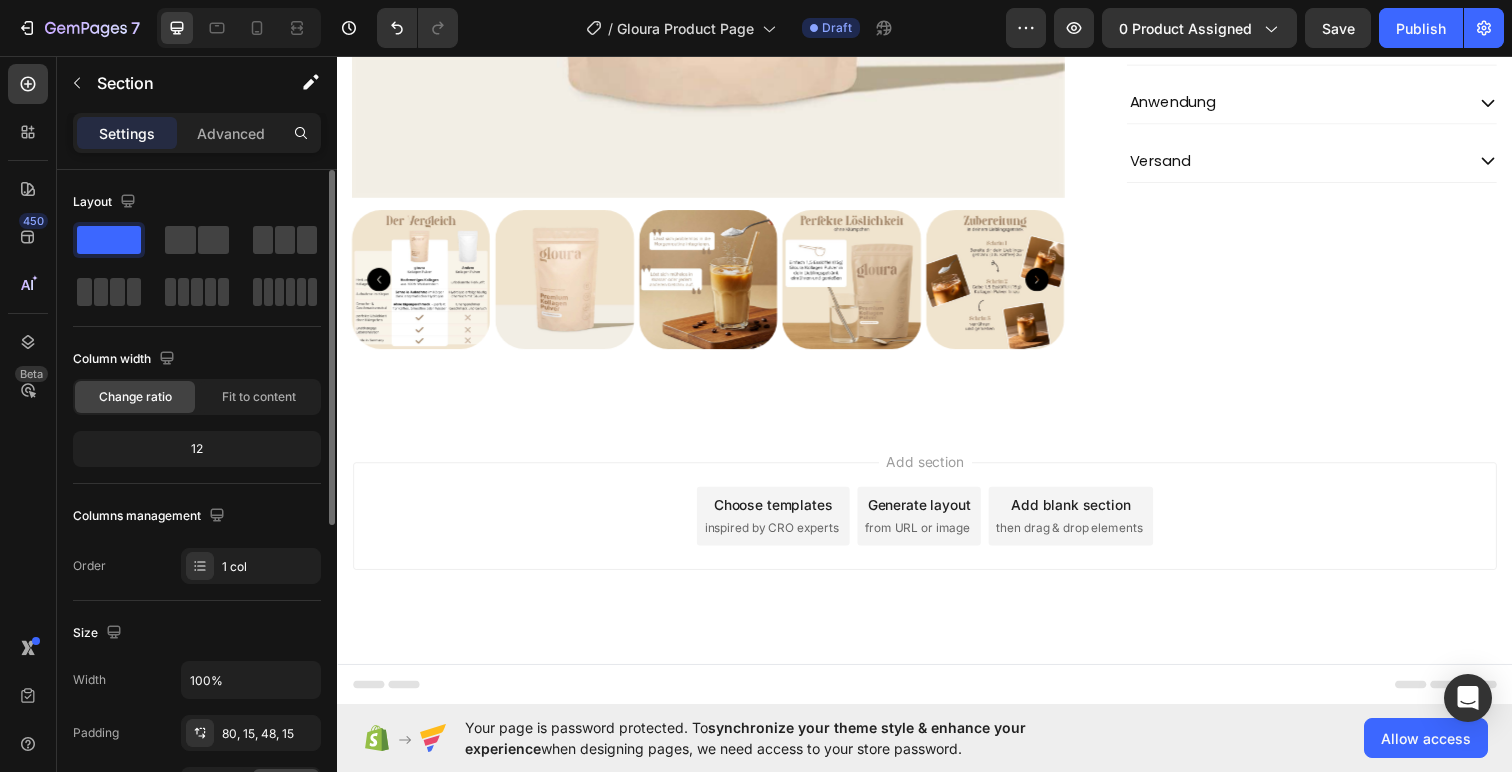 click on "Choose templates" at bounding box center [782, 514] 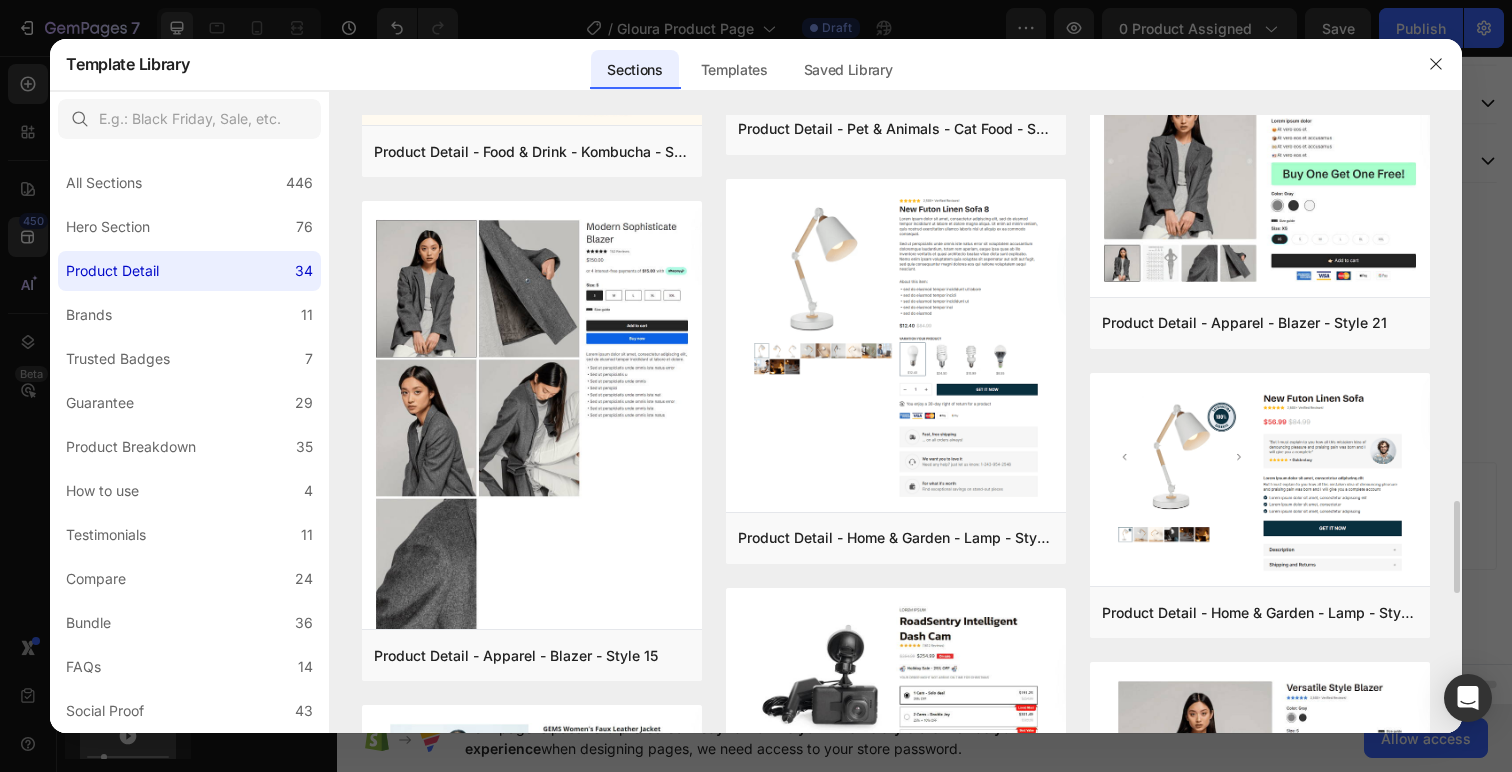 scroll, scrollTop: 2596, scrollLeft: 0, axis: vertical 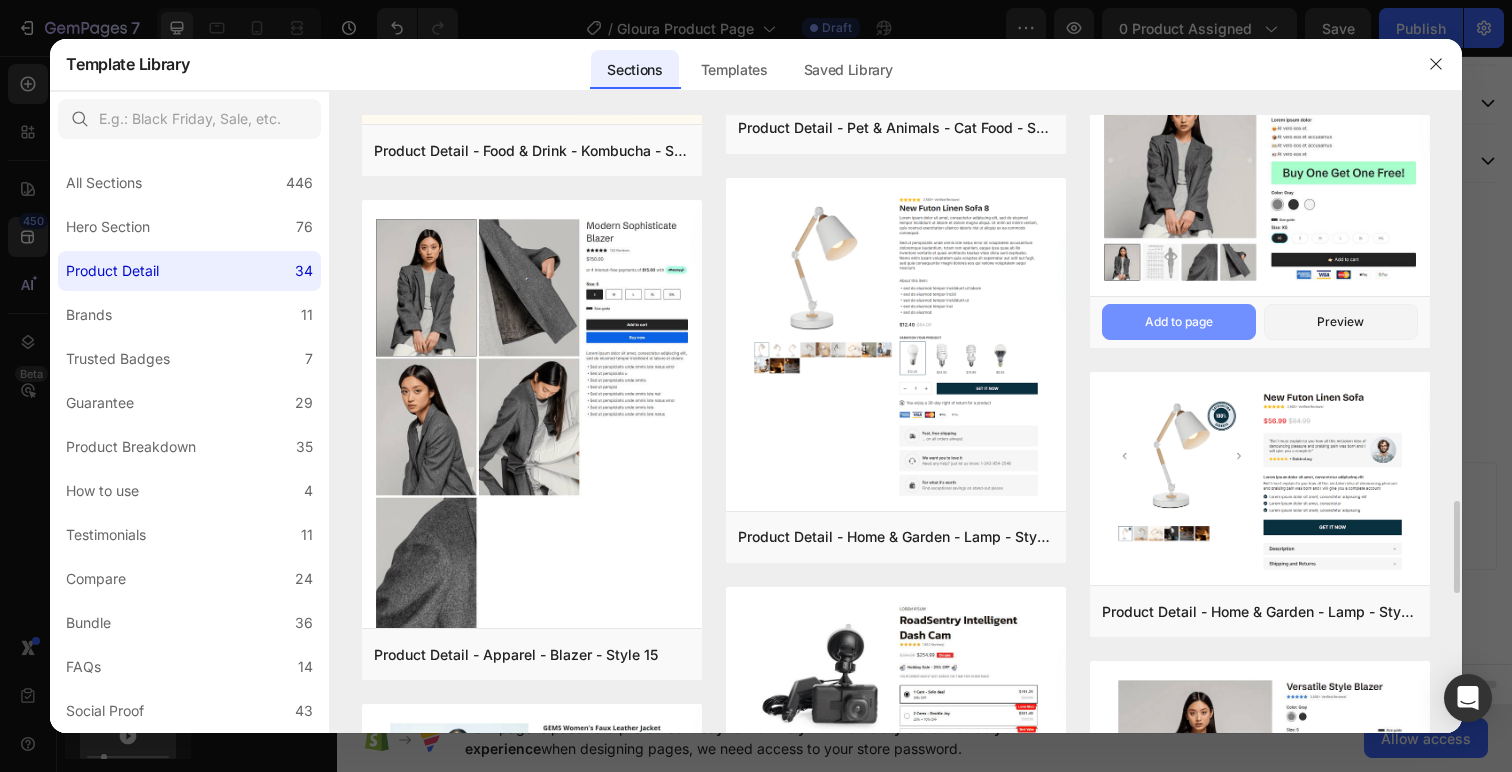 click on "Add to page" at bounding box center (1179, 322) 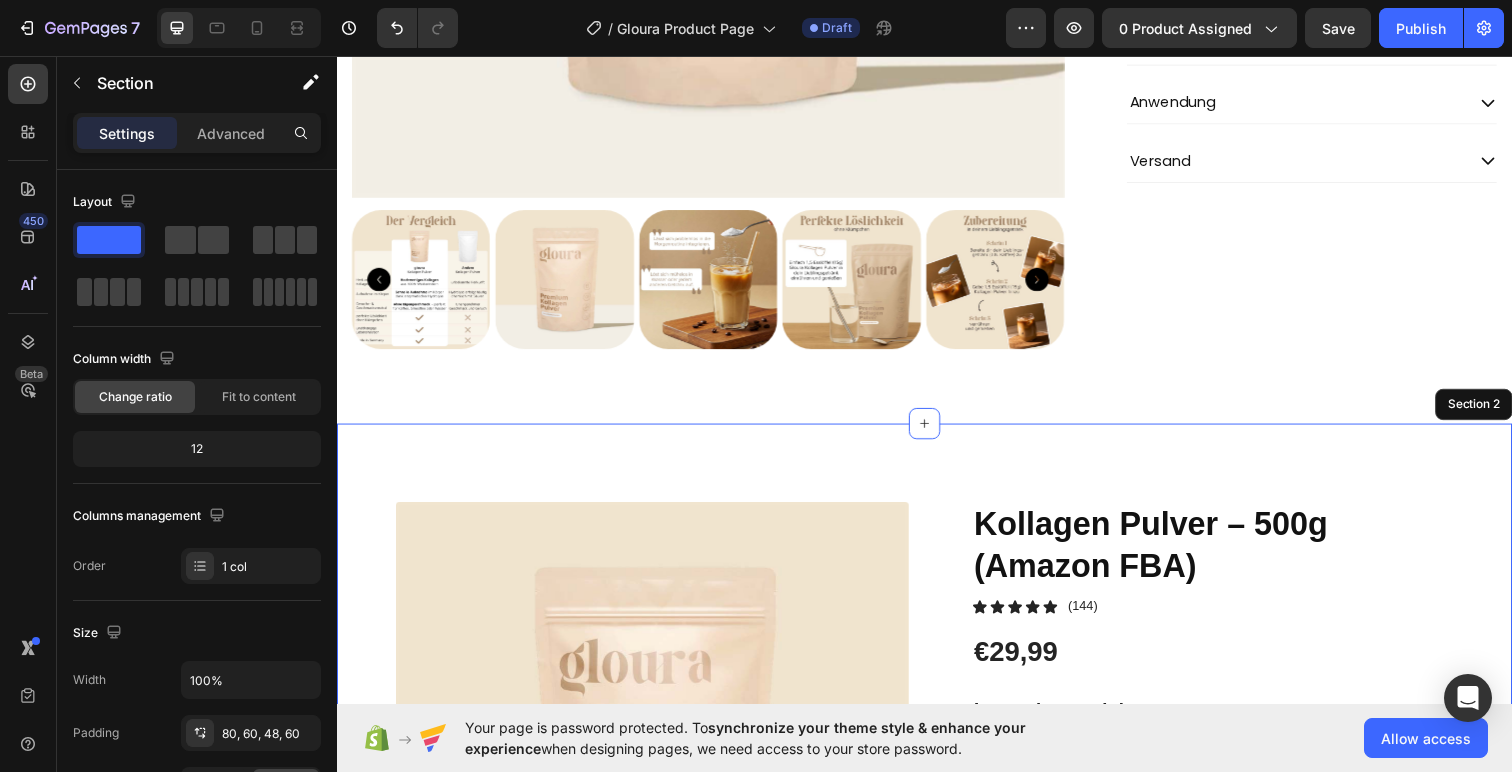 radio on "false" 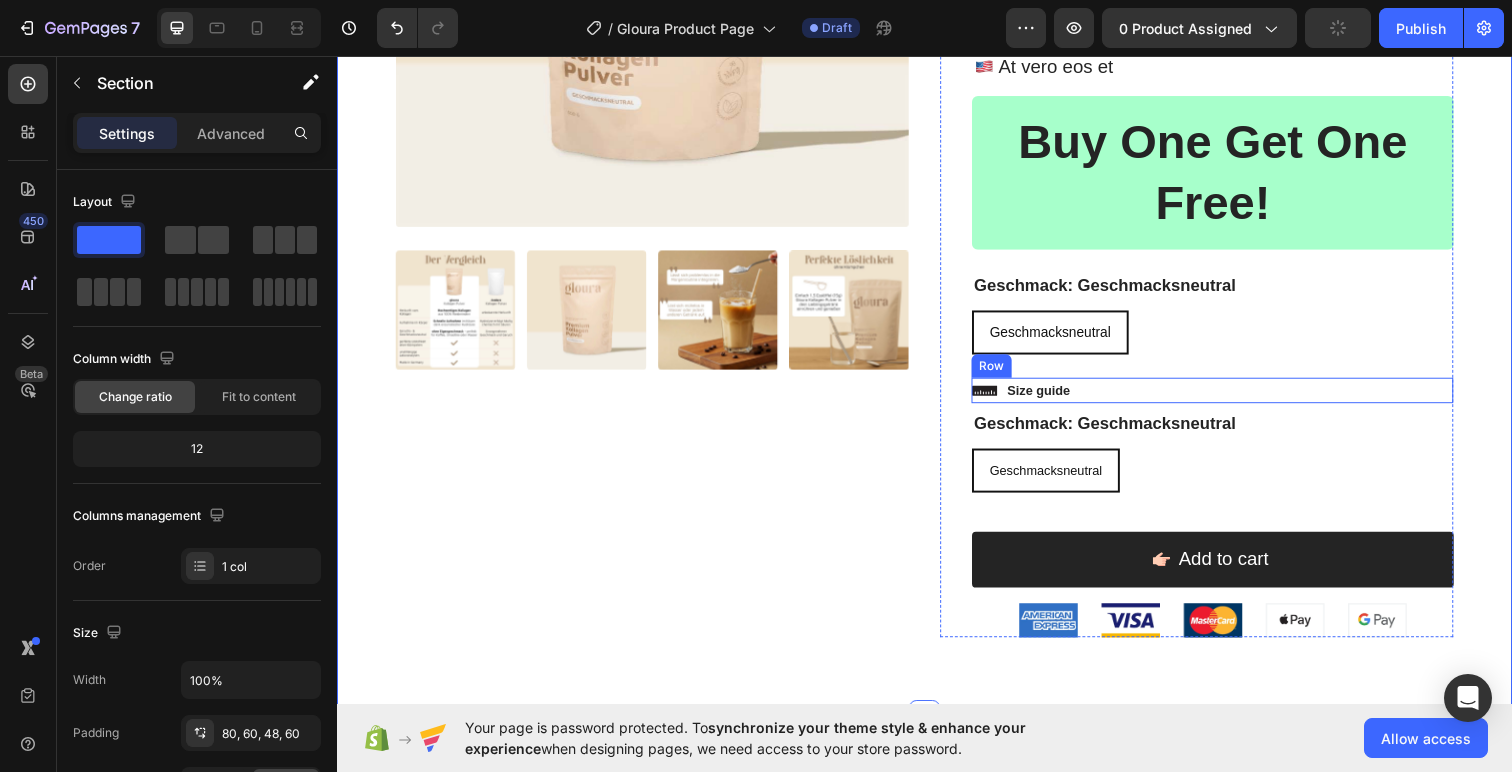 scroll, scrollTop: 1546, scrollLeft: 0, axis: vertical 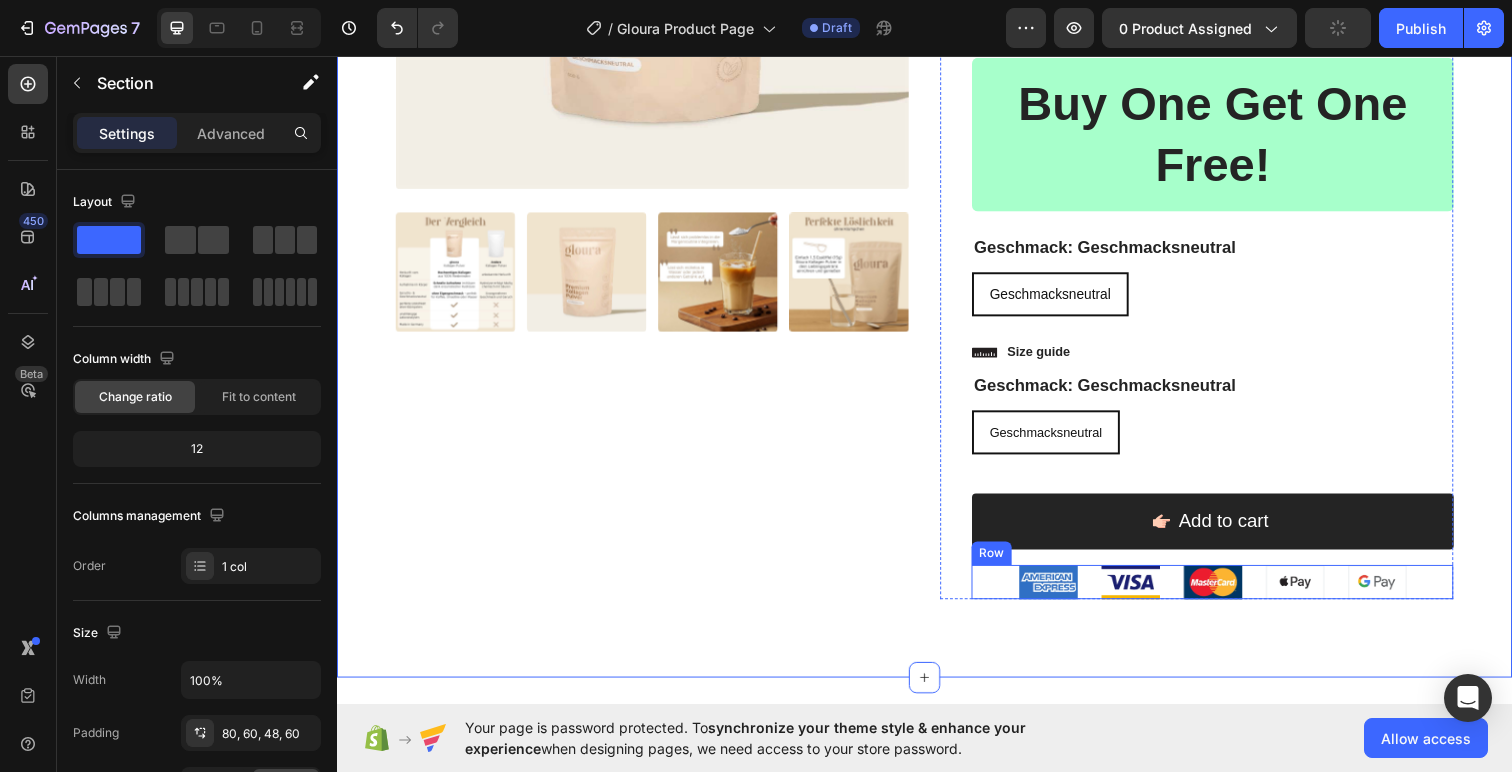 click on "Image Image Image Image Image Row" at bounding box center [1231, 593] 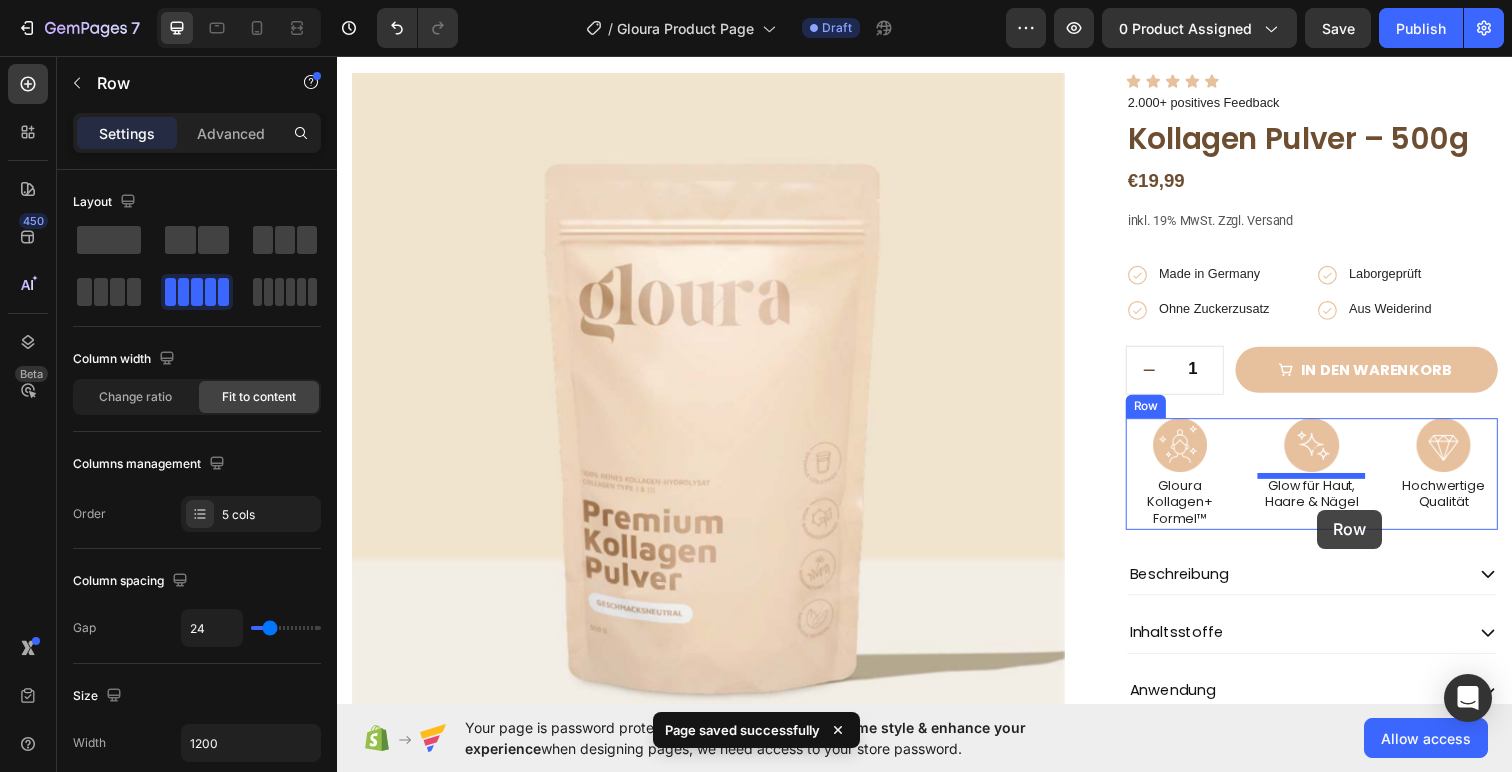 scroll, scrollTop: 78, scrollLeft: 0, axis: vertical 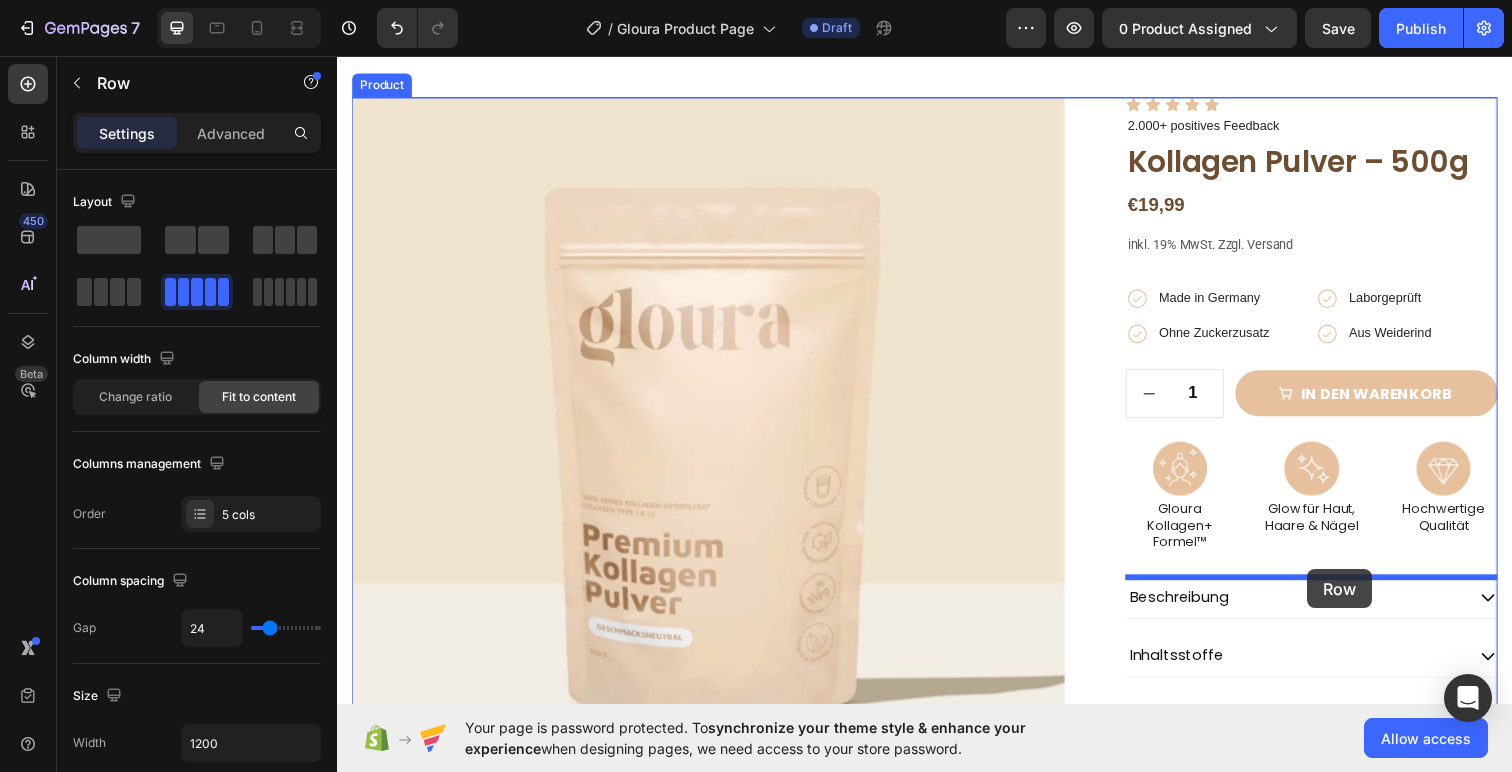 drag, startPoint x: 1460, startPoint y: 588, endPoint x: 1328, endPoint y: 580, distance: 132.2422 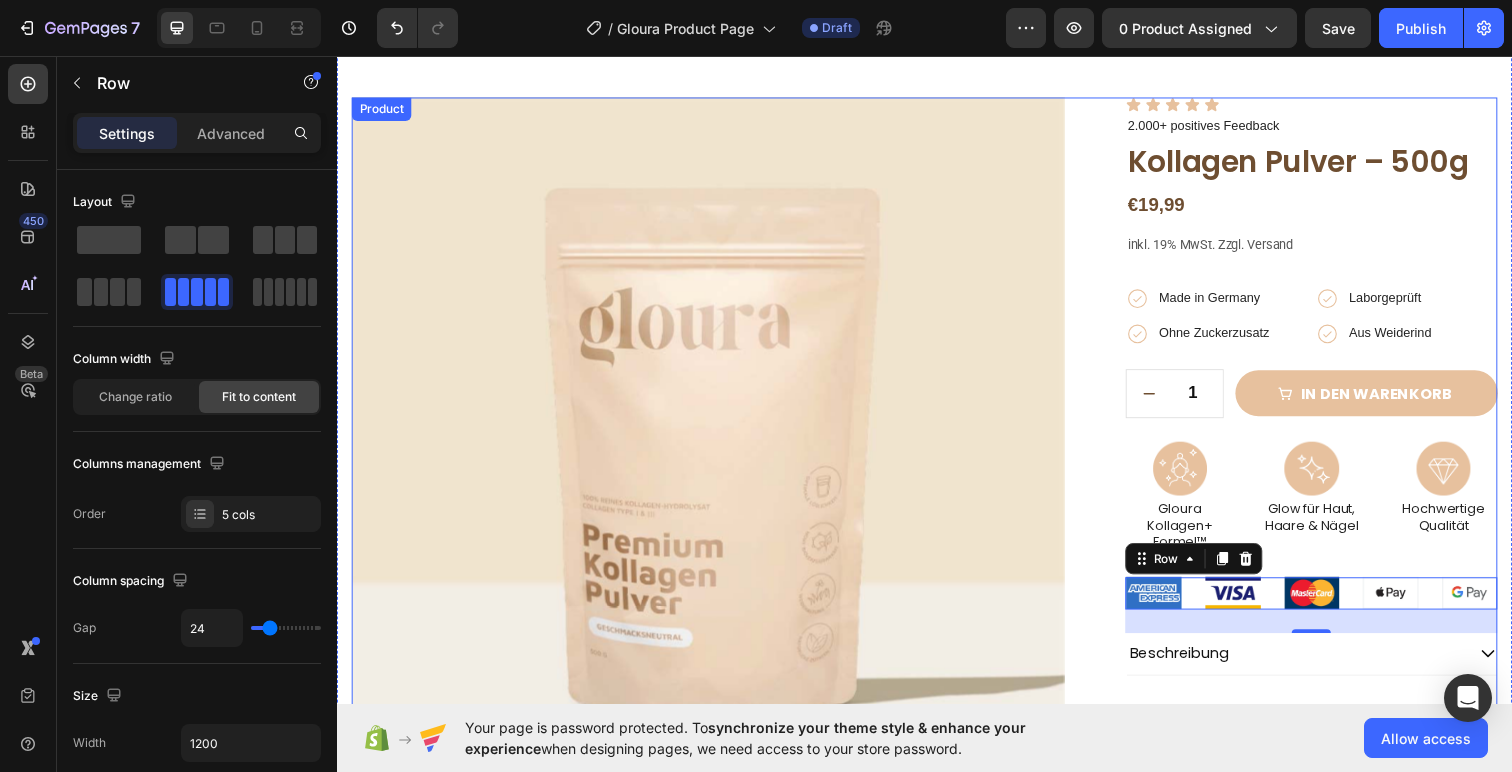 click on "Product Images
Icon
Icon
Icon
Icon
Icon Icon List 2.000+ positives Feedback Text Block Kollagen Pulver – 500g Product Title €19,99 Product Price Product Price Row inkl. 19% MwSt. Zzgl. Versand Text Block
Icon Made in Germany Text Block Row
Icon Laborgeprüft Text Block Row Row
Icon Ohne Zuckerzusatz Text Block Row
Icon Aus Weiderind Text Block Row Row Row
1
Product Quantity Row
in den warenkorb Add to Cart Row
Icon Lorem ipsum Text Block Row
Icon Lorem ipsum Text Block Row Row
Icon Lorem ipsum Text Block Row
Icon Lorem ipsum Text Block Row Row Row Image Gloura Kollagen+ Formel™ Text Block Image Glow für Haut, Haare & Nägel Text Block Image Hochwertige Qualität Text Block Row Image Image Image Image Image Row   24 Beschreibung" at bounding box center (937, 545) 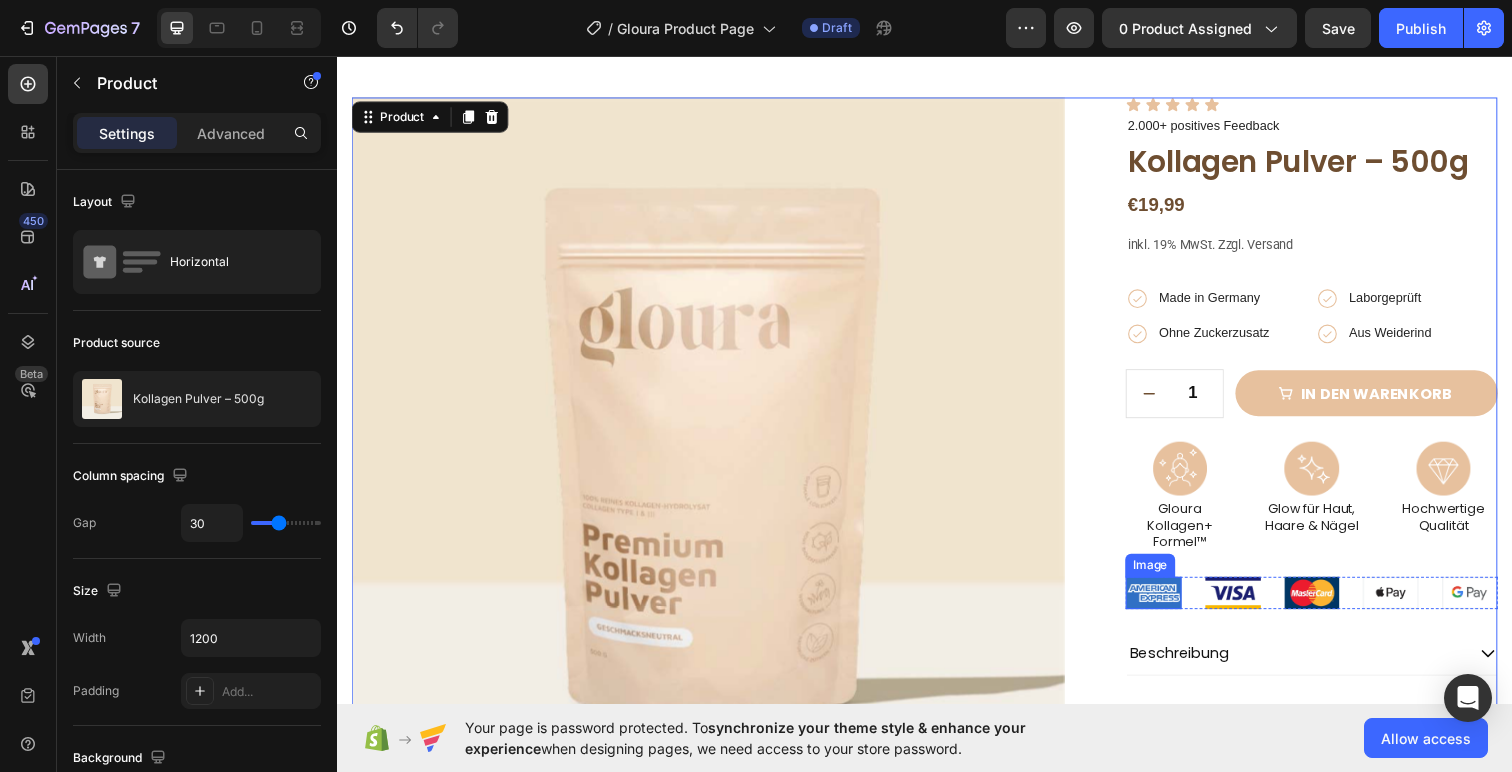 click at bounding box center (1170, 604) 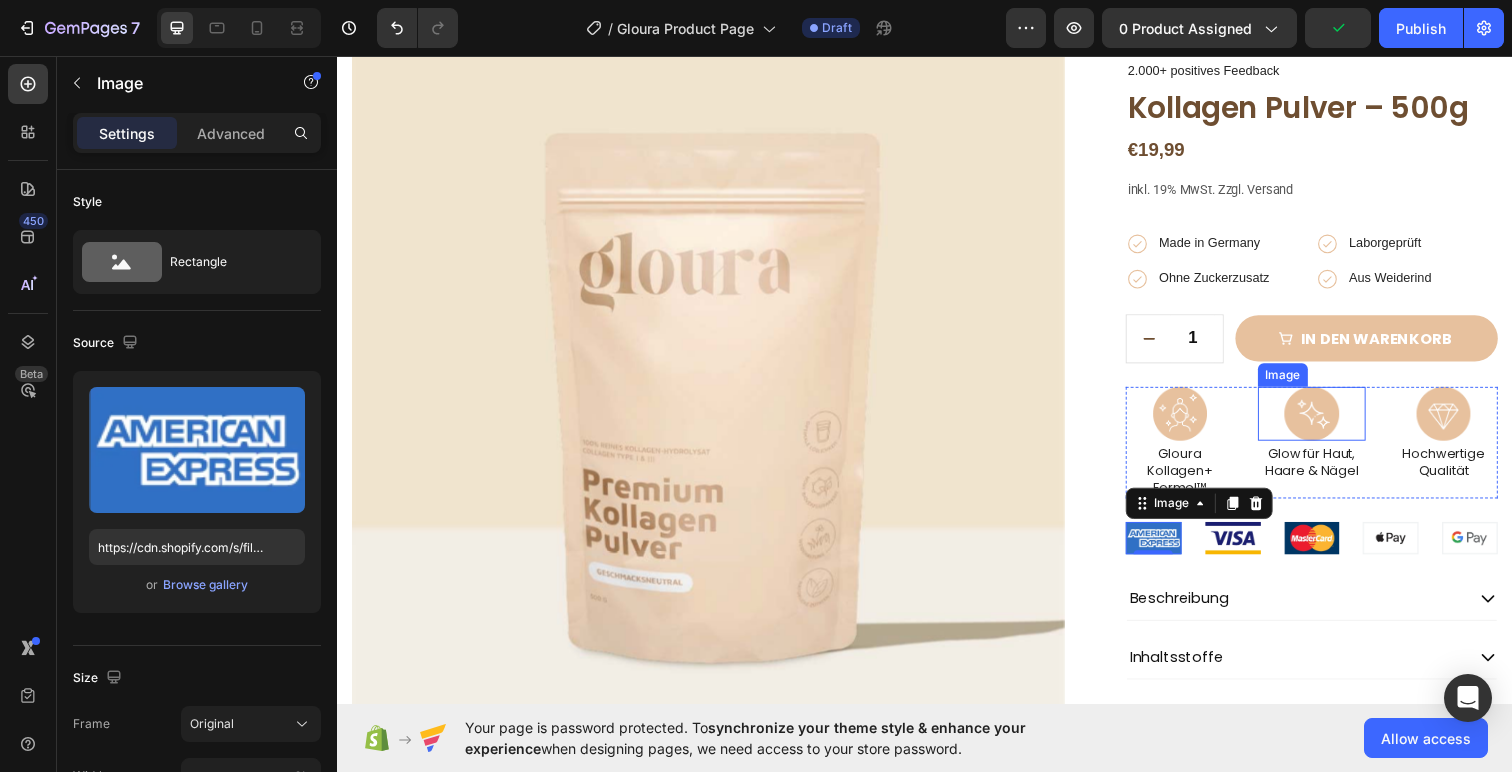 scroll, scrollTop: 156, scrollLeft: 0, axis: vertical 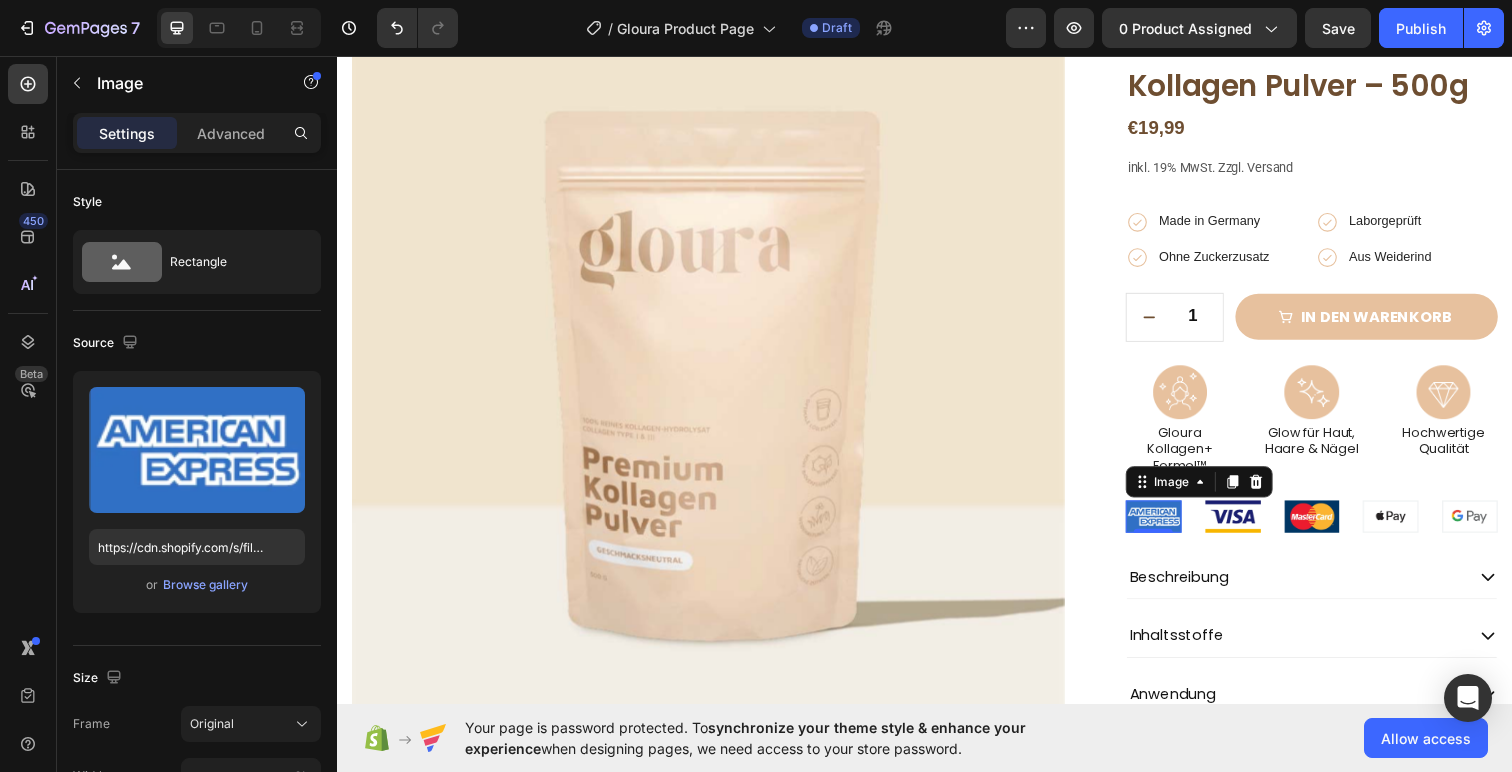 click at bounding box center [1170, 526] 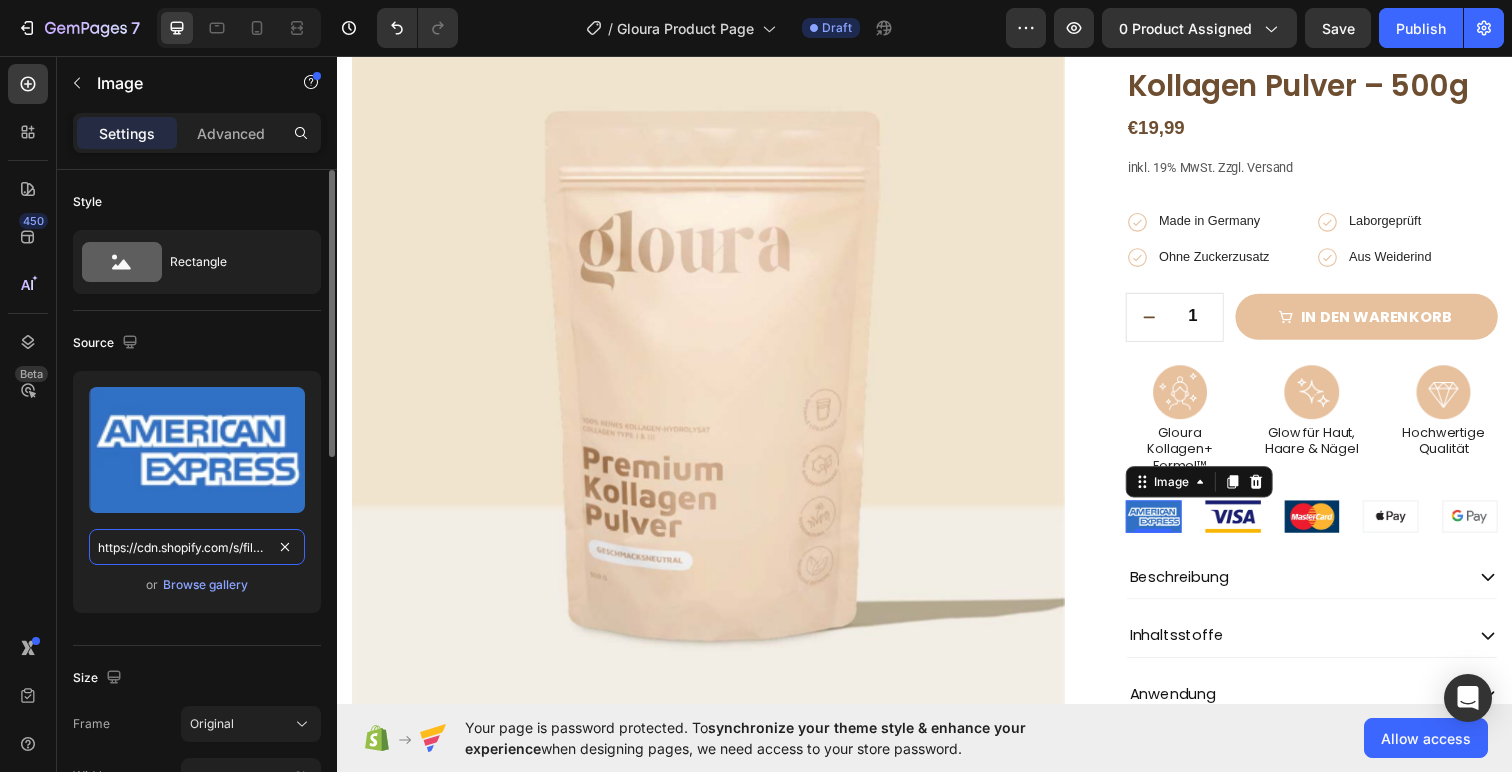 click on "https://cdn.shopify.com/s/files/1/0872/8100/8938/files/gempages_577140746071573492-489155ce-0b63-4894-8975-e76dbe240741.png" at bounding box center (197, 547) 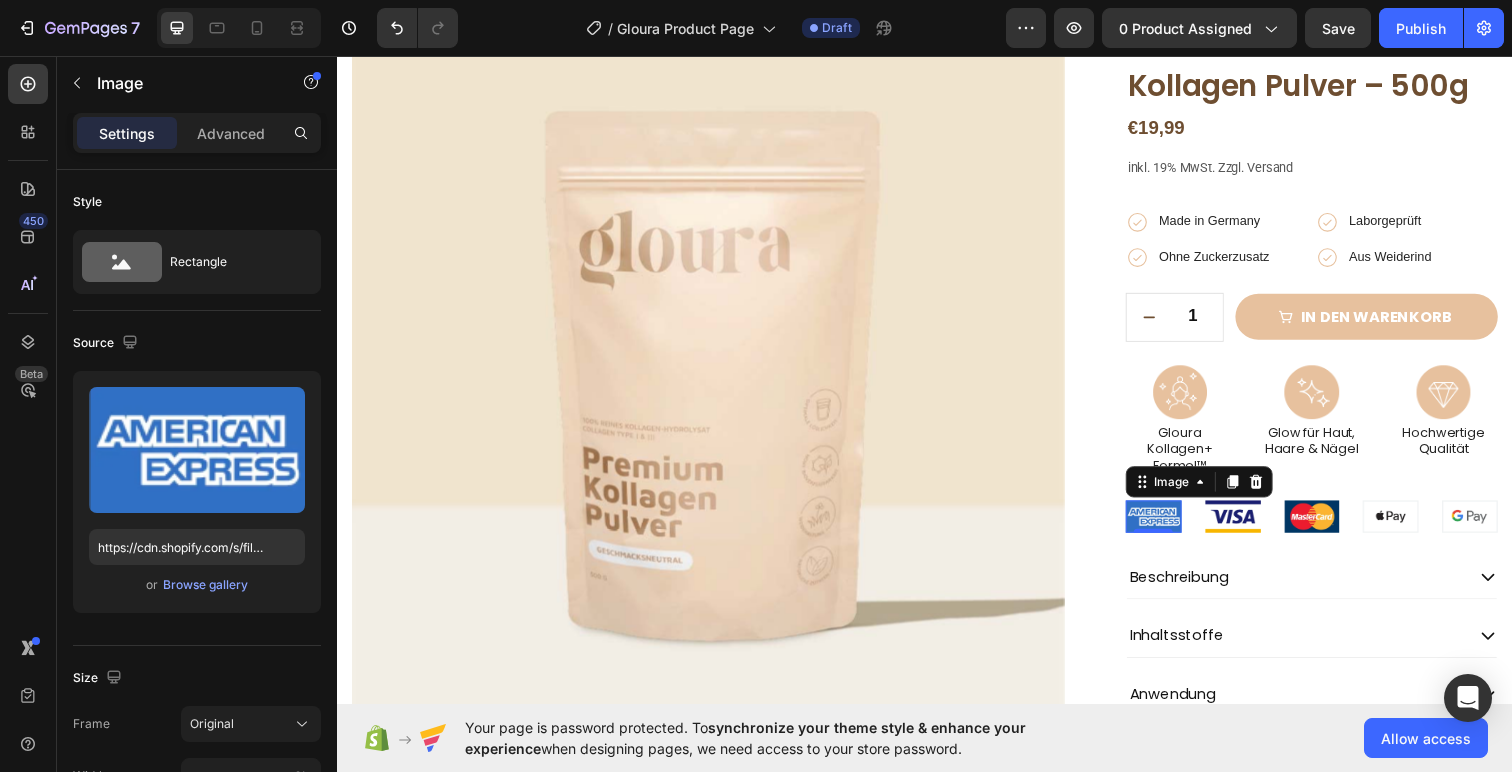 click at bounding box center [1170, 526] 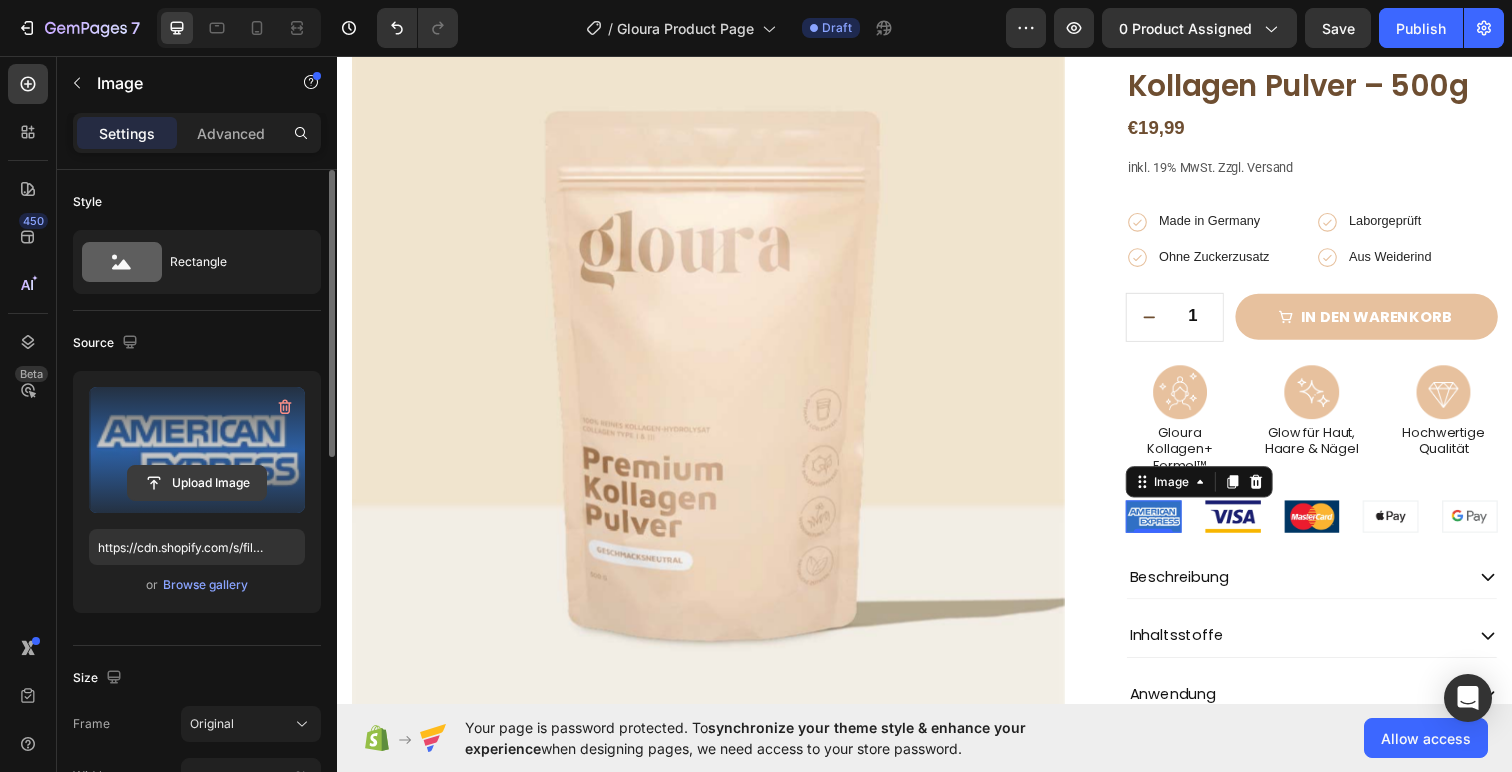 click 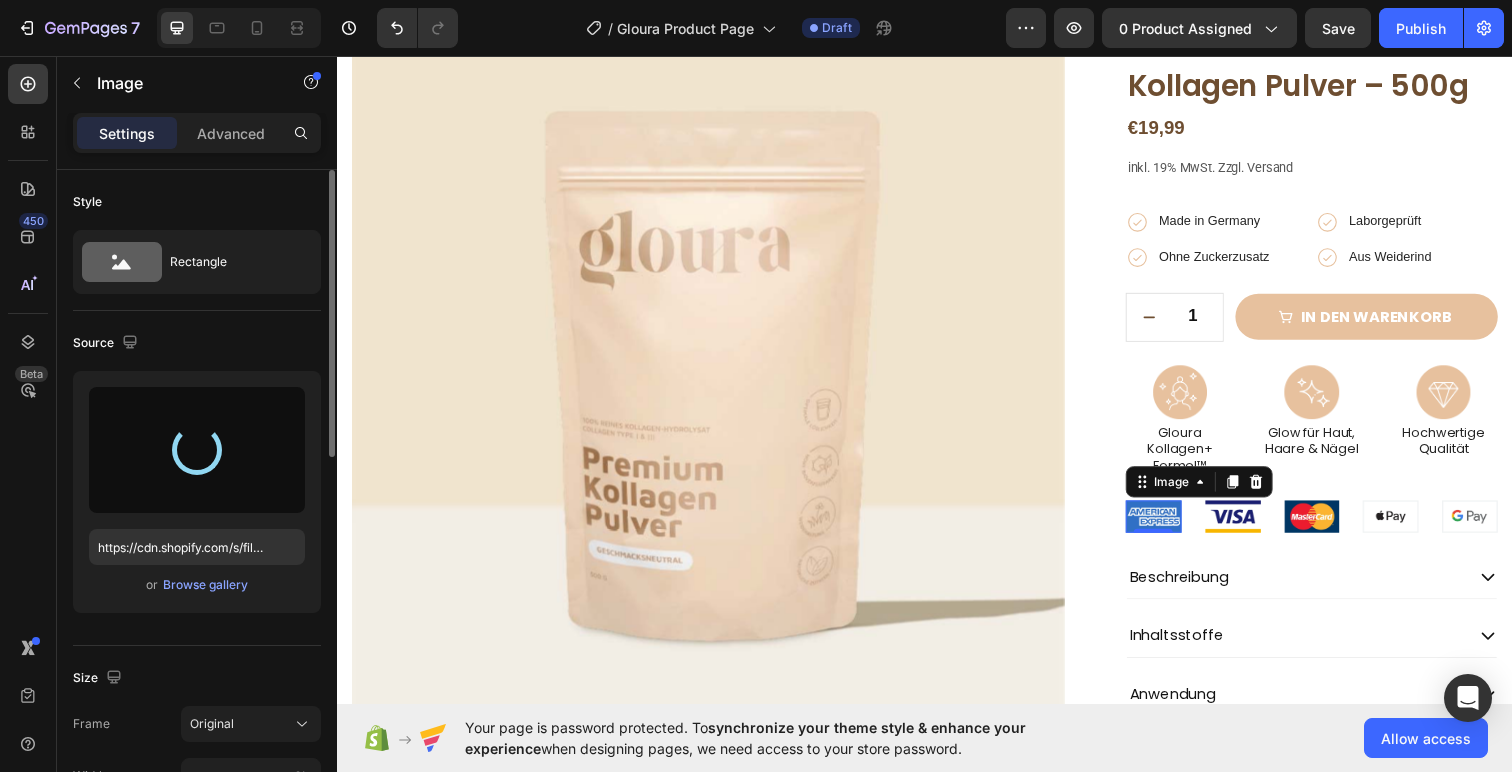 type on "https://cdn.shopify.com/s/files/1/0872/8100/8938/files/gempages_577140746071573492-80016c18-c58a-4fe6-9c98-7c025953b0f5.jpg" 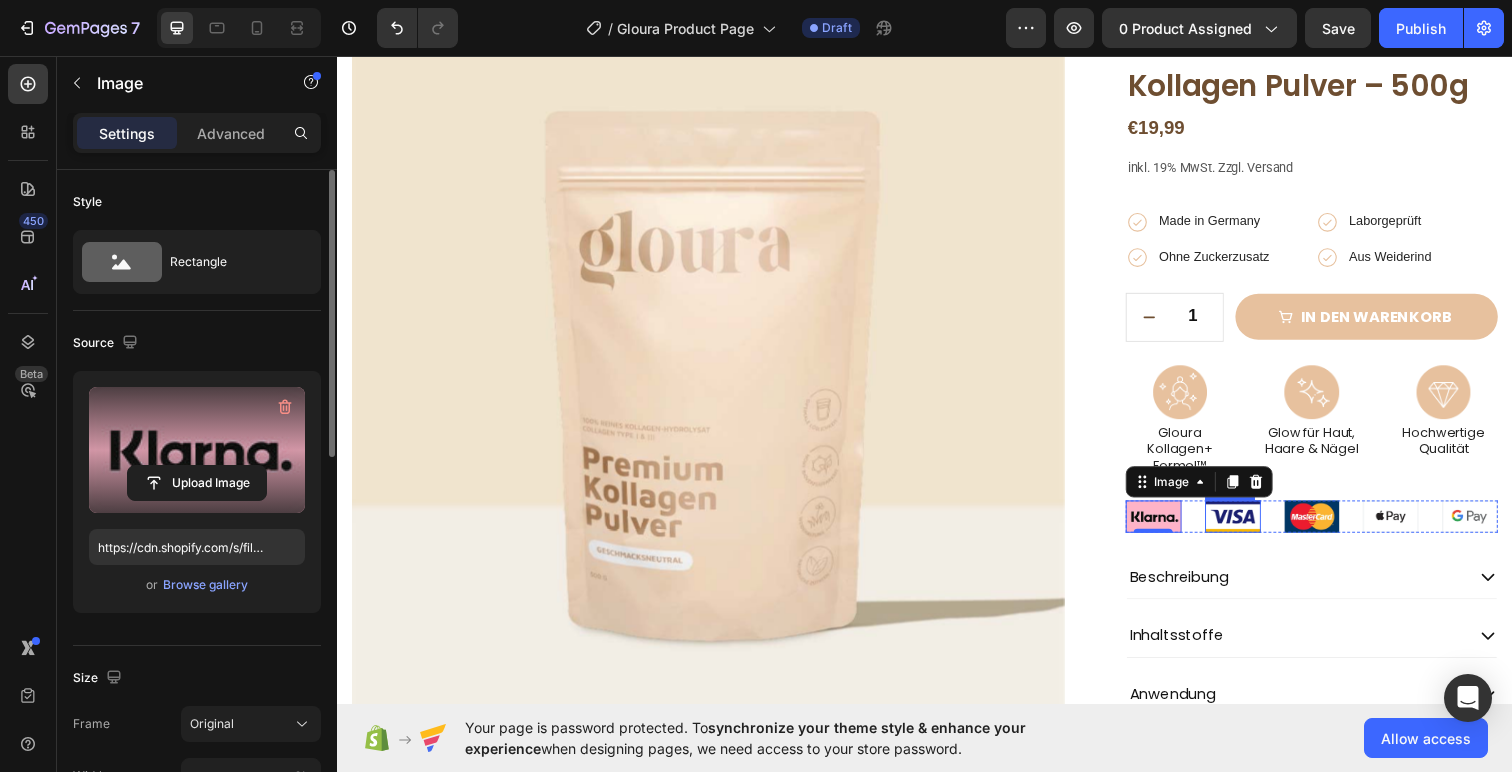 click at bounding box center [1251, 526] 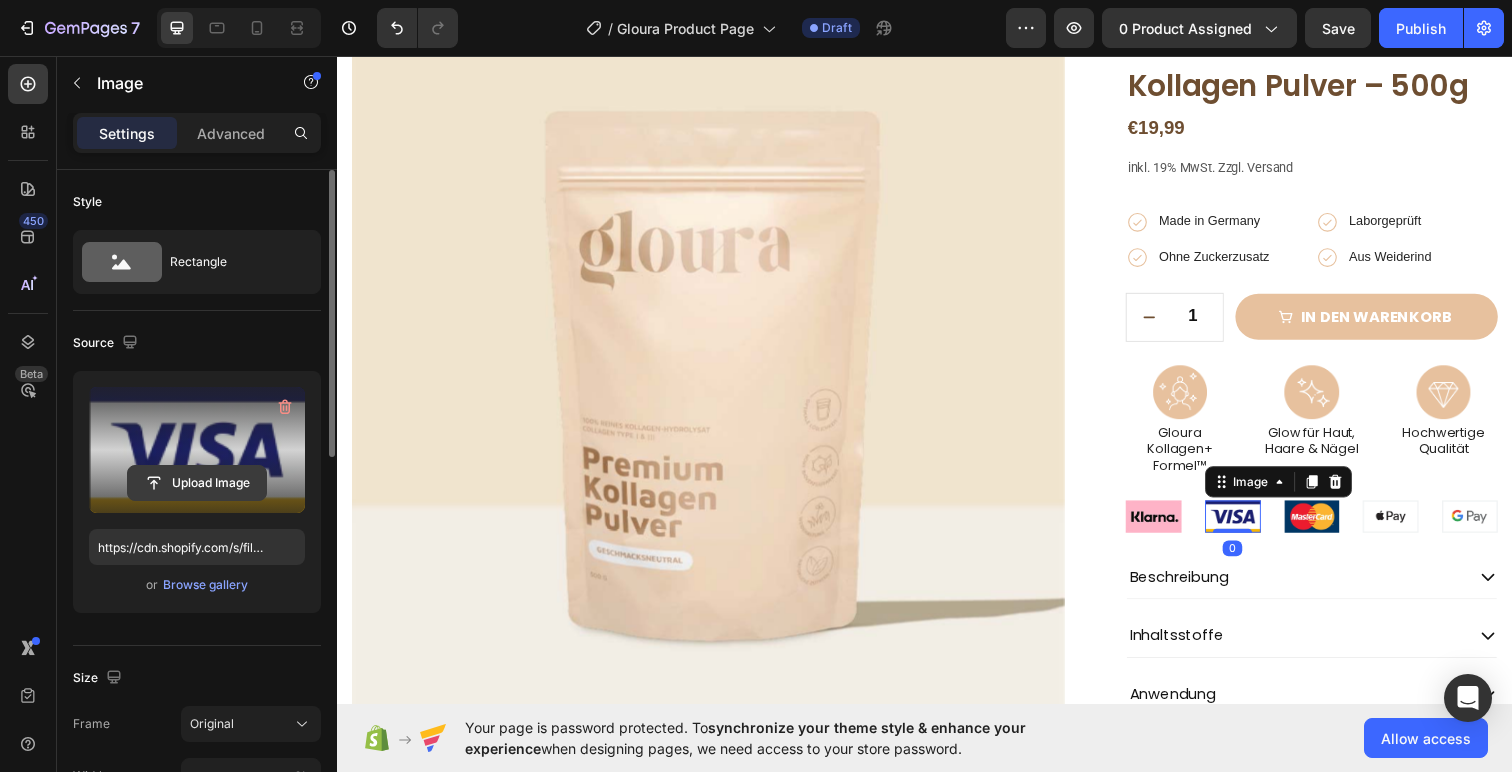 click 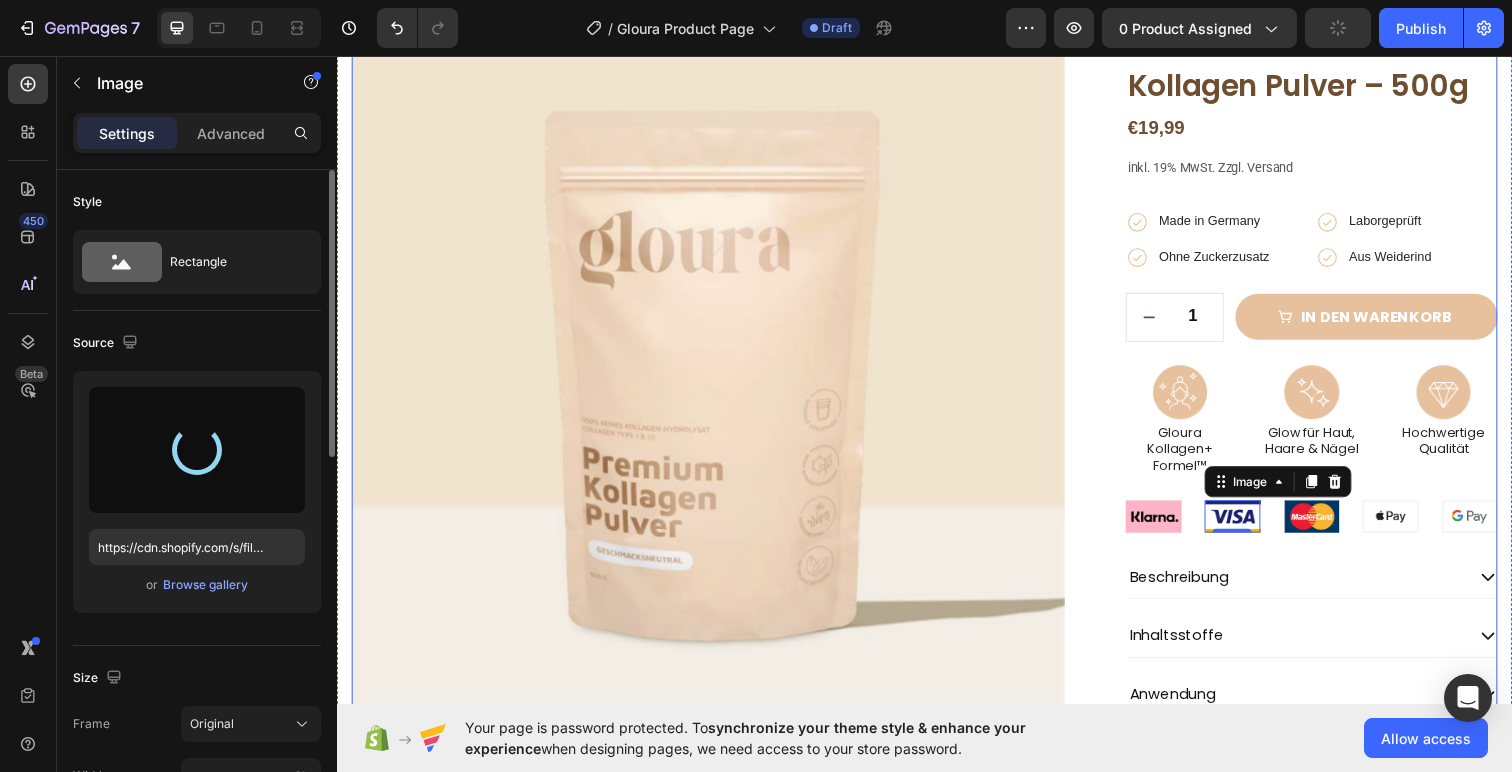 type on "https://cdn.shopify.com/s/files/1/0872/8100/8938/files/gempages_577140746071573492-b8d56cd7-6ddb-459e-bf06-b2d700aecd17.jpg" 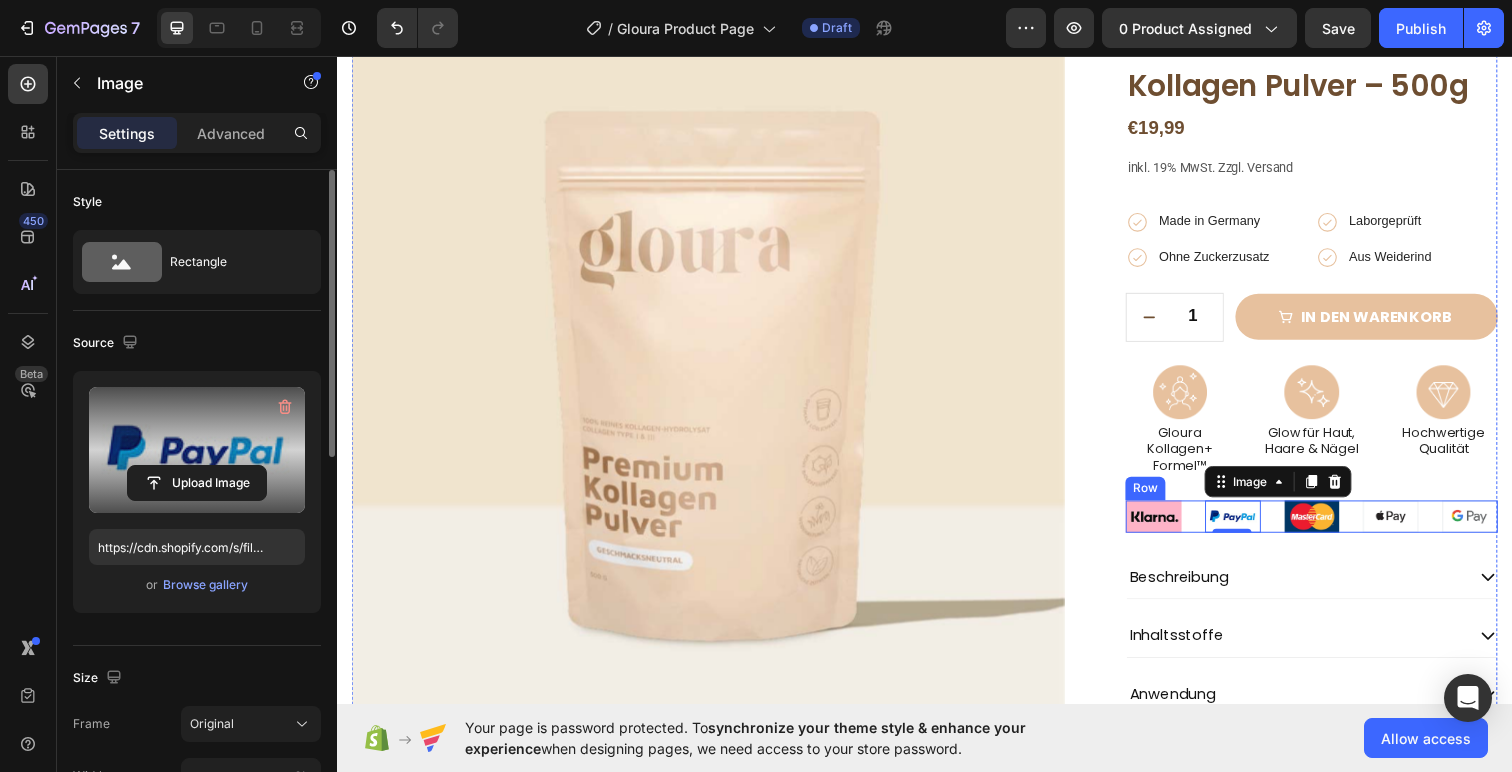 click at bounding box center [1332, 526] 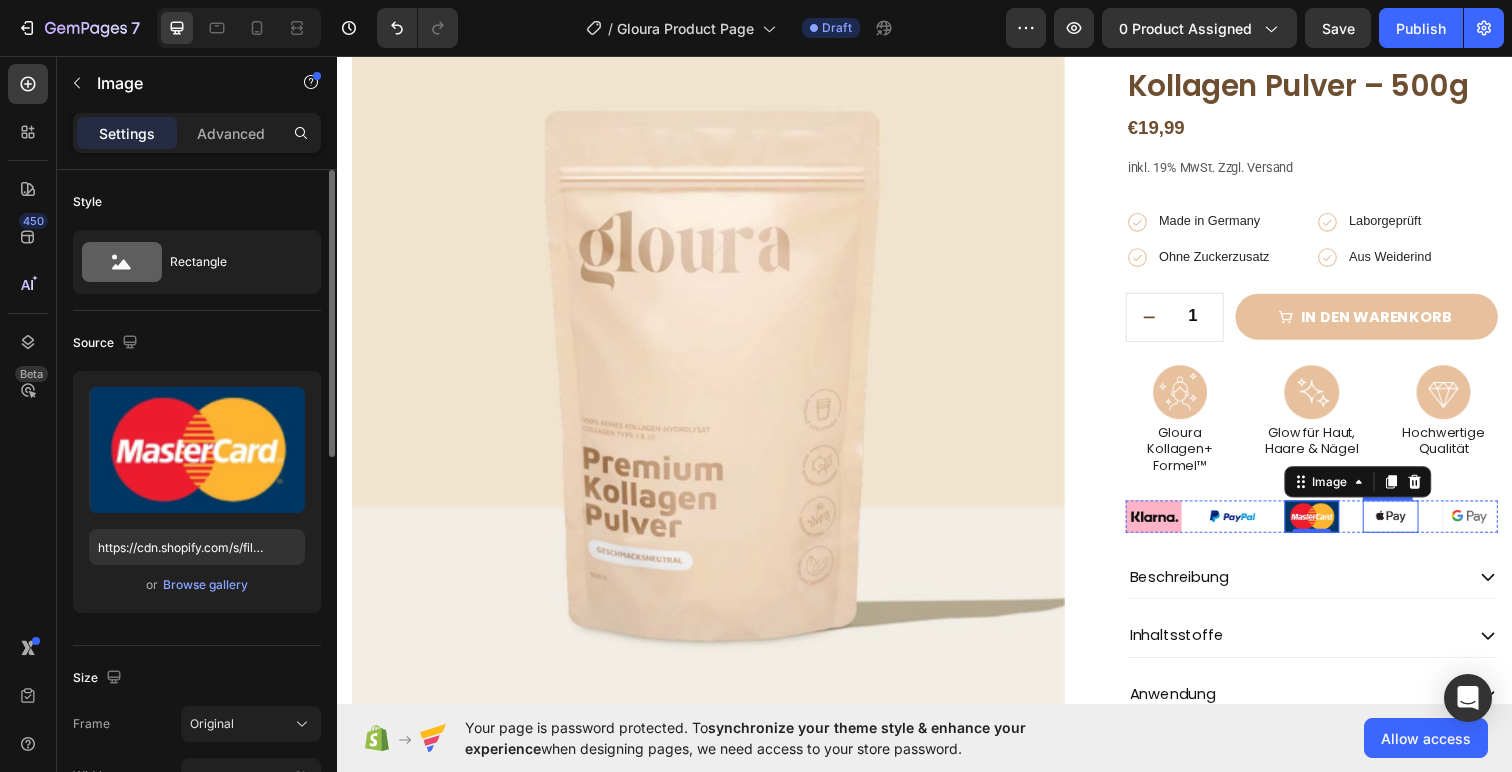 click at bounding box center (1412, 526) 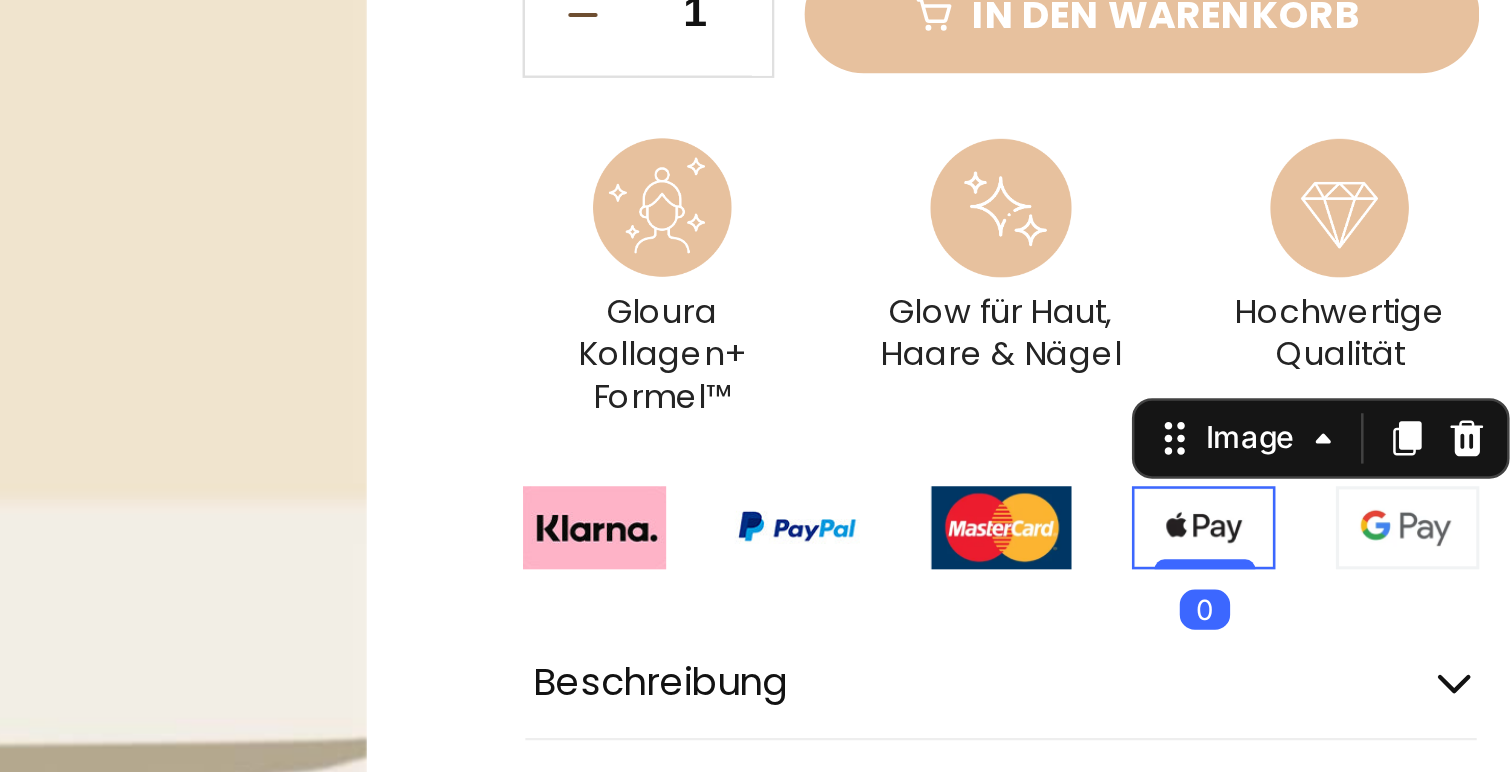 scroll, scrollTop: 0, scrollLeft: 0, axis: both 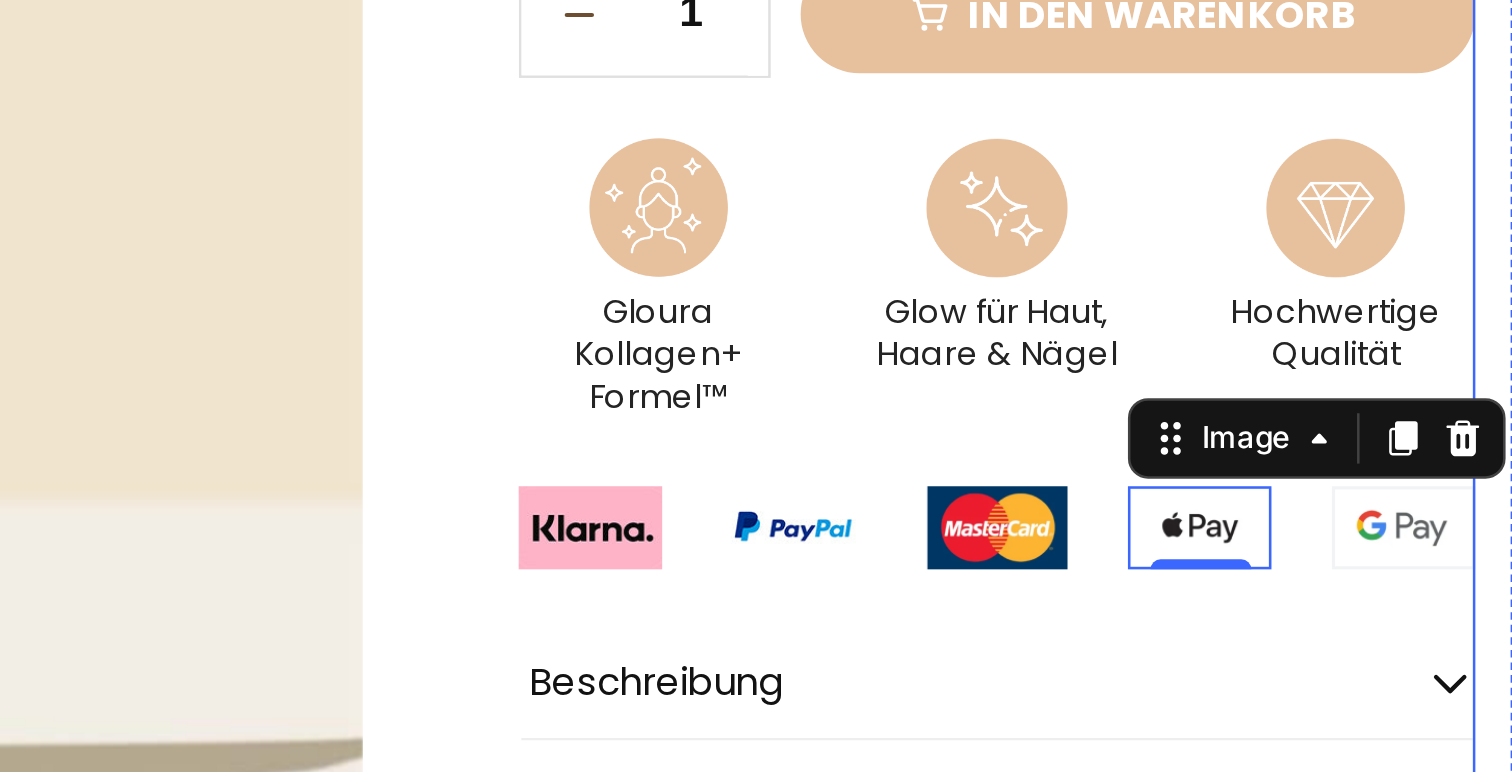click on "Icon
Icon
Icon
Icon
Icon Icon List 2.000+ positives Feedback Text Block Kollagen Pulver – 500g Product Title €19,99 Product Price Product Price Row inkl. 19% MwSt. Zzgl. Versand Text Block
Icon Made in Germany Text Block Row
Icon Laborgeprüft Text Block Row Row
Icon Ohne Zuckerzusatz Text Block Row
Icon Aus Weiderind Text Block Row Row Row
1
Product Quantity Row
in den warenkorb Add to Cart Row
Icon Lorem ipsum Text Block Row
Icon Lorem ipsum Text Block Row Row
Icon Lorem ipsum Text Block Row
Icon Lorem ipsum Text Block Row Row Row Image Gloura Kollagen+ Formel™ Text Block Image Glow für Haut, Haare & Nägel Text Block Image Hochwertige Qualität Text Block Row Image Image Image Image   0 Image Row
Beschreibung
Anwendung" at bounding box center [-514, -246] 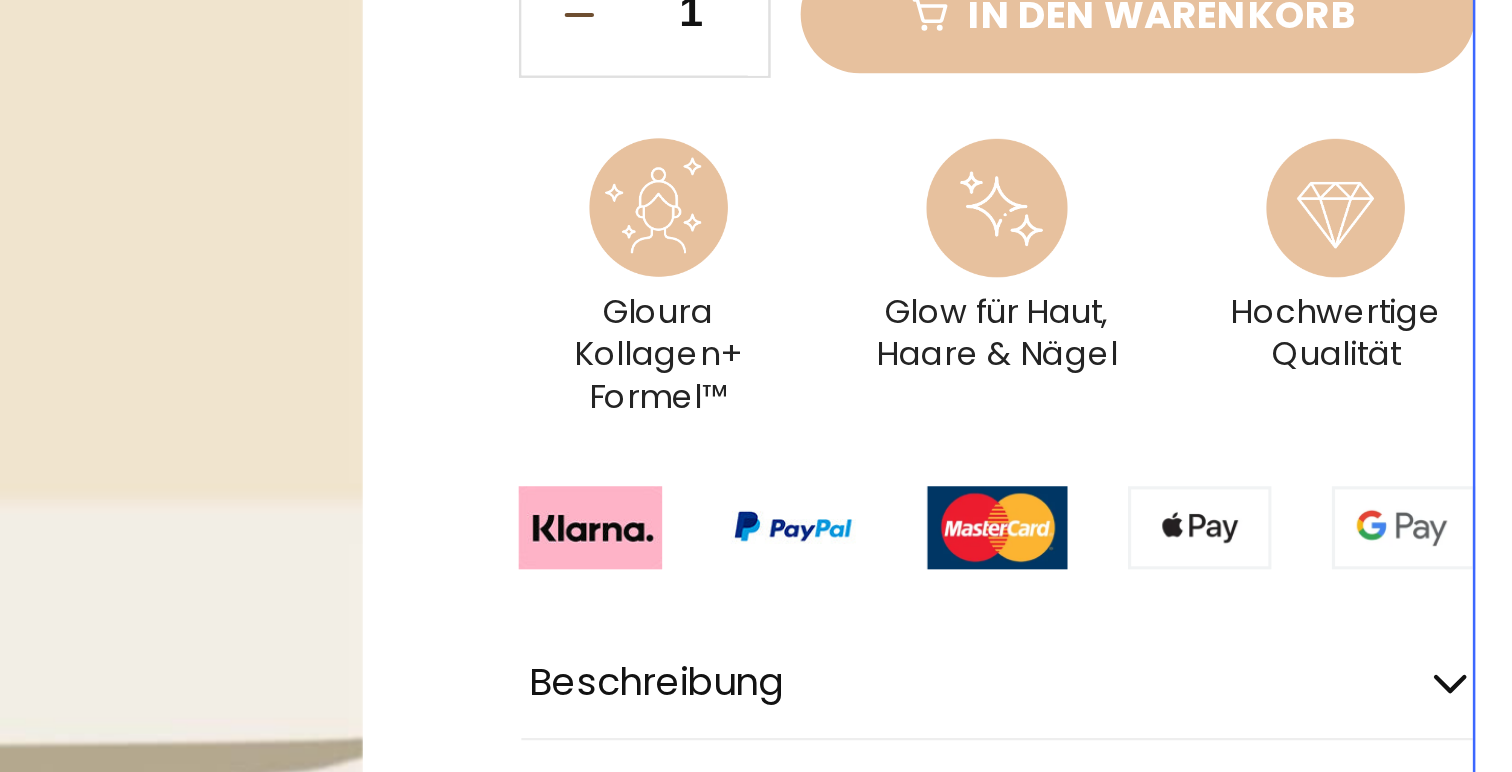 click at bounding box center [-514, -187] 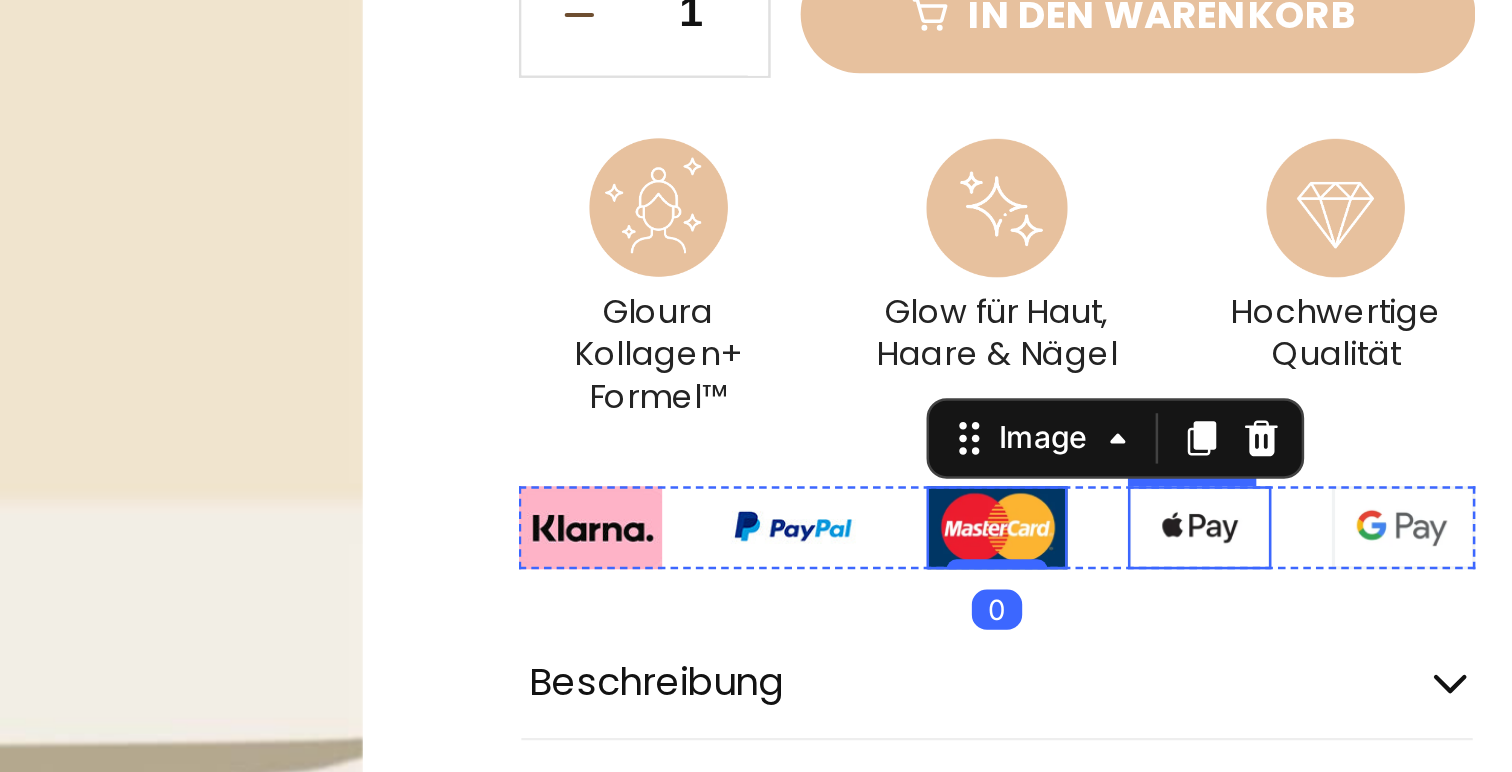 click at bounding box center (-434, -187) 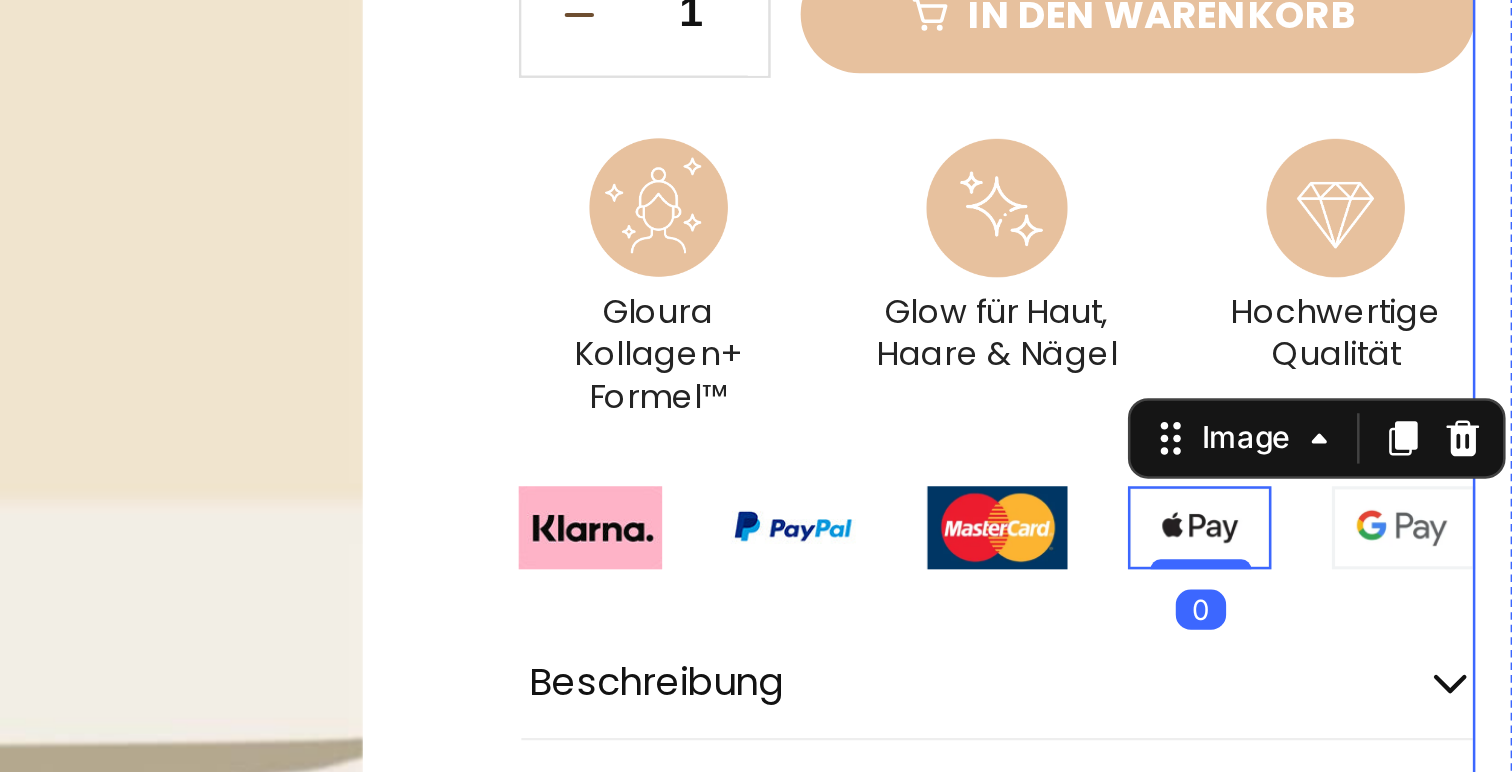 scroll, scrollTop: 0, scrollLeft: 0, axis: both 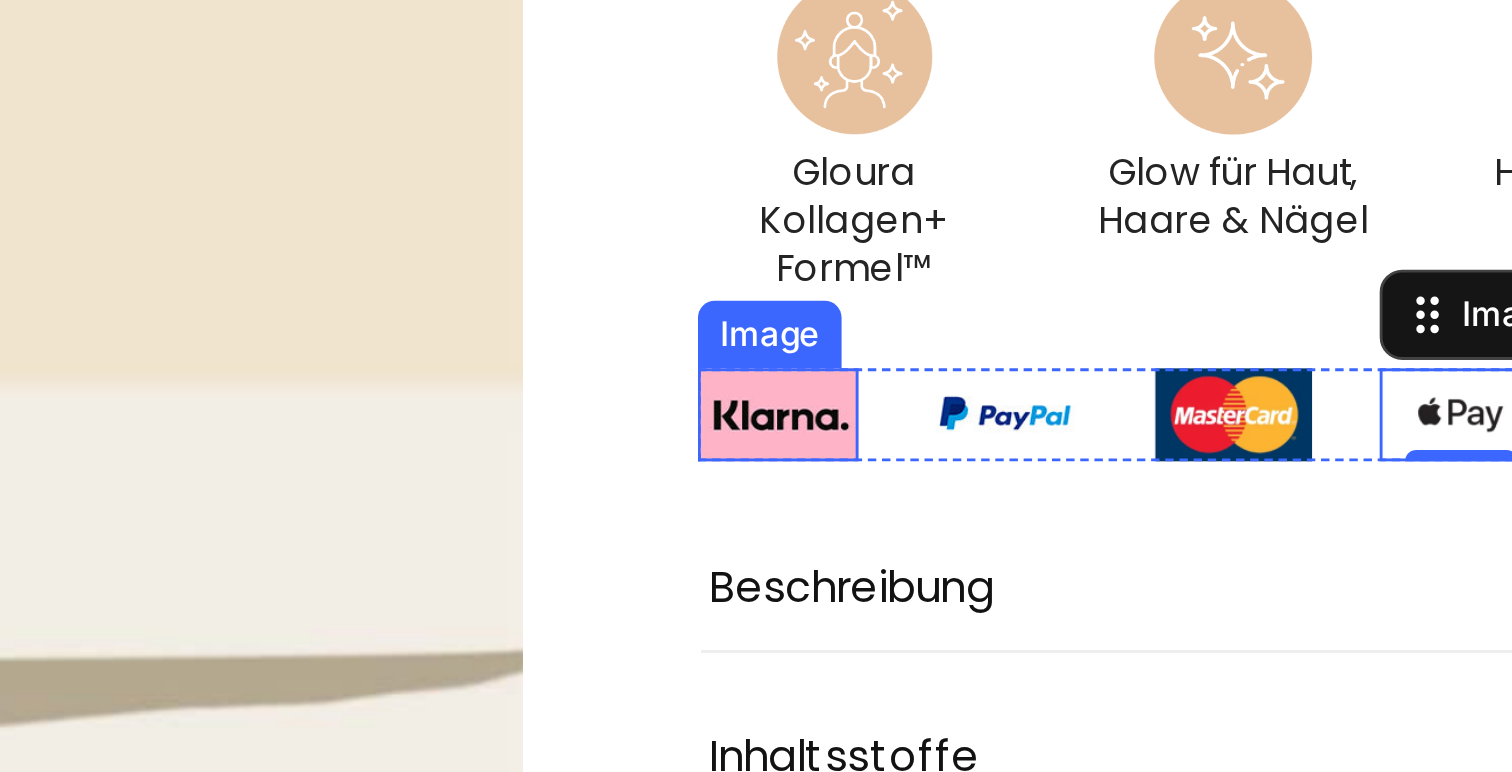 click at bounding box center (-737, -441) 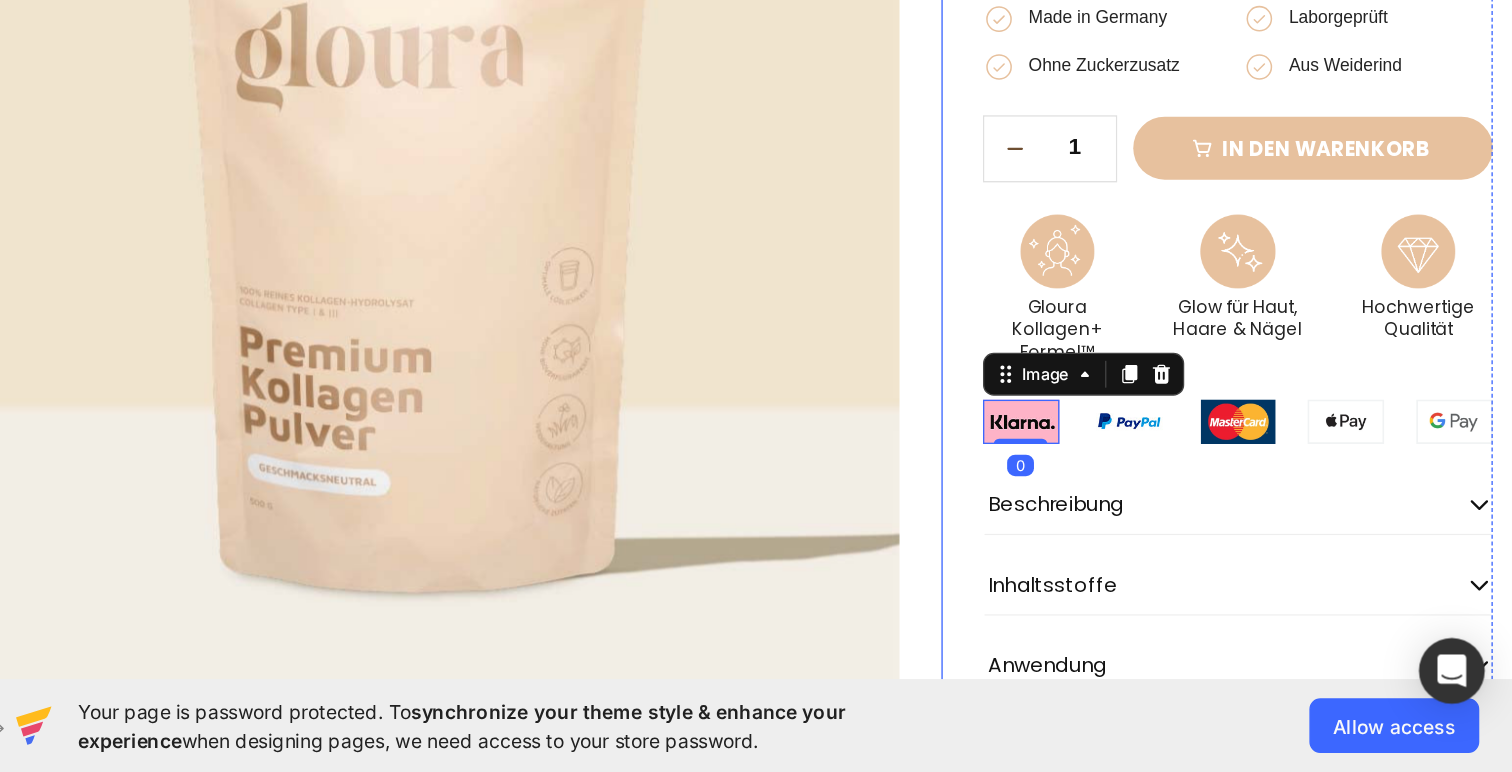 scroll, scrollTop: 0, scrollLeft: 0, axis: both 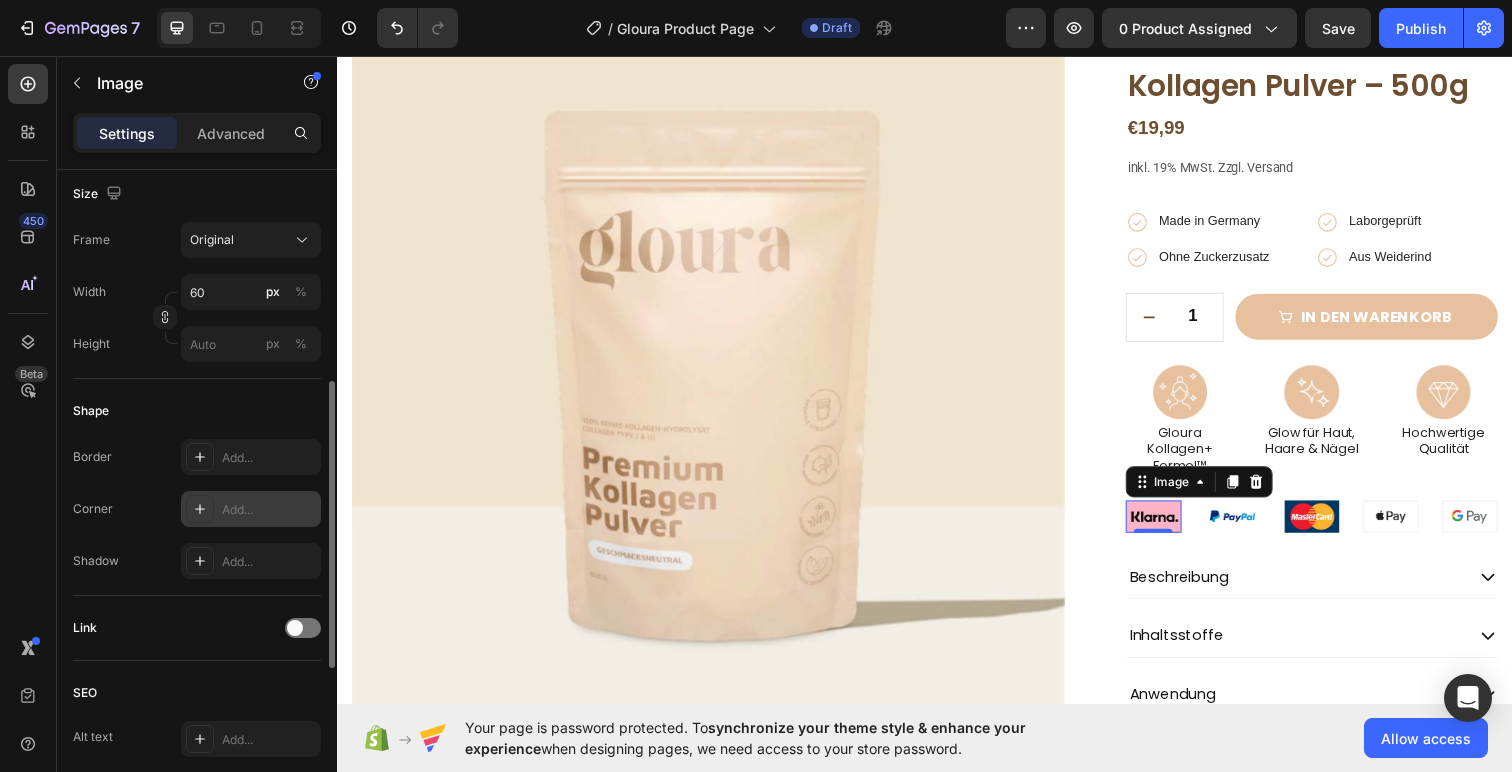 click on "Add..." at bounding box center (269, 510) 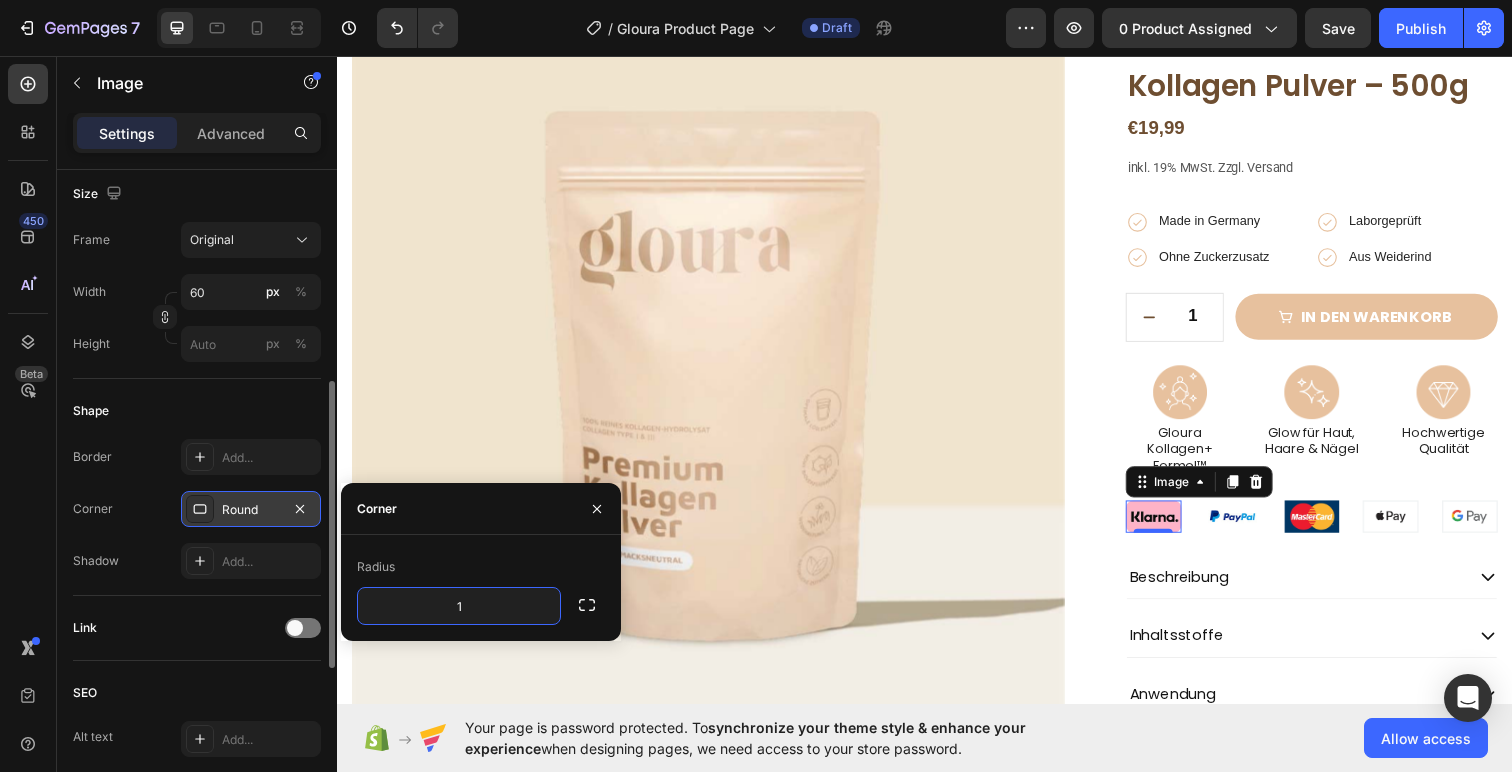 type on "10" 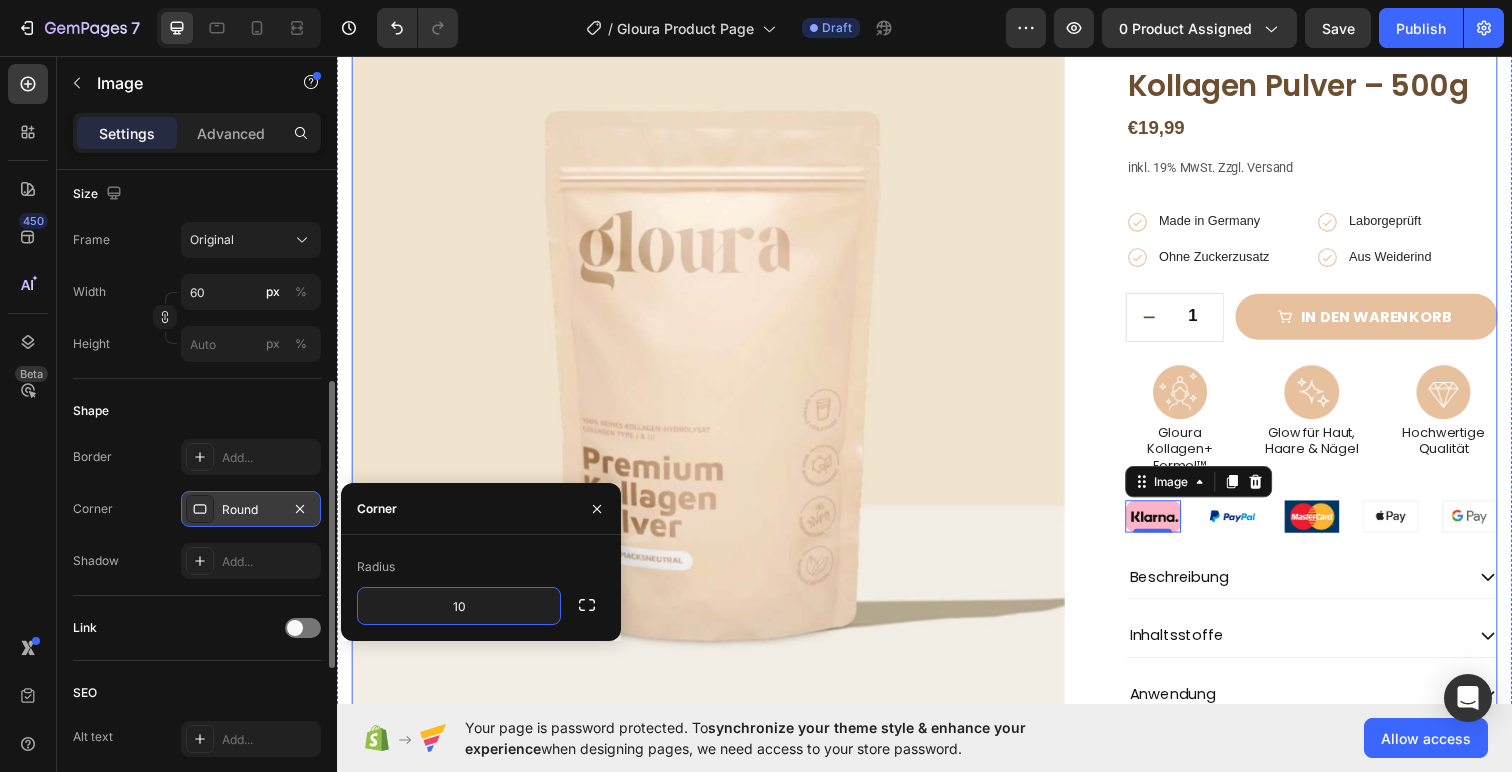 click at bounding box center (1332, 526) 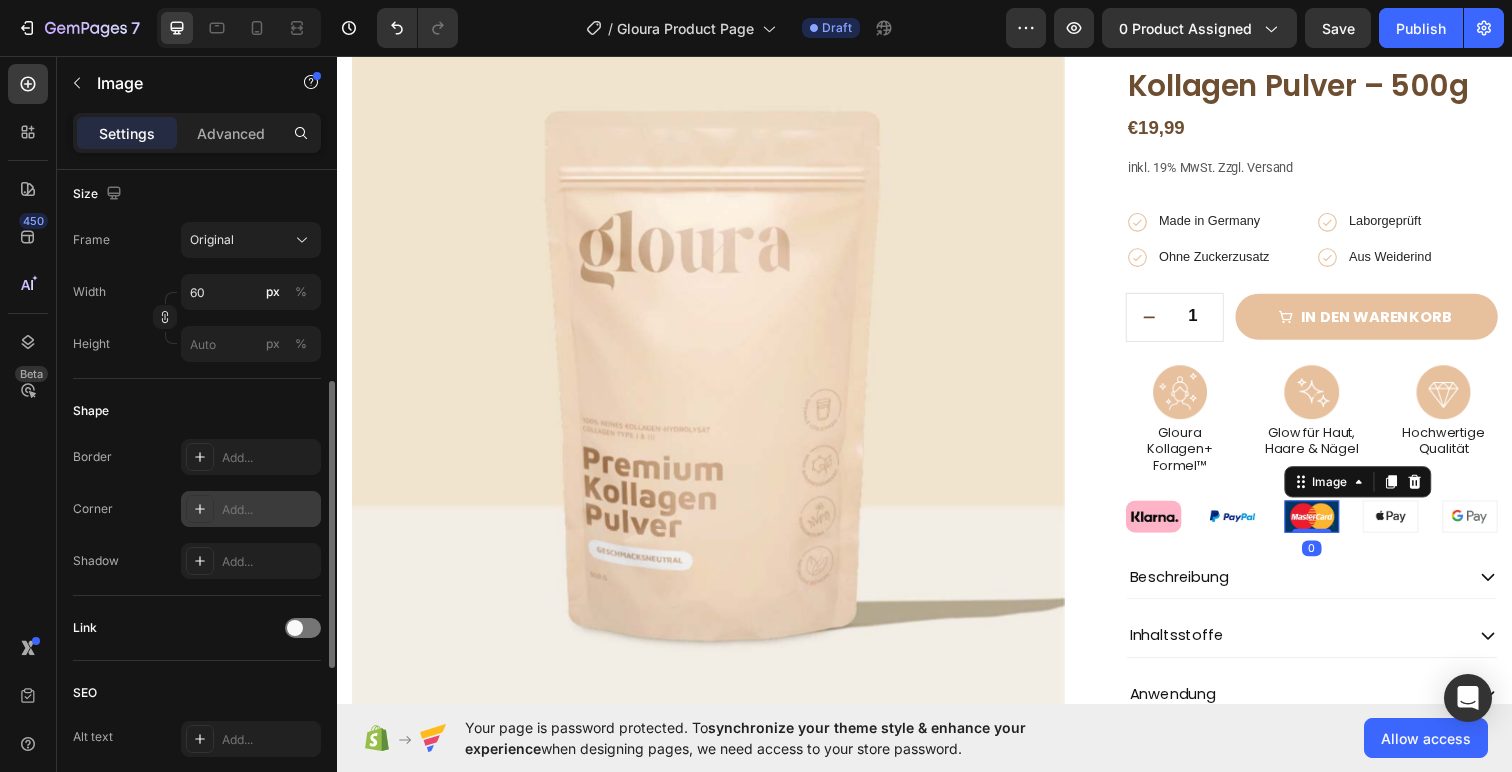 click on "Add..." at bounding box center (269, 510) 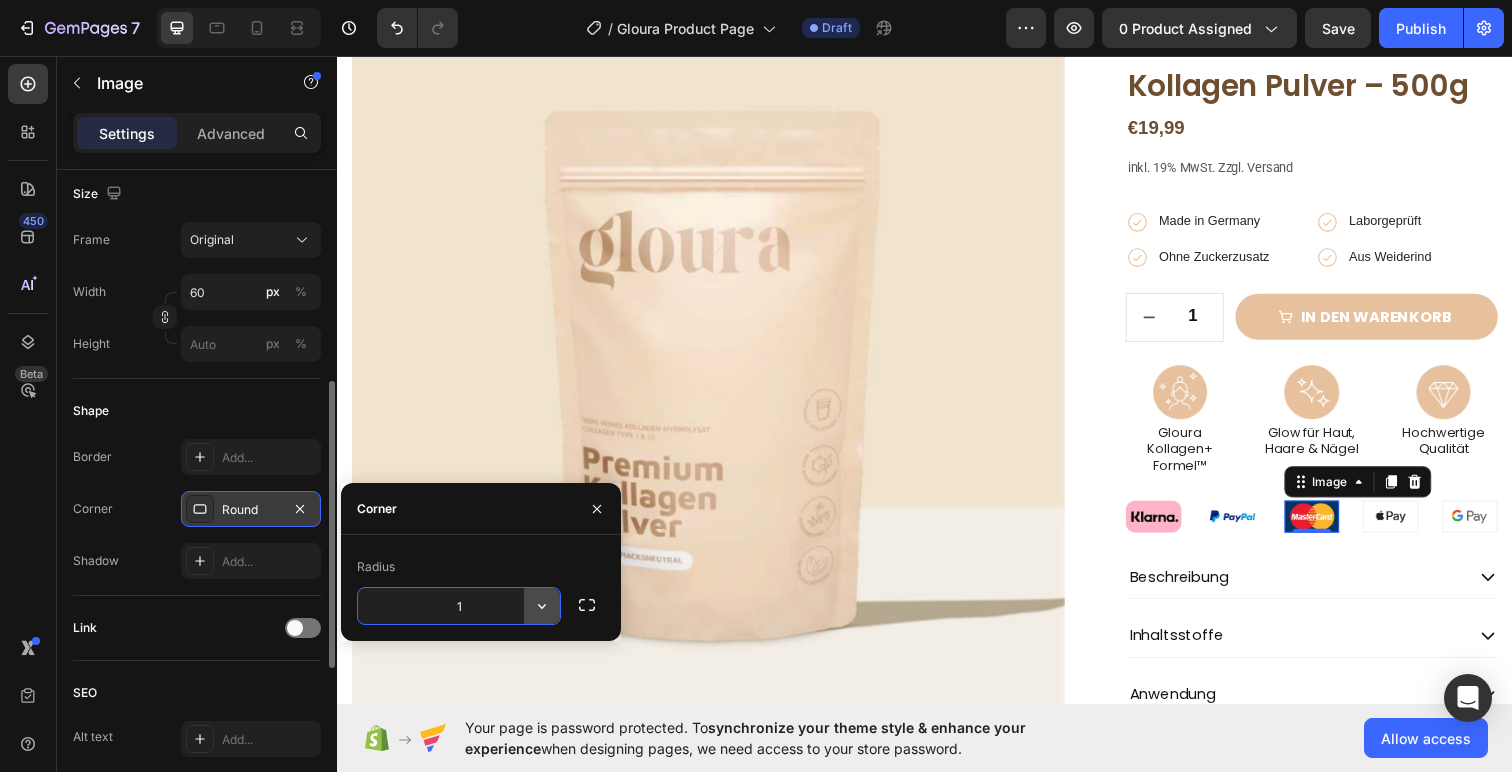 type on "10" 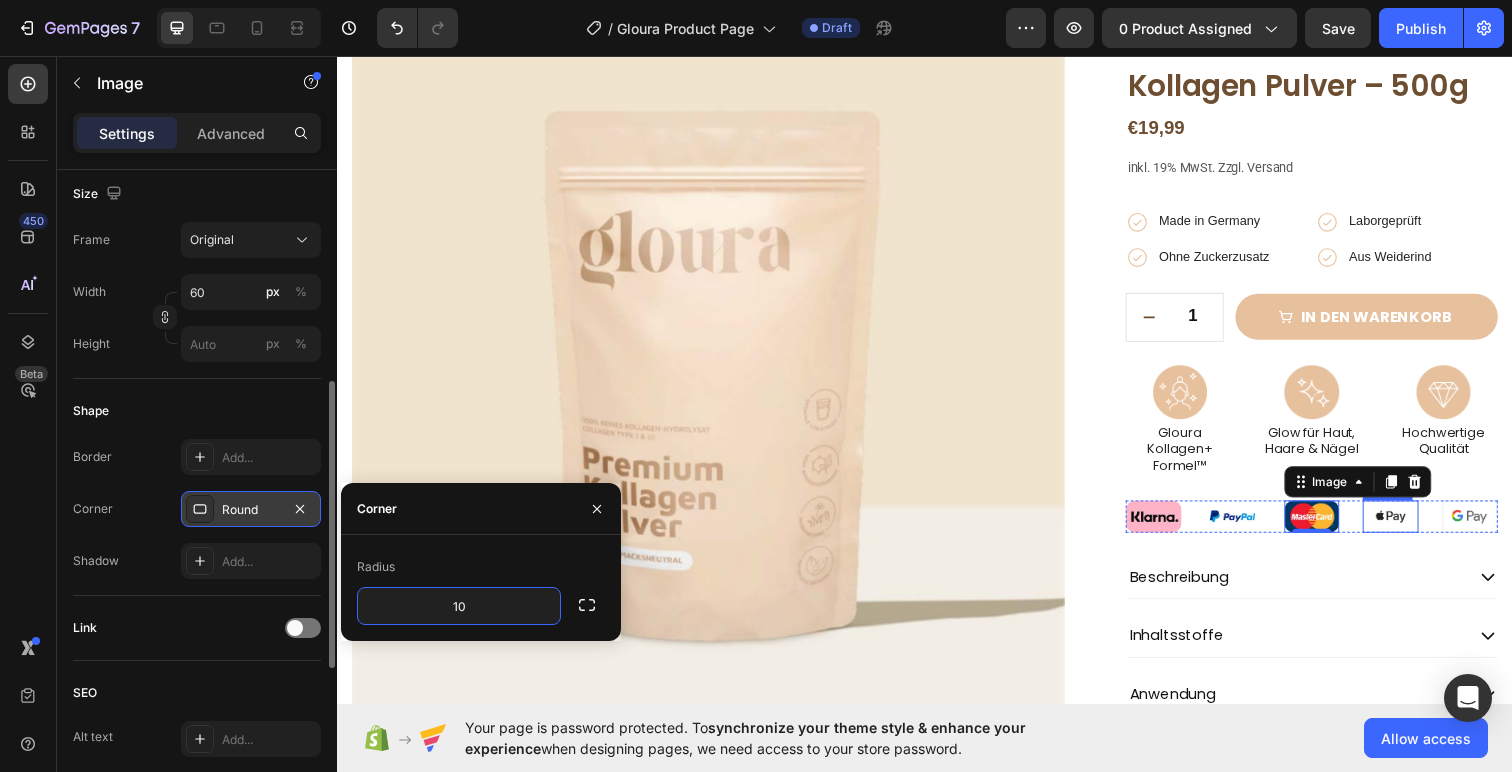 click at bounding box center [1412, 526] 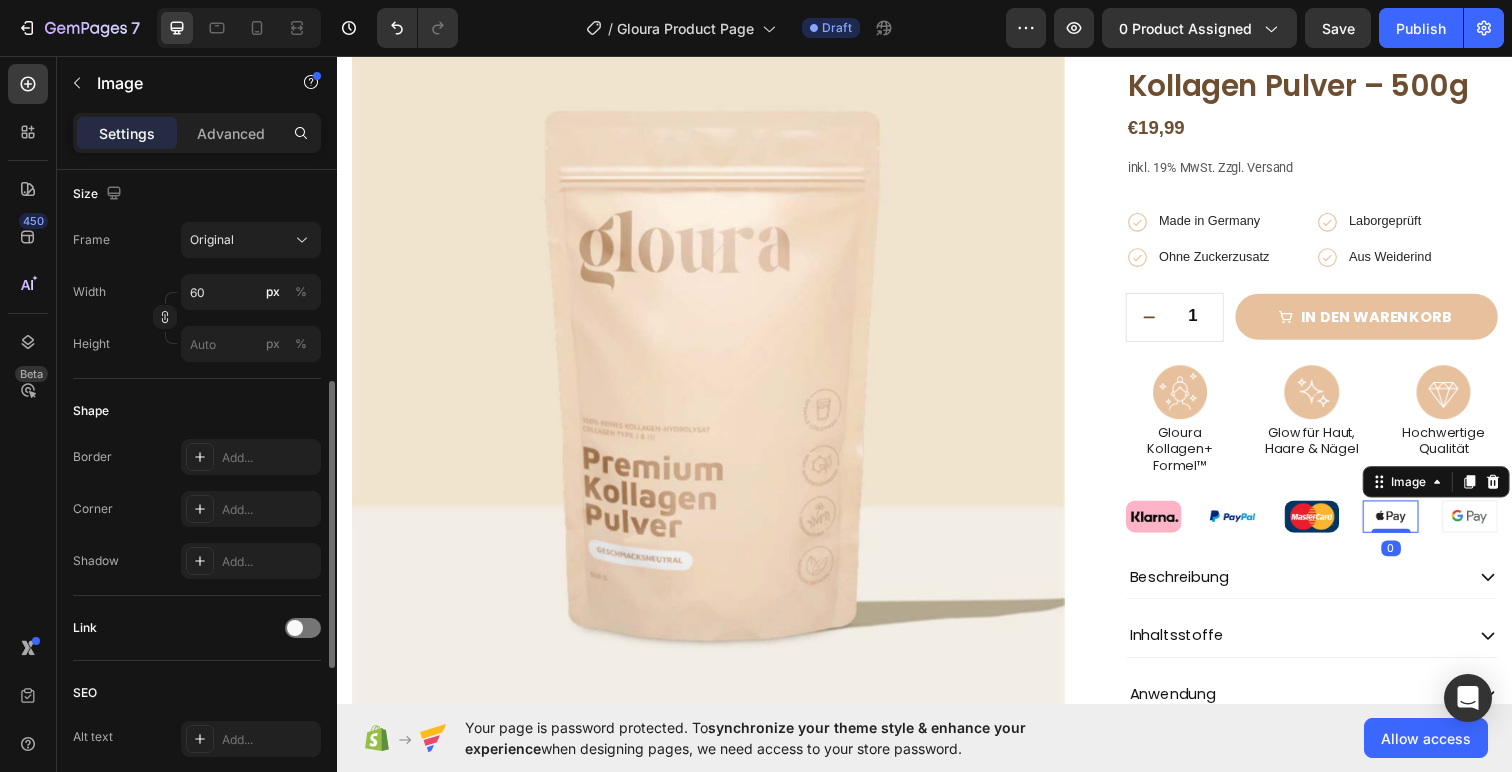 click on "Border Add... Corner Add... Shadow Add..." at bounding box center (197, 509) 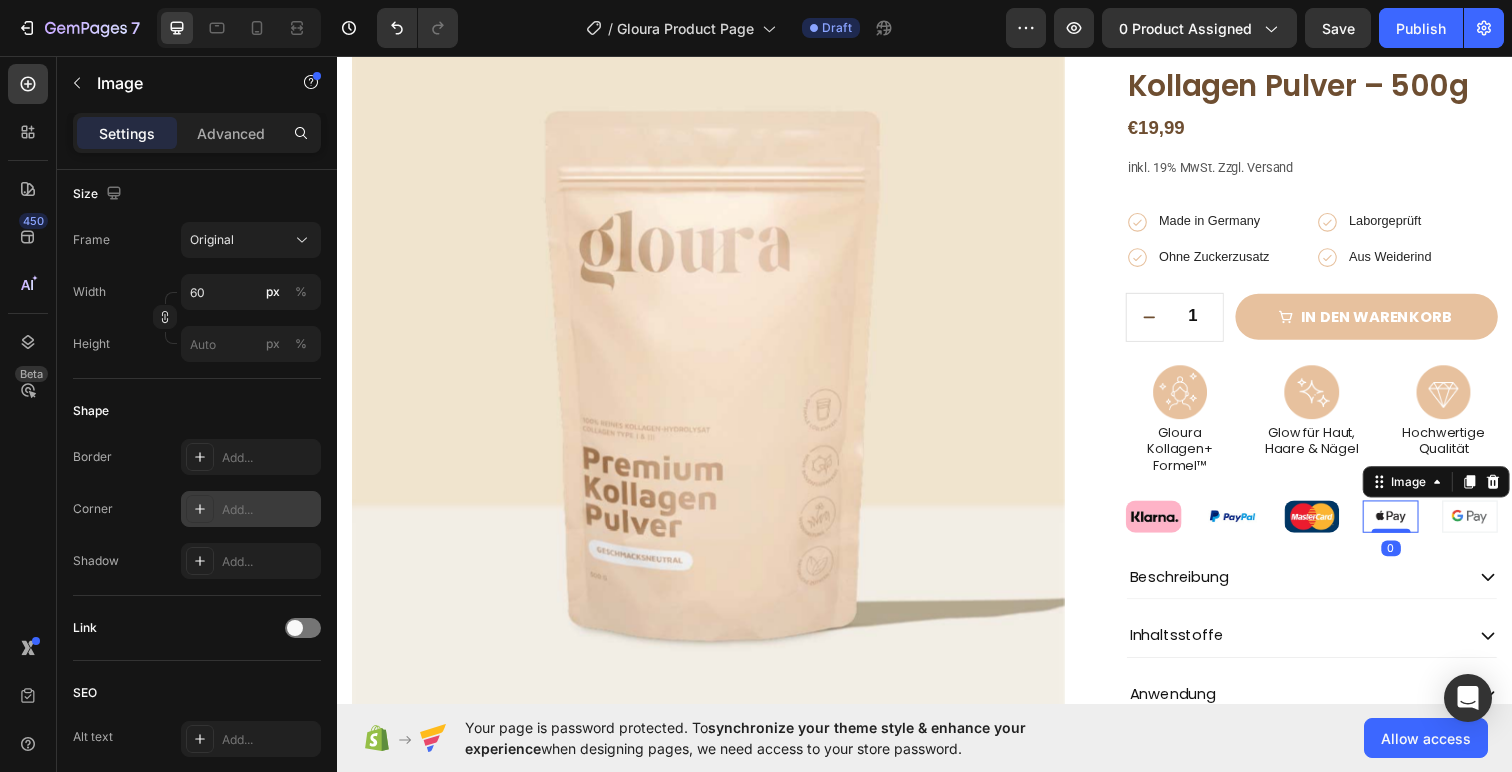 click on "Add..." at bounding box center (251, 509) 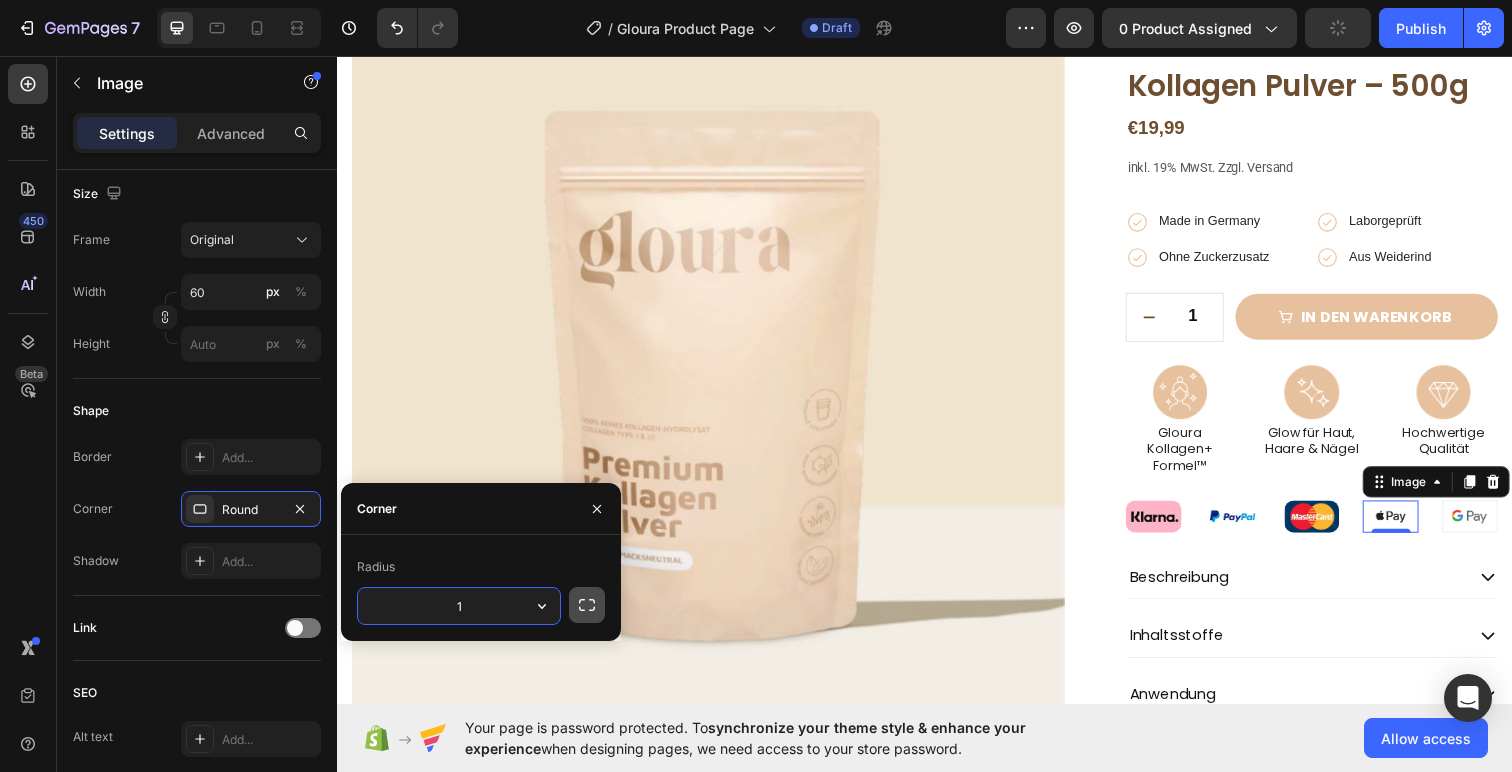 type on "10" 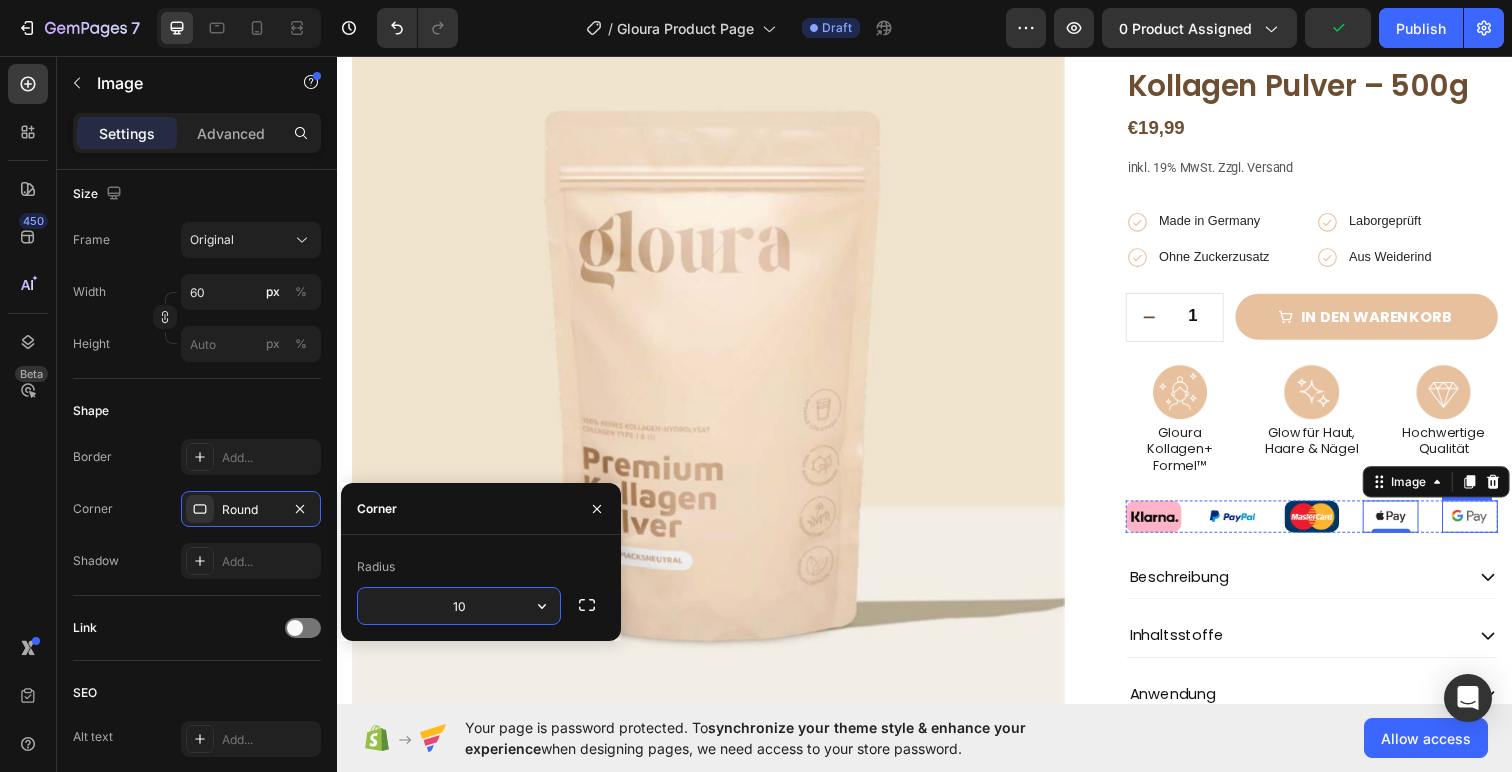 click at bounding box center [1493, 526] 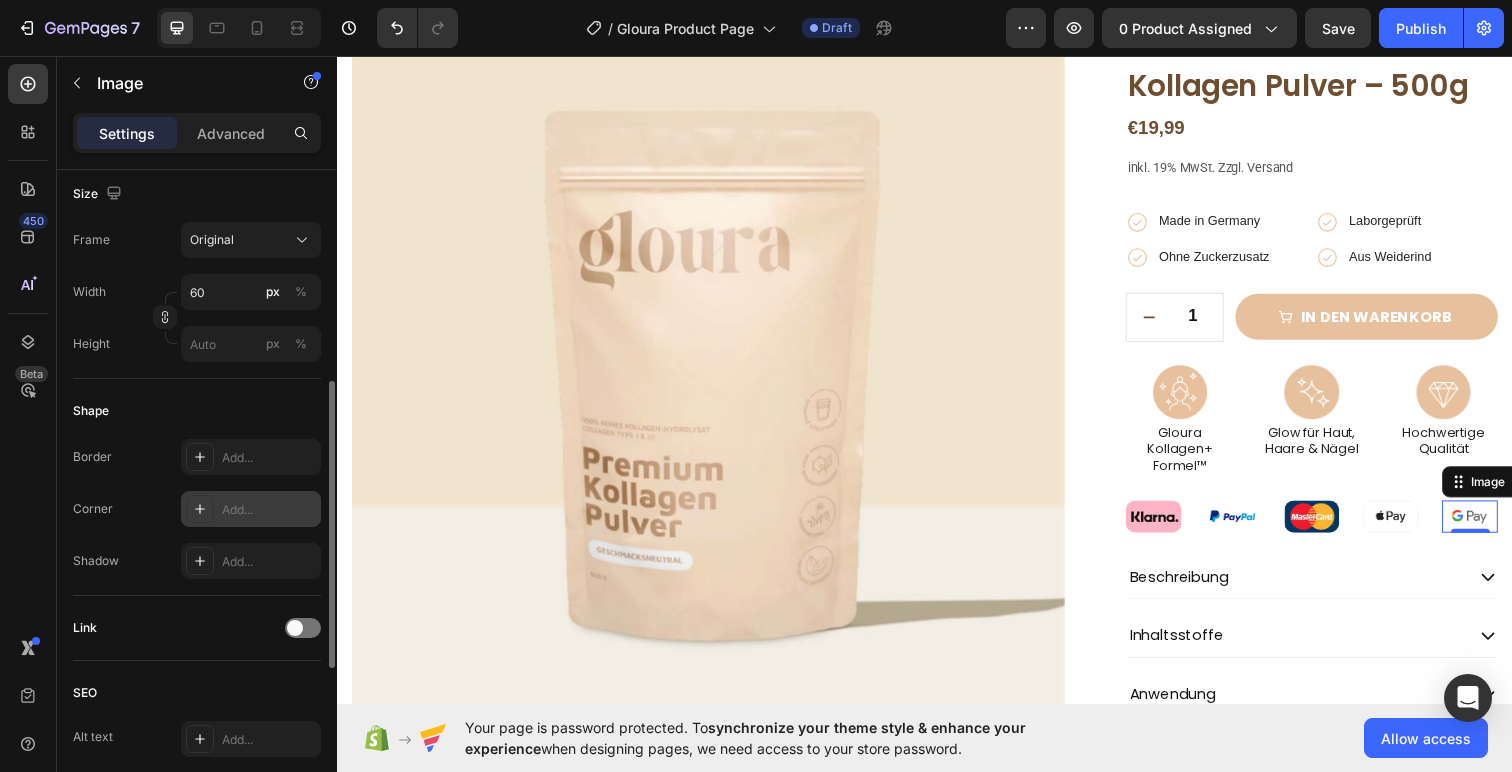 click on "Add..." at bounding box center (251, 509) 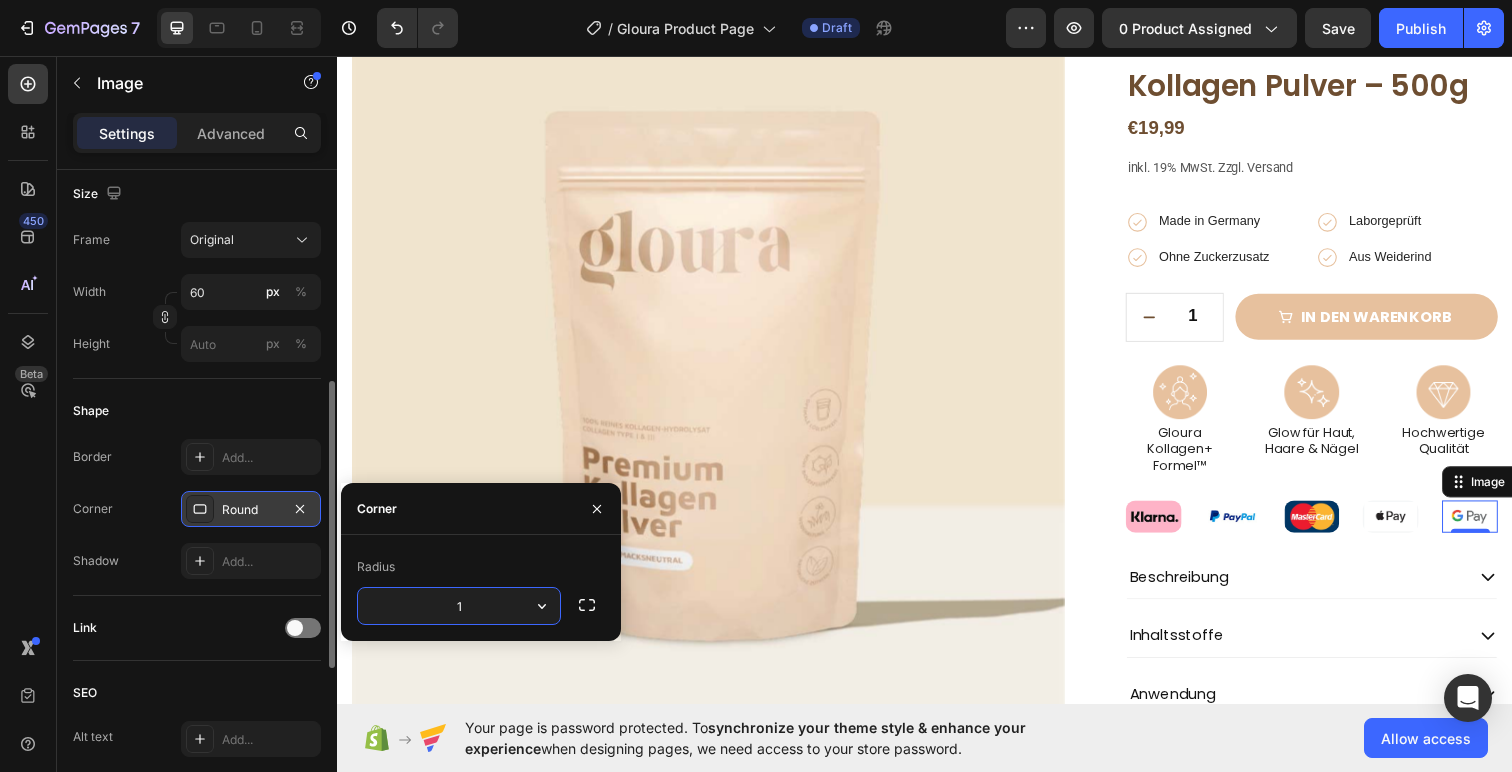 type on "10" 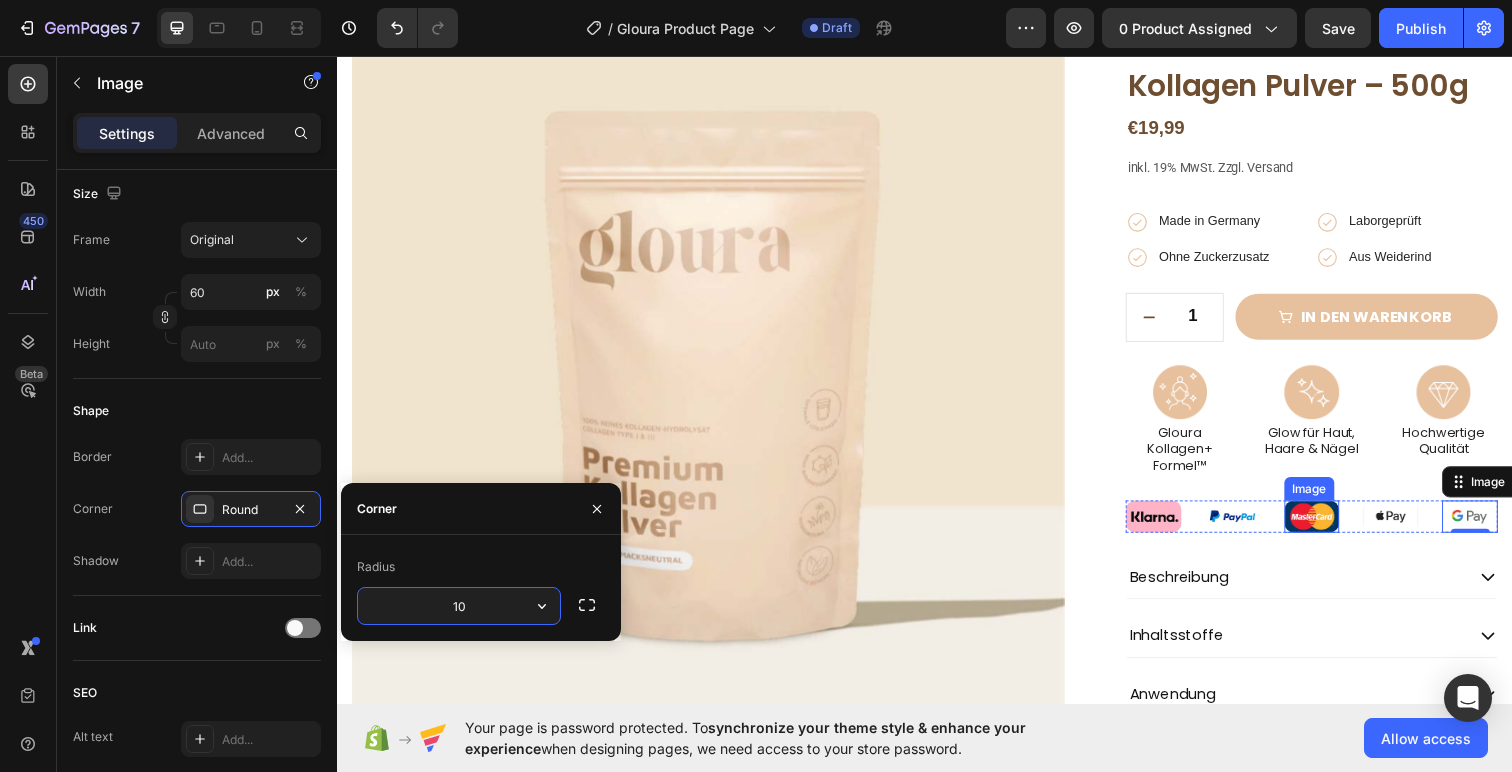 click at bounding box center (1251, 526) 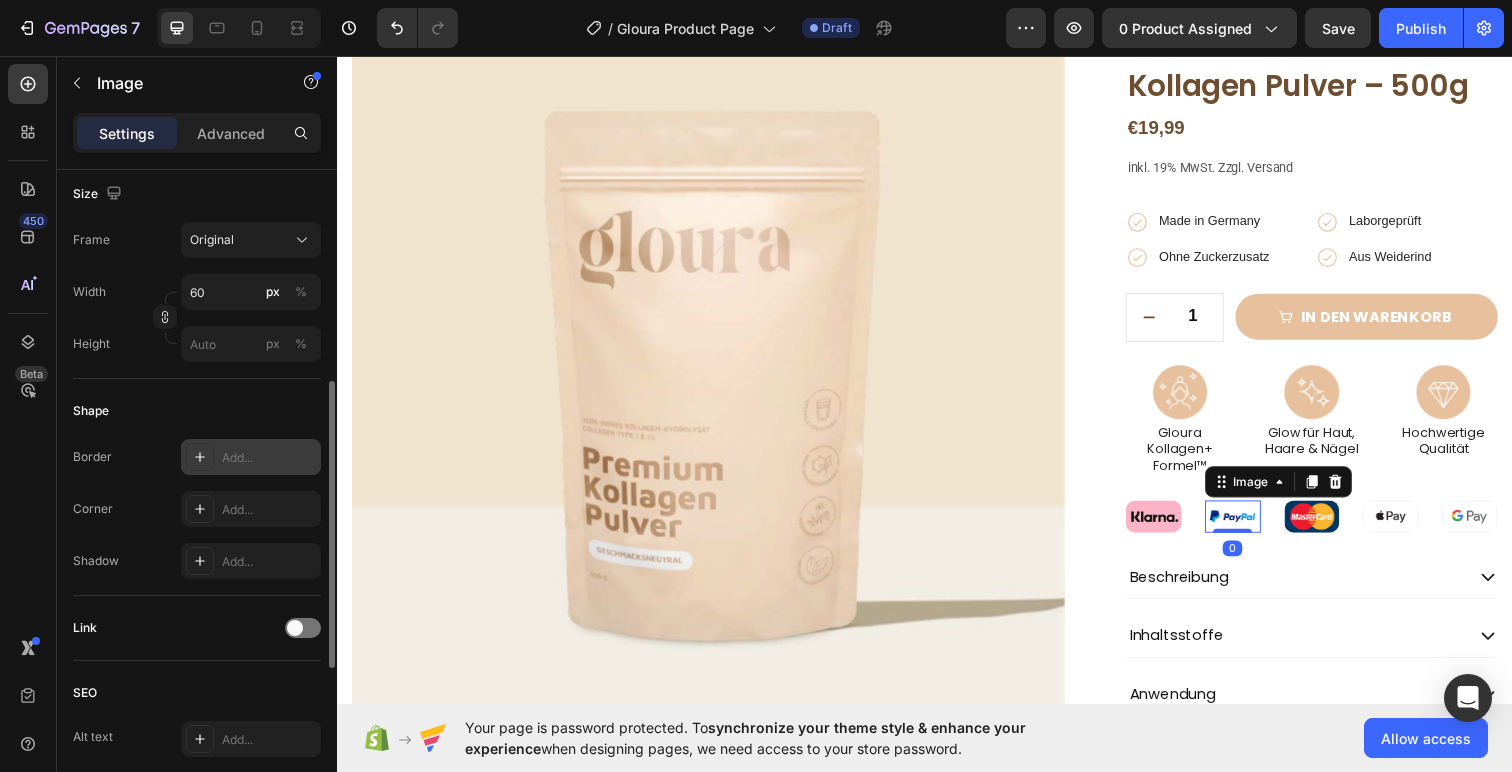 click on "Add..." at bounding box center [269, 458] 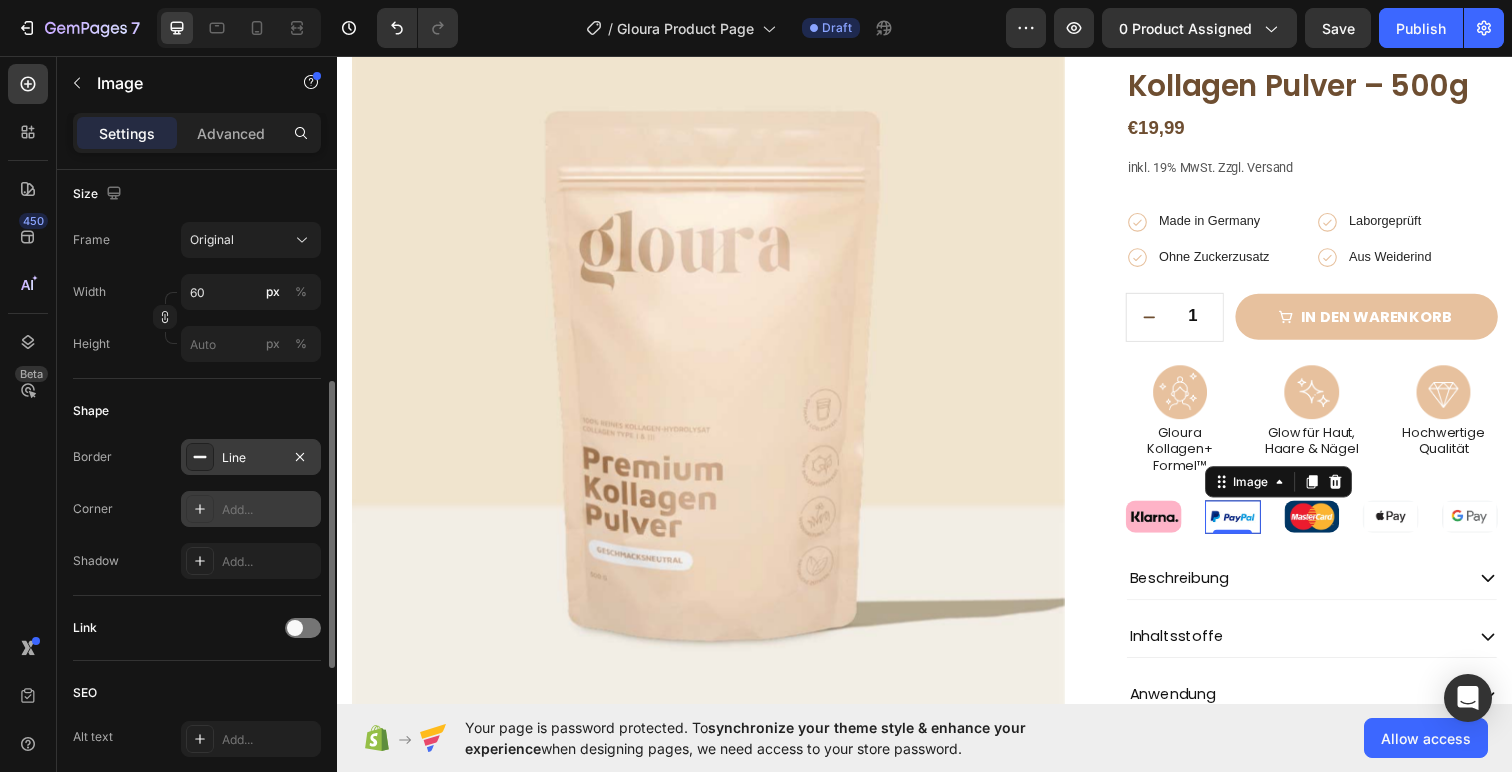 click on "Add..." at bounding box center [269, 510] 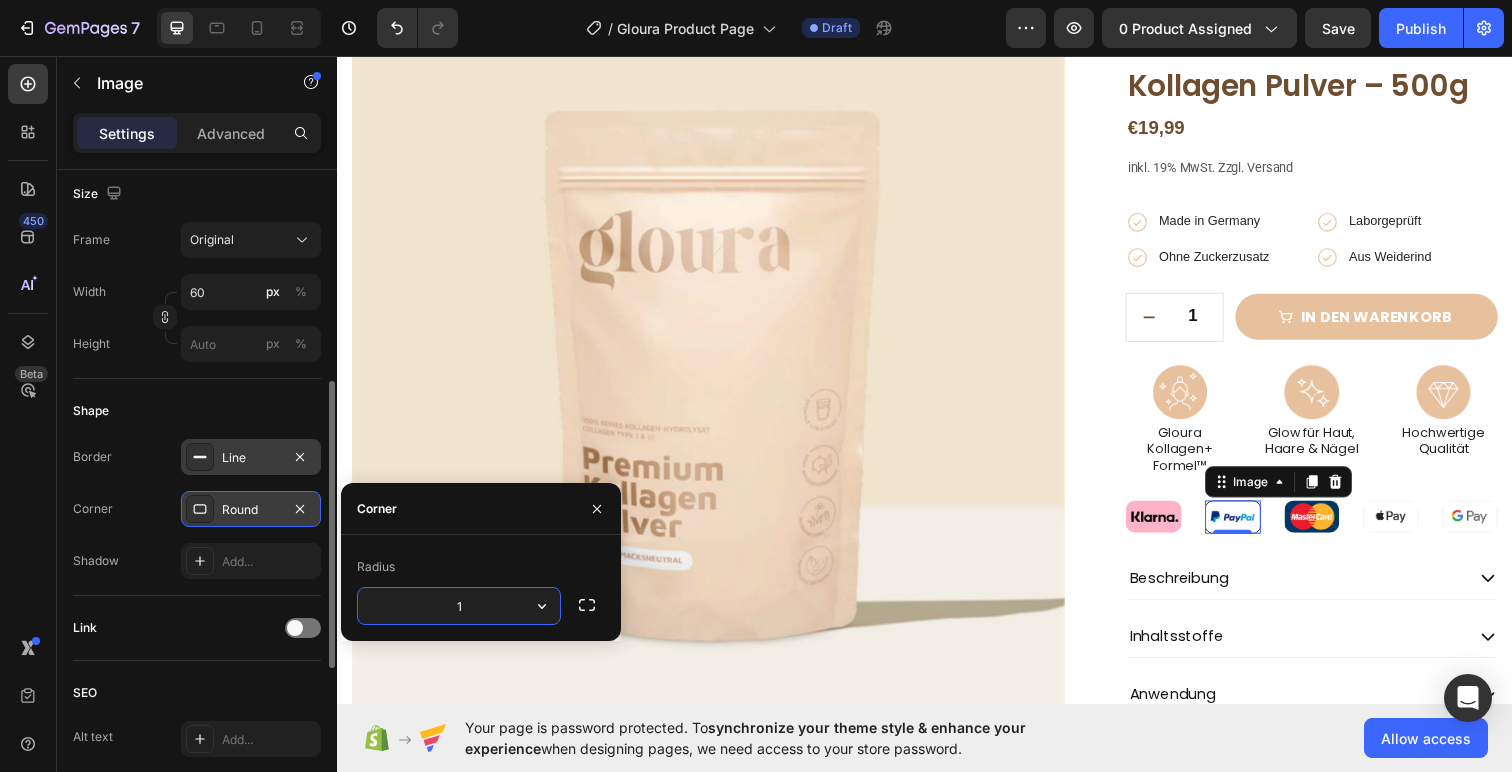 type on "10" 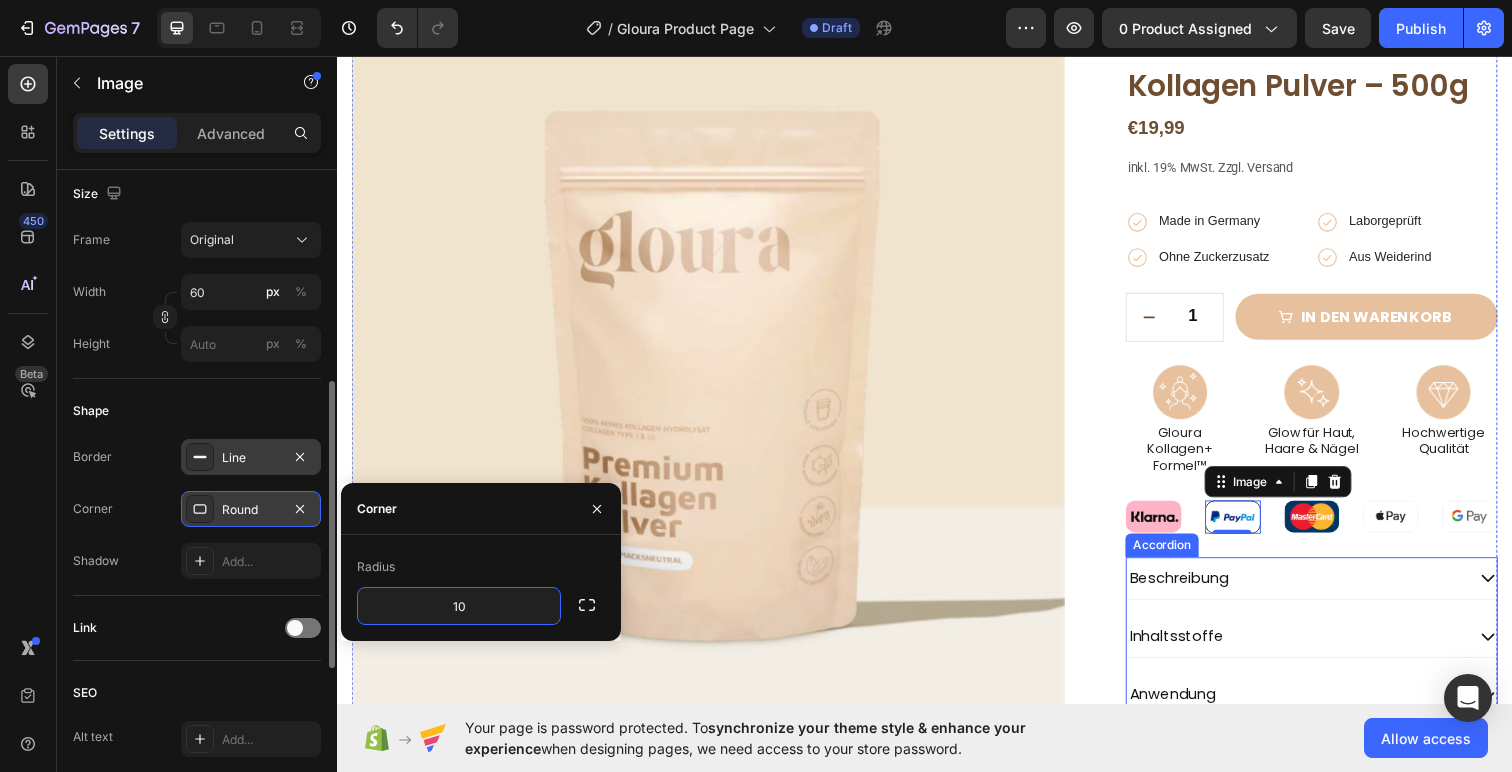 click on "Beschreibung
Inhaltsstoffe
Anwendung
Versand" at bounding box center (1332, 679) 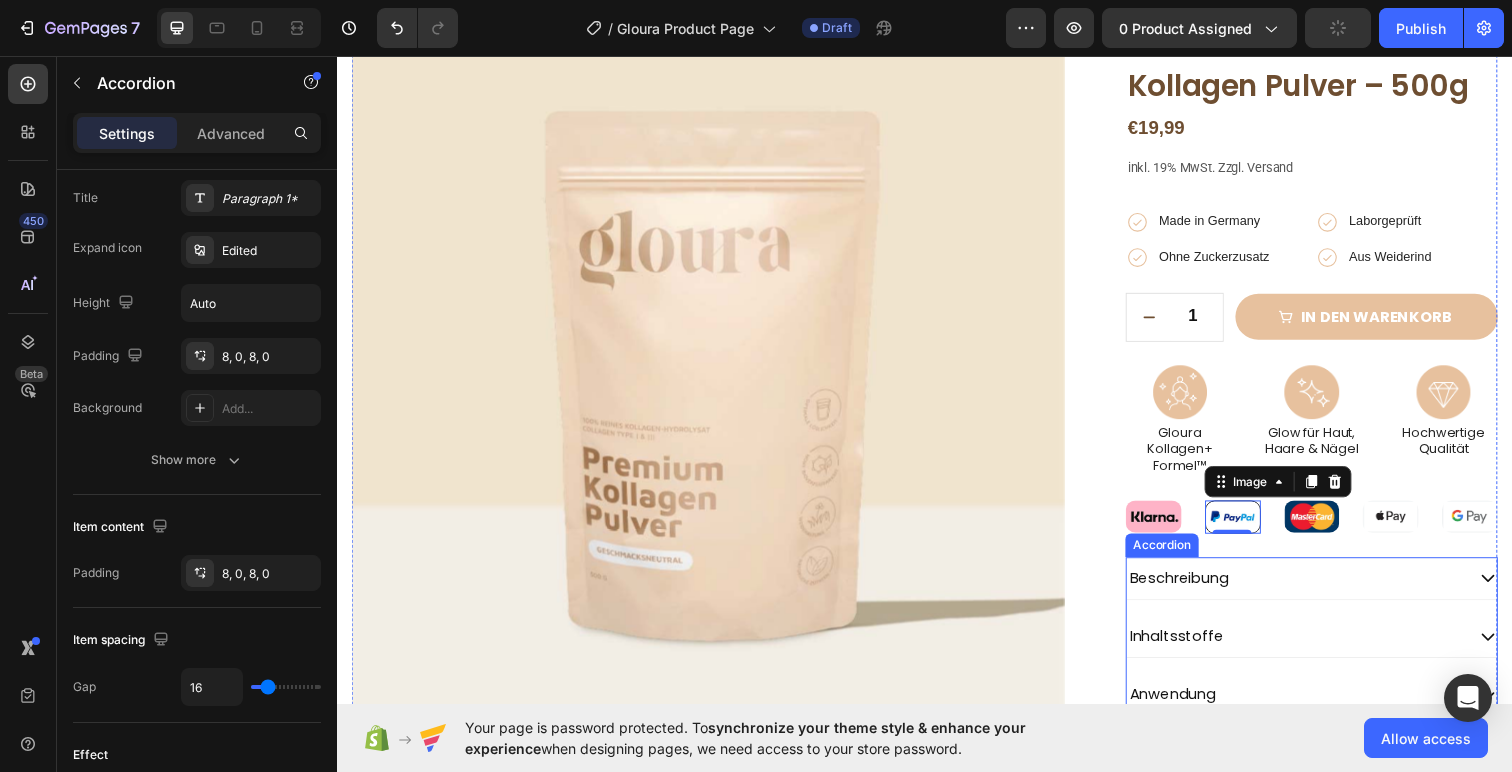 scroll, scrollTop: 0, scrollLeft: 0, axis: both 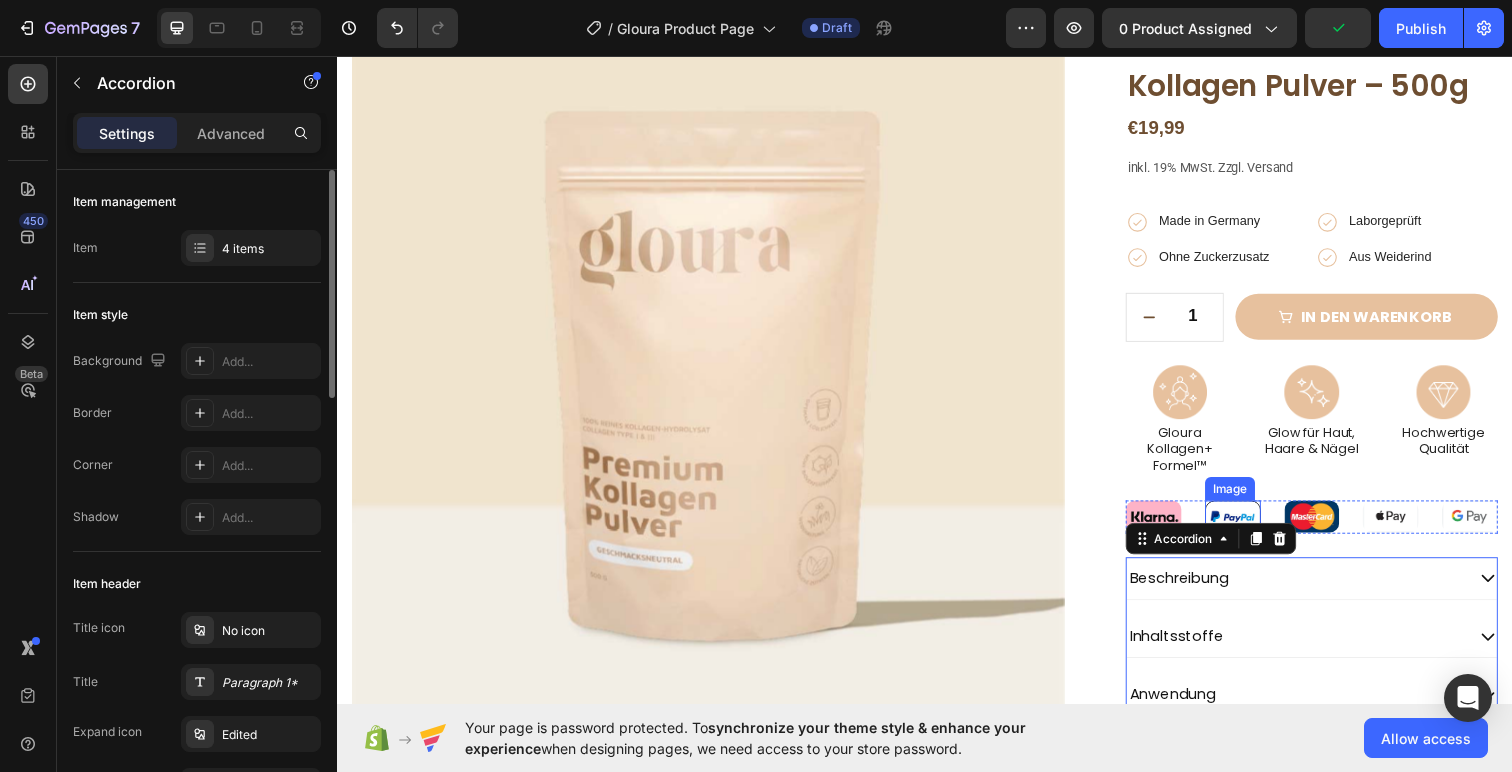 click at bounding box center [1251, 527] 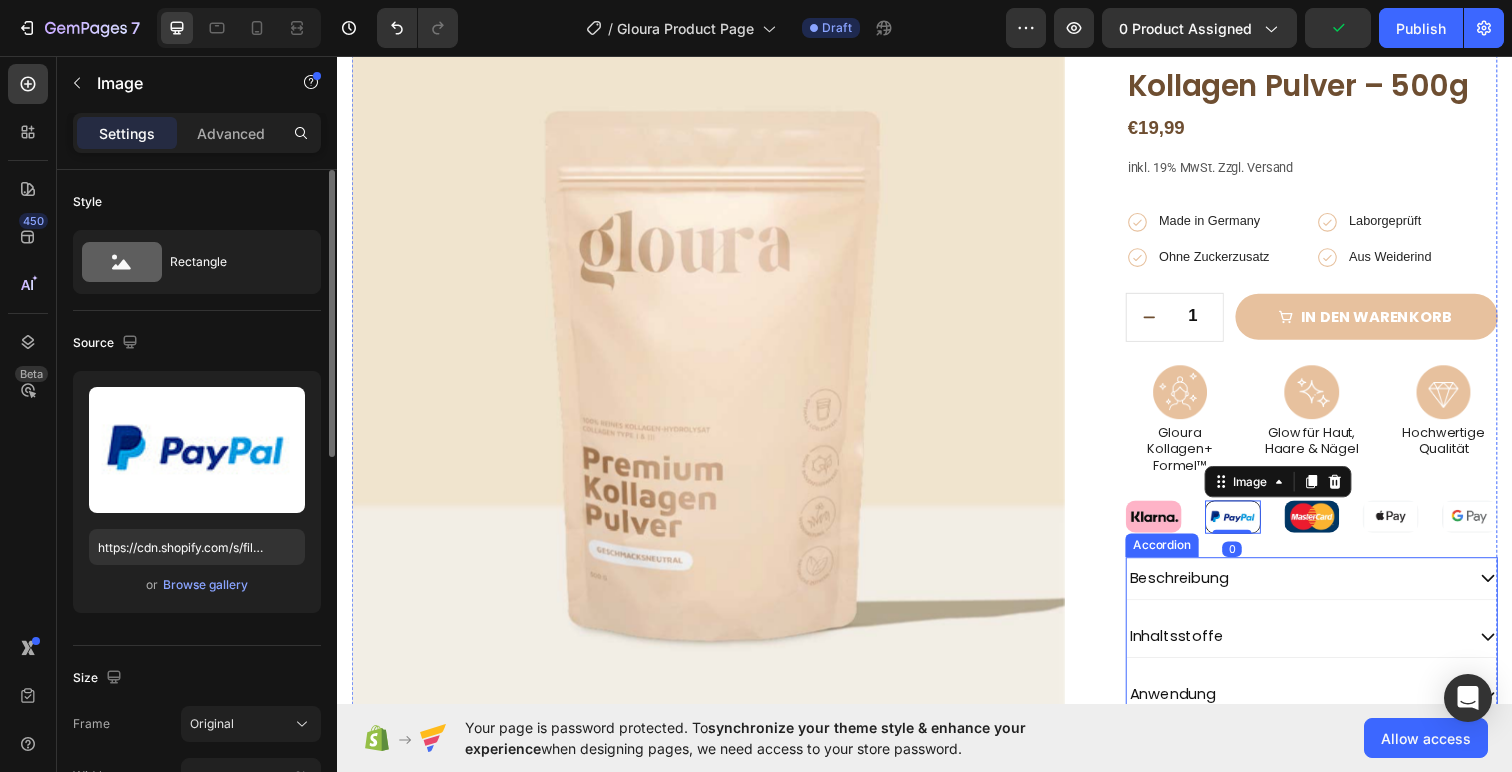 click at bounding box center [1412, 526] 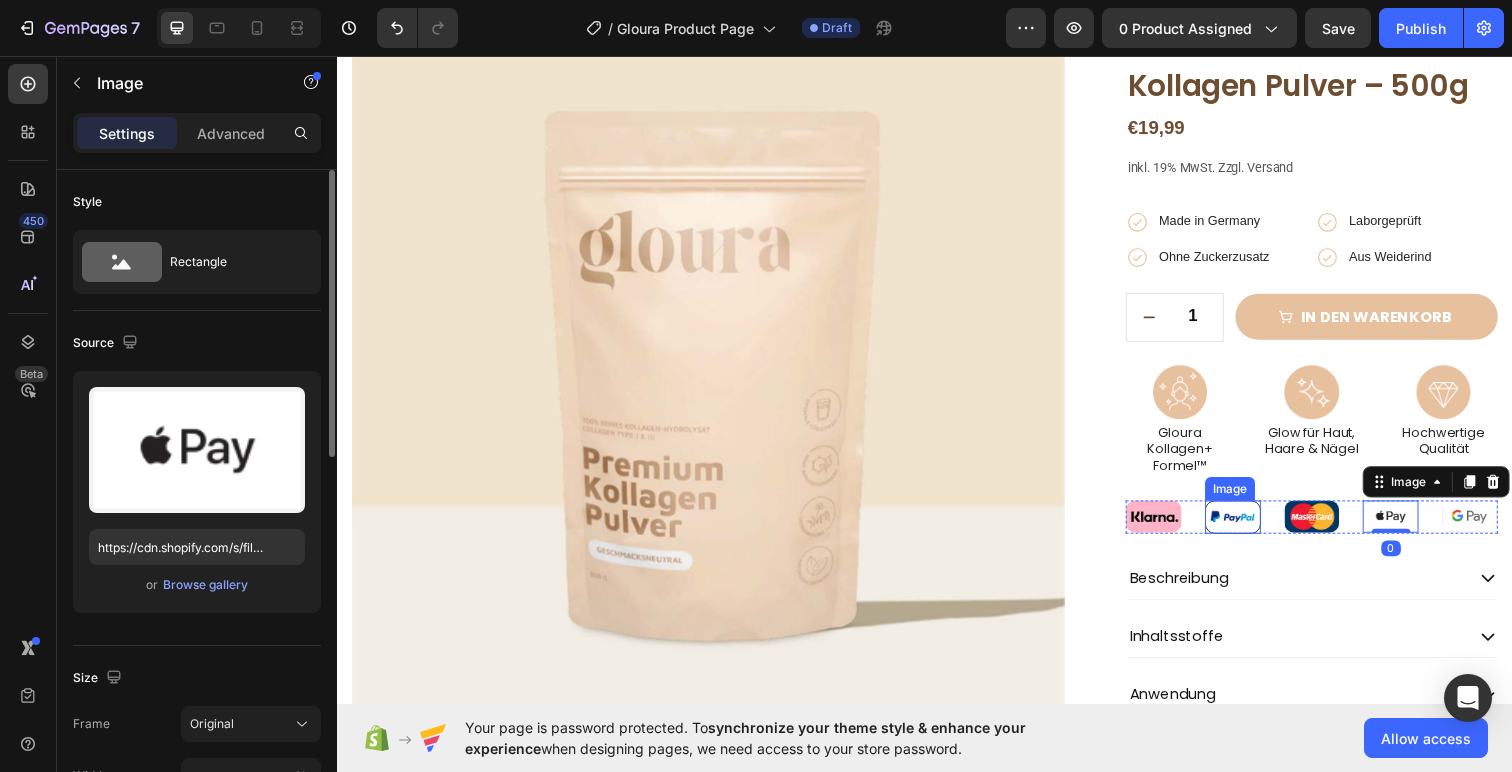 click at bounding box center (1251, 527) 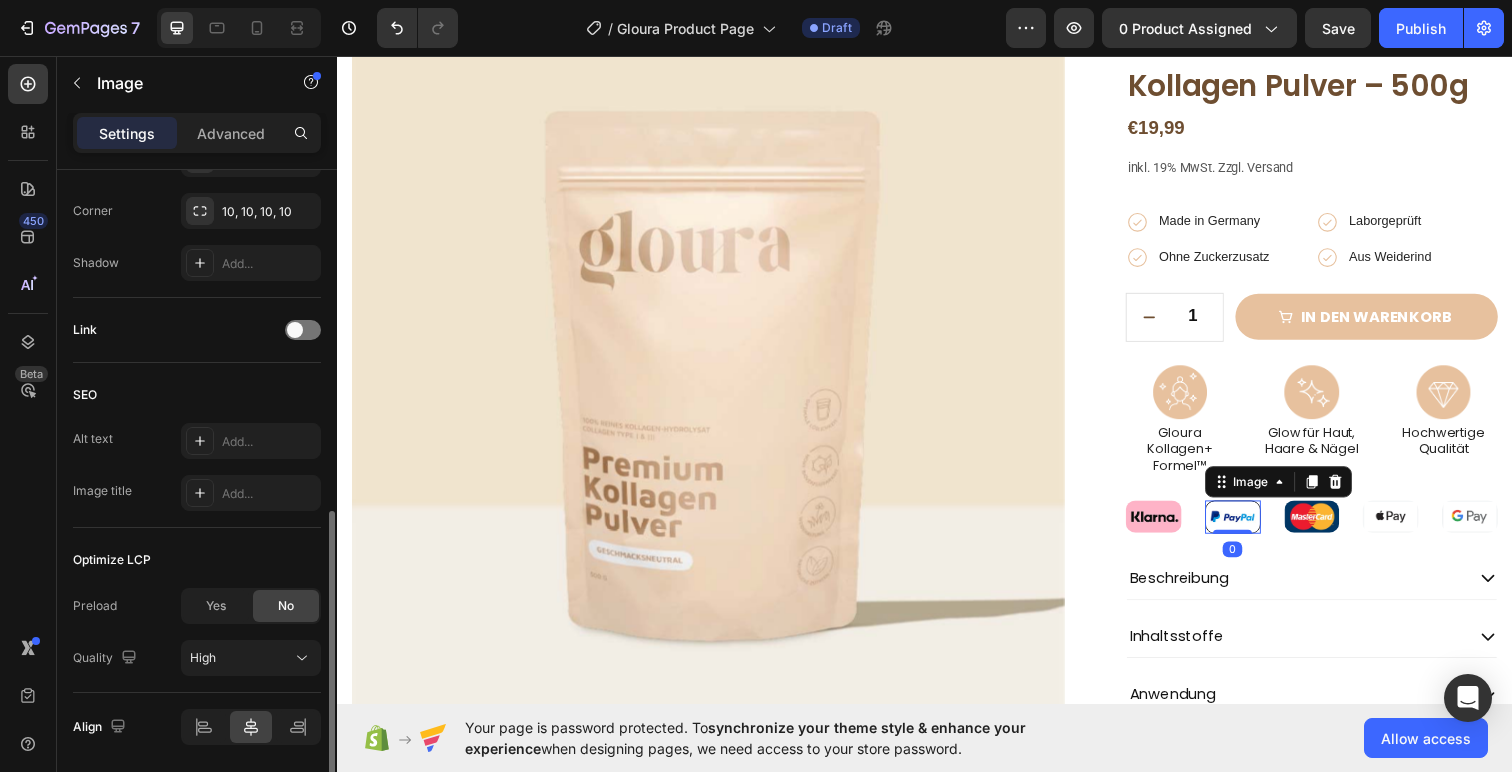 scroll, scrollTop: 0, scrollLeft: 0, axis: both 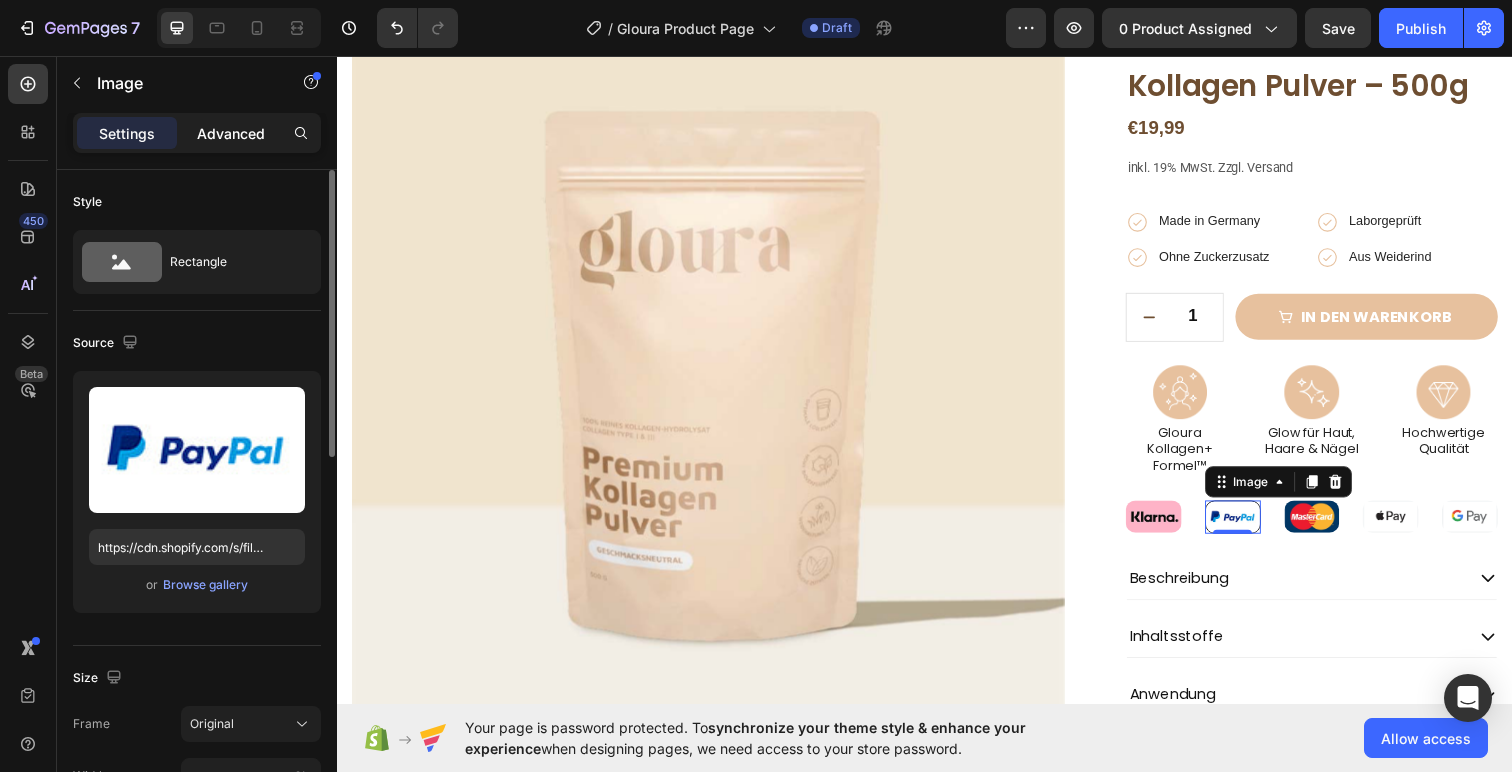 click on "Advanced" at bounding box center [231, 133] 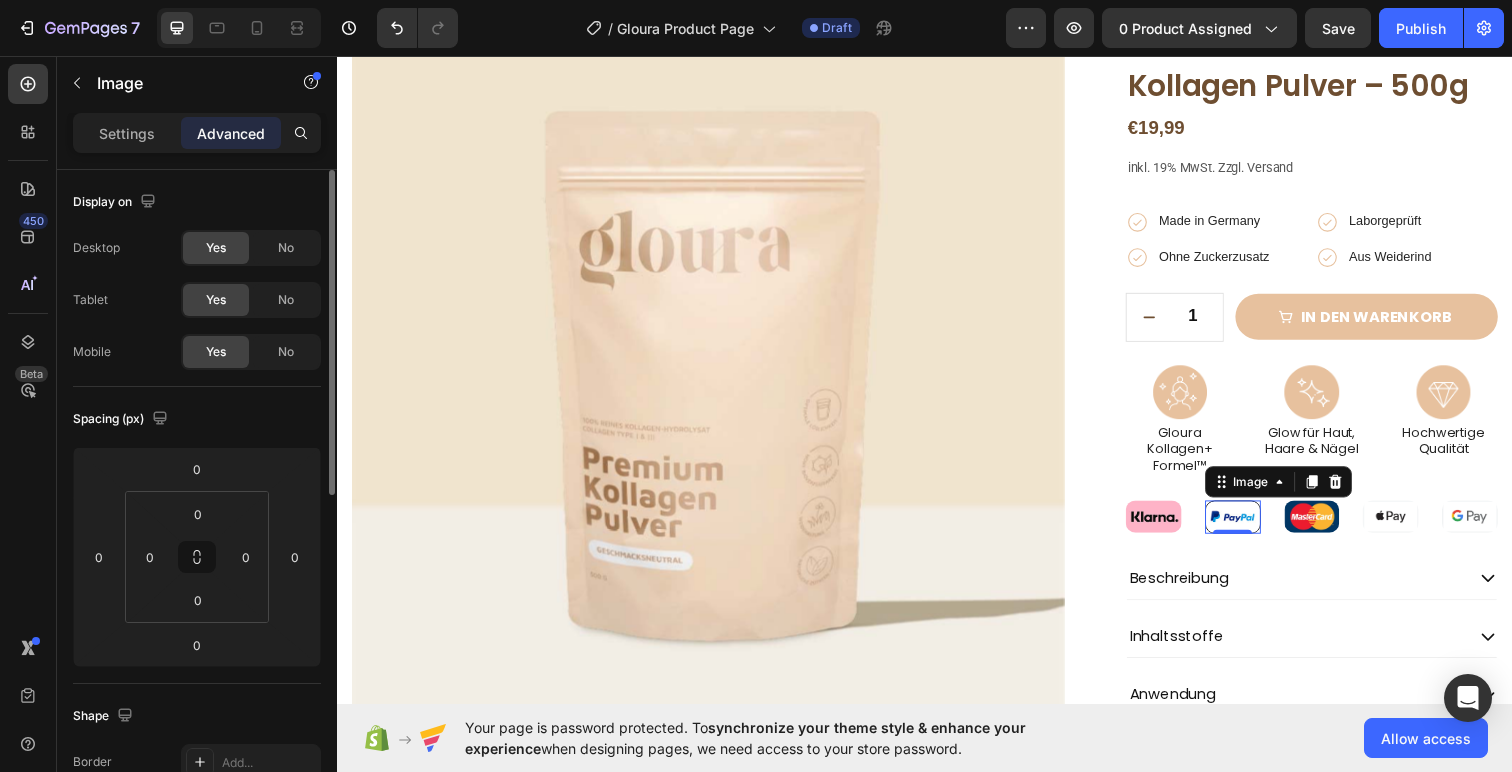 scroll, scrollTop: 2, scrollLeft: 0, axis: vertical 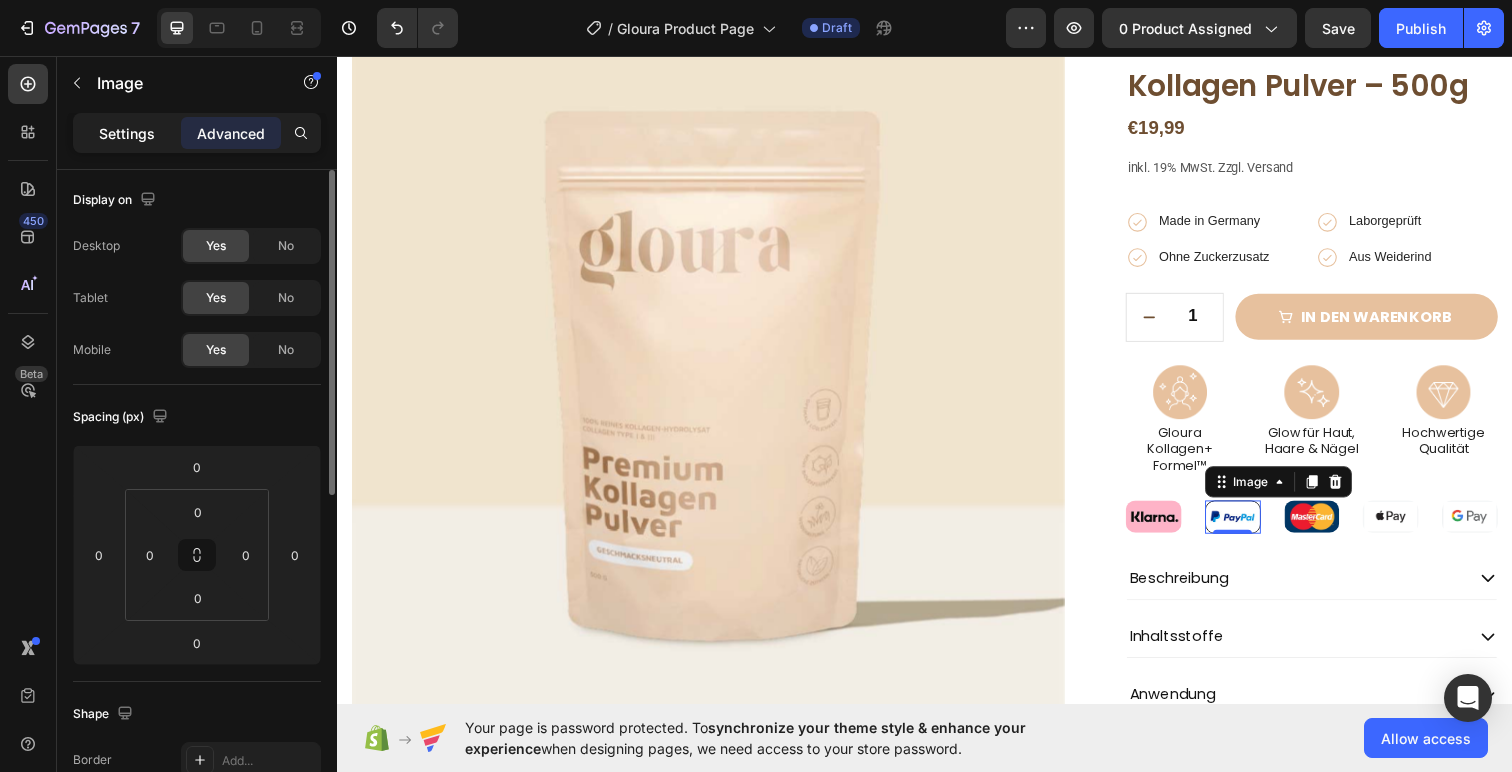 click on "Settings" 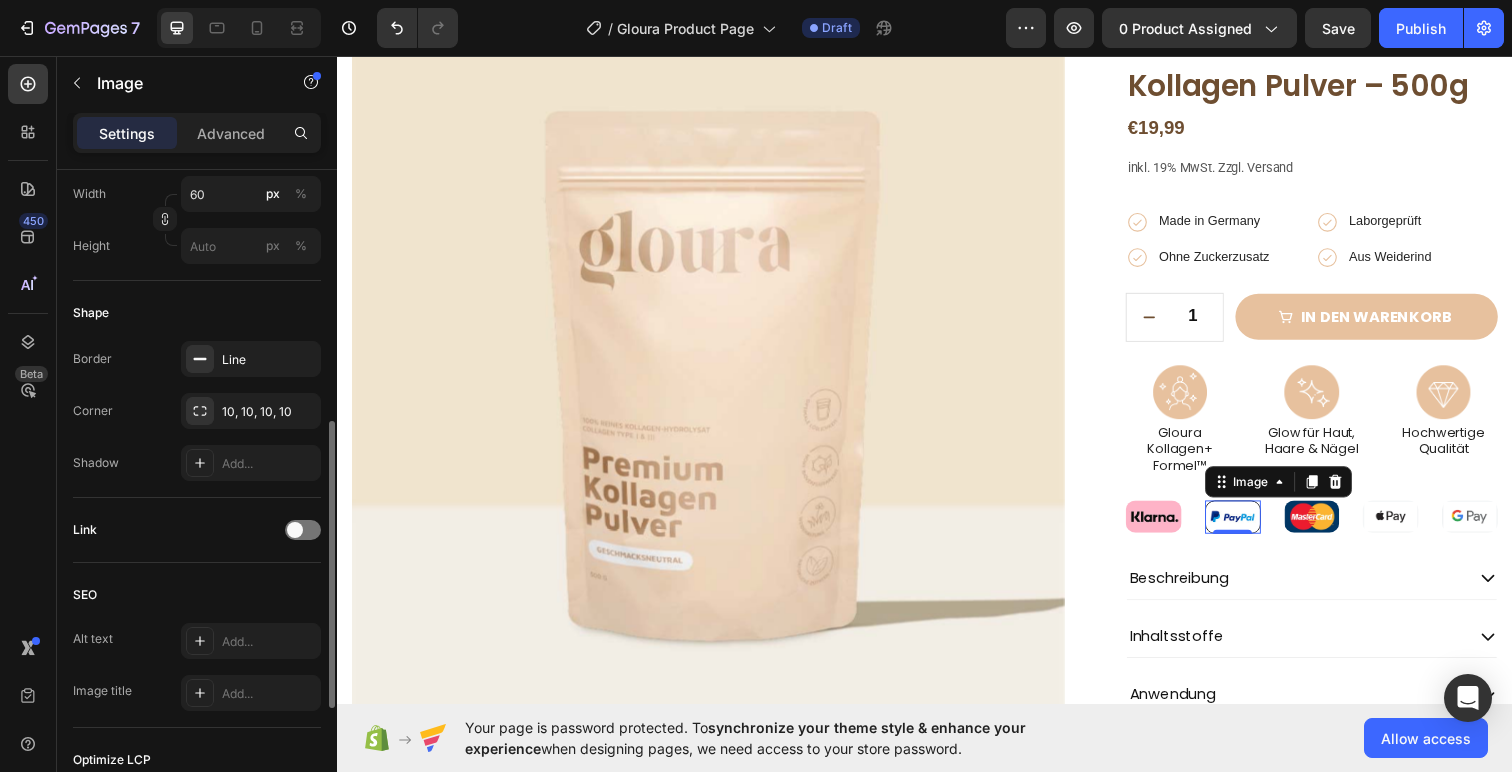 scroll, scrollTop: 586, scrollLeft: 0, axis: vertical 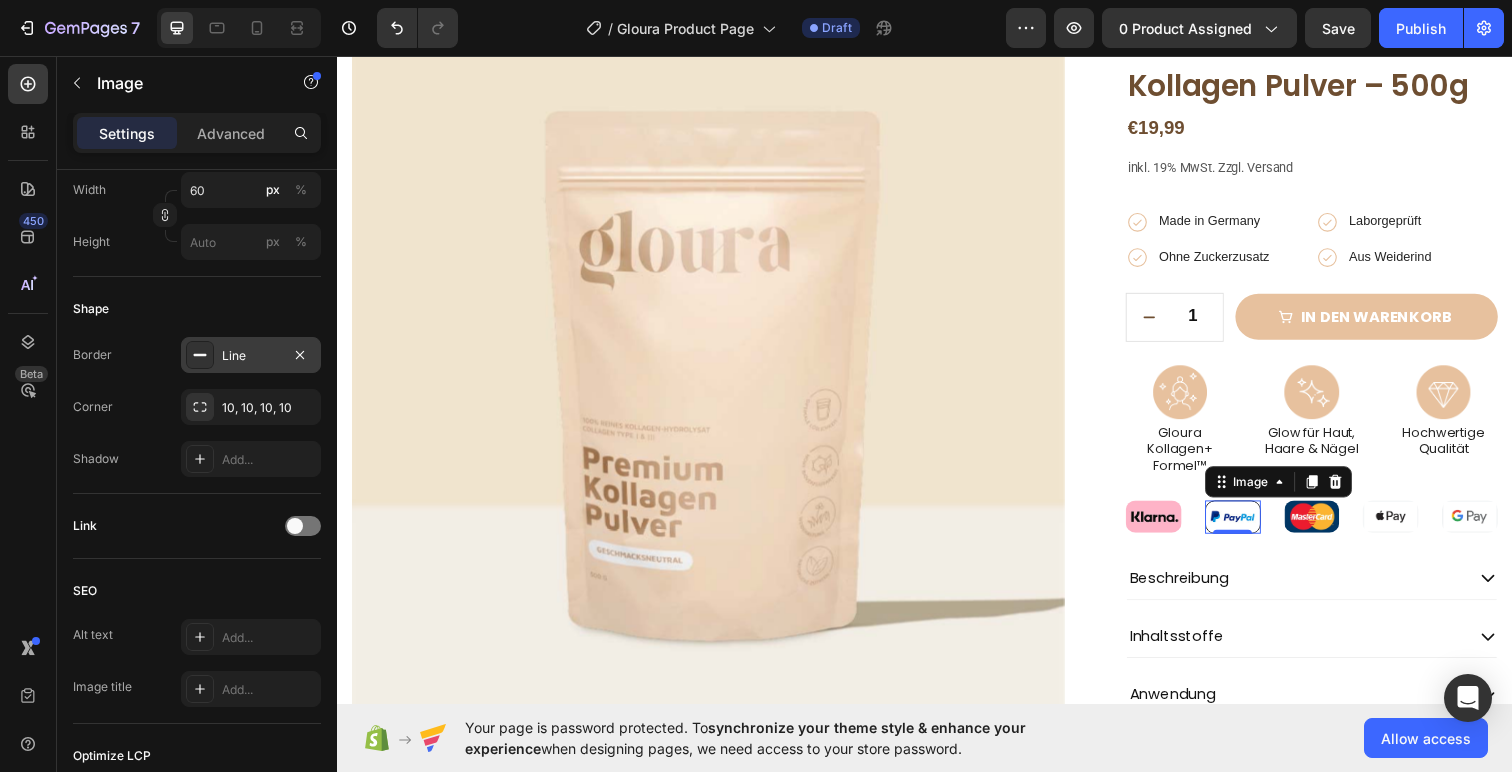 click on "Line" at bounding box center [251, 356] 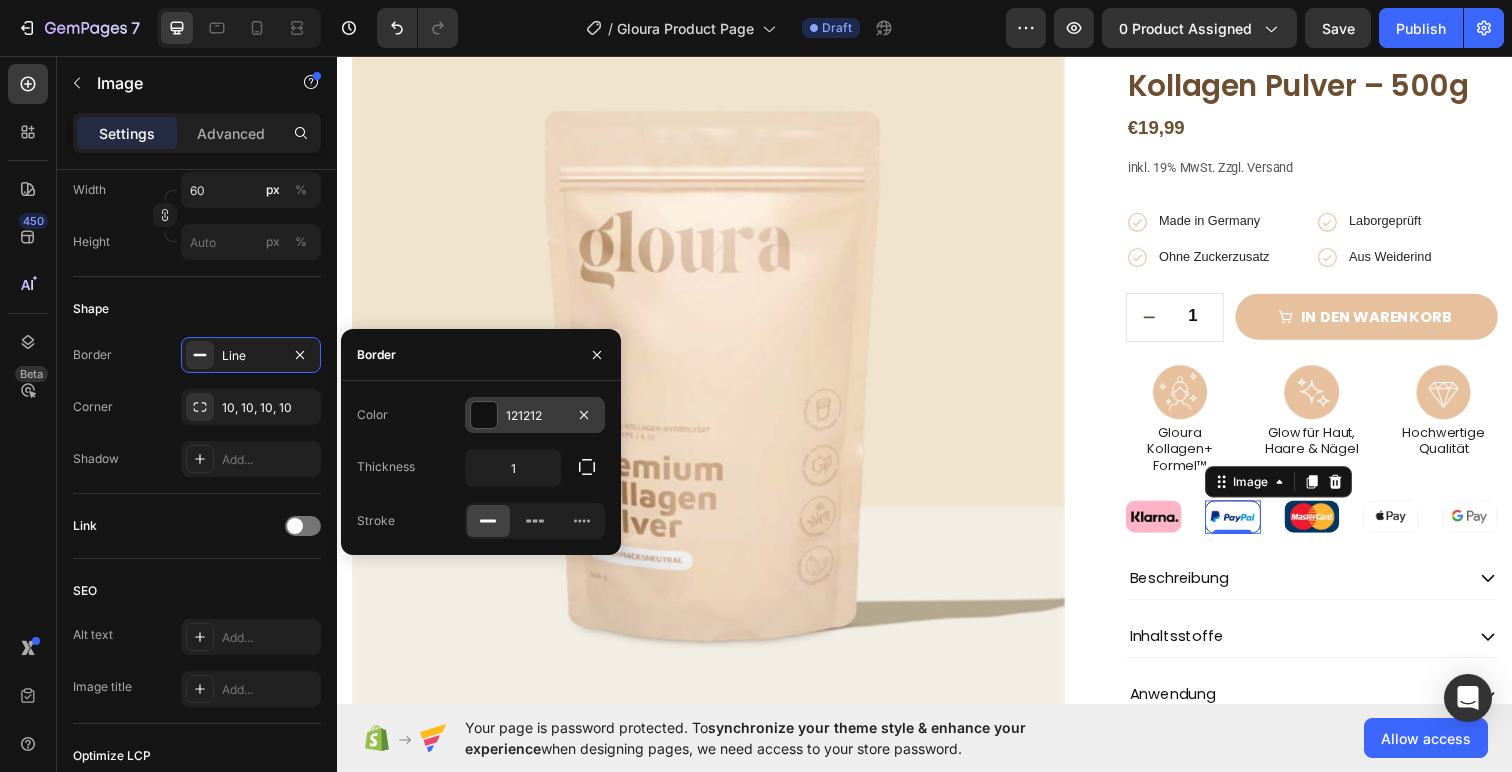click at bounding box center [484, 415] 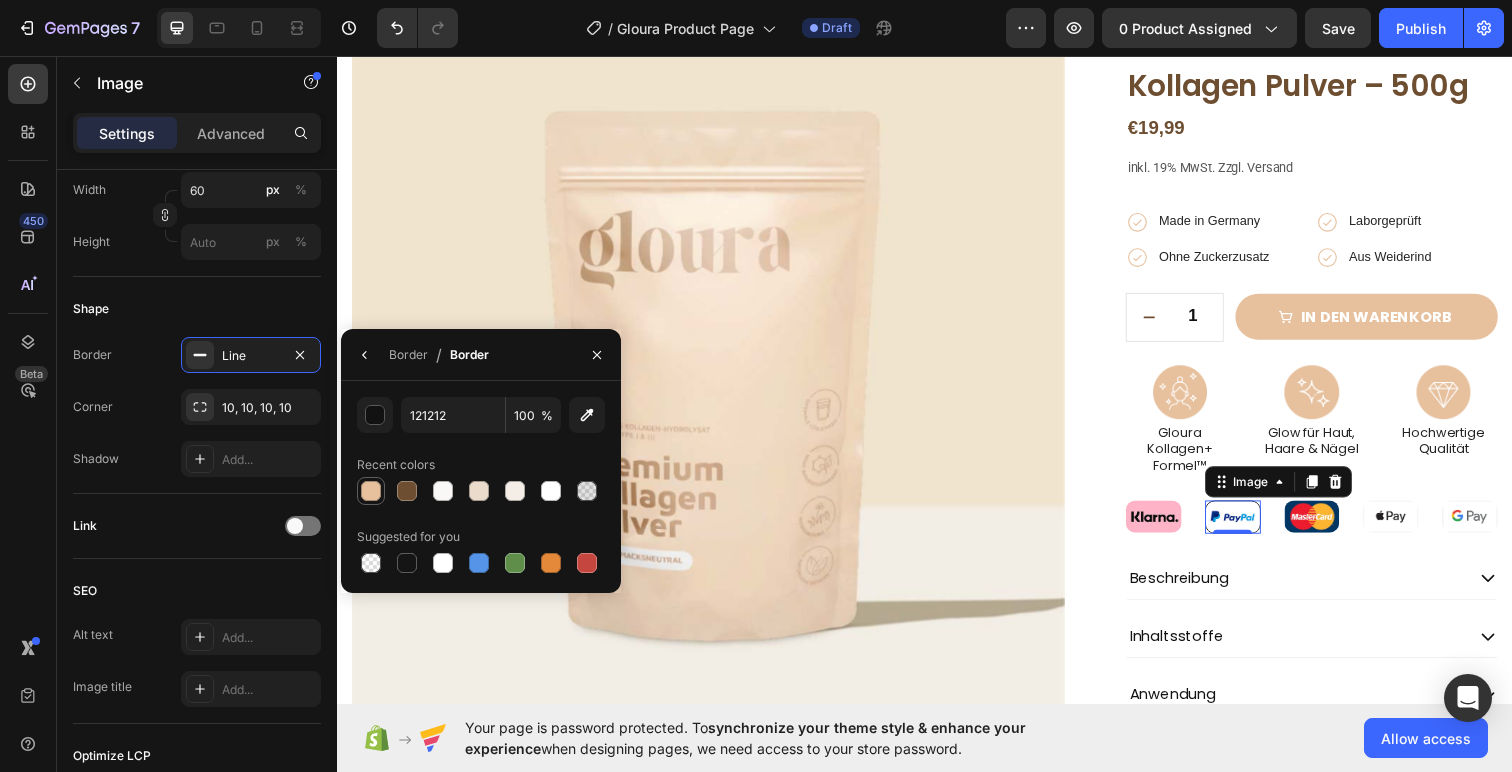 click at bounding box center (371, 491) 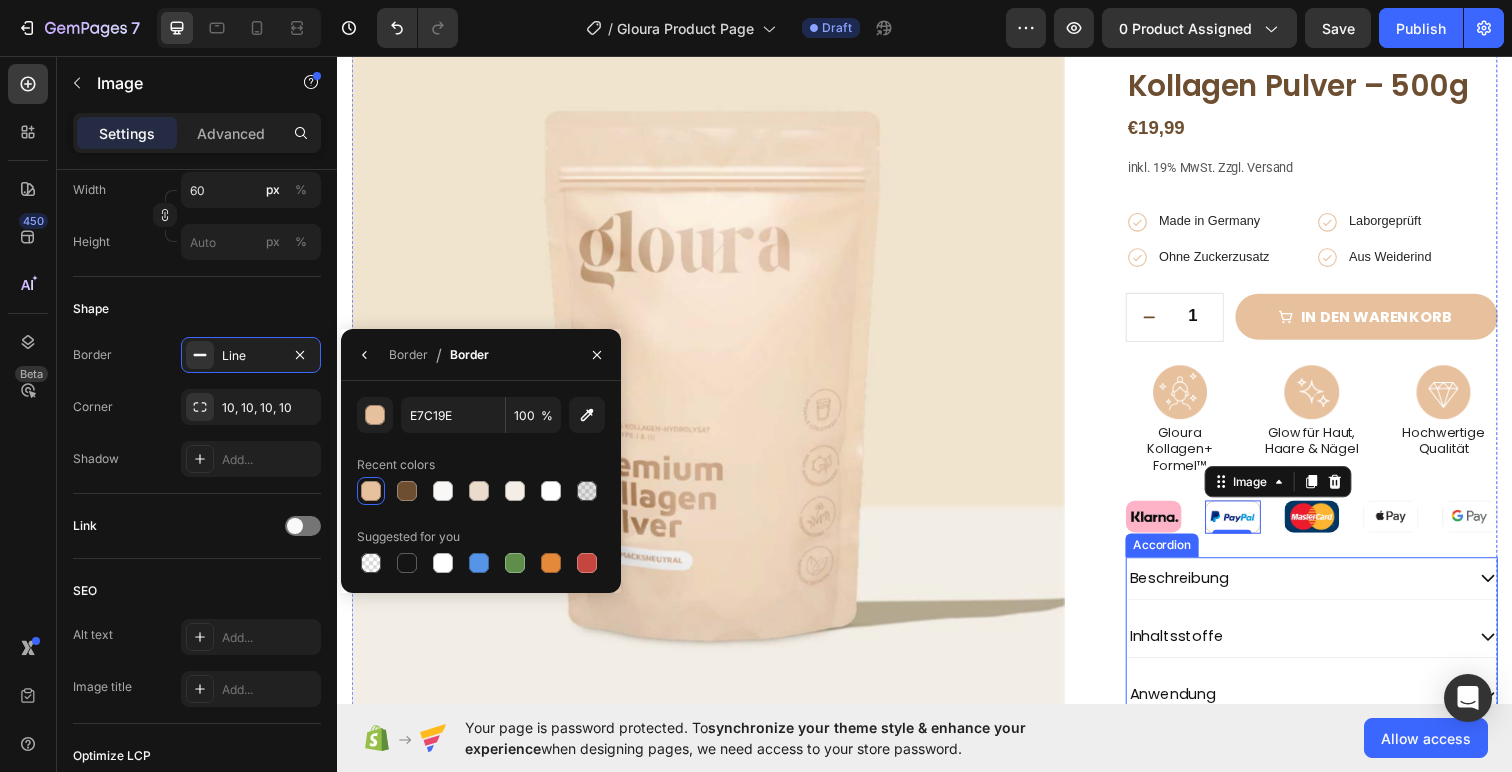 click on "Beschreibung
Inhaltsstoffe
Anwendung
Versand" at bounding box center (1332, 679) 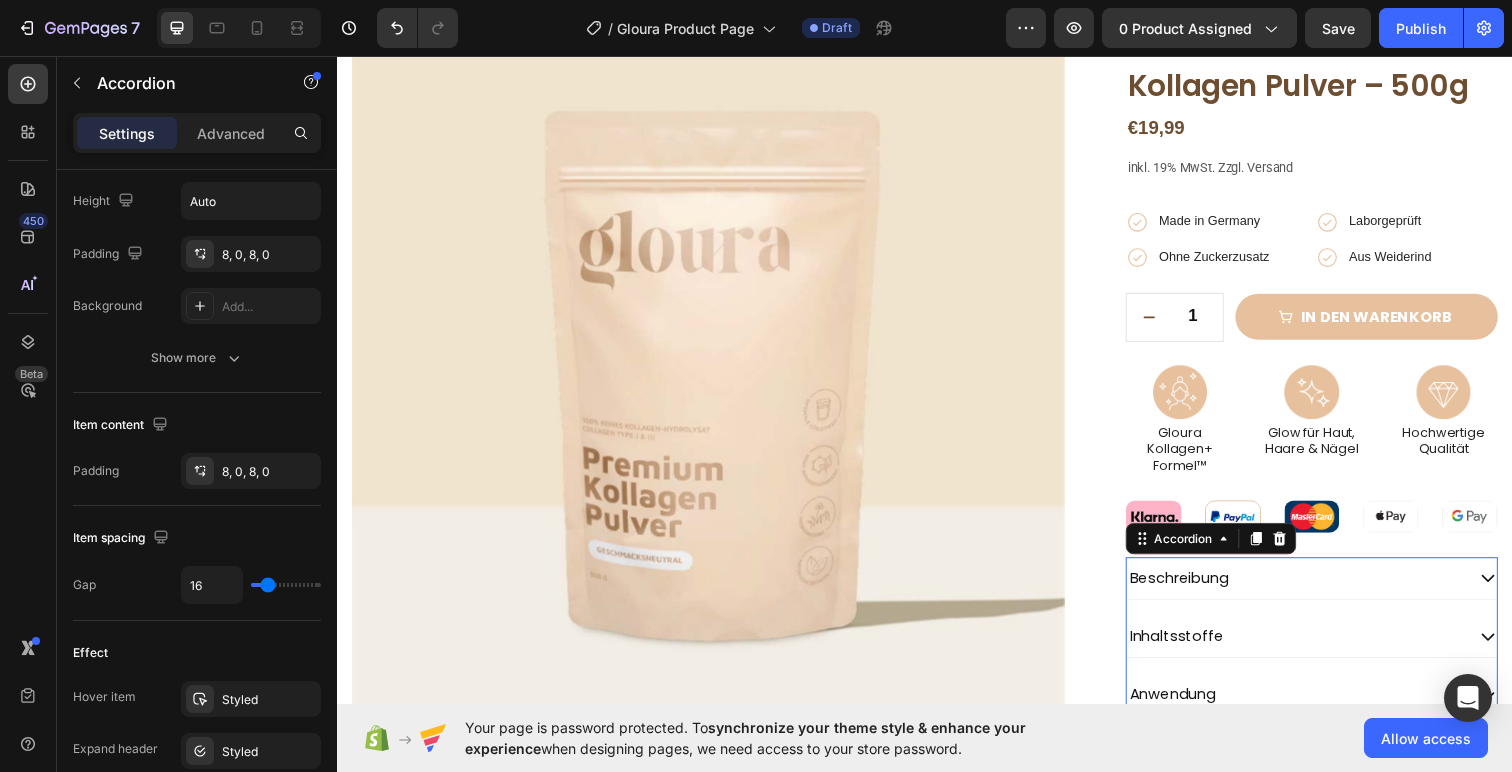 scroll, scrollTop: 0, scrollLeft: 0, axis: both 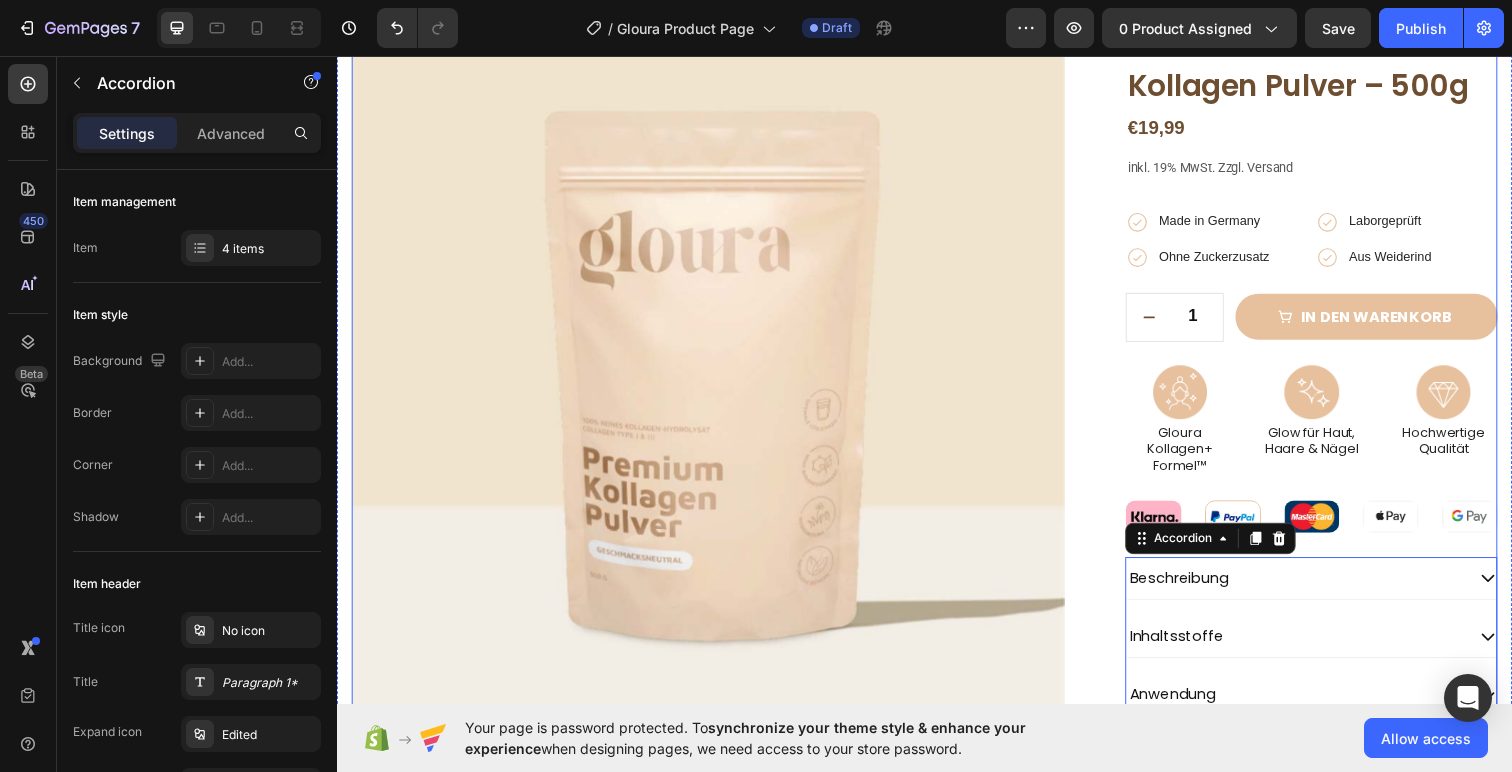 click on "Icon
Icon
Icon
Icon
Icon Icon List 2.000+ positives Feedback Text Block Kollagen Pulver – 500g Product Title €19,99 Product Price Product Price Row inkl. 19% MwSt. Zzgl. Versand Text Block
Icon Made in Germany Text Block Row
Icon Laborgeprüft Text Block Row Row
Icon Ohne Zuckerzusatz Text Block Row
Icon Aus Weiderind Text Block Row Row Row
1
Product Quantity Row
in den warenkorb Add to Cart Row
Icon Lorem ipsum Text Block Row
Icon Lorem ipsum Text Block Row Row
Icon Lorem ipsum Text Block Row
Icon Lorem ipsum Text Block Row Row Row Image Gloura Kollagen+ Formel™ Text Block Image Glow für Haut, Haare & Nägel Text Block Image Hochwertige Qualität Text Block Row Image Image Image Image Image Row
Beschreibung
Inhaltsstoffe" at bounding box center [1332, 467] 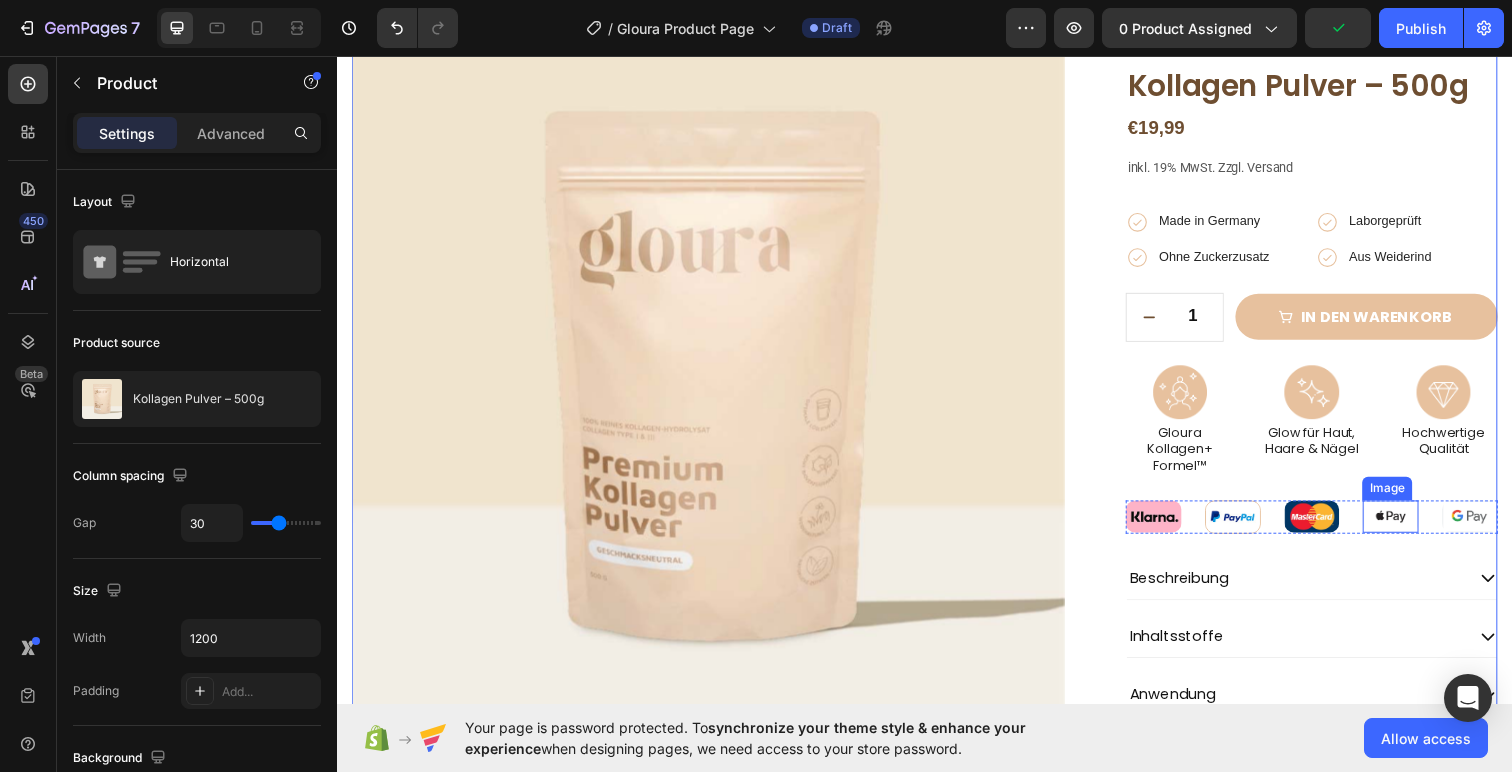click at bounding box center [1412, 526] 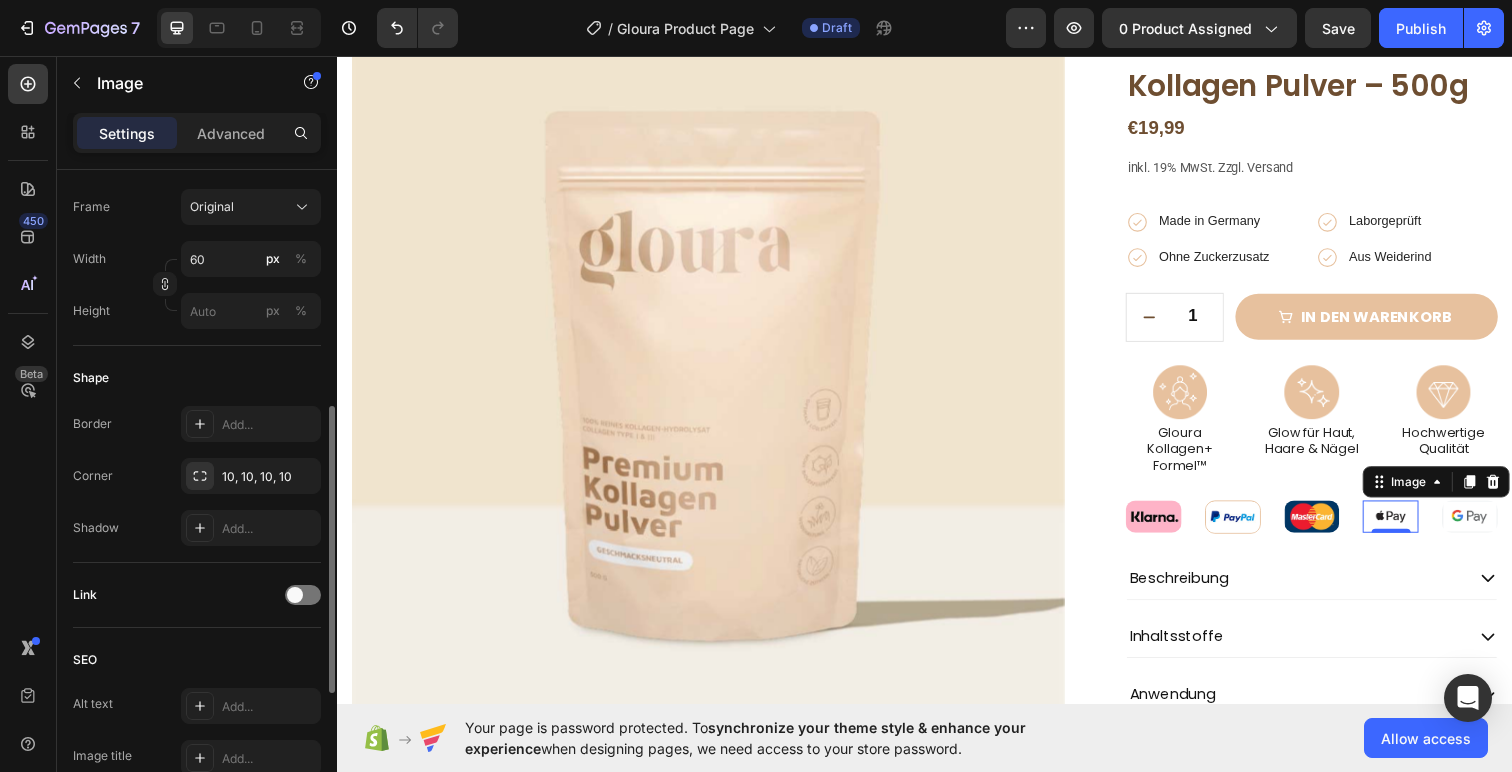 scroll, scrollTop: 538, scrollLeft: 0, axis: vertical 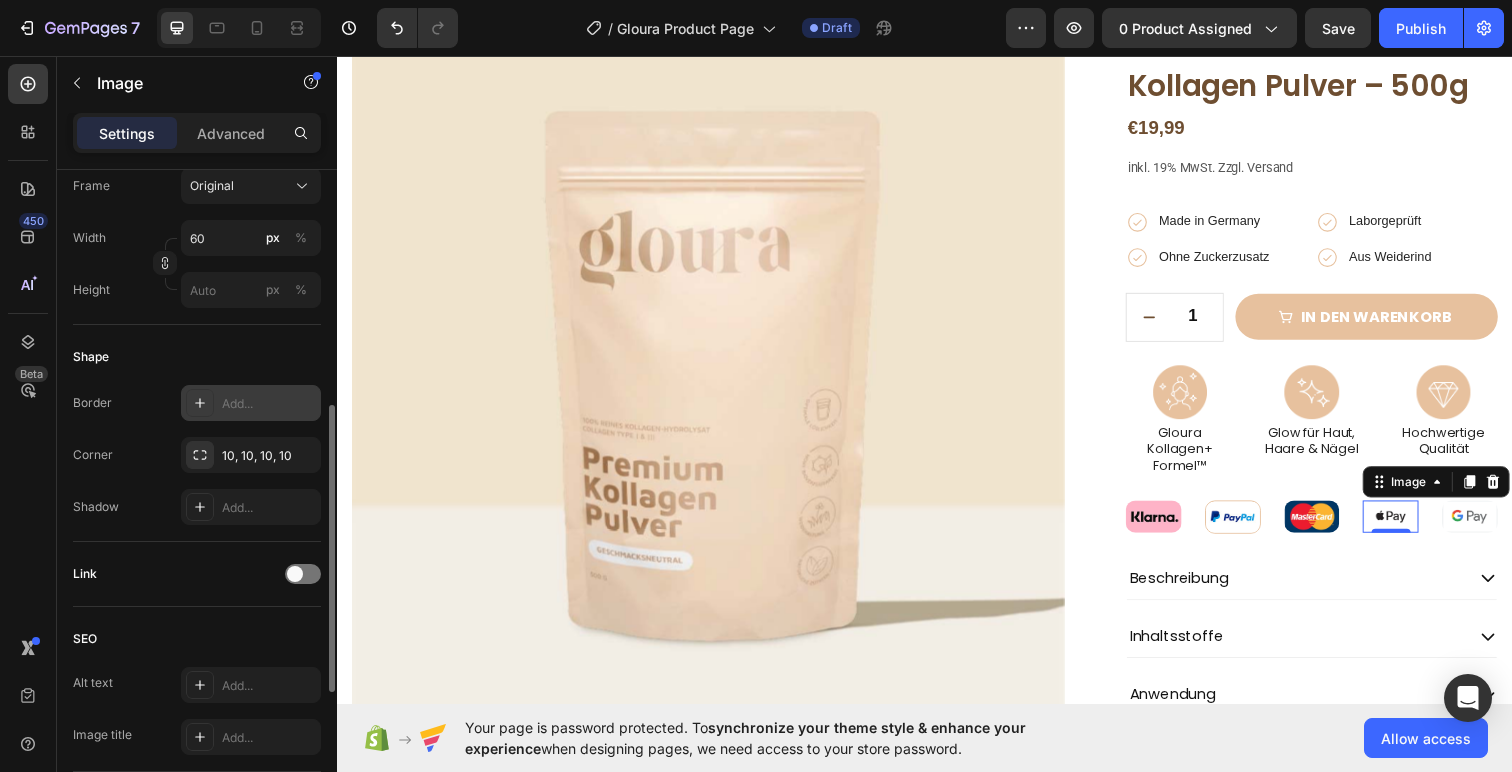click on "Add..." at bounding box center (269, 404) 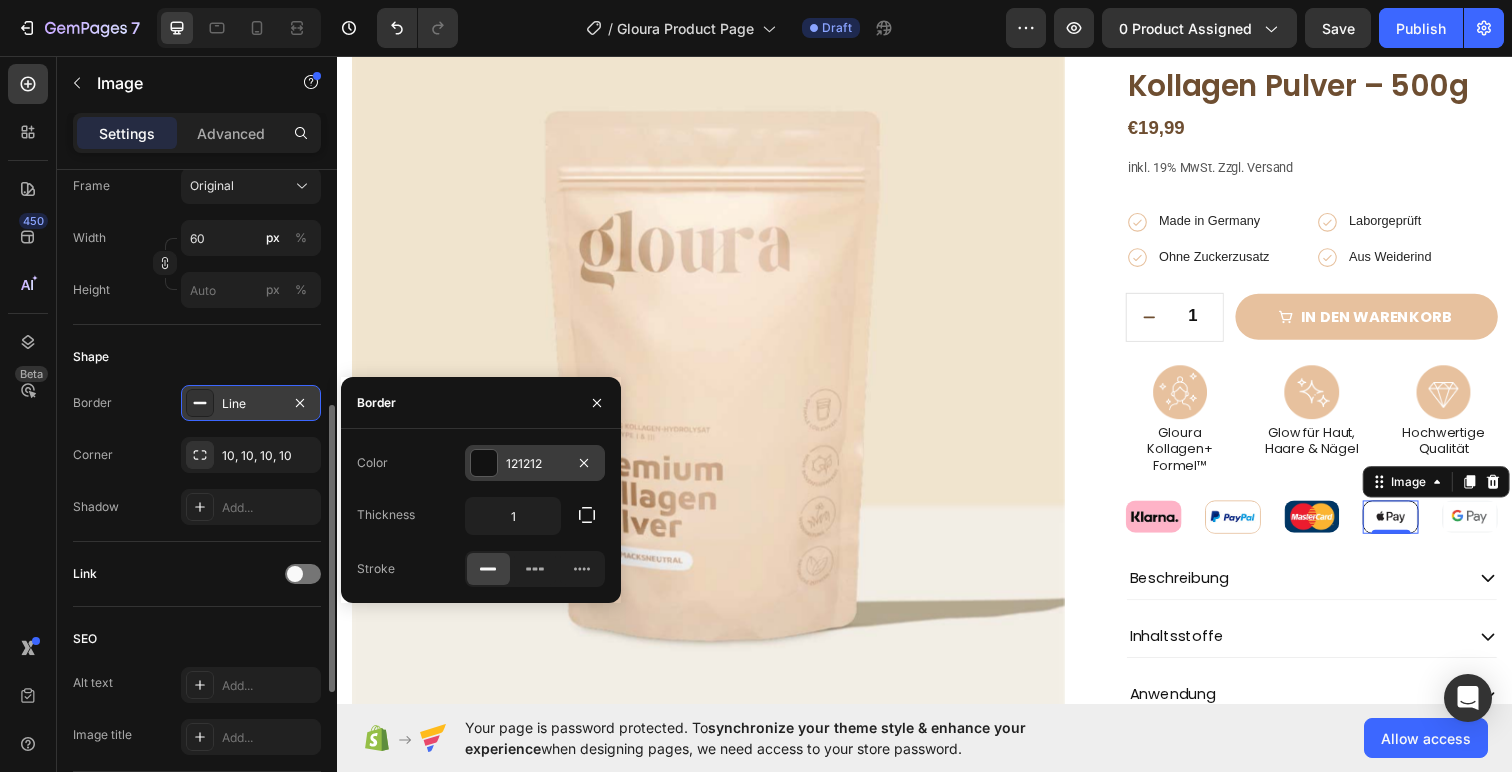 click at bounding box center [484, 463] 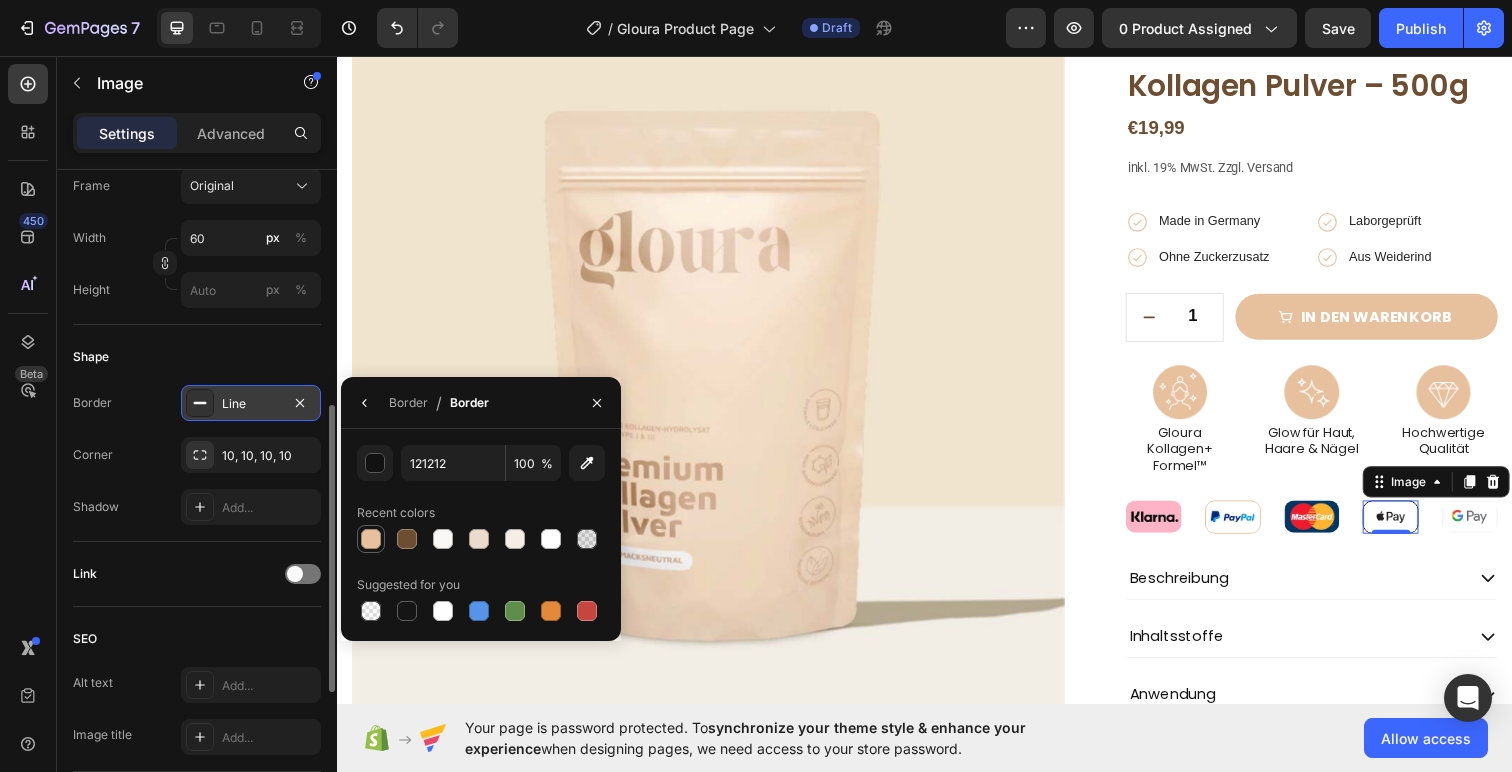 click at bounding box center (371, 539) 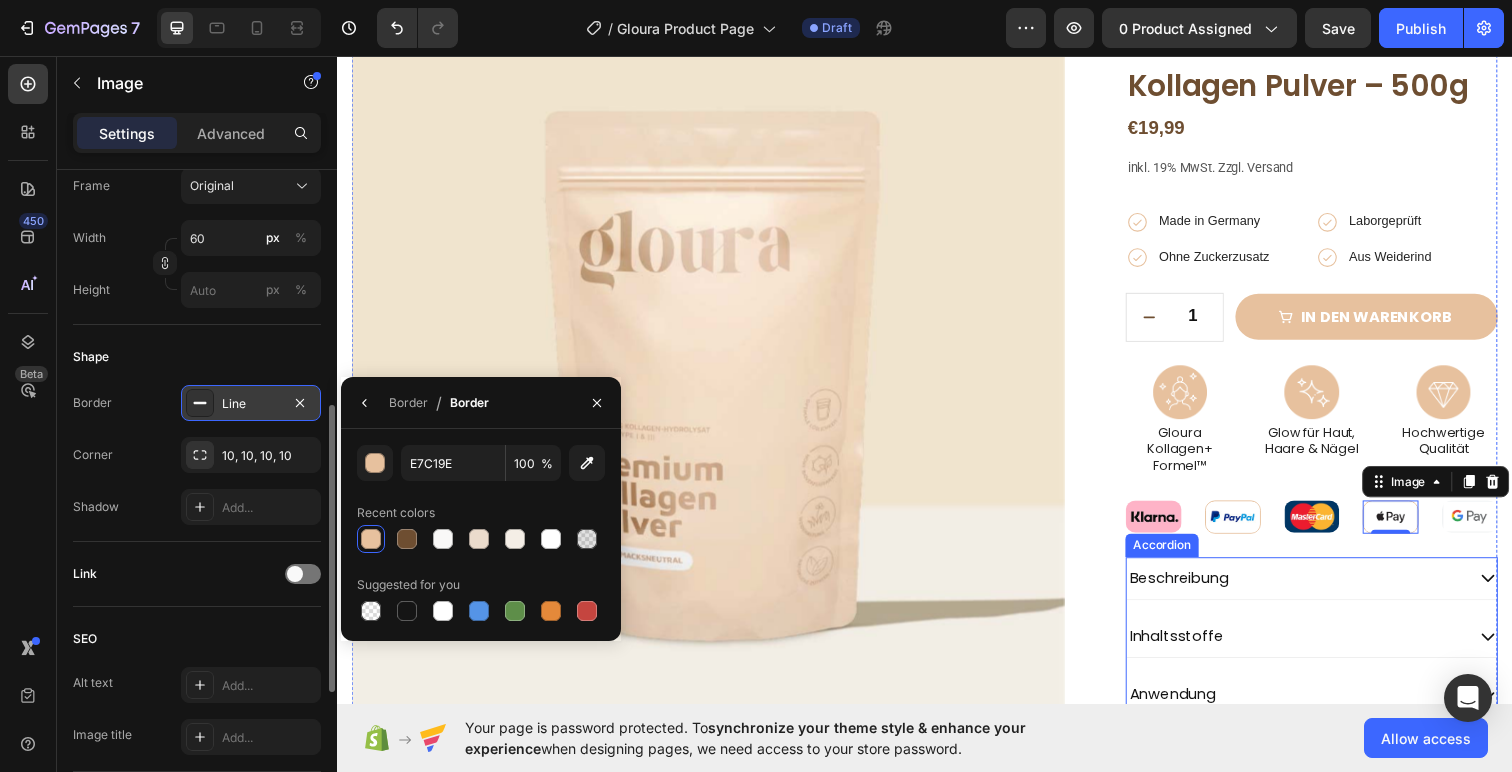 click on "Beschreibung" at bounding box center (1332, 590) 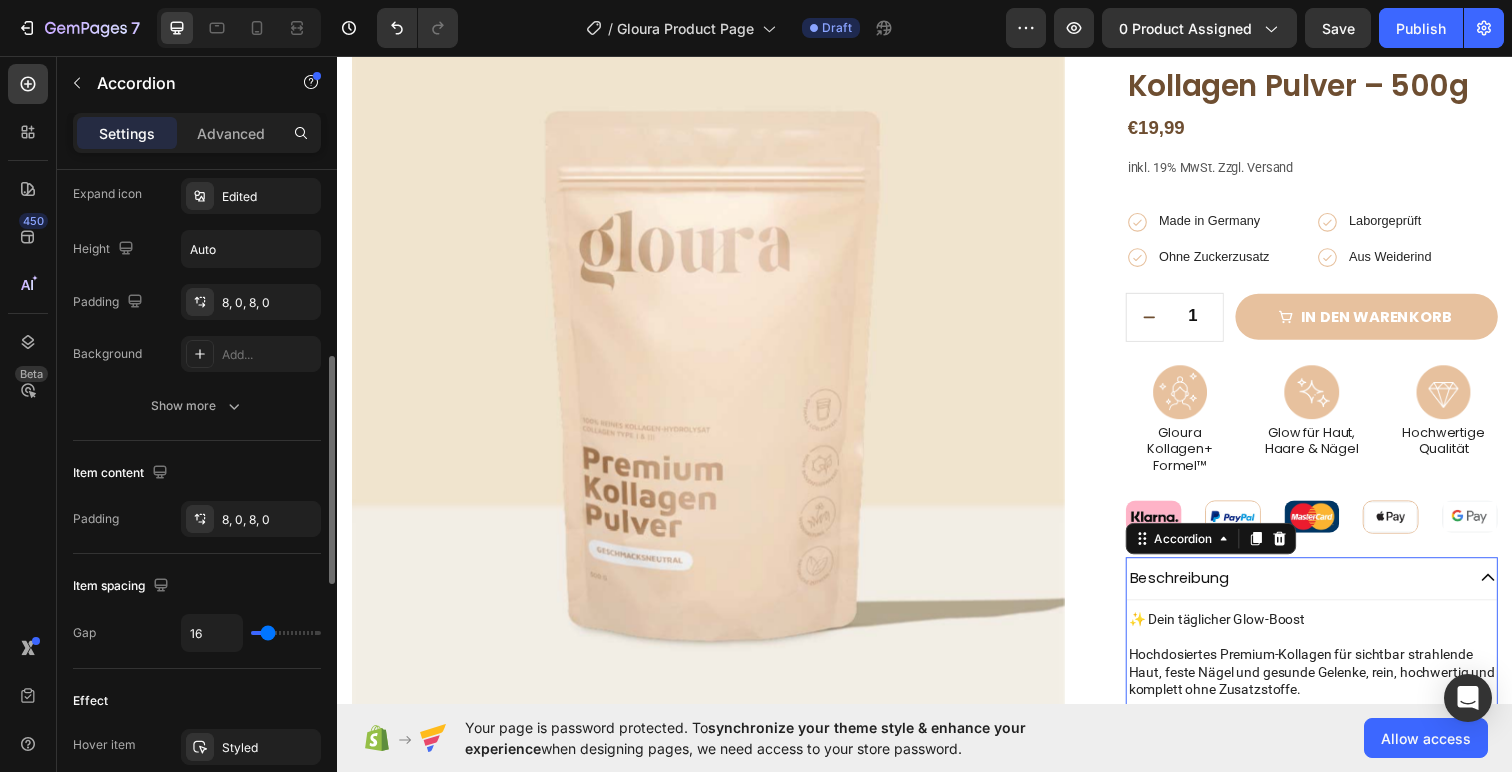 scroll, scrollTop: 0, scrollLeft: 0, axis: both 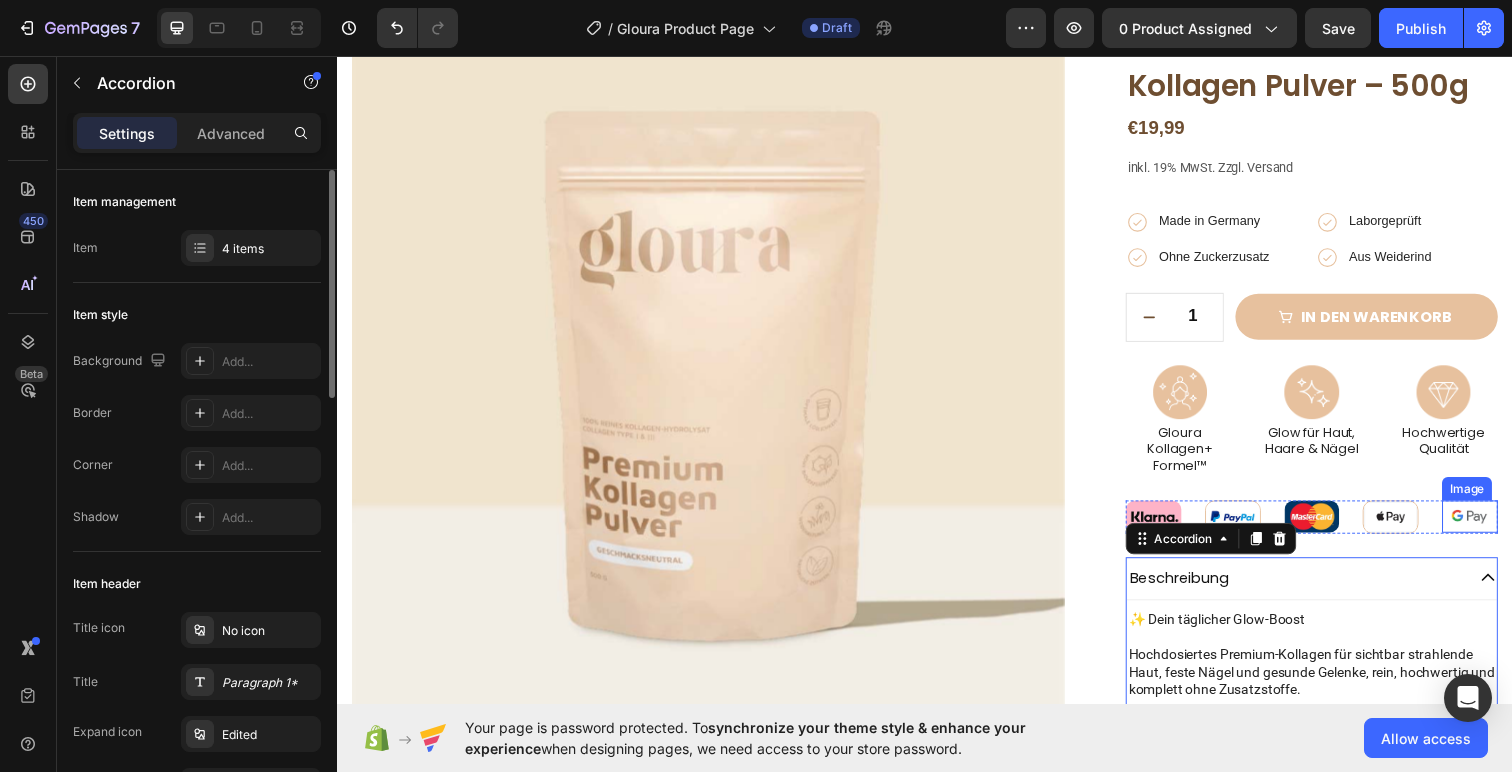 click at bounding box center [1493, 526] 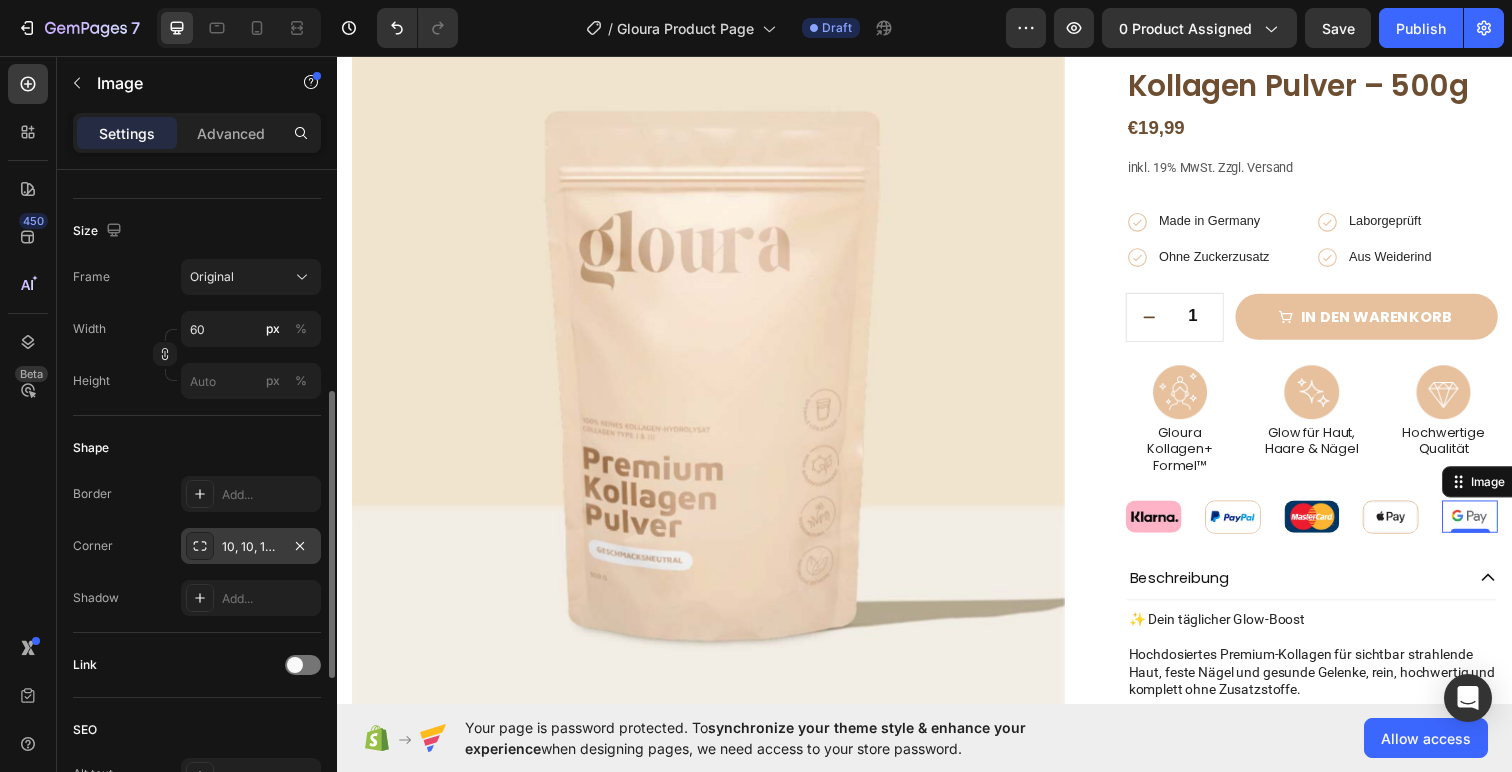 scroll, scrollTop: 465, scrollLeft: 0, axis: vertical 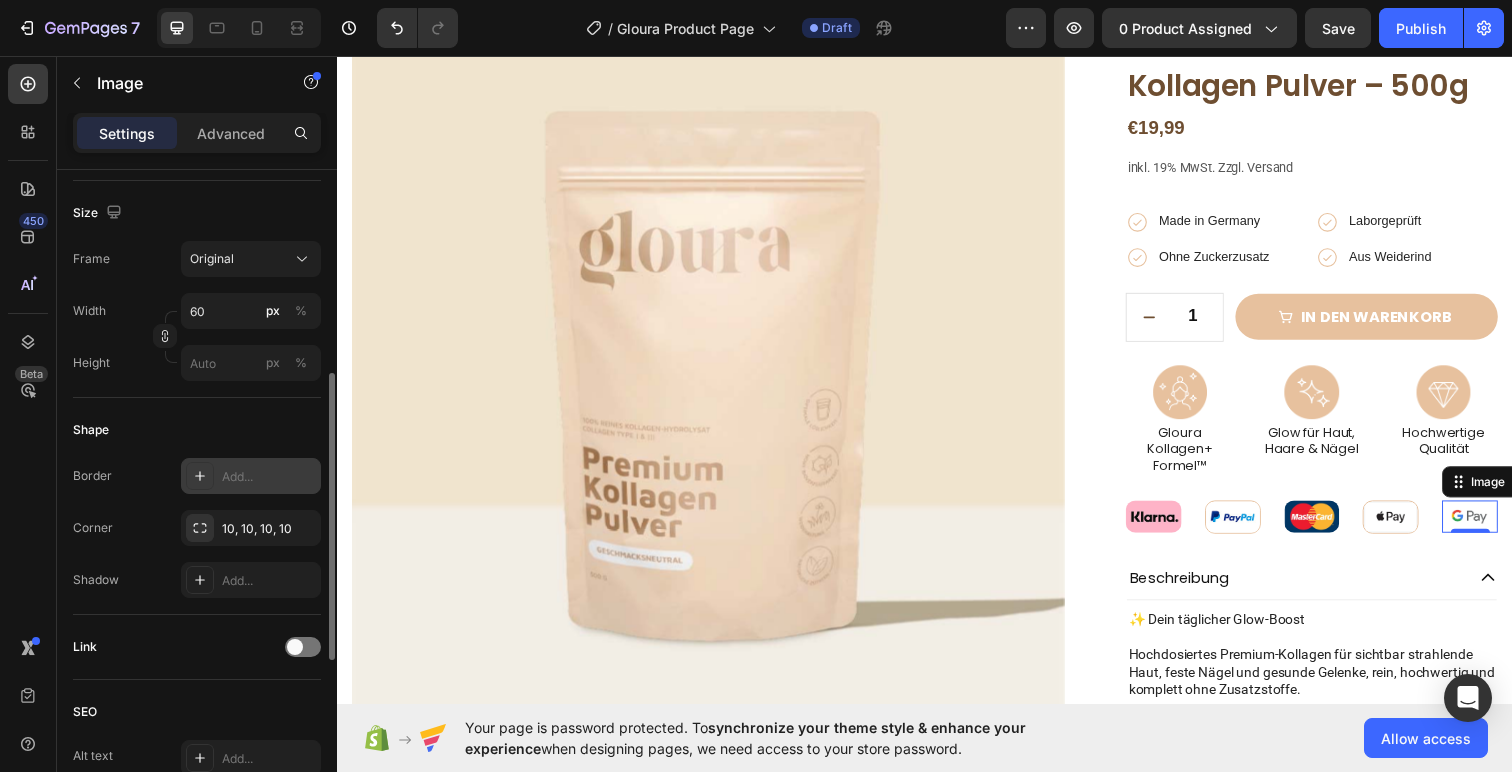 click on "Add..." at bounding box center (251, 476) 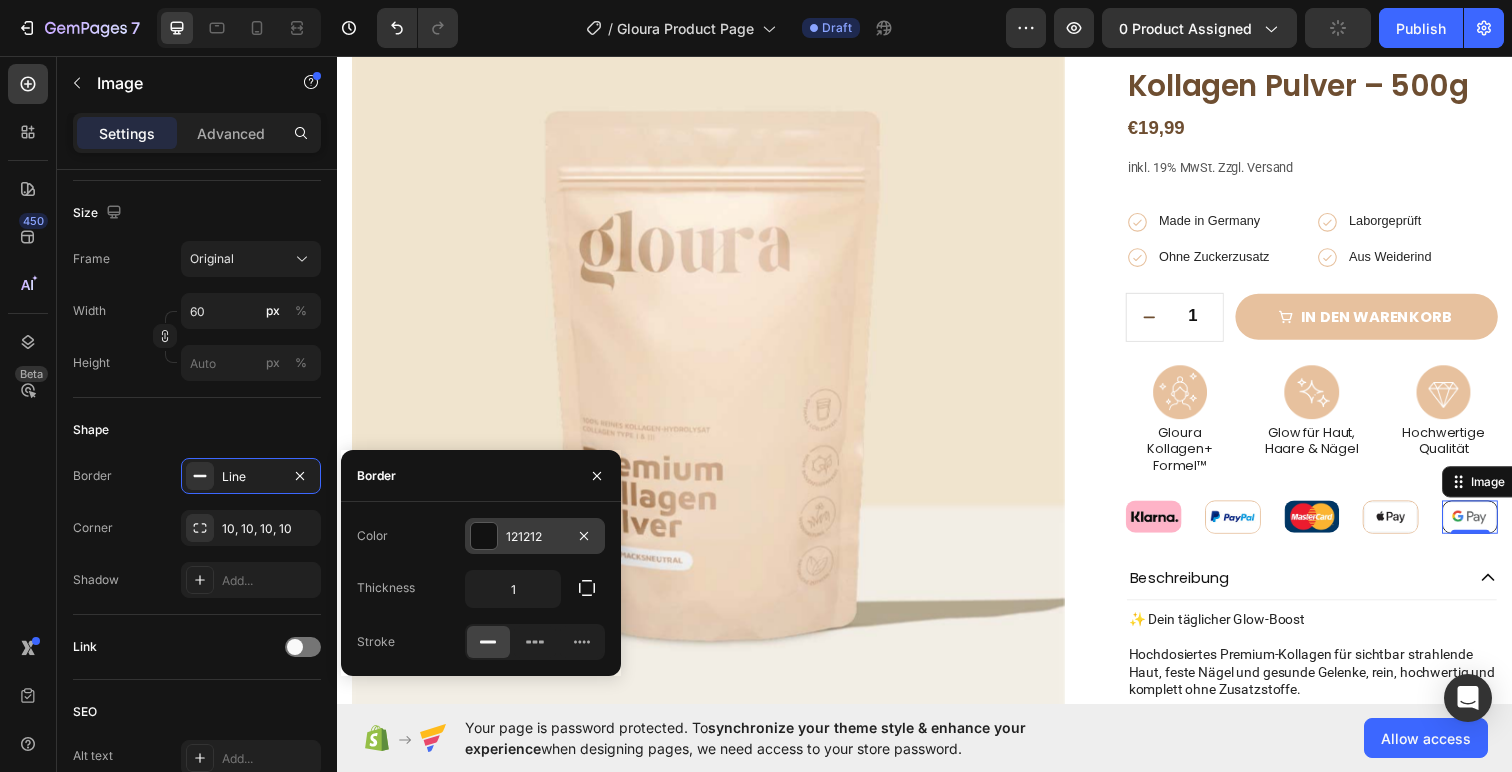 click at bounding box center [484, 536] 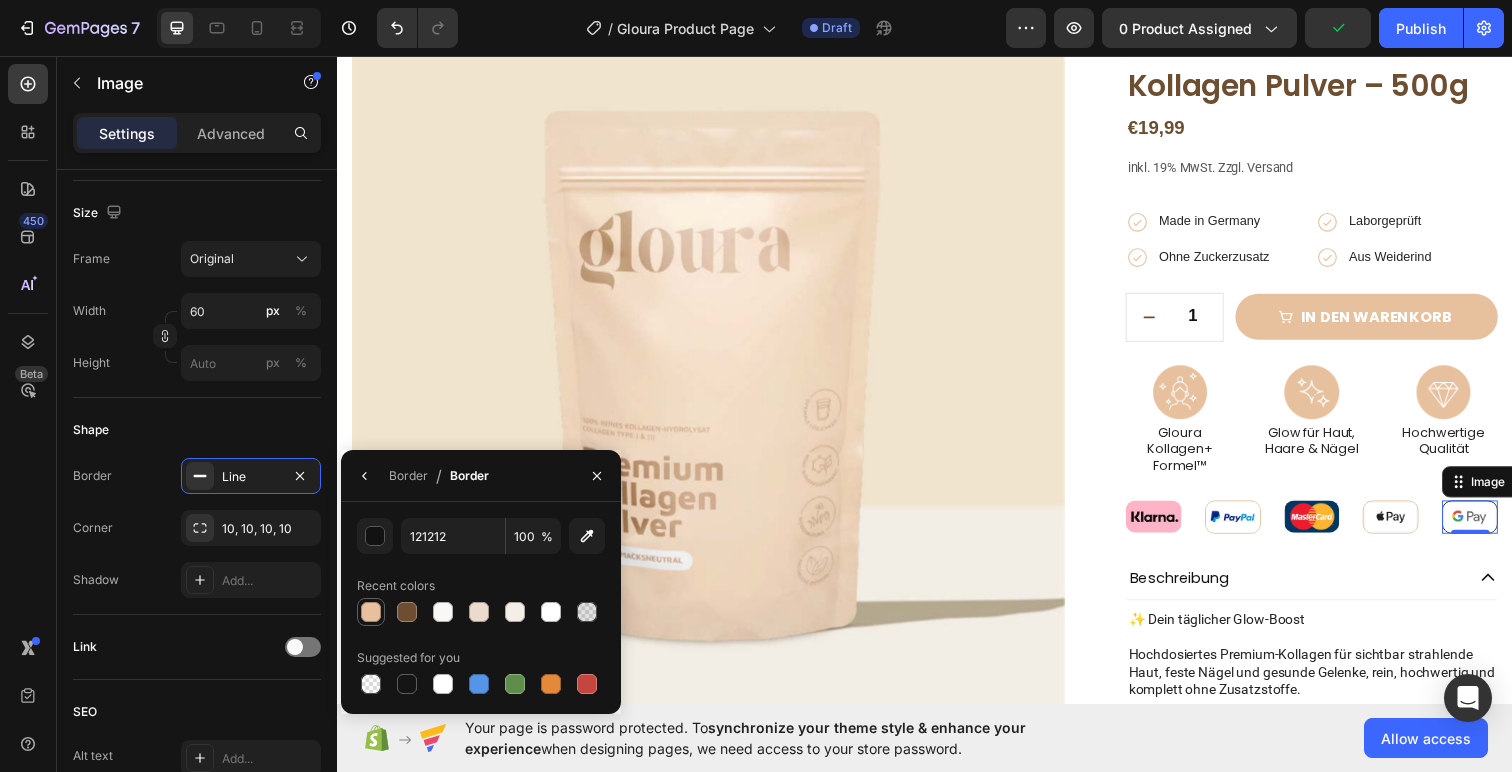 click at bounding box center (371, 612) 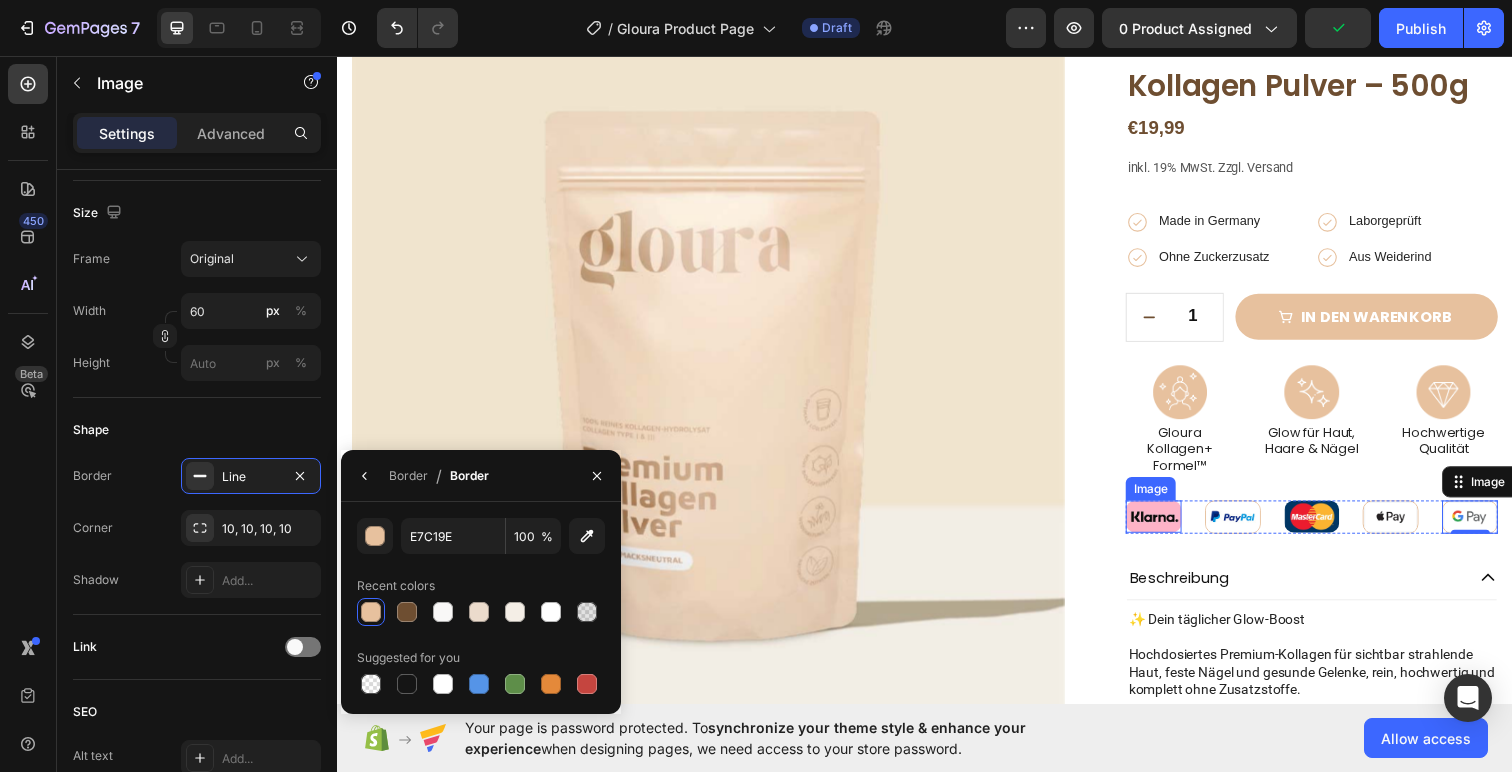 click at bounding box center (1170, 526) 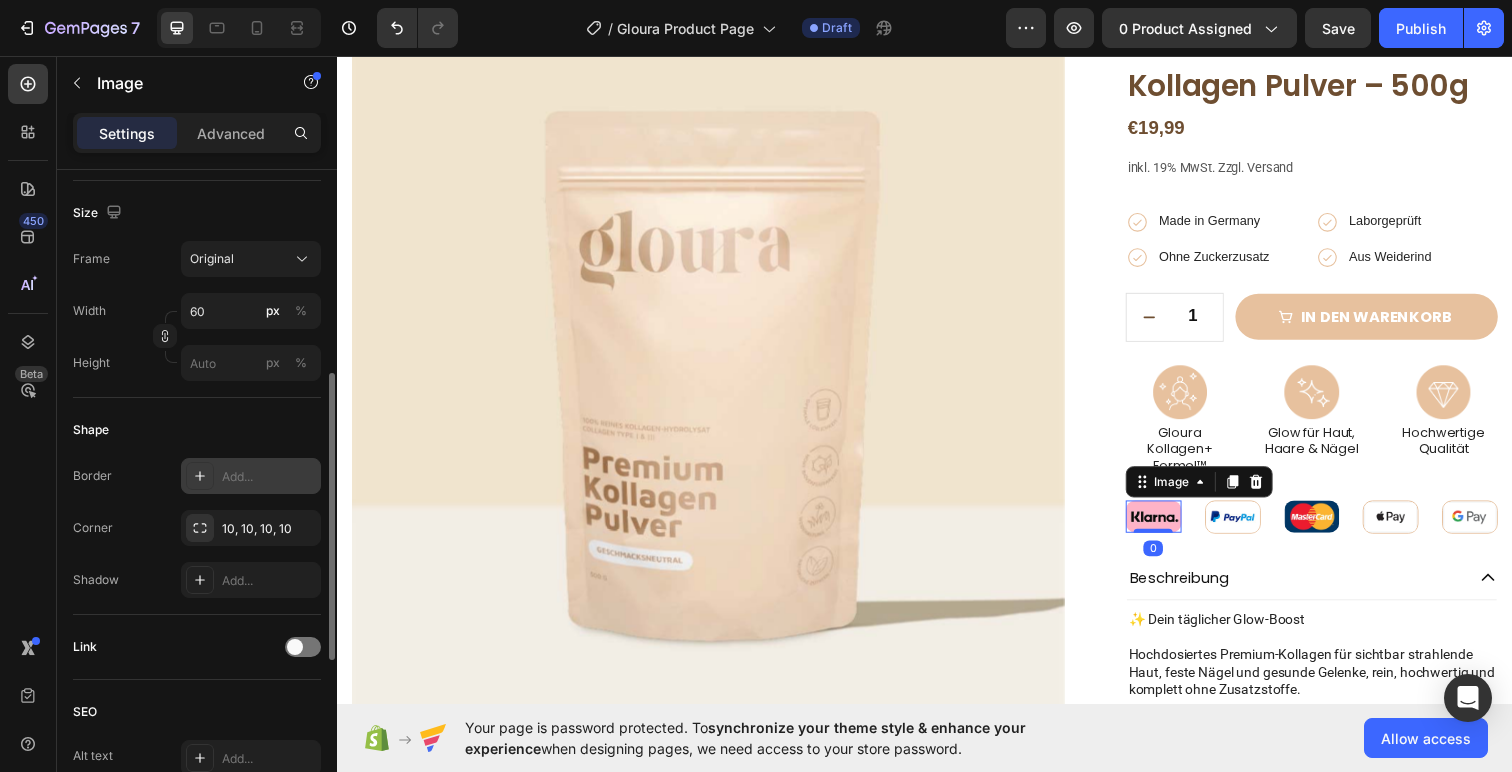 click on "Add..." at bounding box center [269, 477] 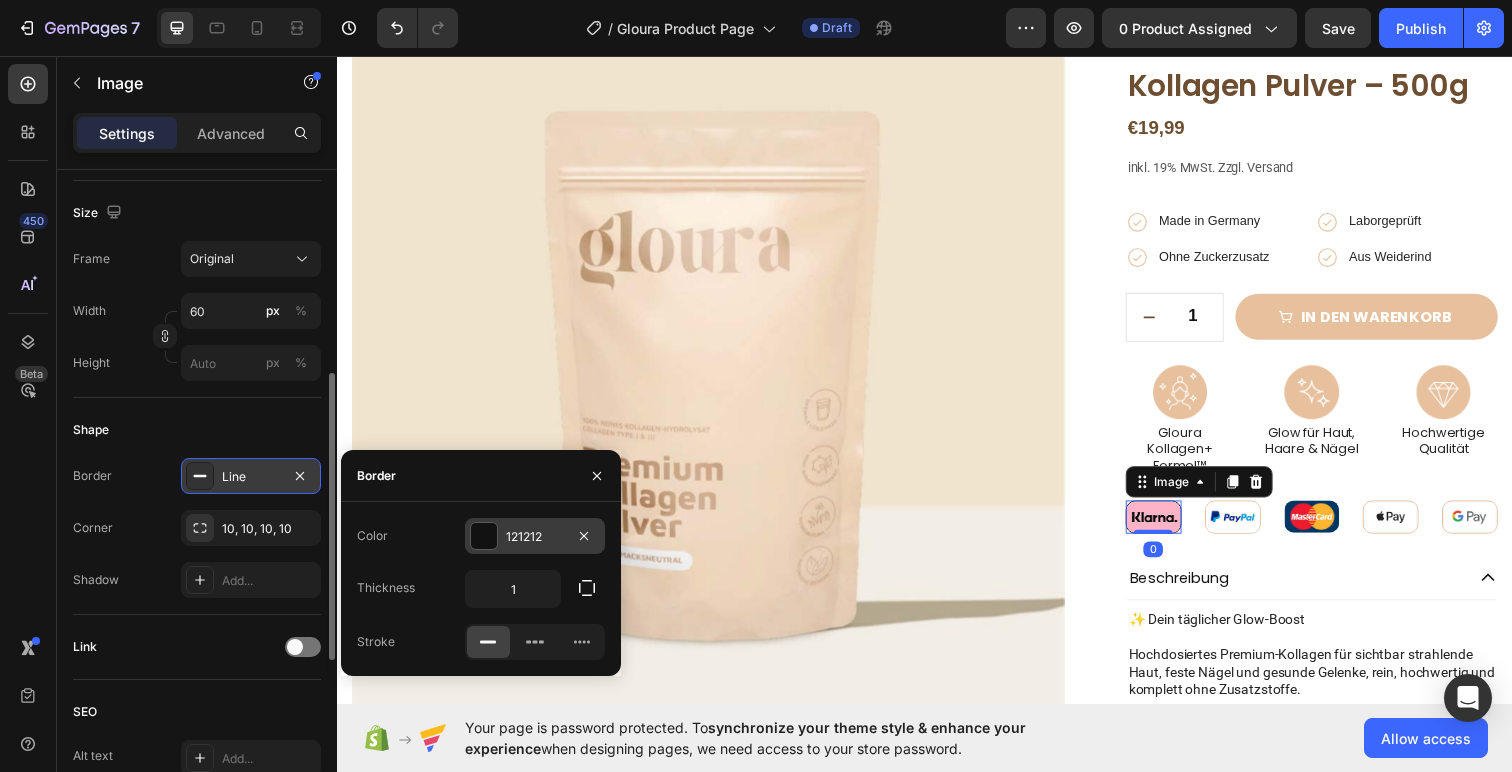 click at bounding box center (484, 536) 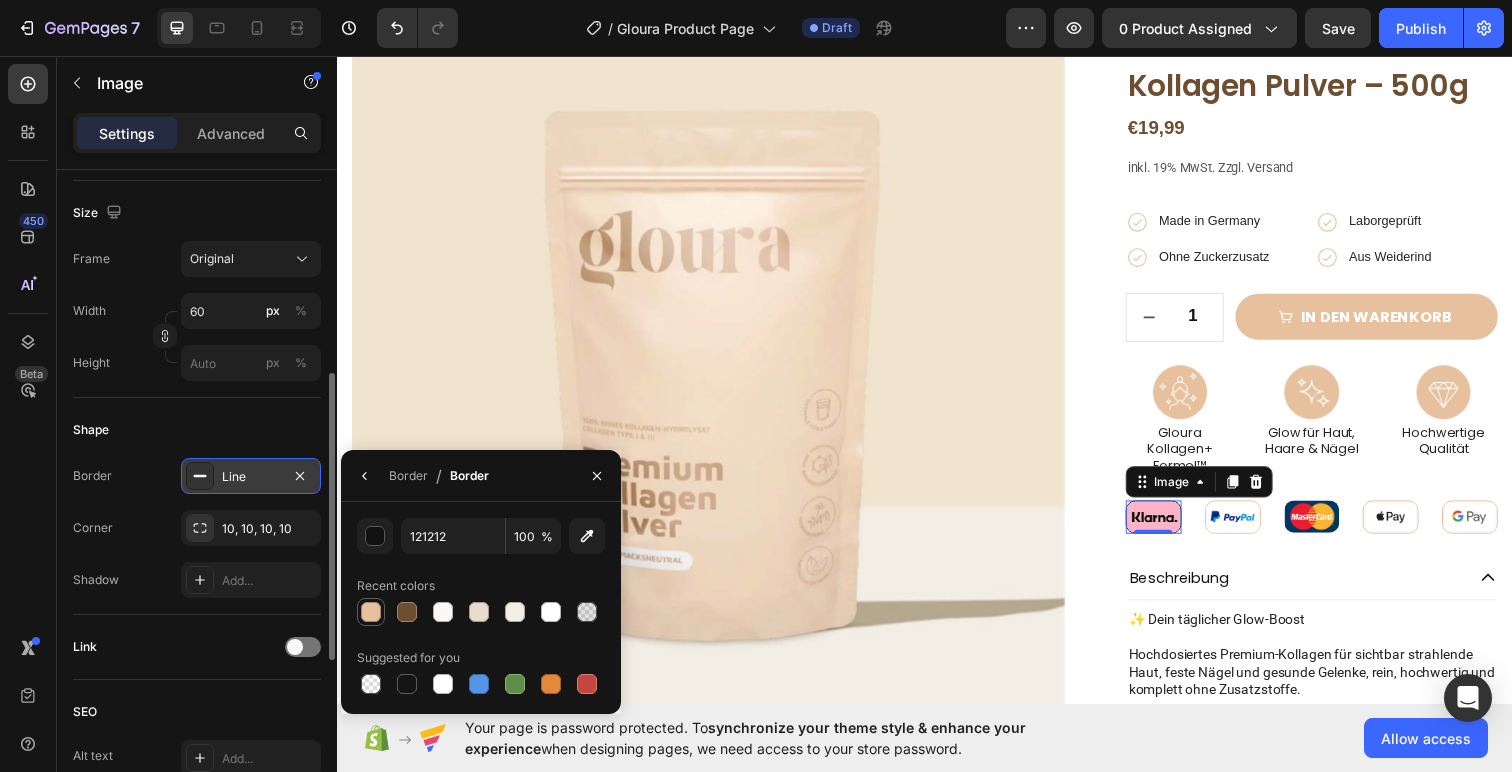 click at bounding box center (371, 612) 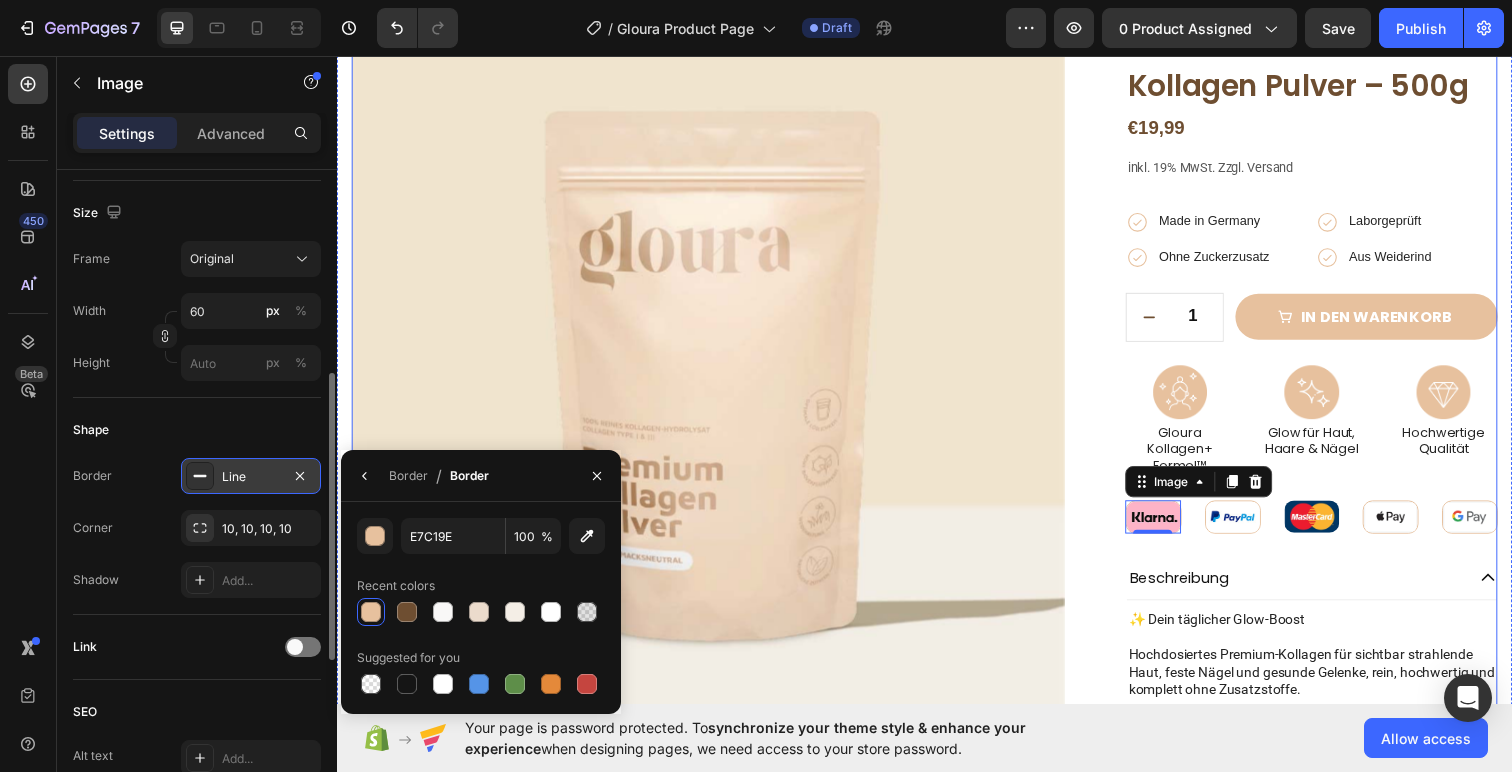 click on "Icon
Icon
Icon
Icon
Icon Icon List 2.000+ positives Feedback Text Block Kollagen Pulver – 500g Product Title €19,99 Product Price Product Price Row inkl. 19% MwSt. Zzgl. Versand Text Block
Icon Made in Germany Text Block Row
Icon Laborgeprüft Text Block Row Row
Icon Ohne Zuckerzusatz Text Block Row
Icon Aus Weiderind Text Block Row Row Row
1
Product Quantity Row
in den warenkorb Add to Cart Row
Icon Lorem ipsum Text Block Row
Icon Lorem ipsum Text Block Row Row
Icon Lorem ipsum Text Block Row
Icon Lorem ipsum Text Block Row Row Row Image Gloura Kollagen+ Formel™ Text Block Image Glow für Haut, Haare & Nägel Text Block Image Hochwertige Qualität Text Block Row Image   0 Image Image Image Image Row
Beschreibung   Text Block Anwendung" at bounding box center (1332, 505) 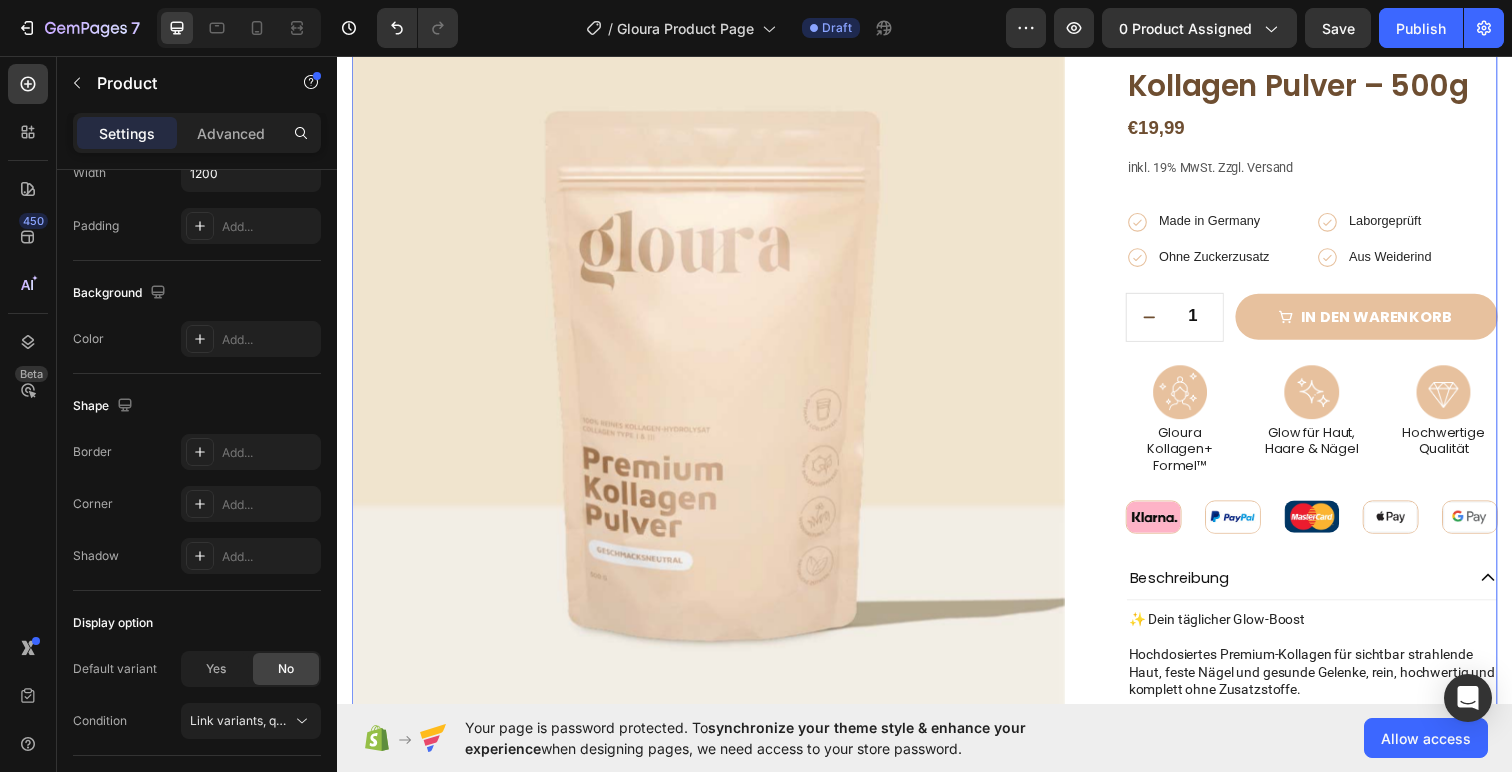 scroll, scrollTop: 0, scrollLeft: 0, axis: both 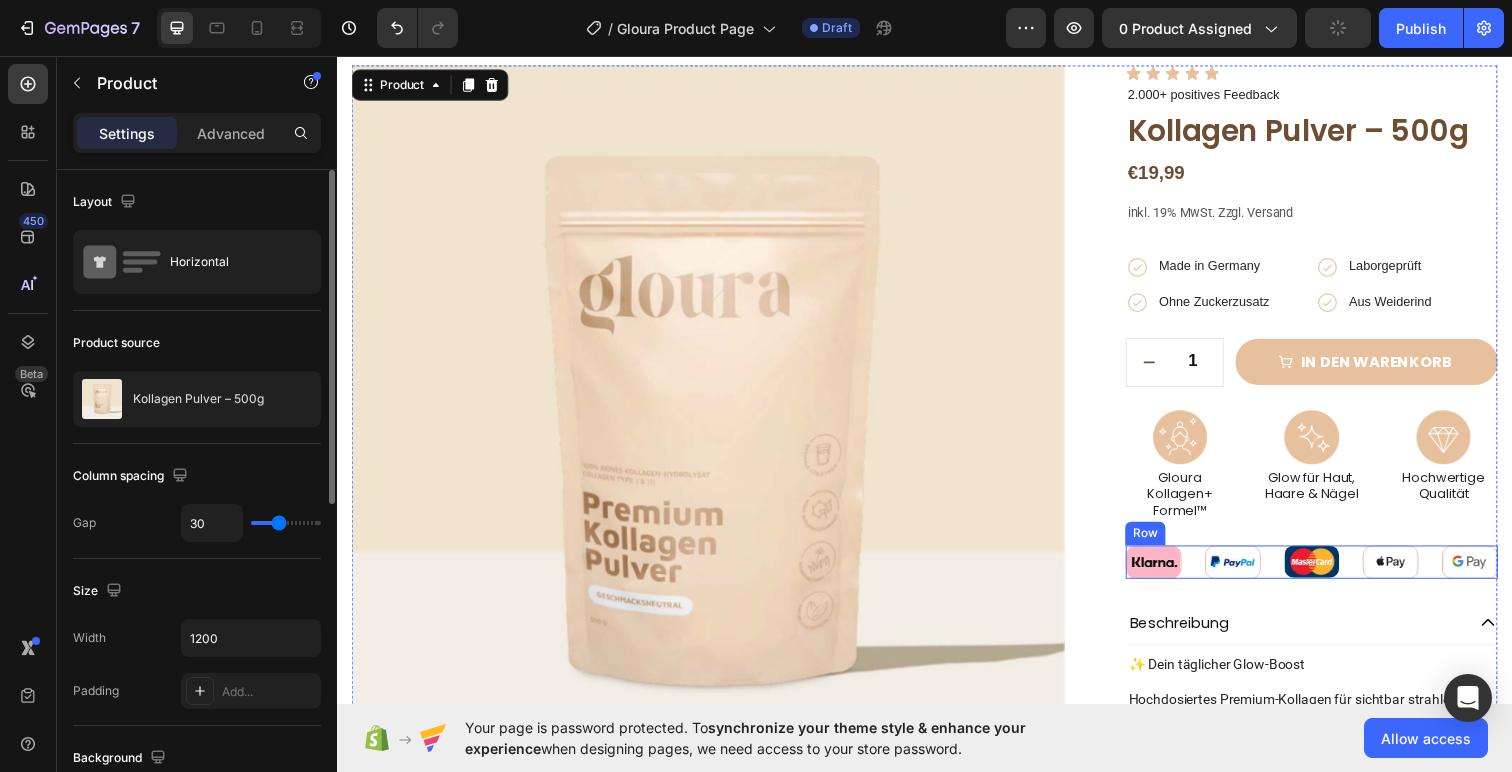 click on "Image Image Image Image Image Row" at bounding box center (1332, 573) 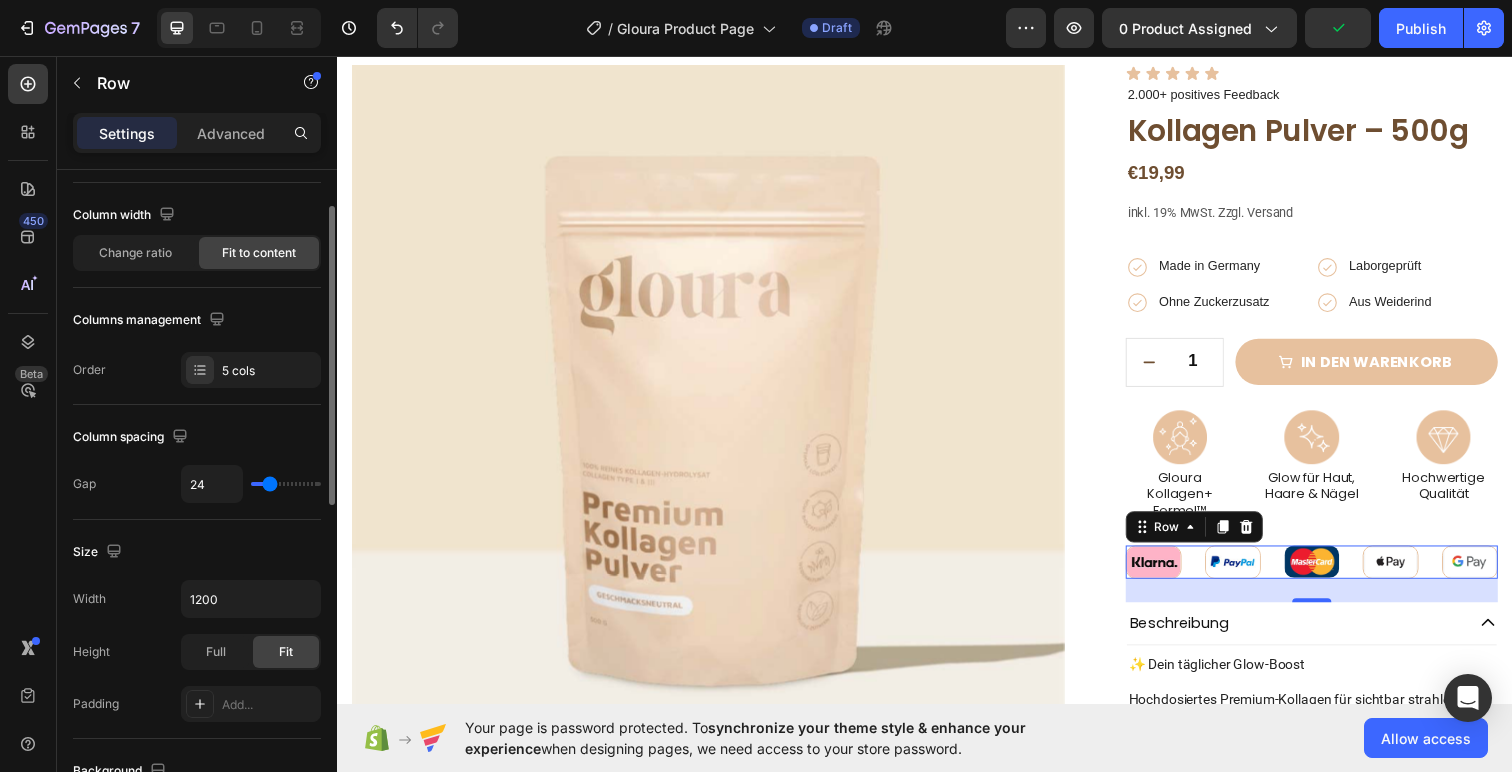 scroll, scrollTop: 150, scrollLeft: 0, axis: vertical 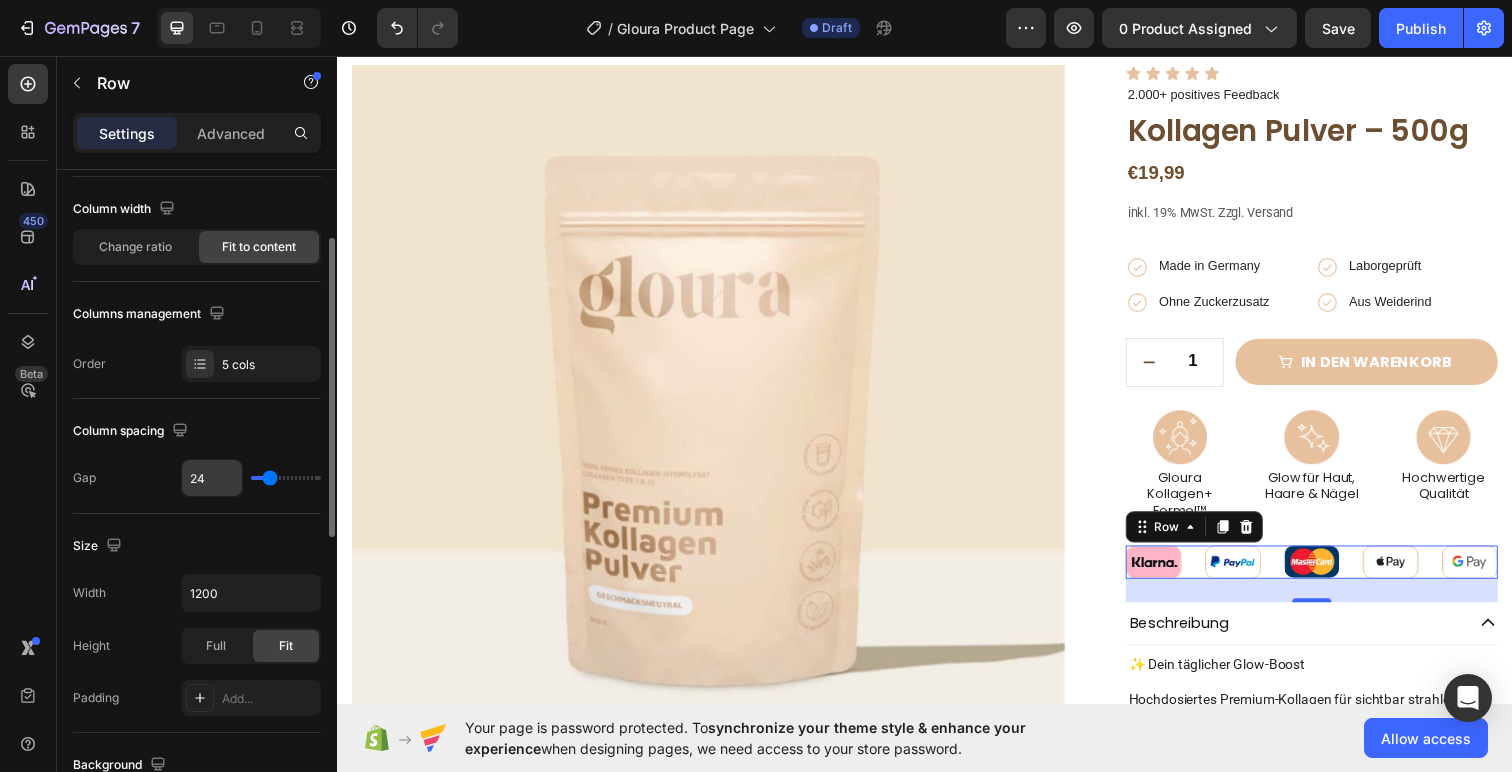 click on "24" at bounding box center (212, 478) 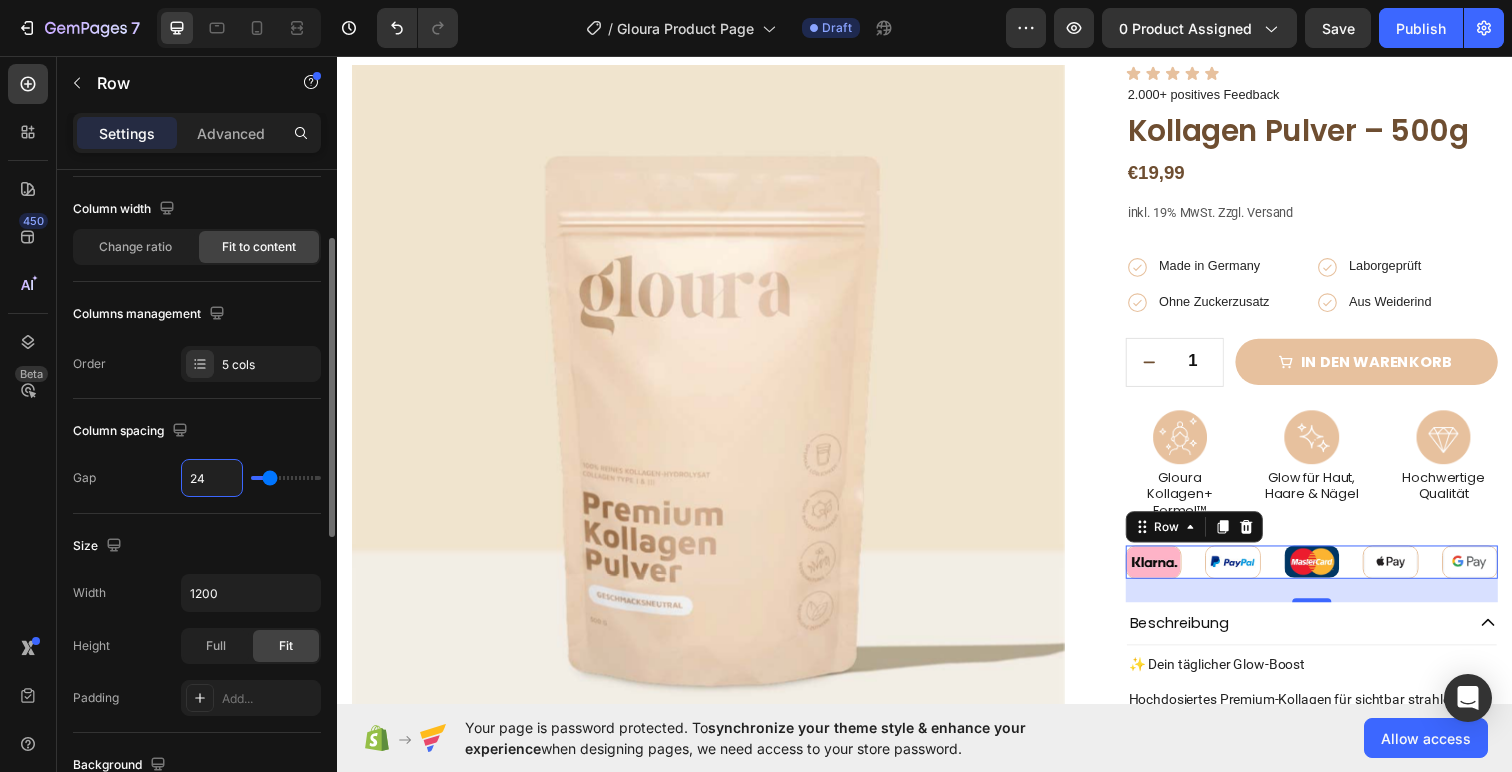 type on "3" 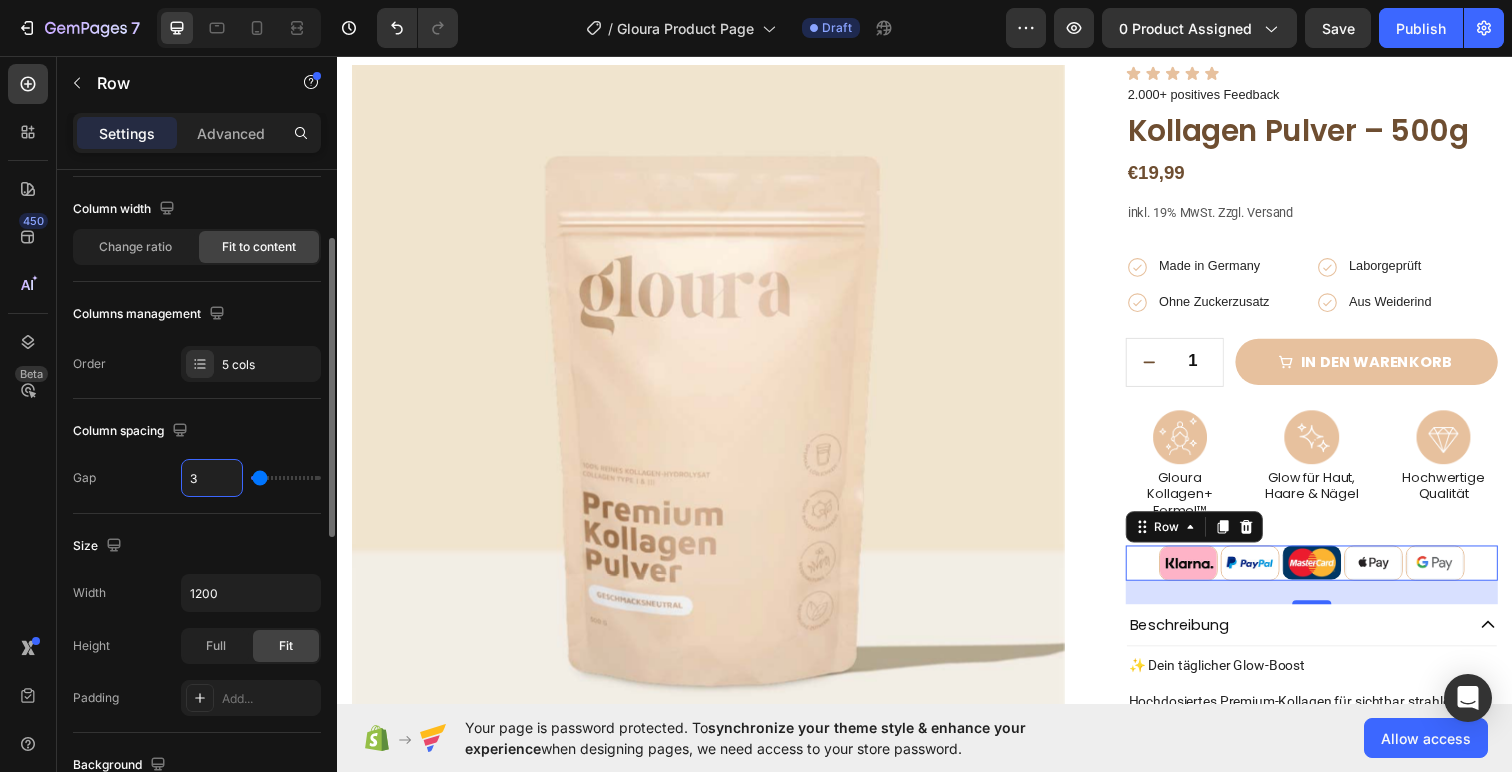 type on "30" 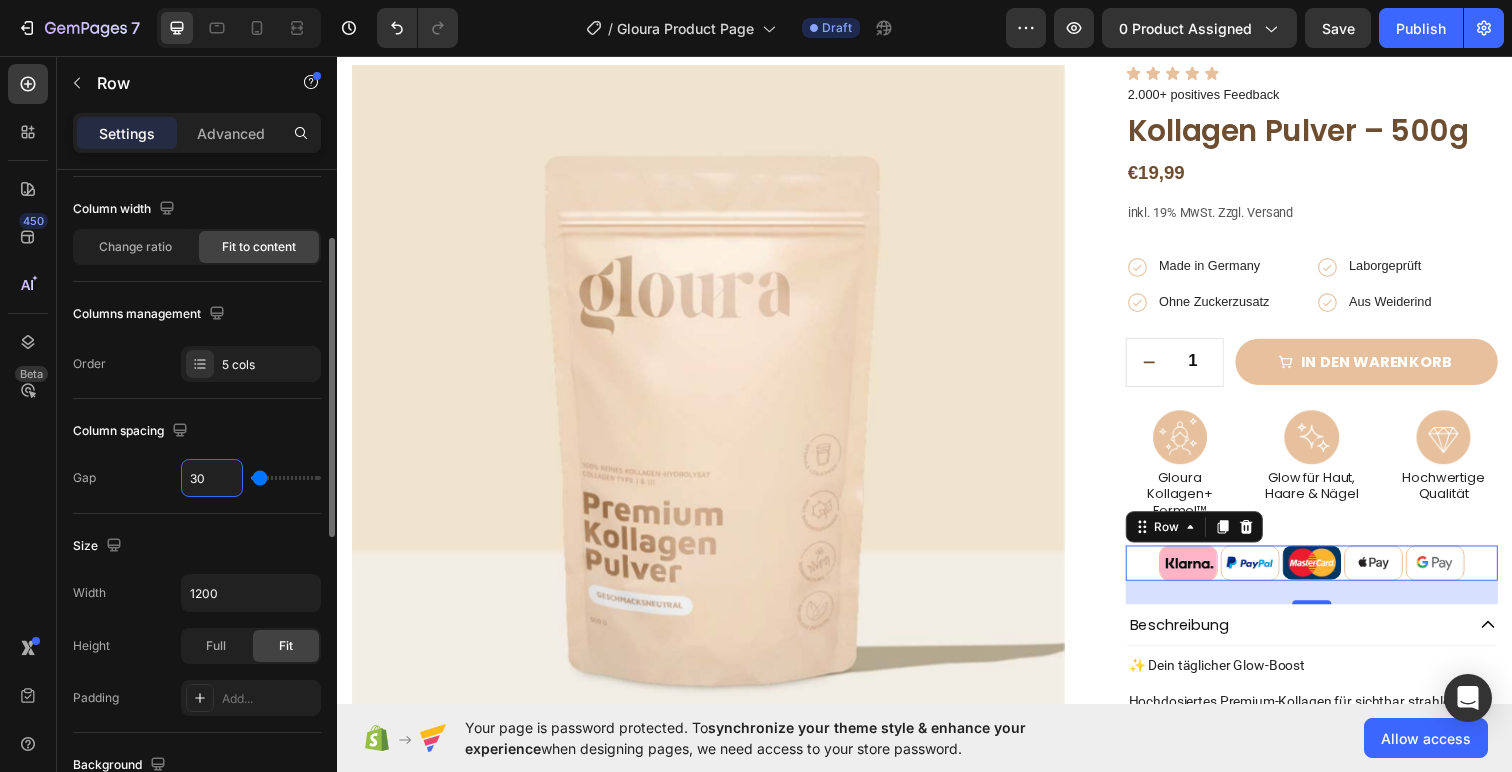type on "30" 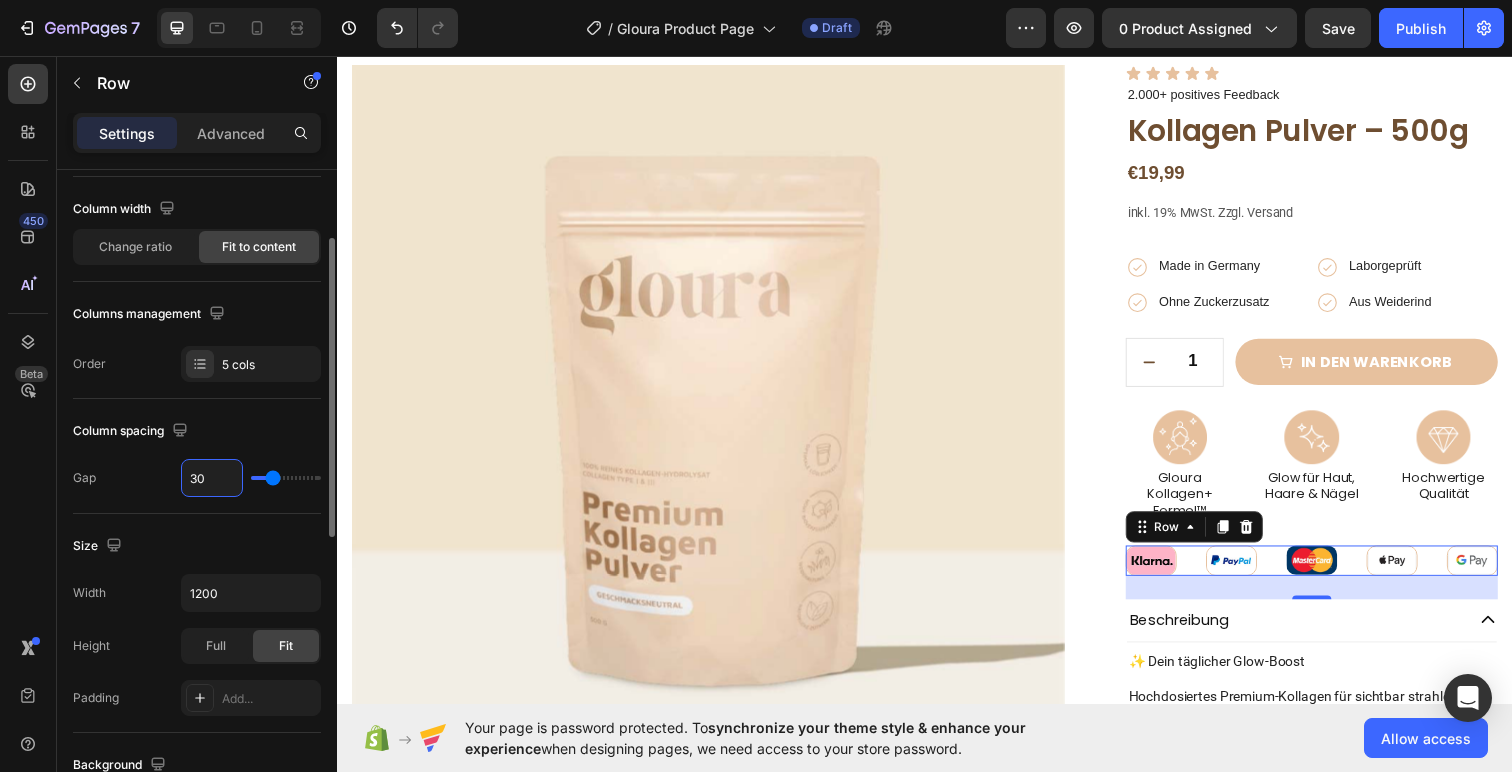 type on "3" 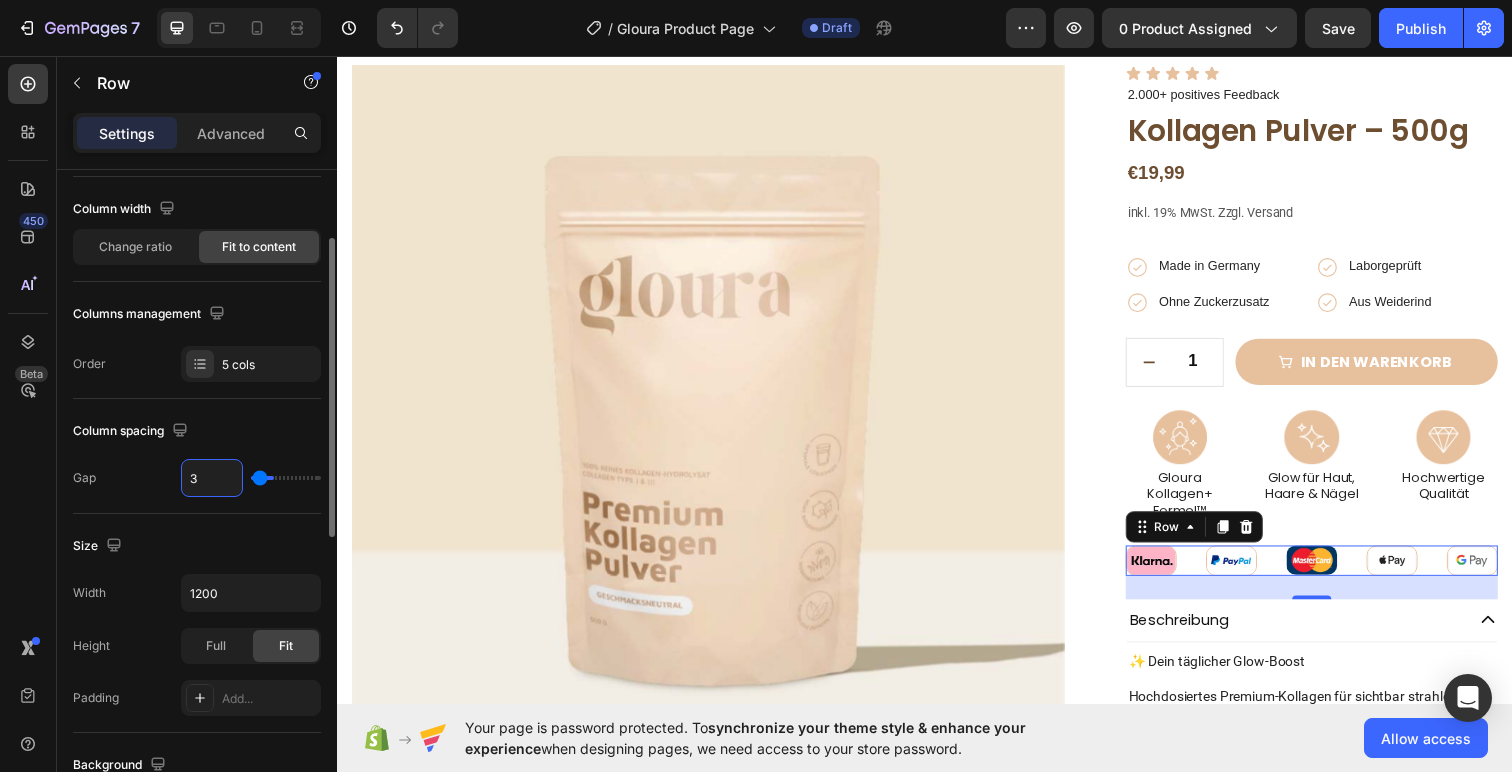 type 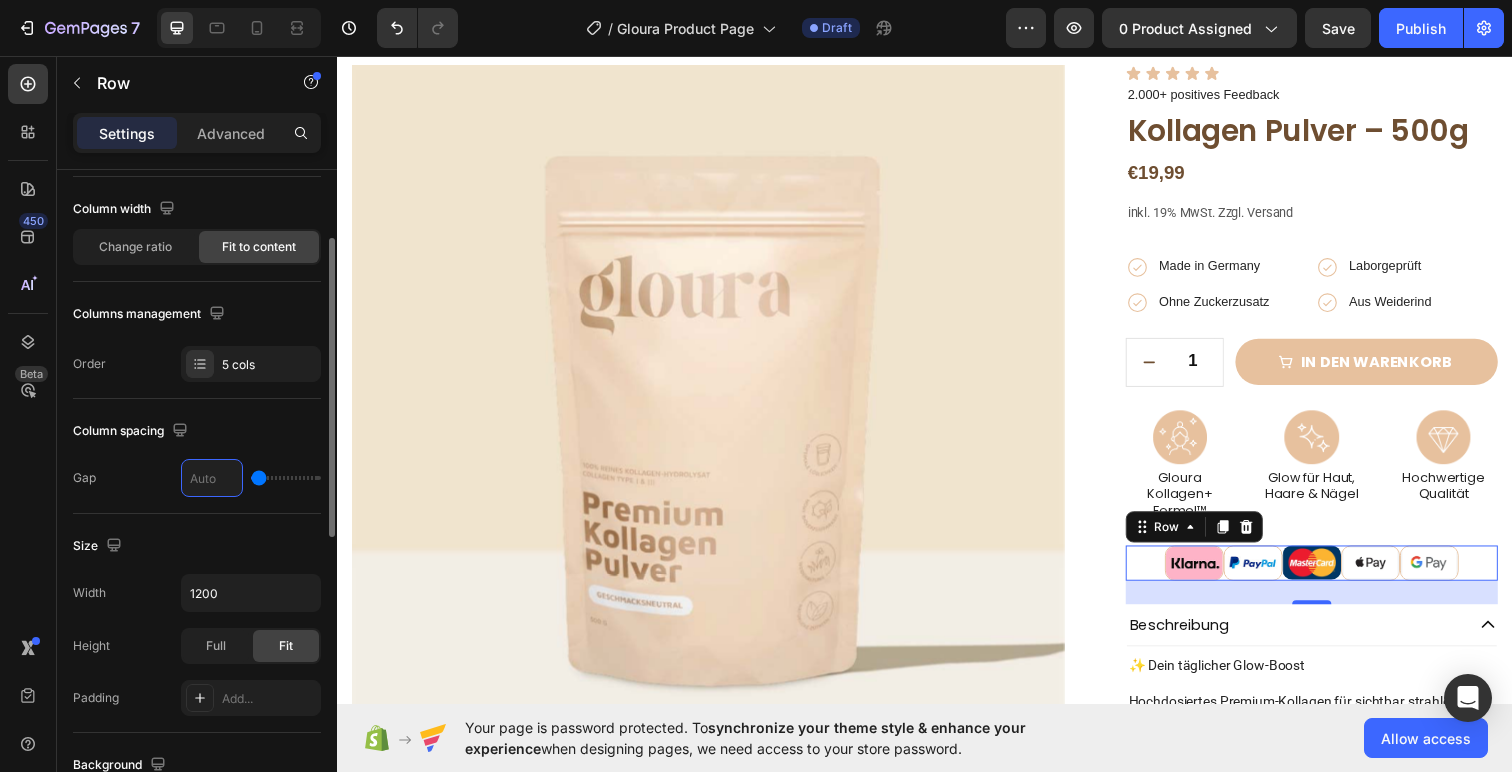 type on "2" 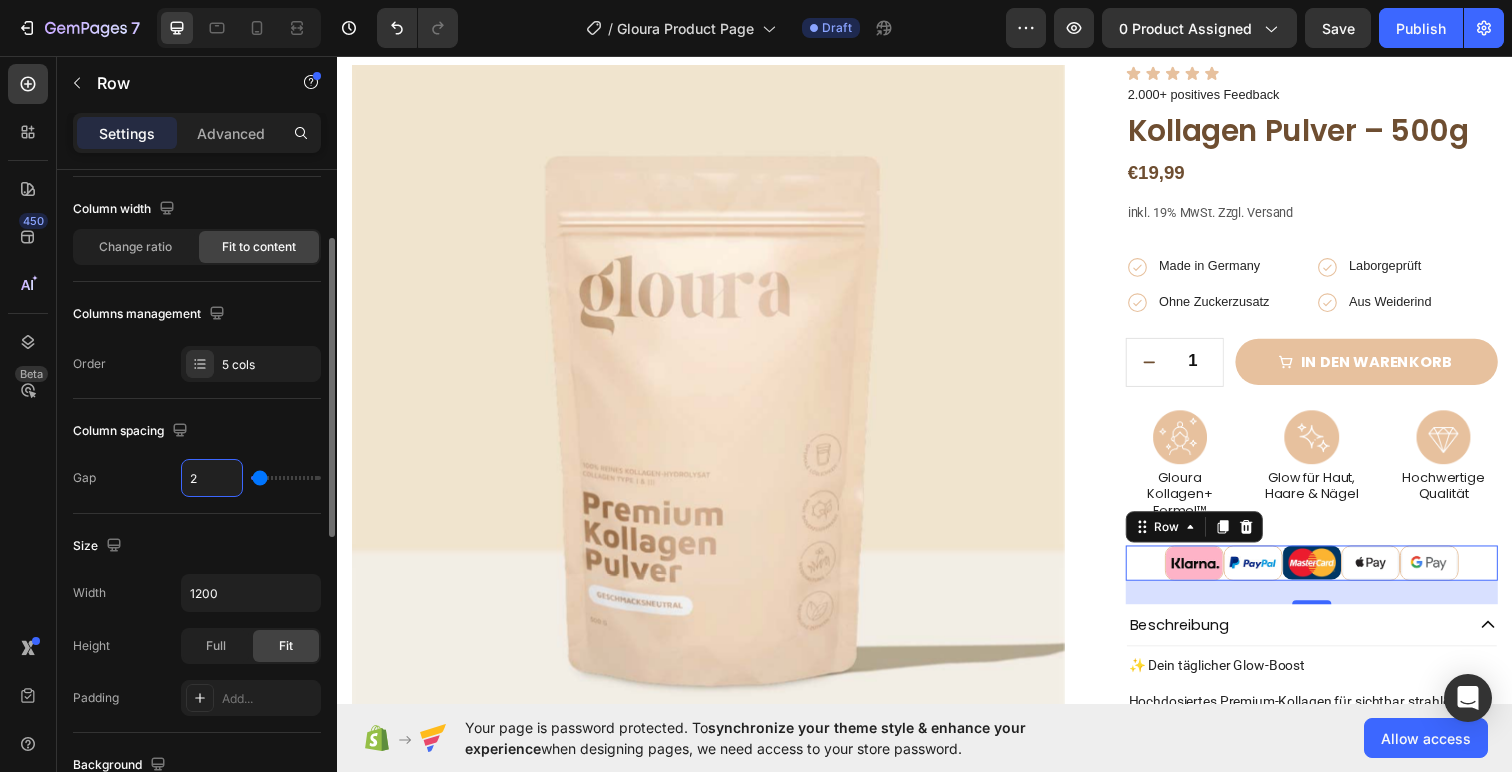 type on "28" 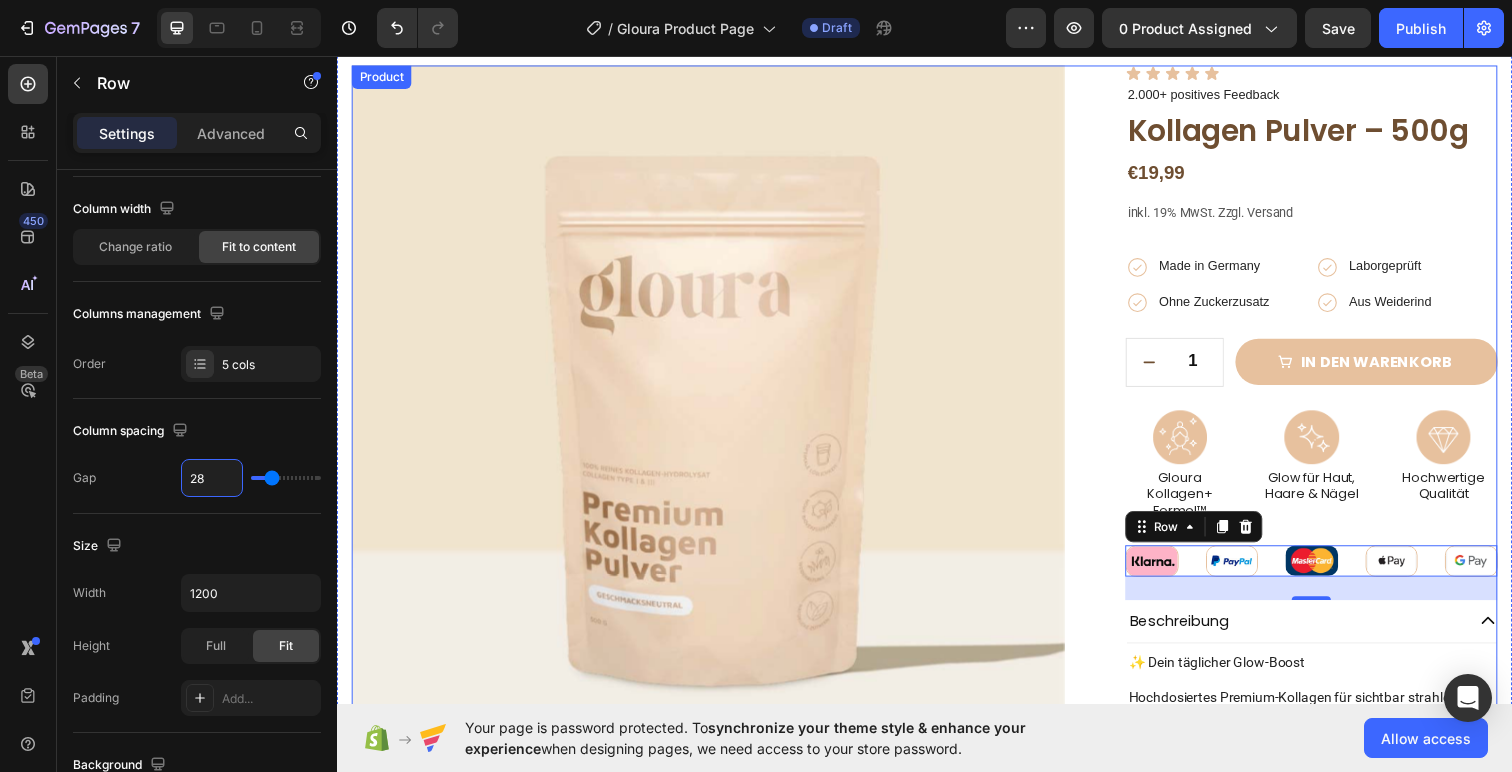 click on "Product Images
Icon
Icon
Icon
Icon
Icon Icon List 2.000+ positives Feedback Text Block Kollagen Pulver – 500g Product Title €19,99 Product Price Product Price Row inkl. 19% MwSt. Zzgl. Versand Text Block
Icon Made in Germany Text Block Row
Icon Laborgeprüft Text Block Row Row
Icon Ohne Zuckerzusatz Text Block Row
Icon Aus Weiderind Text Block Row Row Row
1
Product Quantity Row
in den warenkorb Add to Cart Row
Icon Lorem ipsum Text Block Row
Icon Lorem ipsum Text Block Row Row
Icon Lorem ipsum Text Block Row
Icon Lorem ipsum Text Block Row Row Row Image Gloura Kollagen+ Formel™ Text Block Image Glow für Haut, Haare & Nägel Text Block Image Hochwertige Qualität Text Block Row Image Image Image Image Image Row   24 Beschreibung" at bounding box center (937, 550) 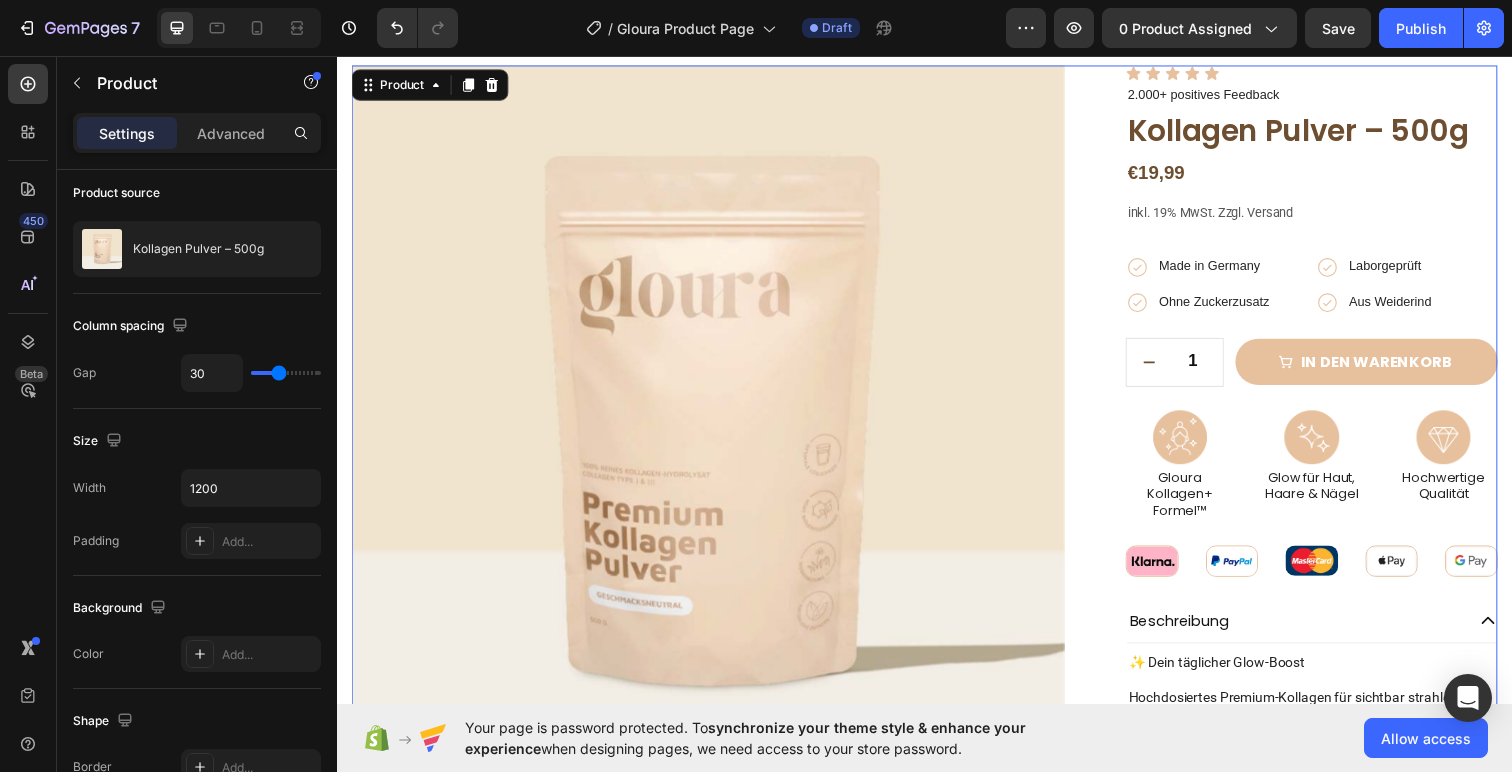 scroll, scrollTop: 0, scrollLeft: 0, axis: both 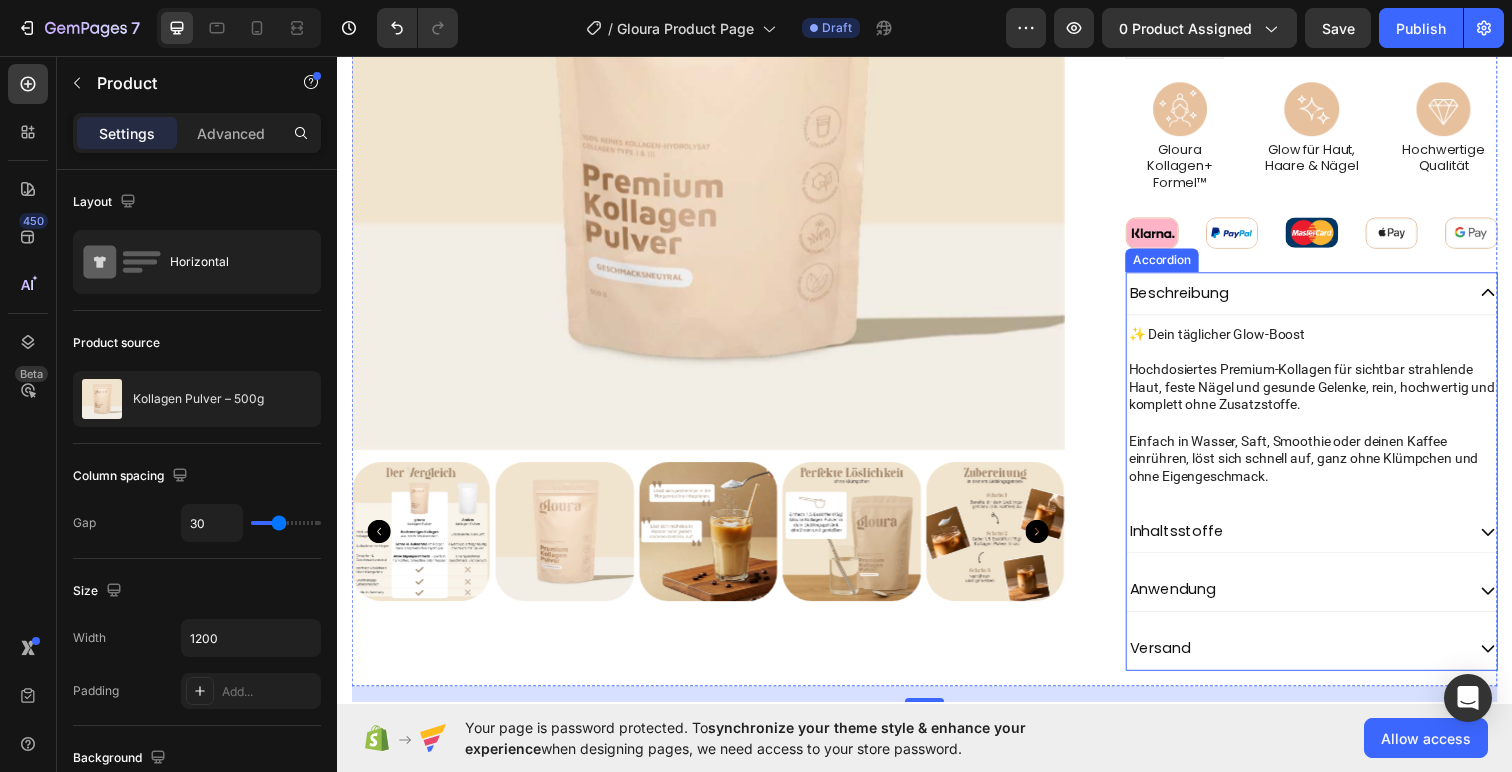click 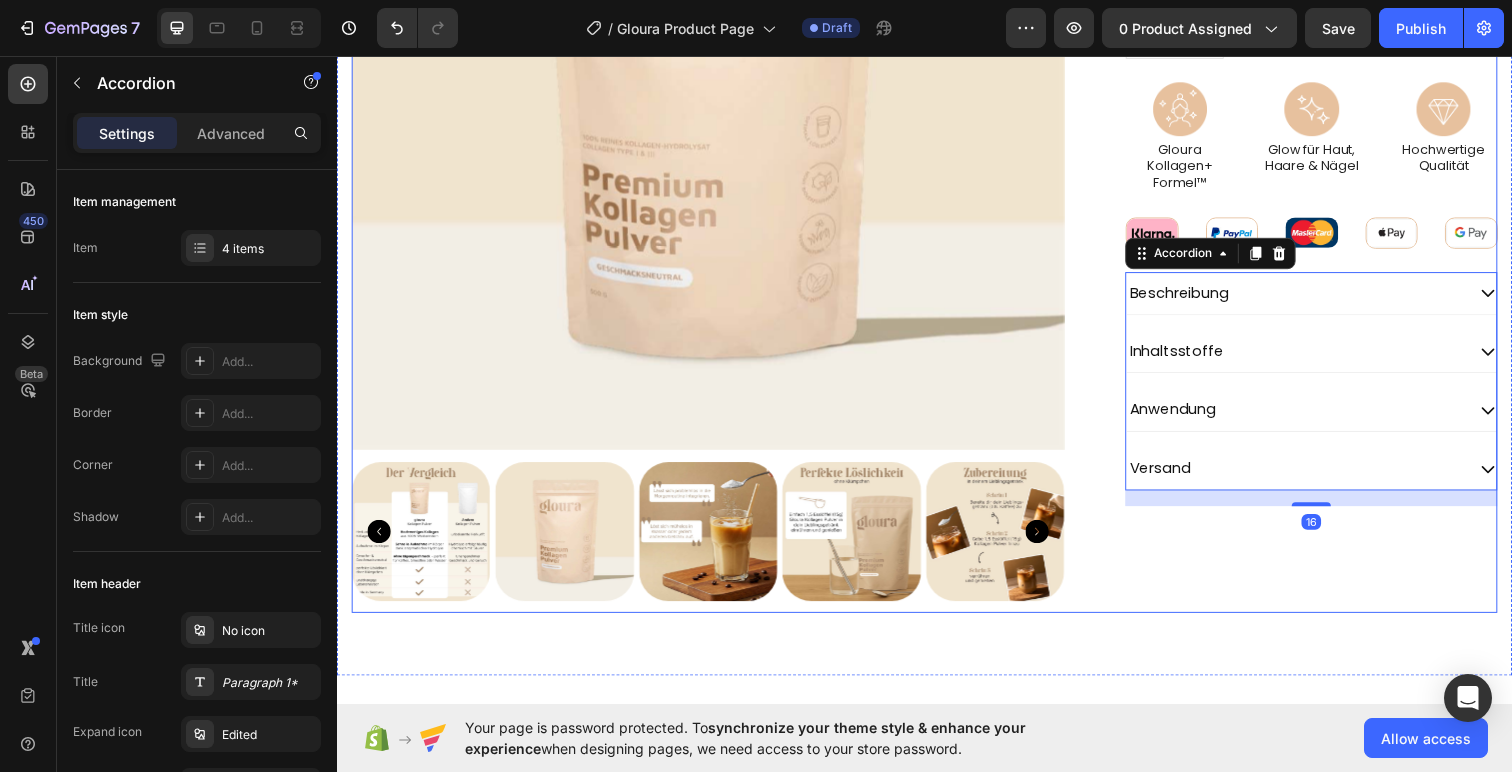 scroll, scrollTop: 230, scrollLeft: 0, axis: vertical 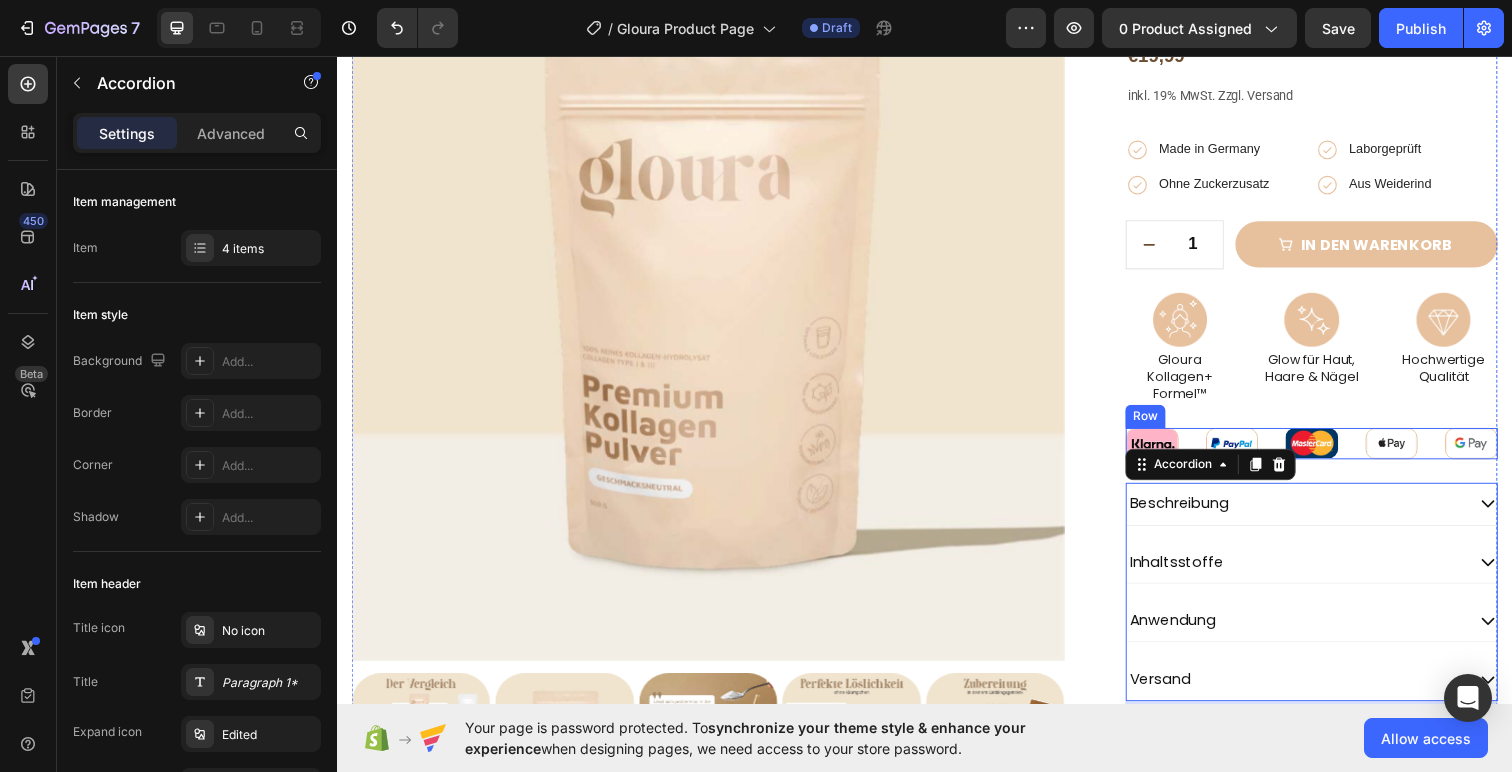 click on "Image Image Image Image Image Row" at bounding box center (1332, 452) 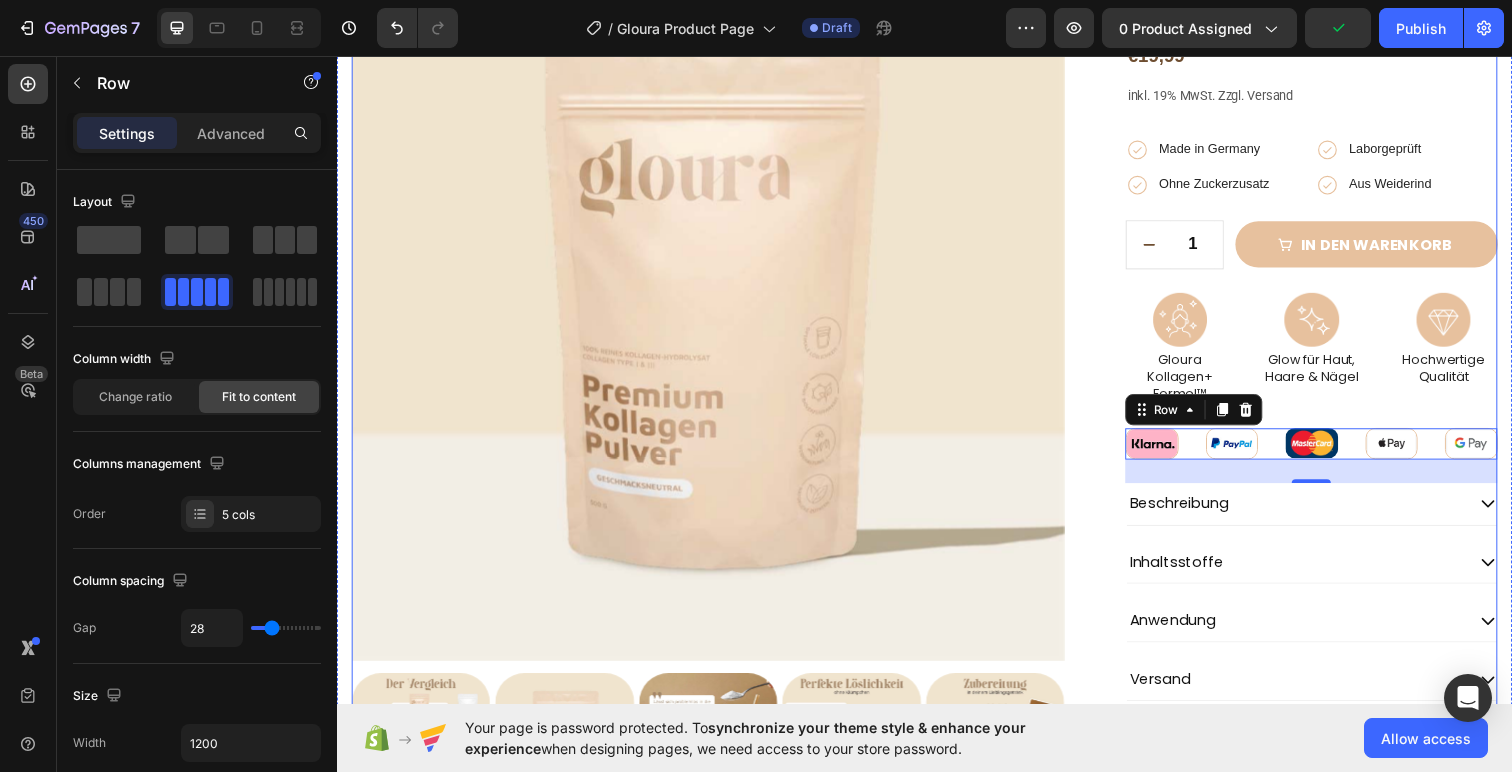 click on "Image Glow für Haut, Haare & Nägel Text Block" at bounding box center [1332, 355] 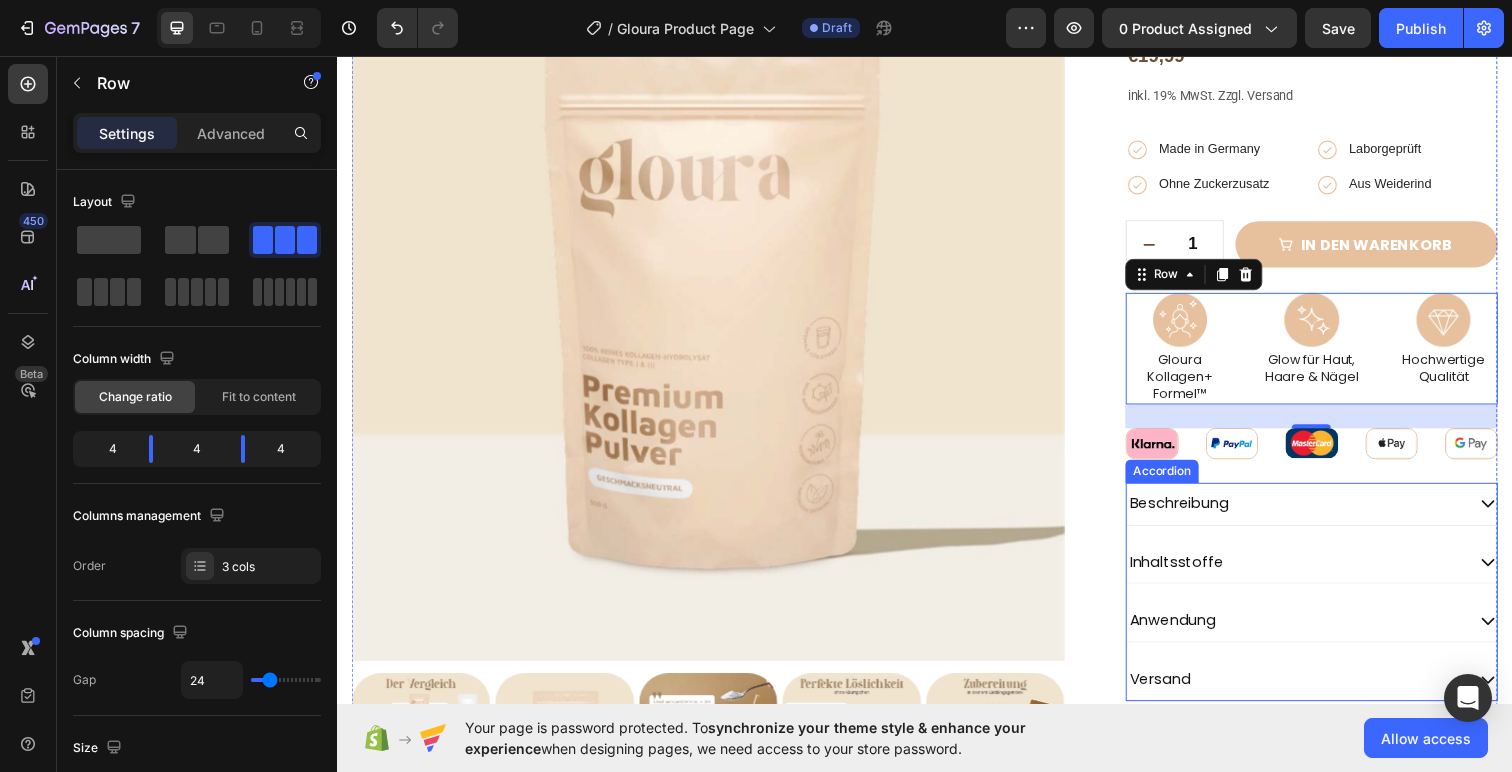 click on "Inhaltsstoffe" at bounding box center (1315, 573) 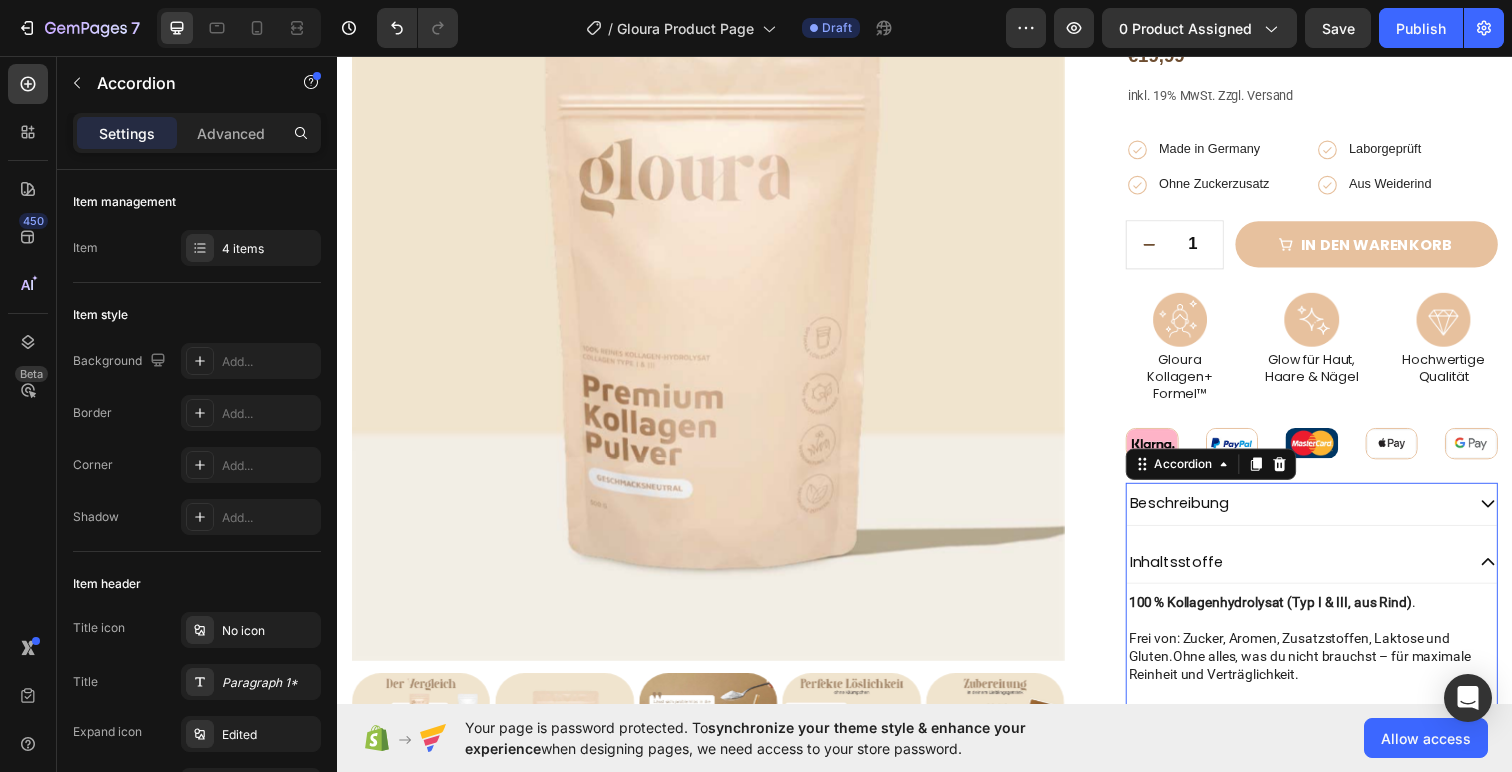 click on "Beschreibung" at bounding box center [1332, 514] 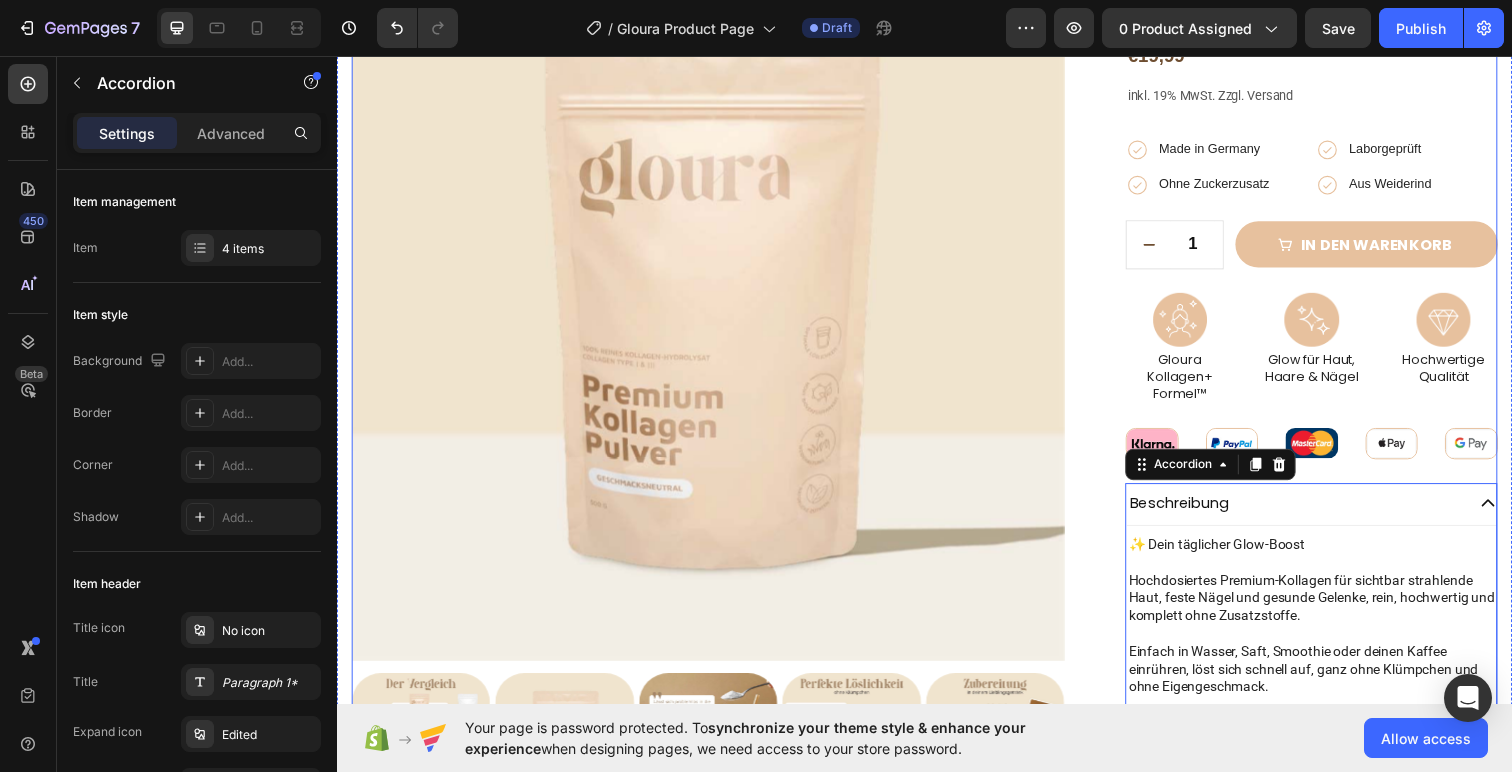 click on "Icon
Icon
Icon
Icon
Icon Icon List 2.000+ positives Feedback Text Block Kollagen Pulver – 500g Product Title €19,99 Product Price Product Price Row inkl. 19% MwSt. Zzgl. Versand Text Block
Icon Made in Germany Text Block Row
Icon Laborgeprüft Text Block Row Row
Icon Ohne Zuckerzusatz Text Block Row
Icon Aus Weiderind Text Block Row Row Row
1
Product Quantity Row
in den warenkorb Add to Cart Row
Icon Lorem ipsum Text Block Row
Icon Lorem ipsum Text Block Row Row
Icon Lorem ipsum Text Block Row
Icon Lorem ipsum Text Block Row Row Row Image Gloura Kollagen+ Formel™ Text Block Image Glow für Haut, Haare & Nägel Text Block Image Hochwertige Qualität Text Block Row Image Image Image Image Image Row
Beschreibung   Text Block" at bounding box center [1332, 430] 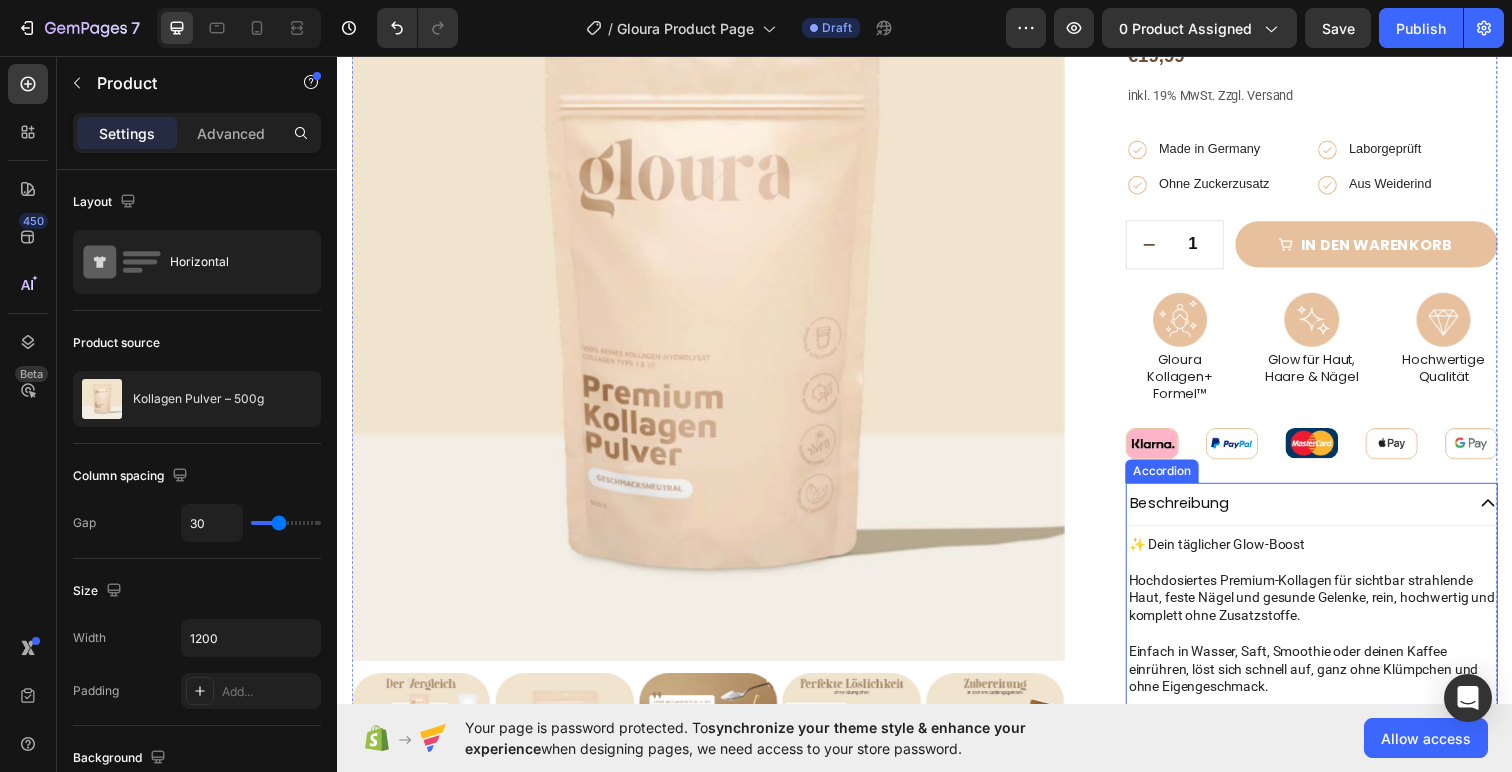 click 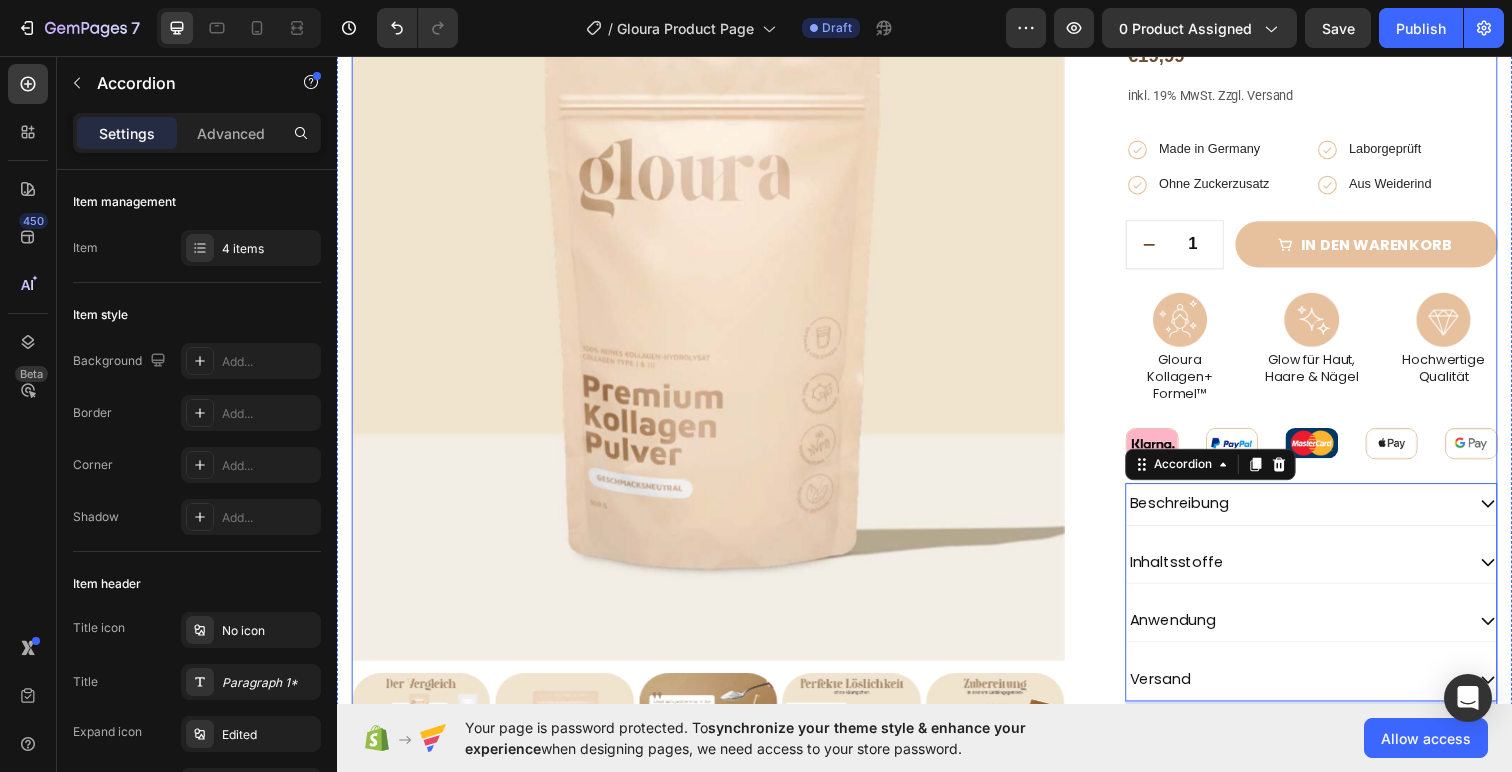 click on "Icon
Icon
Icon
Icon
Icon Icon List 2.000+ positives Feedback Text Block Kollagen Pulver – 500g Product Title €19,99 Product Price Product Price Row inkl. 19% MwSt. Zzgl. Versand Text Block
Icon Made in Germany Text Block Row
Icon Laborgeprüft Text Block Row Row
Icon Ohne Zuckerzusatz Text Block Row
Icon Aus Weiderind Text Block Row Row Row
1
Product Quantity Row
in den warenkorb Add to Cart Row
Icon Lorem ipsum Text Block Row
Icon Lorem ipsum Text Block Row Row
Icon Lorem ipsum Text Block Row
Icon Lorem ipsum Text Block Row Row Row Image Gloura Kollagen+ Formel™ Text Block Image Glow für Haut, Haare & Nägel Text Block Image Hochwertige Qualität Text Block Row Image Image Image Image Image Row
Beschreibung
Inhaltsstoffe" at bounding box center [1332, 393] 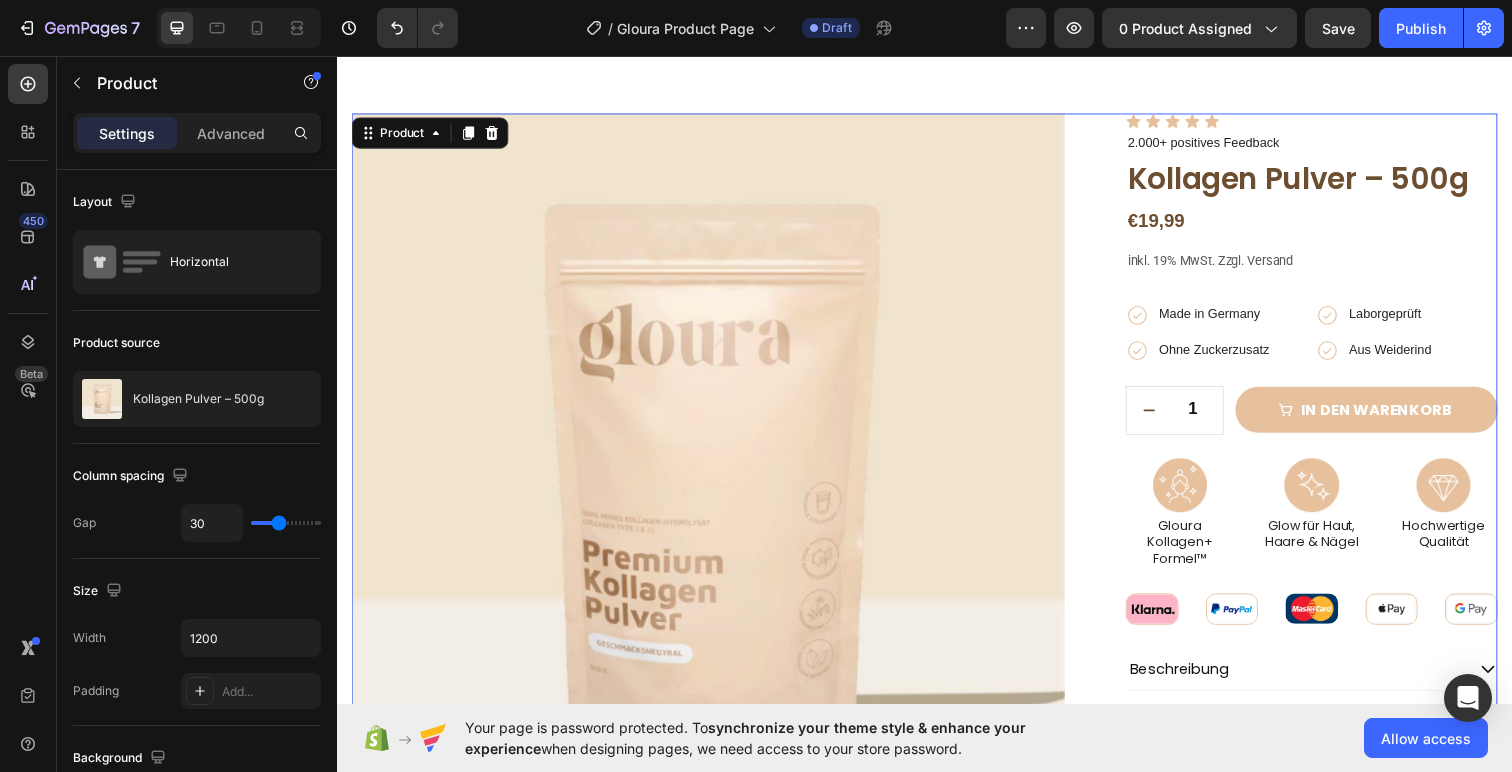 scroll, scrollTop: 77, scrollLeft: 0, axis: vertical 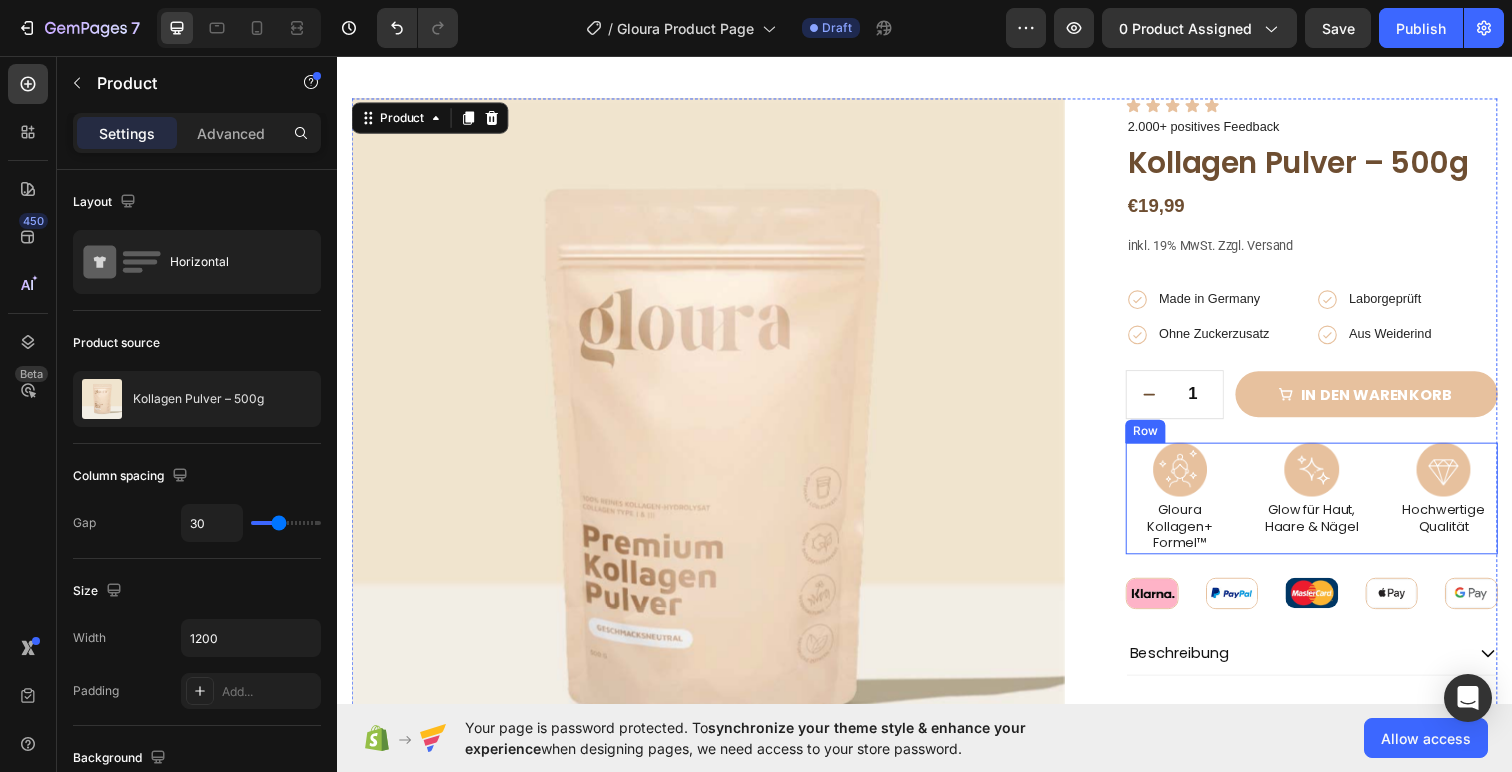 click on "Image Gloura Kollagen+ Formel™ Text Block Image Glow für Haut, Haare & Nägel Text Block Image Hochwertige Qualität Text Block Row" at bounding box center [1332, 508] 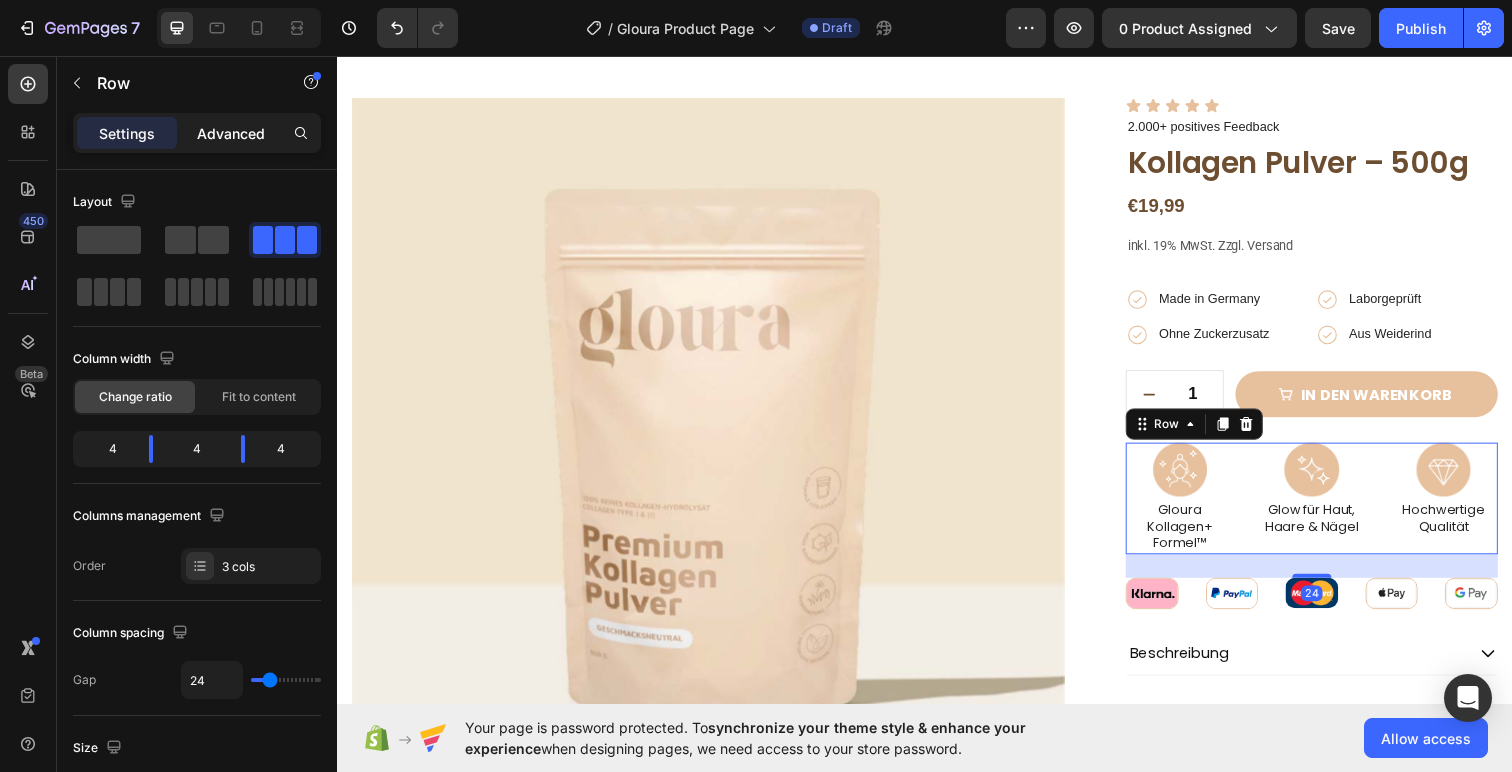 click on "Advanced" at bounding box center (231, 133) 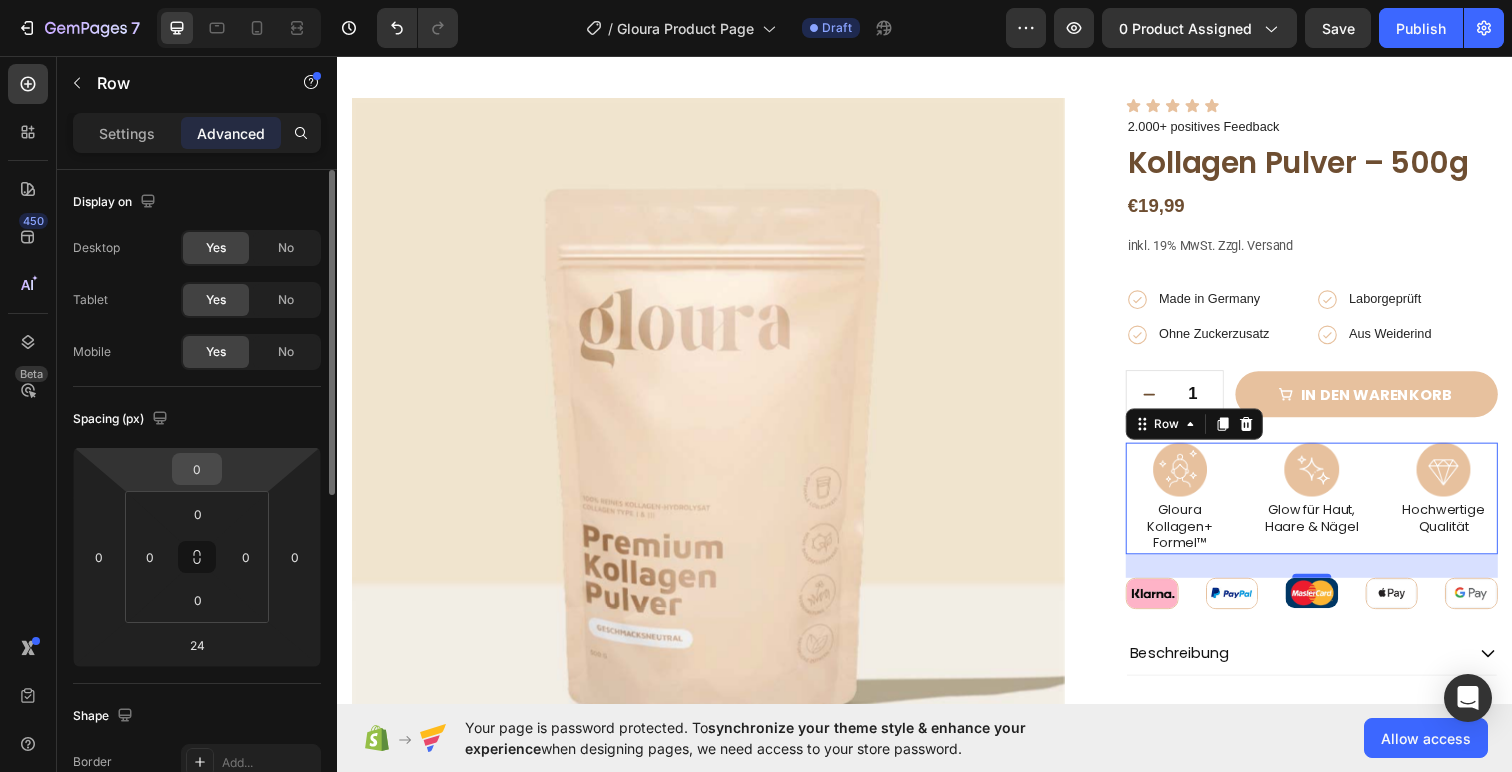 click on "0" at bounding box center (197, 469) 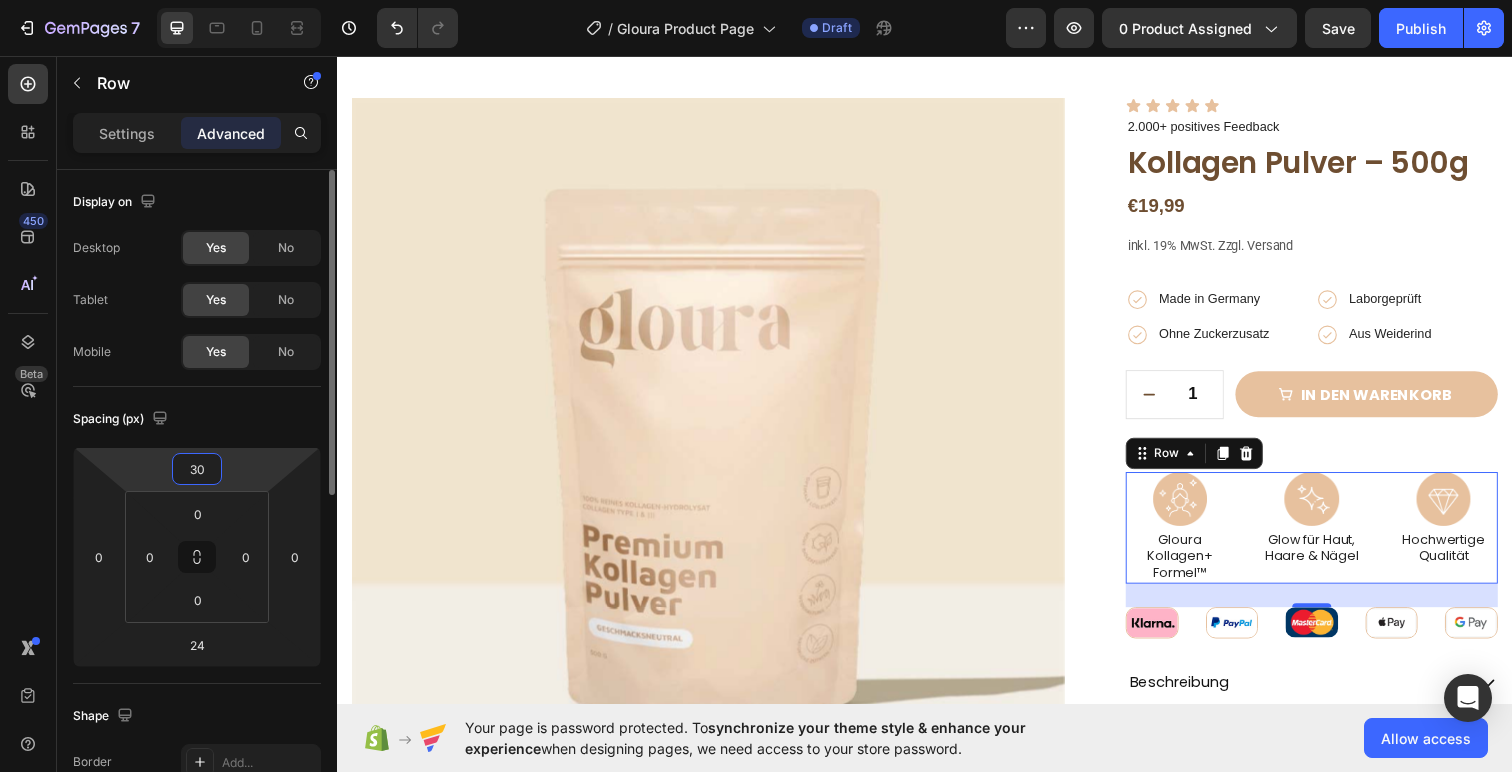 type on "3" 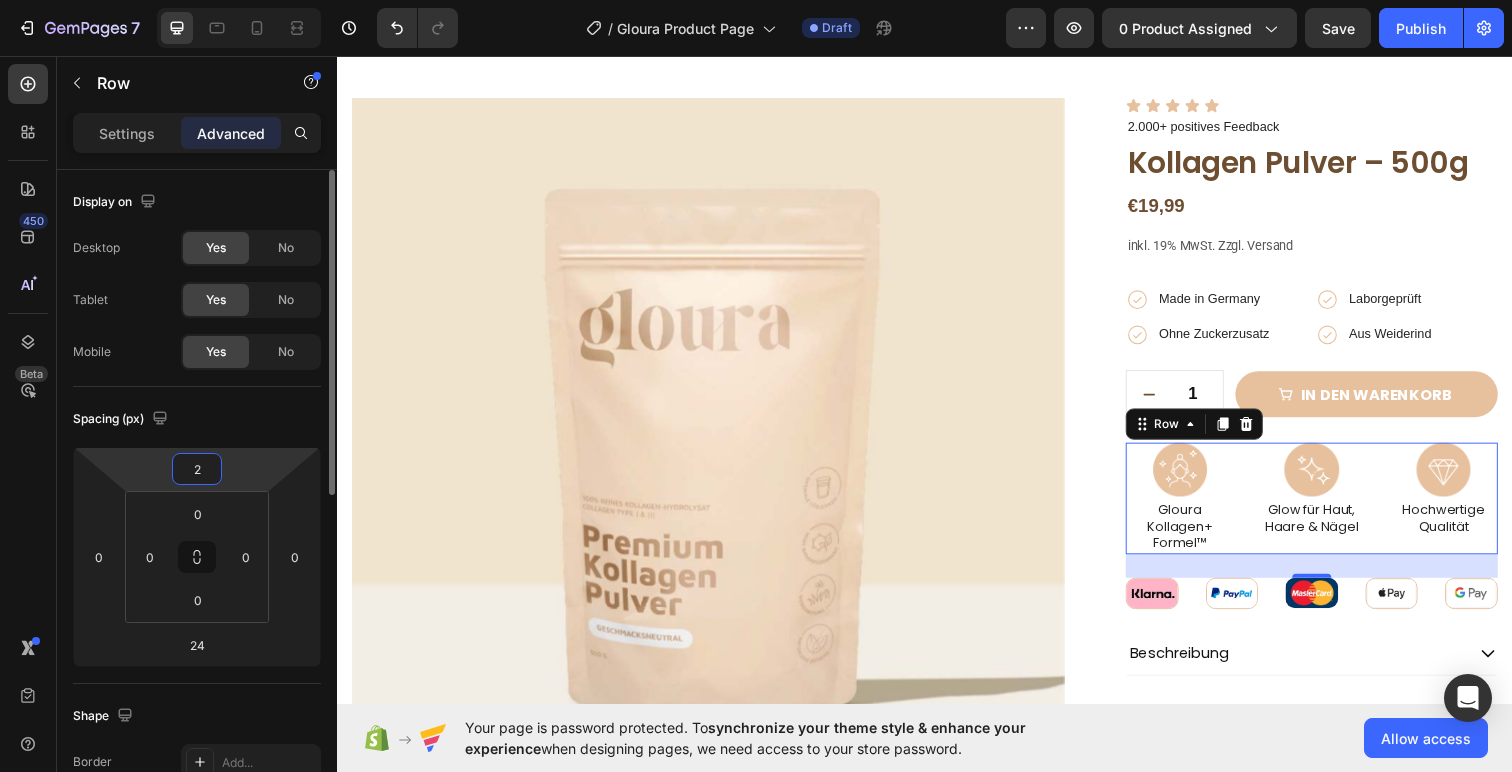 type on "20" 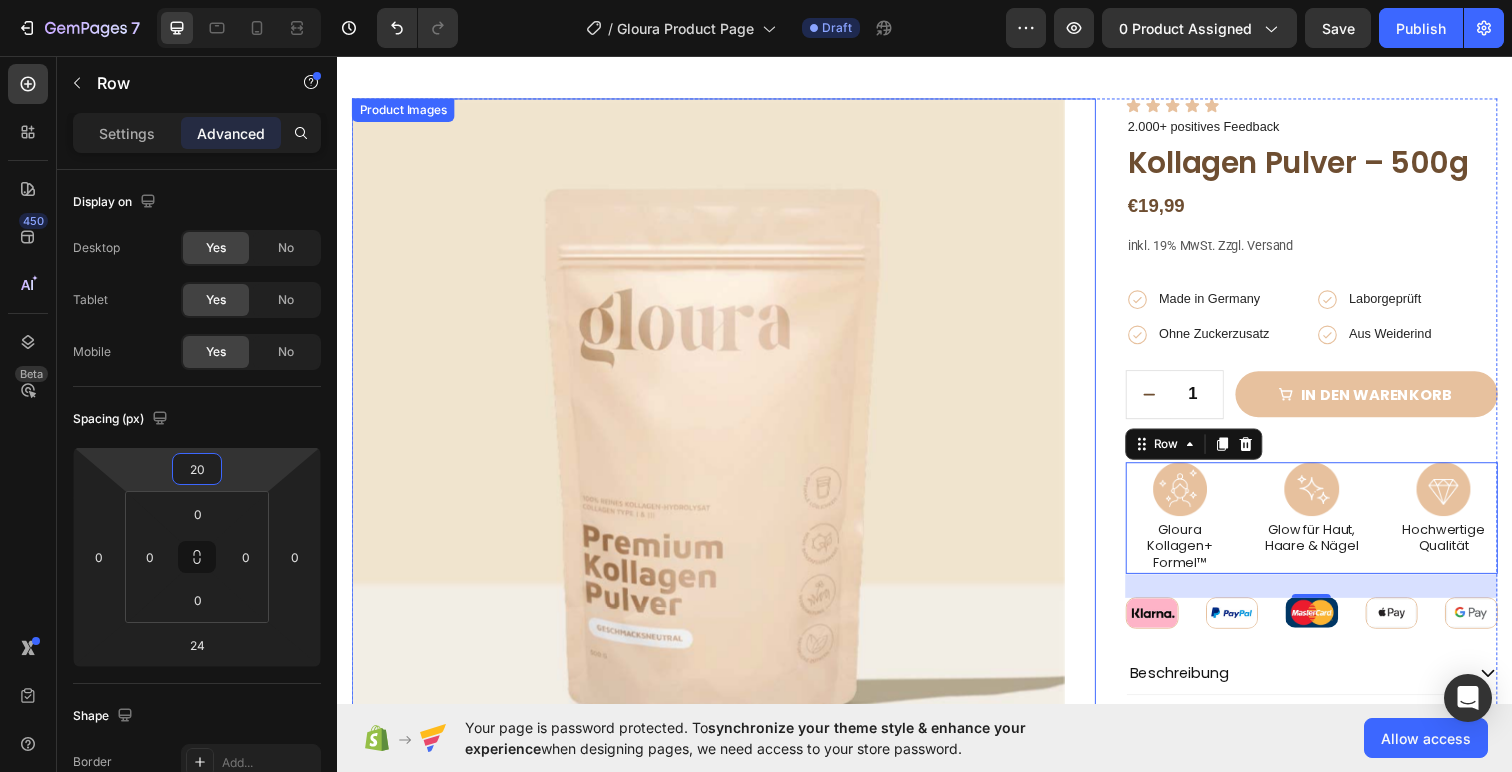 click on "Product Images" at bounding box center (732, 540) 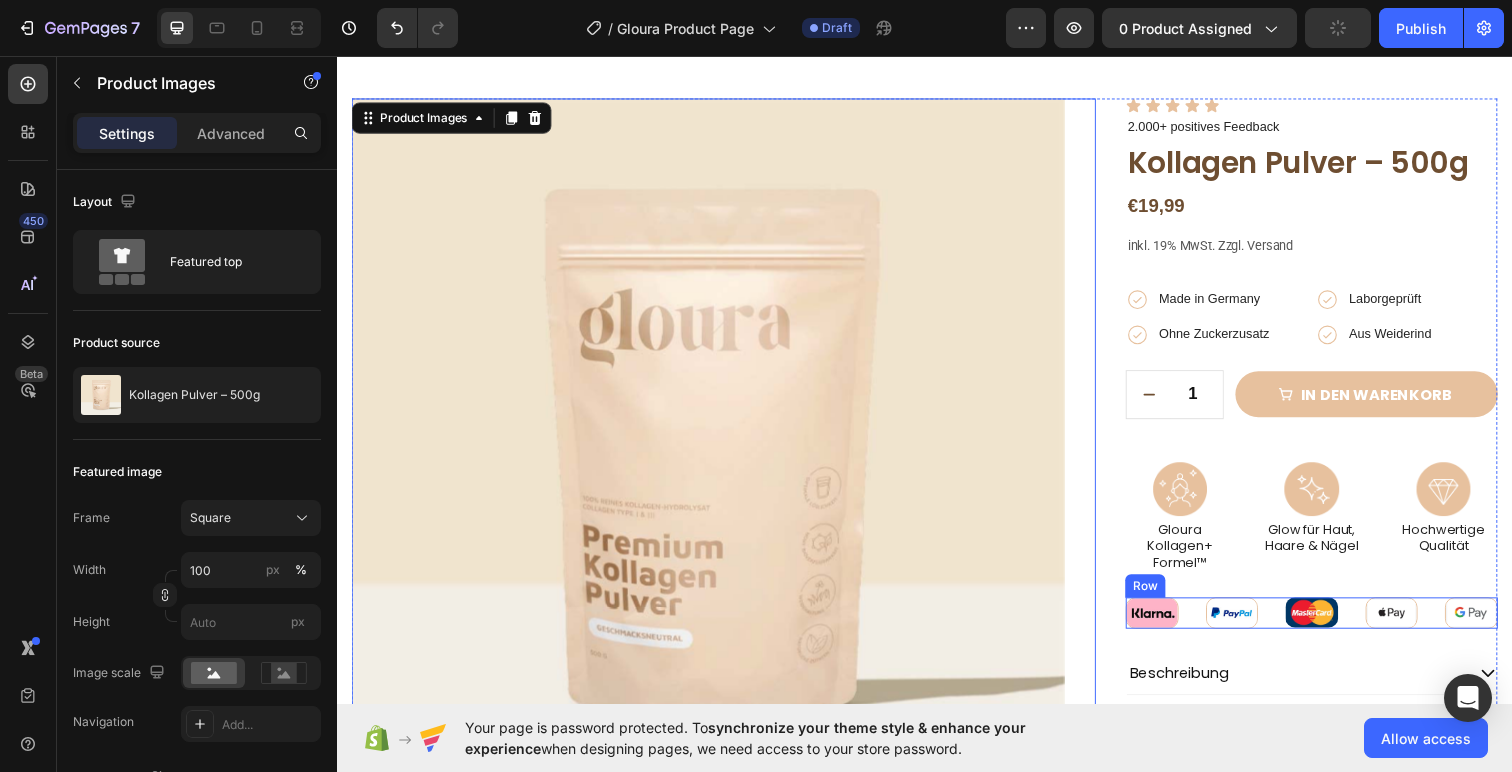 click on "Image Image Image Image Image Row" at bounding box center [1332, 625] 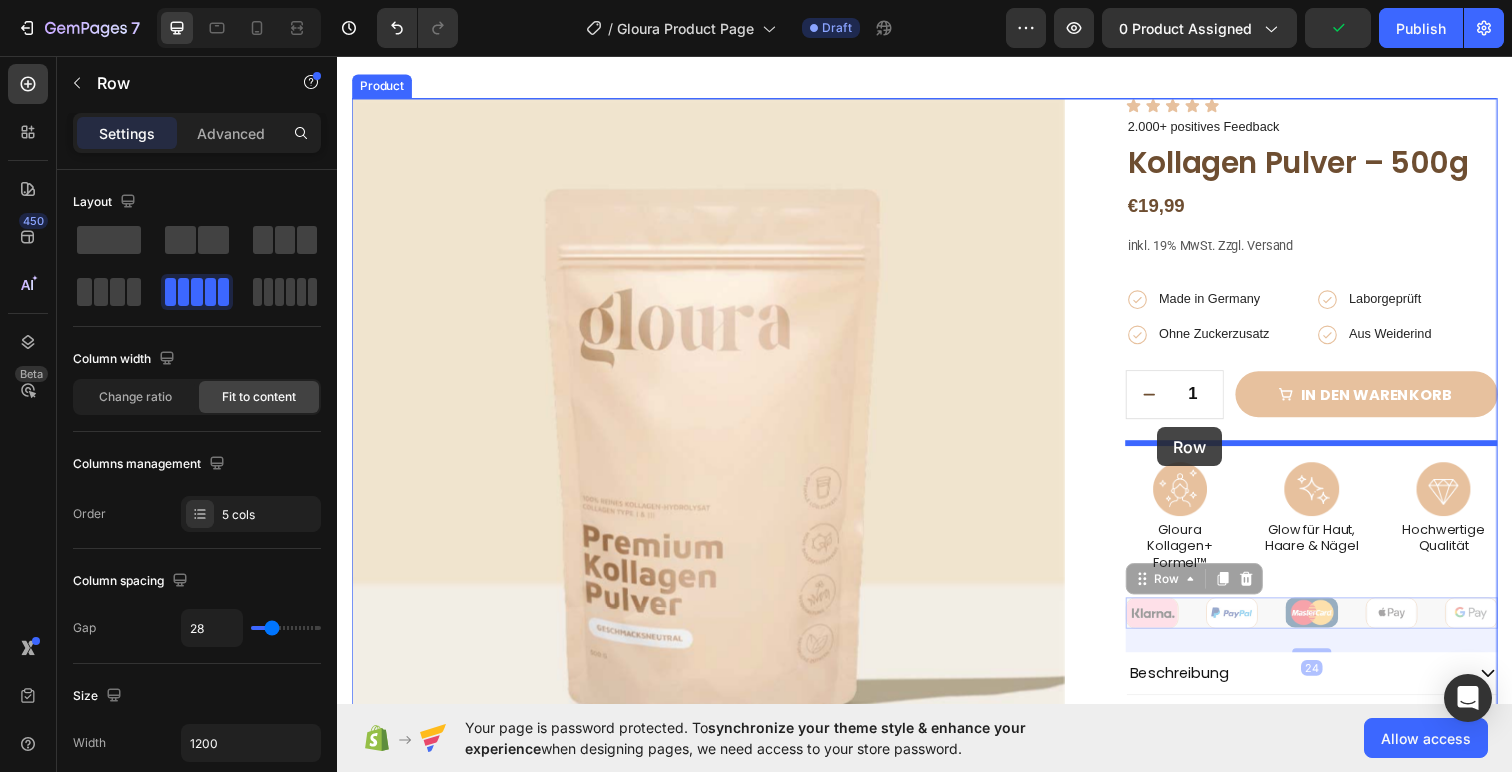 drag, startPoint x: 1166, startPoint y: 594, endPoint x: 1174, endPoint y: 435, distance: 159.20113 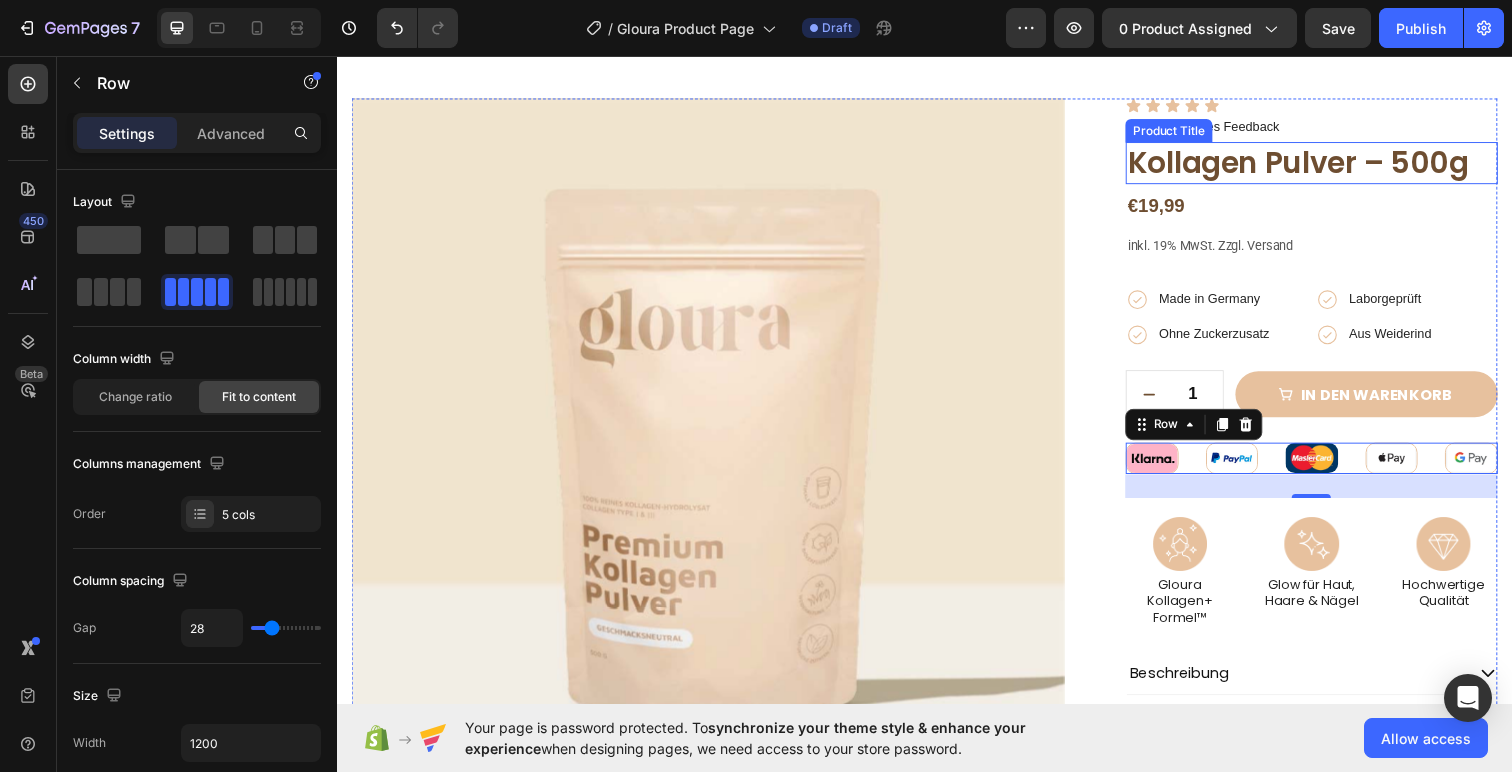 click on "2.000+ positives Feedback" at bounding box center (1332, 129) 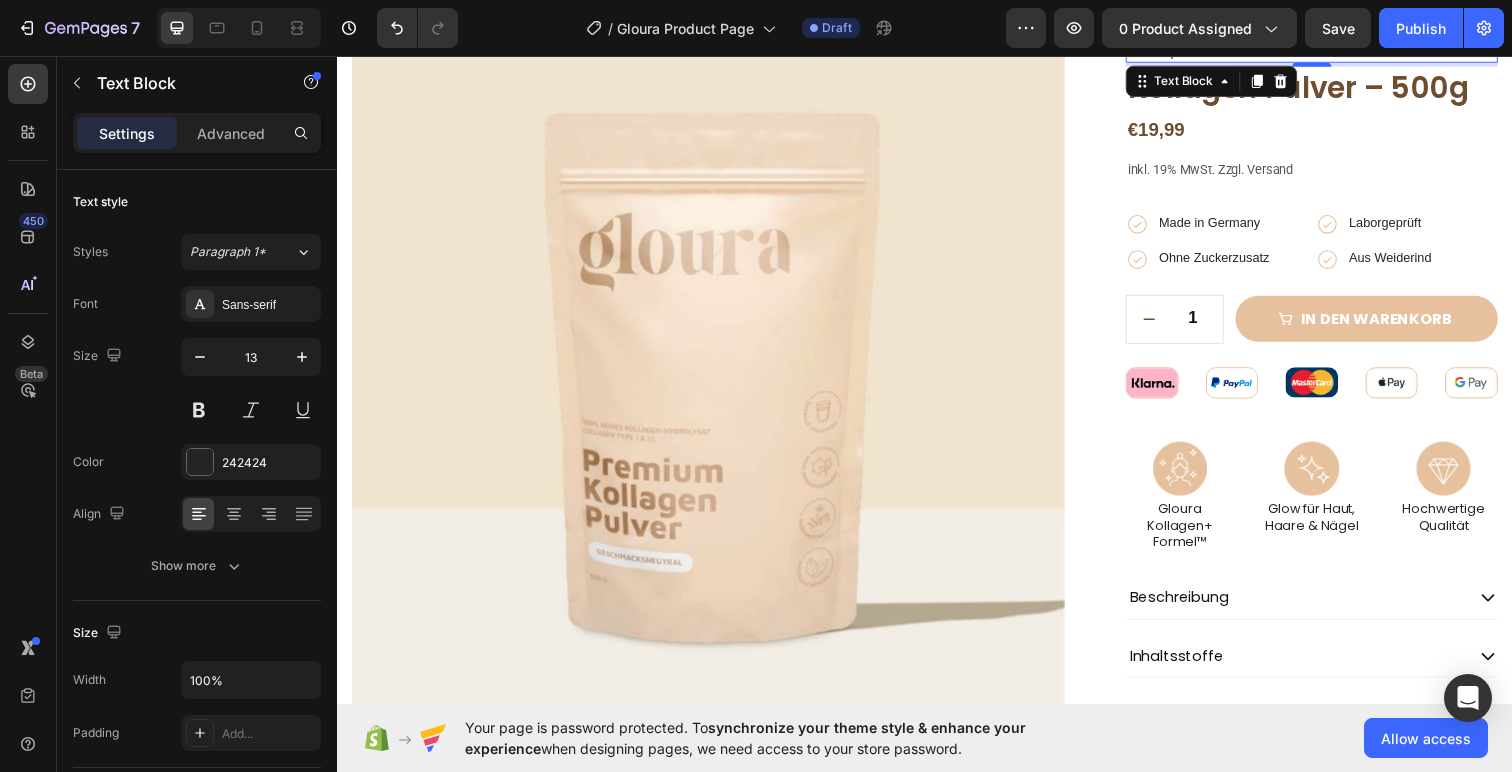 scroll, scrollTop: 156, scrollLeft: 0, axis: vertical 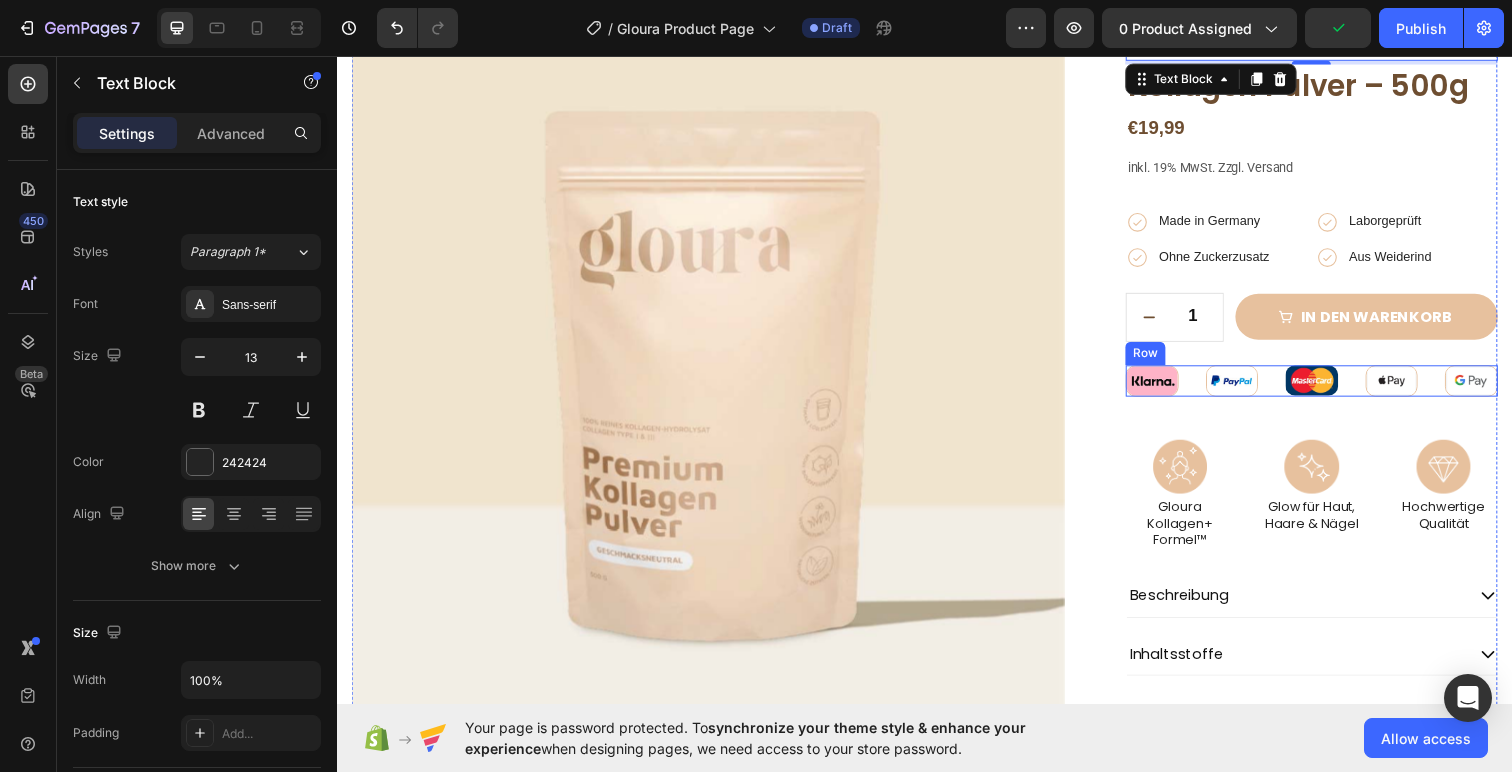 click on "Image Image Image Image Image Row" at bounding box center [1332, 388] 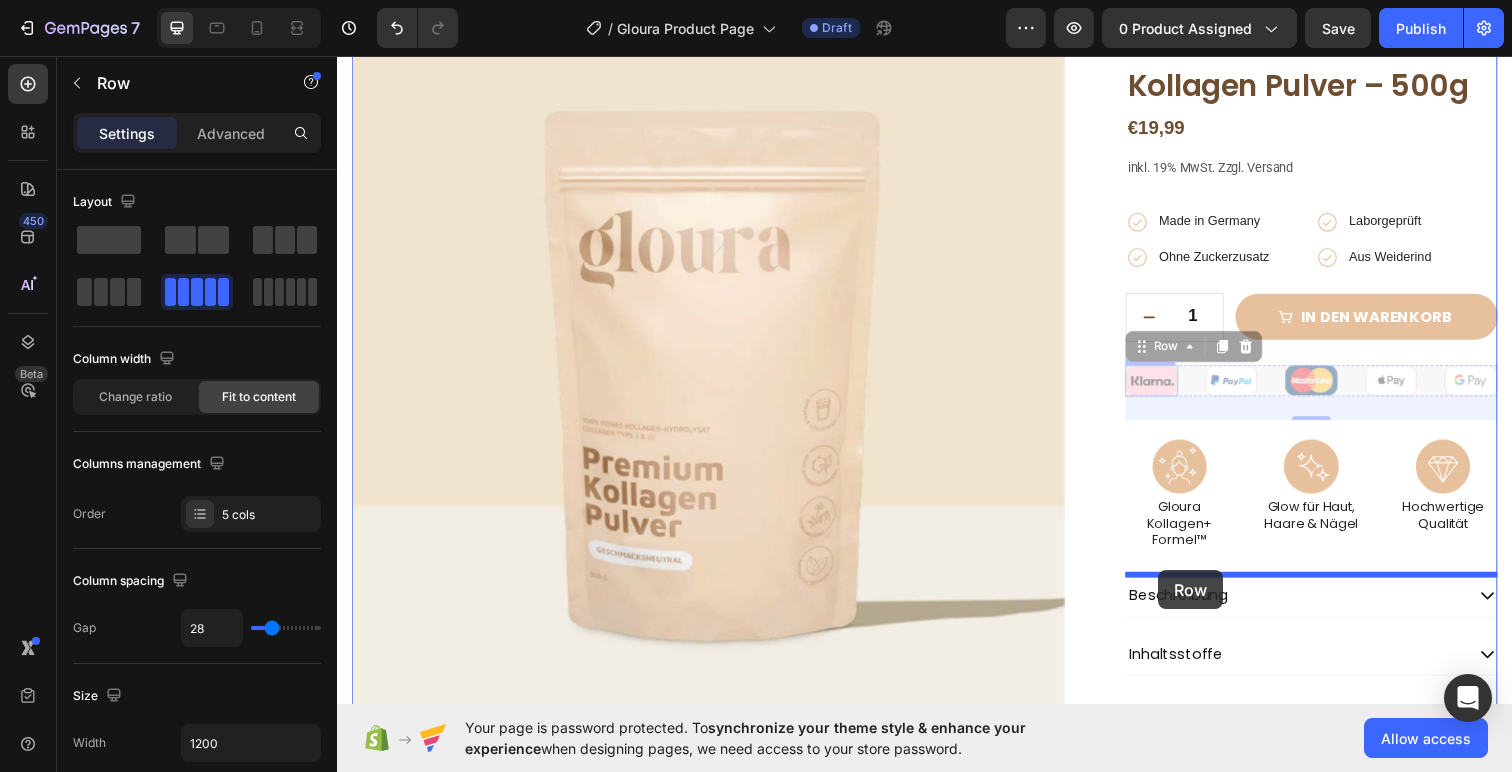drag, startPoint x: 1174, startPoint y: 352, endPoint x: 1175, endPoint y: 581, distance: 229.00218 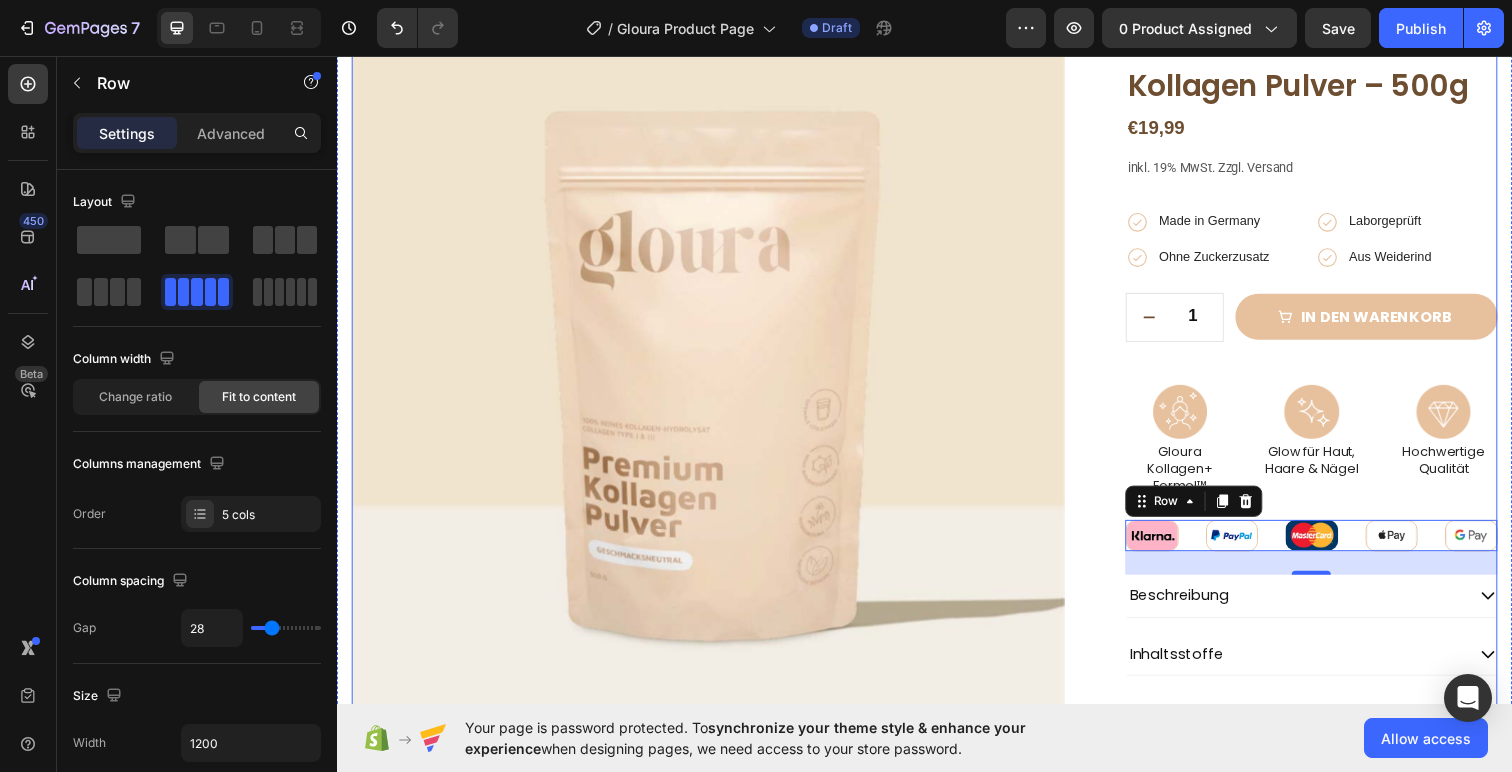 click on "Product Images
Icon
Icon
Icon
Icon
Icon Icon List 2.000+ positives Feedback Text Block Kollagen Pulver – 500g Product Title €19,99 Product Price Product Price Row inkl. 19% MwSt. Zzgl. Versand Text Block
Icon Made in Germany Text Block Row
Icon Laborgeprüft Text Block Row Row
Icon Ohne Zuckerzusatz Text Block Row
Icon Aus Weiderind Text Block Row Row Row
1
Product Quantity Row
in den warenkorb Add to Cart Row
Icon Lorem ipsum Text Block Row
Icon Lorem ipsum Text Block Row Row
Icon Lorem ipsum Text Block Row
Icon Lorem ipsum Text Block Row Row Row Image Gloura Kollagen+ Formel™ Text Block Image Glow für Haut, Haare & Nägel Text Block Image Hochwertige Qualität Text Block Row Image Image Image Image Image Row   24 Beschreibung" at bounding box center [937, 467] 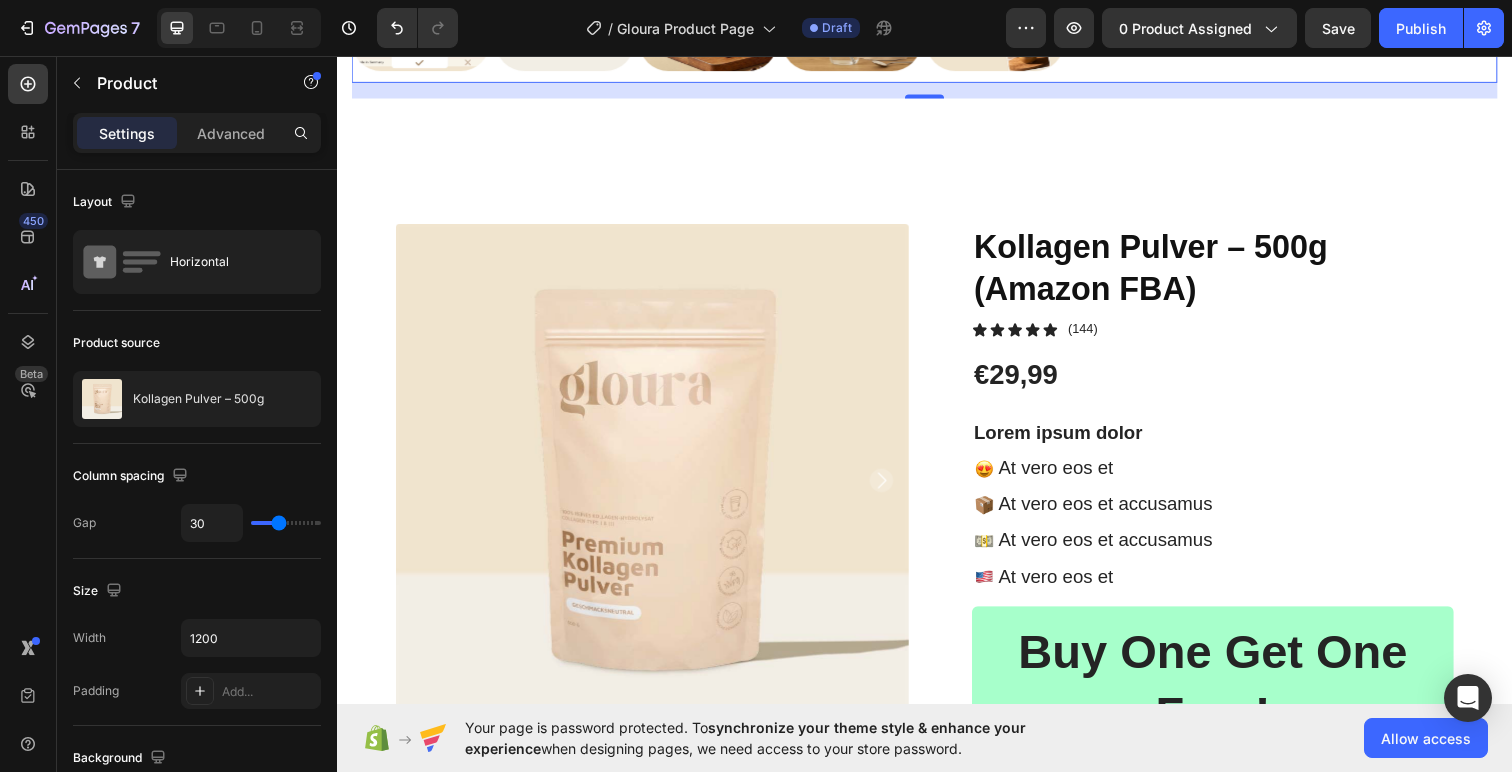 scroll, scrollTop: 1006, scrollLeft: 0, axis: vertical 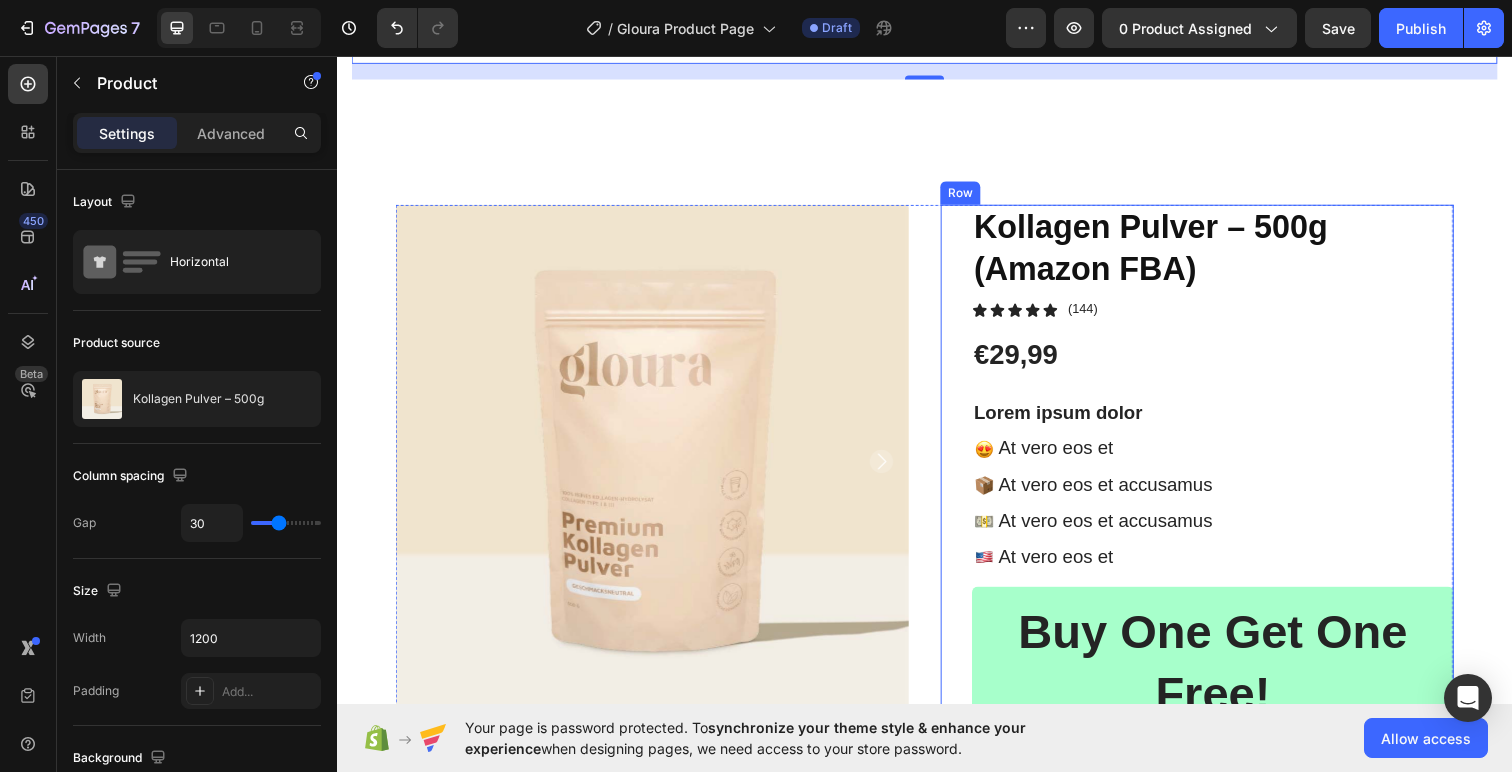 click on "Kollagen Pulver – 500g (Amazon FBA) Product Title Icon Icon Icon Icon Icon Icon List (144) Text Block Row €29,99 Product Price Product Price Lorem ipsum dolor Text Block Image At vero eos et Text Block Row Image At vero eos et accusamus  Text Block Row Image At vero eos et accusamus  Text Block Row Image At vero eos et  Text Block Row Row Buy One Get One Free! Text Block Geschmack: Geschmacksneutral Geschmacksneutral Geschmacksneutral Geschmacksneutral Product Variants & Swatches   Geschmacksneutral Product Variants & Swatches
Icon Size guide Text Block Row Geschmack: Geschmacksneutral Geschmacksneutral Geschmacksneutral Geschmacksneutral Product Variants & Swatches
Add to cart Add to Cart" at bounding box center [1231, 654] 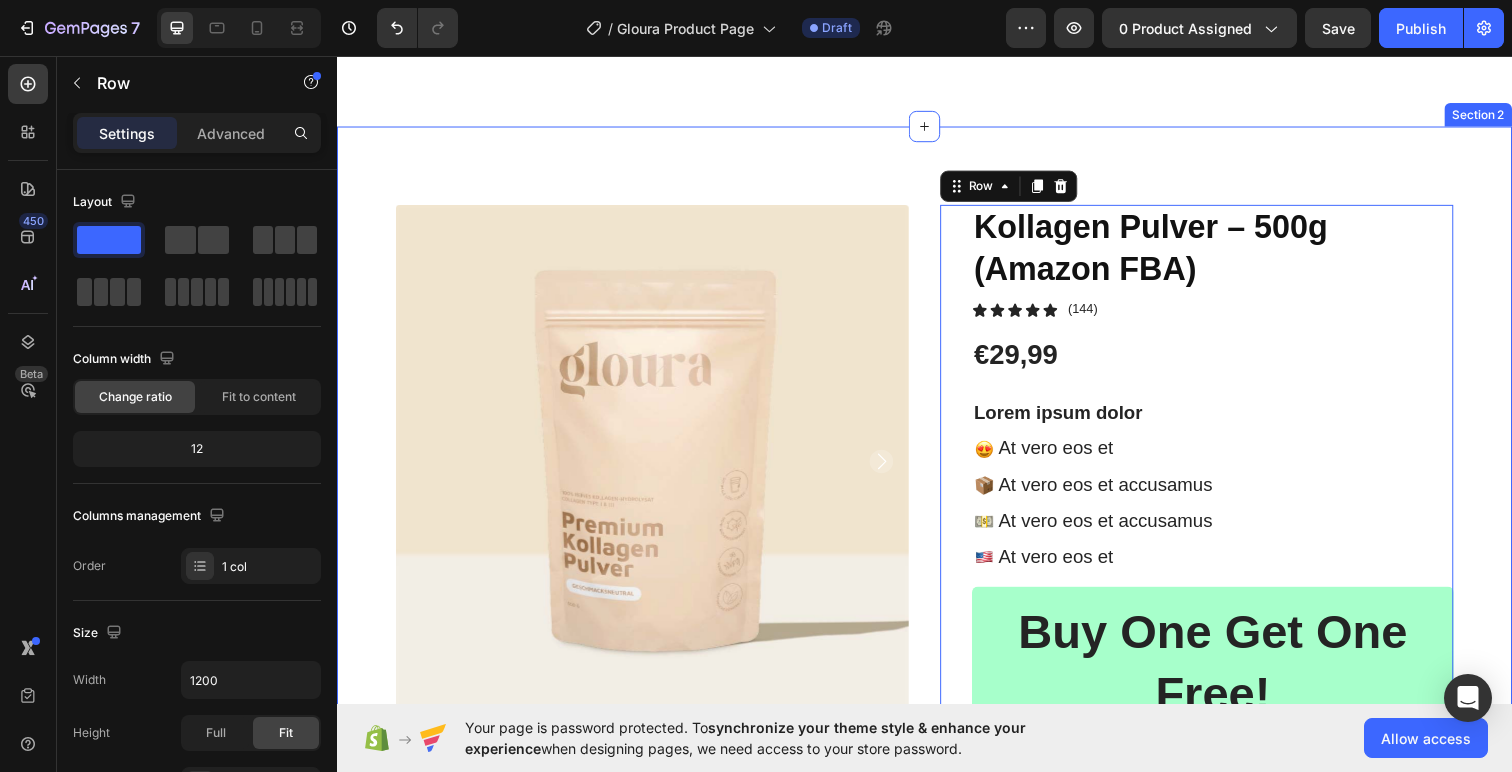 click on "Product Images Kollagen Pulver – 500g (Amazon FBA) Product Title Icon Icon Icon Icon Icon Icon List (144) Text Block Row €29,99 Product Price Product Price Lorem ipsum dolor Text Block Image At vero eos et Text Block Row Image At vero eos et accusamus  Text Block Row Image At vero eos et accusamus  Text Block Row Image At vero eos et  Text Block Row Row Buy One Get One Free! Text Block Geschmack: Geschmacksneutral Geschmacksneutral Geschmacksneutral Geschmacksneutral Product Variants & Swatches   Geschmacksneutral Product Variants & Swatches
Icon Size guide Text Block Row Geschmack: Geschmacksneutral Geschmacksneutral Geschmacksneutral Geschmacksneutral Product Variants & Swatches
Add to cart Add to Cart Row   16 Product Section 2" at bounding box center [937, 654] 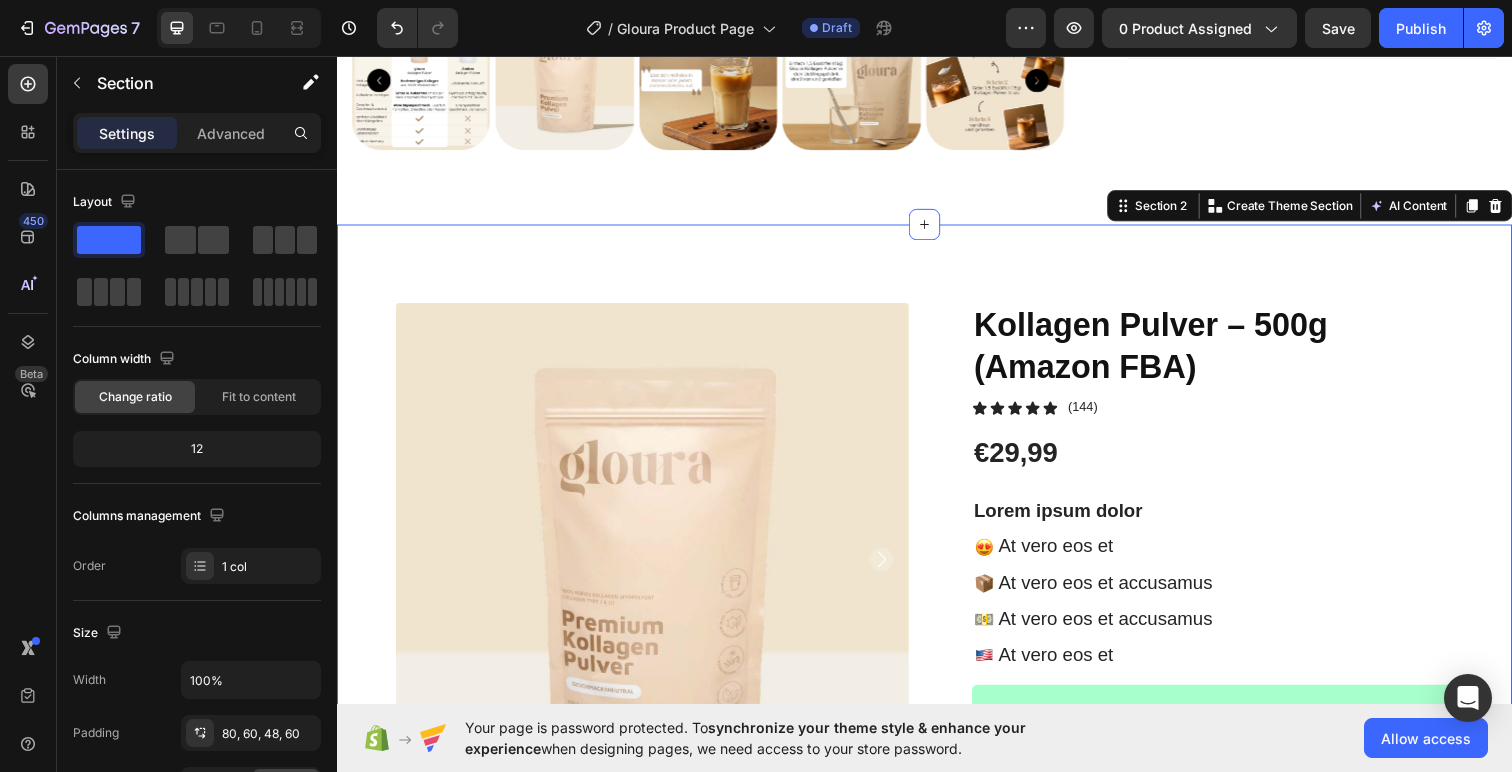 scroll, scrollTop: 889, scrollLeft: 0, axis: vertical 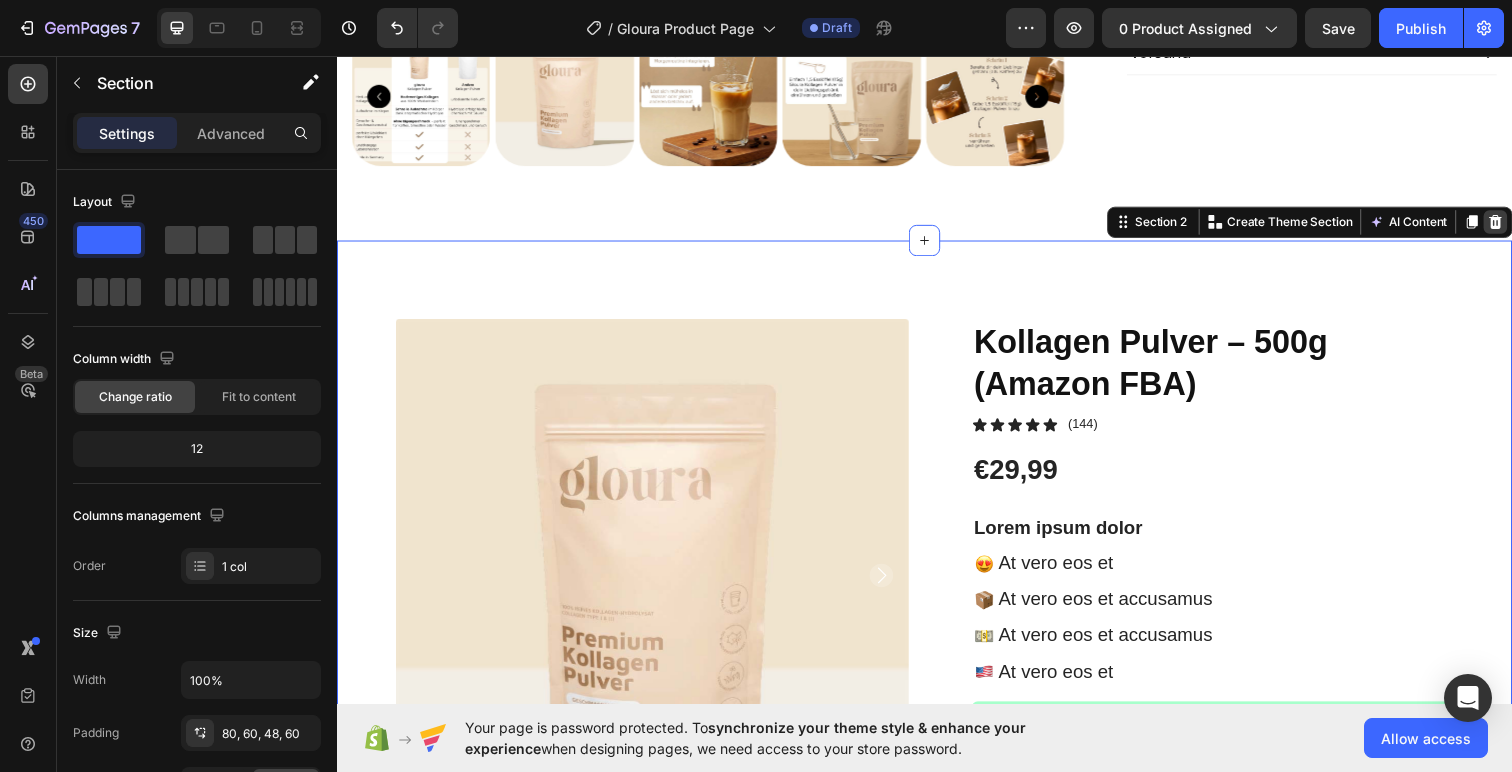 click 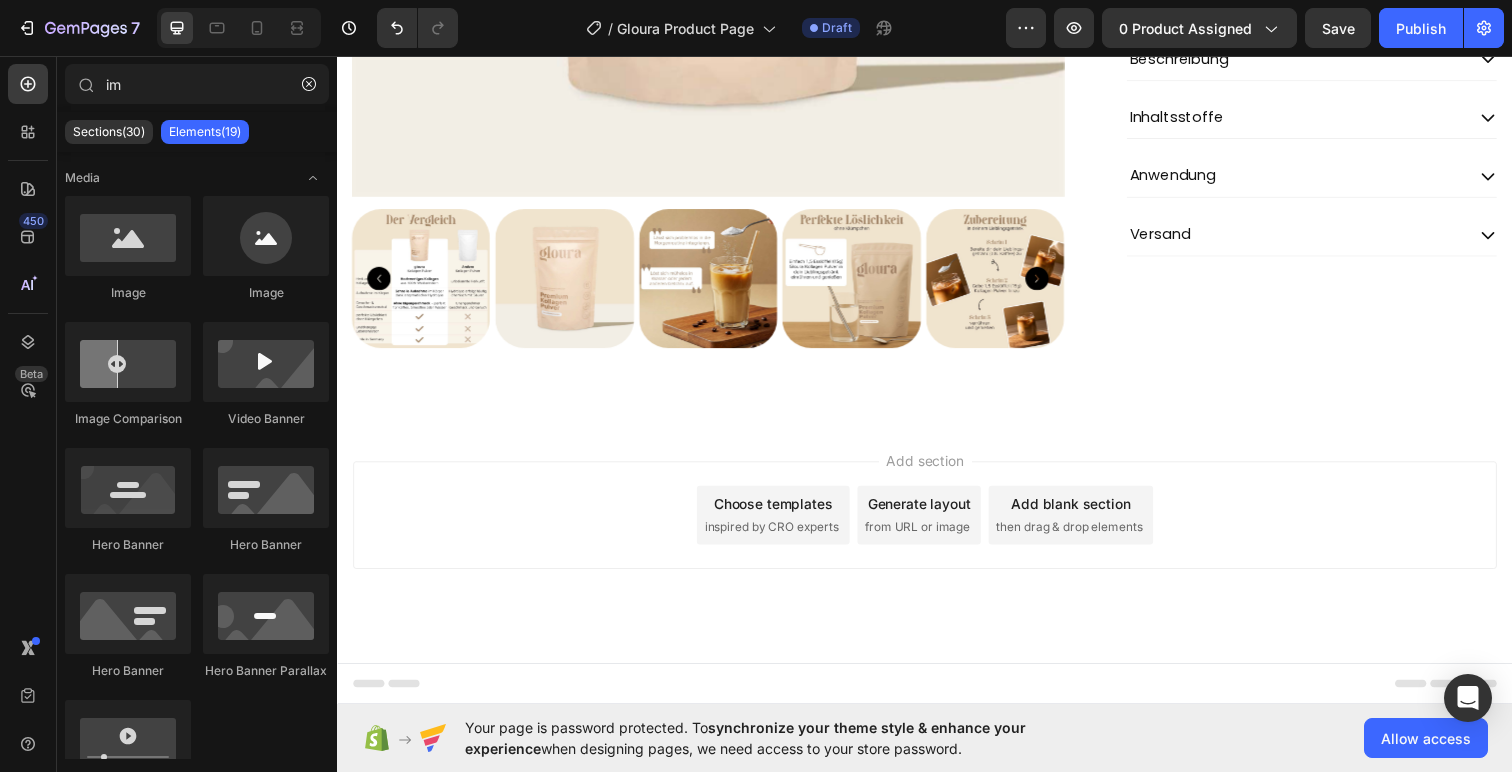 scroll, scrollTop: 703, scrollLeft: 0, axis: vertical 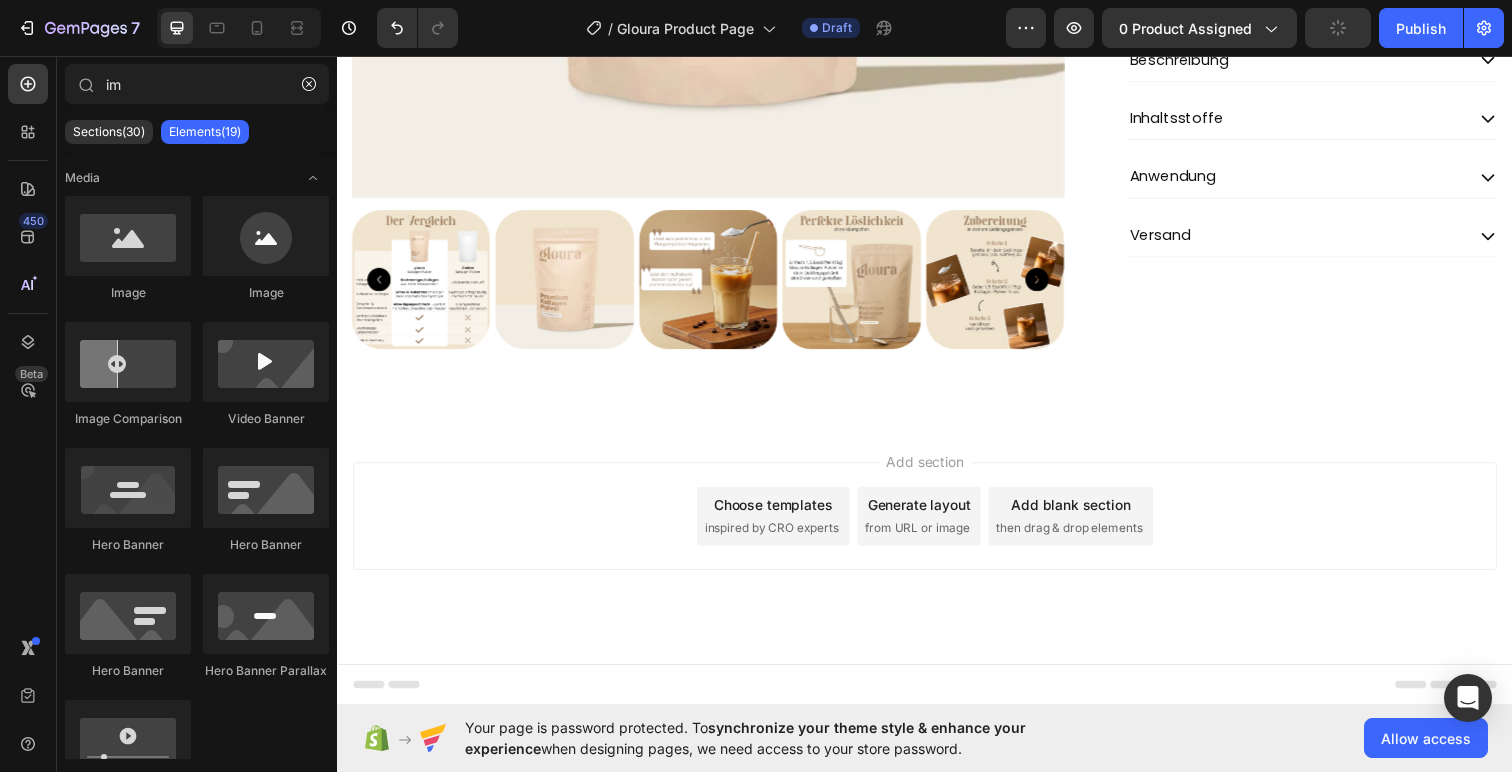 click on "inspired by CRO experts" at bounding box center [780, 538] 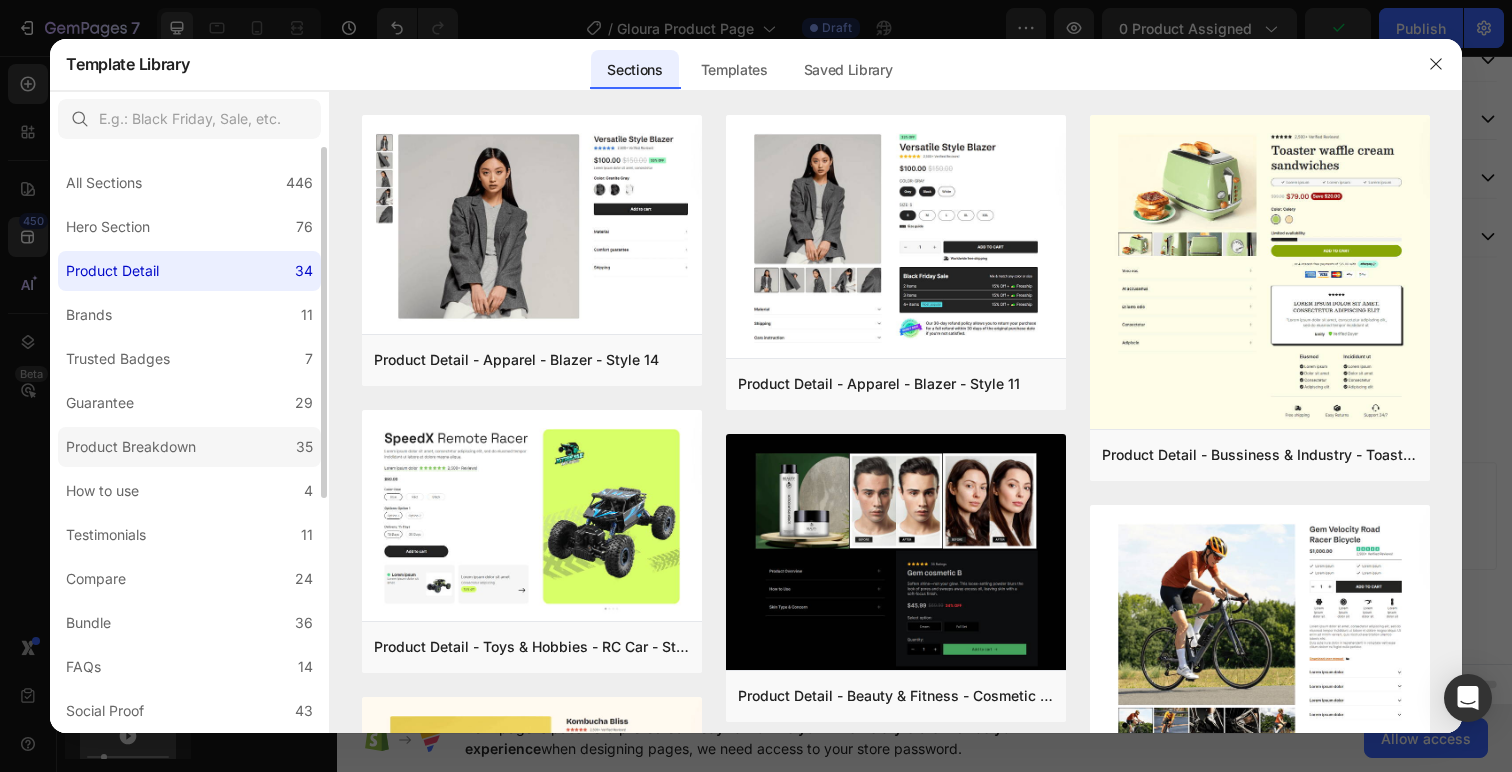 click on "Product Breakdown 35" 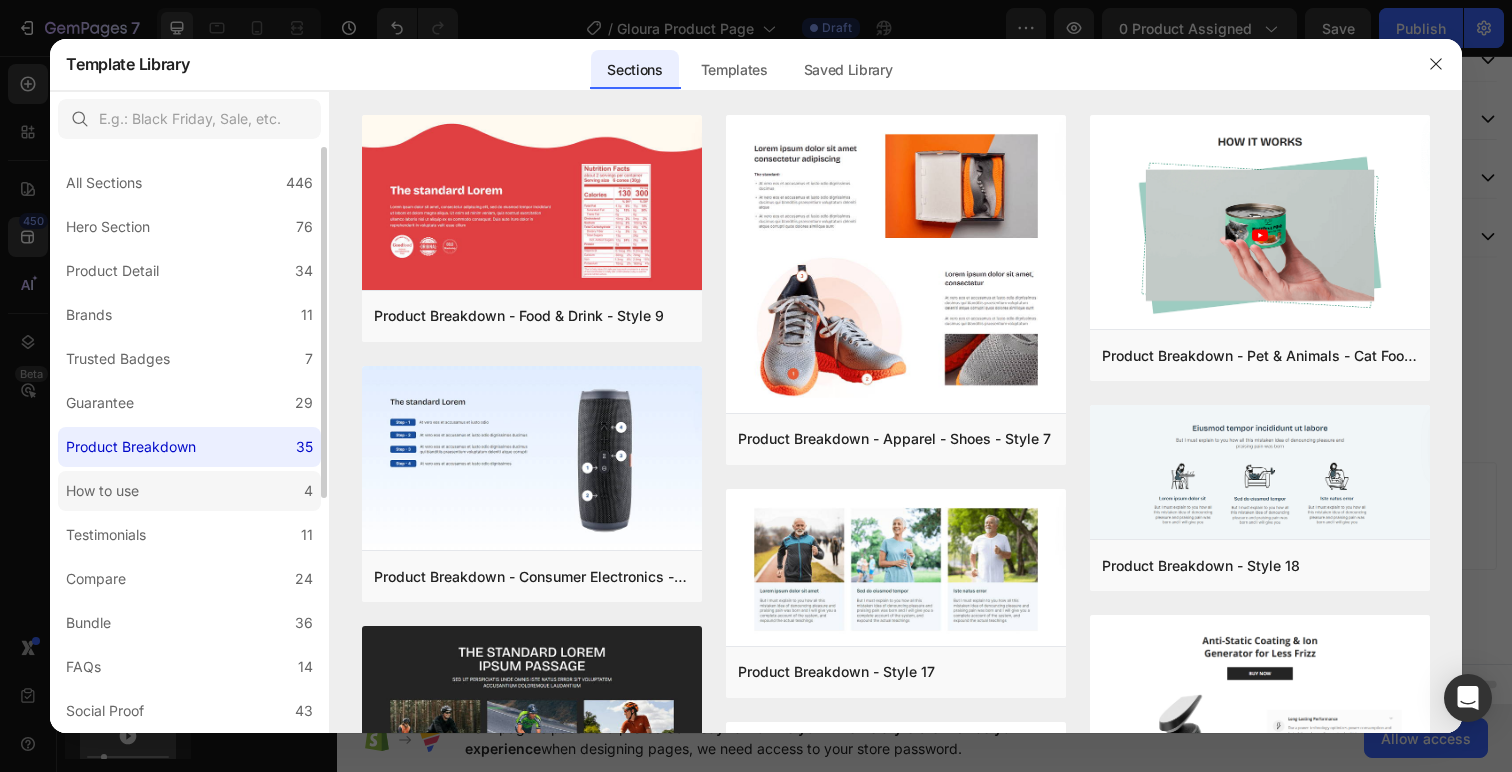 click on "How to use 4" 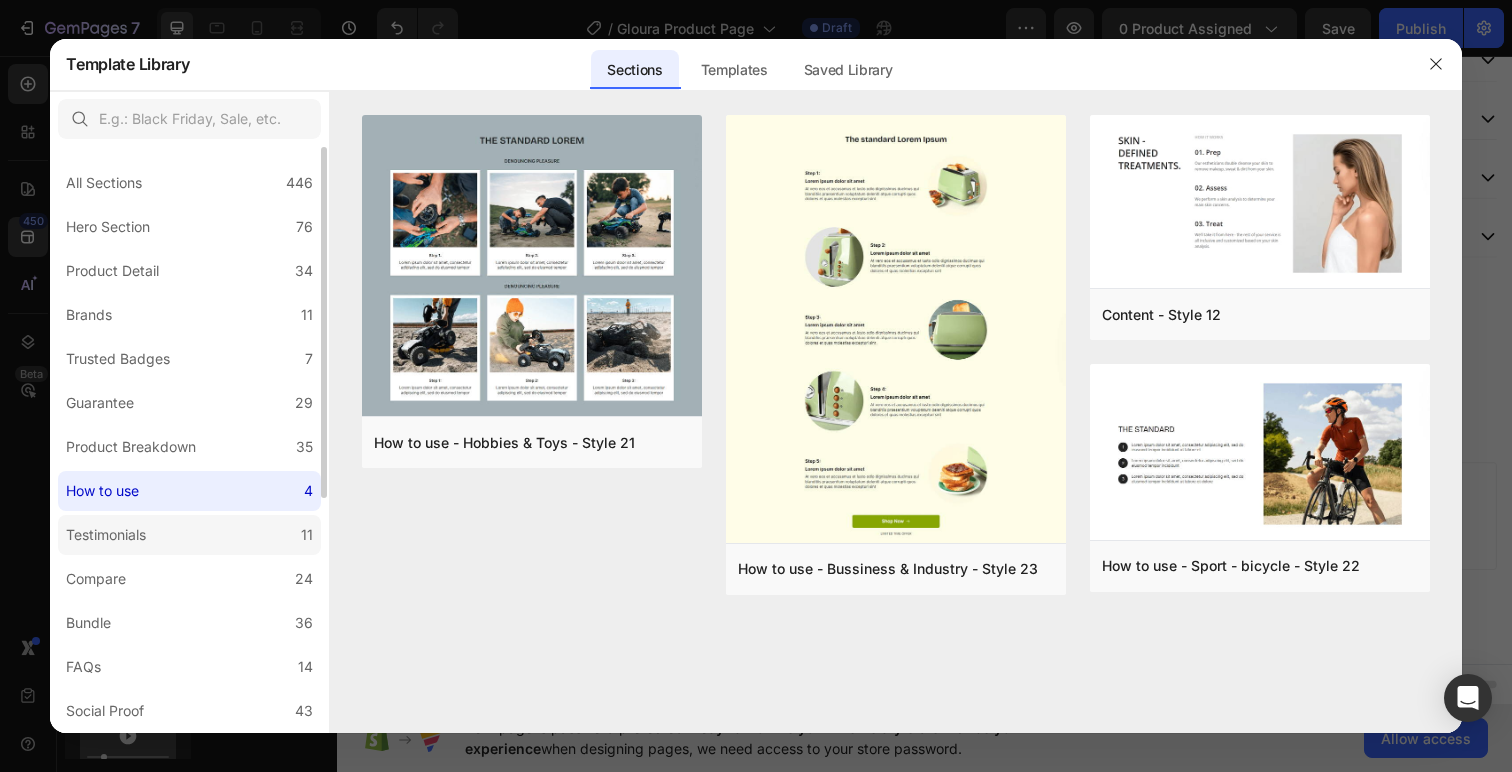 click on "Testimonials 11" 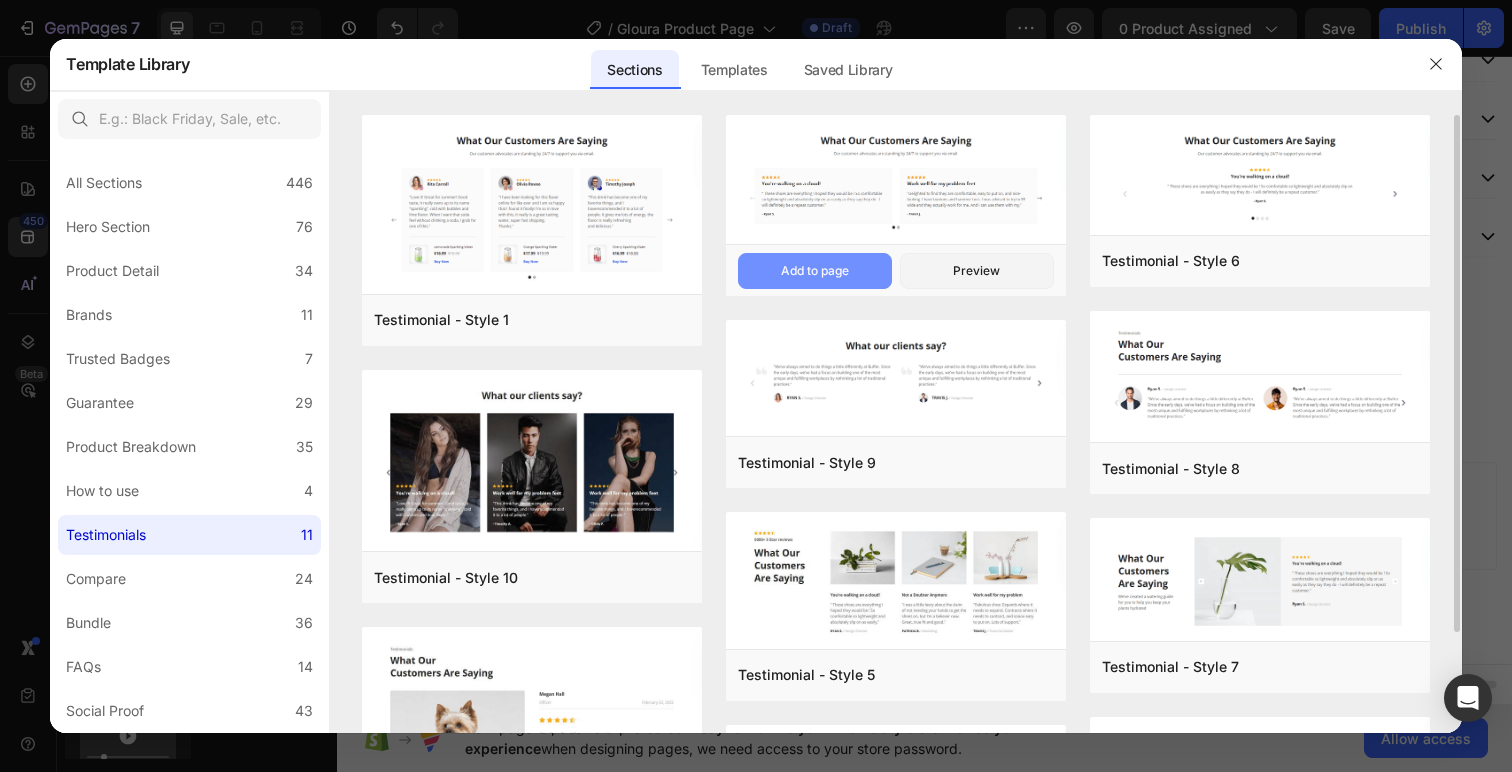 click on "Add to page" at bounding box center [815, 271] 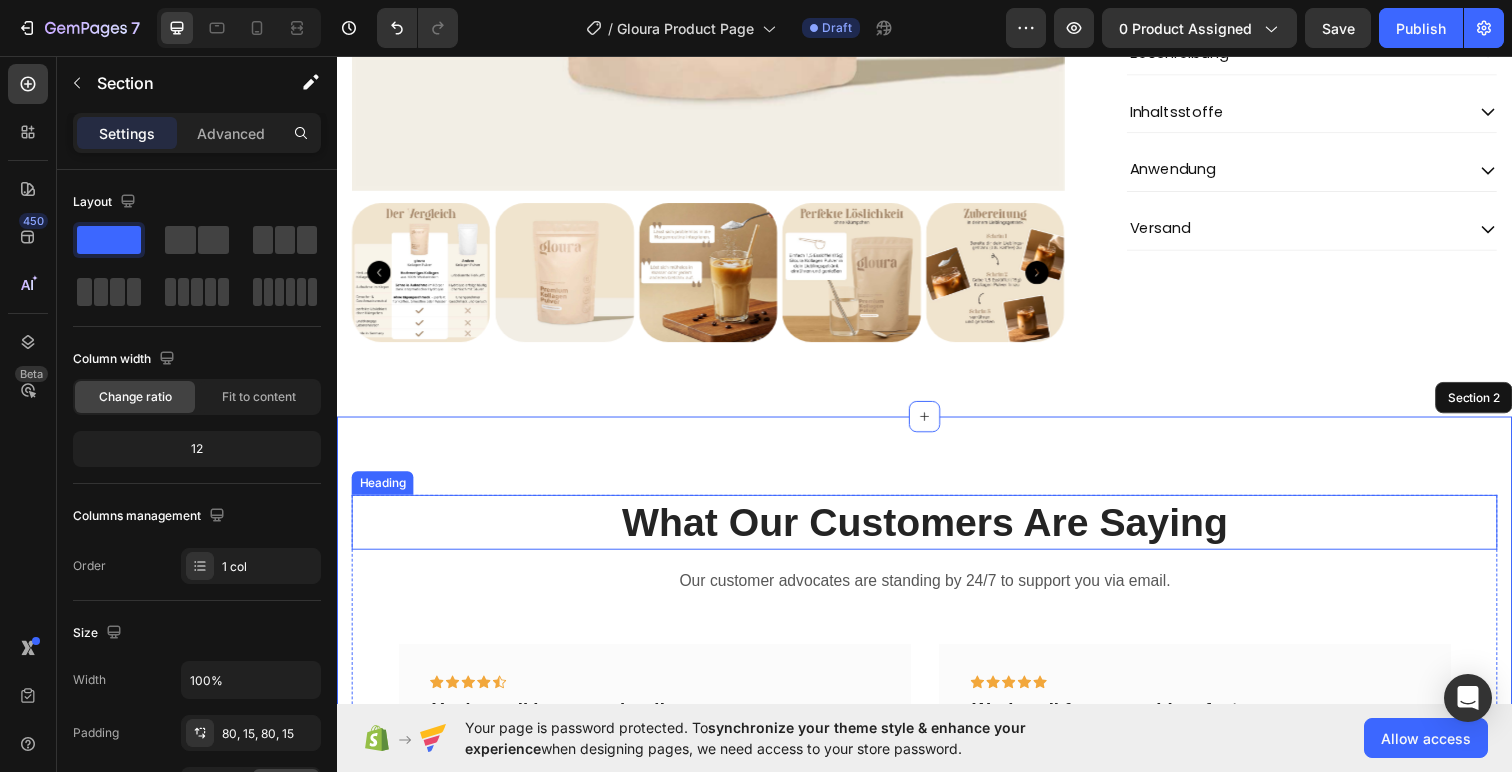 scroll, scrollTop: 705, scrollLeft: 0, axis: vertical 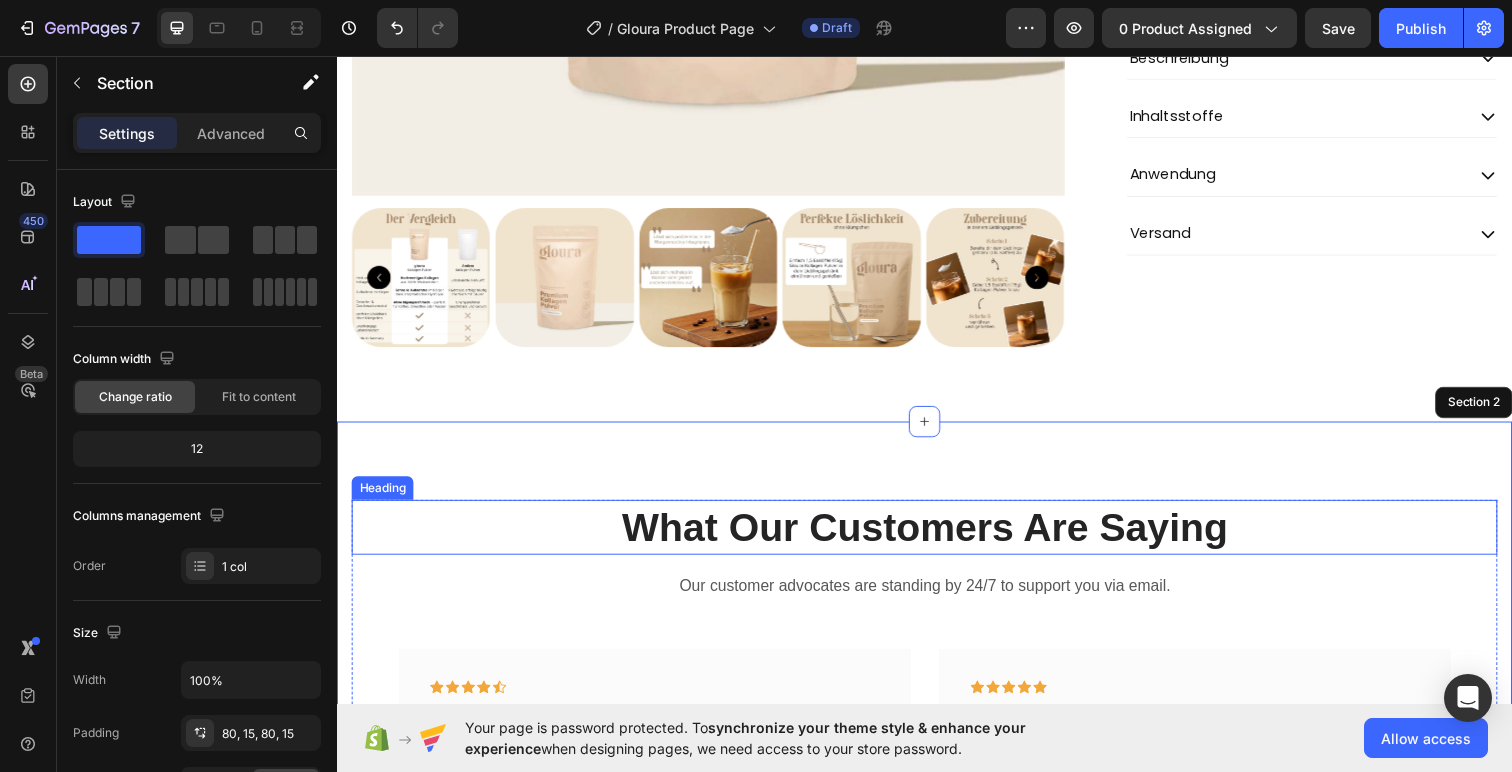 click on "What Our Customers Are Saying" at bounding box center (937, 537) 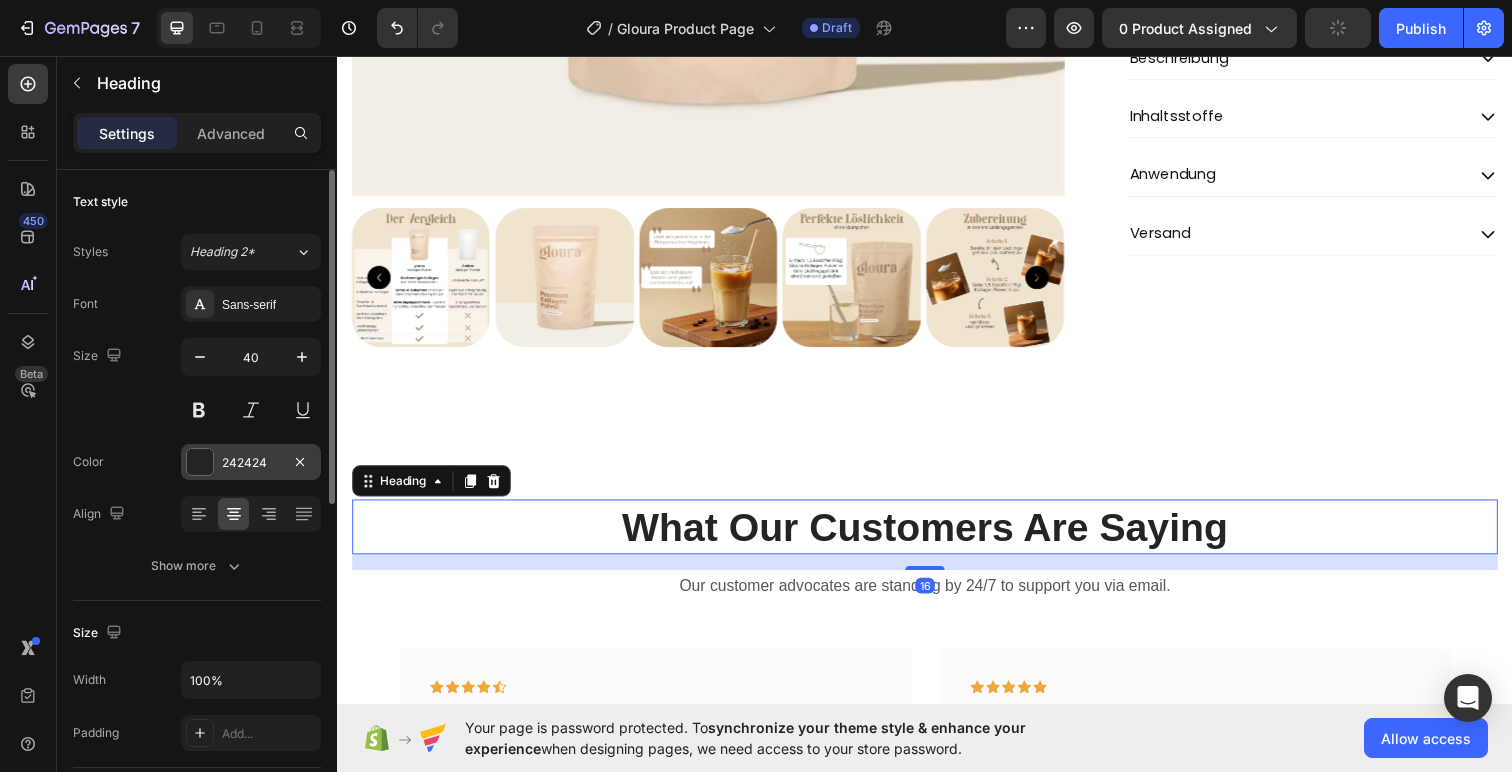 click at bounding box center [200, 462] 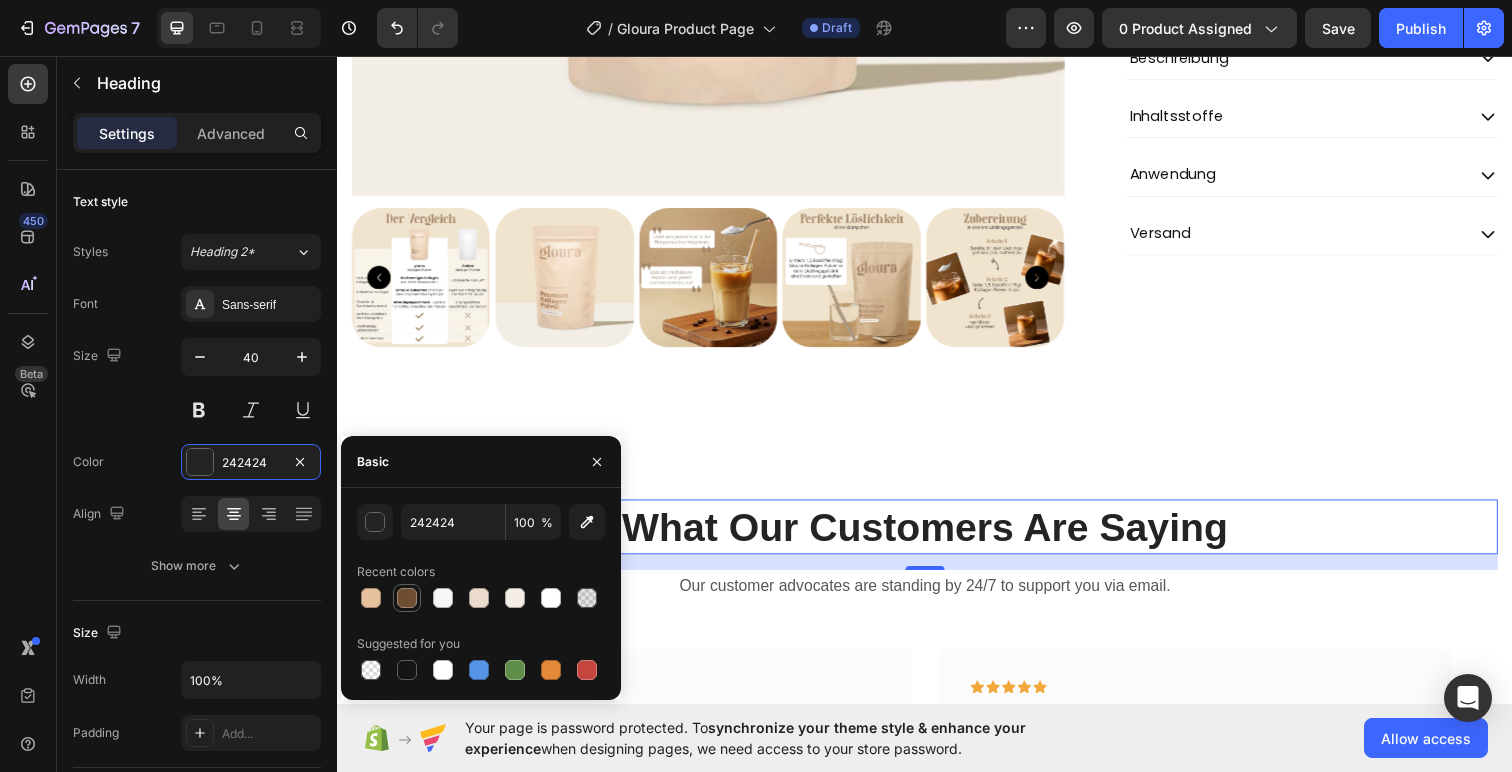 click at bounding box center [407, 598] 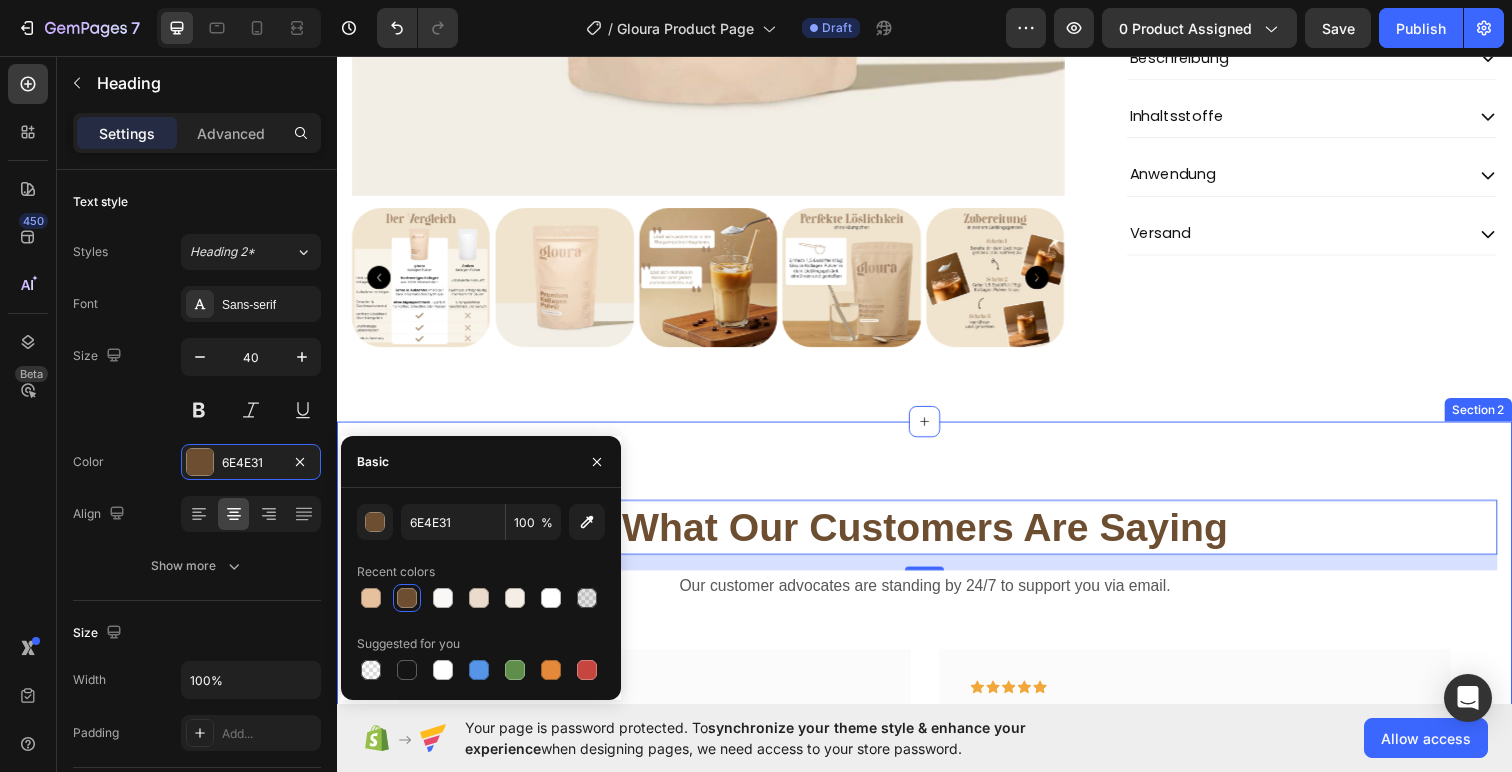 click on "What Our Customers Are Saying Heading   16 Our customer advocates are standing by 24/7 to support you via email. Text block
Icon
Icon
Icon
Icon
Icon Row You're walking on a cloud! Text block “ These shoes are everything I hoped they would be ! So comfortable so lightweight and absolutely slip on as easily as they say they do - I will definitely be a repeat customer.” Text block - Ryan S. Text block Row
Icon
Icon
Icon
Icon
Icon Row Work well for my problem feet Text block "Delighted to find they are comfortable, easy to put on, and nice-looking. I have bunions and hammer toes. I was advised to try to EE wide and they actually work for me. And I can use them with my." Text block - Travis J. Text block Row
Icon
Icon
Icon
Icon
Icon Row Text block Text block" at bounding box center (937, 744) 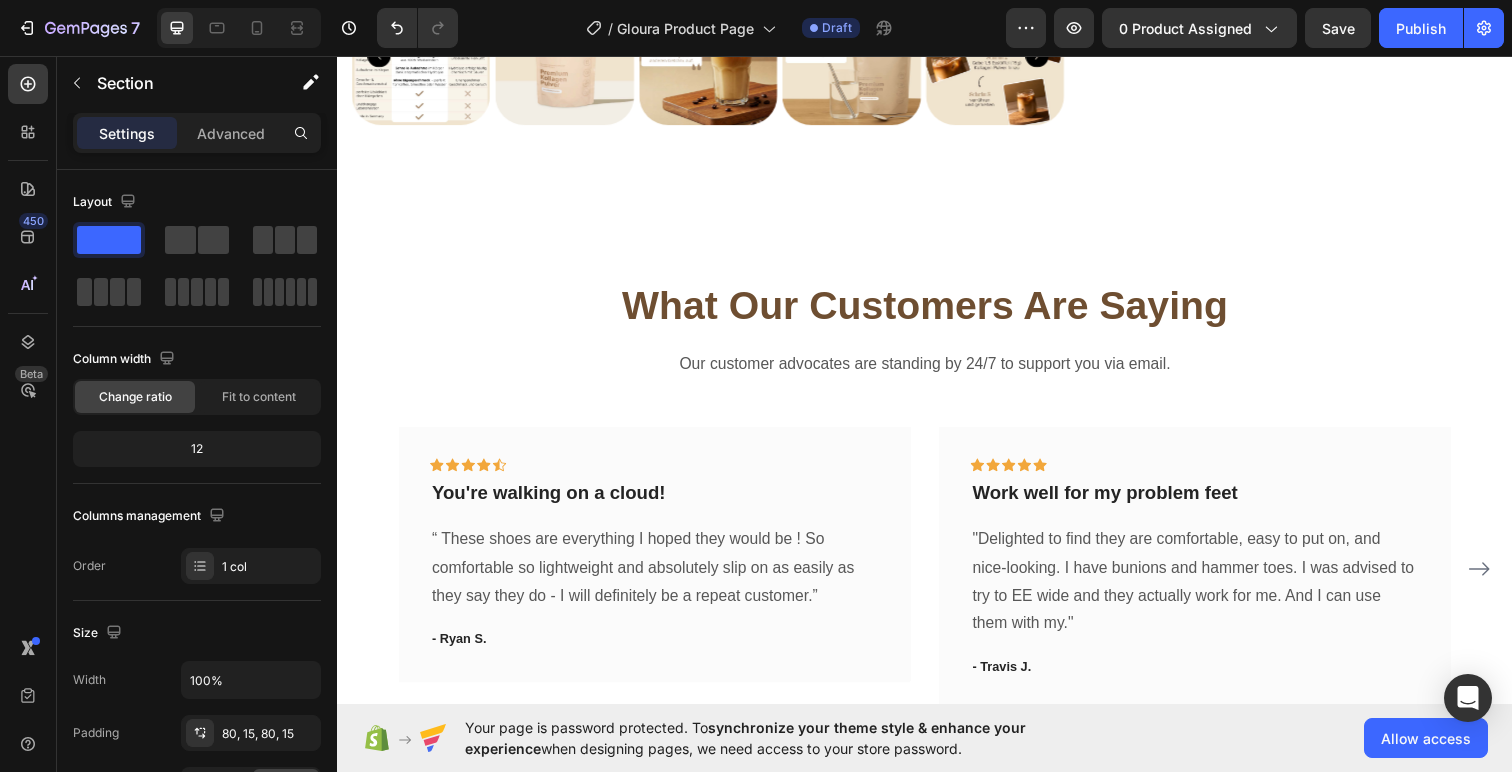 scroll, scrollTop: 937, scrollLeft: 0, axis: vertical 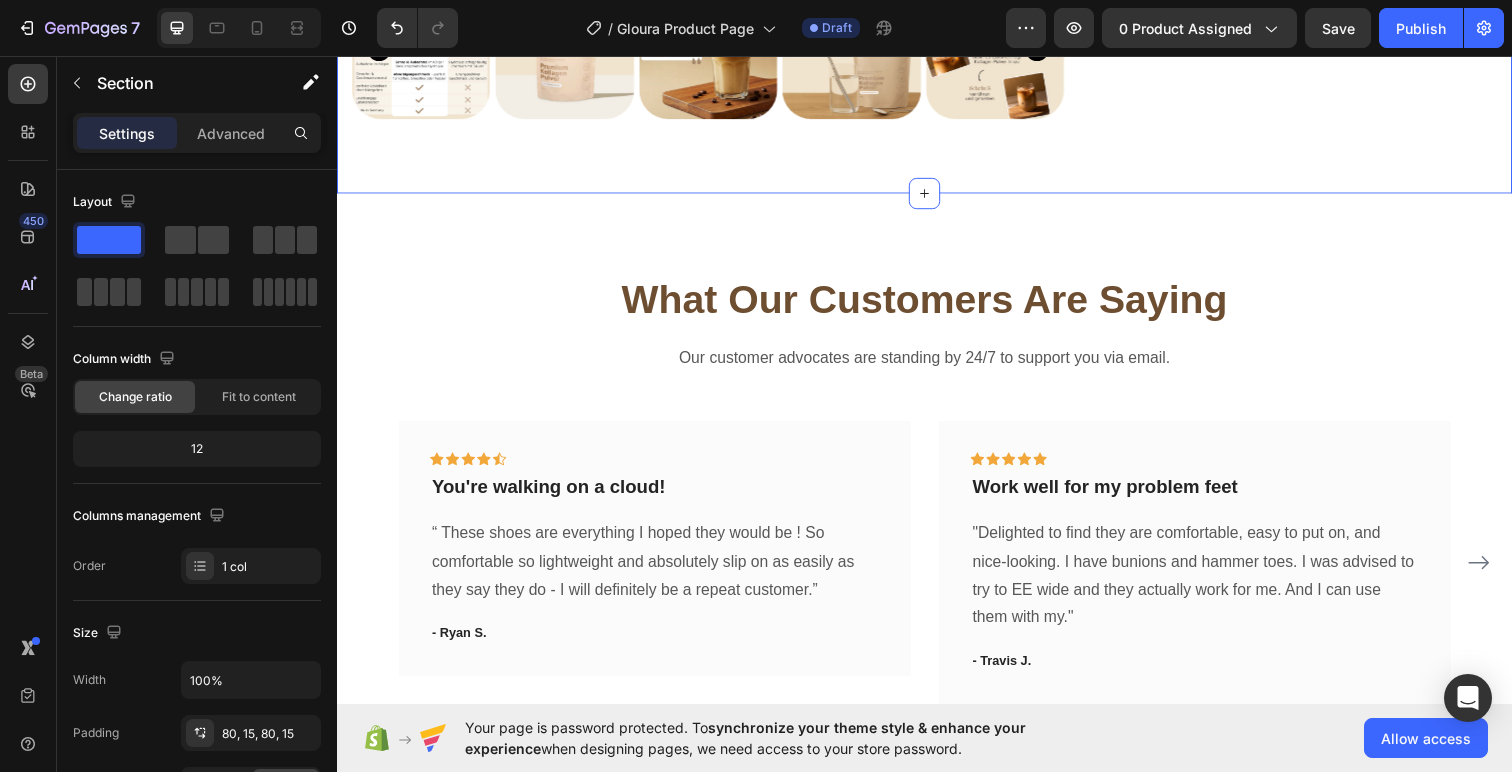click on "Product Images
Icon
Icon
Icon
Icon
Icon Icon List 2.000+ positives Feedback Text Block Kollagen Pulver – 500g Product Title €19,99 Product Price Product Price Row inkl. 19% MwSt. Zzgl. Versand Text Block
Icon Made in Germany Text Block Row
Icon Laborgeprüft Text Block Row Row
Icon Ohne Zuckerzusatz Text Block Row
Icon Aus Weiderind Text Block Row Row Row
1
Product Quantity Row
in den warenkorb Add to Cart Row
Icon Lorem ipsum Text Block Row
Icon Lorem ipsum Text Block Row Row
Icon Lorem ipsum Text Block Row
Icon Lorem ipsum Text Block Row Row Row Image Gloura Kollagen+ Formel™ Text Block Image Glow für Haut, Haare & Nägel Text Block Image Hochwertige Qualität Text Block Row Image Image Image Image Image Row" at bounding box center (937, -322) 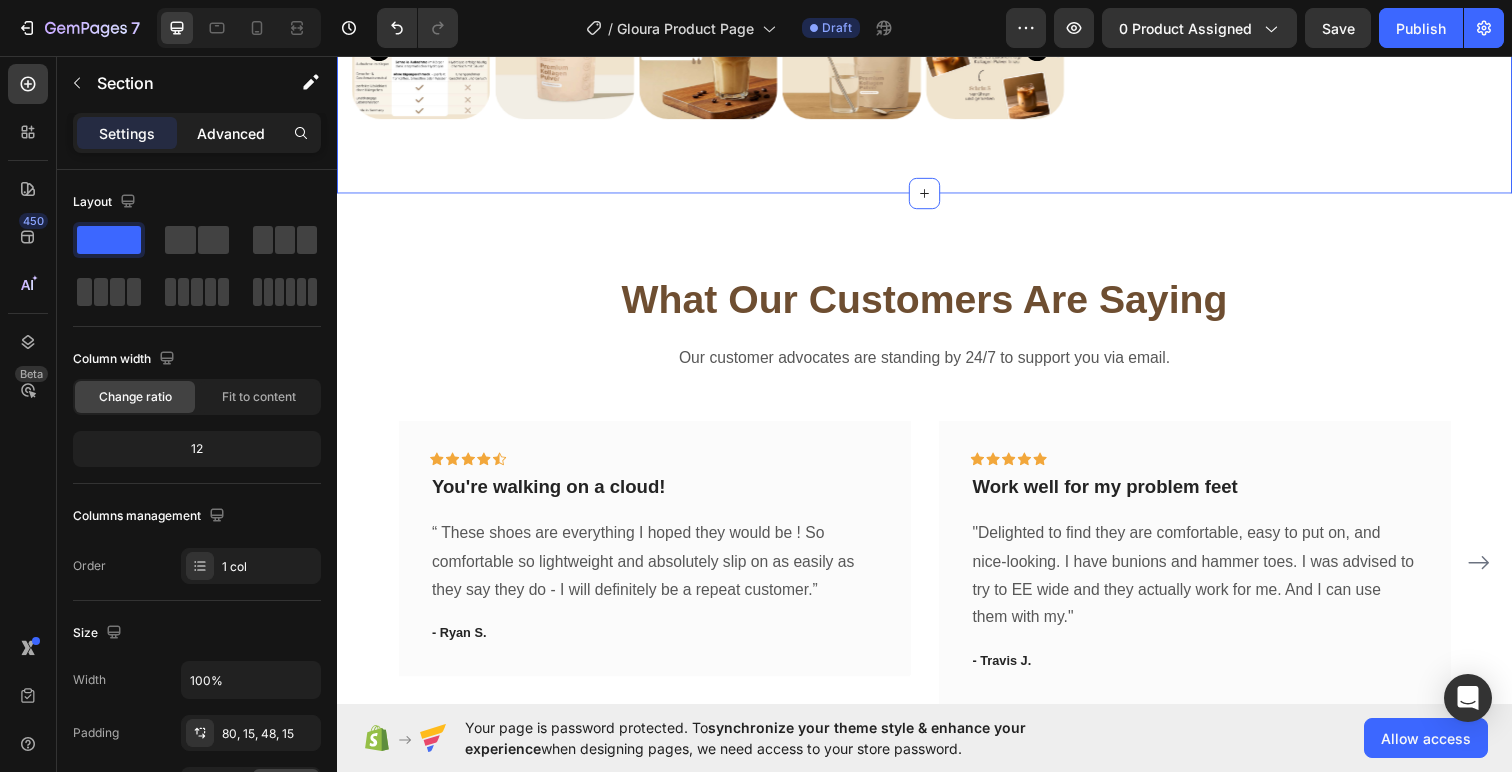 click on "Advanced" 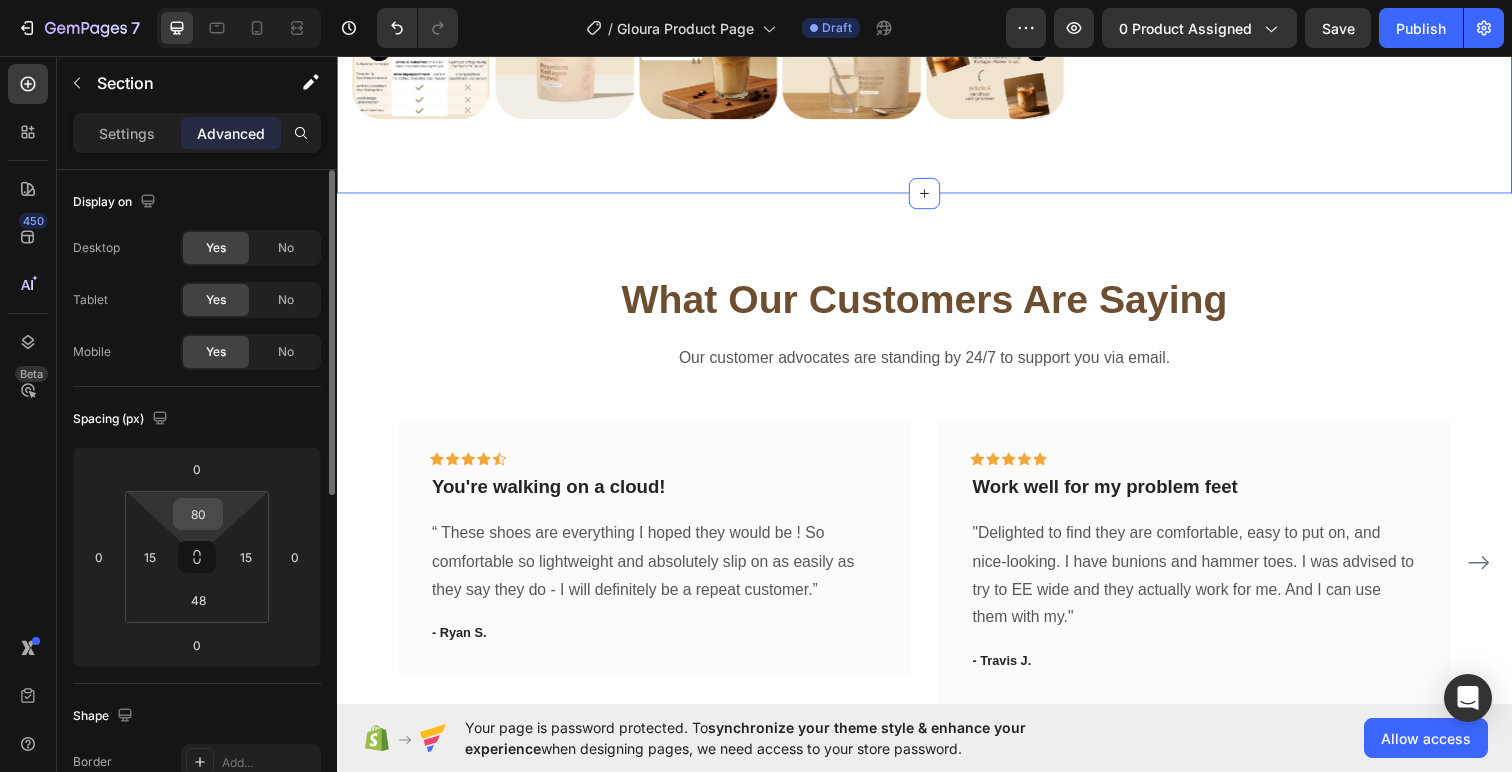 click on "80" at bounding box center [198, 514] 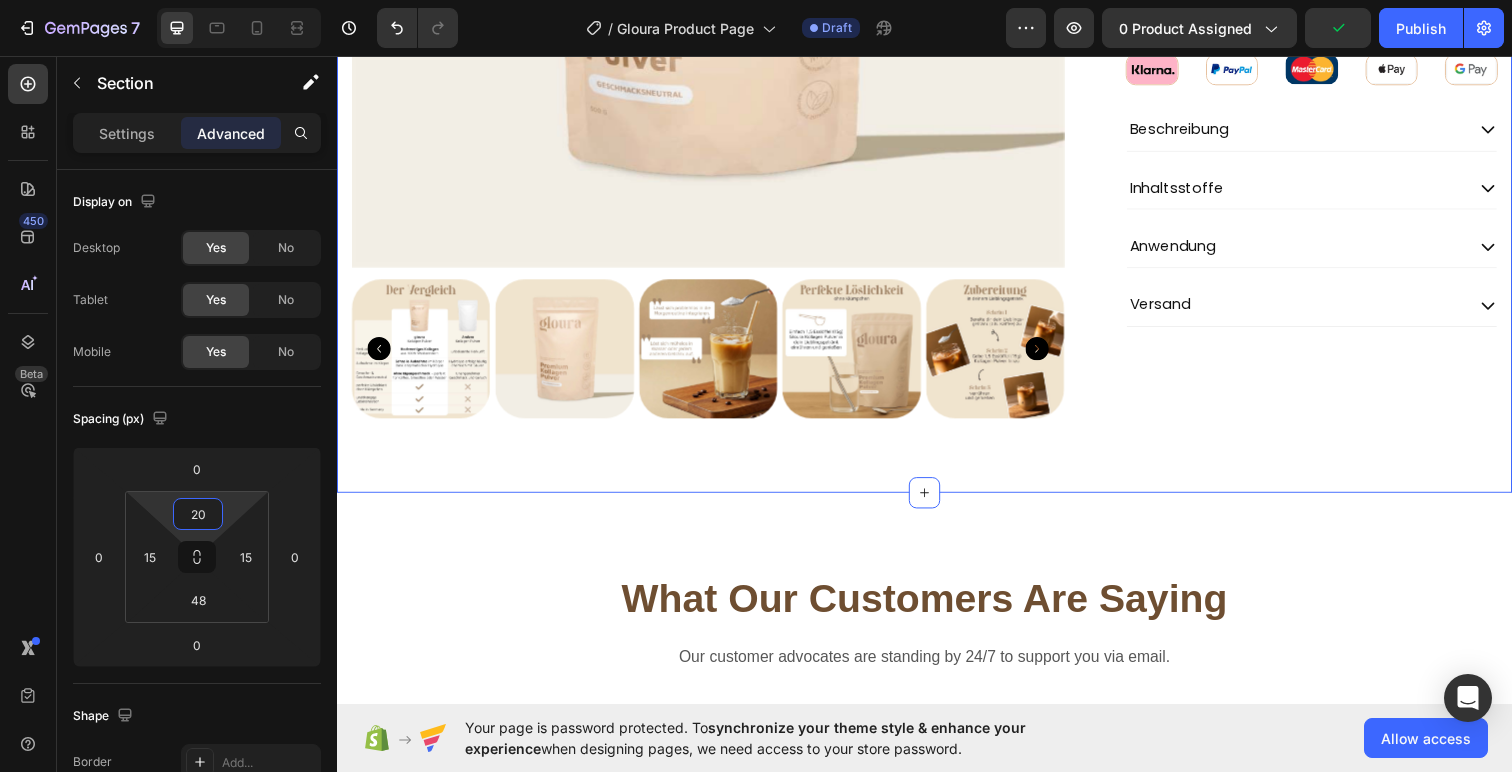 scroll, scrollTop: 558, scrollLeft: 0, axis: vertical 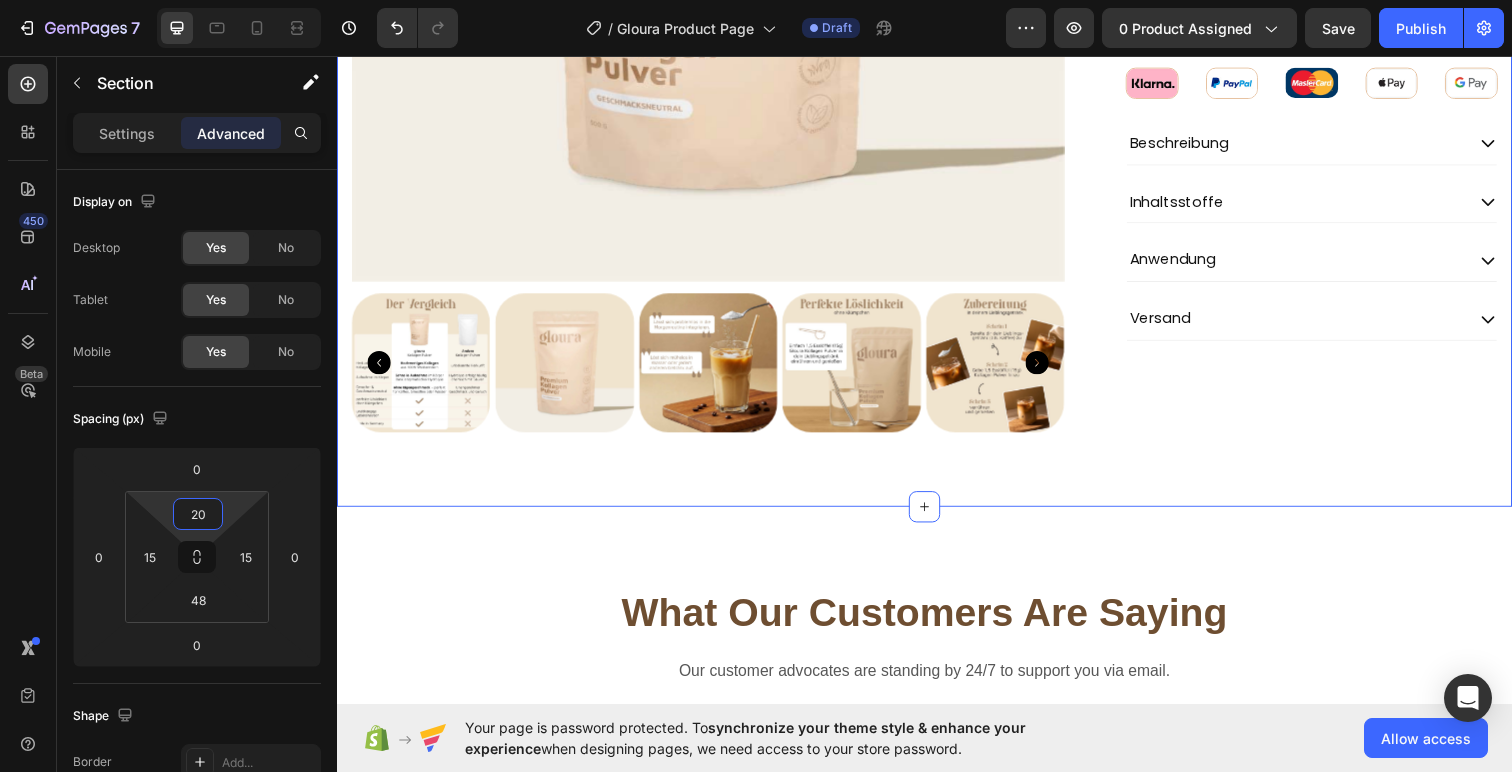 type on "20" 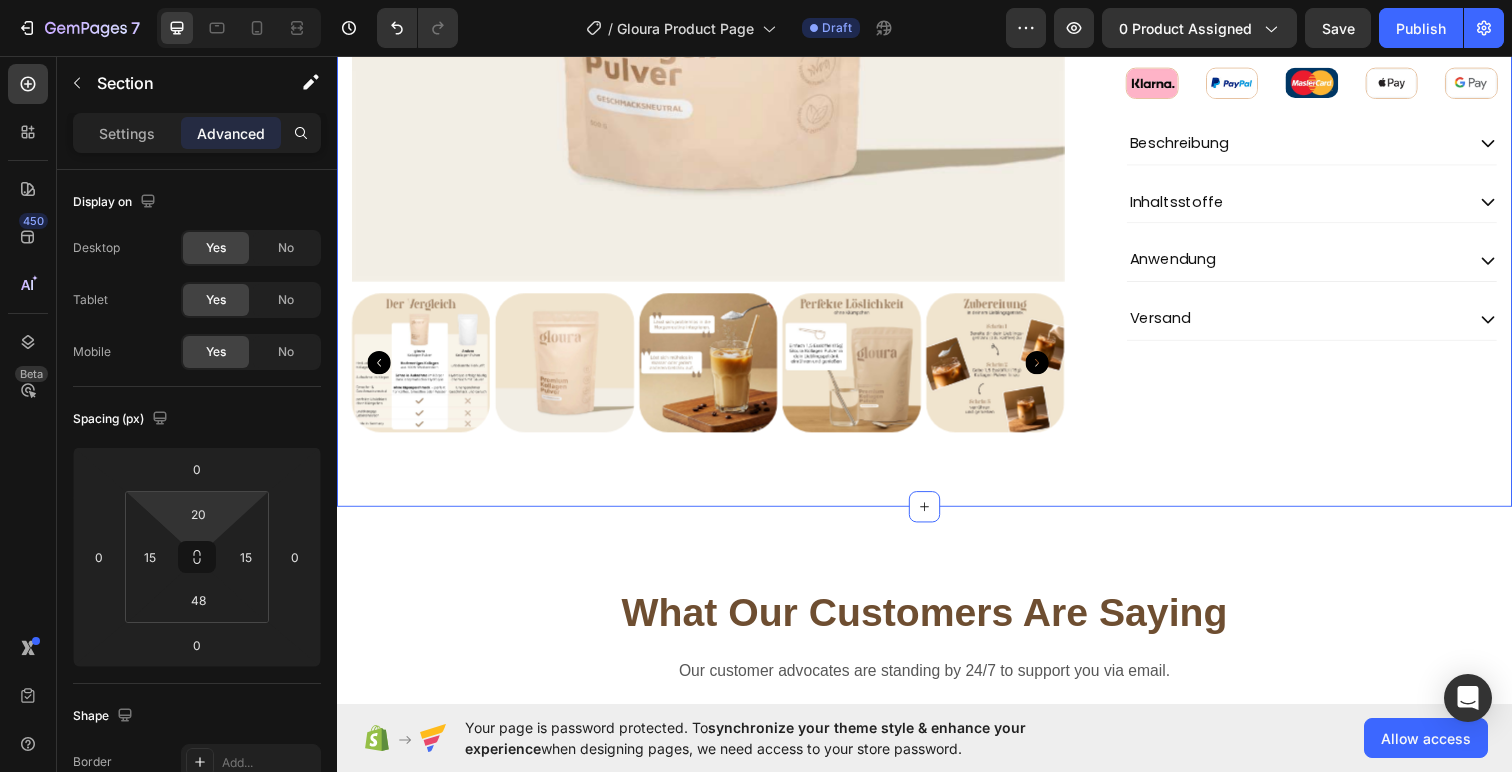 click on "Product Images
Icon
Icon
Icon
Icon
Icon Icon List 2.000+ positives Feedback Text Block Kollagen Pulver – 500g Product Title €19,99 Product Price Product Price Row inkl. 19% MwSt. Zzgl. Versand Text Block
Icon Made in Germany Text Block Row
Icon Laborgeprüft Text Block Row Row
Icon Ohne Zuckerzusatz Text Block Row
Icon Aus Weiderind Text Block Row Row Row
1
Product Quantity Row
in den warenkorb Add to Cart Row
Icon Lorem ipsum Text Block Row
Icon Lorem ipsum Text Block Row Row
Icon Lorem ipsum Text Block Row
Icon Lorem ipsum Text Block Row Row Row Image Gloura Kollagen+ Formel™ Text Block Image Glow für Haut, Haare & Nägel Text Block Image Hochwertige Qualität Text Block Row Image Image Image Image Image Row" at bounding box center (937, 27) 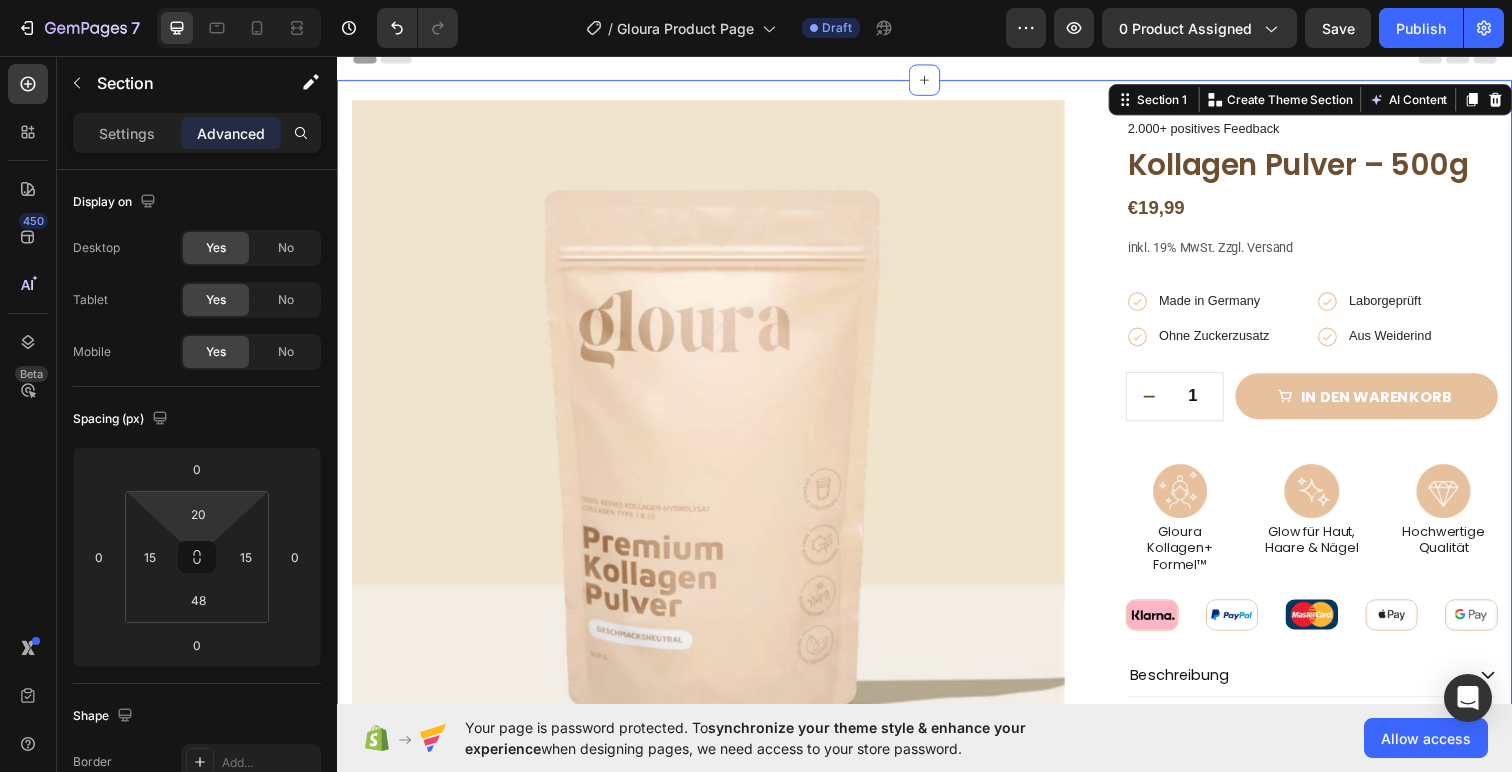 scroll, scrollTop: 0, scrollLeft: 0, axis: both 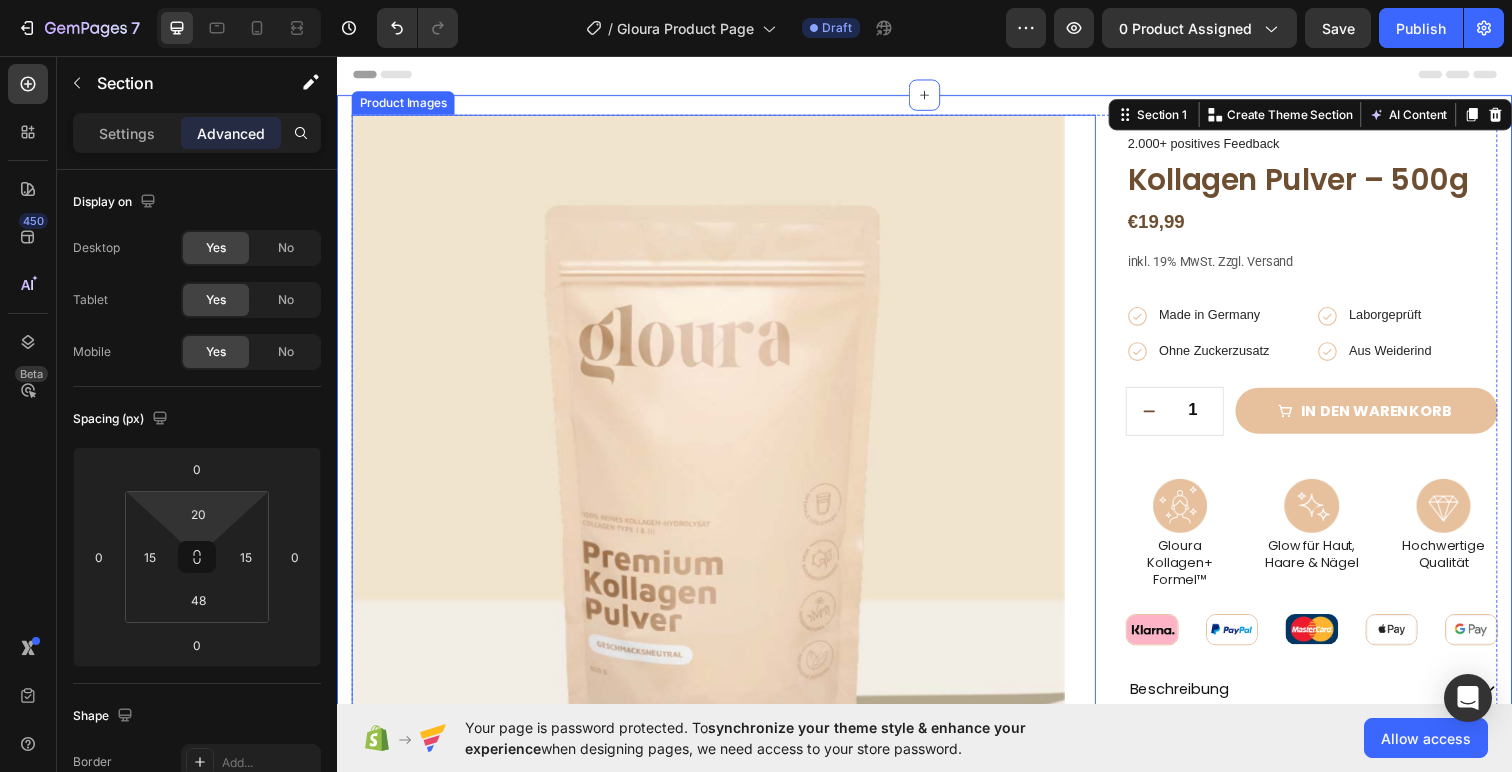 click on "Product Images" at bounding box center (732, 557) 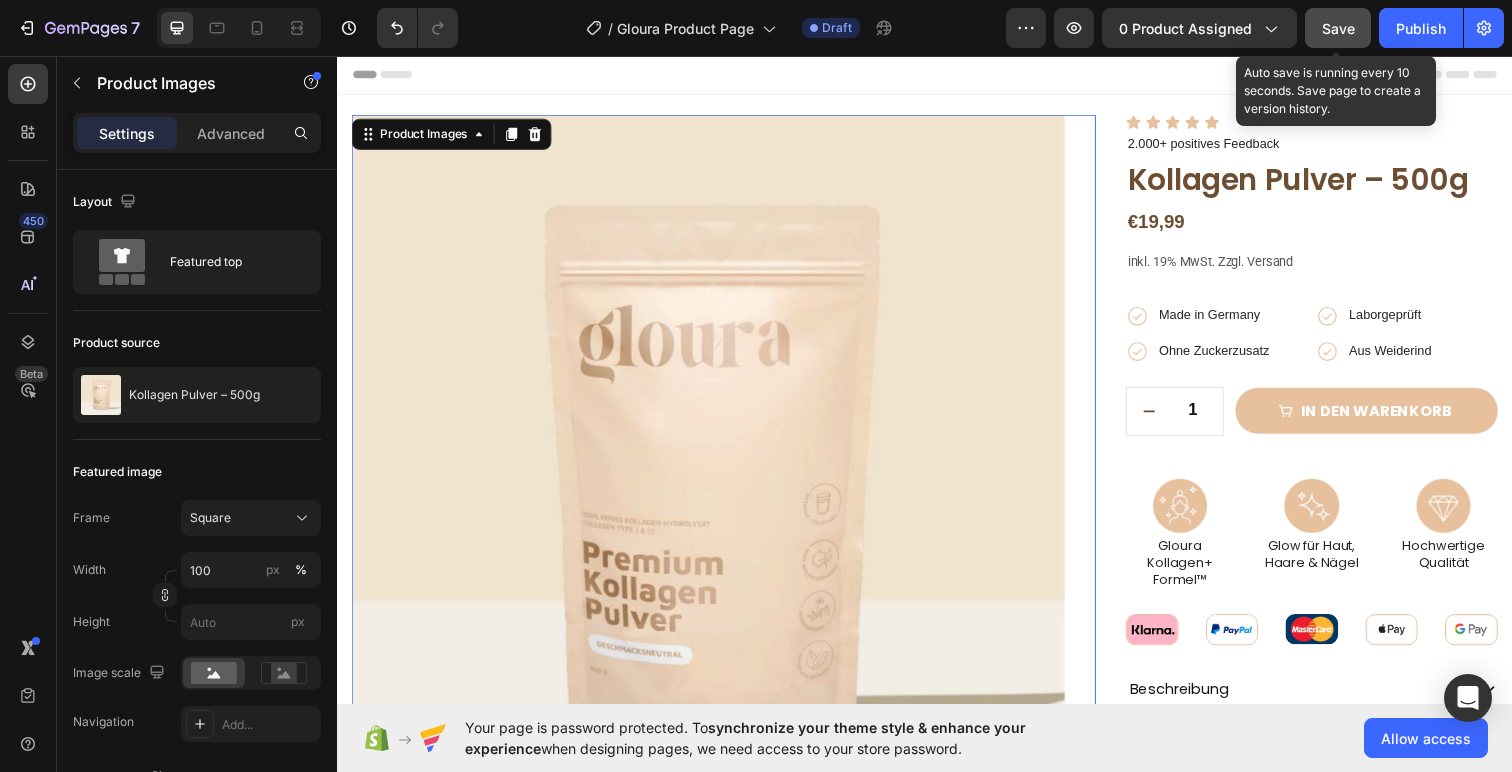 click on "Save" at bounding box center [1338, 28] 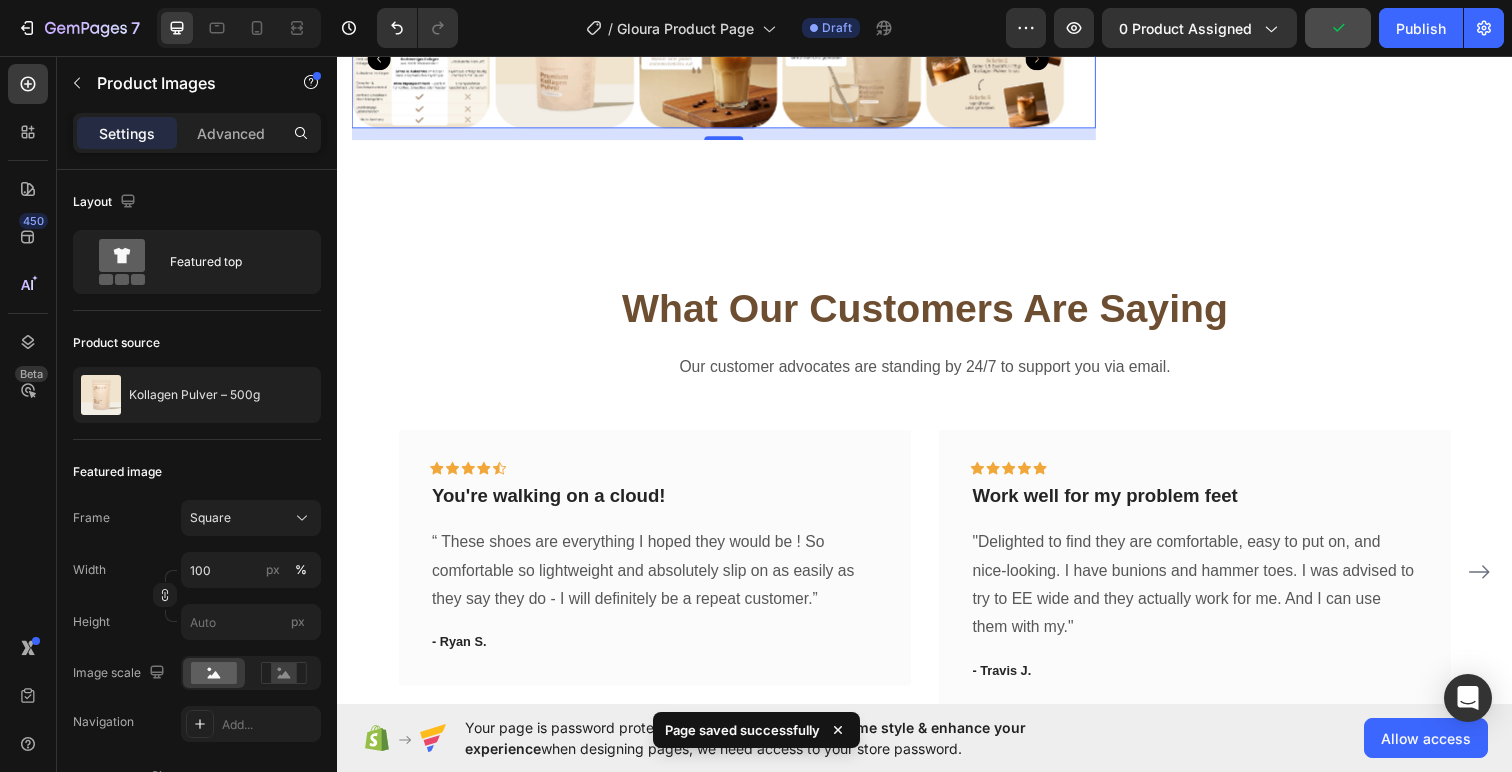 scroll, scrollTop: 892, scrollLeft: 0, axis: vertical 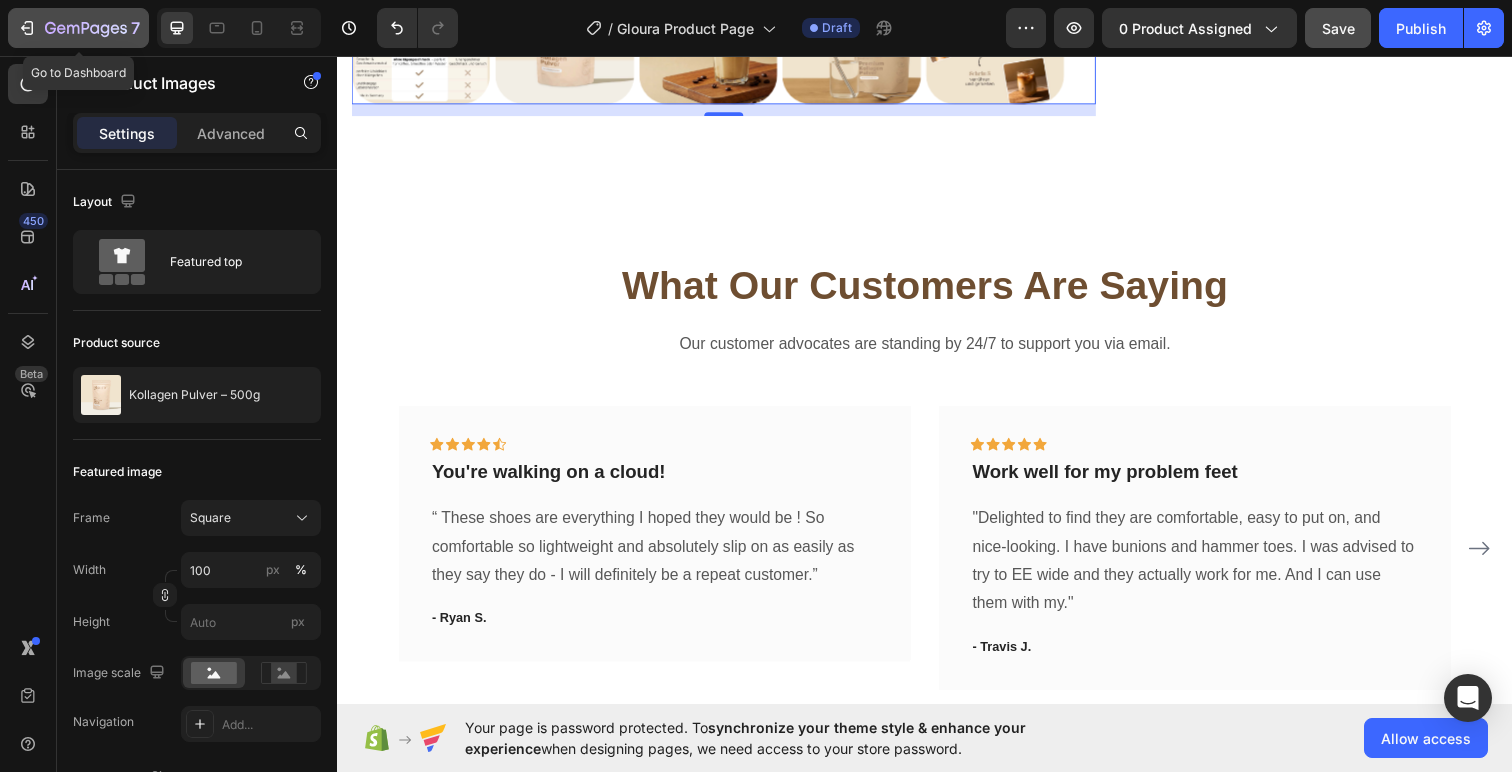 click 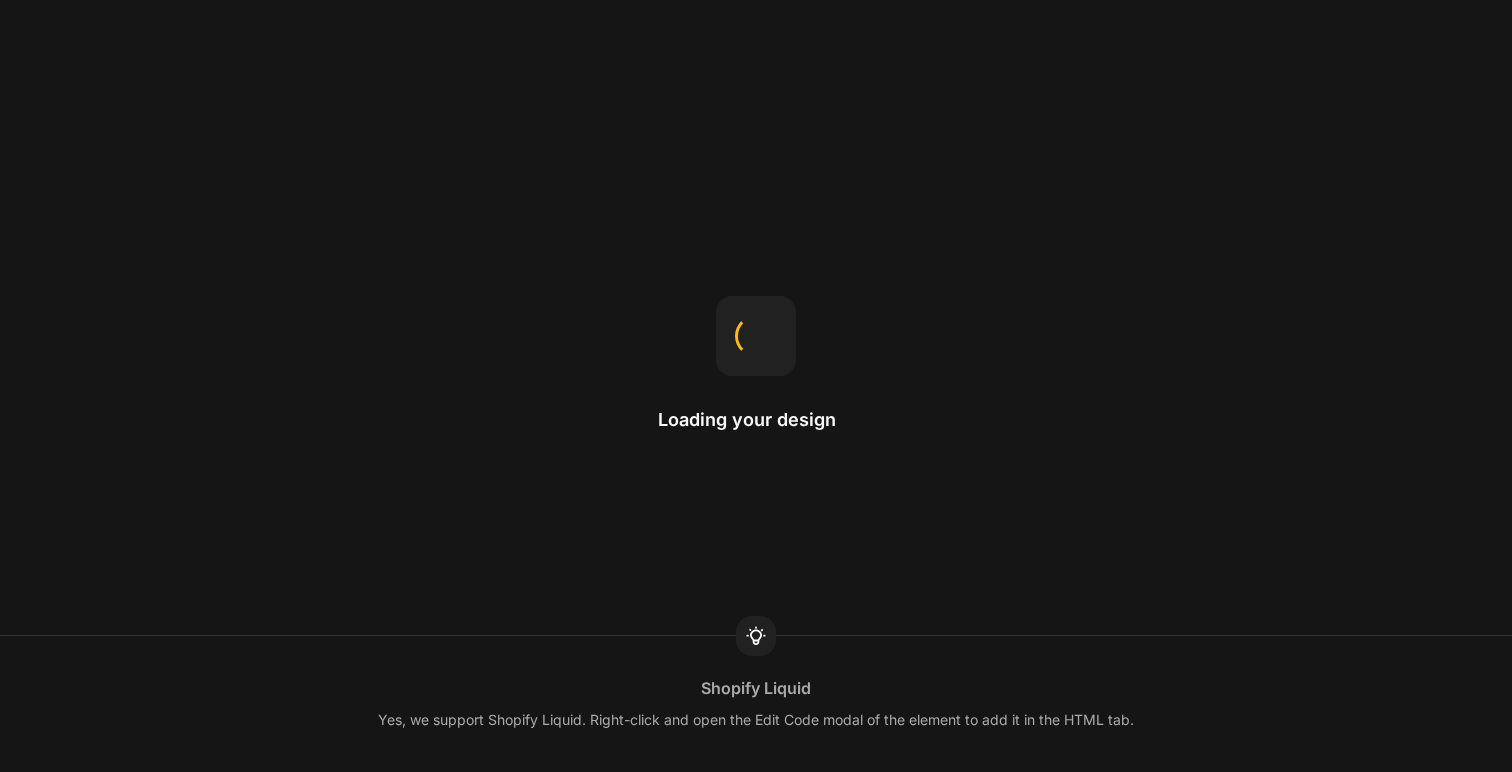 scroll, scrollTop: 0, scrollLeft: 0, axis: both 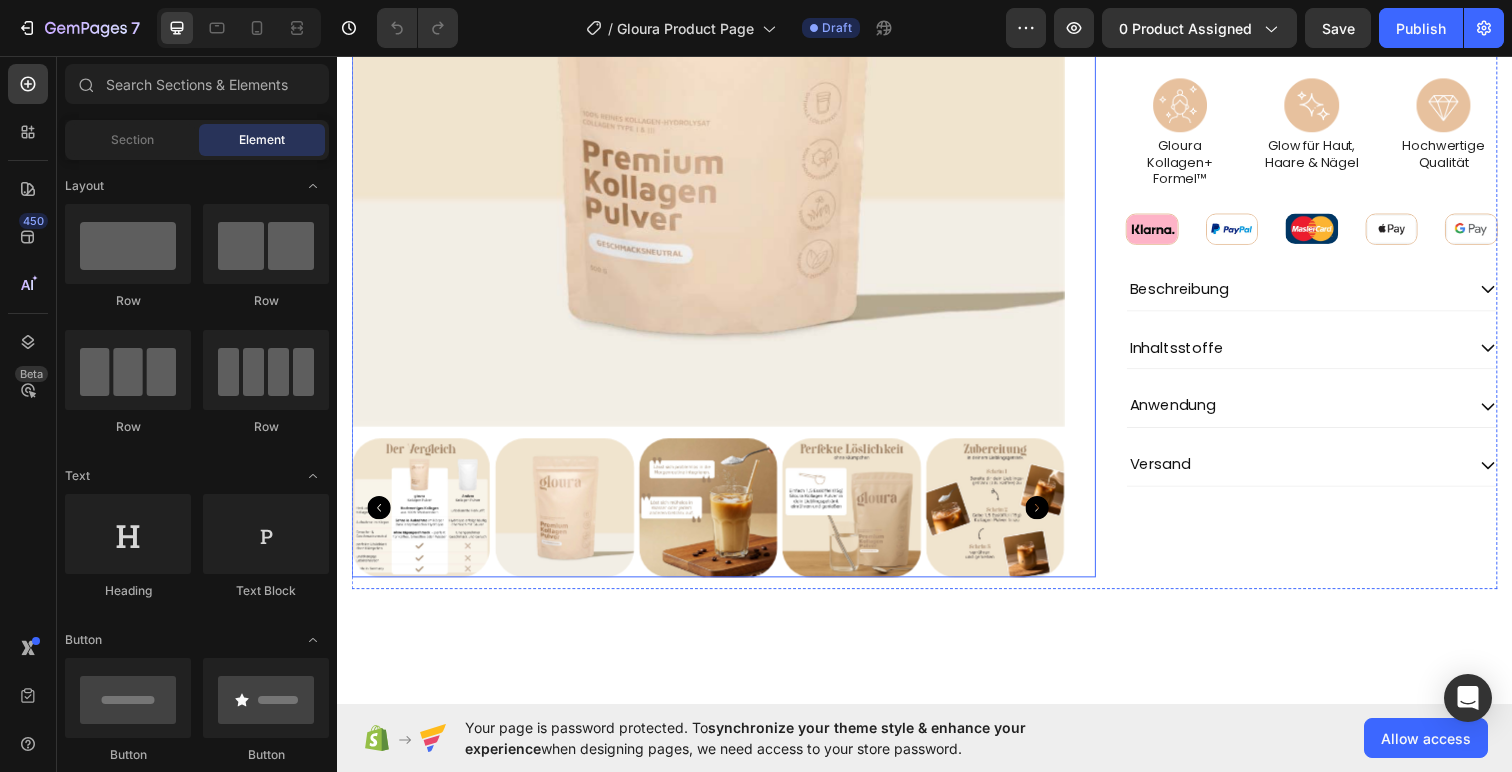 click at bounding box center (716, 71) 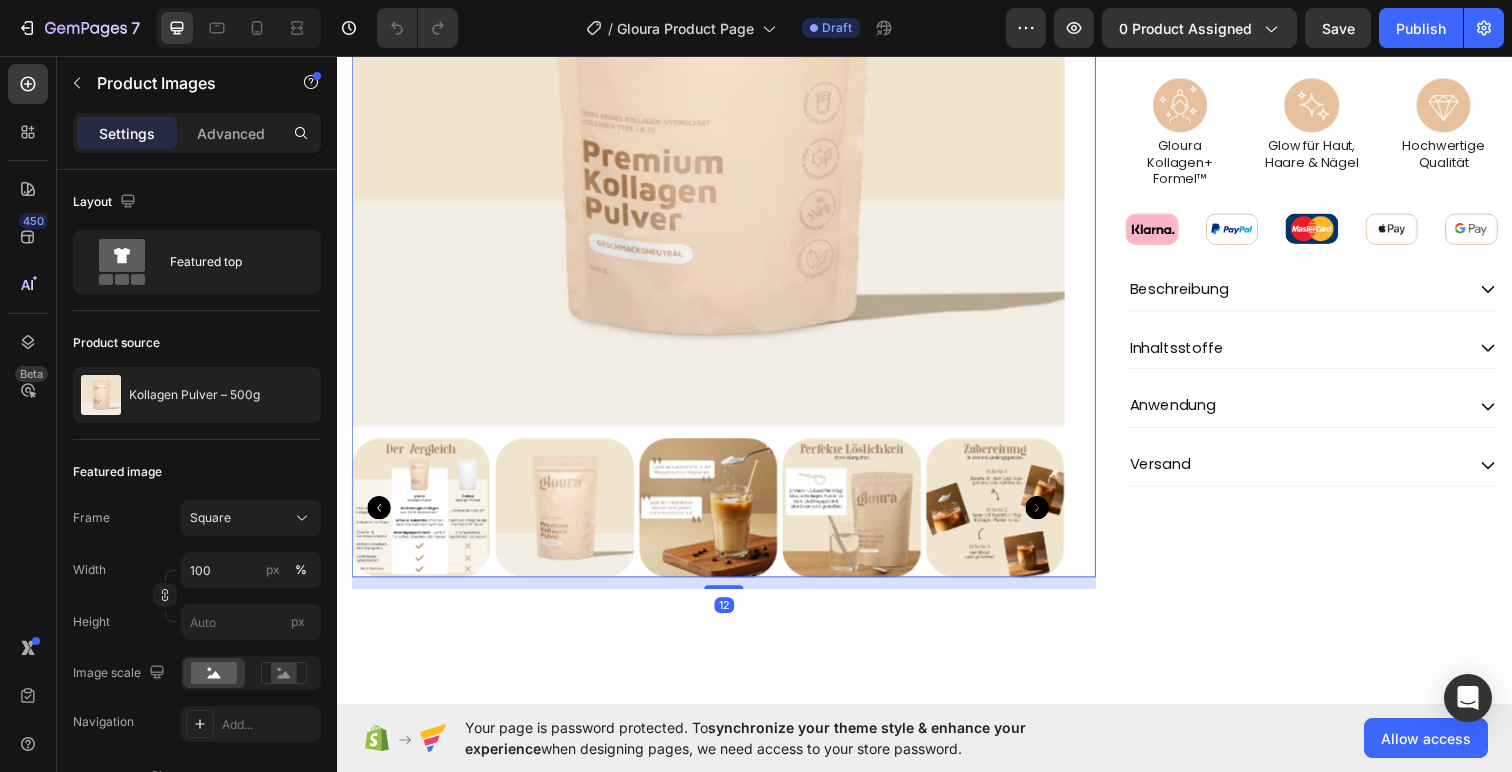 click at bounding box center [716, 71] 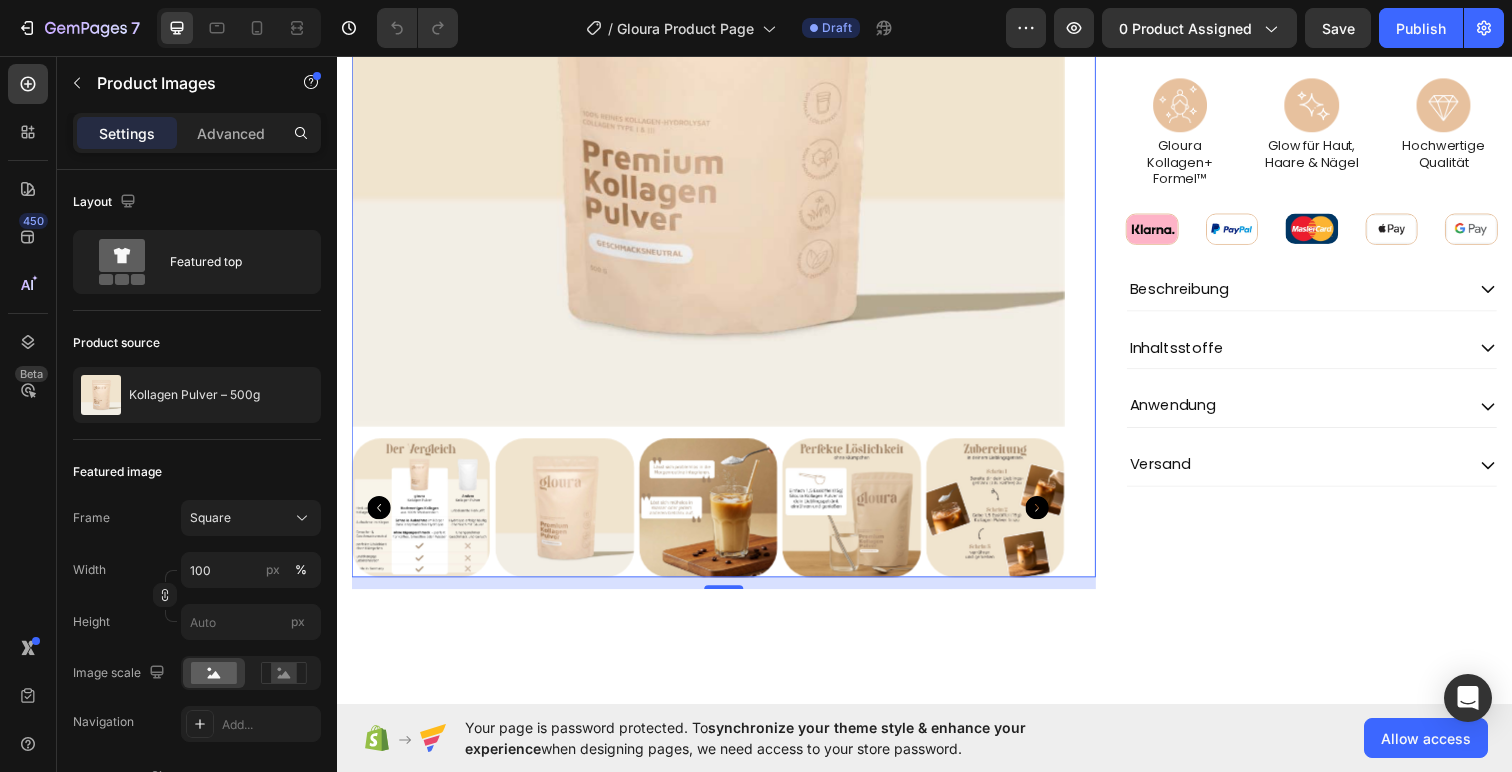 click at bounding box center [570, 518] 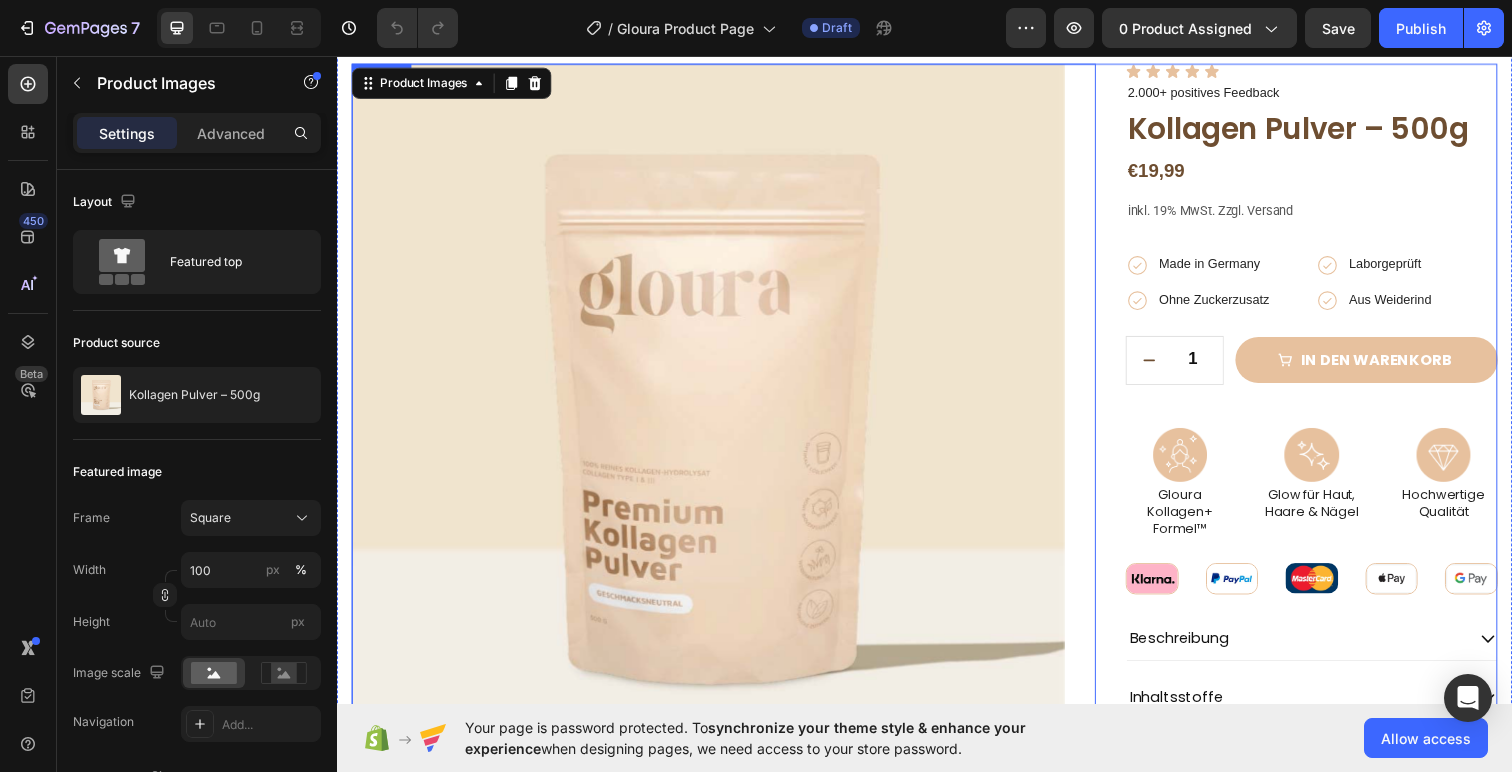 scroll, scrollTop: 0, scrollLeft: 0, axis: both 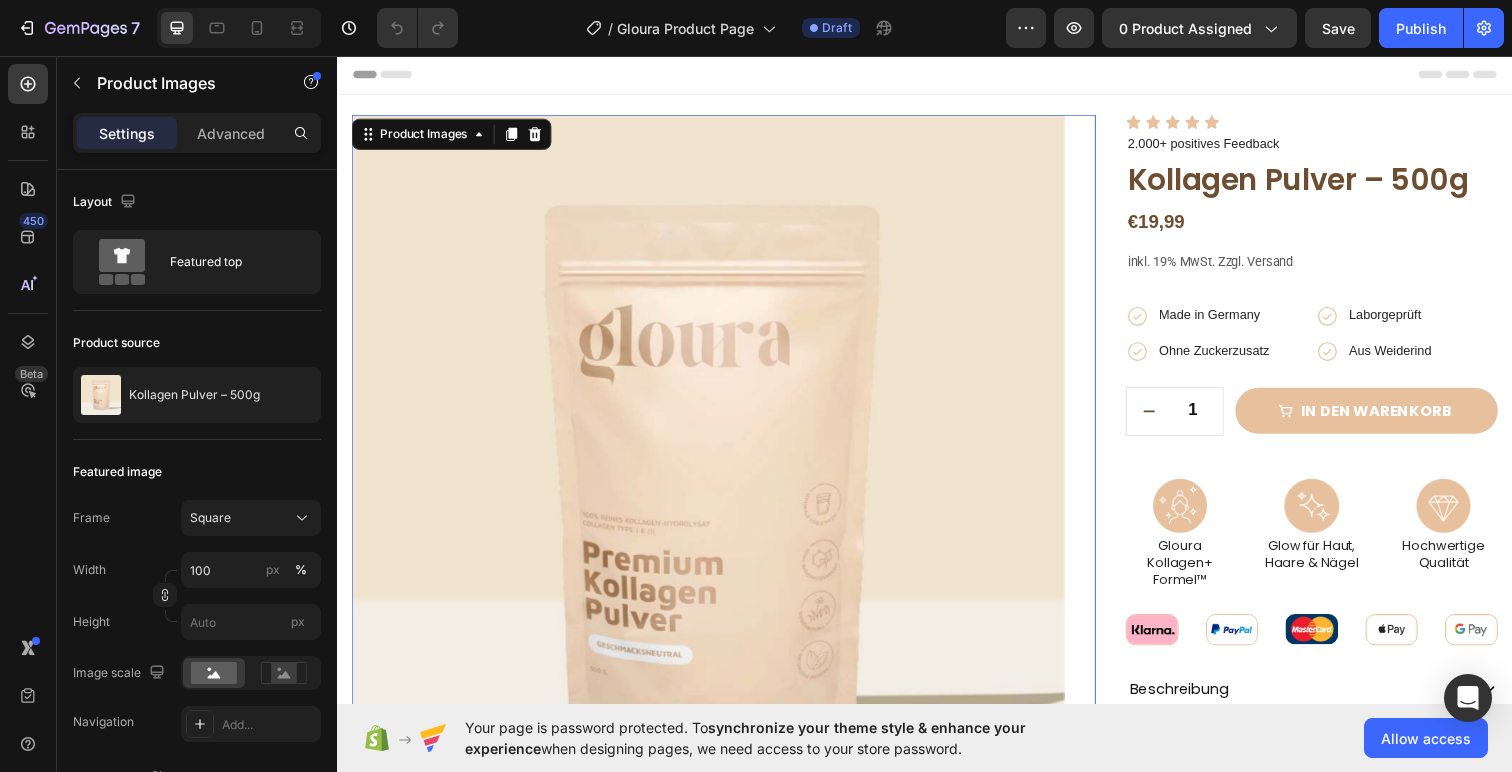 click on "Product Images   12" at bounding box center [732, 557] 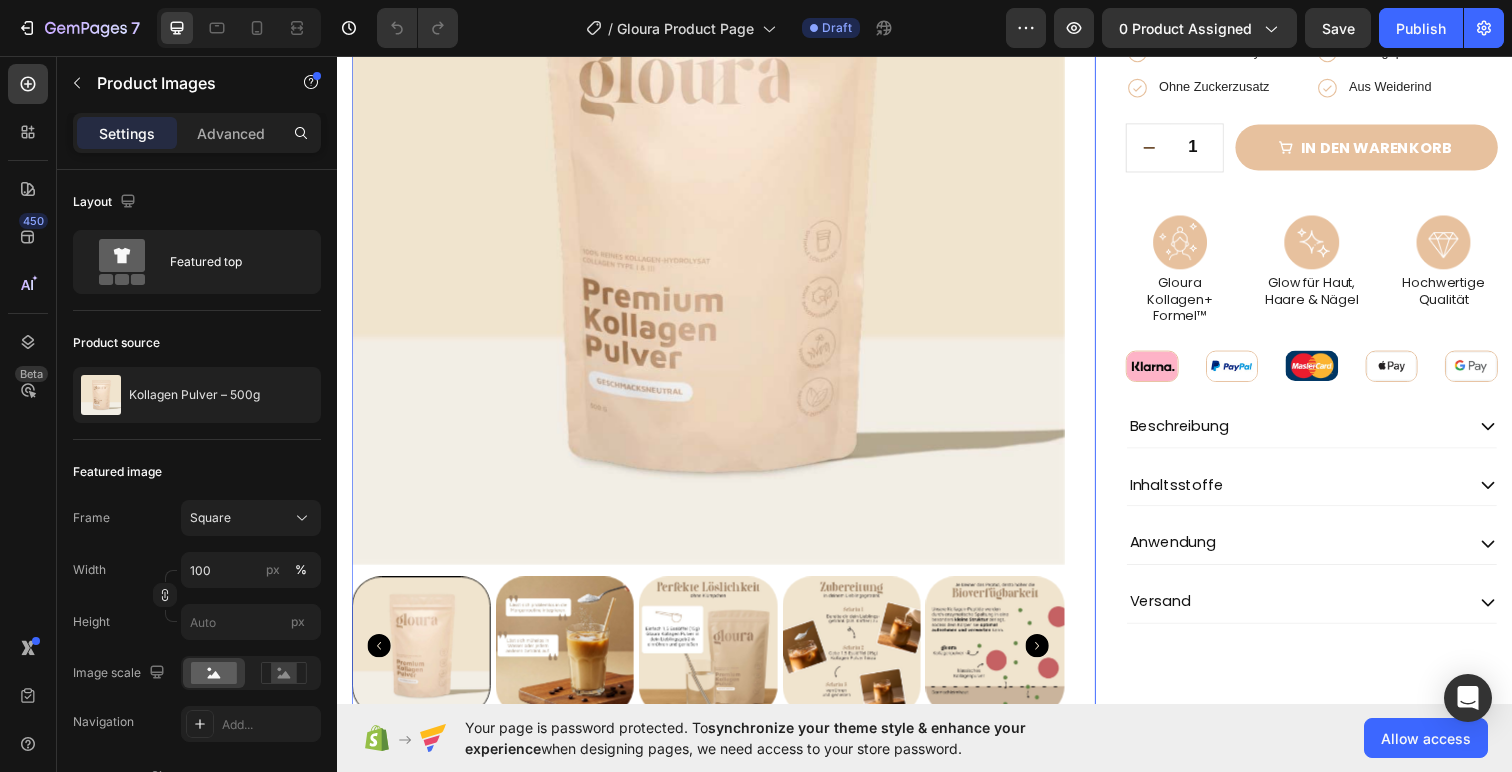 scroll, scrollTop: 41, scrollLeft: 0, axis: vertical 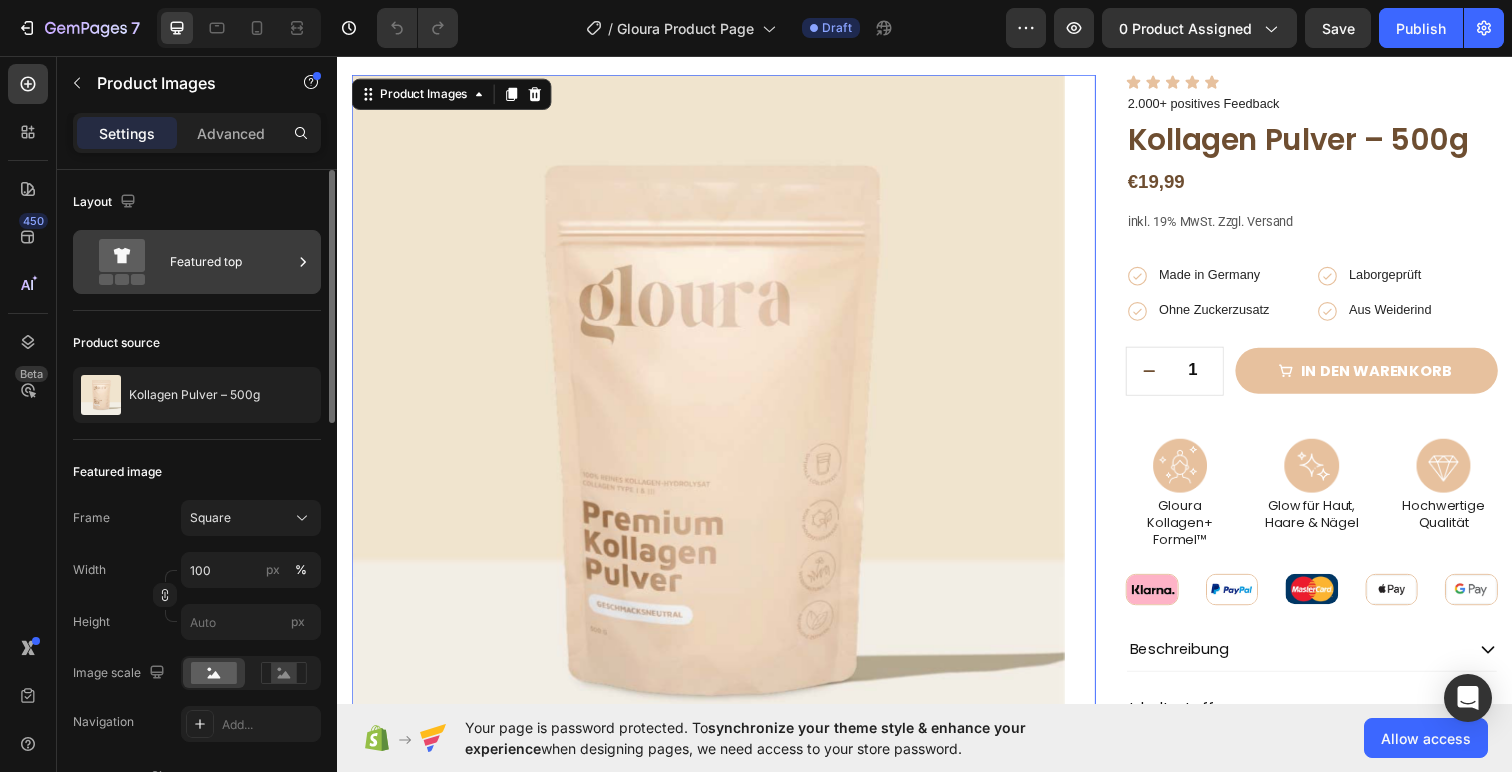 click 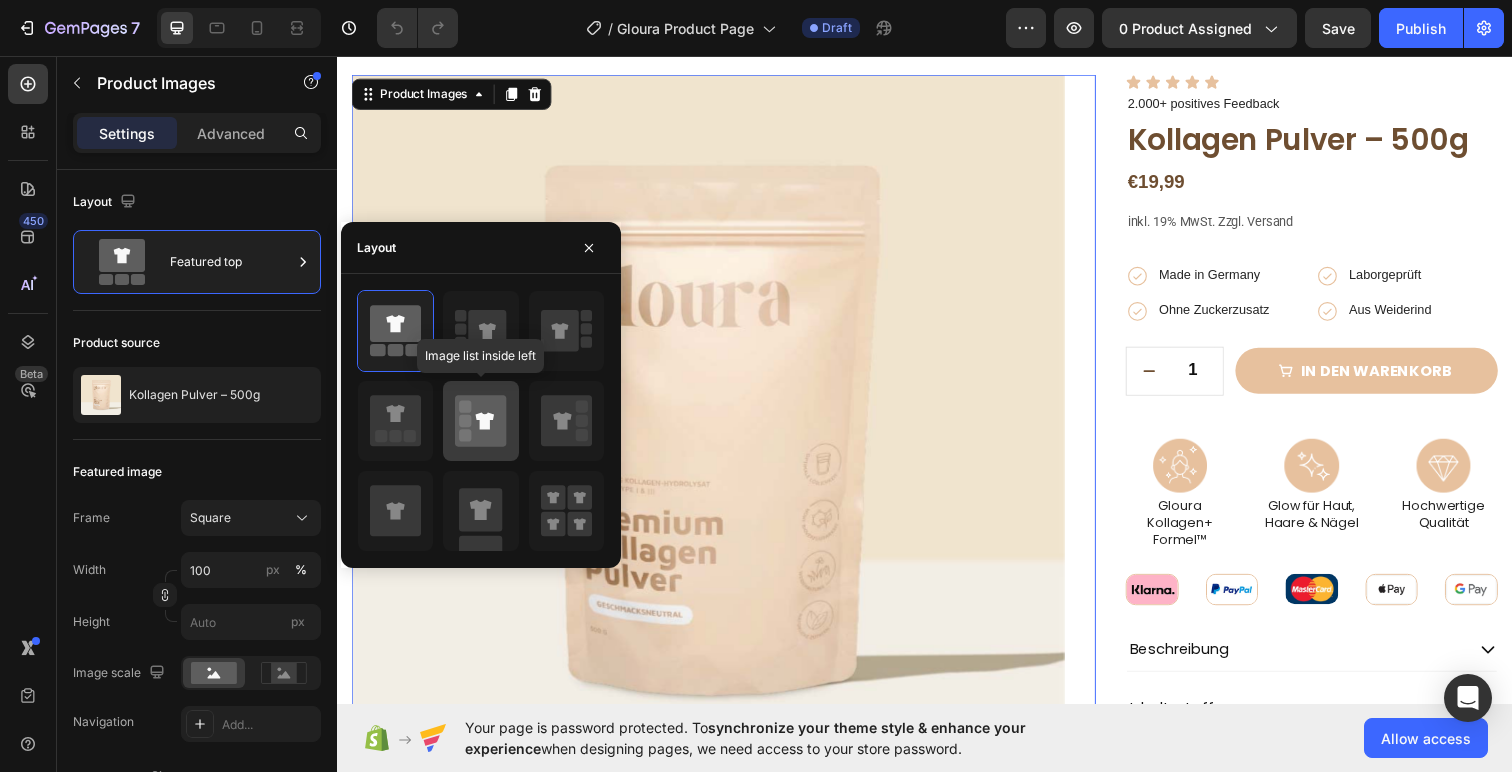 click 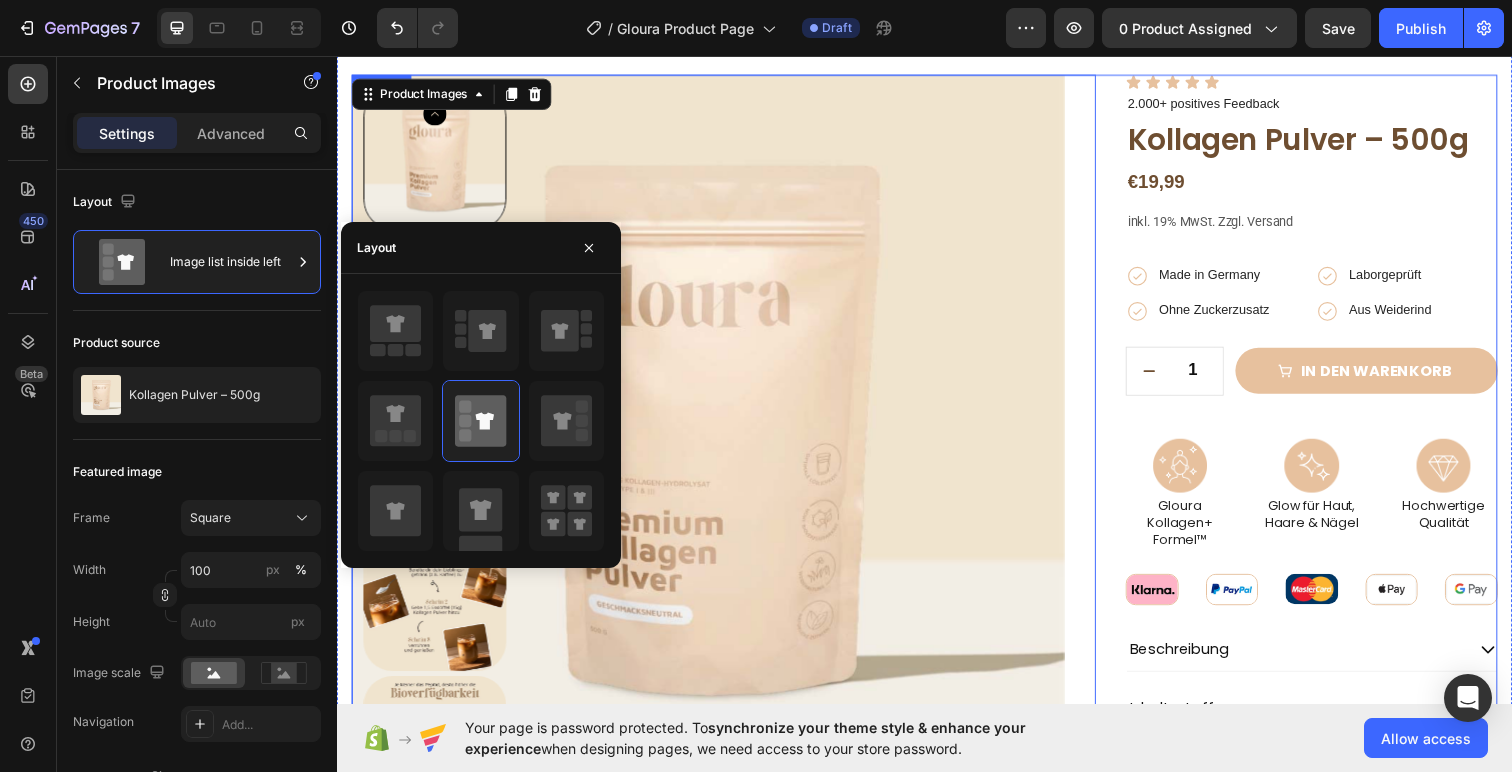 click on "Product Images   12
Icon
Icon
Icon
Icon
Icon Icon List 2.000+ positives Feedback Text Block Kollagen Pulver – 500g Product Title €19,99 Product Price Product Price Row inkl. 19% MwSt. Zzgl. Versand Text Block
Icon Made in Germany Text Block Row
Icon Laborgeprüft Text Block Row Row
Icon Ohne Zuckerzusatz Text Block Row
Icon Aus Weiderind Text Block Row Row Row
1
Product Quantity Row
in den warenkorb Add to Cart Row
Icon Lorem ipsum Text Block Row
Icon Lorem ipsum Text Block Row Row
Icon Lorem ipsum Text Block Row
Icon Lorem ipsum Text Block Row Row Row Image Gloura Kollagen+ Formel™ Text Block Image Glow für Haut, Haare & Nägel Text Block Image Hochwertige Qualität Text Block Row Image Image Image Image Image Row Beschreibung" at bounding box center (937, 477) 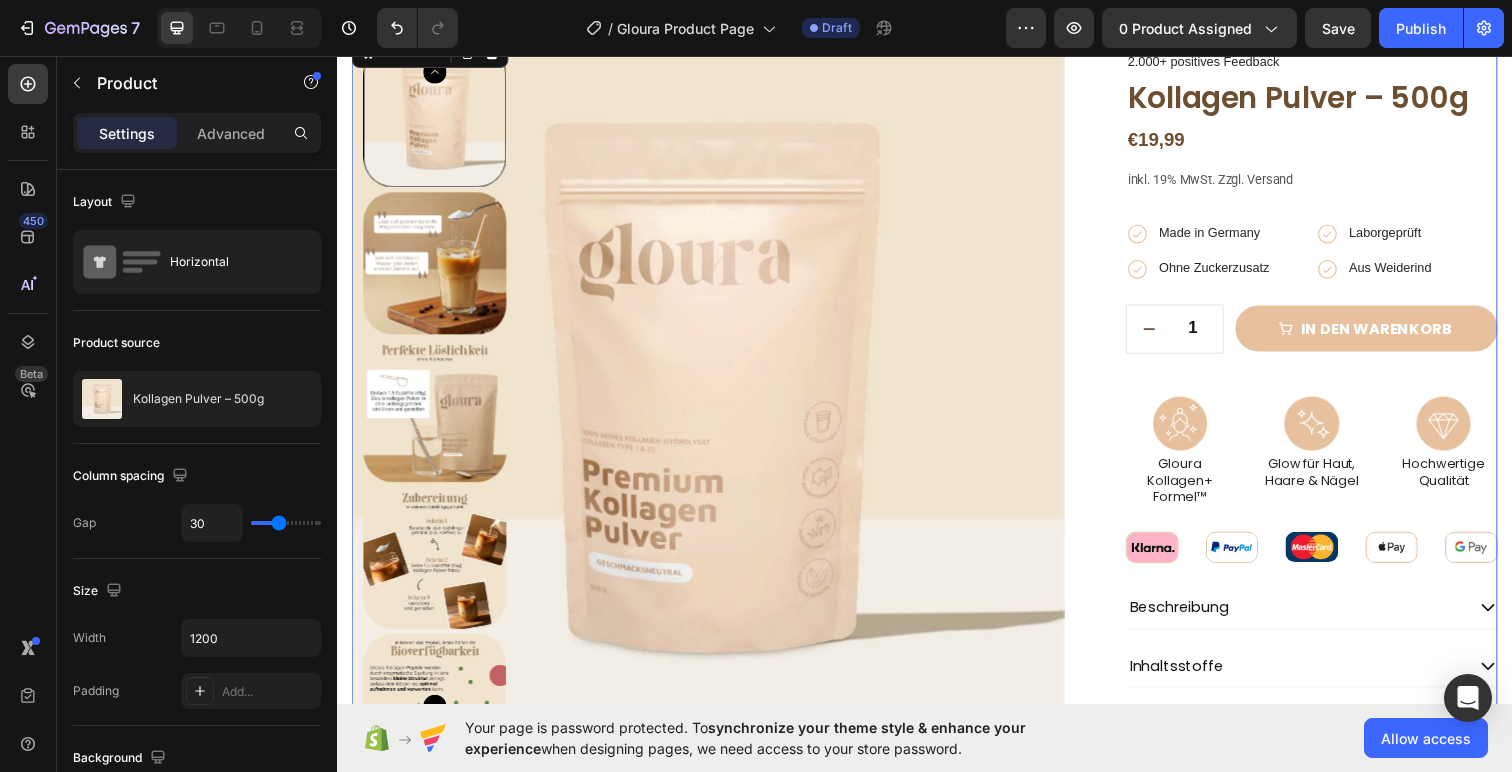 scroll, scrollTop: 0, scrollLeft: 0, axis: both 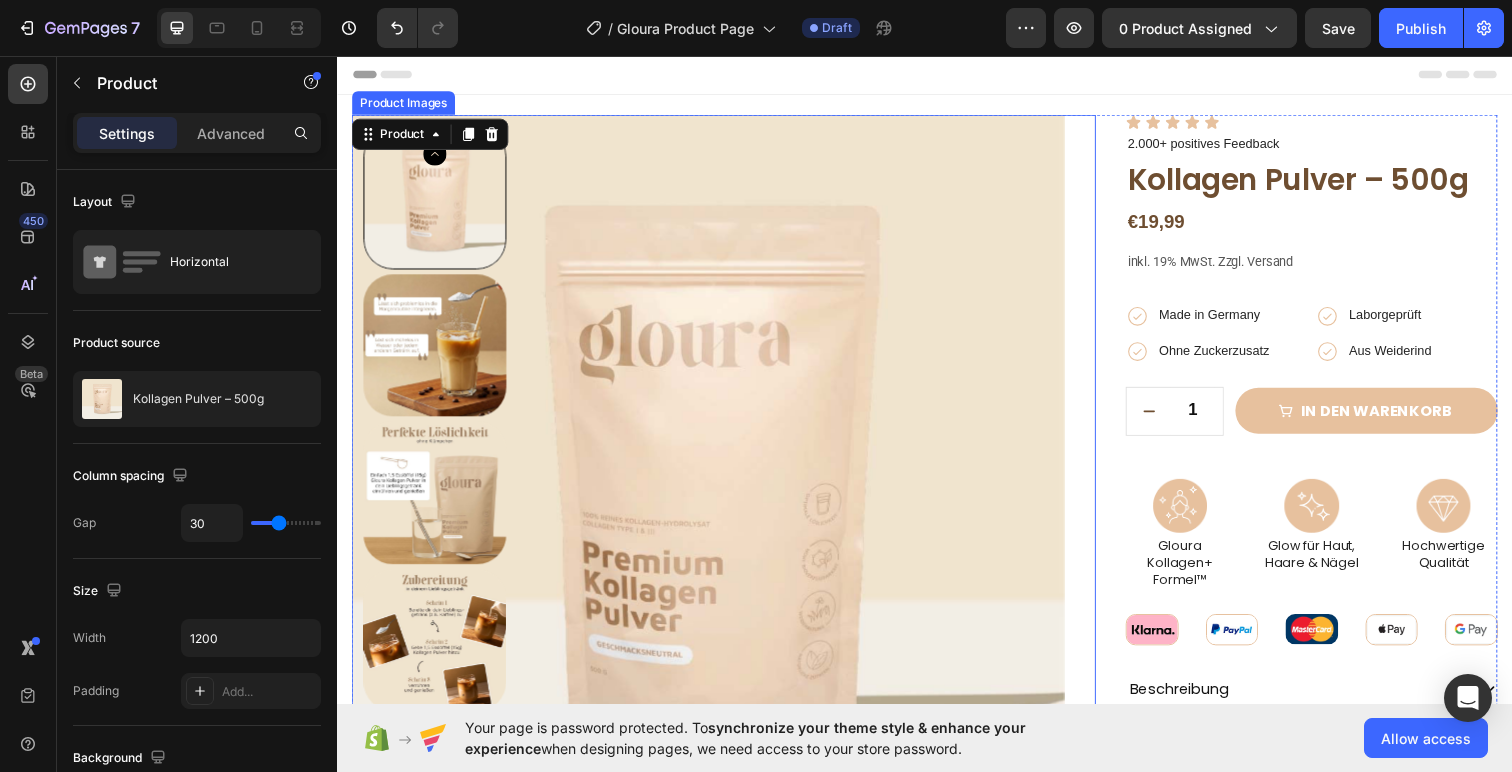 click at bounding box center [437, 352] 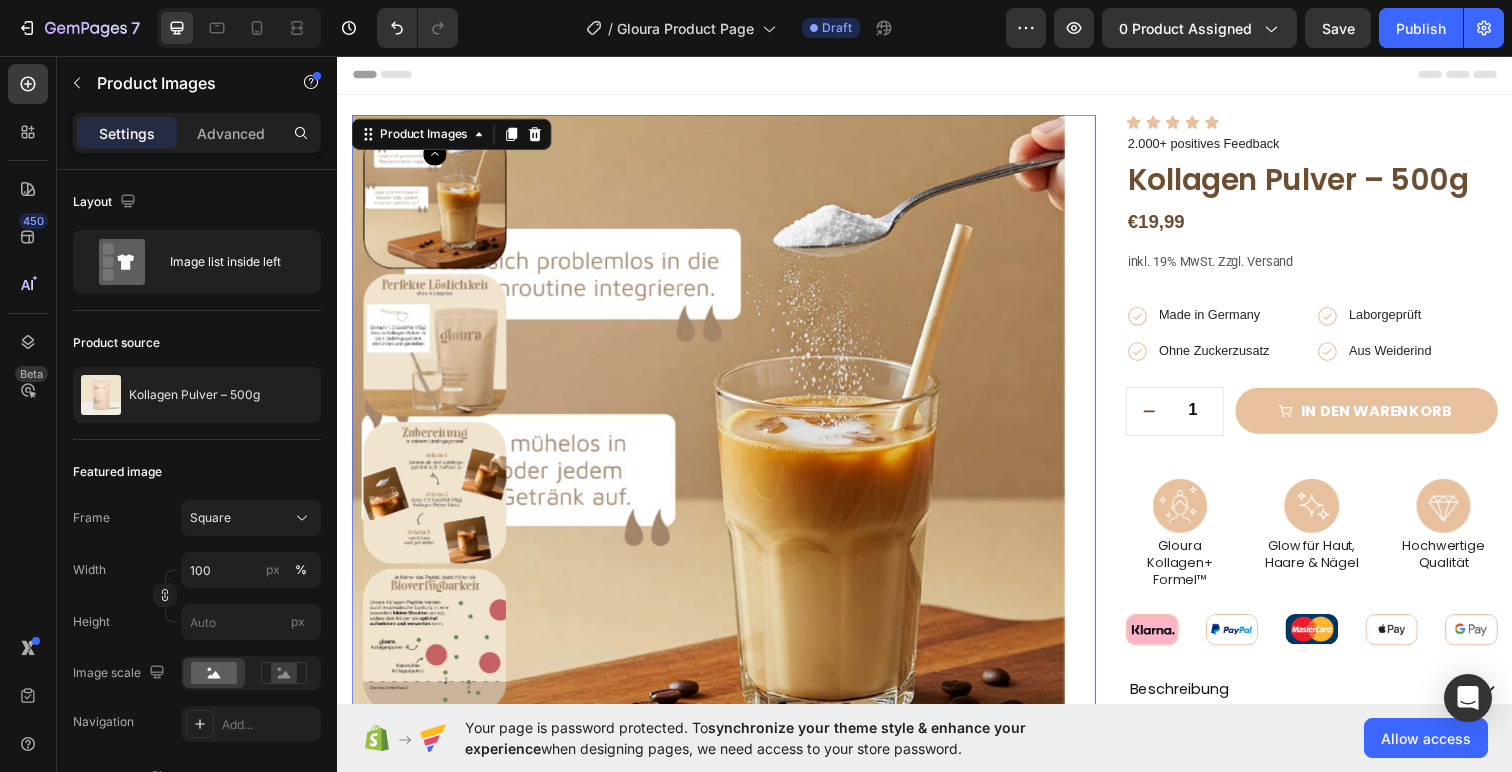 click at bounding box center [437, 352] 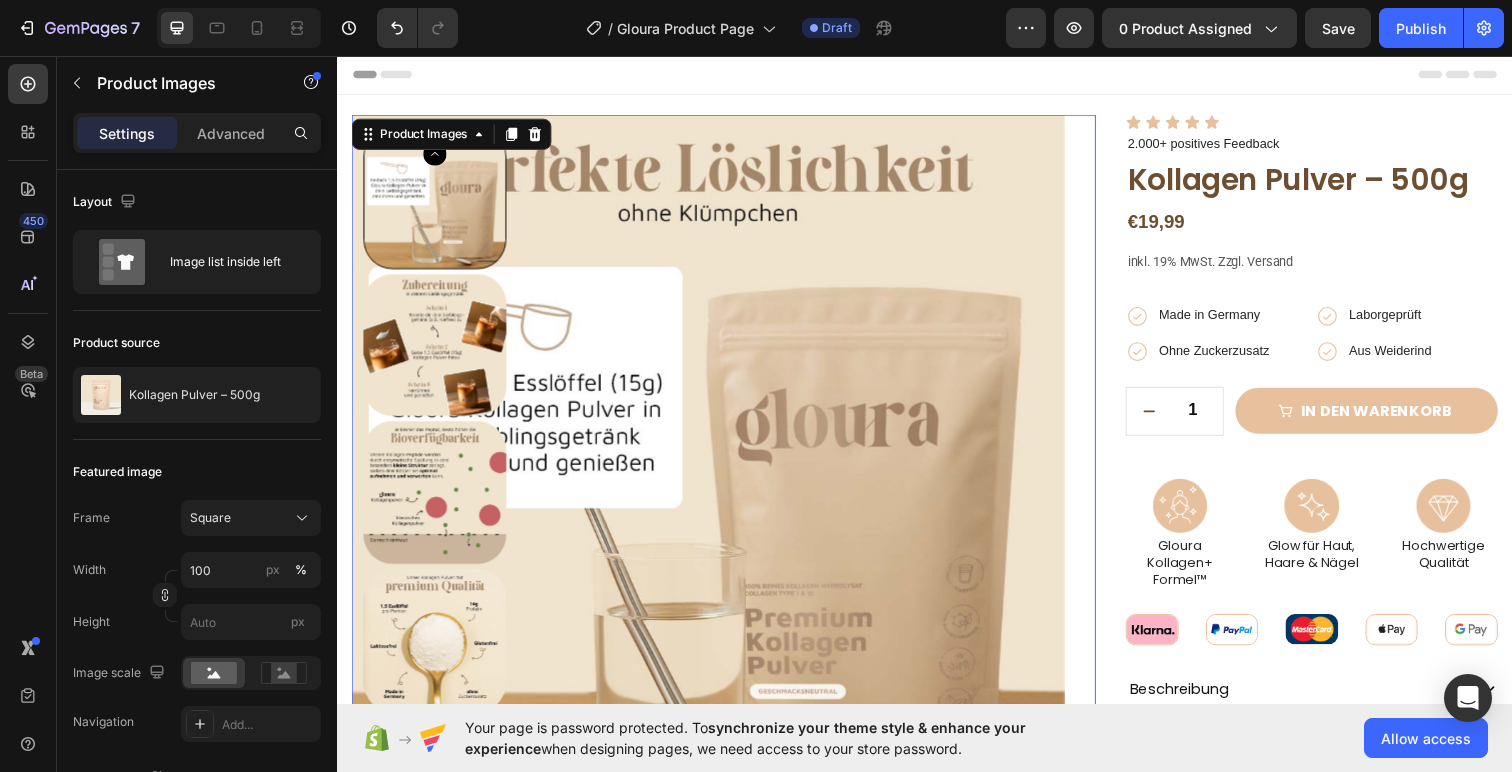 click at bounding box center [437, 352] 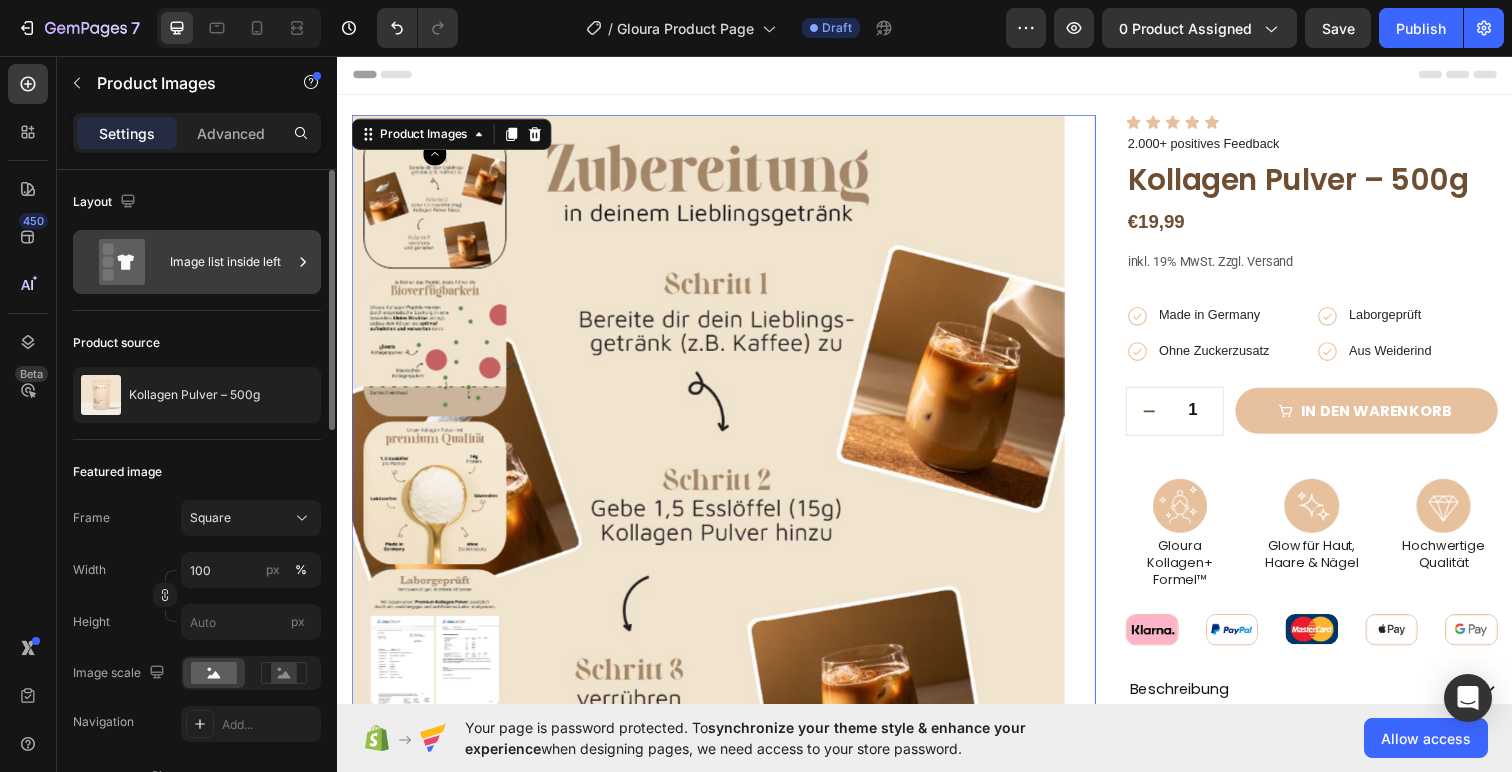 click on "Image list inside left" at bounding box center [231, 262] 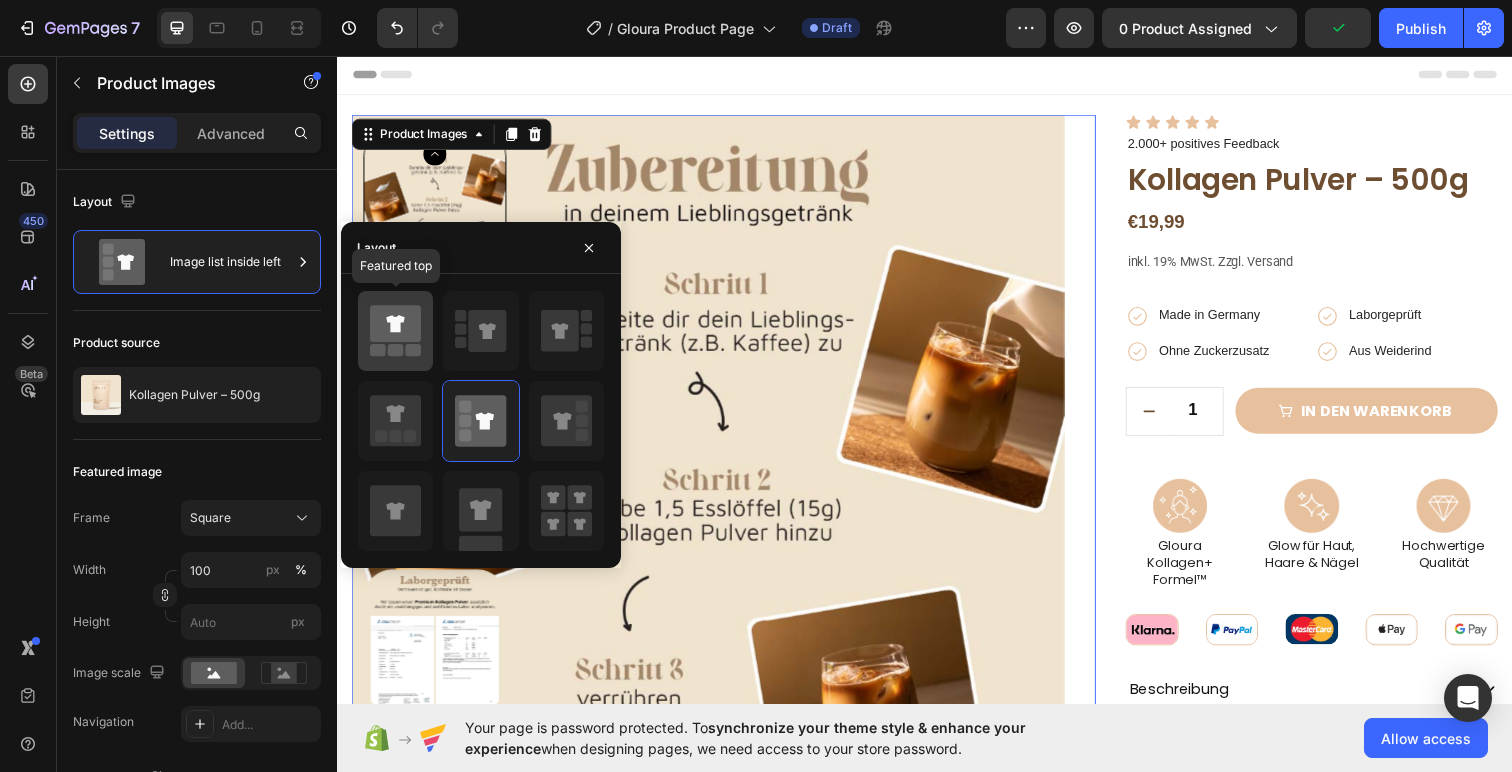 click 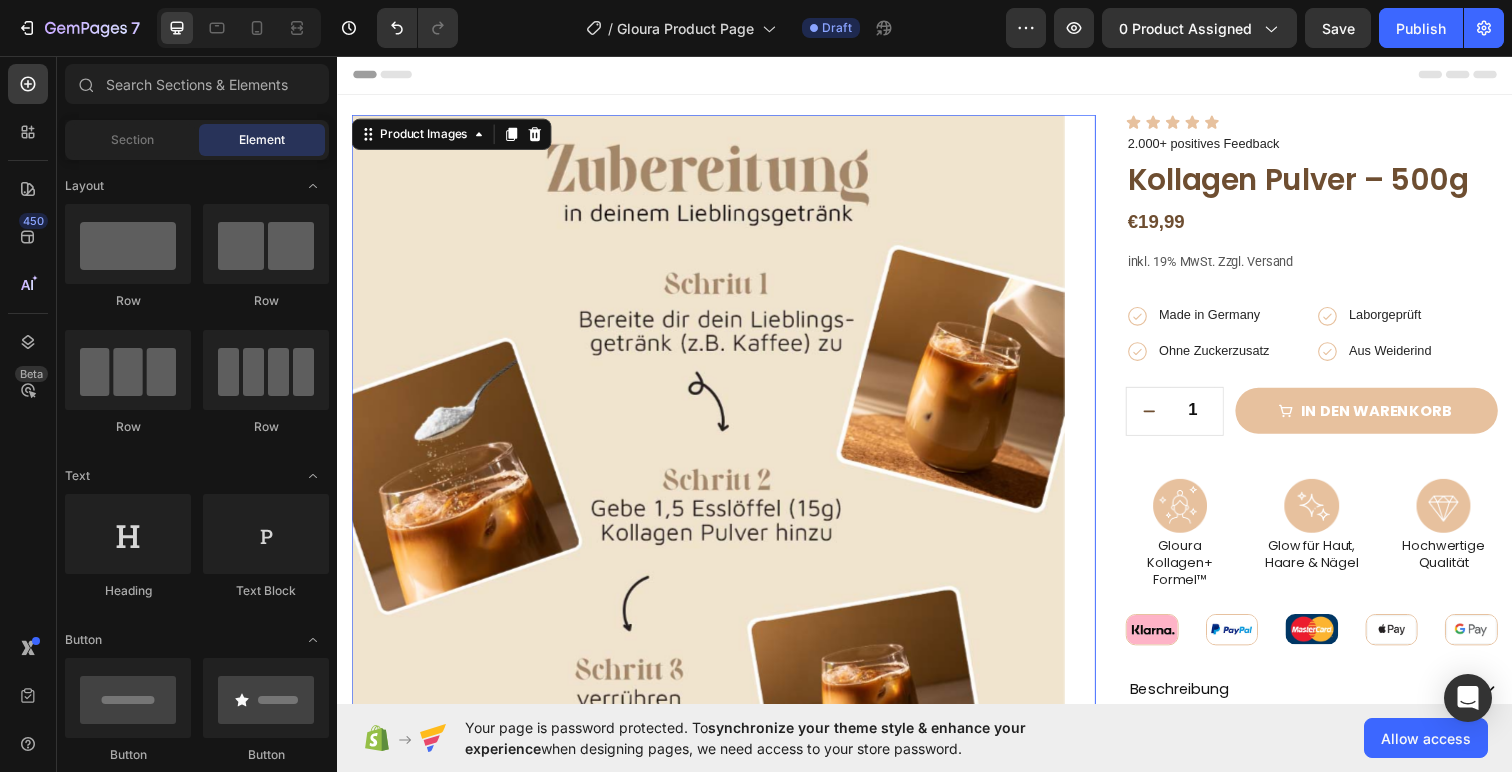 click on "Header" at bounding box center [937, 75] 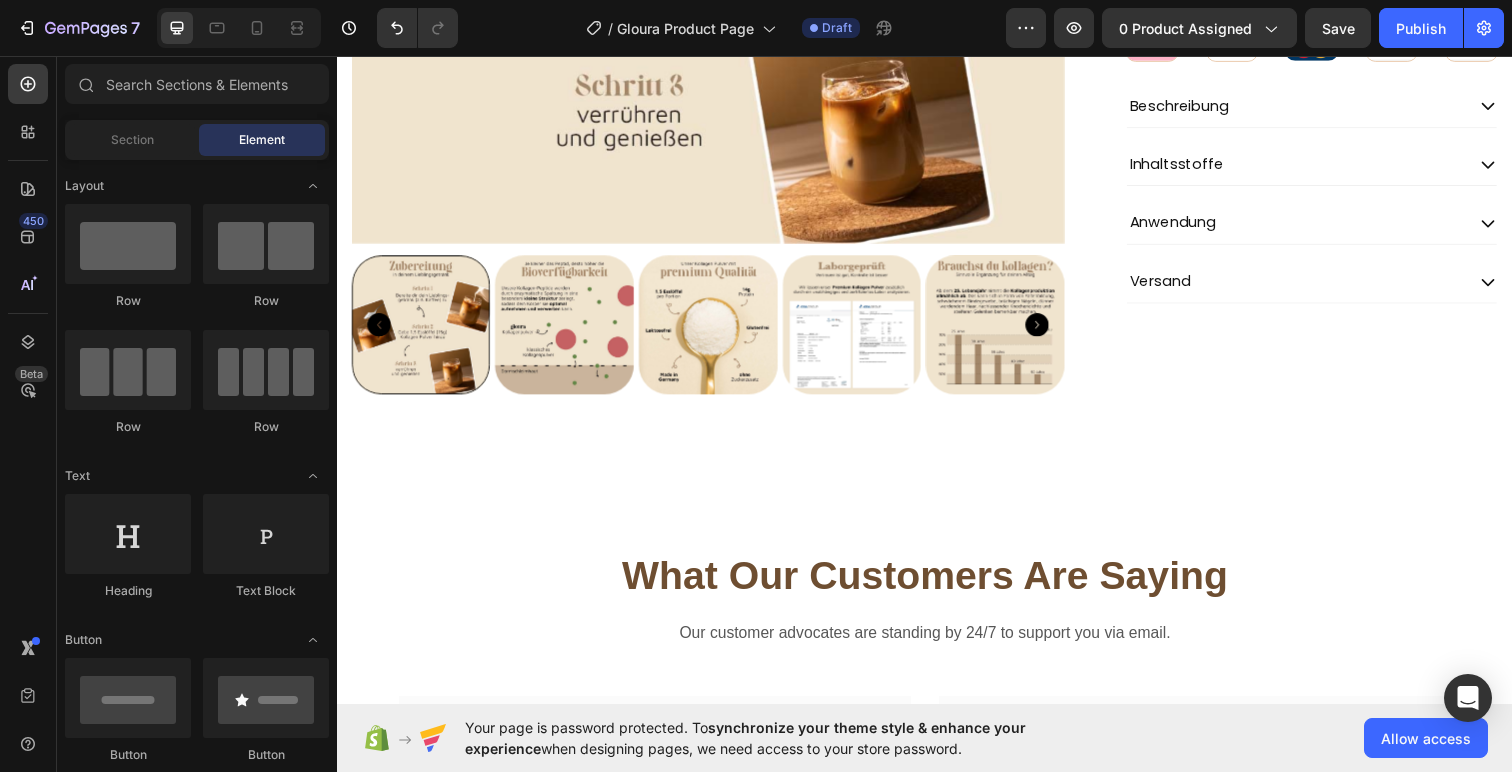 scroll, scrollTop: 601, scrollLeft: 0, axis: vertical 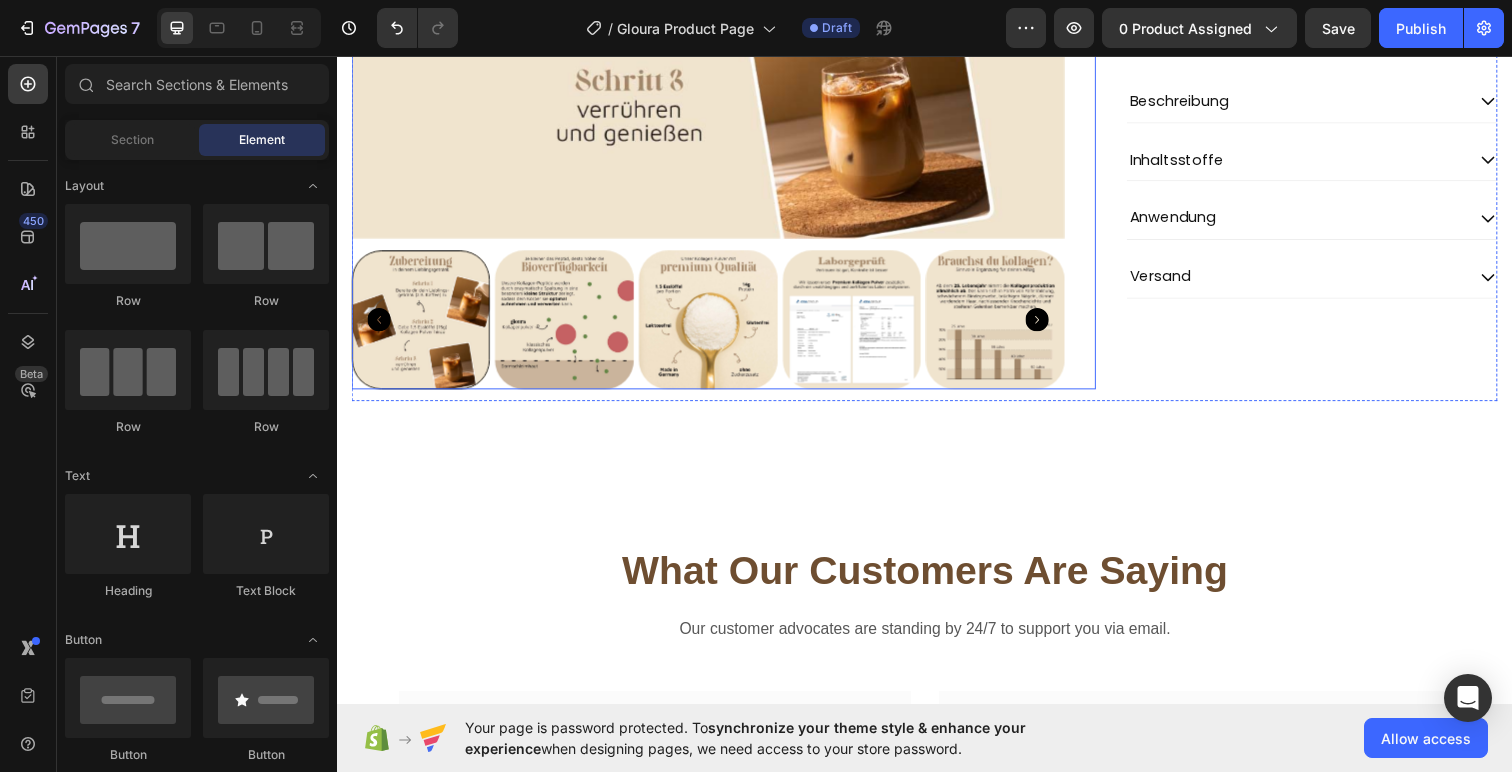 click at bounding box center (716, -121) 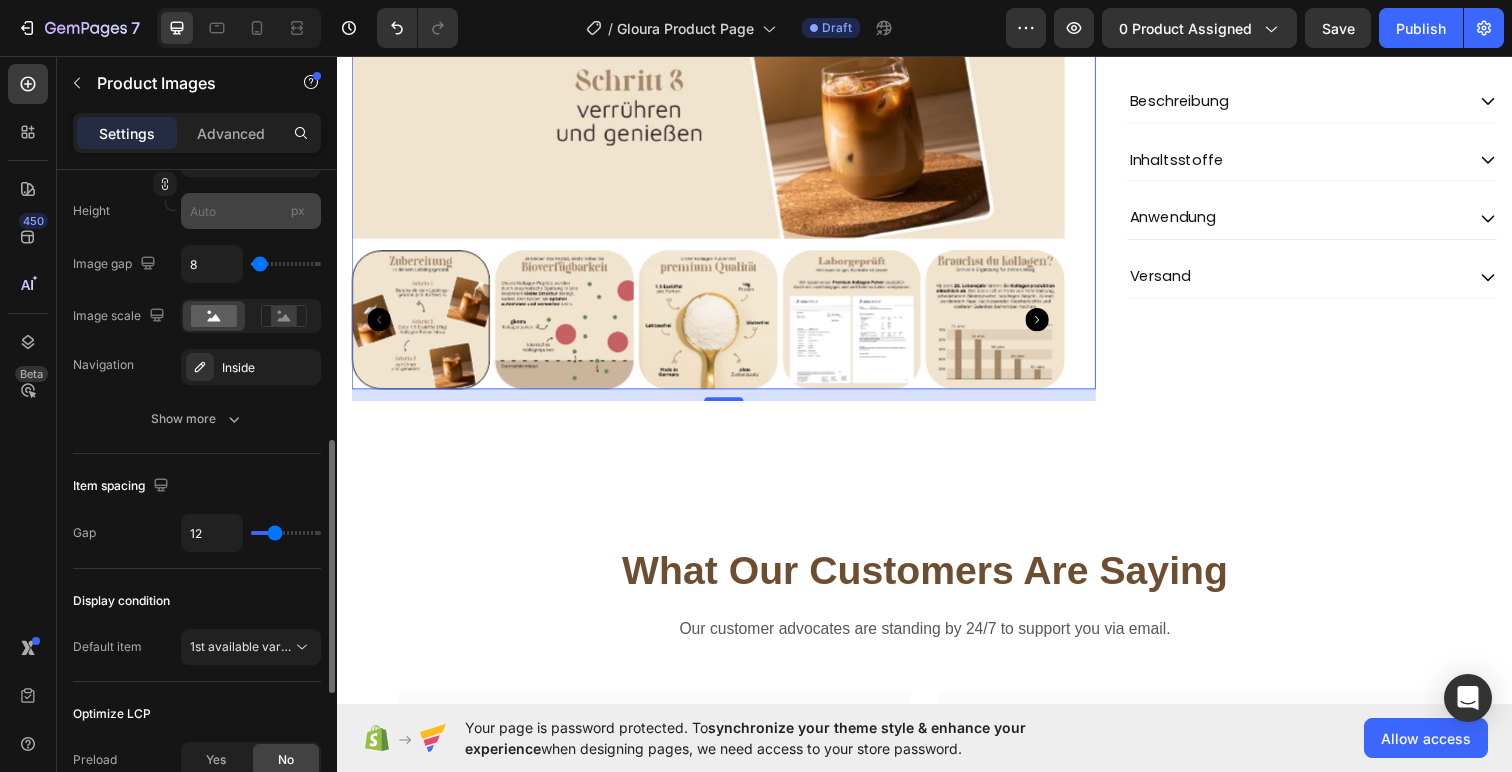 scroll, scrollTop: 798, scrollLeft: 0, axis: vertical 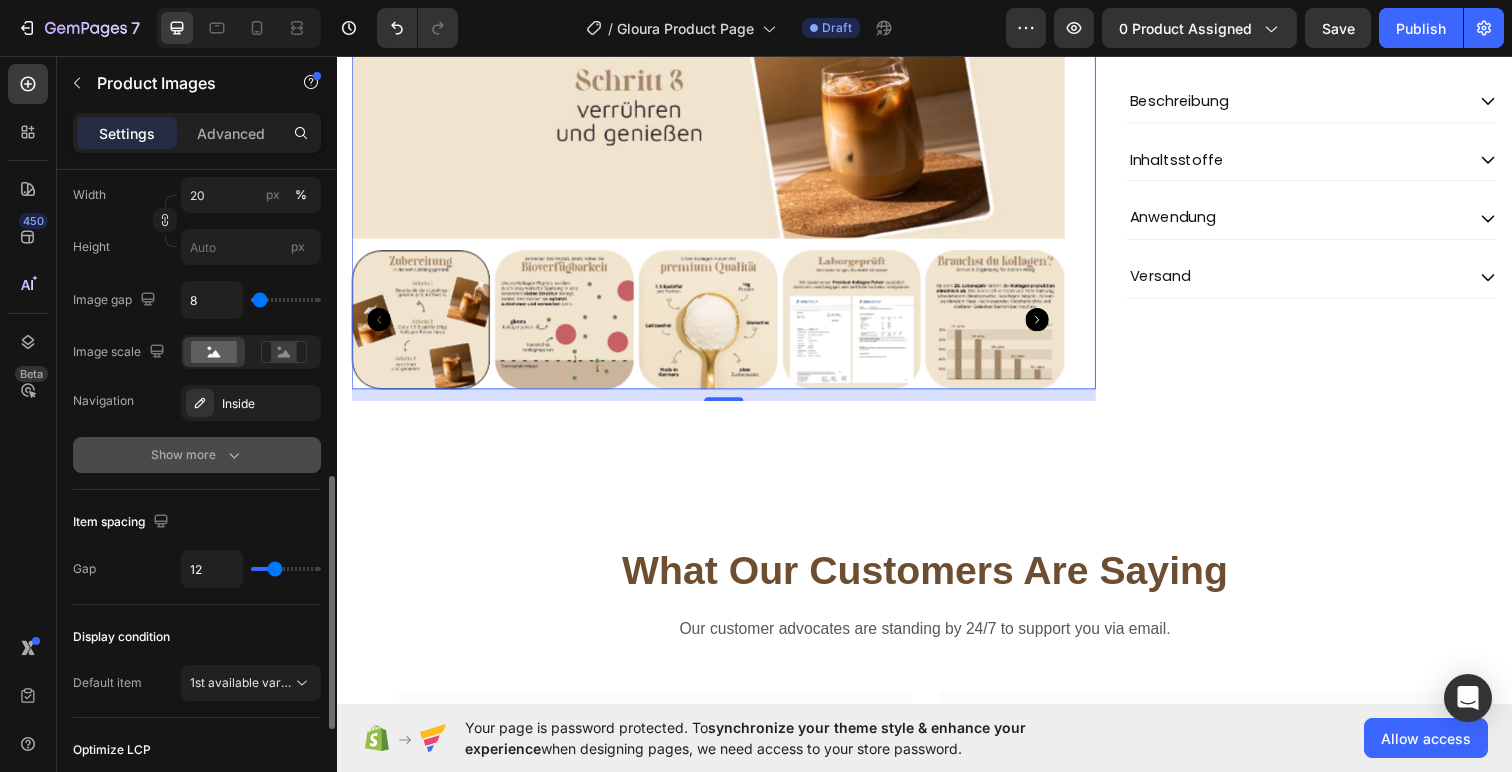 click on "Show more" at bounding box center [197, 455] 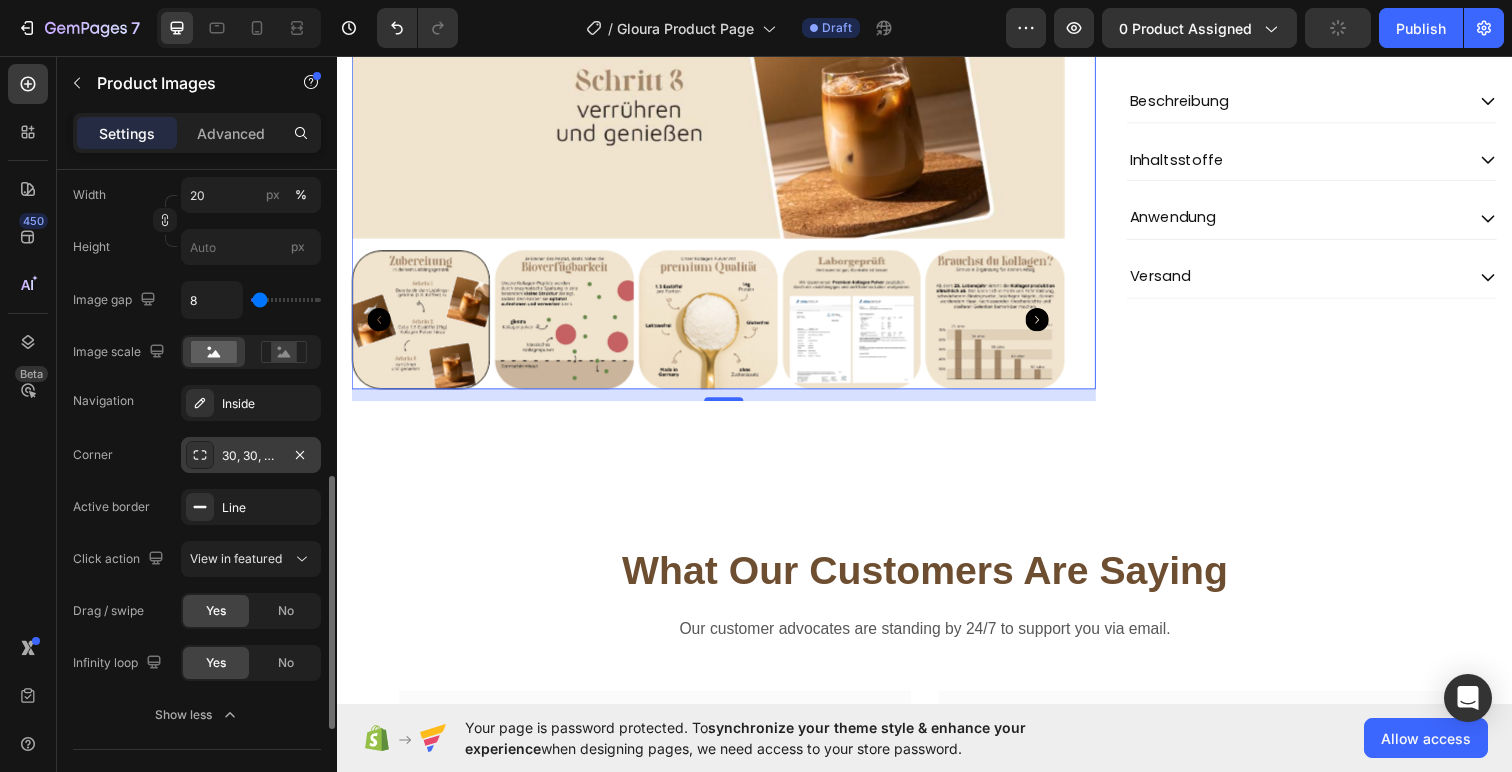 click on "30, 30, 30, 30" at bounding box center [251, 456] 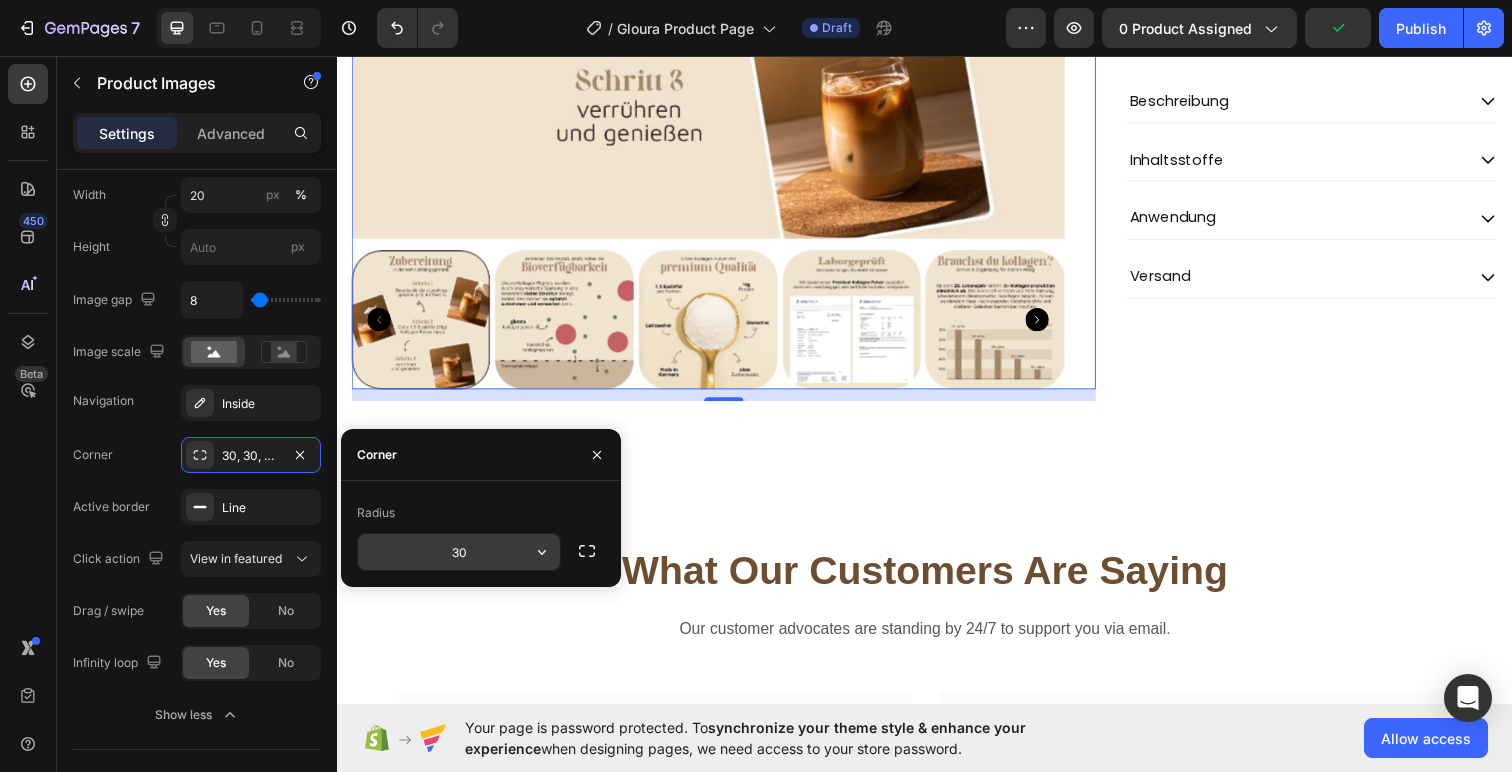 click on "30" at bounding box center [459, 552] 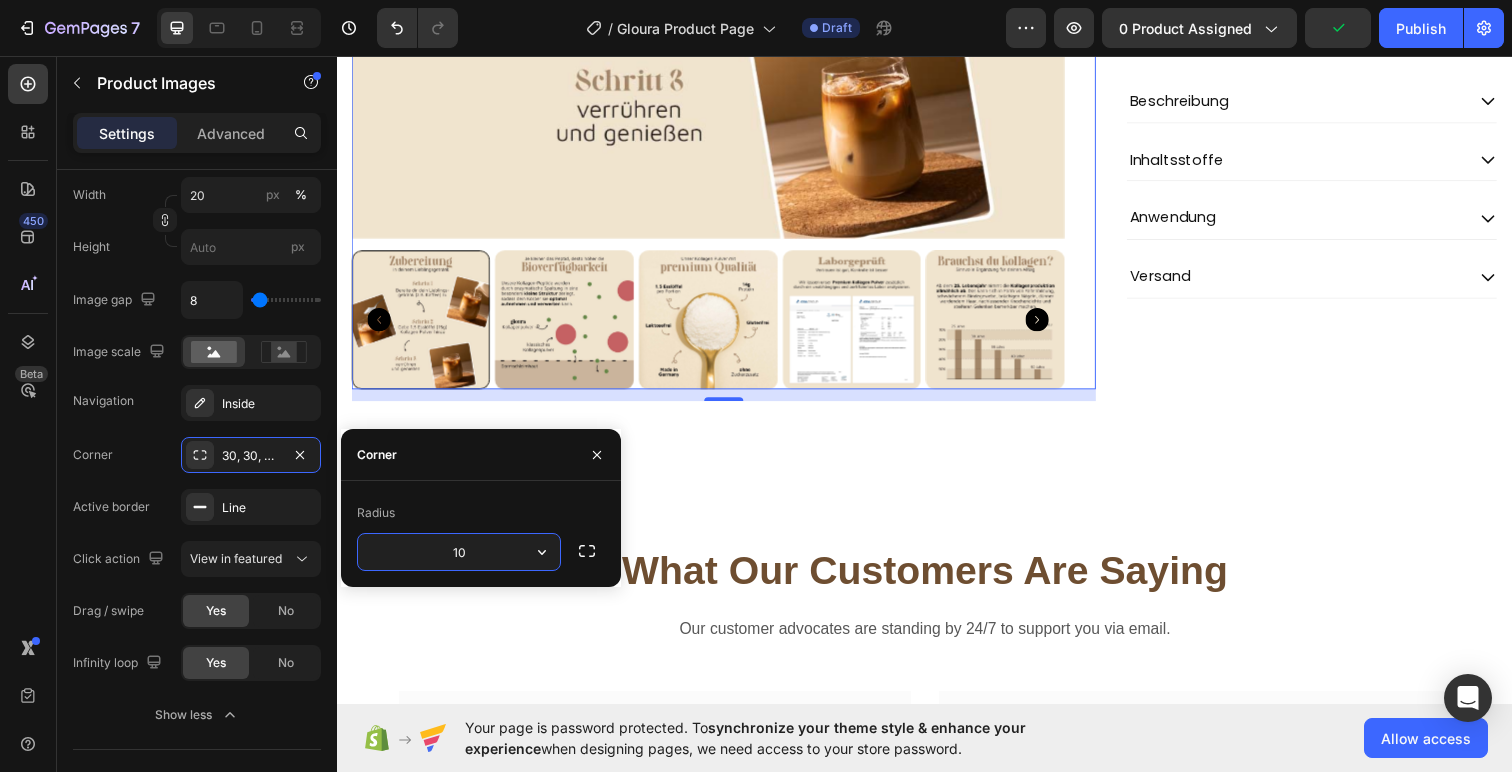 type on "10" 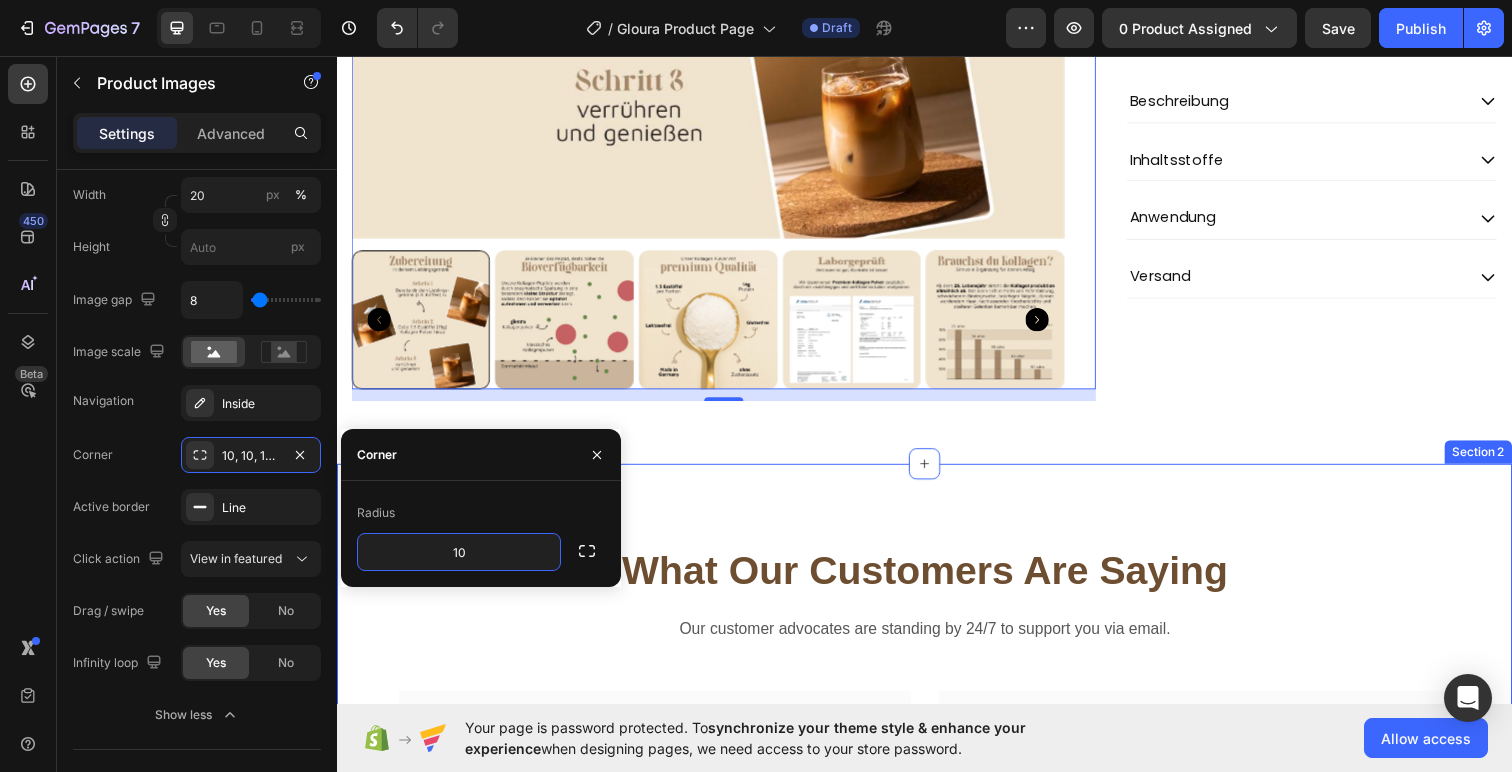click on "What Our Customers Are Saying Heading Our customer advocates are standing by 24/7 to support you via email. Text block
Icon
Icon
Icon
Icon
Icon Row You're walking on a cloud! Text block “ These shoes are everything I hoped they would be ! So comfortable so lightweight and absolutely slip on as easily as they say they do - I will definitely be a repeat customer.” Text block - Ryan S. Text block Row
Icon
Icon
Icon
Icon
Icon Row Work well for my problem feet Text block "Delighted to find they are comfortable, easy to put on, and nice-looking. I have bunions and hammer toes. I was advised to try to EE wide and they actually work for me. And I can use them with my." Text block - Travis J. Text block Row
Icon
Icon
Icon
Icon
Icon Row You're walking on a cloud!" at bounding box center (937, 788) 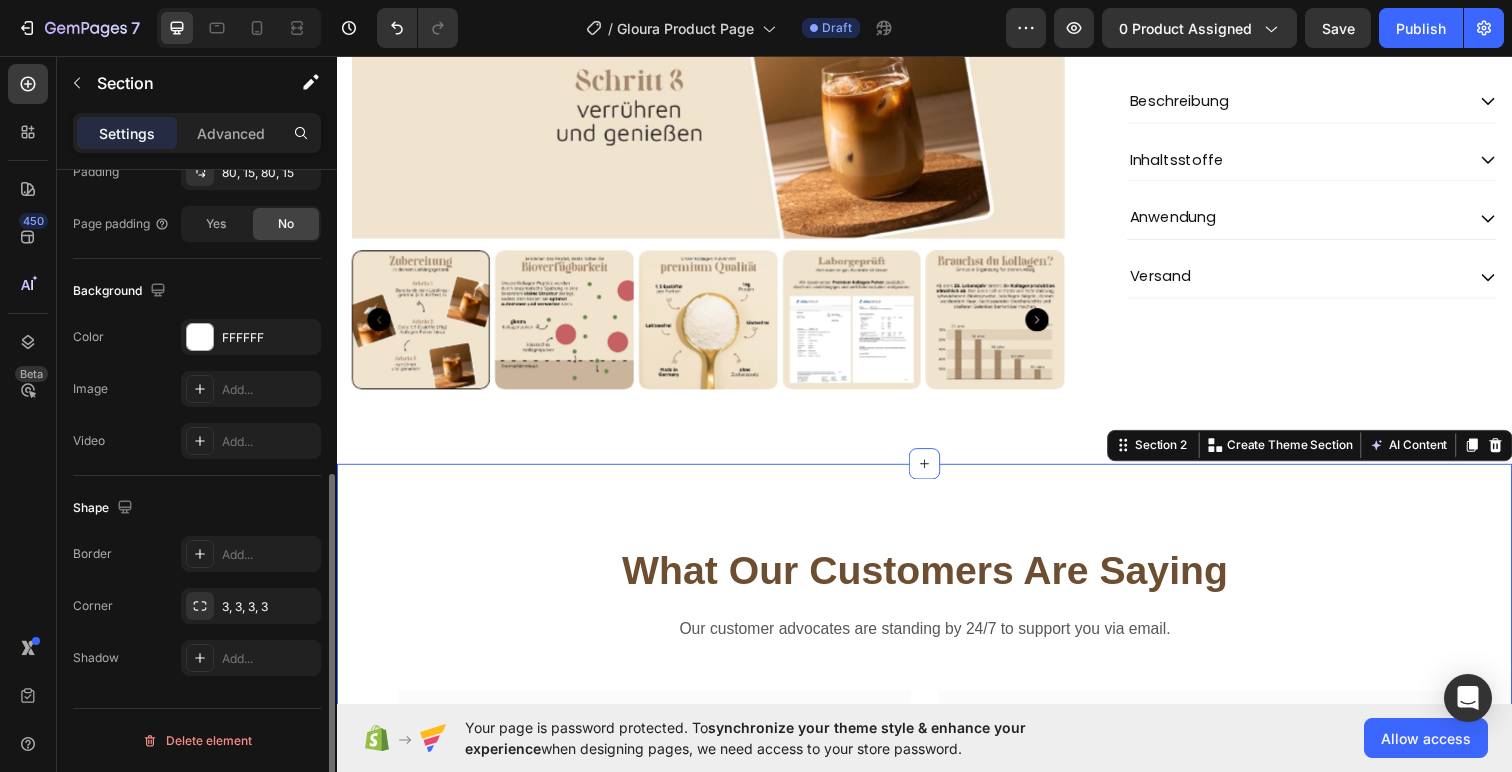 scroll, scrollTop: 0, scrollLeft: 0, axis: both 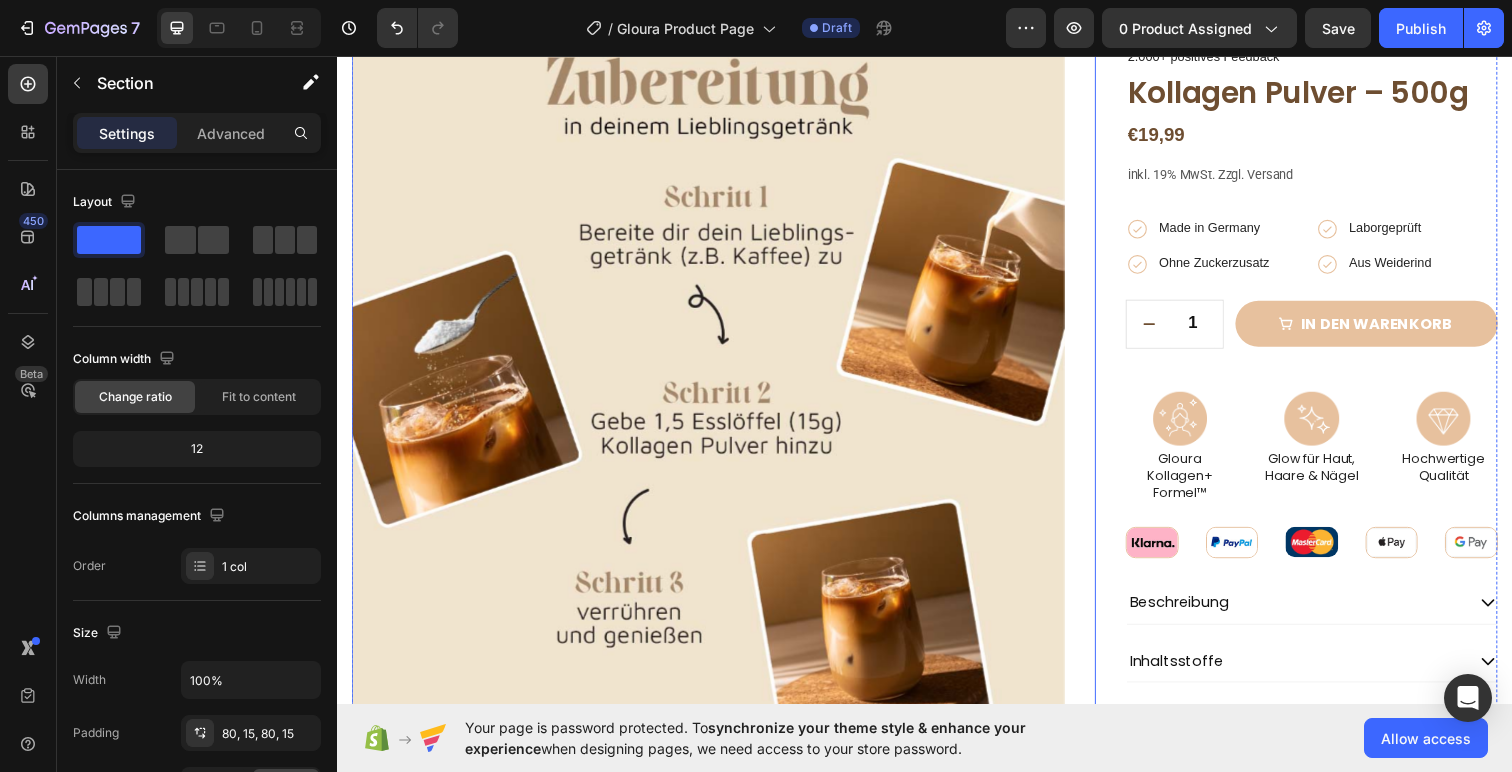 click at bounding box center [716, 391] 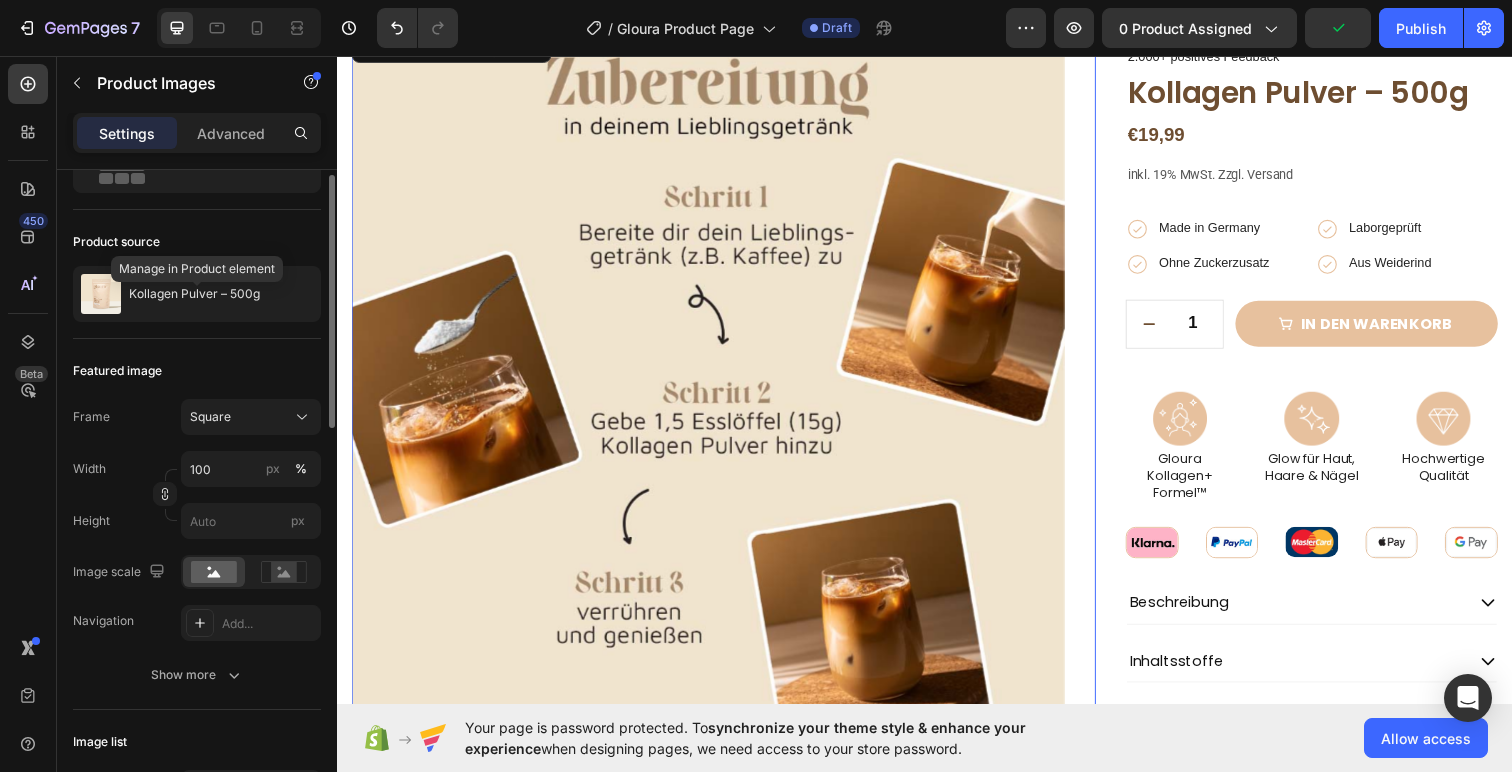 scroll, scrollTop: 119, scrollLeft: 0, axis: vertical 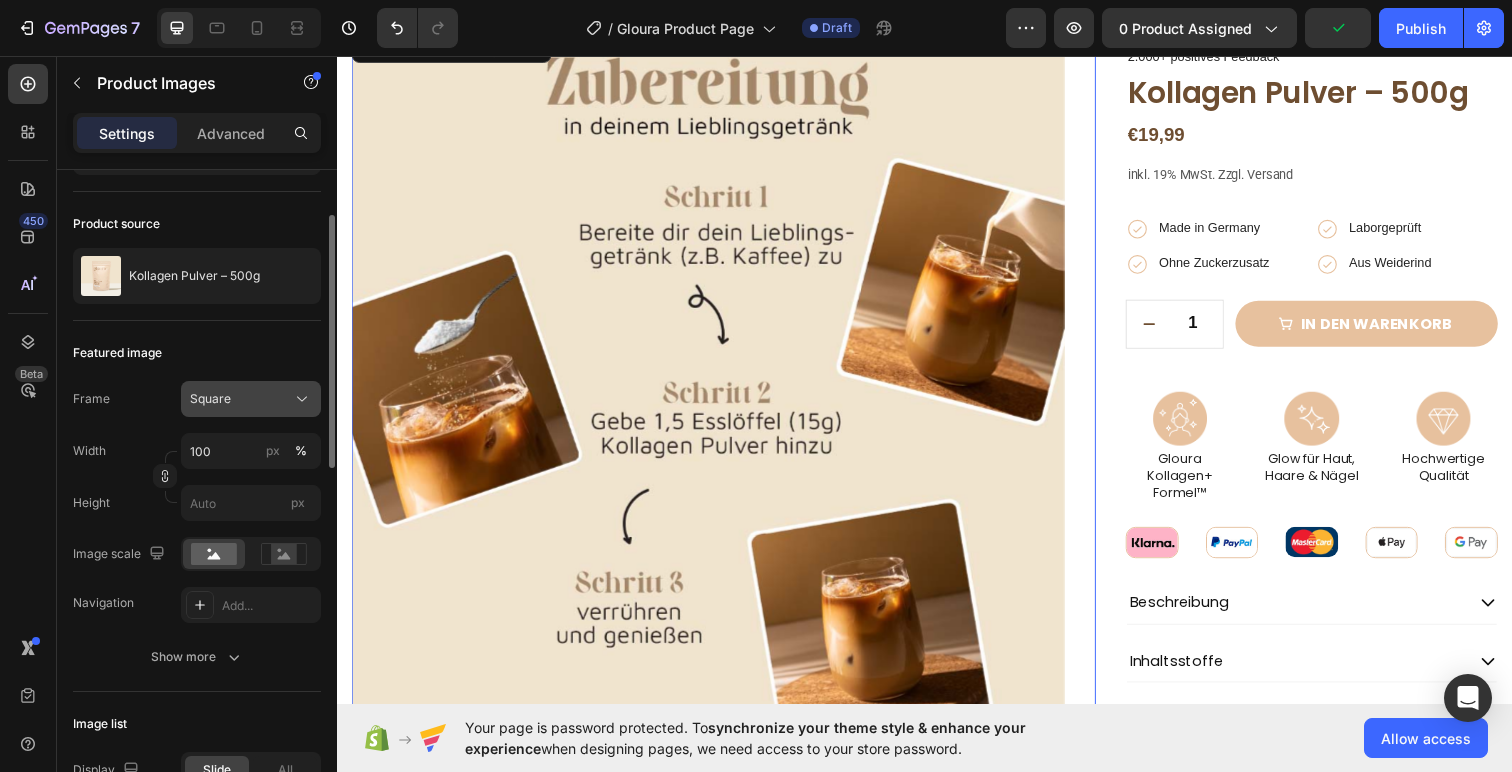 click on "Square" at bounding box center [251, 399] 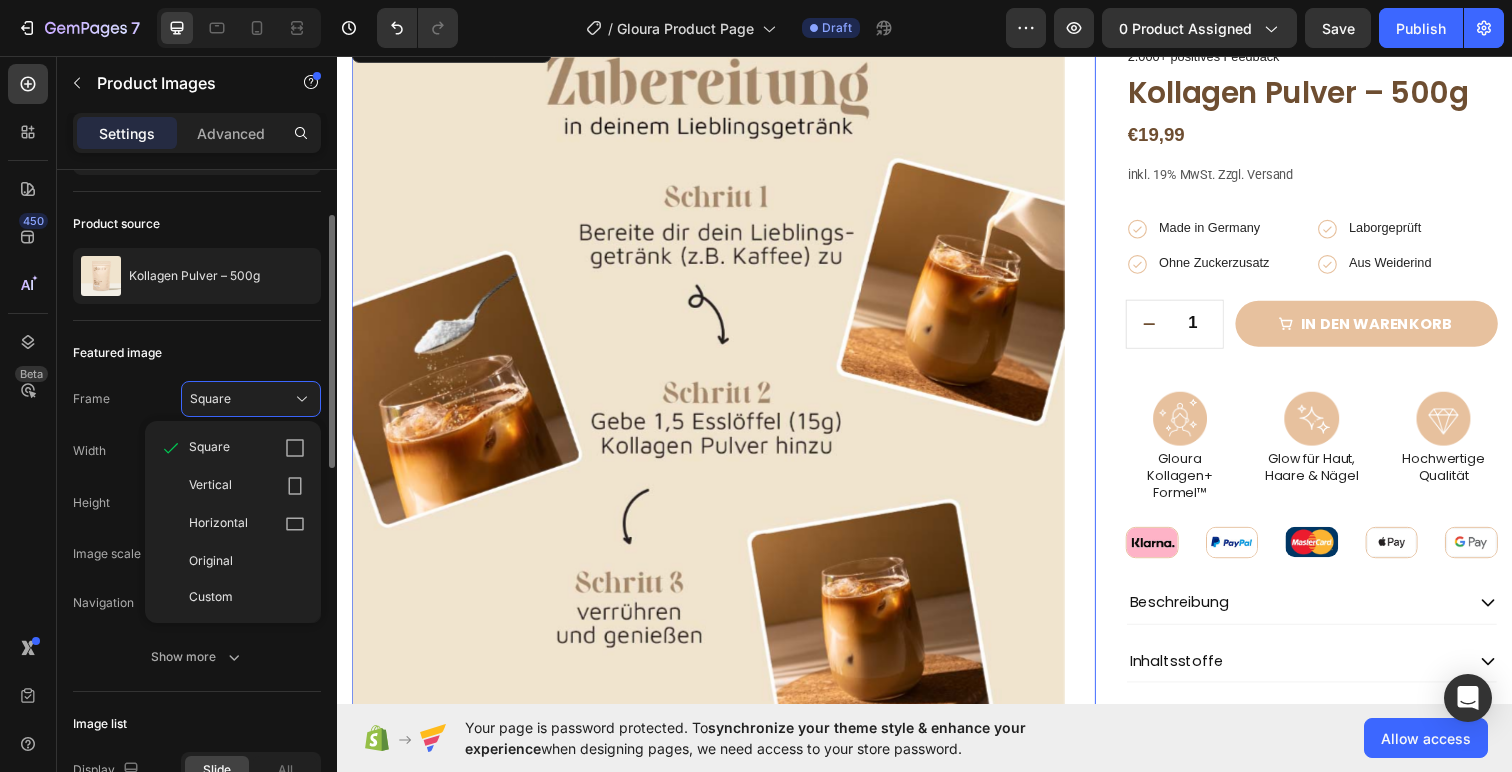 click on "Featured image" at bounding box center [197, 353] 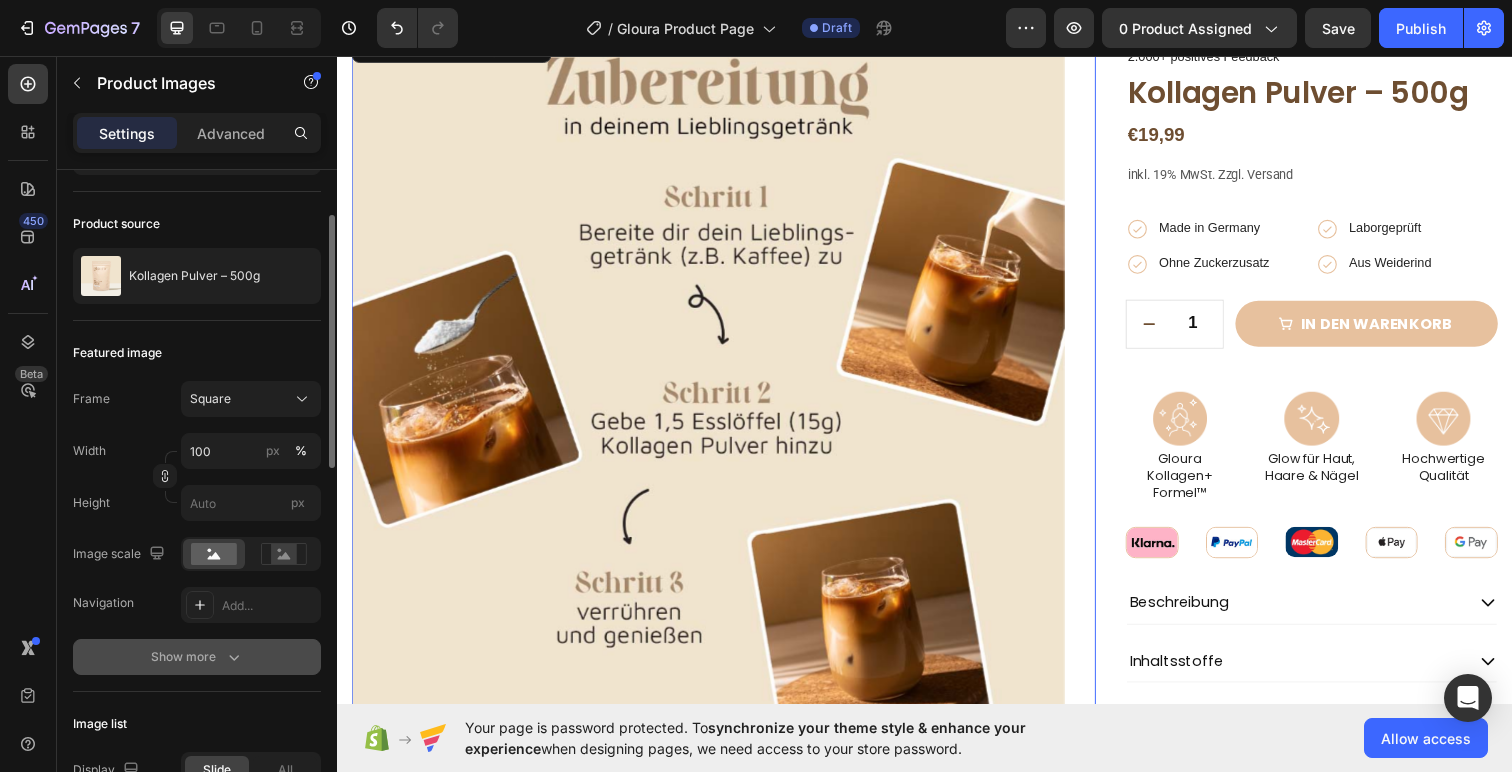 click on "Show more" at bounding box center [197, 657] 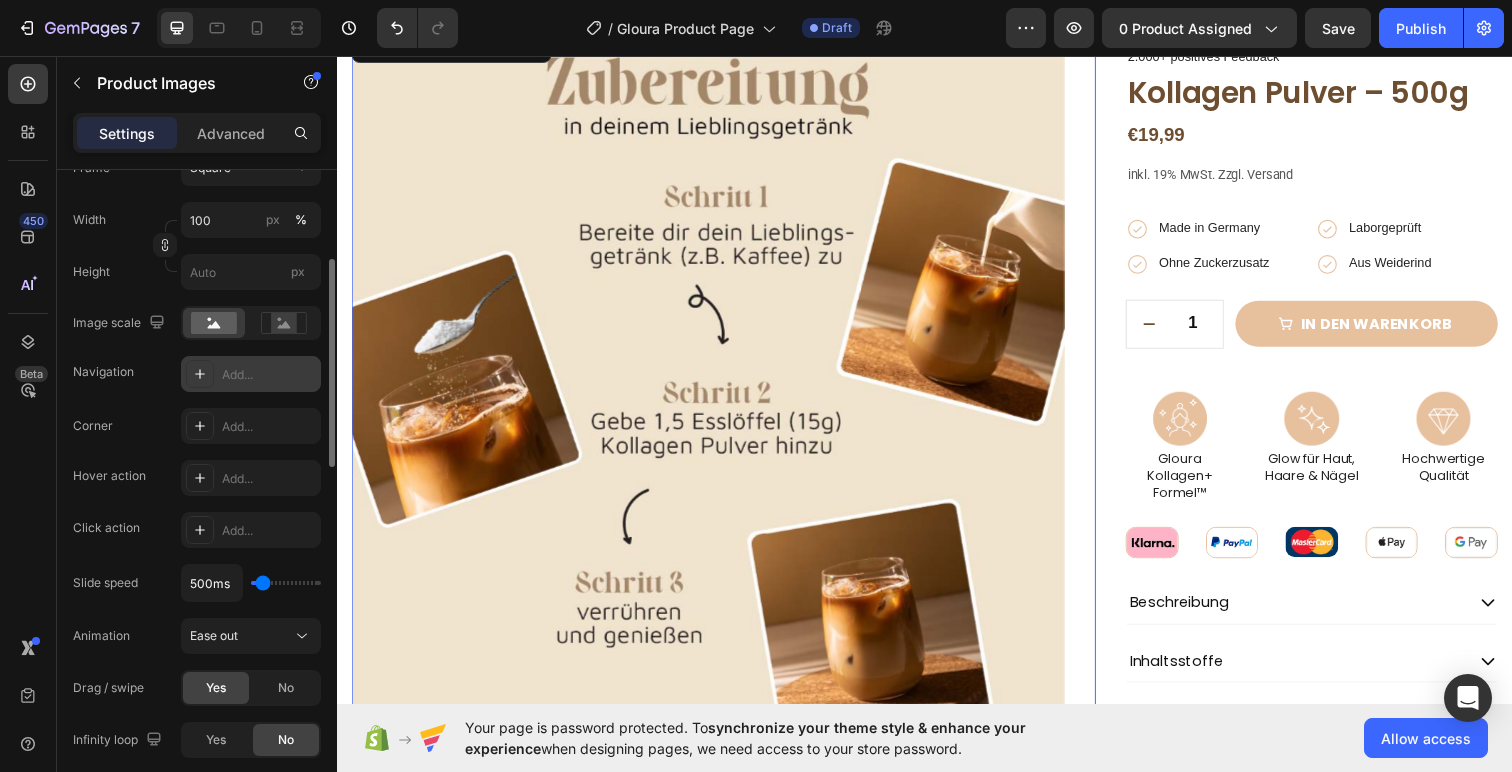scroll, scrollTop: 369, scrollLeft: 0, axis: vertical 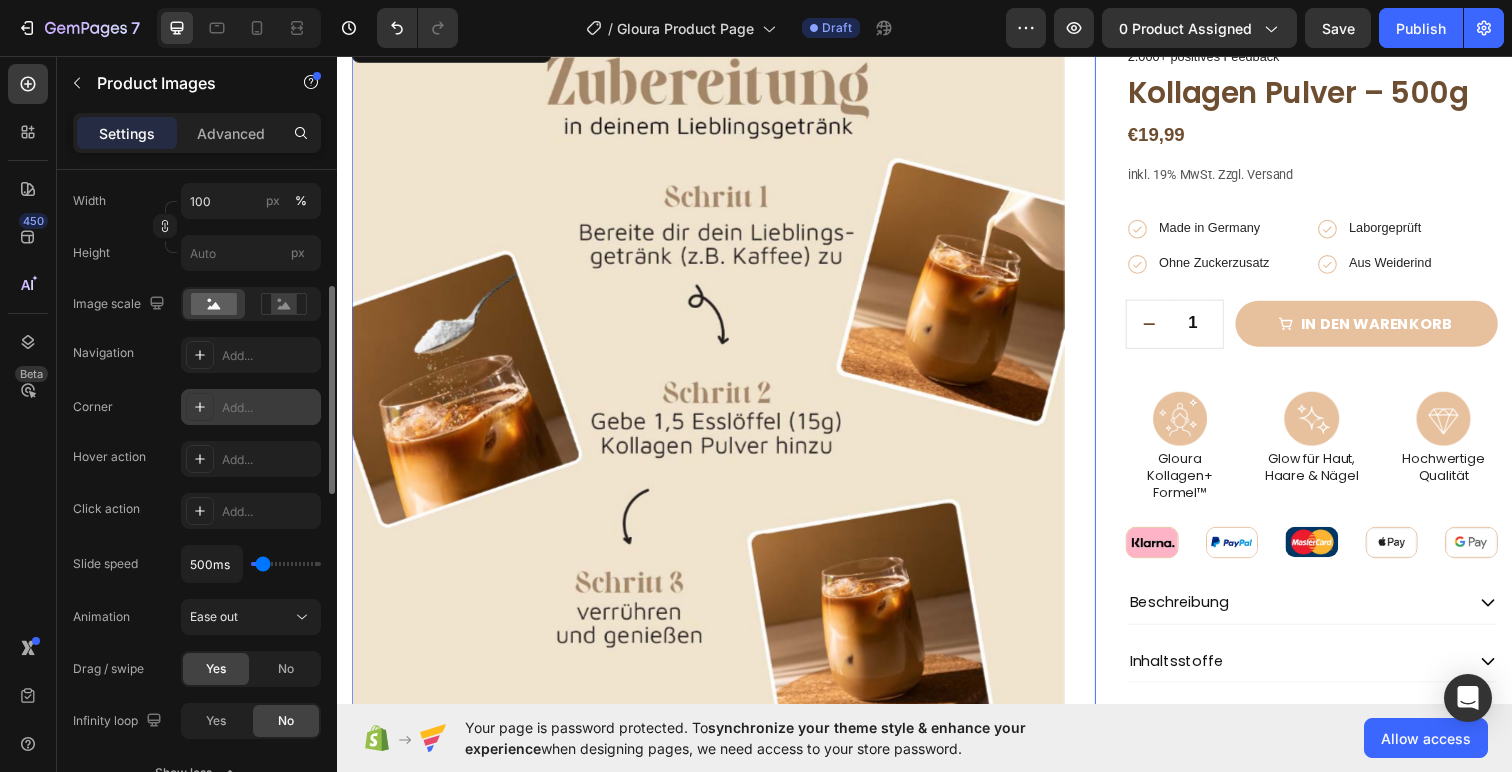 click on "Add..." at bounding box center [269, 408] 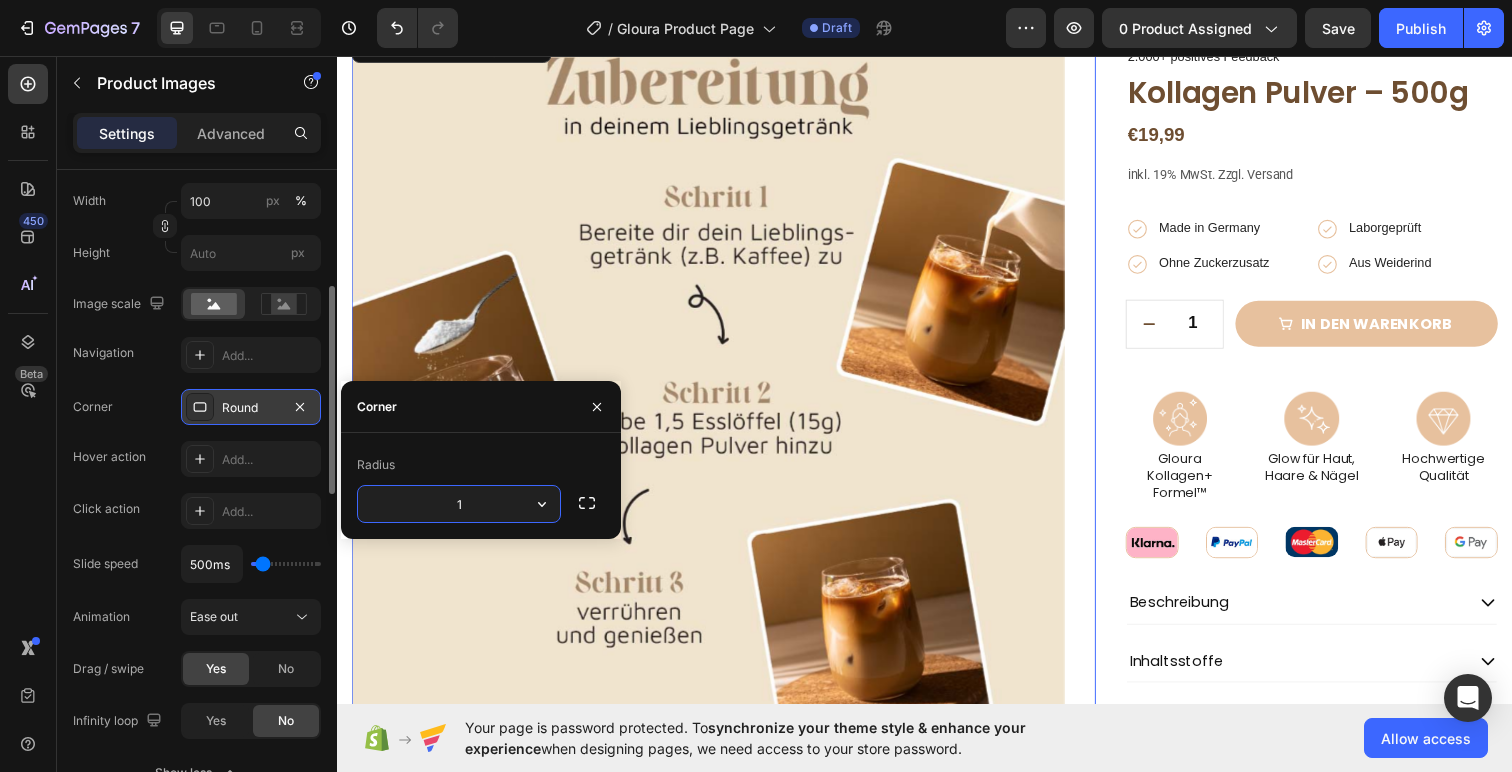 type on "10" 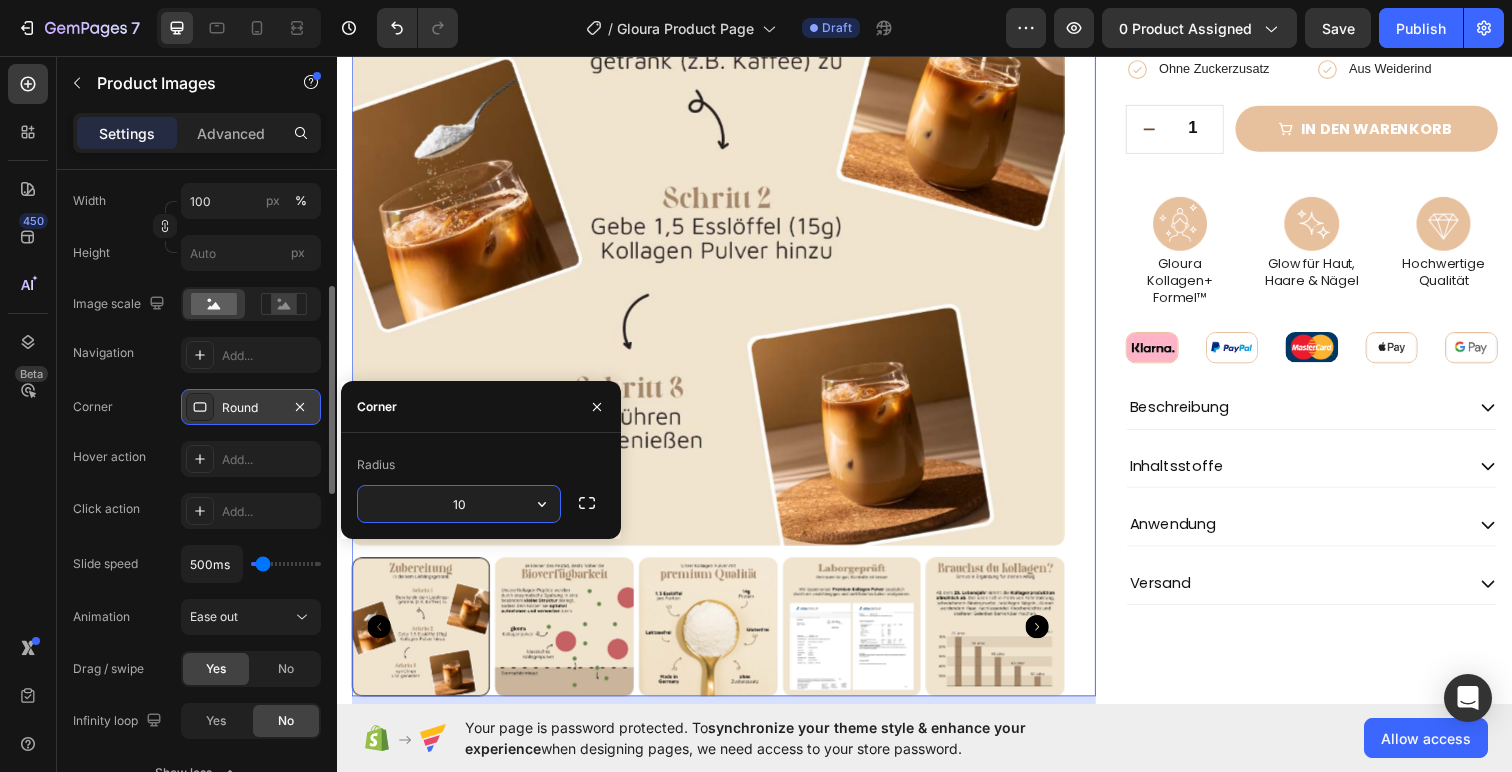 scroll, scrollTop: 293, scrollLeft: 0, axis: vertical 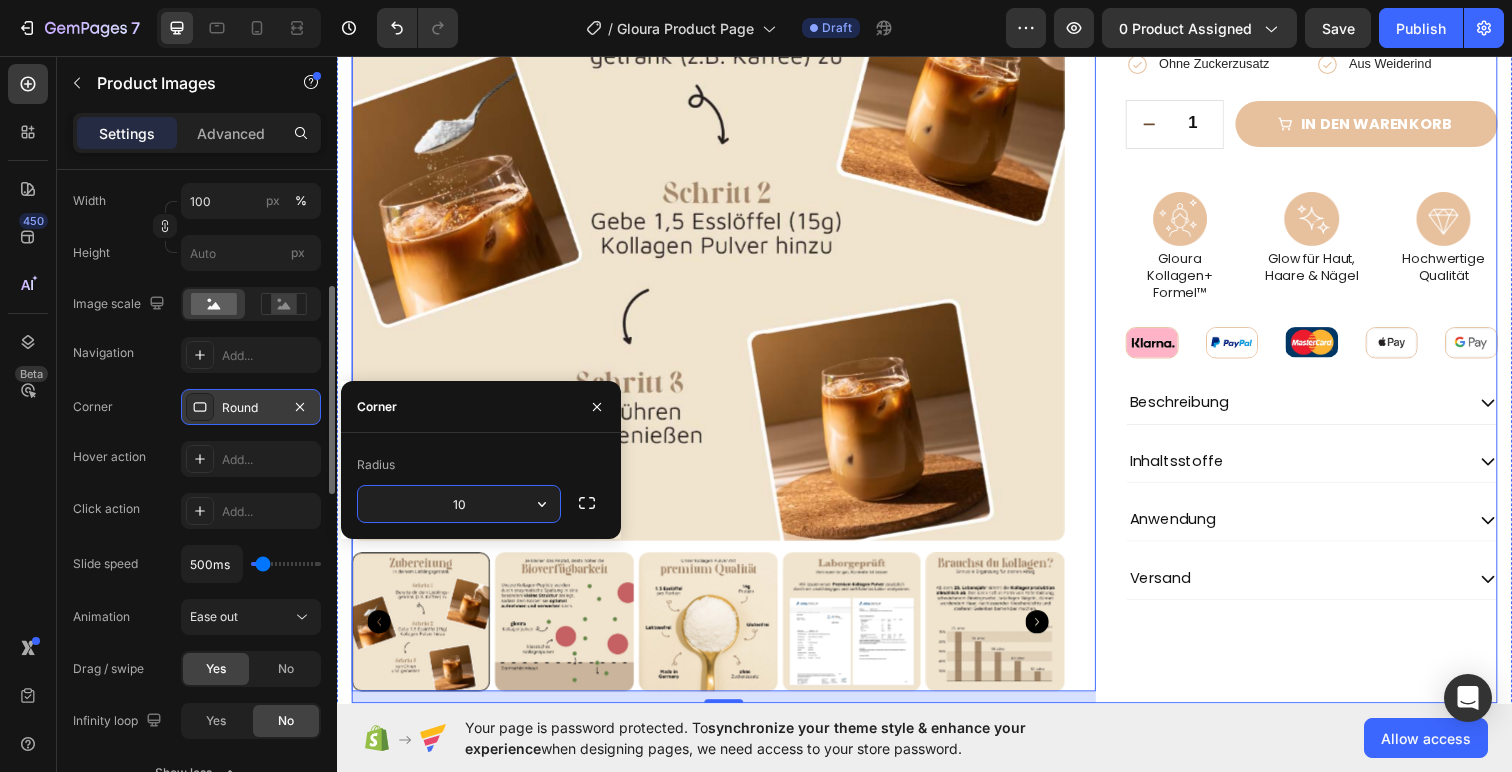 click on "Icon
Icon
Icon
Icon
Icon Icon List 2.000+ positives Feedback Text Block Kollagen Pulver – 500g Product Title €19,99 Product Price Product Price Row inkl. 19% MwSt. Zzgl. Versand Text Block
Icon Made in Germany Text Block Row
Icon Laborgeprüft Text Block Row Row
Icon Ohne Zuckerzusatz Text Block Row
Icon Aus Weiderind Text Block Row Row Row
1
Product Quantity Row
in den warenkorb Add to Cart Row
Icon Lorem ipsum Text Block Row
Icon Lorem ipsum Text Block Row Row
Icon Lorem ipsum Text Block Row
Icon Lorem ipsum Text Block Row Row Row Image Gloura Kollagen+ Formel™ Text Block Image Glow für Haut, Haare & Nägel Text Block Image Hochwertige Qualität Text Block Row Image Image Image Image Image Row
Beschreibung
Inhaltsstoffe" at bounding box center (1332, 270) 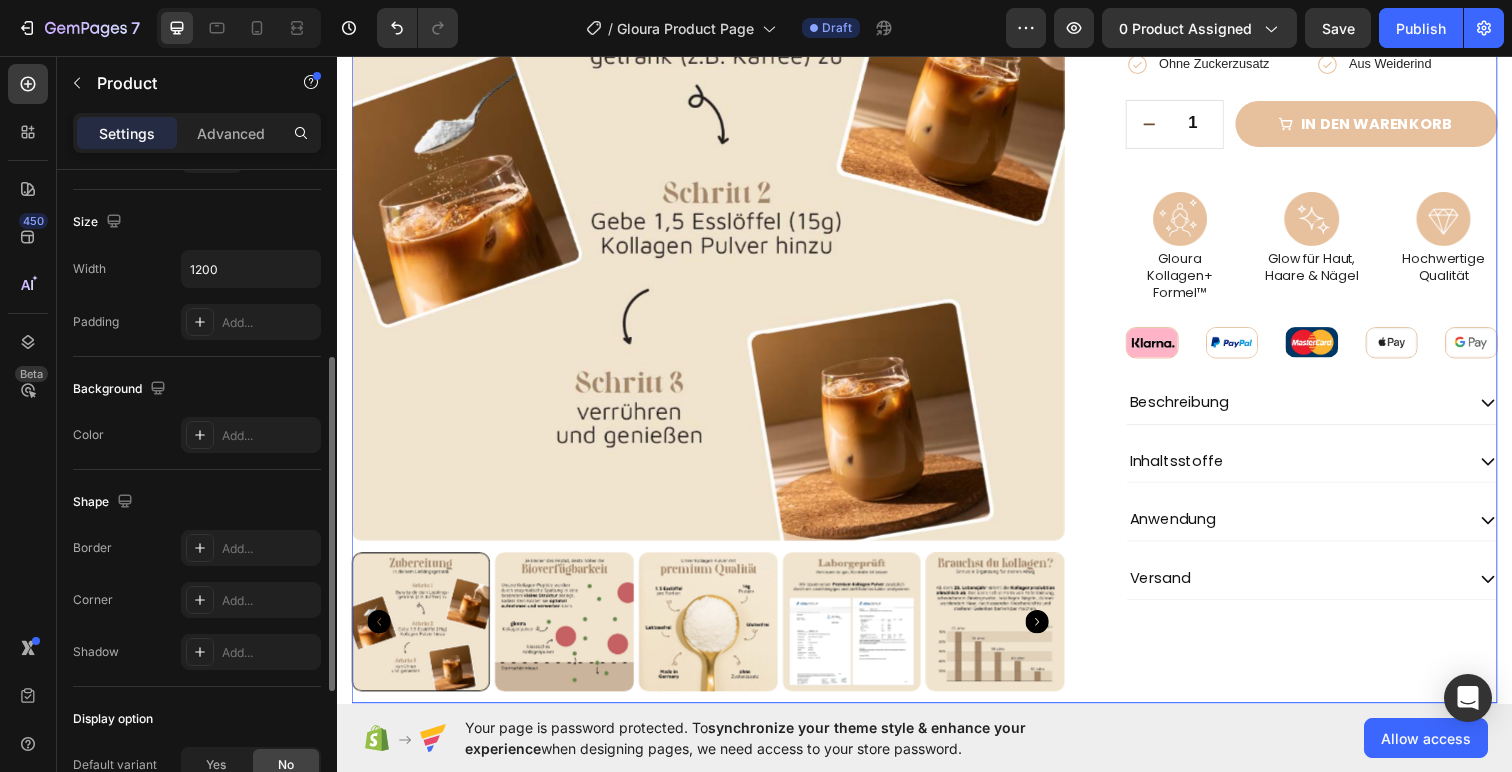 scroll, scrollTop: 0, scrollLeft: 0, axis: both 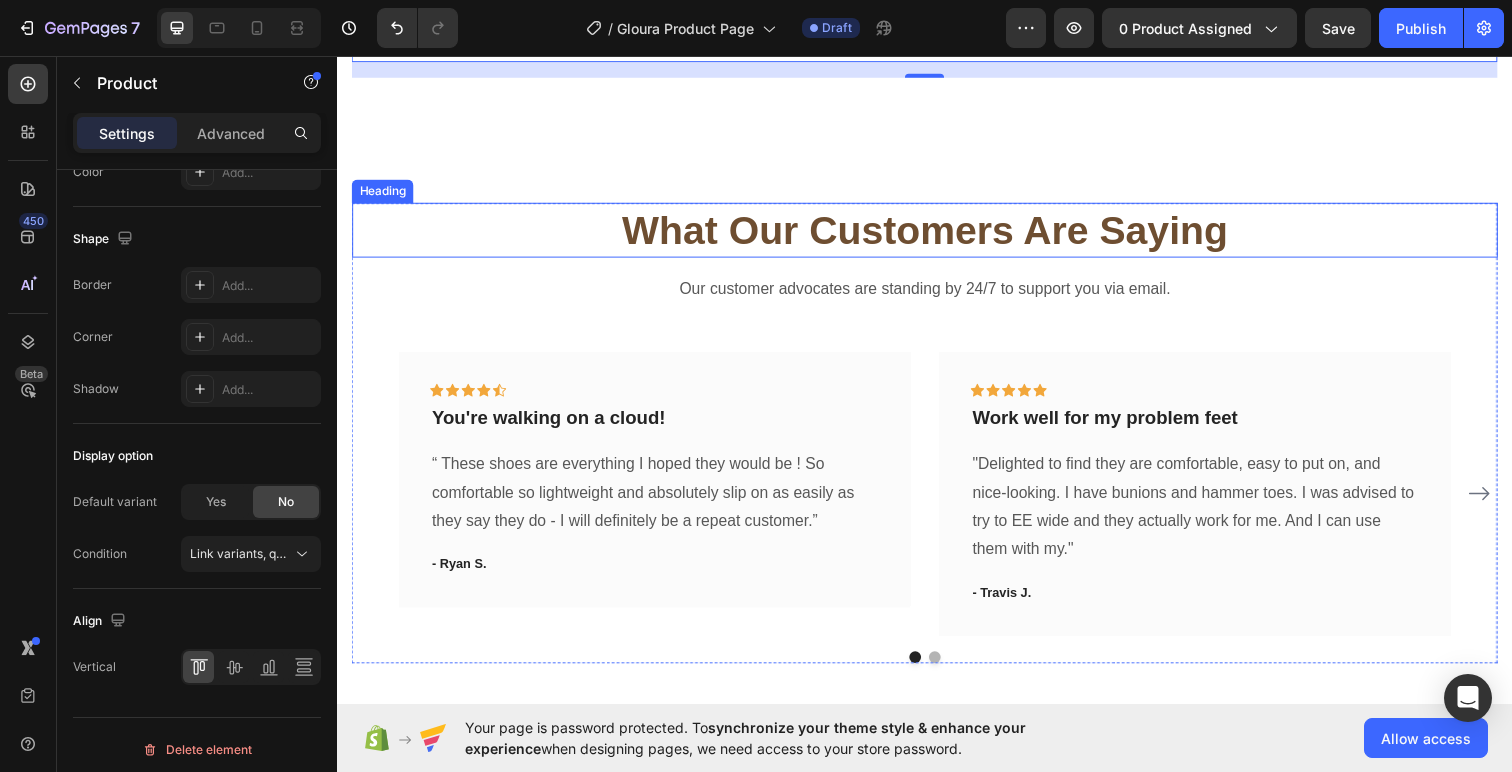 click on "What Our Customers Are Saying" at bounding box center [937, 234] 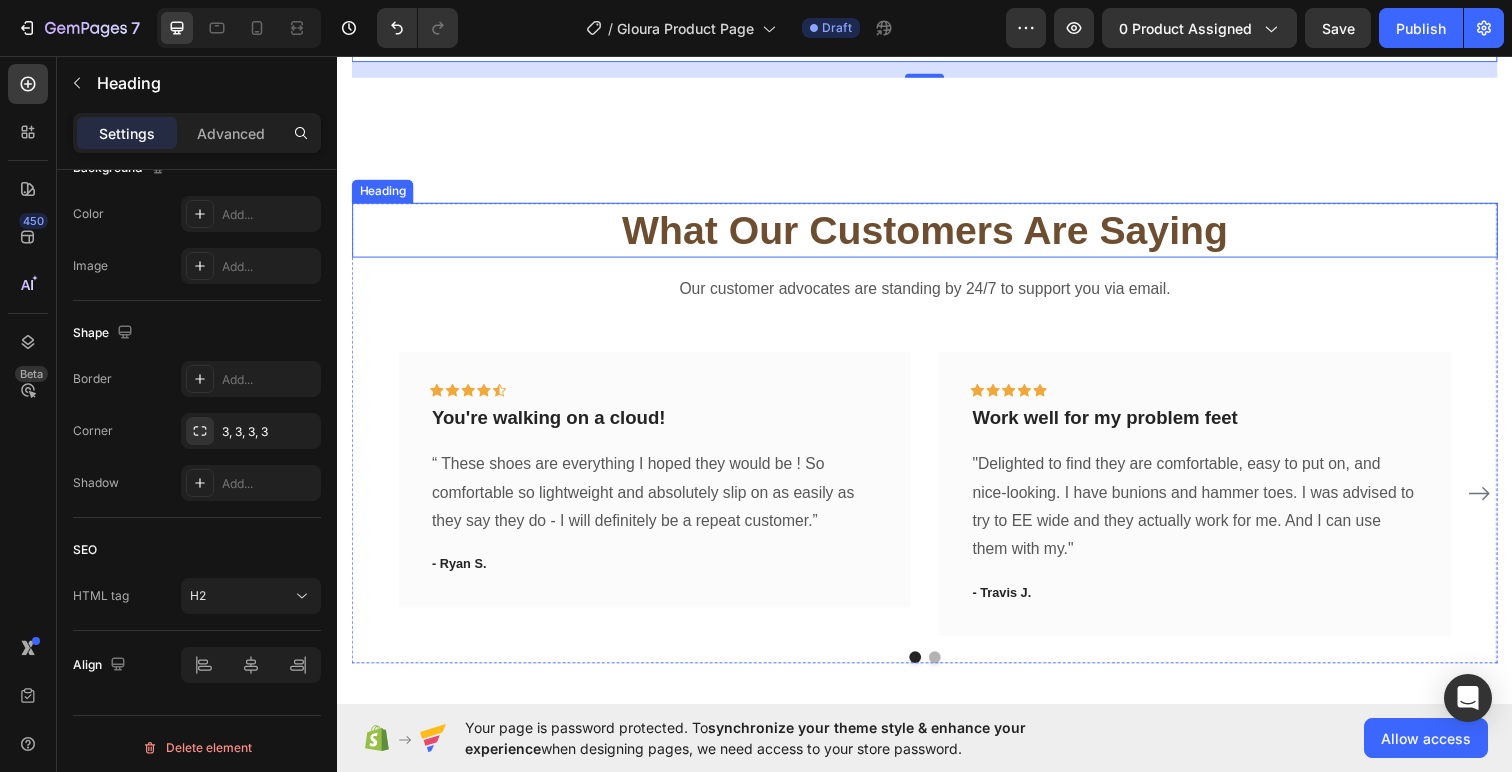 scroll, scrollTop: 0, scrollLeft: 0, axis: both 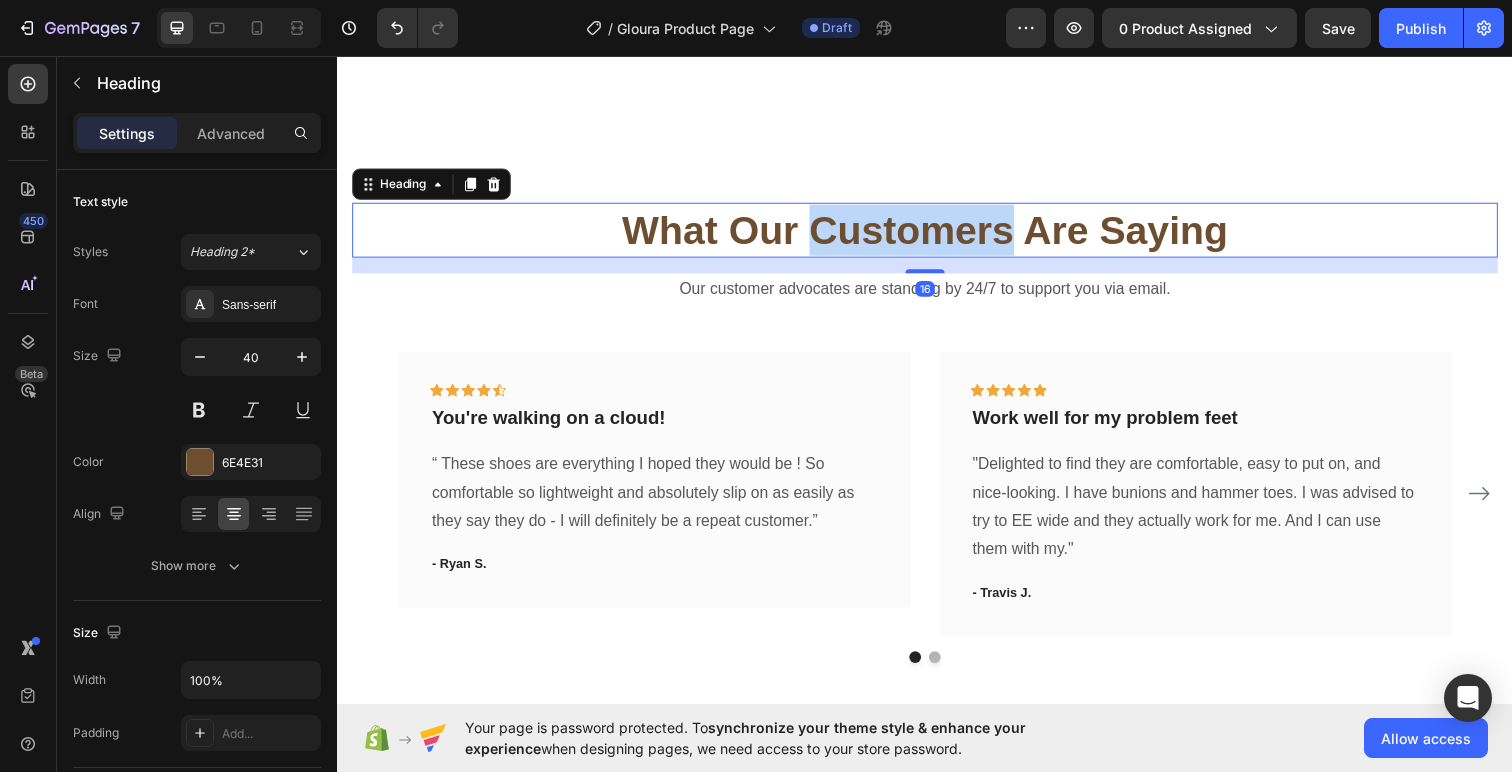click on "What Our Customers Are Saying" at bounding box center [937, 234] 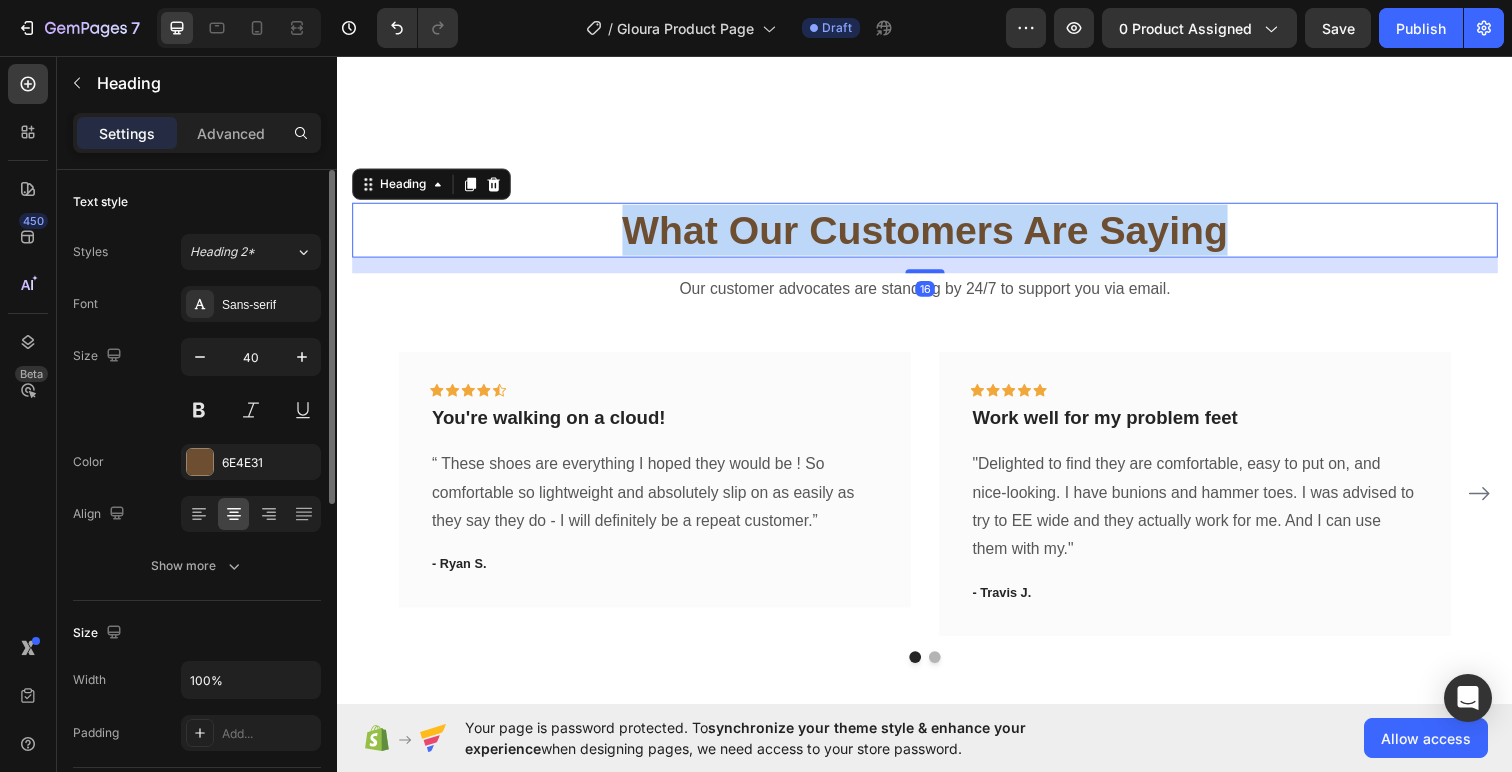 click on "What Our Customers Are Saying" at bounding box center (937, 234) 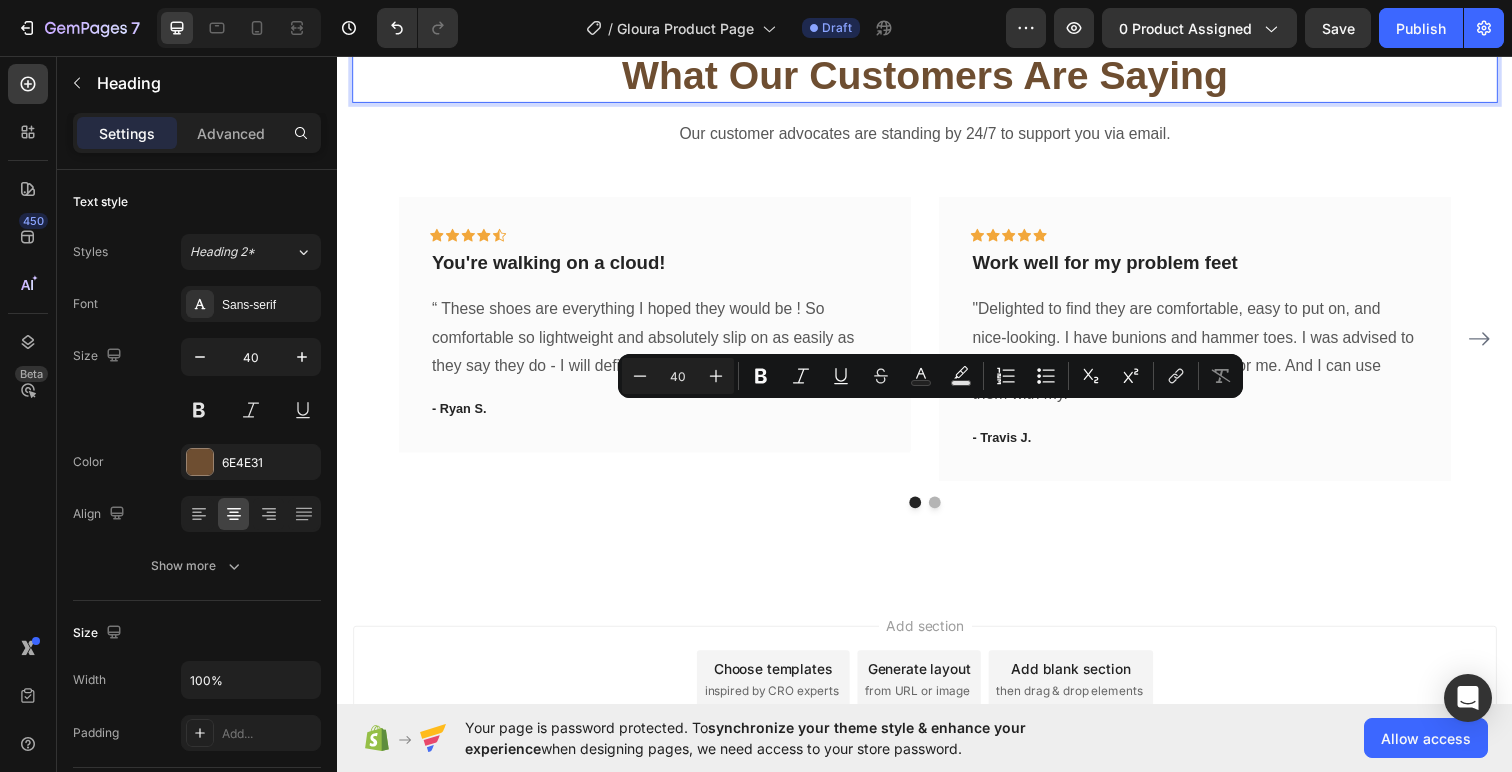 scroll, scrollTop: 745, scrollLeft: 0, axis: vertical 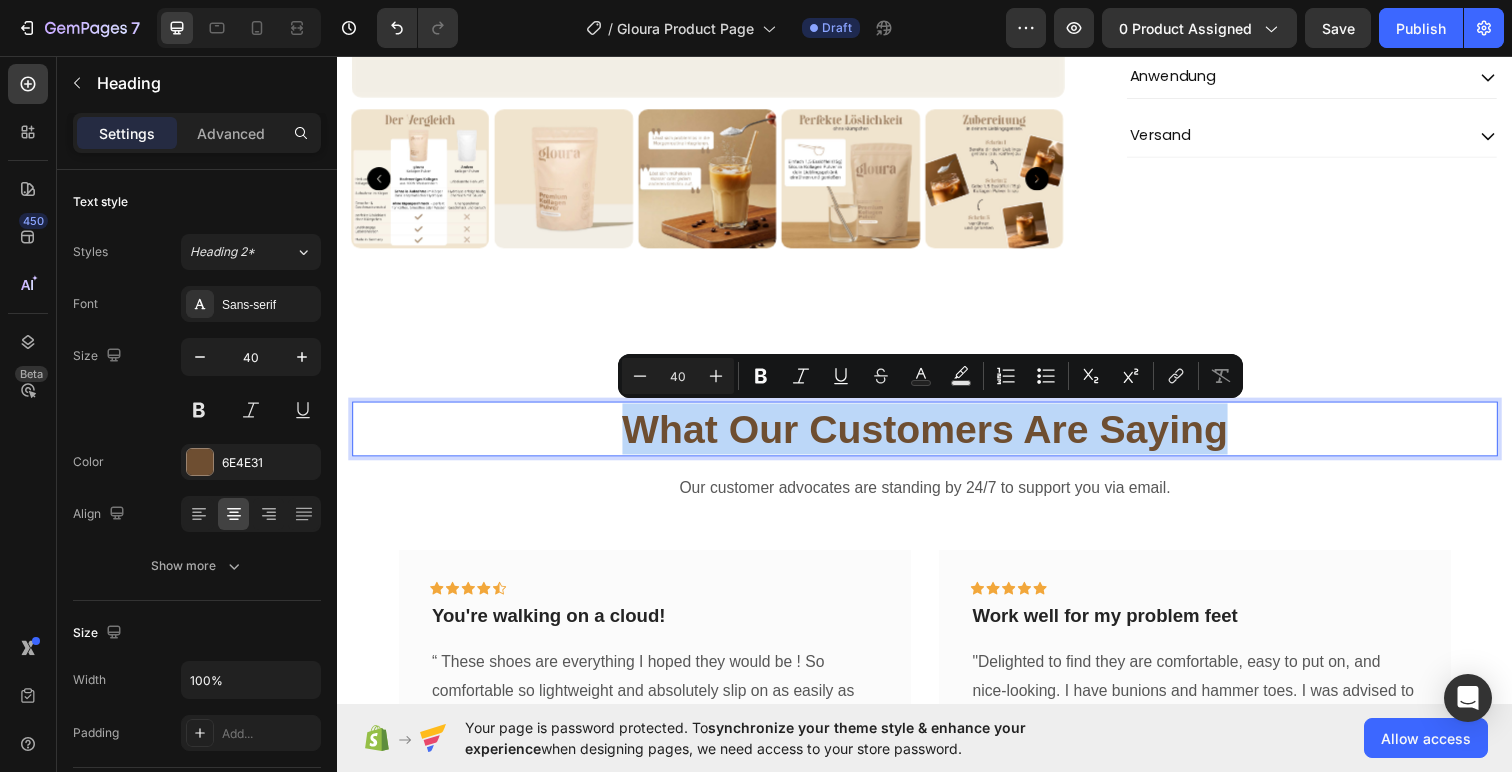click on "What Our Customers Are Saying" at bounding box center (937, 437) 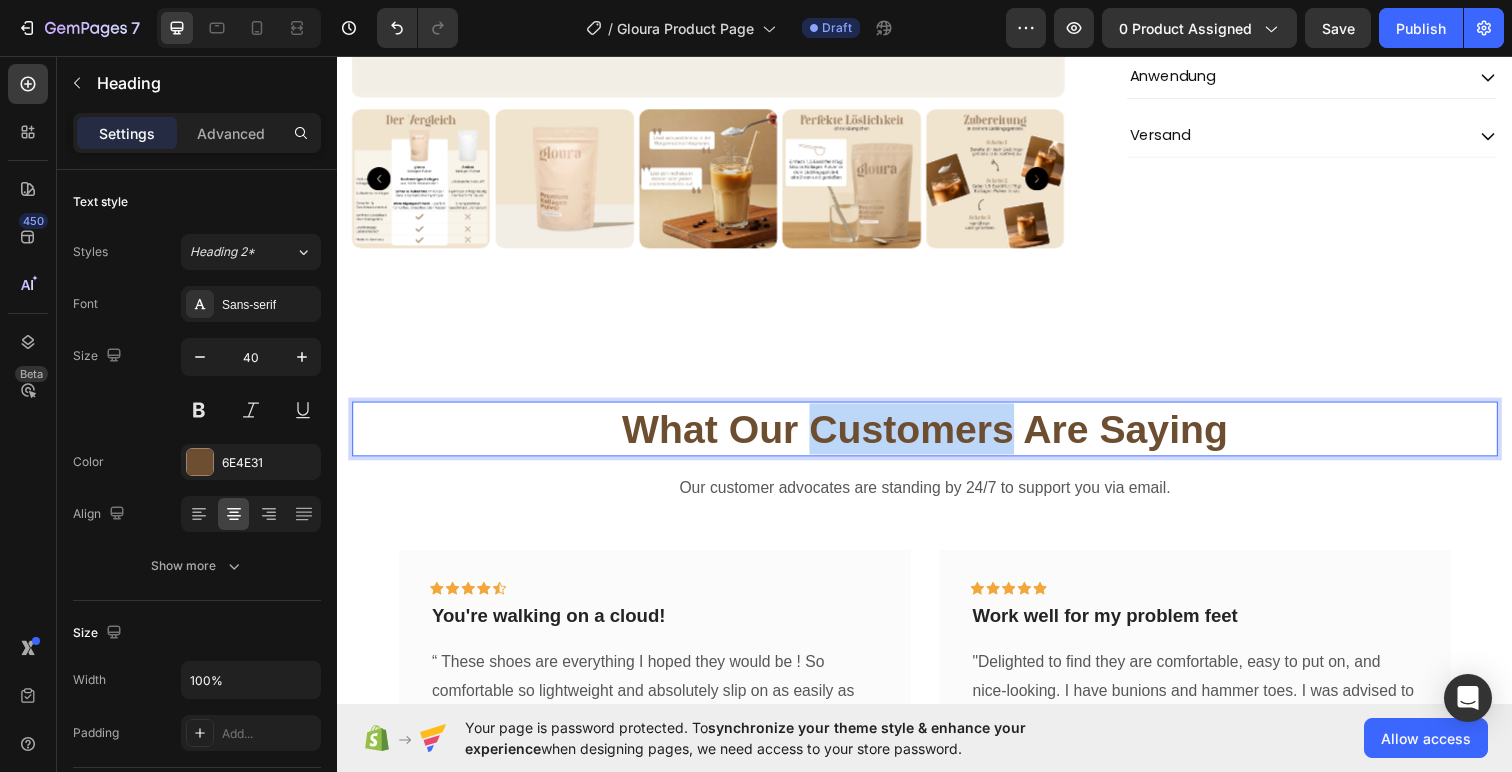click on "What Our Customers Are Saying" at bounding box center (937, 437) 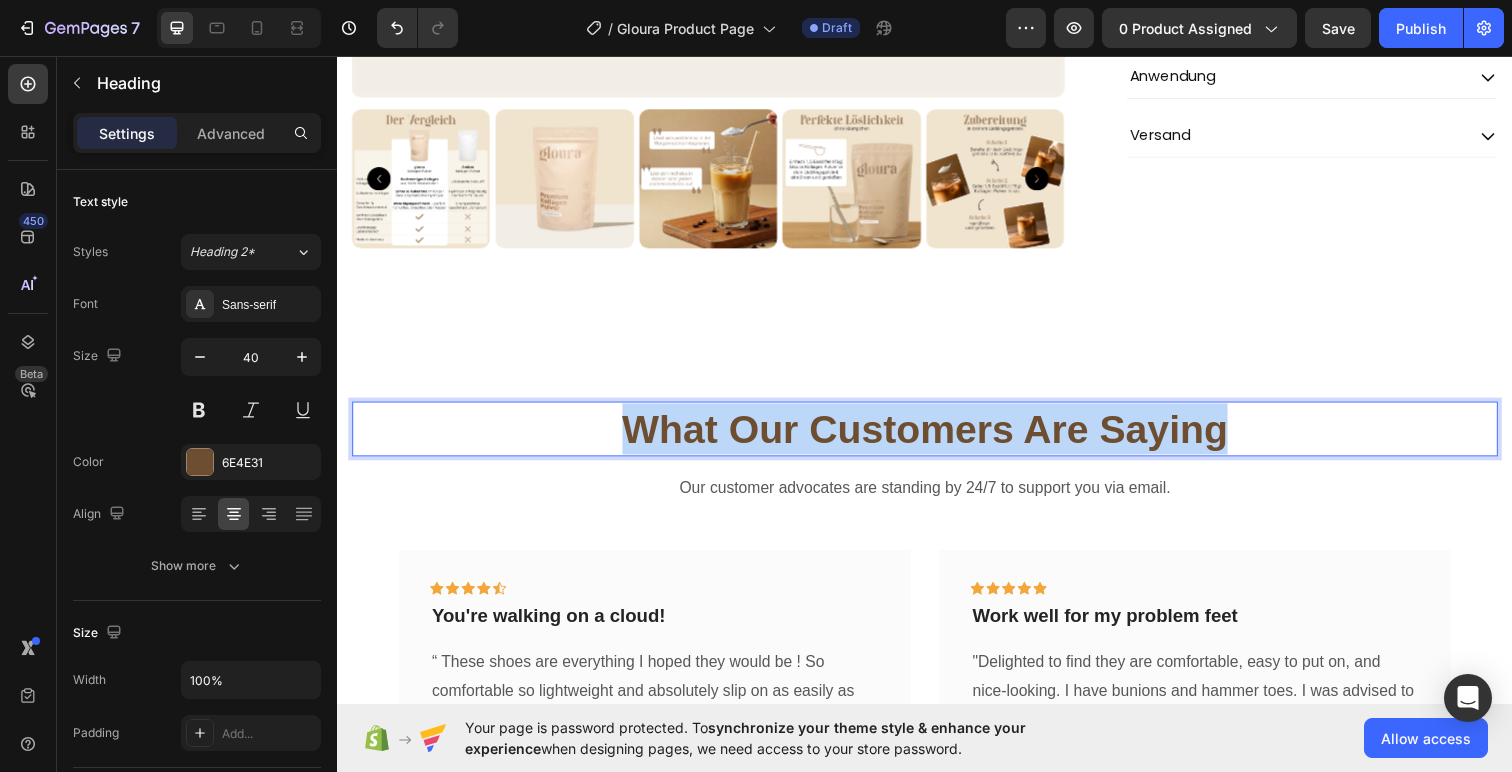 click on "What Our Customers Are Saying" at bounding box center [937, 437] 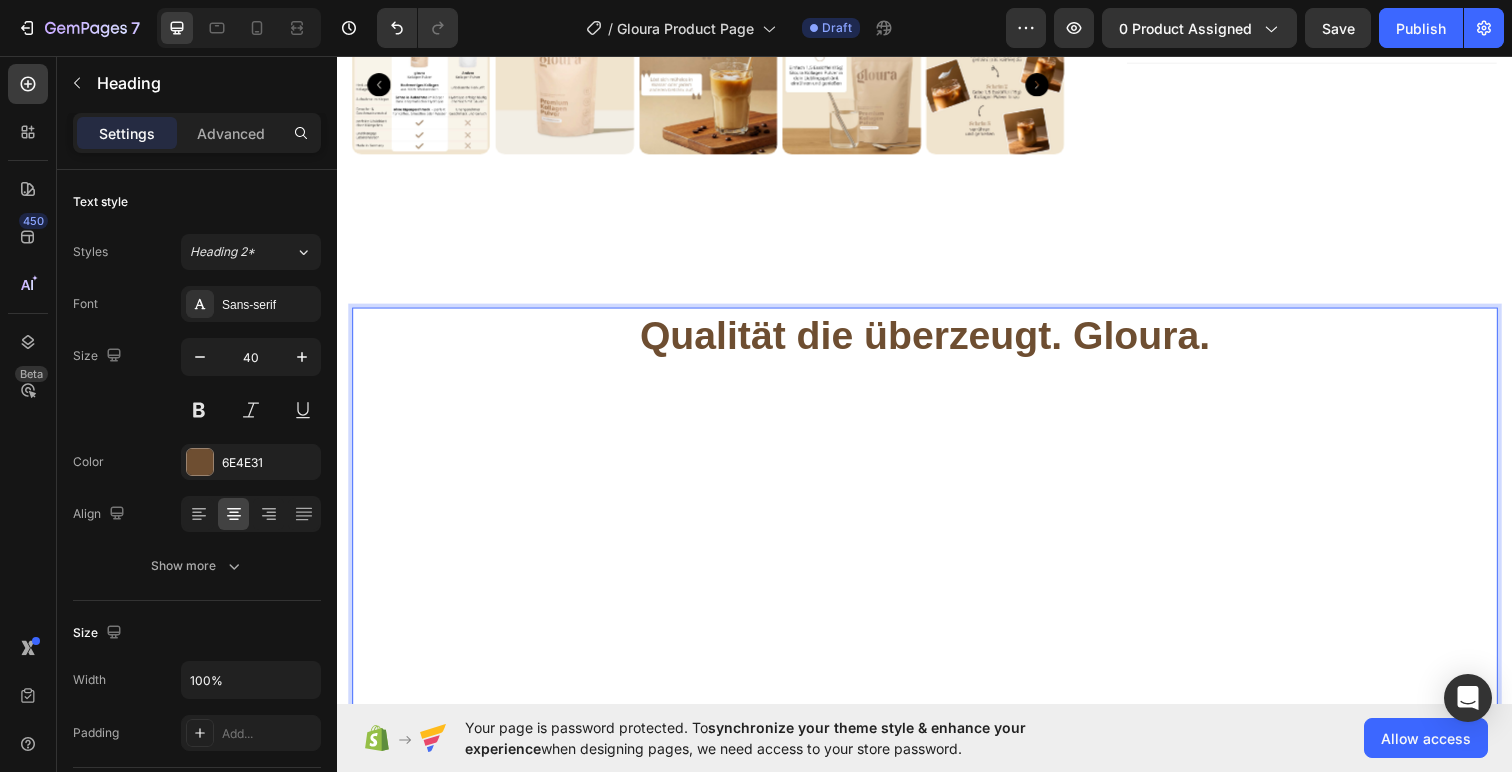 scroll, scrollTop: 873, scrollLeft: 0, axis: vertical 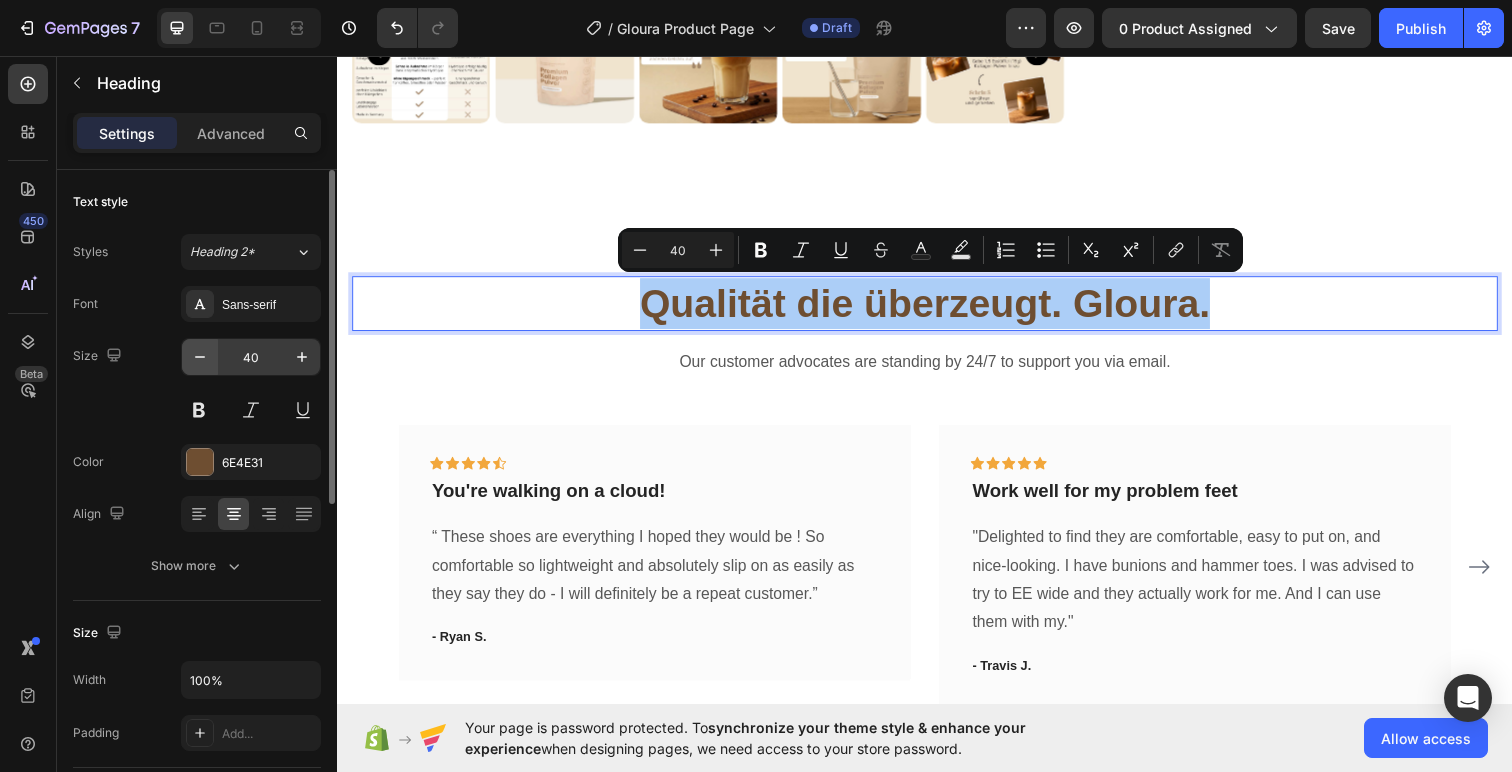 click at bounding box center [200, 357] 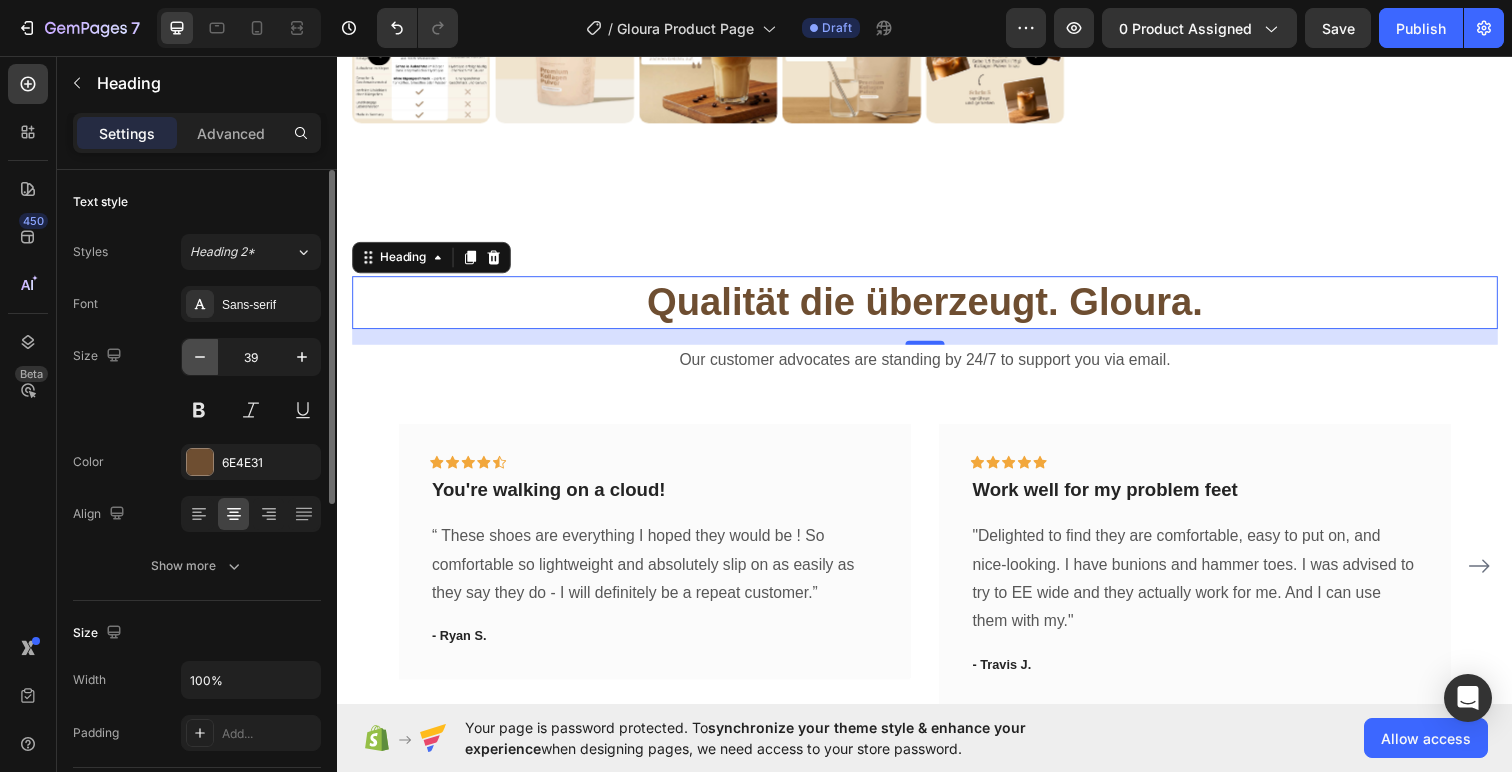 click at bounding box center (200, 357) 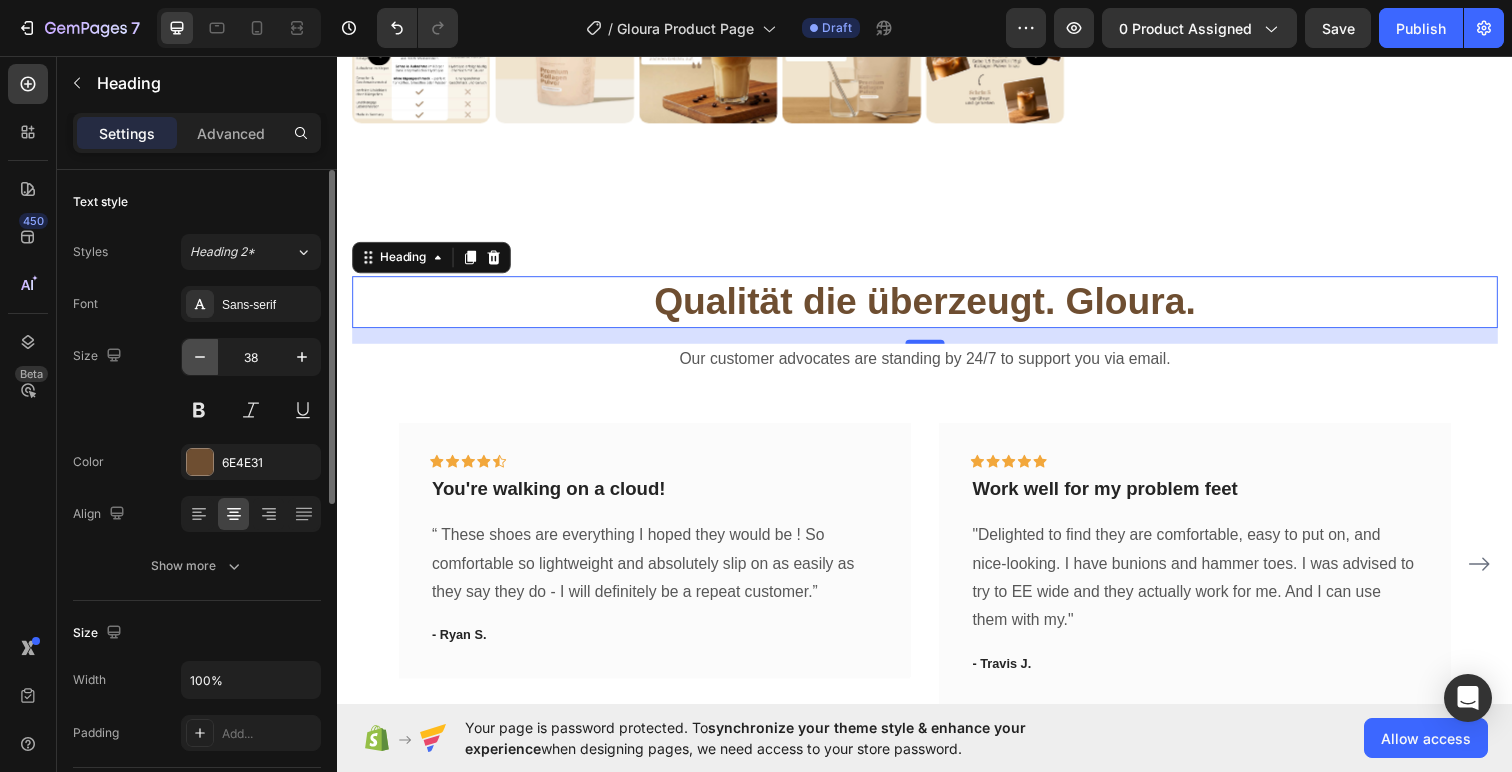 click at bounding box center [200, 357] 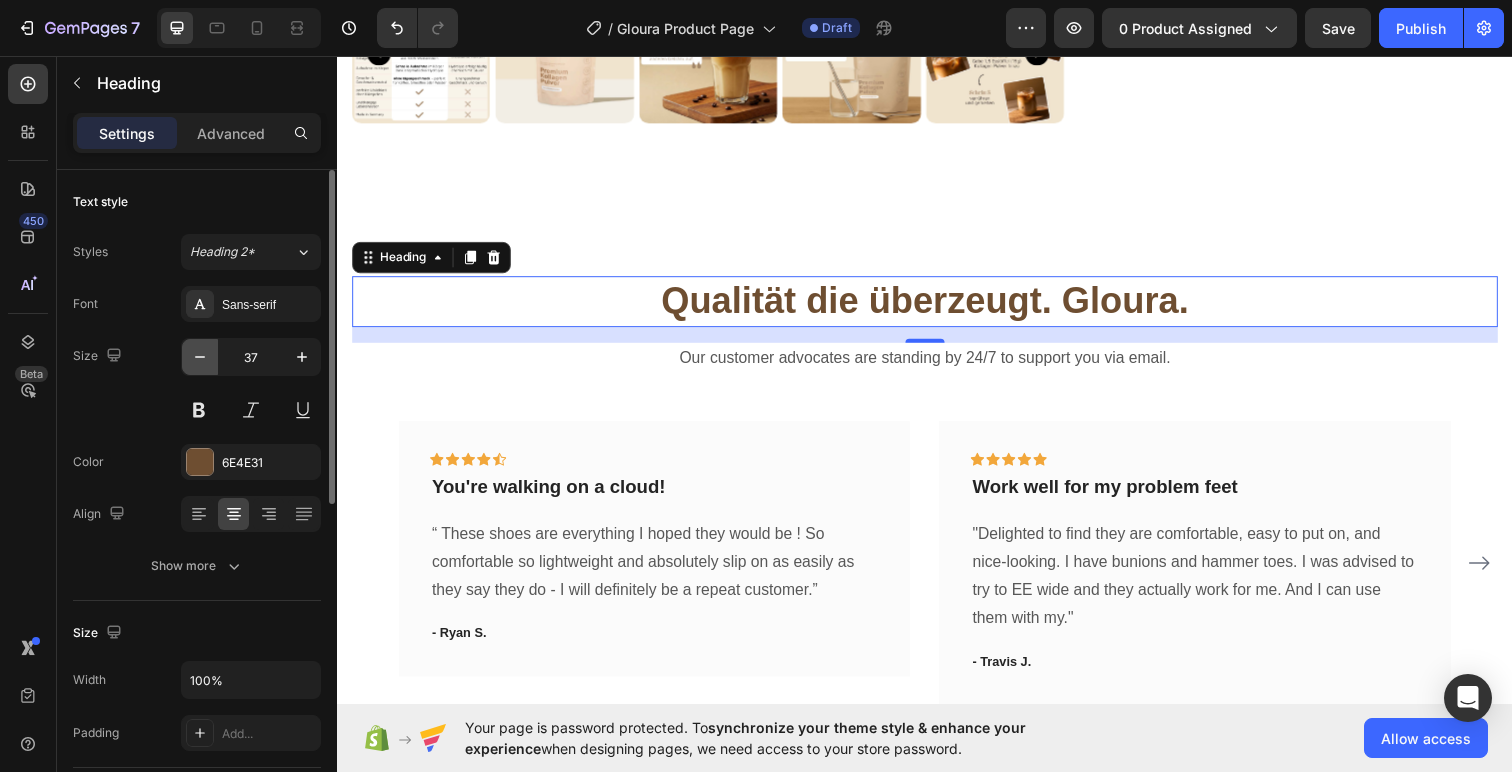 click at bounding box center (200, 357) 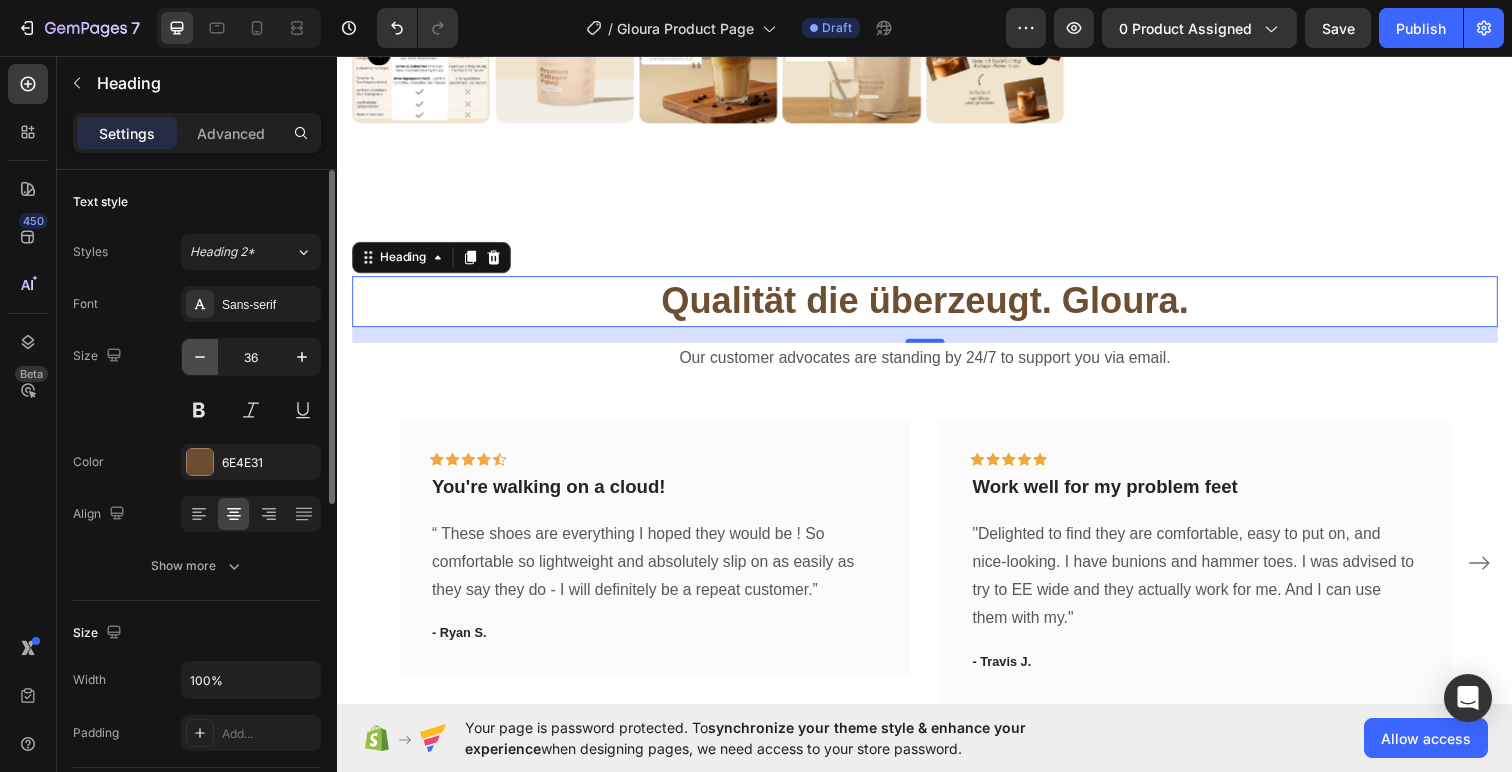 click at bounding box center [200, 357] 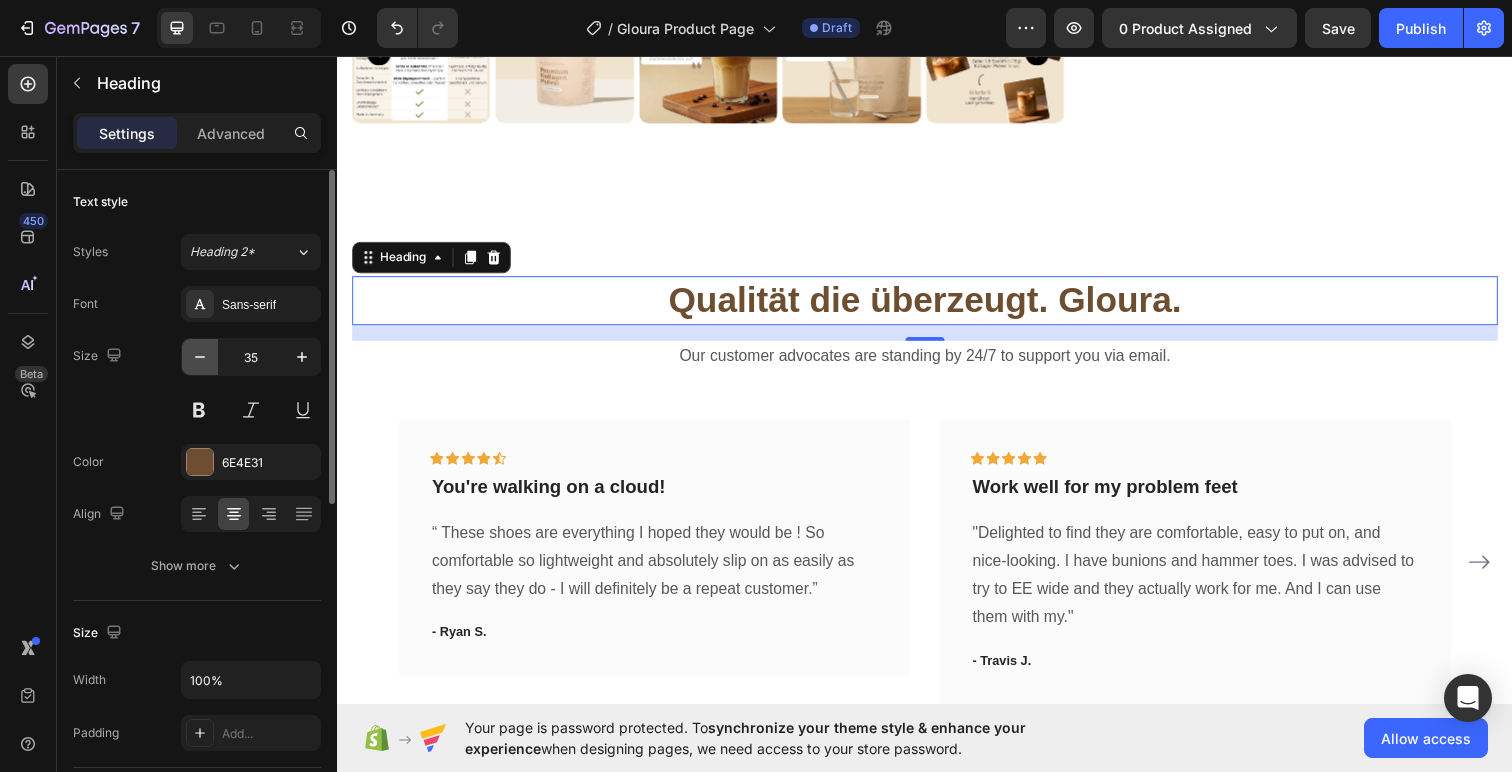 click at bounding box center [200, 357] 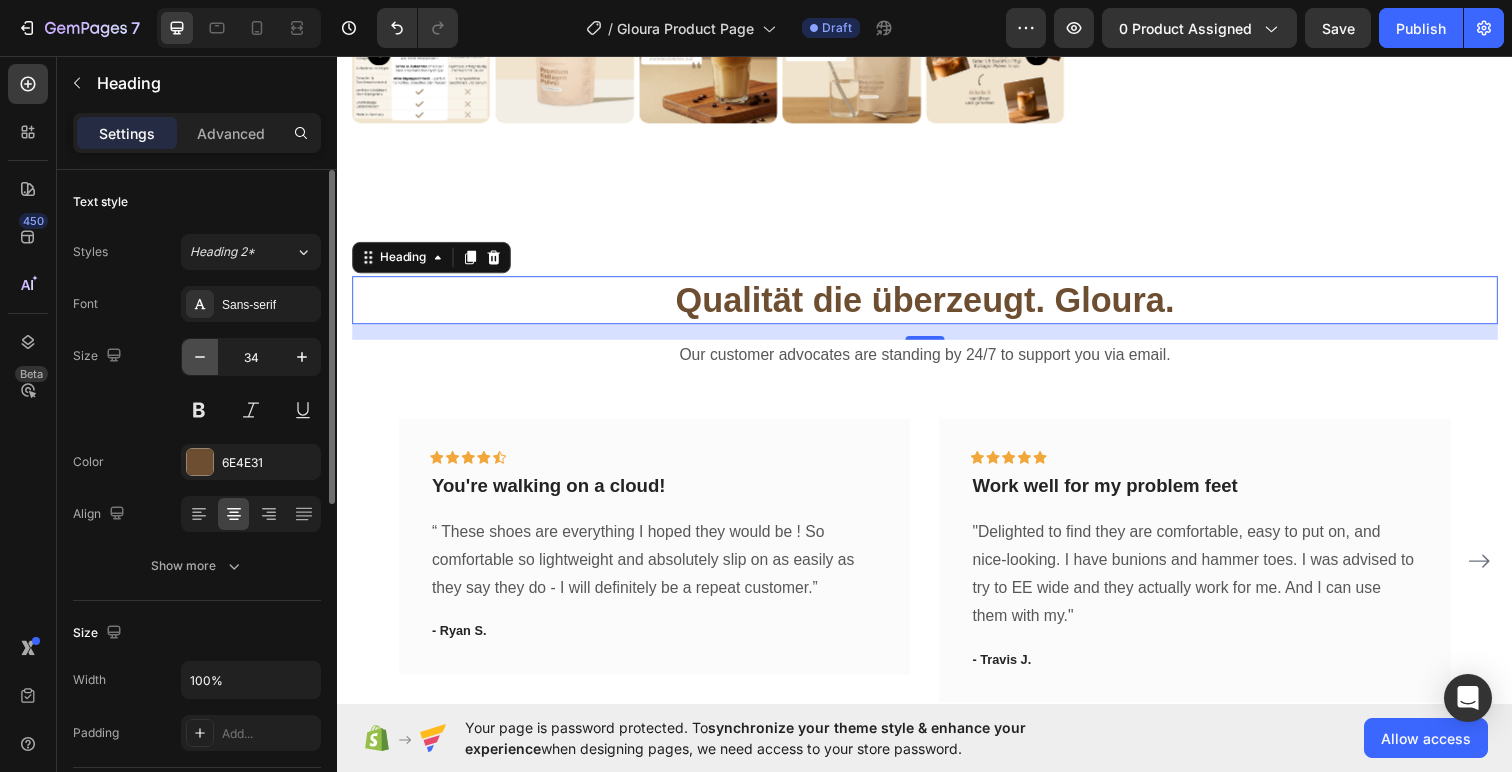 click at bounding box center (200, 357) 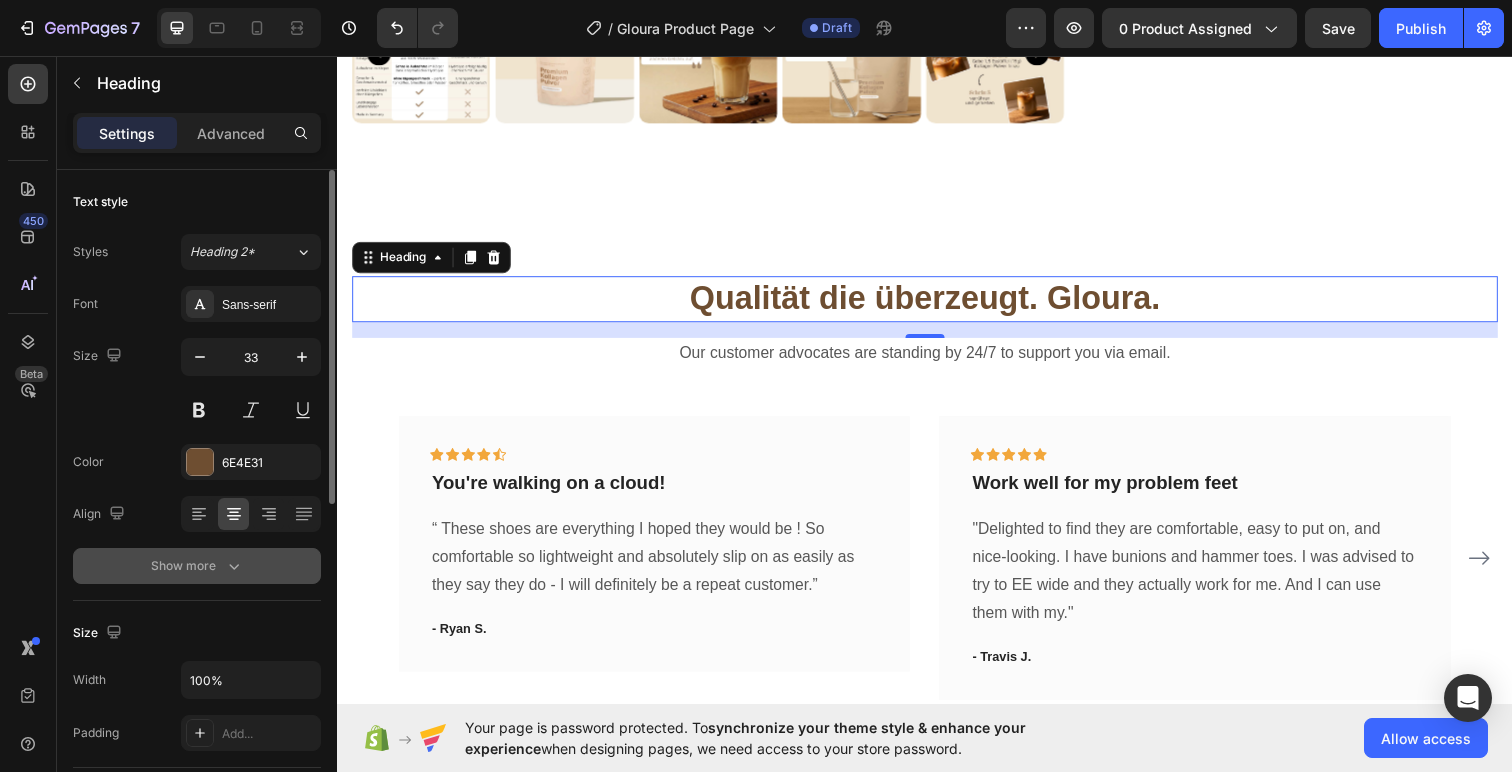 click 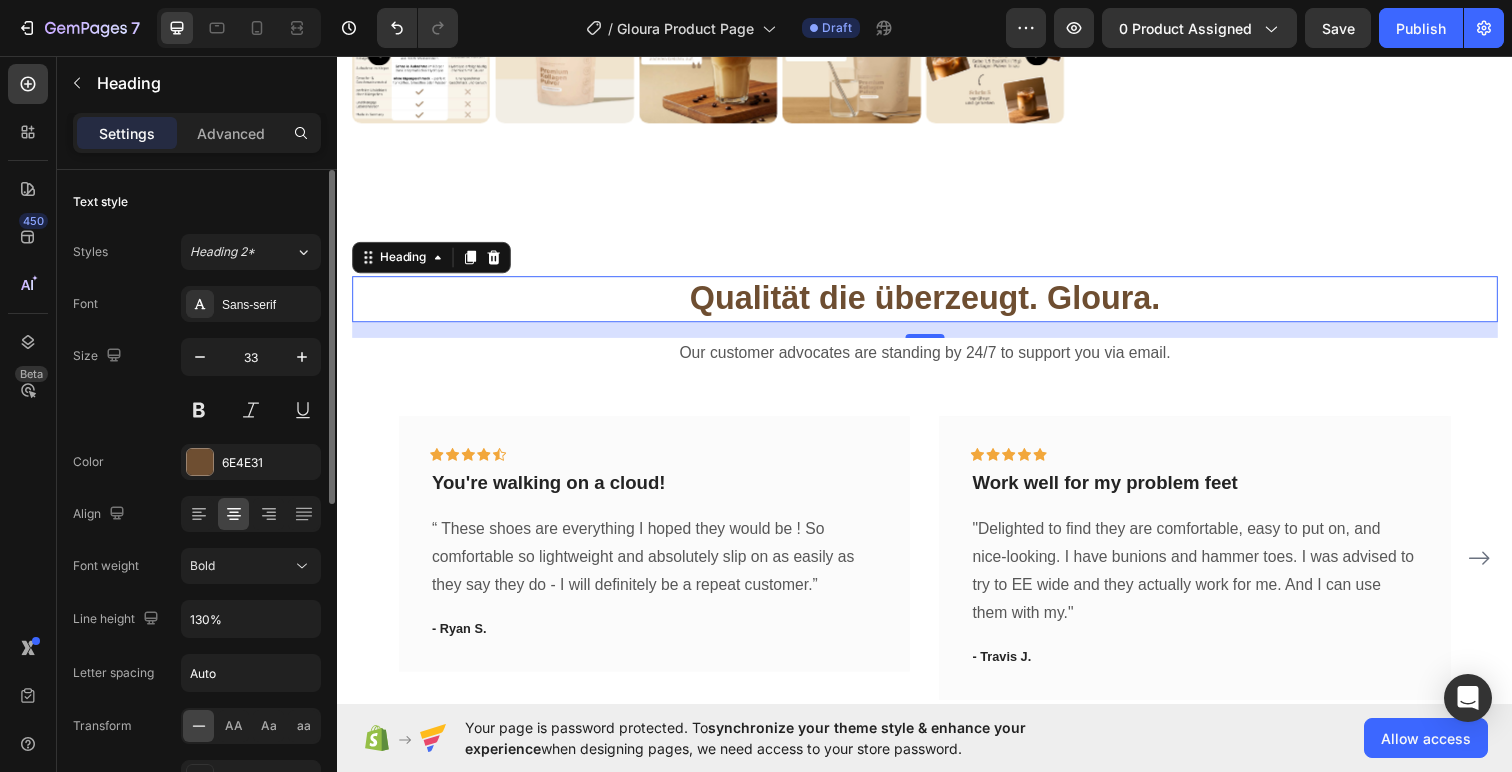 scroll, scrollTop: 13, scrollLeft: 0, axis: vertical 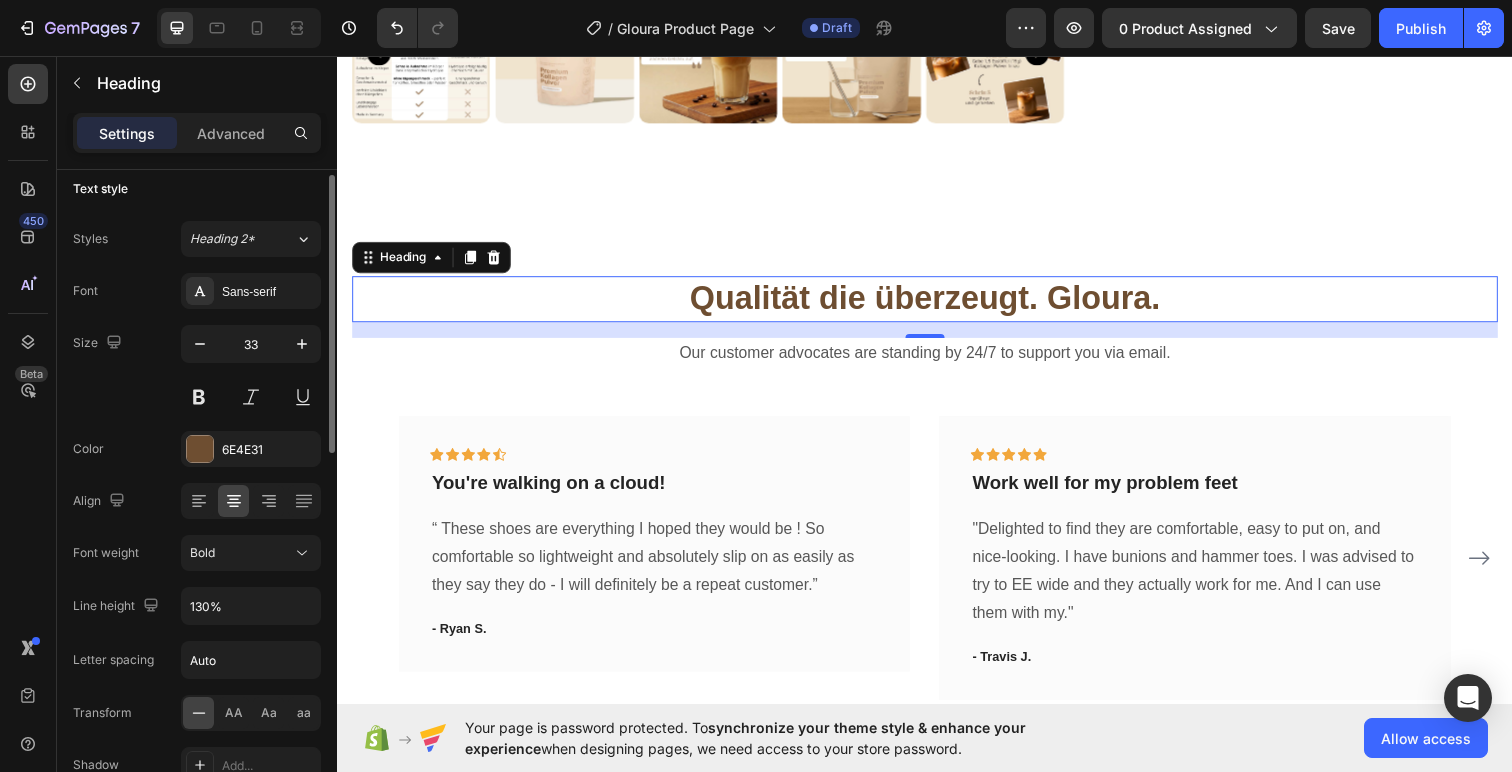 click on "Bold" 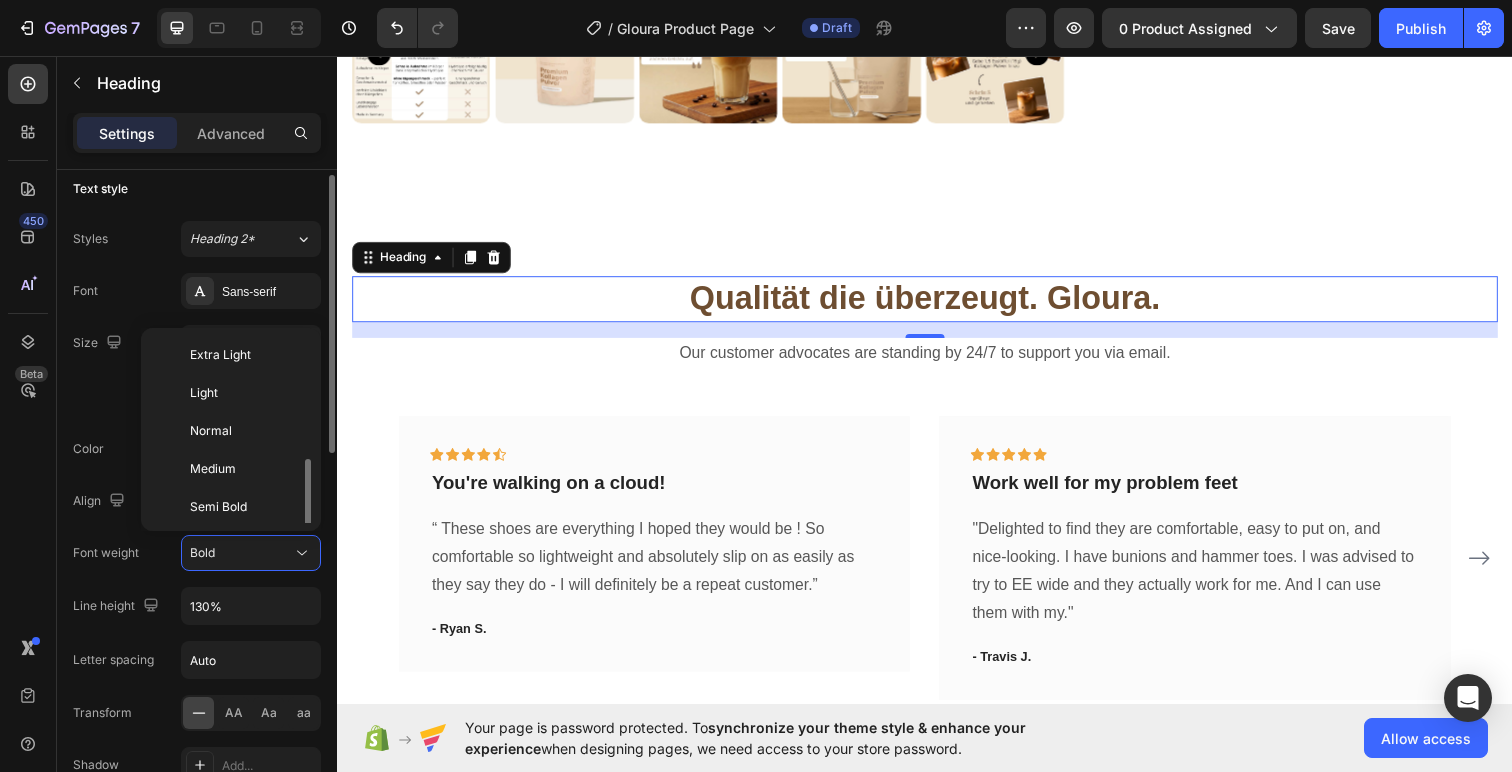 scroll, scrollTop: 72, scrollLeft: 0, axis: vertical 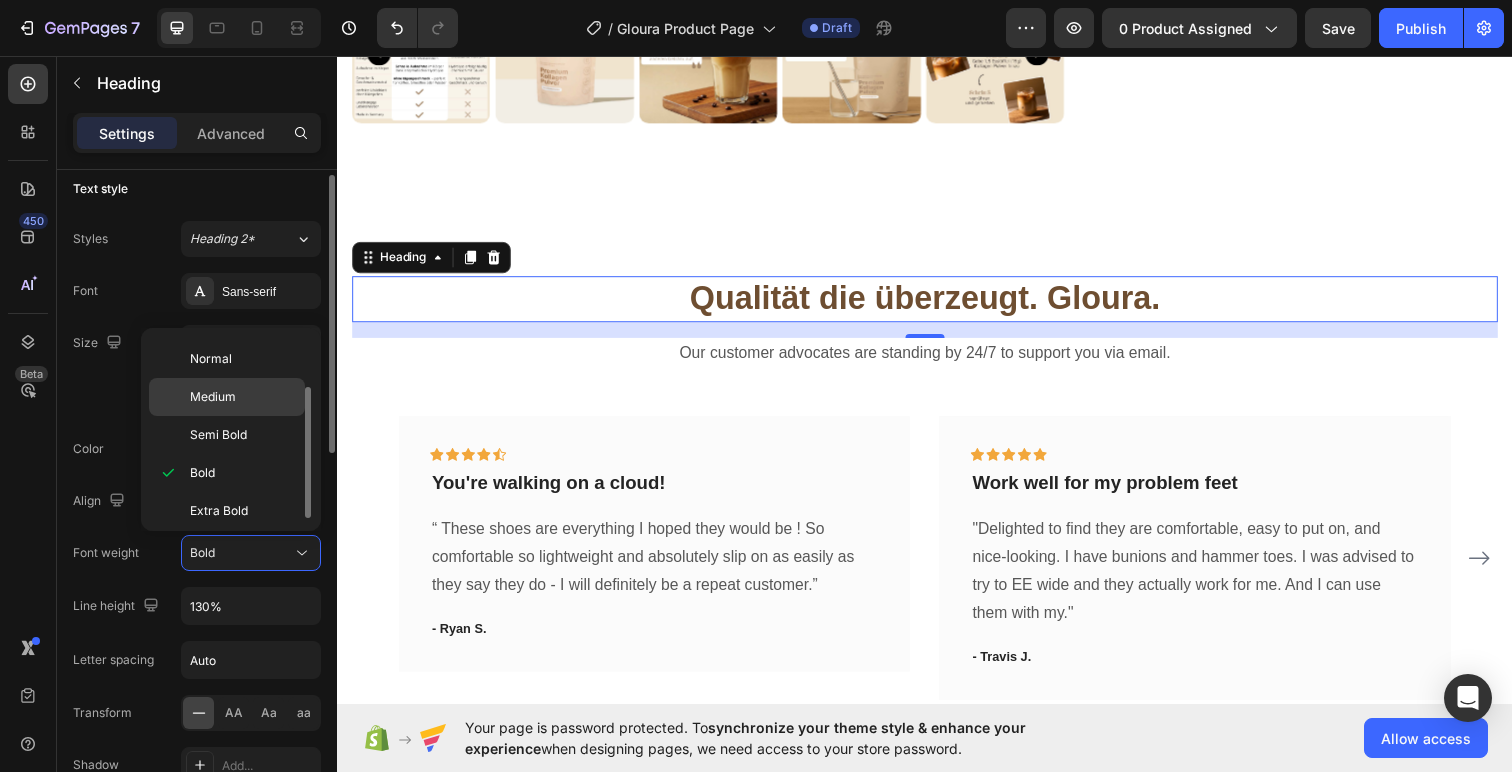 click on "Medium" 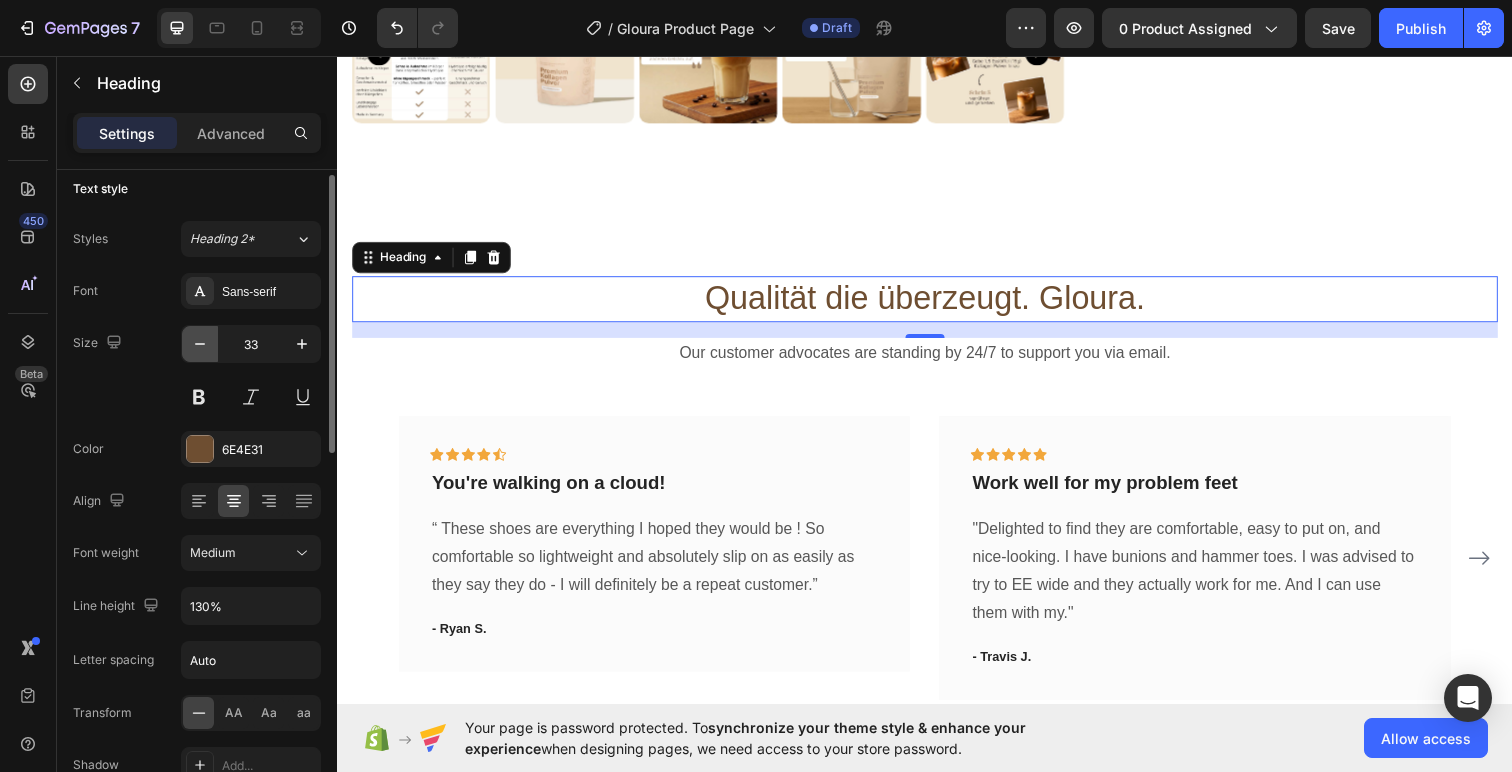 click 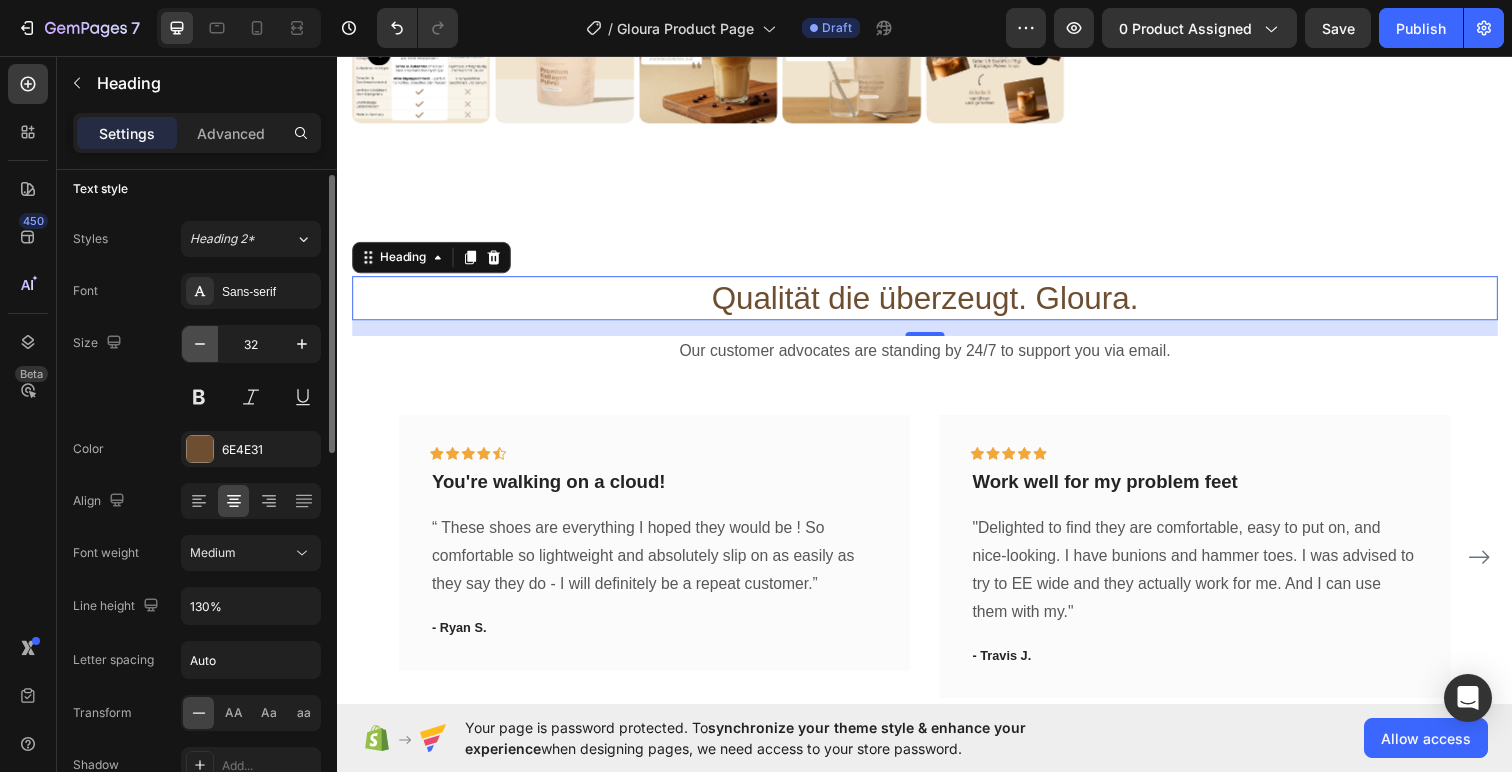 click 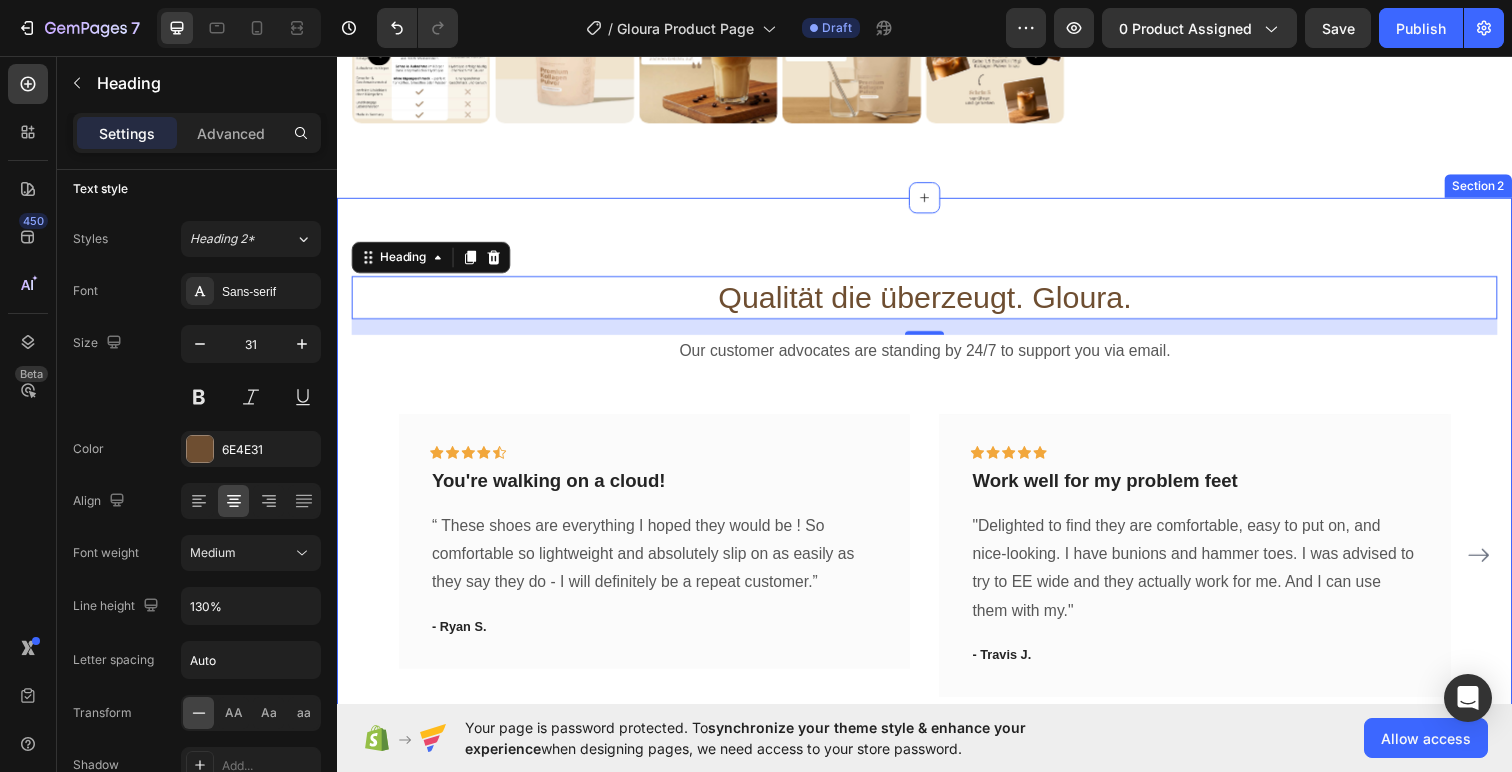 click on "Qualität die überzeugt. Gloura. Heading   16 Our customer advocates are standing by 24/7 to support you via email. Text block
Icon
Icon
Icon
Icon
Icon Row You're walking on a cloud! Text block “ These shoes are everything I hoped they would be ! So comfortable so lightweight and absolutely slip on as easily as they say they do - I will definitely be a repeat customer.” Text block - Ryan S. Text block Row
Icon
Icon
Icon
Icon
Icon Row Work well for my problem feet Text block "Delighted to find they are comfortable, easy to put on, and nice-looking. I have bunions and hammer toes. I was advised to try to EE wide and they actually work for me. And I can use them with my." Text block - Travis J. Text block Row
Icon
Icon
Icon
Icon
Icon Row Text block Row Row" at bounding box center [937, 510] 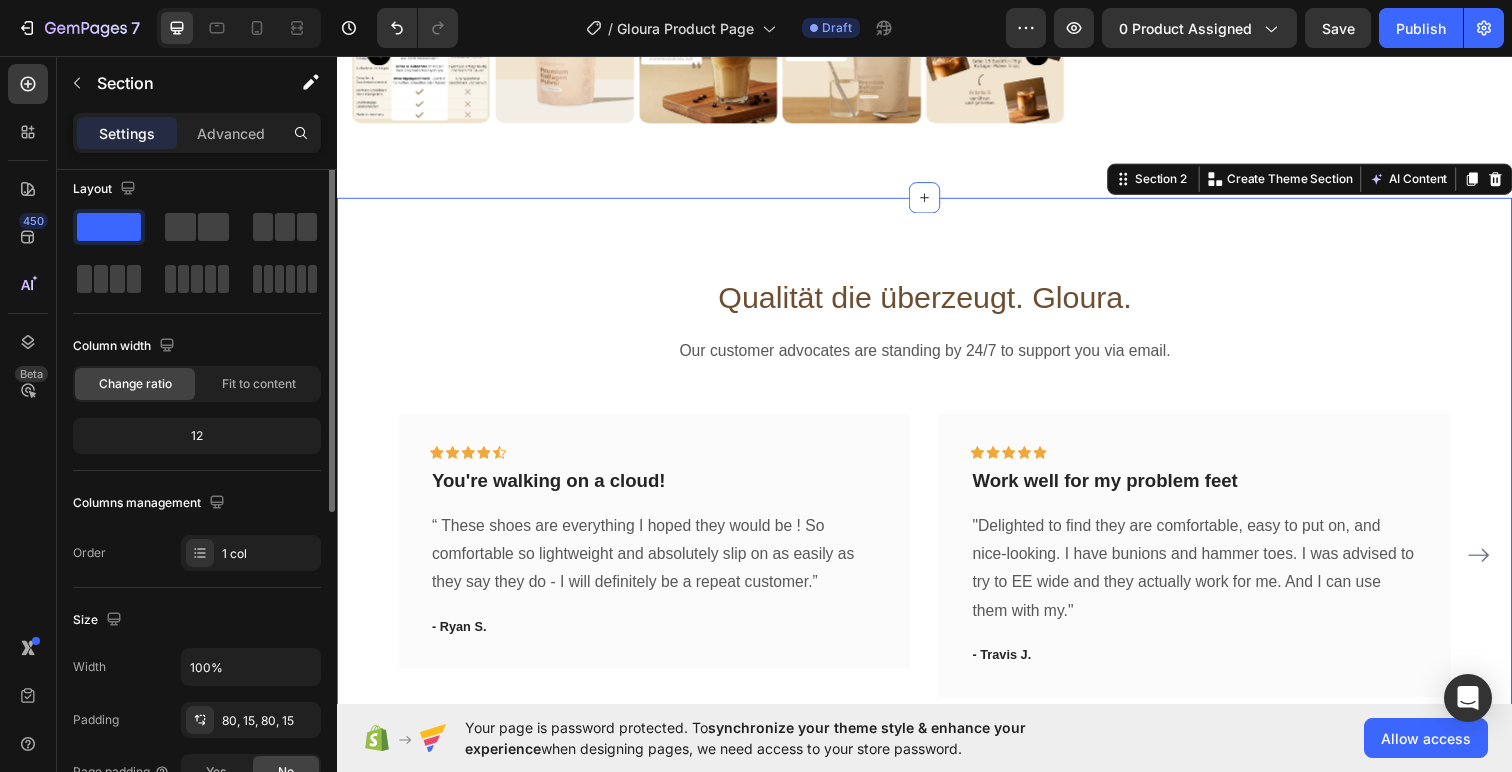 scroll, scrollTop: 0, scrollLeft: 0, axis: both 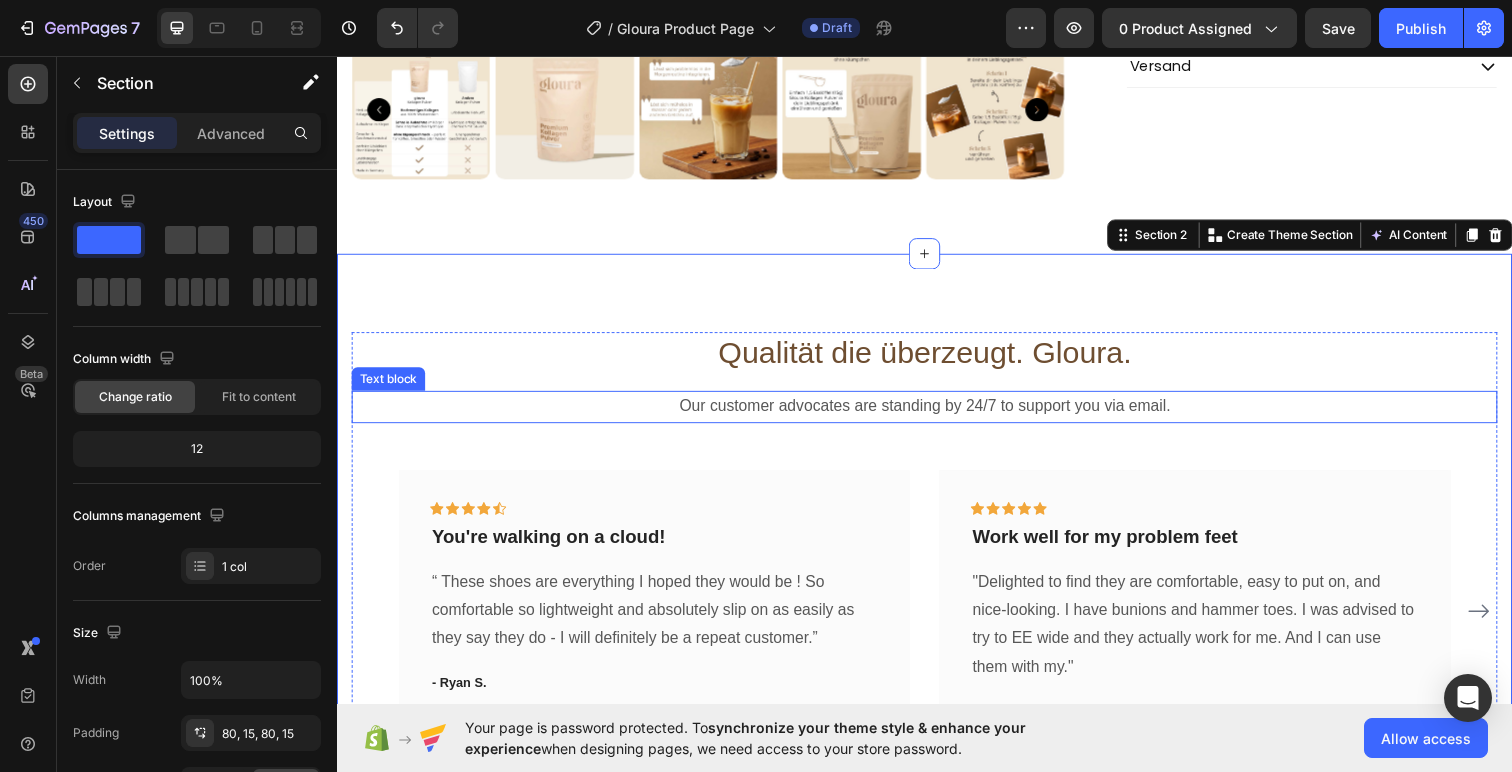 click on "Our customer advocates are standing by 24/7 to support you via email." at bounding box center (937, 414) 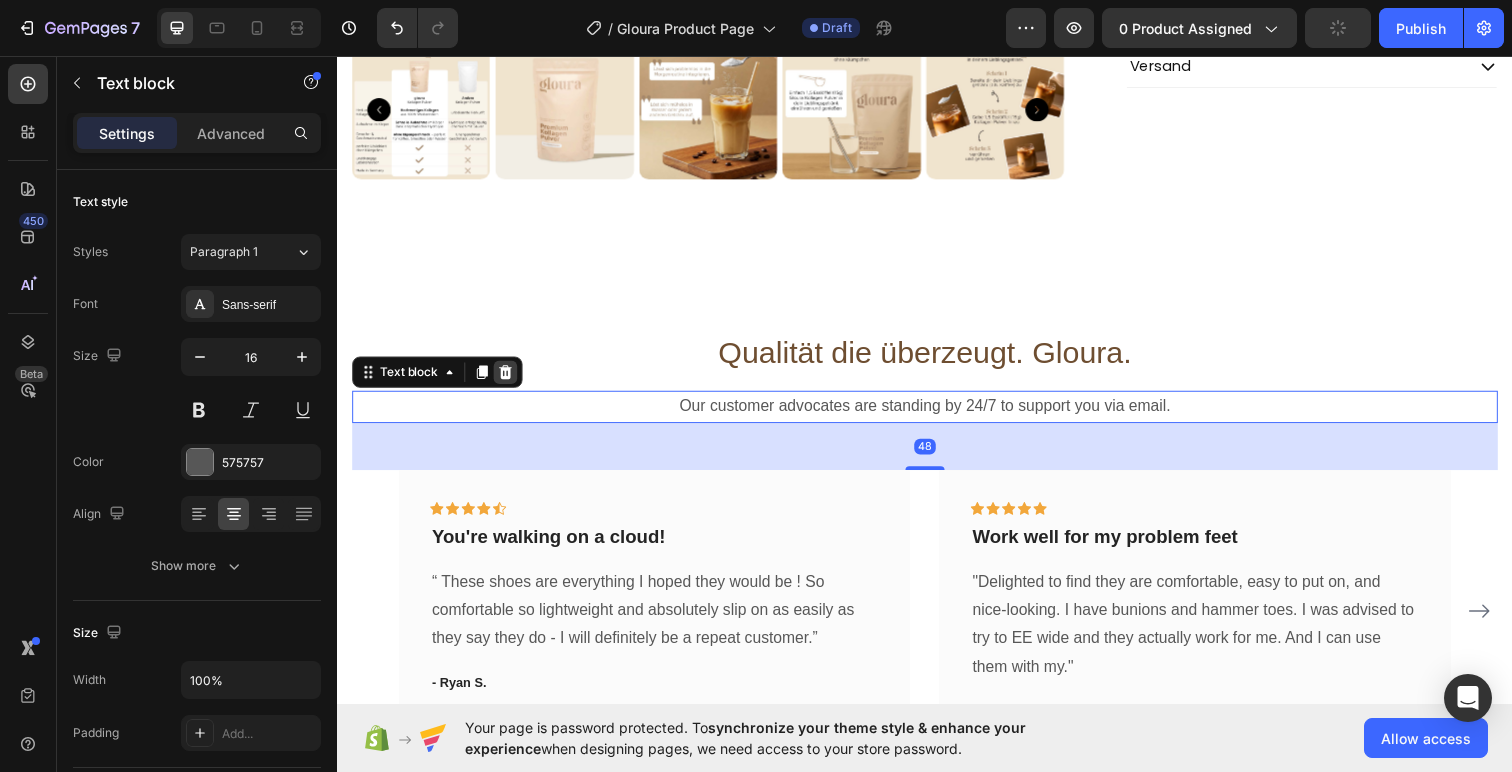 click 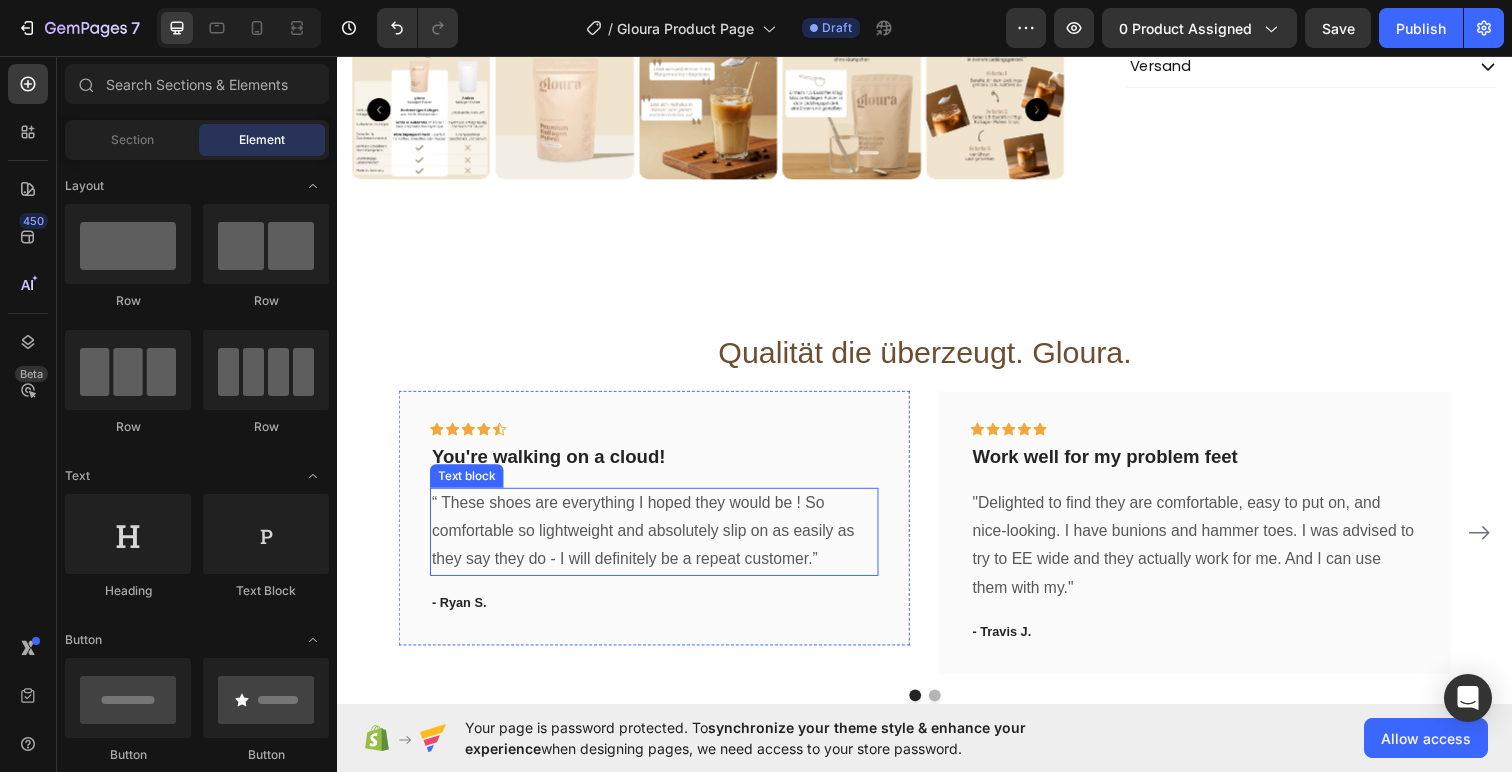 click on "“ These shoes are everything I hoped they would be ! So comfortable so lightweight and absolutely slip on as easily as they say they do - I will definitely be a repeat customer.”" at bounding box center [661, 542] 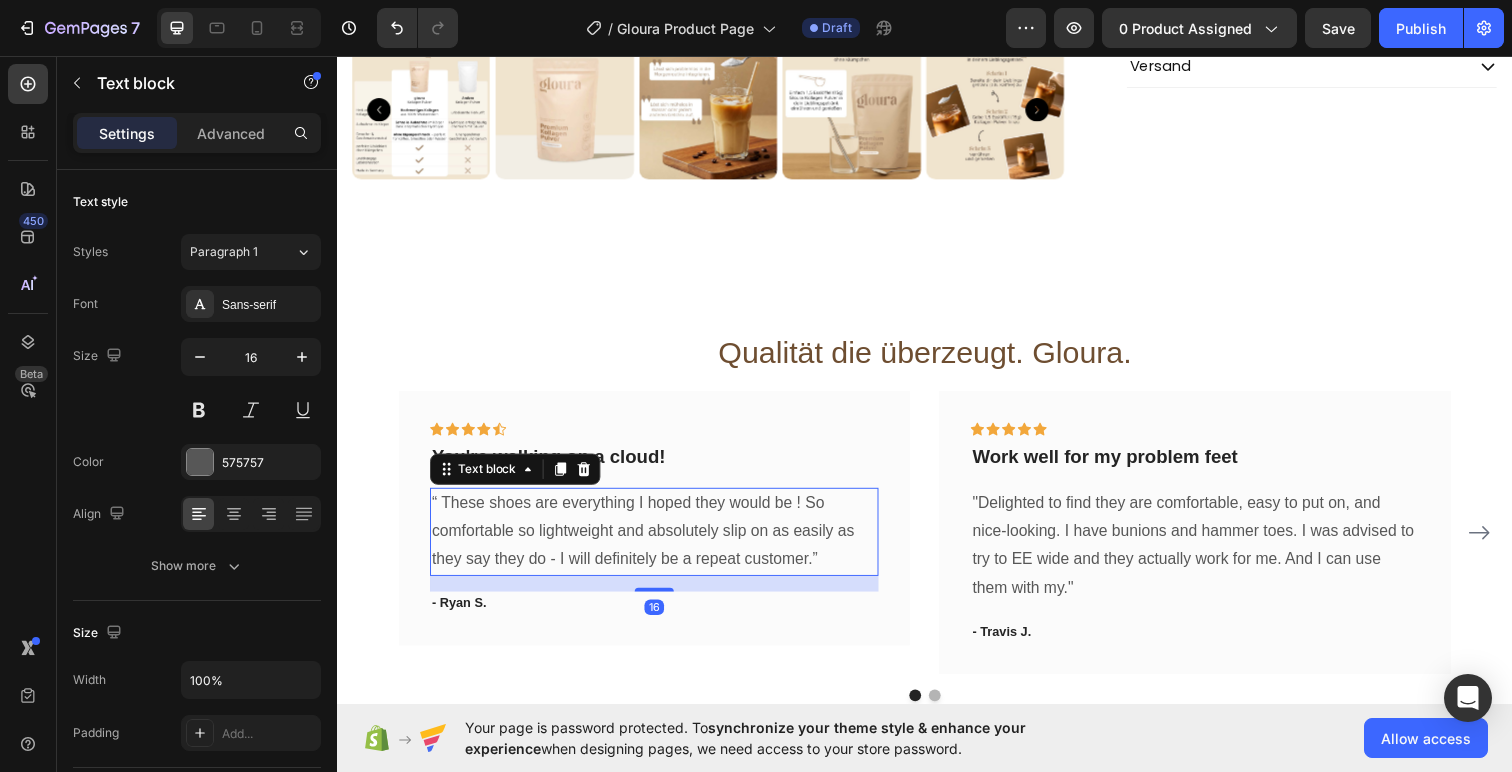 click on "“ These shoes are everything I hoped they would be ! So comfortable so lightweight and absolutely slip on as easily as they say they do - I will definitely be a repeat customer.”" at bounding box center [661, 542] 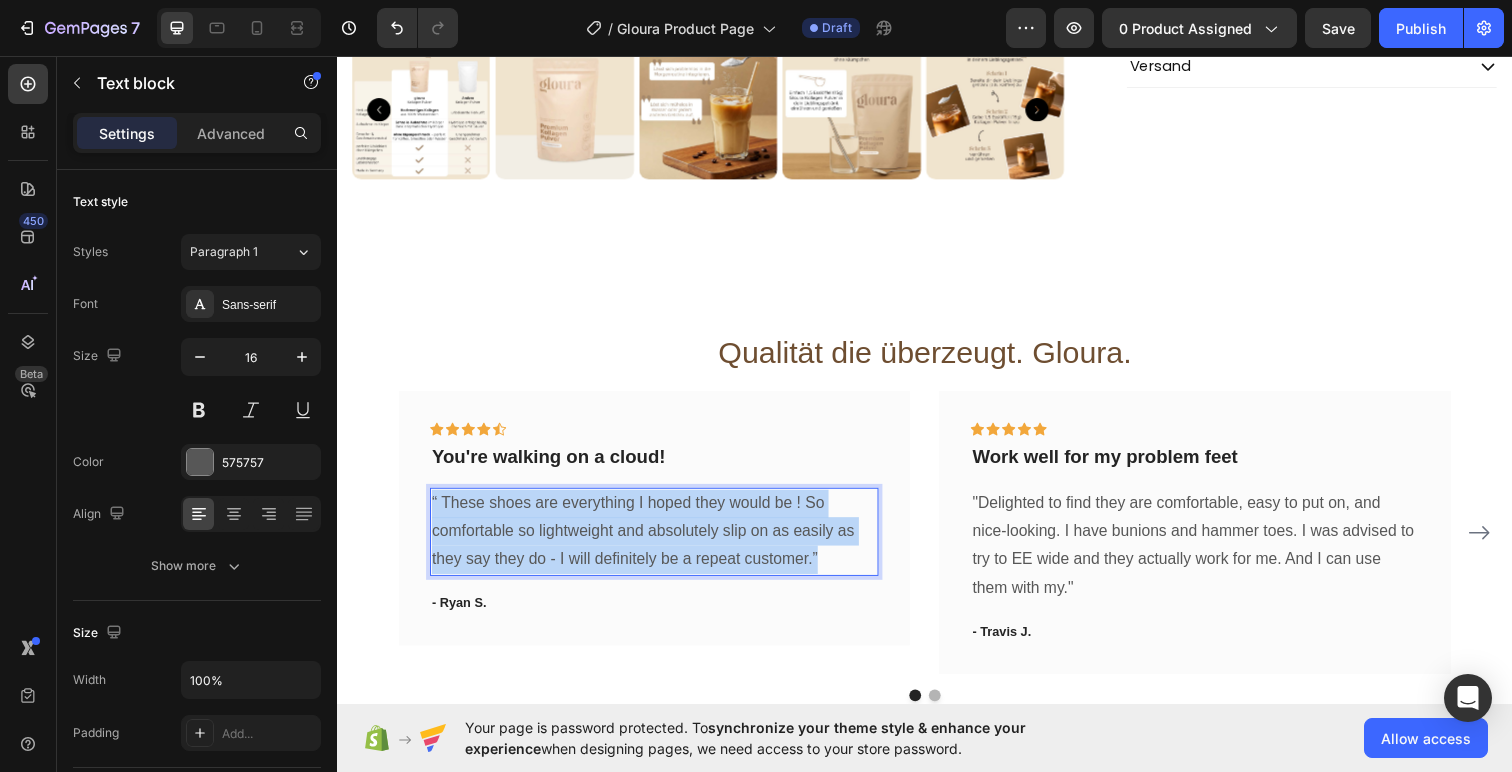 click on "“ These shoes are everything I hoped they would be ! So comfortable so lightweight and absolutely slip on as easily as they say they do - I will definitely be a repeat customer.”" at bounding box center [661, 542] 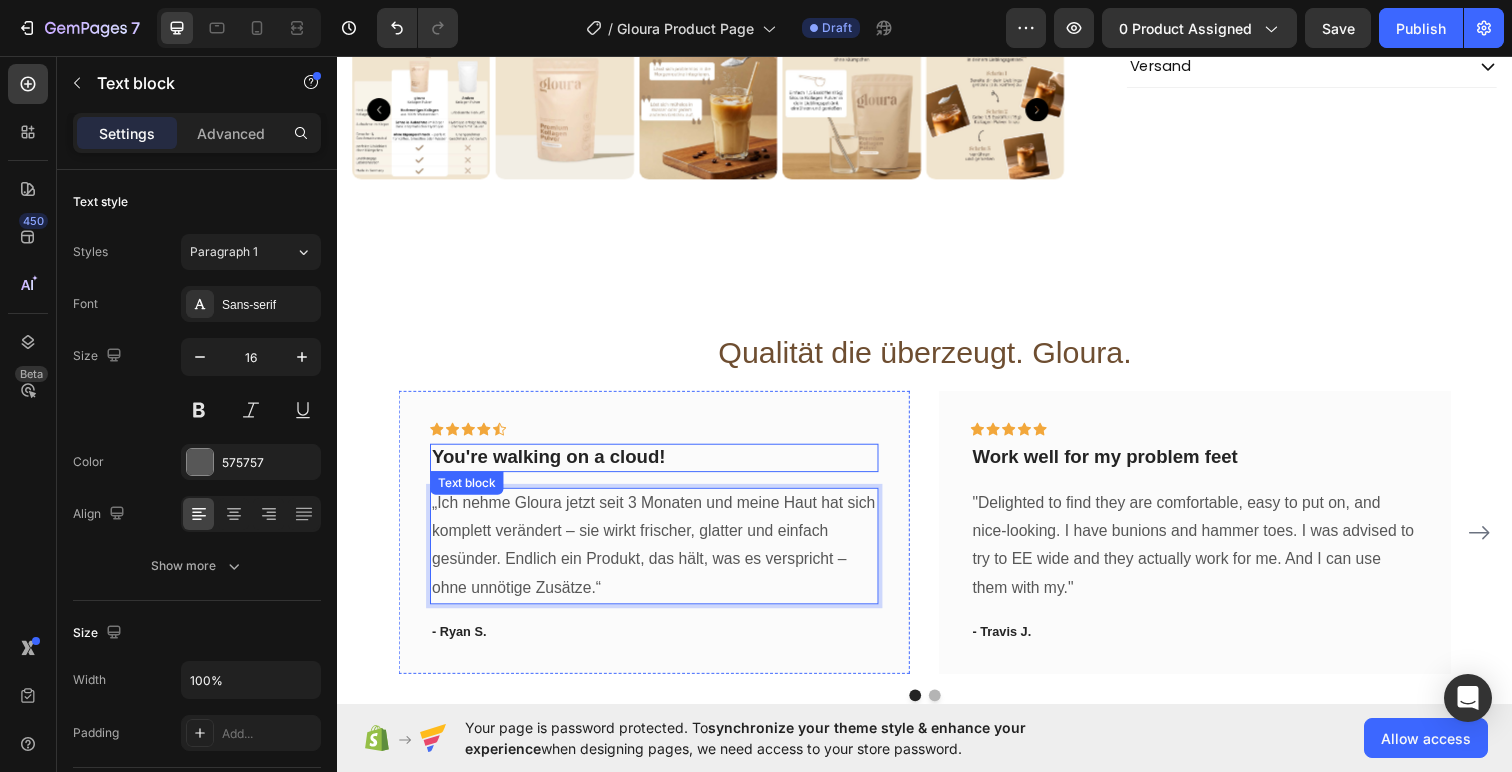 click on "You're walking on a cloud!" at bounding box center [661, 466] 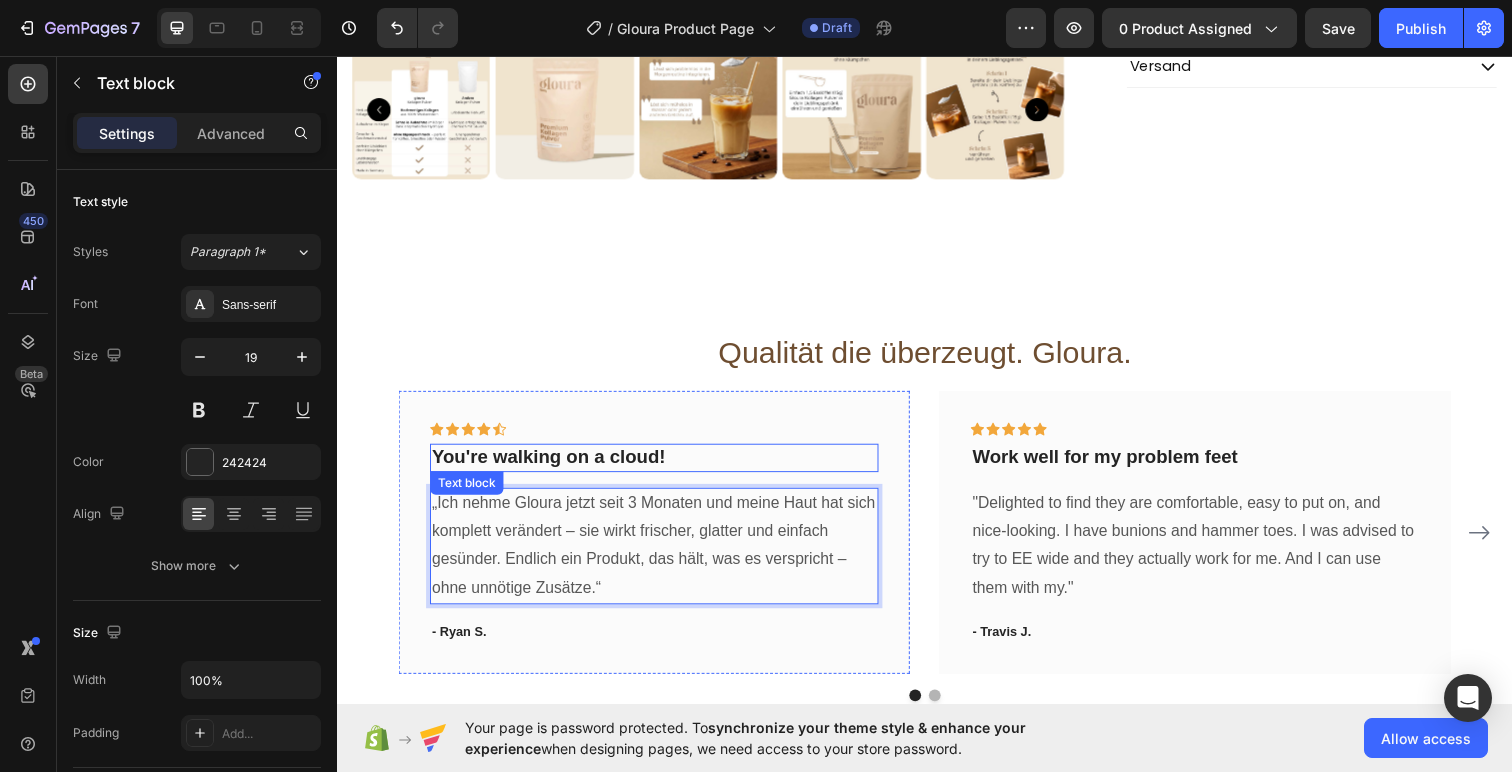 click on "You're walking on a cloud!" at bounding box center [661, 466] 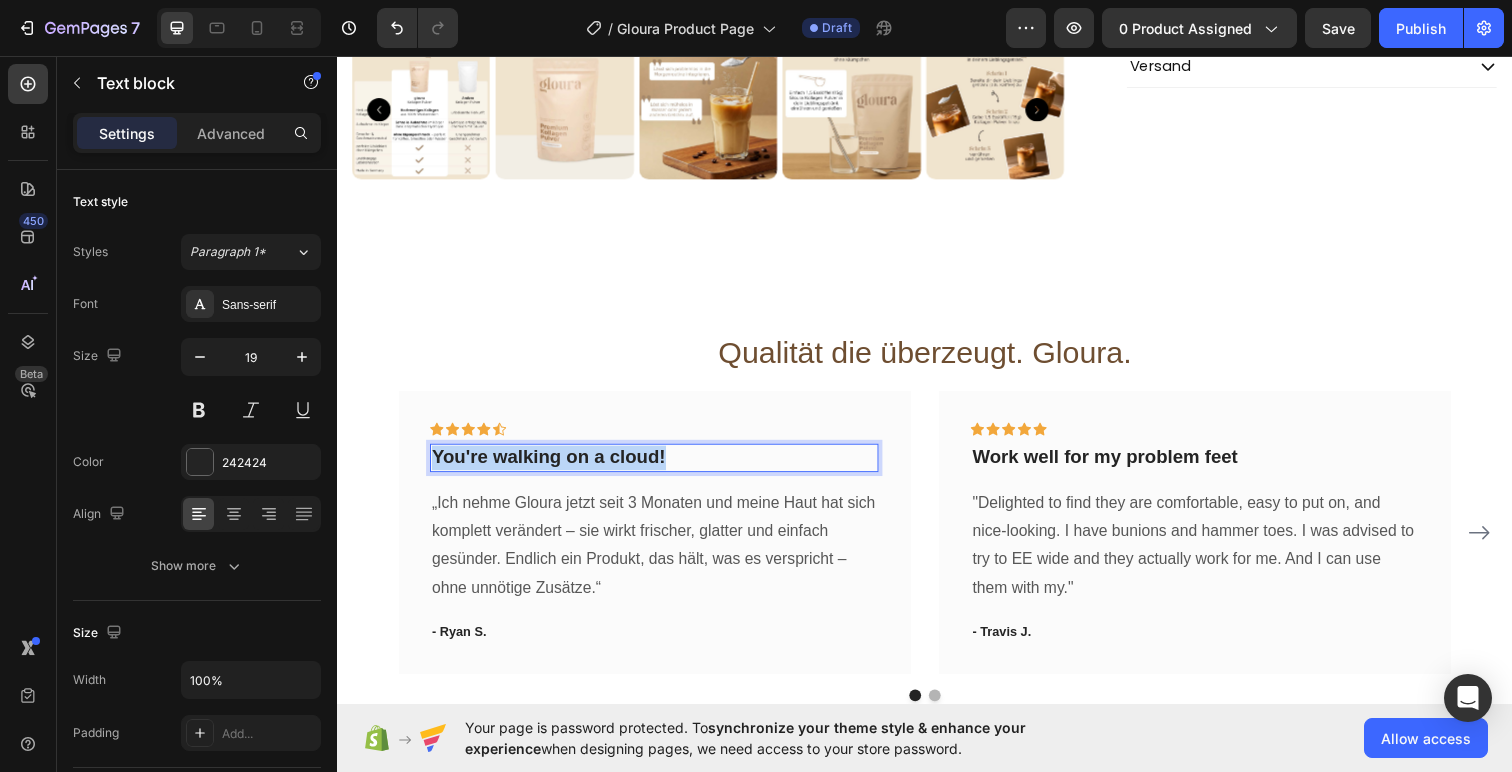 click on "You're walking on a cloud!" at bounding box center [661, 466] 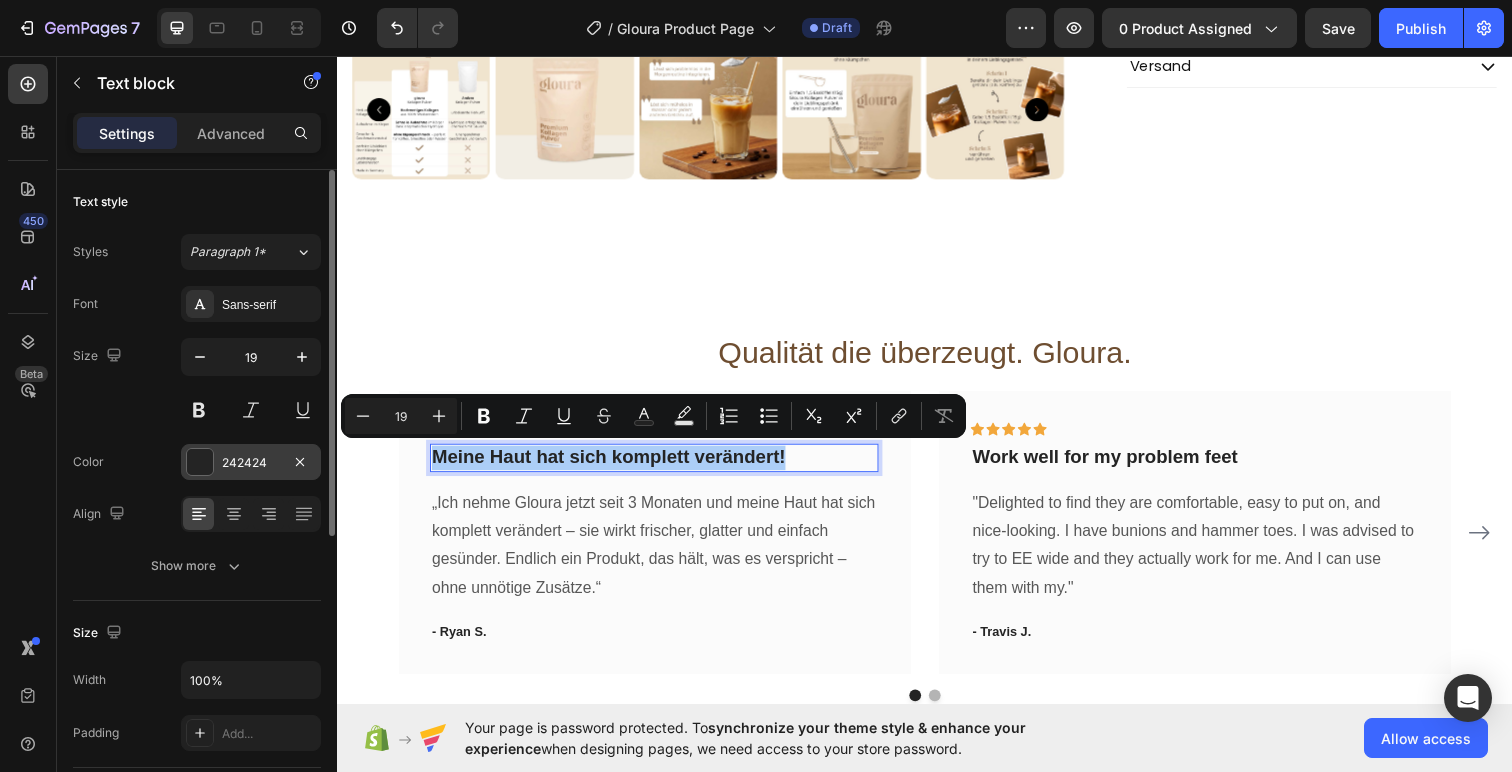 click at bounding box center (200, 462) 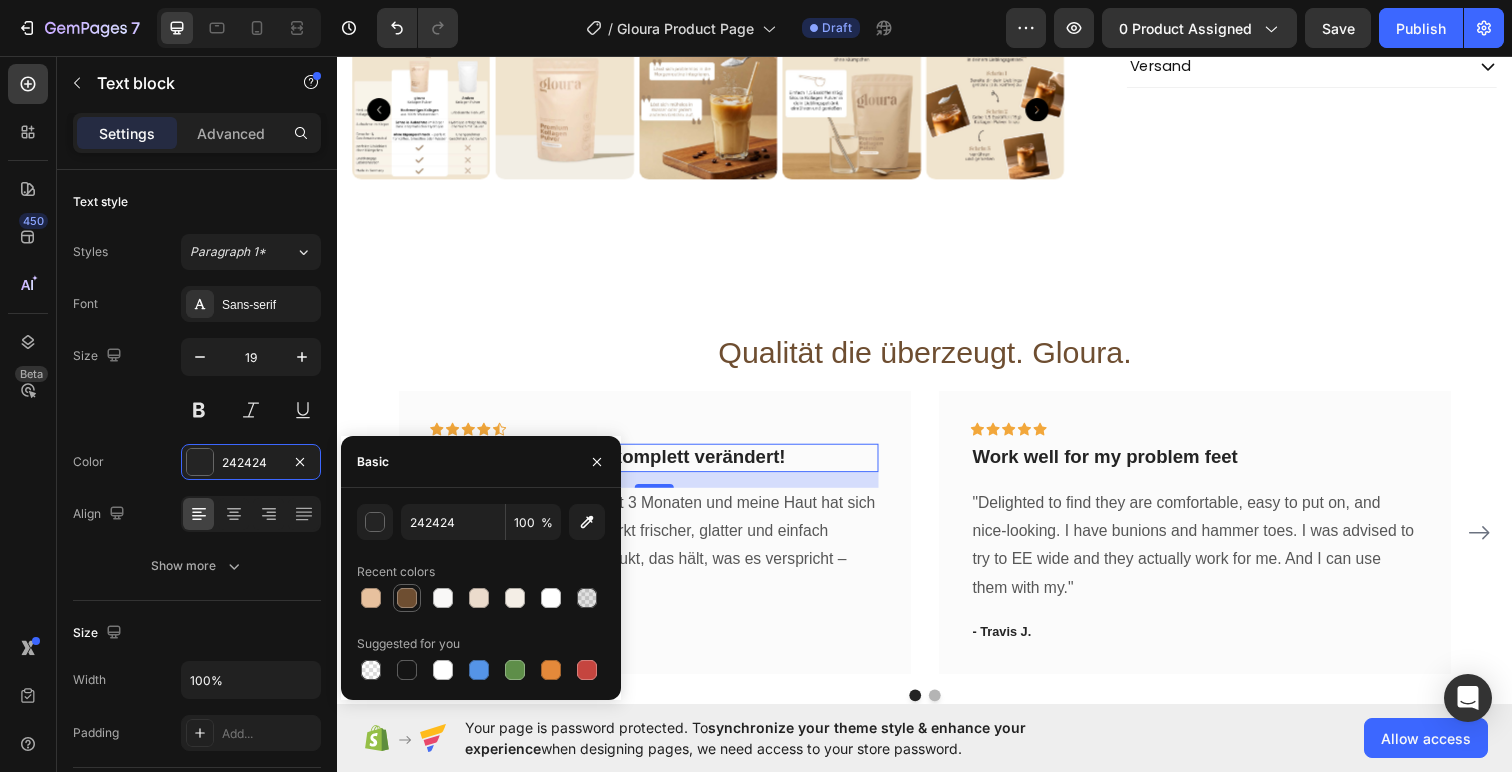 click at bounding box center [407, 598] 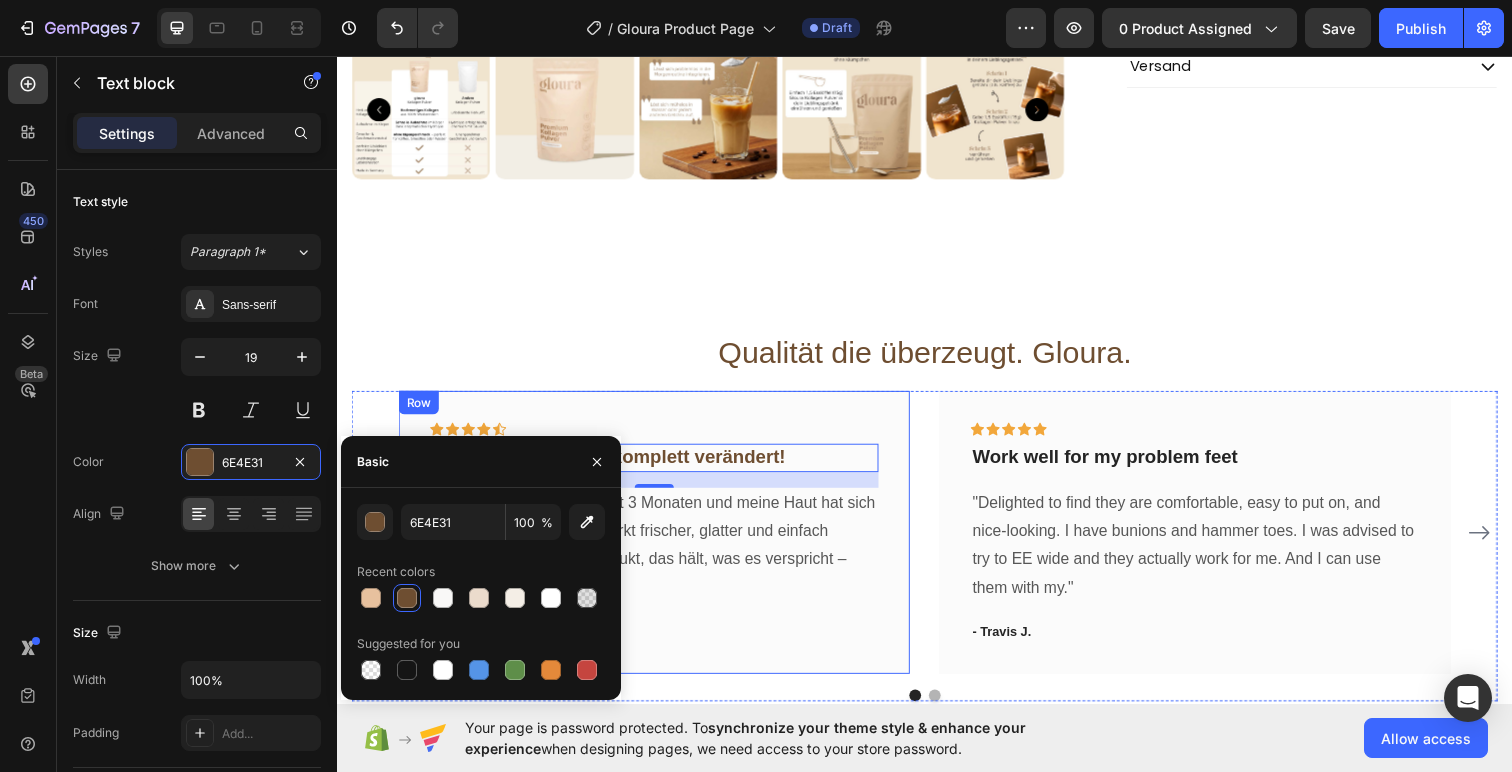 click on "Qualität die überzeugt. Gloura." at bounding box center [937, 360] 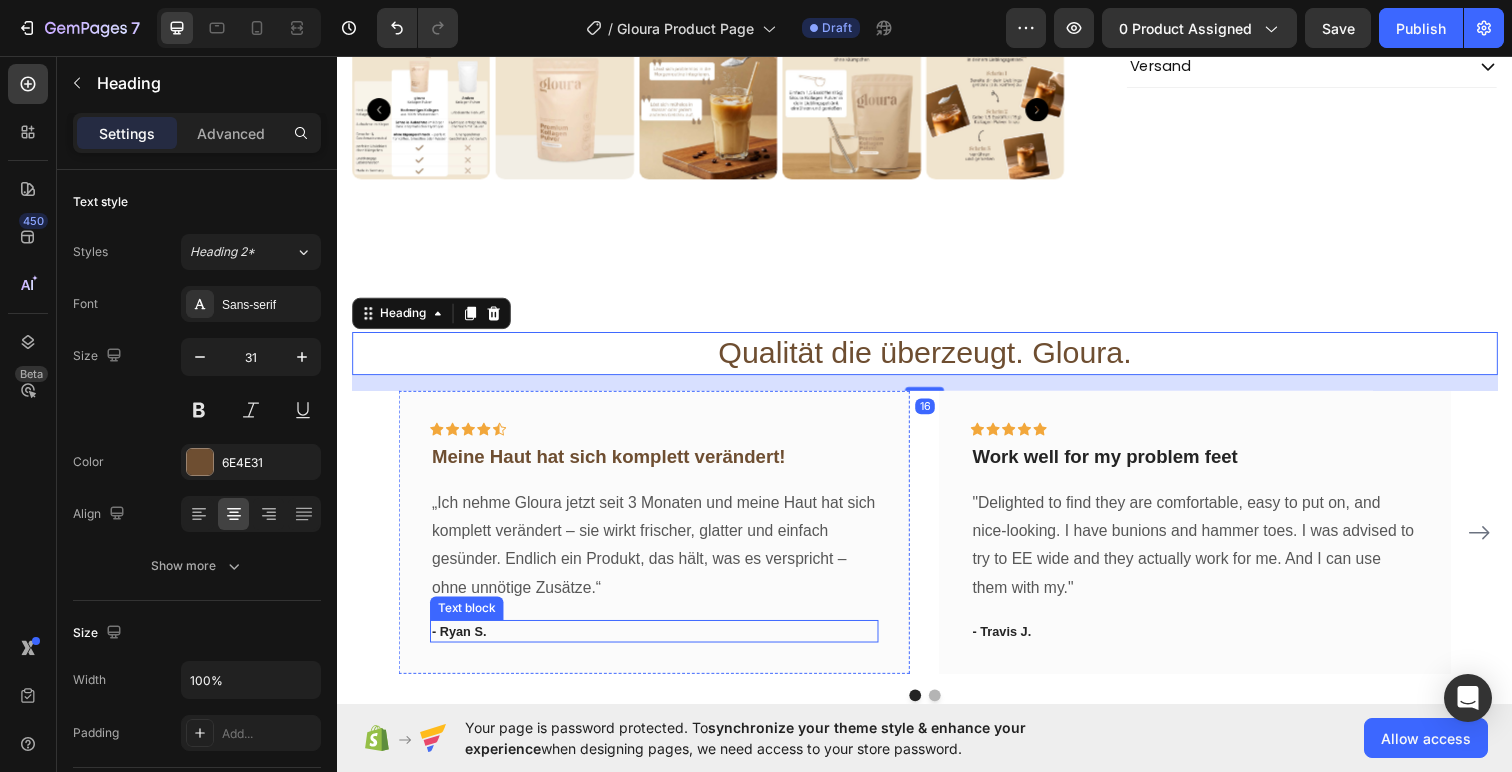 click on "- Ryan S." at bounding box center [661, 644] 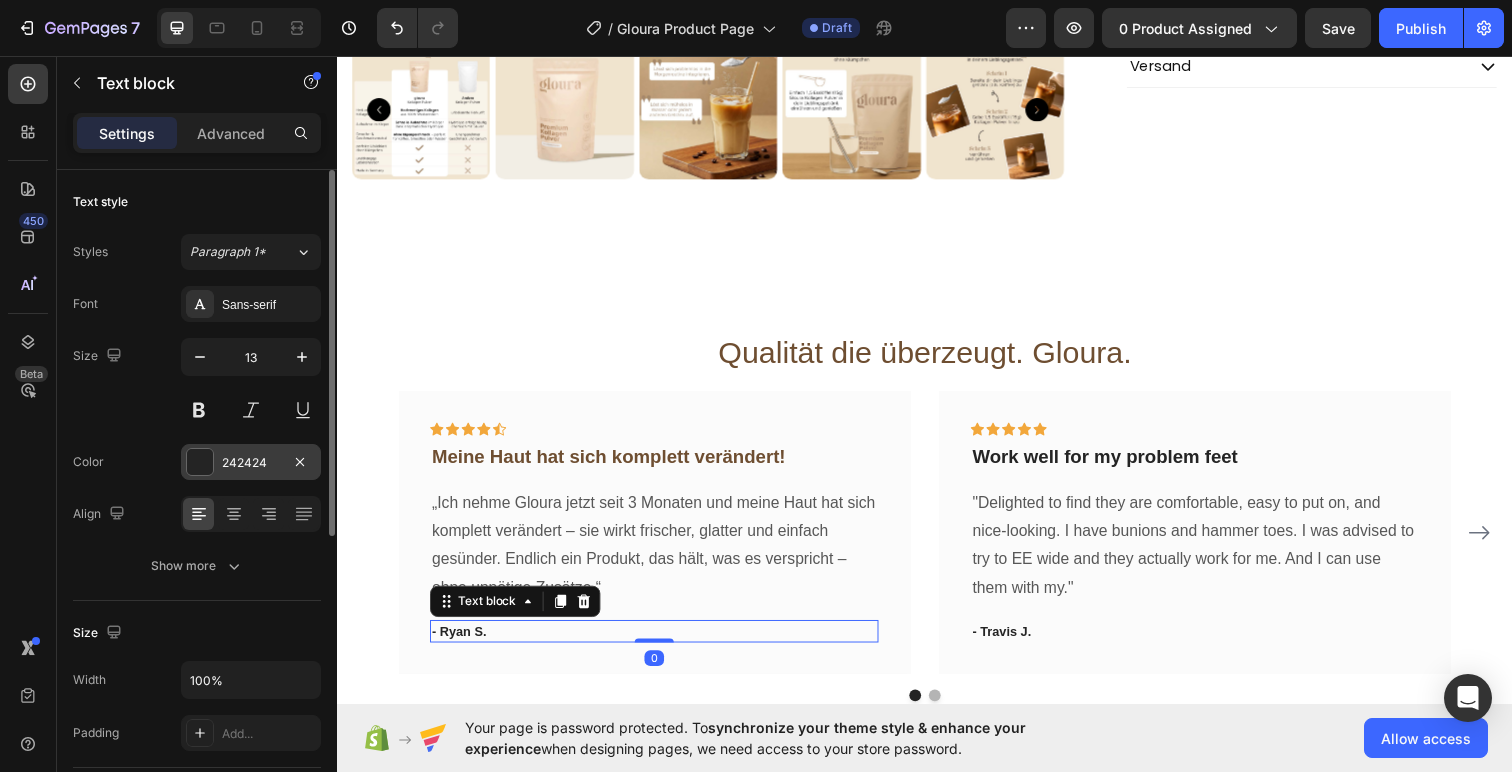 click at bounding box center [200, 462] 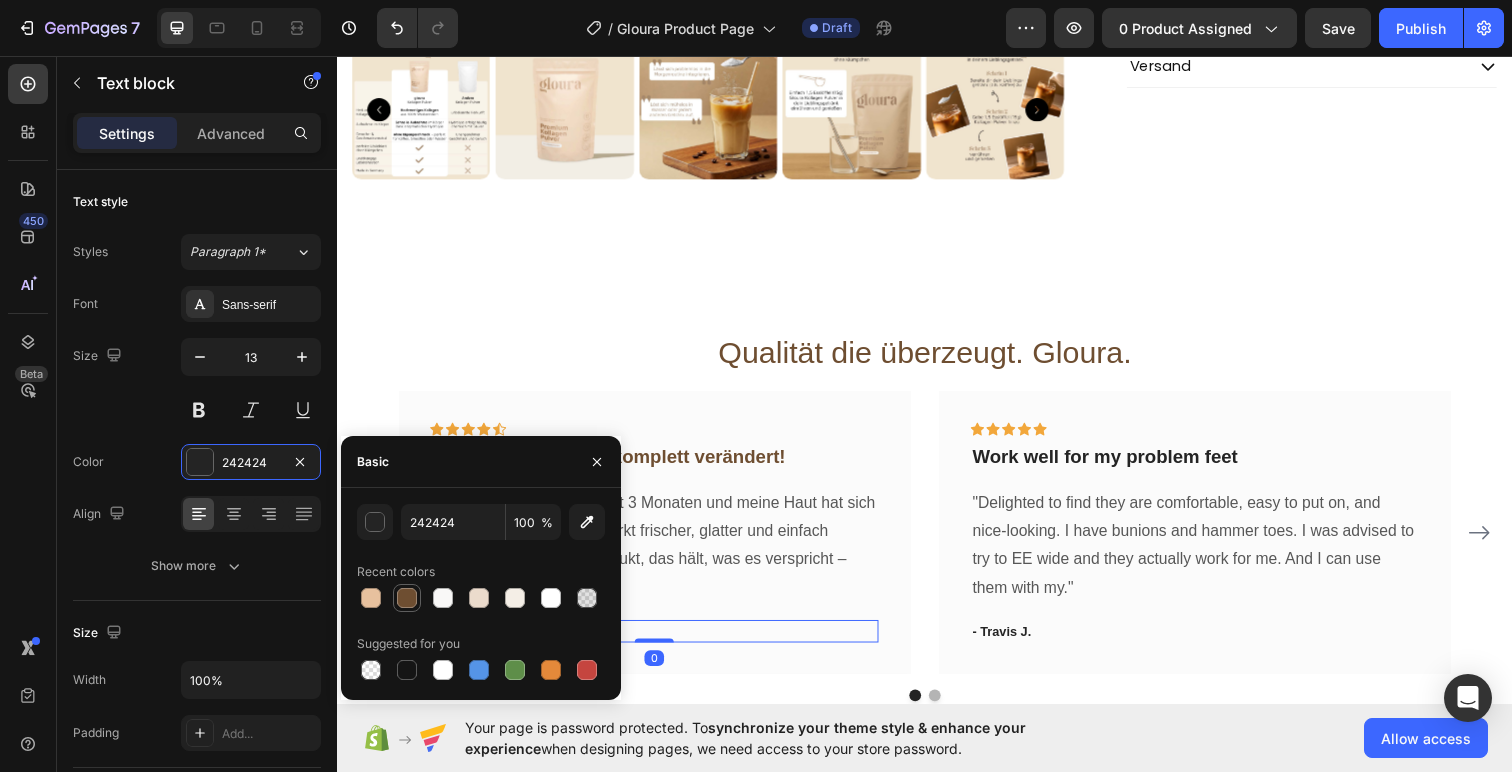 click at bounding box center [407, 598] 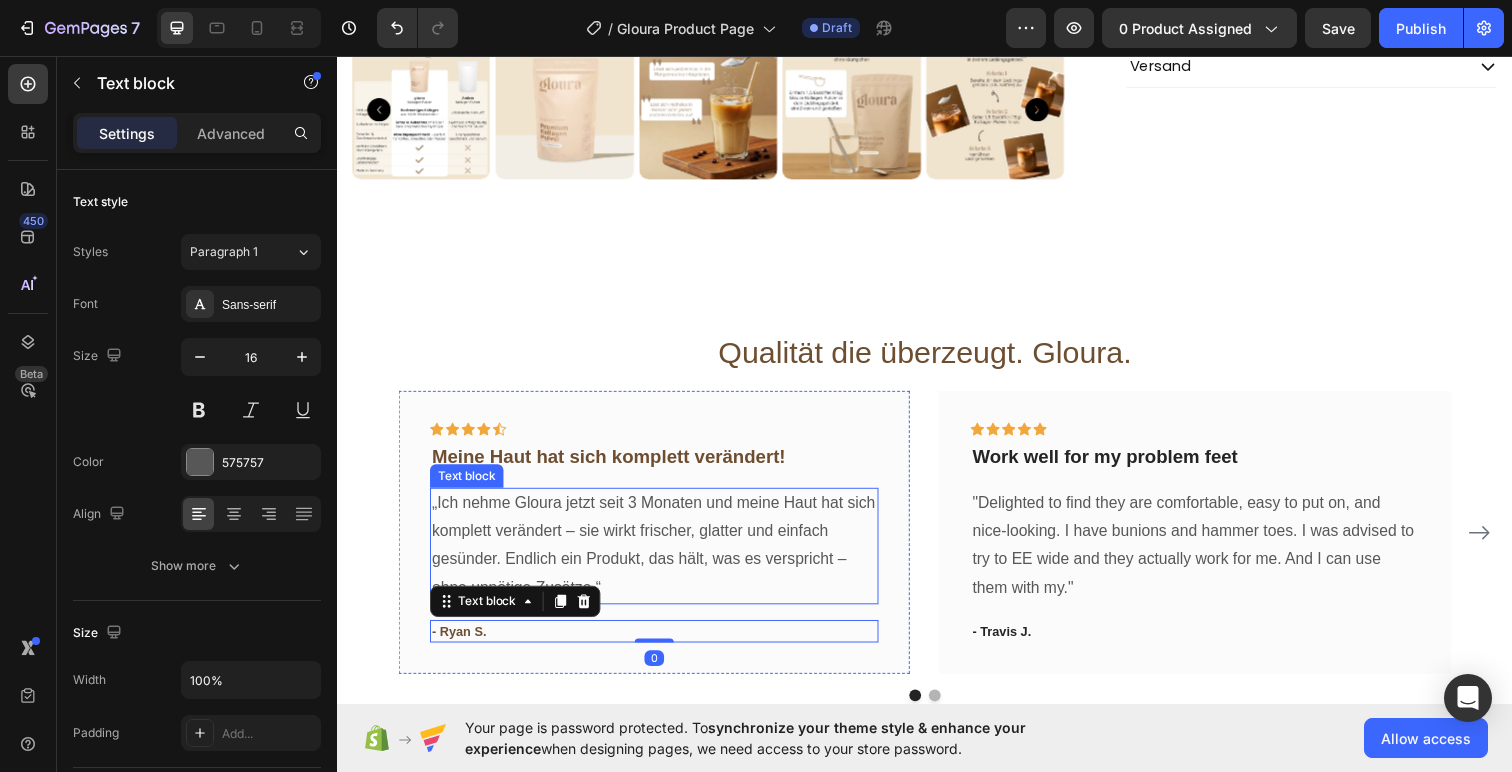click on "„Ich nehme Gloura jetzt seit 3 Monaten und meine Haut hat sich komplett verändert – sie wirkt frischer, glatter und einfach gesünder. Endlich ein Produkt, das hält, was es verspricht – ohne unnötige Zusätze.“" at bounding box center (661, 556) 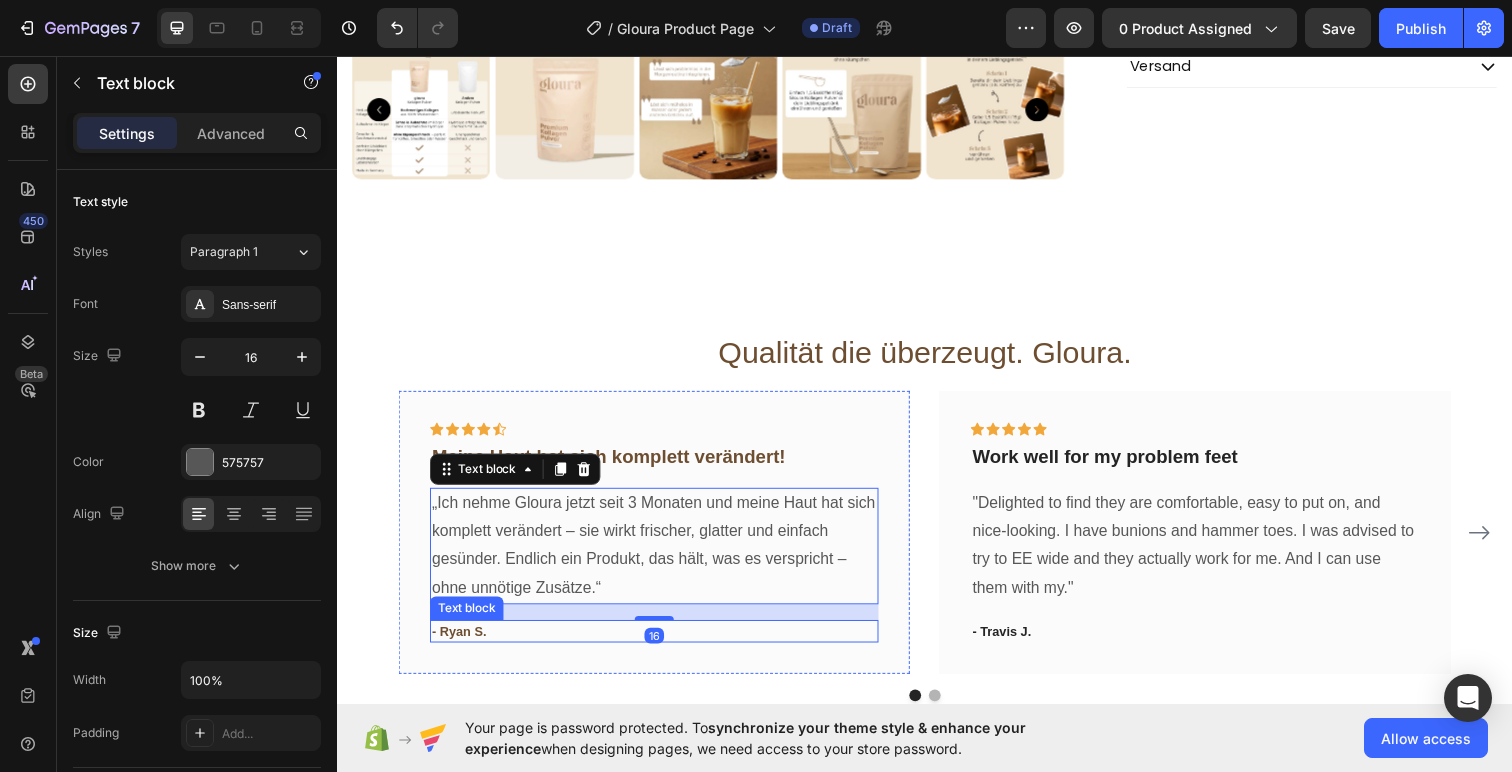 click on "- Ryan S." at bounding box center (661, 644) 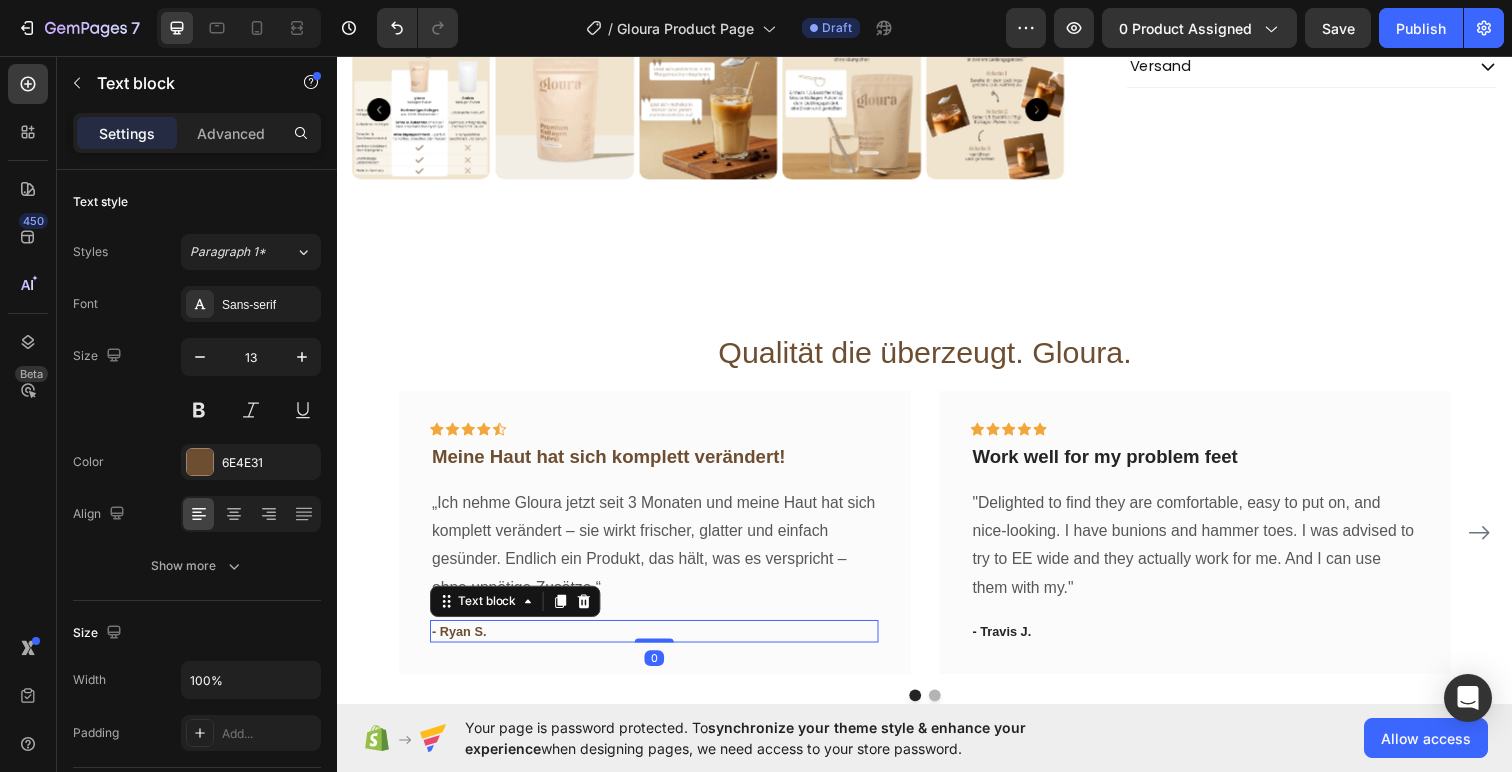 click on "- Ryan S." at bounding box center [661, 644] 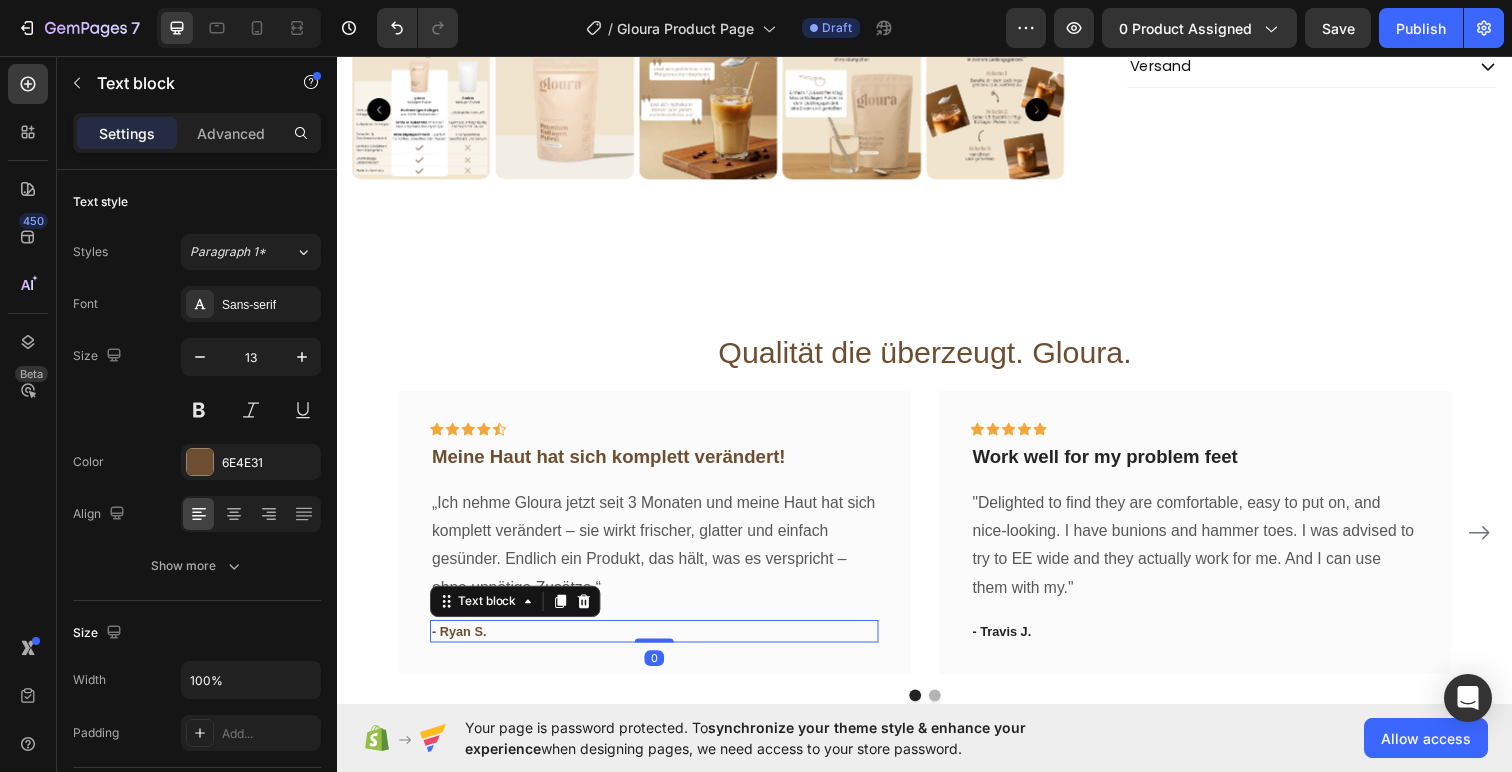 click on "- Ryan S." at bounding box center (661, 644) 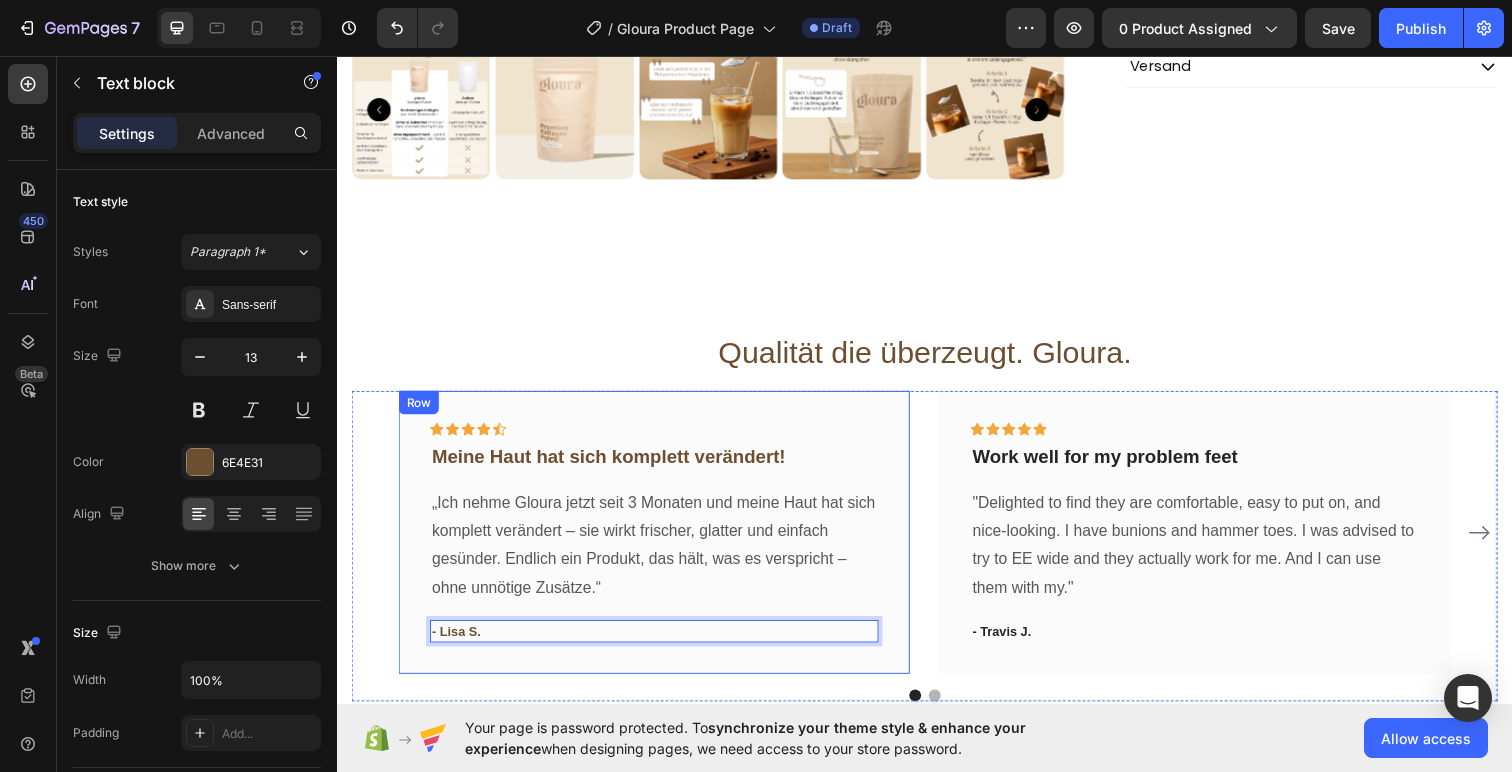 click on "Icon
Icon
Icon
Icon
Icon Row Meine Haut hat sich komplett verändert! Text block „Ich nehme Gloura jetzt seit 3 Monaten und meine Haut hat sich komplett verändert – sie wirkt frischer, glatter und einfach gesünder. Endlich ein Produkt, das hält, was es verspricht – ohne unnötige Zusätze.“ Text block - Lisa S. Text block   0 Row" at bounding box center [661, 542] 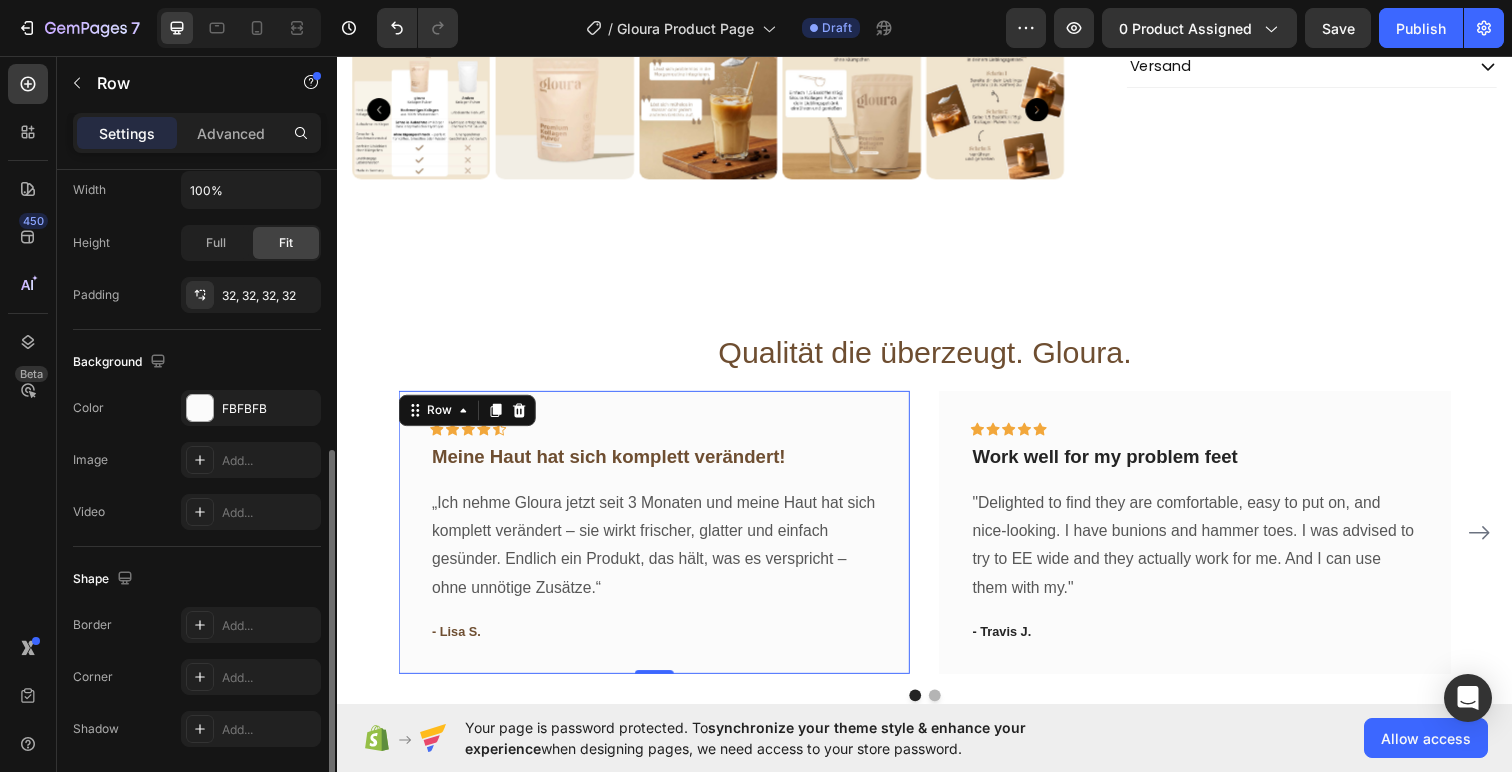 scroll, scrollTop: 533, scrollLeft: 0, axis: vertical 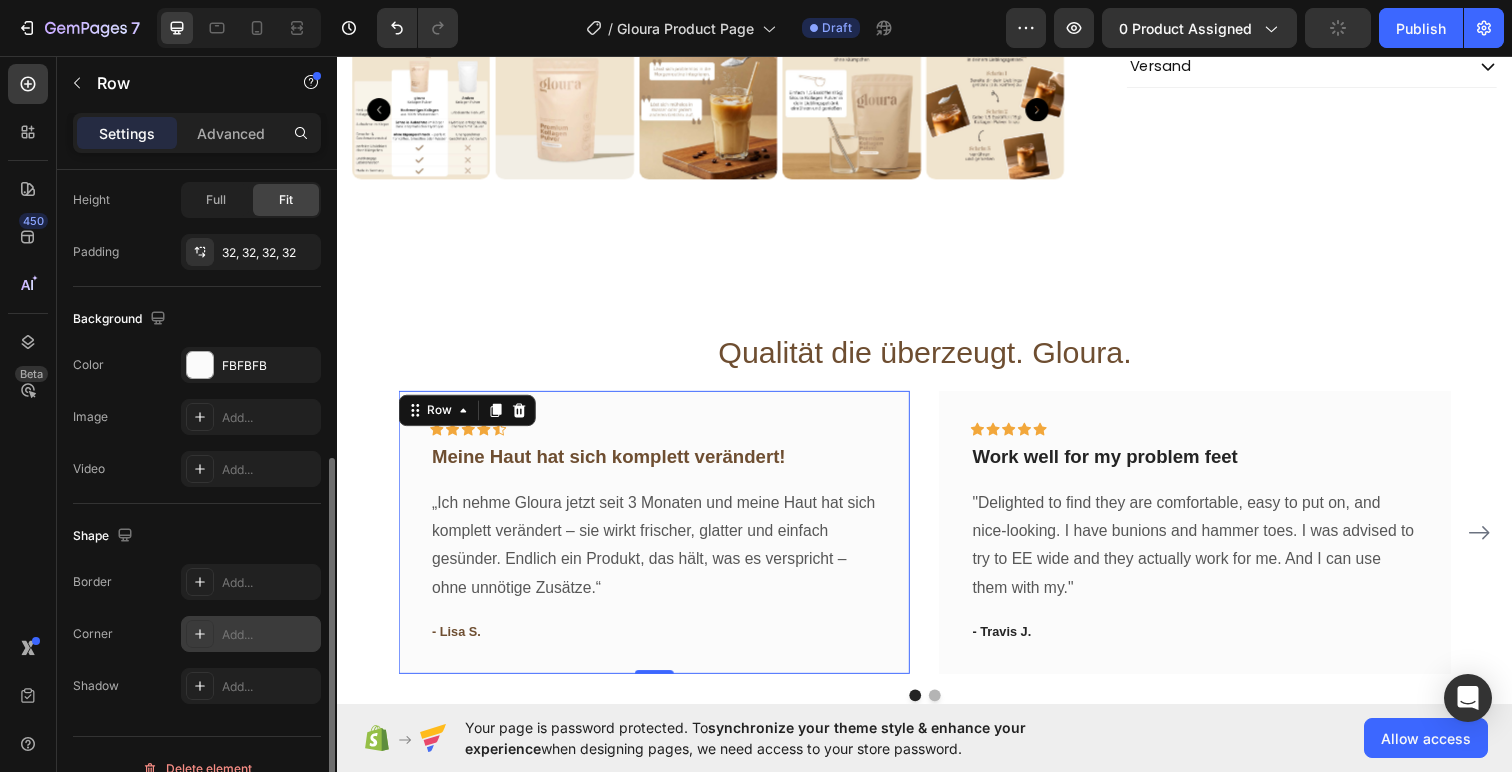 click on "Add..." at bounding box center (269, 635) 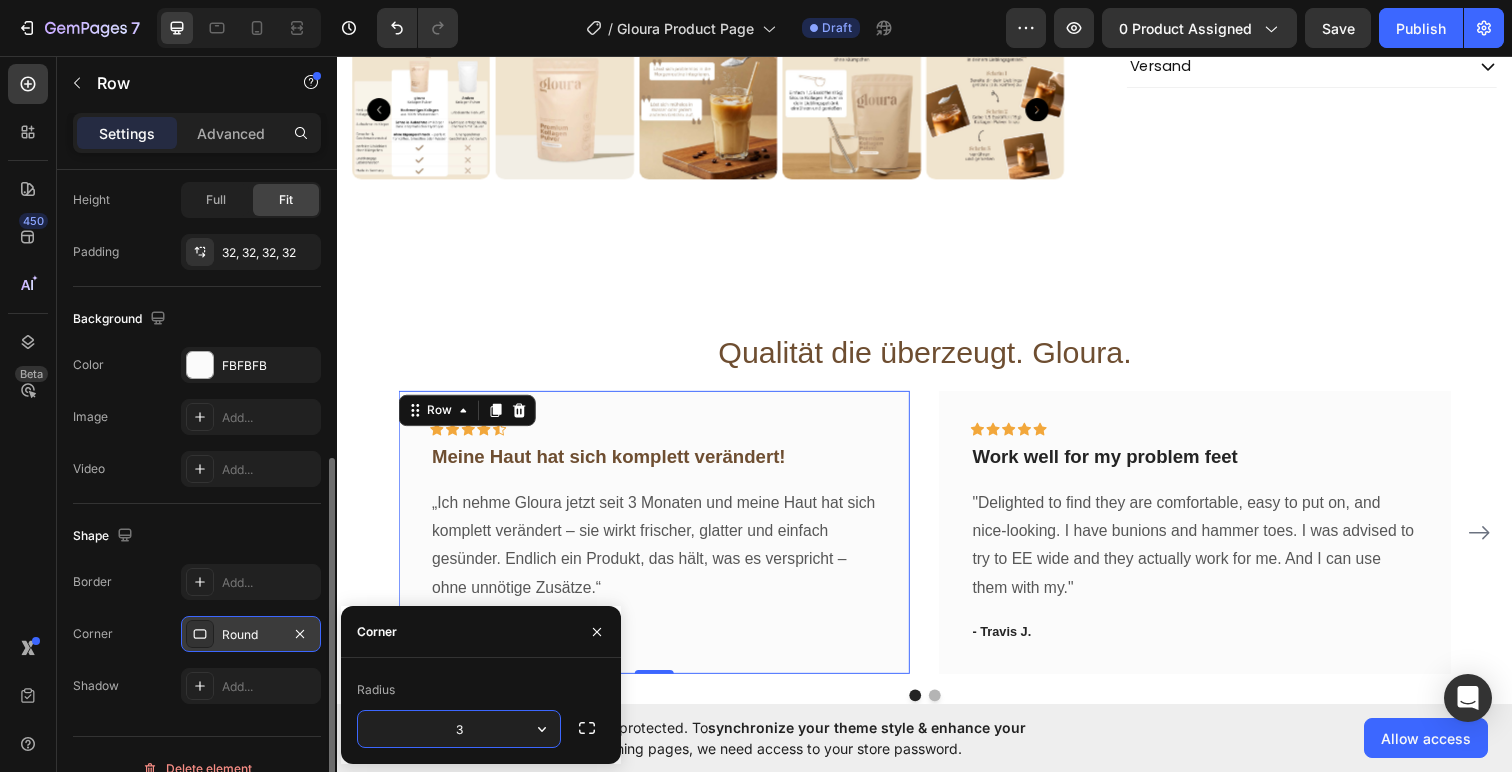 type on "30" 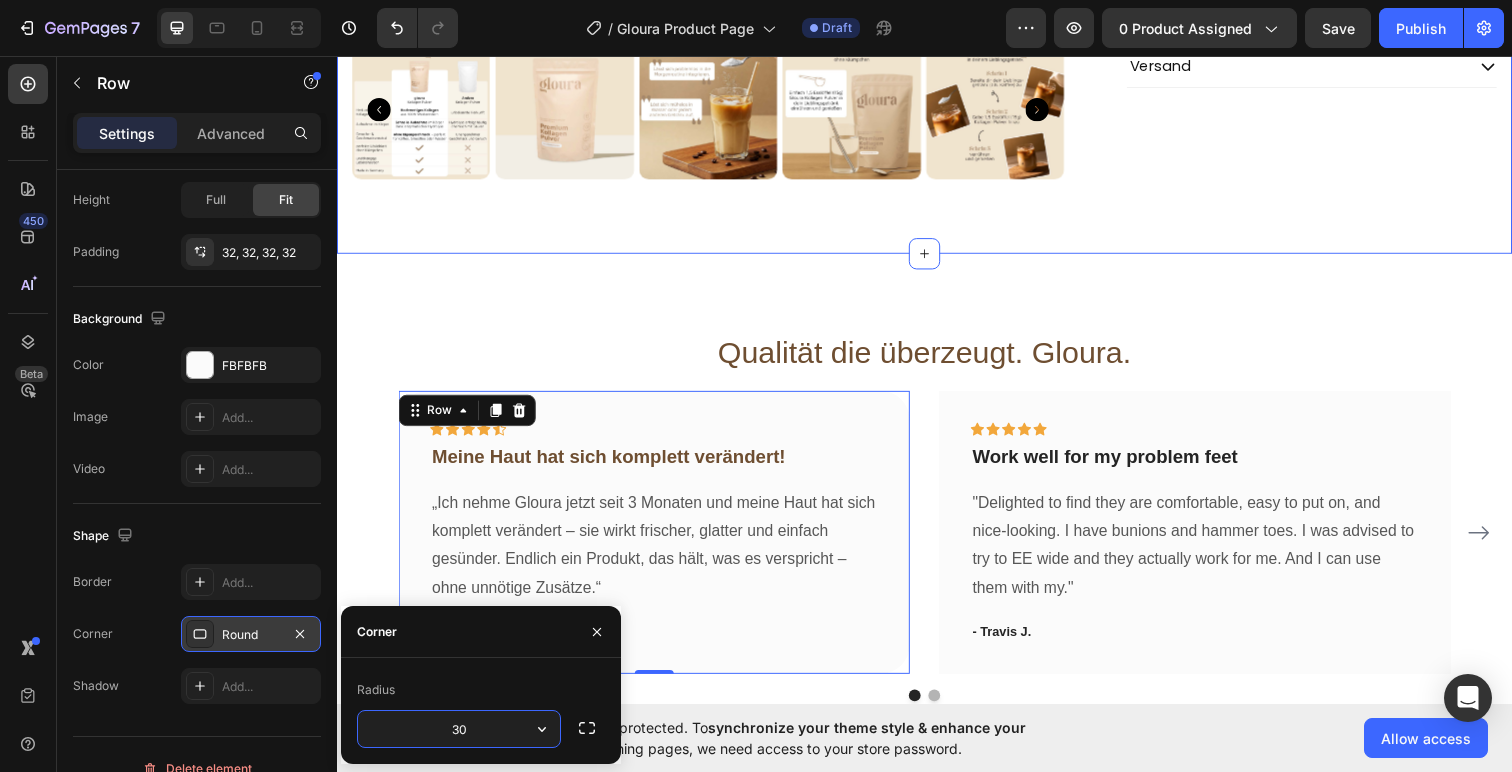 click on "Product Images
Icon
Icon
Icon
Icon
Icon Icon List 2.000+ positives Feedback Text Block Kollagen Pulver – 500g Product Title €19,99 Product Price Product Price Row inkl. 19% MwSt. Zzgl. Versand Text Block
Icon Made in Germany Text Block Row
Icon Laborgeprüft Text Block Row Row
Icon Ohne Zuckerzusatz Text Block Row
Icon Aus Weiderind Text Block Row Row Row
1
Product Quantity Row
in den warenkorb Add to Cart Row
Icon Lorem ipsum Text Block Row
Icon Lorem ipsum Text Block Row Row
Icon Lorem ipsum Text Block Row
Icon Lorem ipsum Text Block Row Row Row Image Gloura Kollagen+ Formel™ Text Block Image Glow für Haut, Haare & Nägel Text Block Image Hochwertige Qualität Text Block Row Image Image Image Image Image Row" at bounding box center [937, -231] 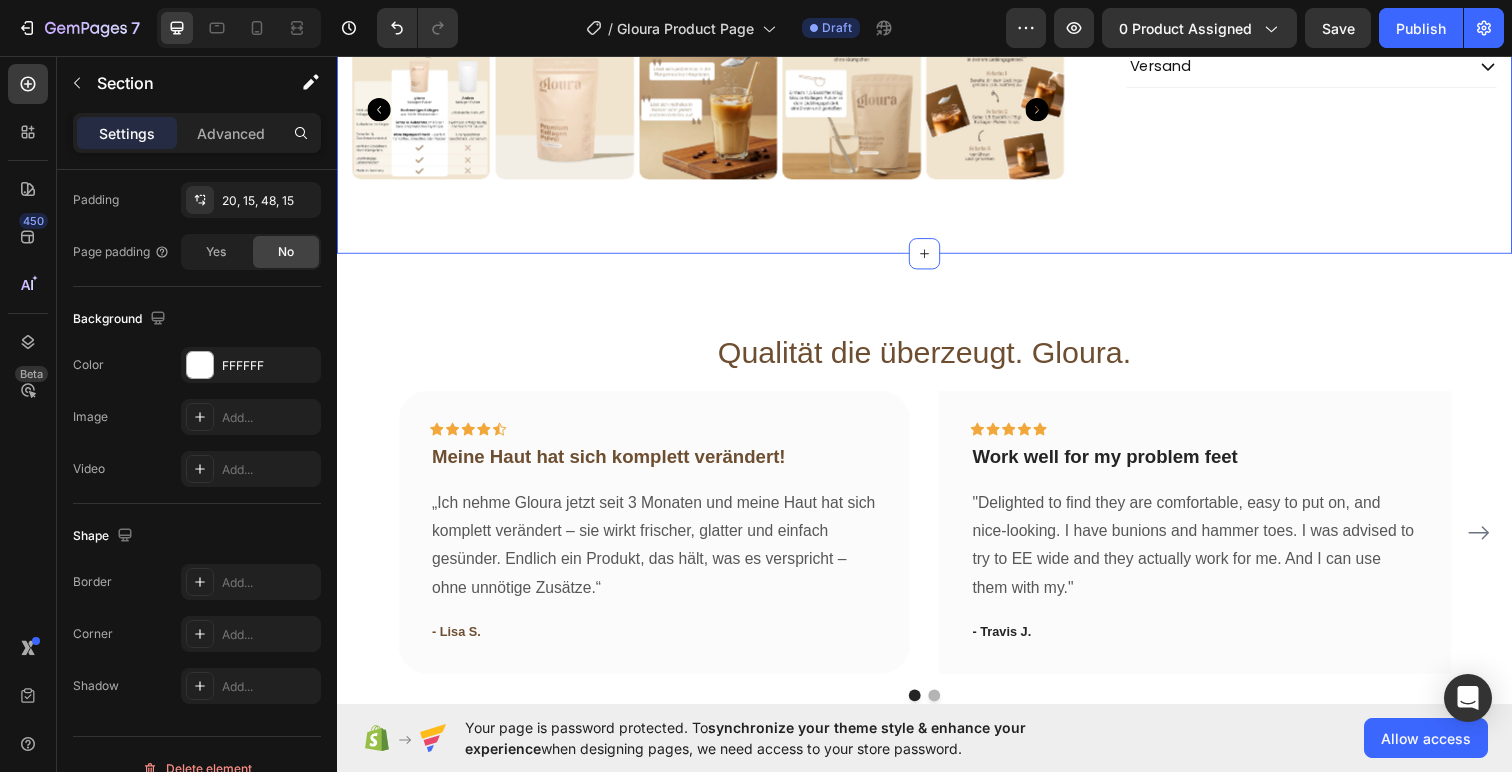 scroll, scrollTop: 0, scrollLeft: 0, axis: both 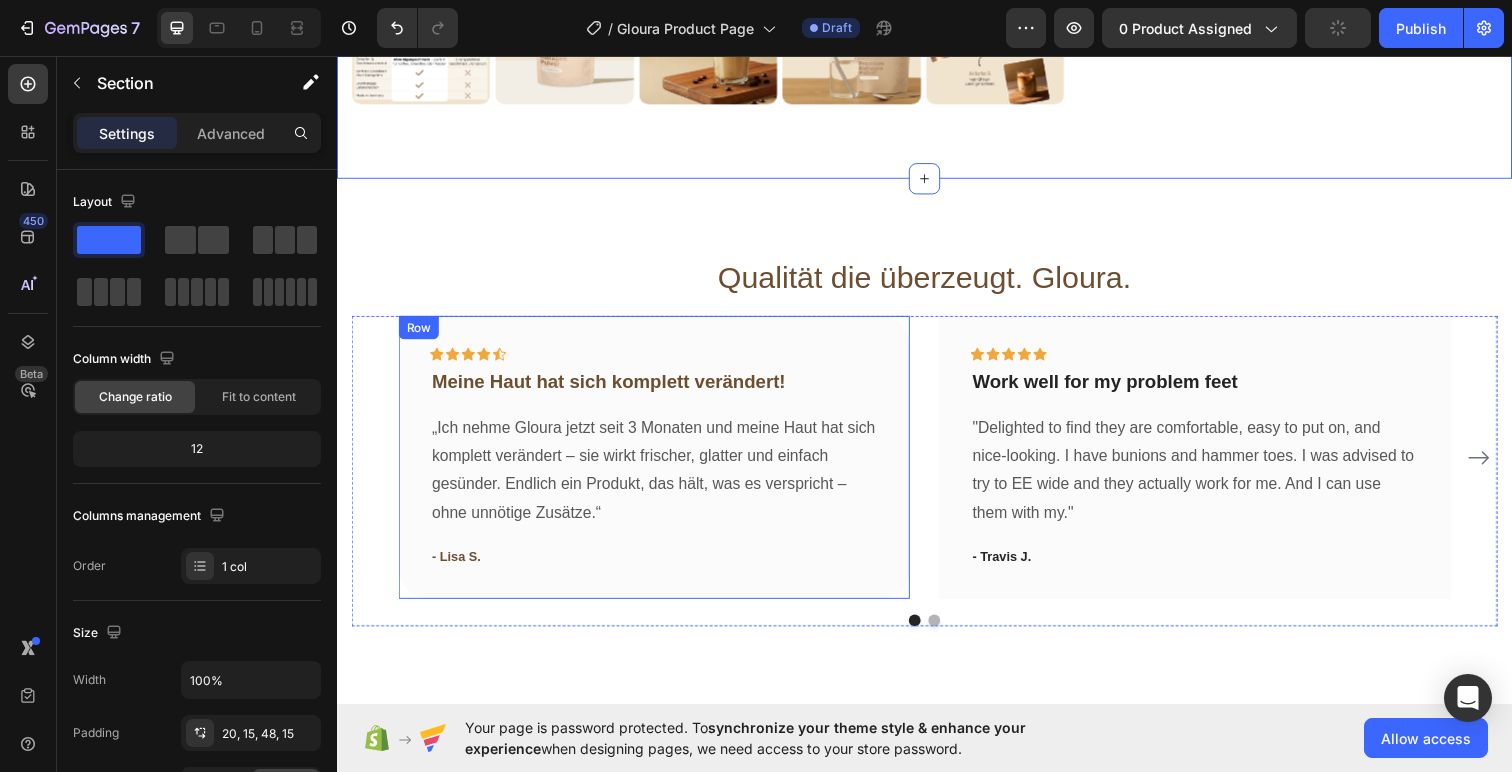 click on "Icon
Icon
Icon
Icon
Icon Row Meine Haut hat sich komplett verändert! Text block „Ich nehme Gloura jetzt seit 3 Monaten und meine Haut hat sich komplett verändert – sie wirkt frischer, glatter und einfach gesünder. Endlich ein Produkt, das hält, was es verspricht – ohne unnötige Zusätze.“ Text block - Lisa S. Text block Row" at bounding box center (661, 465) 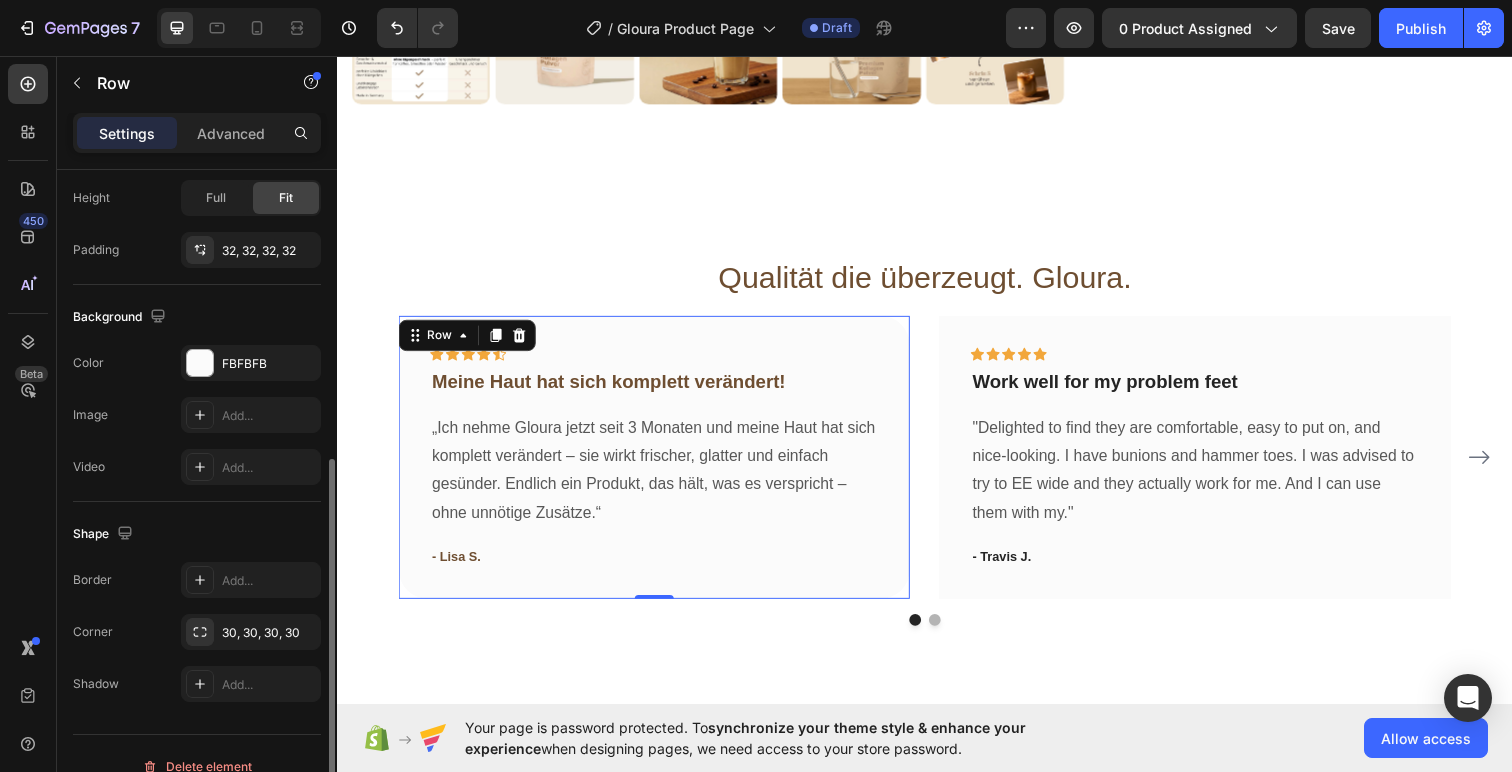 scroll, scrollTop: 561, scrollLeft: 0, axis: vertical 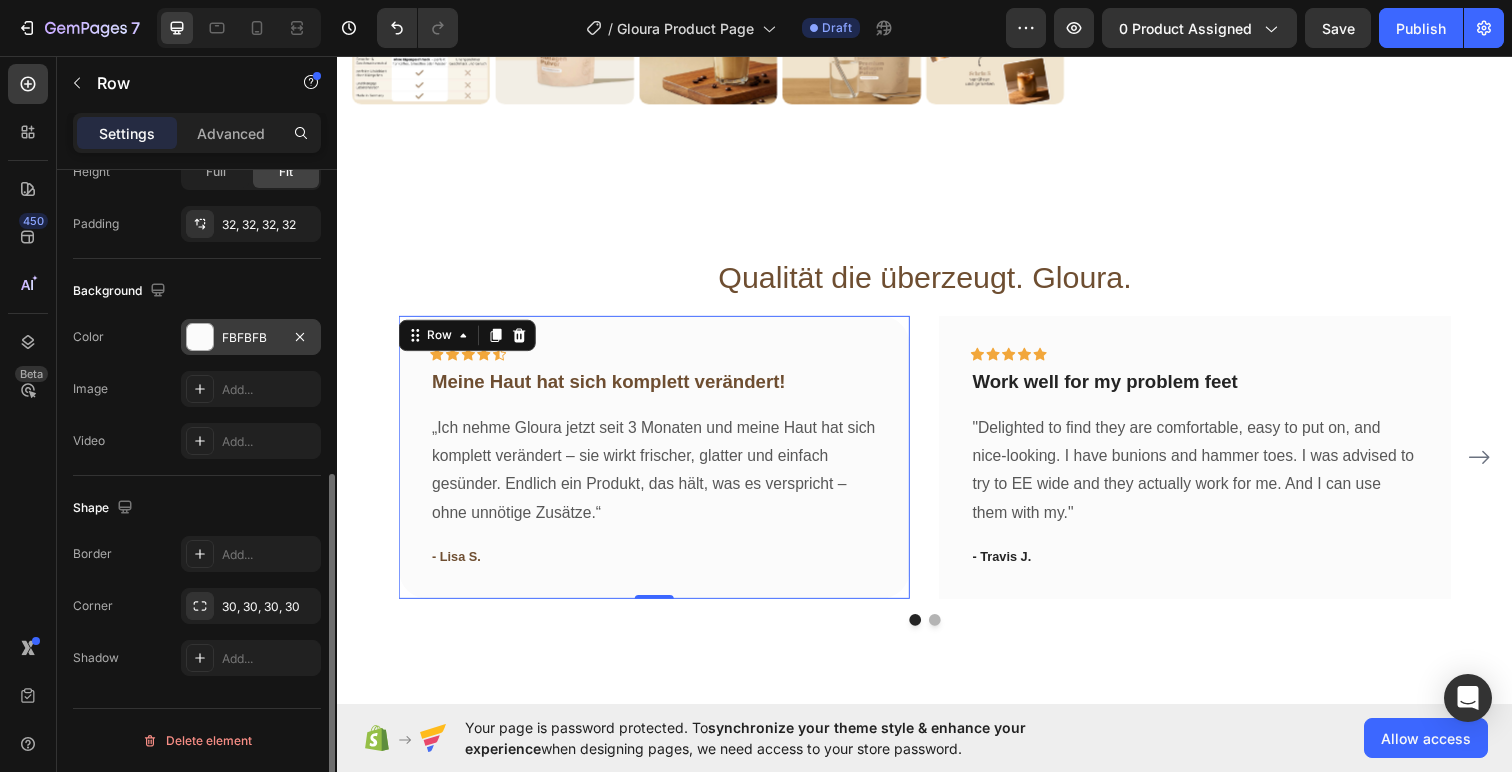 click at bounding box center [200, 337] 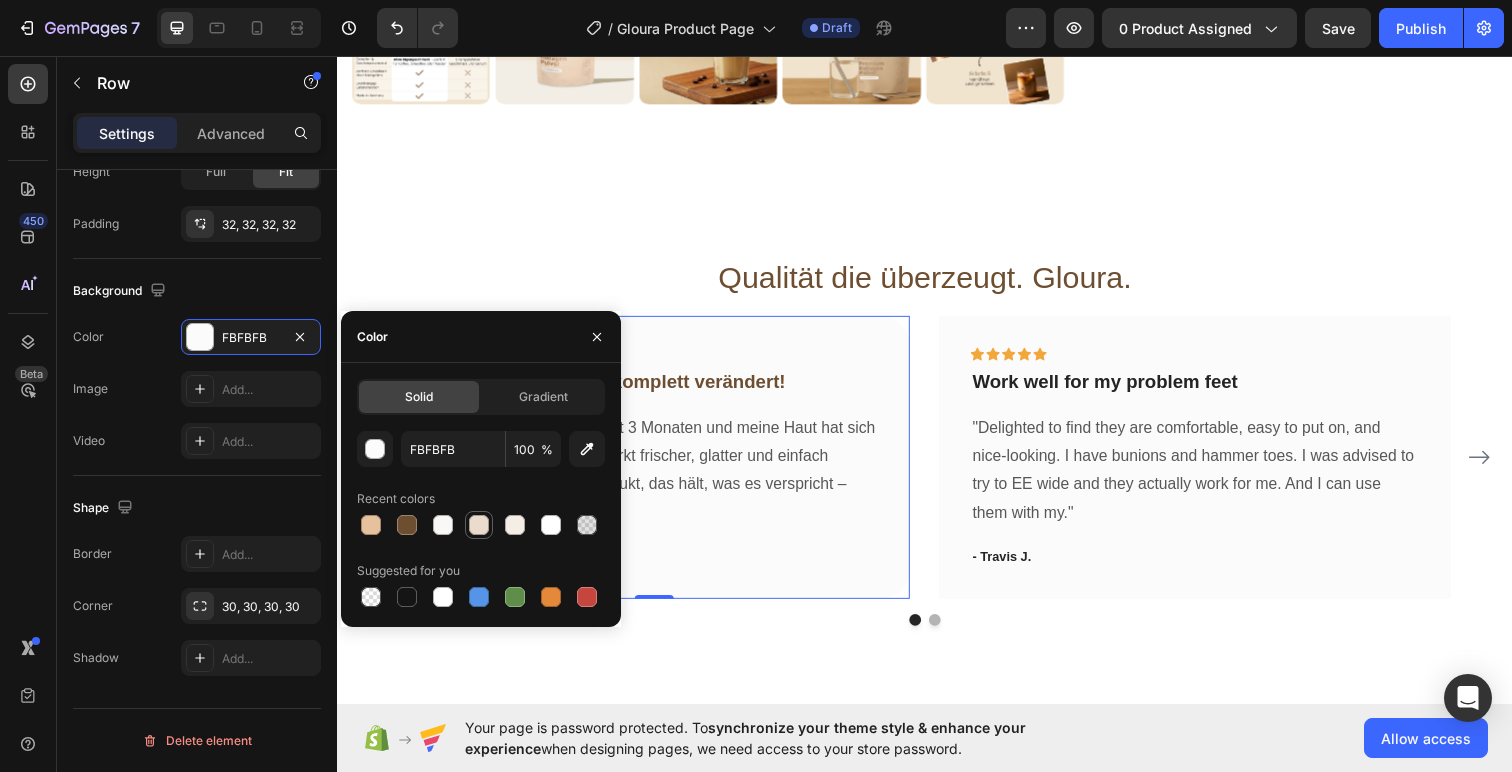 click at bounding box center [479, 525] 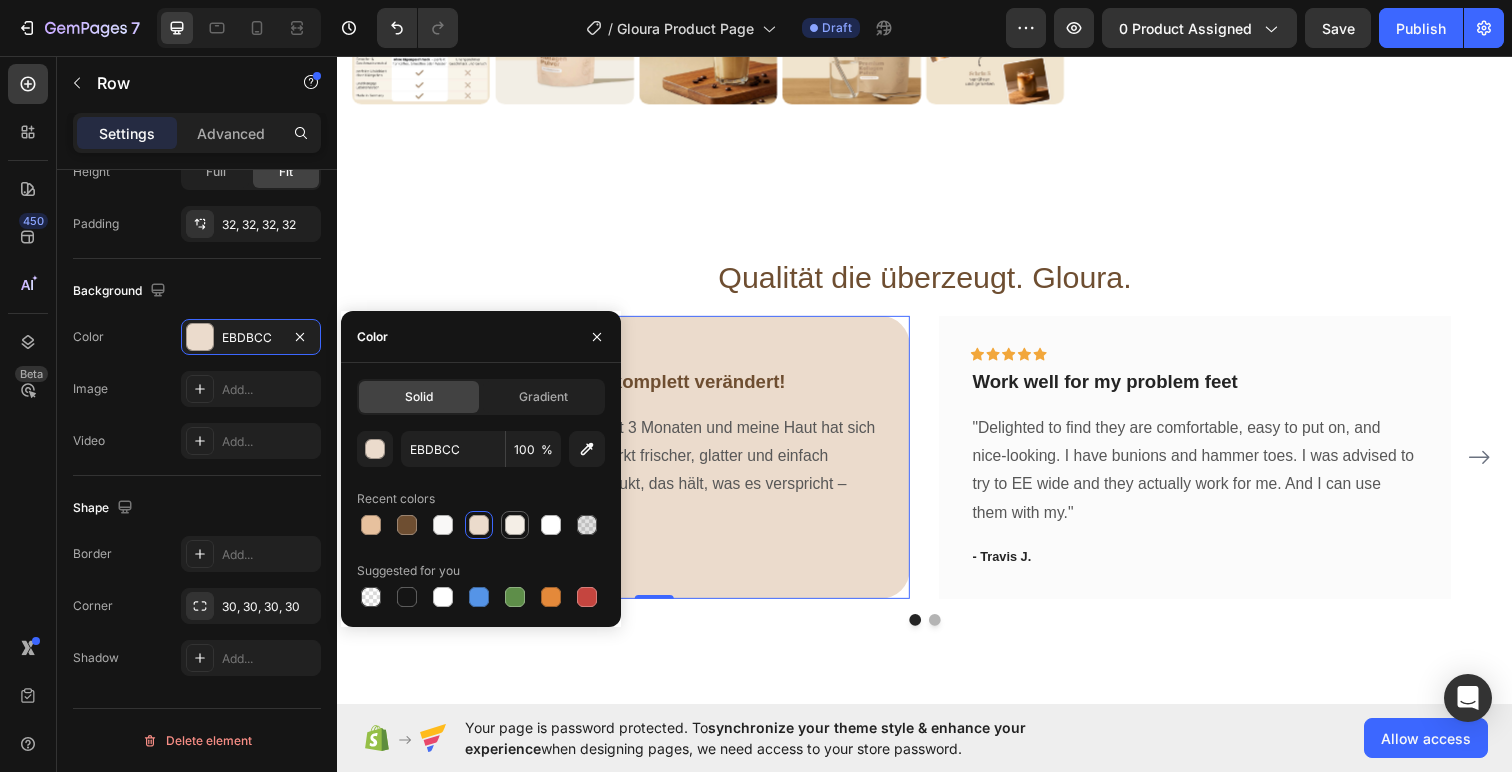 click at bounding box center [515, 525] 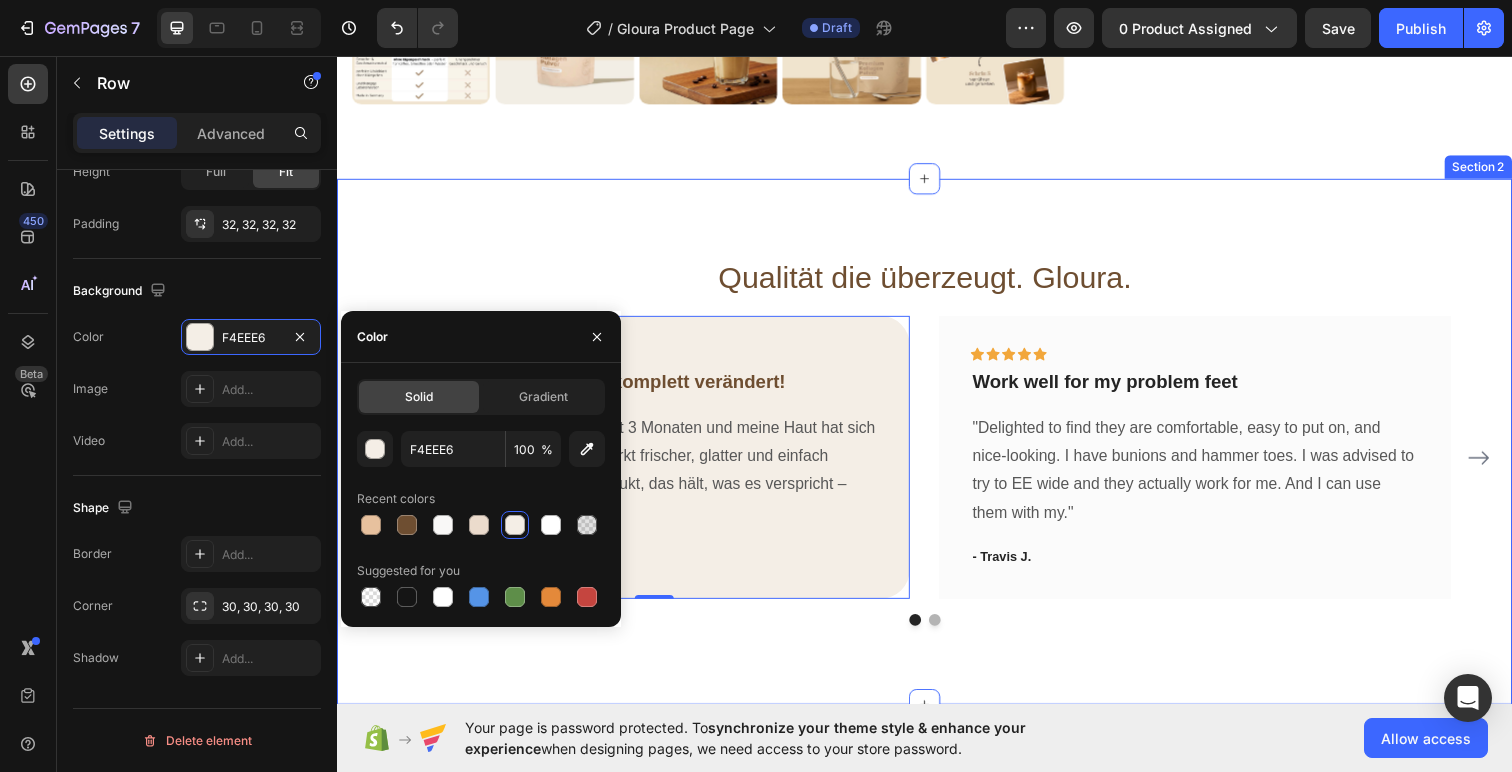 click on "Qualität die überzeugt. Gloura. Heading
Icon
Icon
Icon
Icon
Icon Row Meine Haut hat sich komplett verändert! Text block „Ich nehme Gloura jetzt seit 3 Monaten und meine Haut hat sich komplett verändert – sie wirkt frischer, glatter und einfach gesünder. Endlich ein Produkt, das hält, was es verspricht – ohne unnötige Zusätze.“ Text block - Lisa S. Text block Row   0
Icon
Icon
Icon
Icon
Icon Row Work well for my problem feet Text block "Delighted to find they are comfortable, easy to put on, and nice-looking. I have bunions and hammer toes. I was advised to try to EE wide and they actually work for me. And I can use them with my." Text block - Travis J. Text block Row
Icon
Icon
Icon
Icon
Icon Row You're walking on a cloud! Text block - Ryan S." at bounding box center [937, 450] 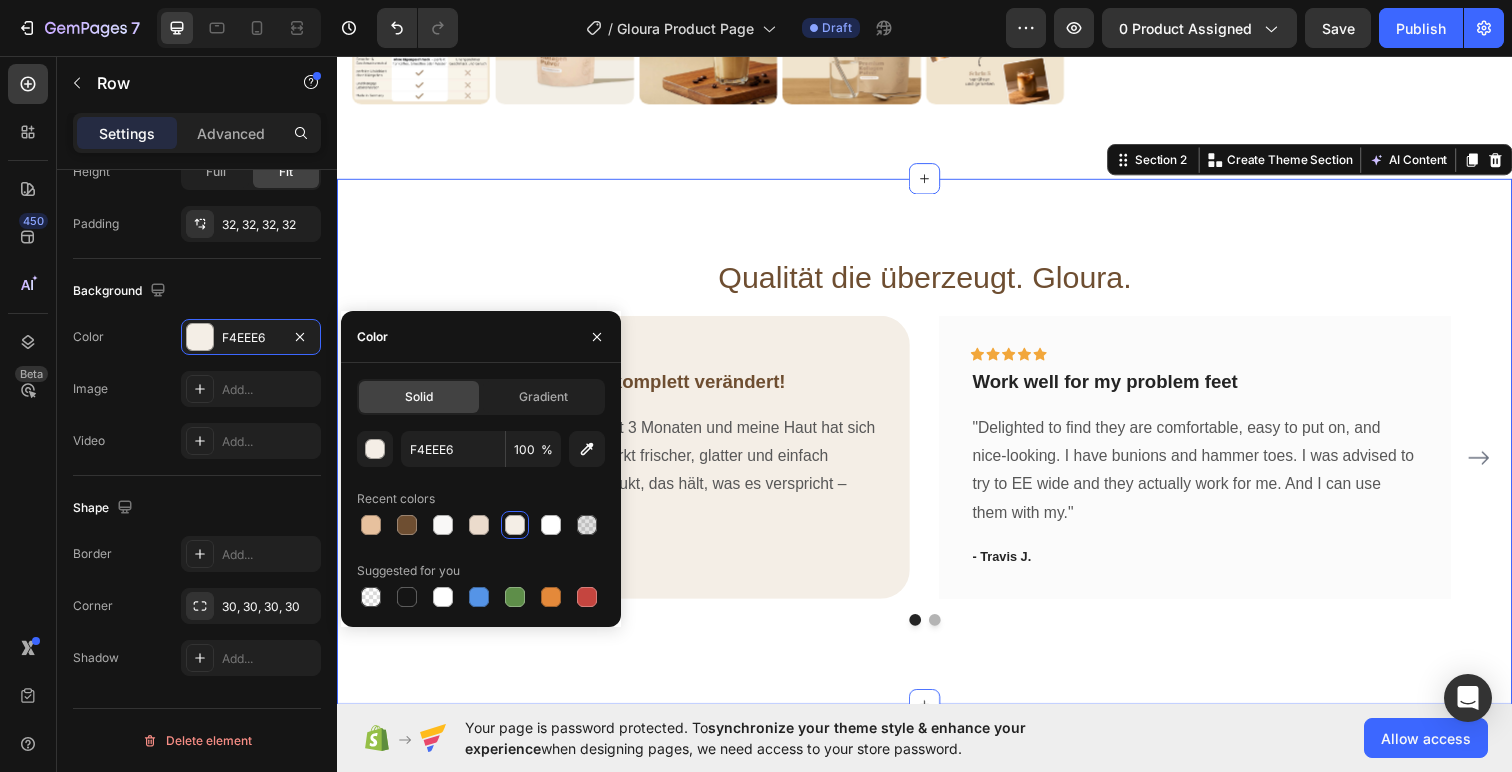 scroll, scrollTop: 0, scrollLeft: 0, axis: both 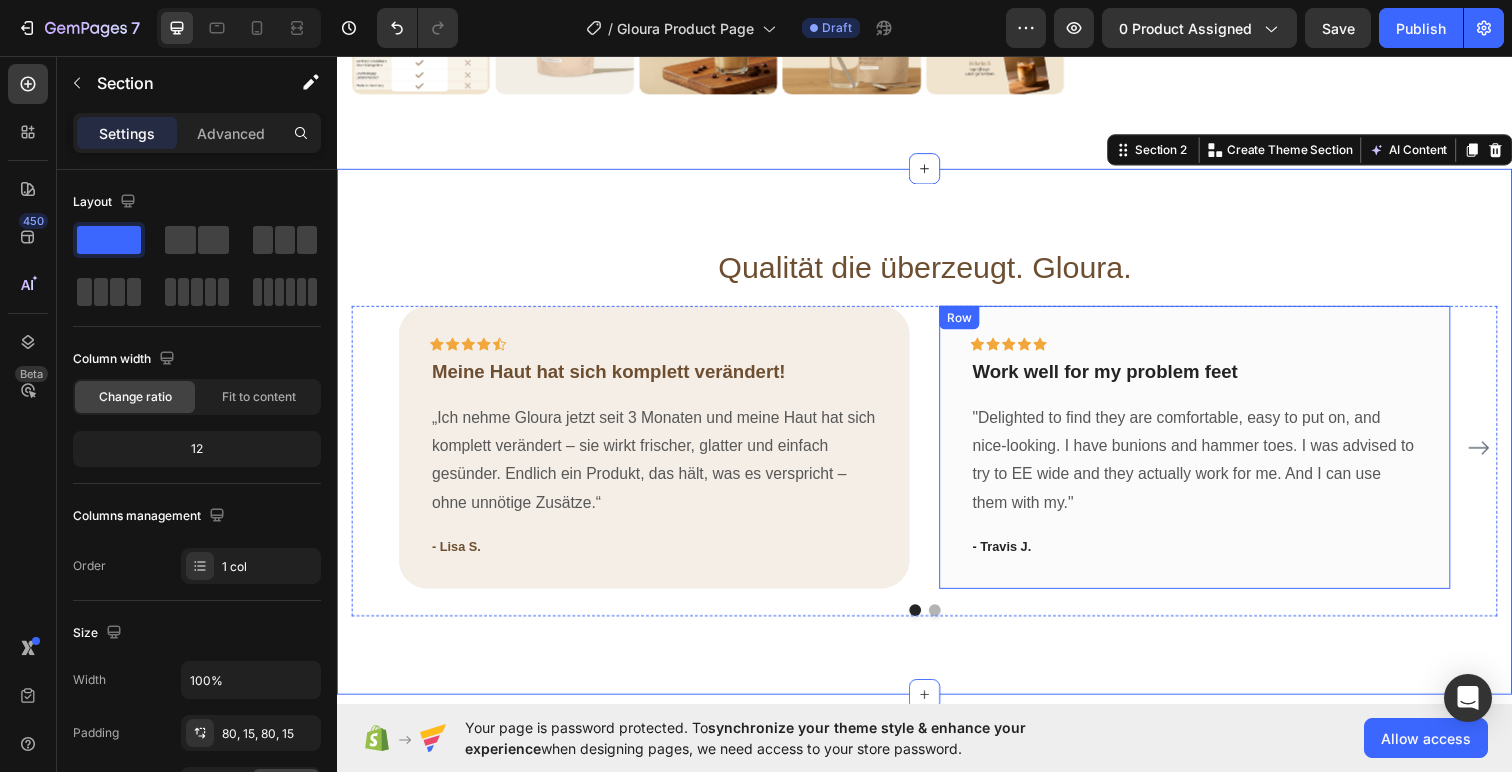 click on "Icon
Icon
Icon
Icon
Icon Row Work well for my problem feet Text block "Delighted to find they are comfortable, easy to put on, and nice-looking. I have bunions and hammer toes. I was advised to try to EE wide and they actually work for me. And I can use them with my." Text block - Travis J. Text block Row" at bounding box center [1213, 455] 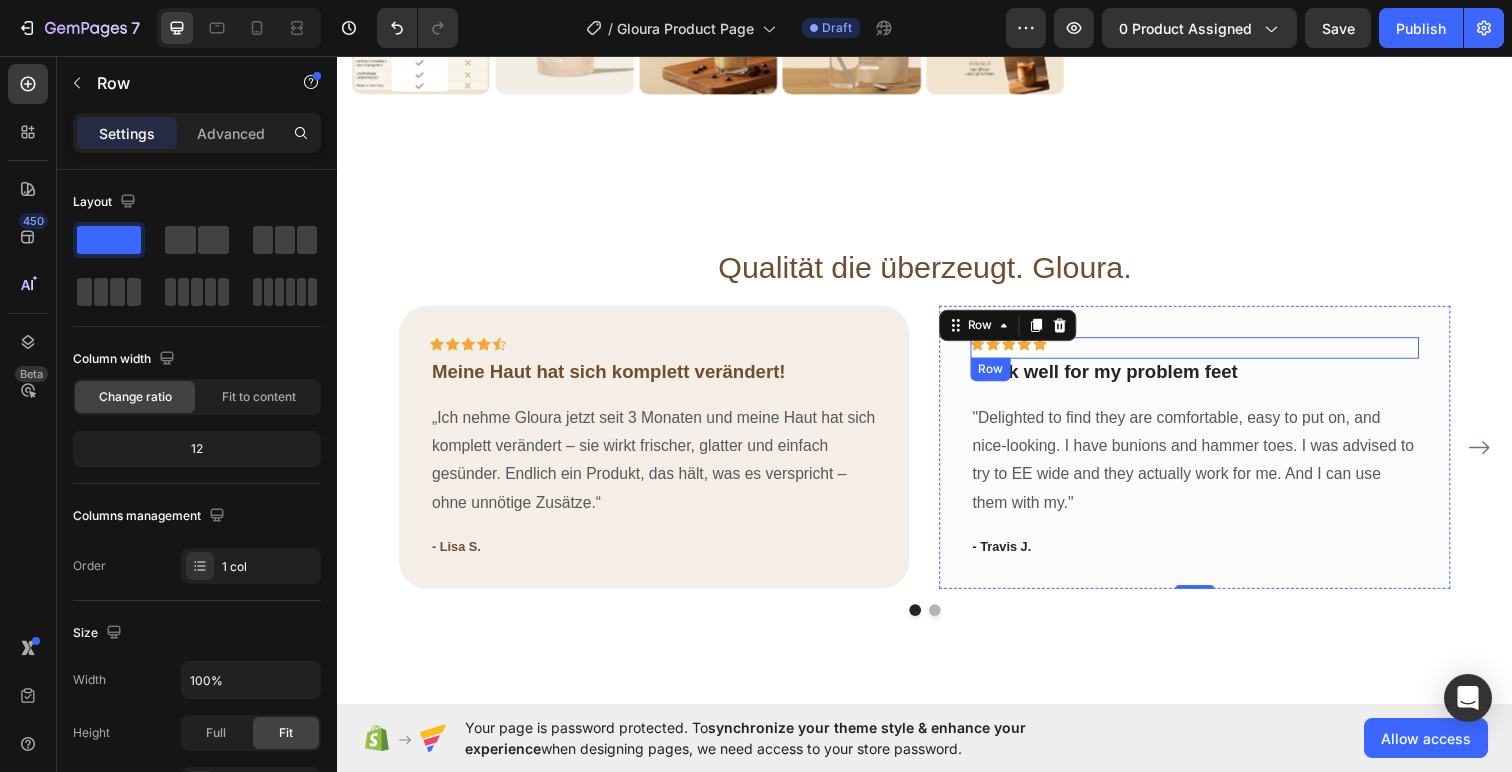 click on "Qualität die überzeugt. Gloura. Heading
Icon
Icon
Icon
Icon
Icon Row Meine Haut hat sich komplett verändert! Text block „Ich nehme Gloura jetzt seit 3 Monaten und meine Haut hat sich komplett verändert – sie wirkt frischer, glatter und einfach gesünder. Endlich ein Produkt, das hält, was es verspricht – ohne unnötige Zusätze.“ Text block - Lisa S. Text block Row
Icon
Icon
Icon
Icon
Icon Row Work well for my problem feet Text block "Delighted to find they are comfortable, easy to put on, and nice-looking. I have bunions and hammer toes. I was advised to try to EE wide and they actually work for me. And I can use them with my." Text block - Travis J. Text block Row   0
Icon
Icon
Icon
Icon
Icon Row You're walking on a cloud! Text block - Ryan S." at bounding box center (937, 440) 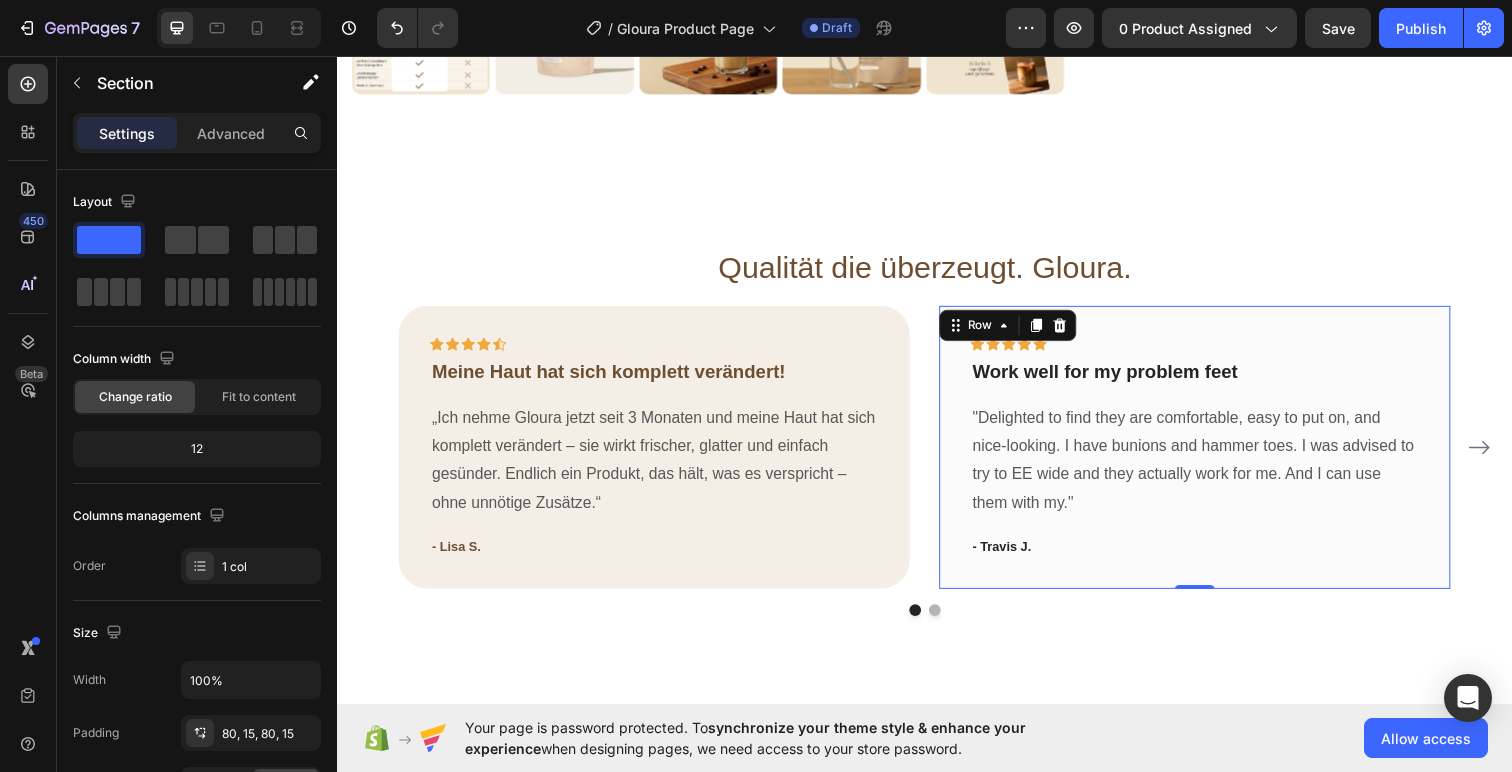 click on "Icon
Icon
Icon
Icon
Icon Row Work well for my problem feet Text block "Delighted to find they are comfortable, easy to put on, and nice-looking. I have bunions and hammer toes. I was advised to try to EE wide and they actually work for me. And I can use them with my." Text block - Travis J. Text block Row   0" at bounding box center (1213, 455) 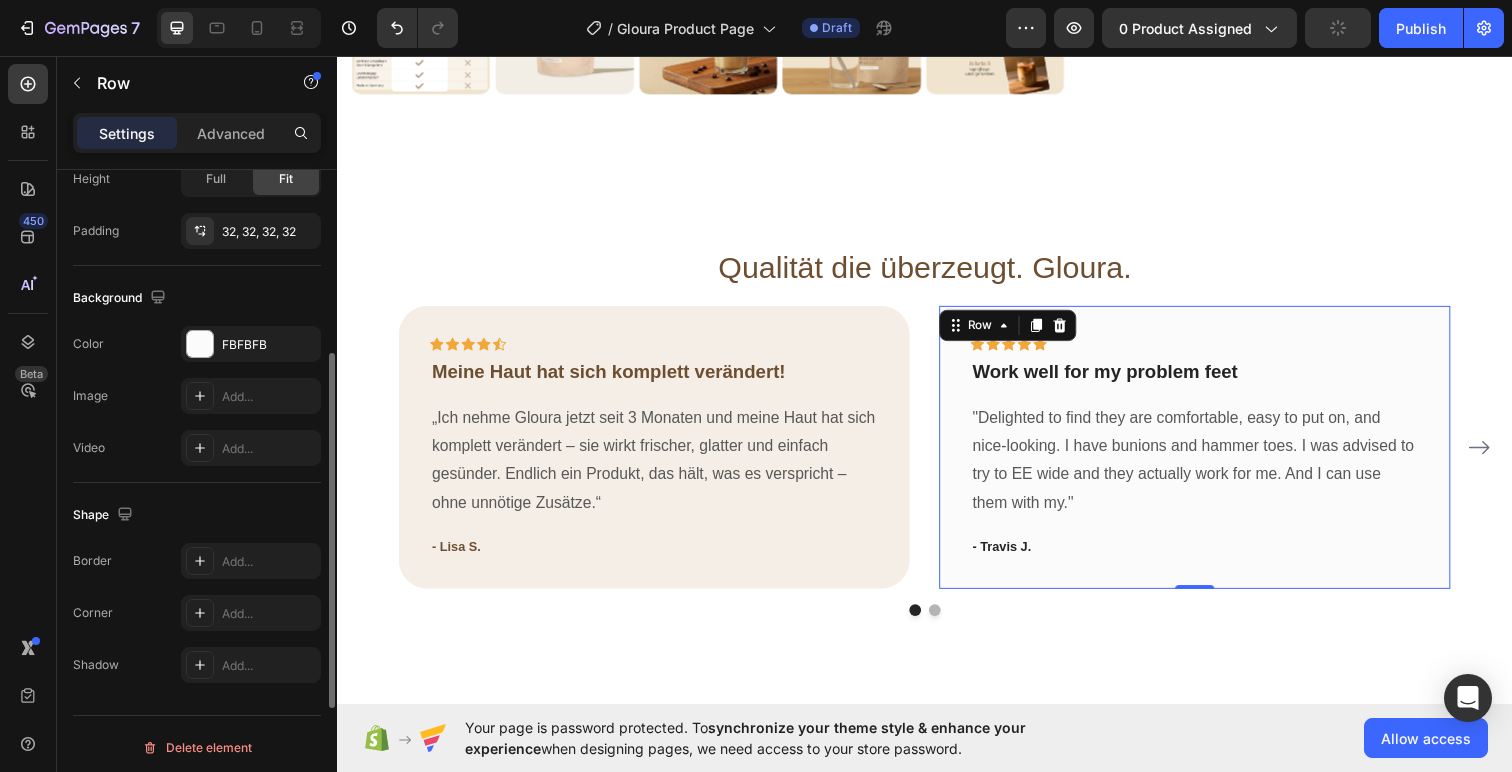 scroll, scrollTop: 561, scrollLeft: 0, axis: vertical 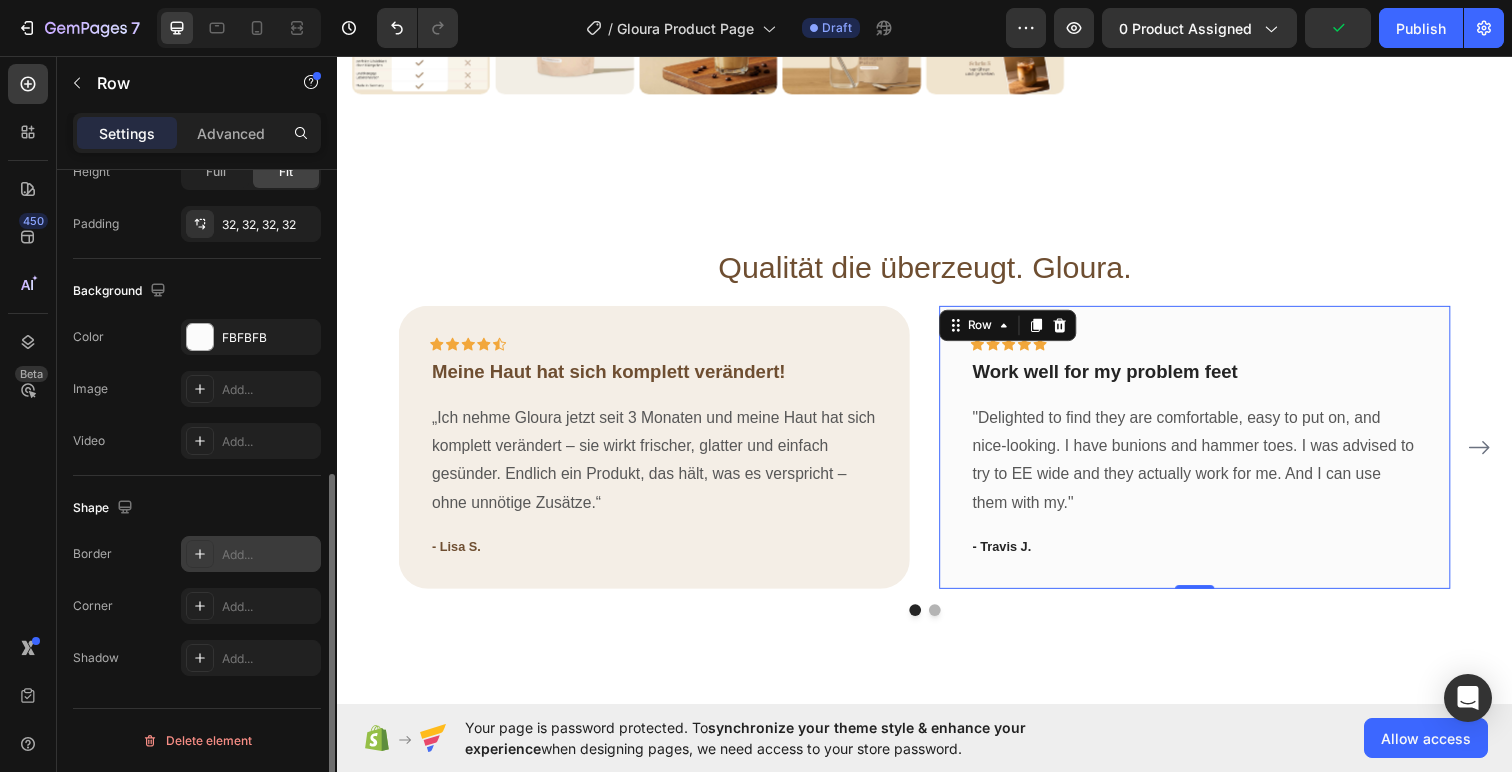 click on "Add..." at bounding box center [269, 555] 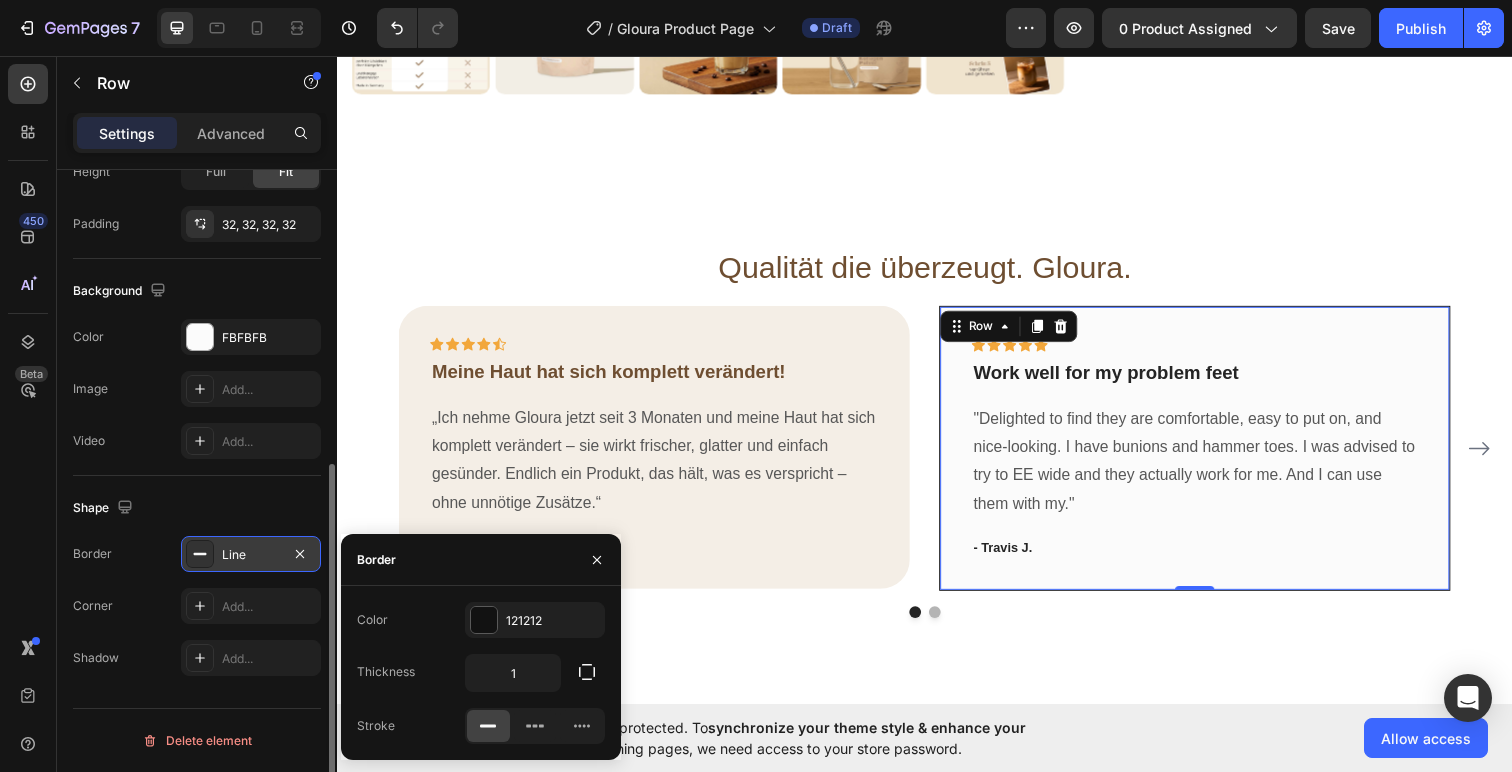 scroll, scrollTop: 508, scrollLeft: 0, axis: vertical 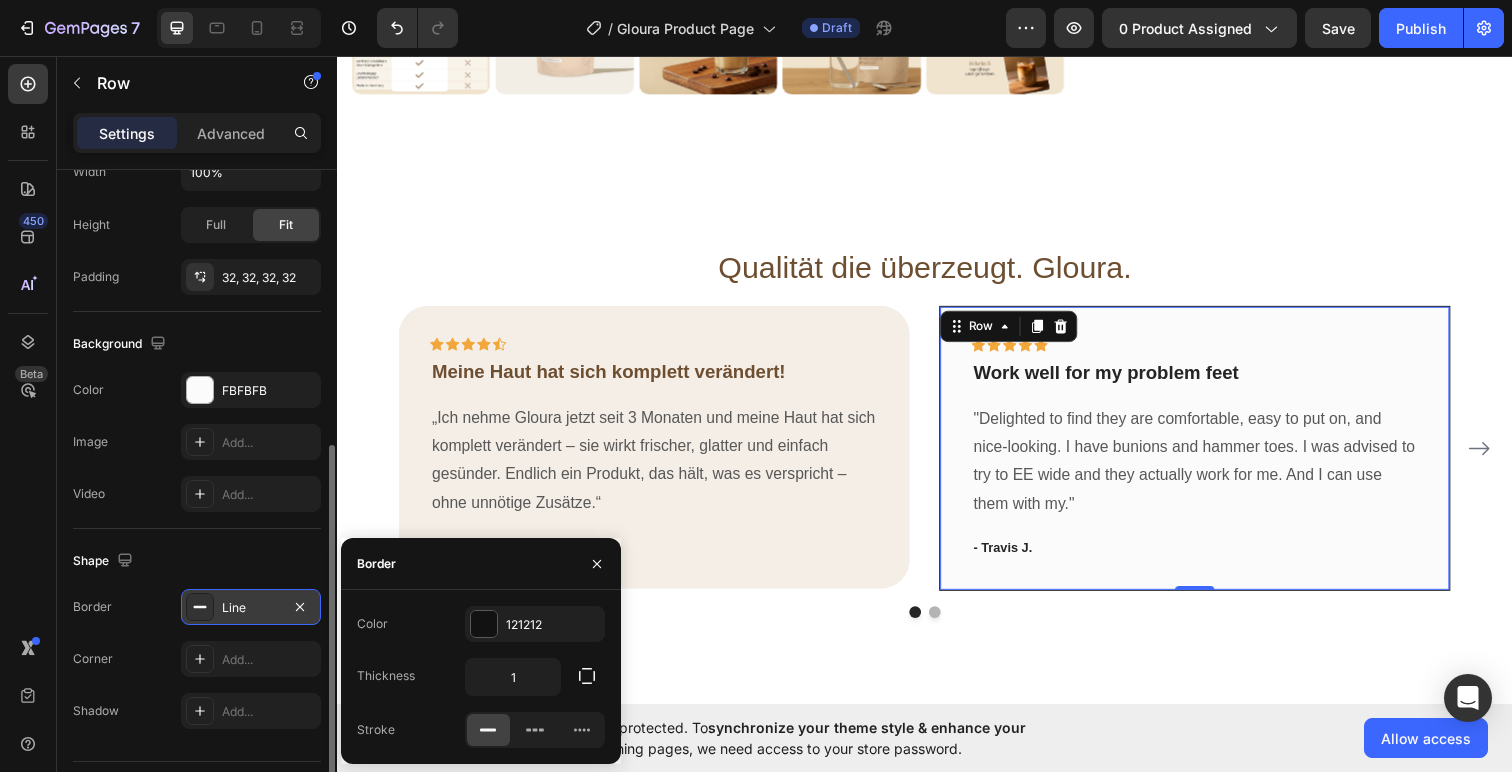 click on "Video Add..." at bounding box center (197, 494) 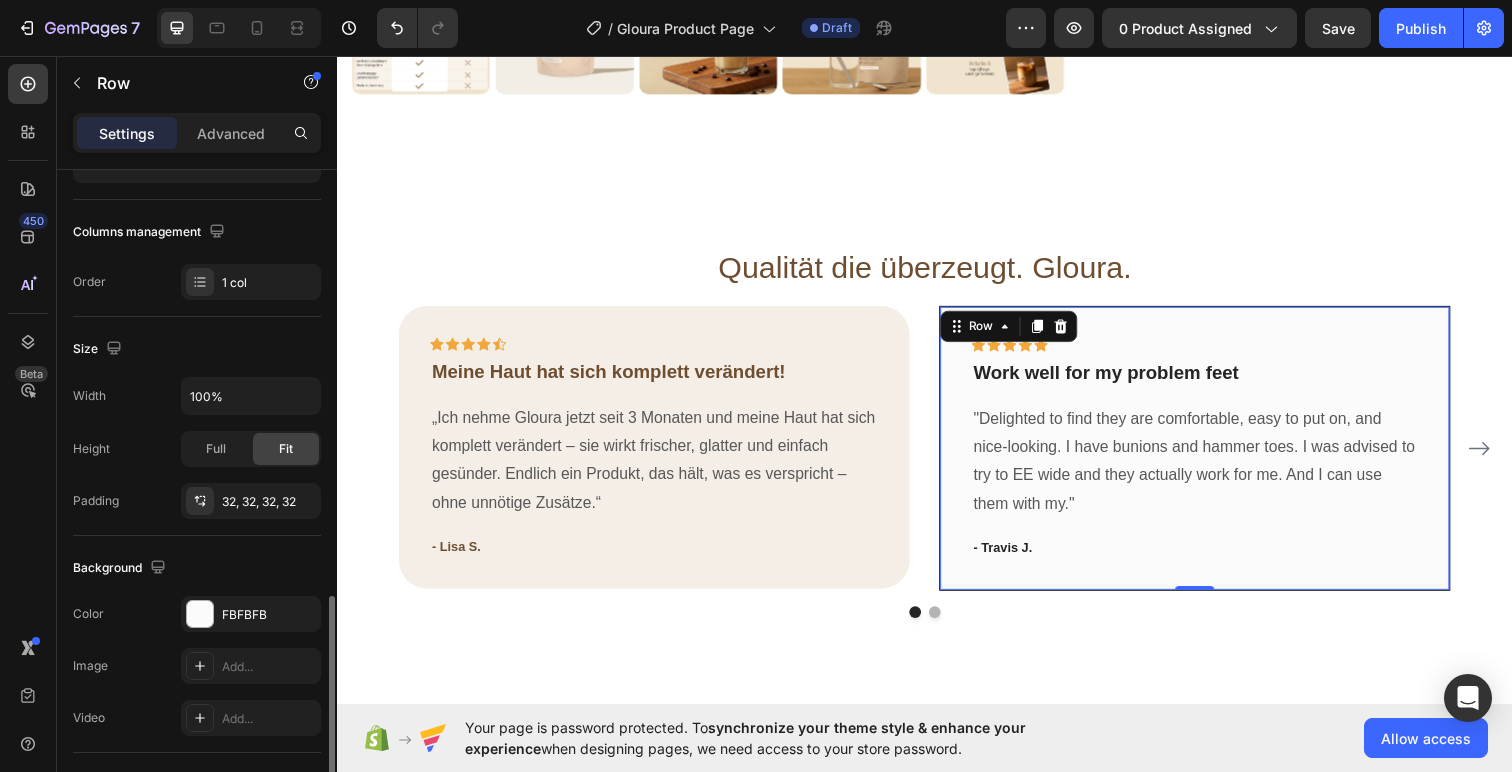 scroll, scrollTop: 213, scrollLeft: 0, axis: vertical 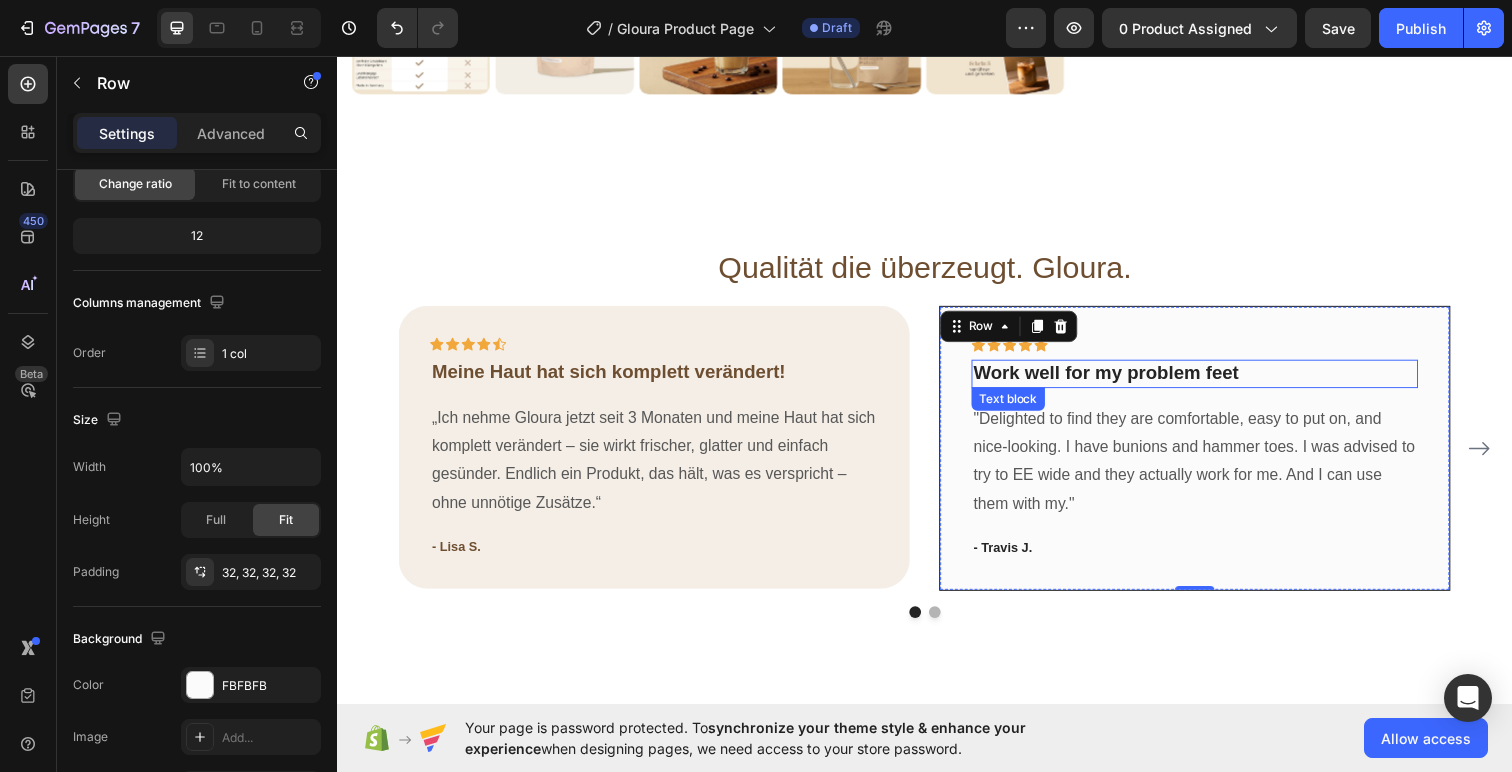 click on "Work well for my problem feet" at bounding box center [1213, 380] 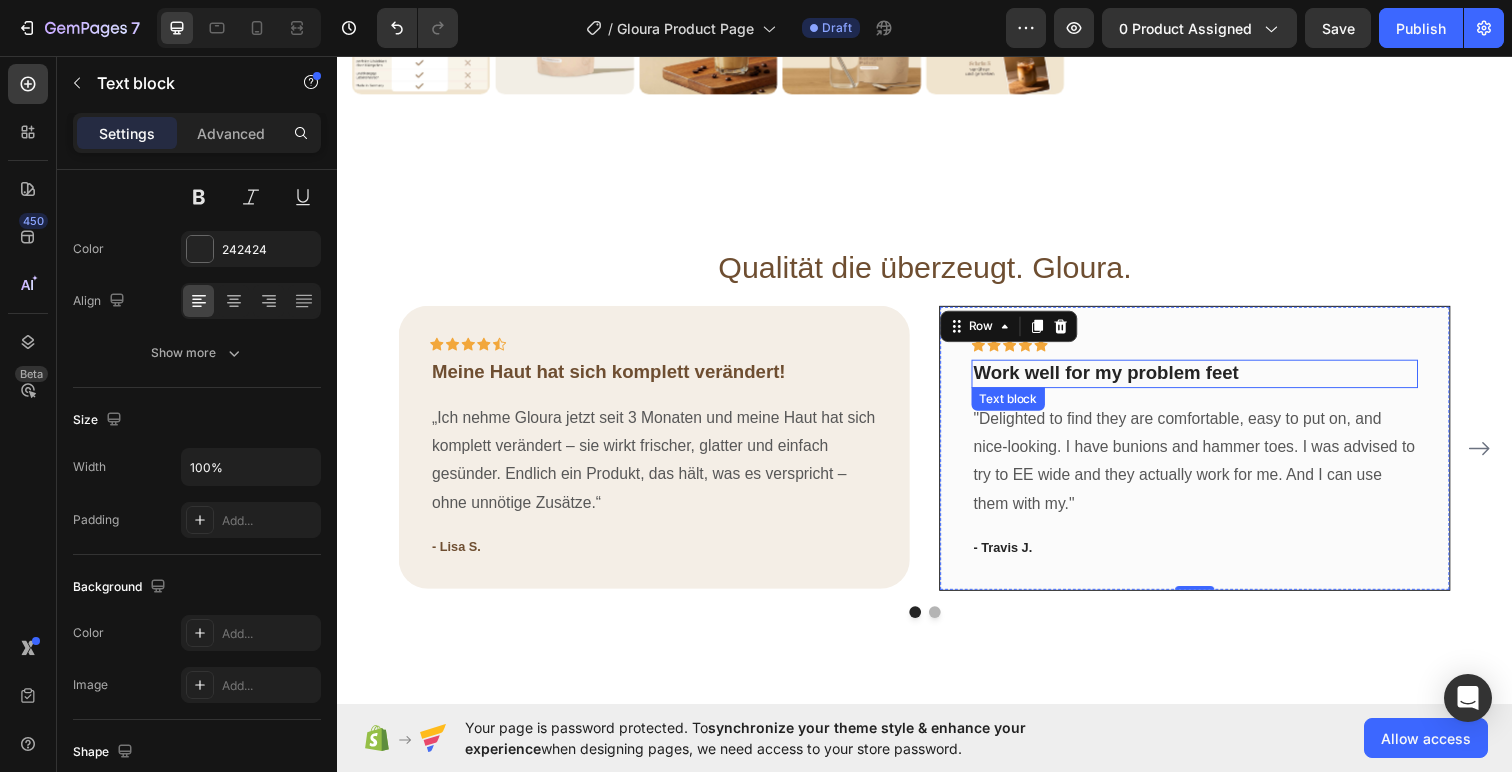 scroll, scrollTop: 0, scrollLeft: 0, axis: both 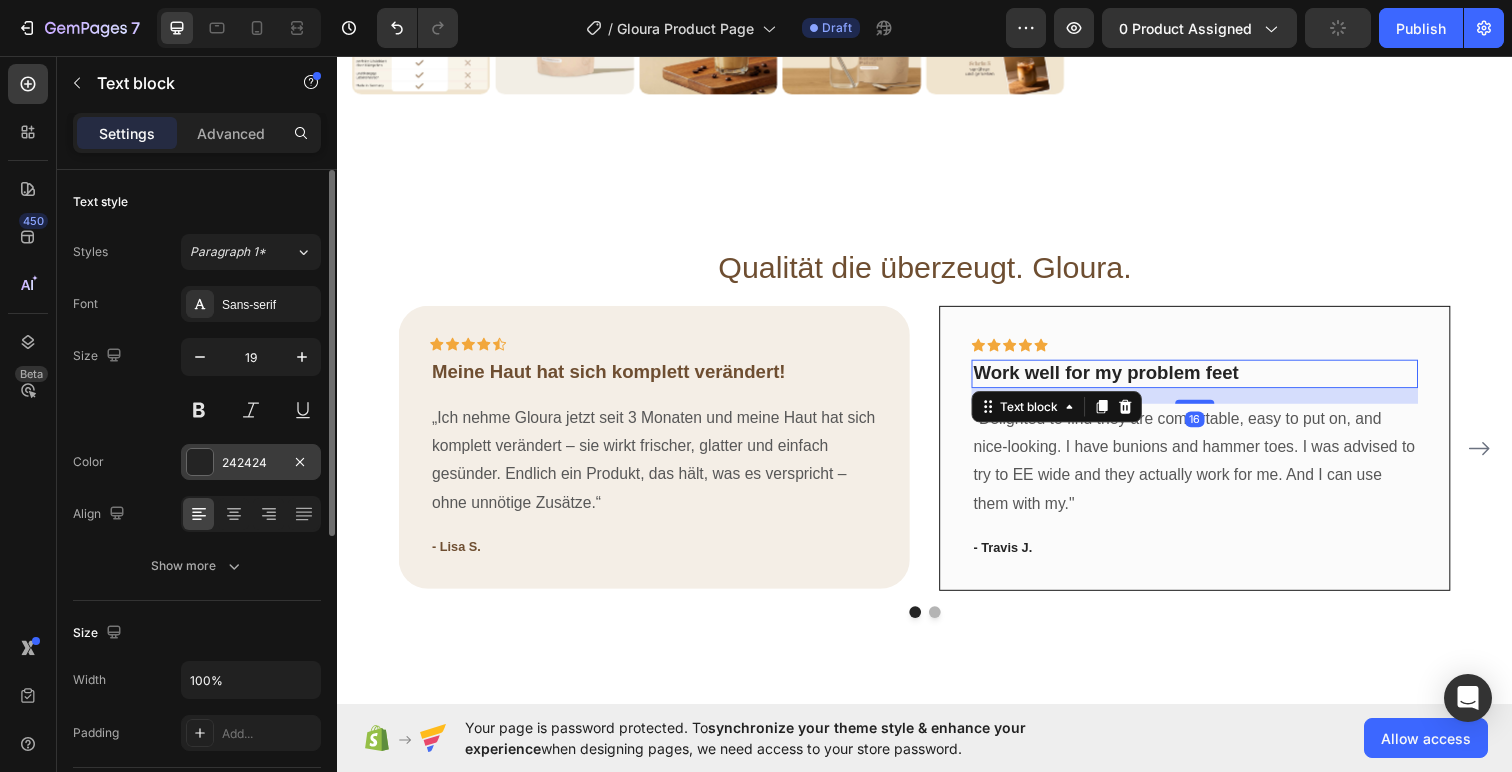 click at bounding box center [200, 462] 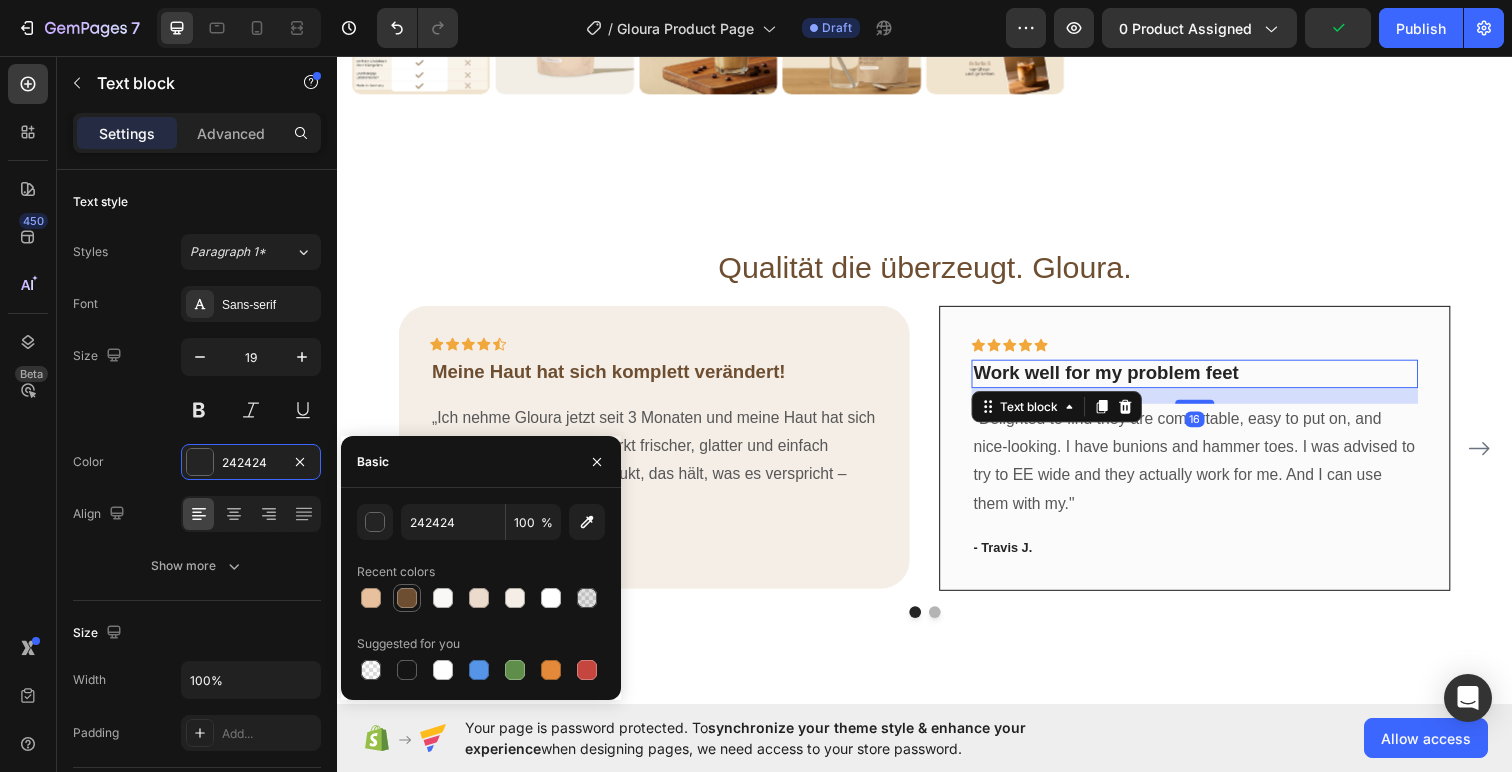 click at bounding box center (407, 598) 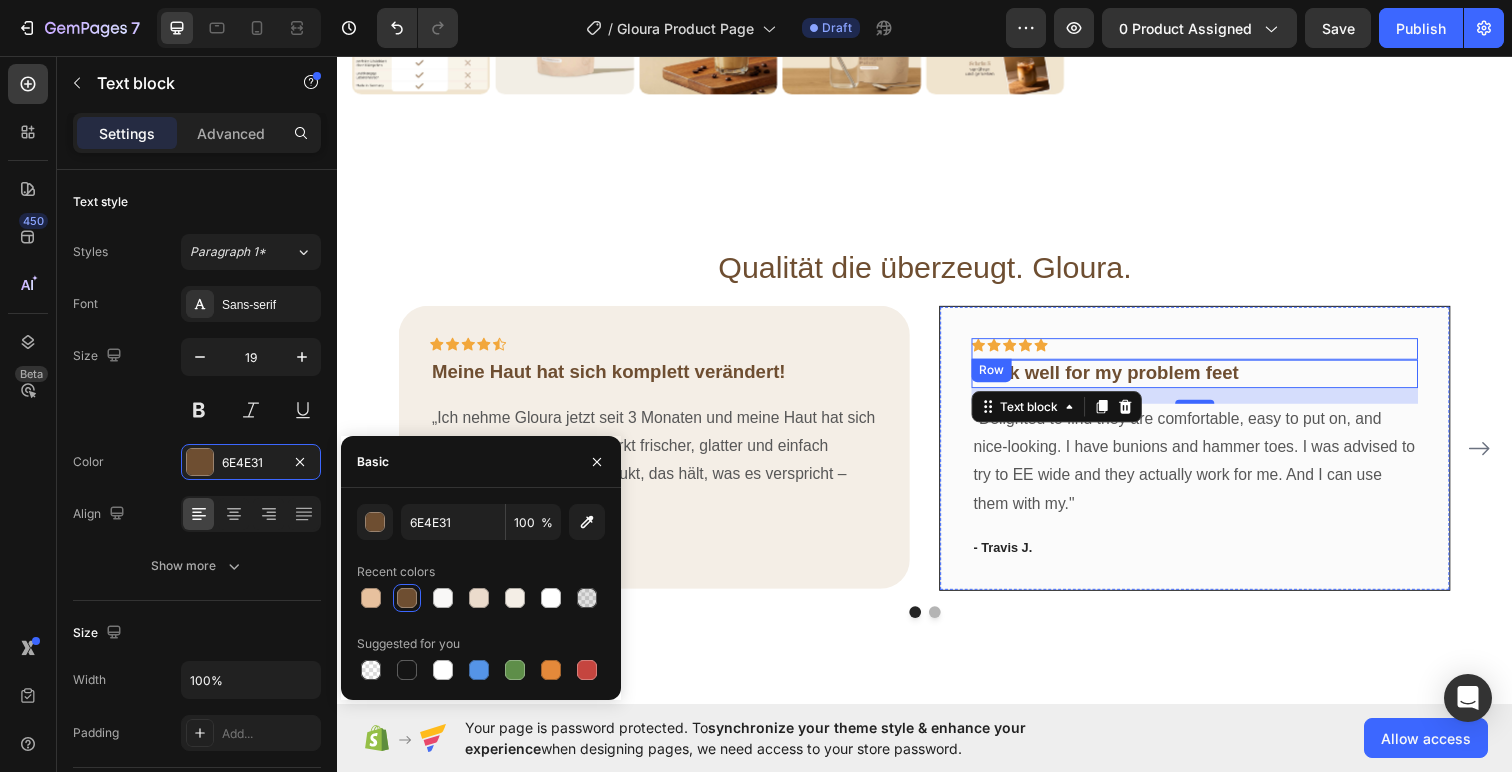 click on "Work well for my problem feet" at bounding box center (1213, 380) 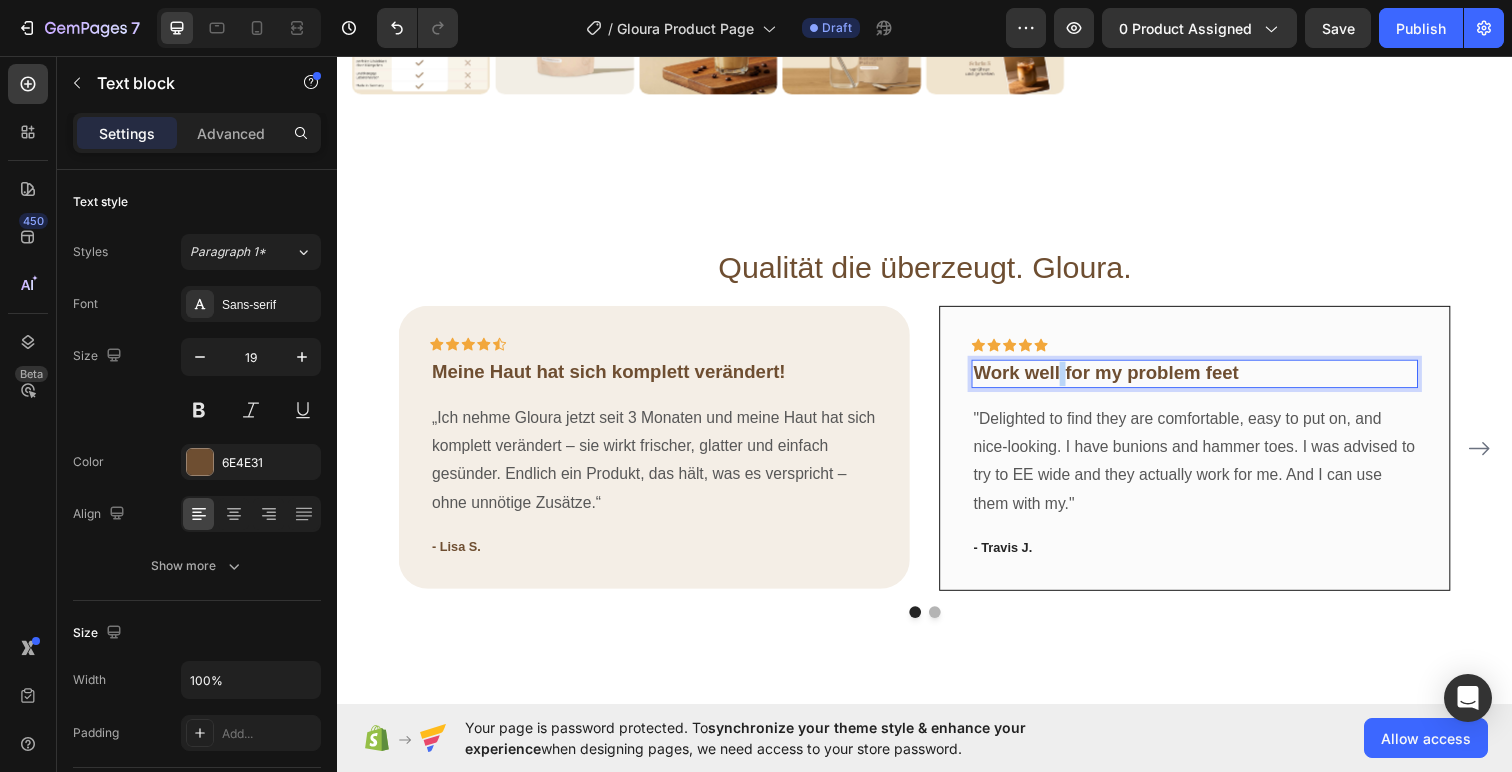 click on "Work well for my problem feet" at bounding box center [1213, 380] 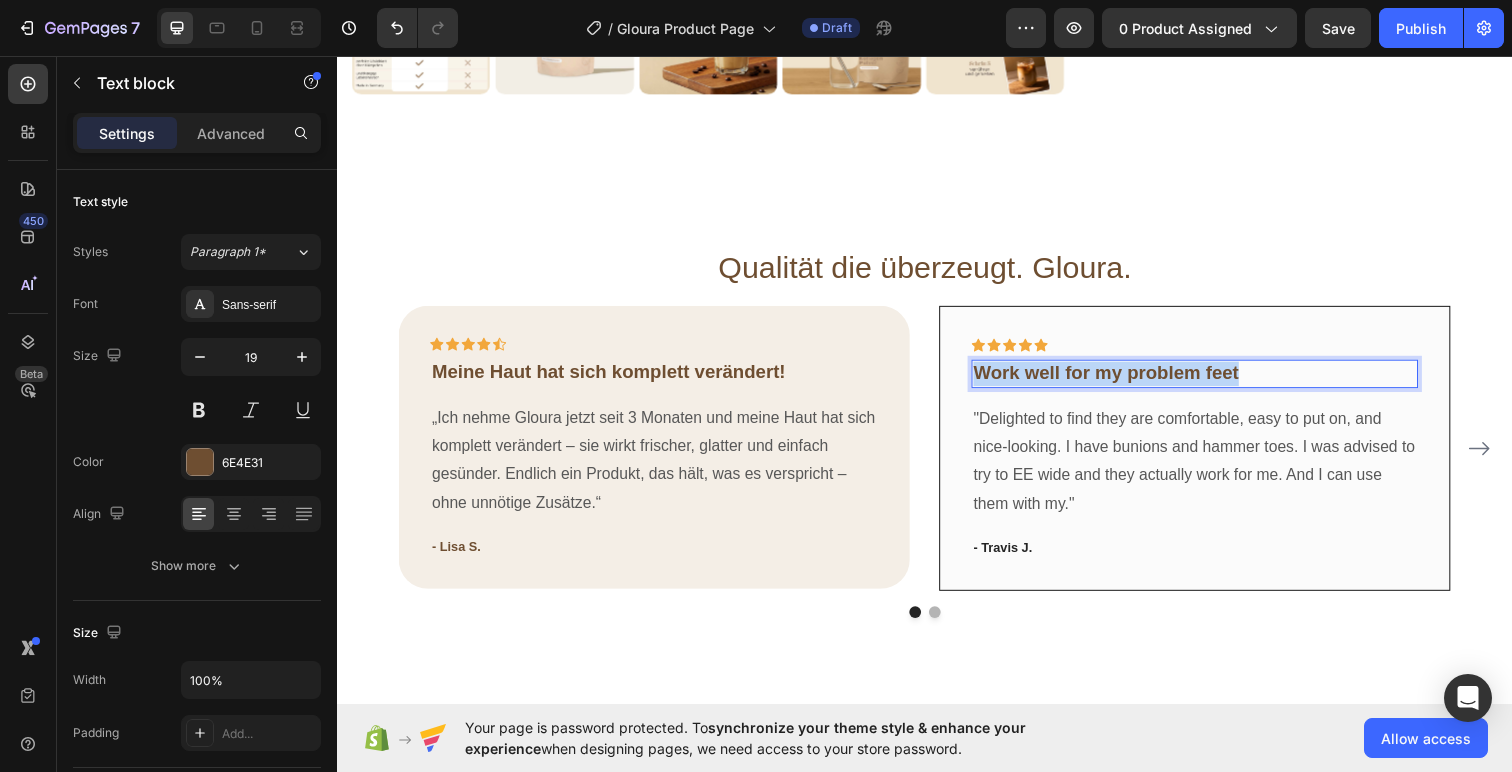 click on "Work well for my problem feet" at bounding box center [1213, 380] 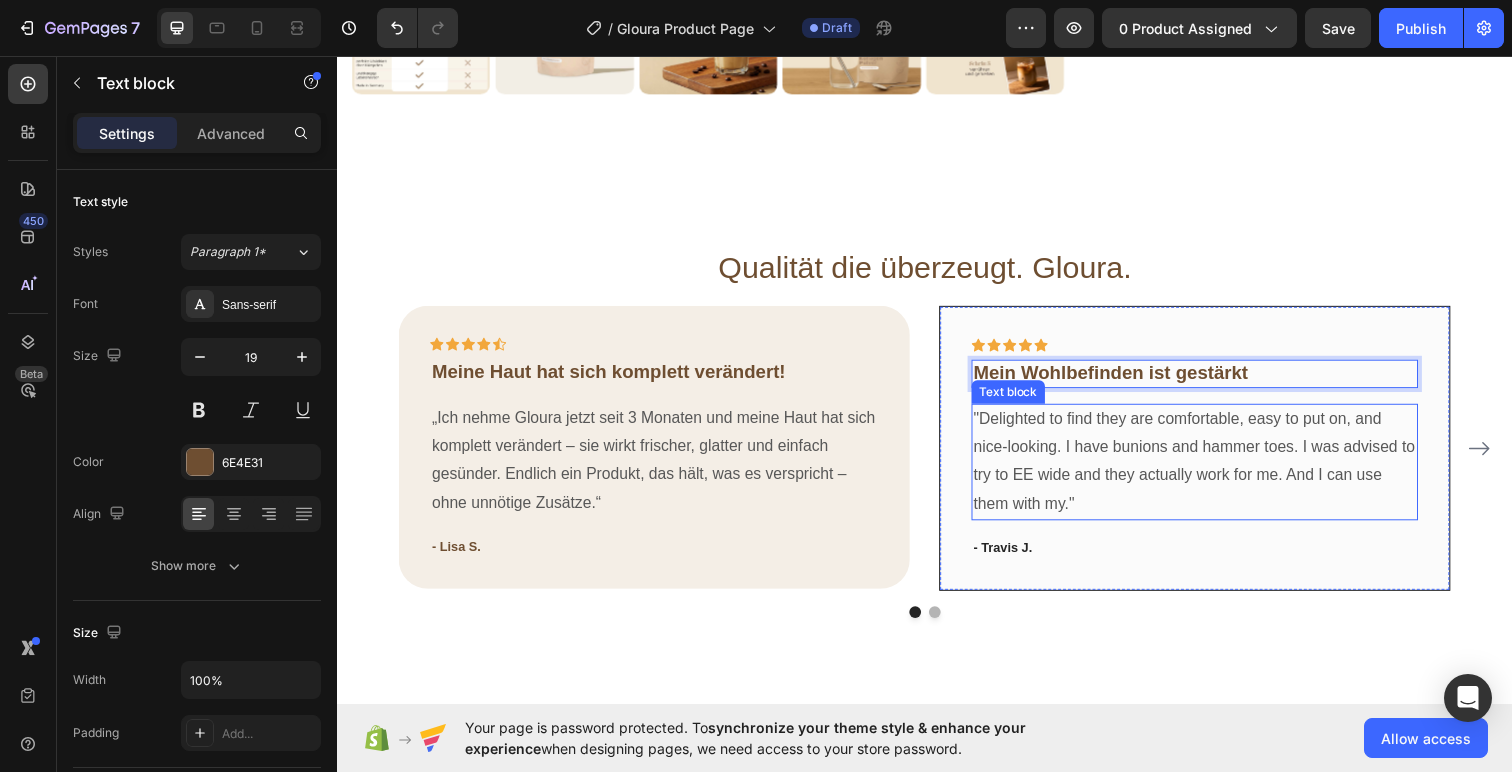 click on ""Delighted to find they are comfortable, easy to put on, and nice-looking. I have bunions and hammer toes. I was advised to try to EE wide and they actually work for me. And I can use them with my."" at bounding box center (1213, 470) 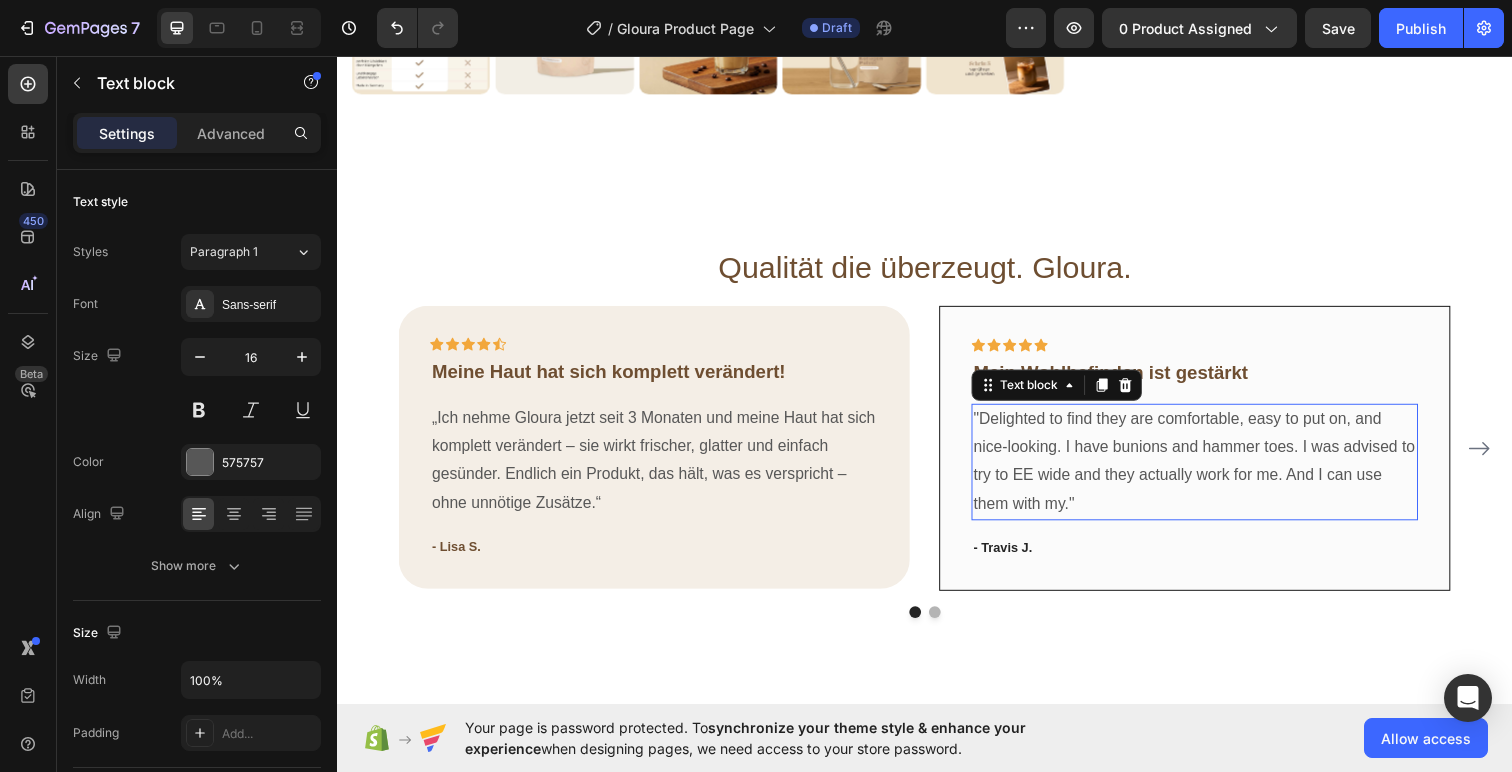 click on ""Delighted to find they are comfortable, easy to put on, and nice-looking. I have bunions and hammer toes. I was advised to try to EE wide and they actually work for me. And I can use them with my."" at bounding box center (1213, 470) 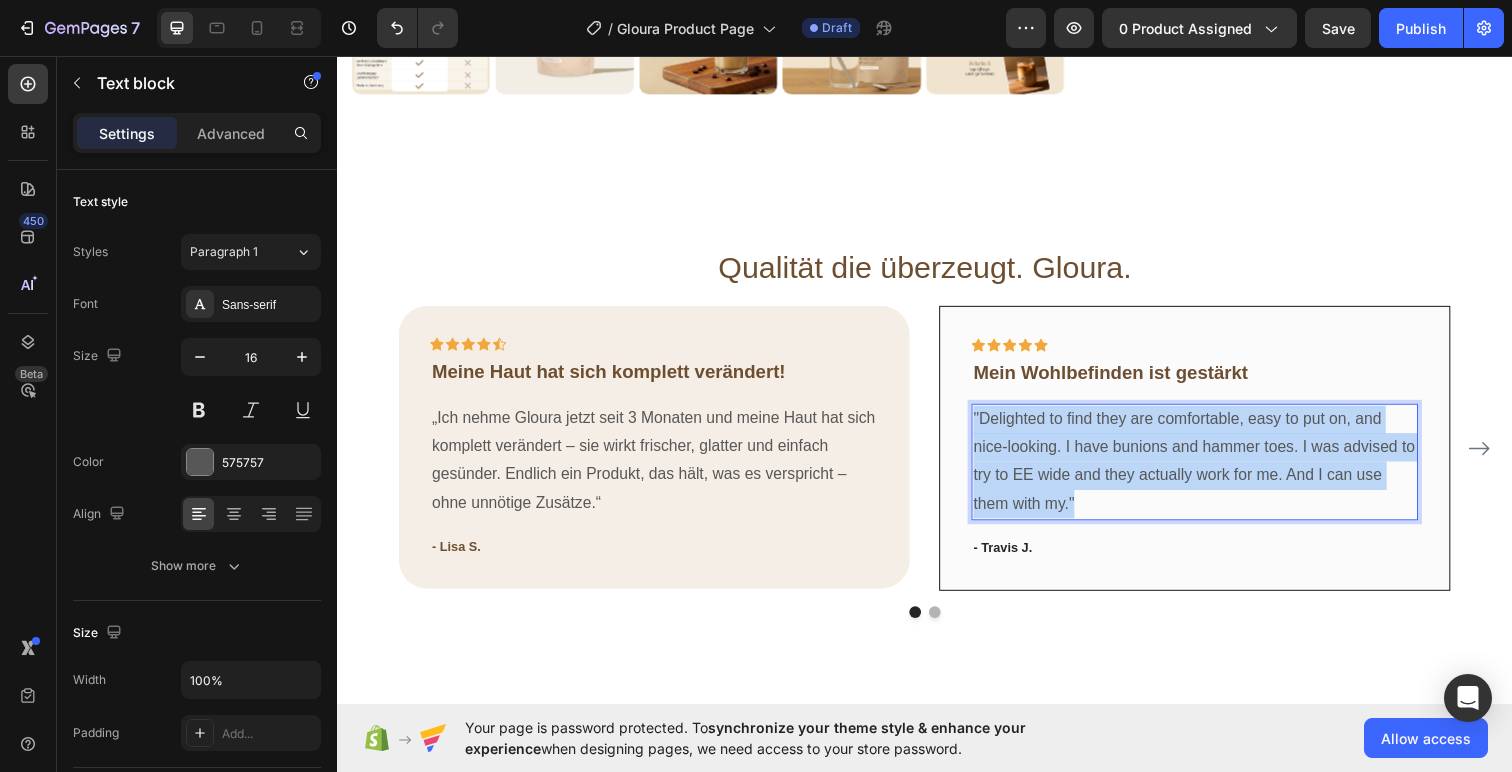 click on ""Delighted to find they are comfortable, easy to put on, and nice-looking. I have bunions and hammer toes. I was advised to try to EE wide and they actually work for me. And I can use them with my."" at bounding box center (1213, 470) 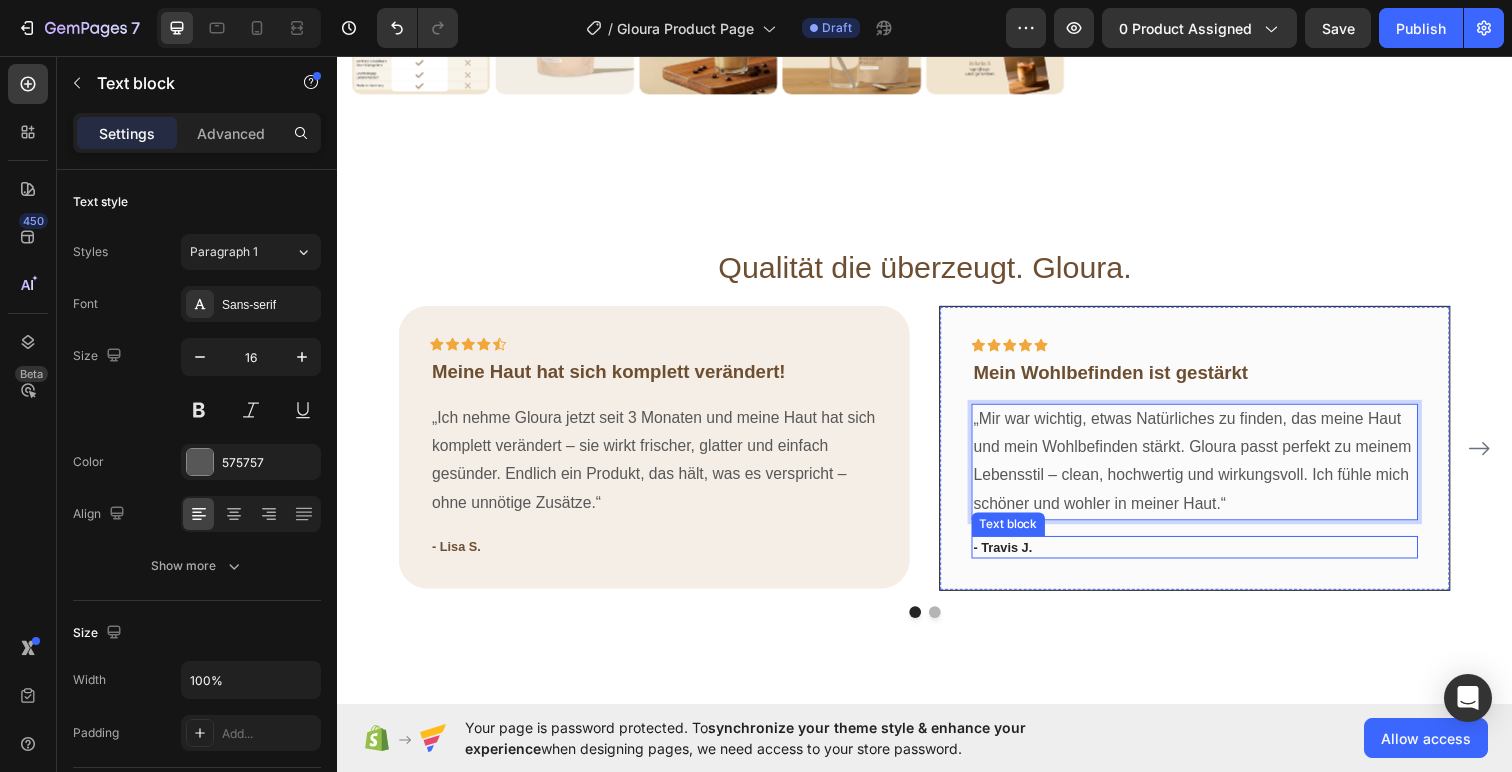 click on "- Travis J." at bounding box center (1213, 558) 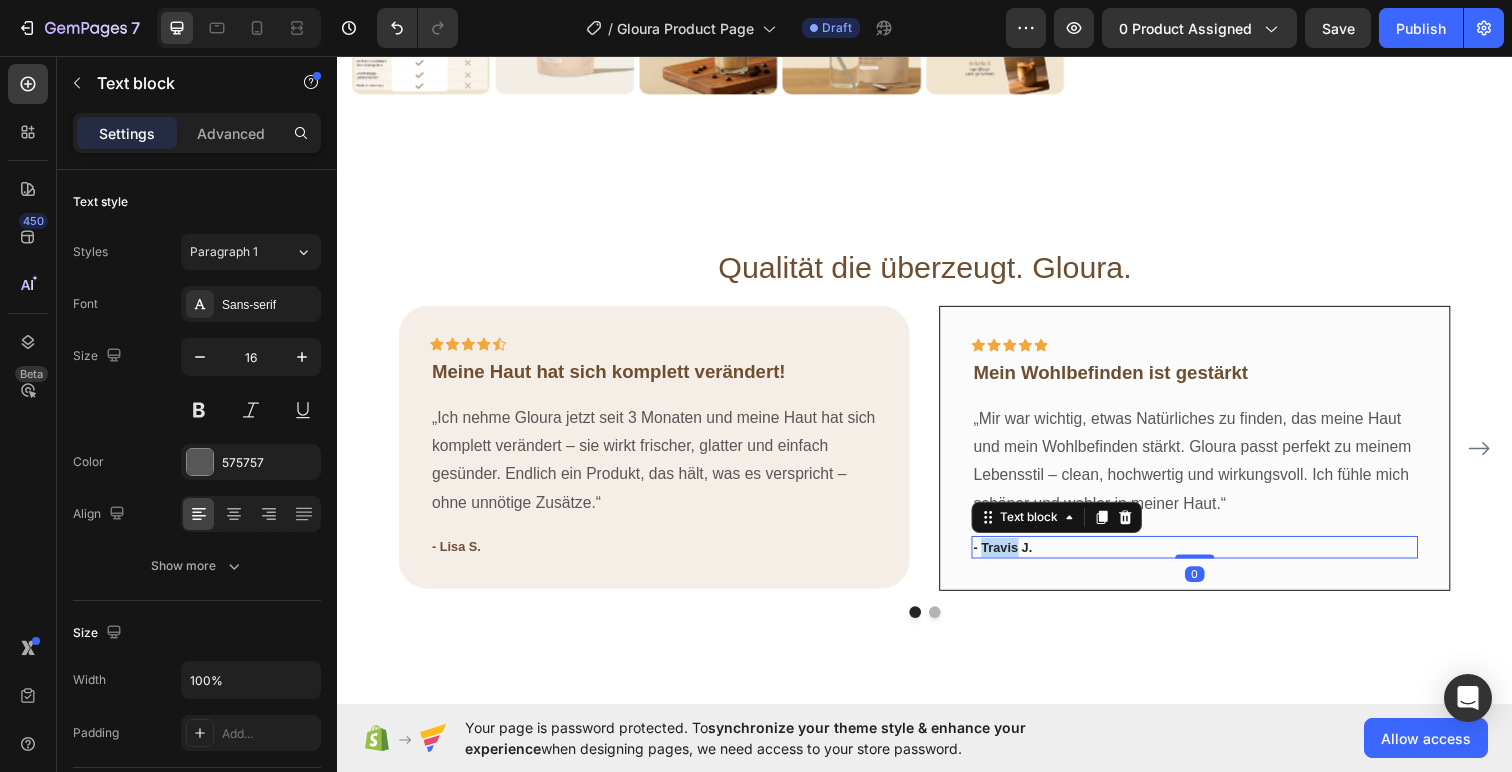 click on "- Travis J." at bounding box center [1213, 558] 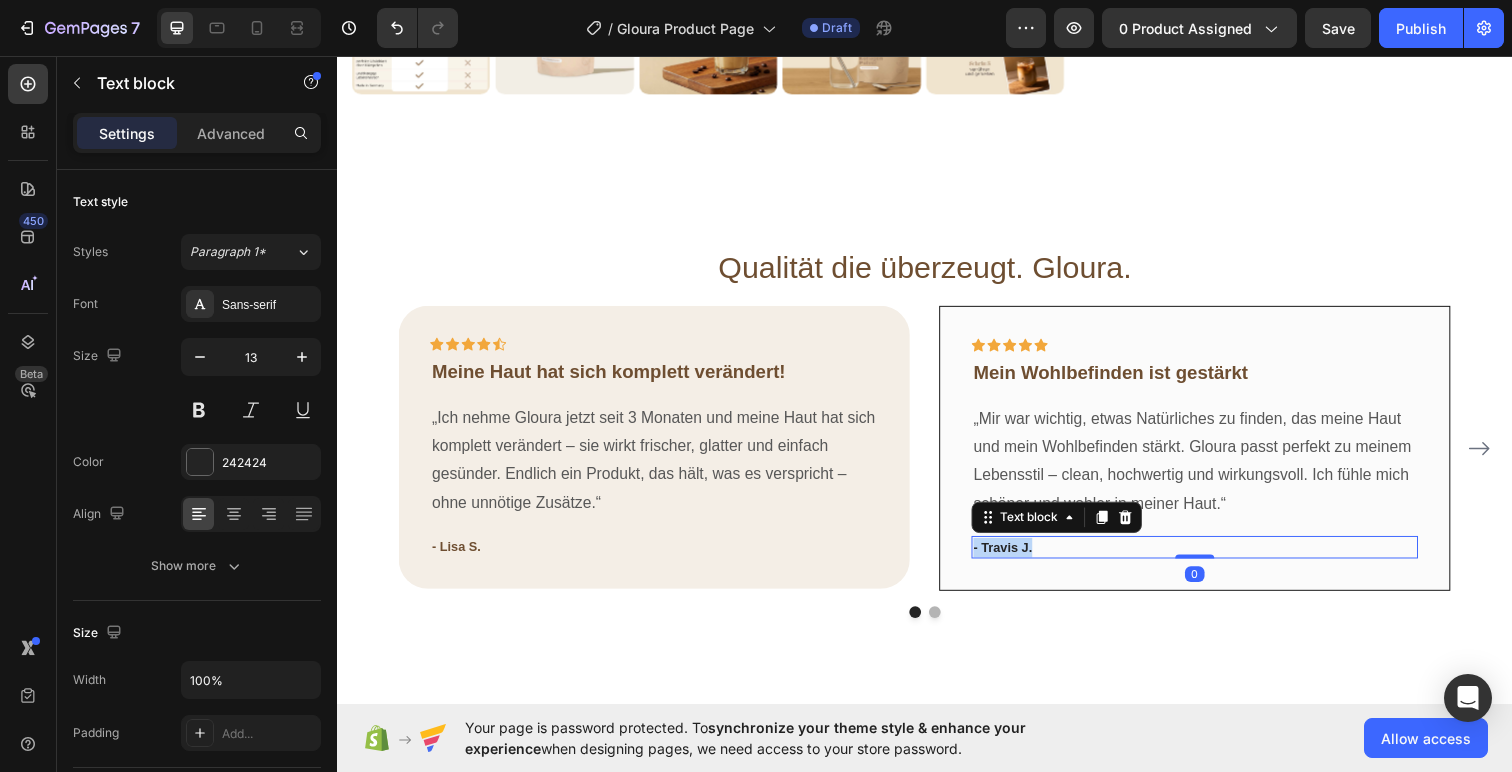 click on "- Travis J." at bounding box center [1213, 558] 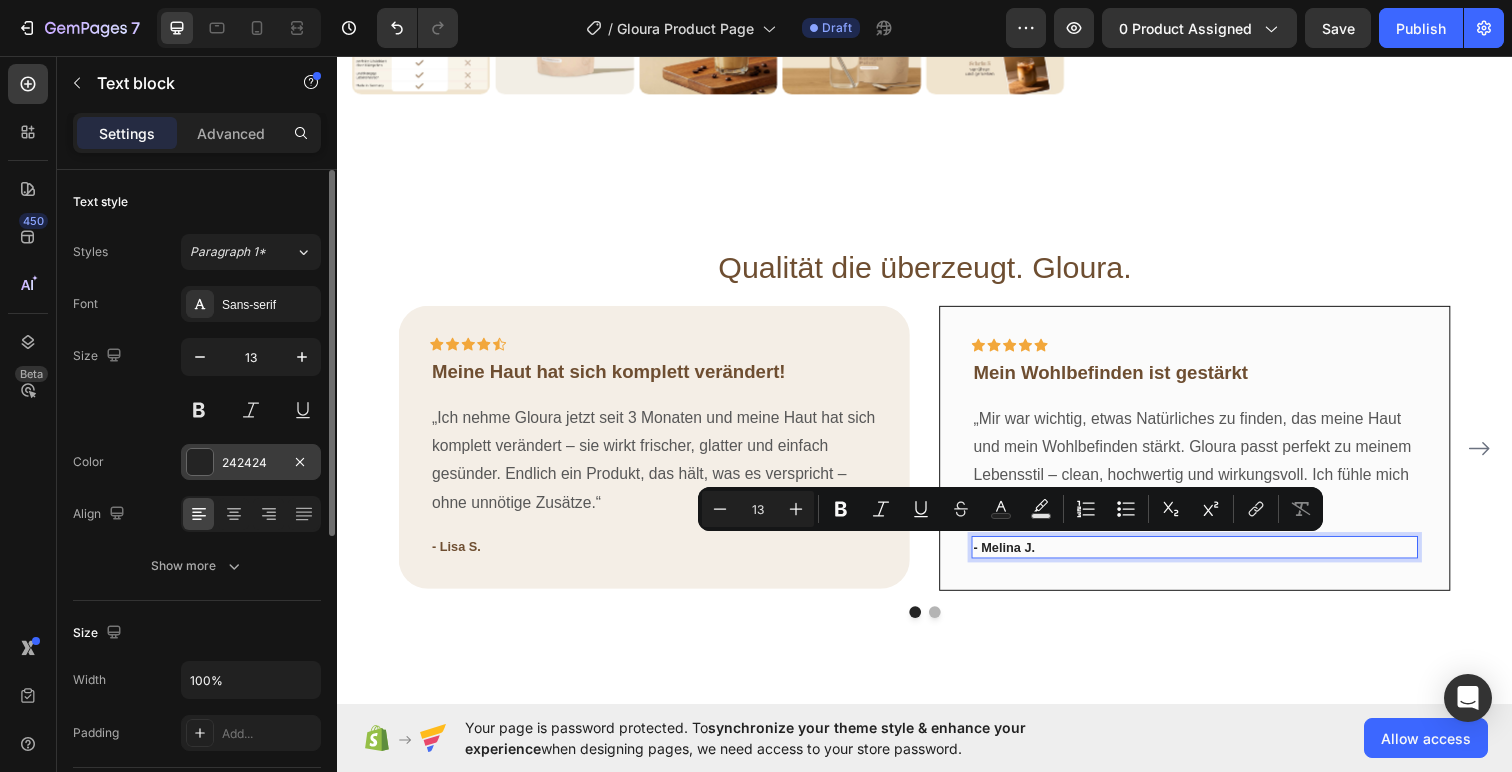 click at bounding box center (200, 462) 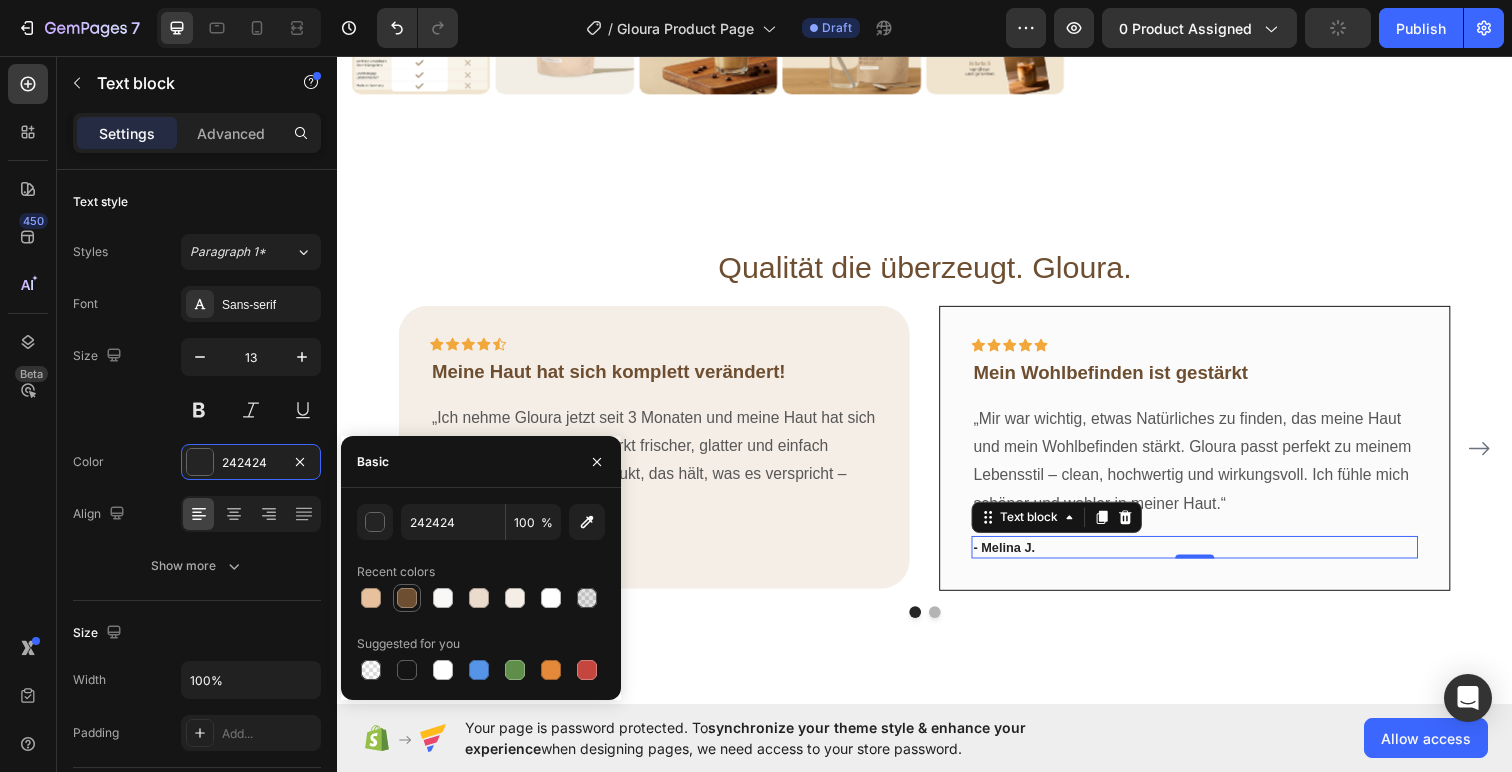 click at bounding box center [407, 598] 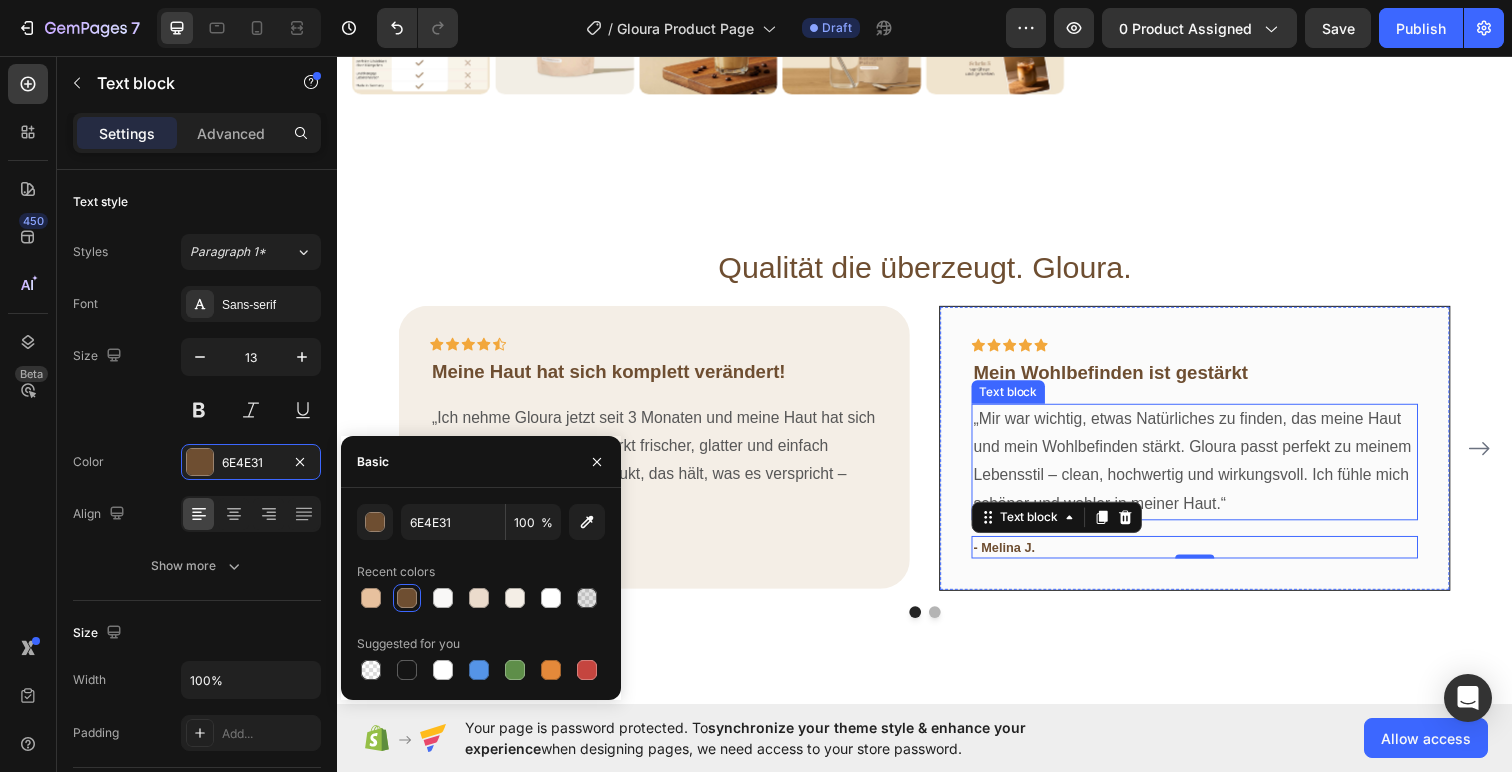 click on "„Mir war wichtig, etwas Natürliches zu finden, das meine Haut und mein Wohlbefinden stärkt. Gloura passt perfekt zu meinem Lebensstil – clean, hochwertig und wirkungsvoll. Ich fühle mich schöner und wohler in meiner Haut.“" at bounding box center [1213, 470] 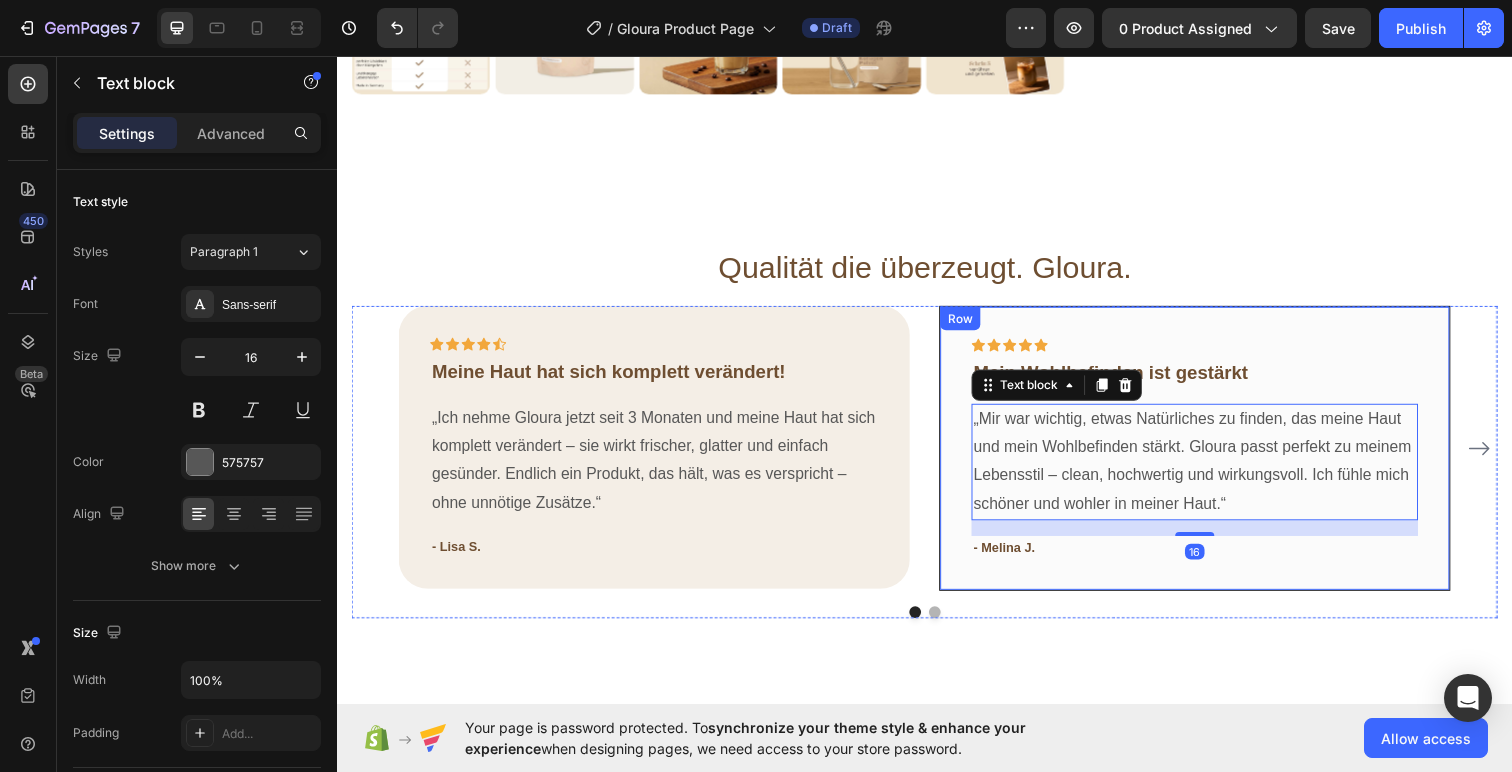 click on "Icon
Icon
Icon
Icon
Icon Row Mein Wohlbefinden ist gestärkt Text block „Mir war wichtig, etwas Natürliches zu finden, das meine Haut und mein Wohlbefinden stärkt. Gloura passt perfekt zu meinem Lebensstil – clean, hochwertig und wirkungsvoll. Ich fühle mich schöner und wohler in meiner Haut.“ Text block   16 - Melina J. Text block Row" at bounding box center (1213, 456) 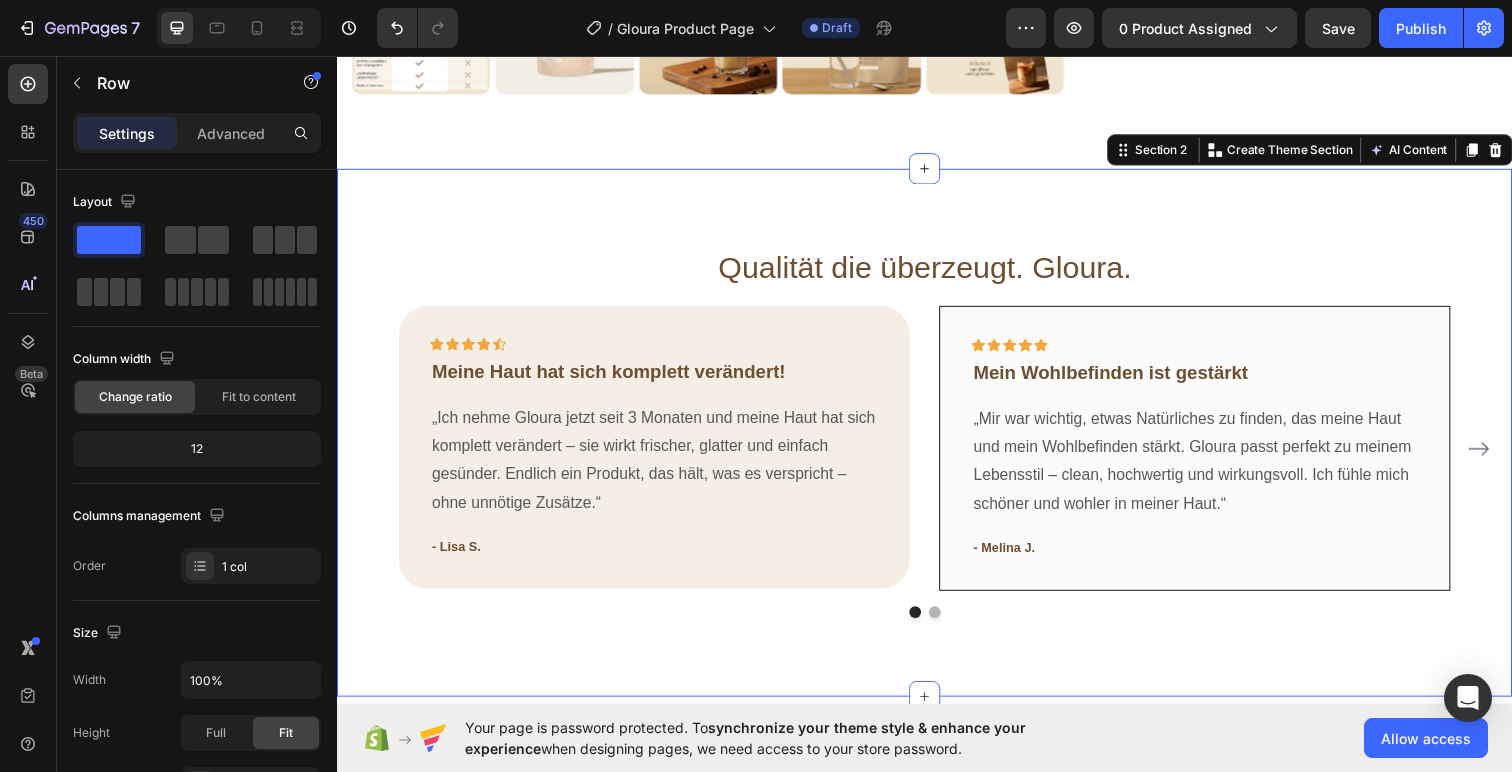 click on "Qualität die überzeugt. Gloura. Heading
Icon
Icon
Icon
Icon
Icon Row Meine Haut hat sich komplett verändert! Text block „Ich nehme Gloura jetzt seit 3 Monaten und meine Haut hat sich komplett verändert – sie wirkt frischer, glatter und einfach gesünder. Endlich ein Produkt, das hält, was es verspricht – ohne unnötige Zusätze.“ Text block - Lisa S. Text block Row
Icon
Icon
Icon
Icon
Icon Row Mein Wohlbefinden ist gestärkt Text block „Mir war wichtig, etwas Natürliches zu finden, das meine Haut und mein Wohlbefinden stärkt. Gloura passt perfekt zu meinem Lebensstil – clean, hochwertig und wirkungsvoll. Ich fühle mich schöner und wohler in meiner Haut.“ Text block - Melina J. Text block Row
Icon
Icon
Icon
Icon
Icon Row Text block Row" at bounding box center [937, 441] 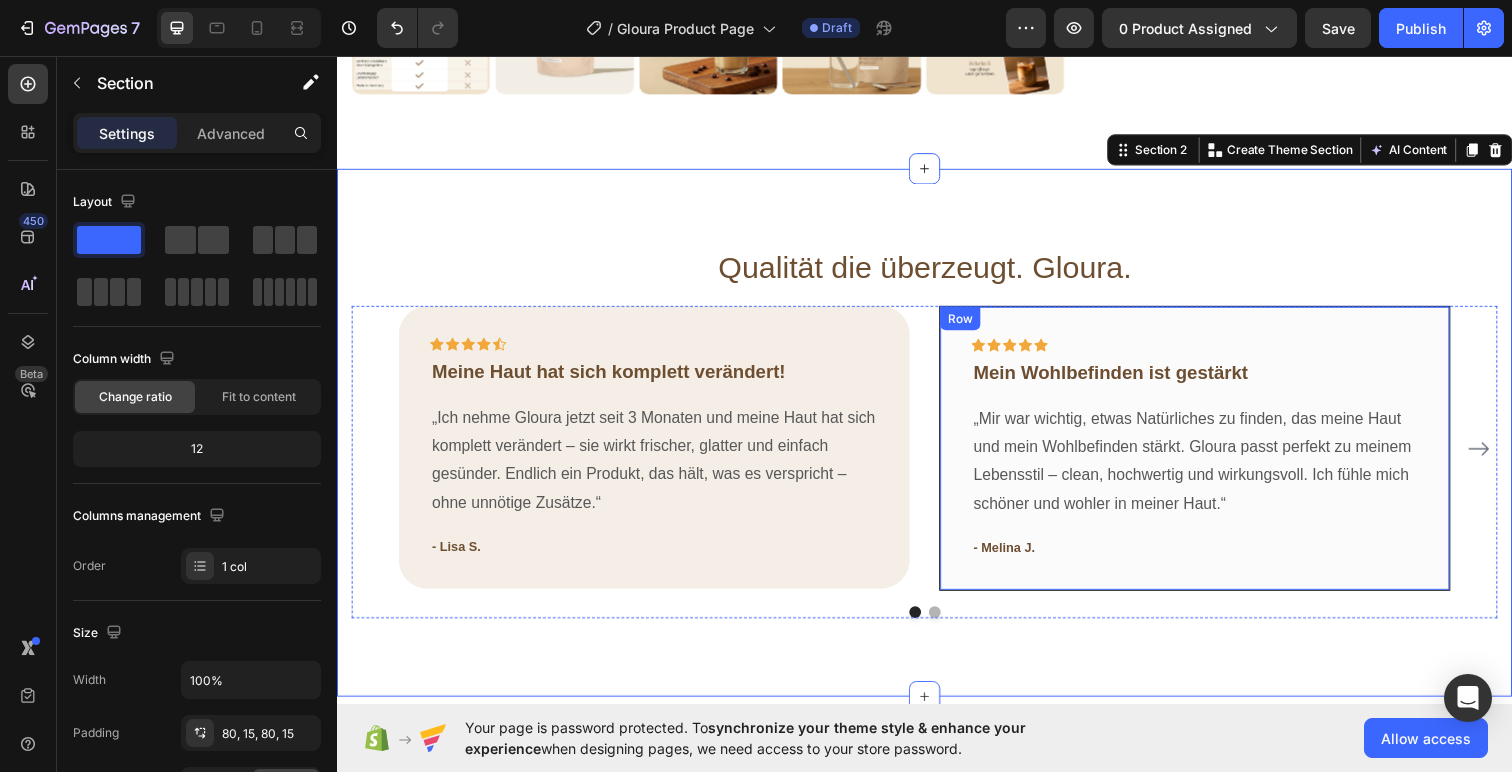 click on "Icon
Icon
Icon
Icon
Icon Row Mein Wohlbefinden ist gestärkt Text block „Mir war wichtig, etwas Natürliches zu finden, das meine Haut und mein Wohlbefinden stärkt. Gloura passt perfekt zu meinem Lebensstil – clean, hochwertig und wirkungsvoll. Ich fühle mich schöner und wohler in meiner Haut.“ Text block - Melina J. Text block Row" at bounding box center (1213, 456) 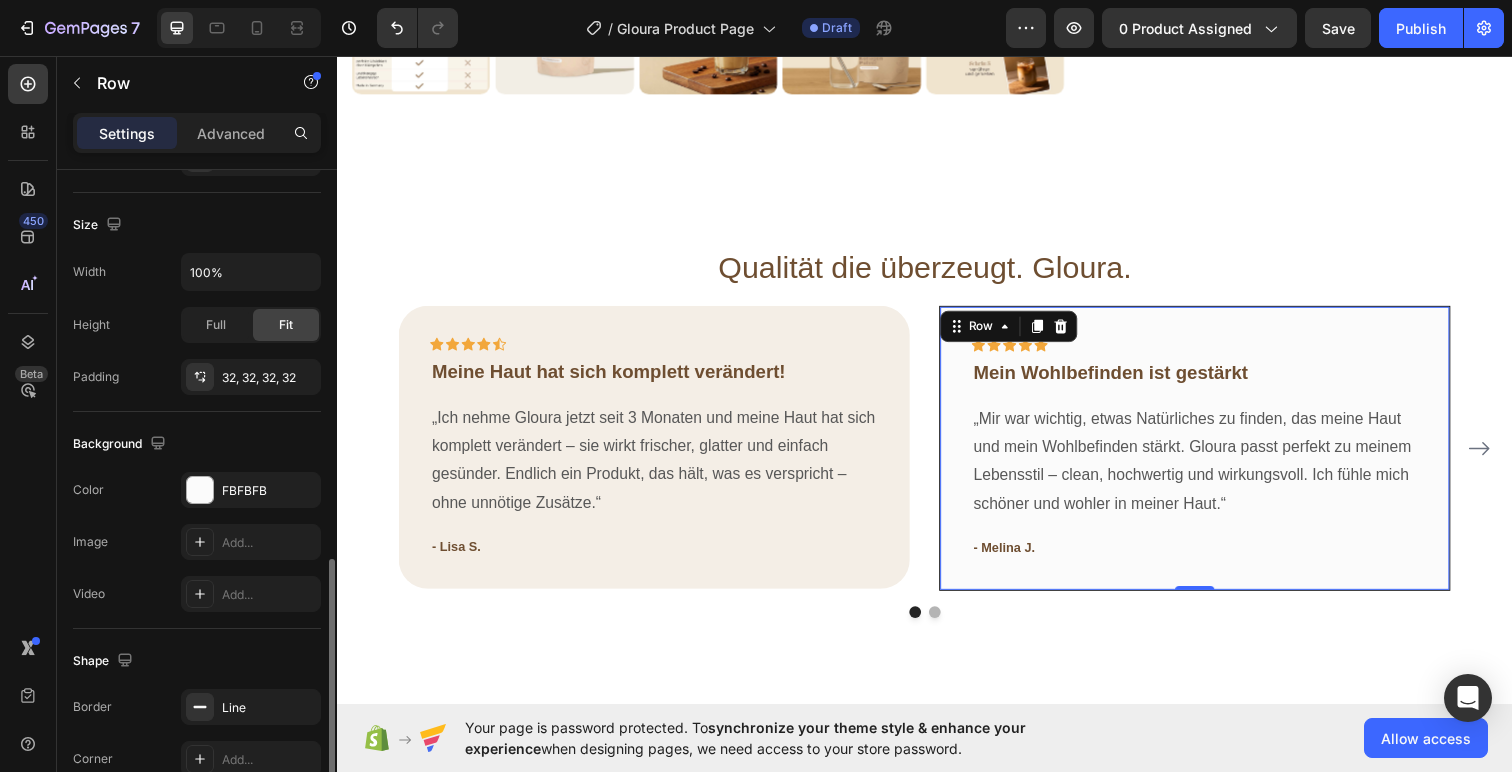 scroll, scrollTop: 561, scrollLeft: 0, axis: vertical 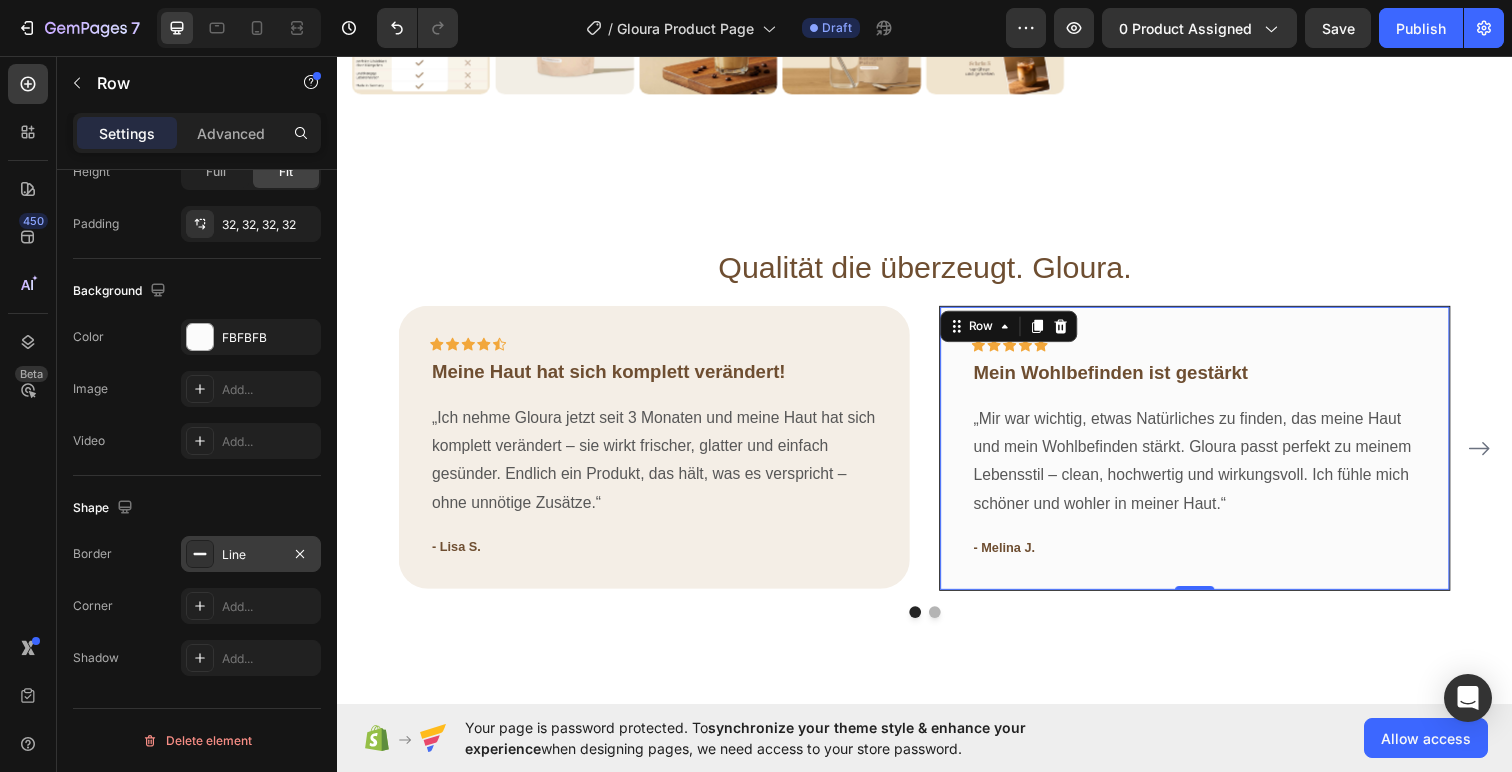 click 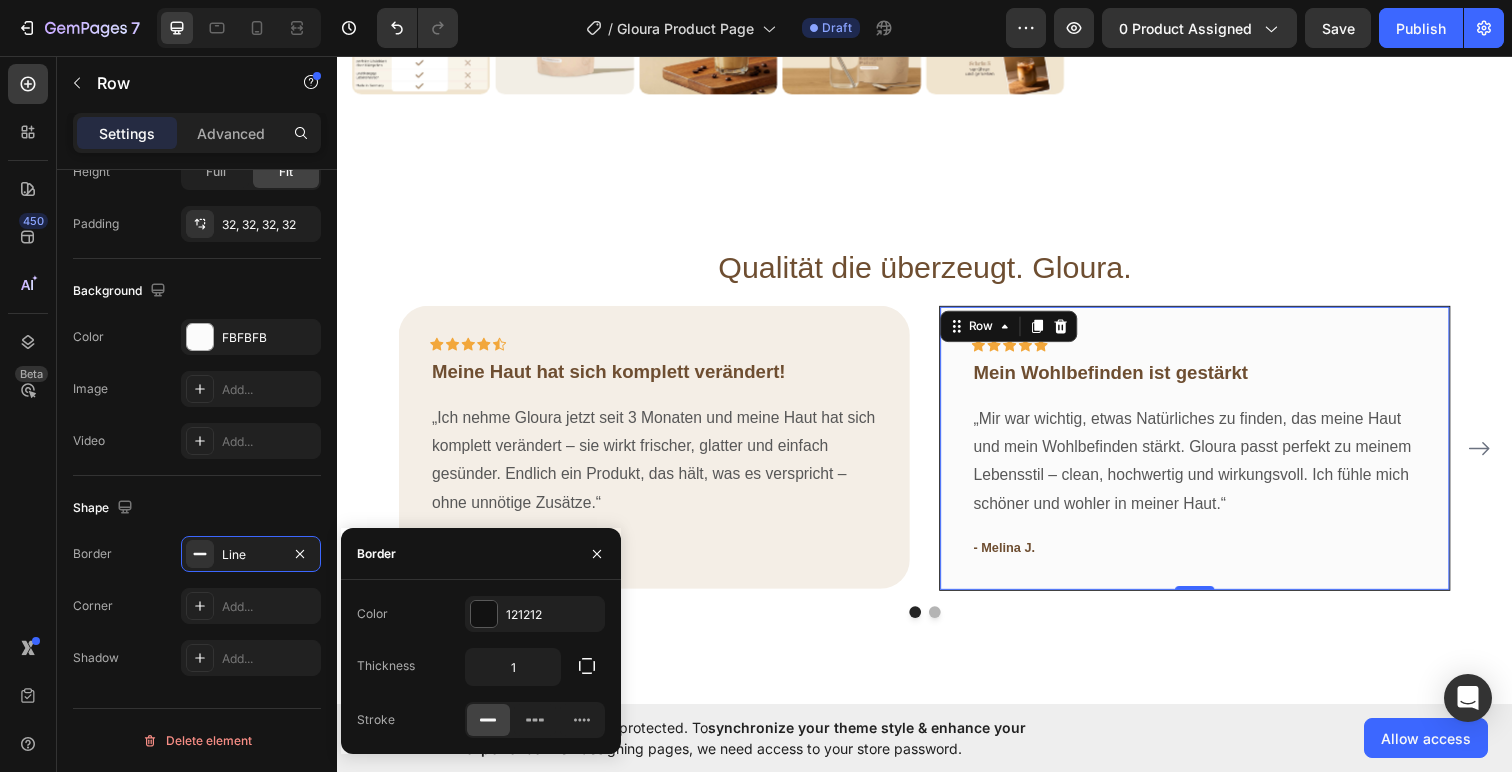 click 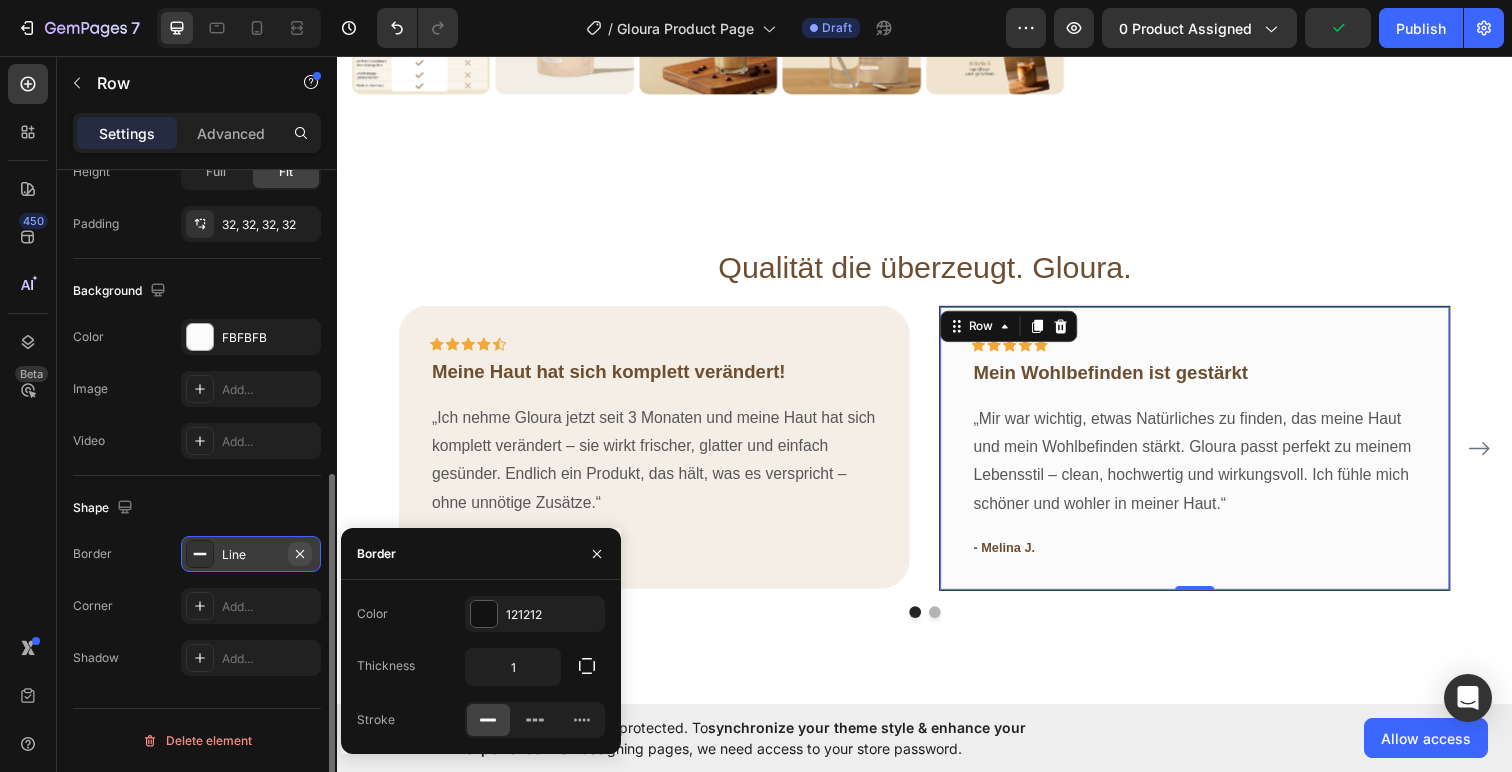 click 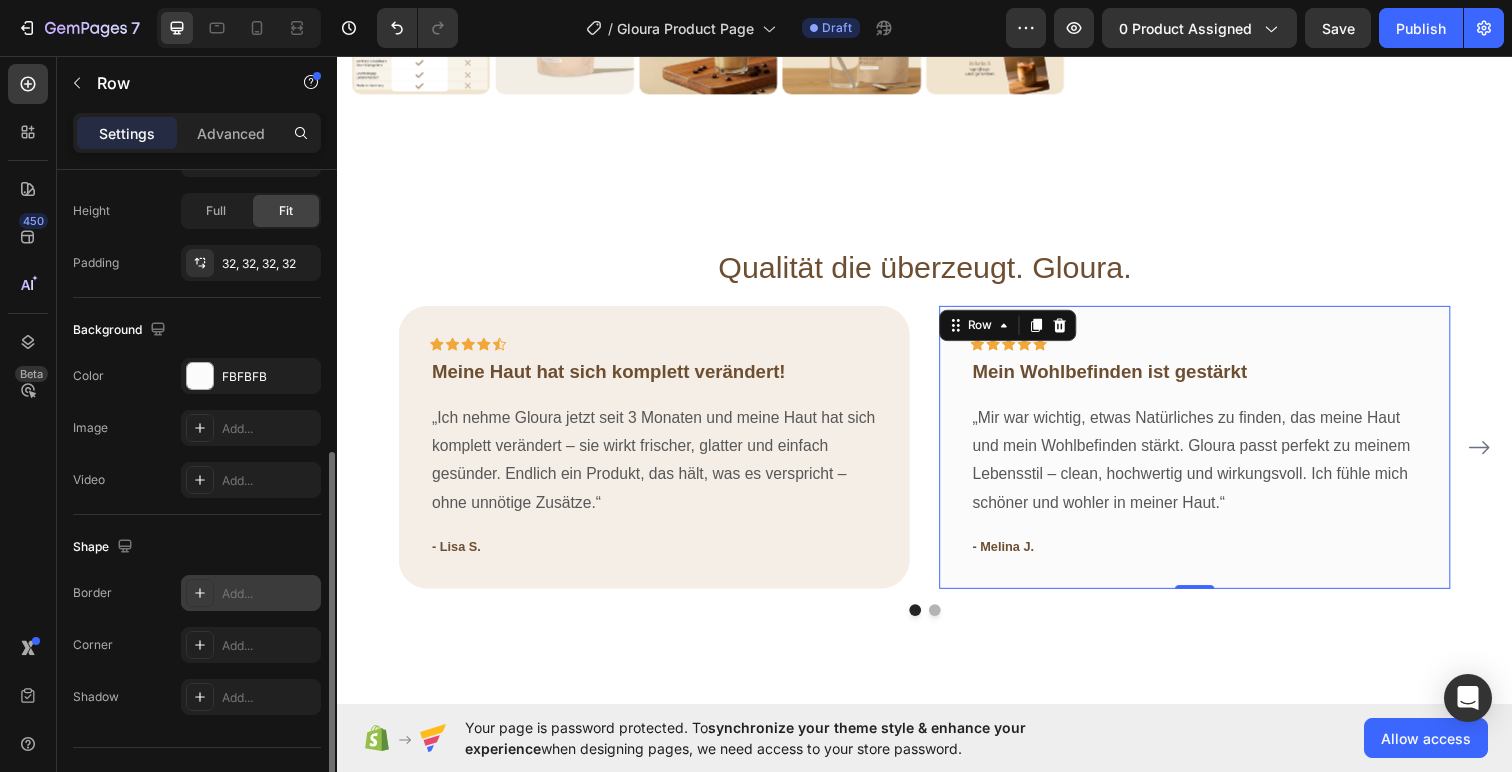 scroll, scrollTop: 518, scrollLeft: 0, axis: vertical 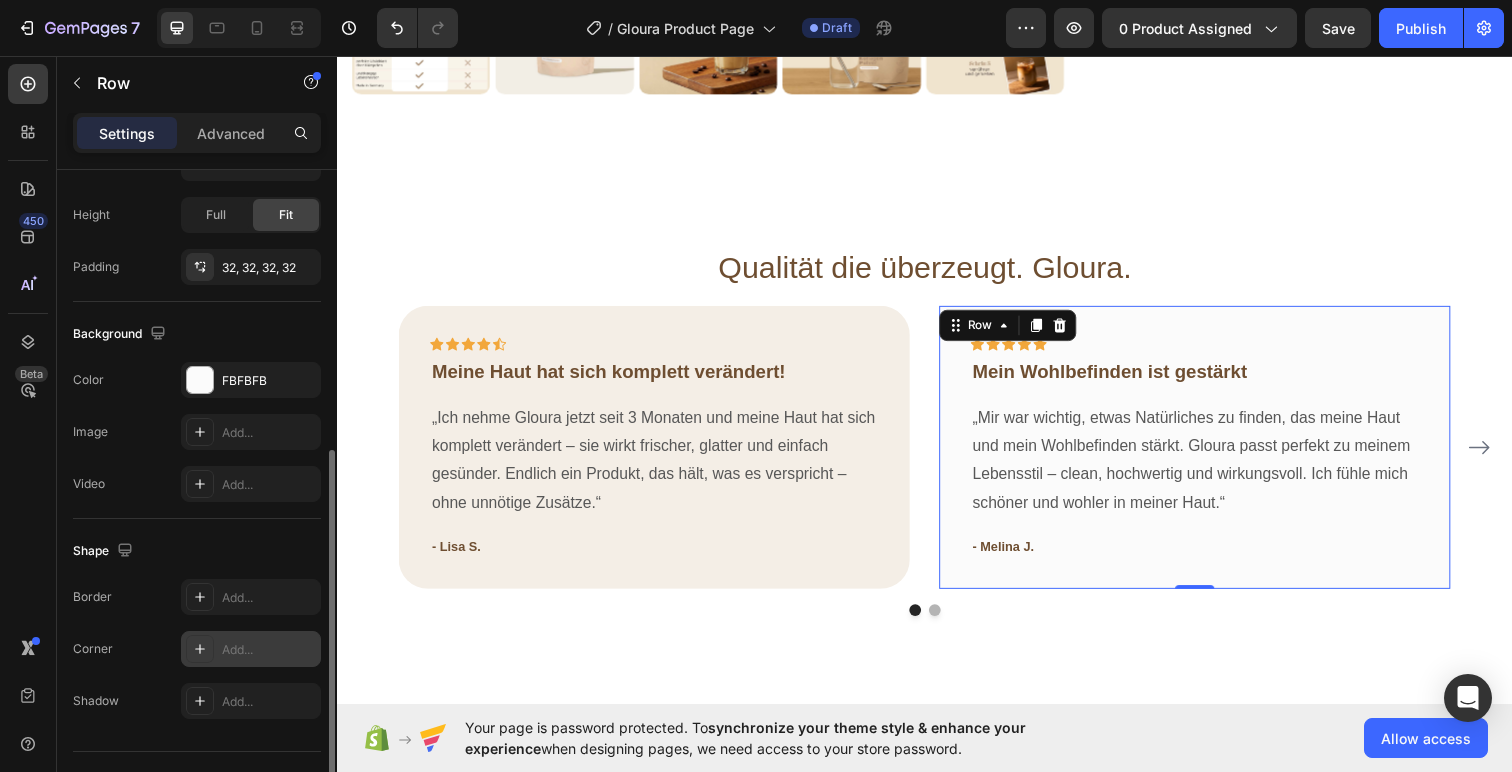 click at bounding box center (200, 649) 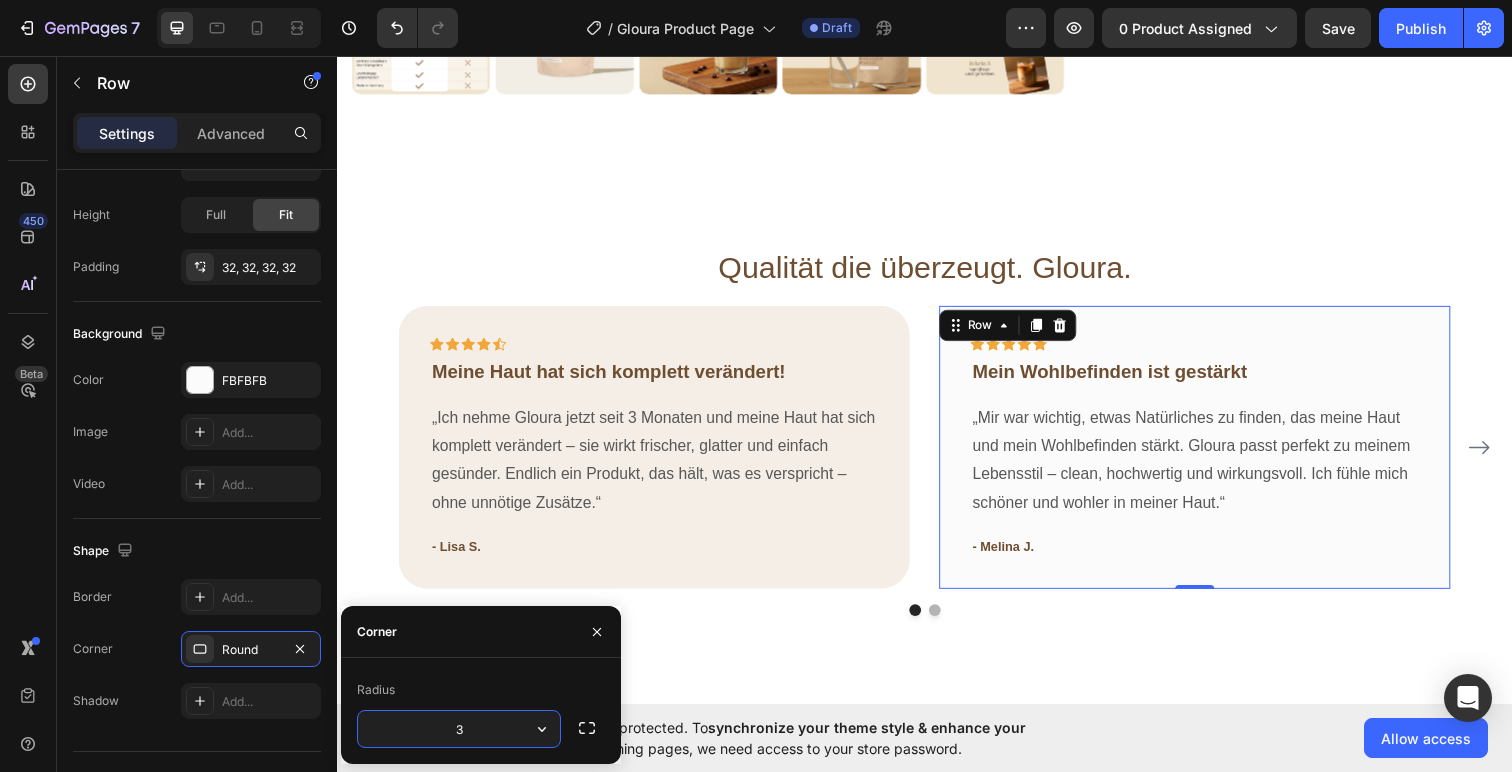 type on "30" 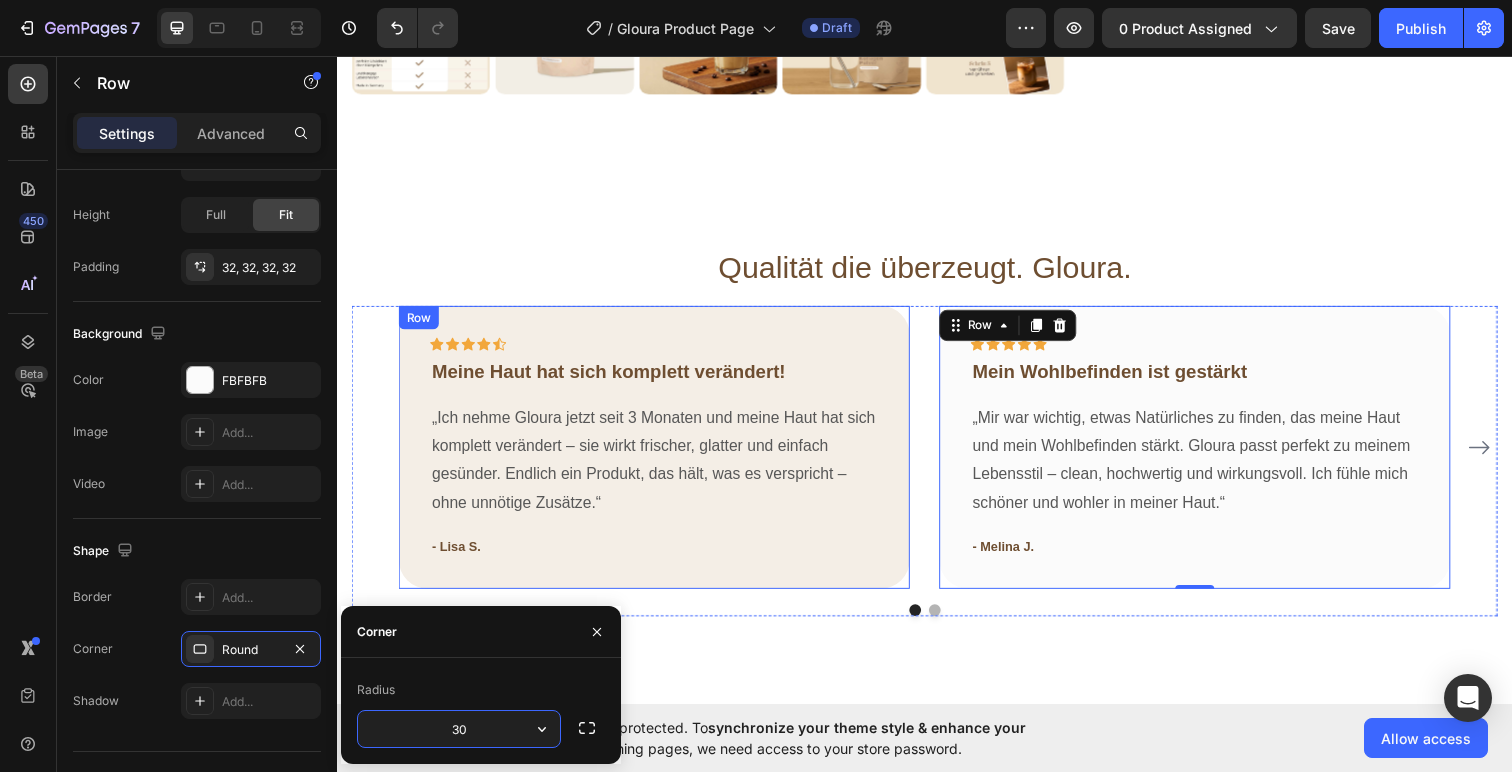 click on "Icon
Icon
Icon
Icon
Icon Row Meine Haut hat sich komplett verändert! Text block „Ich nehme Gloura jetzt seit 3 Monaten und meine Haut hat sich komplett verändert – sie wirkt frischer, glatter und einfach gesünder. Endlich ein Produkt, das hält, was es verspricht – ohne unnötige Zusätze.“ Text block - Lisa S. Text block Row" at bounding box center [661, 455] 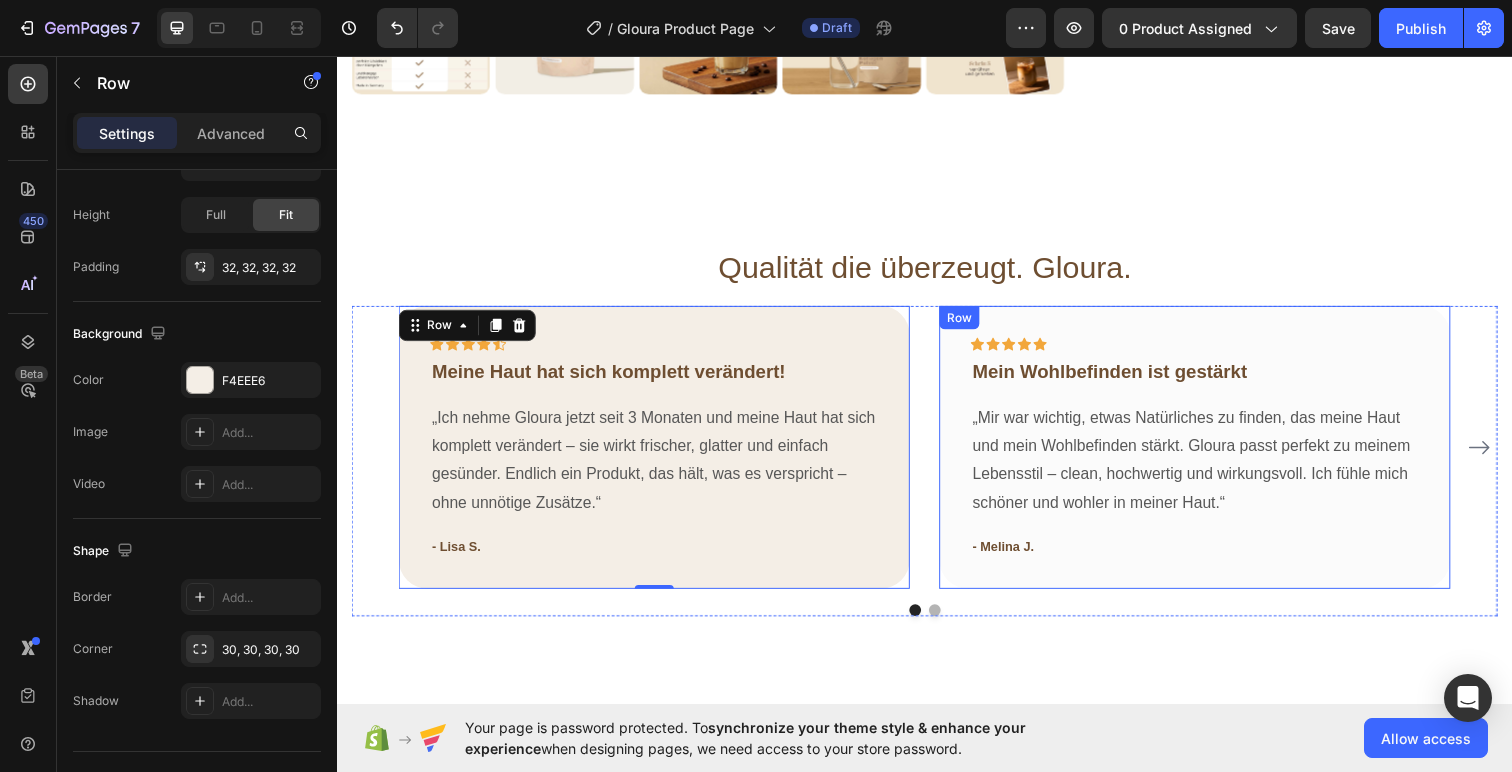 click on "Icon
Icon
Icon
Icon
Icon Row Mein Wohlbefinden ist gestärkt Text block „Mir war wichtig, etwas Natürliches zu finden, das meine Haut und mein Wohlbefinden stärkt. Gloura passt perfekt zu meinem Lebensstil – clean, hochwertig und wirkungsvoll. Ich fühle mich schöner und wohler in meiner Haut.“ Text block - Melina J. Text block Row" at bounding box center [1213, 455] 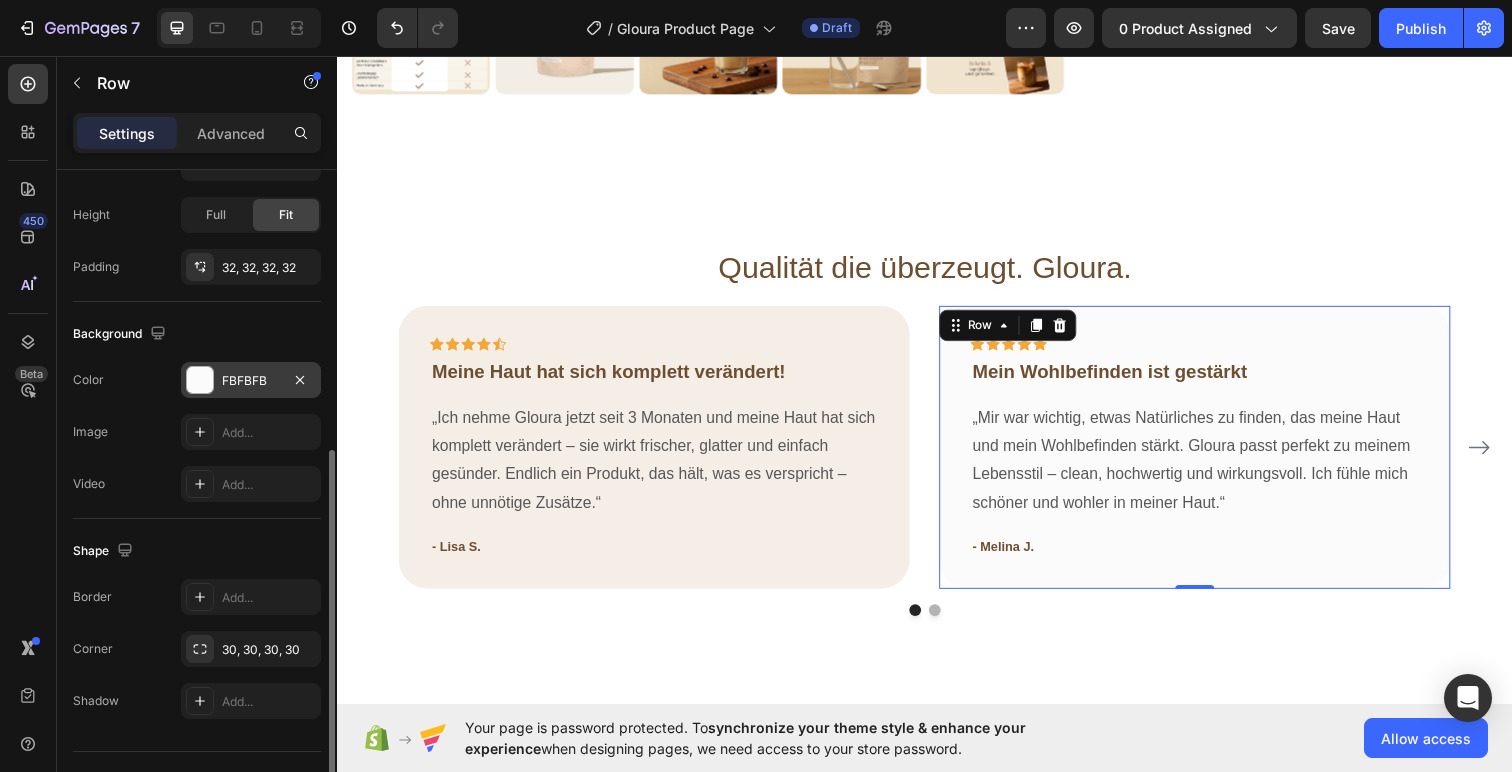 click at bounding box center (200, 380) 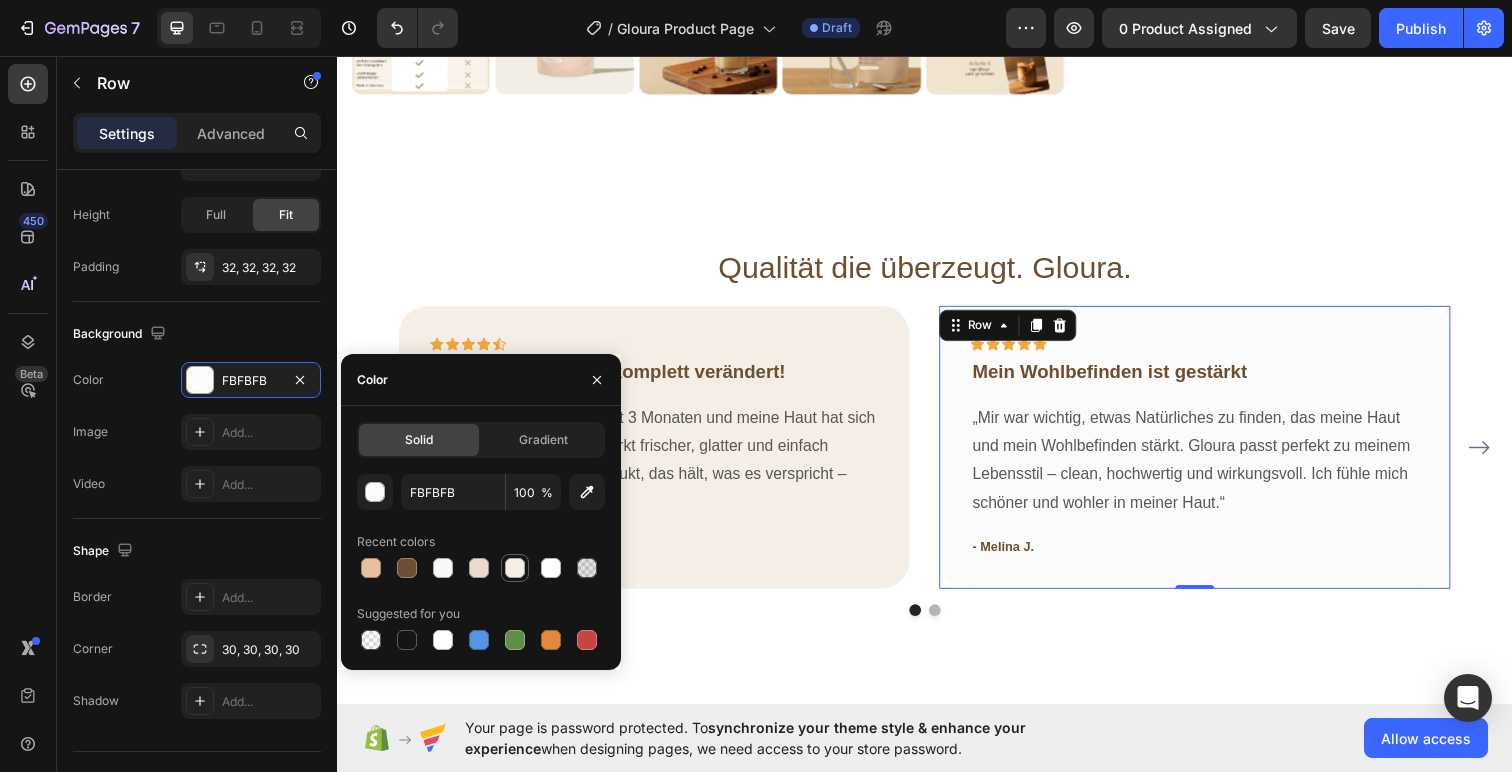 click at bounding box center [515, 568] 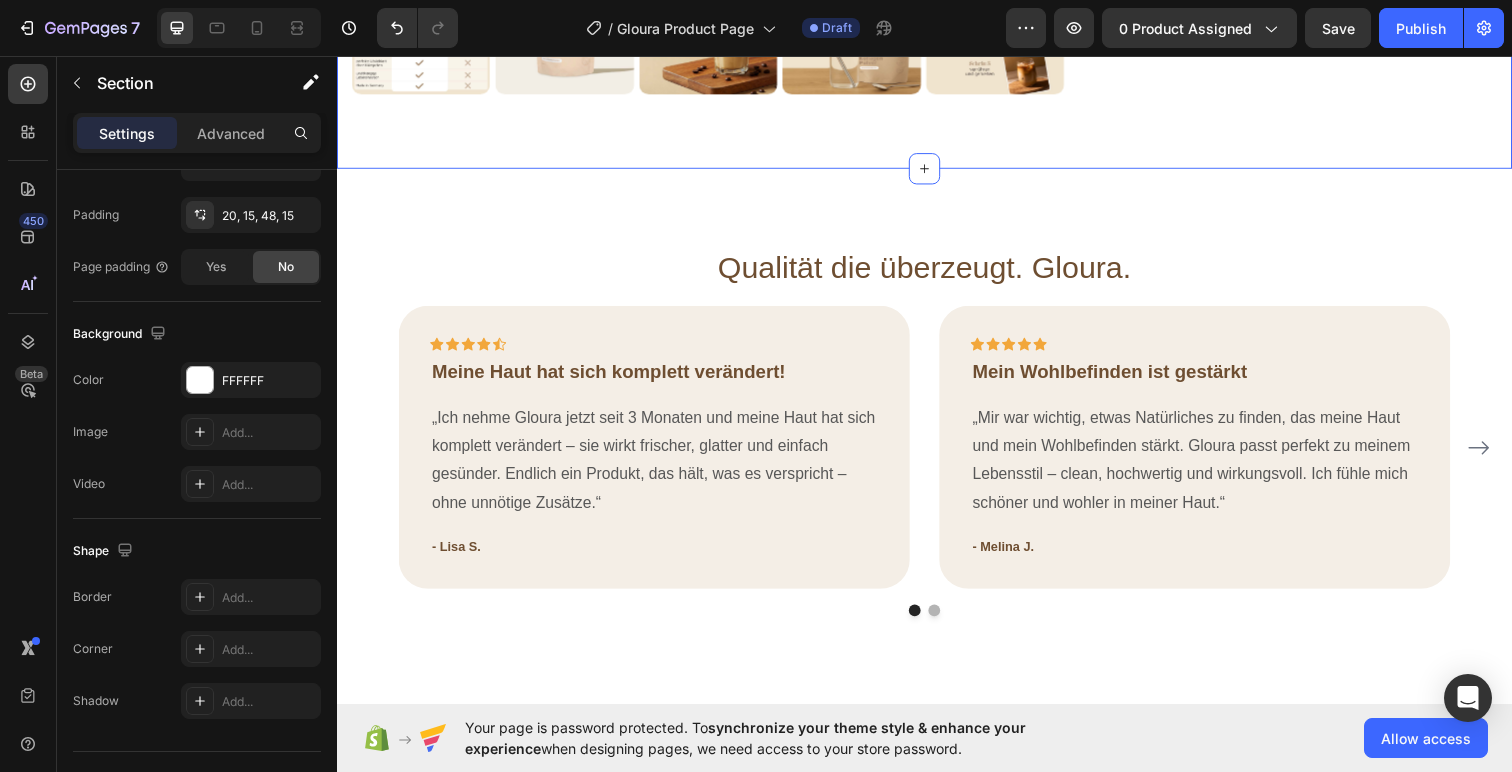 click on "Product Images
Icon
Icon
Icon
Icon
Icon Icon List 2.000+ positives Feedback Text Block Kollagen Pulver – 500g Product Title €19,99 Product Price Product Price Row inkl. 19% MwSt. Zzgl. Versand Text Block
Icon Made in Germany Text Block Row
Icon Laborgeprüft Text Block Row Row
Icon Ohne Zuckerzusatz Text Block Row
Icon Aus Weiderind Text Block Row Row Row
1
Product Quantity Row
in den warenkorb Add to Cart Row
Icon Lorem ipsum Text Block Row
Icon Lorem ipsum Text Block Row Row
Icon Lorem ipsum Text Block Row
Icon Lorem ipsum Text Block Row Row Row Image Gloura Kollagen+ Formel™ Text Block Image Glow für Haut, Haare & Nägel Text Block Image Hochwertige Qualität Text Block Row Image Image Image Image Image Row" at bounding box center [937, -318] 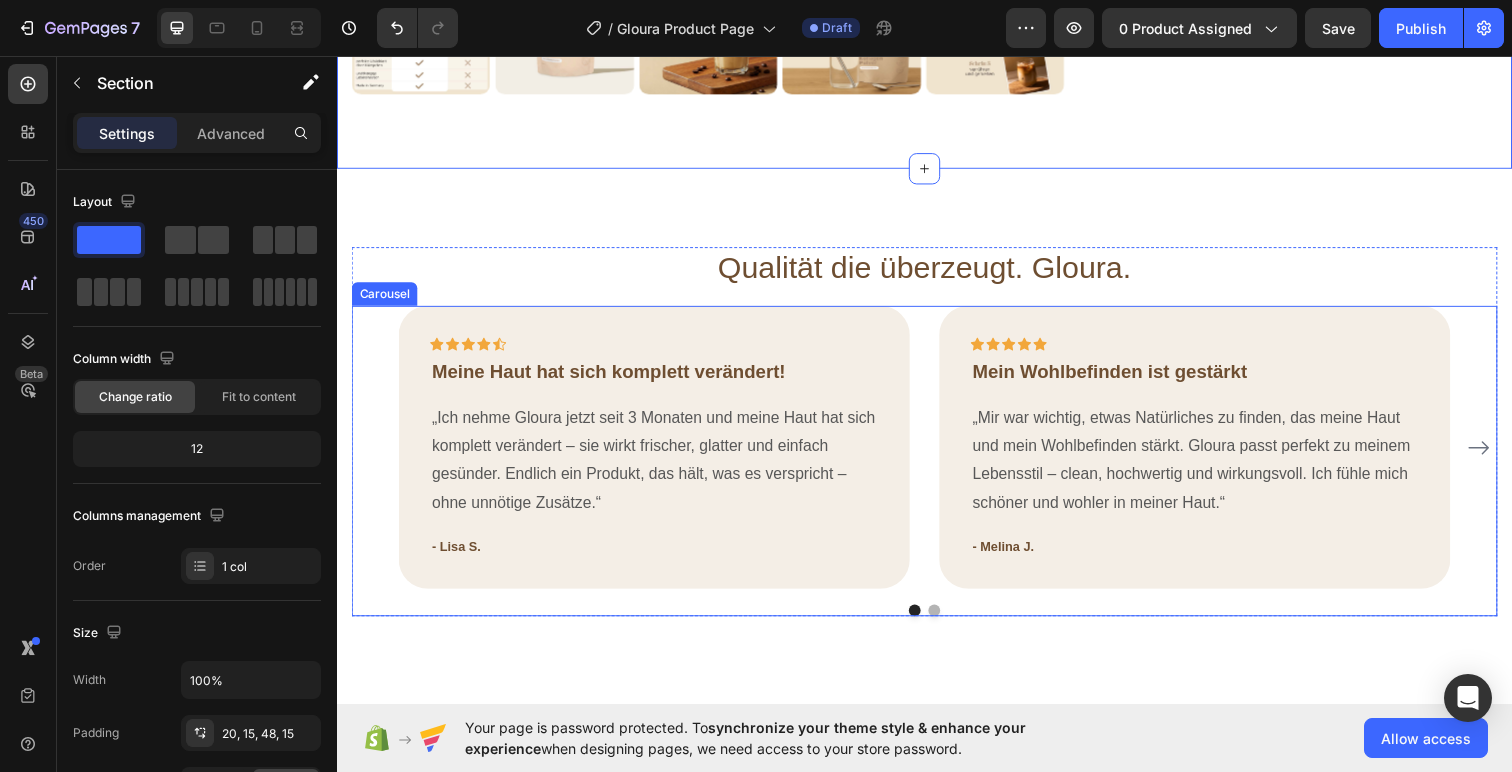 click 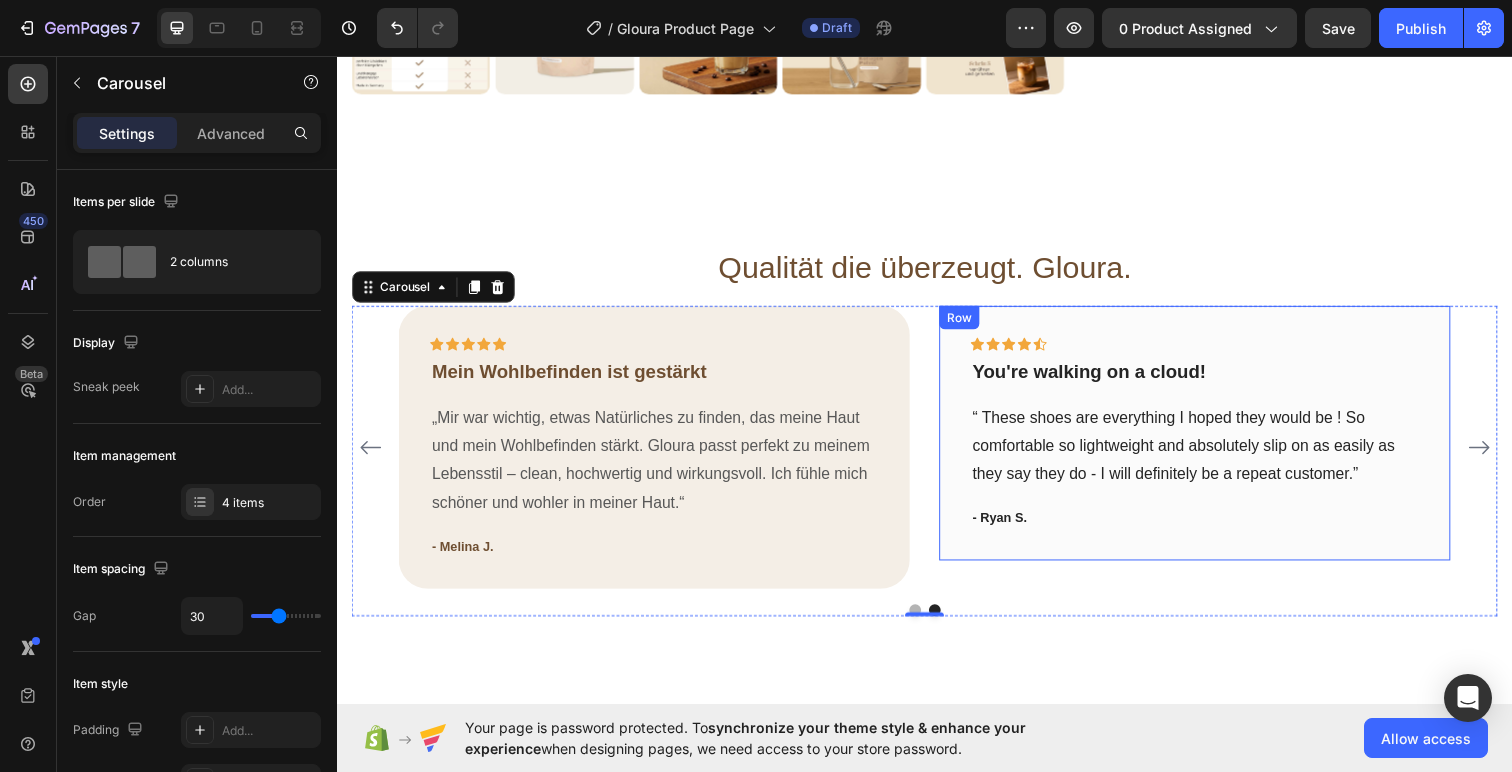 click on "Icon
Icon
Icon
Icon
Icon Row You're walking on a cloud! Text block “ These shoes are everything I hoped they would be ! So comfortable so lightweight and absolutely slip on as easily as they say they do - I will definitely be a repeat customer.” Text block - Ryan S. Text block Row" at bounding box center [1213, 441] 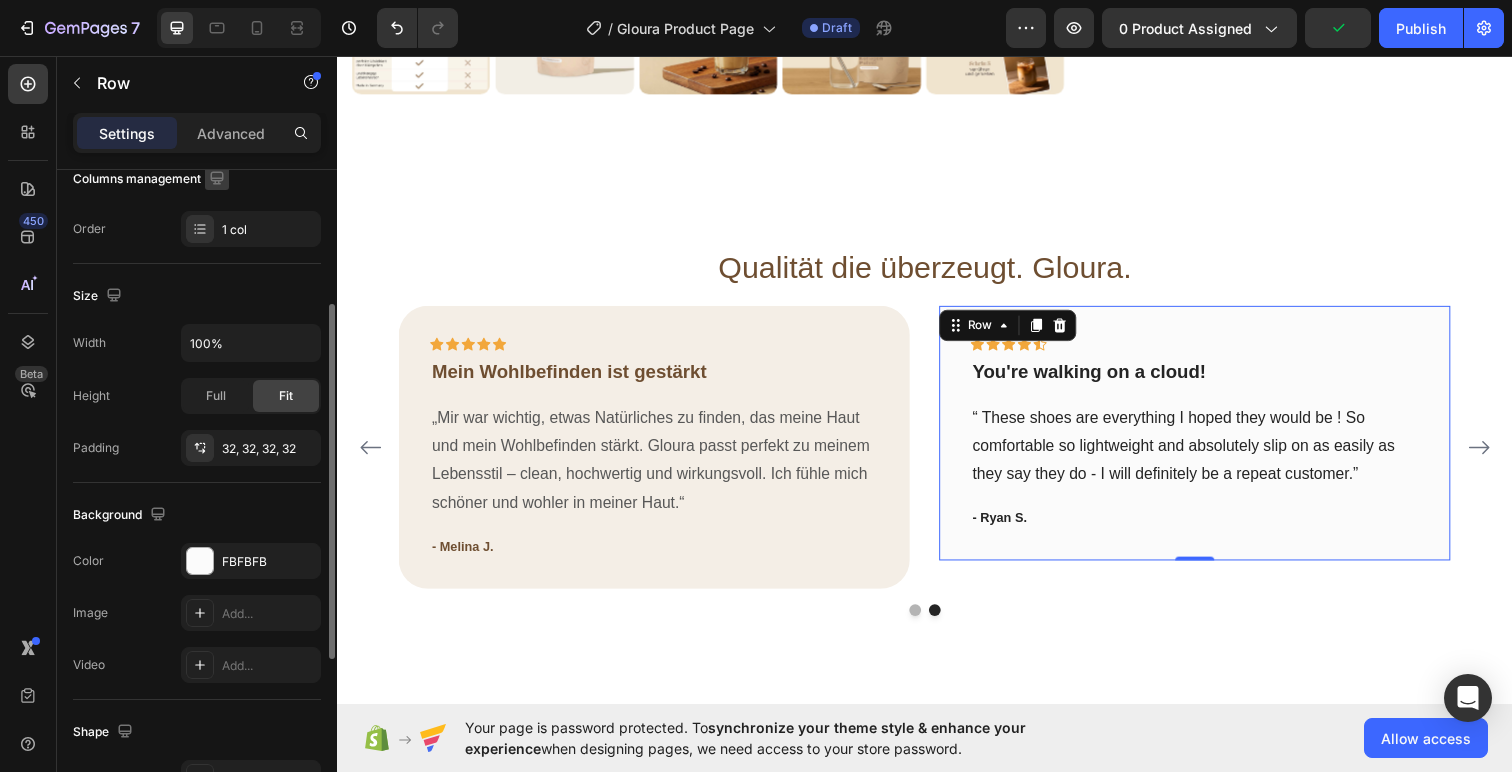 scroll, scrollTop: 360, scrollLeft: 0, axis: vertical 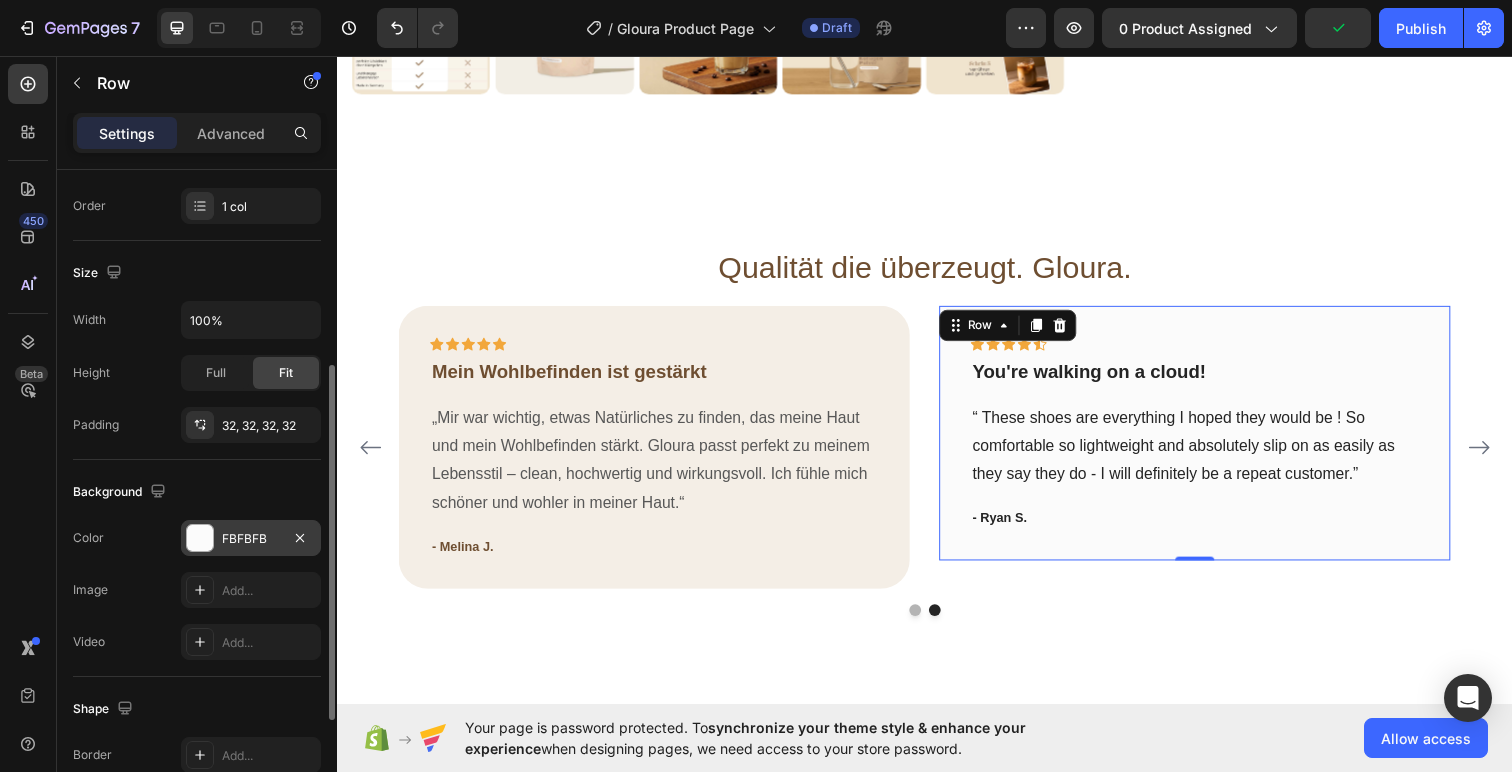 click on "FBFBFB" at bounding box center [251, 538] 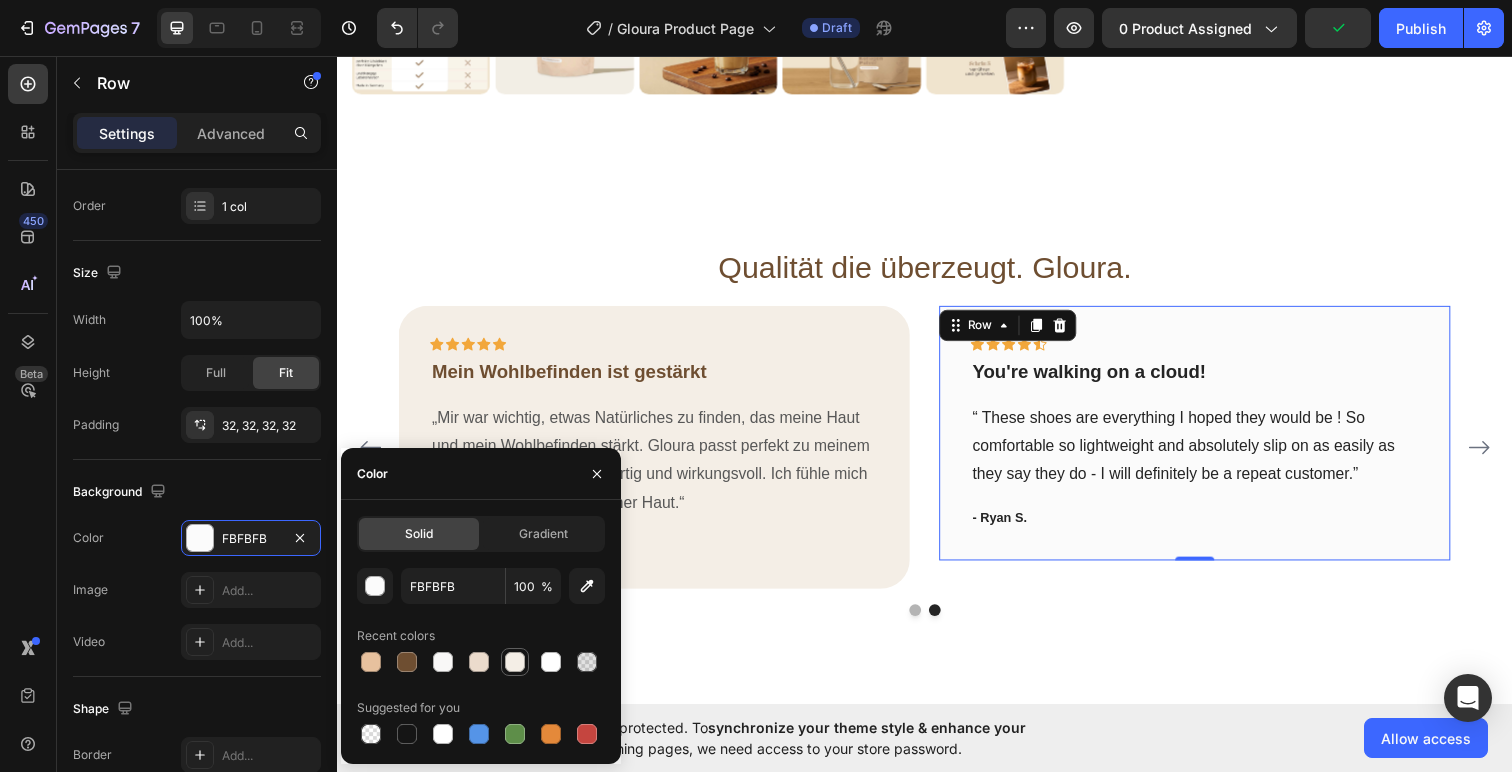 click at bounding box center [515, 662] 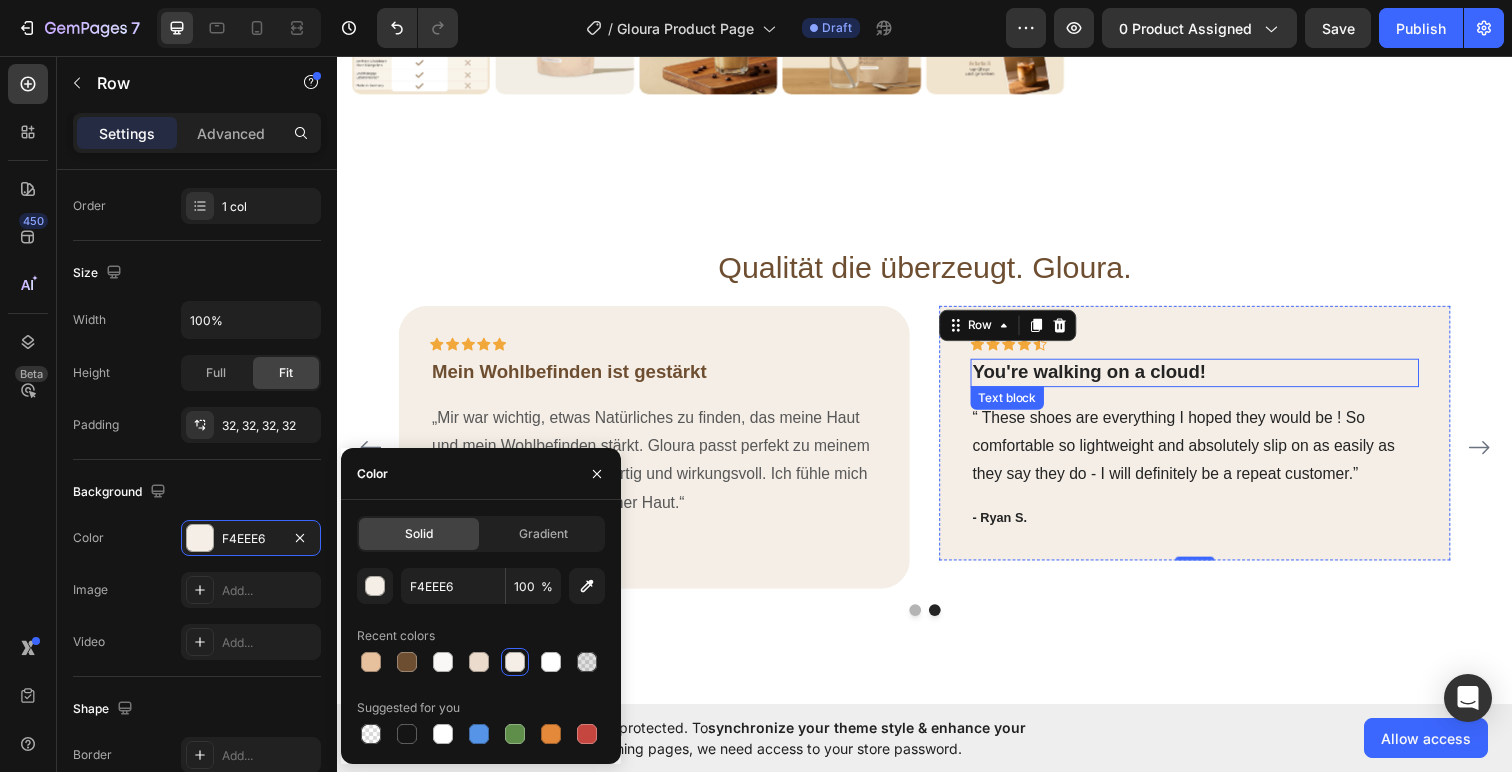 click on "You're walking on a cloud!" at bounding box center [1213, 379] 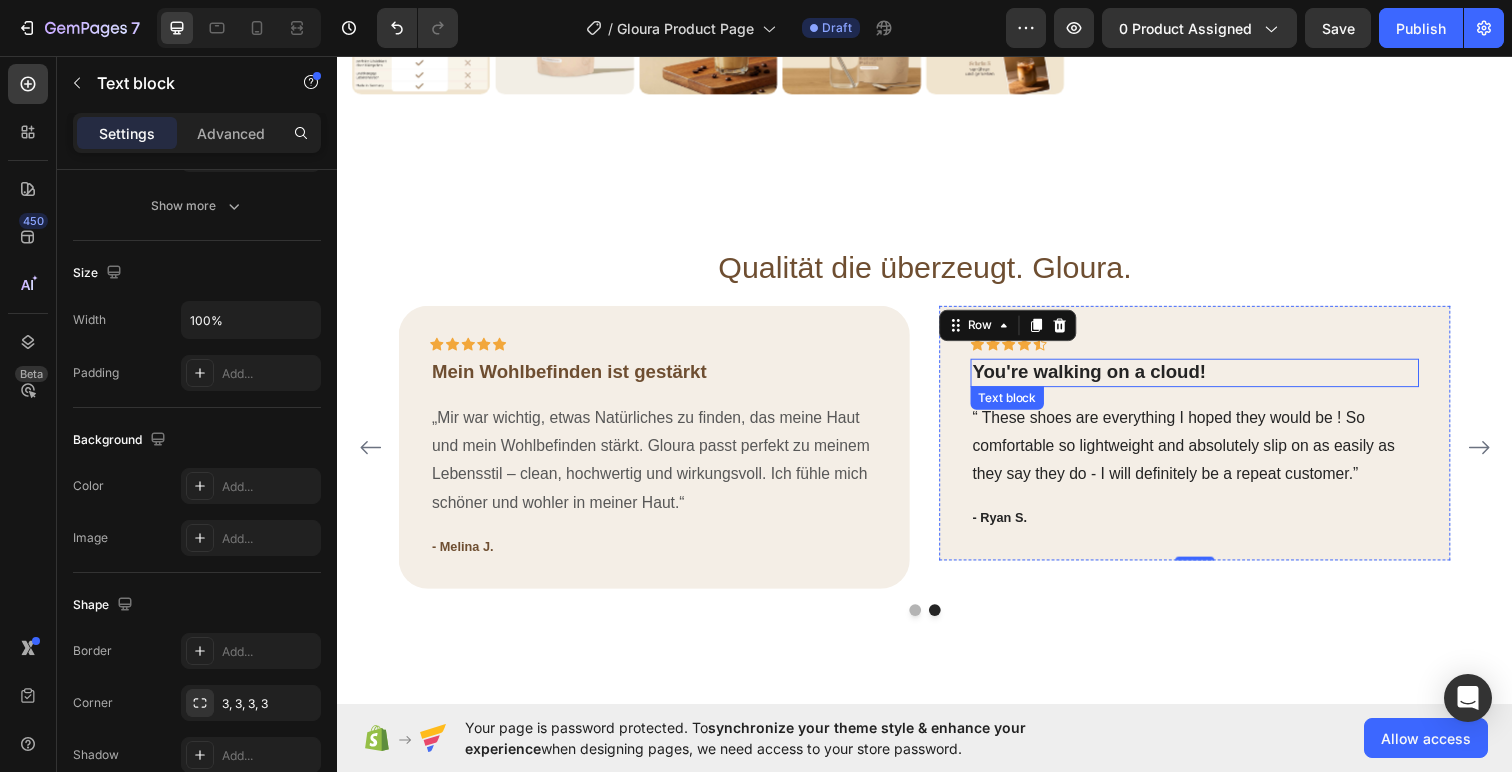 scroll, scrollTop: 0, scrollLeft: 0, axis: both 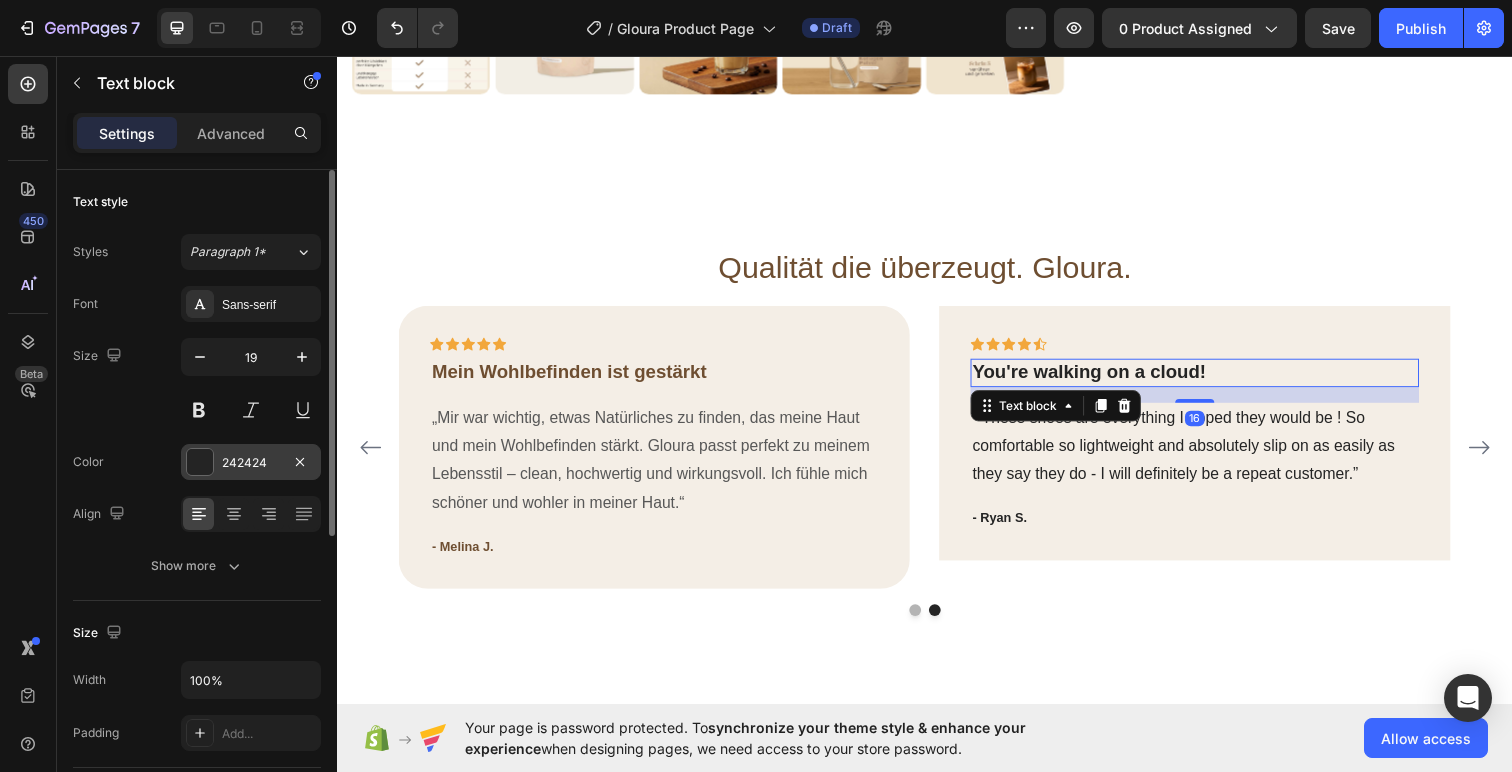 click at bounding box center (200, 462) 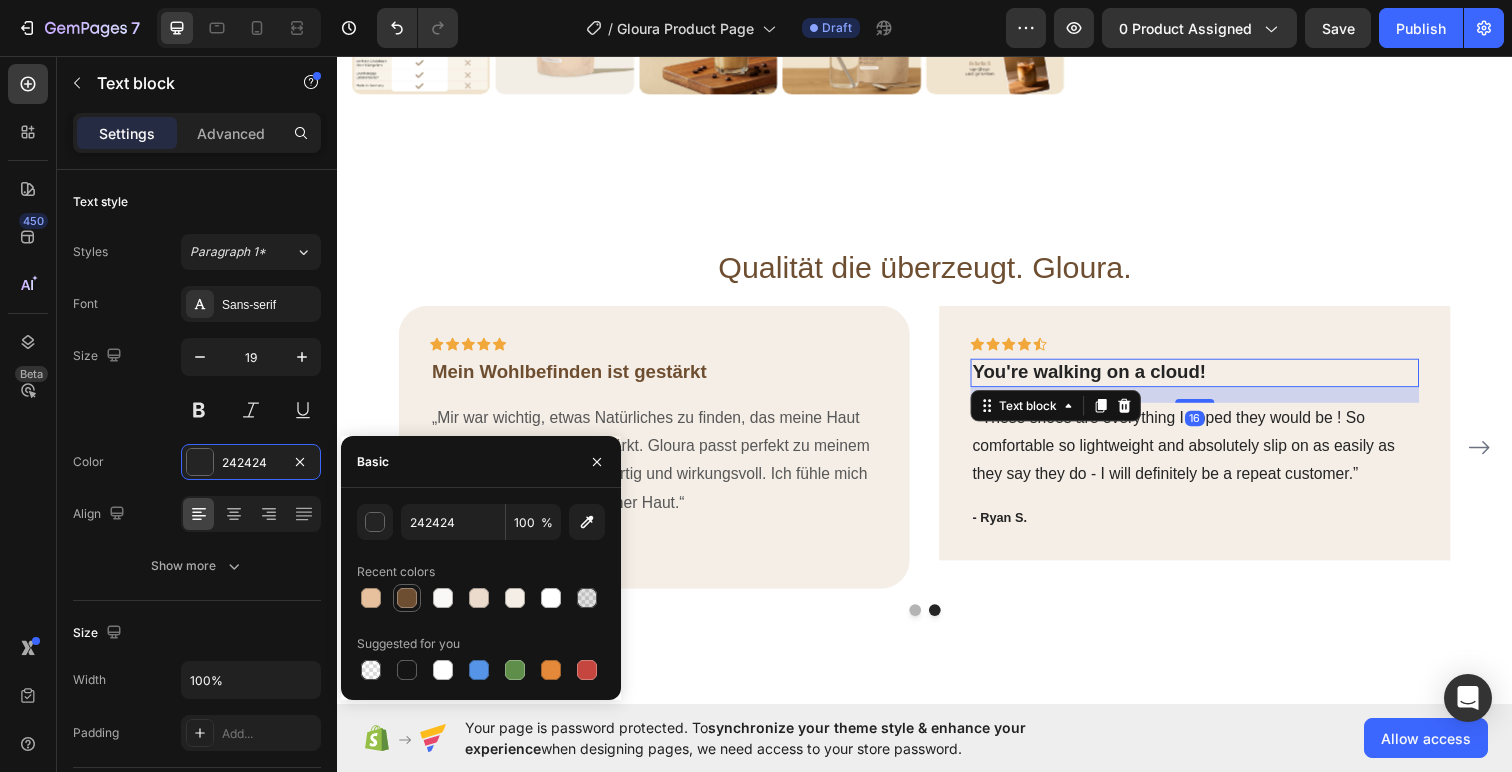 click at bounding box center (407, 598) 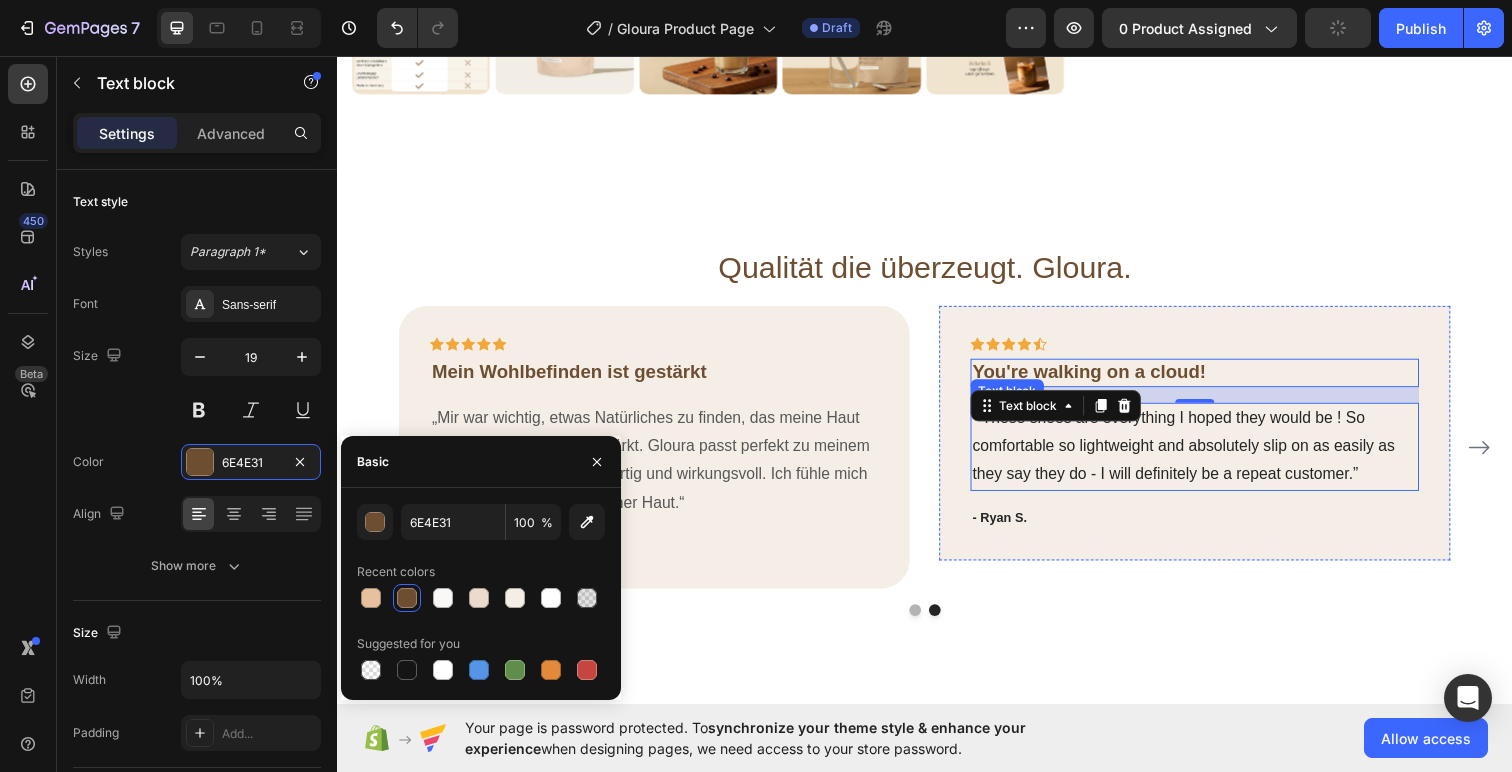 click on "“ These shoes are everything I hoped they would be ! So comfortable so lightweight and absolutely slip on as easily as they say they do - I will definitely be a repeat customer.”" at bounding box center (1213, 455) 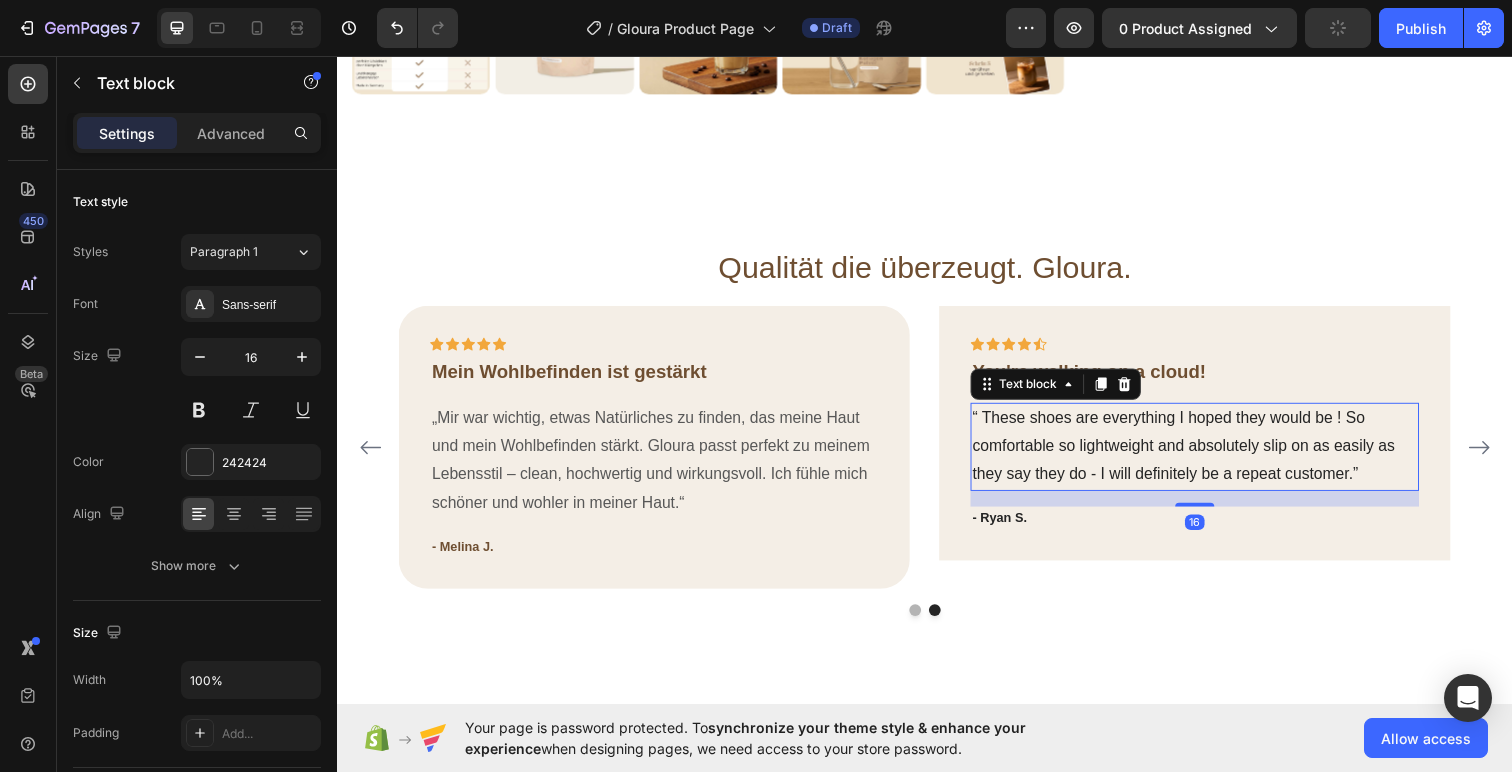 click on "“ These shoes are everything I hoped they would be ! So comfortable so lightweight and absolutely slip on as easily as they say they do - I will definitely be a repeat customer.”" at bounding box center [1213, 455] 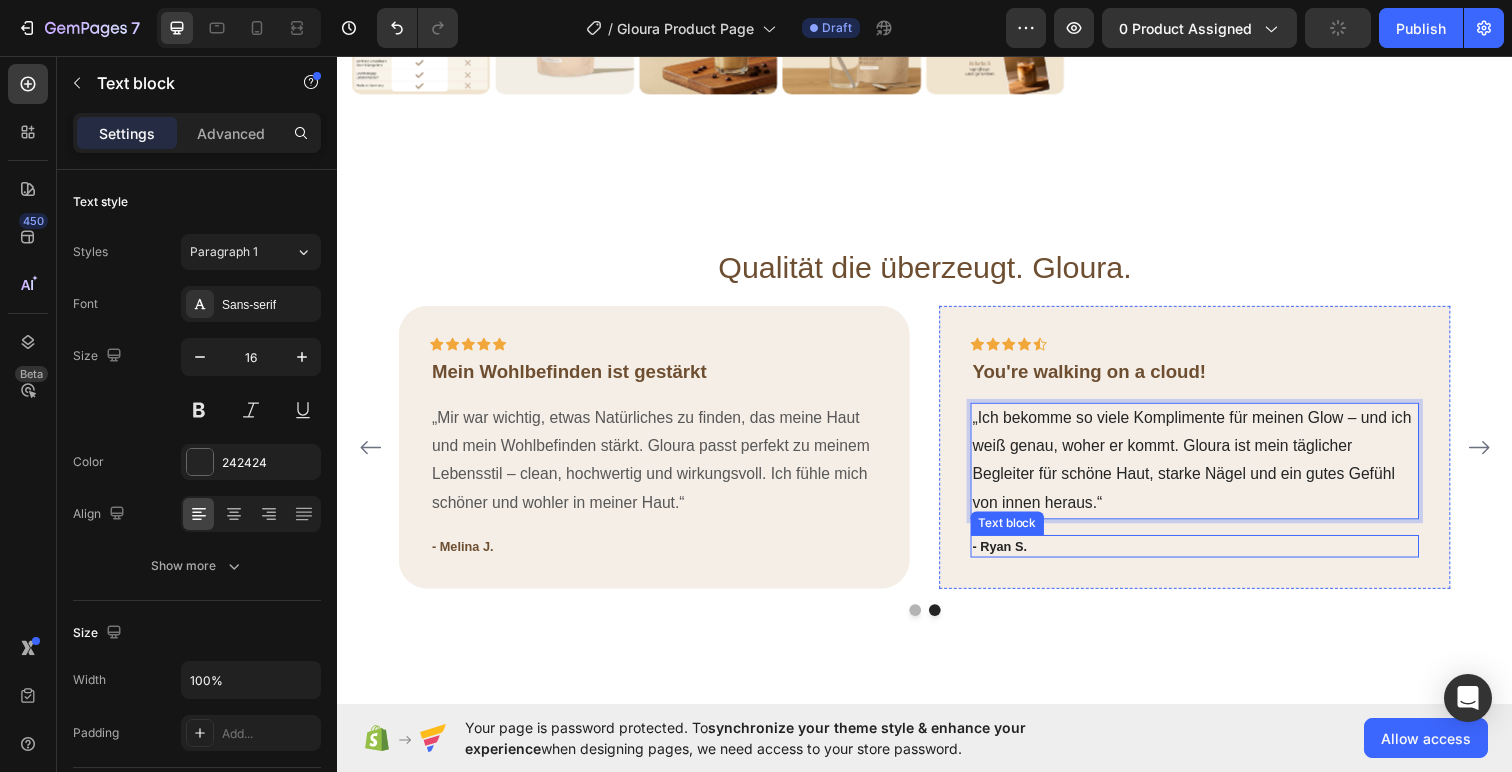 click on "- Ryan S." at bounding box center (1213, 557) 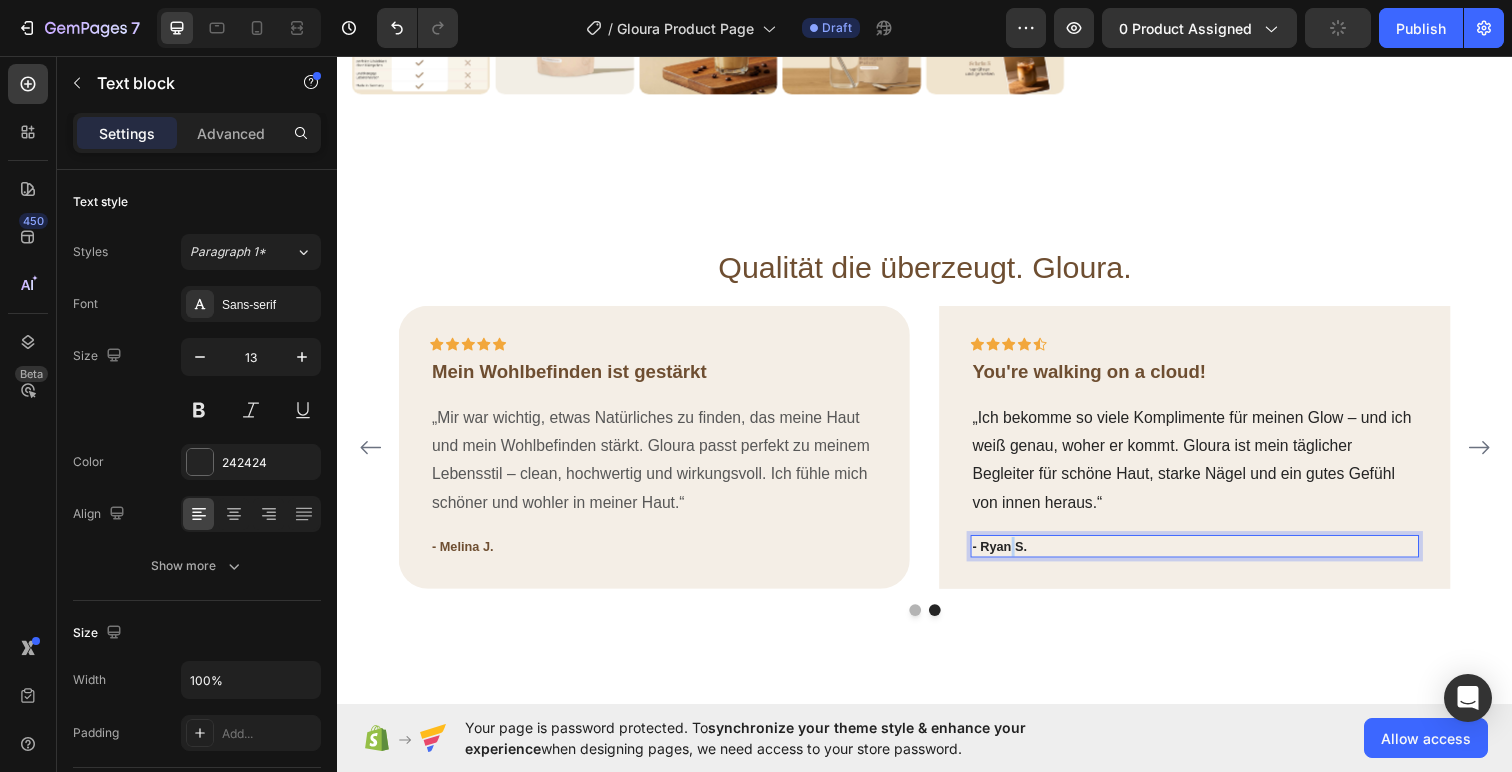 click on "- Ryan S." at bounding box center (1213, 557) 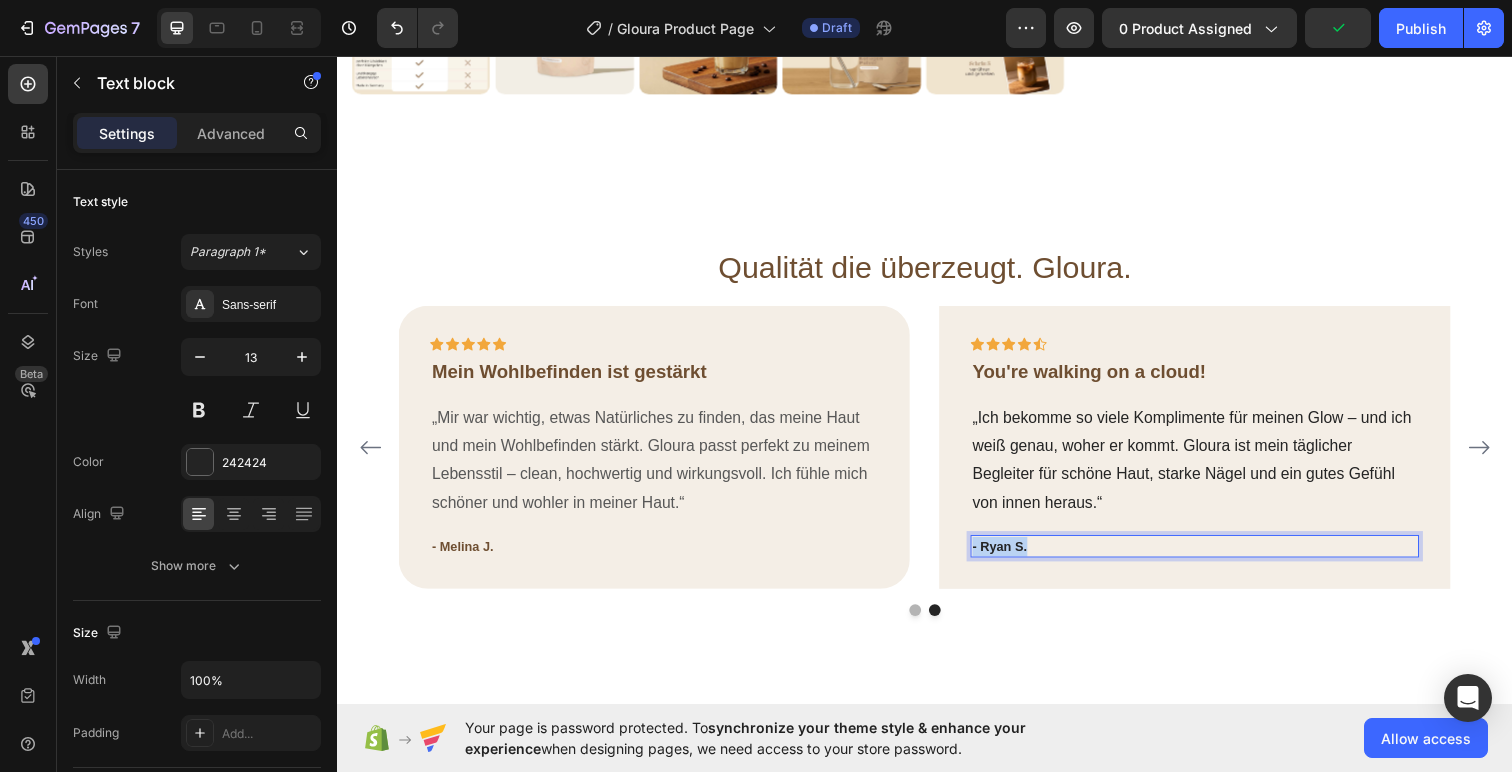 click on "- Ryan S." at bounding box center (1213, 557) 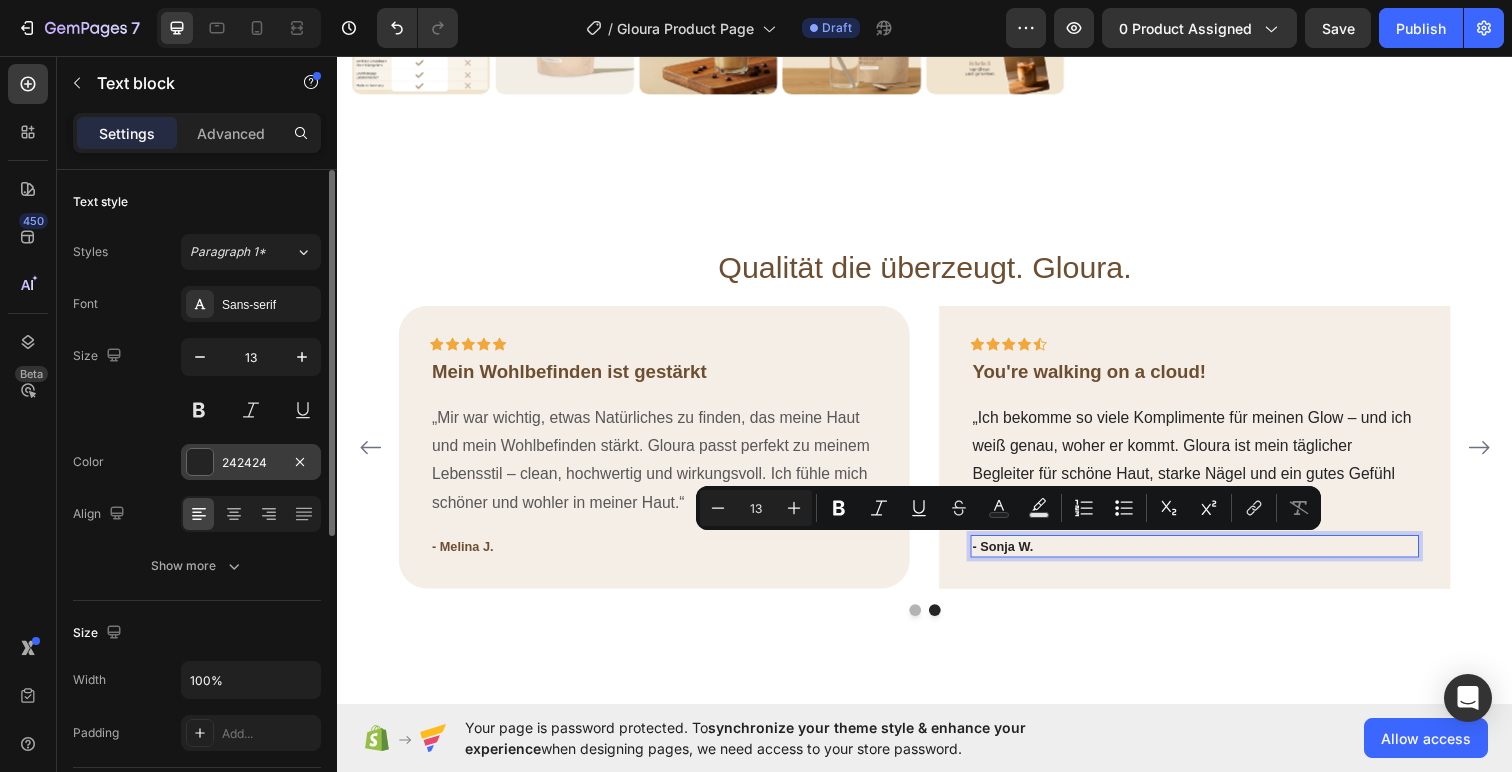 click on "Font Sans-serif Size 13 Color 242424 Align Show more" at bounding box center [197, 435] 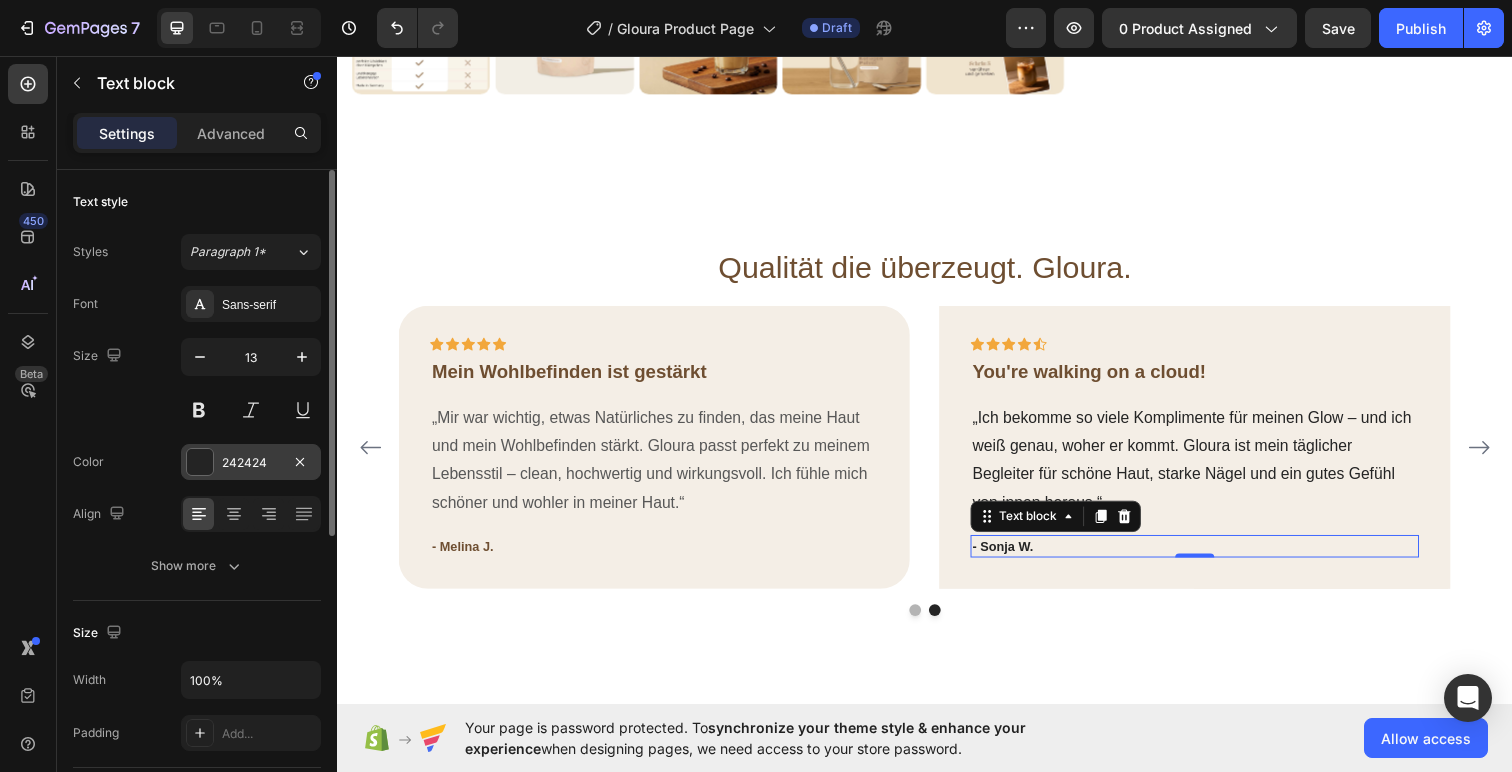 click at bounding box center (200, 462) 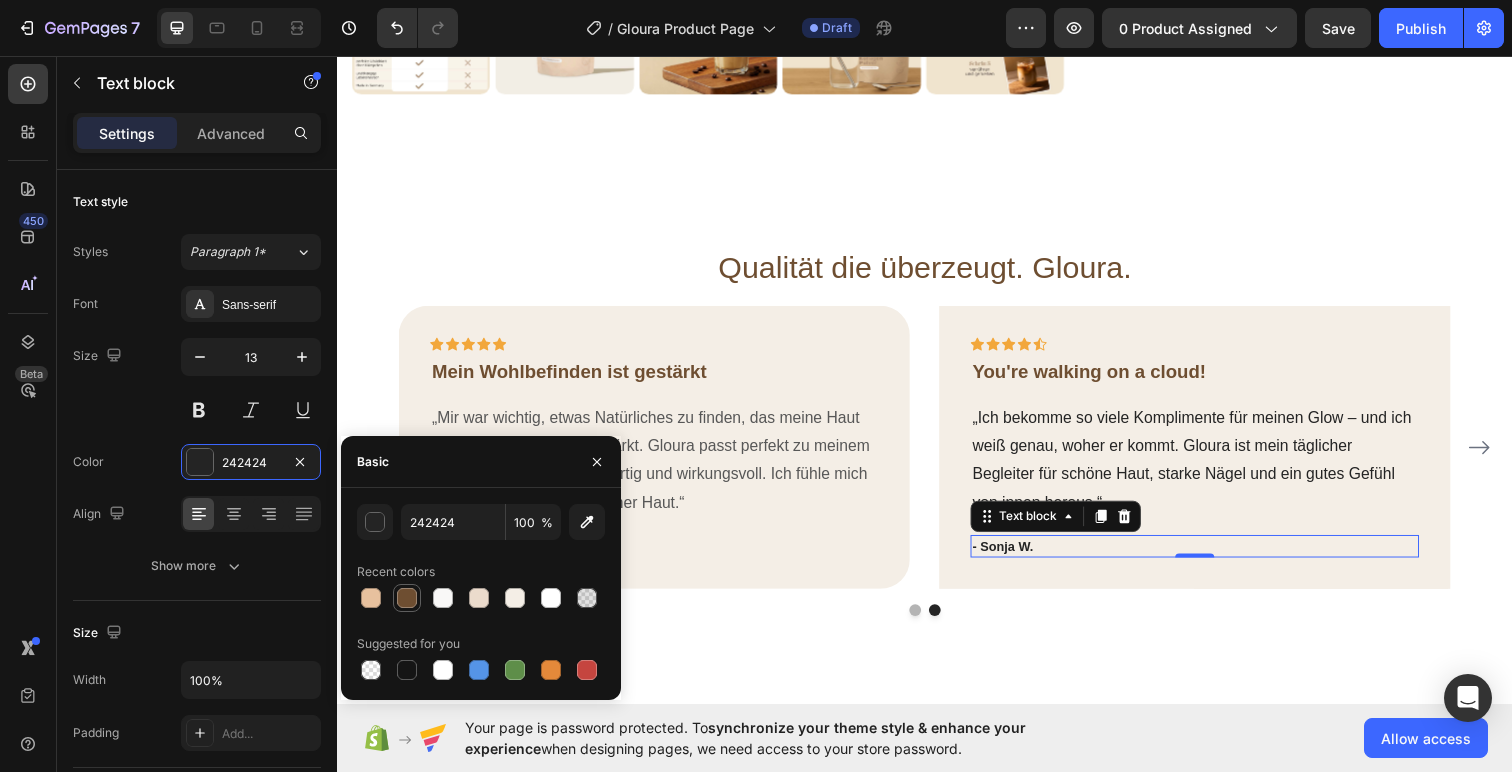 click at bounding box center (407, 598) 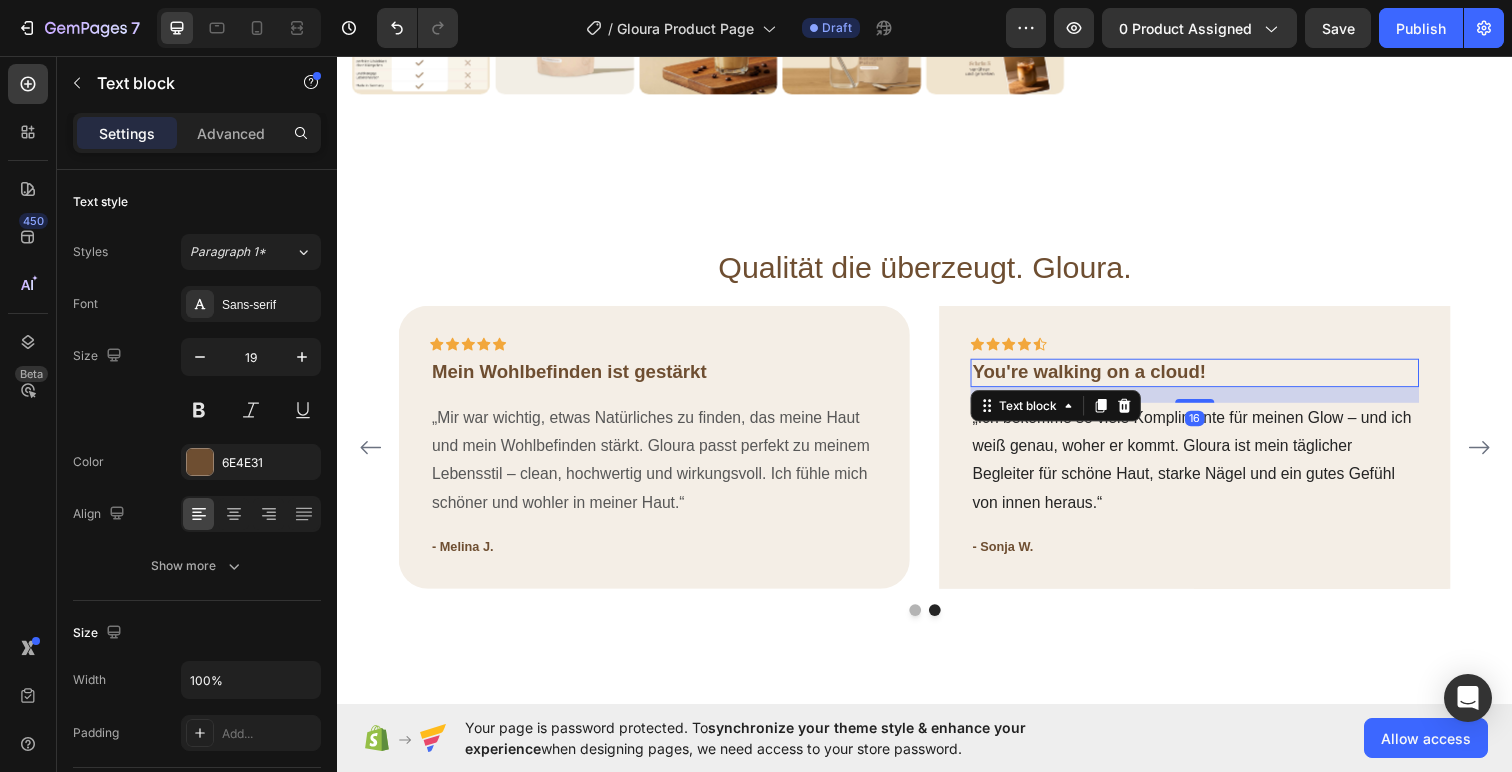 click on "You're walking on a cloud!" at bounding box center [1213, 379] 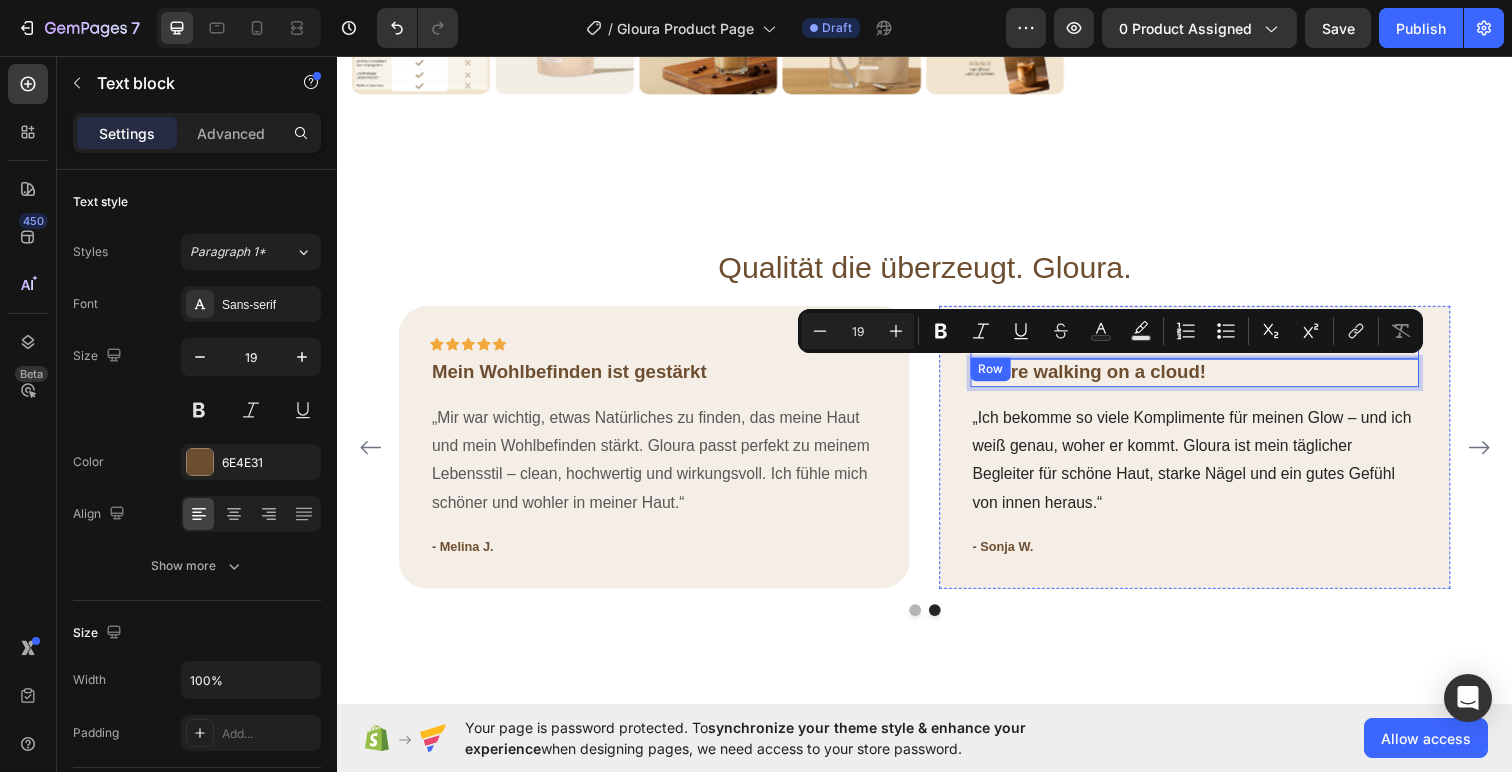 click on "You're walking on a cloud!" at bounding box center (1213, 379) 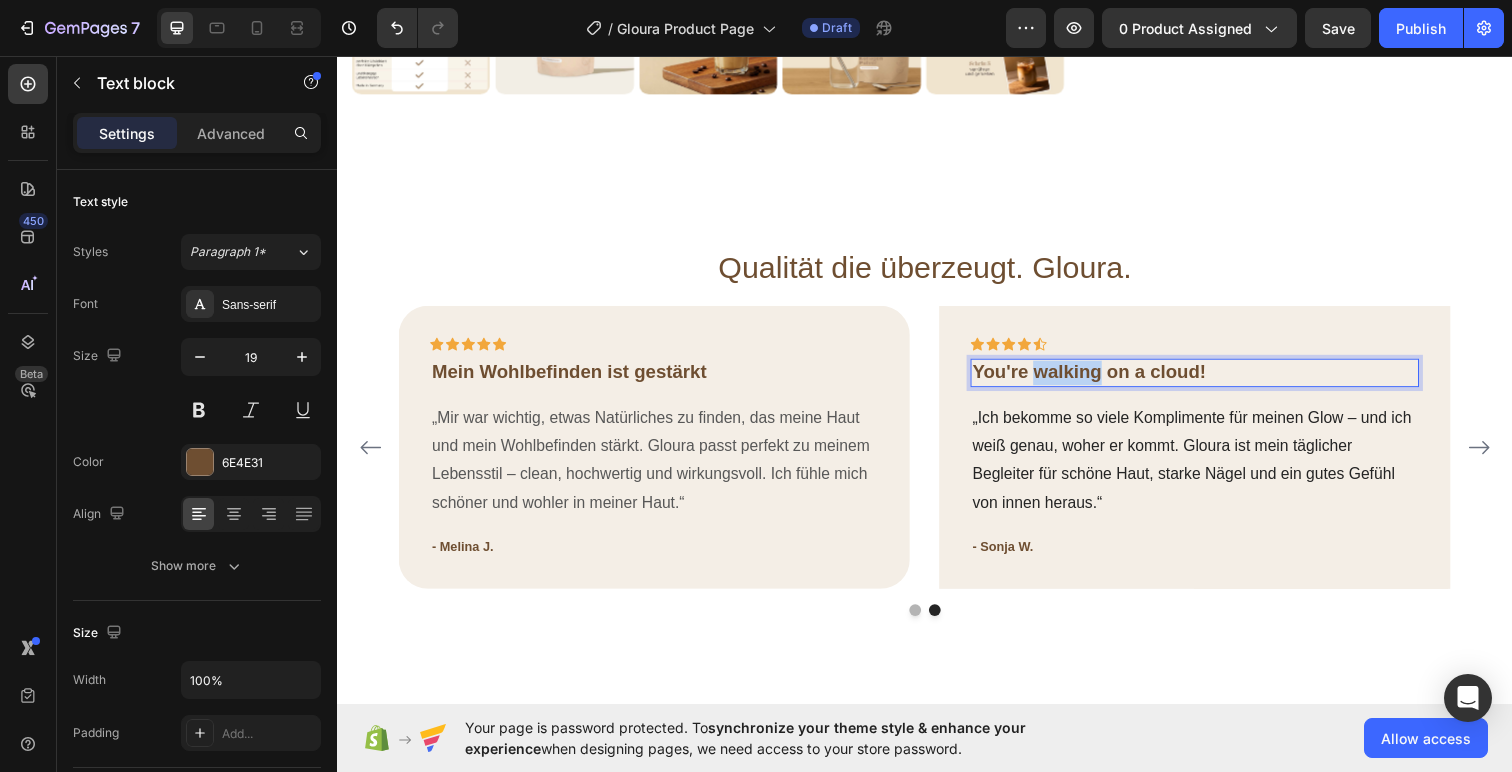 click on "You're walking on a cloud!" at bounding box center (1213, 379) 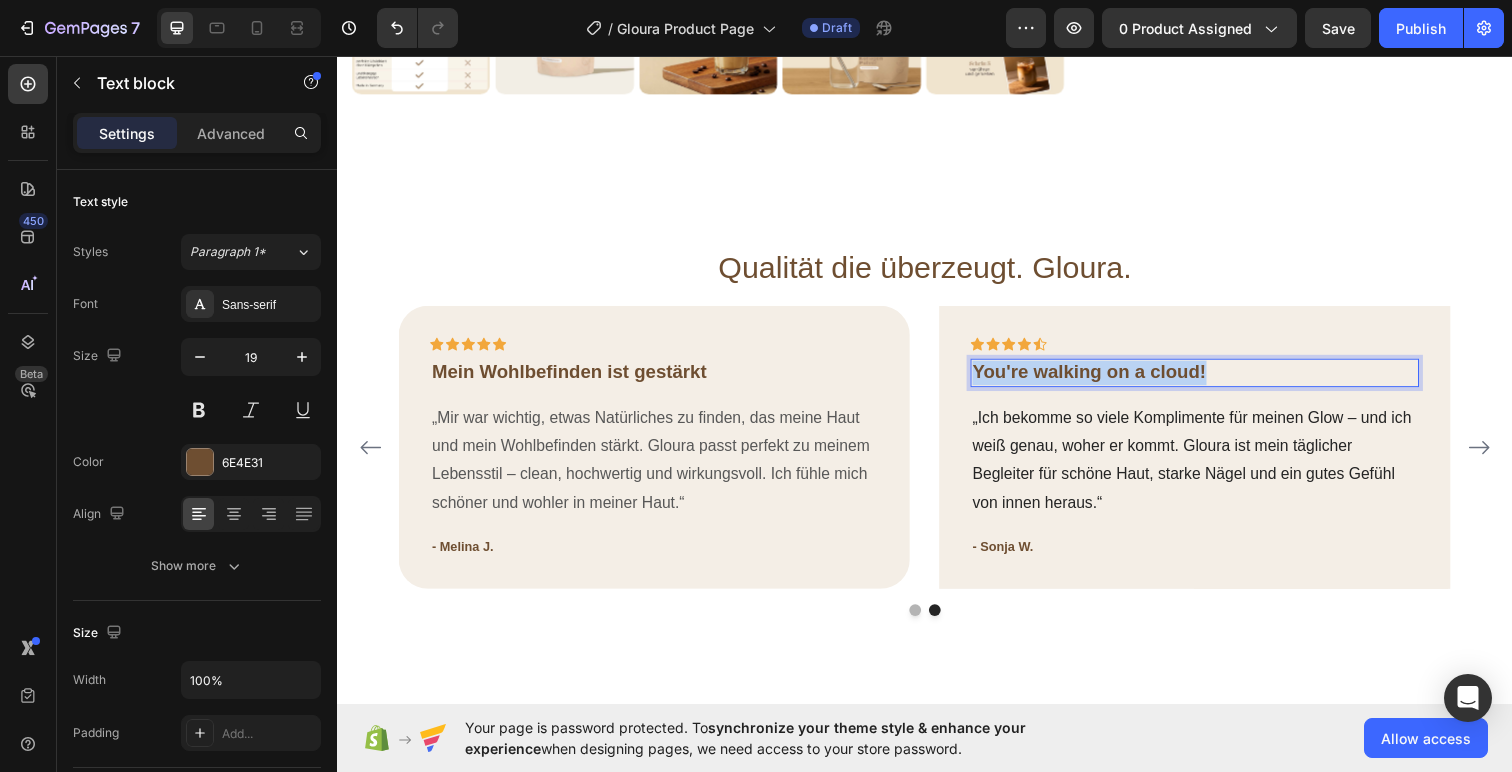 click on "You're walking on a cloud!" at bounding box center (1213, 379) 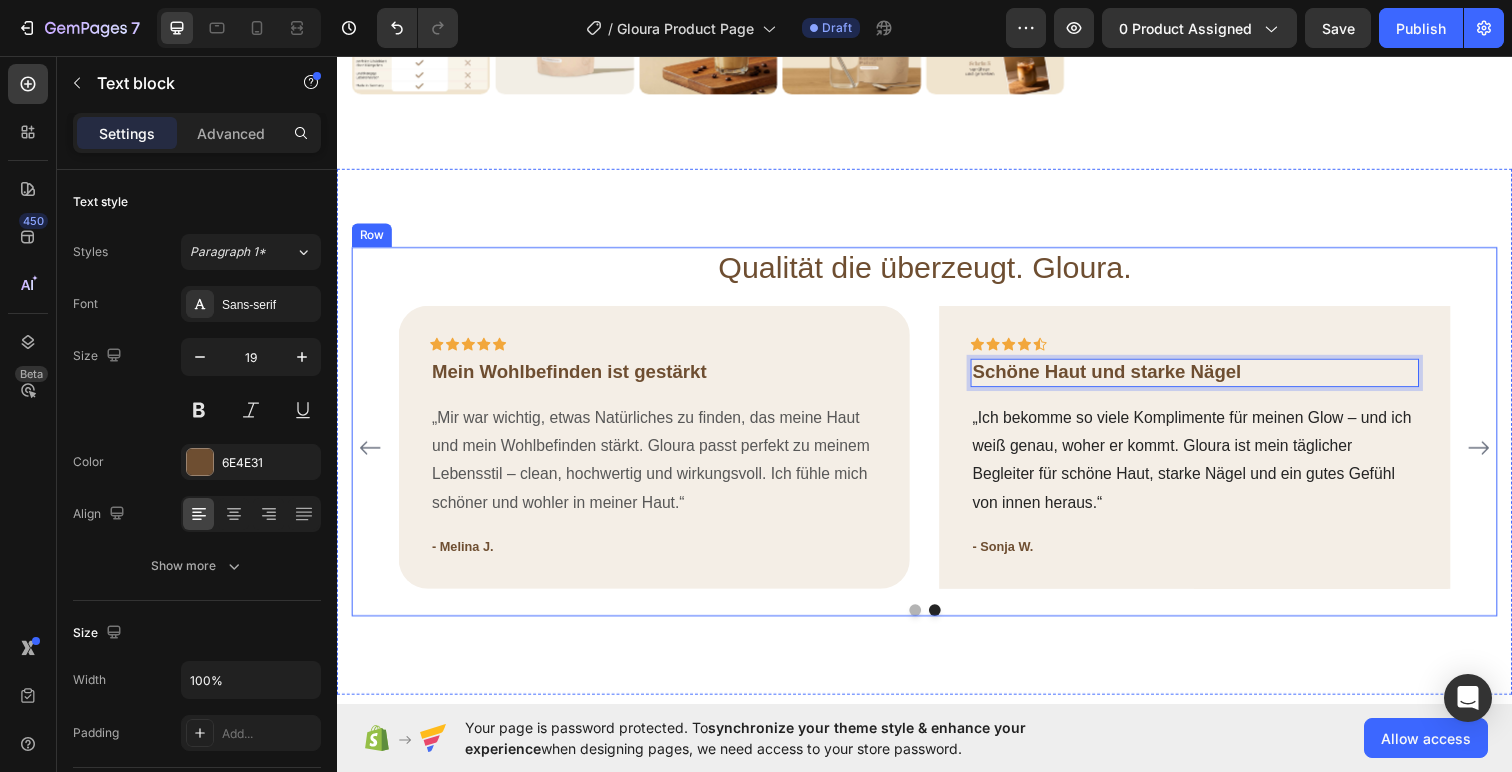 click on "Qualität die überzeugt. Gloura. Heading
Icon
Icon
Icon
Icon
Icon Row Meine Haut hat sich komplett verändert! Text block „Ich nehme Gloura jetzt seit 3 Monaten und meine Haut hat sich komplett verändert – sie wirkt frischer, glatter und einfach gesünder. Endlich ein Produkt, das hält, was es verspricht – ohne unnötige Zusätze.“ Text block - Lisa S. Text block Row
Icon
Icon
Icon
Icon
Icon Row Mein Wohlbefinden ist gestärkt Text block „Mir war wichtig, etwas Natürliches zu finden, das meine Haut und mein Wohlbefinden stärkt. Gloura passt perfekt zu meinem Lebensstil – clean, hochwertig und wirkungsvoll. Ich fühle mich schöner und wohler in meiner Haut.“ Text block - Melina J. Text block Row
Icon
Icon
Icon
Icon
Icon Row Text block   16" at bounding box center (937, 440) 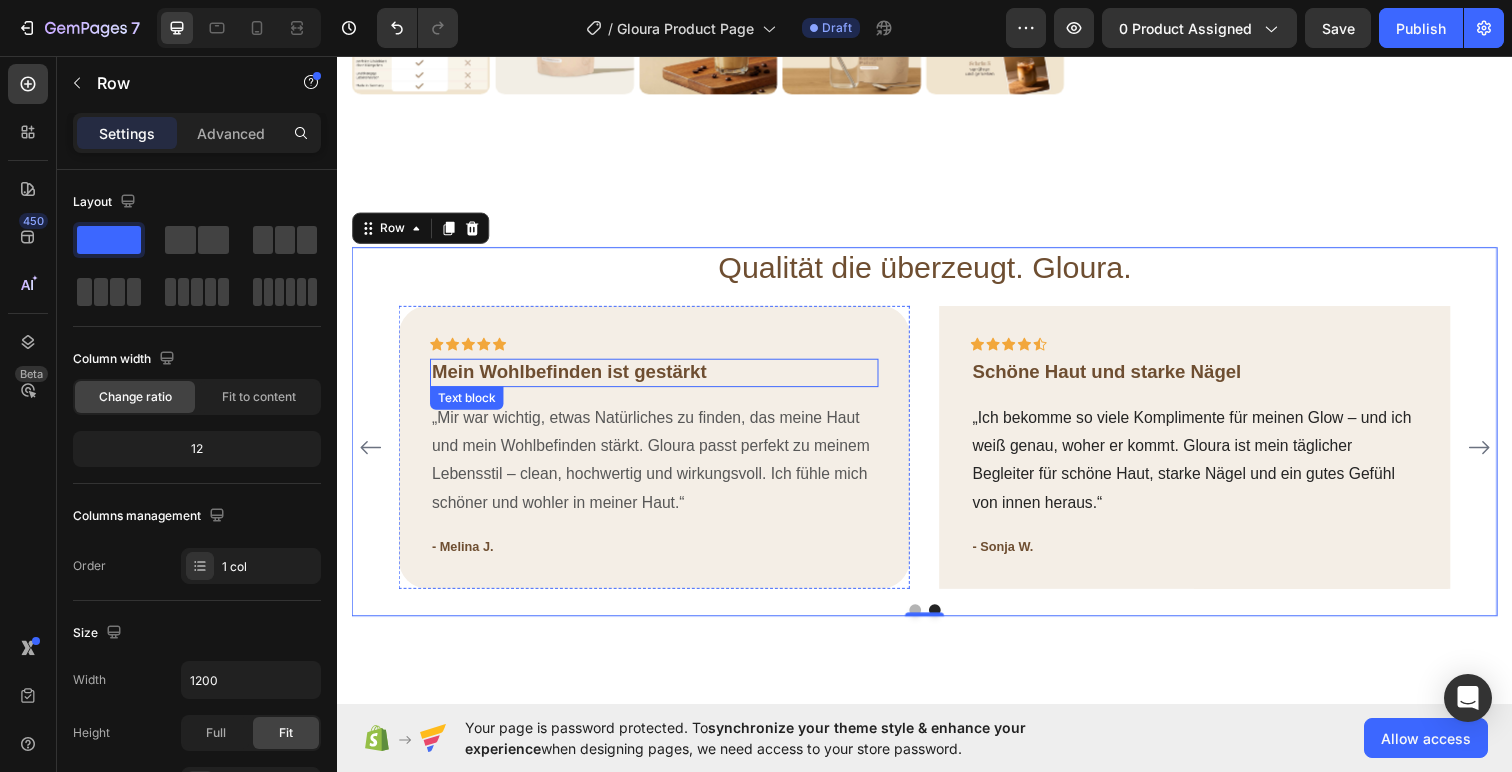 click on "Mein Wohlbefinden ist gestärkt" at bounding box center [661, 379] 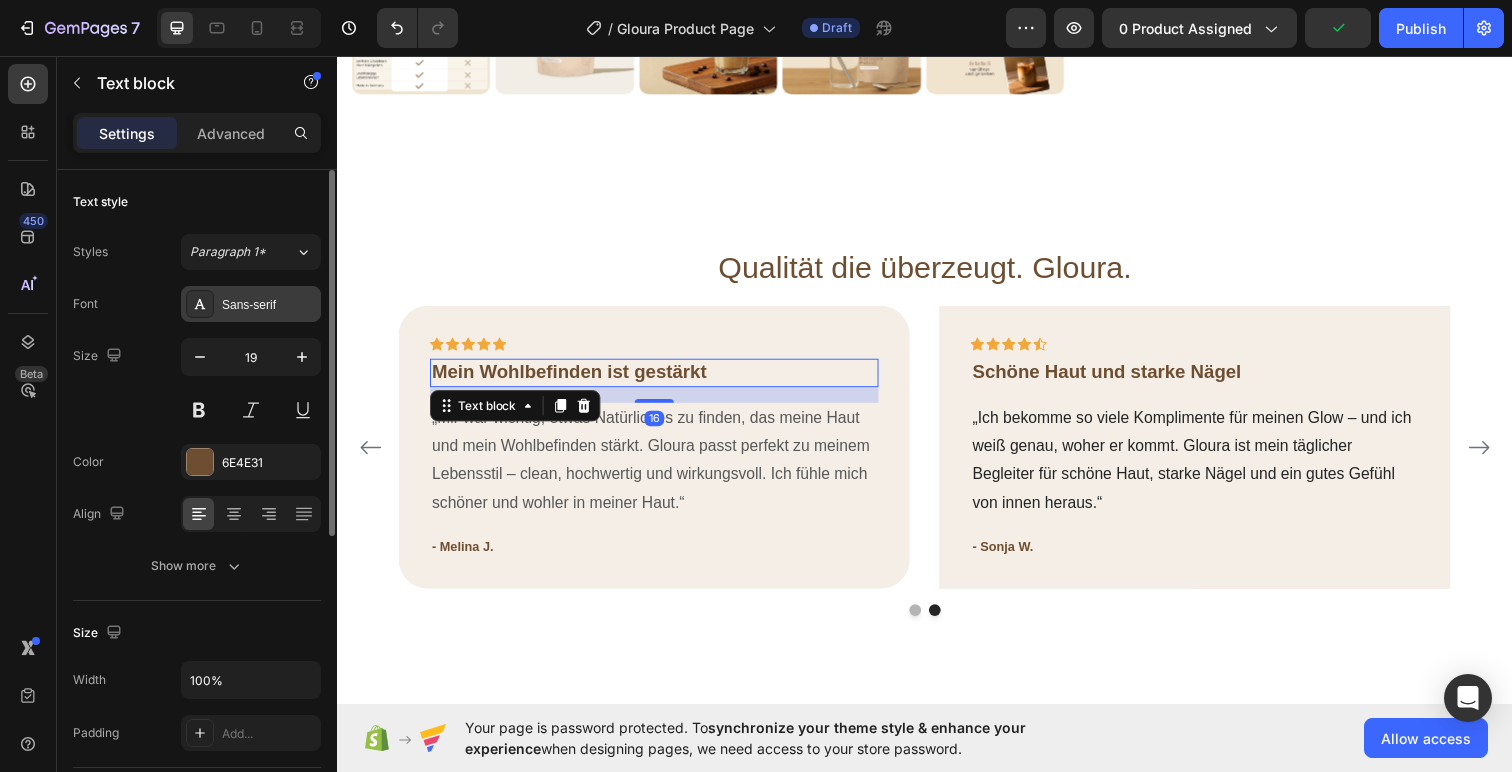 click on "Sans-serif" at bounding box center (269, 305) 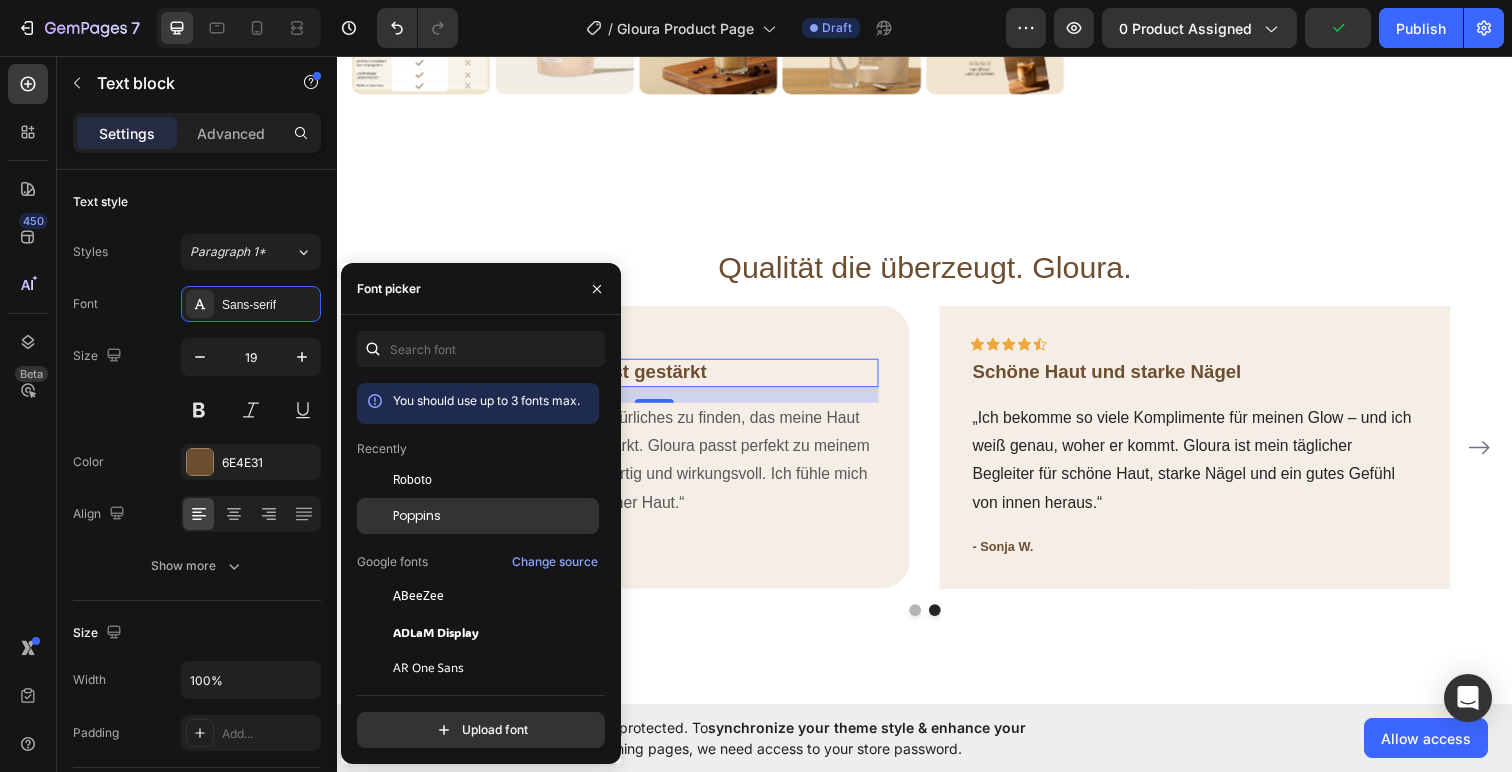 click on "Poppins" at bounding box center [417, 516] 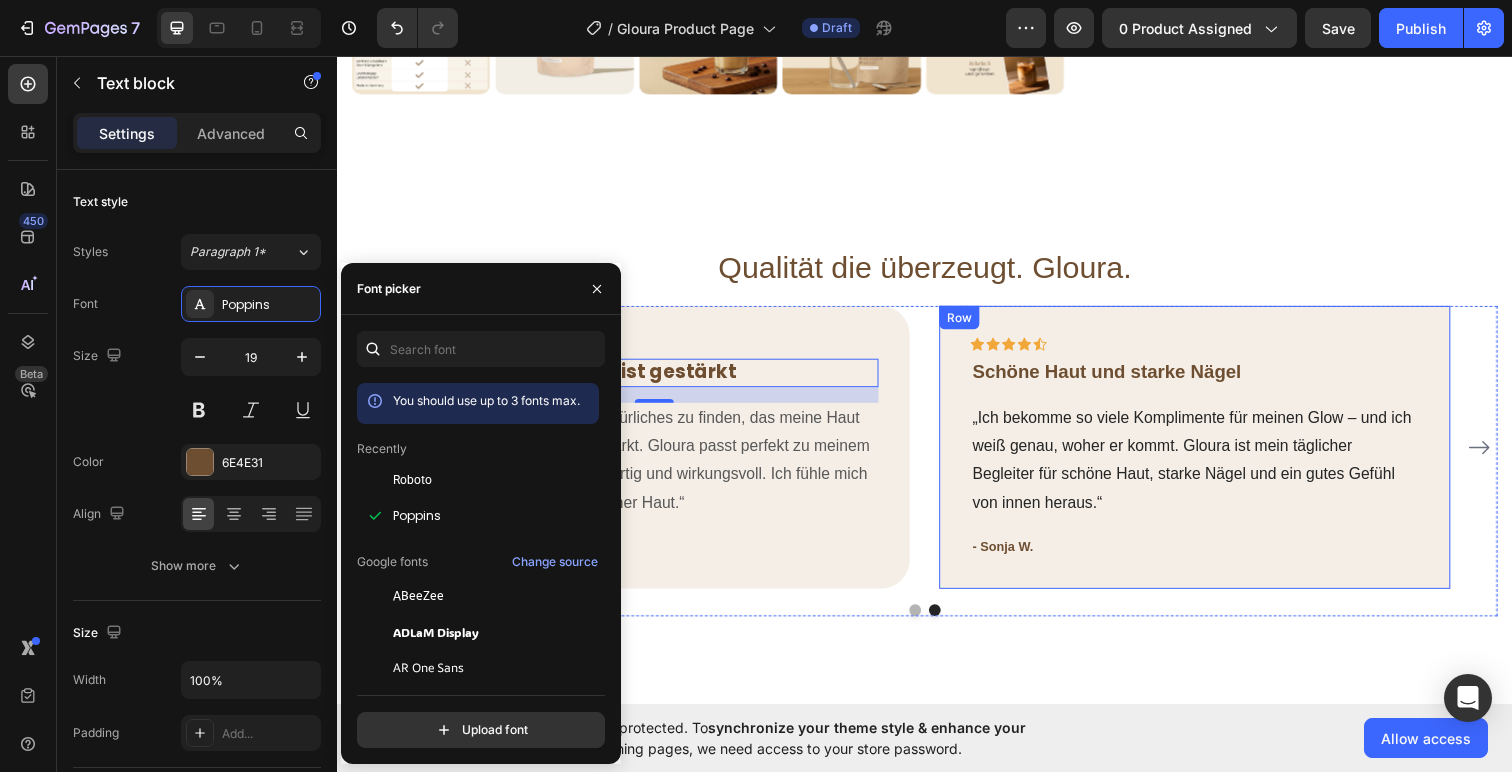 click on "Schöne Haut und starke Nägel" at bounding box center (1213, 379) 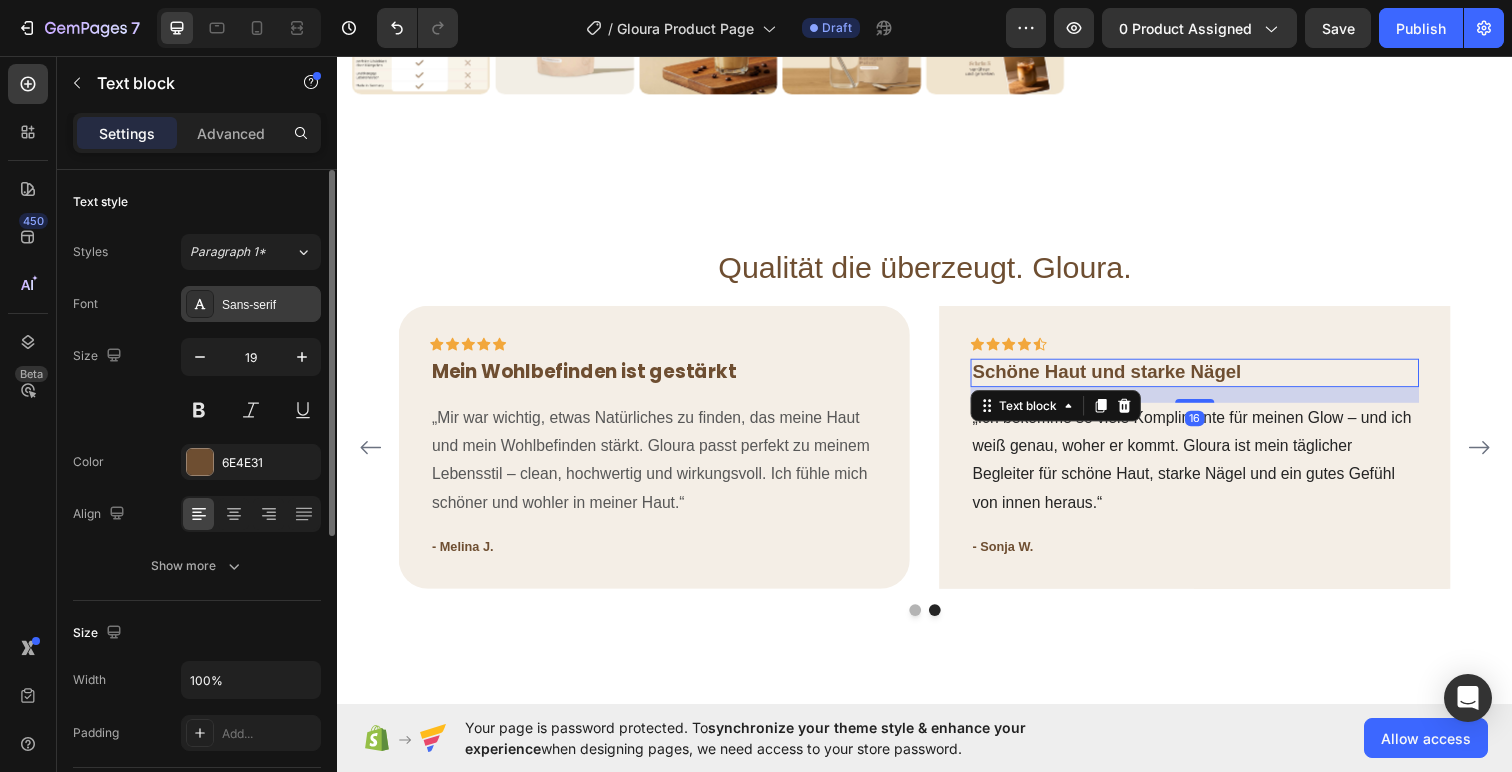click on "Sans-serif" at bounding box center (251, 304) 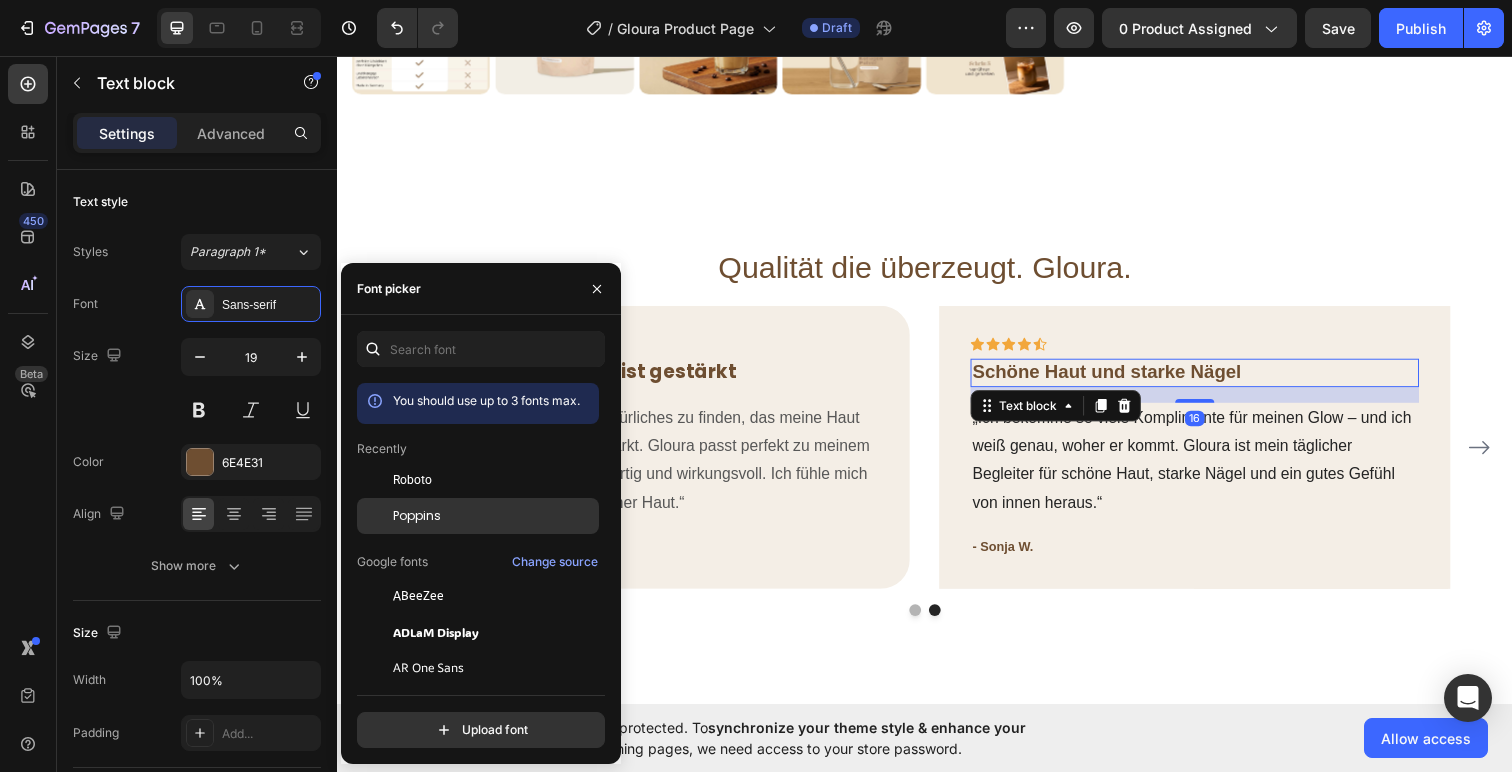click on "Poppins" at bounding box center (494, 516) 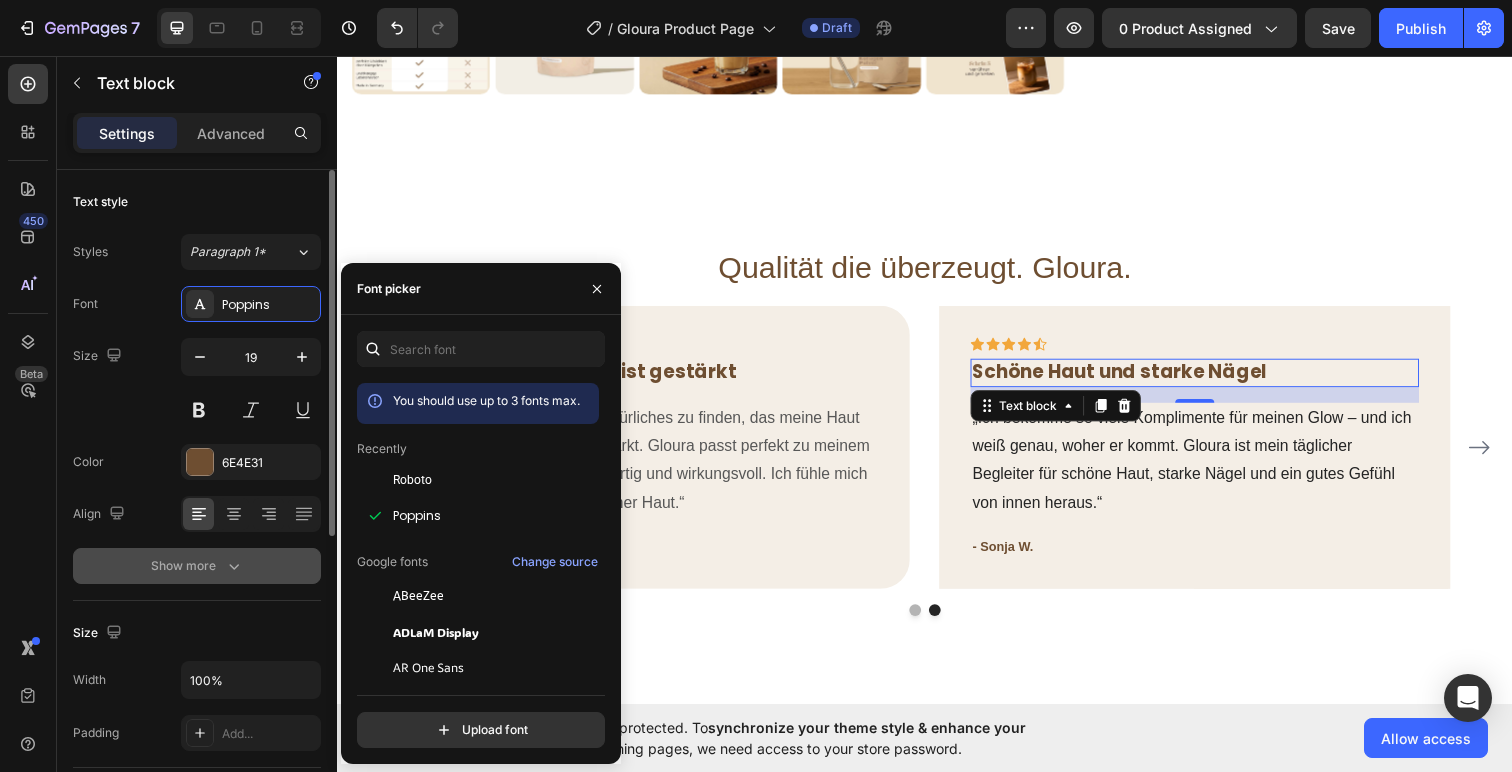 click on "Show more" at bounding box center (197, 566) 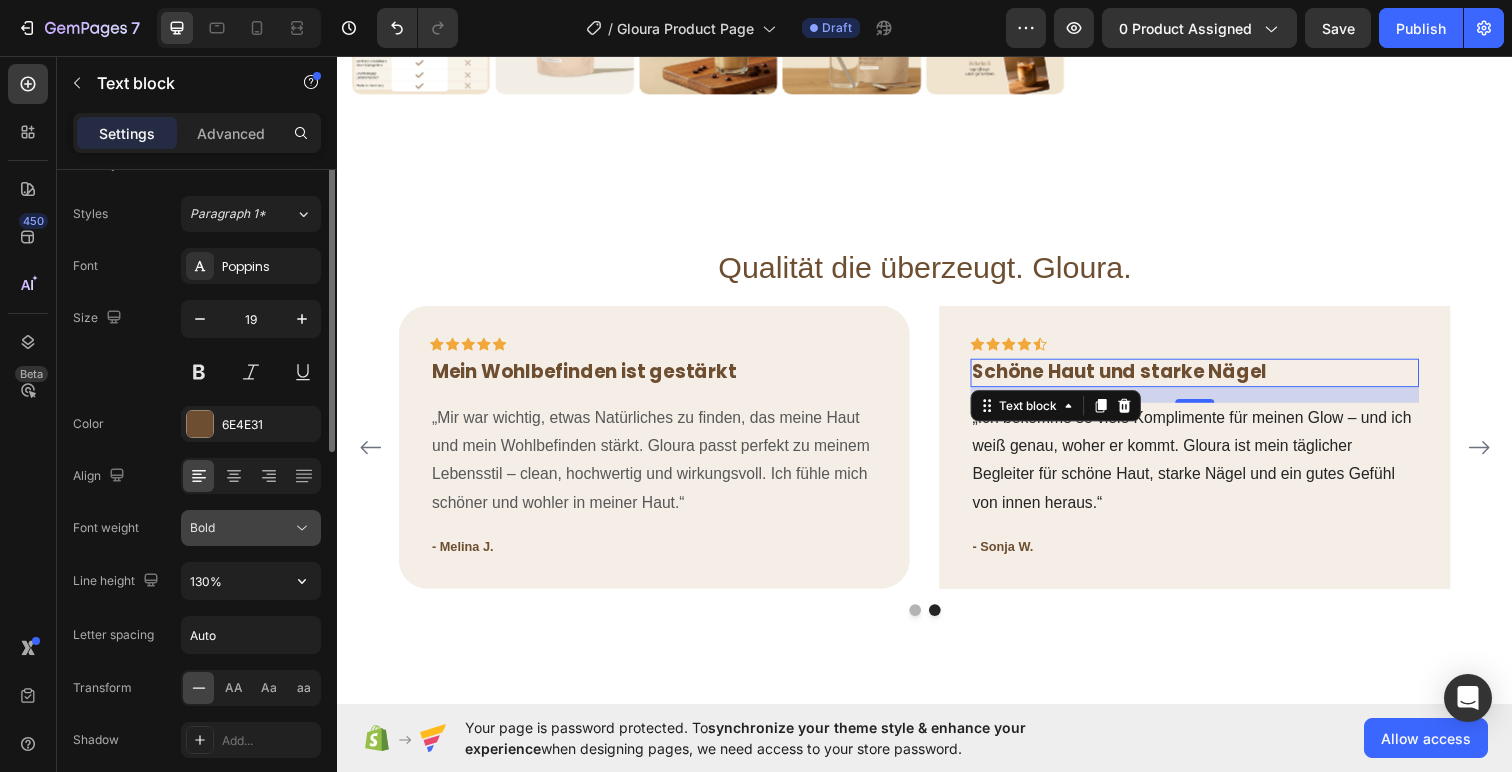scroll, scrollTop: 44, scrollLeft: 0, axis: vertical 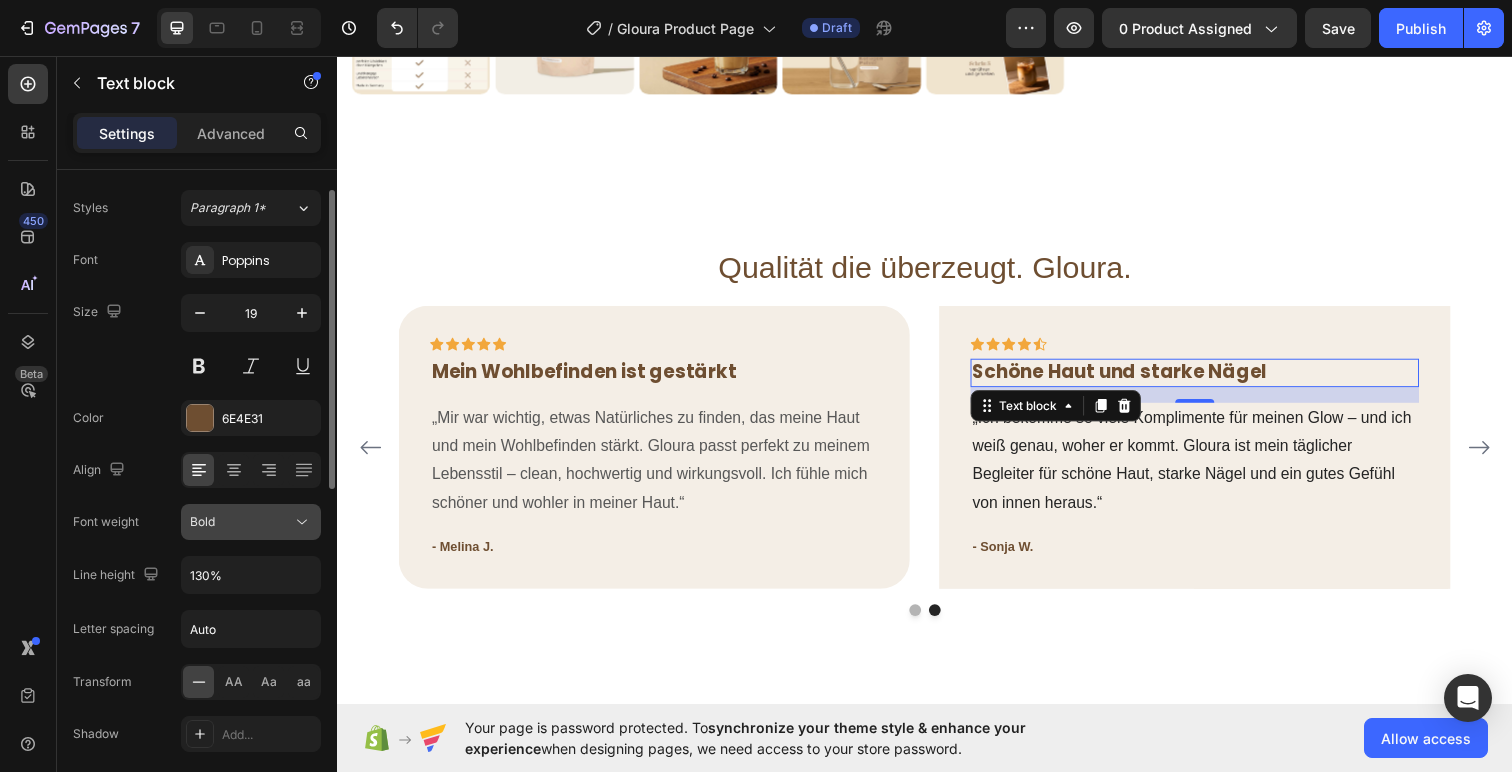 click 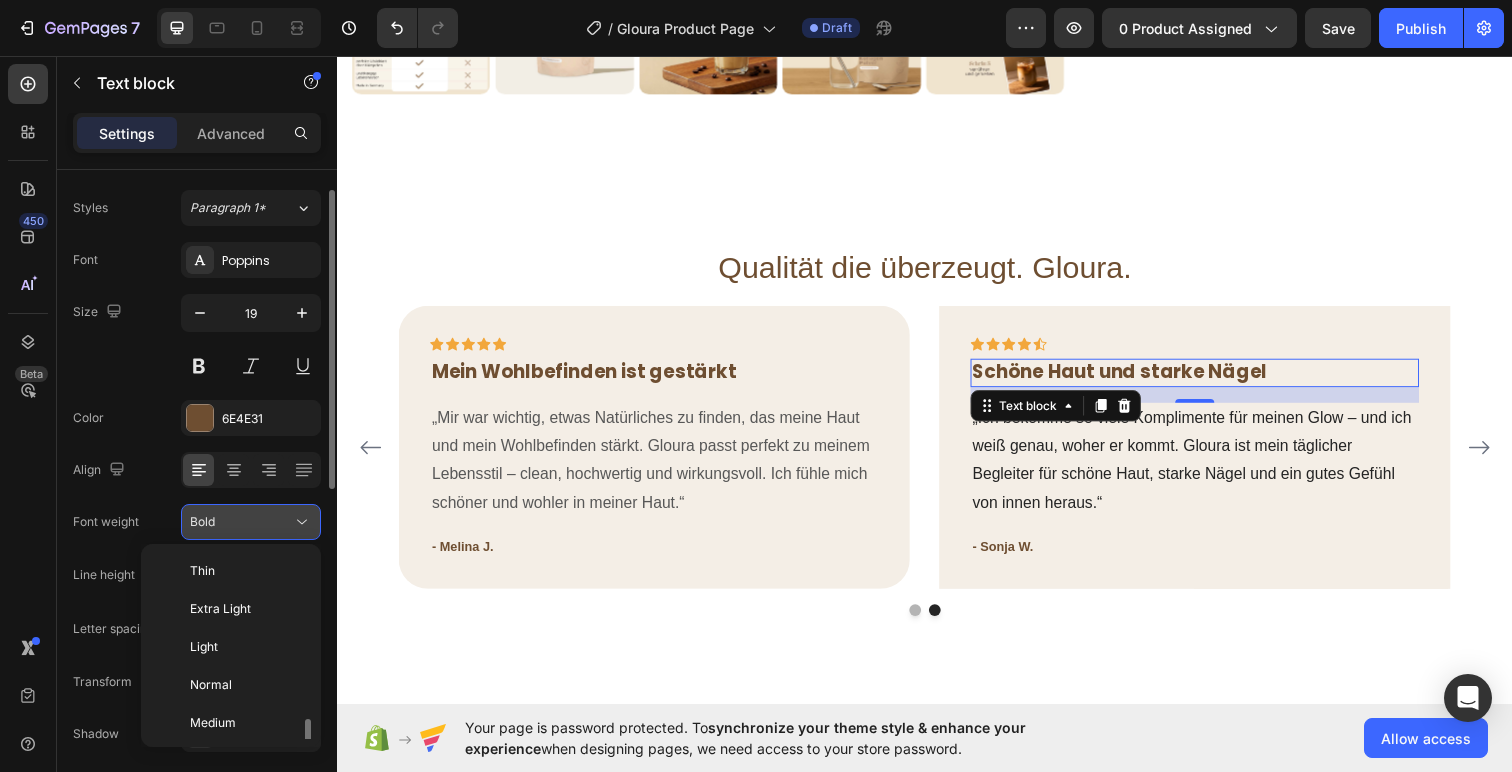 scroll, scrollTop: 108, scrollLeft: 0, axis: vertical 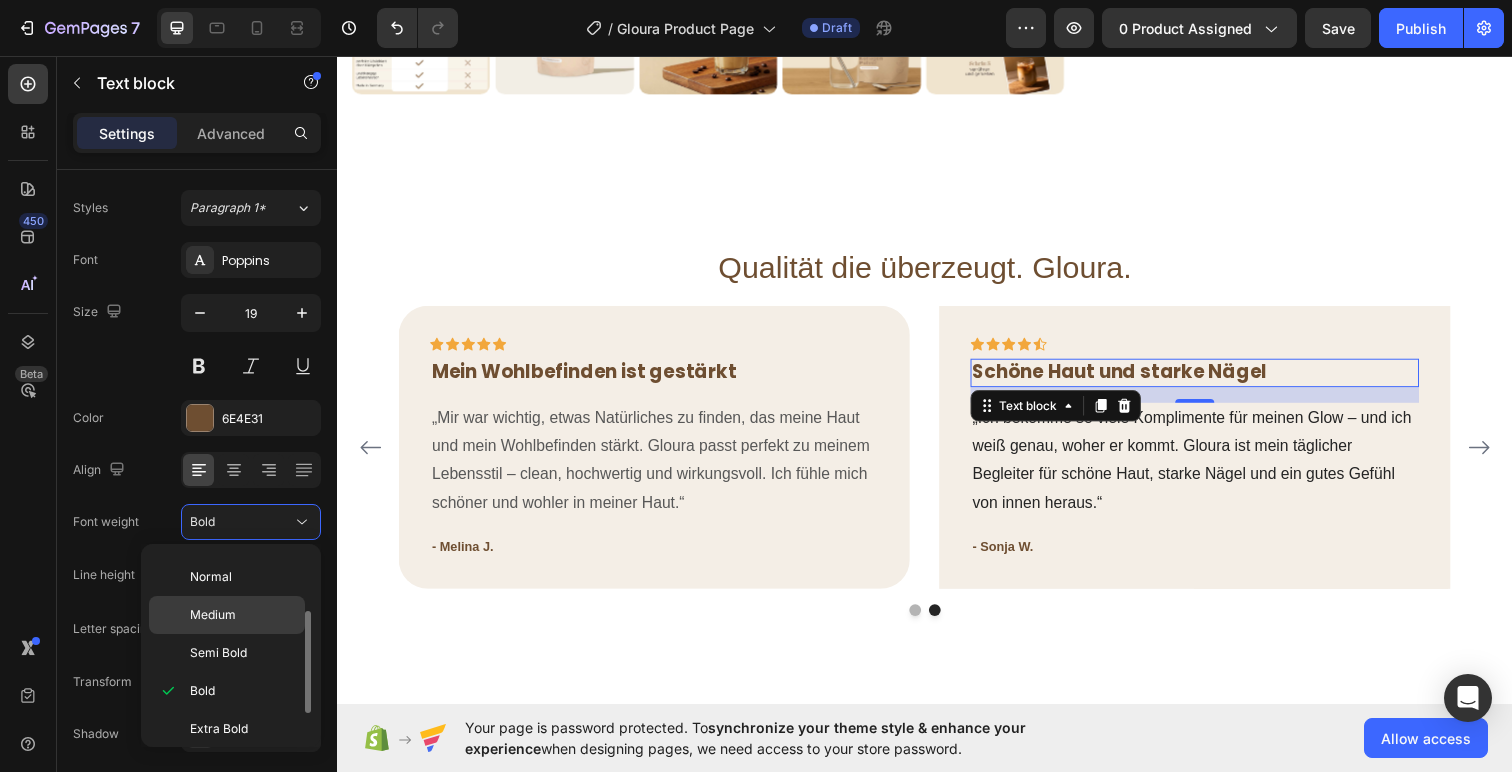 click on "Medium" at bounding box center (213, 615) 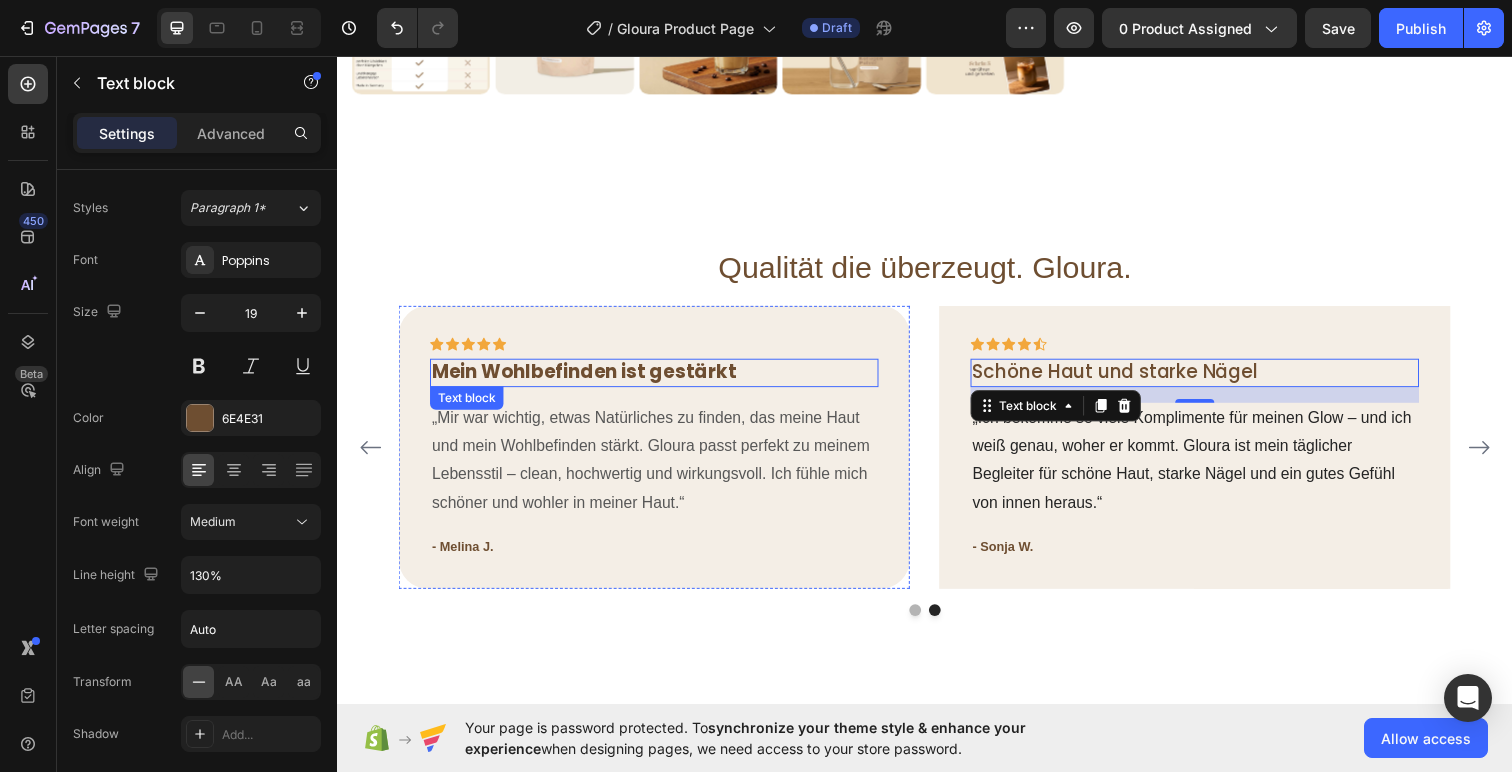click on "Mein Wohlbefinden ist gestärkt" at bounding box center (661, 379) 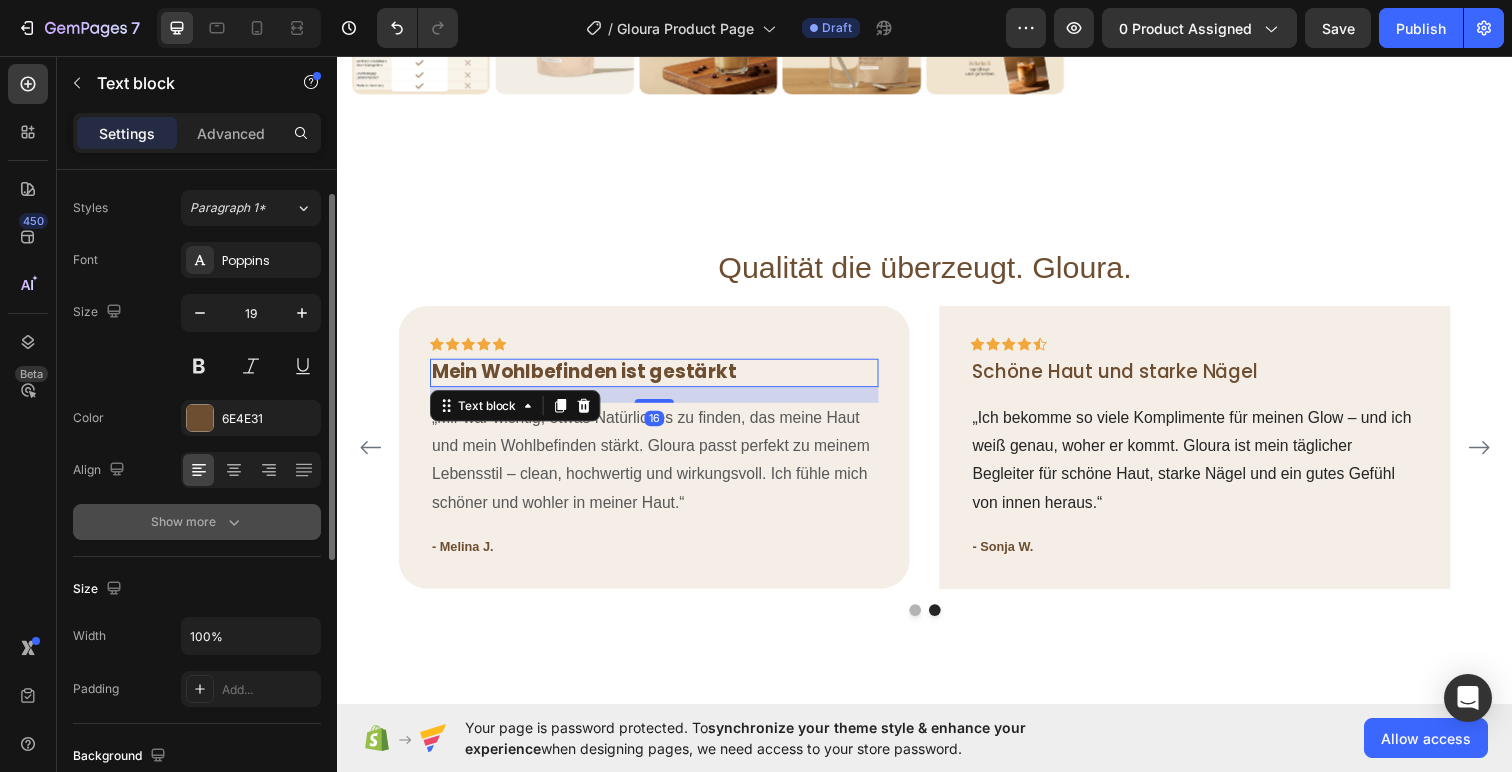 click 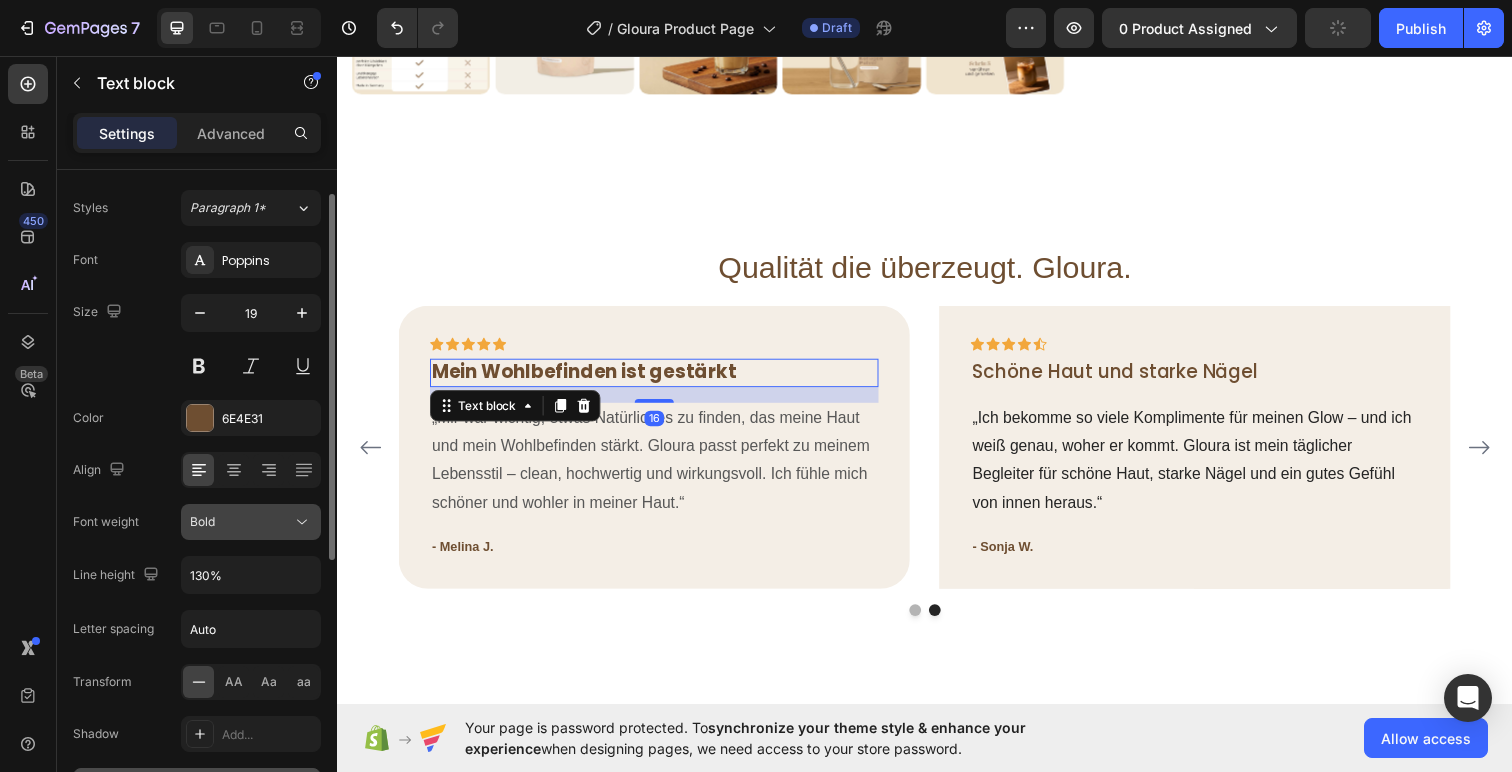 click on "Bold" at bounding box center [241, 522] 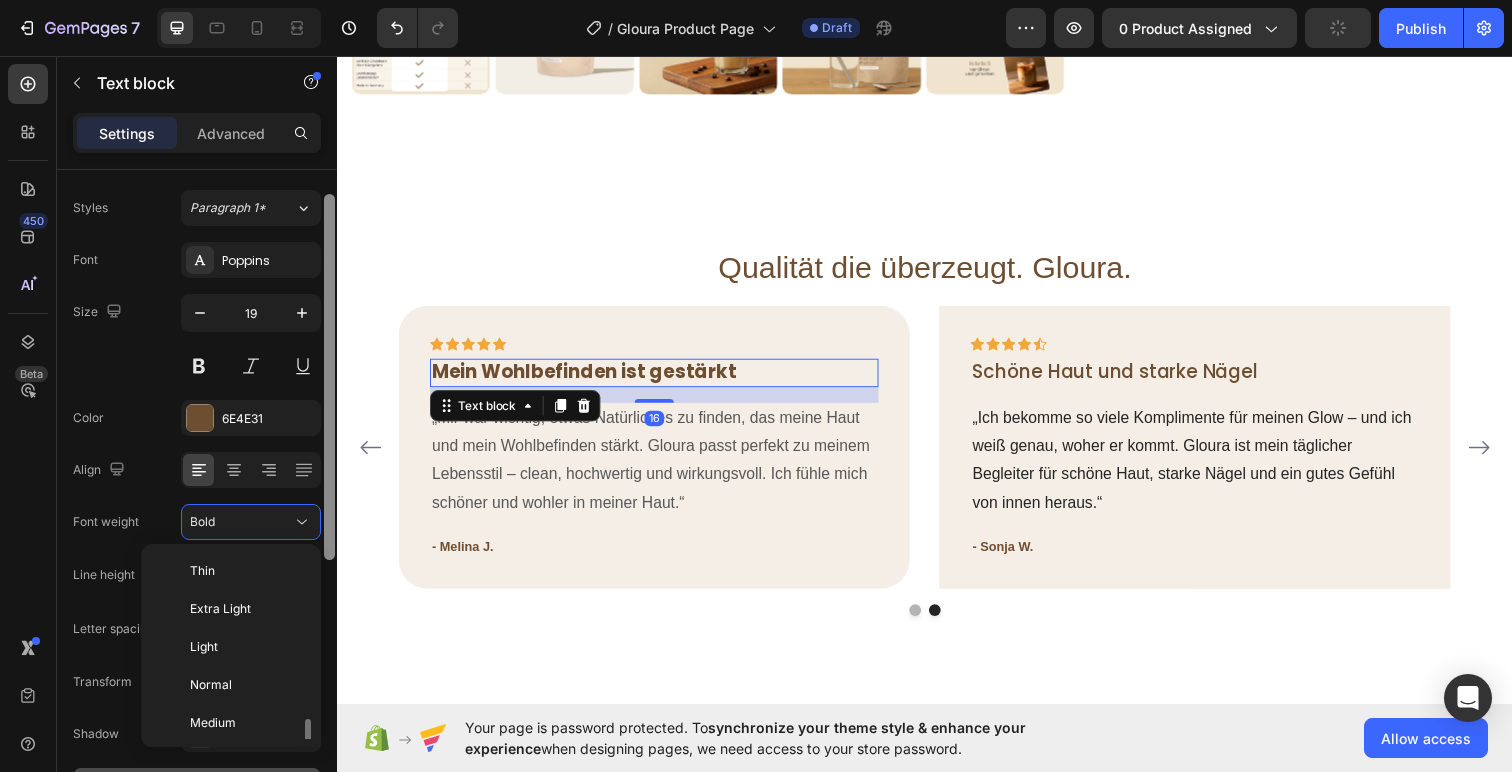 scroll, scrollTop: 108, scrollLeft: 0, axis: vertical 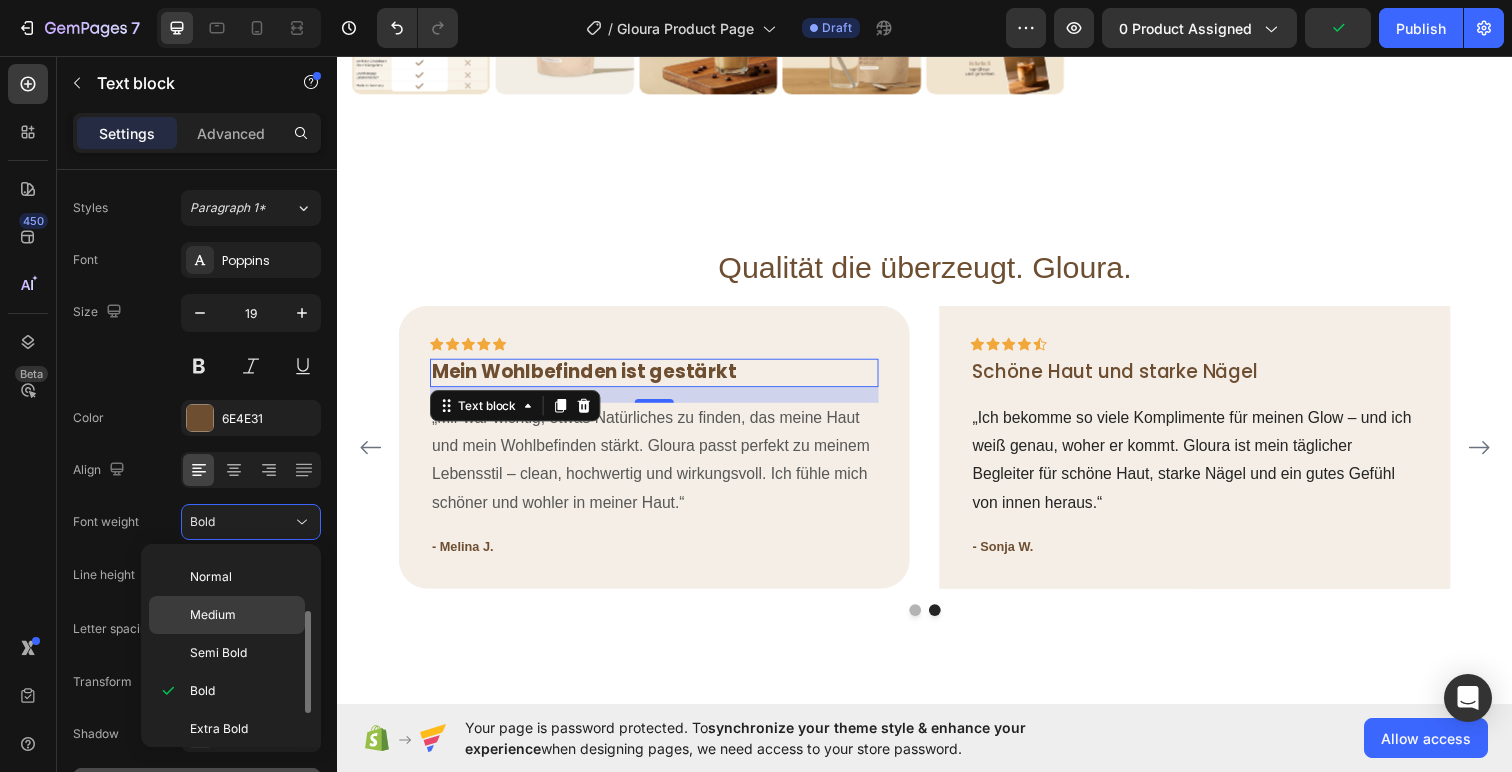 click on "Medium" at bounding box center [243, 615] 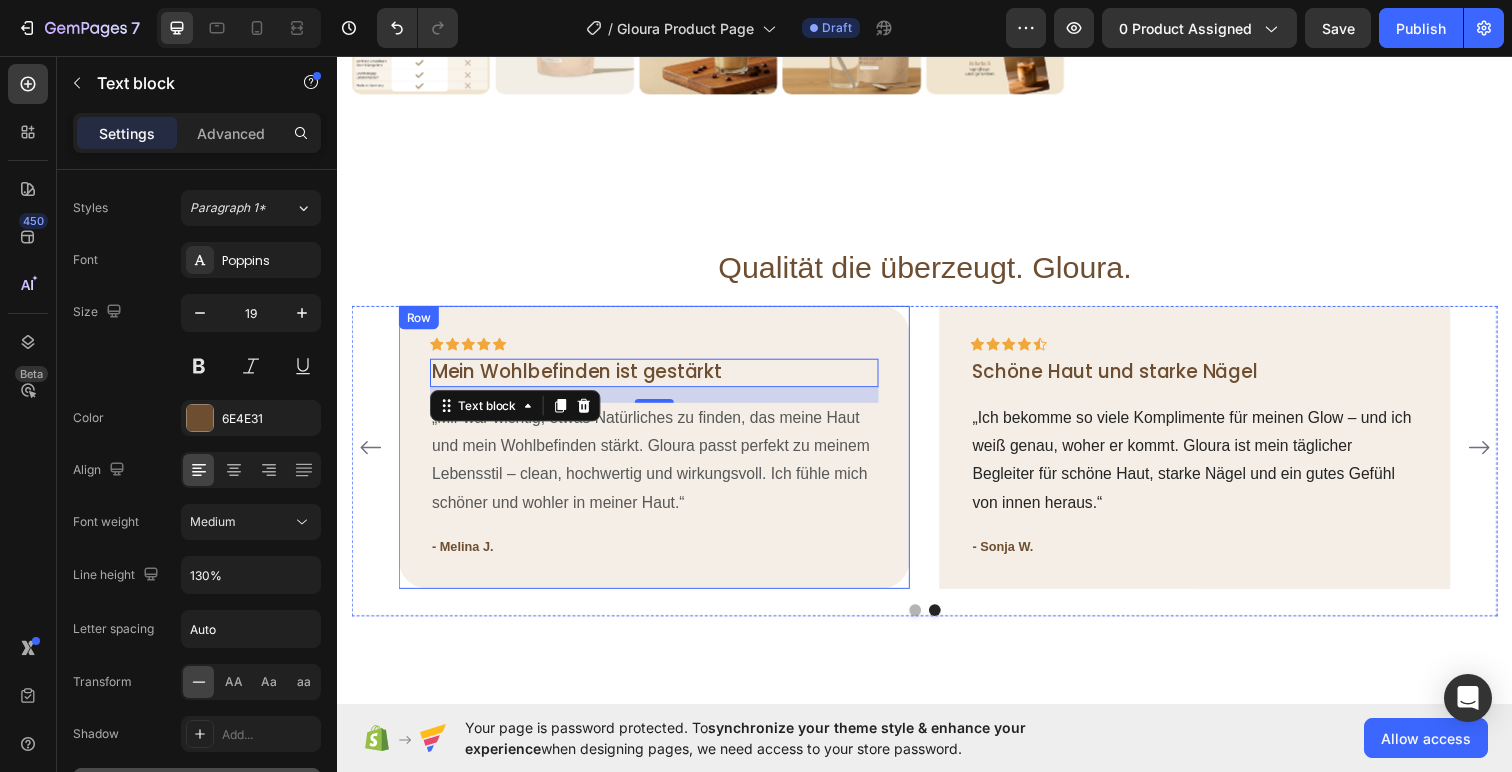 click 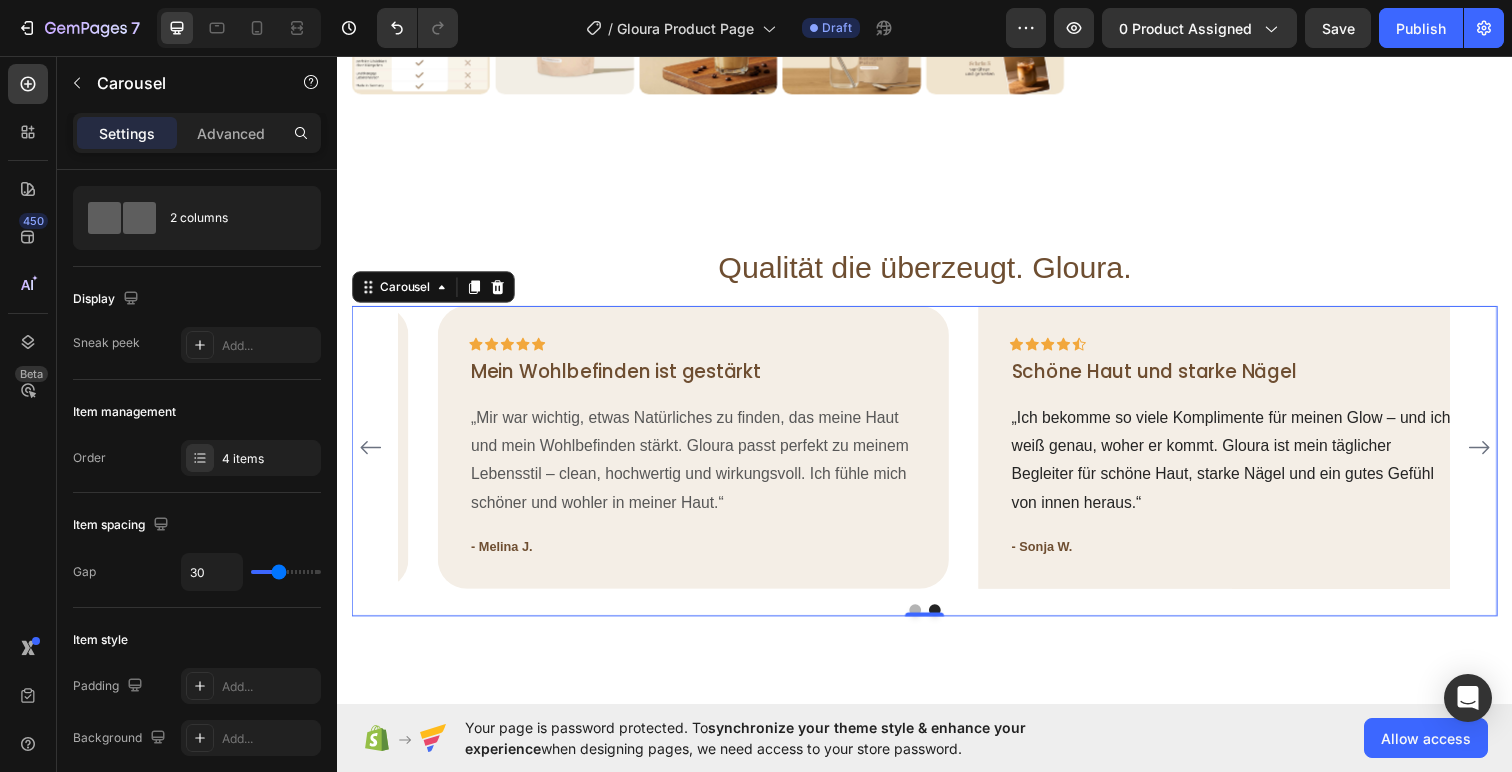 scroll, scrollTop: 0, scrollLeft: 0, axis: both 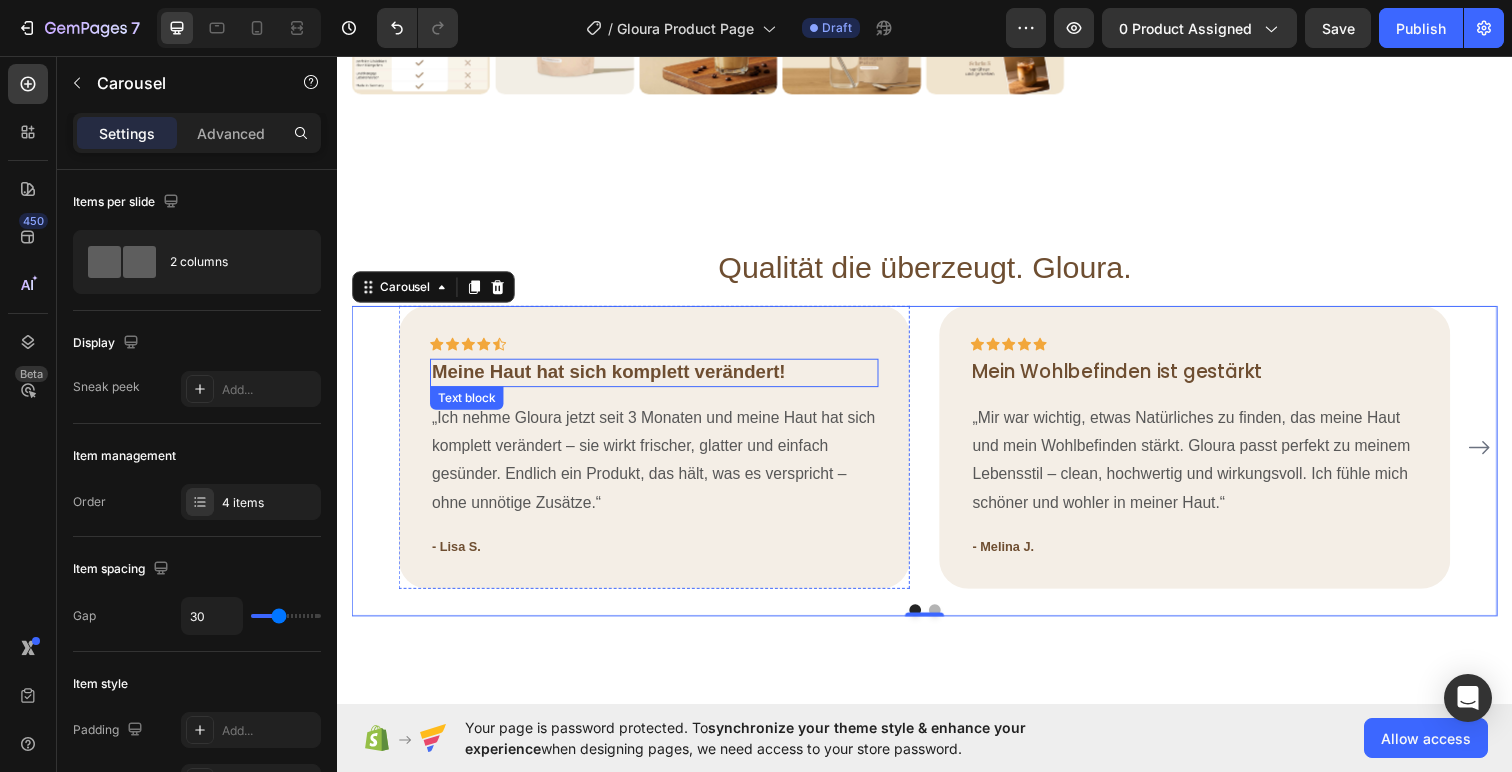 click on "Meine Haut hat sich komplett verändert!" at bounding box center (661, 379) 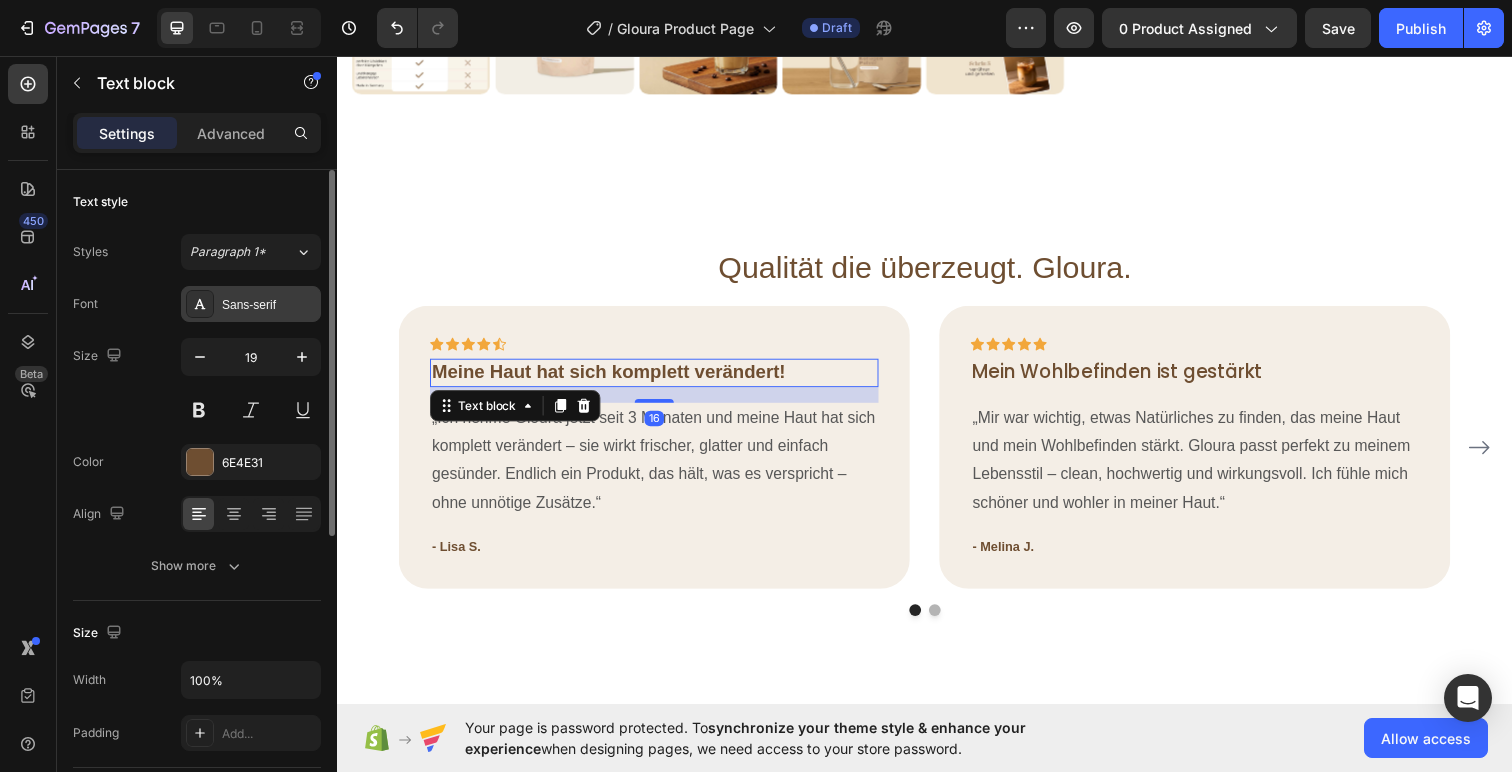 click on "Sans-serif" at bounding box center [269, 305] 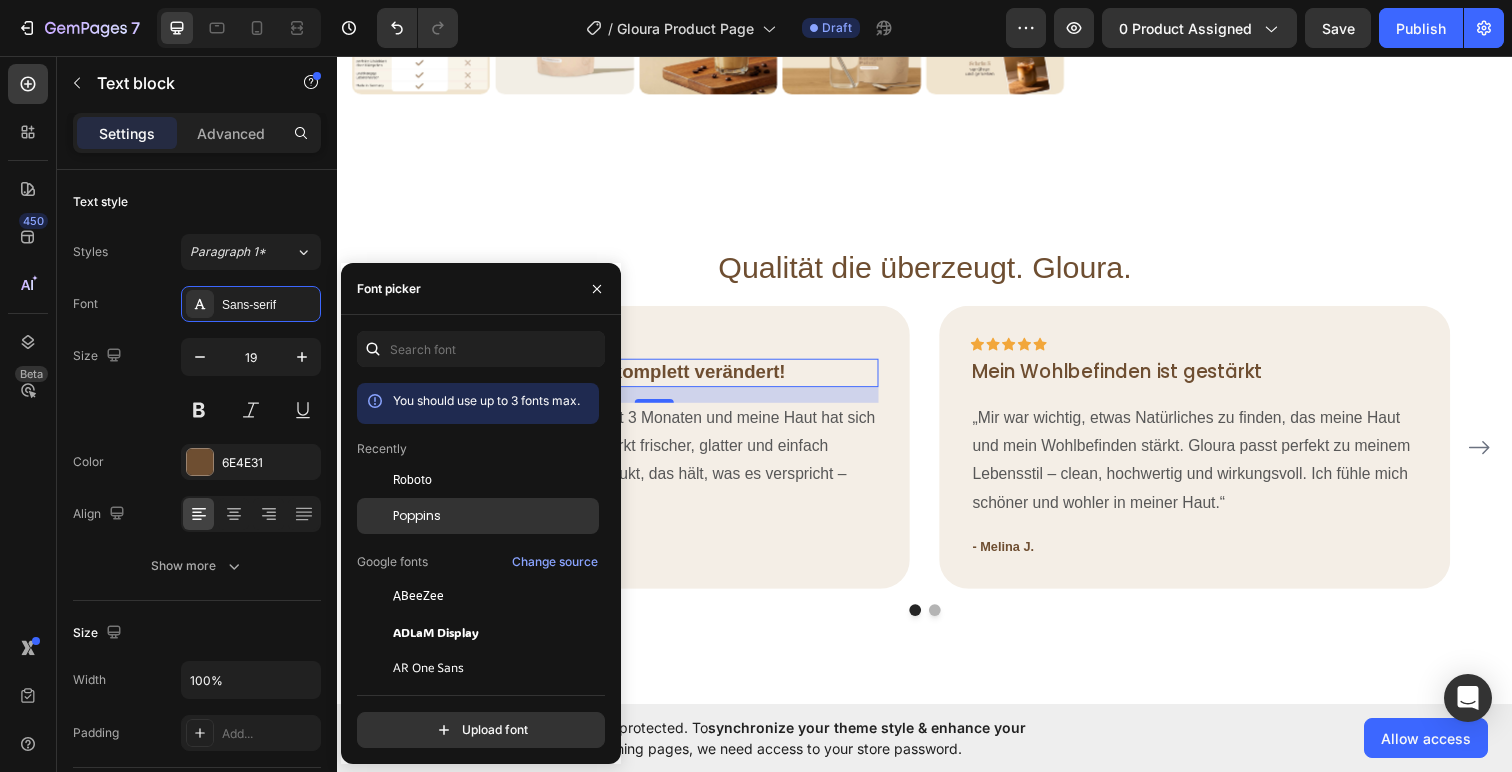 click on "Poppins" at bounding box center [494, 516] 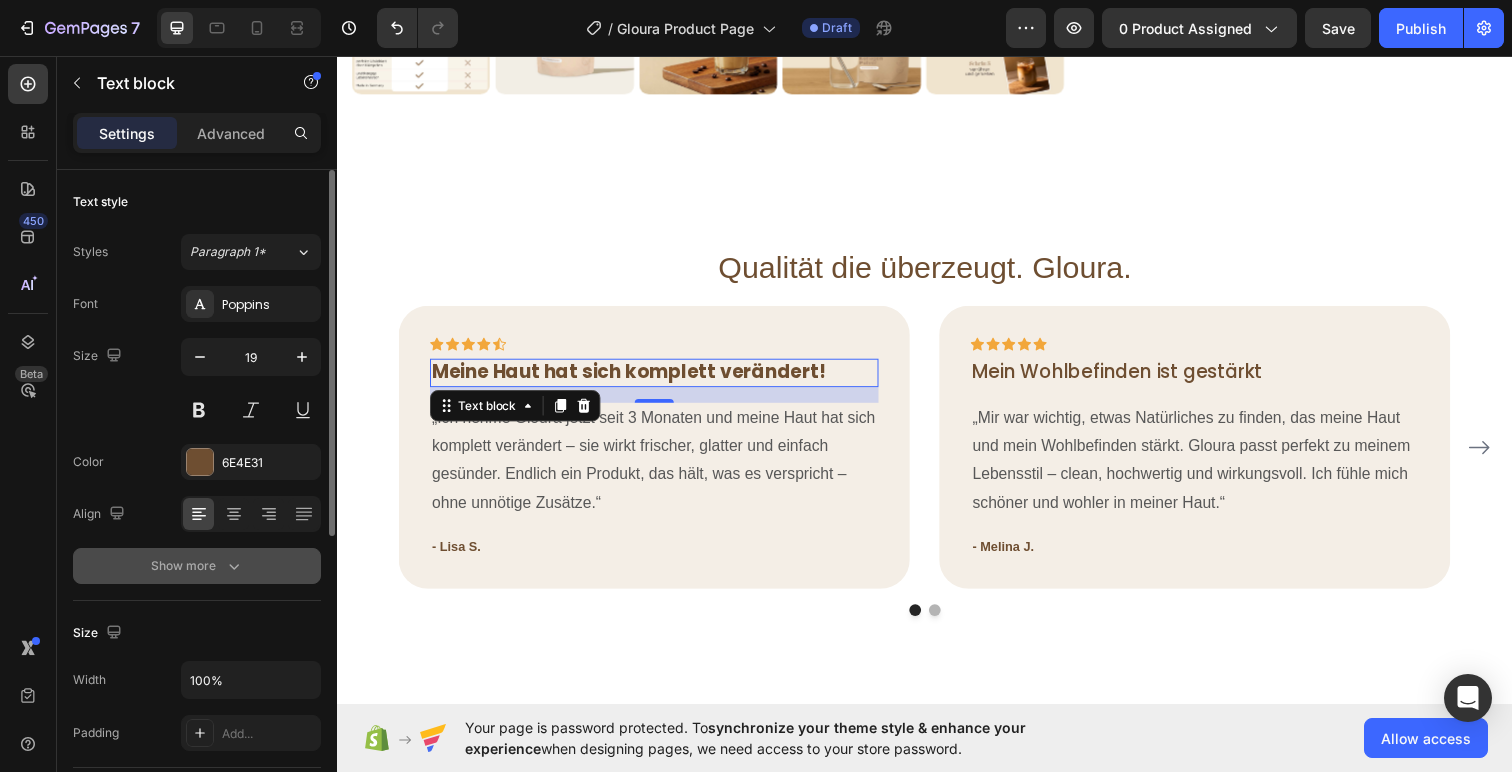 click on "Show more" at bounding box center [197, 566] 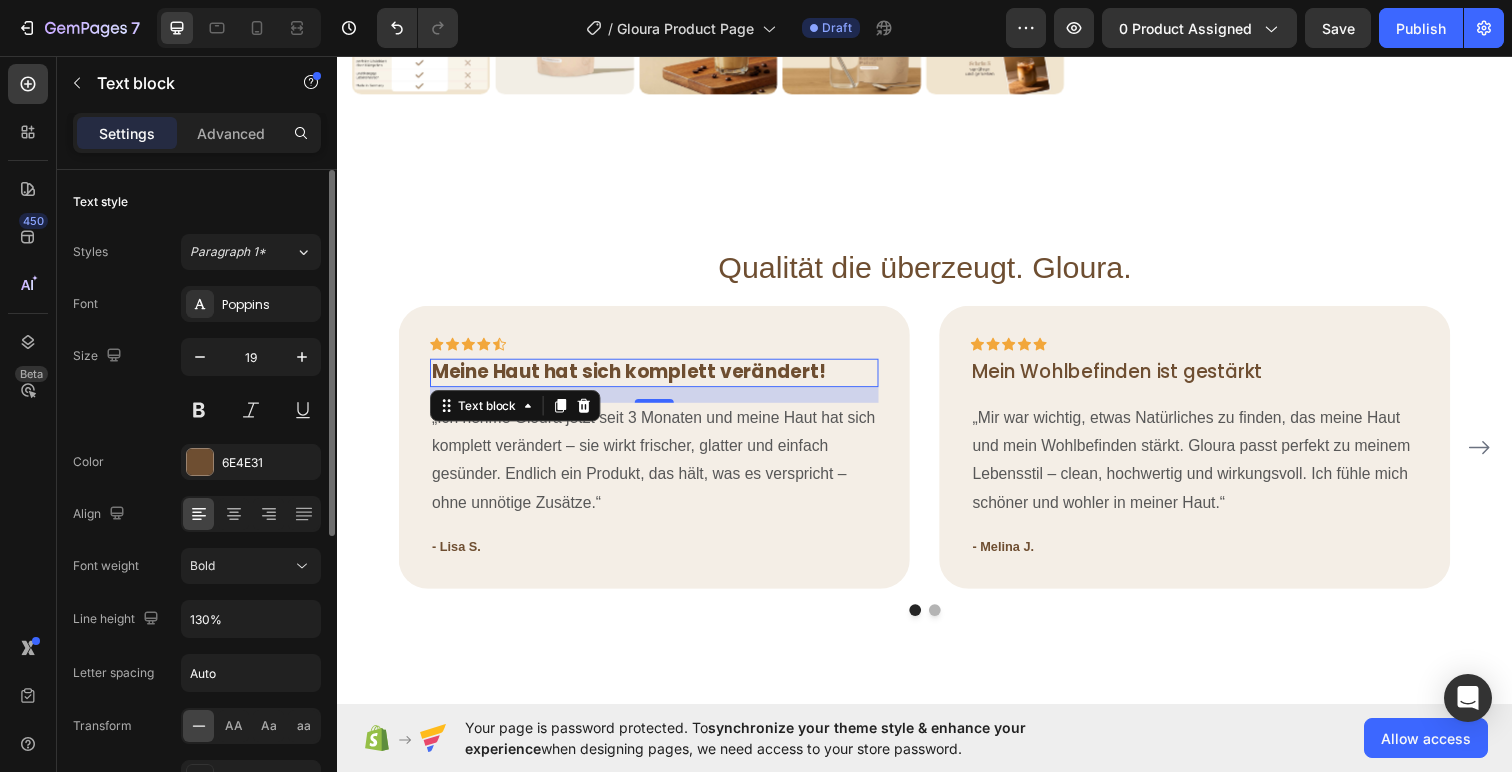 click on "Bold" 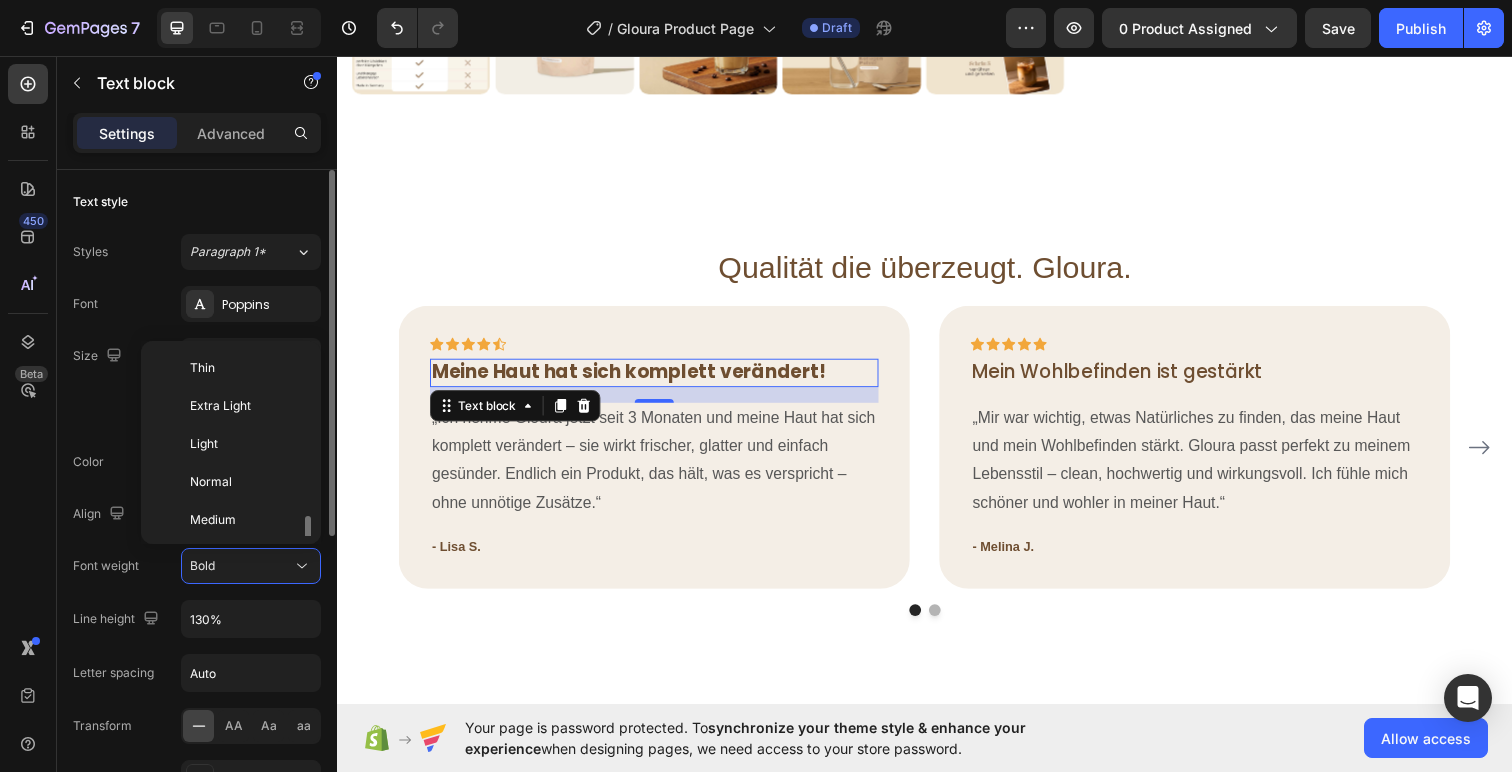 scroll, scrollTop: 108, scrollLeft: 0, axis: vertical 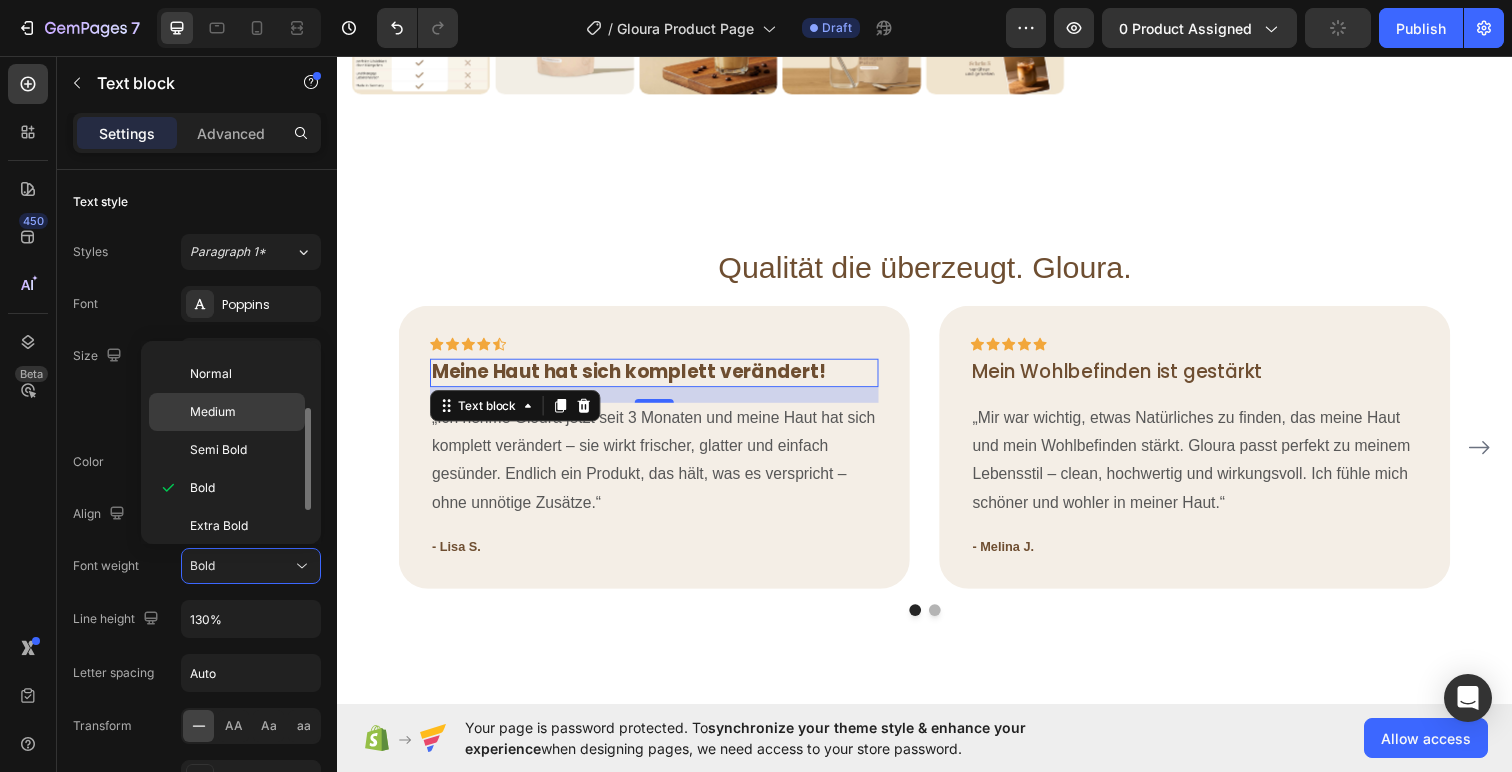 click on "Medium" at bounding box center (243, 412) 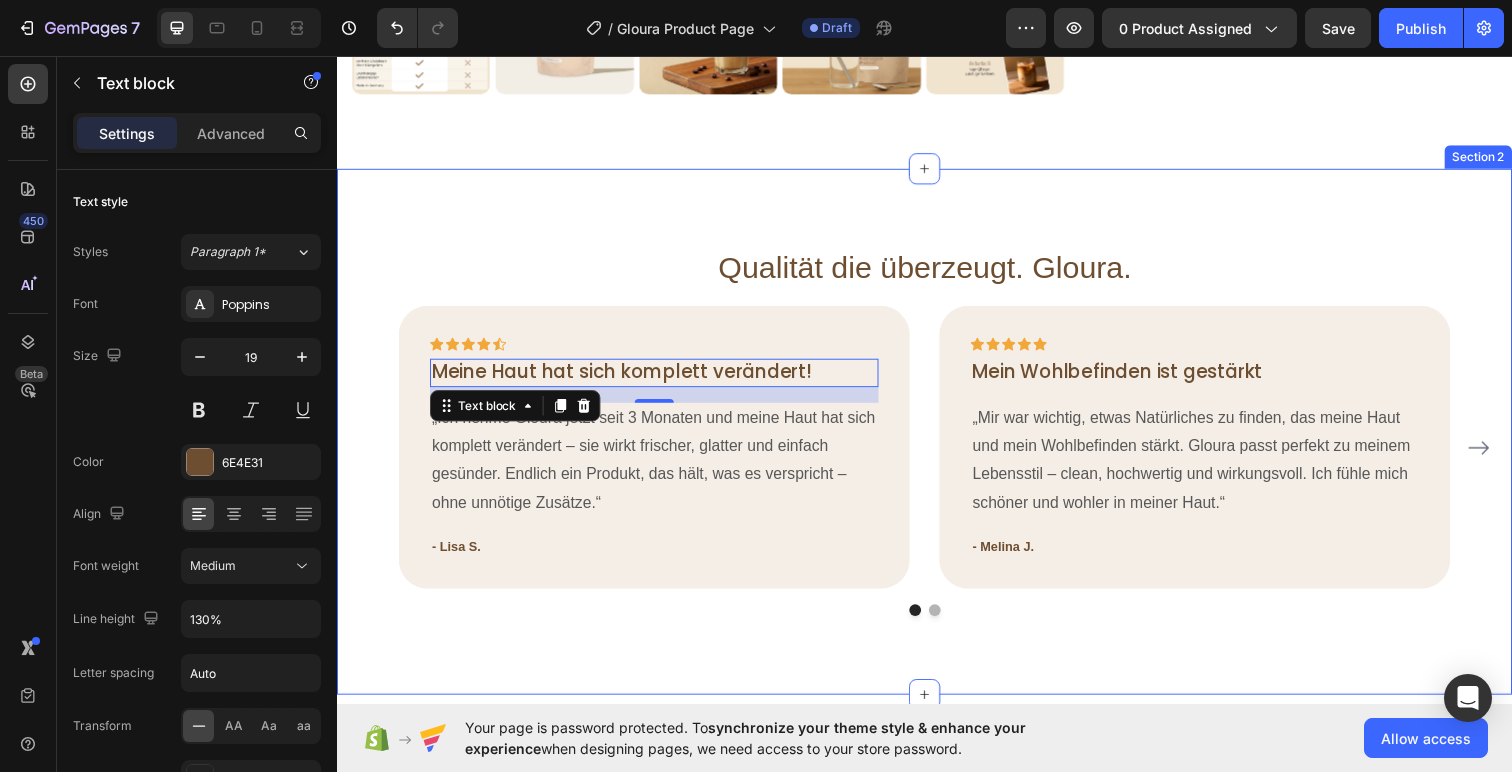 click on "Qualität die überzeugt. Gloura. Heading
Icon
Icon
Icon
Icon
Icon Row Meine Haut hat sich komplett verändert! Text block   16 „Ich nehme Gloura jetzt seit 3 Monaten und meine Haut hat sich komplett verändert – sie wirkt frischer, glatter und einfach gesünder. Endlich ein Produkt, das hält, was es verspricht – ohne unnötige Zusätze.“ Text block - Lisa S. Text block Row
Icon
Icon
Icon
Icon
Icon Row Mein Wohlbefinden ist gestärkt Text block „Mir war wichtig, etwas Natürliches zu finden, das meine Haut und mein Wohlbefinden stärkt. Gloura passt perfekt zu meinem Lebensstil – clean, hochwertig und wirkungsvoll. Ich fühle mich schöner und wohler in meiner Haut.“ Text block - Melina J. Text block Row
Icon
Icon
Icon
Icon
Icon Row Text block" at bounding box center [937, 440] 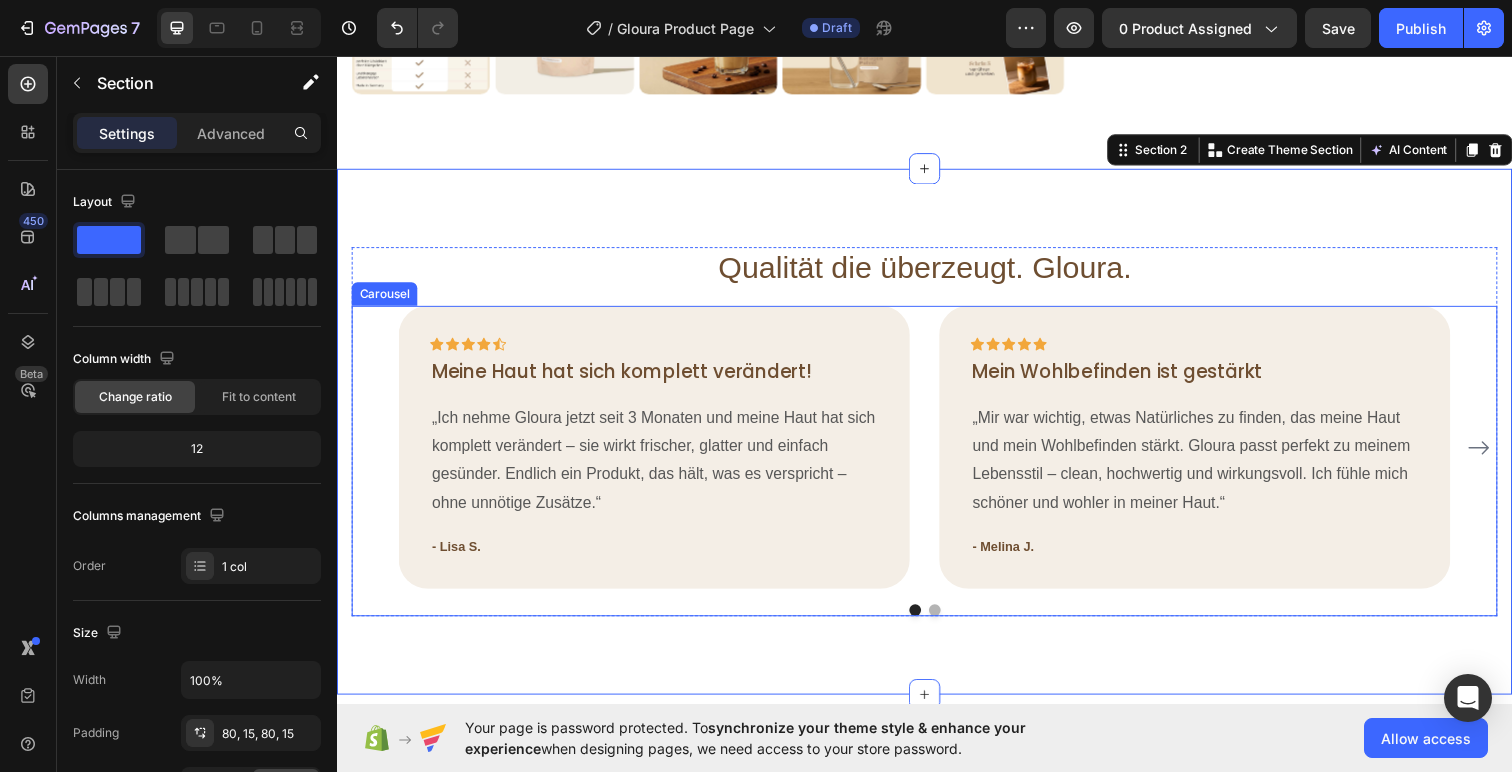 click 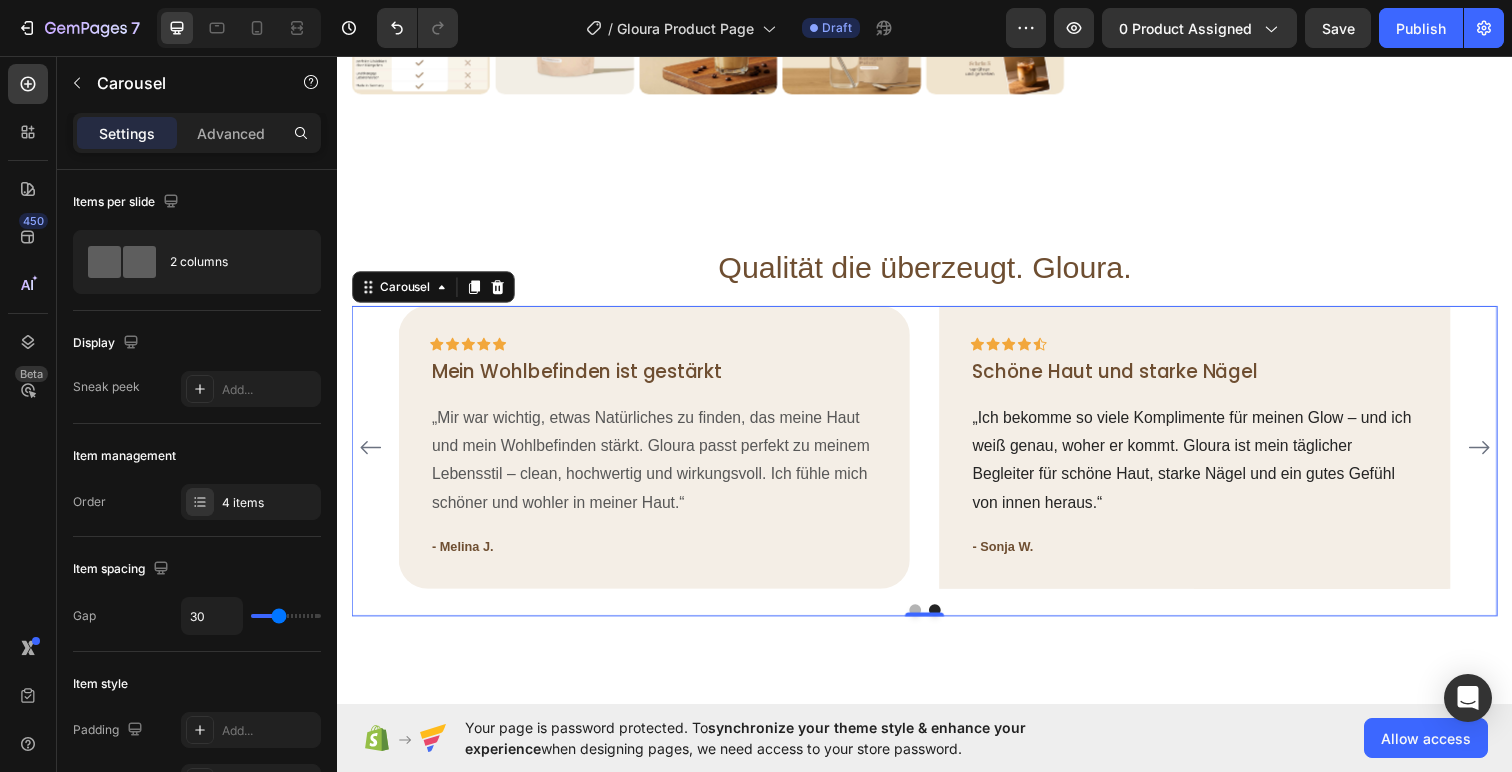 click 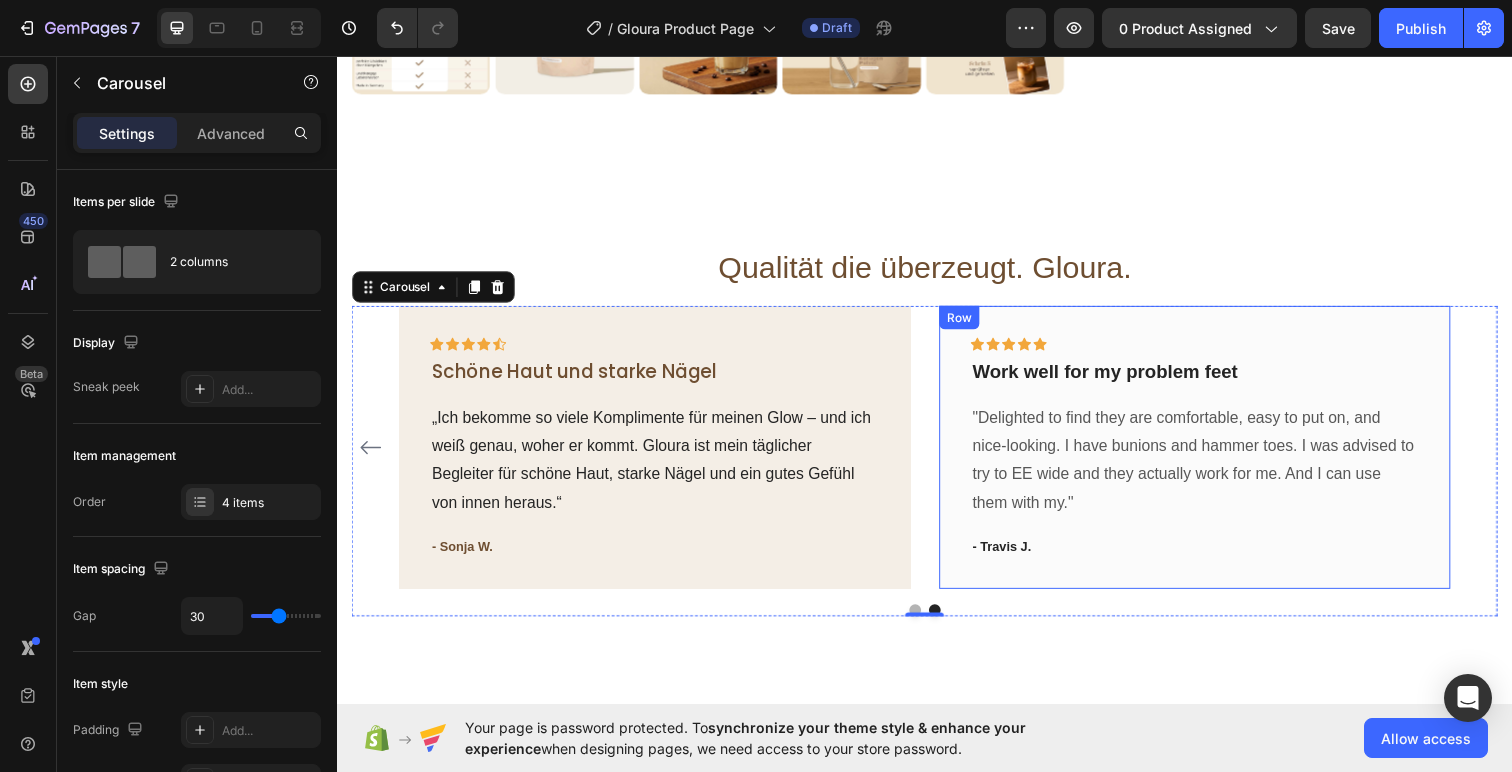 click on "Icon
Icon
Icon
Icon
Icon Row Work well for my problem feet Text block "Delighted to find they are comfortable, easy to put on, and nice-looking. I have bunions and hammer toes. I was advised to try to EE wide and they actually work for me. And I can use them with my." Text block - Travis J. Text block Row" at bounding box center [1213, 455] 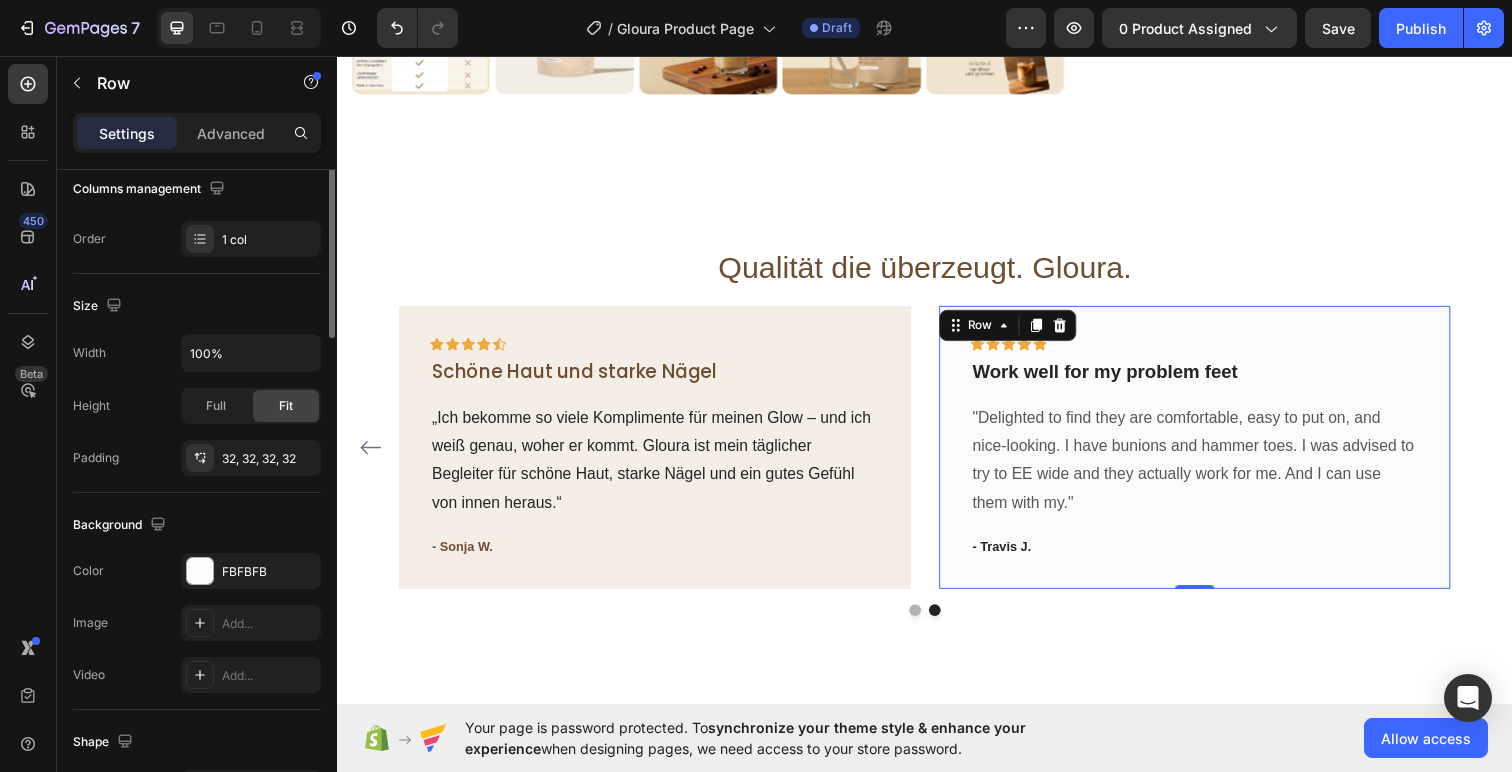 scroll, scrollTop: 561, scrollLeft: 0, axis: vertical 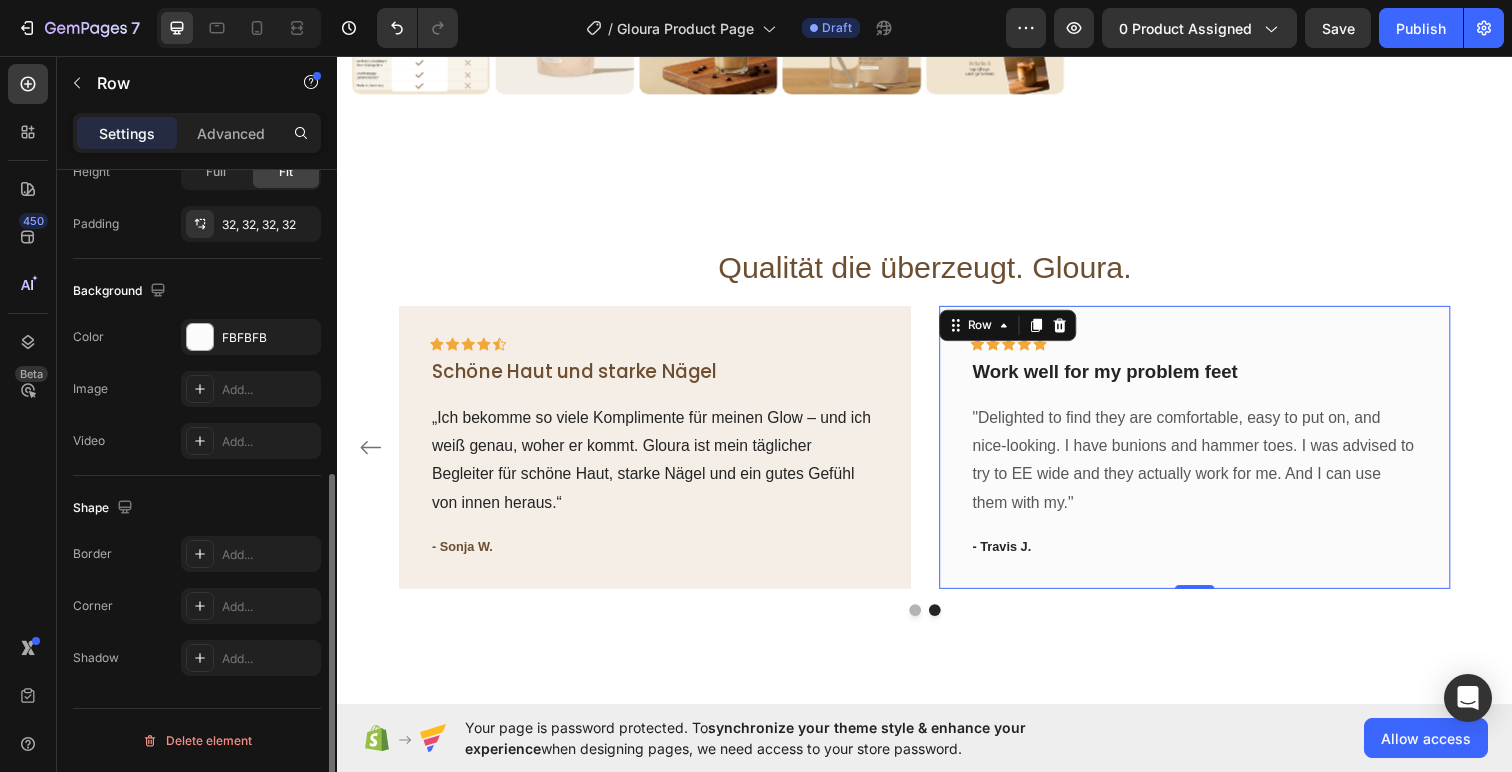 click on "The changes might be hidden by  the video. Color FBFBFB Image Add... Video Add..." 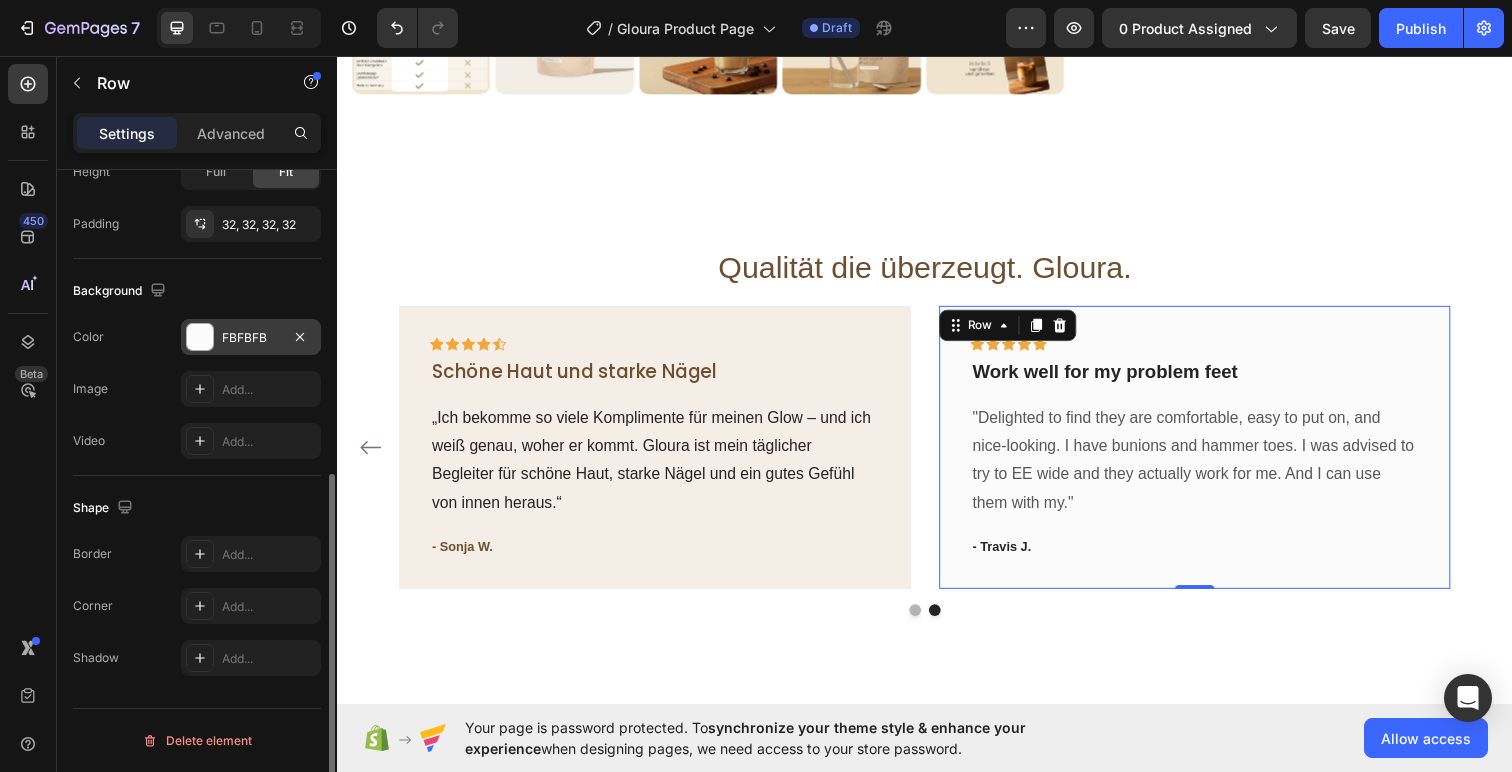 click at bounding box center (200, 337) 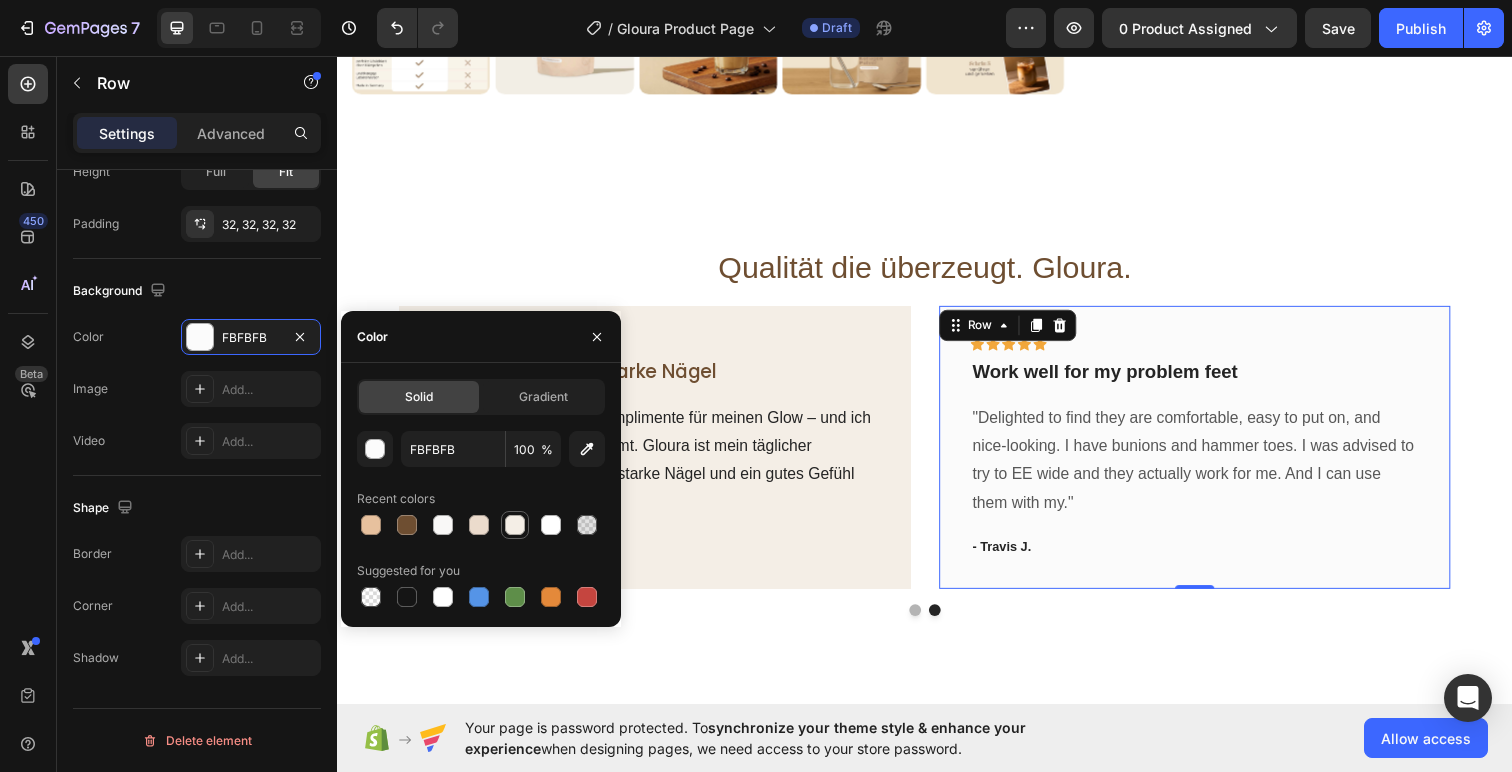 click at bounding box center (515, 525) 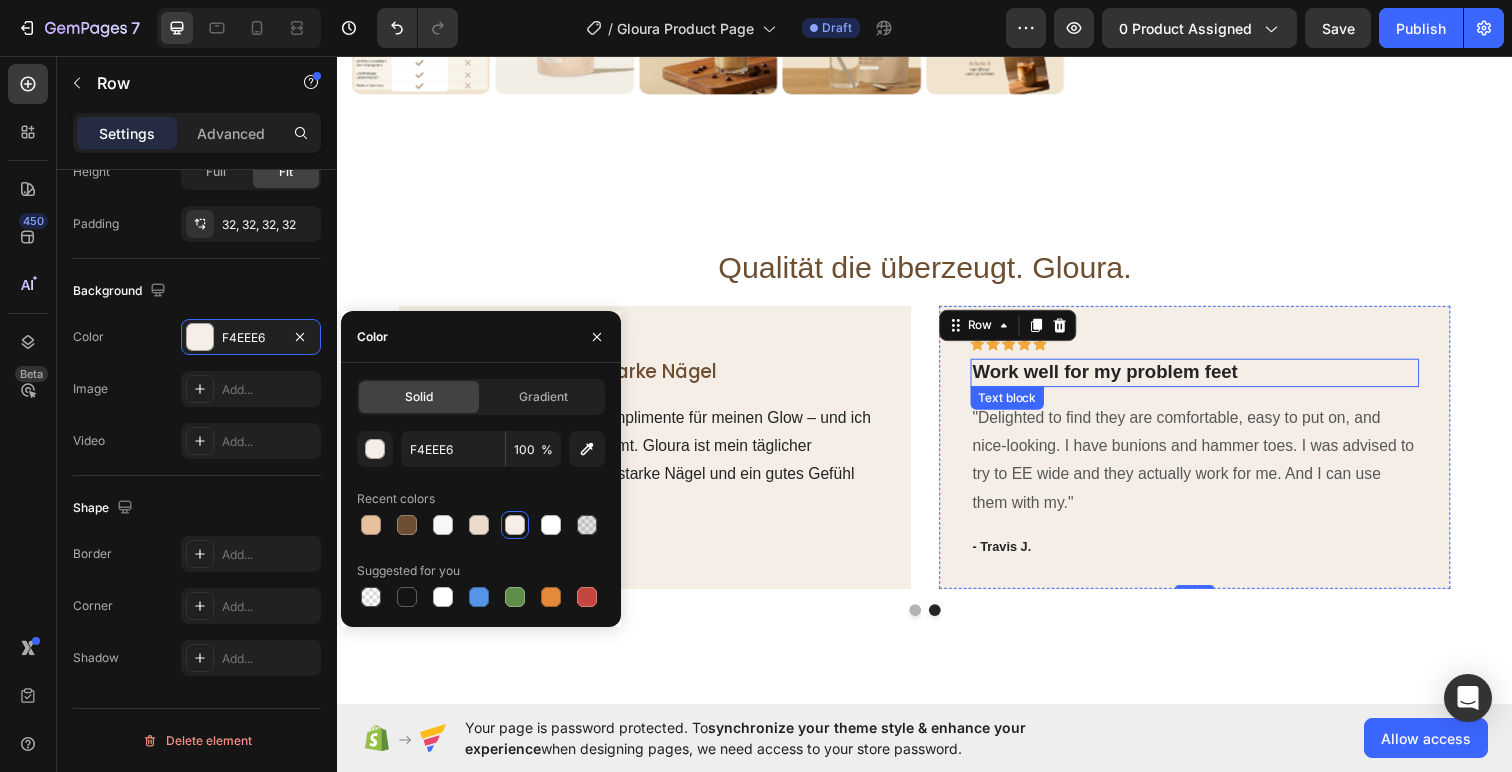 click on "Work well for my problem feet" at bounding box center (1213, 379) 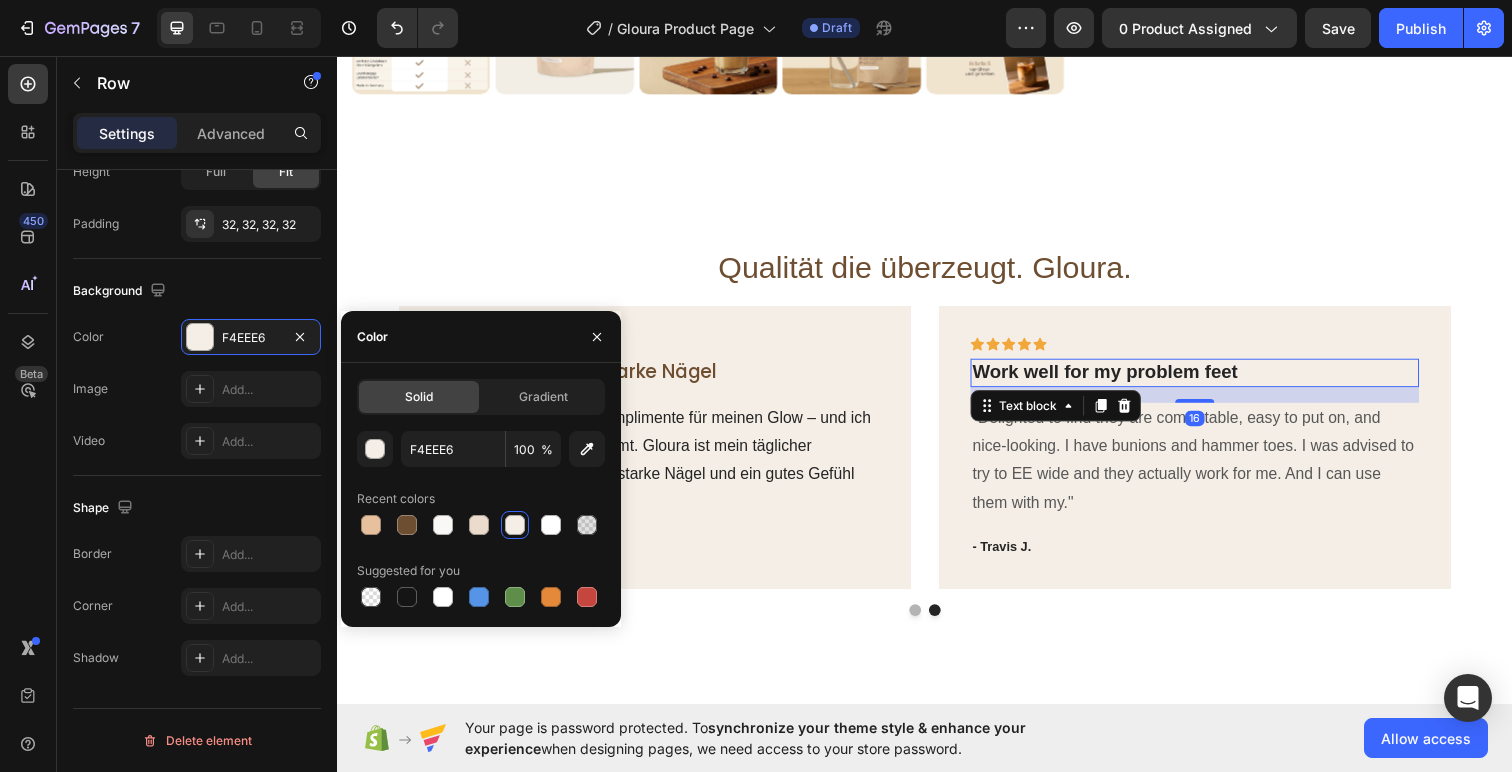 scroll, scrollTop: 0, scrollLeft: 0, axis: both 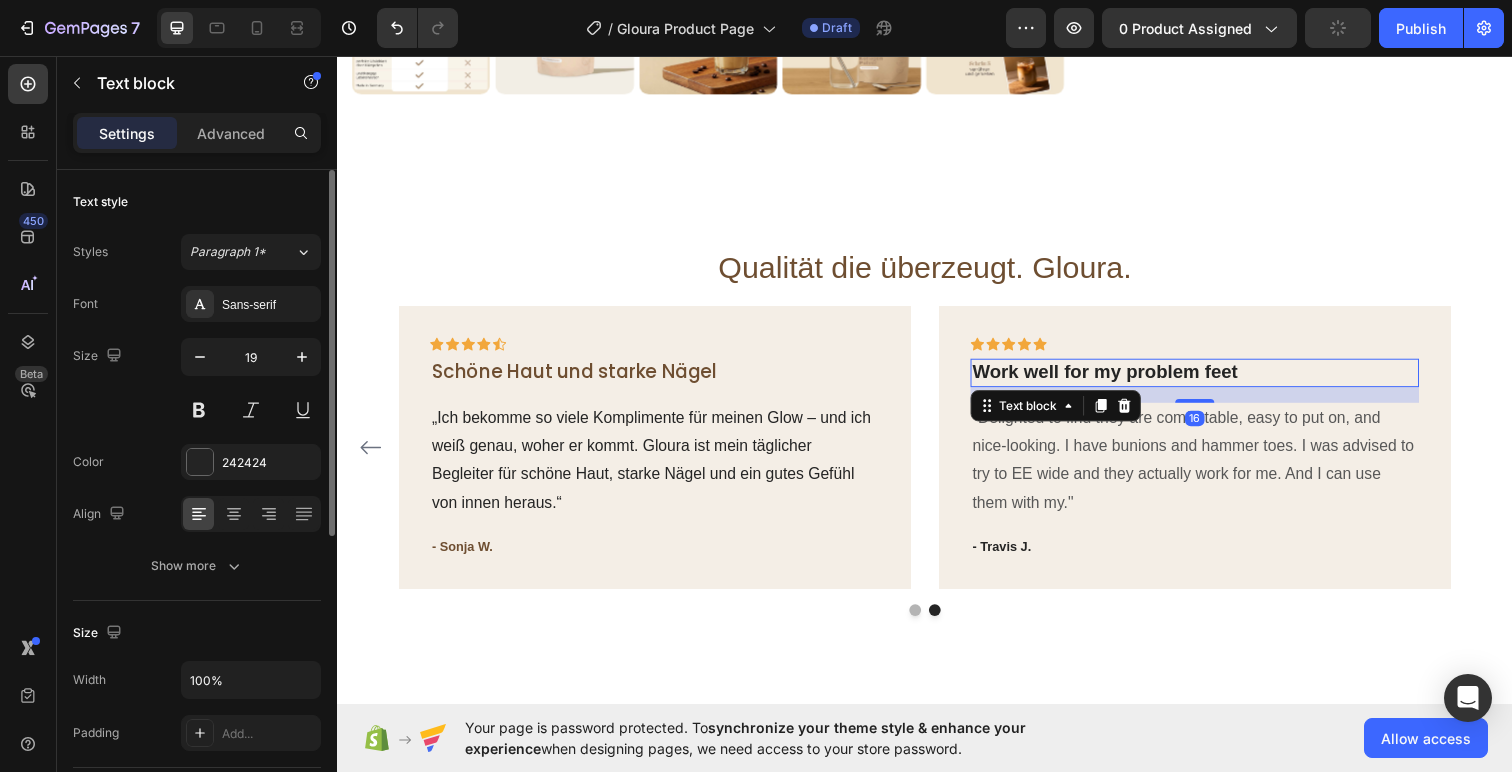 click on "Work well for my problem feet" at bounding box center (1213, 379) 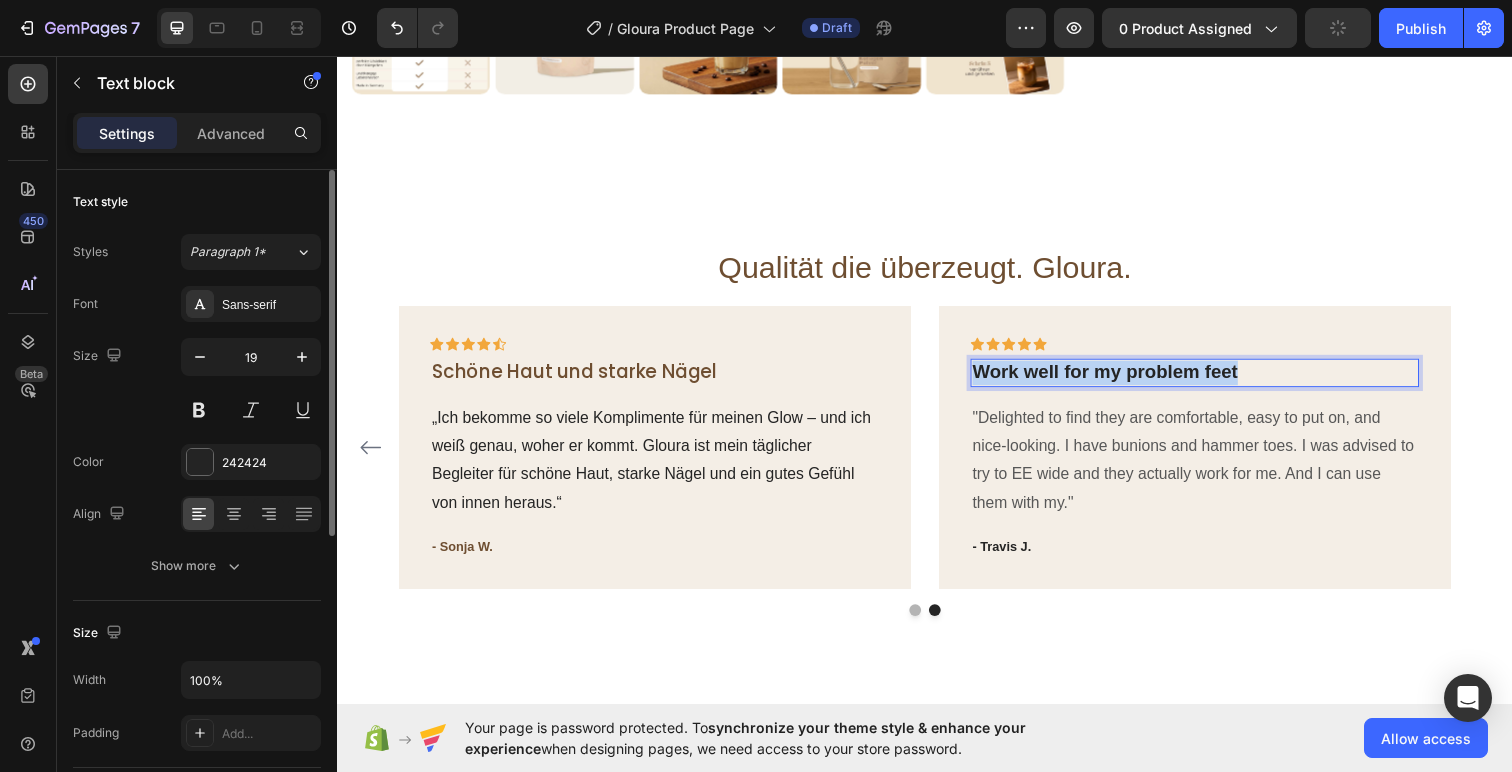 click on "Work well for my problem feet" at bounding box center (1213, 379) 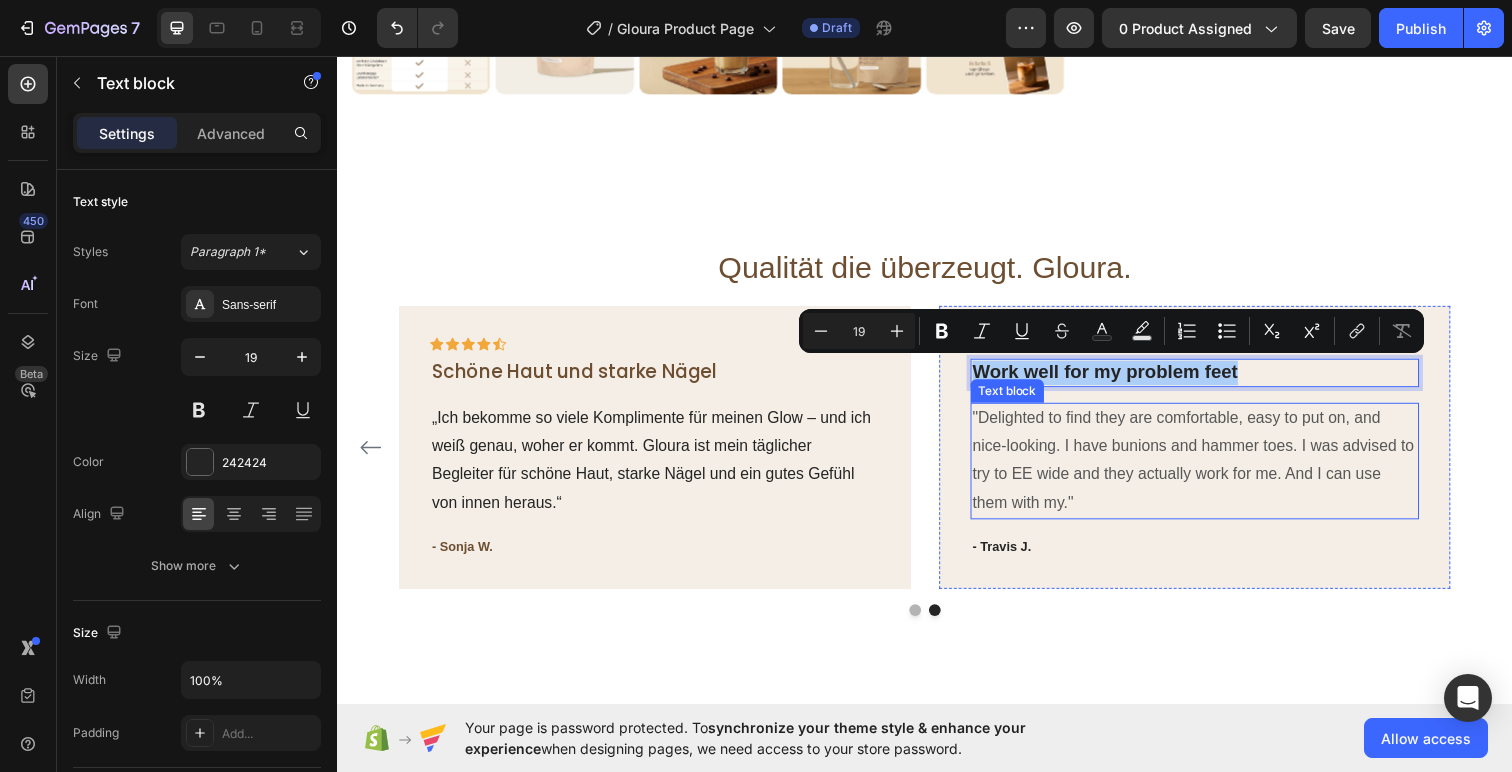 click on ""Delighted to find they are comfortable, easy to put on, and nice-looking. I have bunions and hammer toes. I was advised to try to EE wide and they actually work for me. And I can use them with my."" at bounding box center [1213, 469] 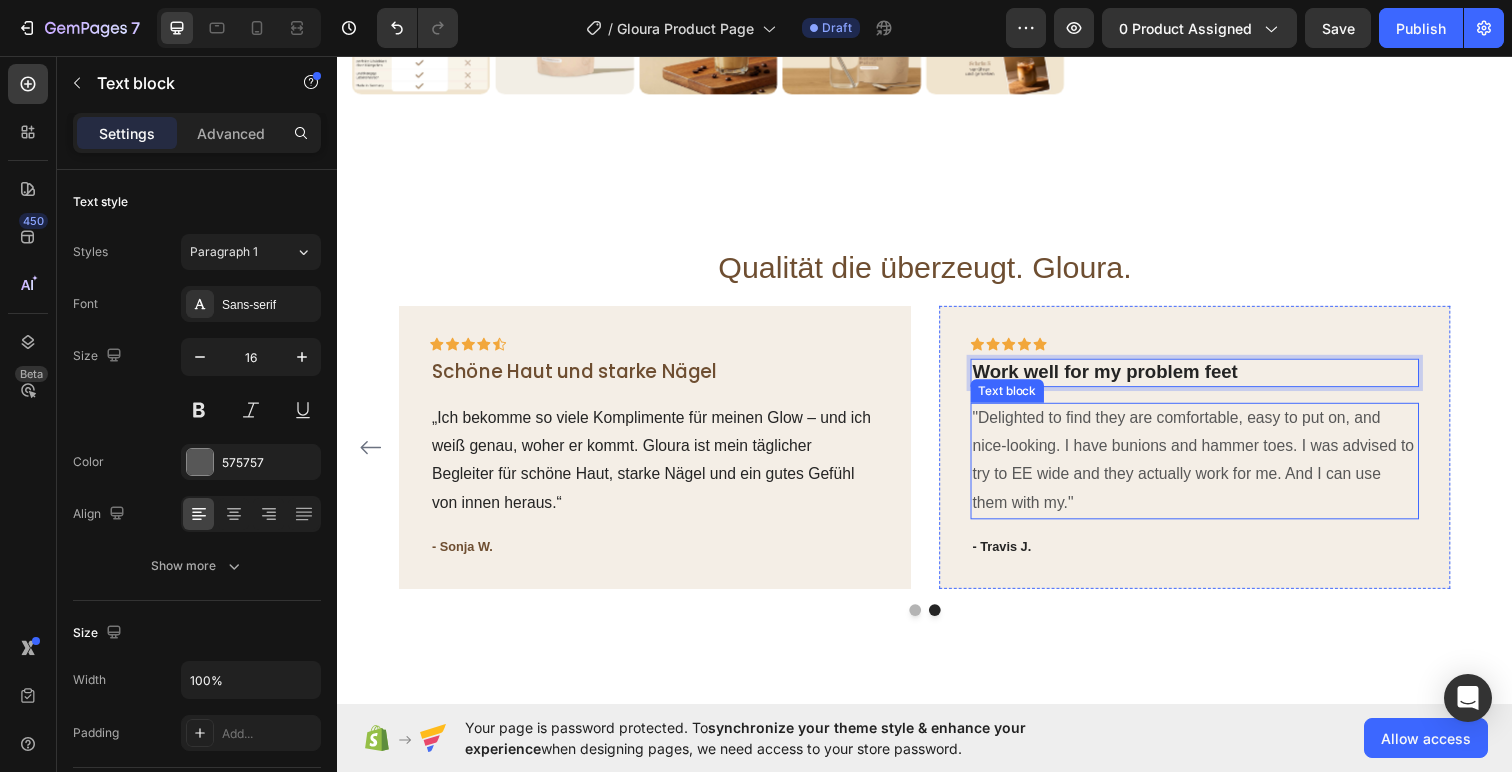 click on ""Delighted to find they are comfortable, easy to put on, and nice-looking. I have bunions and hammer toes. I was advised to try to EE wide and they actually work for me. And I can use them with my."" at bounding box center [1213, 469] 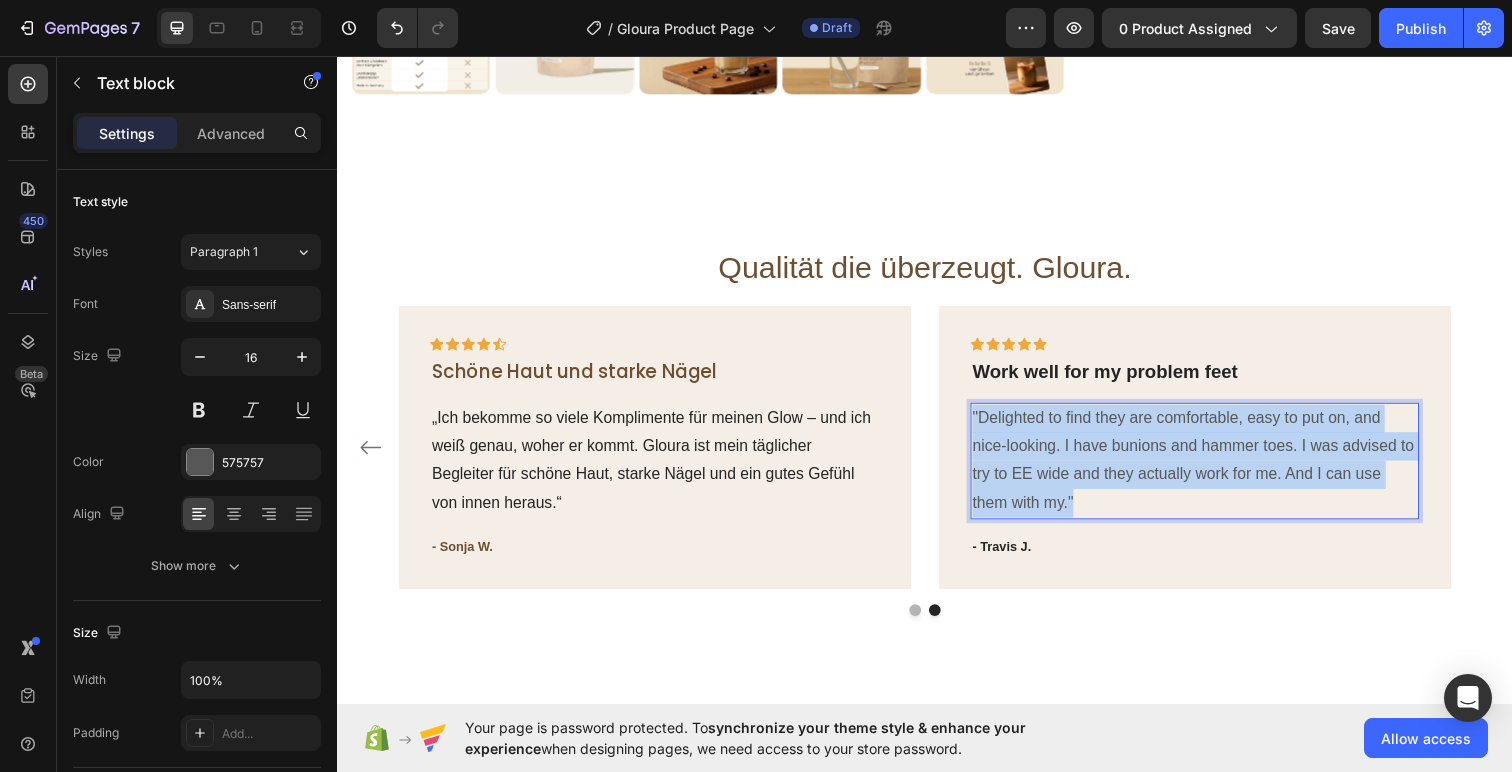click on ""Delighted to find they are comfortable, easy to put on, and nice-looking. I have bunions and hammer toes. I was advised to try to EE wide and they actually work for me. And I can use them with my."" at bounding box center (1213, 469) 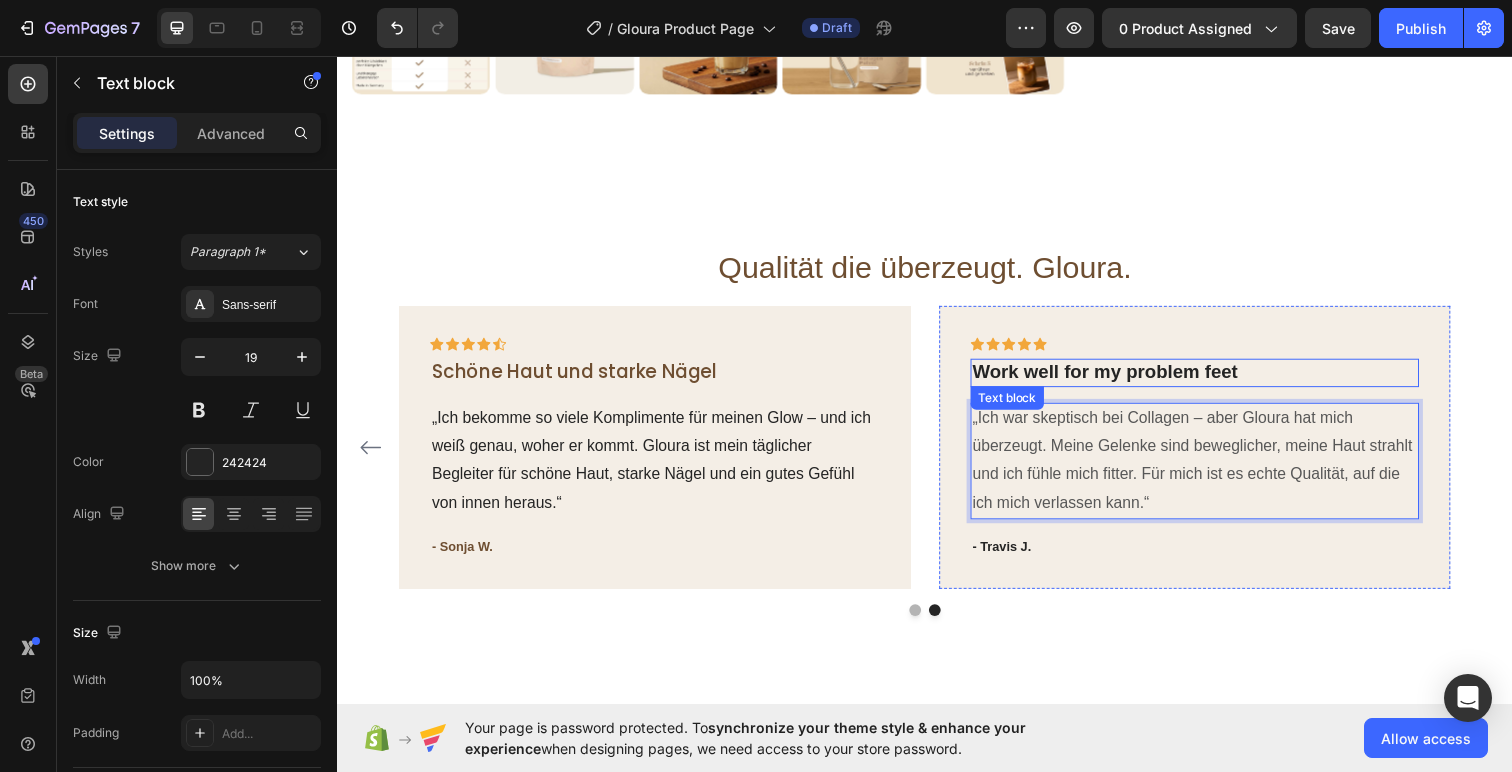 click on "Work well for my problem feet" at bounding box center [1213, 379] 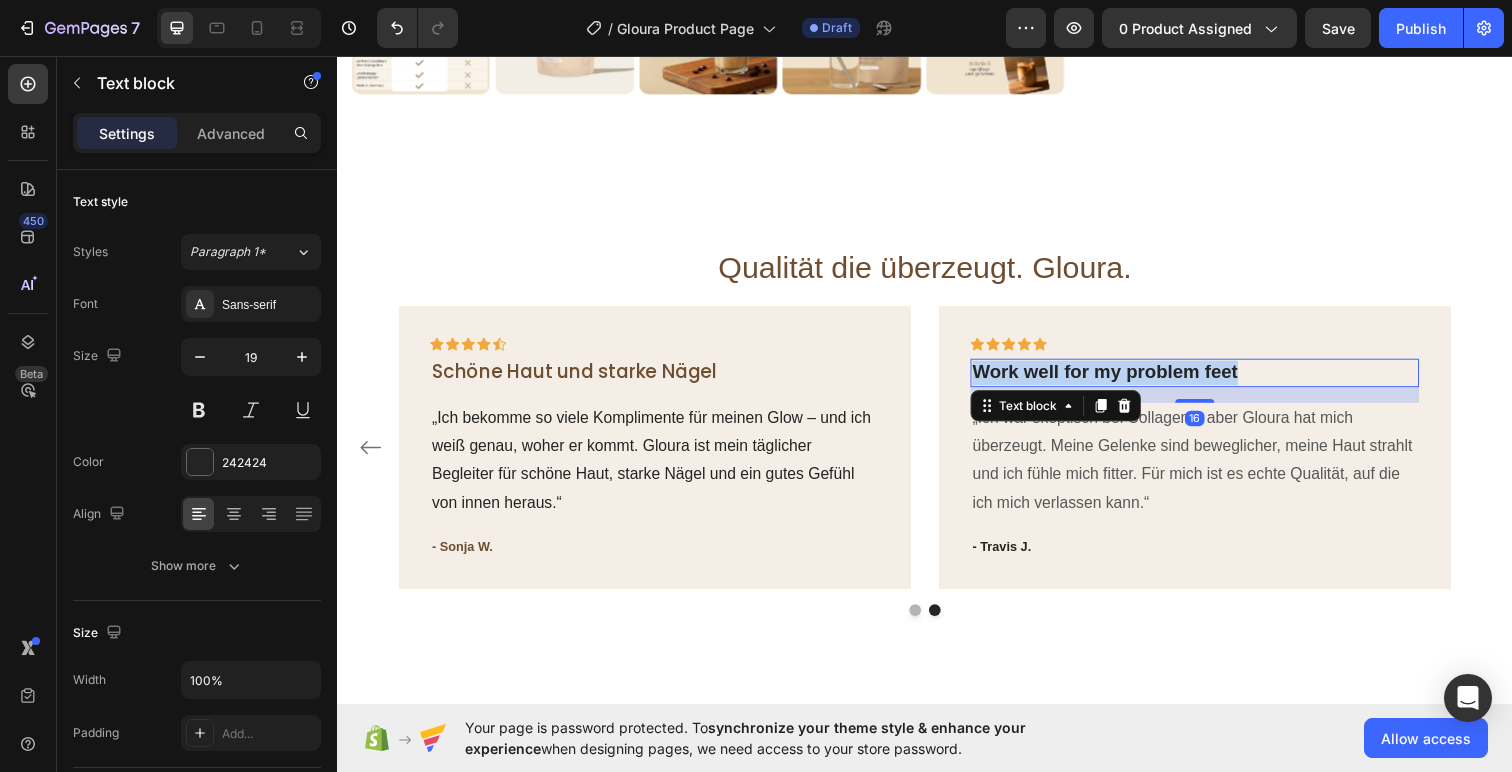 click on "Work well for my problem feet" at bounding box center [1213, 379] 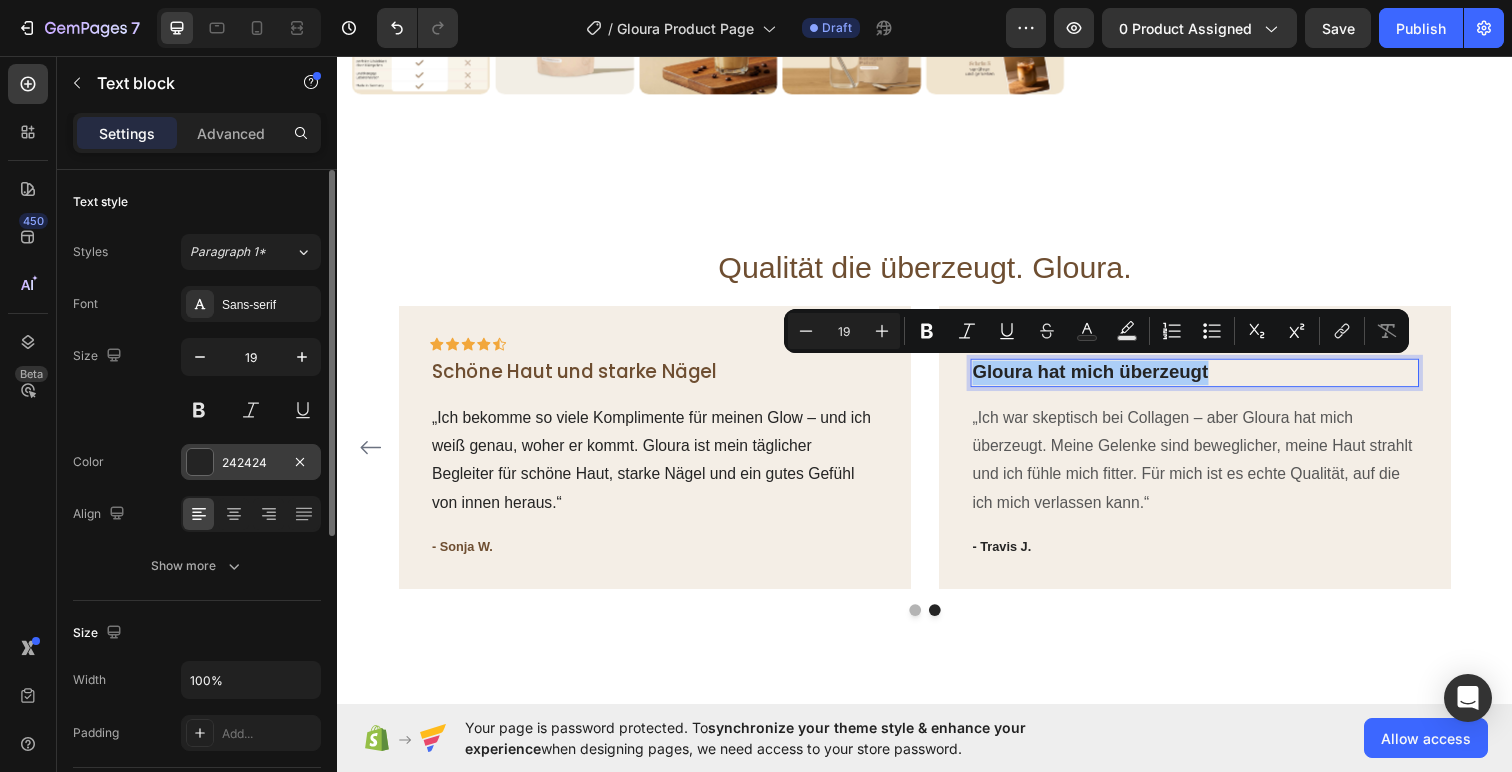 click at bounding box center (200, 462) 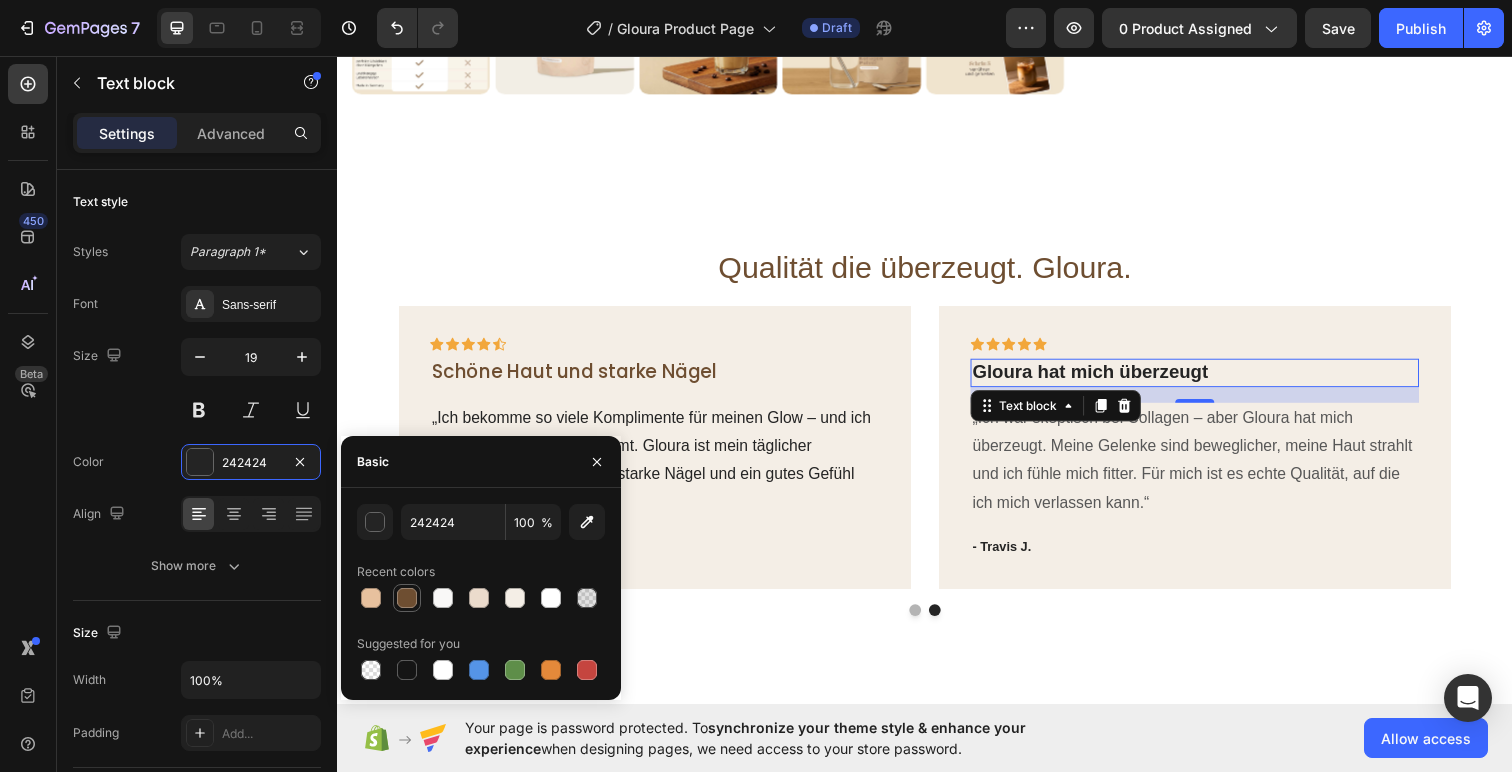 click at bounding box center [407, 598] 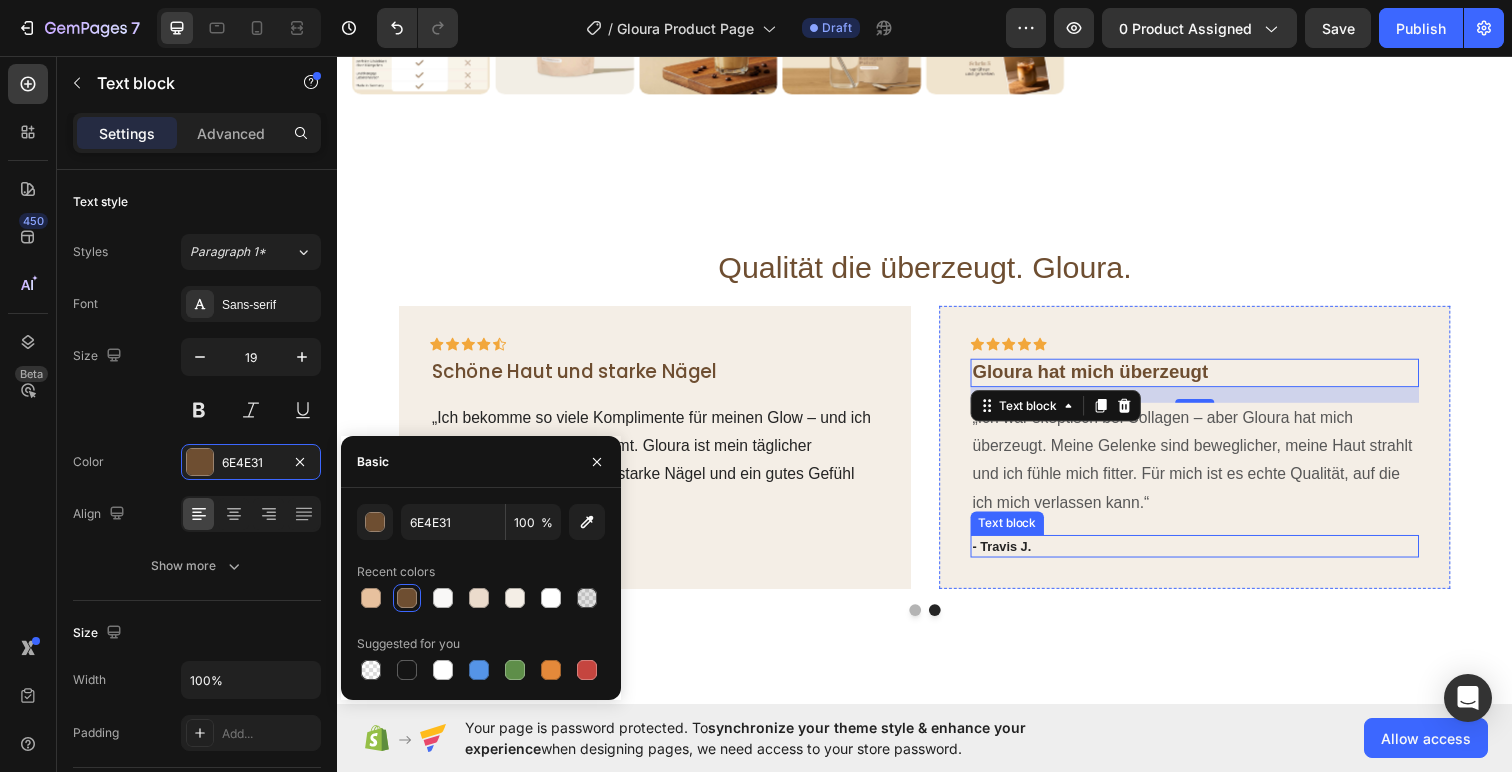 click on "- Travis J." at bounding box center (1213, 557) 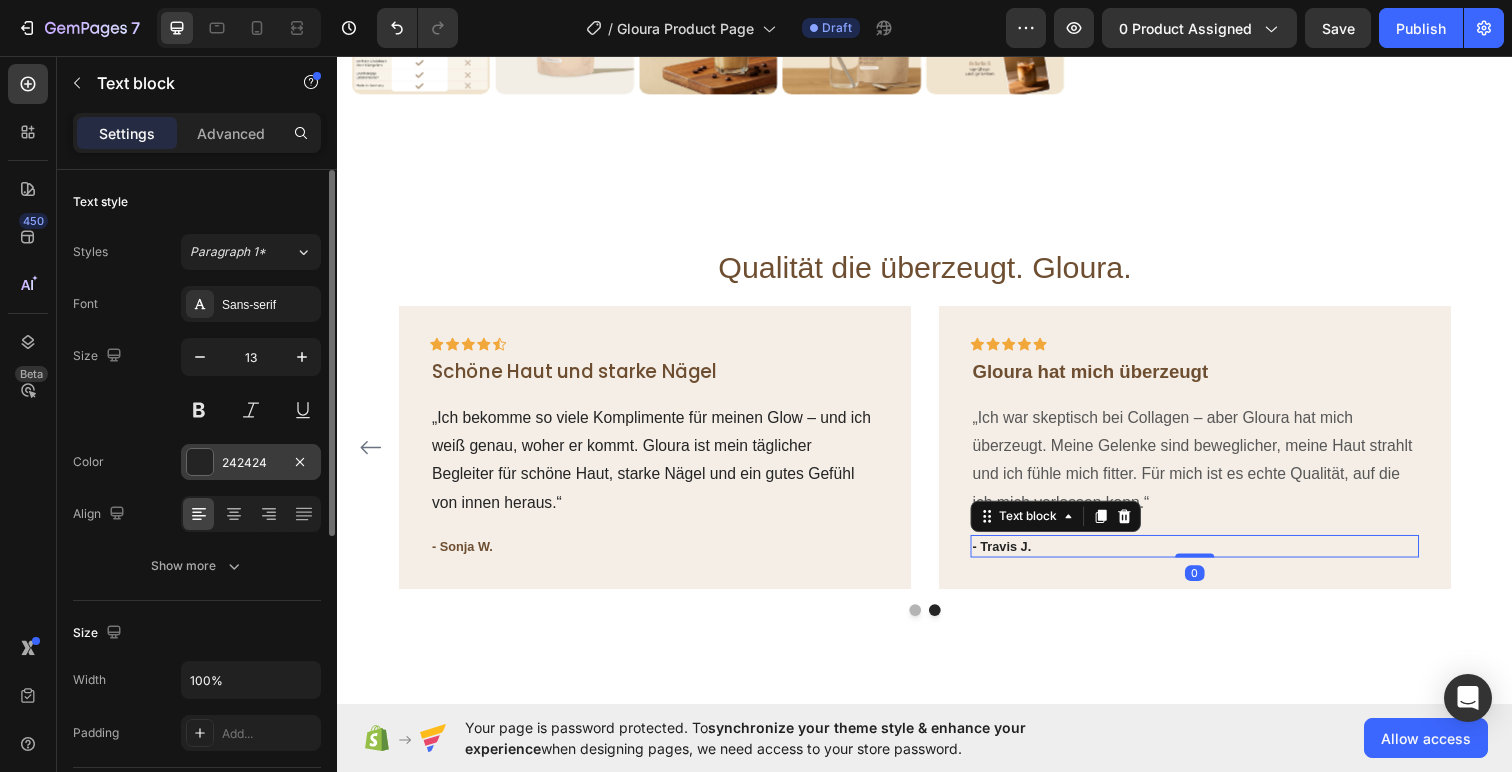 click at bounding box center (200, 462) 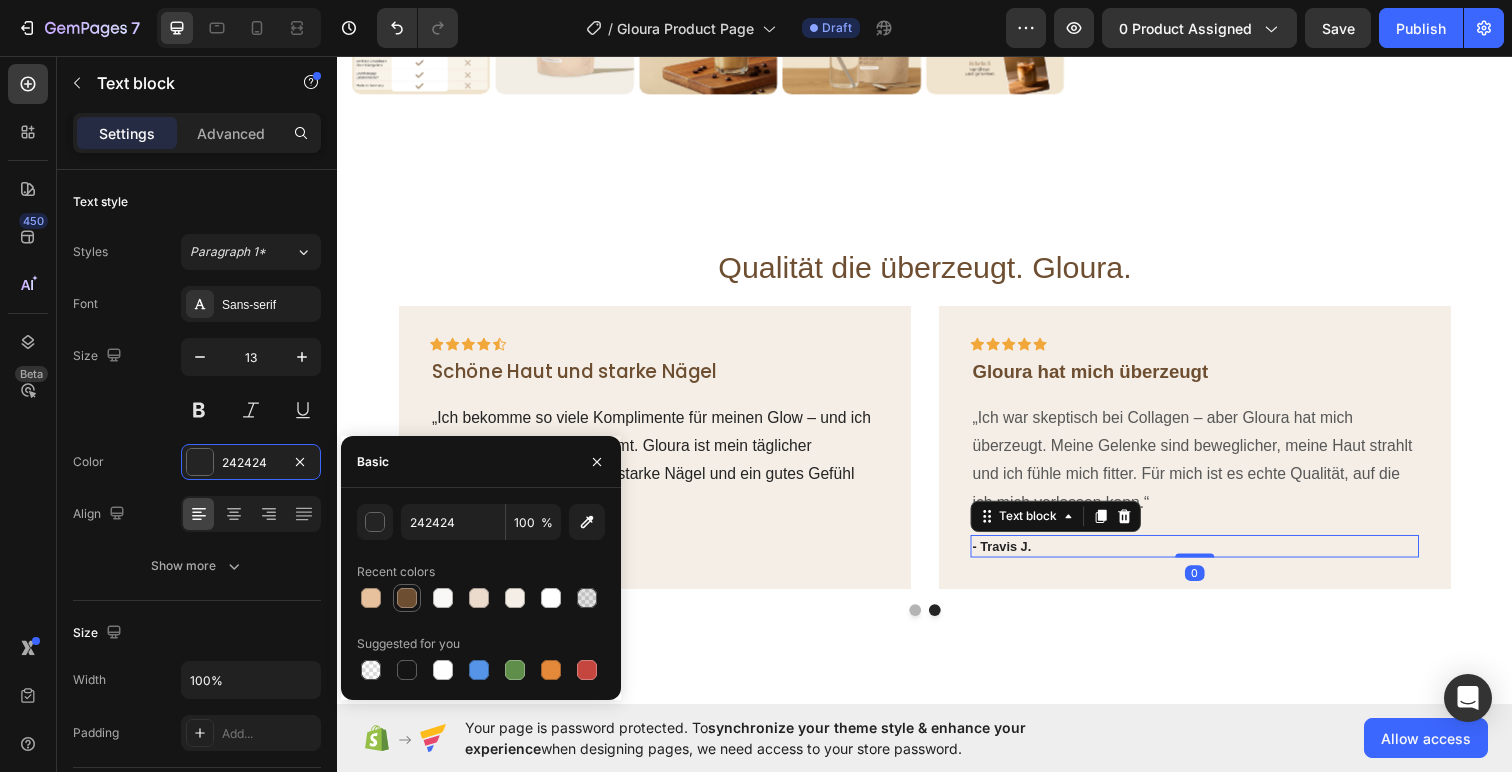 click at bounding box center (407, 598) 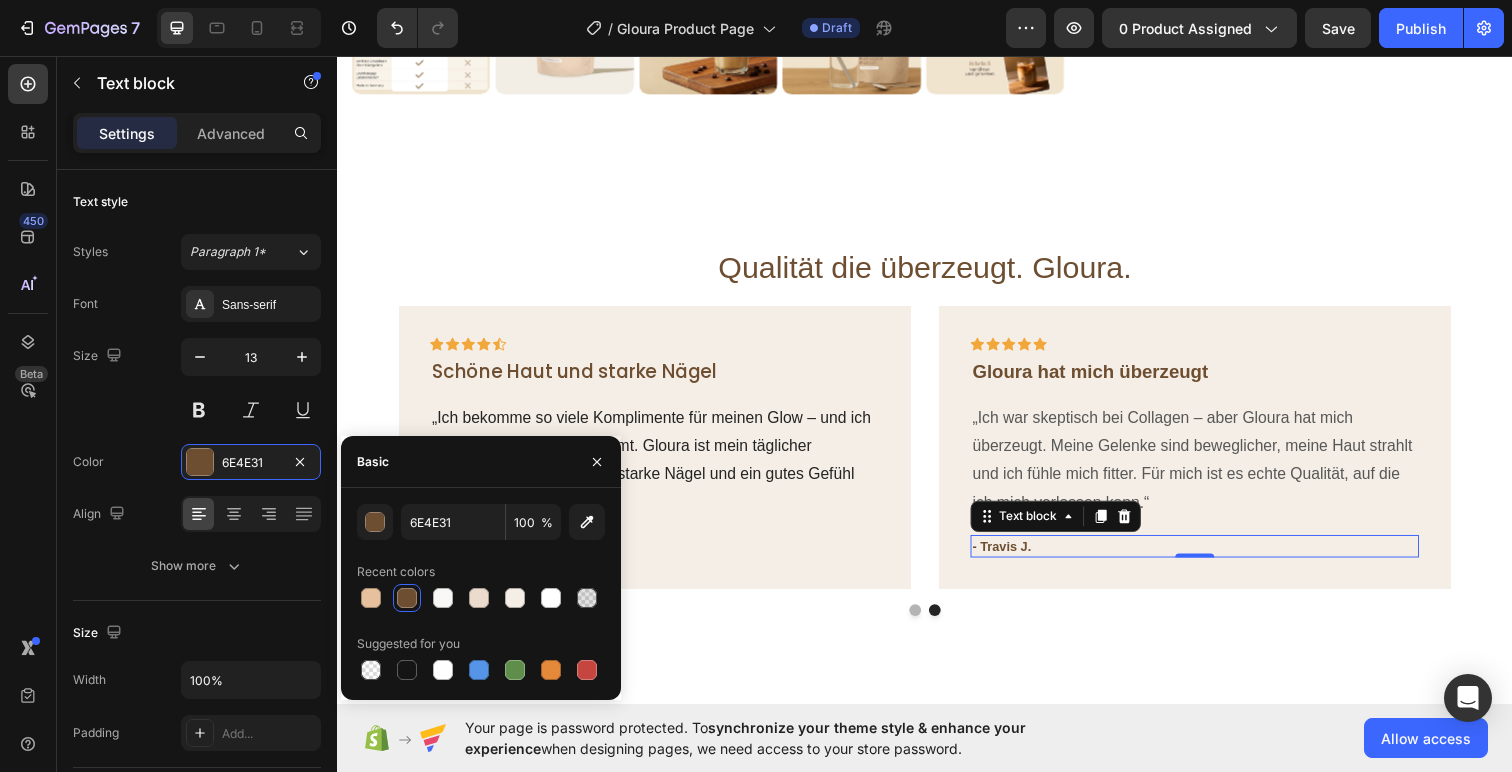 click on "- Travis J." at bounding box center [1213, 557] 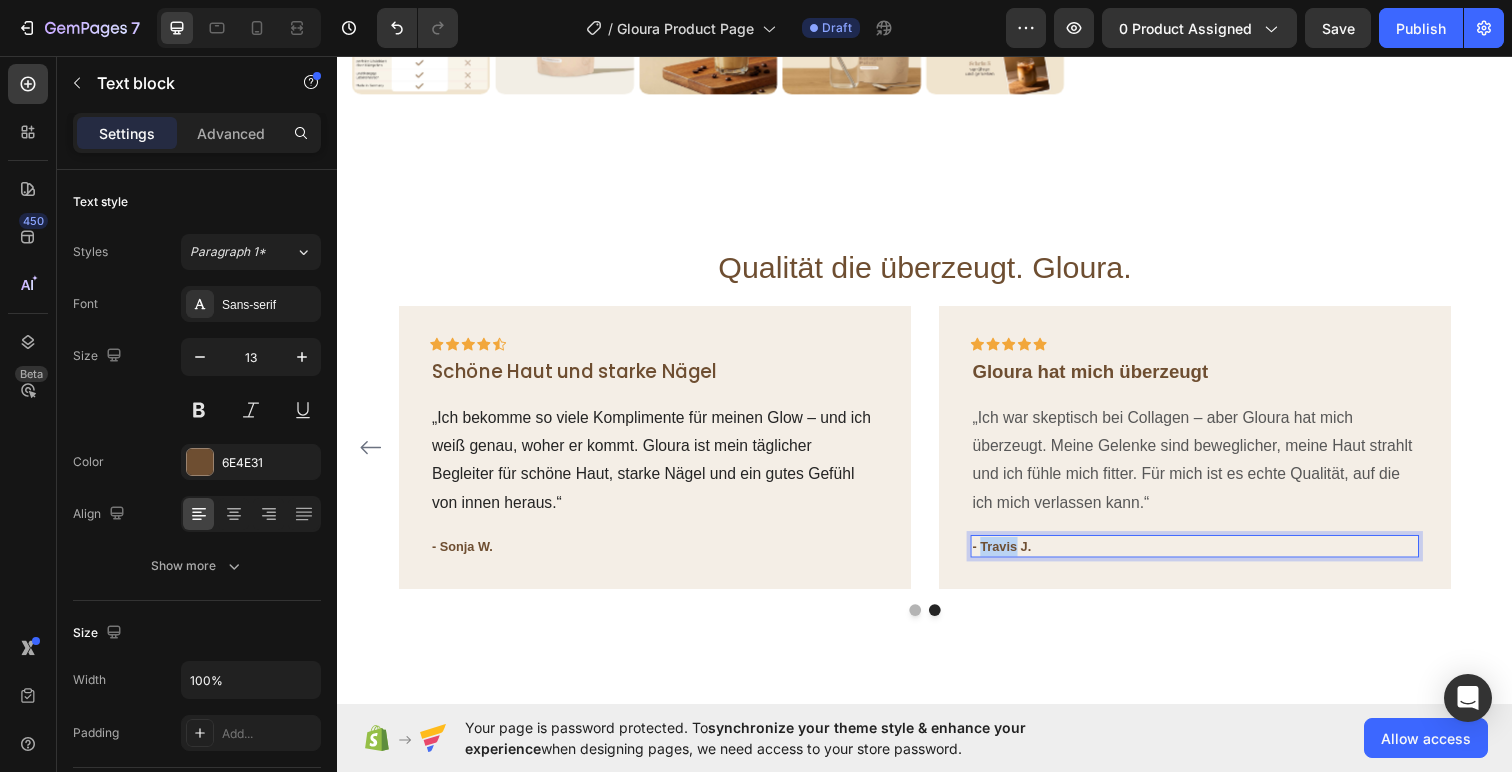 click on "- Travis J." at bounding box center [1213, 557] 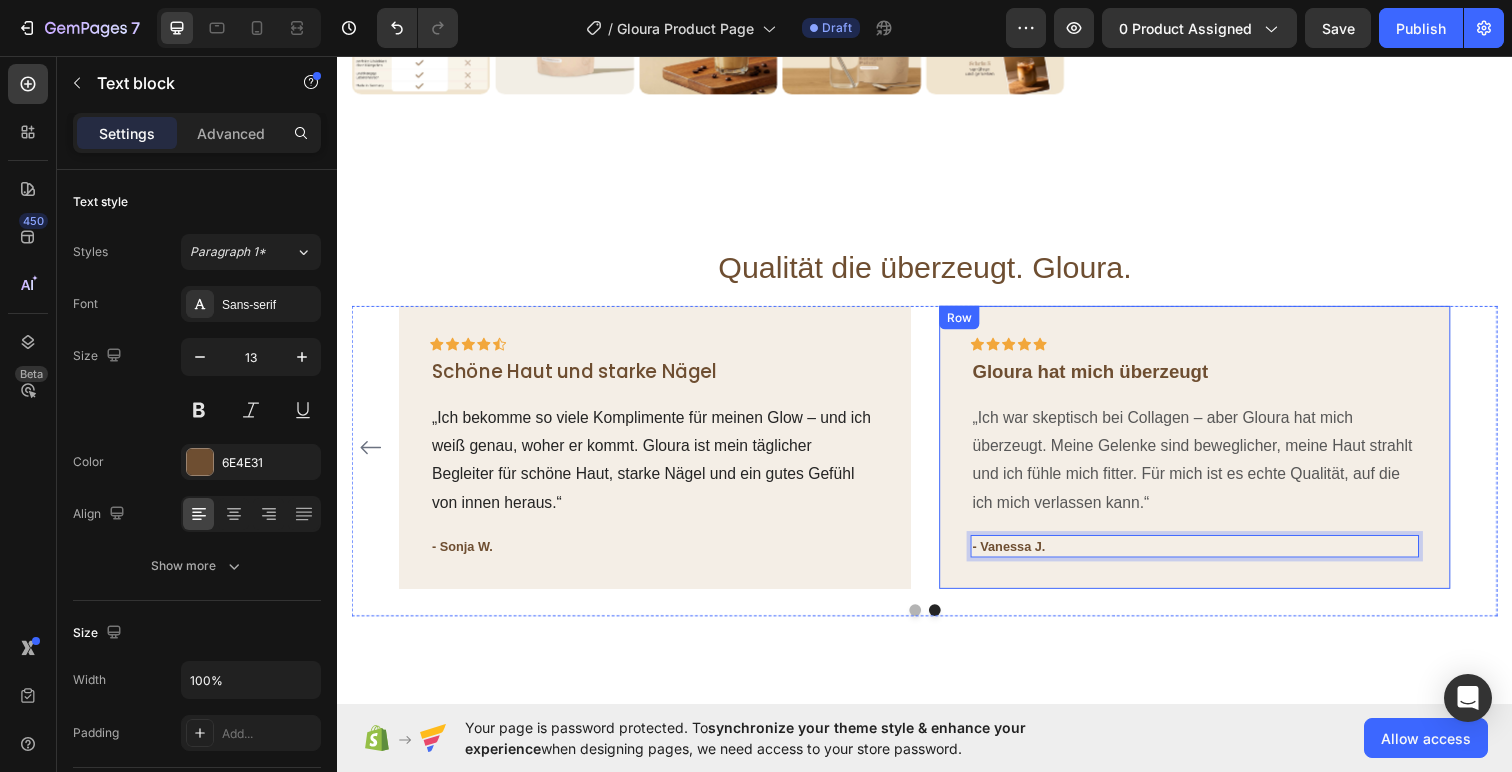 click on "Qualität die überzeugt. Gloura. Heading
Icon
Icon
Icon
Icon
Icon Row Meine Haut hat sich komplett verändert! Text block „Ich nehme Gloura jetzt seit 3 Monaten und meine Haut hat sich komplett verändert – sie wirkt frischer, glatter und einfach gesünder. Endlich ein Produkt, das hält, was es verspricht – ohne unnötige Zusätze.“ Text block - Lisa S. Text block Row
Icon
Icon
Icon
Icon
Icon Row Mein Wohlbefinden ist gestärkt Text block „Mir war wichtig, etwas Natürliches zu finden, das meine Haut und mein Wohlbefinden stärkt. Gloura passt perfekt zu meinem Lebensstil – clean, hochwertig und wirkungsvoll. Ich fühle mich schöner und wohler in meiner Haut.“ Text block - Melina J. Text block Row
Icon
Icon
Icon
Icon
Icon Row Text block Row" at bounding box center (937, 440) 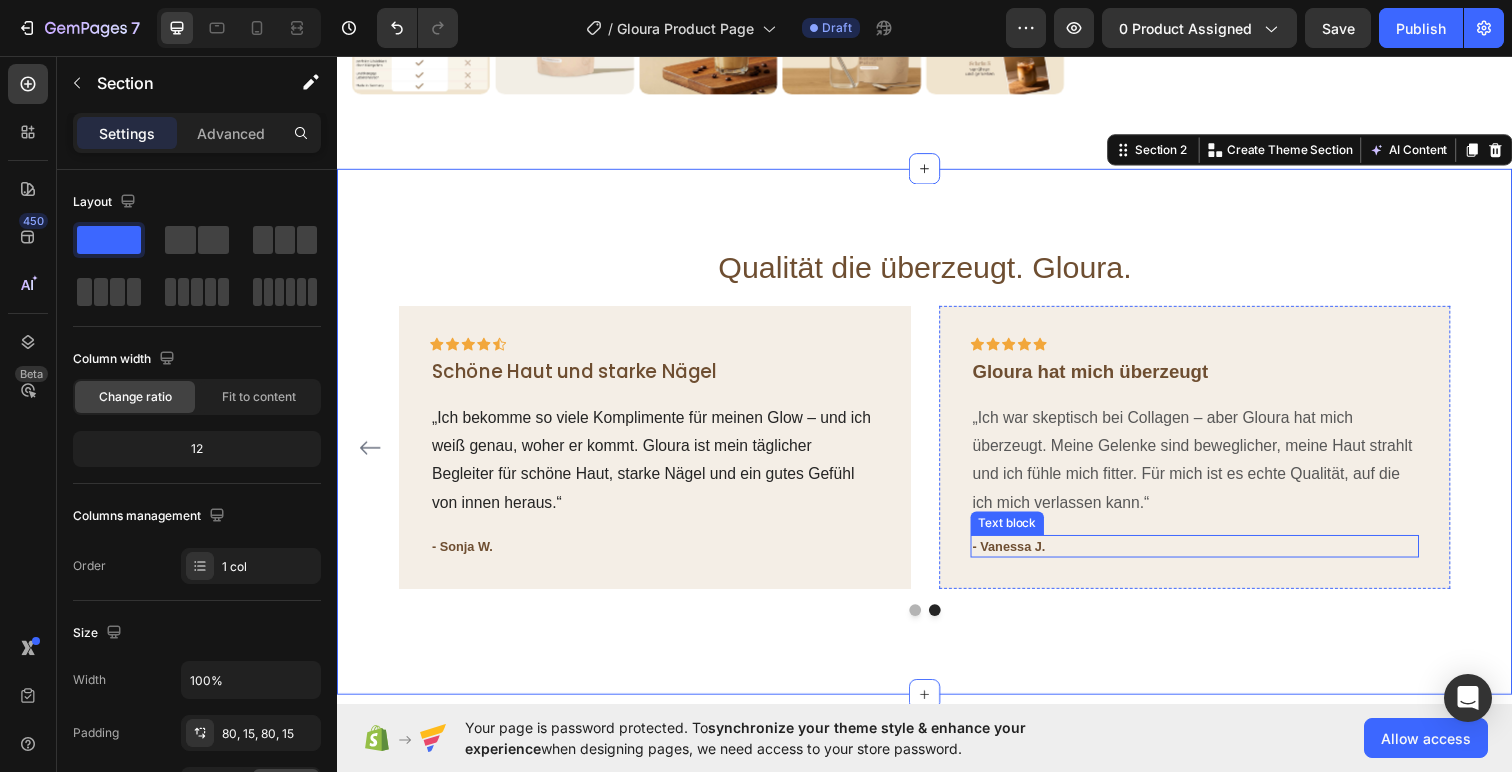 click on "„Ich war skeptisch bei Collagen – aber Gloura hat mich überzeugt. Meine Gelenke sind beweglicher, meine Haut strahlt und ich fühle mich fitter. Für mich ist es echte Qualität, auf die ich mich verlassen kann.“" at bounding box center [1213, 469] 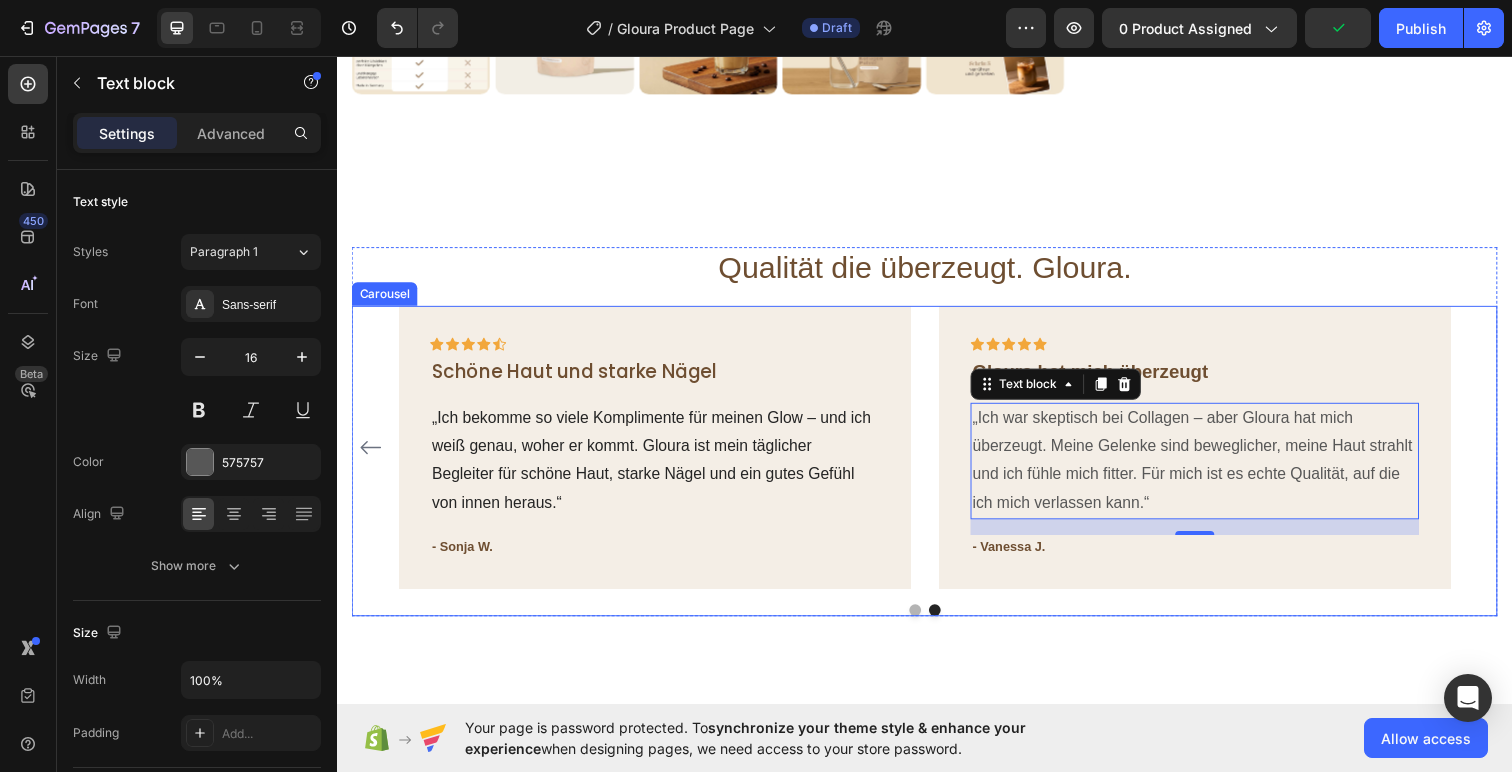 click on "Icon
Icon
Icon
Icon
Icon Row Meine Haut hat sich komplett verändert! Text block „Ich nehme Gloura jetzt seit 3 Monaten und meine Haut hat sich komplett verändert – sie wirkt frischer, glatter und einfach gesünder. Endlich ein Produkt, das hält, was es verspricht – ohne unnötige Zusätze.“ Text block - Lisa S. Text block Row
Icon
Icon
Icon
Icon
Icon Row Mein Wohlbefinden ist gestärkt Text block „Mir war wichtig, etwas Natürliches zu finden, das meine Haut und mein Wohlbefinden stärkt. Gloura passt perfekt zu meinem Lebensstil – clean, hochwertig und wirkungsvoll. Ich fühle mich schöner und wohler in meiner Haut.“ Text block - Melina J. Text block Row
Icon
Icon
Icon
Icon
Icon Row Schöne Haut und starke Nägel Text block Text block Row" at bounding box center (937, 469) 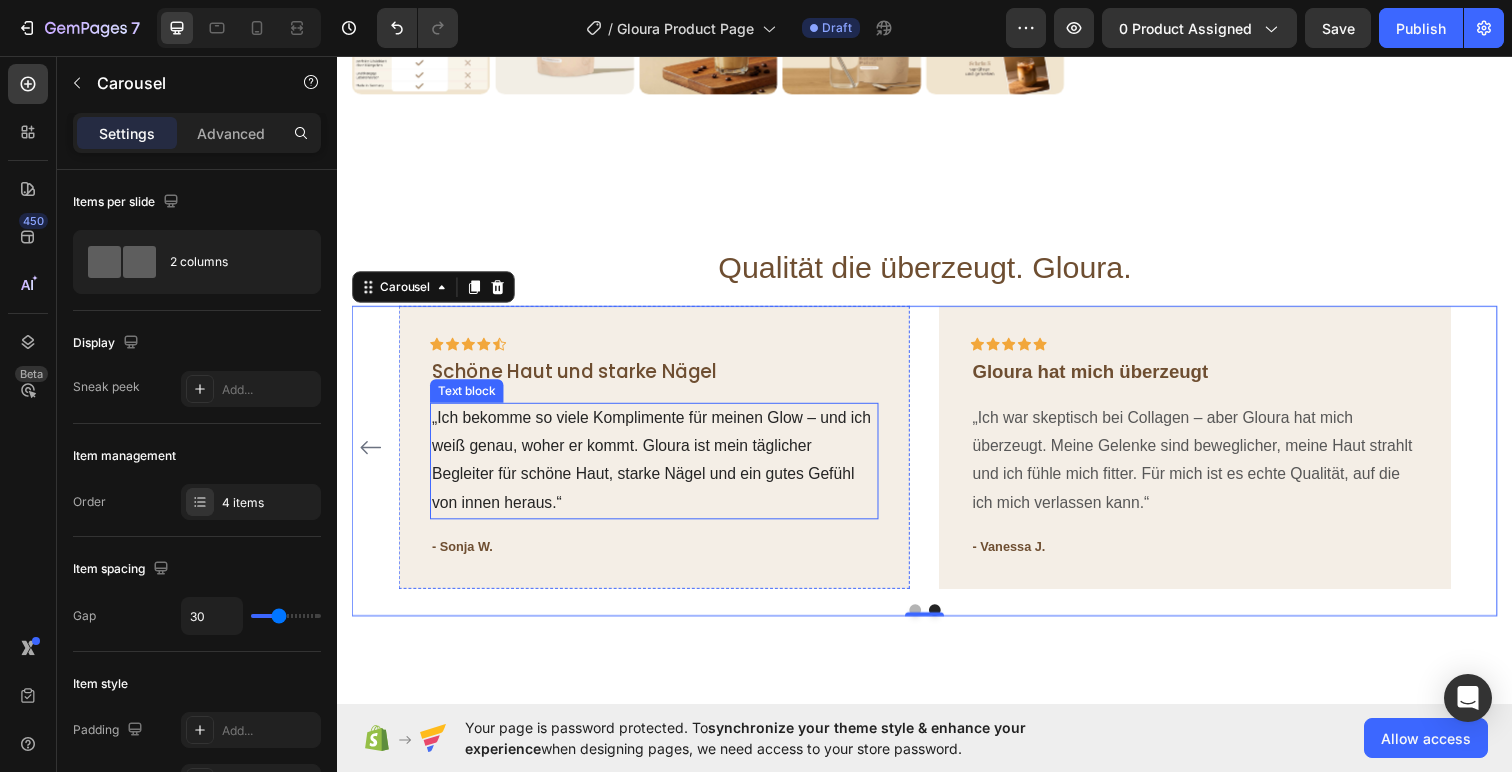 click on "„Ich bekomme so viele Komplimente für meinen Glow – und ich weiß genau, woher er kommt. Gloura ist mein täglicher Begleiter für schöne Haut, starke Nägel und ein gutes Gefühl von innen heraus.“" at bounding box center [661, 469] 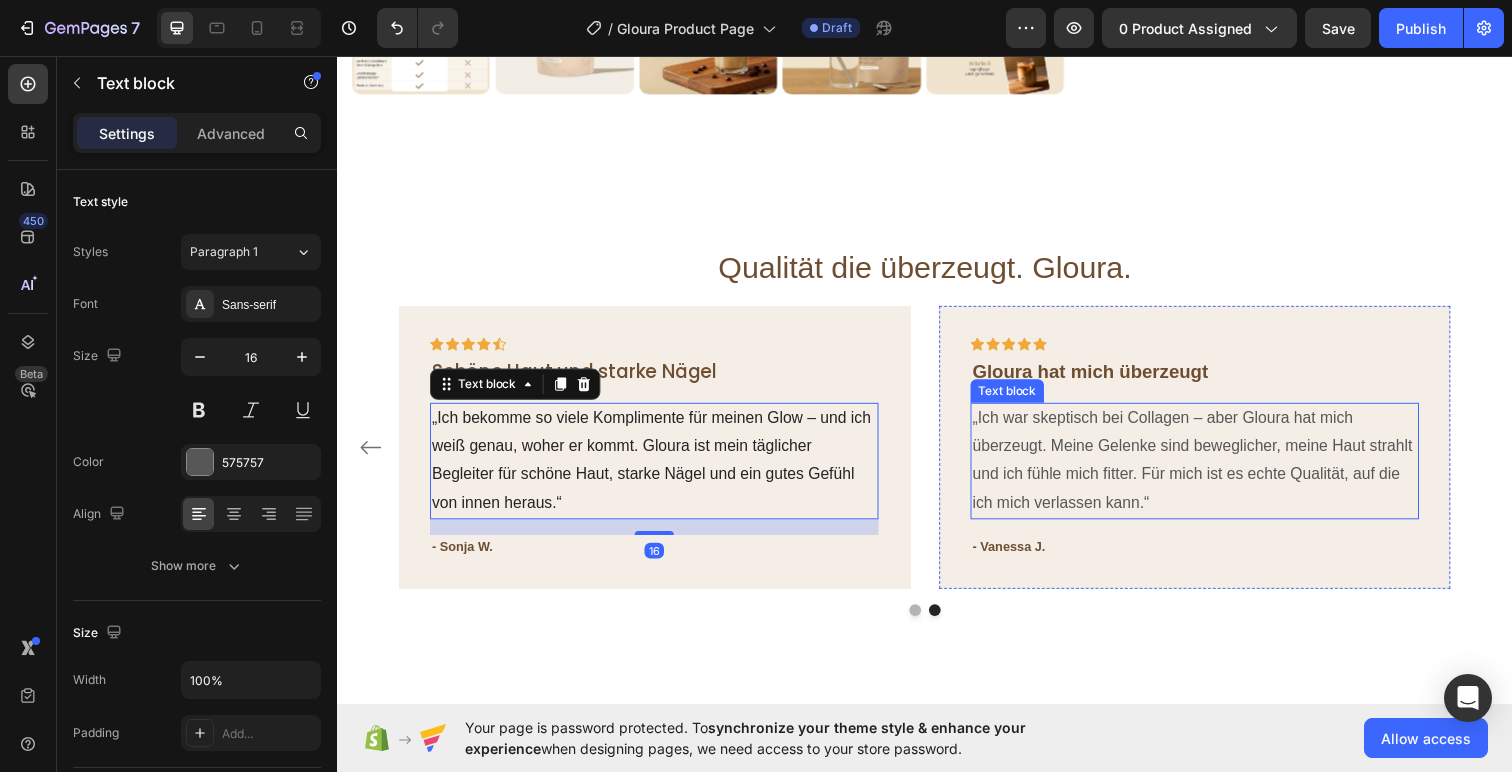 click on "„Ich war skeptisch bei Collagen – aber Gloura hat mich überzeugt. Meine Gelenke sind beweglicher, meine Haut strahlt und ich fühle mich fitter. Für mich ist es echte Qualität, auf die ich mich verlassen kann.“" at bounding box center (1213, 469) 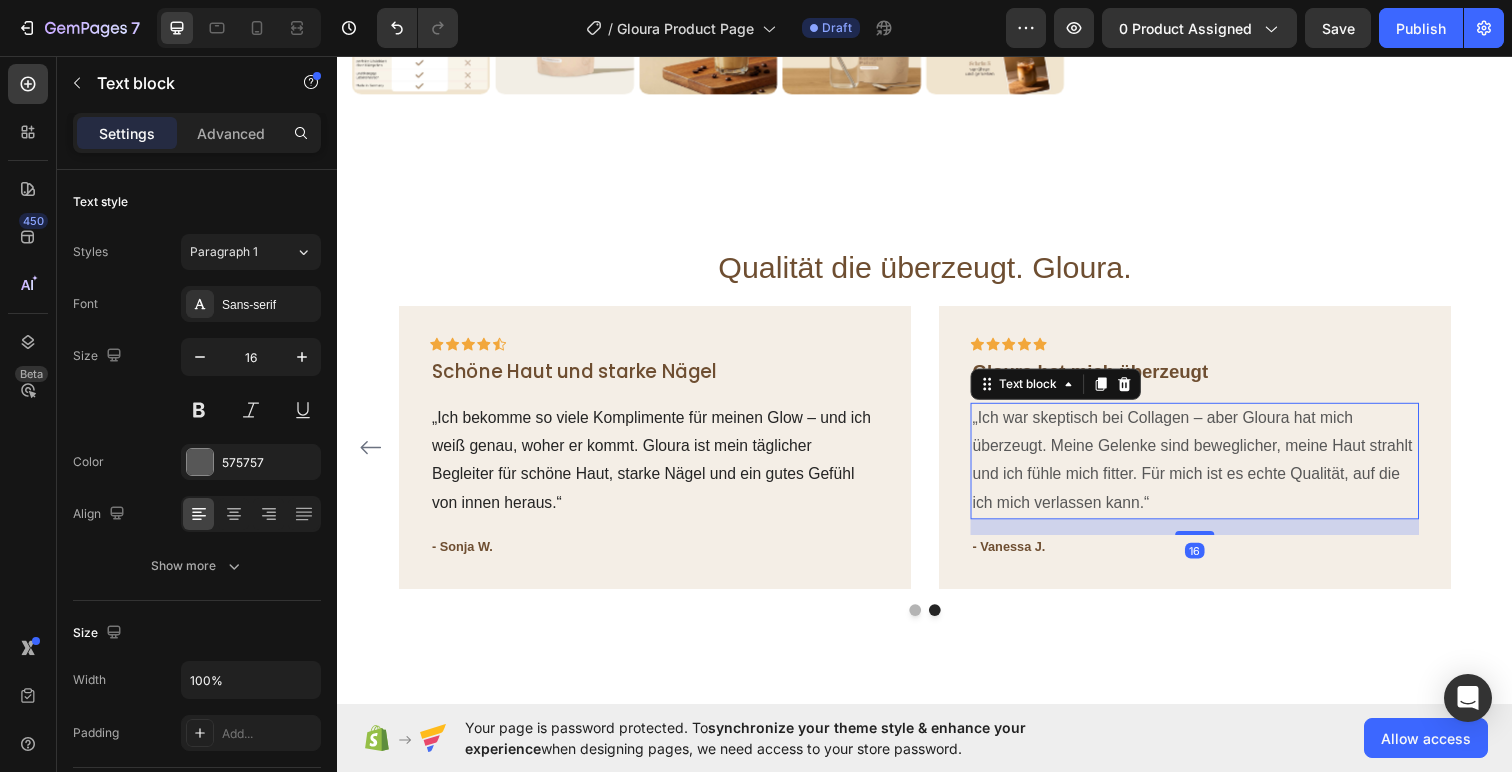 click on "„Ich bekomme so viele Komplimente für meinen Glow – und ich weiß genau, woher er kommt. Gloura ist mein täglicher Begleiter für schöne Haut, starke Nägel und ein gutes Gefühl von innen heraus.“" at bounding box center [661, 469] 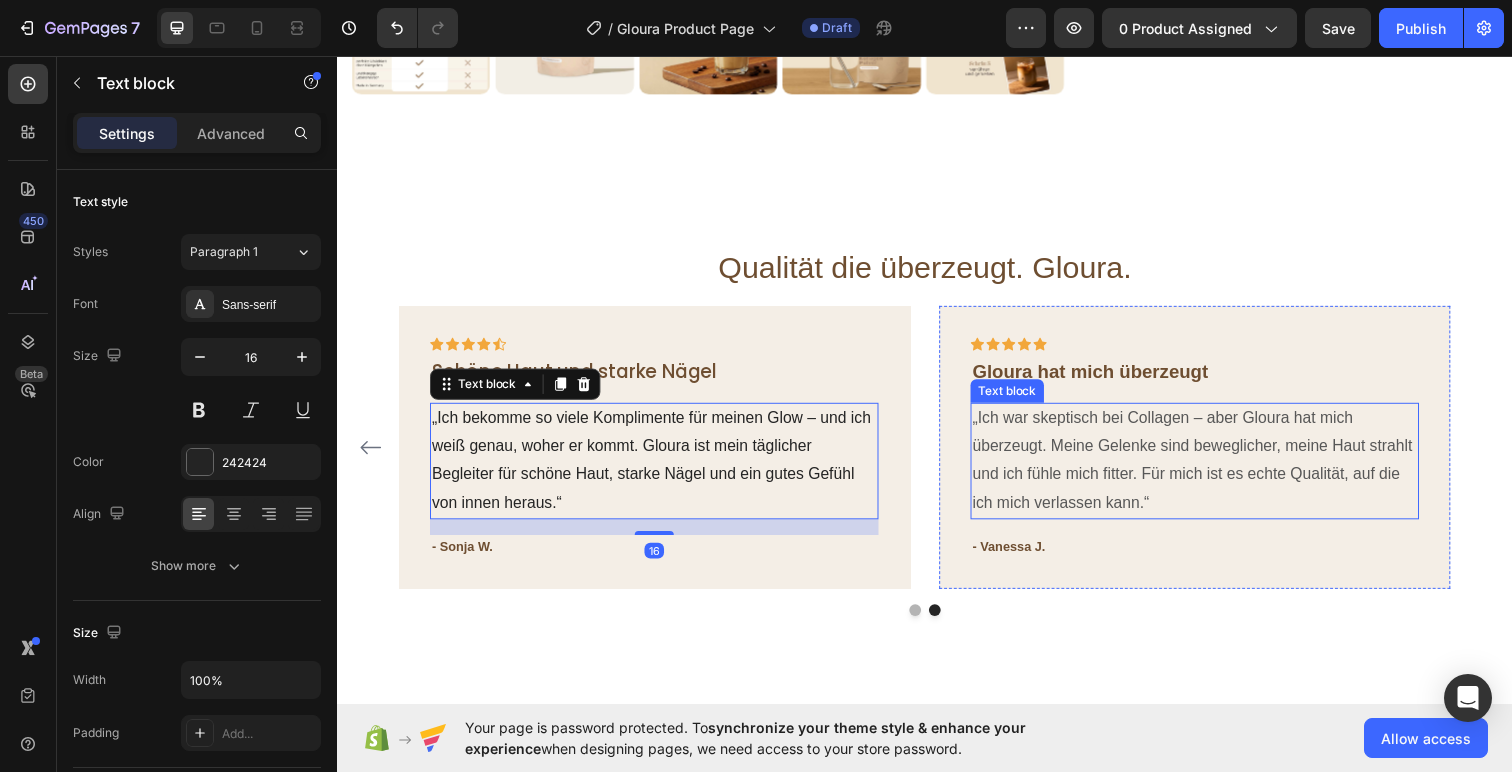 click on "„Ich war skeptisch bei Collagen – aber Gloura hat mich überzeugt. Meine Gelenke sind beweglicher, meine Haut strahlt und ich fühle mich fitter. Für mich ist es echte Qualität, auf die ich mich verlassen kann.“" at bounding box center (1213, 469) 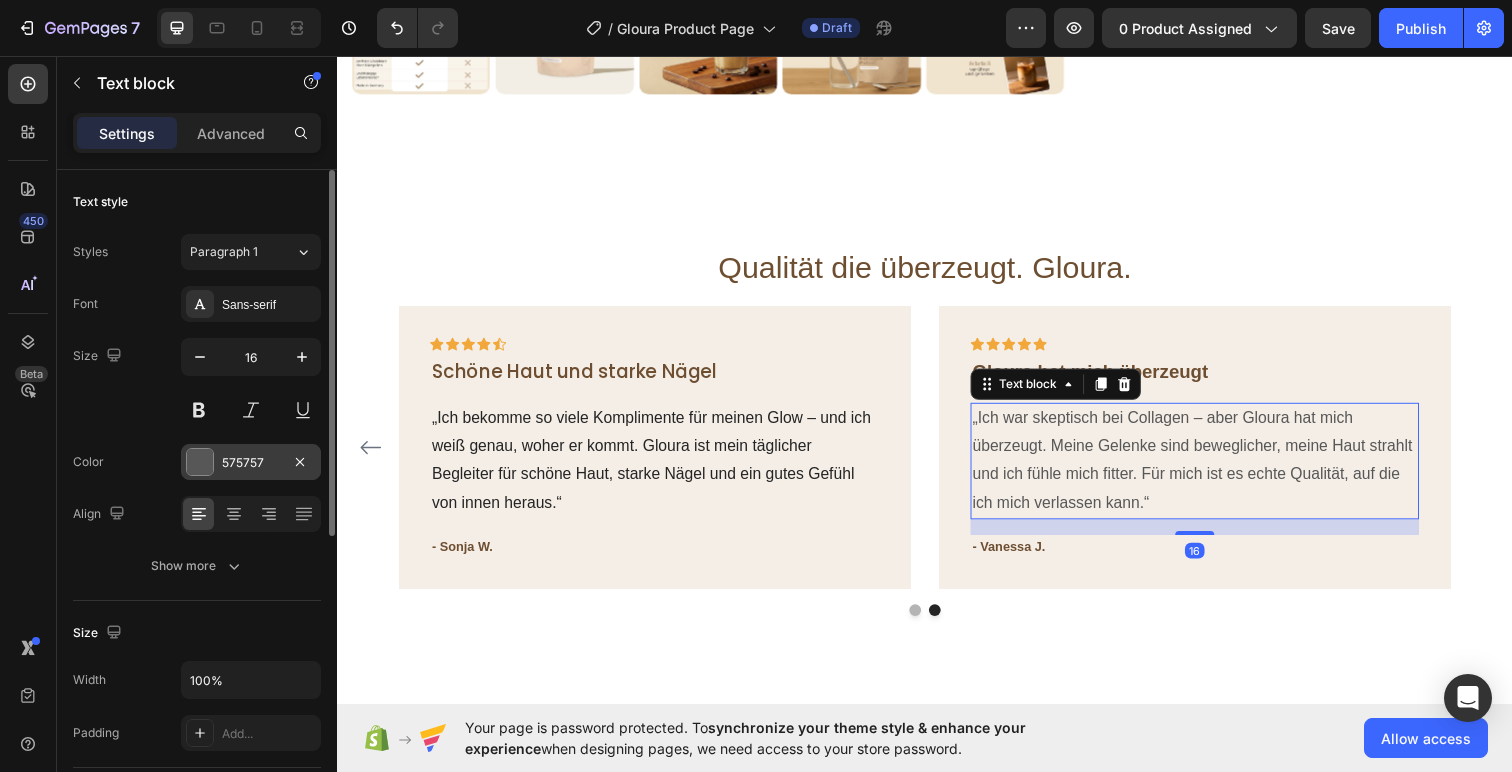 click on "575757" at bounding box center [251, 462] 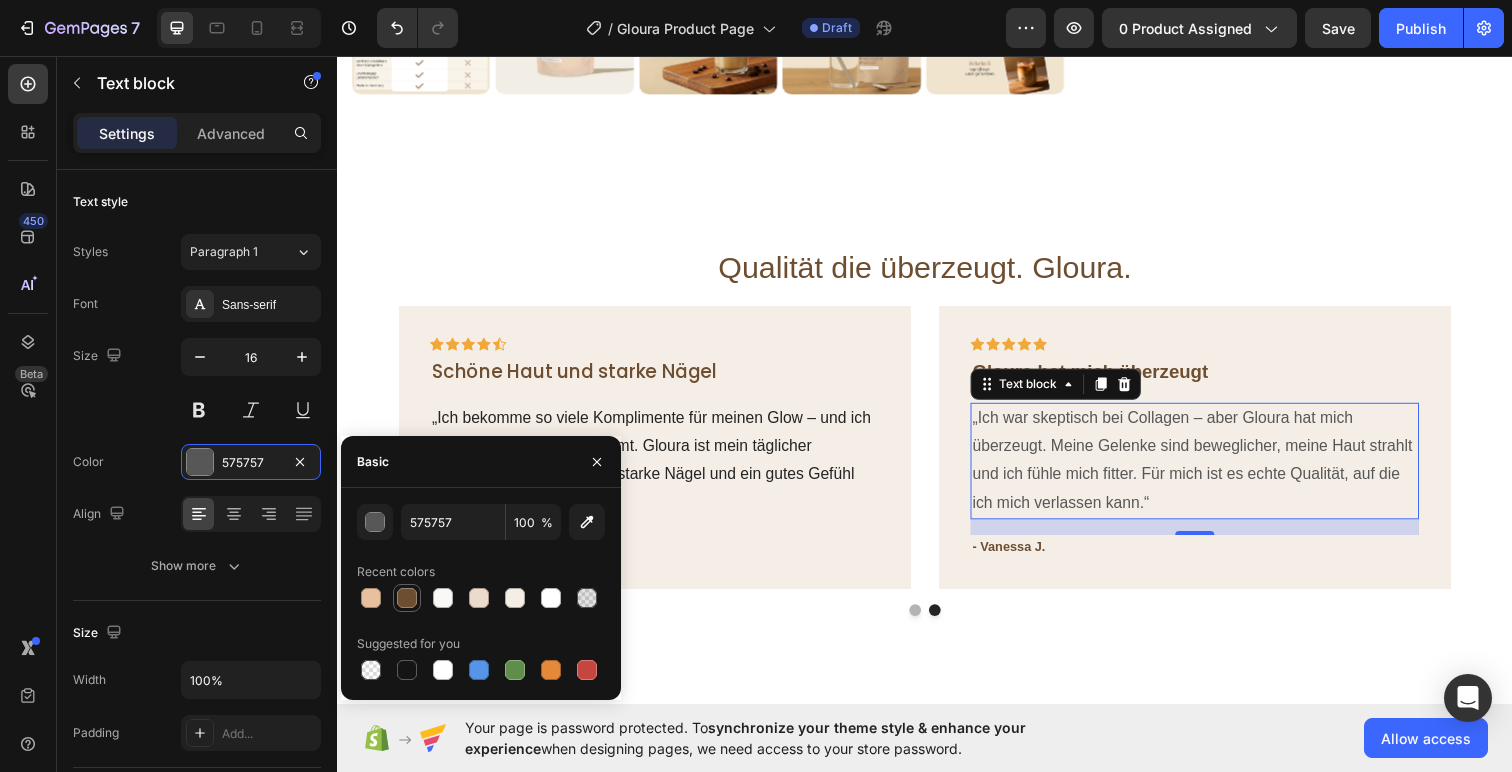 click at bounding box center (407, 598) 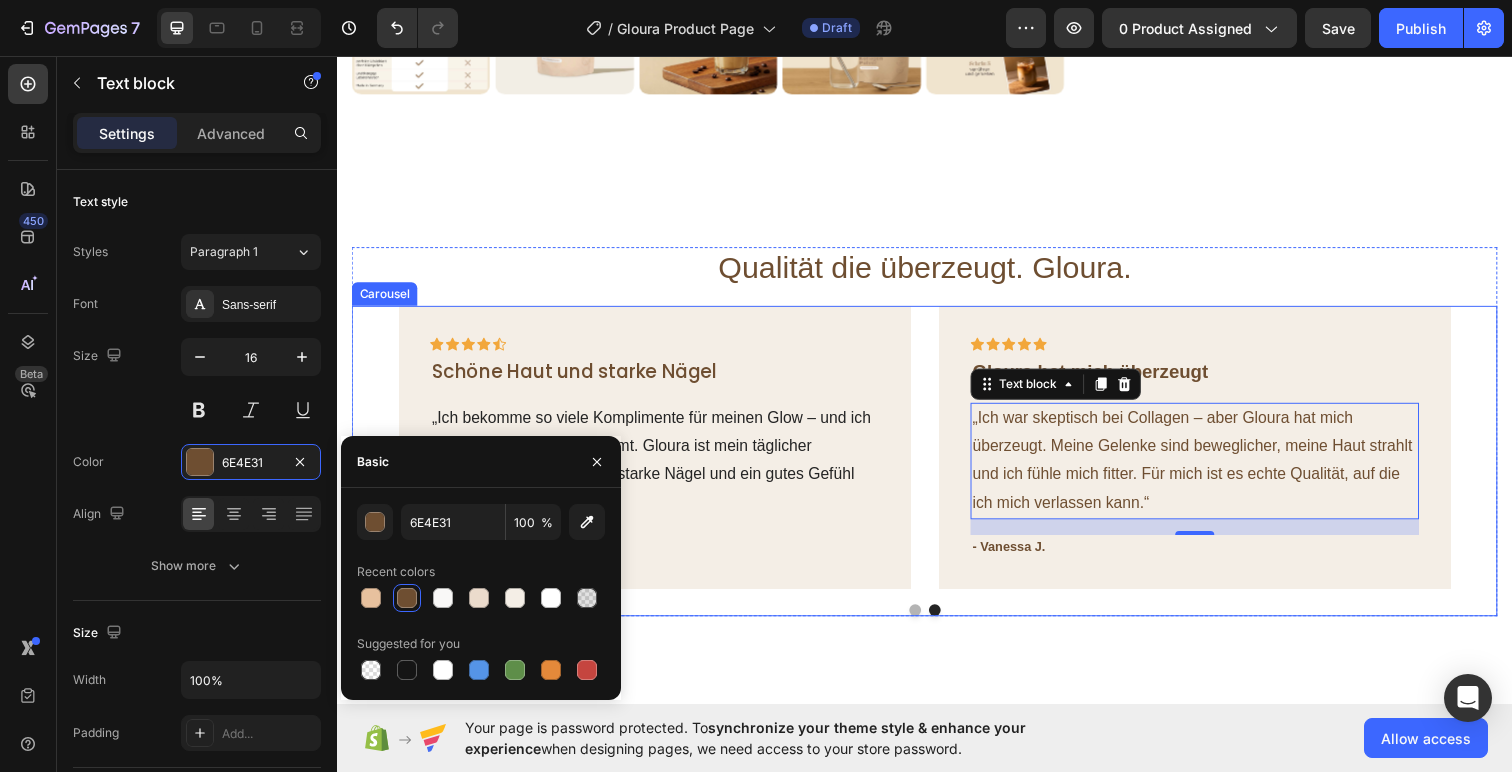 click on "Icon
Icon
Icon
Icon
Icon Row Meine Haut hat sich komplett verändert! Text block „Ich nehme Gloura jetzt seit 3 Monaten und meine Haut hat sich komplett verändert – sie wirkt frischer, glatter und einfach gesünder. Endlich ein Produkt, das hält, was es verspricht – ohne unnötige Zusätze.“ Text block - Lisa S. Text block Row
Icon
Icon
Icon
Icon
Icon Row Mein Wohlbefinden ist gestärkt Text block „Mir war wichtig, etwas Natürliches zu finden, das meine Haut und mein Wohlbefinden stärkt. Gloura passt perfekt zu meinem Lebensstil – clean, hochwertig und wirkungsvoll. Ich fühle mich schöner und wohler in meiner Haut.“ Text block - Melina J. Text block Row
Icon
Icon
Icon
Icon
Icon Row Schöne Haut und starke Nägel Text block Text block Row" at bounding box center [937, 469] 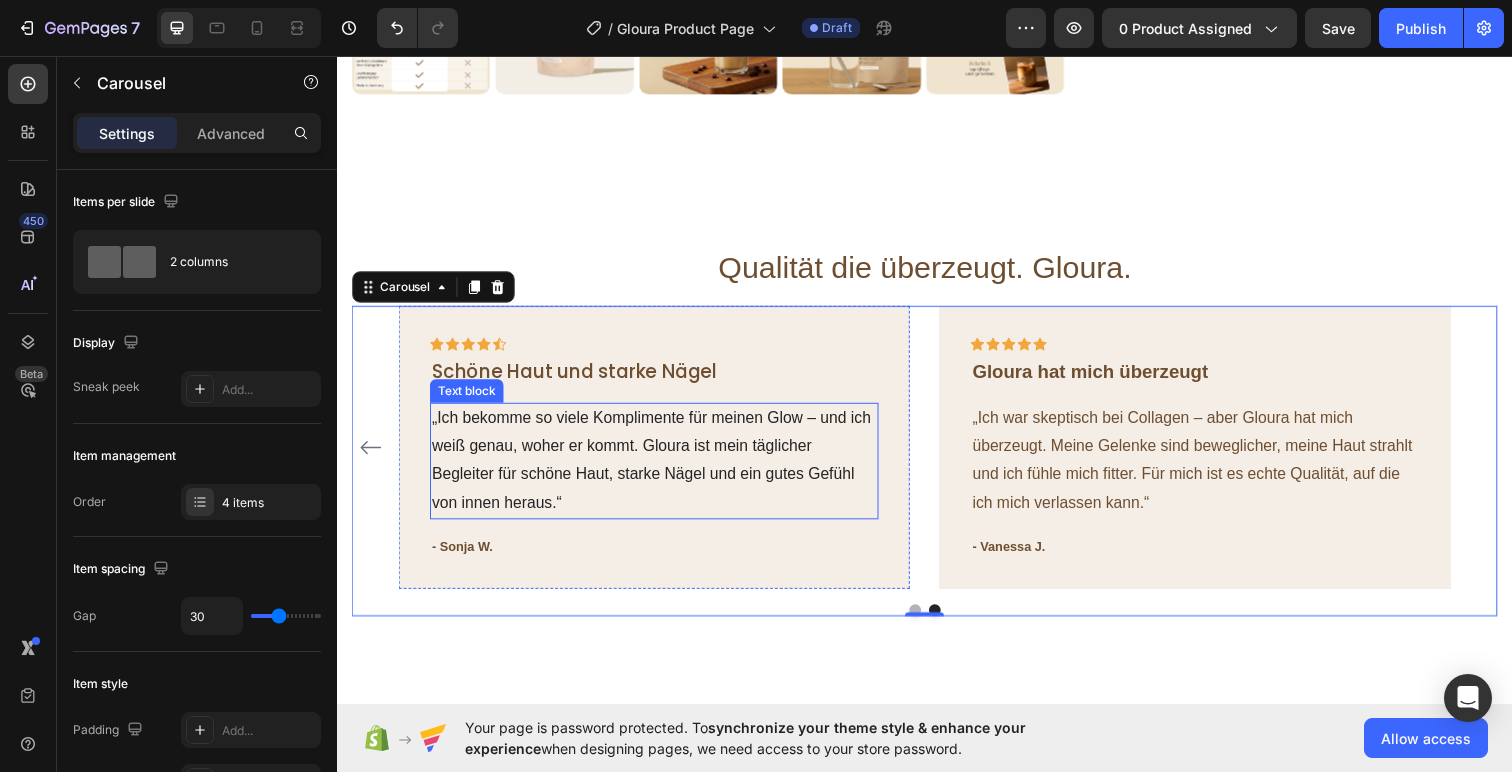 click on "„Ich bekomme so viele Komplimente für meinen Glow – und ich weiß genau, woher er kommt. Gloura ist mein täglicher Begleiter für schöne Haut, starke Nägel und ein gutes Gefühl von innen heraus.“" at bounding box center (661, 469) 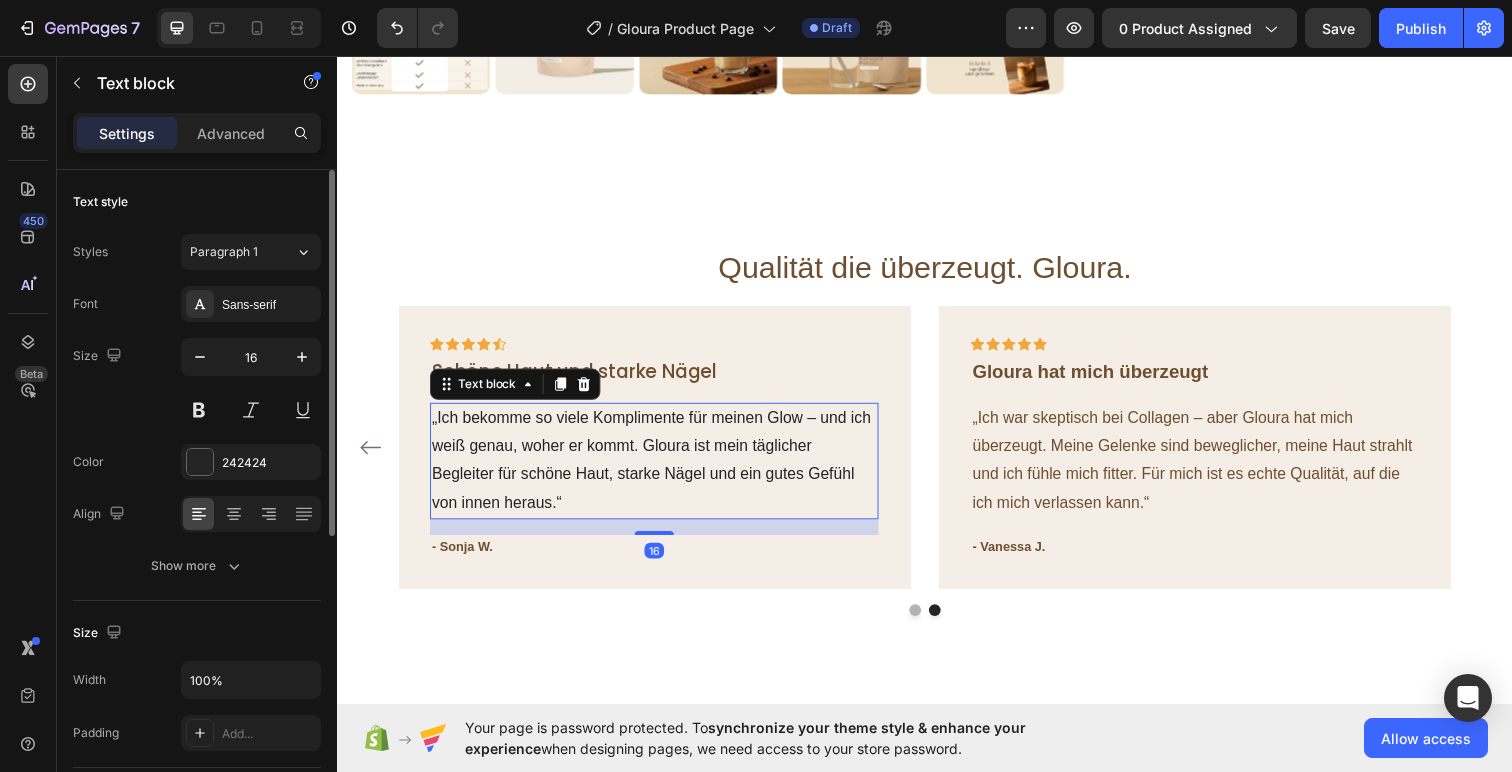 click on "Font Sans-serif Size 16 Color 242424 Align Show more" at bounding box center [197, 435] 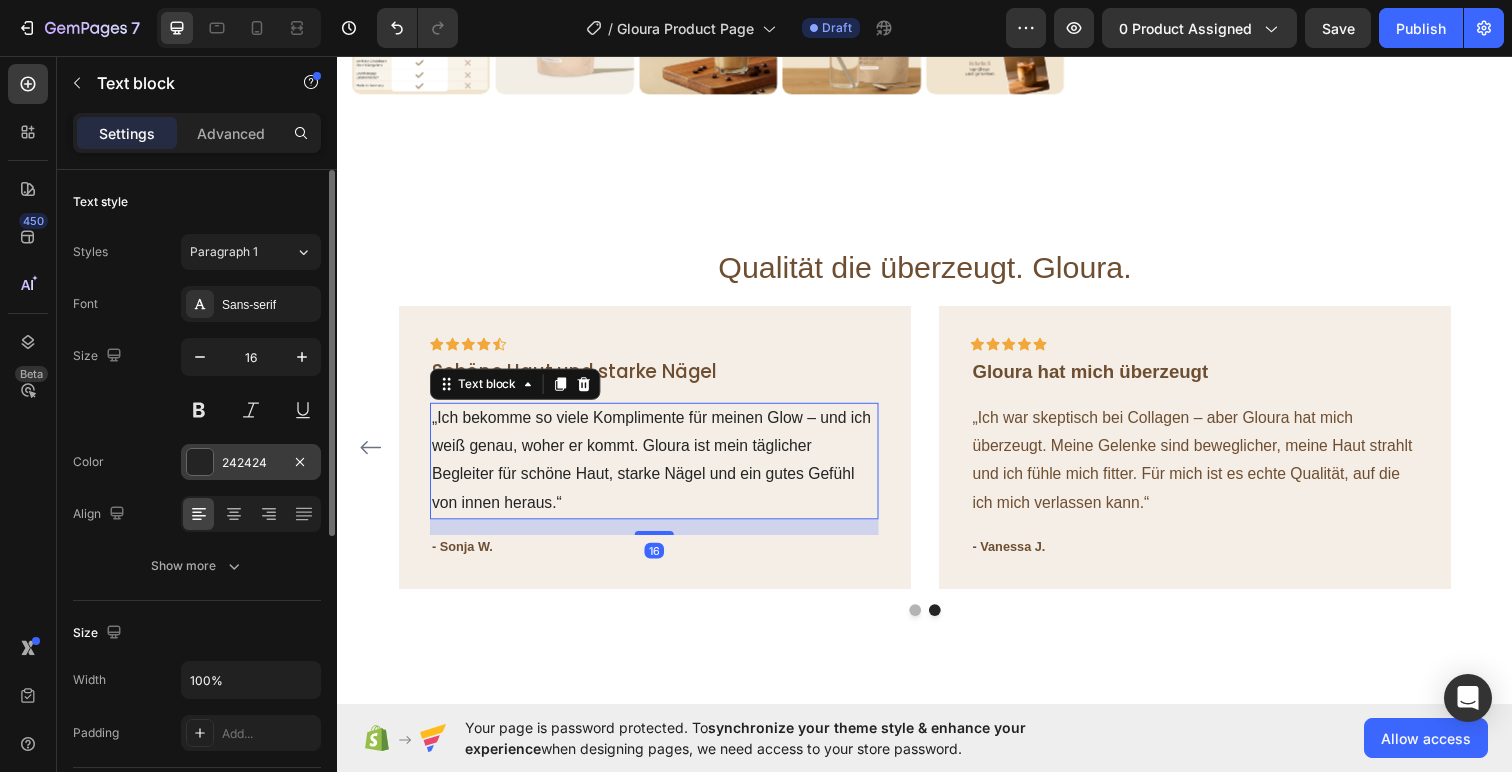 click at bounding box center [200, 462] 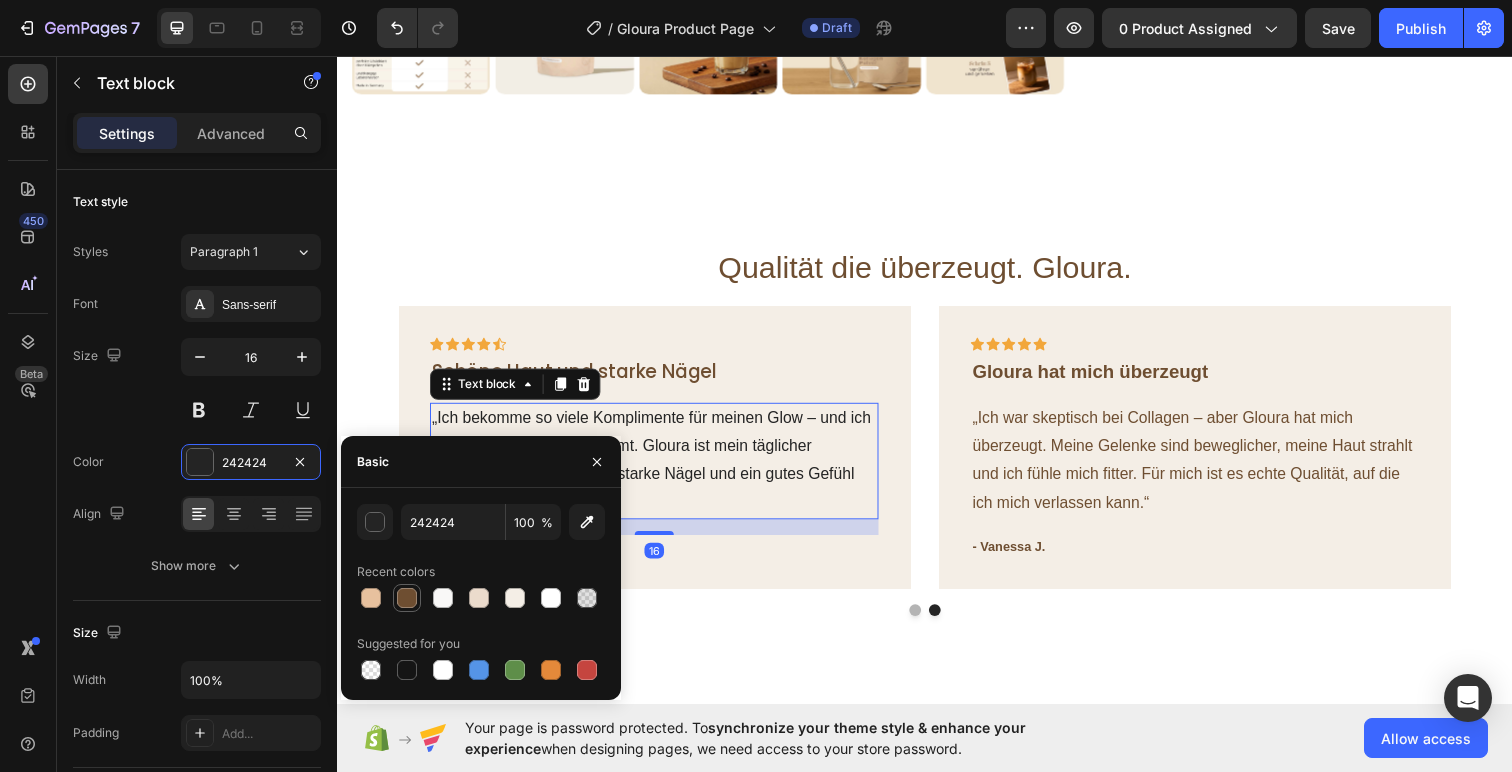 click at bounding box center [407, 598] 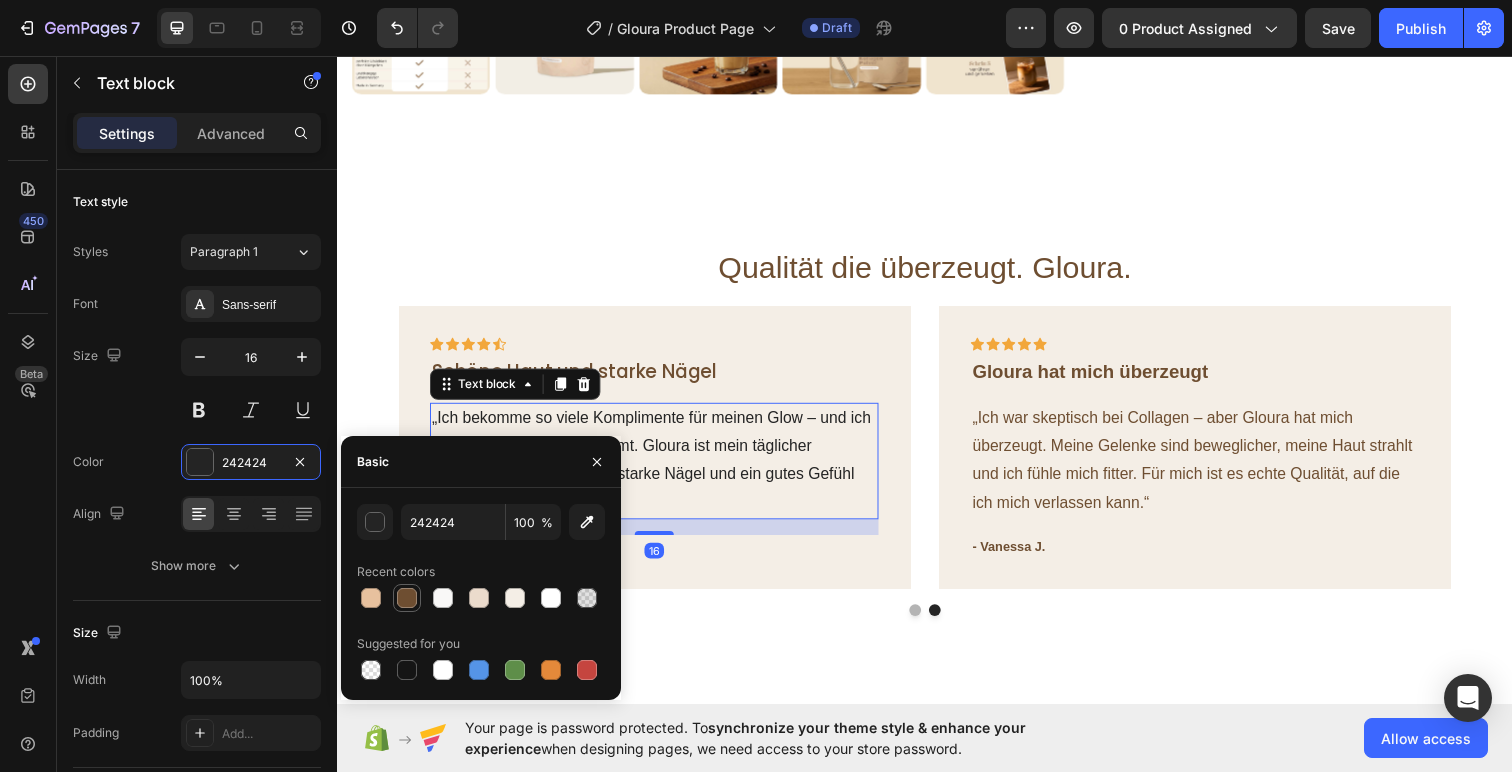 type on "6E4E31" 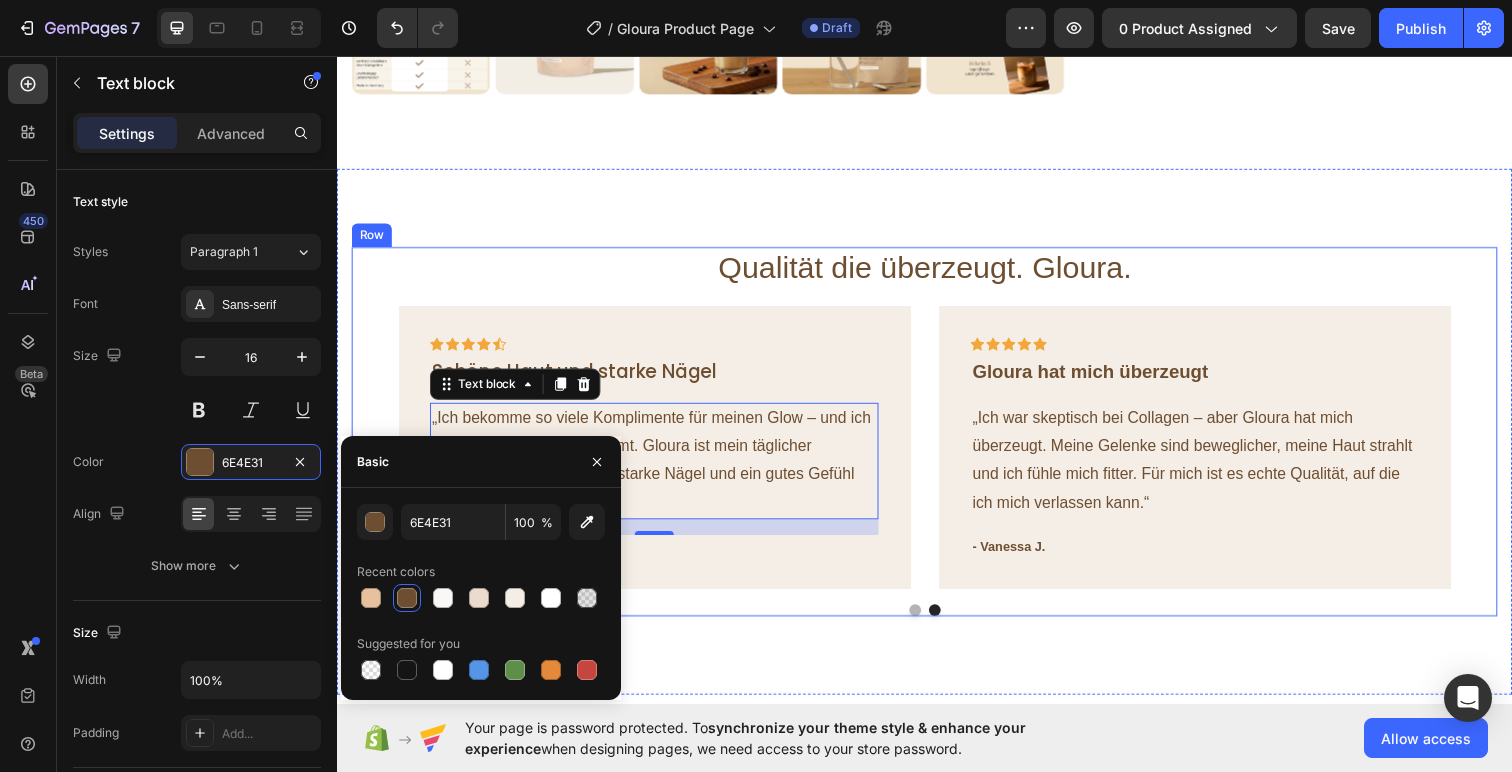 click on "Icon
Icon
Icon
Icon
Icon Row Schöne Haut und starke Nägel Text block „Ich bekomme so viele Komplimente für meinen Glow – und ich weiß genau, woher er kommt. Gloura ist mein täglicher Begleiter für schöne Haut, starke Nägel und ein gutes Gefühl von innen heraus.“ Text block   16 - Sonja W. Text block Row" at bounding box center [661, 455] 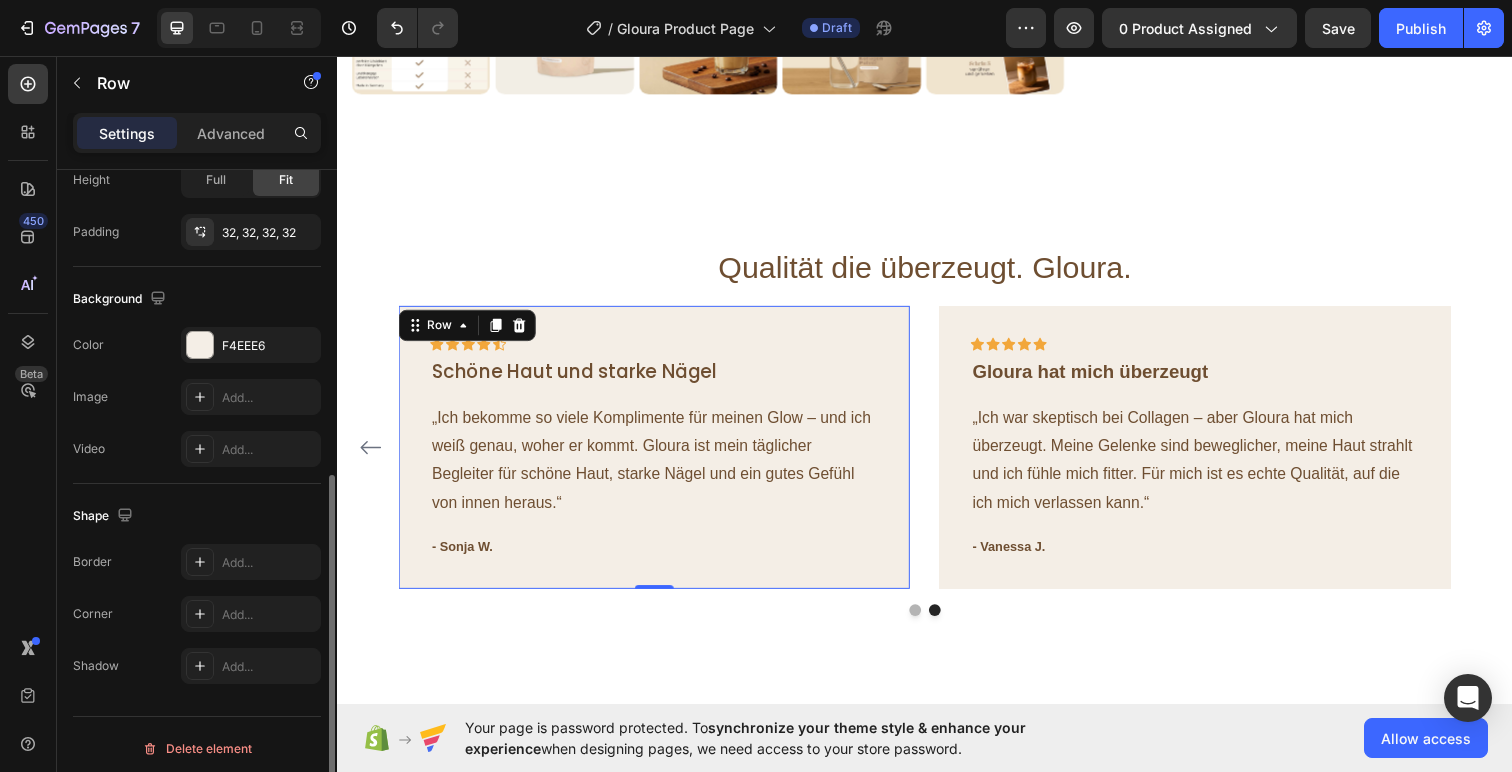 scroll, scrollTop: 561, scrollLeft: 0, axis: vertical 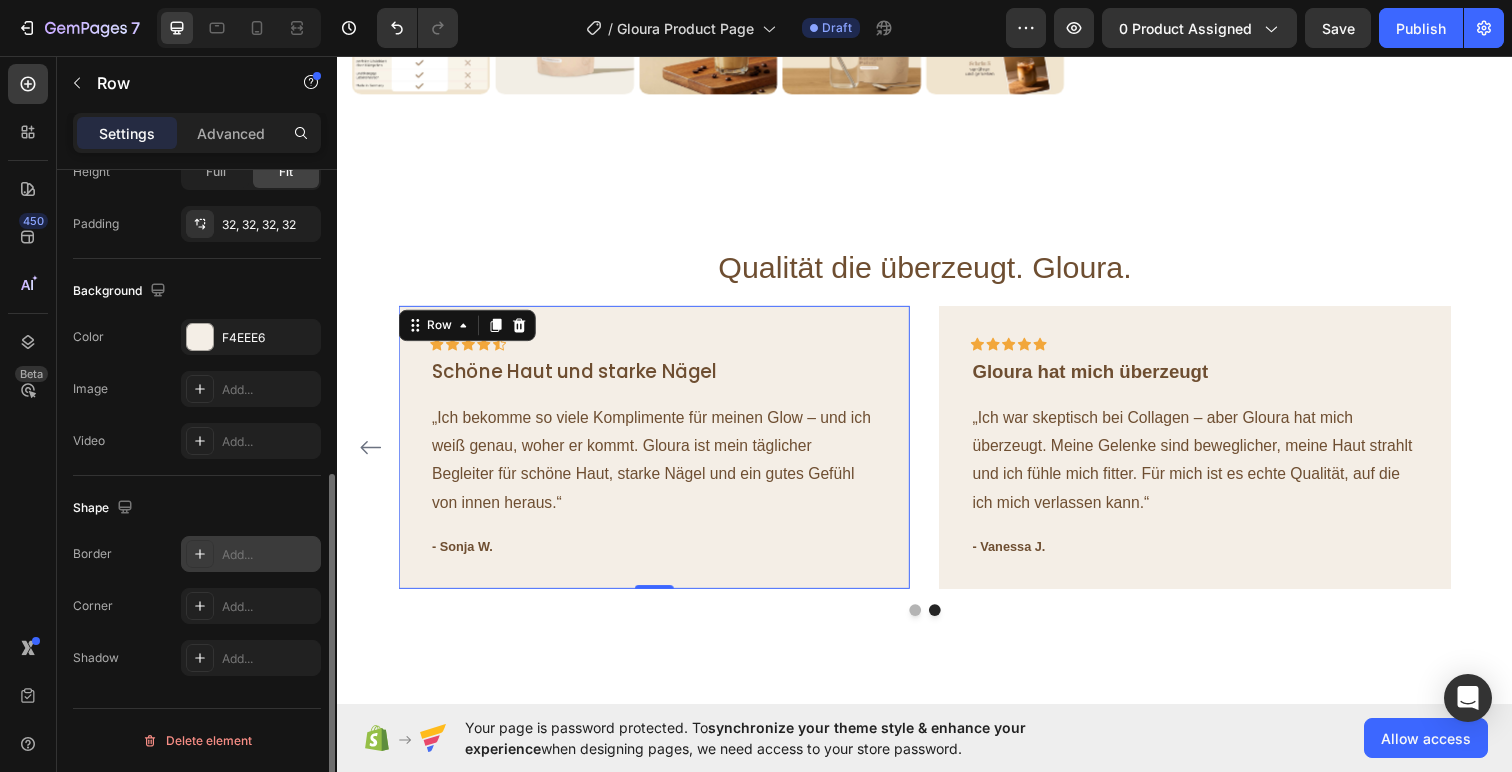 click on "Add..." at bounding box center [269, 555] 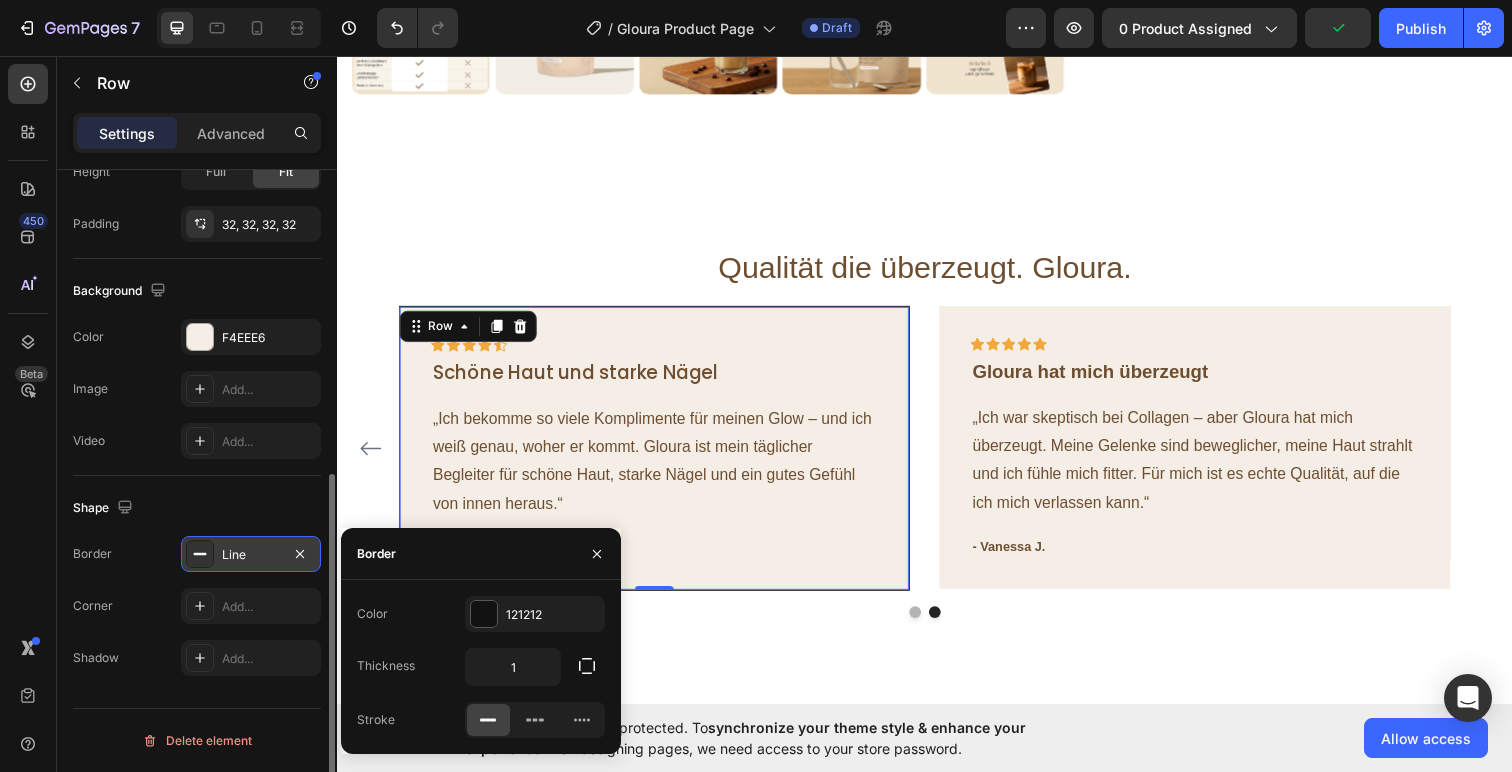 click 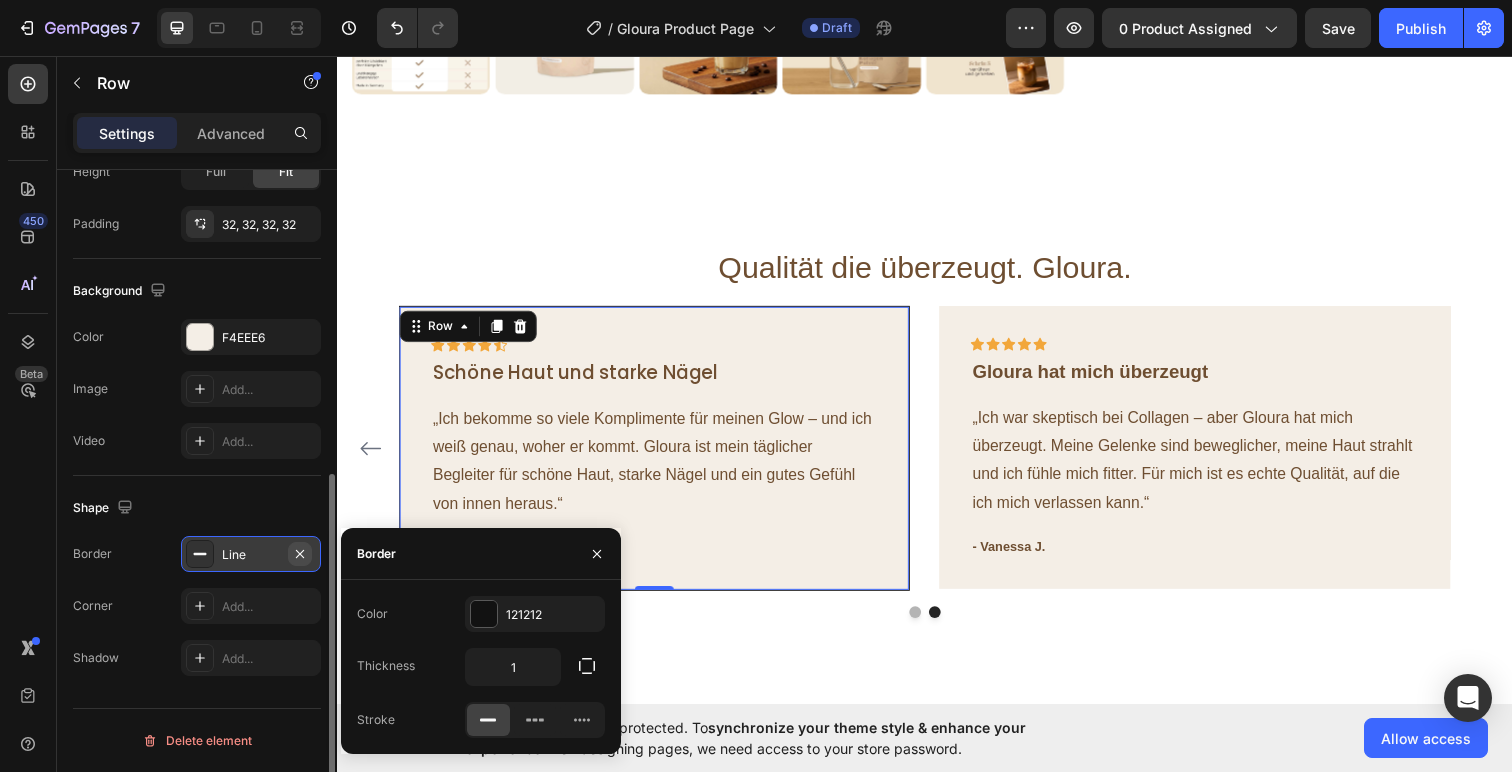 click 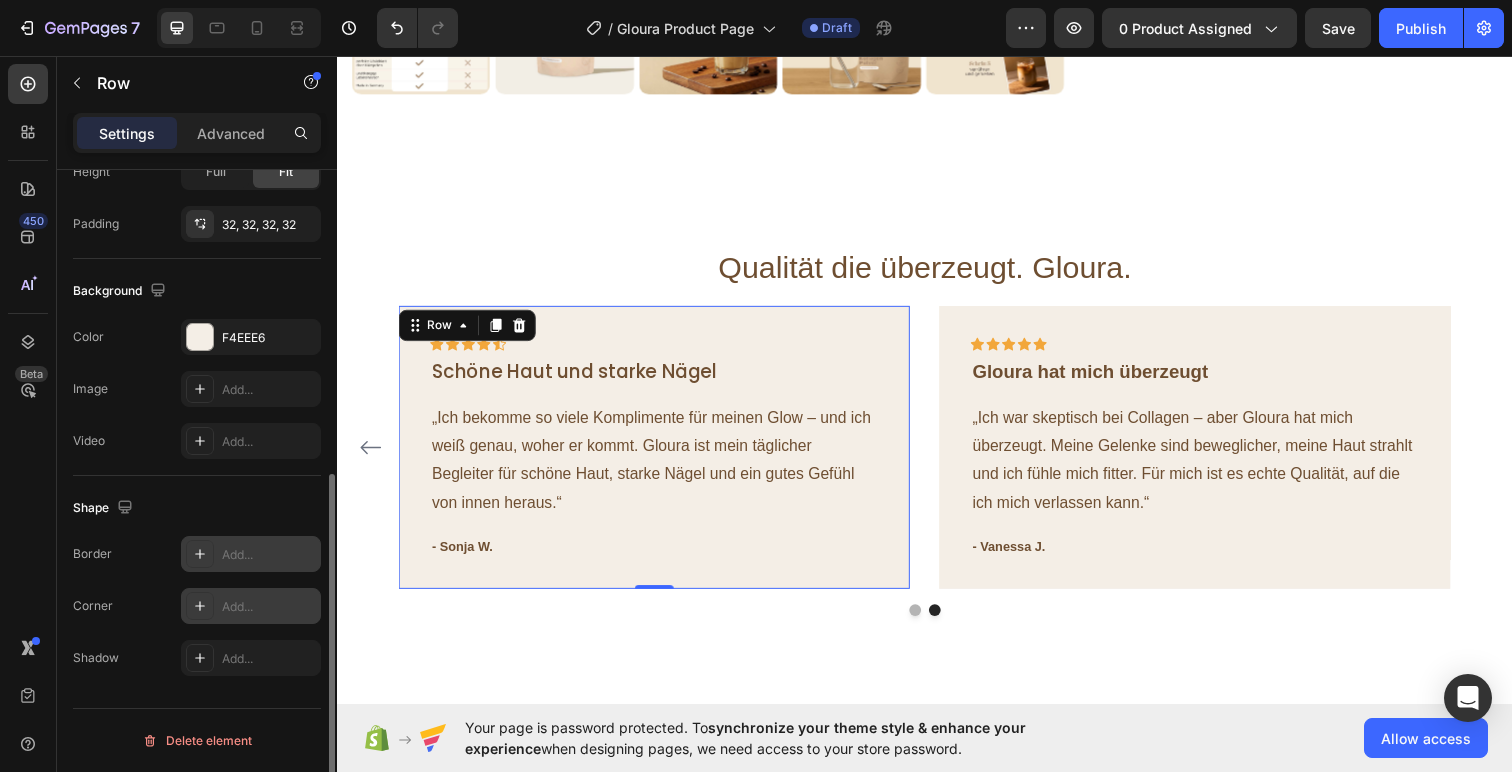 click on "Add..." at bounding box center (269, 607) 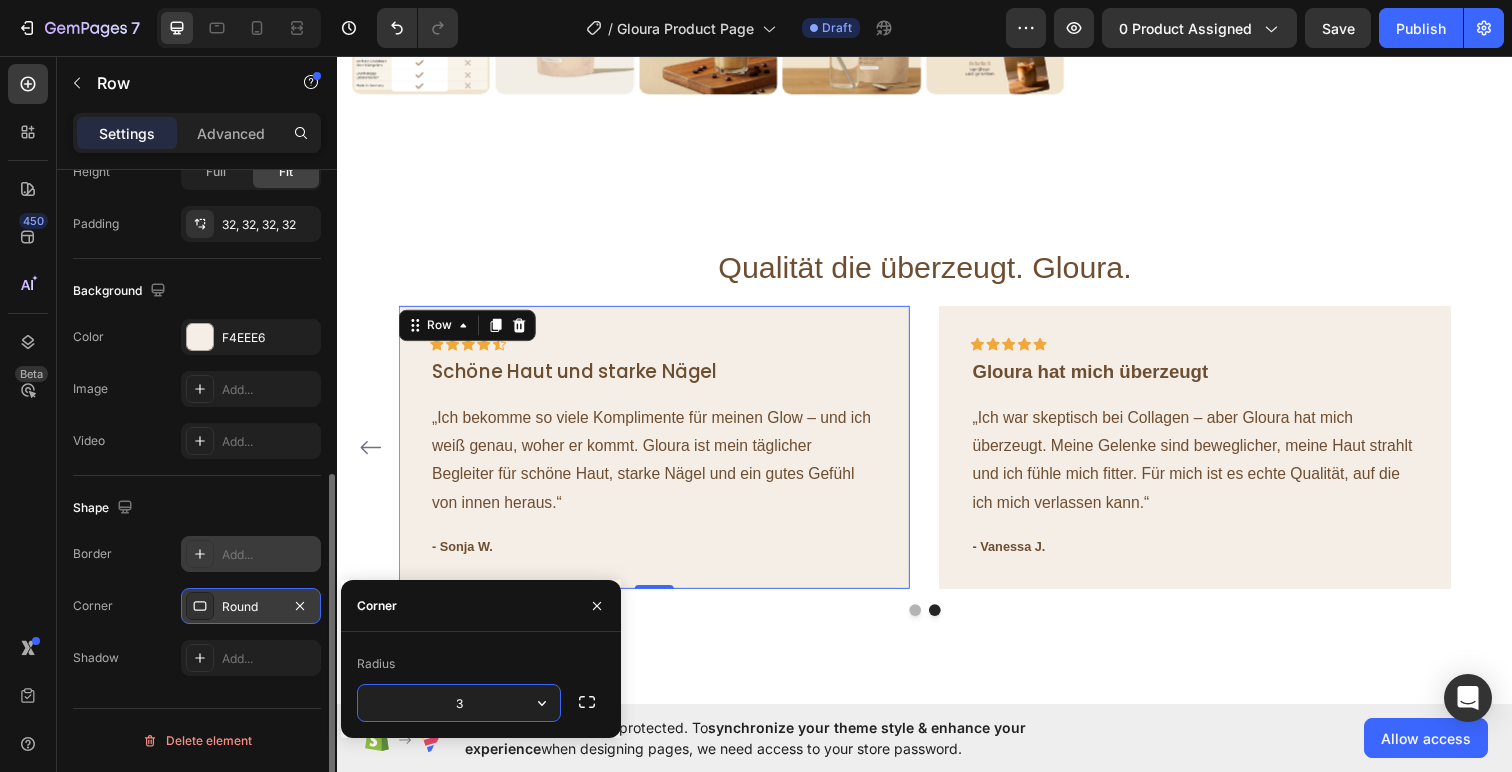type on "30" 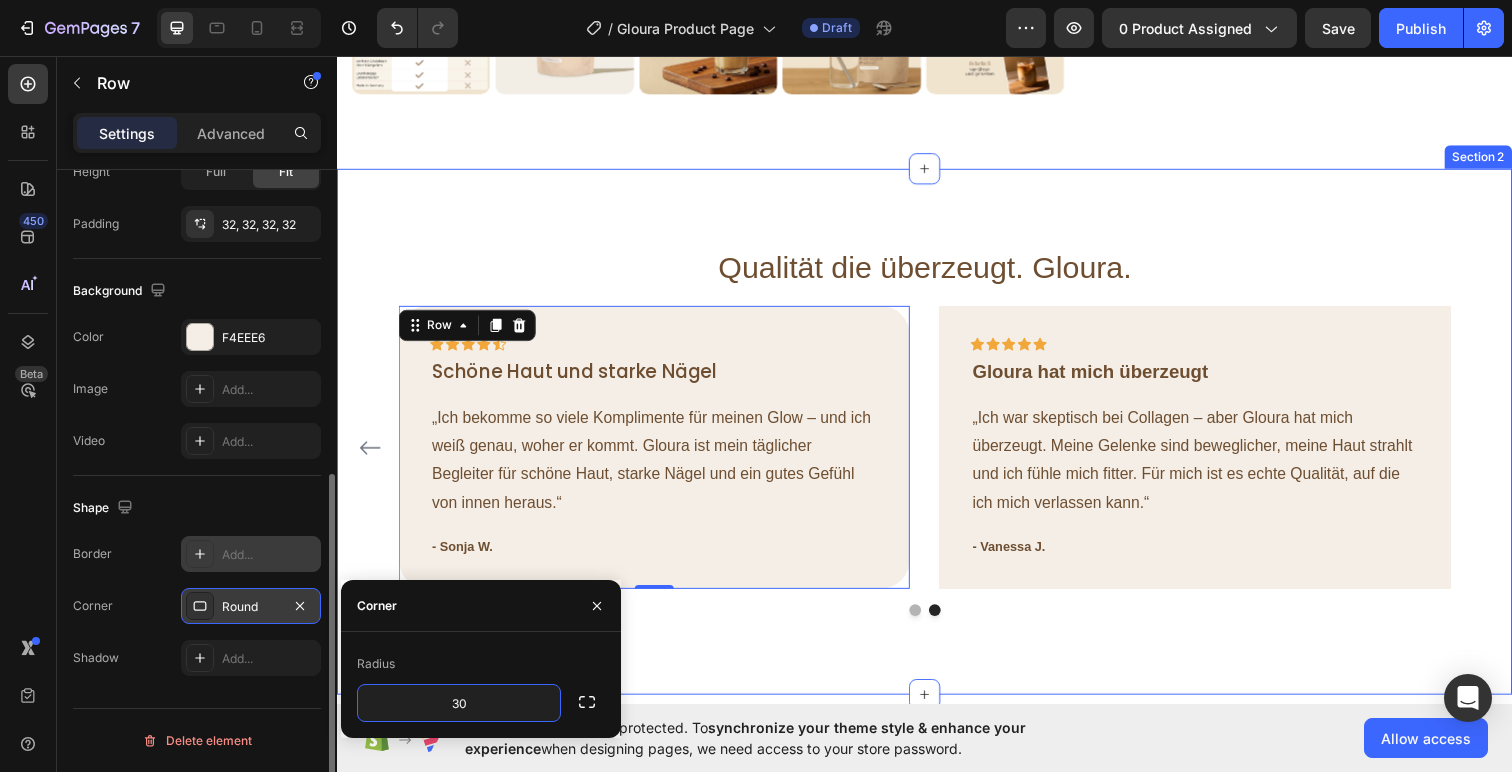 click on "Qualität die überzeugt. Gloura. Heading
Icon
Icon
Icon
Icon
Icon Row Meine Haut hat sich komplett verändert! Text block „Ich nehme Gloura jetzt seit 3 Monaten und meine Haut hat sich komplett verändert – sie wirkt frischer, glatter und einfach gesünder. Endlich ein Produkt, das hält, was es verspricht – ohne unnötige Zusätze.“ Text block - Lisa S. Text block Row
Icon
Icon
Icon
Icon
Icon Row Mein Wohlbefinden ist gestärkt Text block „Mir war wichtig, etwas Natürliches zu finden, das meine Haut und mein Wohlbefinden stärkt. Gloura passt perfekt zu meinem Lebensstil – clean, hochwertig und wirkungsvoll. Ich fühle mich schöner und wohler in meiner Haut.“ Text block - Melina J. Text block Row
Icon
Icon
Icon
Icon
Icon Row Text block Row" at bounding box center [937, 440] 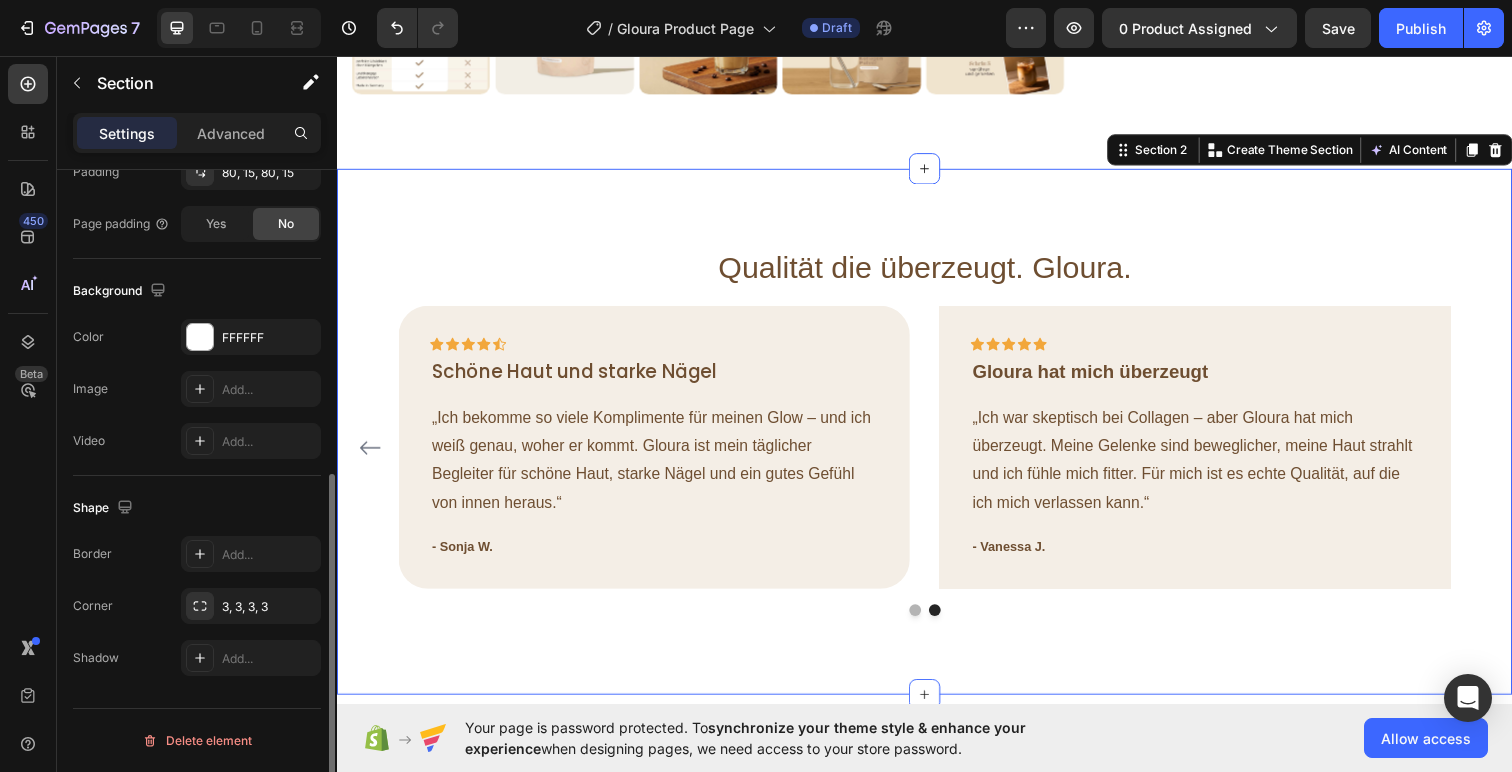 scroll, scrollTop: 0, scrollLeft: 0, axis: both 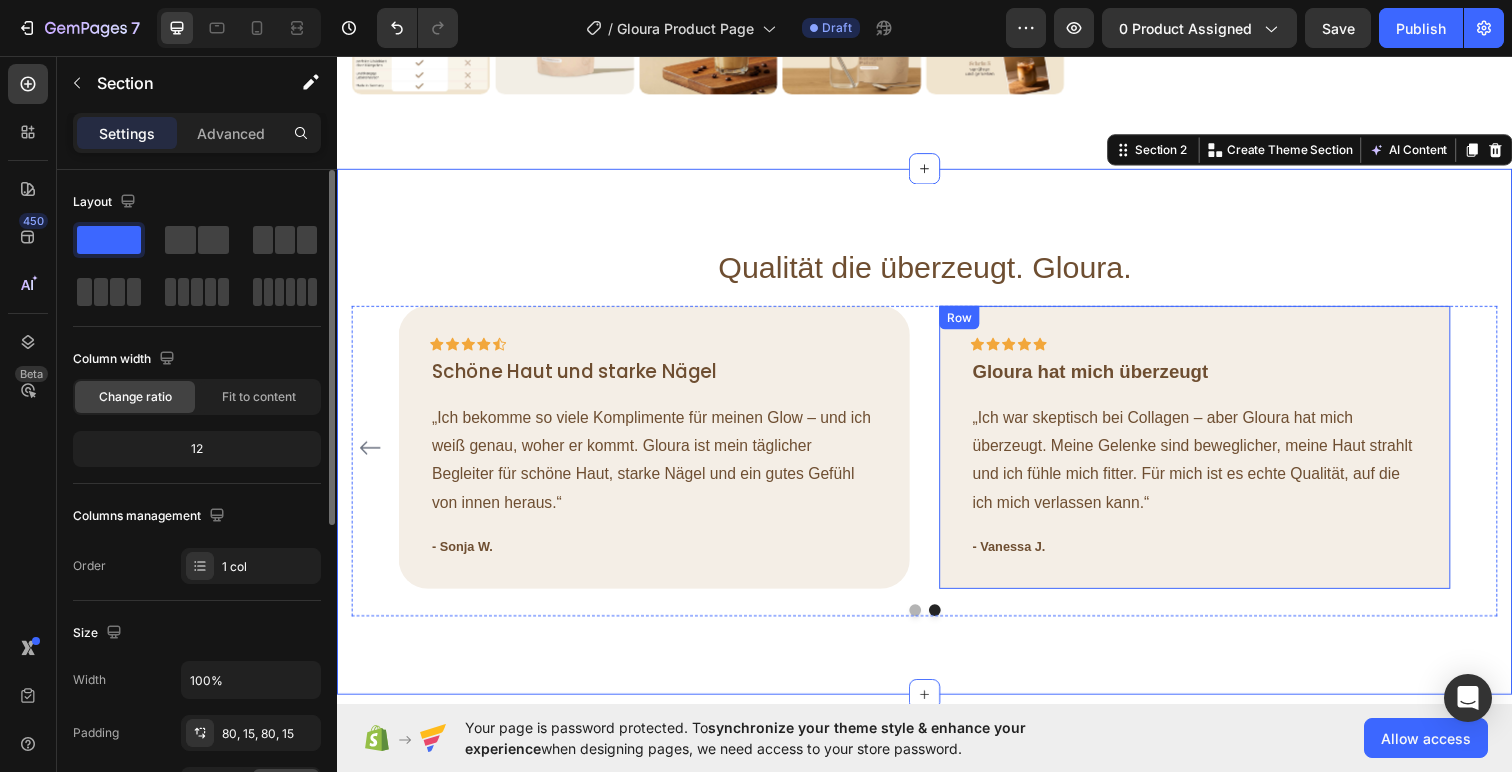 click on "Icon
Icon
Icon
Icon
Icon Row Gloura hat mich überzeugt Text block „Ich war skeptisch bei Collagen – aber Gloura hat mich überzeugt. Meine Gelenke sind beweglicher, meine Haut strahlt und ich fühle mich fitter. Für mich ist es echte Qualität, auf die ich mich verlassen kann.“ Text block - Vanessa J. Text block Row" at bounding box center (1213, 455) 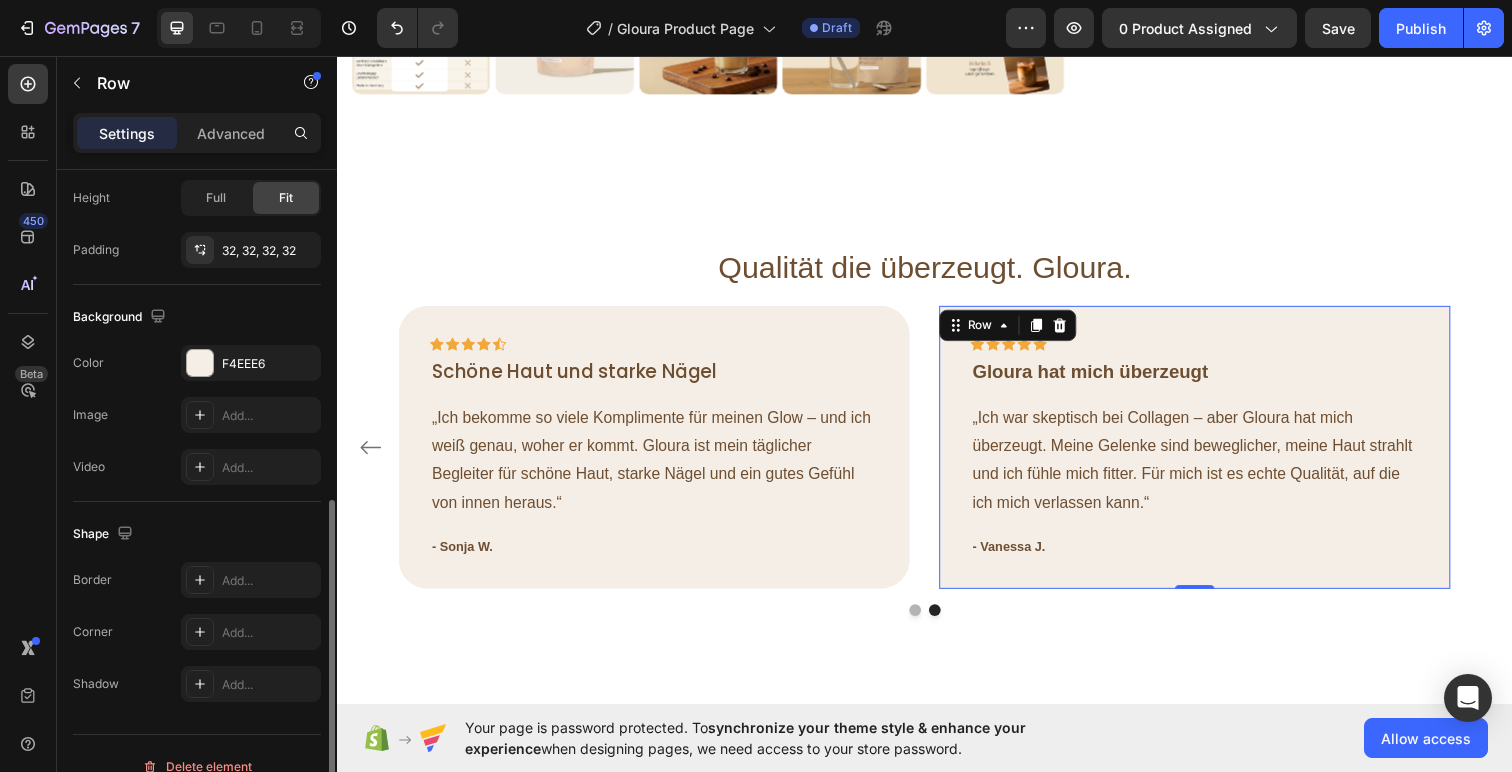 scroll, scrollTop: 561, scrollLeft: 0, axis: vertical 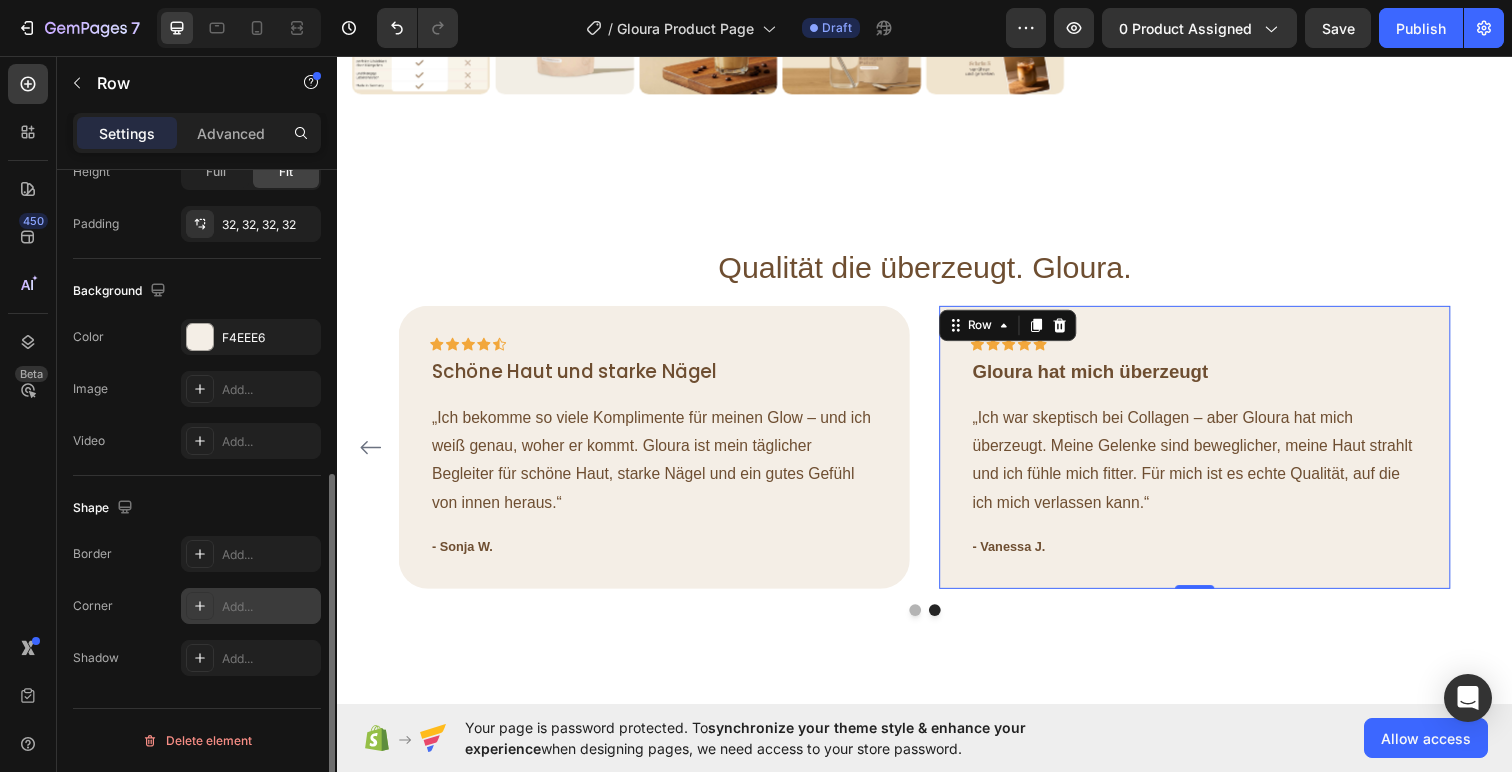 click on "Add..." at bounding box center (269, 607) 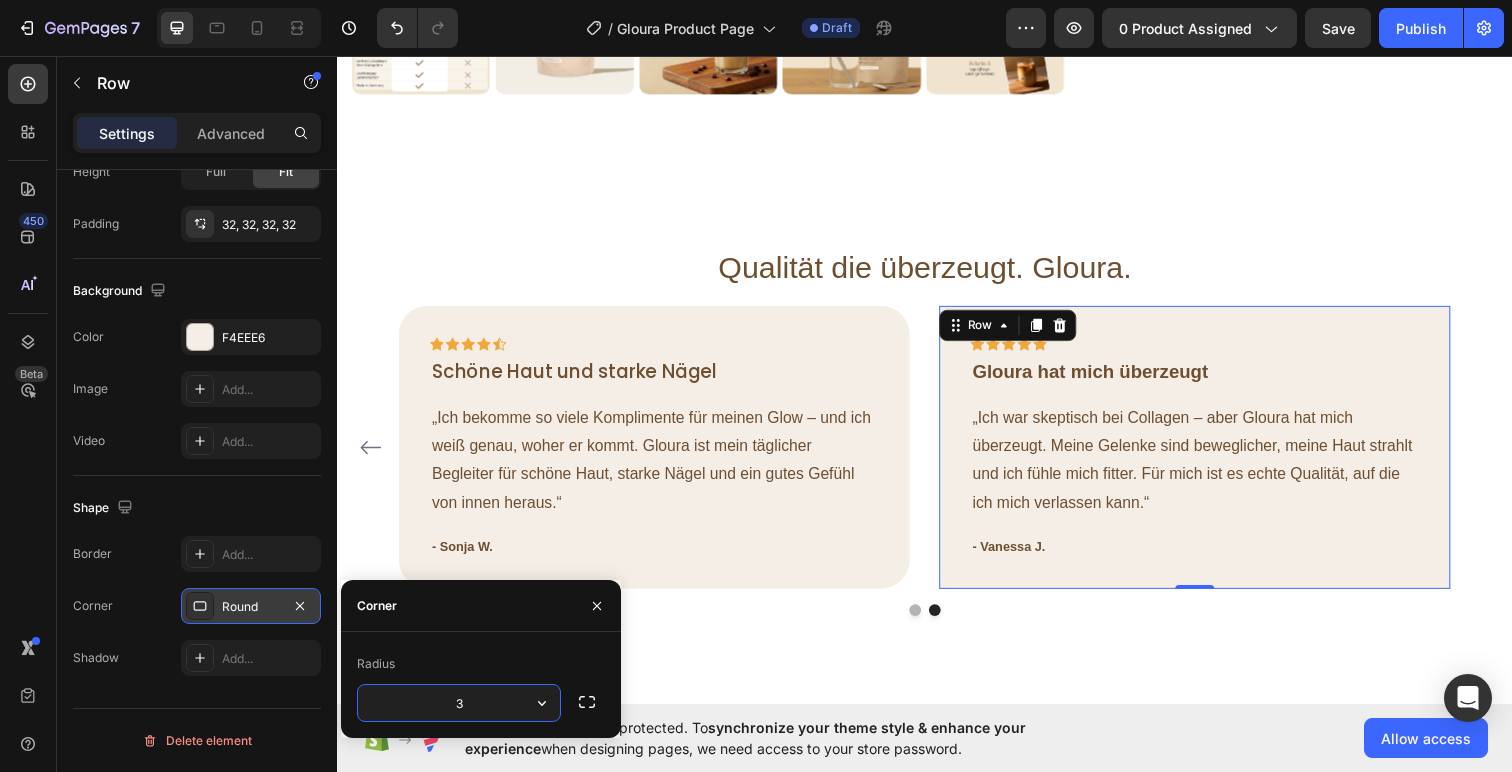 type on "30" 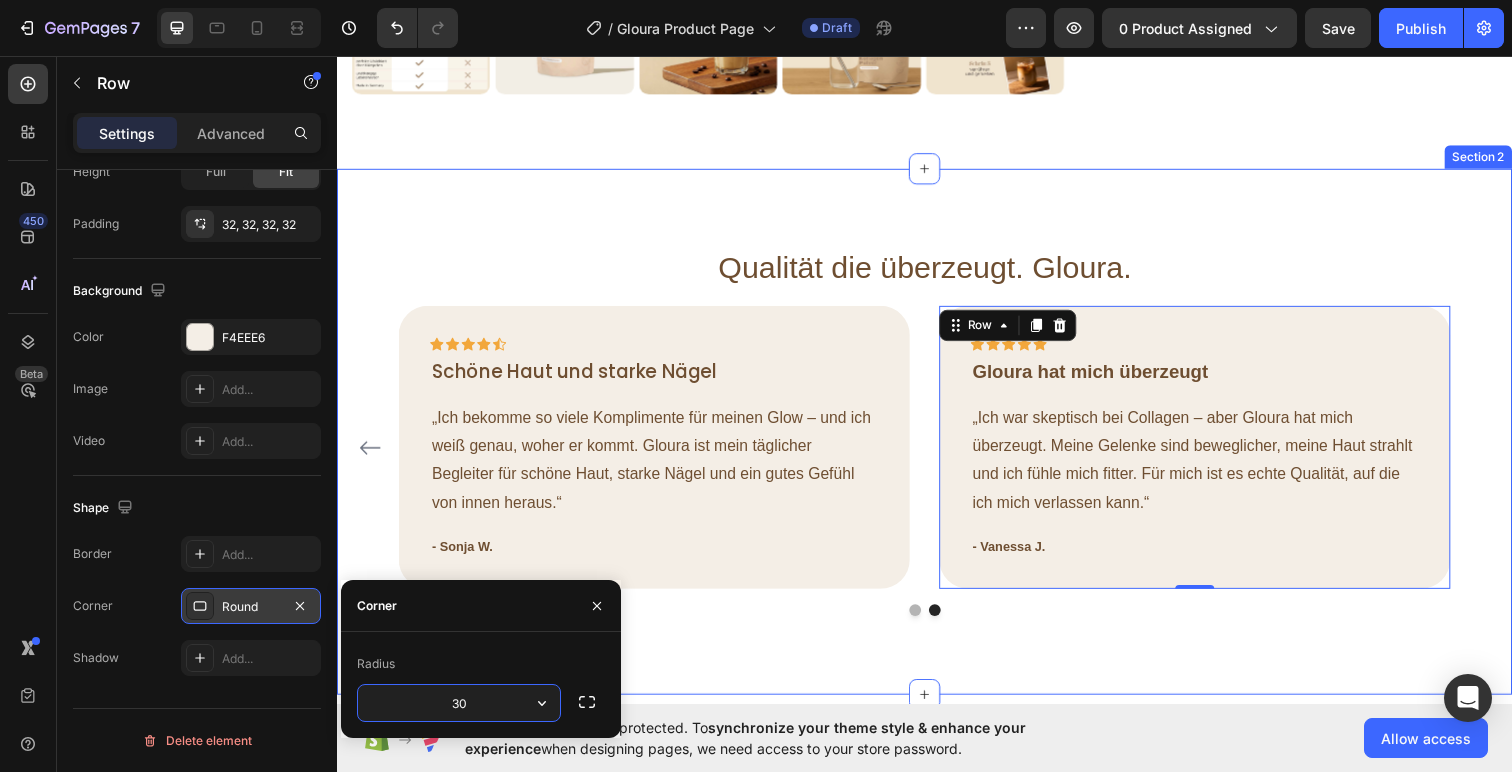 click on "Qualität die überzeugt. Gloura. Heading
Icon
Icon
Icon
Icon
Icon Row Meine Haut hat sich komplett verändert! Text block „Ich nehme Gloura jetzt seit 3 Monaten und meine Haut hat sich komplett verändert – sie wirkt frischer, glatter und einfach gesünder. Endlich ein Produkt, das hält, was es verspricht – ohne unnötige Zusätze.“ Text block - Lisa S. Text block Row
Icon
Icon
Icon
Icon
Icon Row Mein Wohlbefinden ist gestärkt Text block „Mir war wichtig, etwas Natürliches zu finden, das meine Haut und mein Wohlbefinden stärkt. Gloura passt perfekt zu meinem Lebensstil – clean, hochwertig und wirkungsvoll. Ich fühle mich schöner und wohler in meiner Haut.“ Text block - Melina J. Text block Row
Icon
Icon
Icon
Icon
Icon Row Text block Row" at bounding box center [937, 440] 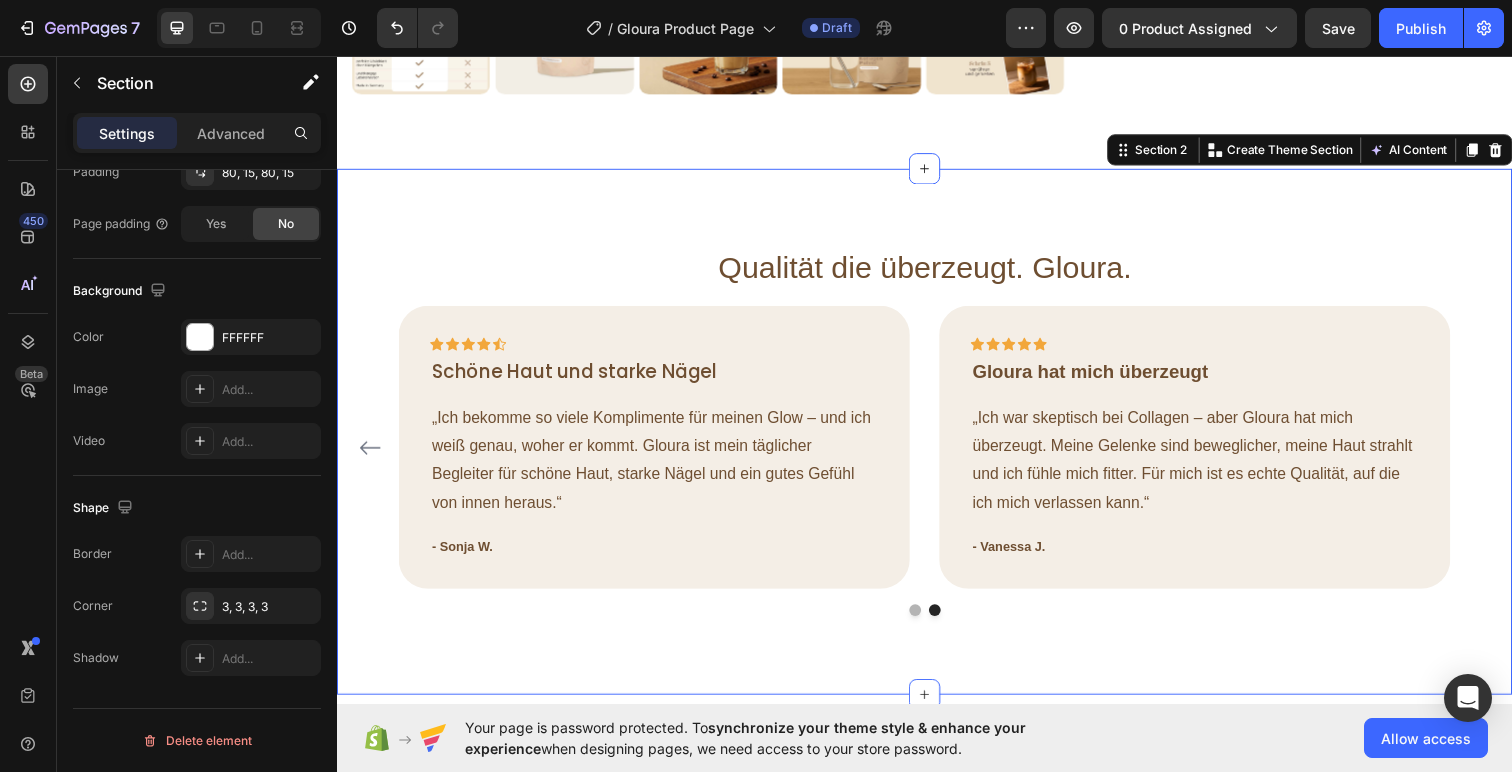 scroll, scrollTop: 0, scrollLeft: 0, axis: both 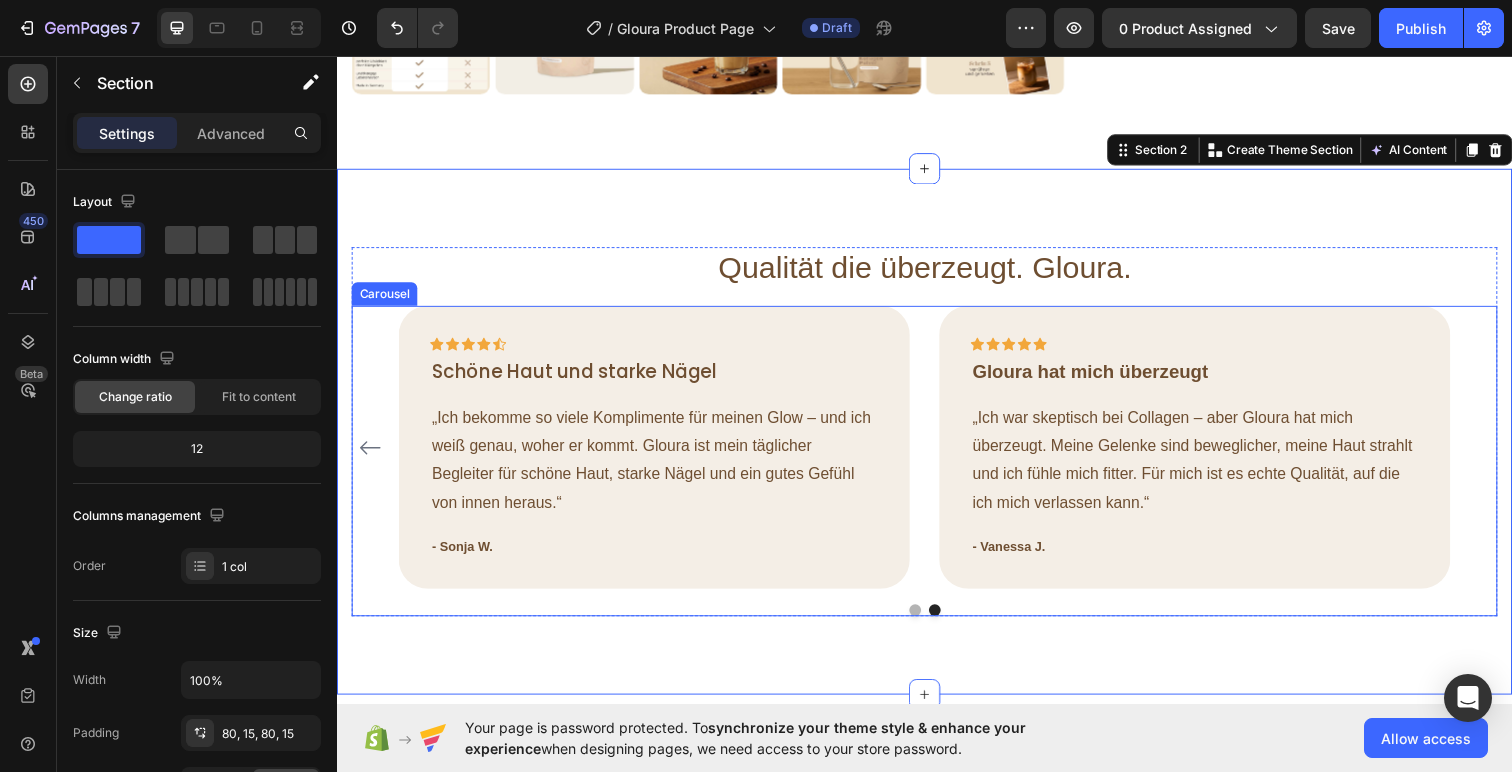 click 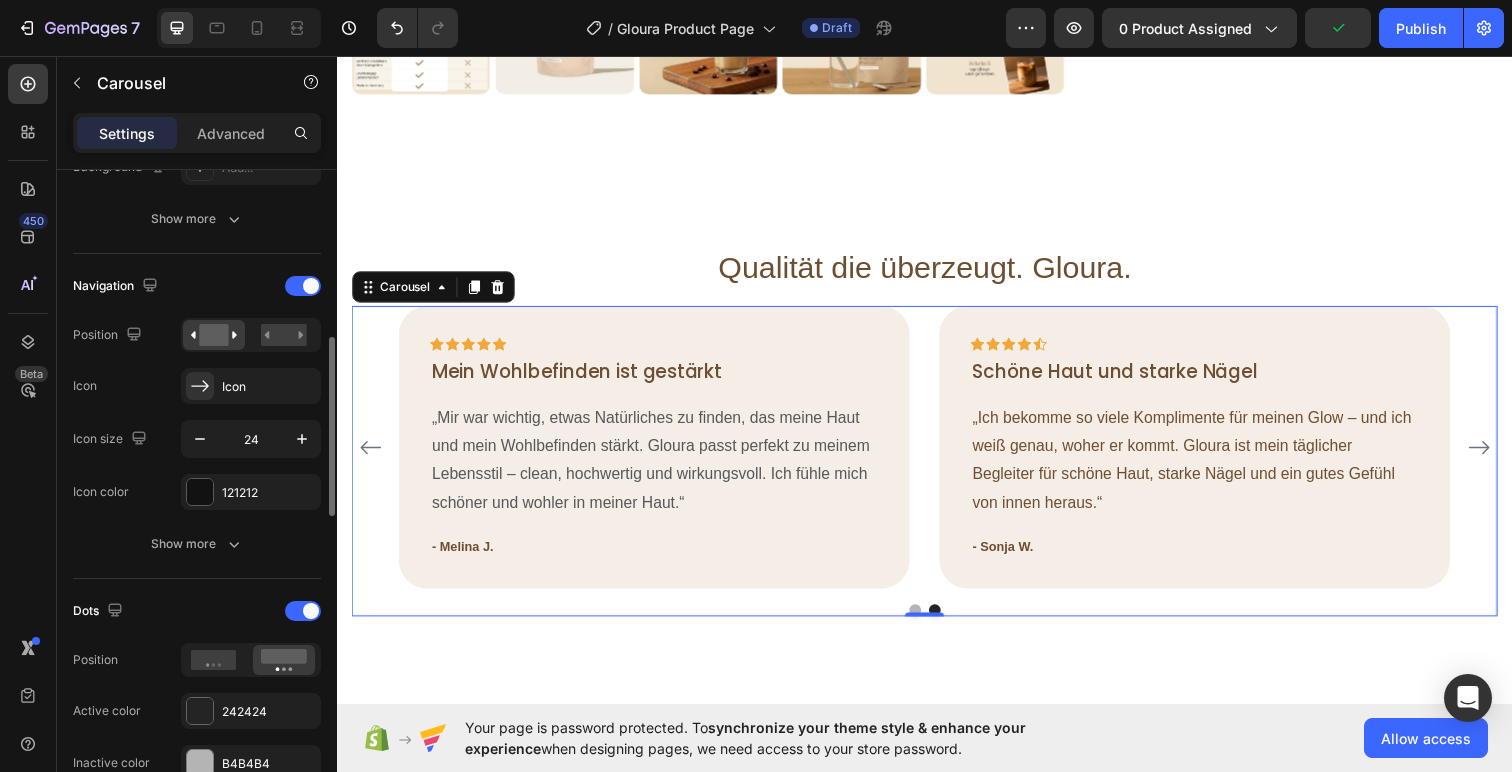 scroll, scrollTop: 616, scrollLeft: 0, axis: vertical 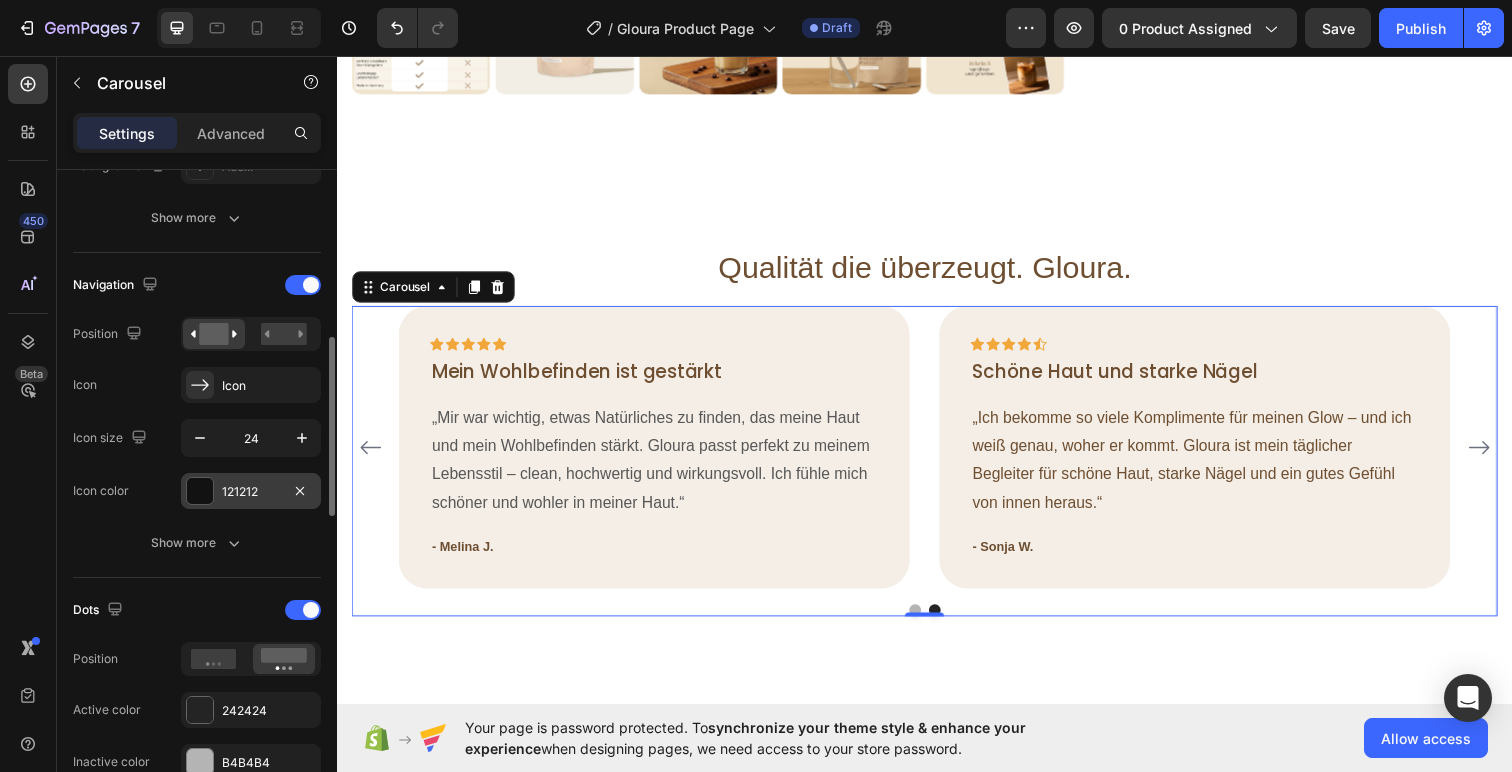 click at bounding box center (200, 491) 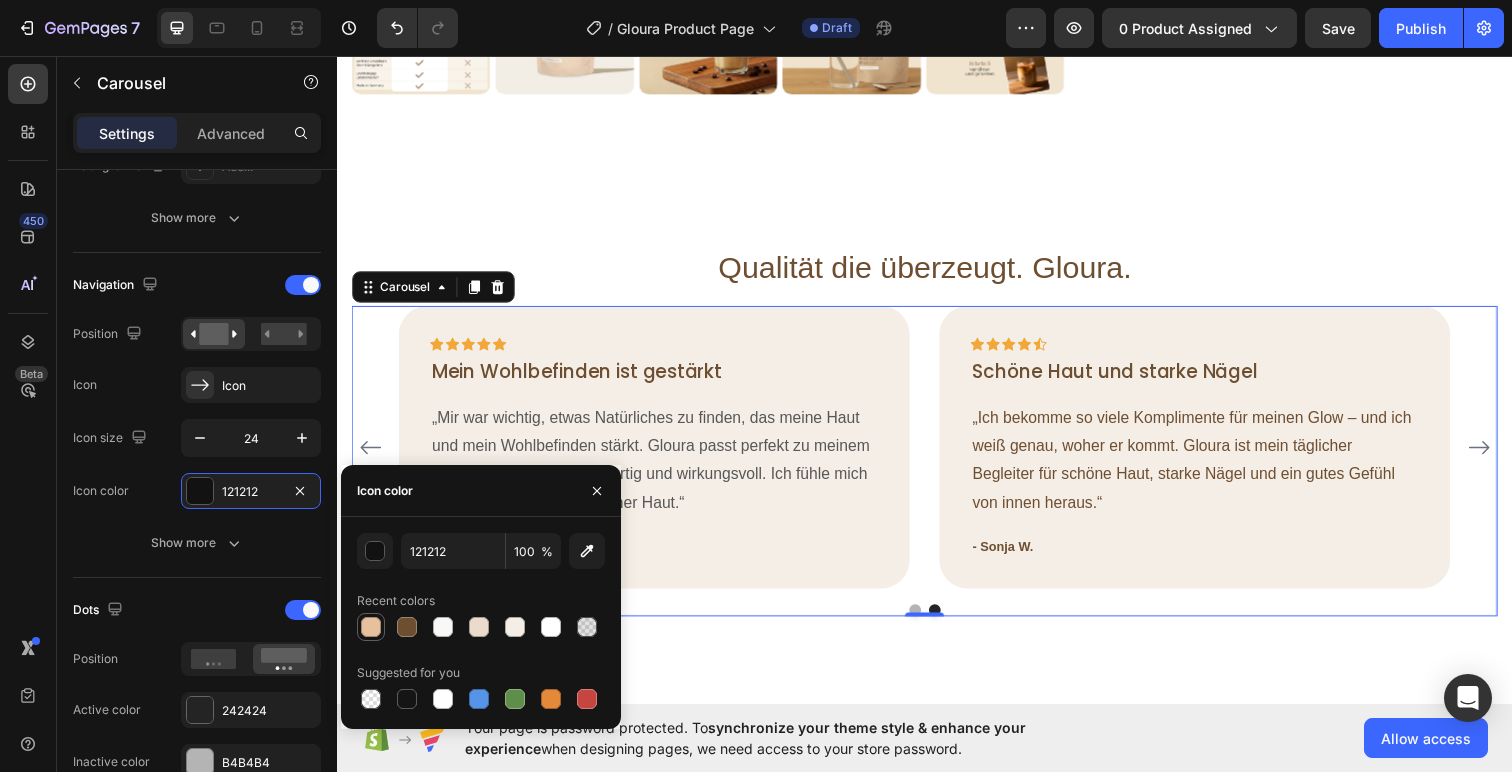 click at bounding box center (371, 627) 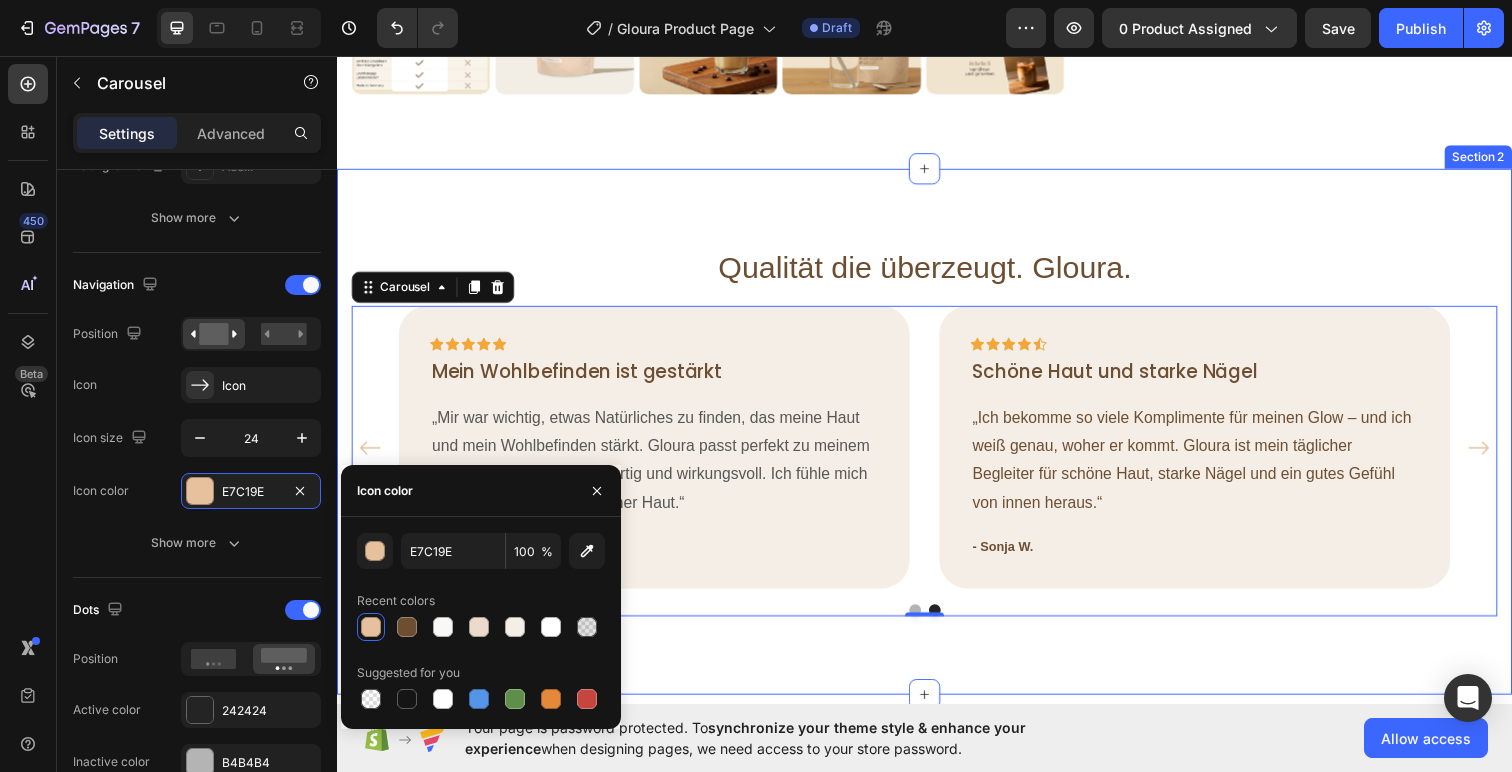 click on "Qualität die überzeugt. Gloura. Heading
Icon
Icon
Icon
Icon
Icon Row Meine Haut hat sich komplett verändert! Text block „Ich nehme Gloura jetzt seit 3 Monaten und meine Haut hat sich komplett verändert – sie wirkt frischer, glatter und einfach gesünder. Endlich ein Produkt, das hält, was es verspricht – ohne unnötige Zusätze.“ Text block - Lisa S. Text block Row
Icon
Icon
Icon
Icon
Icon Row Mein Wohlbefinden ist gestärkt Text block „Mir war wichtig, etwas Natürliches zu finden, das meine Haut und mein Wohlbefinden stärkt. Gloura passt perfekt zu meinem Lebensstil – clean, hochwertig und wirkungsvoll. Ich fühle mich schöner und wohler in meiner Haut.“ Text block - Melina J. Text block Row
Icon
Icon
Icon
Icon
Icon Row Text block Row" at bounding box center (937, 440) 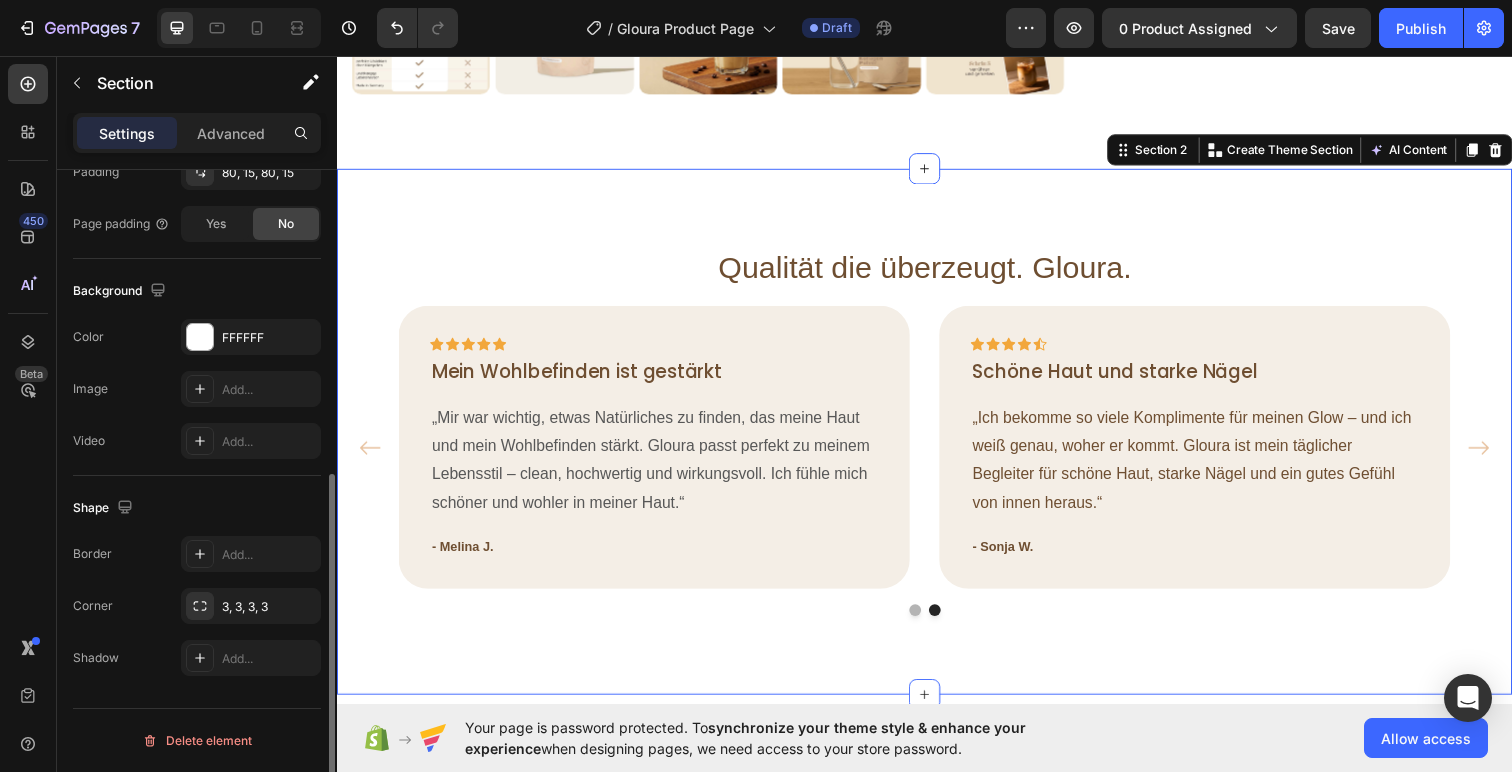 scroll, scrollTop: 0, scrollLeft: 0, axis: both 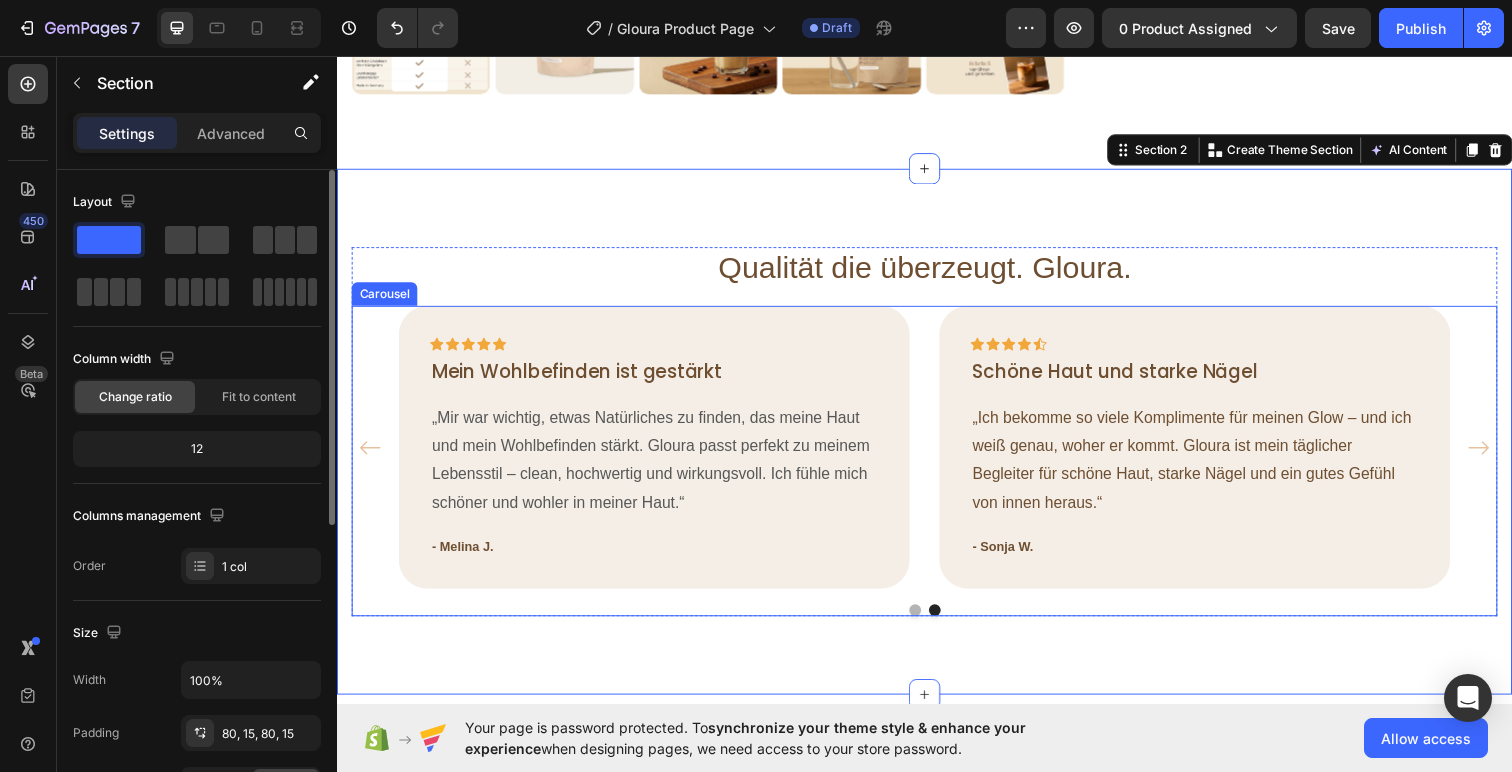 click at bounding box center (937, 622) 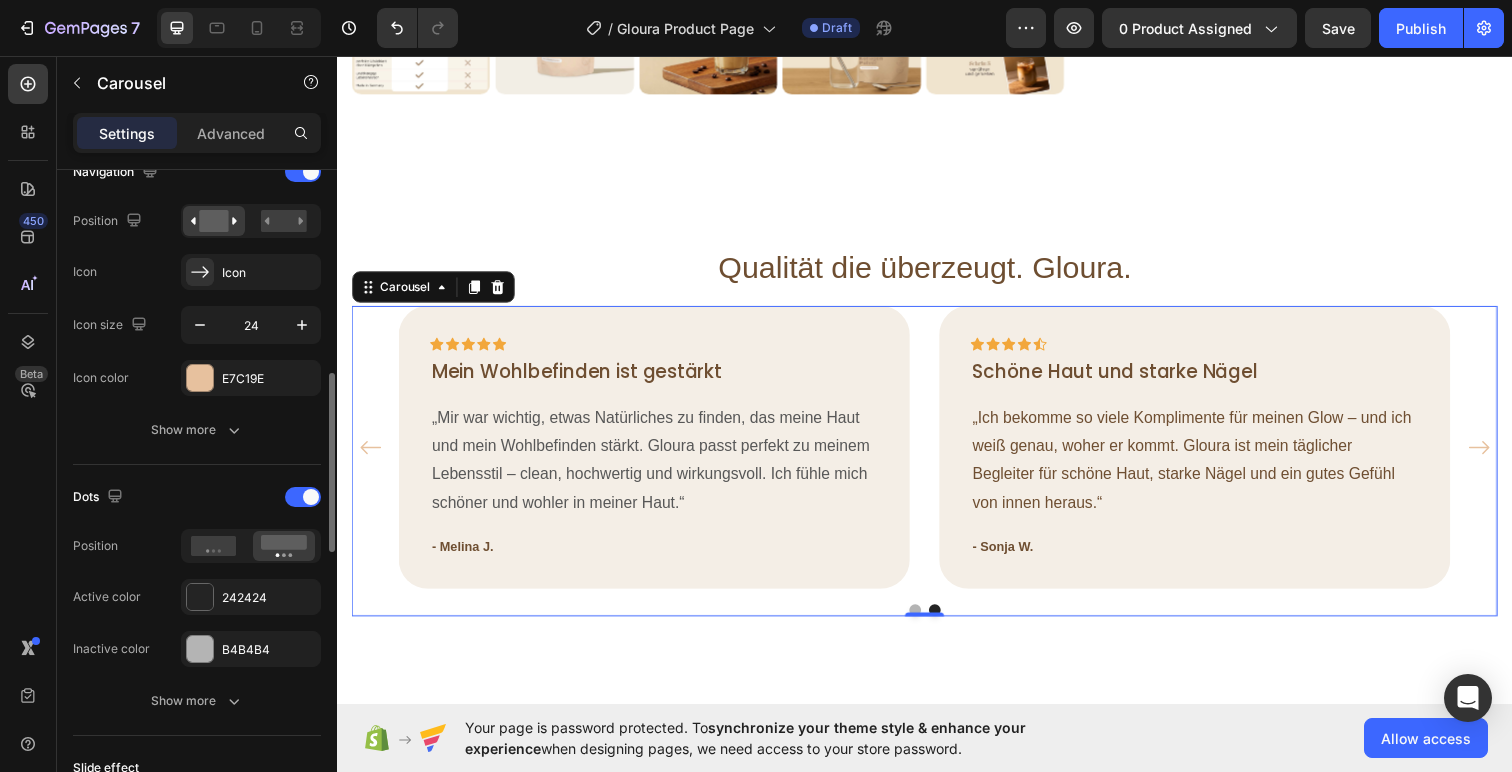 scroll, scrollTop: 724, scrollLeft: 0, axis: vertical 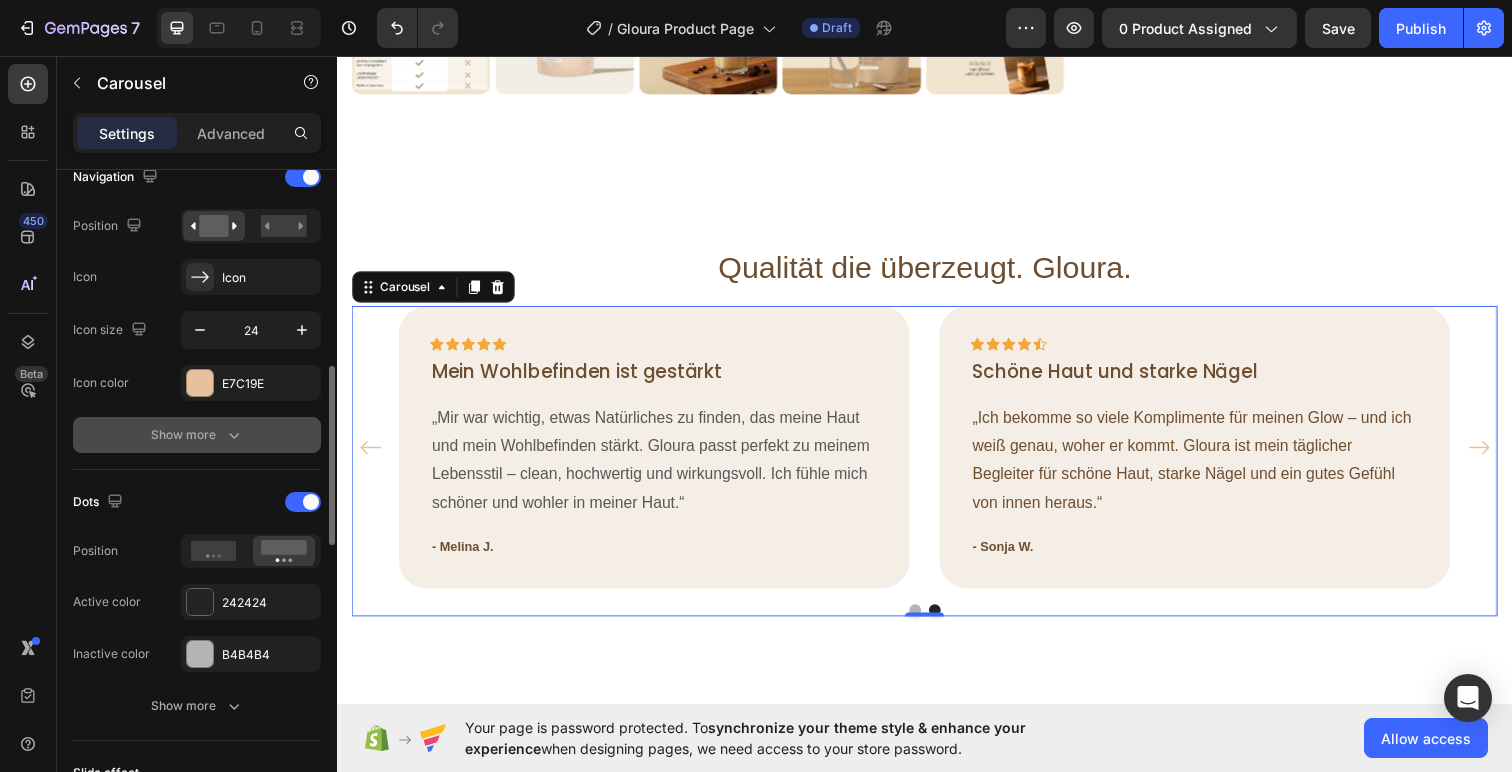 click on "Show more" at bounding box center [197, 435] 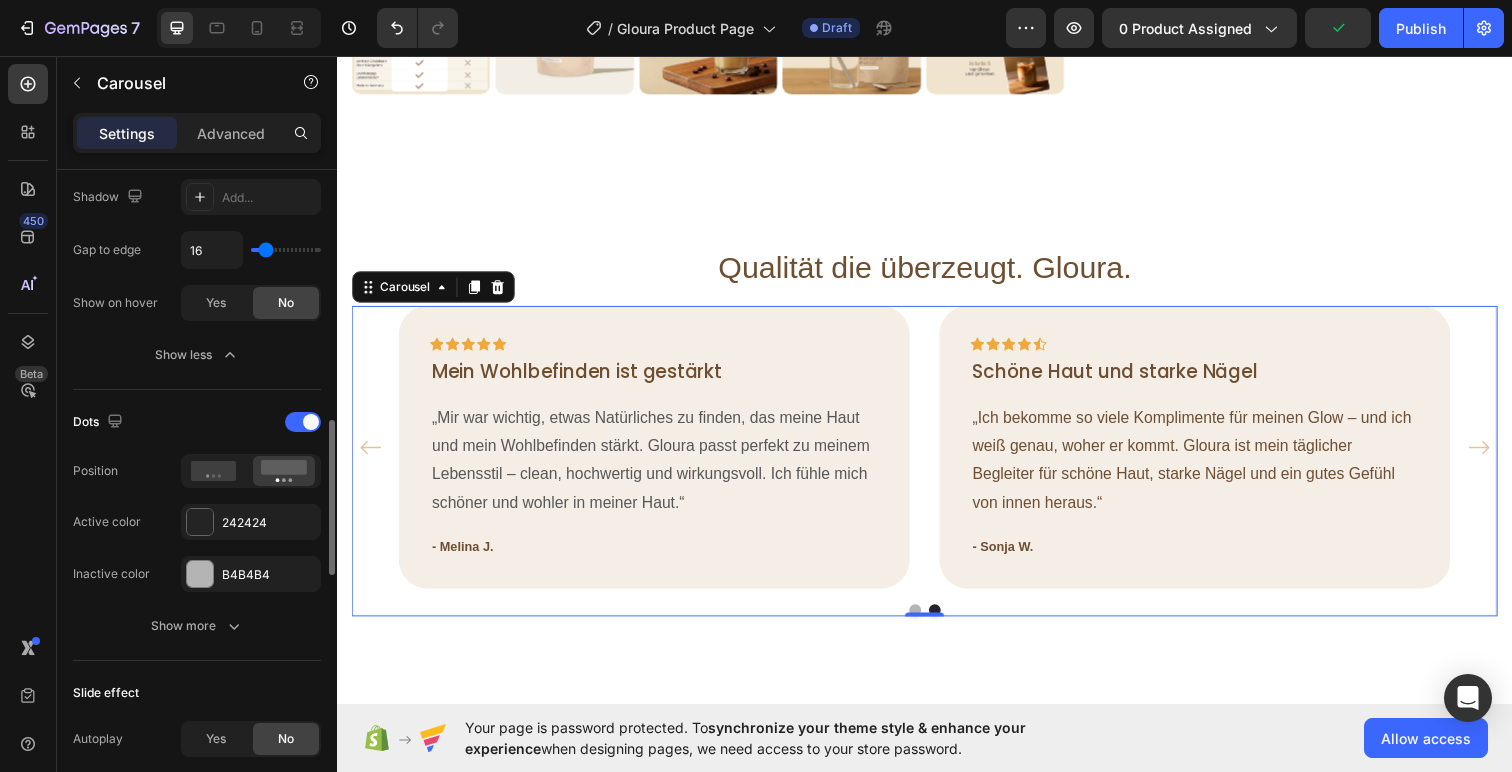 scroll, scrollTop: 1171, scrollLeft: 0, axis: vertical 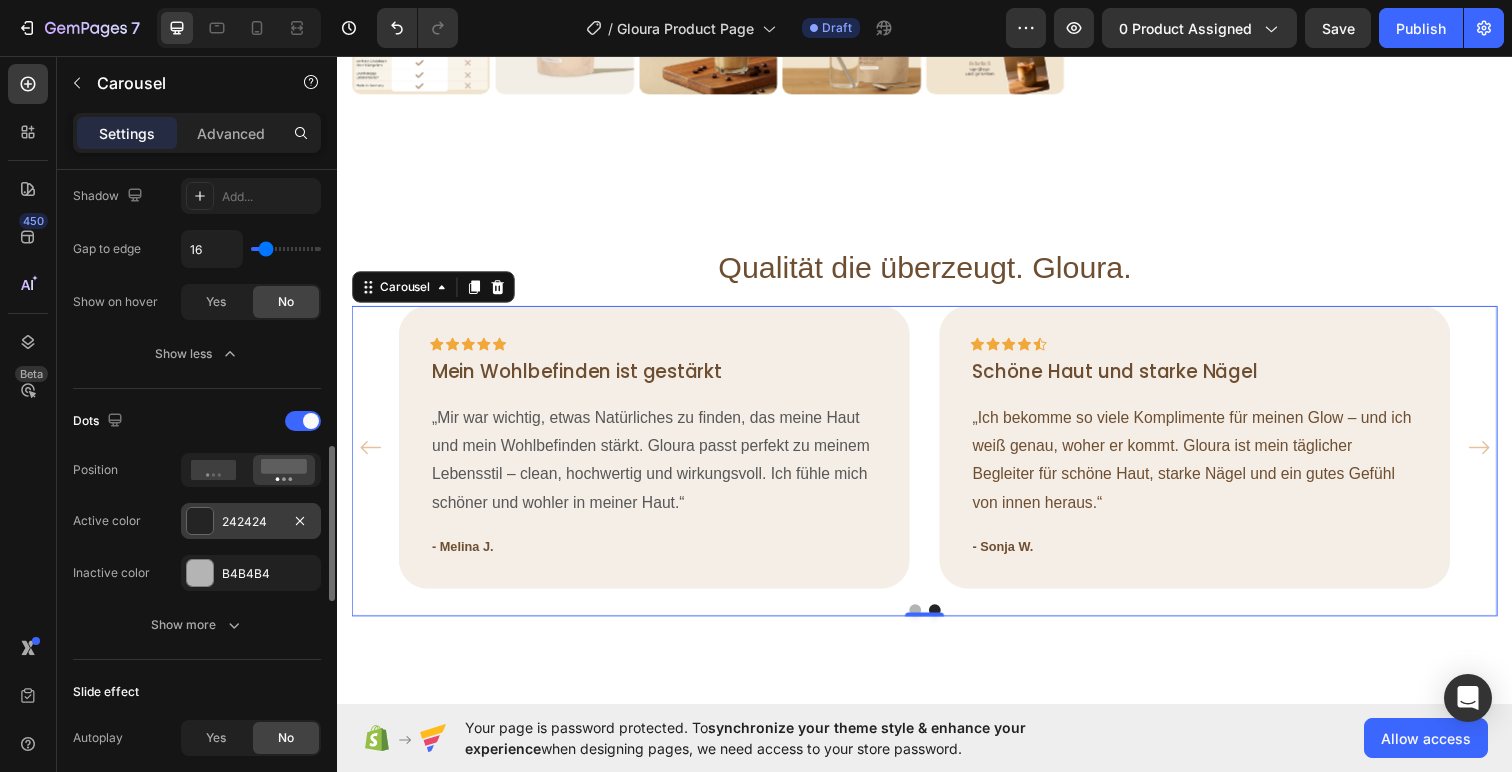 click at bounding box center [200, 521] 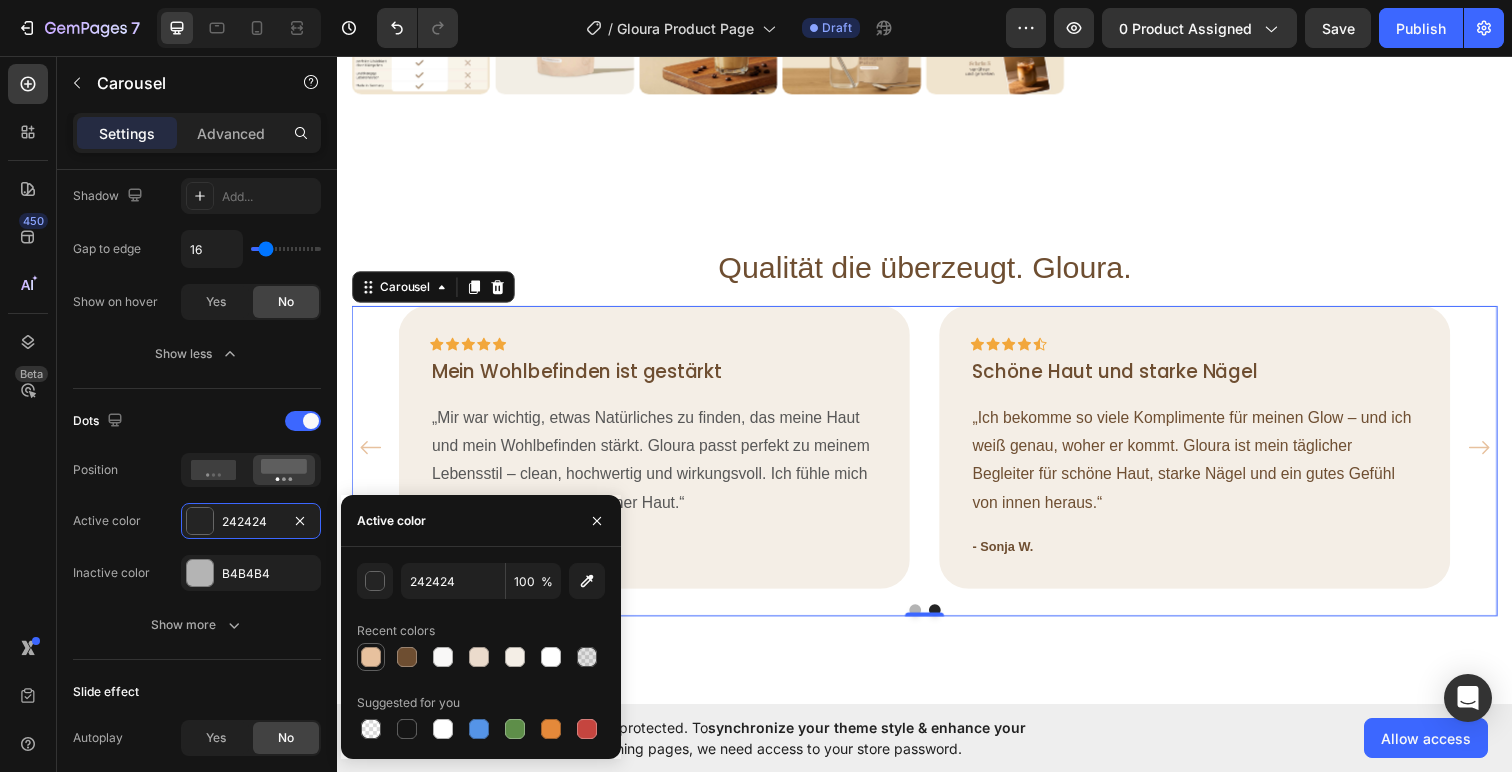 click at bounding box center [371, 657] 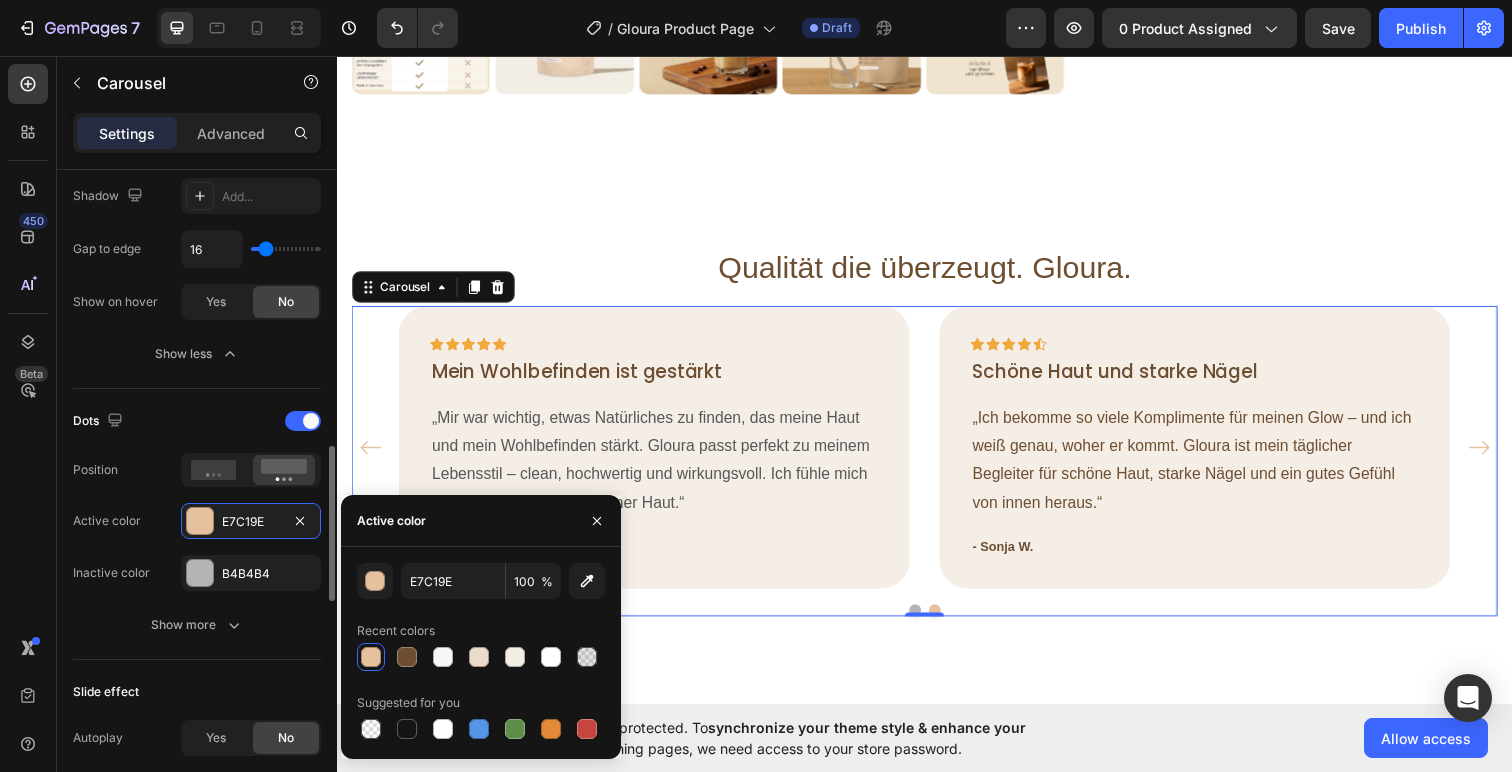 click on "Inactive color B4B4B4" at bounding box center [197, 573] 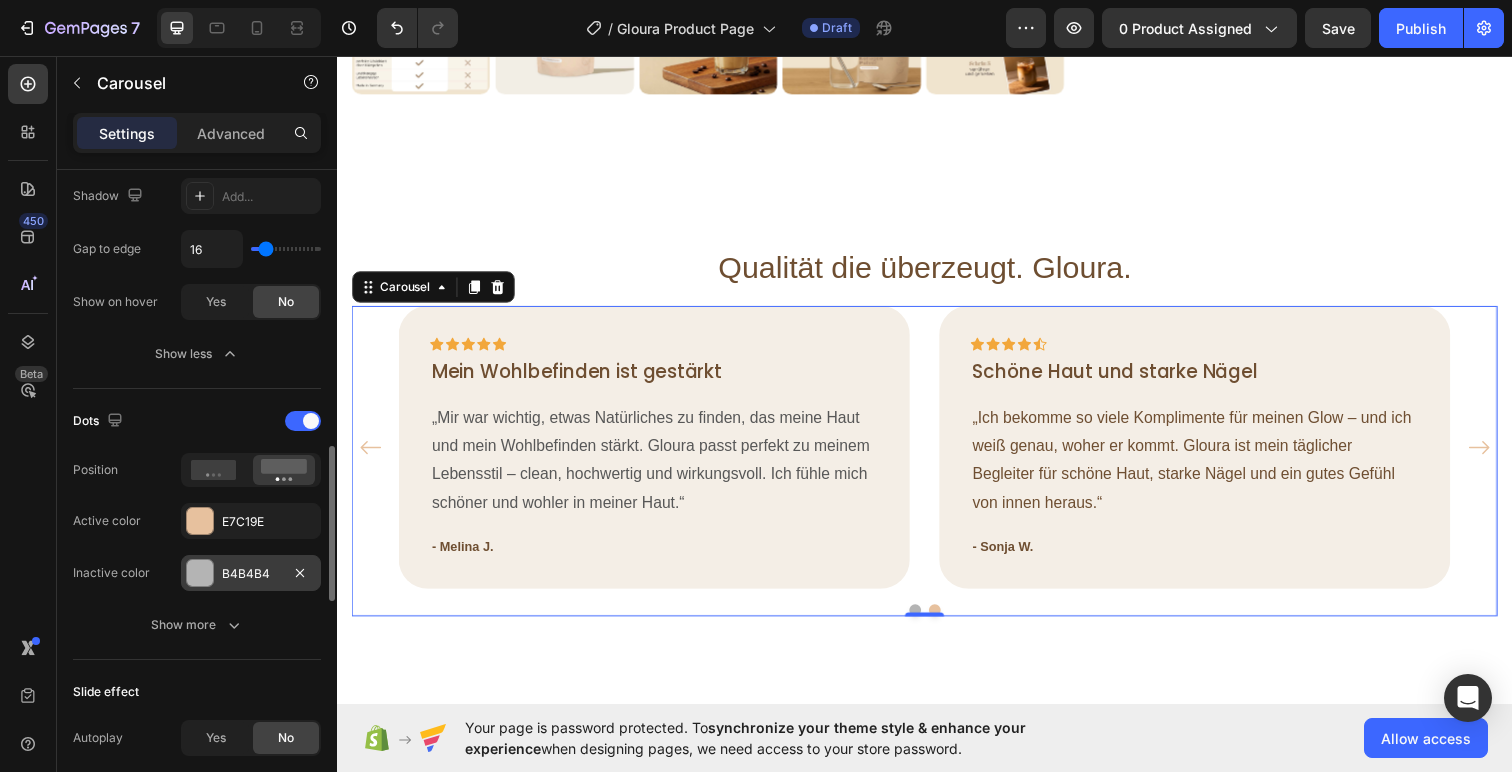 click at bounding box center (200, 573) 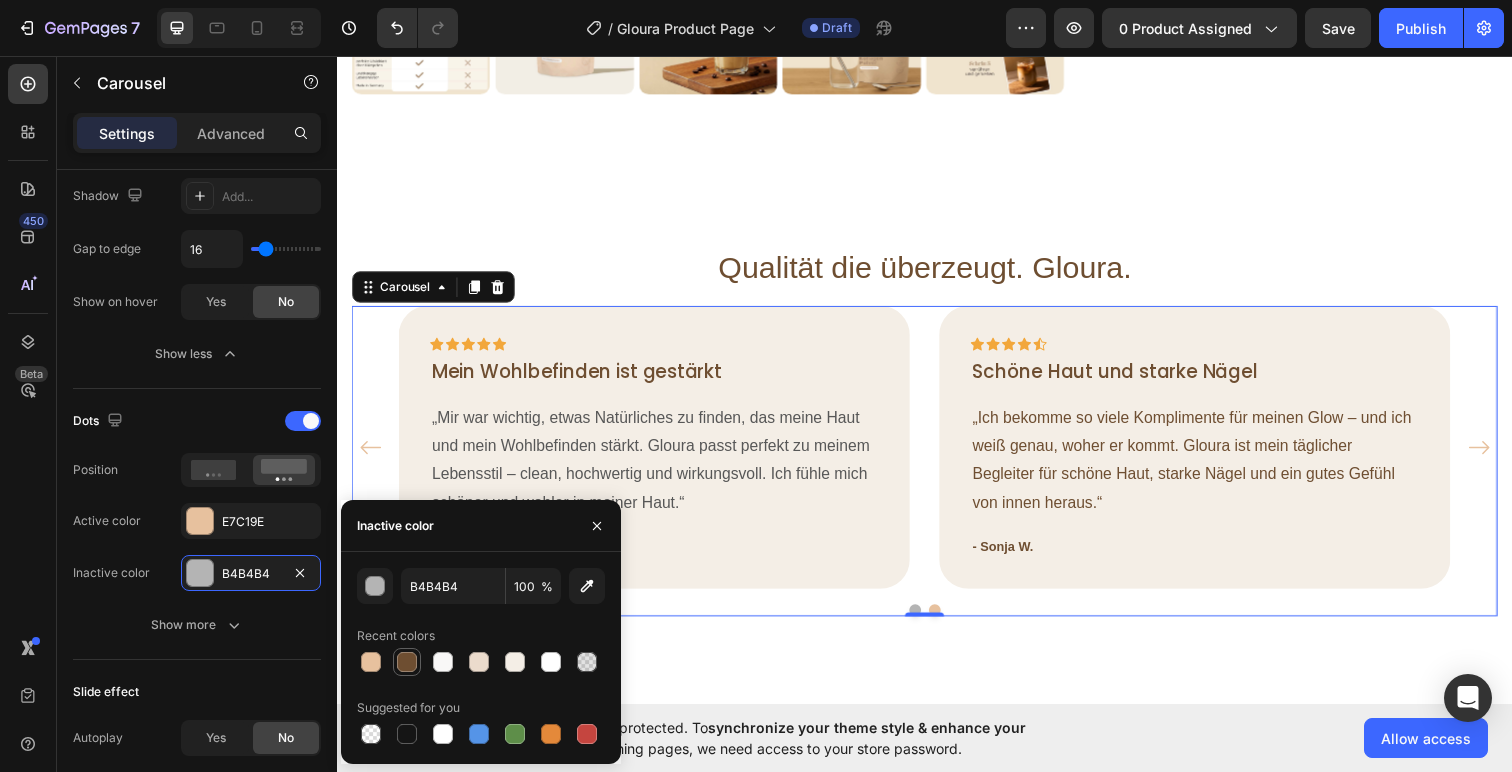 click at bounding box center (407, 662) 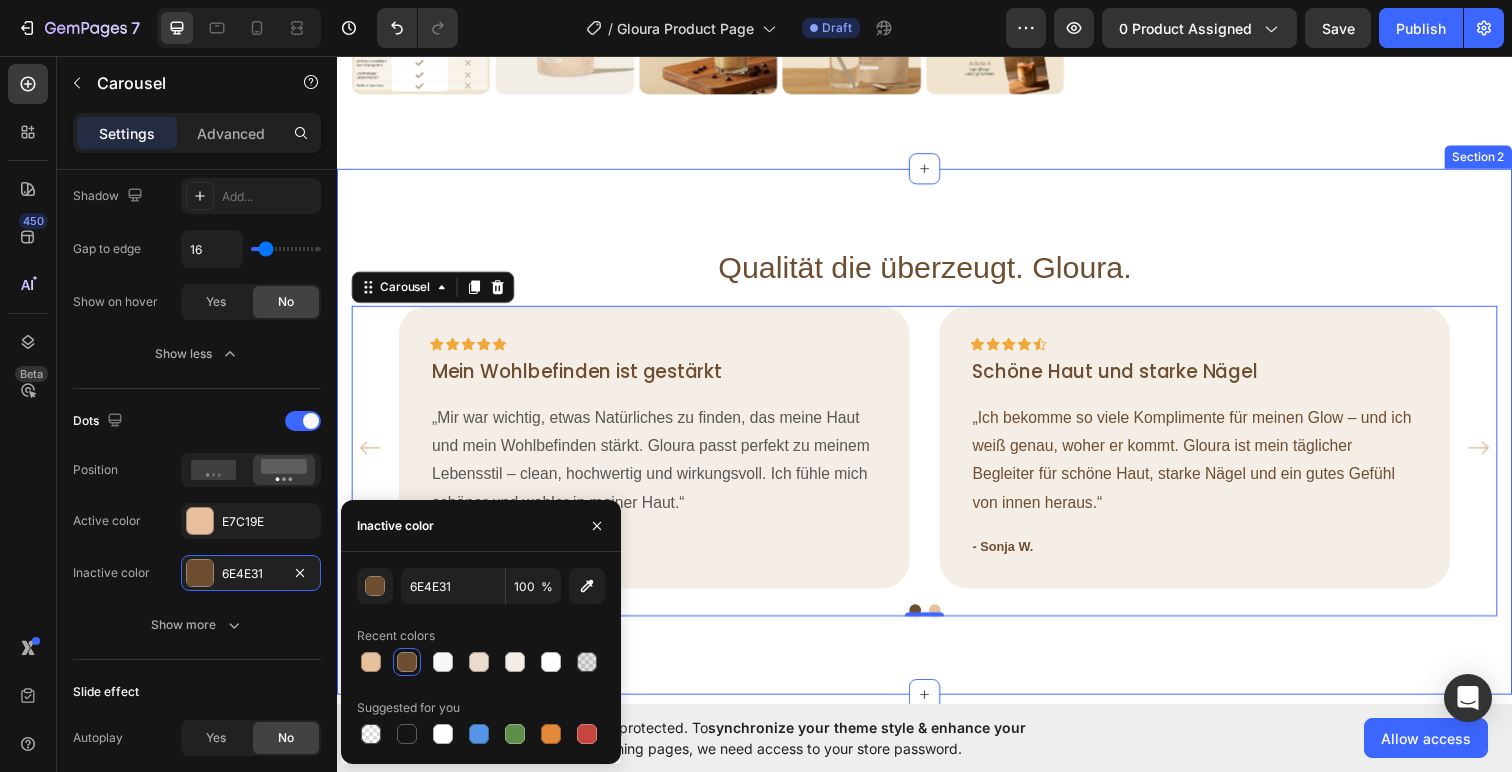 click on "Qualität die überzeugt. Gloura. Heading
Icon
Icon
Icon
Icon
Icon Row Meine Haut hat sich komplett verändert! Text block „Ich nehme Gloura jetzt seit 3 Monaten und meine Haut hat sich komplett verändert – sie wirkt frischer, glatter und einfach gesünder. Endlich ein Produkt, das hält, was es verspricht – ohne unnötige Zusätze.“ Text block - Lisa S. Text block Row
Icon
Icon
Icon
Icon
Icon Row Mein Wohlbefinden ist gestärkt Text block „Mir war wichtig, etwas Natürliches zu finden, das meine Haut und mein Wohlbefinden stärkt. Gloura passt perfekt zu meinem Lebensstil – clean, hochwertig und wirkungsvoll. Ich fühle mich schöner und wohler in meiner Haut.“ Text block - Melina J. Text block Row
Icon
Icon
Icon
Icon
Icon Row Text block Row" at bounding box center (937, 440) 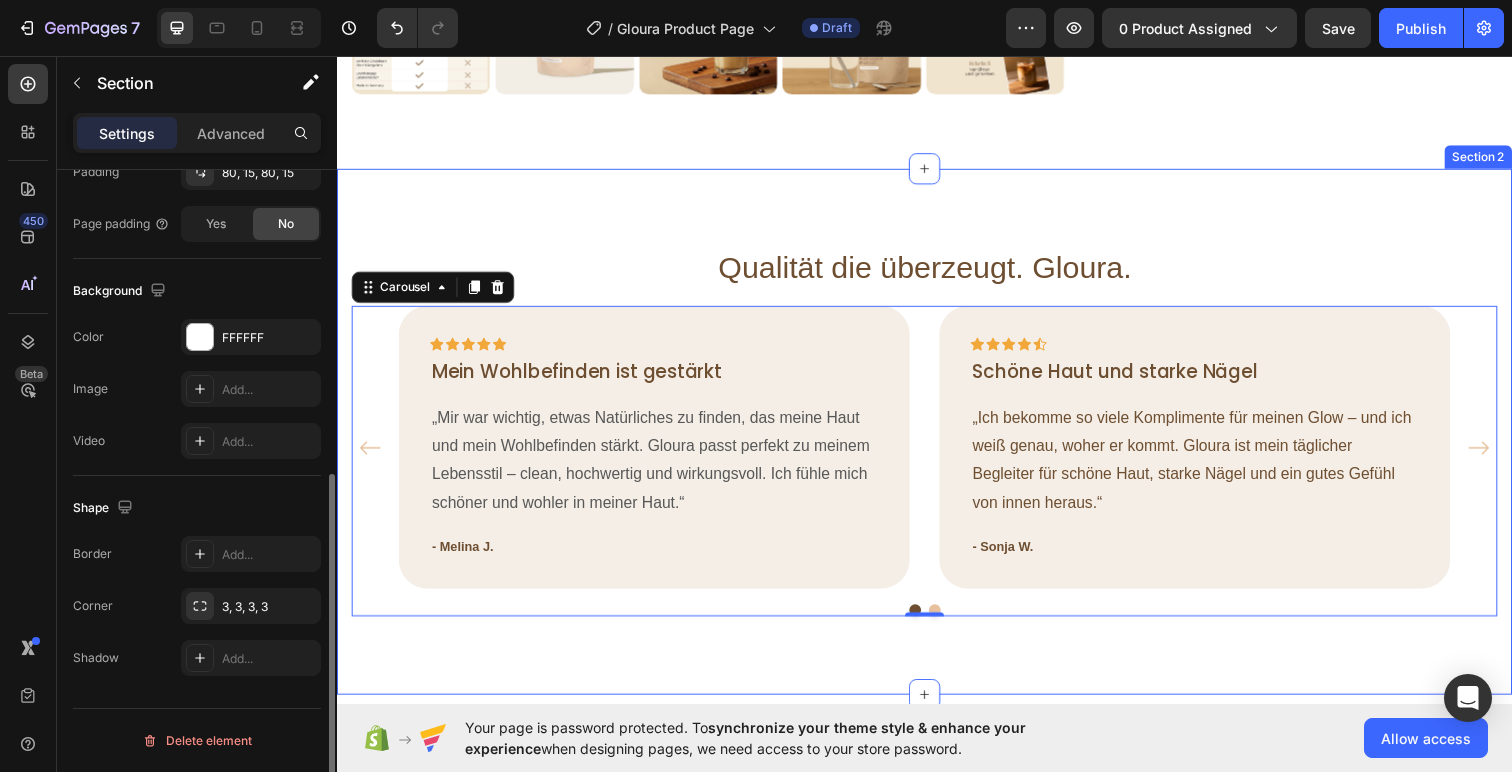 scroll, scrollTop: 0, scrollLeft: 0, axis: both 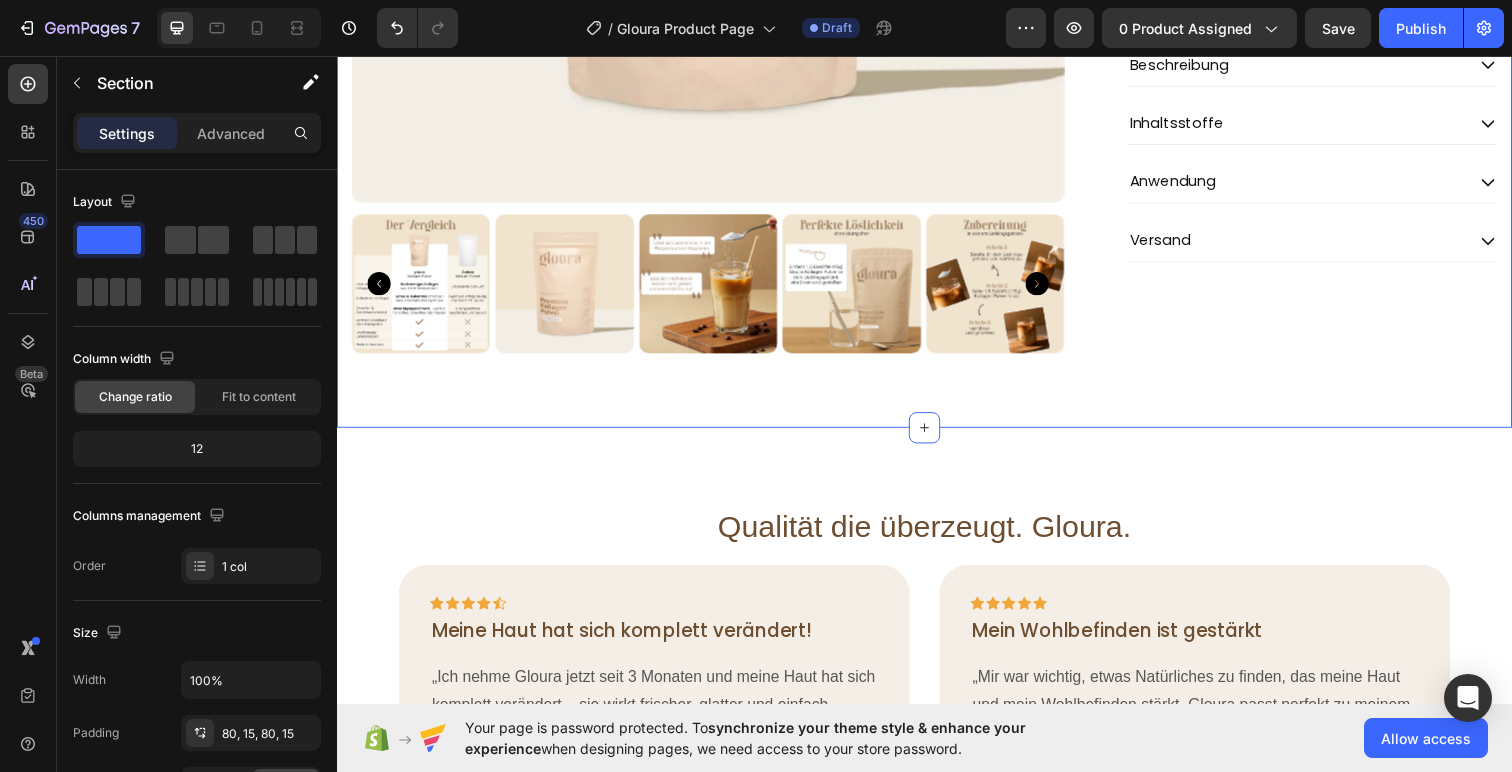 click on "Product Images
Icon
Icon
Icon
Icon
Icon Icon List 2.000+ positives Feedback Text Block Kollagen Pulver – 500g Product Title €19,99 Product Price Product Price Row inkl. 19% MwSt. Zzgl. Versand Text Block
Icon Made in Germany Text Block Row
Icon Laborgeprüft Text Block Row Row
Icon Ohne Zuckerzusatz Text Block Row
Icon Aus Weiderind Text Block Row Row Row
1
Product Quantity Row
in den warenkorb Add to Cart Row
Icon Lorem ipsum Text Block Row
Icon Lorem ipsum Text Block Row Row
Icon Lorem ipsum Text Block Row
Icon Lorem ipsum Text Block Row Row Row Image Gloura Kollagen+ Formel™ Text Block Image Glow für Haut, Haare & Nägel Text Block Image Hochwertige Qualität Text Block Row Image Image Image Image Image Row" at bounding box center (937, -53) 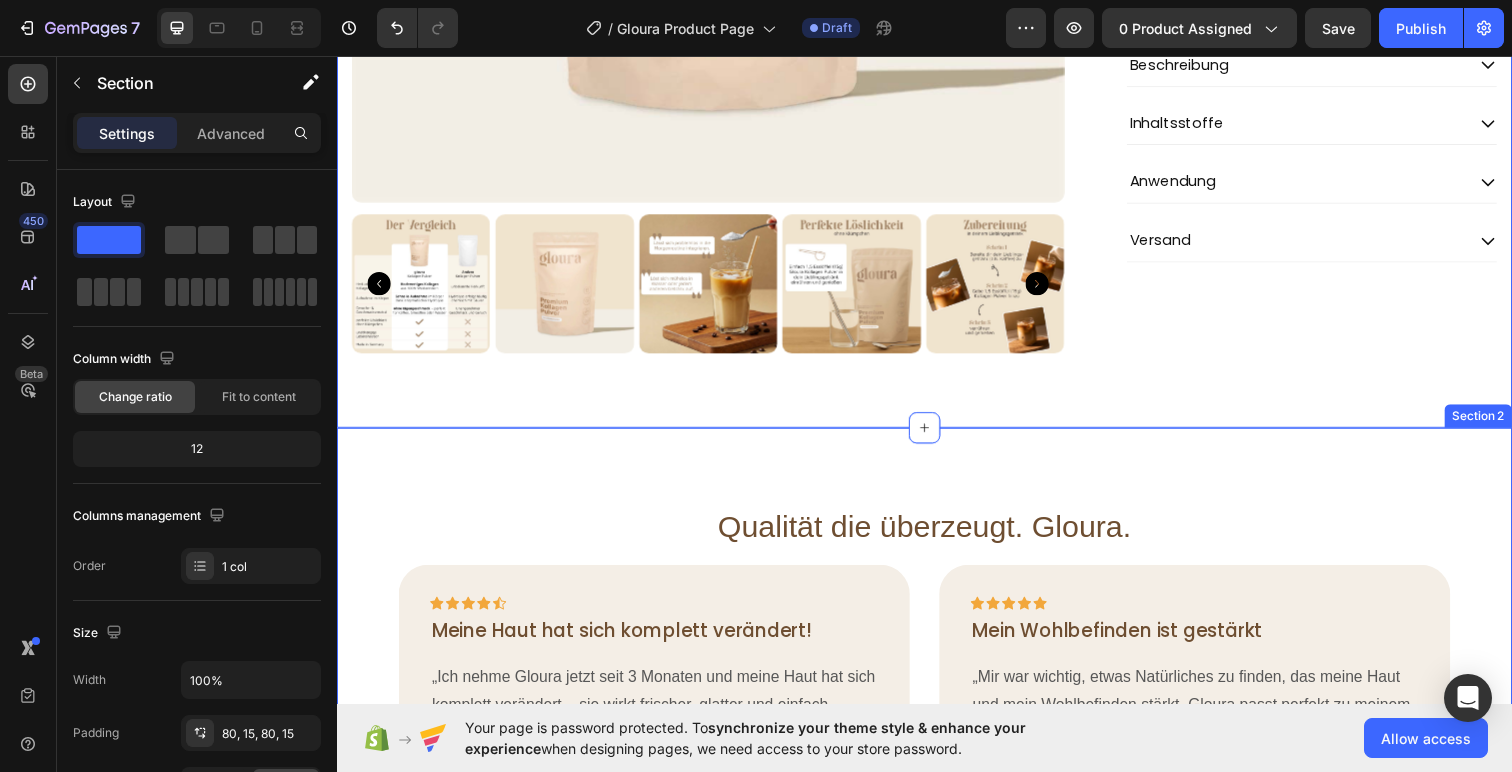 click on "Qualität die überzeugt. Gloura. Heading
Icon
Icon
Icon
Icon
Icon Row Meine Haut hat sich komplett verändert! Text block „Ich nehme Gloura jetzt seit 3 Monaten und meine Haut hat sich komplett verändert – sie wirkt frischer, glatter und einfach gesünder. Endlich ein Produkt, das hält, was es verspricht – ohne unnötige Zusätze.“ Text block - Lisa S. Text block Row
Icon
Icon
Icon
Icon
Icon Row Mein Wohlbefinden ist gestärkt Text block „Mir war wichtig, etwas Natürliches zu finden, das meine Haut und mein Wohlbefinden stärkt. Gloura passt perfekt zu meinem Lebensstil – clean, hochwertig und wirkungsvoll. Ich fühle mich schöner und wohler in meiner Haut.“ Text block - Melina J. Text block Row
Icon
Icon
Icon
Icon
Icon Row Text block Row" at bounding box center [937, 705] 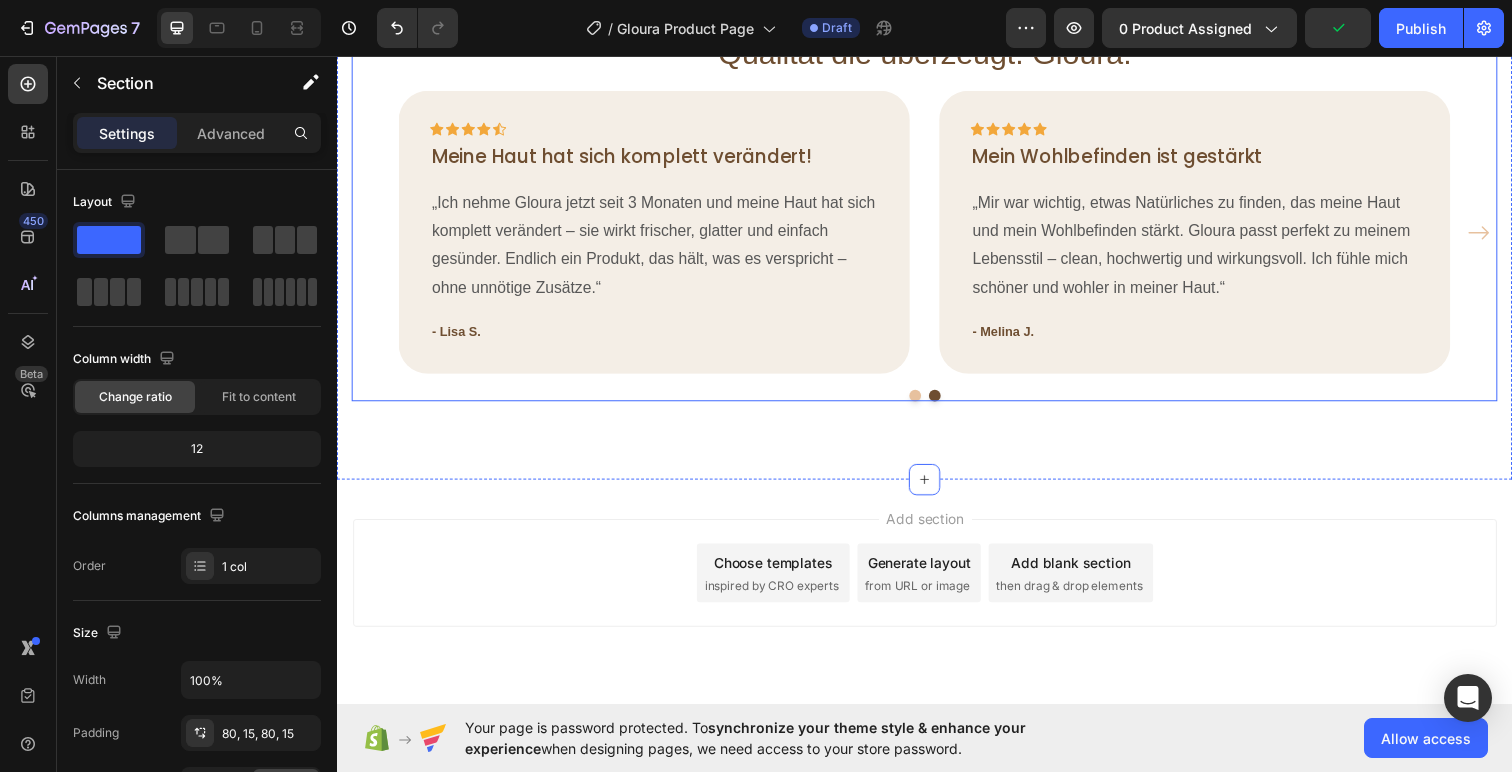 scroll, scrollTop: 811, scrollLeft: 0, axis: vertical 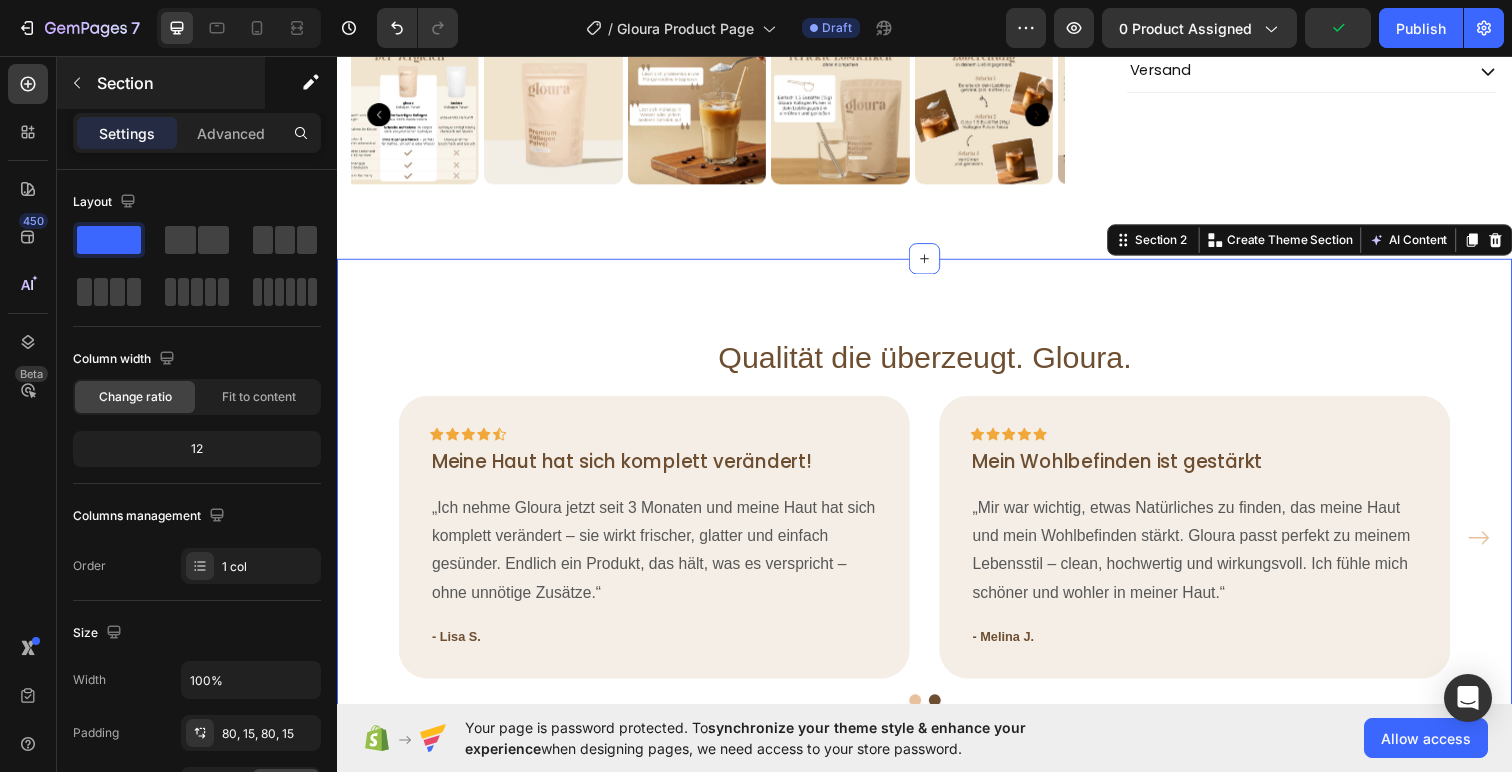click on "Section" at bounding box center (161, 83) 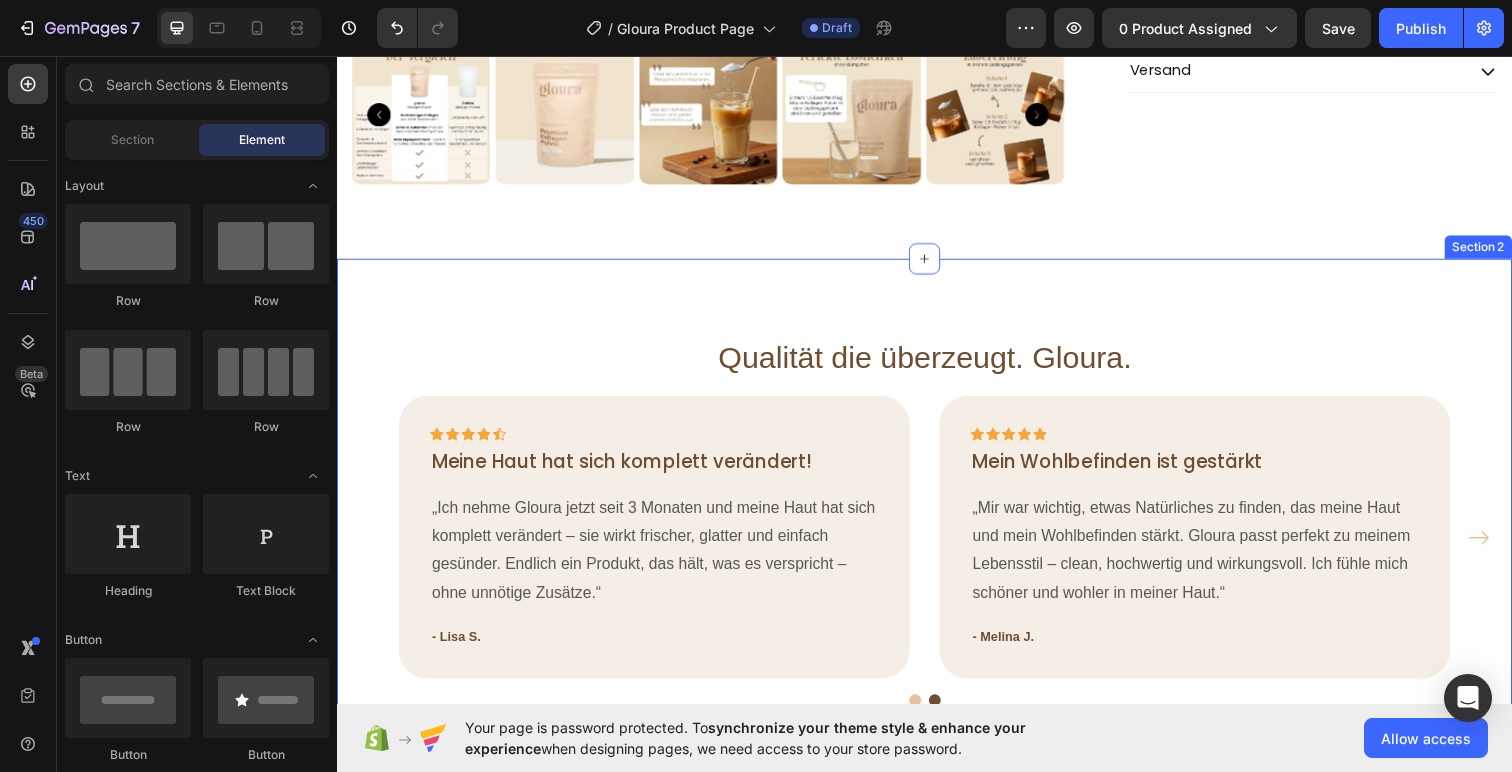 click on "Qualität die überzeugt. Gloura. Heading
Icon
Icon
Icon
Icon
Icon Row Meine Haut hat sich komplett verändert! Text block „Ich nehme Gloura jetzt seit 3 Monaten und meine Haut hat sich komplett verändert – sie wirkt frischer, glatter und einfach gesünder. Endlich ein Produkt, das hält, was es verspricht – ohne unnötige Zusätze.“ Text block - Lisa S. Text block Row
Icon
Icon
Icon
Icon
Icon Row Mein Wohlbefinden ist gestärkt Text block „Mir war wichtig, etwas Natürliches zu finden, das meine Haut und mein Wohlbefinden stärkt. Gloura passt perfekt zu meinem Lebensstil – clean, hochwertig und wirkungsvoll. Ich fühle mich schöner und wohler in meiner Haut.“ Text block - Melina J. Text block Row
Icon
Icon
Icon
Icon
Icon Row Text block Row" at bounding box center [937, 532] 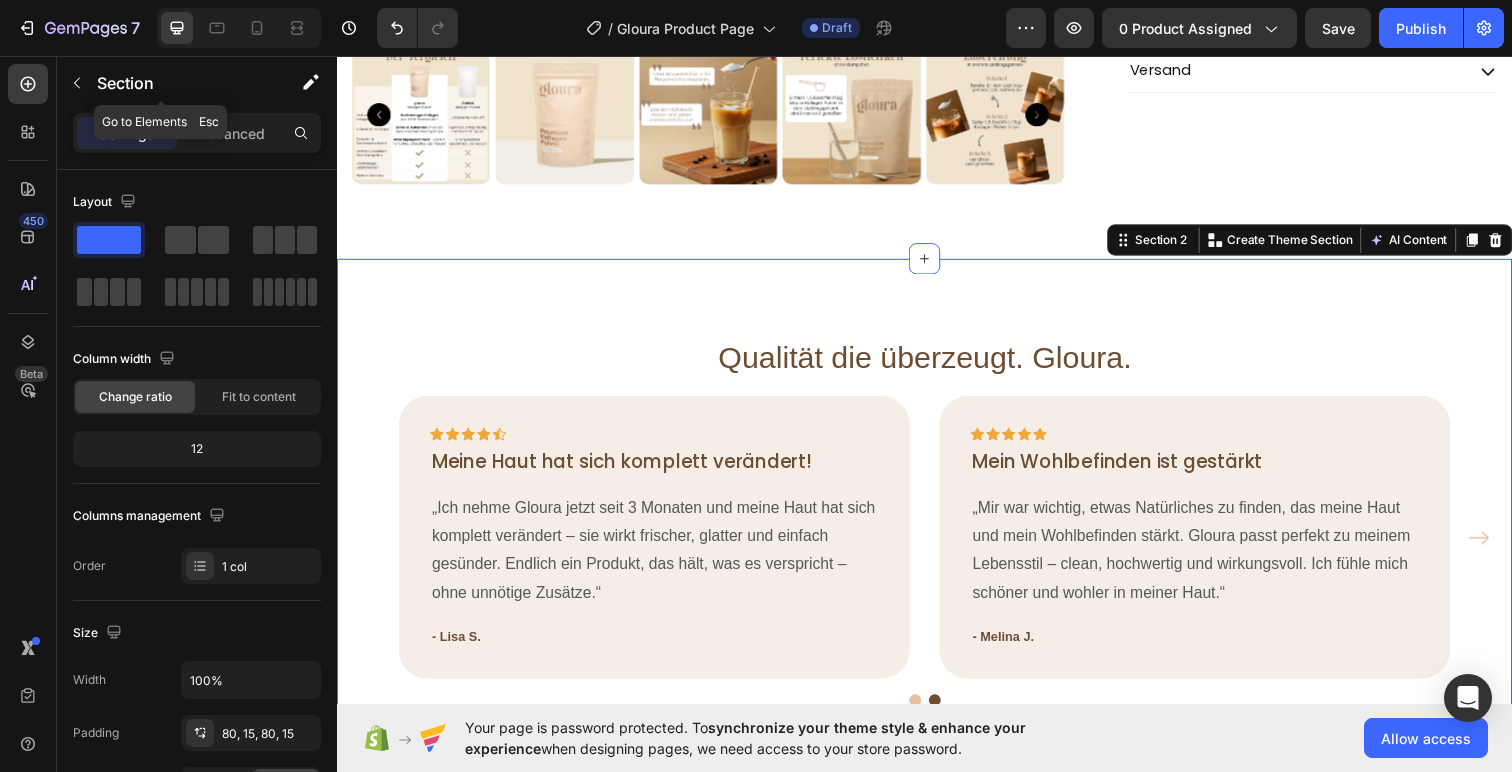 click on "Settings Advanced" at bounding box center (197, 133) 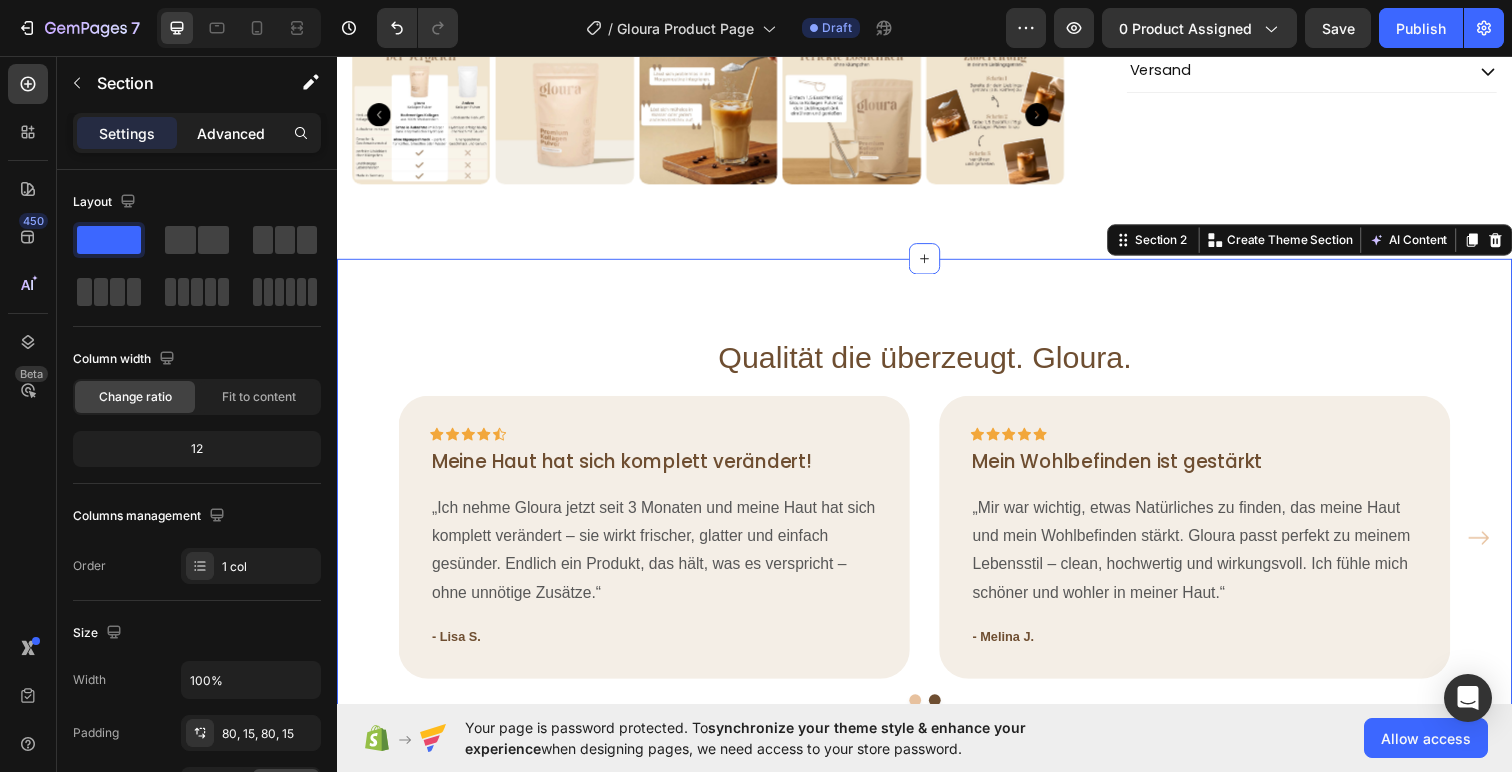 click on "Advanced" at bounding box center [231, 133] 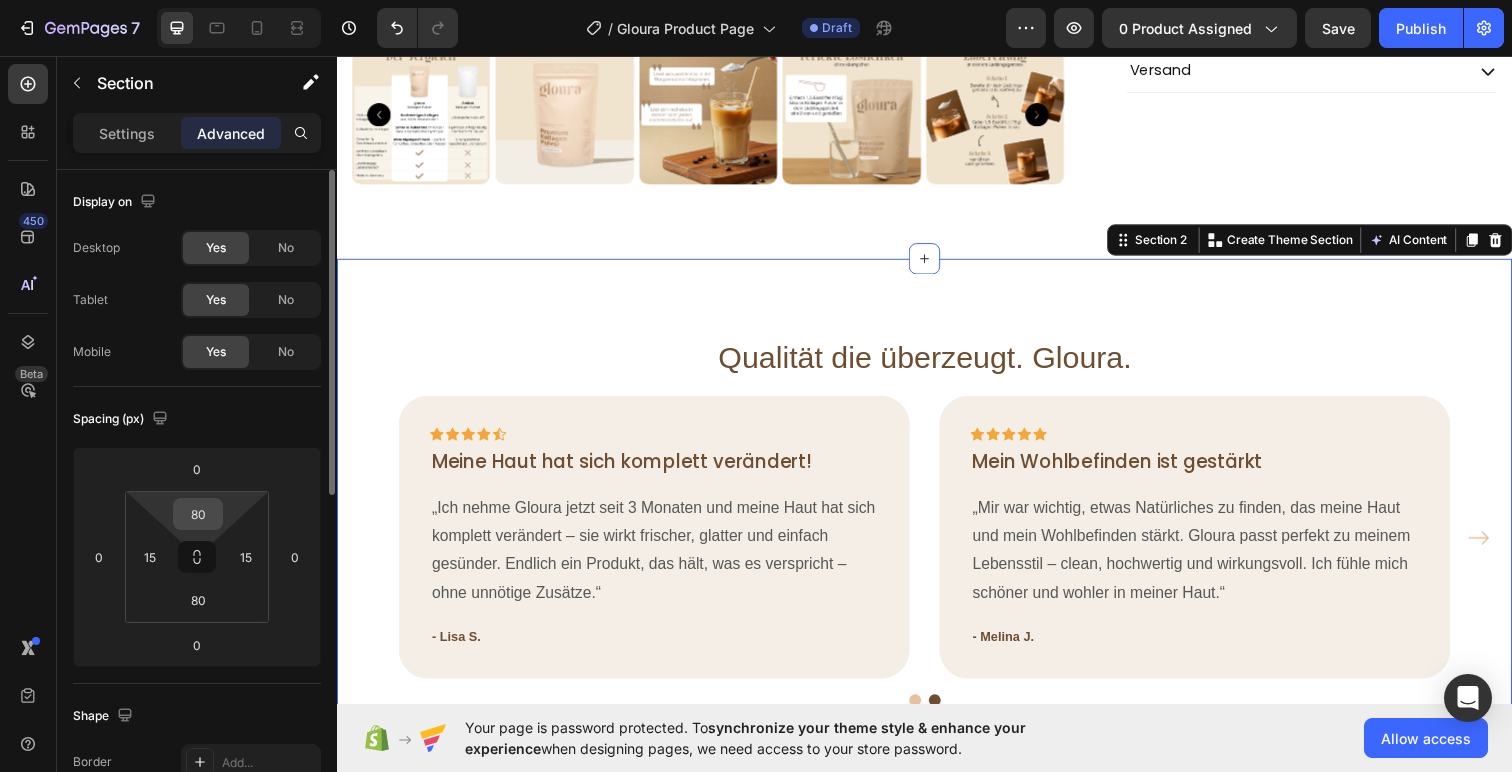 click on "80" at bounding box center [198, 514] 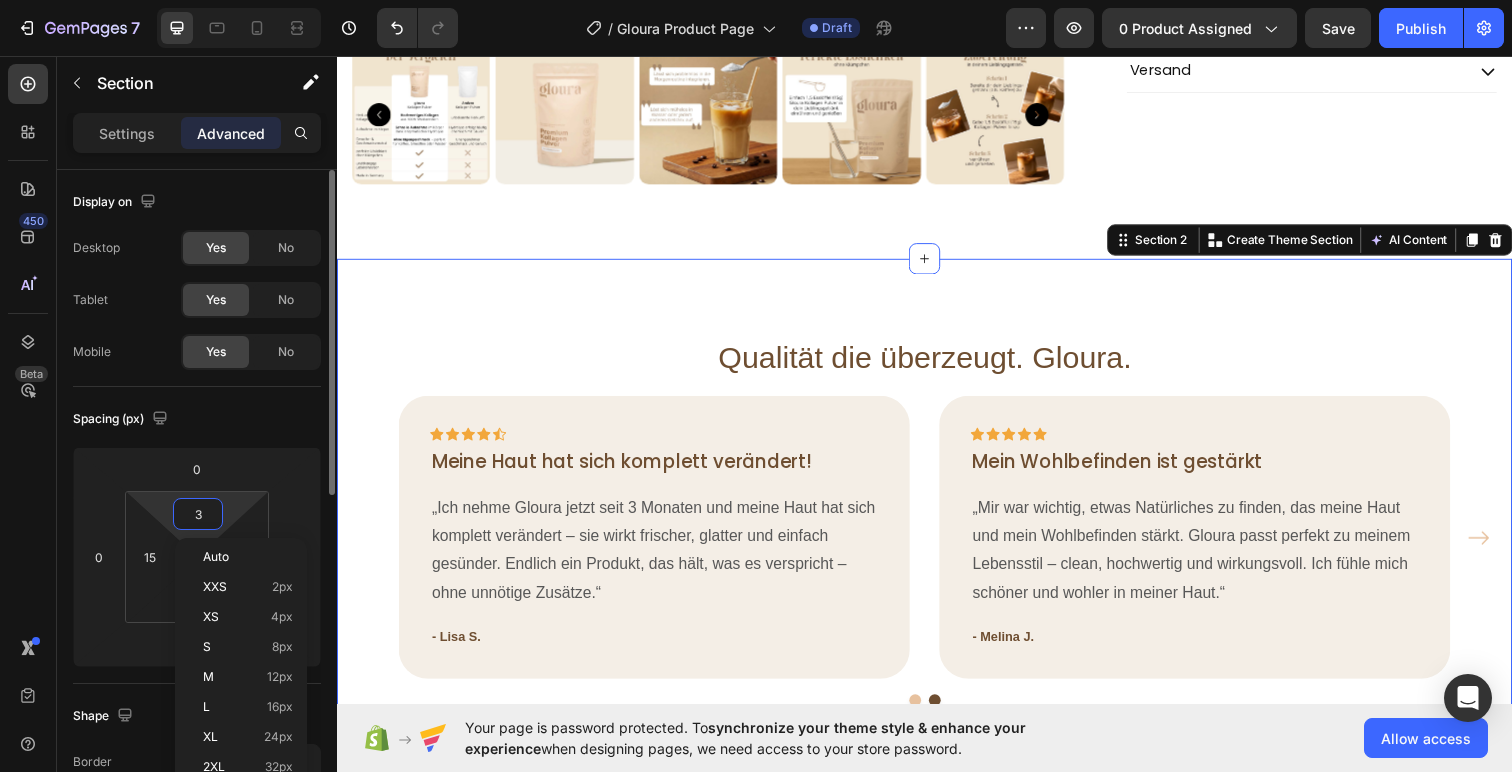 type on "30" 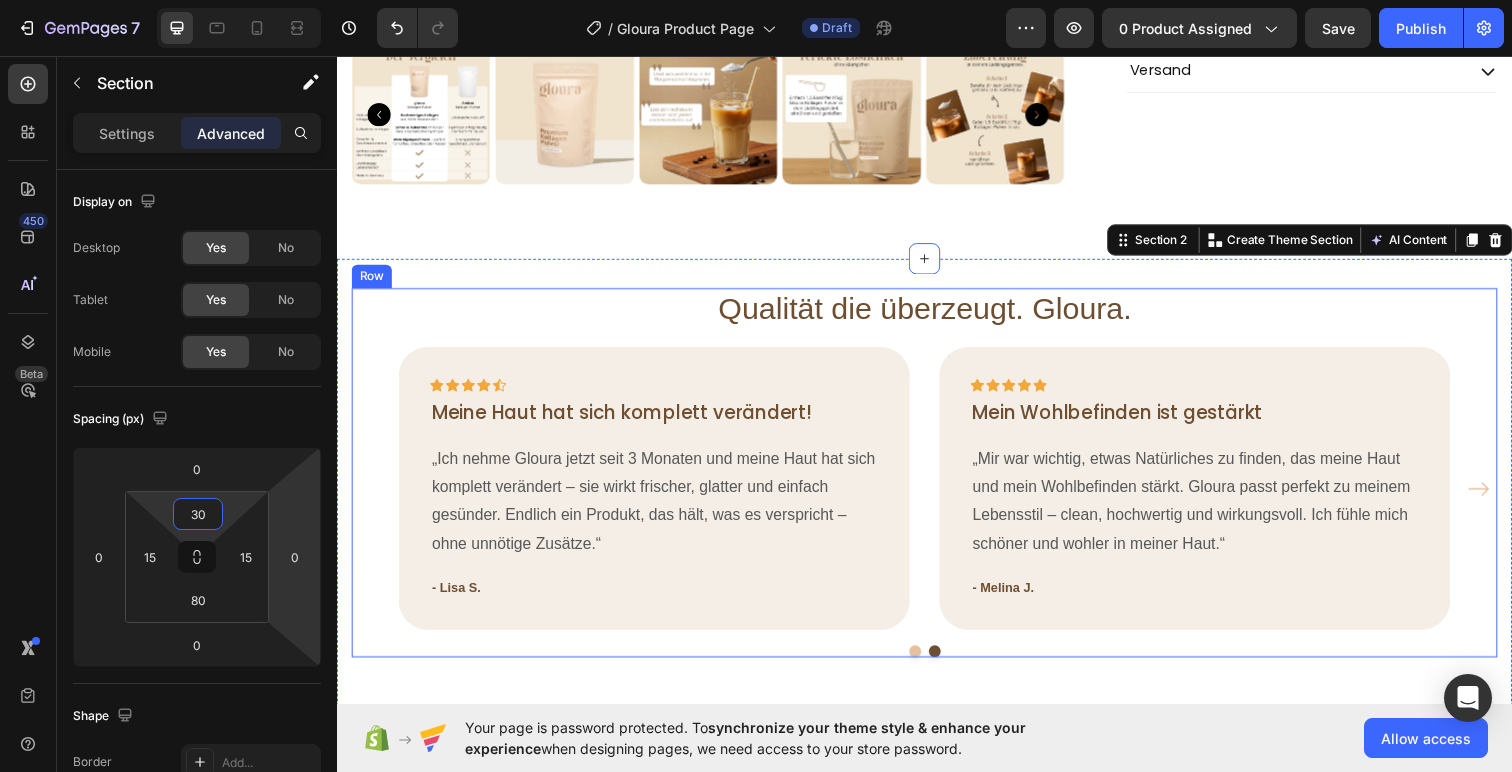 click on "Qualität die überzeugt. Gloura." at bounding box center [937, 315] 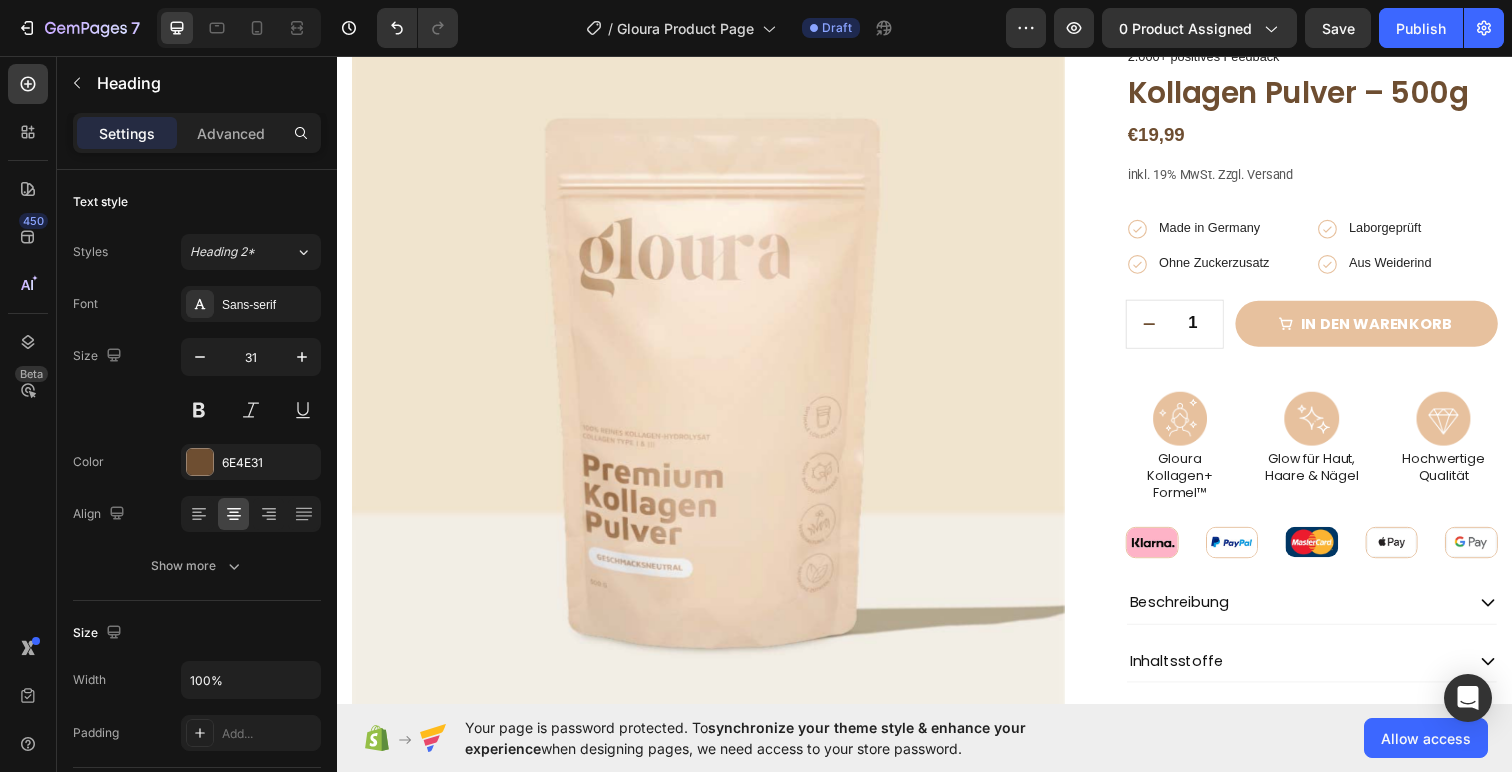 scroll, scrollTop: 0, scrollLeft: 0, axis: both 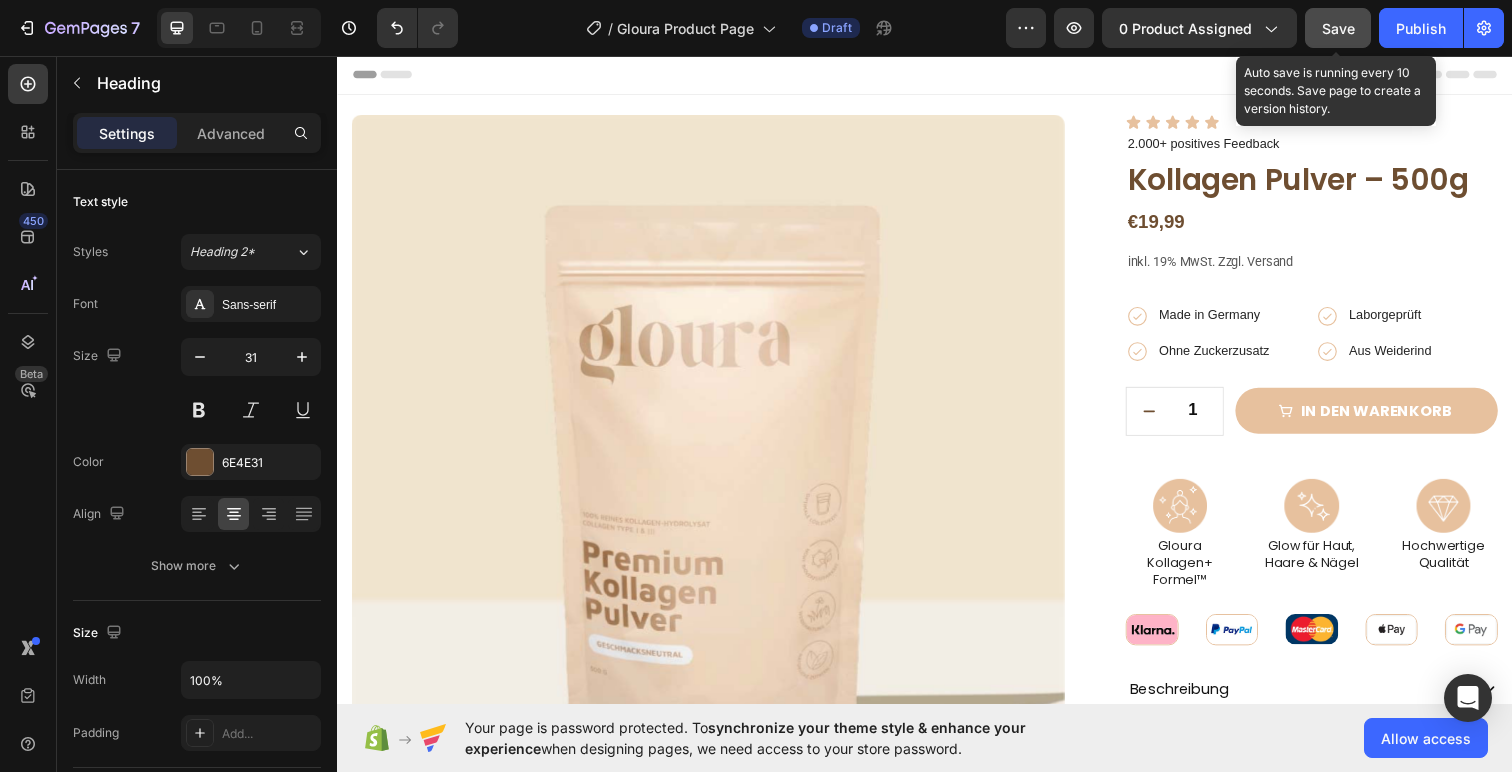 click on "Save" 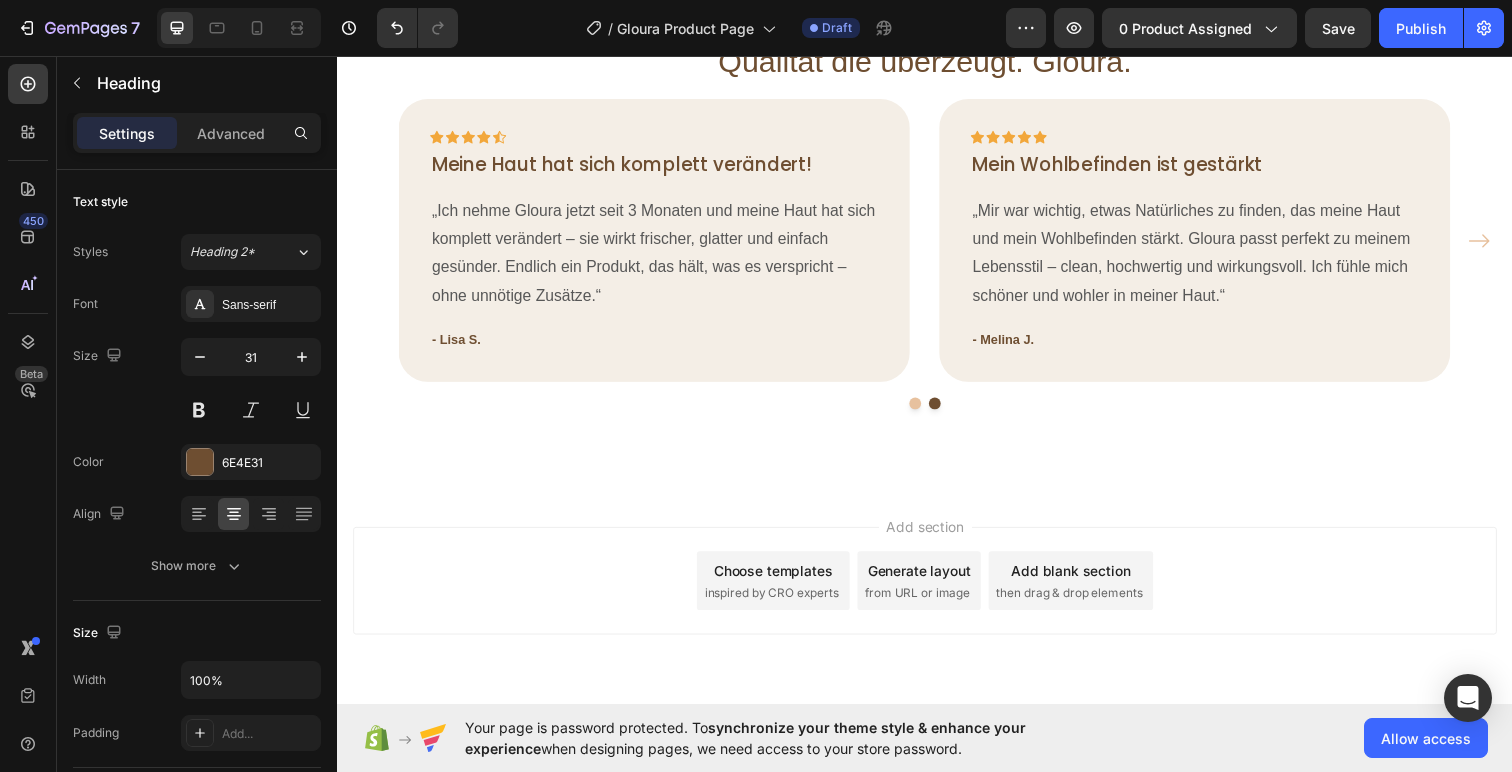 scroll, scrollTop: 1066, scrollLeft: 0, axis: vertical 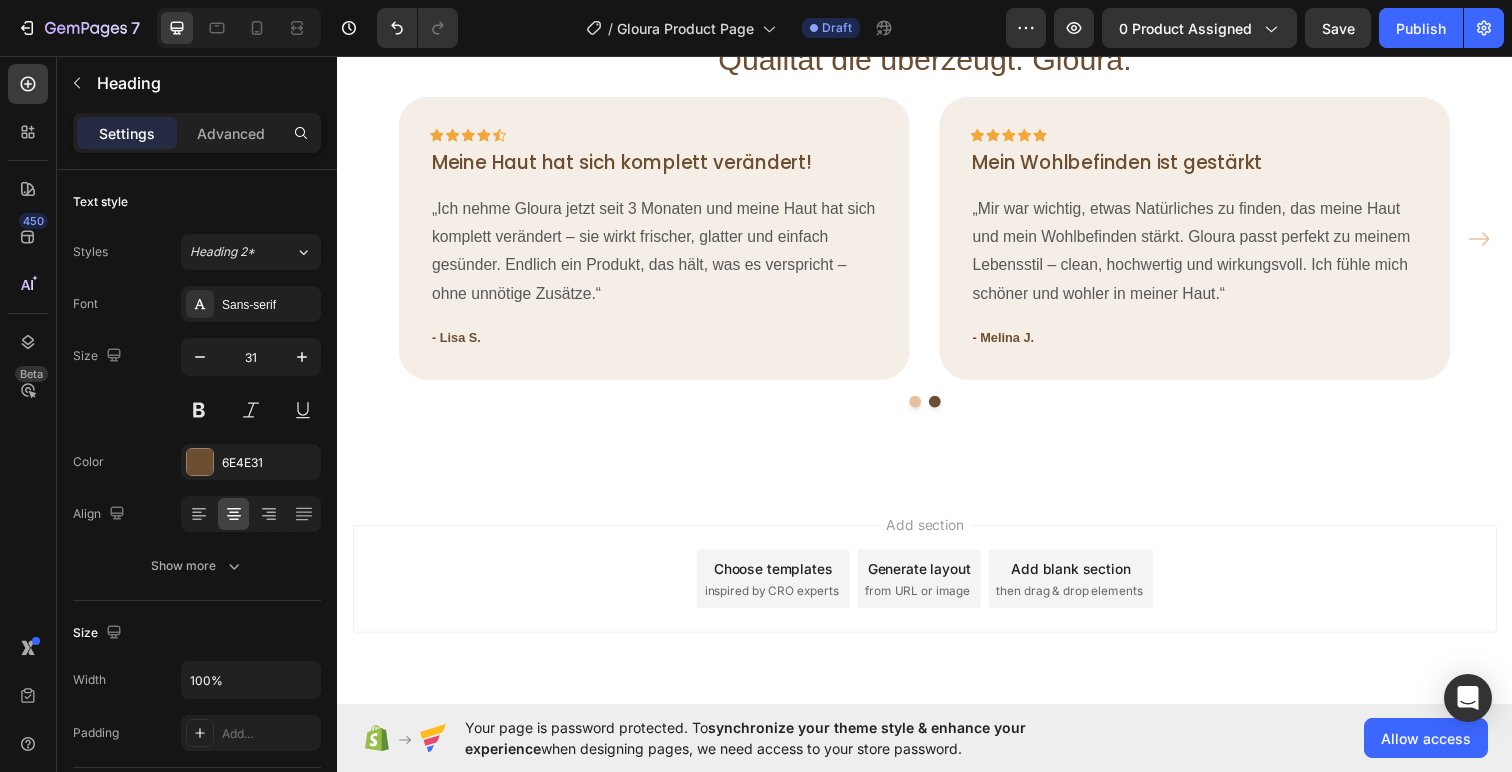click on "Choose templates" at bounding box center [782, 579] 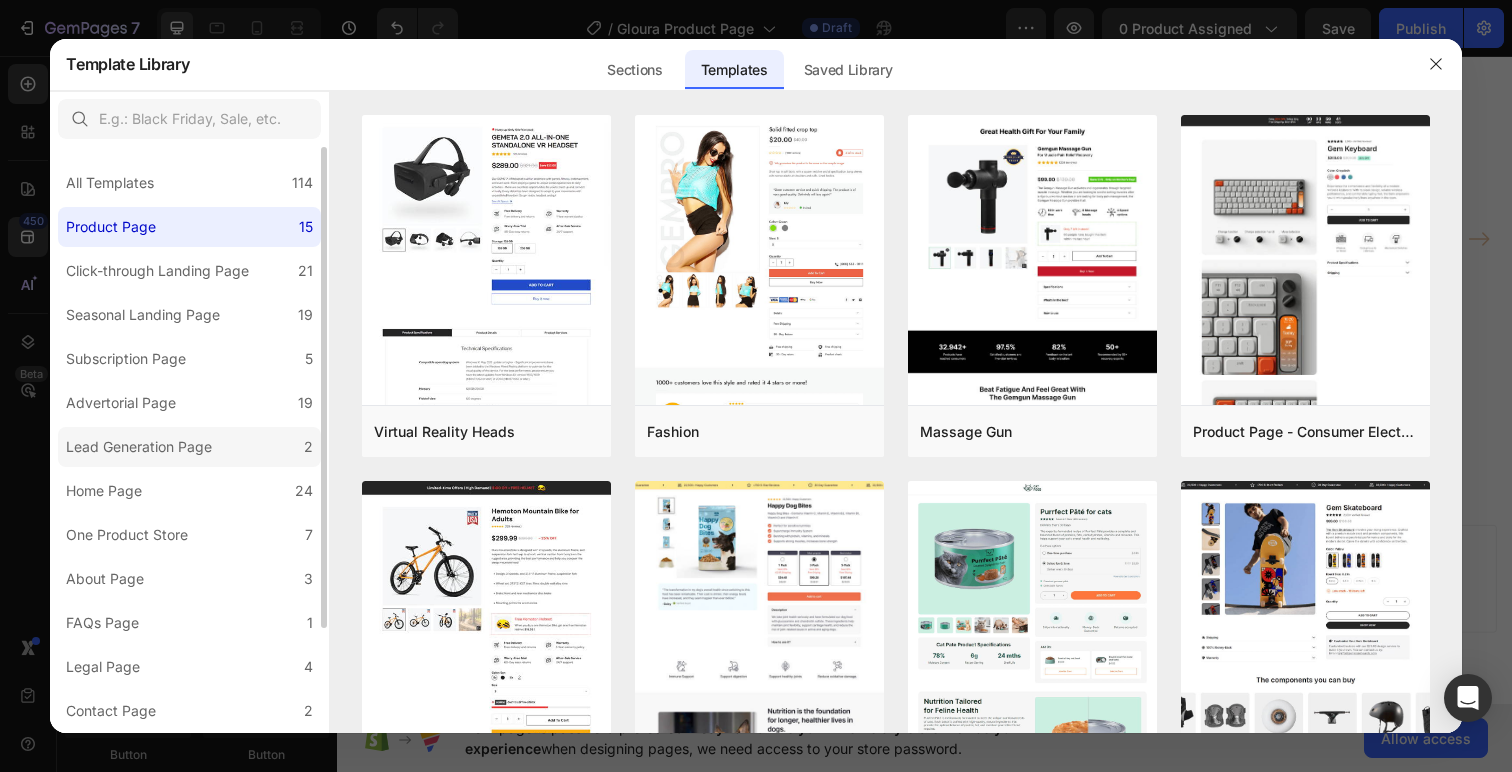 click on "Lead Generation Page" at bounding box center [139, 447] 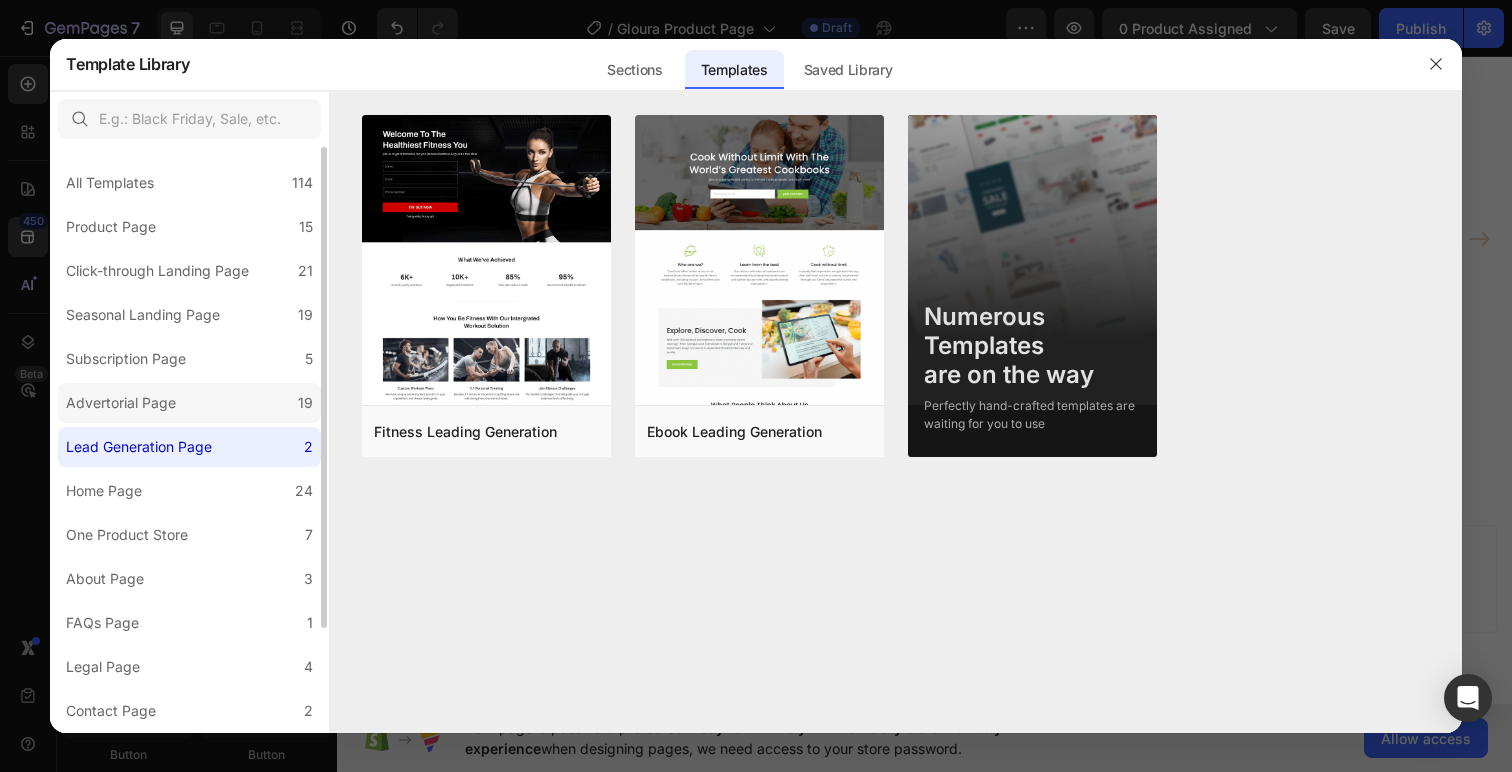 click on "Advertorial Page" at bounding box center (125, 403) 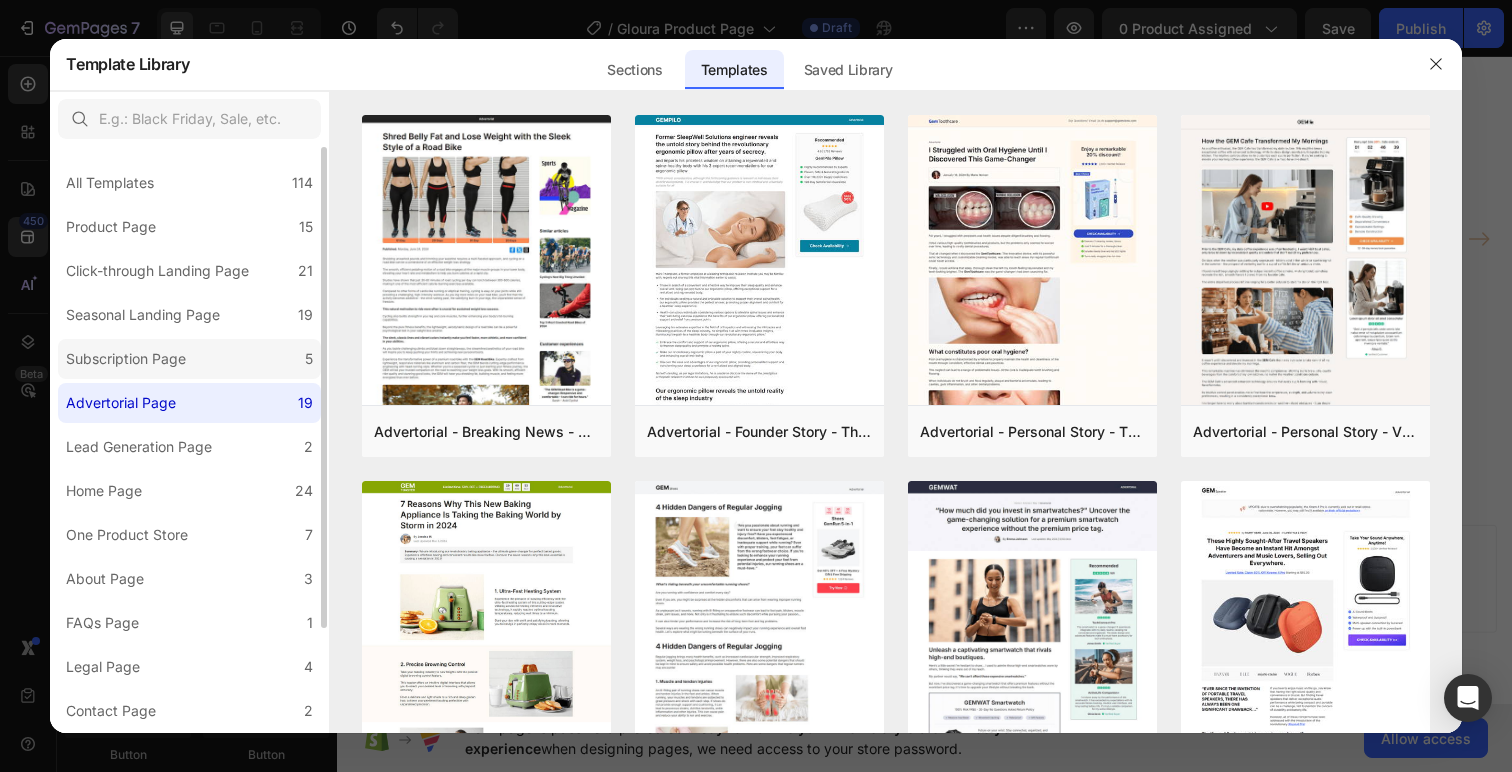 click on "Subscription Page" at bounding box center (126, 359) 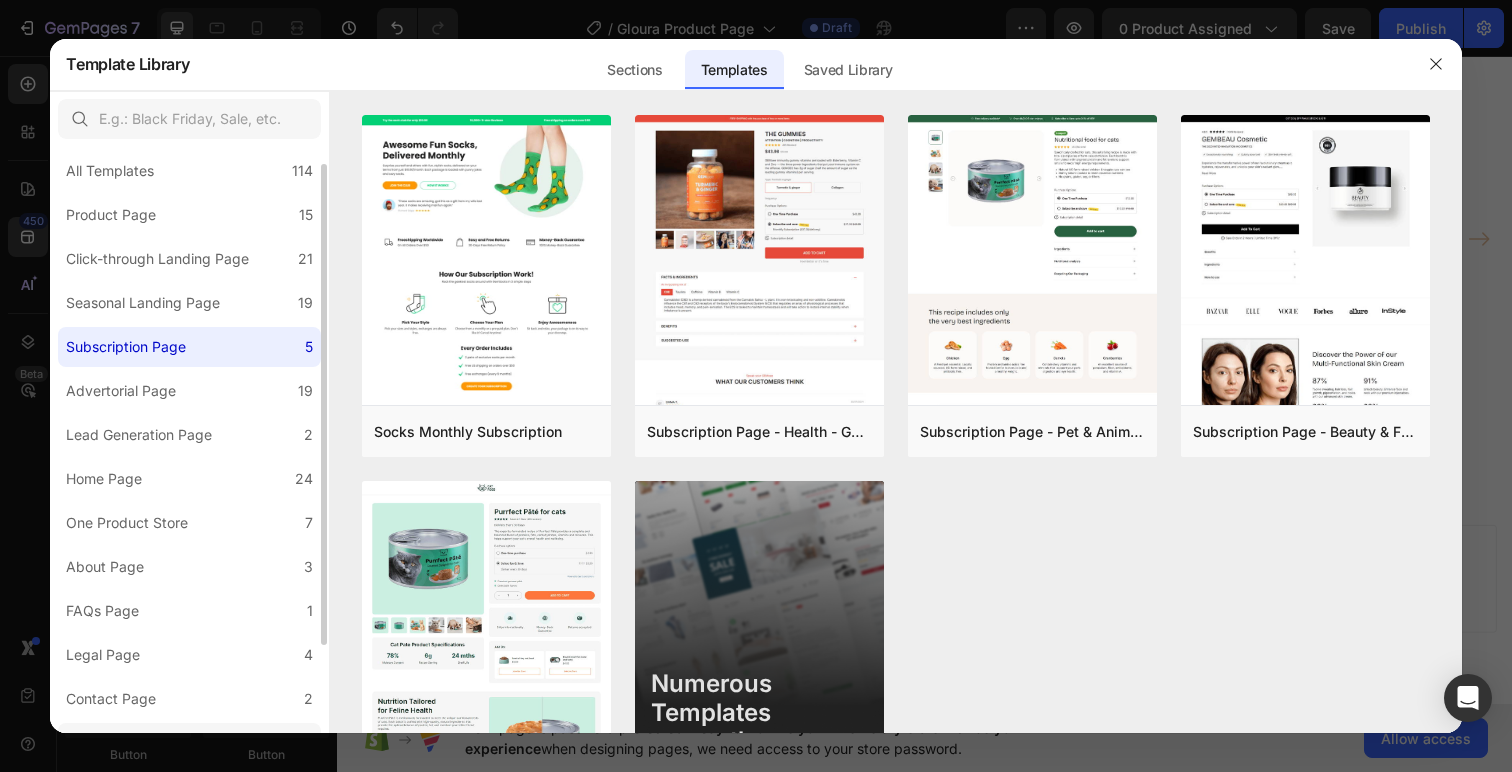 scroll, scrollTop: 0, scrollLeft: 0, axis: both 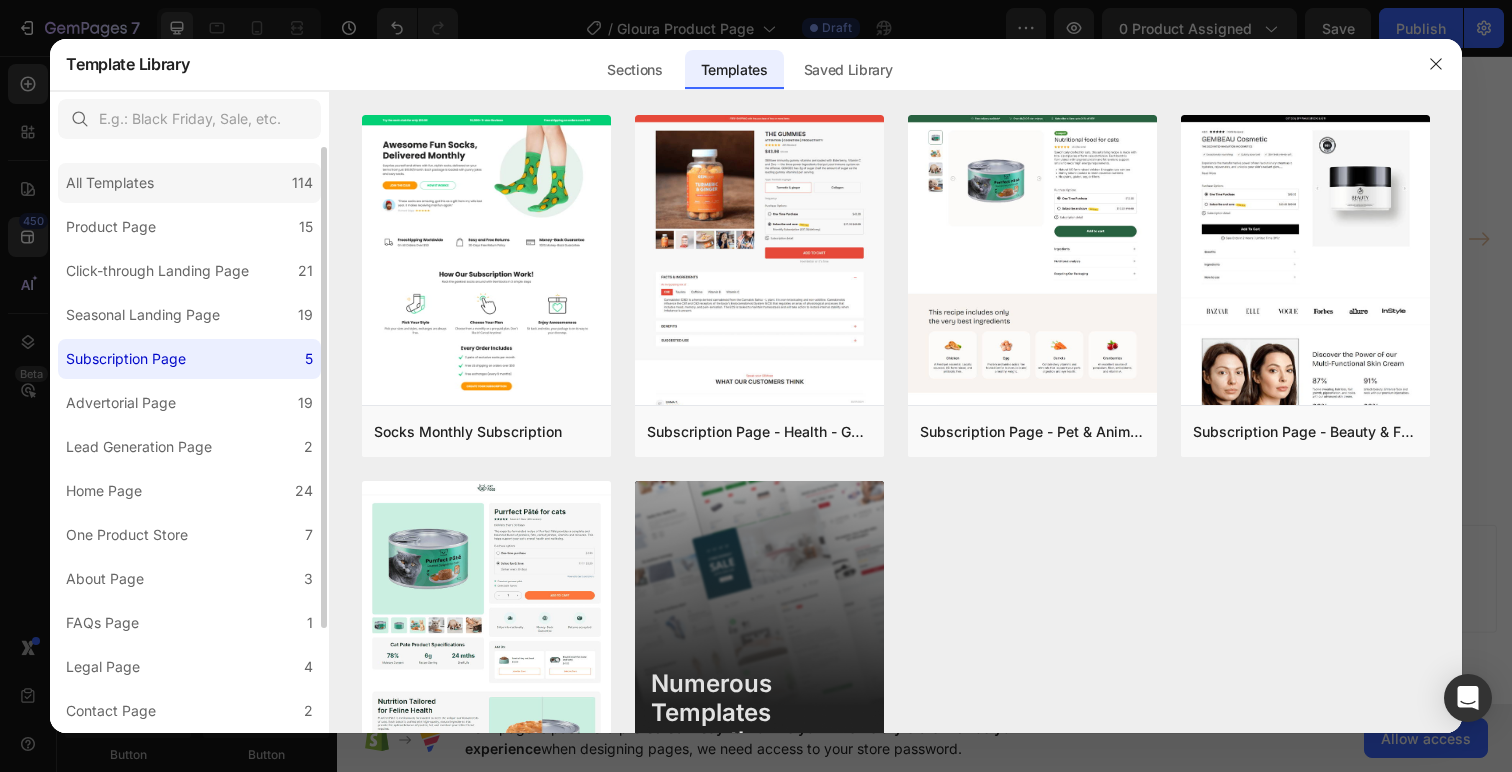 click on "All Templates" at bounding box center [110, 183] 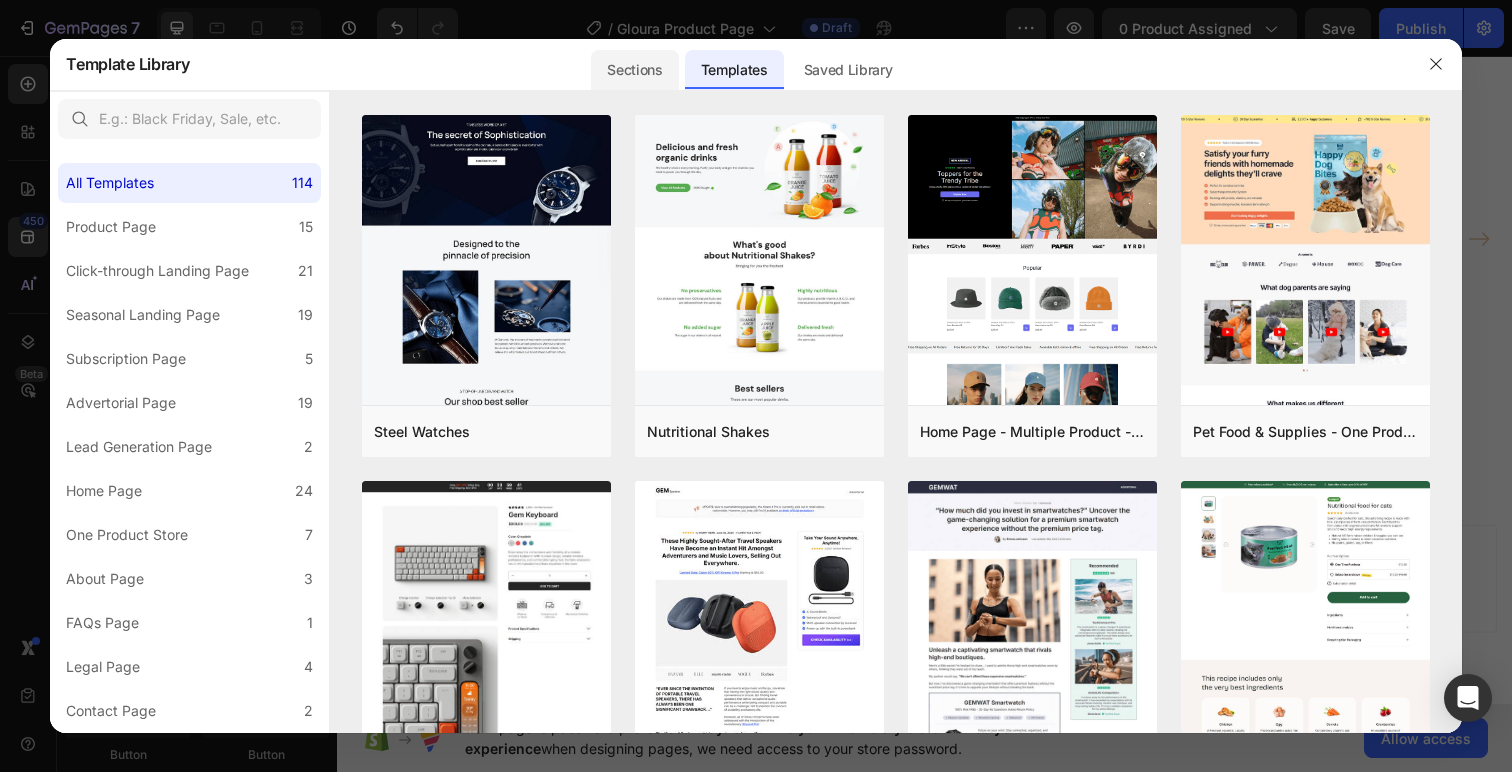 click on "Sections" 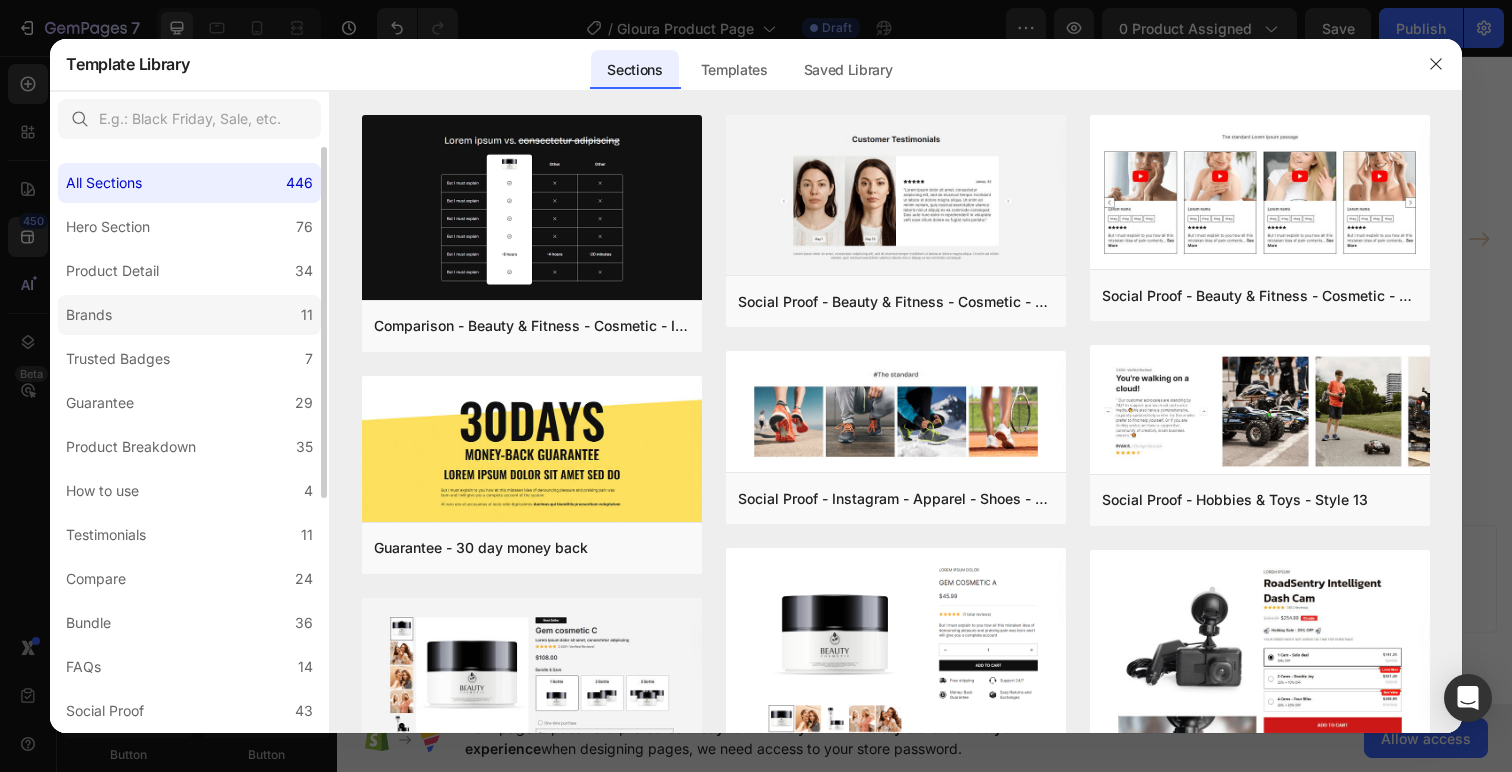 click on "Brands 11" 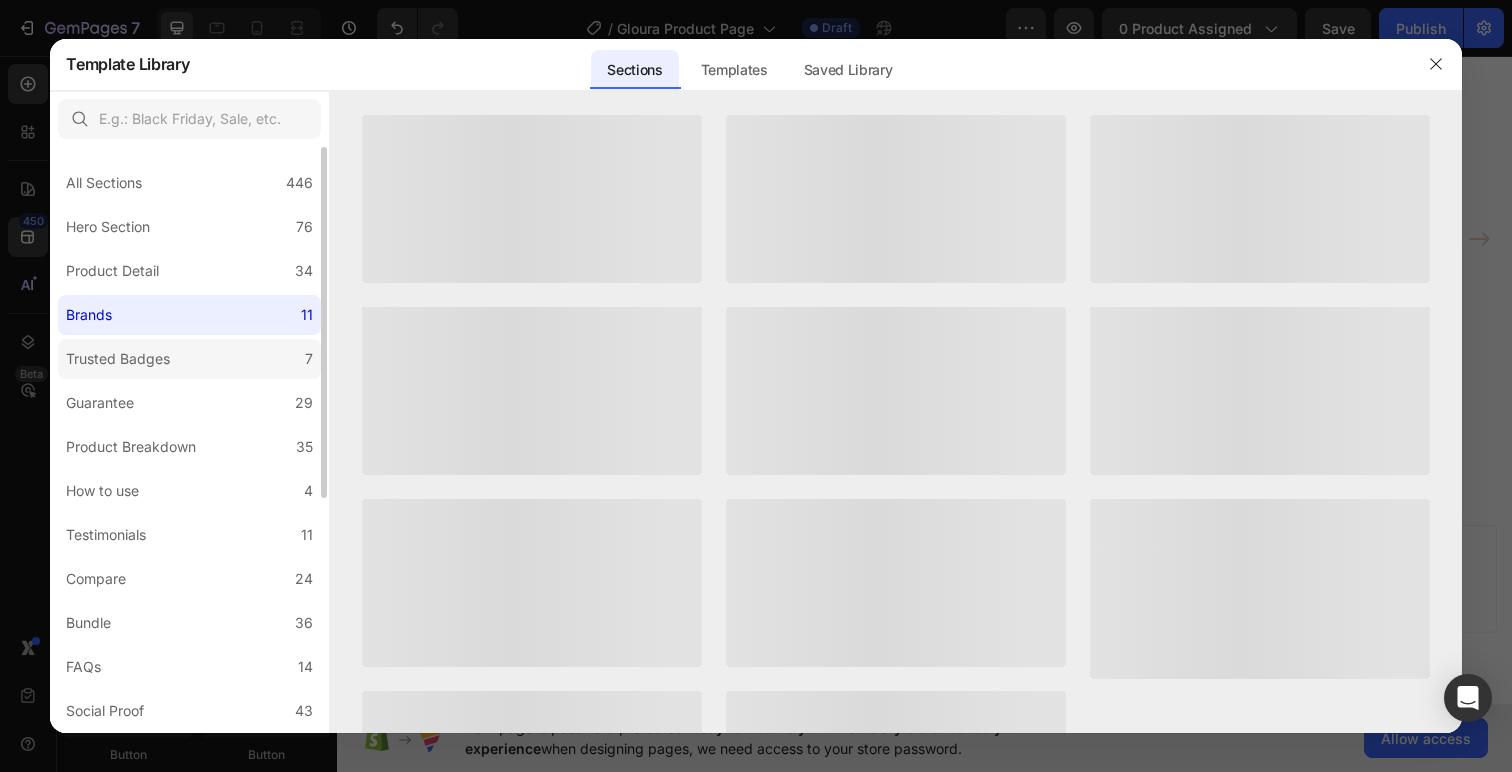 click on "Trusted Badges" at bounding box center [118, 359] 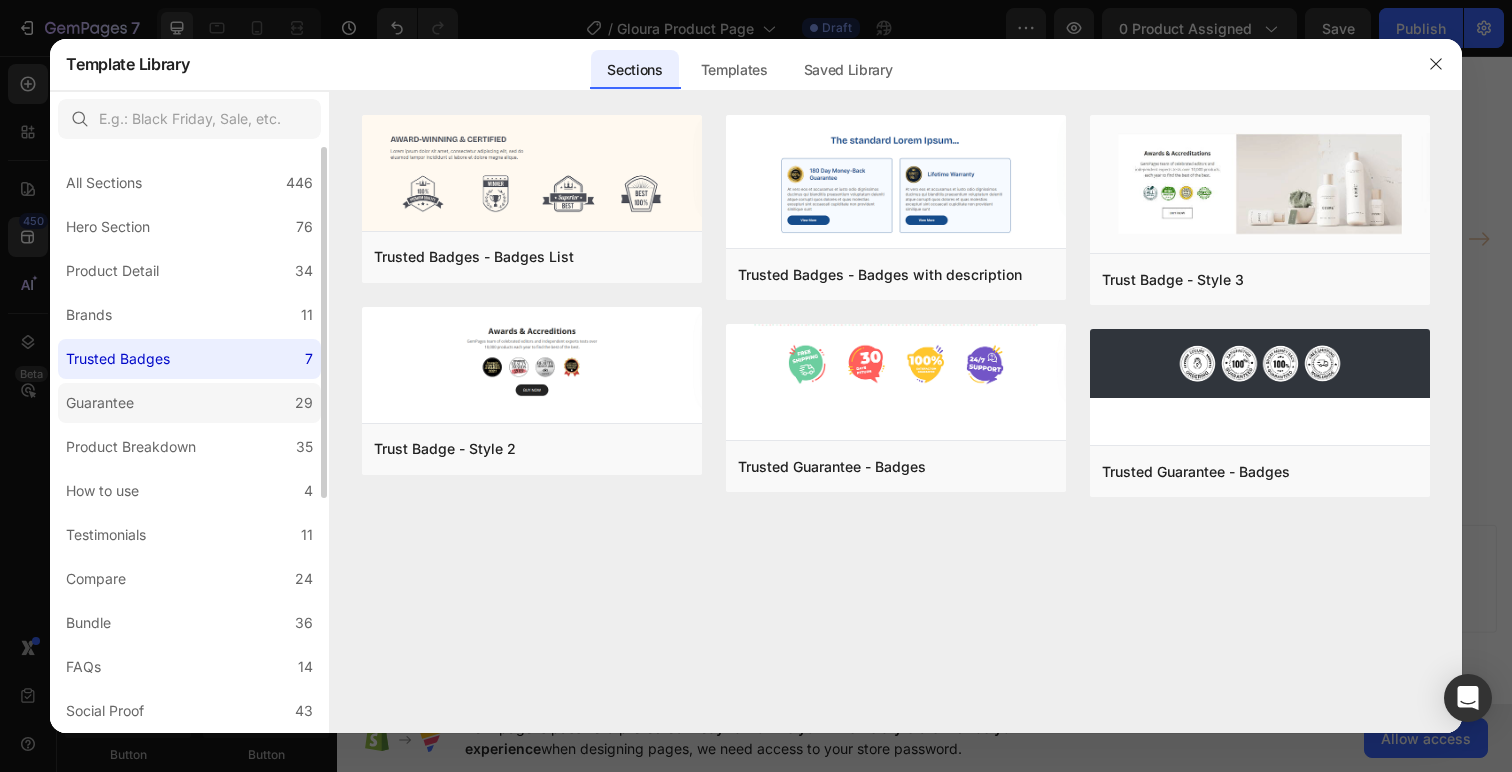 click on "Guarantee 29" 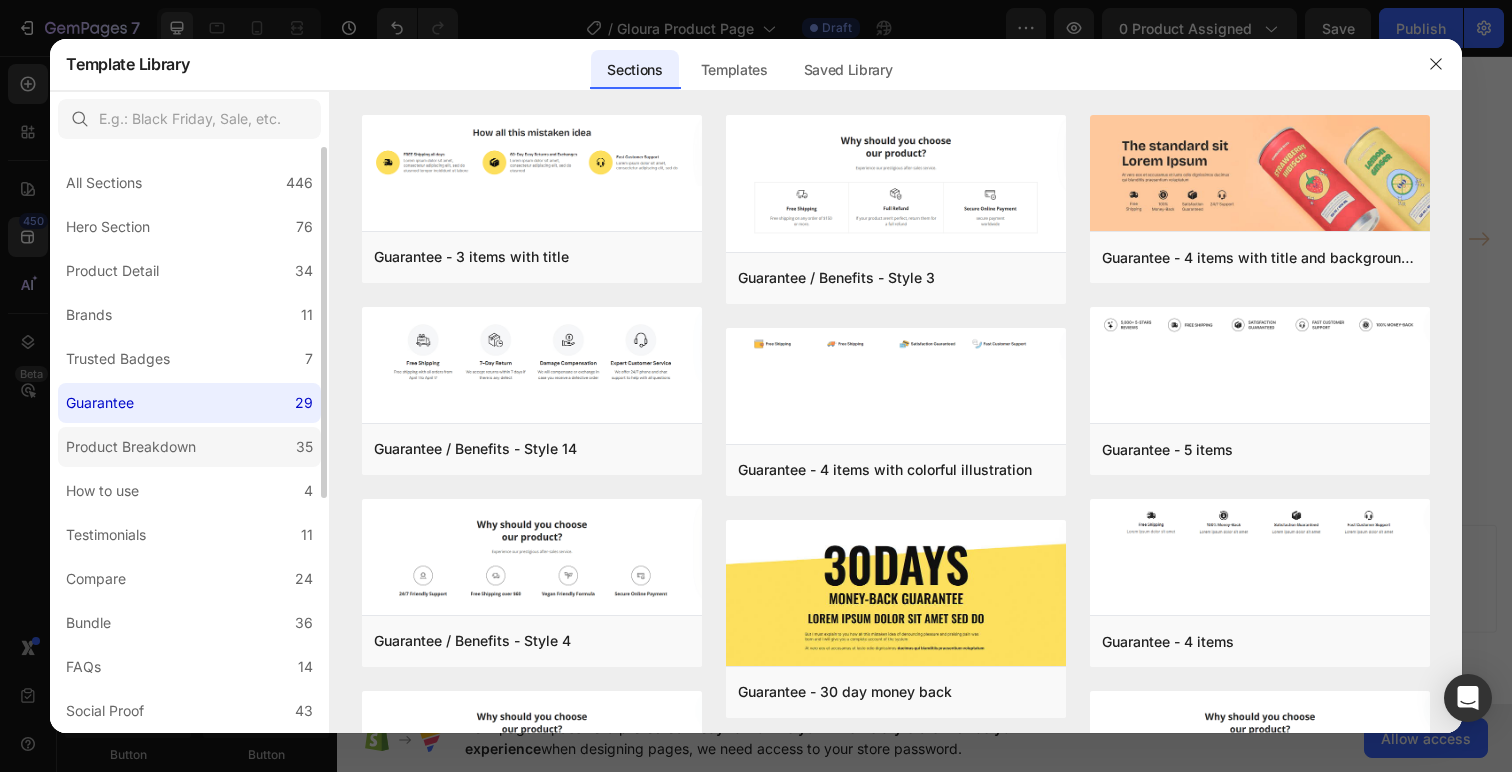 click on "Product Breakdown" at bounding box center [131, 447] 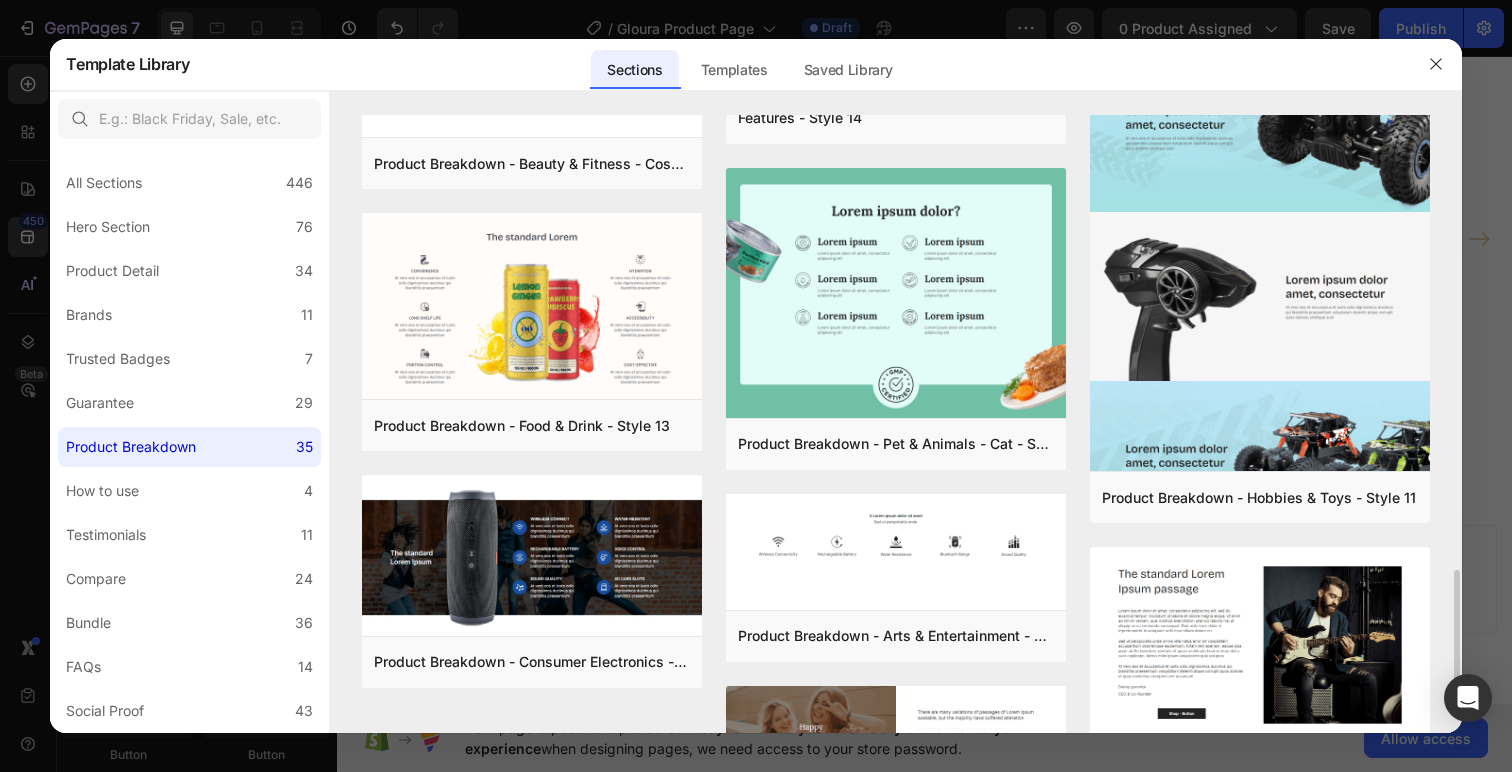 scroll, scrollTop: 2511, scrollLeft: 0, axis: vertical 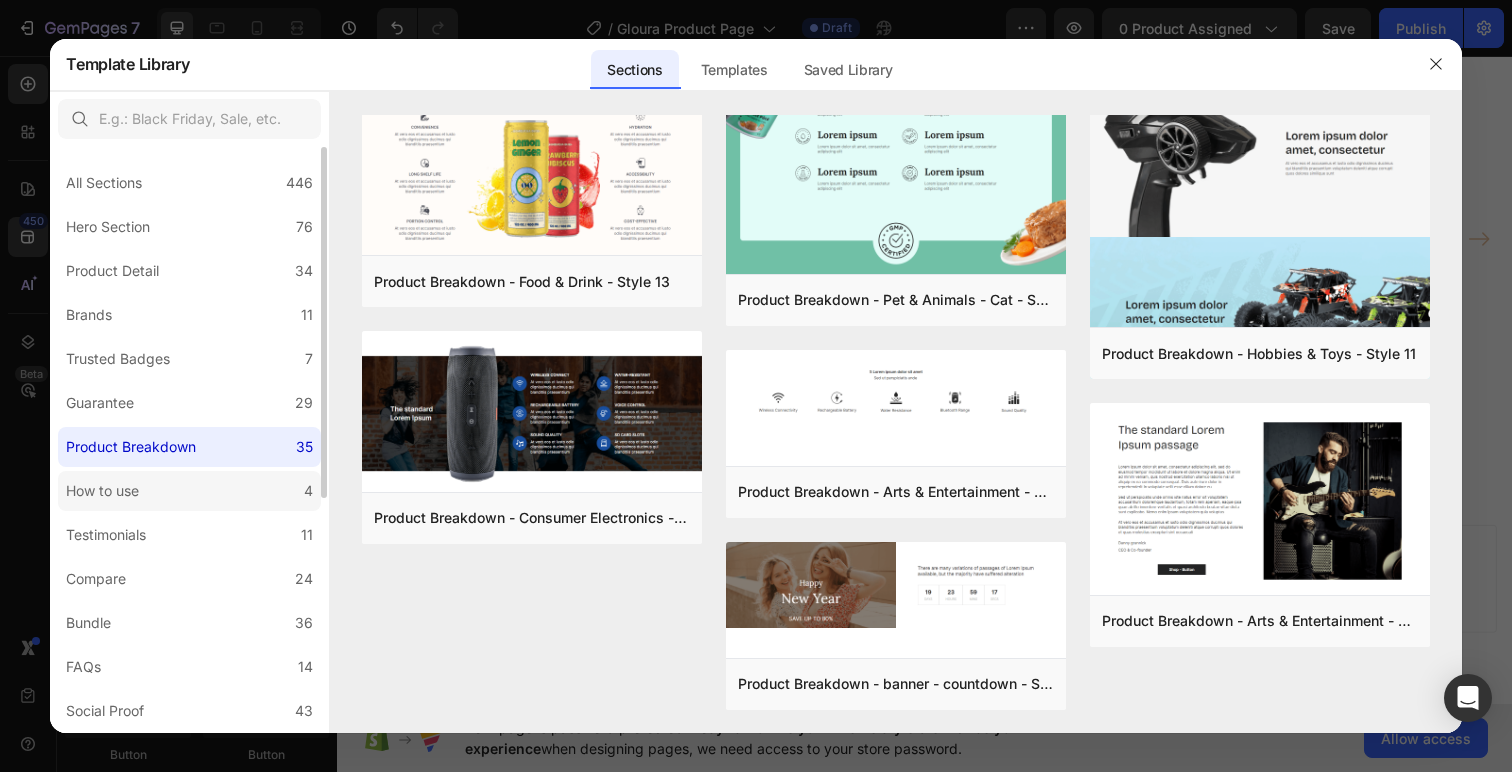 click on "How to use 4" 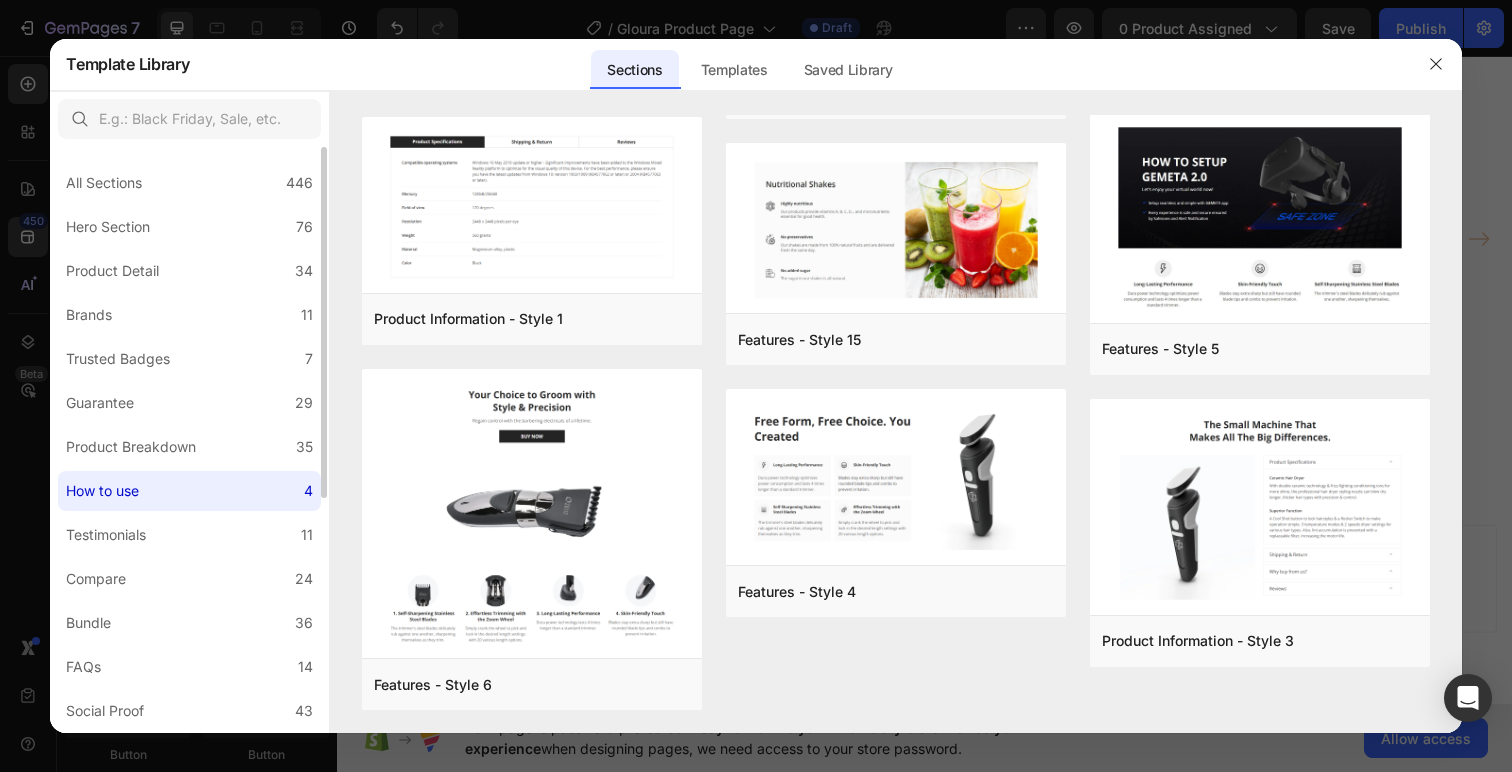 scroll, scrollTop: 0, scrollLeft: 0, axis: both 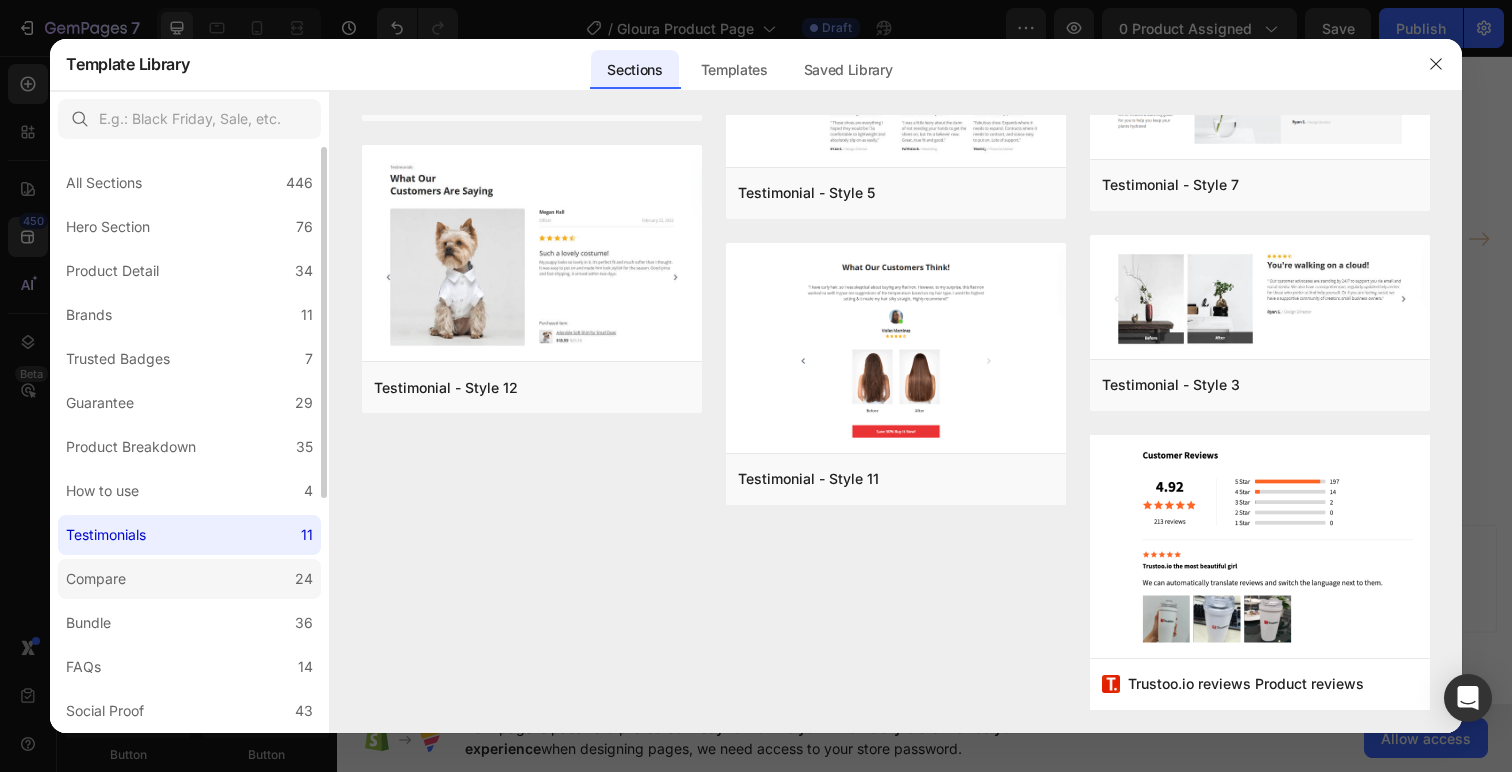 click on "Compare 24" 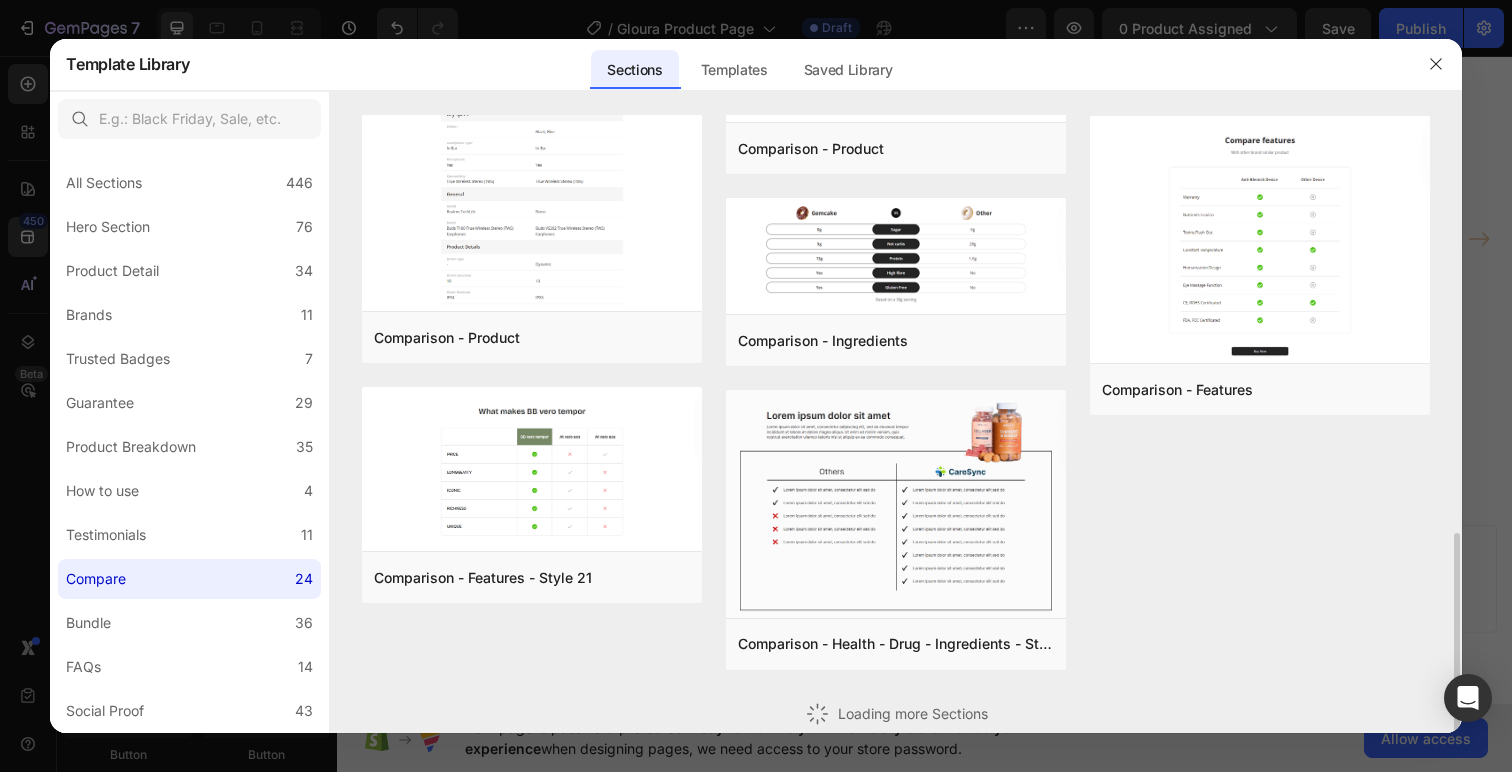 scroll, scrollTop: 1088, scrollLeft: 0, axis: vertical 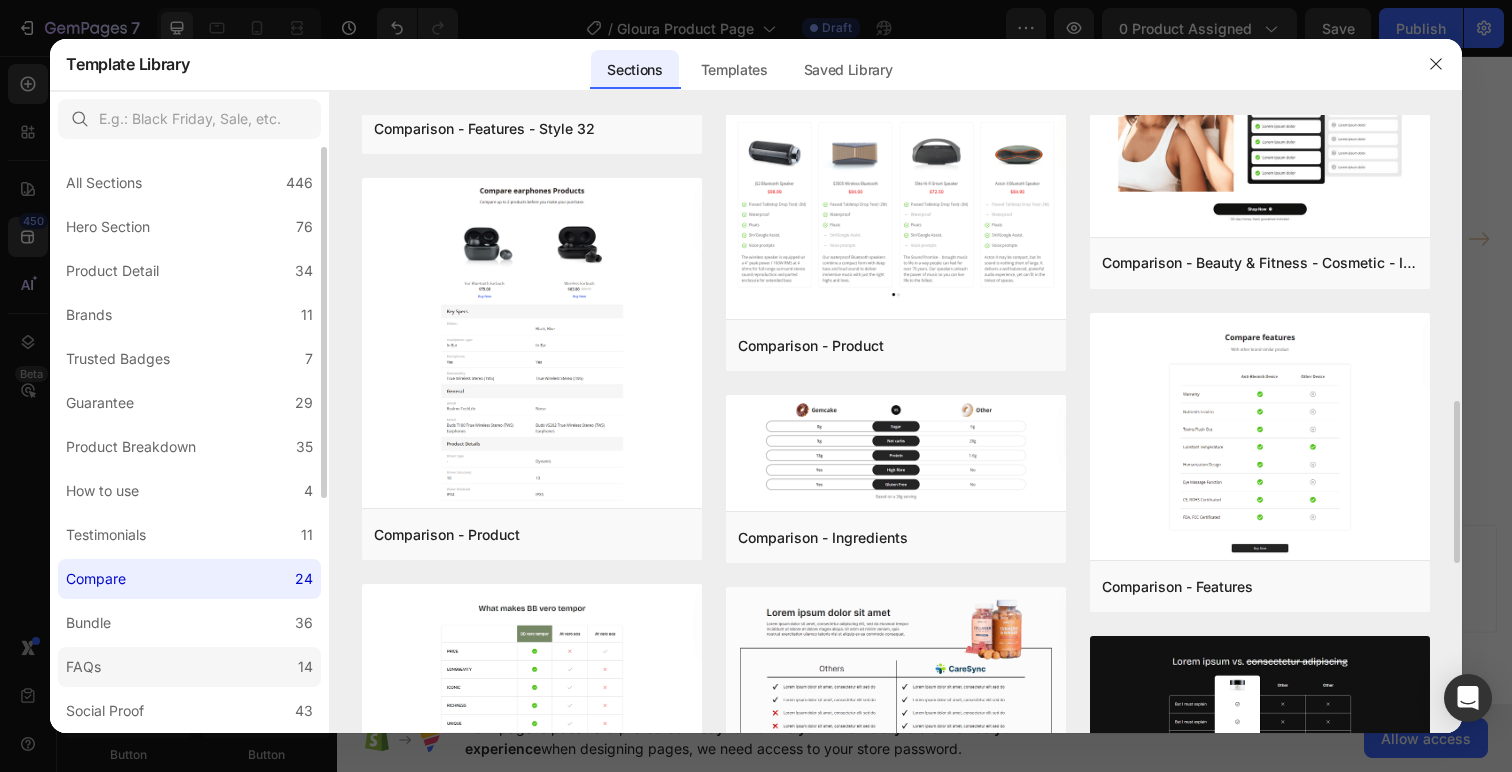 click on "FAQs 14" 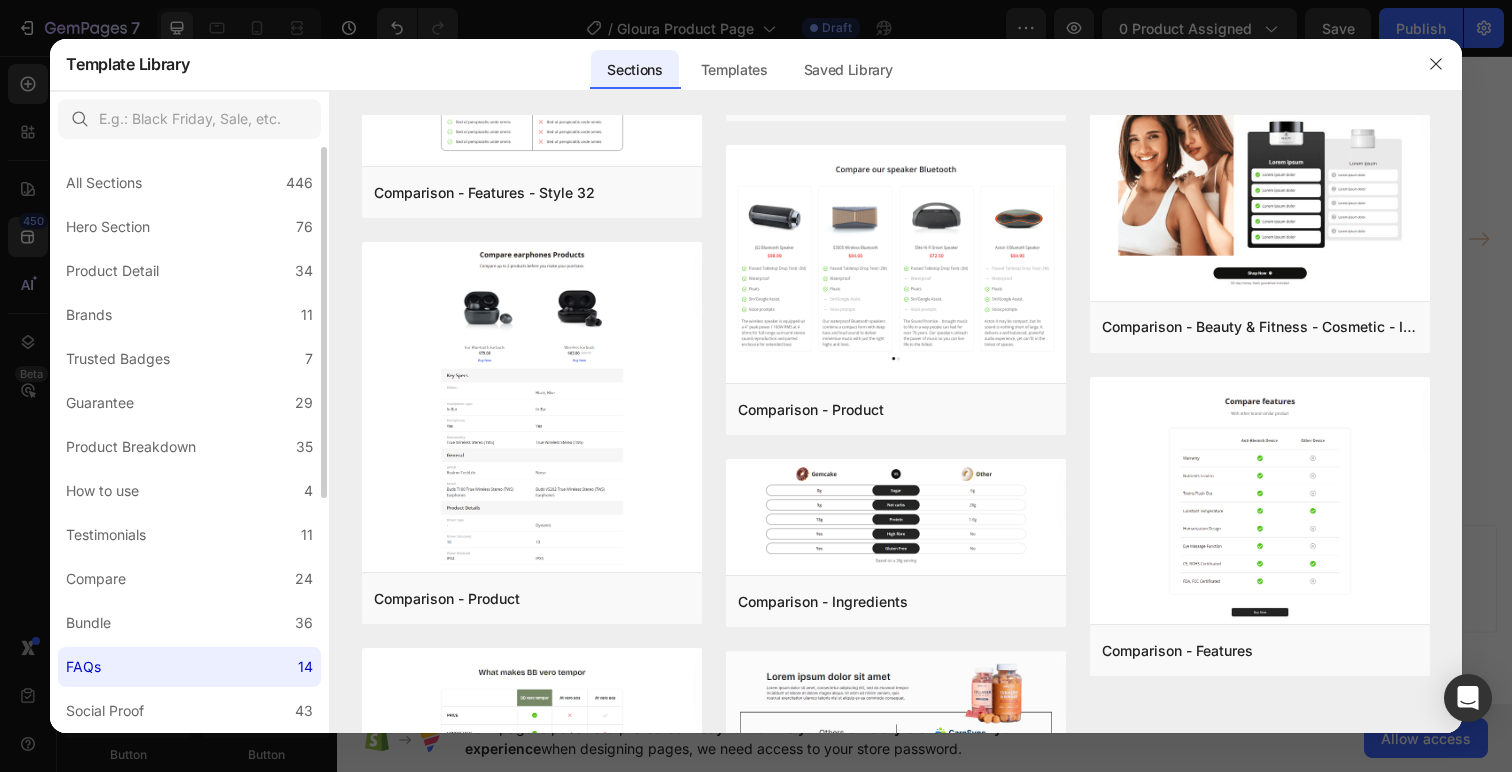 scroll, scrollTop: 0, scrollLeft: 0, axis: both 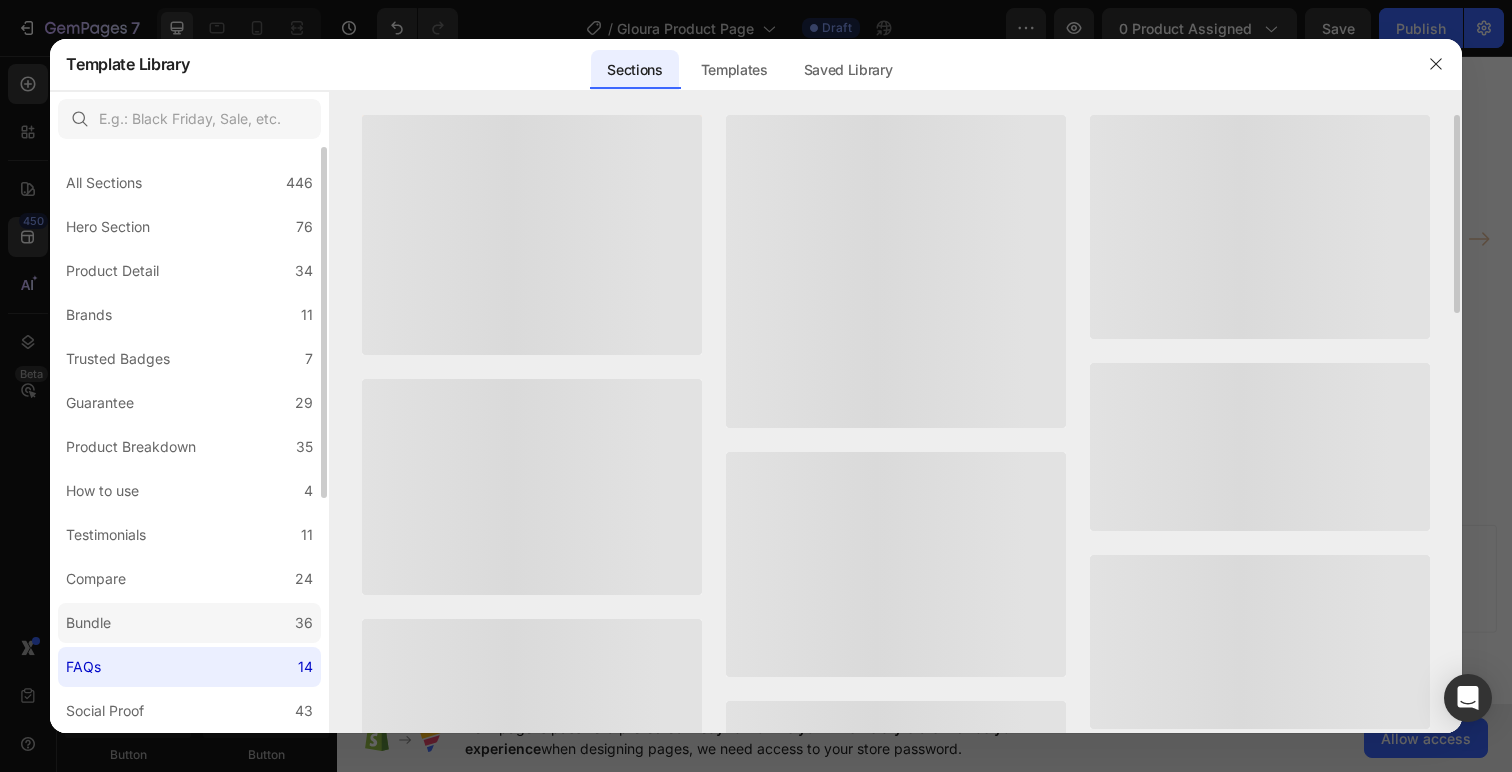 click on "Bundle 36" 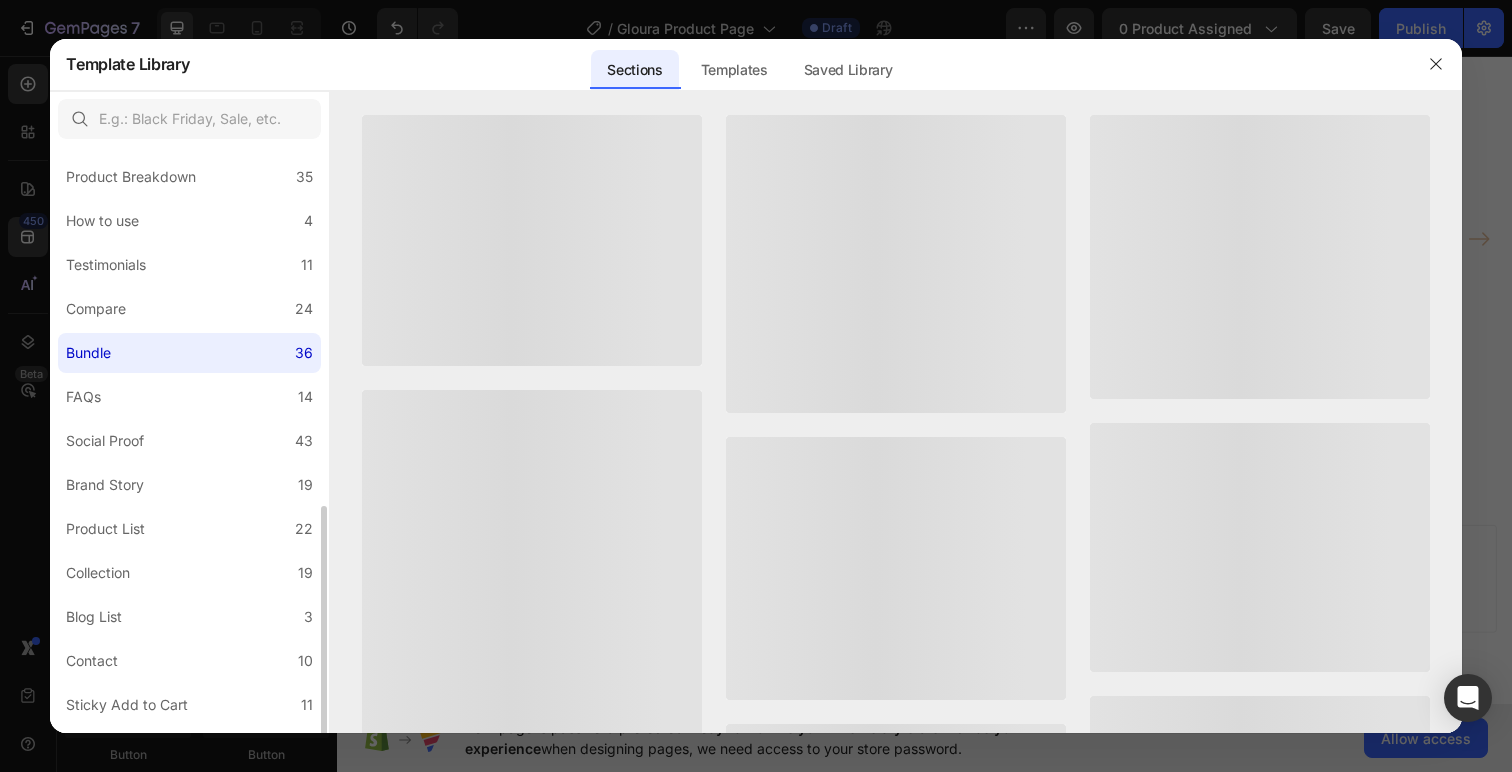 scroll, scrollTop: 393, scrollLeft: 0, axis: vertical 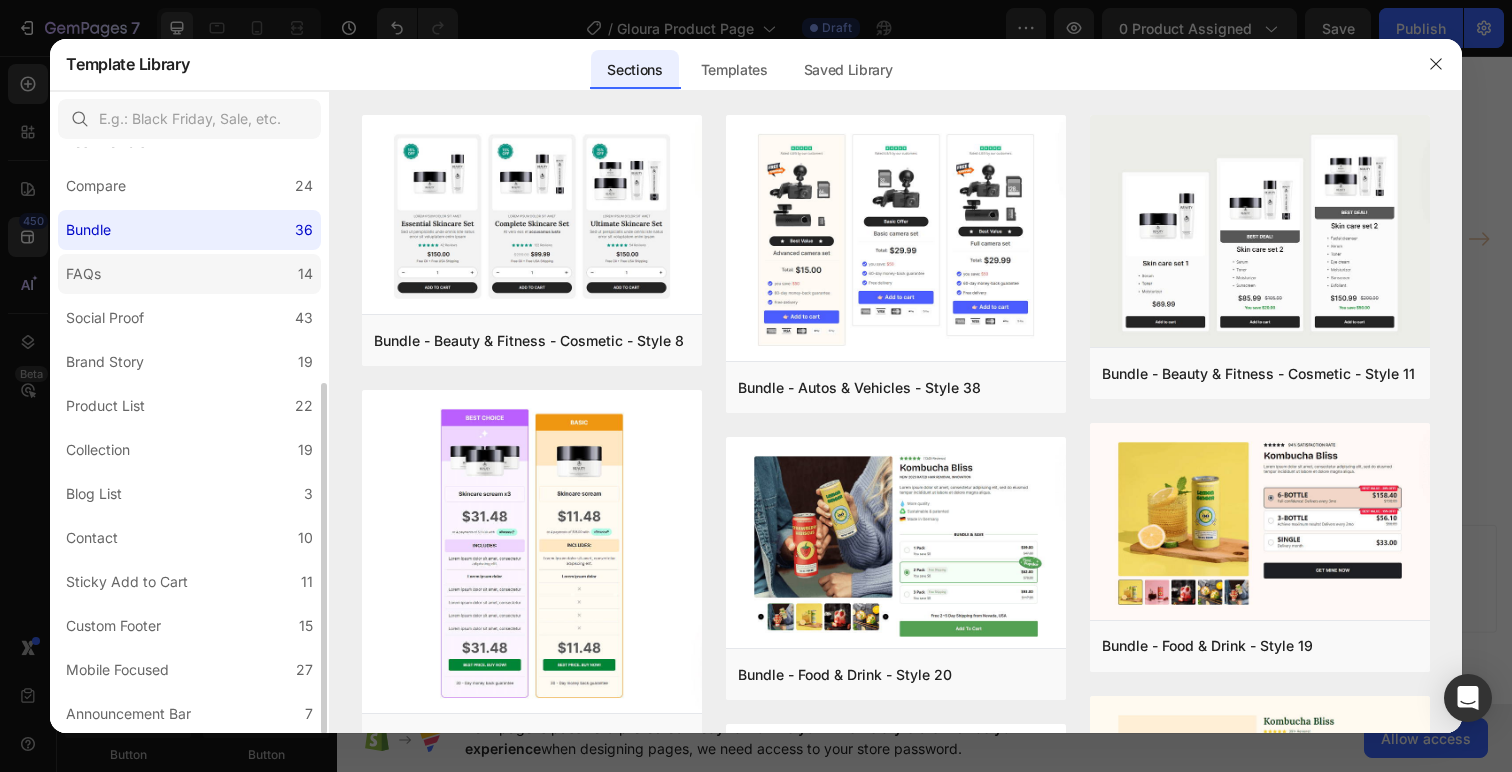 click on "FAQs 14" 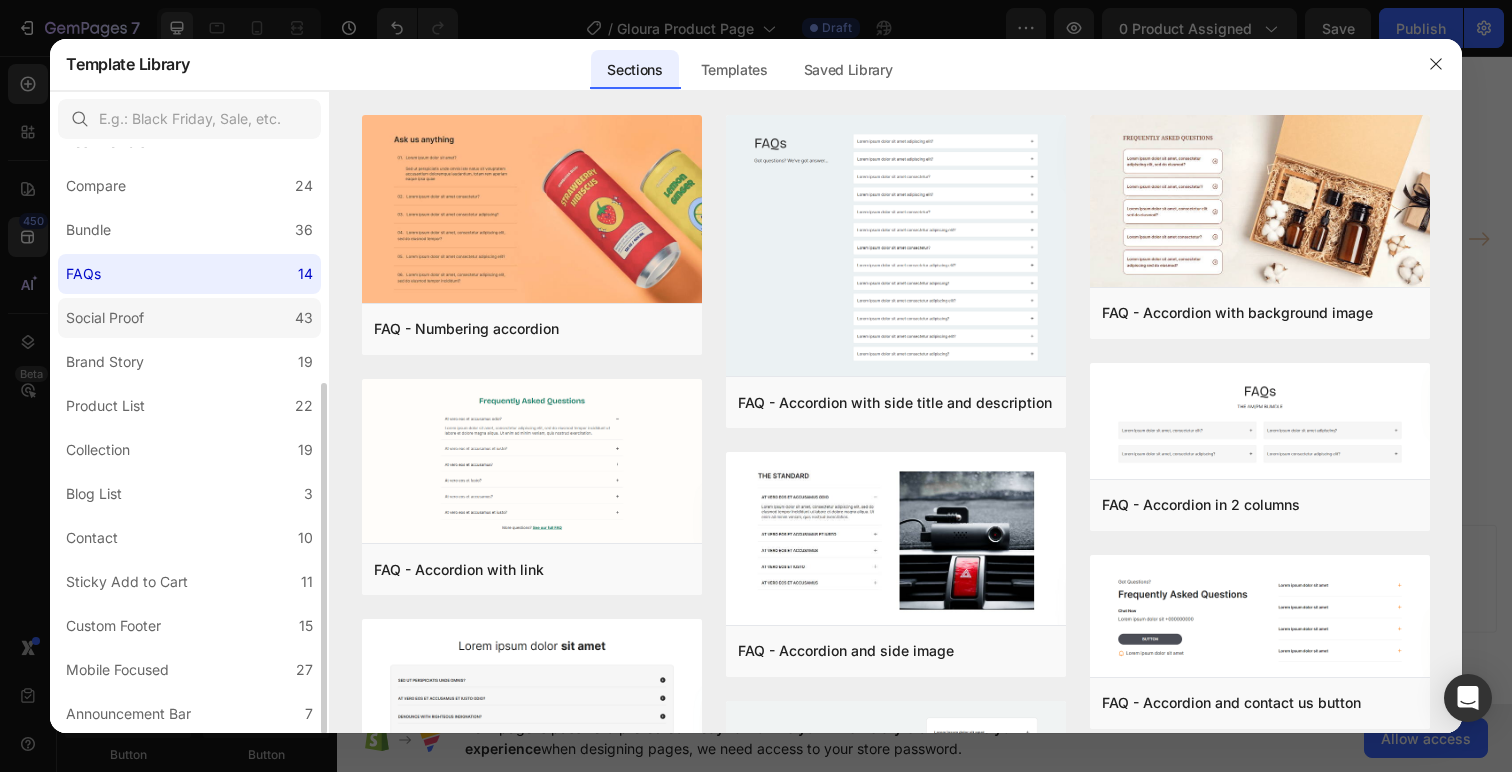 click on "Social Proof 43" 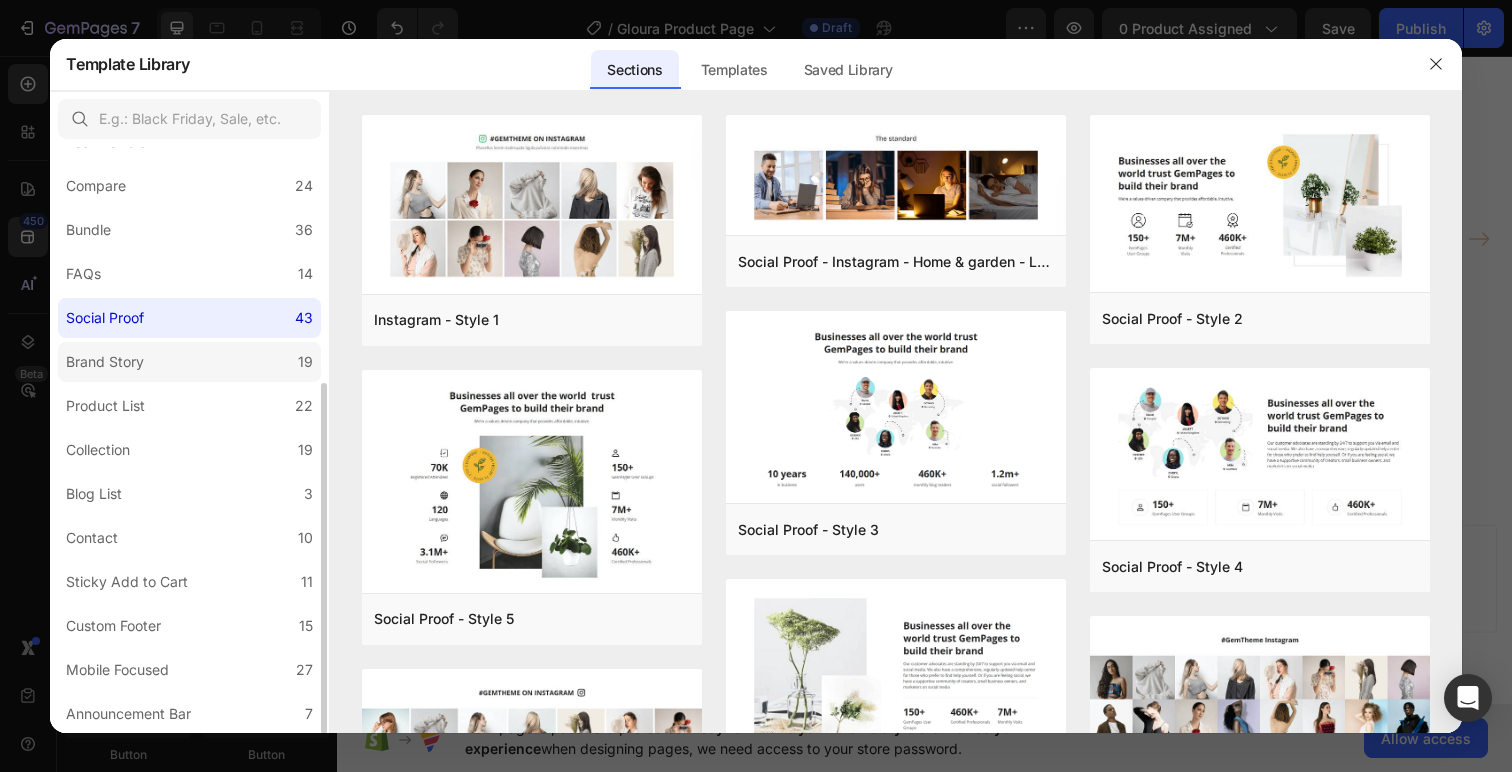 click on "Brand Story 19" 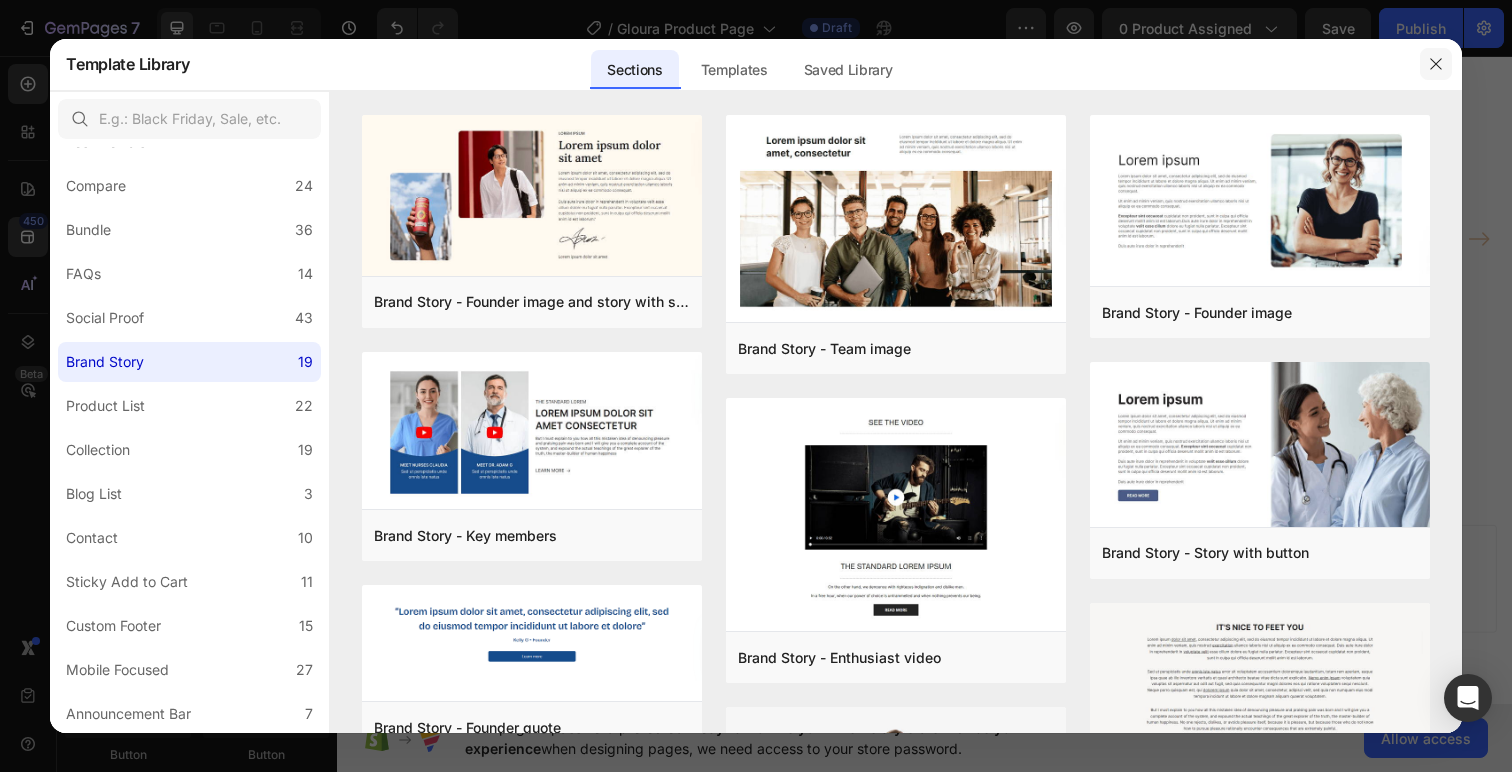 click 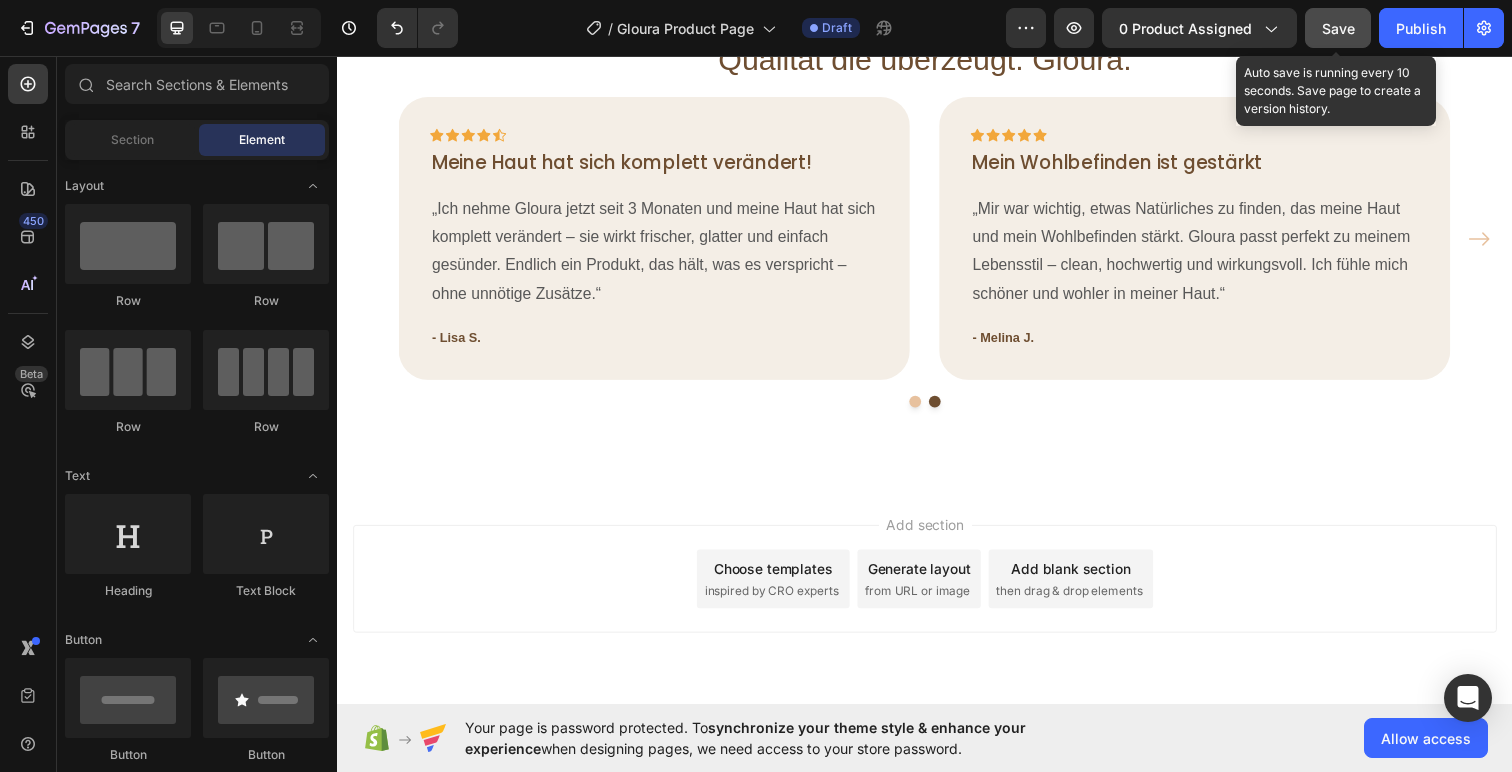 click on "Save" at bounding box center [1338, 28] 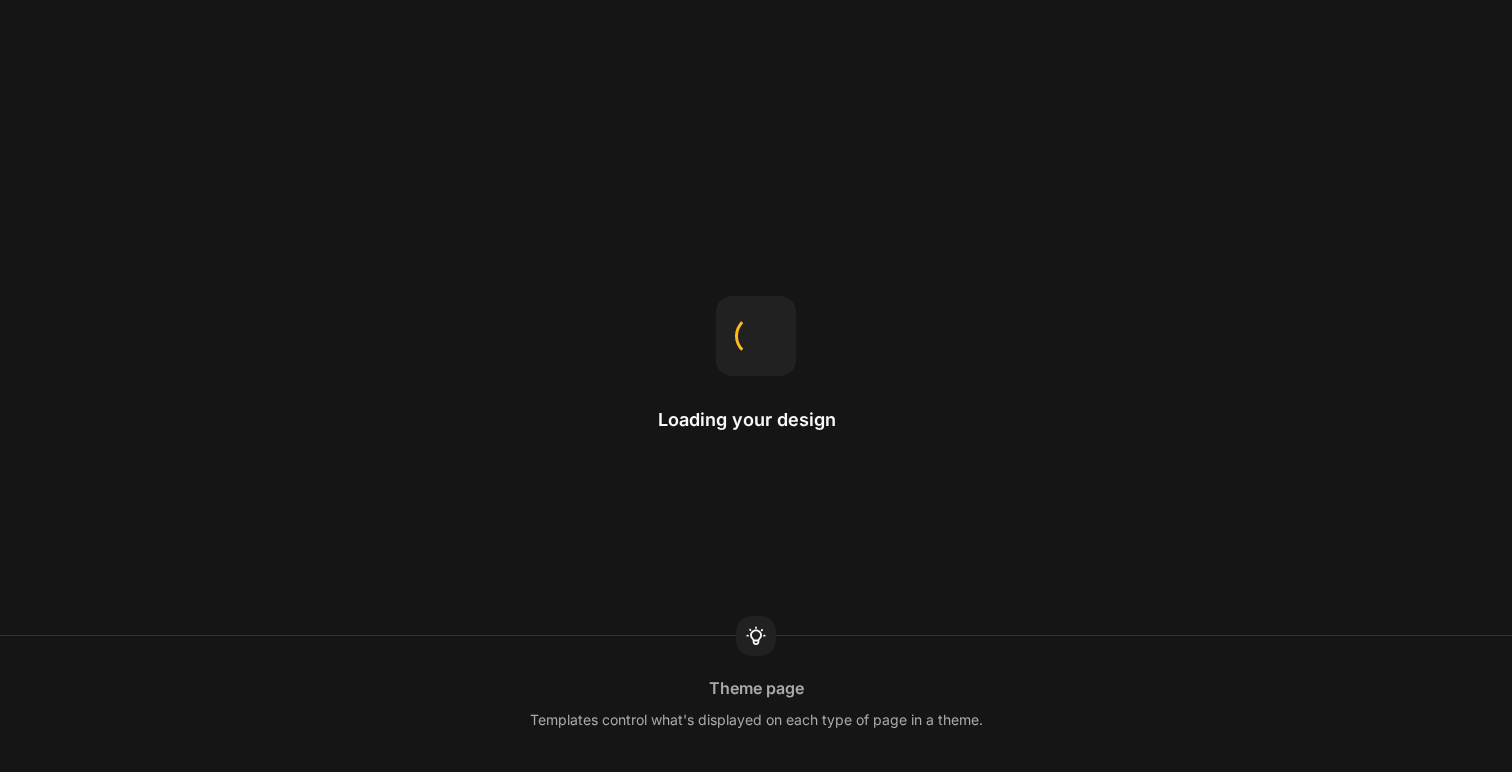 scroll, scrollTop: 0, scrollLeft: 0, axis: both 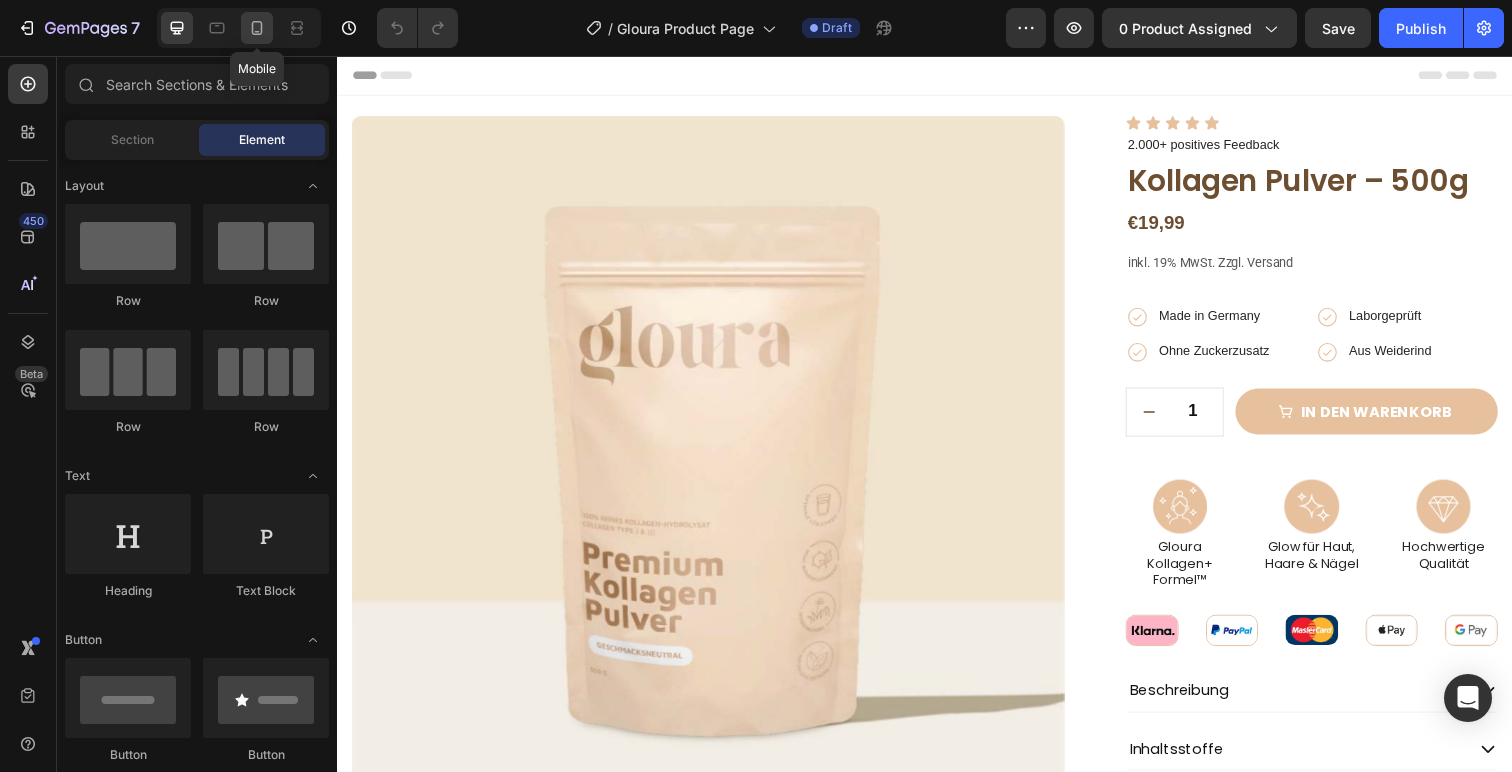 click 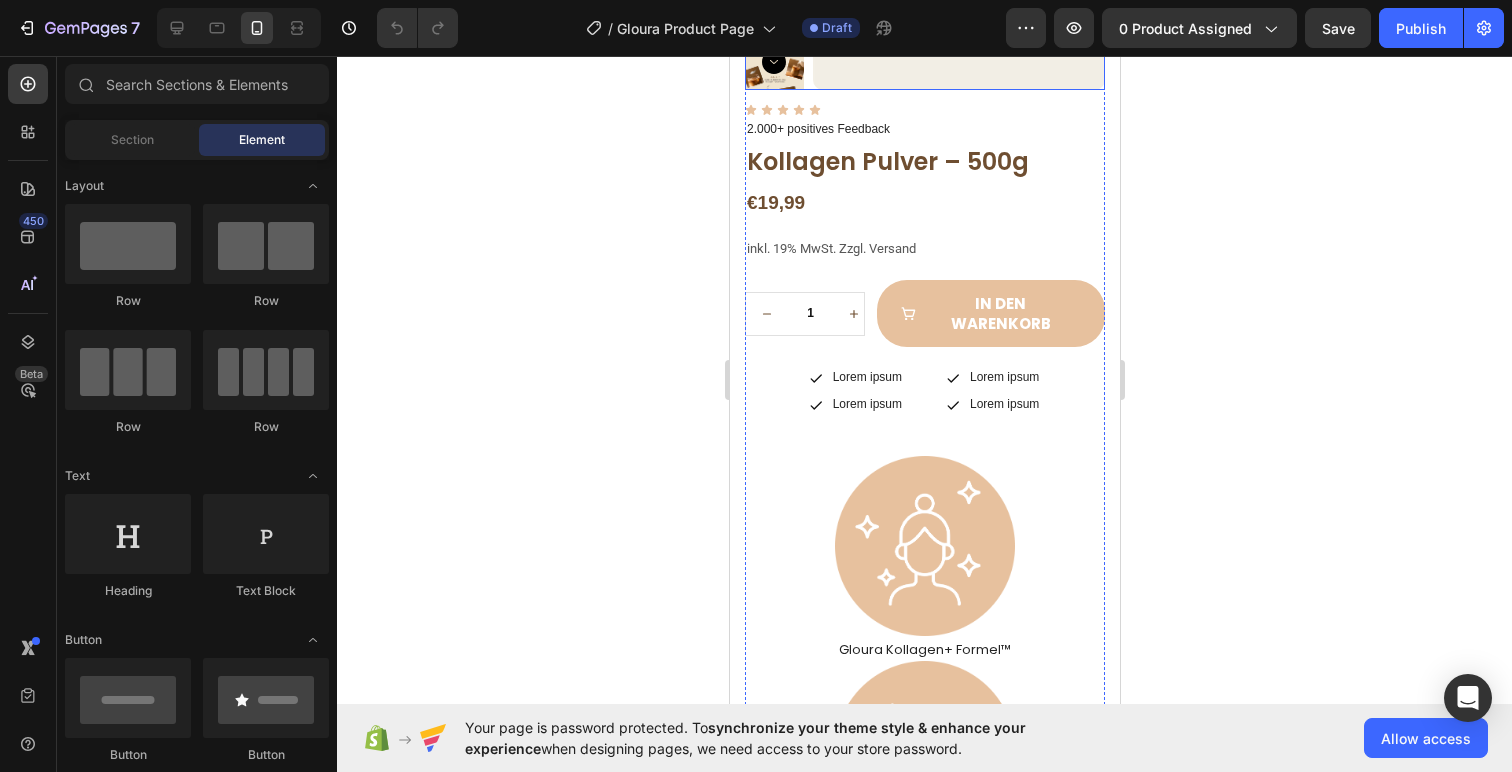 scroll, scrollTop: 320, scrollLeft: 0, axis: vertical 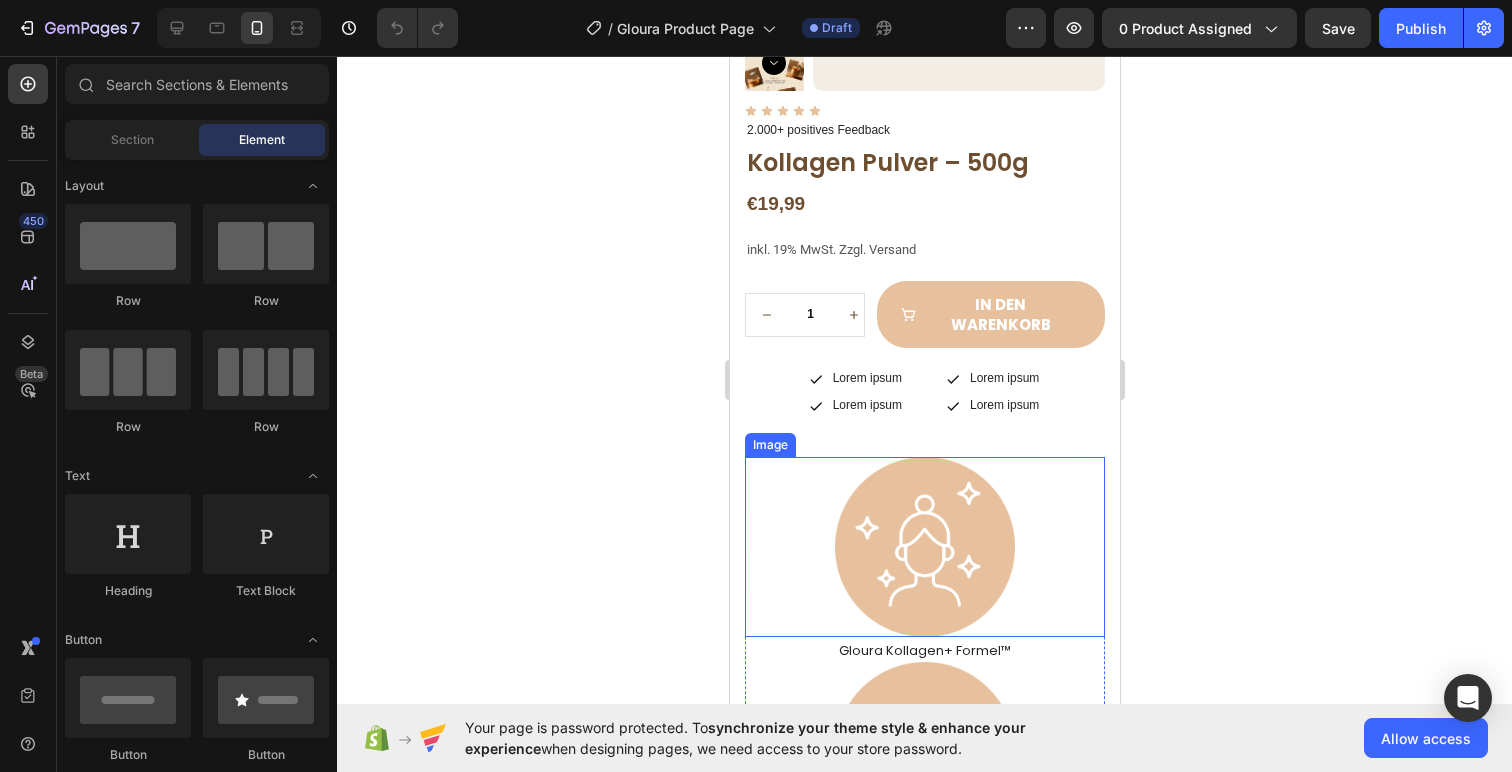 click at bounding box center (924, 547) 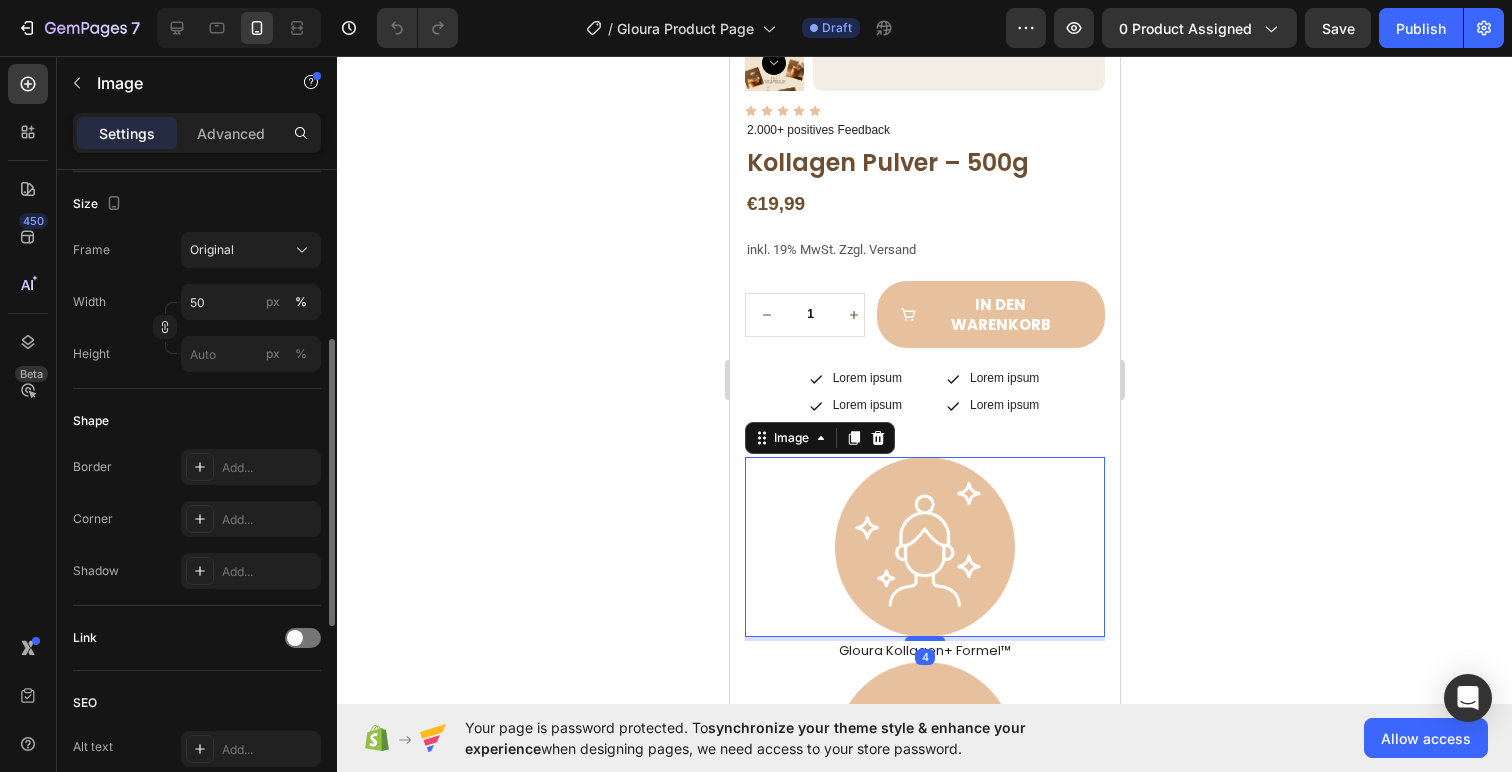 scroll, scrollTop: 448, scrollLeft: 0, axis: vertical 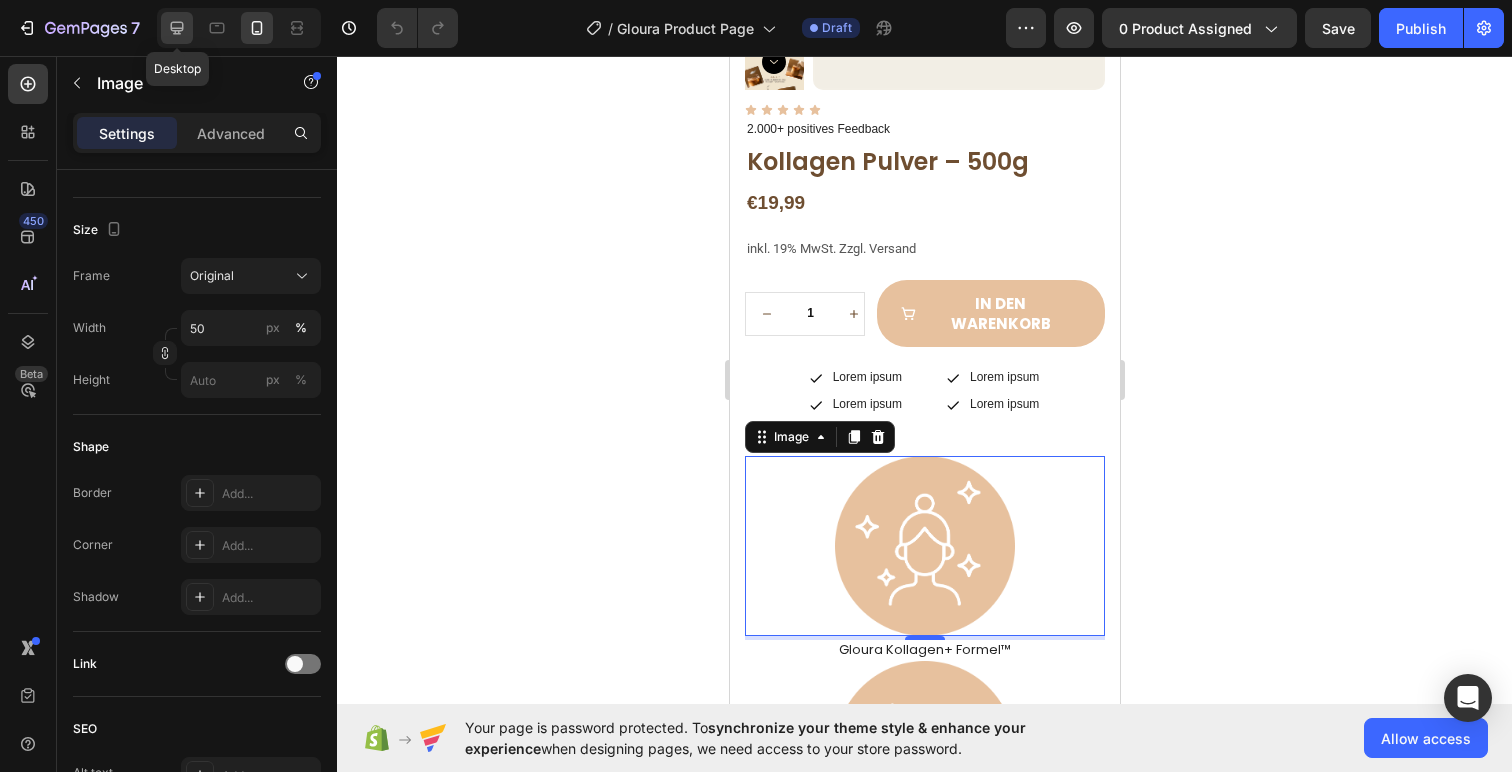 click 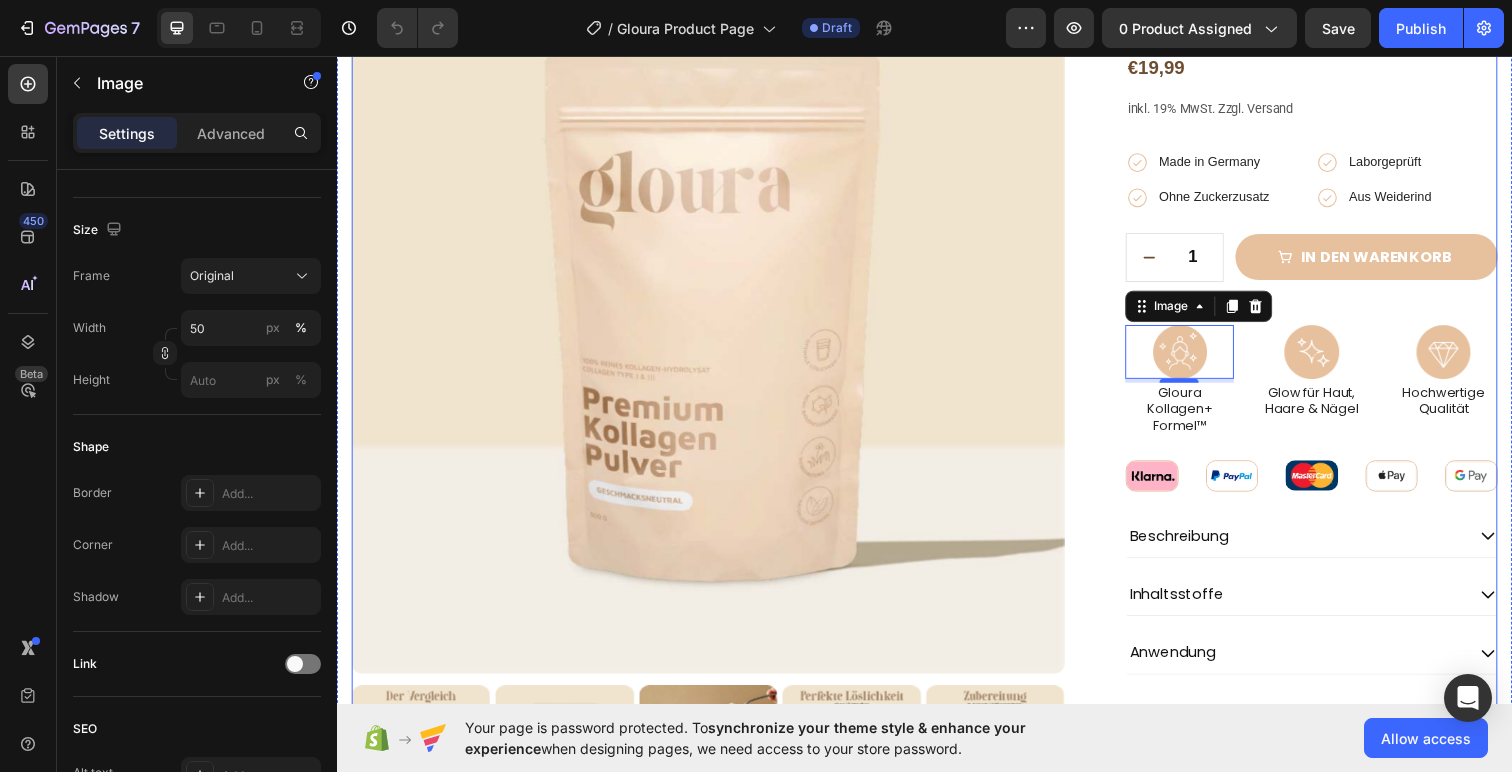 scroll, scrollTop: 0, scrollLeft: 0, axis: both 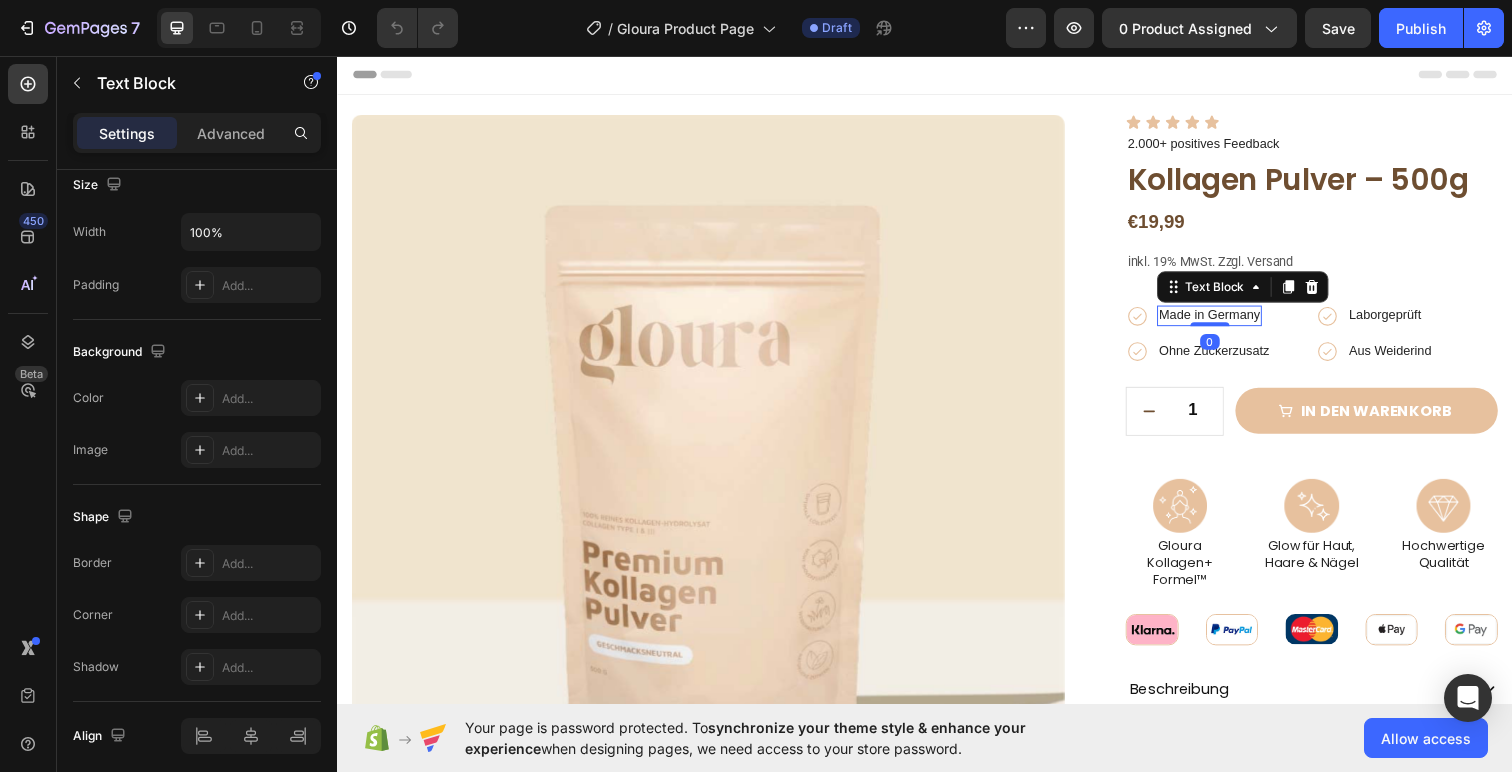 click on "Made in Germany" at bounding box center [1227, 321] 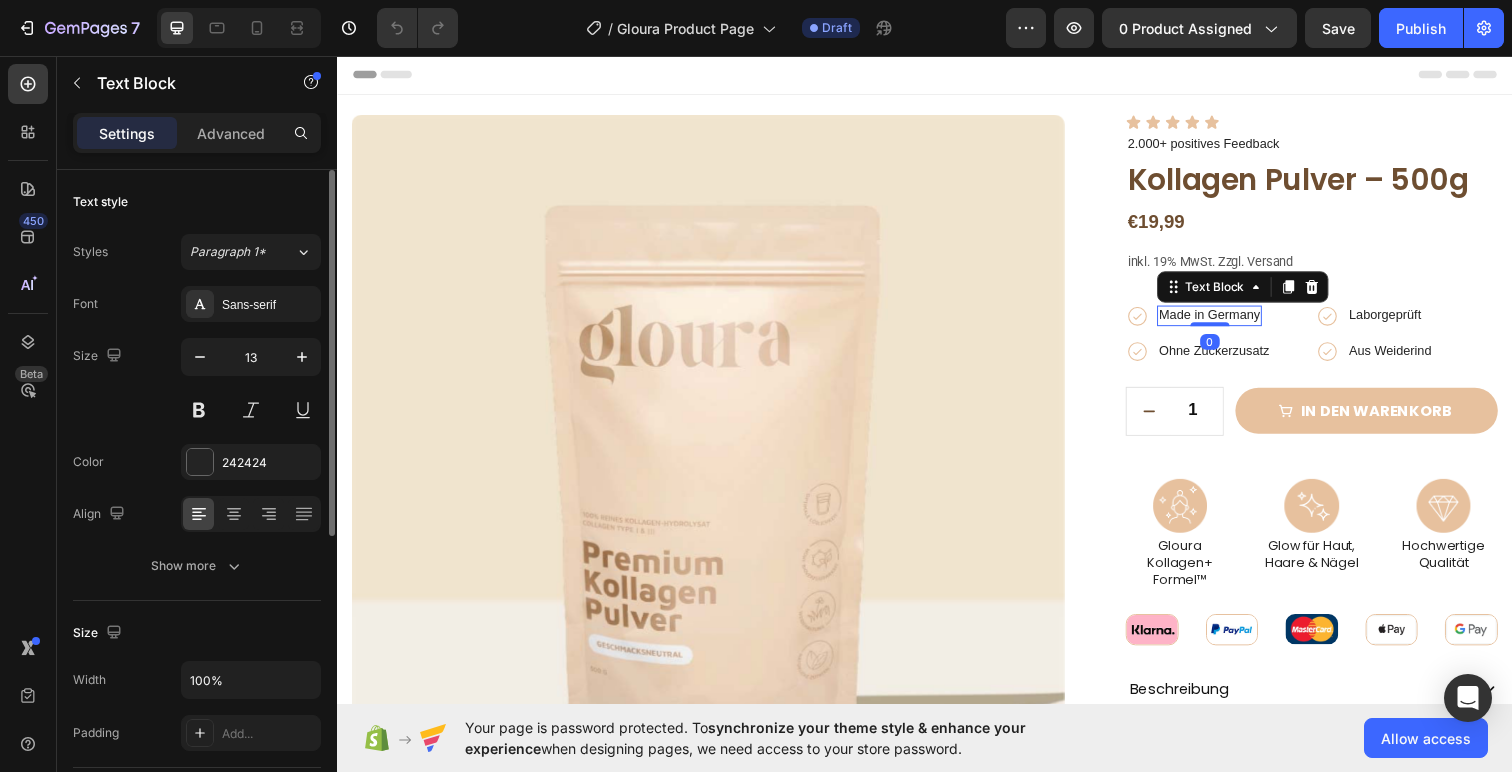 click on "Made in Germany" at bounding box center [1227, 321] 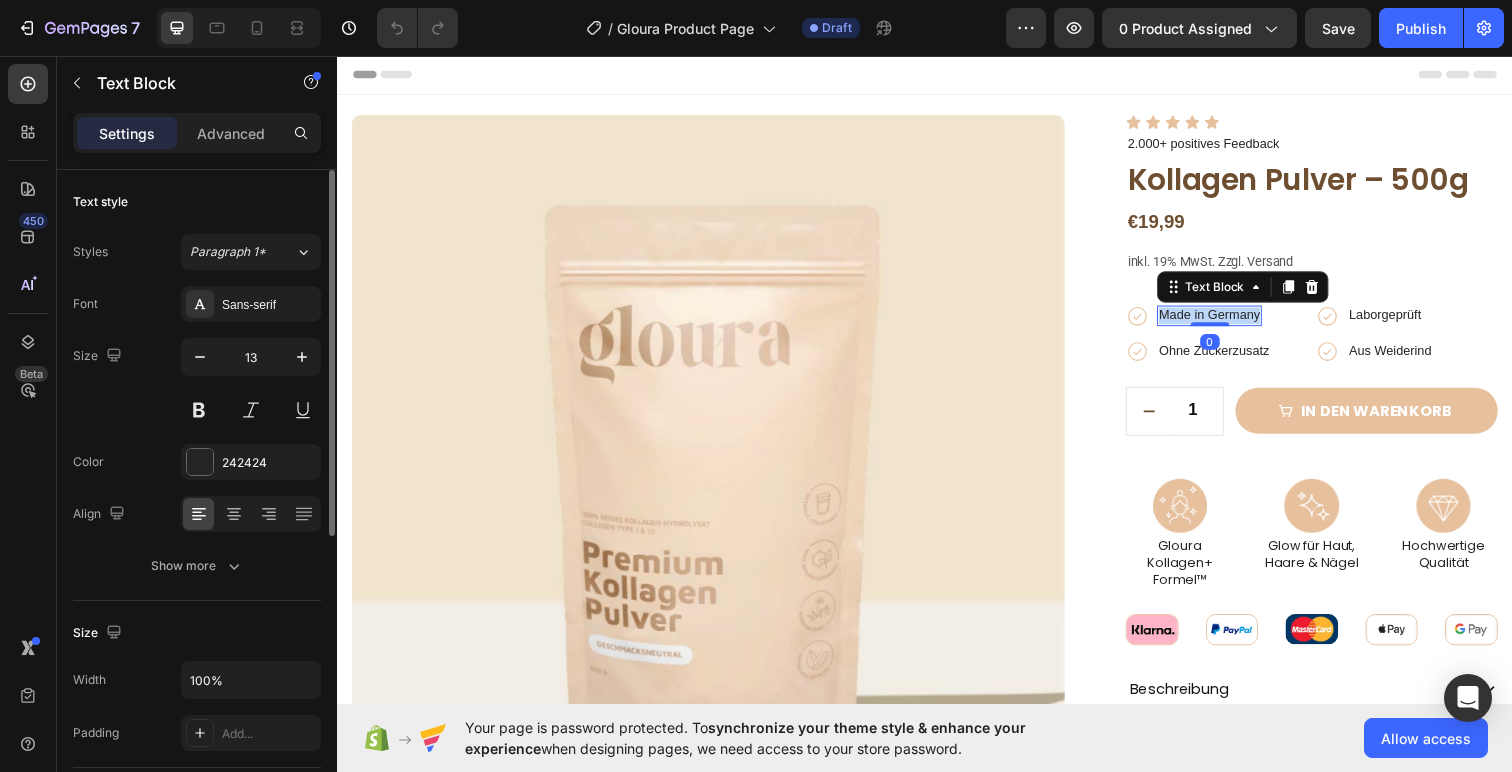 click on "Made in Germany" at bounding box center [1227, 321] 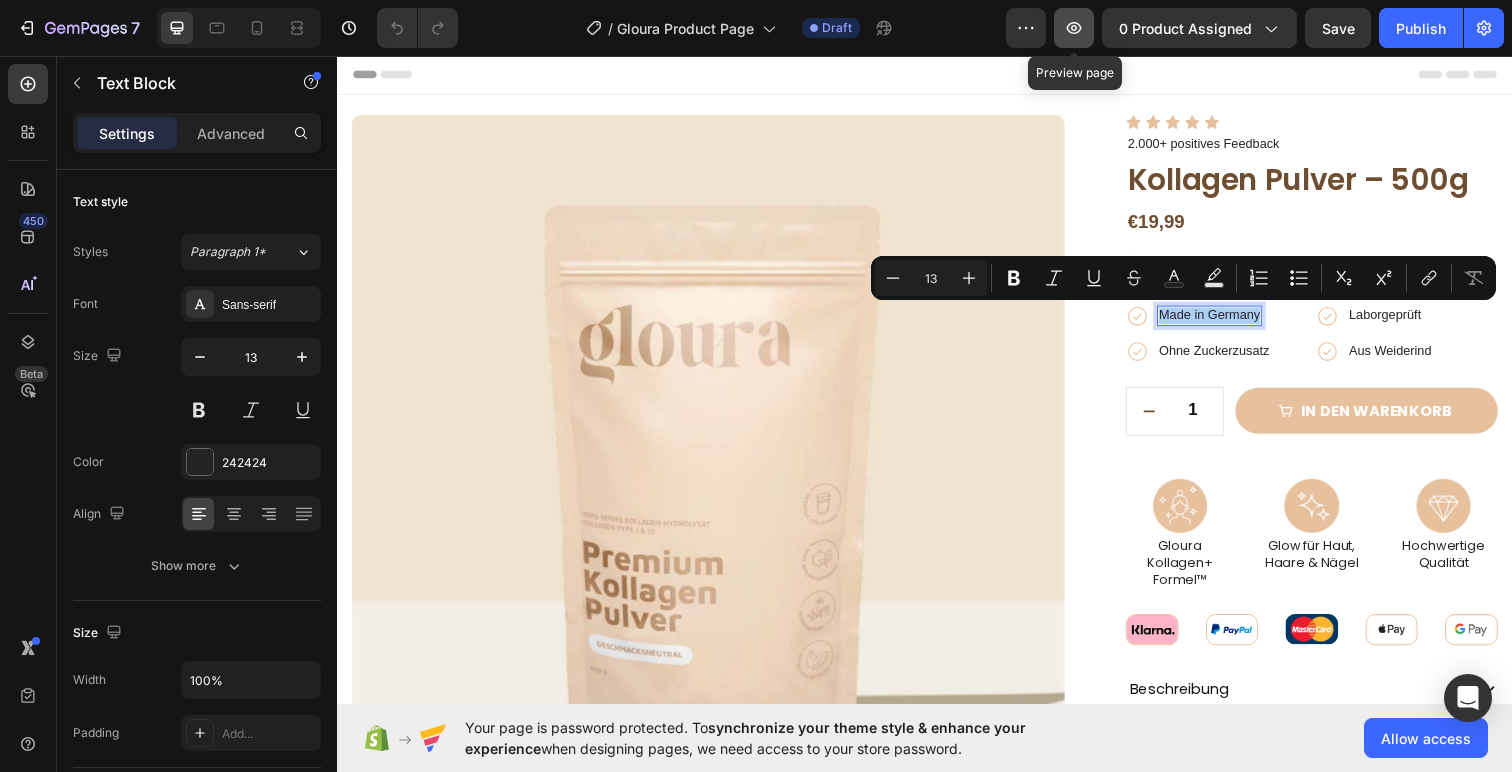 click 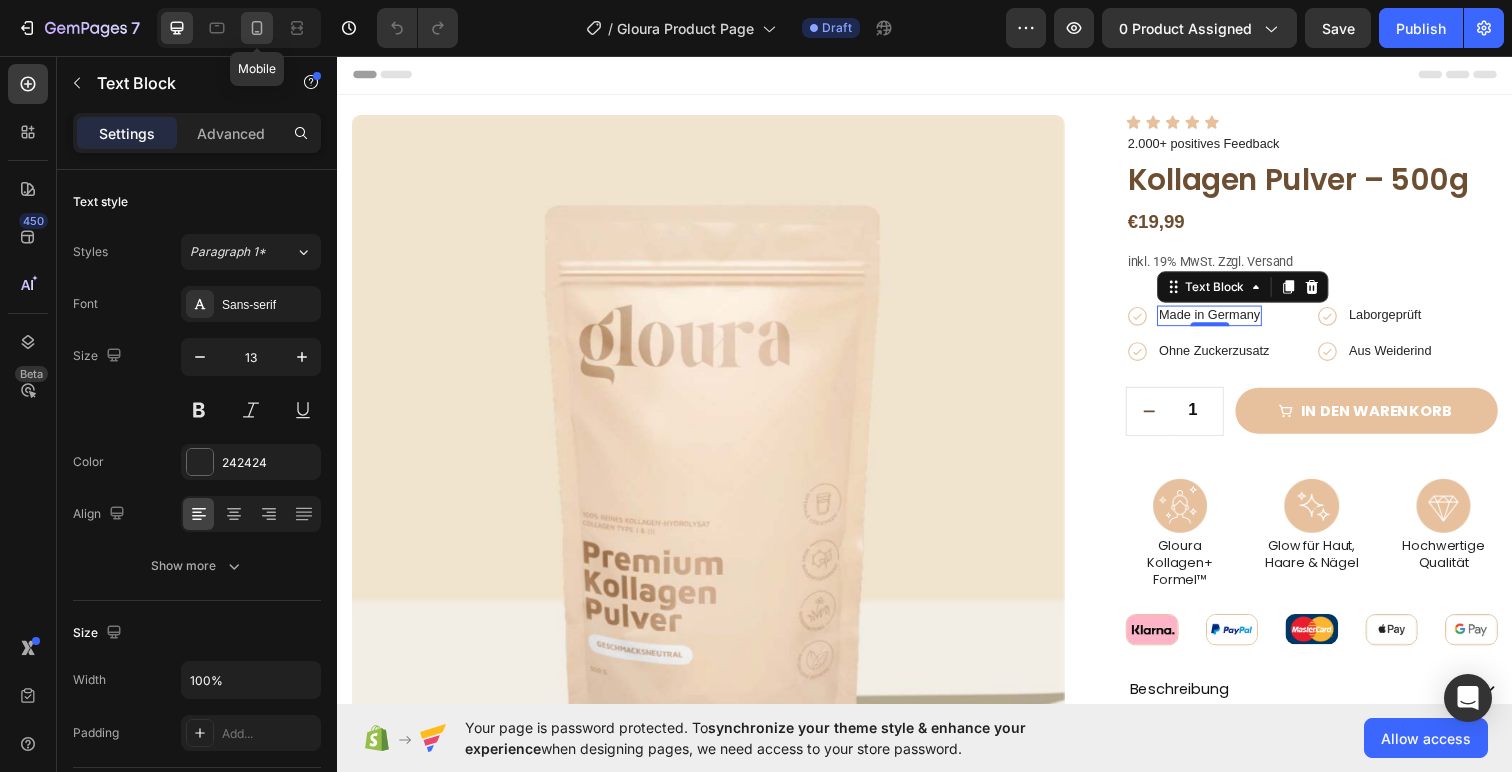 click 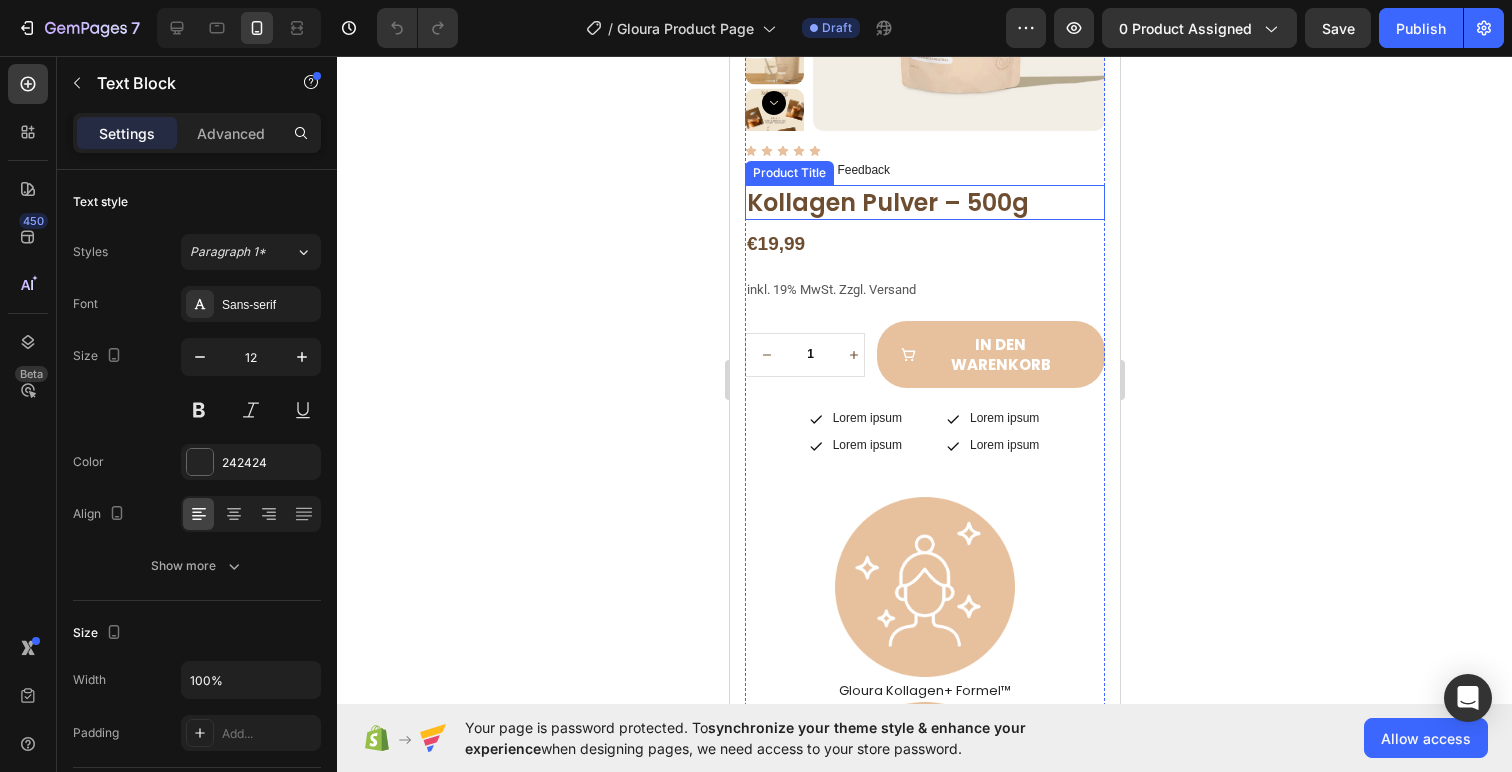 scroll, scrollTop: 327, scrollLeft: 0, axis: vertical 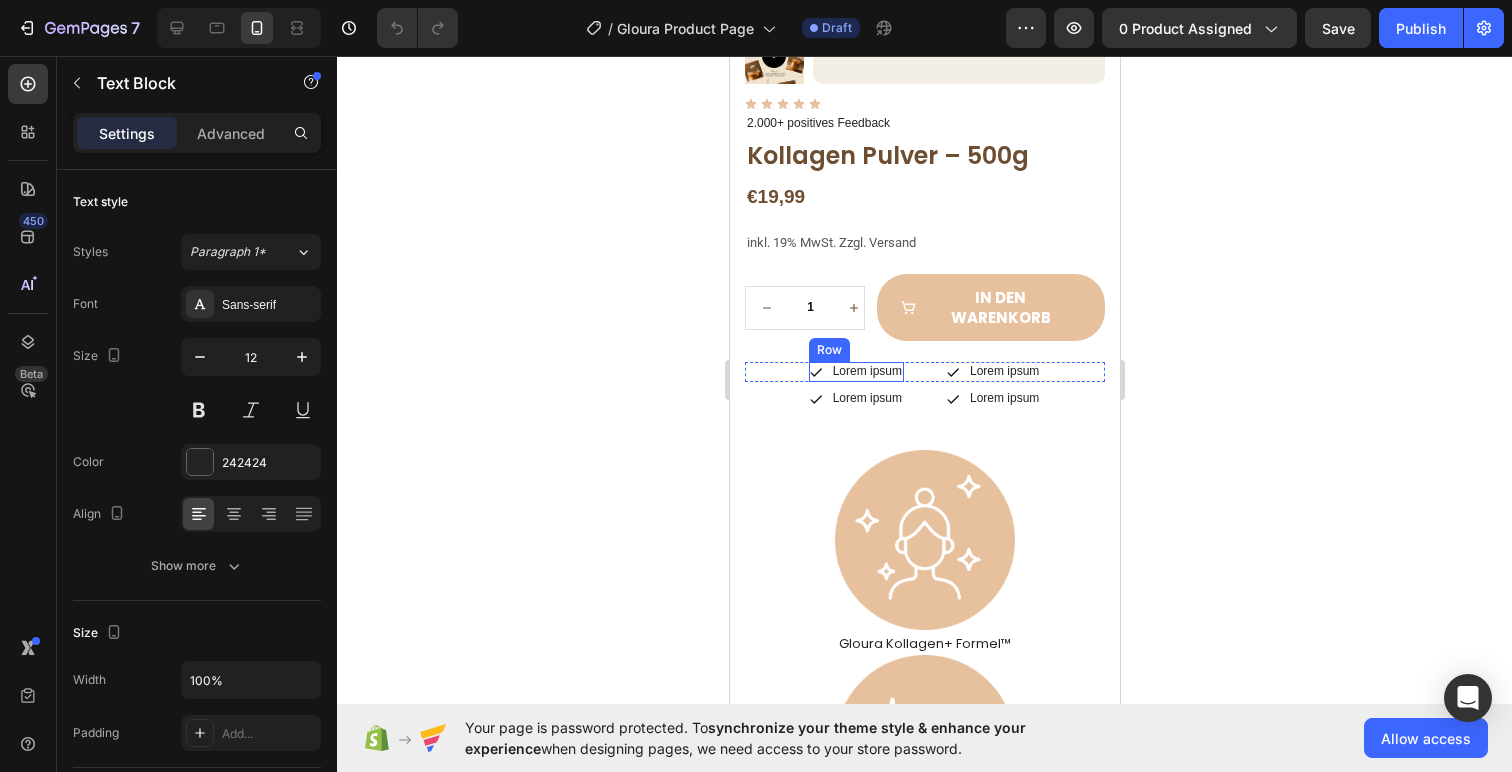 click 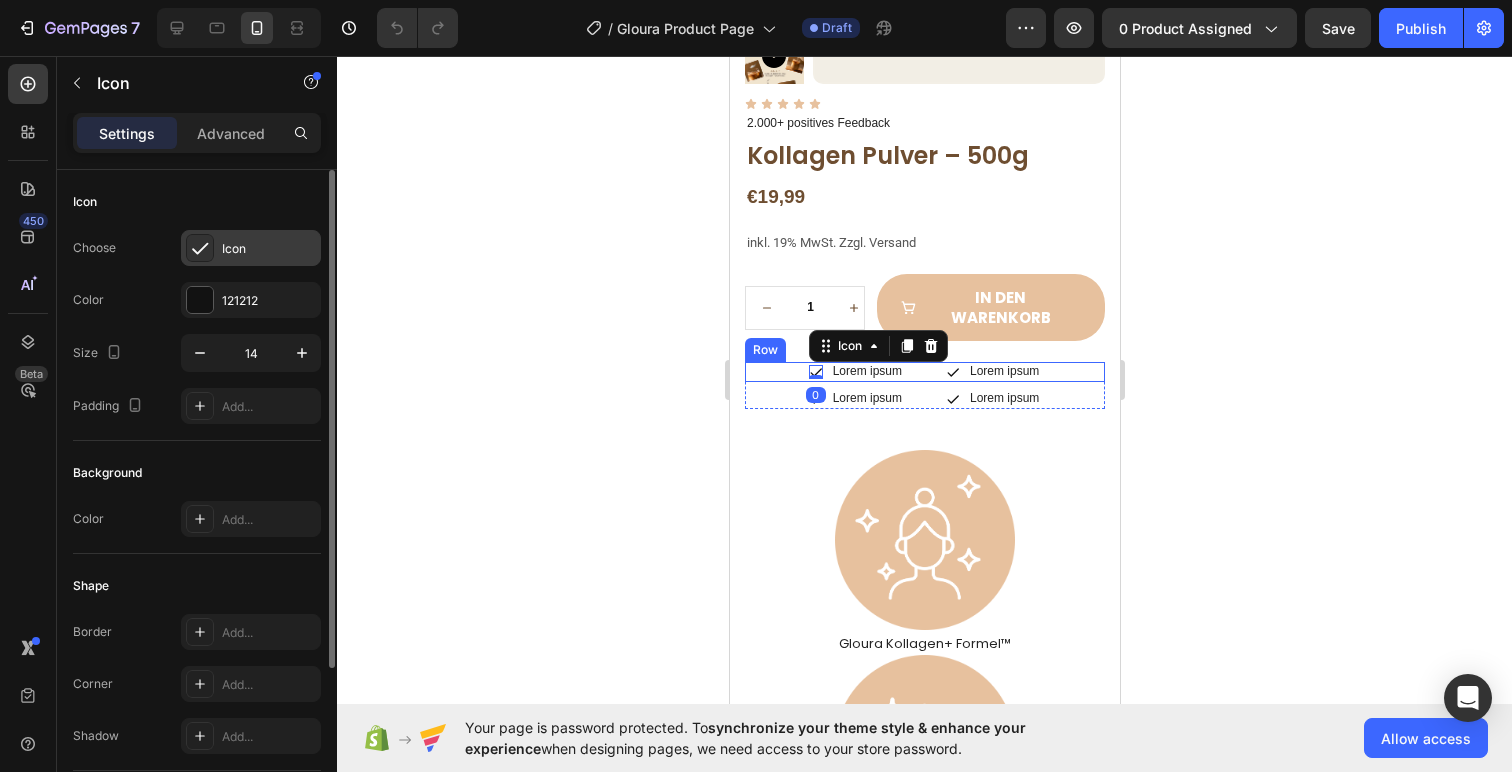 click on "Icon" at bounding box center (269, 249) 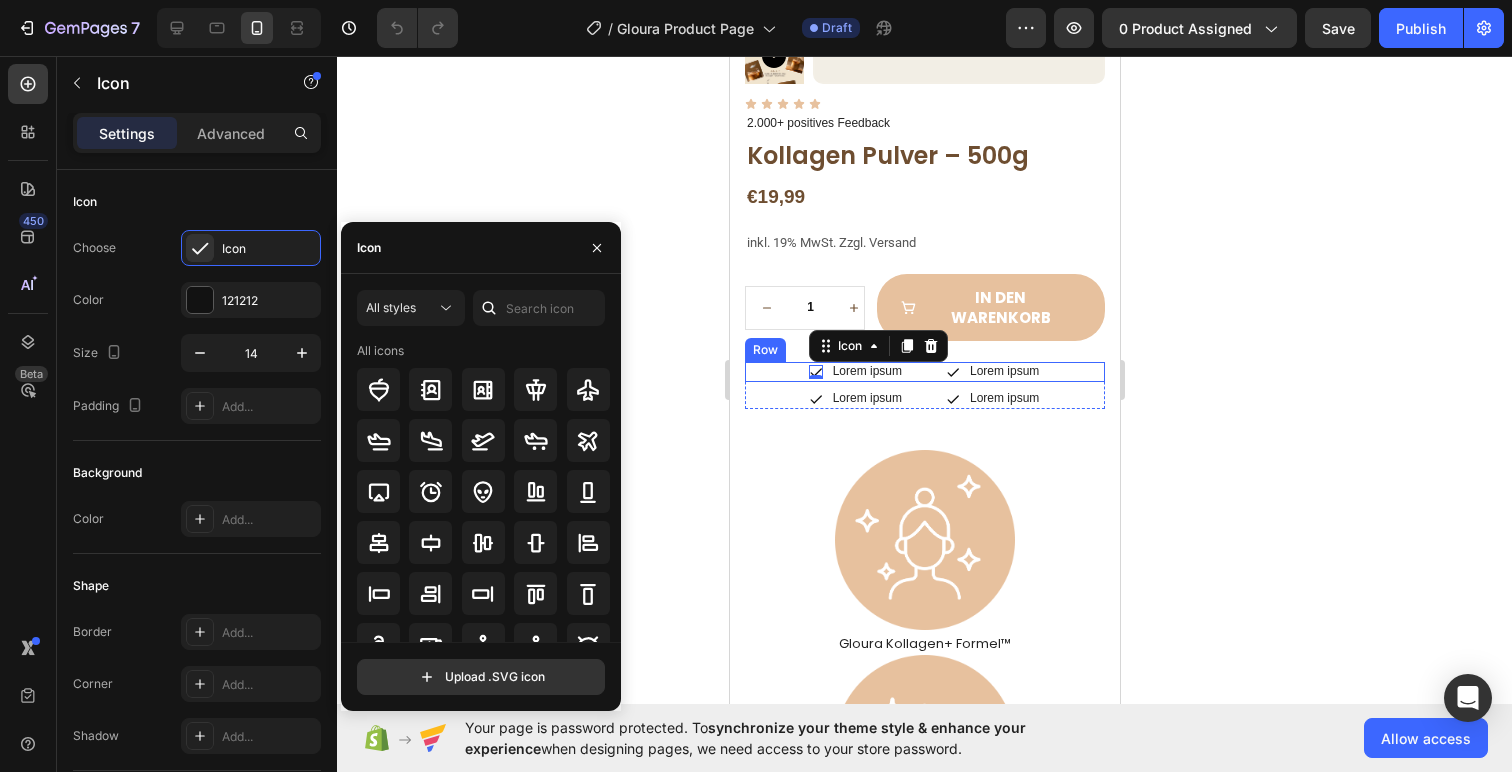 click 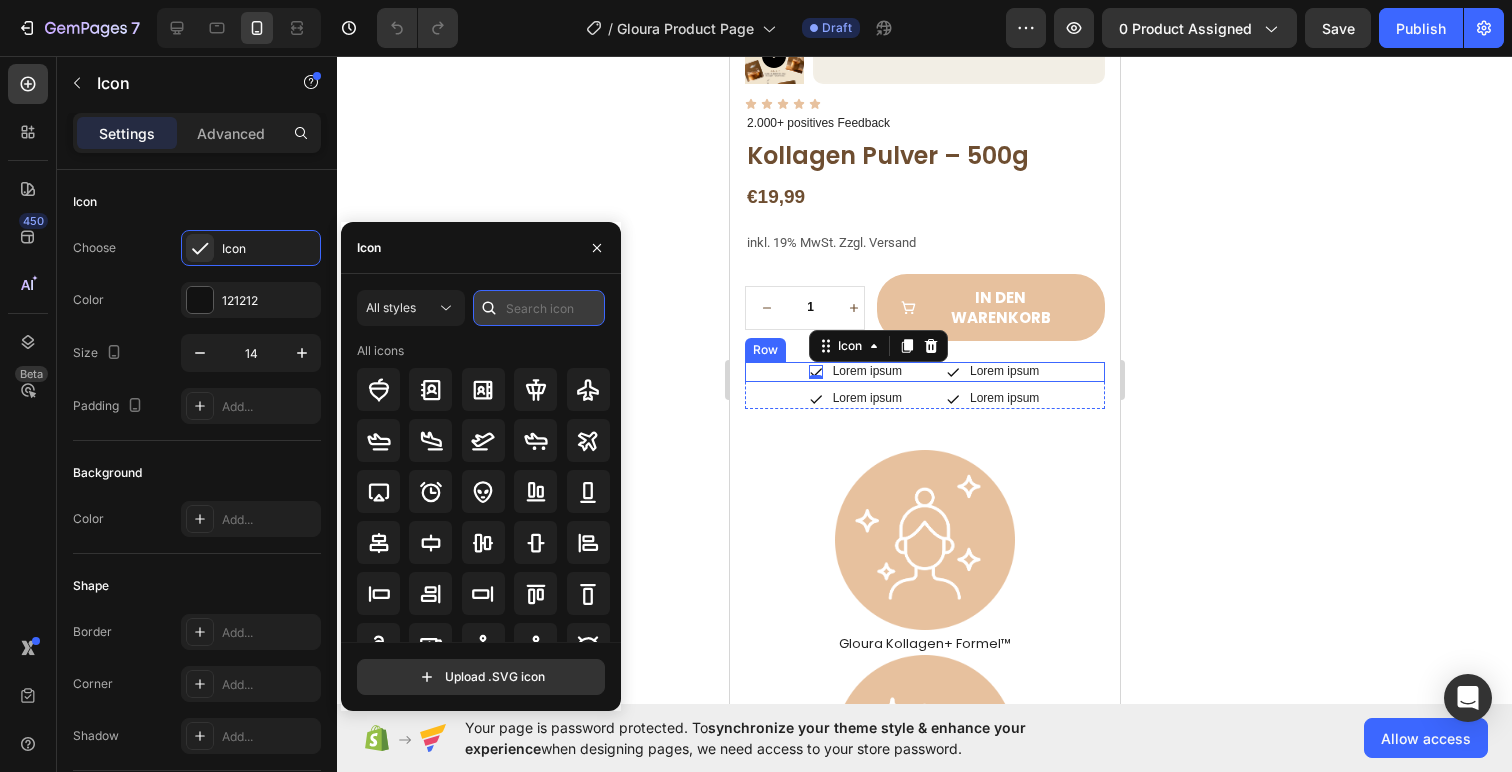 click at bounding box center (539, 308) 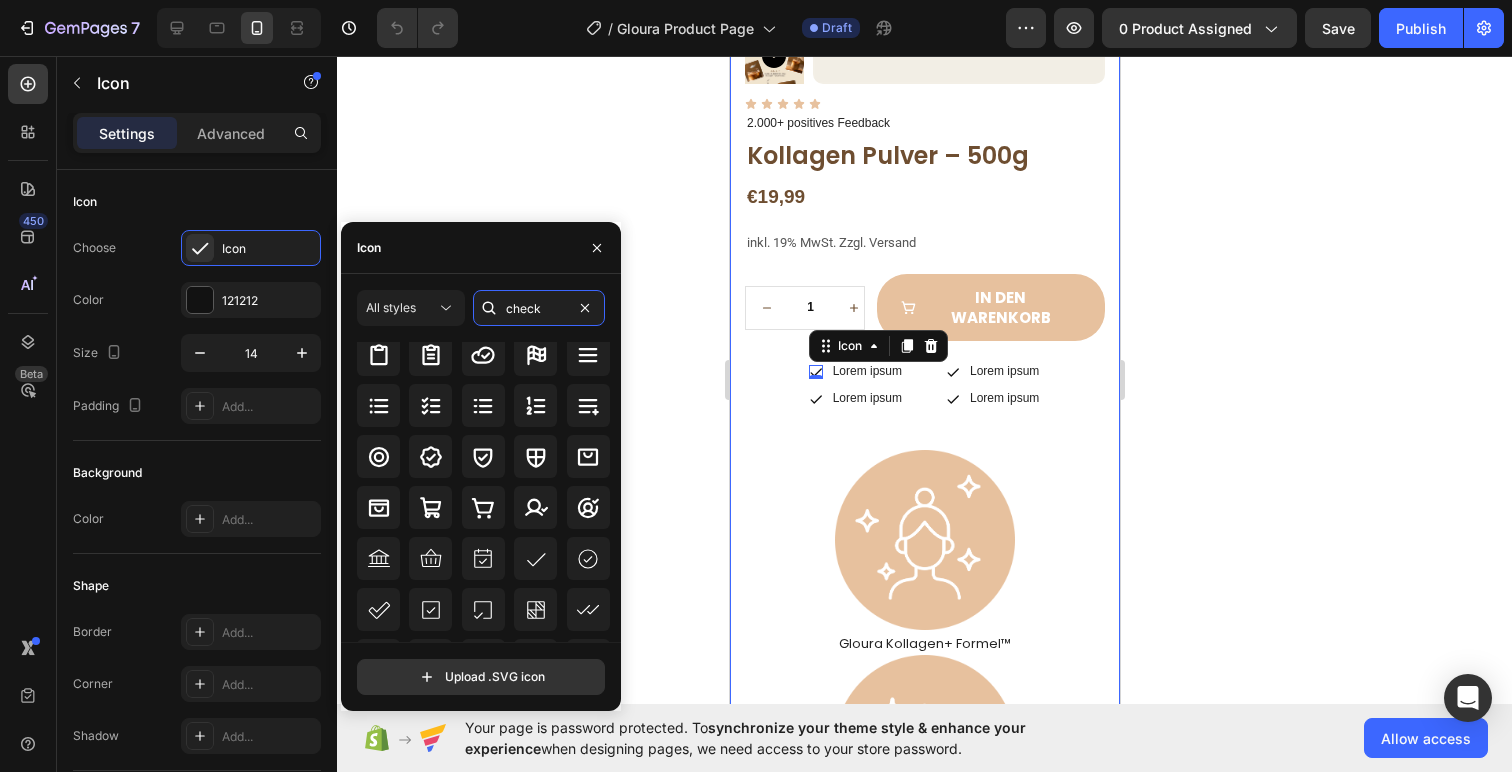 scroll, scrollTop: 220, scrollLeft: 0, axis: vertical 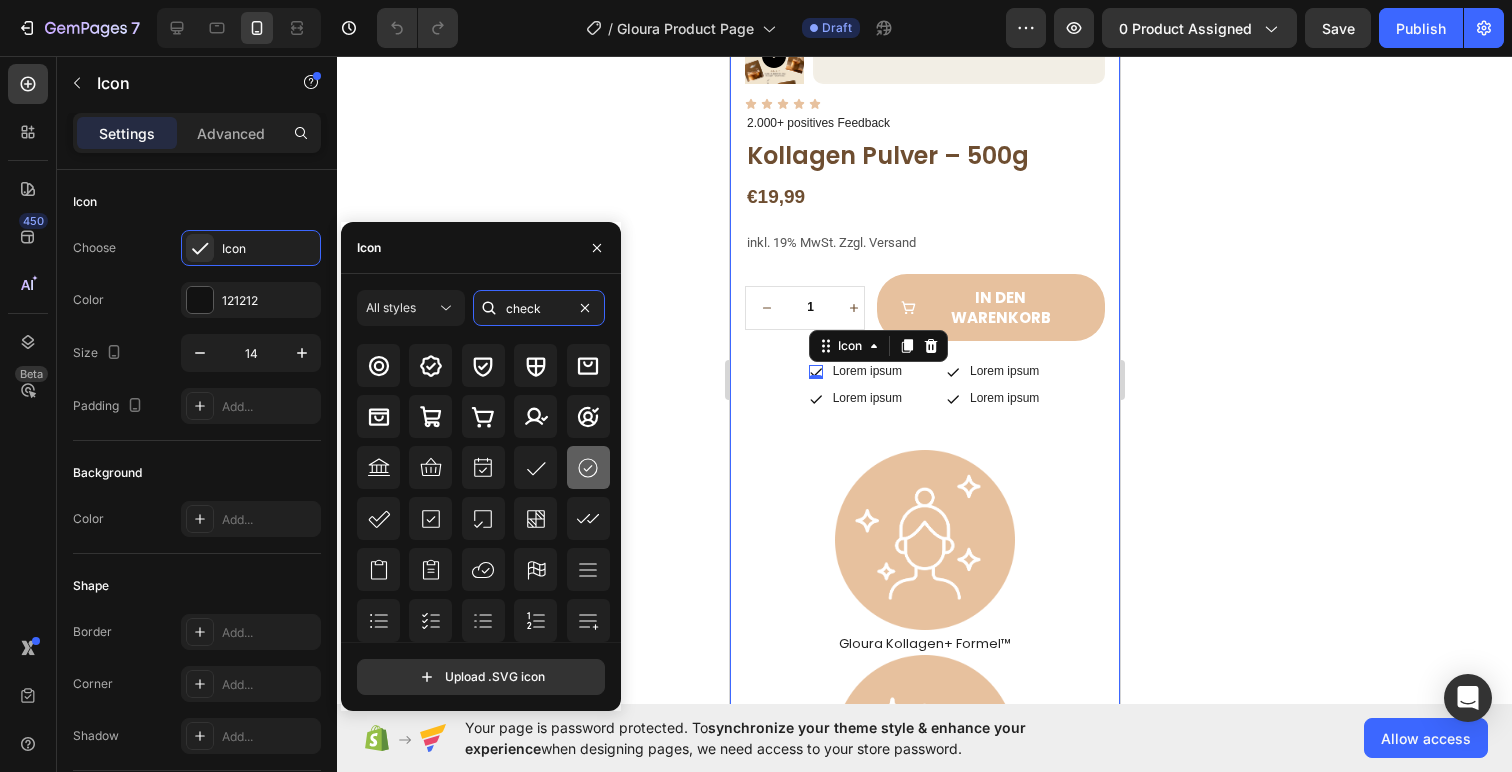 type on "check" 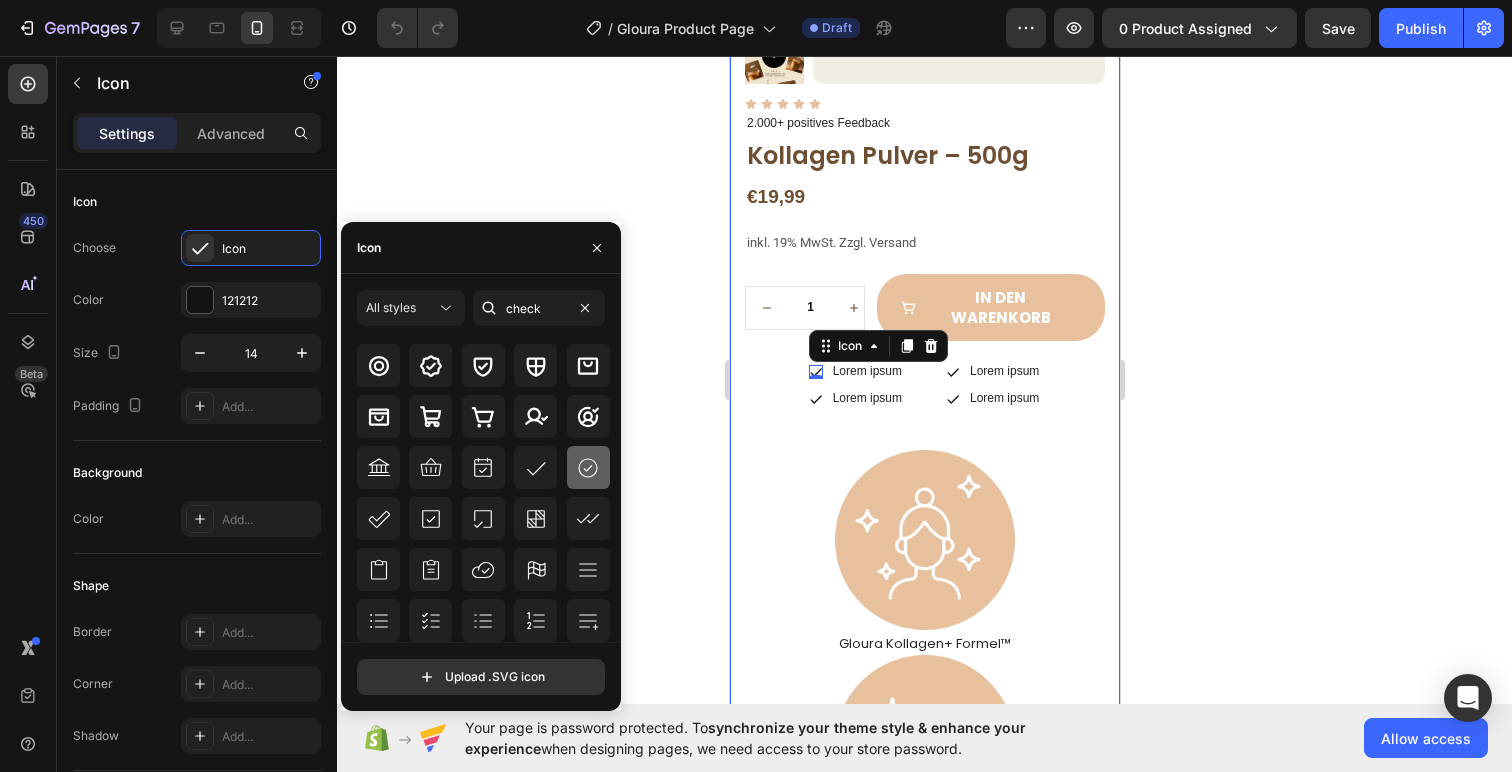 click 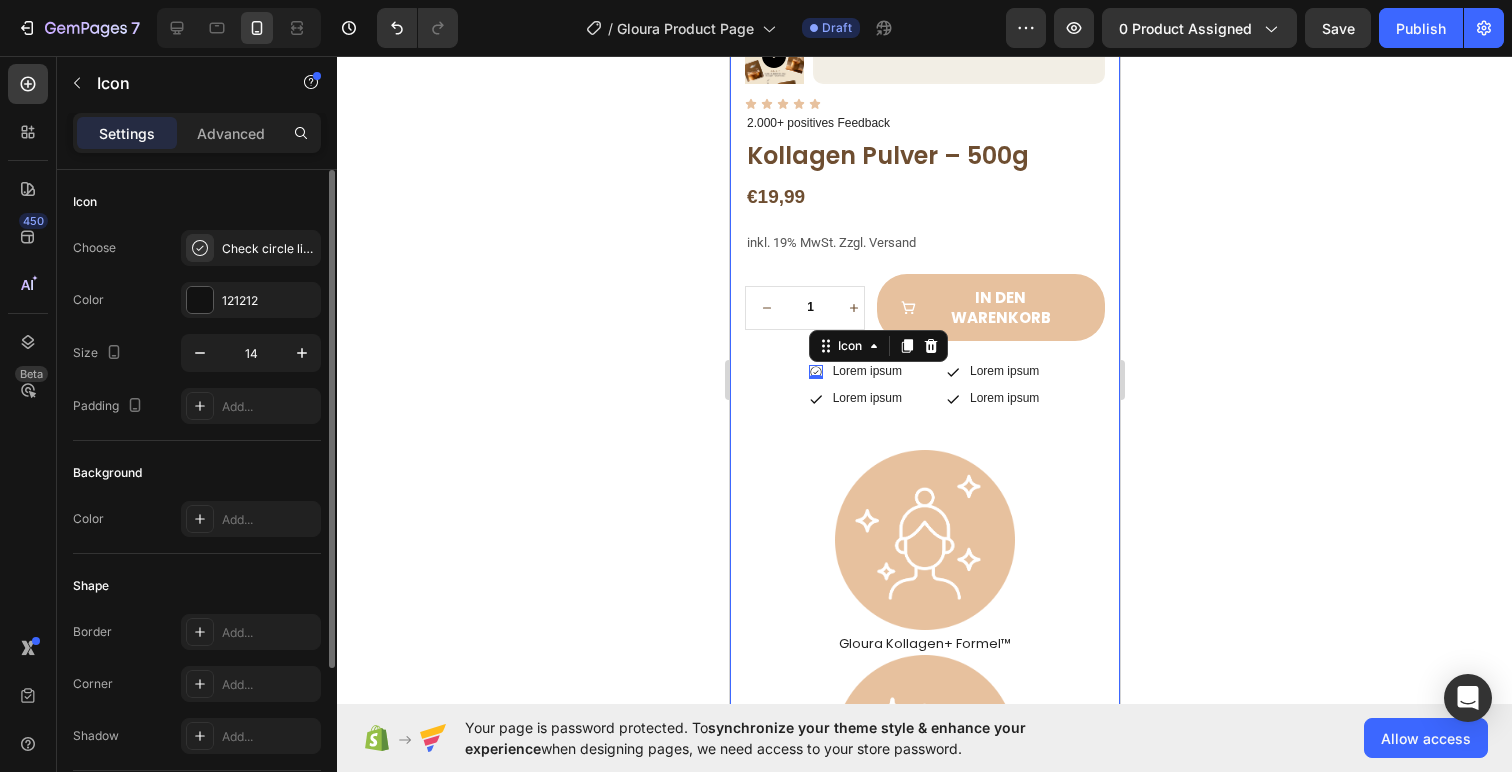 click on "Choose
Check circle light Color 121212 Size 14 Padding Add..." at bounding box center [197, 327] 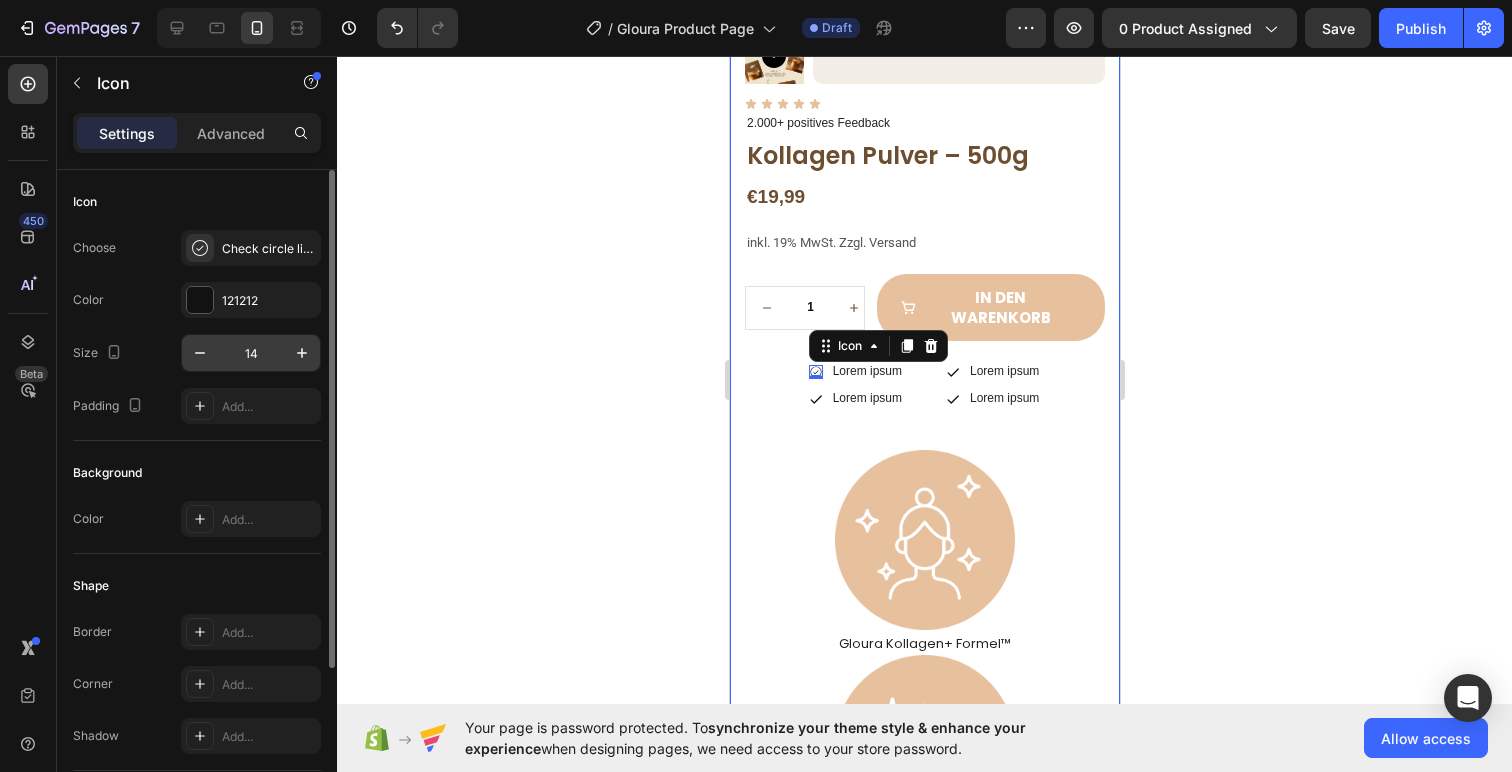 click on "14" at bounding box center [251, 353] 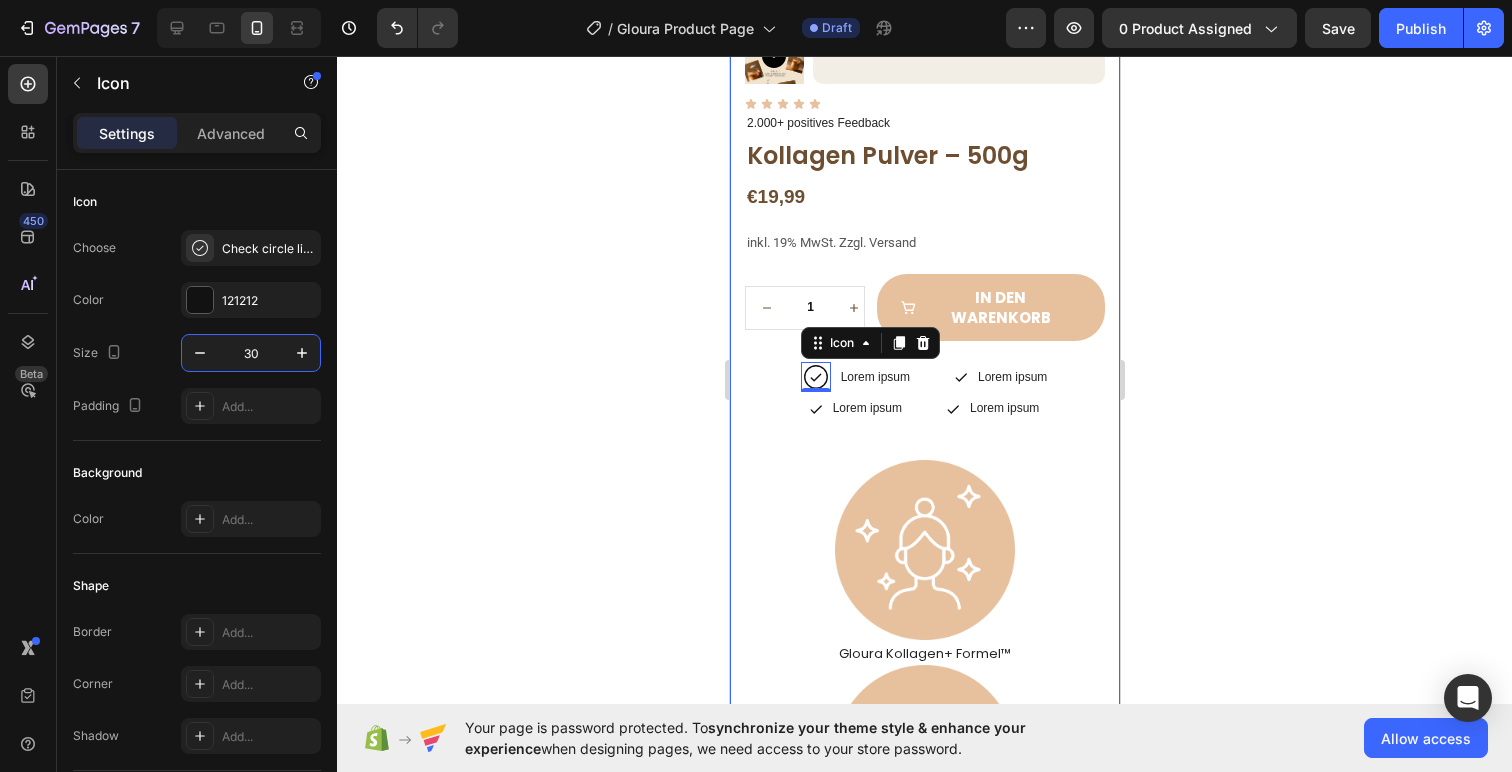 type on "30" 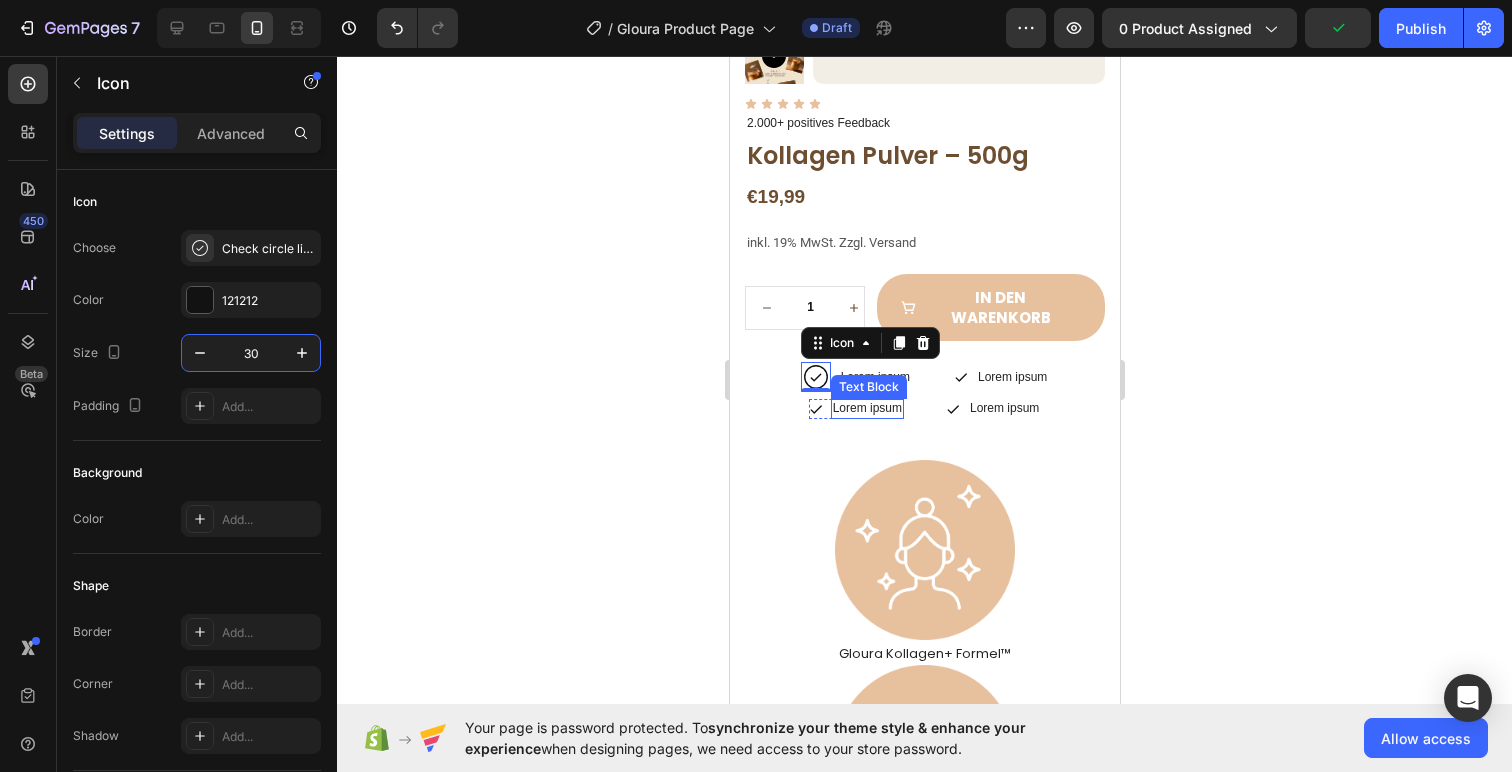 click on "Lorem ipsum" at bounding box center [874, 378] 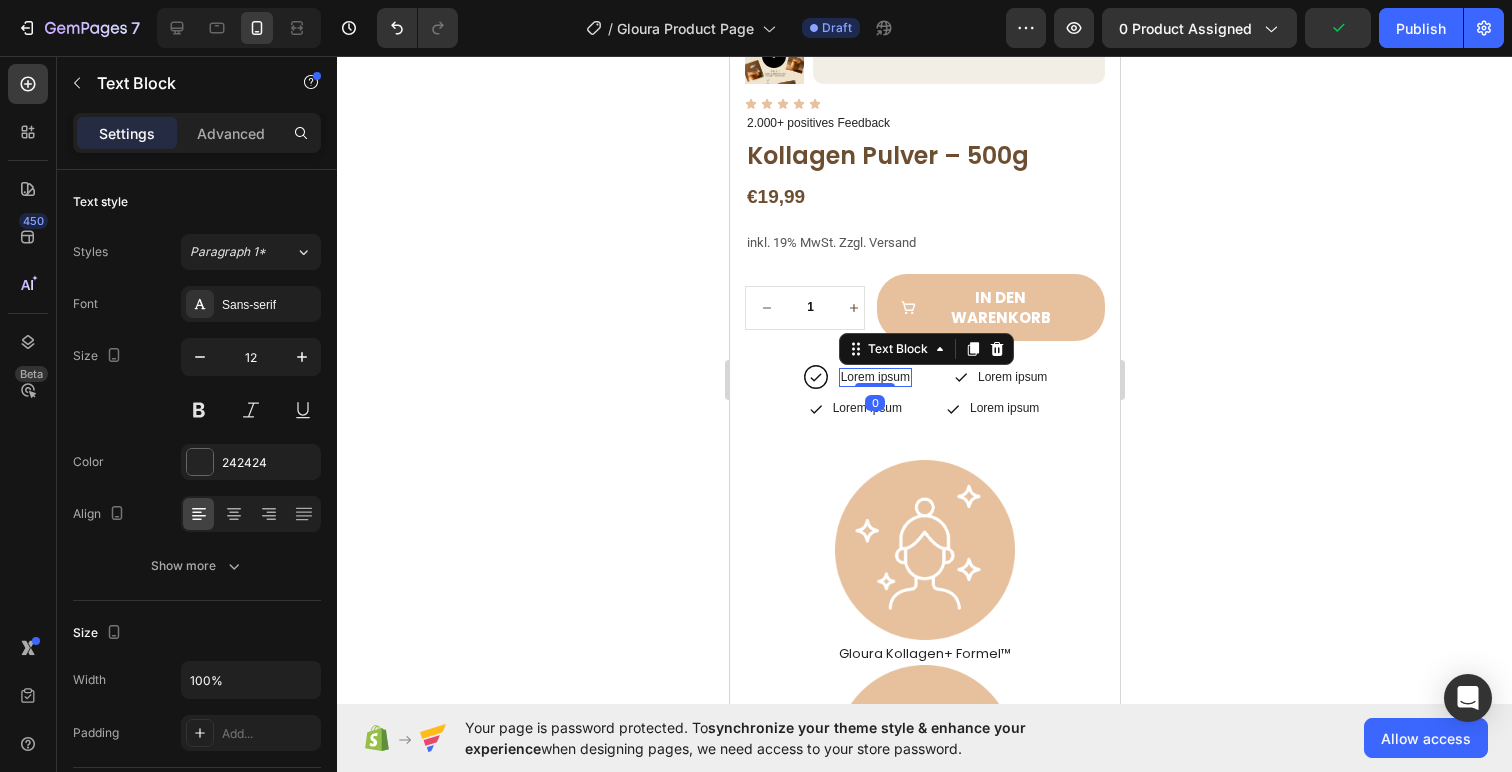 click on "Lorem ipsum" at bounding box center [874, 378] 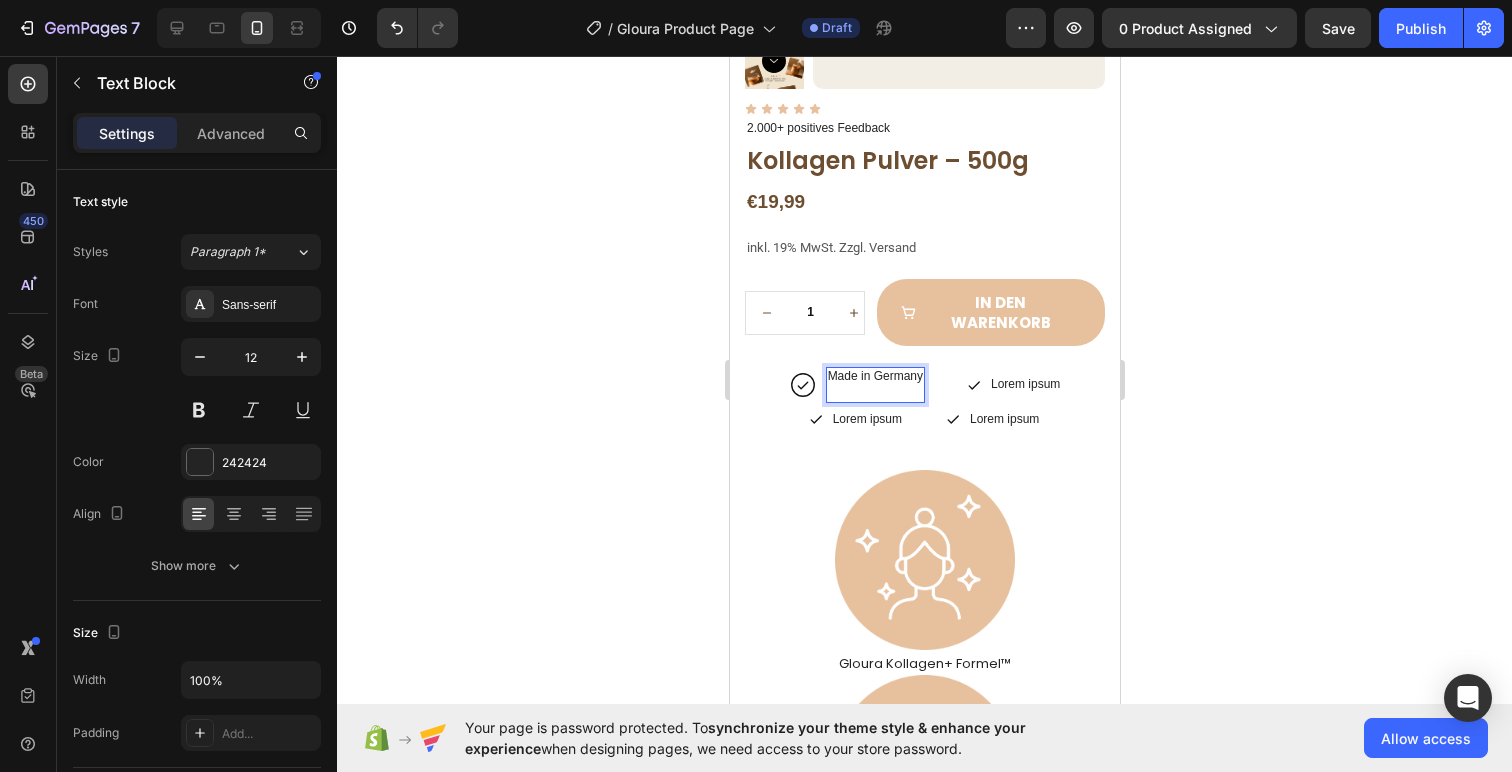 scroll, scrollTop: 327, scrollLeft: 0, axis: vertical 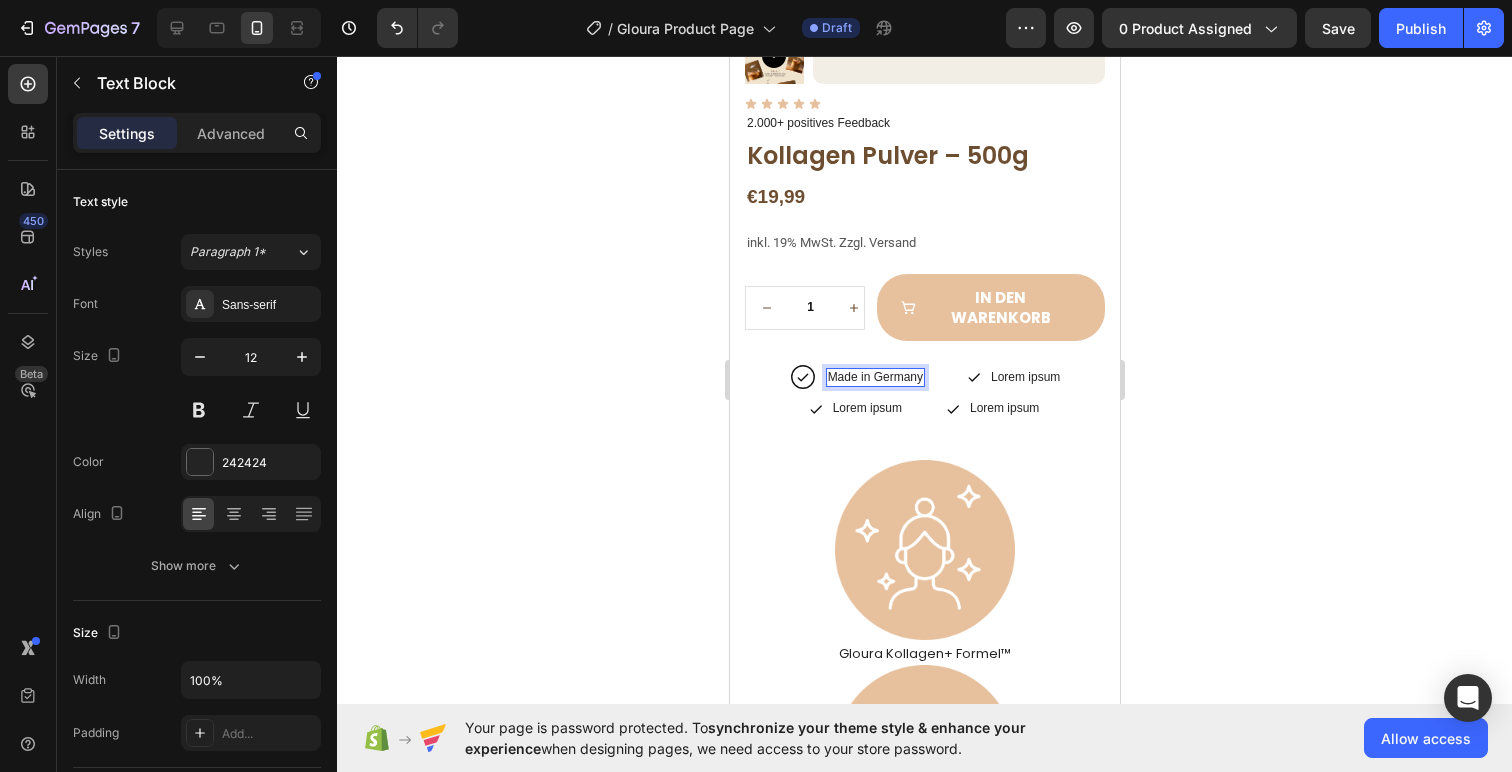 click 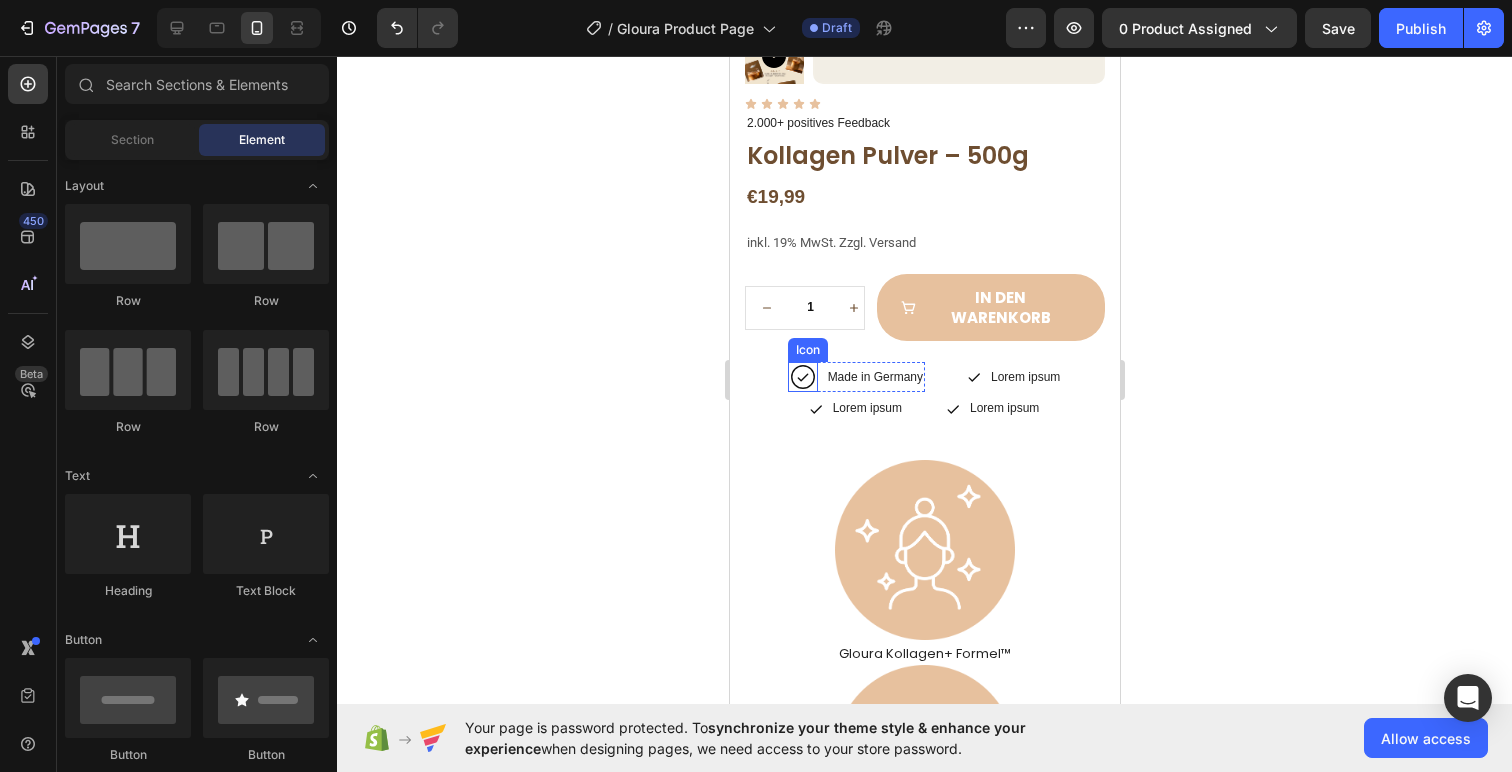 click 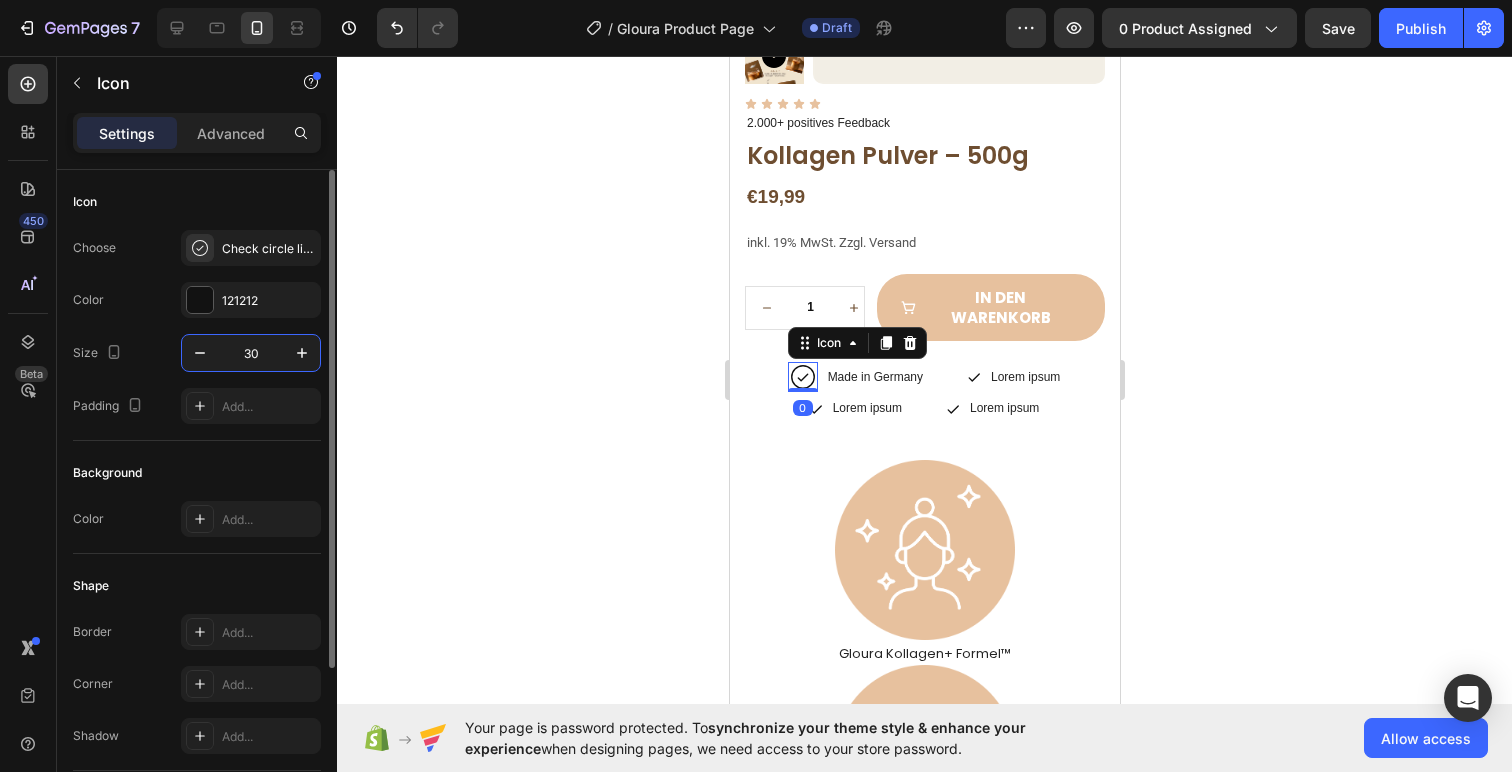 click on "30" at bounding box center [251, 353] 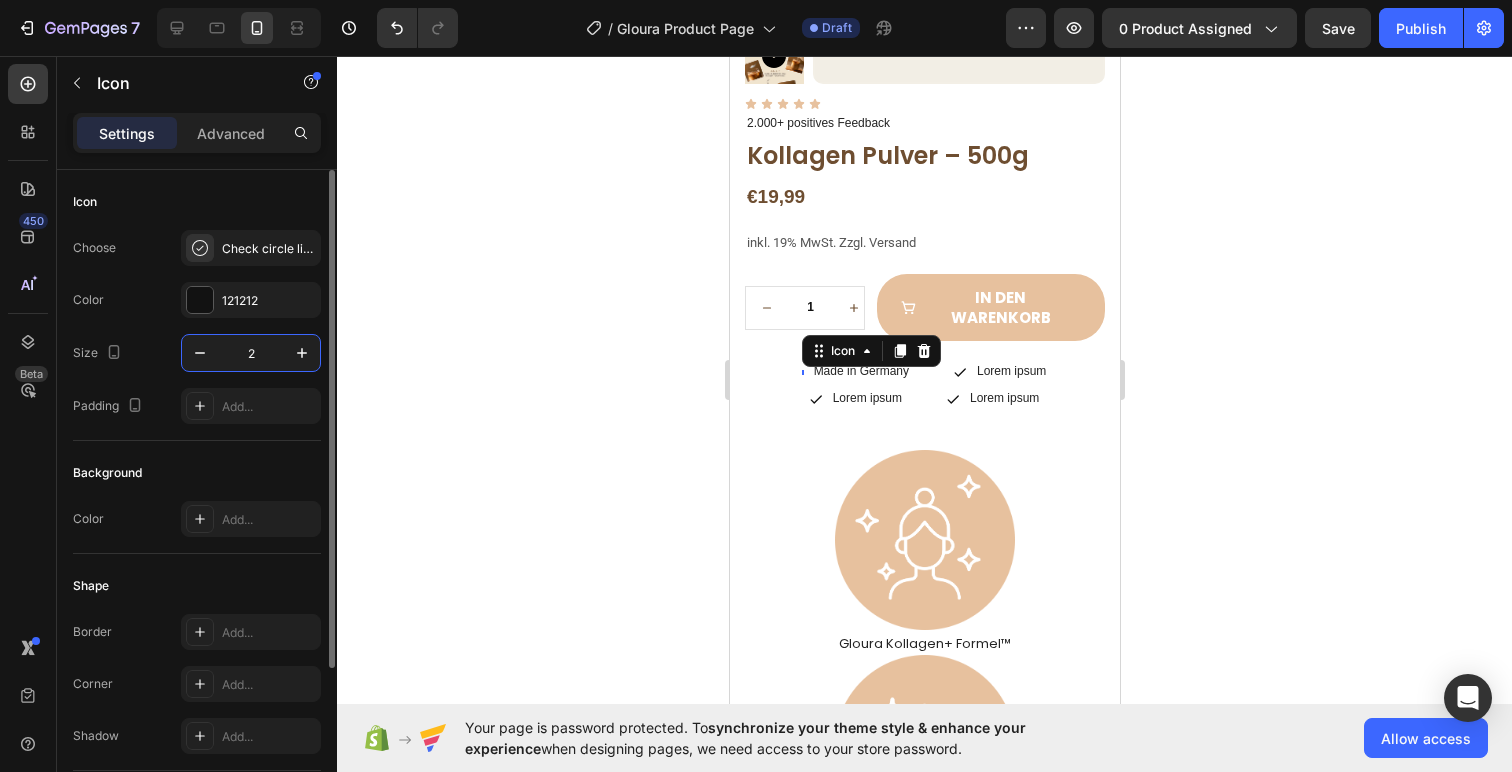 type on "25" 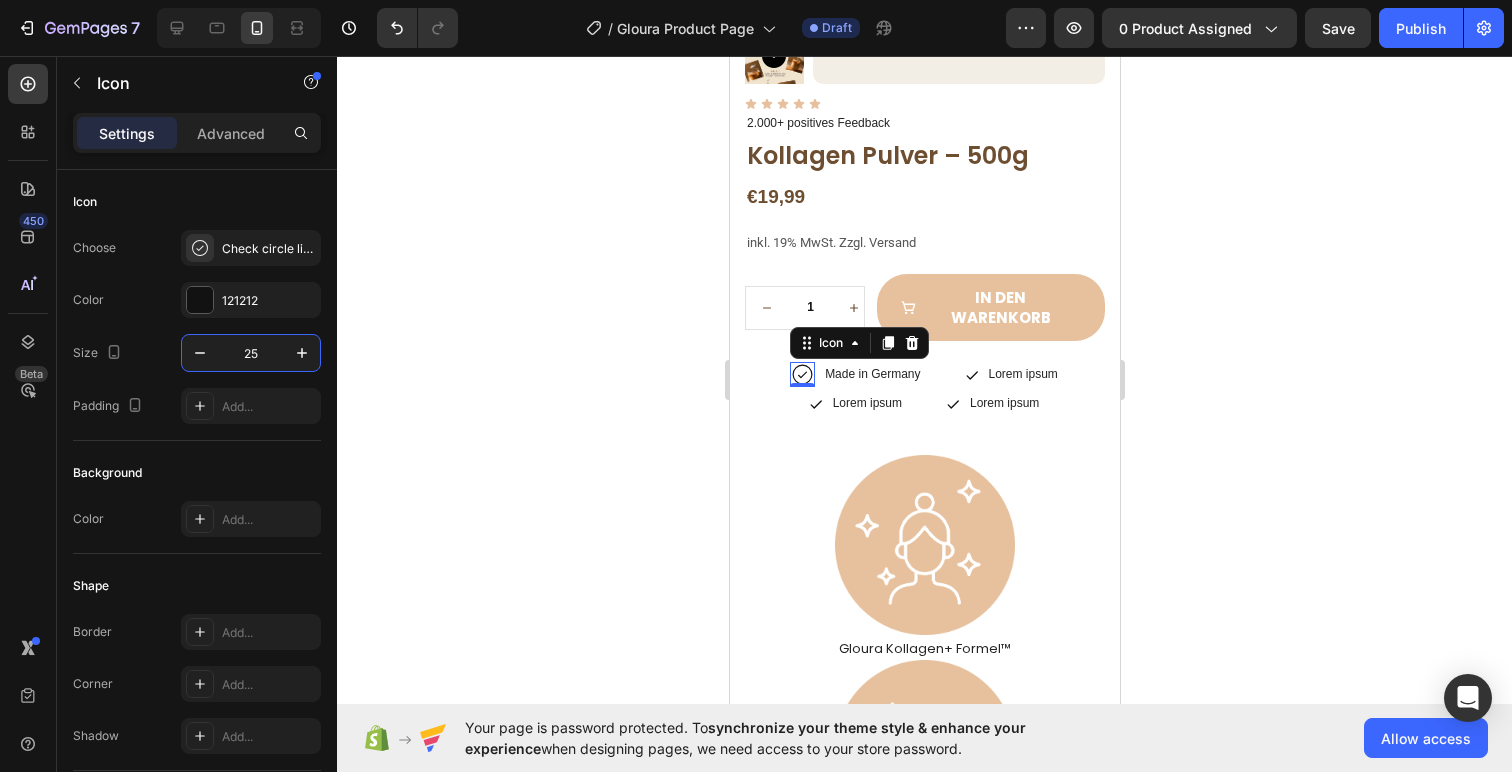 click 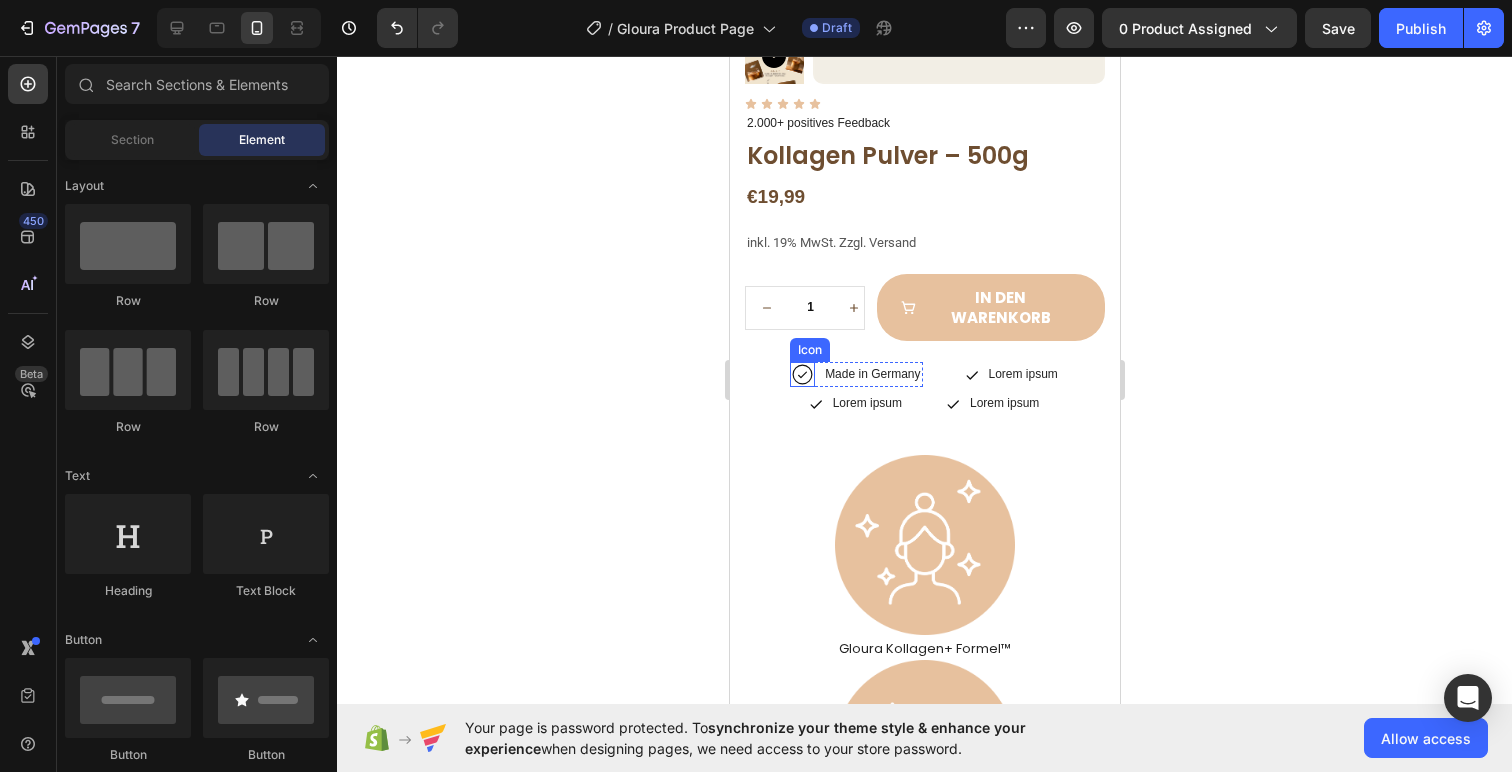 click 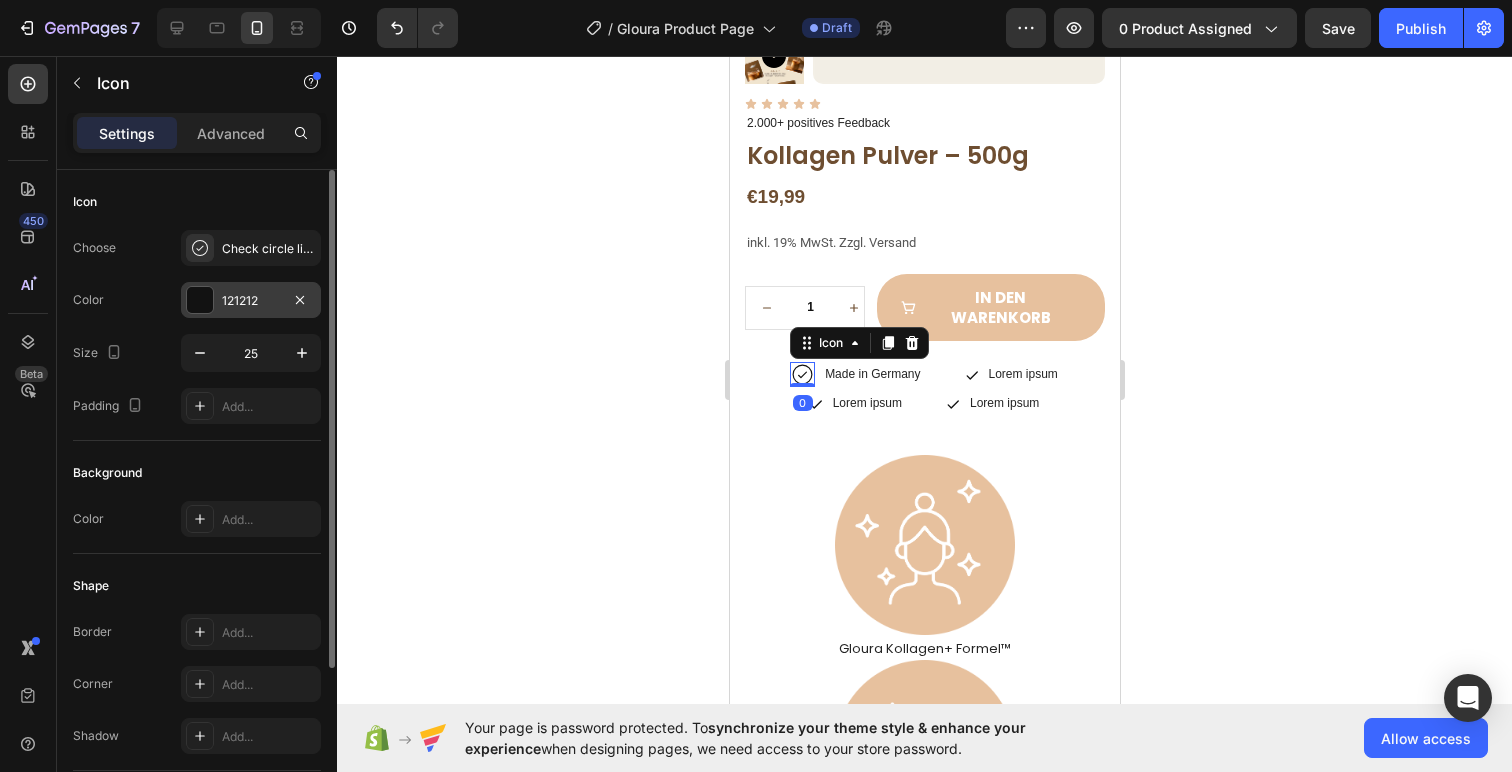 click on "121212" at bounding box center (251, 300) 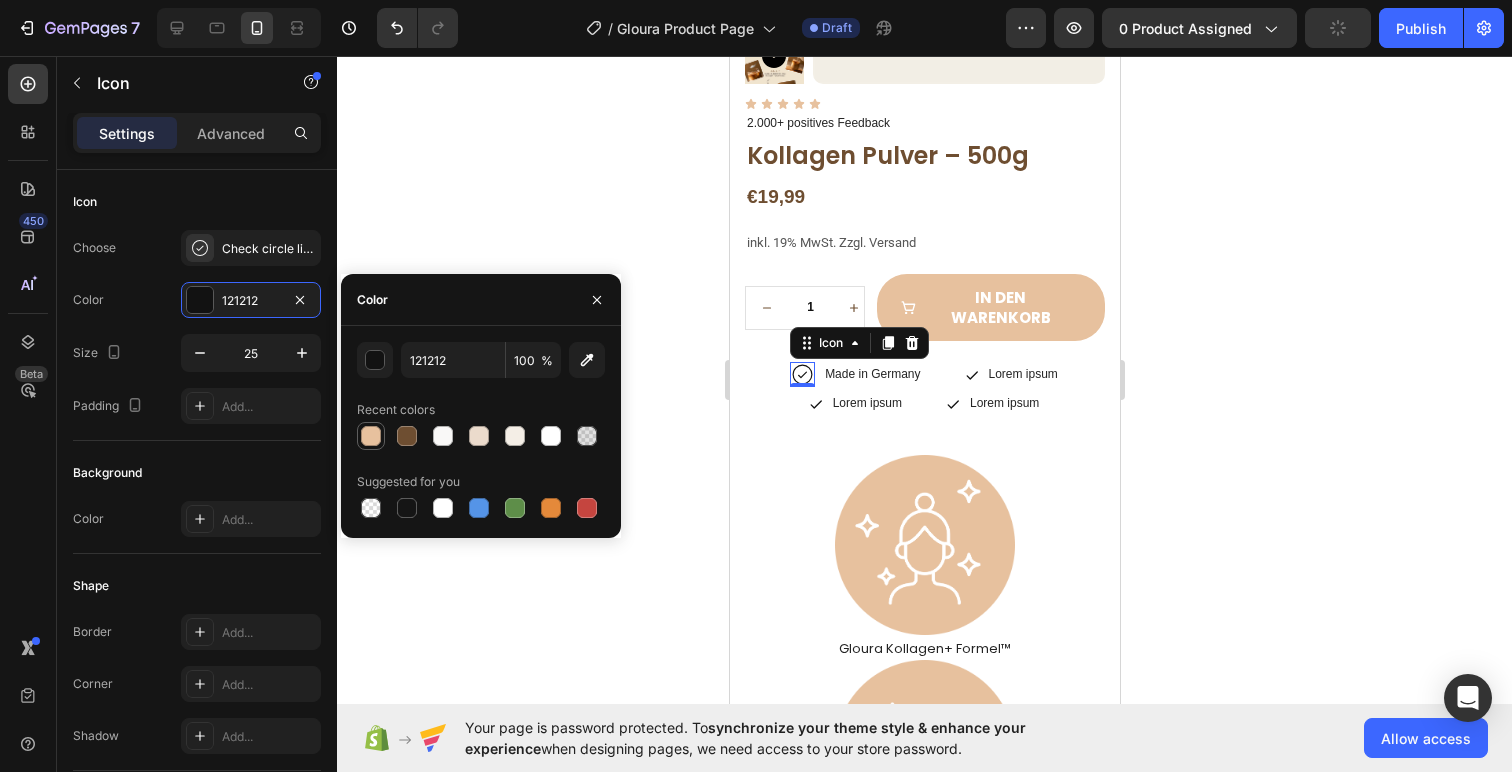 click at bounding box center [371, 436] 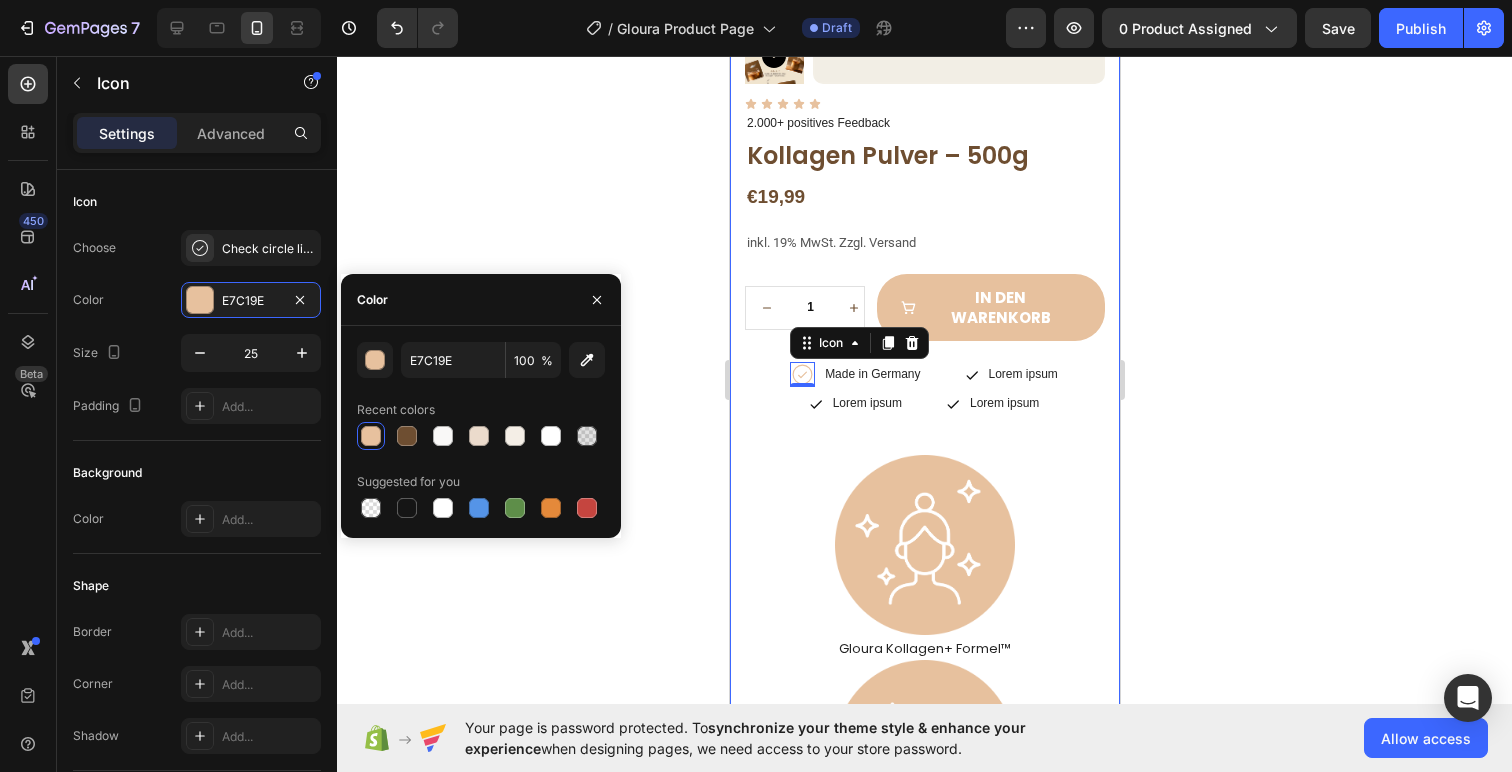 click 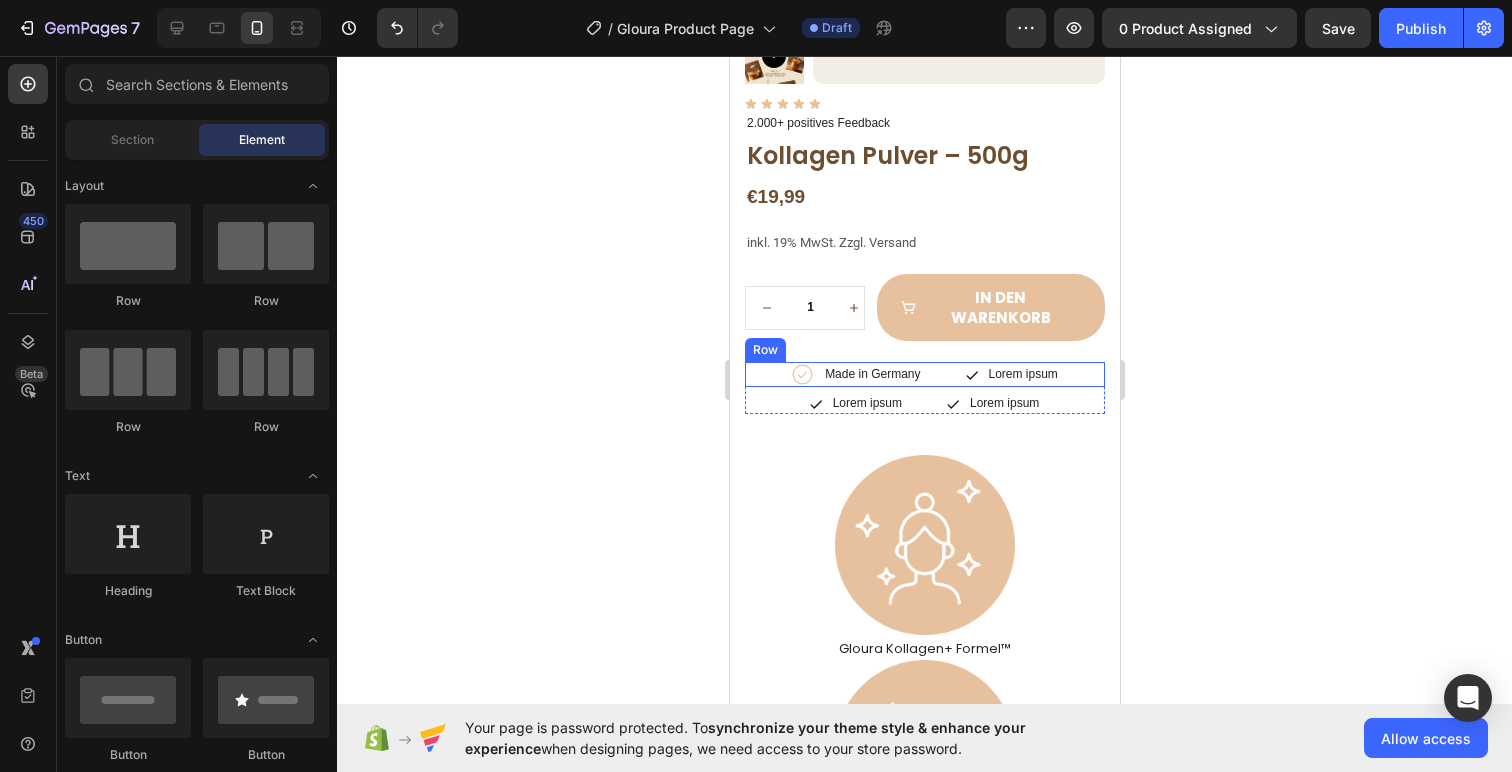 click on "Icon Made in Germany Text Block Row
Icon Lorem ipsum Text Block Row Row" at bounding box center (924, 374) 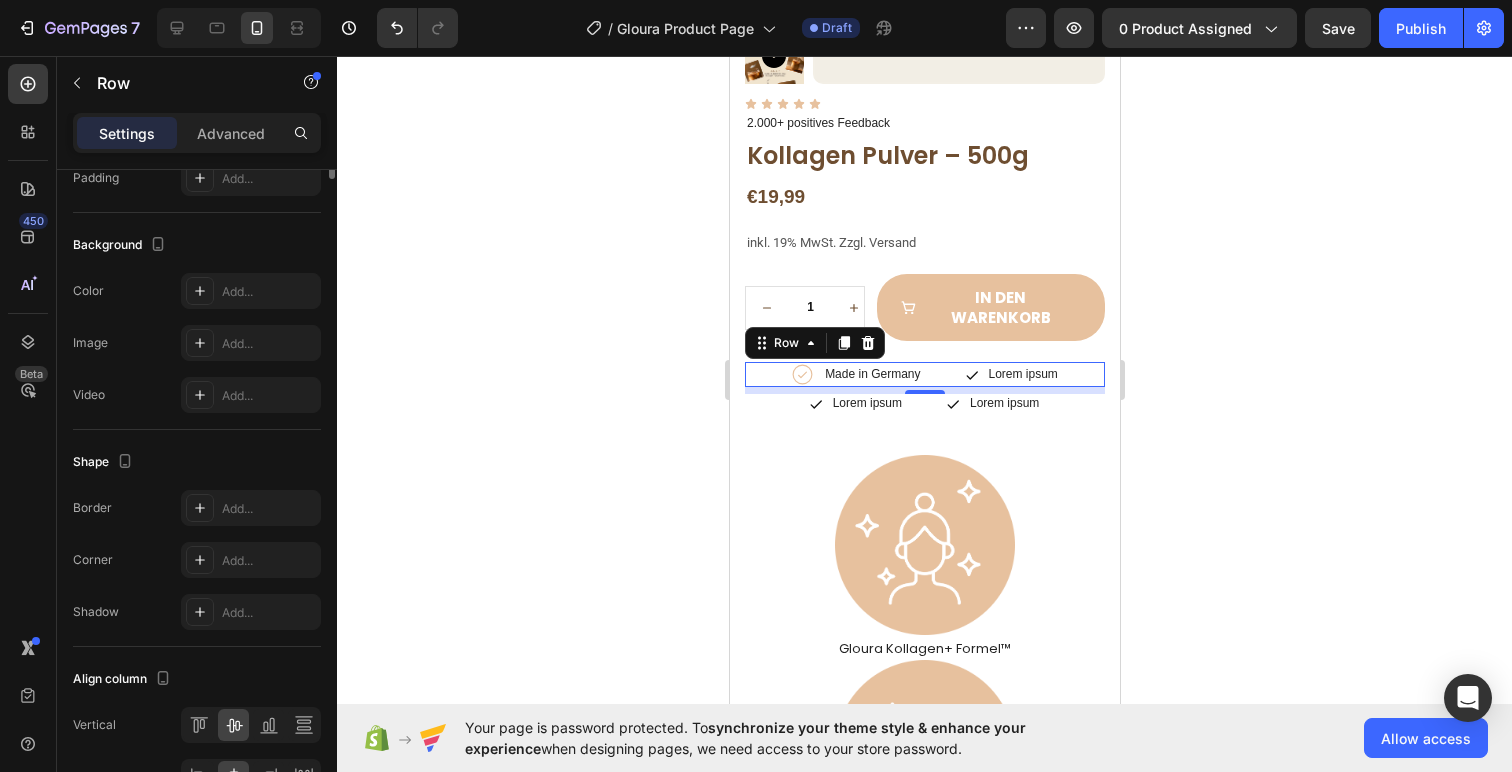 scroll, scrollTop: 737, scrollLeft: 0, axis: vertical 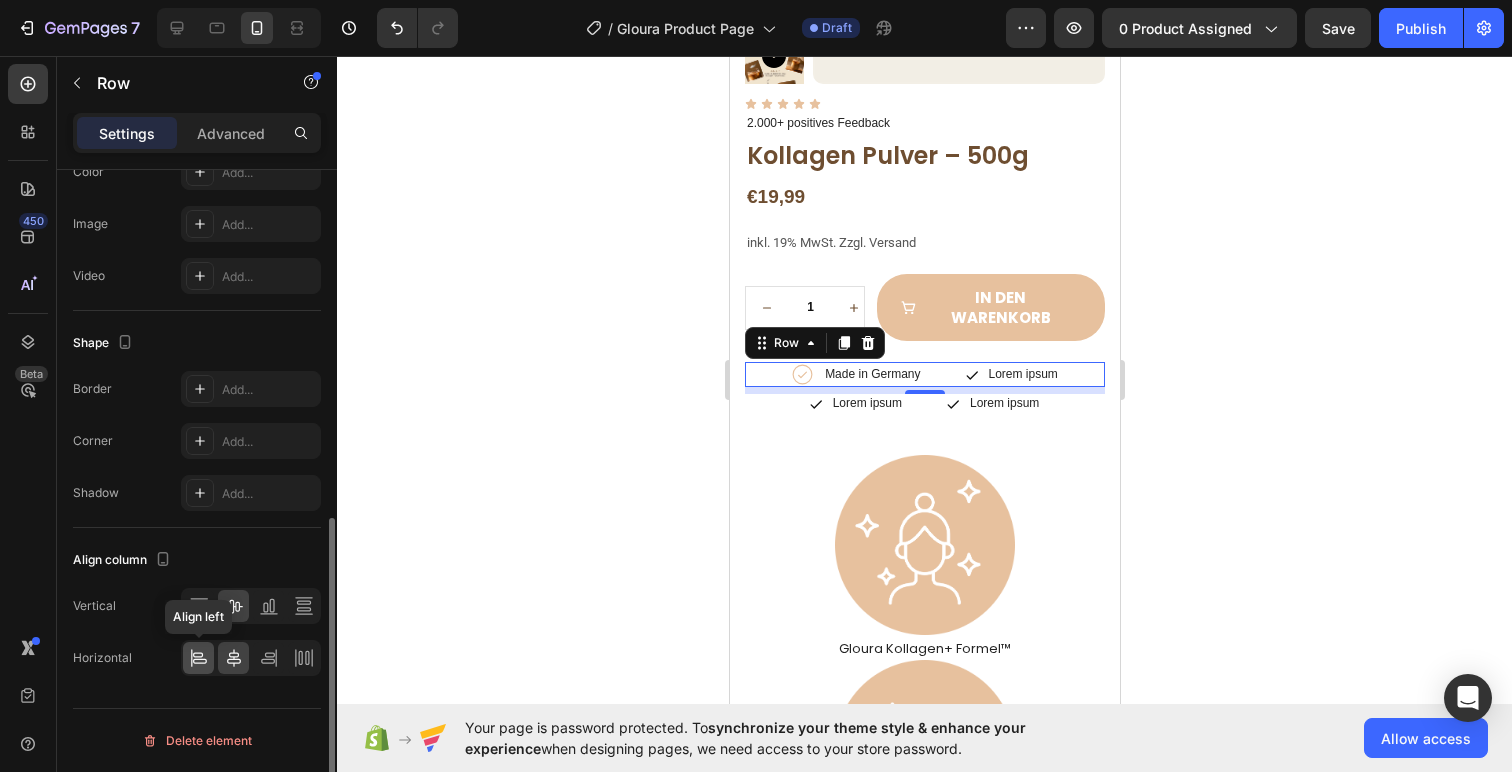 click 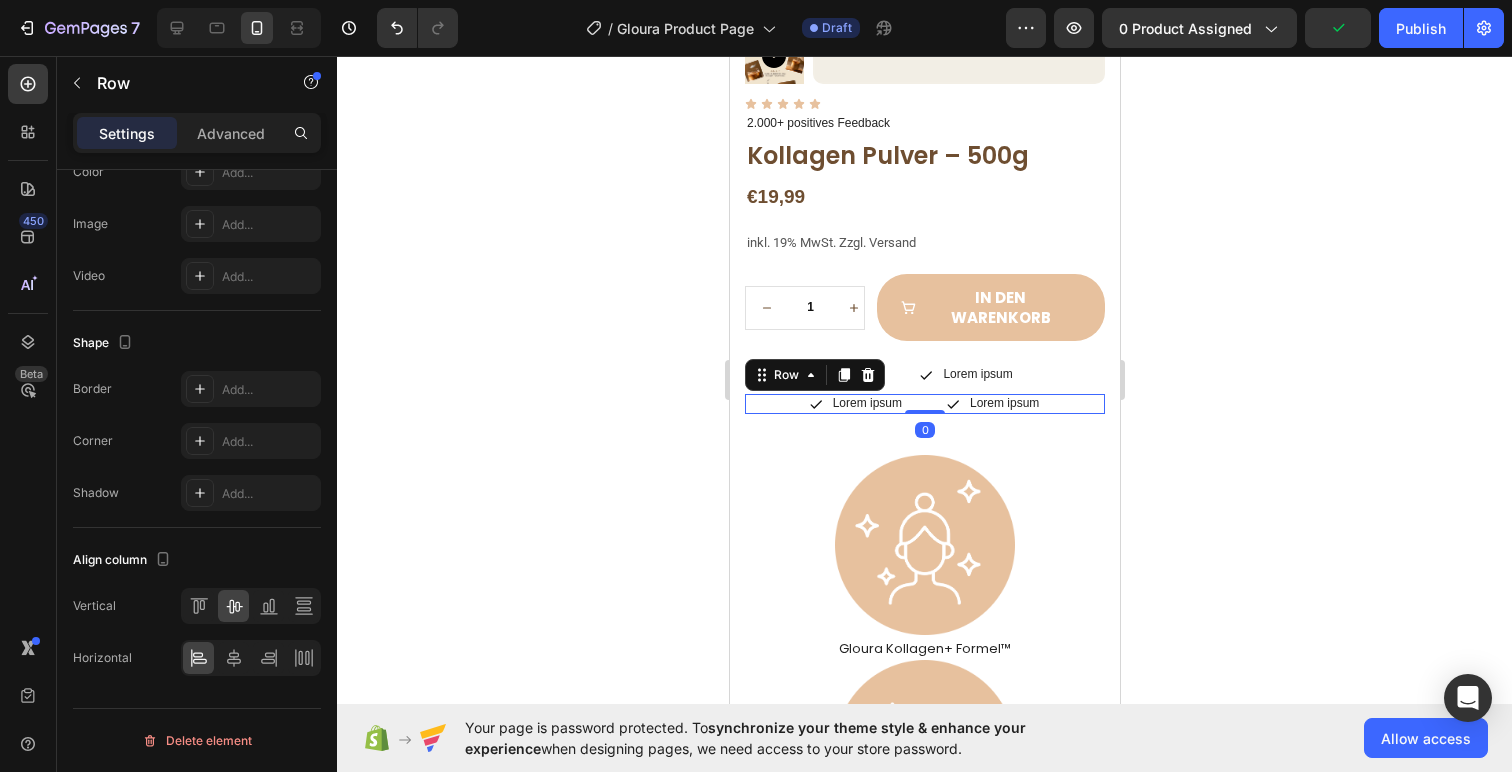 click on "Icon Lorem ipsum Text Block Row
Icon Lorem ipsum Text Block Row Row   0" at bounding box center (924, 404) 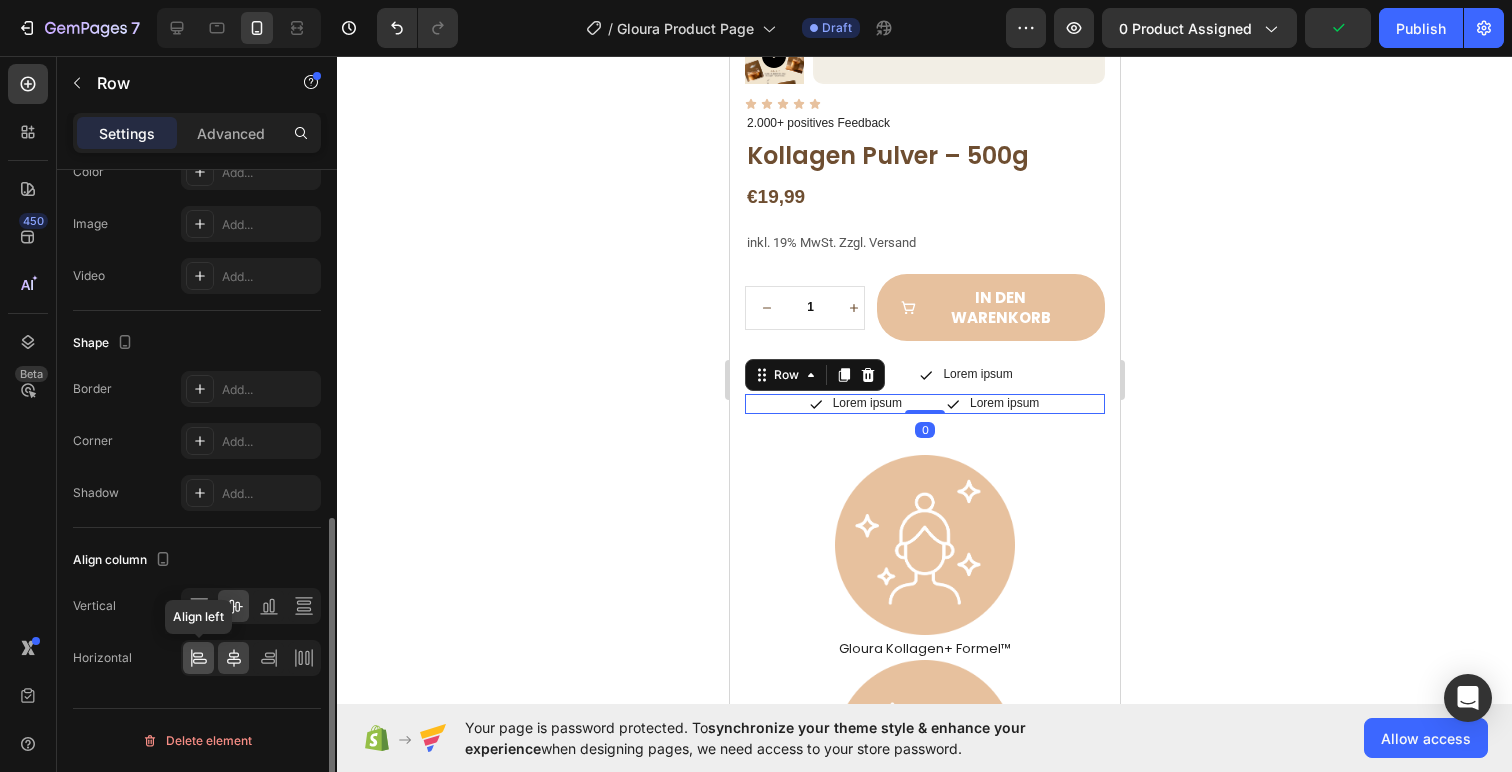 click 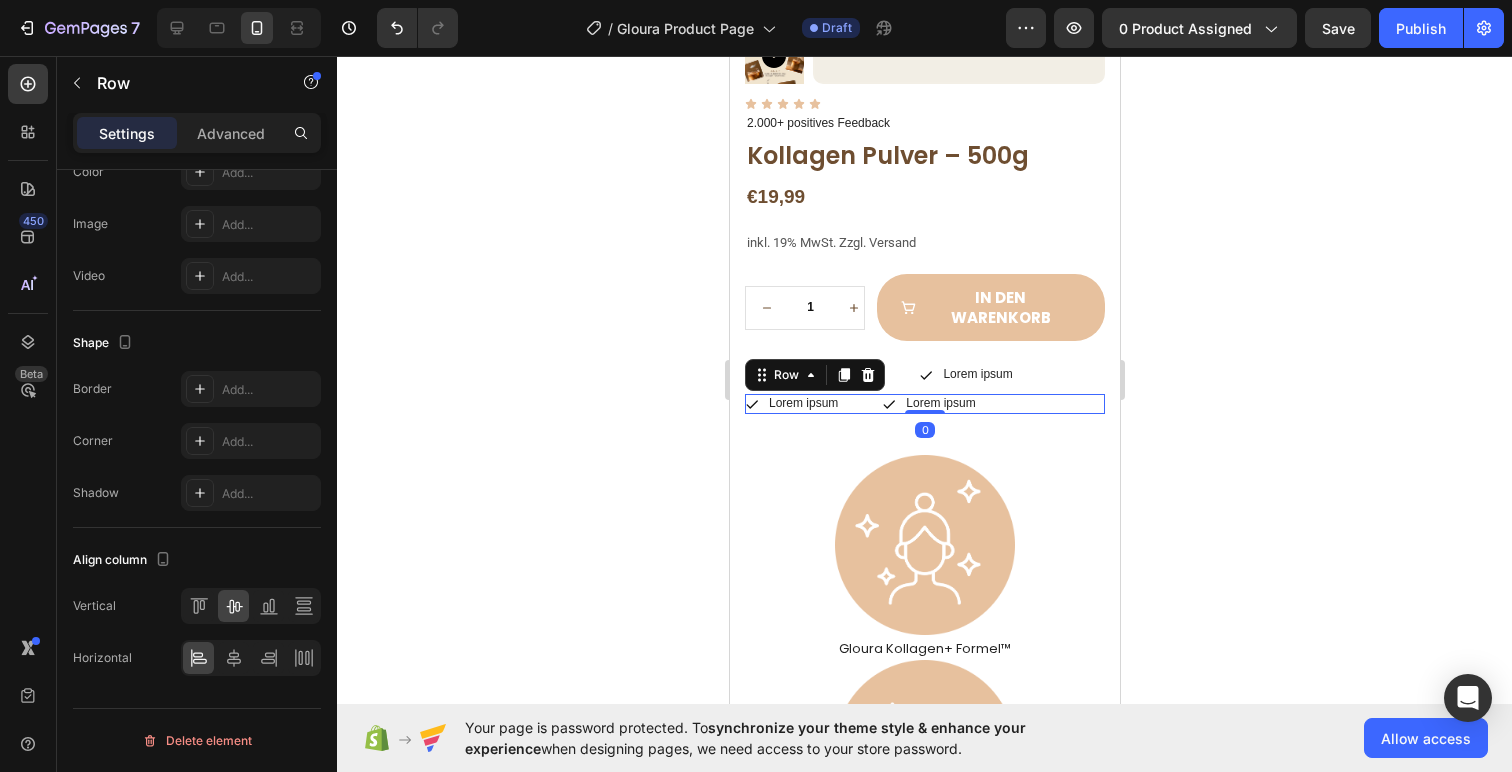 click 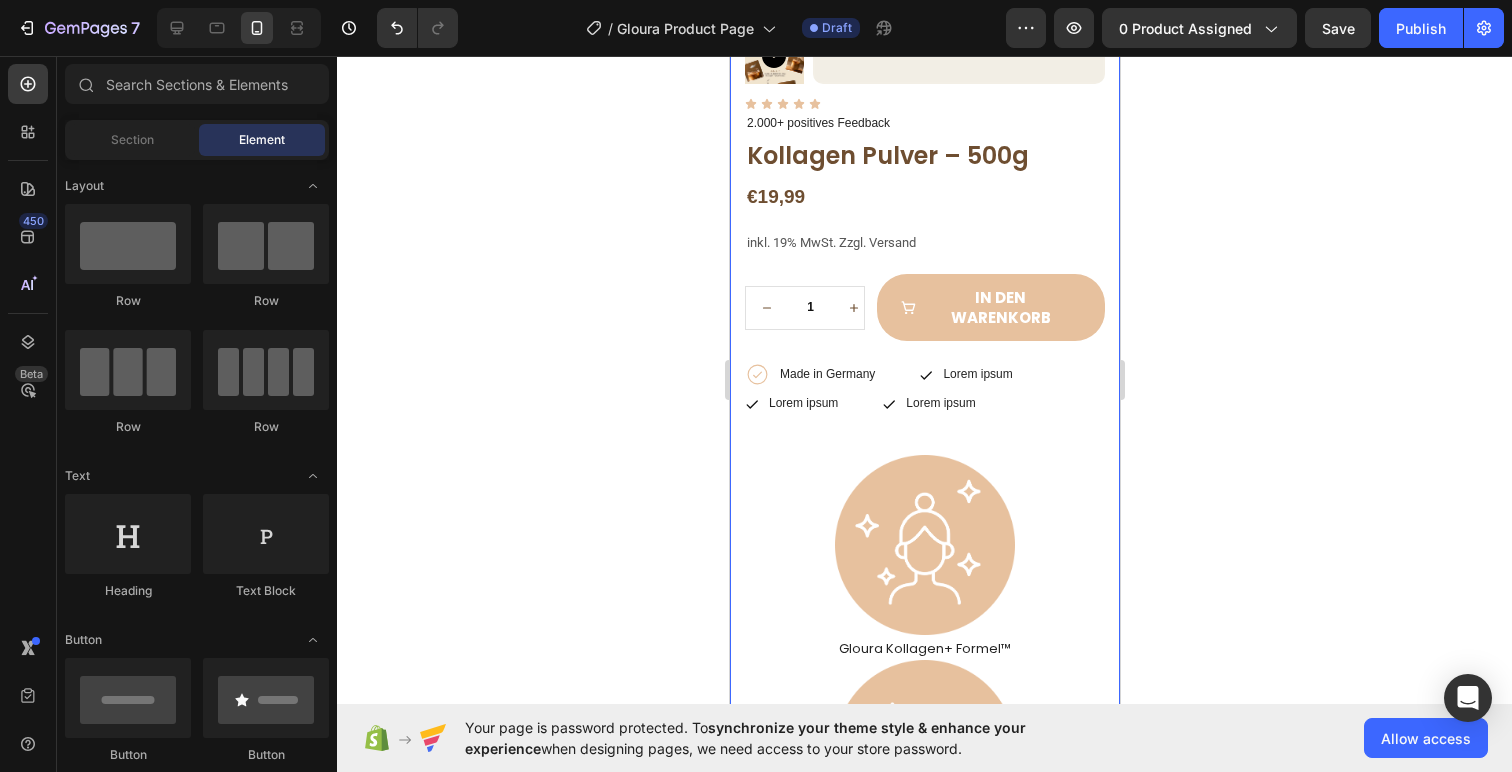click 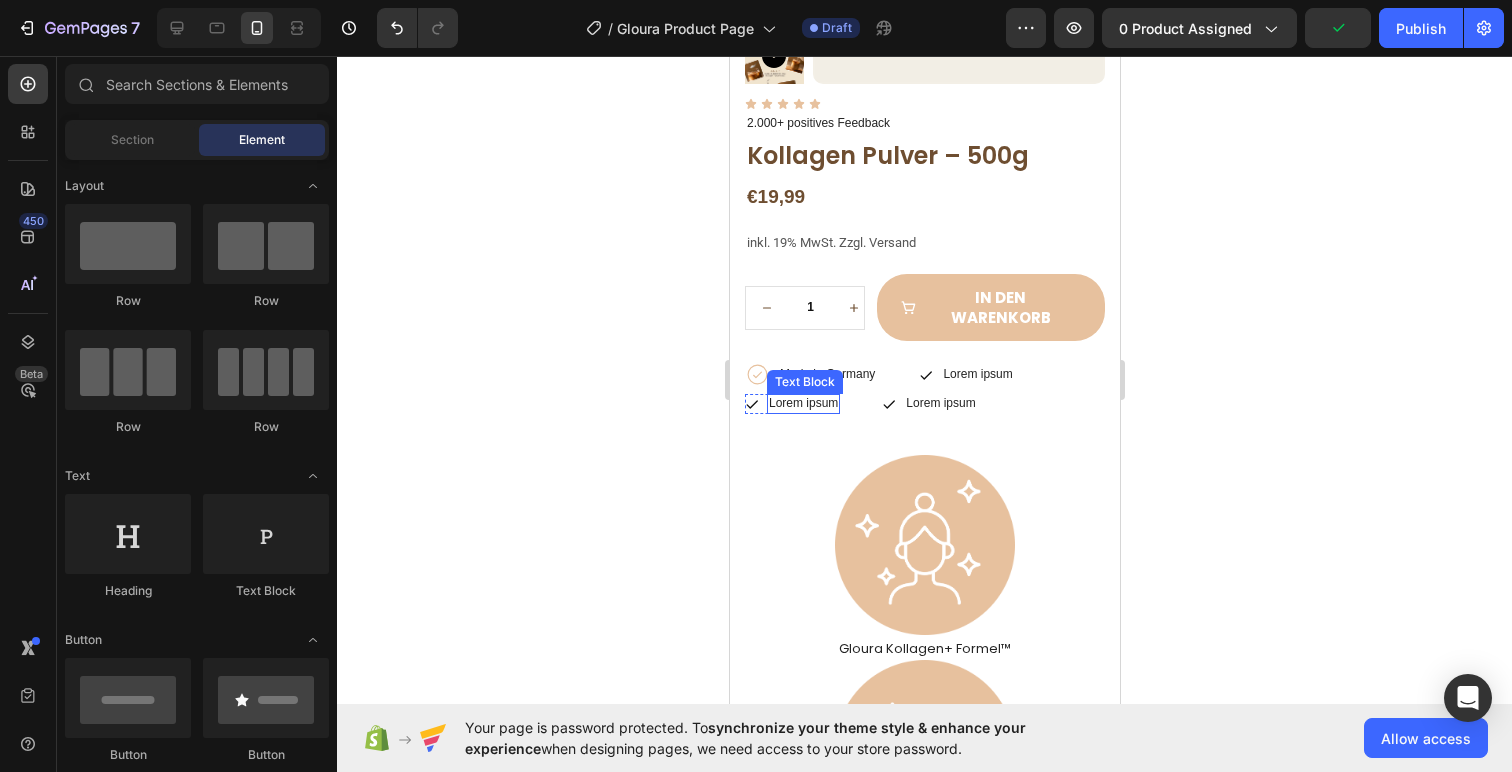 click on "Lorem ipsum" at bounding box center [802, 404] 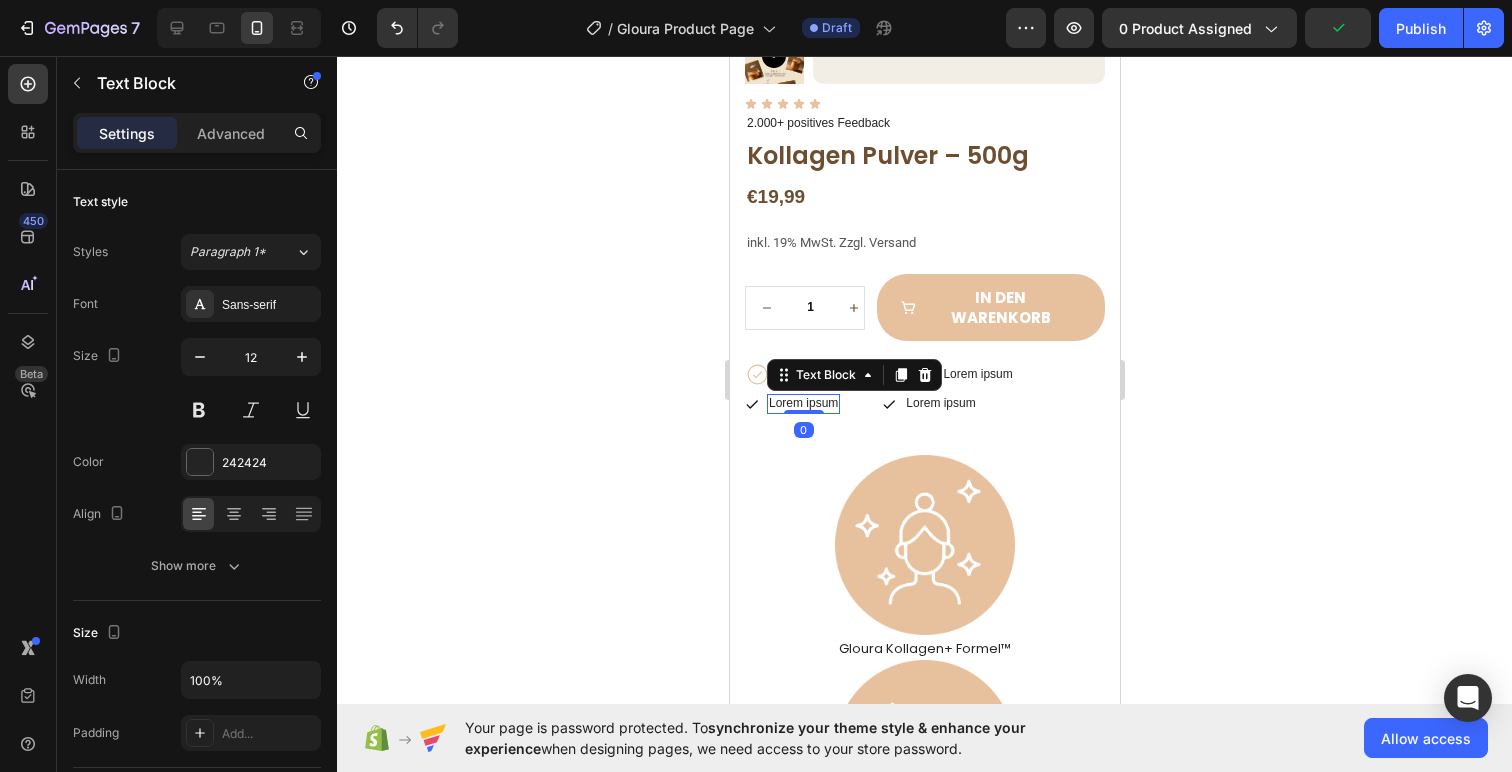 click on "Lorem ipsum" at bounding box center (802, 404) 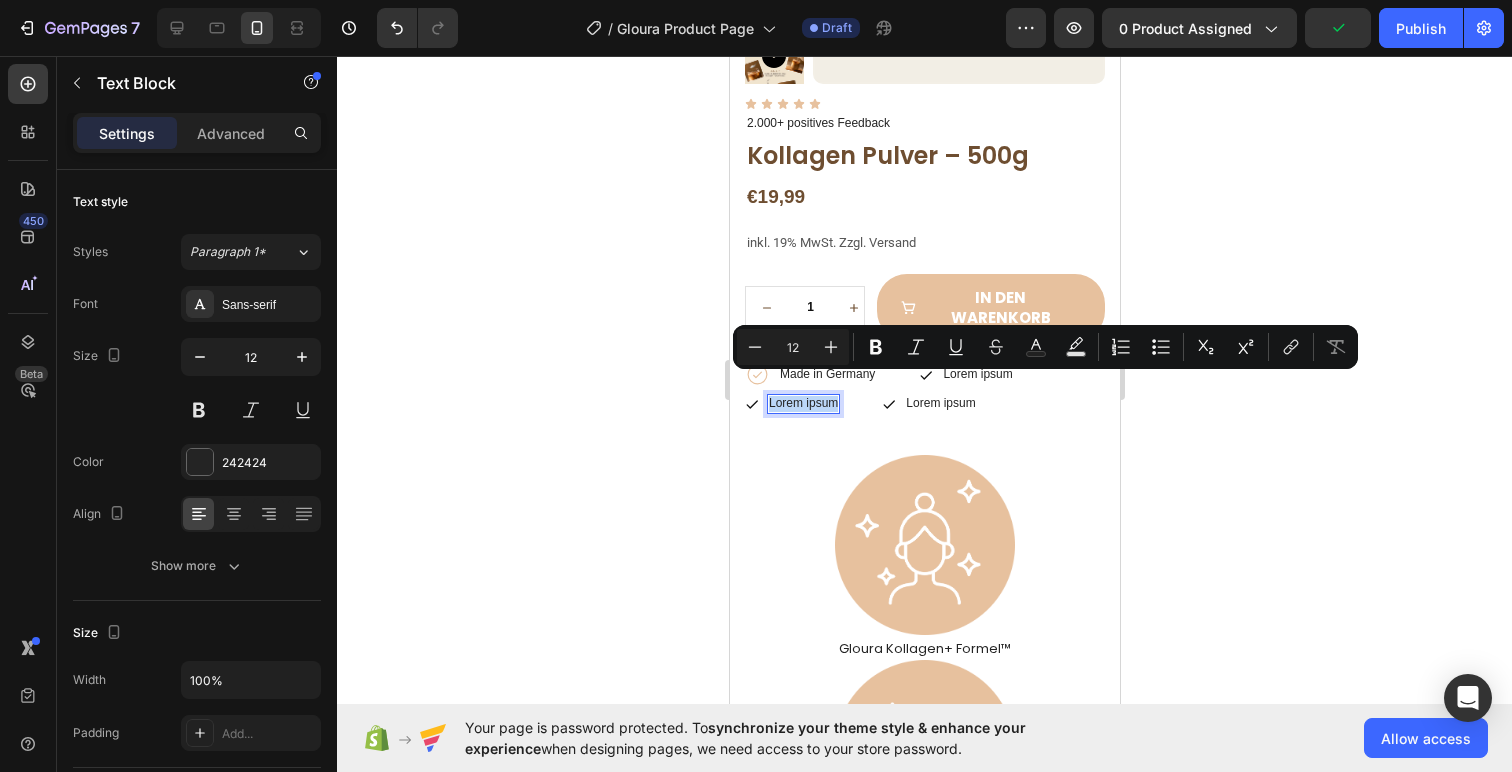 click on "Lorem ipsum" at bounding box center [802, 404] 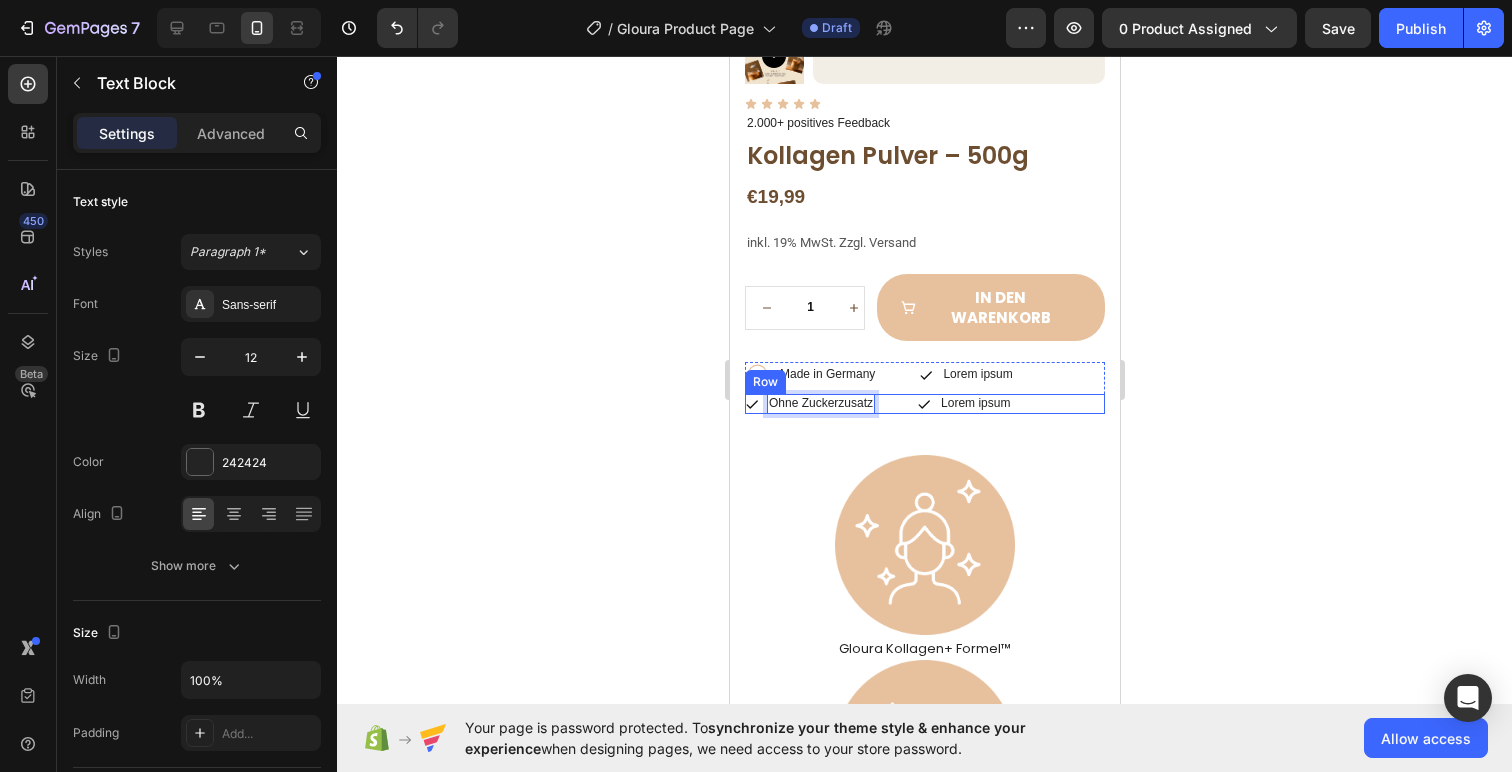click 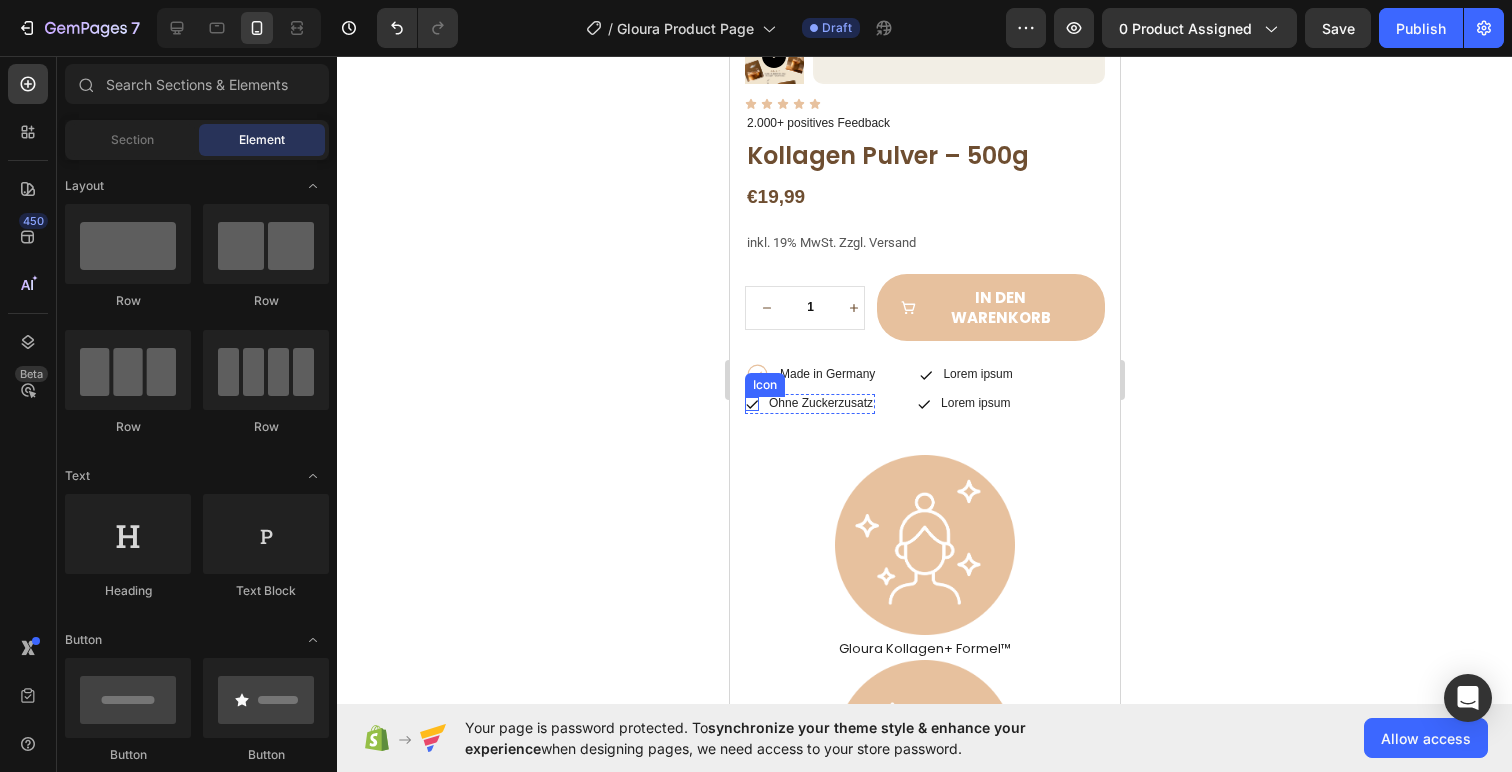 click 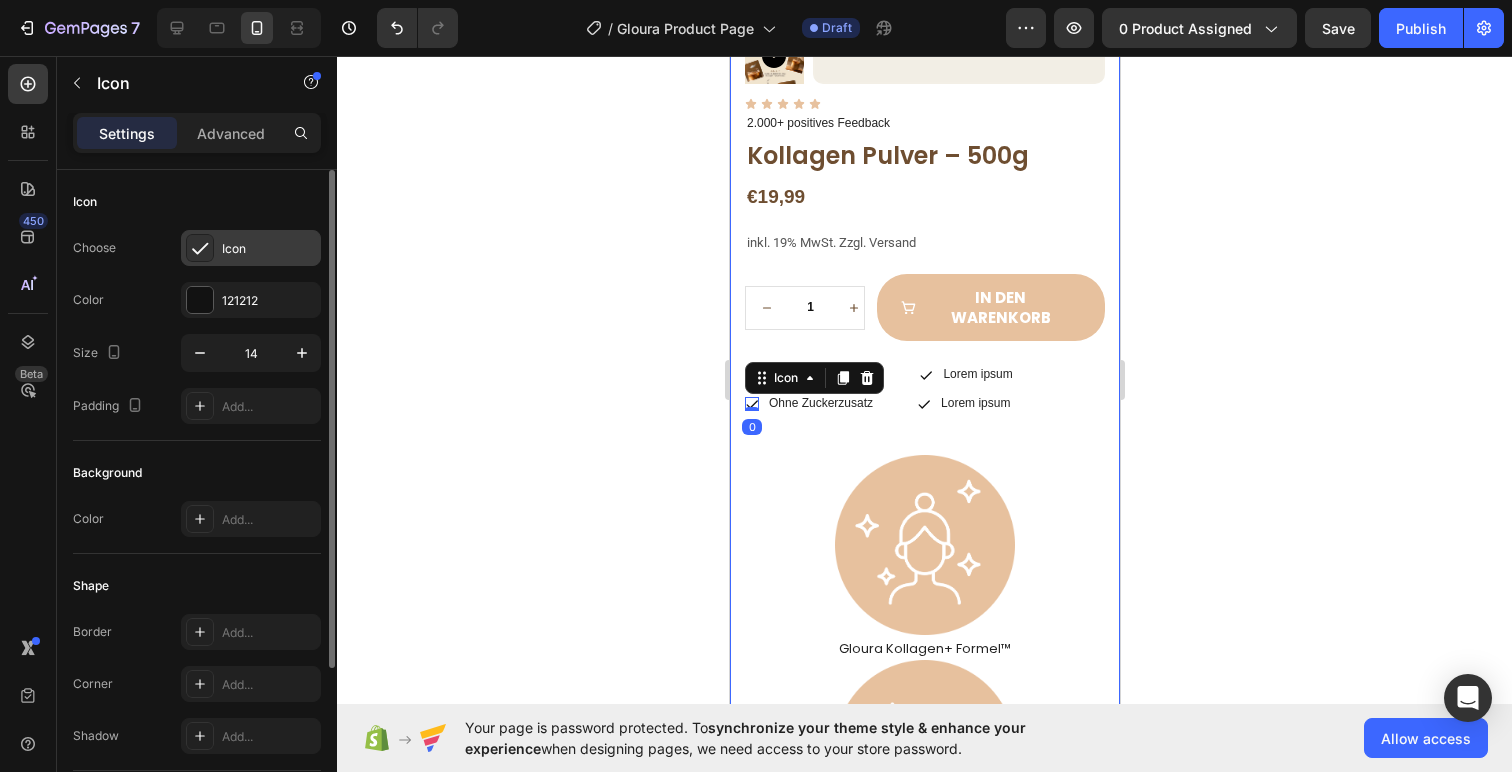 click on "Icon" at bounding box center (269, 249) 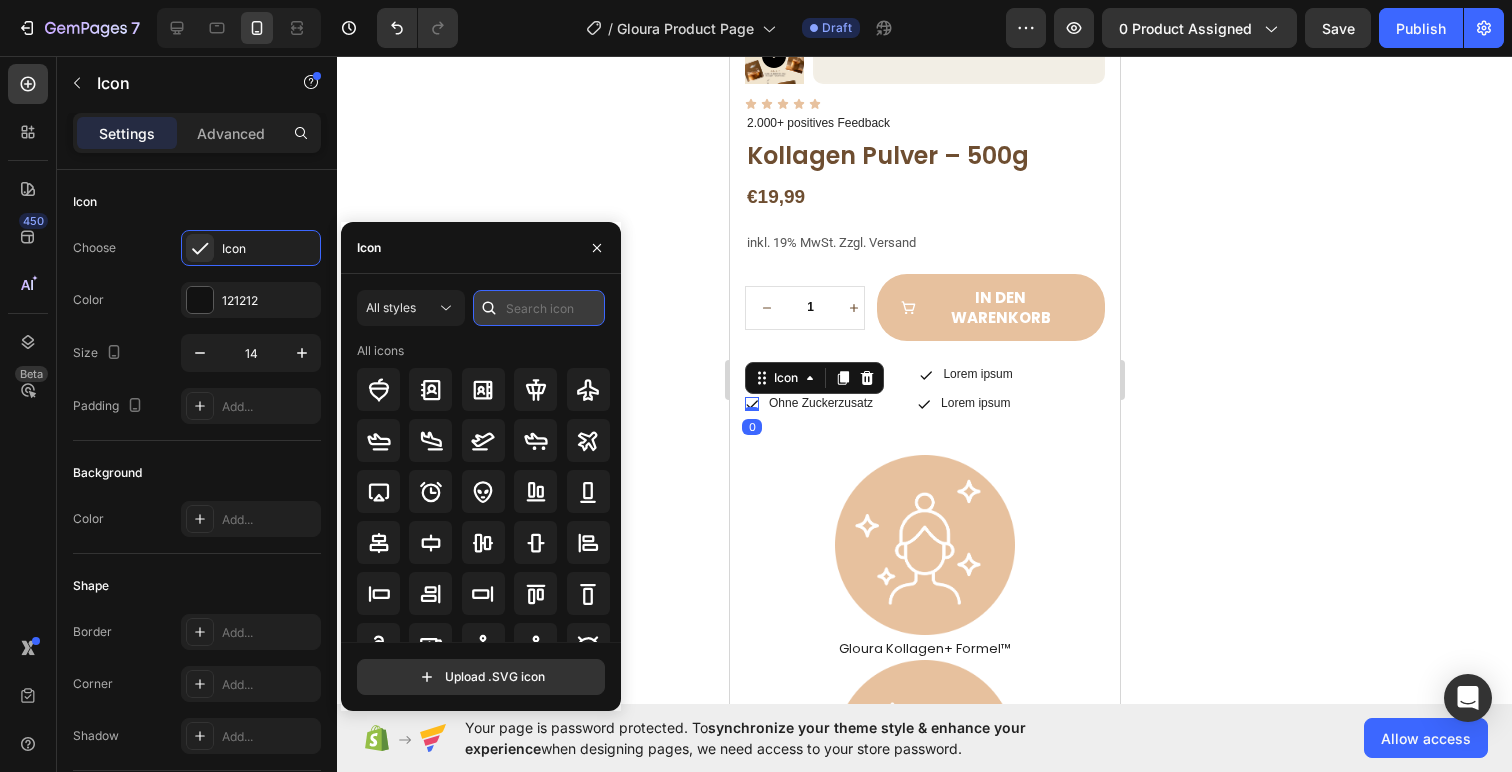 click at bounding box center (539, 308) 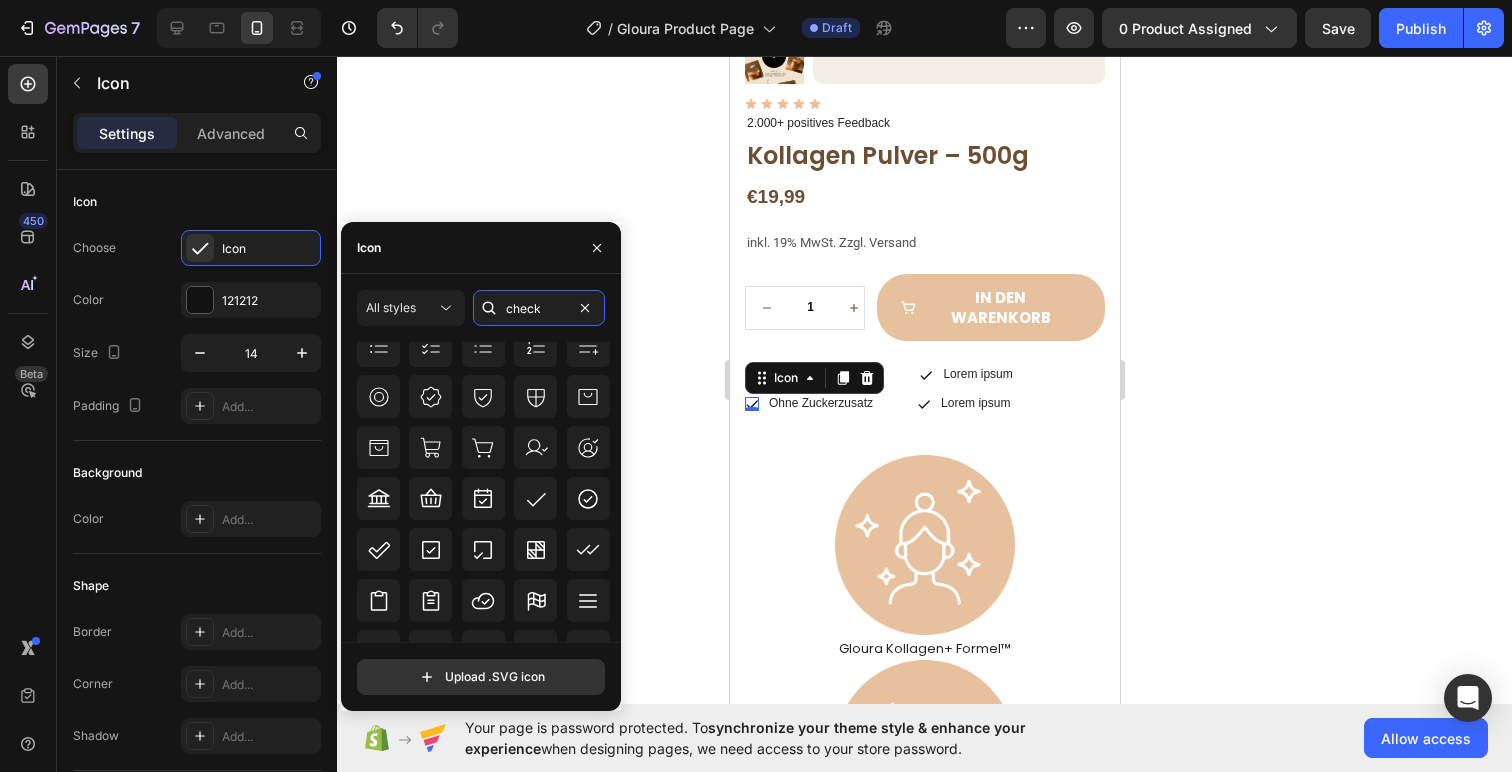 scroll, scrollTop: 385, scrollLeft: 0, axis: vertical 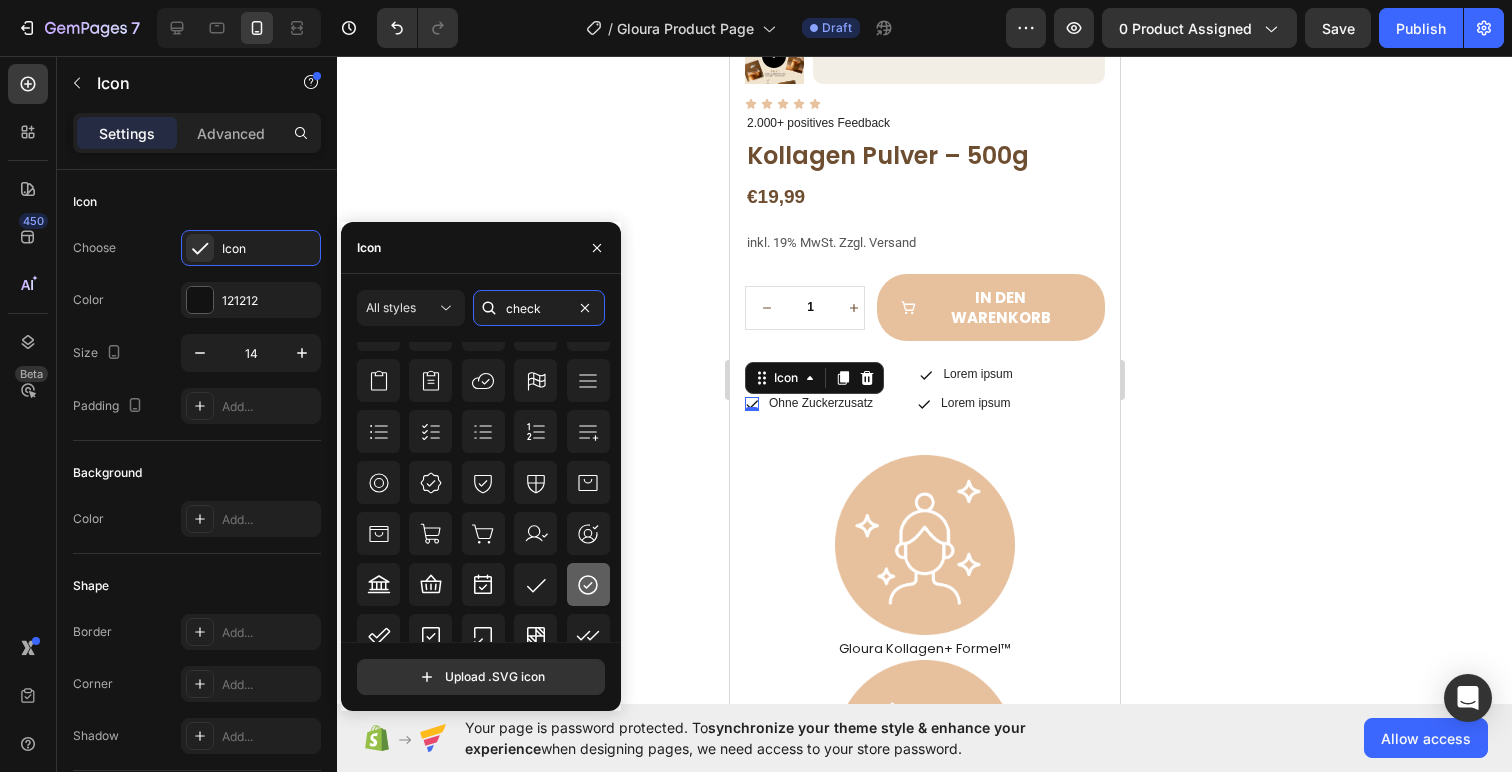 type on "check" 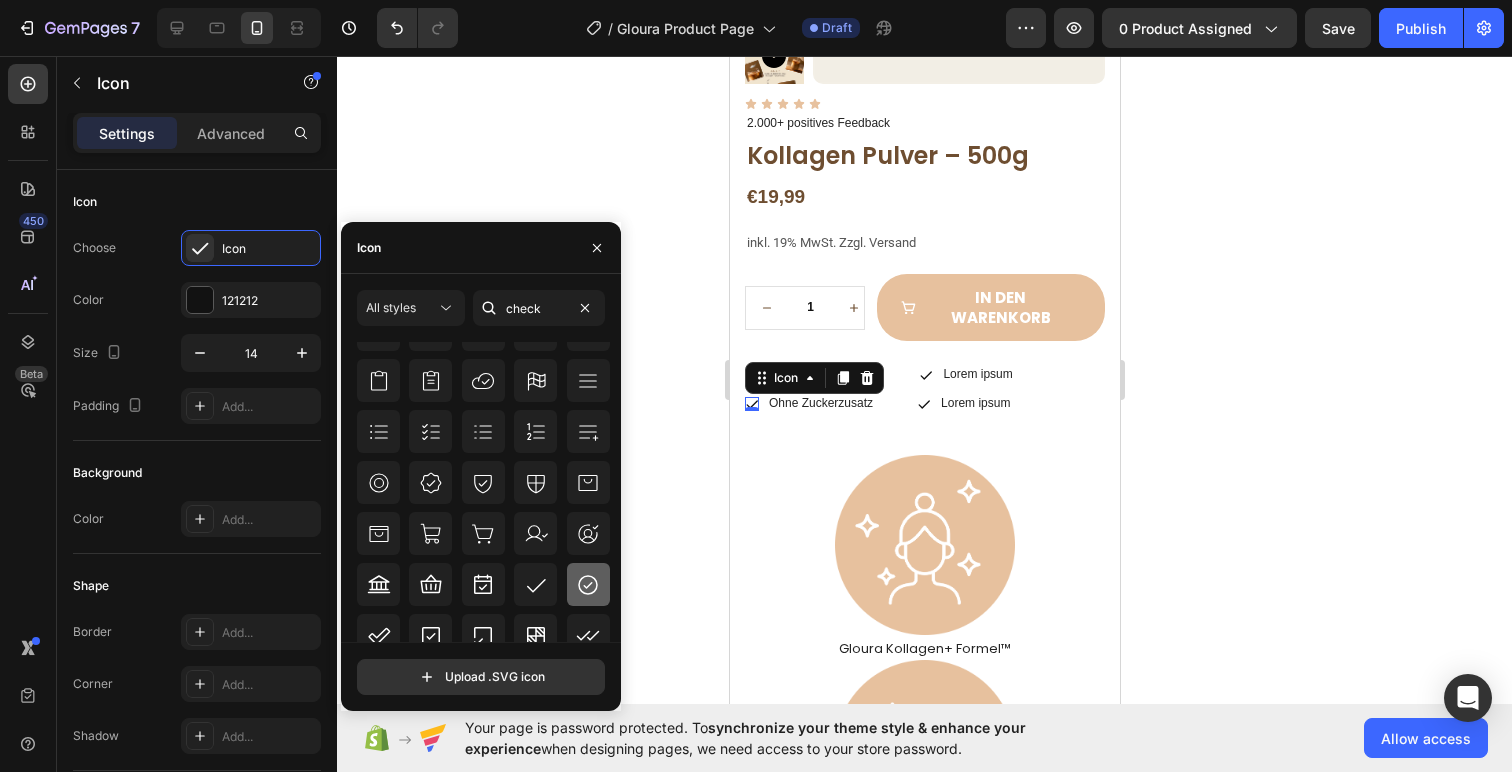 click 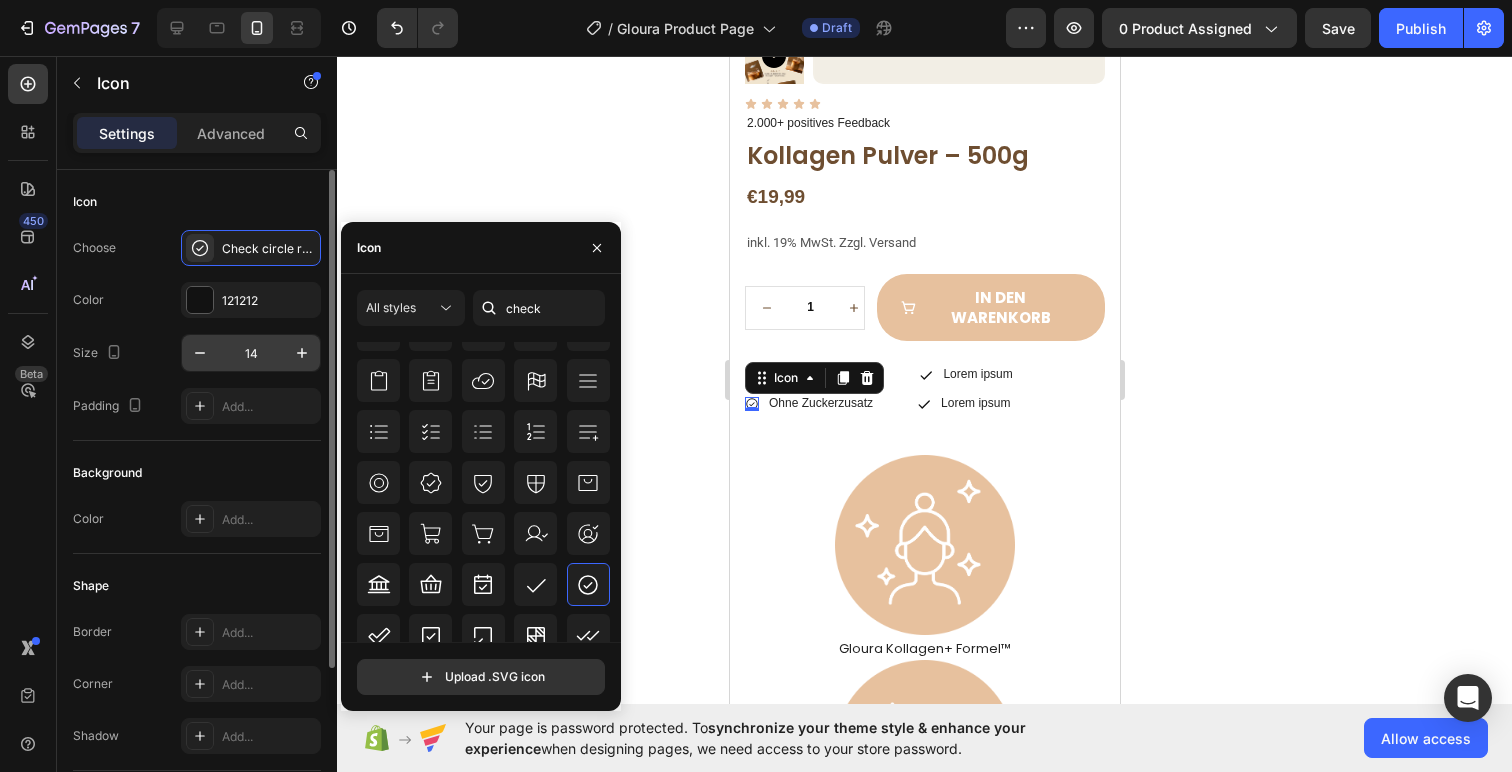 click on "14" at bounding box center (251, 353) 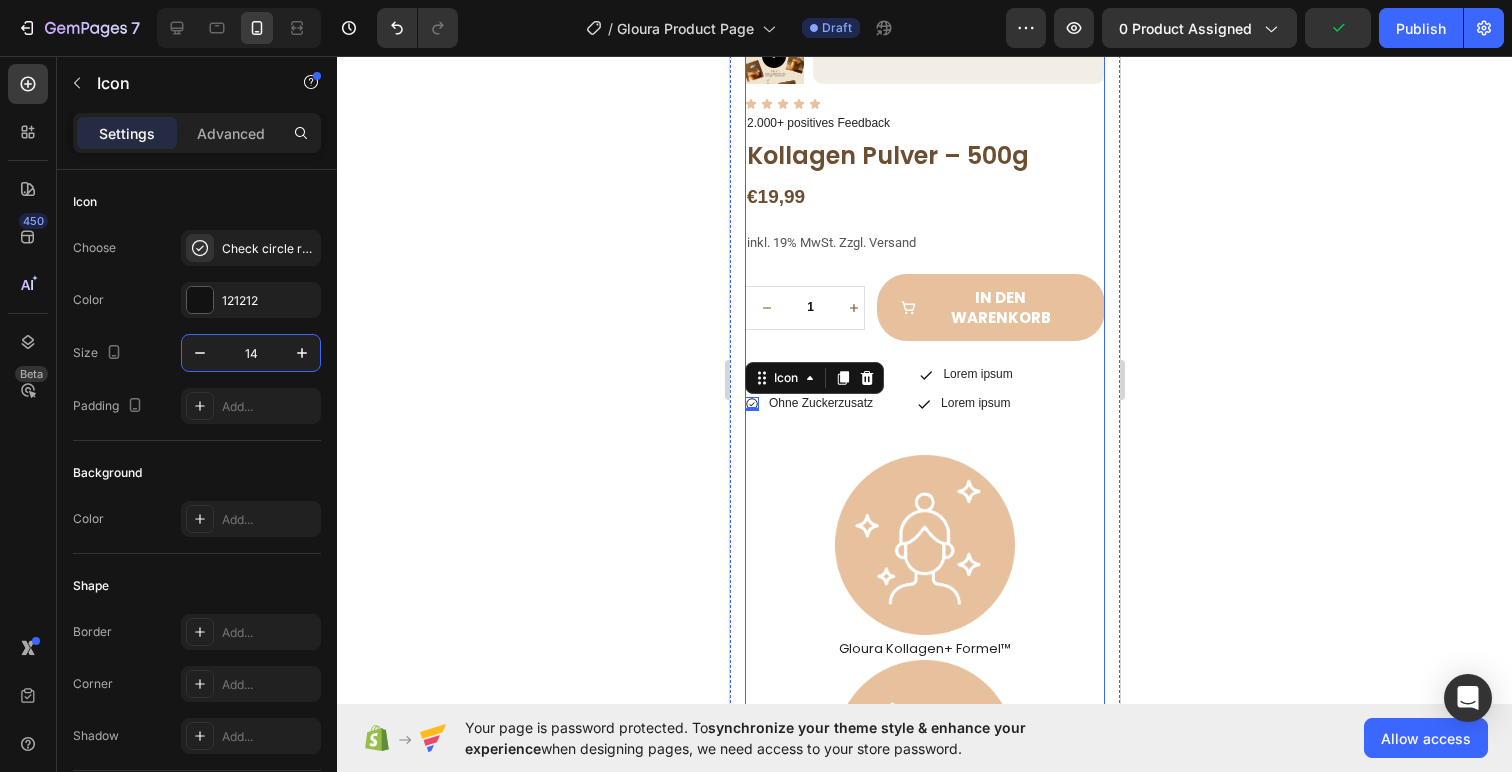 click on "Icon
Icon
Icon
Icon
Icon Icon List 2.000+ positives Feedback Text Block Kollagen Pulver – 500g Product Title €19,99 Product Price Product Price Row inkl. 19% MwSt. Zzgl. Versand Text Block
Icon Made in Germany Text Block Row
Icon Laborgeprüft Text Block Row Row
Icon Ohne Zuckerzusatz Text Block Row
Icon Aus Weiderind Text Block Row Row Row
1
Product Quantity Row
in den warenkorb Add to Cart Row
Icon Made in Germany Text Block Row
Icon Lorem ipsum Text Block Row Row
Icon   0 Ohne Zuckerzusatz Text Block Row
Icon Lorem ipsum Text Block Row Row Row Image Gloura Kollagen+ Formel™ Text Block Image Glow für Haut, Haare & Nägel Text Block Image Hochwertige Qualität Text Block Row Image Image Image Image Image Row
Beschreibung" at bounding box center (924, 746) 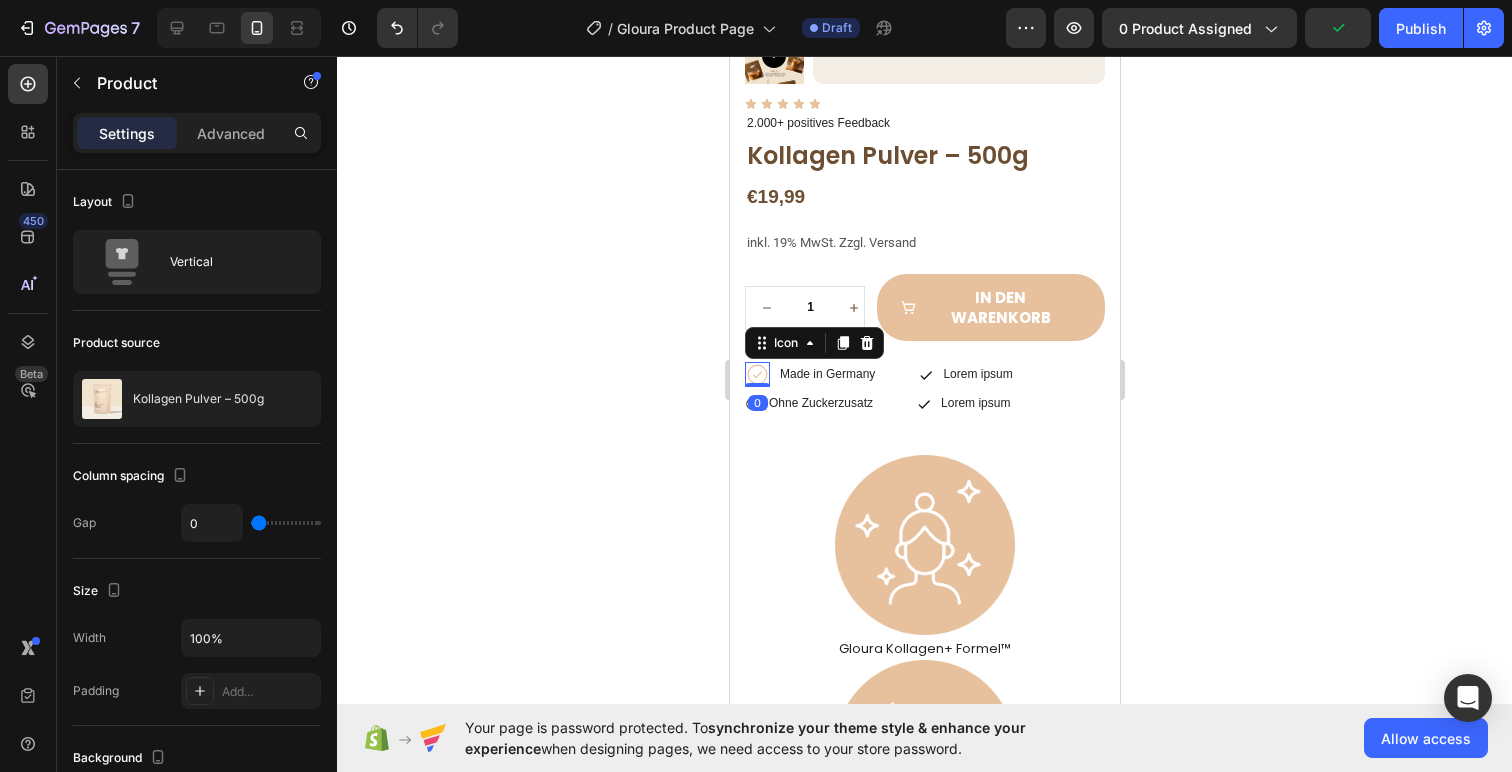 click 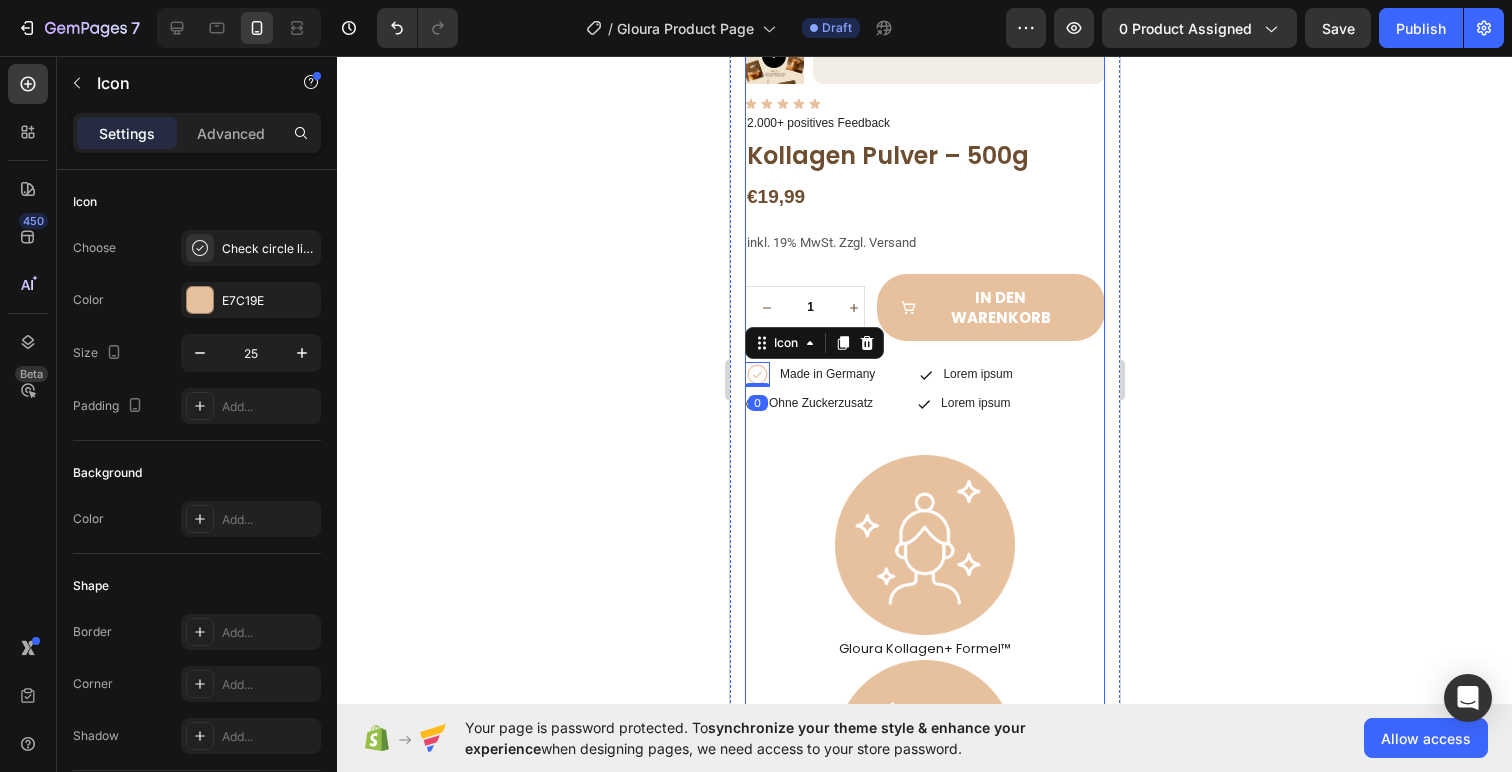 click on "Icon
Icon
Icon
Icon
Icon Icon List 2.000+ positives Feedback Text Block Kollagen Pulver – 500g Product Title €19,99 Product Price Product Price Row inkl. 19% MwSt. Zzgl. Versand Text Block
Icon Made in Germany Text Block Row
Icon Laborgeprüft Text Block Row Row
Icon Ohne Zuckerzusatz Text Block Row
Icon Aus Weiderind Text Block Row Row Row
1
Product Quantity Row
in den warenkorb Add to Cart Row
Icon   0 Made in Germany Text Block Row
Icon Lorem ipsum Text Block Row Row
Icon Ohne Zuckerzusatz Text Block Row
Icon Lorem ipsum Text Block Row Row Row Image Gloura Kollagen+ Formel™ Text Block Image Glow für Haut, Haare & Nägel Text Block Image Hochwertige Qualität Text Block Row Image Image Image Image Image Row
Beschreibung" at bounding box center [924, 746] 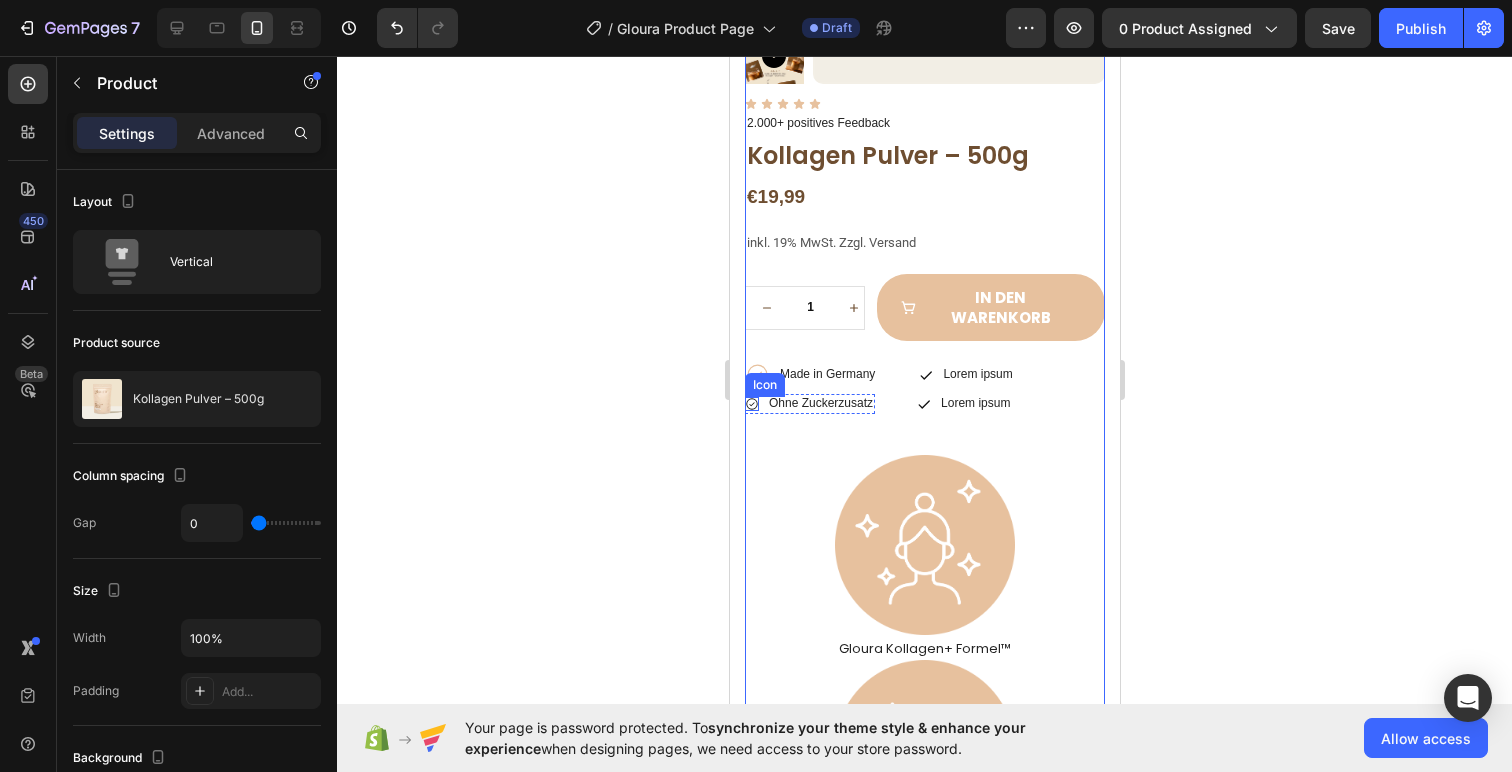 click 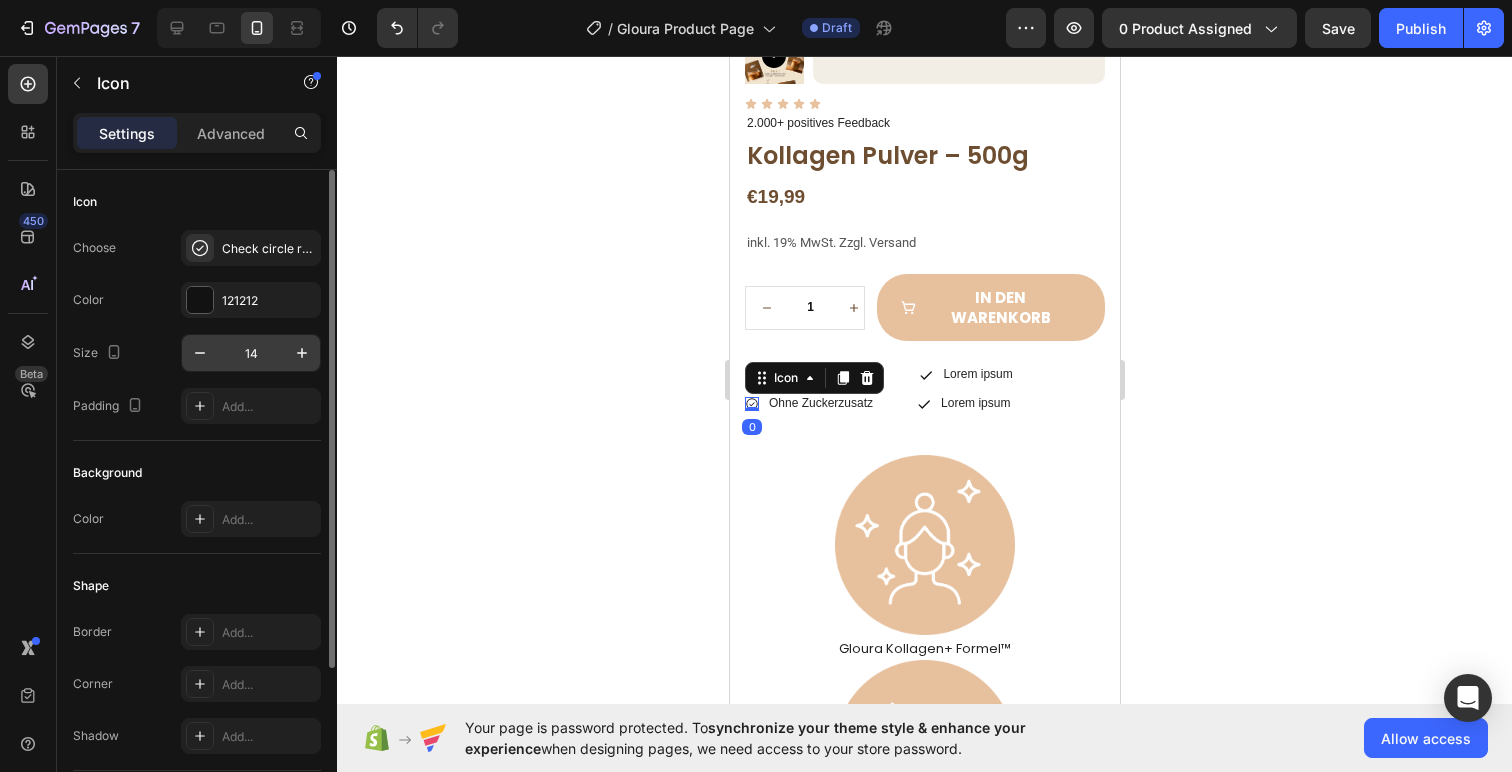 click on "14" at bounding box center [251, 353] 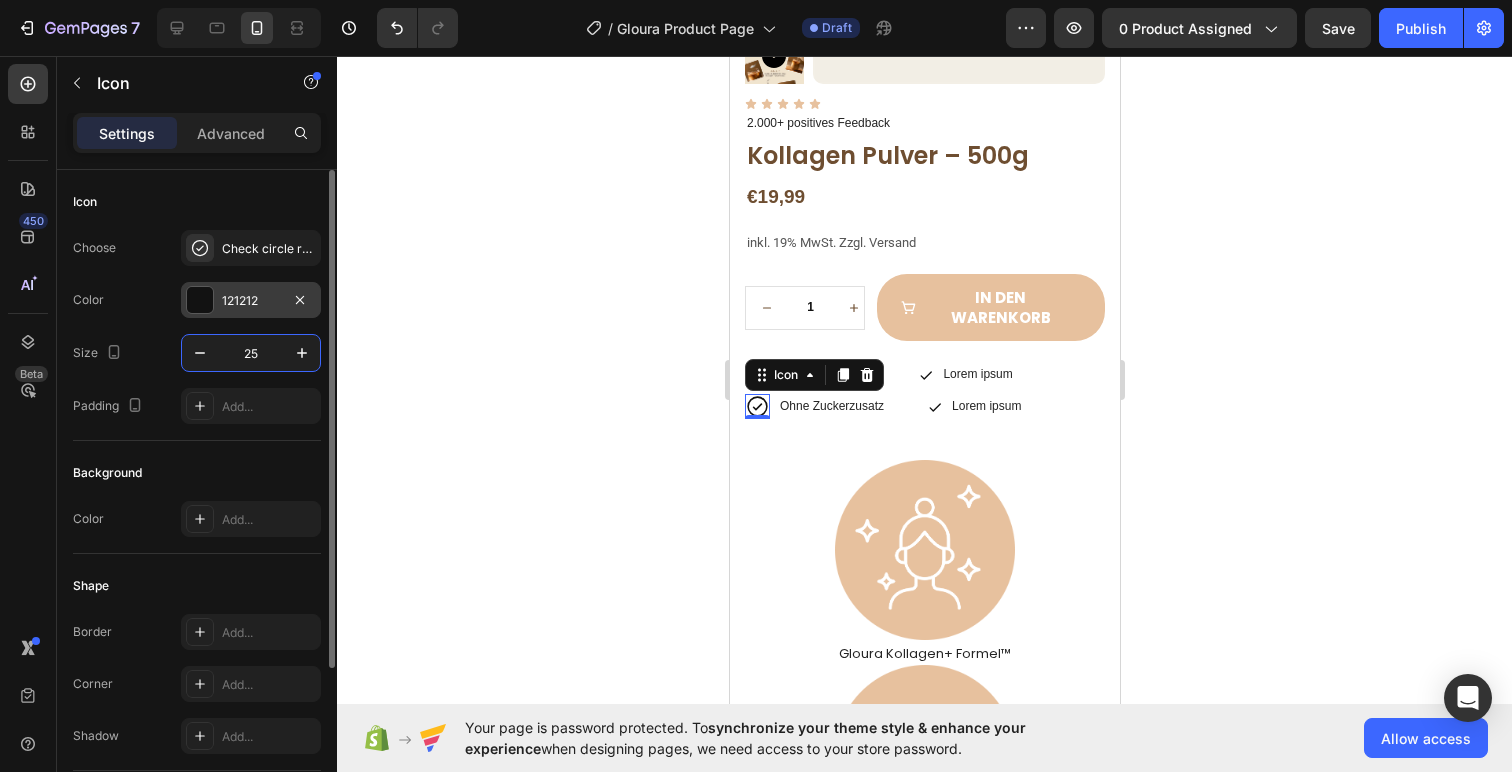 type on "25" 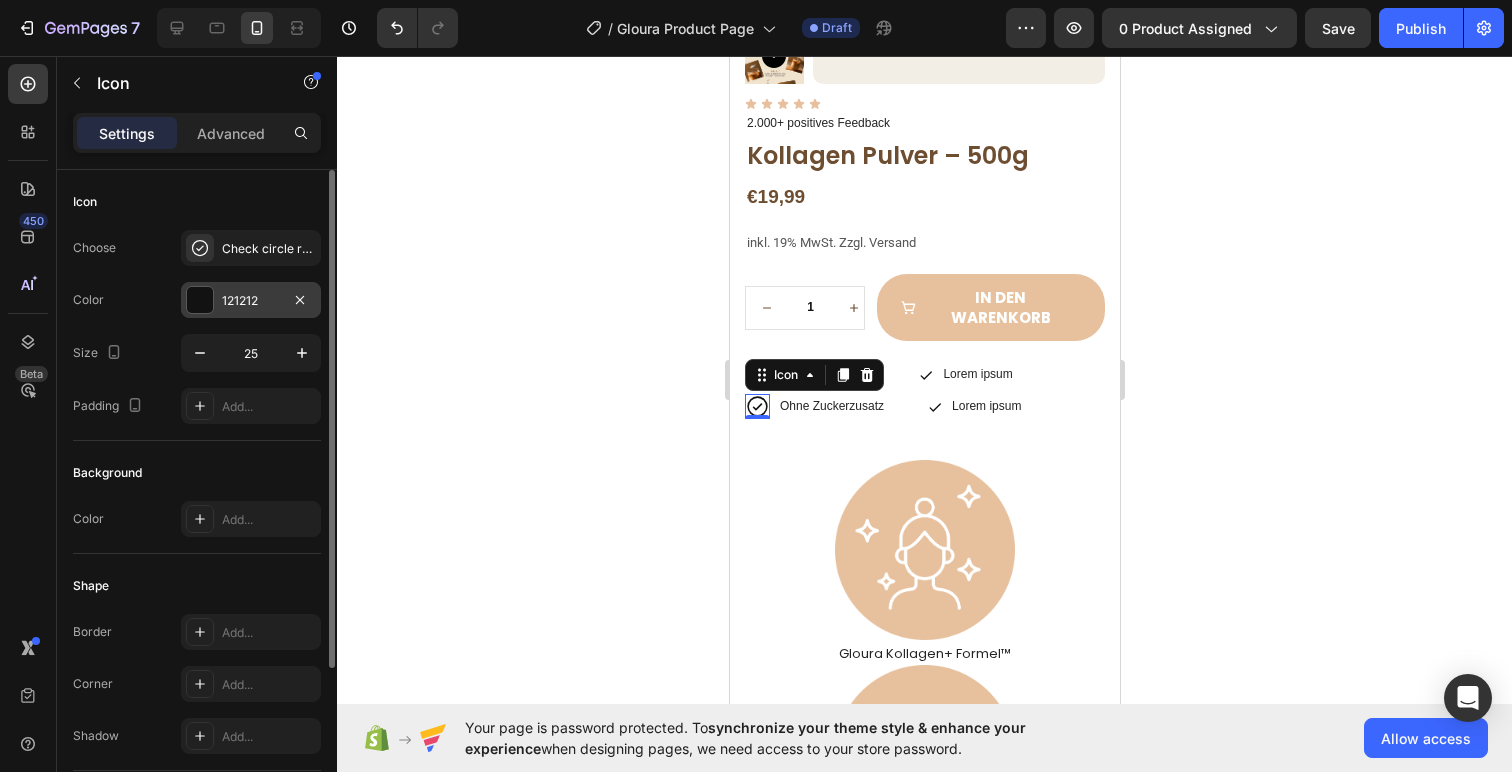 click at bounding box center [200, 300] 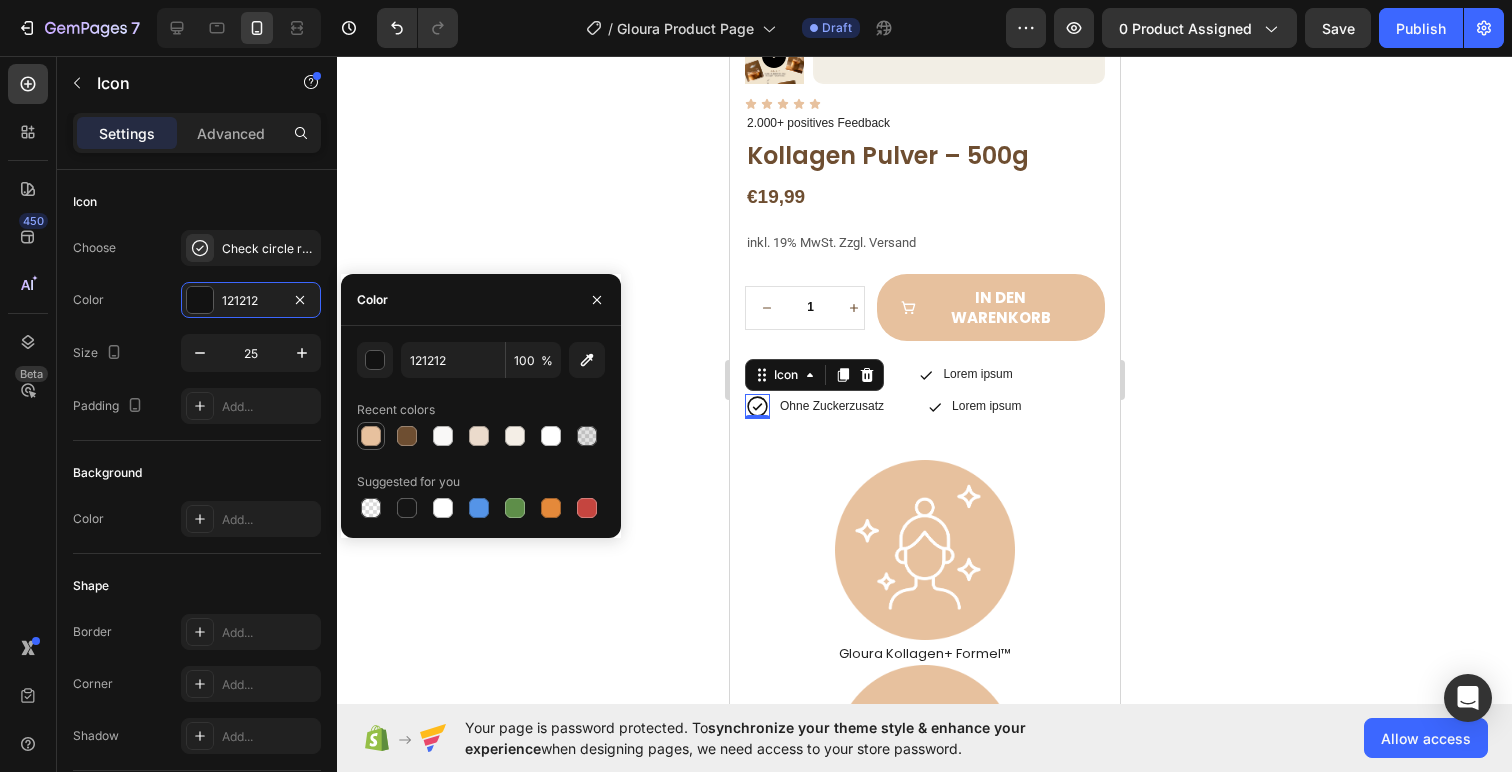 click at bounding box center (371, 436) 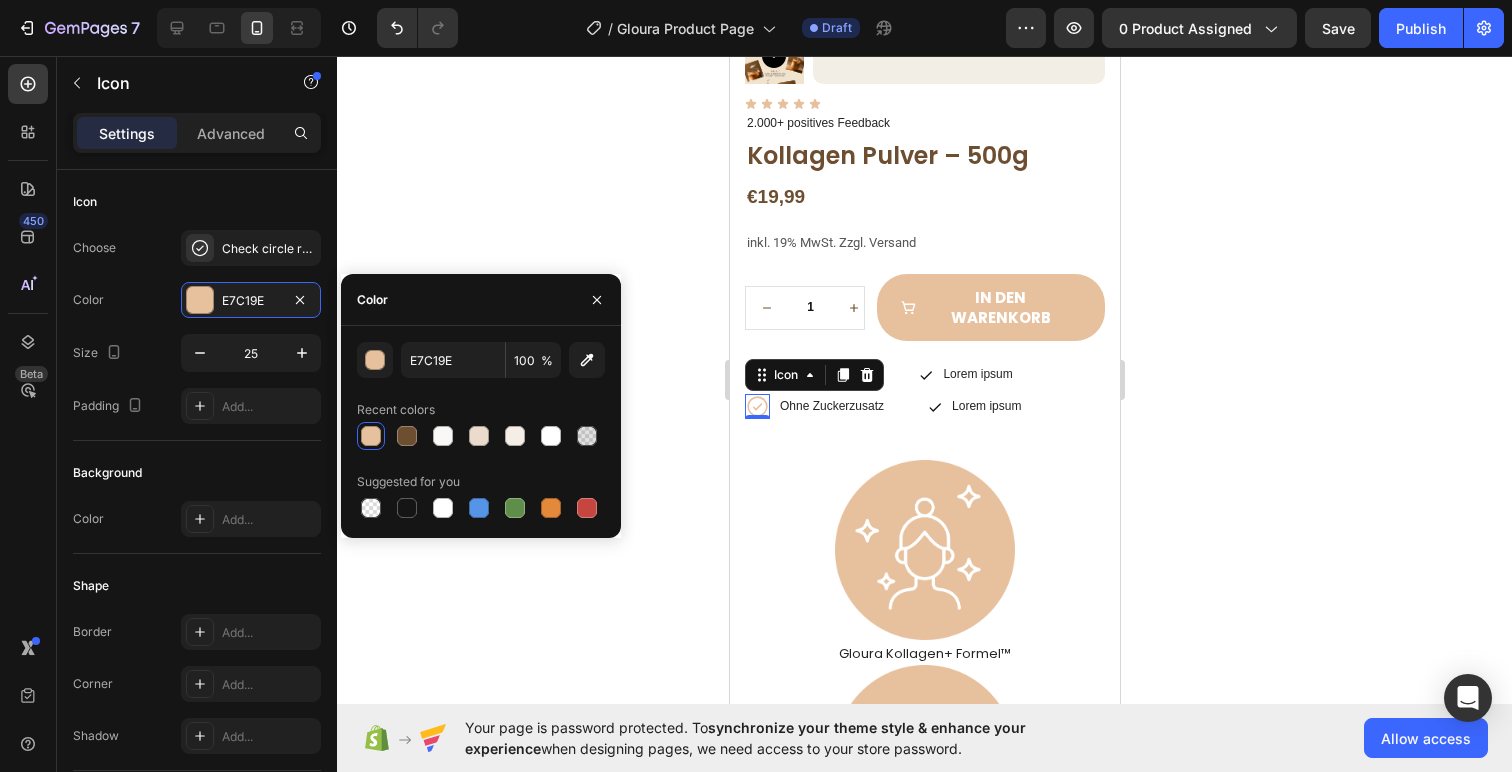 click 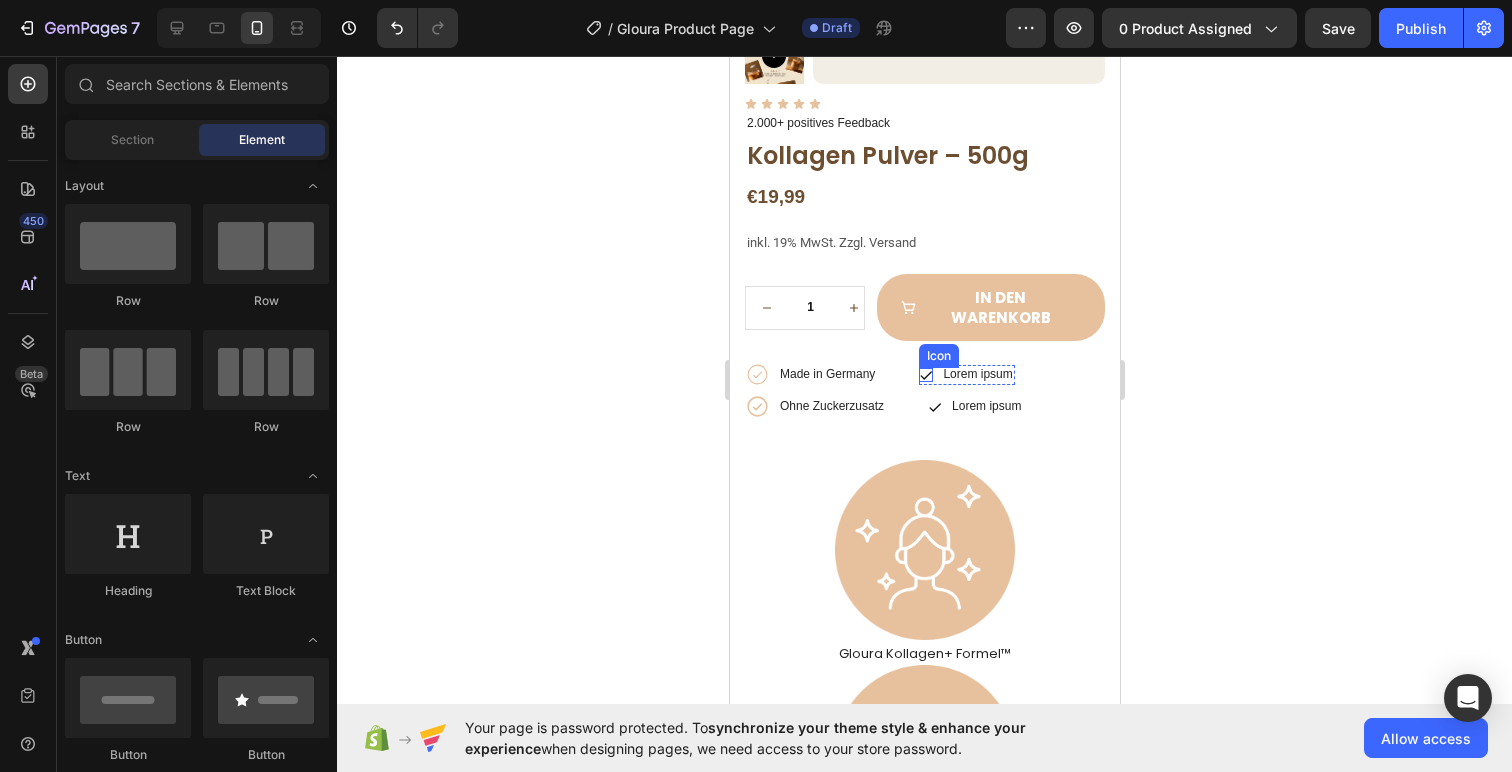 click 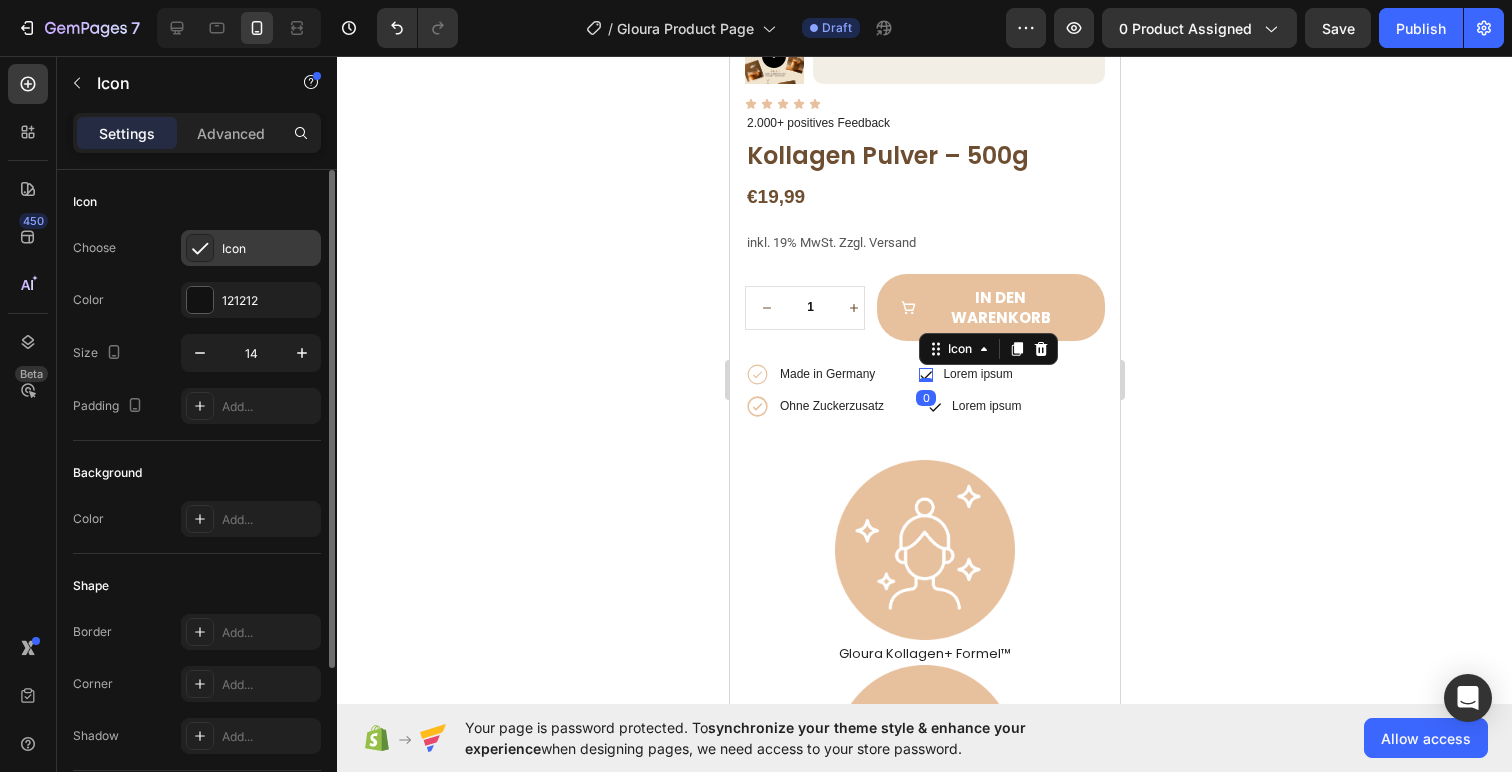 click on "Icon" at bounding box center (269, 249) 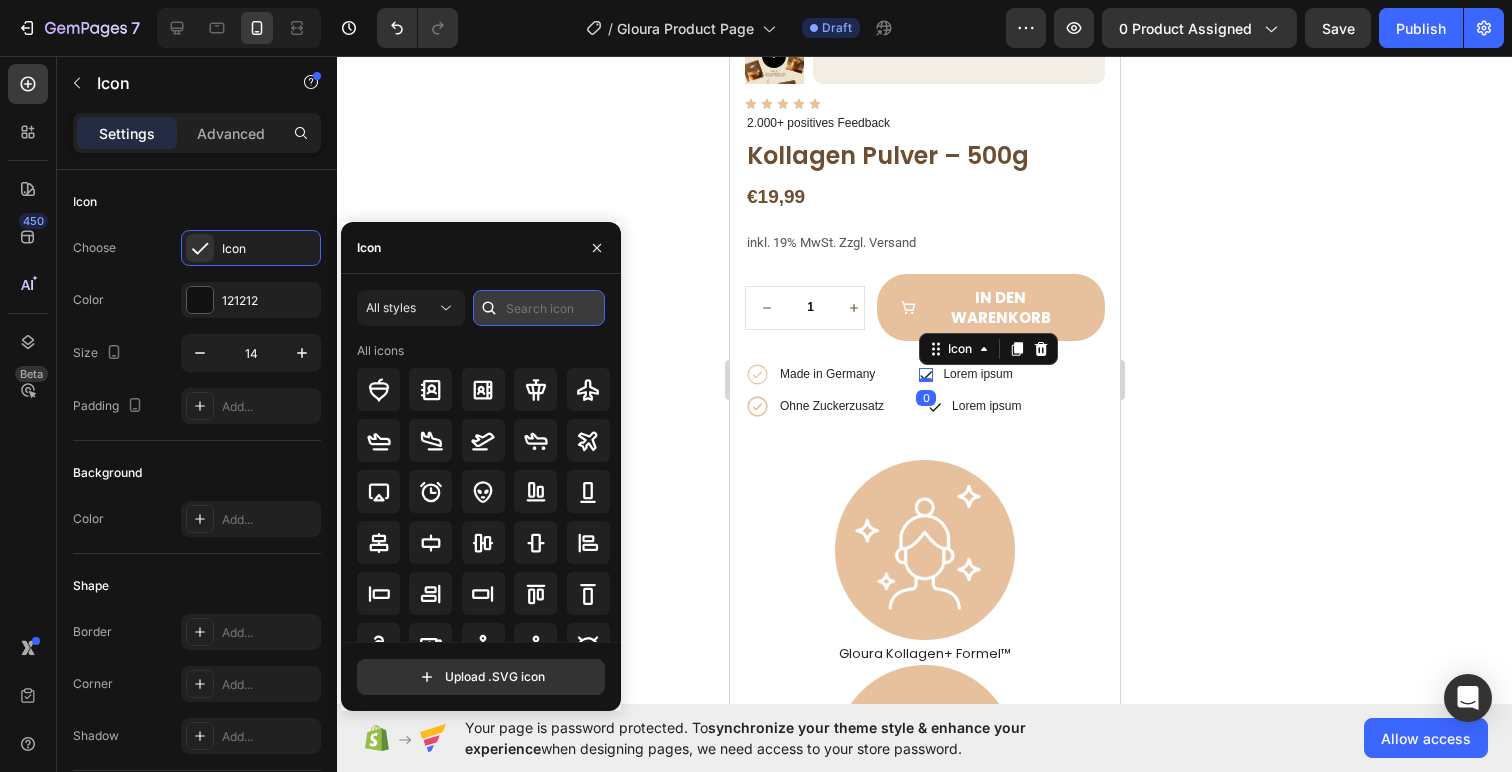 click at bounding box center (539, 308) 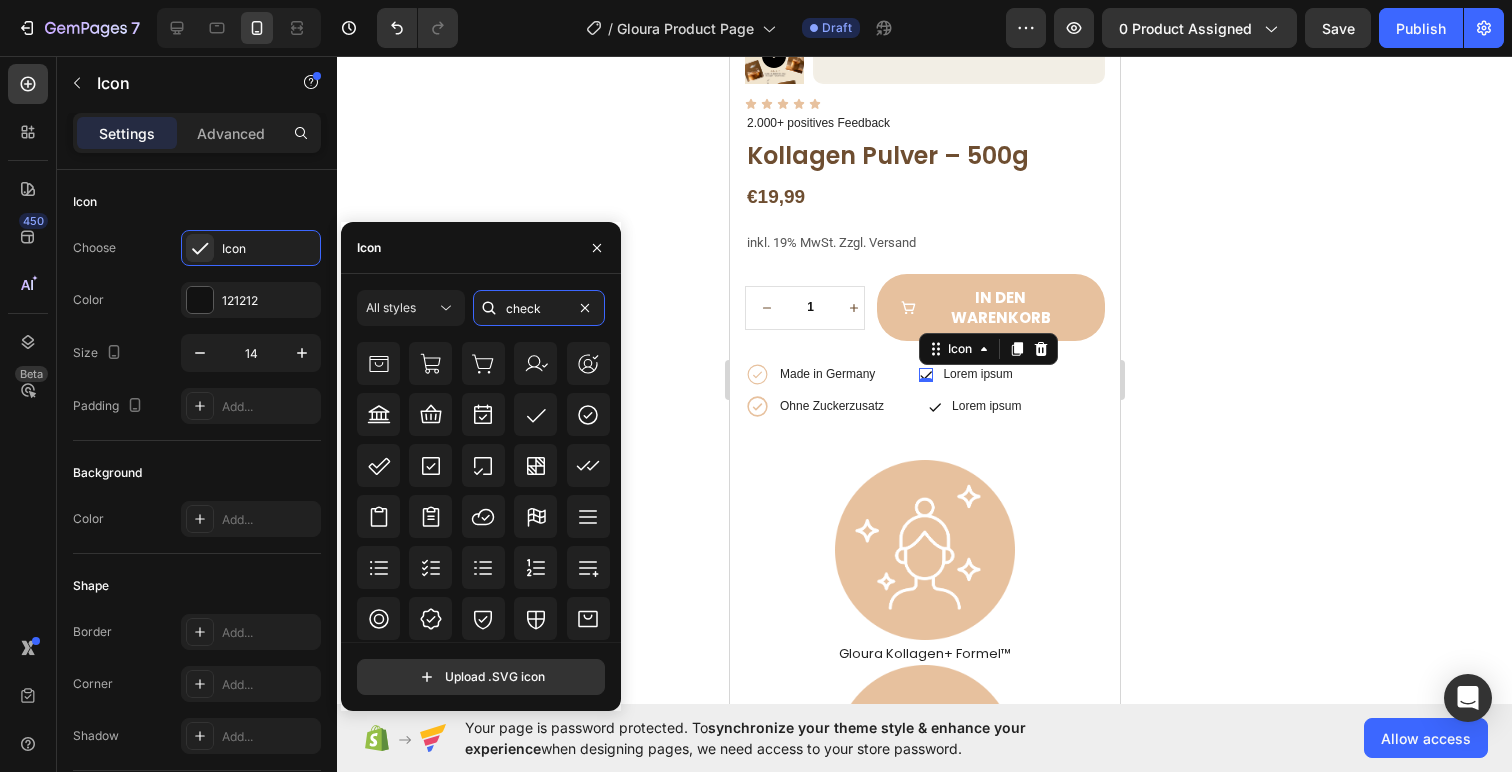 scroll, scrollTop: 460, scrollLeft: 0, axis: vertical 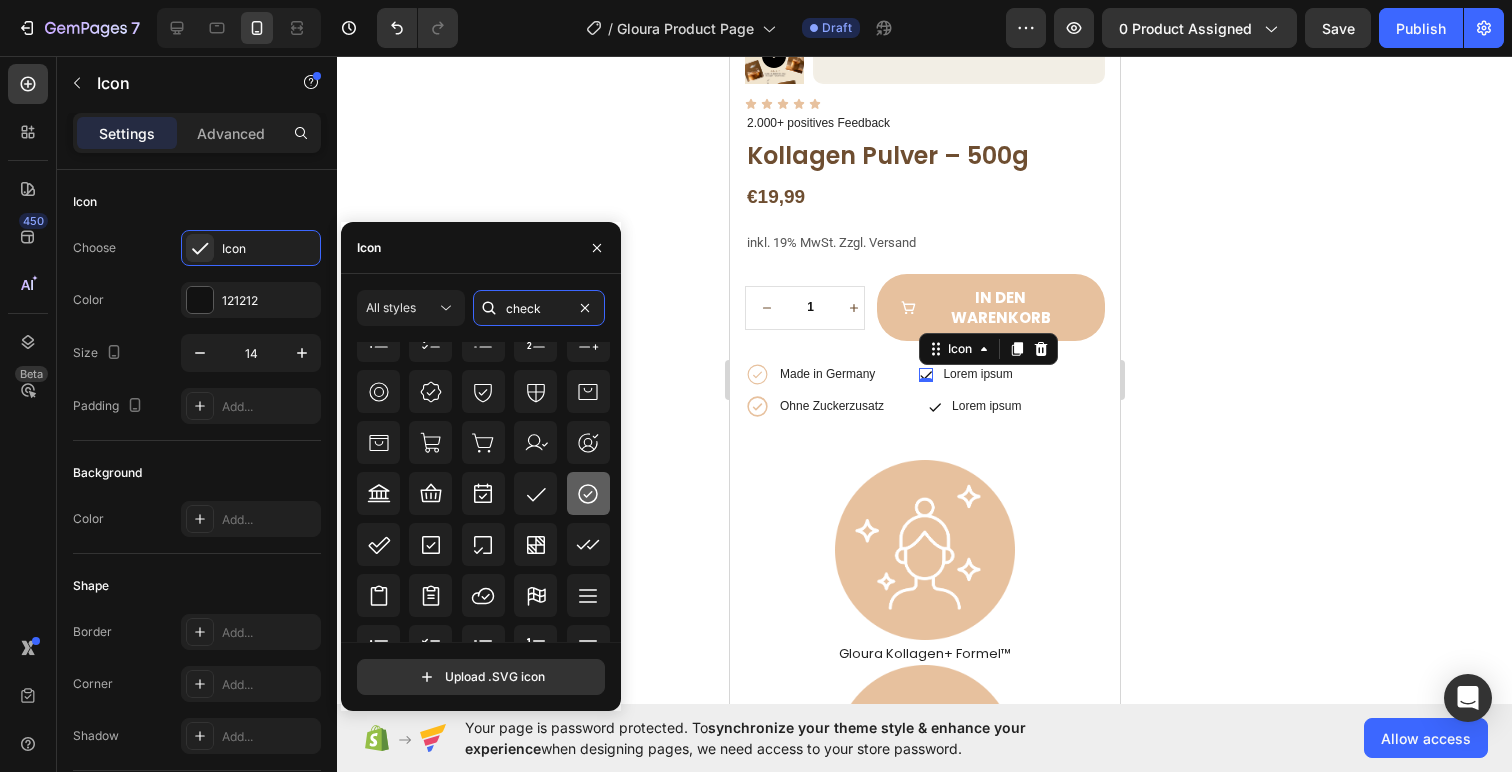 type on "check" 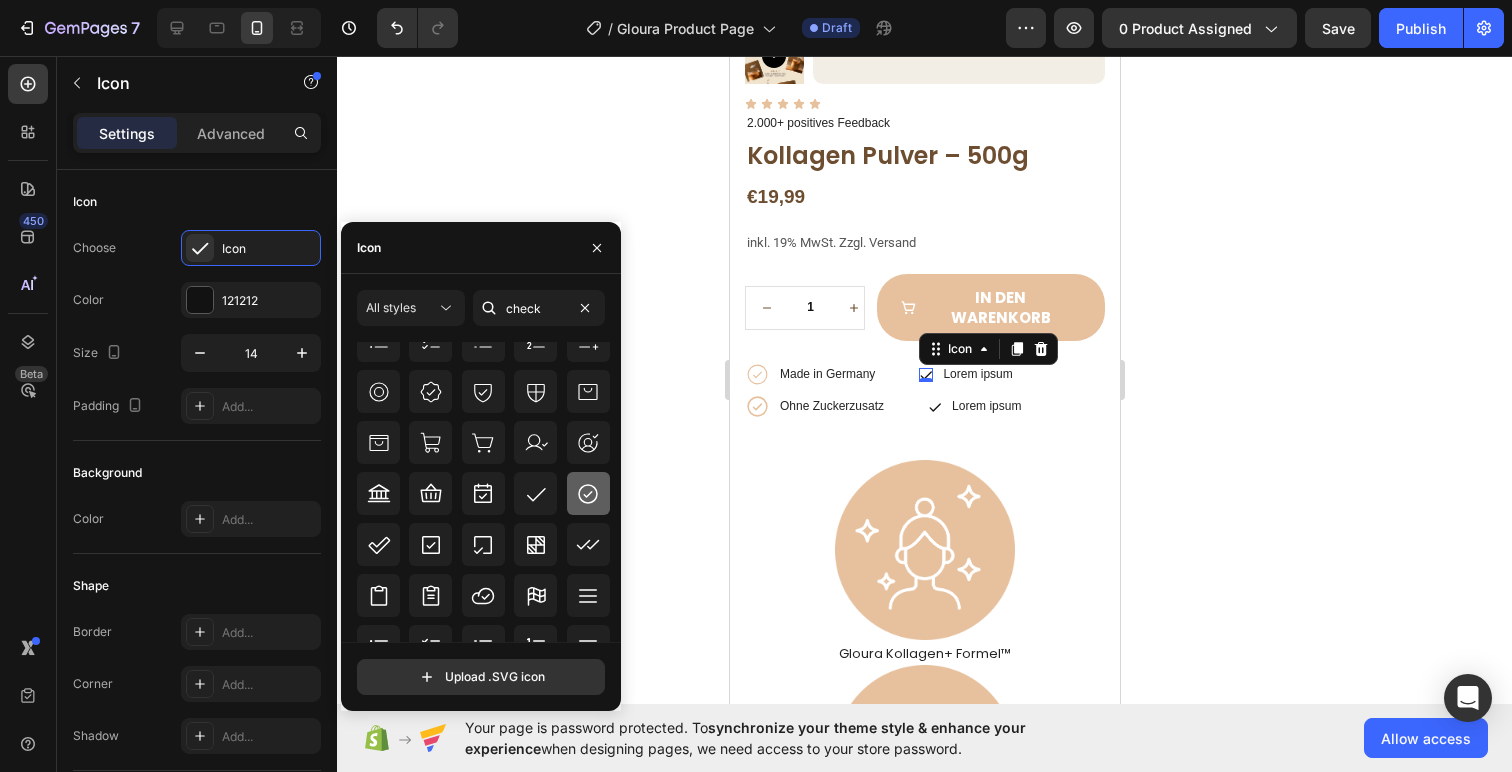 click 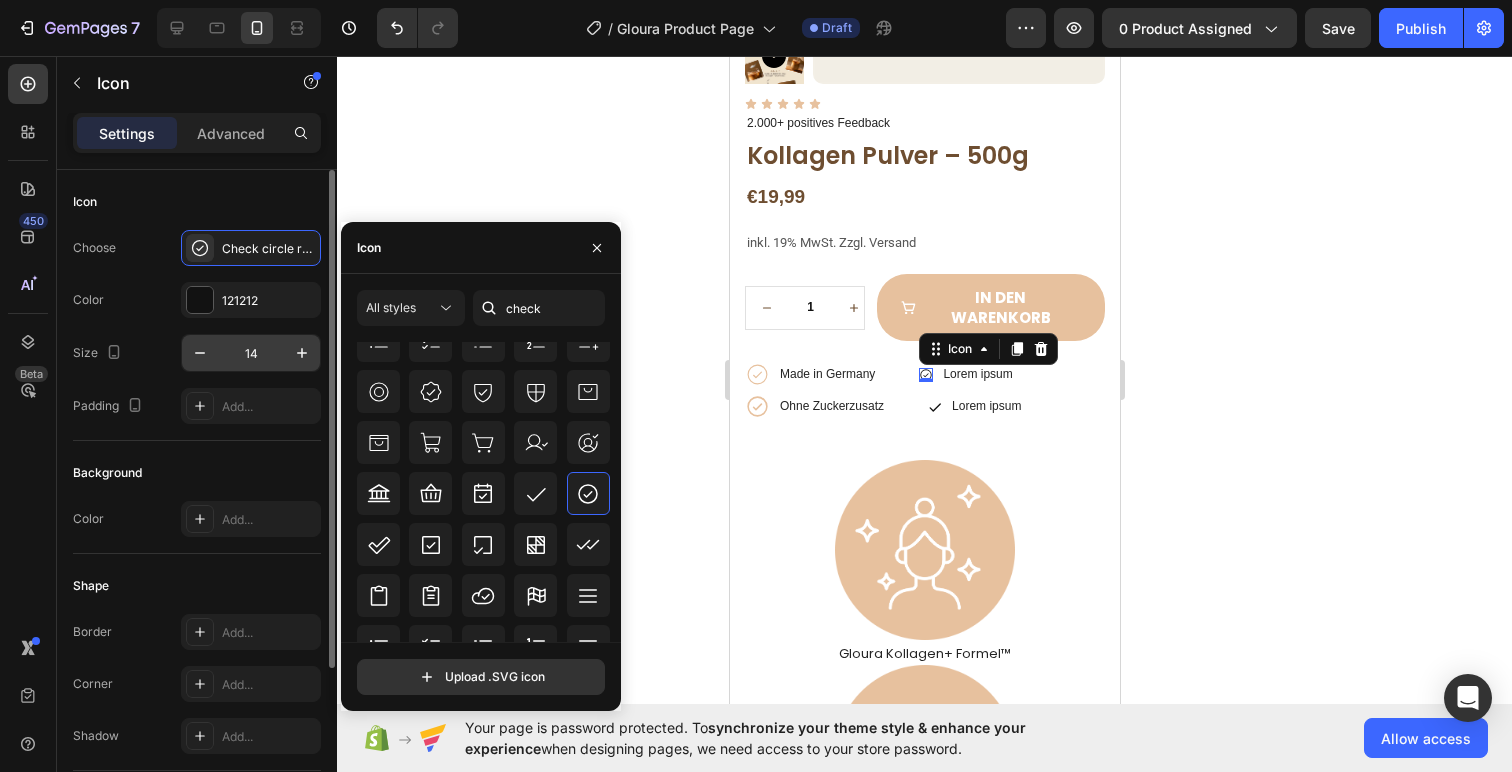 click on "14" at bounding box center [251, 353] 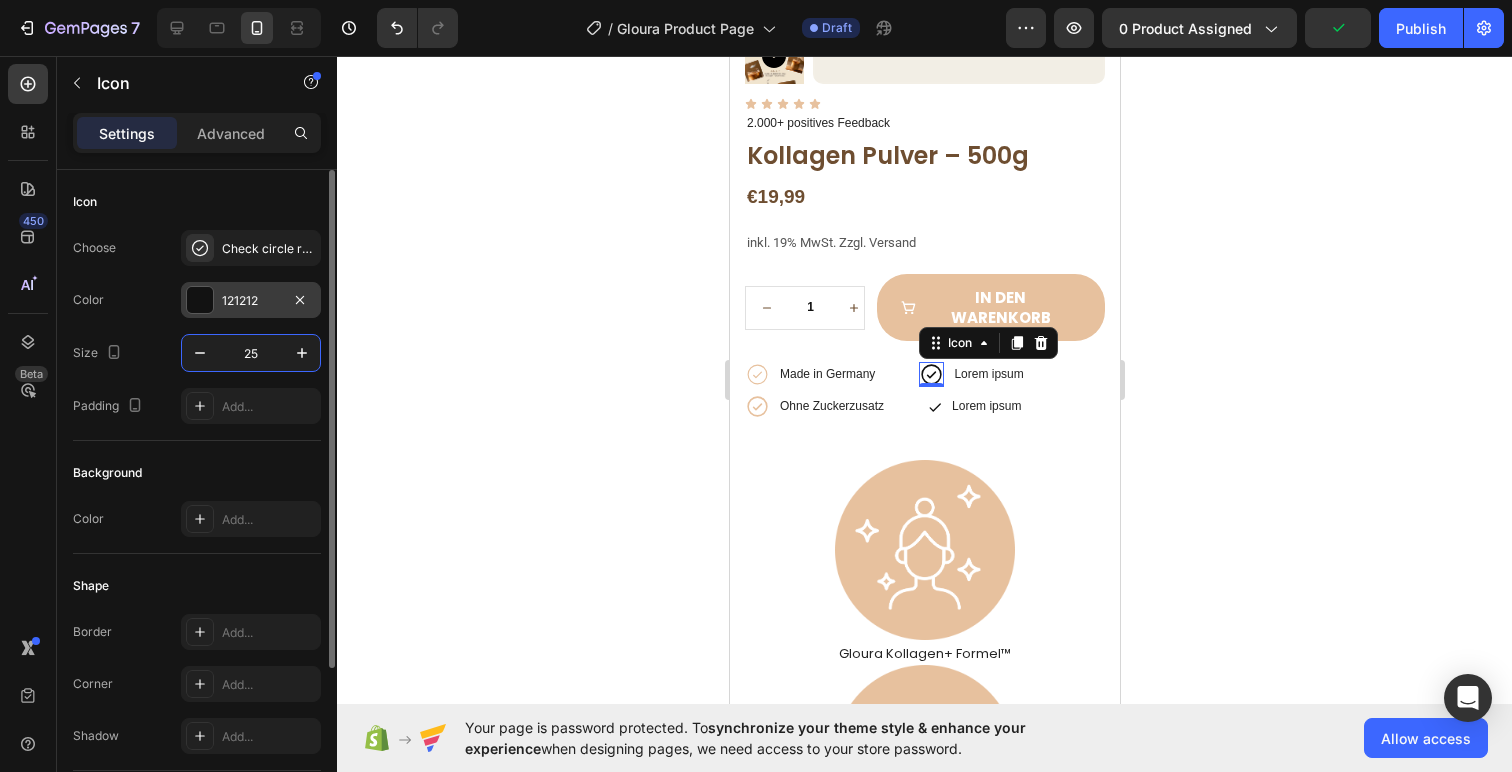 type on "25" 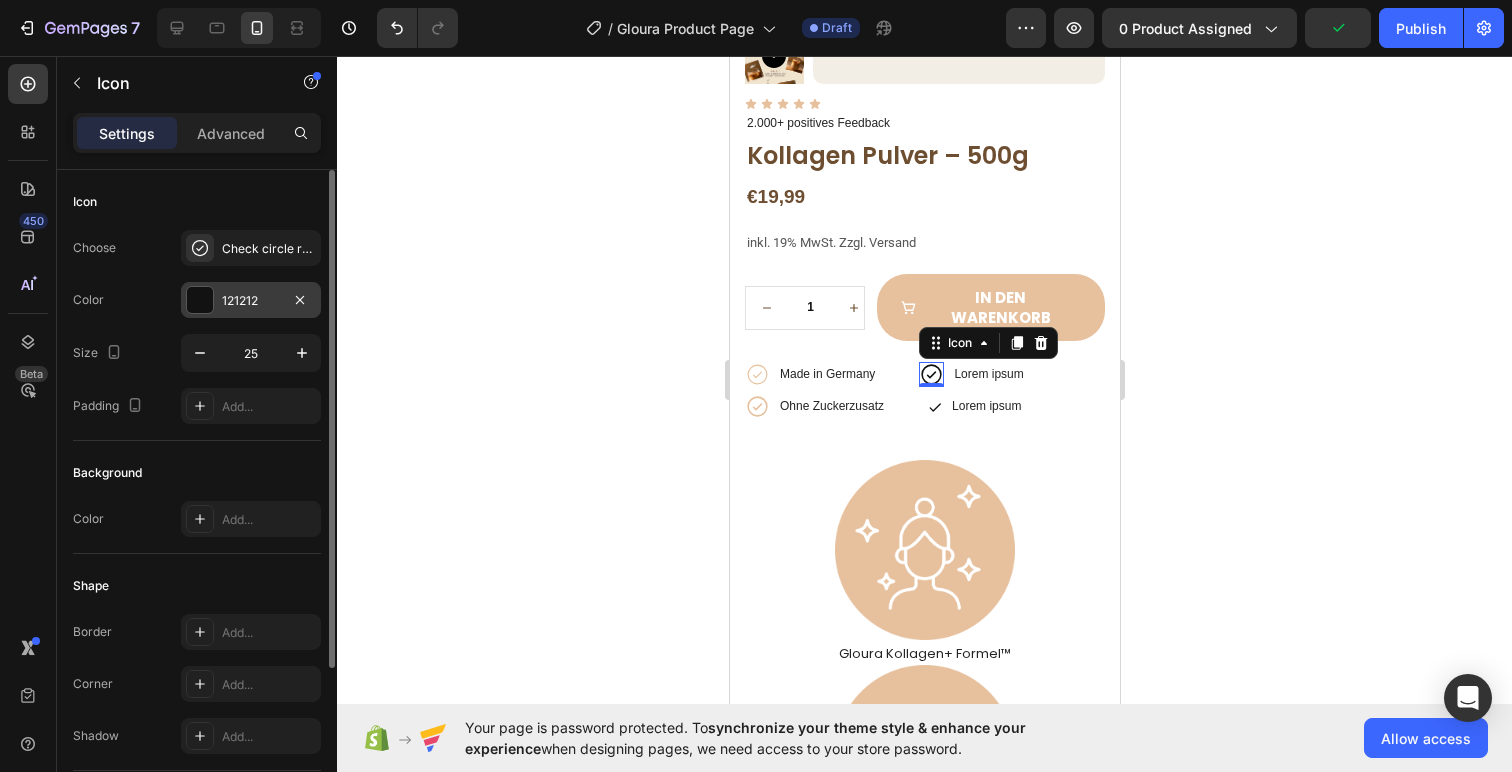click at bounding box center [200, 300] 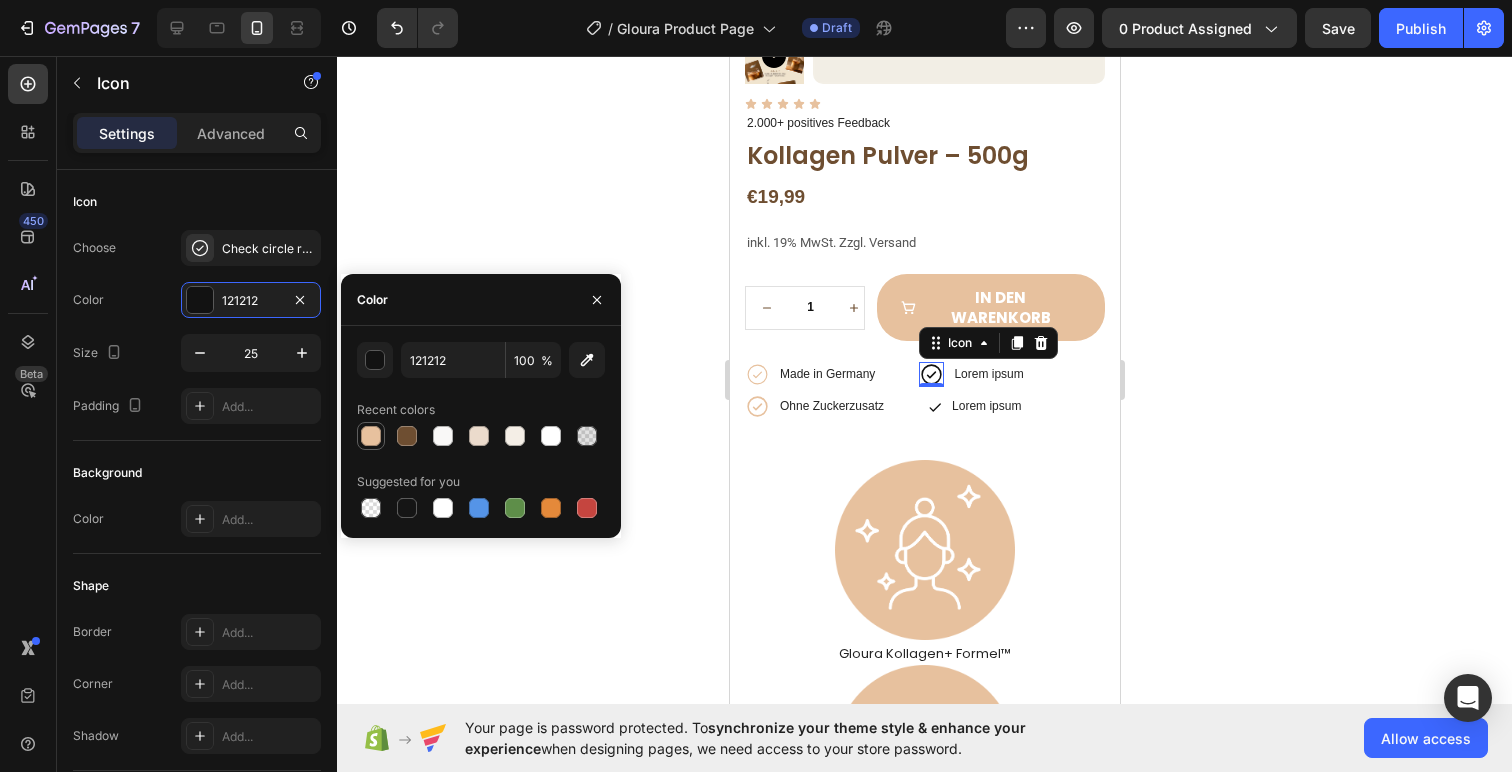 click at bounding box center (371, 436) 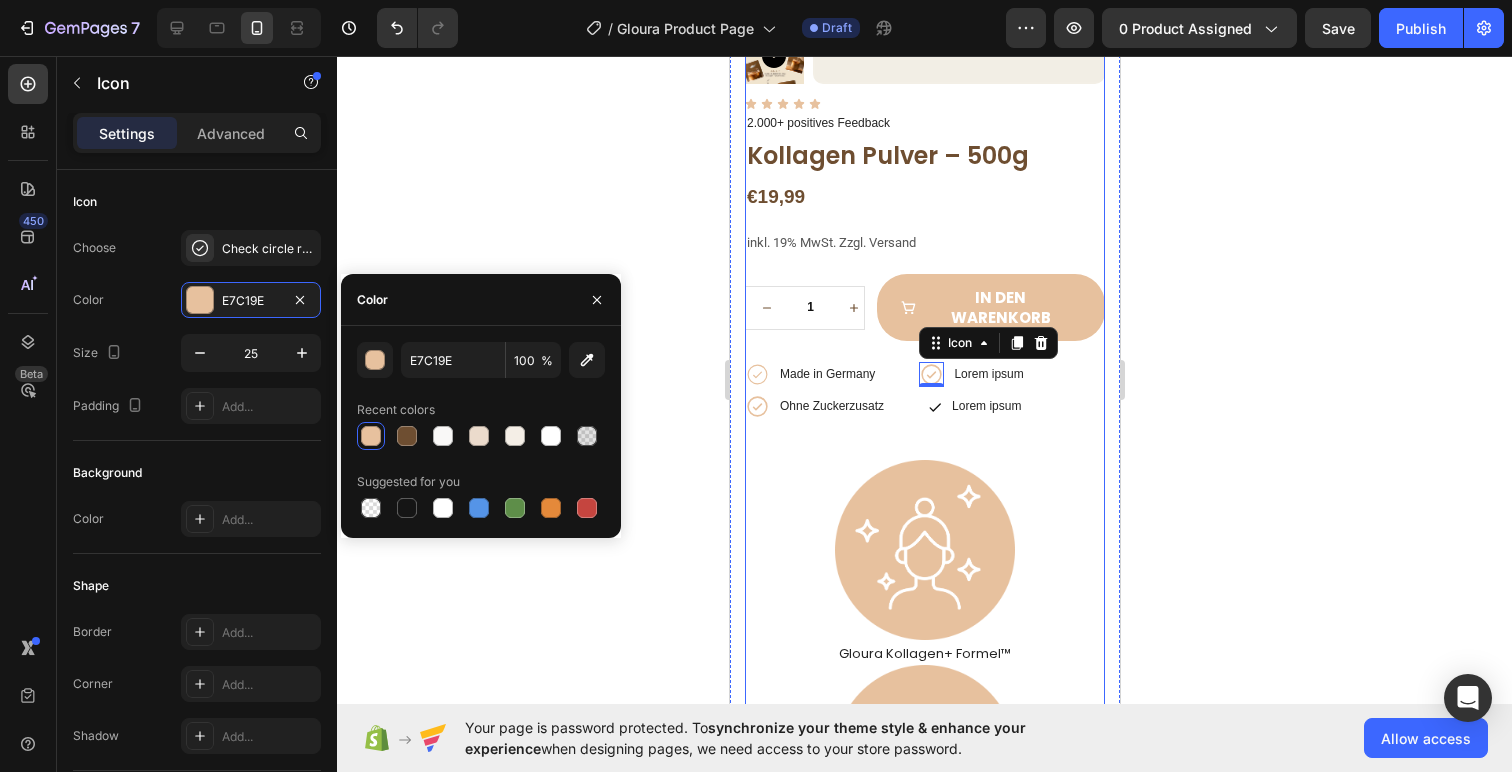 click 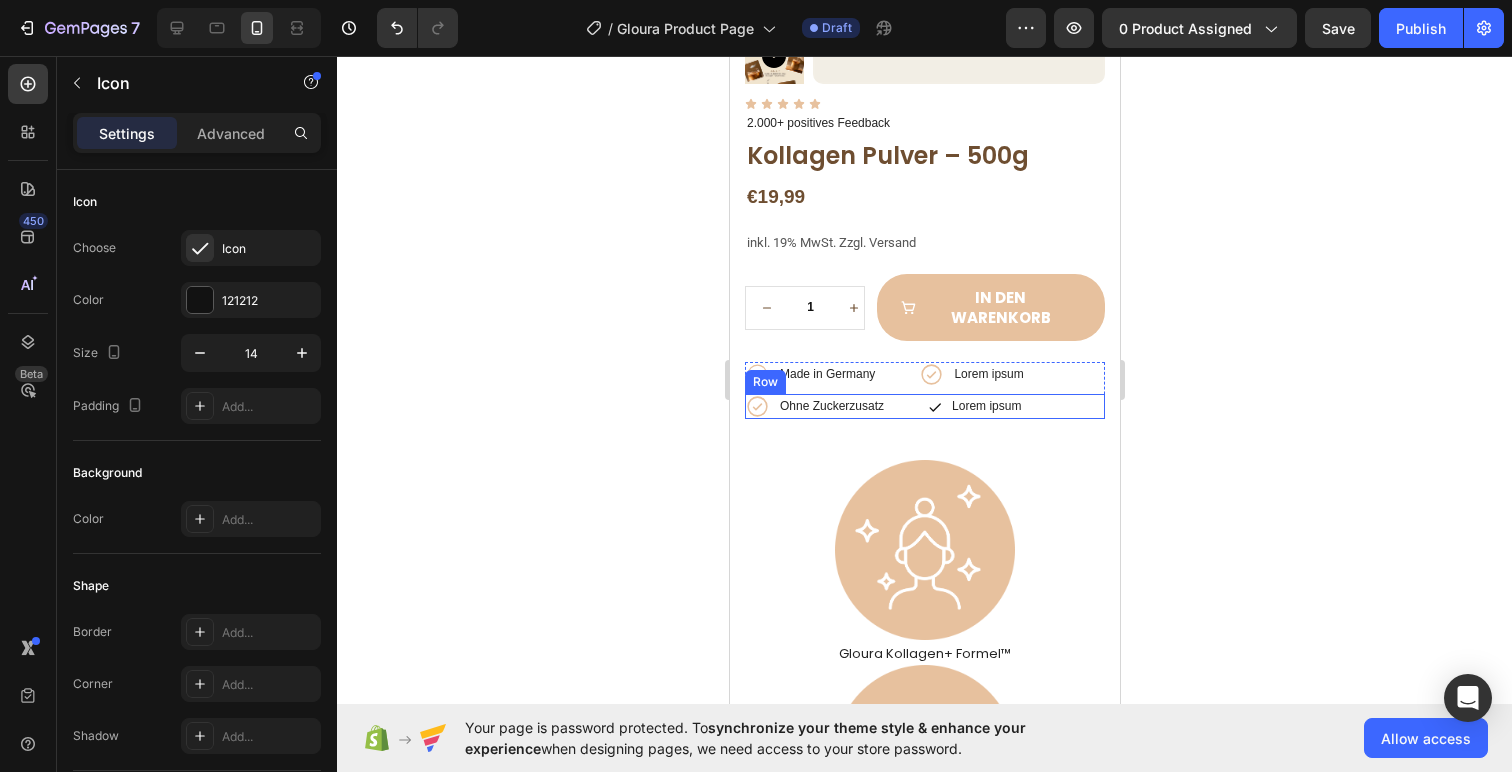 click 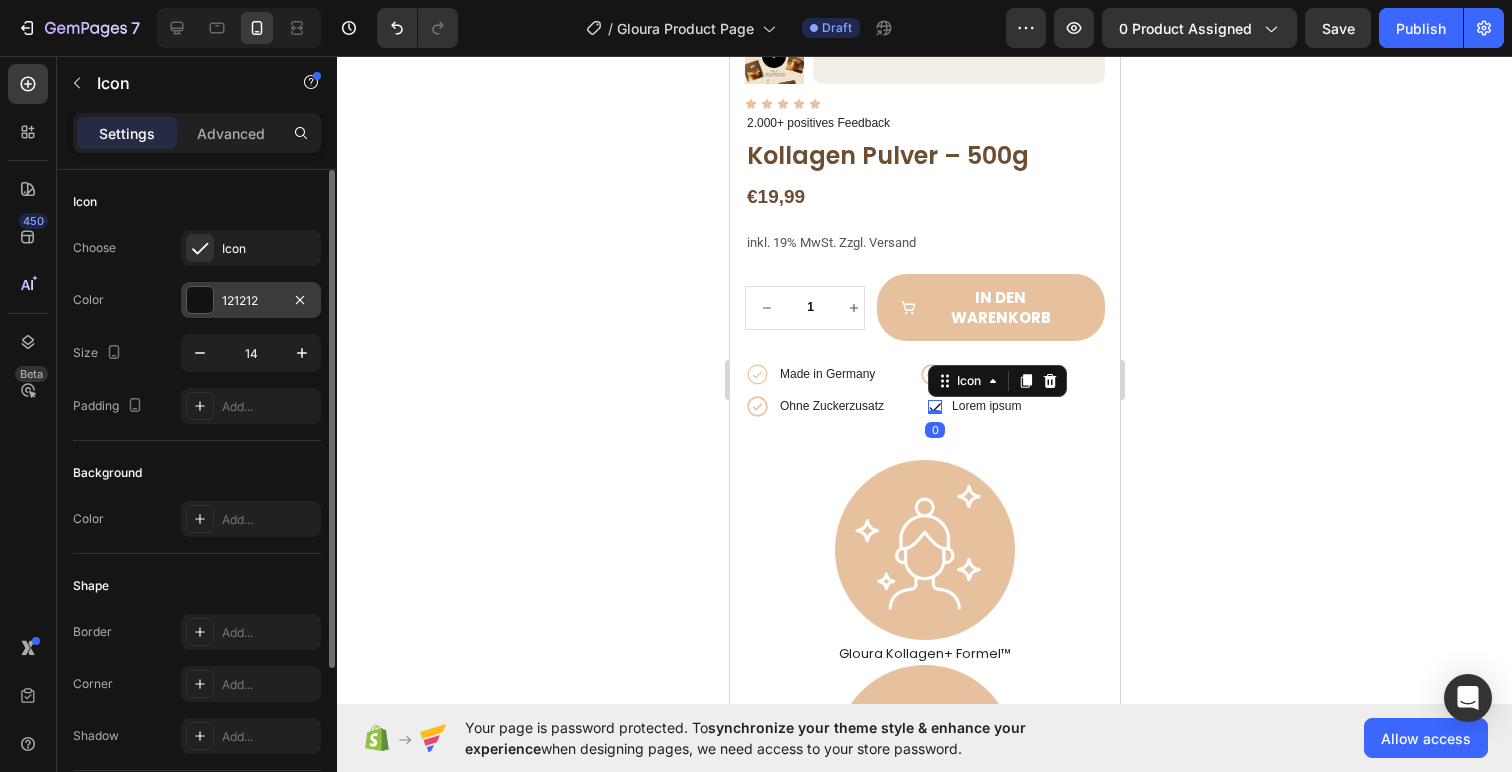 click at bounding box center (200, 300) 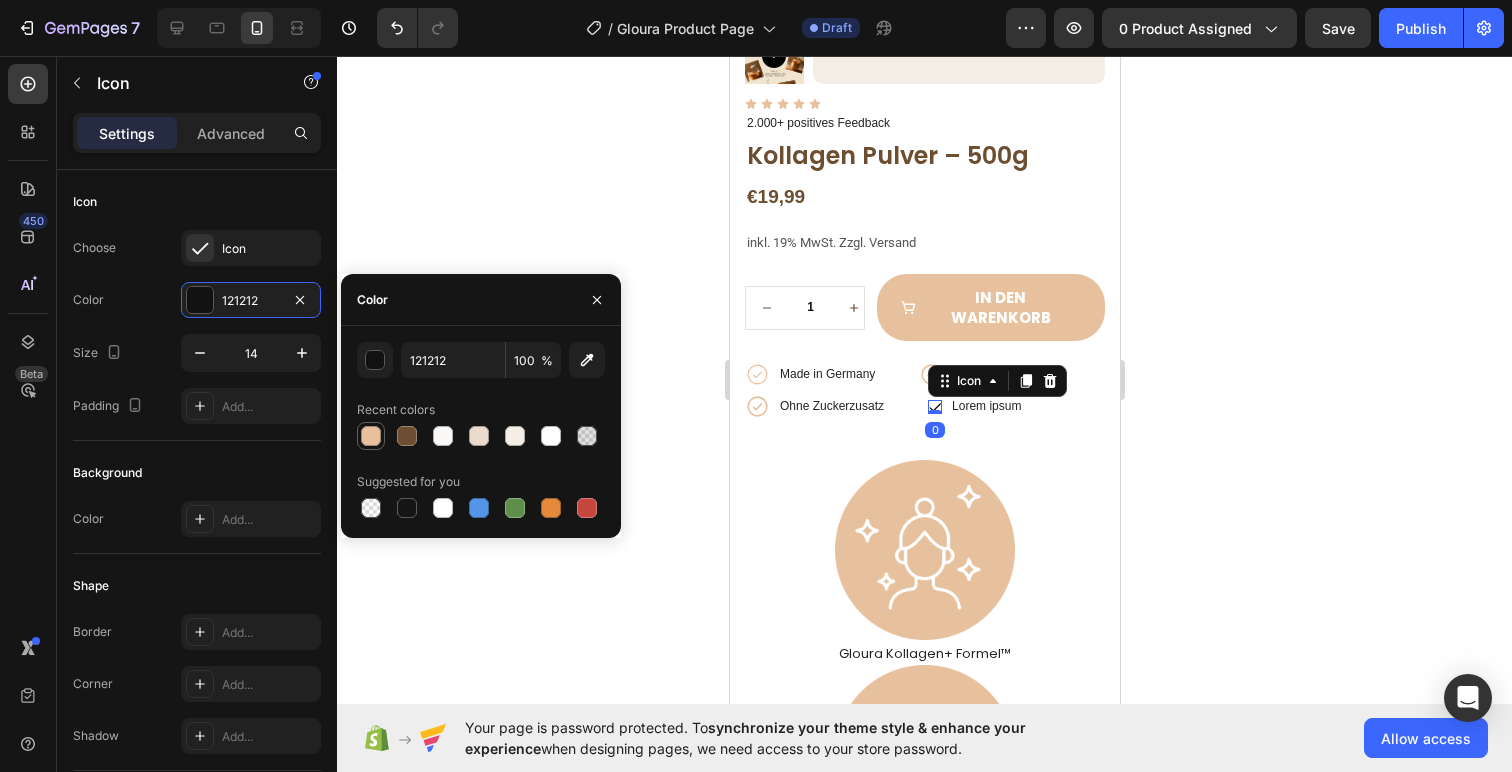 click at bounding box center [371, 436] 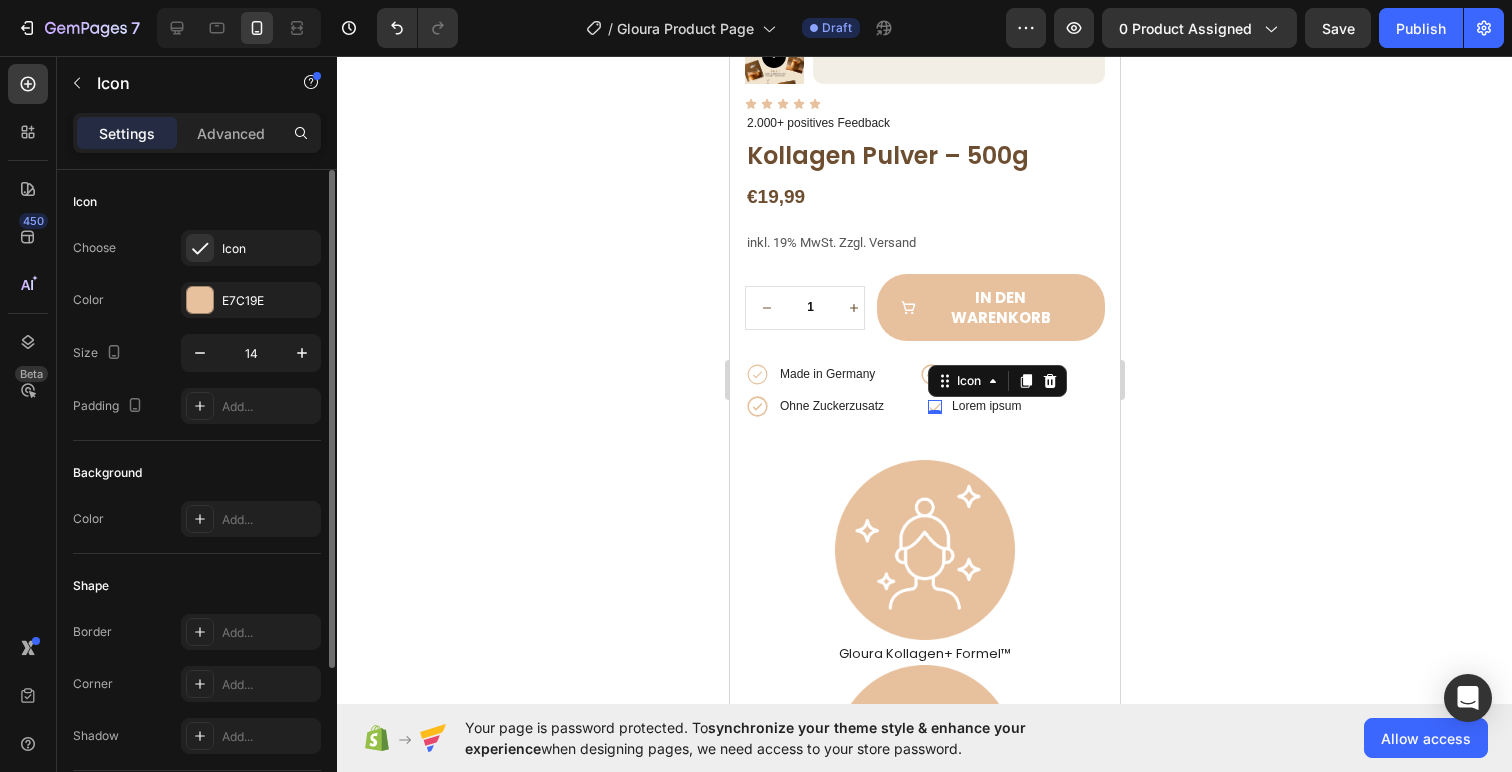 click on "Choose
Icon Color E7C19E Size 14 Padding Add..." at bounding box center [197, 327] 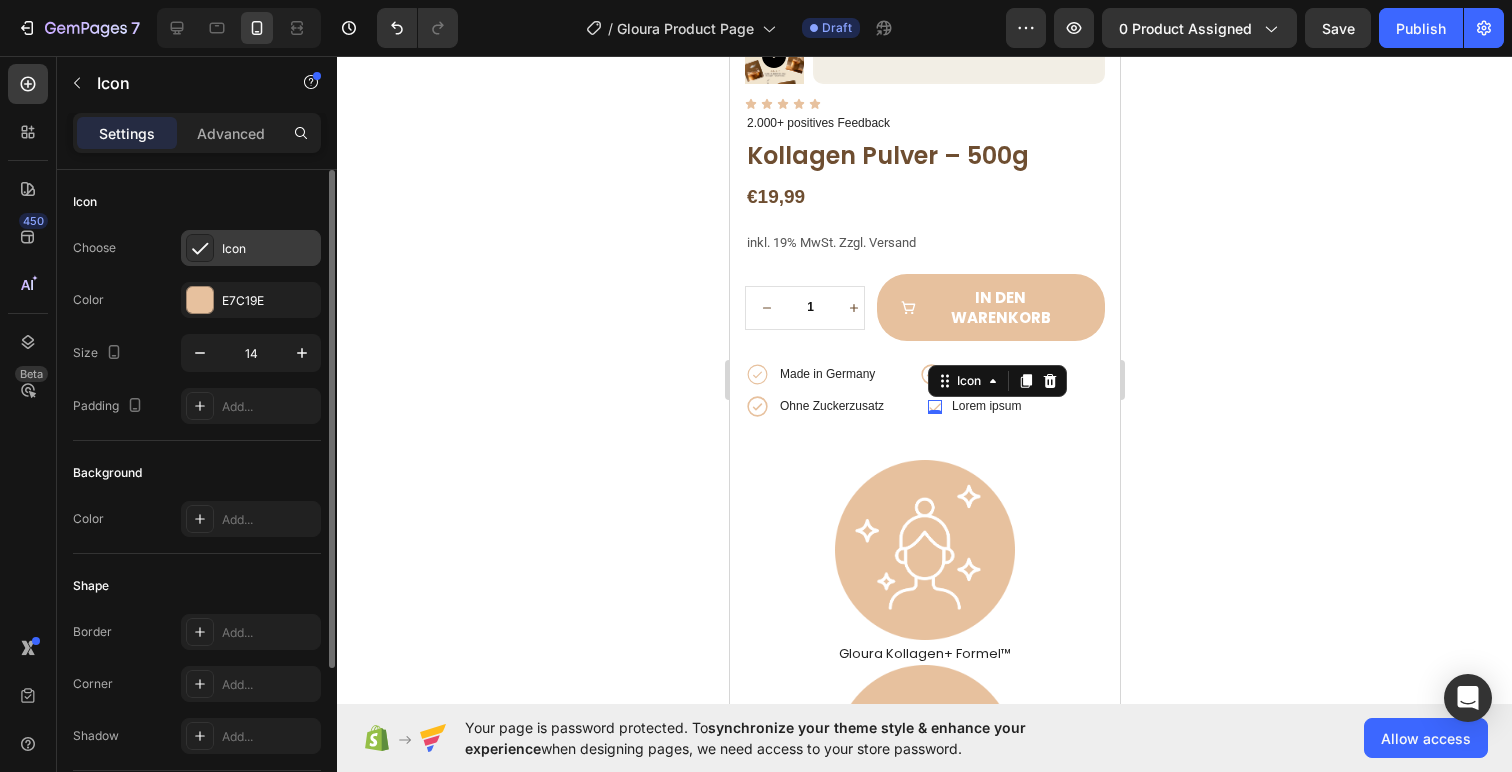 click on "Icon" at bounding box center (269, 249) 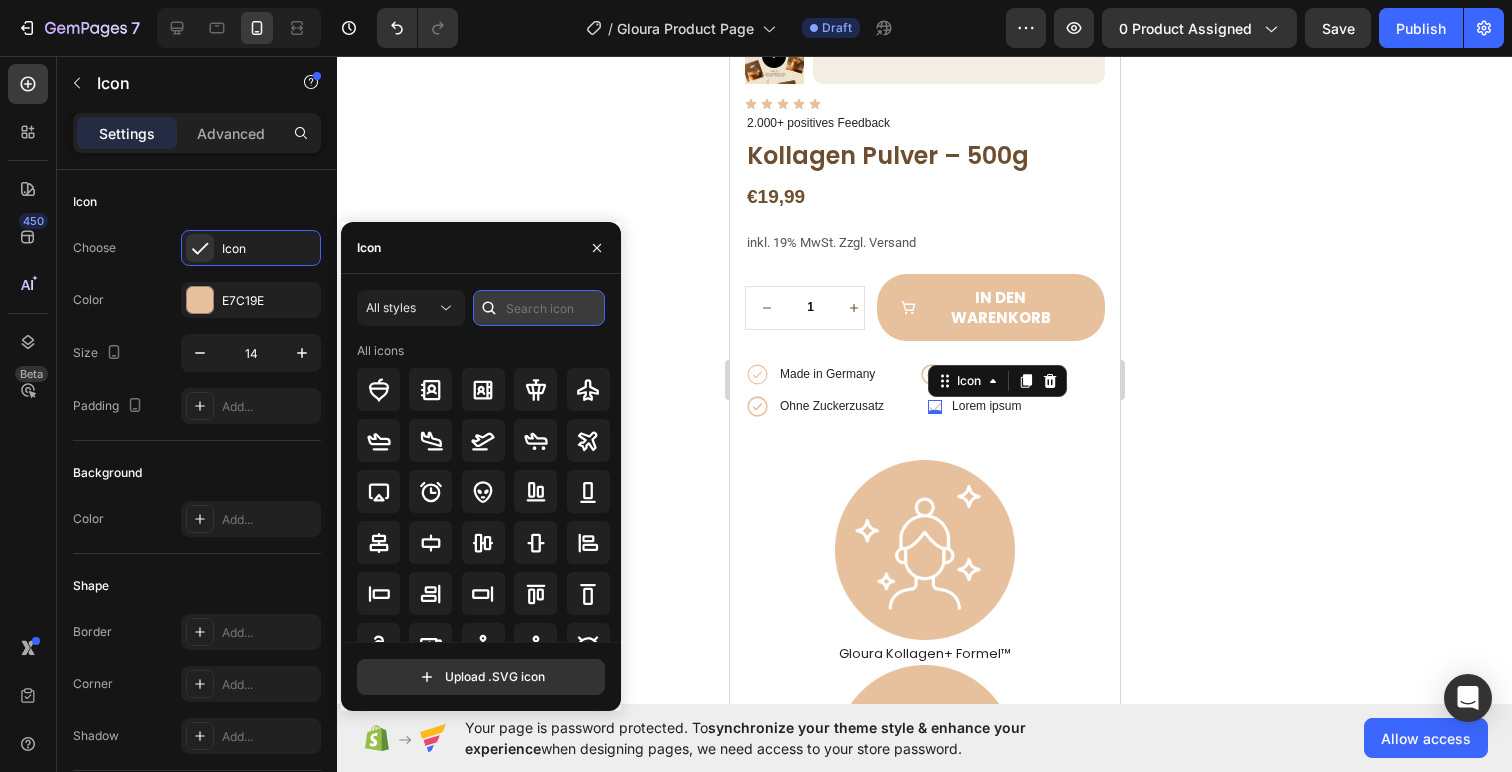 click at bounding box center (539, 308) 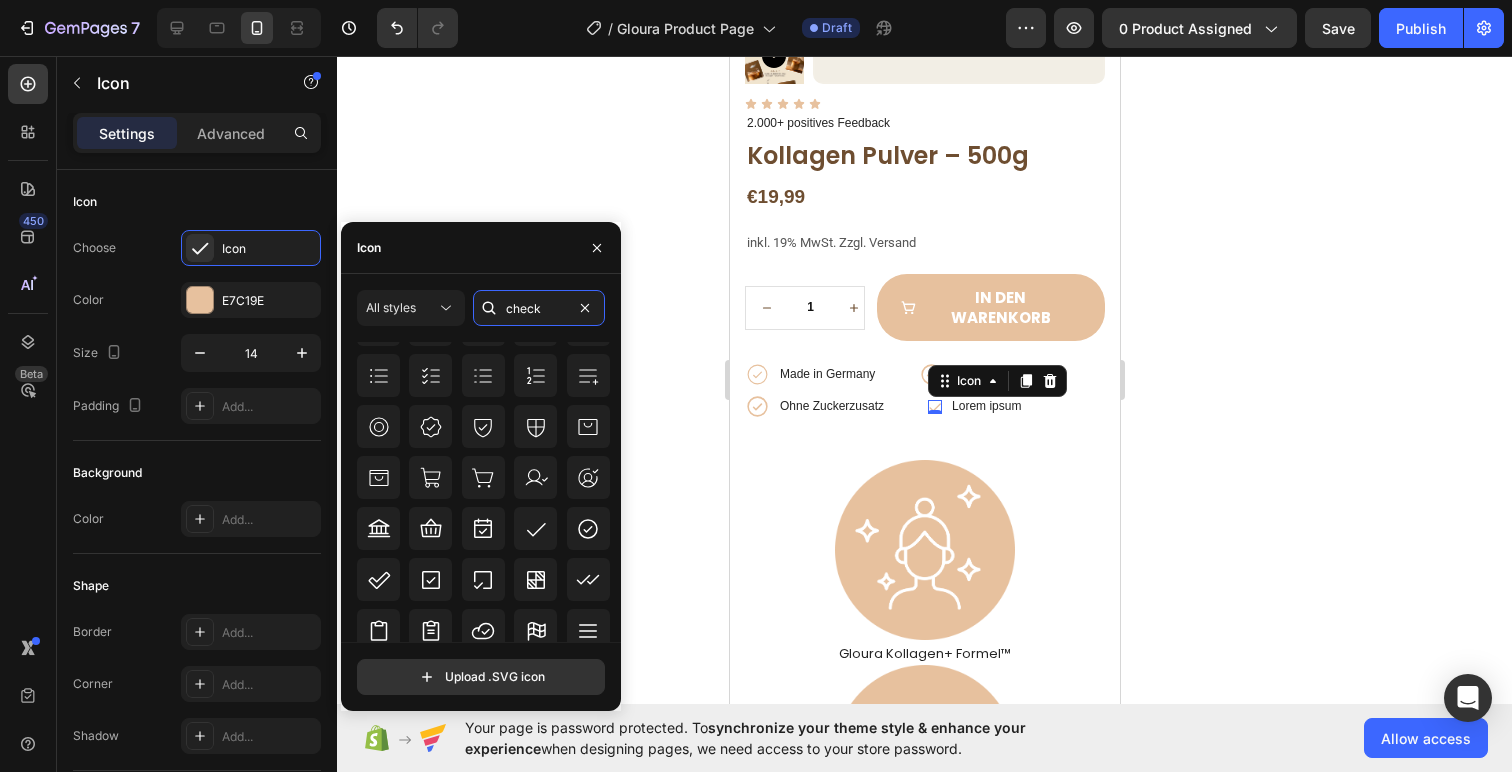 scroll, scrollTop: 430, scrollLeft: 0, axis: vertical 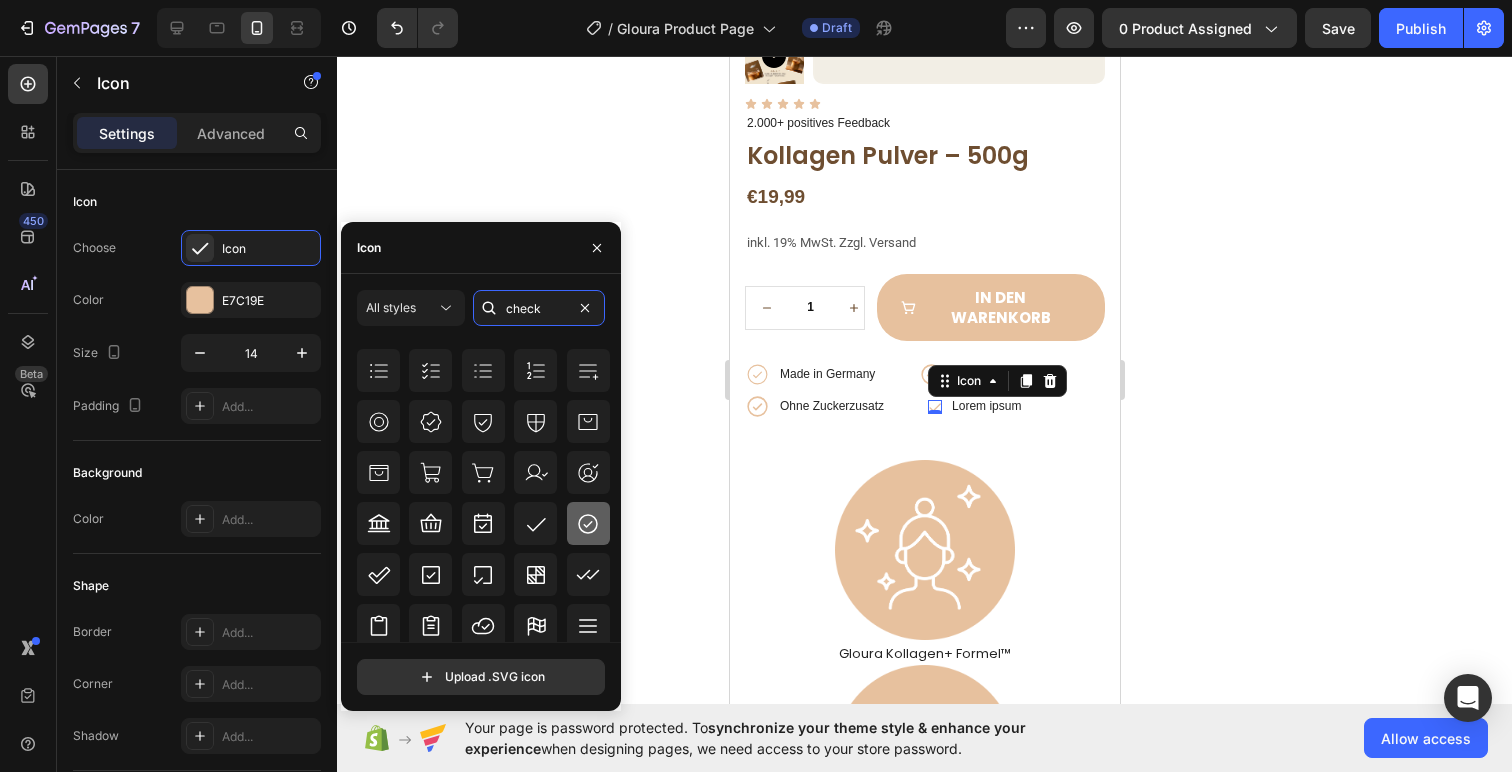 type on "check" 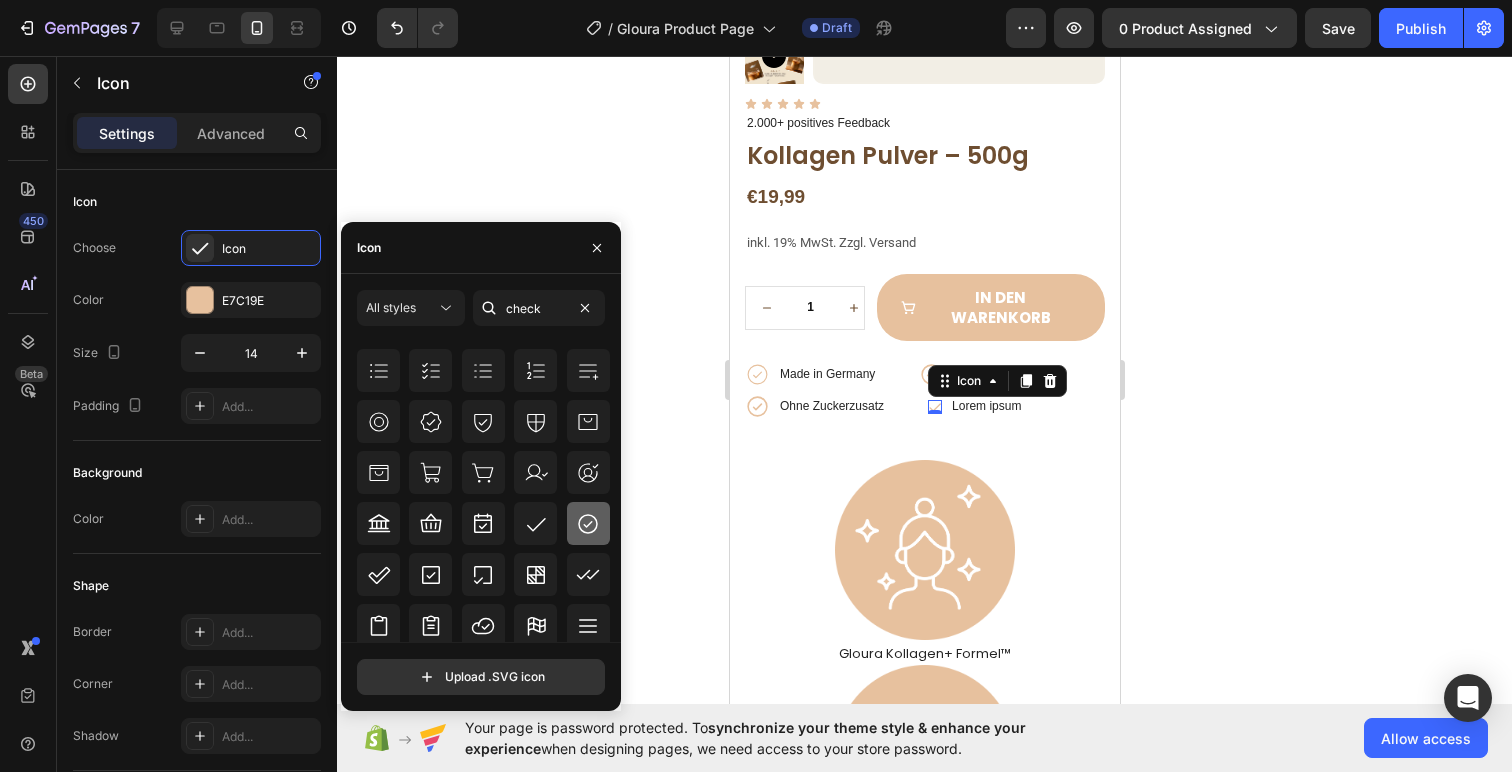 click 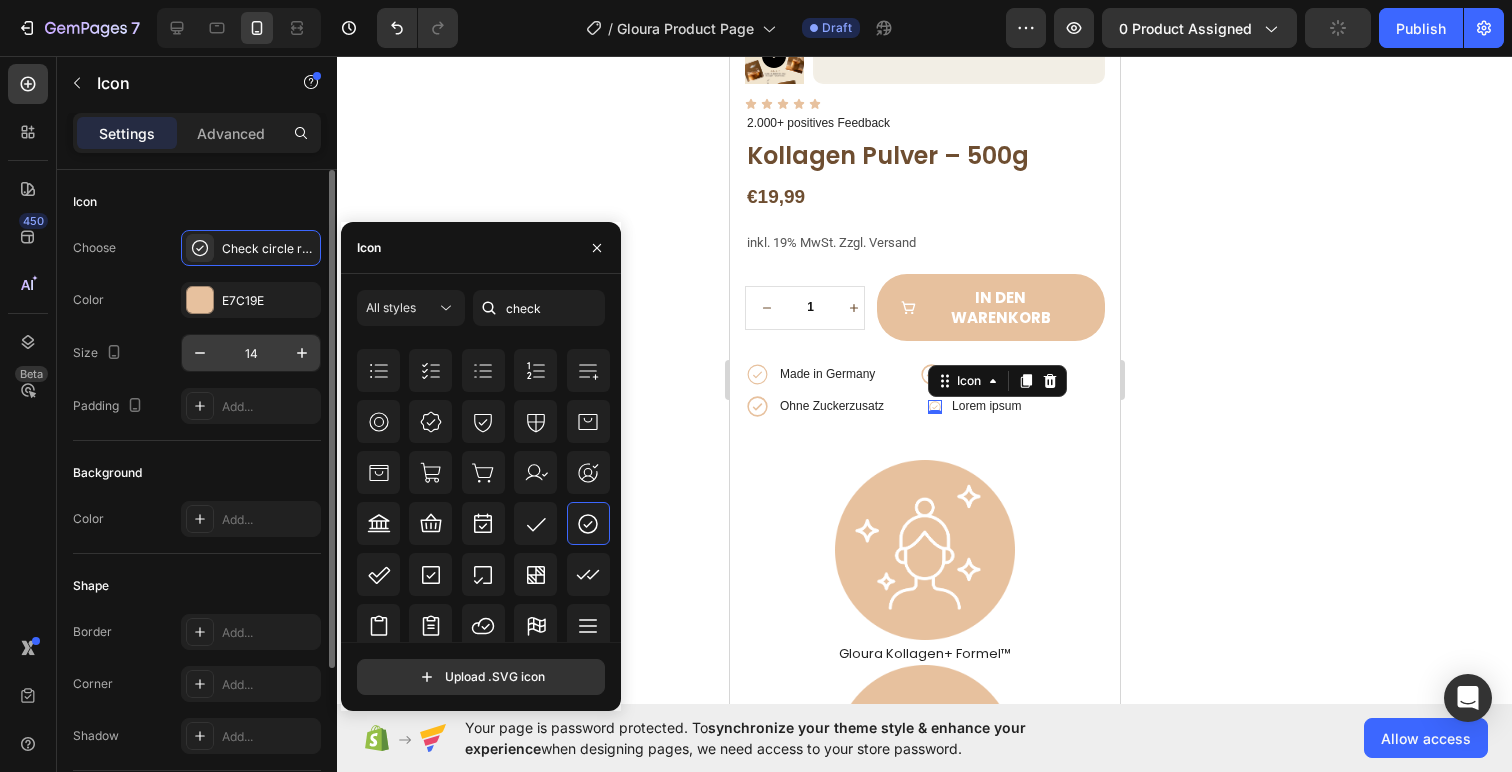 click on "14" at bounding box center [251, 353] 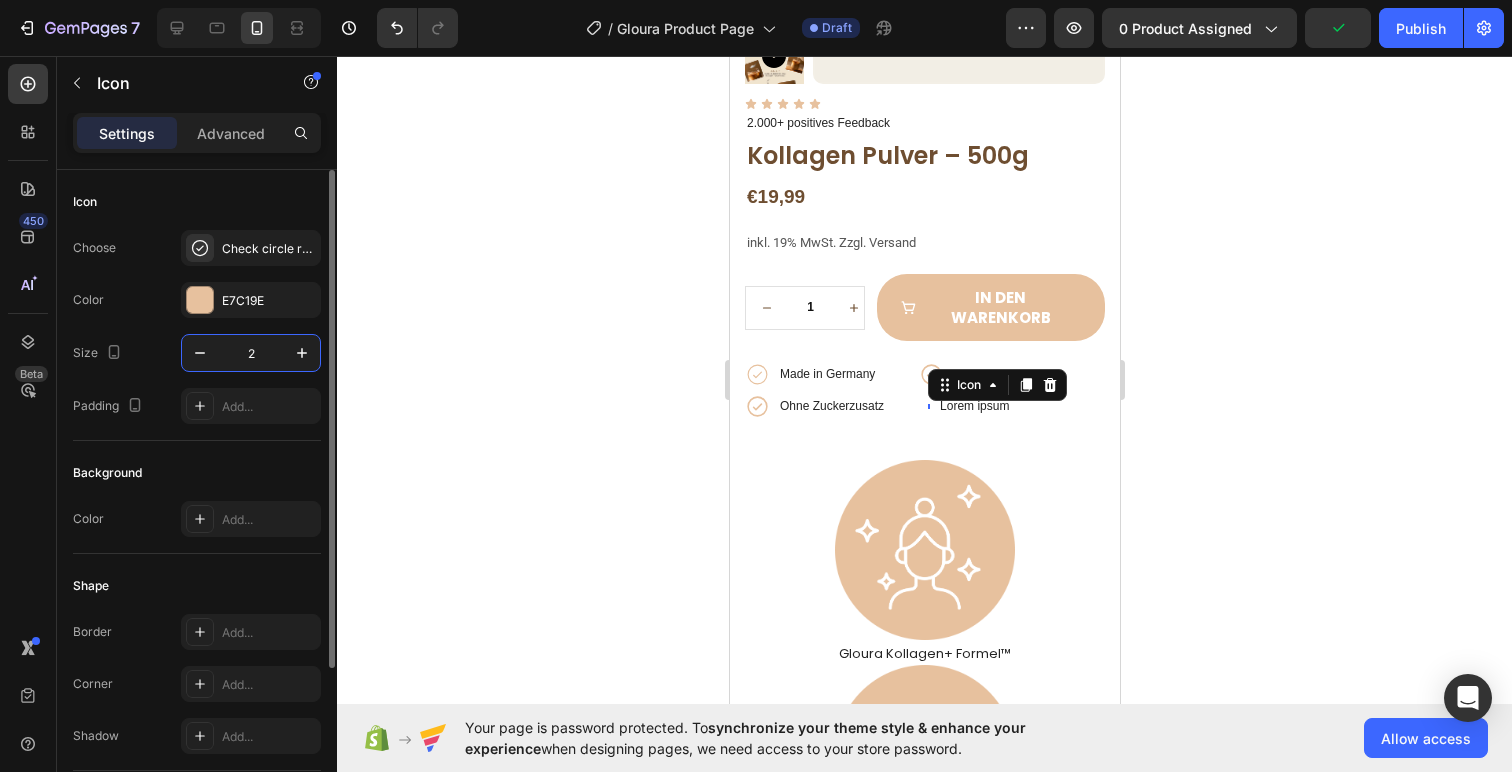 type on "25" 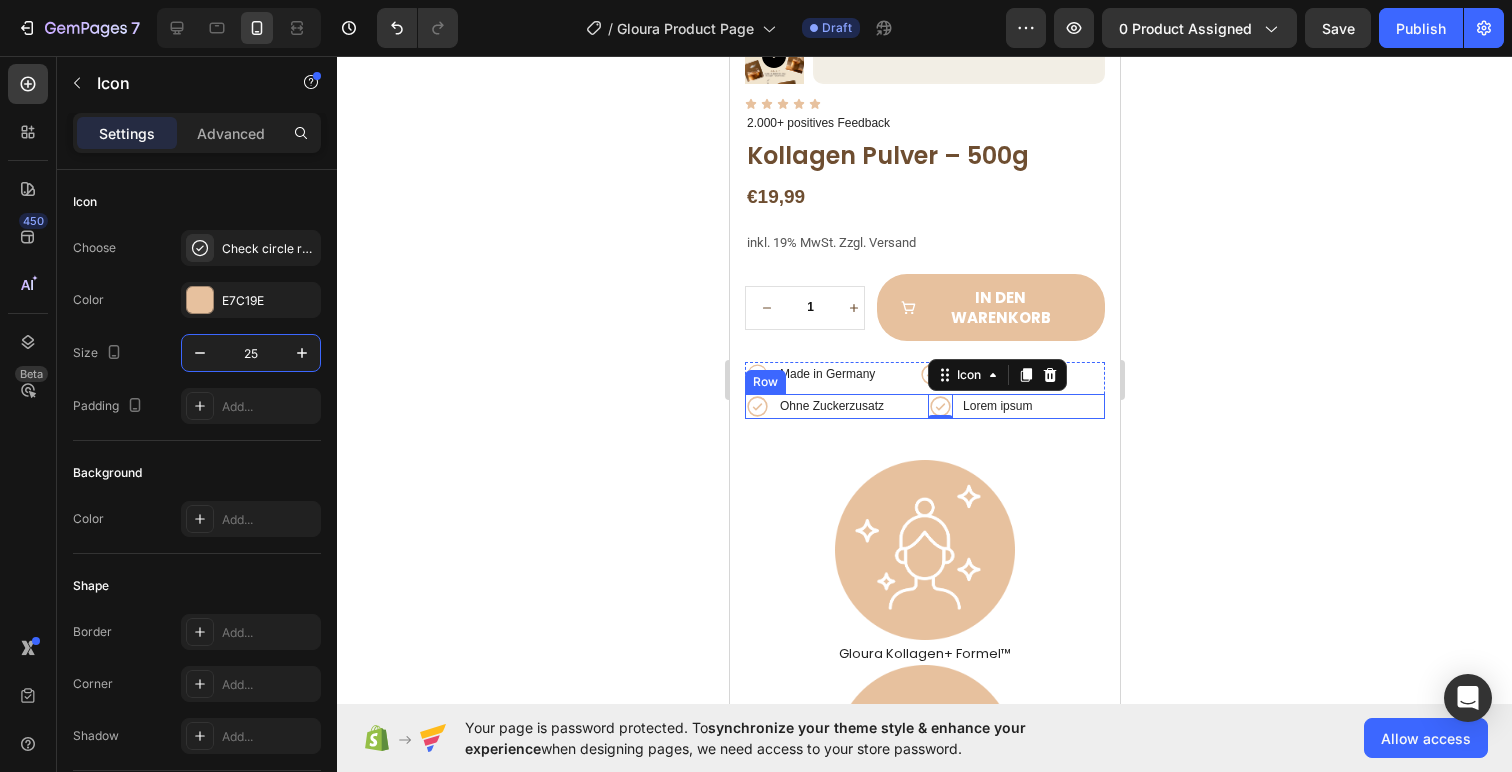 click 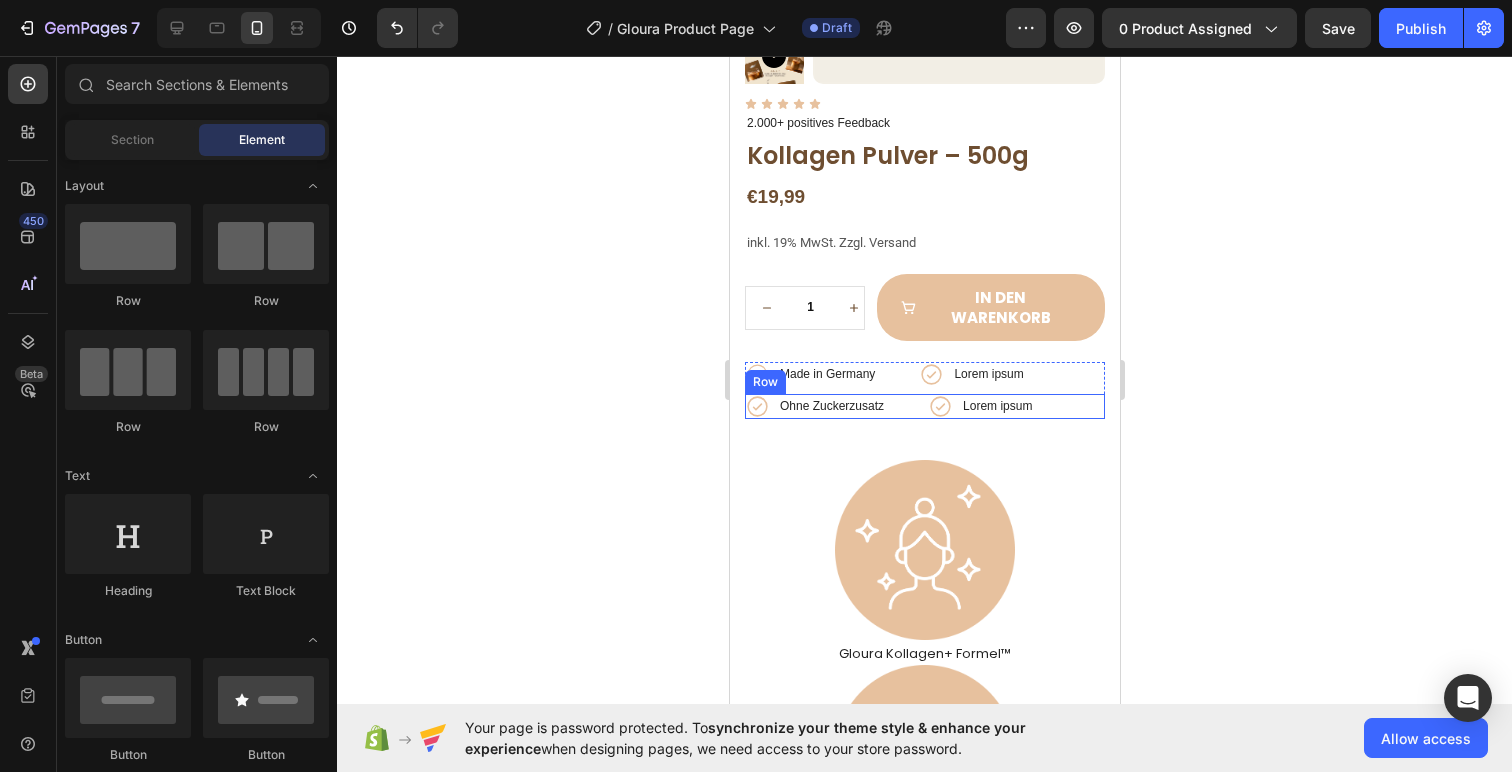 click 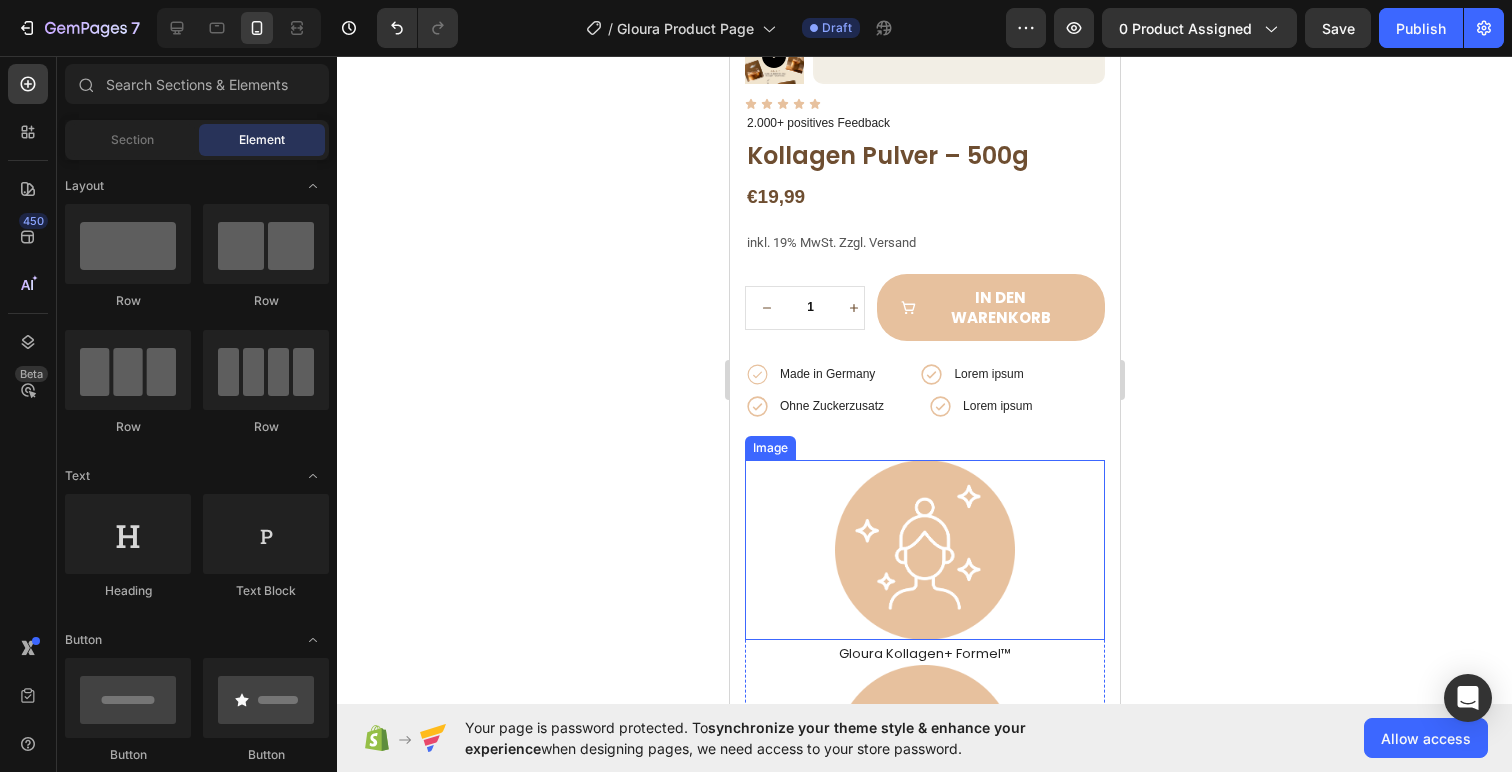 click at bounding box center (924, 550) 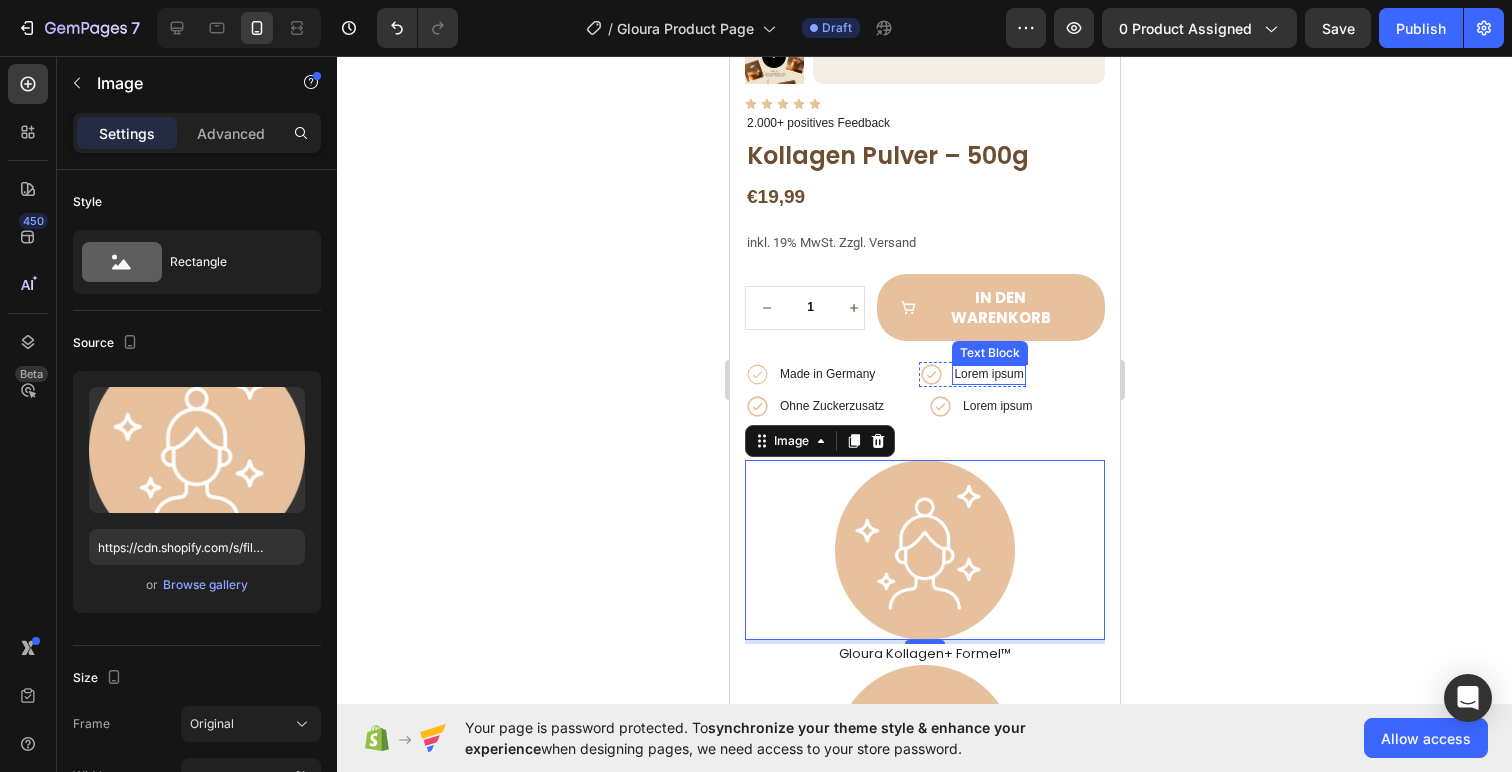 click on "Lorem ipsum" at bounding box center (987, 375) 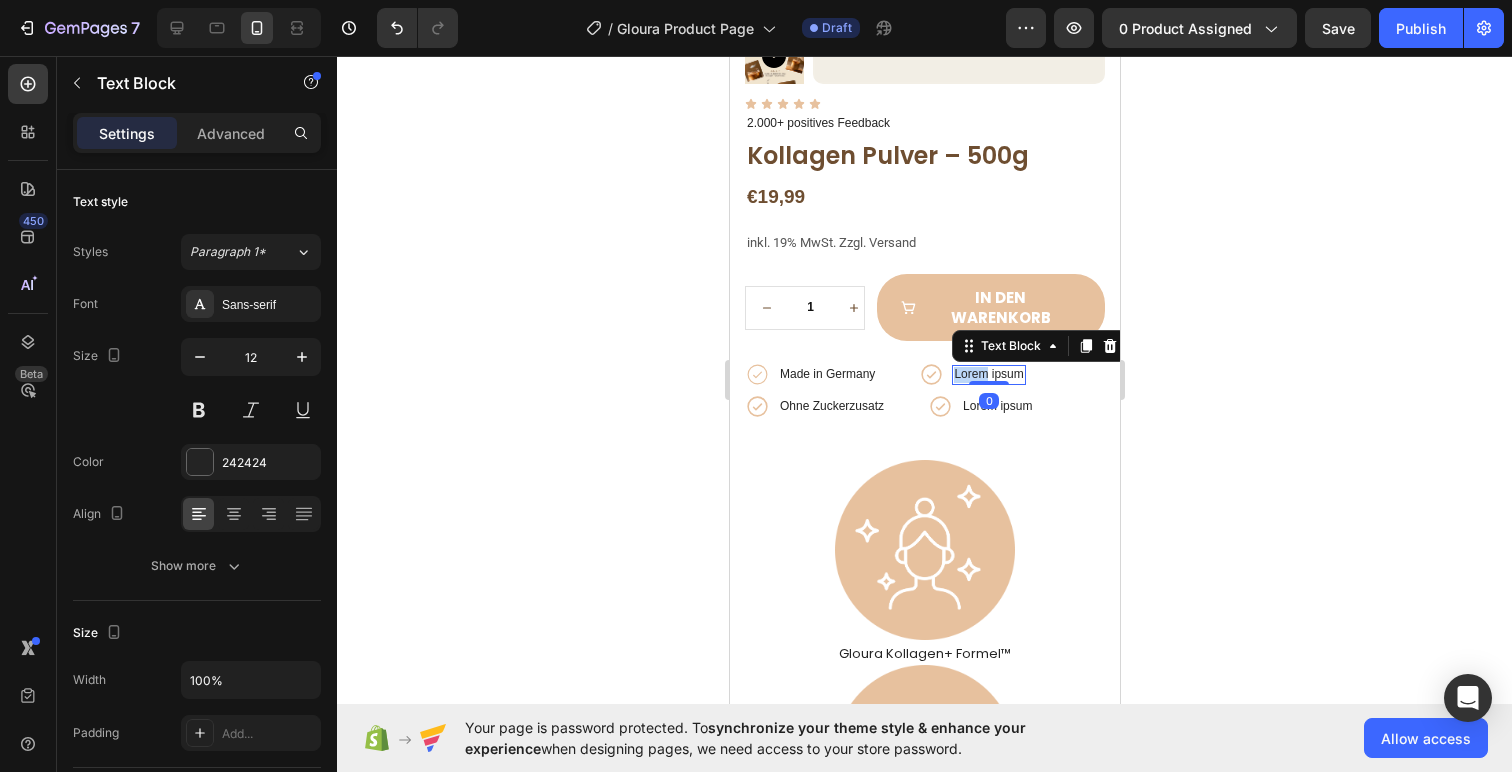 click on "Lorem ipsum" at bounding box center [987, 375] 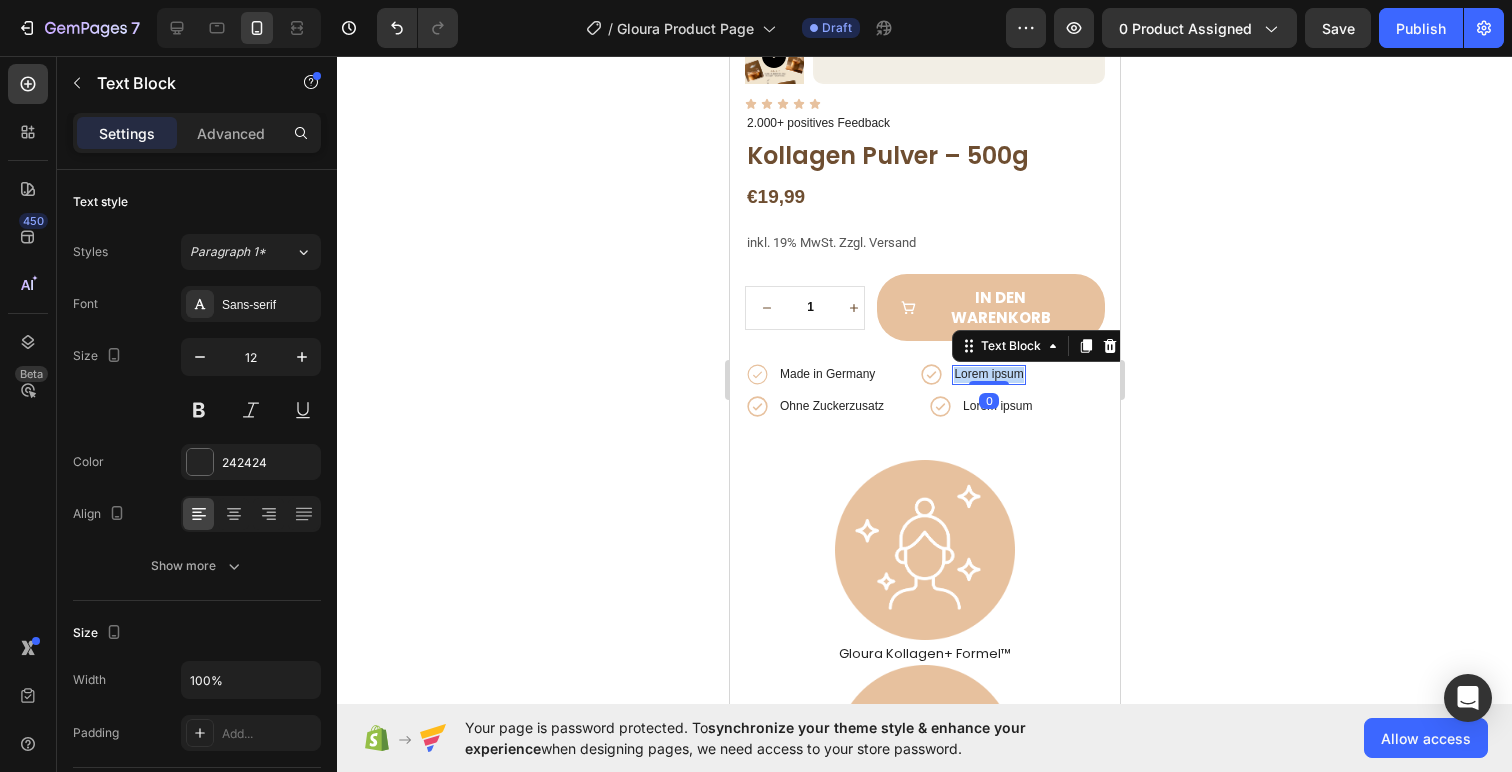 click on "Lorem ipsum" at bounding box center [987, 375] 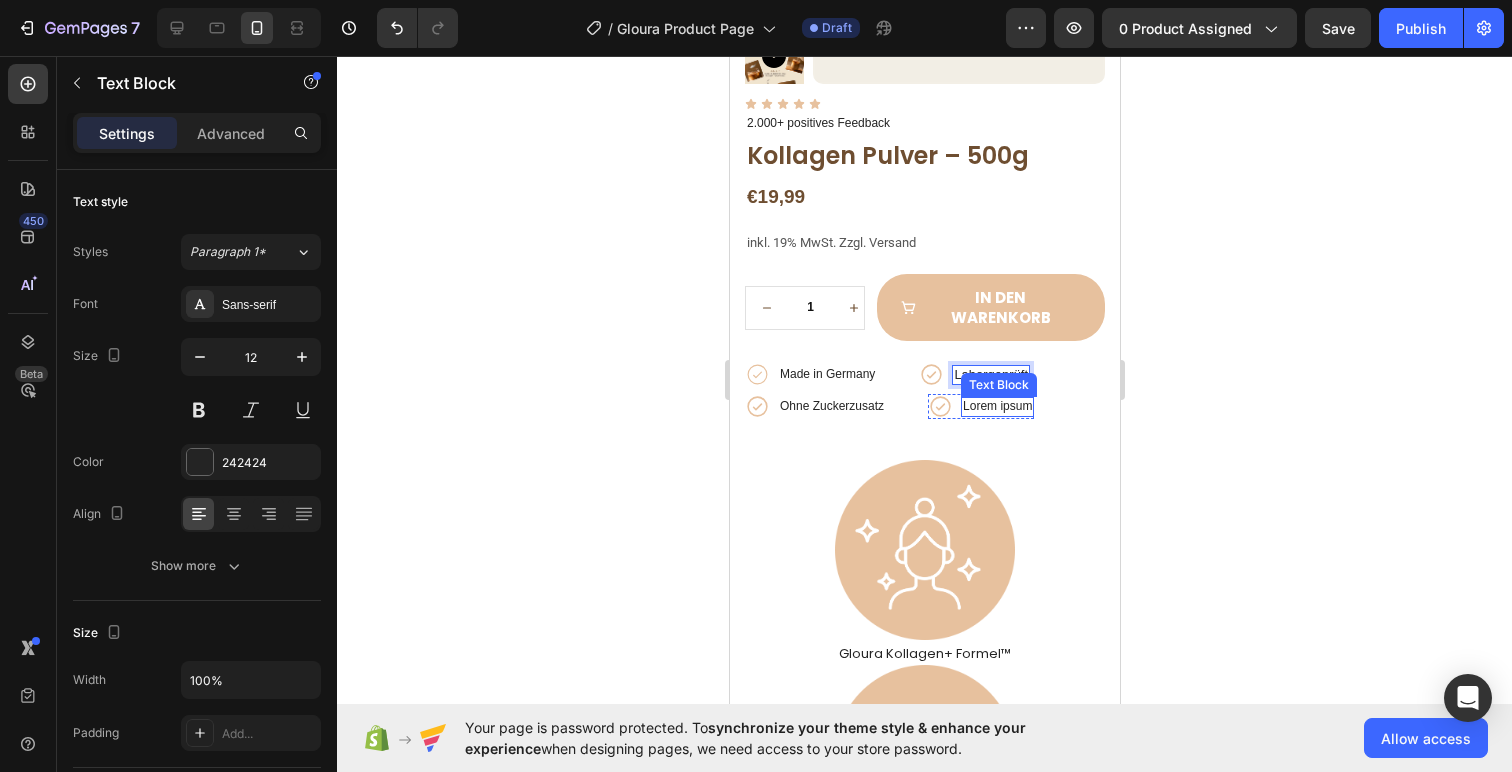 click on "Lorem ipsum" at bounding box center (996, 407) 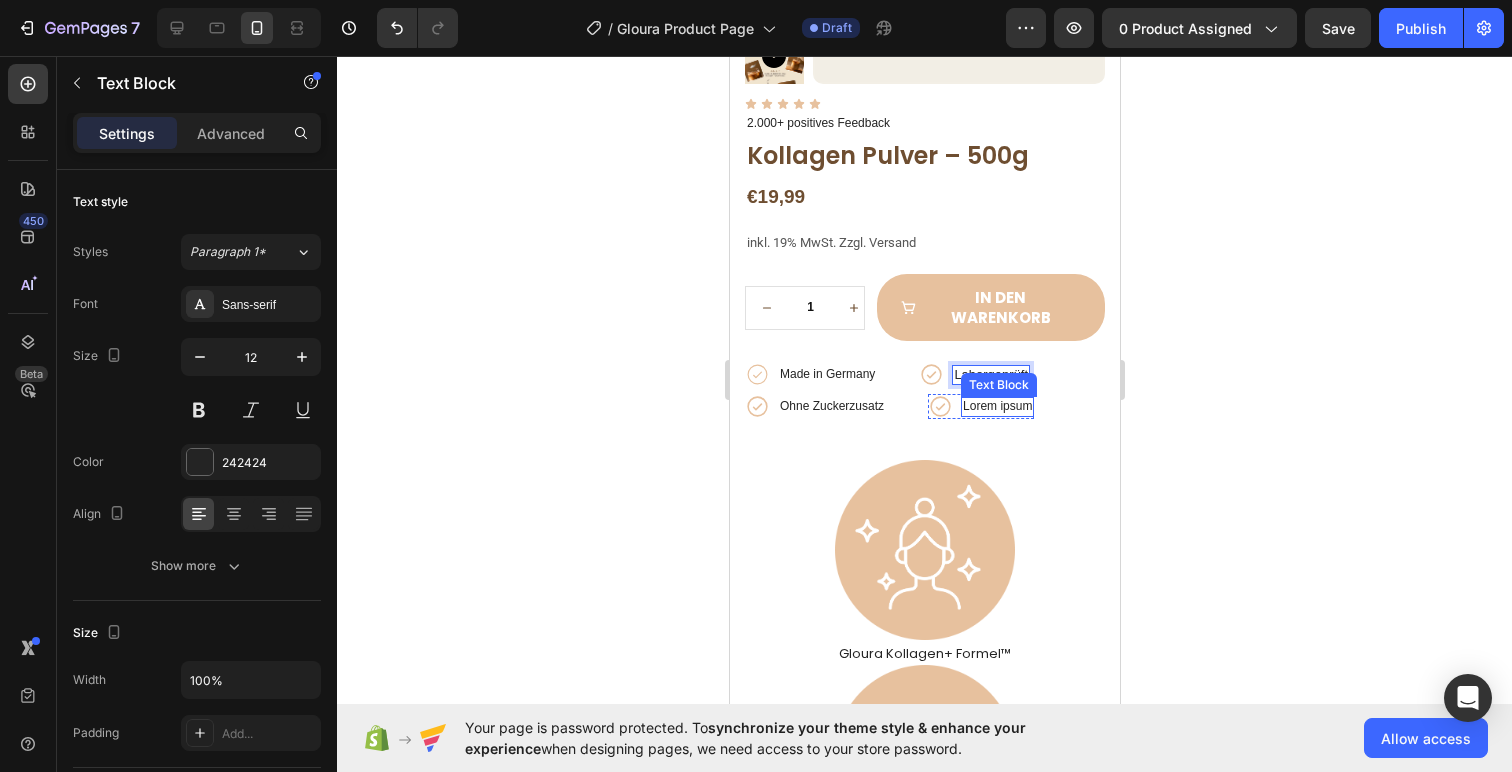 scroll, scrollTop: 526, scrollLeft: 0, axis: vertical 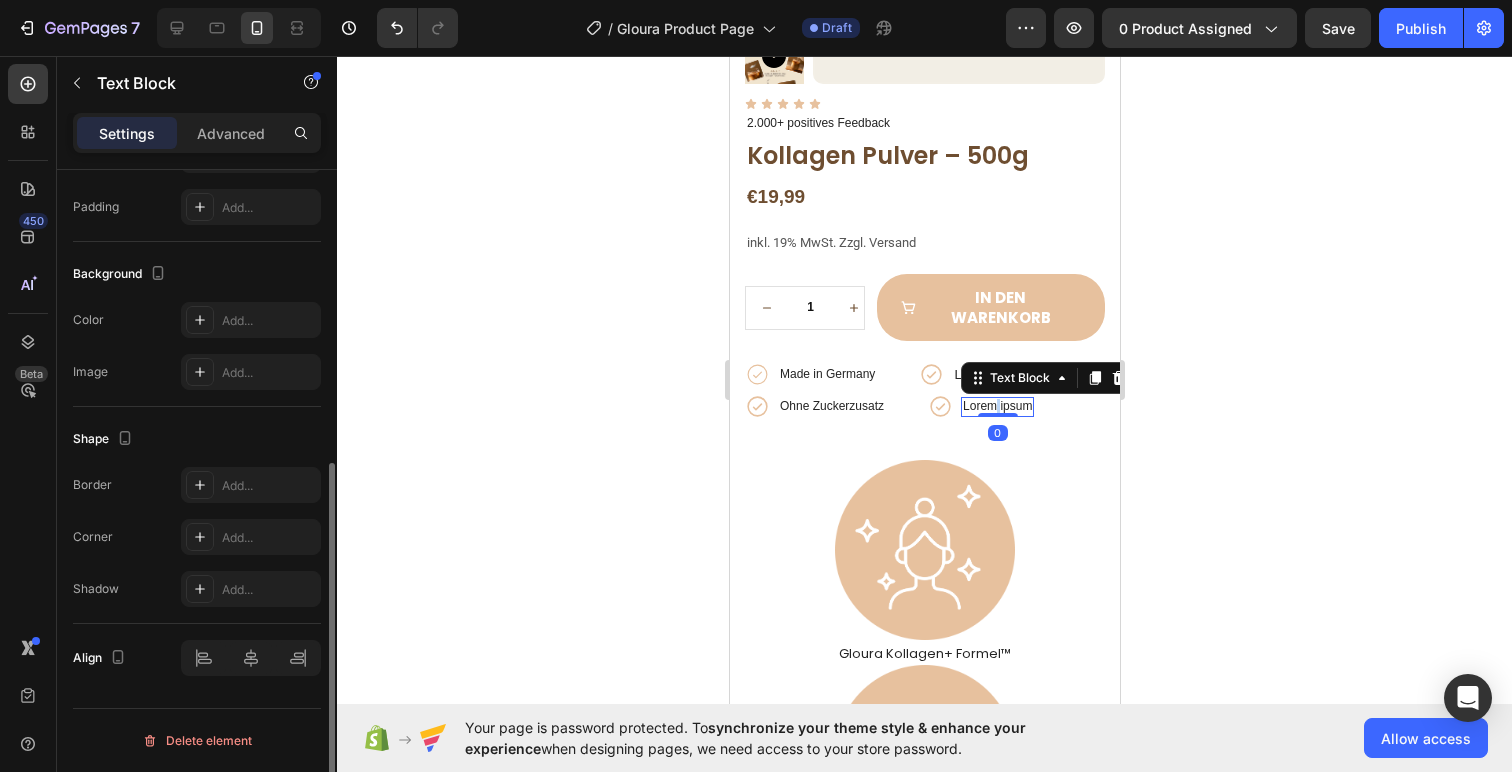 click on "Lorem ipsum" at bounding box center (996, 407) 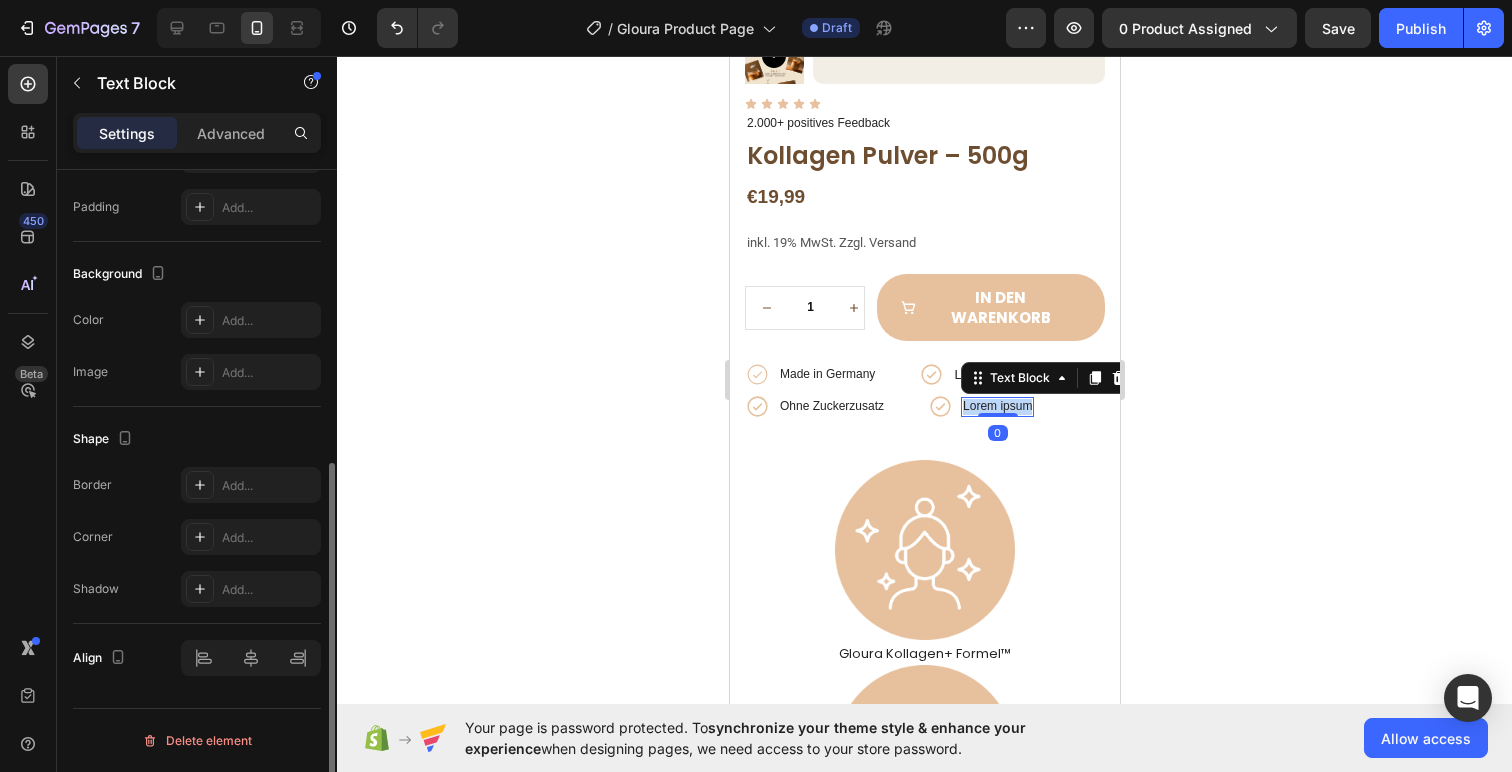 click on "Lorem ipsum" at bounding box center [996, 407] 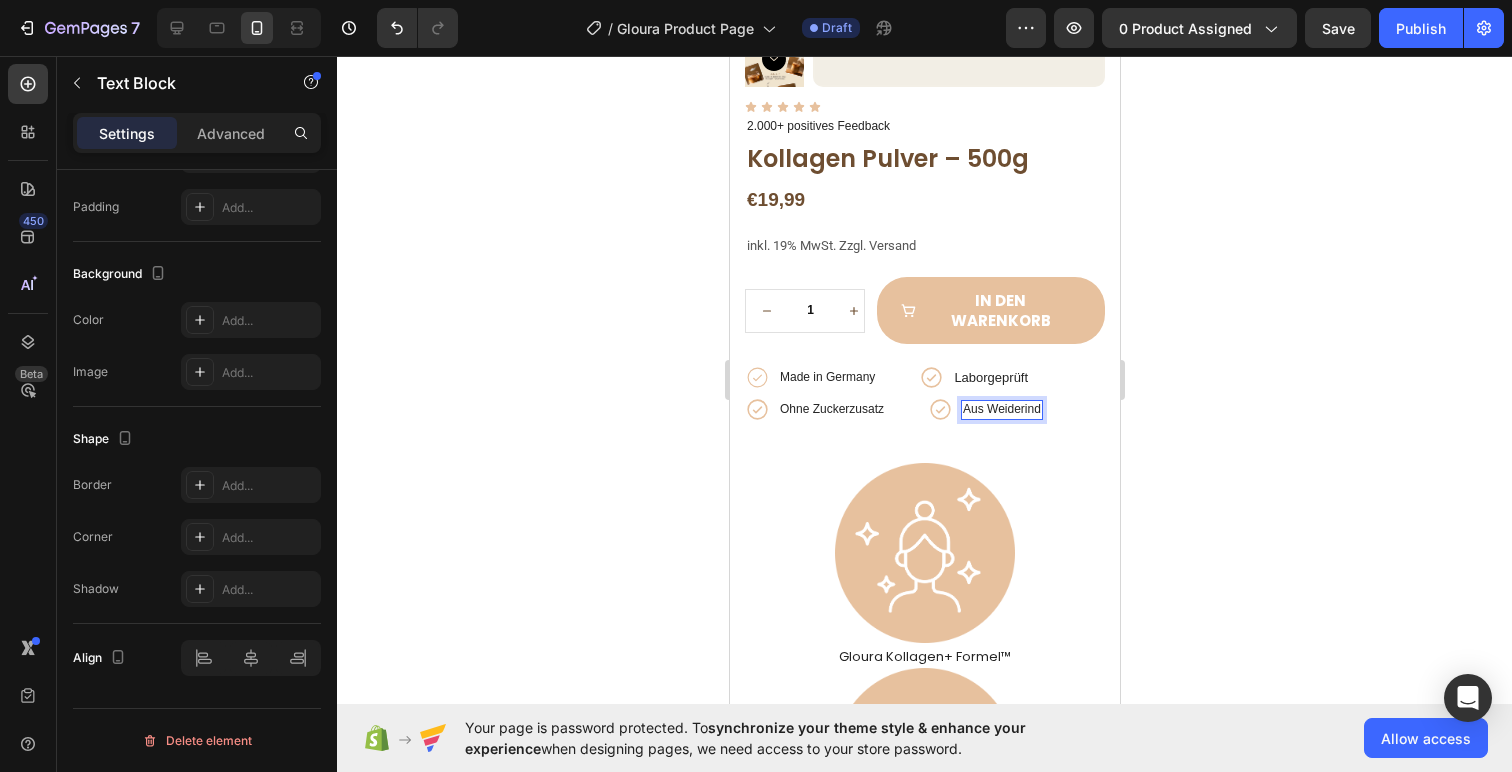 scroll, scrollTop: 327, scrollLeft: 0, axis: vertical 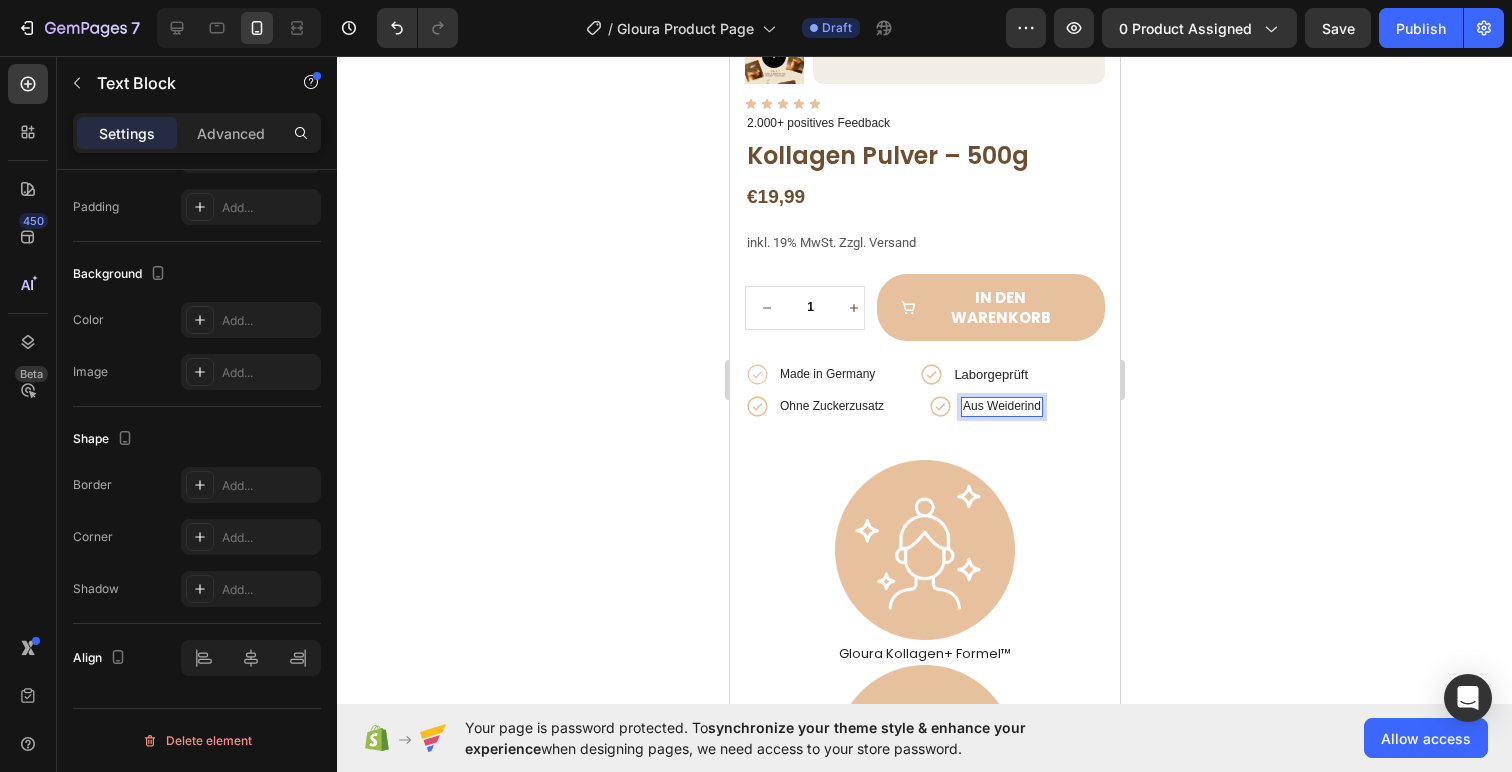 click 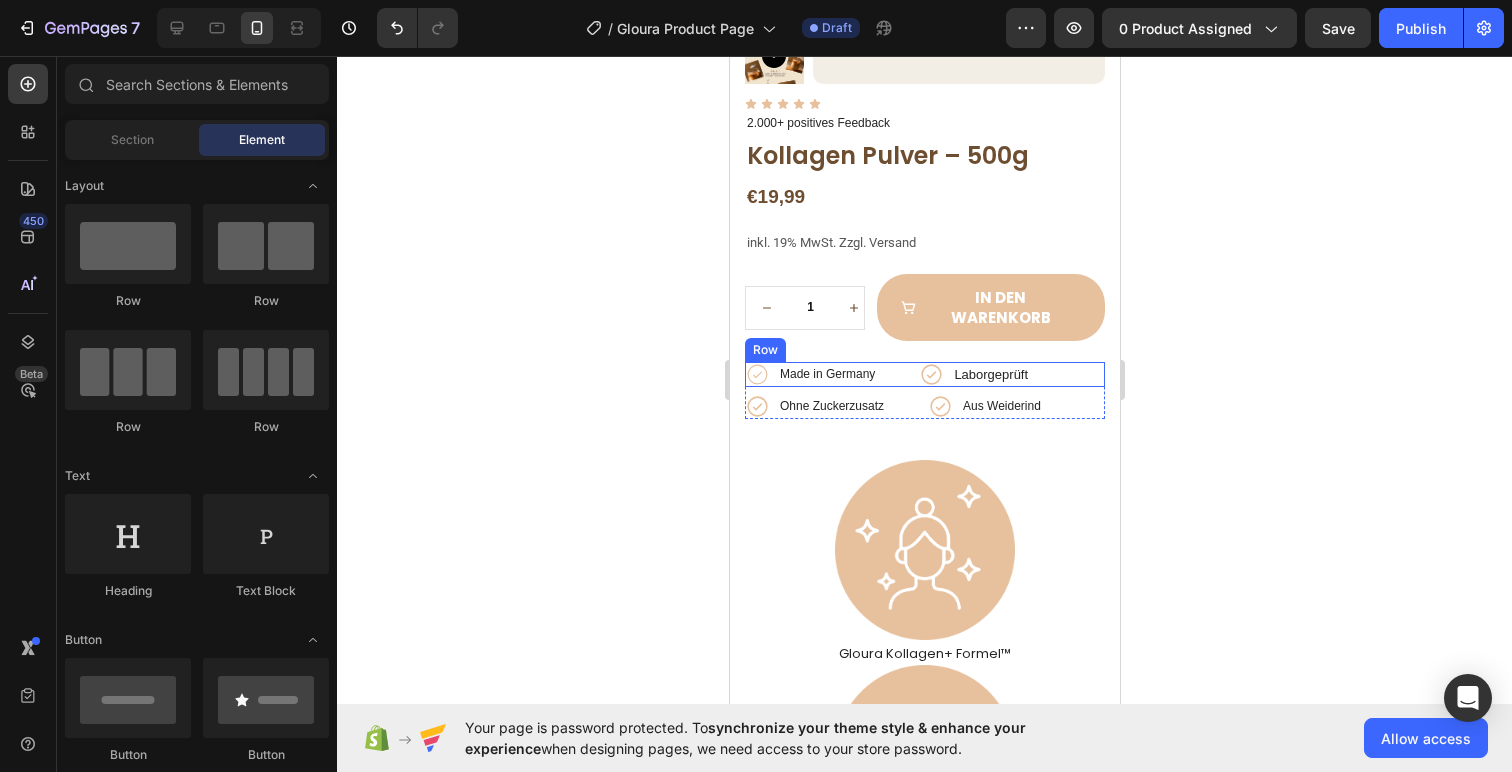 click on "Icon Made in Germany Text Block Row
Icon Laborgeprüft Text Block Row Row" at bounding box center (924, 374) 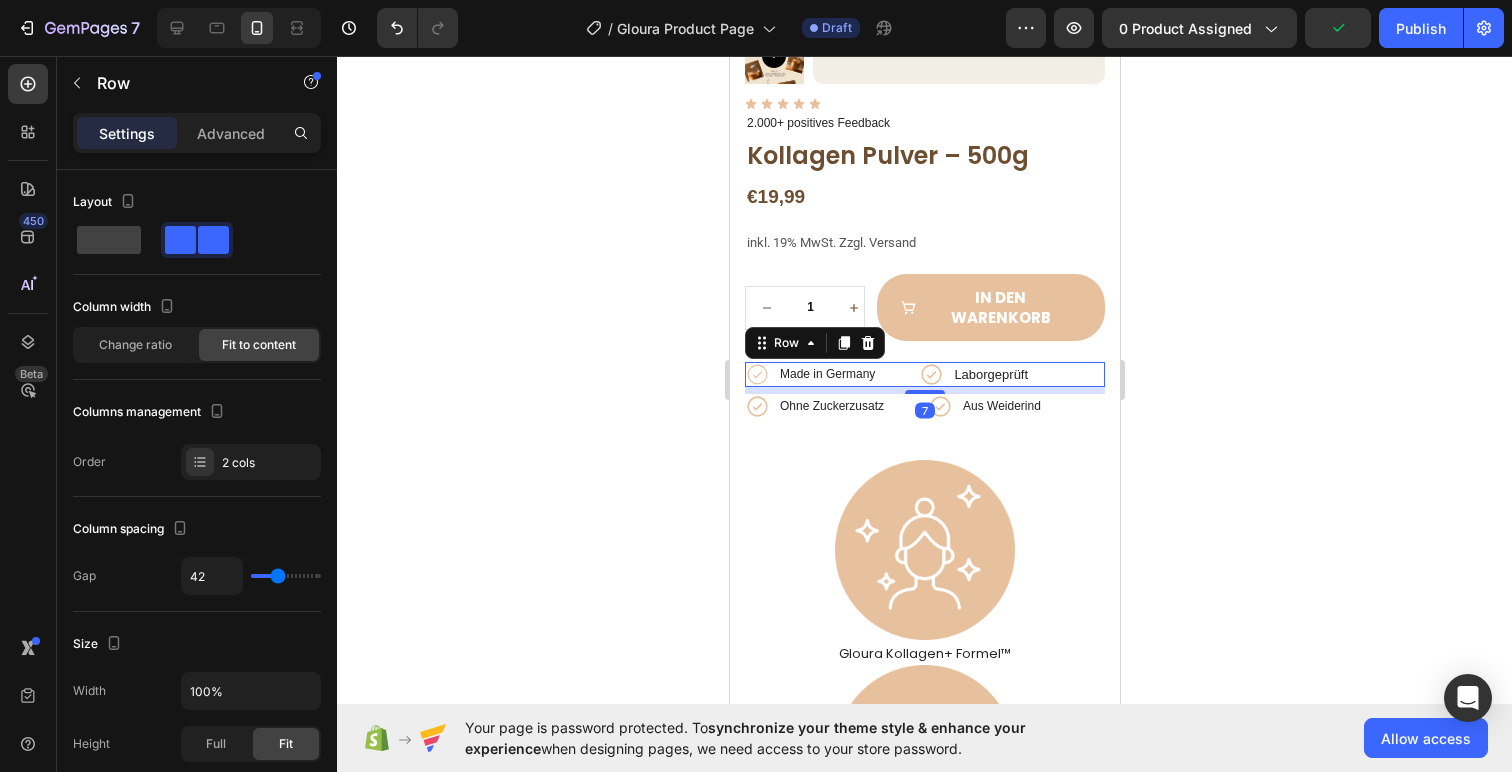 click 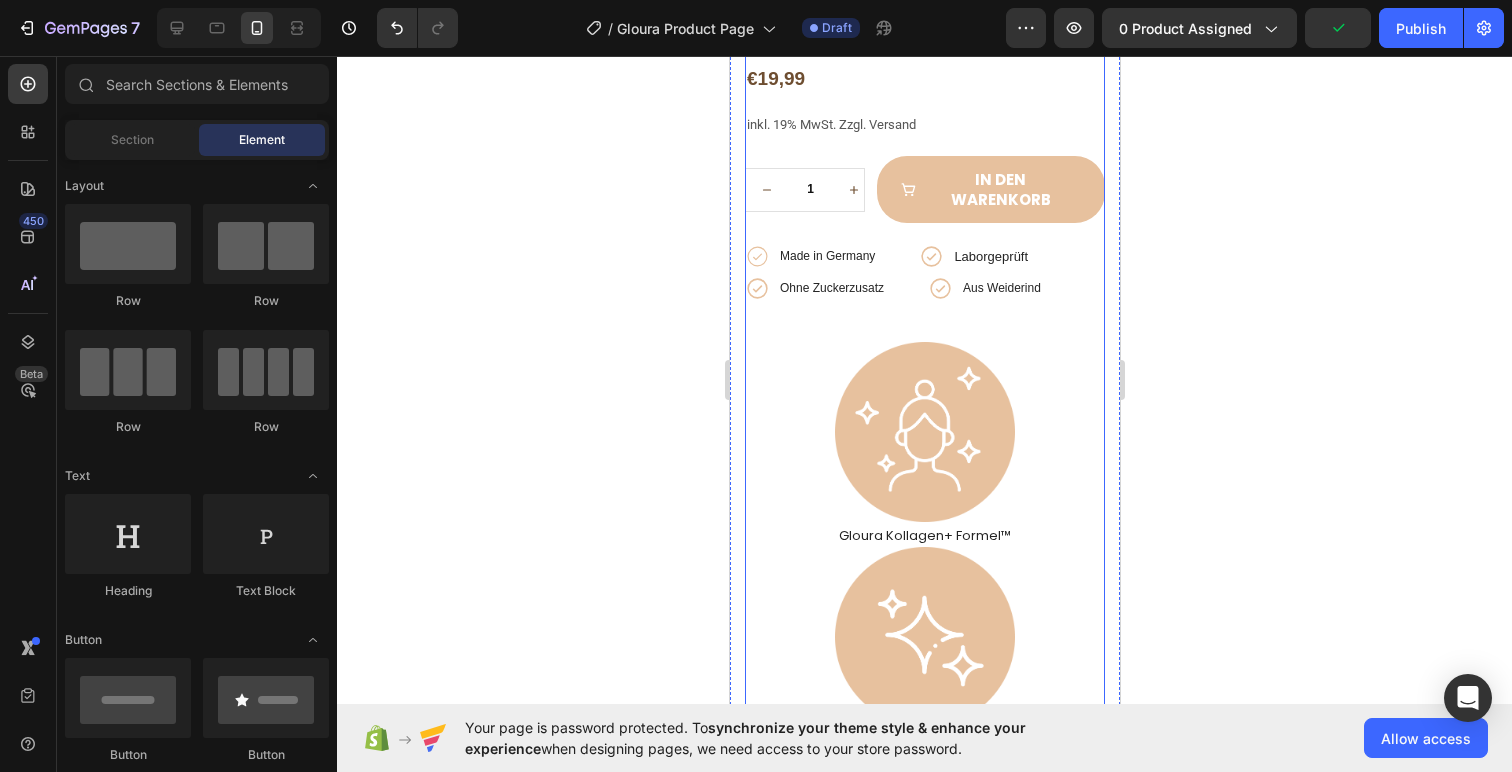 scroll, scrollTop: 462, scrollLeft: 0, axis: vertical 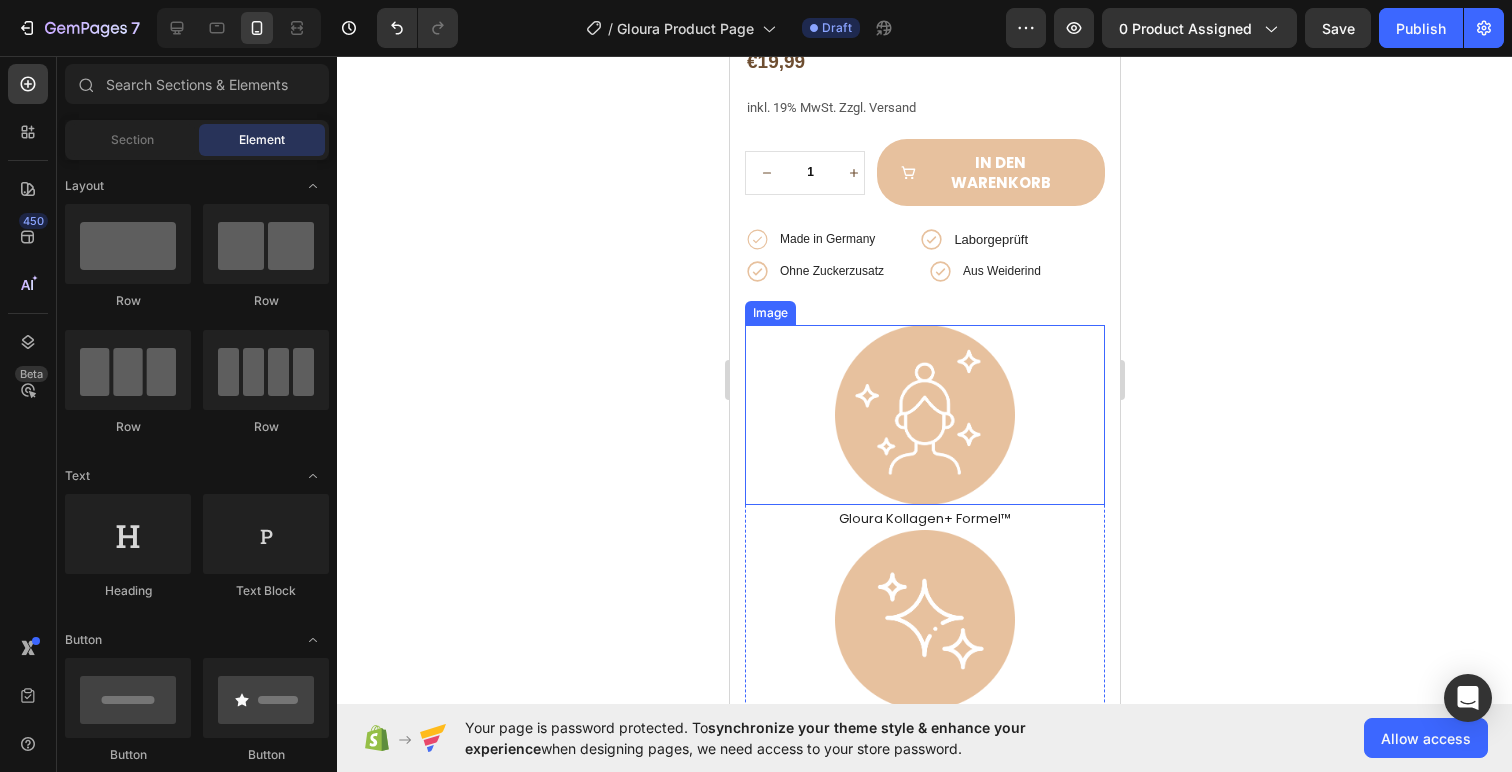 click at bounding box center (924, 415) 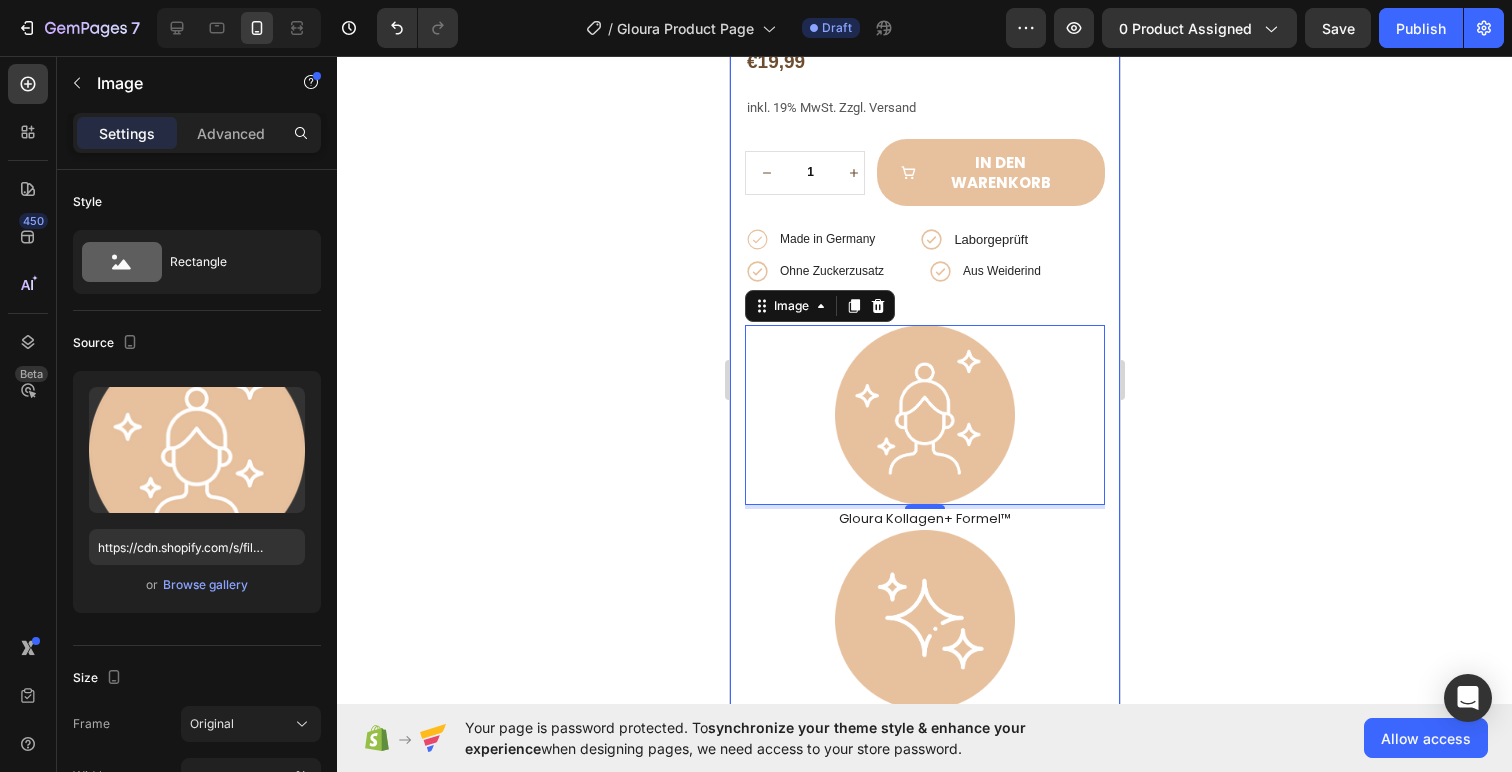 click 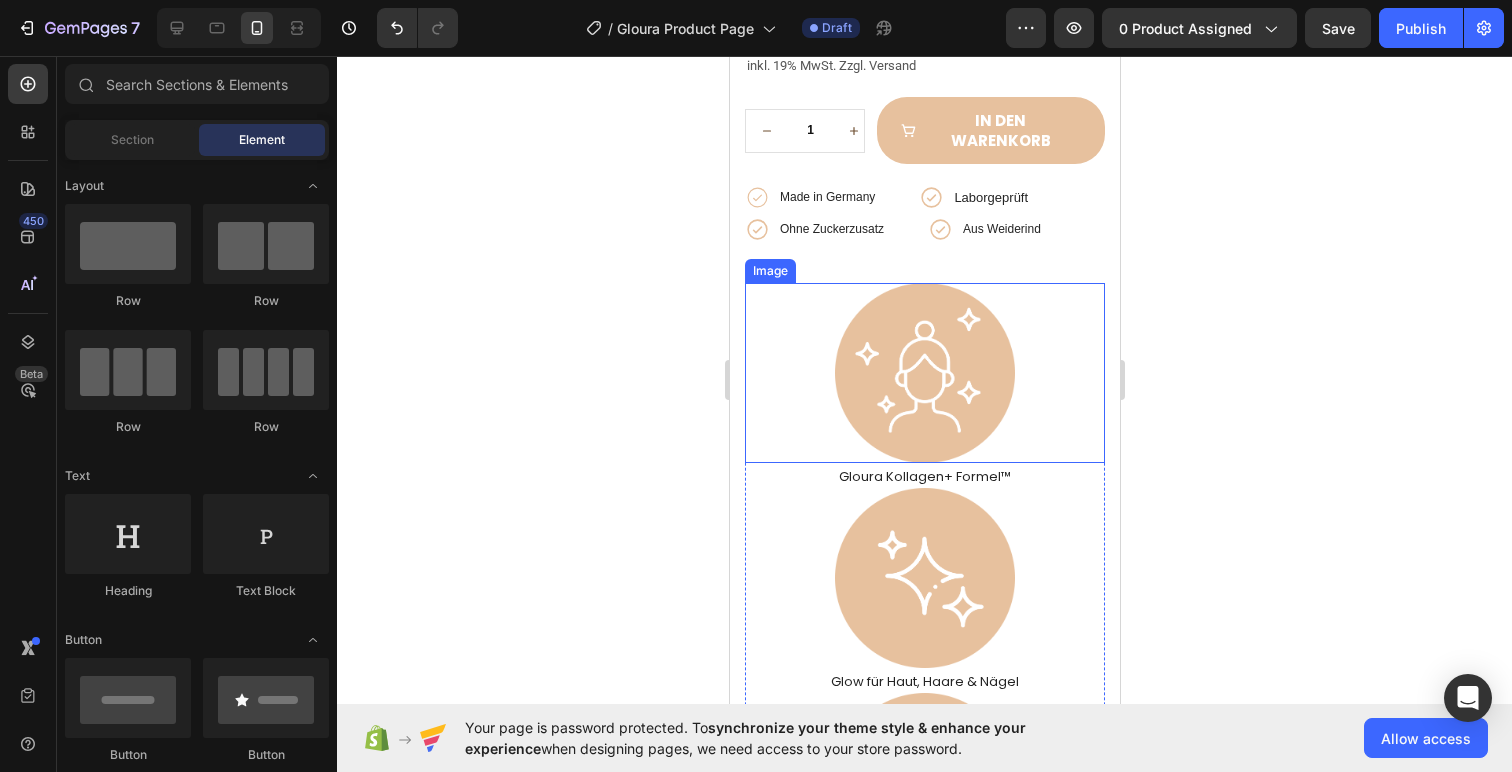scroll, scrollTop: 427, scrollLeft: 0, axis: vertical 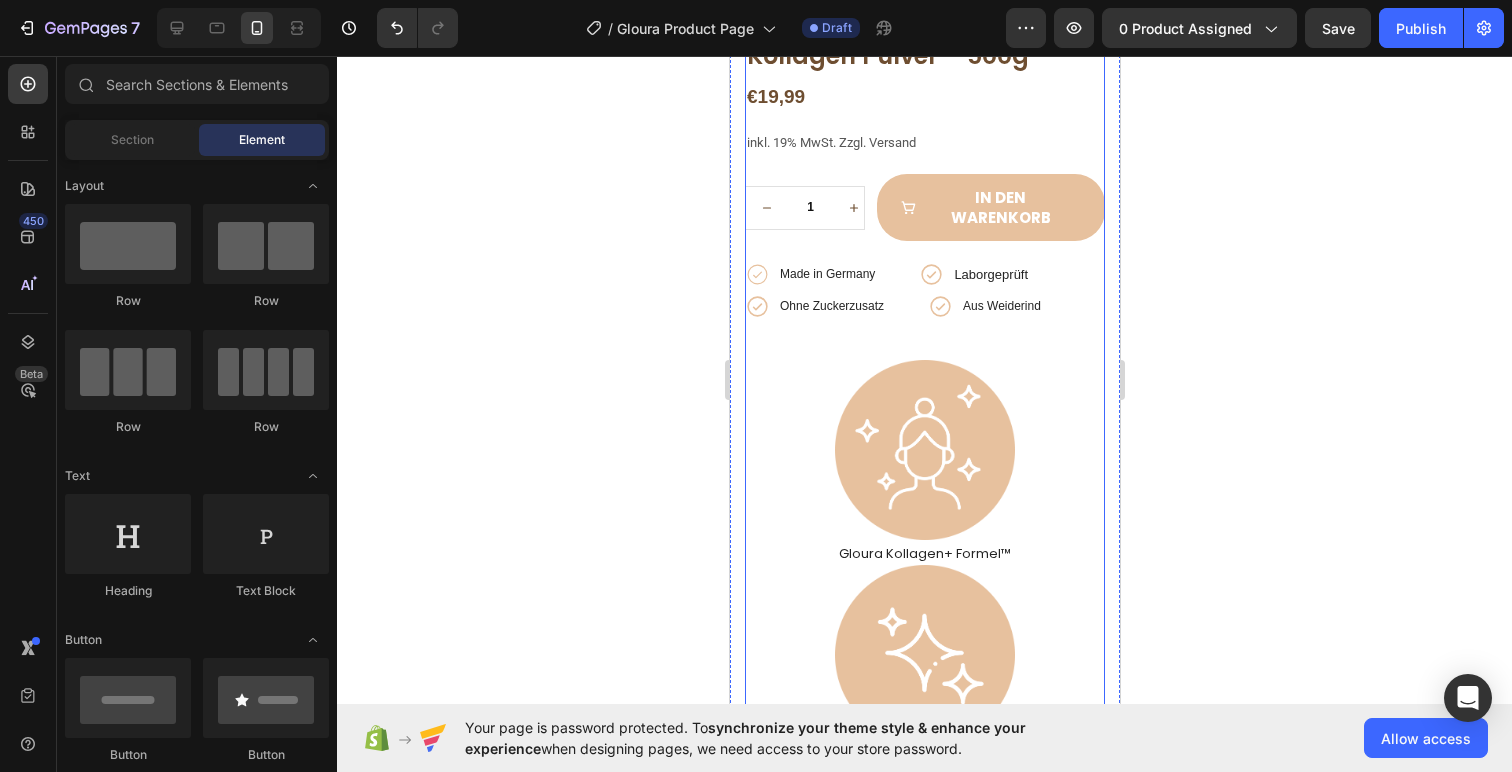 click on "Icon
Icon
Icon
Icon
Icon Icon List 2.000+ positives Feedback Text Block Kollagen Pulver – 500g Product Title €19,99 Product Price Product Price Row inkl. 19% MwSt. Zzgl. Versand Text Block
Icon Made in Germany Text Block Row
Icon Laborgeprüft Text Block Row Row
Icon Ohne Zuckerzusatz Text Block Row
Icon Aus Weiderind Text Block Row Row Row
1
Product Quantity Row
in den warenkorb Add to Cart Row
Icon Made in Germany Text Block Row
Icon Laborgeprüft Text Block Row Row
Icon Ohne Zuckerzusatz Text Block Row
Icon Aus Weiderind Text Block Row Row Row Image Gloura Kollagen+ Formel™ Text Block Image Glow für Haut, Haare & Nägel Text Block Image Hochwertige Qualität Text Block Row Image Image Image Image Image Row
Beschreibung" at bounding box center (924, 649) 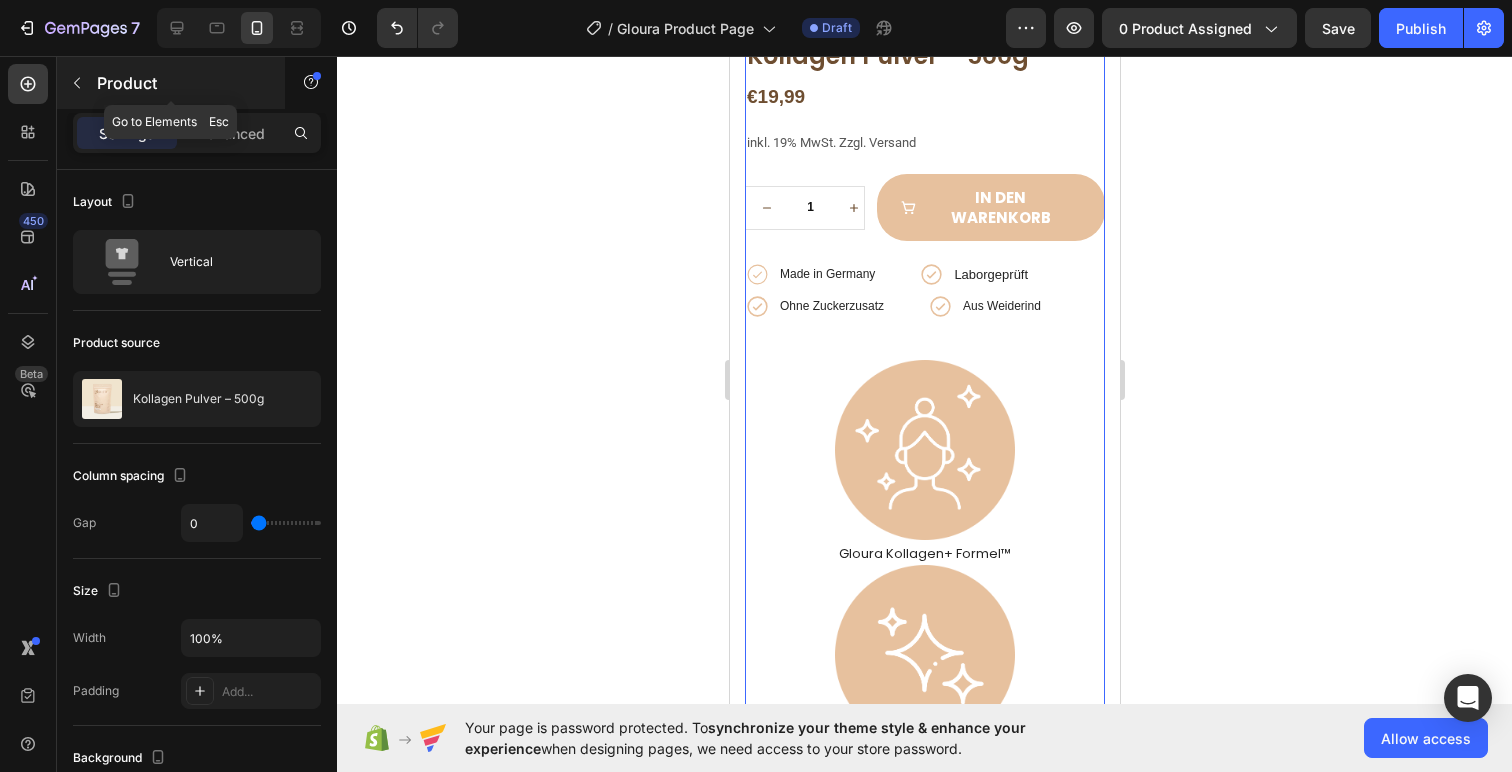 click 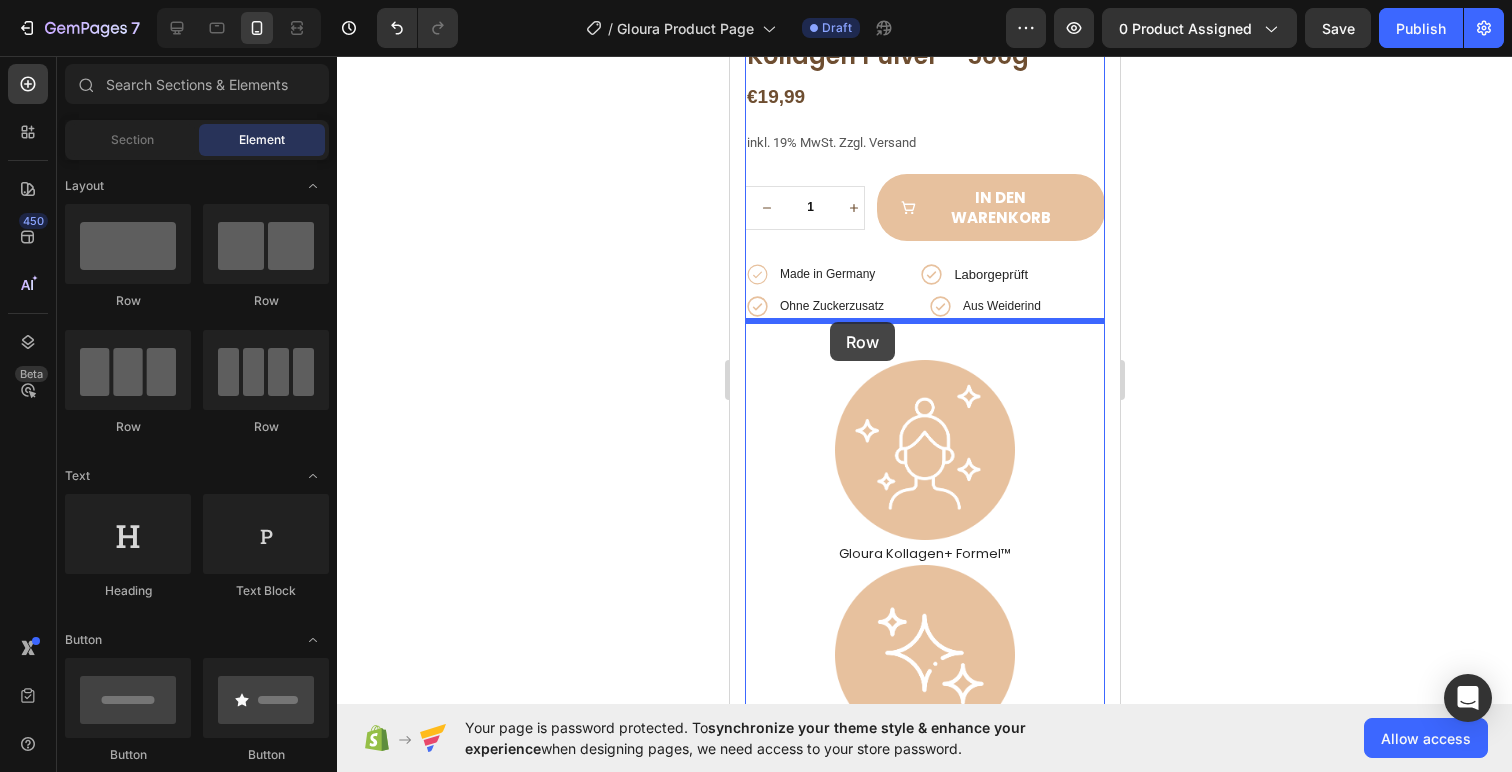 drag, startPoint x: 858, startPoint y: 323, endPoint x: 829, endPoint y: 322, distance: 29.017237 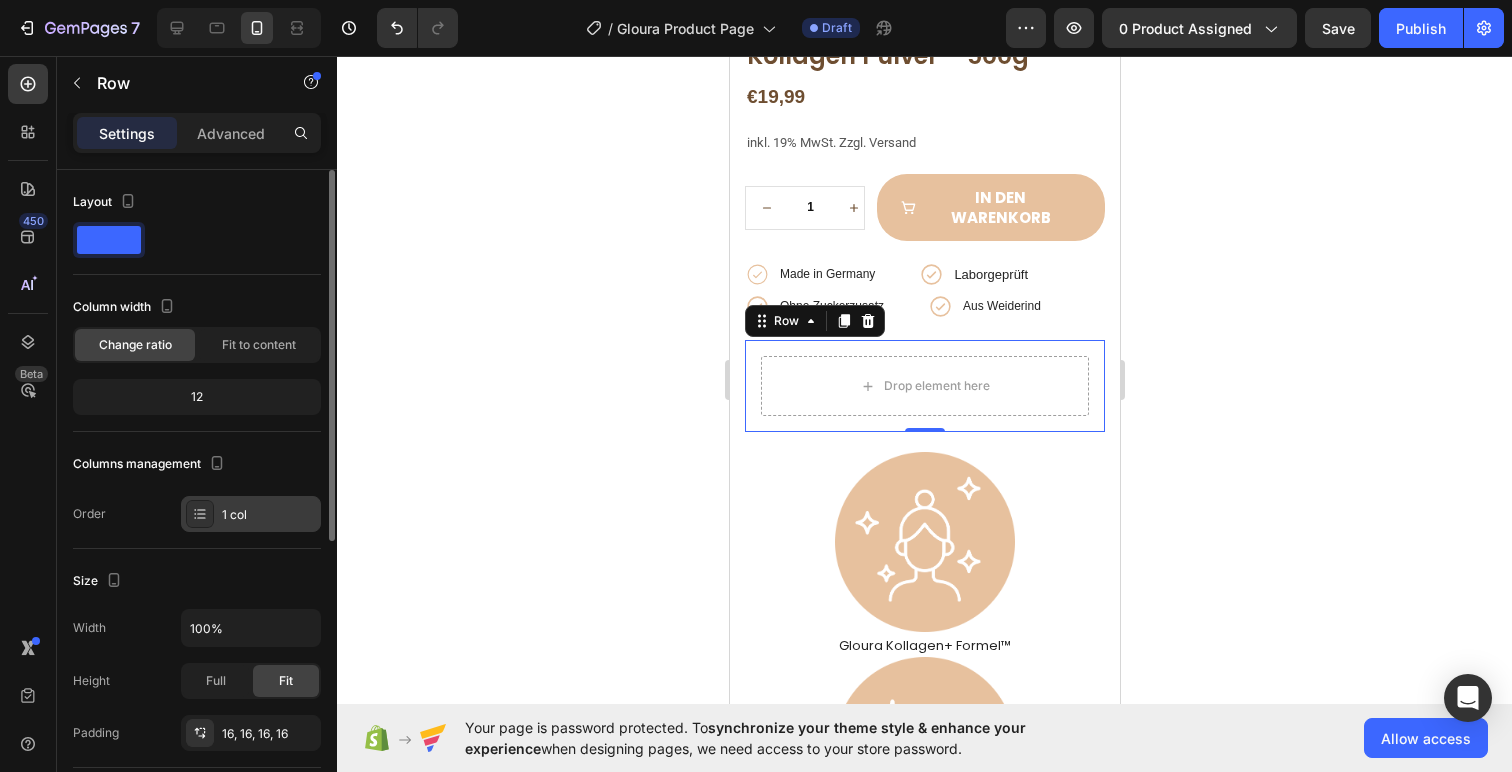 click on "1 col" at bounding box center [269, 515] 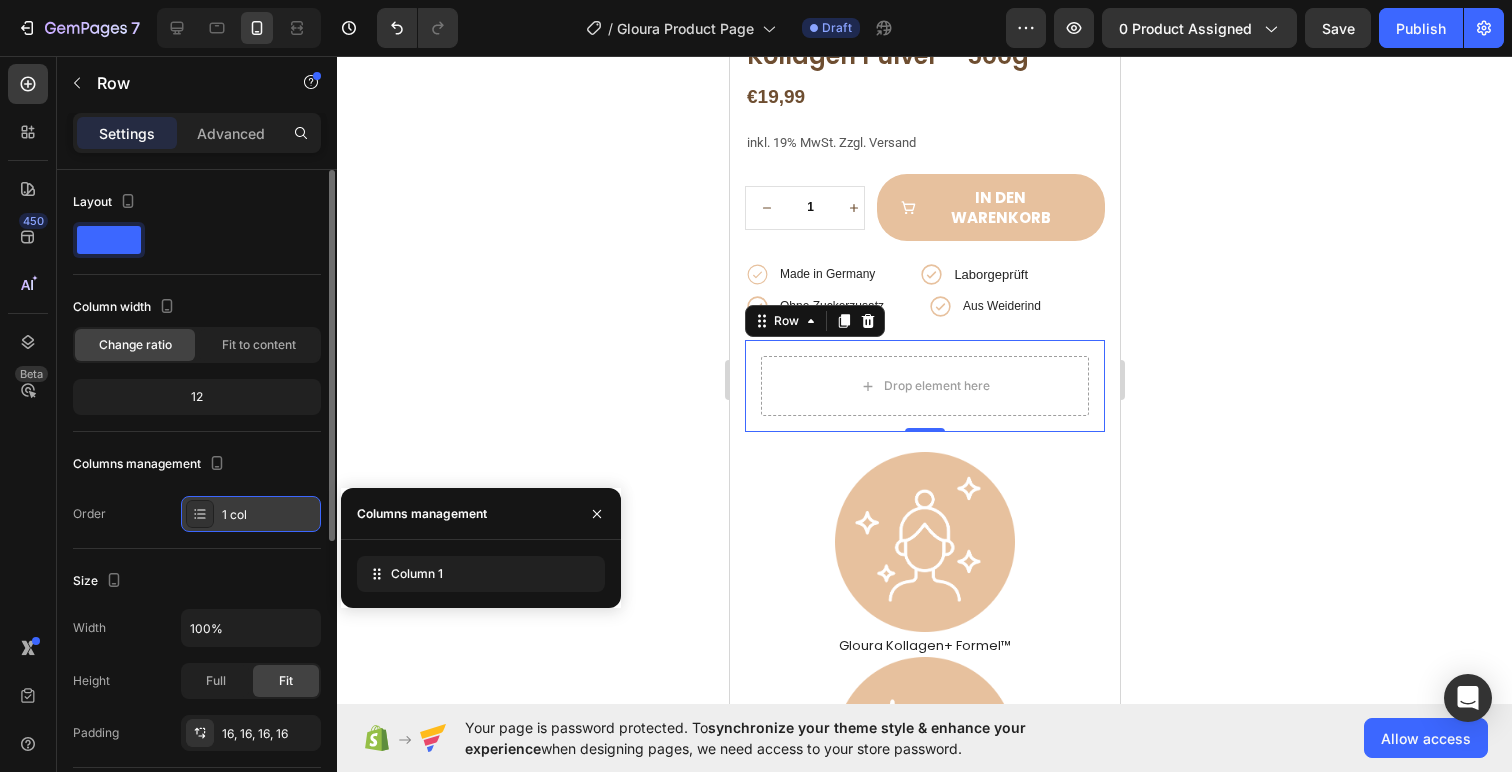 click 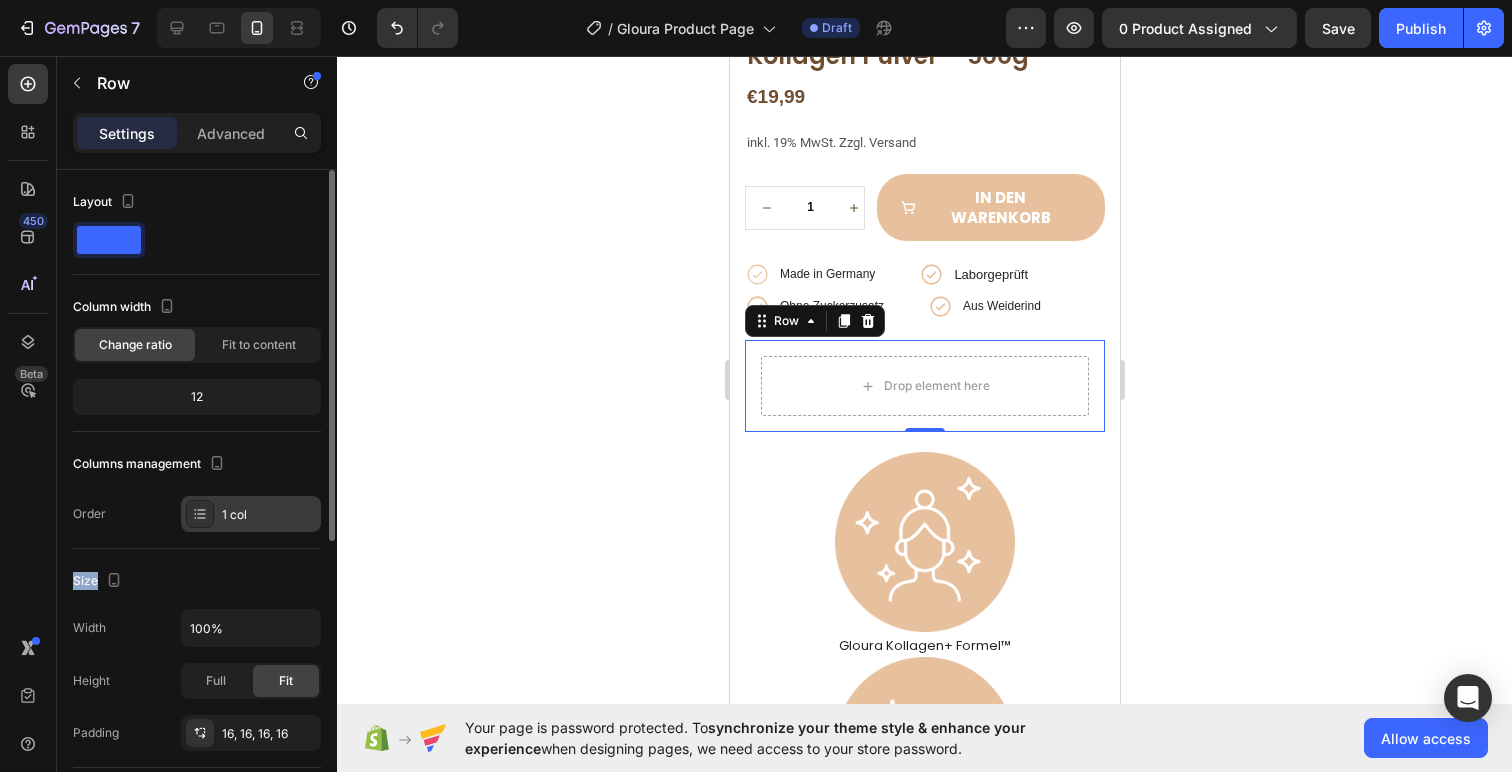 click 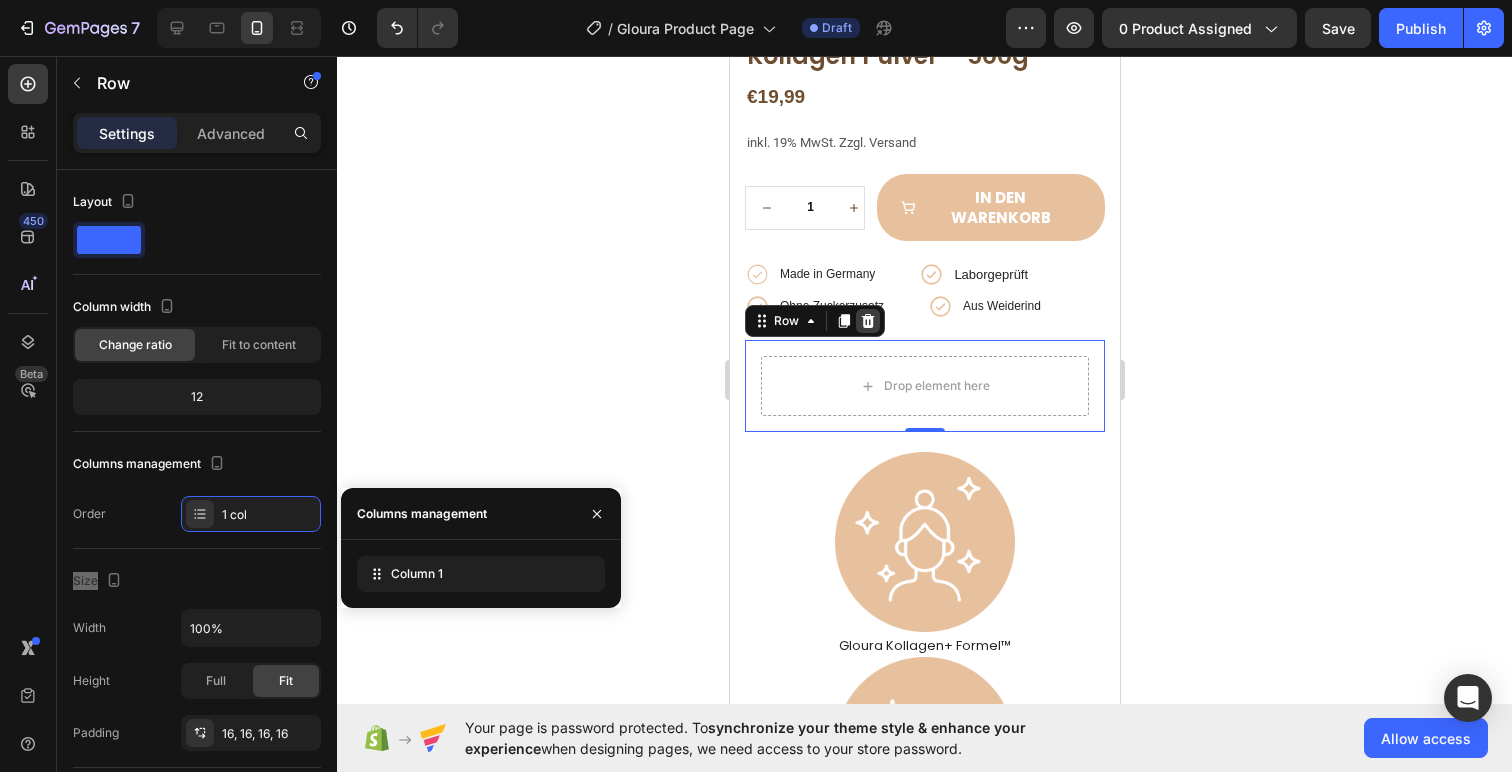 click 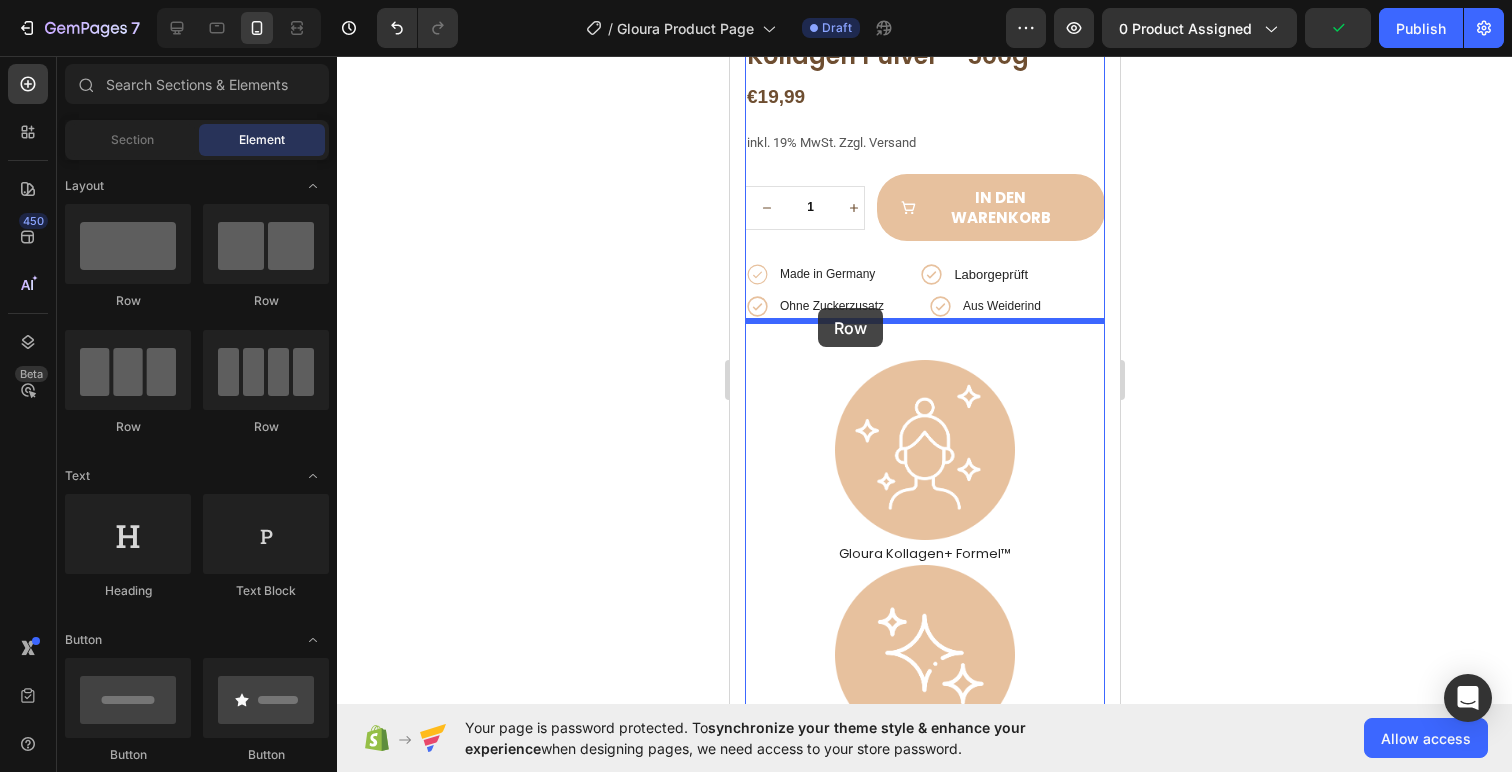 drag, startPoint x: 995, startPoint y: 305, endPoint x: 817, endPoint y: 308, distance: 178.02528 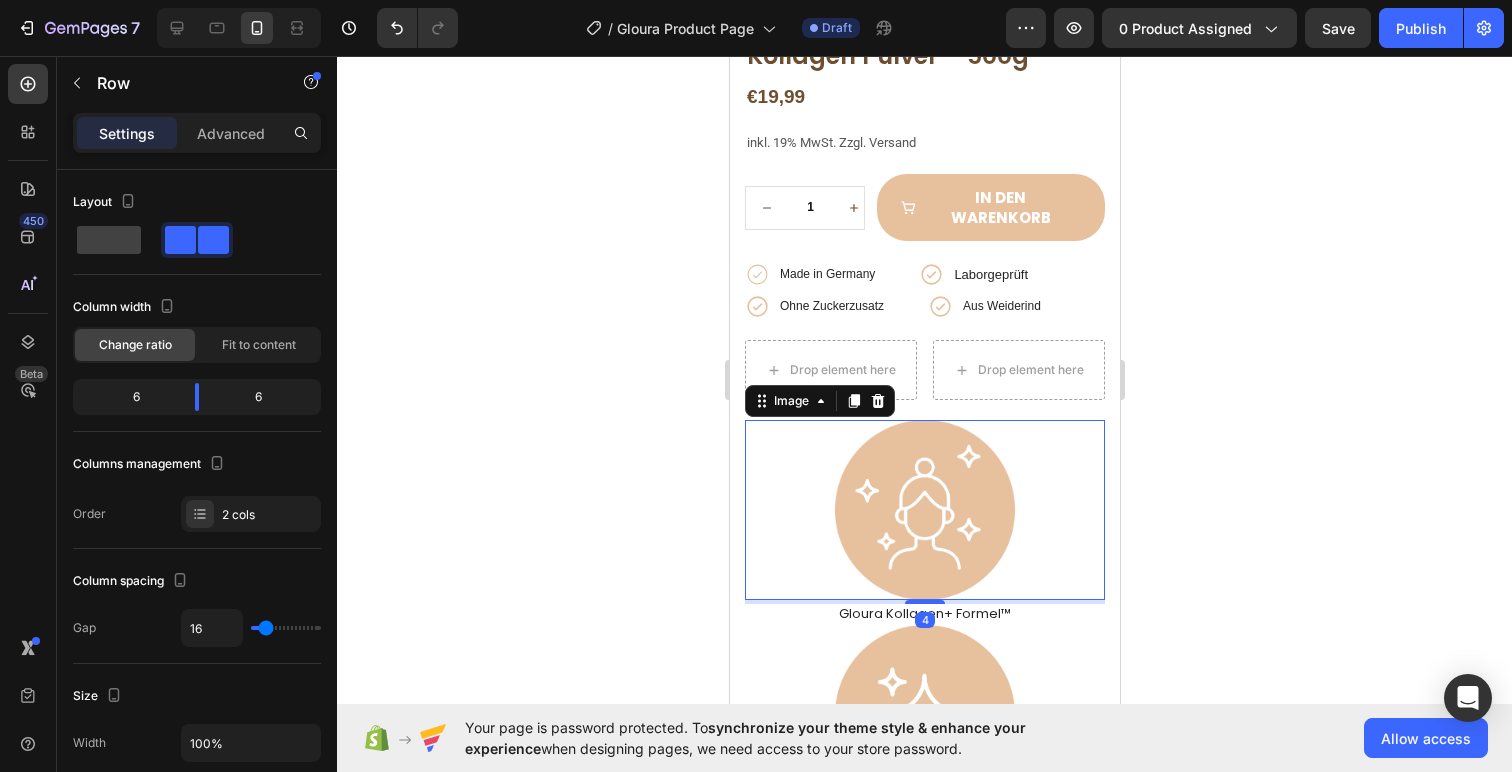 click at bounding box center [924, 510] 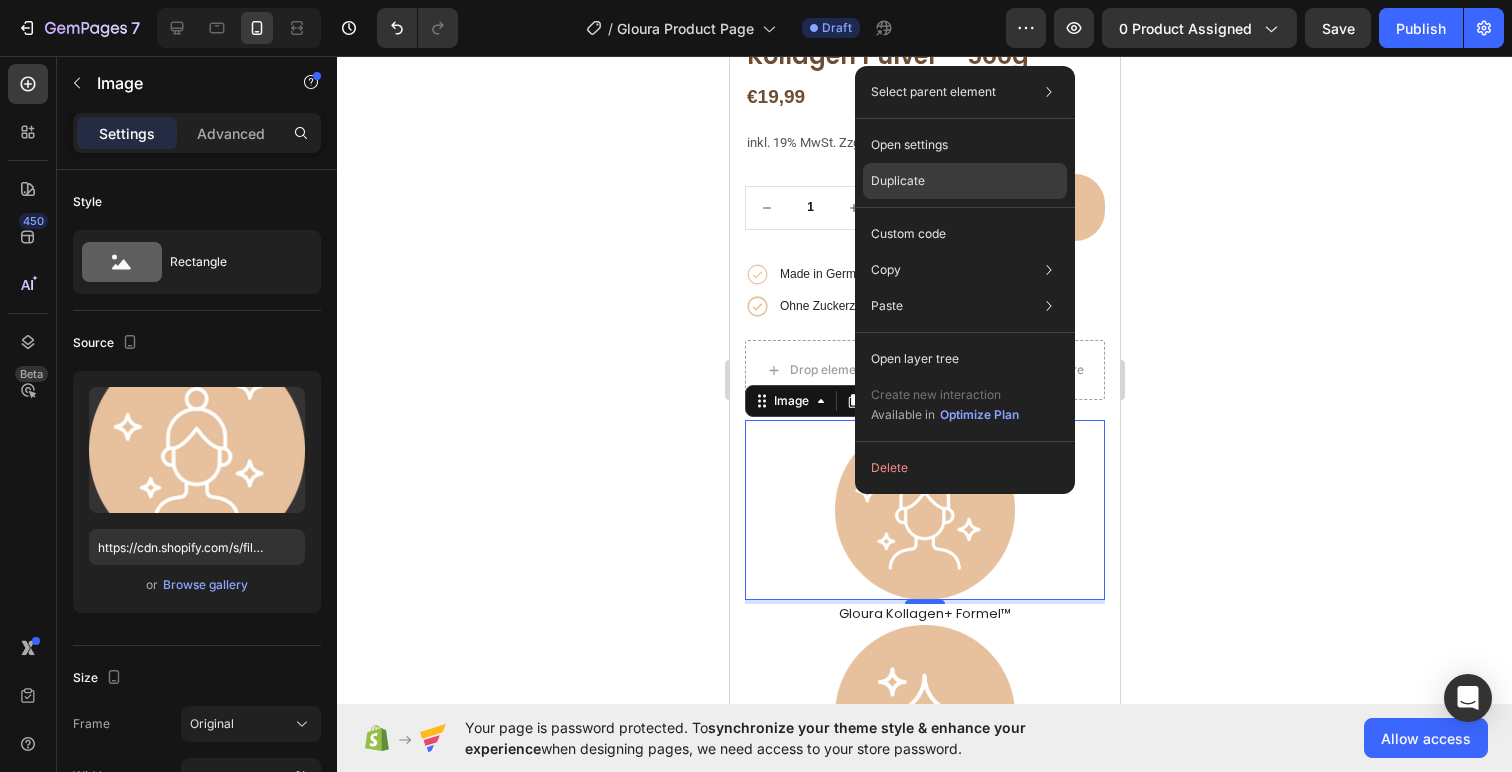 click on "Duplicate" 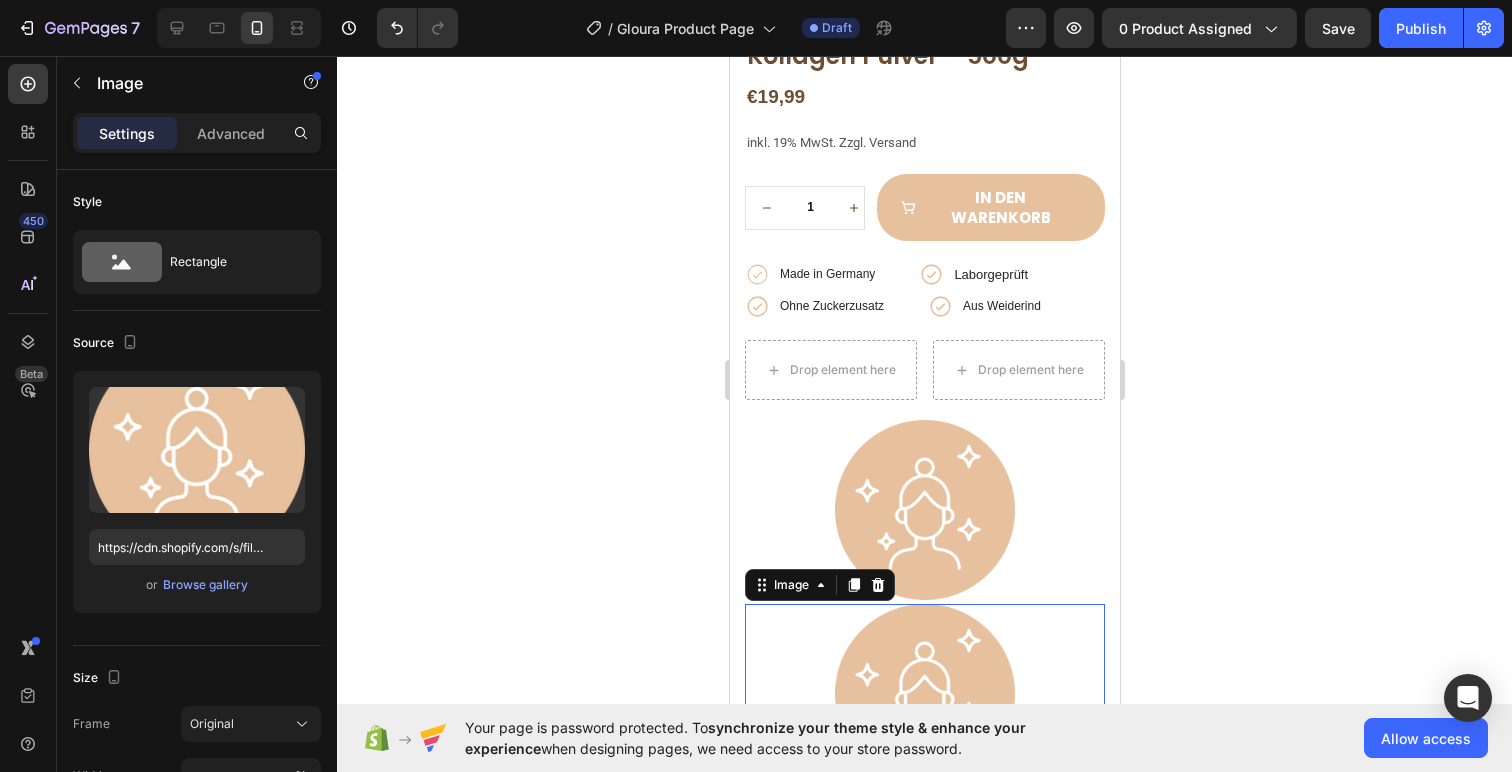 scroll, scrollTop: 542, scrollLeft: 0, axis: vertical 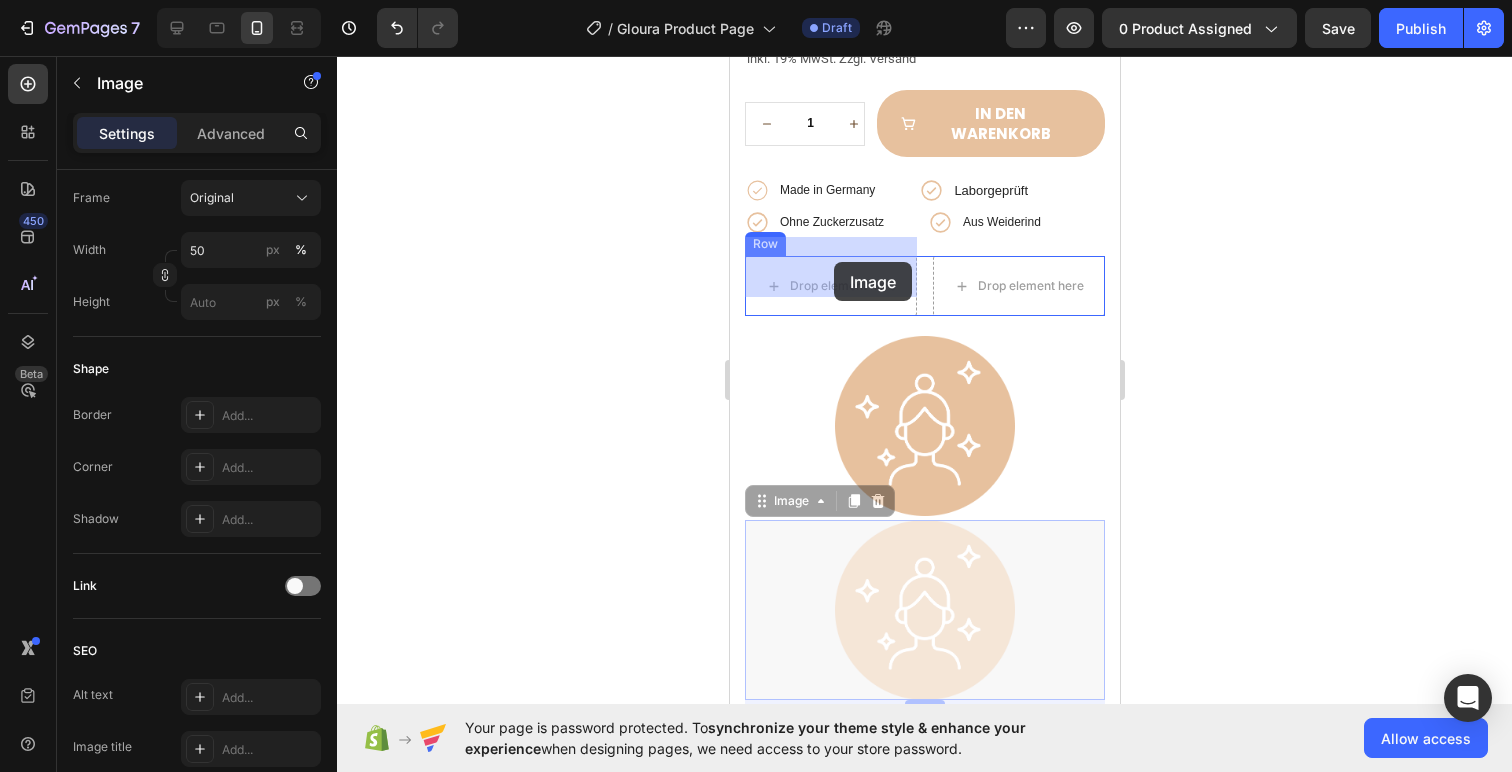 drag, startPoint x: 920, startPoint y: 568, endPoint x: 833, endPoint y: 262, distance: 318.12732 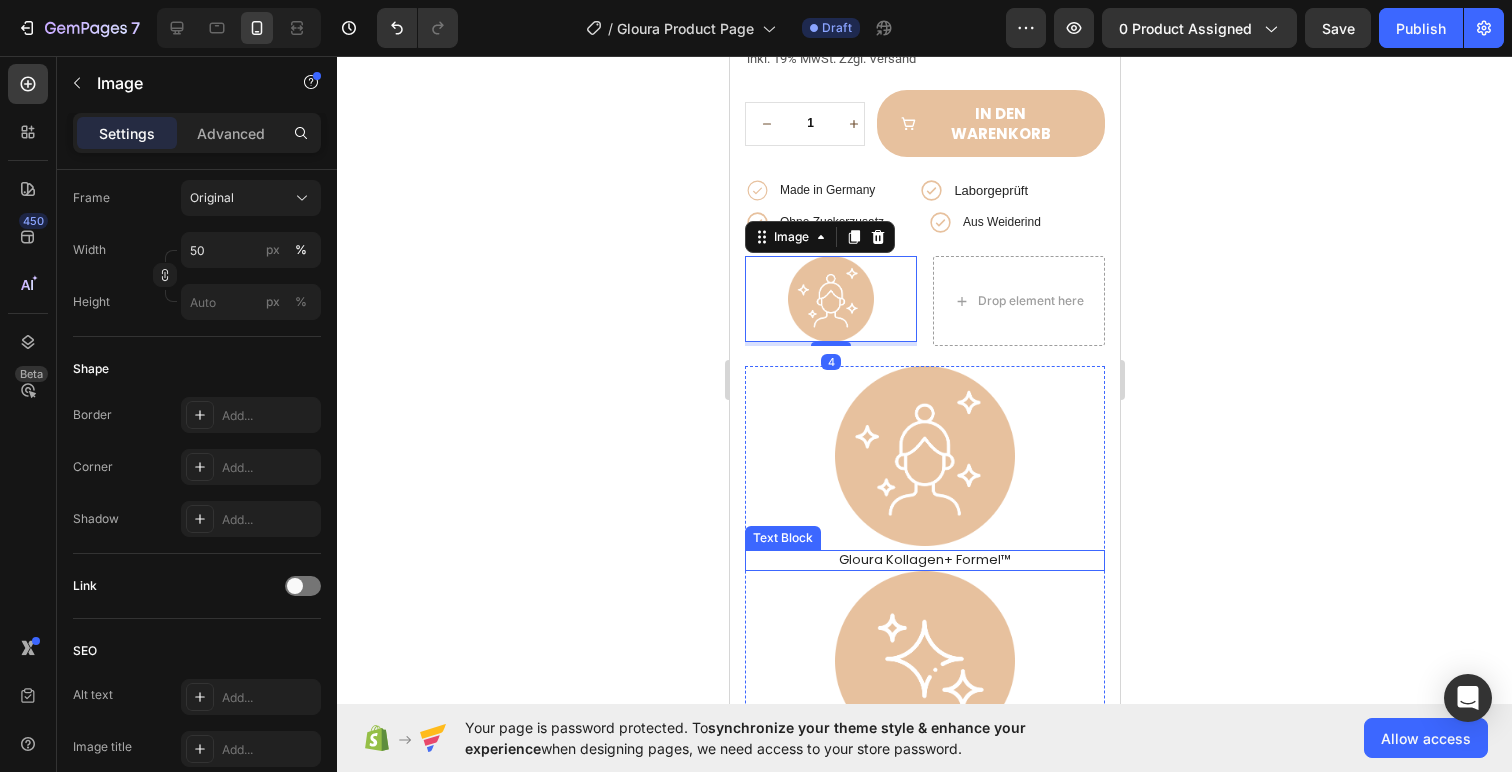 click on "Gloura Kollagen+ Formel™" at bounding box center [924, 560] 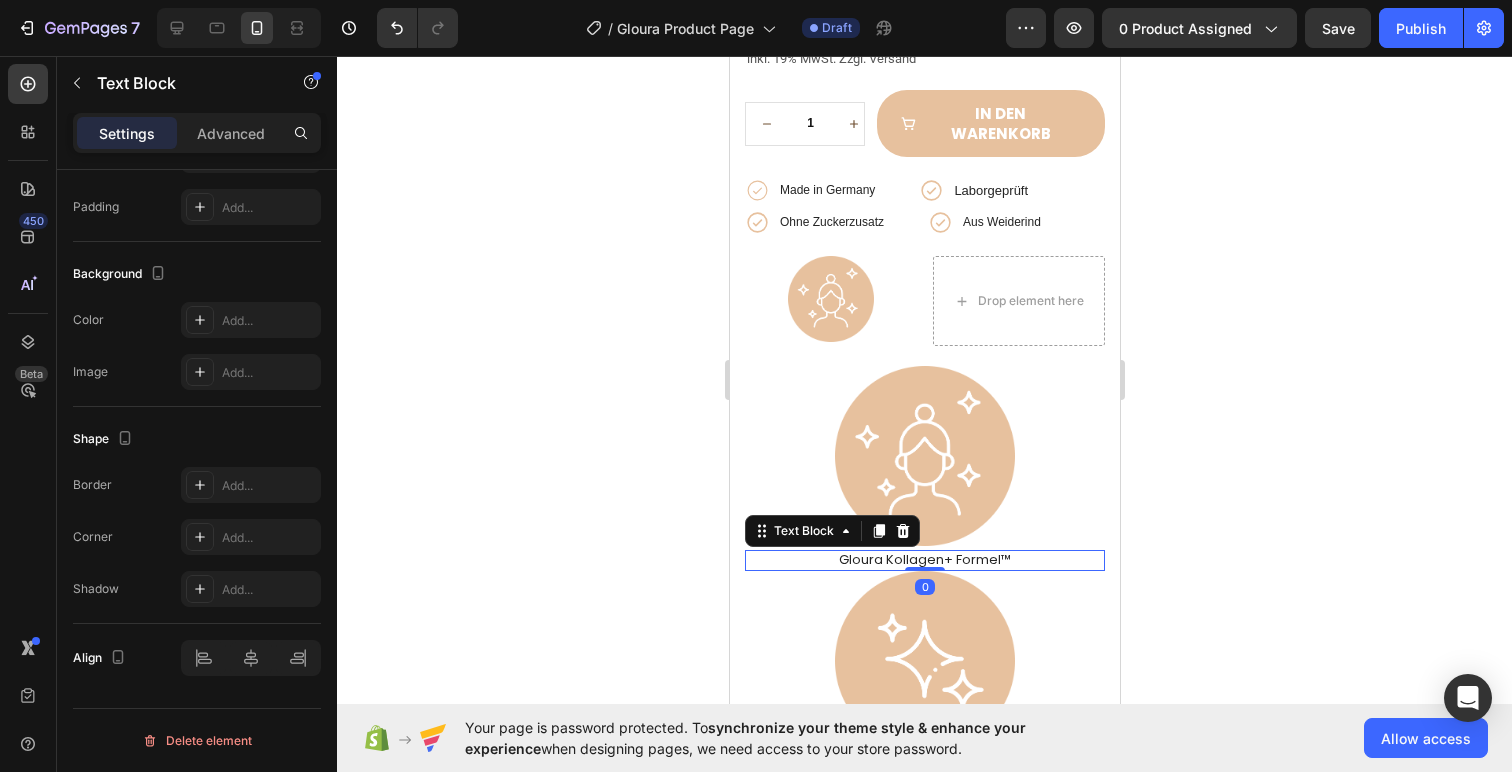 scroll, scrollTop: 0, scrollLeft: 0, axis: both 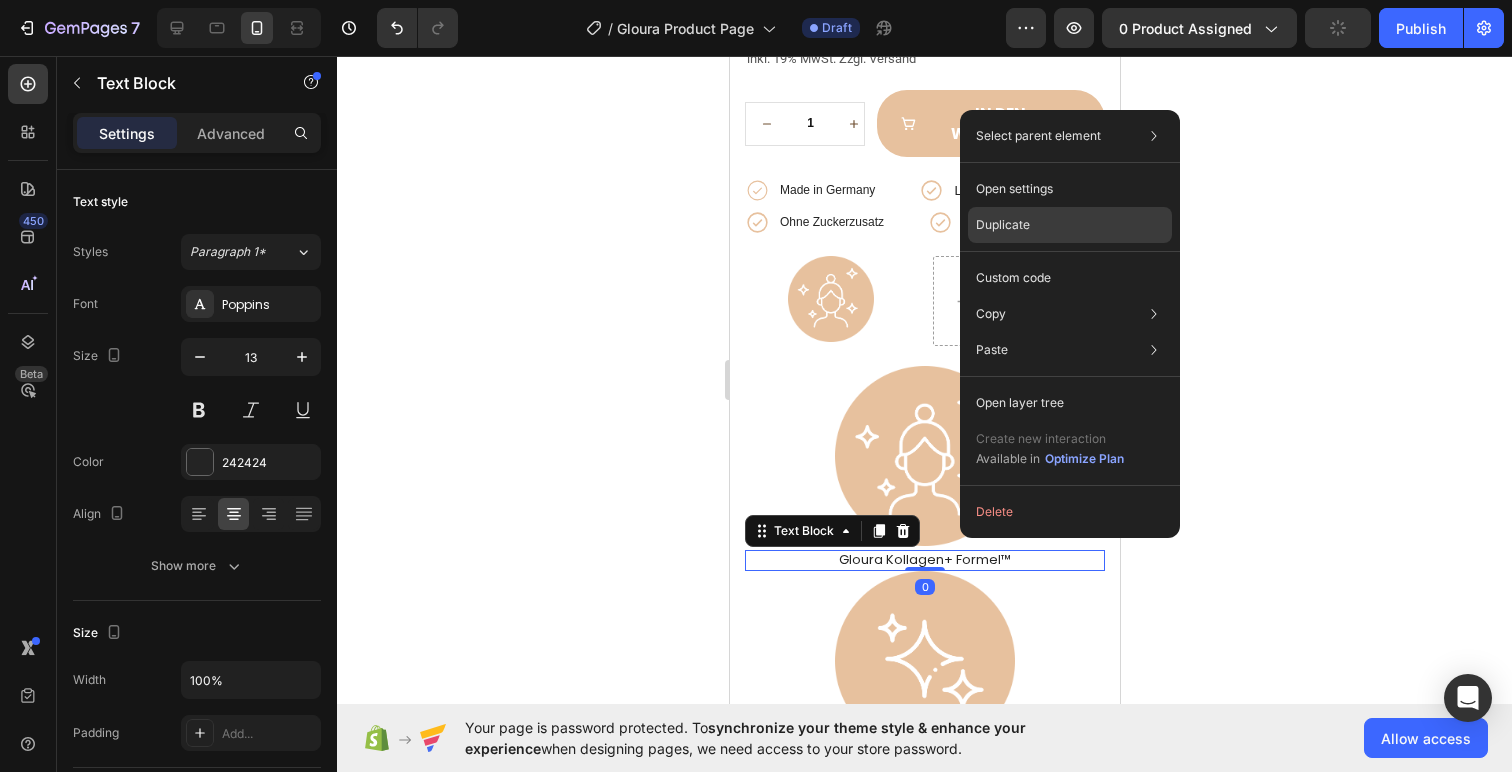 click on "Duplicate" at bounding box center [1003, 225] 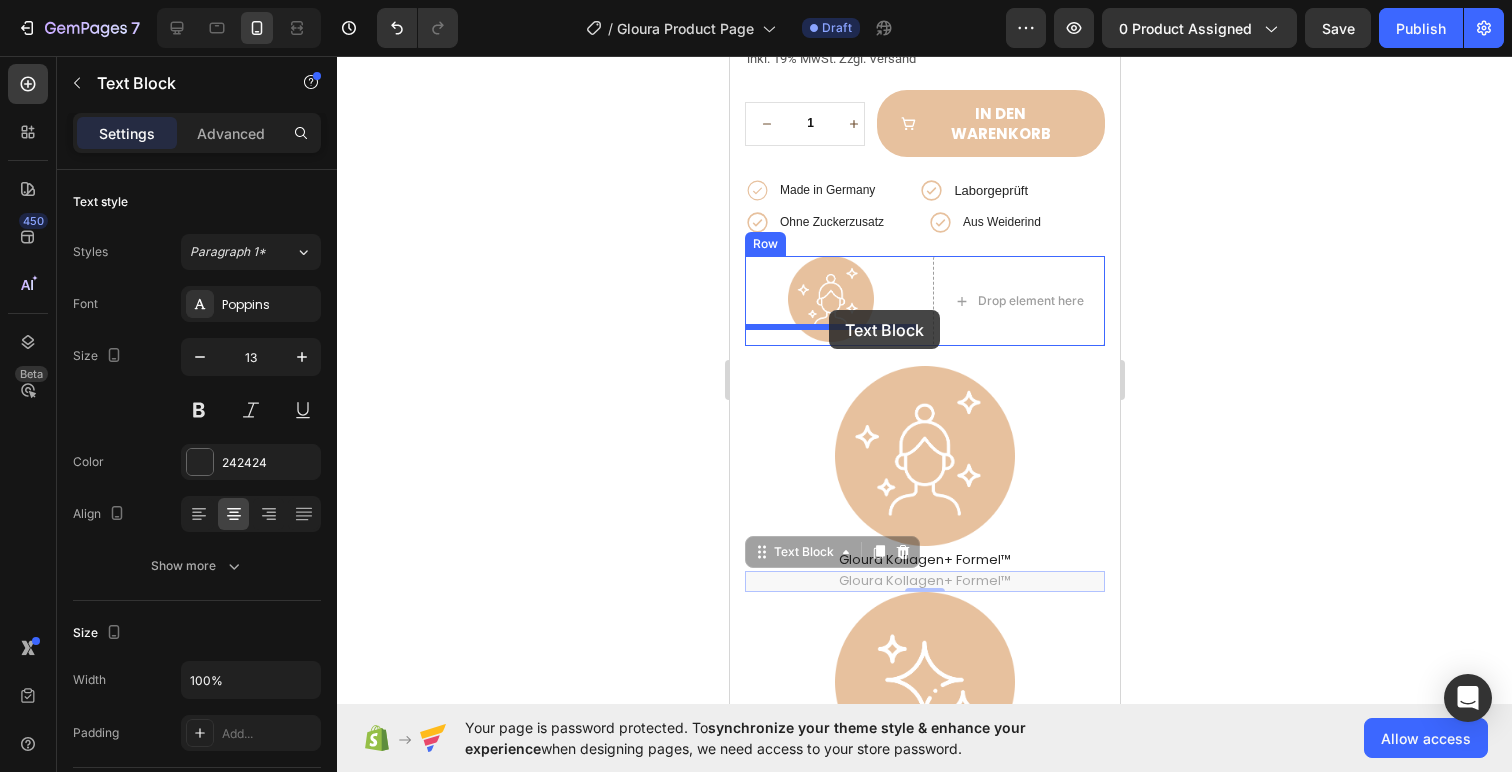 drag, startPoint x: 884, startPoint y: 563, endPoint x: 828, endPoint y: 310, distance: 259.12354 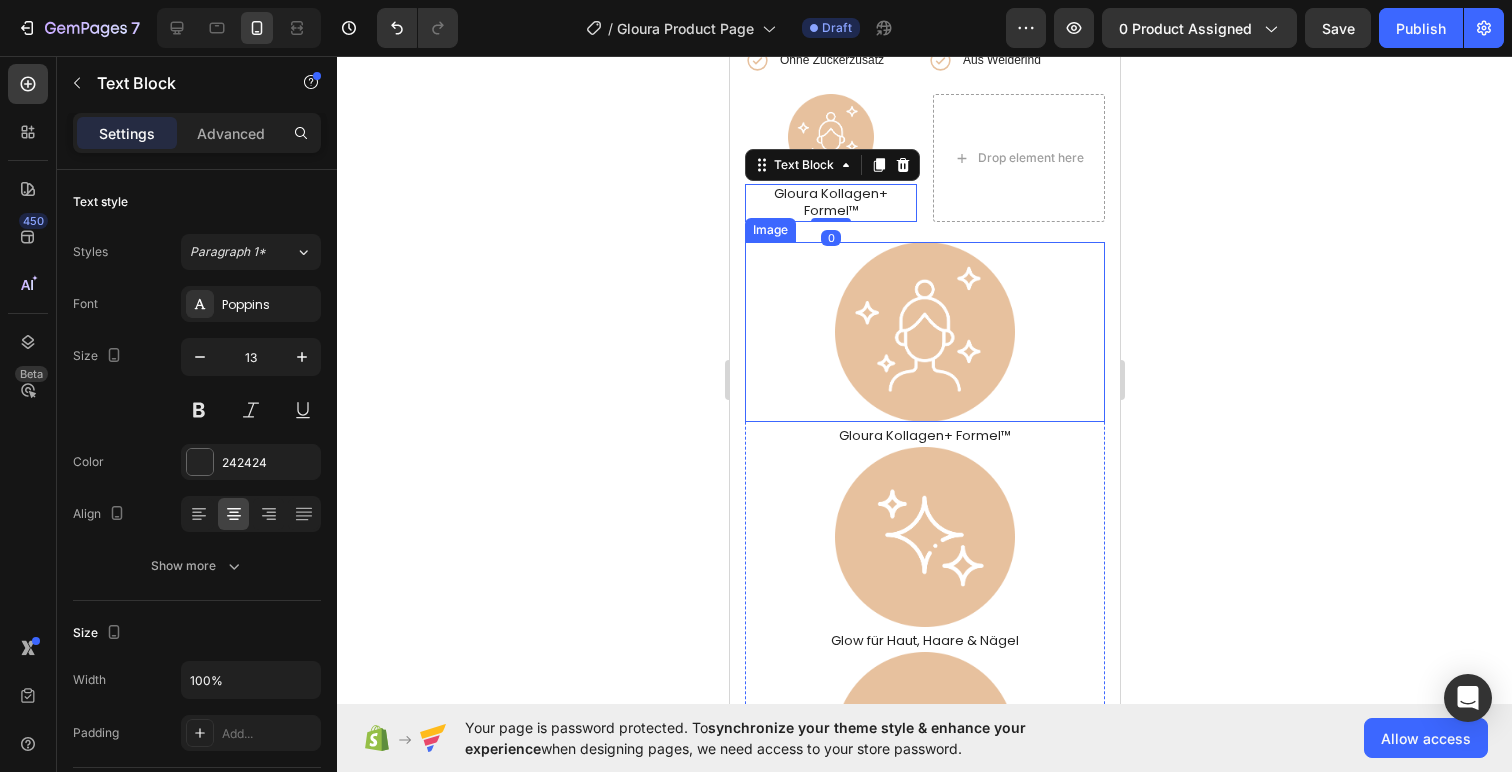 scroll, scrollTop: 684, scrollLeft: 0, axis: vertical 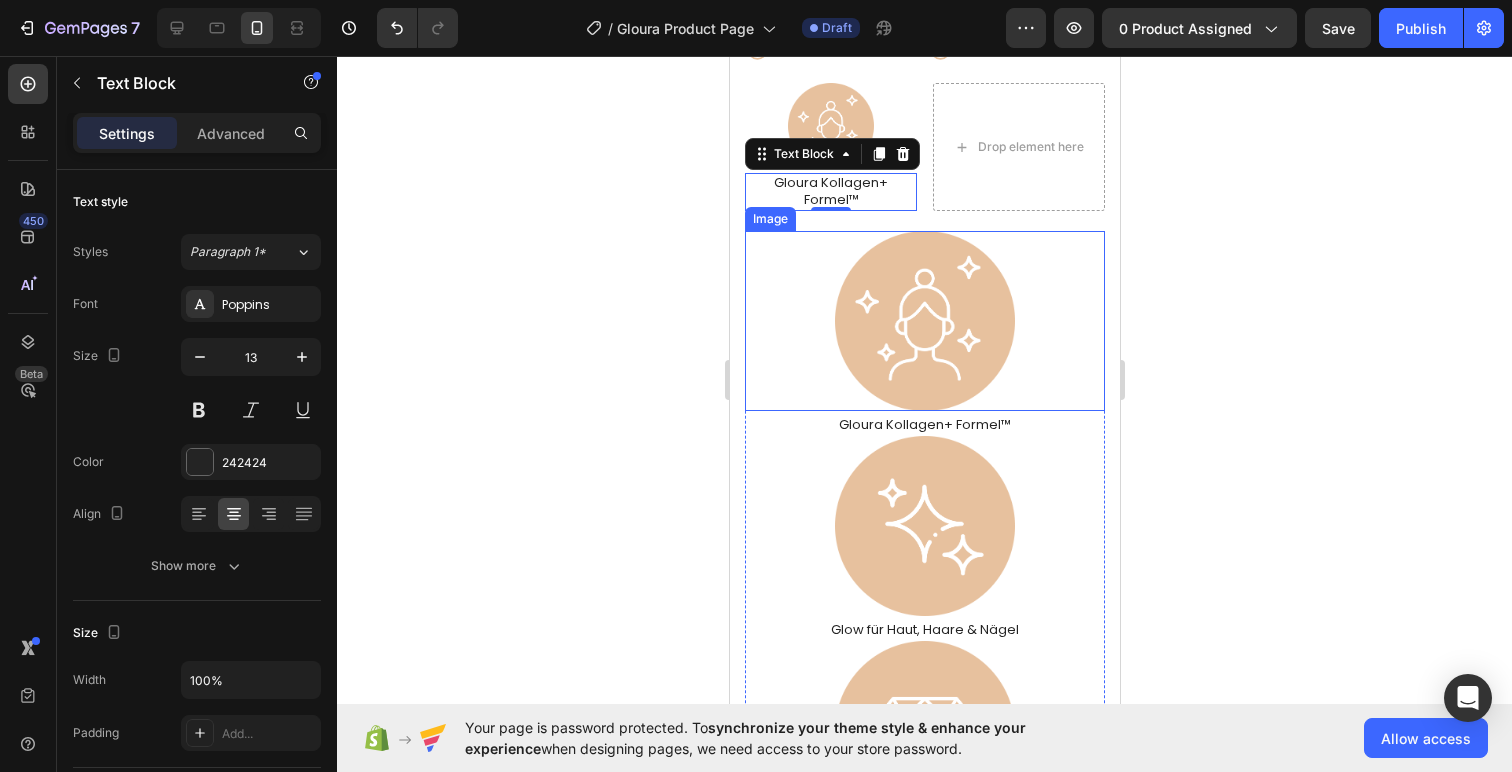 click at bounding box center [924, 321] 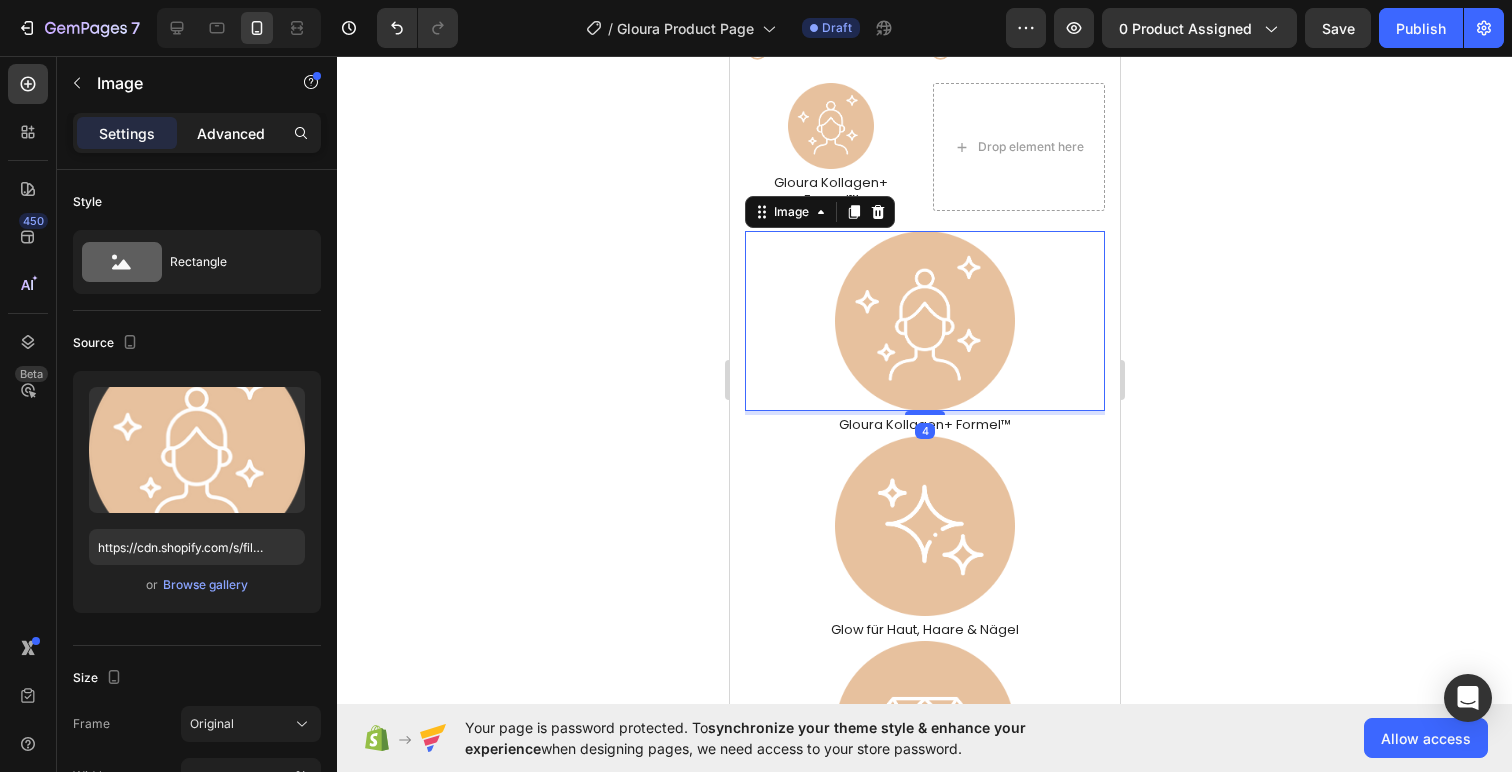 click on "Advanced" 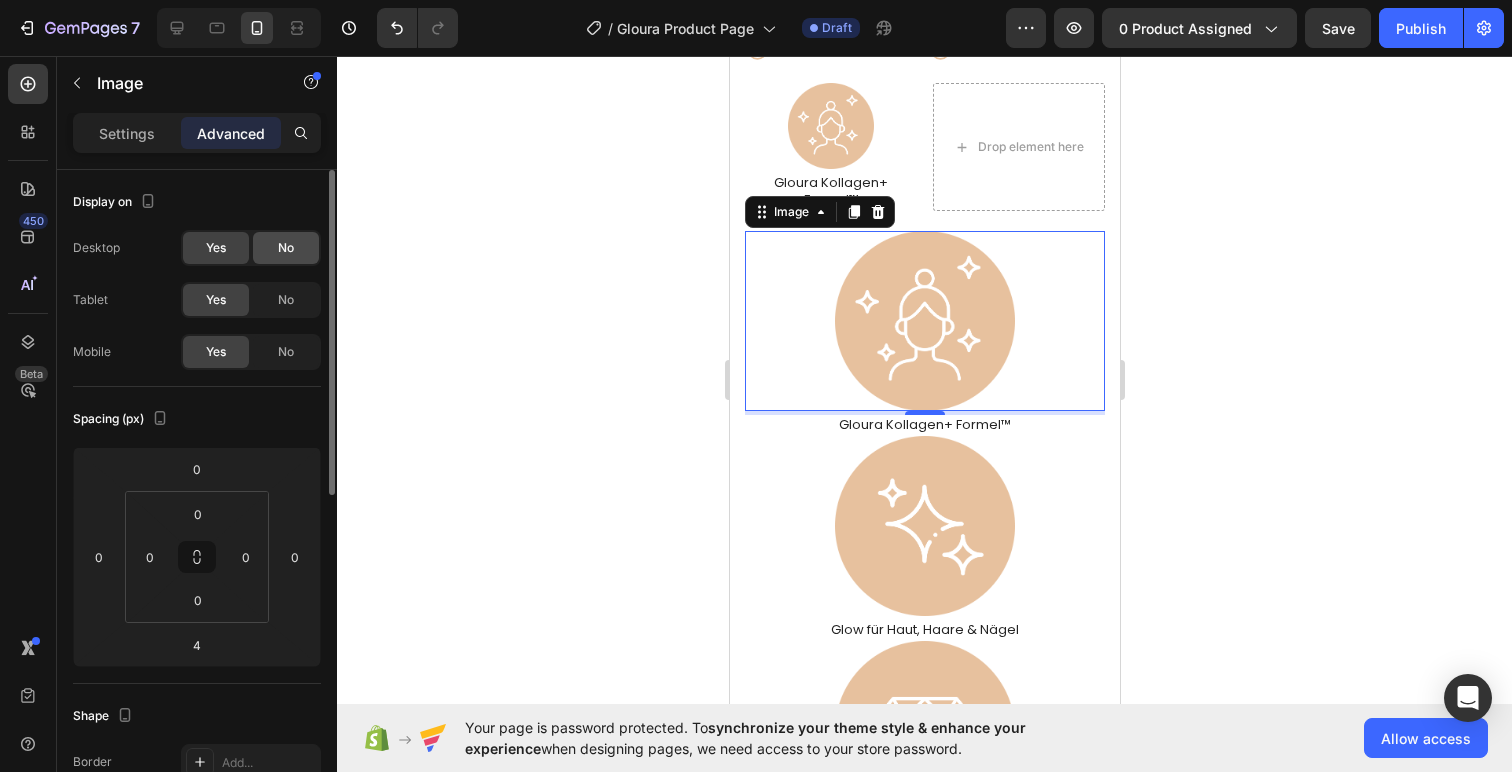 click on "No" 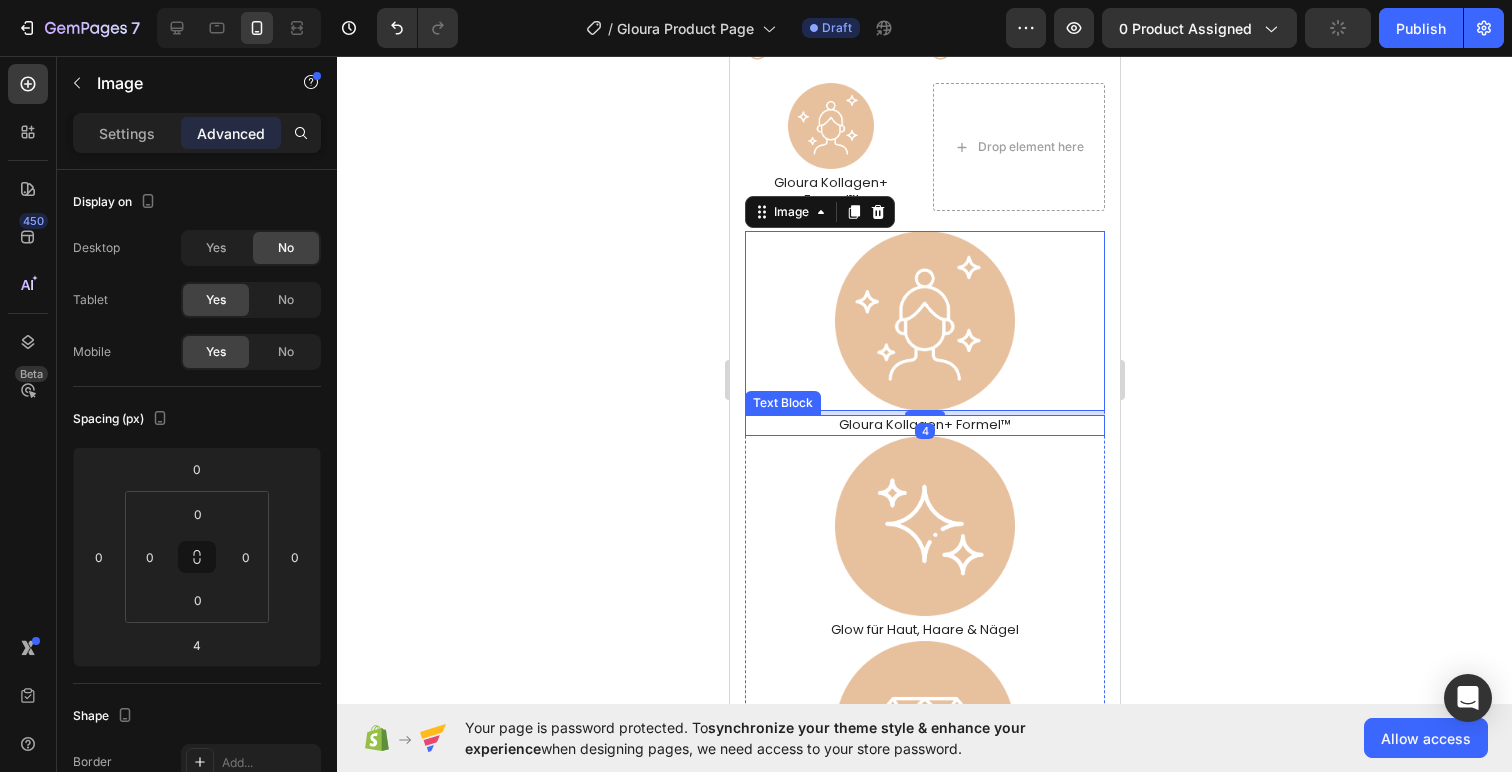click on "Gloura Kollagen+ Formel™" at bounding box center (924, 425) 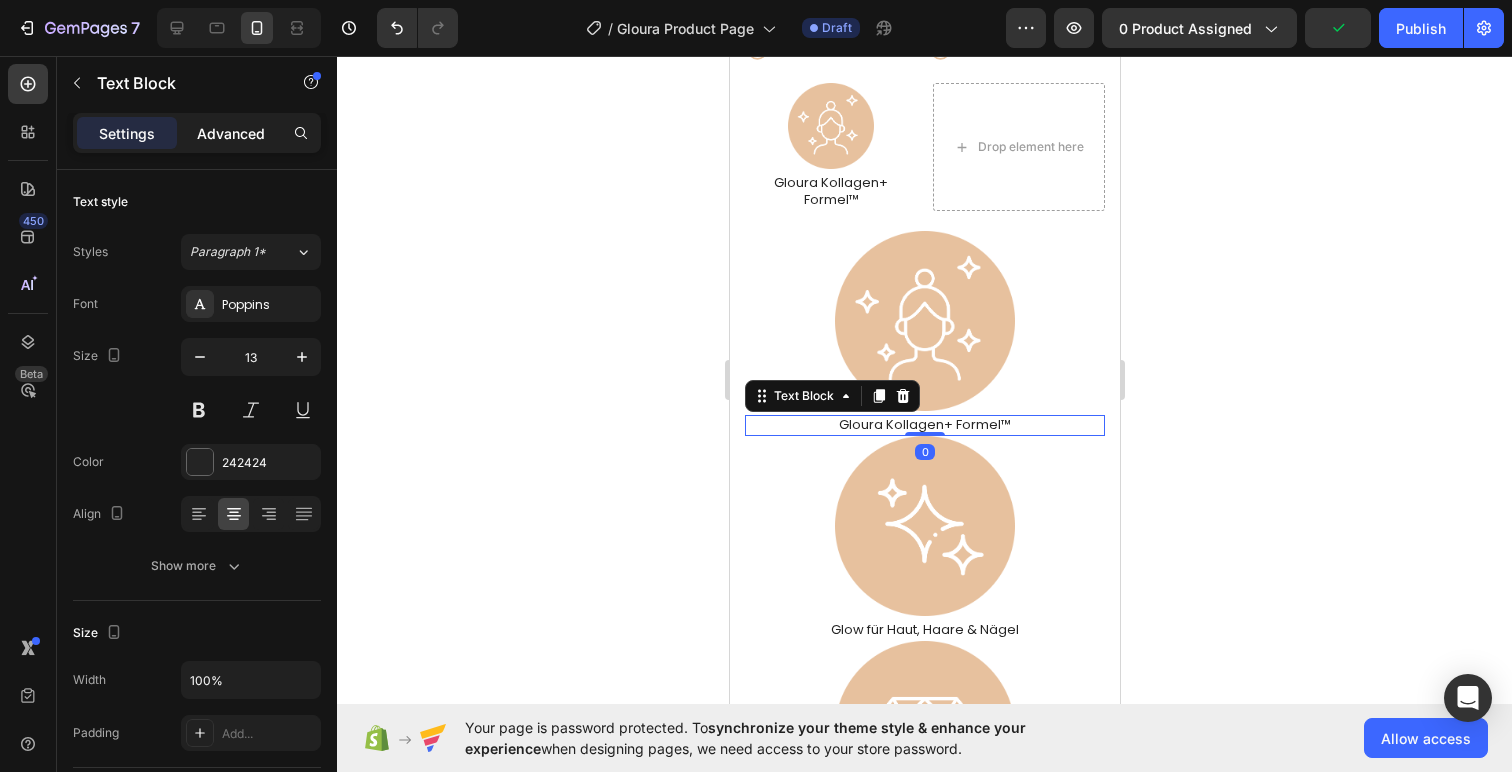 click on "Advanced" at bounding box center [231, 133] 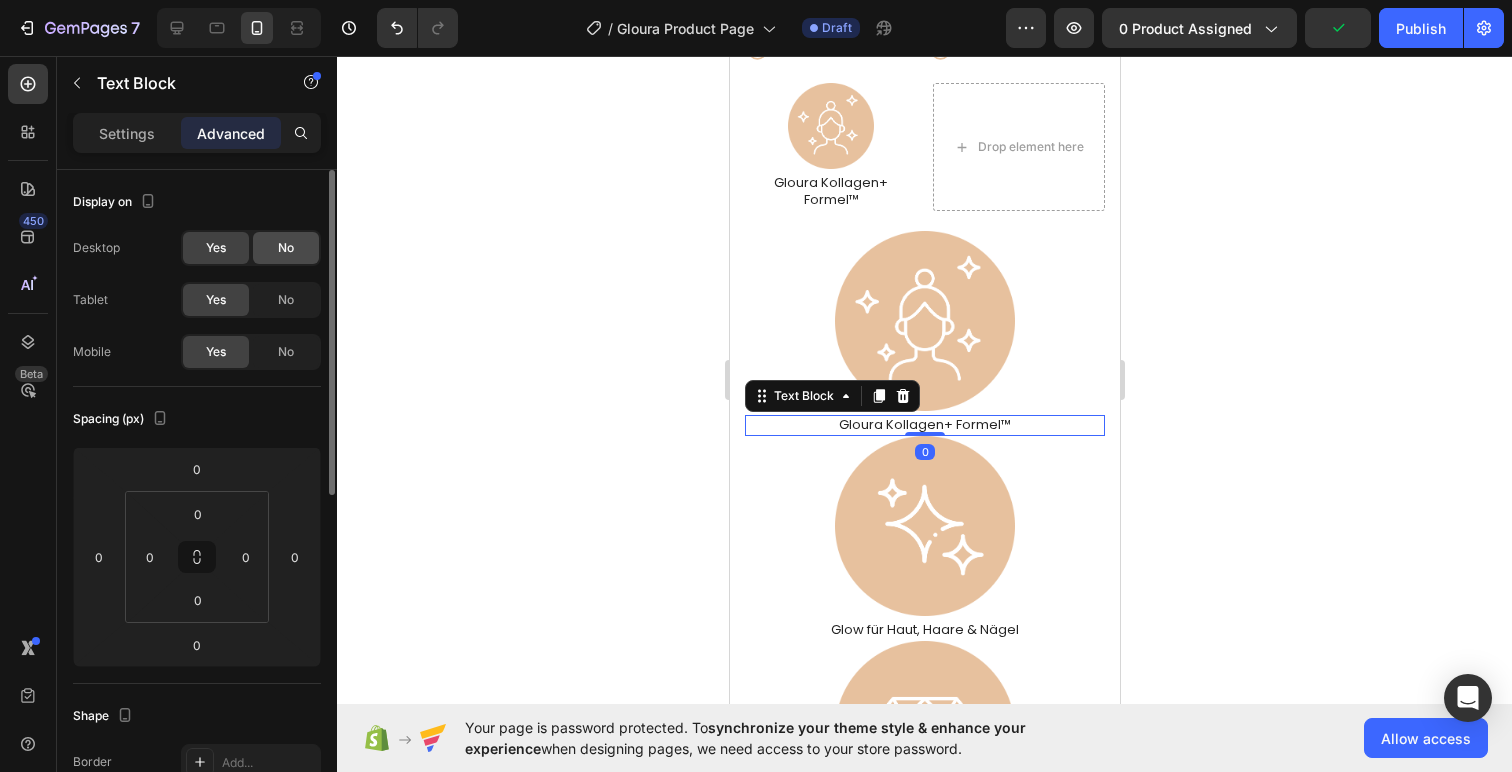 click on "No" 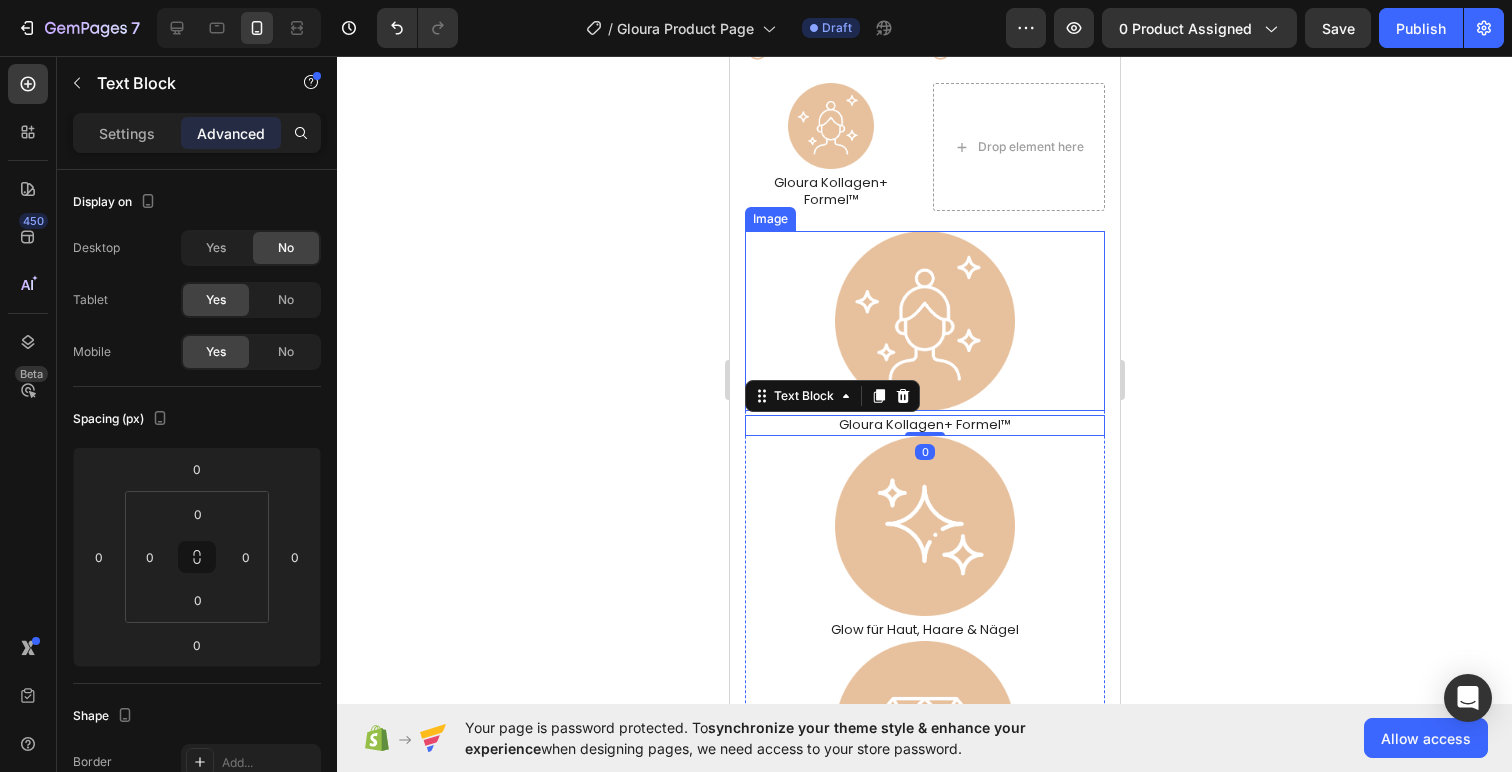 click at bounding box center [924, 321] 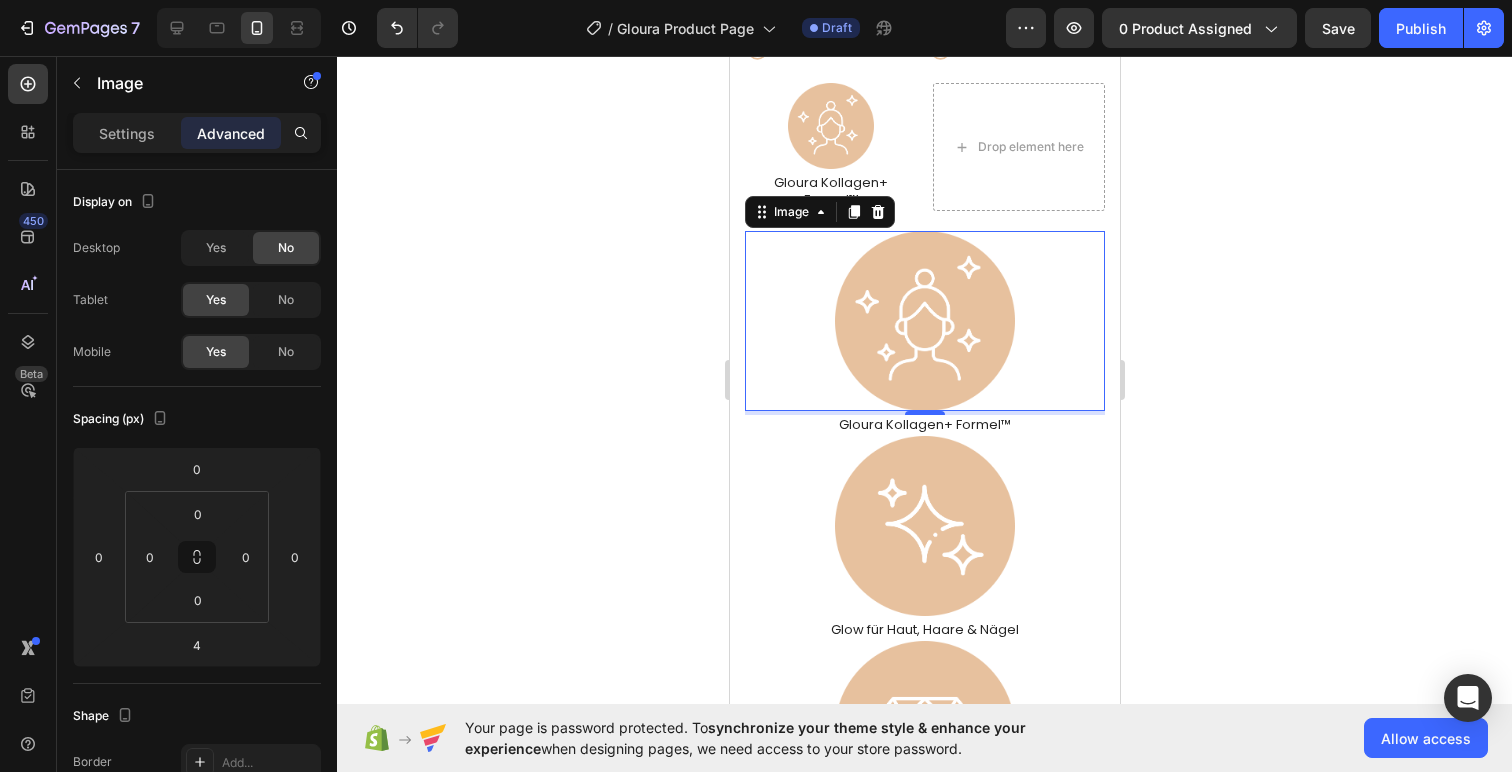 click on "Advanced" at bounding box center (231, 133) 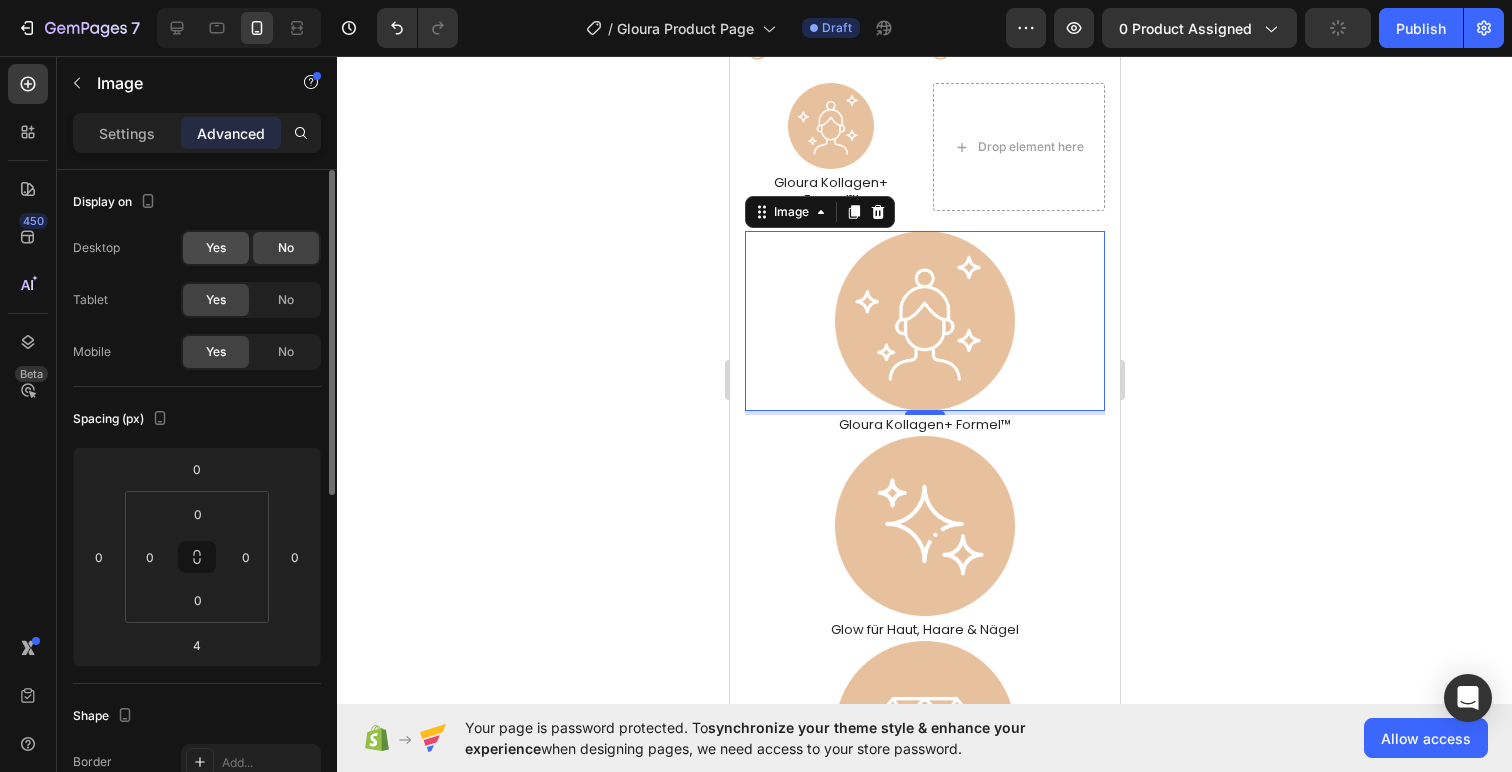 click on "Yes" 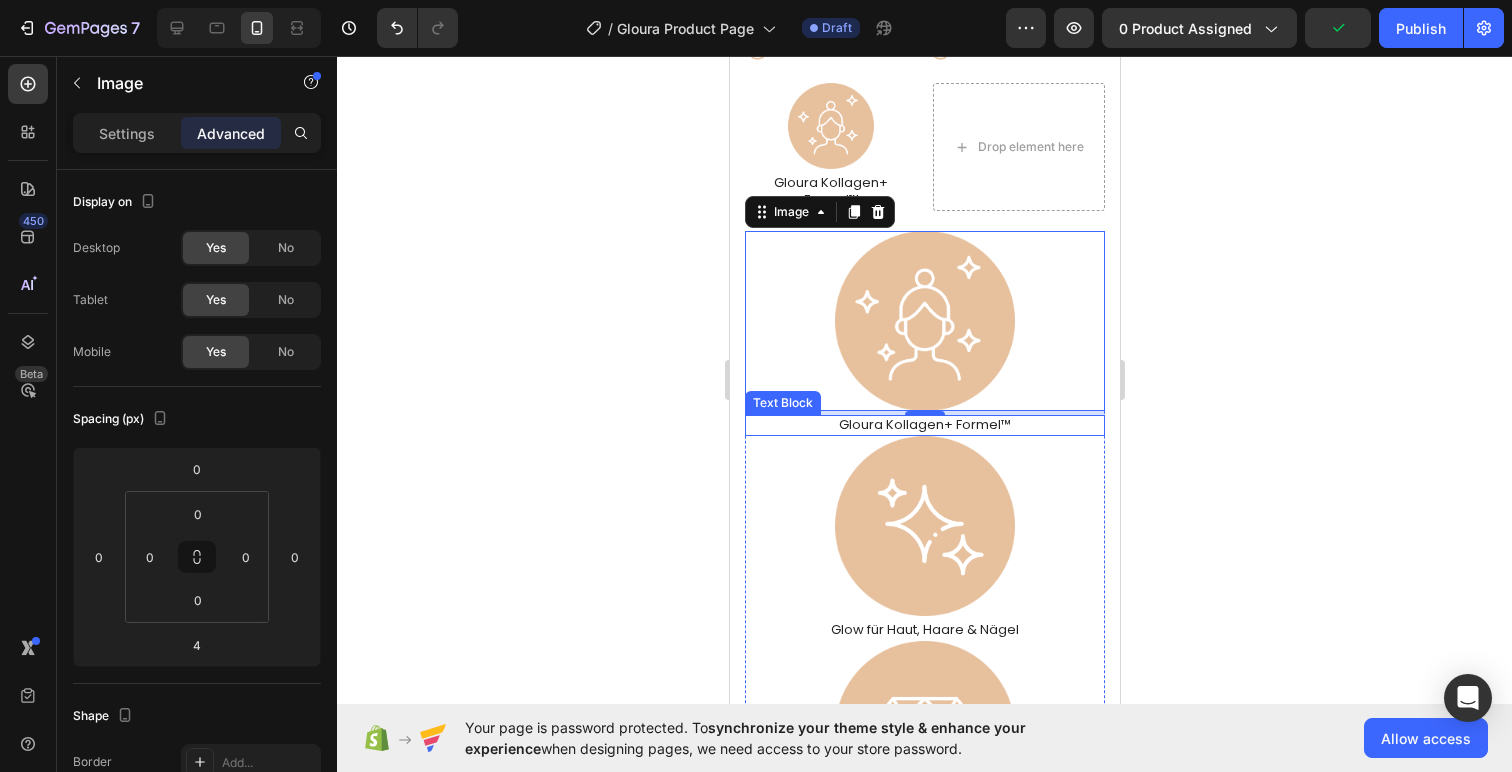 click on "Gloura Kollagen+ Formel™" at bounding box center [924, 425] 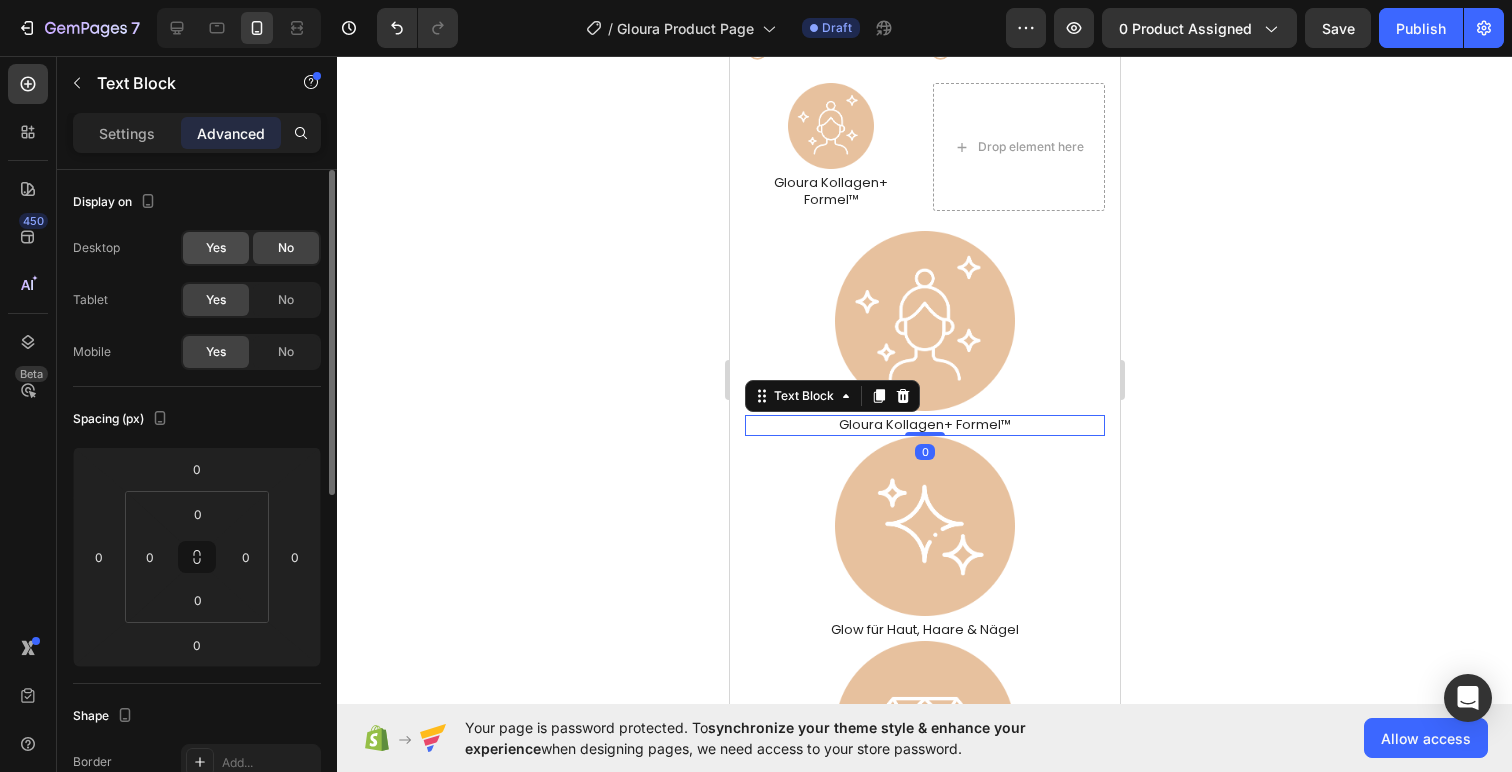 click on "Yes" 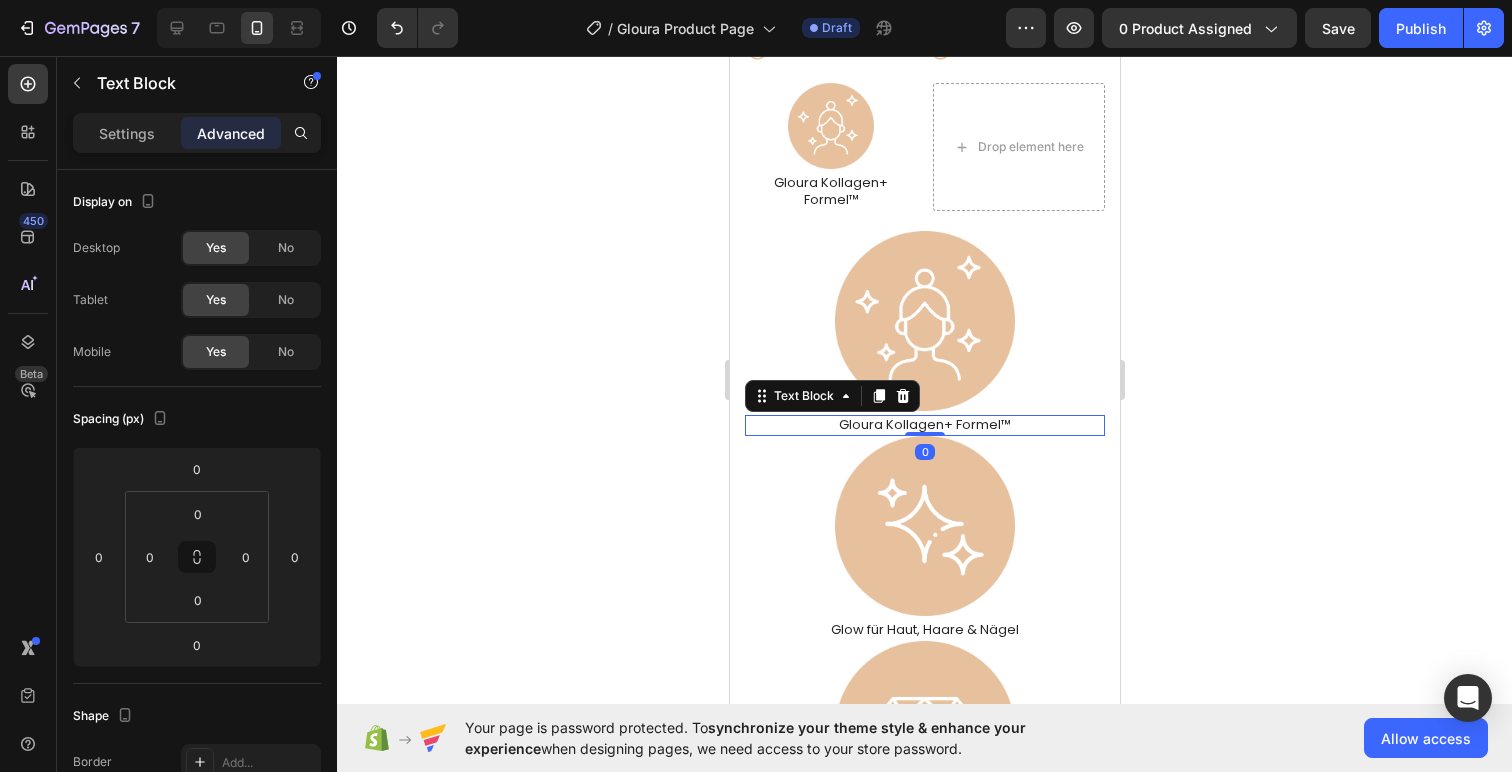 click 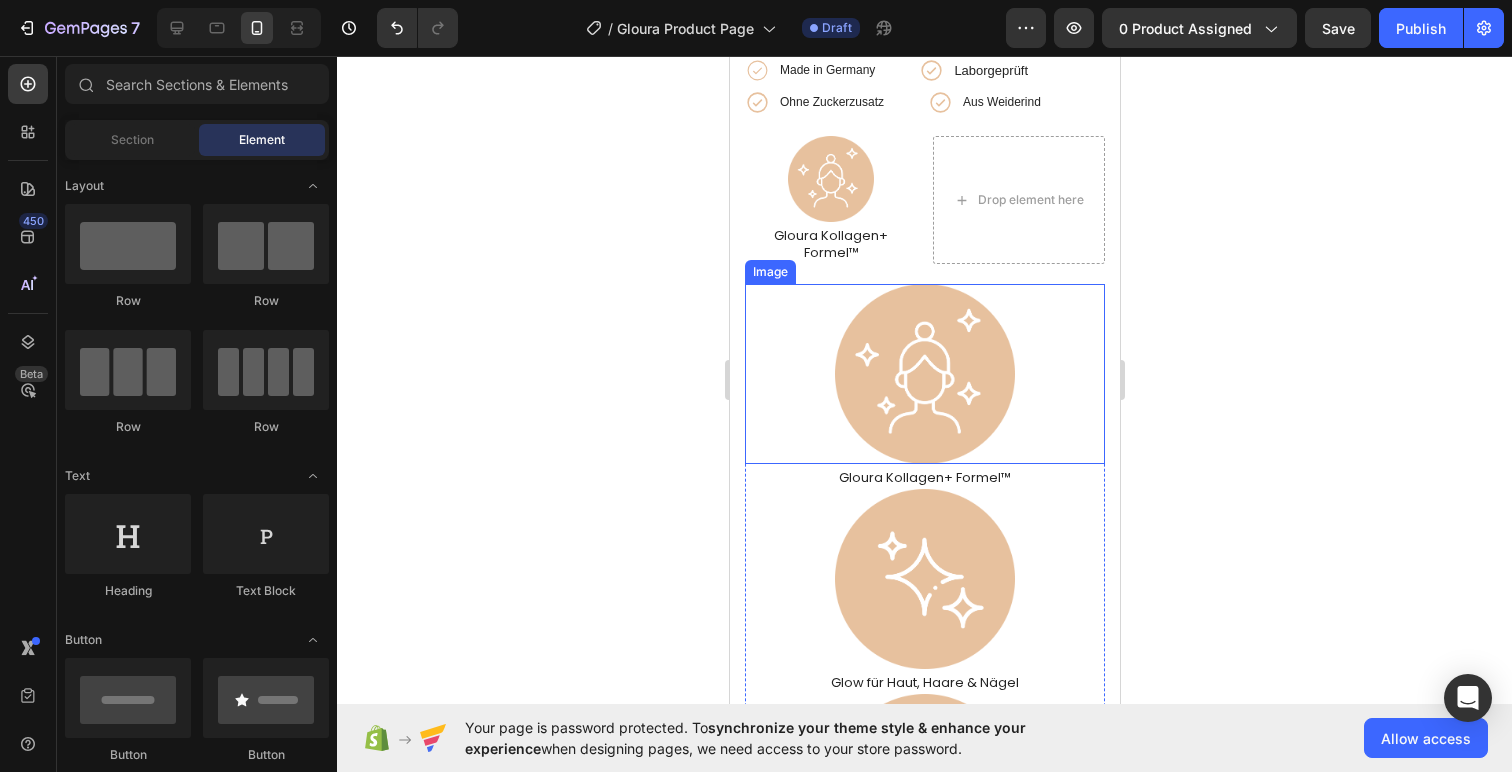 scroll, scrollTop: 599, scrollLeft: 0, axis: vertical 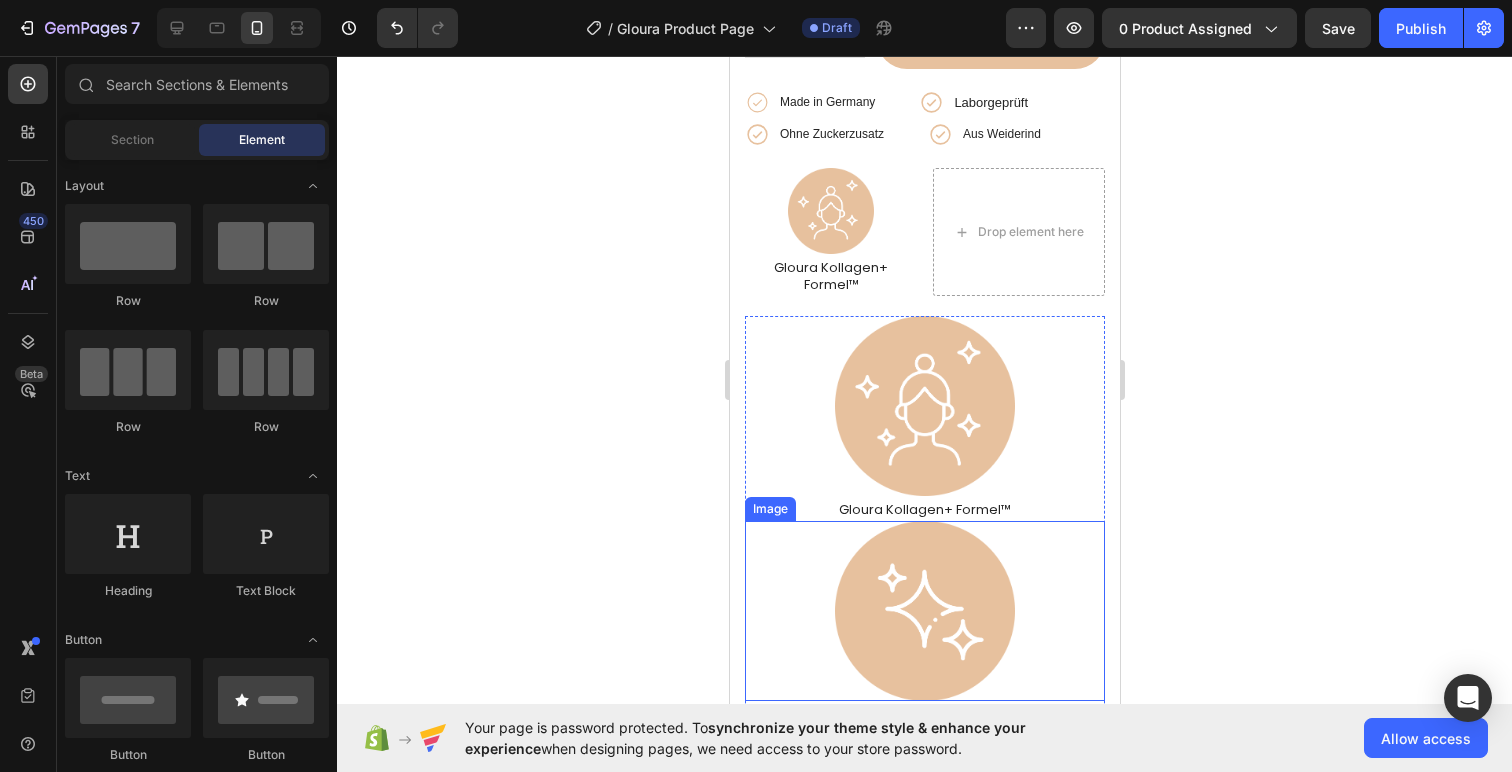 click at bounding box center [924, 611] 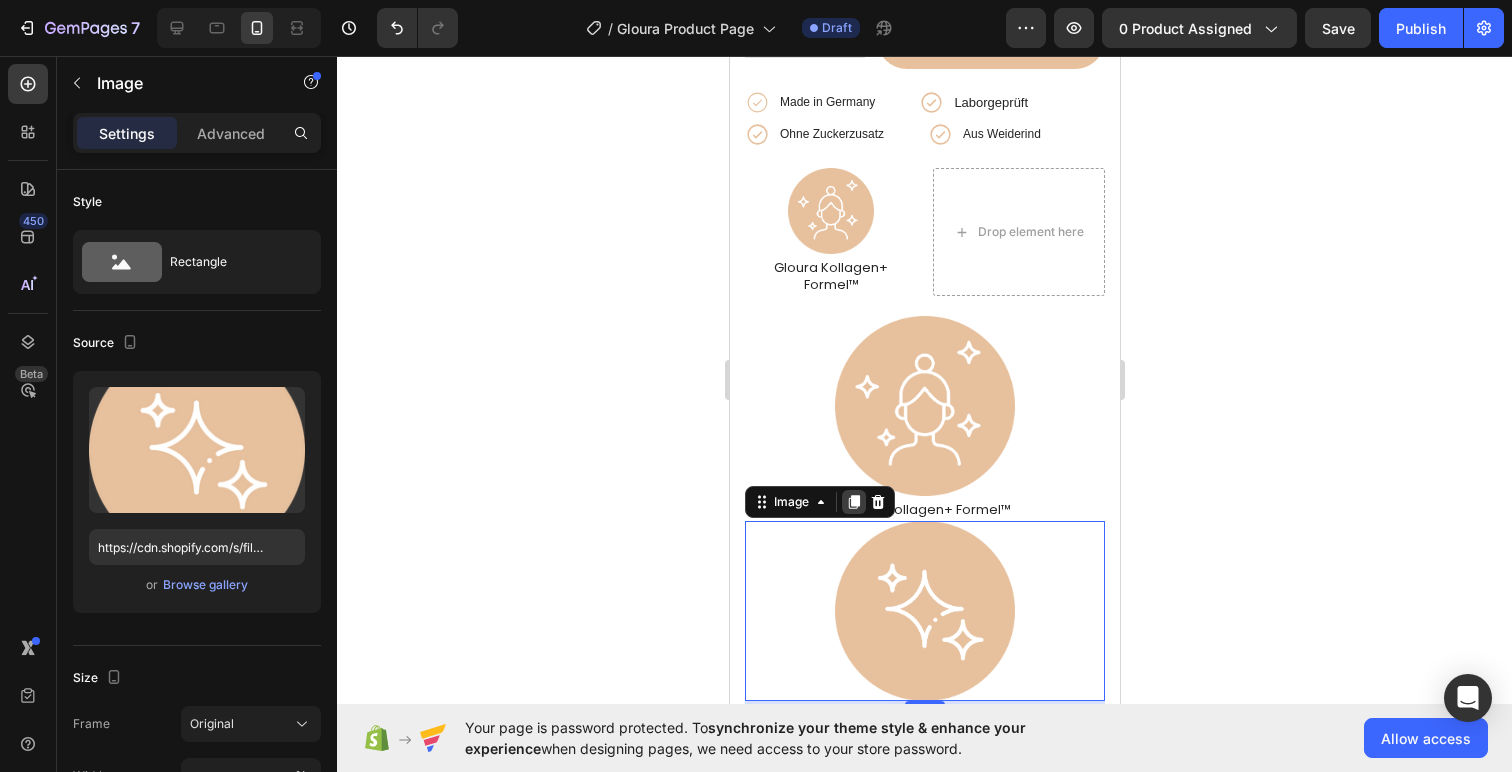 click 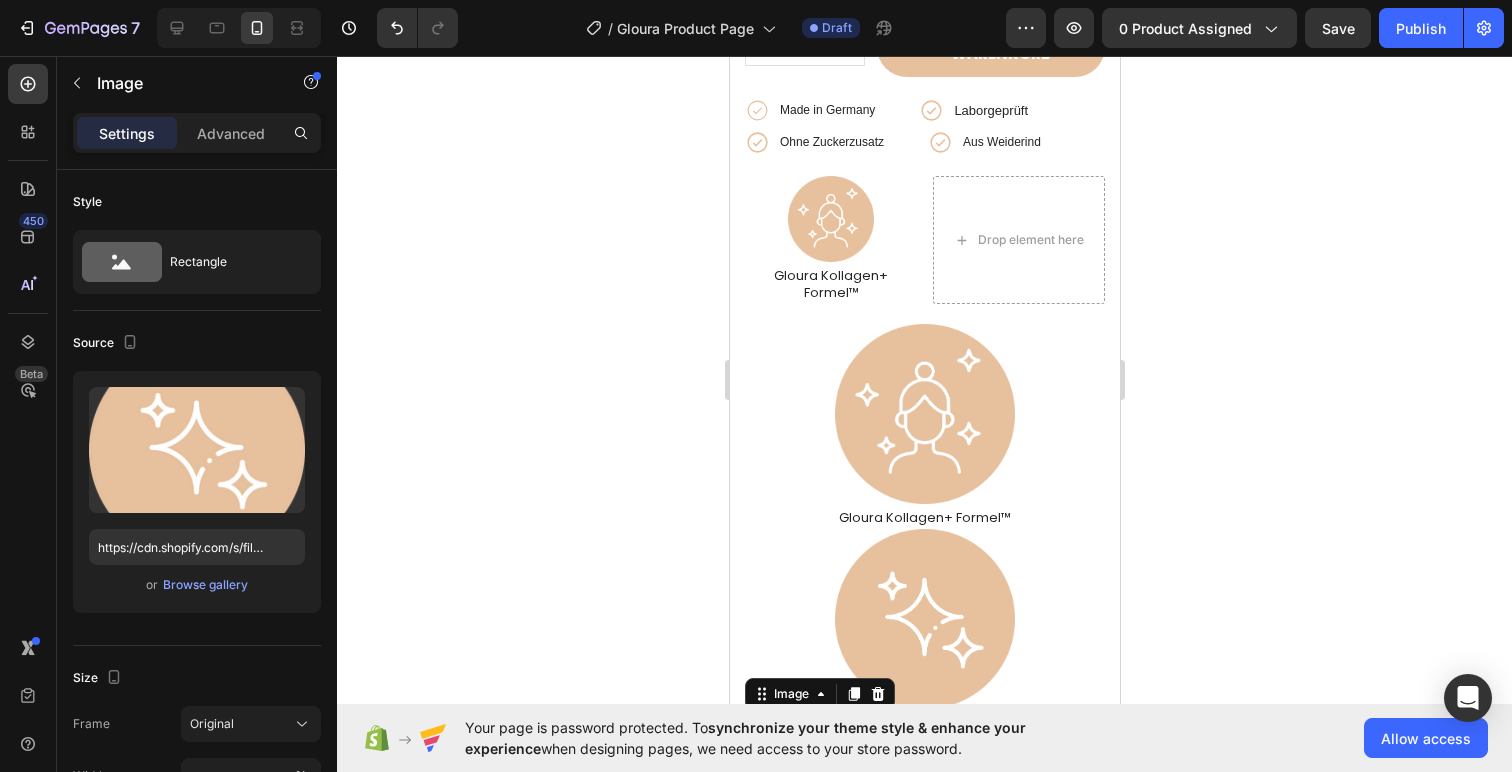 scroll, scrollTop: 590, scrollLeft: 0, axis: vertical 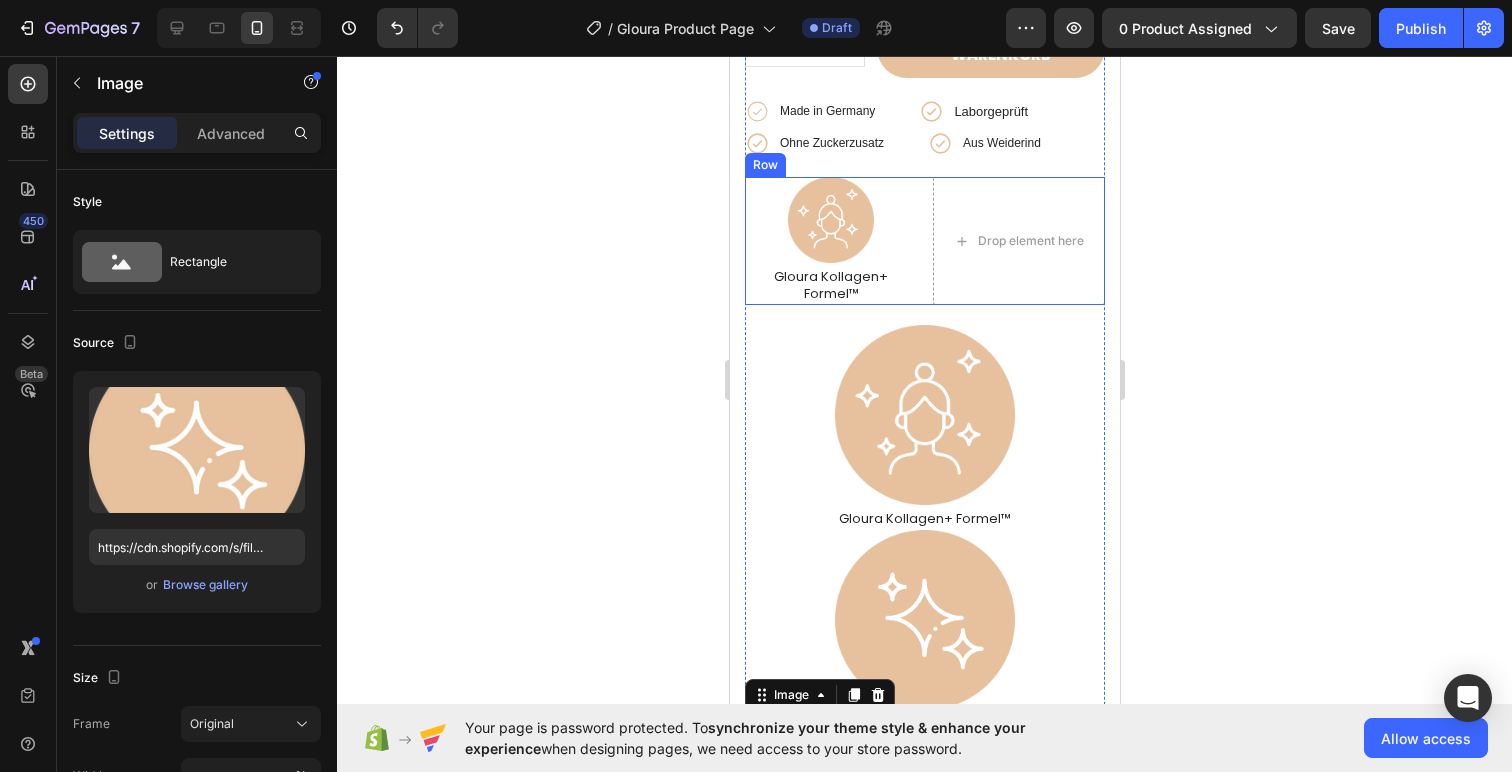 click on "Image Gloura Kollagen+ Formel™ Text Block
Drop element here Row" at bounding box center (924, 241) 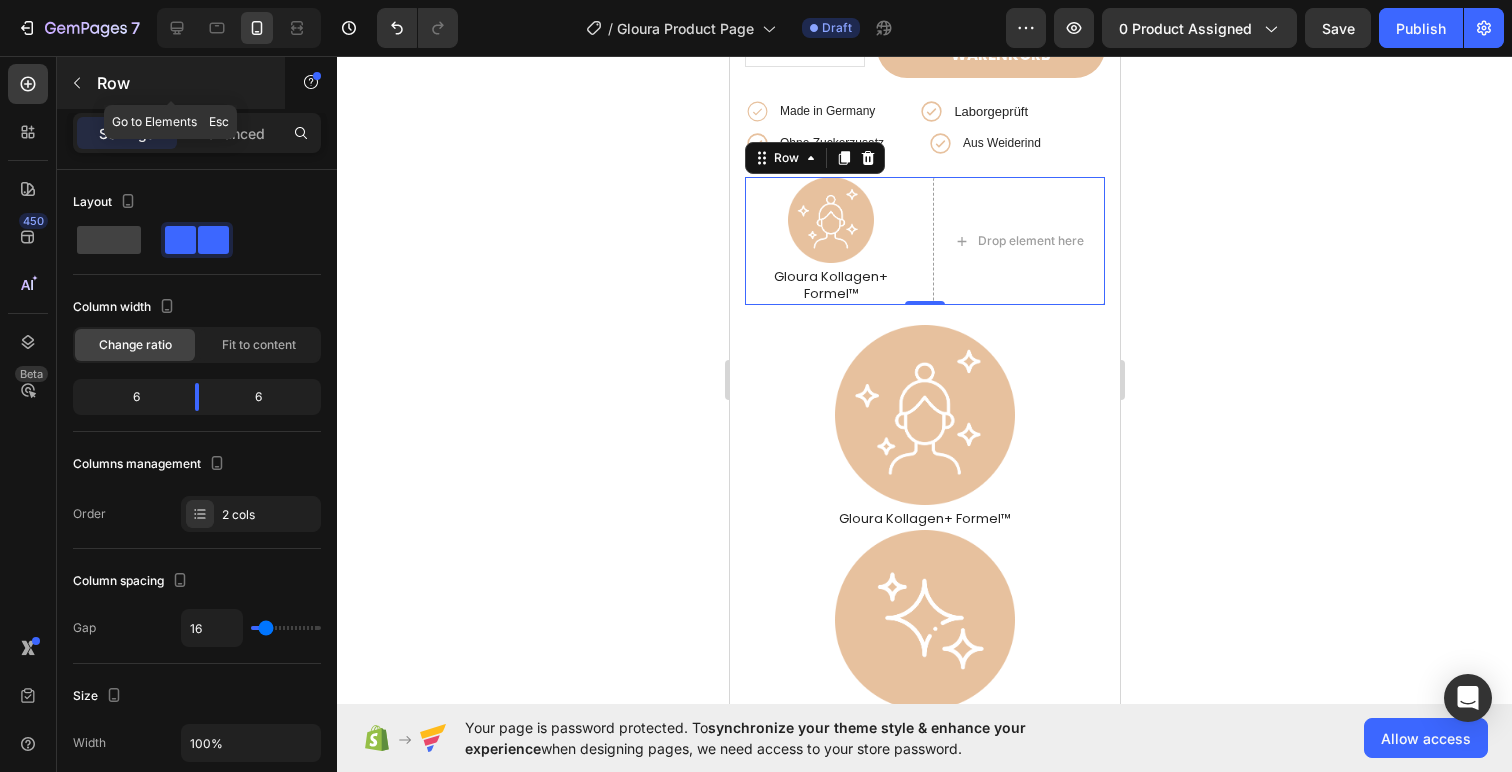 click 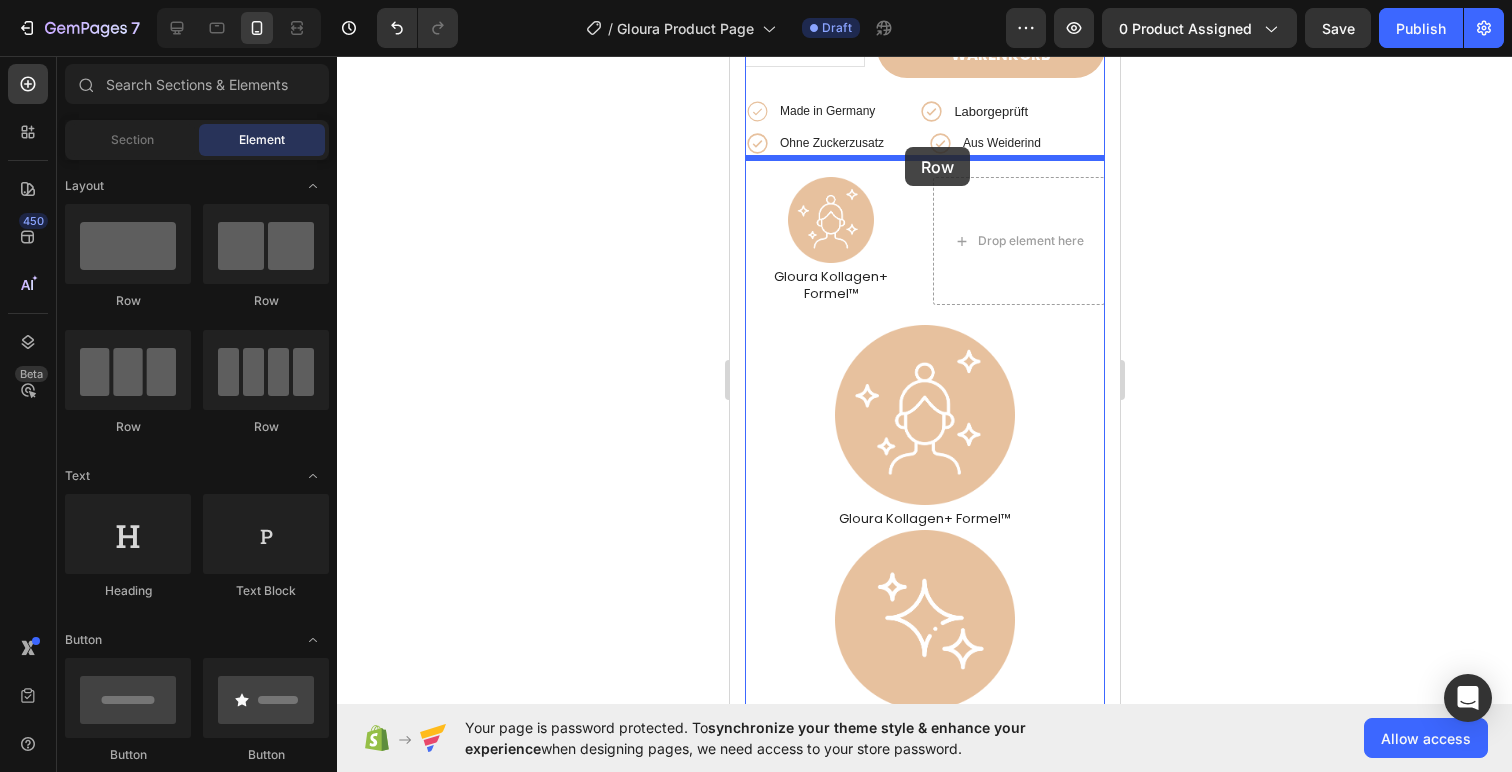 drag, startPoint x: 890, startPoint y: 427, endPoint x: 904, endPoint y: 147, distance: 280.3498 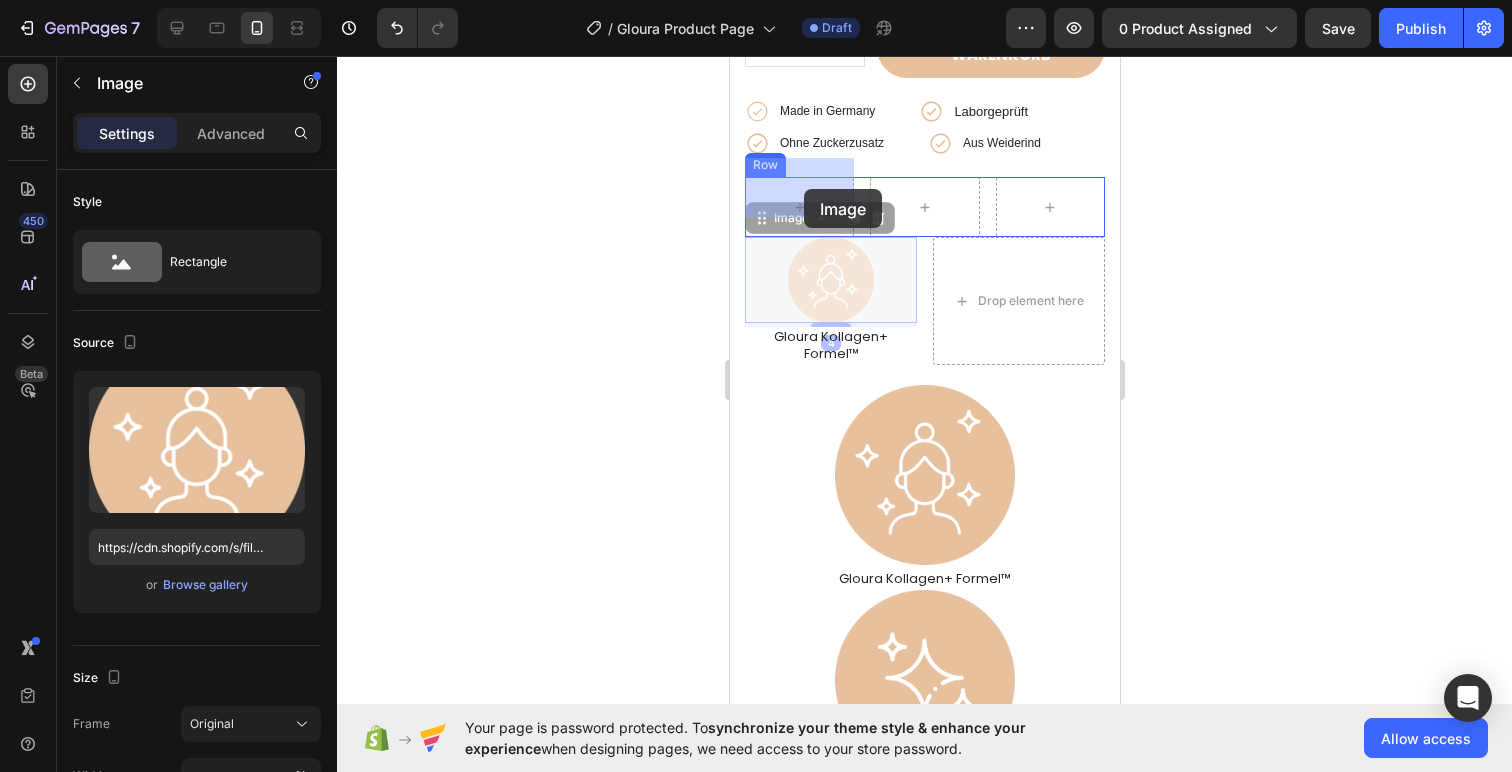 drag, startPoint x: 832, startPoint y: 263, endPoint x: 803, endPoint y: 189, distance: 79.47956 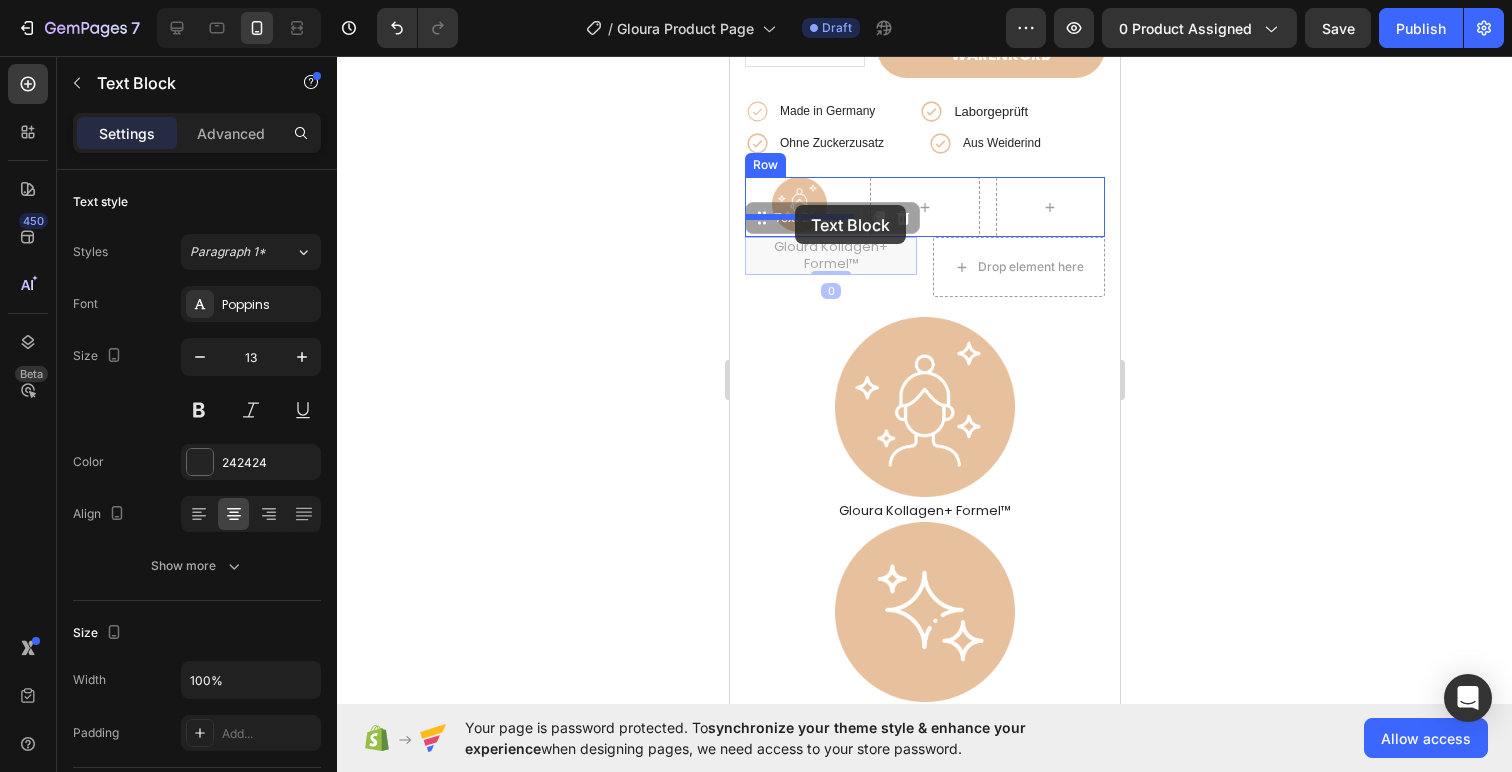 drag, startPoint x: 843, startPoint y: 236, endPoint x: 794, endPoint y: 205, distance: 57.982758 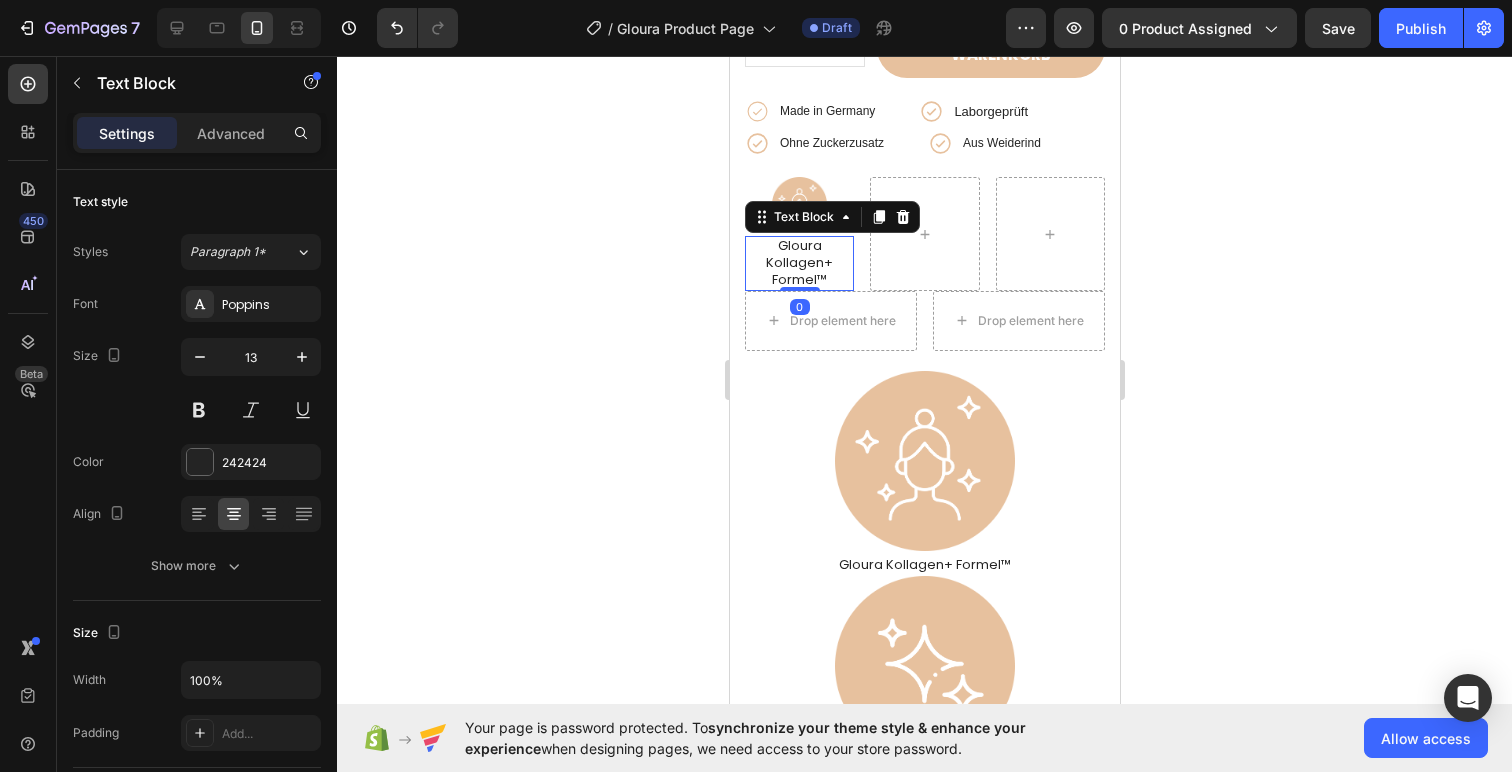 click 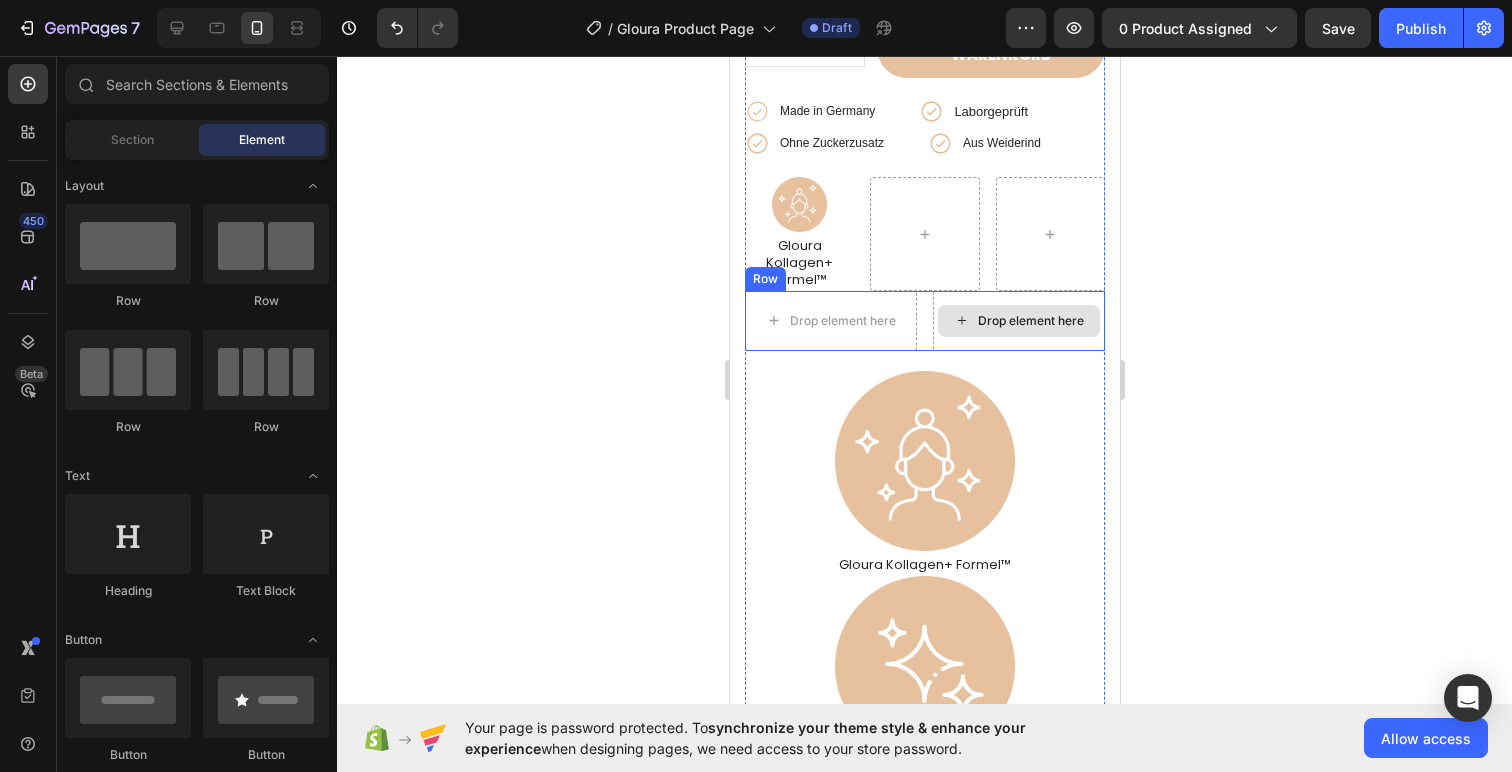 click on "Drop element here" at bounding box center (1018, 321) 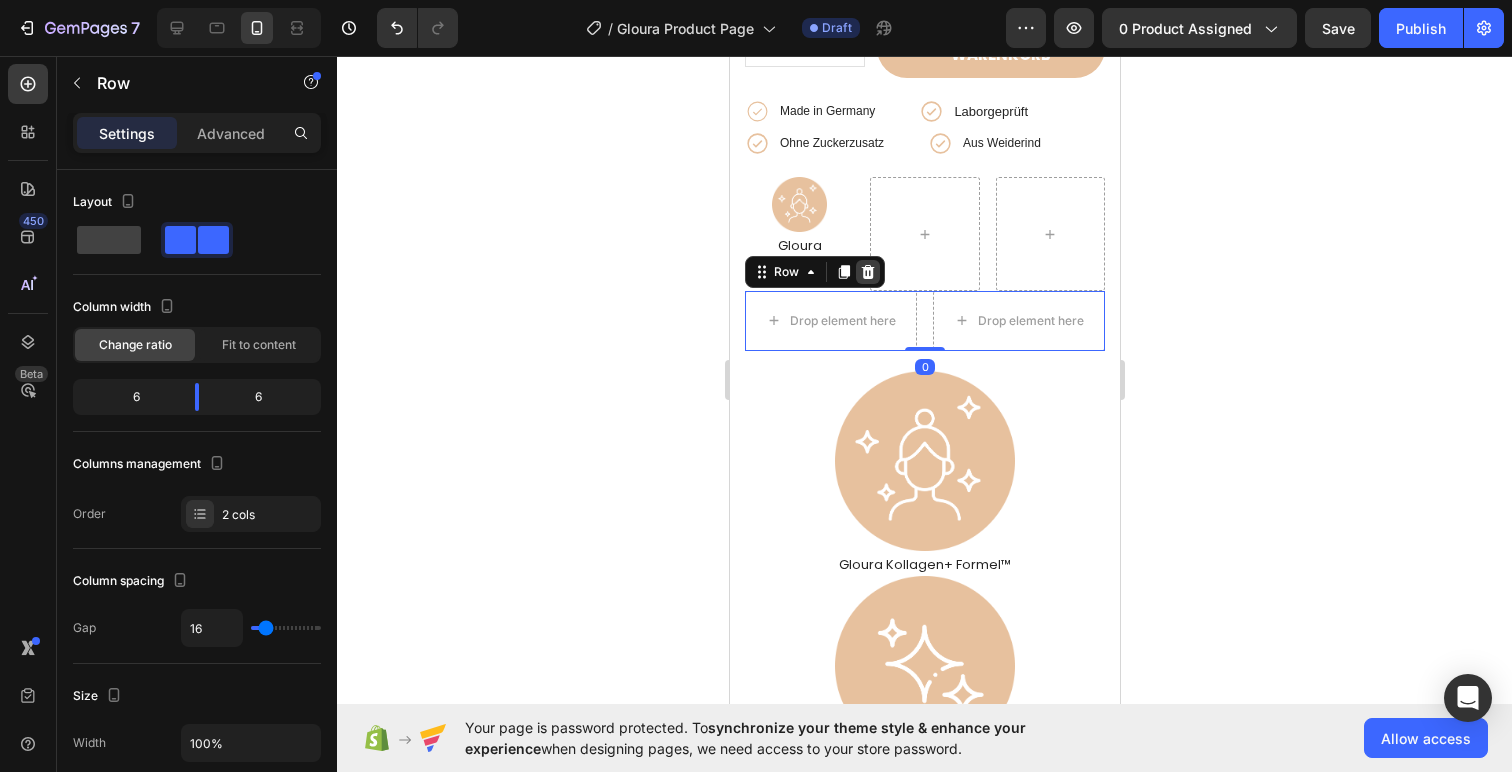 click 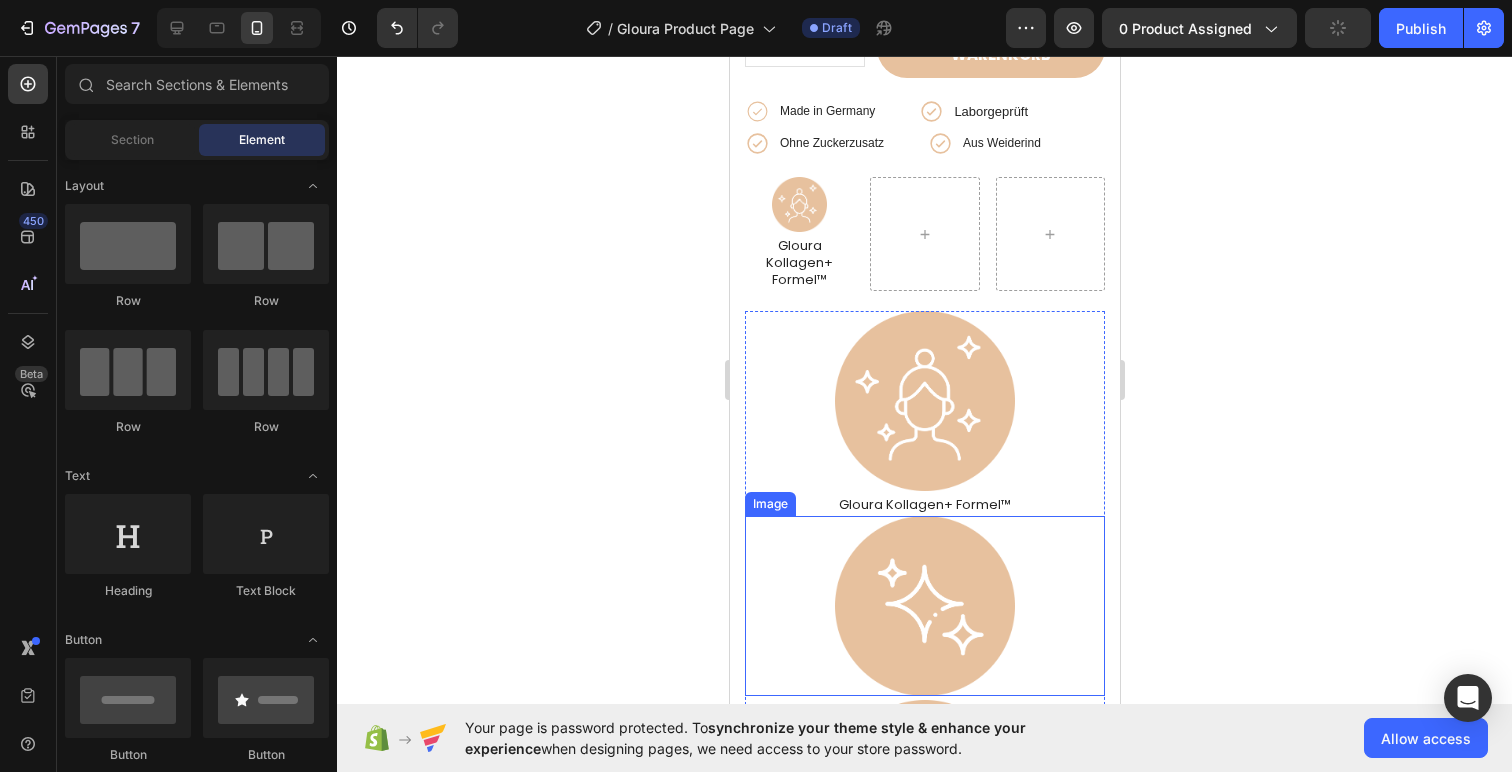 click at bounding box center (924, 606) 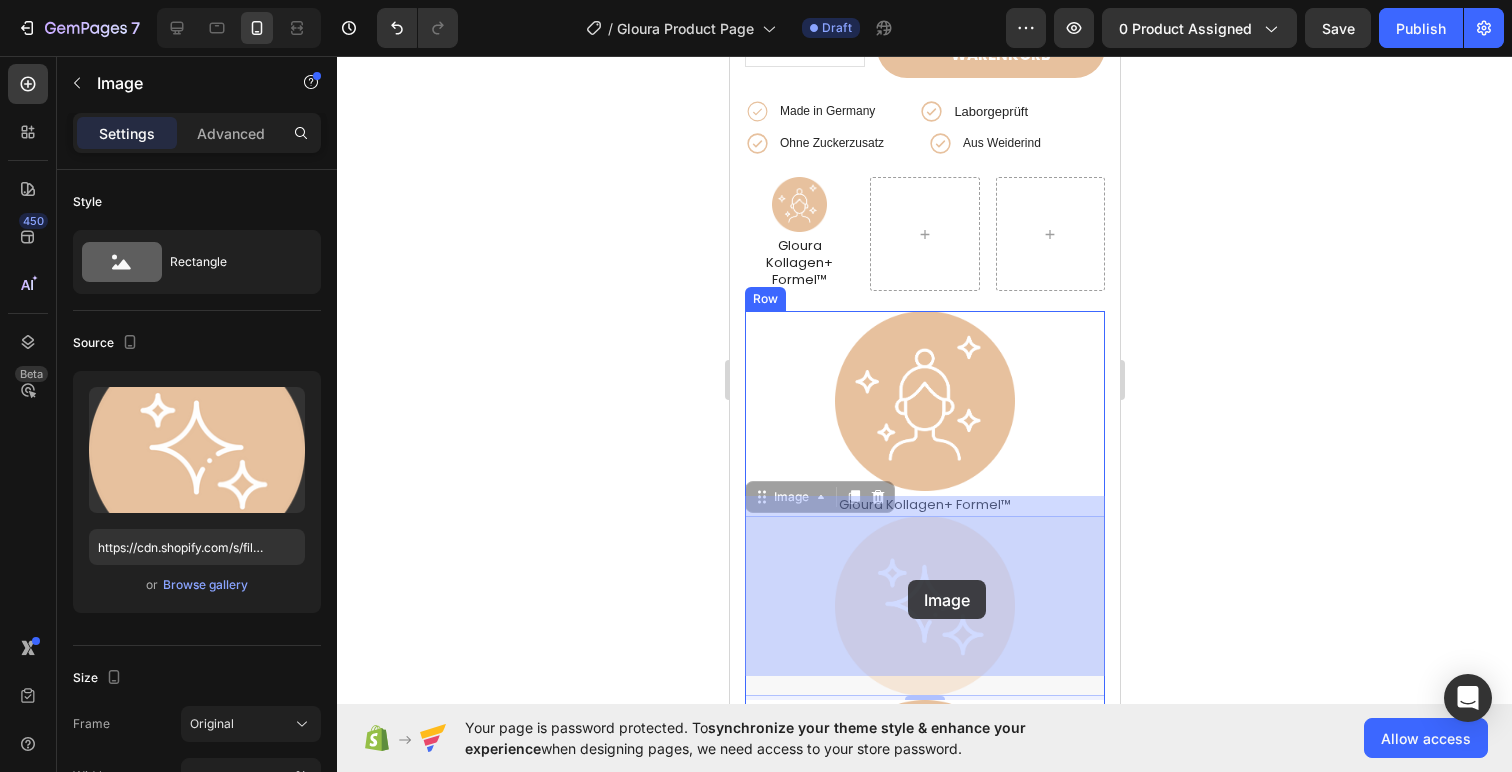 drag, startPoint x: 935, startPoint y: 551, endPoint x: 907, endPoint y: 580, distance: 40.311287 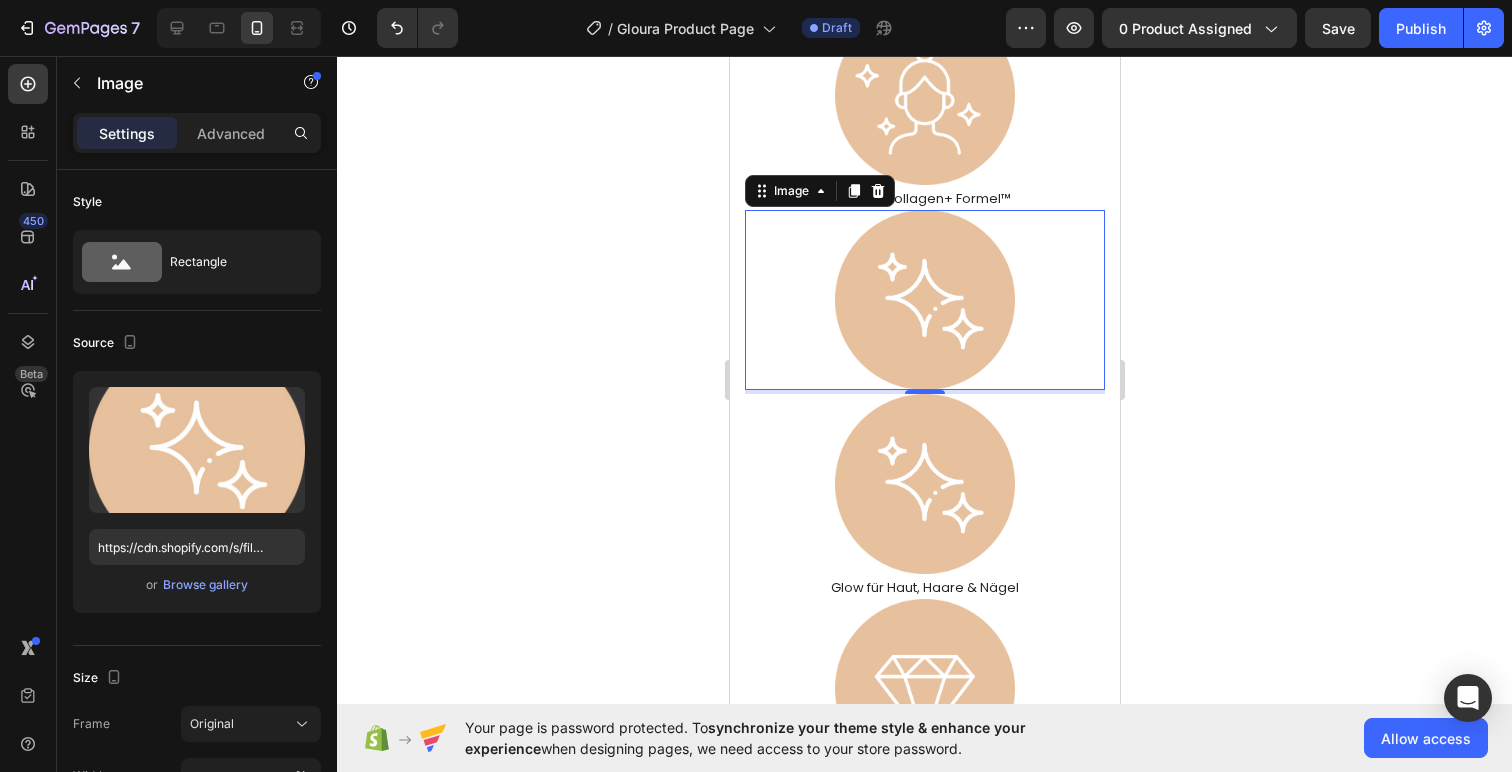 scroll, scrollTop: 944, scrollLeft: 0, axis: vertical 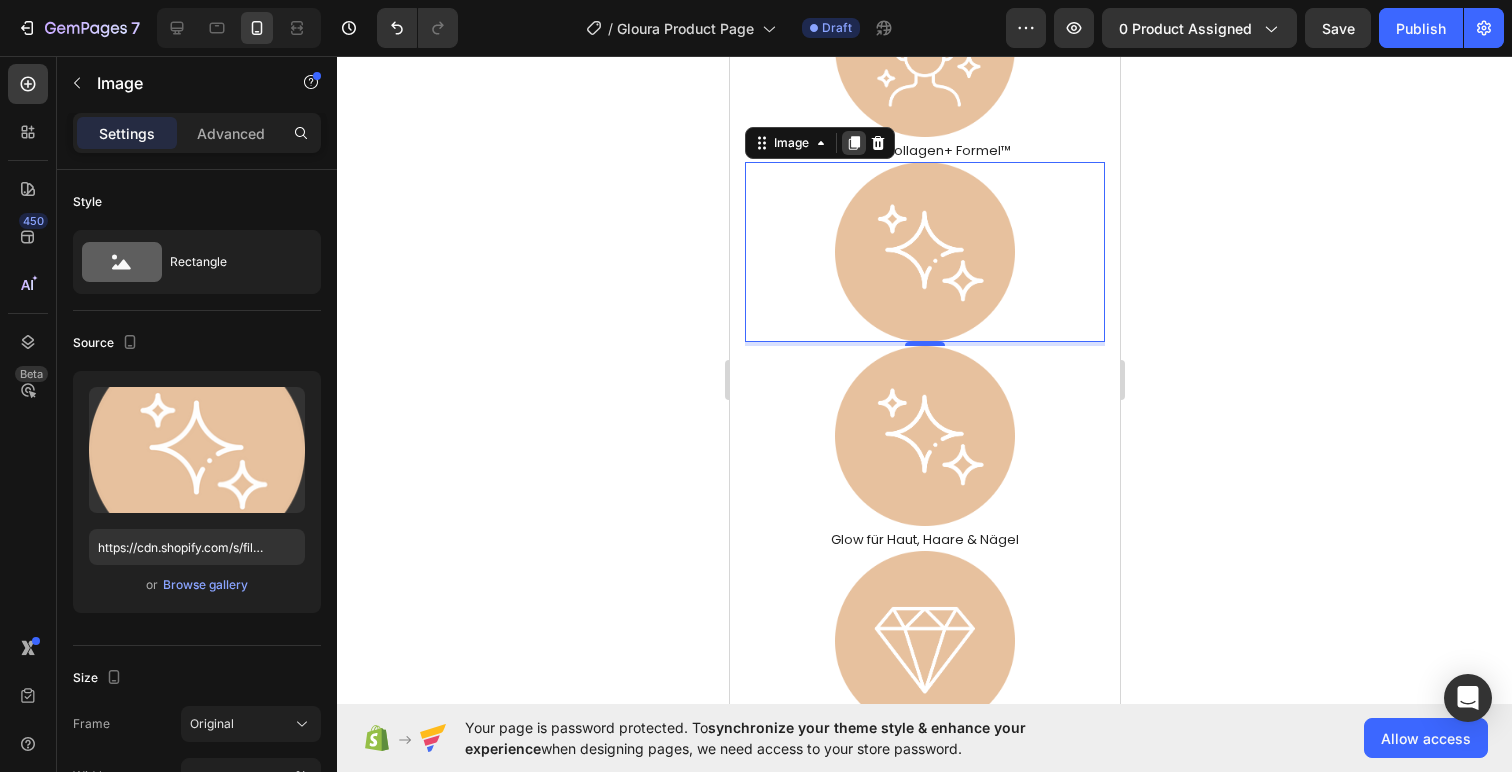 click 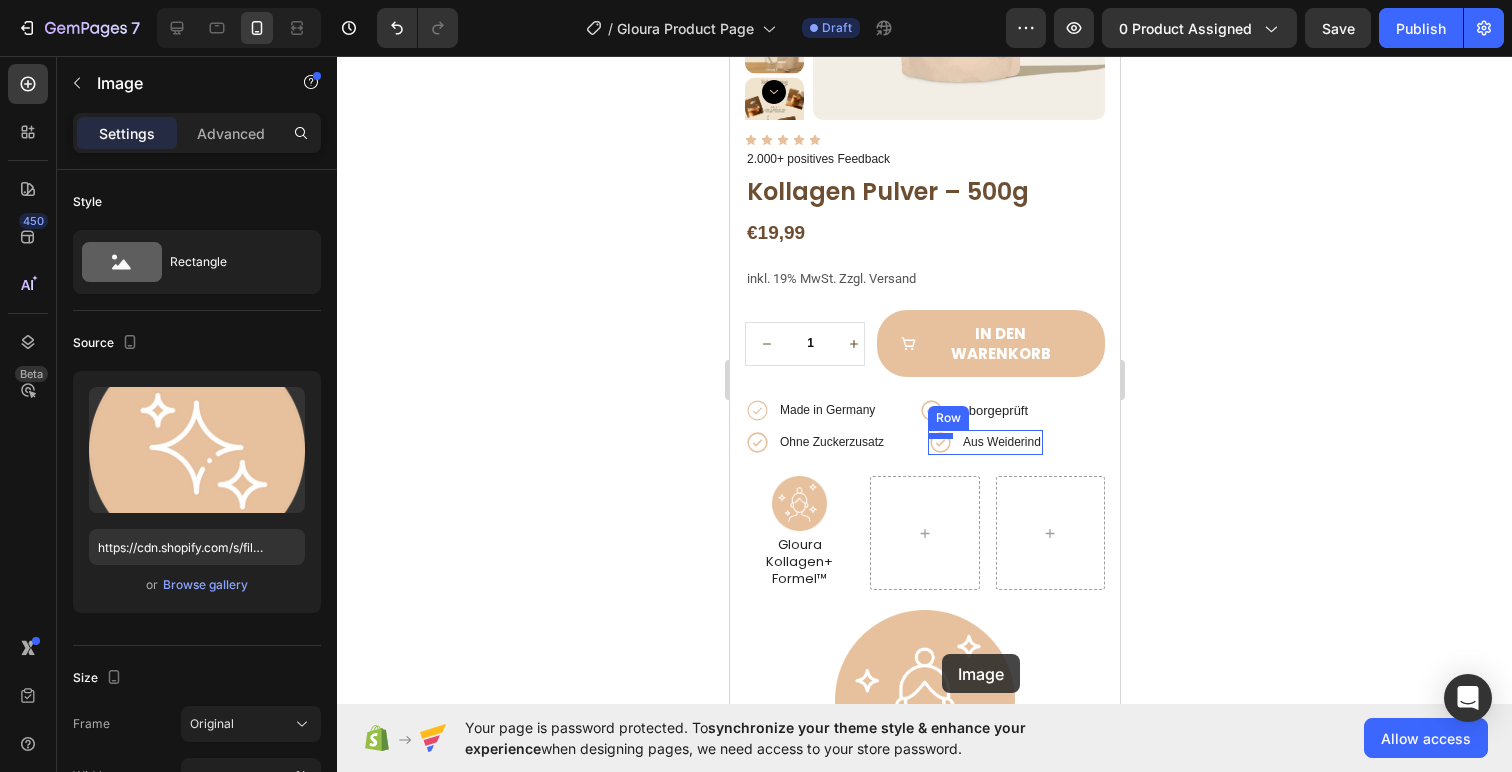 scroll, scrollTop: 435, scrollLeft: 0, axis: vertical 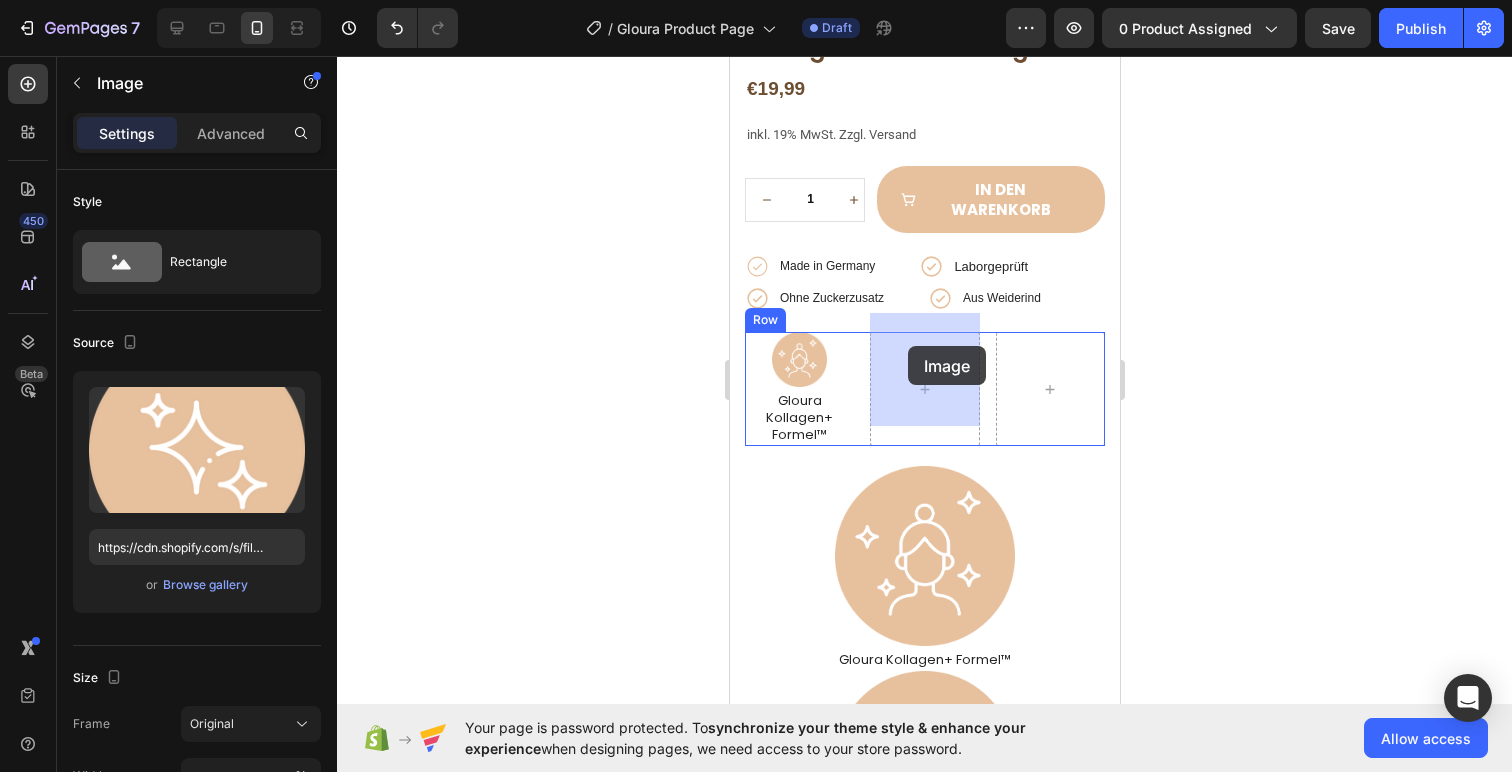 drag, startPoint x: 938, startPoint y: 534, endPoint x: 907, endPoint y: 346, distance: 190.53871 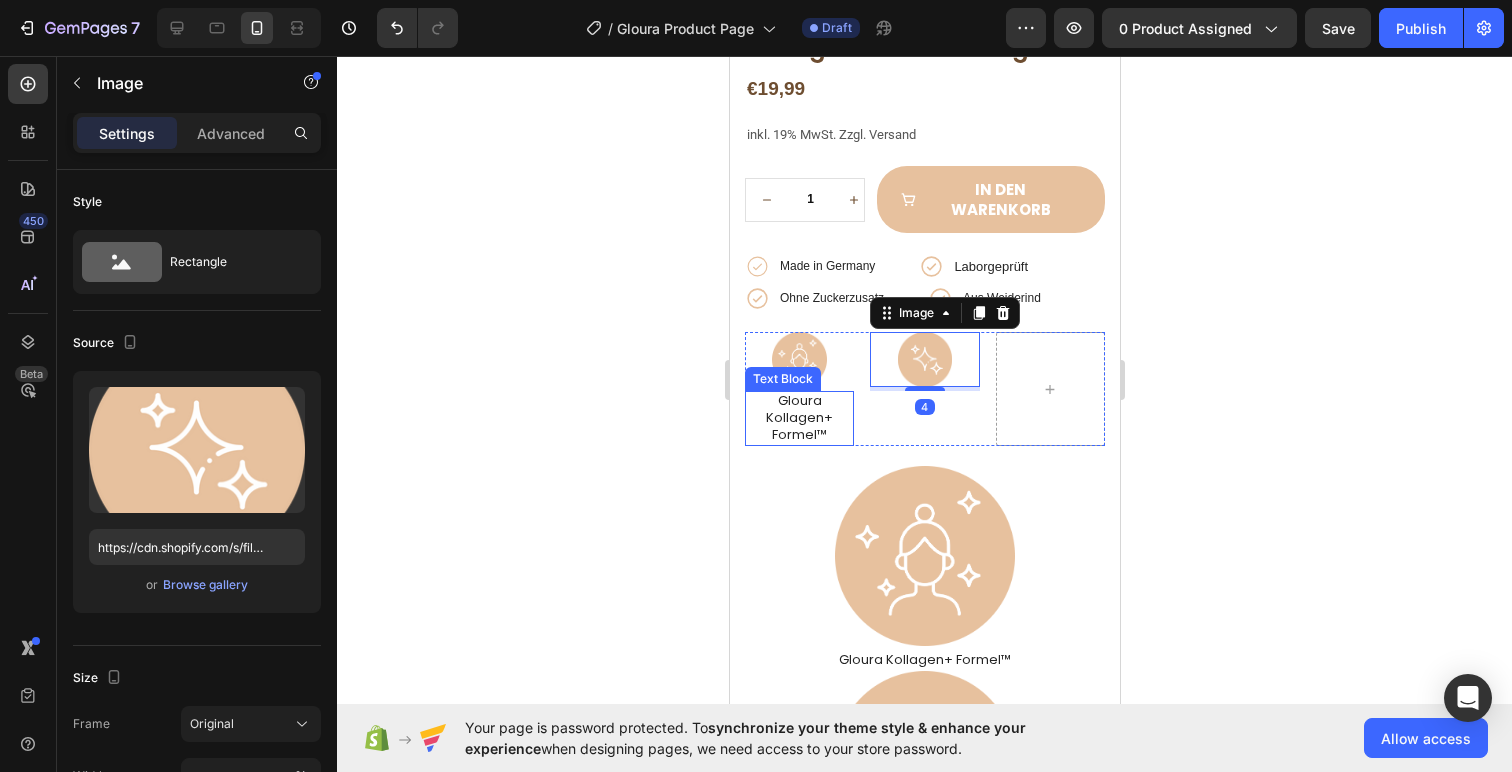 click on "Gloura Kollagen+ Formel™" at bounding box center (798, 418) 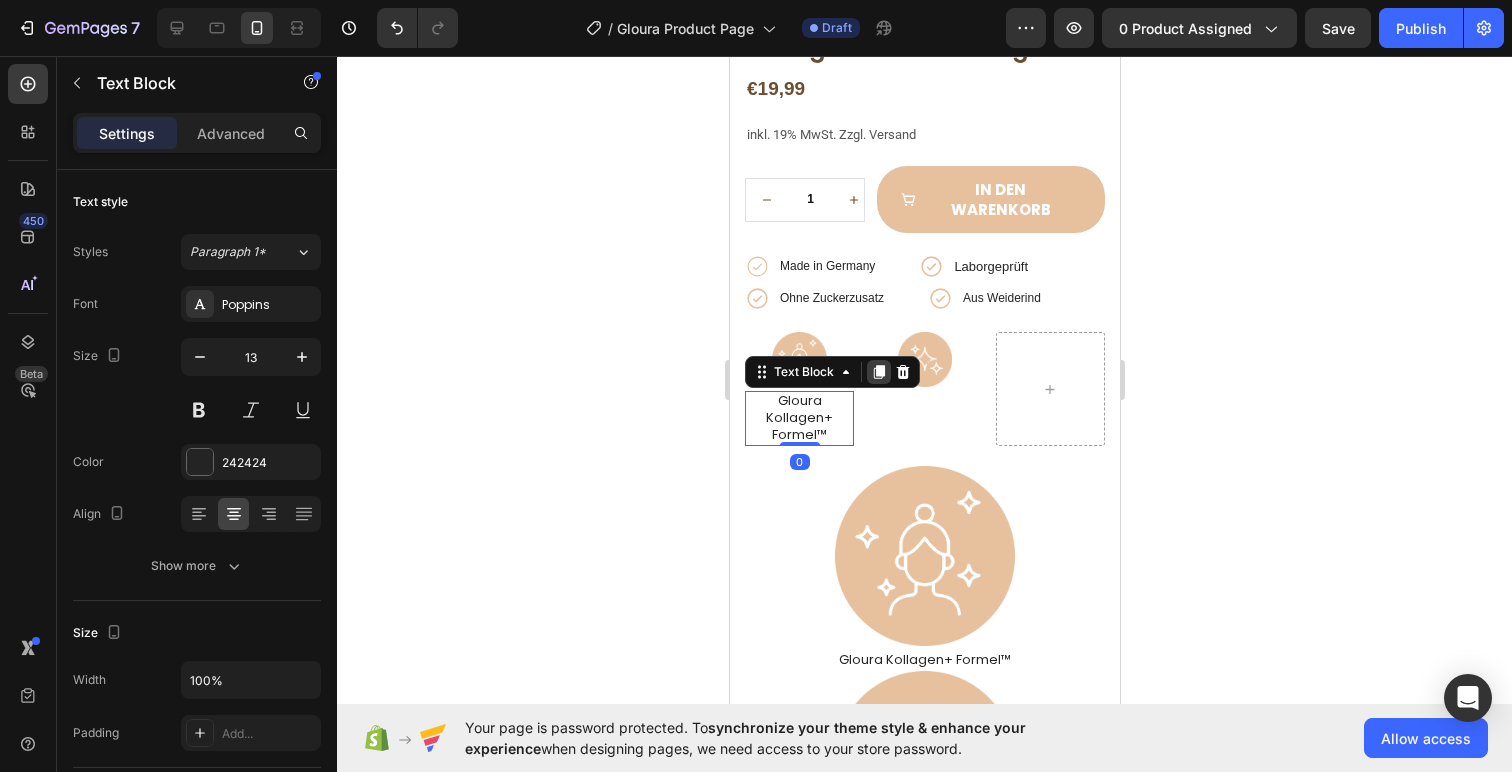 click 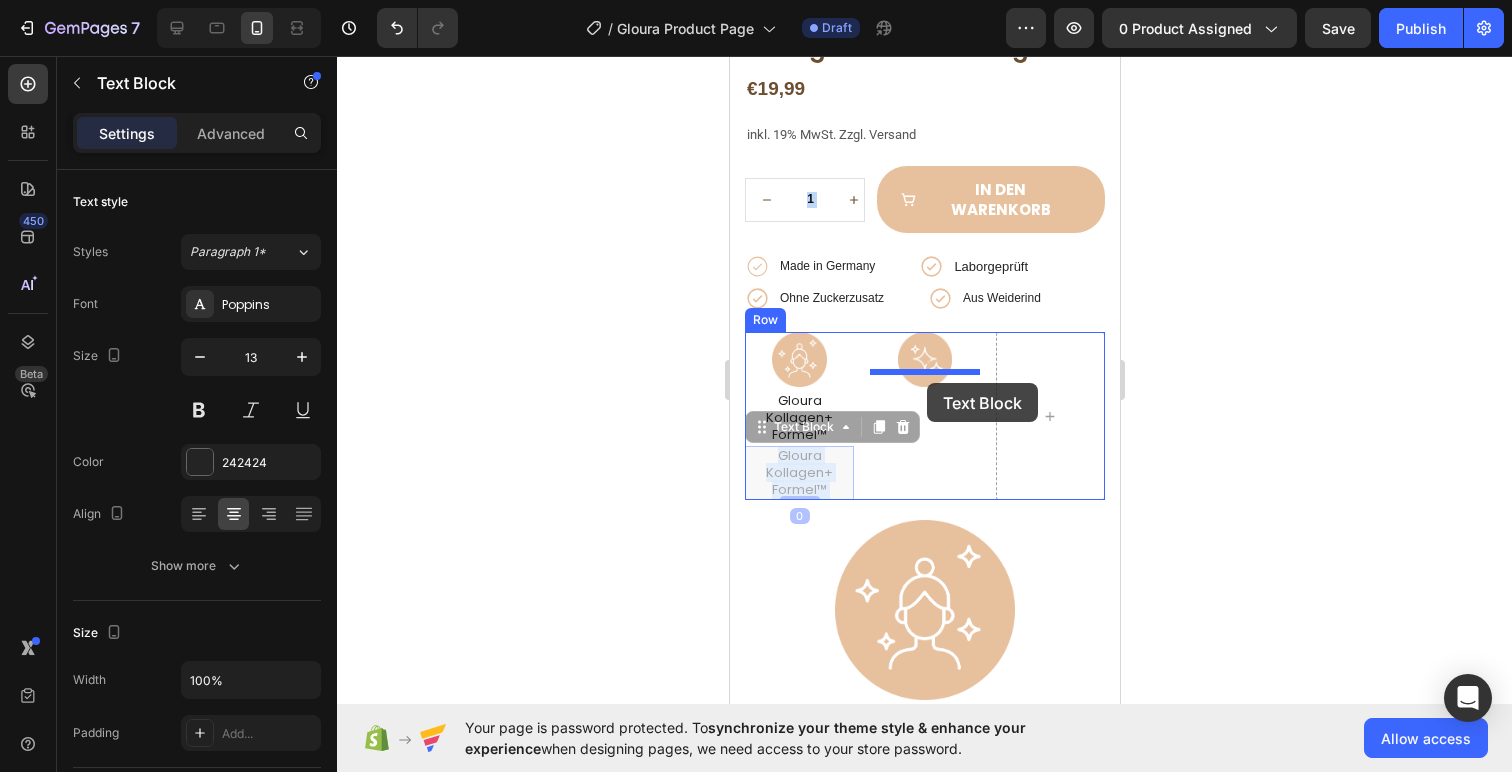 drag, startPoint x: 811, startPoint y: 450, endPoint x: 926, endPoint y: 383, distance: 133.09395 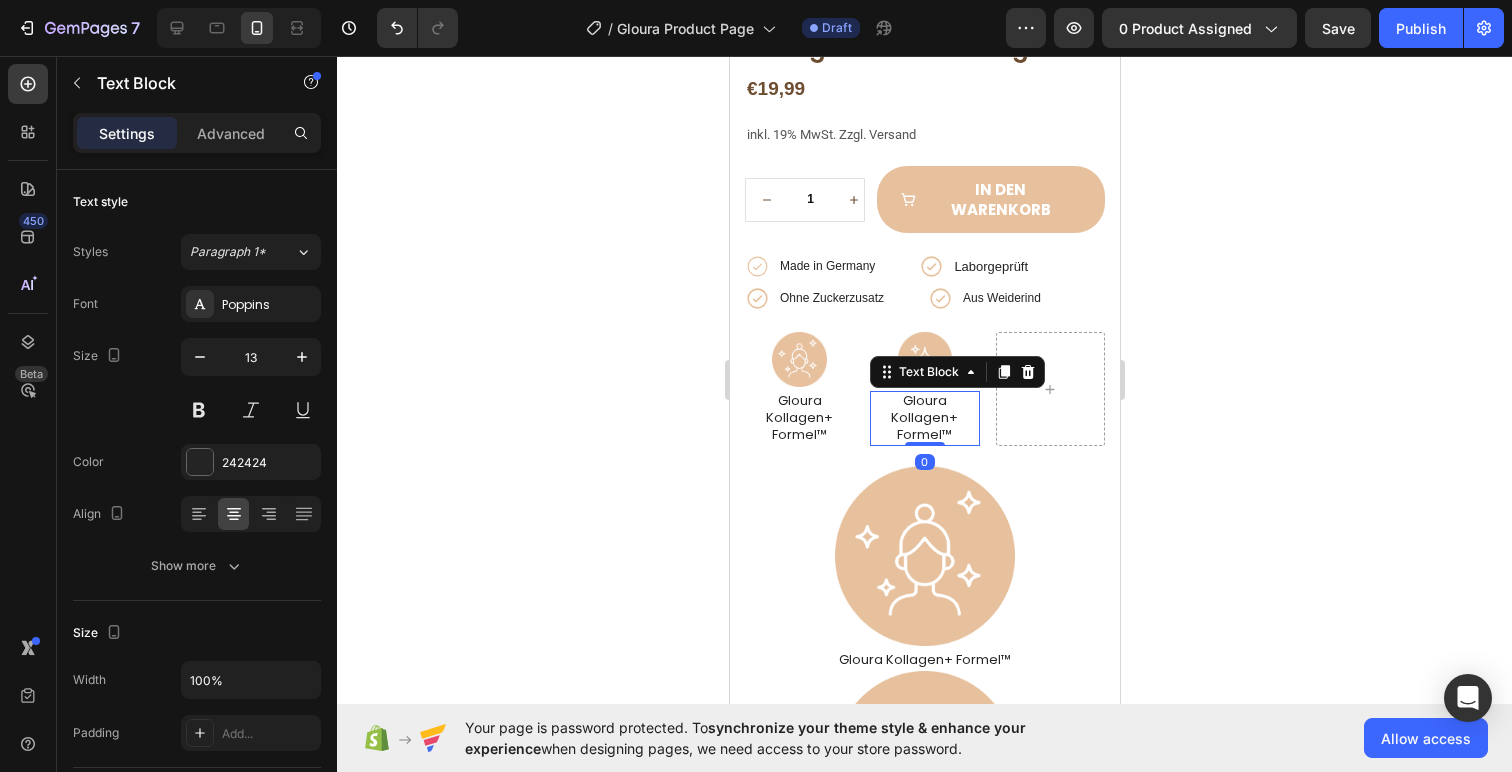 click 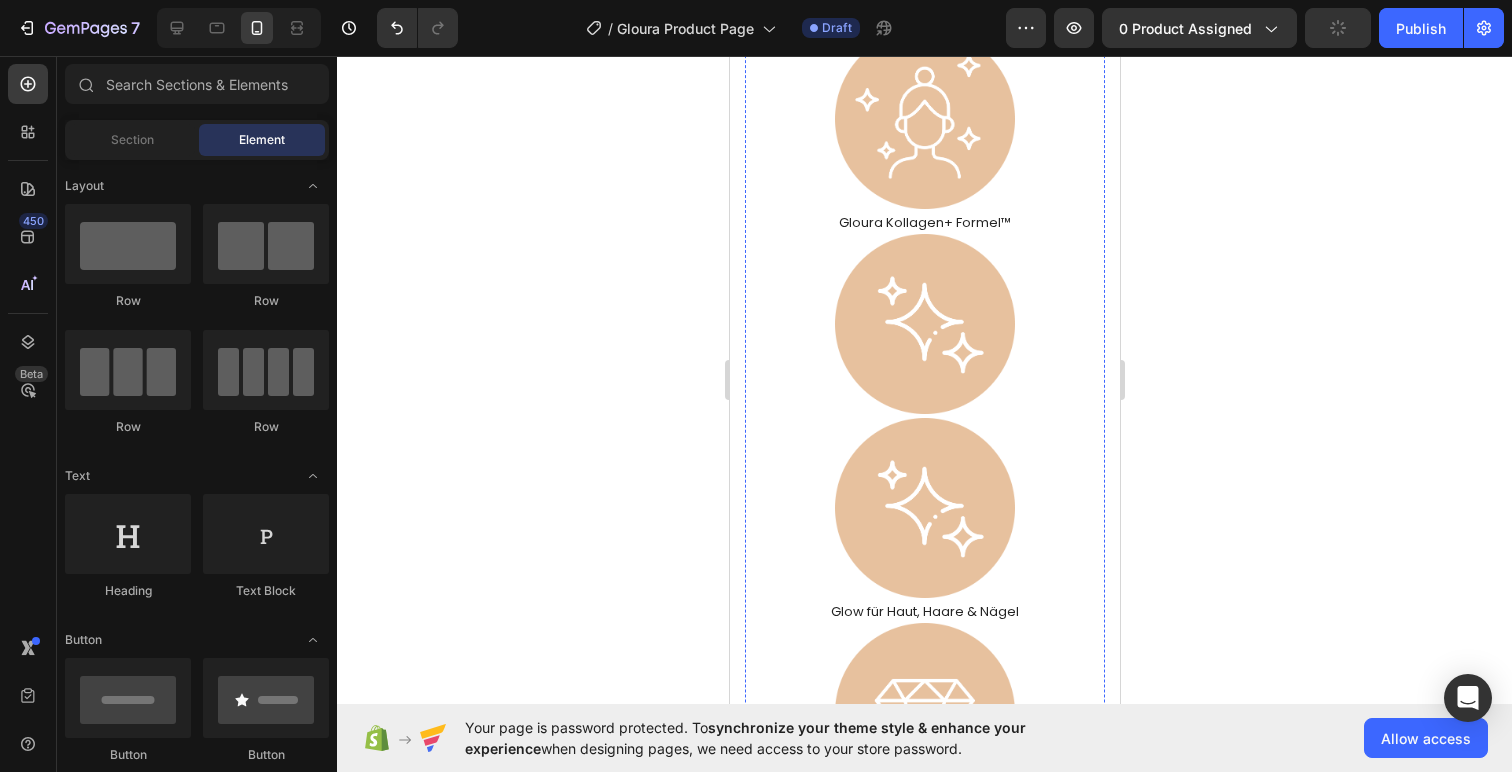 scroll, scrollTop: 873, scrollLeft: 0, axis: vertical 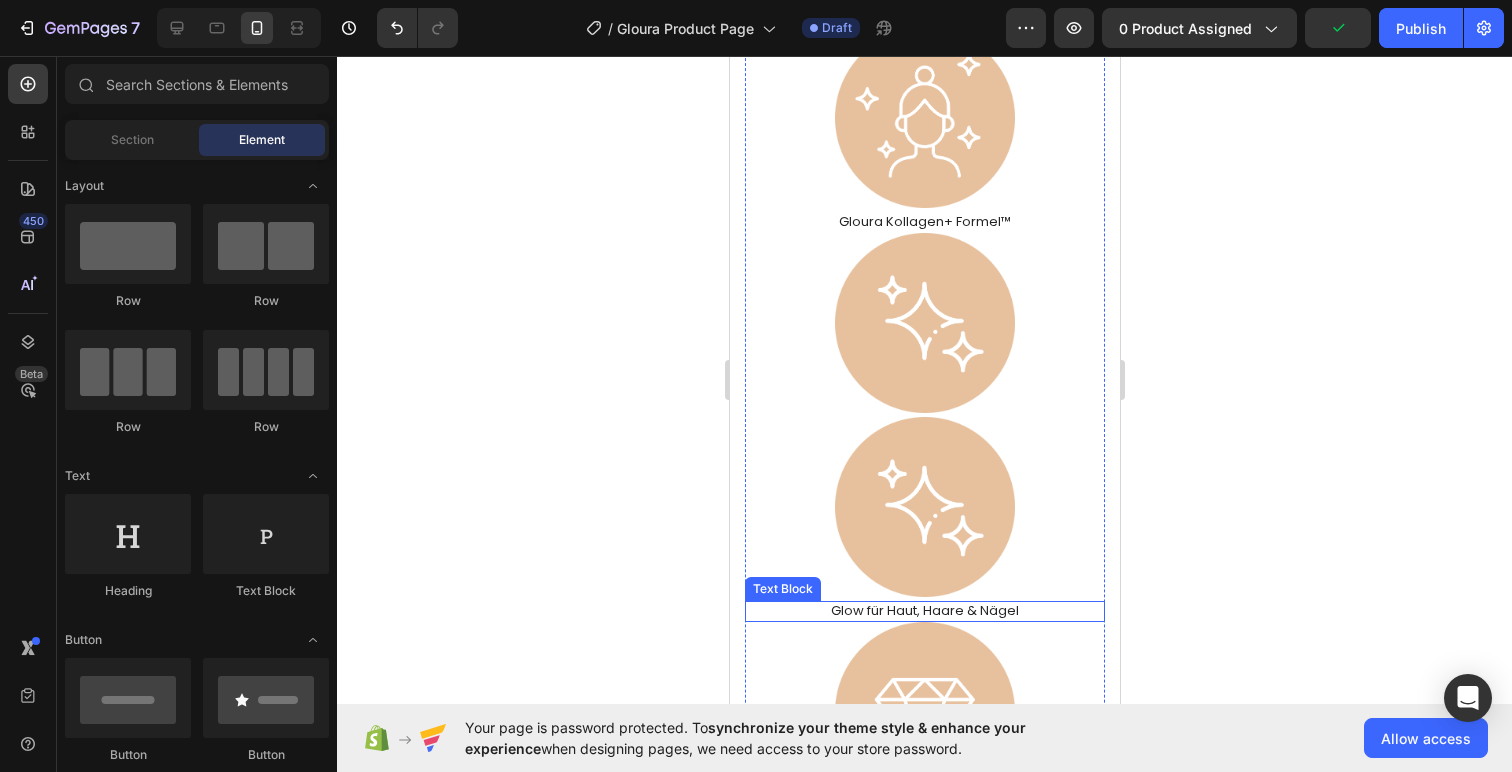 click on "Glow für Haut, Haare & Nägel" at bounding box center (924, 611) 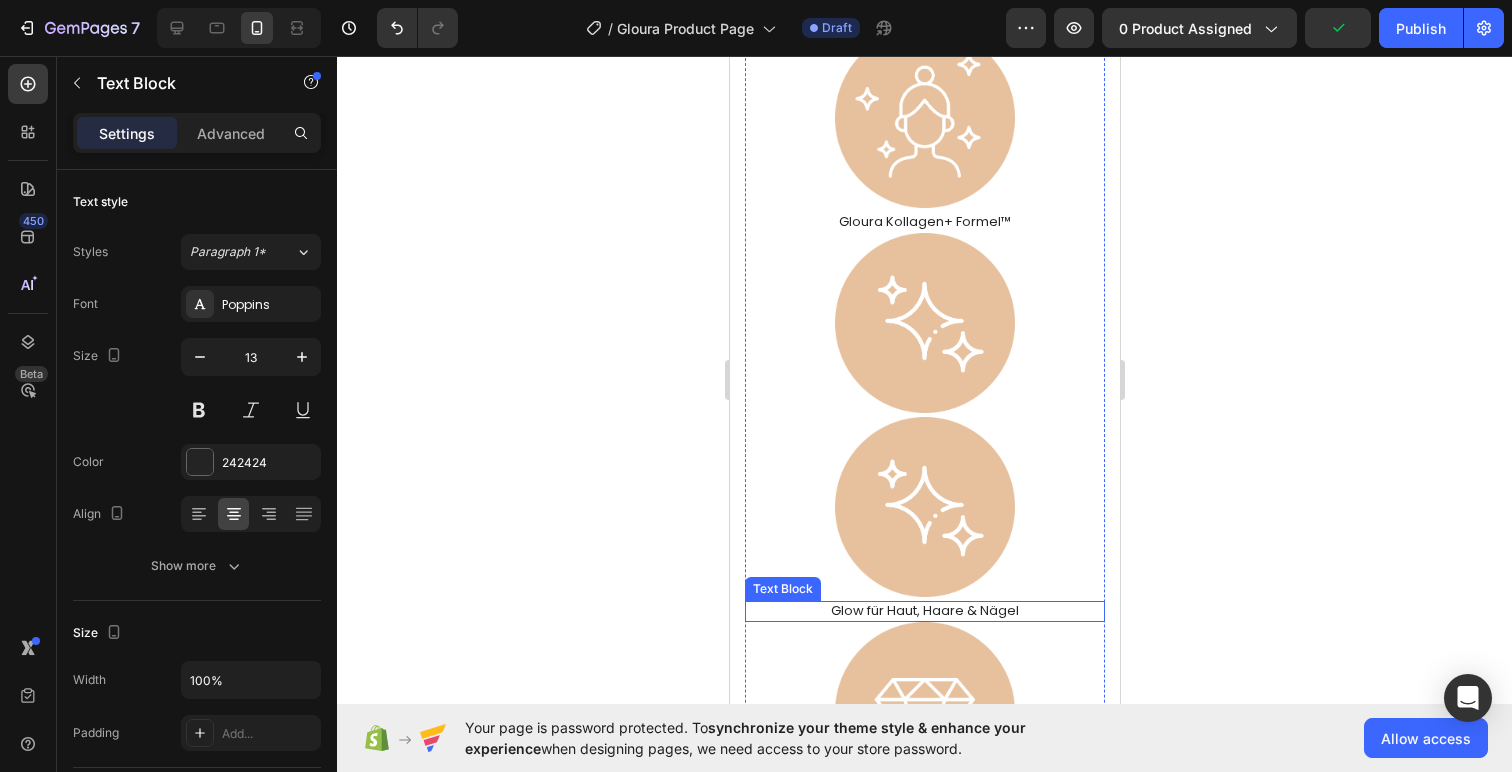 click on "Glow für Haut, Haare & Nägel" at bounding box center (924, 611) 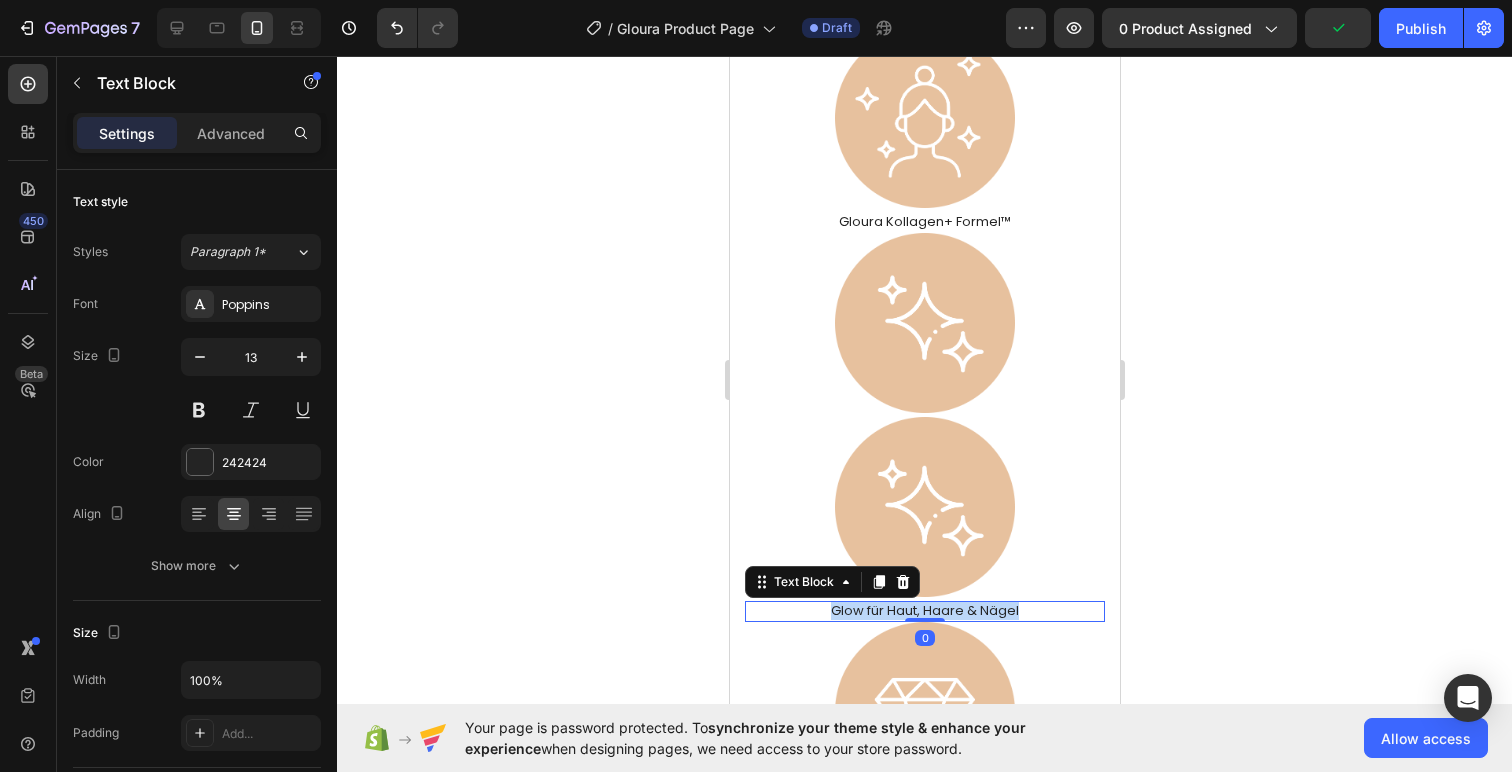 click on "Glow für Haut, Haare & Nägel" at bounding box center [924, 611] 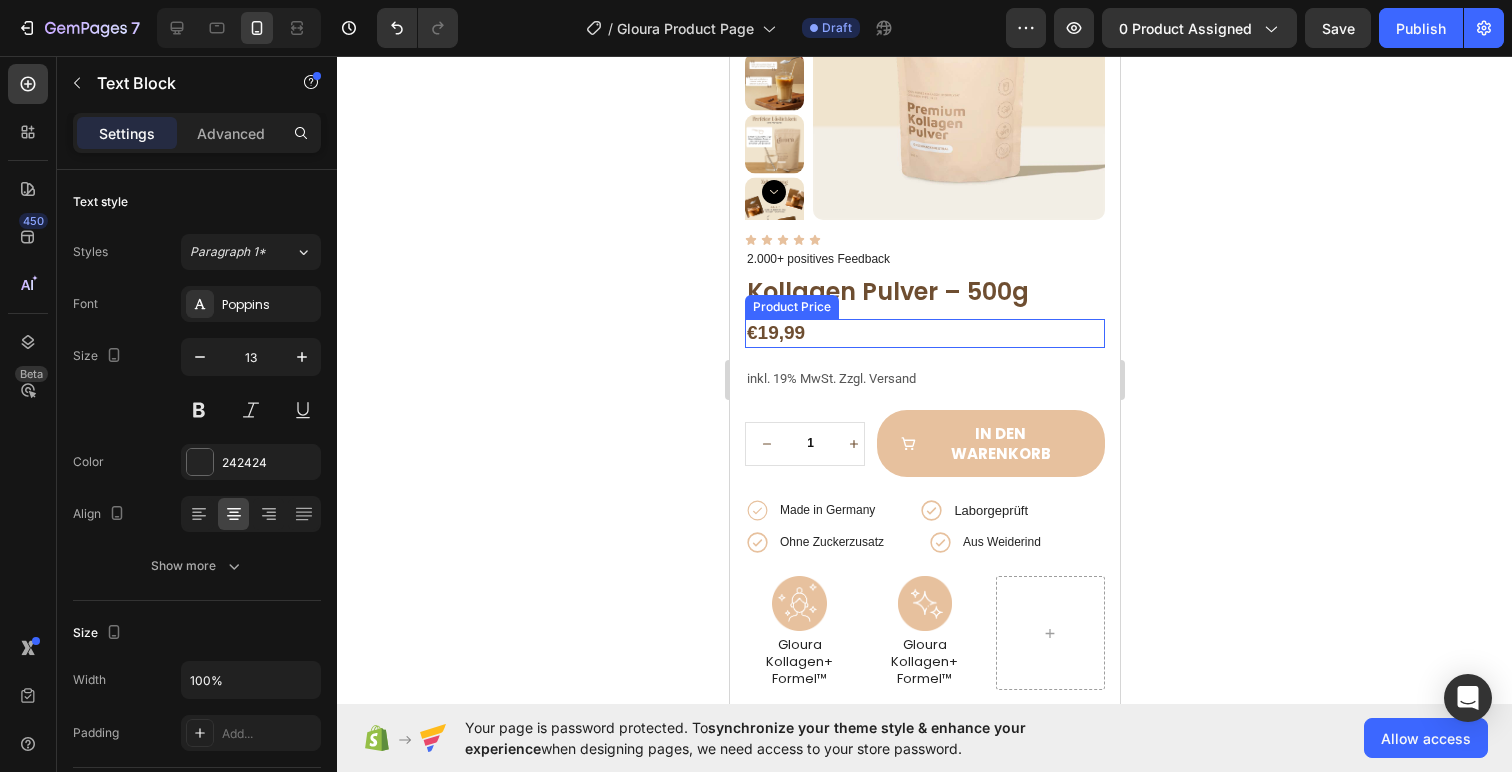 scroll, scrollTop: 220, scrollLeft: 0, axis: vertical 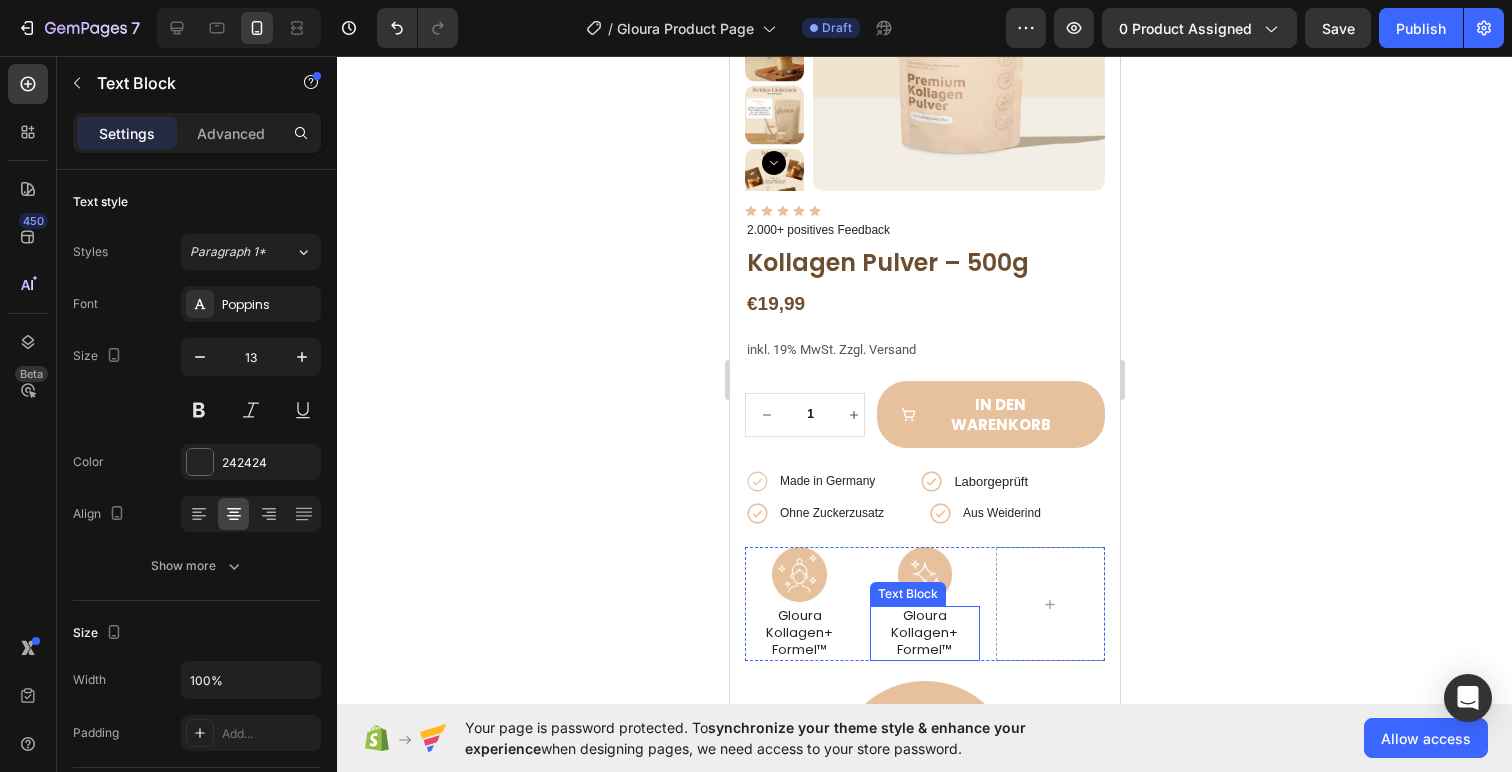 click on "Gloura Kollagen+ Formel™" at bounding box center [923, 633] 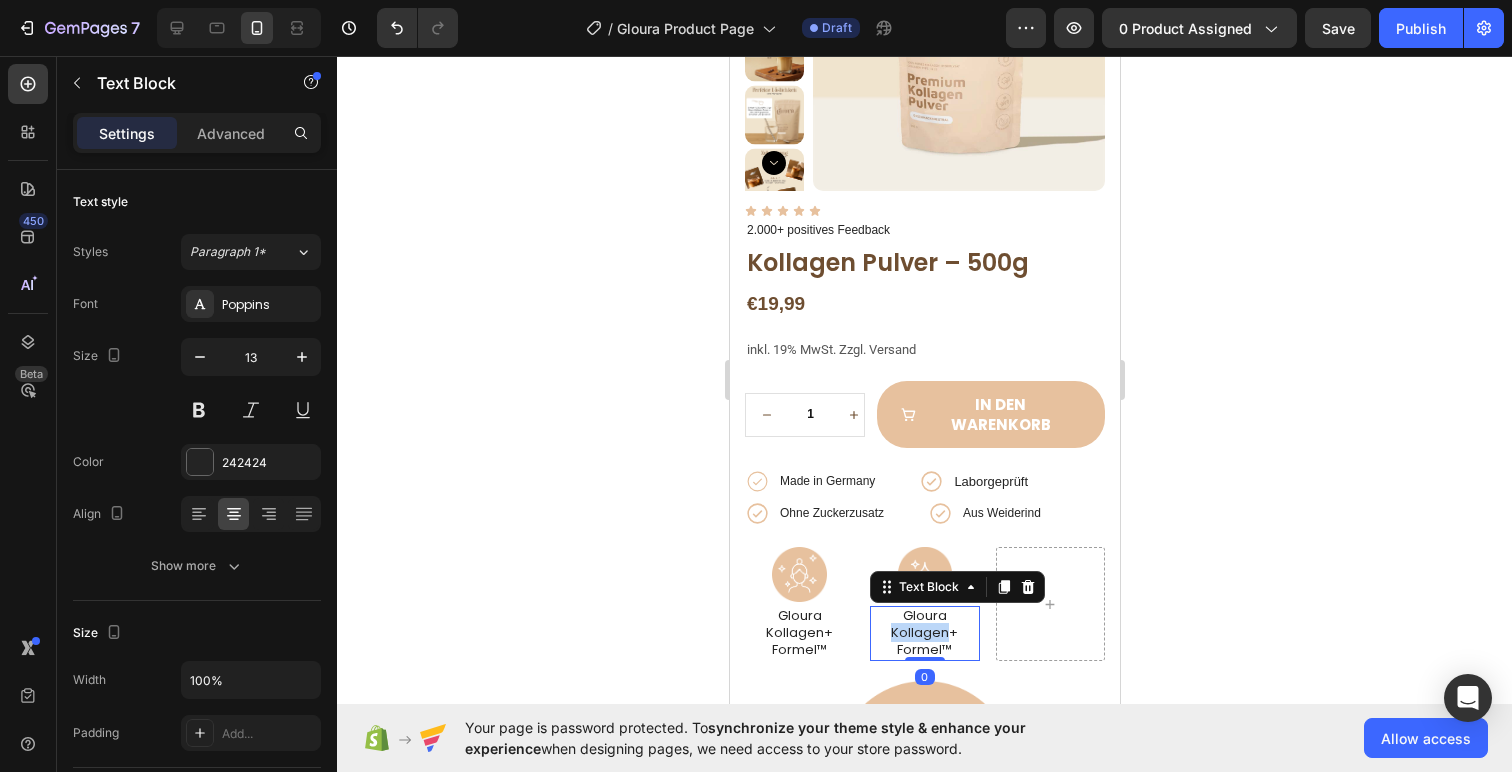click on "Gloura Kollagen+ Formel™" at bounding box center [923, 633] 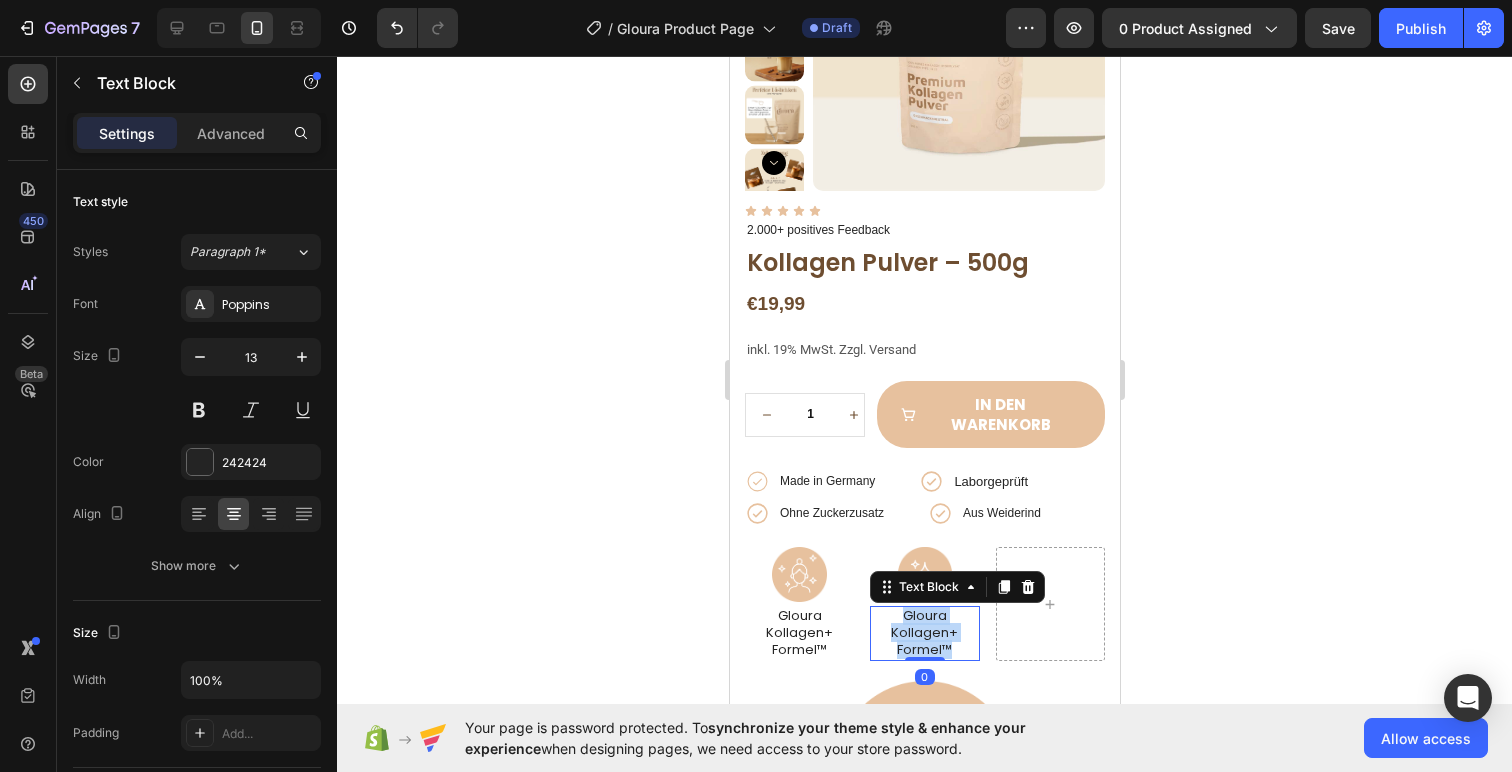 click on "Gloura Kollagen+ Formel™" at bounding box center (923, 633) 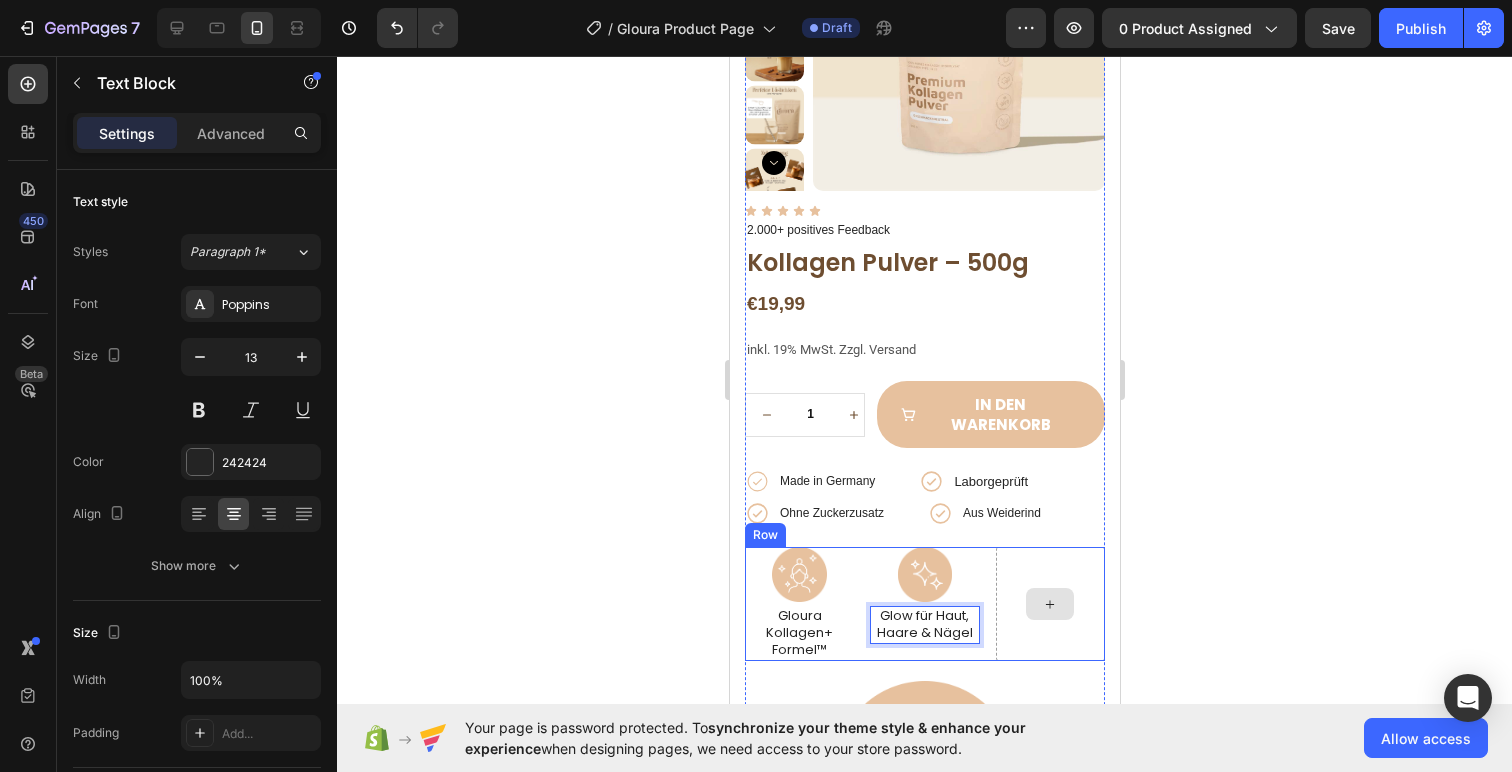 click 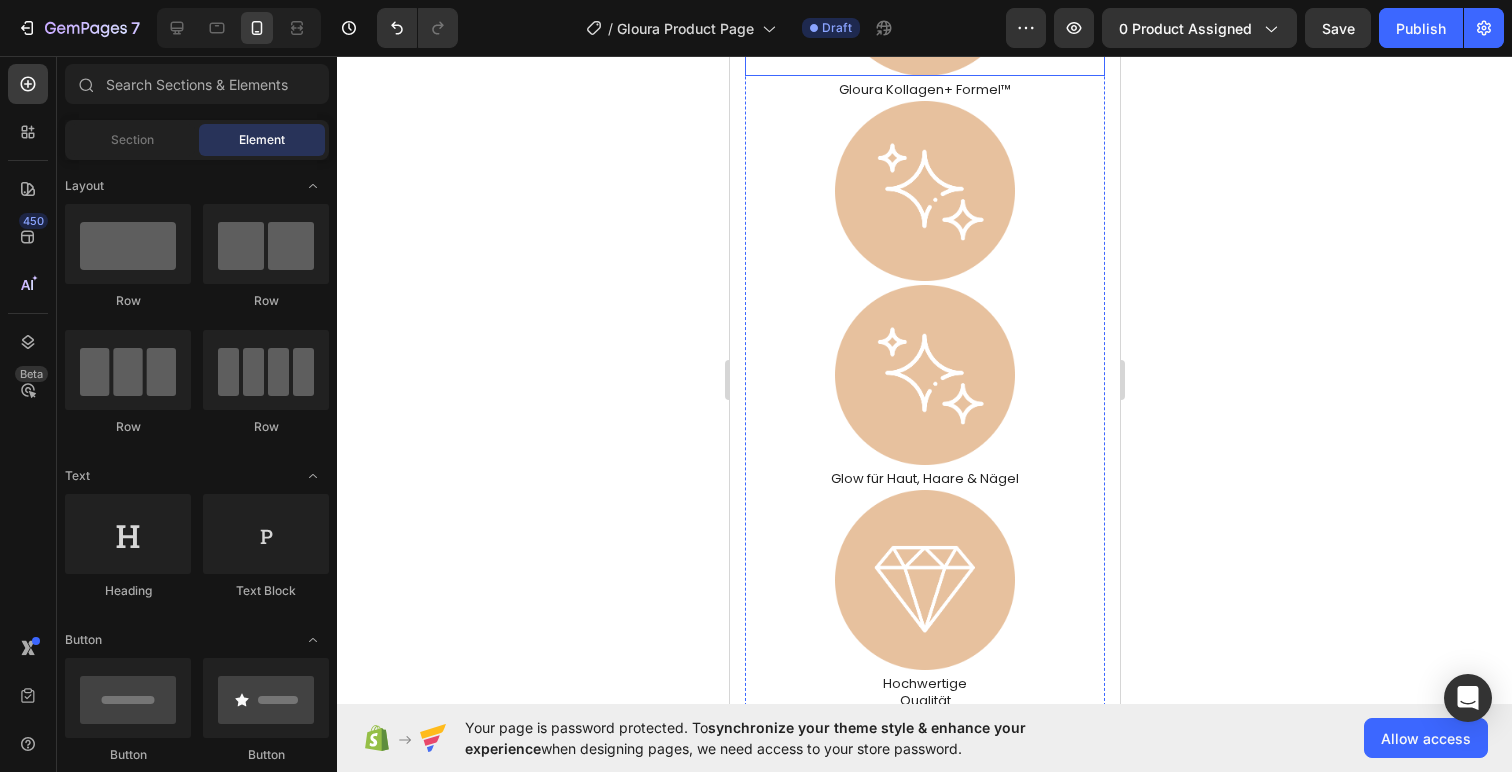 scroll, scrollTop: 1096, scrollLeft: 0, axis: vertical 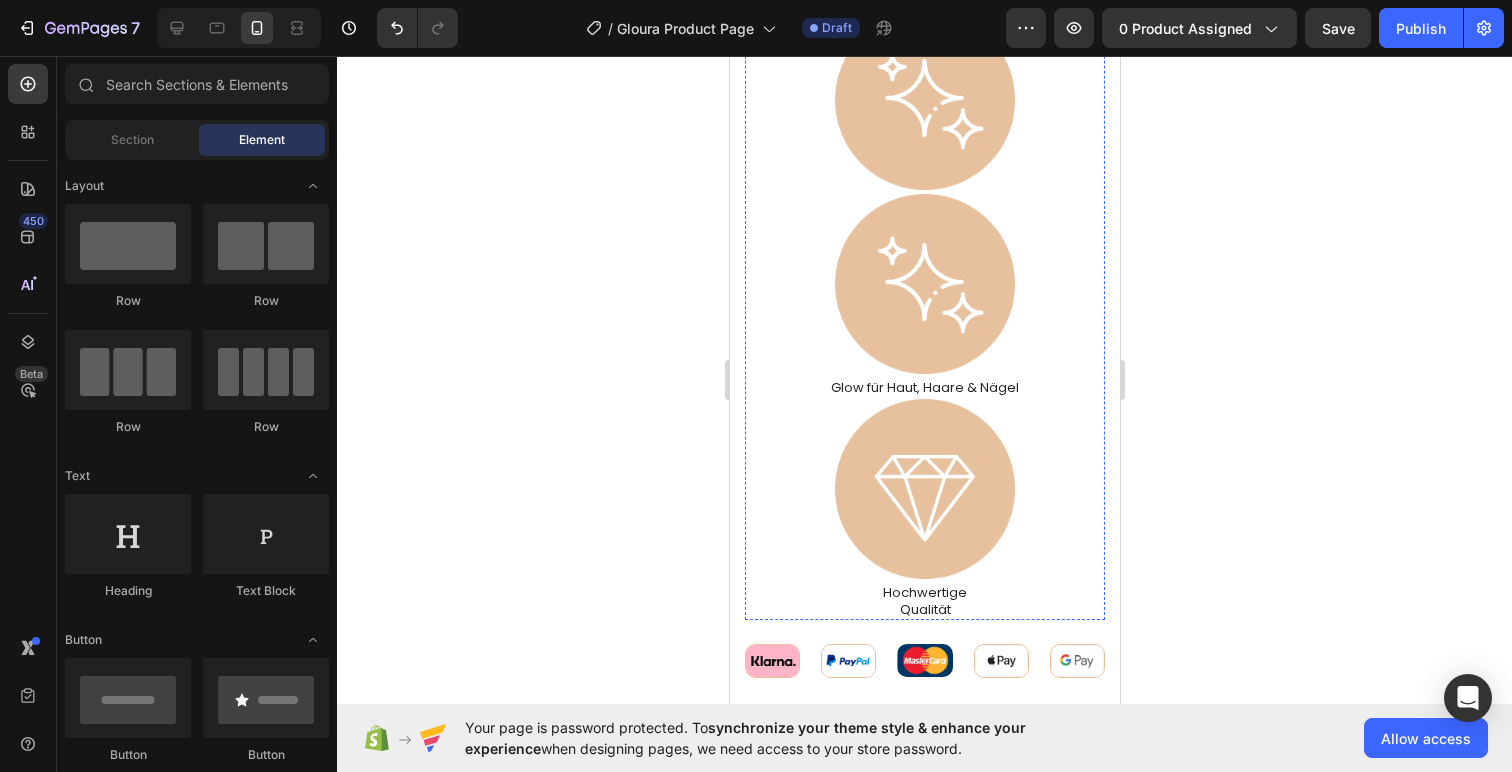 click at bounding box center [924, 489] 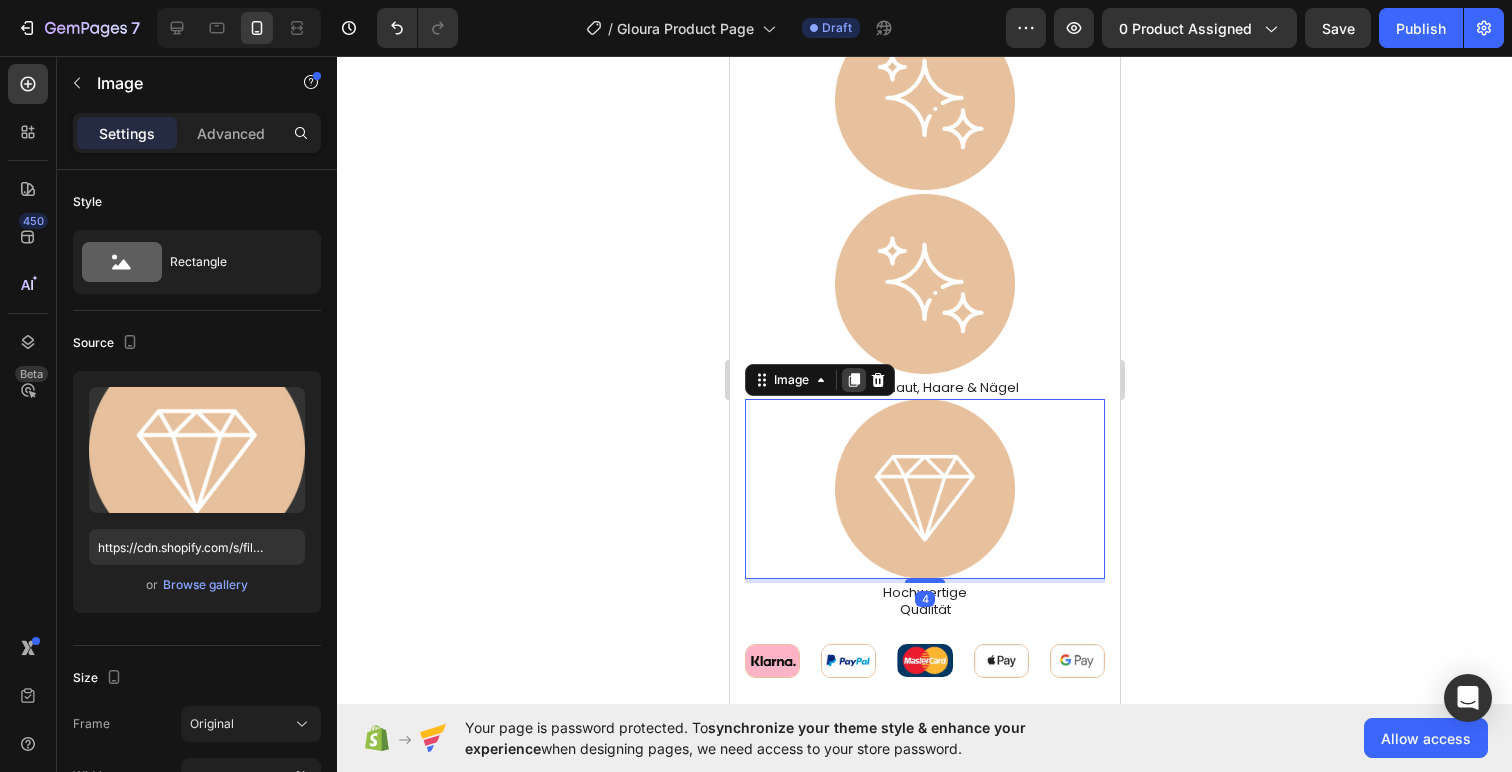 click 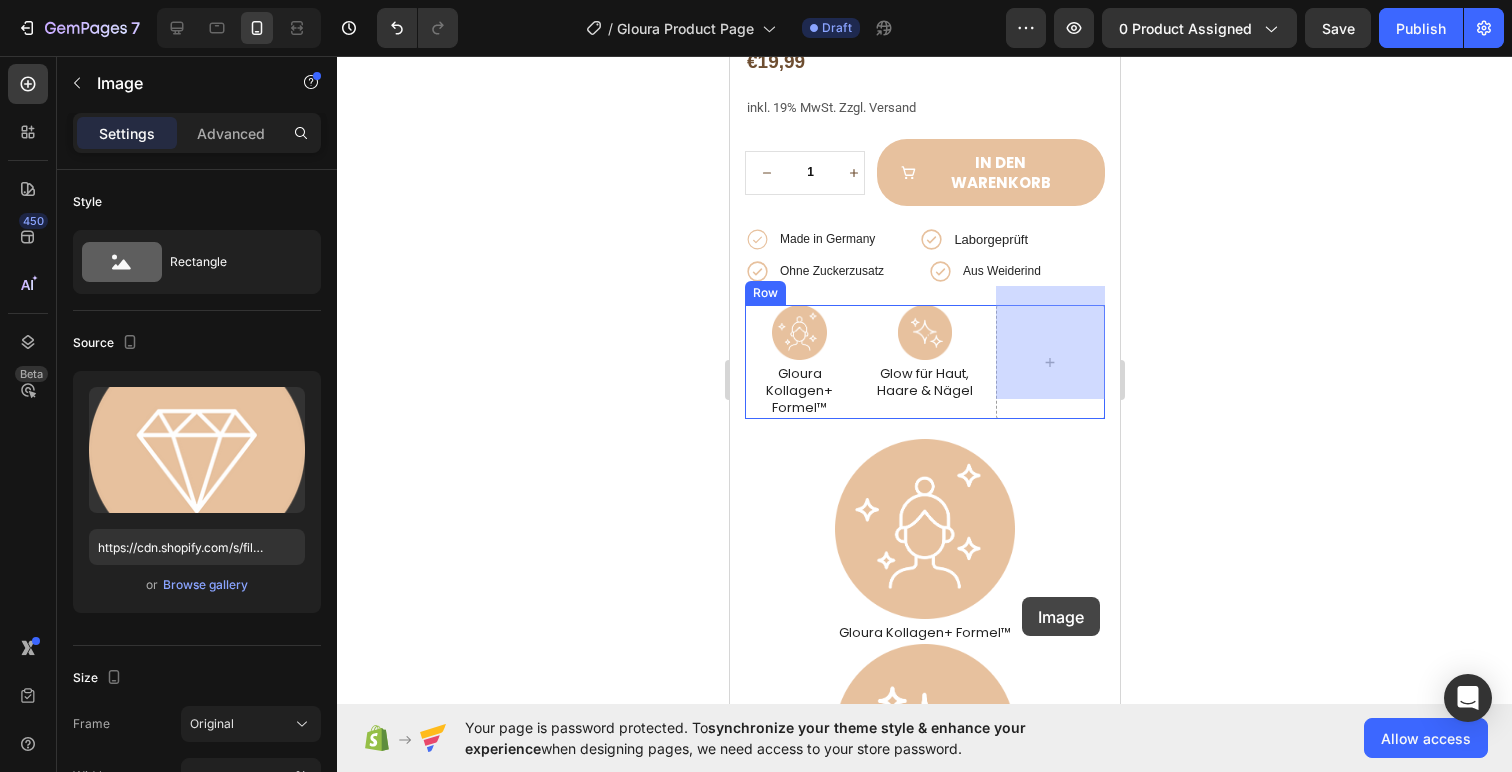scroll, scrollTop: 514, scrollLeft: 0, axis: vertical 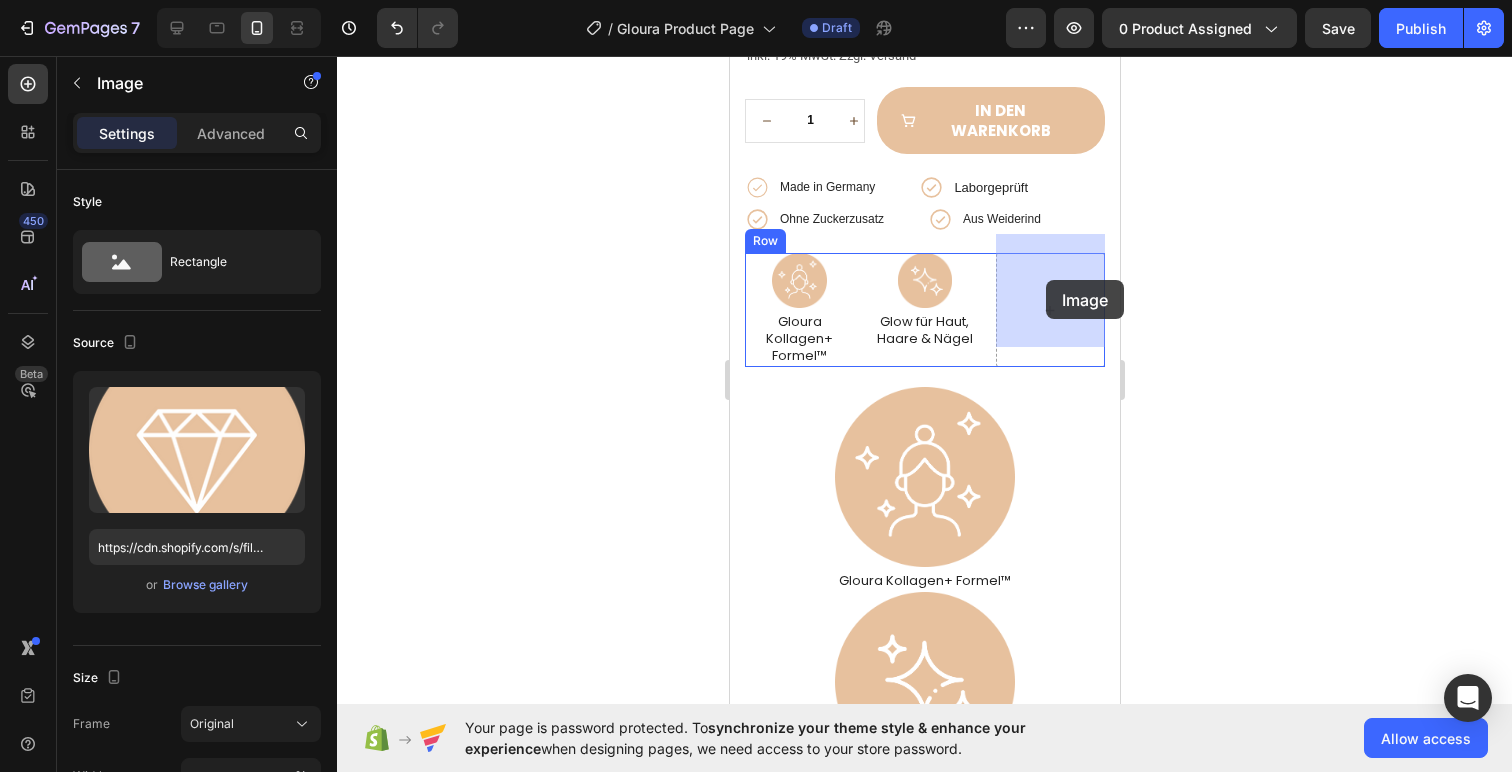 drag, startPoint x: 945, startPoint y: 635, endPoint x: 1045, endPoint y: 280, distance: 368.81567 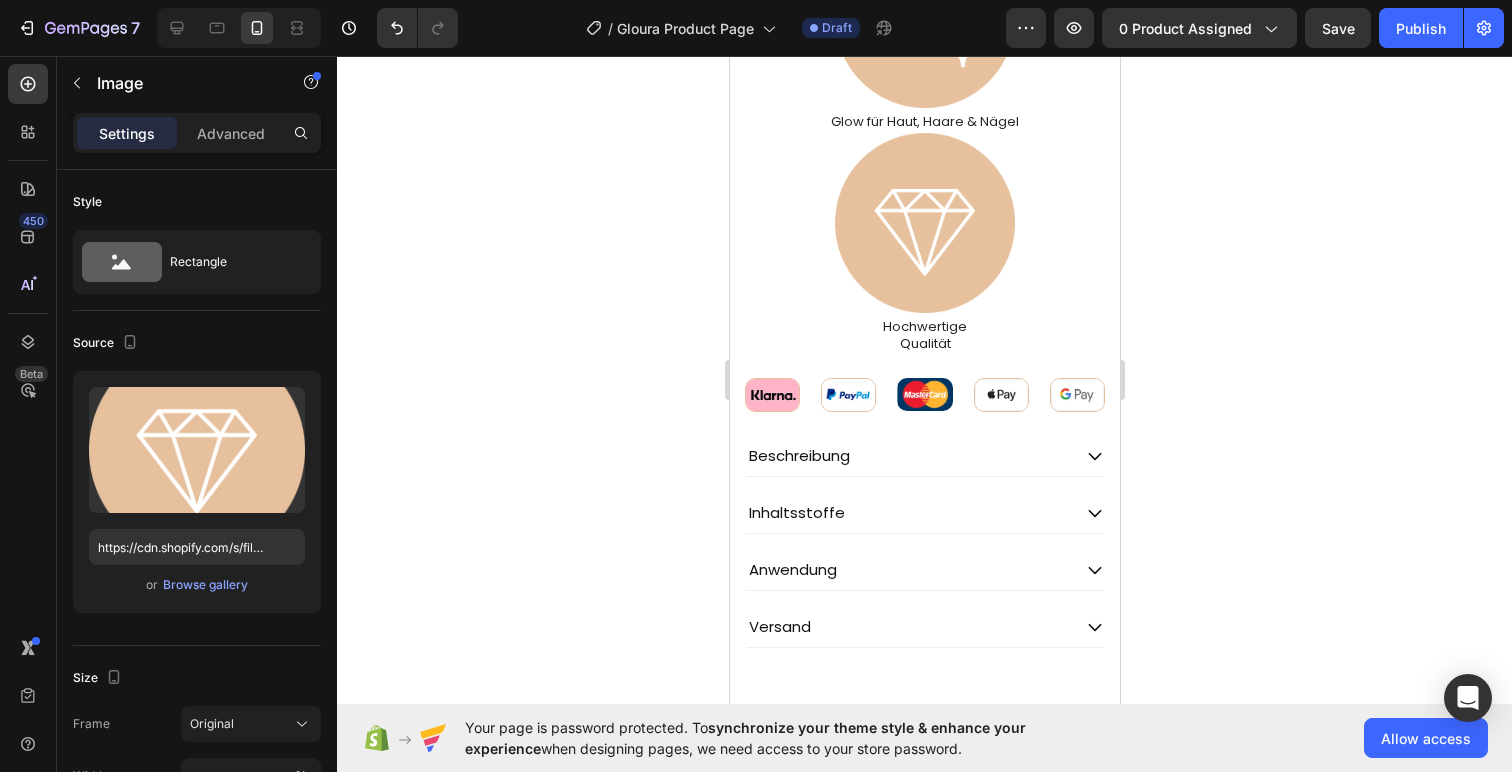 scroll, scrollTop: 1306, scrollLeft: 0, axis: vertical 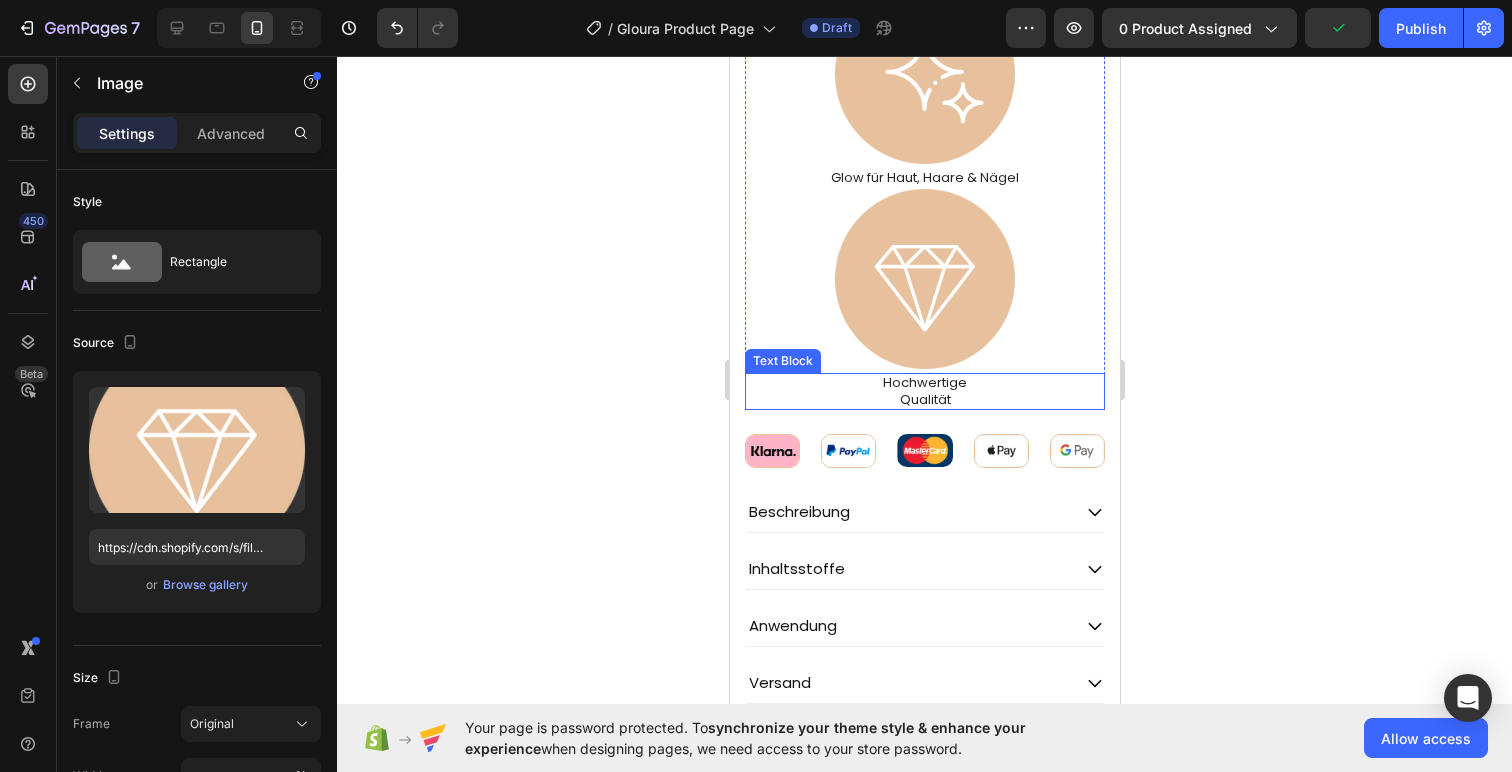 click on "Hochwertige Qualität" at bounding box center (924, 392) 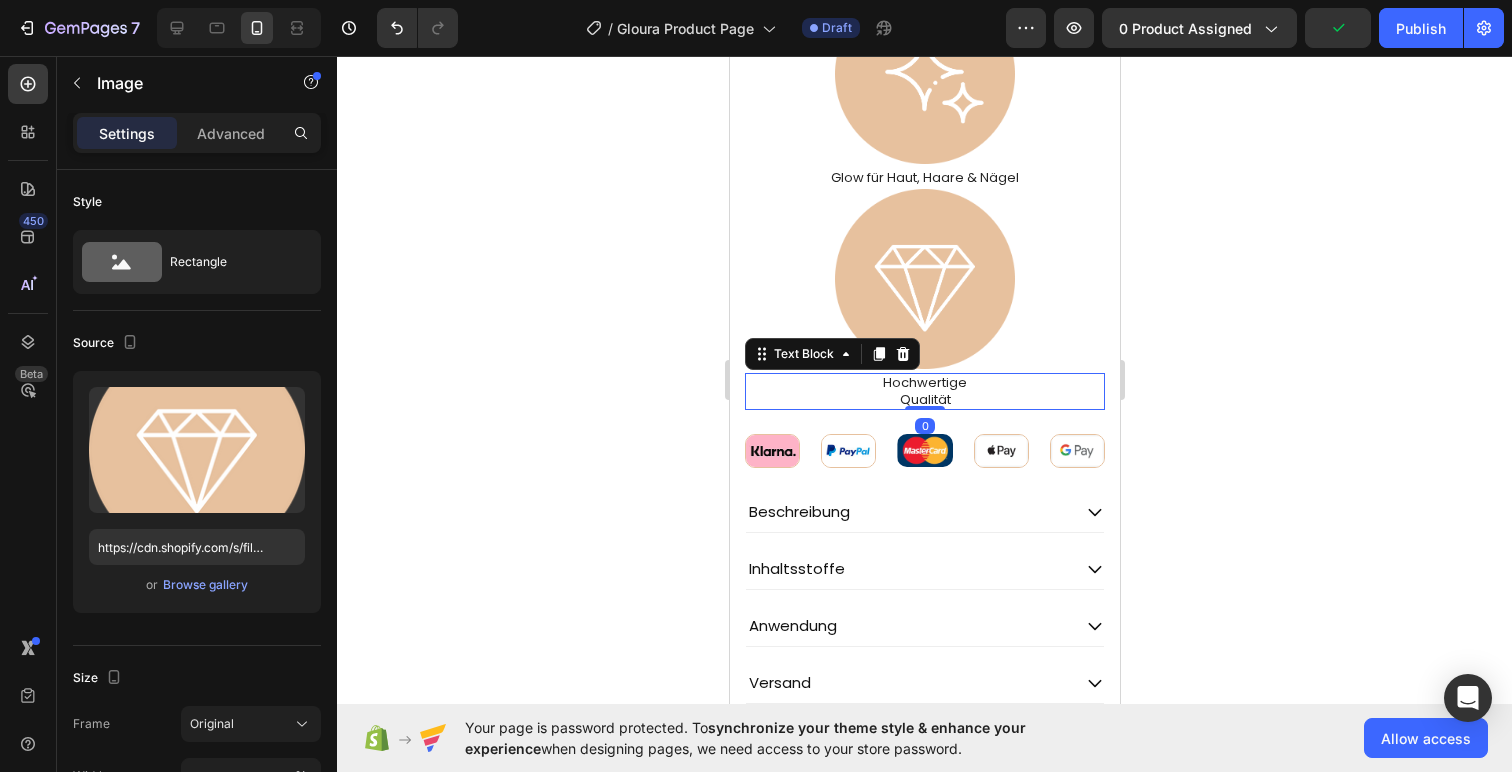 click on "Hochwertige Qualität" at bounding box center (924, 392) 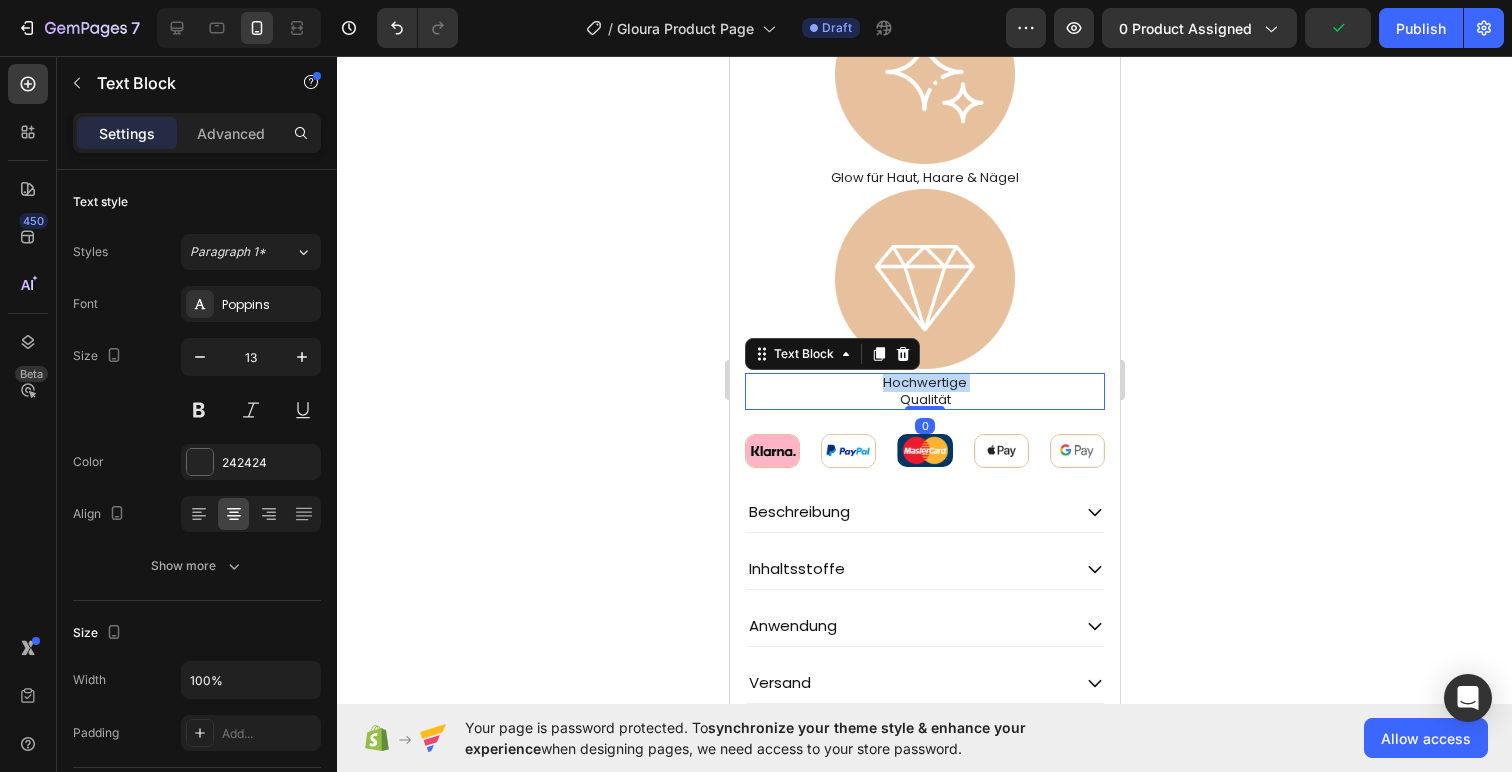 click on "Hochwertige Qualität" at bounding box center [924, 392] 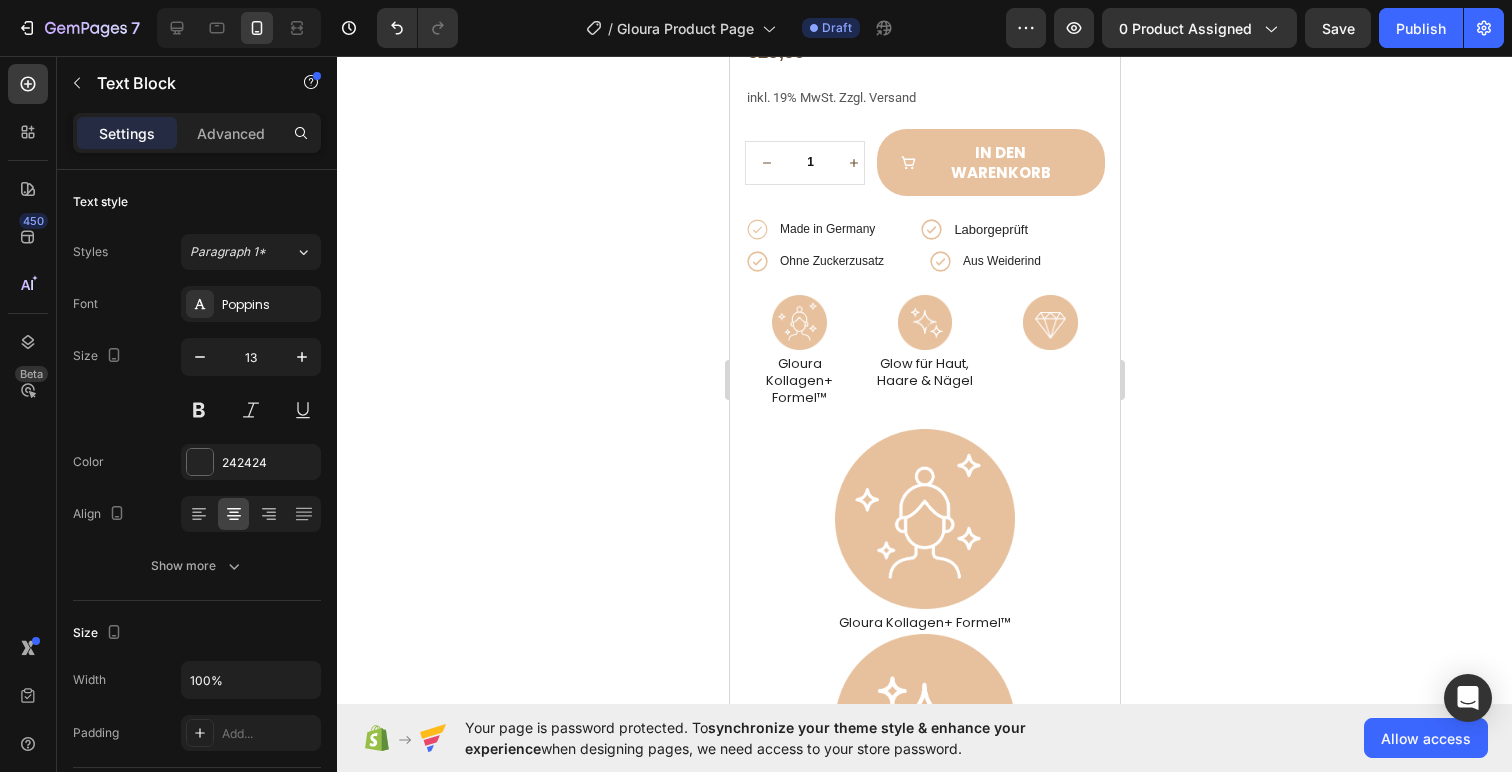 scroll, scrollTop: 292, scrollLeft: 0, axis: vertical 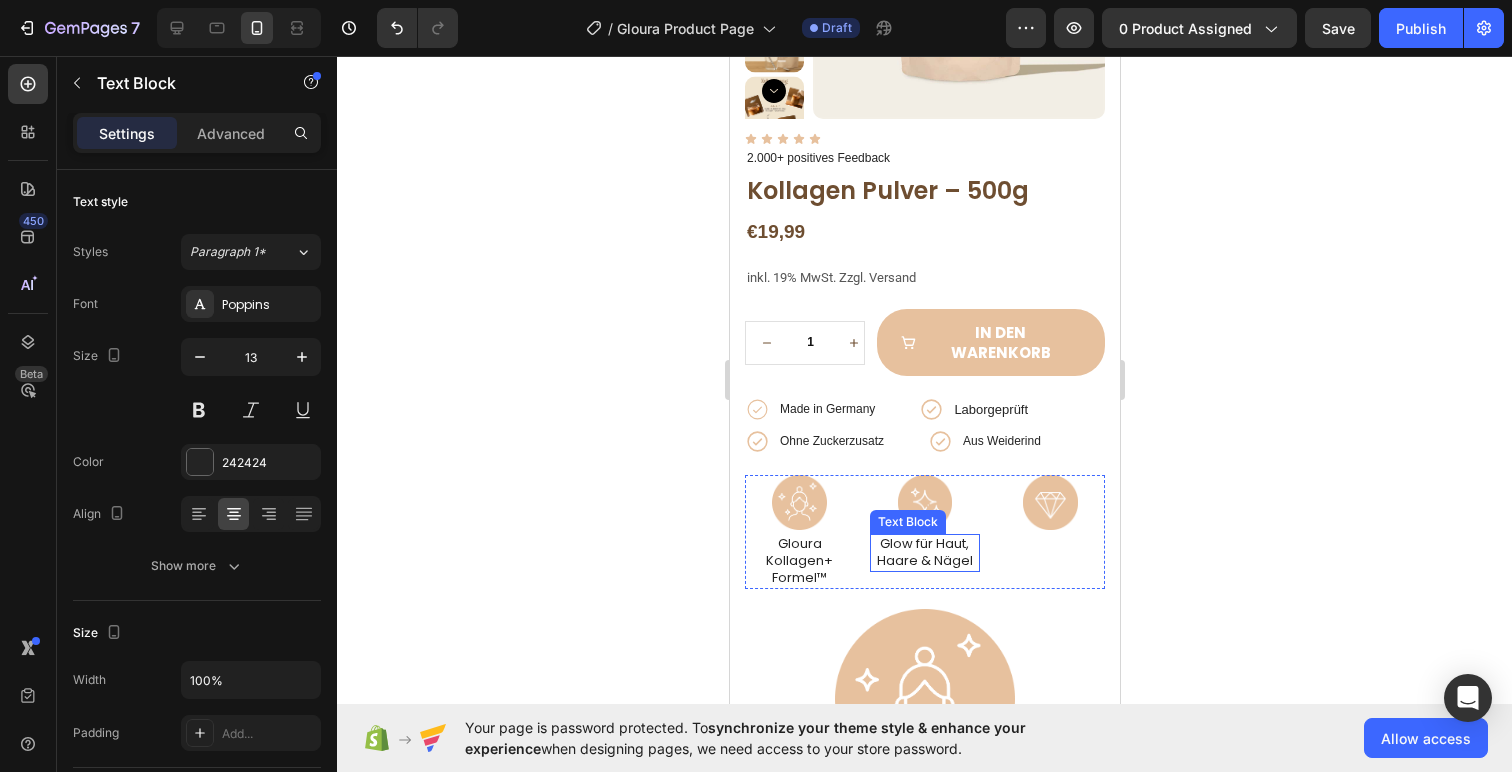click on "Glow für Haut, Haare & Nägel" at bounding box center (923, 553) 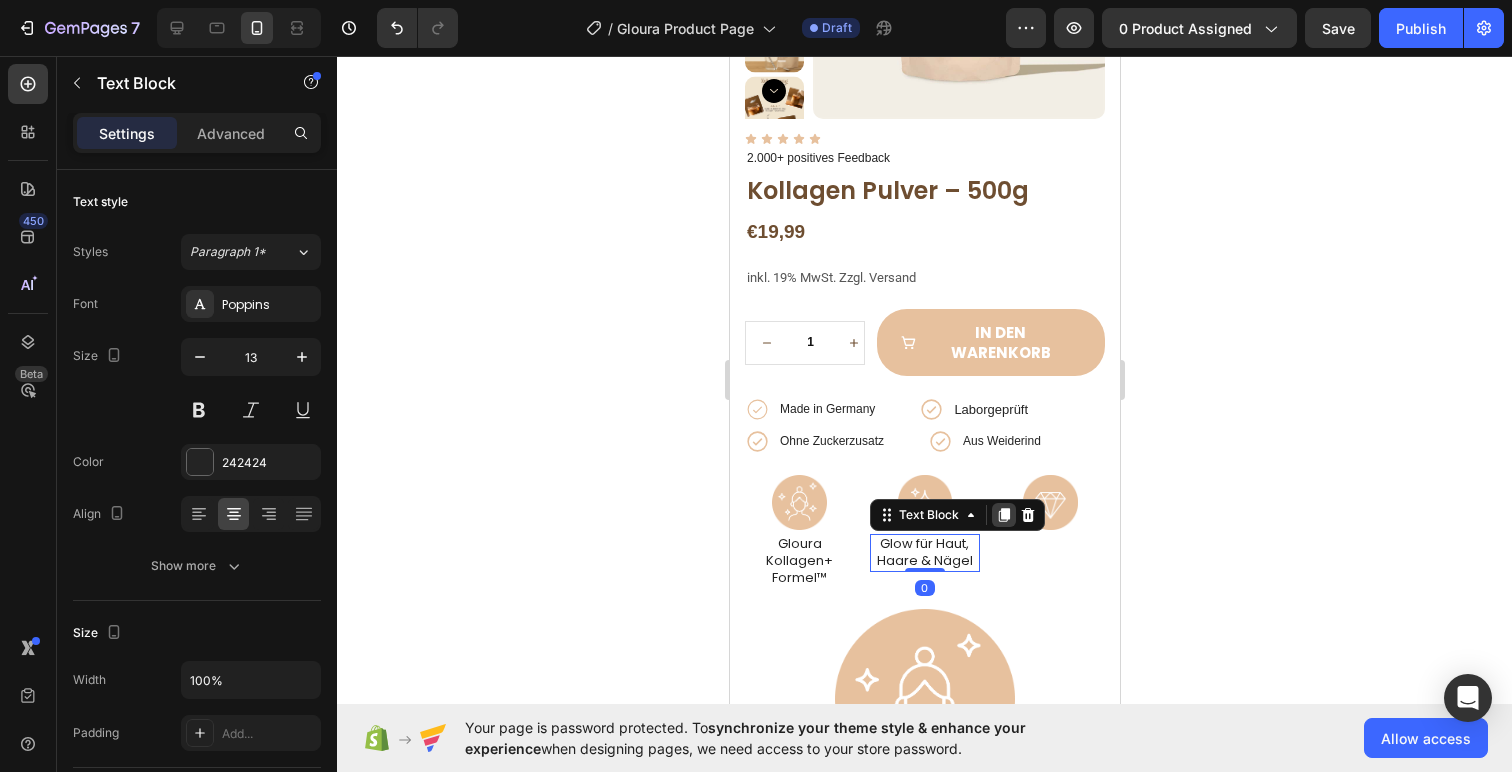 click 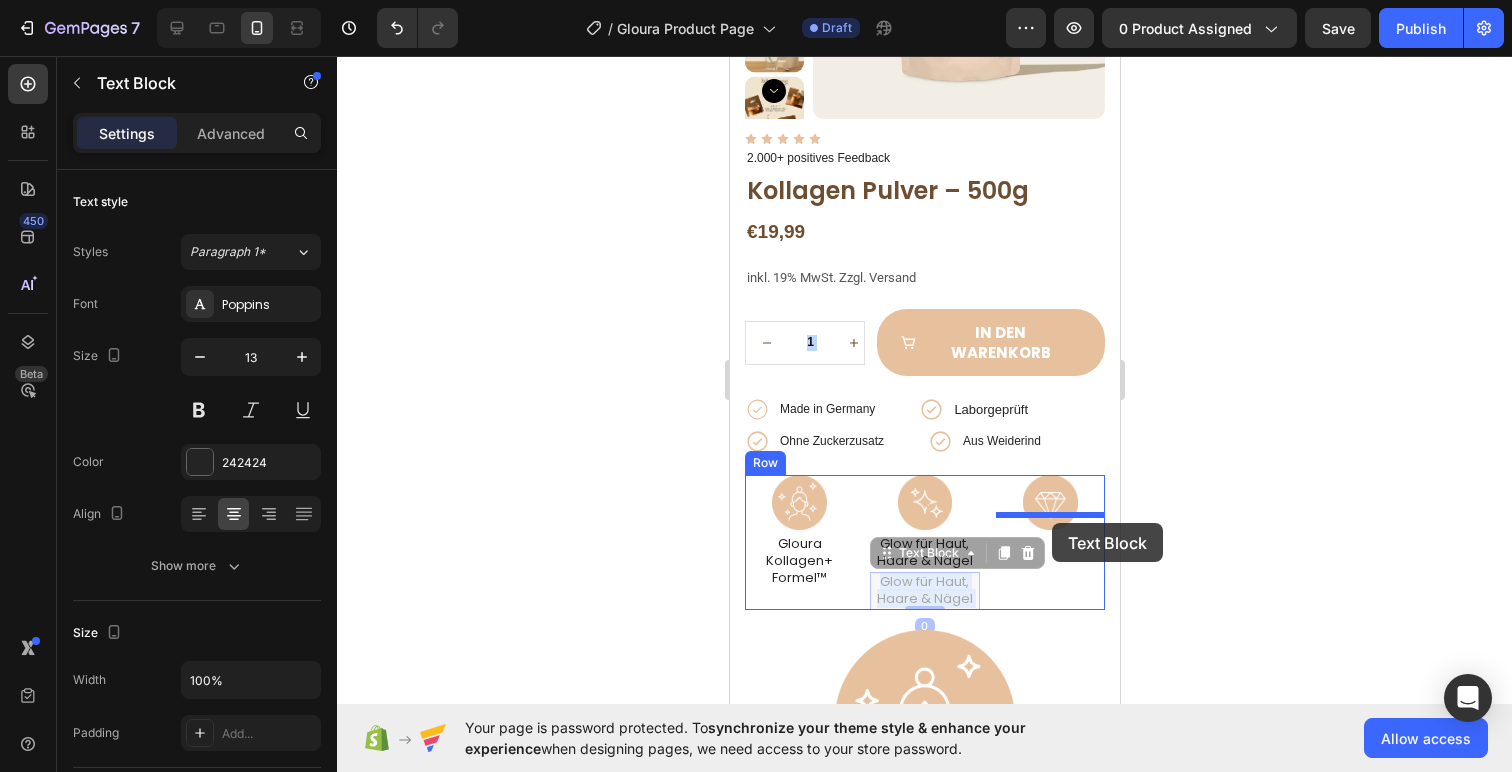 drag, startPoint x: 924, startPoint y: 575, endPoint x: 1051, endPoint y: 523, distance: 137.23338 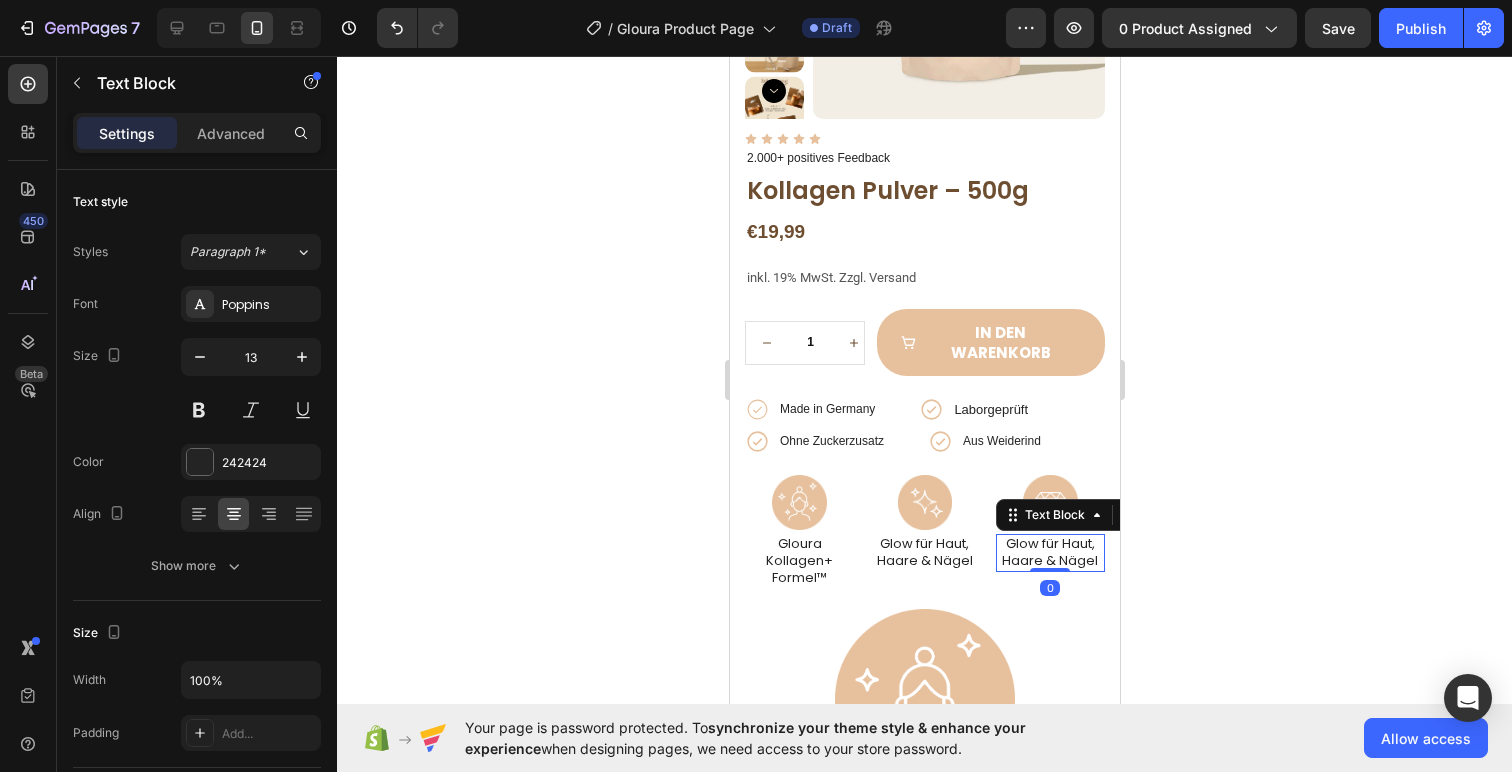 click on "Glow für Haut, Haare & Nägel" at bounding box center (1049, 553) 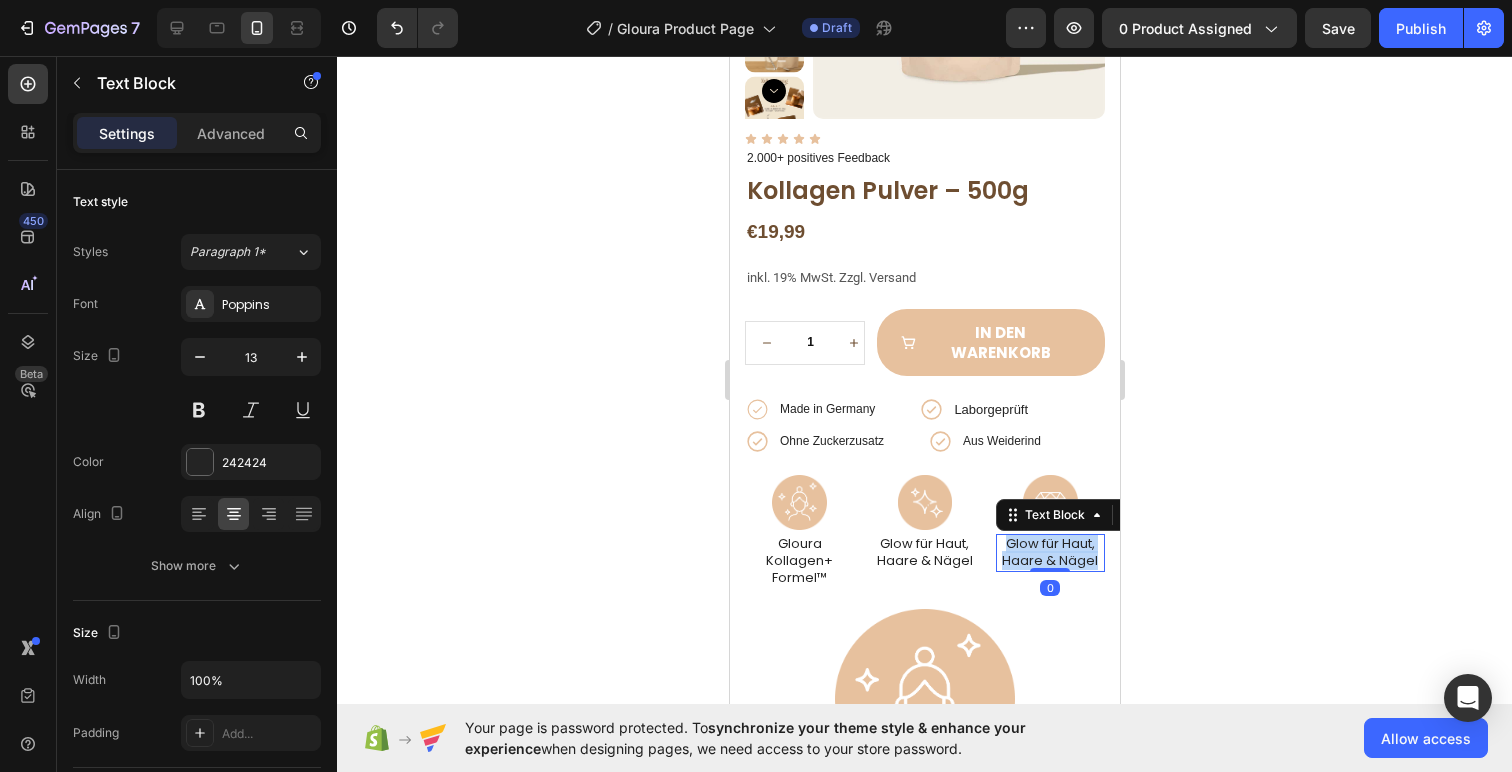 click on "Glow für Haut, Haare & Nägel" at bounding box center [1049, 553] 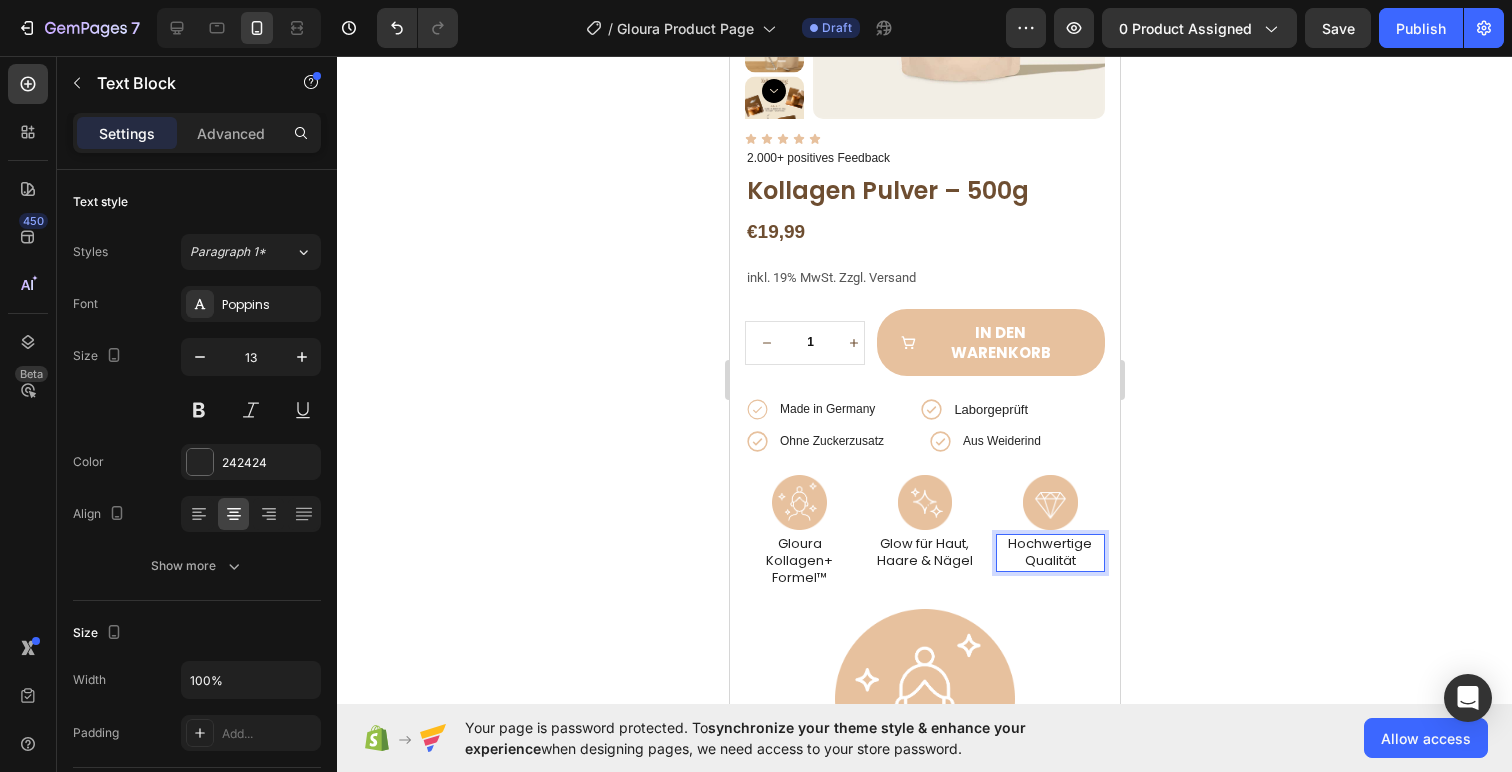 click 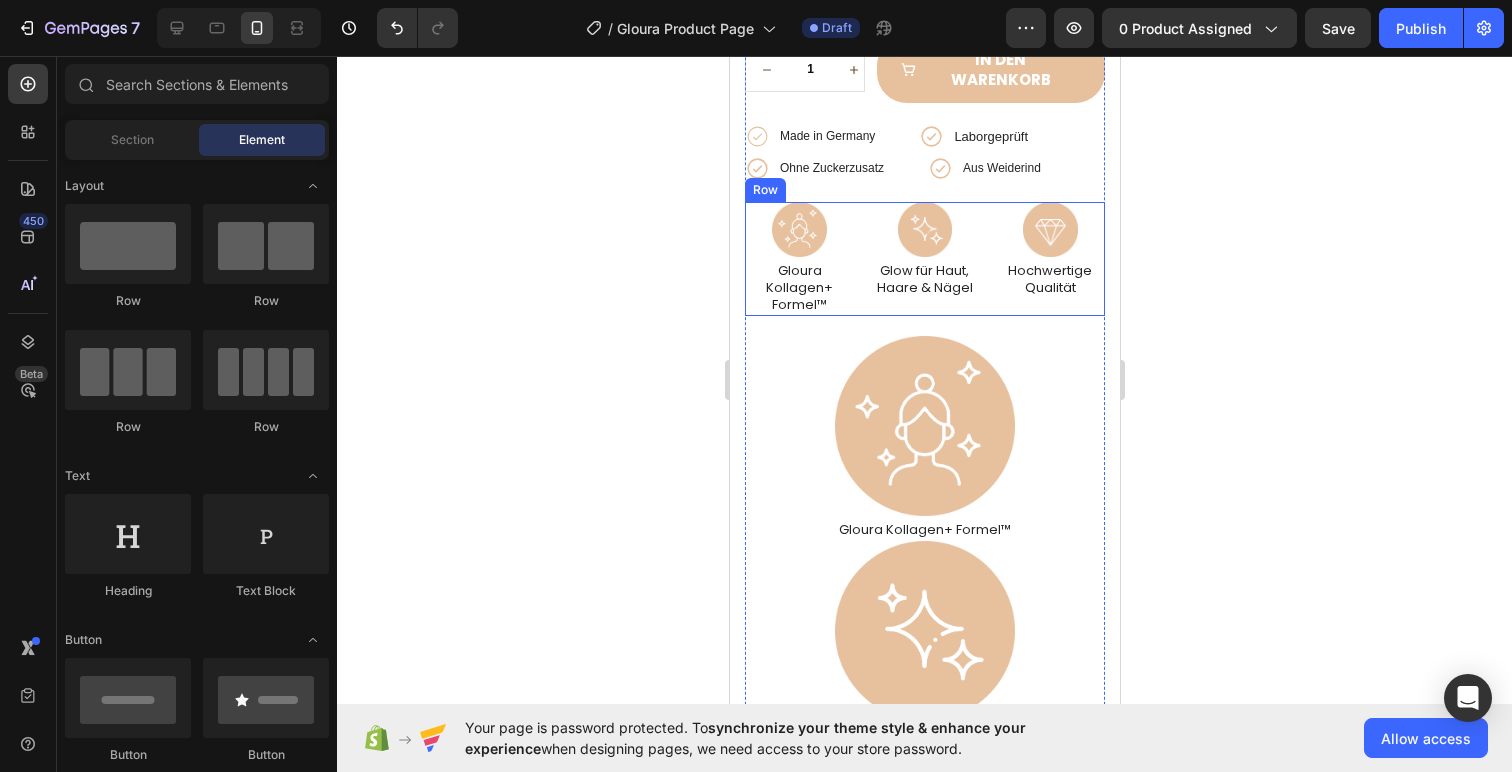 scroll, scrollTop: 575, scrollLeft: 0, axis: vertical 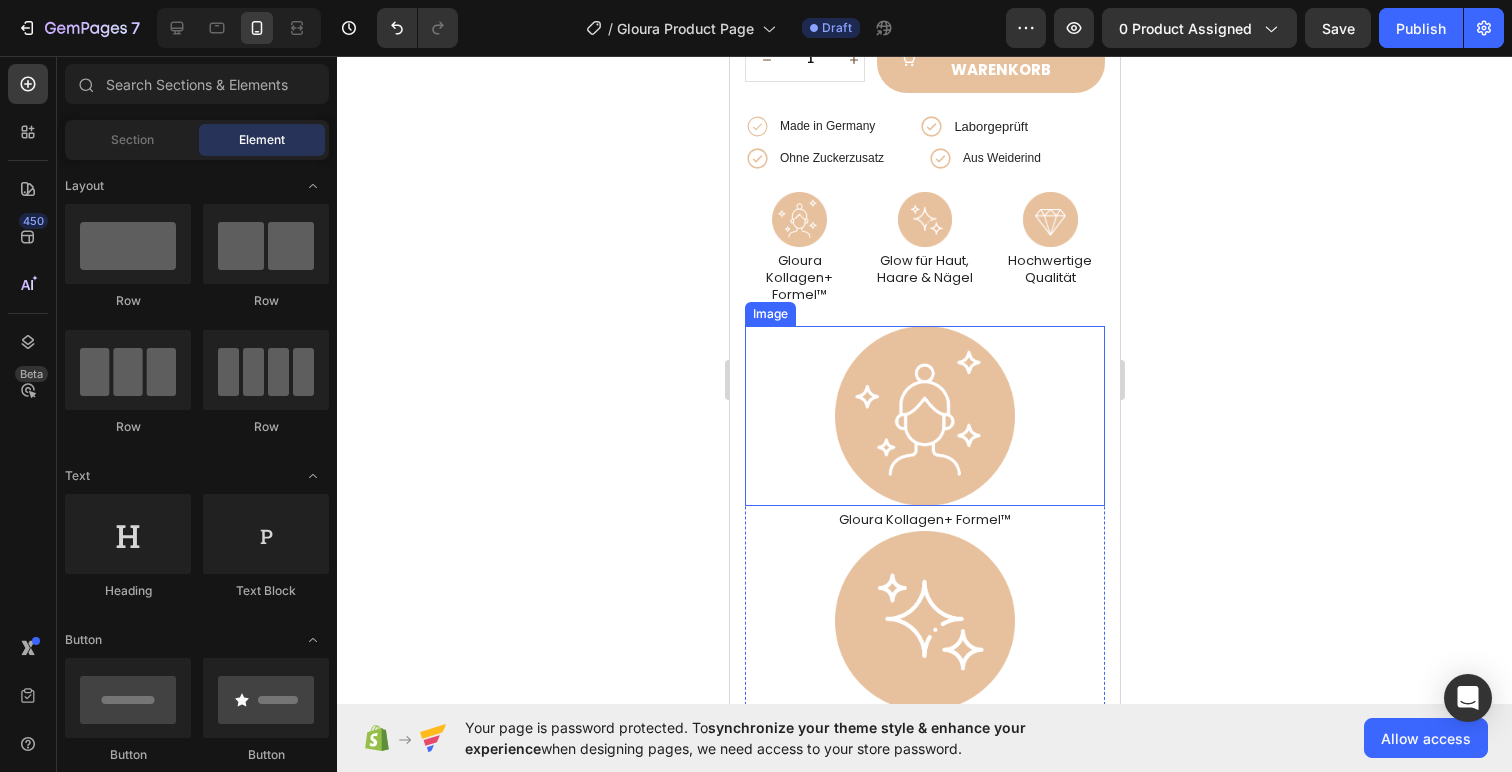 click at bounding box center [924, 416] 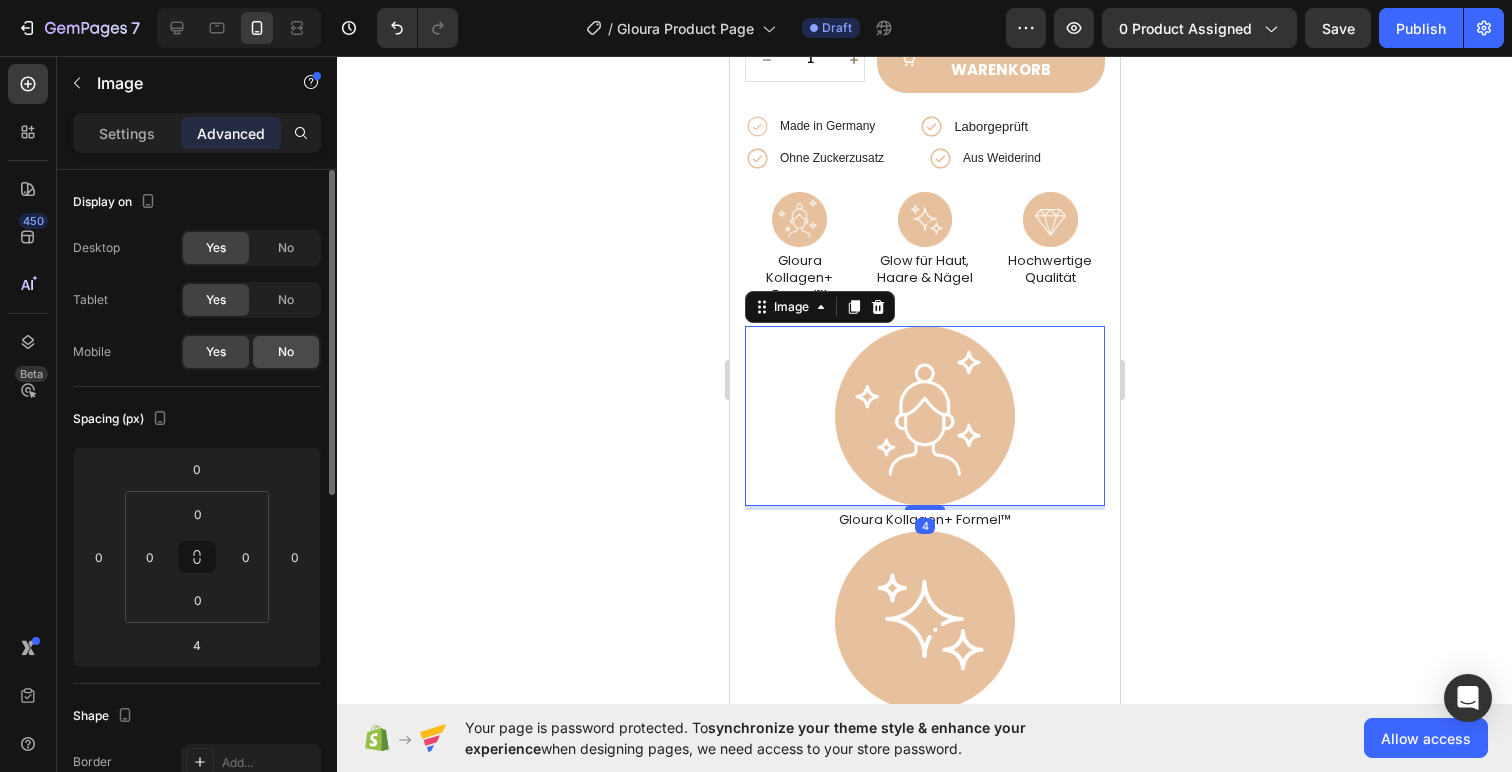 click on "No" 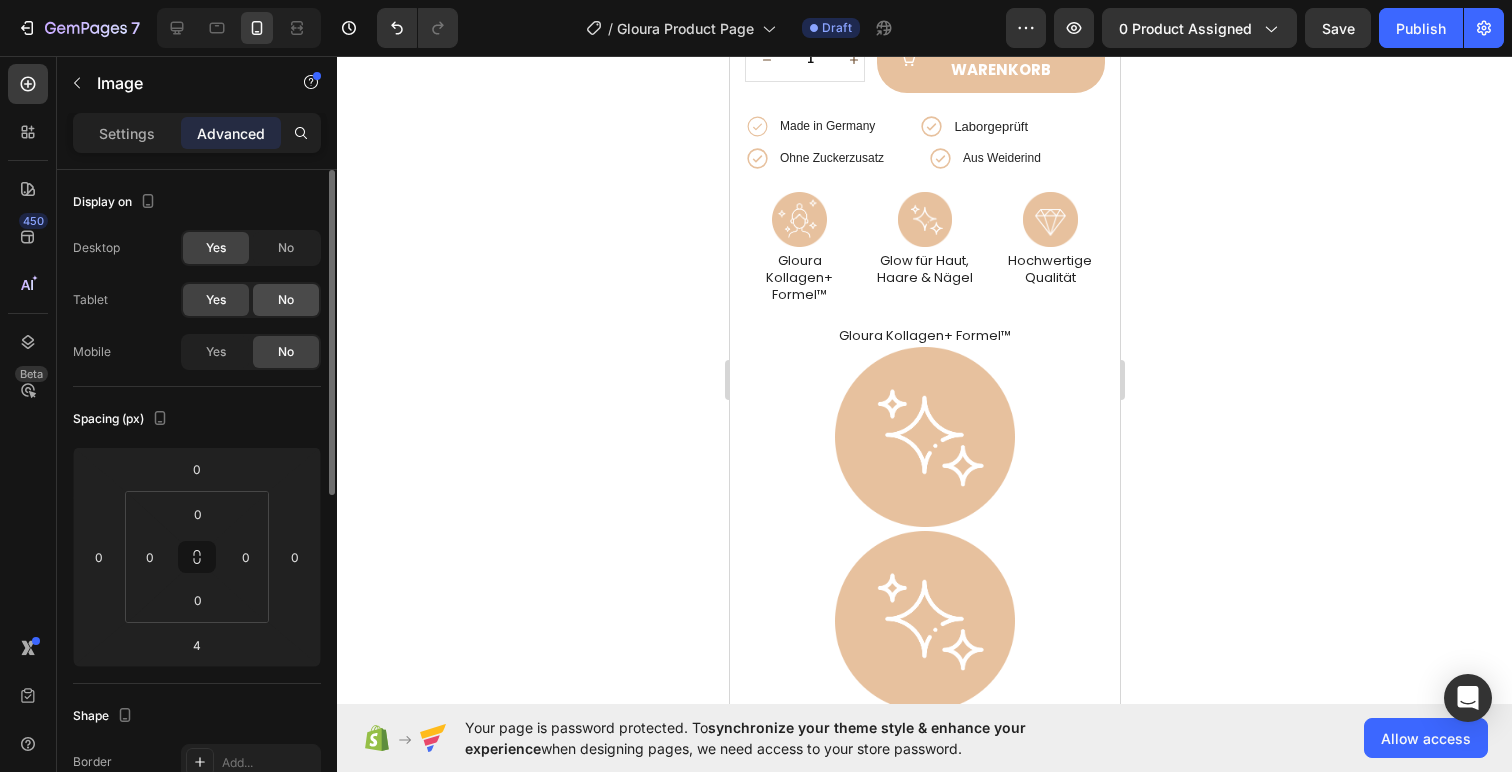 click on "No" 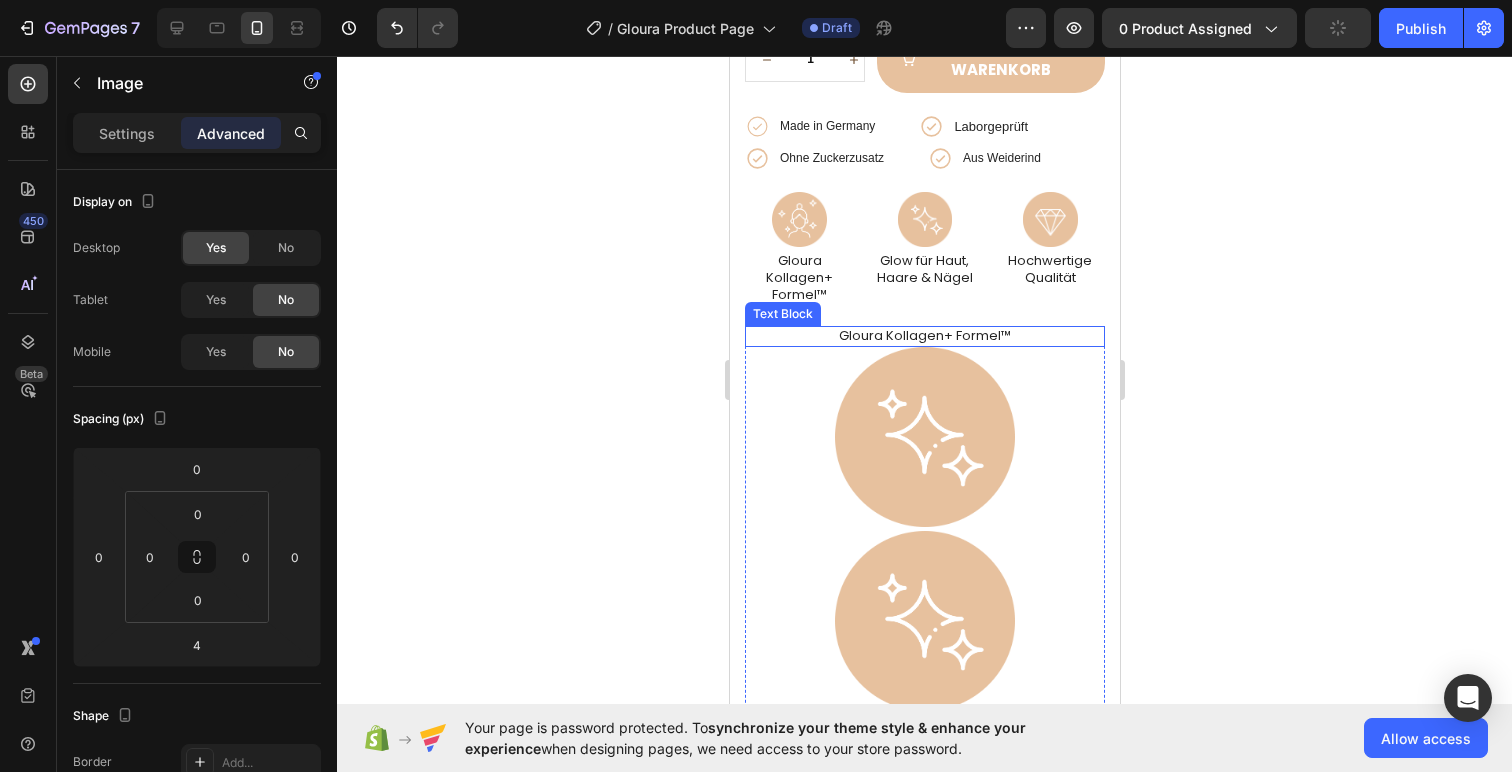 click on "Gloura Kollagen+ Formel™" at bounding box center (924, 336) 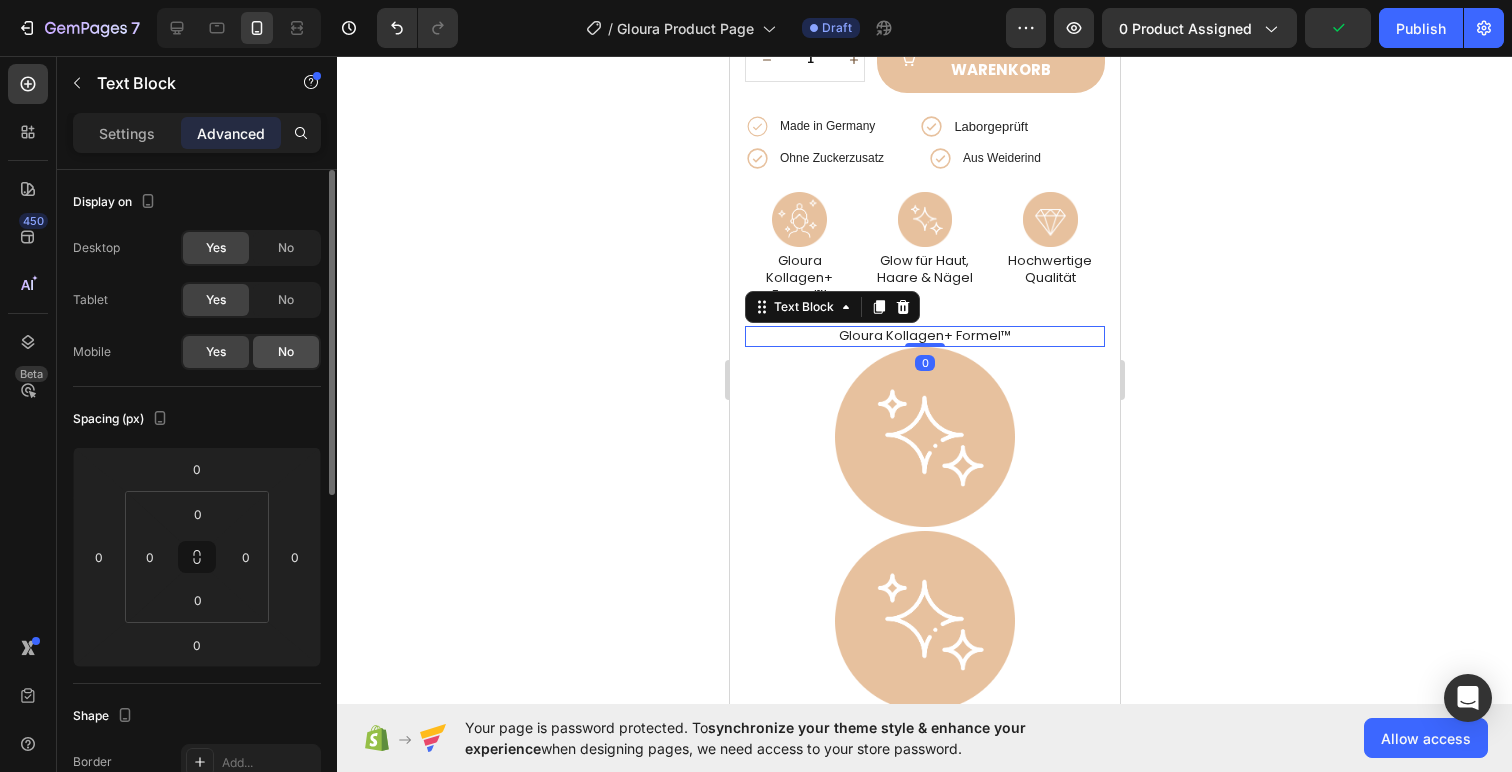 click on "No" 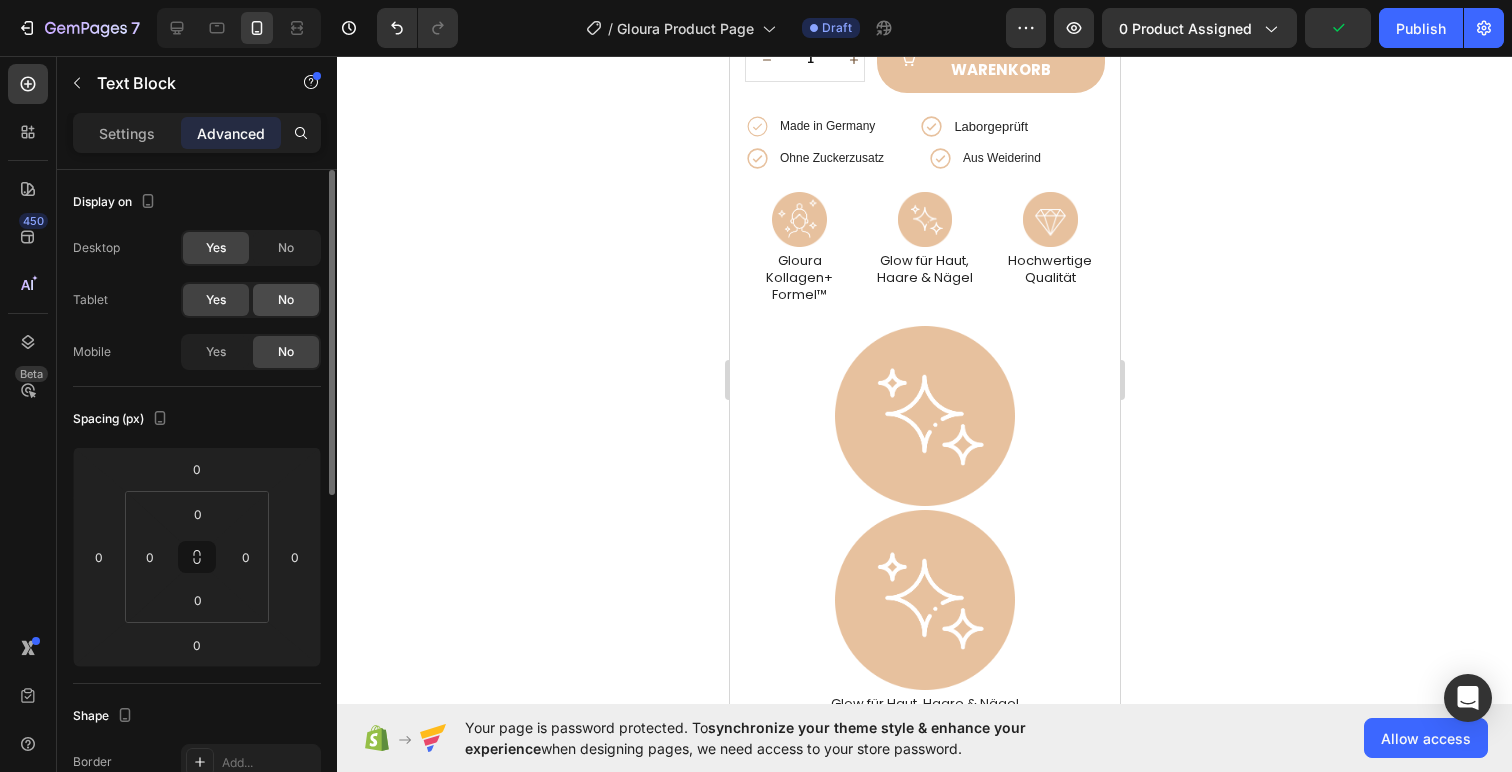 click on "No" 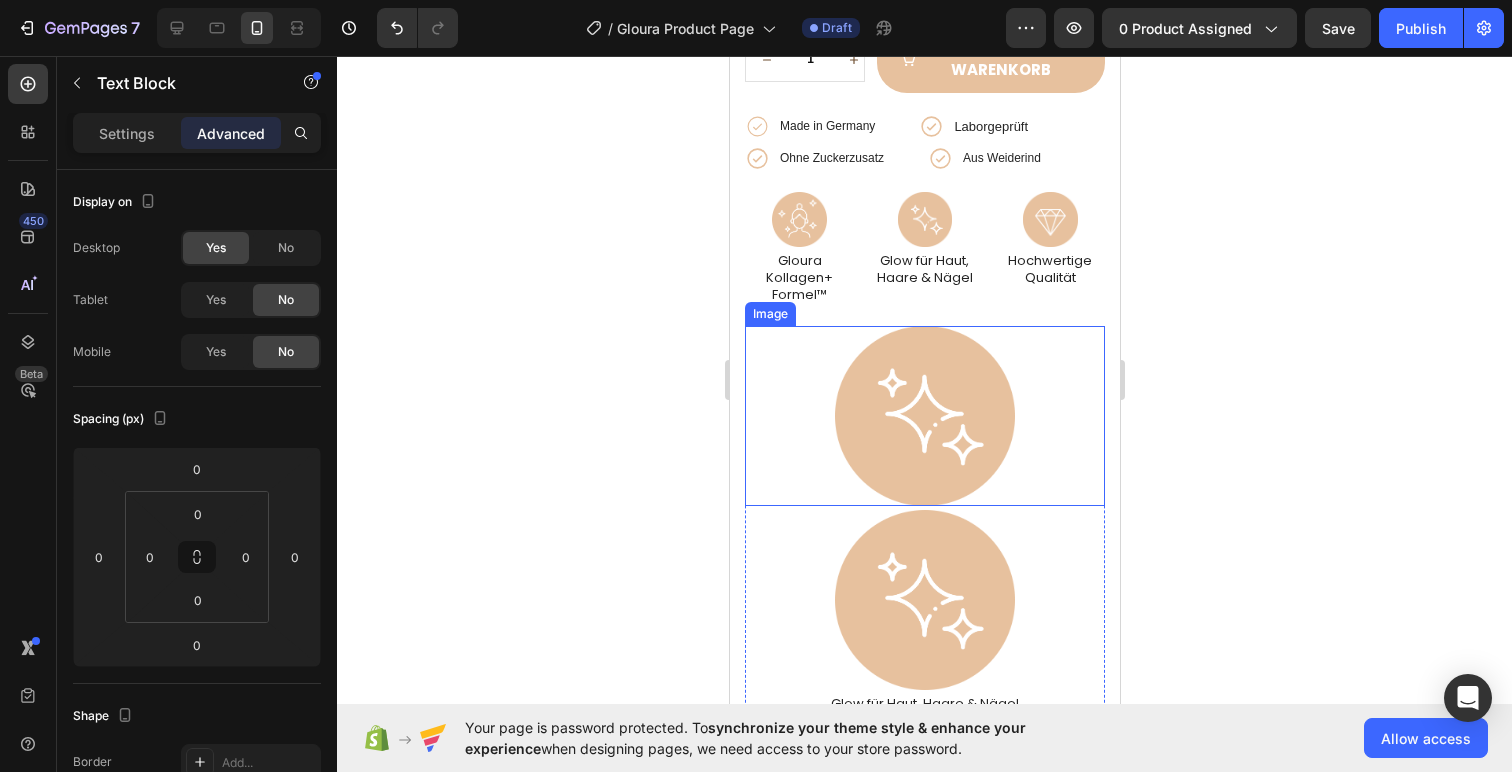 click at bounding box center [924, 416] 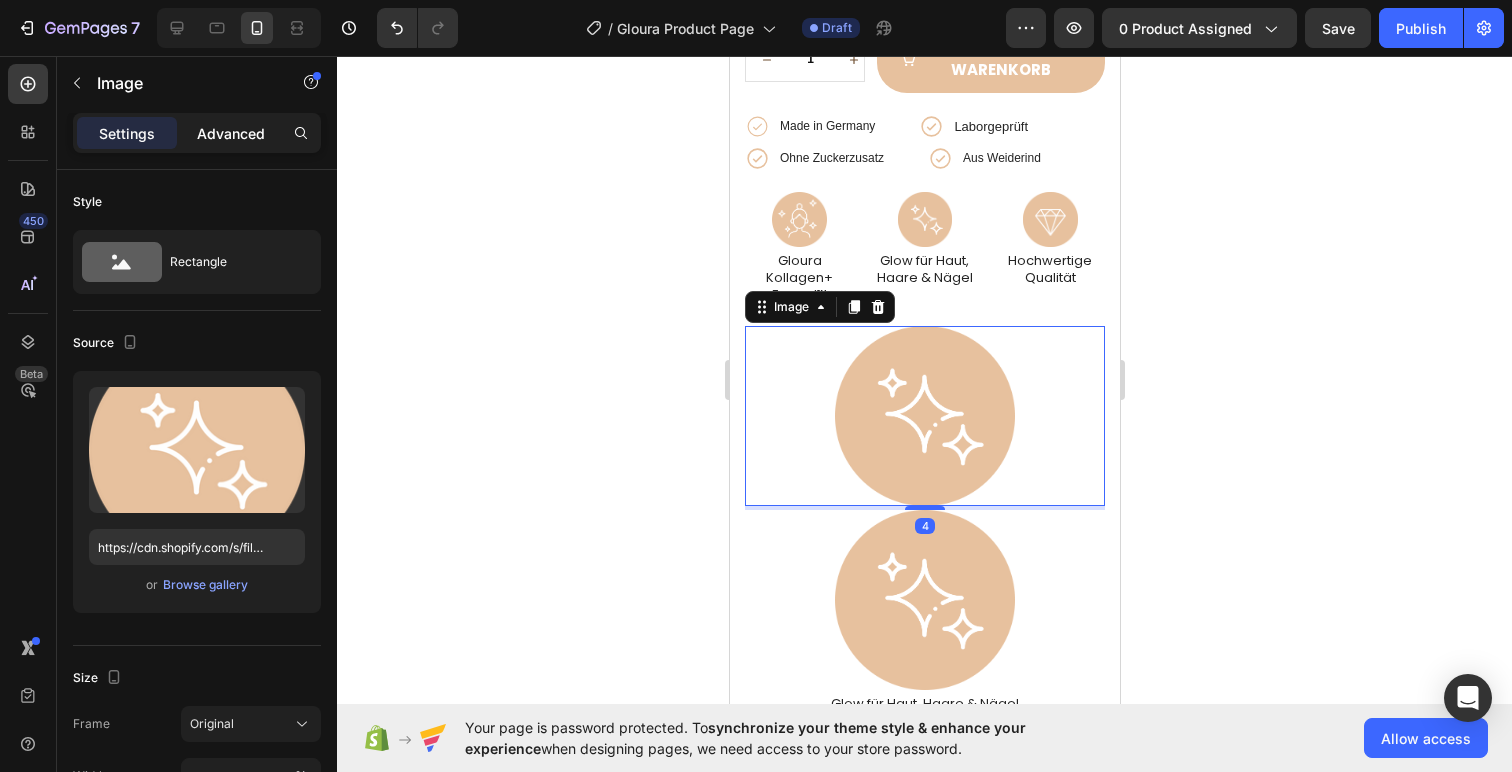 click on "Advanced" at bounding box center (231, 133) 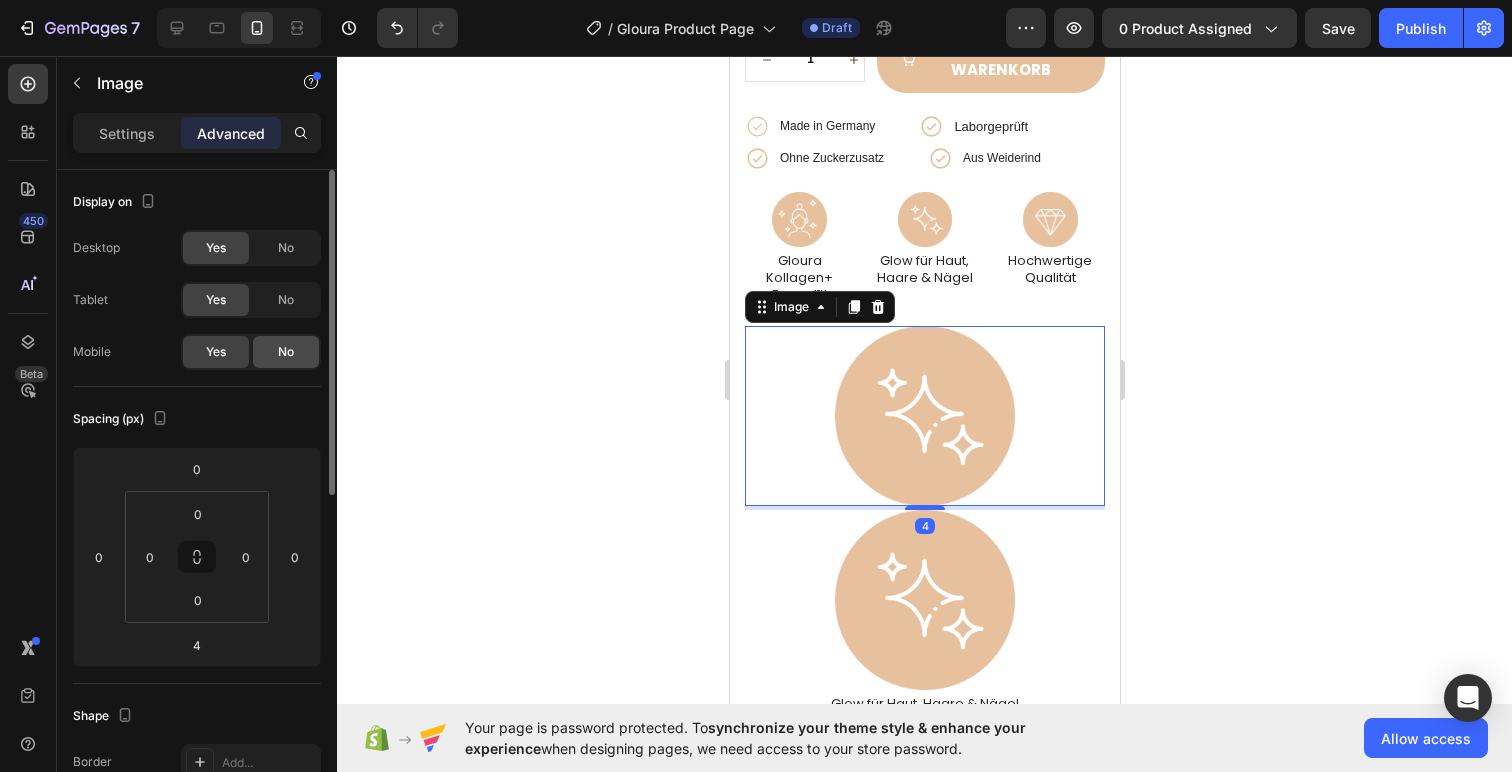 click on "No" 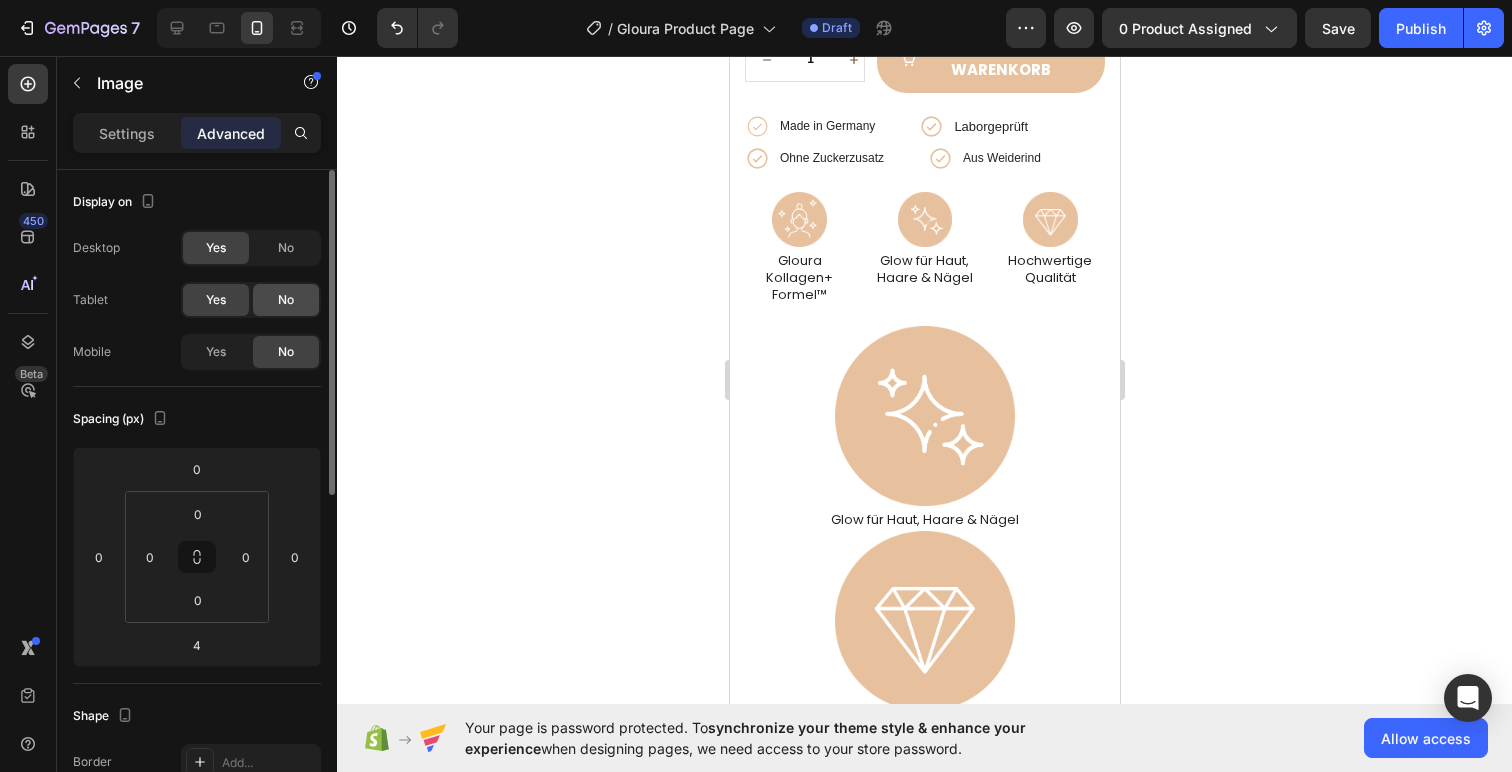 click on "No" 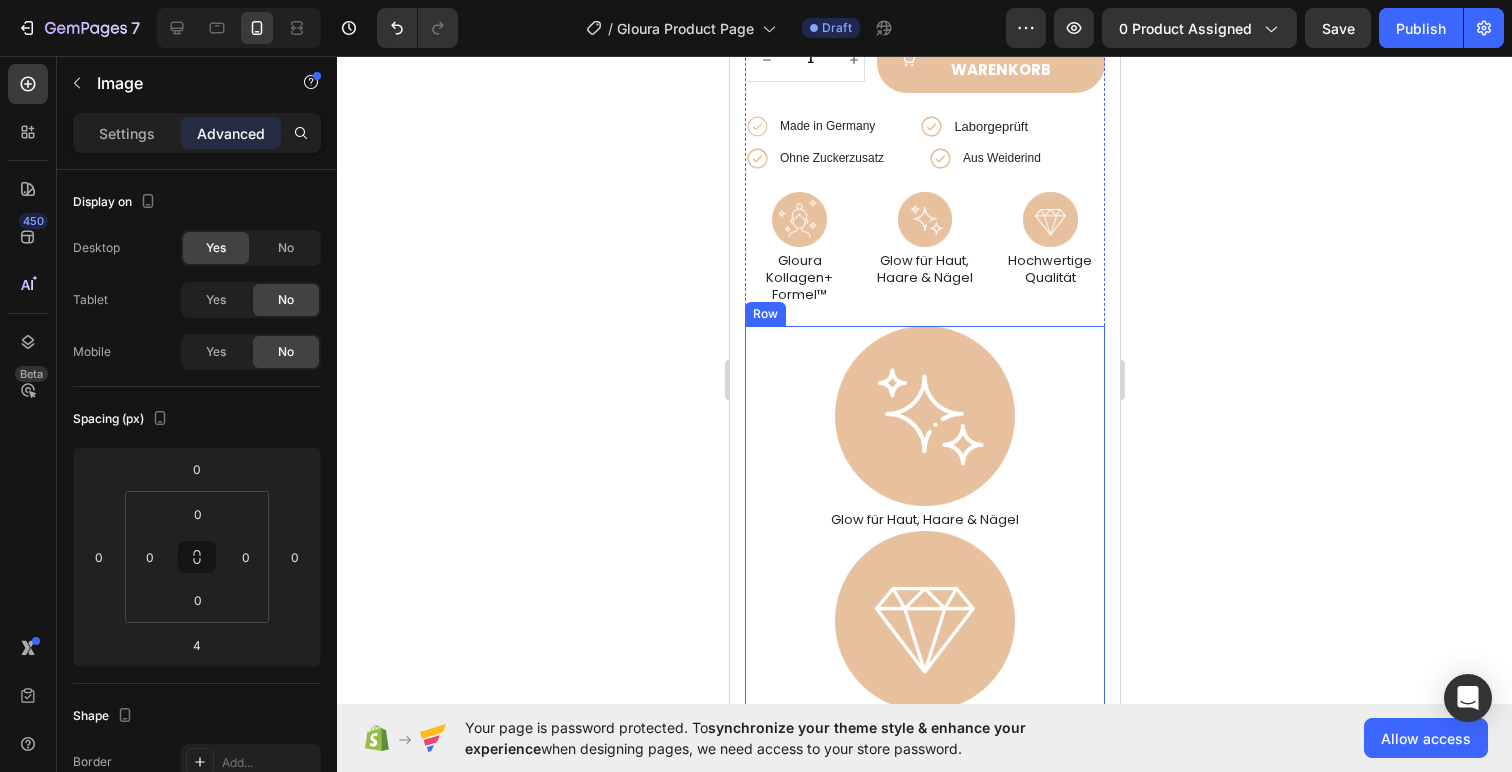 click at bounding box center (924, 416) 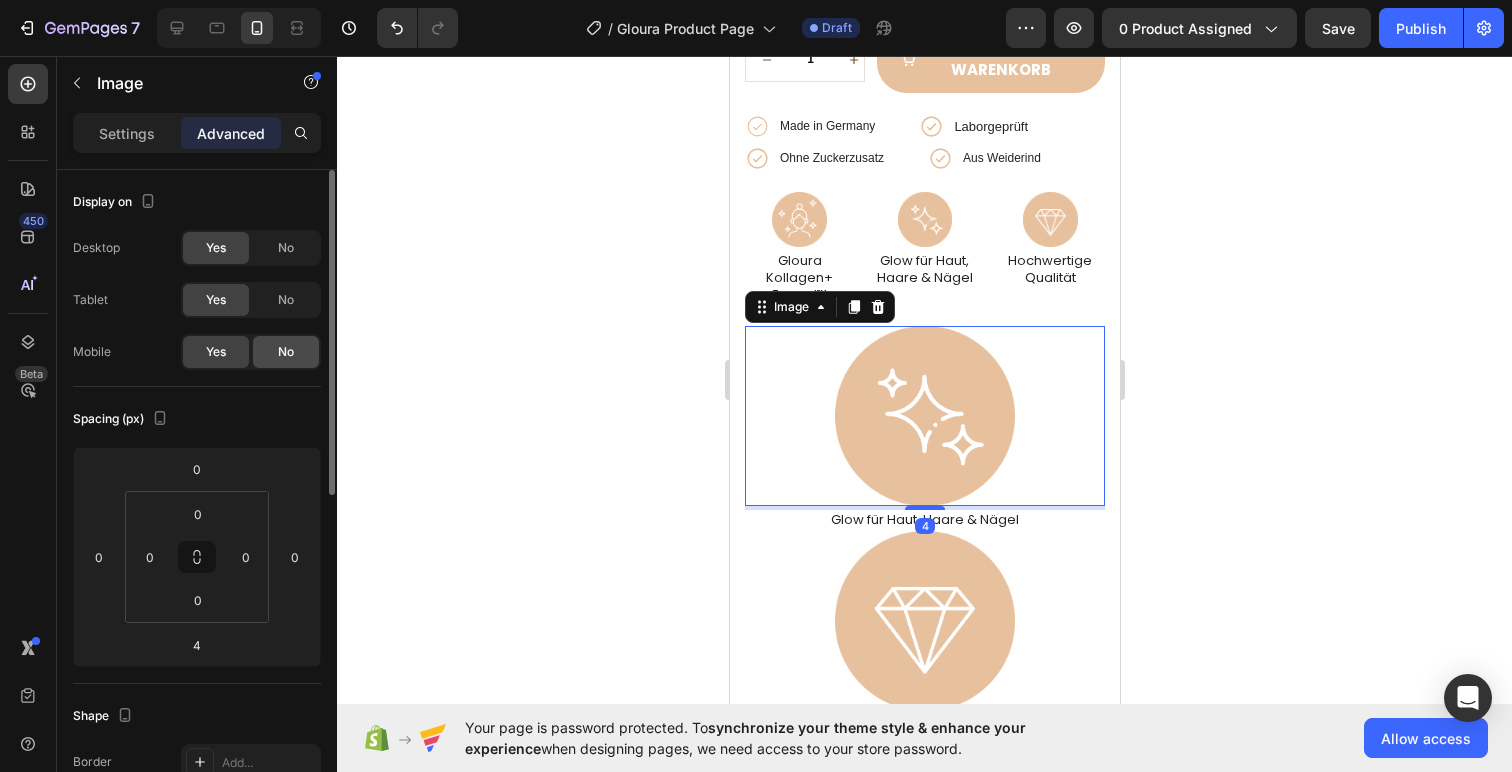 click on "No" 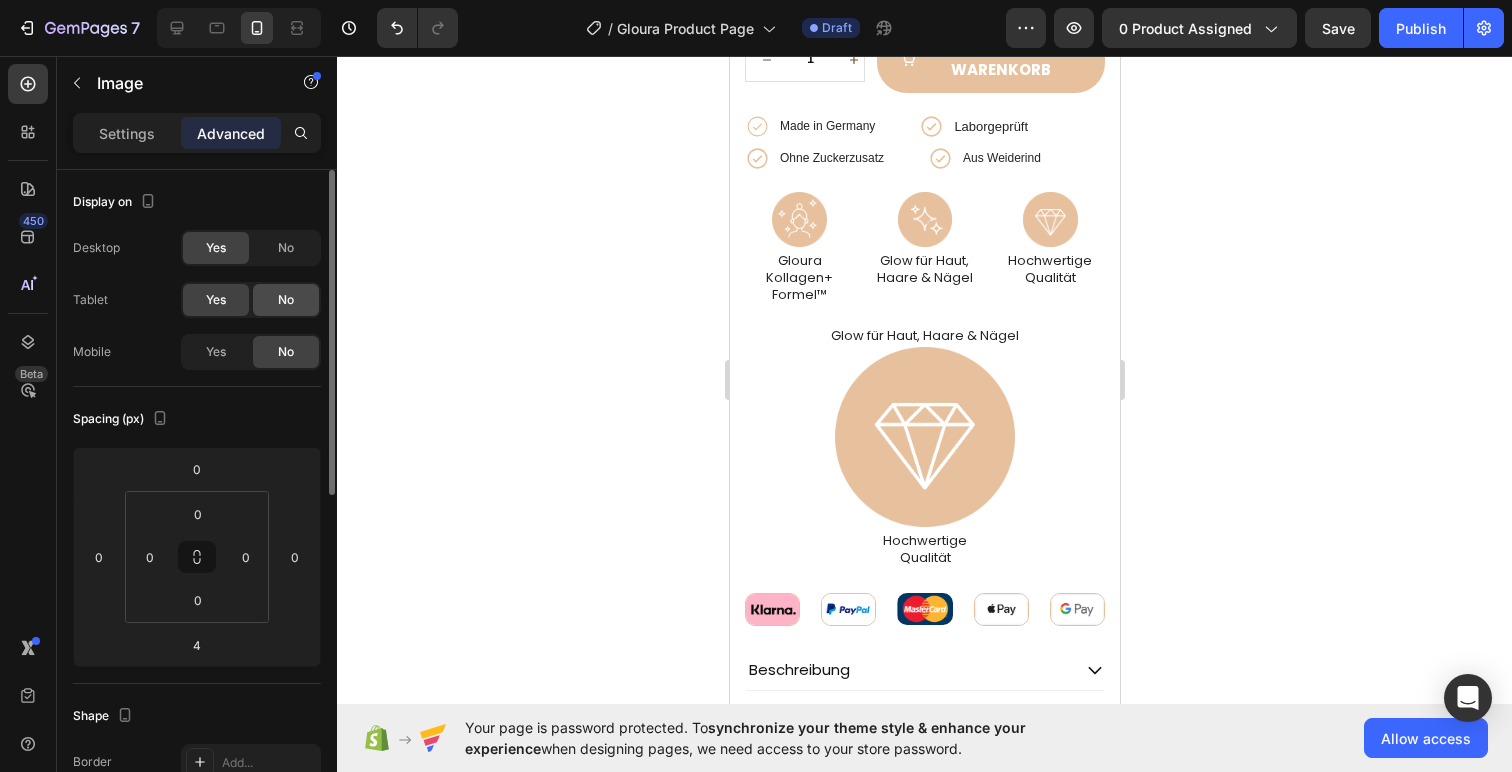 click on "No" 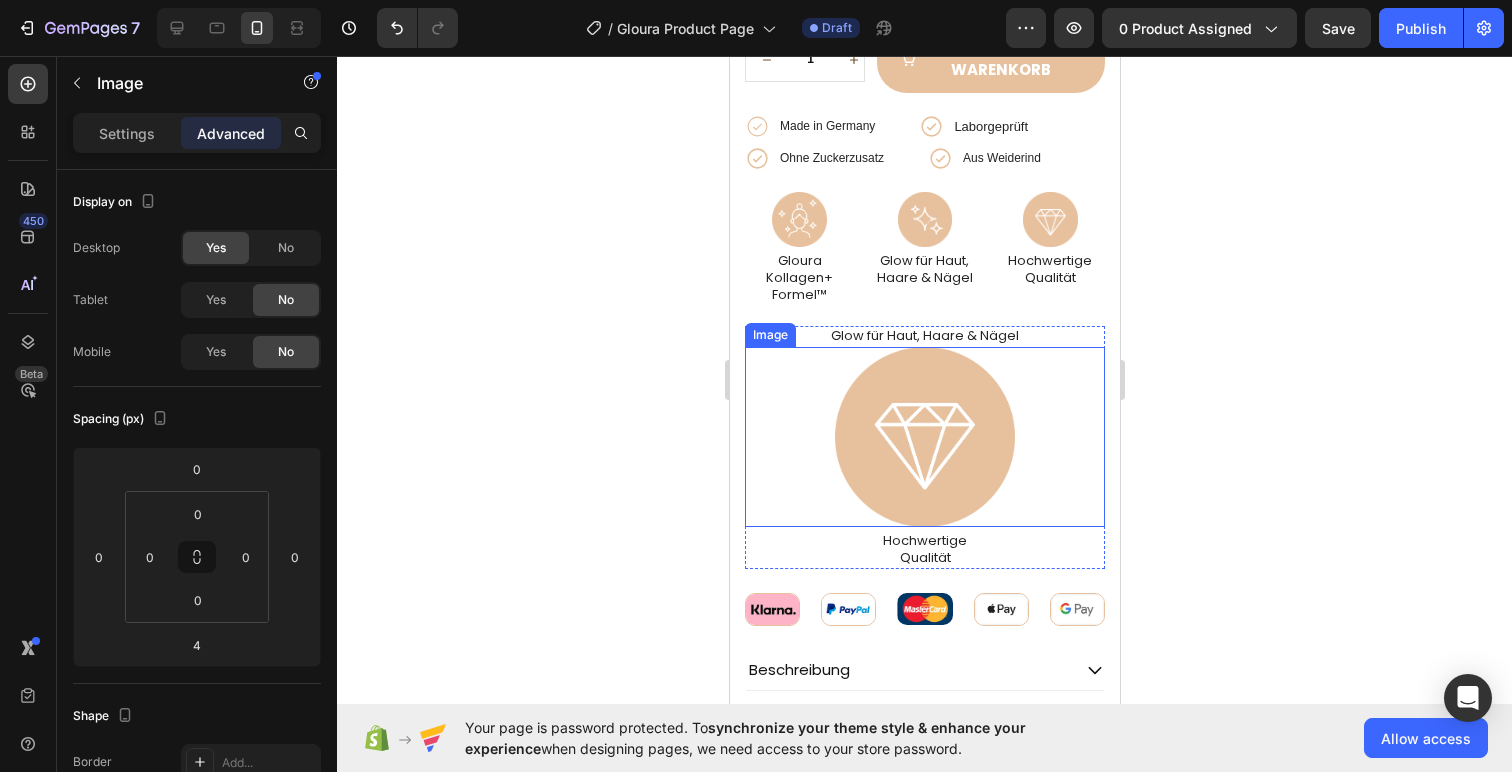 click at bounding box center [924, 437] 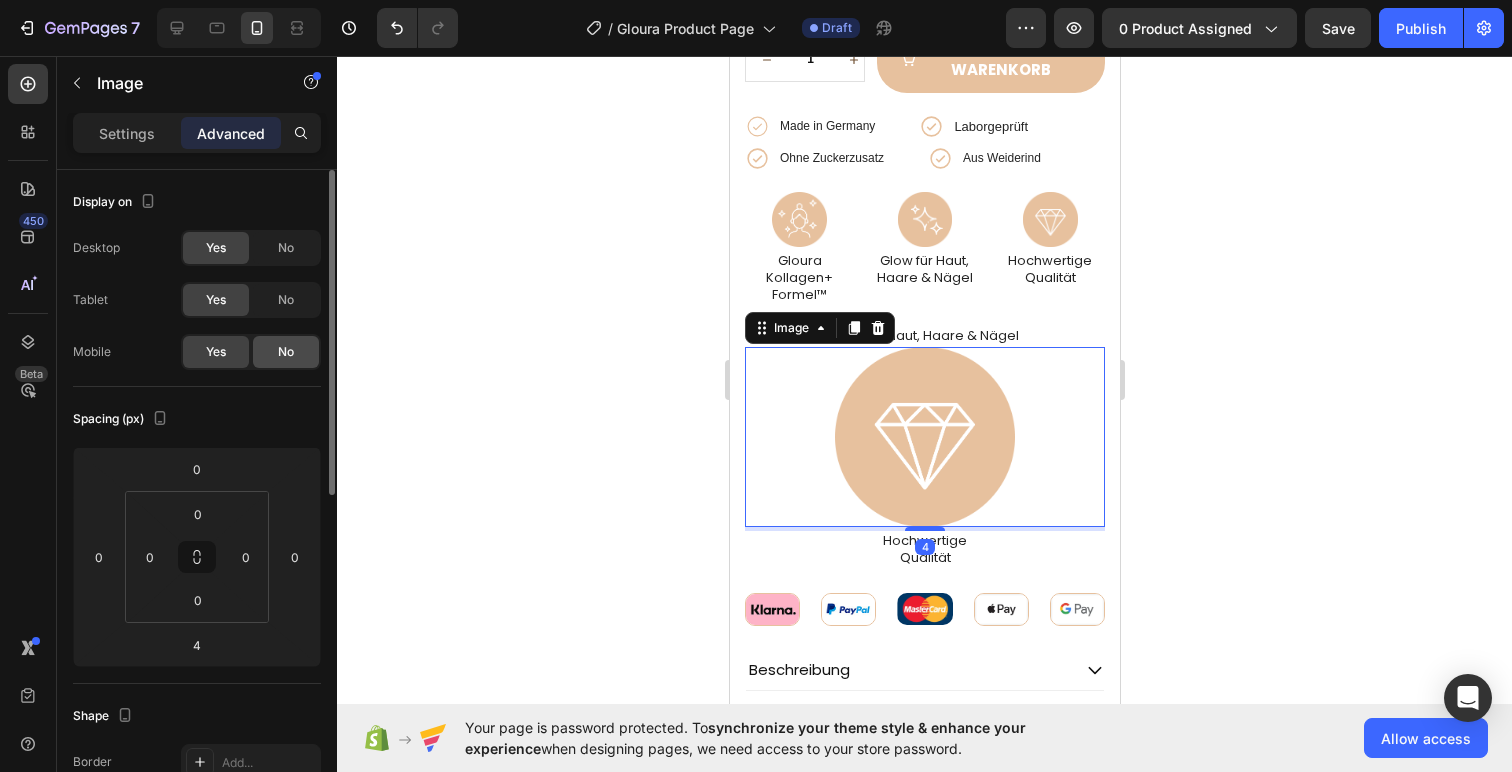 click on "No" 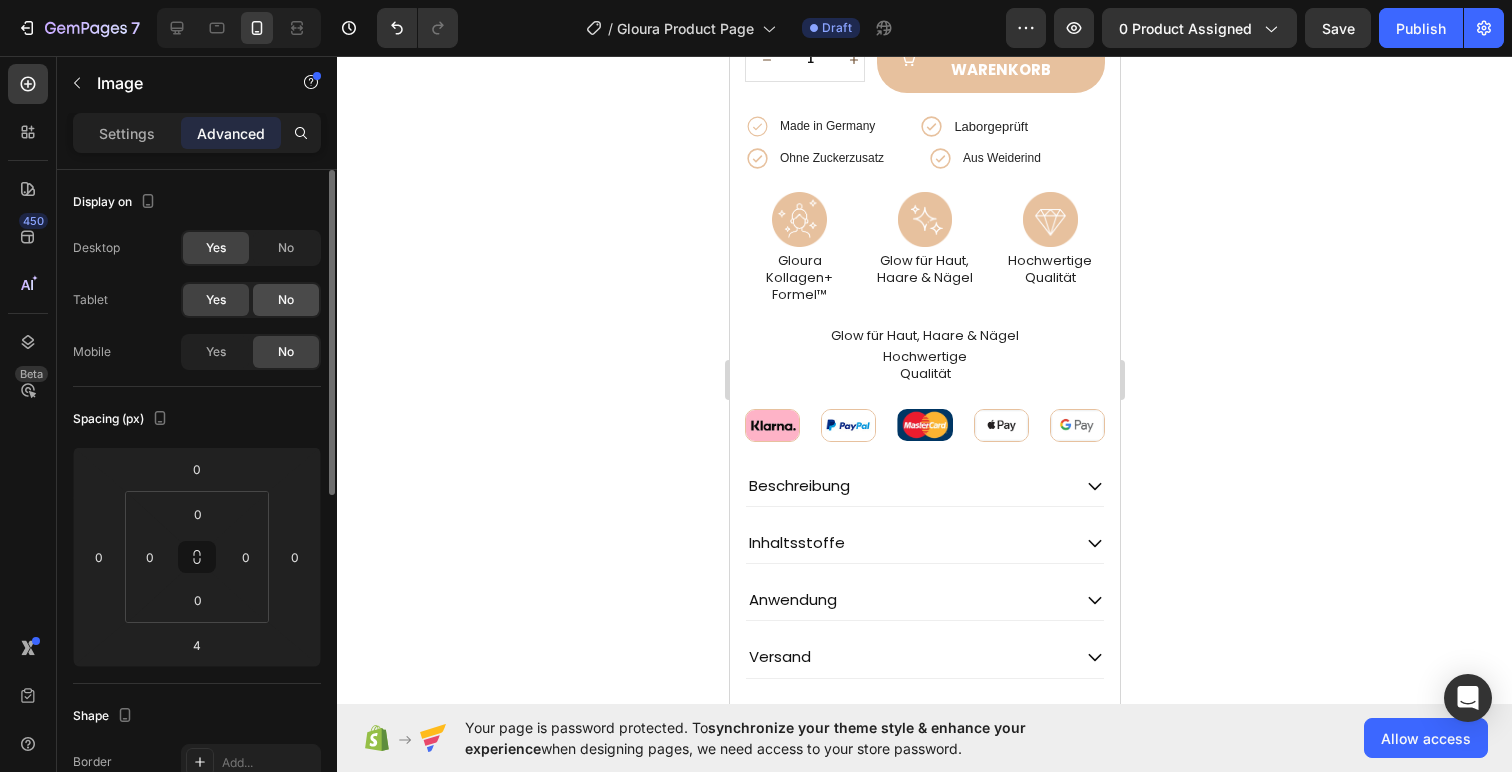 click on "No" 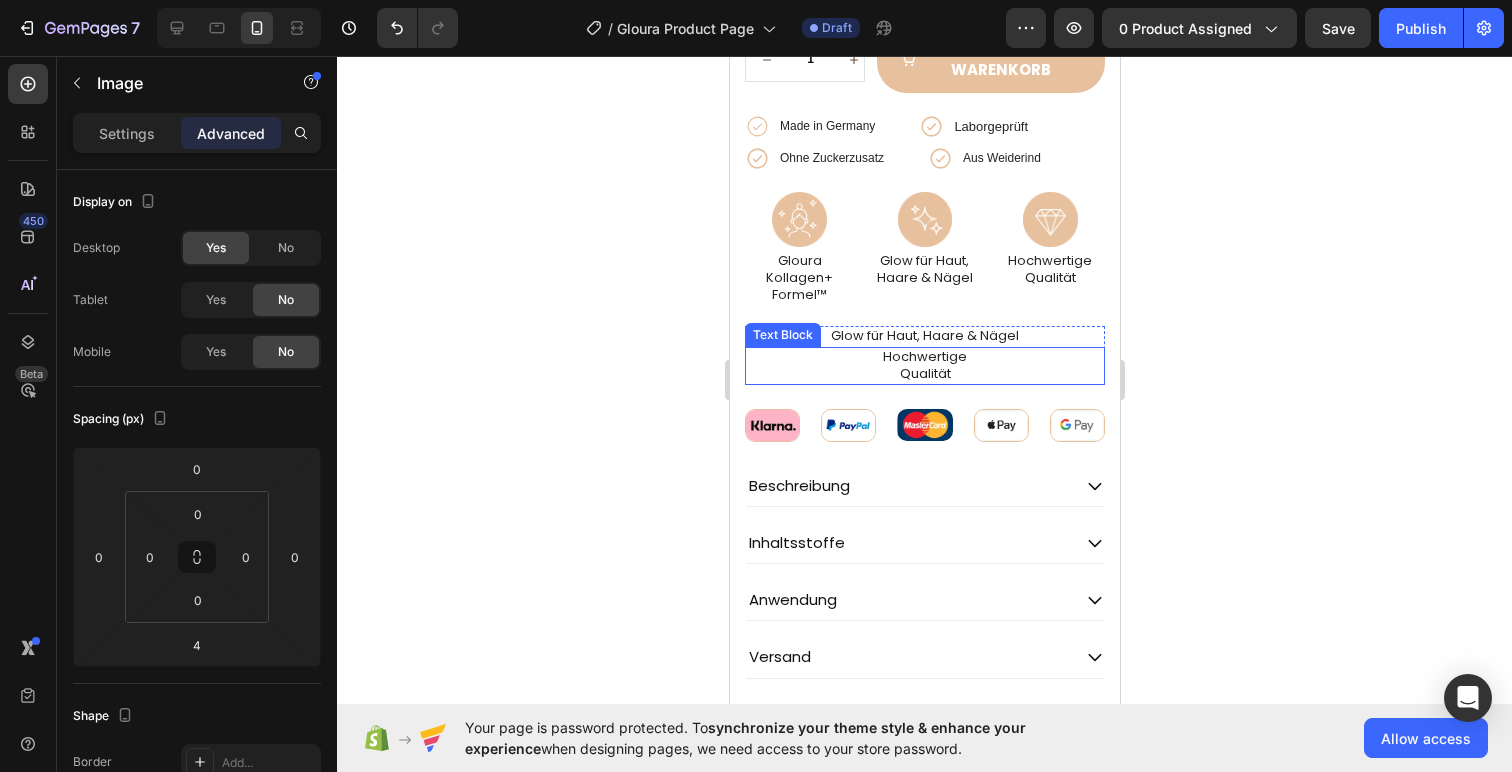 click on "Hochwertige Qualität" at bounding box center [924, 366] 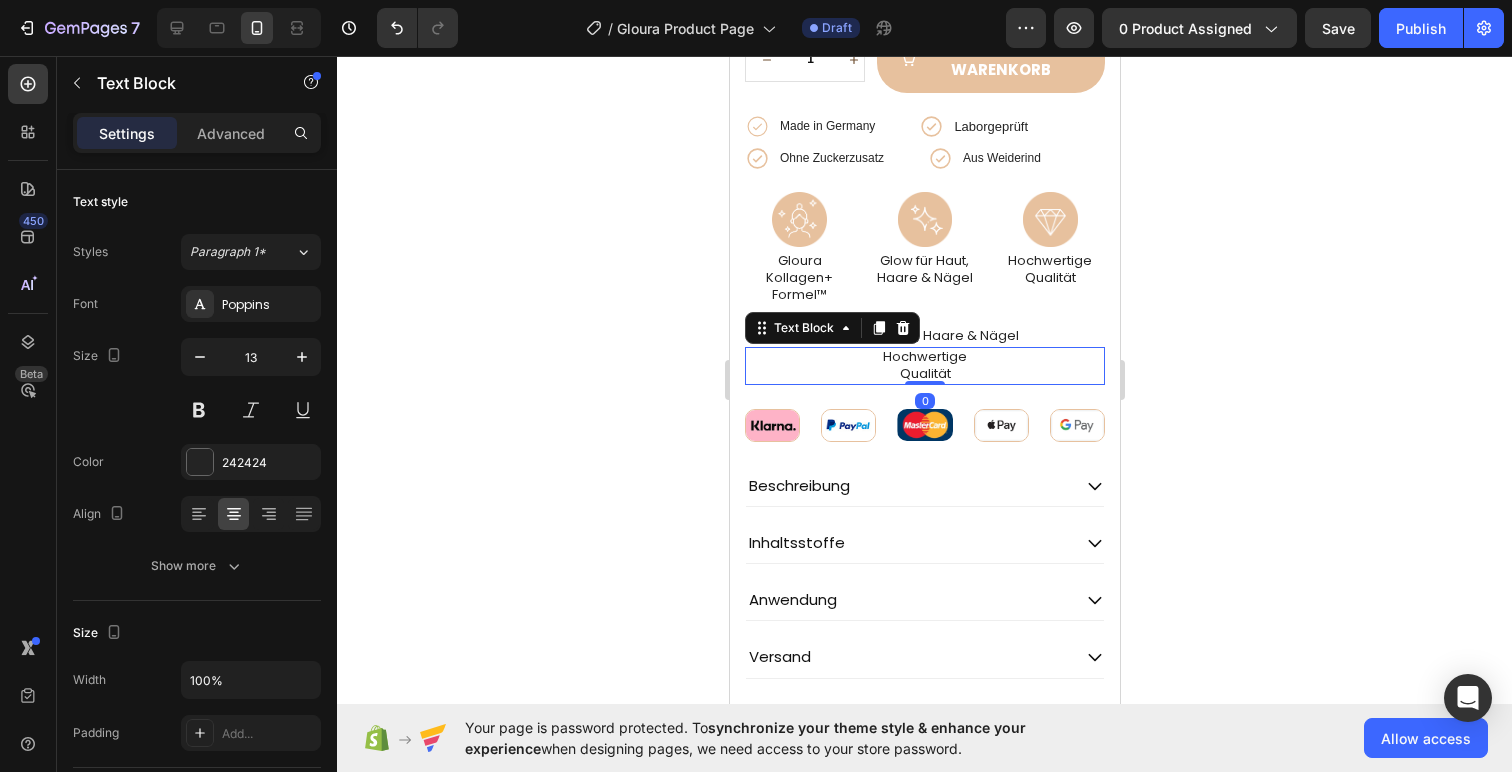 click on "Settings Advanced" at bounding box center [197, 133] 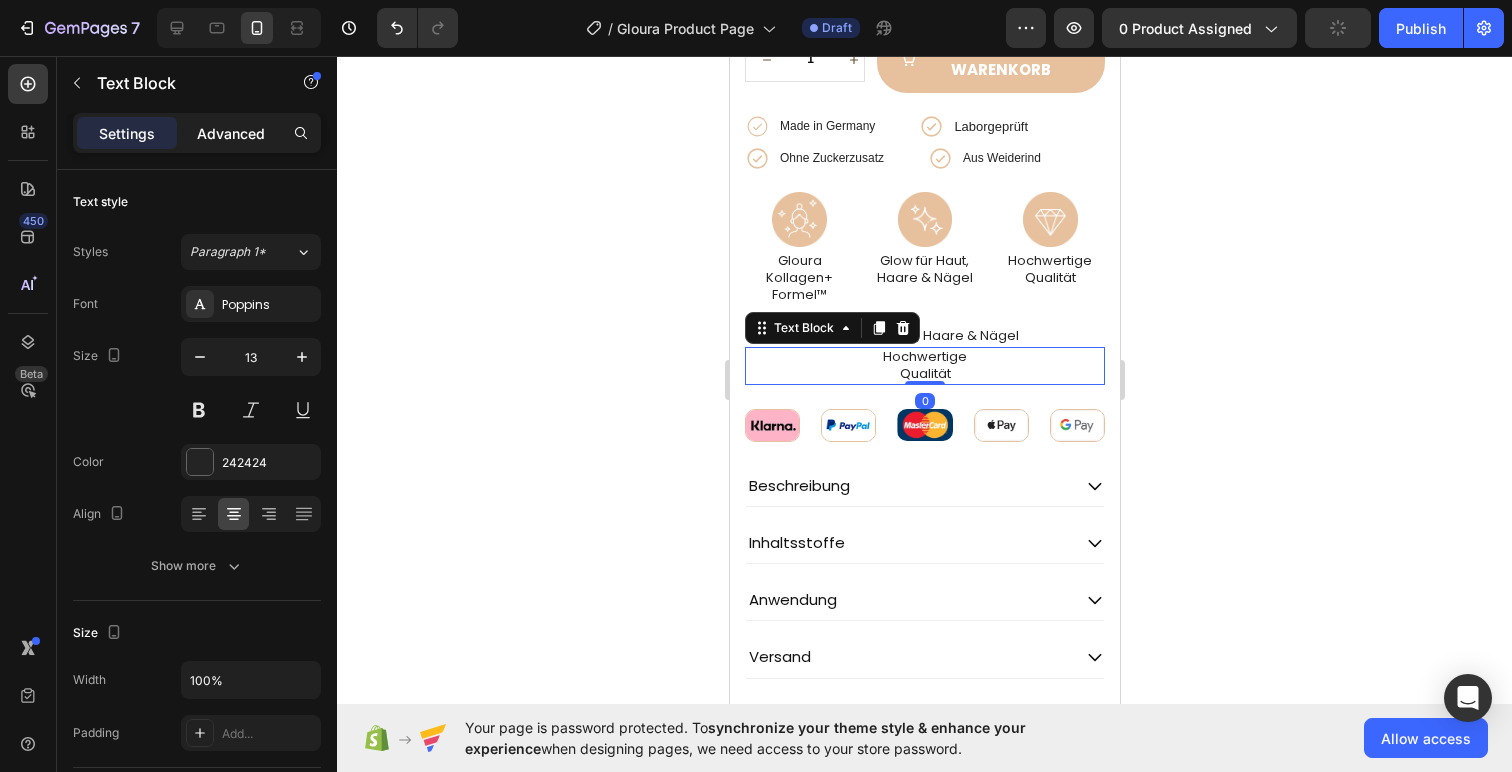 click on "Advanced" at bounding box center [231, 133] 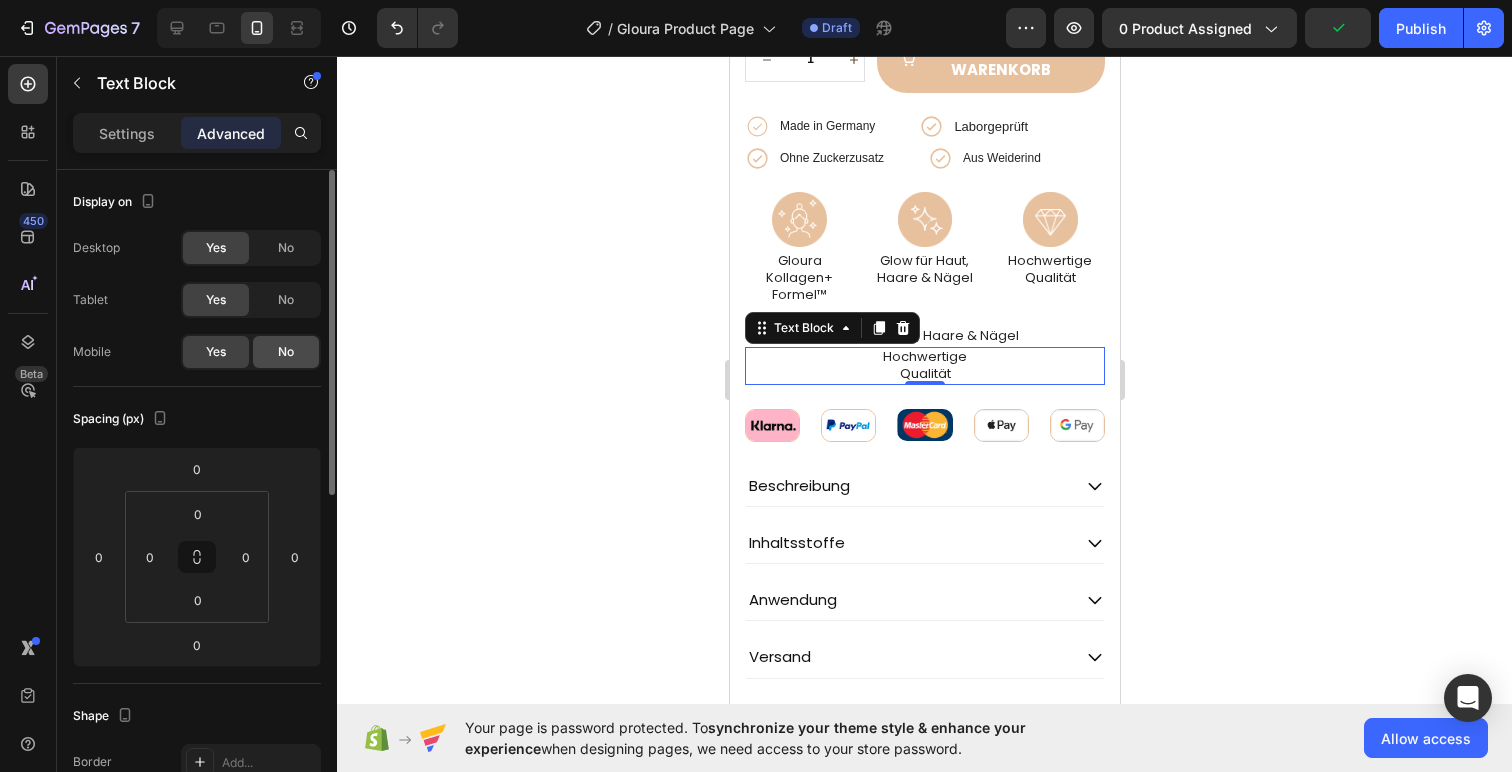 click on "No" 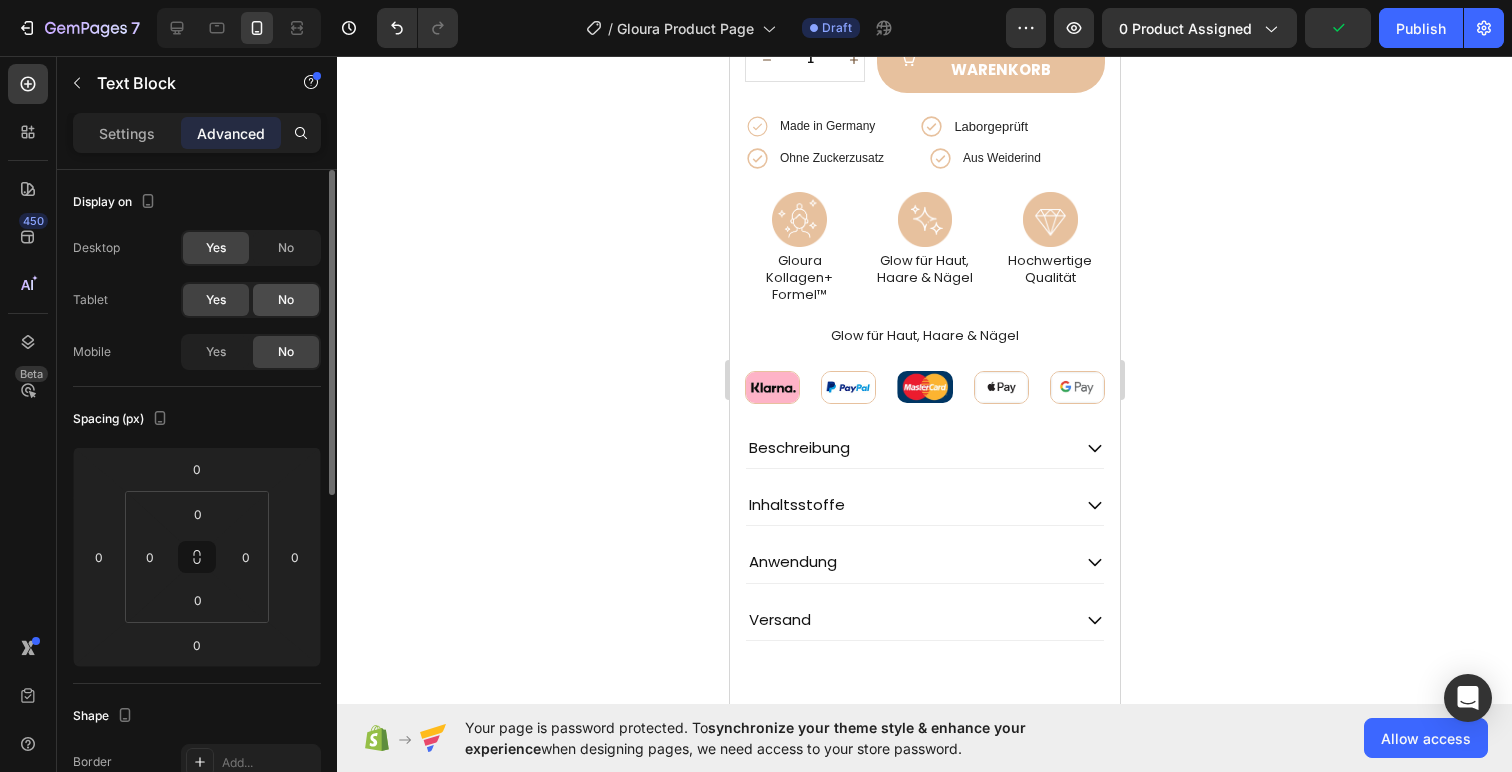click on "No" 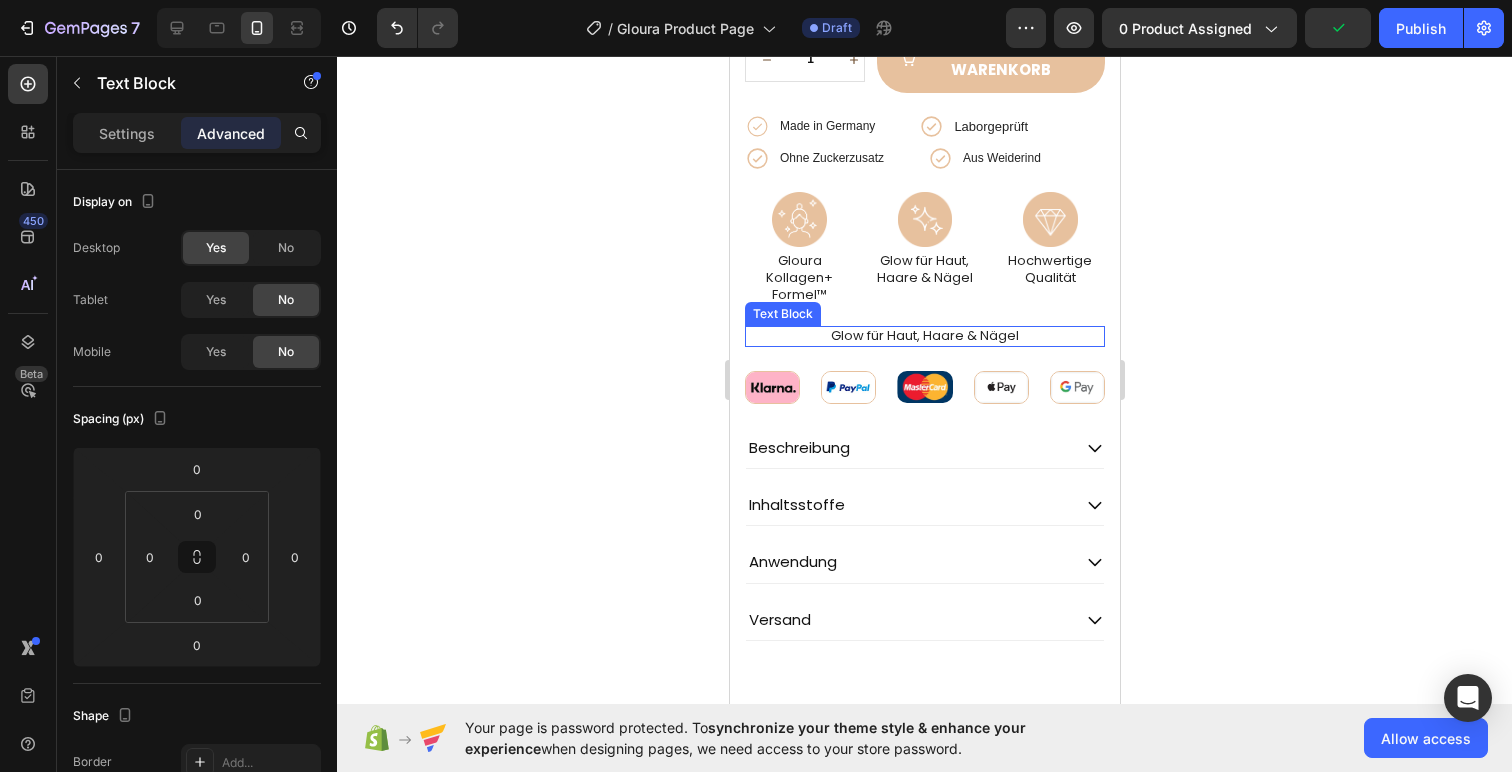 click on "Glow für Haut, Haare & Nägel" at bounding box center [924, 336] 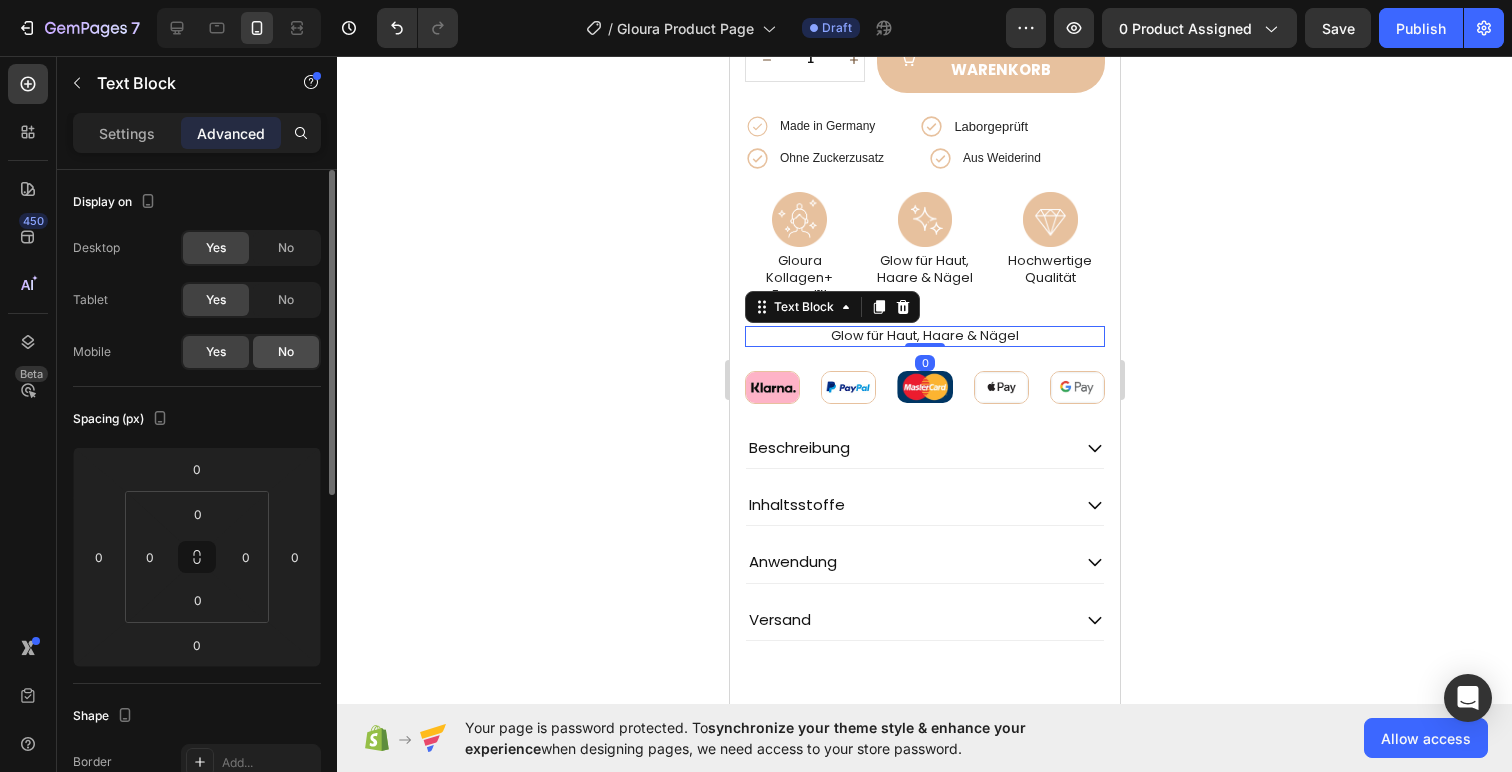 click on "No" 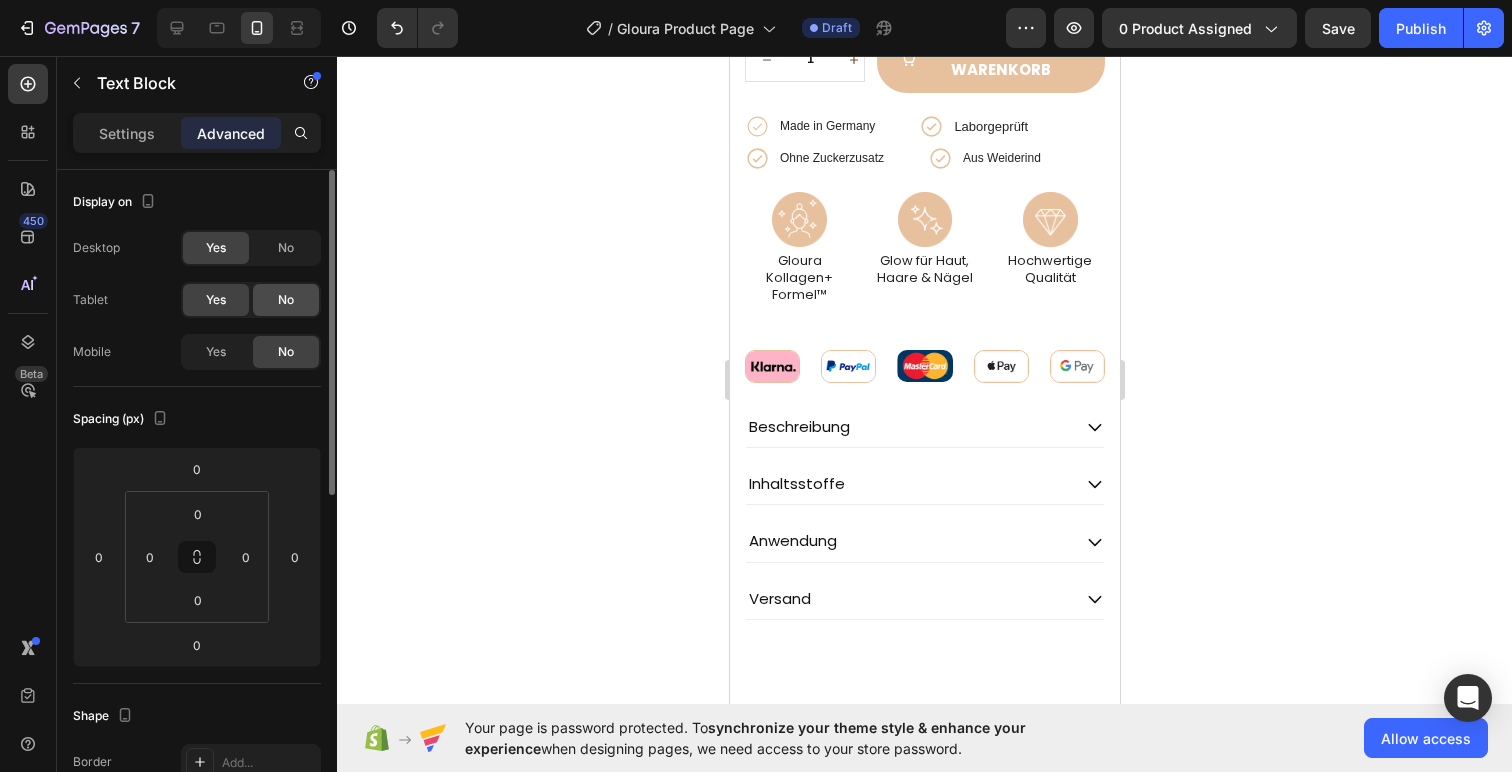 click on "No" 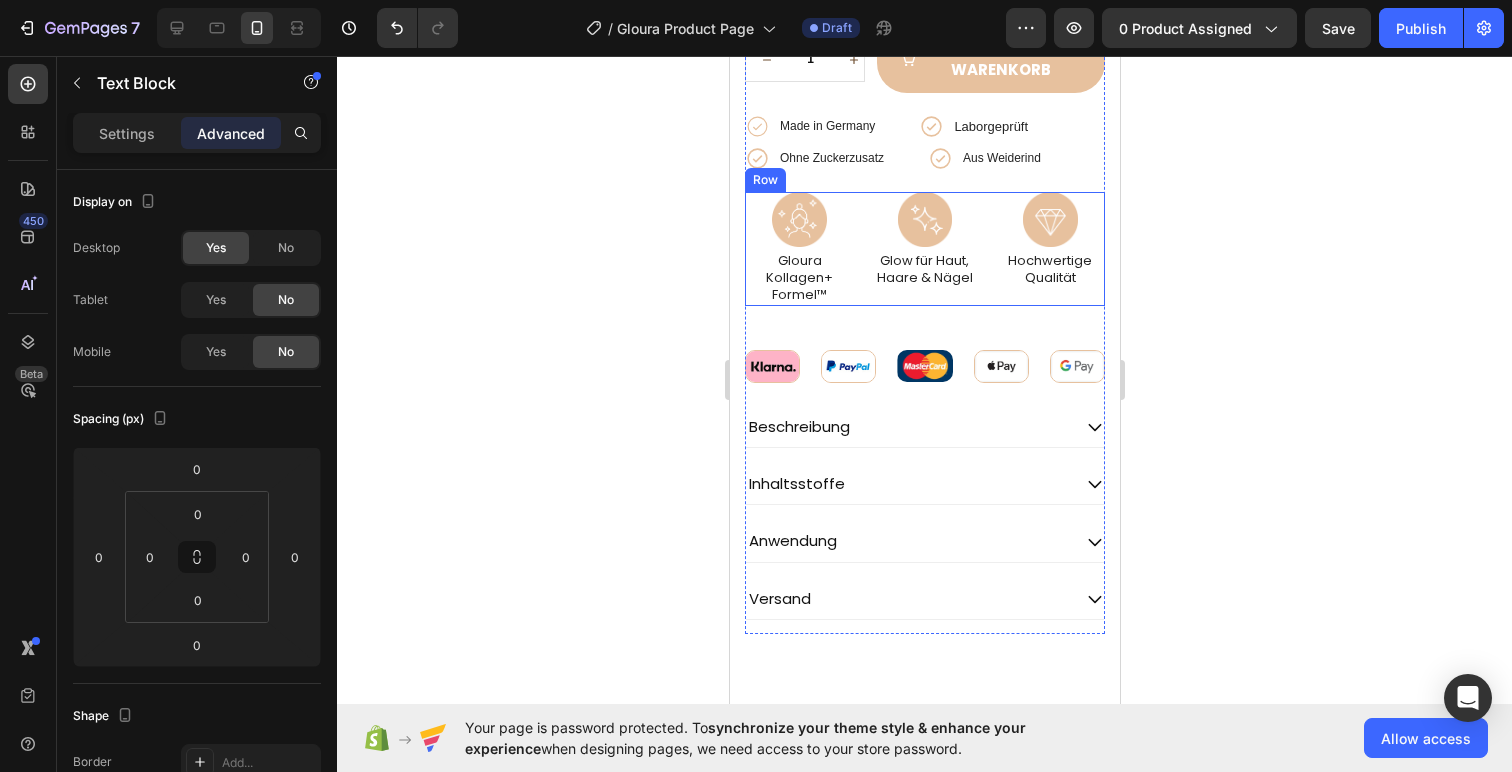 click 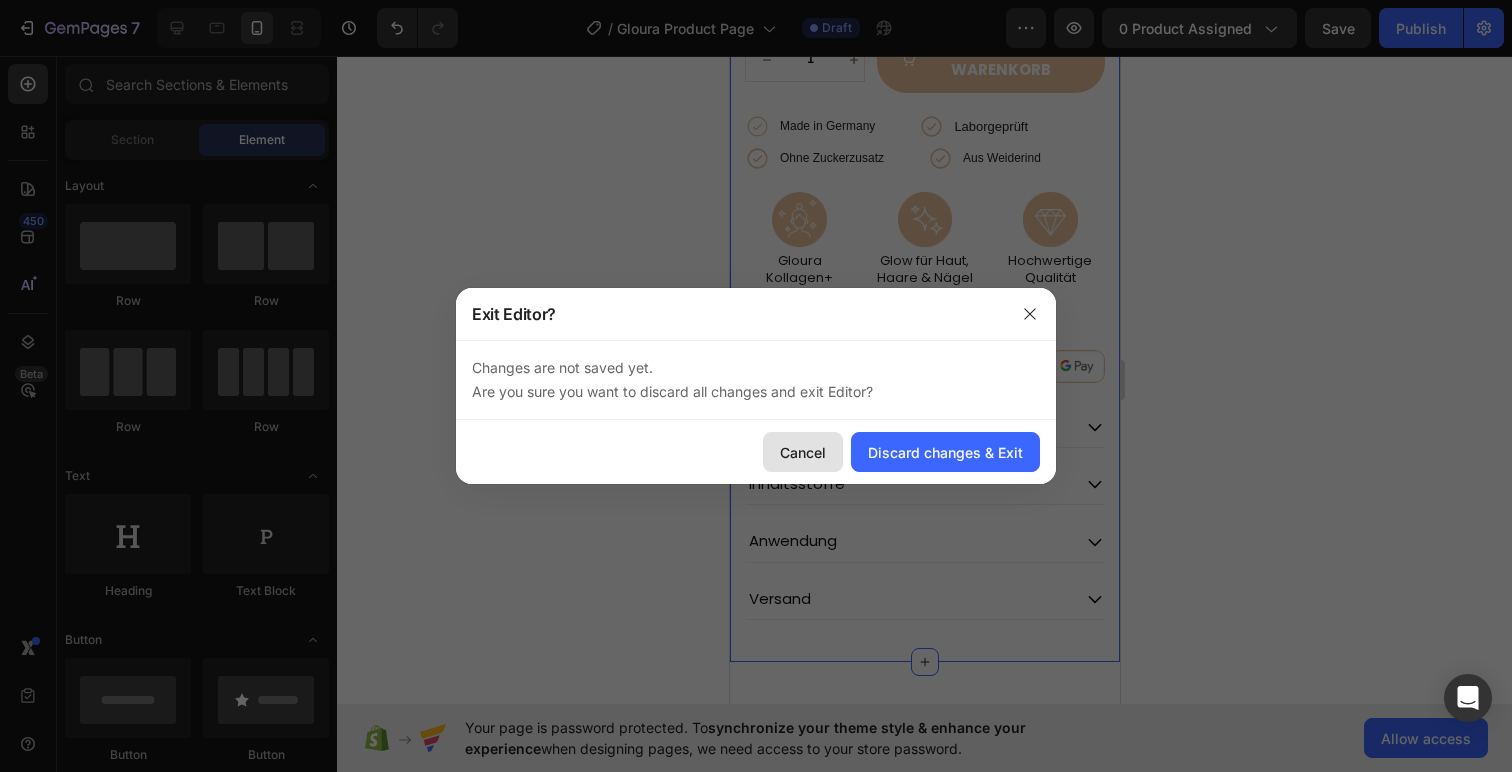 click on "Cancel" at bounding box center (803, 452) 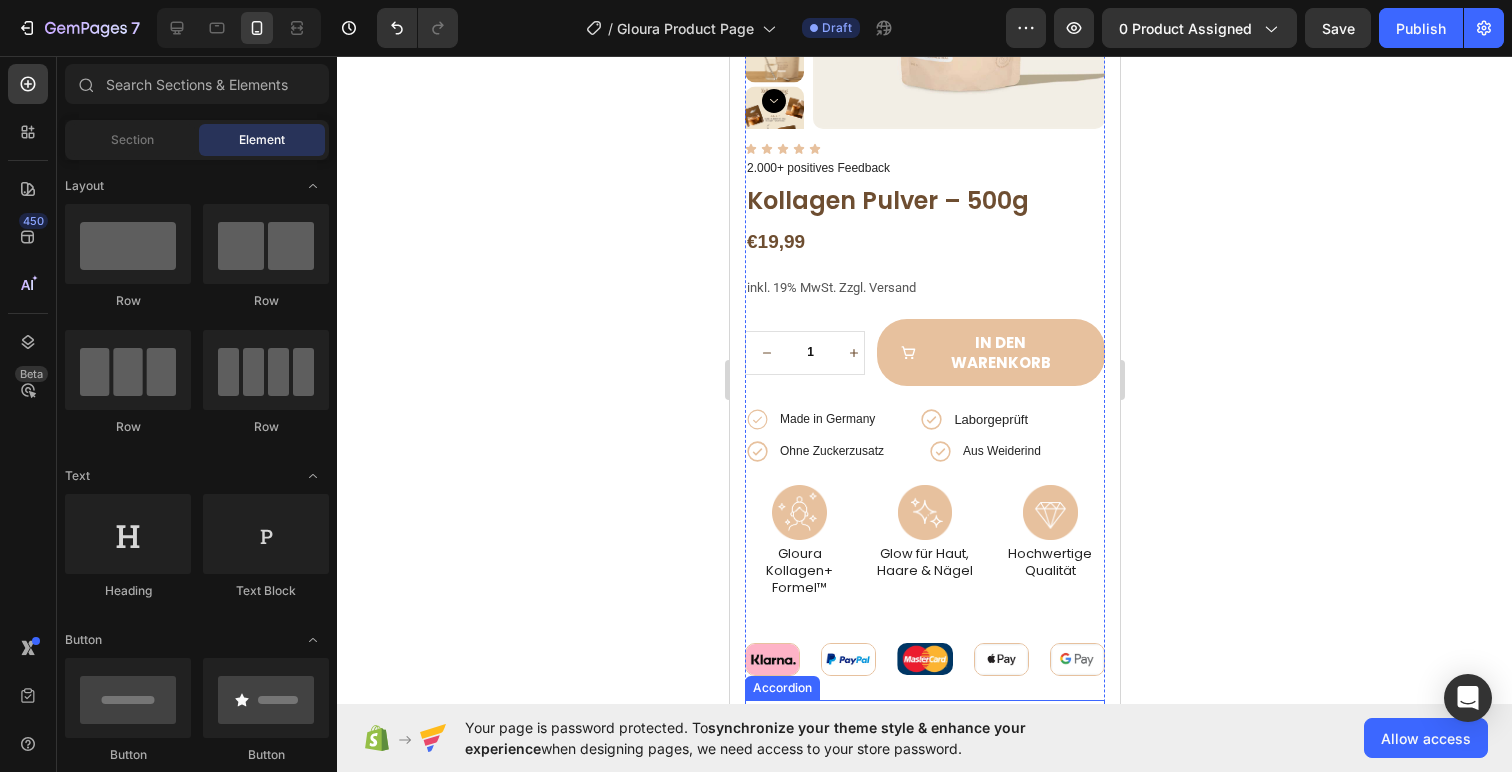 scroll, scrollTop: 275, scrollLeft: 0, axis: vertical 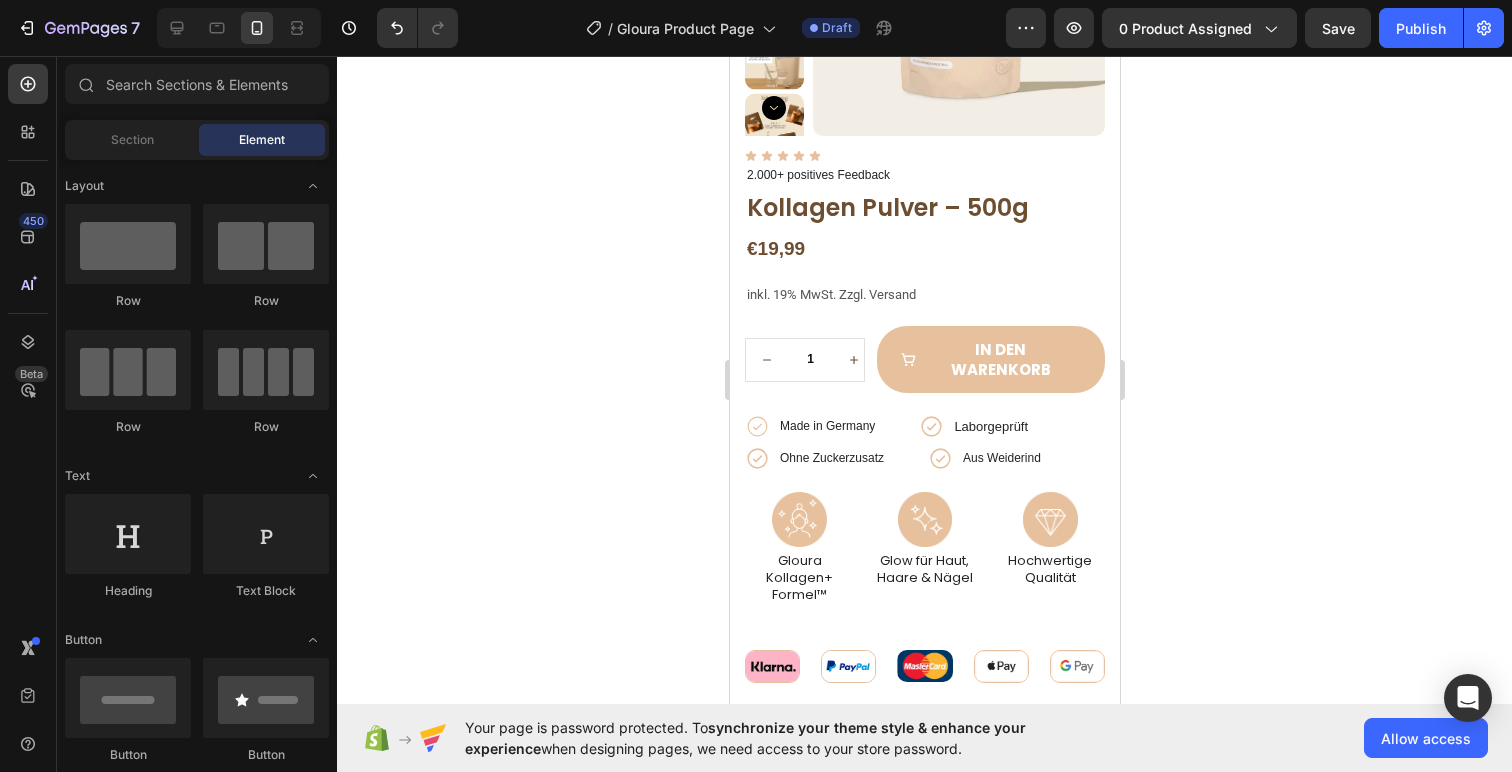 click 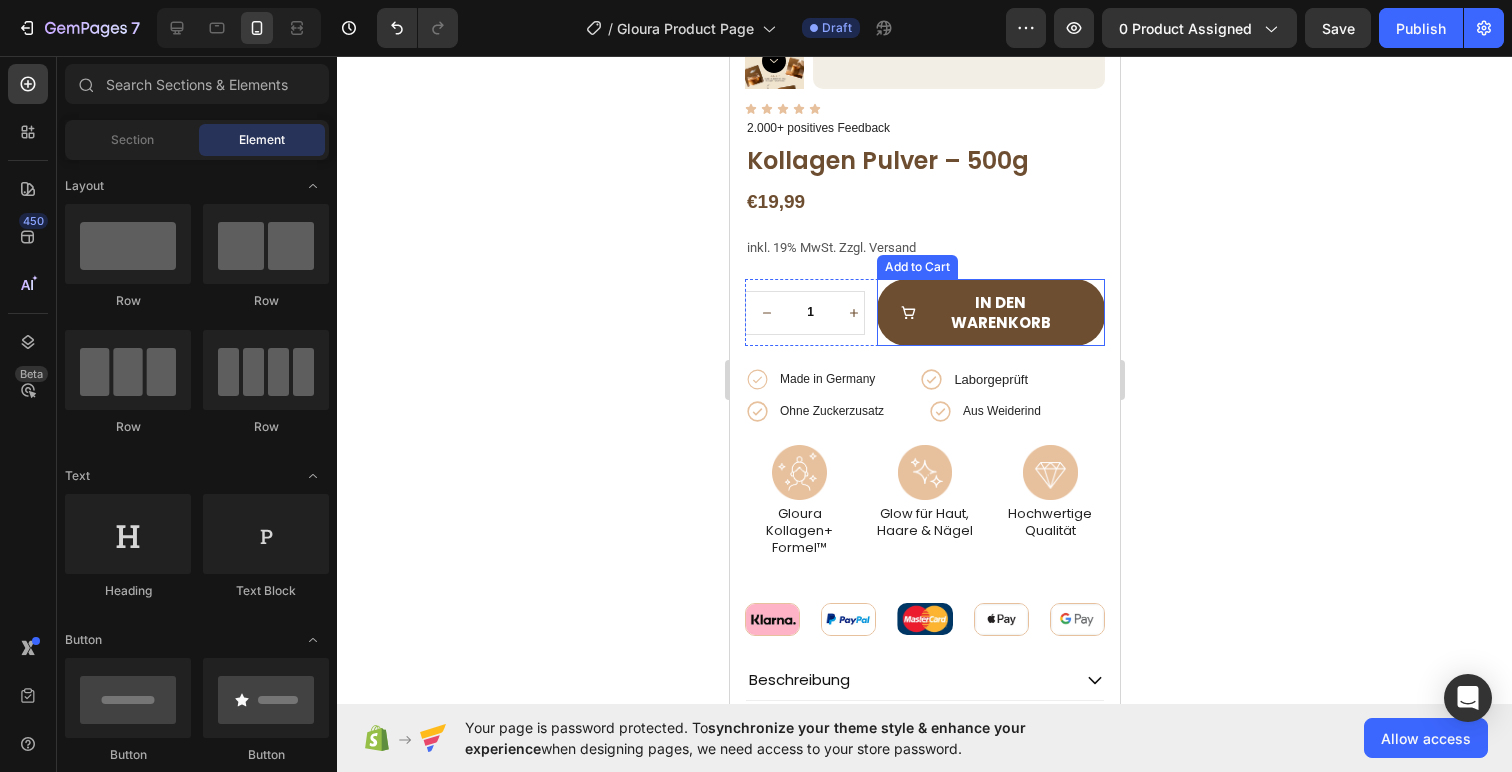 scroll, scrollTop: 324, scrollLeft: 0, axis: vertical 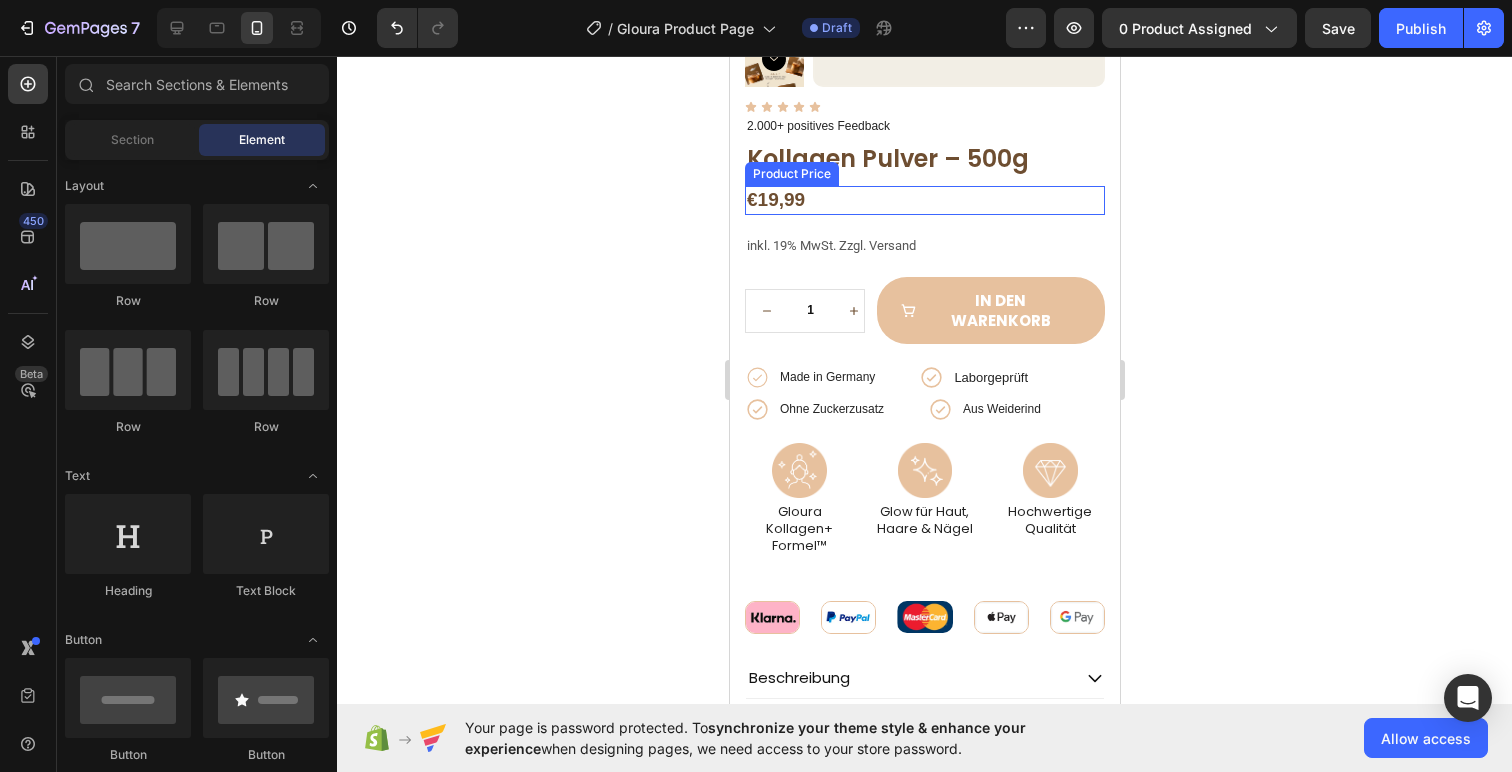 click on "€19,99" at bounding box center [924, 200] 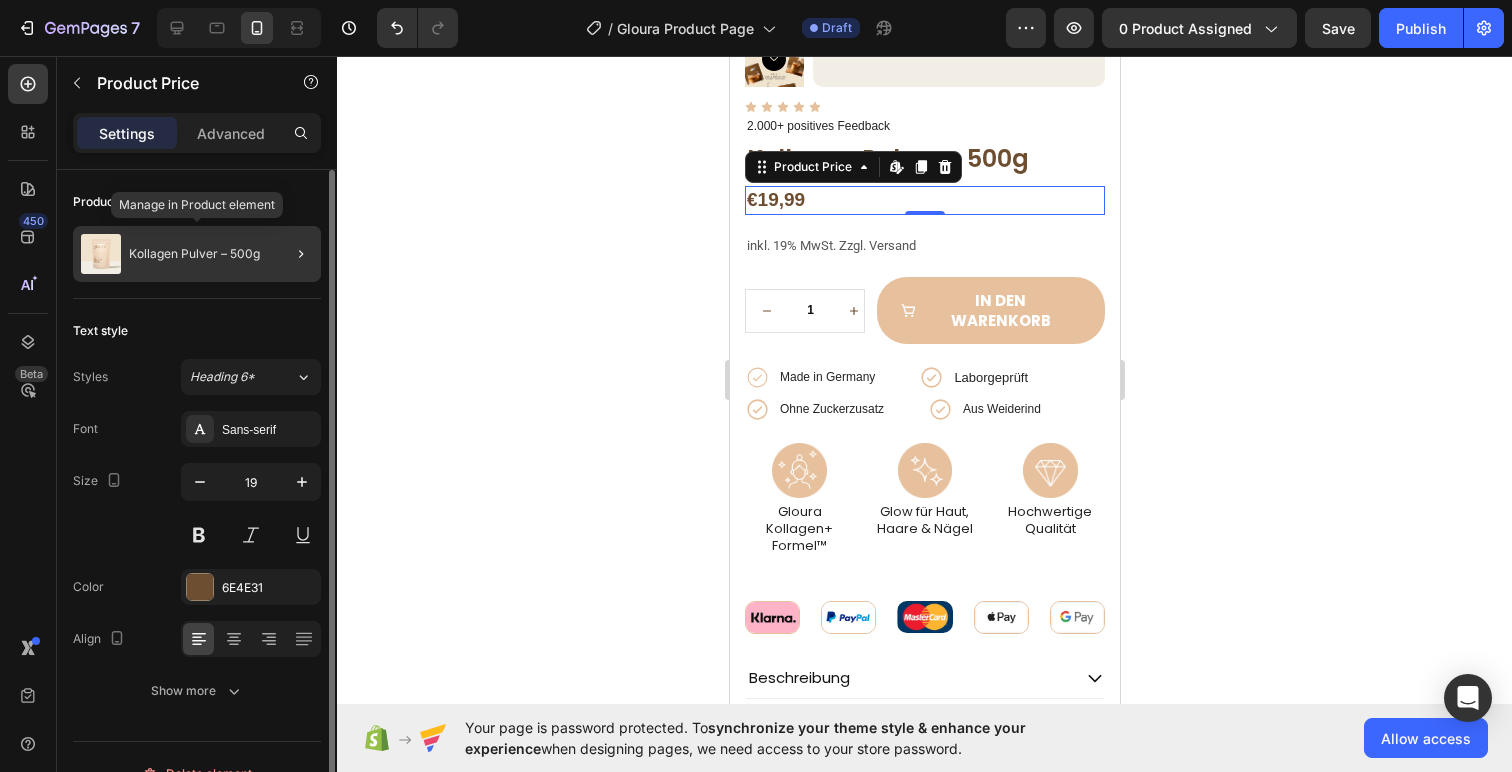 scroll, scrollTop: 33, scrollLeft: 0, axis: vertical 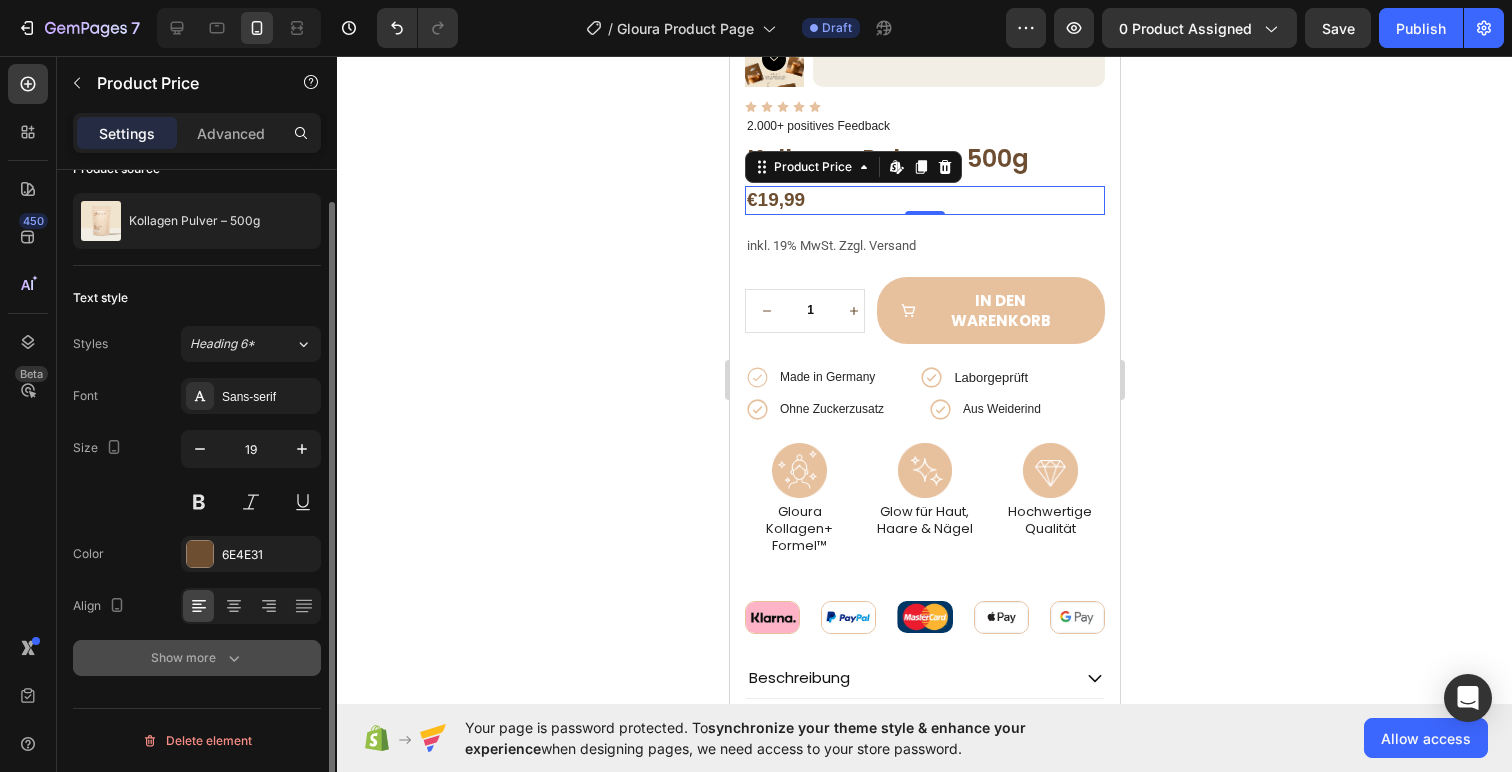 click on "Show more" at bounding box center (197, 658) 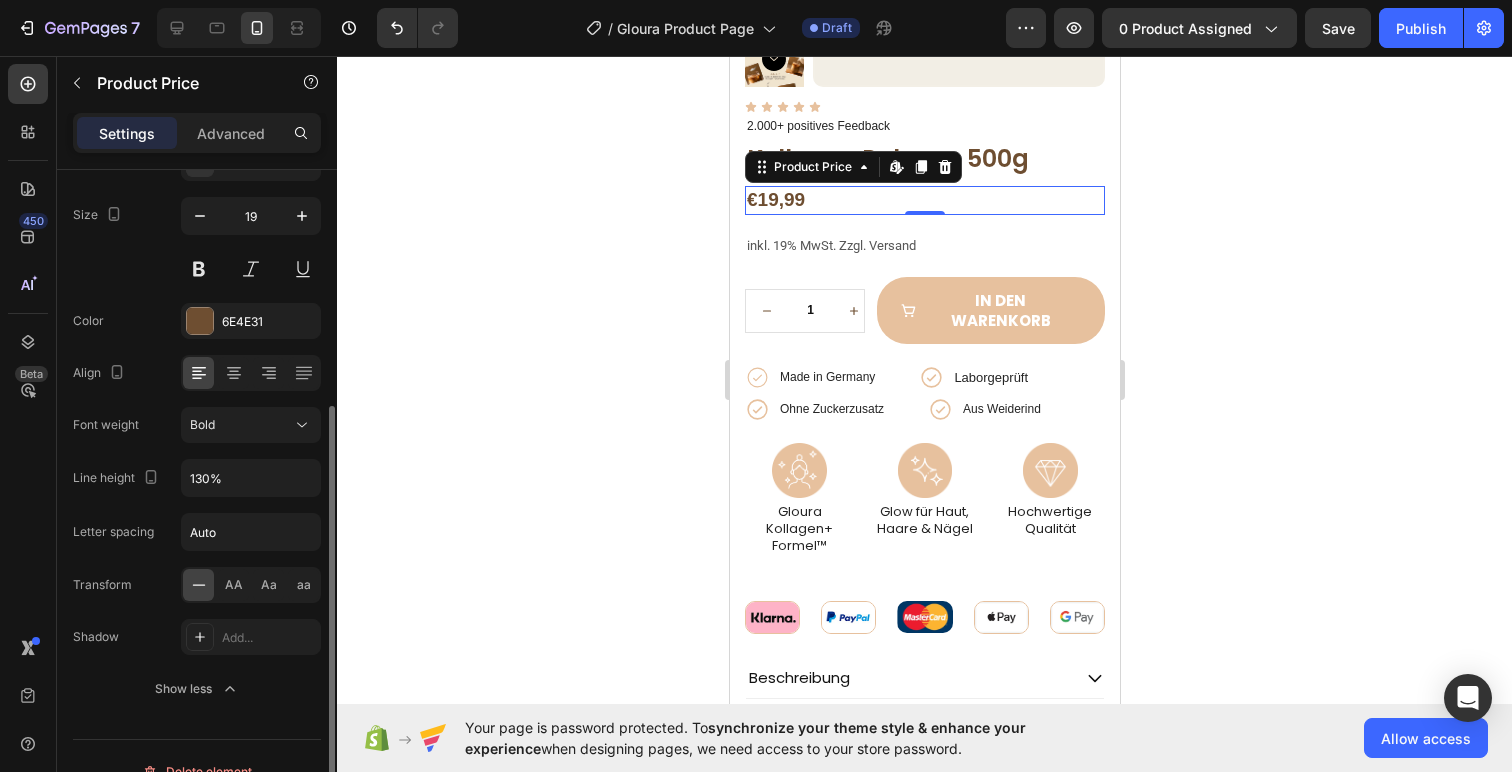 scroll, scrollTop: 297, scrollLeft: 0, axis: vertical 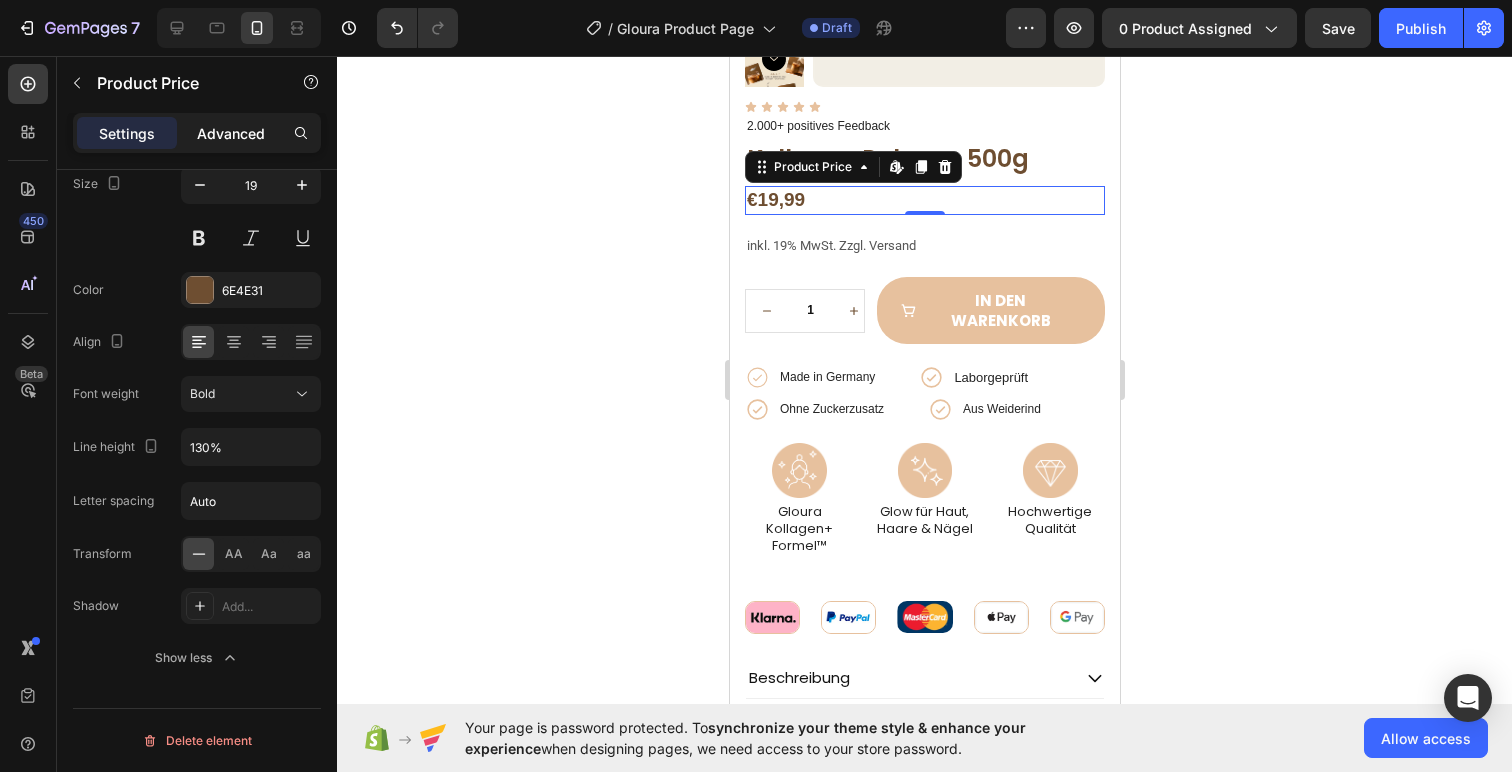 click on "Advanced" at bounding box center [231, 133] 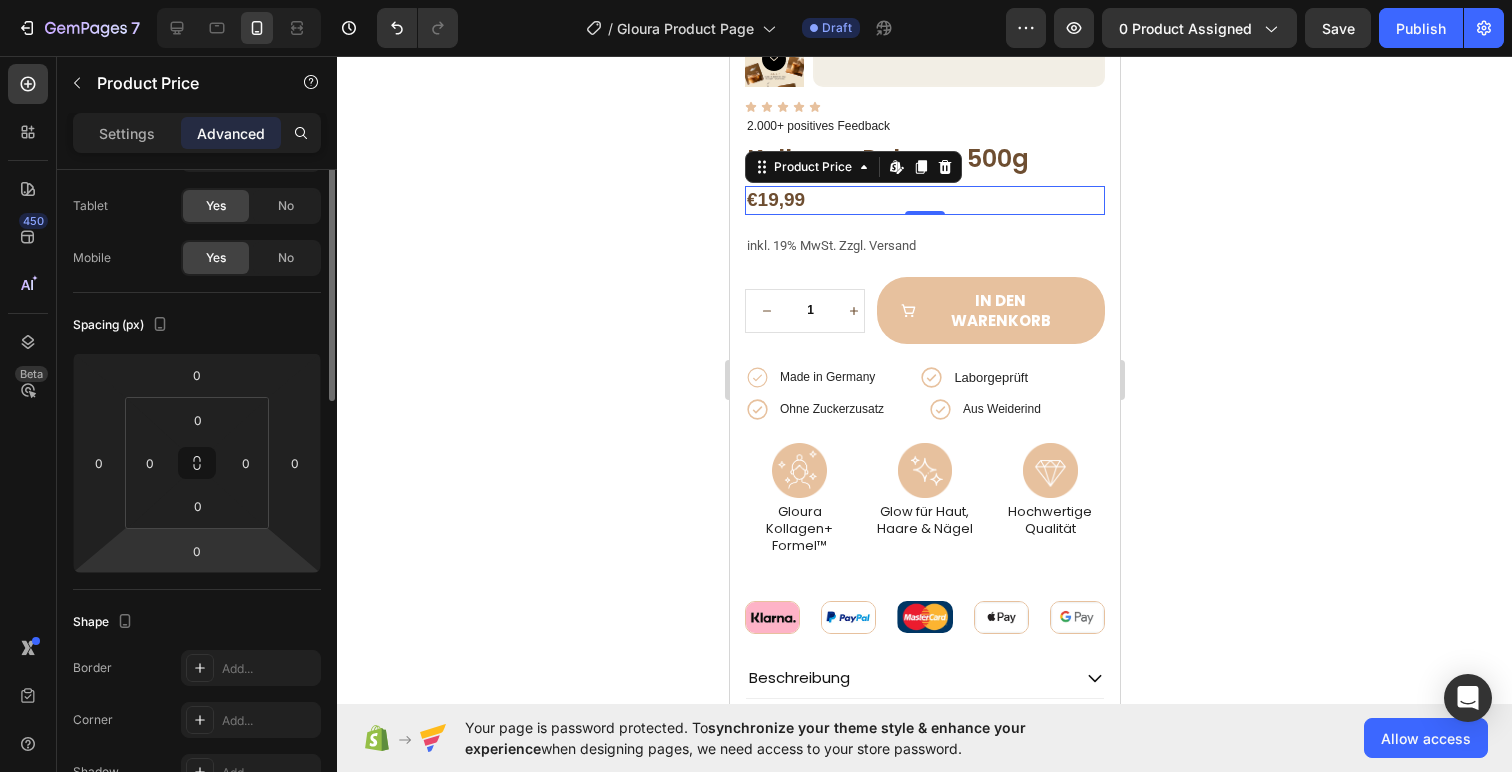 scroll, scrollTop: 0, scrollLeft: 0, axis: both 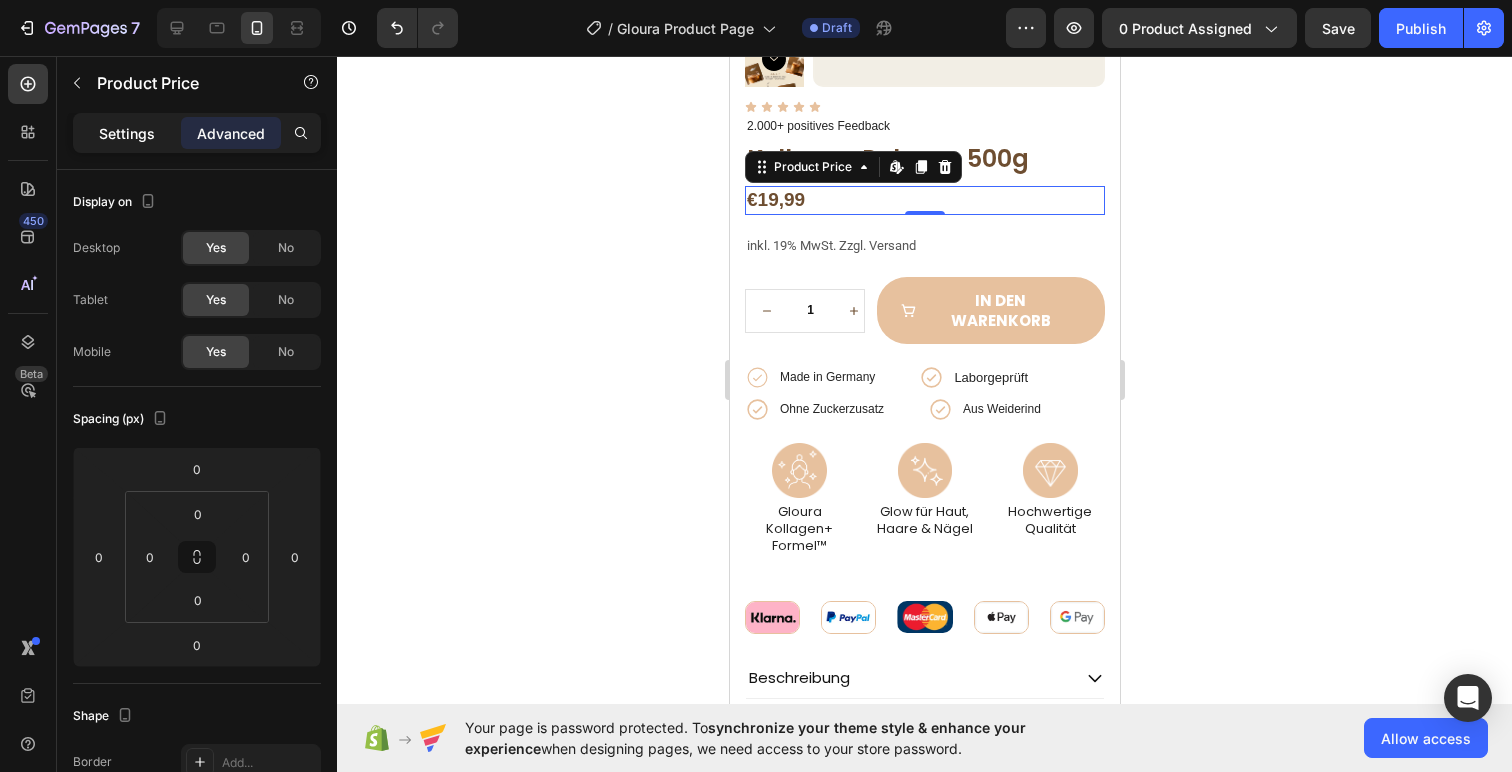 click on "Settings" at bounding box center (127, 133) 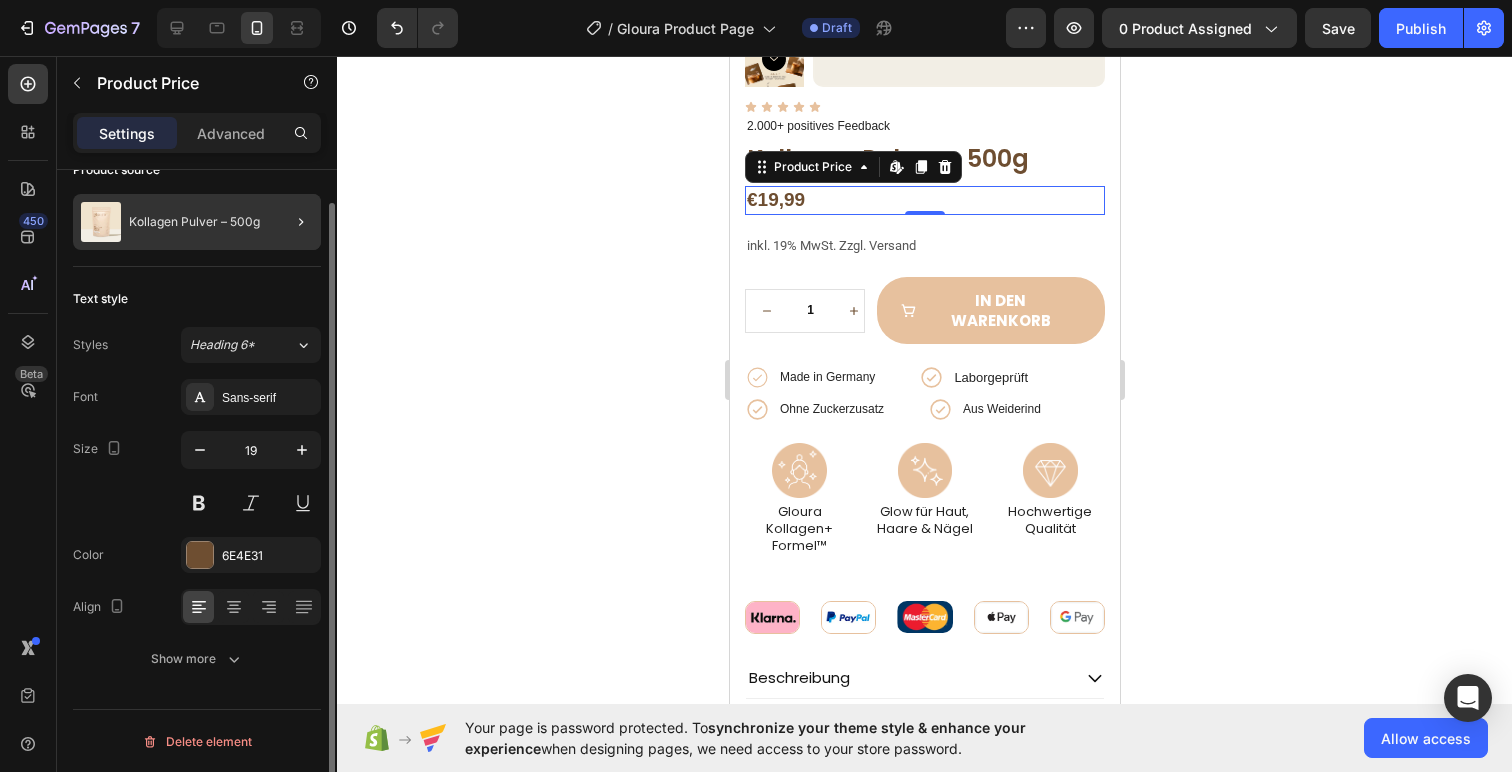 scroll, scrollTop: 33, scrollLeft: 0, axis: vertical 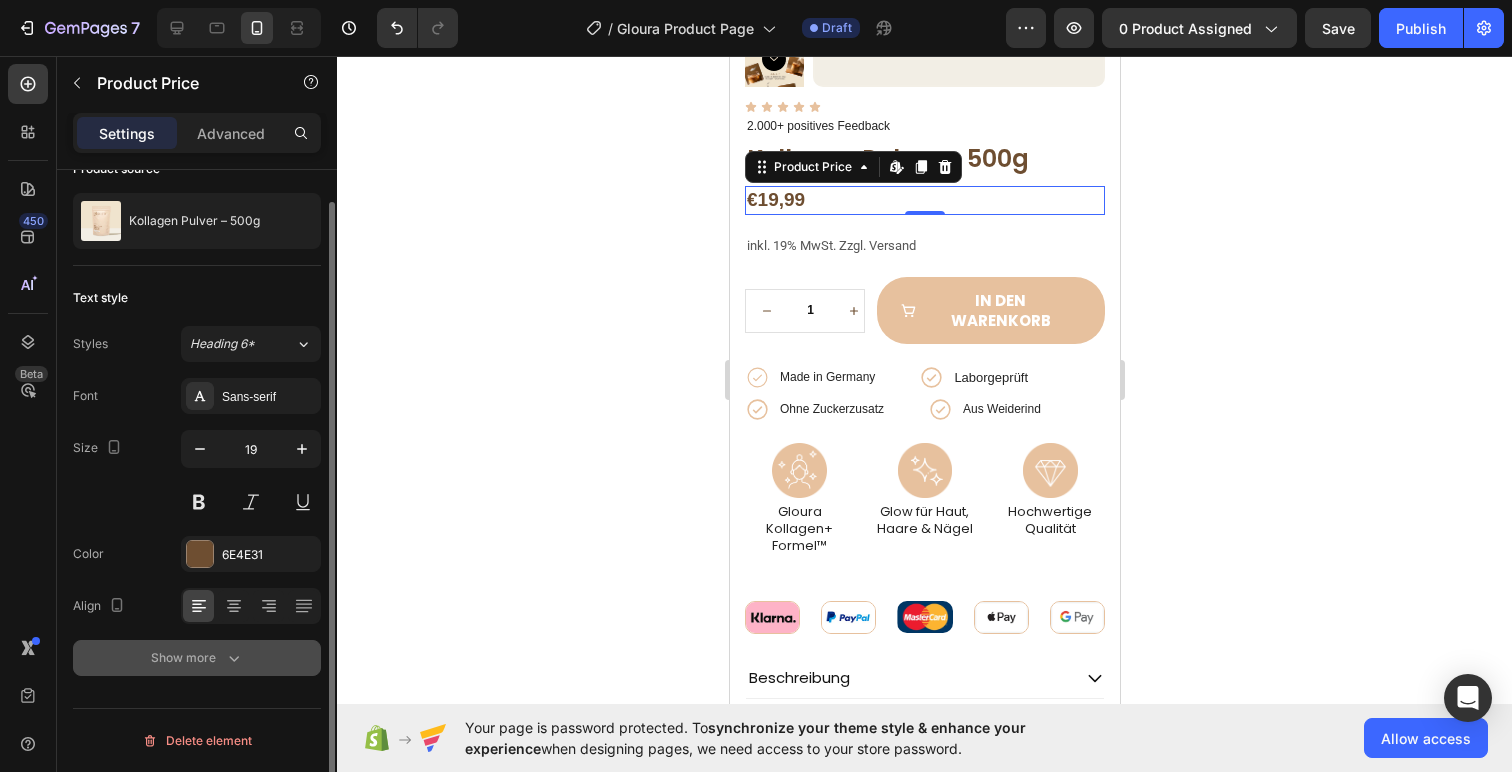 click on "Show more" at bounding box center [197, 658] 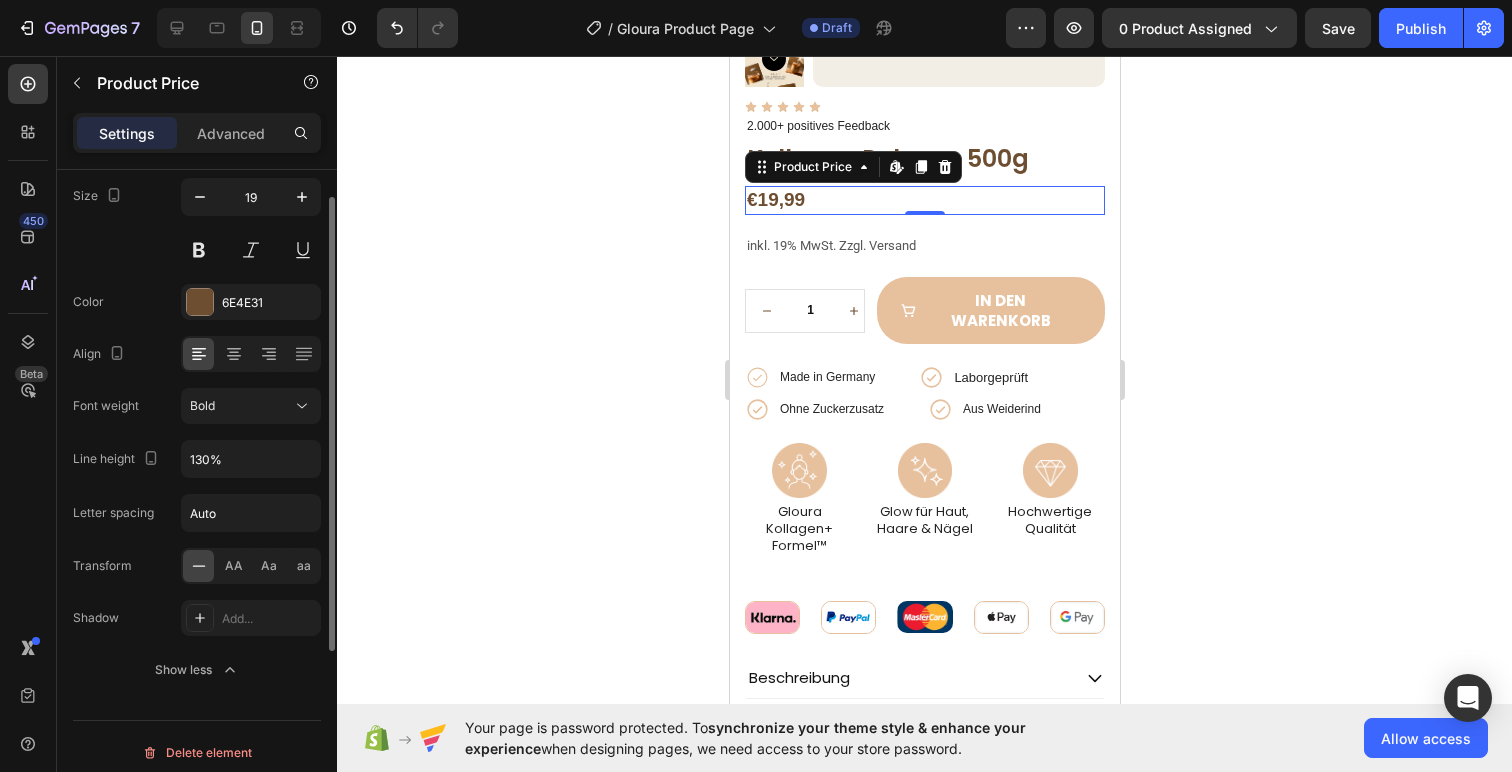 scroll, scrollTop: 297, scrollLeft: 0, axis: vertical 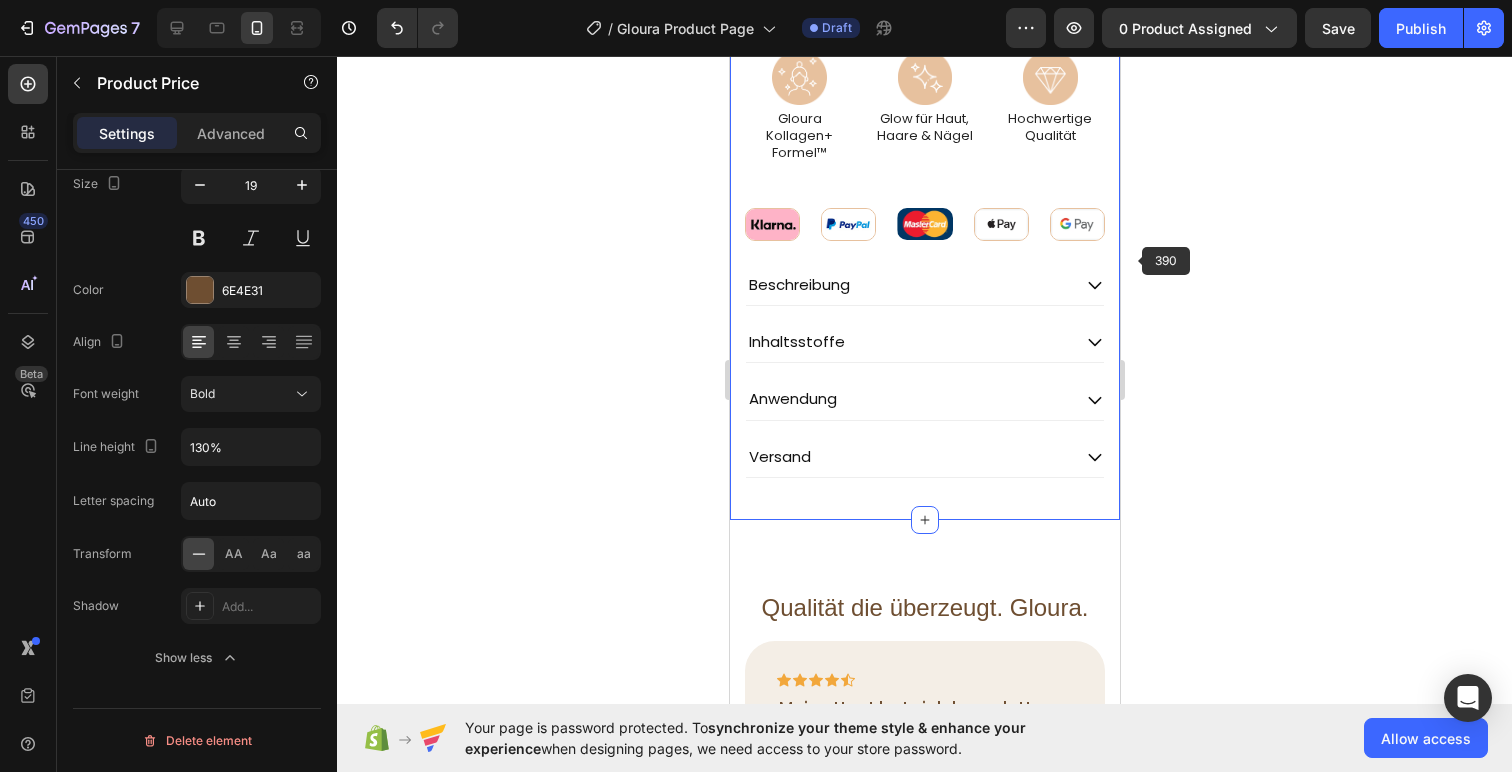 click 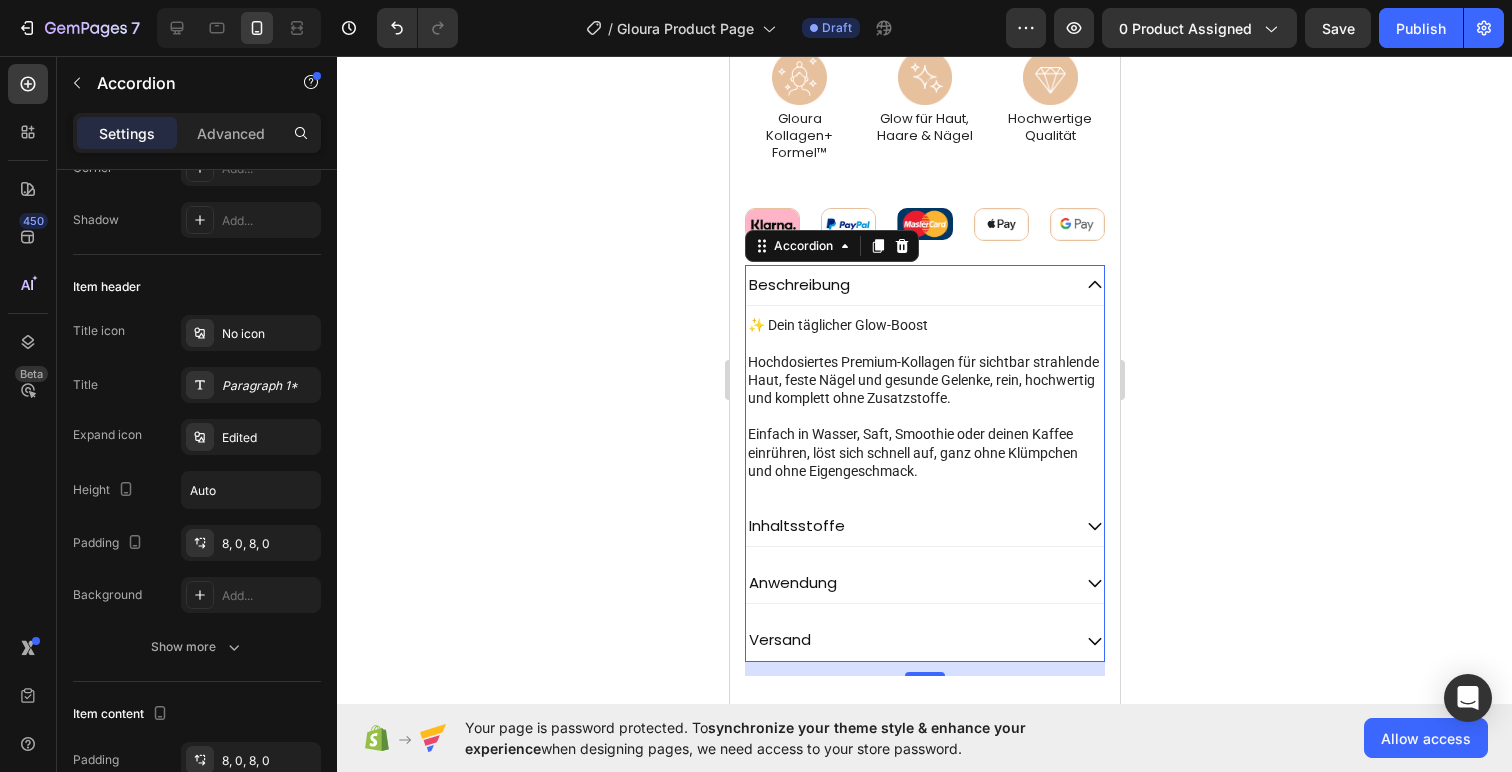 scroll, scrollTop: 0, scrollLeft: 0, axis: both 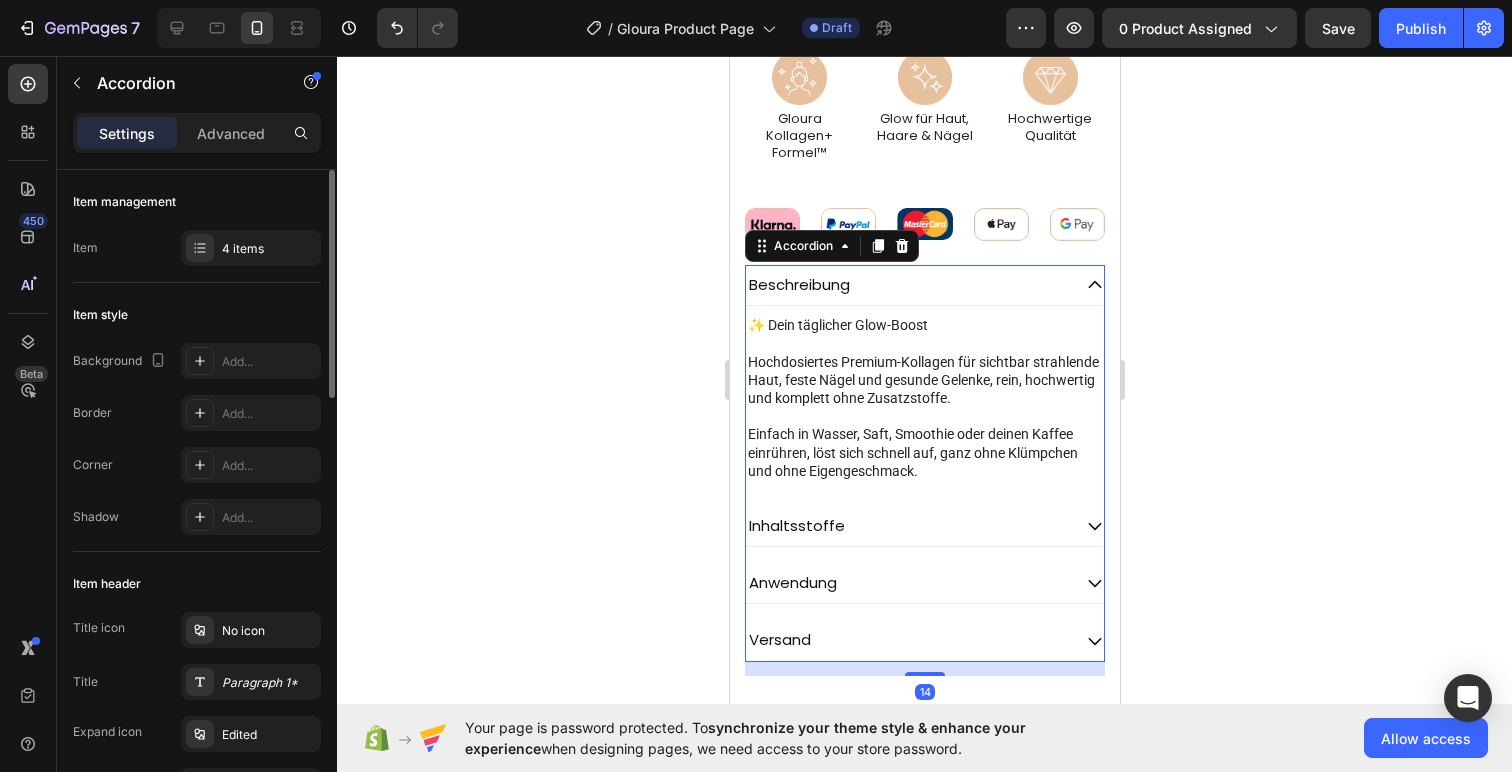 click 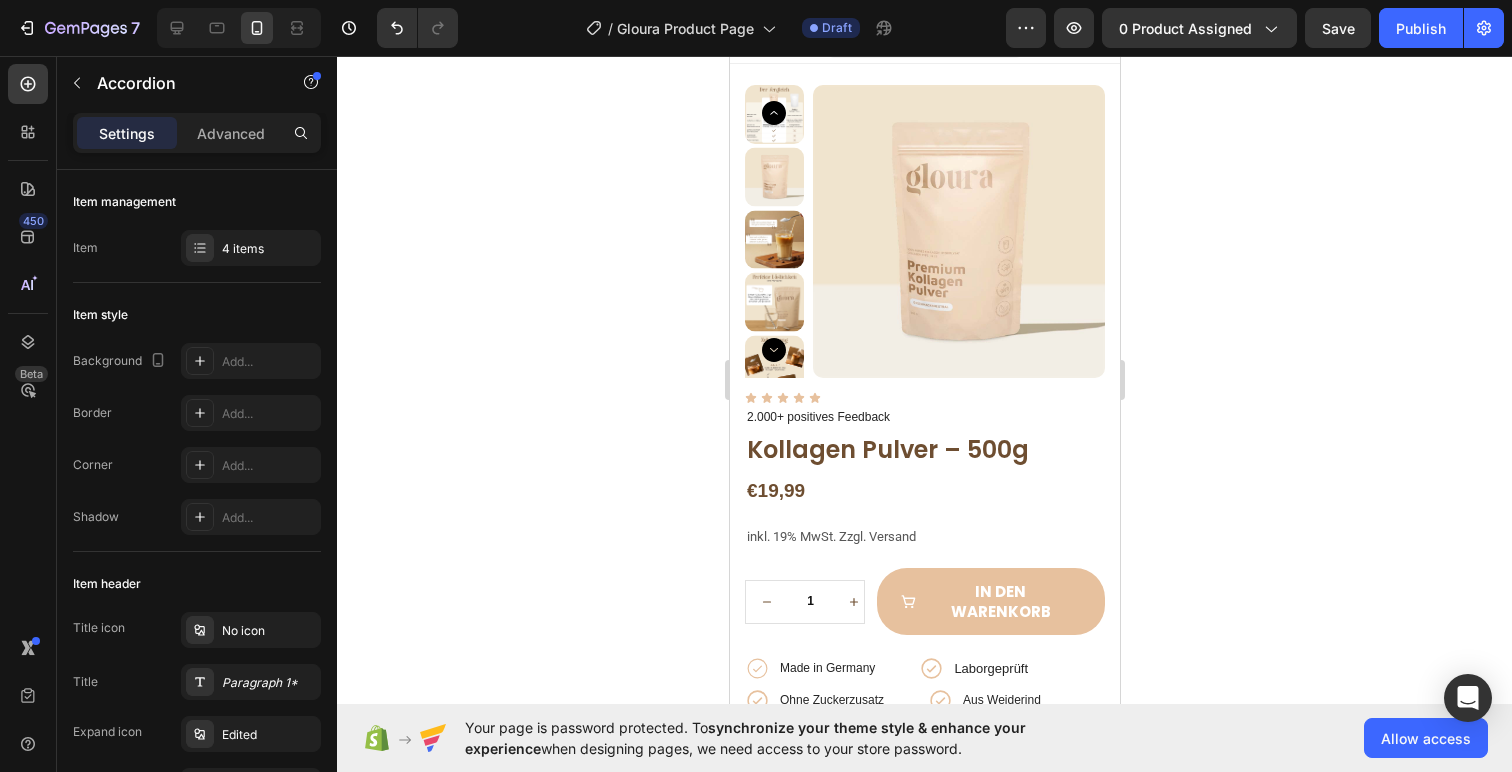 scroll, scrollTop: 0, scrollLeft: 0, axis: both 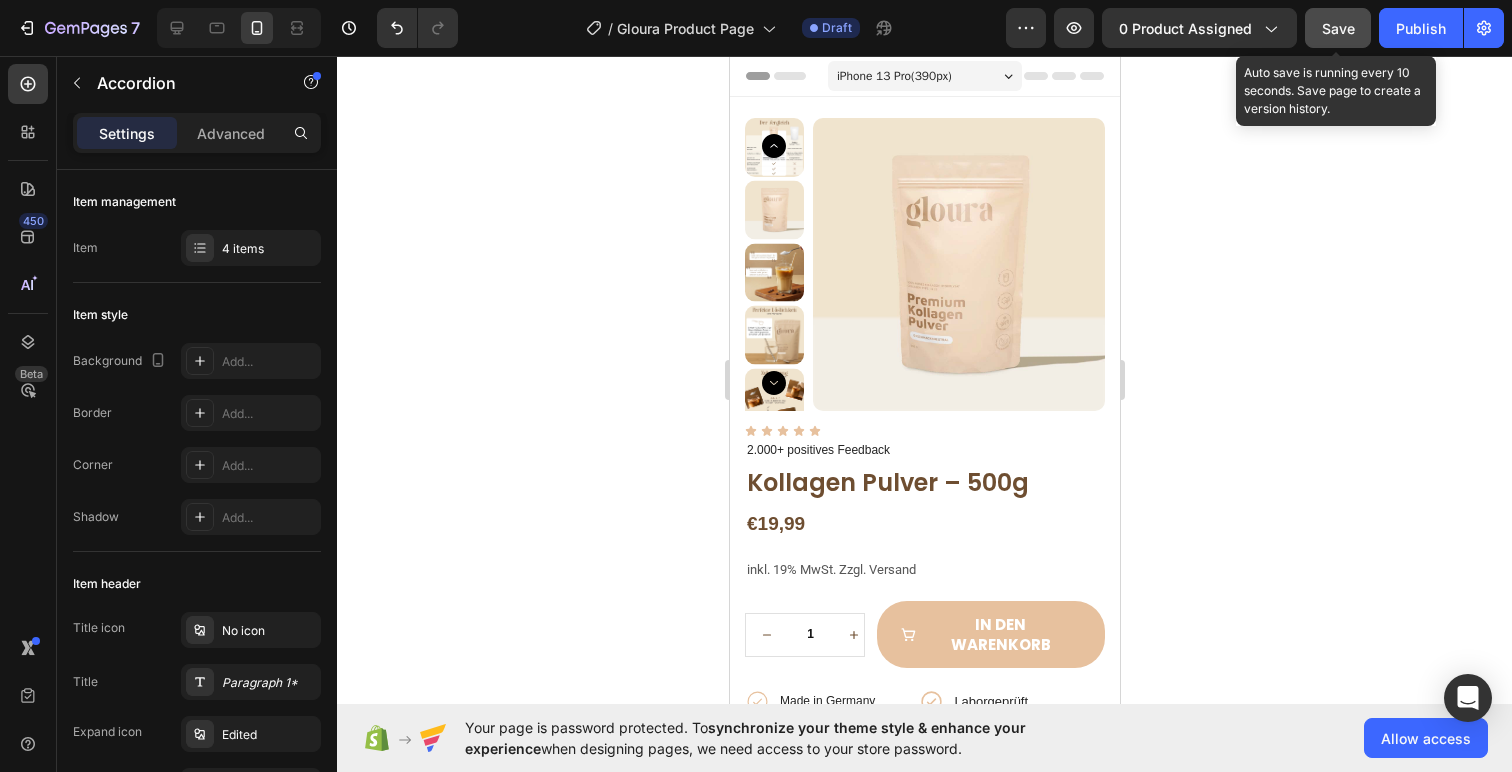 click on "Save" 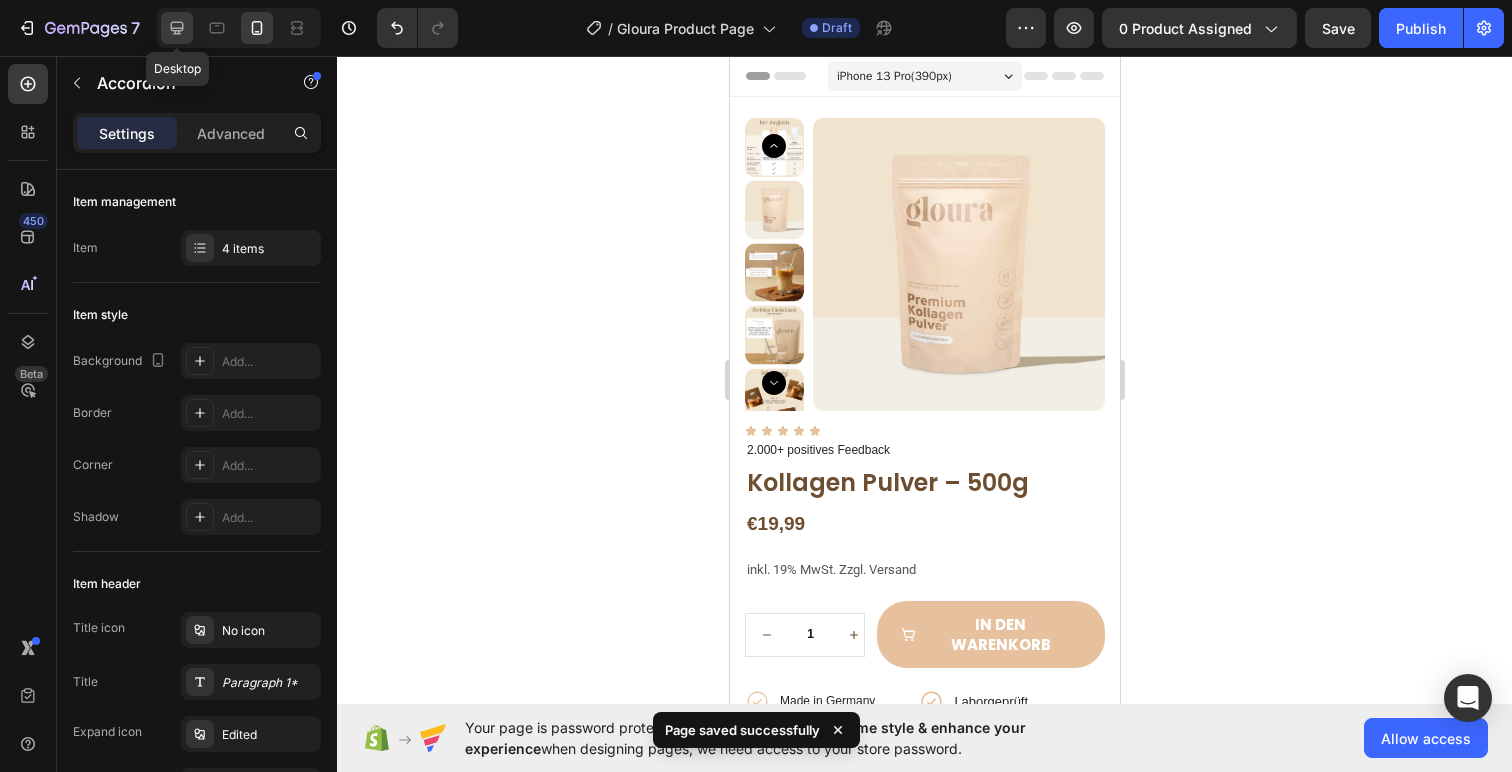 click 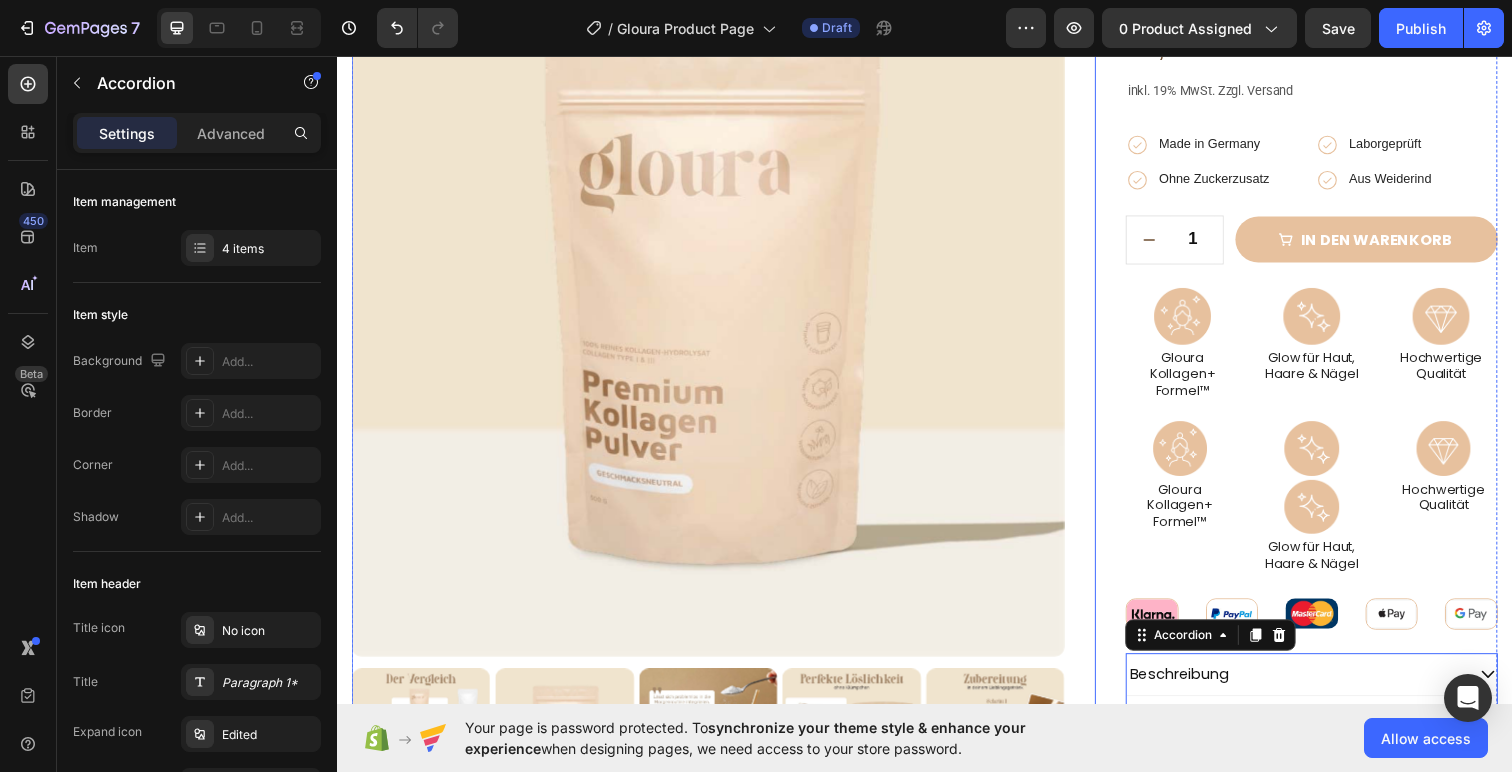 scroll, scrollTop: 158, scrollLeft: 0, axis: vertical 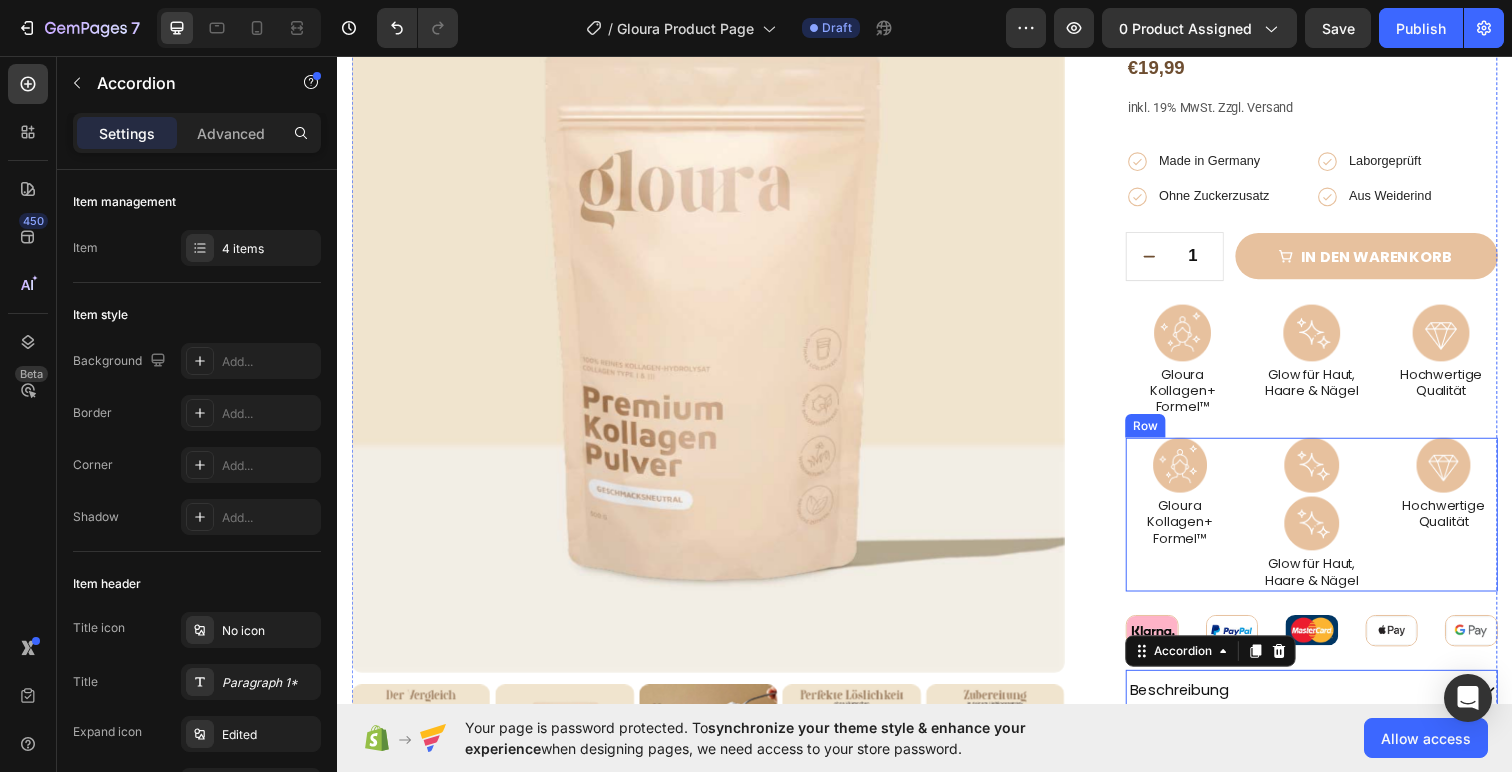 click on "Image Gloura Kollagen+ Formel™ Text Block Image Image Glow für Haut, Haare & Nägel Text Block Image Hochwertige Qualität Text Block Row" at bounding box center (1332, 524) 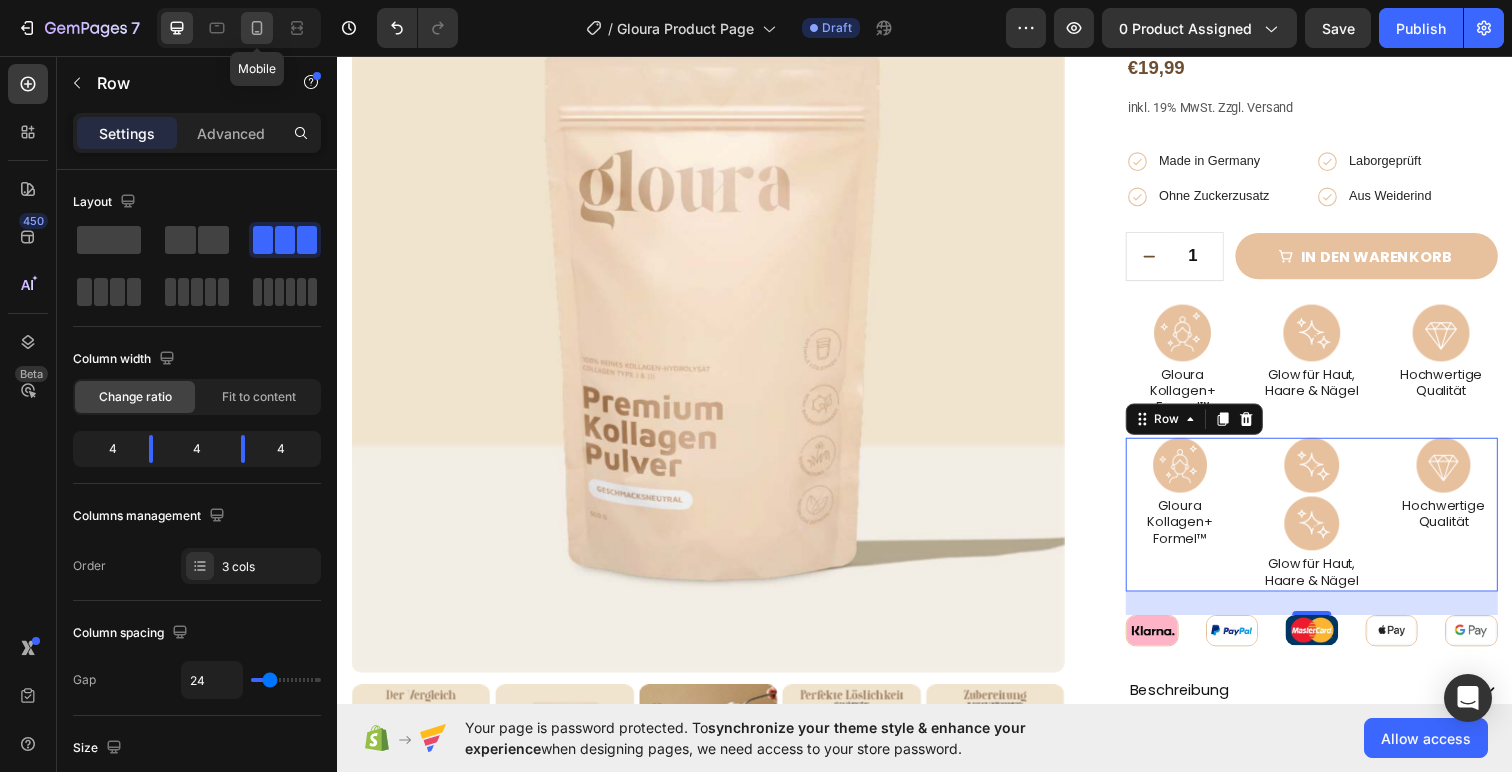 click 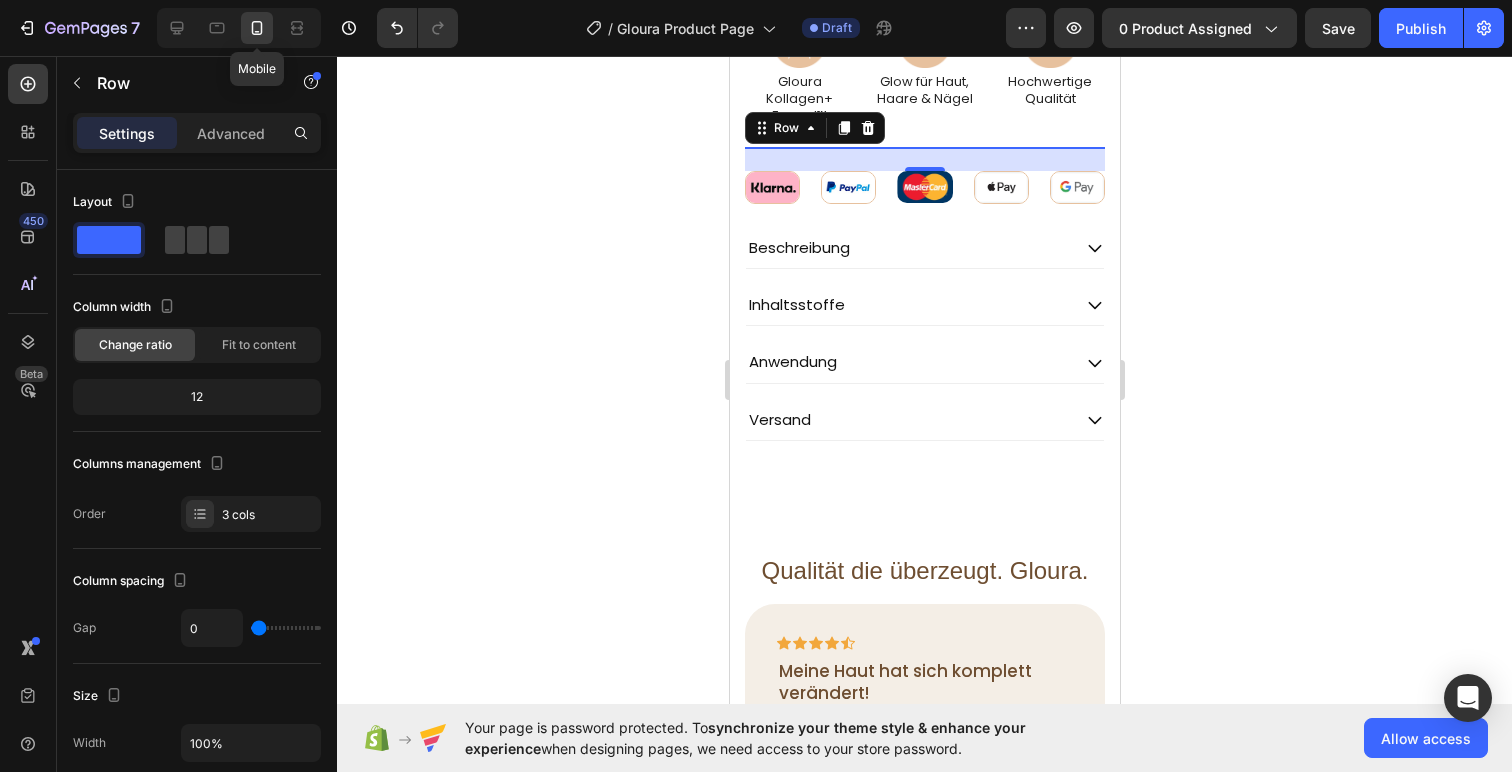 scroll, scrollTop: 755, scrollLeft: 0, axis: vertical 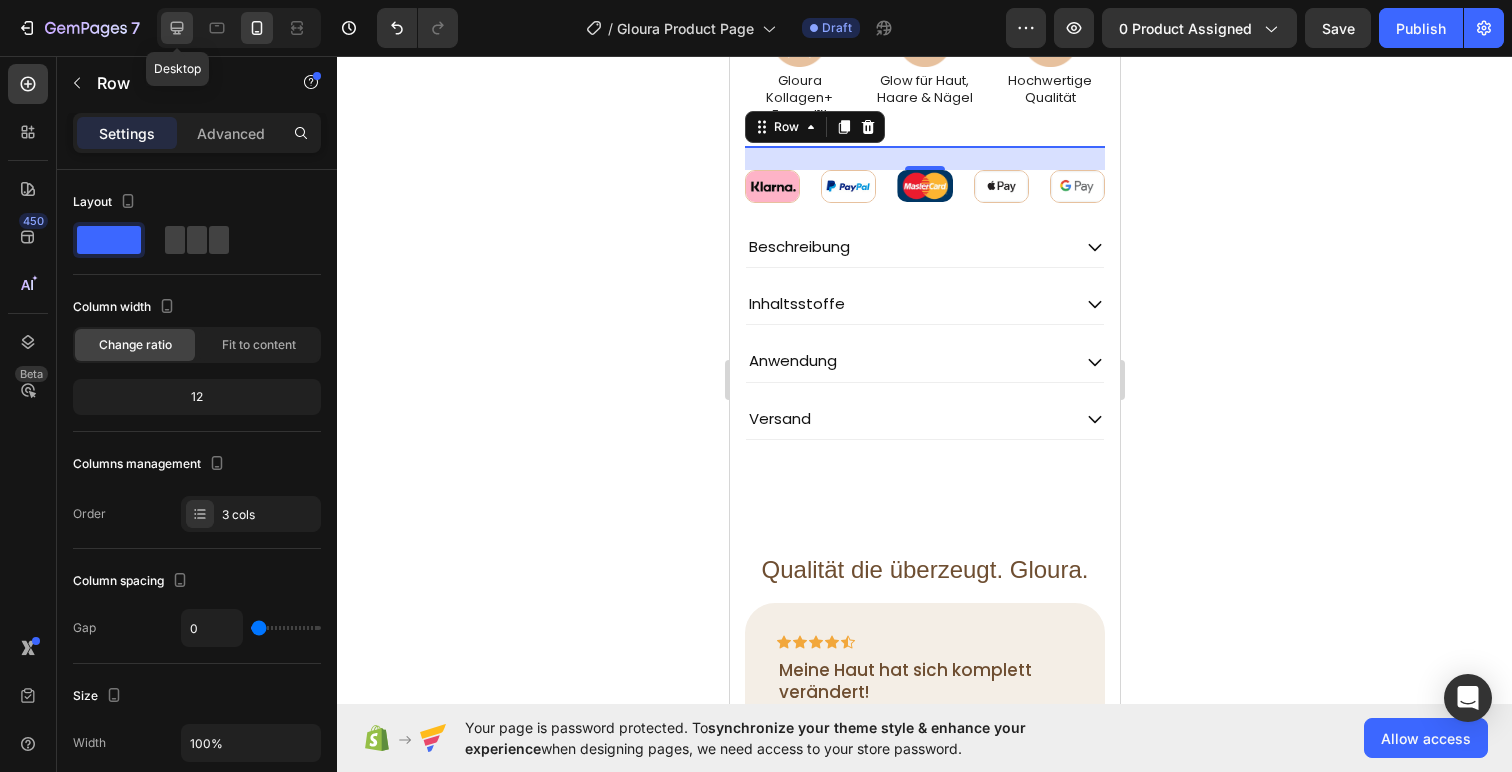 click 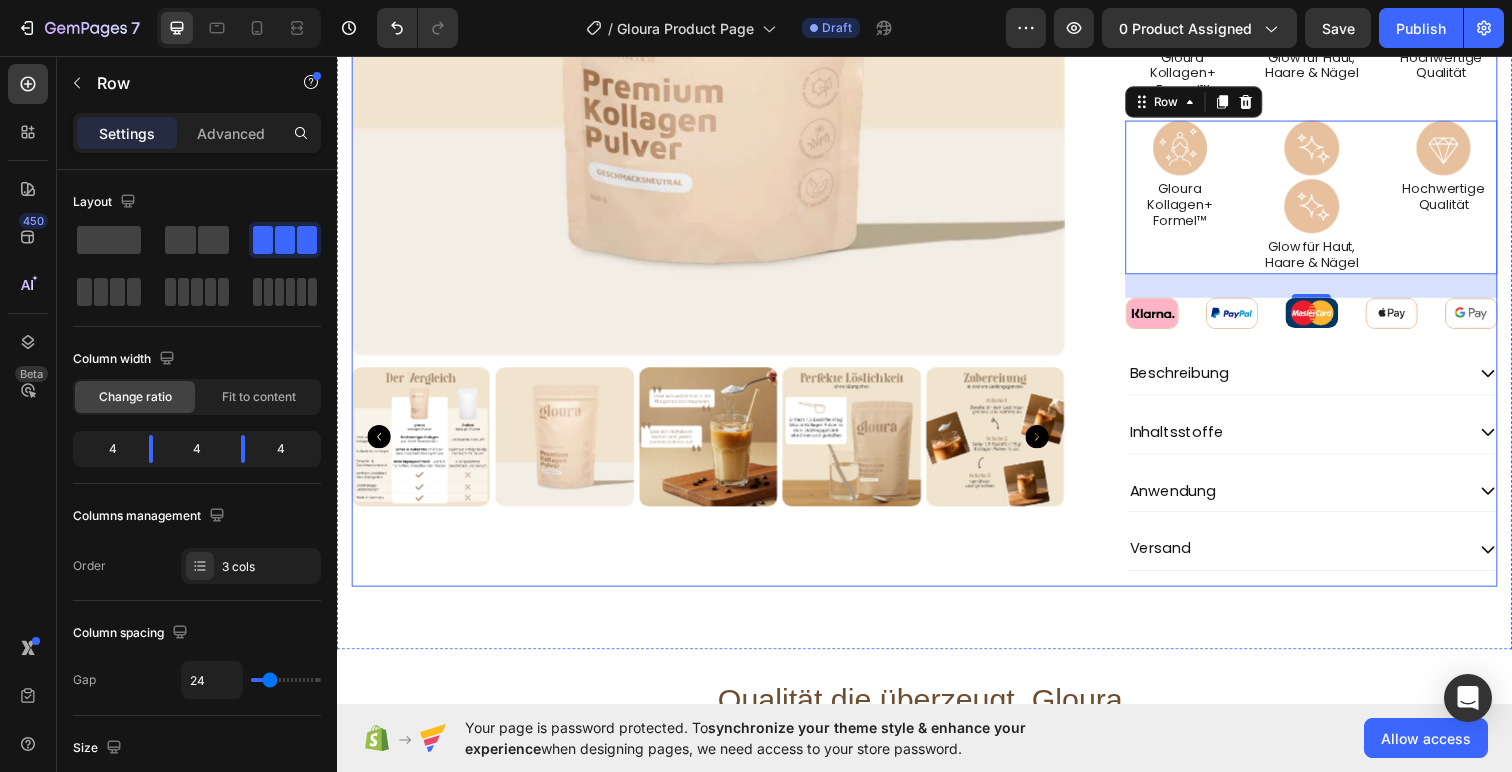 scroll, scrollTop: 479, scrollLeft: 0, axis: vertical 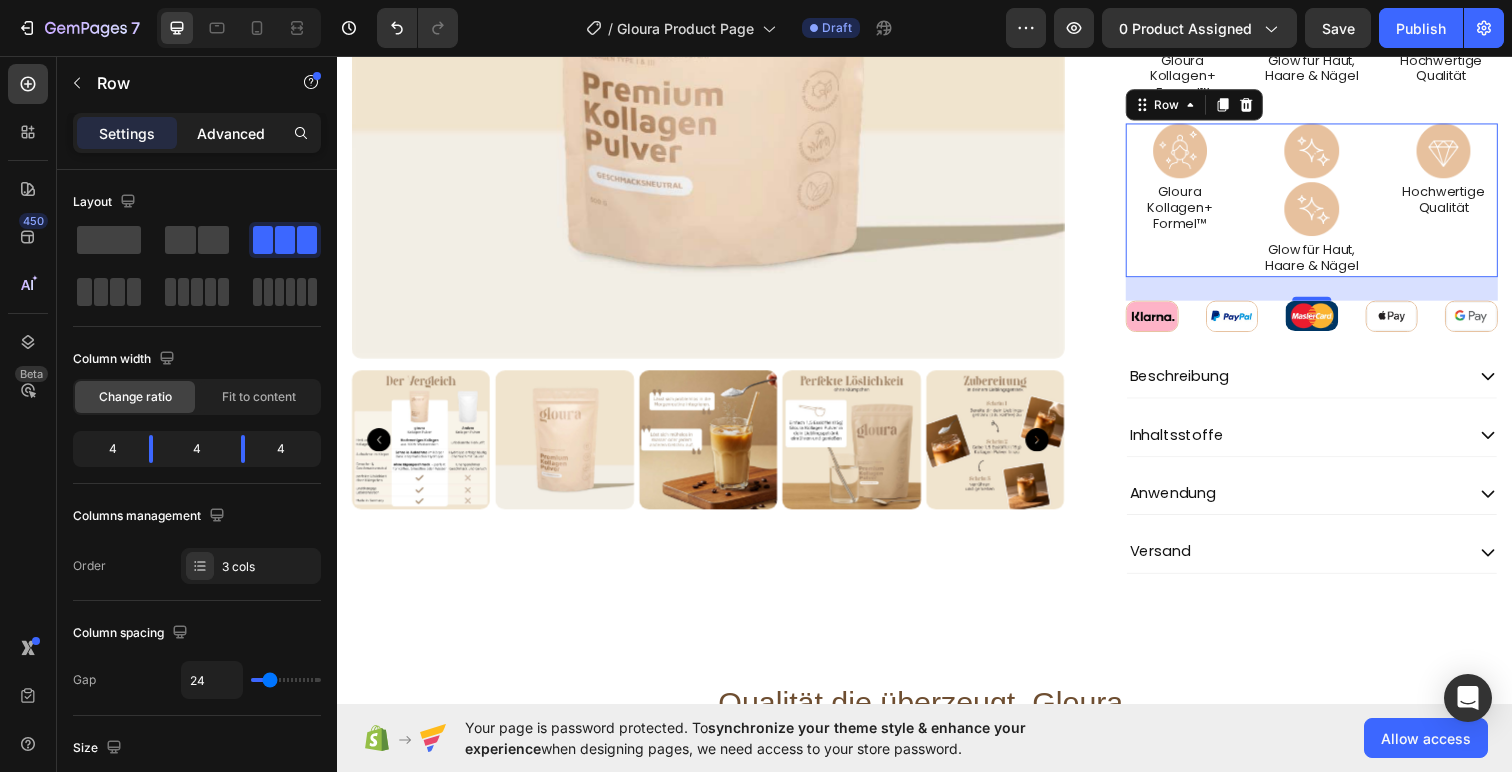 click on "Advanced" at bounding box center [231, 133] 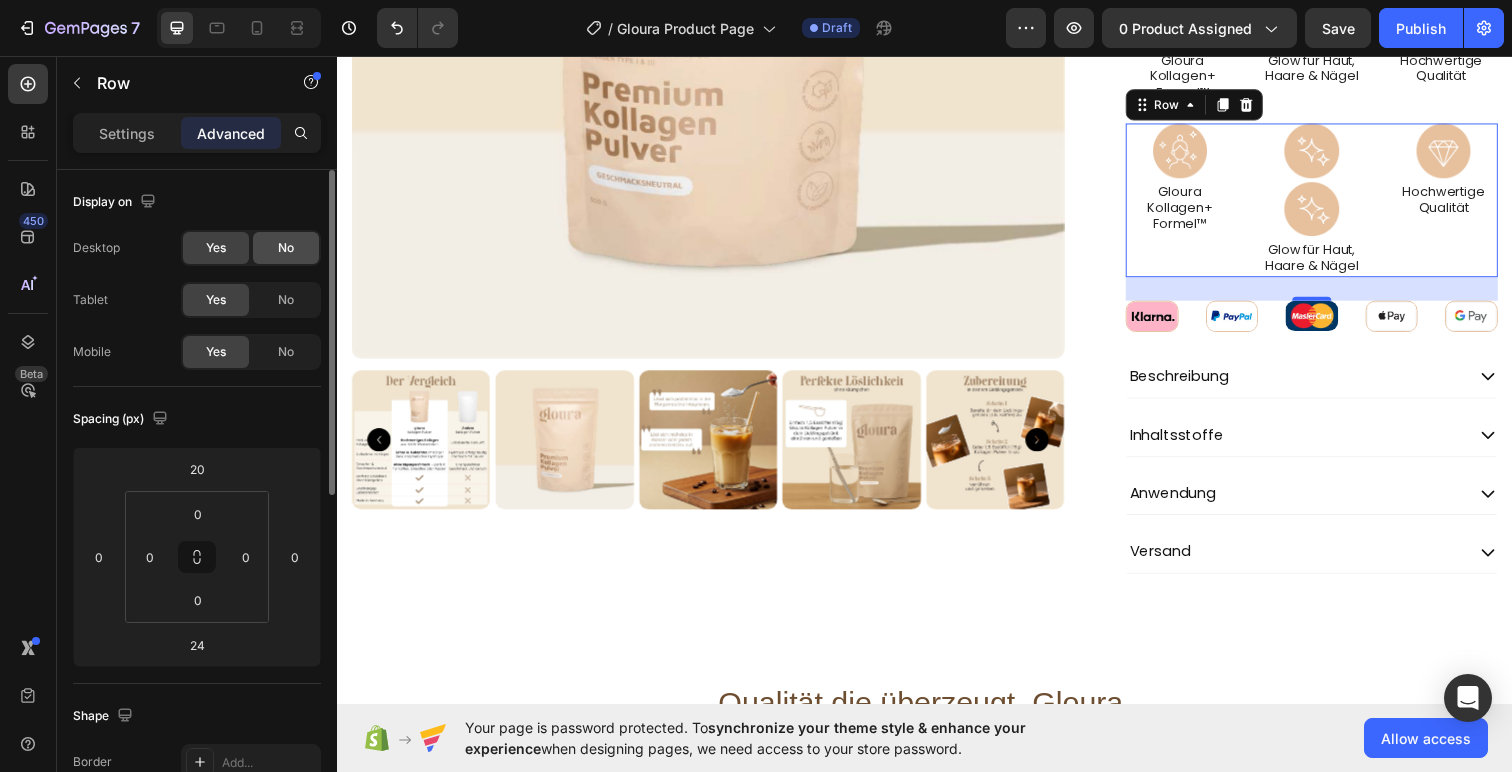 click on "No" 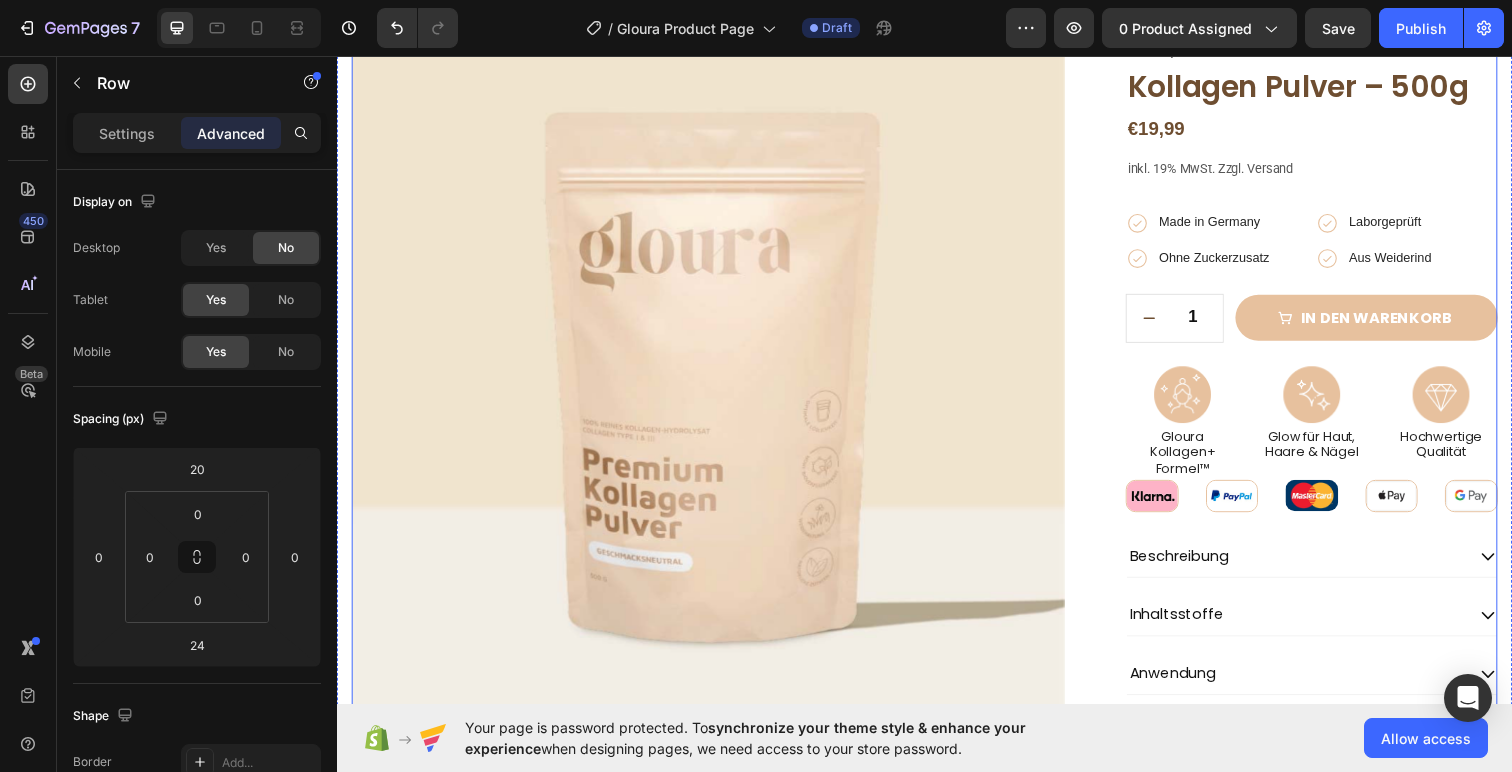 scroll, scrollTop: 0, scrollLeft: 0, axis: both 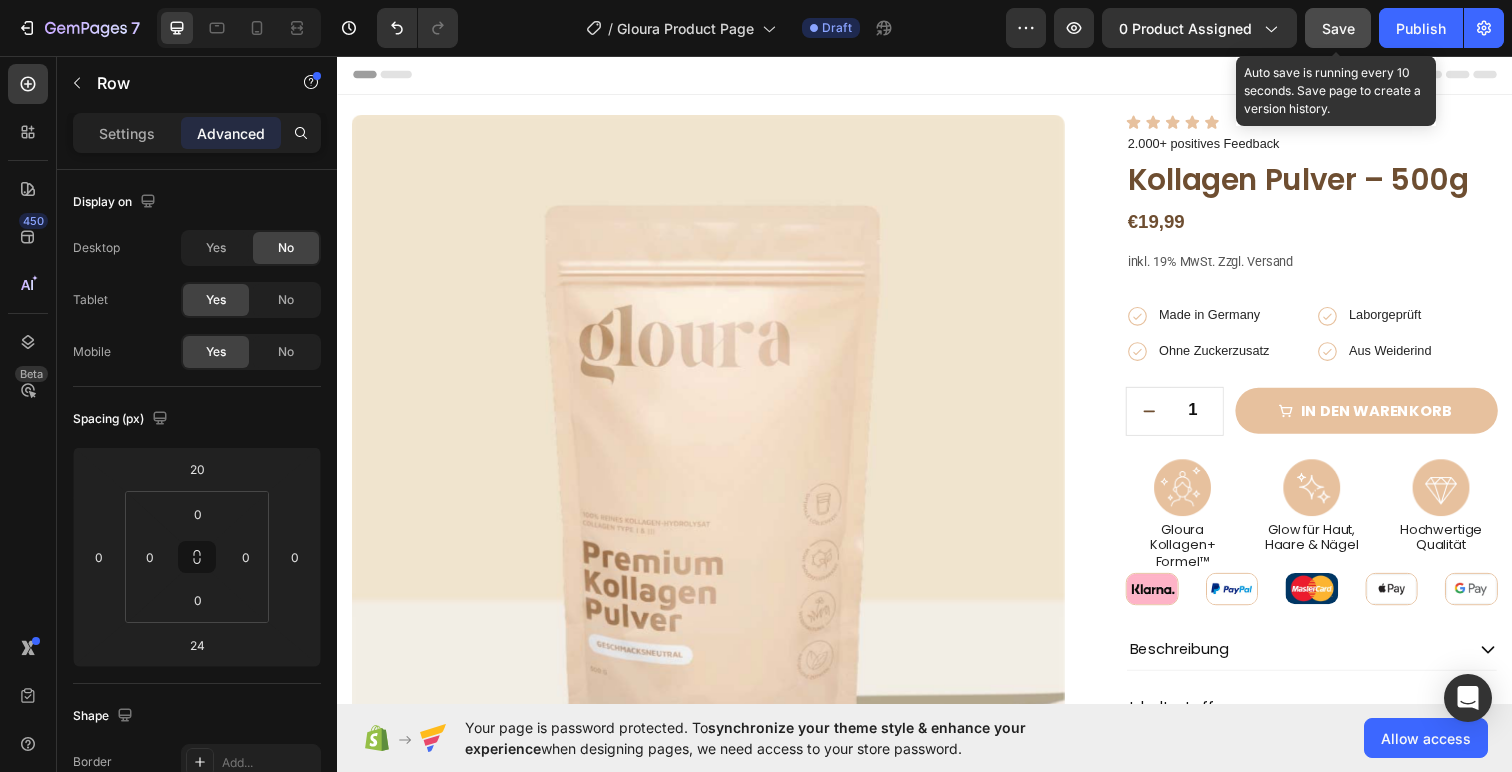 click on "Save" at bounding box center [1338, 28] 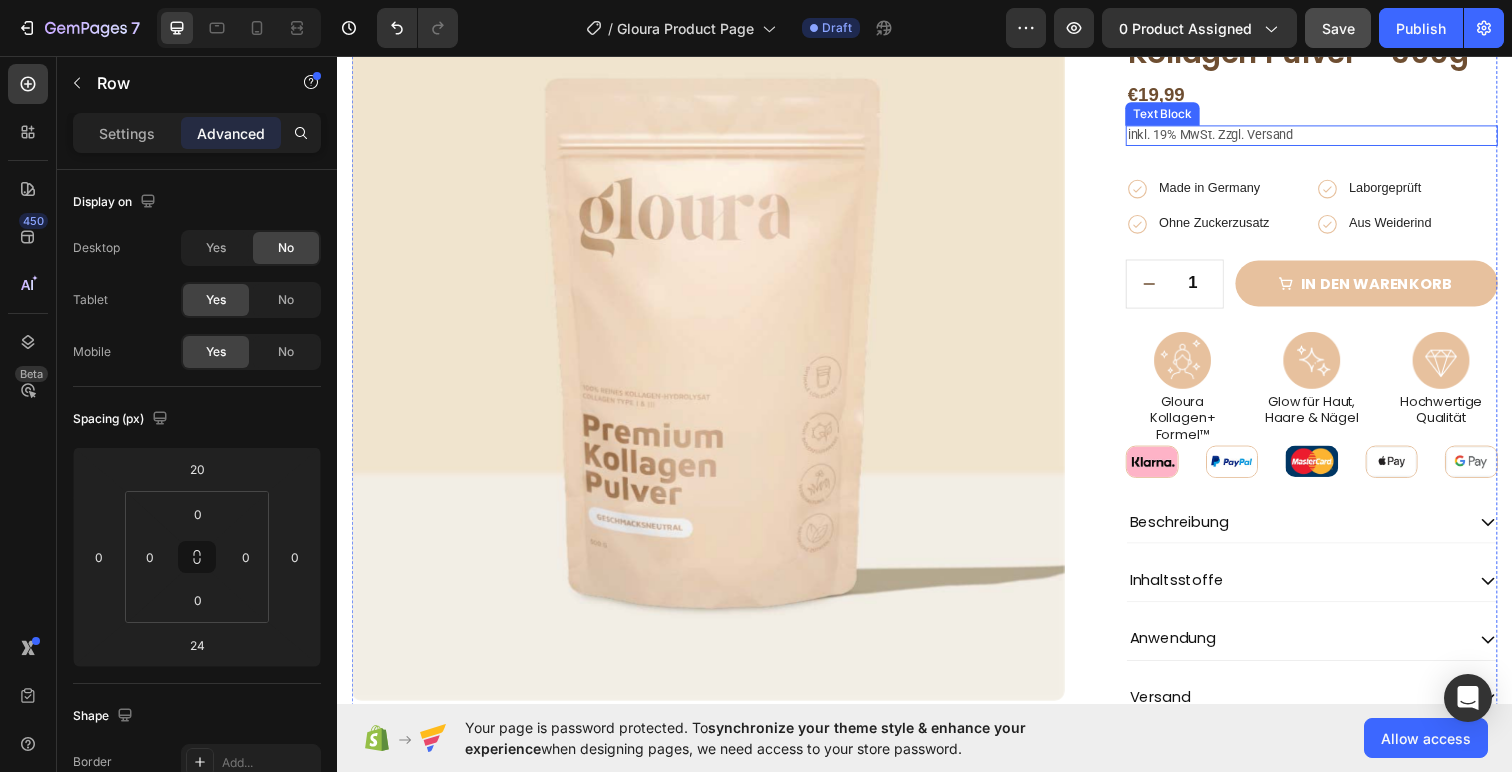 scroll, scrollTop: 132, scrollLeft: 0, axis: vertical 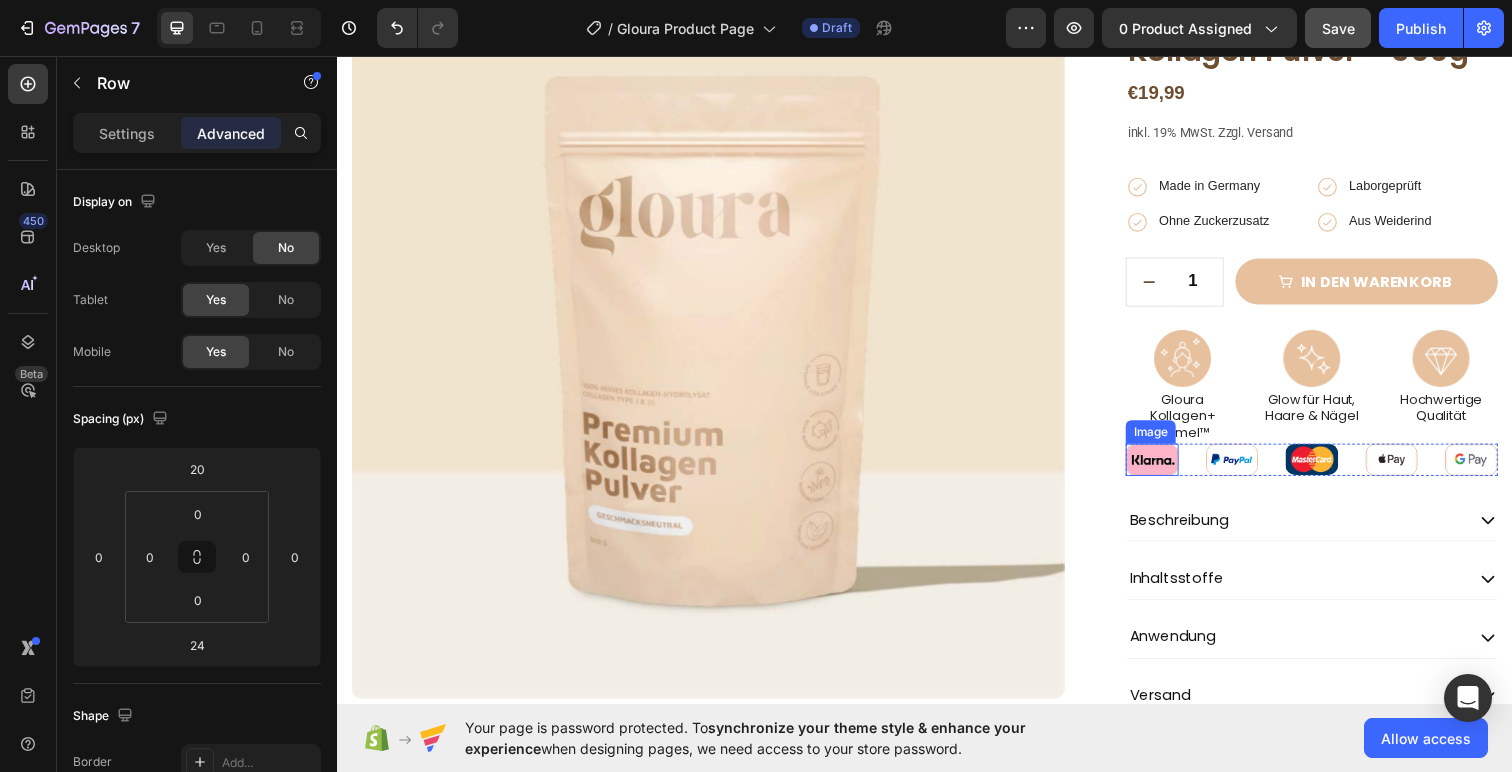 click at bounding box center (1169, 468) 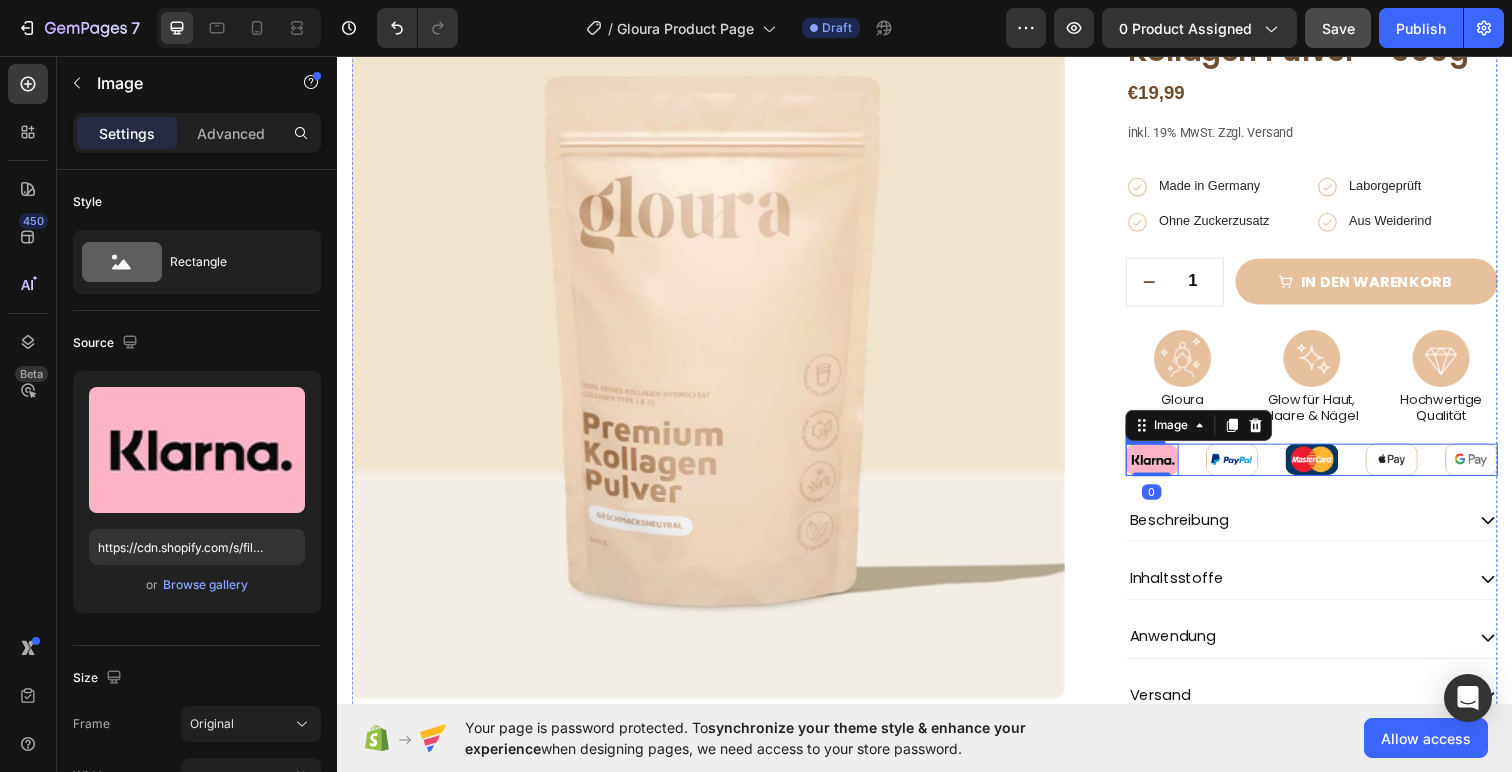 click on "Image   0 Image Image Image Image Row" at bounding box center [1332, 468] 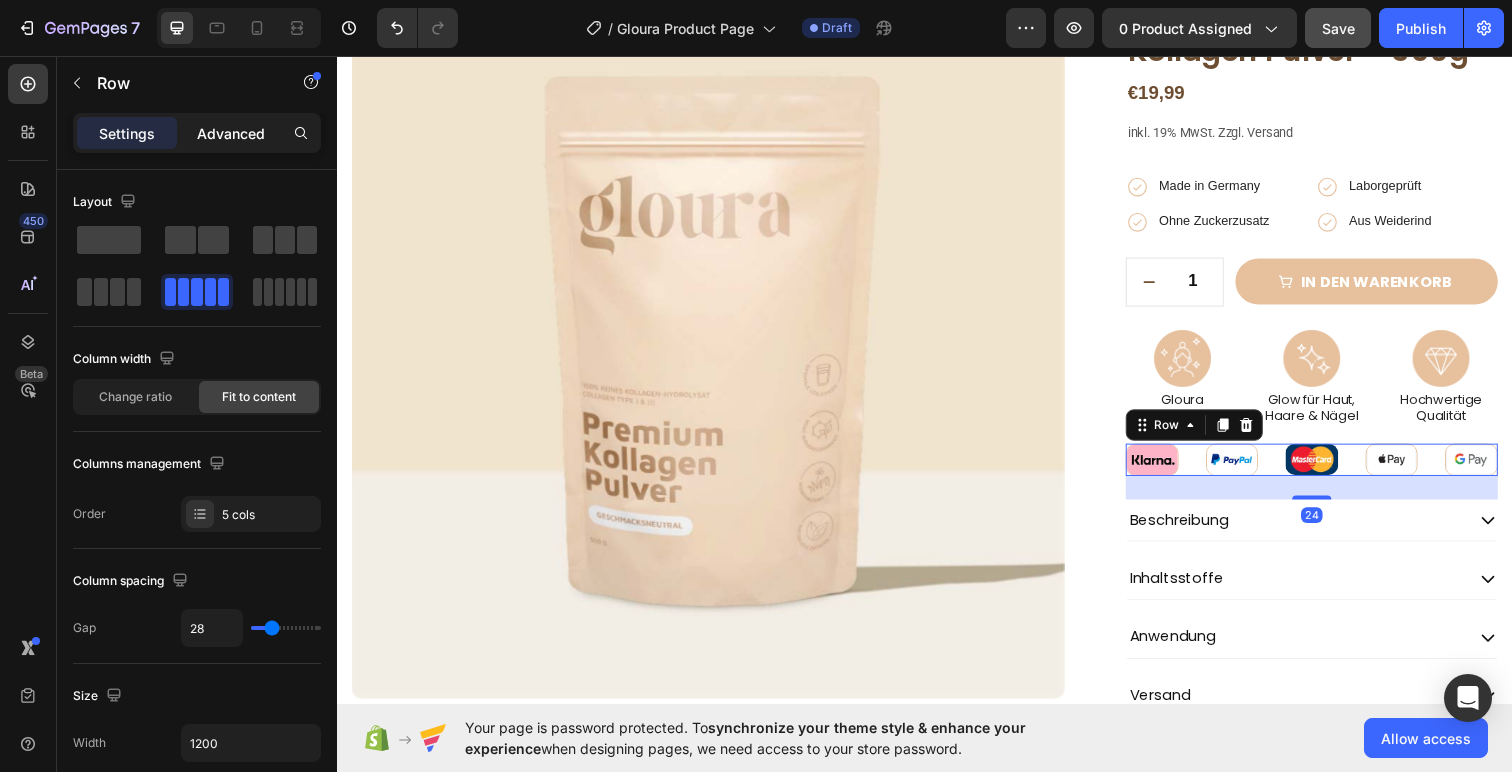 click on "Advanced" at bounding box center (231, 133) 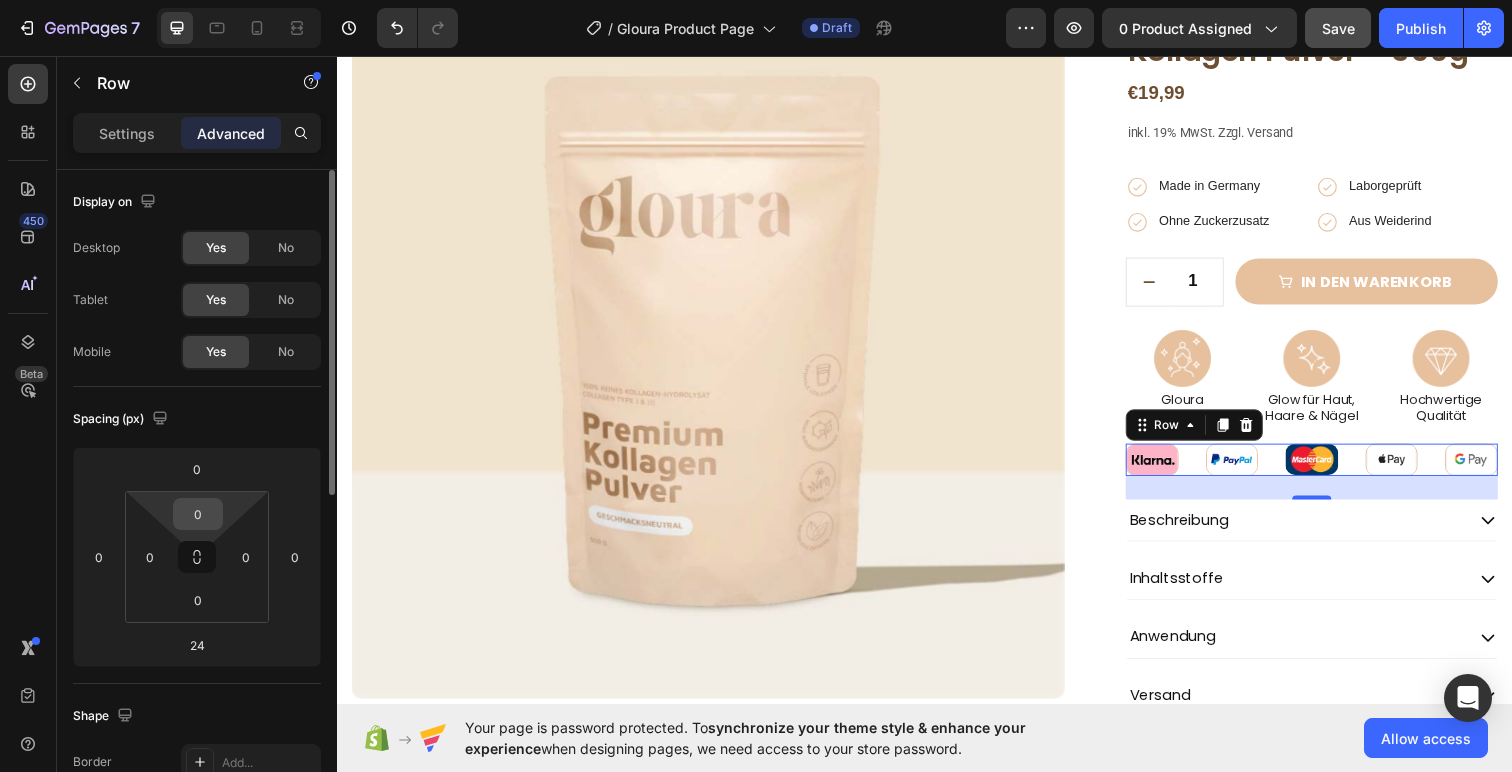 click on "0" at bounding box center (198, 514) 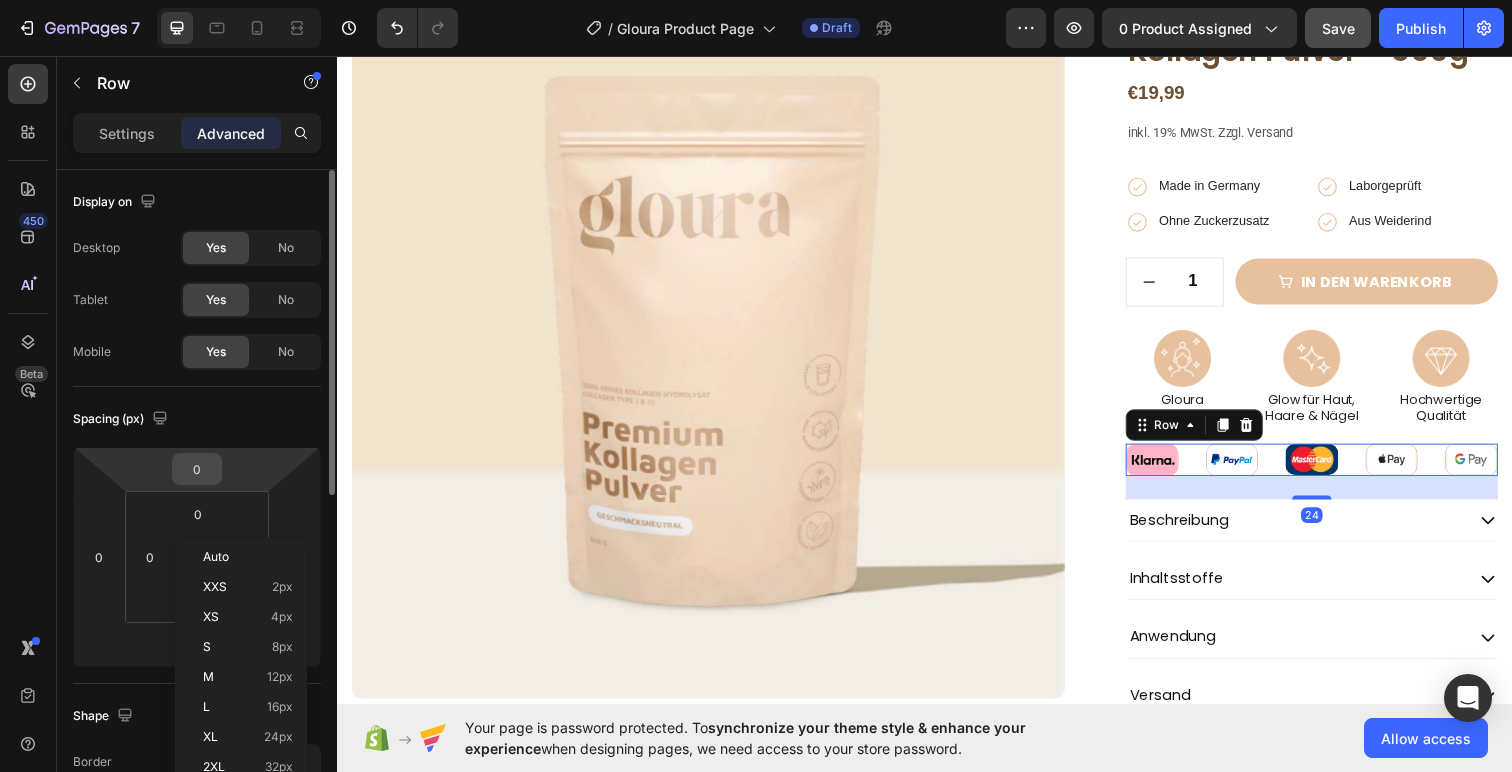 click on "0" at bounding box center (197, 469) 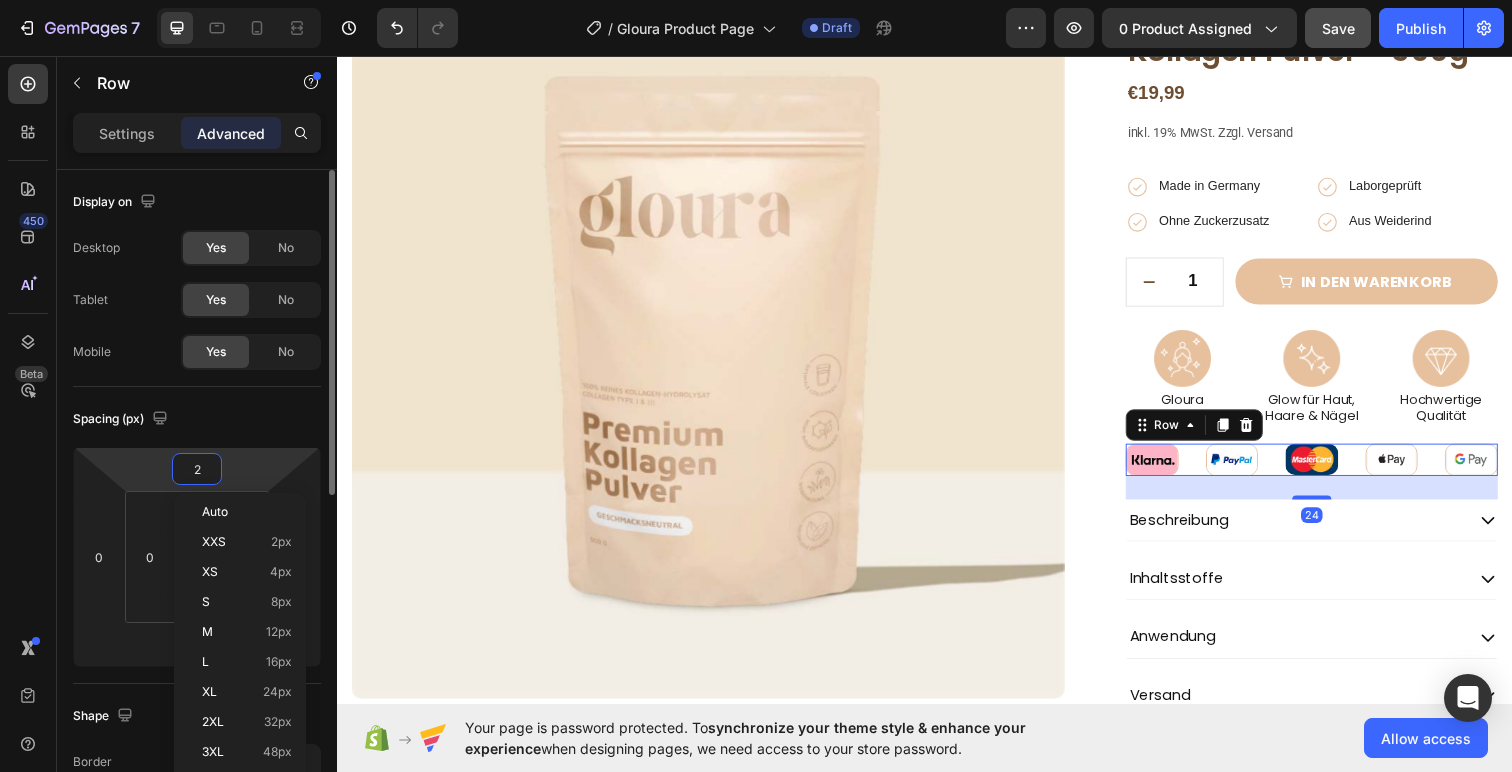type on "20" 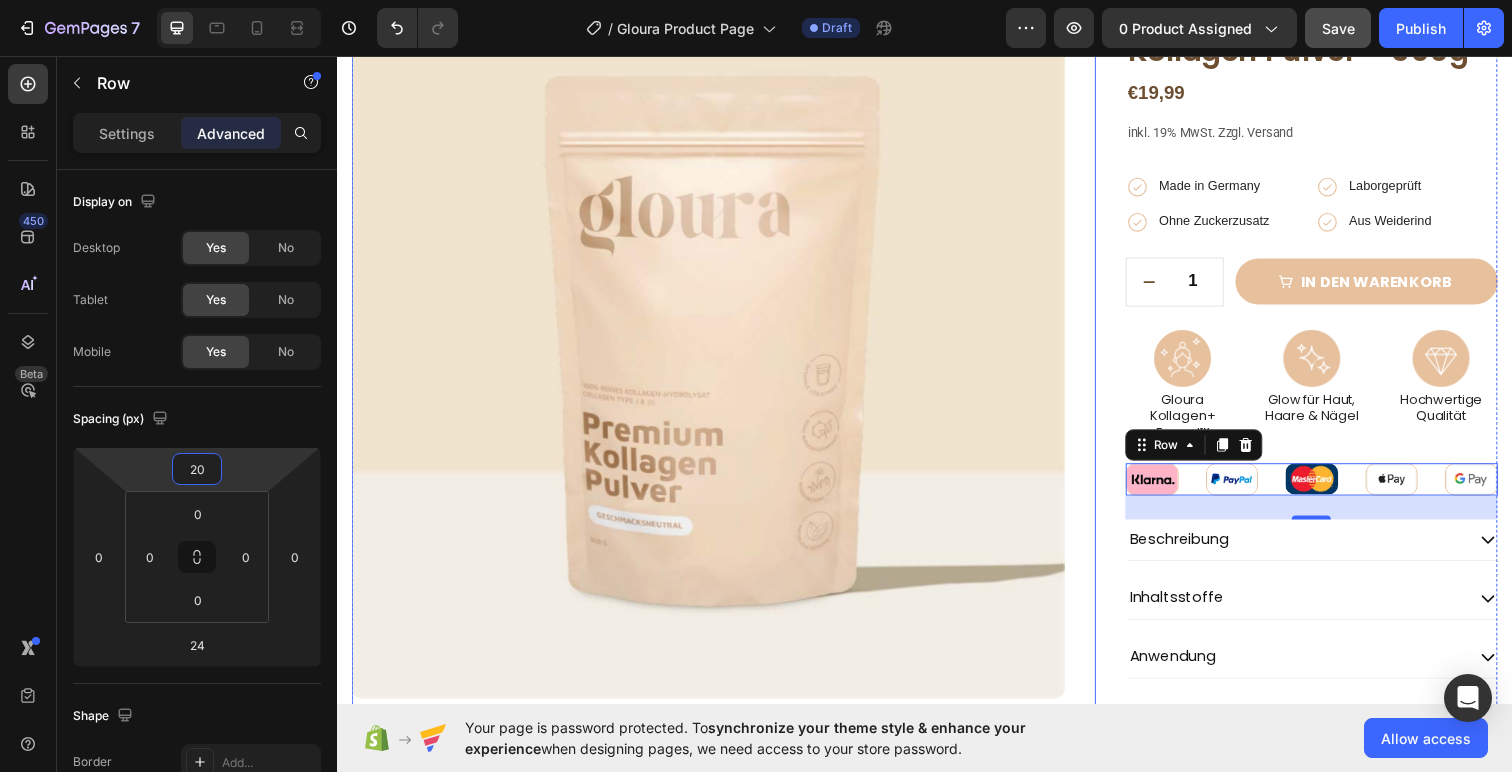 click on "Product Images" at bounding box center (732, 425) 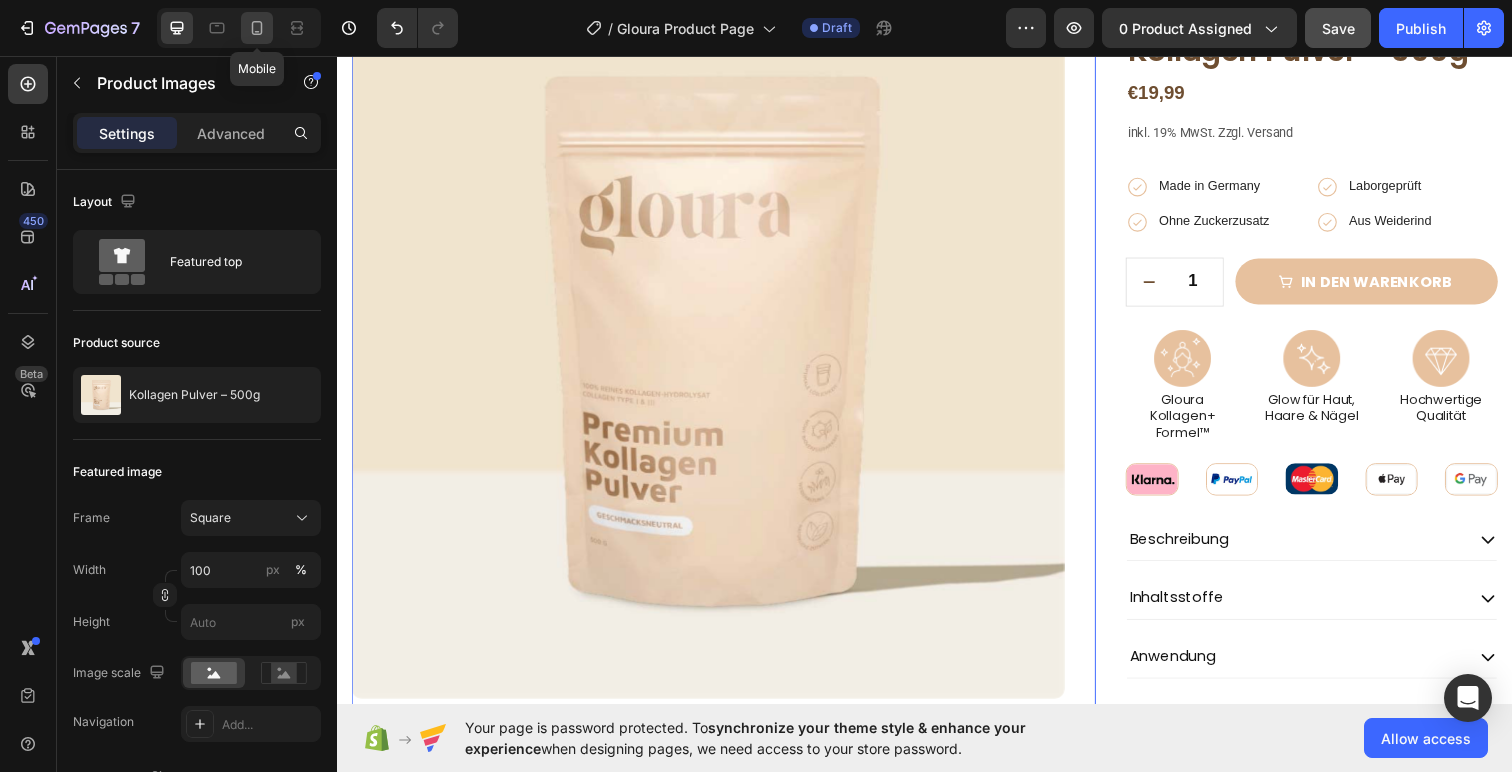 click 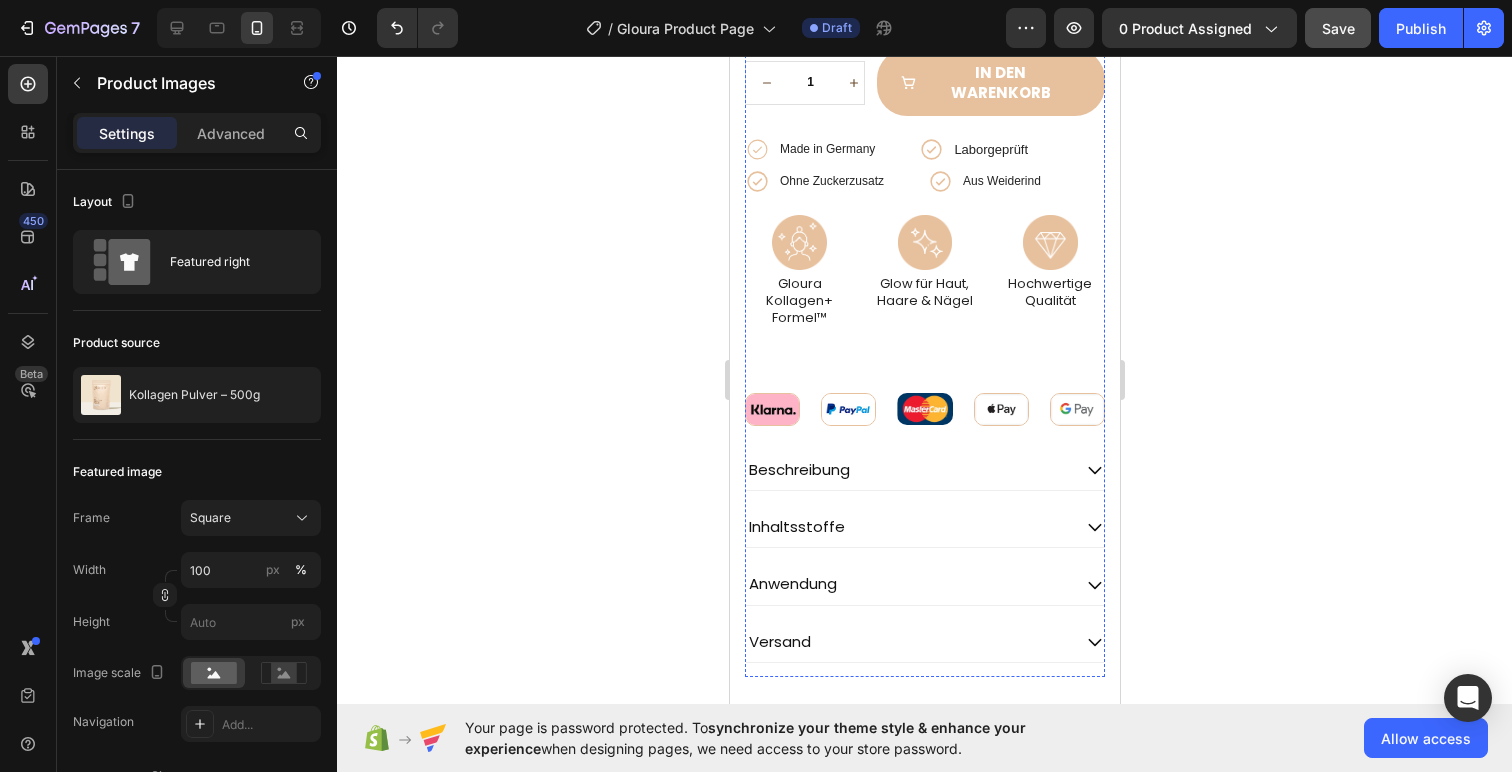 scroll, scrollTop: 555, scrollLeft: 0, axis: vertical 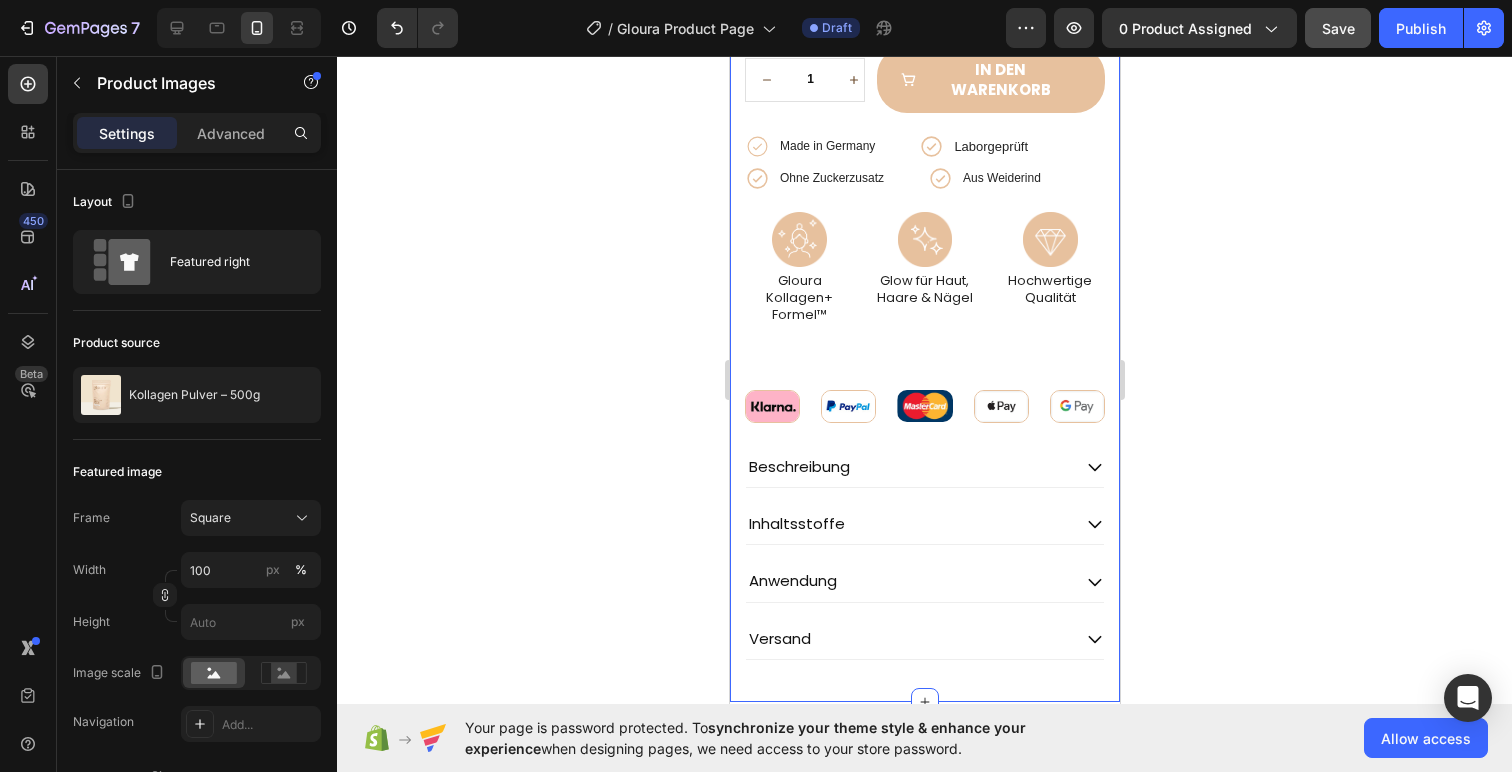 click 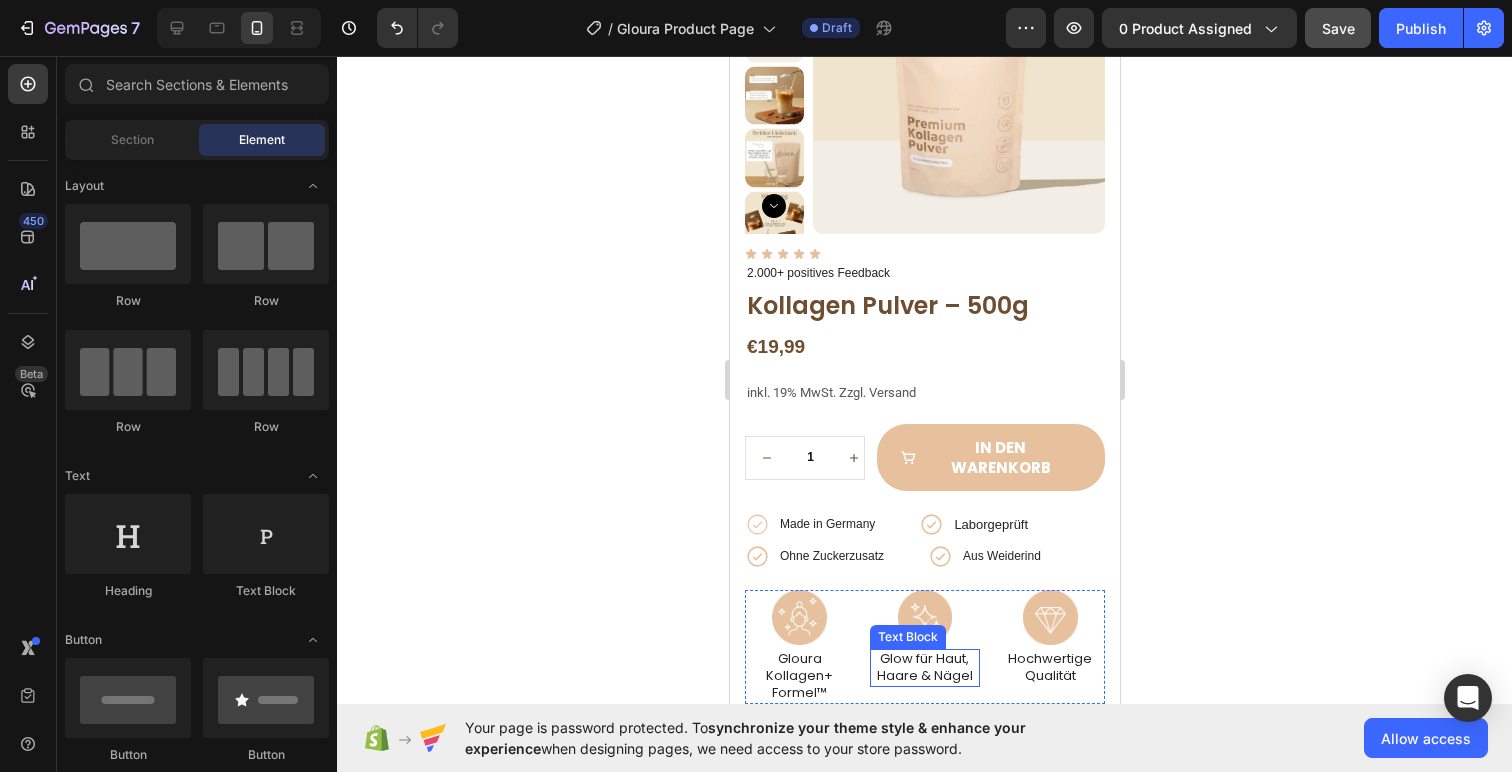 scroll, scrollTop: 0, scrollLeft: 0, axis: both 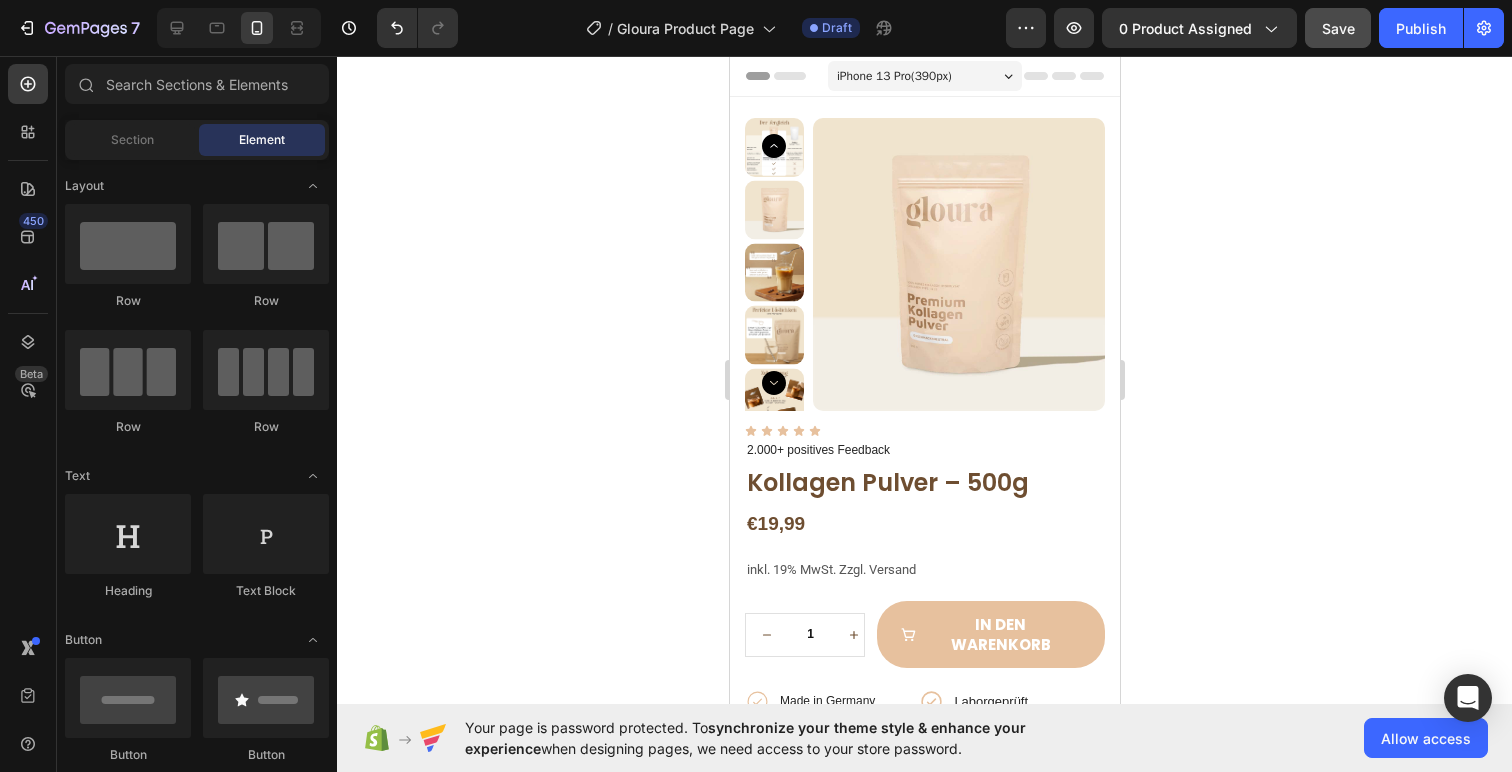 click on "Save" 